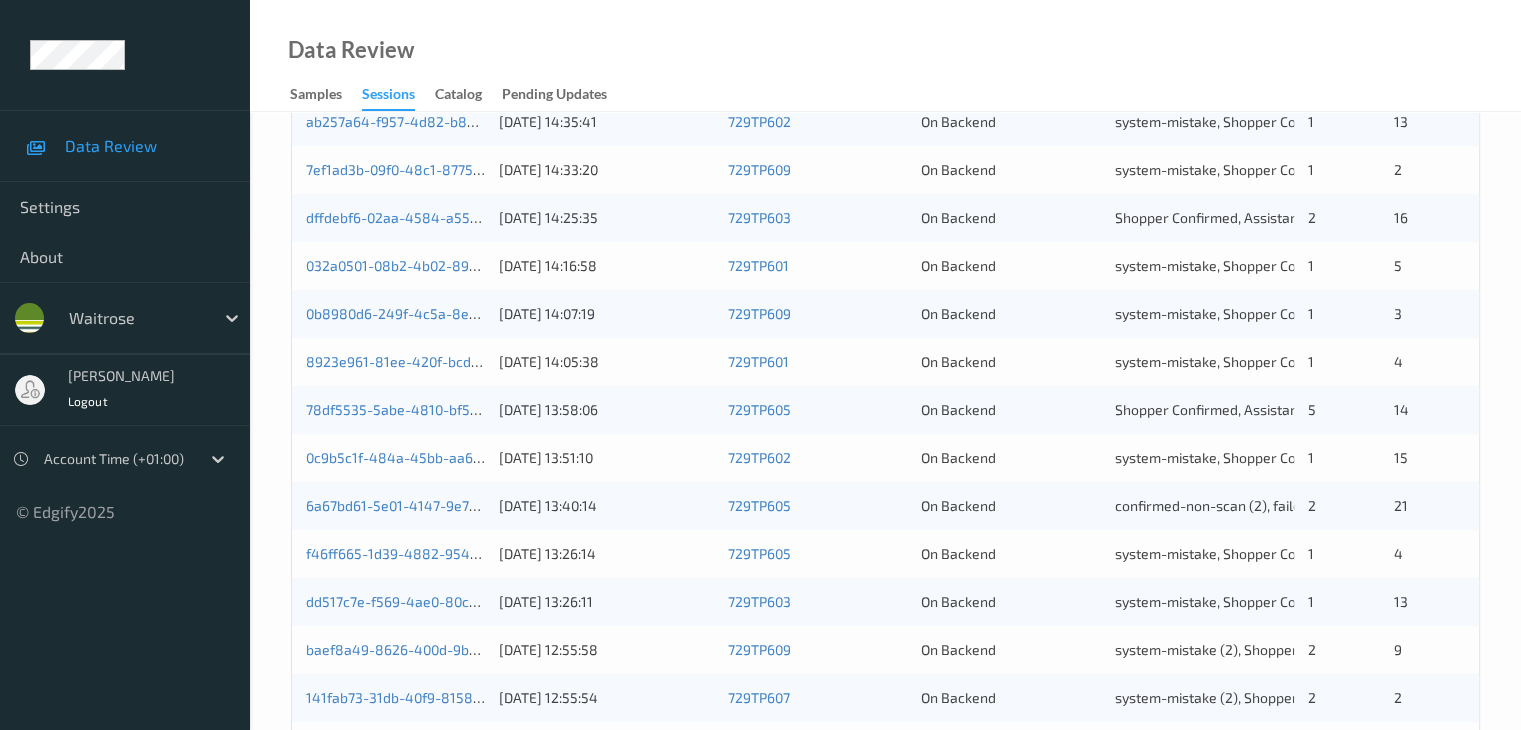 scroll, scrollTop: 932, scrollLeft: 0, axis: vertical 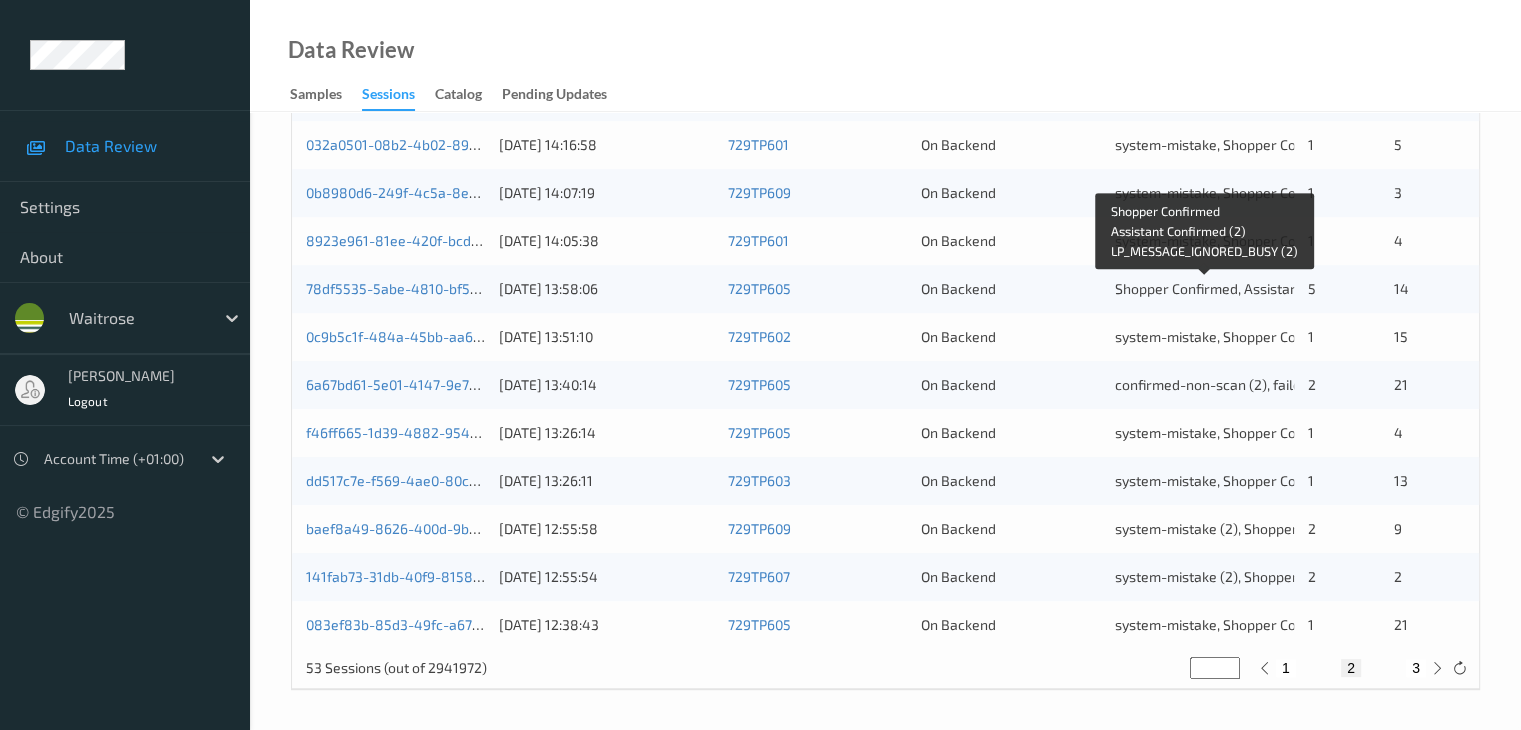 click on "Shopper Confirmed, Assistant Confirmed (2), LP_MESSAGE_IGNORED_BUSY (2)" at bounding box center [1361, 288] 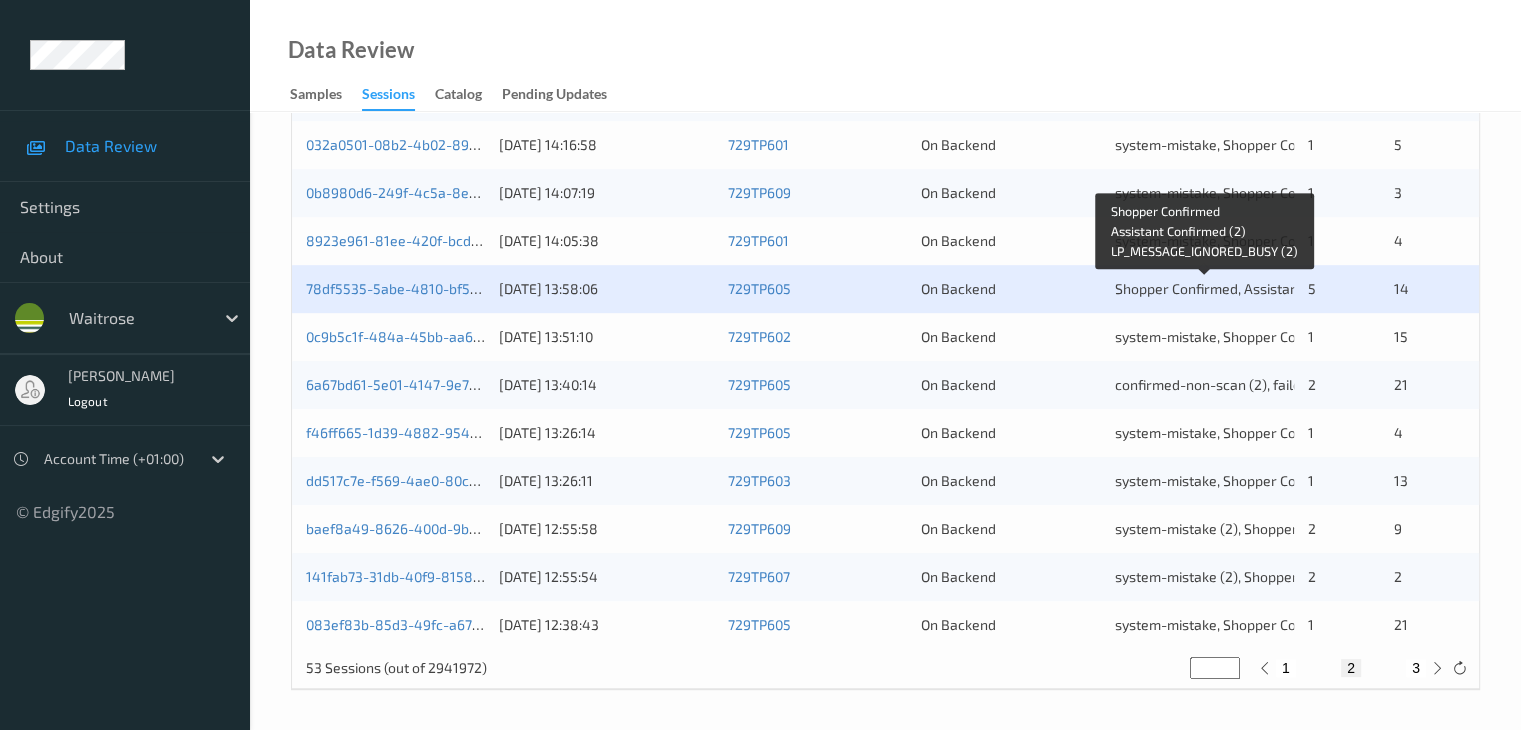 click on "Shopper Confirmed, Assistant Confirmed (2), LP_MESSAGE_IGNORED_BUSY (2)" at bounding box center (1361, 288) 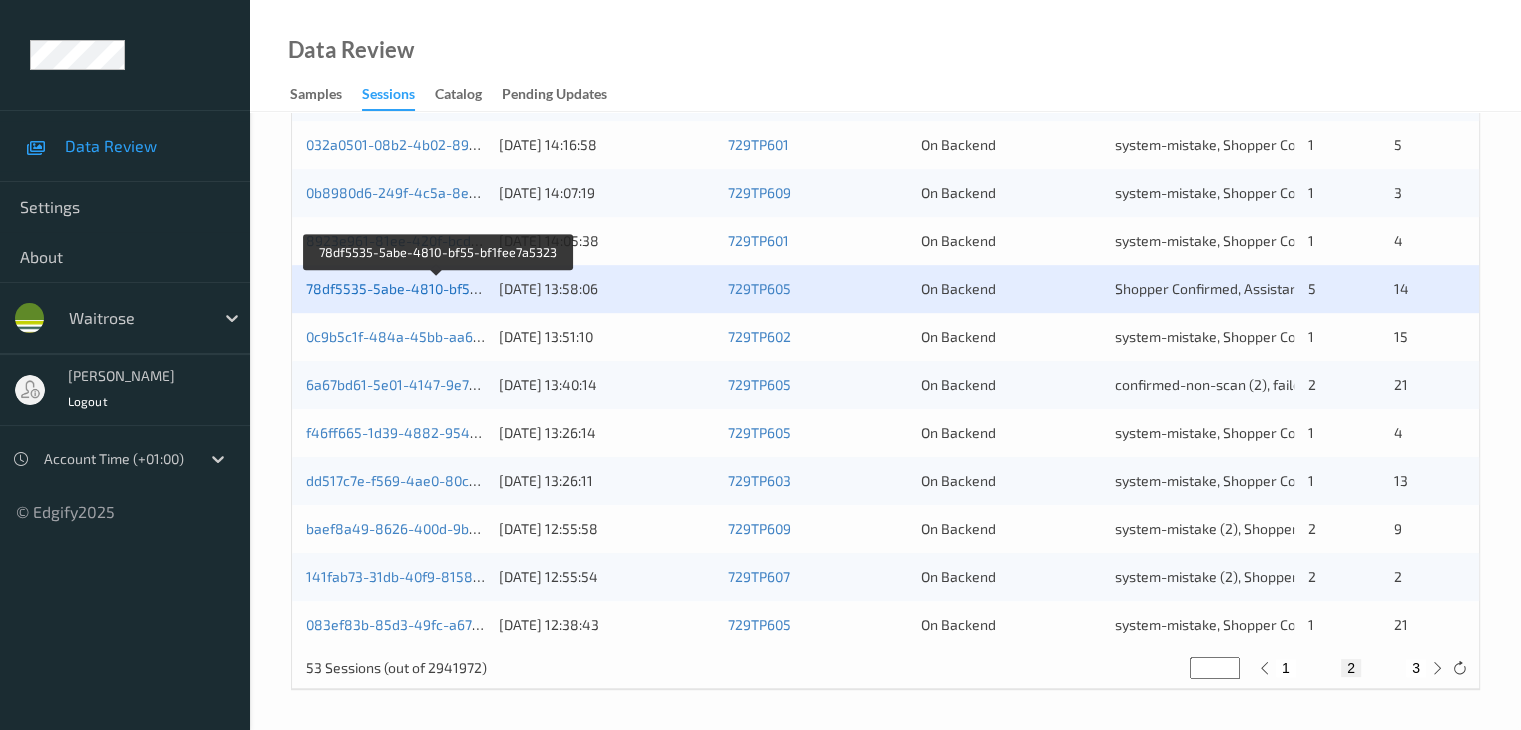 click on "78df5535-5abe-4810-bf55-bf1fee7a5323" at bounding box center (438, 288) 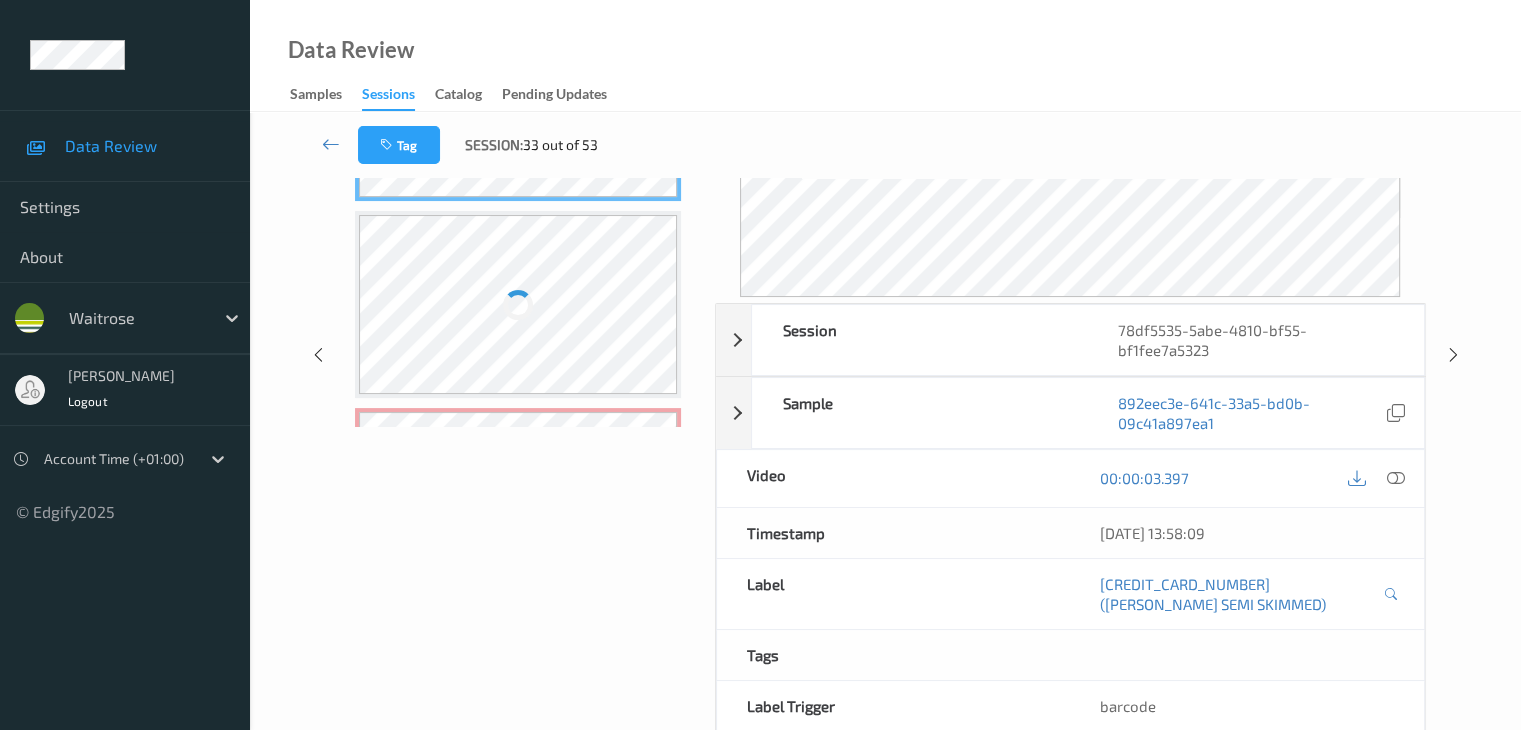 scroll, scrollTop: 24, scrollLeft: 0, axis: vertical 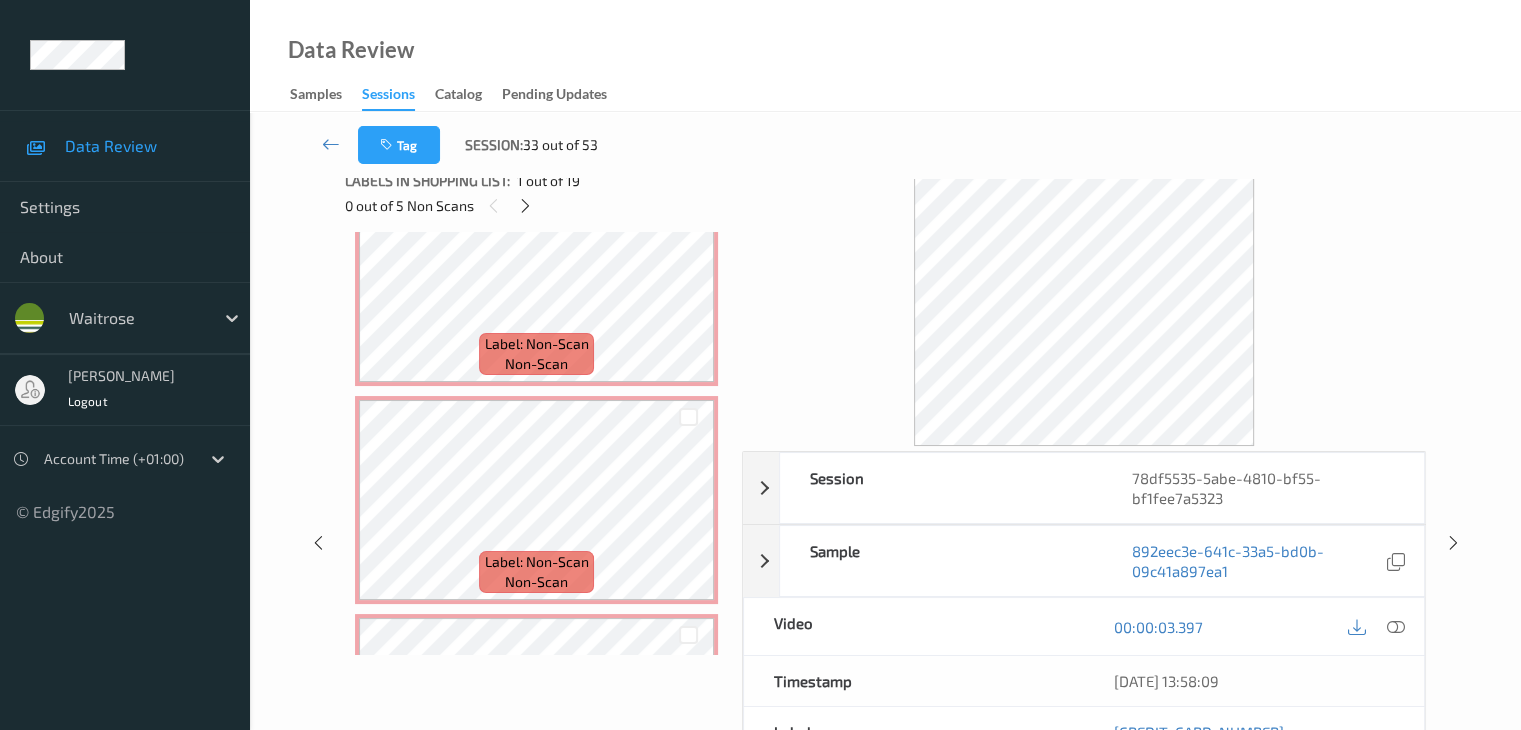 click at bounding box center [525, 206] 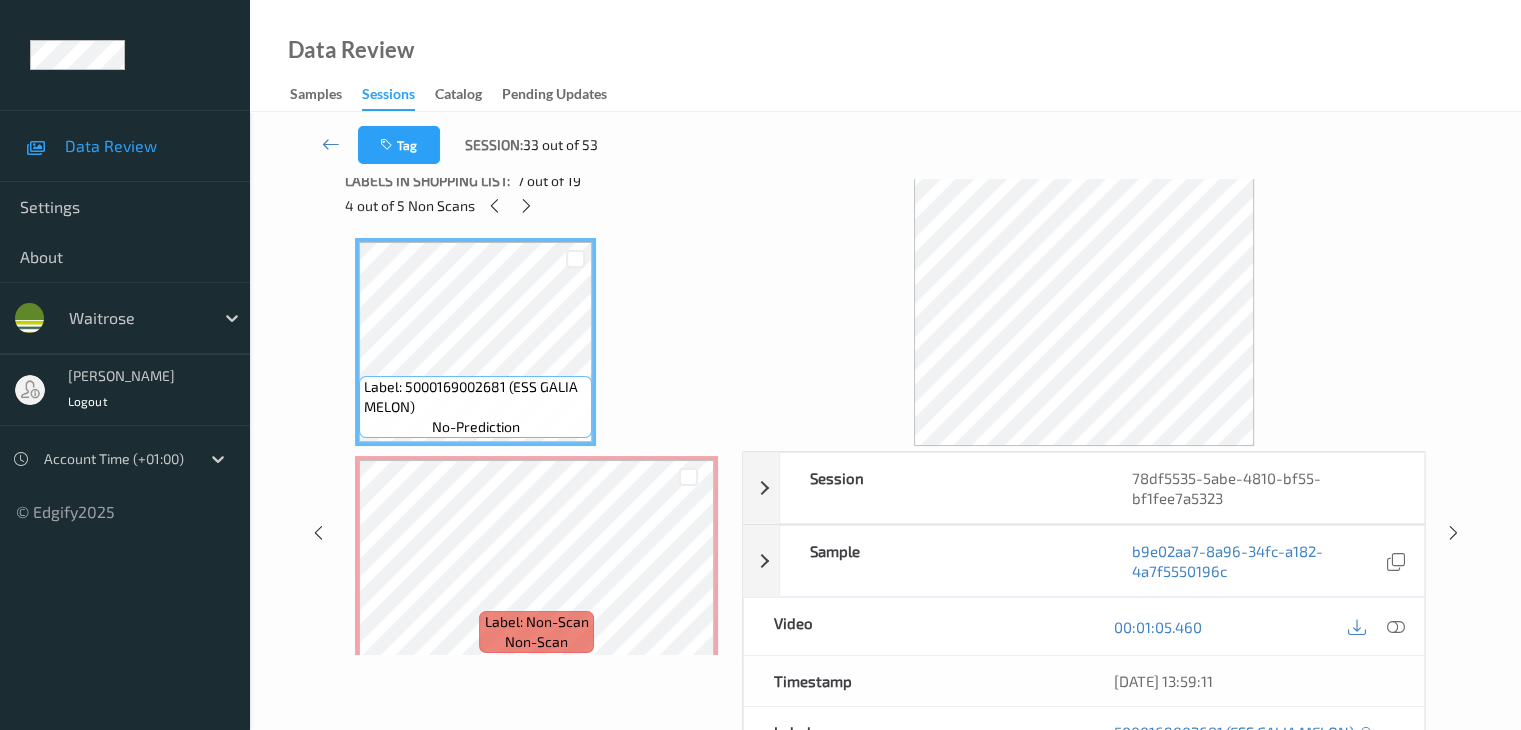 scroll, scrollTop: 1128, scrollLeft: 0, axis: vertical 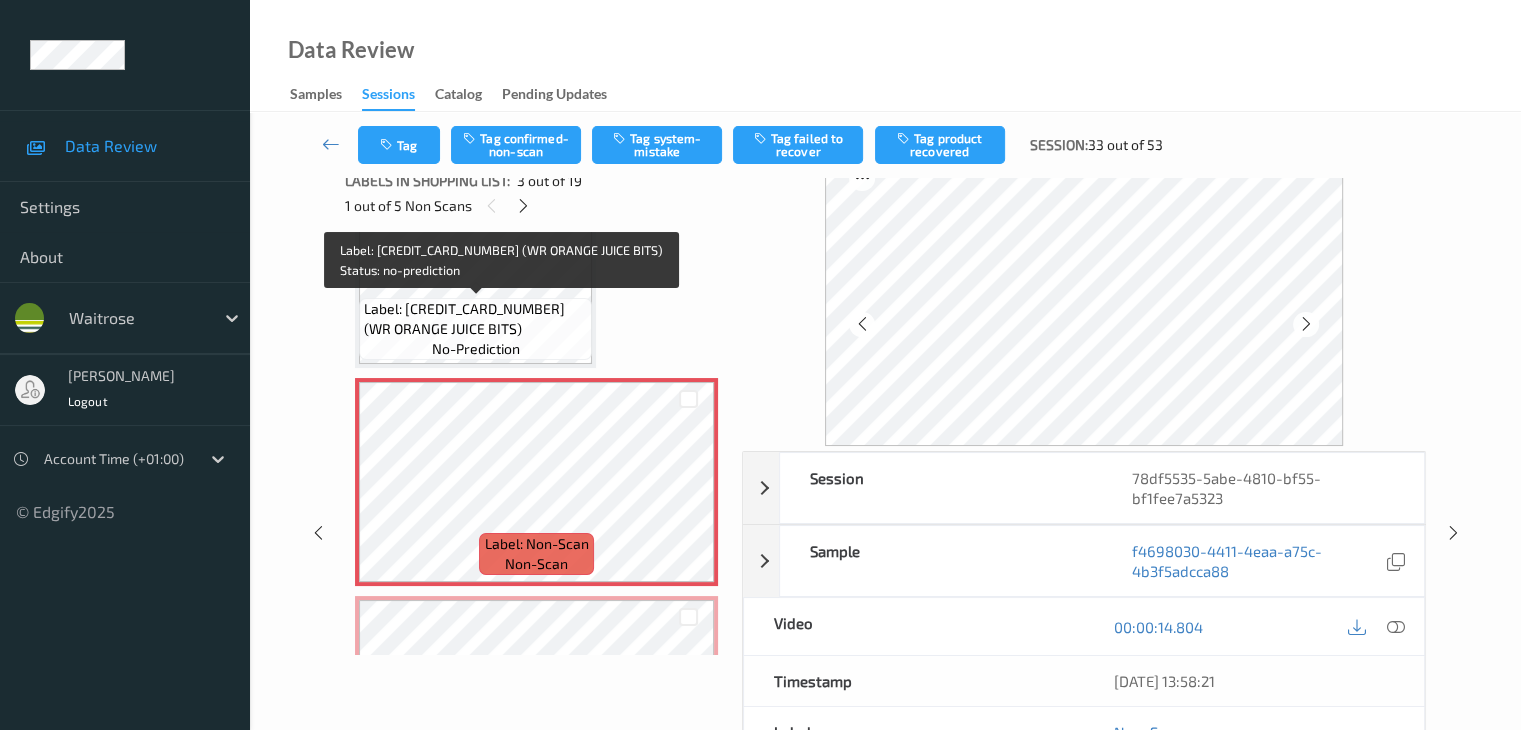 click on "Label: [CREDIT_CARD_NUMBER] (WR ORANGE JUICE BITS)" at bounding box center (475, 319) 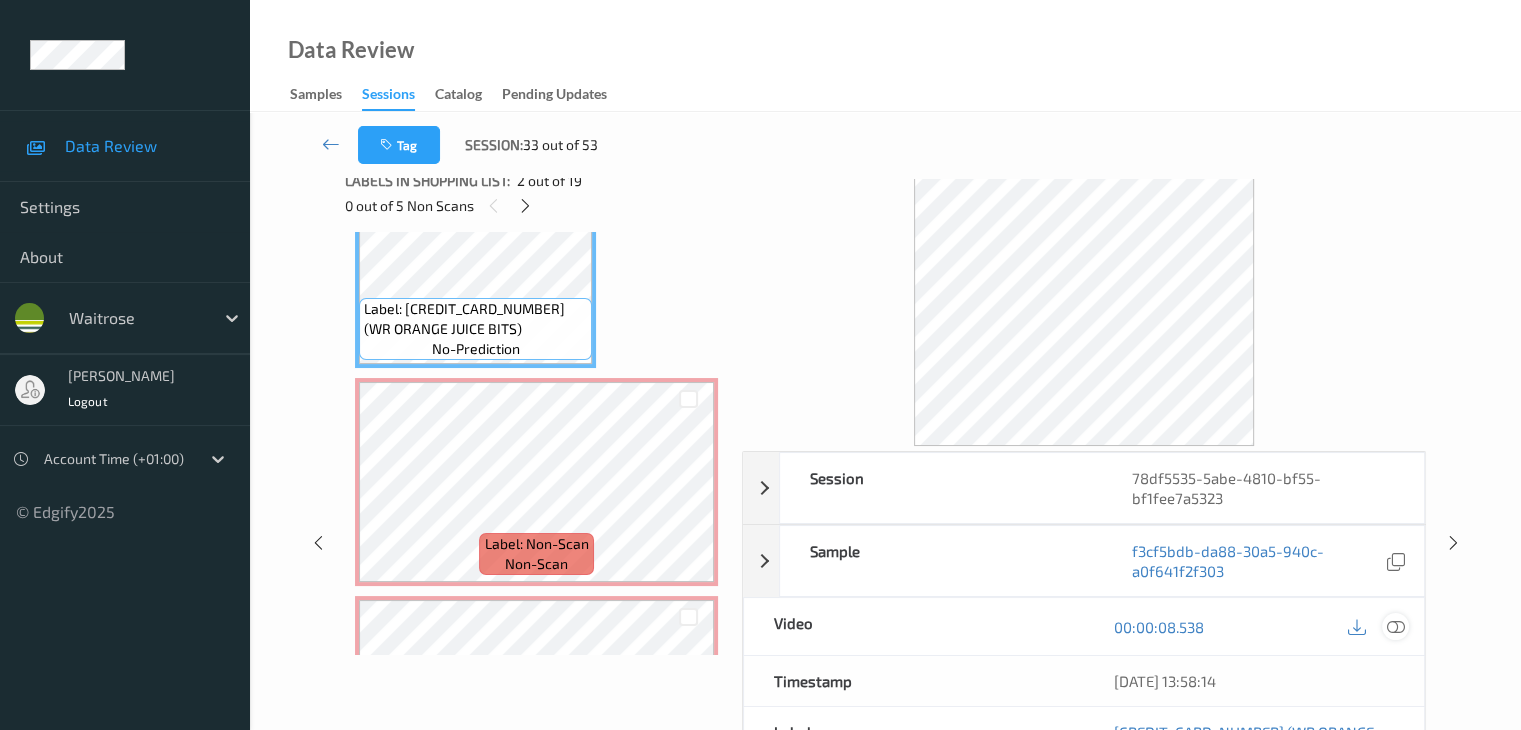 click at bounding box center [1395, 627] 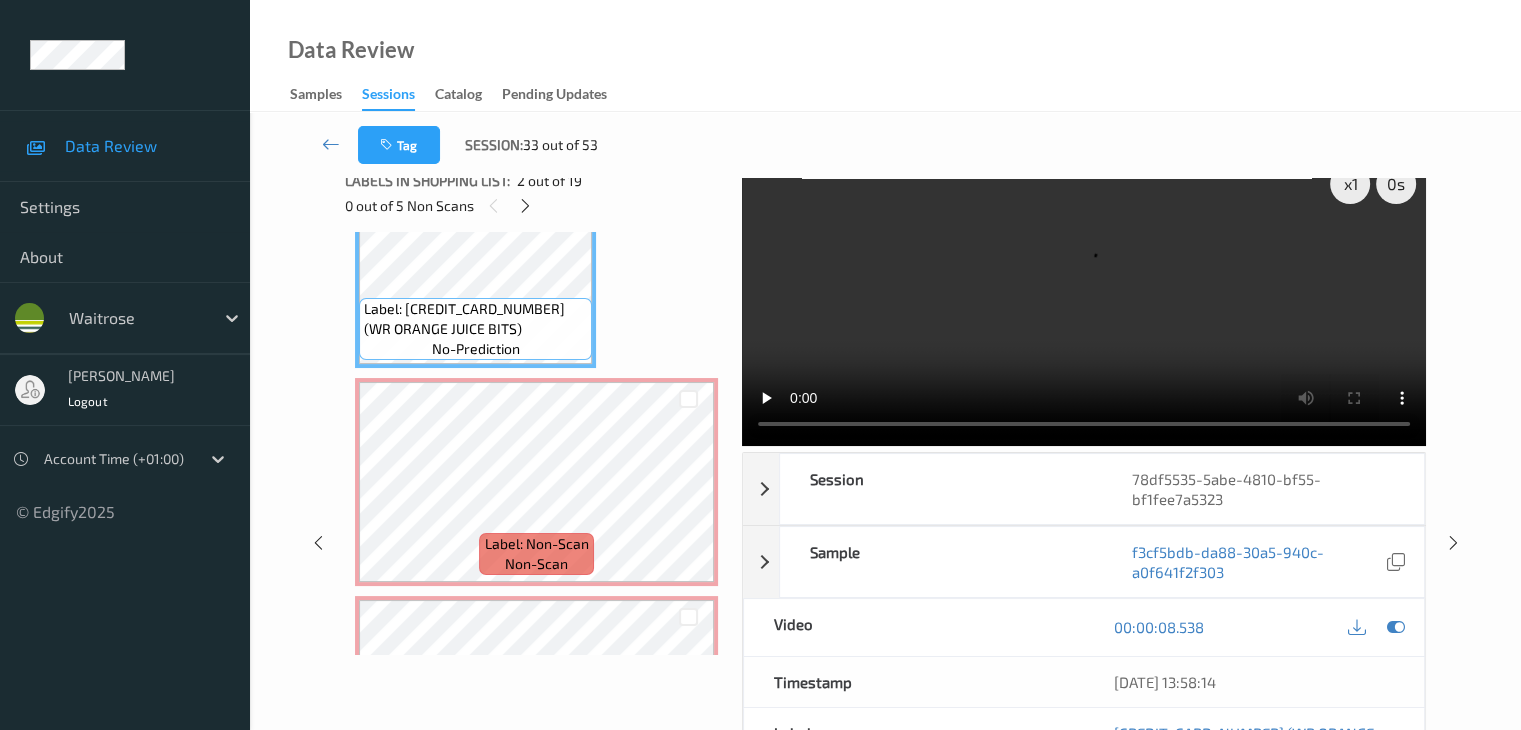 scroll, scrollTop: 0, scrollLeft: 0, axis: both 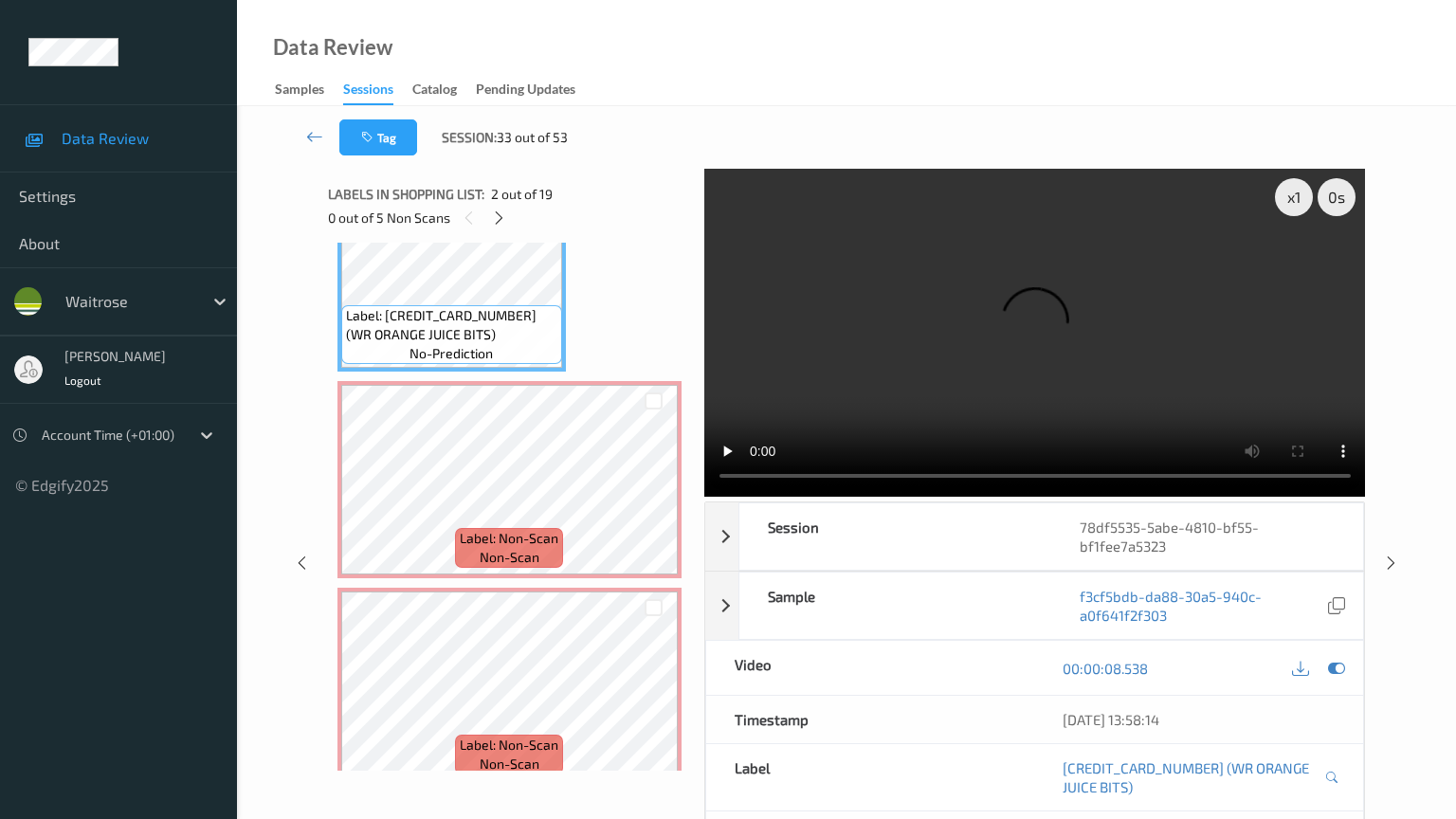 type 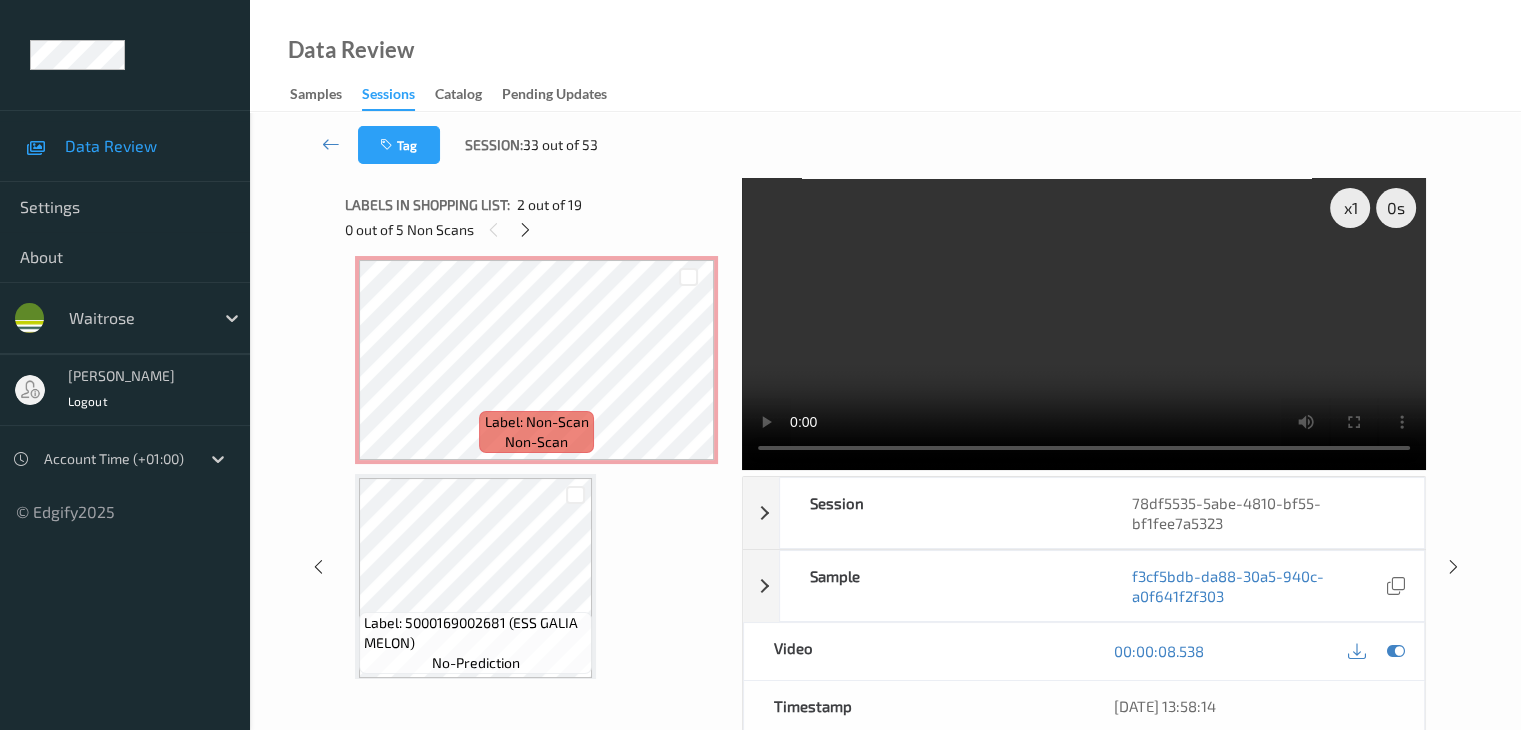 scroll, scrollTop: 1400, scrollLeft: 0, axis: vertical 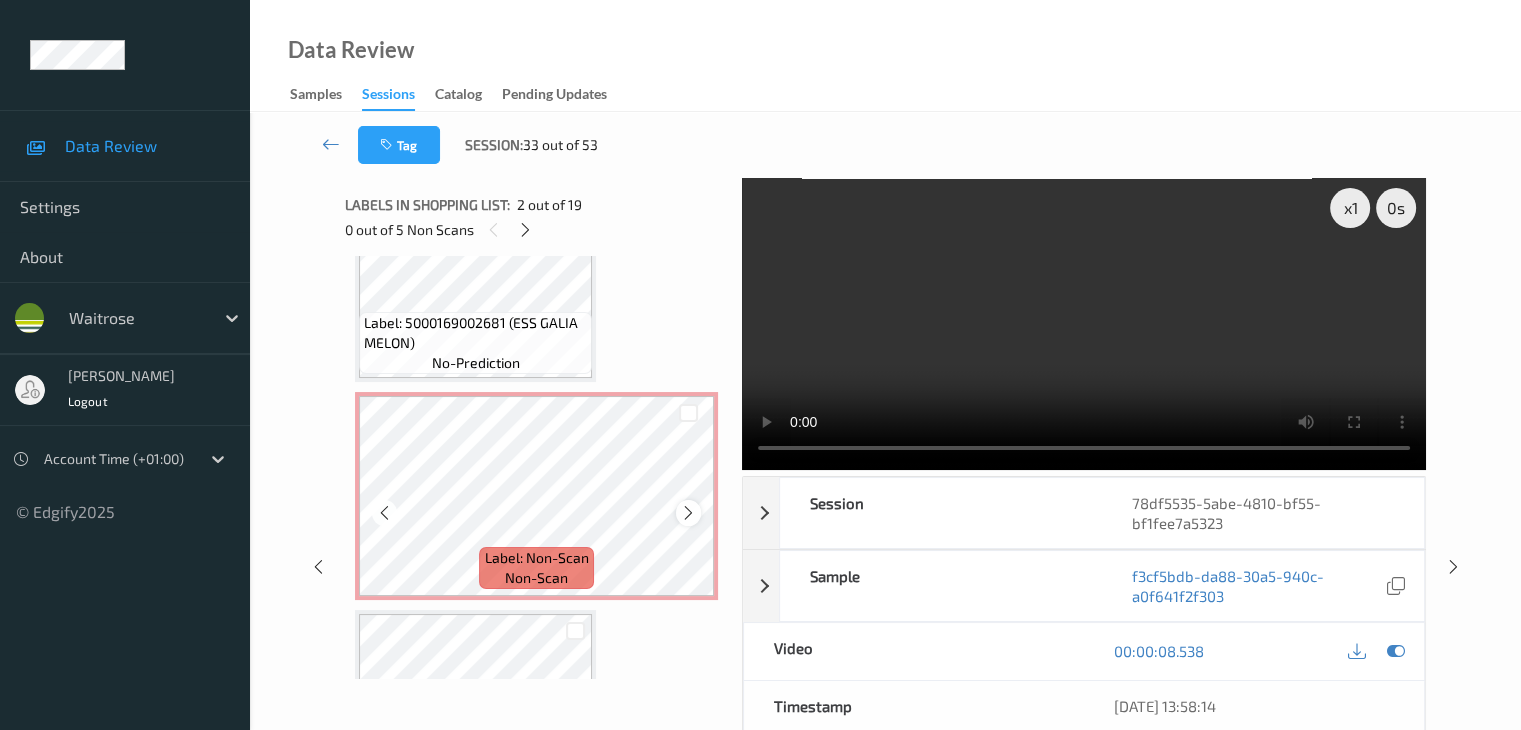 click at bounding box center (688, 513) 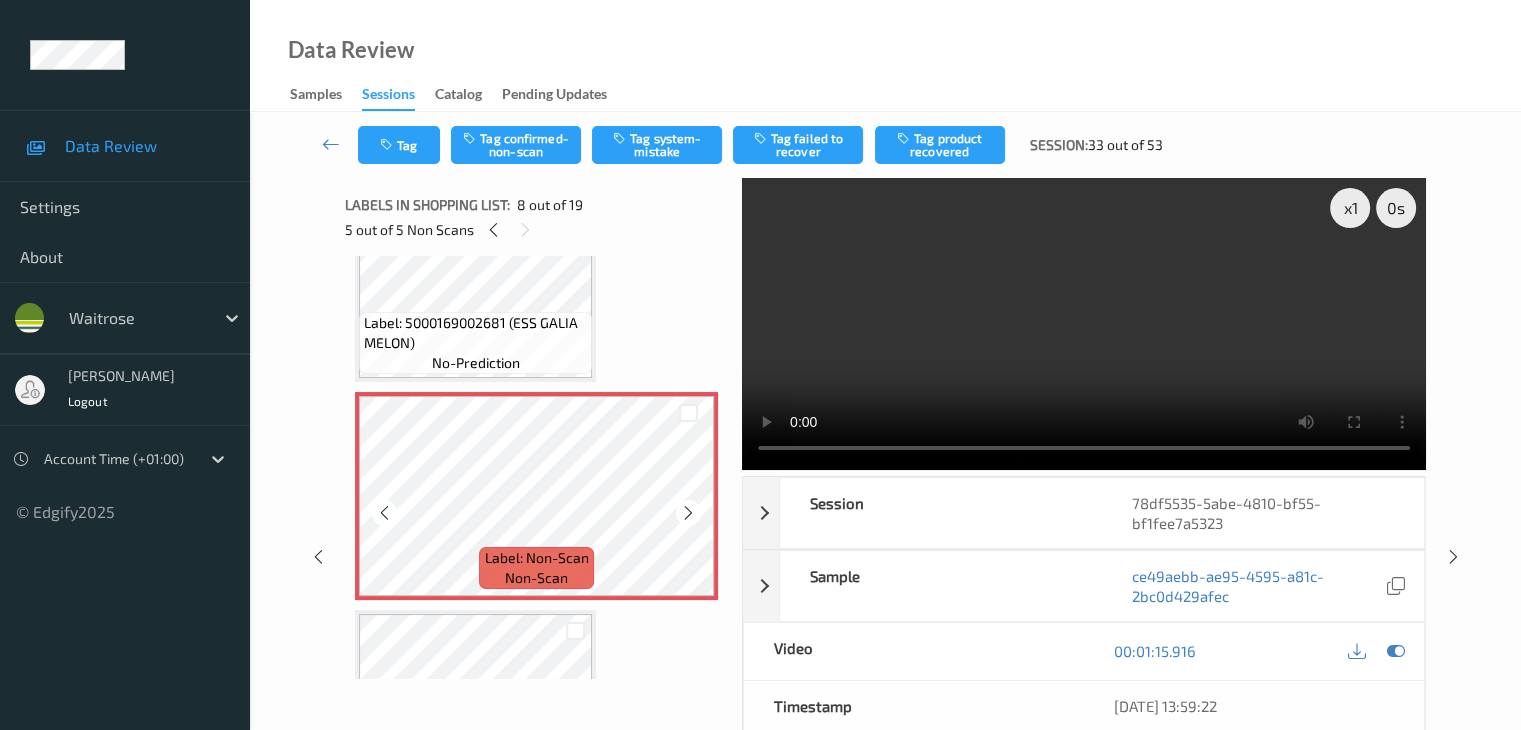click at bounding box center (688, 513) 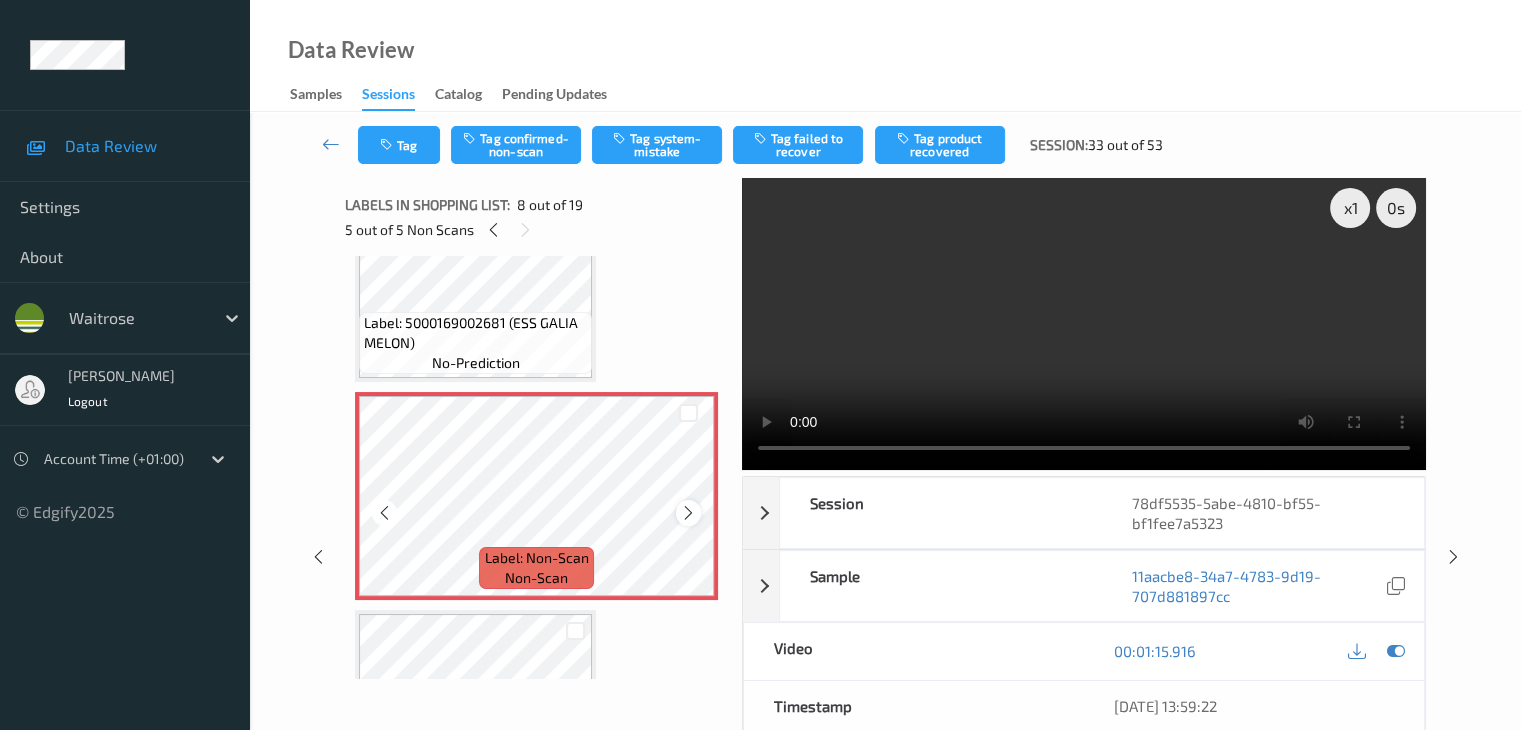 click at bounding box center (688, 513) 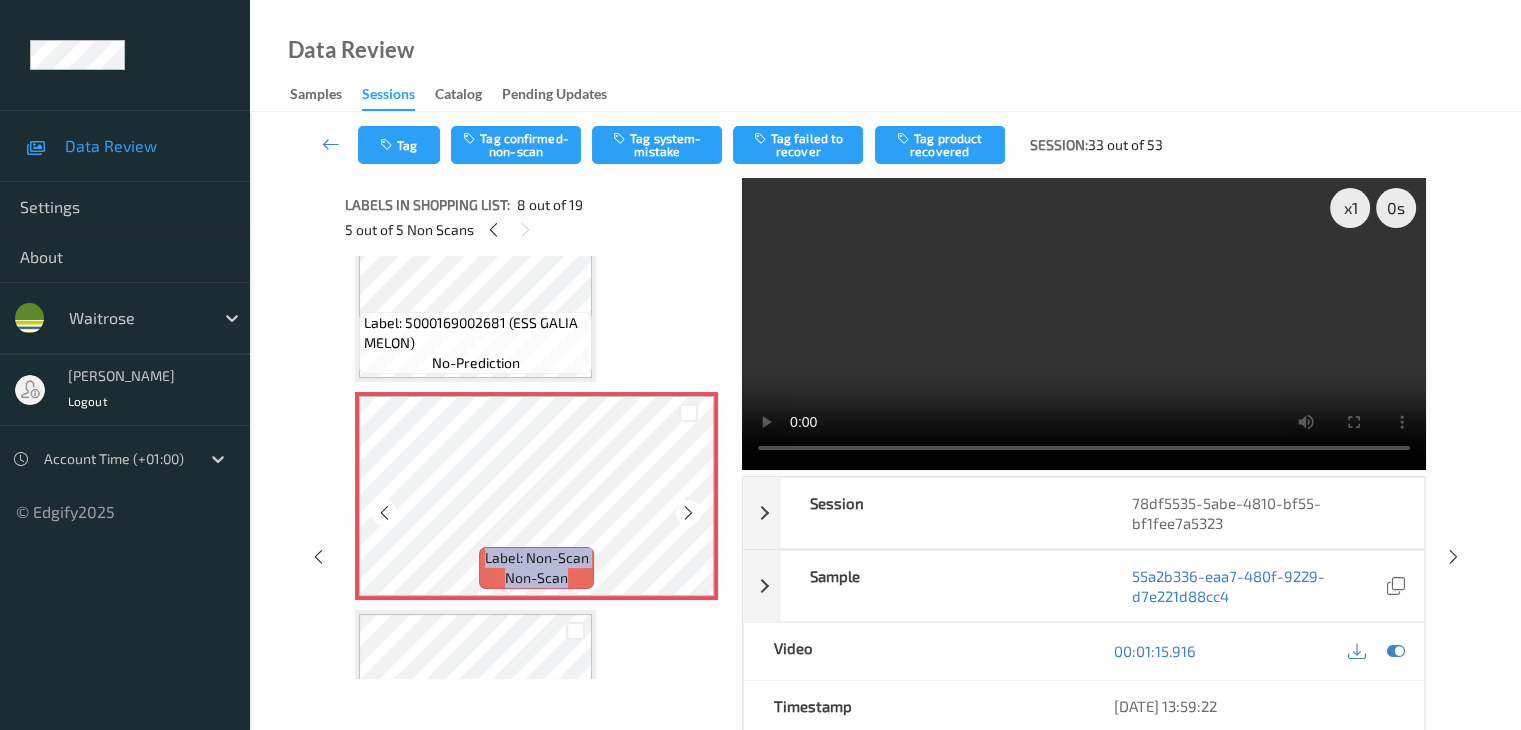 click at bounding box center [688, 513] 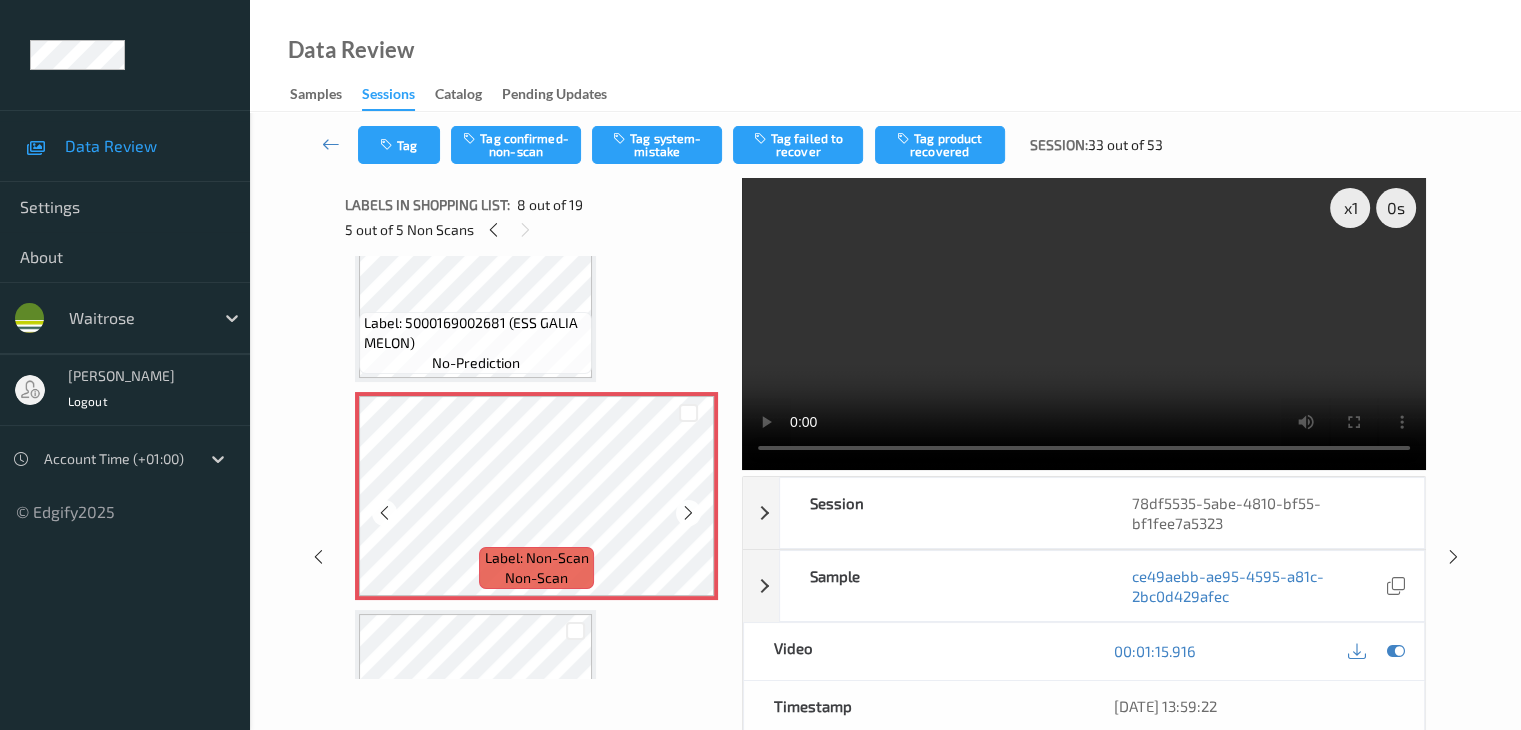 click at bounding box center (688, 513) 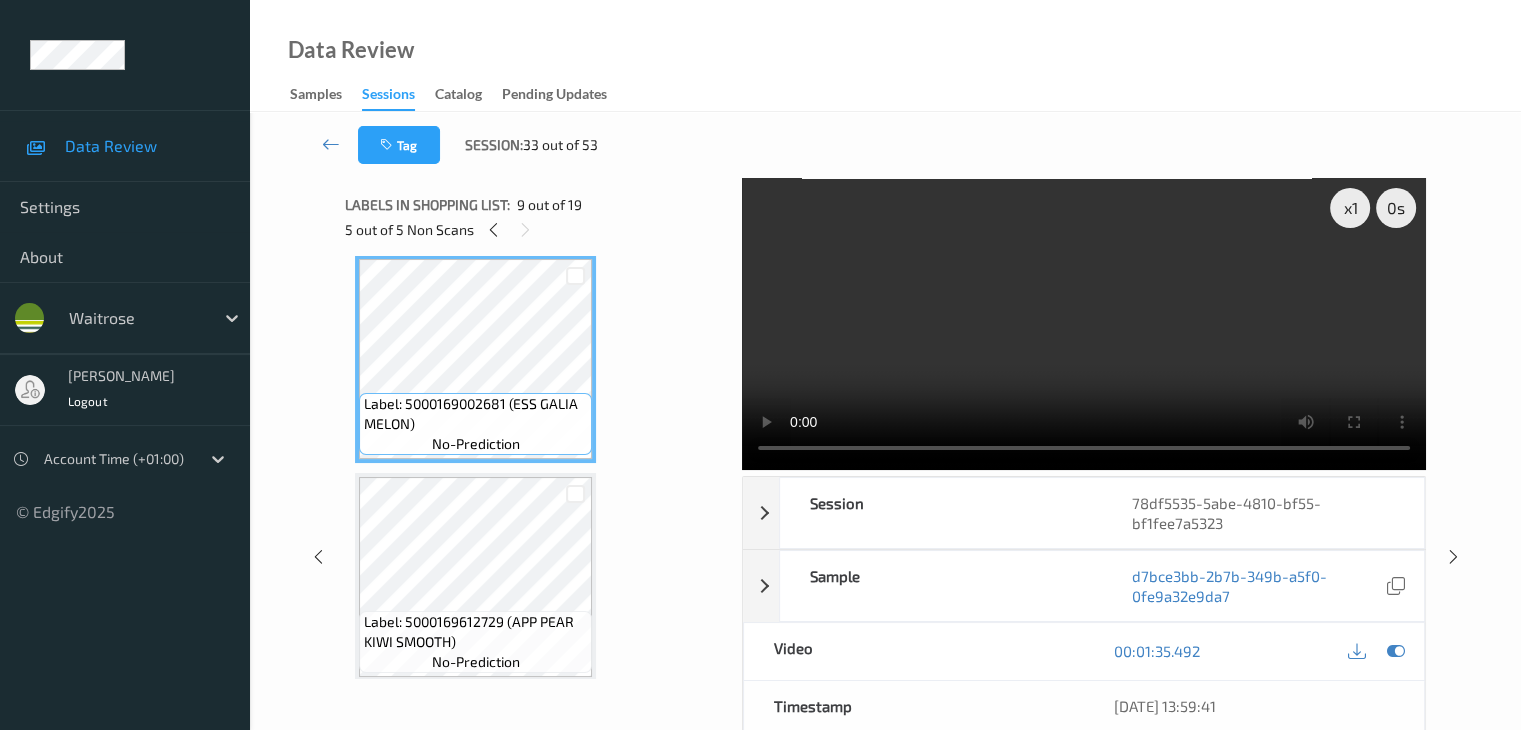 scroll, scrollTop: 1800, scrollLeft: 0, axis: vertical 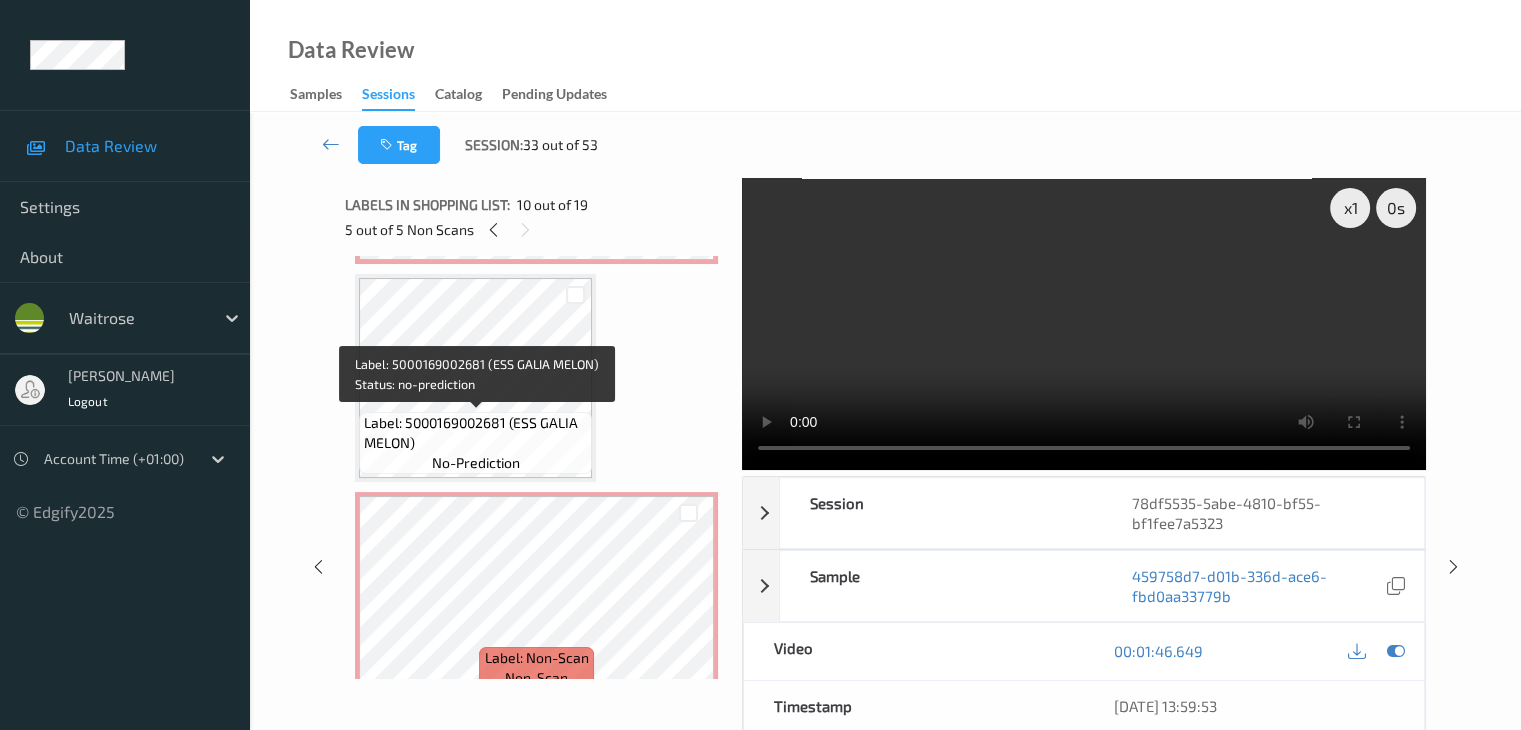 click on "Label: 5000169002681 (ESS GALIA MELON)" at bounding box center [475, 433] 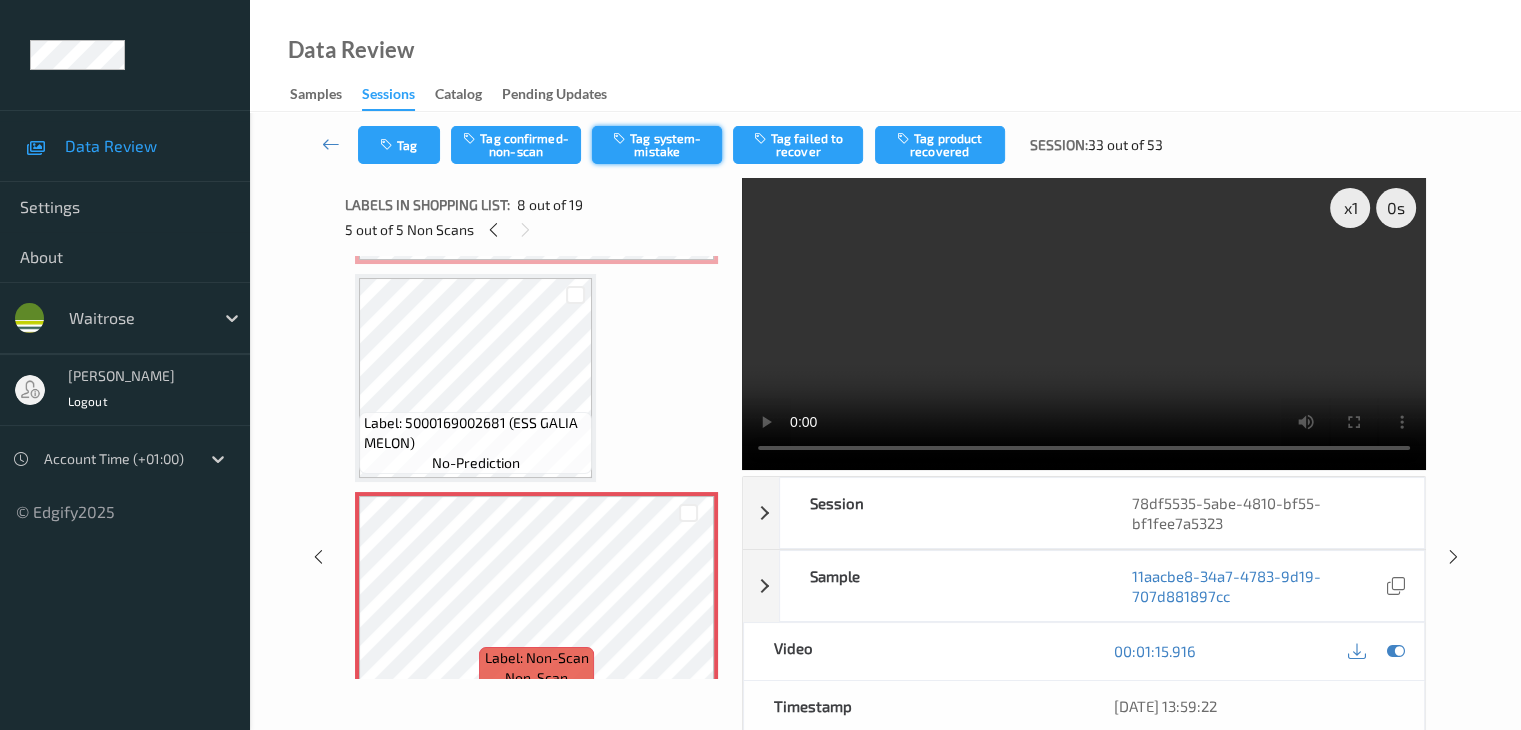 click on "Tag   system-mistake" at bounding box center [657, 145] 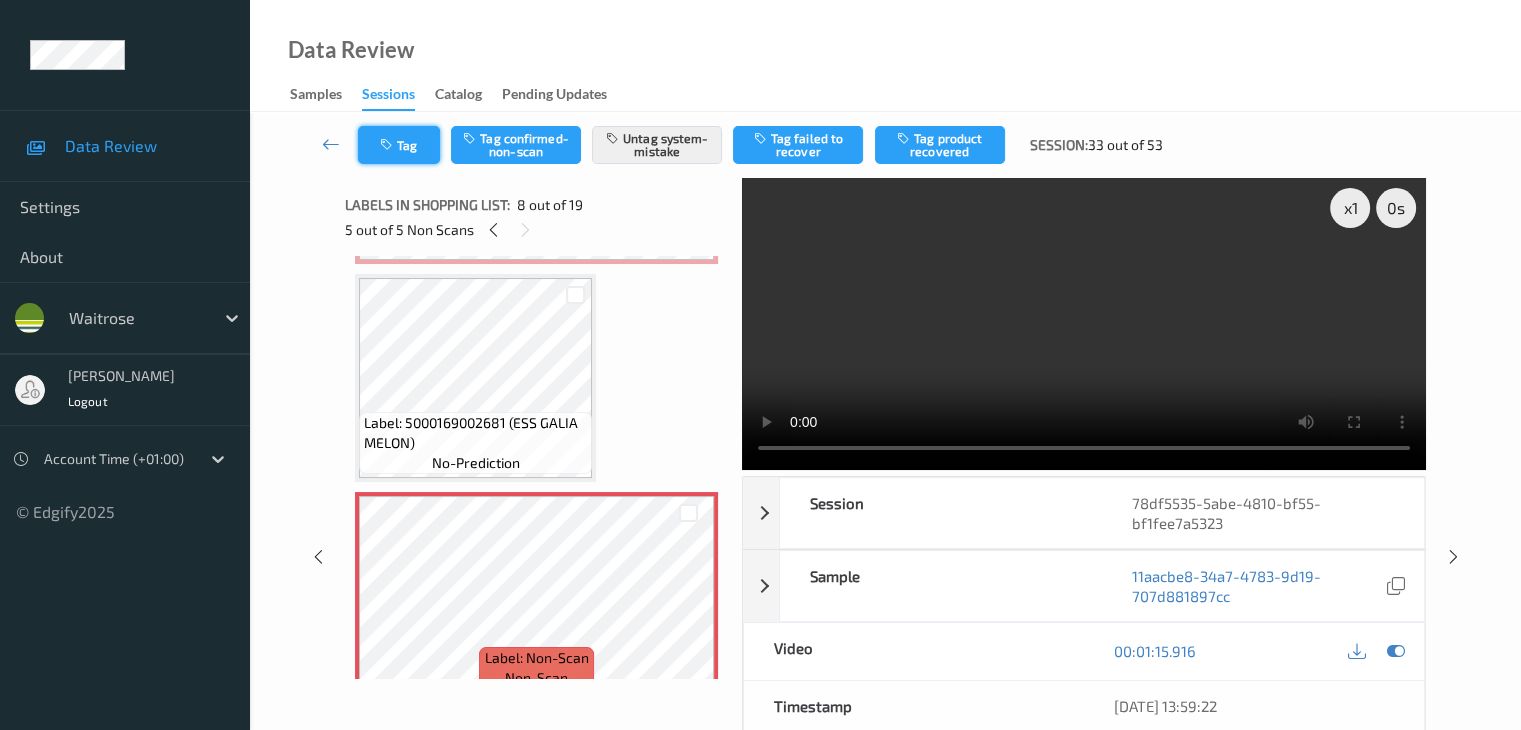 click on "Tag" at bounding box center [399, 145] 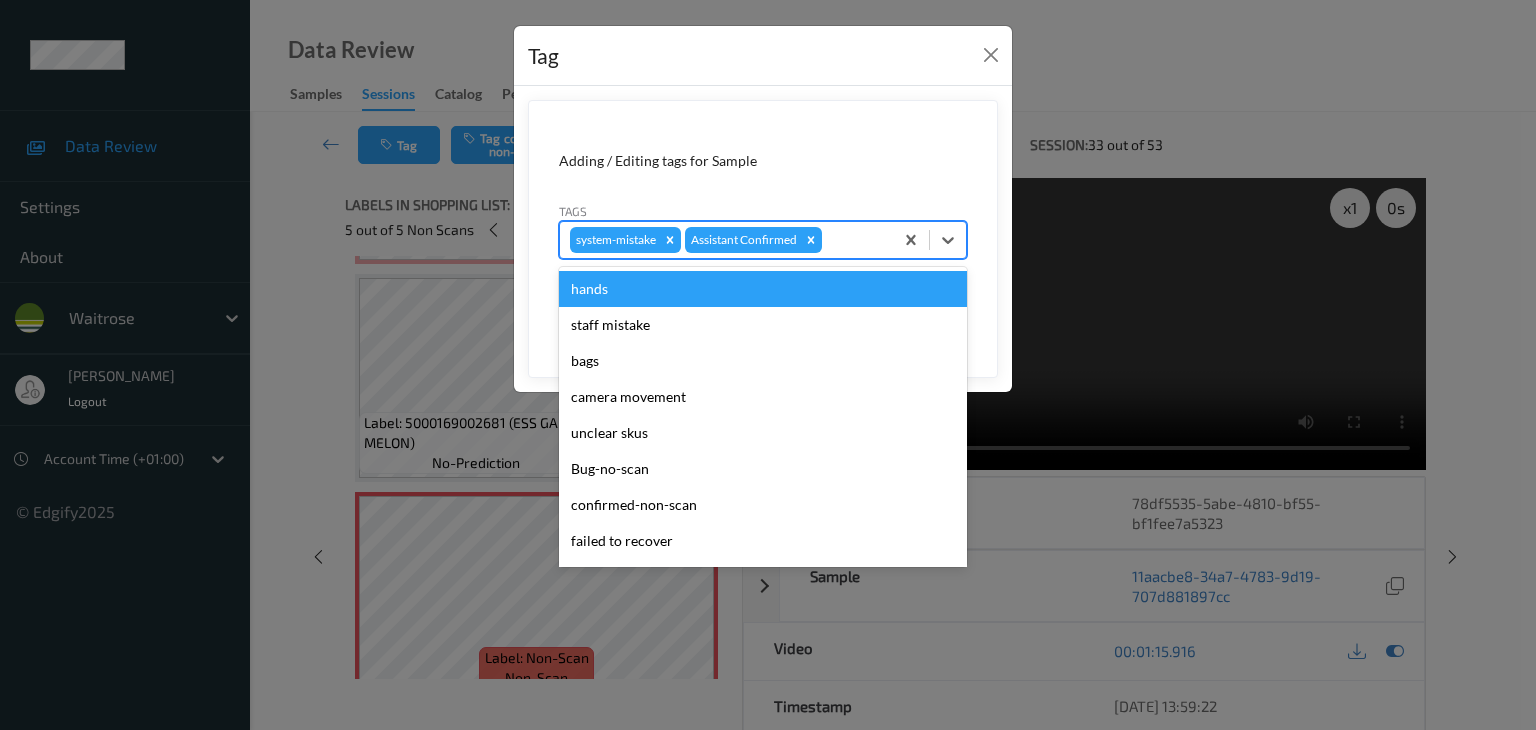 click on "system-mistake Assistant Confirmed" at bounding box center [726, 240] 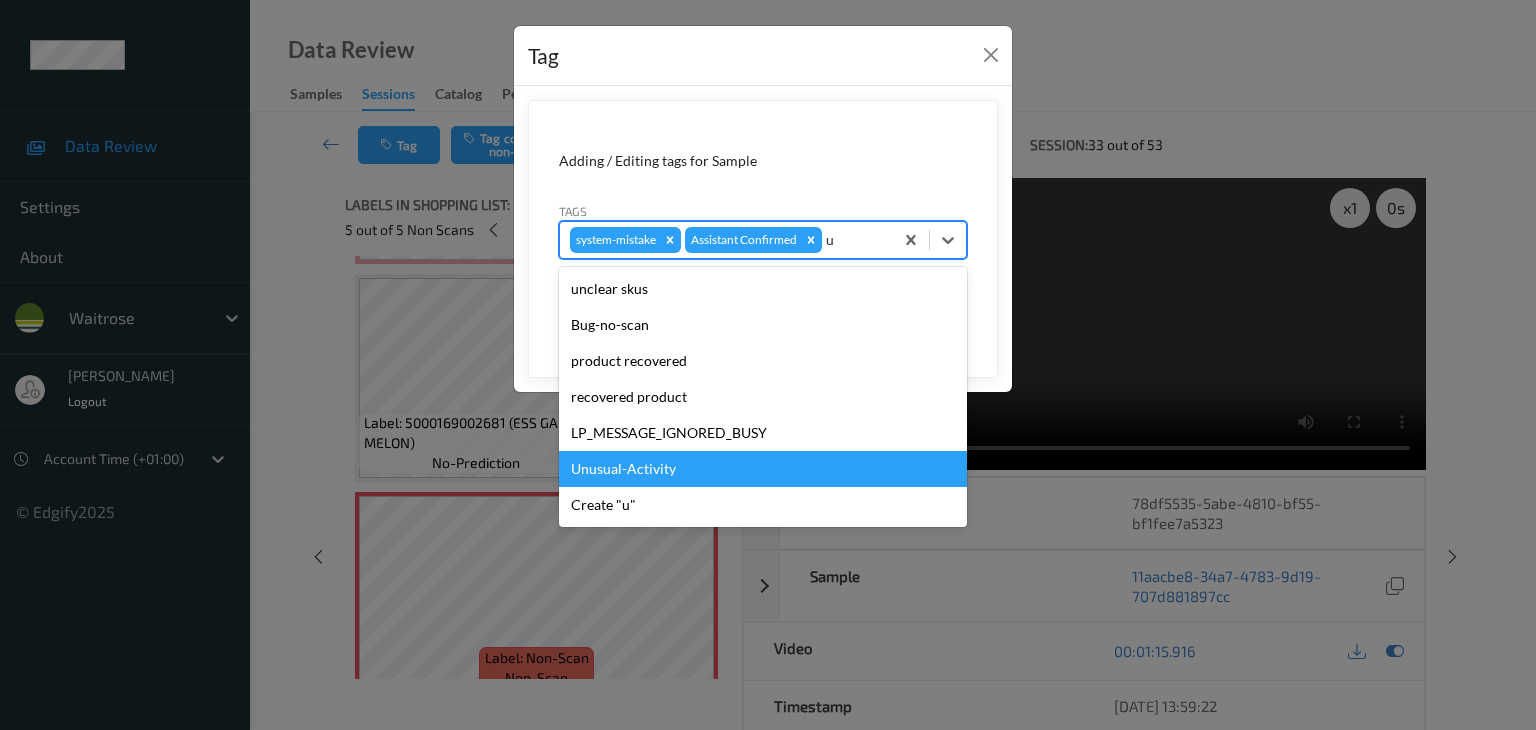 click on "Unusual-Activity" at bounding box center [763, 469] 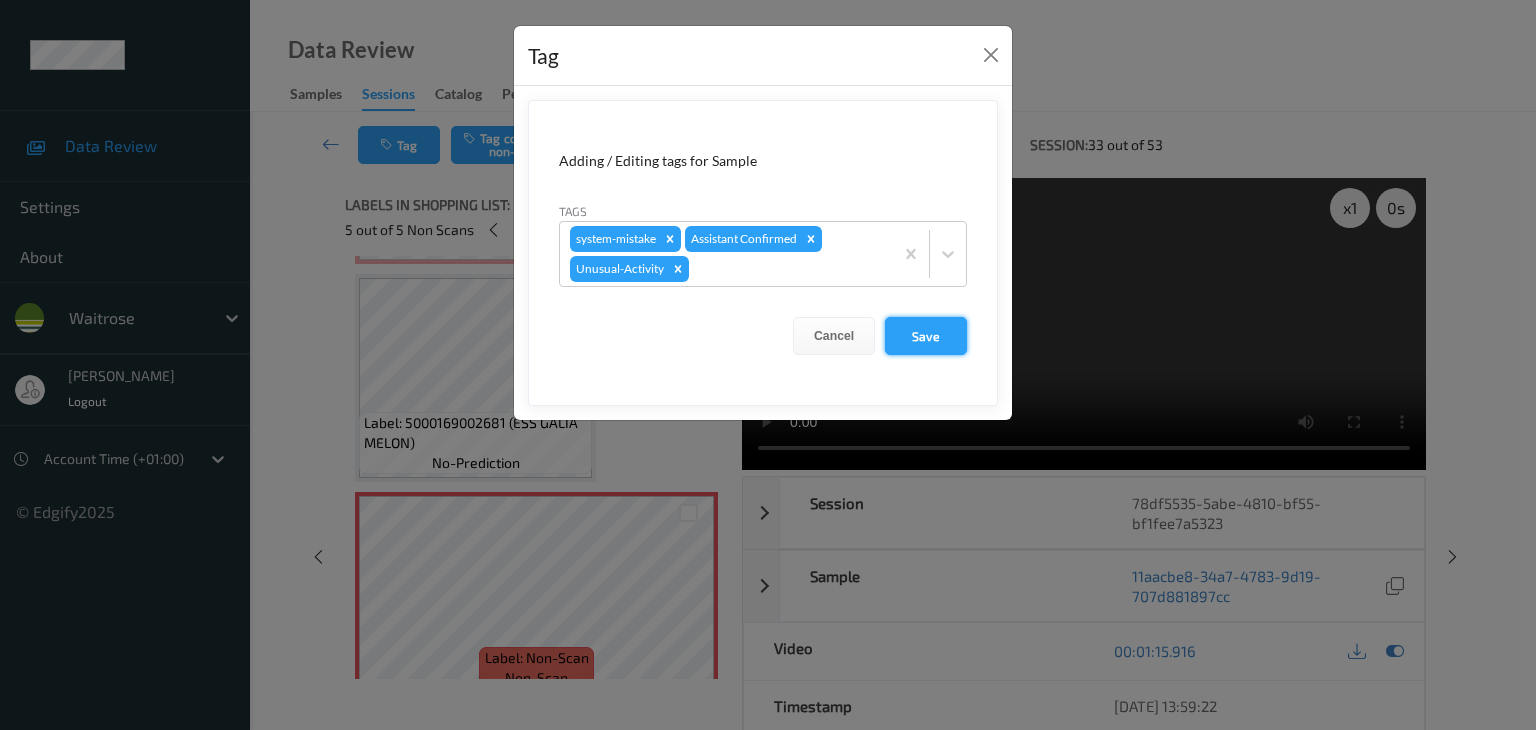 click on "Save" at bounding box center (926, 336) 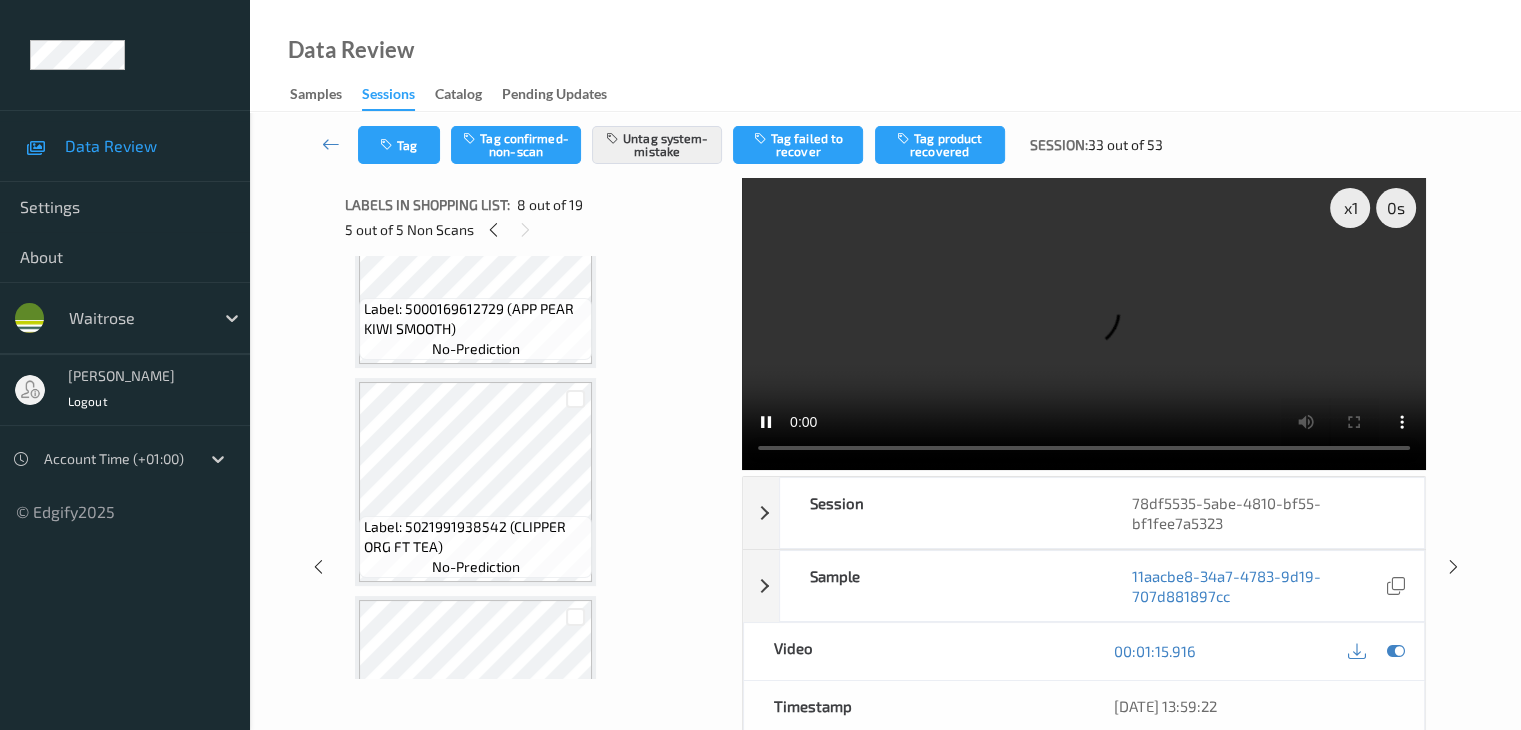 scroll, scrollTop: 2100, scrollLeft: 0, axis: vertical 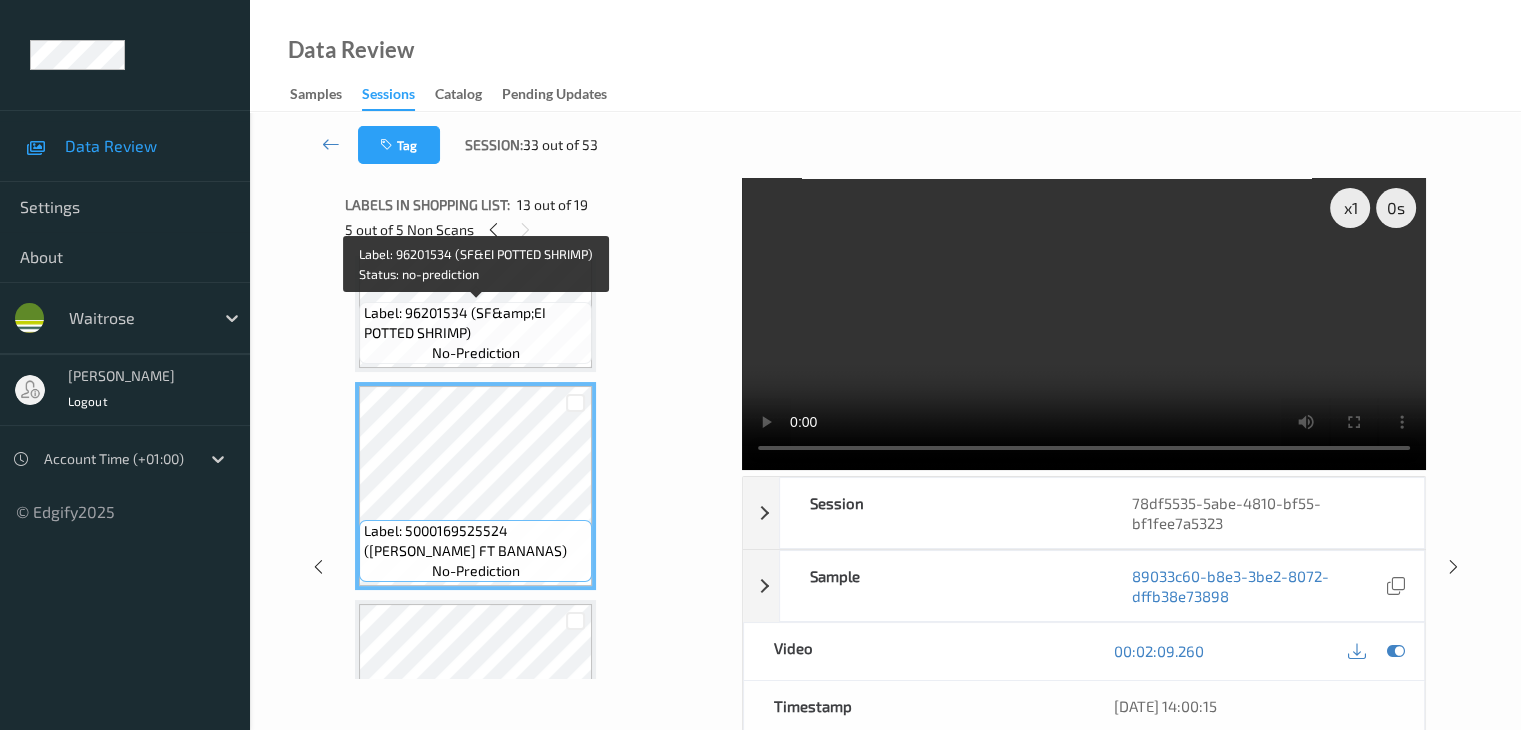 click on "no-prediction" at bounding box center [476, 353] 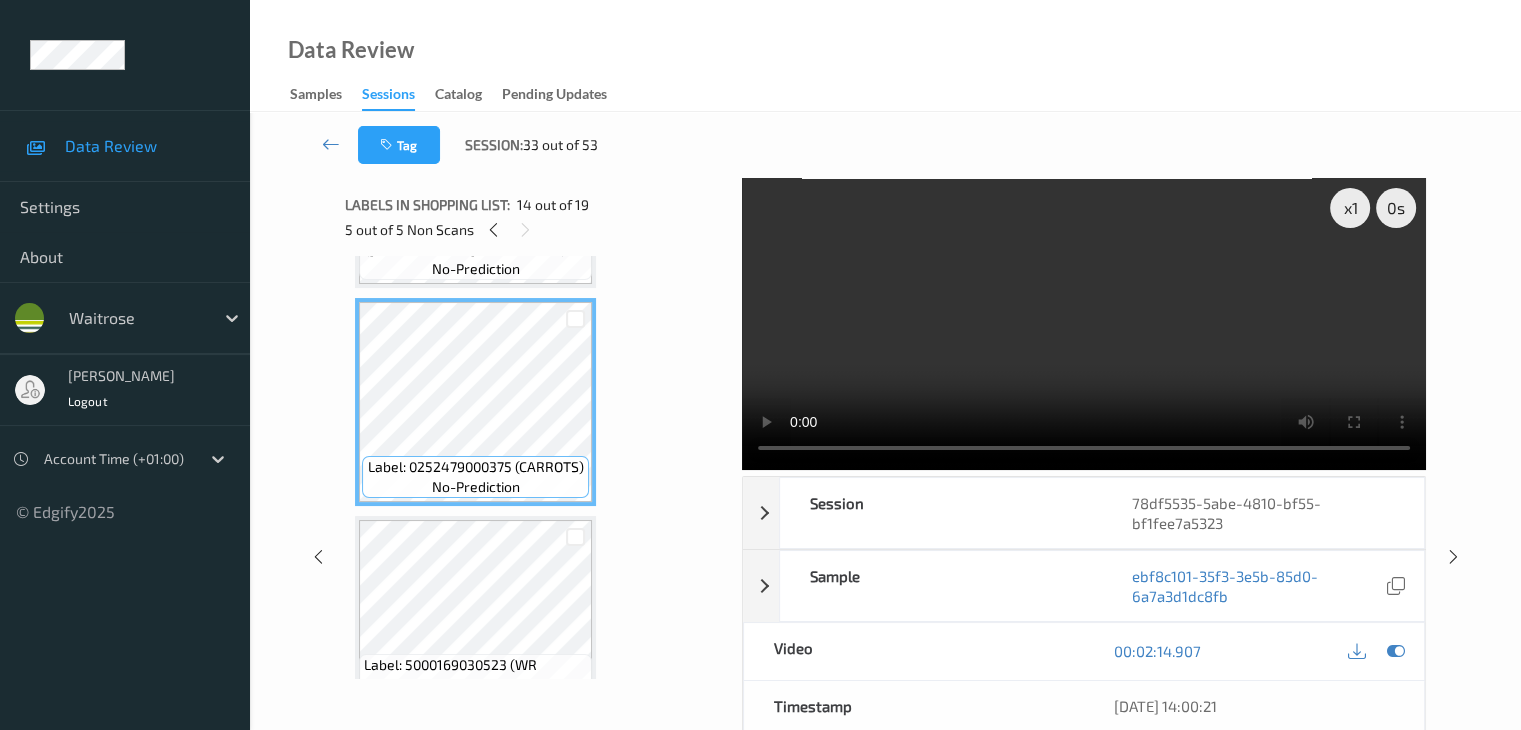 scroll, scrollTop: 2900, scrollLeft: 0, axis: vertical 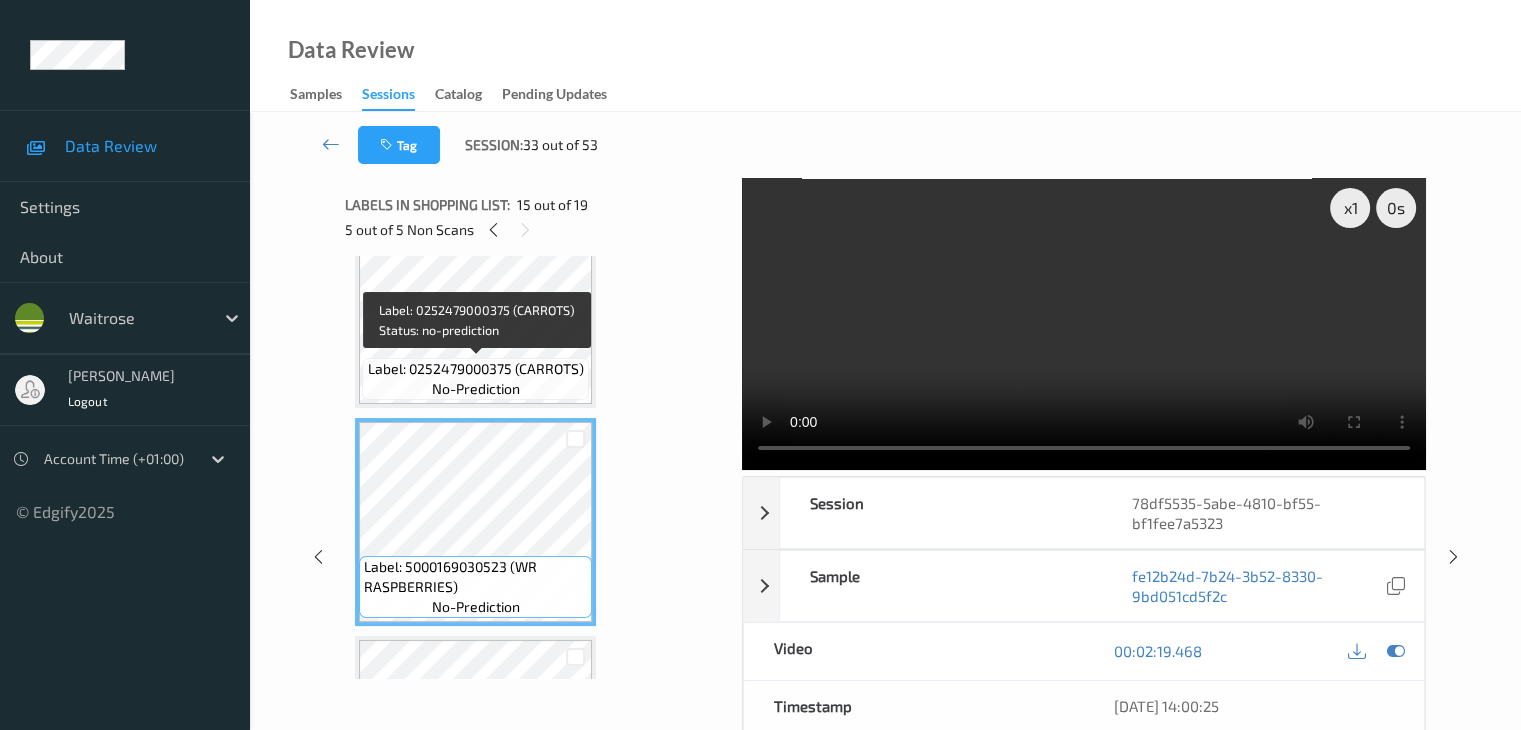click on "Label: 0252479000375 (CARROTS)" at bounding box center (476, 369) 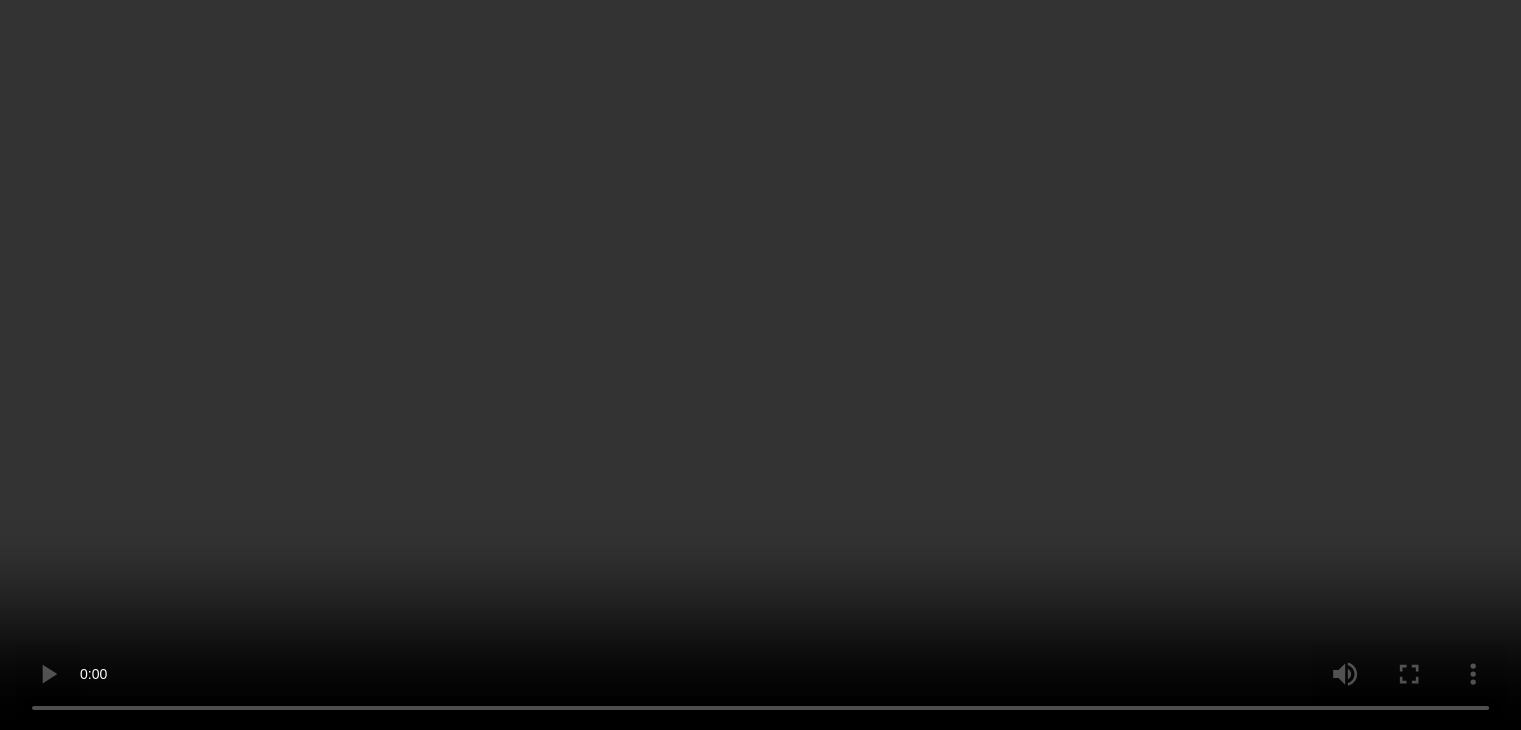 scroll, scrollTop: 300, scrollLeft: 0, axis: vertical 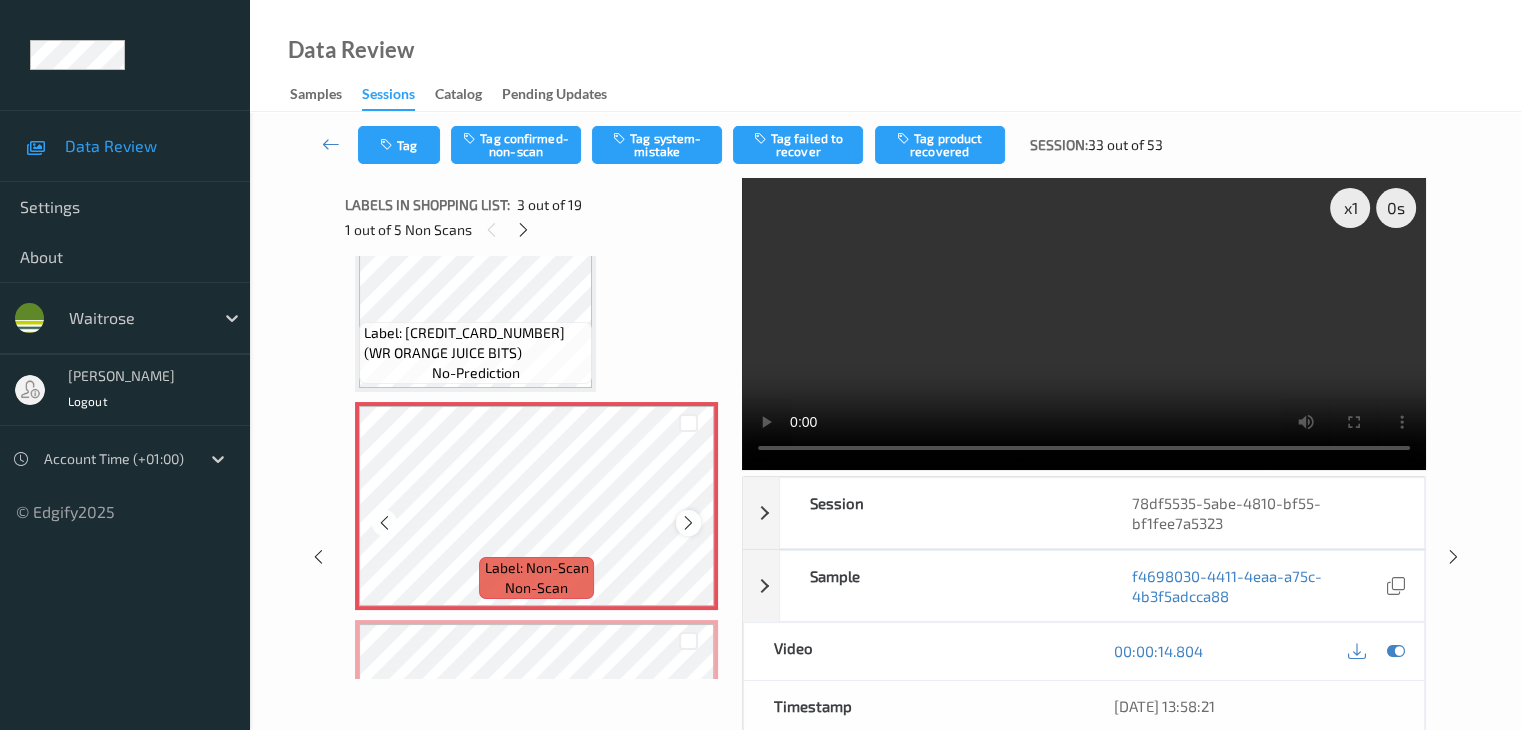 click at bounding box center [688, 523] 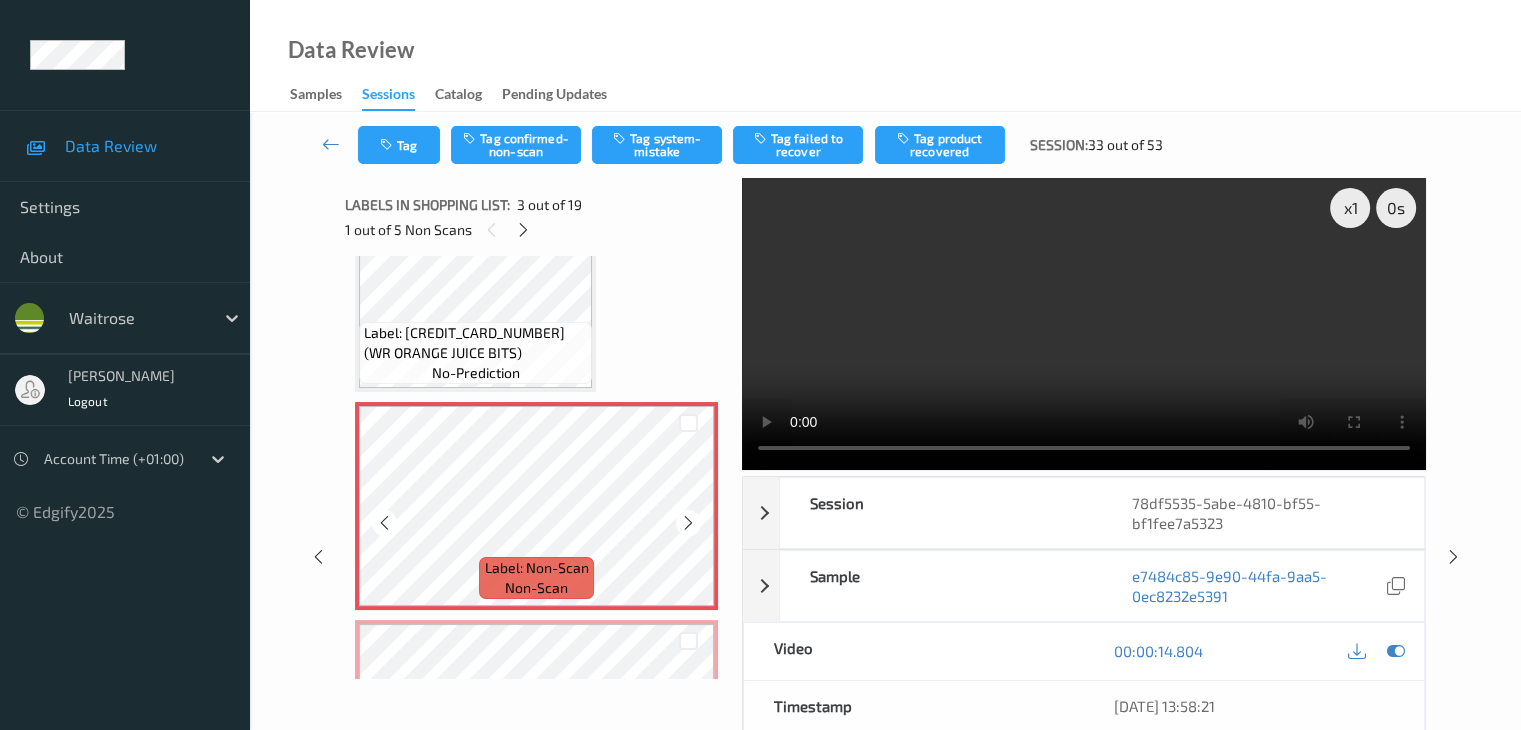 click at bounding box center [688, 523] 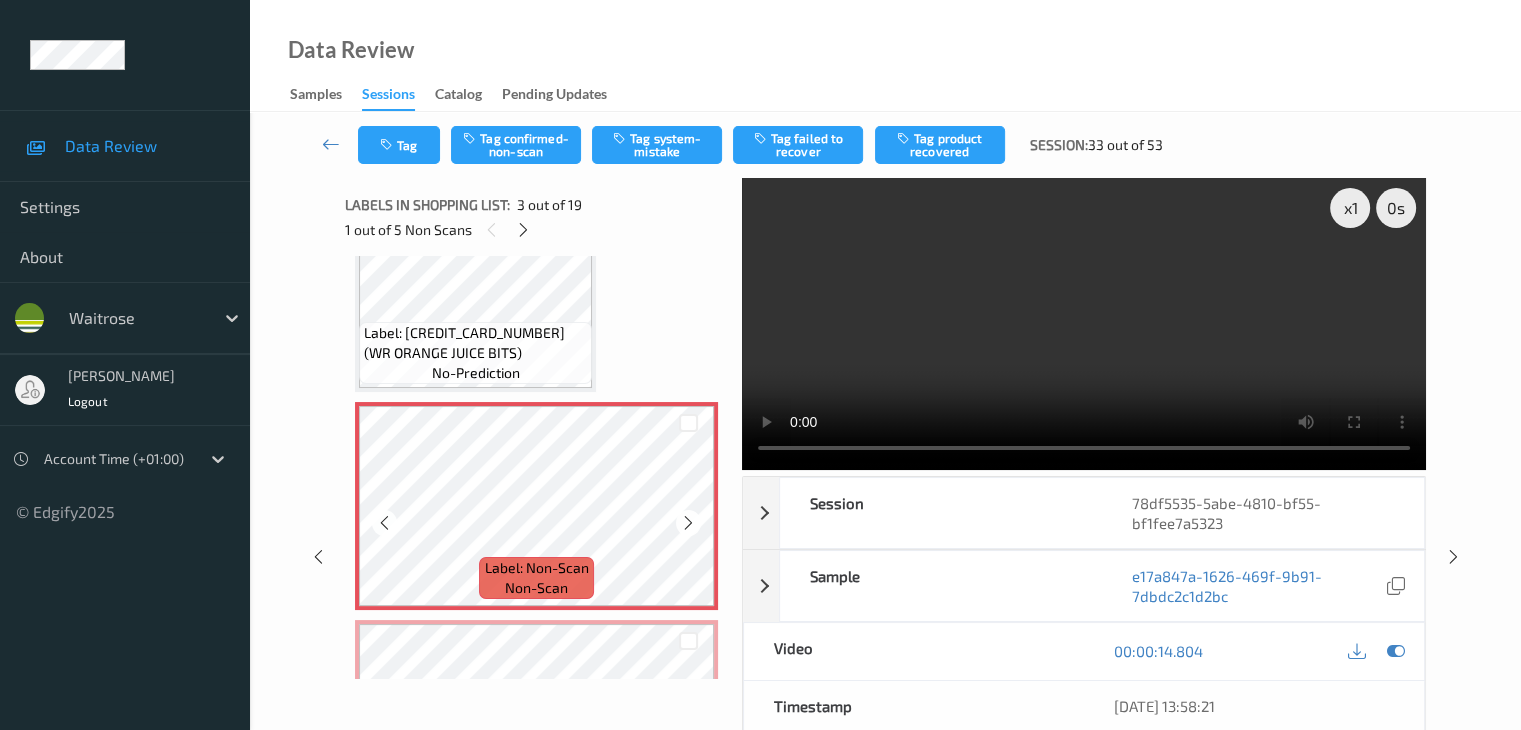 click at bounding box center [688, 523] 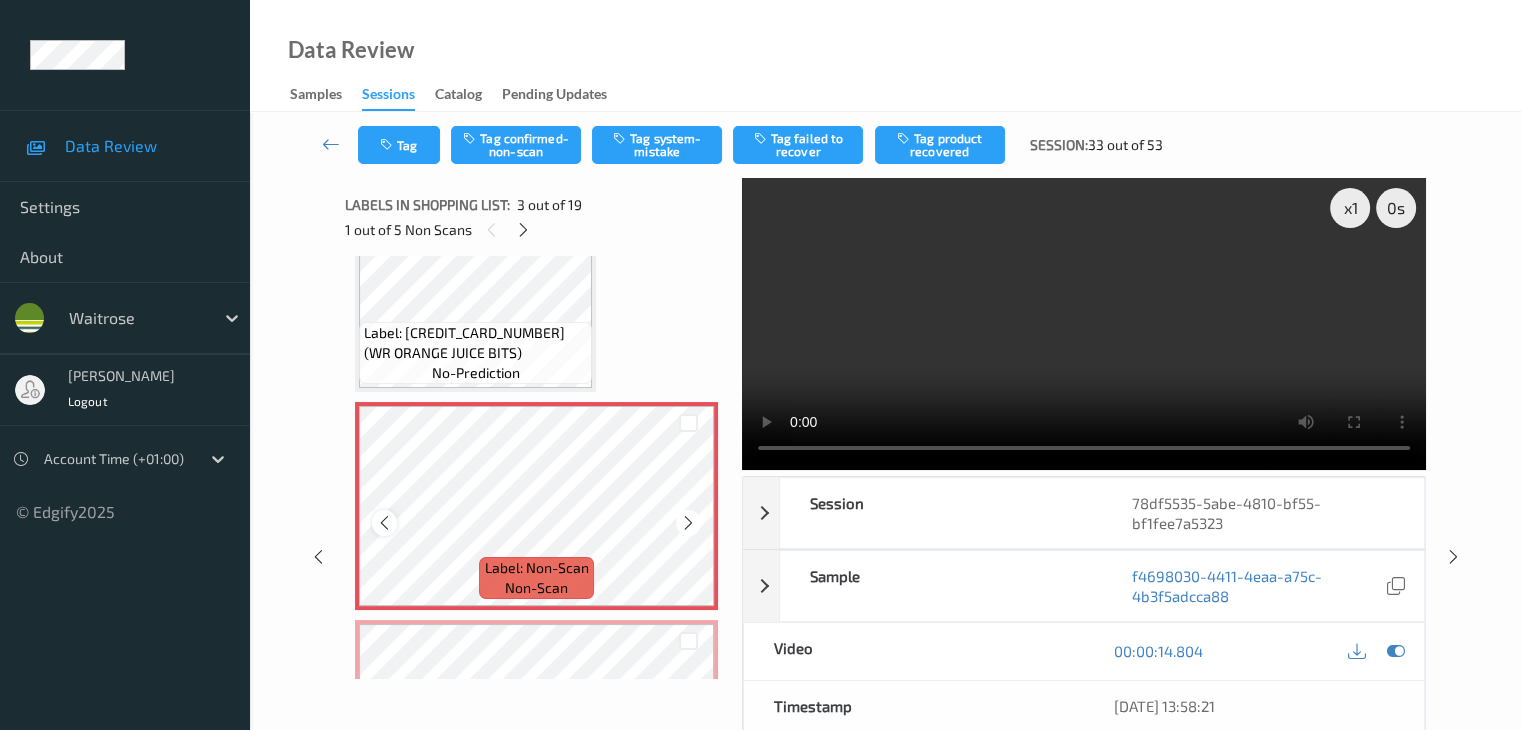 click at bounding box center [384, 523] 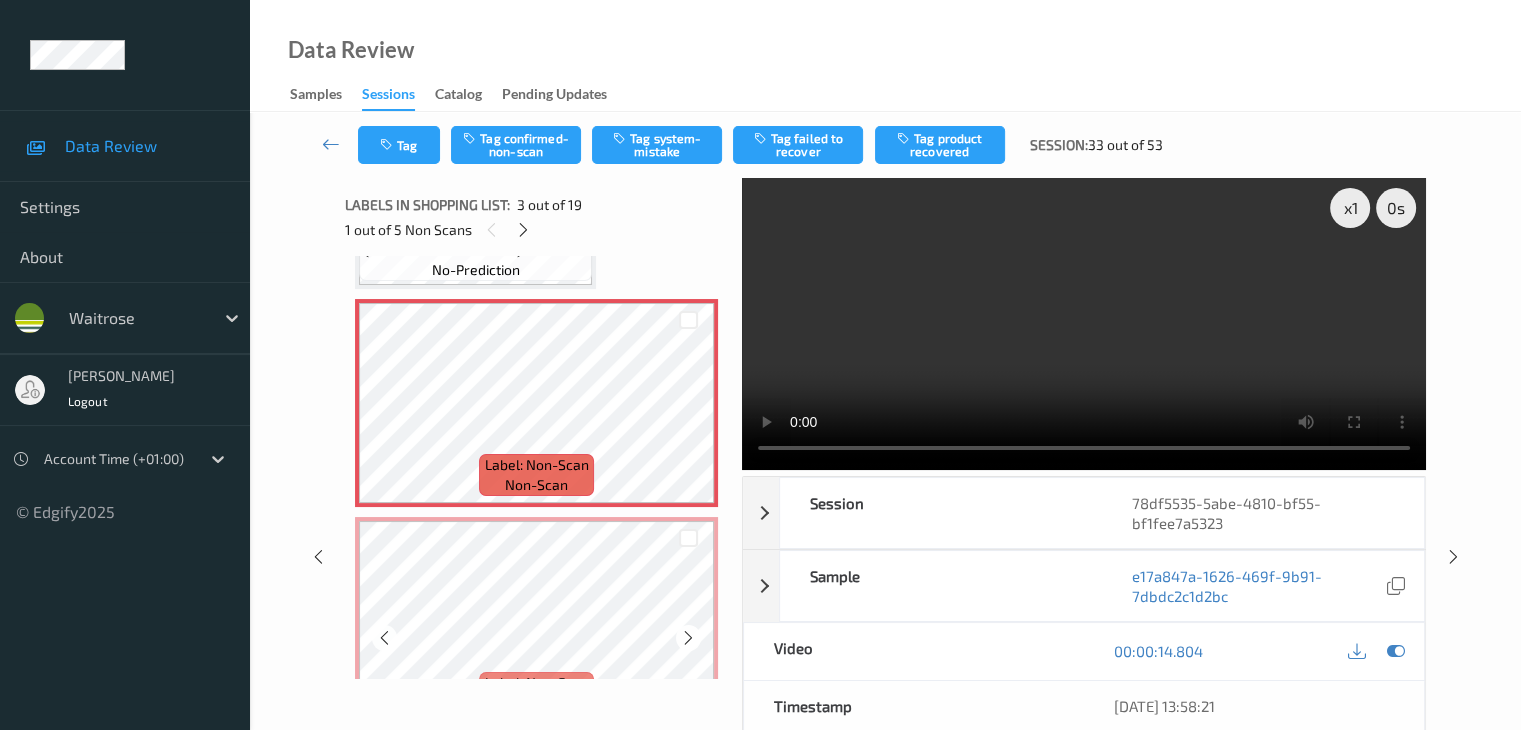 scroll, scrollTop: 400, scrollLeft: 0, axis: vertical 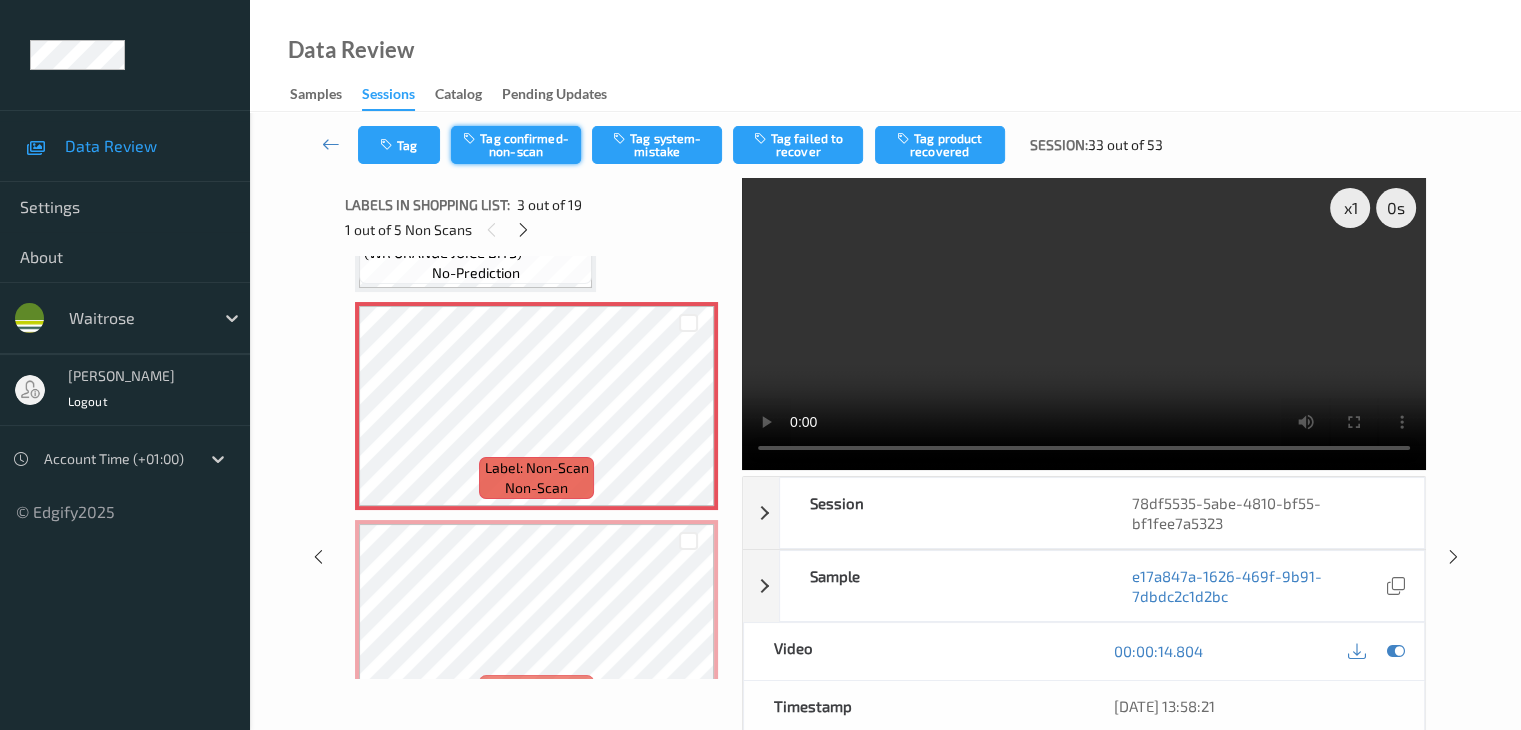 click on "Tag   confirmed-non-scan" at bounding box center [516, 145] 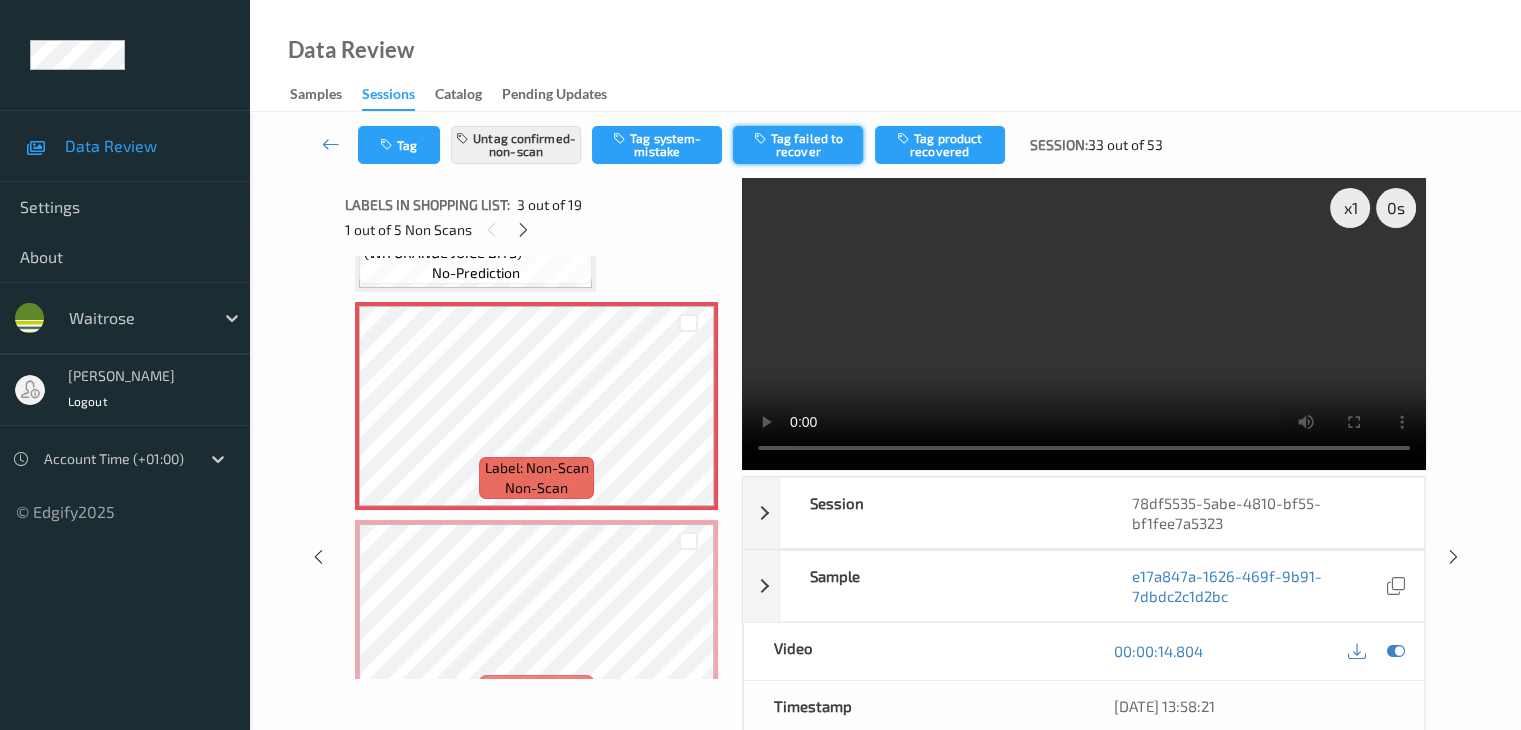 click on "Tag   failed to recover" at bounding box center [798, 145] 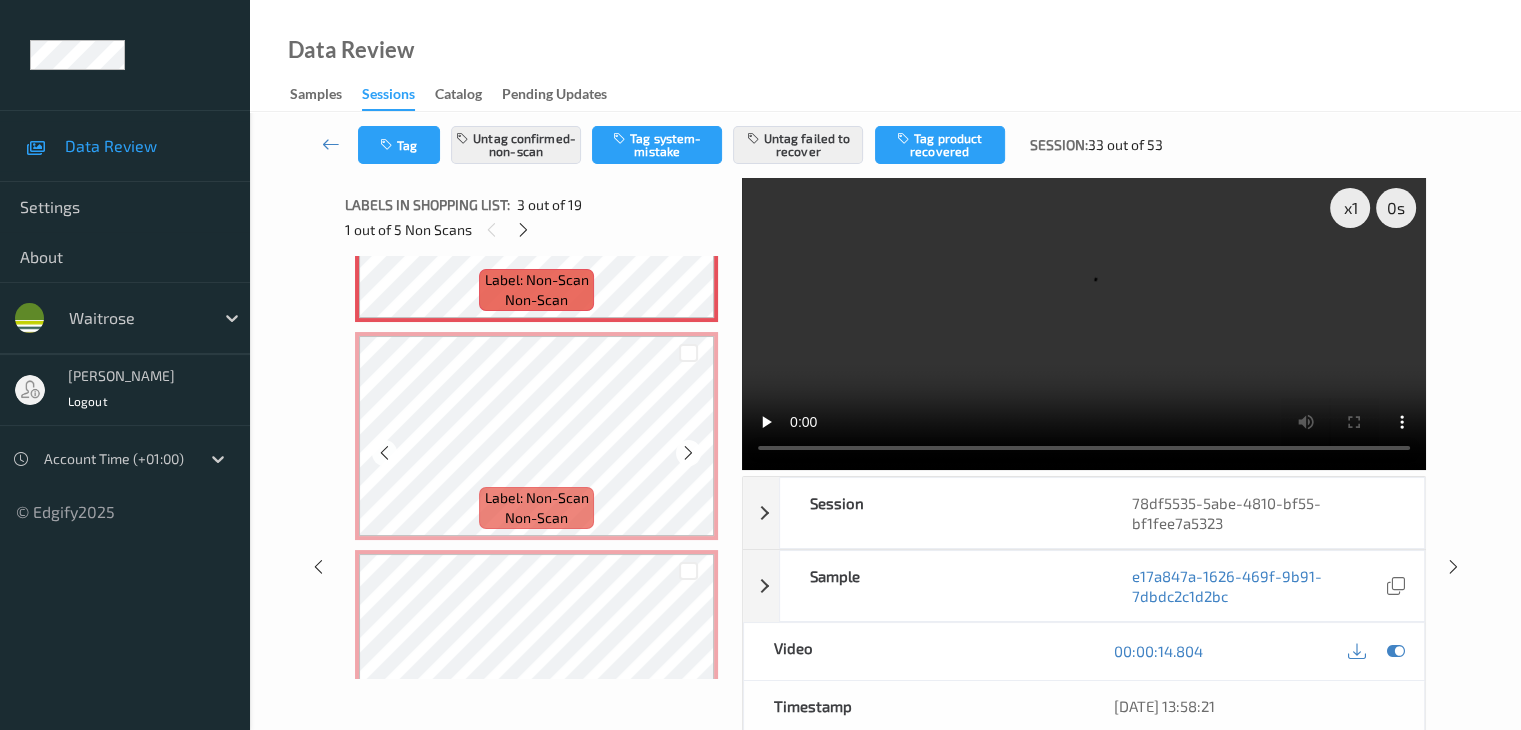 scroll, scrollTop: 600, scrollLeft: 0, axis: vertical 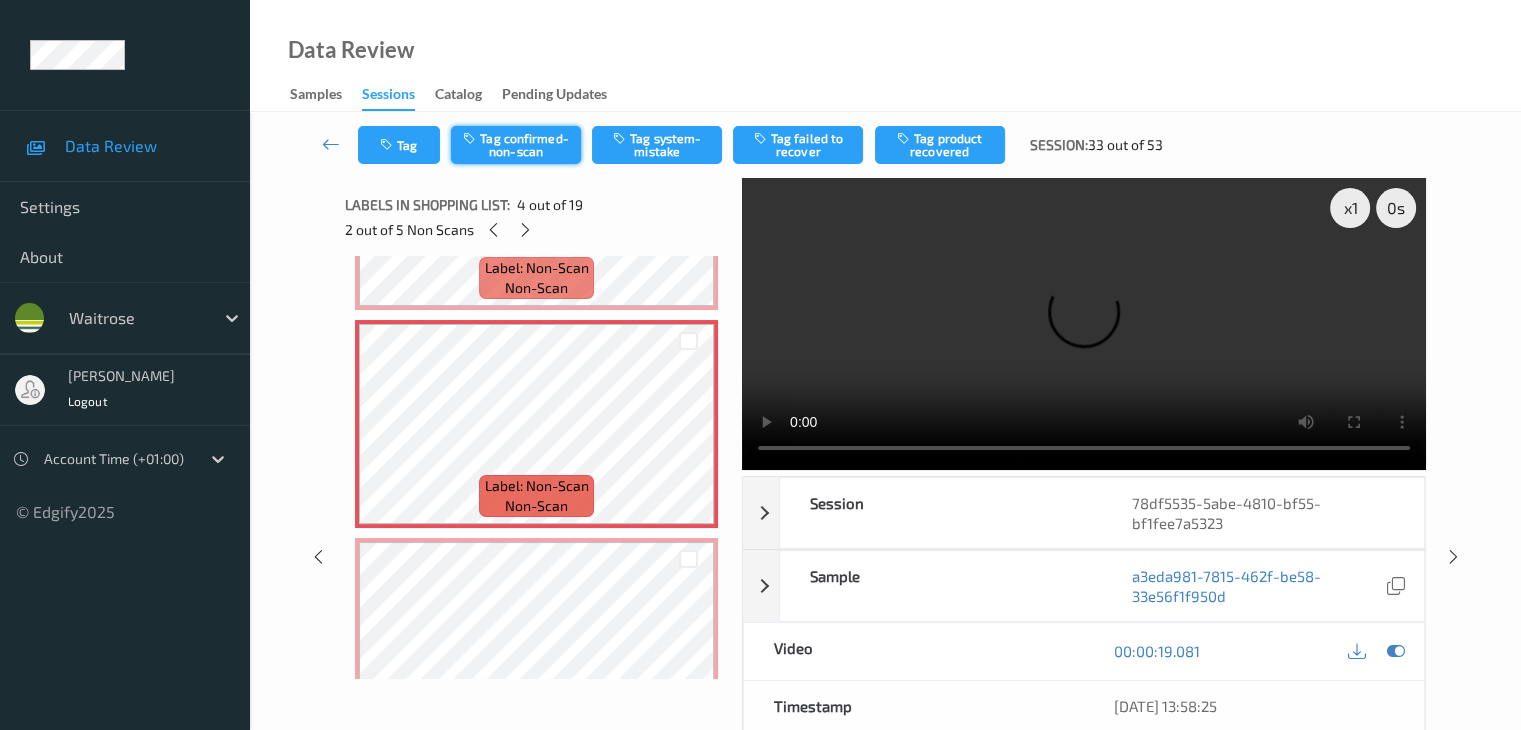 click on "Tag   confirmed-non-scan" at bounding box center [516, 145] 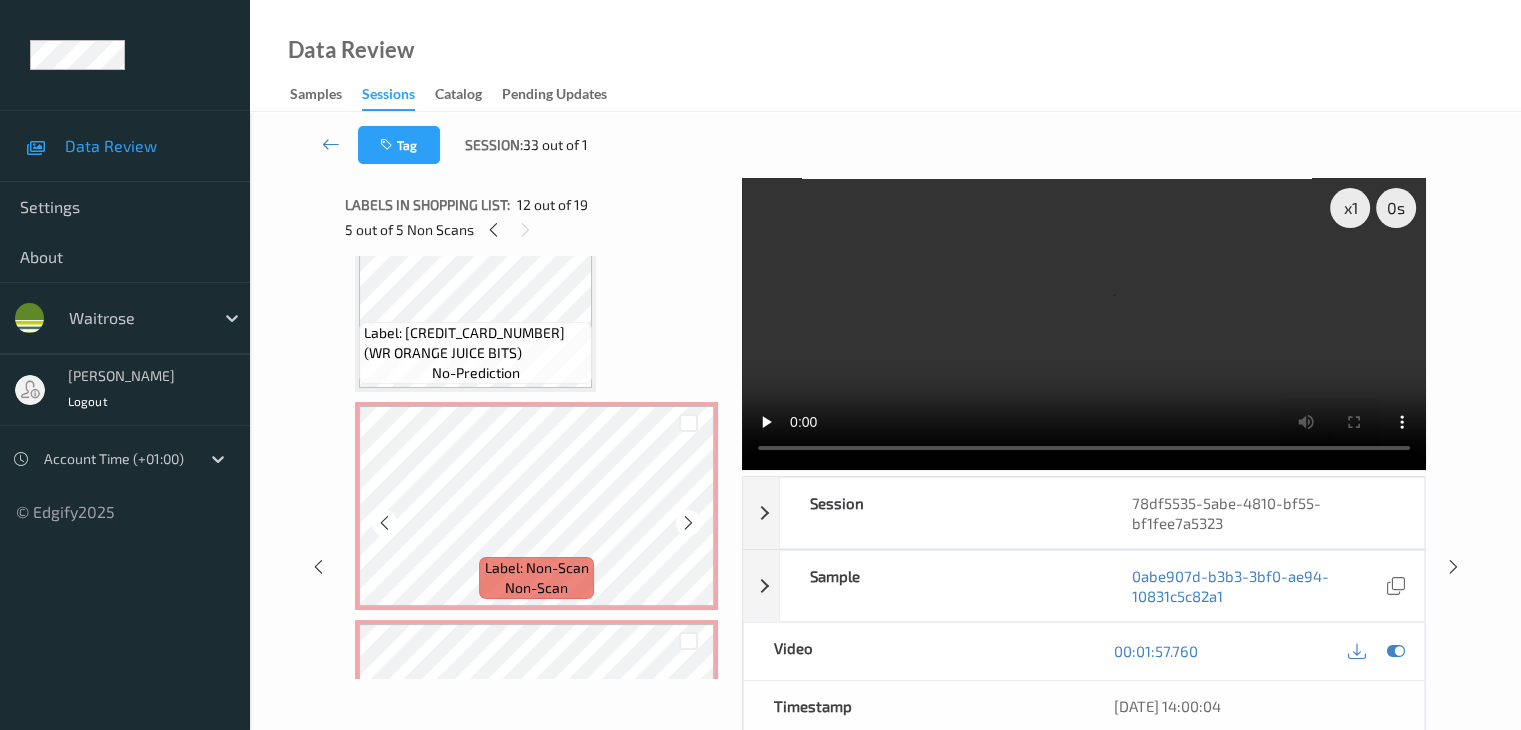 scroll, scrollTop: 600, scrollLeft: 0, axis: vertical 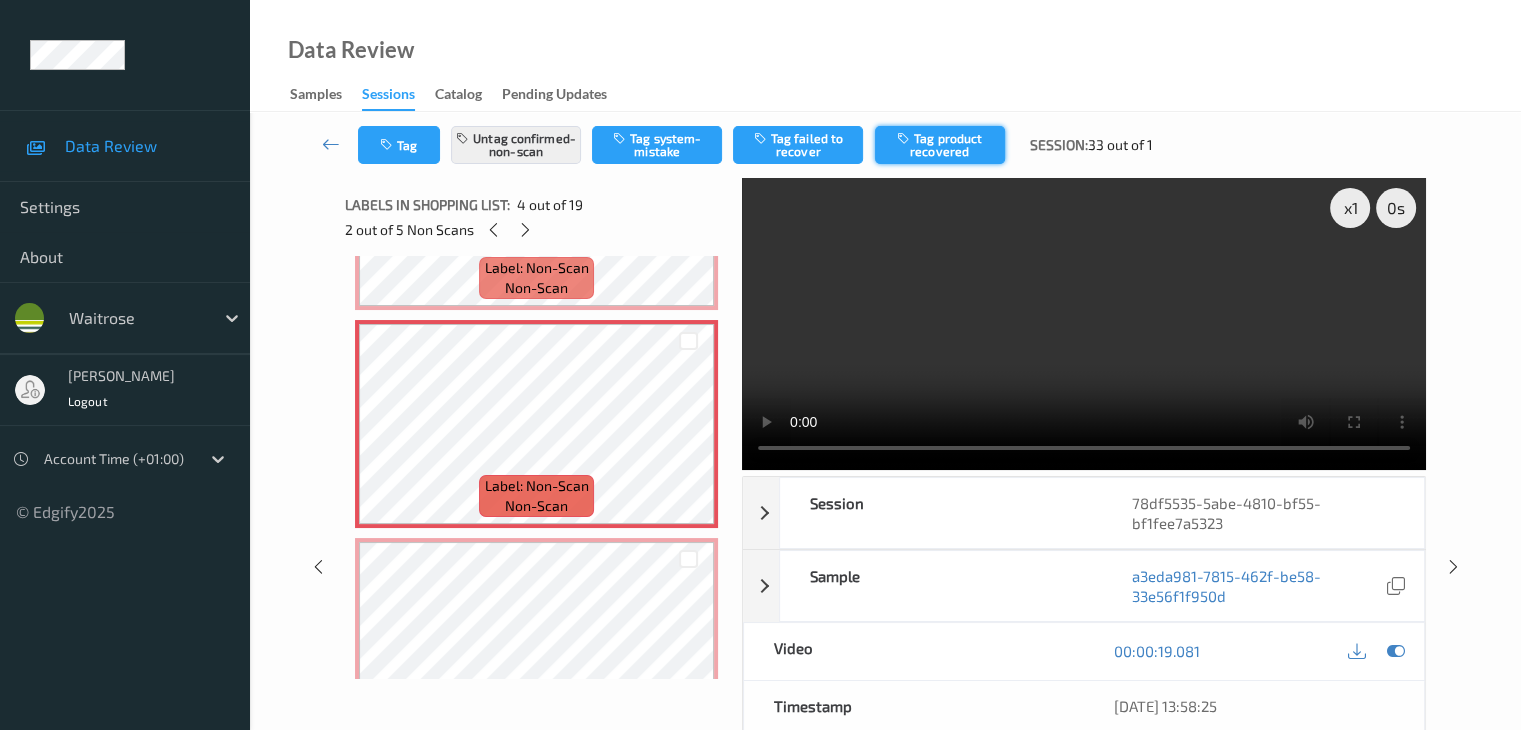 click on "Tag   product recovered" at bounding box center (940, 145) 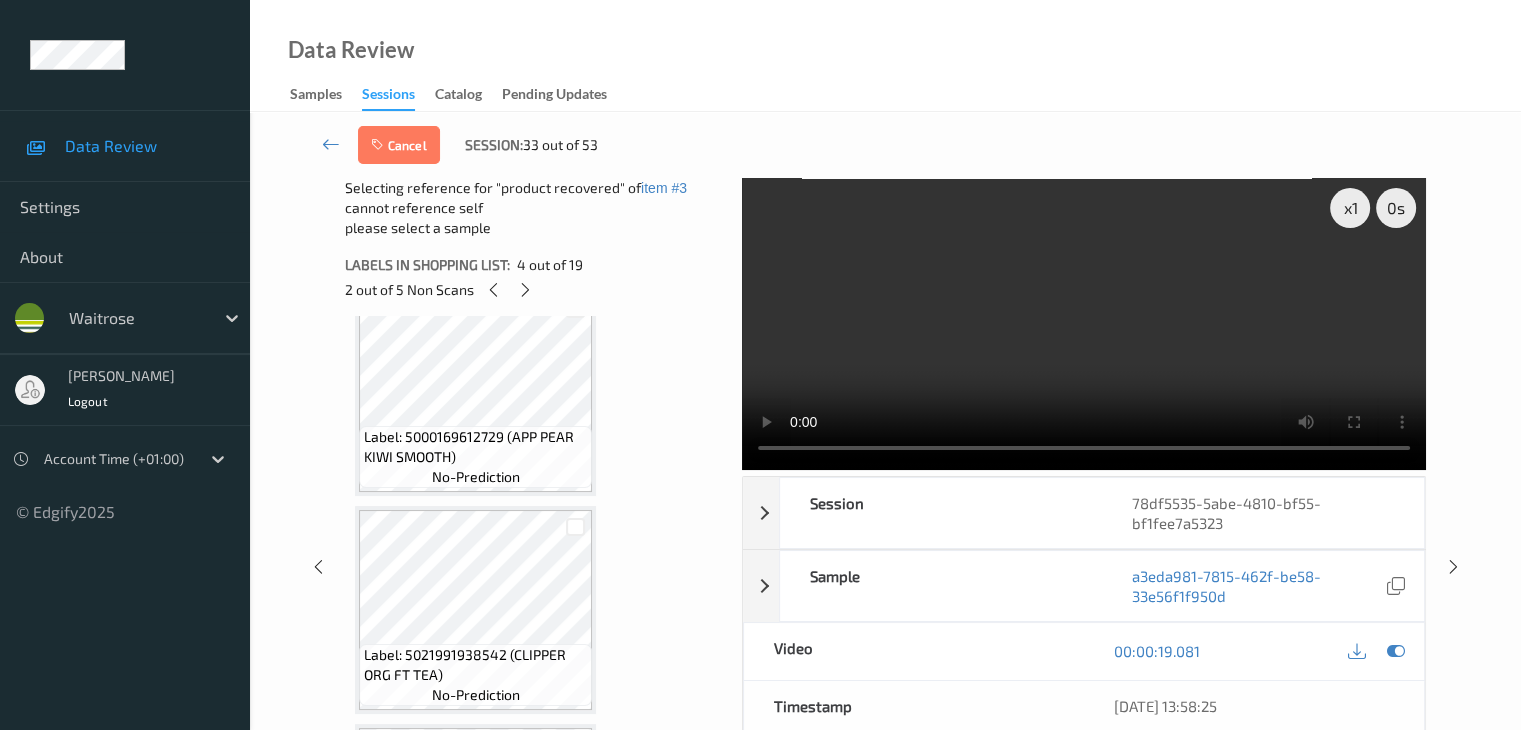 scroll, scrollTop: 2200, scrollLeft: 0, axis: vertical 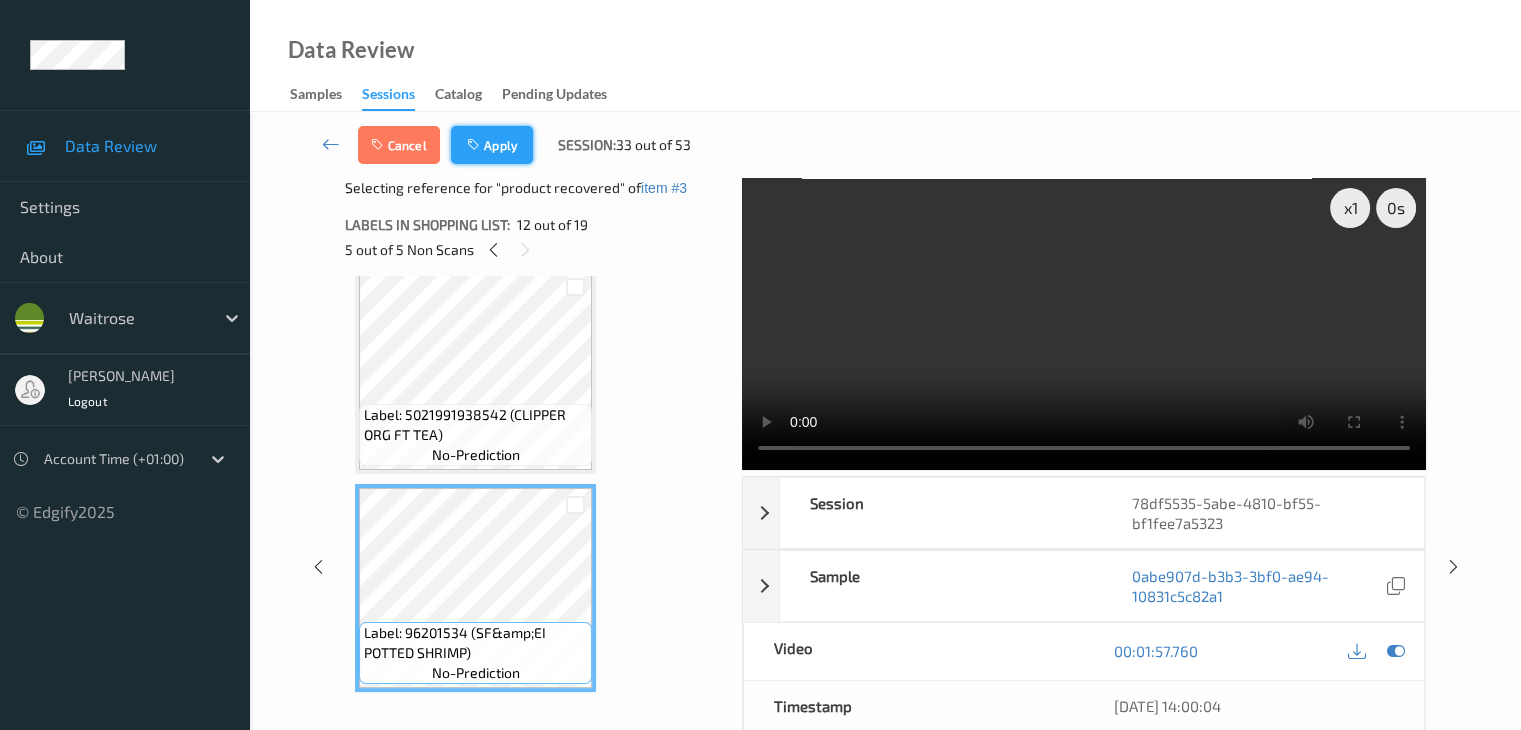 click at bounding box center (475, 145) 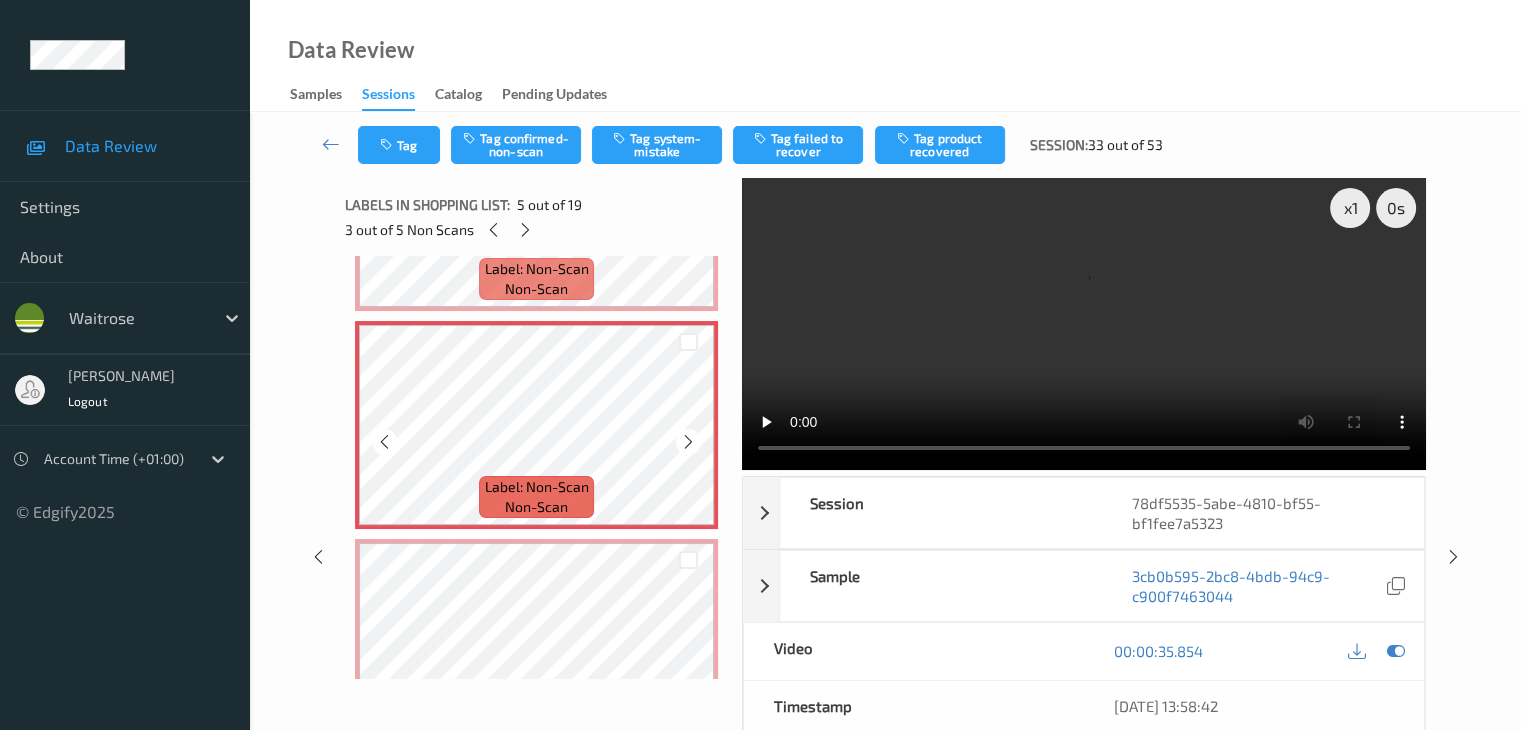 scroll, scrollTop: 846, scrollLeft: 0, axis: vertical 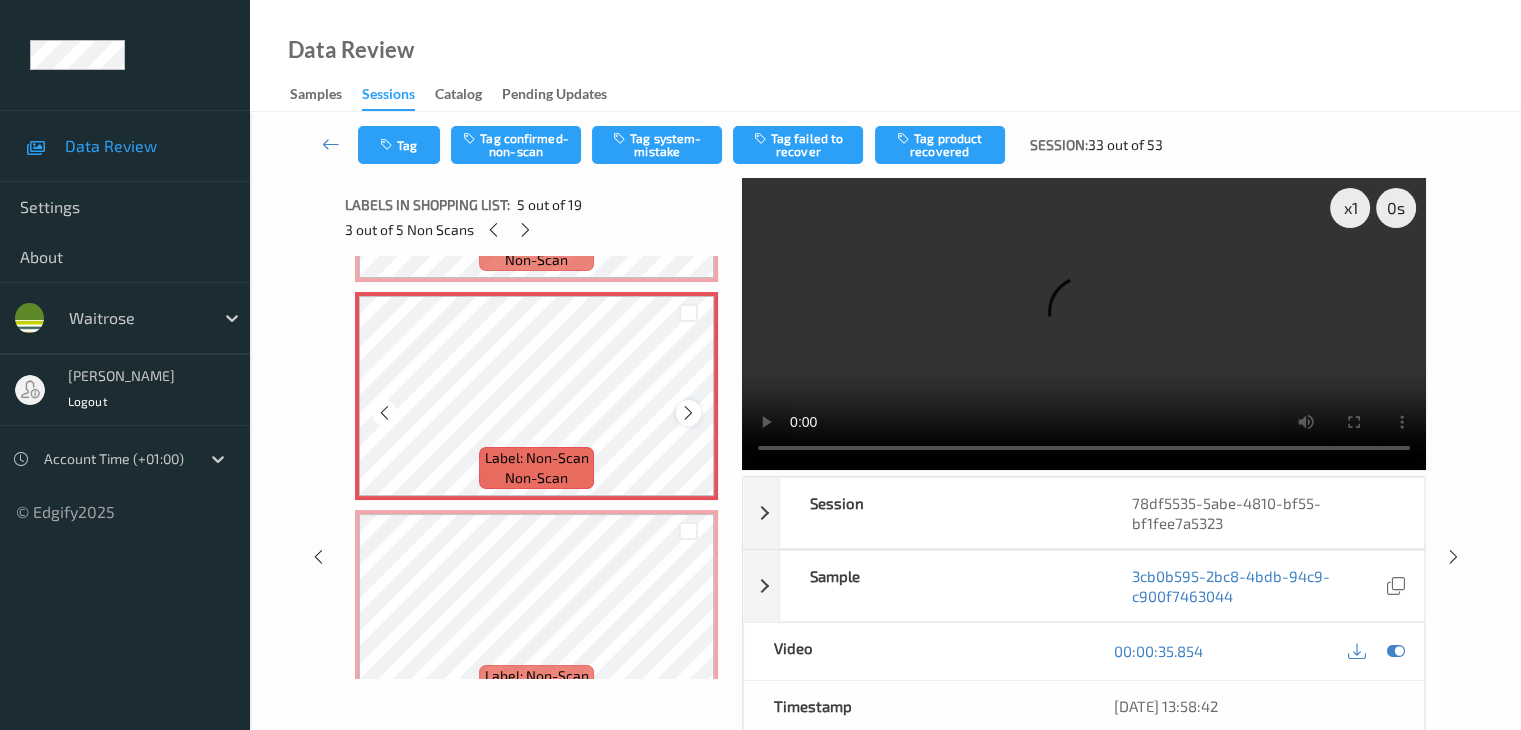 click at bounding box center (688, 413) 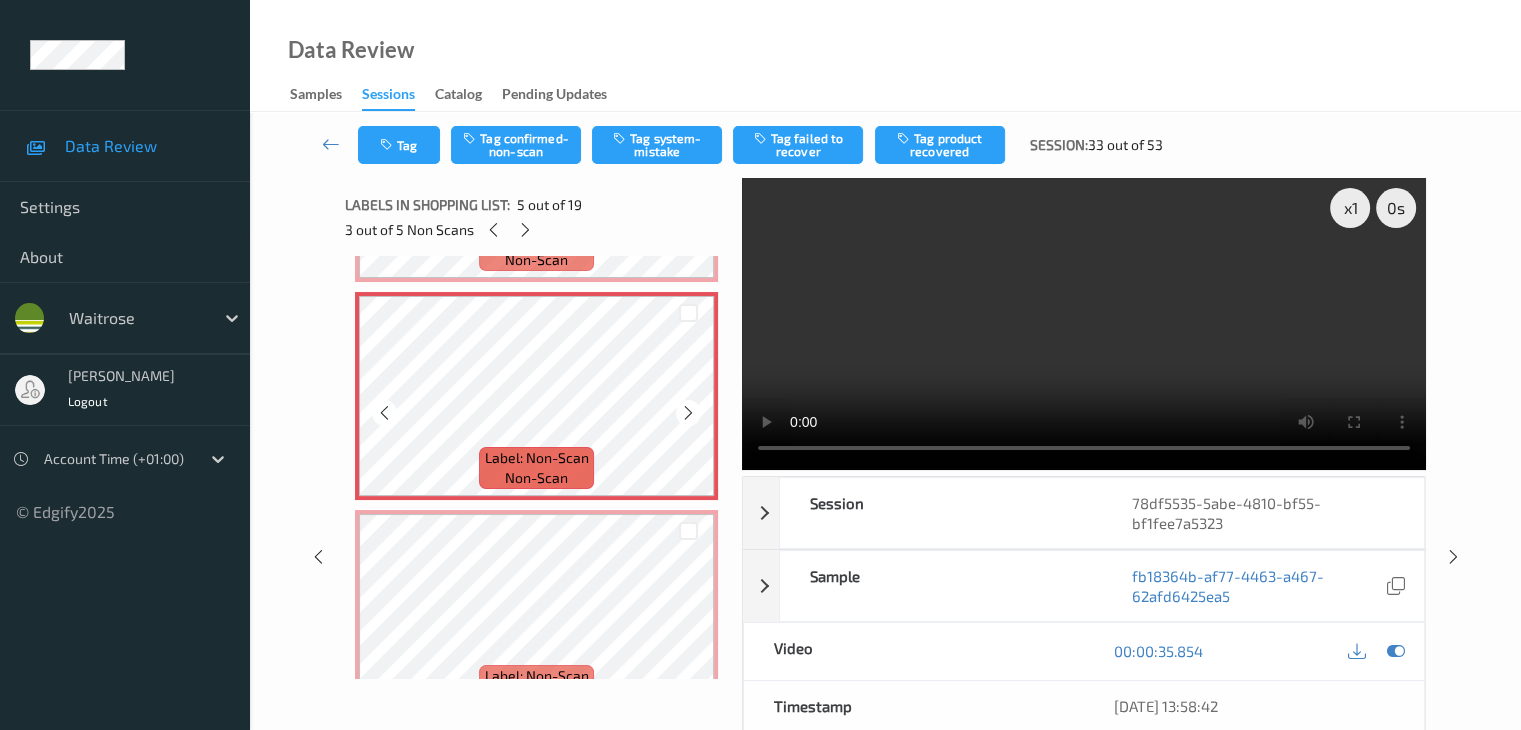 click at bounding box center (688, 413) 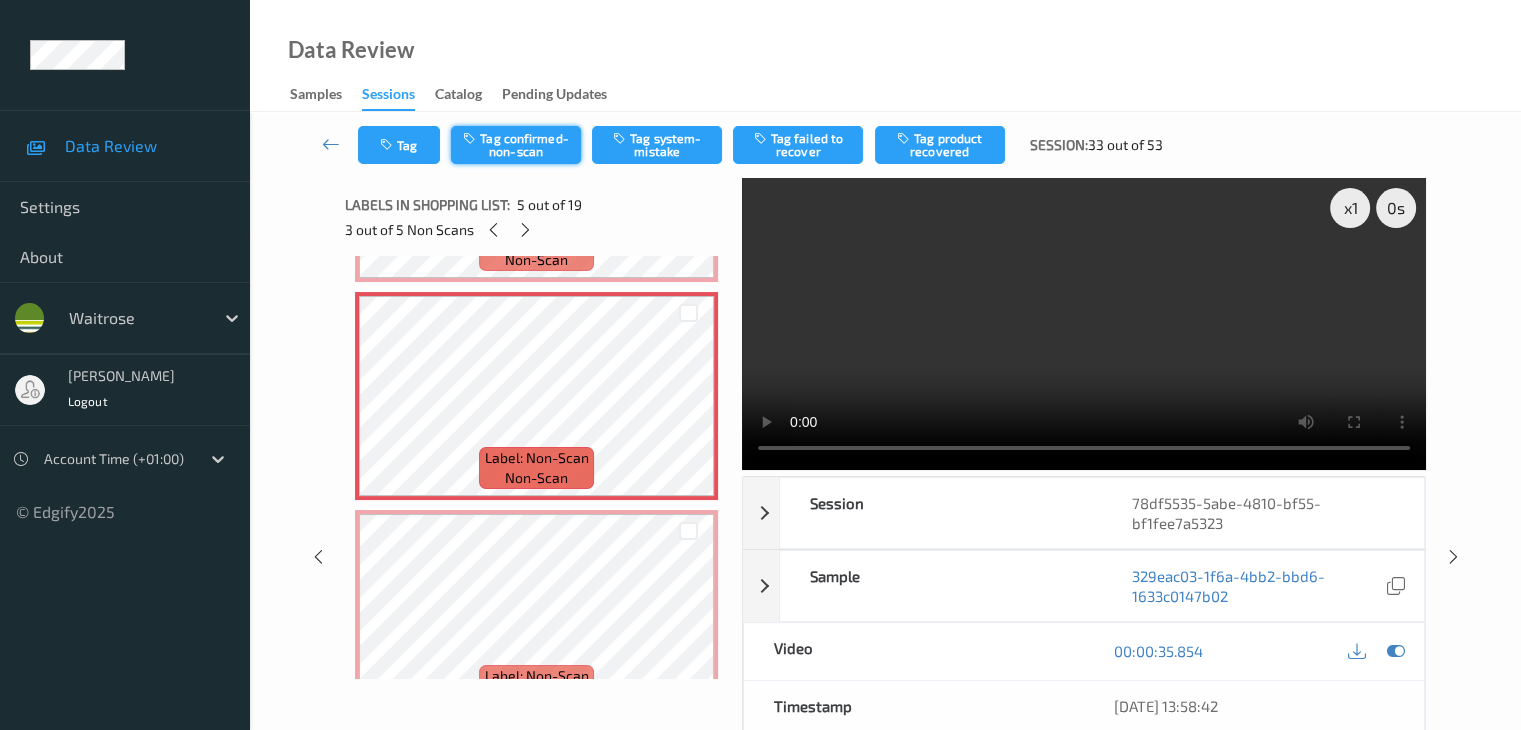 click on "Tag   confirmed-non-scan" at bounding box center (516, 145) 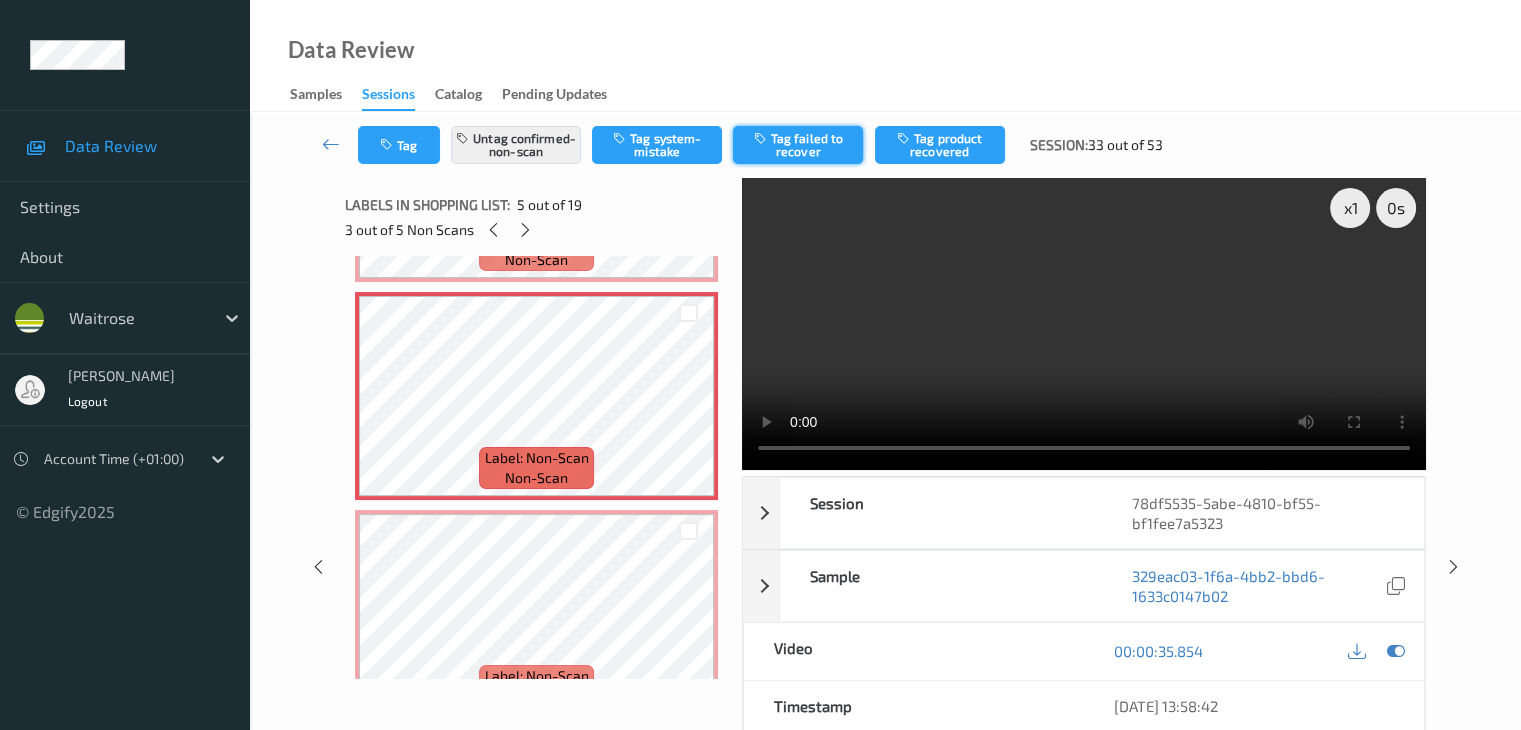 click on "Tag   failed to recover" at bounding box center [798, 145] 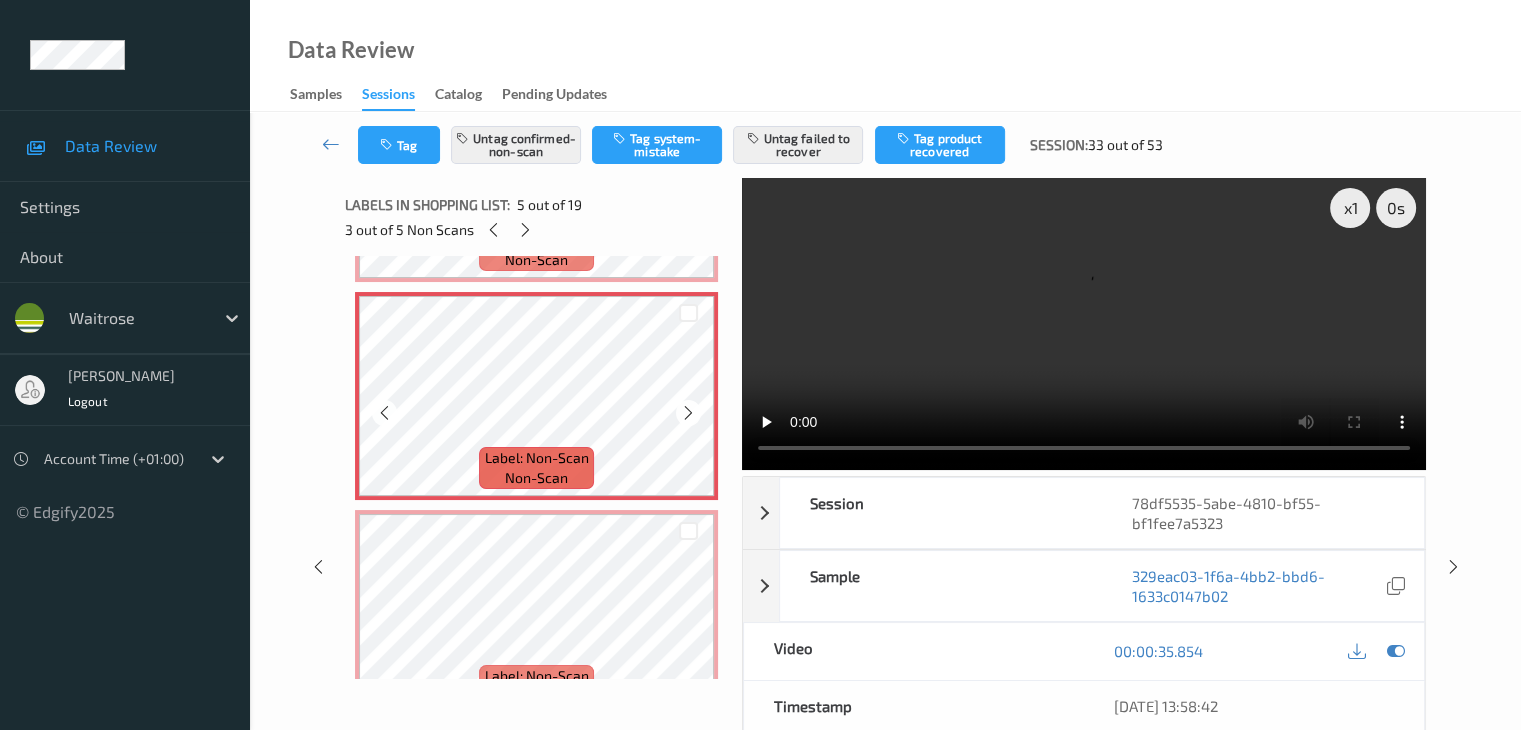 scroll, scrollTop: 946, scrollLeft: 0, axis: vertical 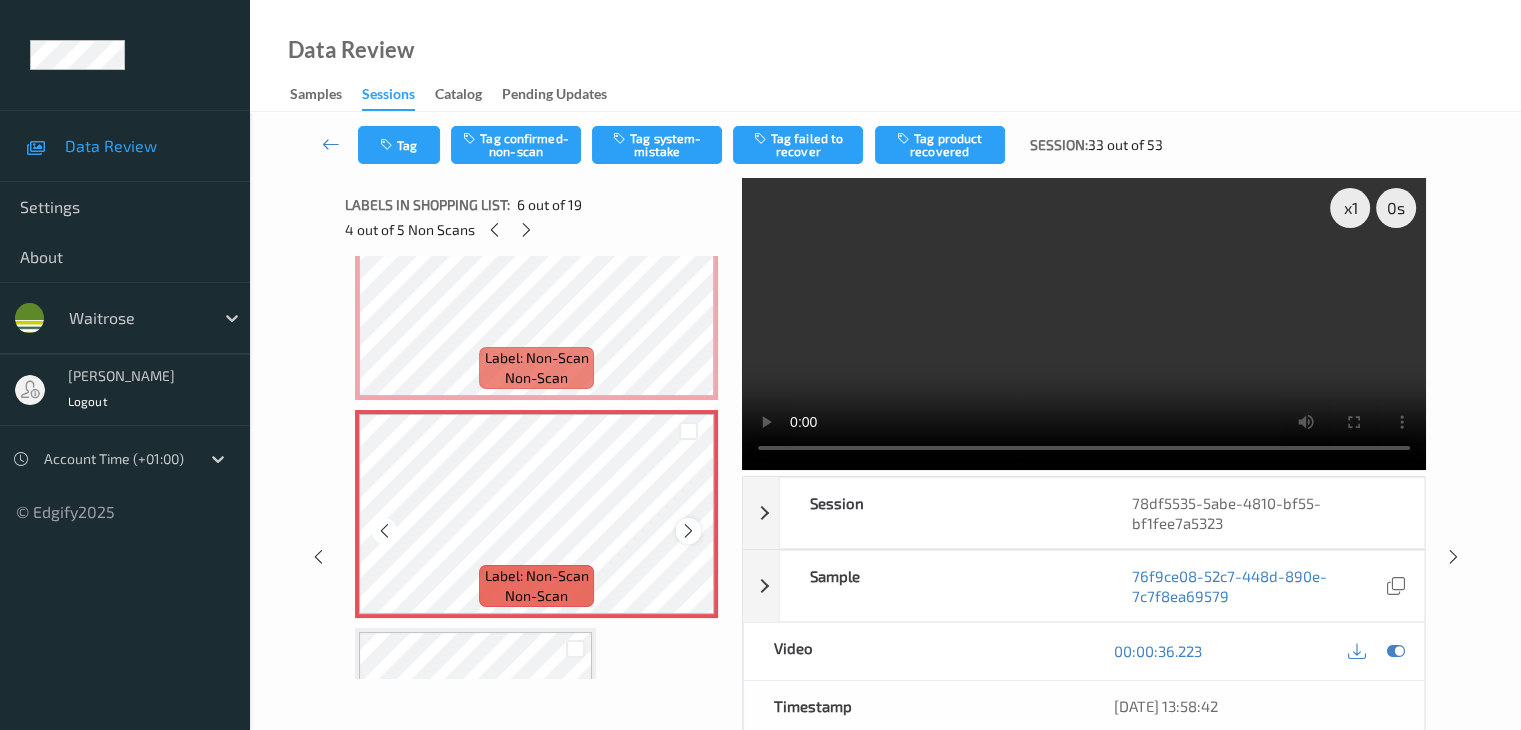 click at bounding box center (688, 531) 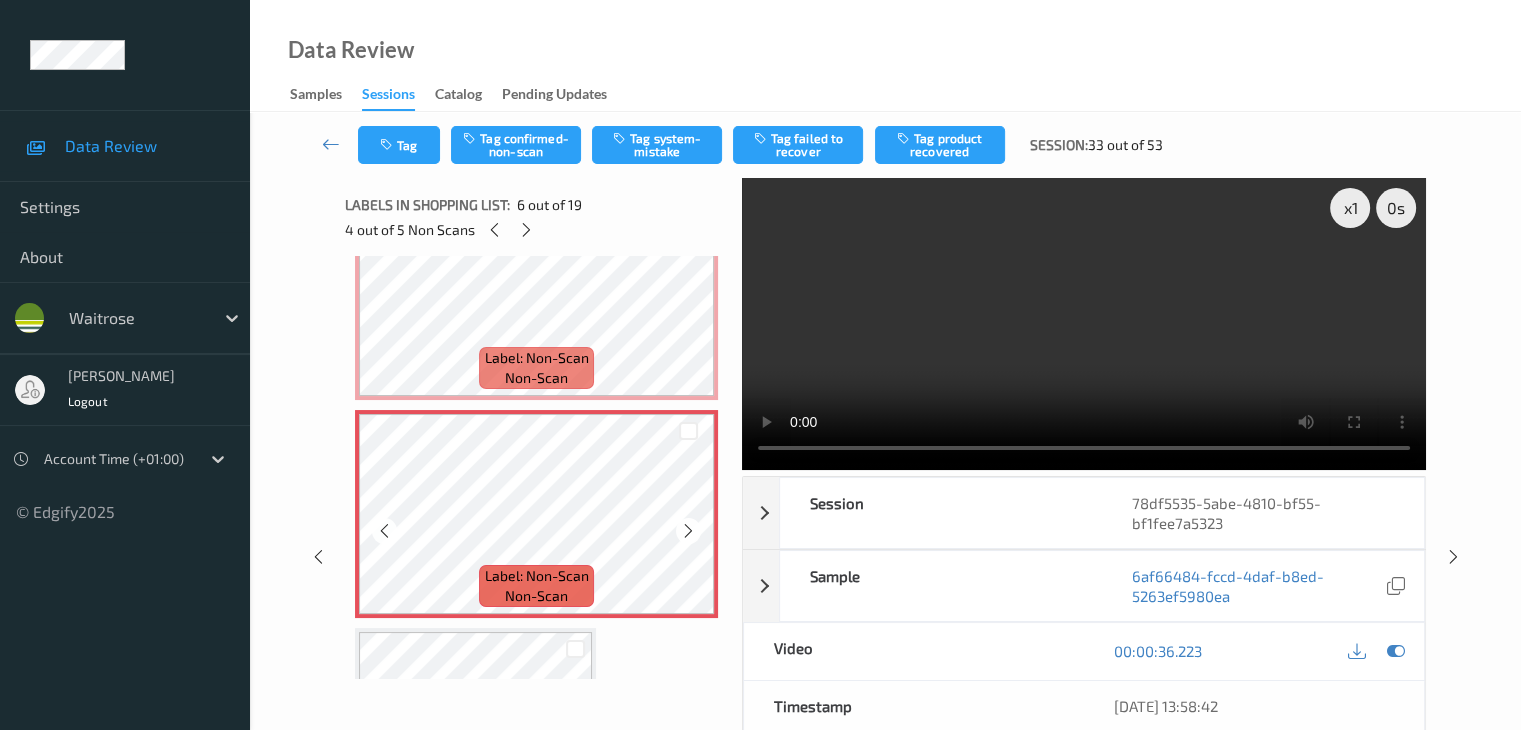 click at bounding box center [688, 531] 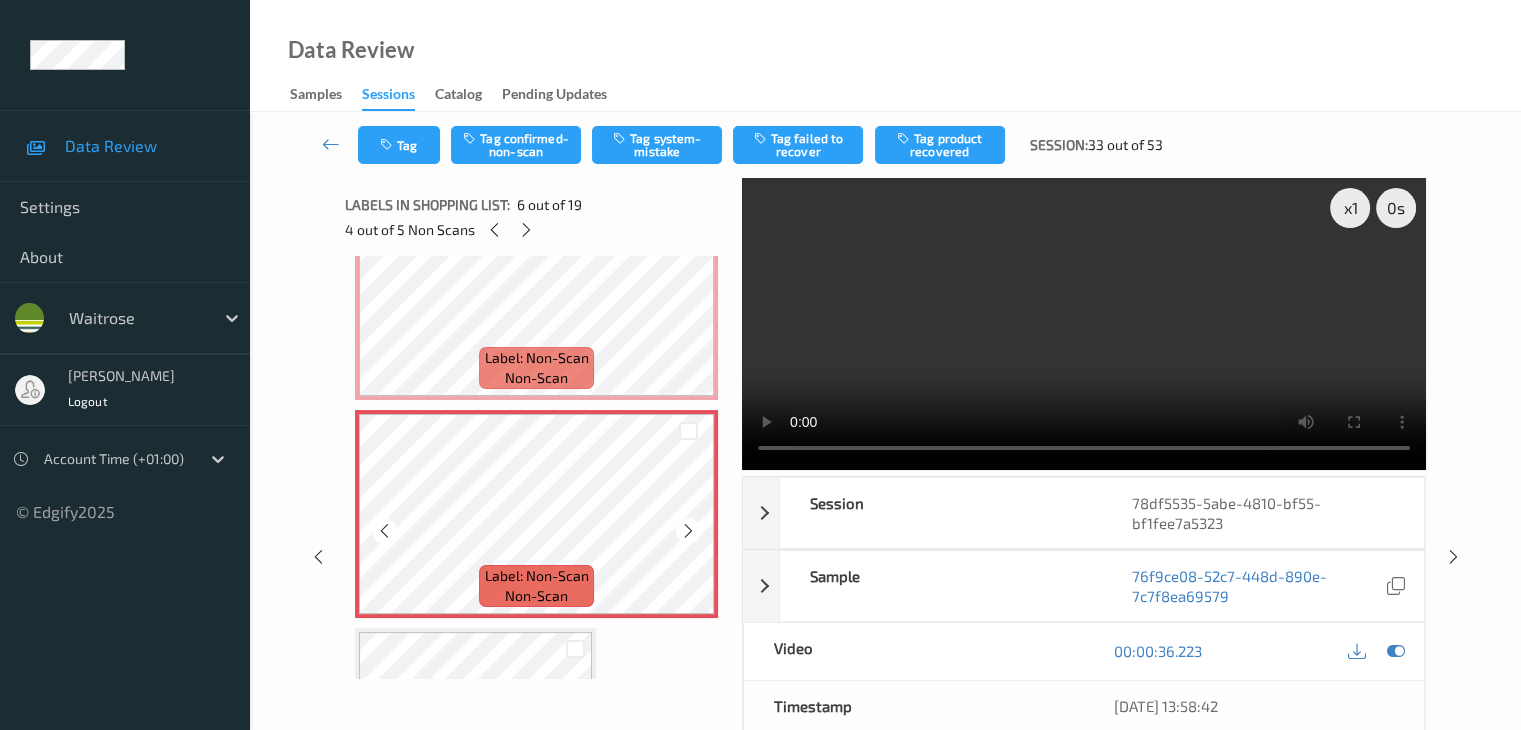 click at bounding box center [688, 531] 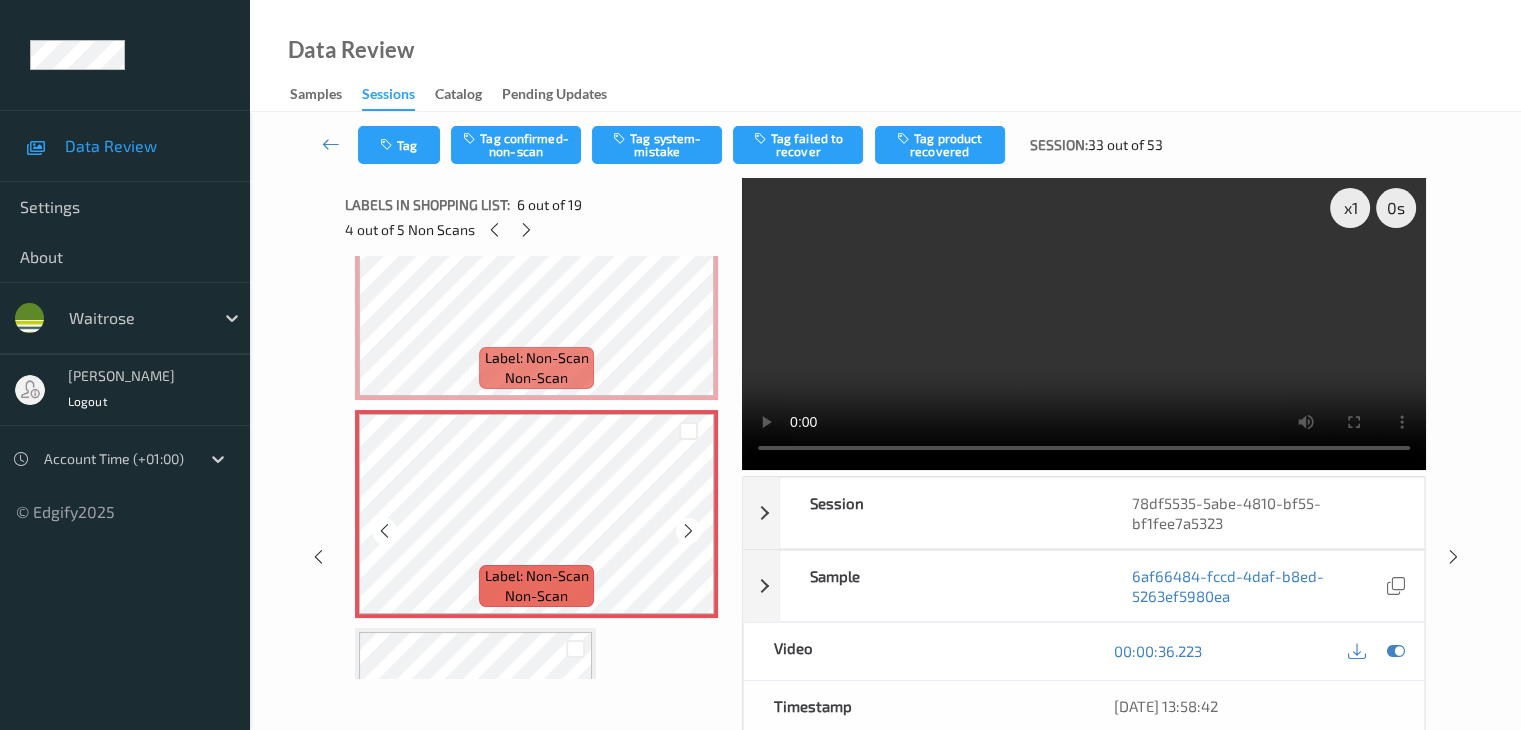 click at bounding box center [688, 531] 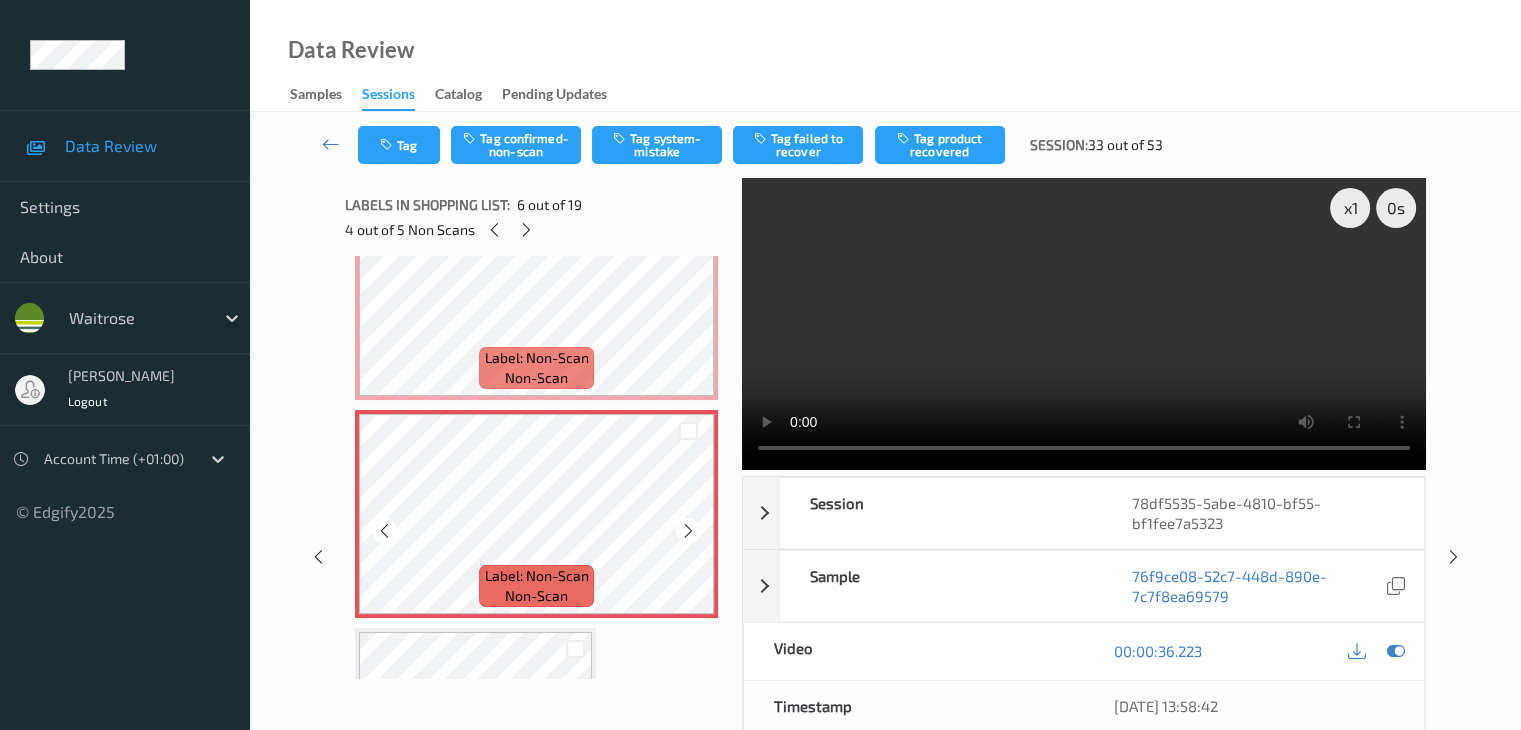click at bounding box center [688, 531] 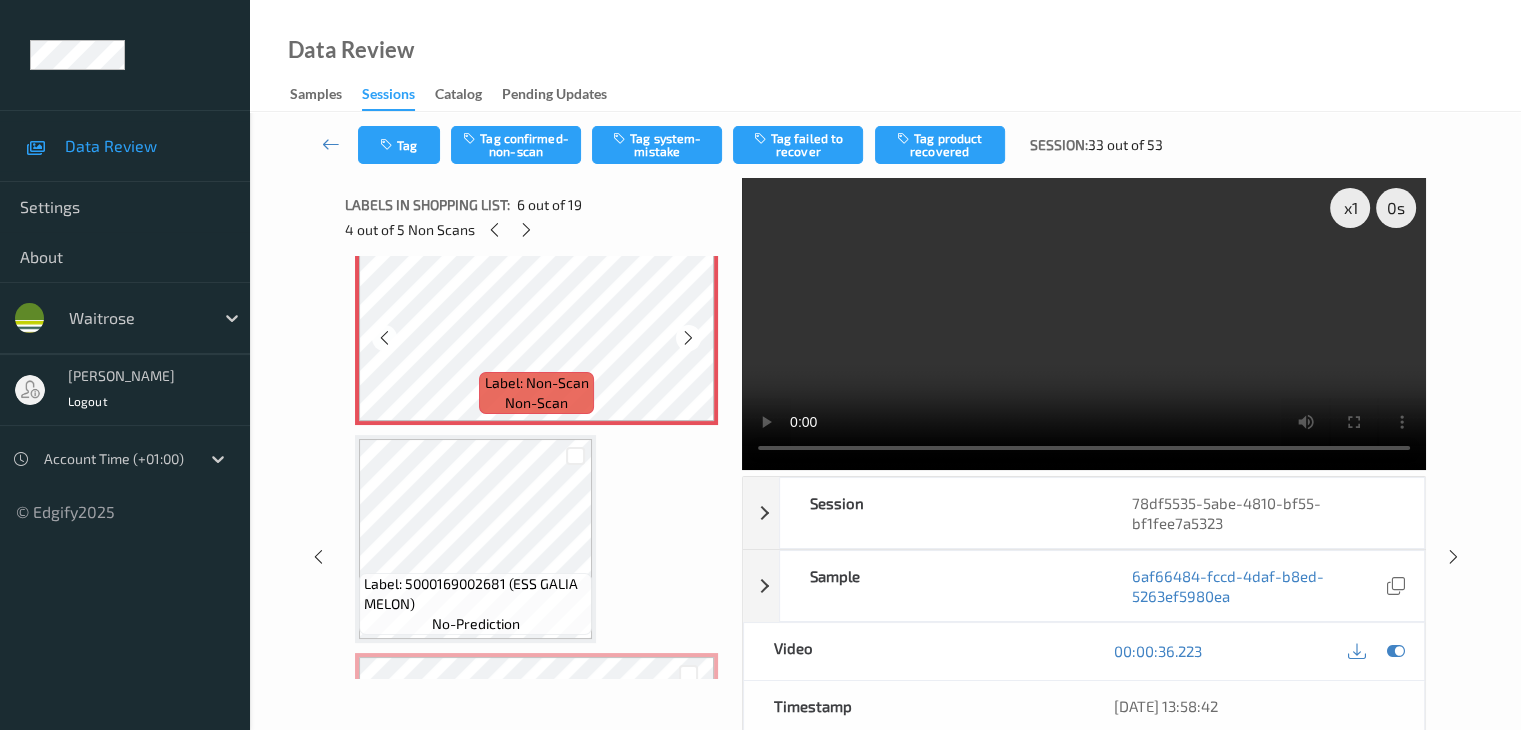 scroll, scrollTop: 1146, scrollLeft: 0, axis: vertical 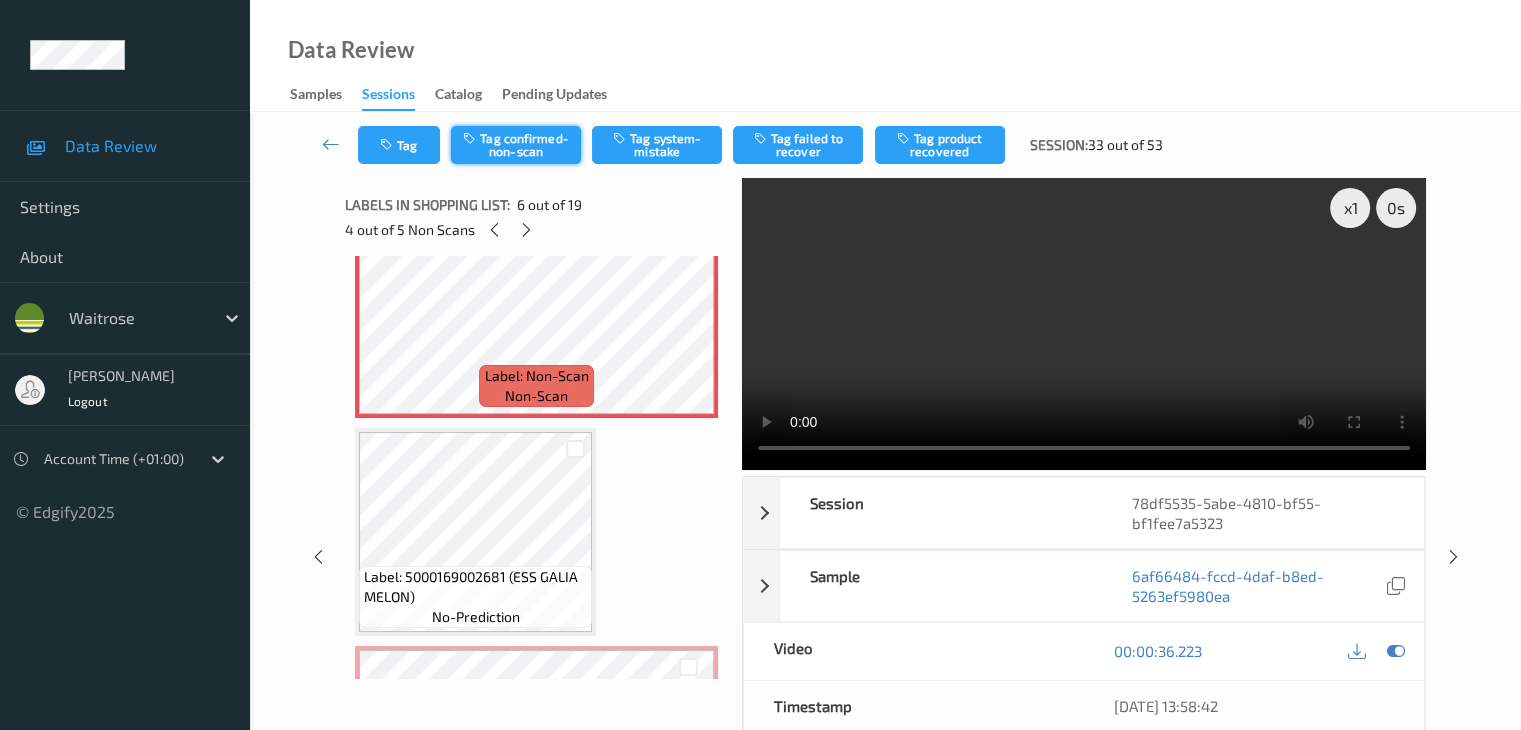 click on "Tag   confirmed-non-scan" at bounding box center [516, 145] 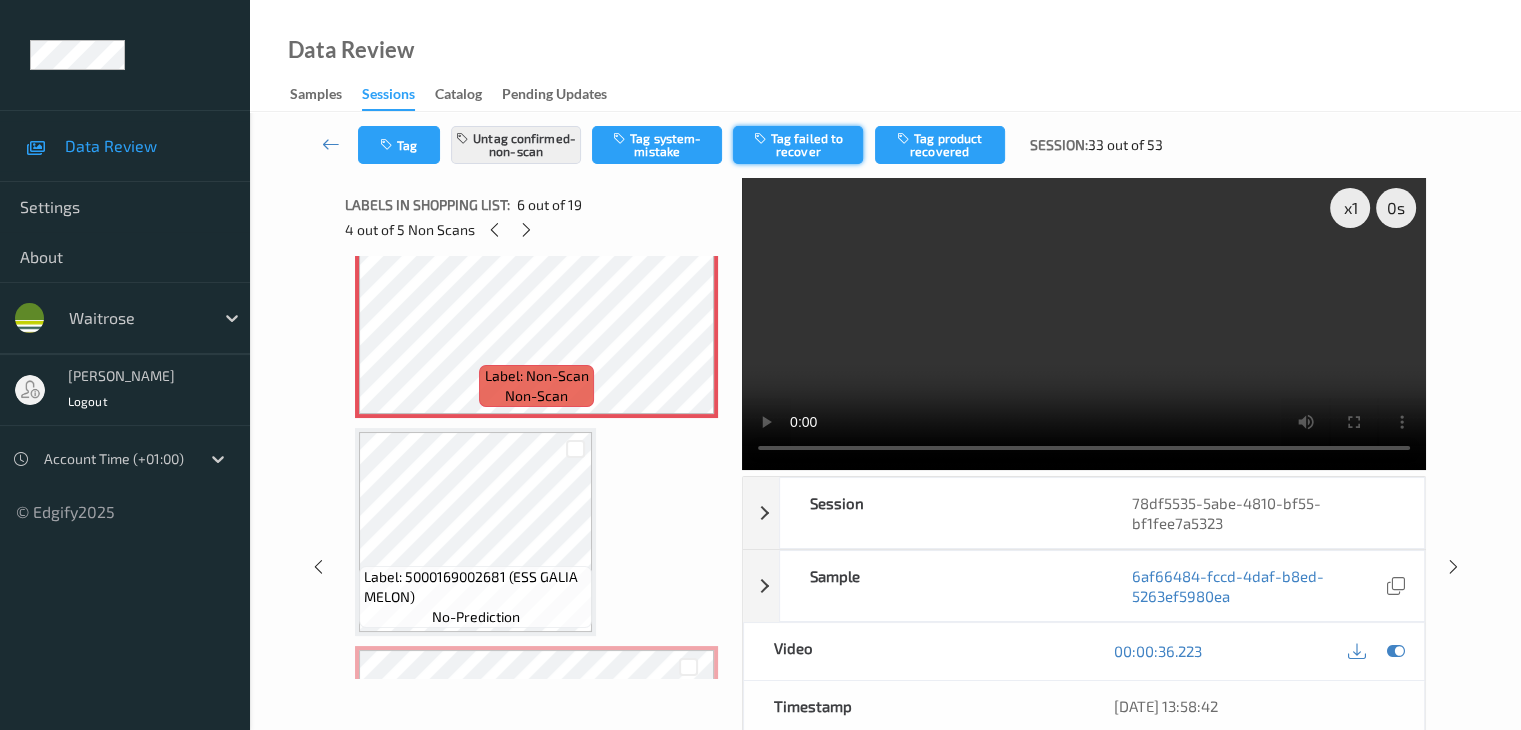 click on "Tag   failed to recover" at bounding box center (798, 145) 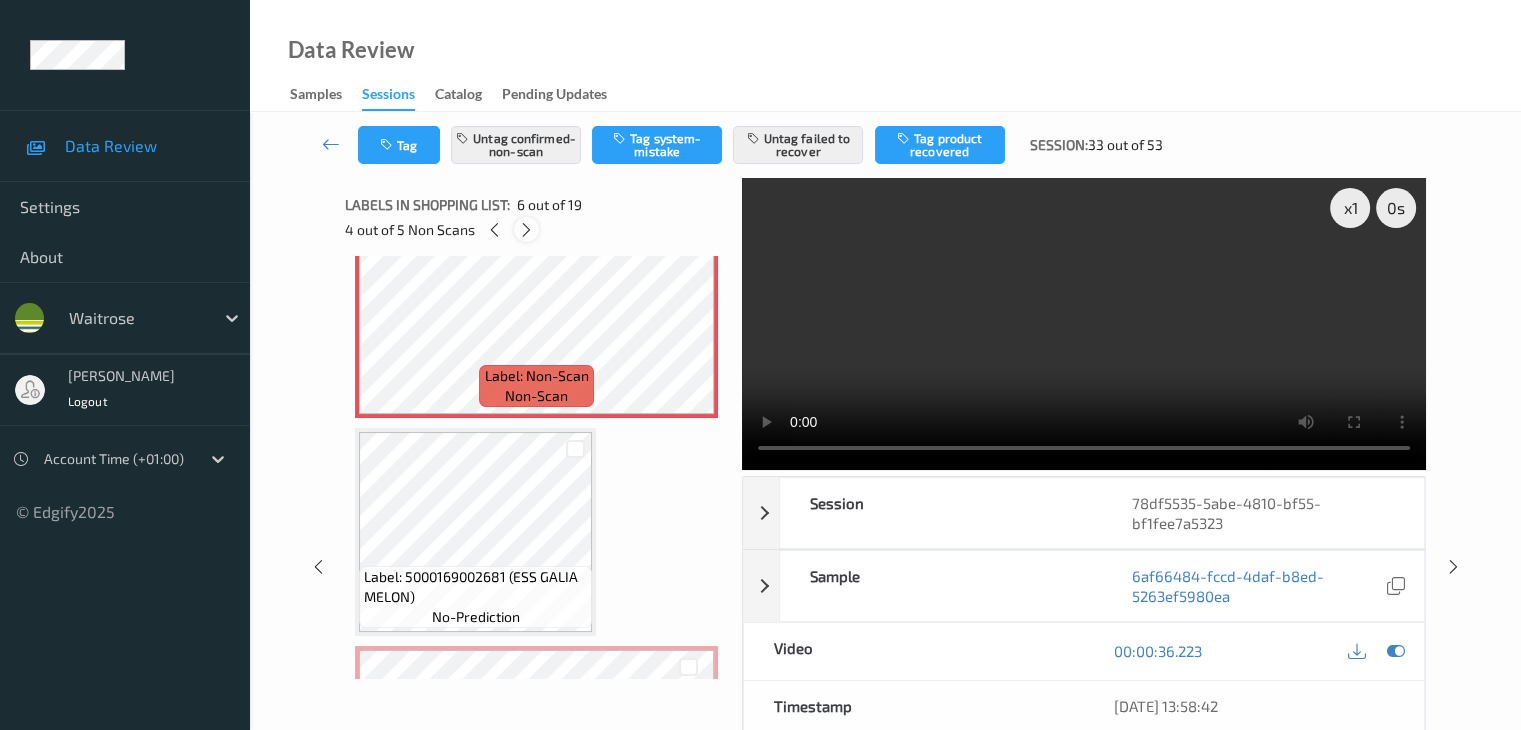 click at bounding box center [526, 230] 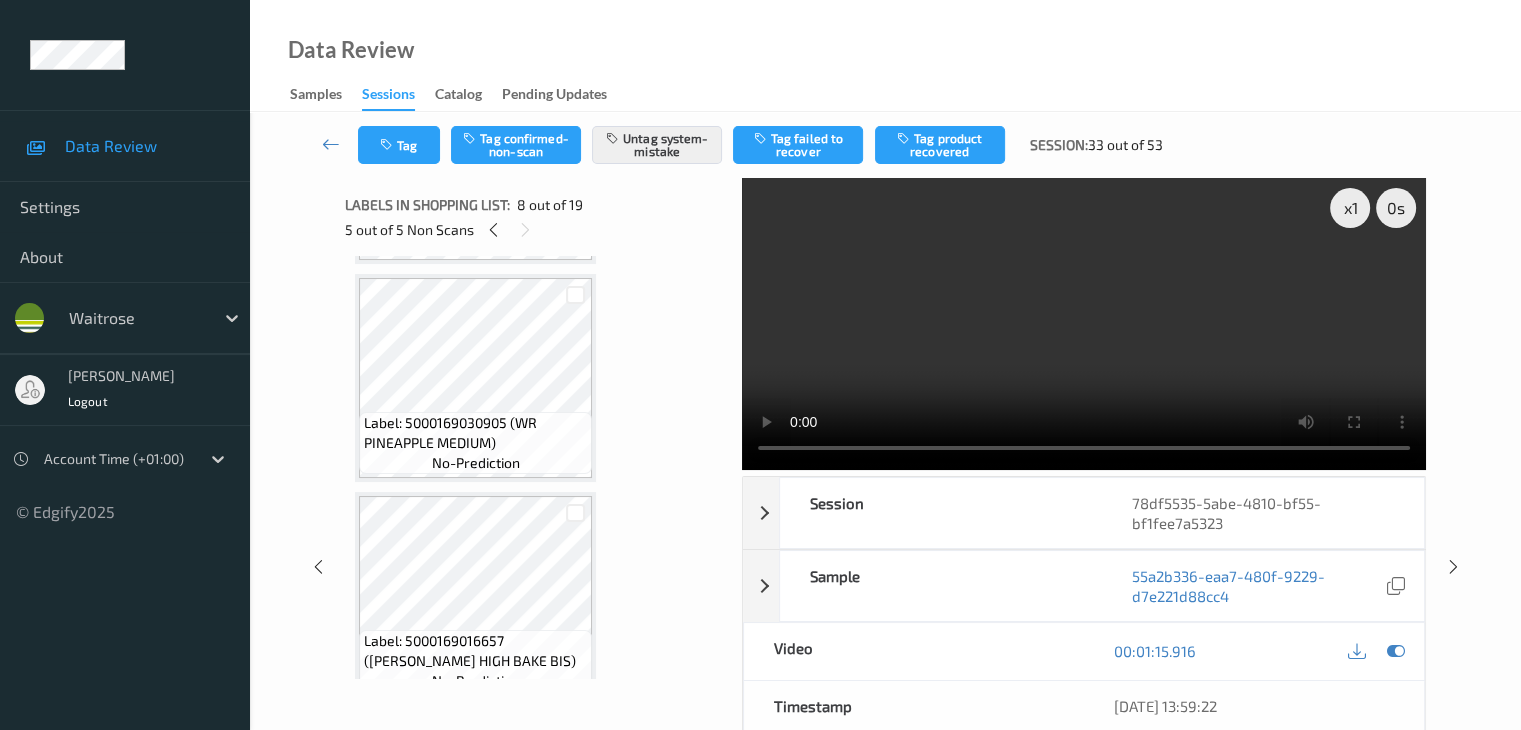 scroll, scrollTop: 3729, scrollLeft: 0, axis: vertical 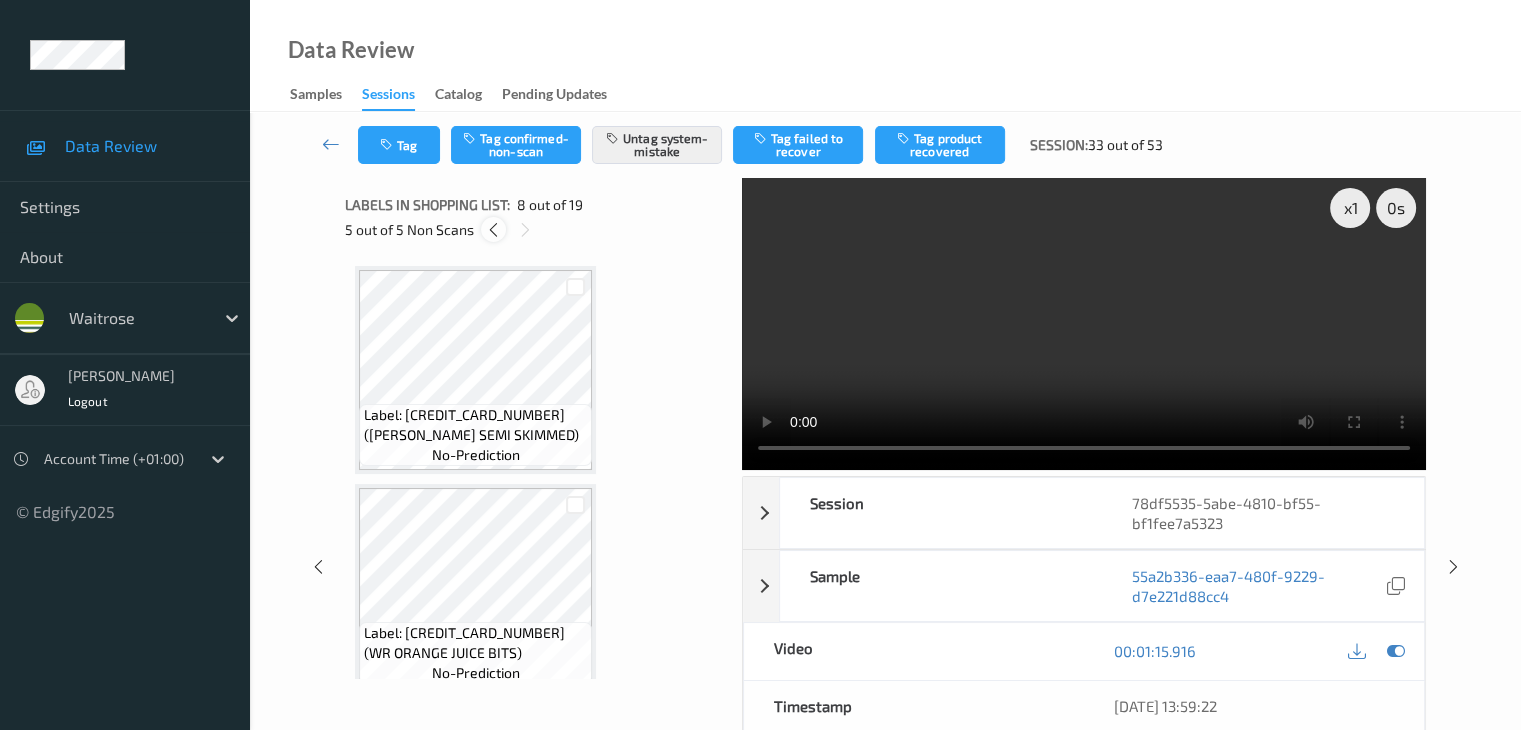 click at bounding box center (493, 230) 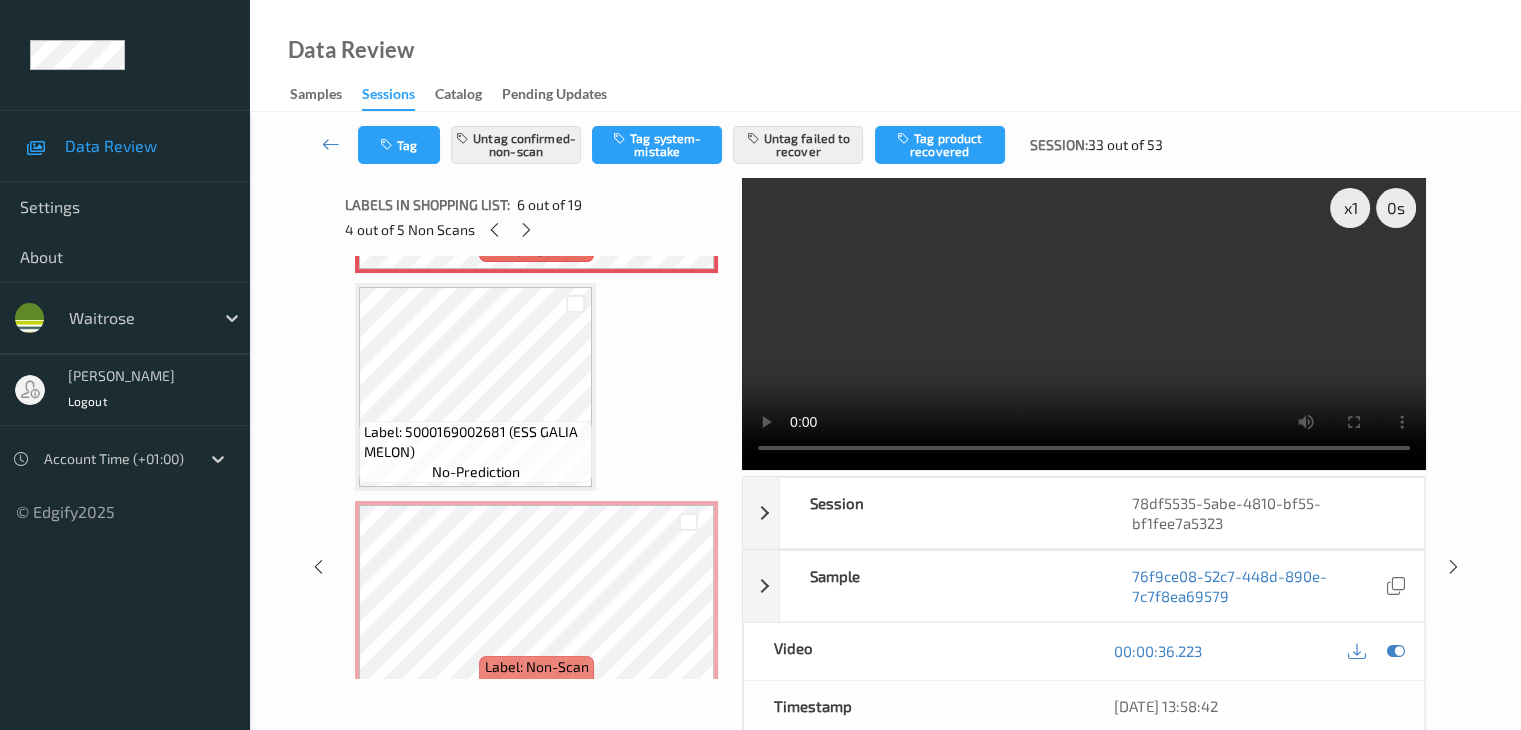 scroll, scrollTop: 1400, scrollLeft: 0, axis: vertical 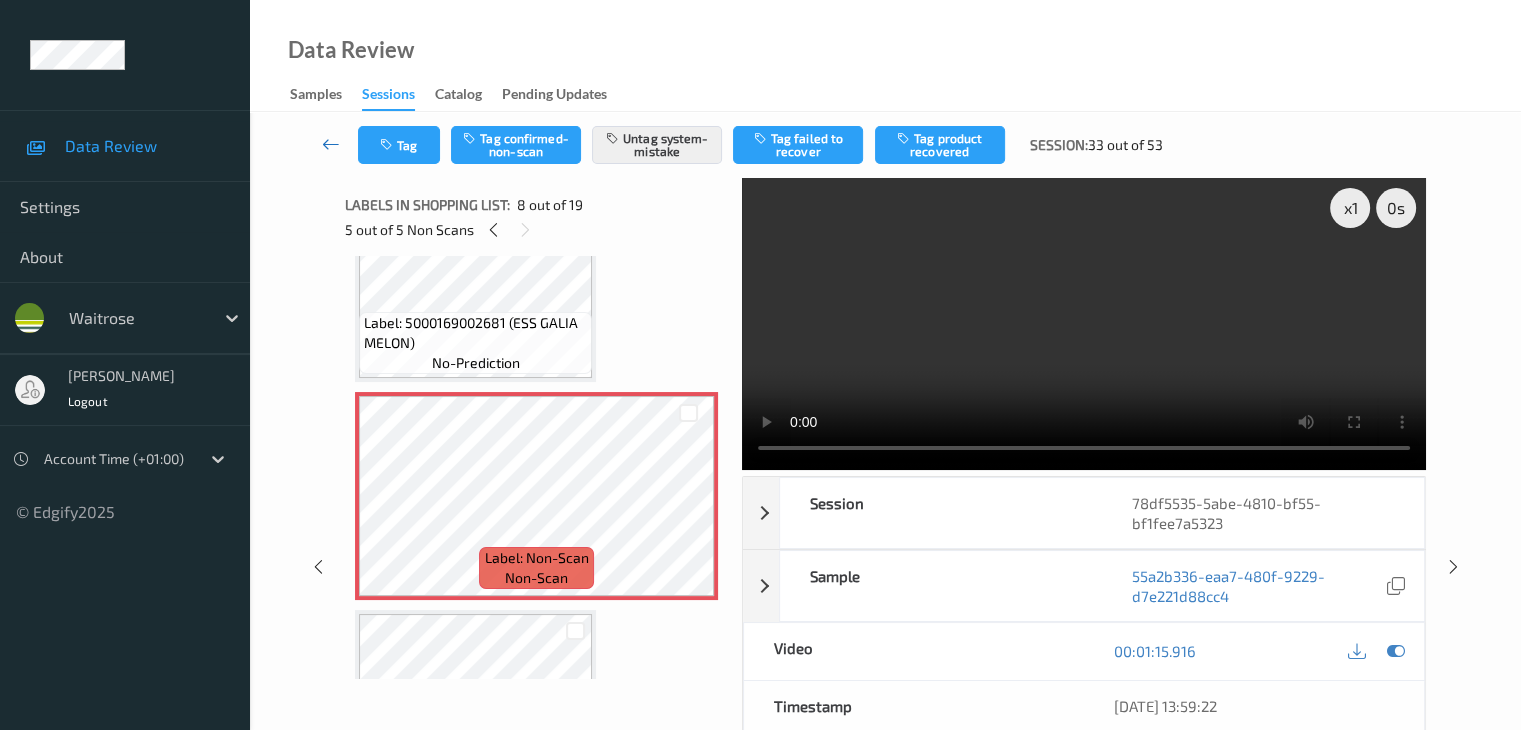 click at bounding box center (331, 144) 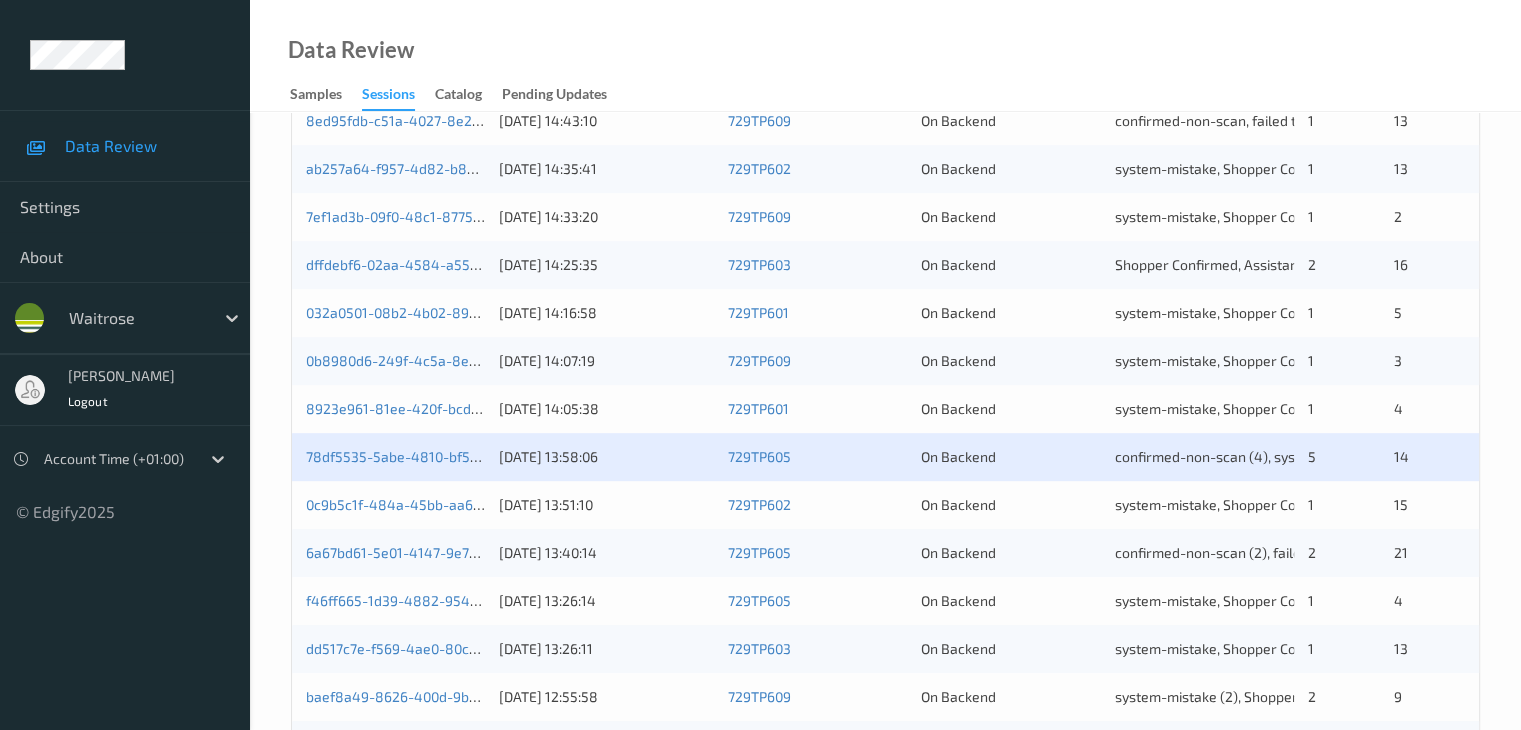 scroll, scrollTop: 732, scrollLeft: 0, axis: vertical 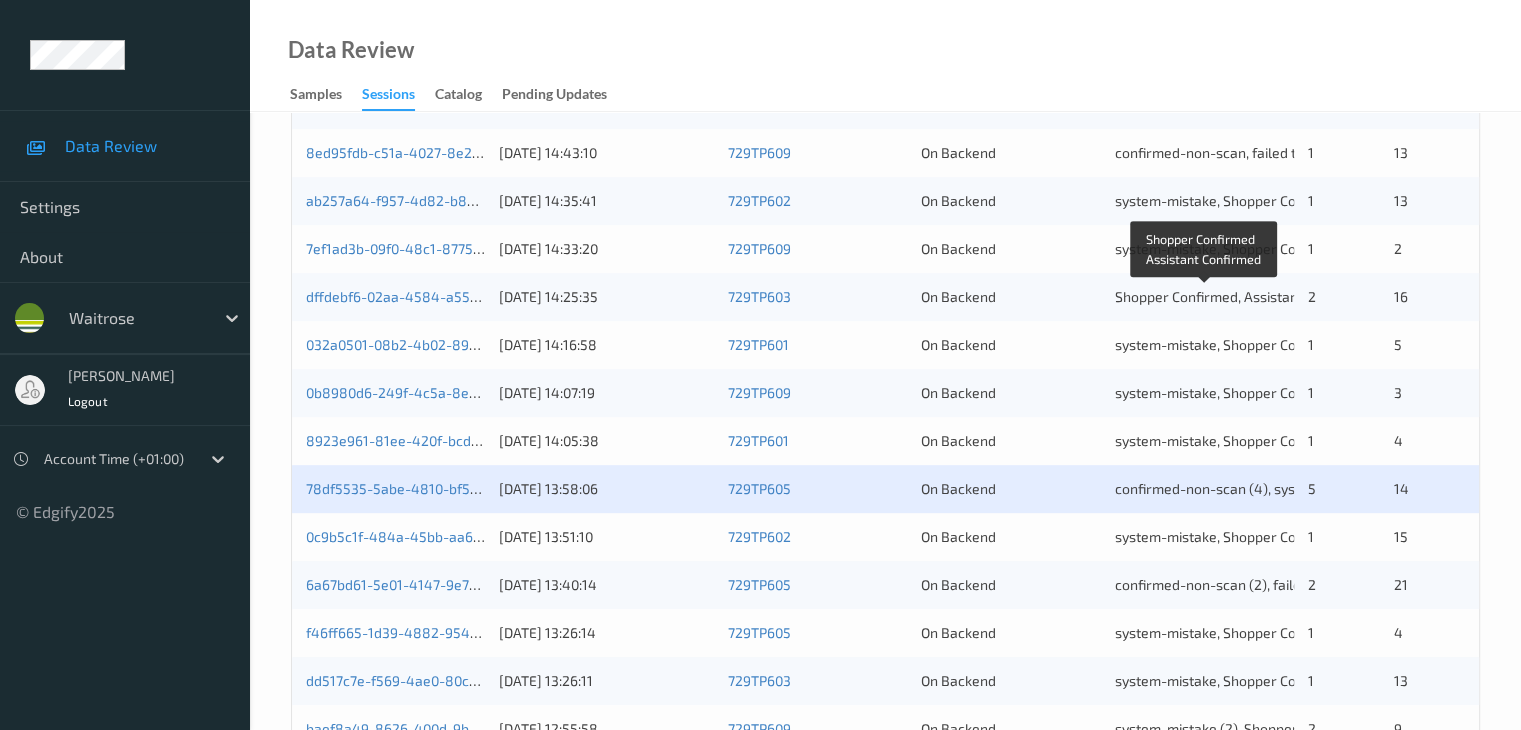 click on "Shopper Confirmed, Assistant Confirmed" at bounding box center (1243, 296) 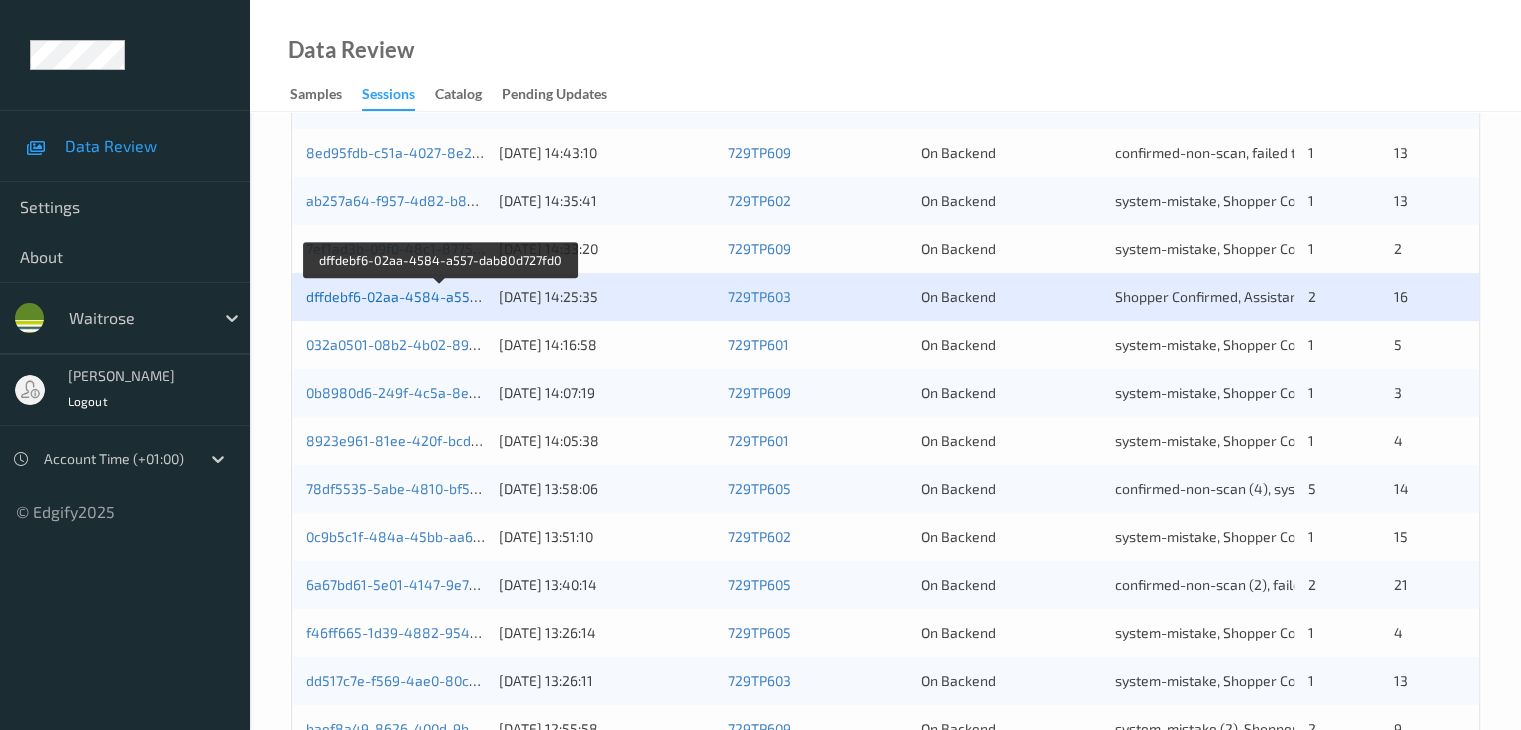 click on "dffdebf6-02aa-4584-a557-dab80d727fd0" at bounding box center [440, 296] 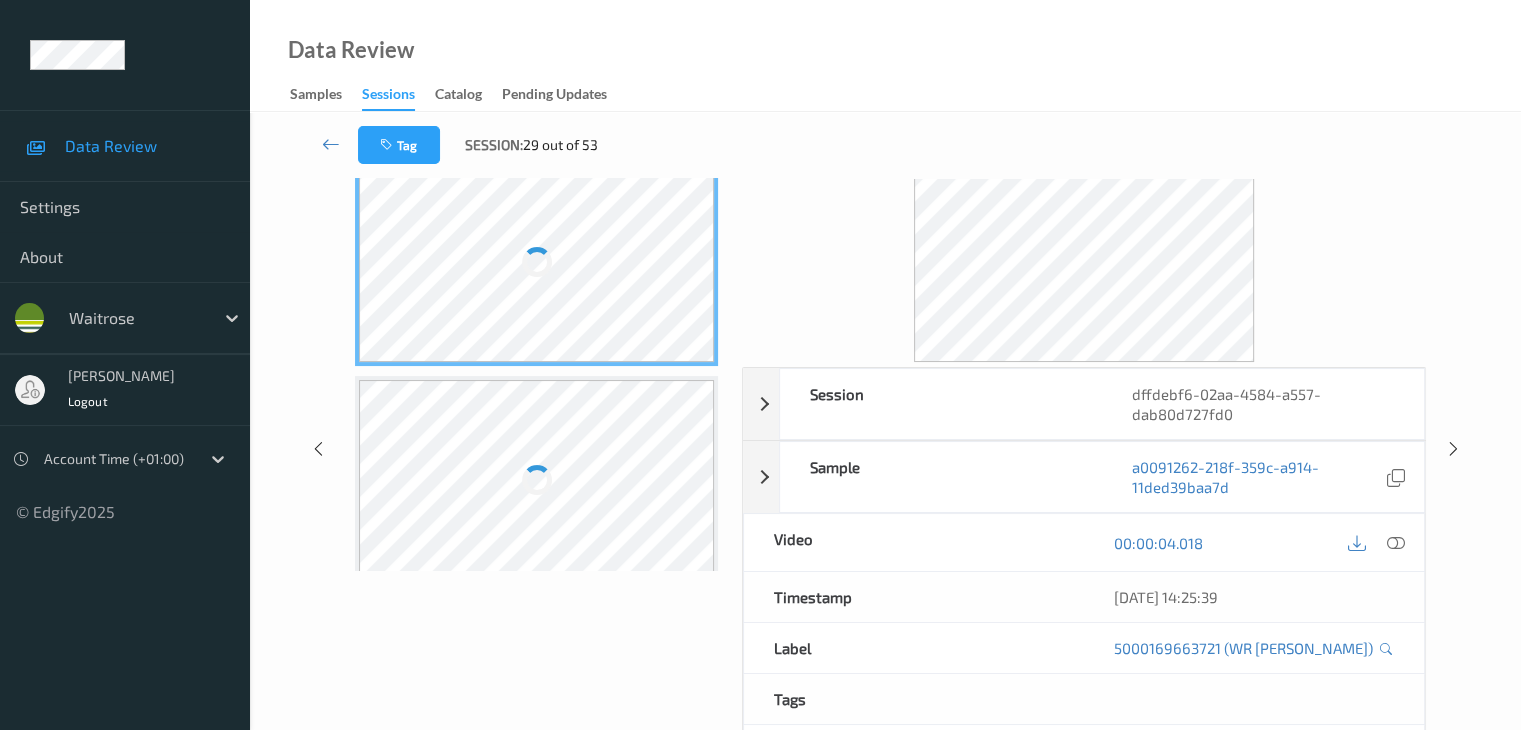 scroll, scrollTop: 0, scrollLeft: 0, axis: both 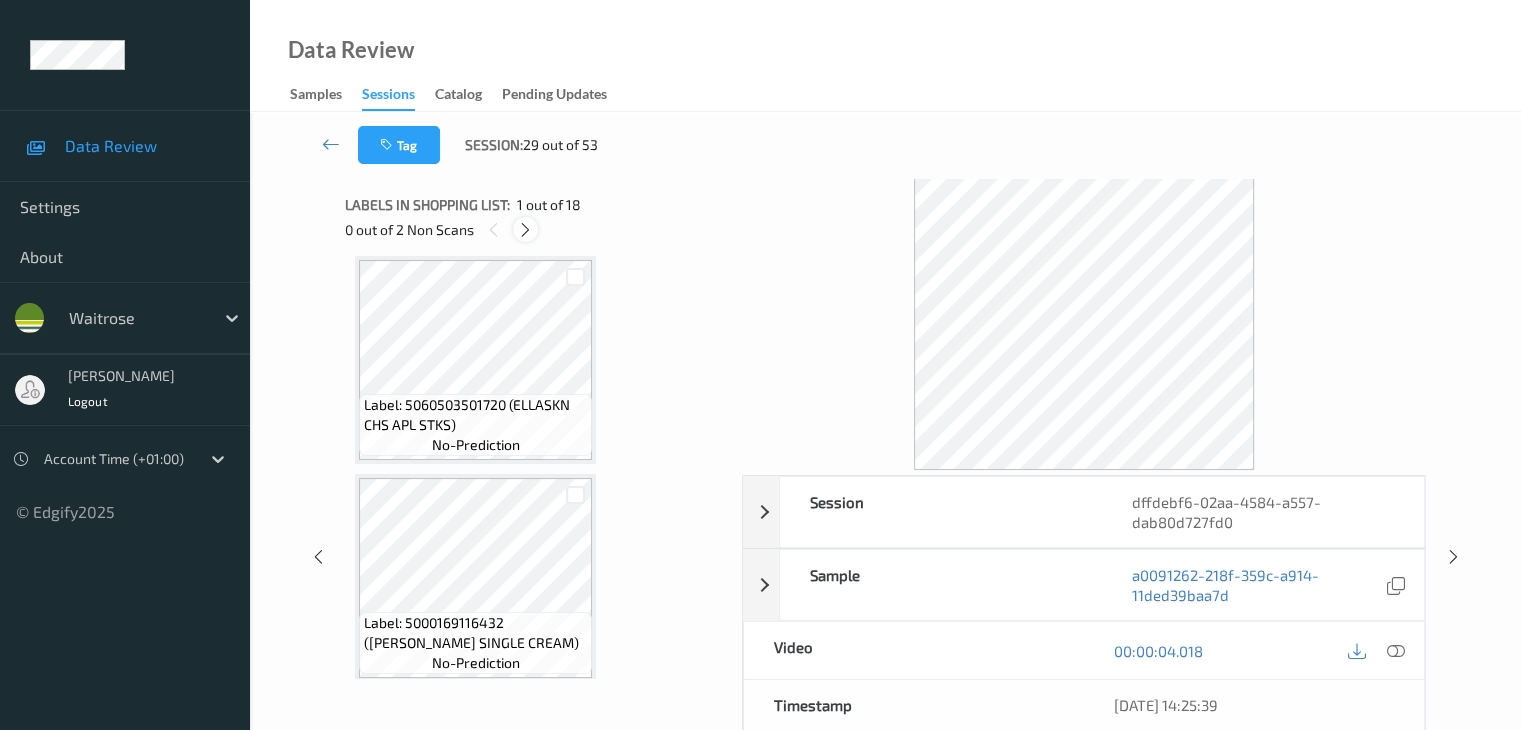 click at bounding box center (525, 230) 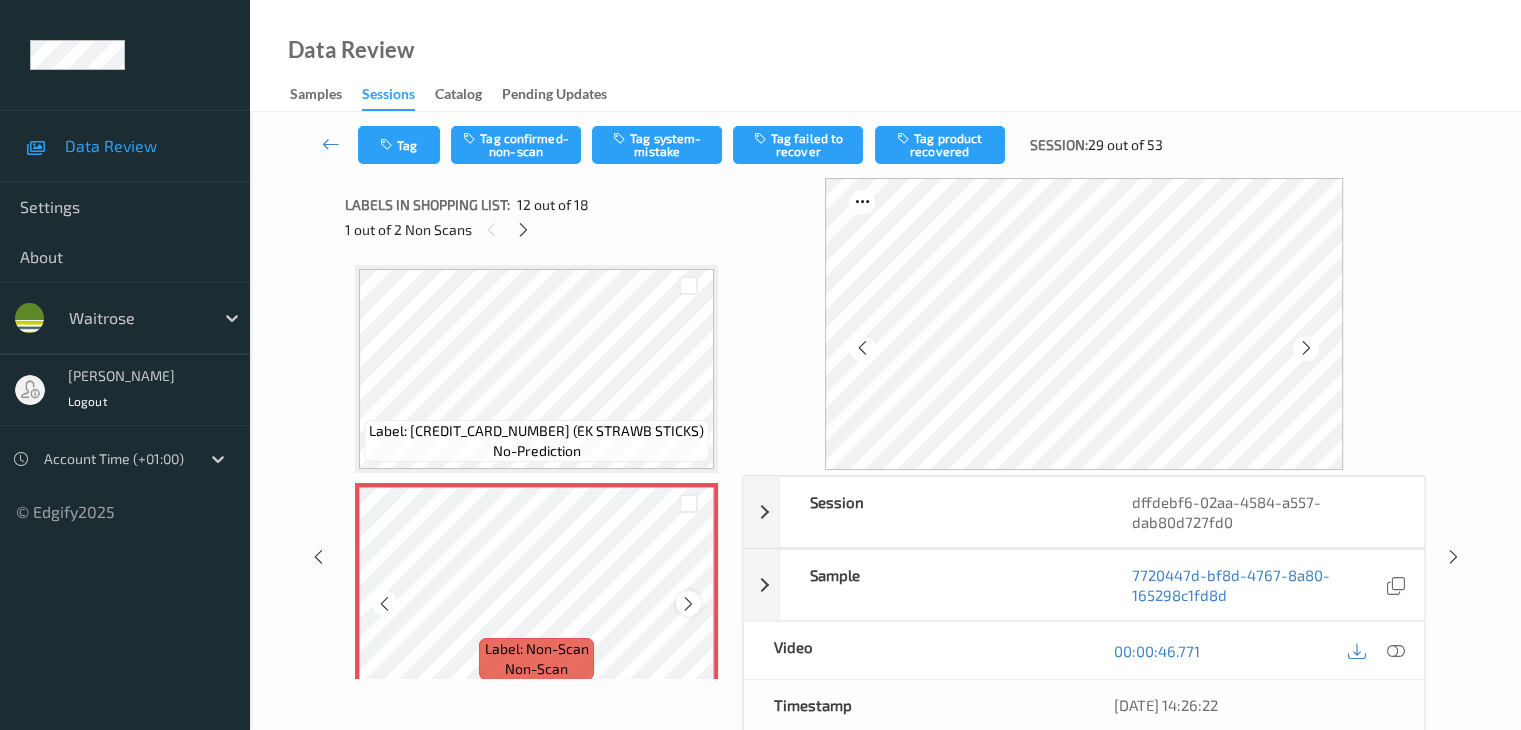 scroll, scrollTop: 2190, scrollLeft: 0, axis: vertical 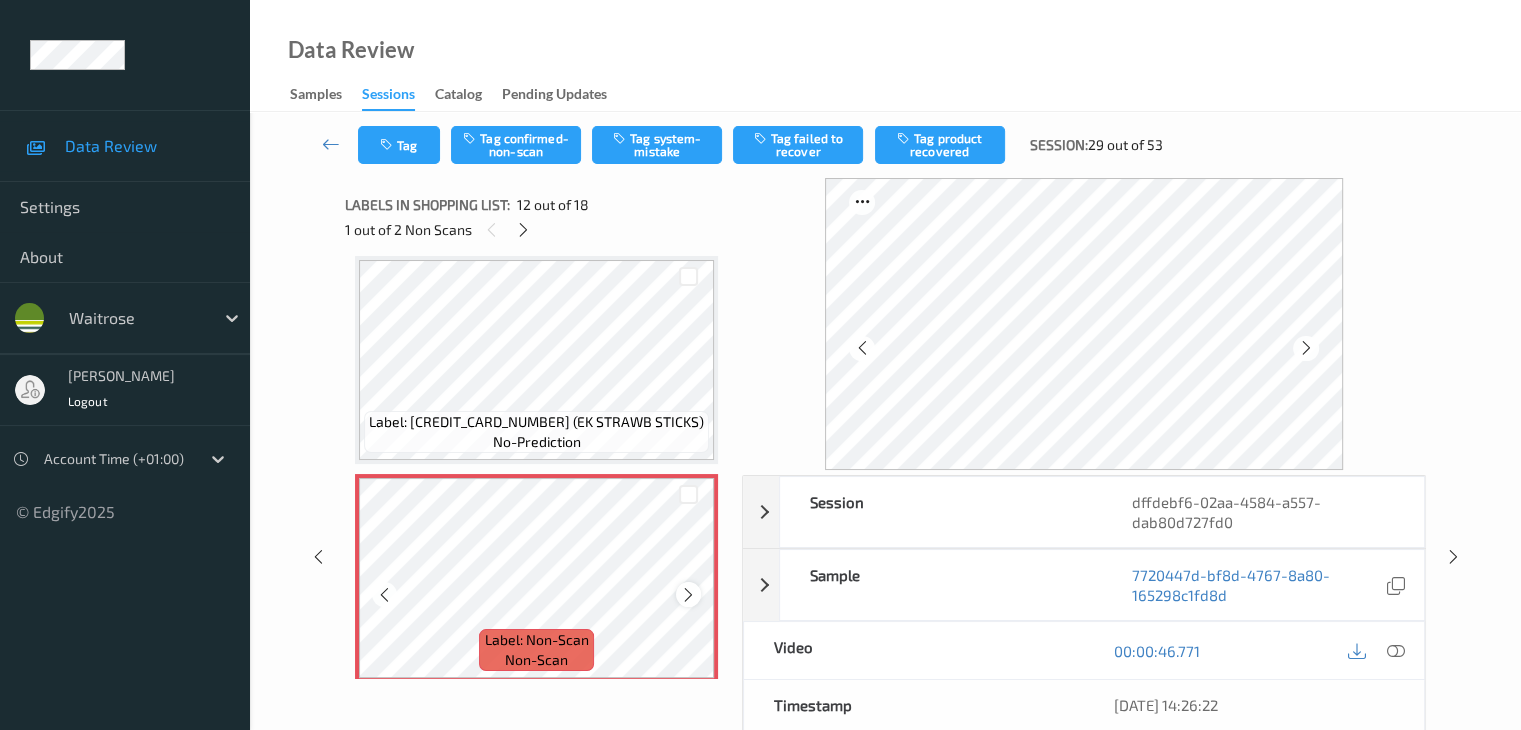 click at bounding box center (688, 594) 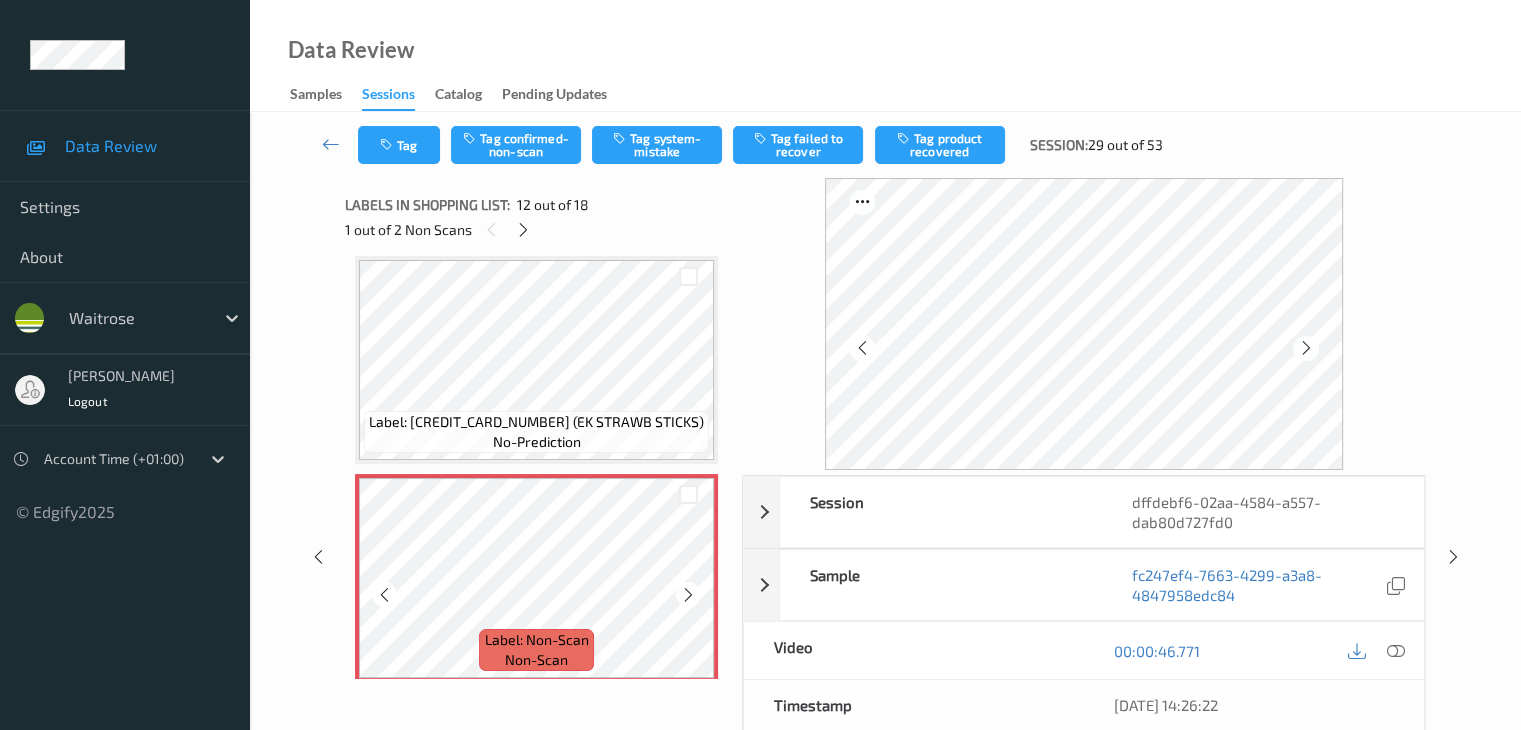 click at bounding box center (688, 594) 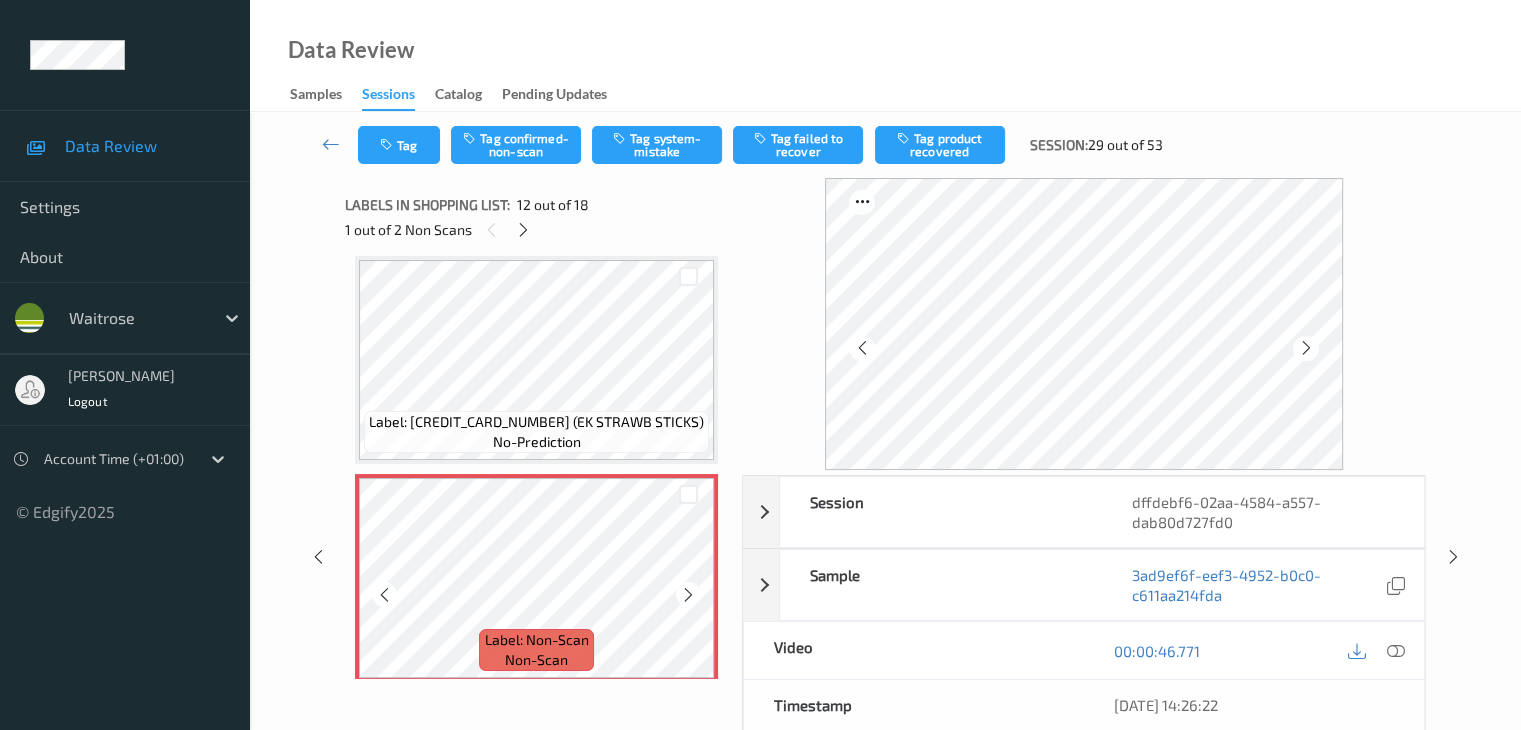 click at bounding box center (688, 594) 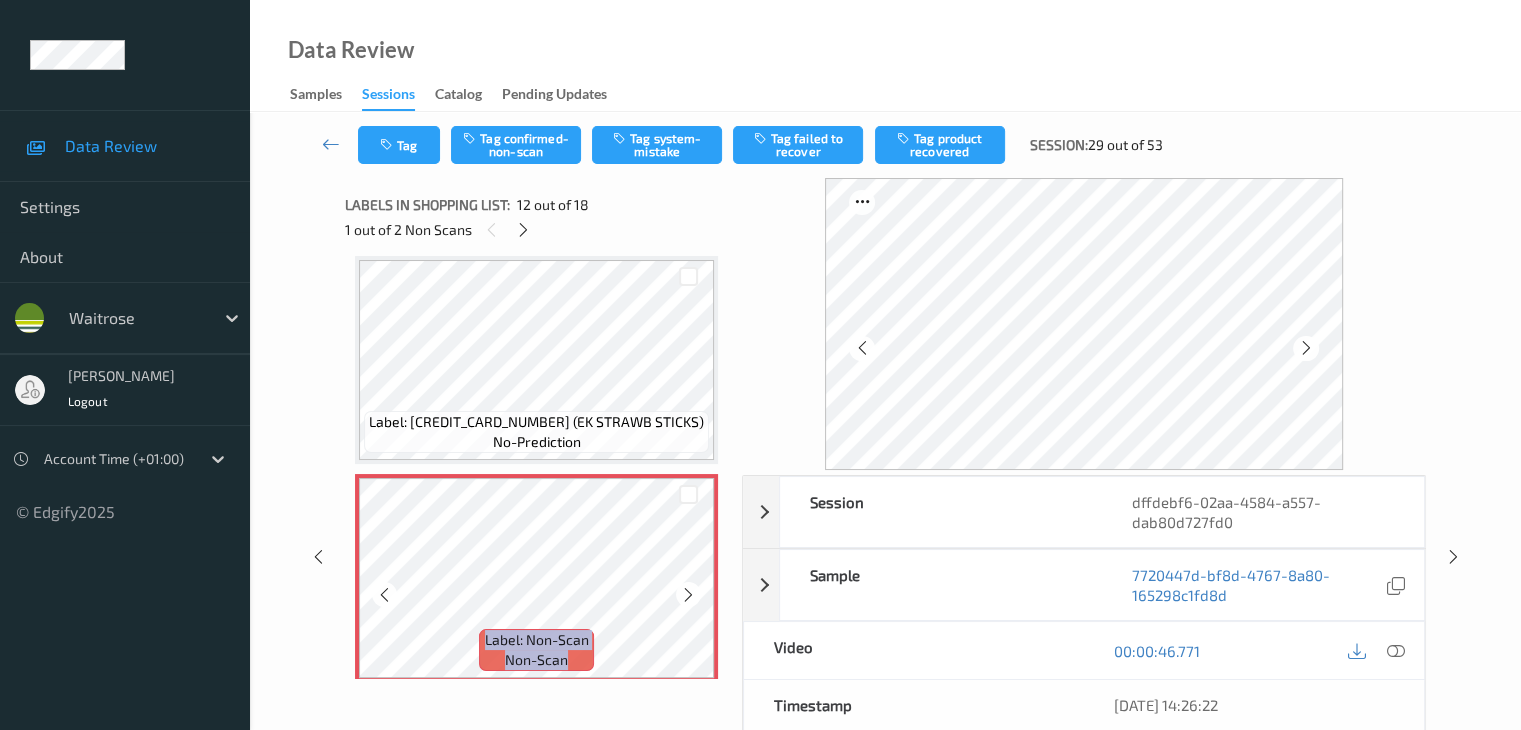 click at bounding box center [688, 594] 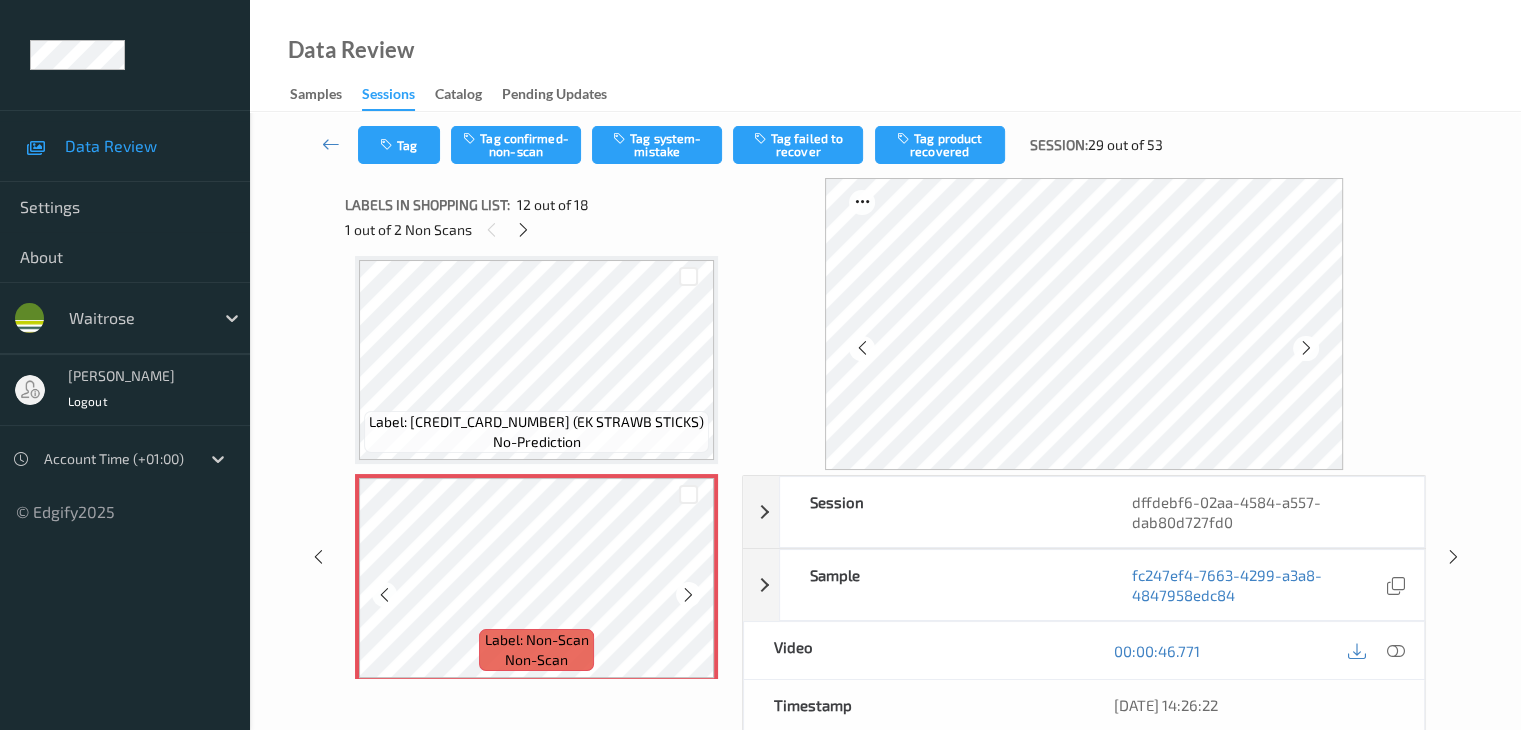 click at bounding box center [688, 594] 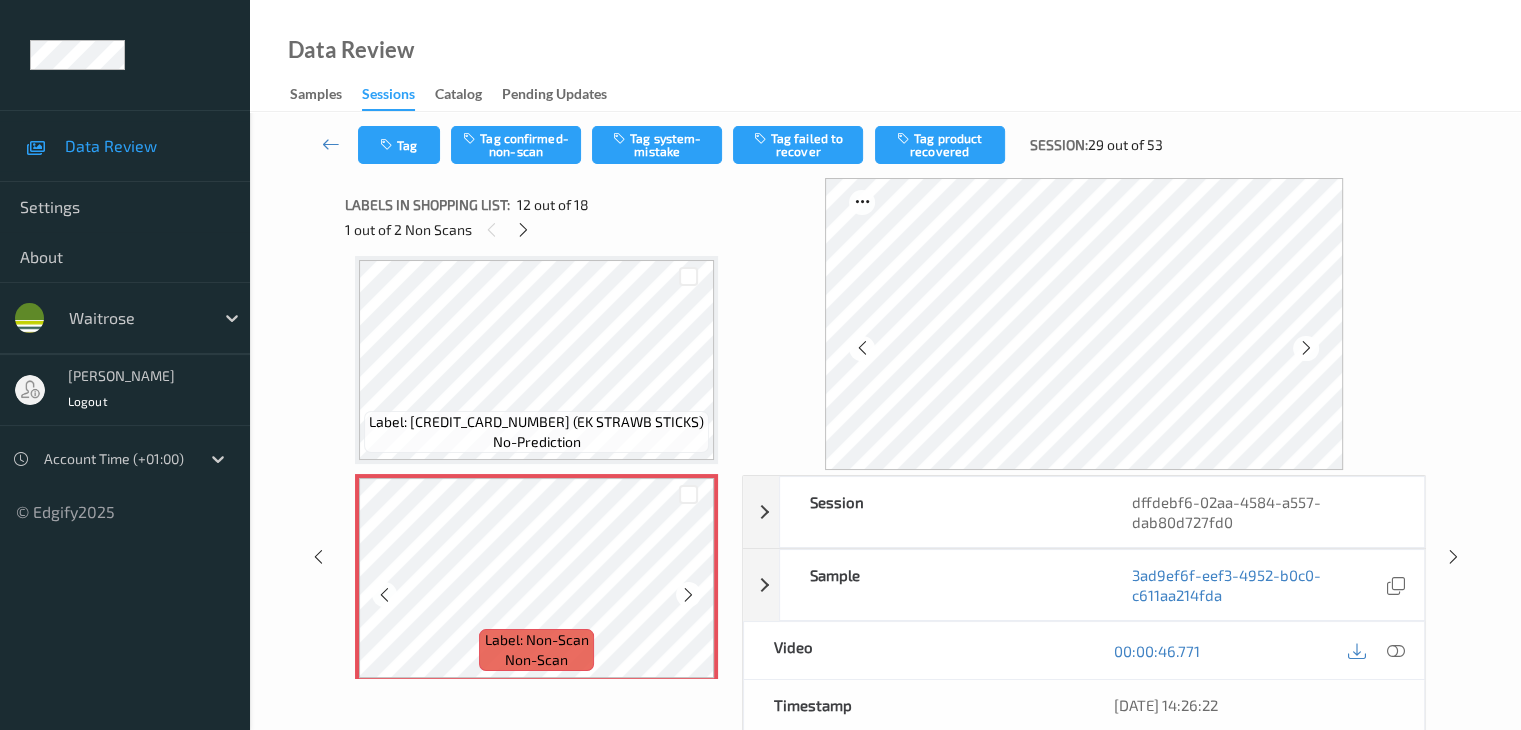 click at bounding box center (688, 594) 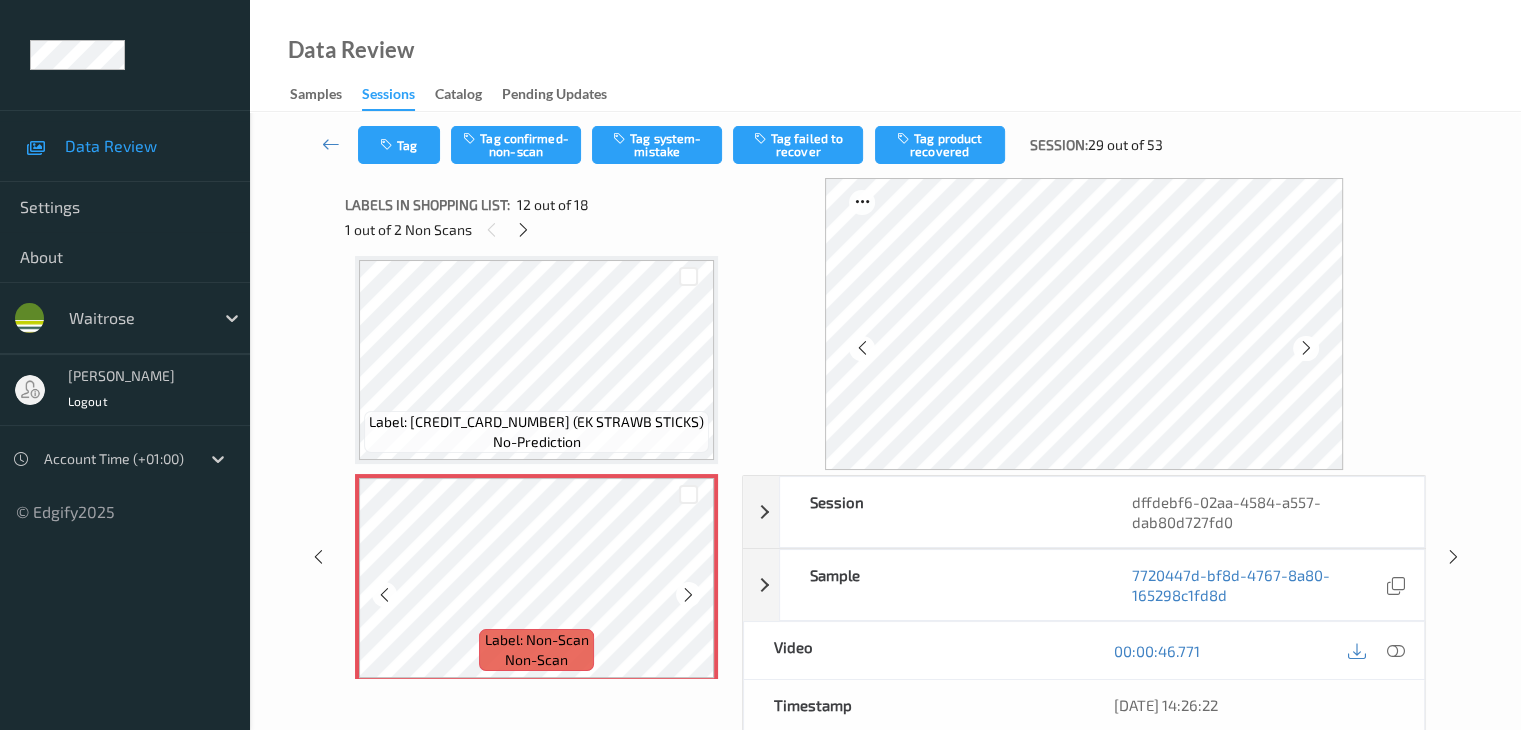click at bounding box center [688, 594] 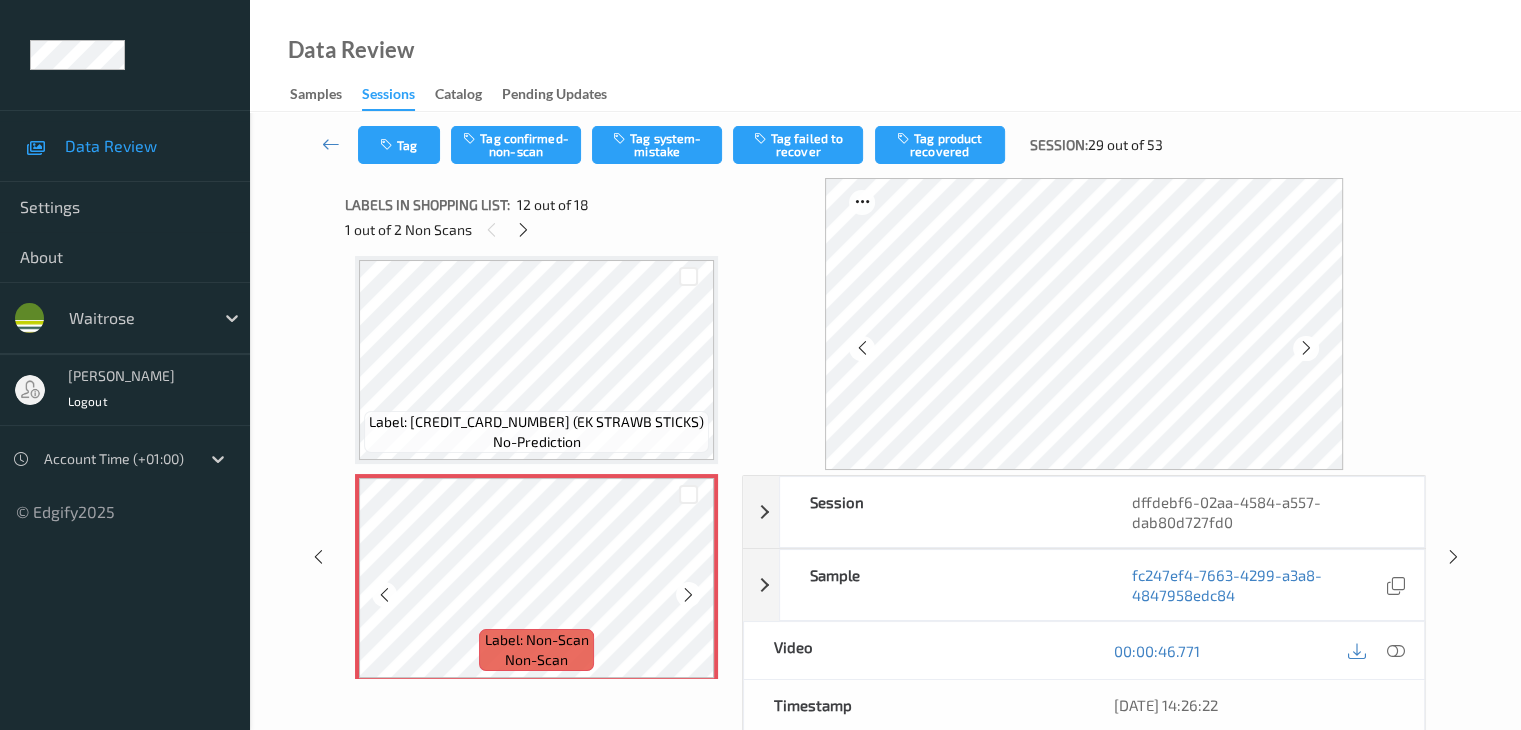 click at bounding box center [688, 594] 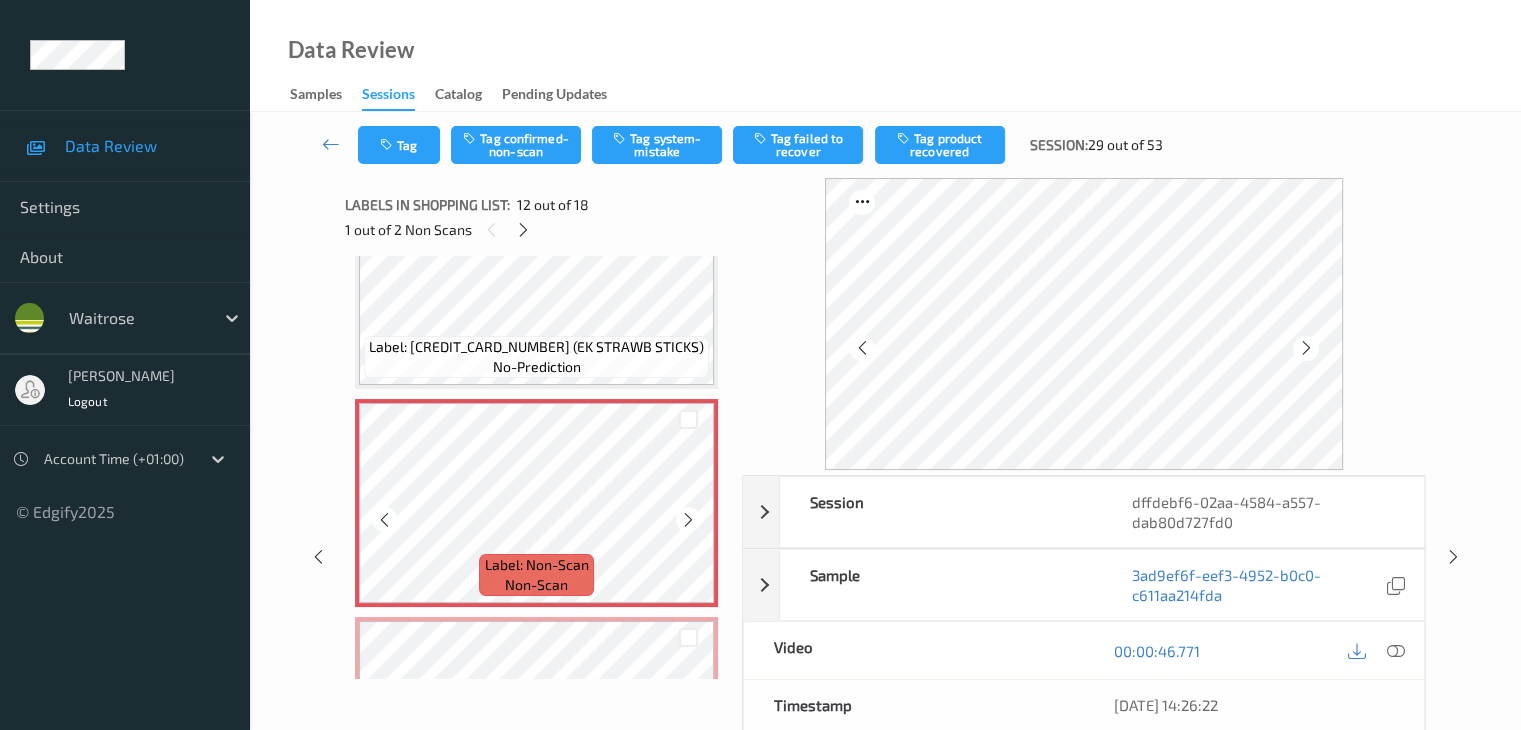 scroll, scrollTop: 2190, scrollLeft: 0, axis: vertical 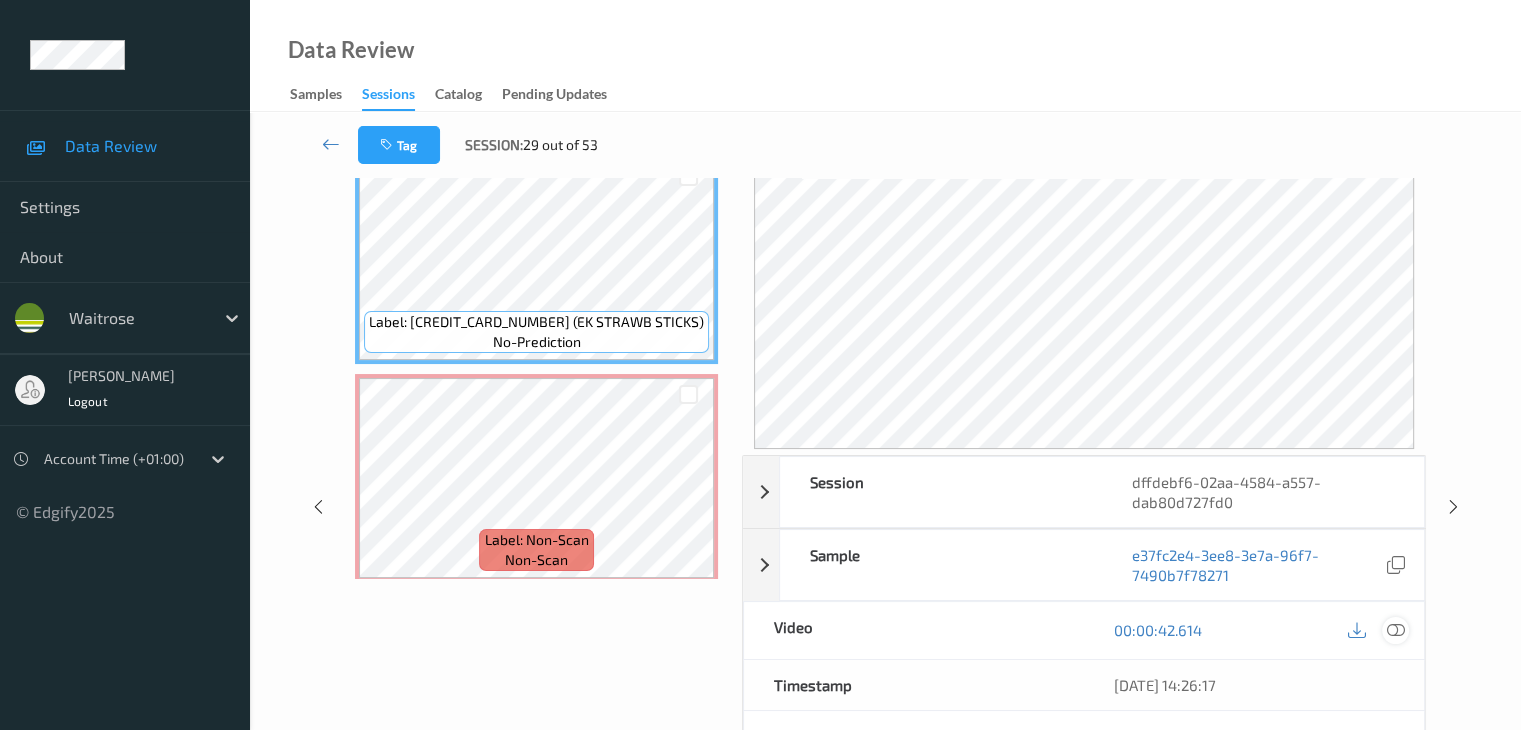click at bounding box center [1395, 630] 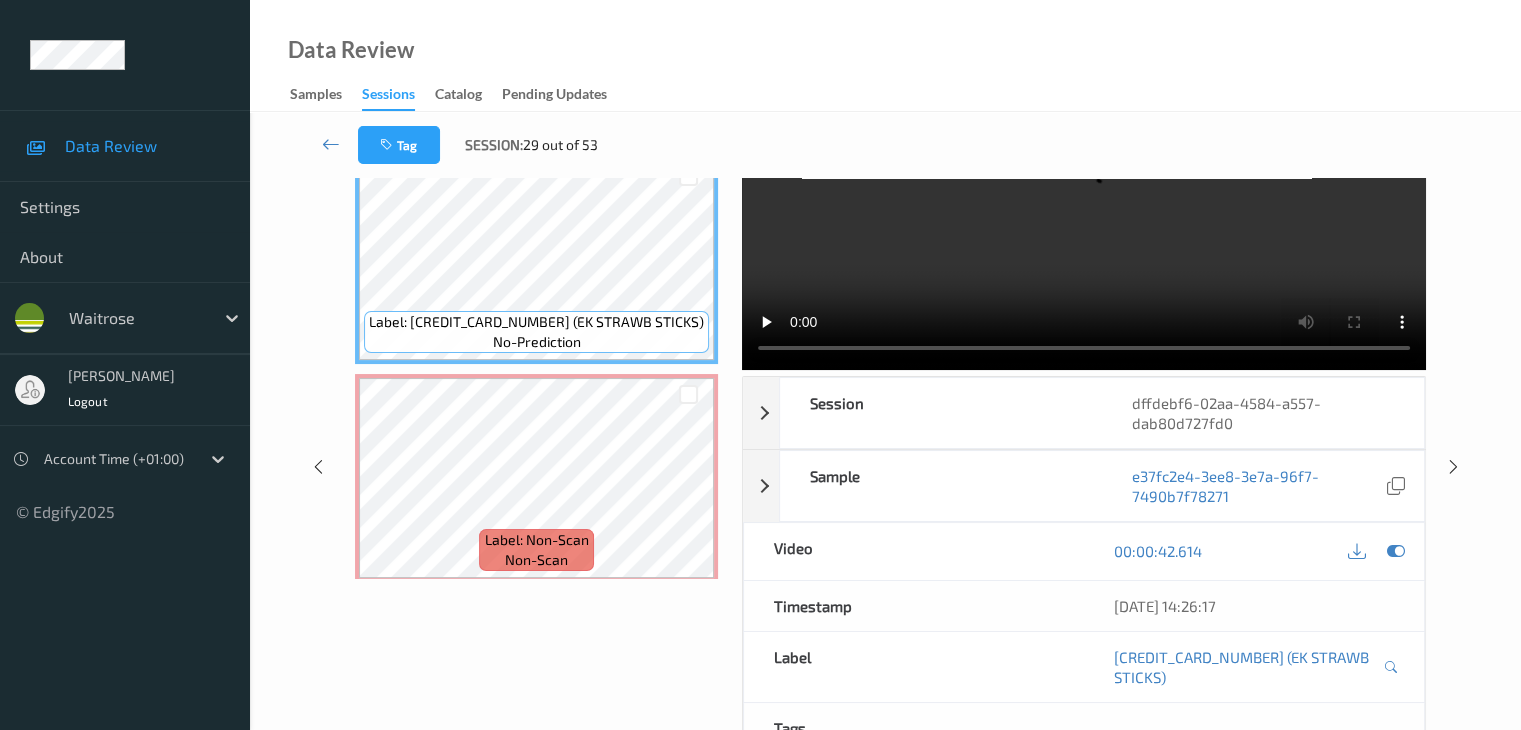 scroll, scrollTop: 0, scrollLeft: 0, axis: both 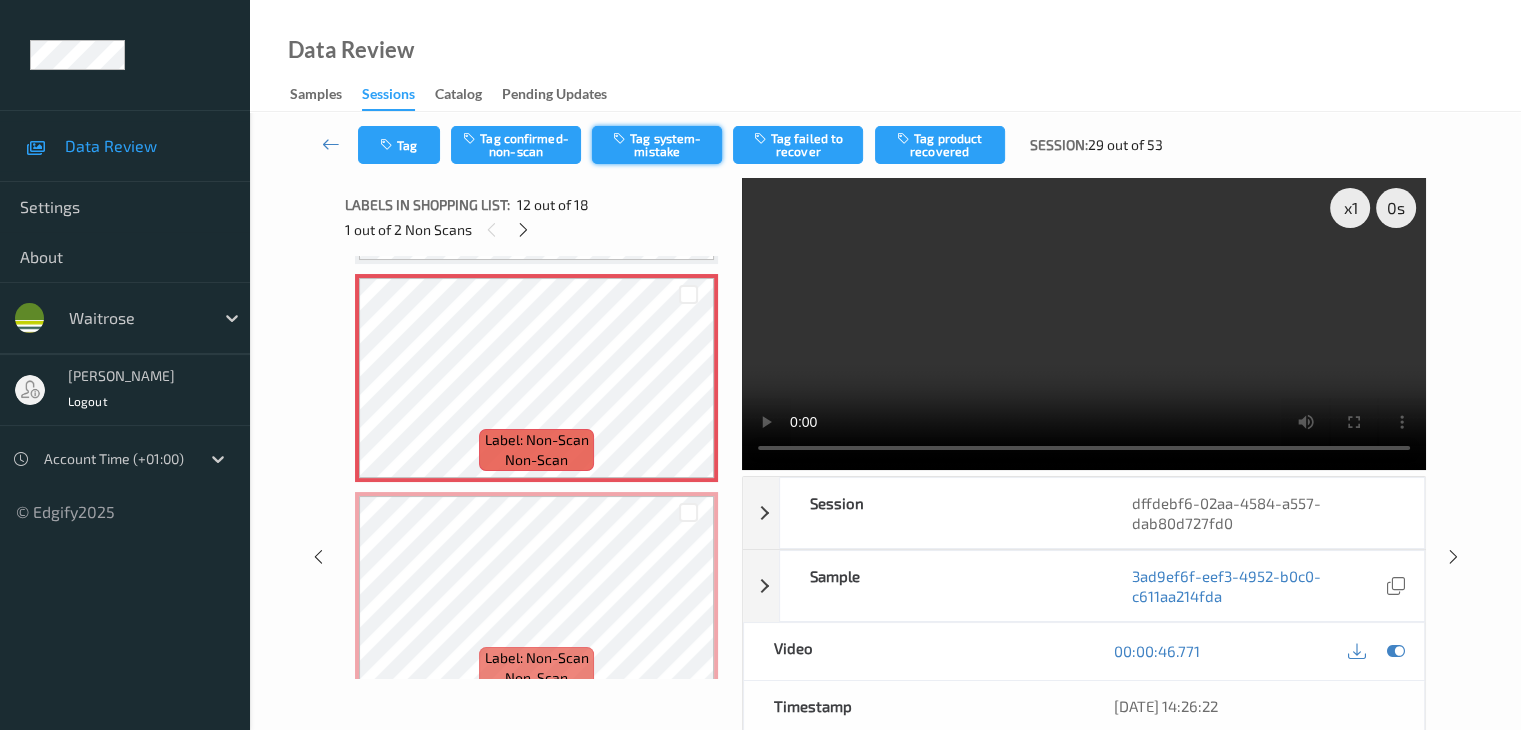 click on "Tag   system-mistake" at bounding box center (657, 145) 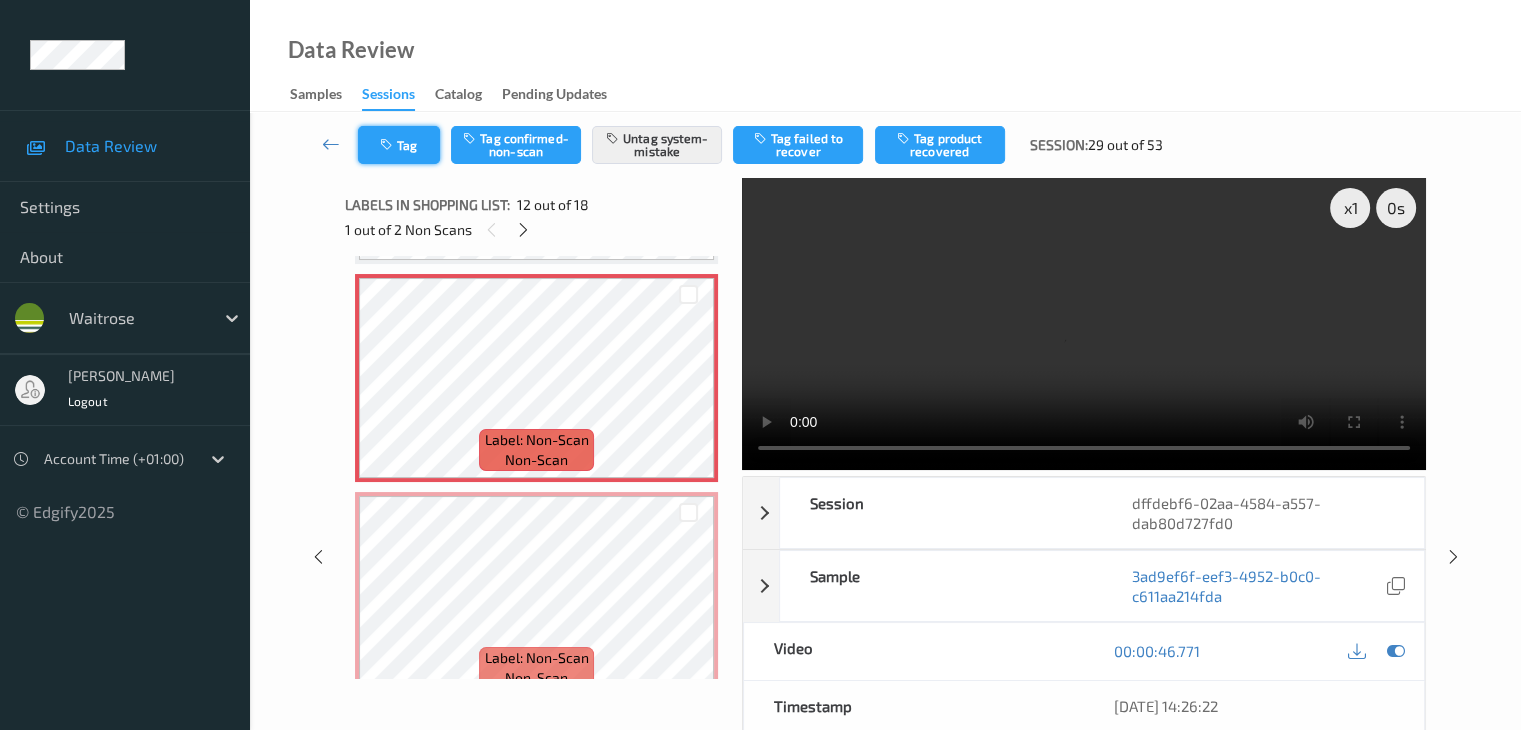 click at bounding box center (388, 145) 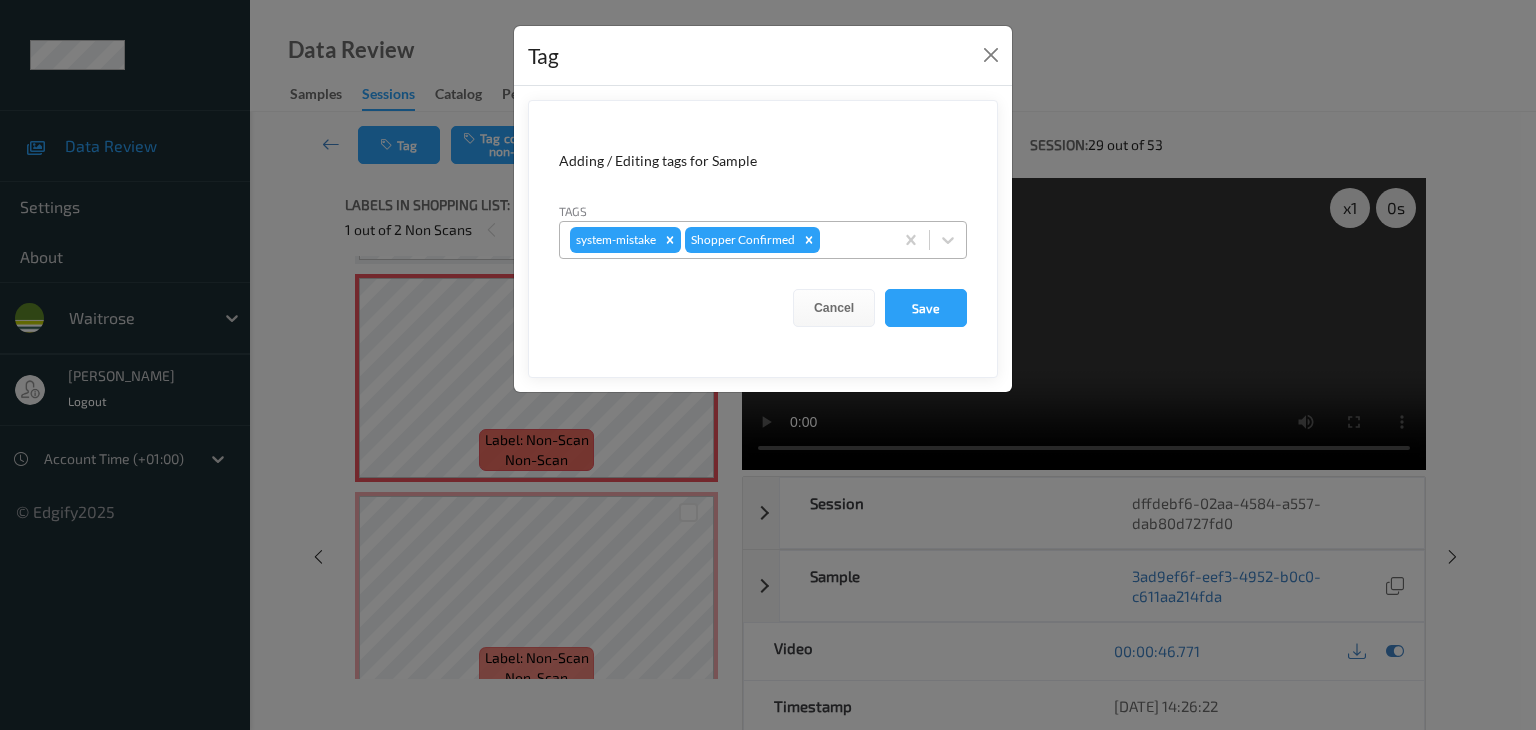 click at bounding box center (853, 240) 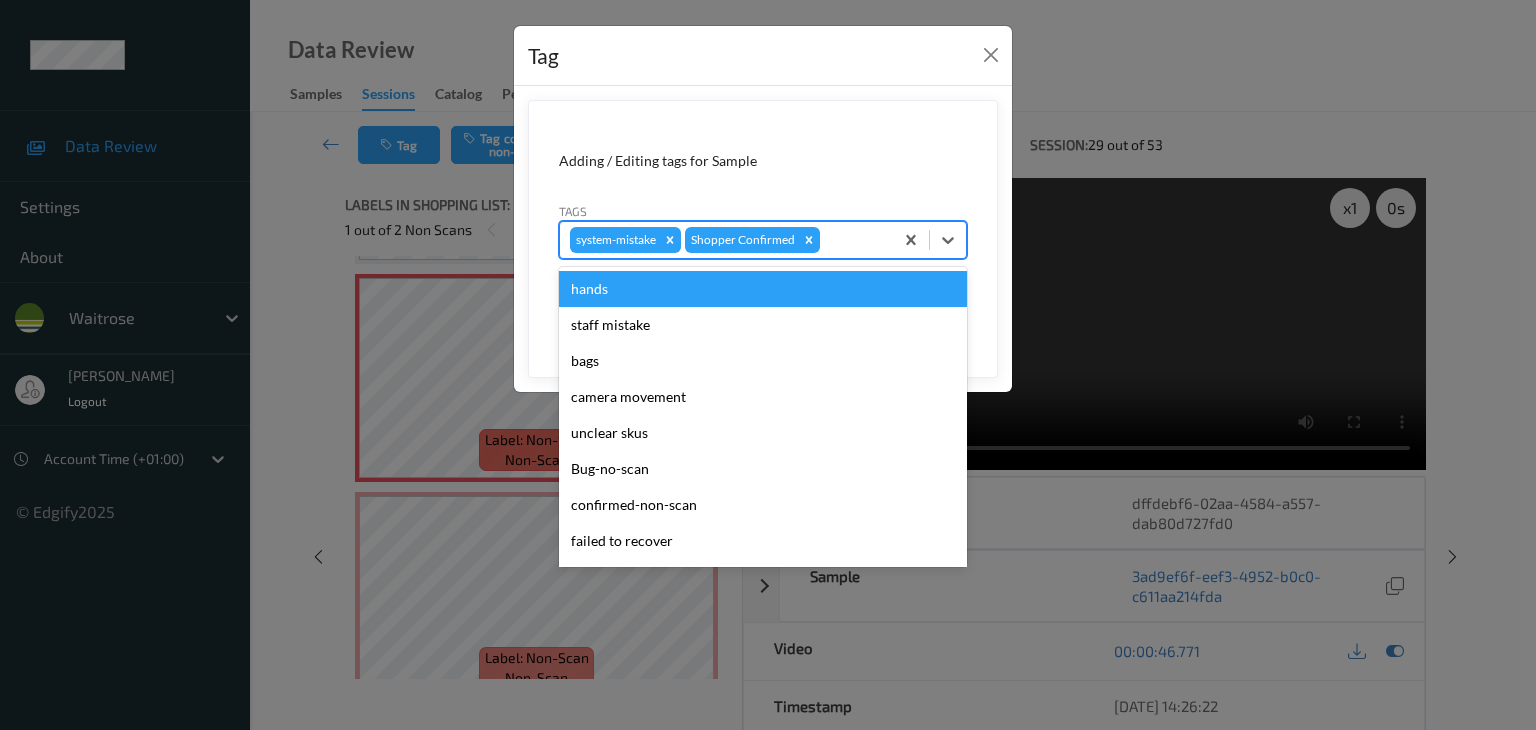 type on "u" 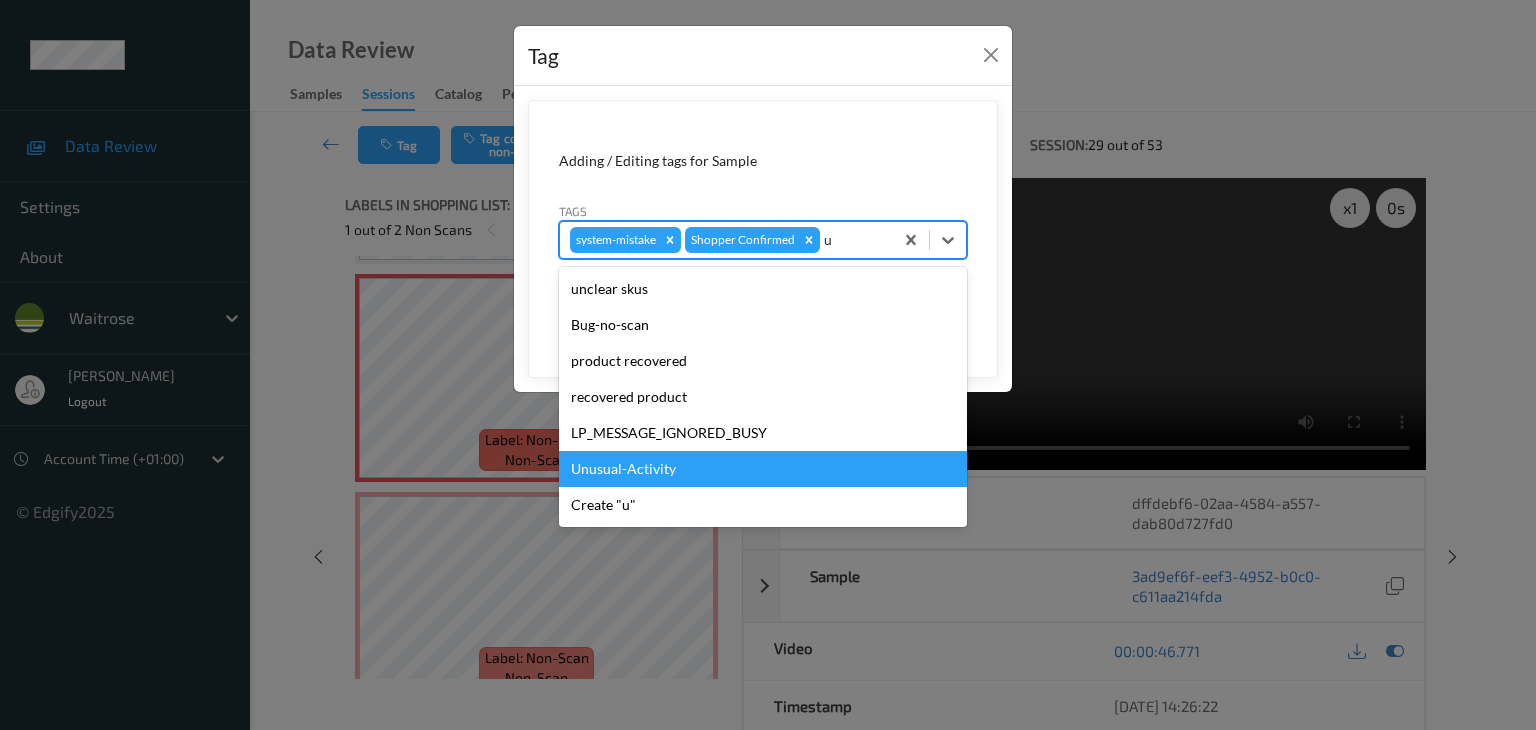 click on "Unusual-Activity" at bounding box center (763, 469) 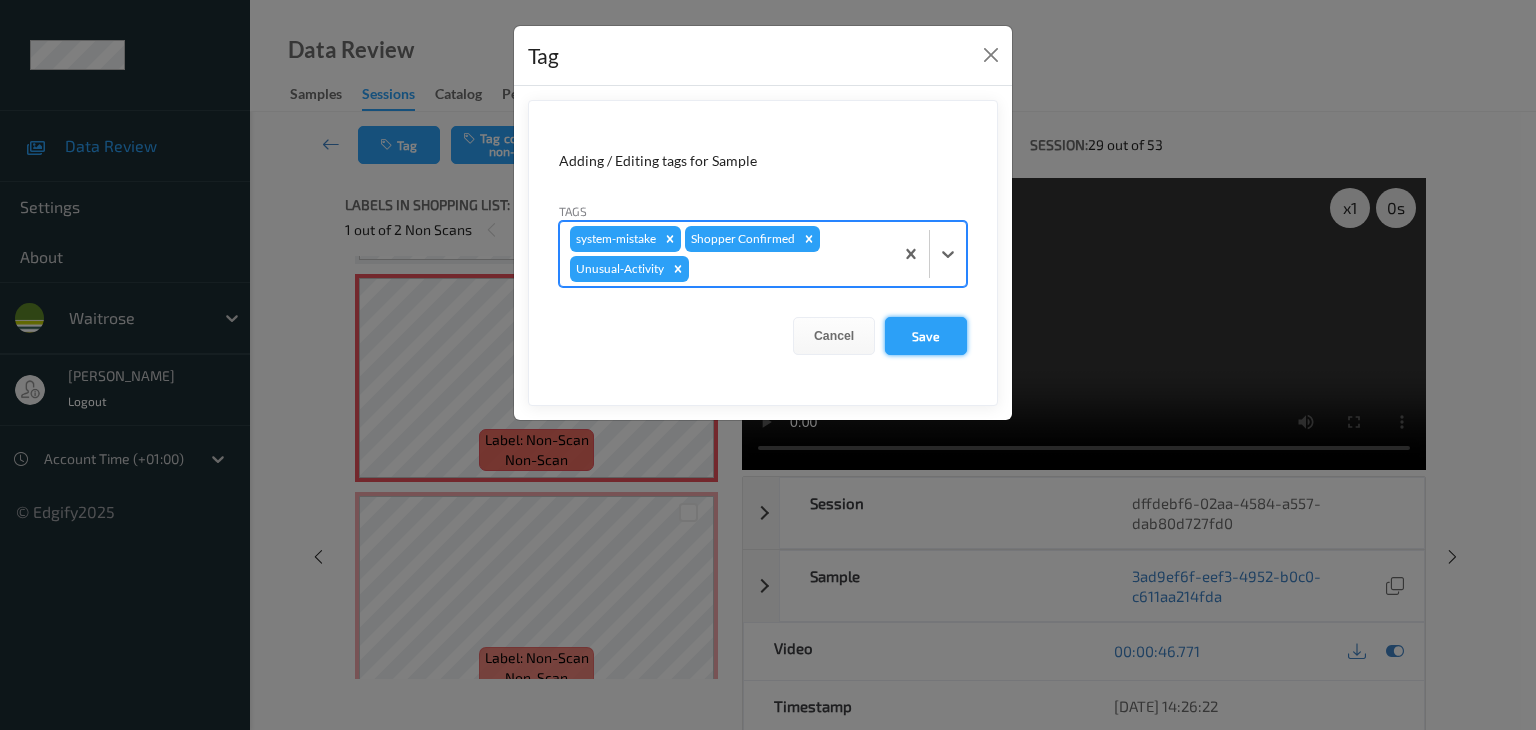 click on "Save" at bounding box center (926, 336) 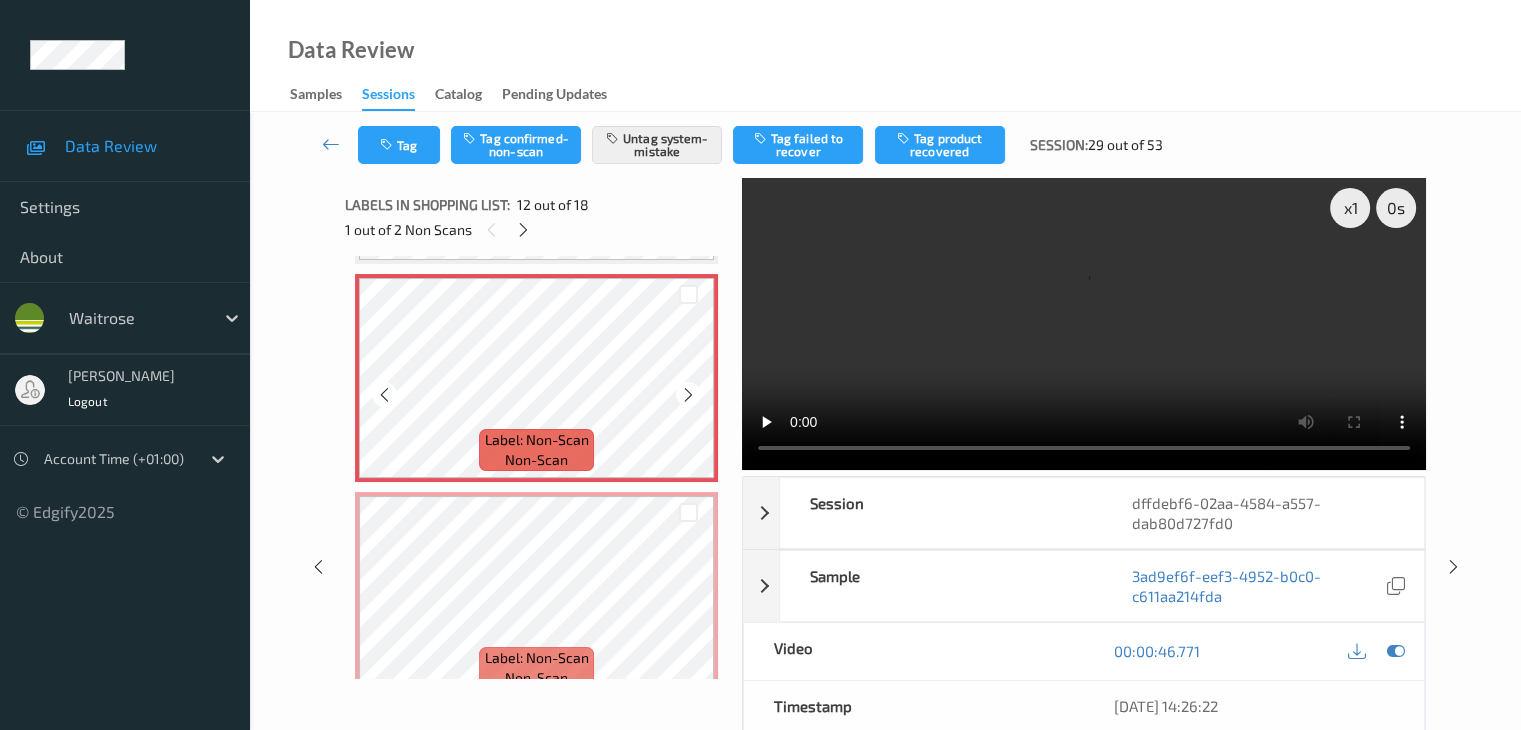 scroll, scrollTop: 2490, scrollLeft: 0, axis: vertical 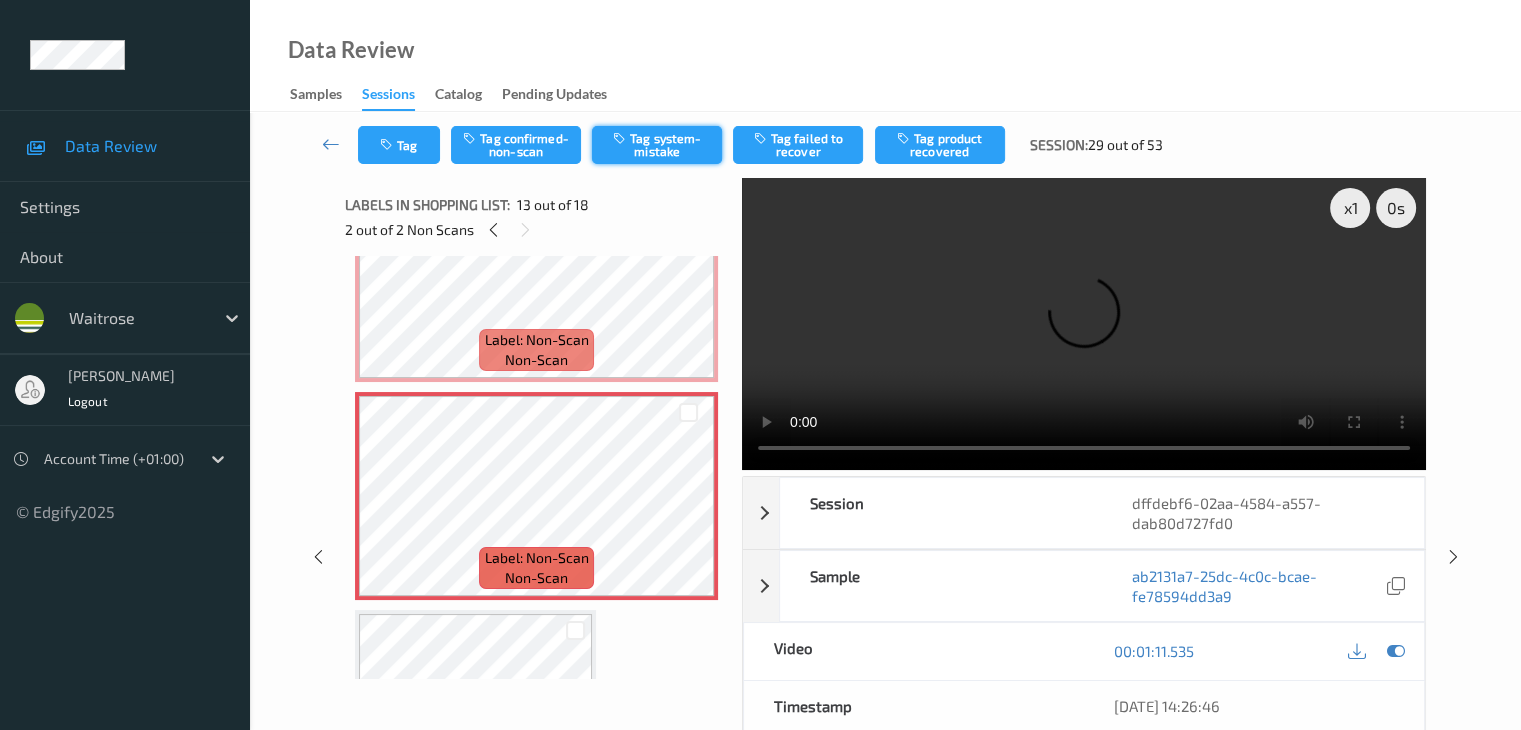 click on "Tag   system-mistake" at bounding box center [657, 145] 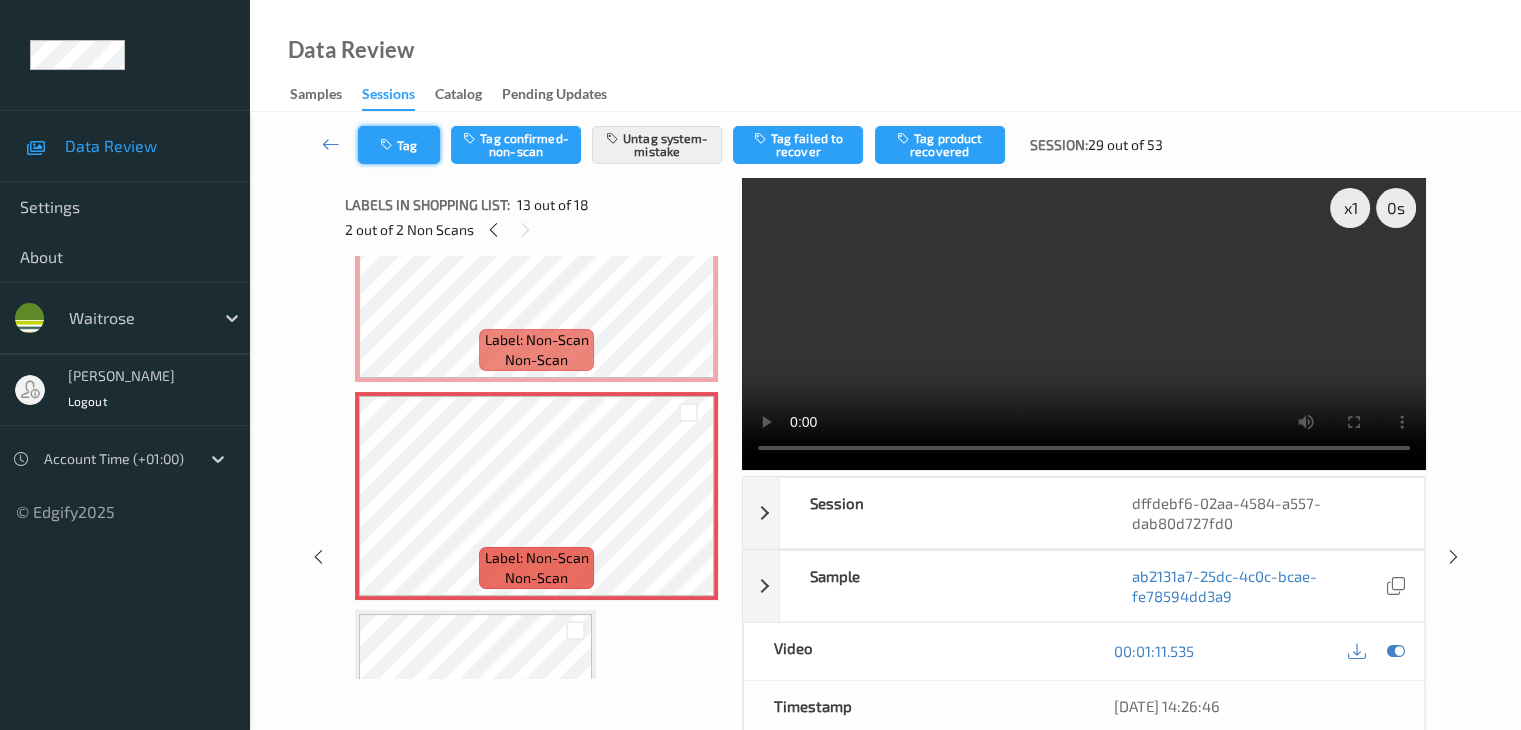 click on "Tag" at bounding box center [399, 145] 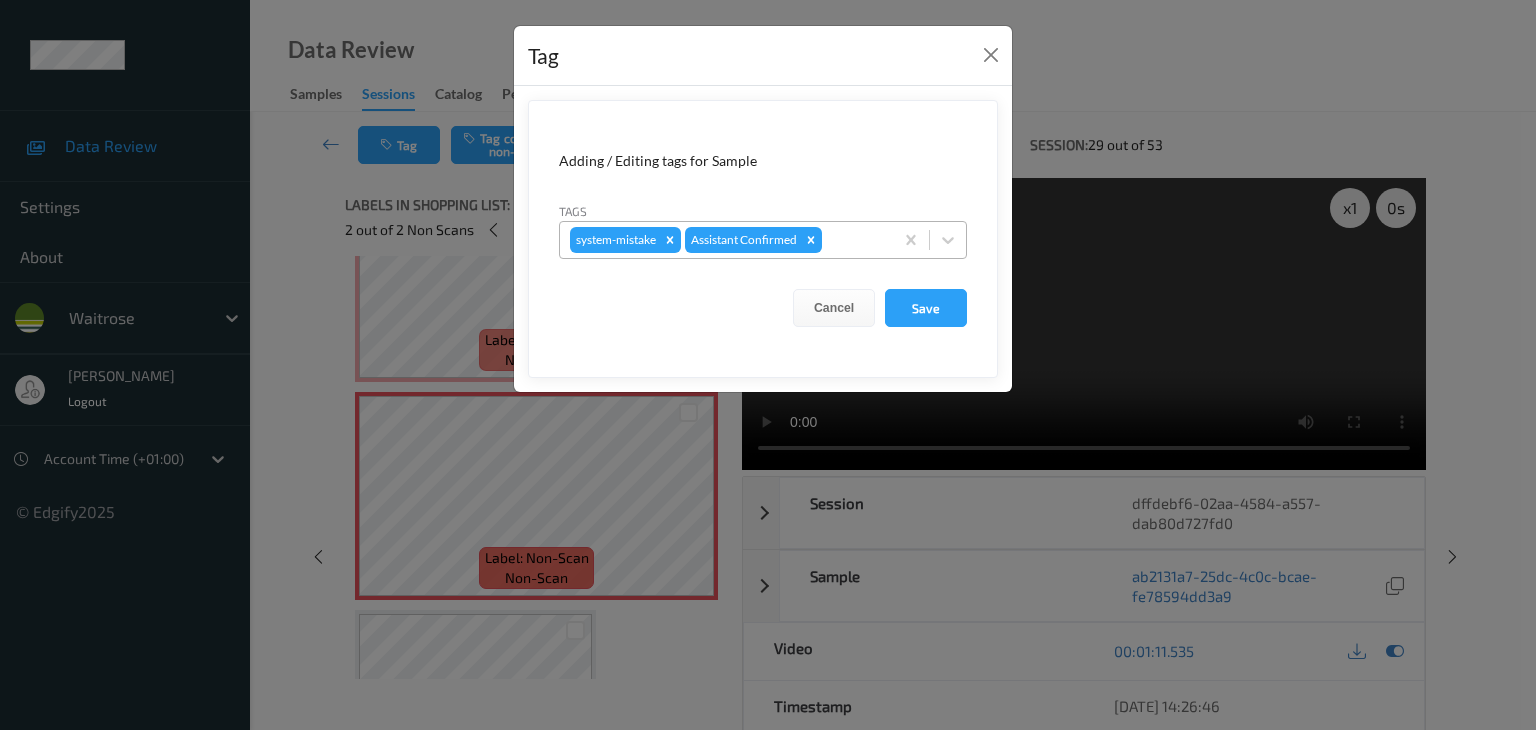click at bounding box center [854, 240] 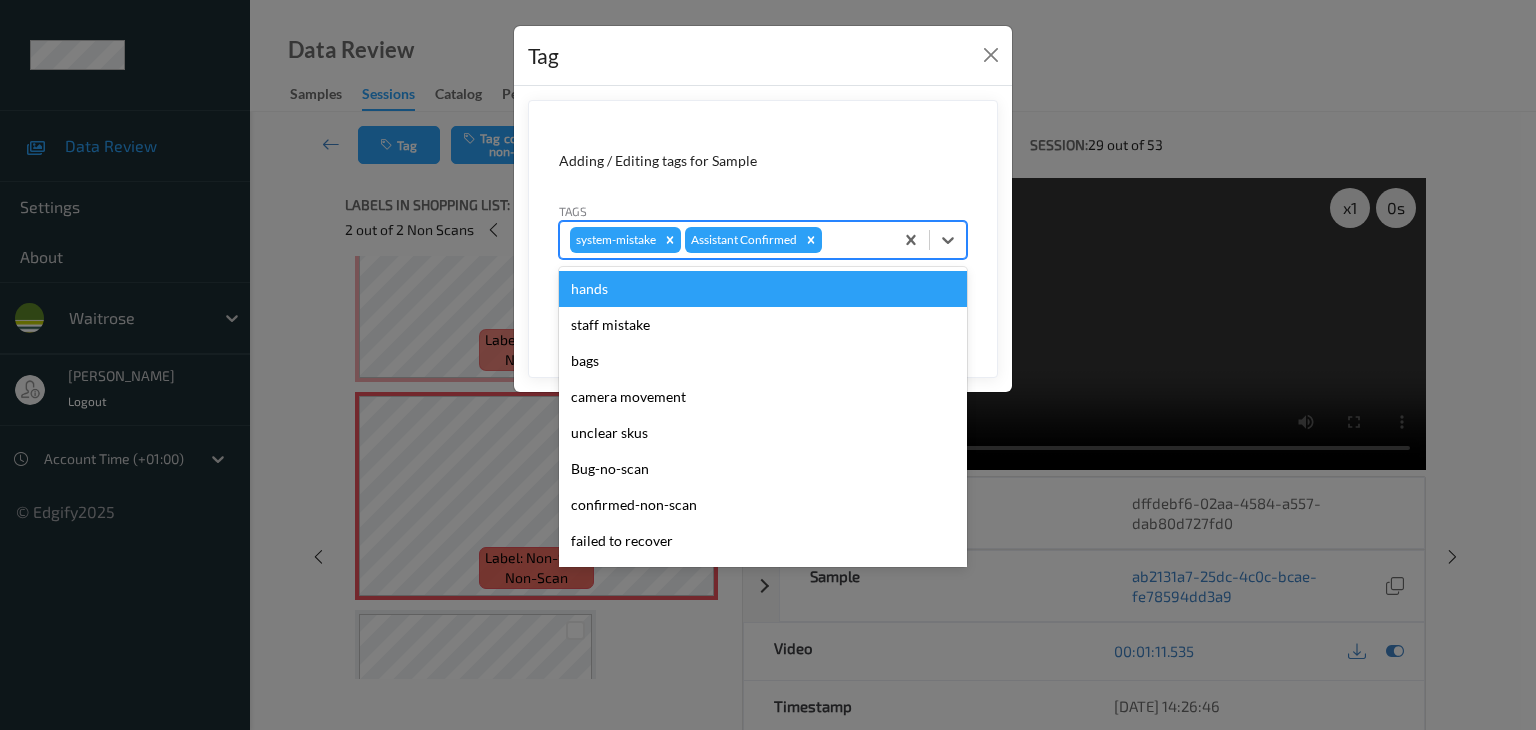type on "u" 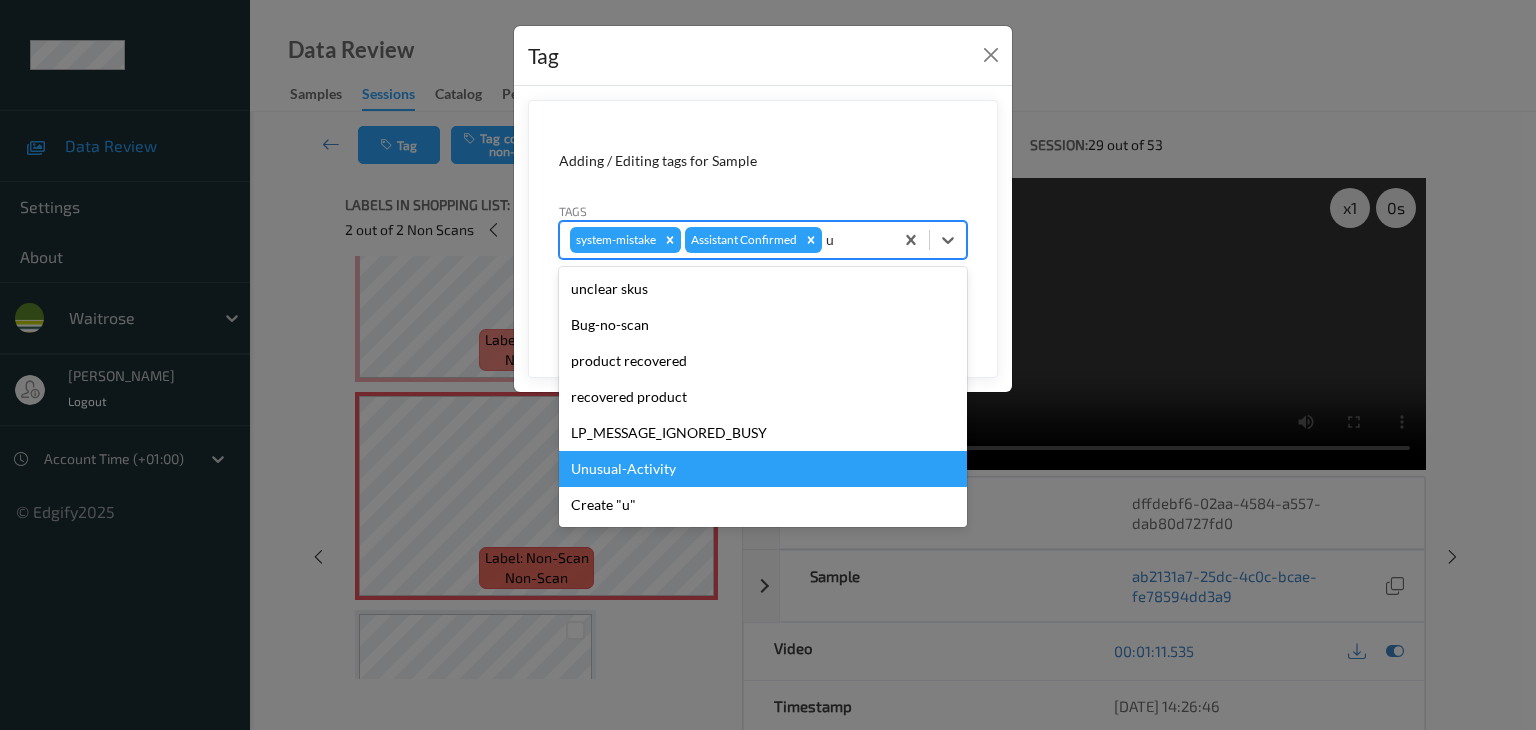 click on "Unusual-Activity" at bounding box center (763, 469) 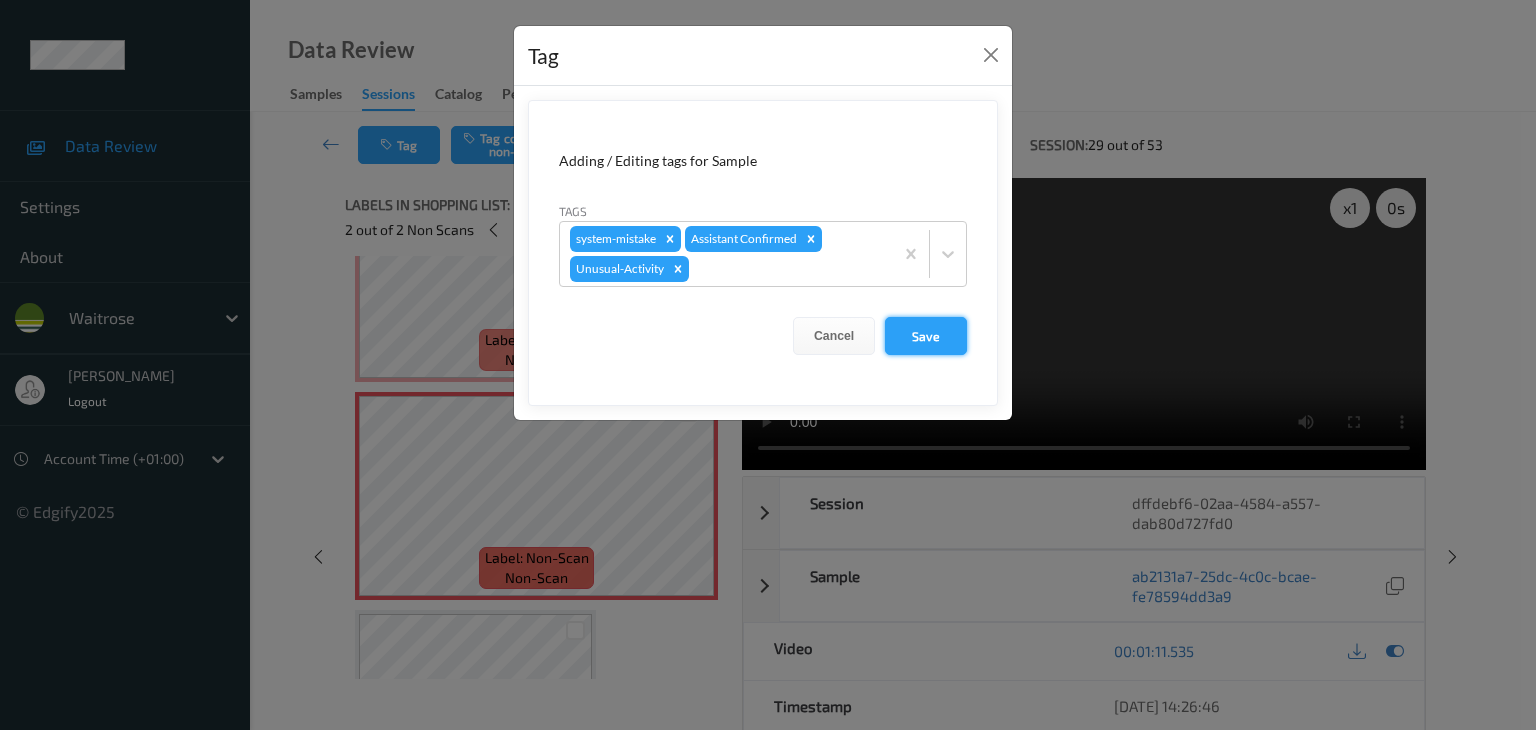 click on "Save" at bounding box center (926, 336) 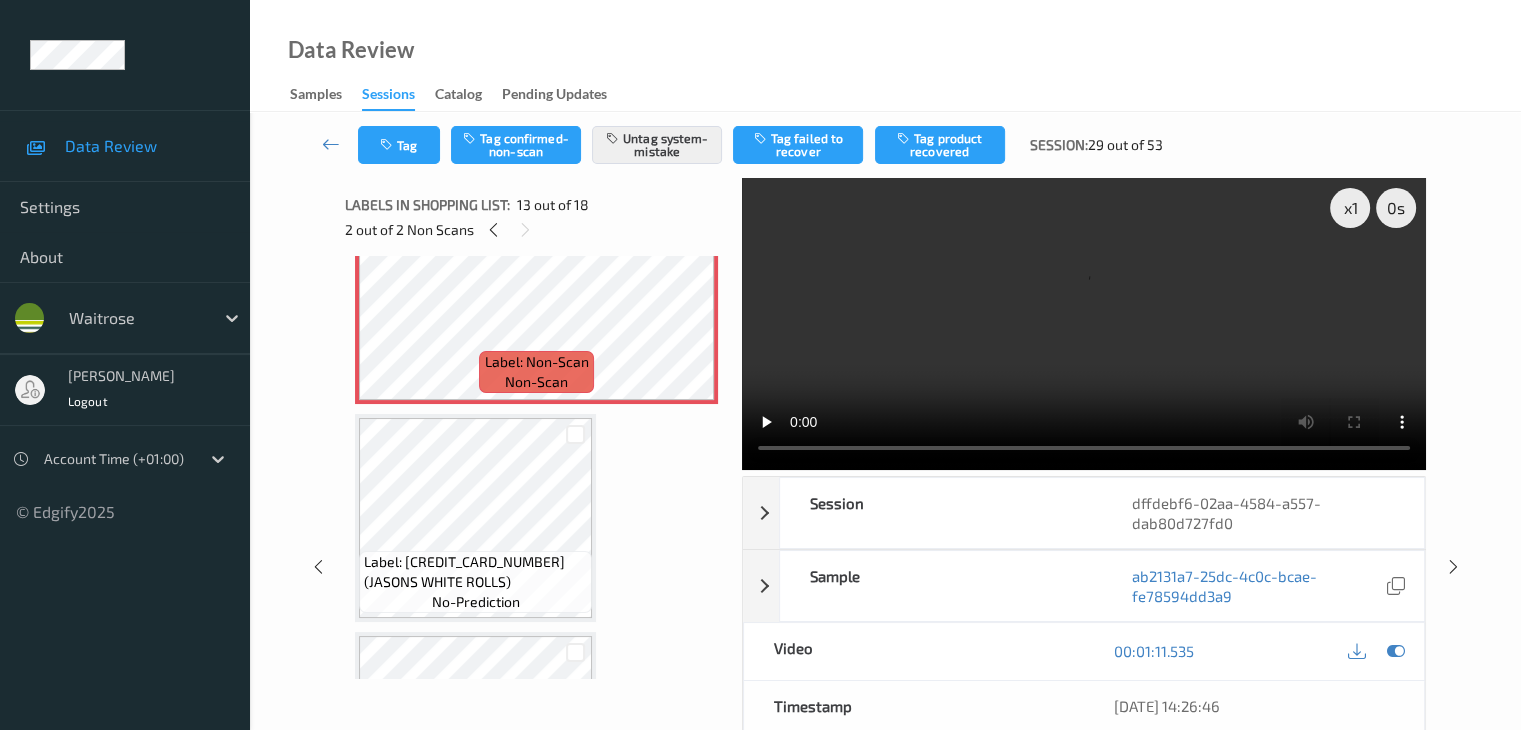 scroll, scrollTop: 2690, scrollLeft: 0, axis: vertical 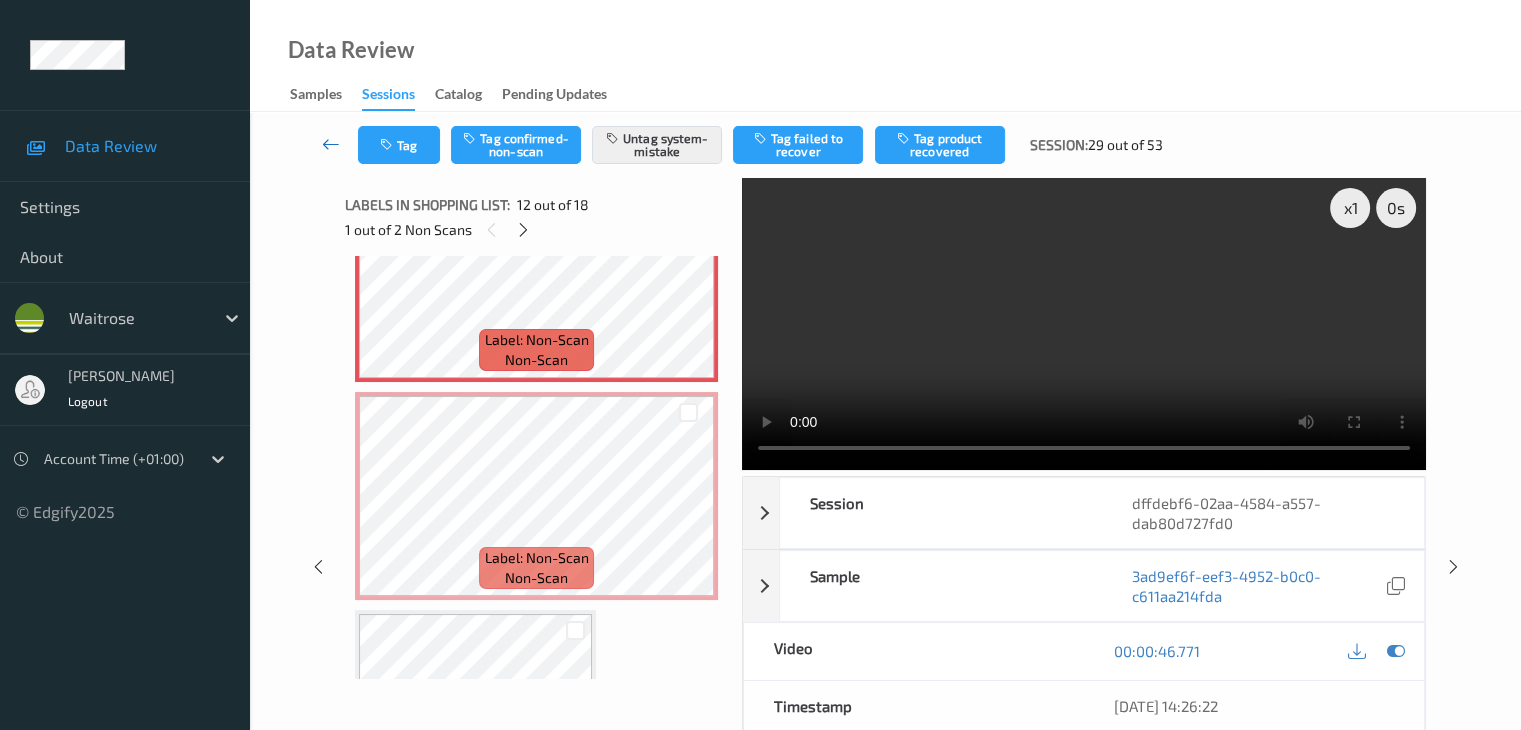 click at bounding box center (331, 144) 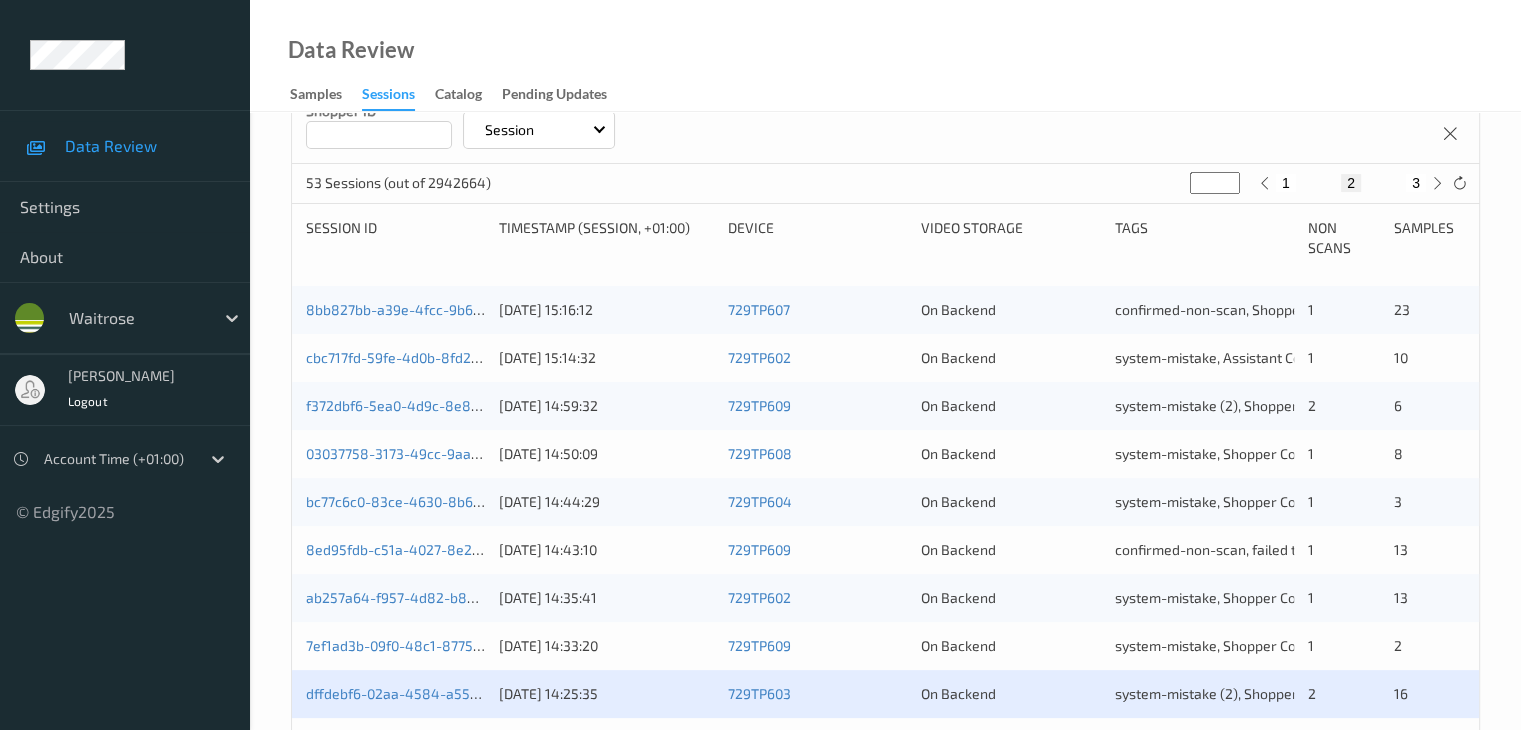 scroll, scrollTop: 332, scrollLeft: 0, axis: vertical 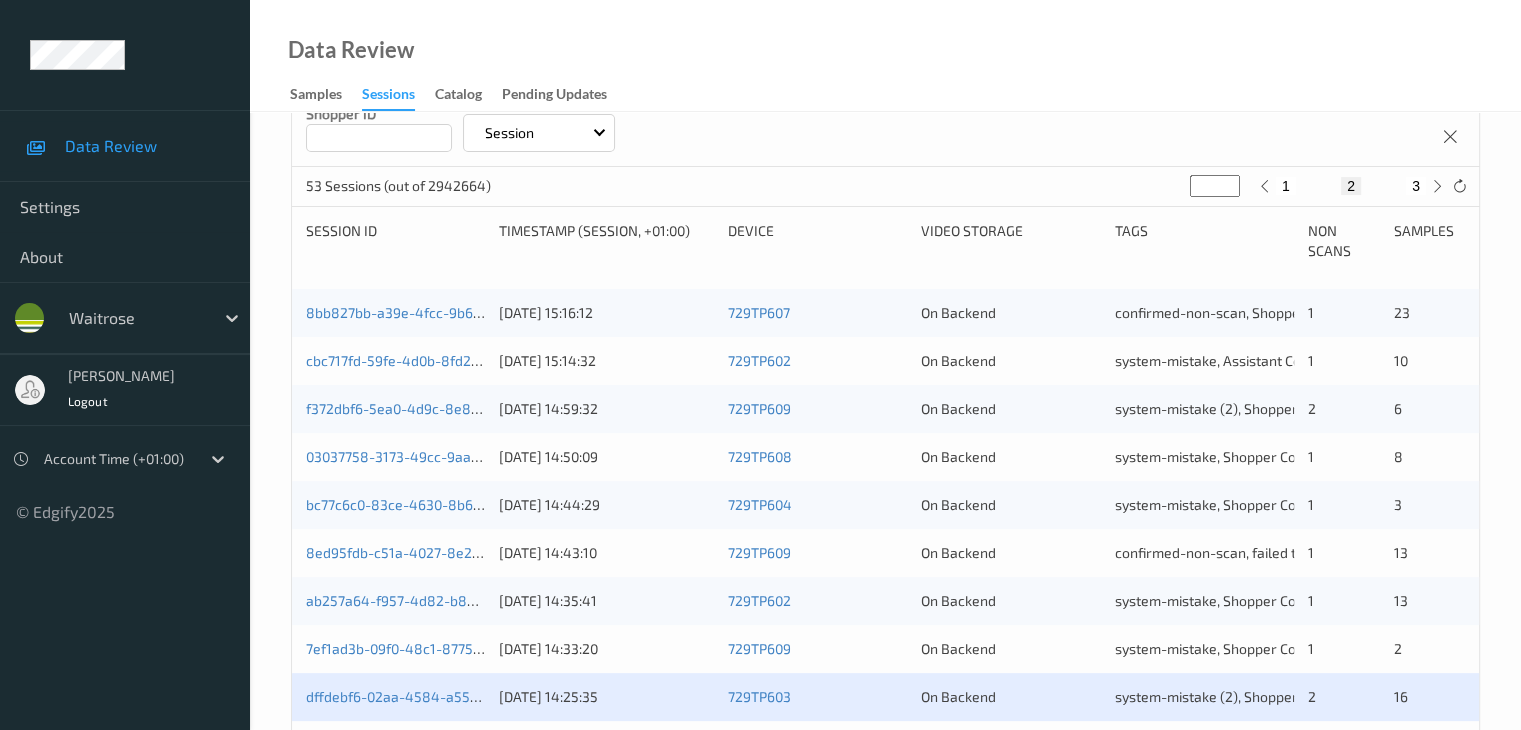 click on "1" at bounding box center [1286, 186] 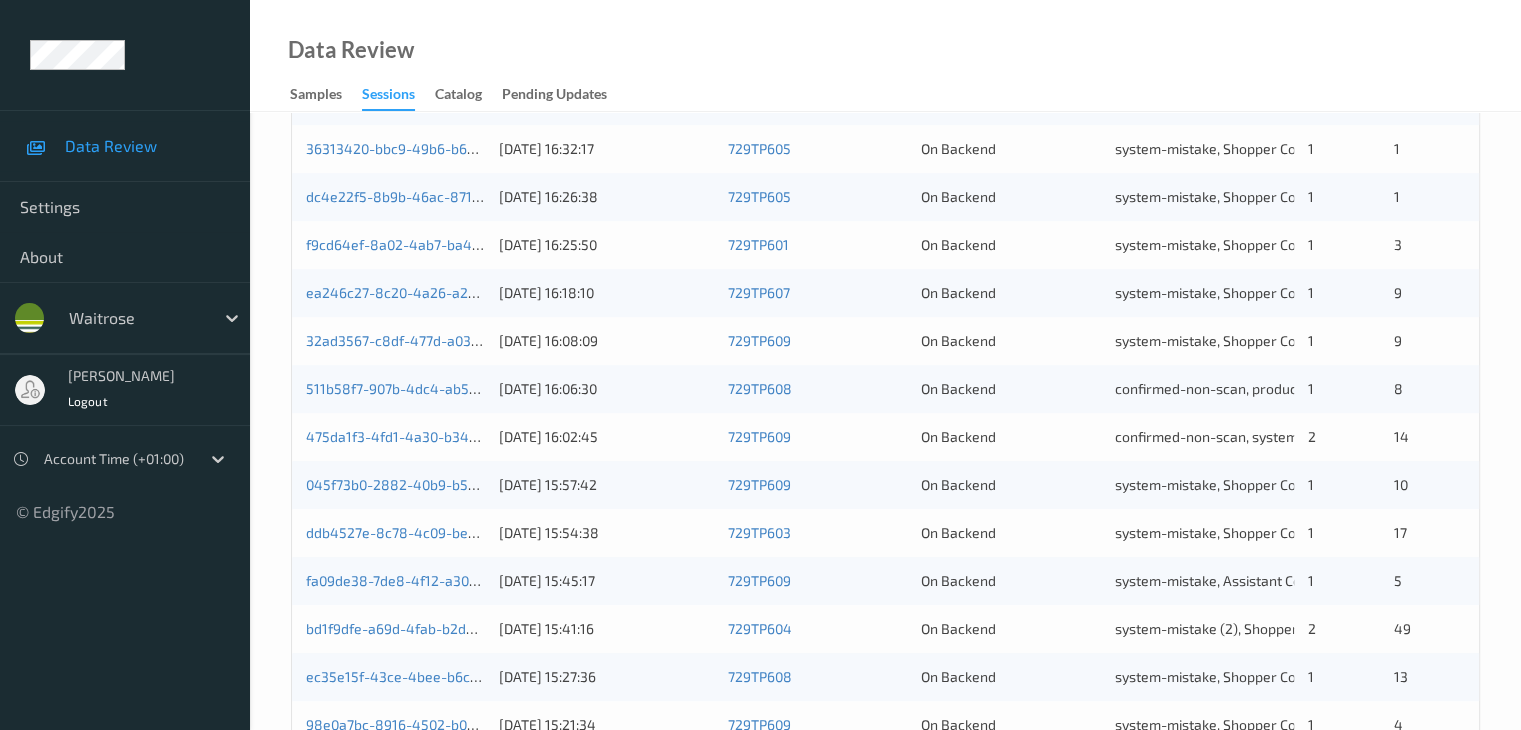 scroll, scrollTop: 932, scrollLeft: 0, axis: vertical 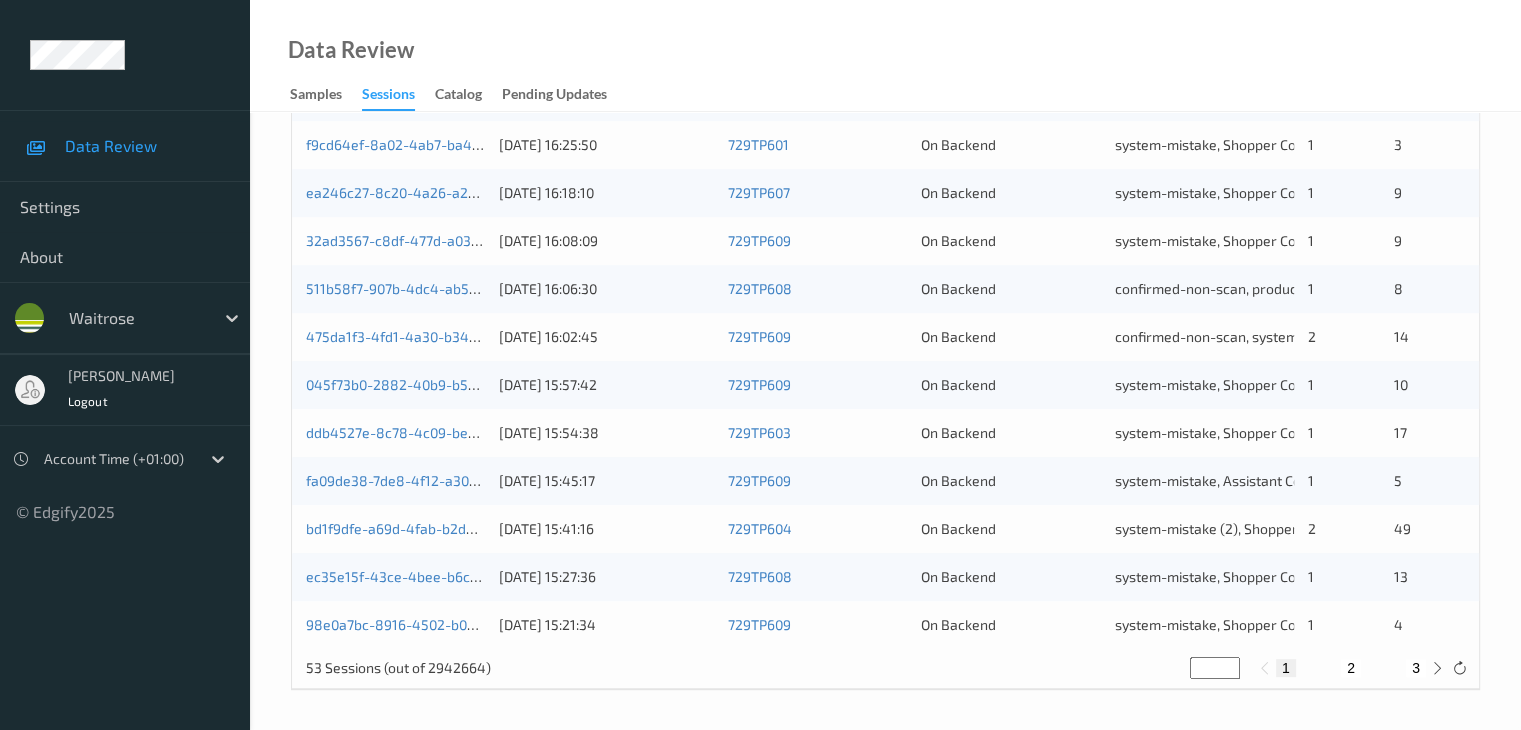 click on "3" at bounding box center (1416, 668) 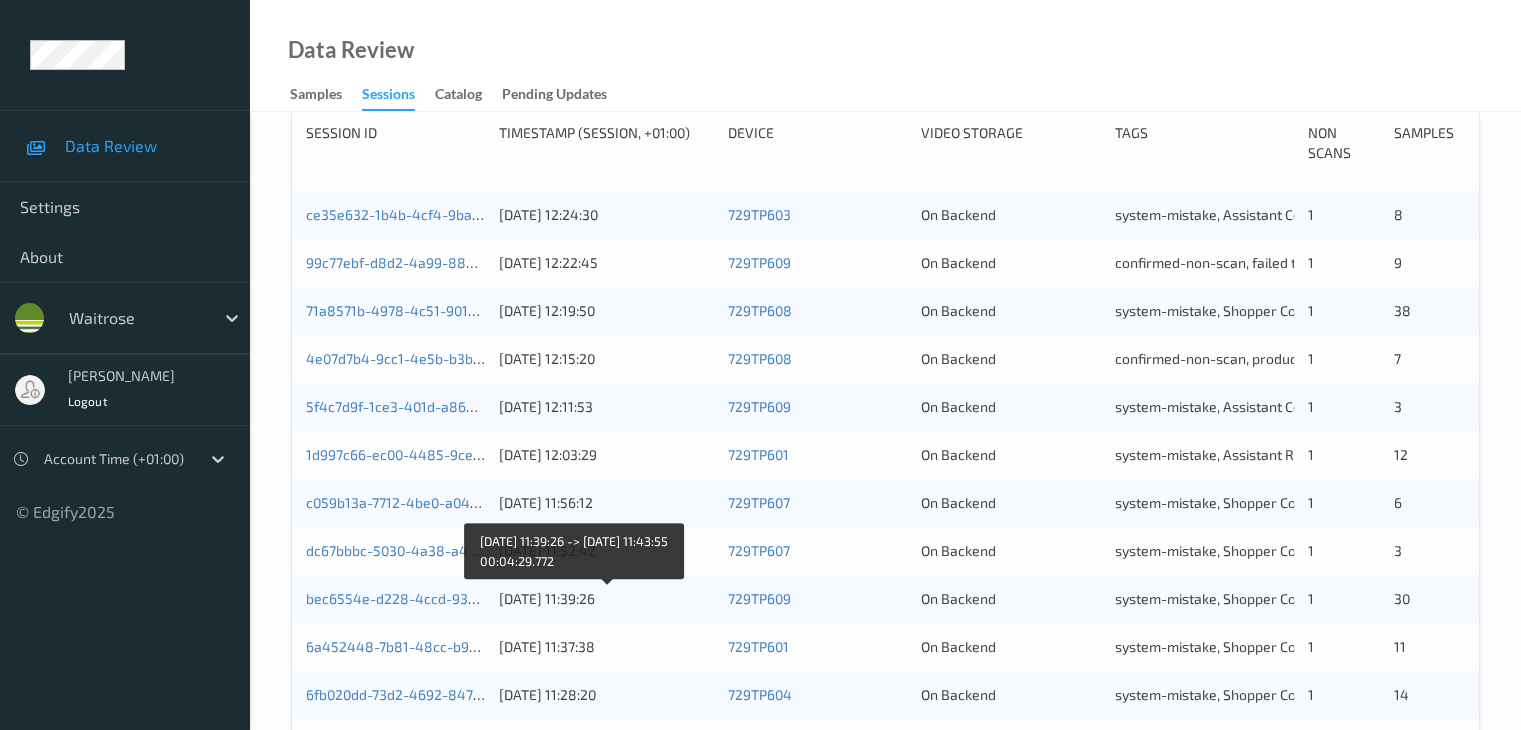 scroll, scrollTop: 596, scrollLeft: 0, axis: vertical 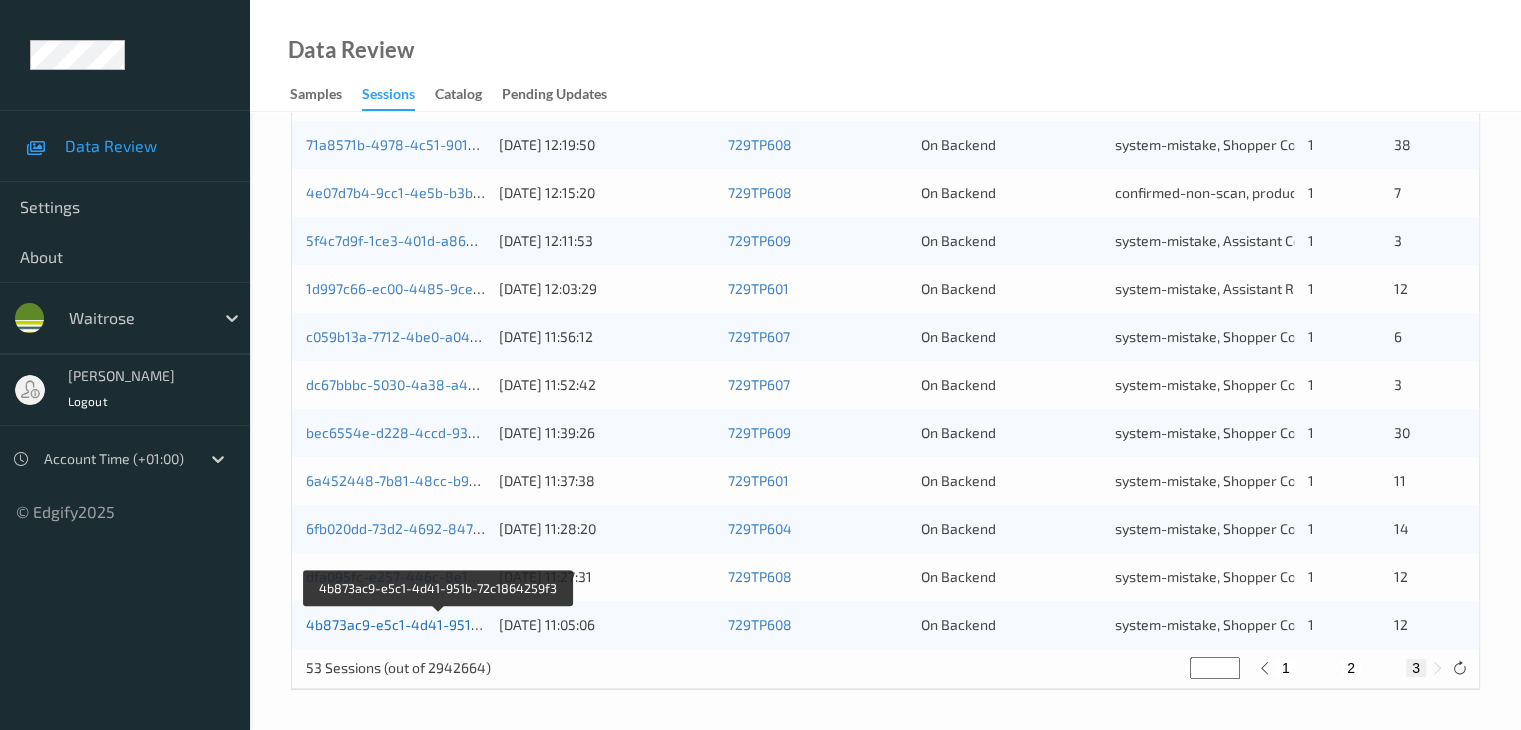 click on "4b873ac9-e5c1-4d41-951b-72c1864259f3" at bounding box center [440, 624] 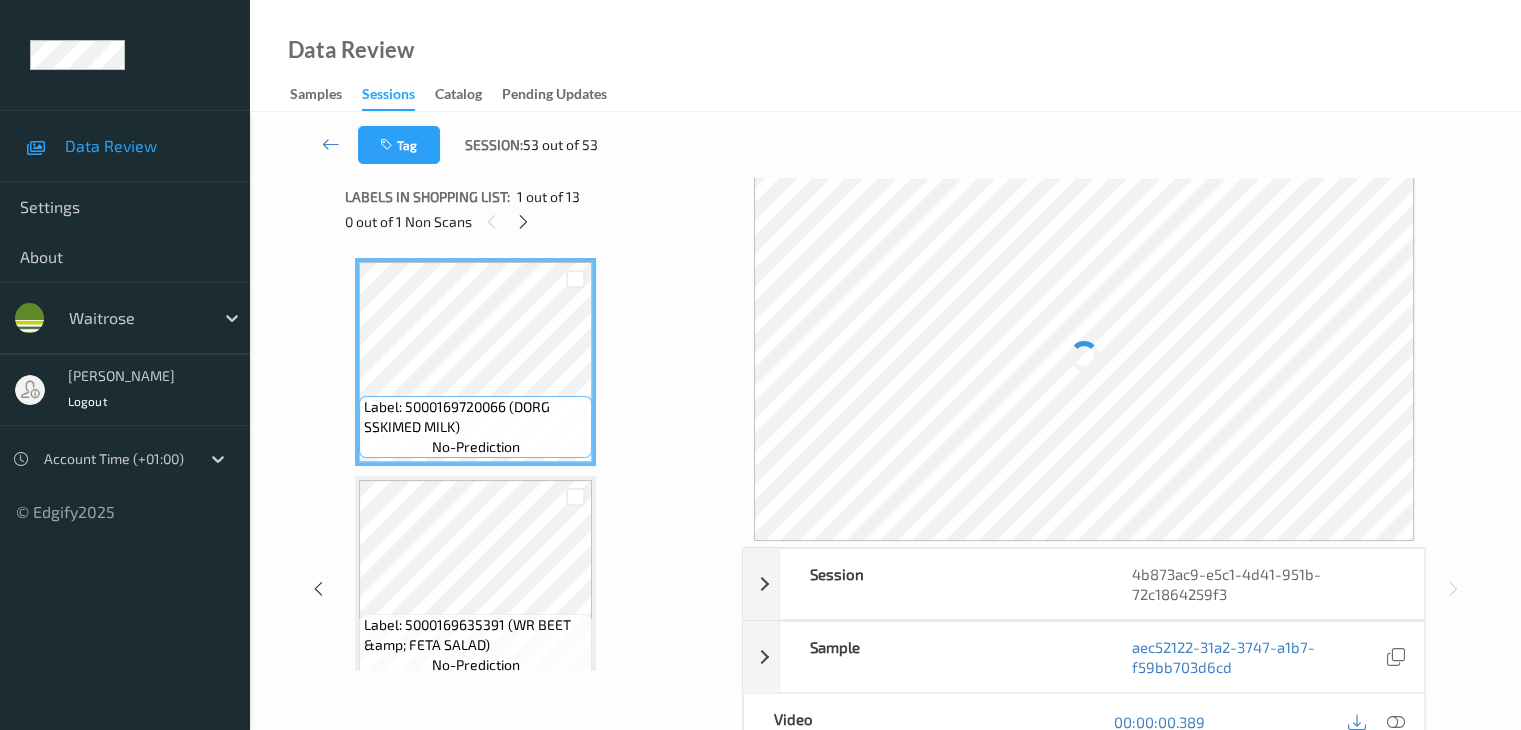 scroll, scrollTop: 0, scrollLeft: 0, axis: both 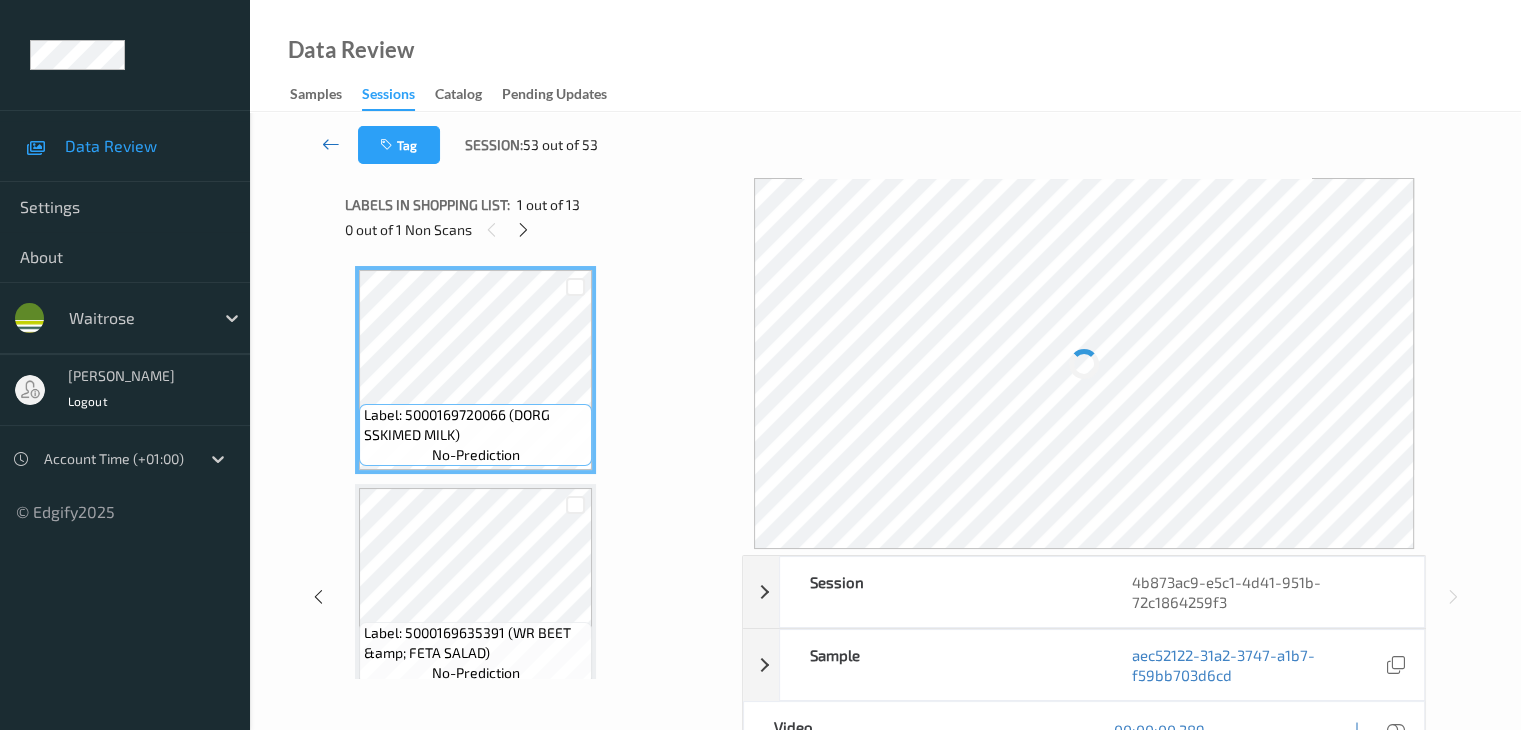 click at bounding box center [331, 144] 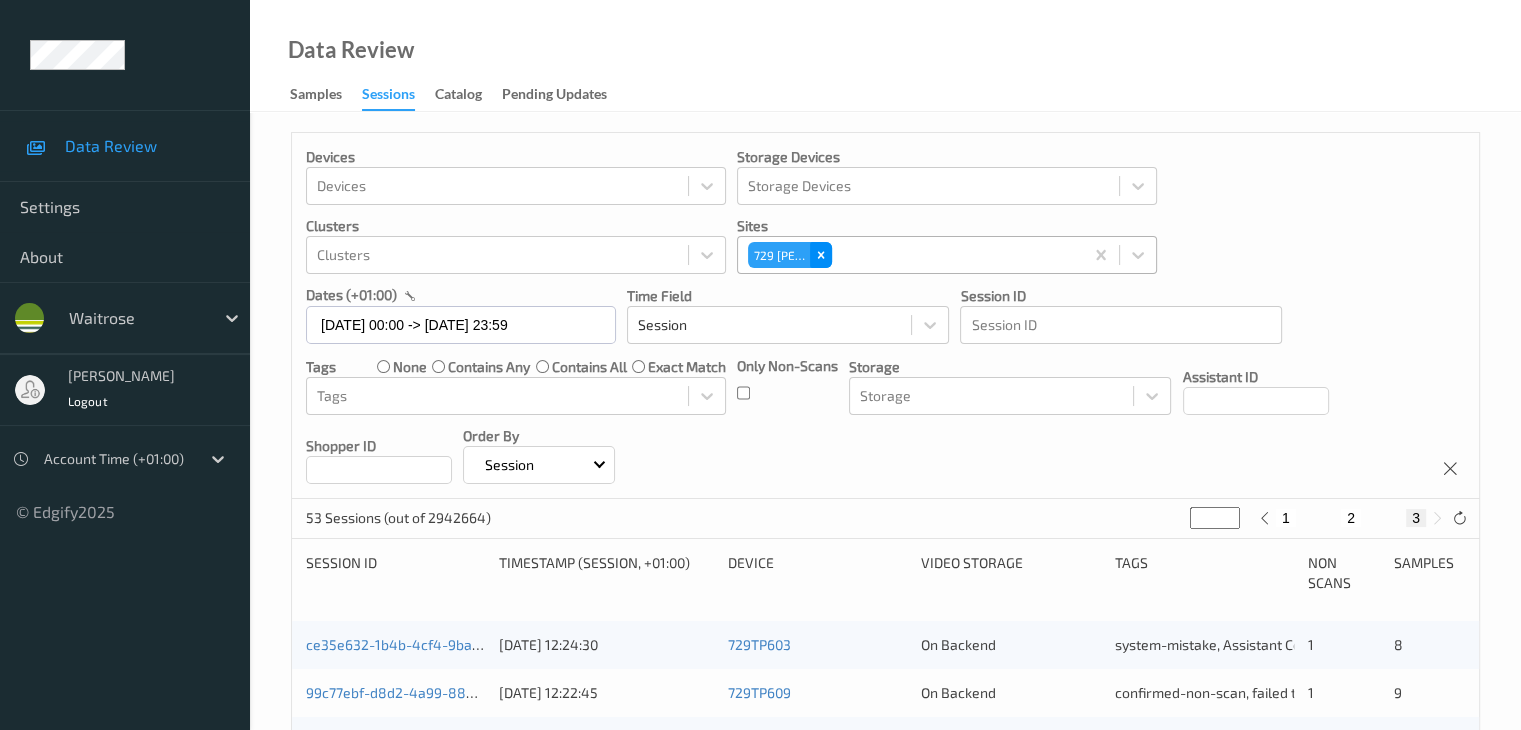 click 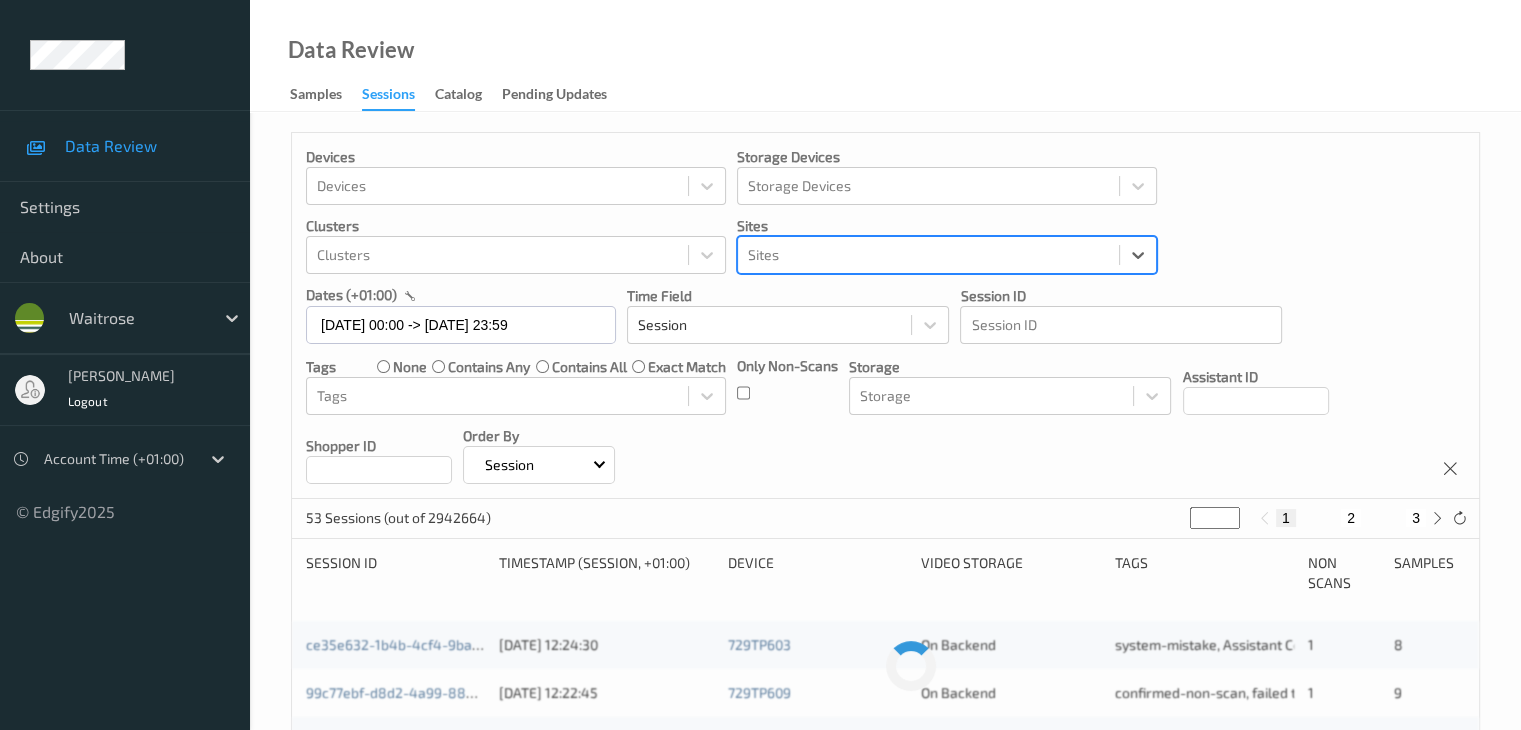 click at bounding box center [928, 255] 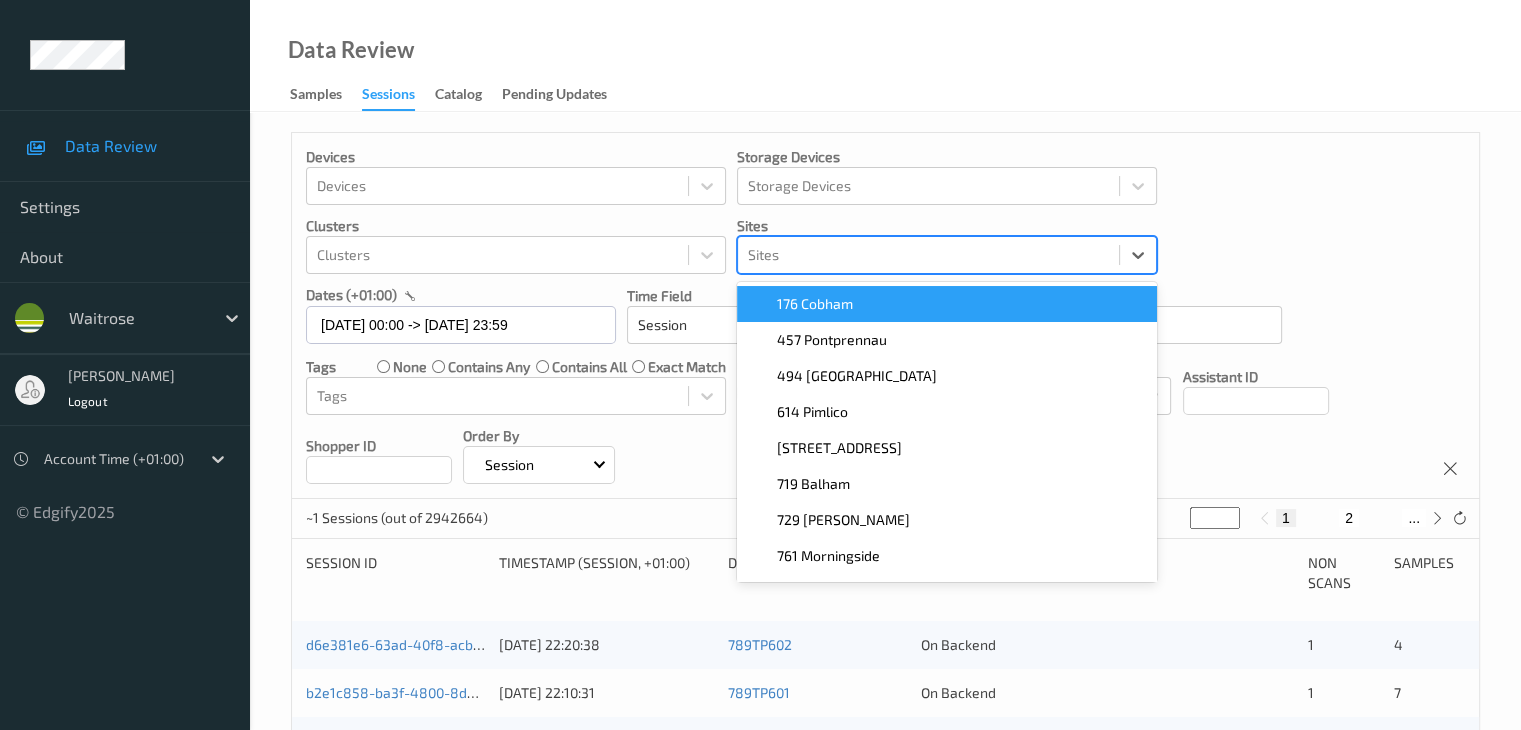 paste on "[STREET_ADDRESS]" 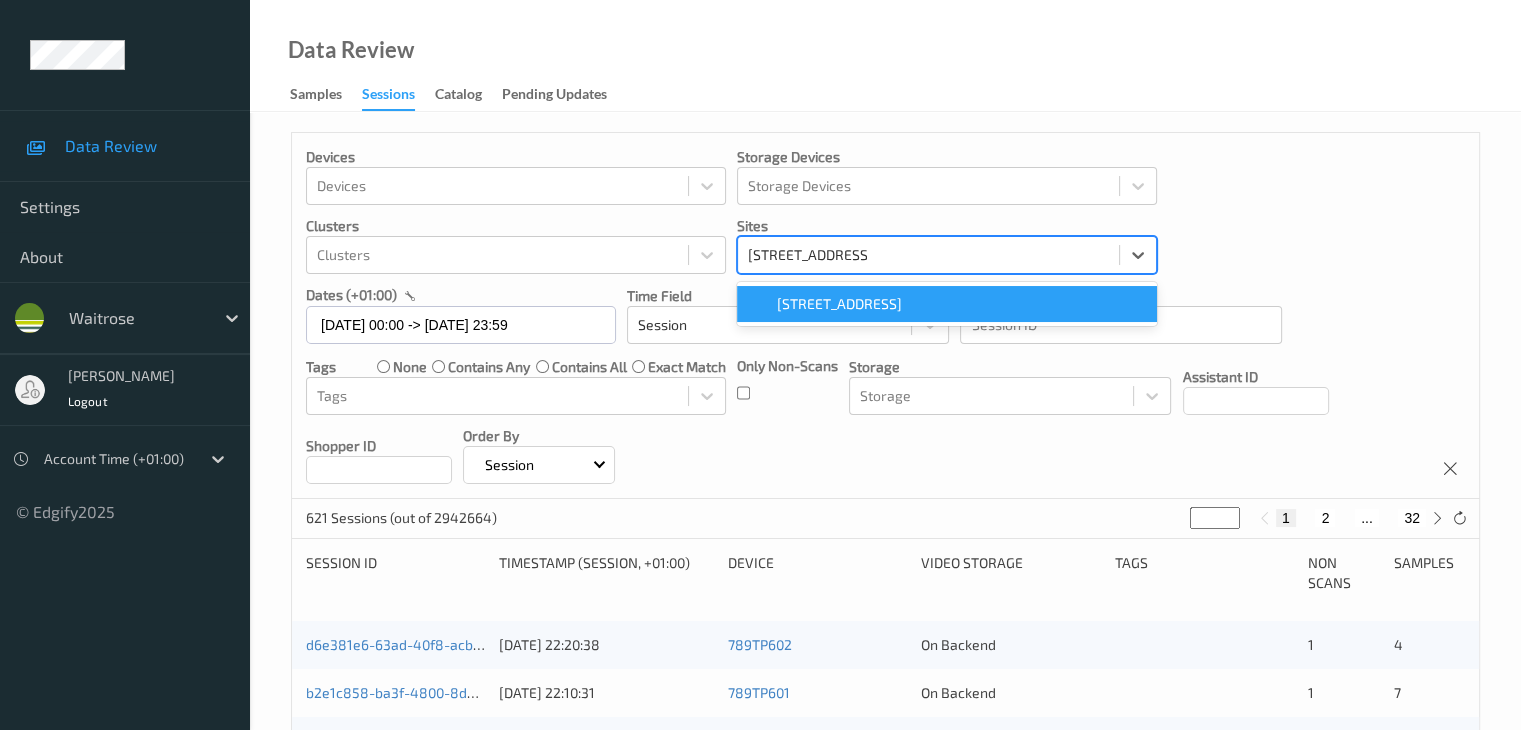 click on "[STREET_ADDRESS]" at bounding box center (839, 304) 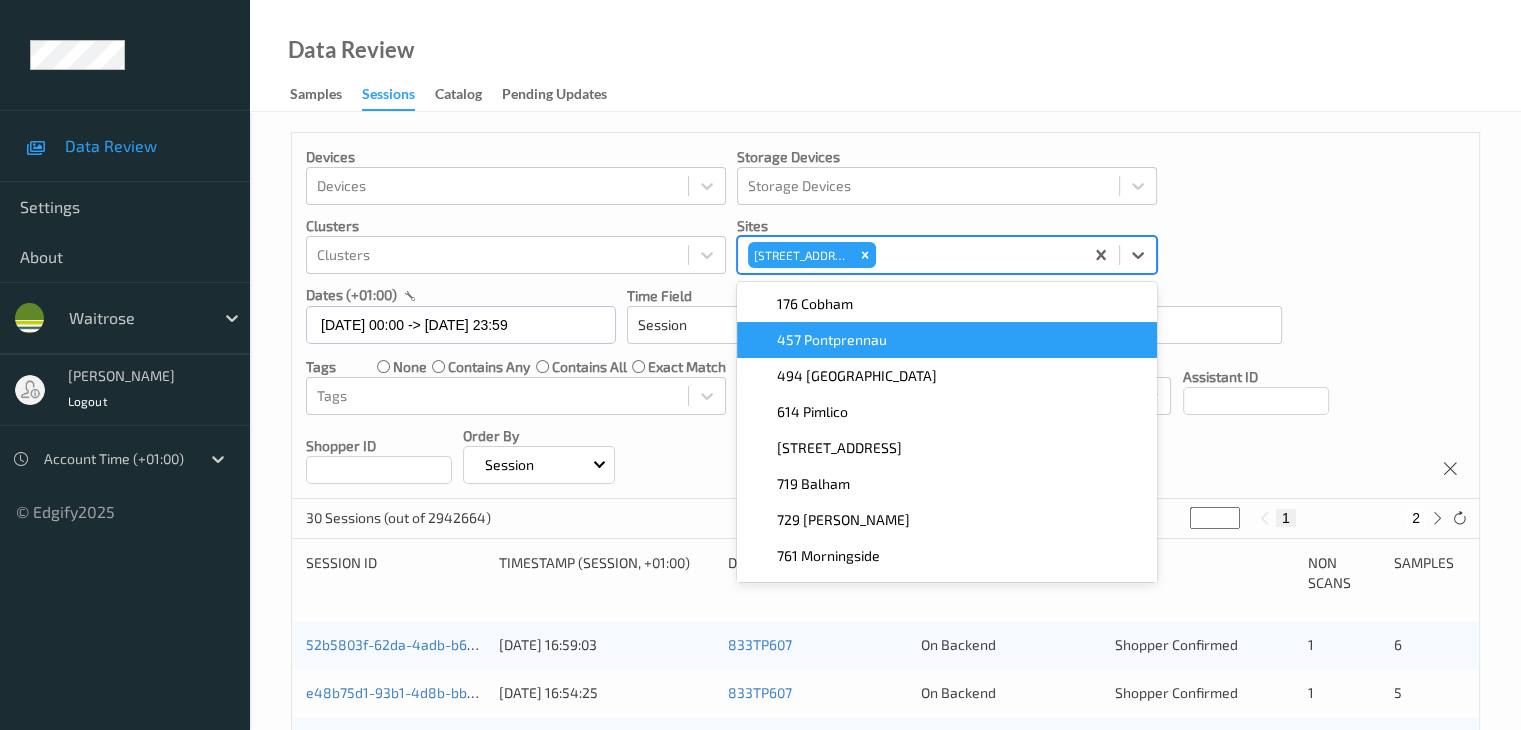 click on "Devices Devices Storage Devices Storage Devices Clusters Clusters Sites option [STREET_ADDRESS]. option 457	 Pontprennau focused, 2 of 9. 9 results available. Use Up and Down to choose options, press Enter to select the currently focused option, press Escape to exit the menu, press Tab to select the option and exit the menu. [GEOGRAPHIC_DATA]    176 Cobham    457	 Pontprennau    494 [GEOGRAPHIC_DATA]    [GEOGRAPHIC_DATA]    719	[GEOGRAPHIC_DATA]    729	[PERSON_NAME]    761	Morningside    789 [GEOGRAPHIC_DATA] dates (+01:00) [DATE] 00:00 -> [DATE] 23:59 Time Field Session Session ID Session ID Tags none contains any contains all exact match Tags Only Non-Scans Storage Storage Assistant ID Shopper ID Order By Session" at bounding box center (885, 316) 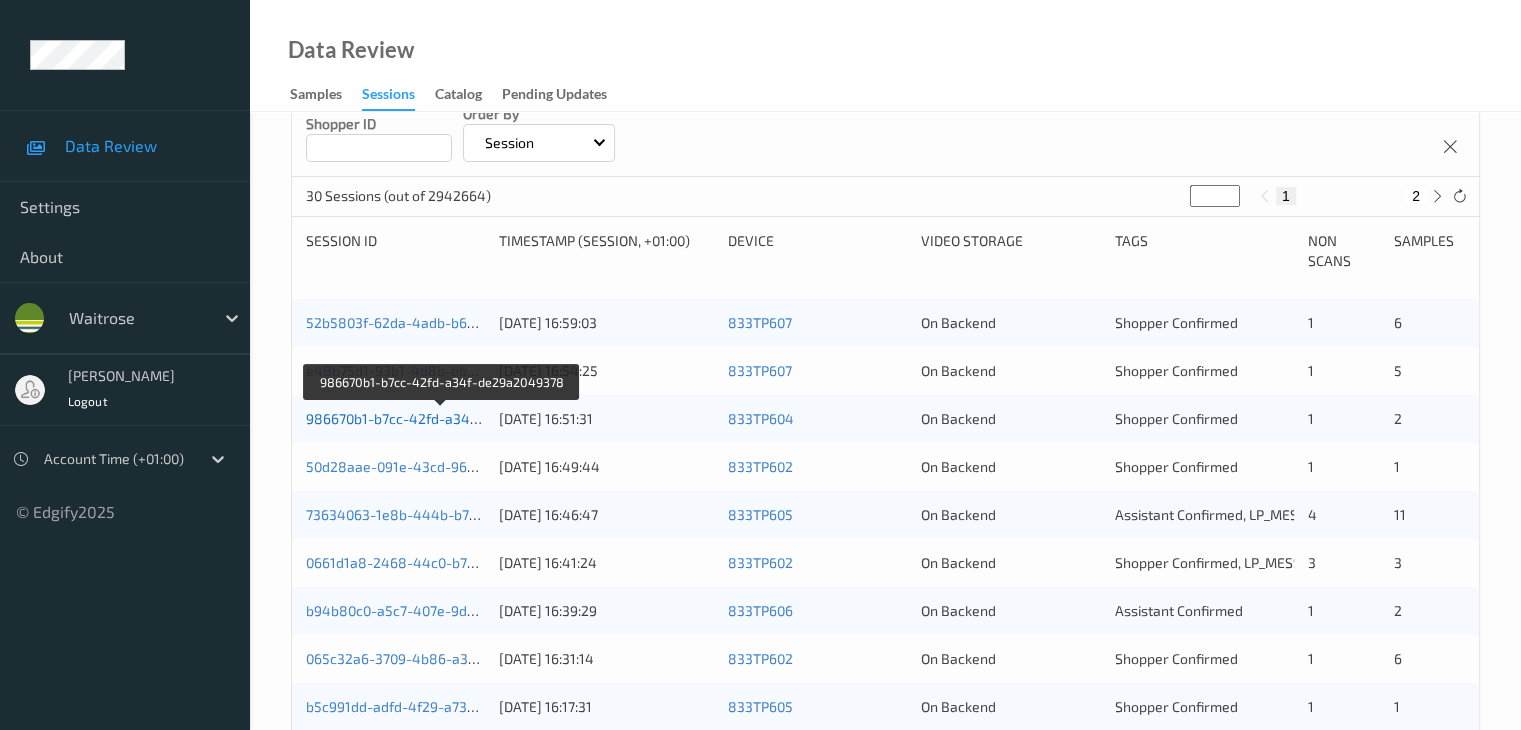 scroll, scrollTop: 200, scrollLeft: 0, axis: vertical 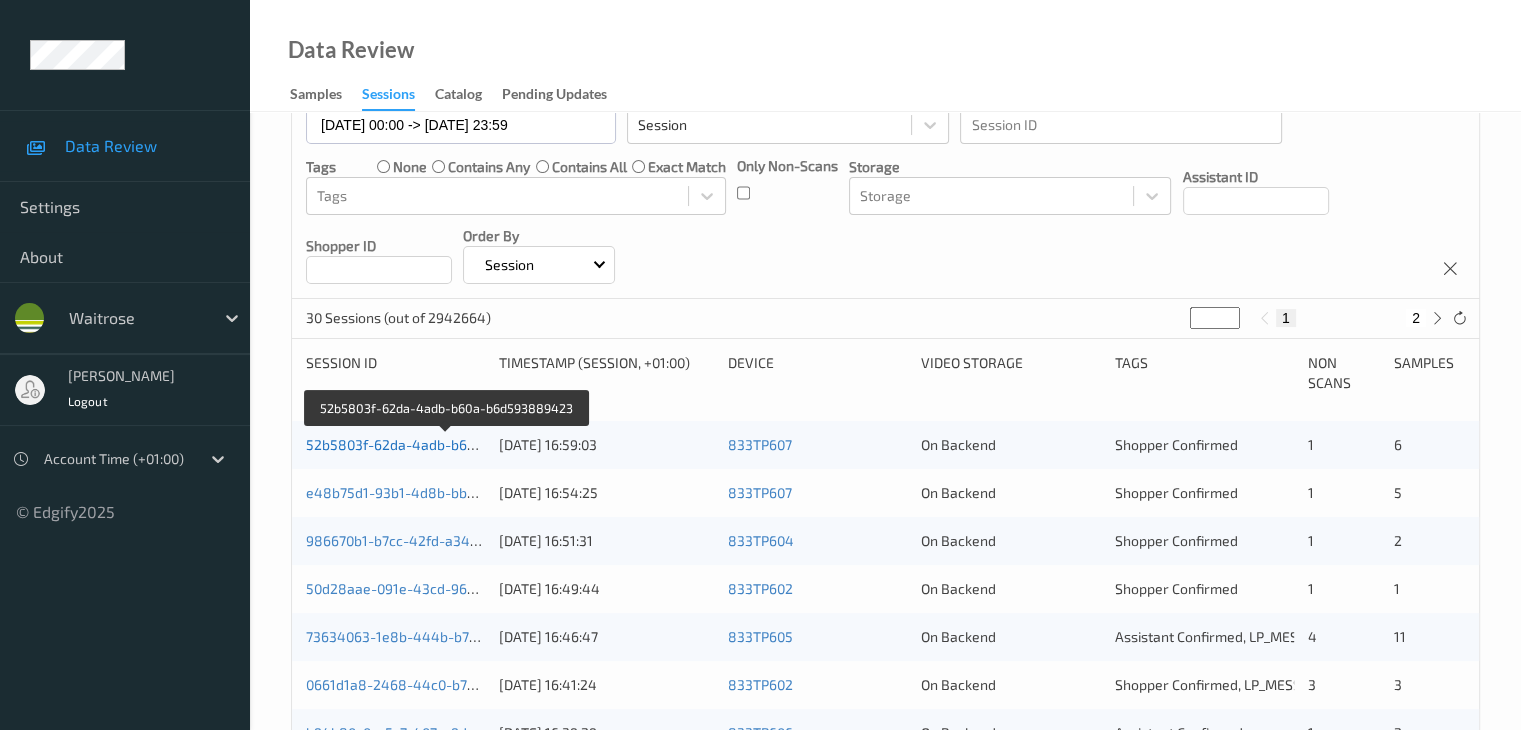 click on "52b5803f-62da-4adb-b60a-b6d593889423" at bounding box center [447, 444] 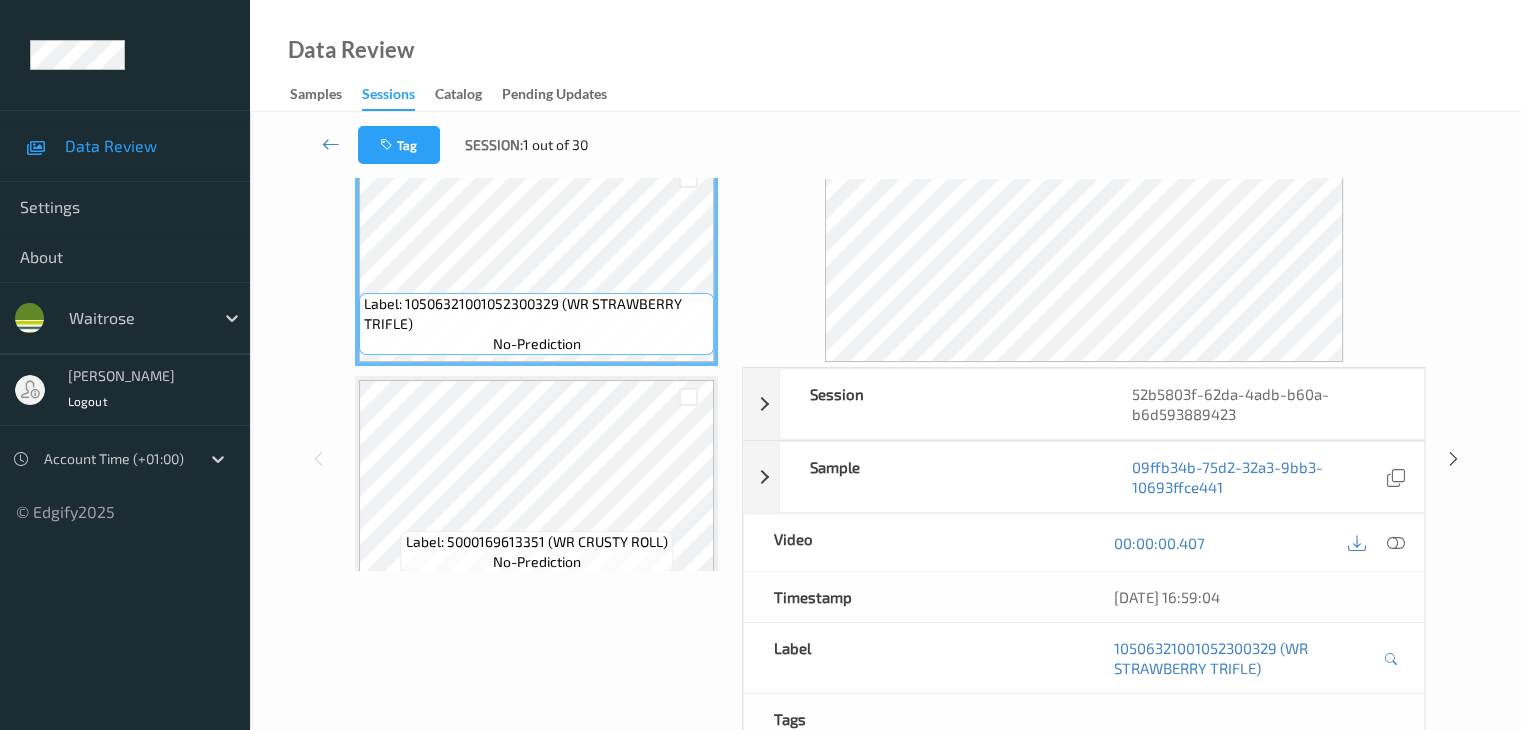 scroll, scrollTop: 0, scrollLeft: 0, axis: both 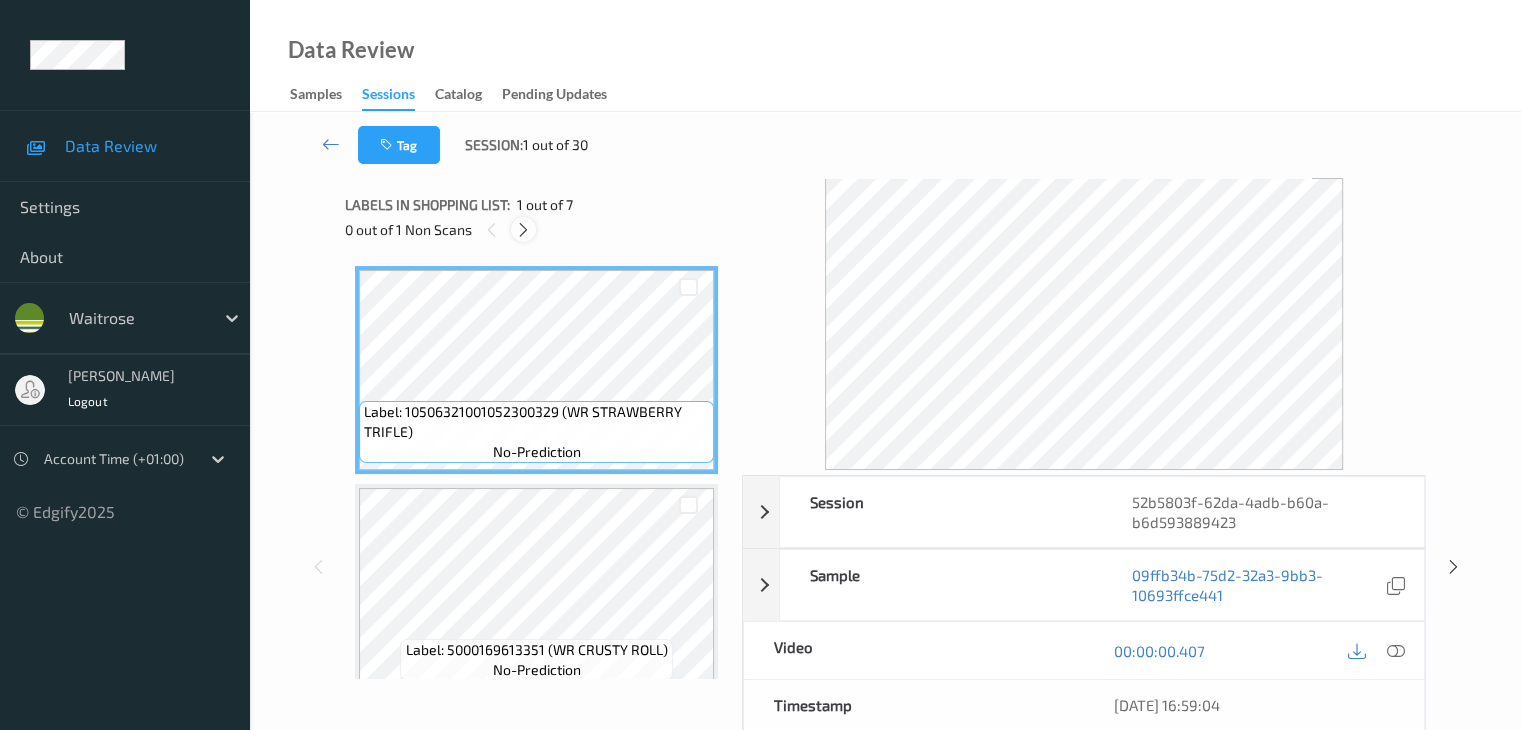 click at bounding box center (523, 230) 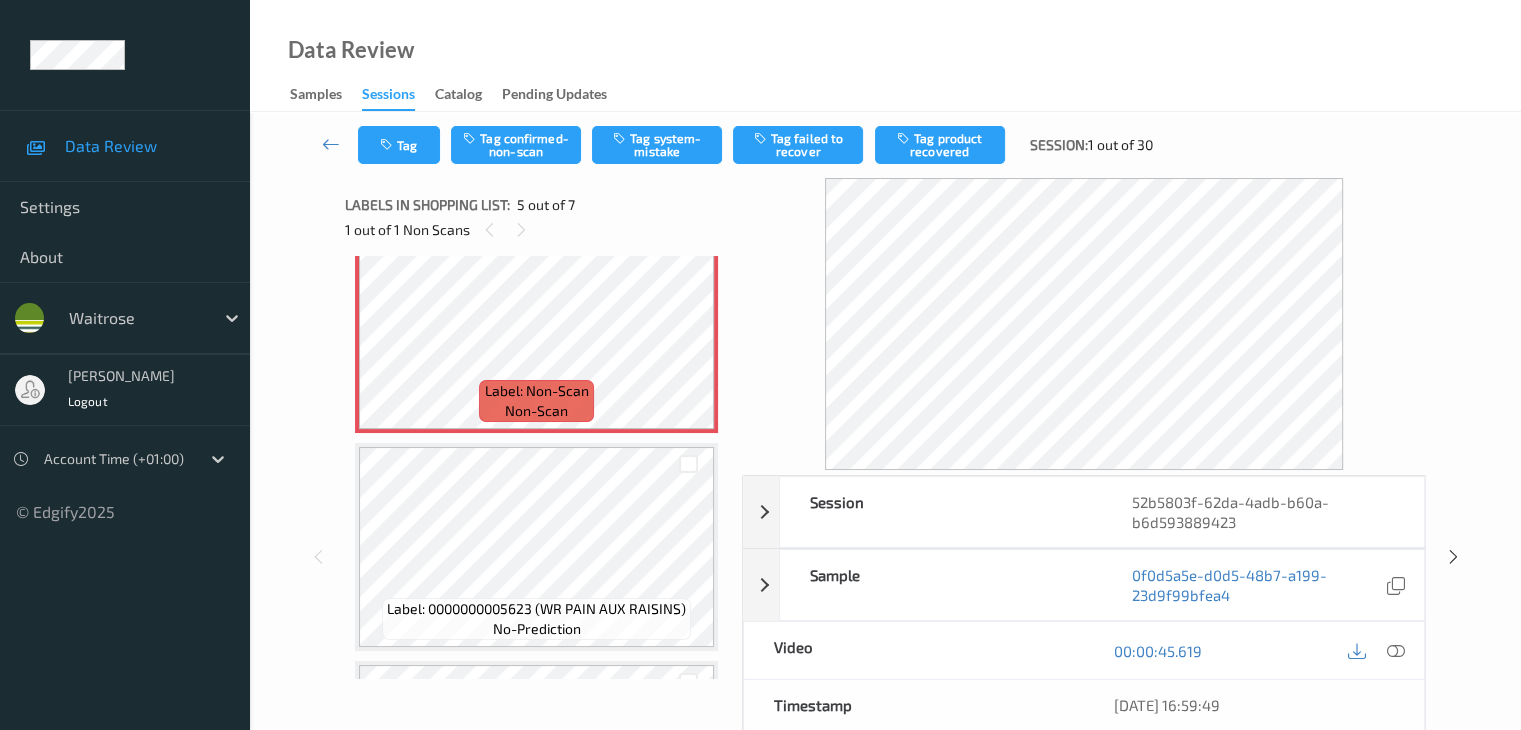 scroll, scrollTop: 713, scrollLeft: 0, axis: vertical 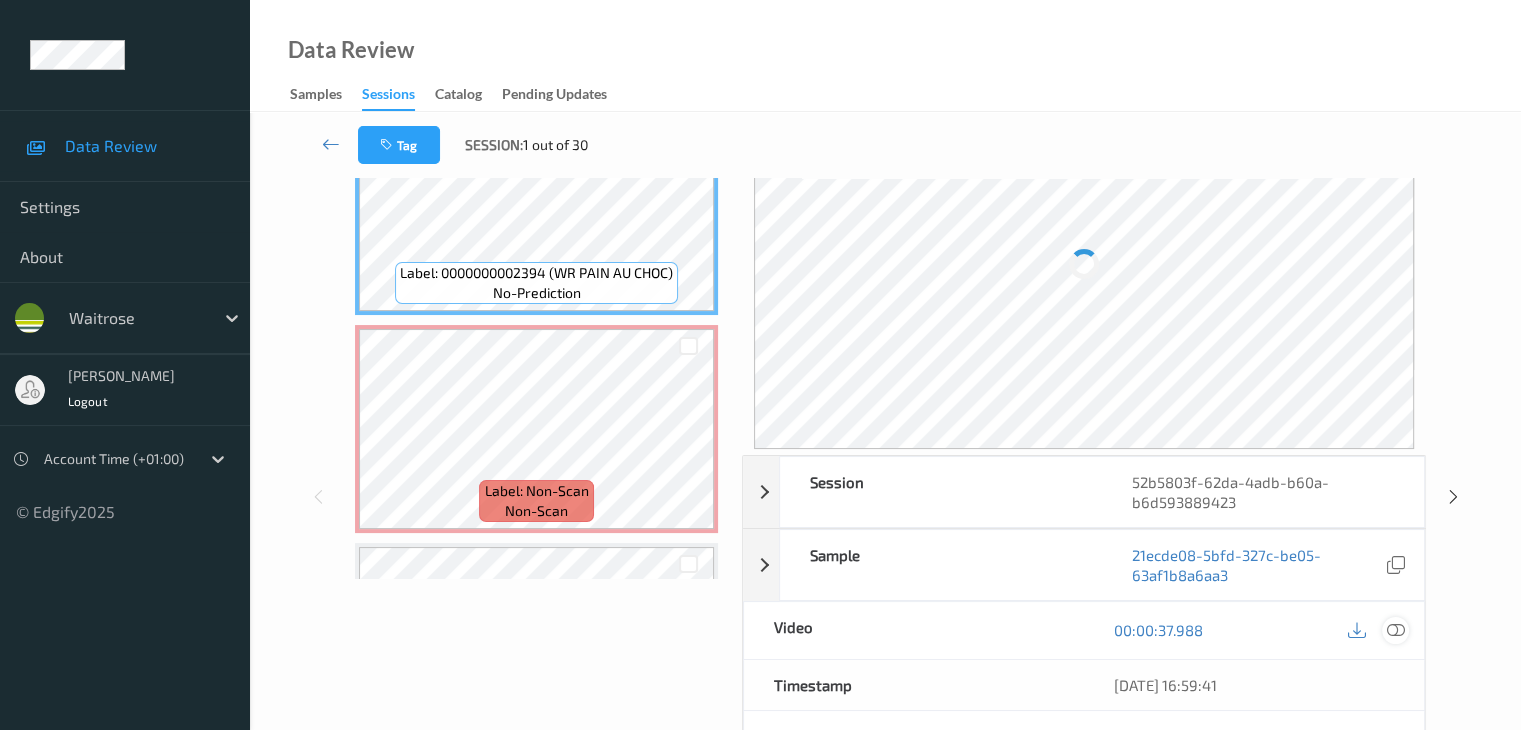 click at bounding box center [1395, 630] 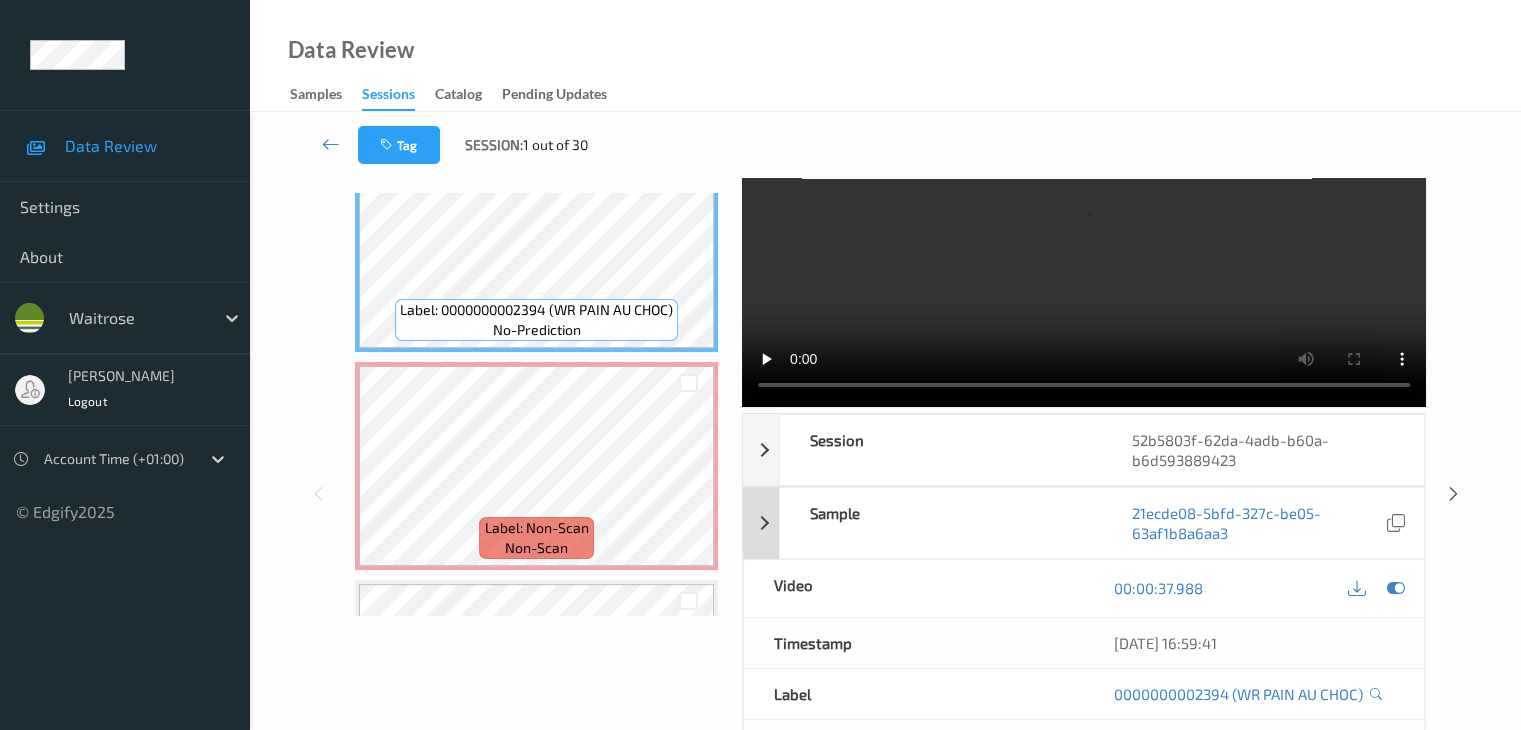 scroll, scrollTop: 0, scrollLeft: 0, axis: both 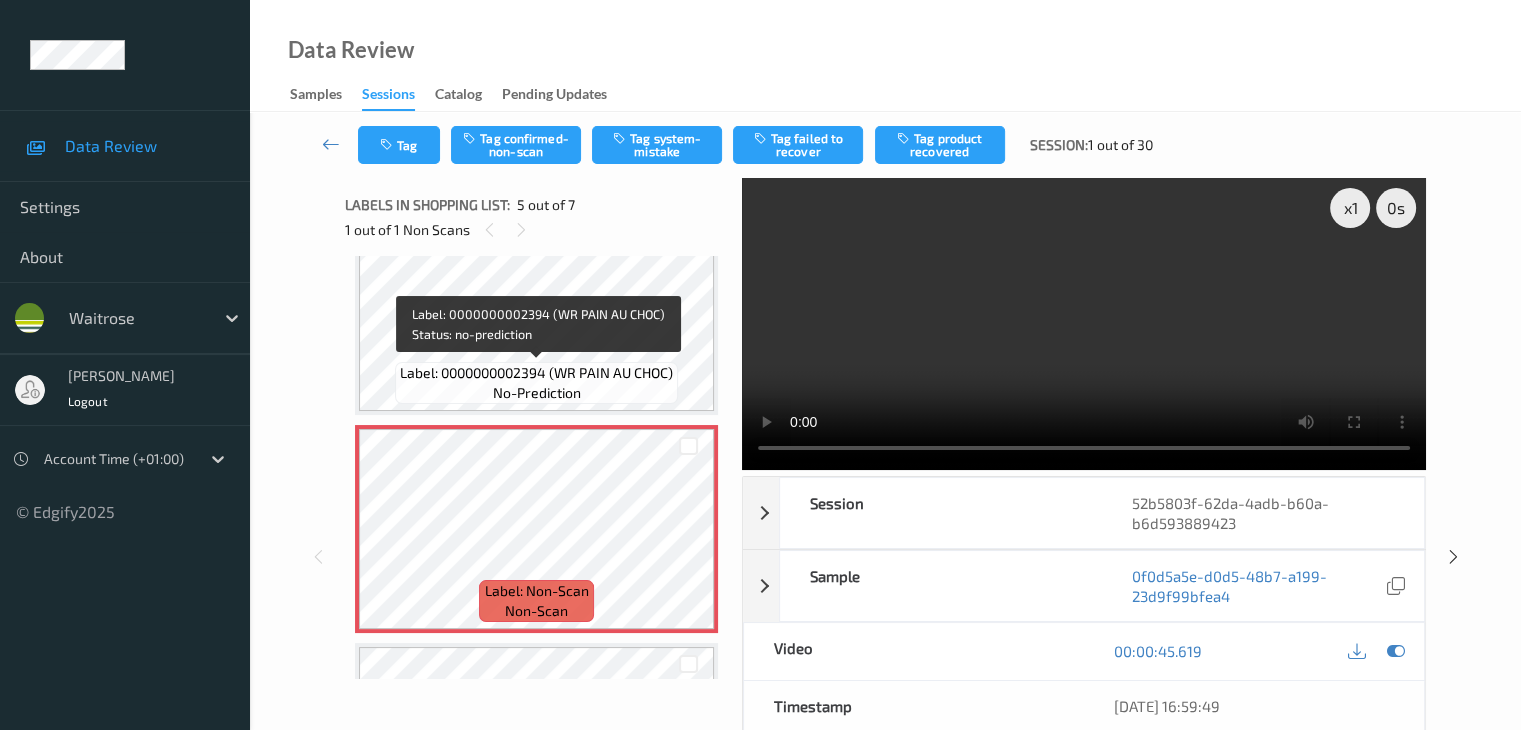 click on "Label: 0000000002394 (WR PAIN AU CHOC)" at bounding box center [536, 373] 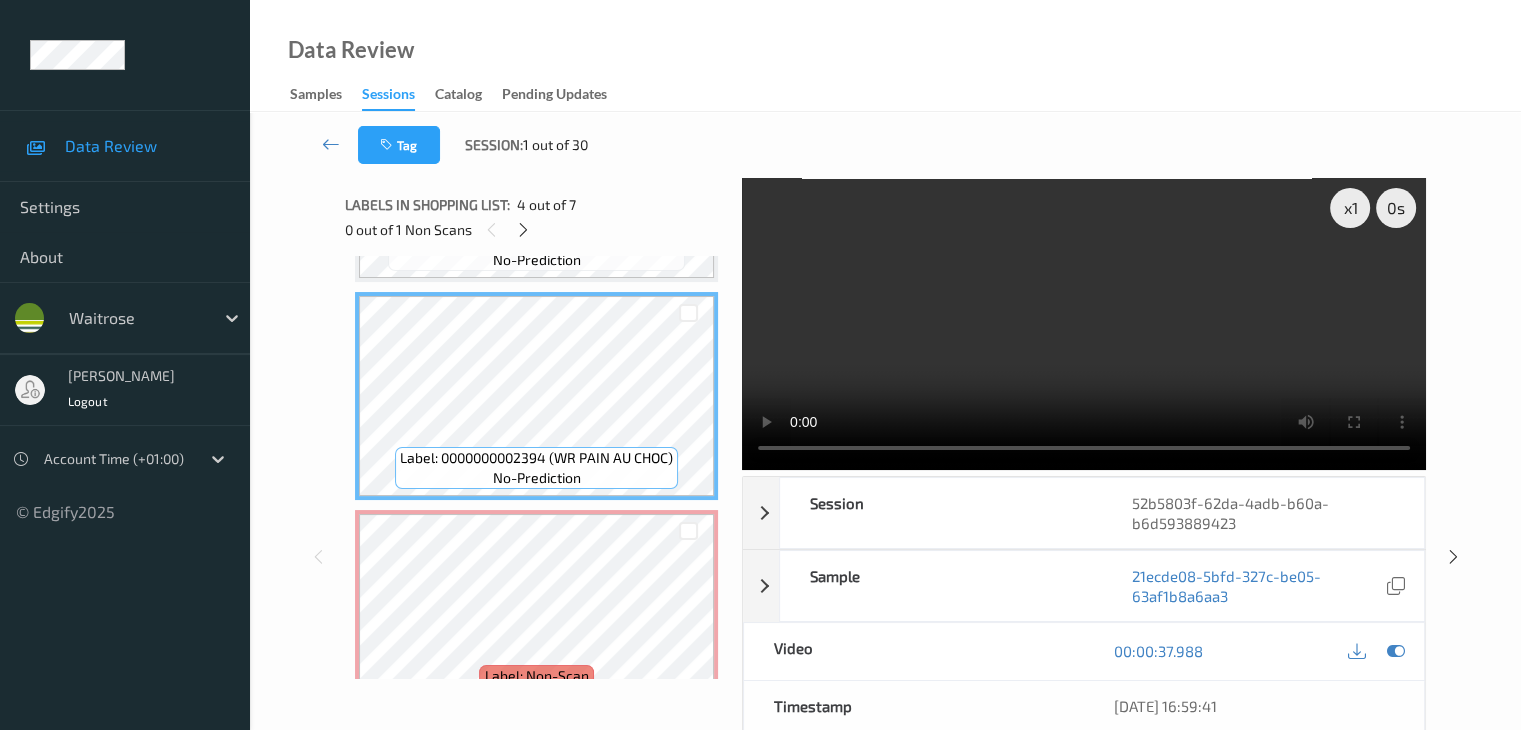 scroll, scrollTop: 513, scrollLeft: 0, axis: vertical 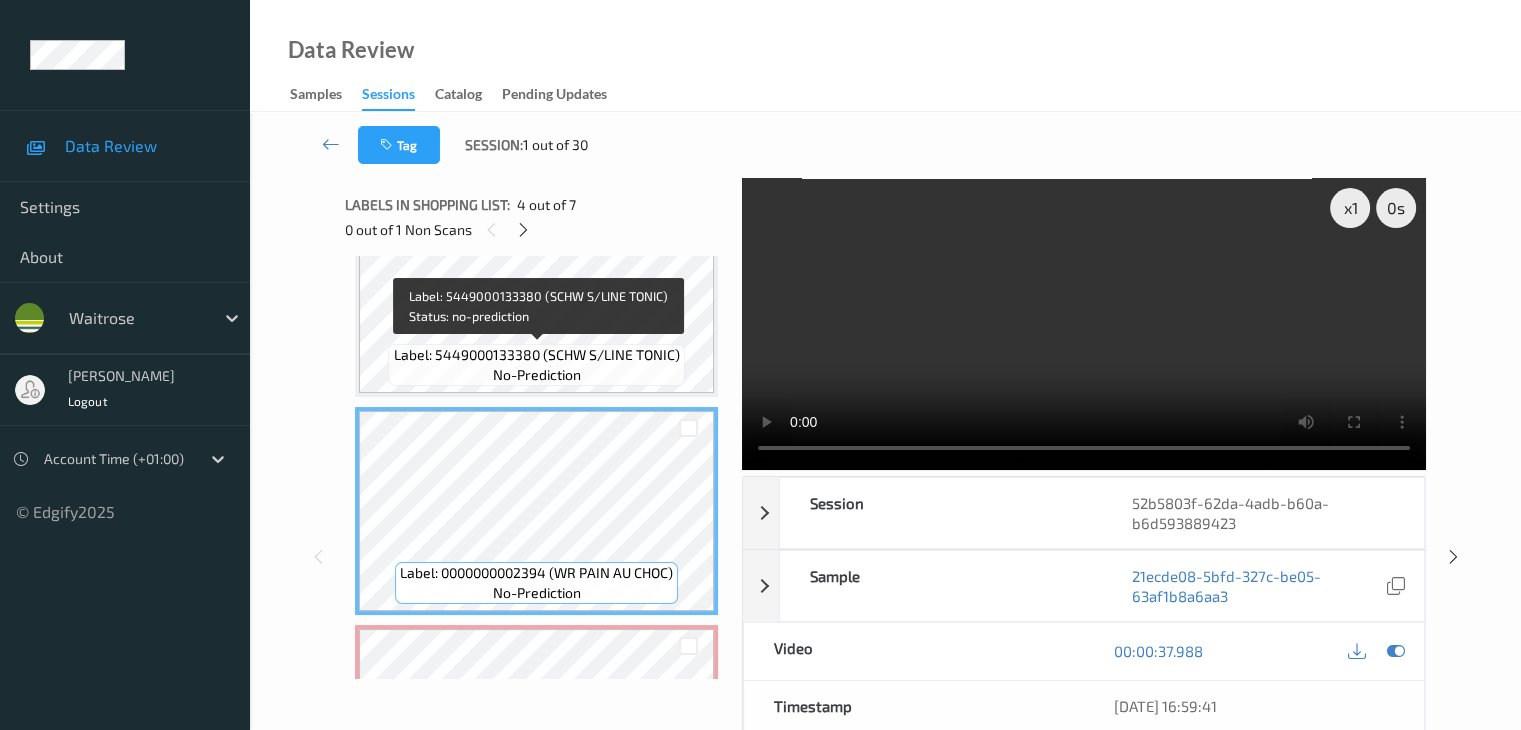 click on "Label: 5449000133380 (SCHW S/LINE TONIC)" at bounding box center (537, 355) 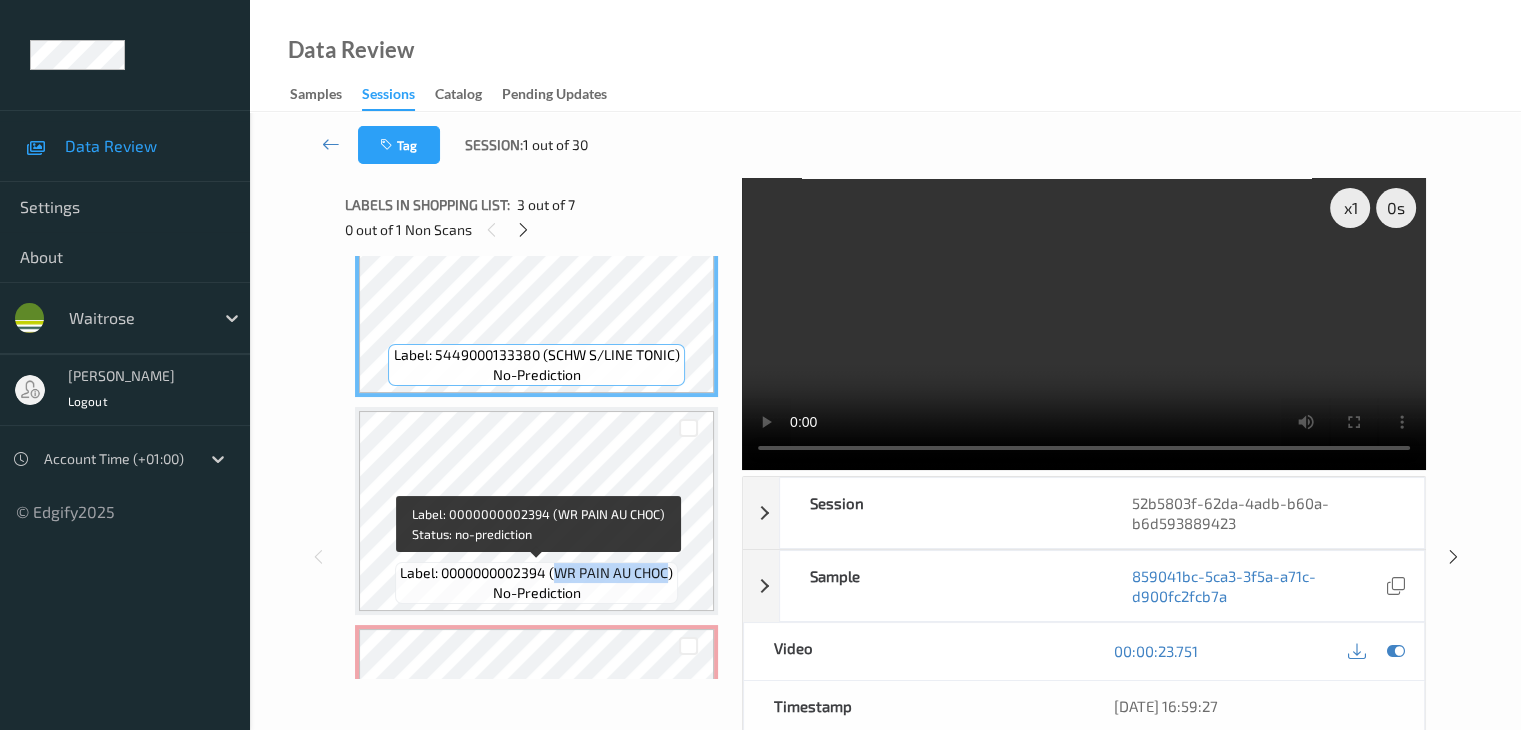drag, startPoint x: 556, startPoint y: 572, endPoint x: 669, endPoint y: 574, distance: 113.0177 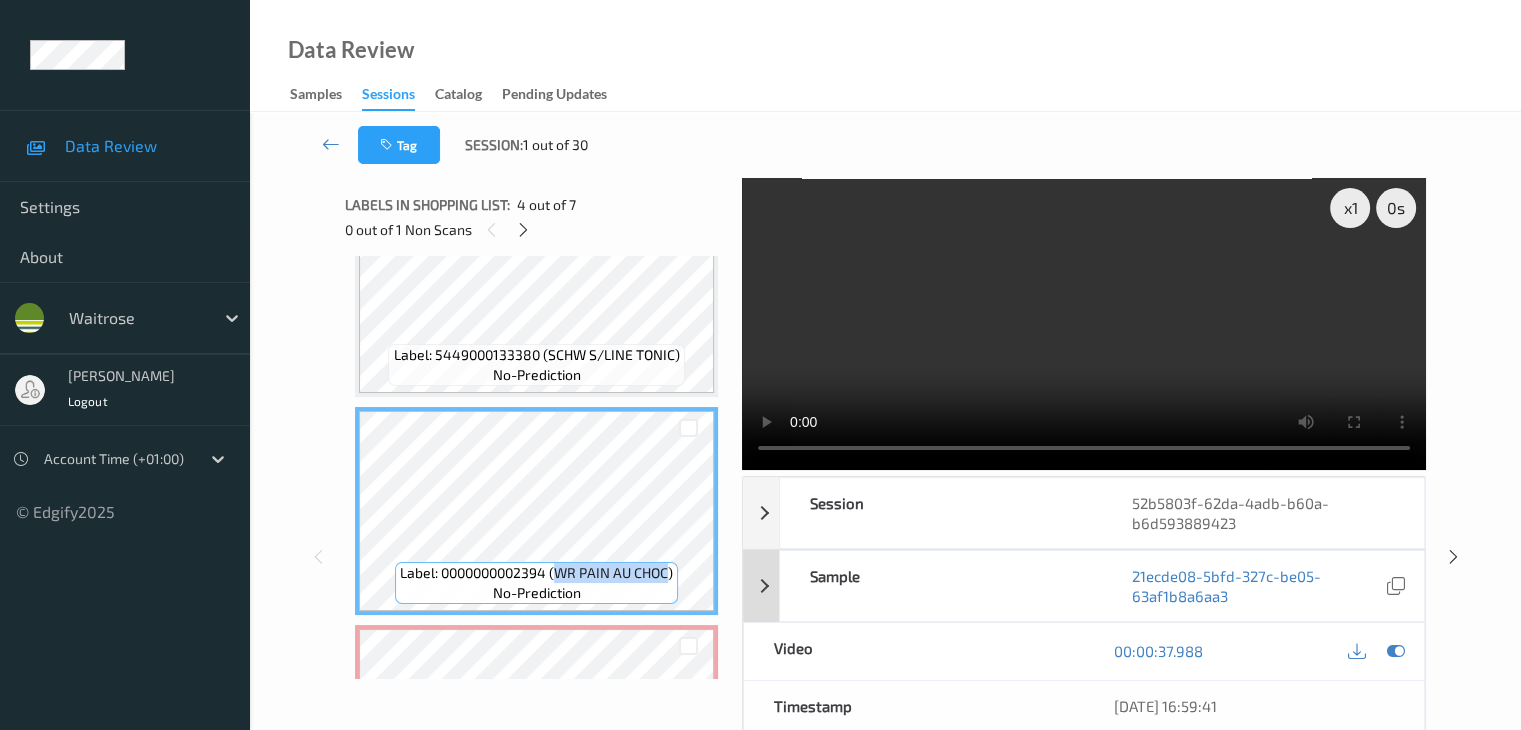 copy on "WR PAIN AU CHOC" 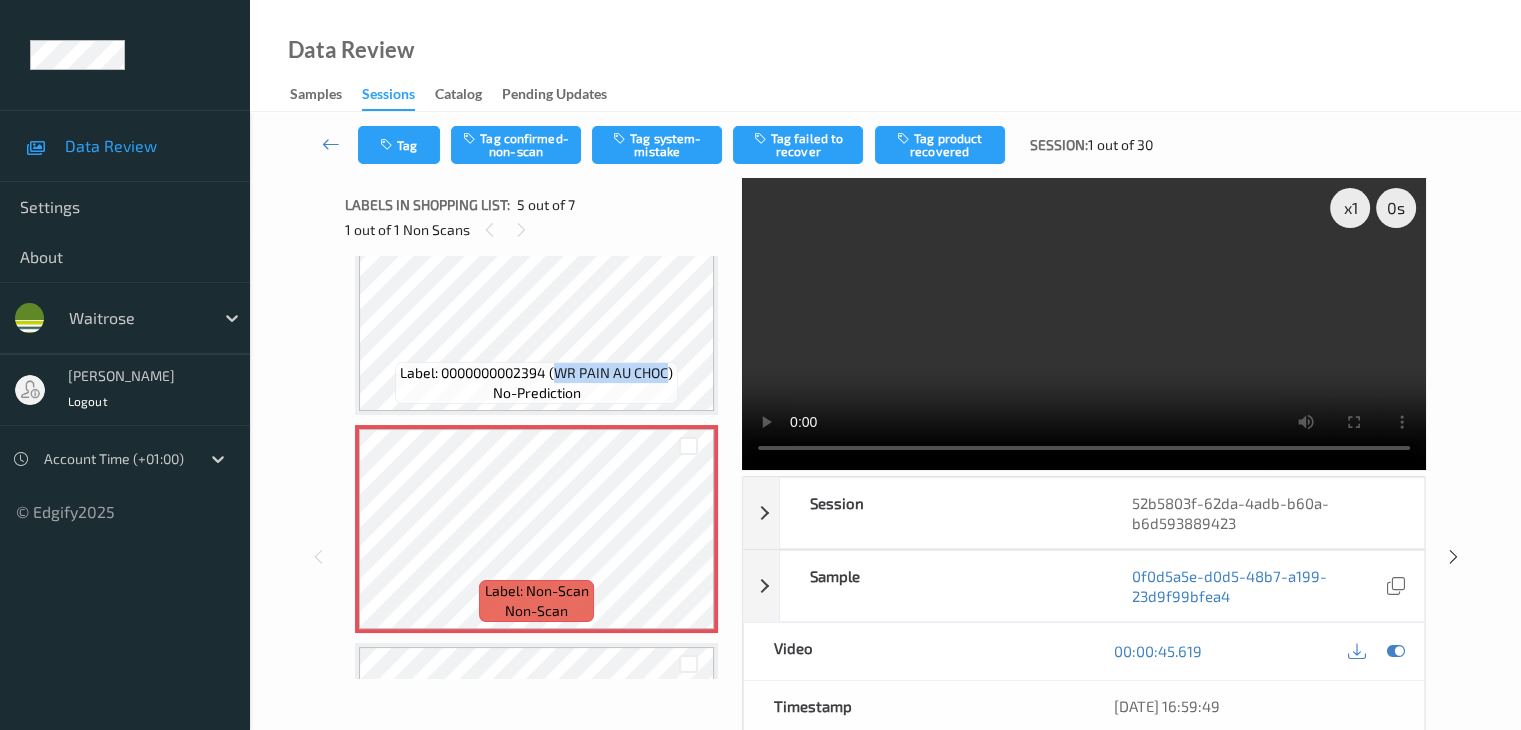 scroll, scrollTop: 813, scrollLeft: 0, axis: vertical 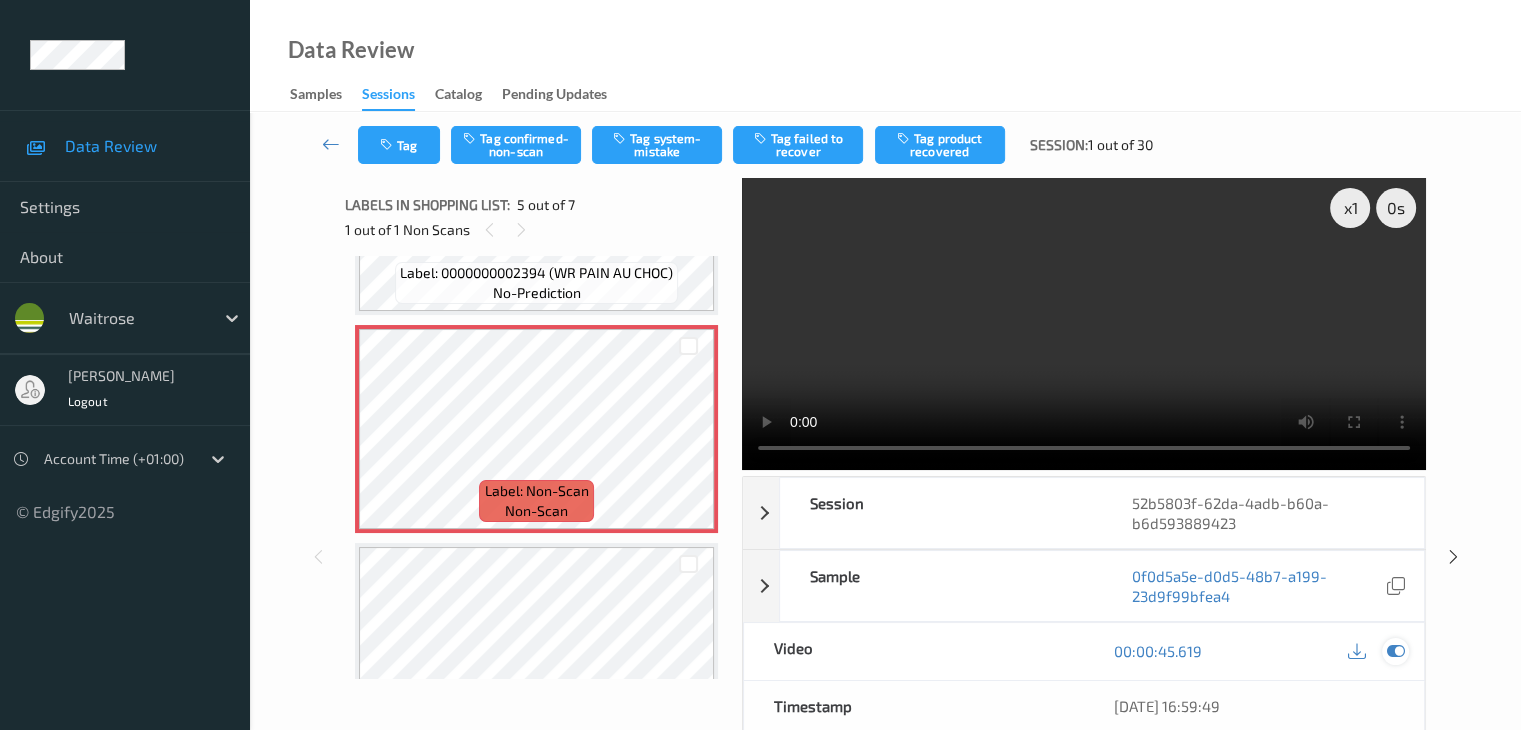 click at bounding box center [1395, 651] 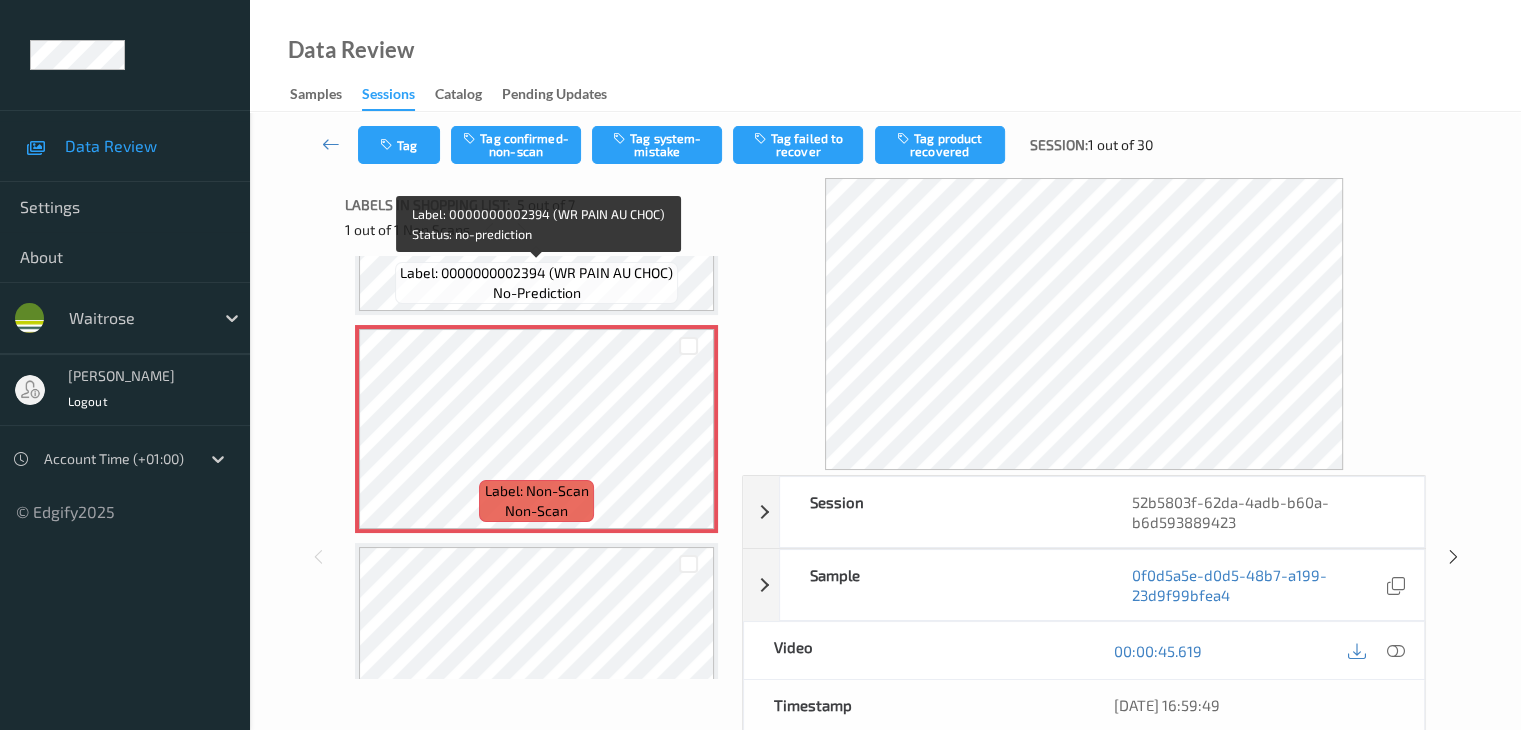 click on "Label: 0000000002394 (WR PAIN AU CHOC) no-prediction" at bounding box center (536, 283) 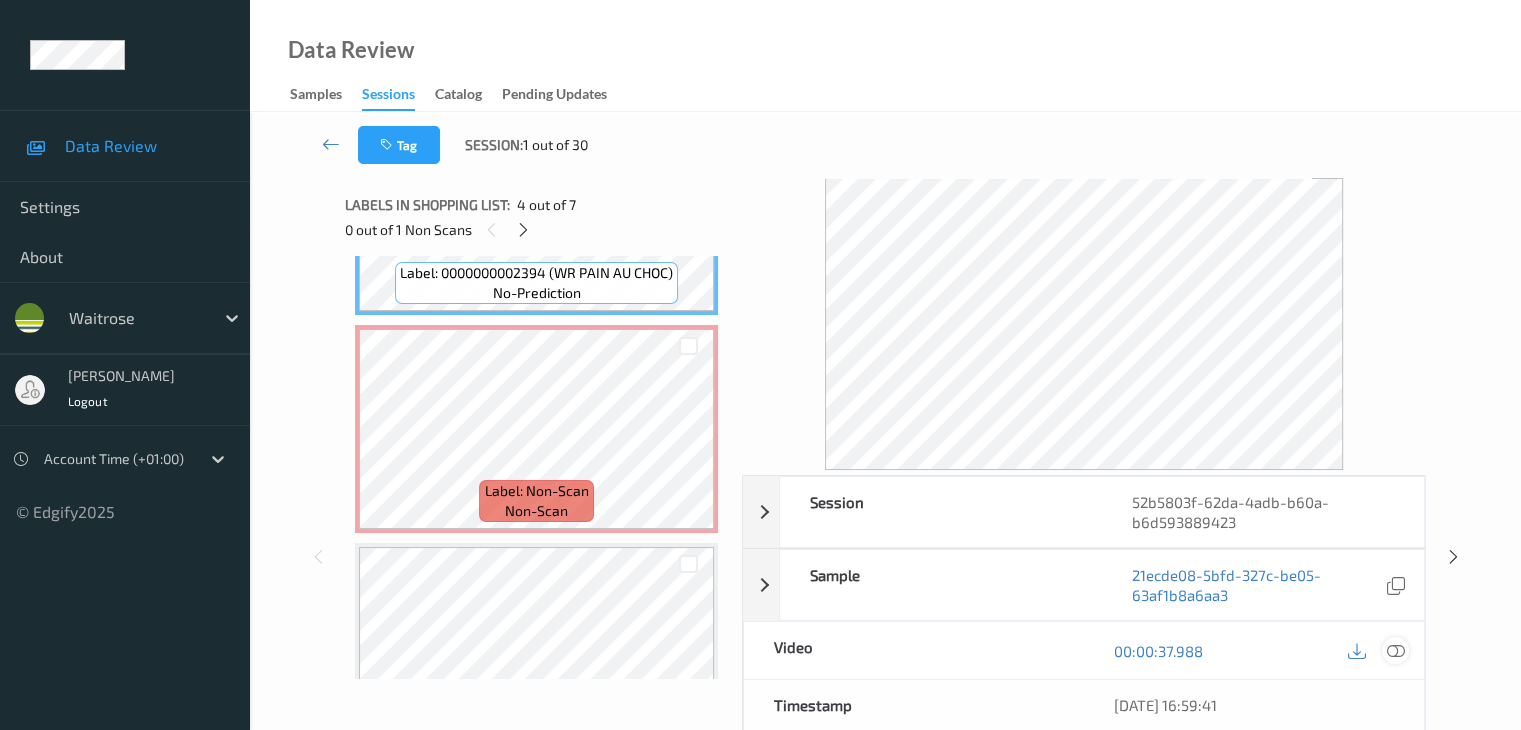 click at bounding box center (1395, 650) 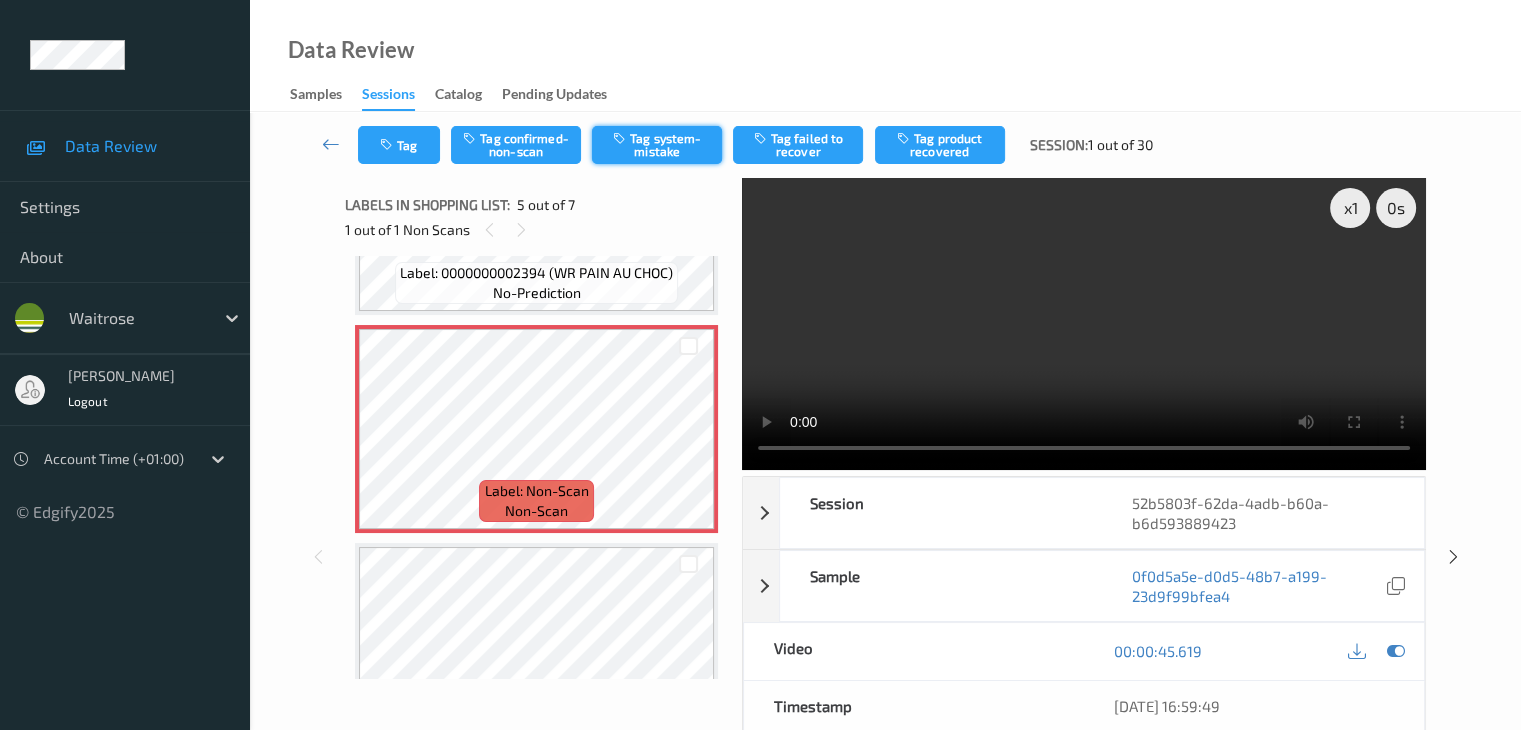 click on "Tag   system-mistake" at bounding box center (657, 145) 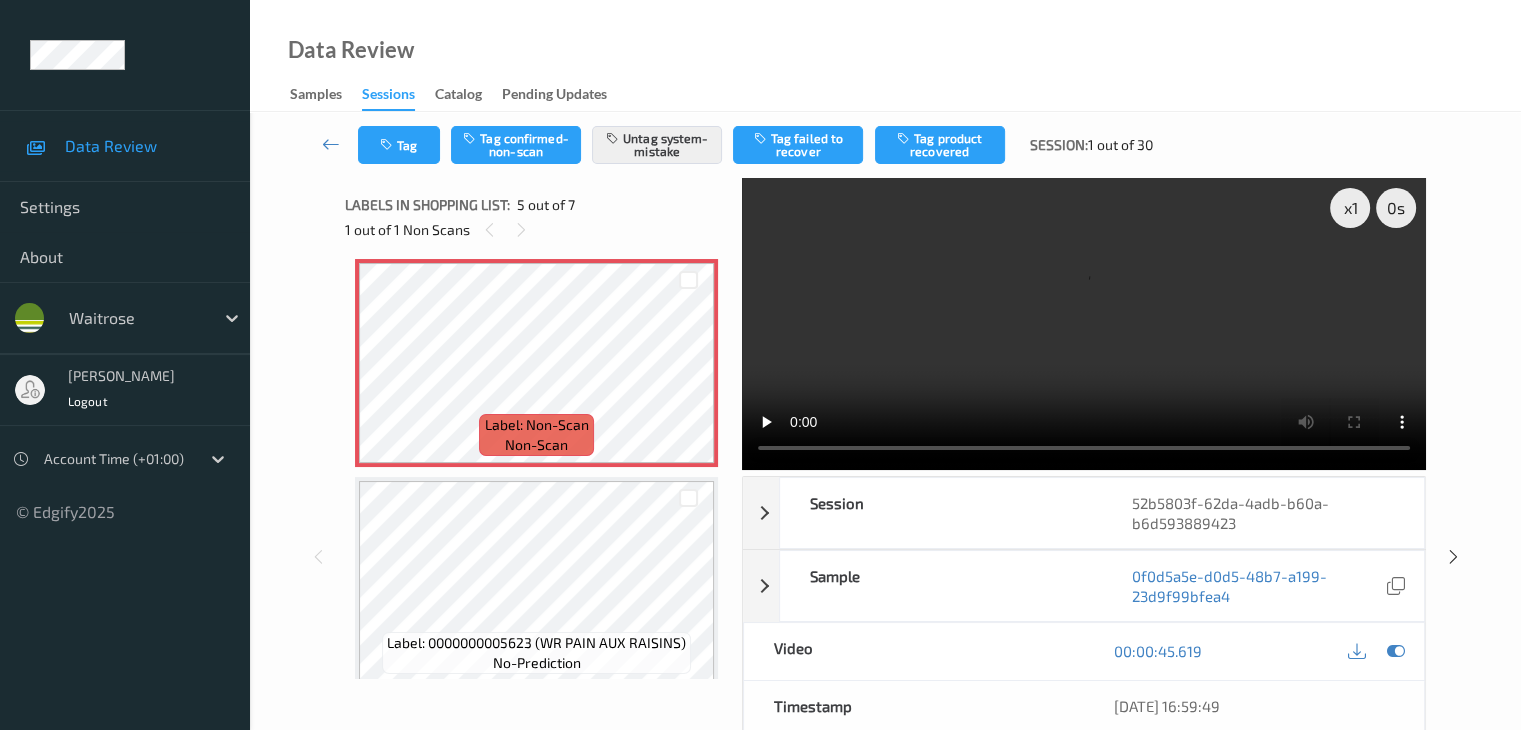 scroll, scrollTop: 913, scrollLeft: 0, axis: vertical 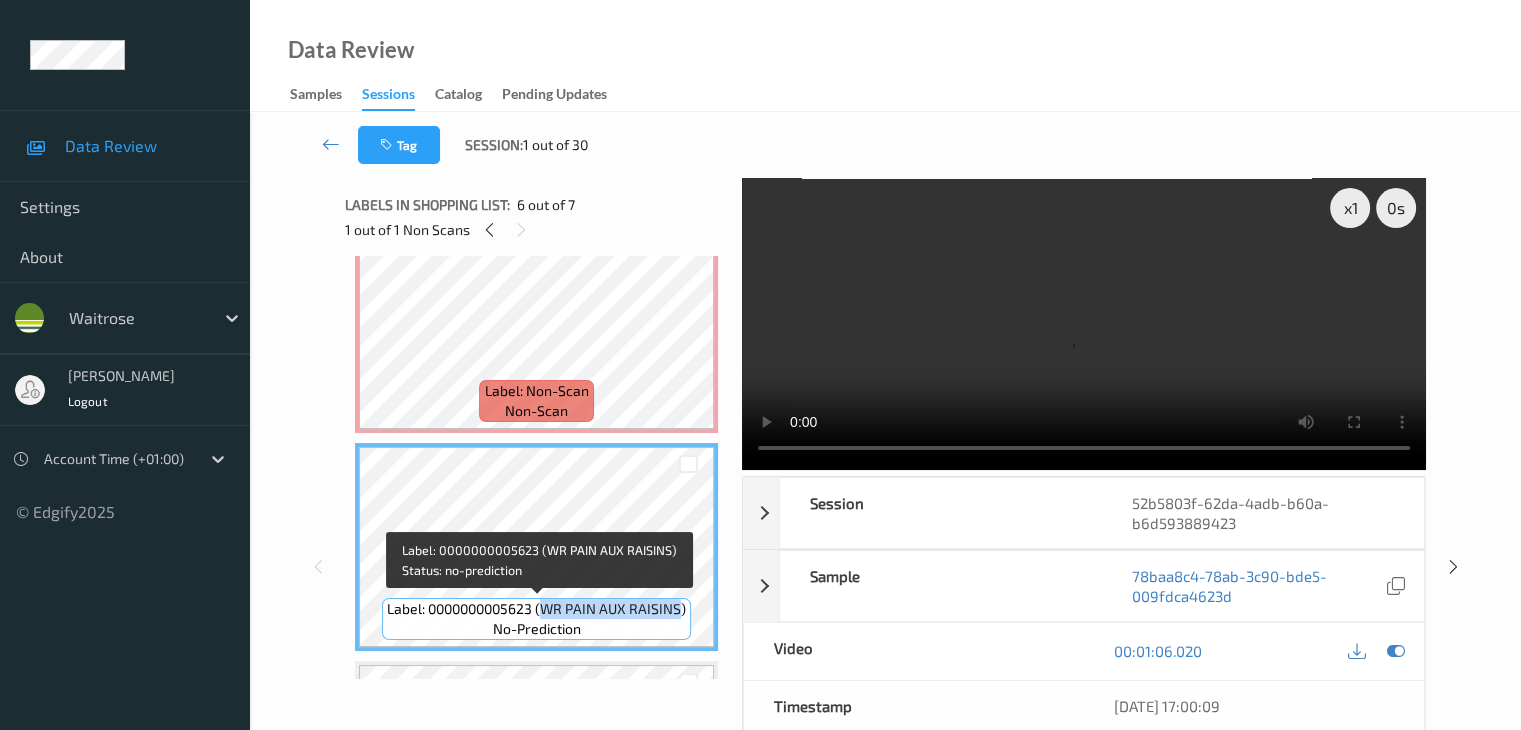 drag, startPoint x: 545, startPoint y: 605, endPoint x: 677, endPoint y: 606, distance: 132.00378 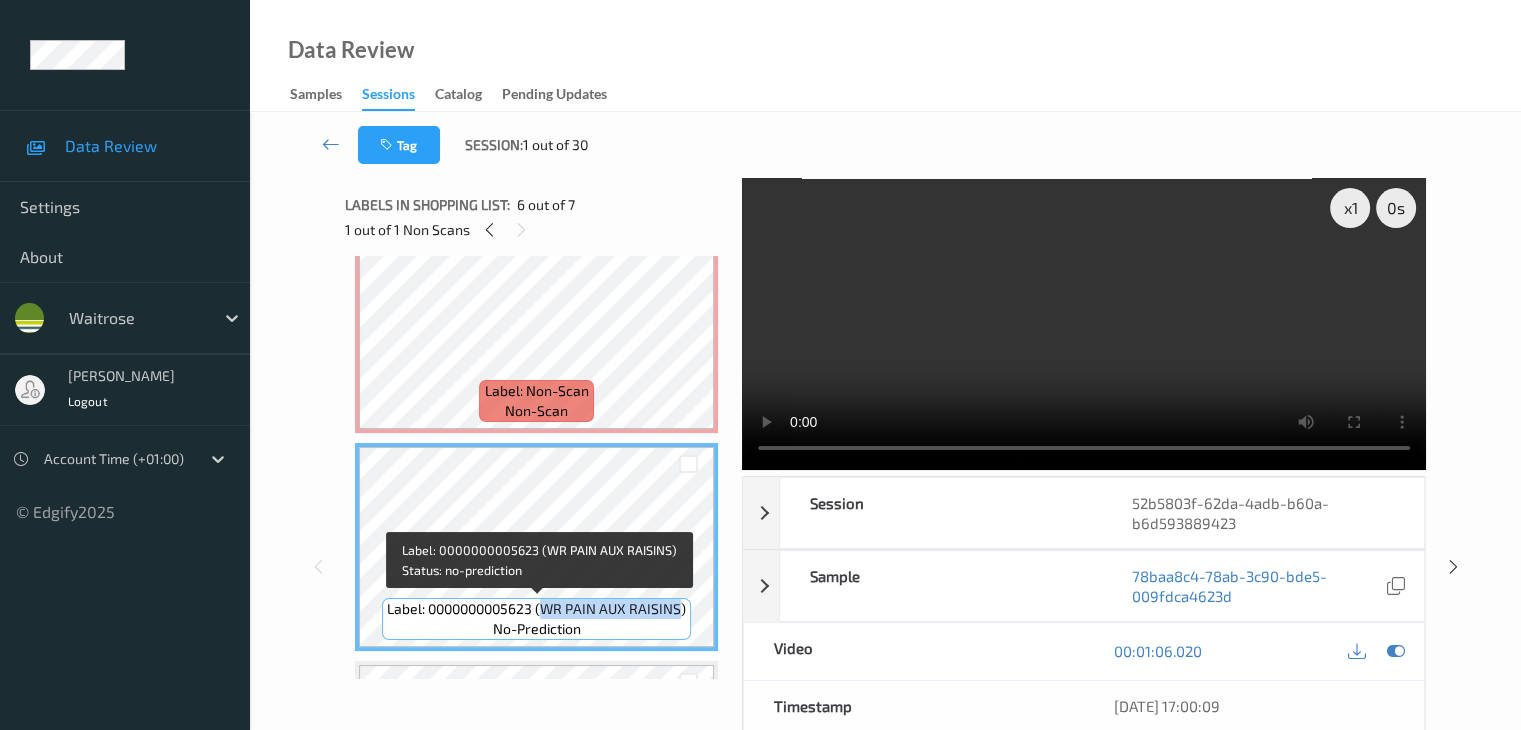 click on "Label: 0000000005623 (WR PAIN AUX RAISINS)" at bounding box center (536, 609) 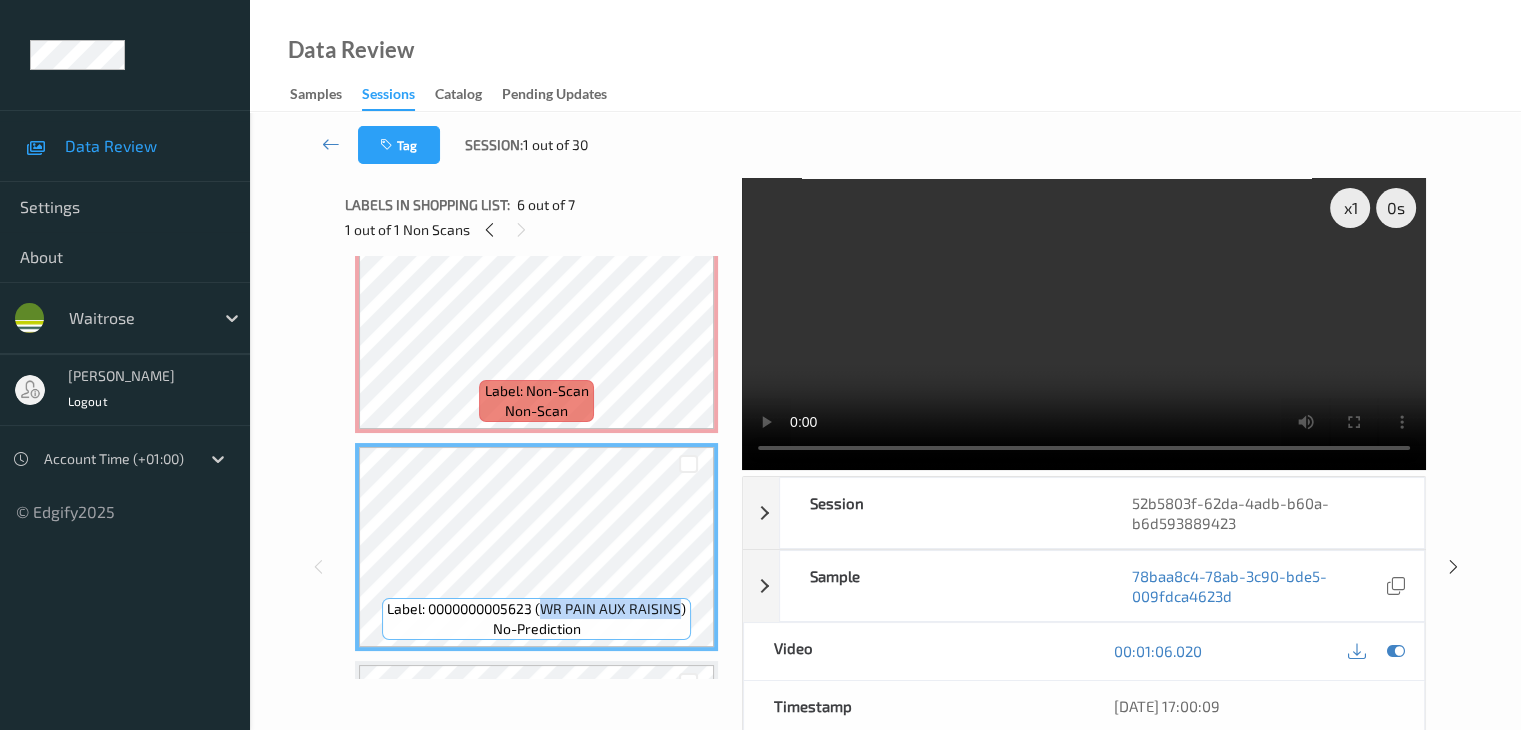 copy on "WR PAIN AUX RAISINS" 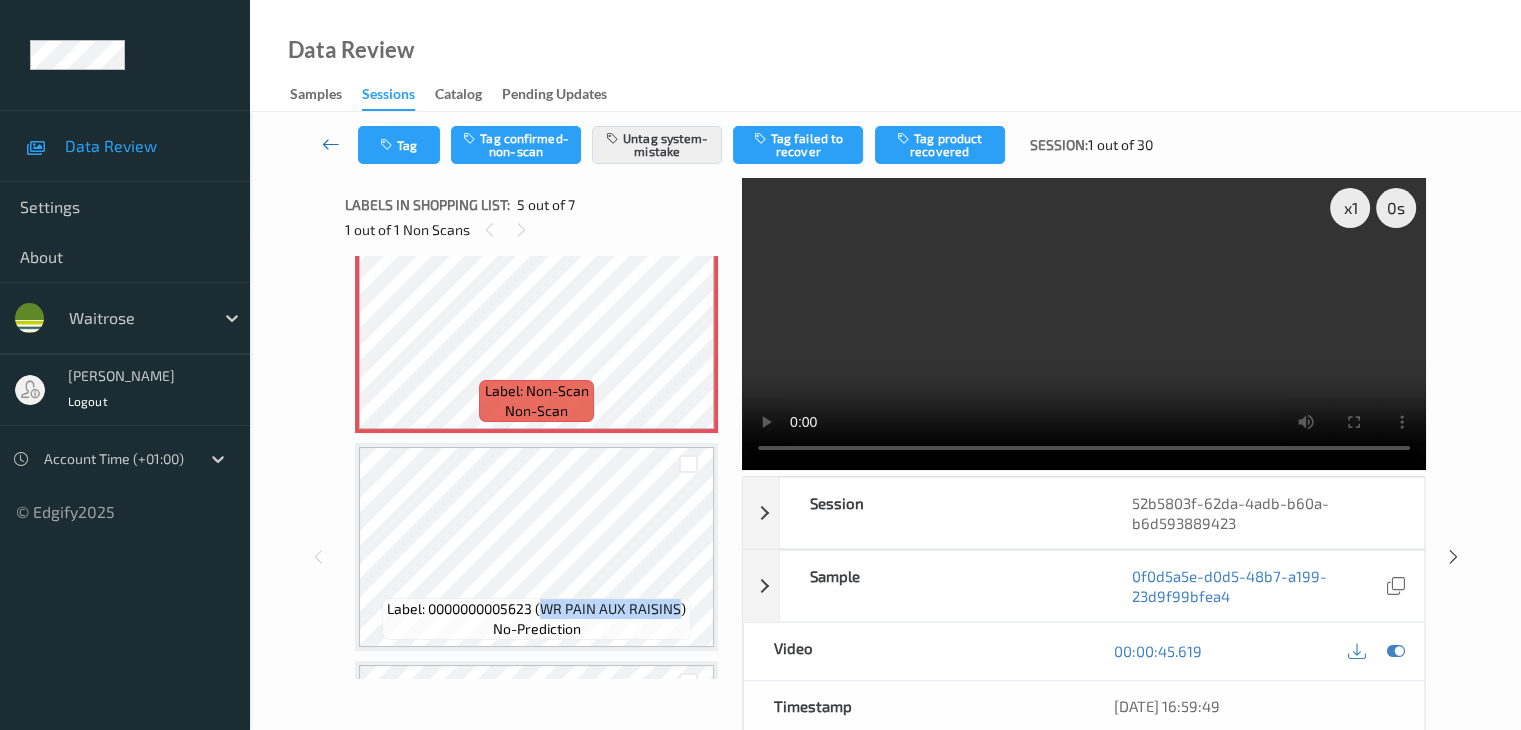 click at bounding box center [331, 144] 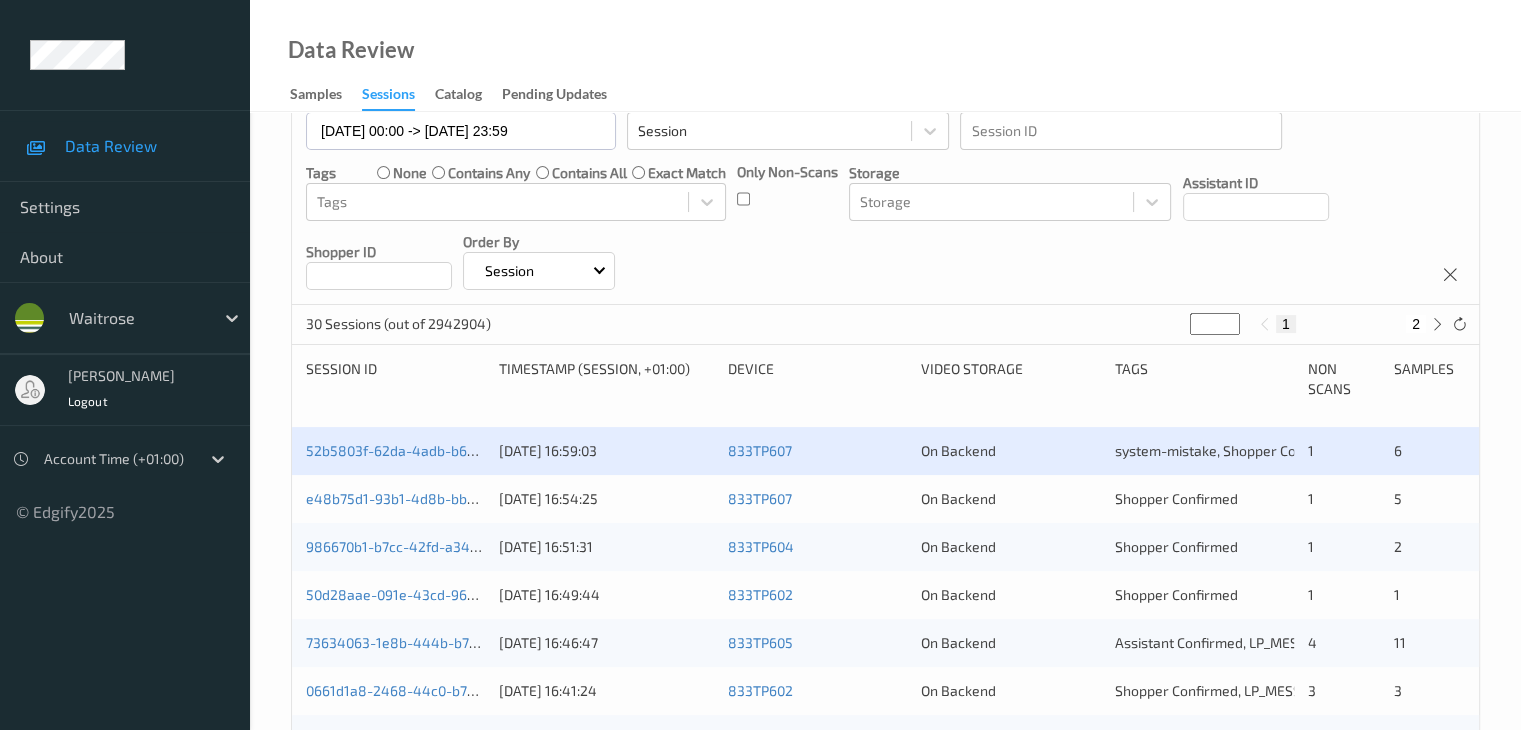 scroll, scrollTop: 200, scrollLeft: 0, axis: vertical 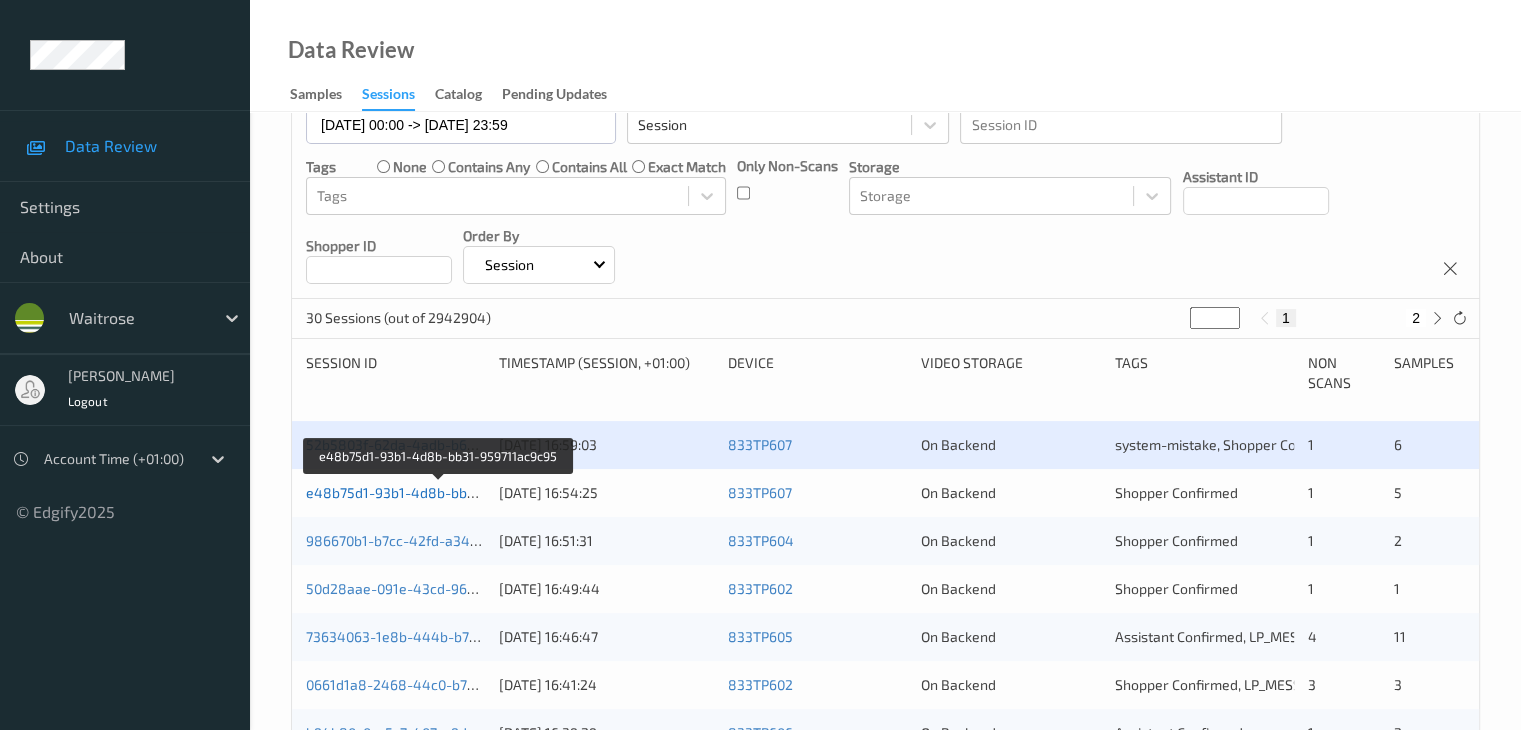 click on "e48b75d1-93b1-4d8b-bb31-959711ac9c95" at bounding box center (441, 492) 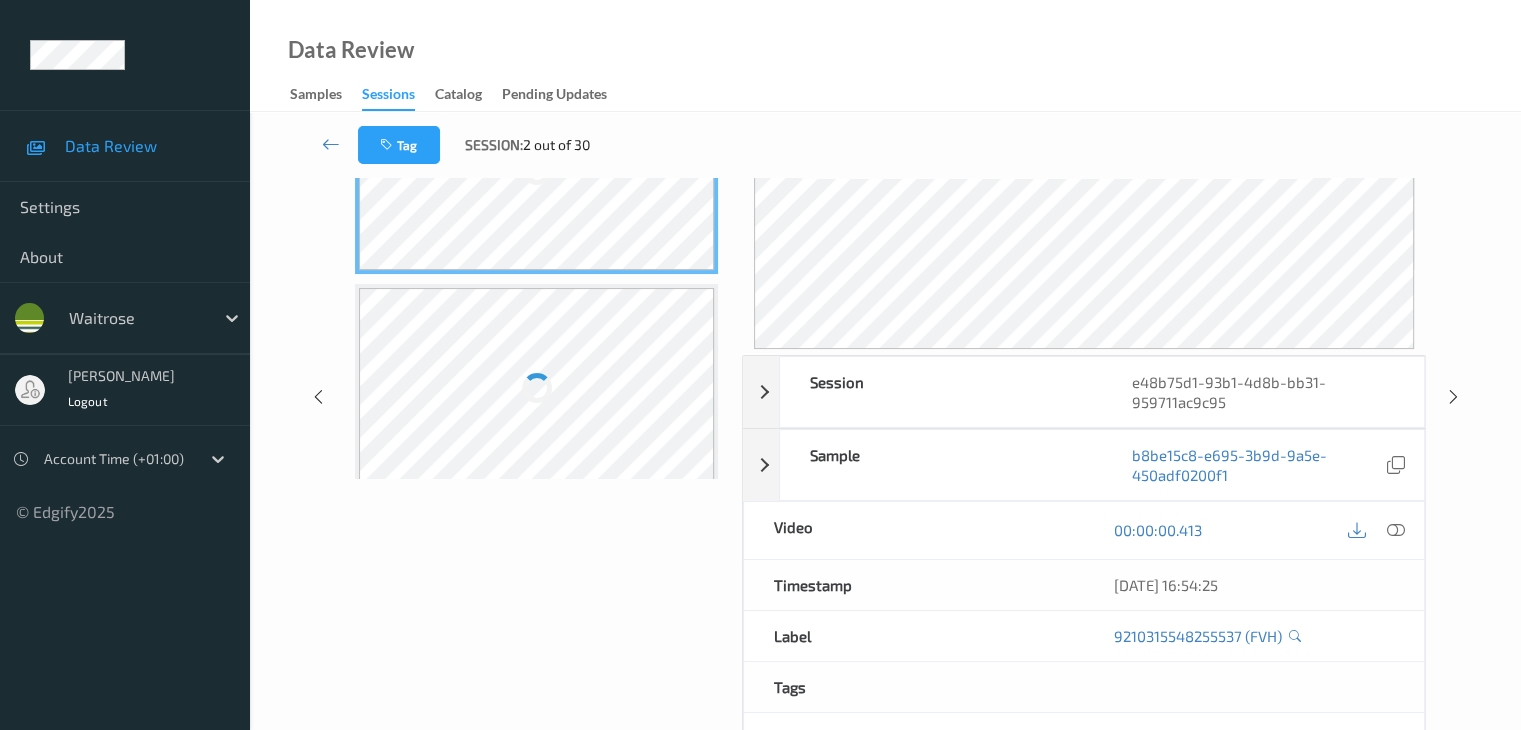 scroll, scrollTop: 0, scrollLeft: 0, axis: both 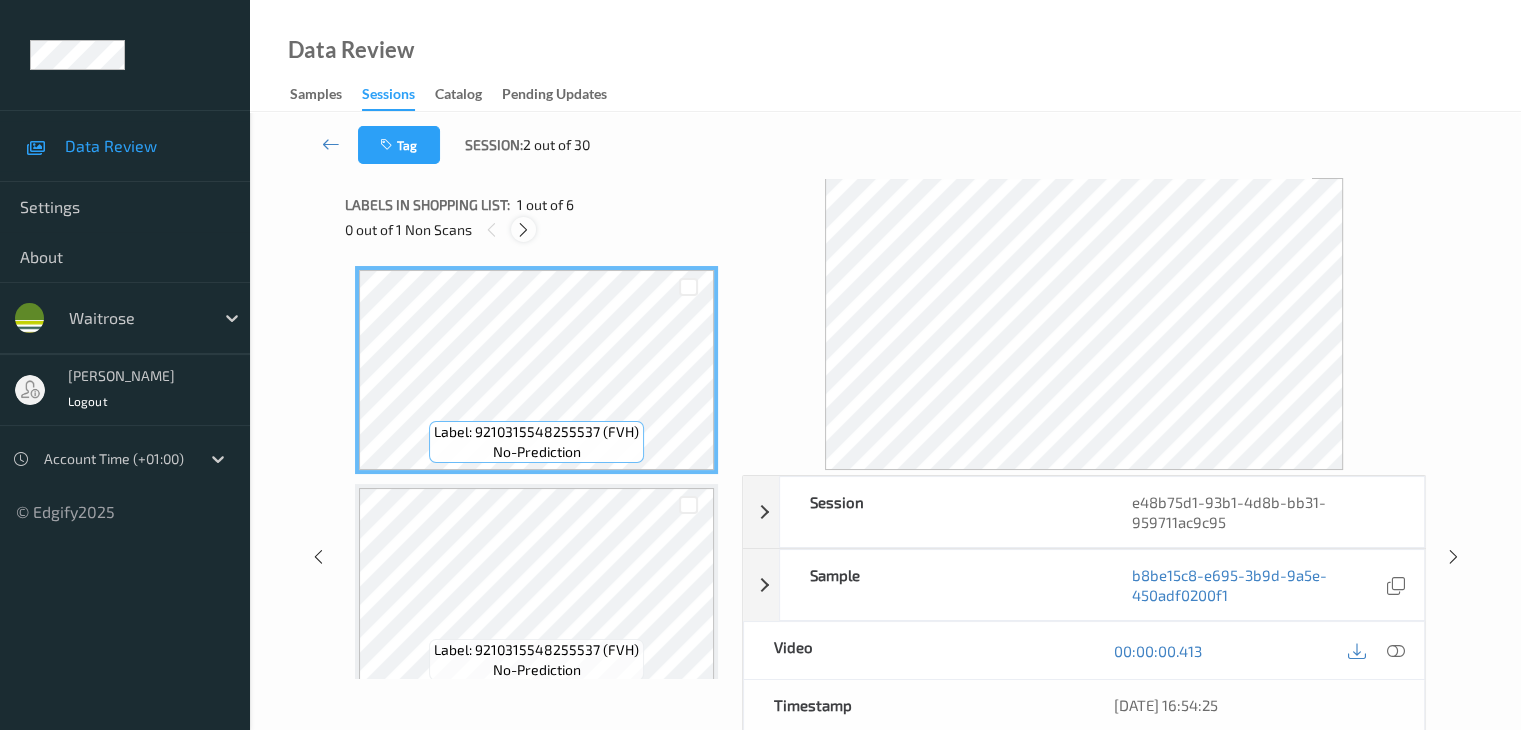 click at bounding box center [523, 230] 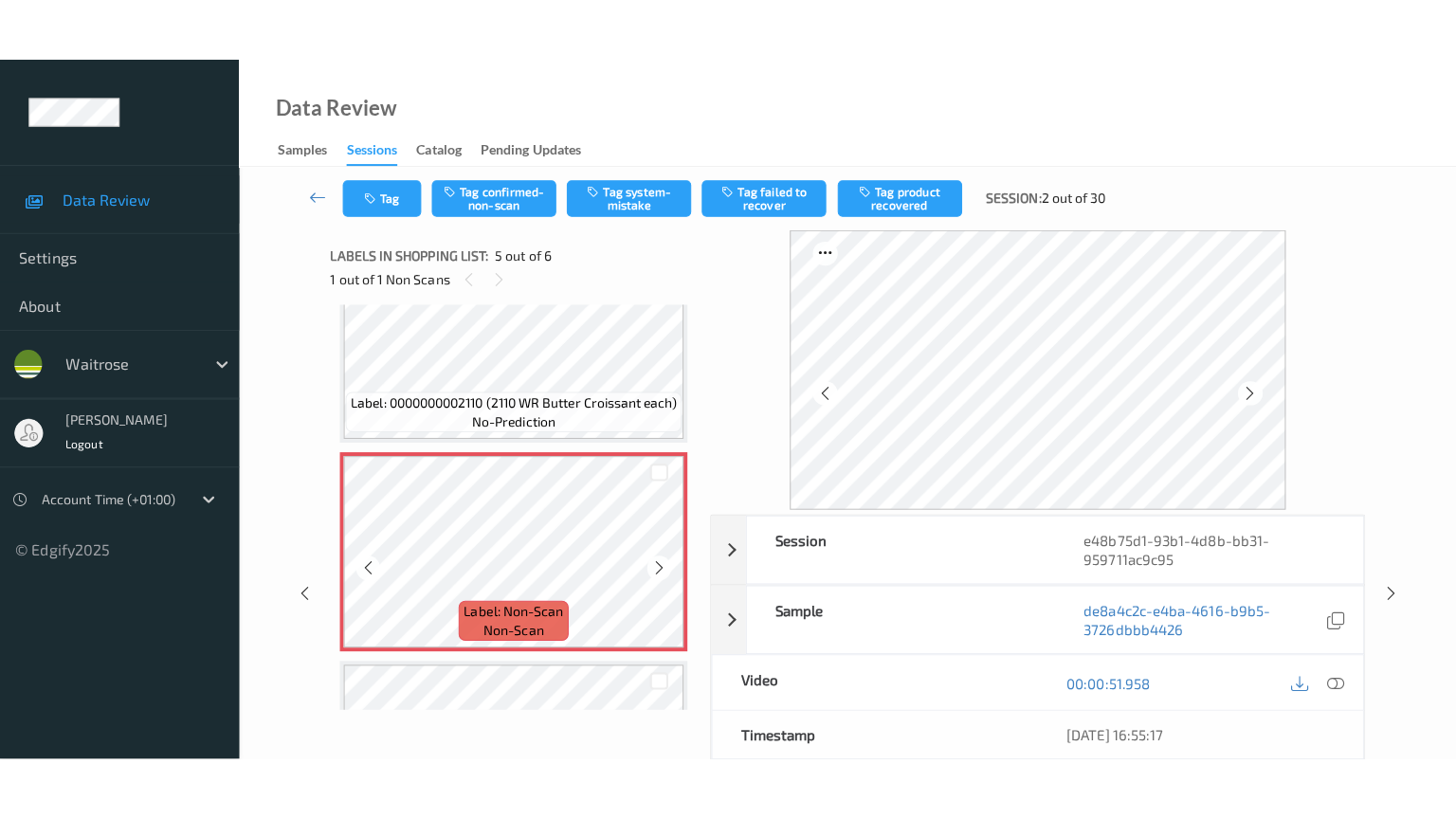 scroll, scrollTop: 724, scrollLeft: 0, axis: vertical 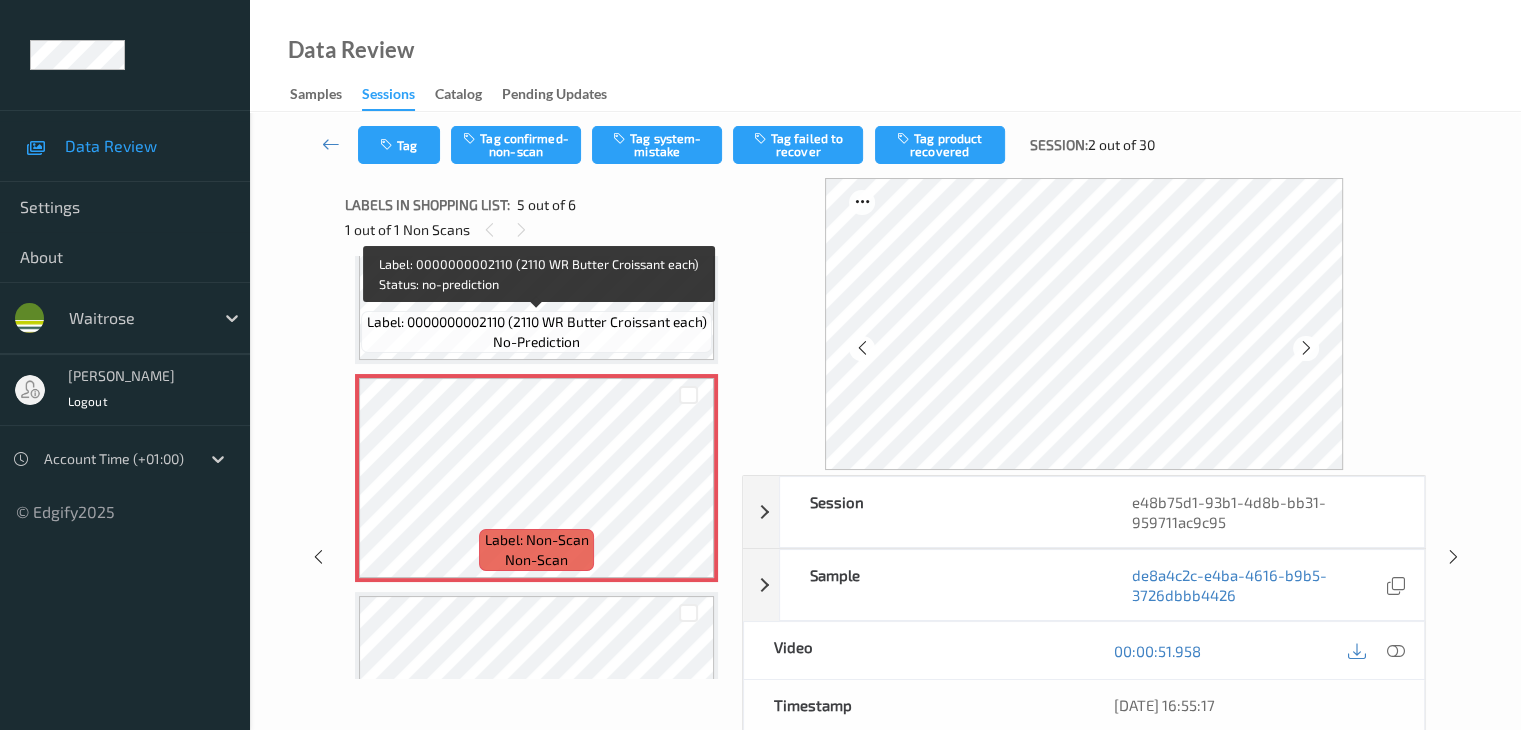click on "Label: 0000000002110 (2110 WR Butter Croissant each)" at bounding box center [537, 322] 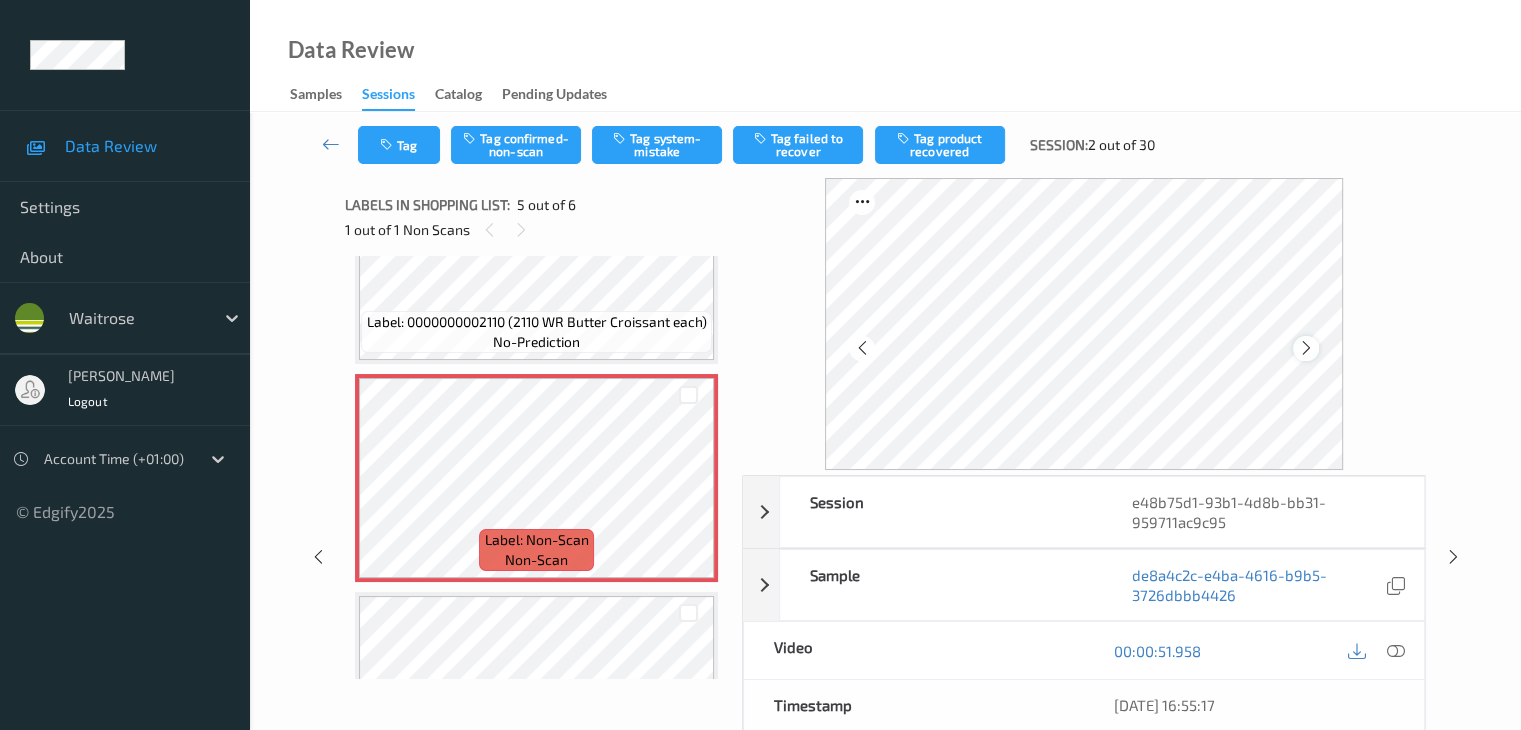 click at bounding box center [1306, 348] 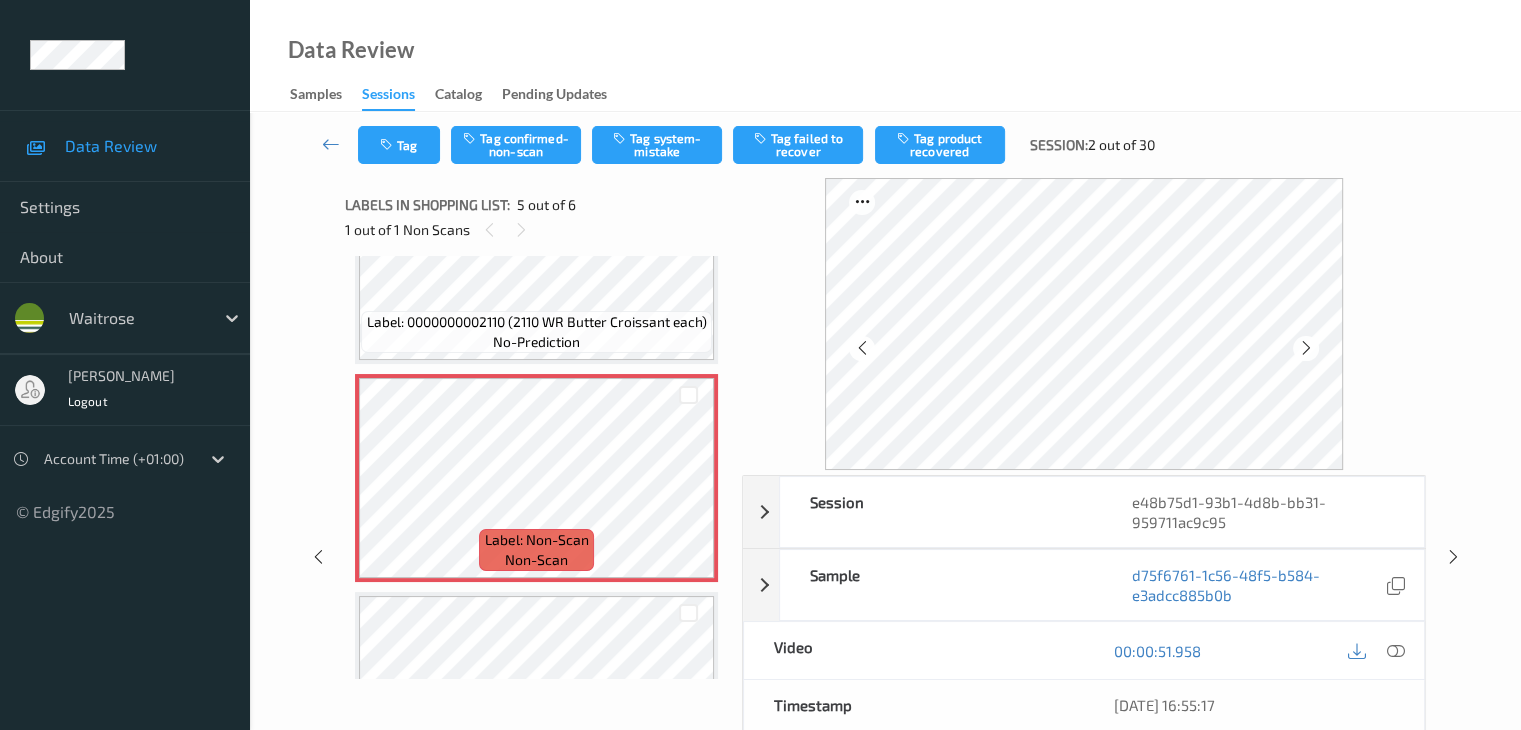 click at bounding box center [1306, 348] 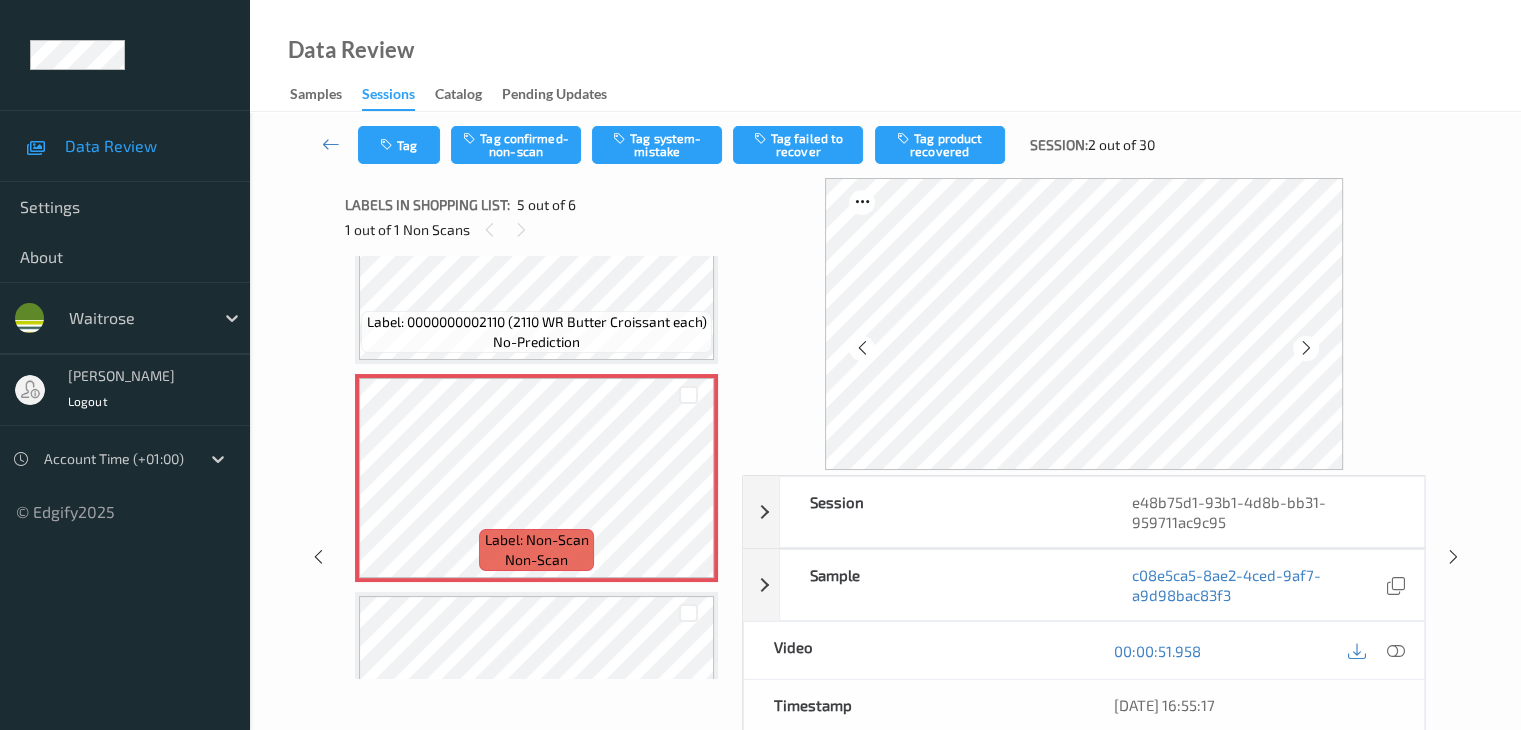 click at bounding box center [1306, 348] 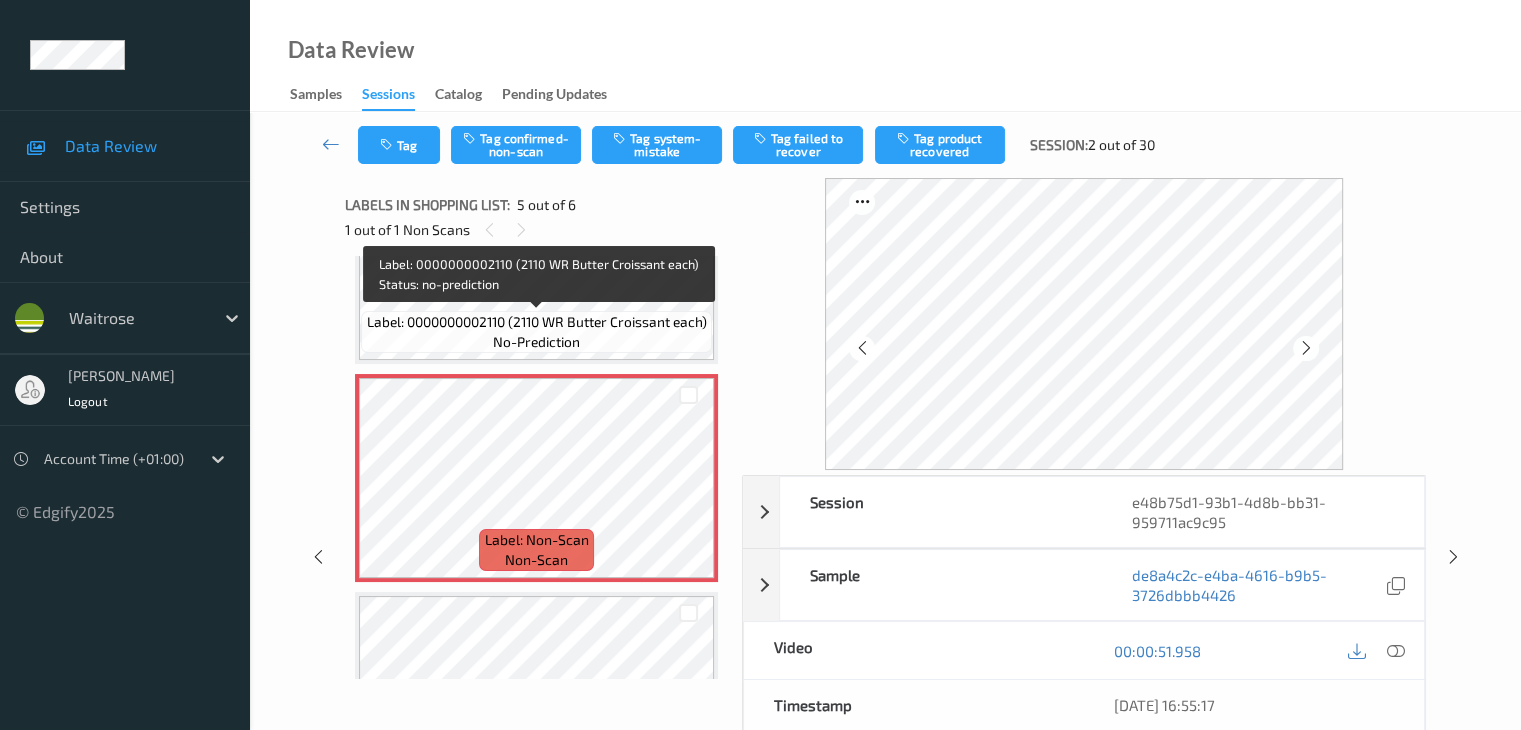 click on "Label: 0000000002110 (2110 WR Butter Croissant each)" at bounding box center [537, 322] 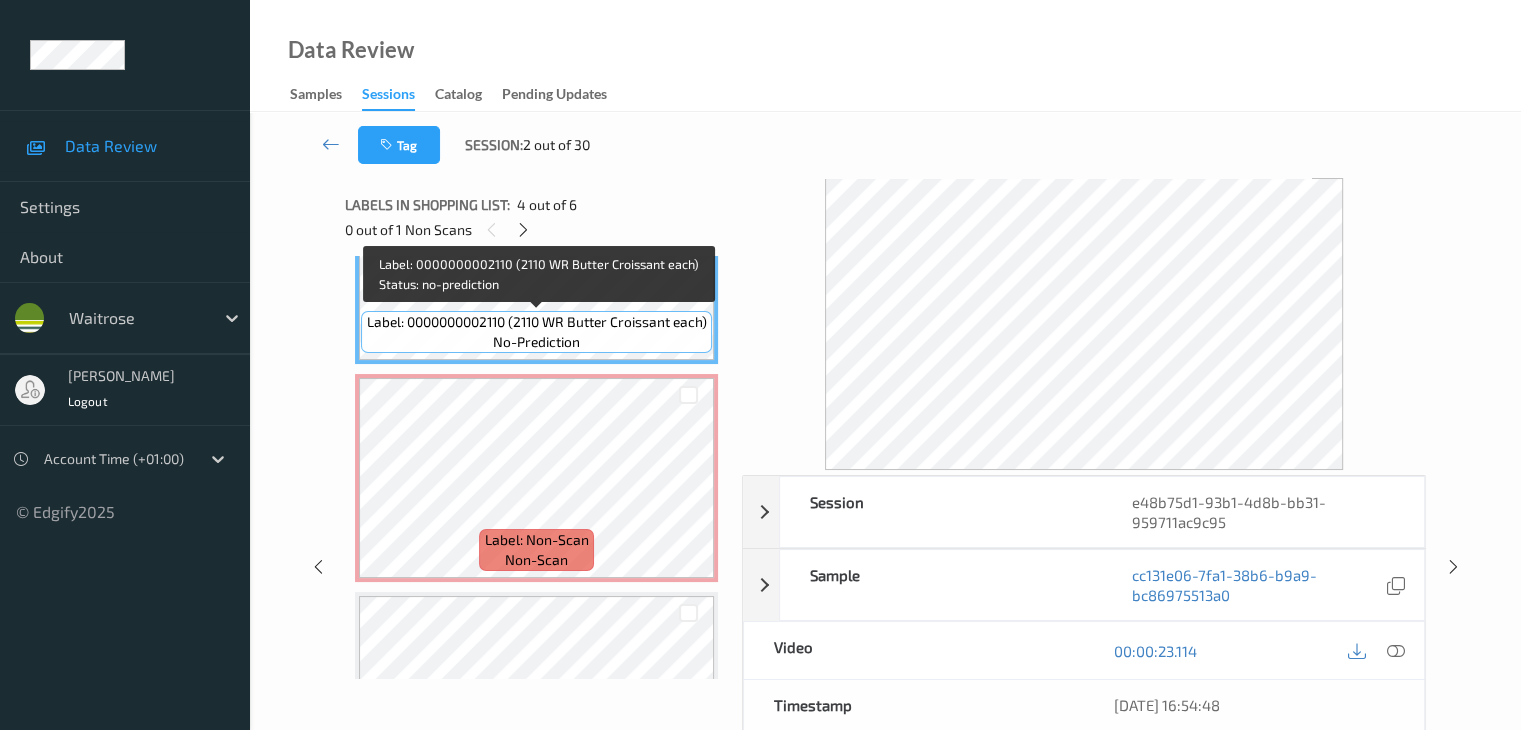 click on "Label: 0000000002110 (2110 WR Butter Croissant each) no-prediction" at bounding box center (536, 332) 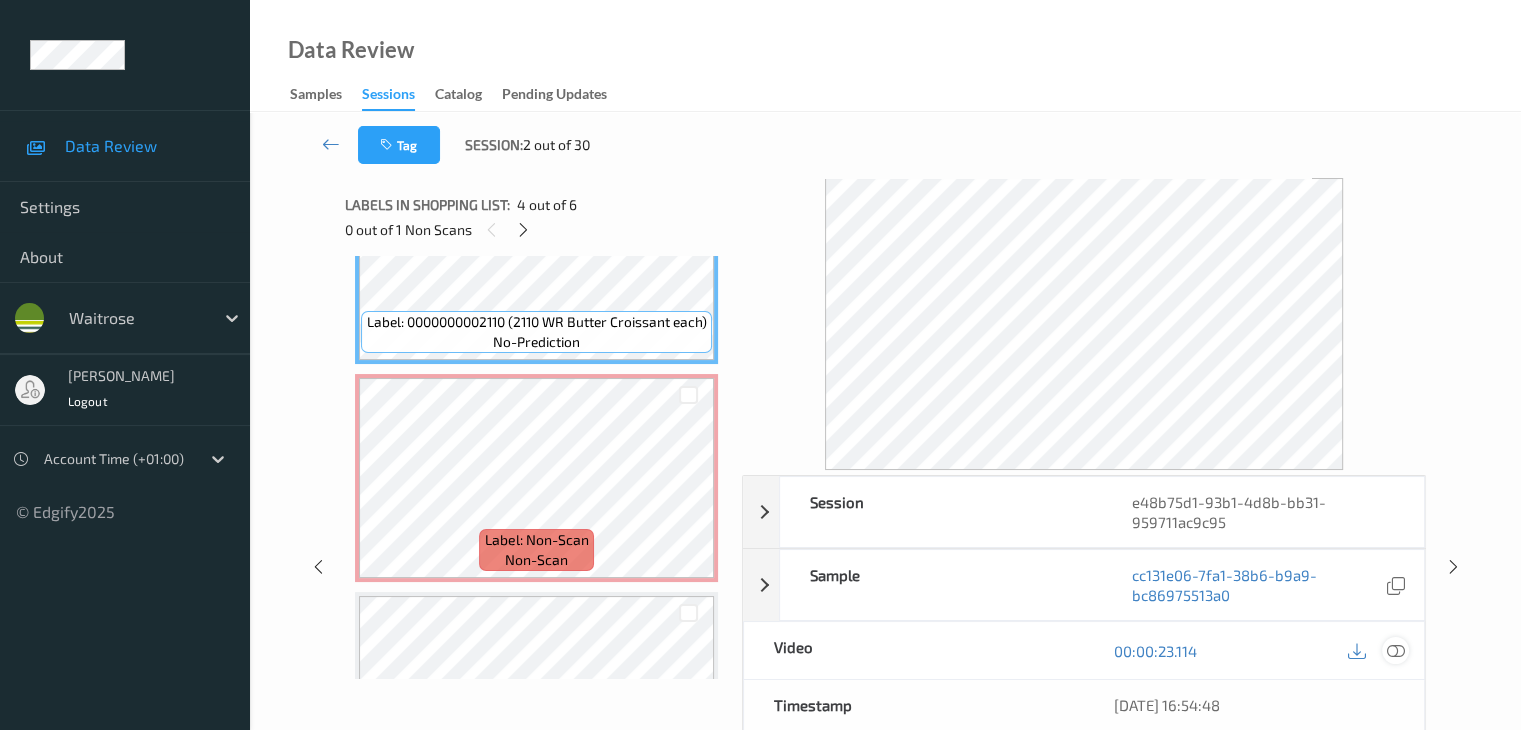 click at bounding box center (1395, 651) 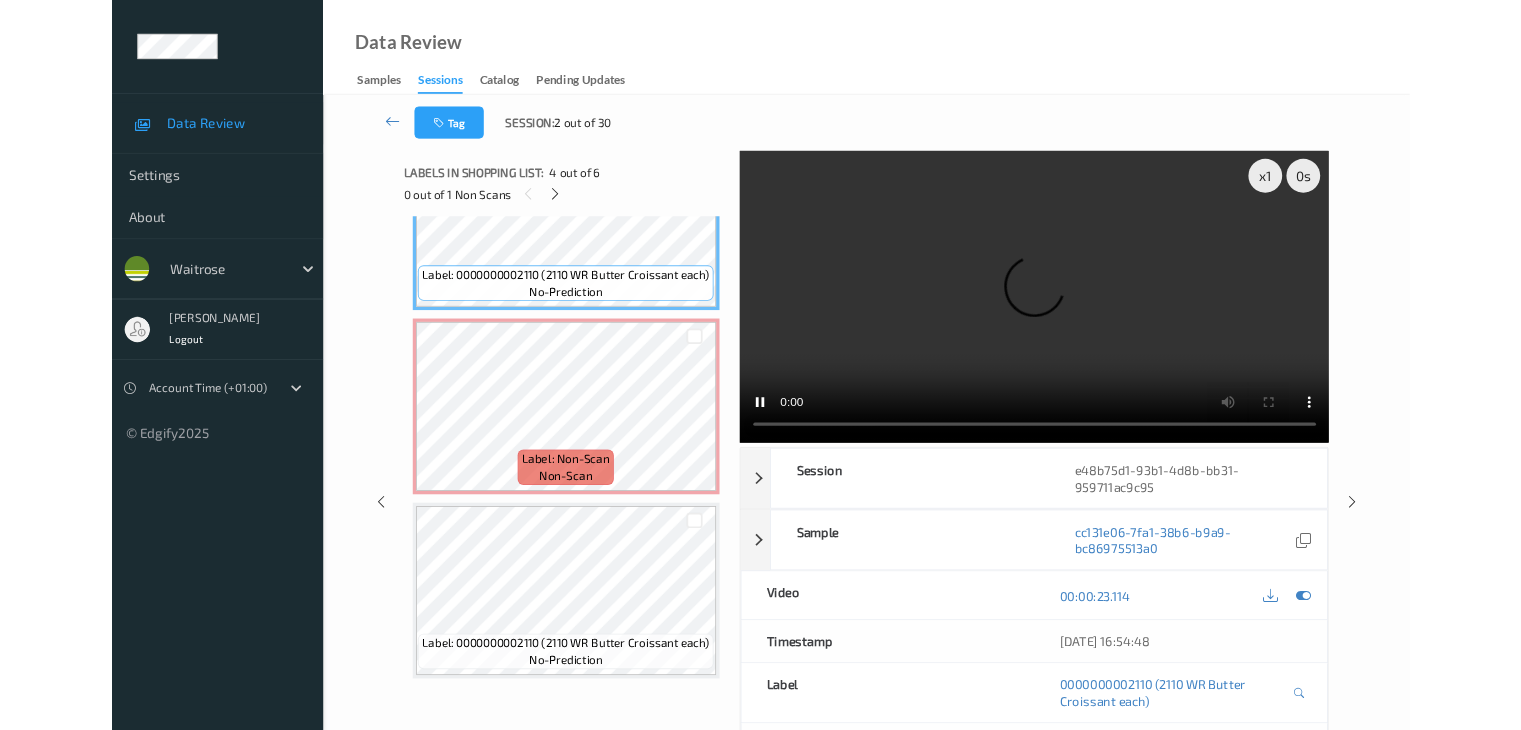 scroll, scrollTop: 761, scrollLeft: 0, axis: vertical 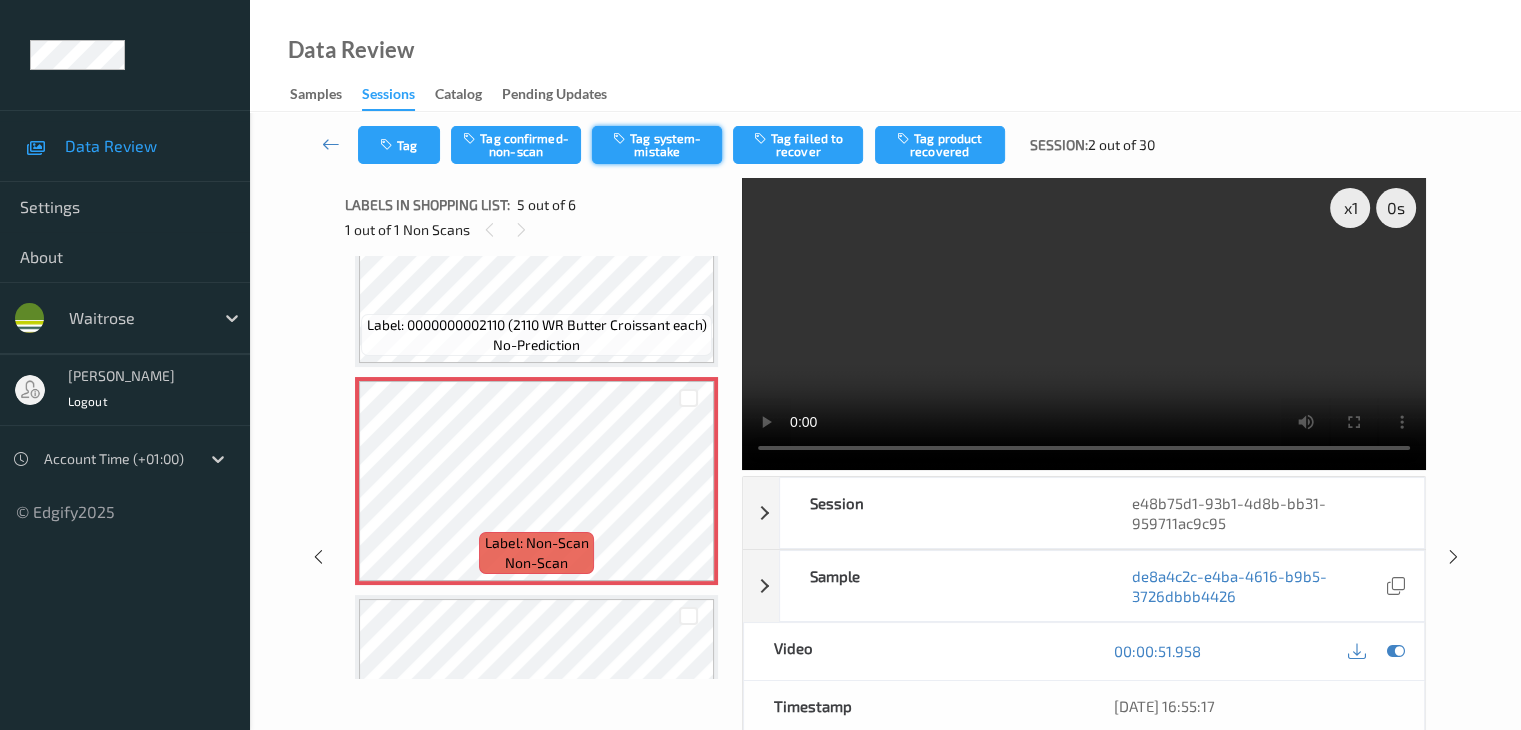 click on "Tag   system-mistake" at bounding box center [657, 145] 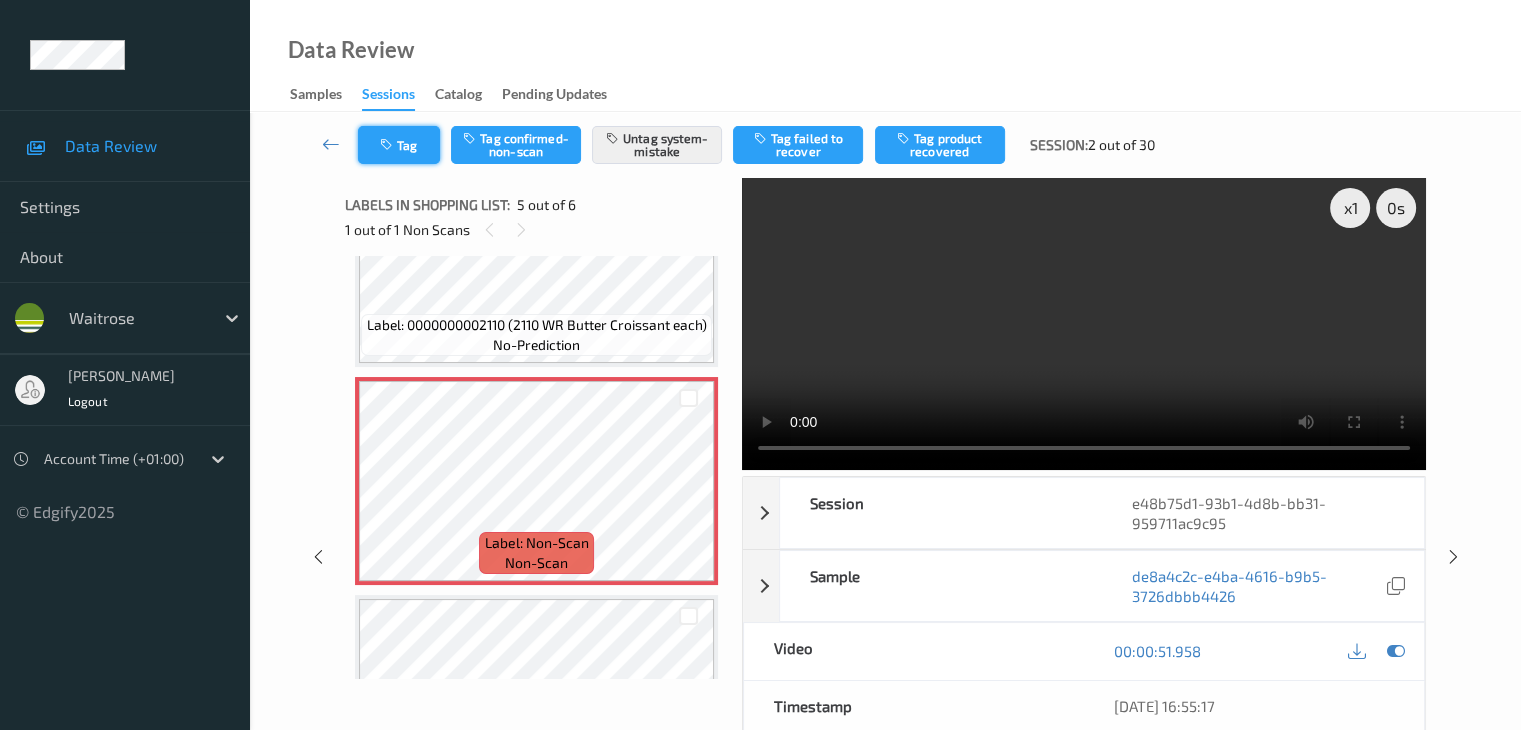 click at bounding box center (388, 145) 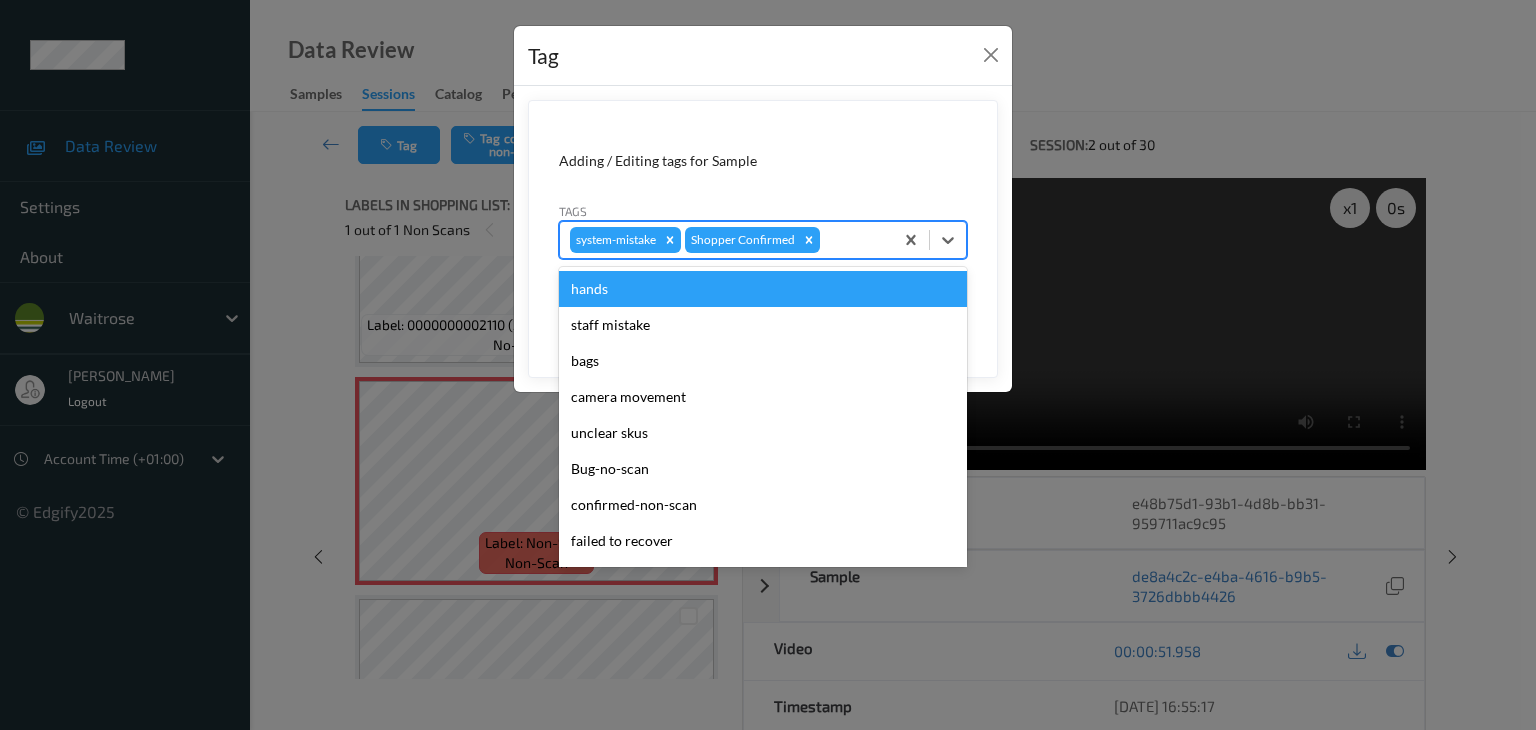 click at bounding box center (853, 240) 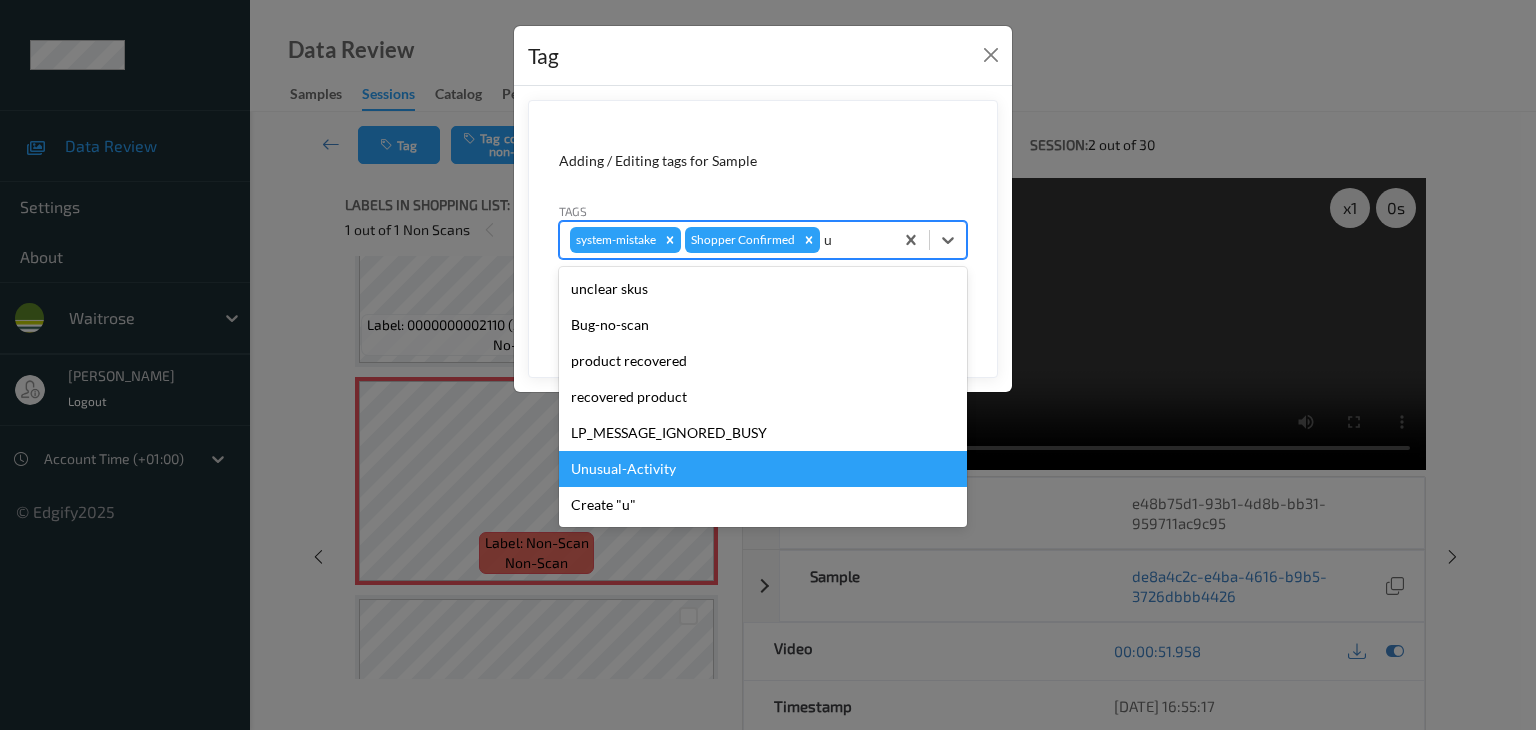 click on "Unusual-Activity" at bounding box center (763, 469) 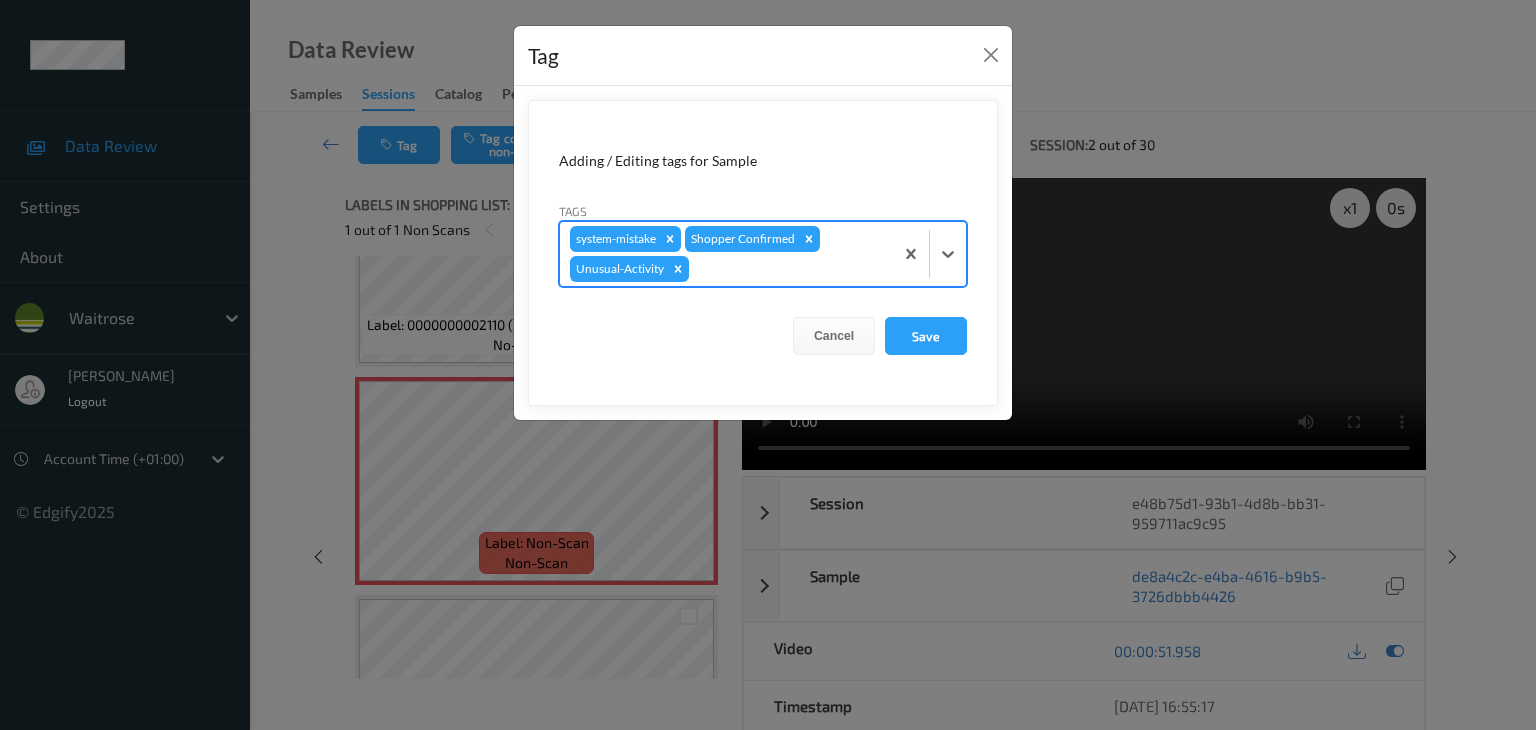 type on "r" 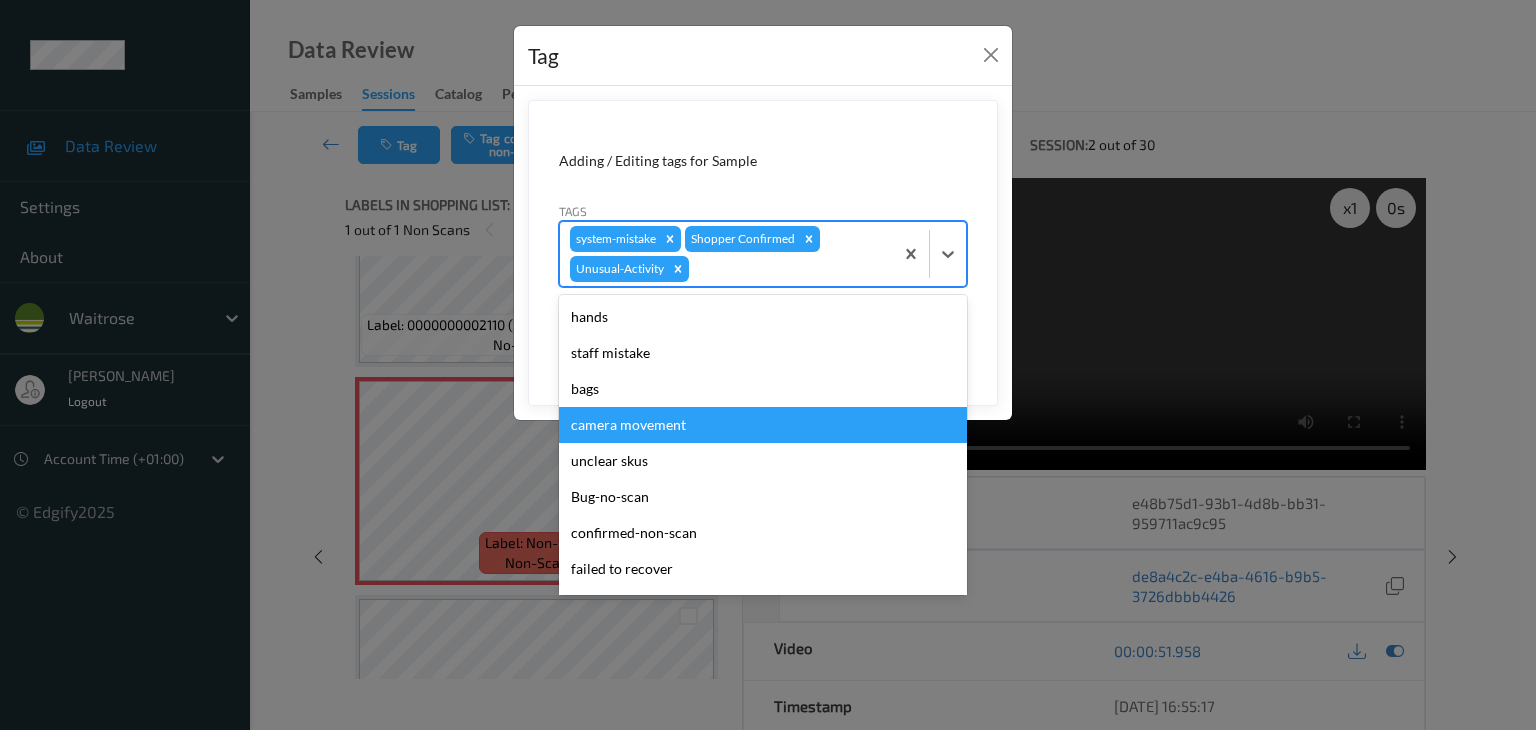 type on "p" 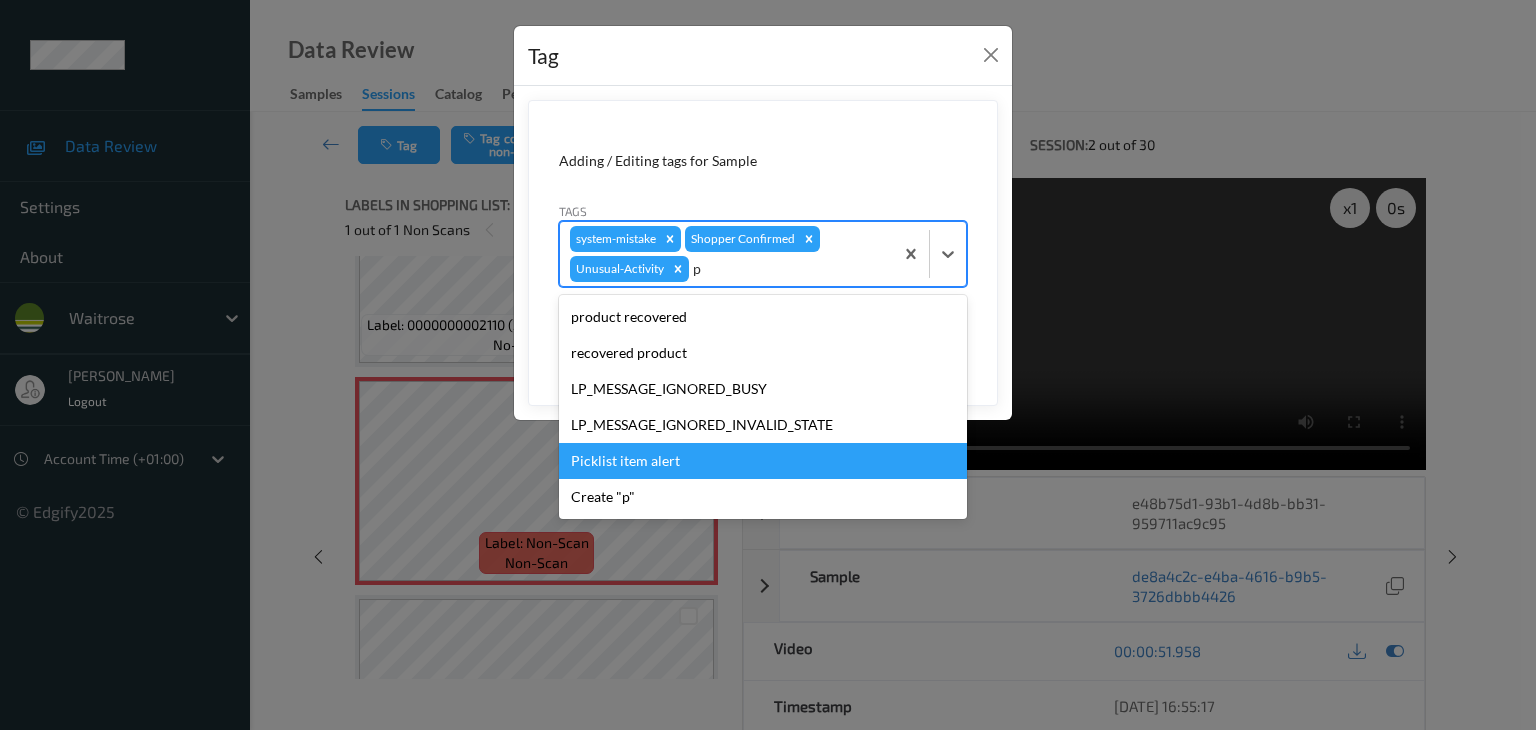 click on "Picklist item alert" at bounding box center (763, 461) 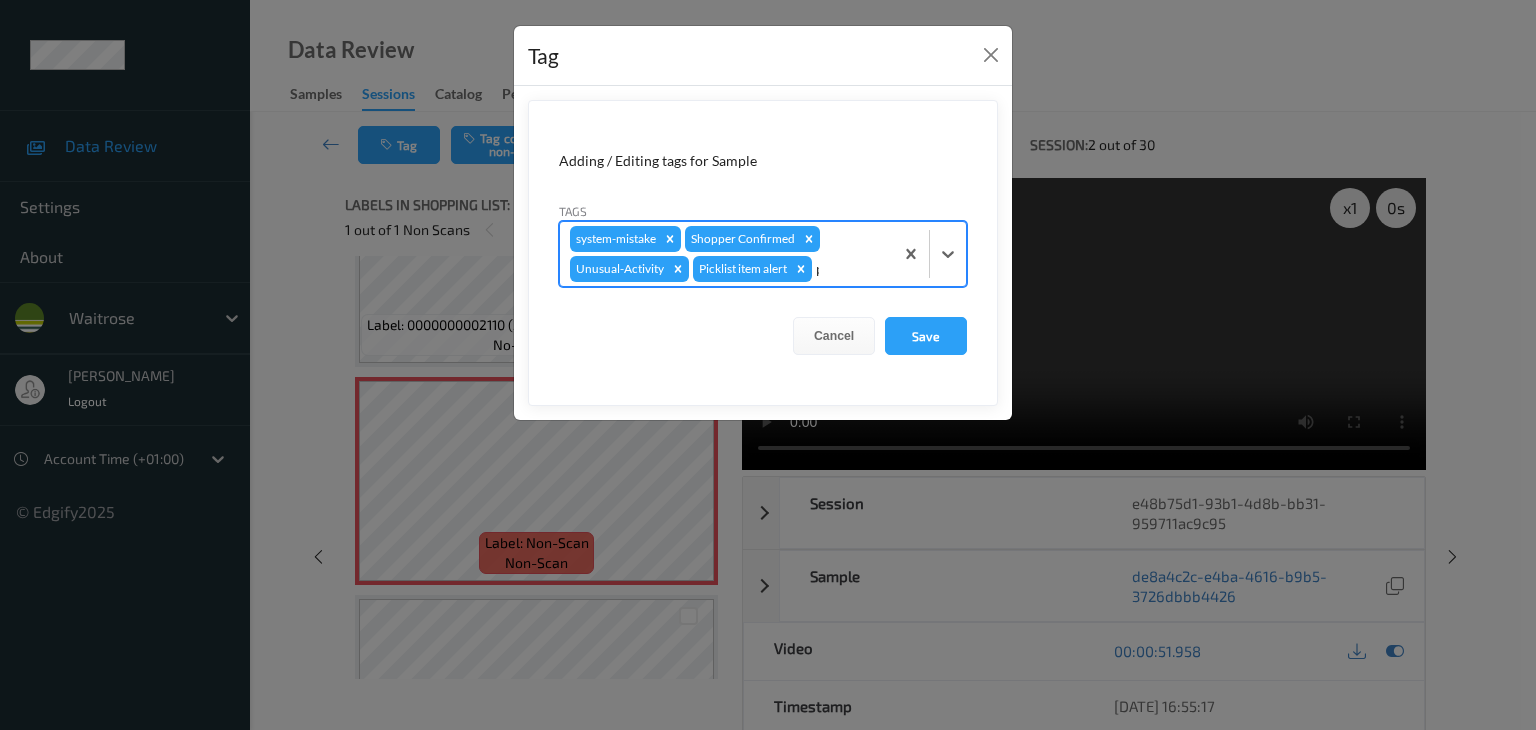 type 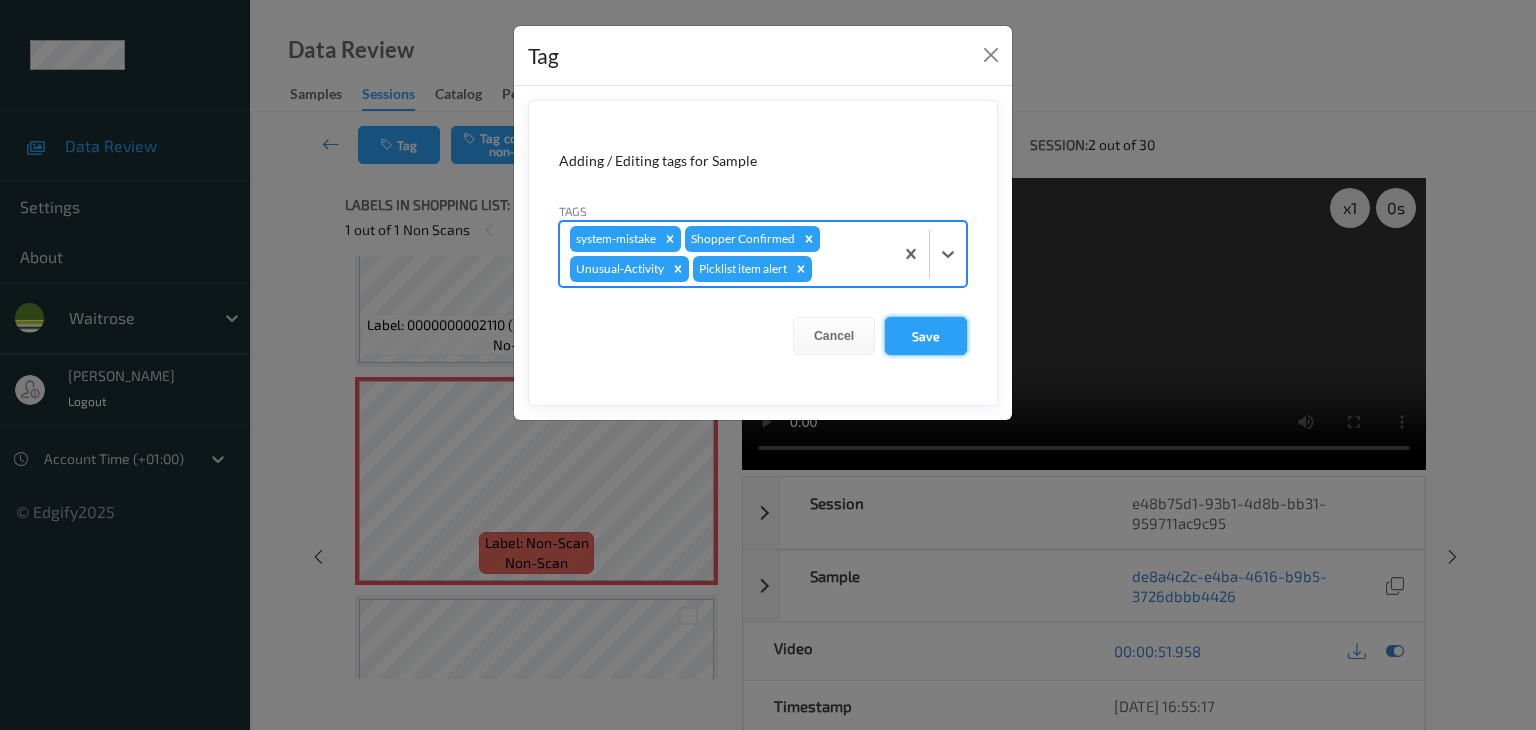 click on "Save" at bounding box center (926, 336) 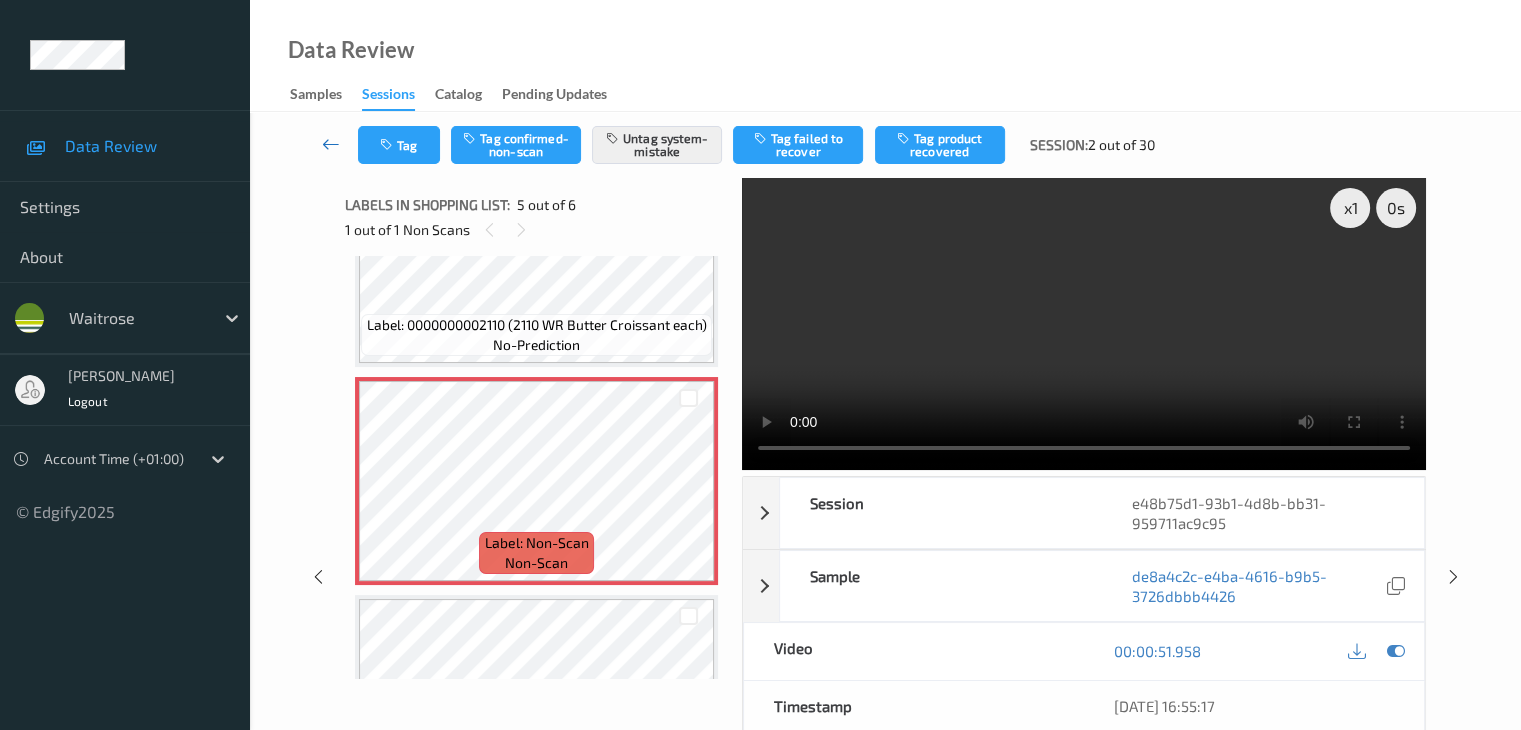 click at bounding box center [331, 144] 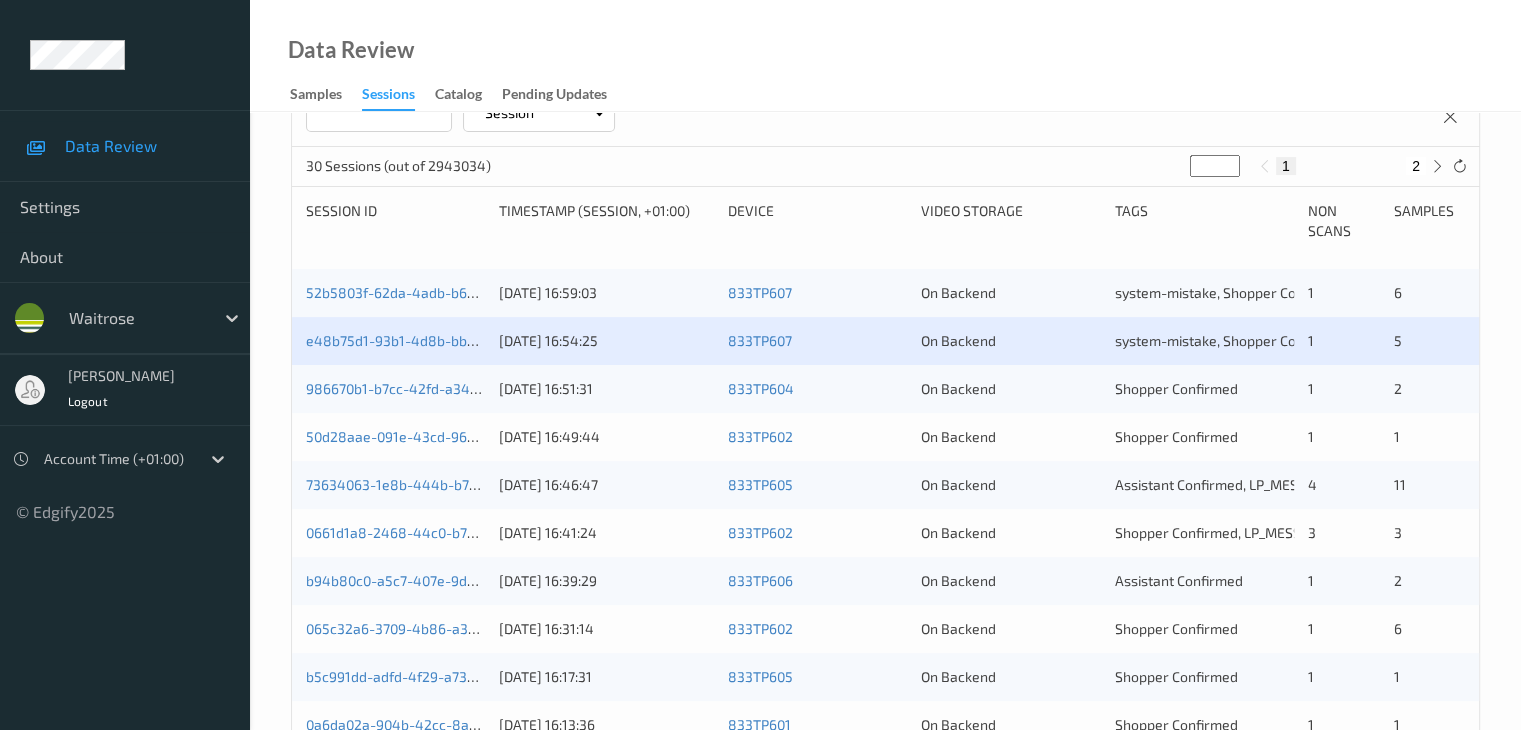 scroll, scrollTop: 400, scrollLeft: 0, axis: vertical 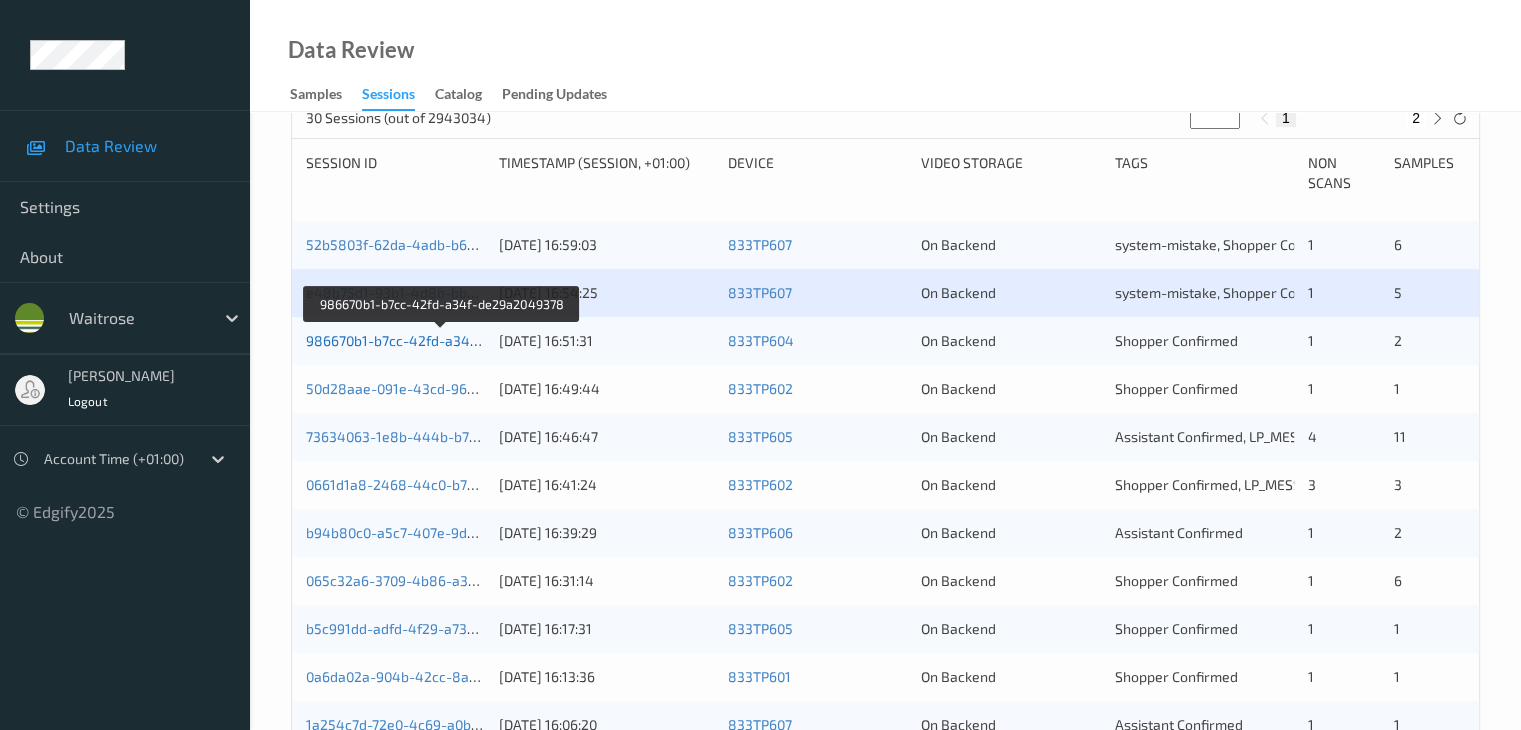 click on "986670b1-b7cc-42fd-a34f-de29a2049378" at bounding box center [442, 340] 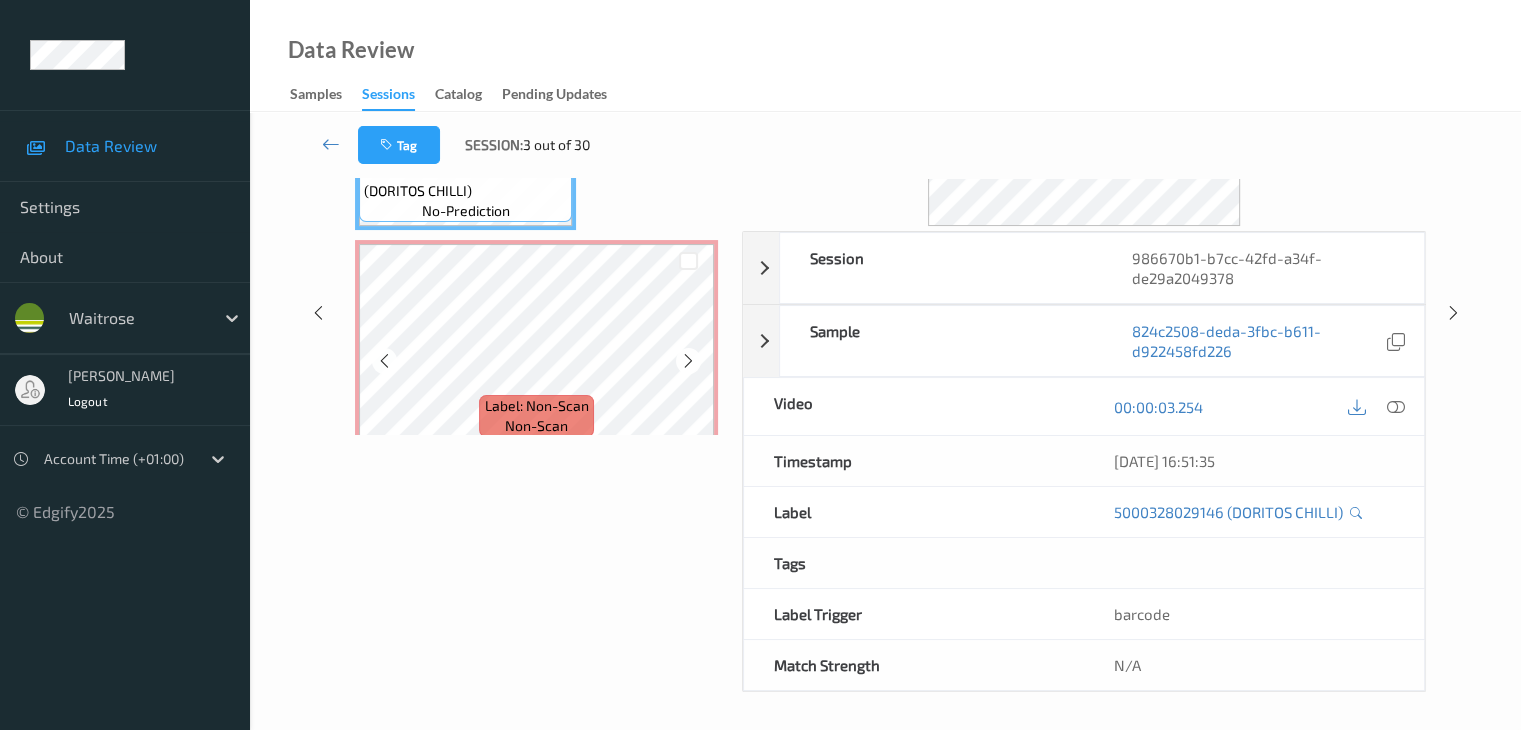 scroll, scrollTop: 0, scrollLeft: 0, axis: both 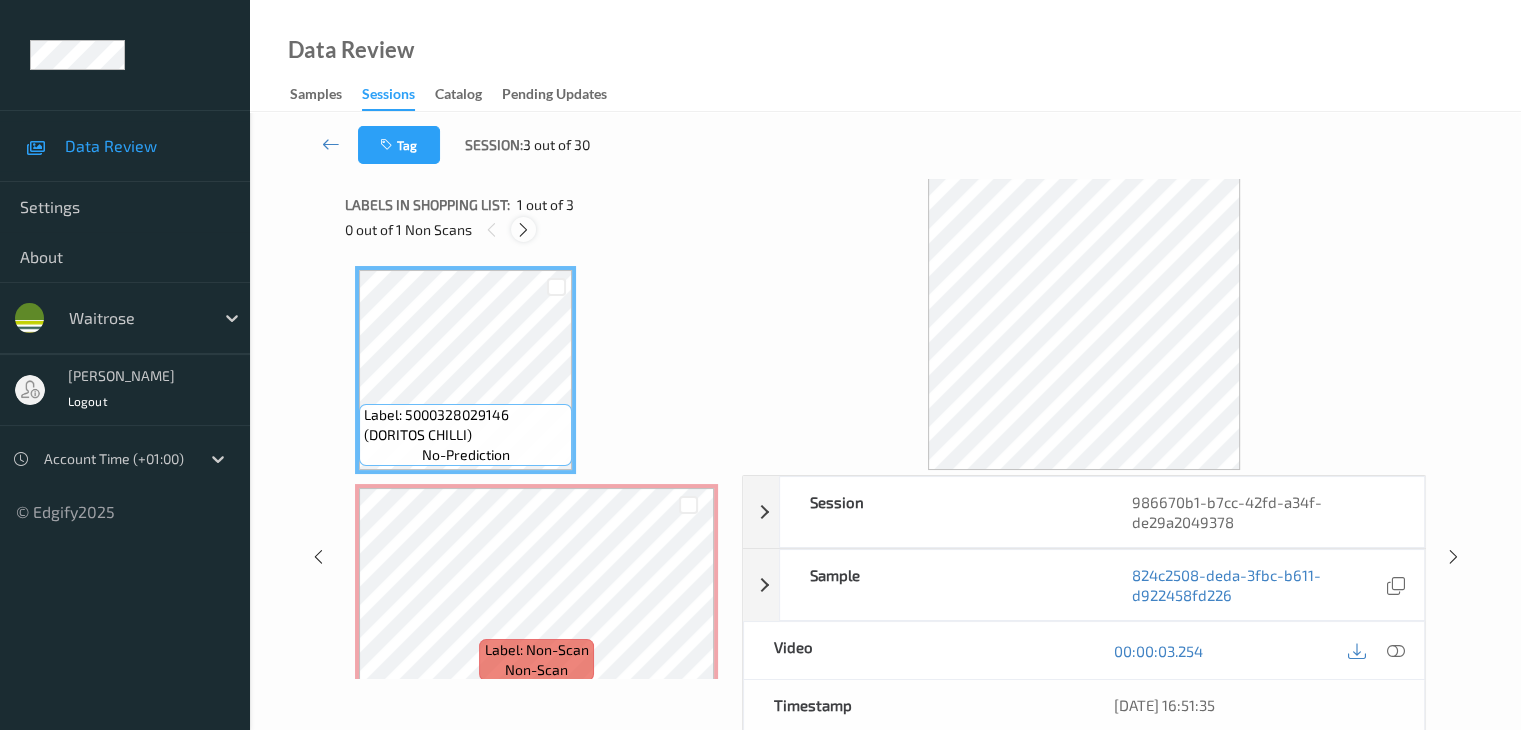 click at bounding box center [523, 230] 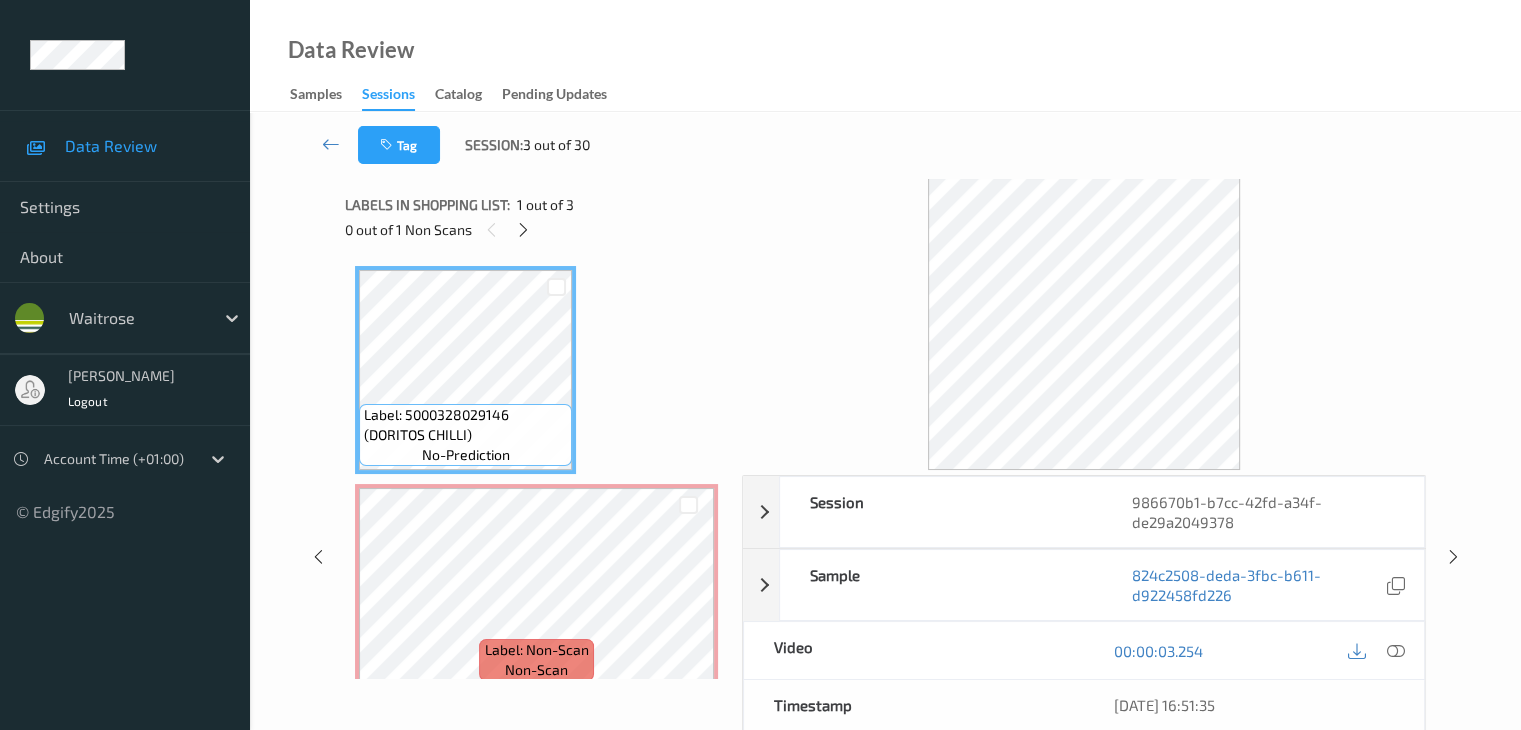 scroll, scrollTop: 10, scrollLeft: 0, axis: vertical 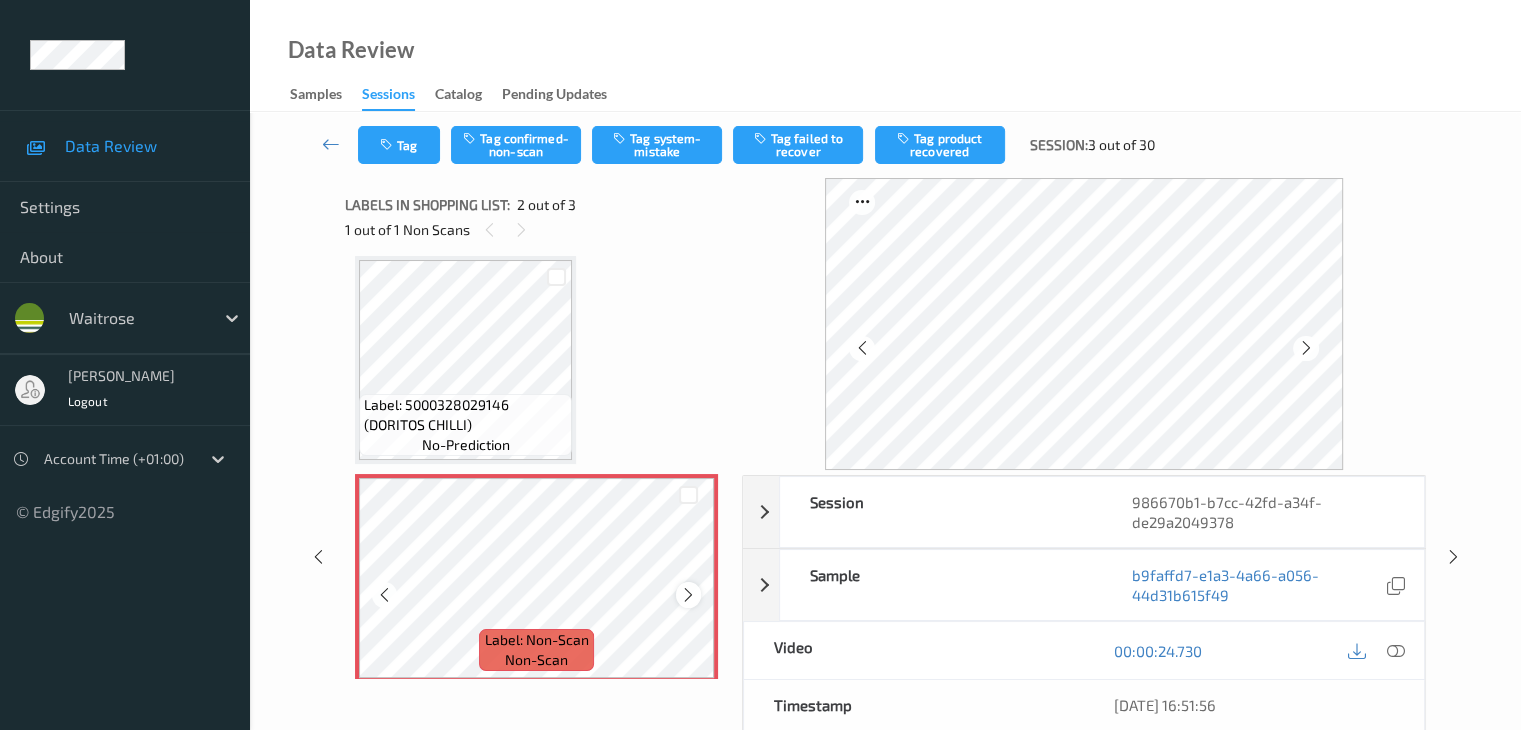 click at bounding box center [688, 595] 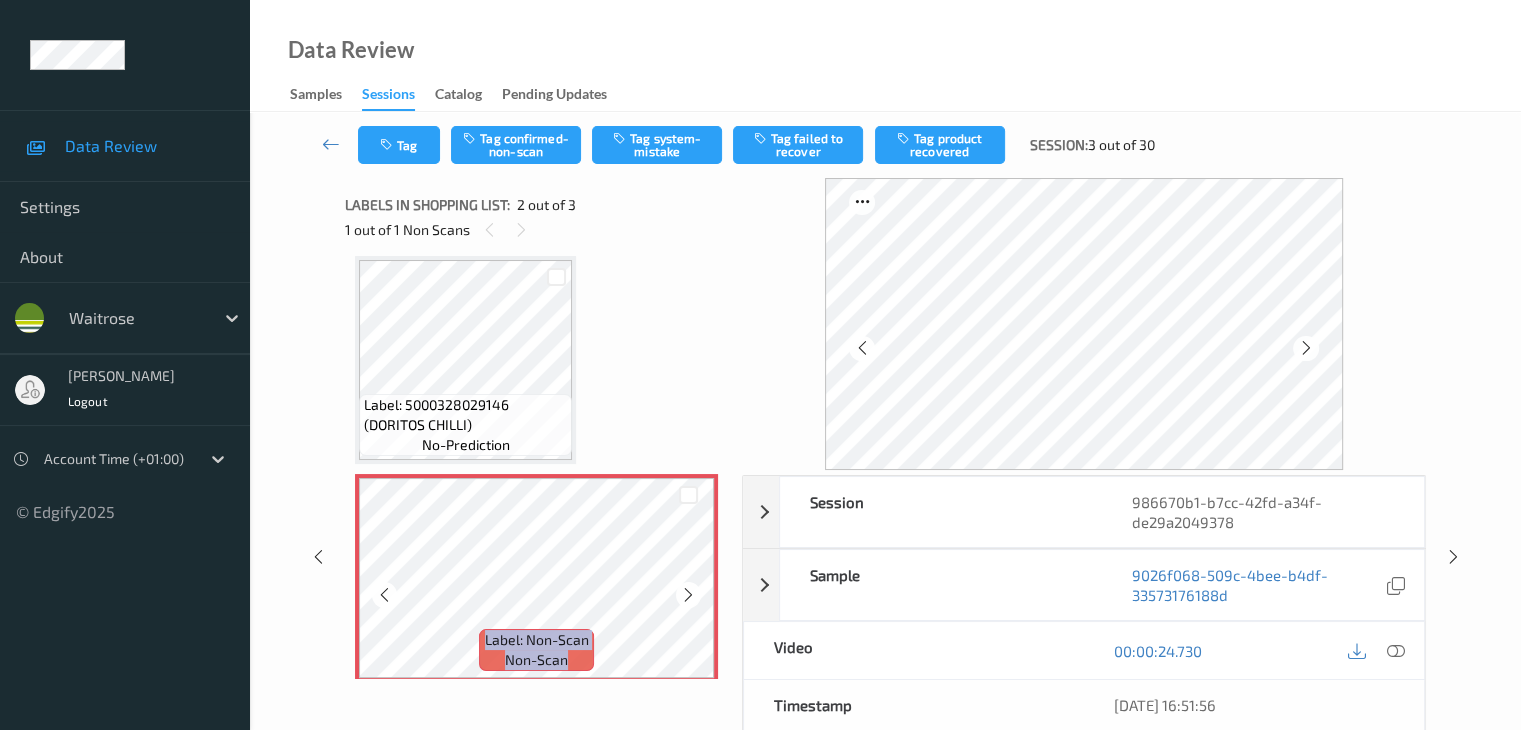 click at bounding box center [688, 595] 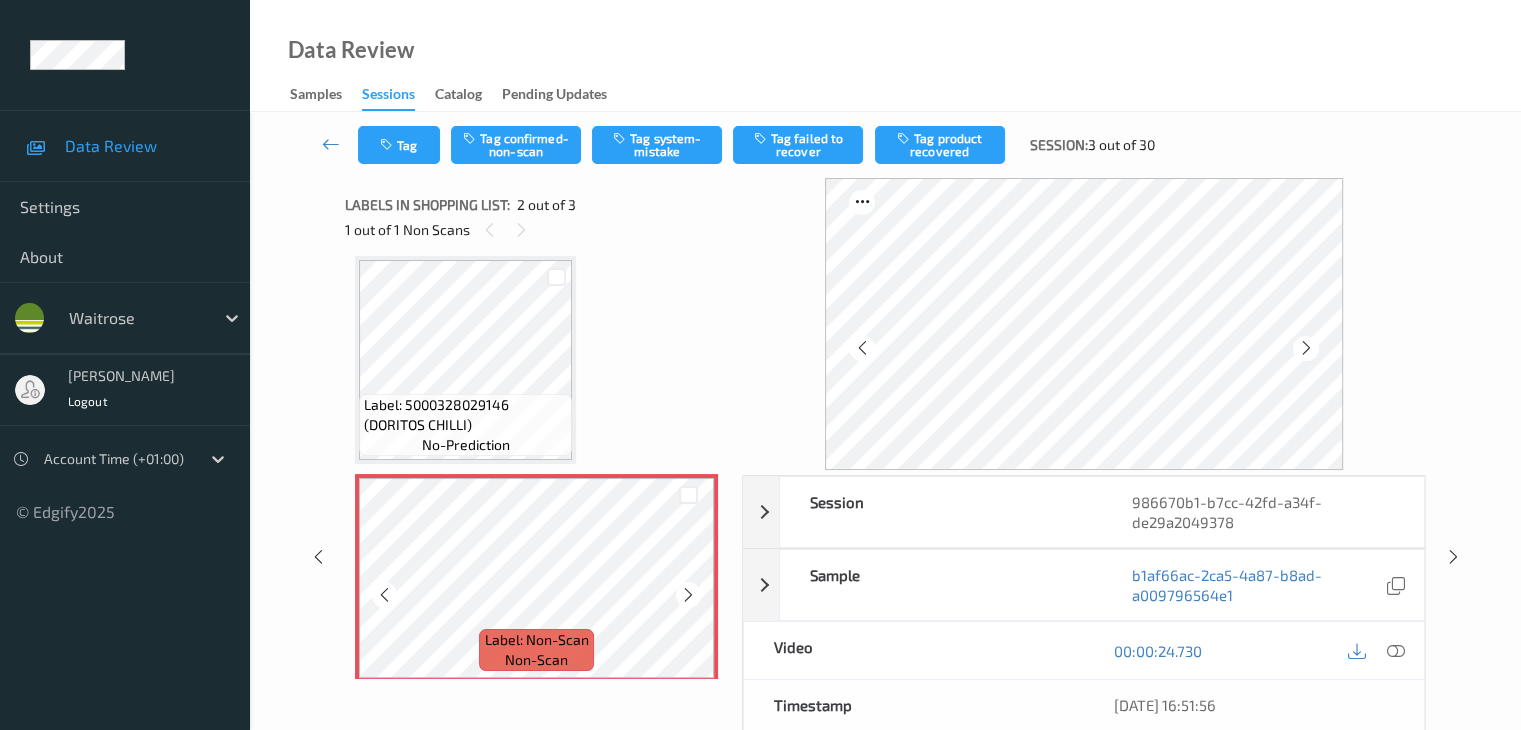 click at bounding box center [688, 595] 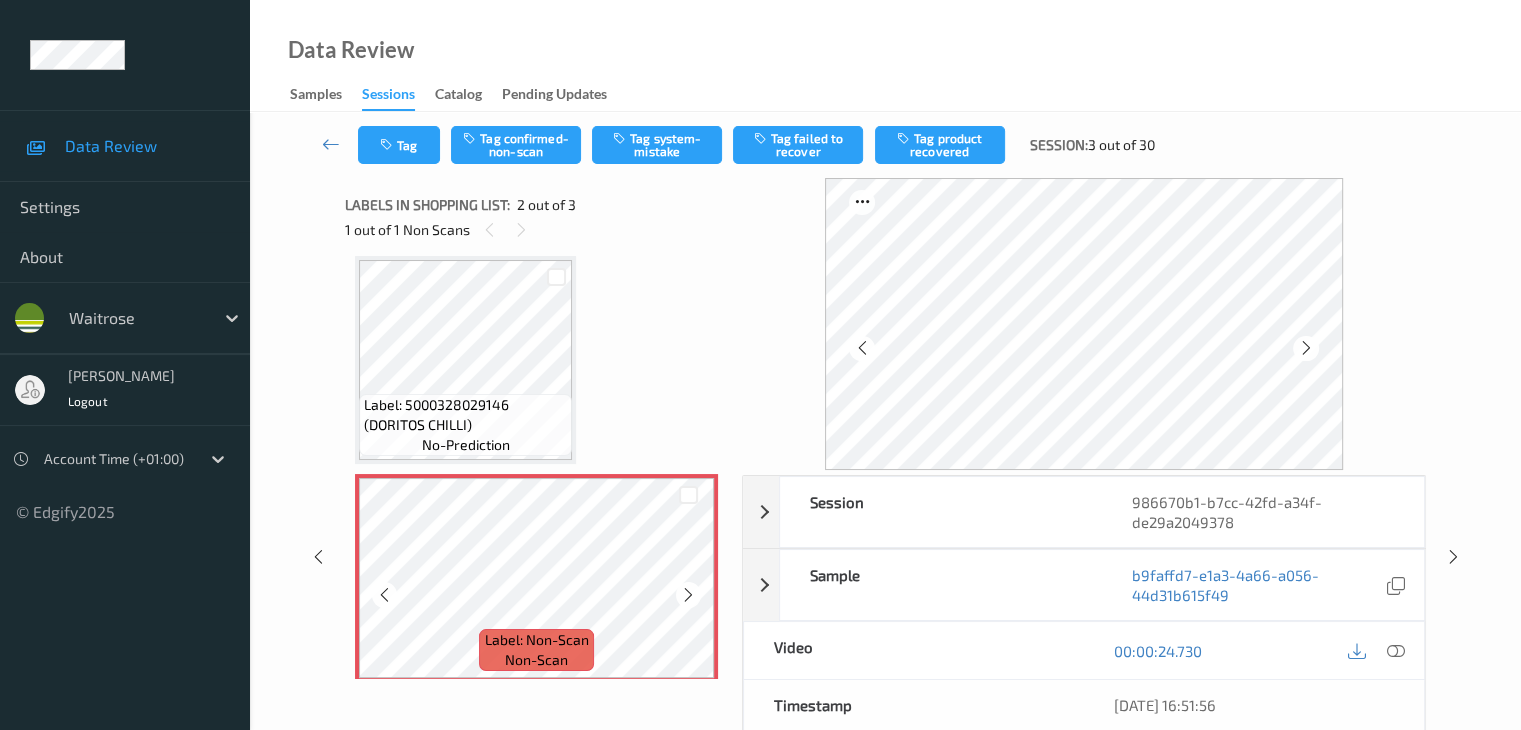 click at bounding box center (688, 595) 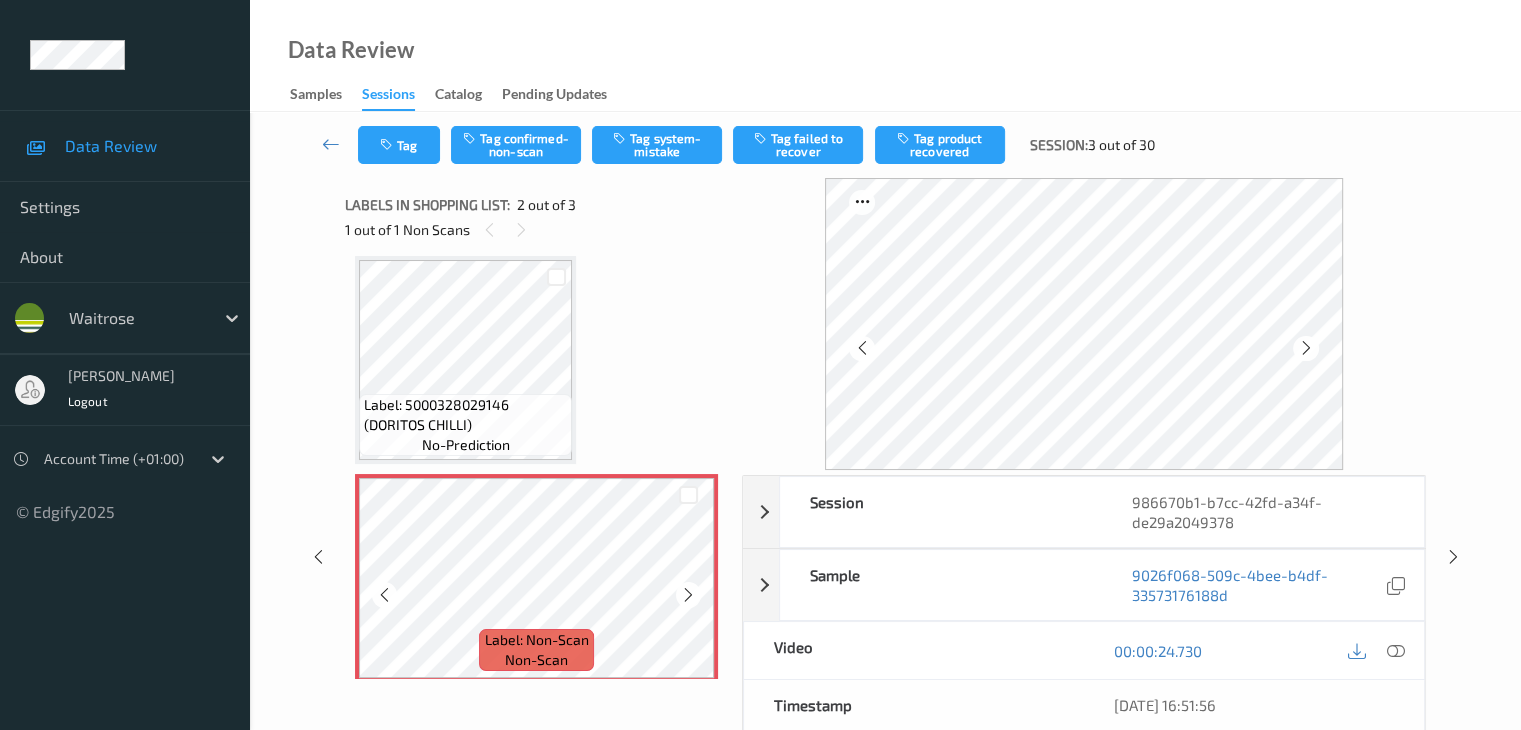 click at bounding box center [688, 595] 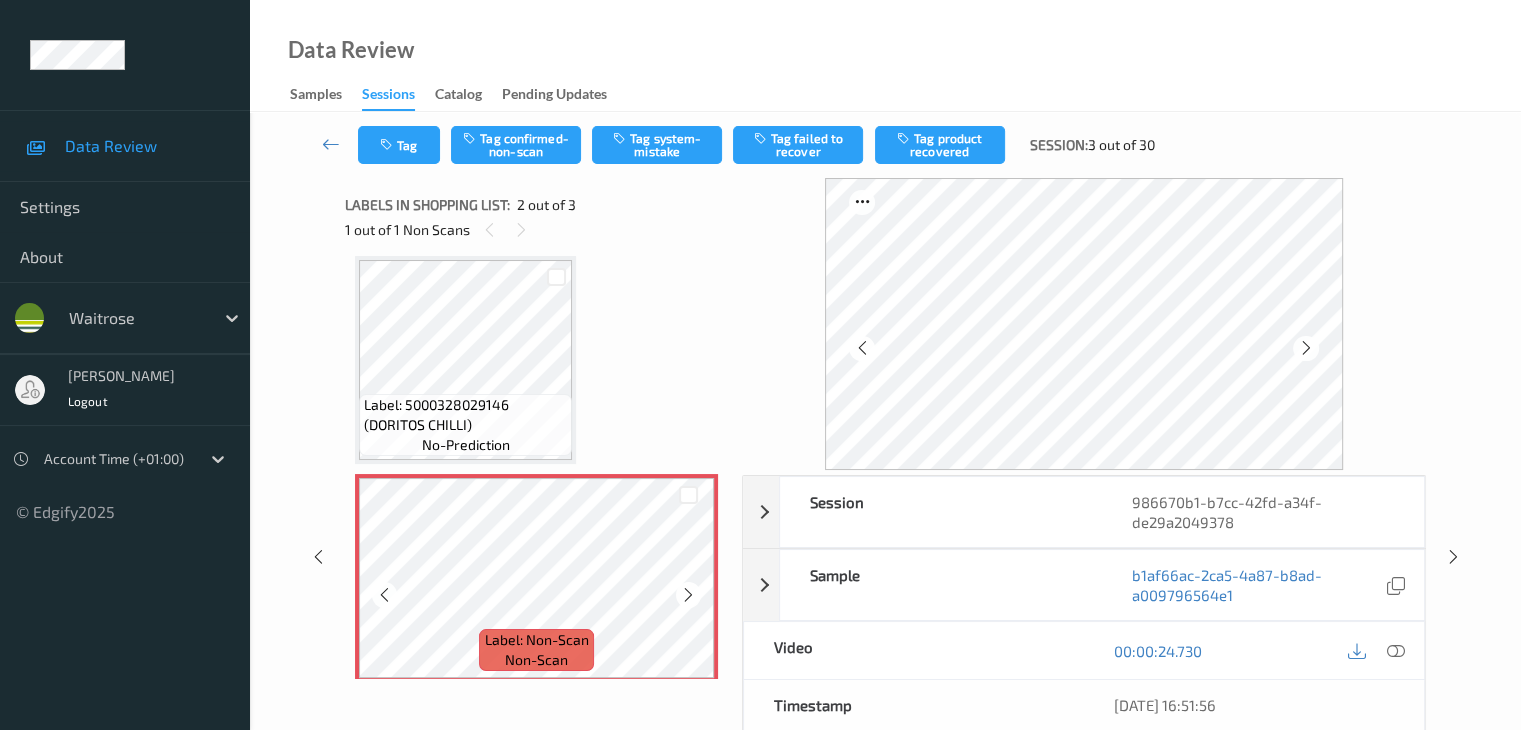 click at bounding box center (688, 595) 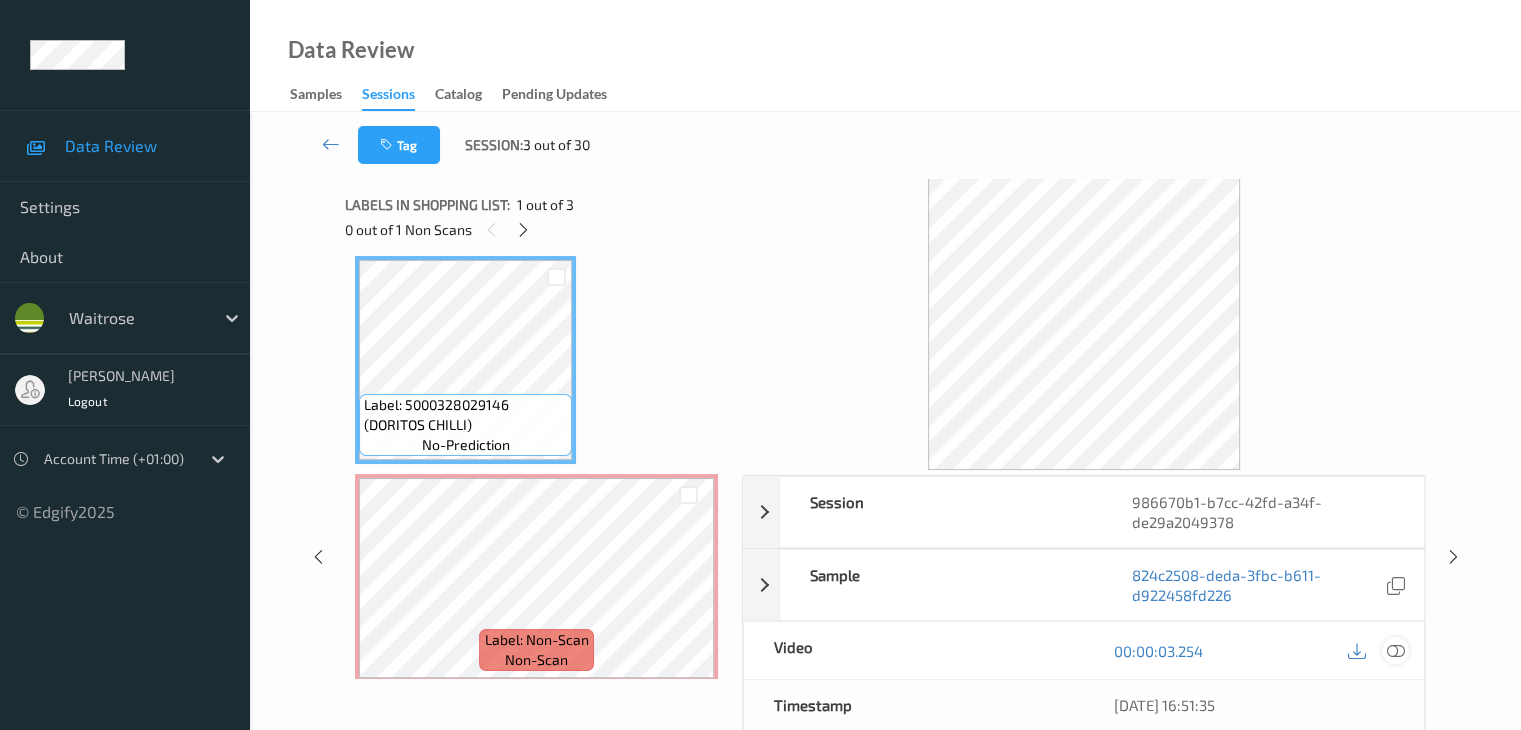 click at bounding box center [1395, 651] 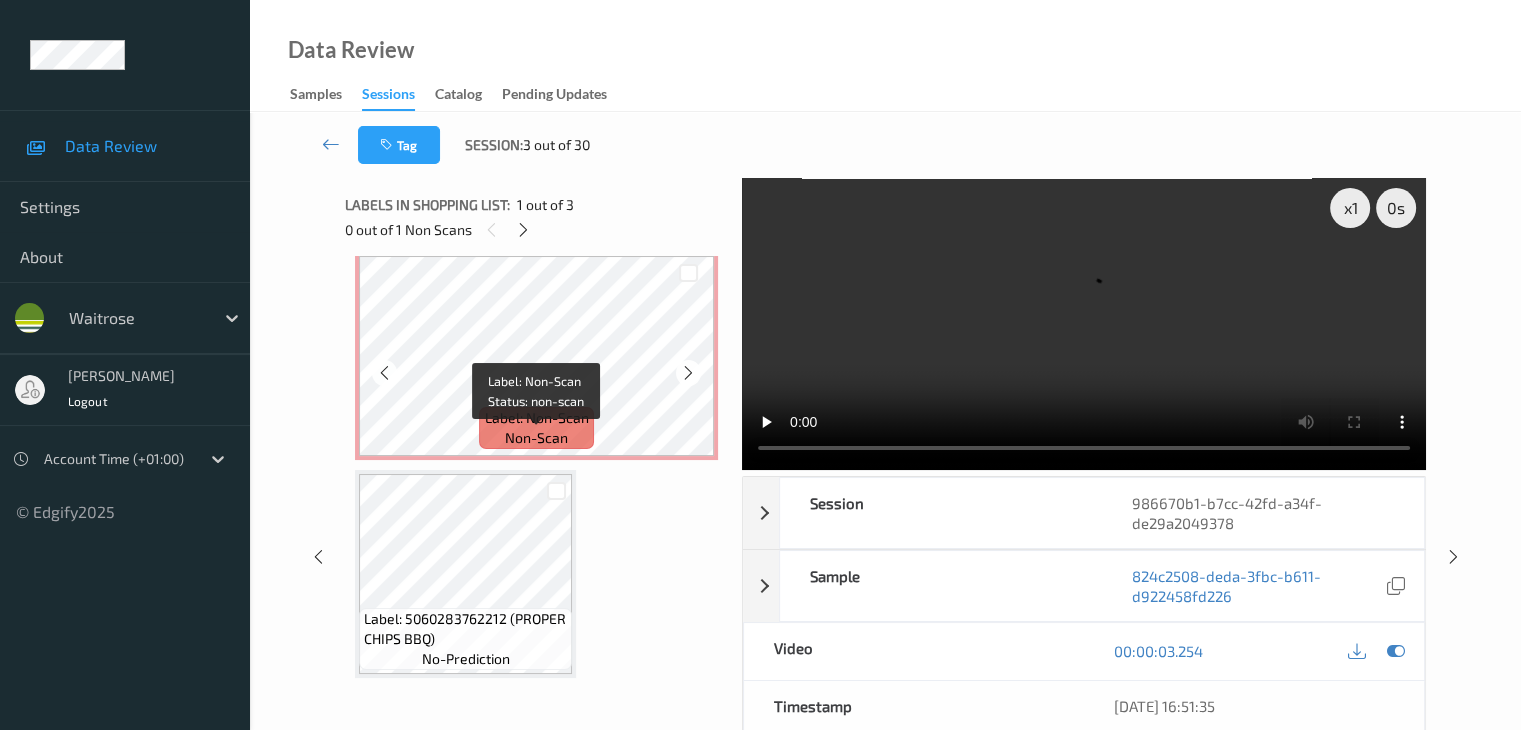 scroll, scrollTop: 241, scrollLeft: 0, axis: vertical 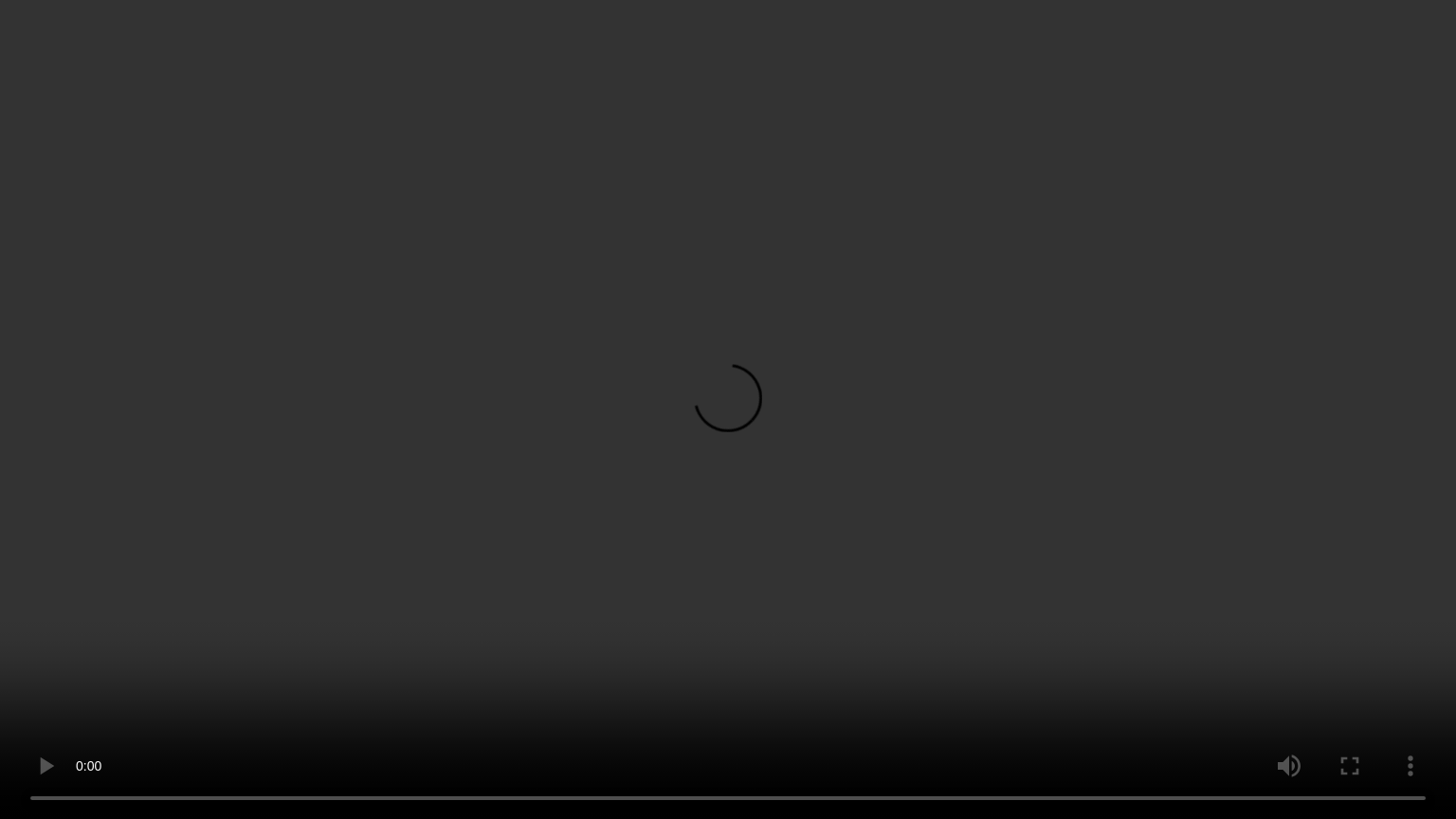 type 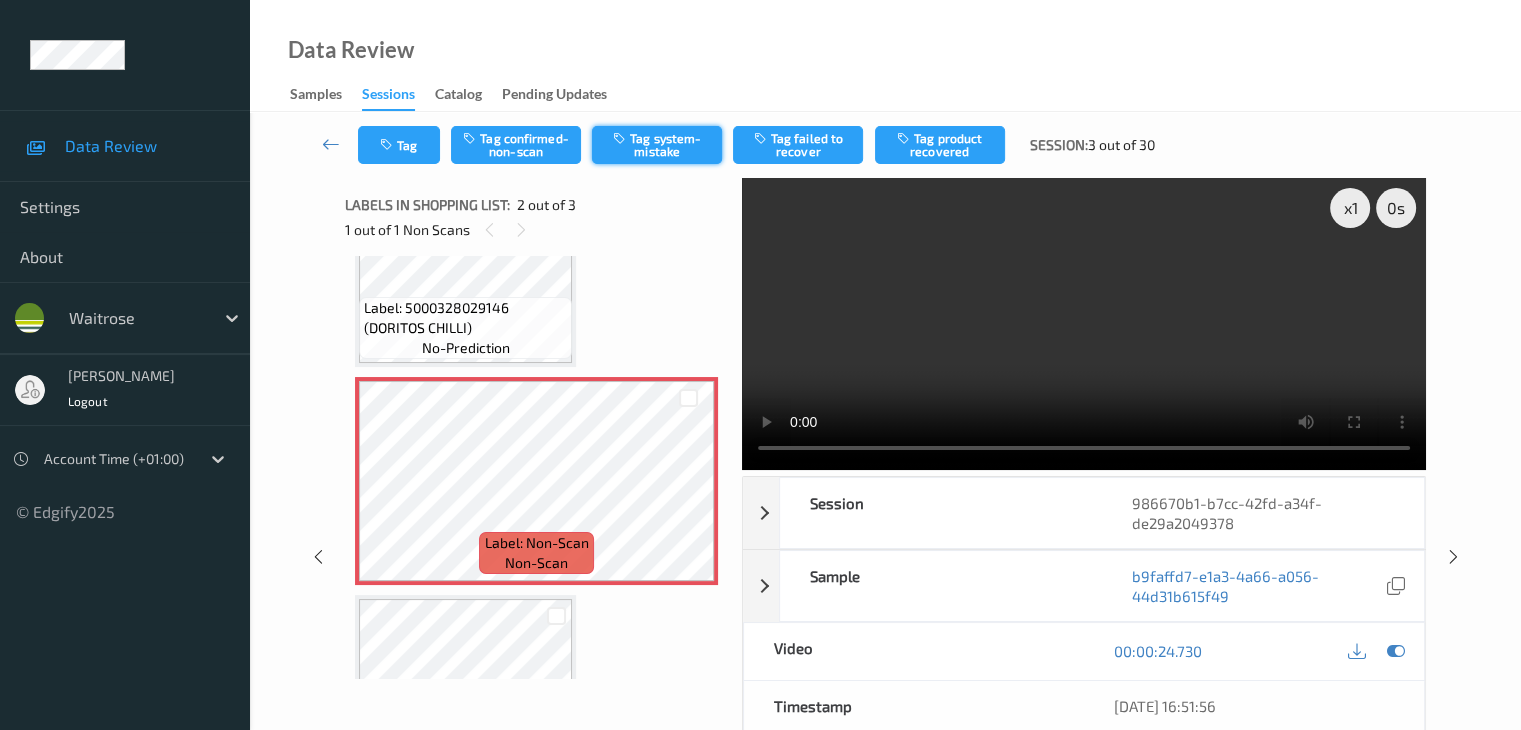 click on "Tag   system-mistake" at bounding box center (657, 145) 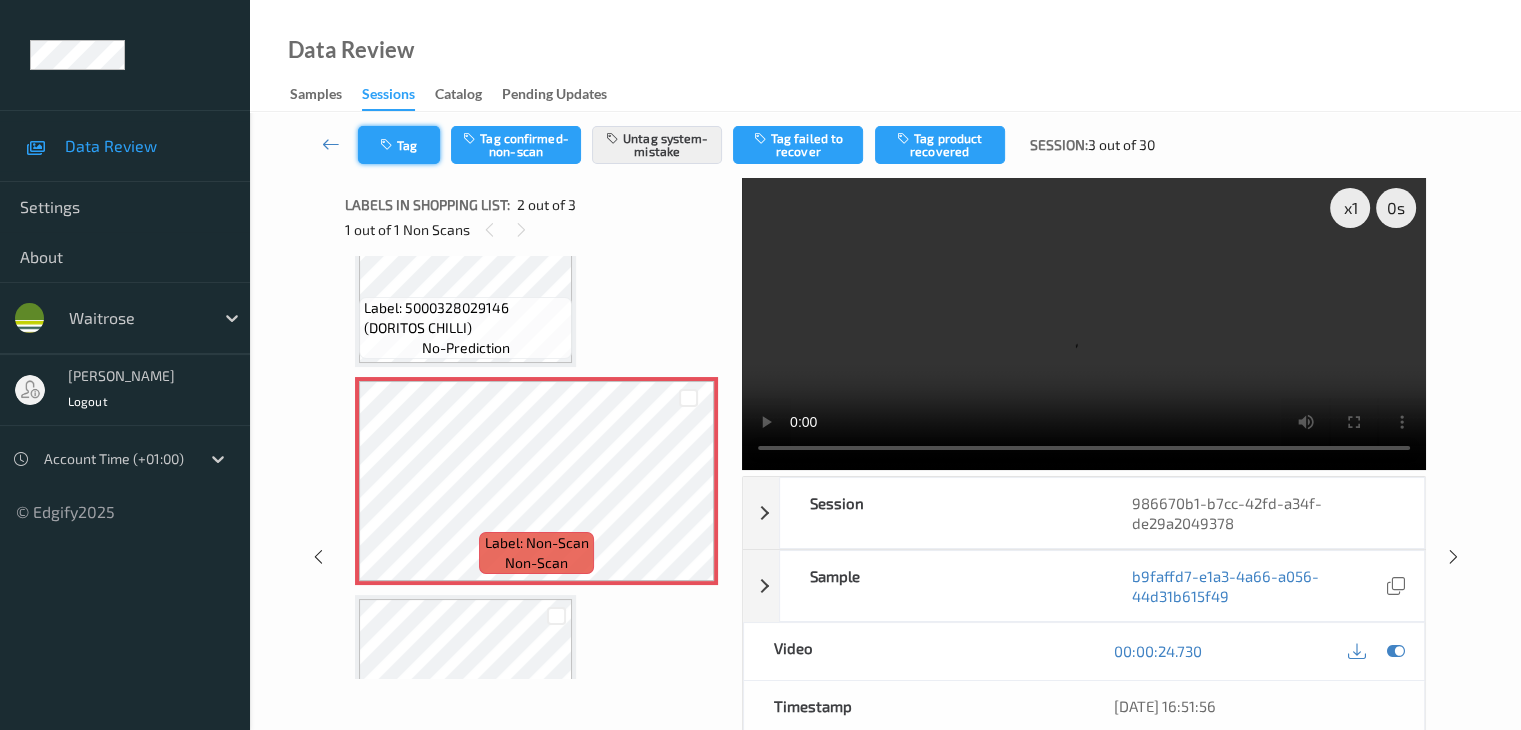 click on "Tag" at bounding box center [399, 145] 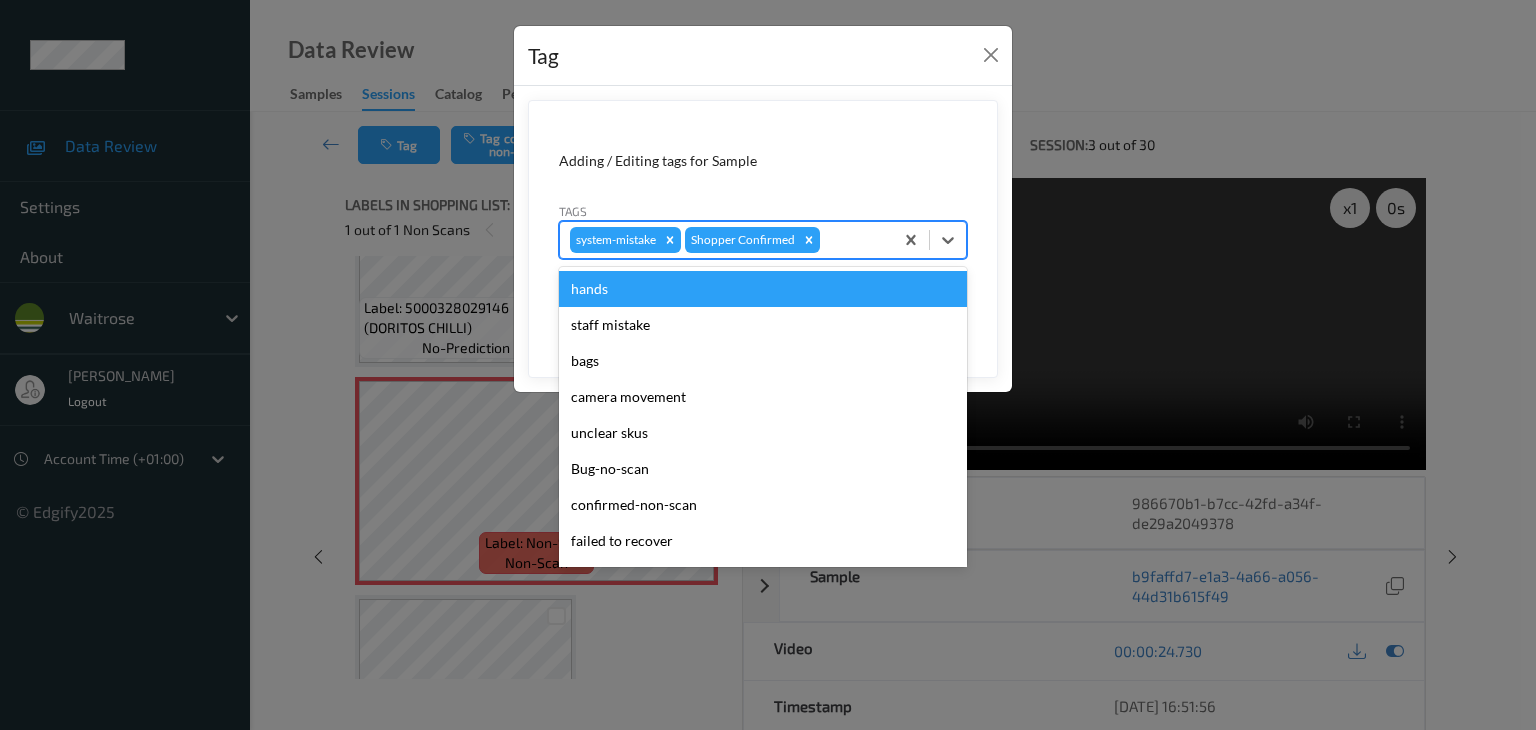click at bounding box center (853, 240) 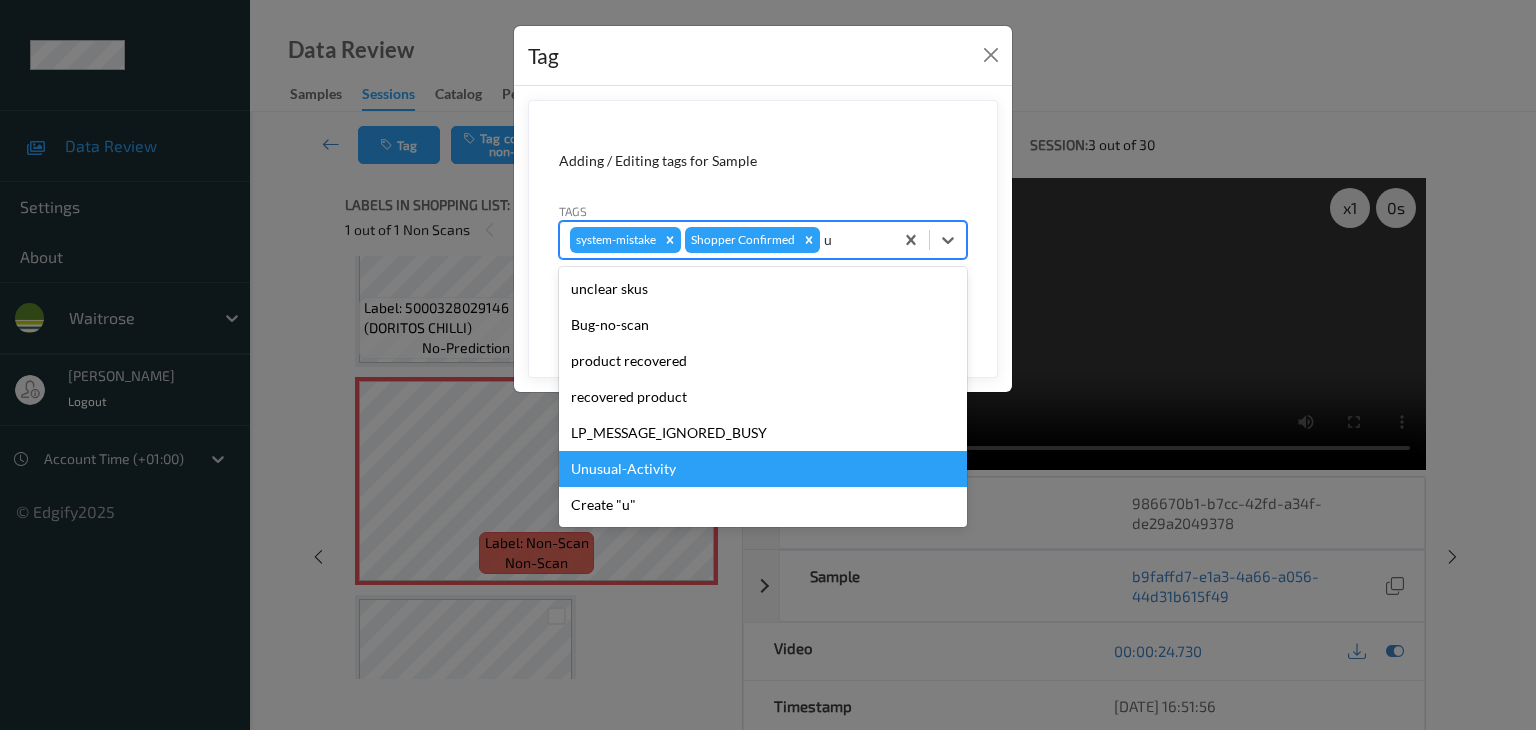 click on "Unusual-Activity" at bounding box center (763, 469) 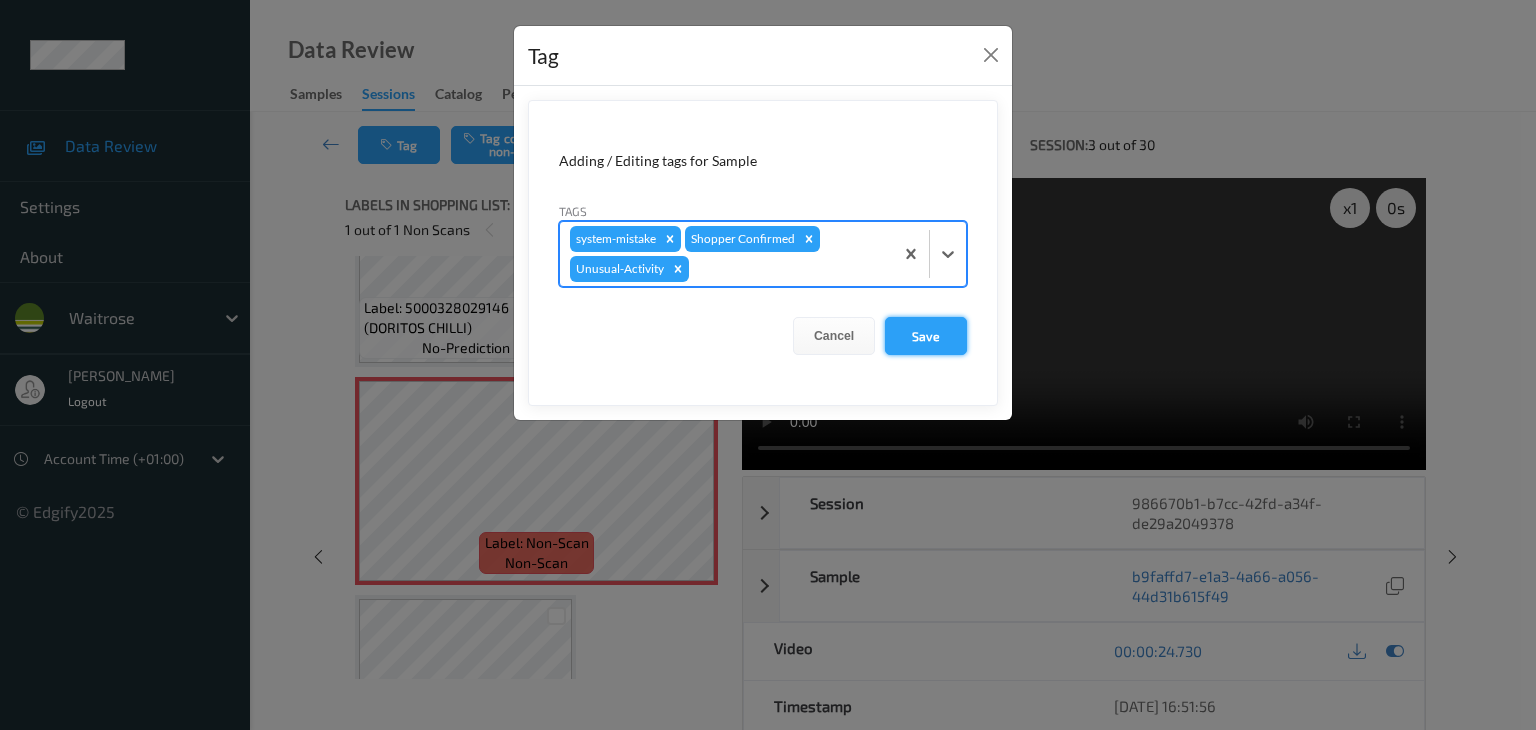 click on "Save" at bounding box center (926, 336) 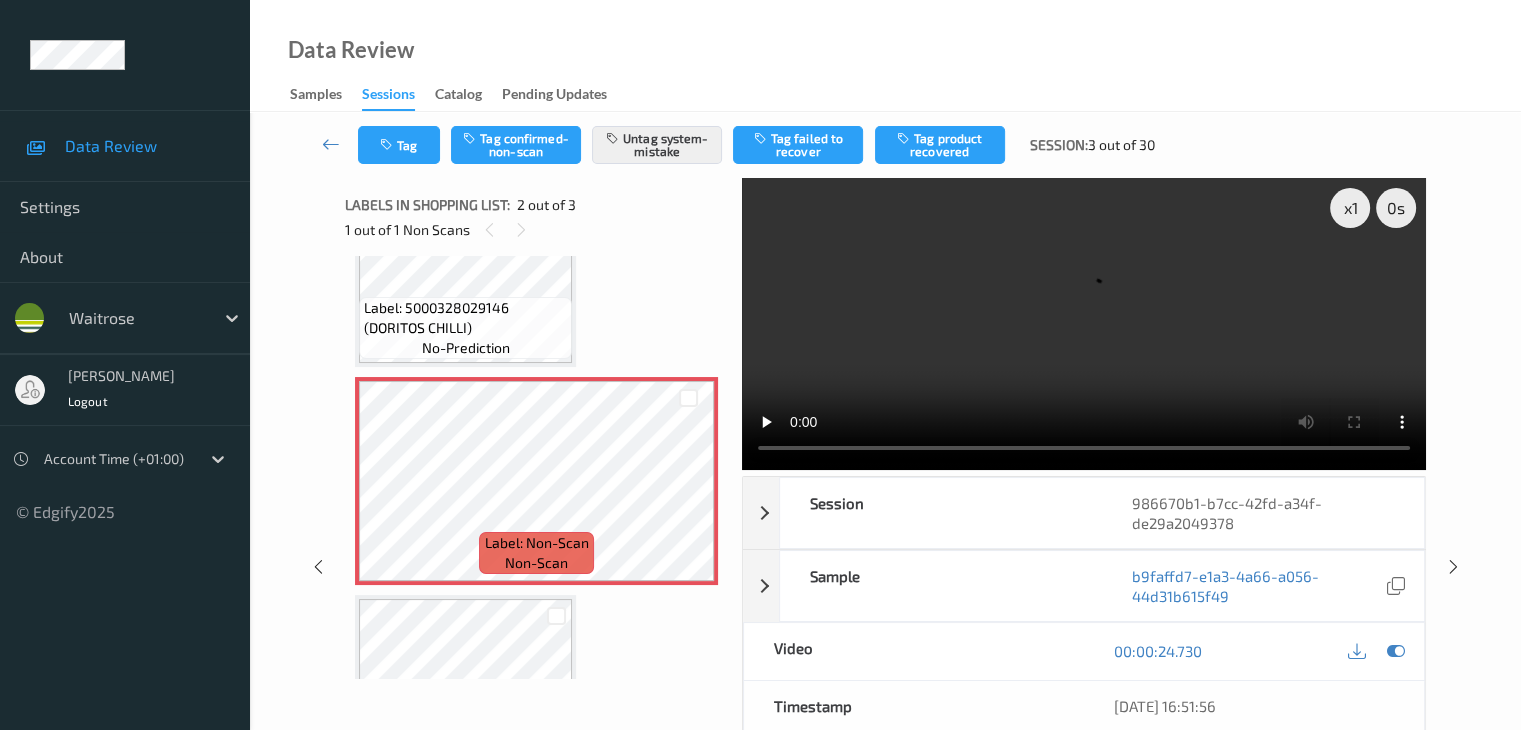 type 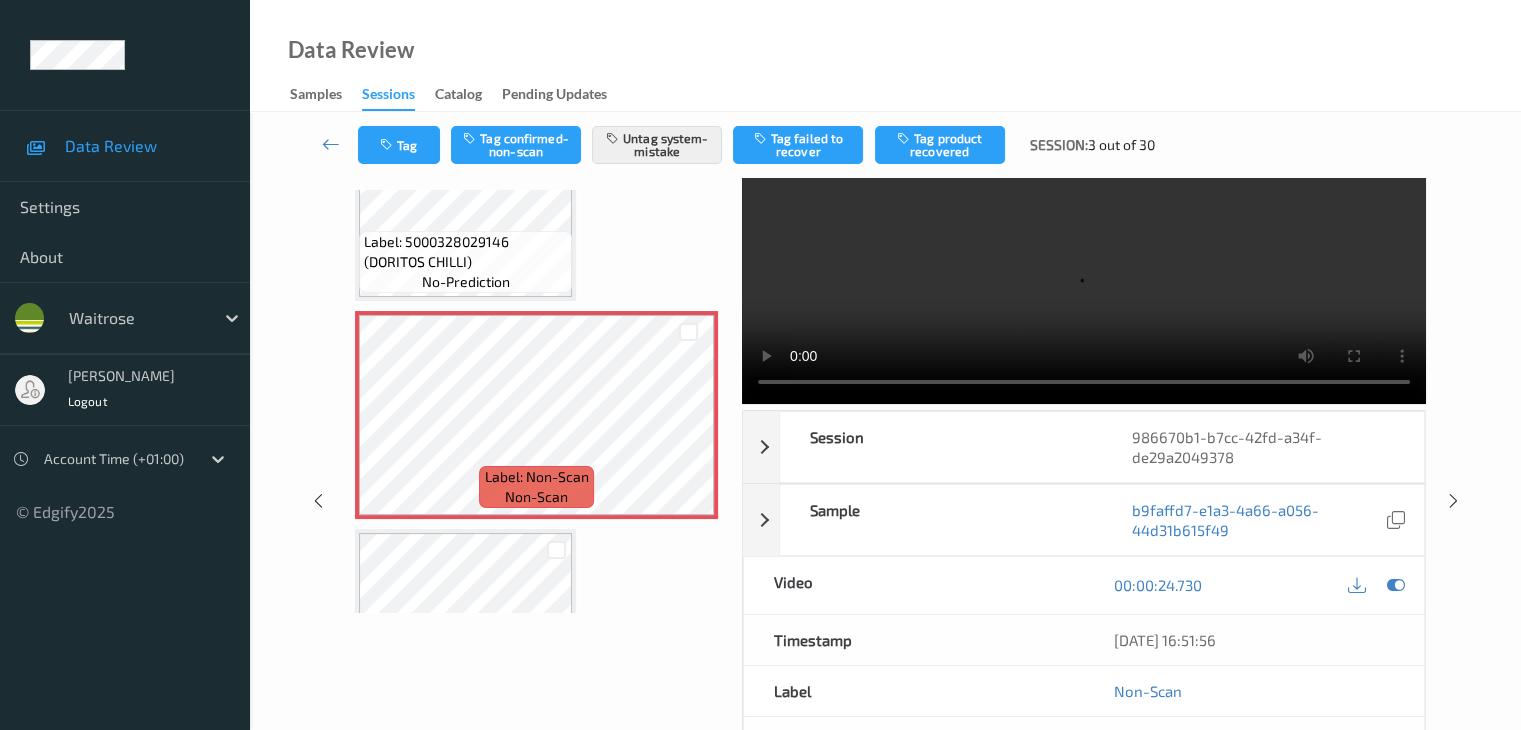 scroll, scrollTop: 64, scrollLeft: 0, axis: vertical 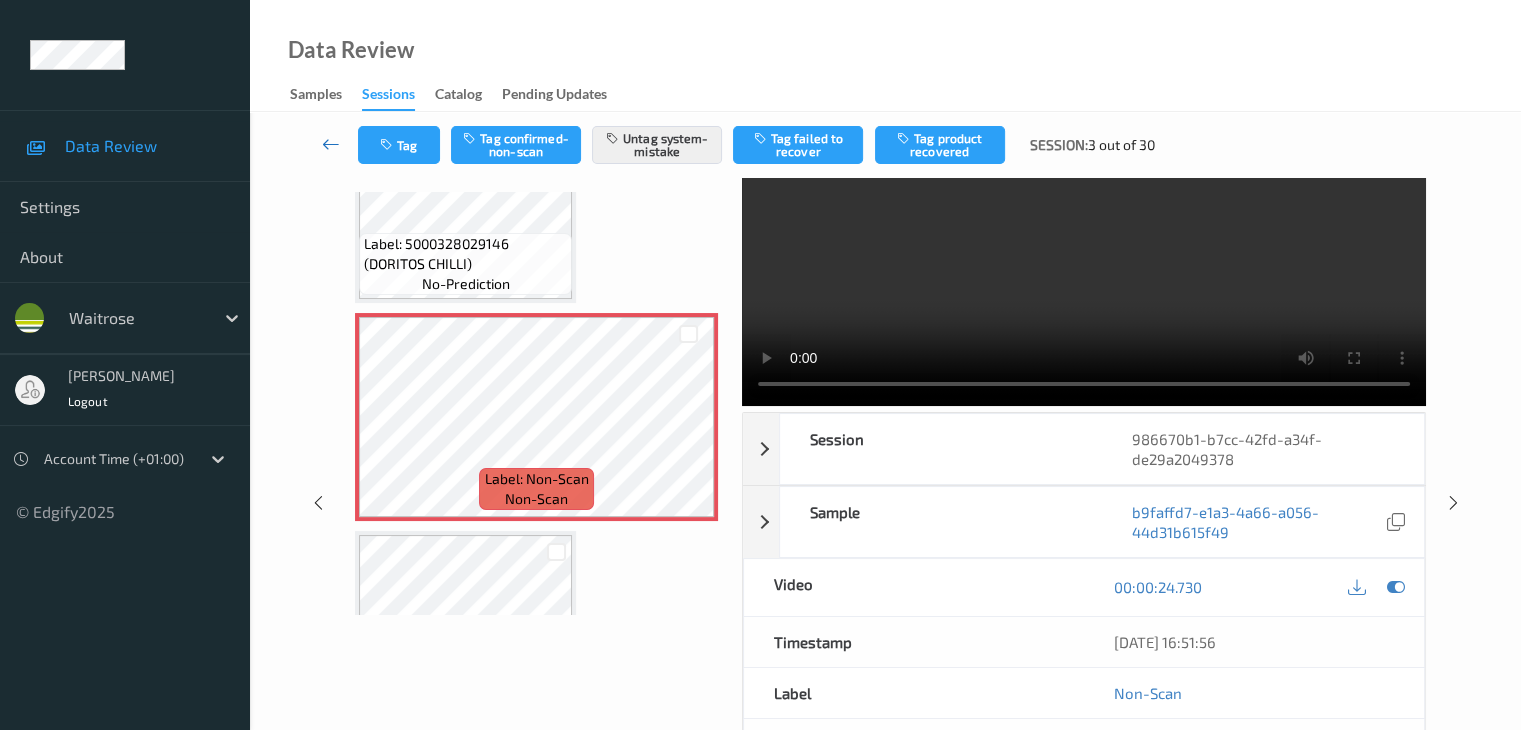 click at bounding box center (331, 144) 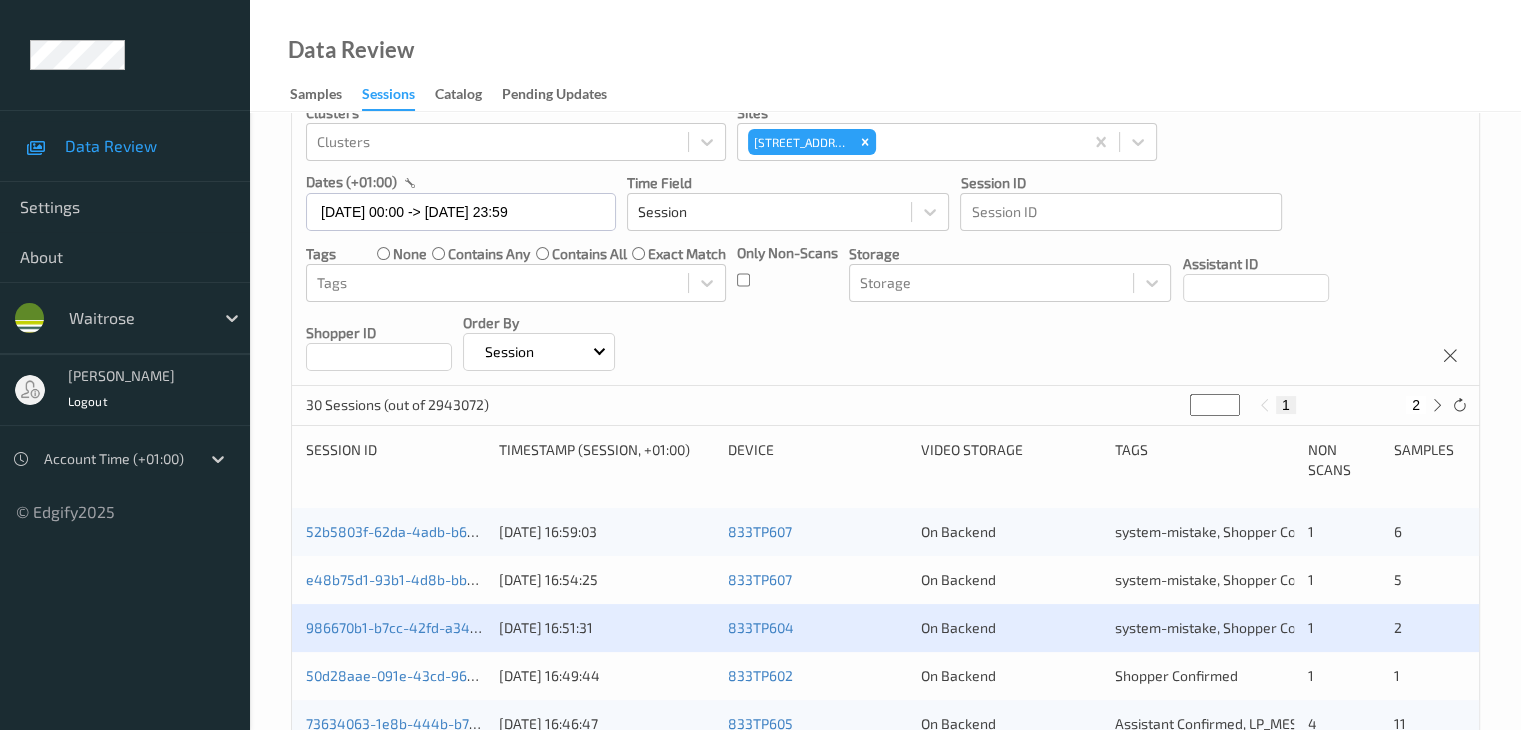 scroll, scrollTop: 400, scrollLeft: 0, axis: vertical 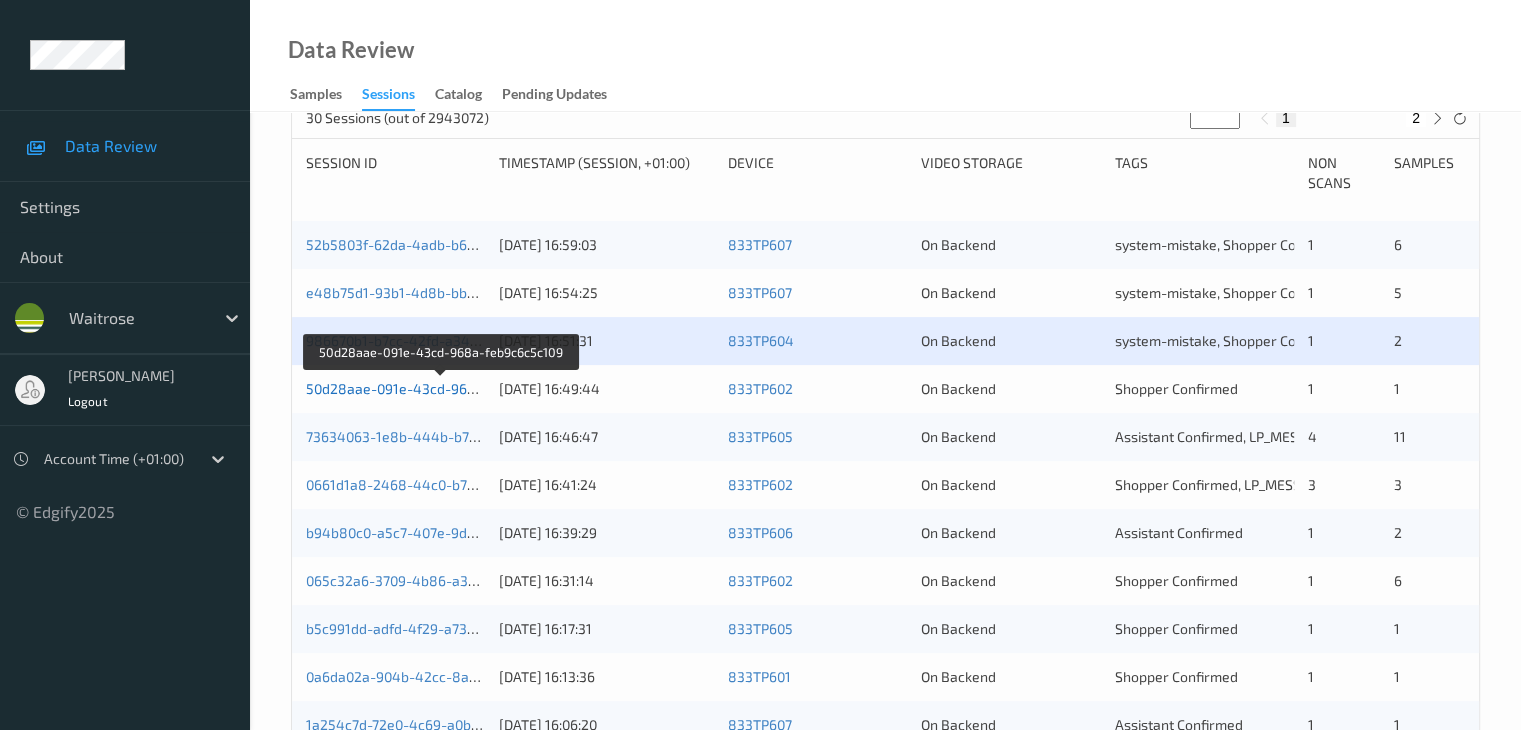 click on "50d28aae-091e-43cd-968a-feb9c6c5c109" at bounding box center [442, 388] 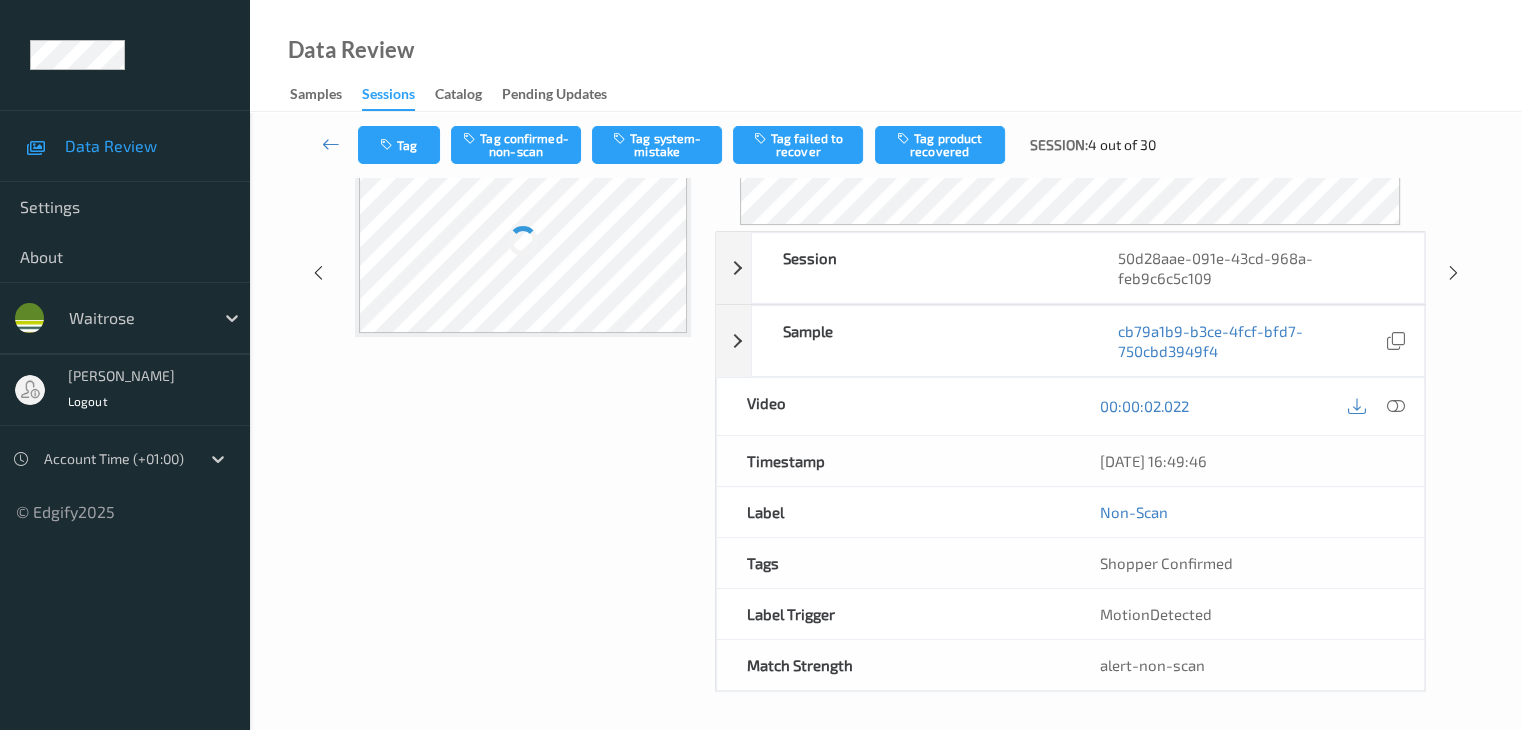 scroll, scrollTop: 244, scrollLeft: 0, axis: vertical 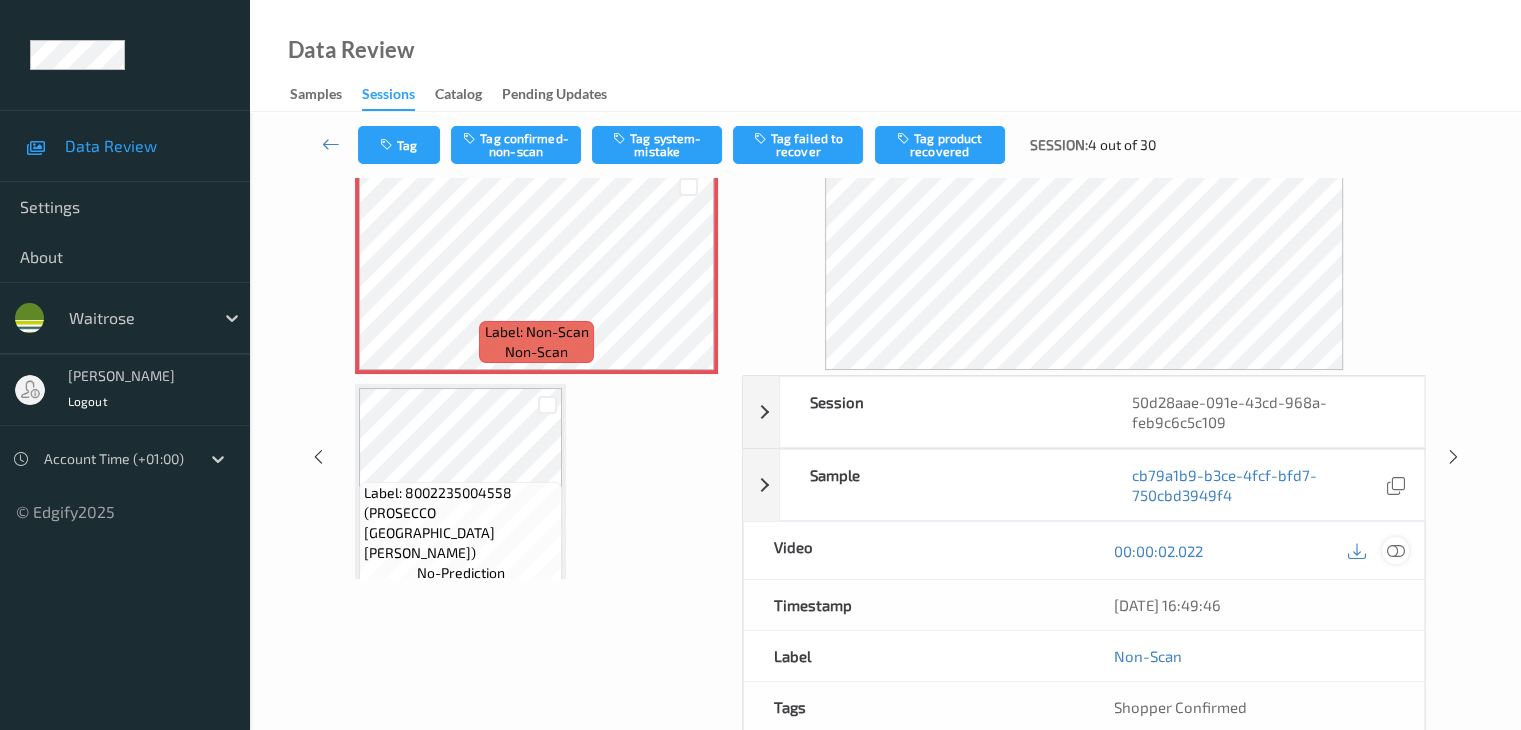 click at bounding box center [1395, 551] 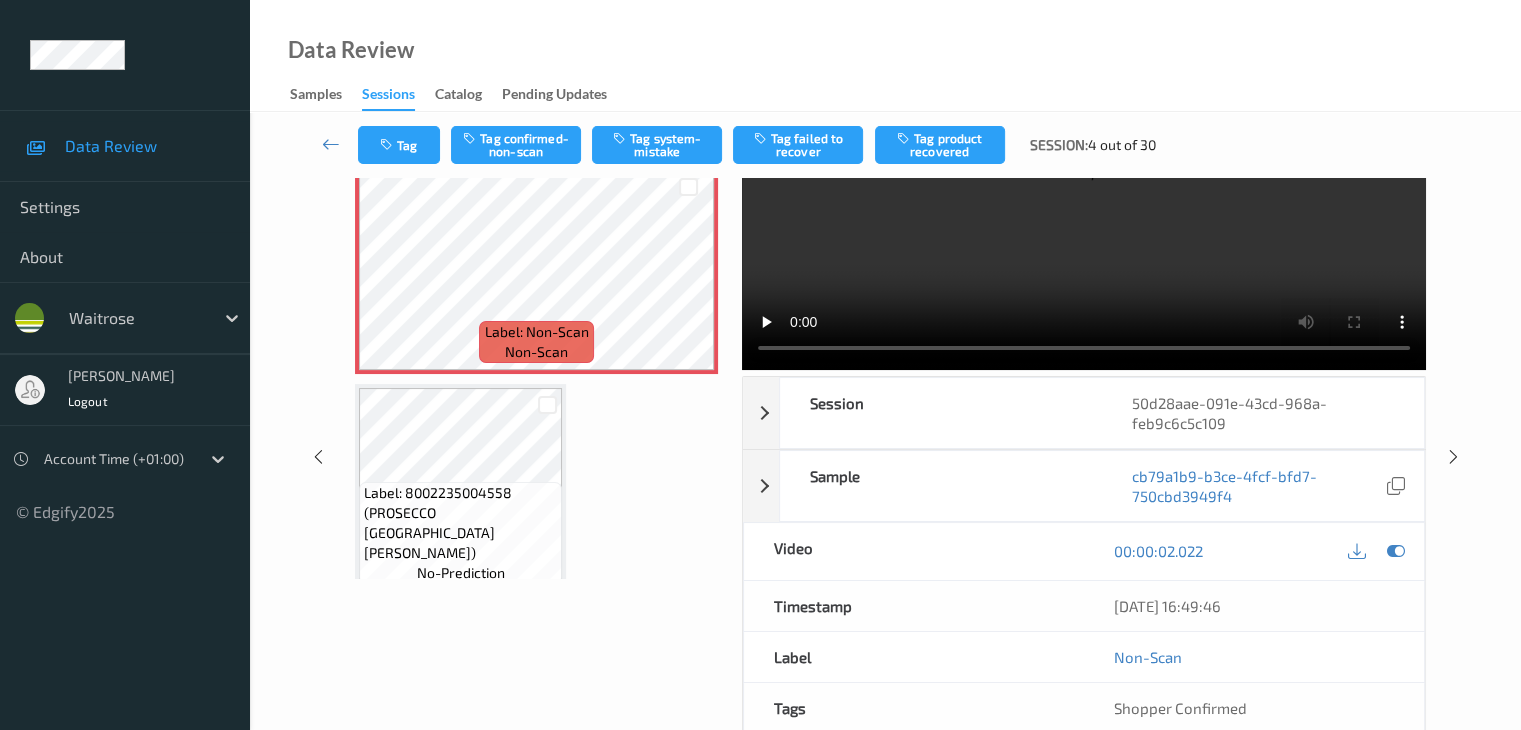 scroll, scrollTop: 0, scrollLeft: 0, axis: both 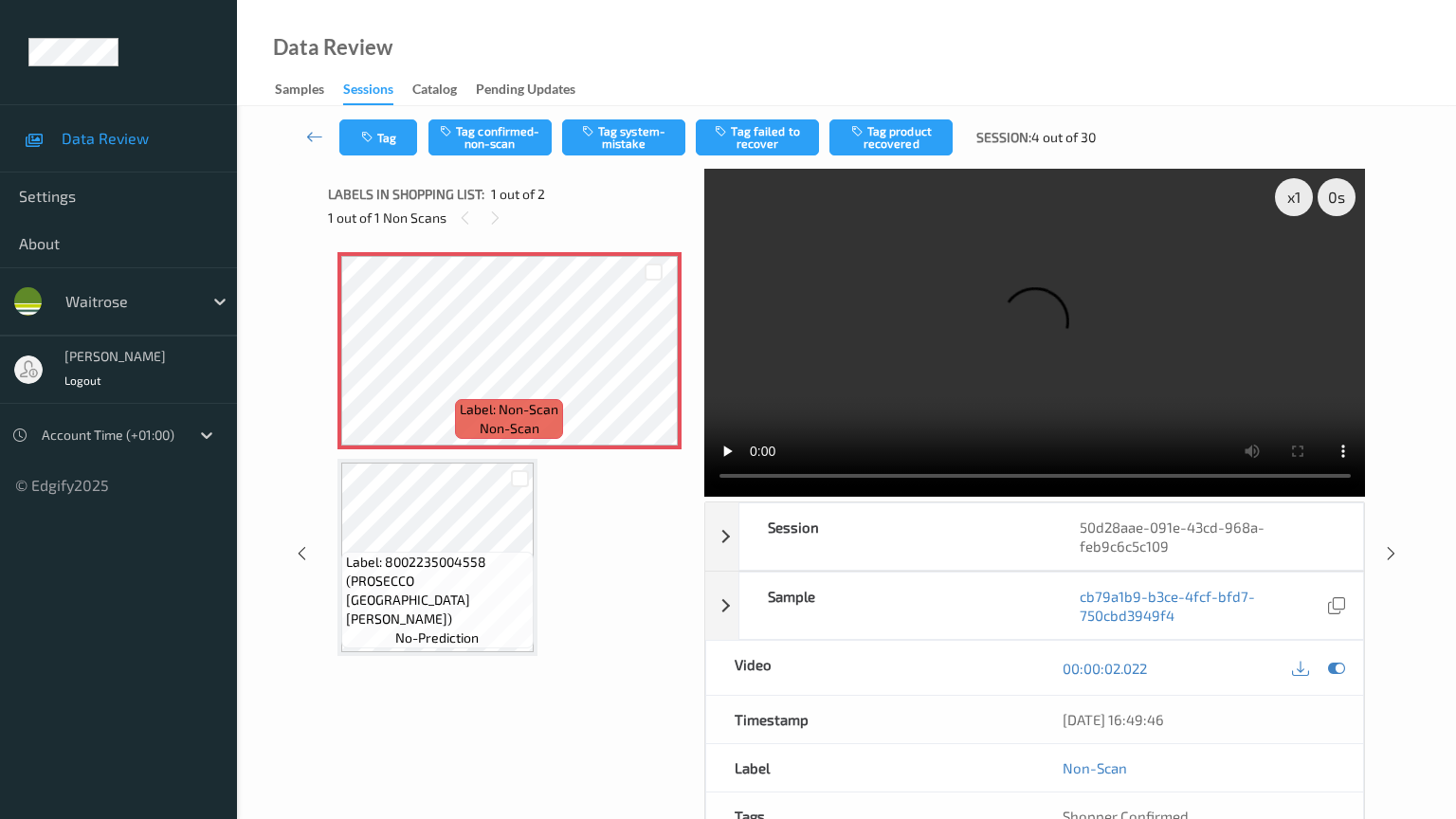 type 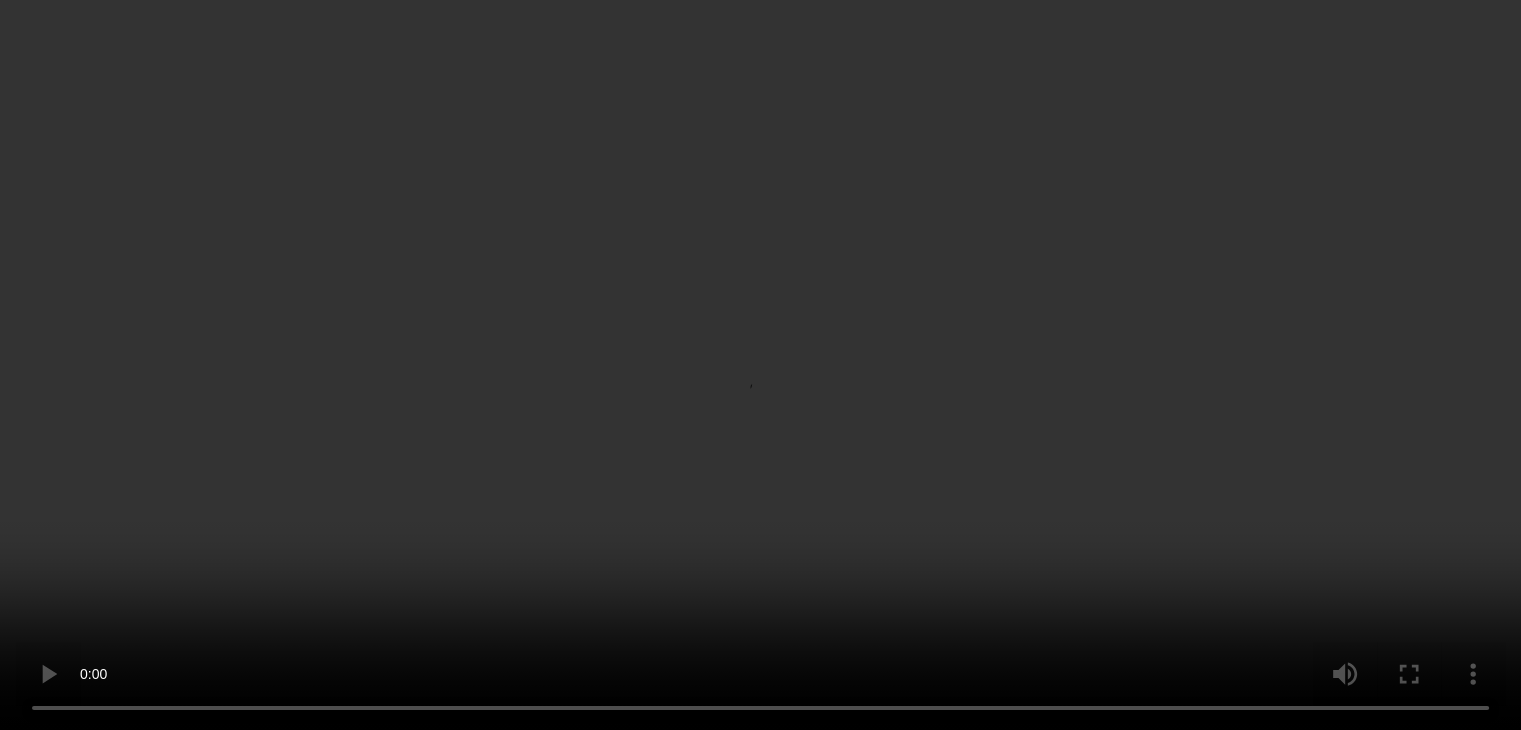 scroll, scrollTop: 23, scrollLeft: 0, axis: vertical 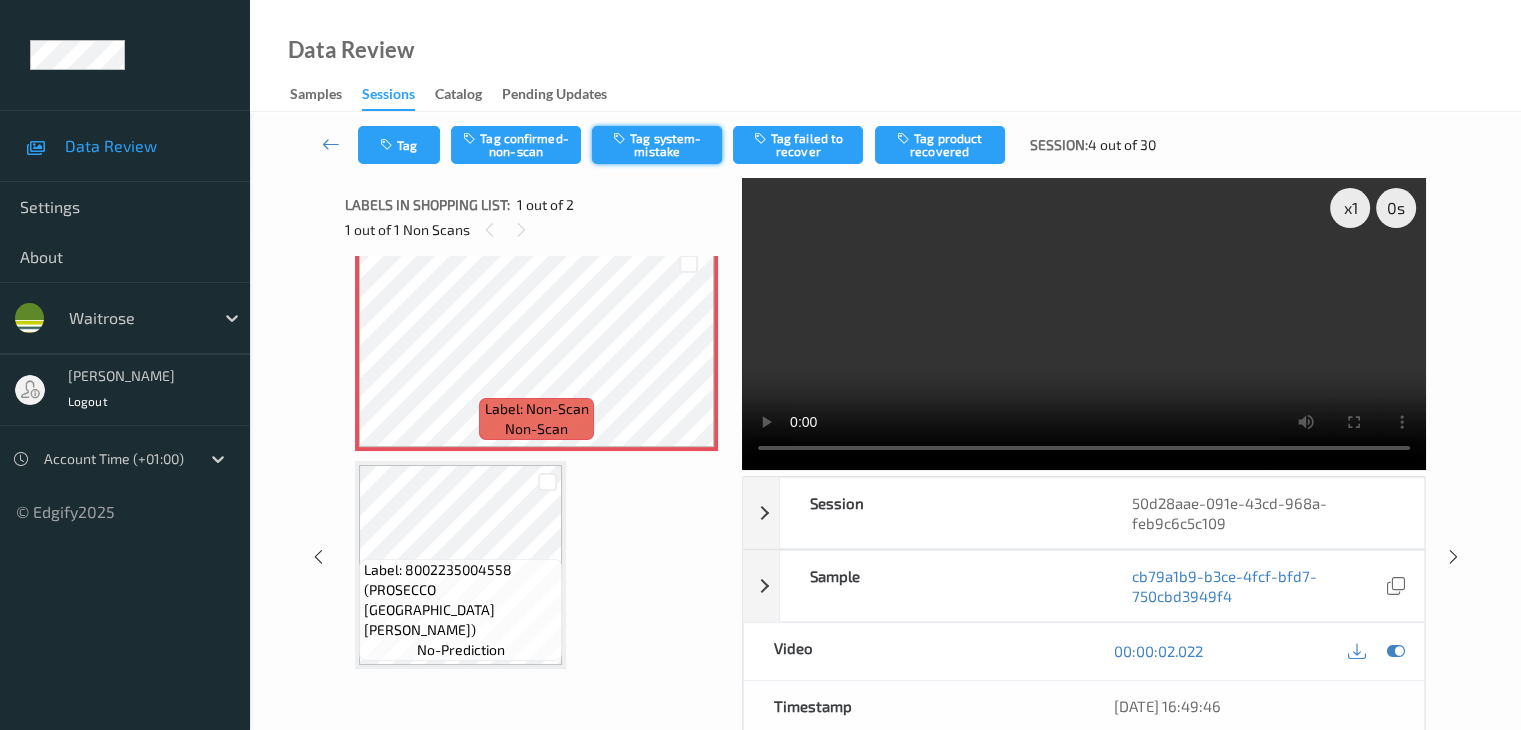 click on "Tag   system-mistake" at bounding box center (657, 145) 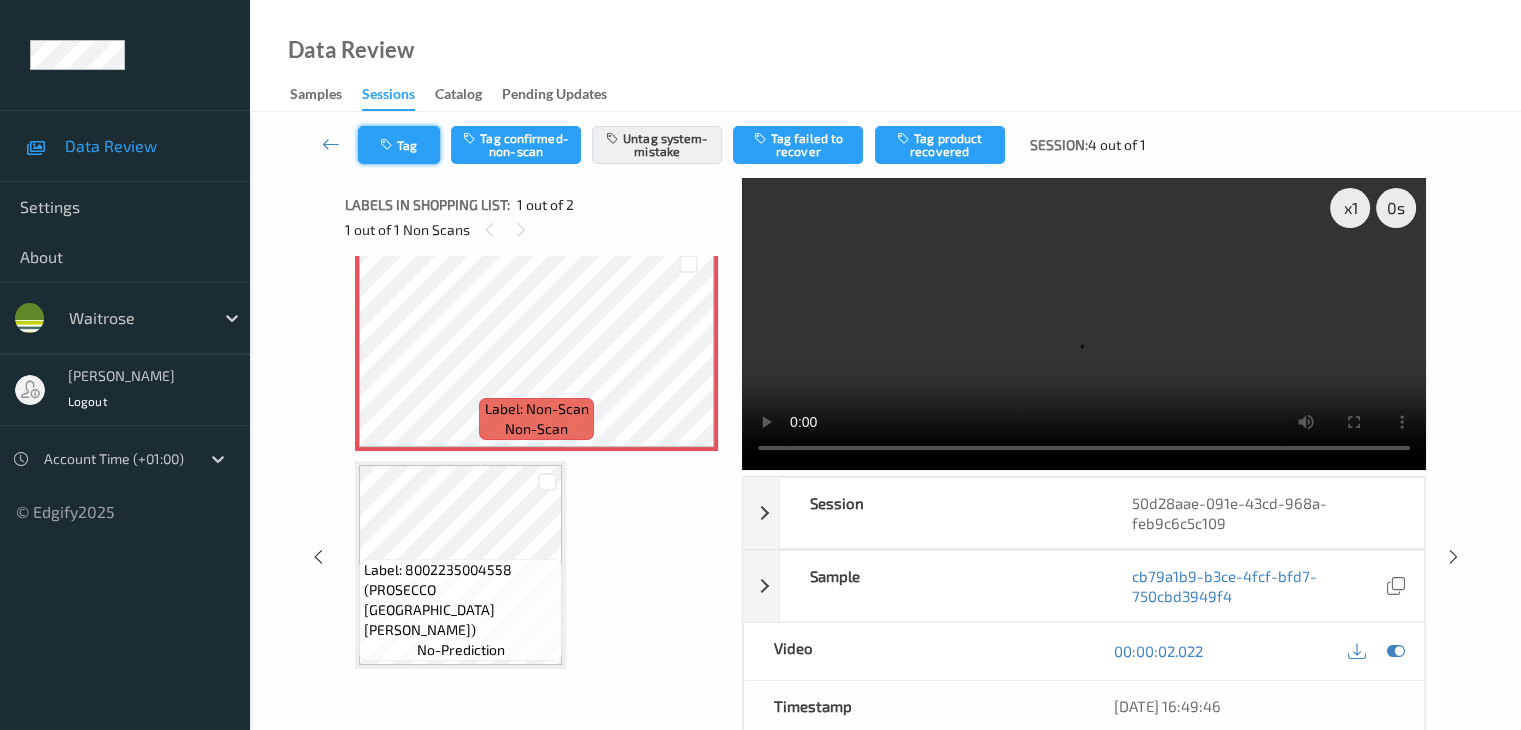 click on "Tag" at bounding box center [399, 145] 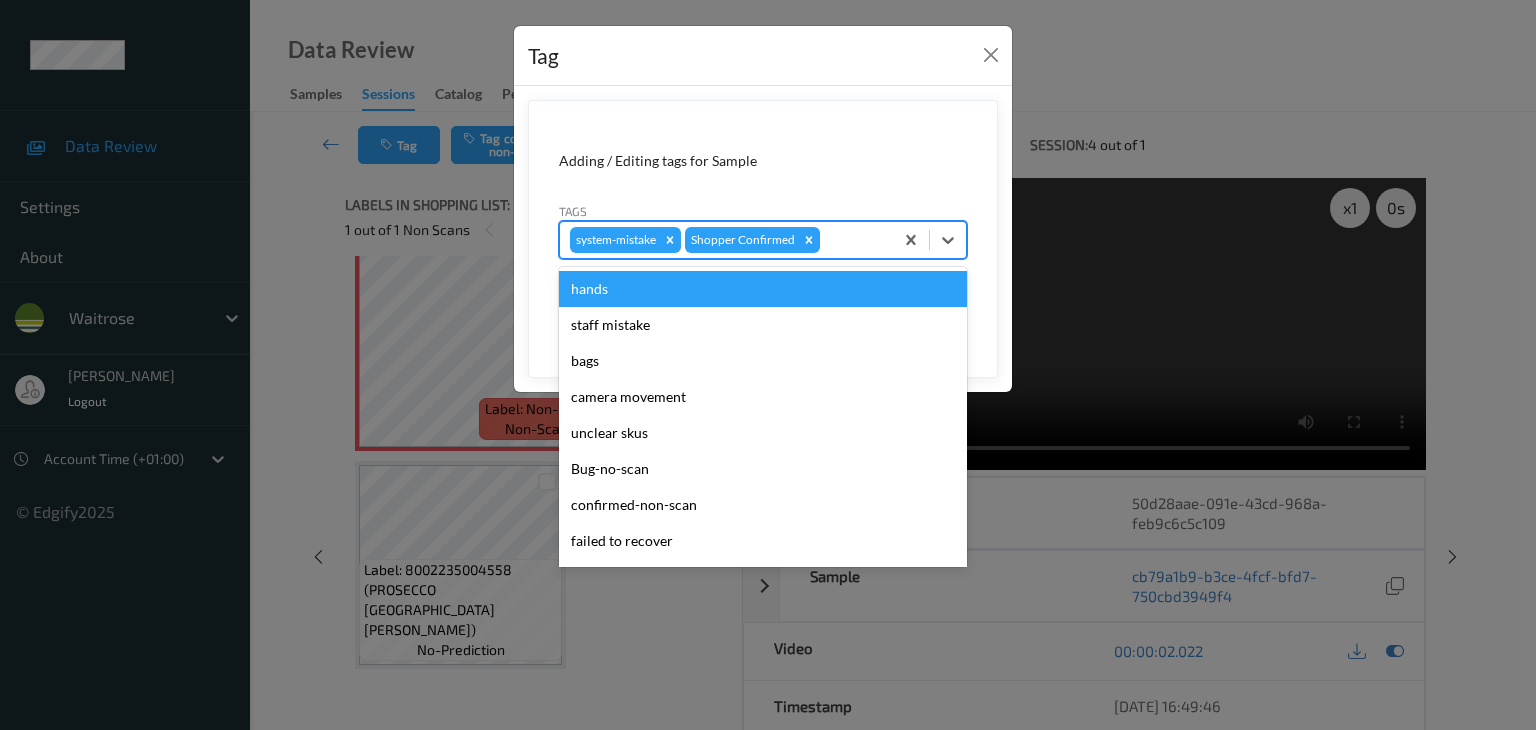 click at bounding box center (853, 240) 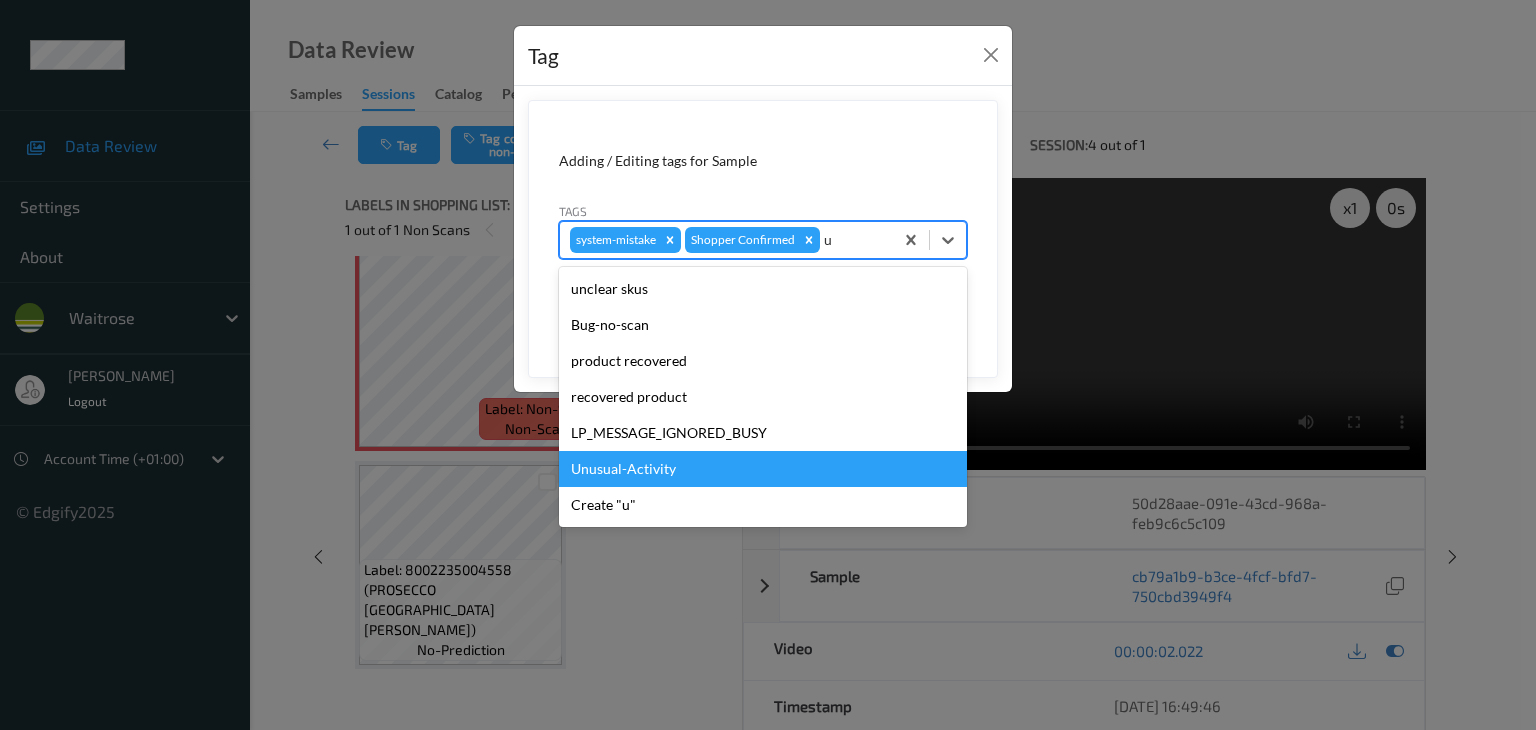 click on "Unusual-Activity" at bounding box center (763, 469) 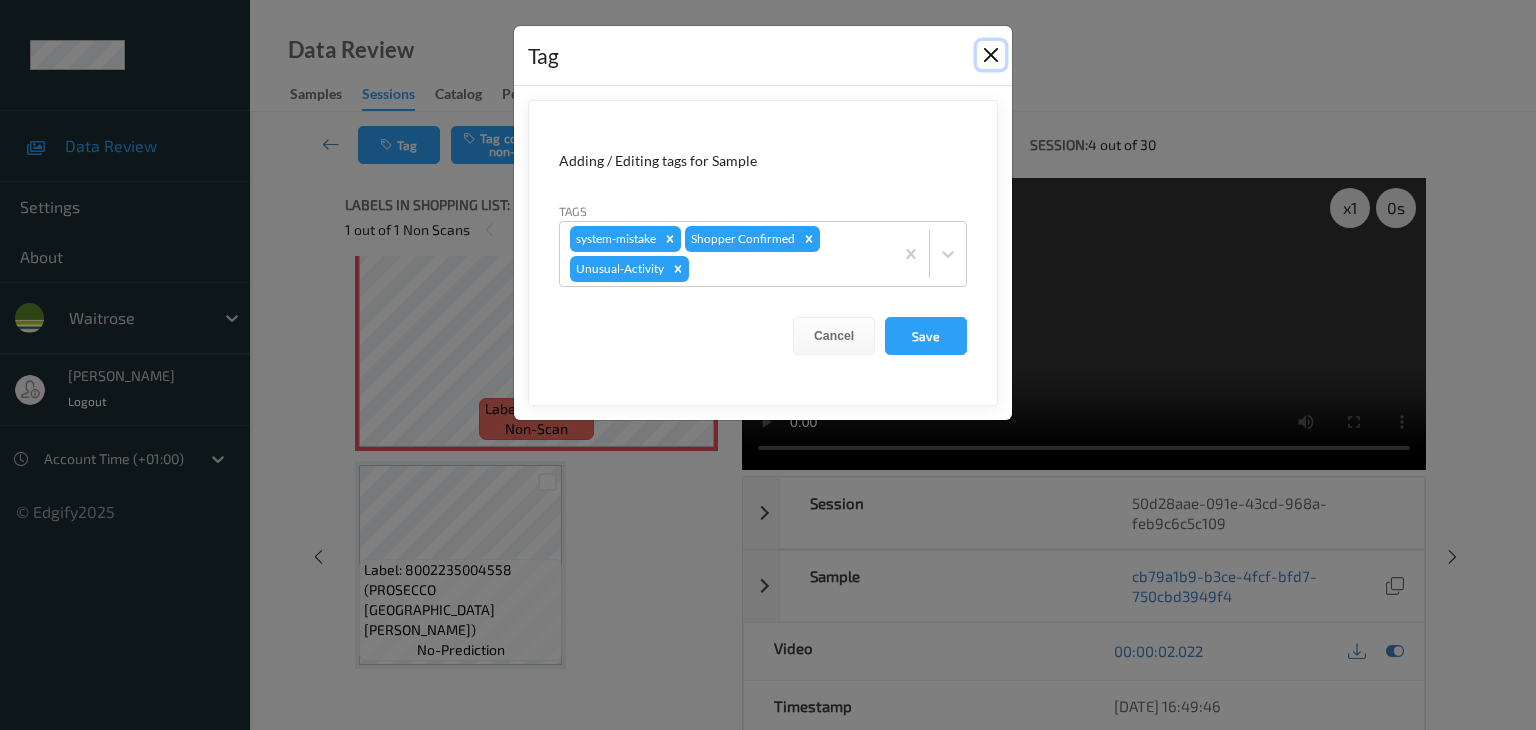 click at bounding box center [991, 55] 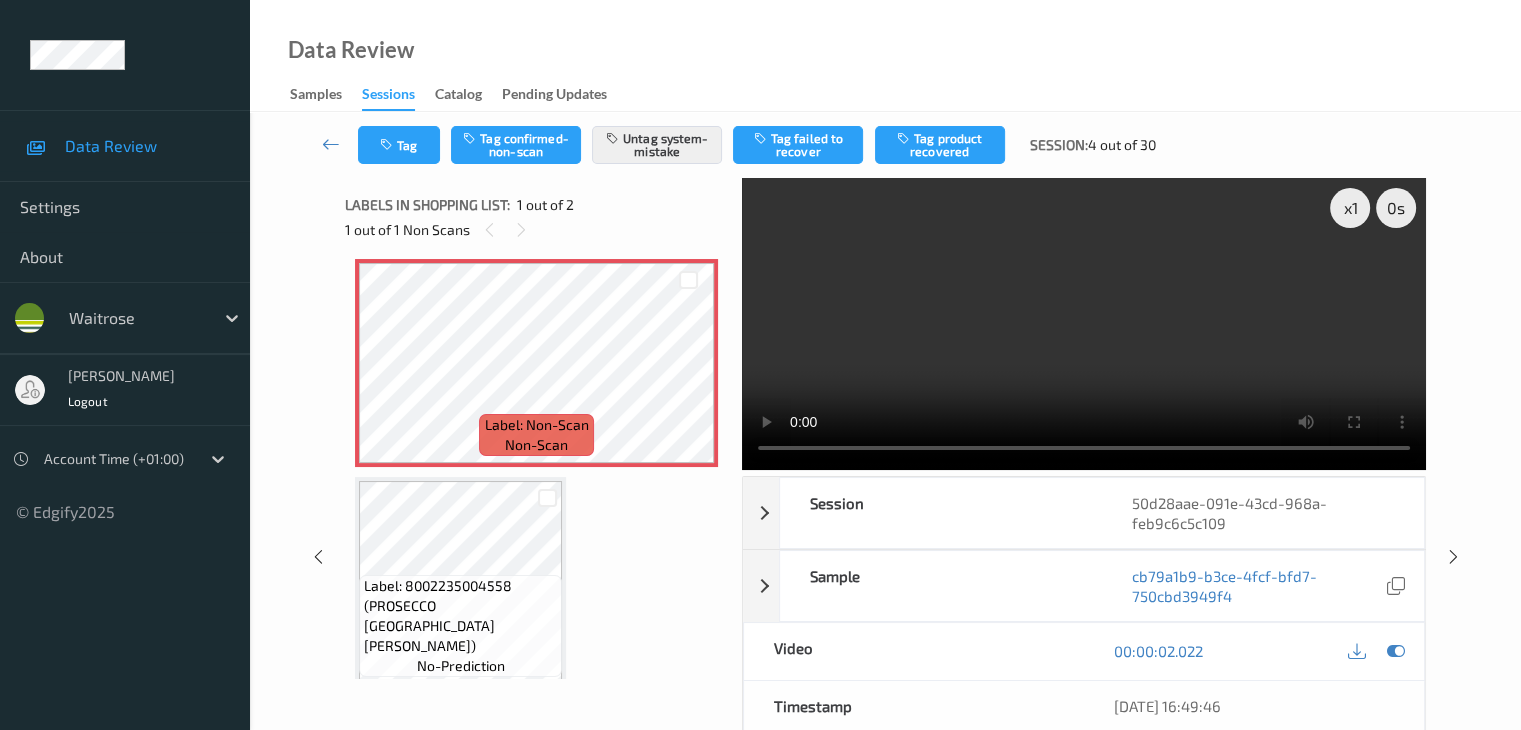 scroll, scrollTop: 0, scrollLeft: 0, axis: both 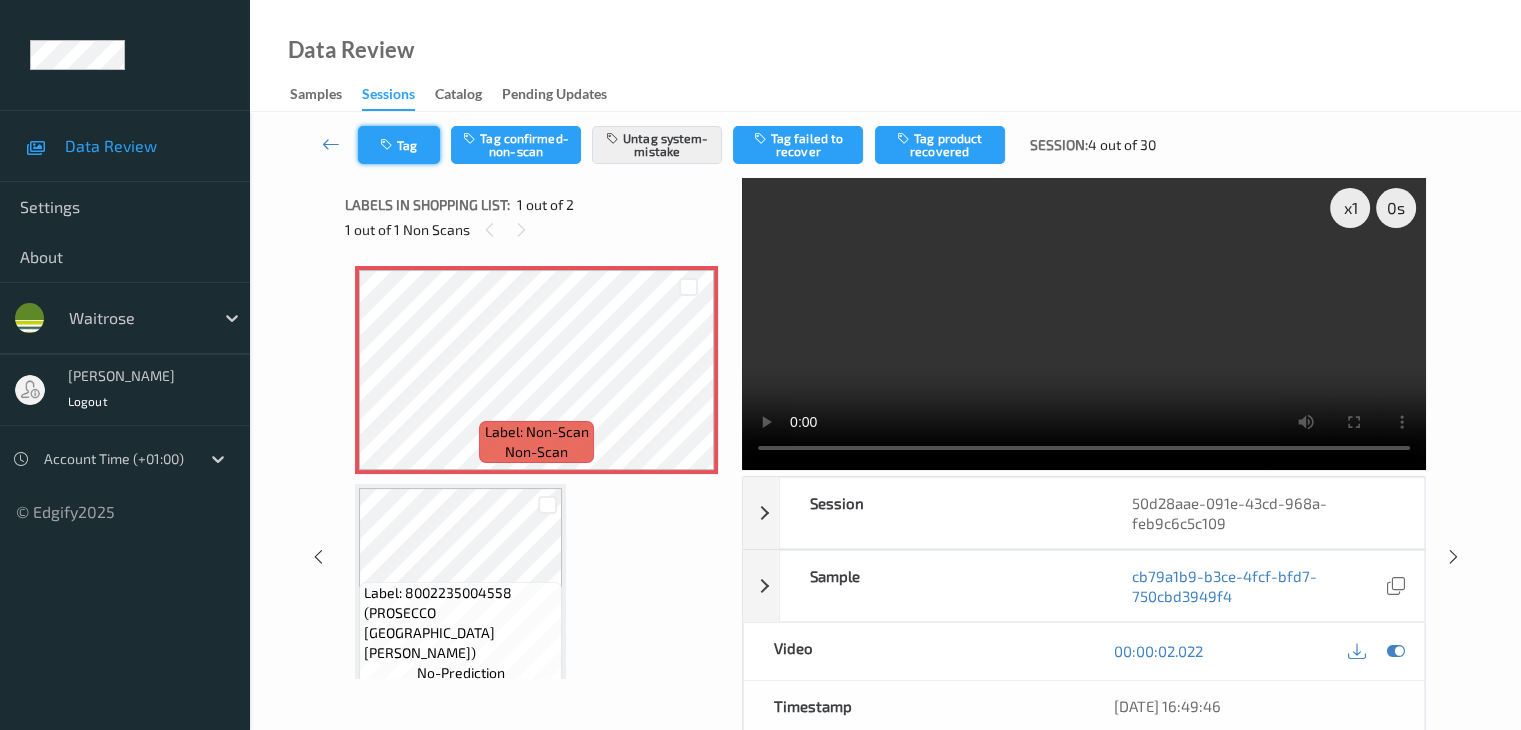 click on "Tag" at bounding box center (399, 145) 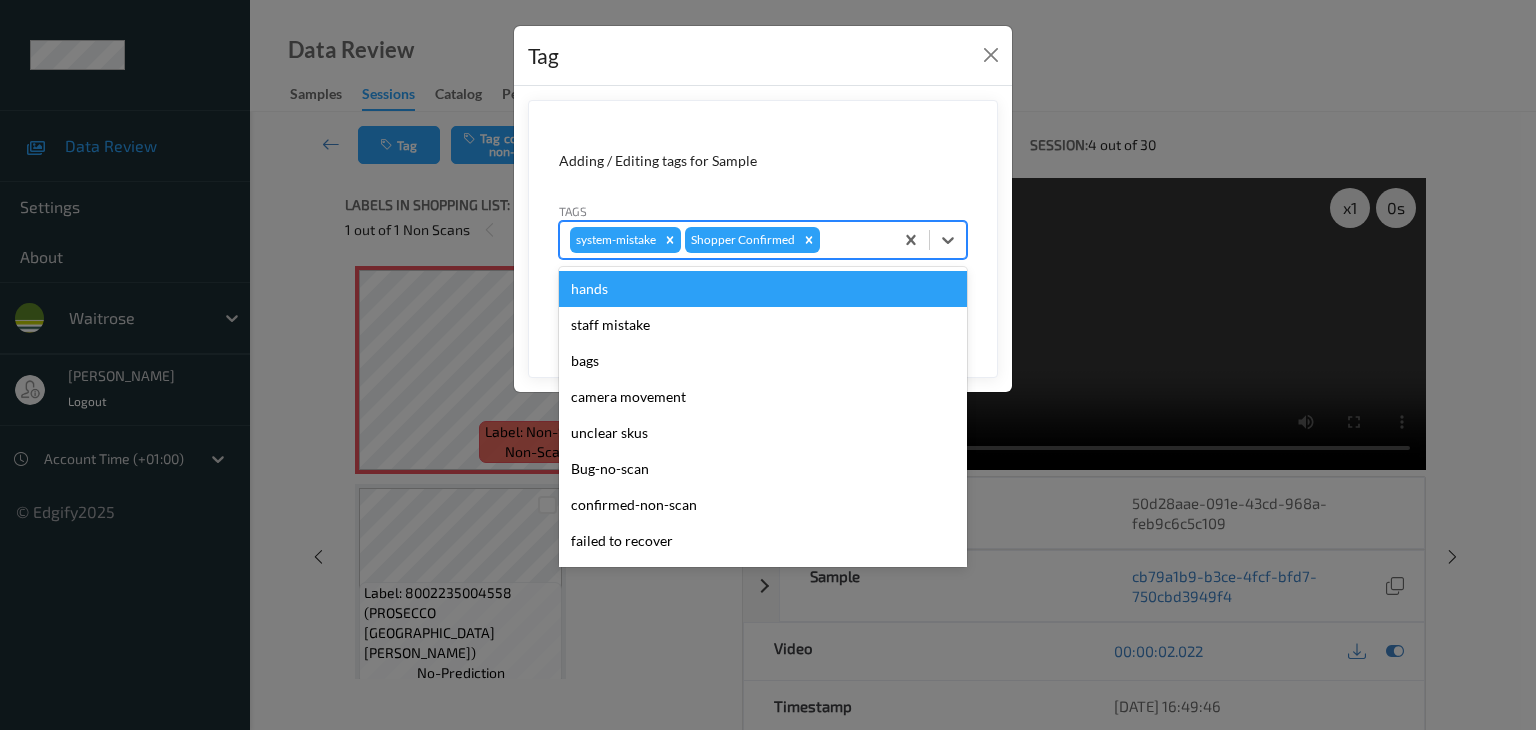 click at bounding box center [853, 240] 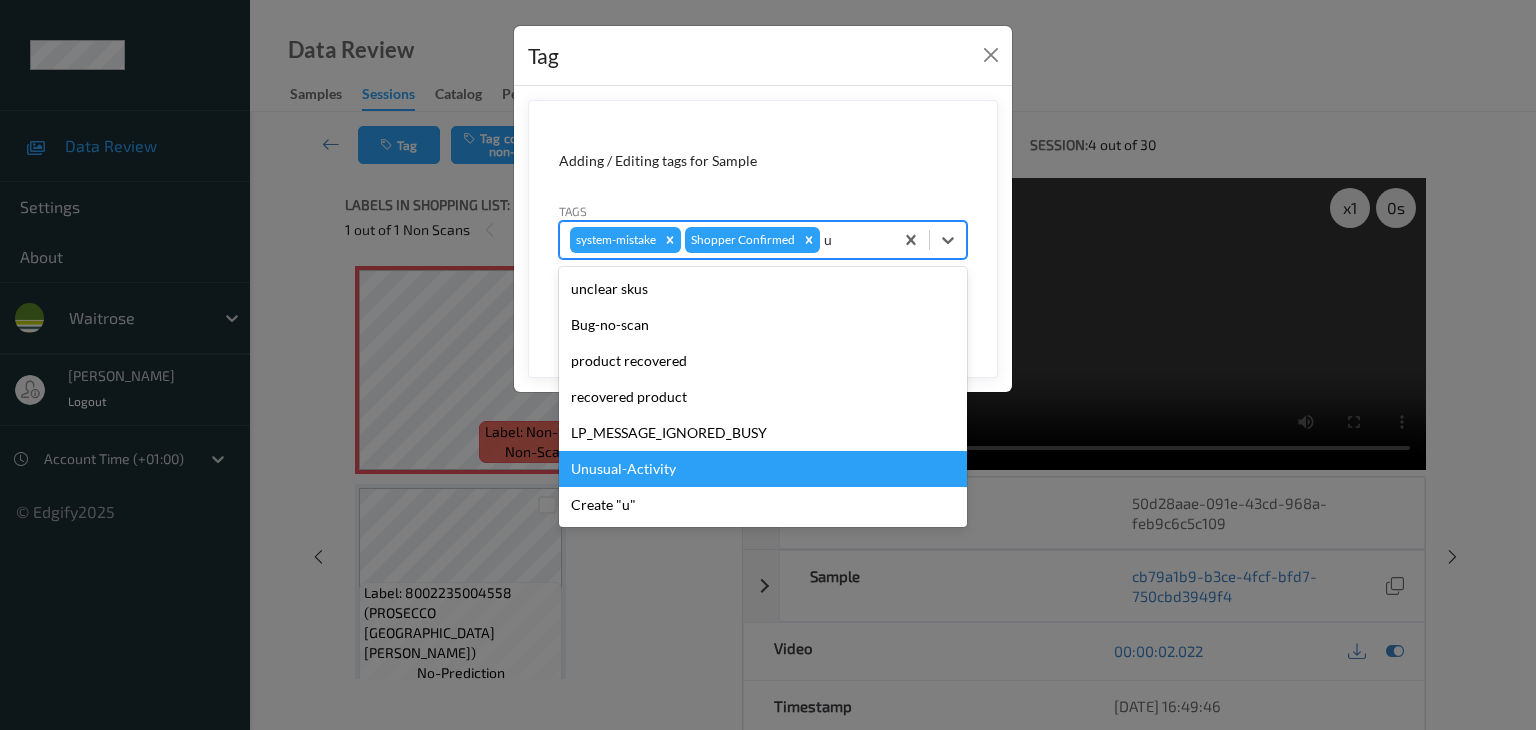 click on "Unusual-Activity" at bounding box center (763, 469) 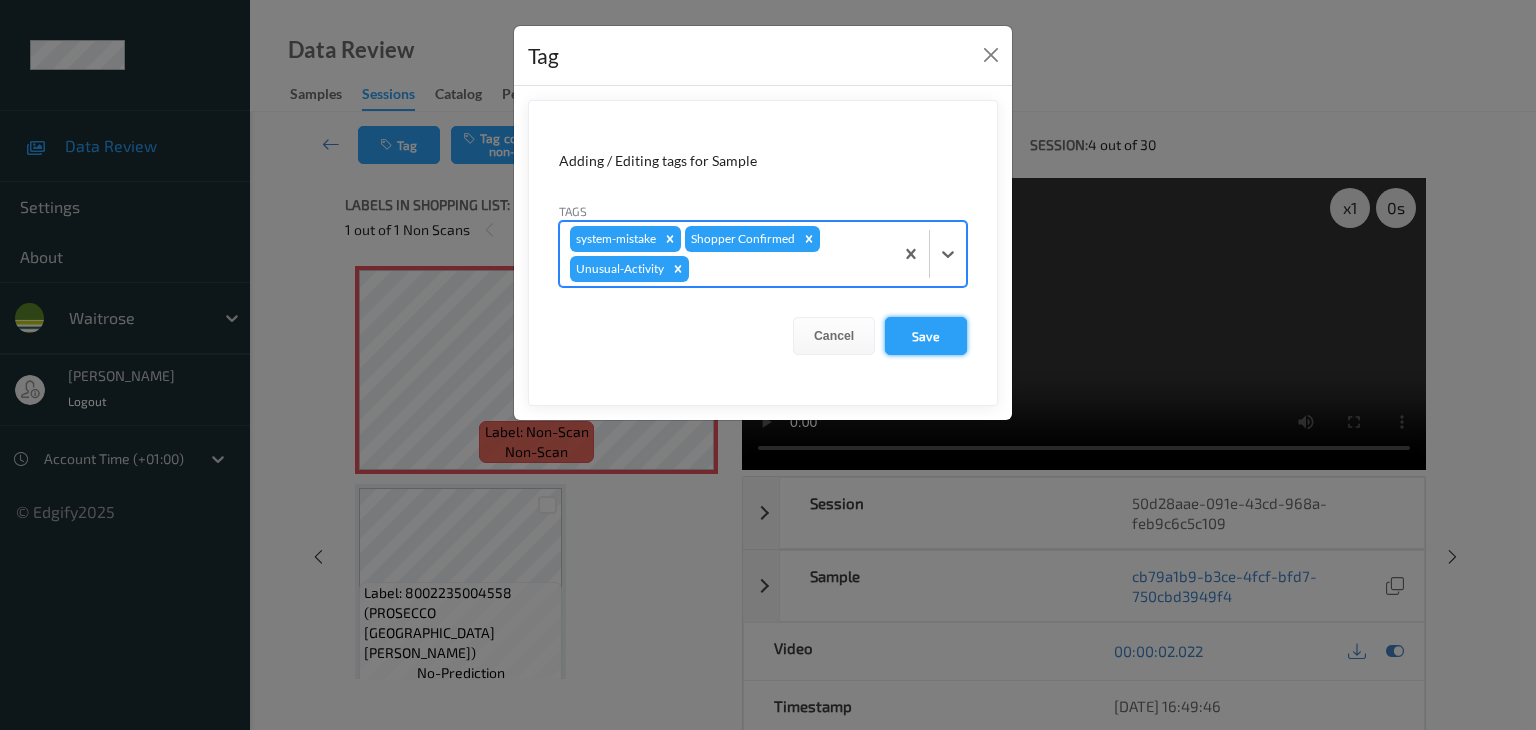 click on "Save" at bounding box center [926, 336] 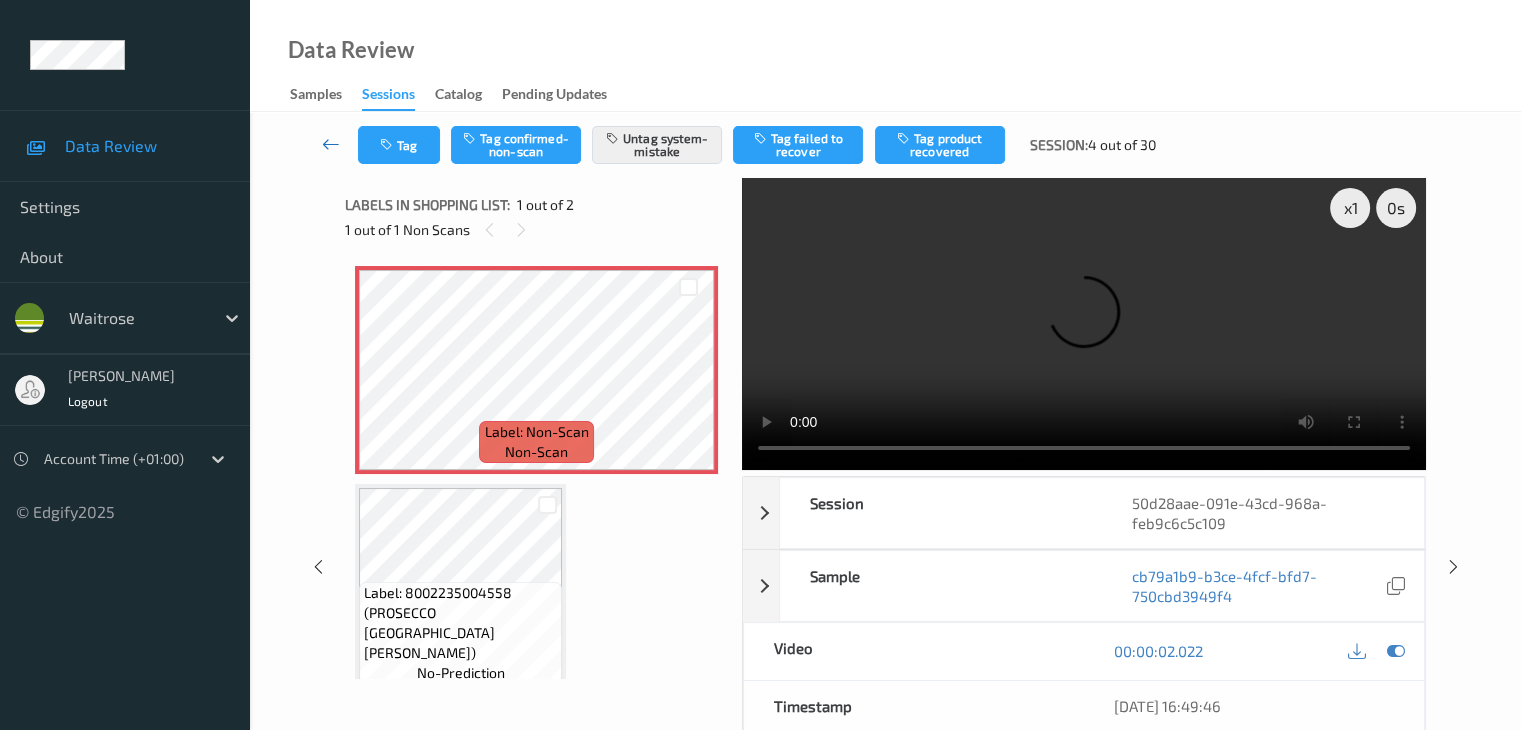 click at bounding box center [331, 144] 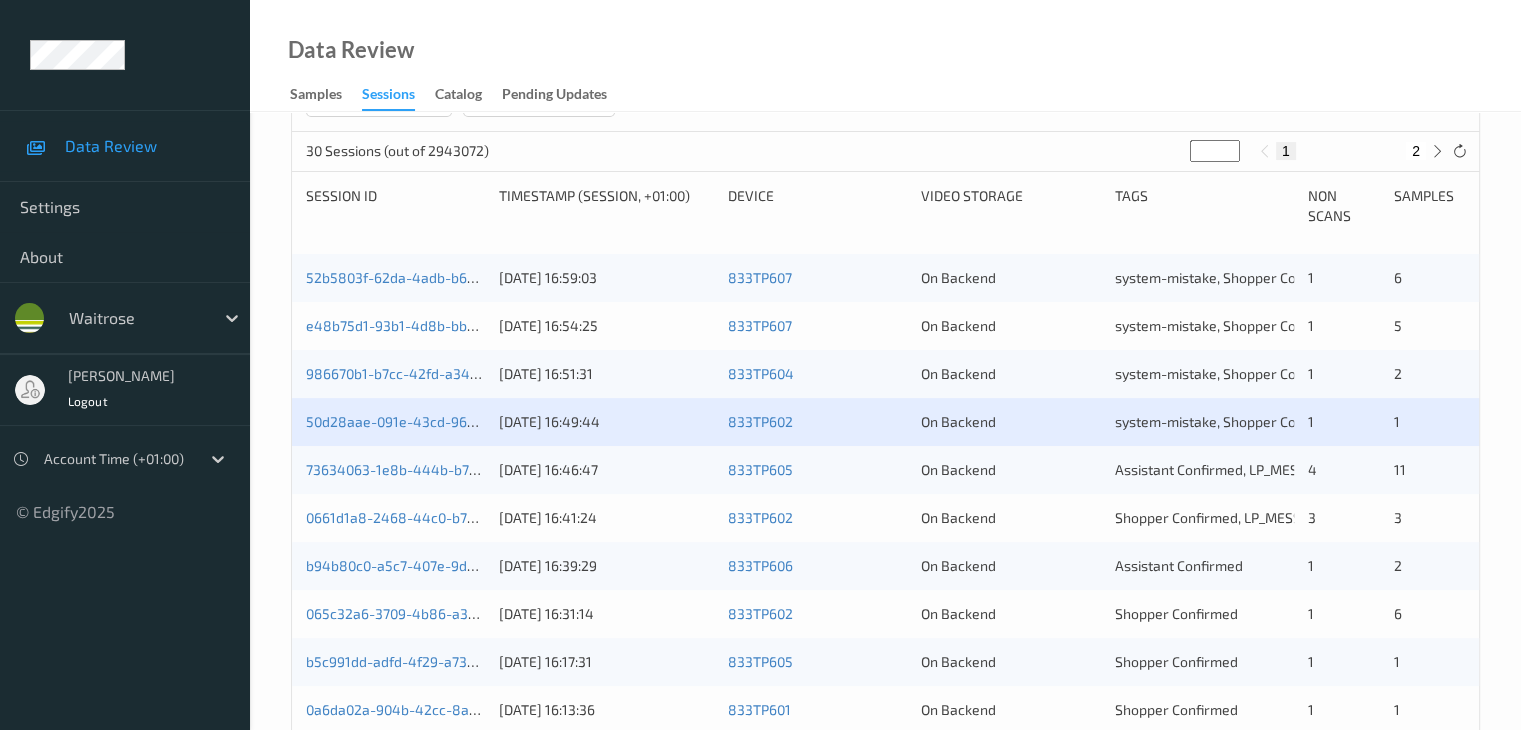 scroll, scrollTop: 500, scrollLeft: 0, axis: vertical 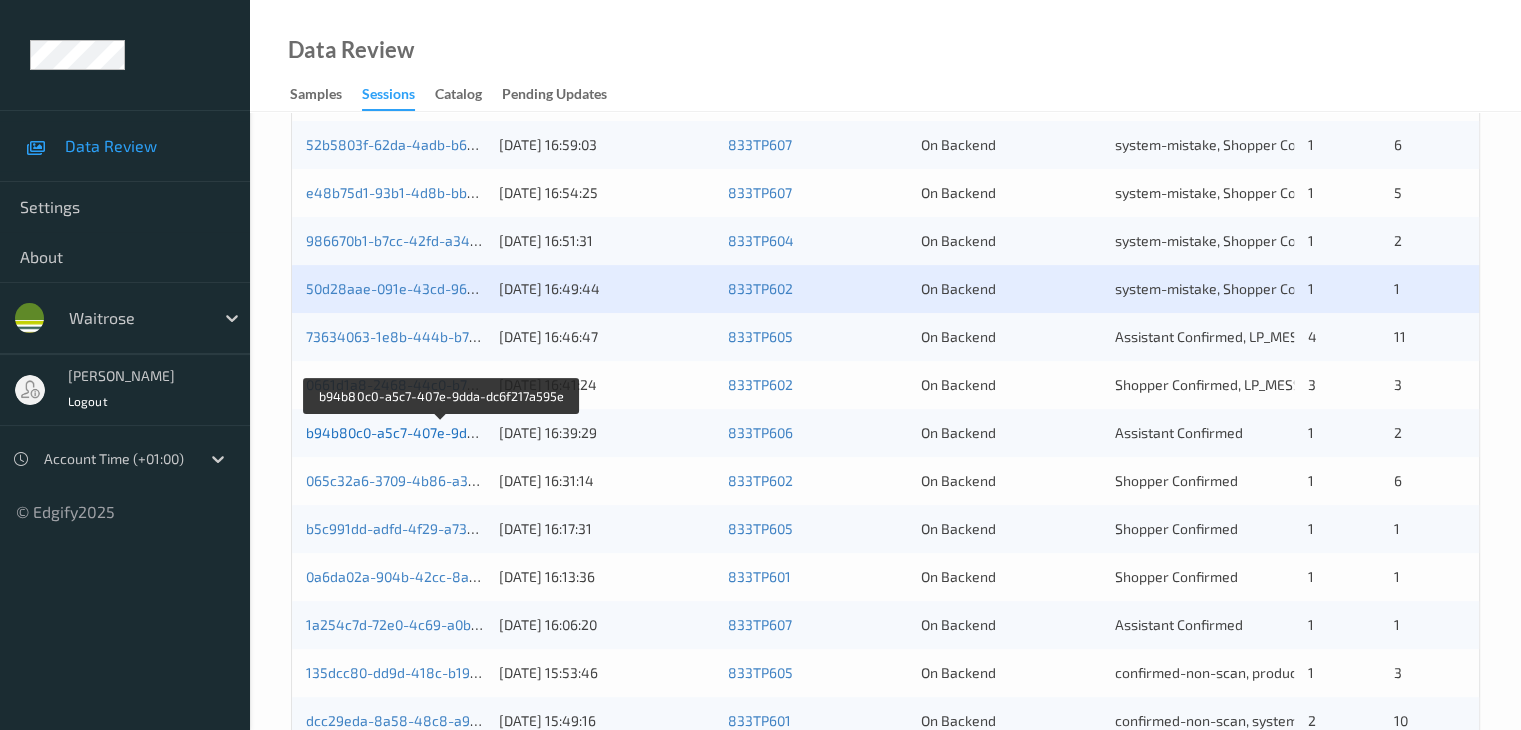 click on "b94b80c0-a5c7-407e-9dda-dc6f217a595e" at bounding box center (442, 432) 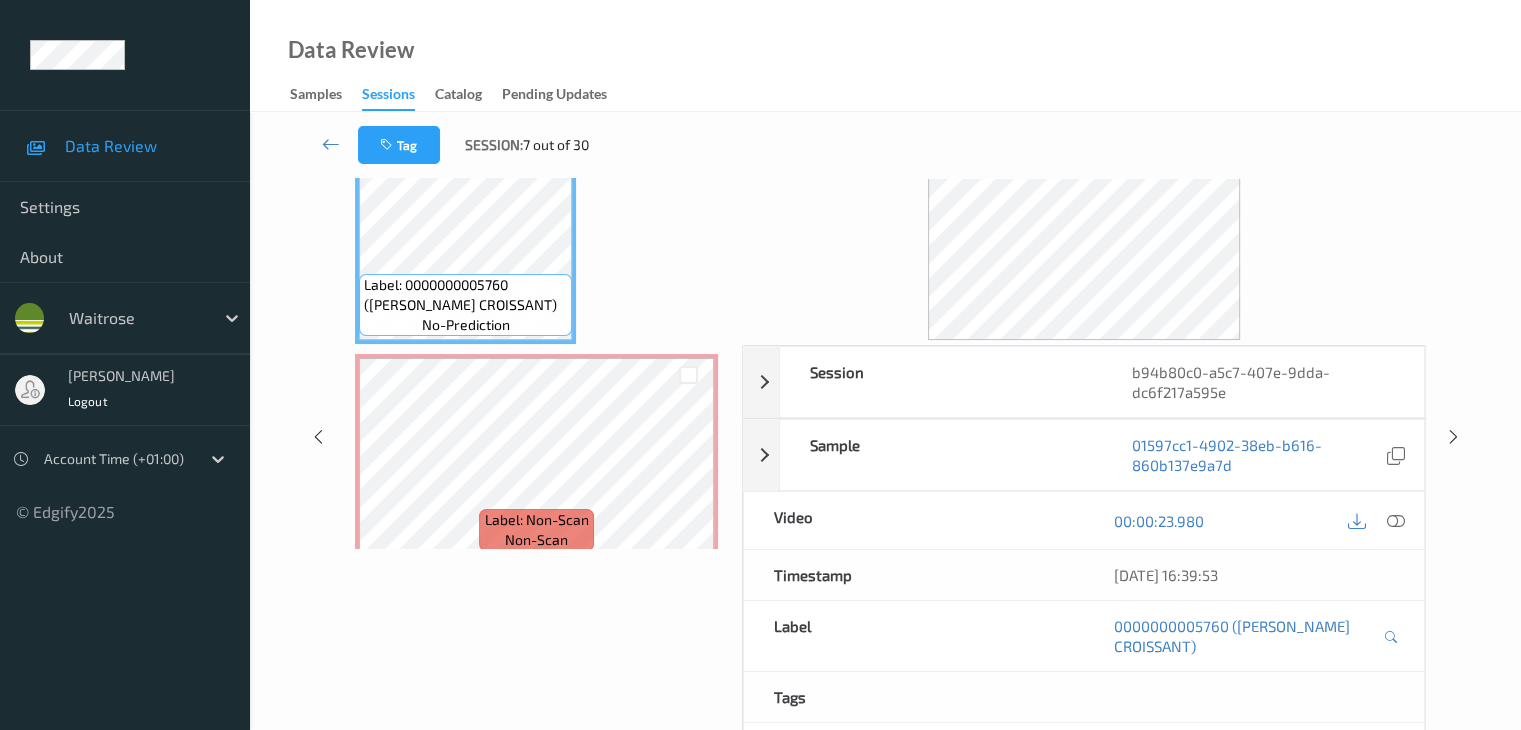 scroll, scrollTop: 0, scrollLeft: 0, axis: both 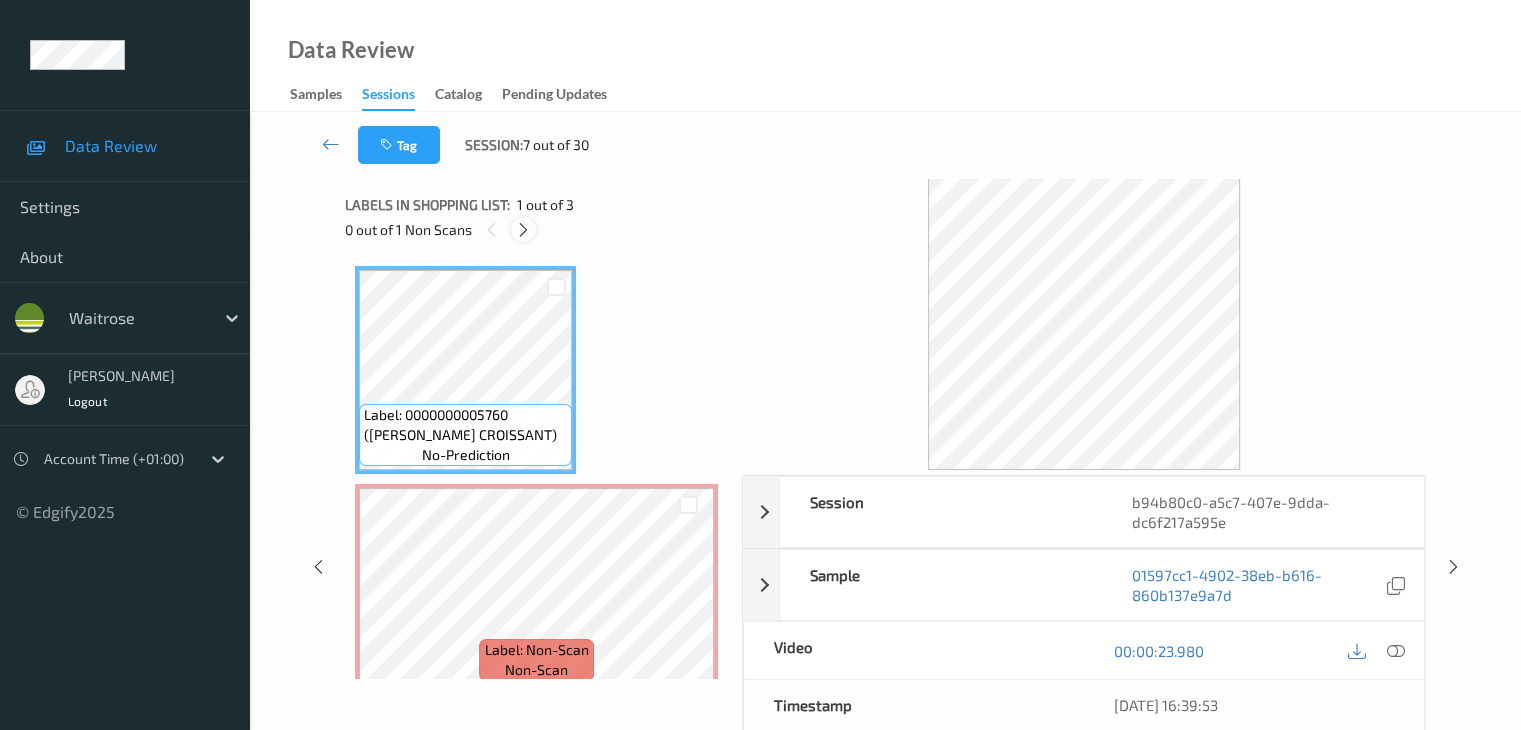 click at bounding box center (523, 230) 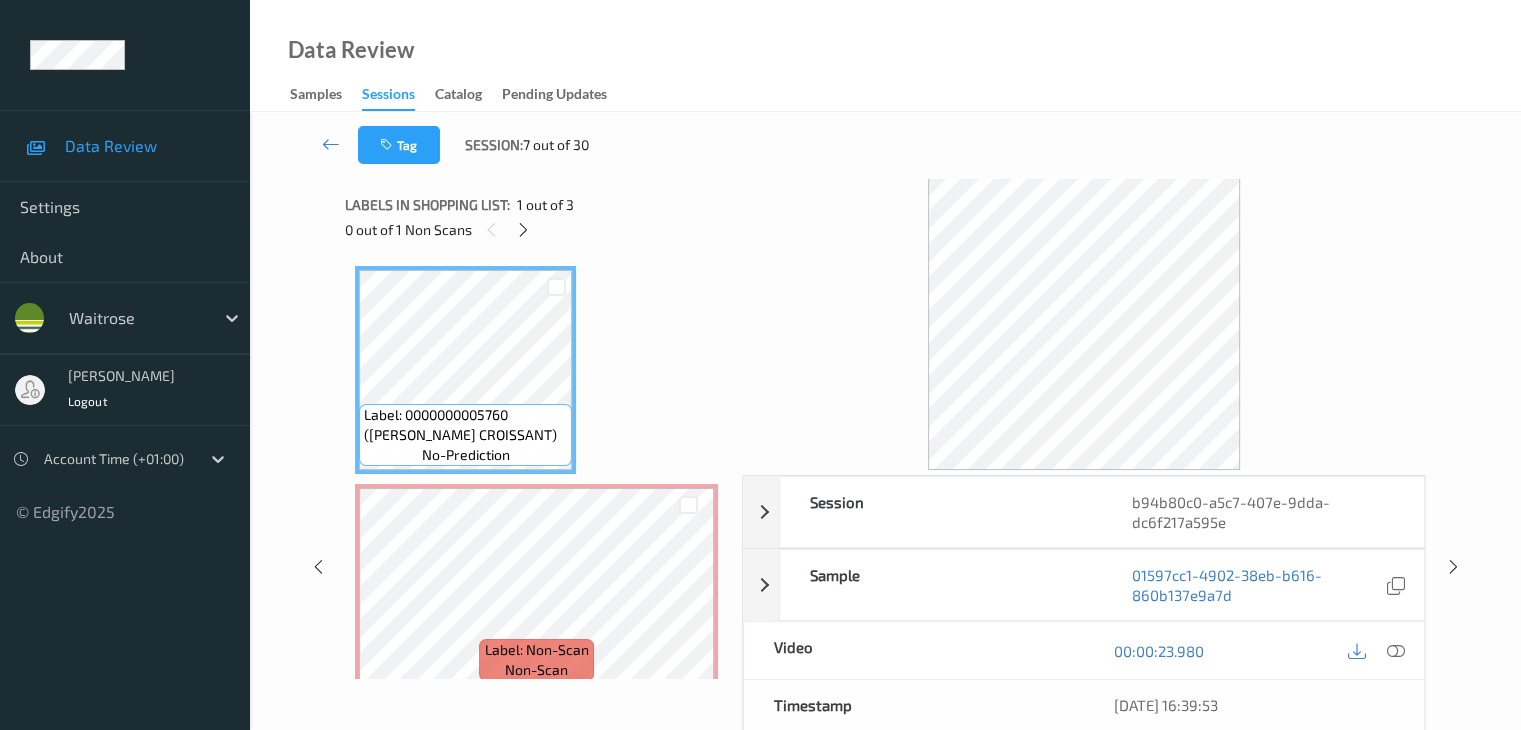 scroll, scrollTop: 10, scrollLeft: 0, axis: vertical 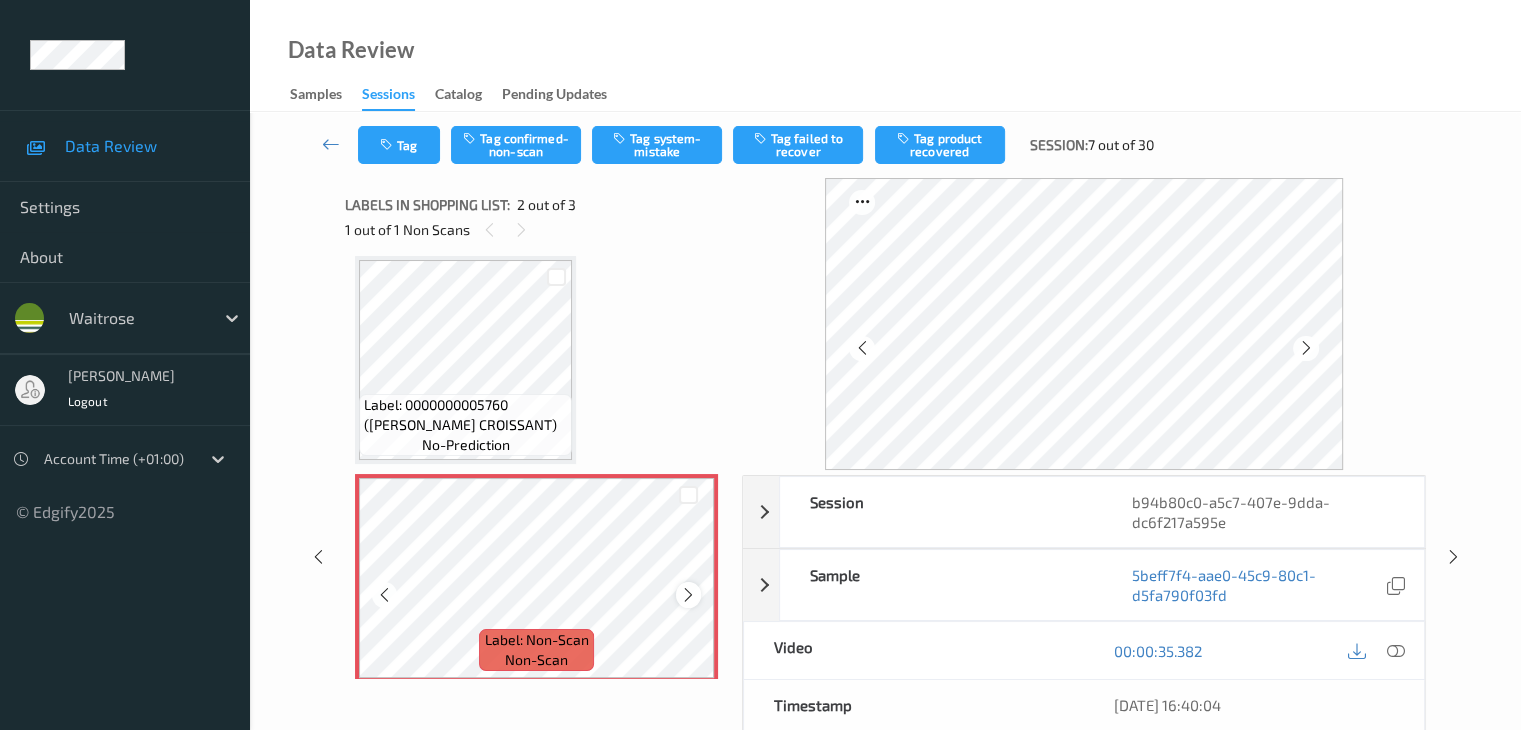 click at bounding box center [688, 595] 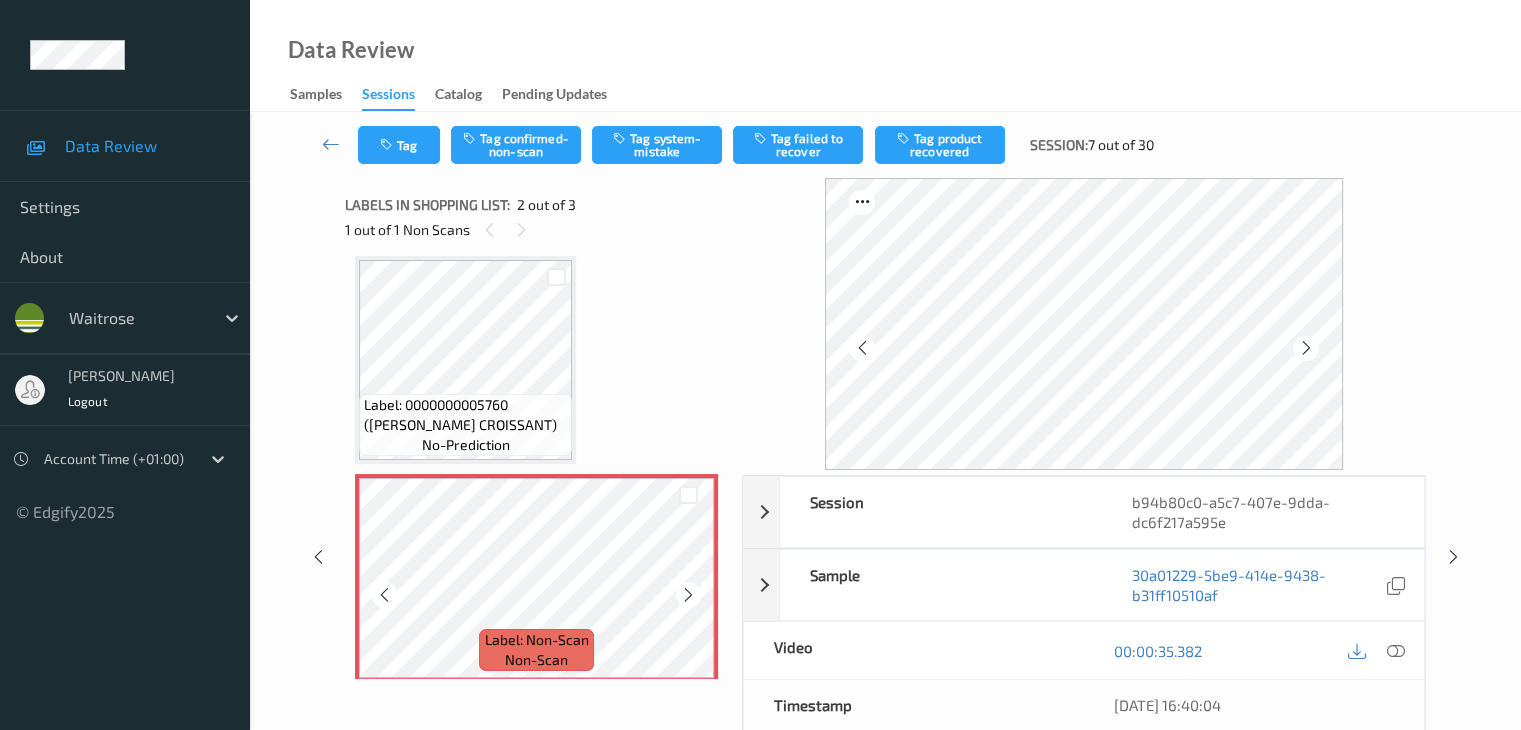 click at bounding box center (688, 595) 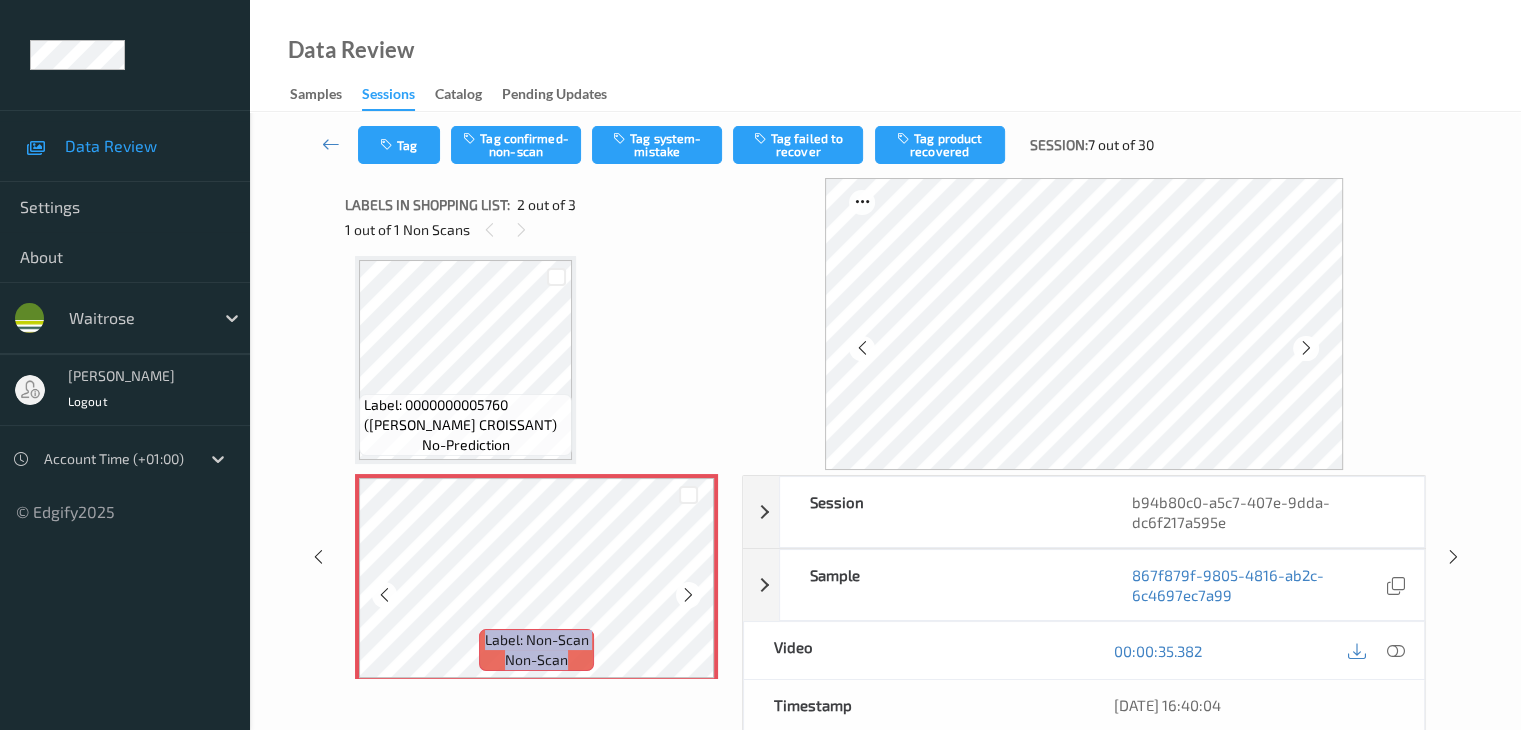 click at bounding box center (688, 595) 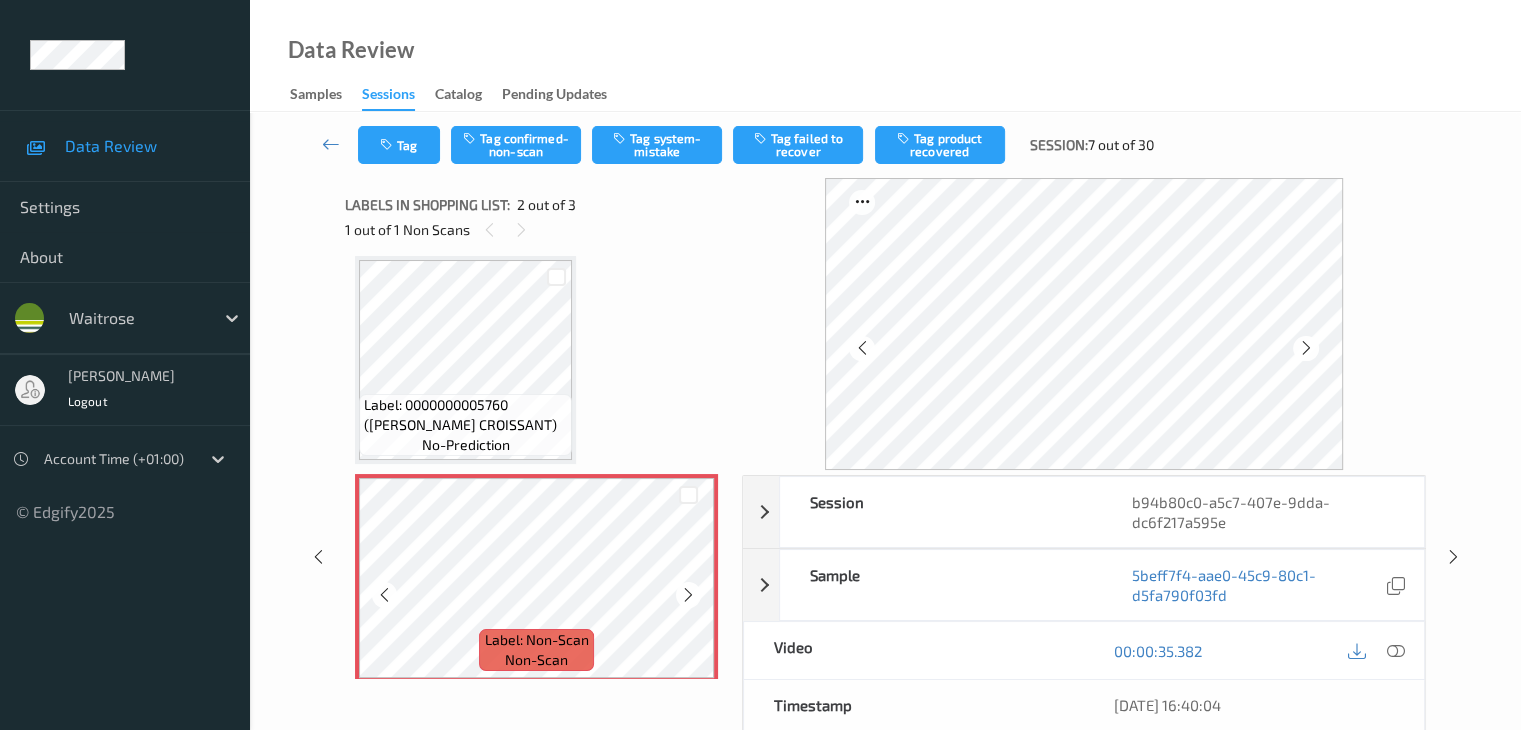 click at bounding box center (688, 595) 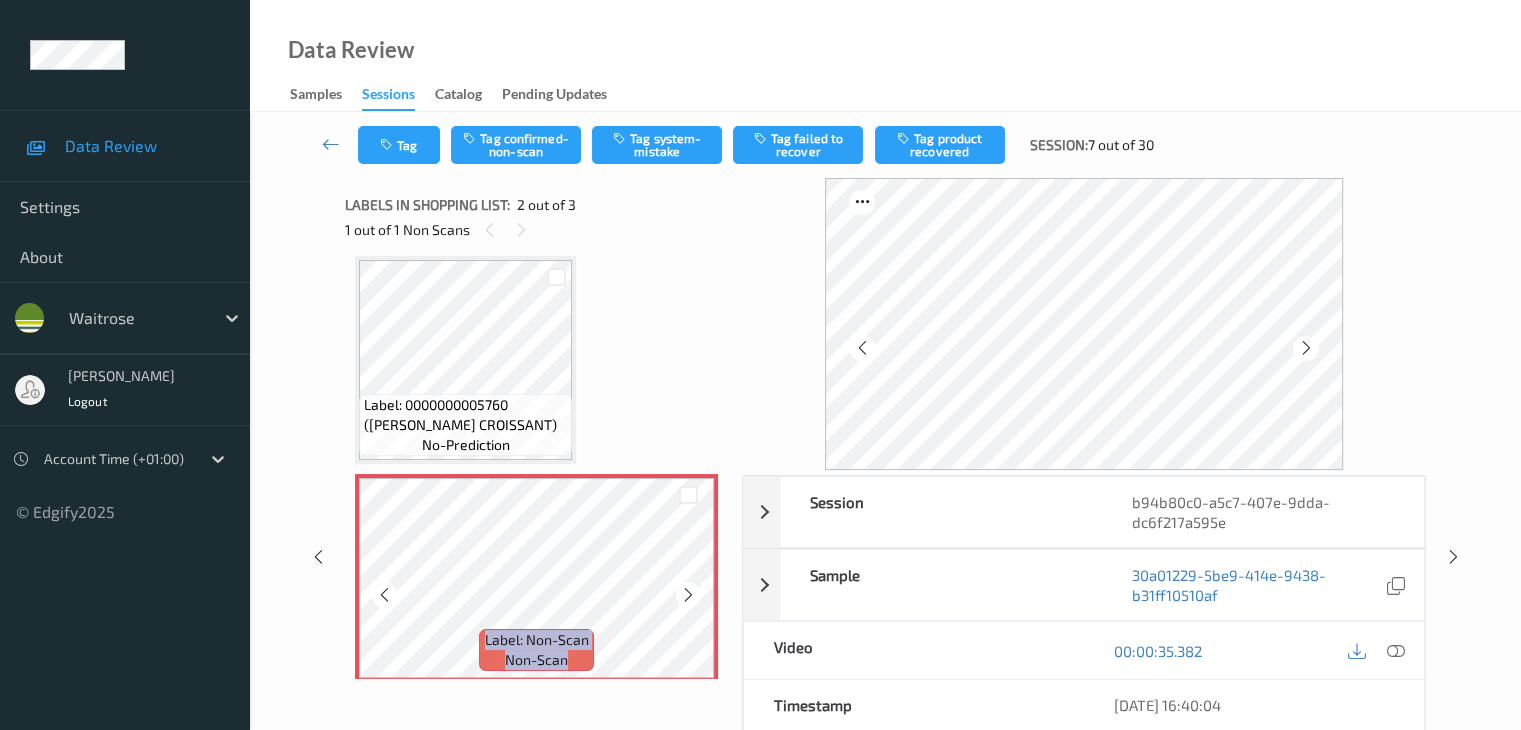 click at bounding box center (688, 595) 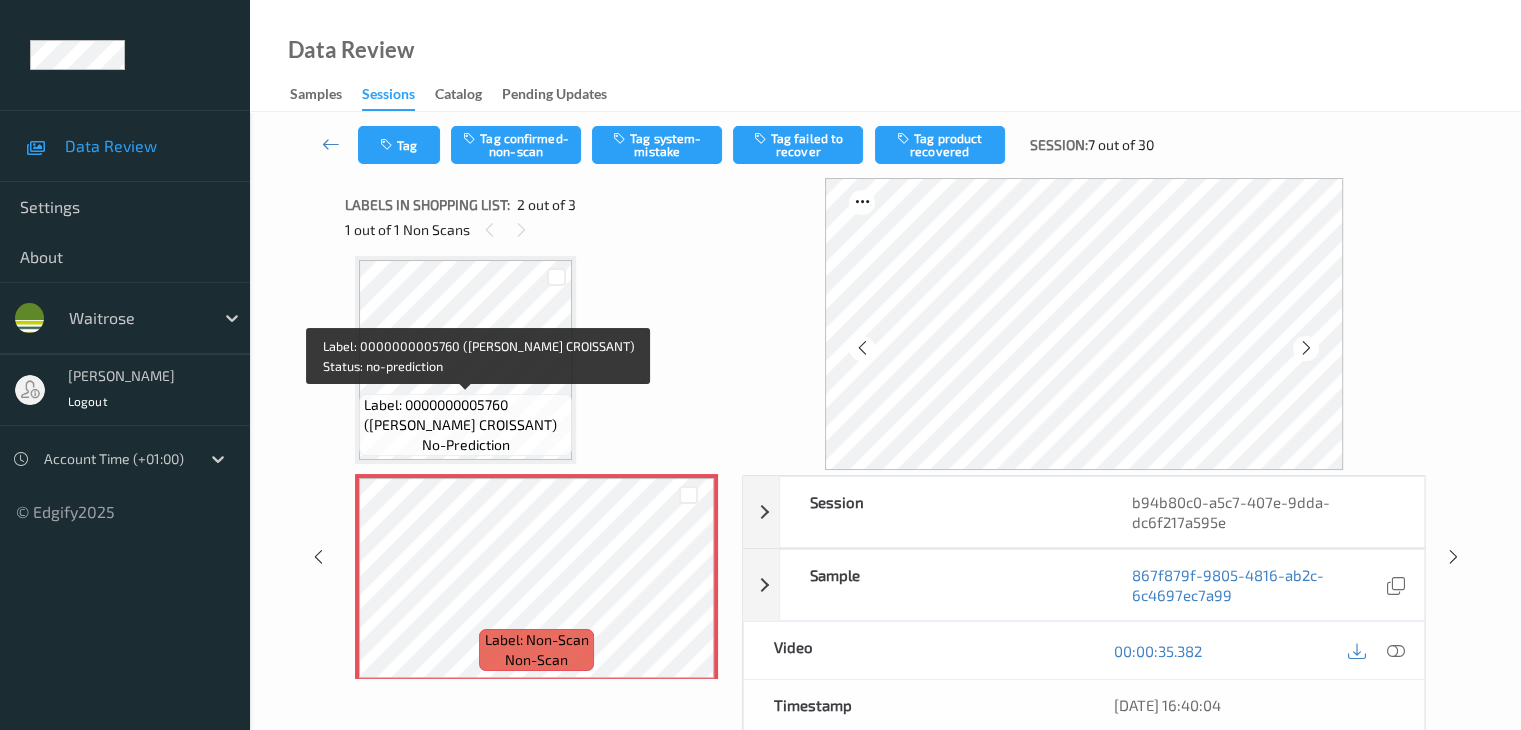 click on "Label: 0000000005760 ([PERSON_NAME] CROISSANT)" at bounding box center [465, 415] 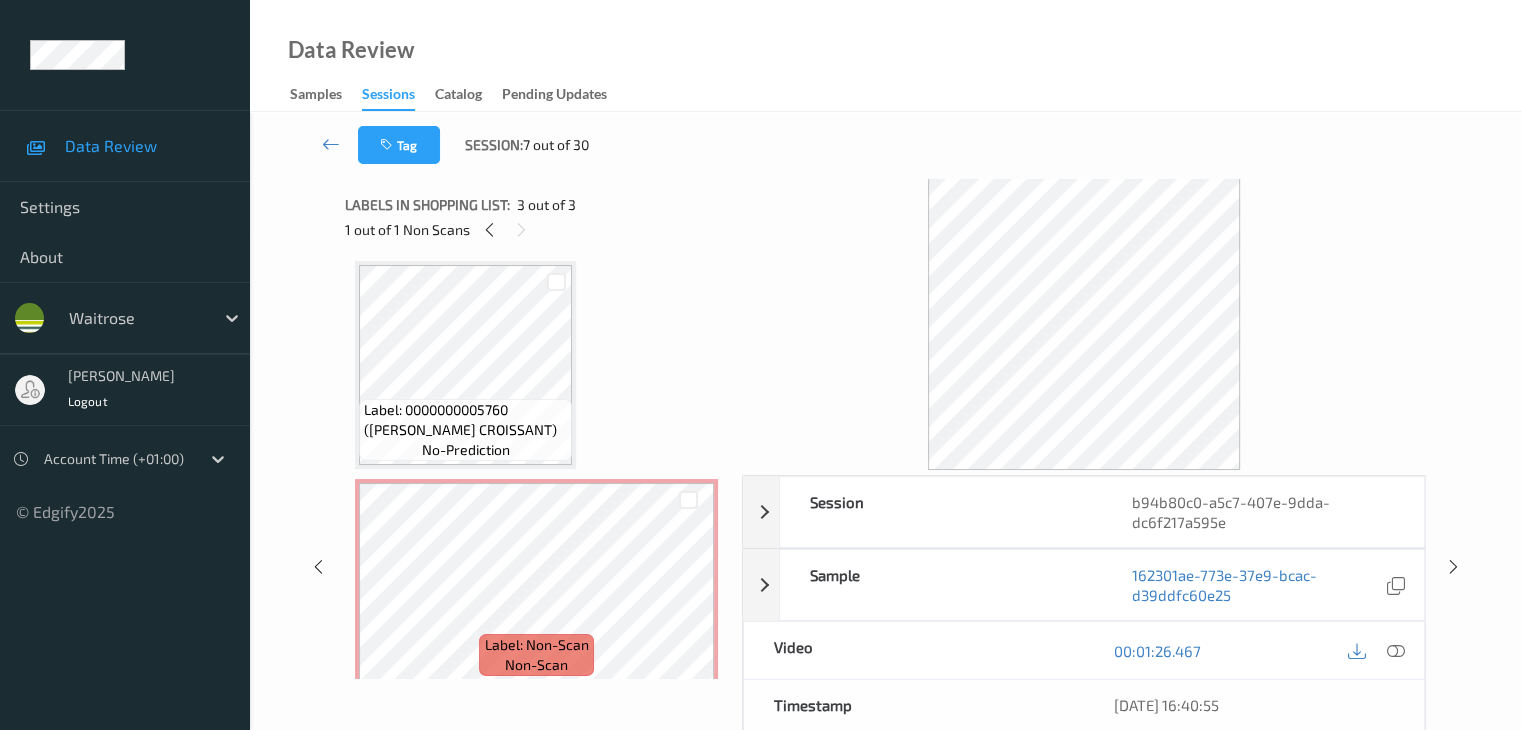scroll, scrollTop: 0, scrollLeft: 0, axis: both 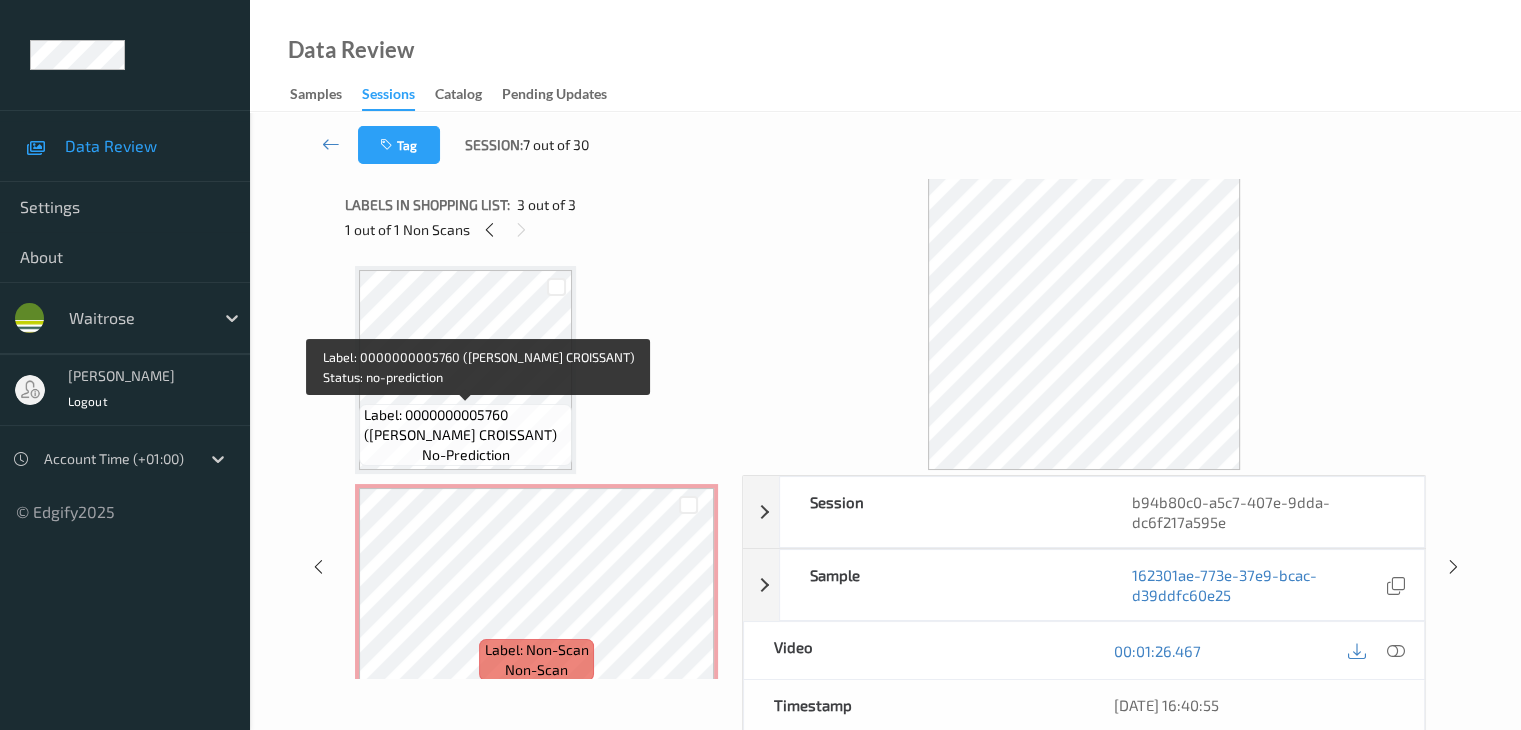 click on "Label: 0000000005760 ([PERSON_NAME] CROISSANT)" at bounding box center (465, 425) 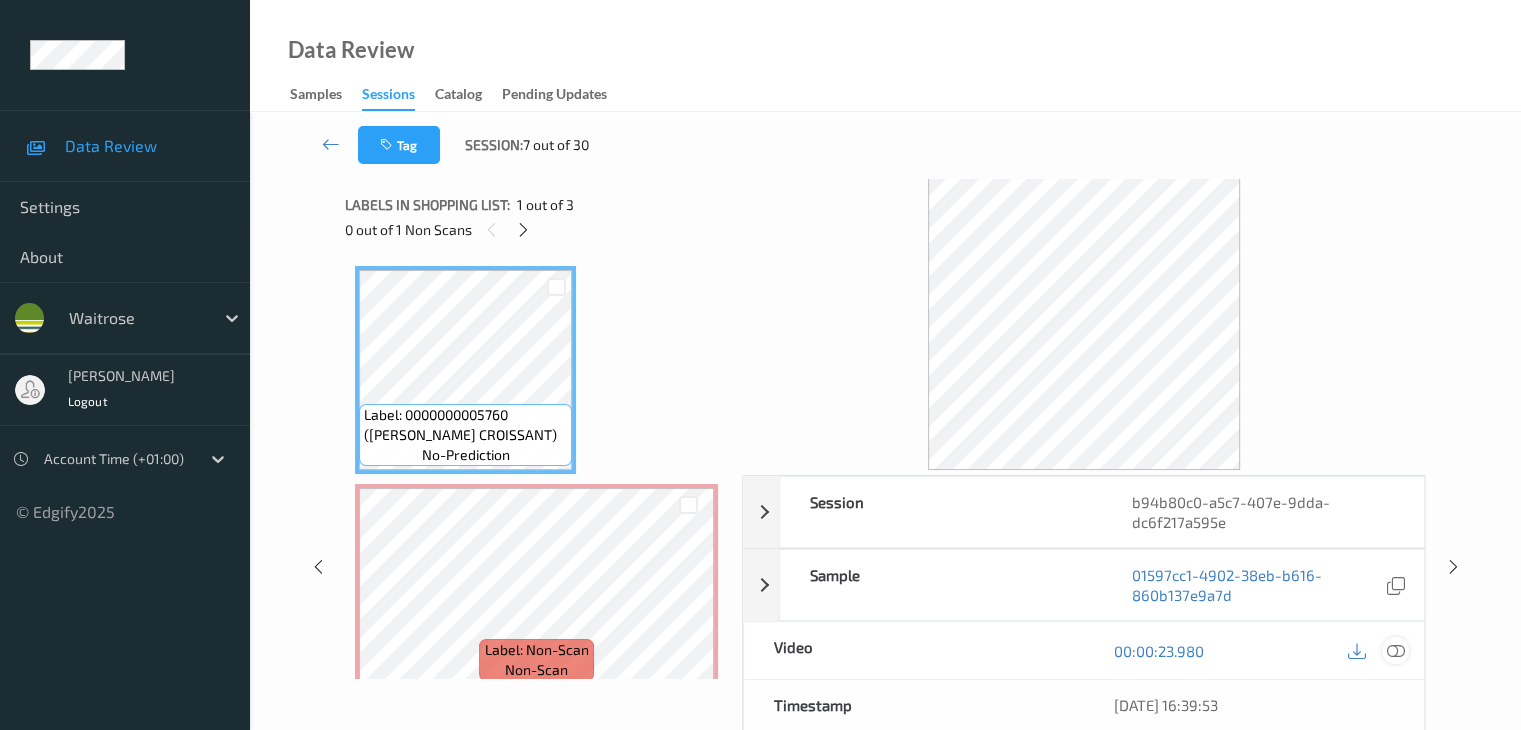 click at bounding box center (1395, 651) 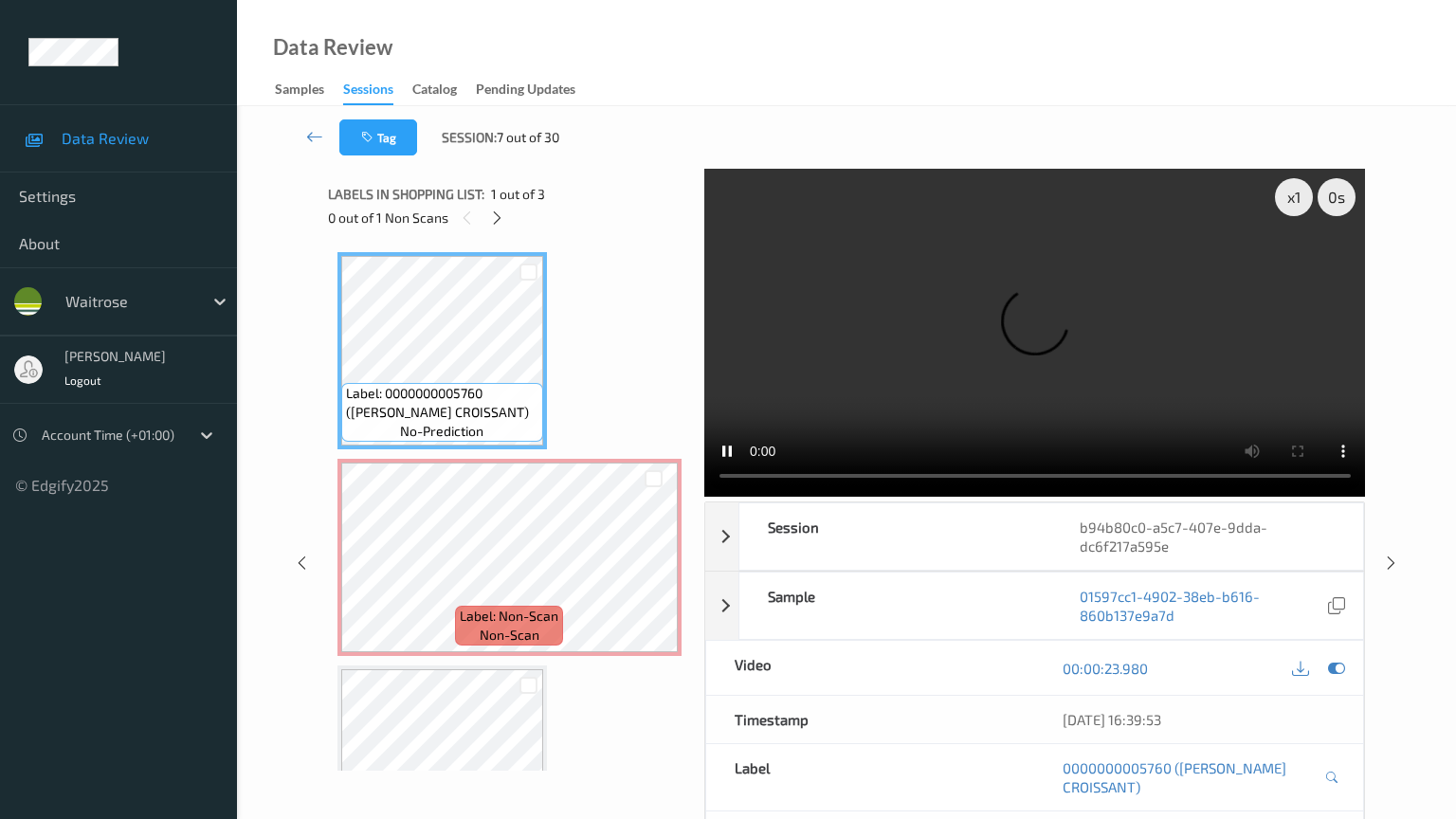 type 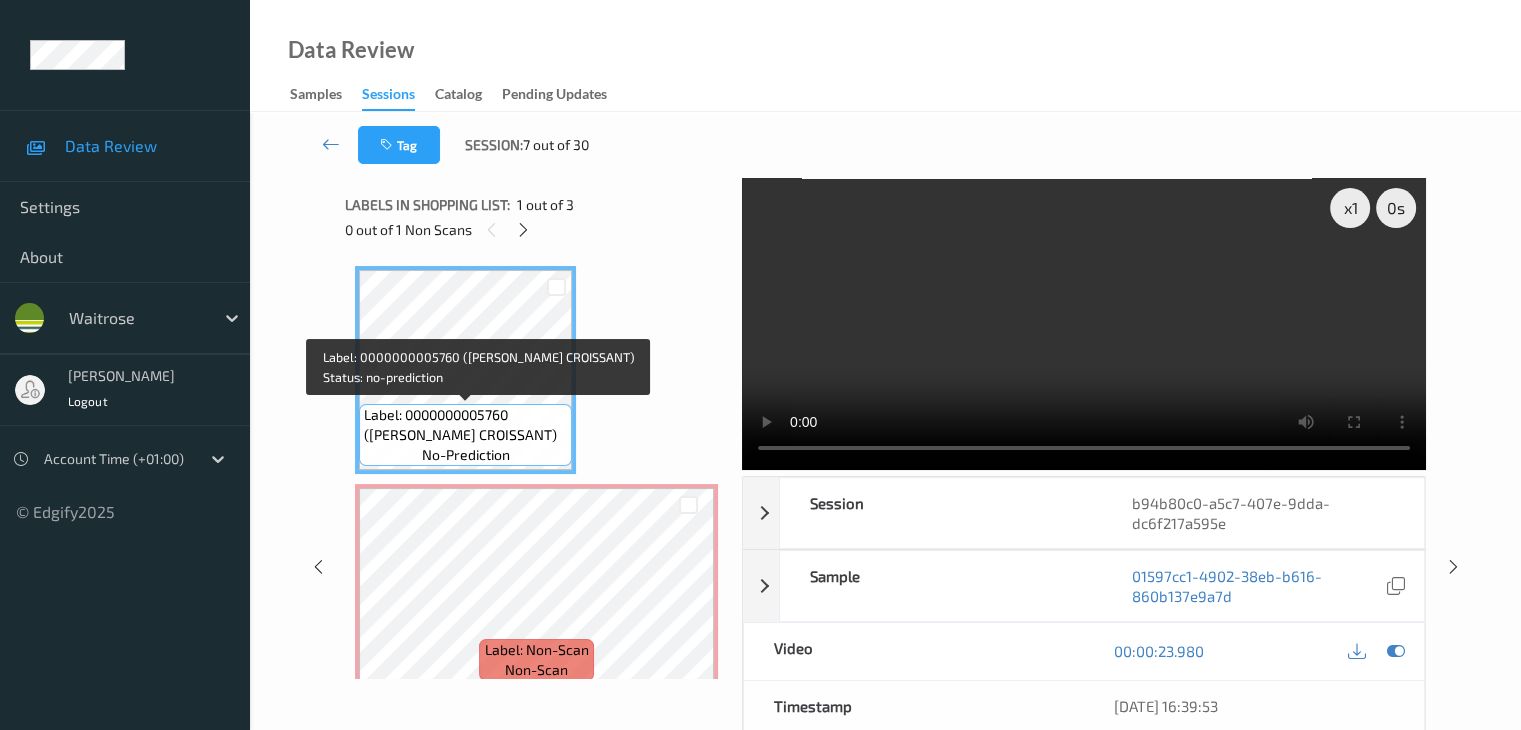 click on "Label: 0000000005760 ([PERSON_NAME] CROISSANT)" at bounding box center [465, 425] 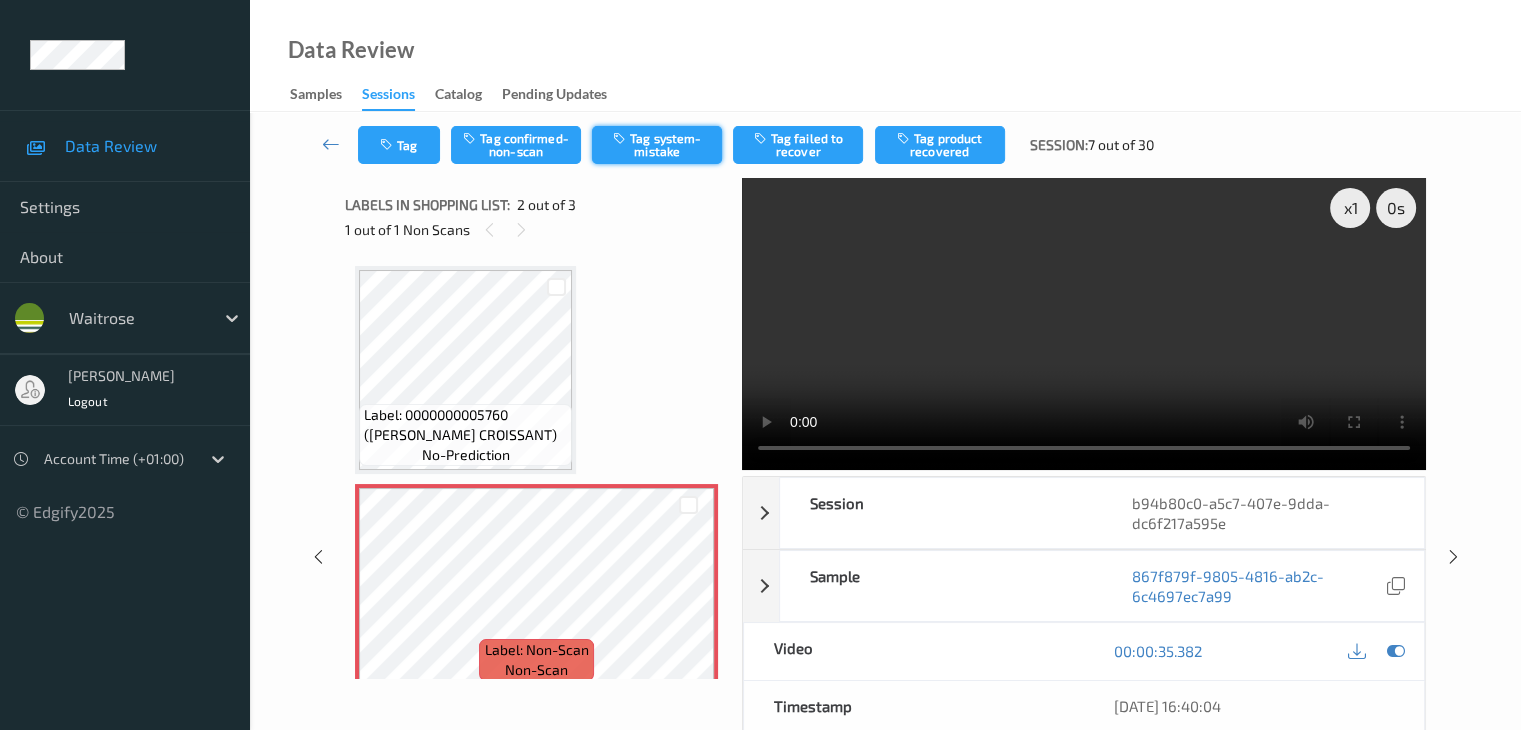 click on "Tag   system-mistake" at bounding box center (657, 145) 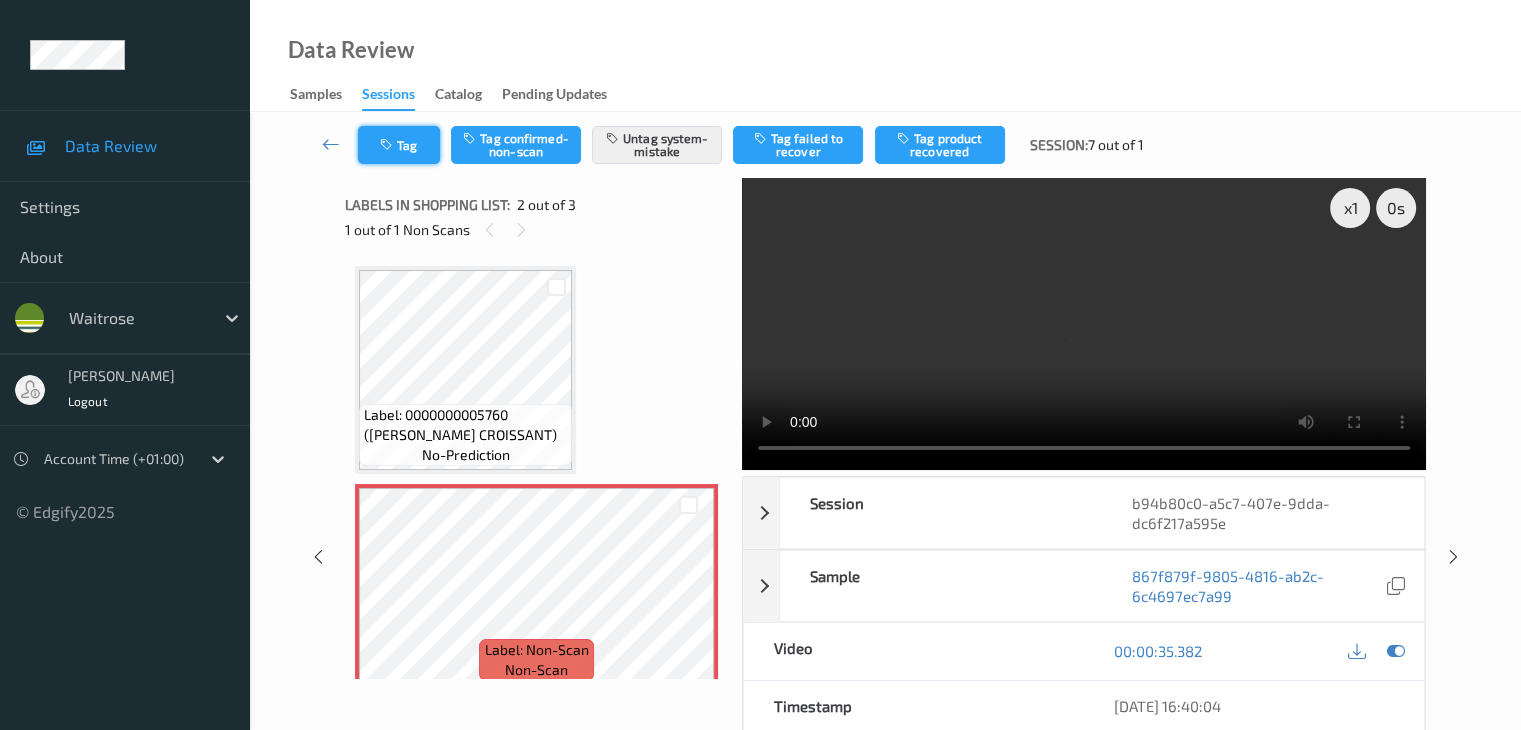 click on "Tag" at bounding box center (399, 145) 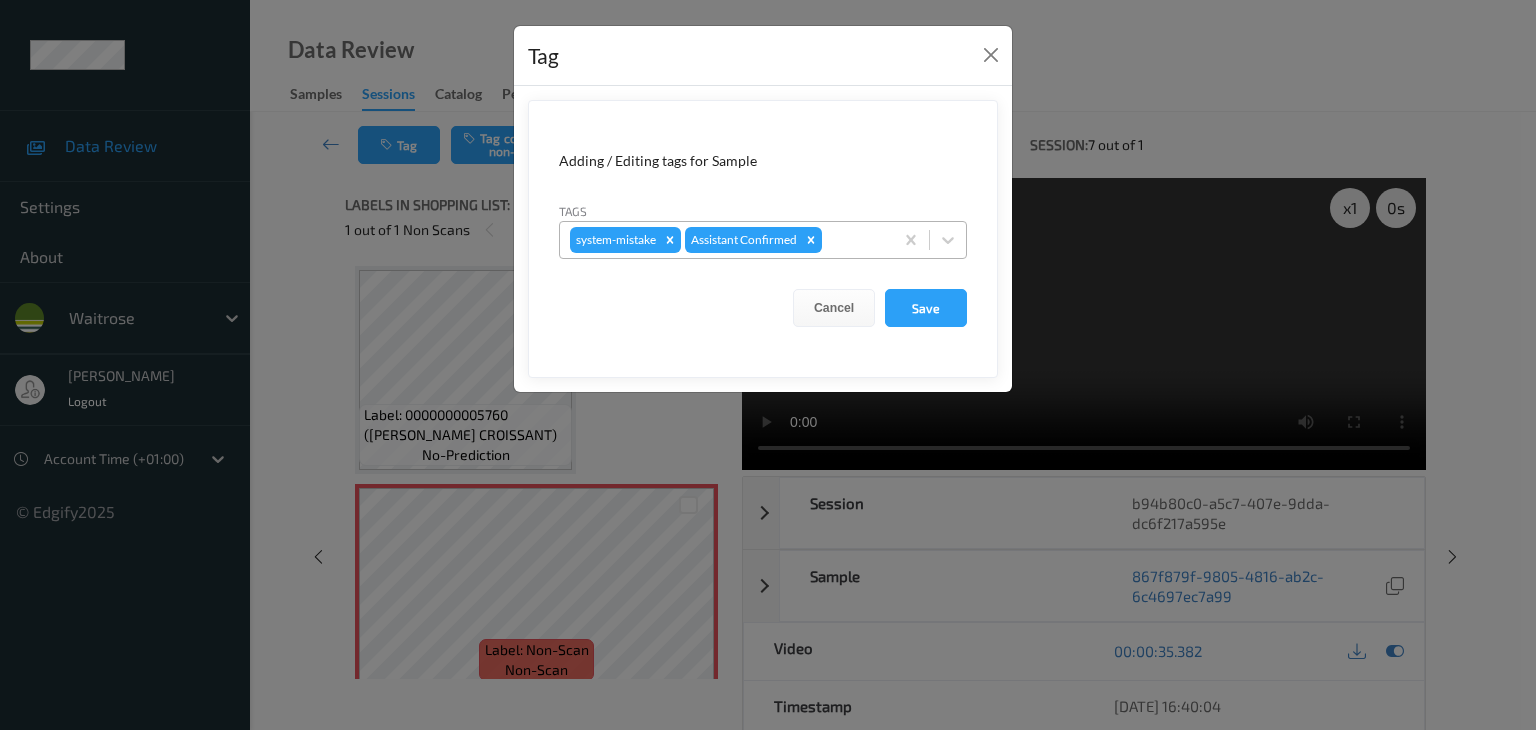 click at bounding box center (854, 240) 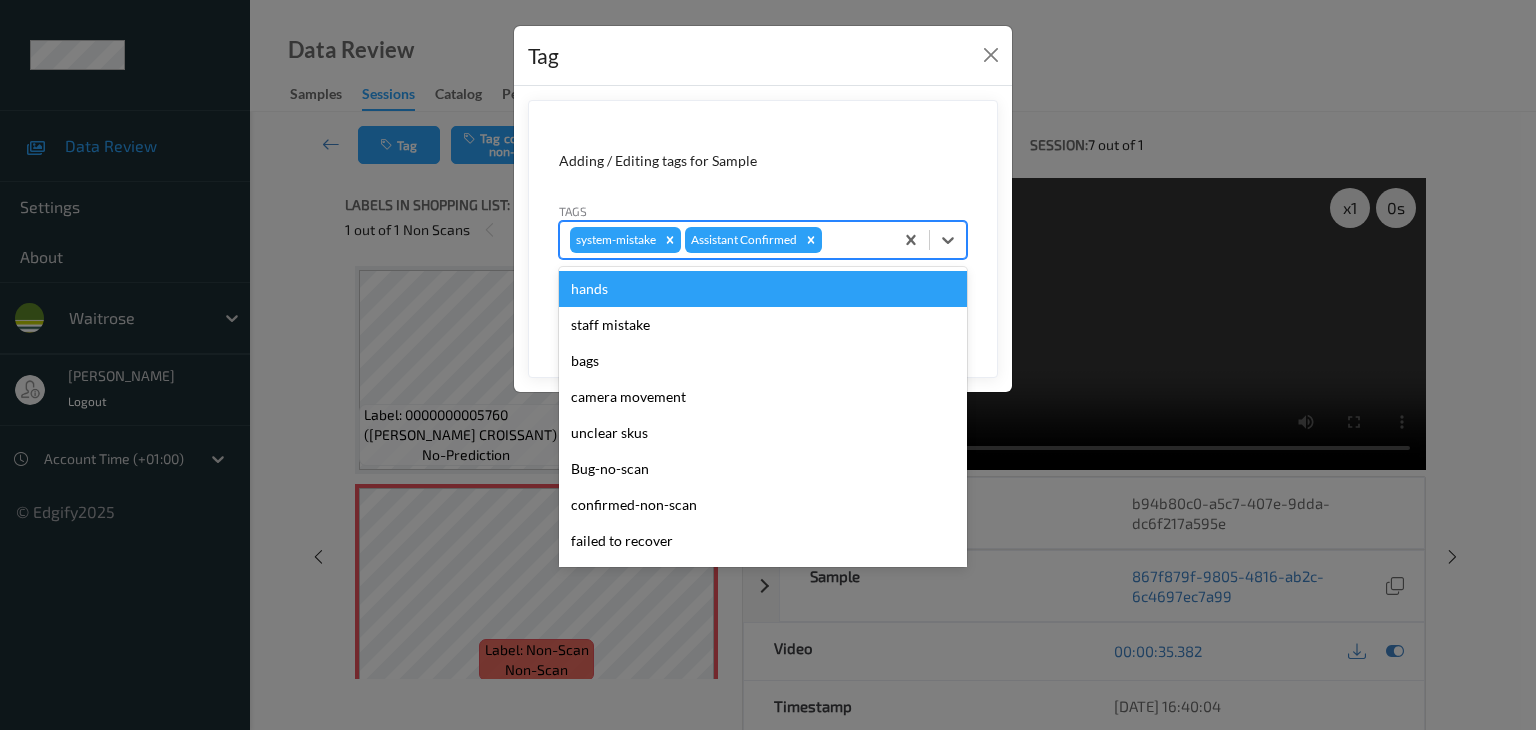 type on "u" 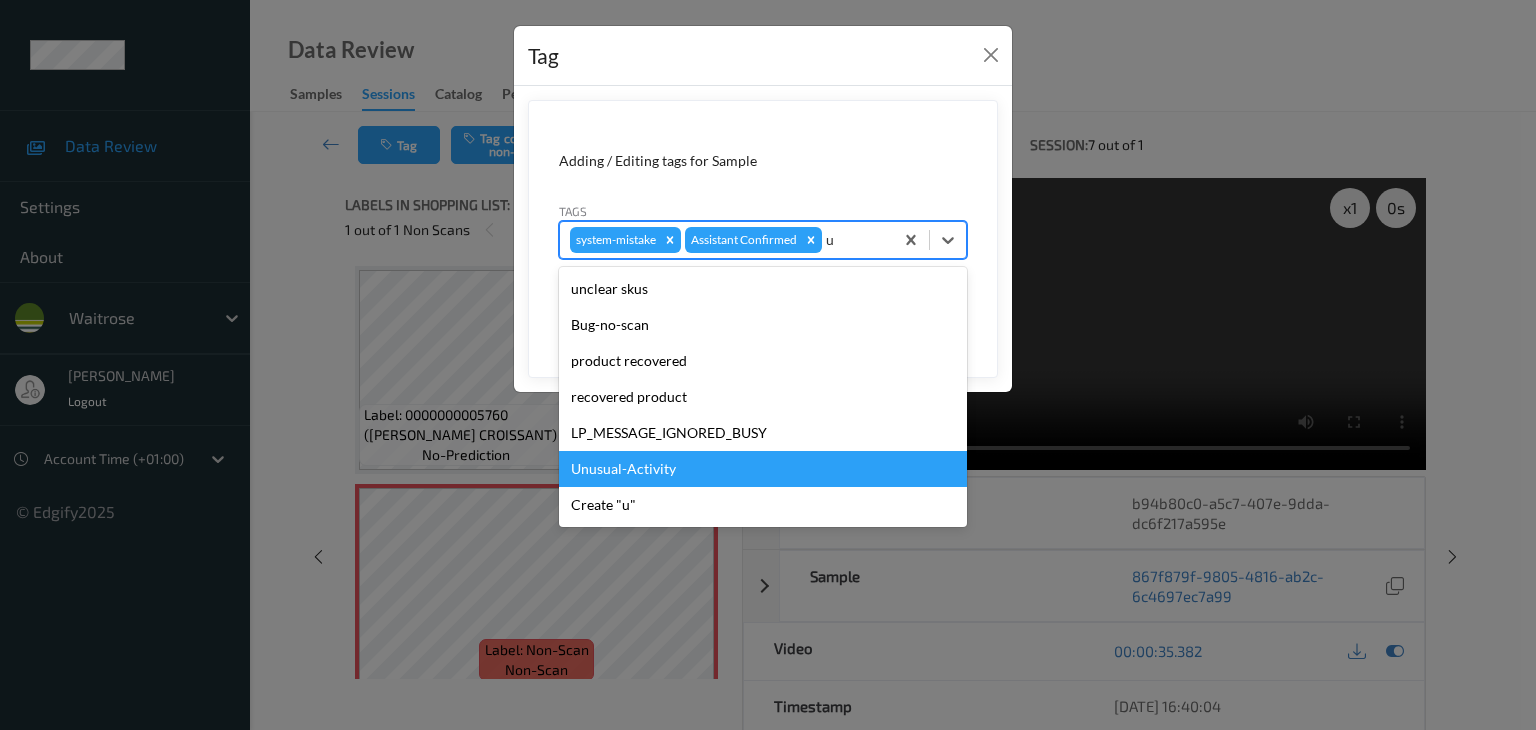 click on "Unusual-Activity" at bounding box center (763, 469) 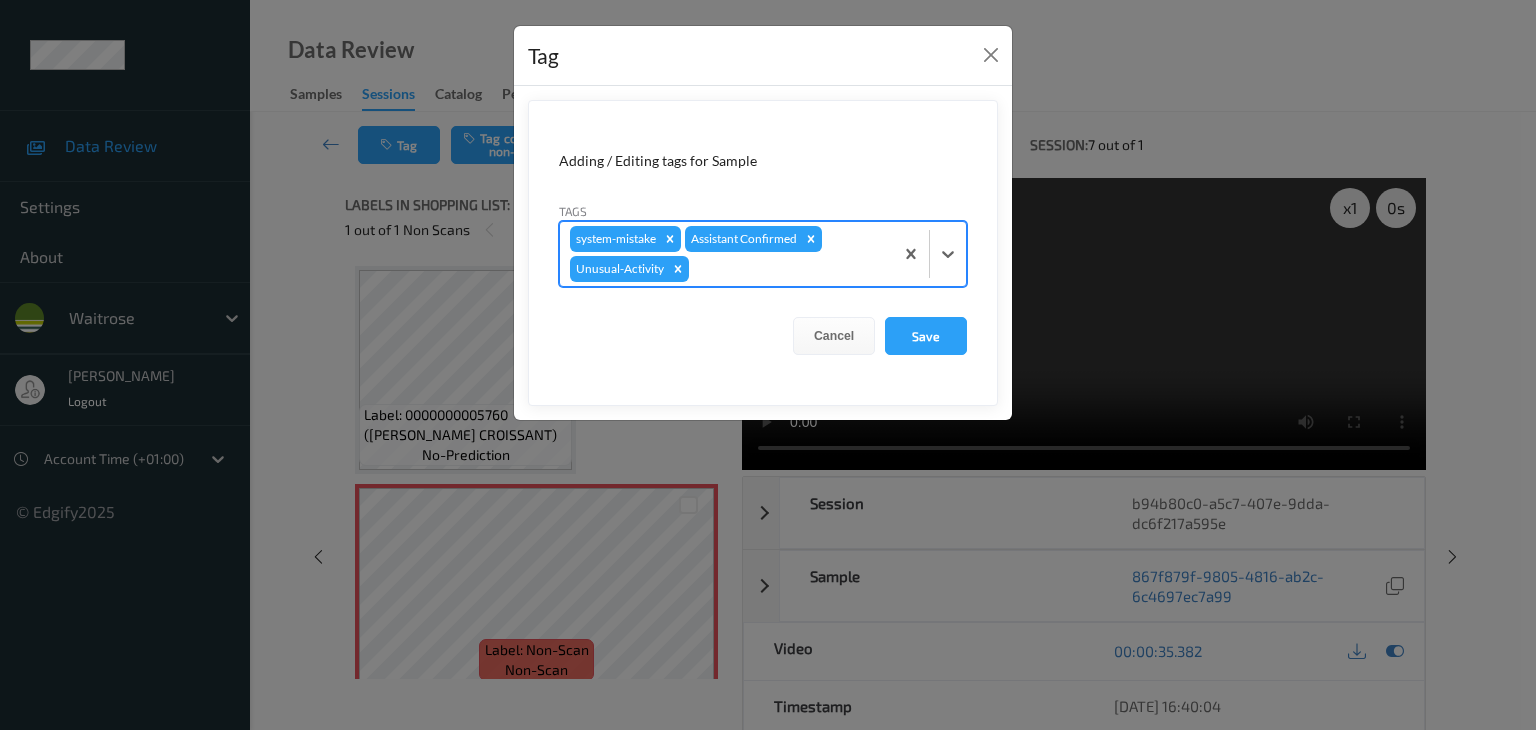 click at bounding box center [788, 269] 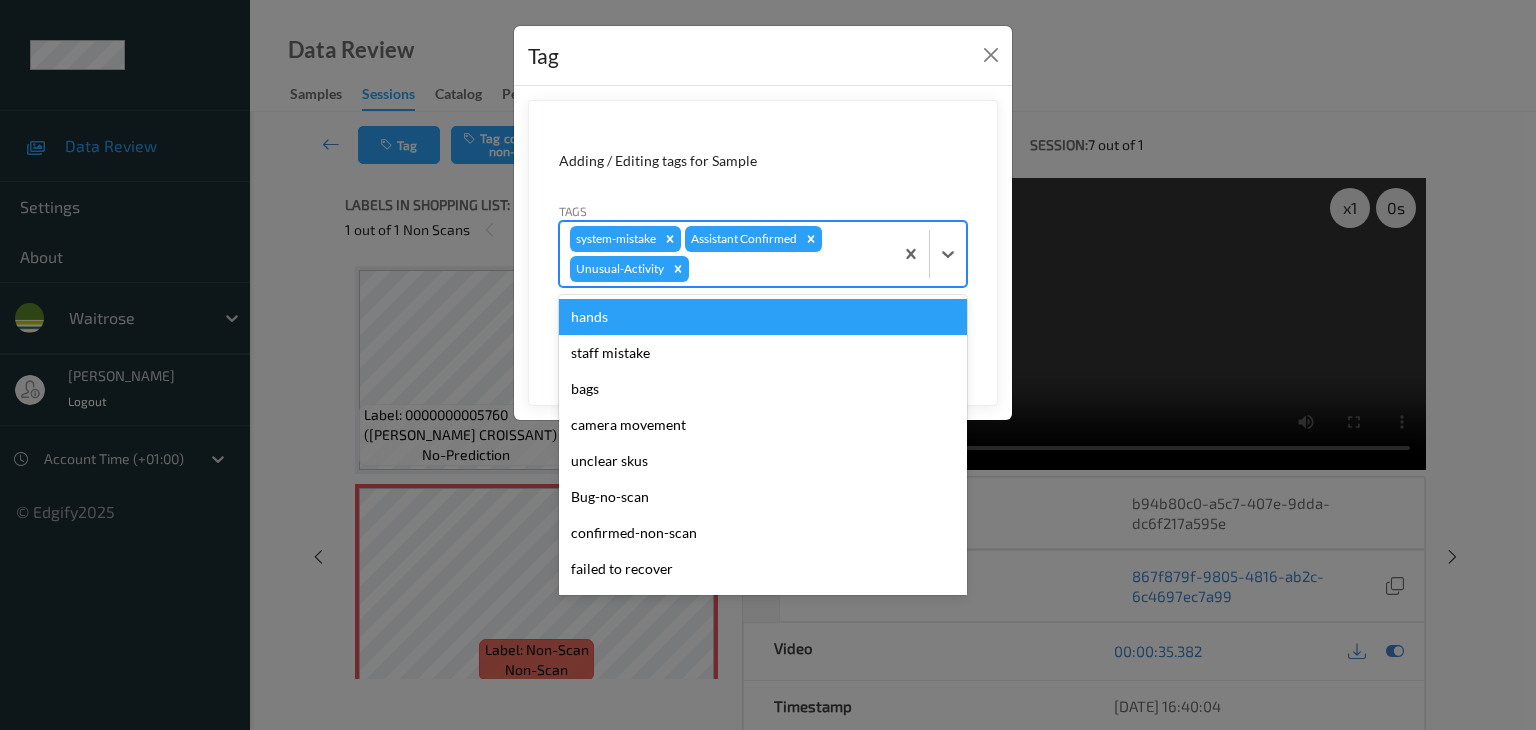 type on "p" 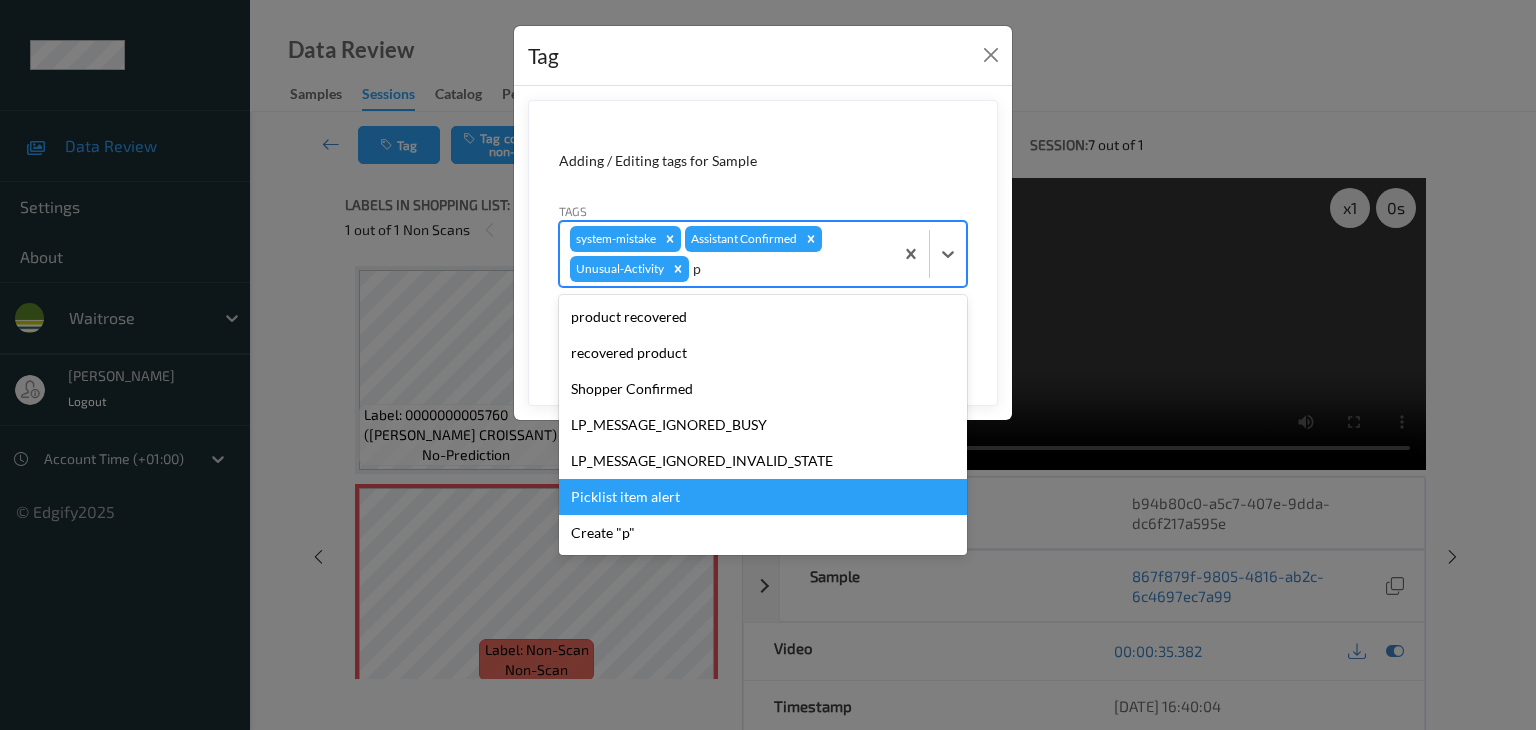 click on "Picklist item alert" at bounding box center [763, 497] 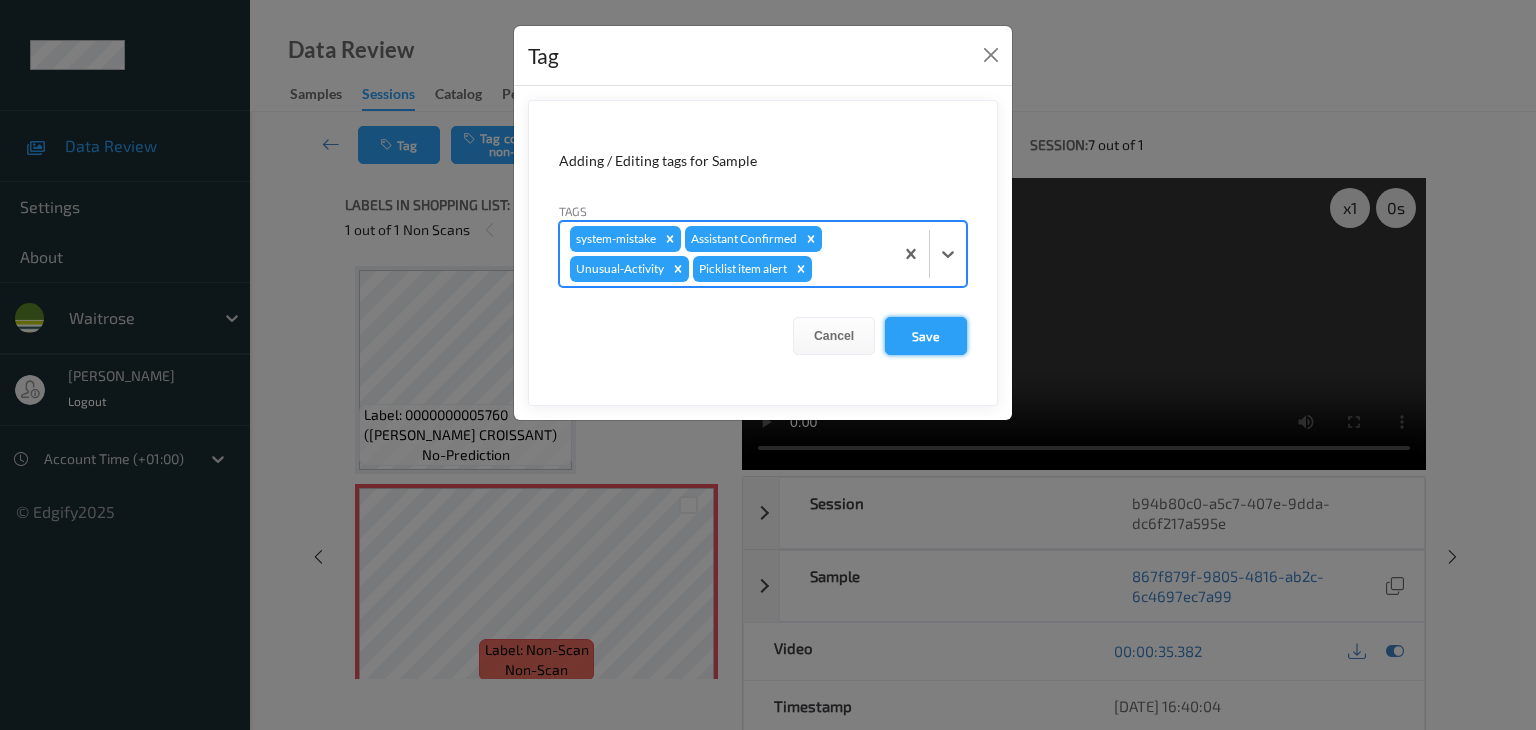 click on "Save" at bounding box center (926, 336) 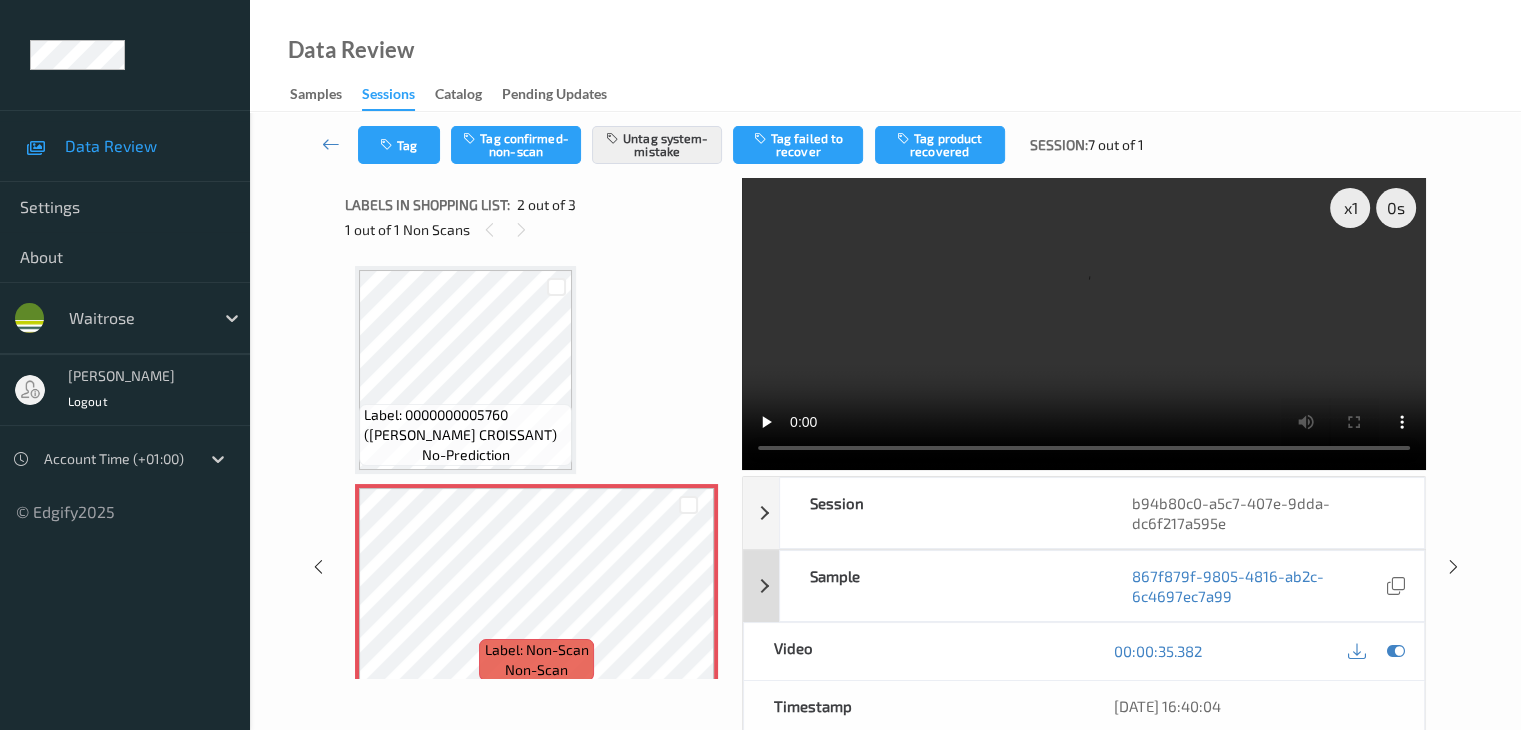type 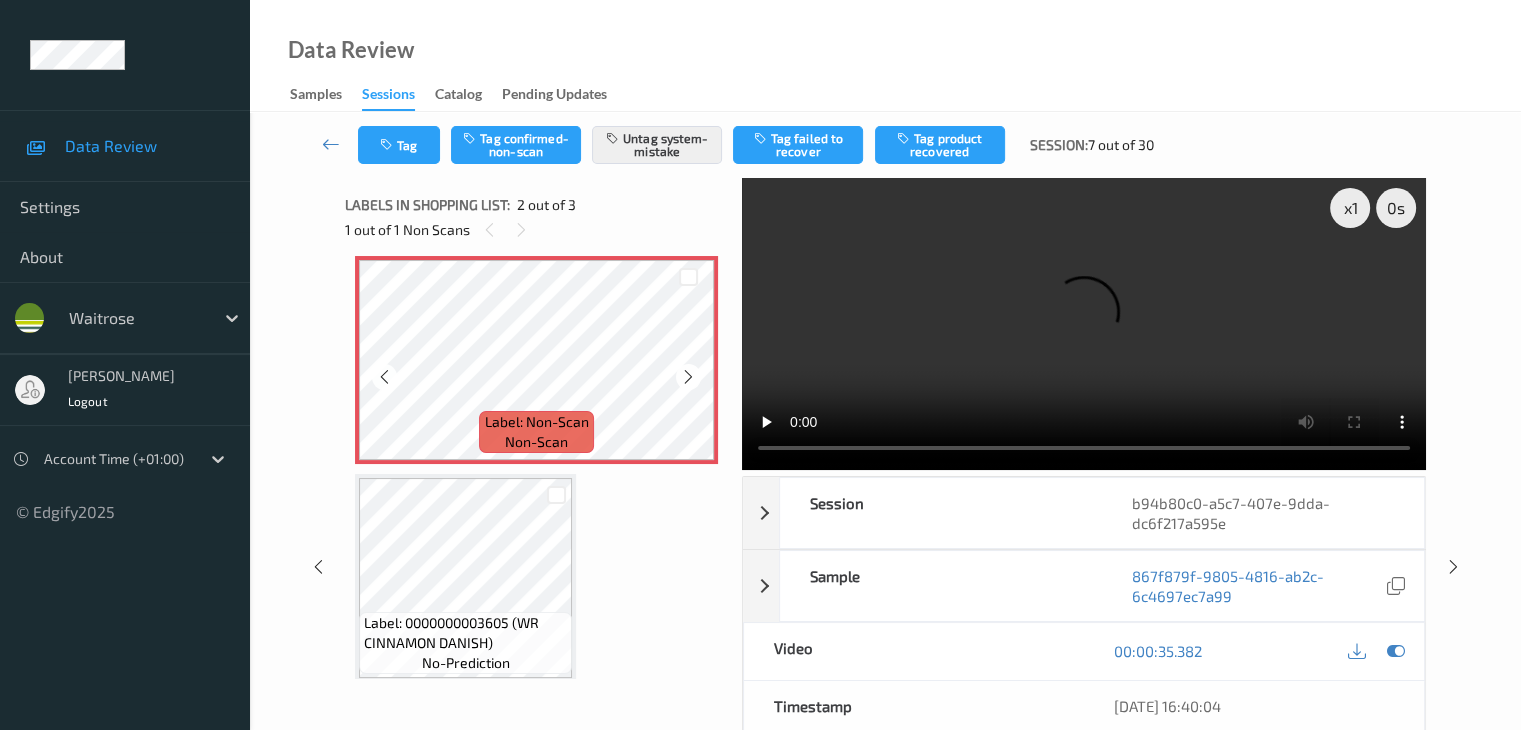 scroll, scrollTop: 241, scrollLeft: 0, axis: vertical 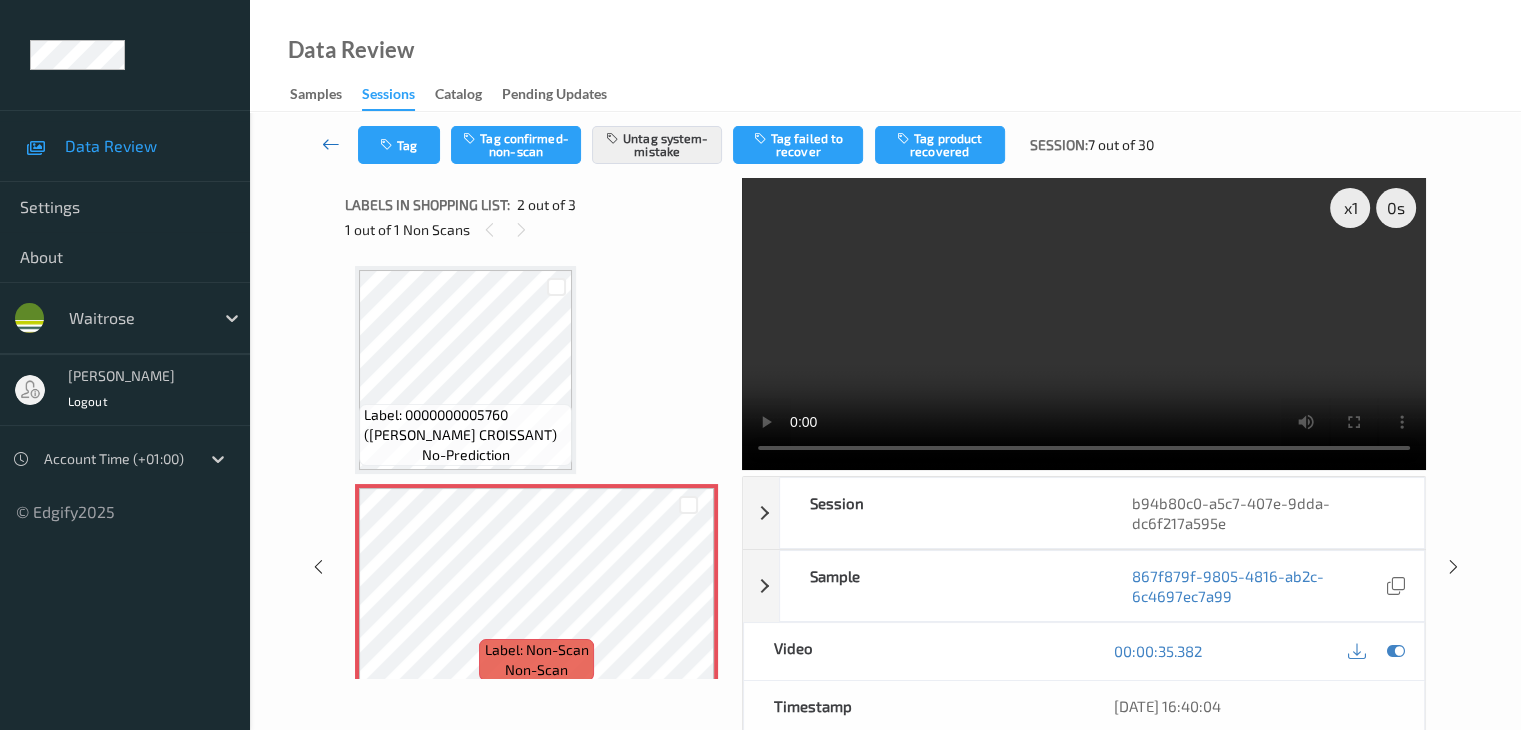 click at bounding box center (331, 145) 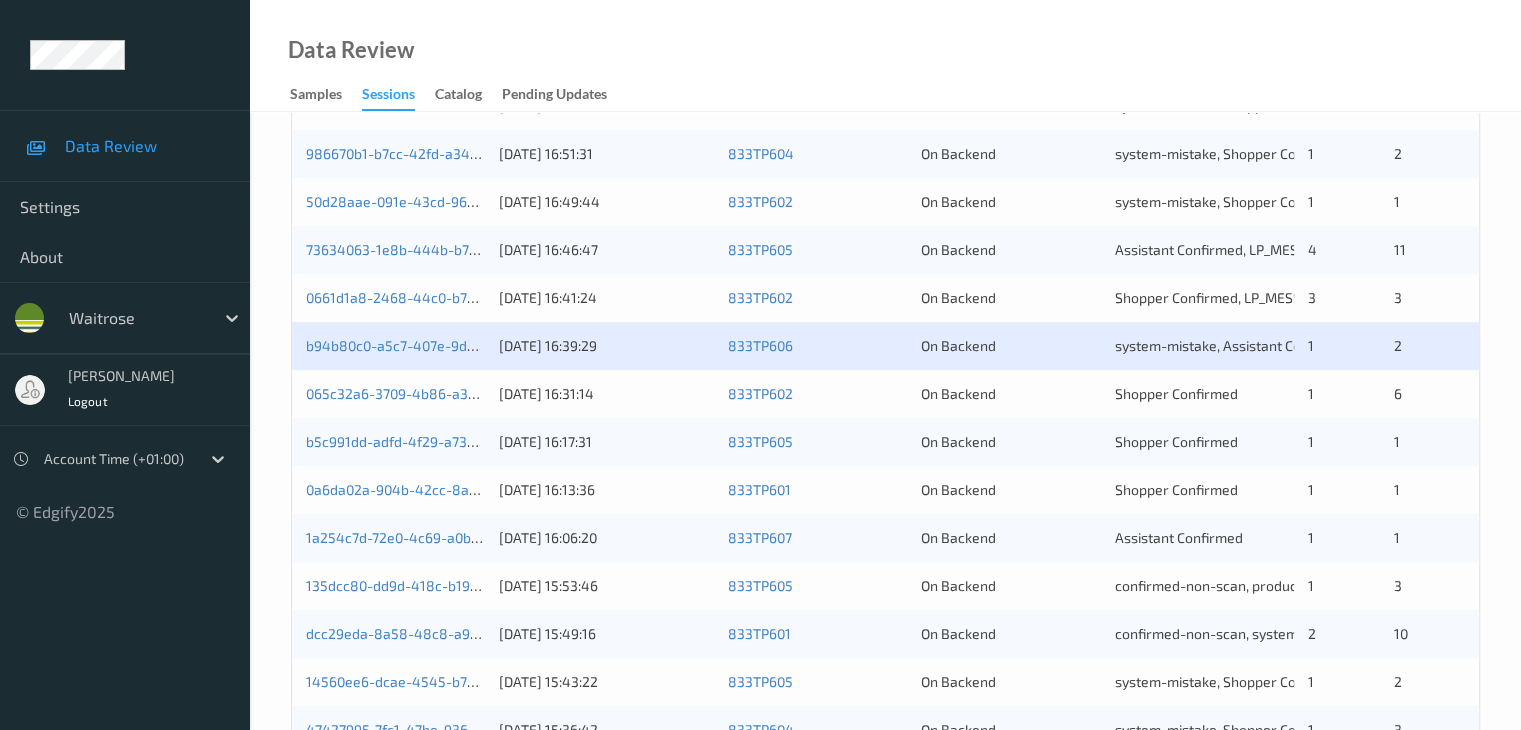 scroll, scrollTop: 600, scrollLeft: 0, axis: vertical 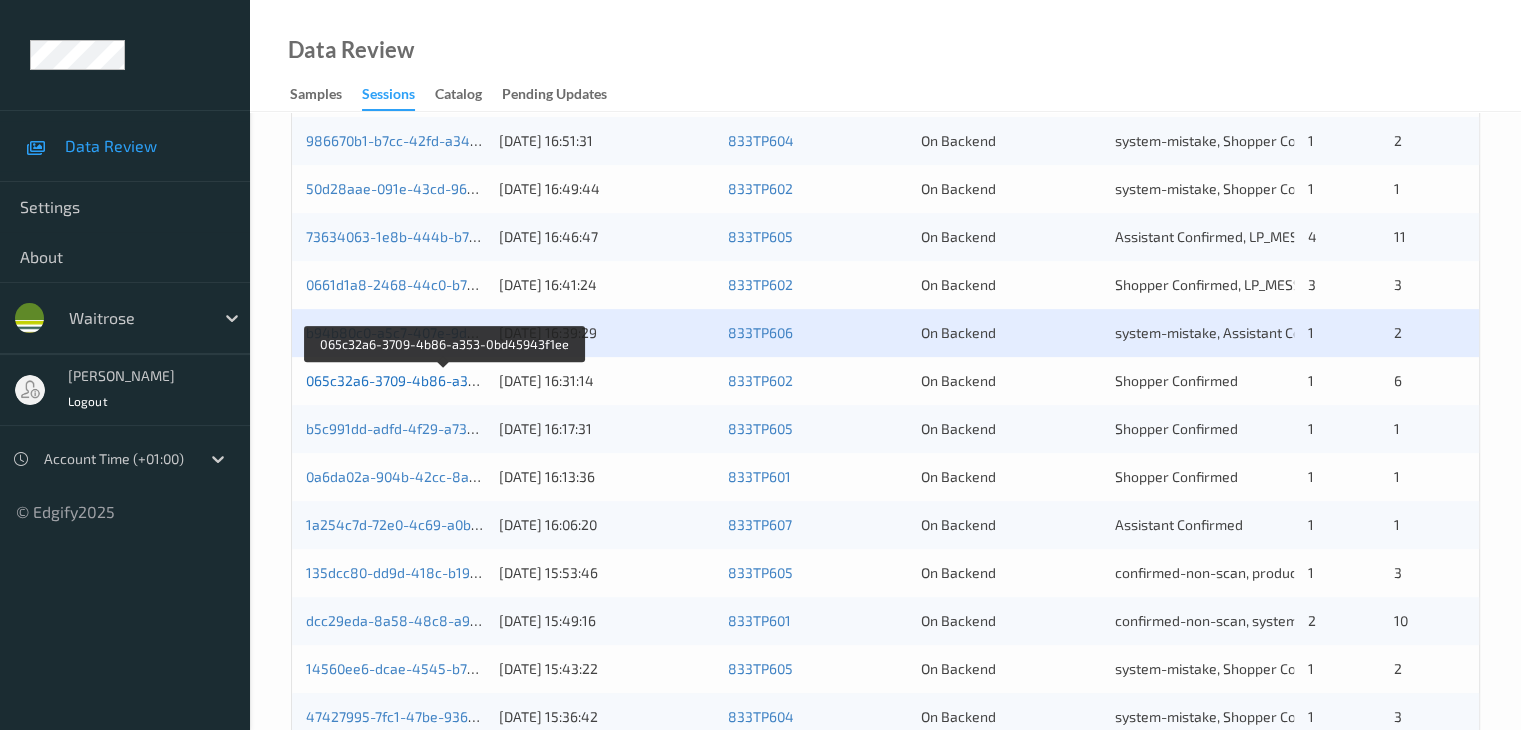 click on "065c32a6-3709-4b86-a353-0bd45943f1ee" at bounding box center [444, 380] 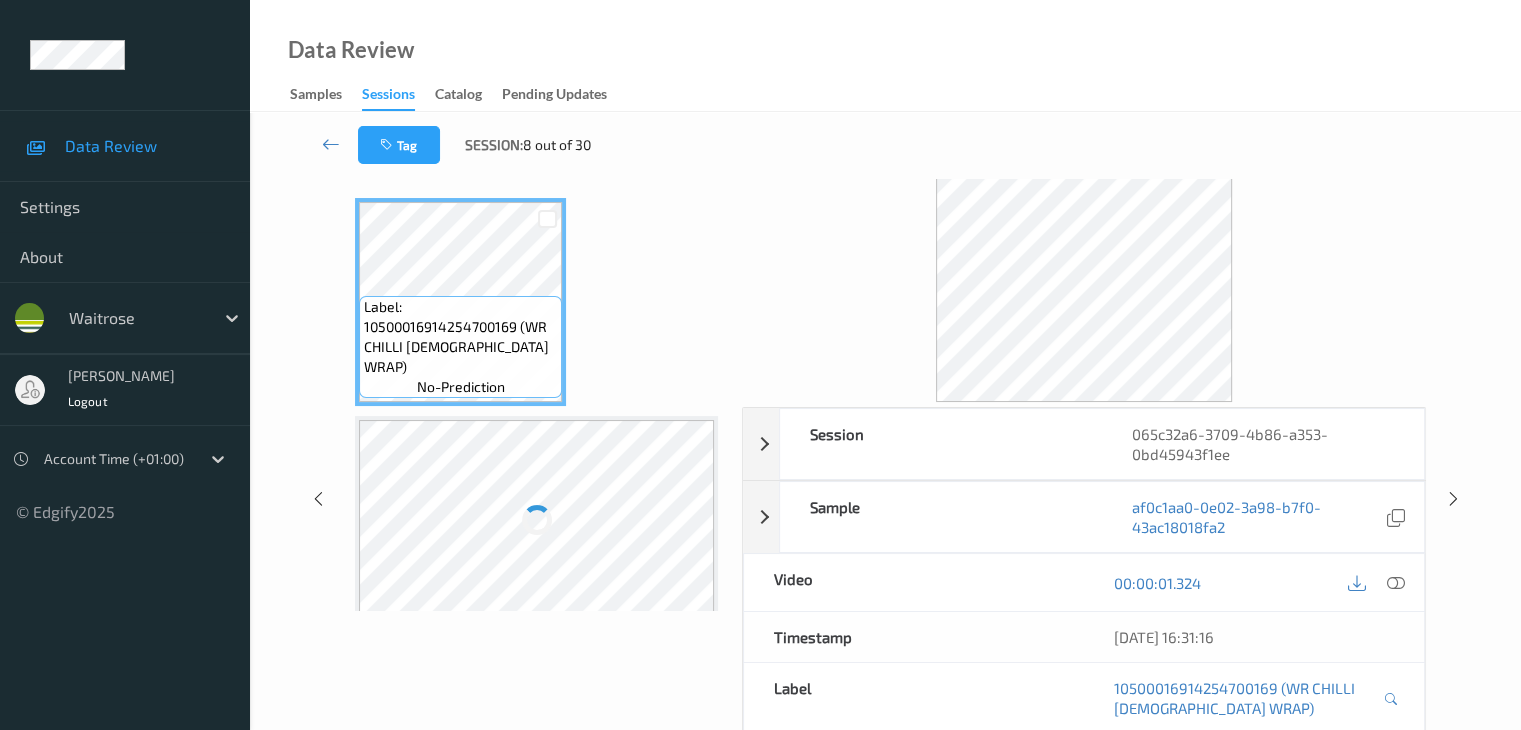 scroll, scrollTop: 0, scrollLeft: 0, axis: both 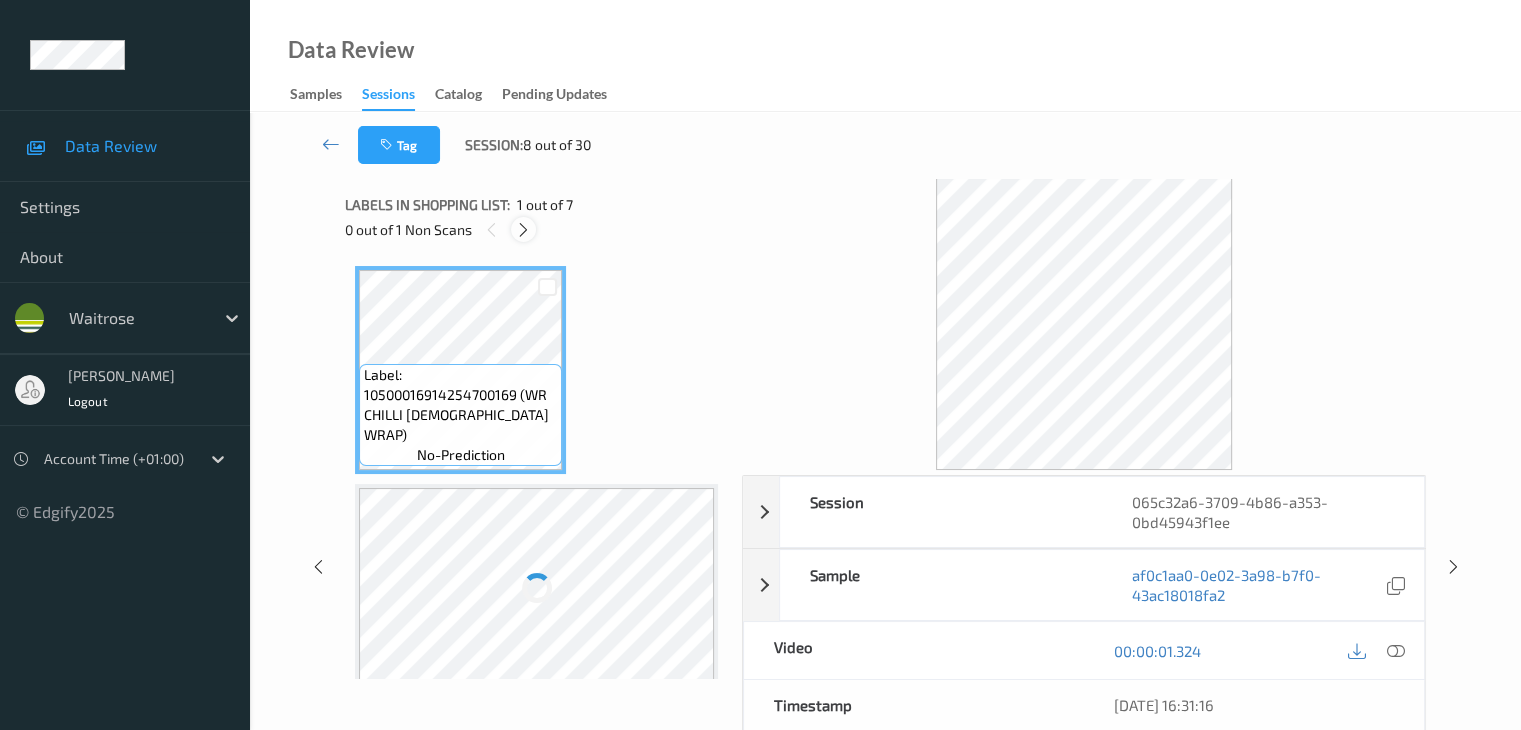 click at bounding box center [523, 230] 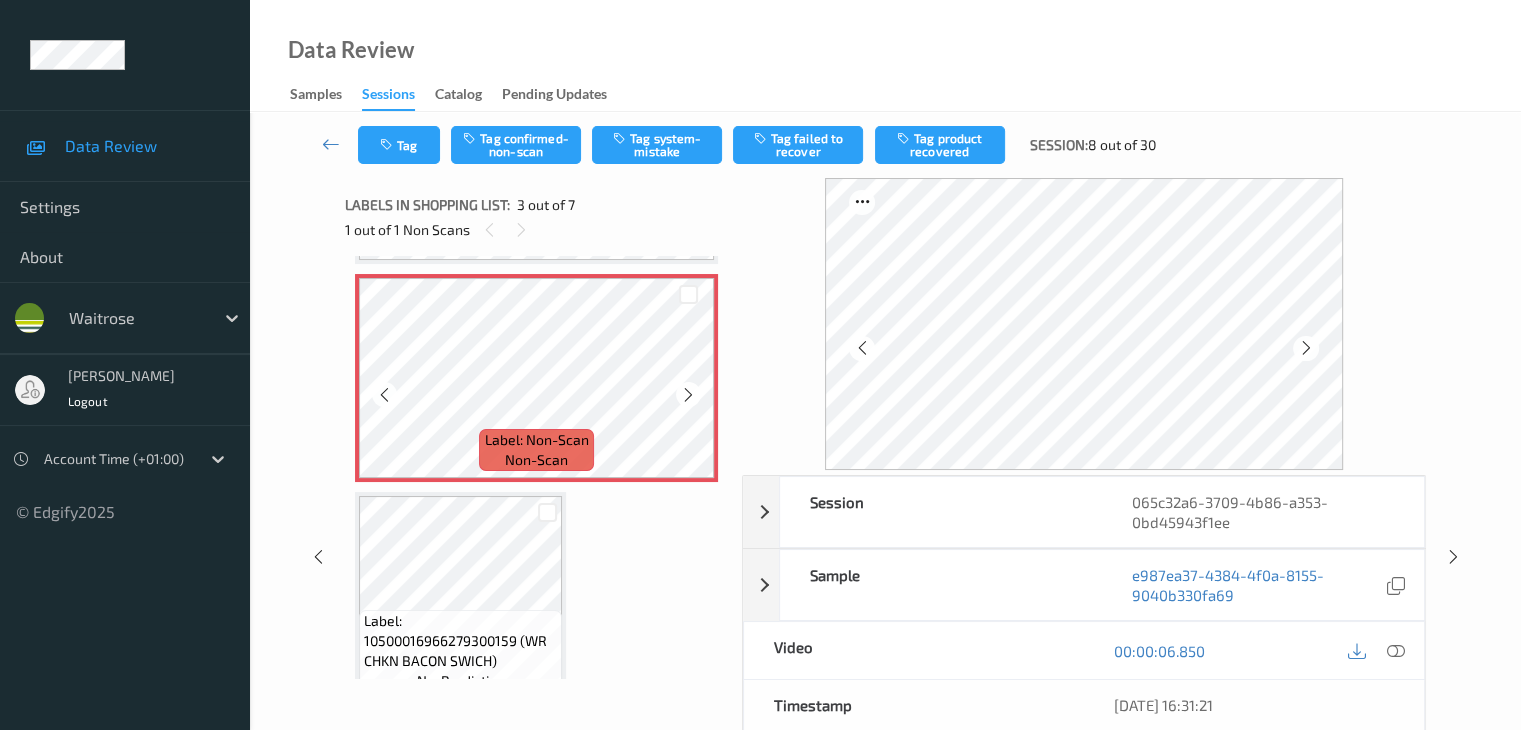 scroll, scrollTop: 228, scrollLeft: 0, axis: vertical 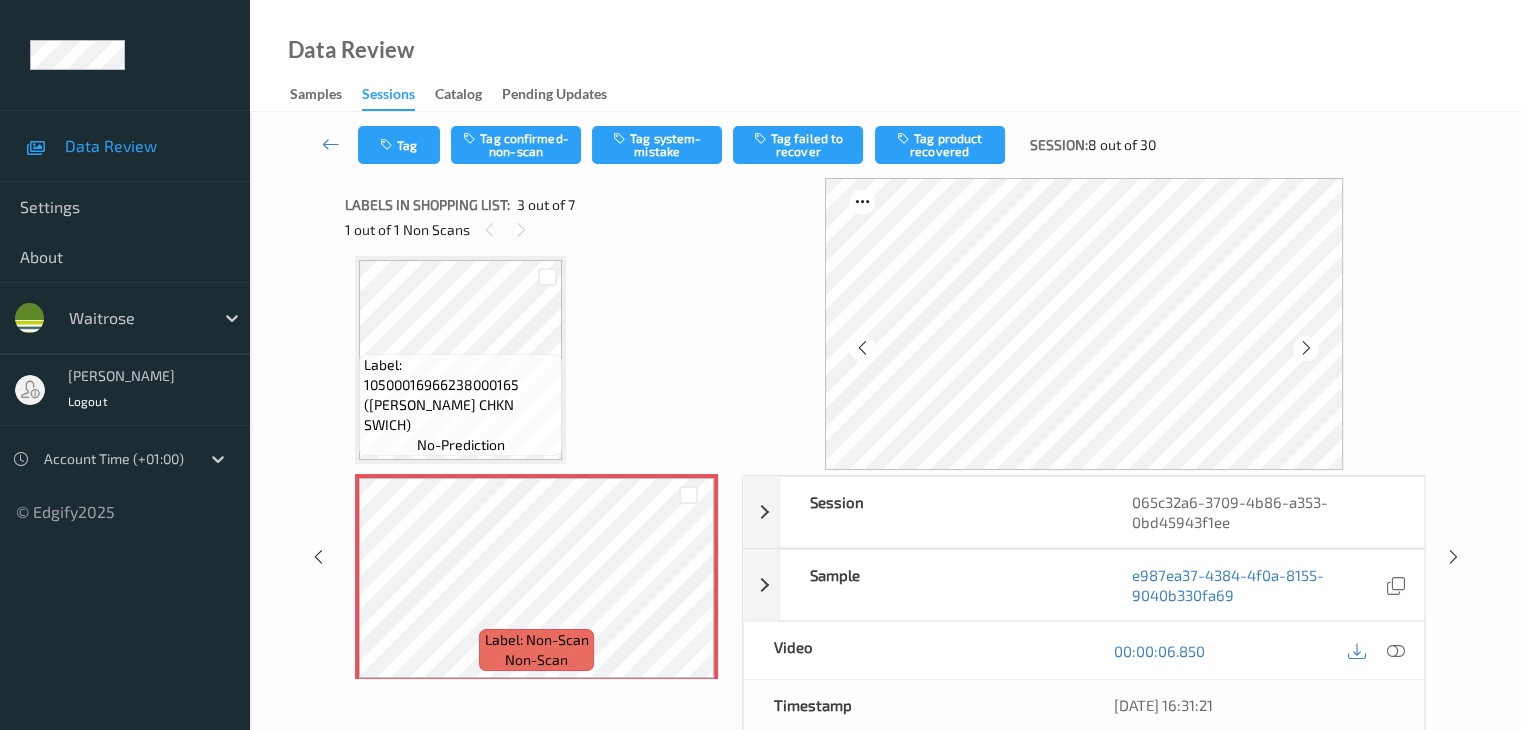 click on "Label: 10500016914254700169 (WR CHILLI [DEMOGRAPHIC_DATA] WRAP) no-prediction Label: 10500016966238000165 ([PERSON_NAME] CHKN SWICH) no-prediction Label: Non-Scan non-scan Label: Non-Scan non-scan Label: Non-Scan non-scan Label: 10500016966279300159 (WR CHKN BACON SWICH) no-prediction Label: 5060042641413 (TYRRELLS CHILLI PEPR) no-prediction Label: 5060042641413 (TYRRELLS CHILLI PEPR) no-prediction Label: 8711327373013 (B&amp;J PHISH FOOD I/CRM) no-prediction" at bounding box center [536, 796] 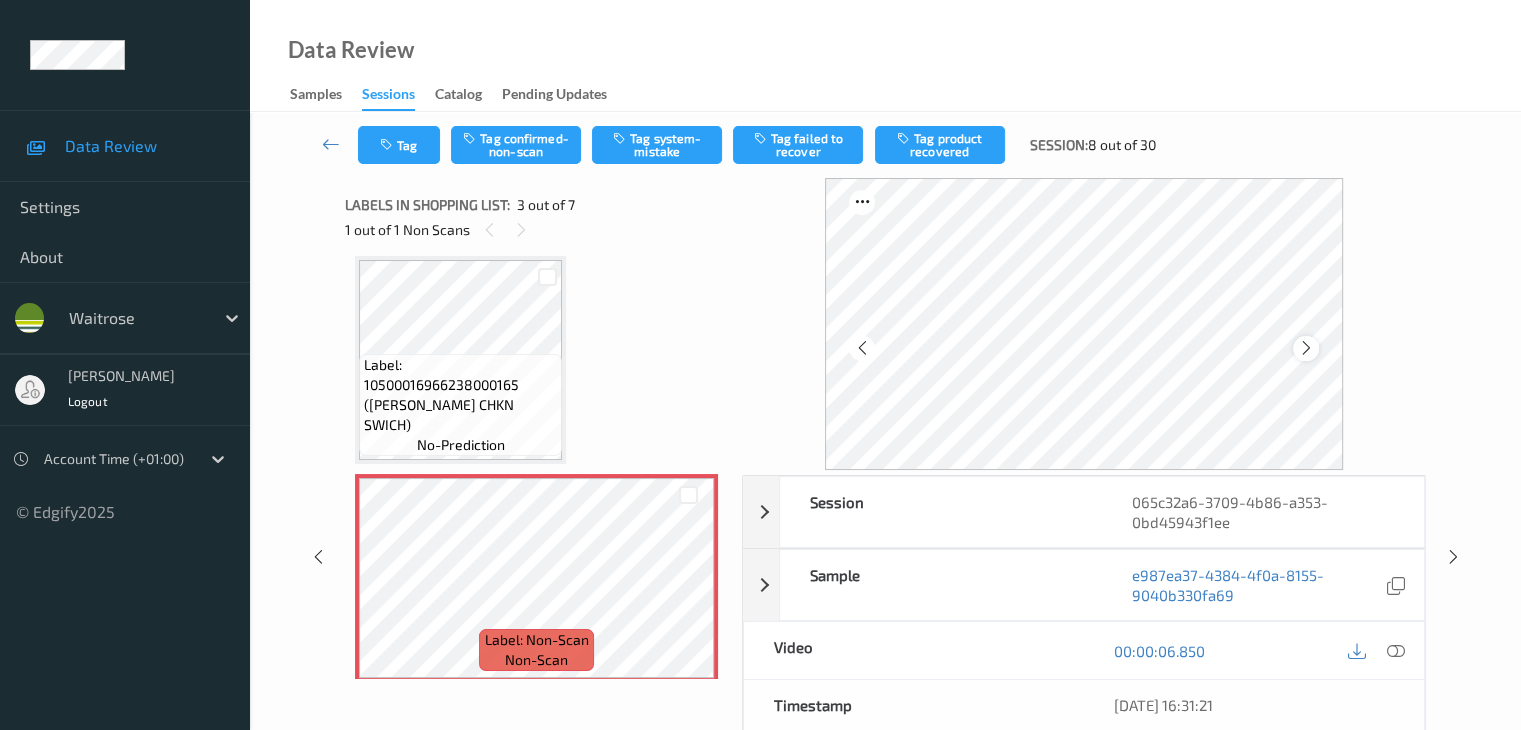 click at bounding box center (1306, 348) 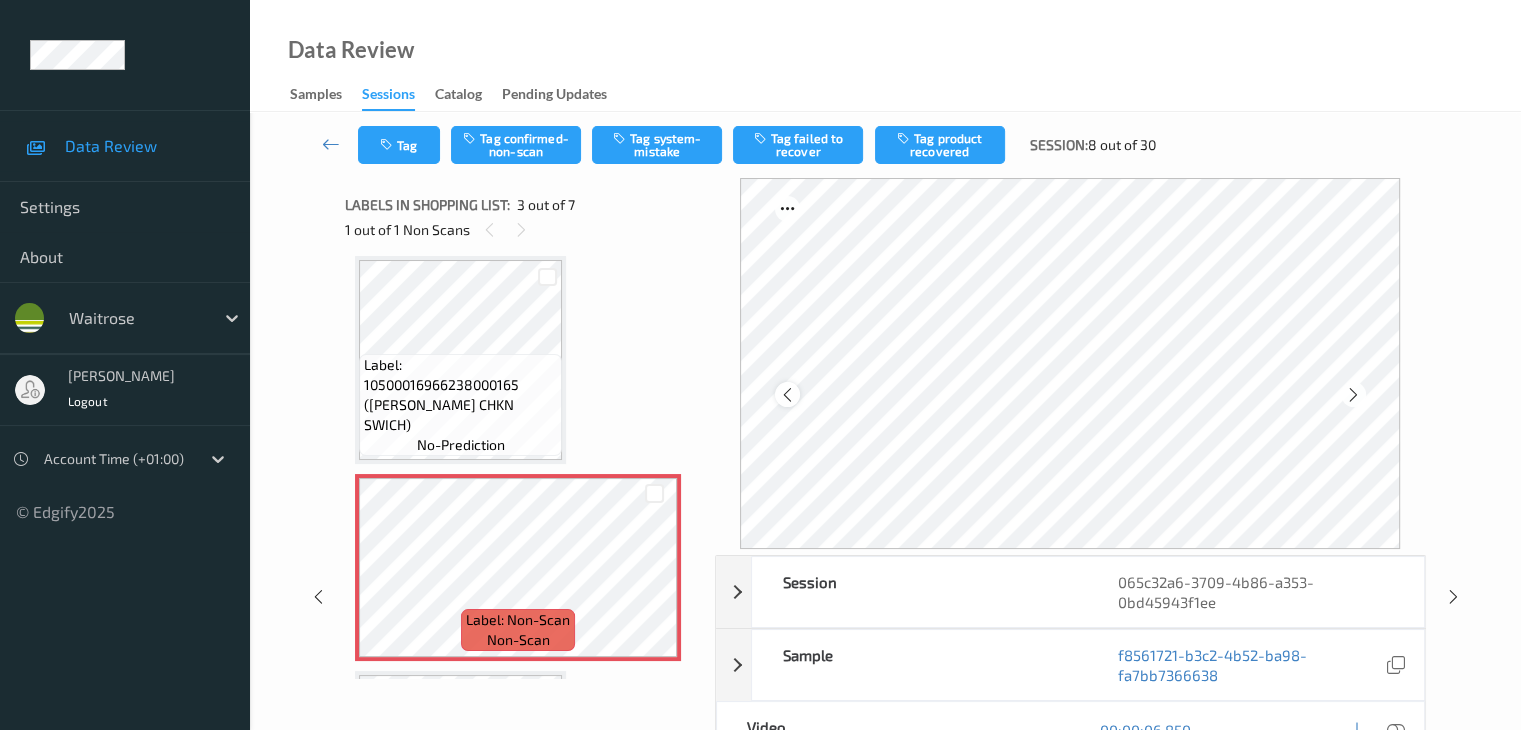 click at bounding box center [787, 395] 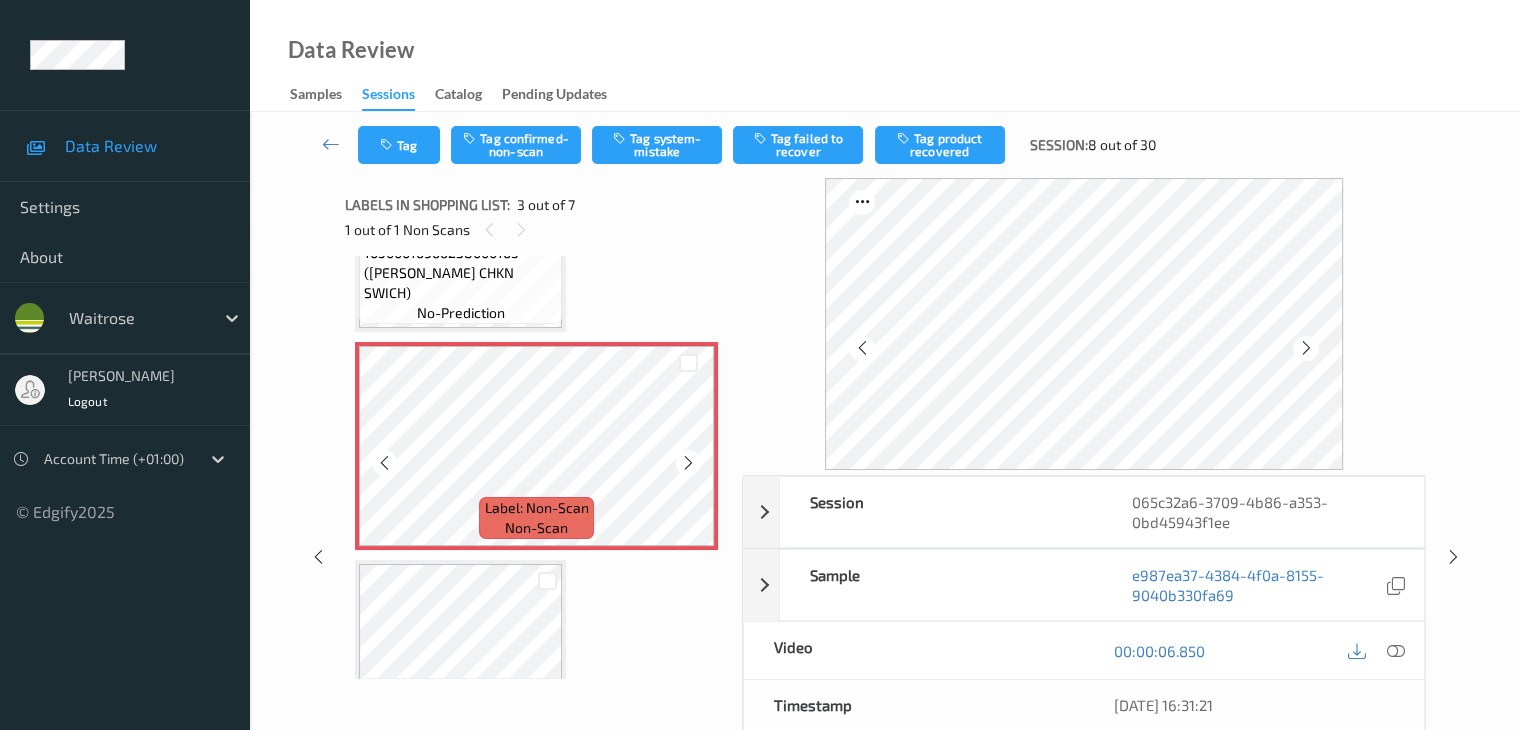 scroll, scrollTop: 328, scrollLeft: 0, axis: vertical 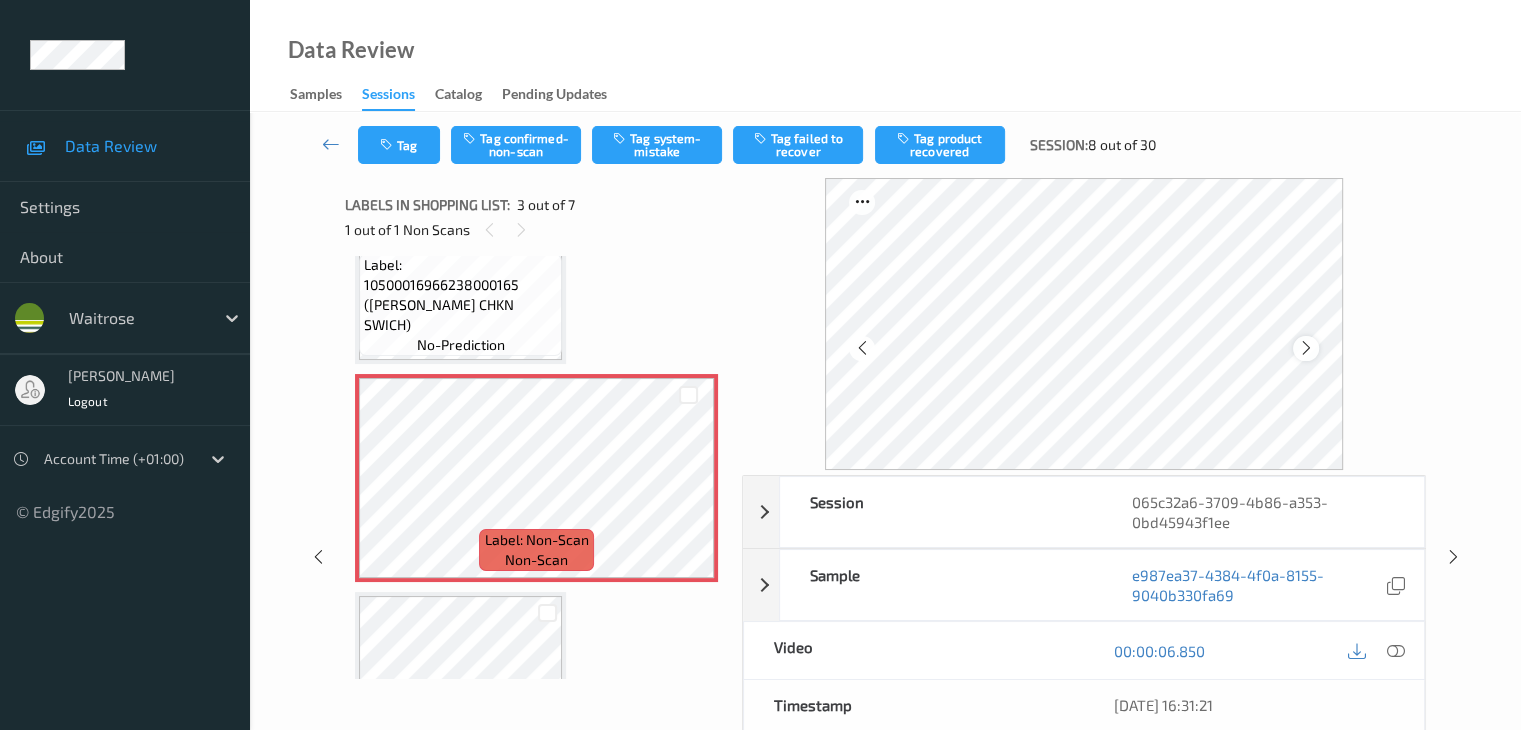 click at bounding box center (1306, 348) 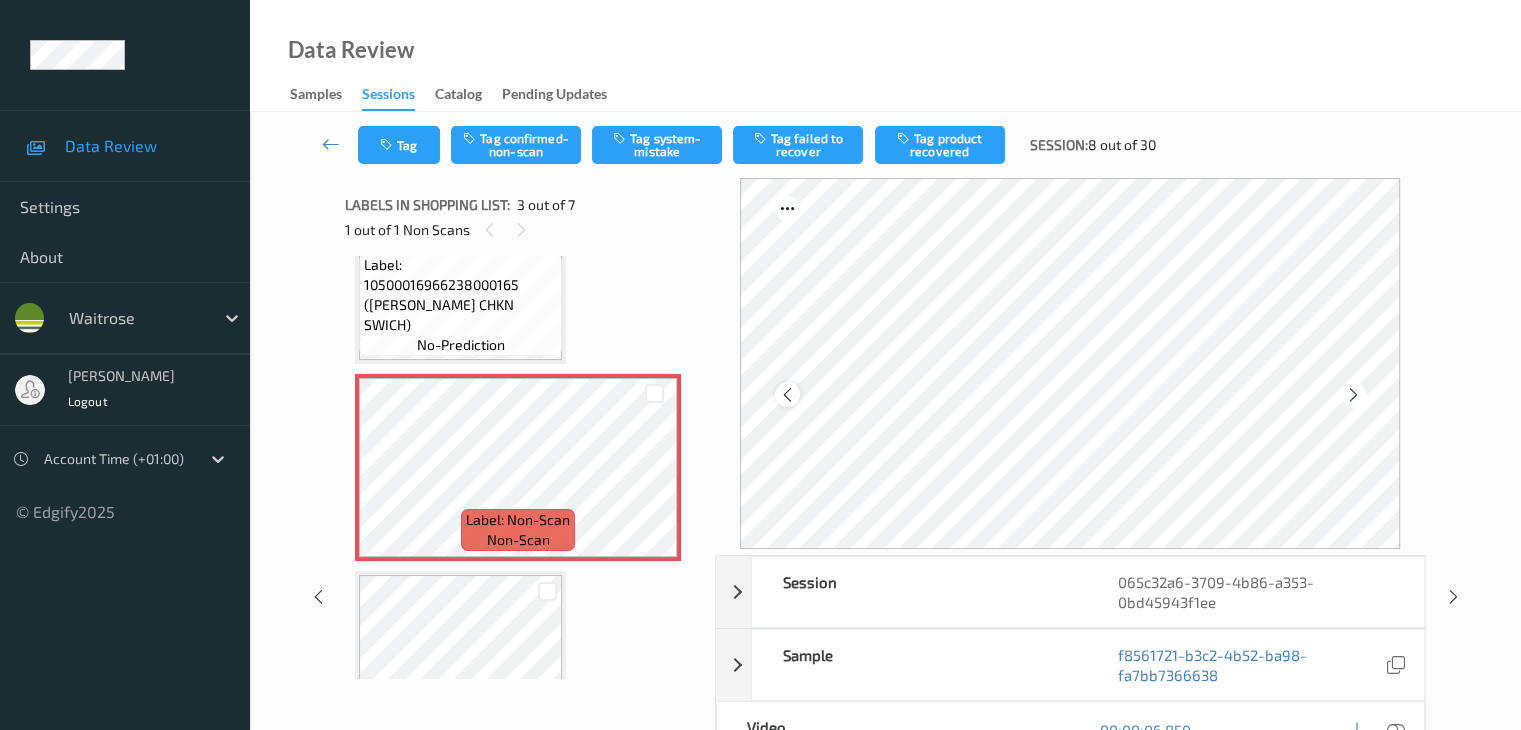 click at bounding box center (787, 395) 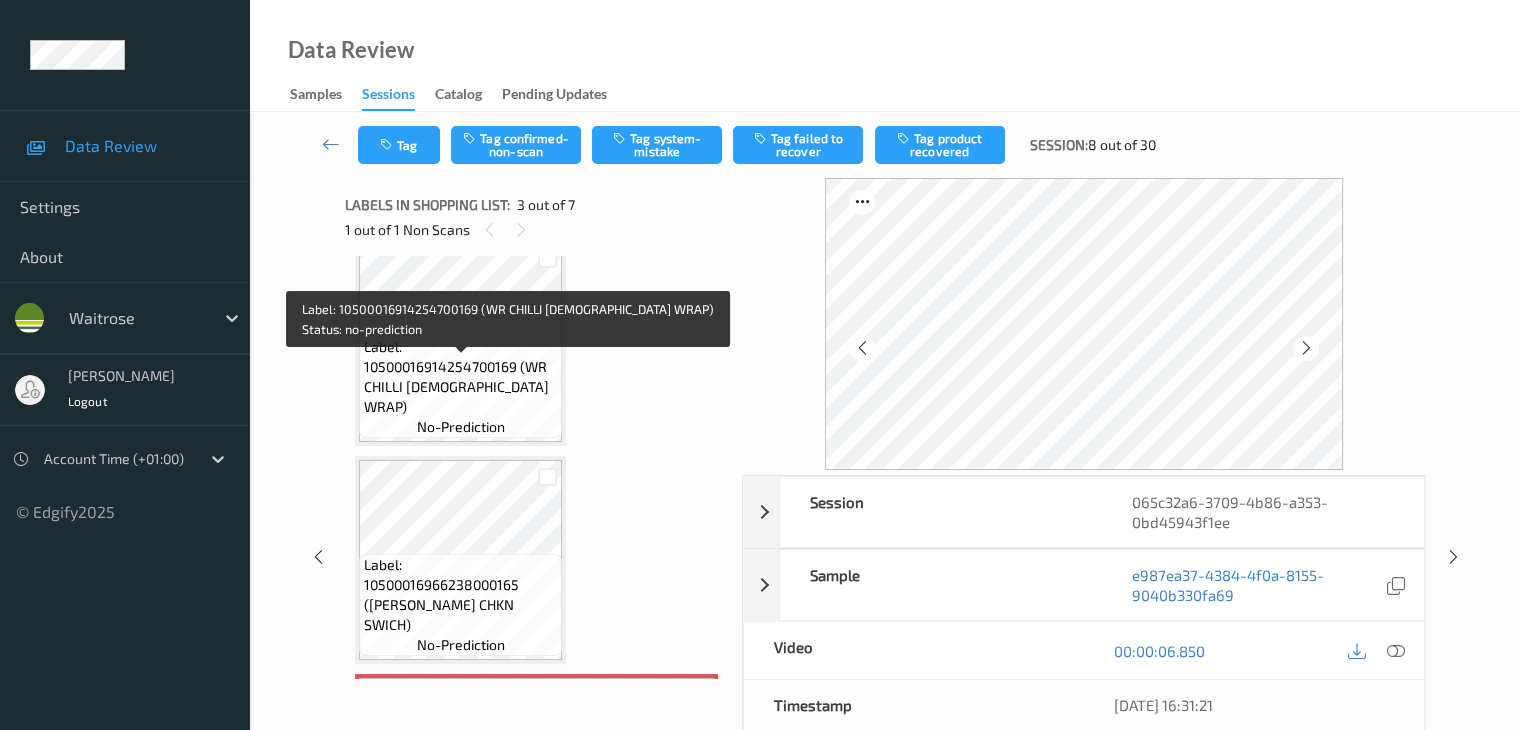 scroll, scrollTop: 0, scrollLeft: 0, axis: both 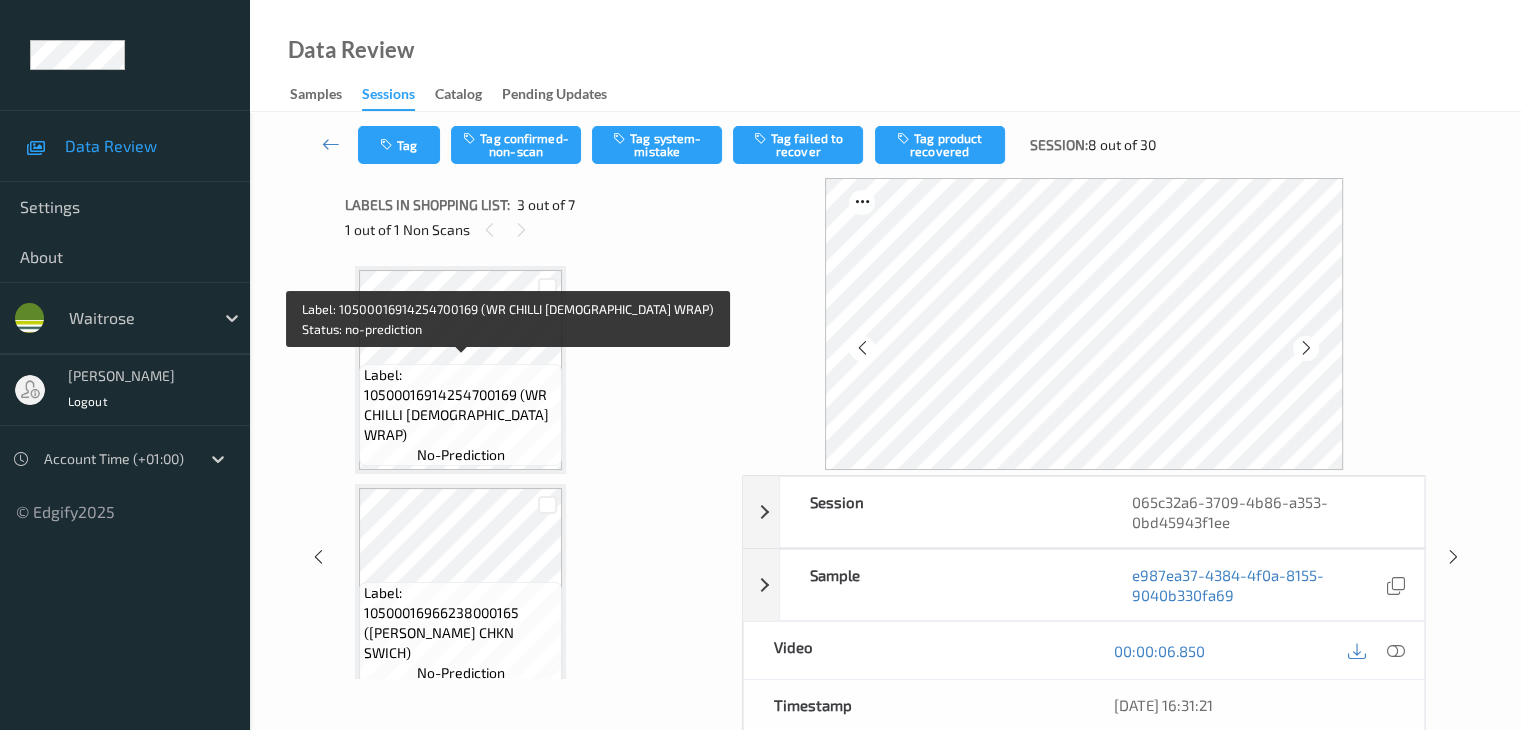 click on "Label: 10500016914254700169 (WR CHILLI [DEMOGRAPHIC_DATA] WRAP)" at bounding box center (460, 405) 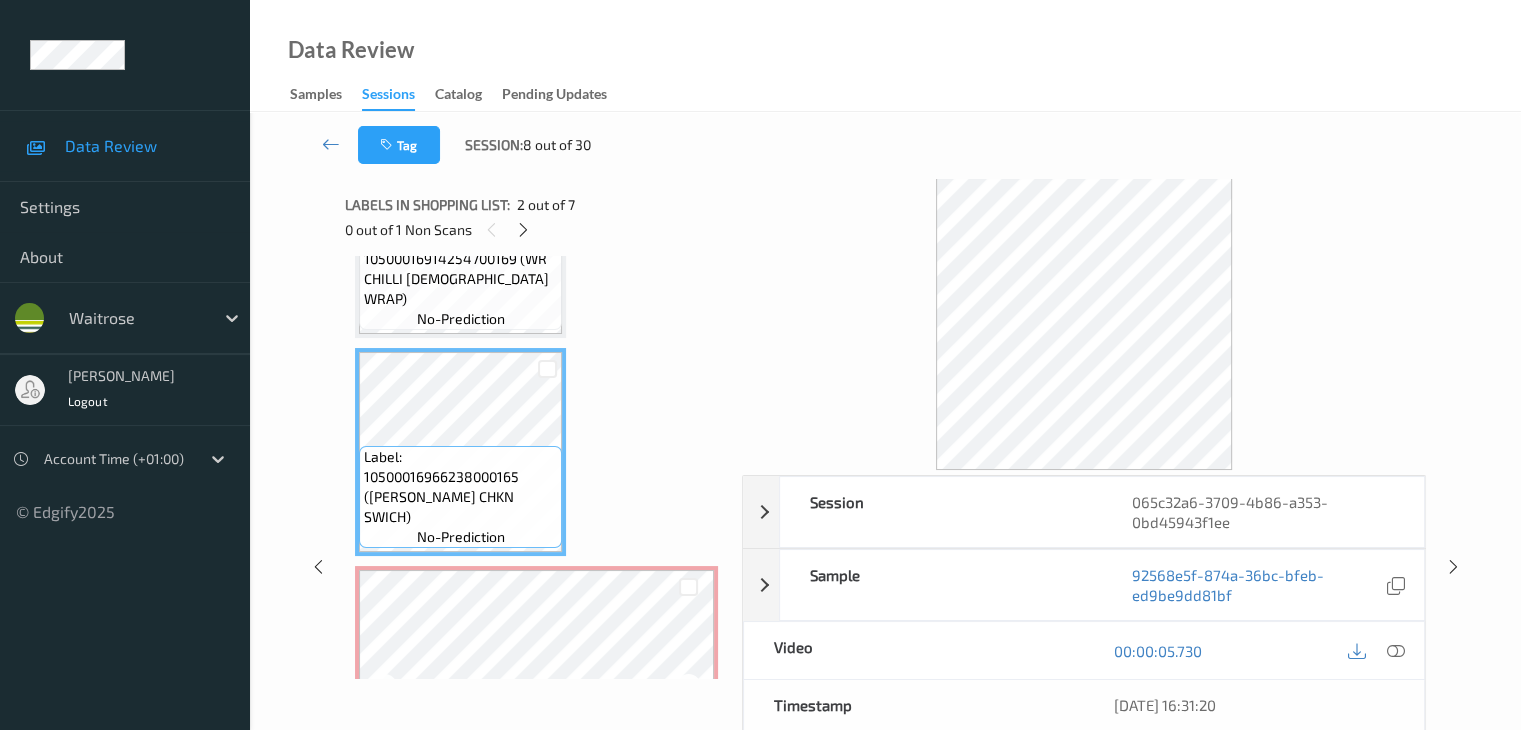 scroll, scrollTop: 0, scrollLeft: 0, axis: both 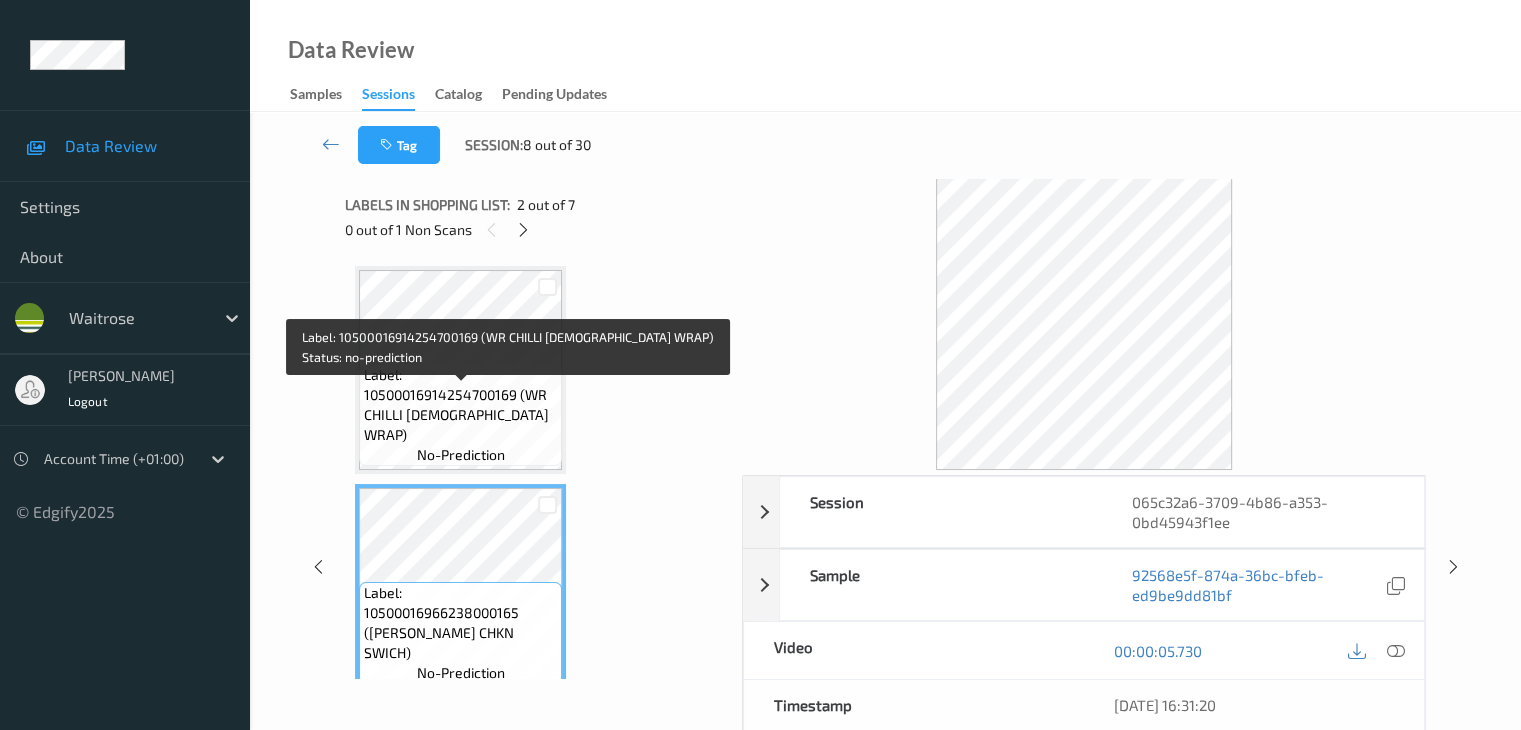 click on "Label: 10500016914254700169 (WR CHILLI [DEMOGRAPHIC_DATA] WRAP)" at bounding box center [460, 405] 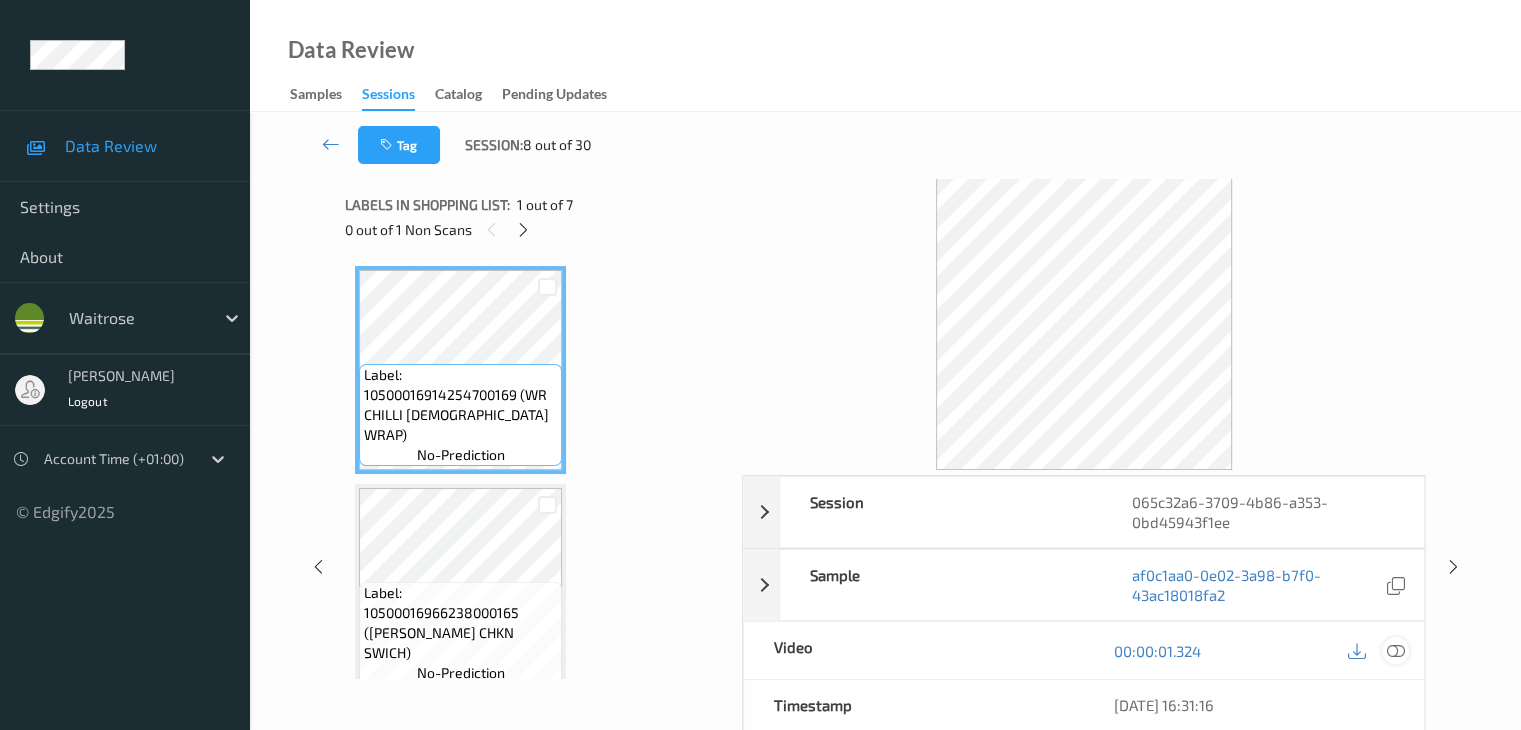 click at bounding box center [1395, 651] 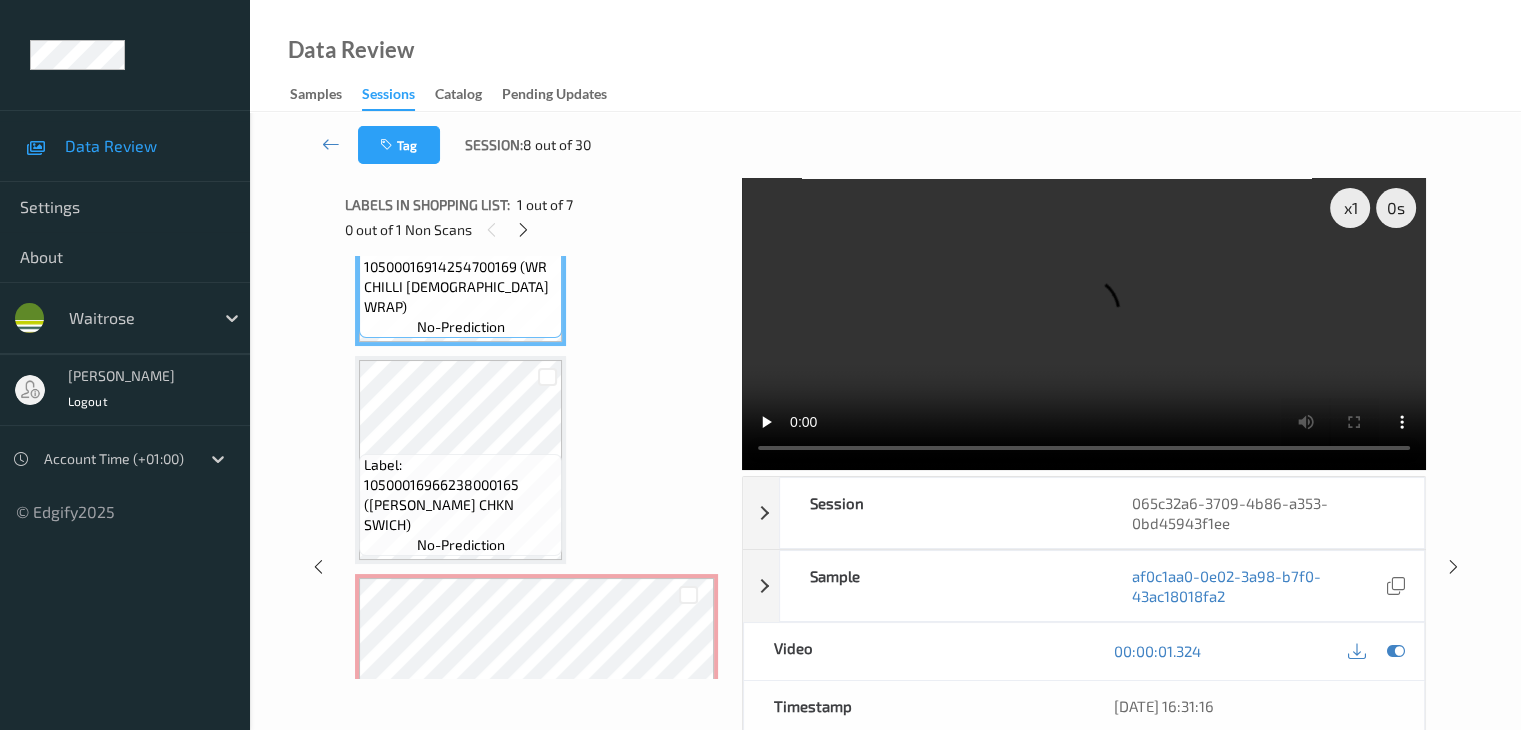 scroll, scrollTop: 300, scrollLeft: 0, axis: vertical 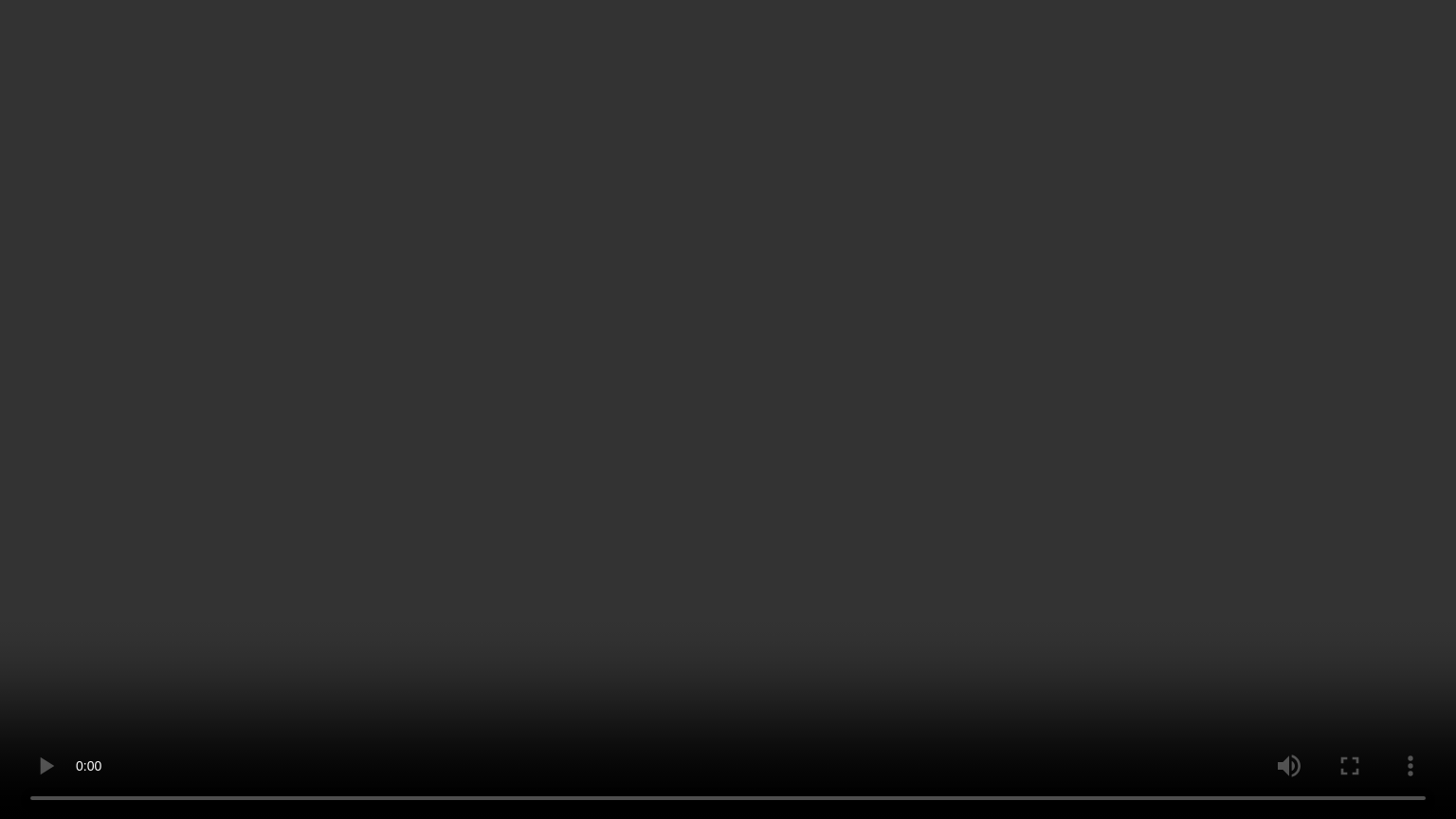 type 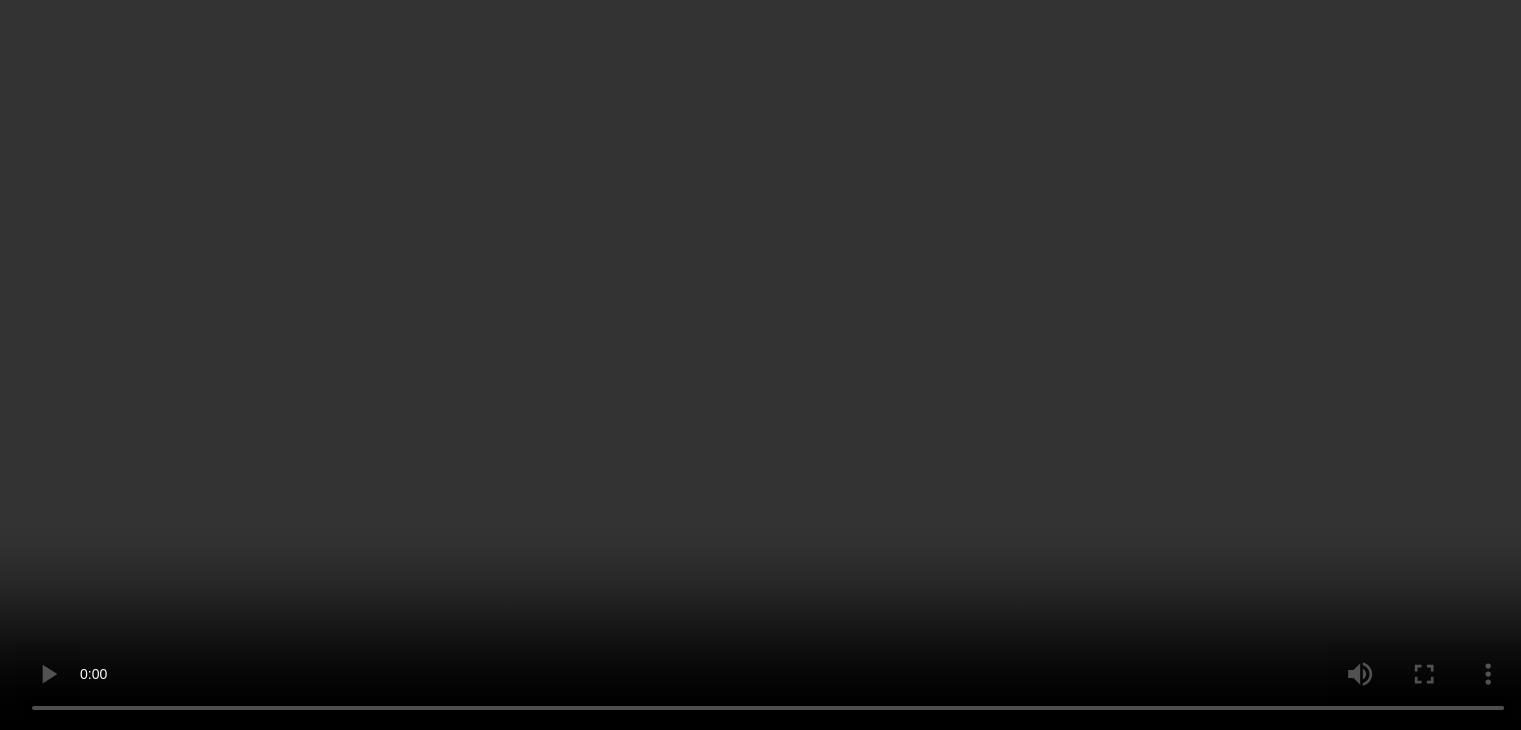 scroll, scrollTop: 0, scrollLeft: 0, axis: both 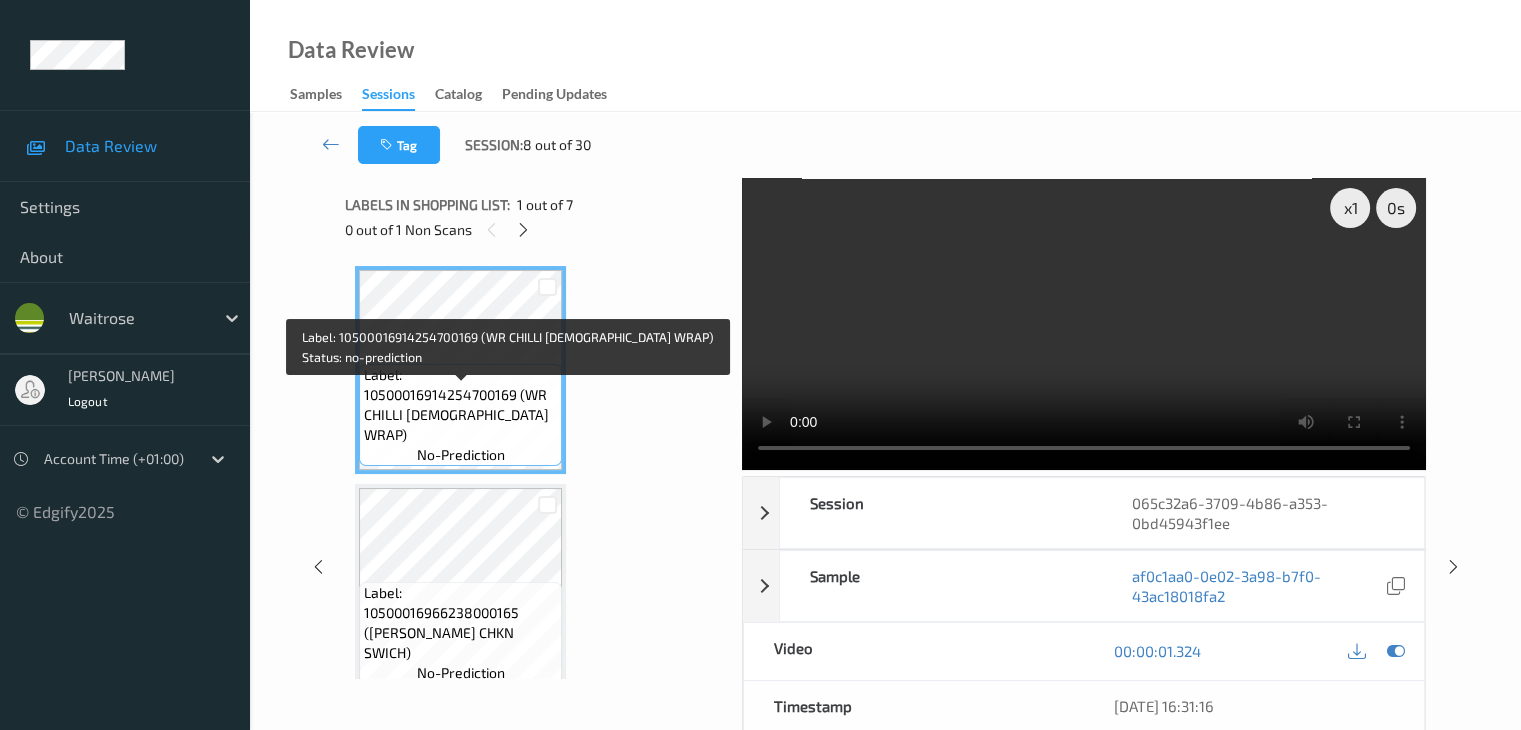 click on "Label: 10500016914254700169 (WR CHILLI [DEMOGRAPHIC_DATA] WRAP)" at bounding box center [460, 405] 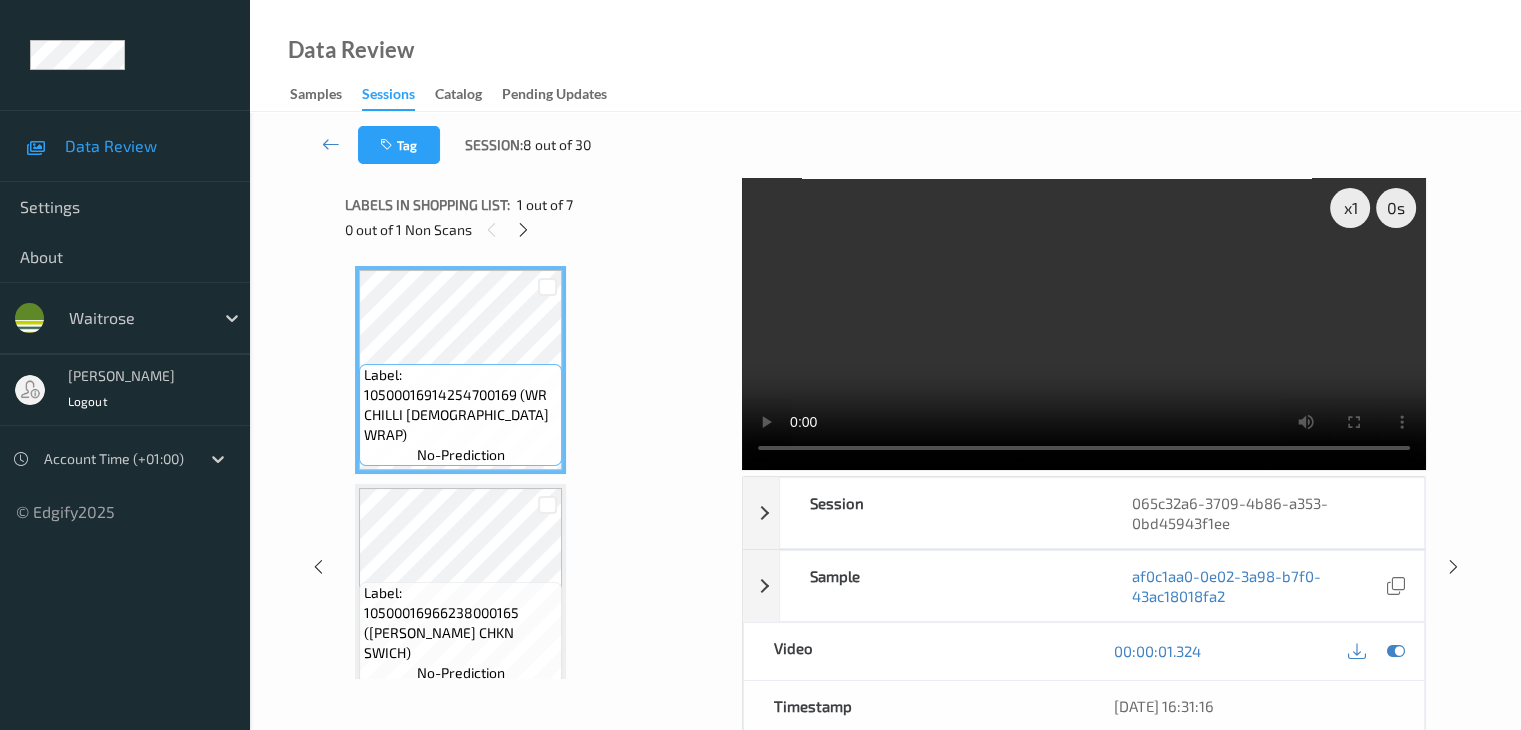 click on "Label: 10500016914254700169 (WR CHILLI [DEMOGRAPHIC_DATA] WRAP)" at bounding box center (460, 405) 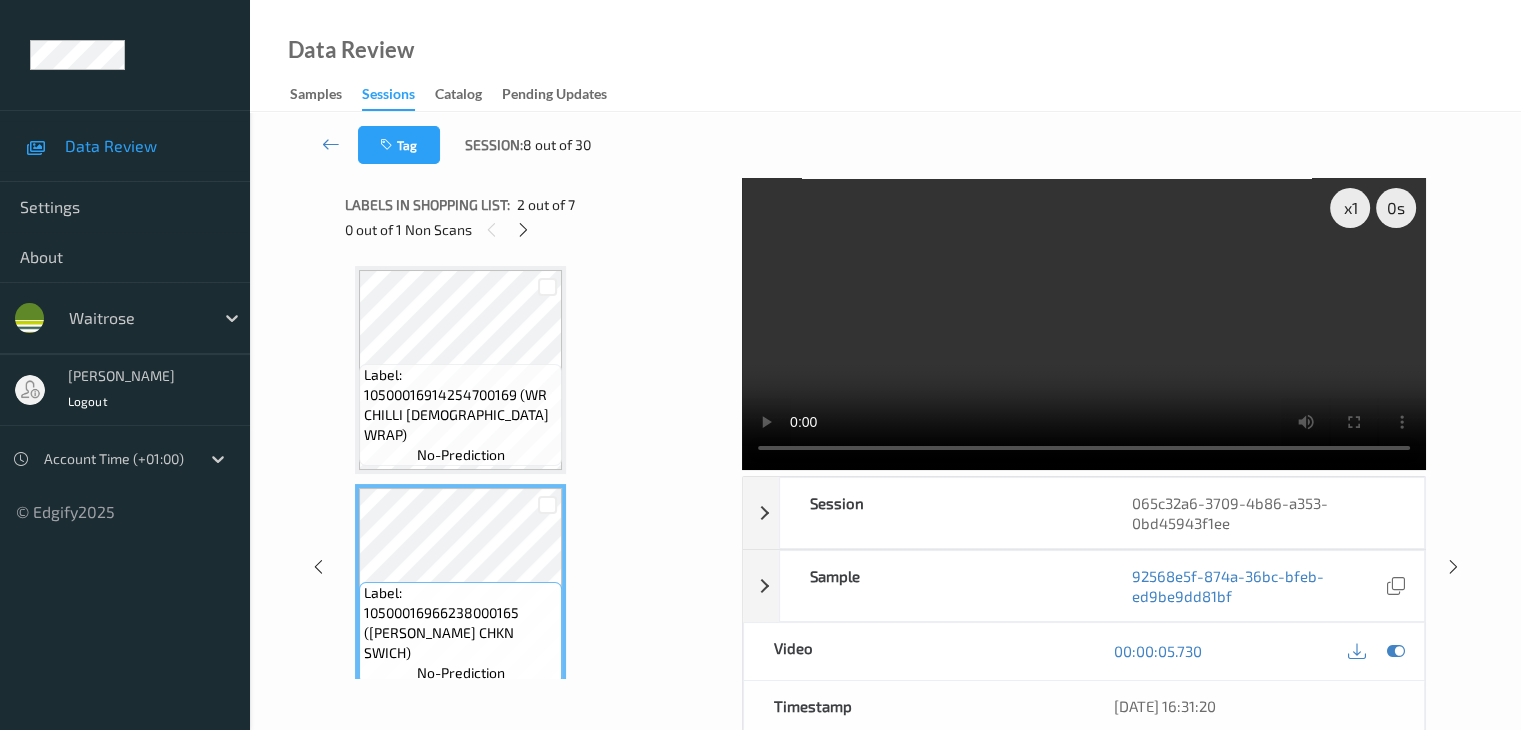 click on "Label: 10500016914254700169 (WR CHILLI [DEMOGRAPHIC_DATA] WRAP) no-prediction Label: 10500016966238000165 ([PERSON_NAME] CHKN SWICH) no-prediction Label: Non-Scan non-scan Label: Non-Scan non-scan Label: Non-Scan non-scan Label: 10500016966279300159 (WR CHKN BACON SWICH) no-prediction Label: 5060042641413 (TYRRELLS CHILLI PEPR) no-prediction Label: 5060042641413 (TYRRELLS CHILLI PEPR) no-prediction Label: 8711327373013 (B&amp;J PHISH FOOD I/CRM) no-prediction" at bounding box center (536, 467) 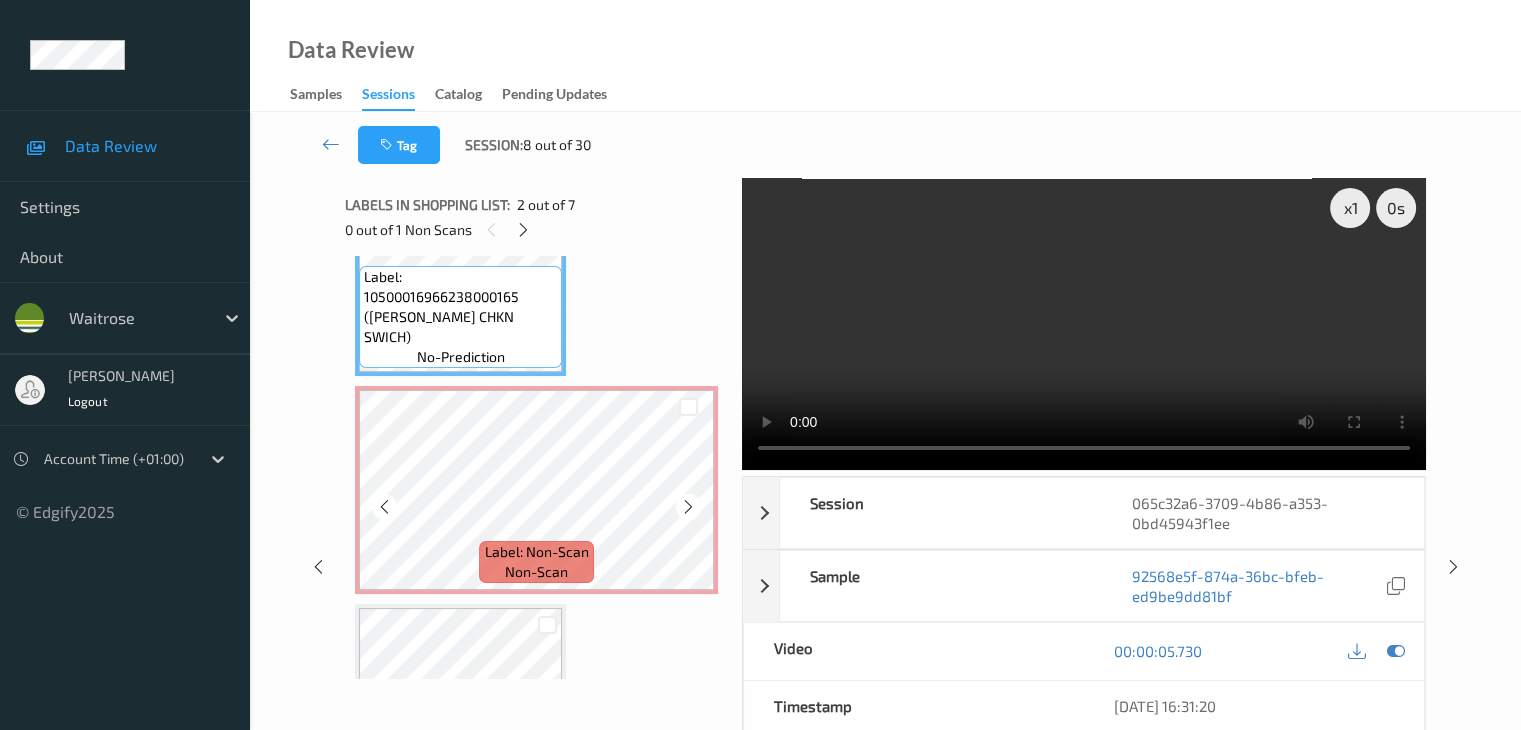 scroll, scrollTop: 500, scrollLeft: 0, axis: vertical 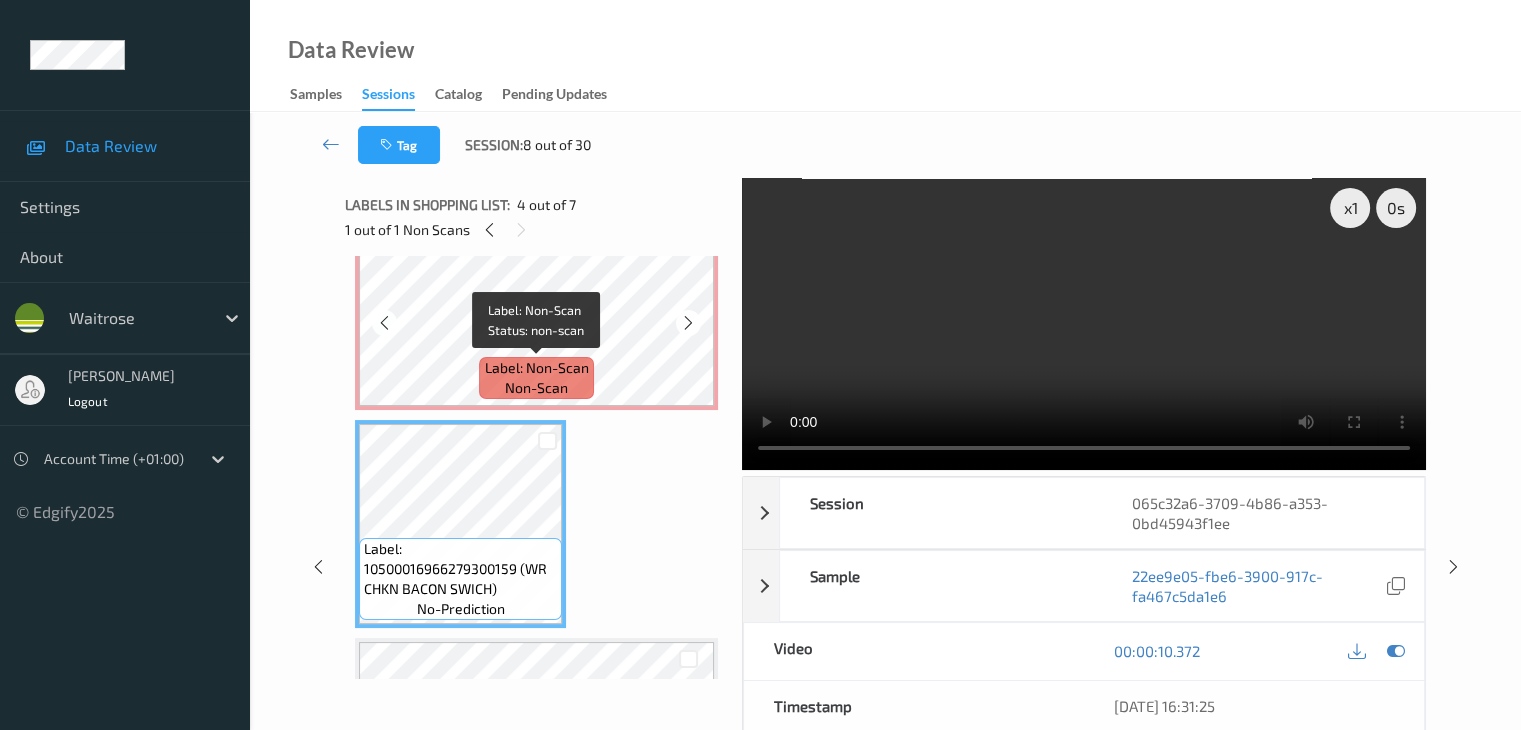 click on "Label: Non-Scan" at bounding box center [537, 368] 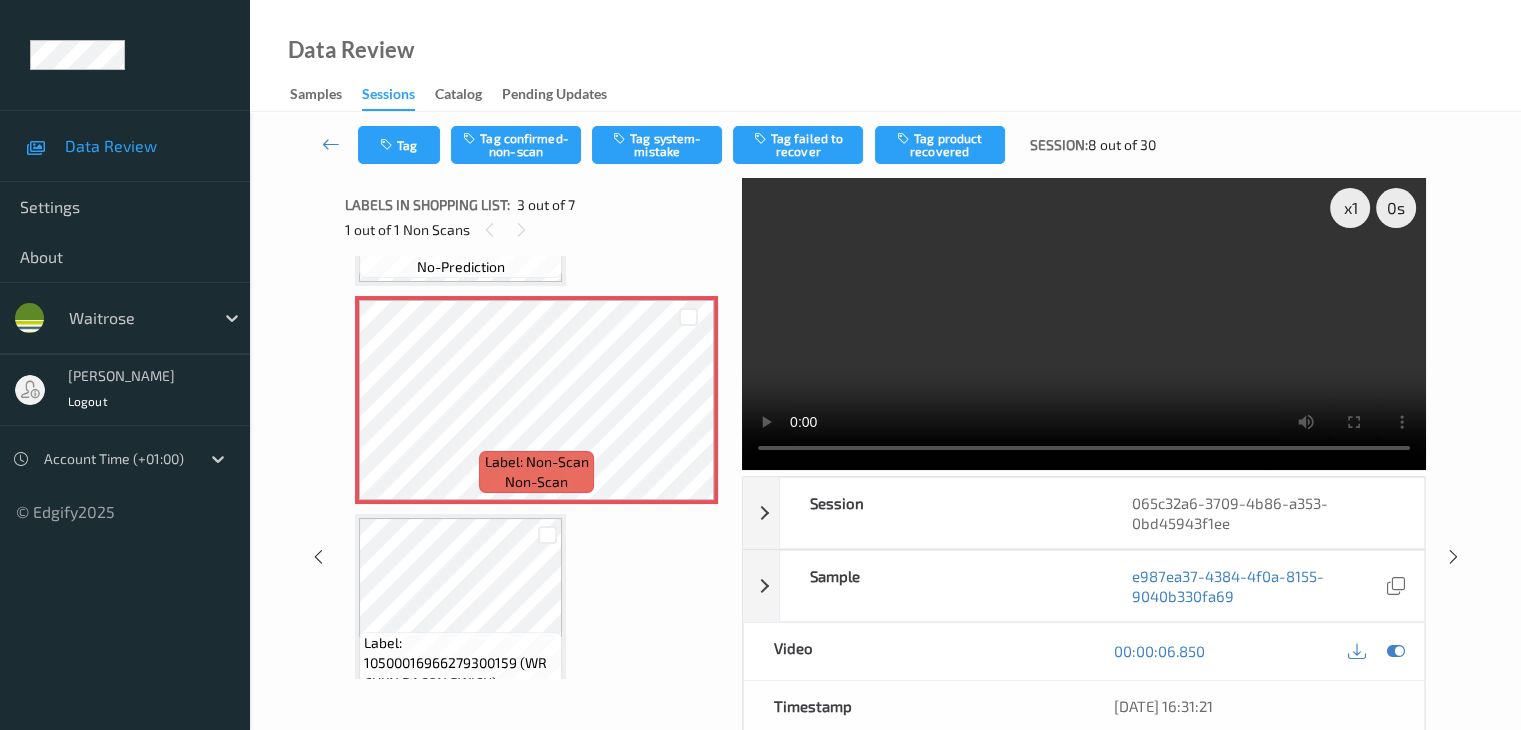 scroll, scrollTop: 300, scrollLeft: 0, axis: vertical 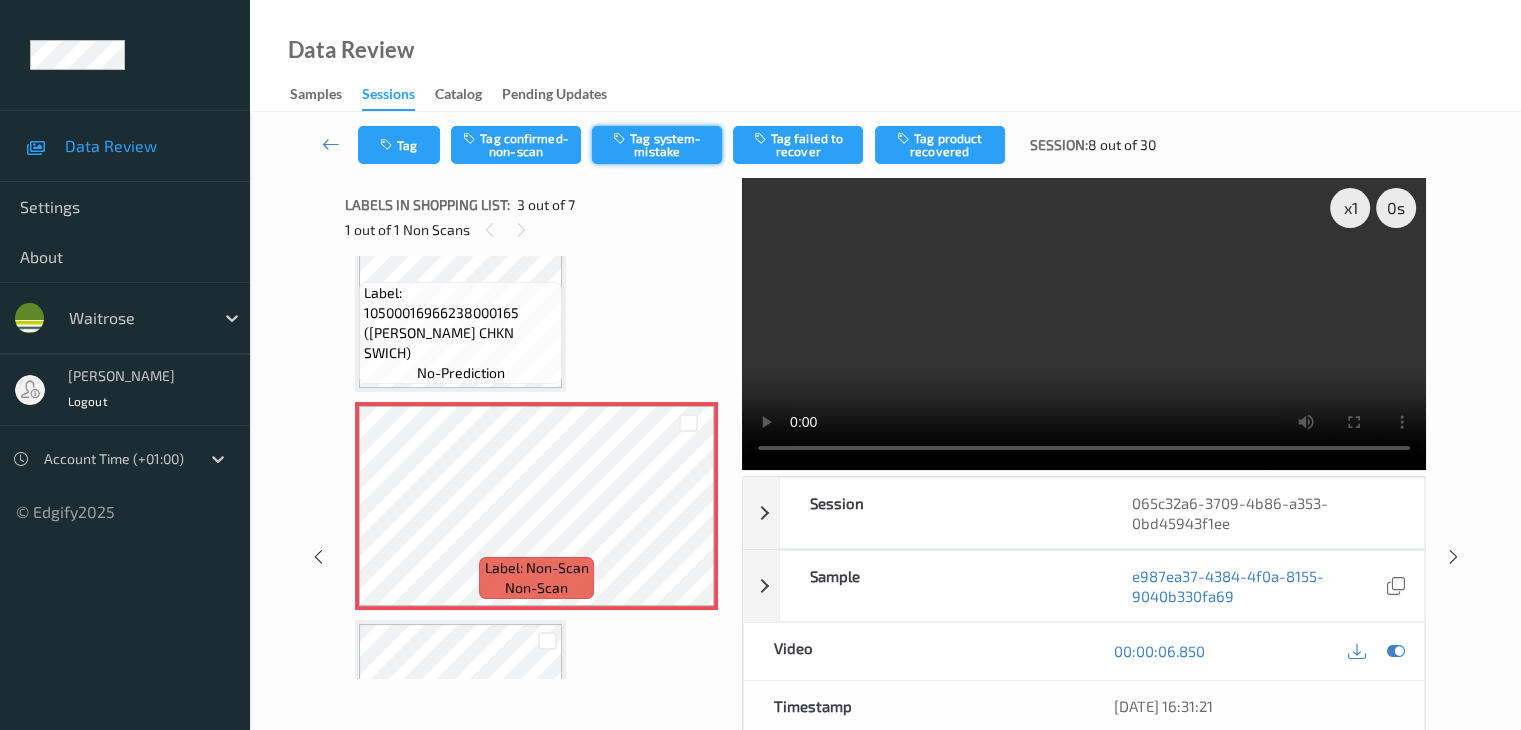 click on "Tag   system-mistake" at bounding box center [657, 145] 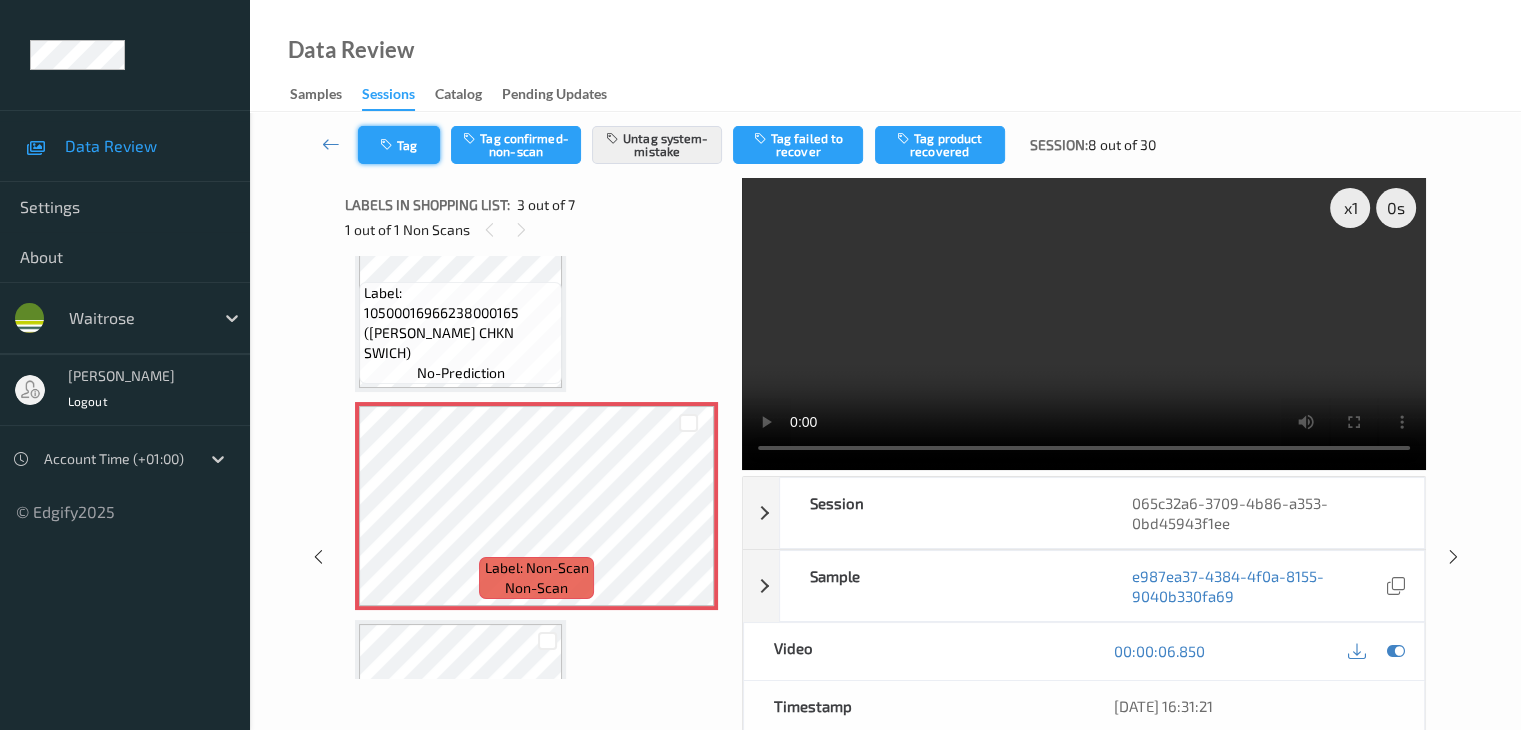 click on "Tag" at bounding box center (399, 145) 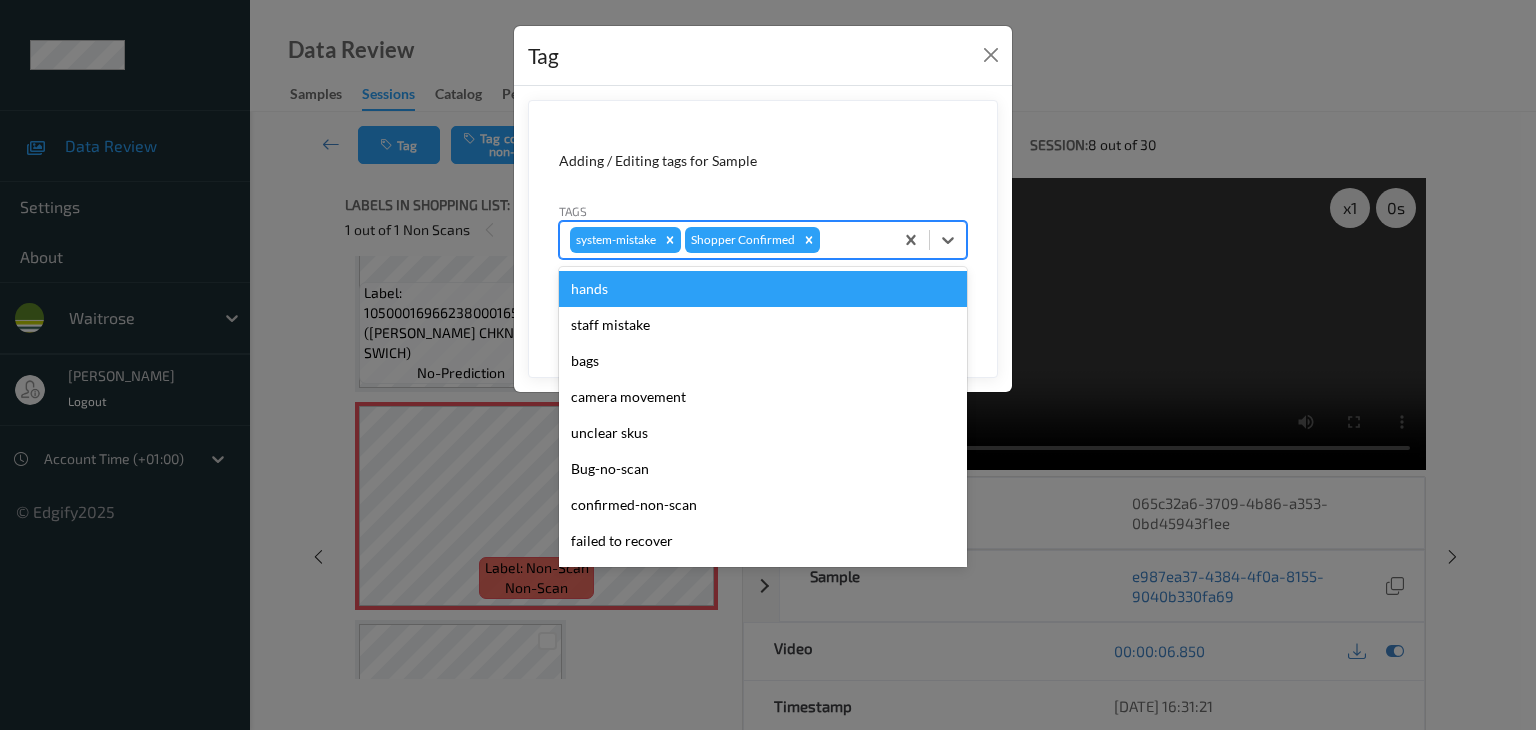 click at bounding box center [853, 240] 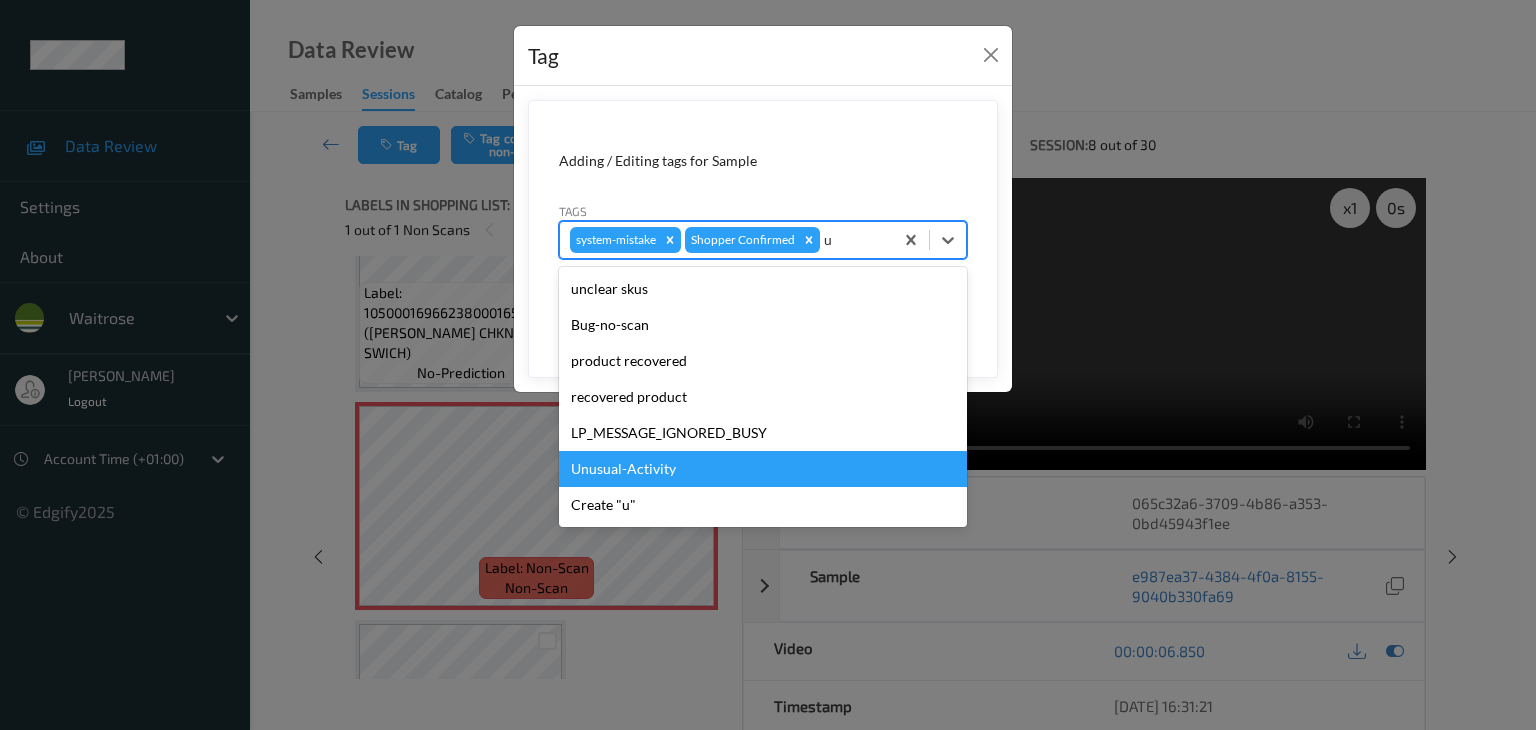 click on "Unusual-Activity" at bounding box center (763, 469) 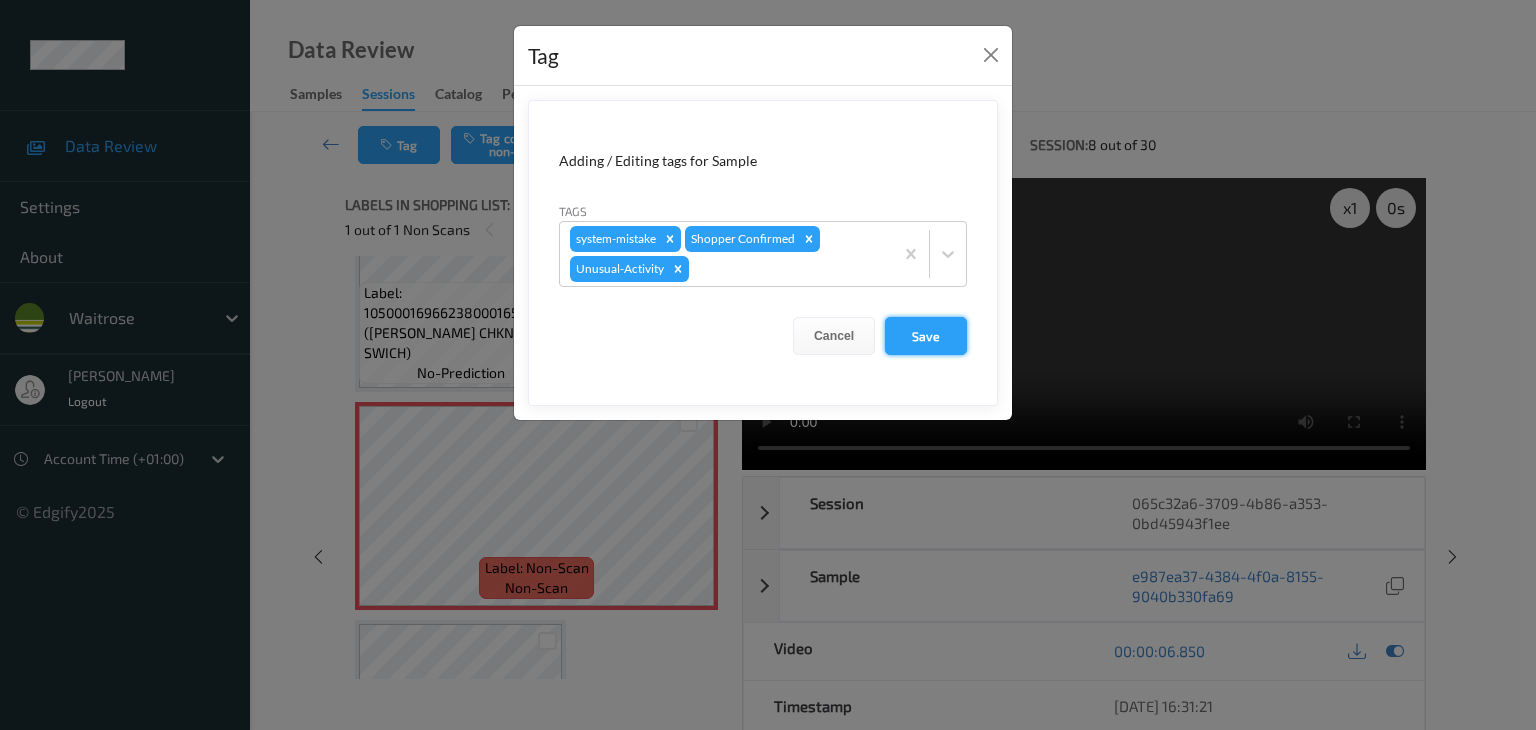 click on "Save" at bounding box center [926, 336] 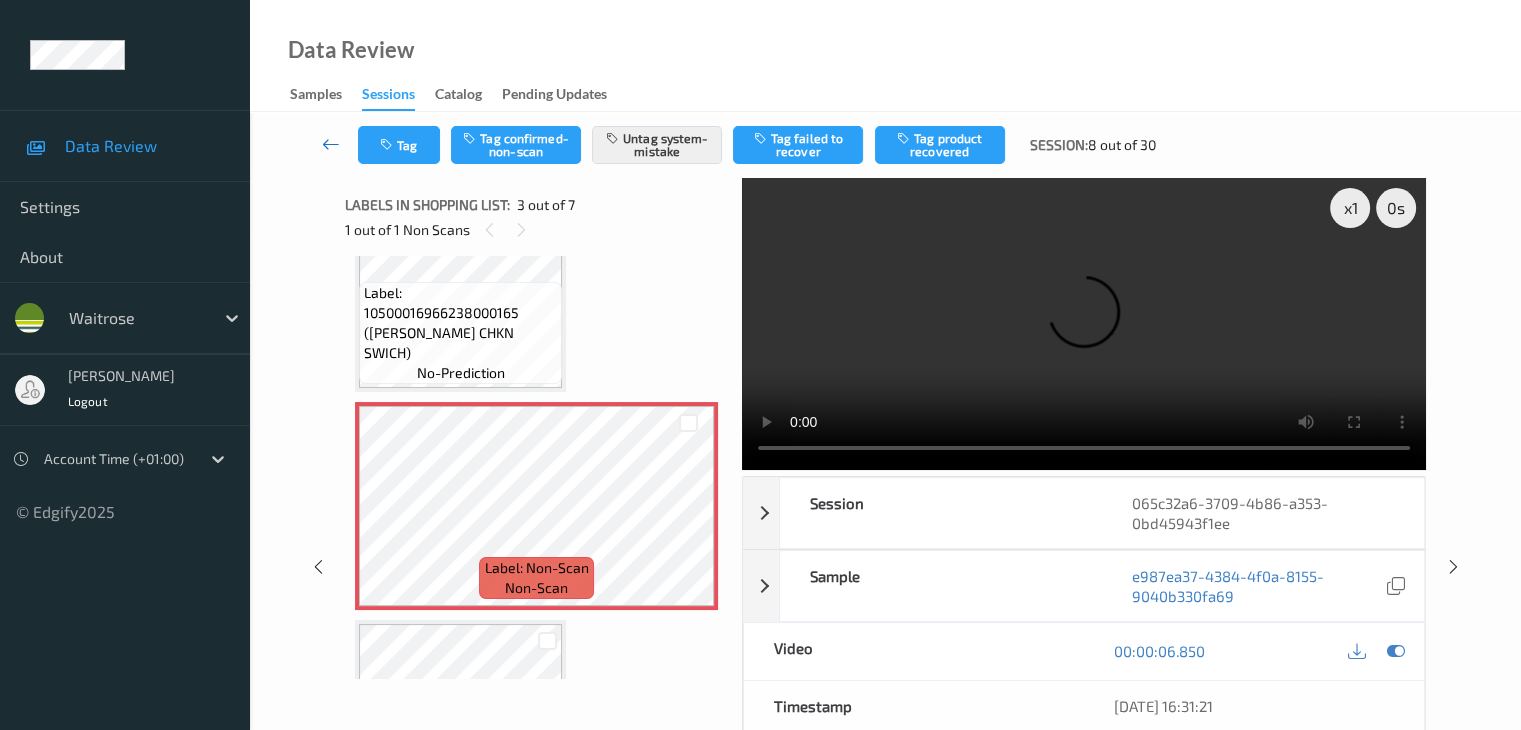 click at bounding box center (331, 144) 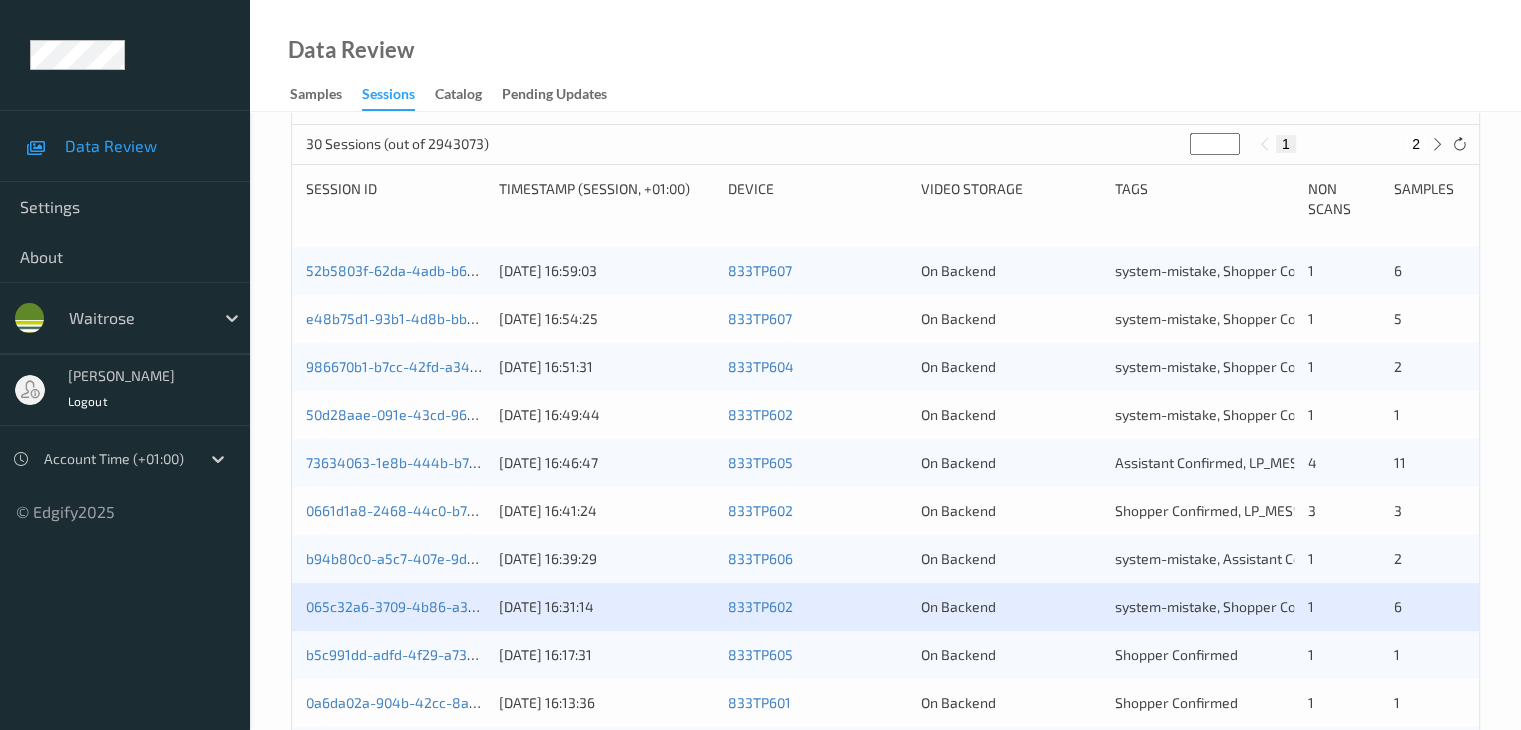 scroll, scrollTop: 500, scrollLeft: 0, axis: vertical 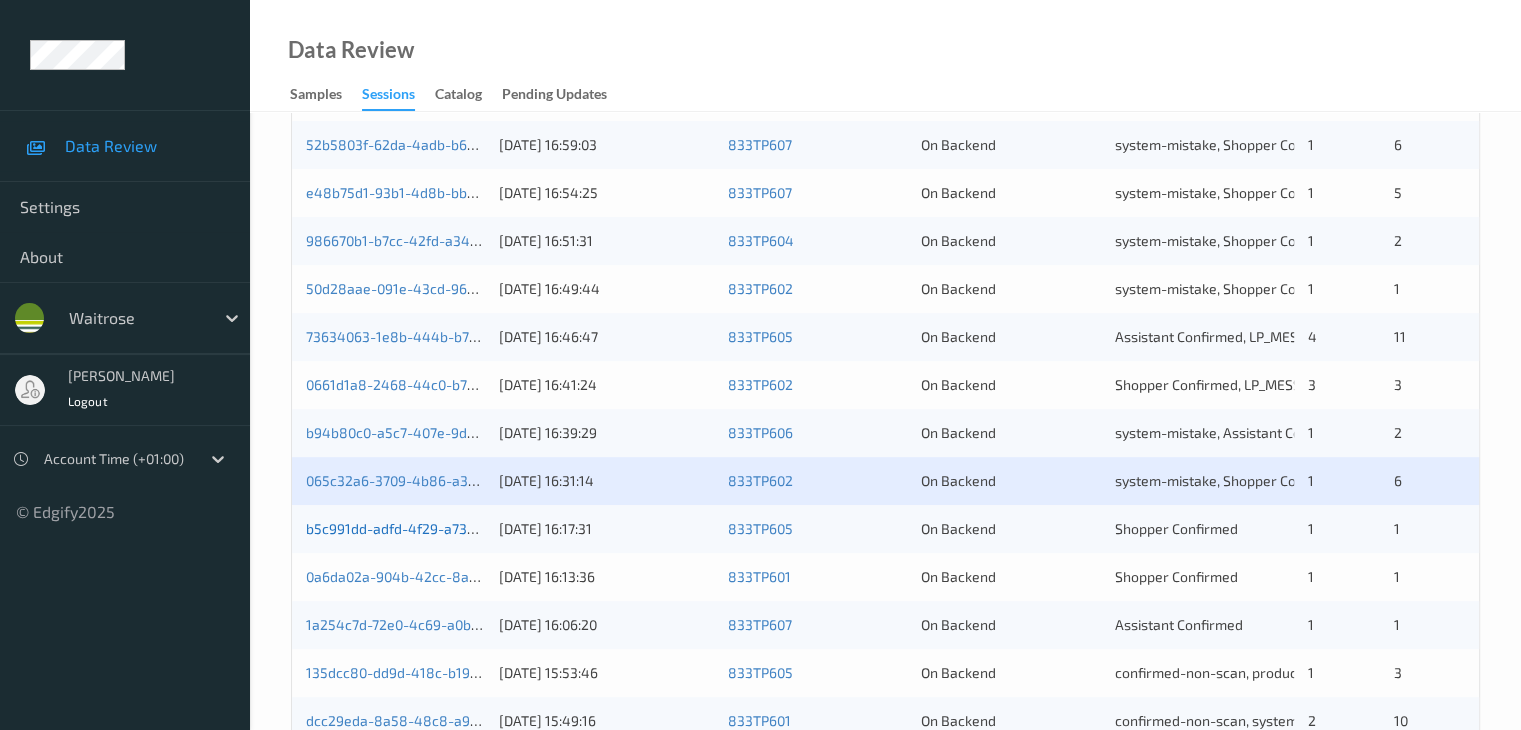 click on "b5c991dd-adfd-4f29-a737-79024e3e6529" at bounding box center (440, 528) 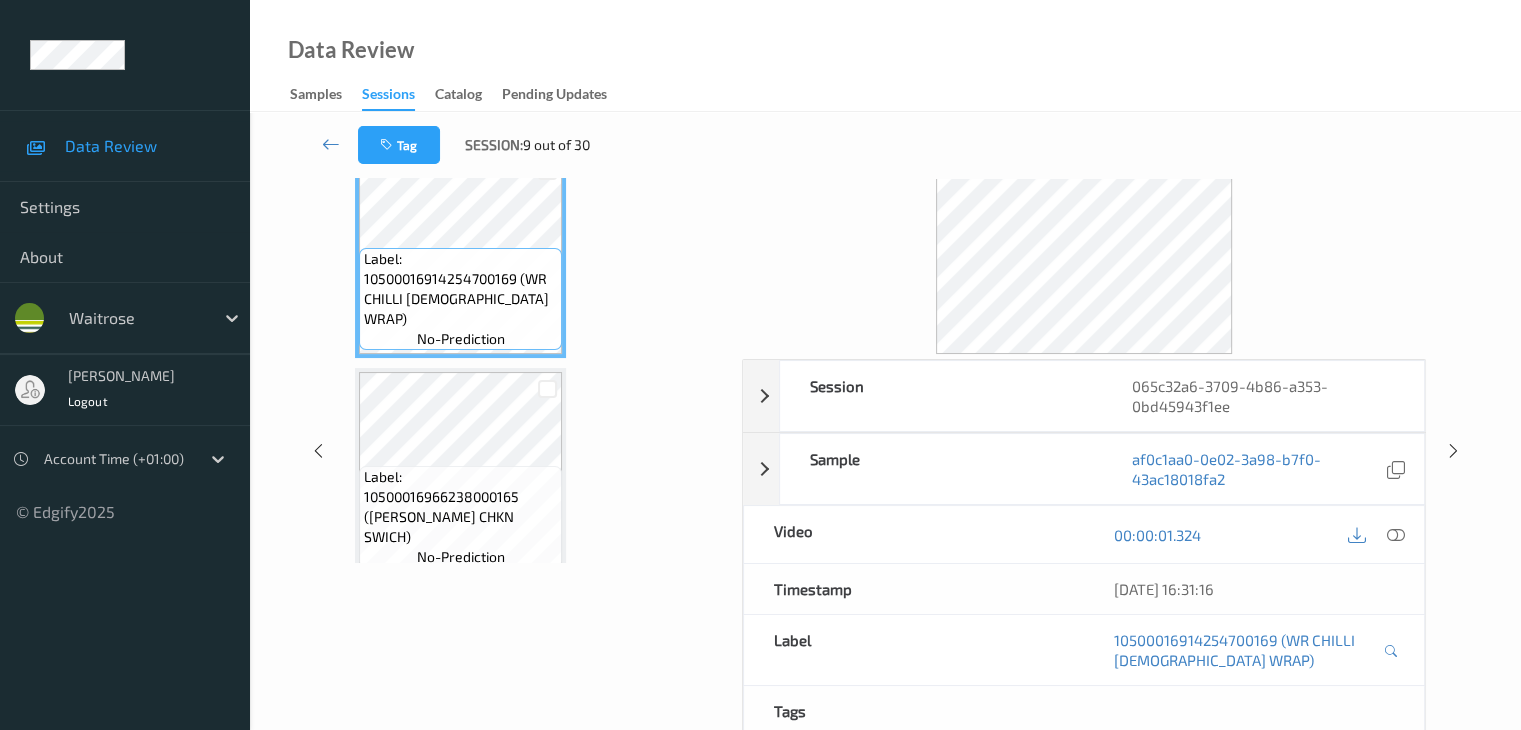 scroll, scrollTop: 0, scrollLeft: 0, axis: both 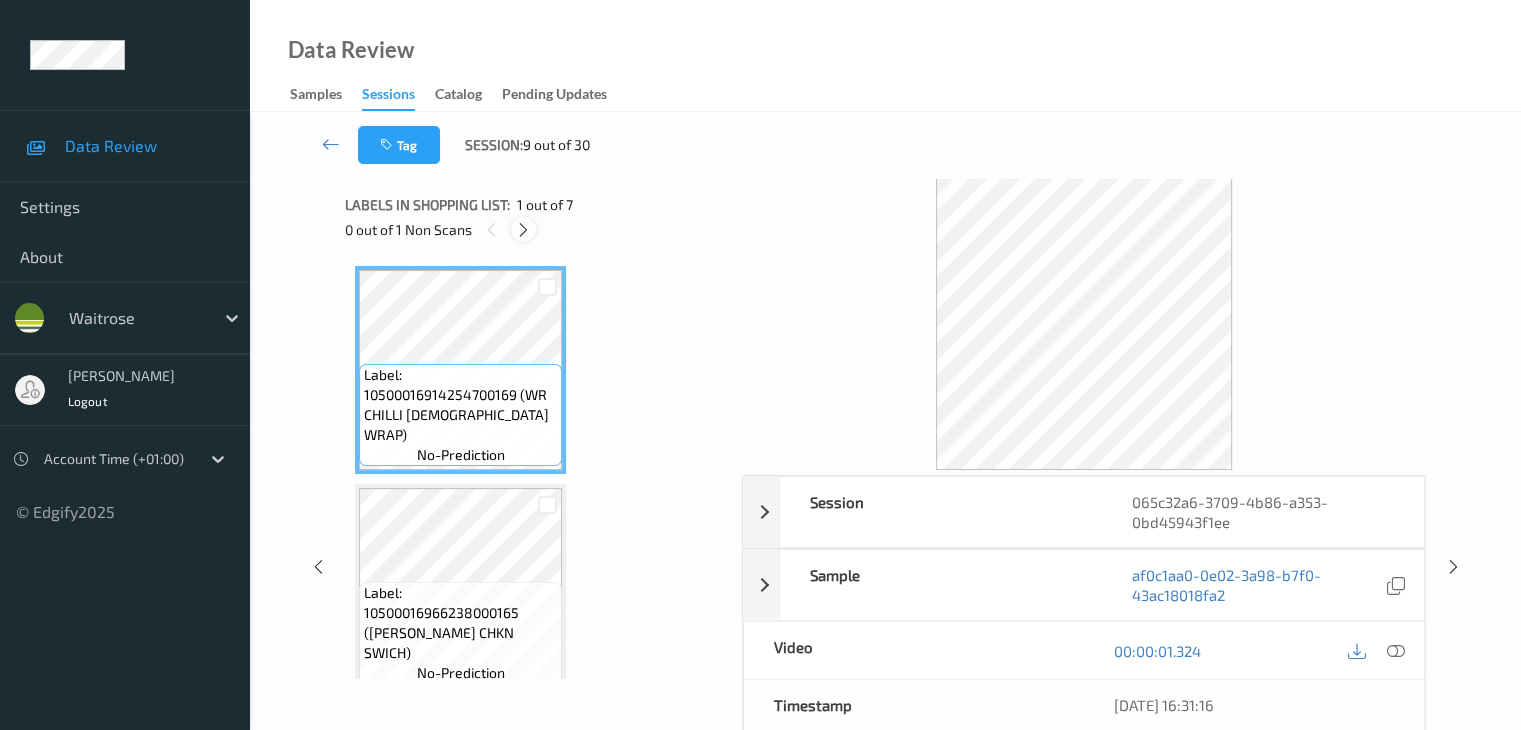click at bounding box center [523, 230] 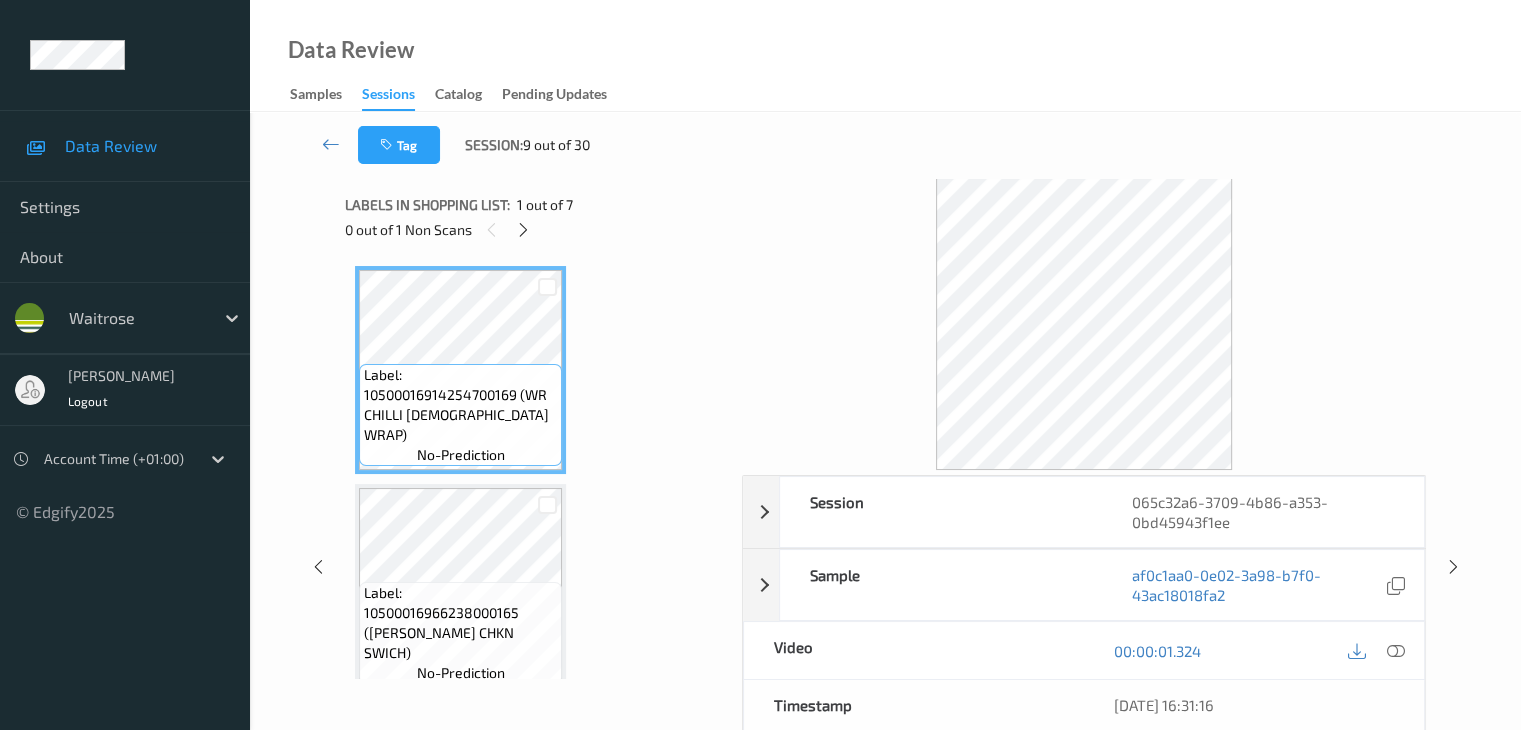 scroll, scrollTop: 228, scrollLeft: 0, axis: vertical 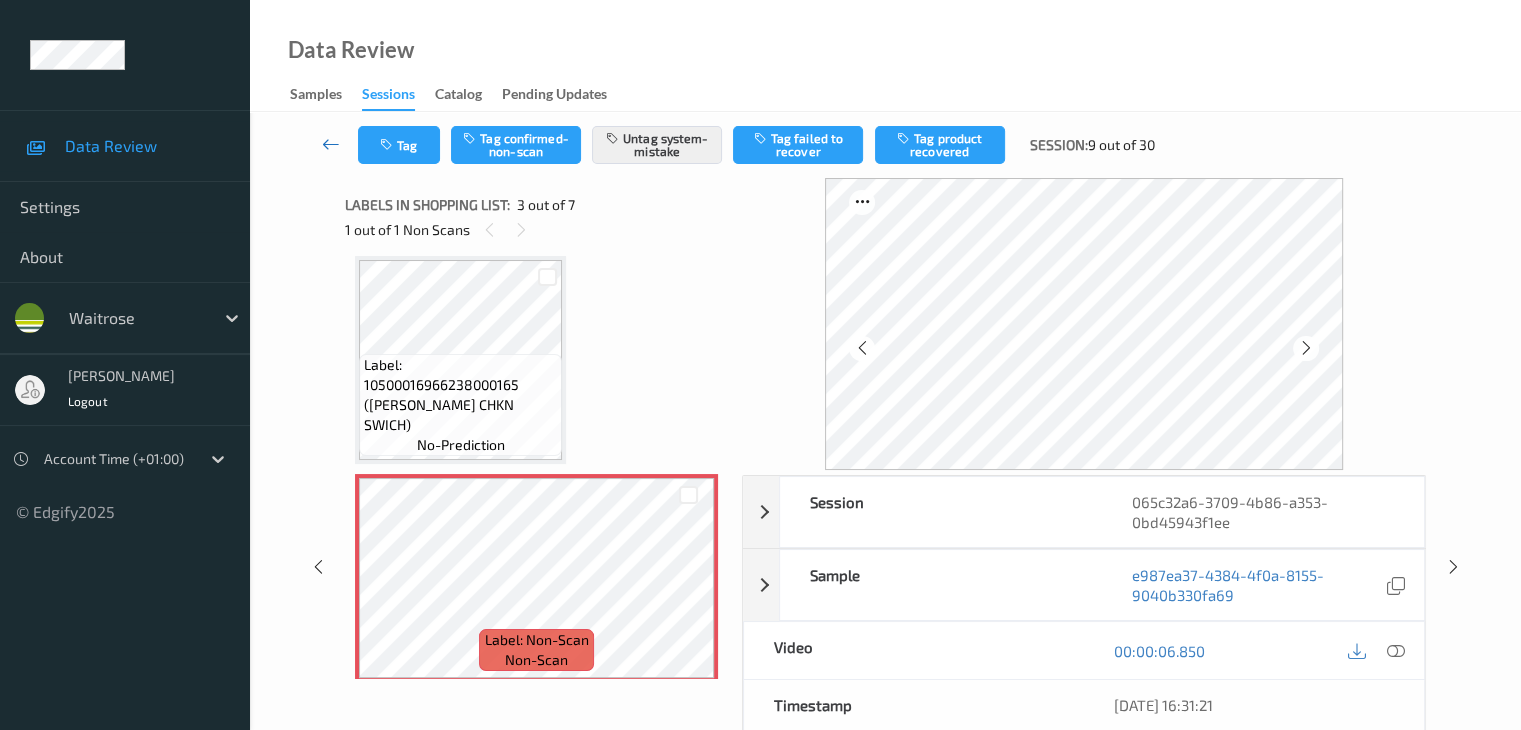 click at bounding box center [331, 144] 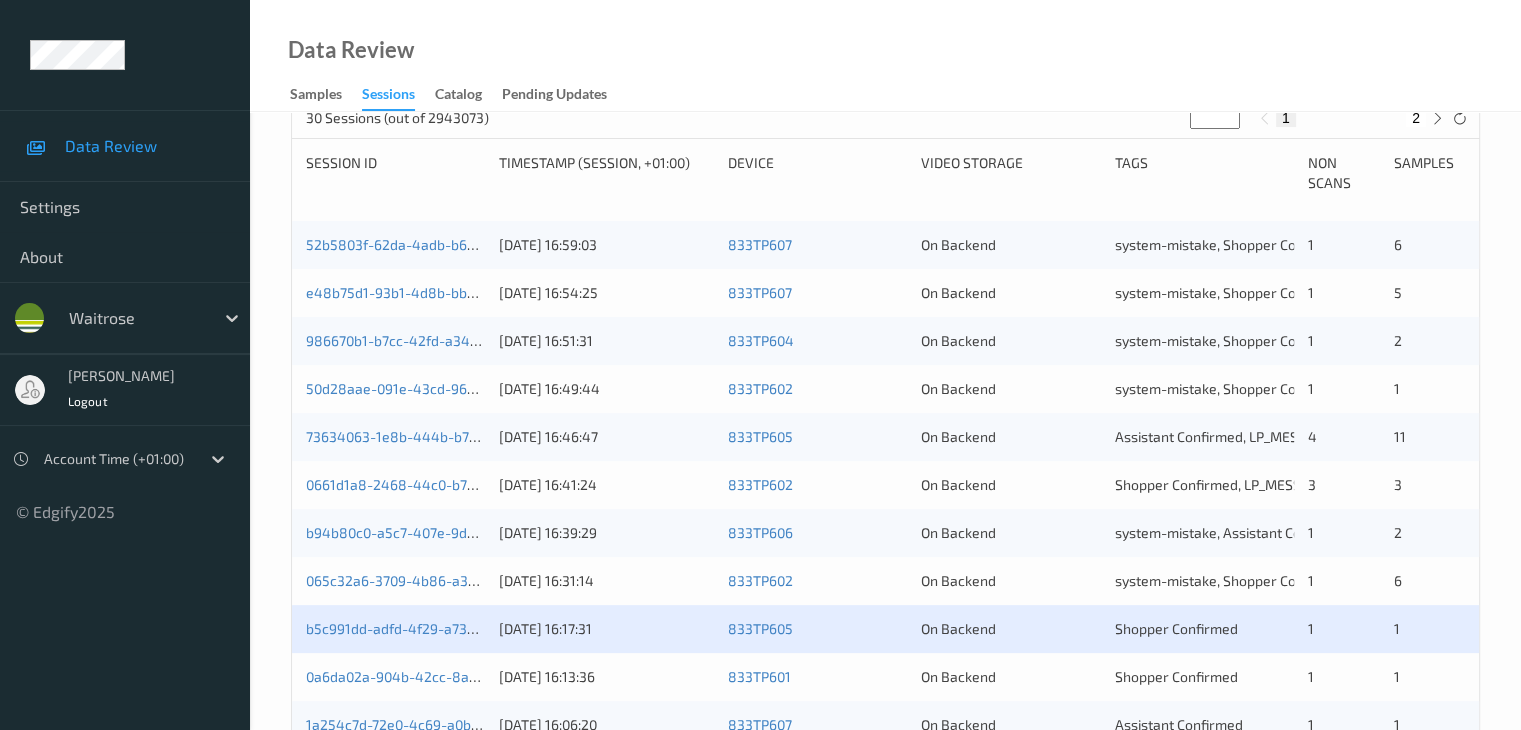 scroll, scrollTop: 700, scrollLeft: 0, axis: vertical 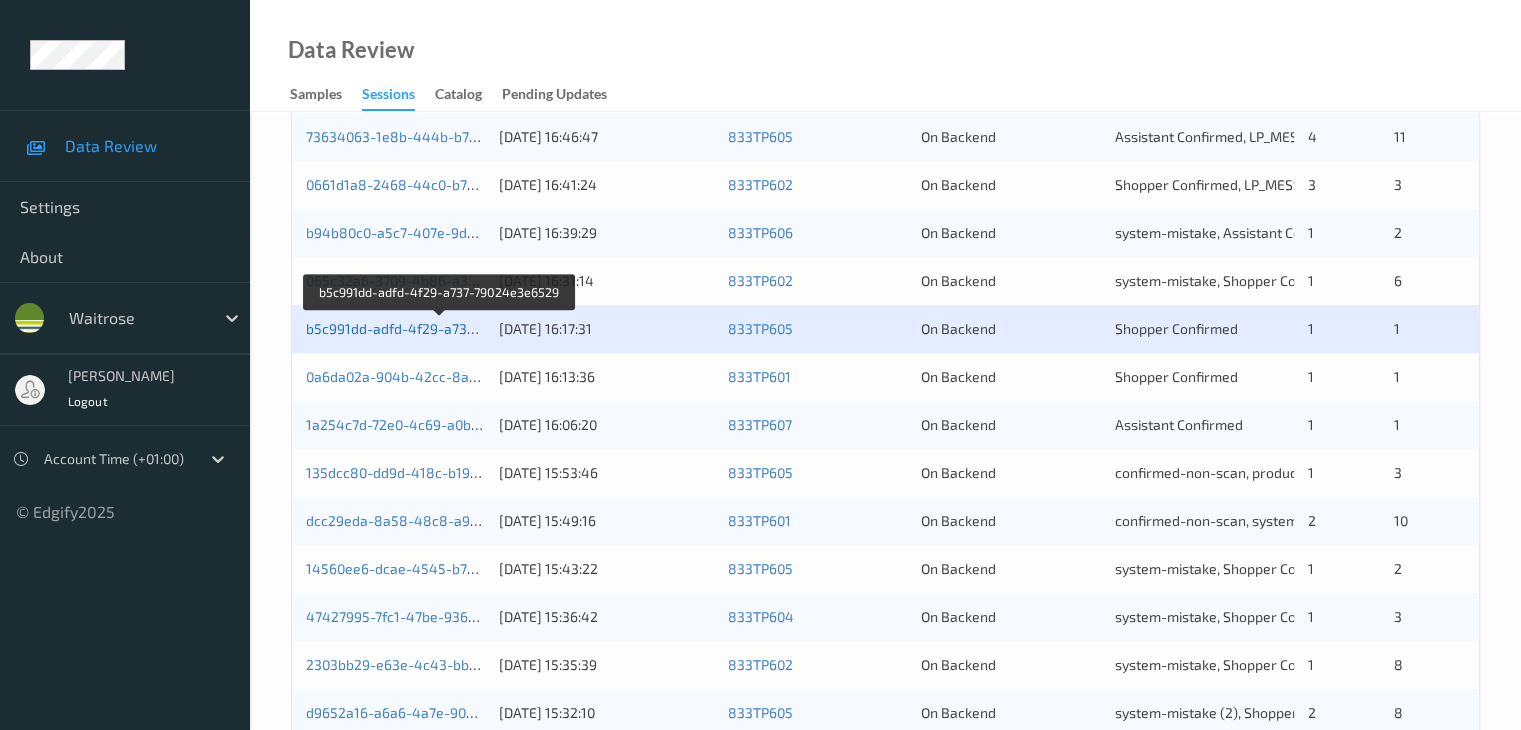 click on "b5c991dd-adfd-4f29-a737-79024e3e6529" at bounding box center [440, 328] 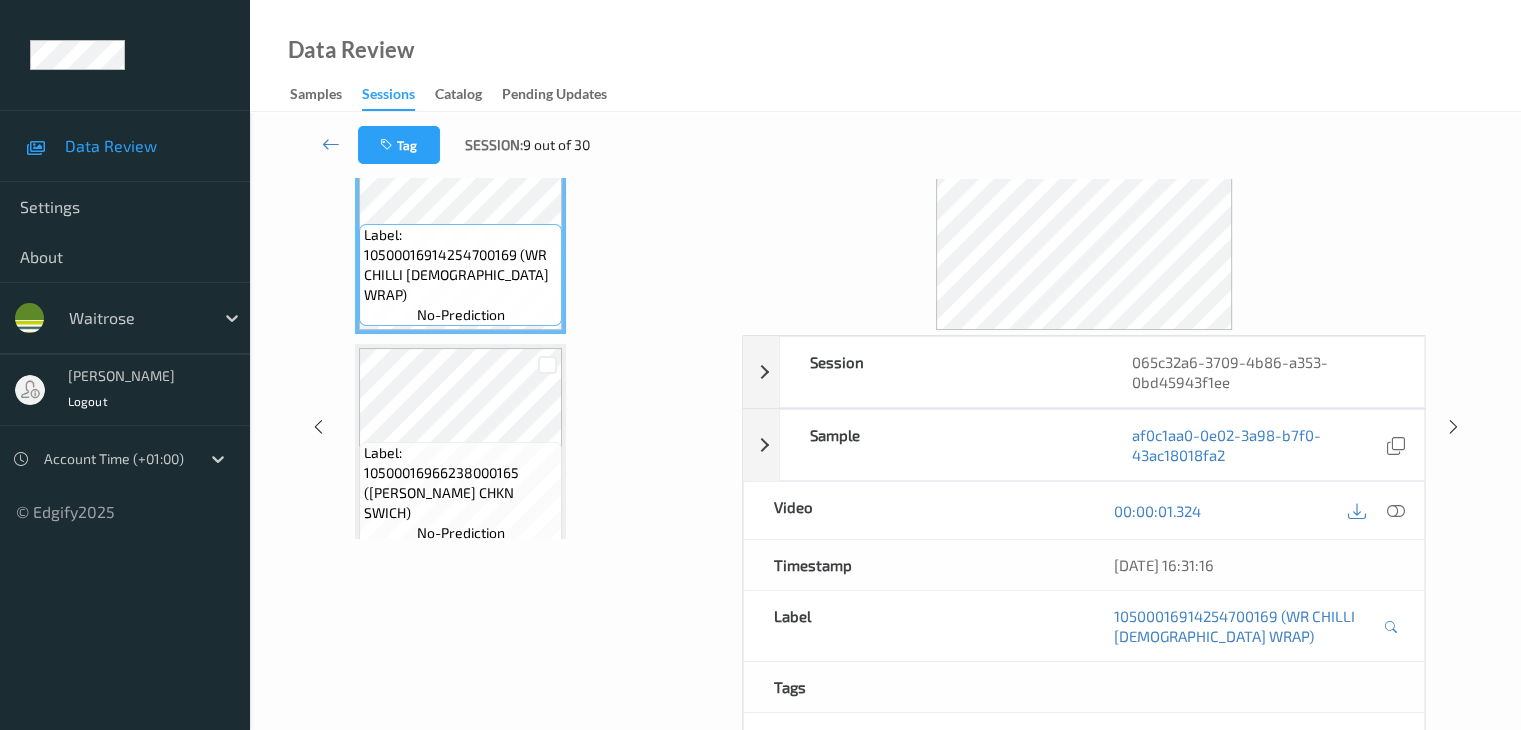 scroll, scrollTop: 0, scrollLeft: 0, axis: both 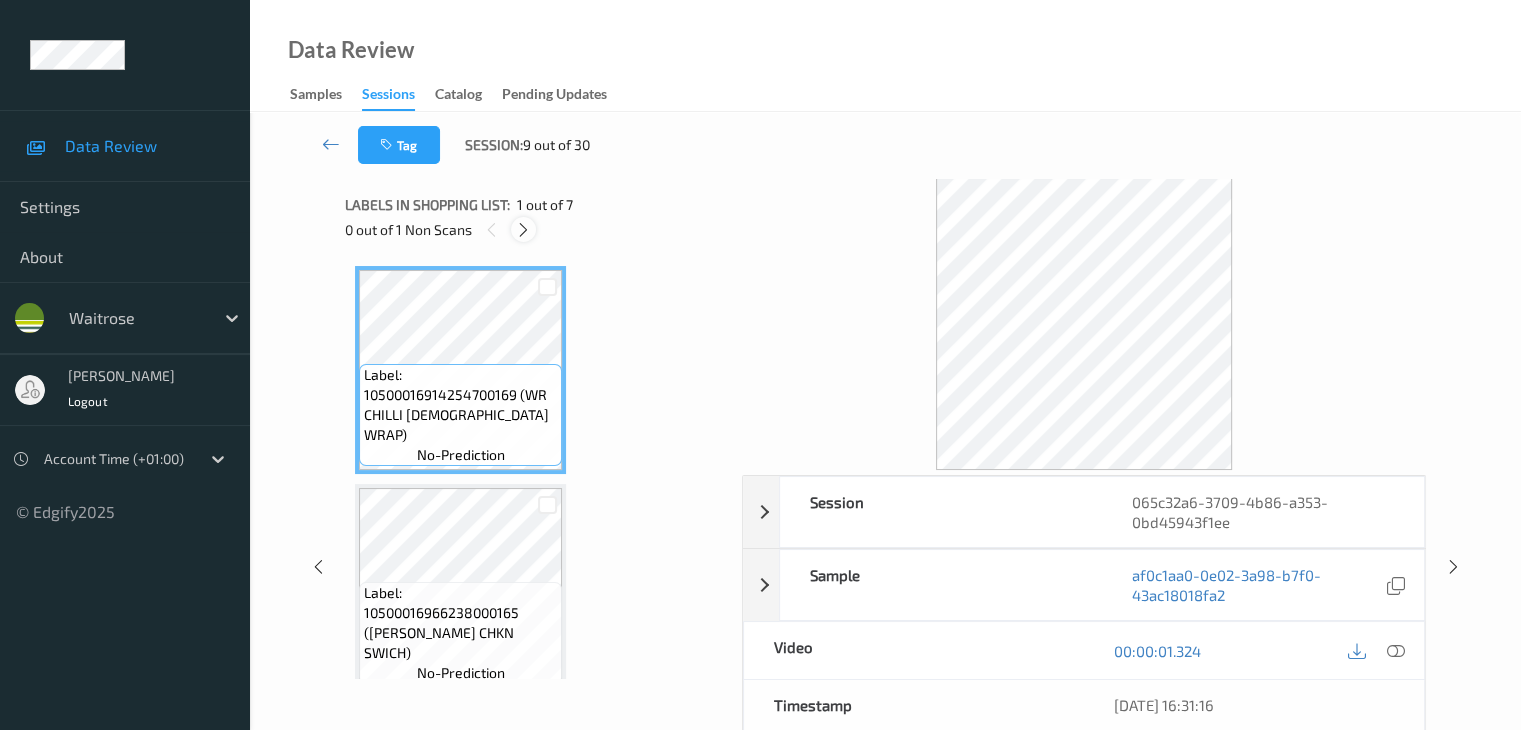 click at bounding box center [523, 230] 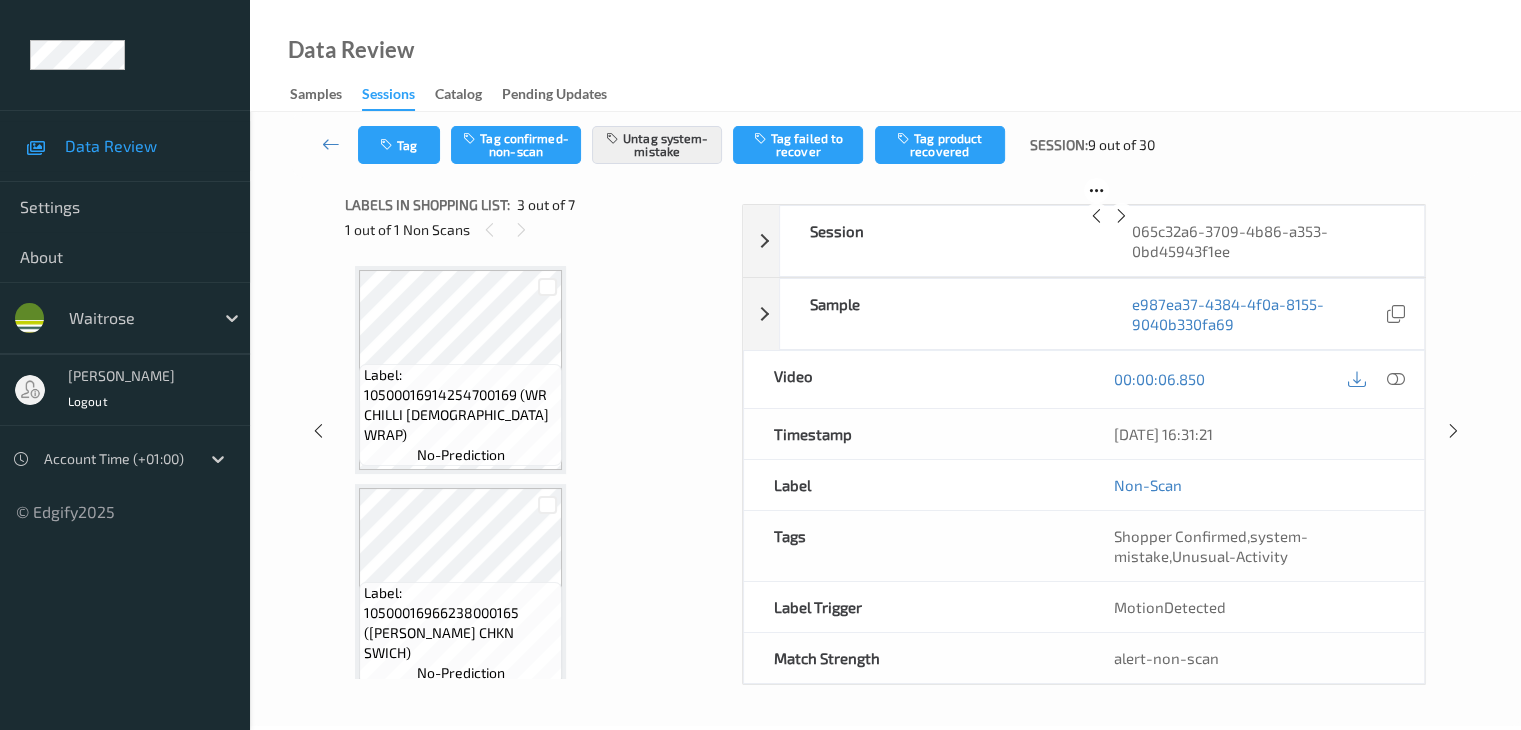 scroll, scrollTop: 228, scrollLeft: 0, axis: vertical 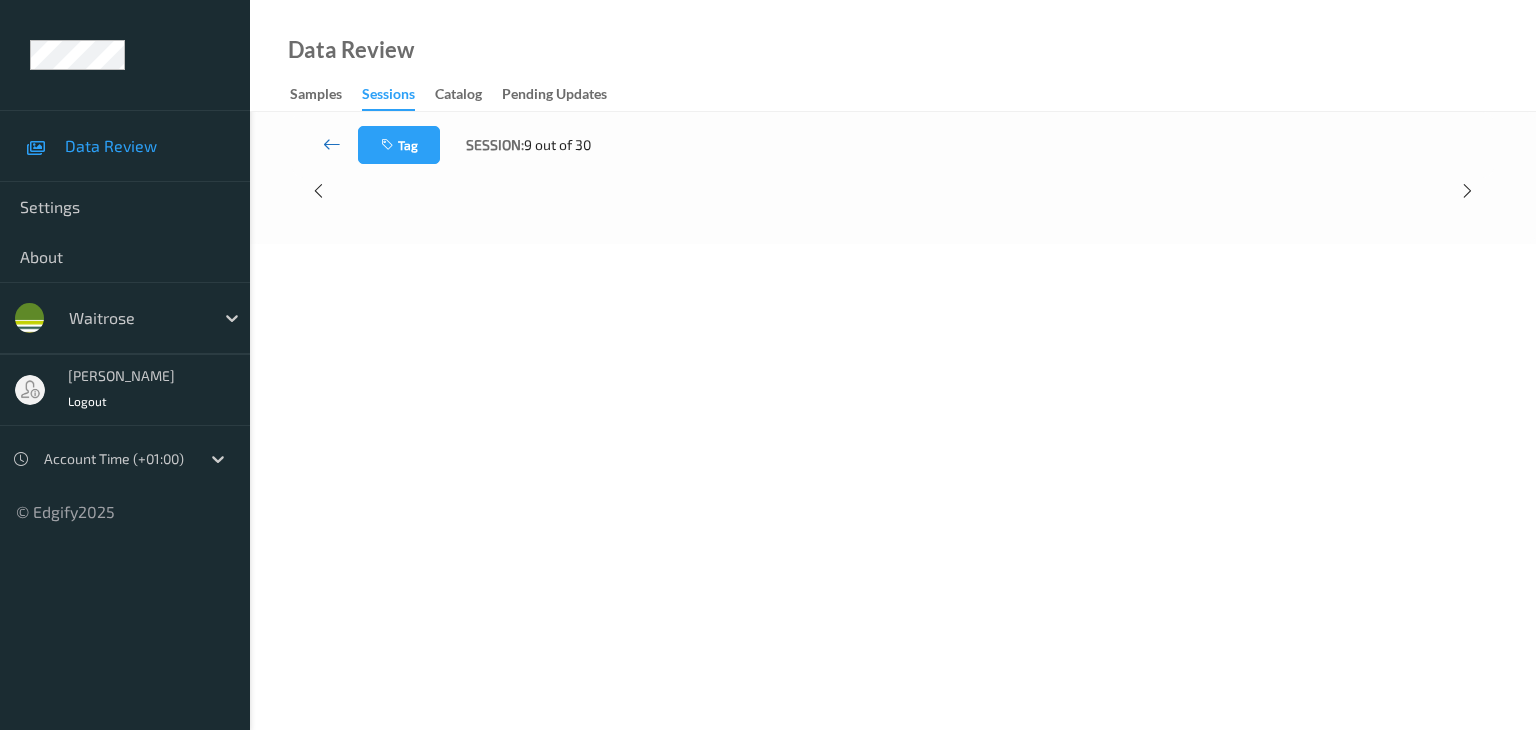 click at bounding box center [332, 144] 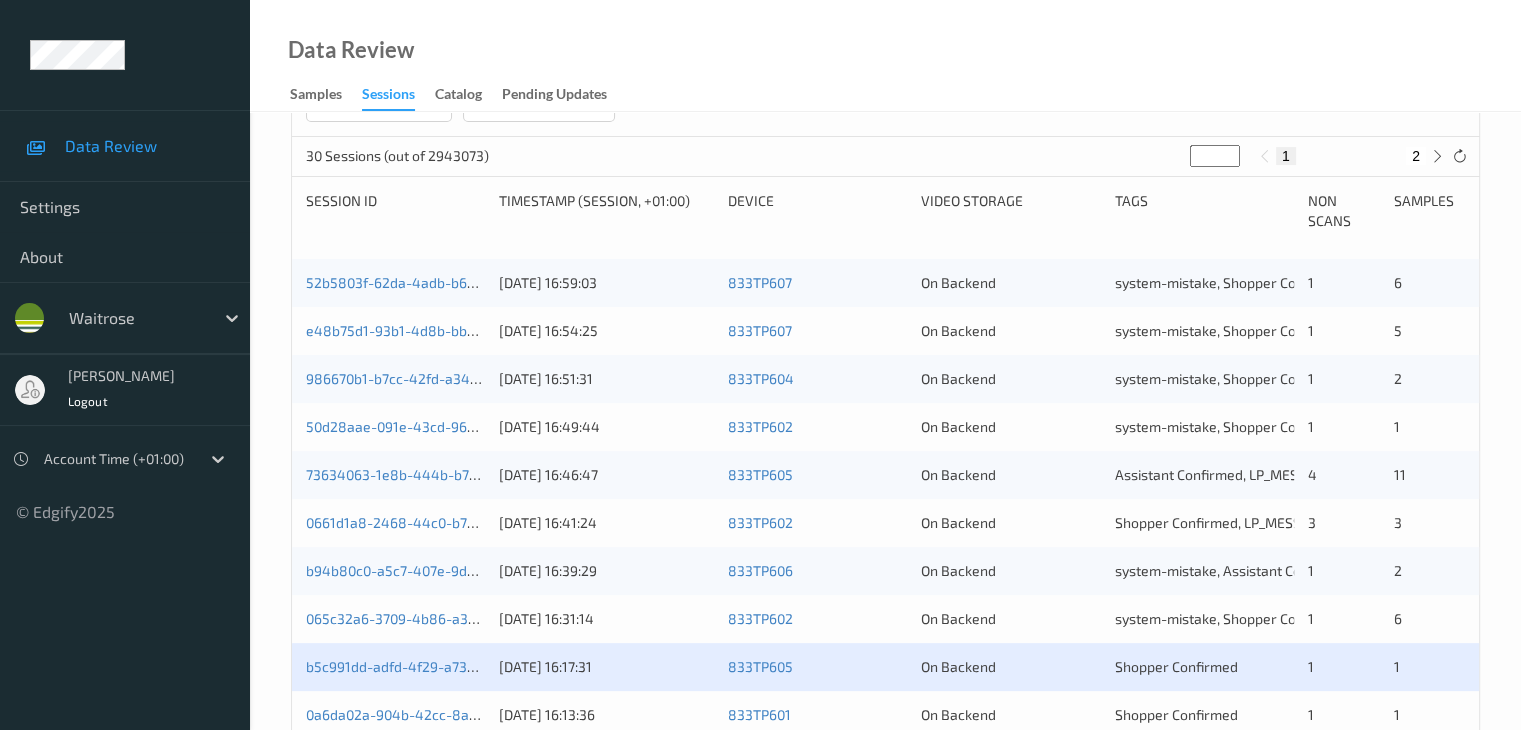 scroll, scrollTop: 600, scrollLeft: 0, axis: vertical 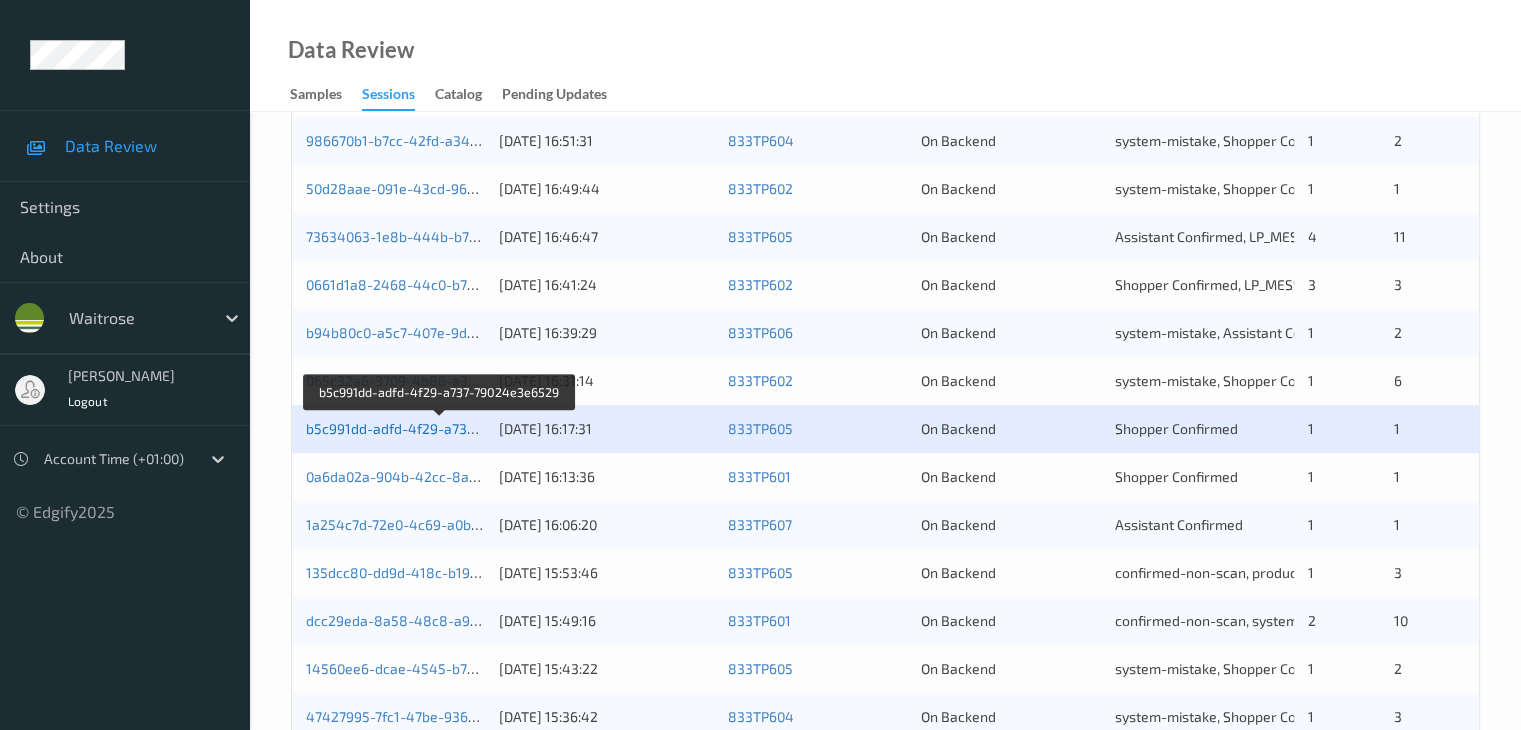 click on "b5c991dd-adfd-4f29-a737-79024e3e6529" at bounding box center (440, 428) 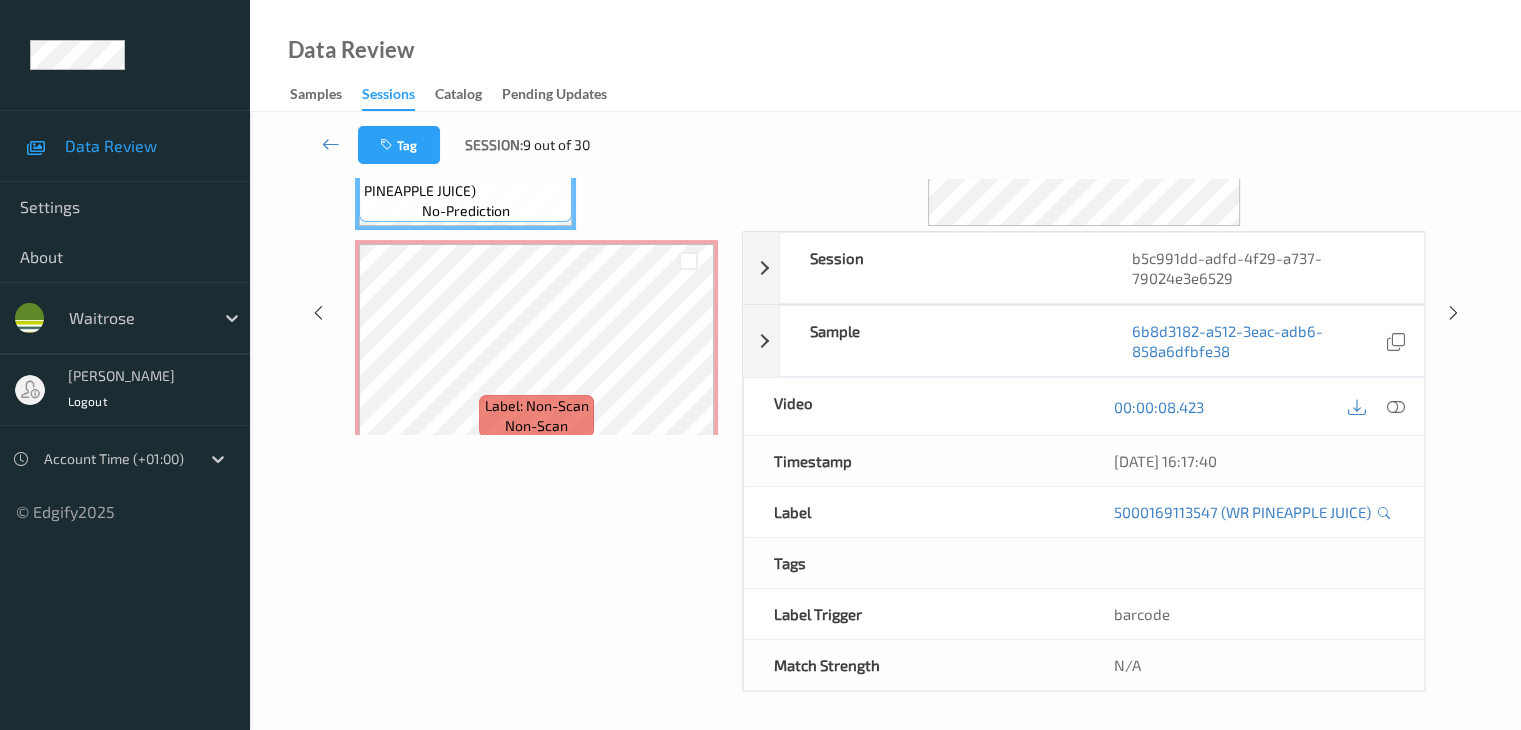 scroll, scrollTop: 0, scrollLeft: 0, axis: both 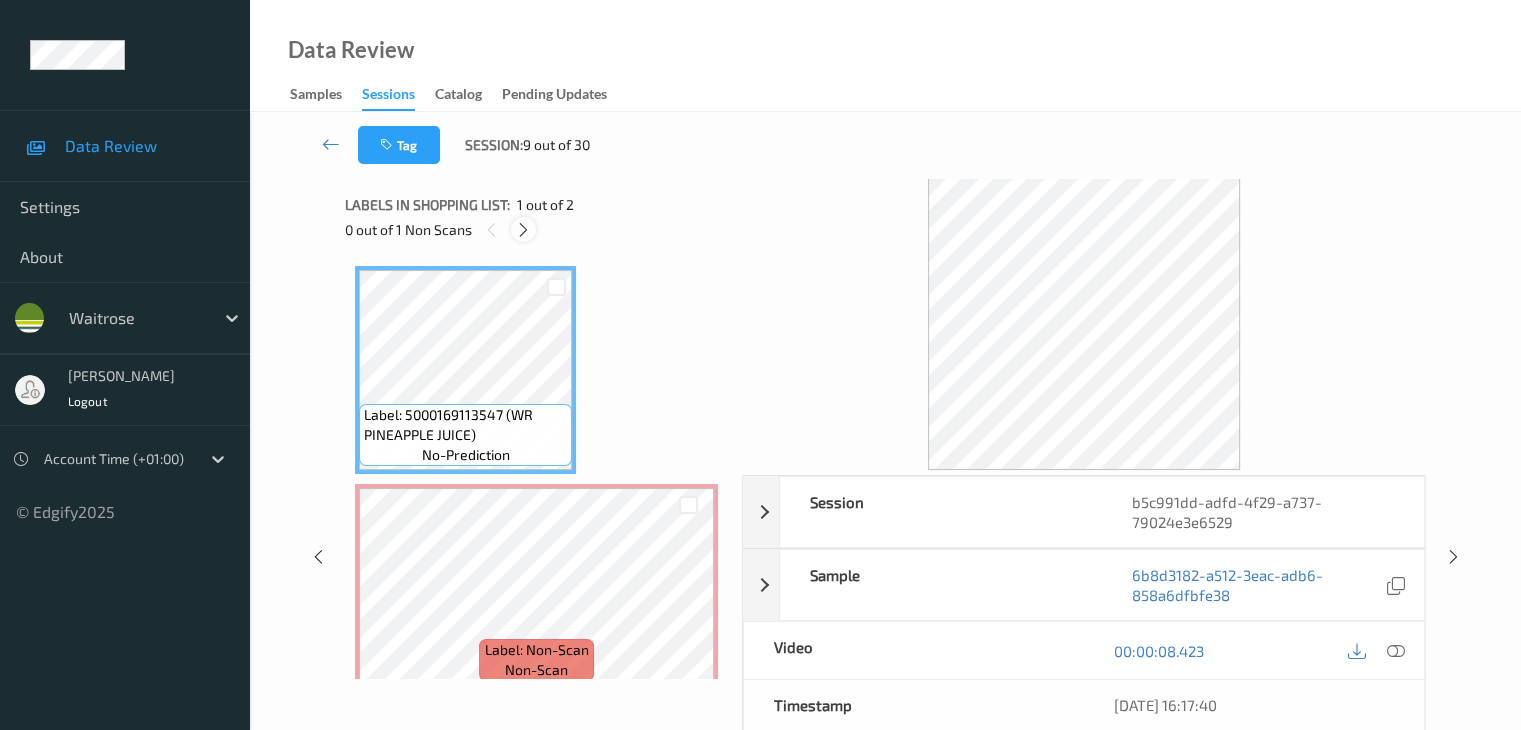 click at bounding box center [523, 230] 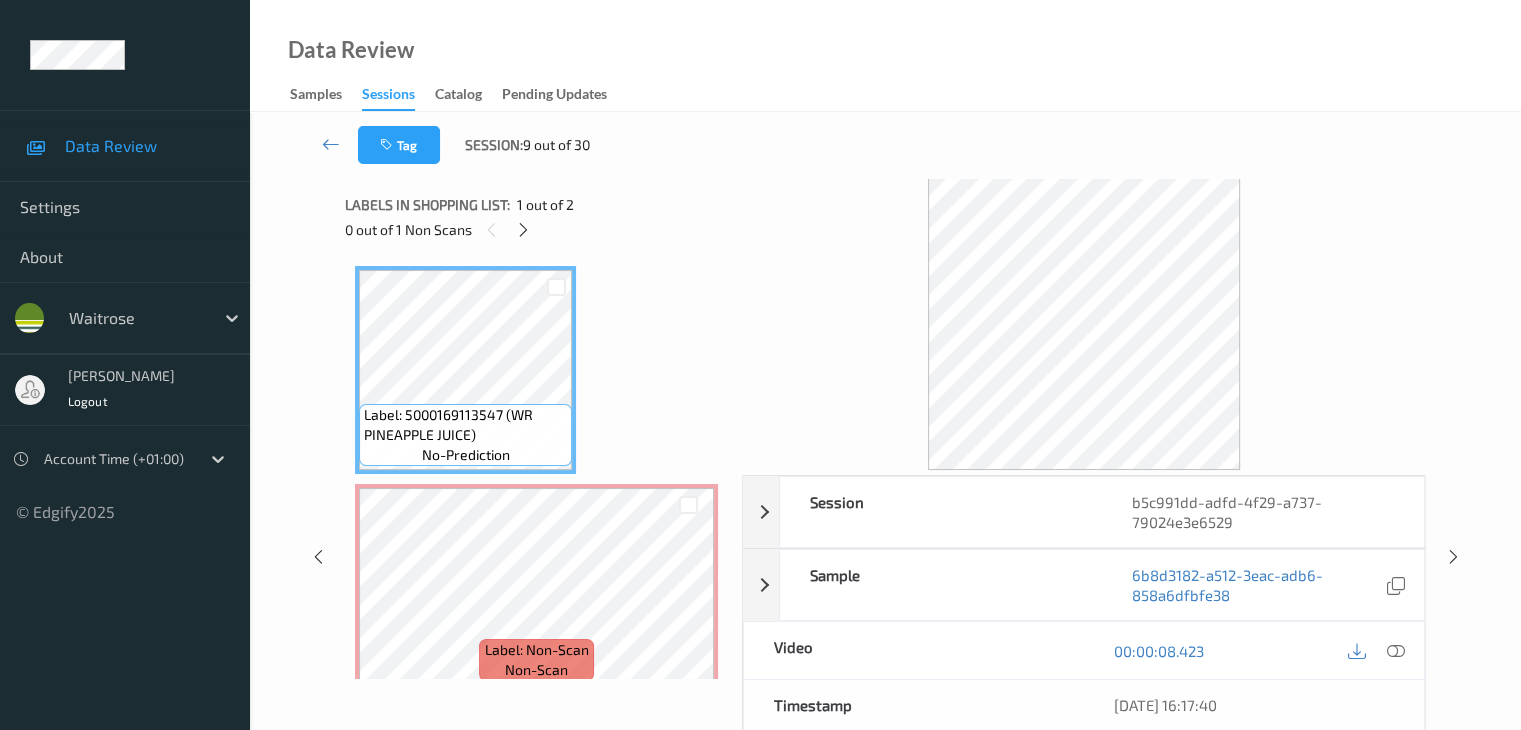 scroll, scrollTop: 10, scrollLeft: 0, axis: vertical 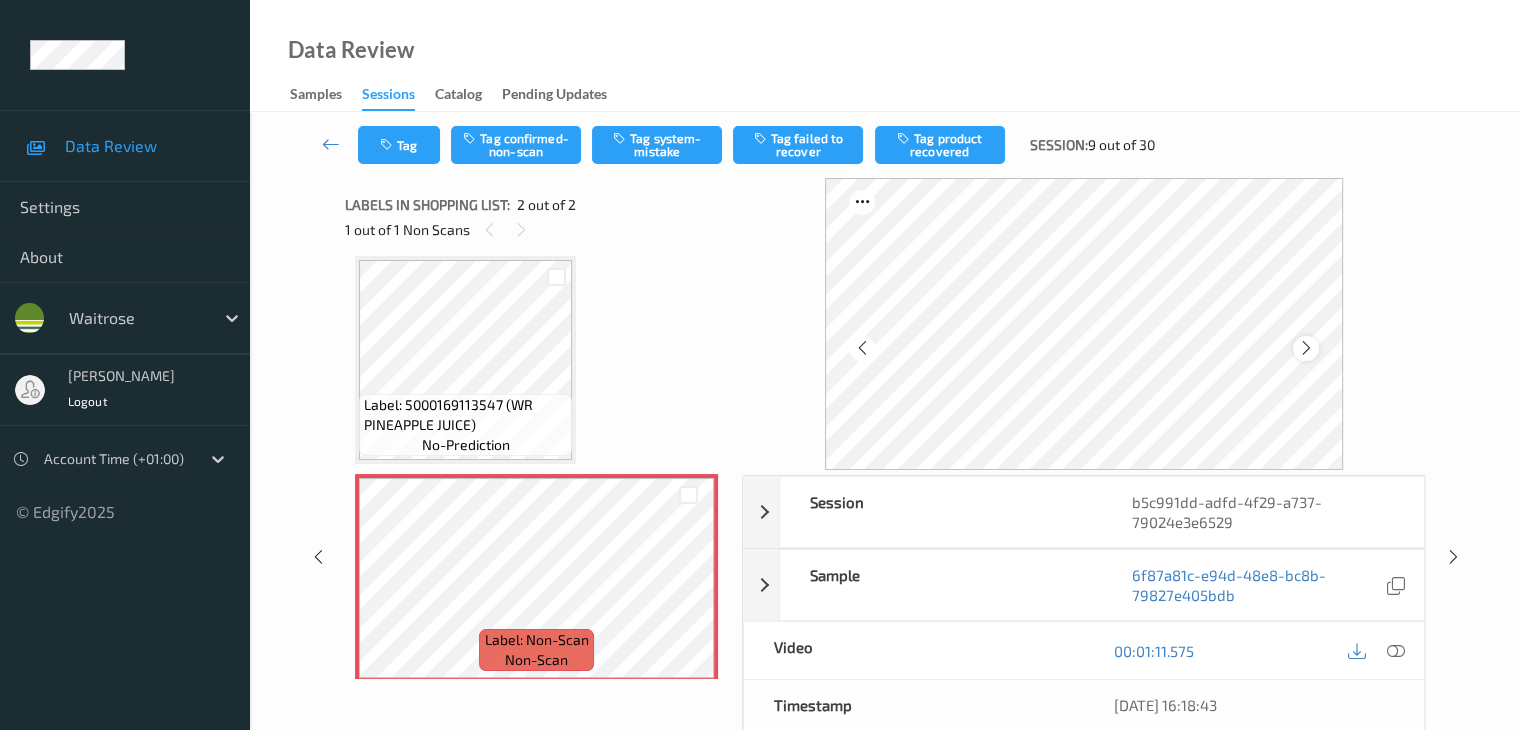 click at bounding box center (1305, 348) 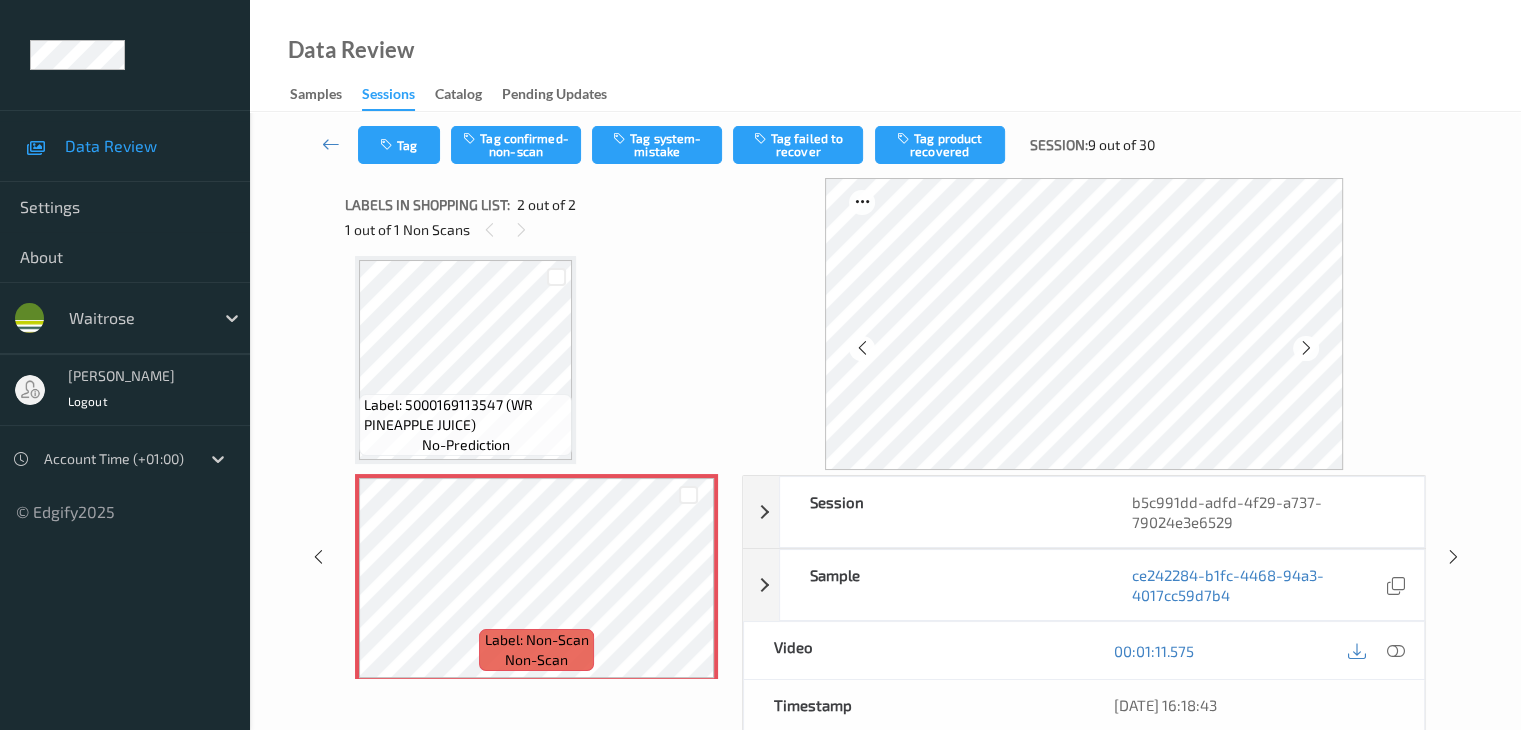 click at bounding box center (1305, 348) 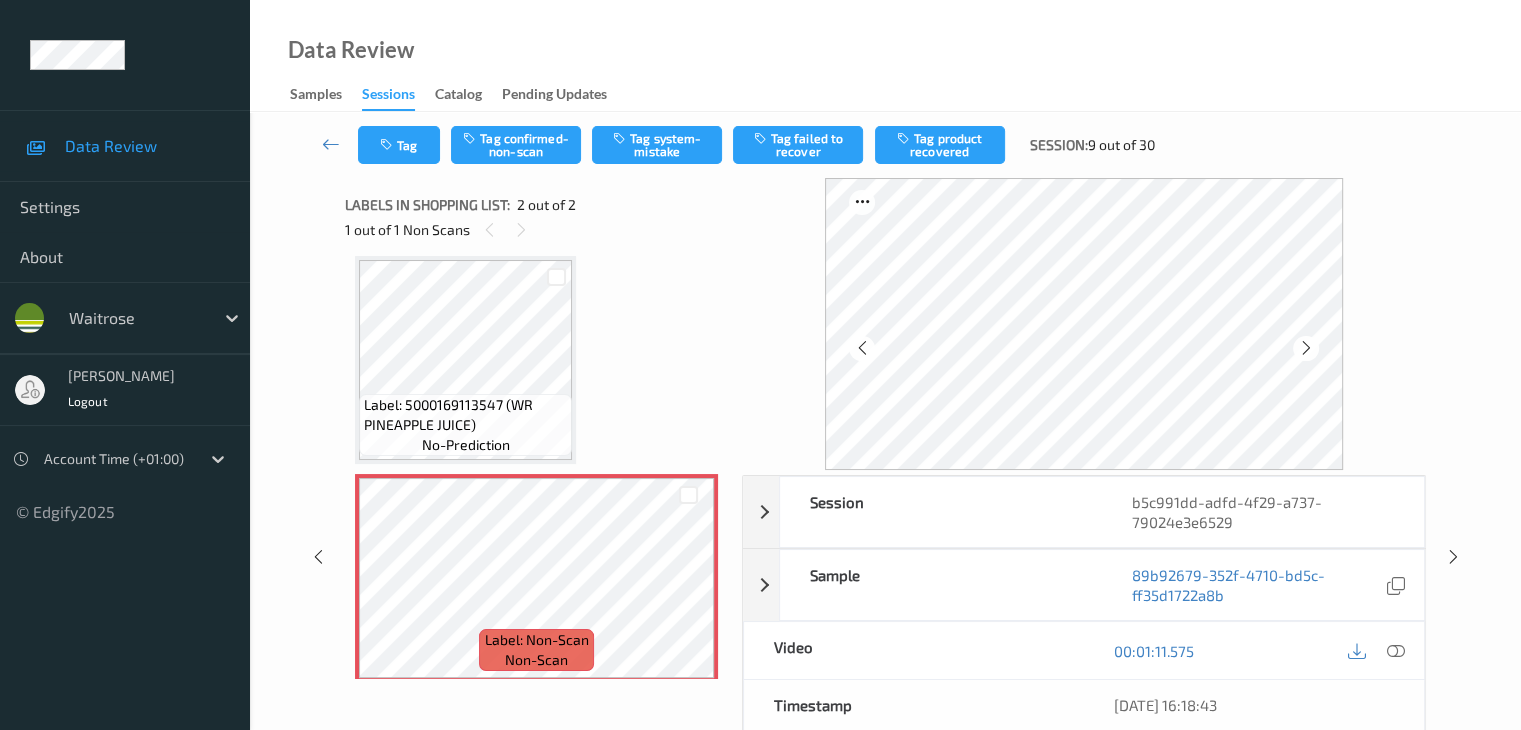 click at bounding box center [1305, 348] 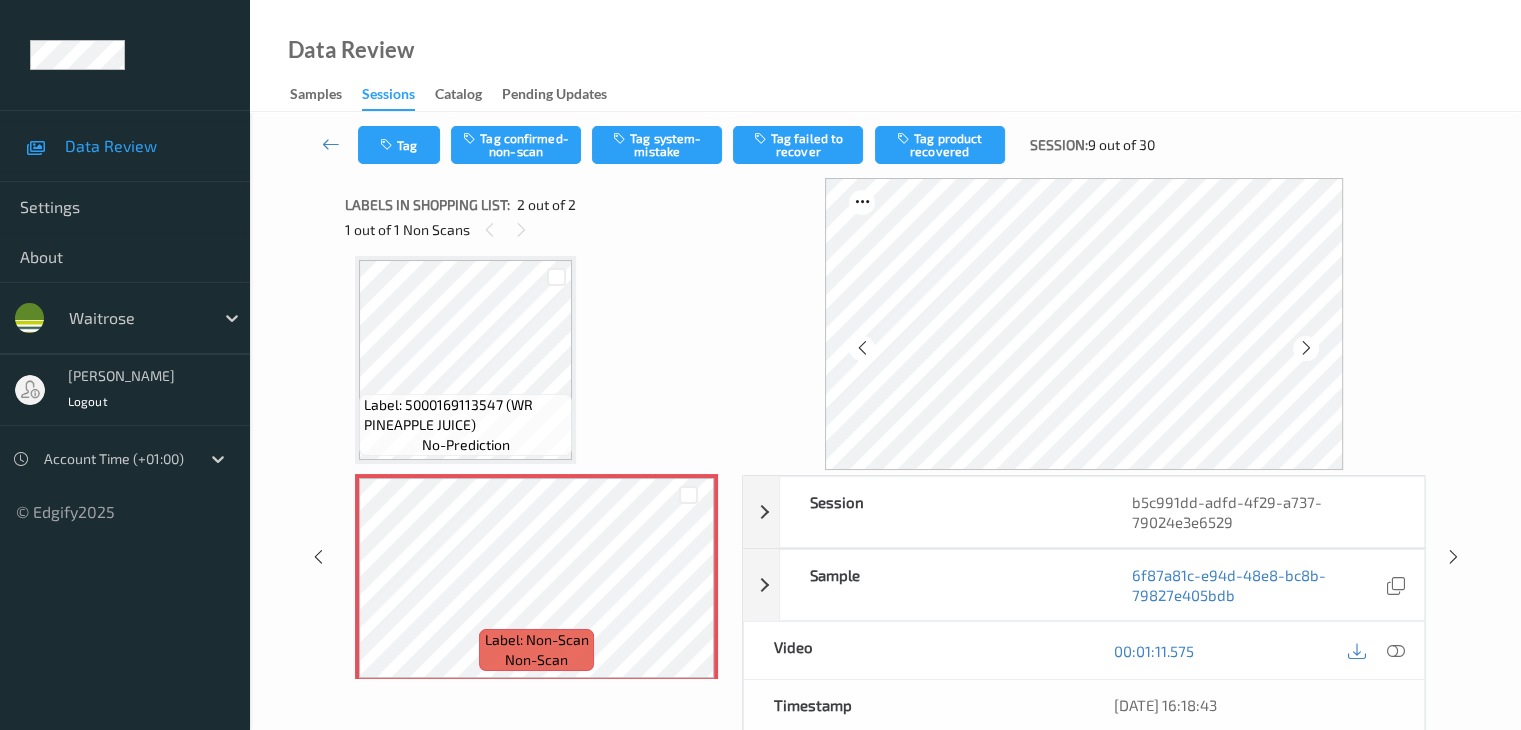 click at bounding box center (1305, 348) 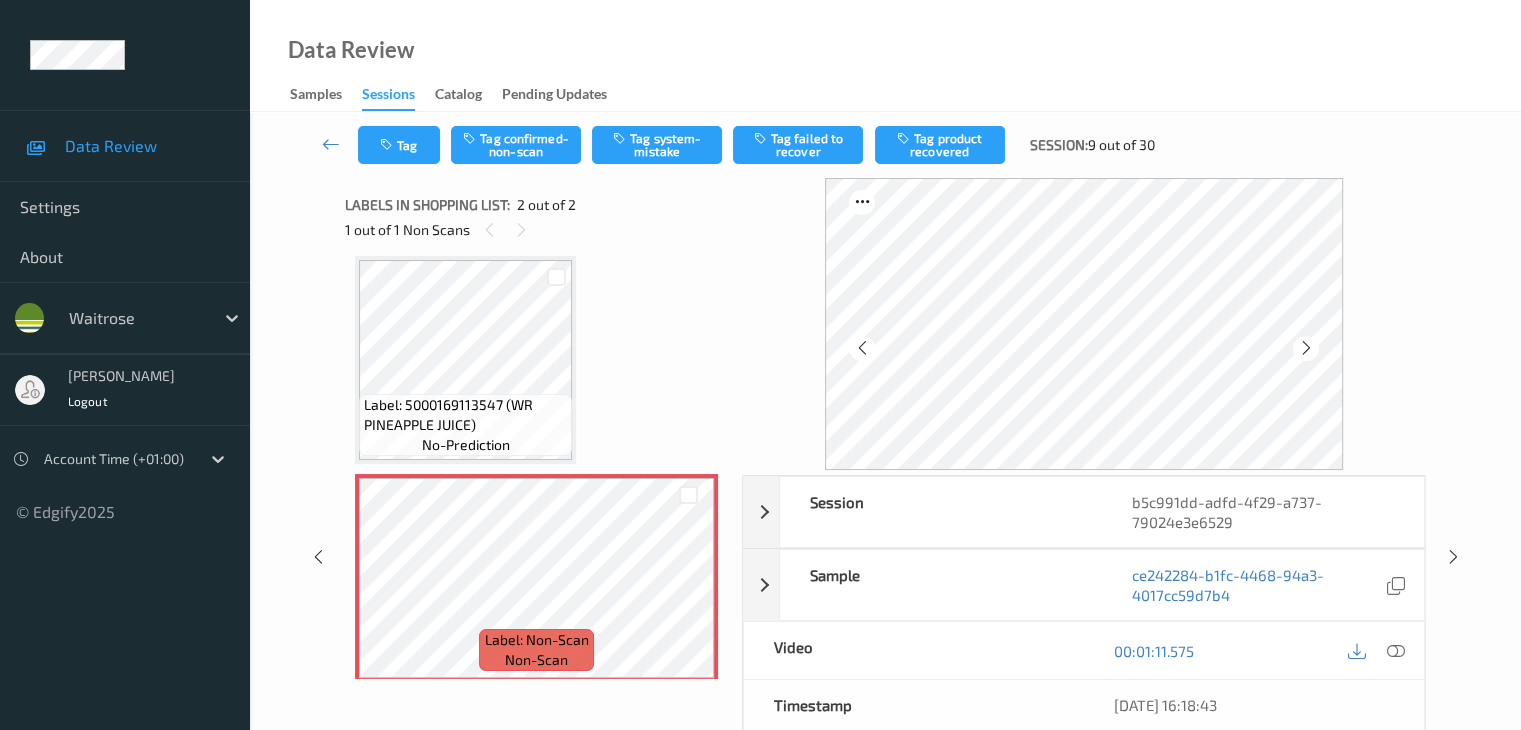 click at bounding box center (1305, 348) 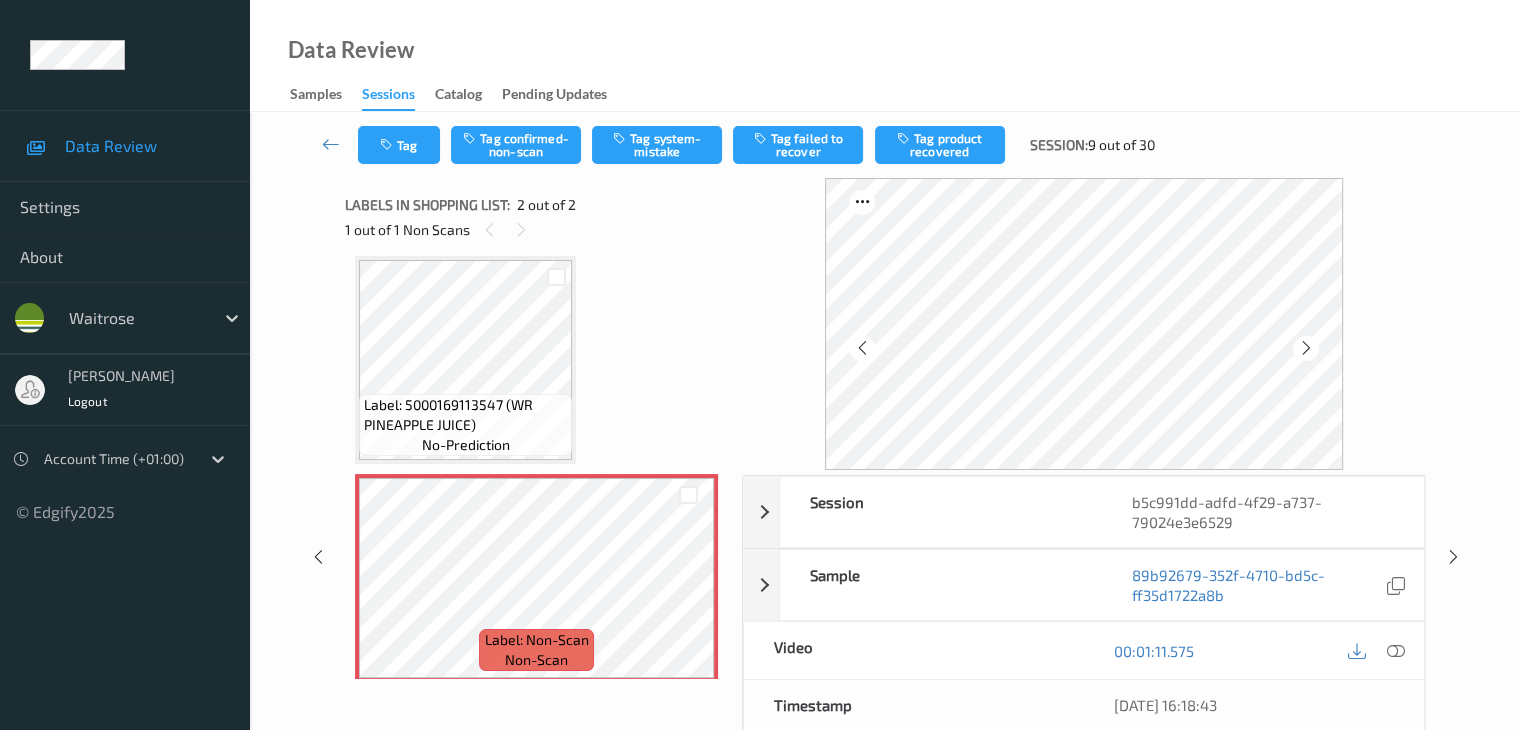 click at bounding box center (1305, 348) 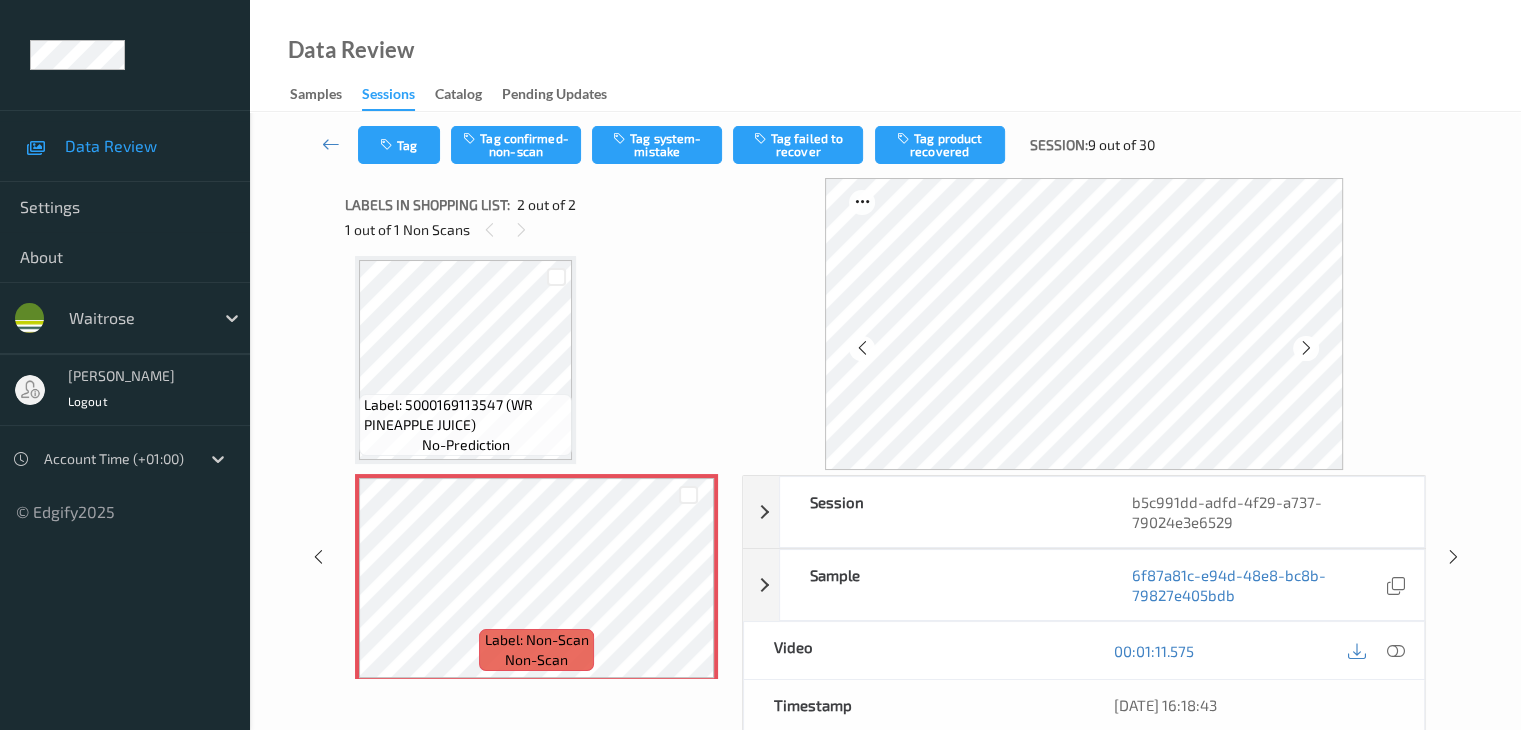 click at bounding box center [1305, 348] 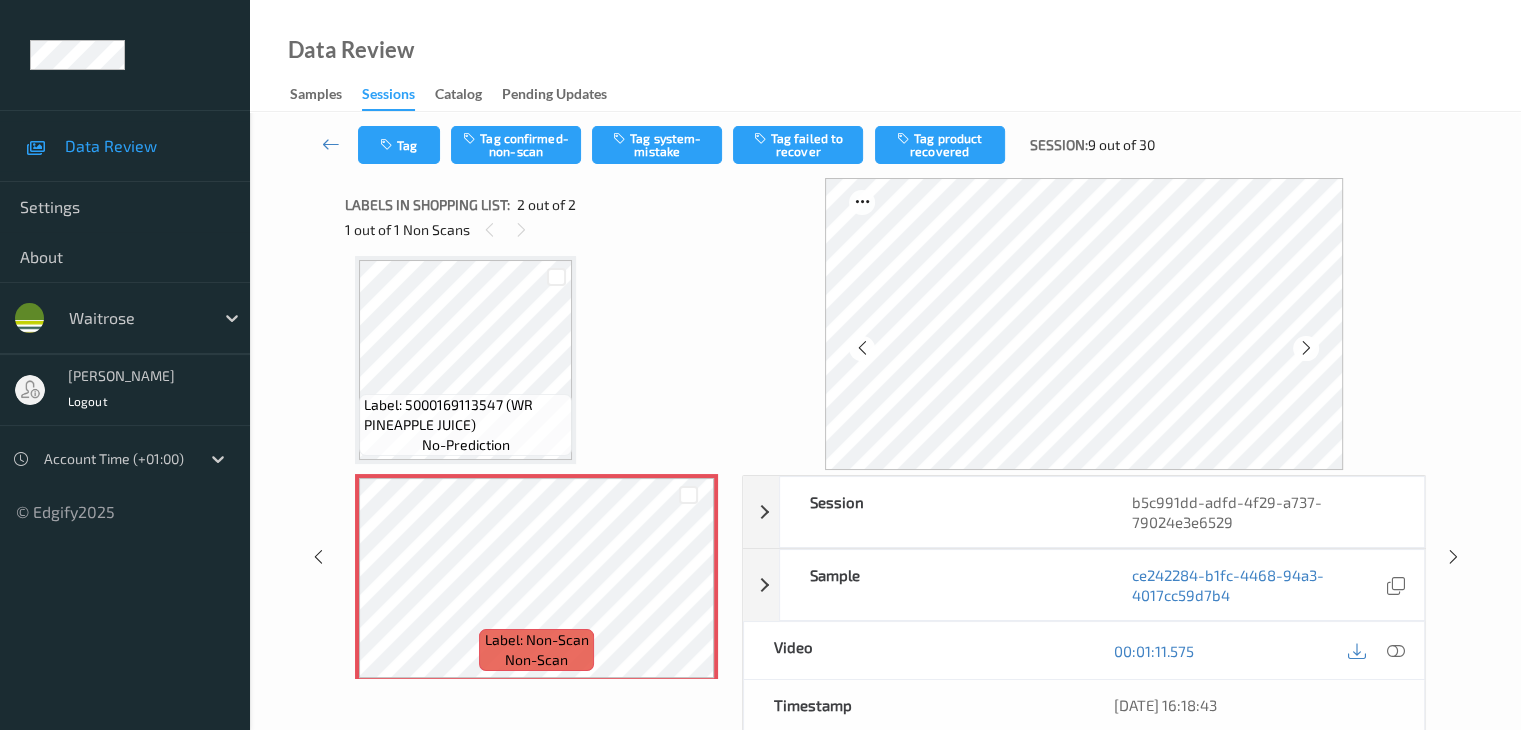 click at bounding box center [1305, 348] 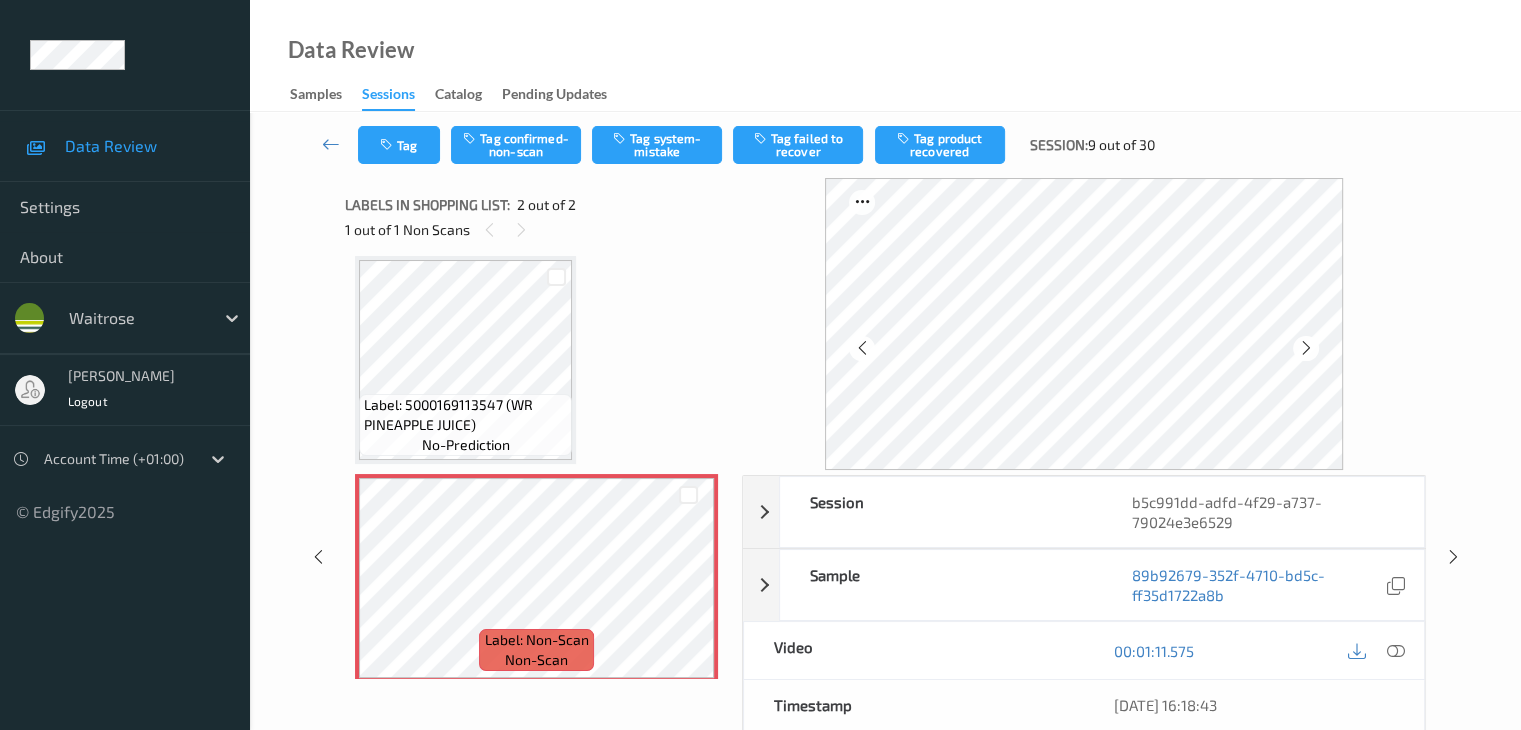 click at bounding box center [1305, 348] 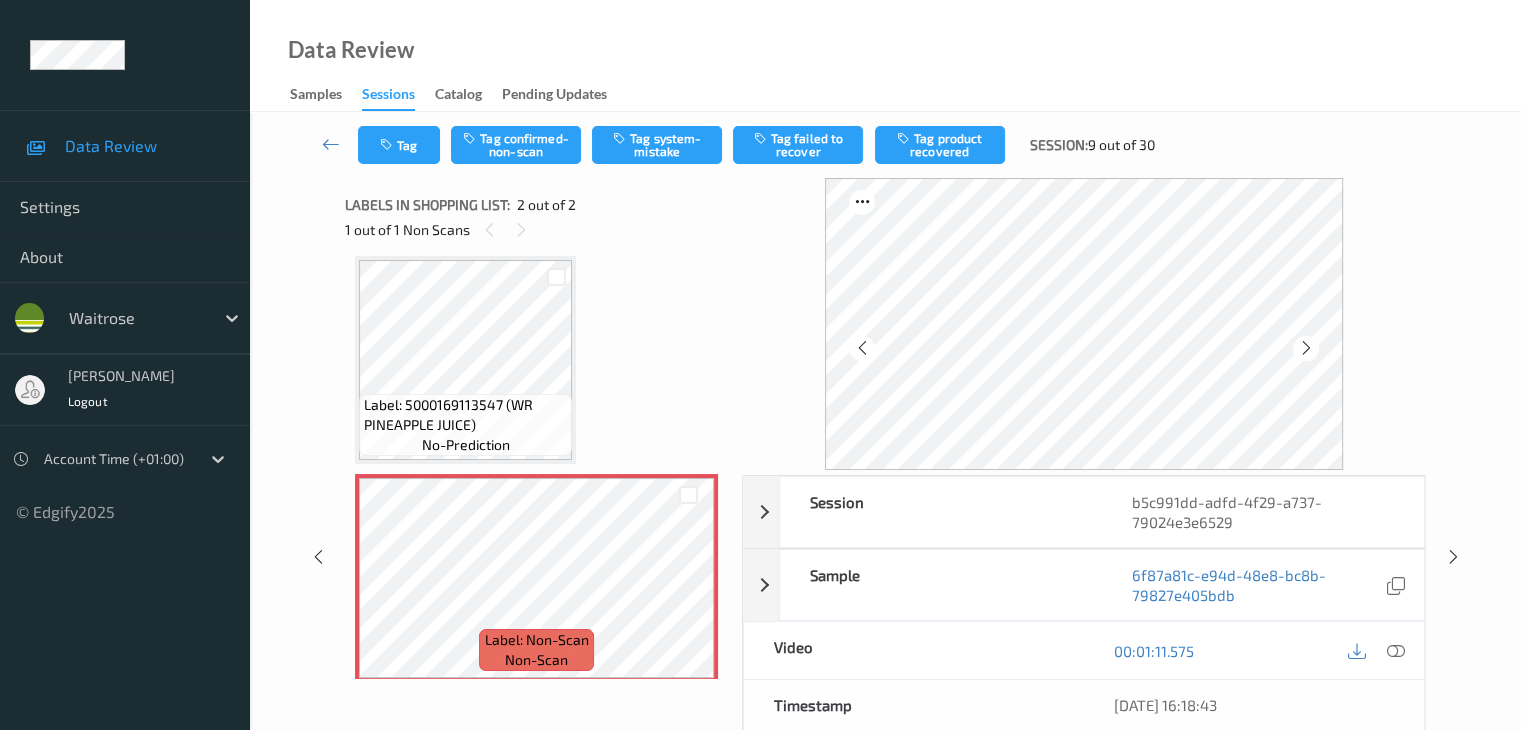 click at bounding box center (1305, 348) 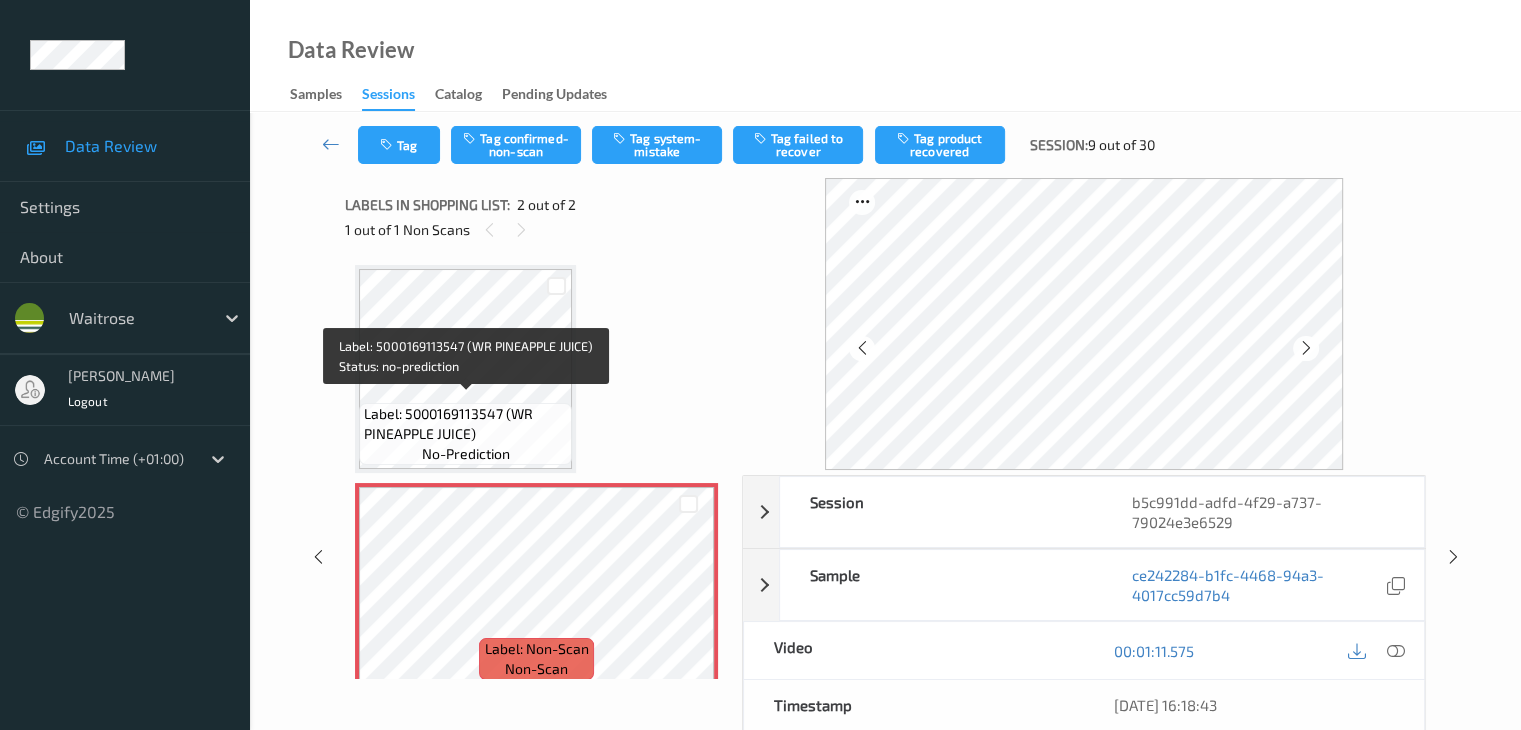 scroll, scrollTop: 0, scrollLeft: 0, axis: both 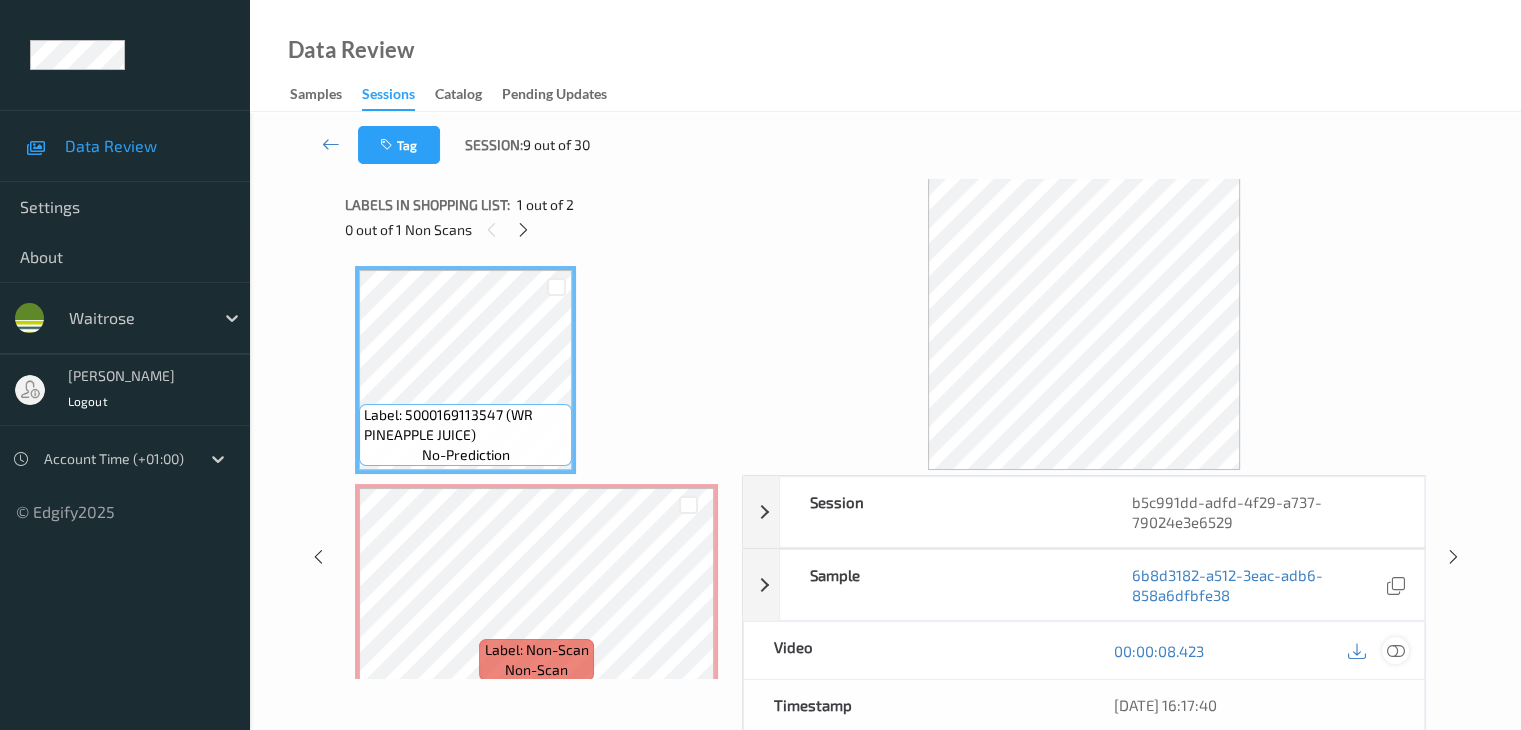 click at bounding box center (1395, 651) 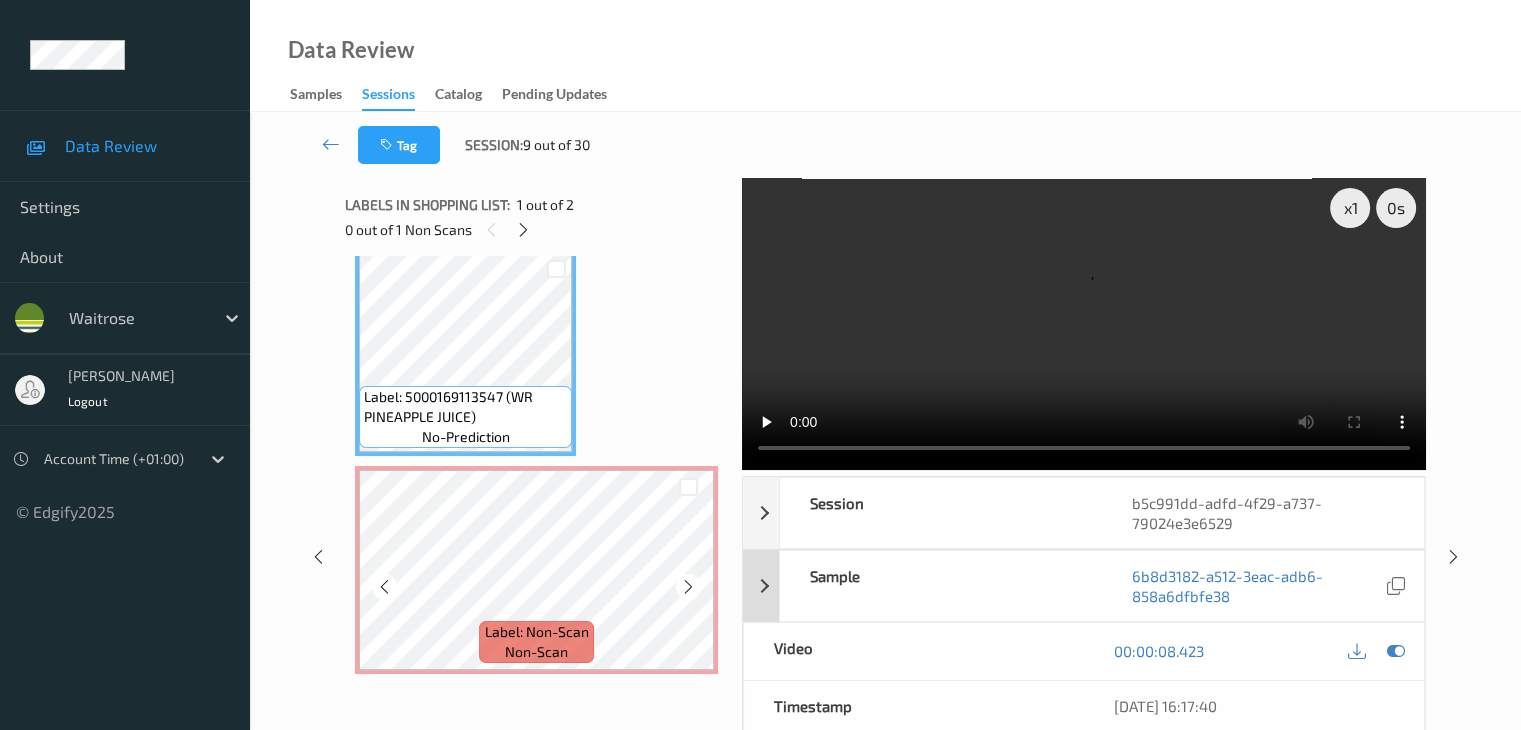 scroll, scrollTop: 23, scrollLeft: 0, axis: vertical 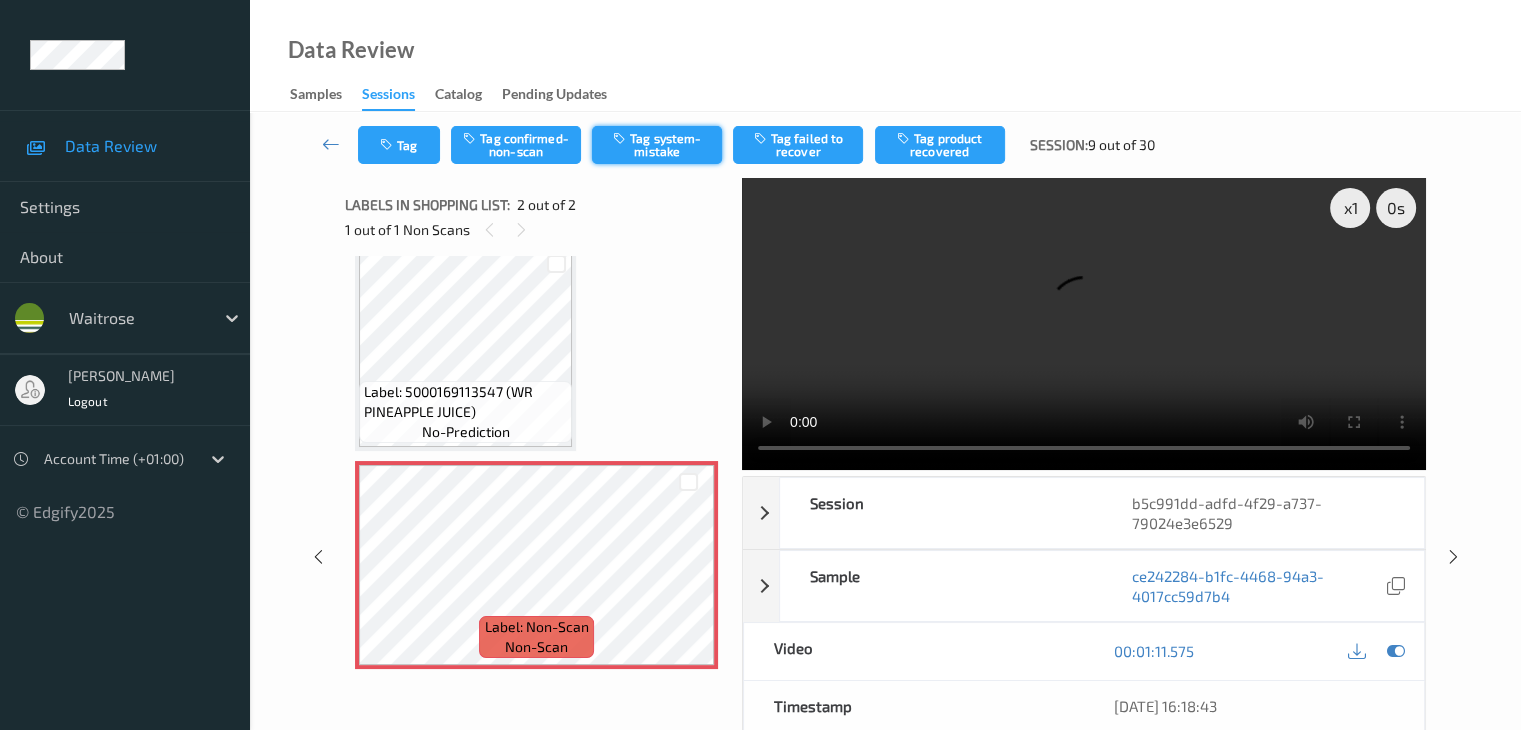 click on "Tag   system-mistake" at bounding box center (657, 145) 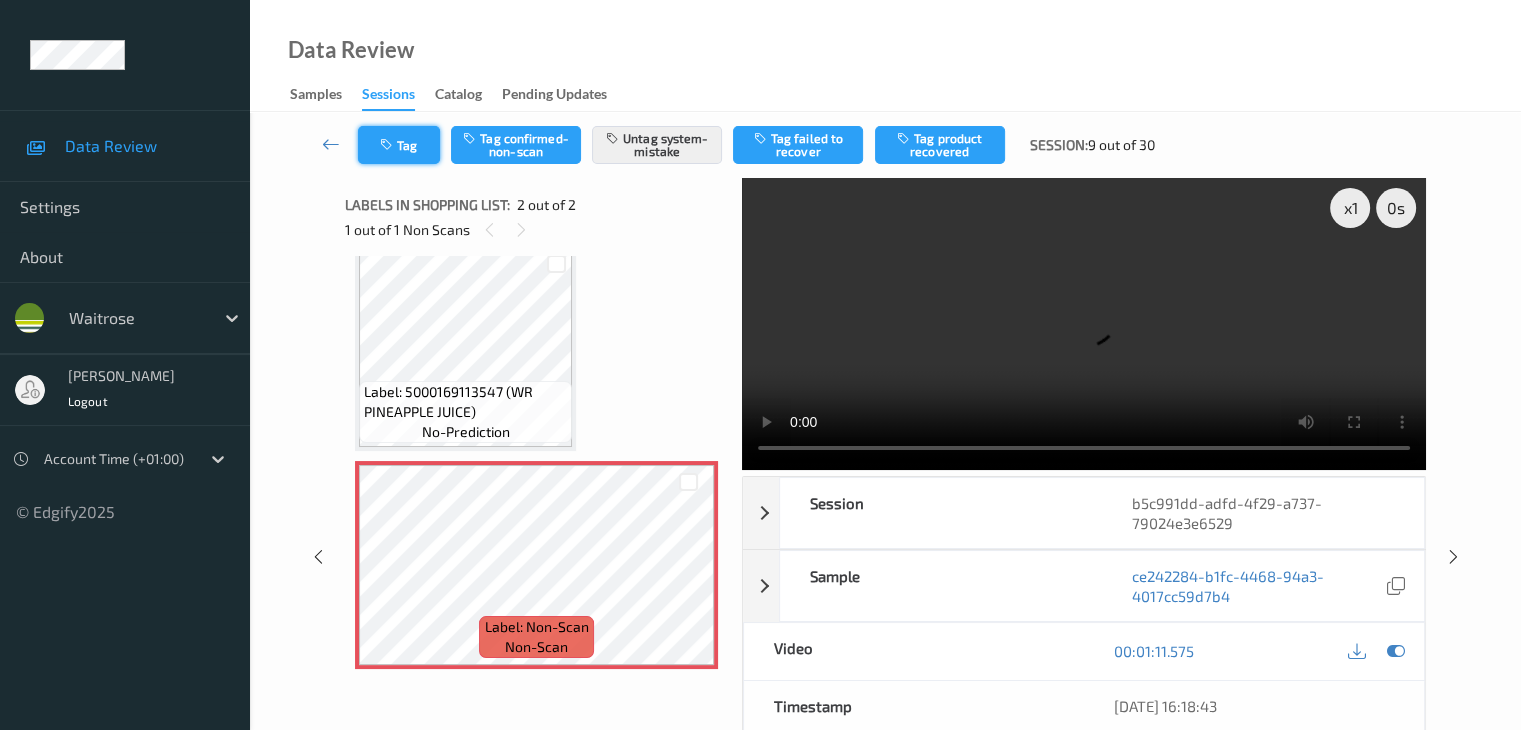 click on "Tag" at bounding box center (399, 145) 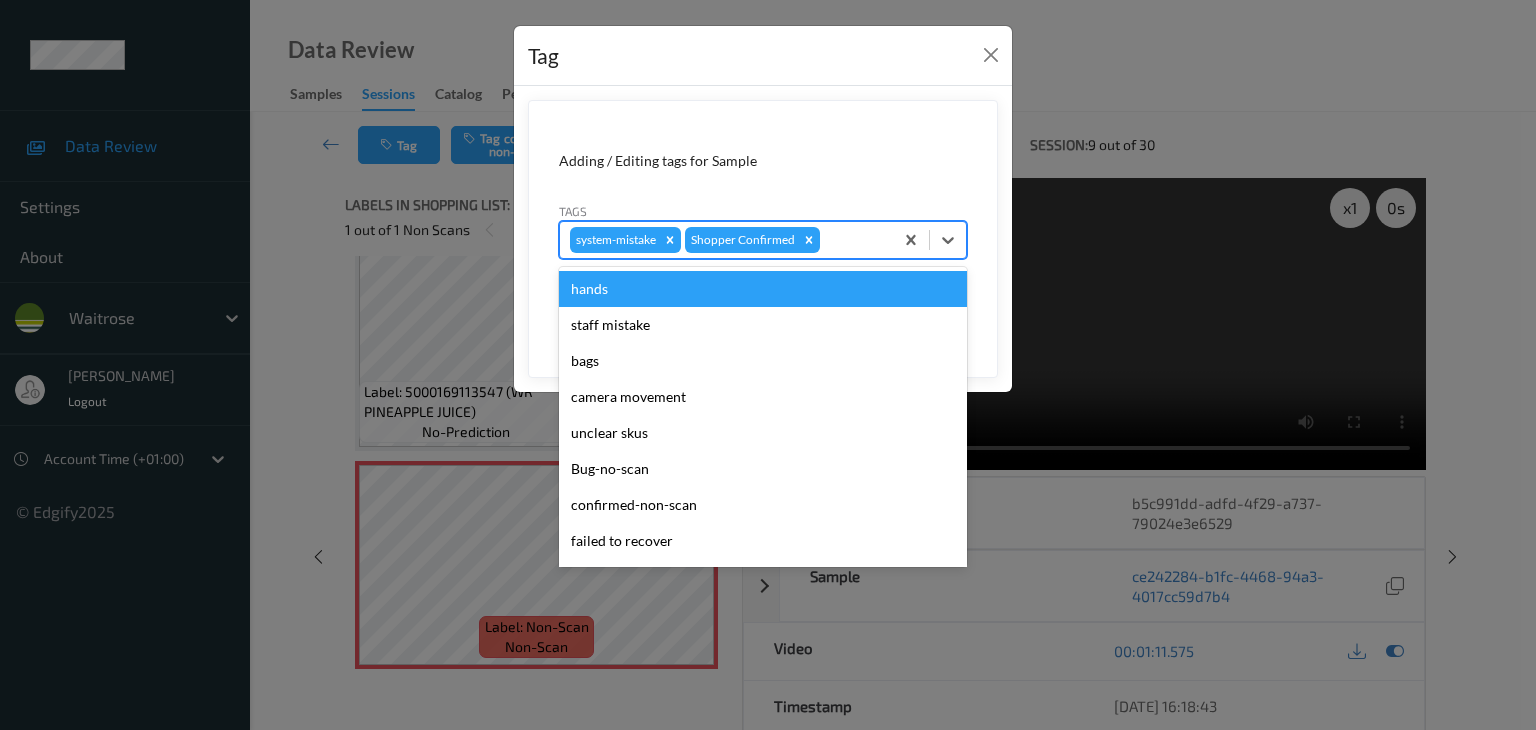 click at bounding box center [853, 240] 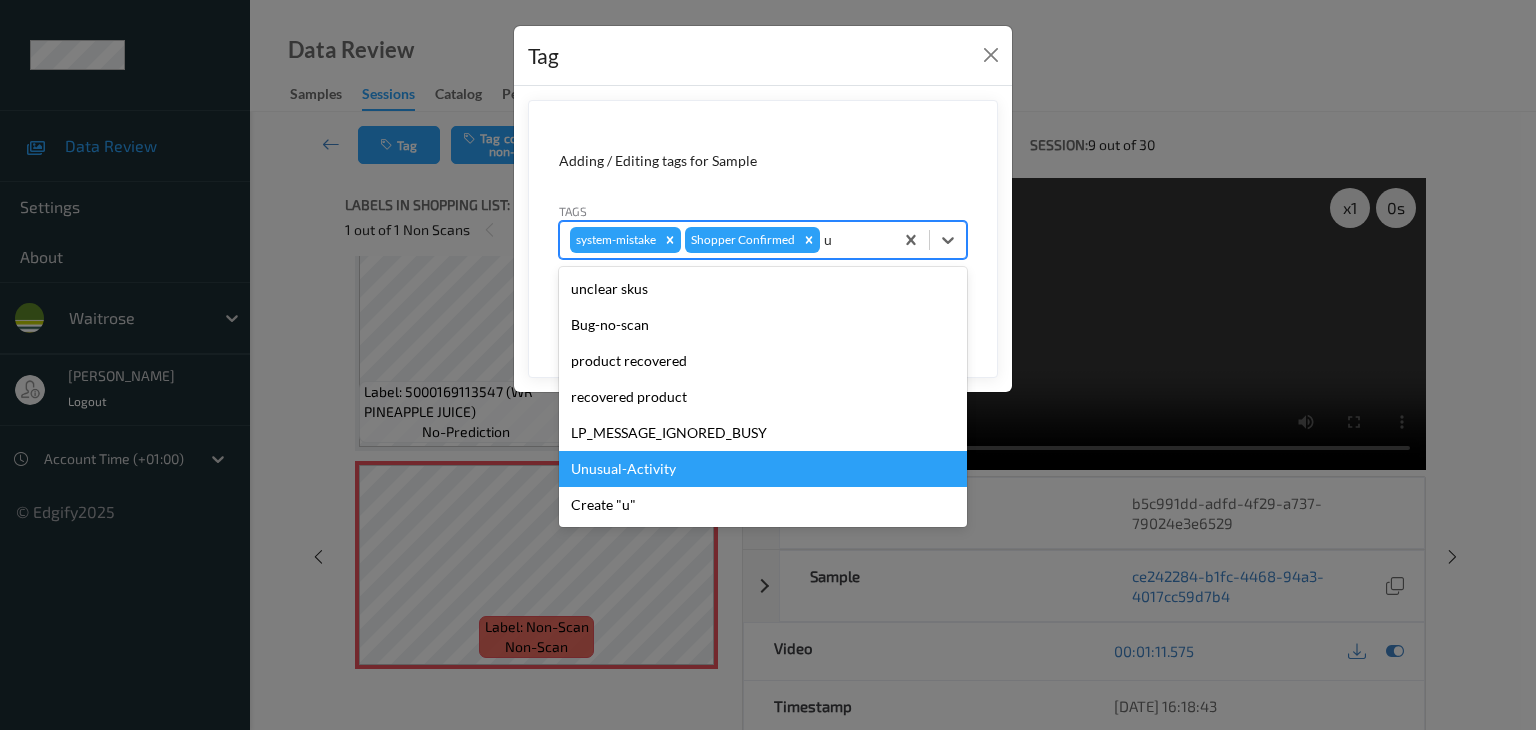 click on "Unusual-Activity" at bounding box center (763, 469) 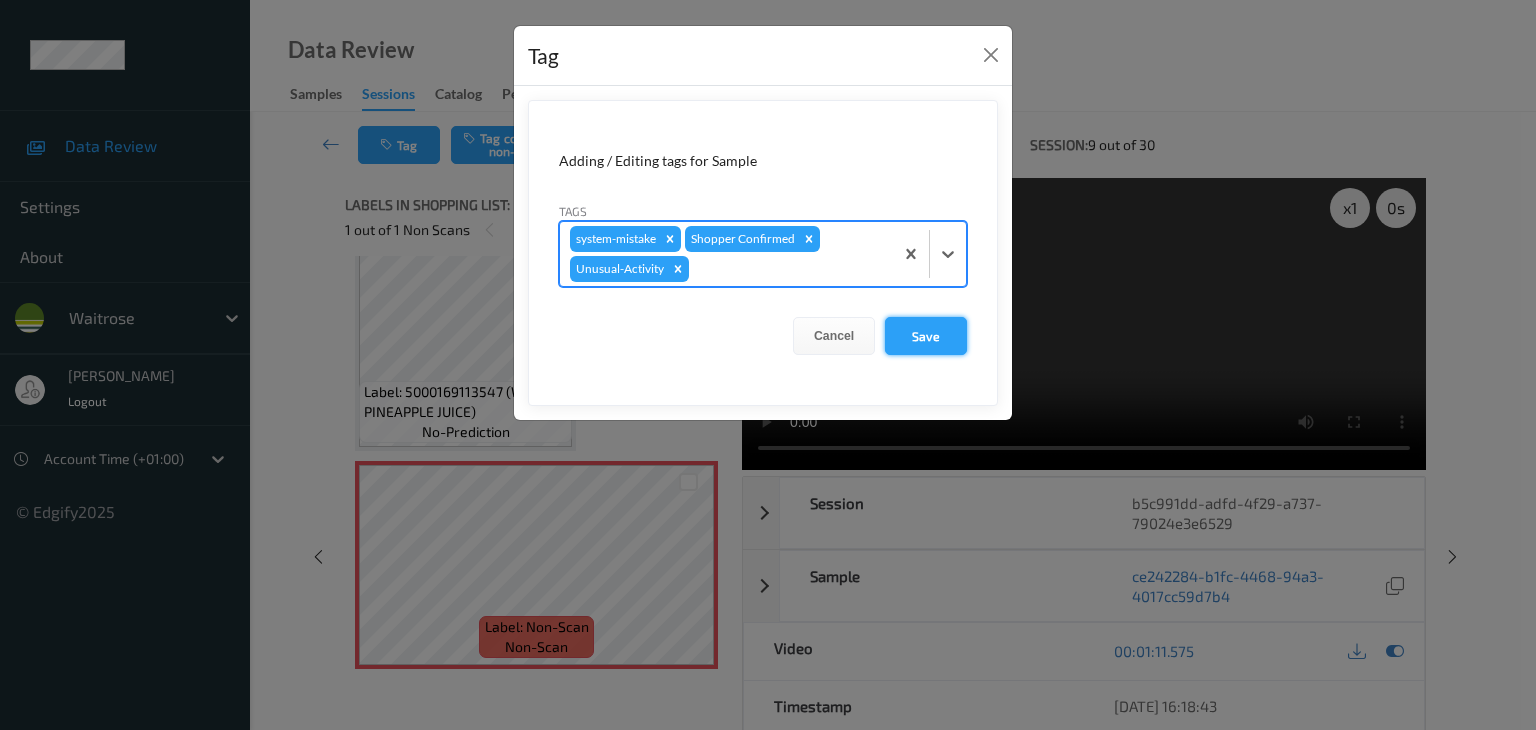 click on "Save" at bounding box center (926, 336) 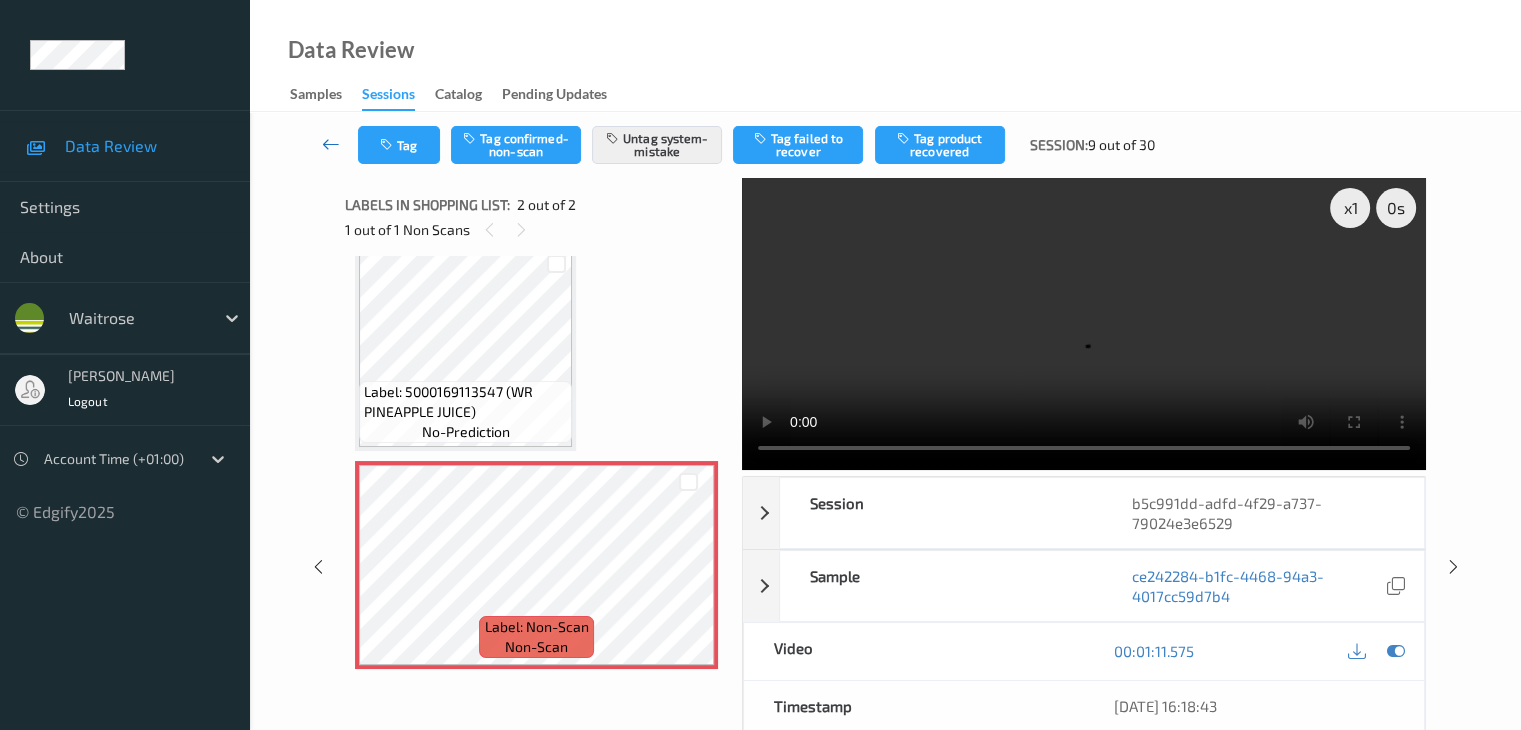 click at bounding box center [331, 144] 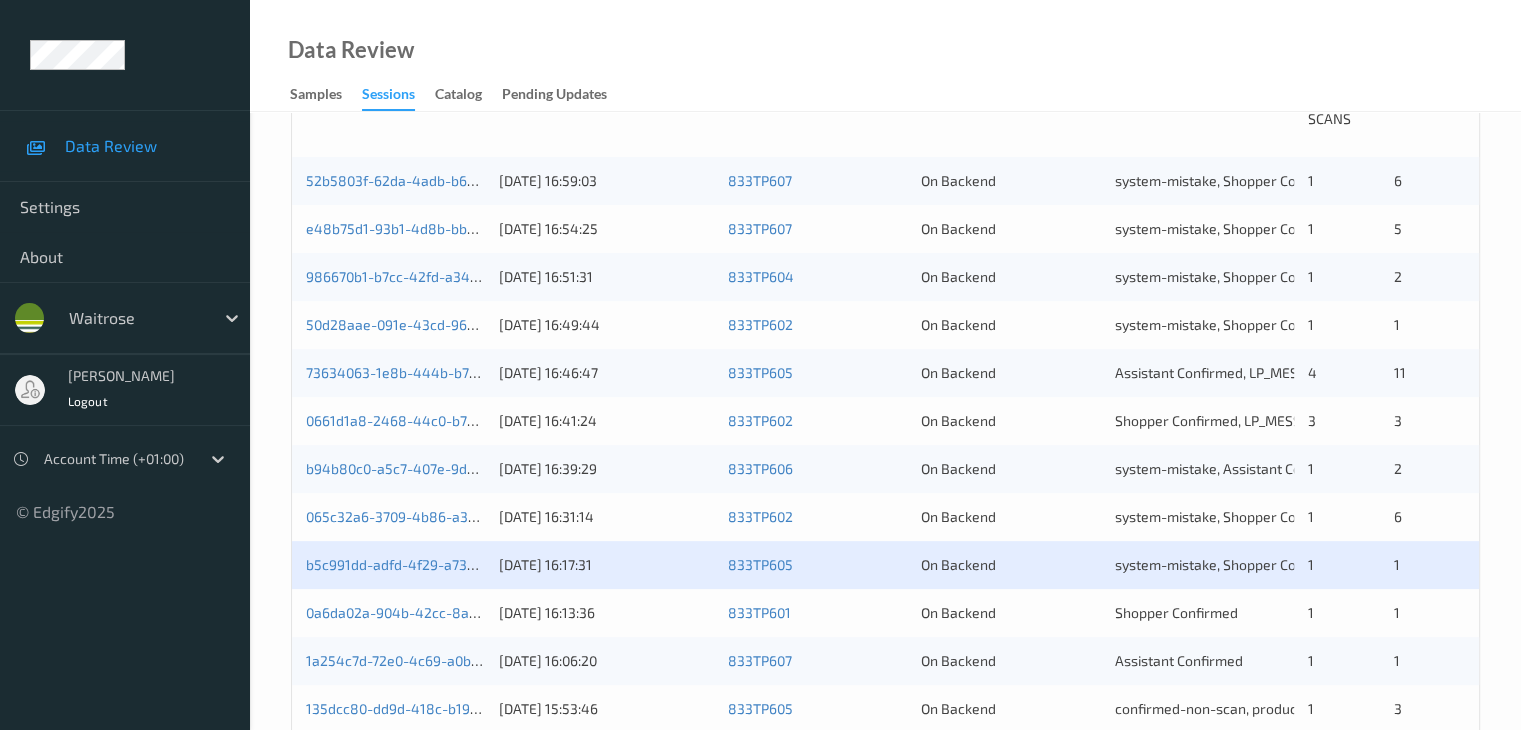 scroll, scrollTop: 500, scrollLeft: 0, axis: vertical 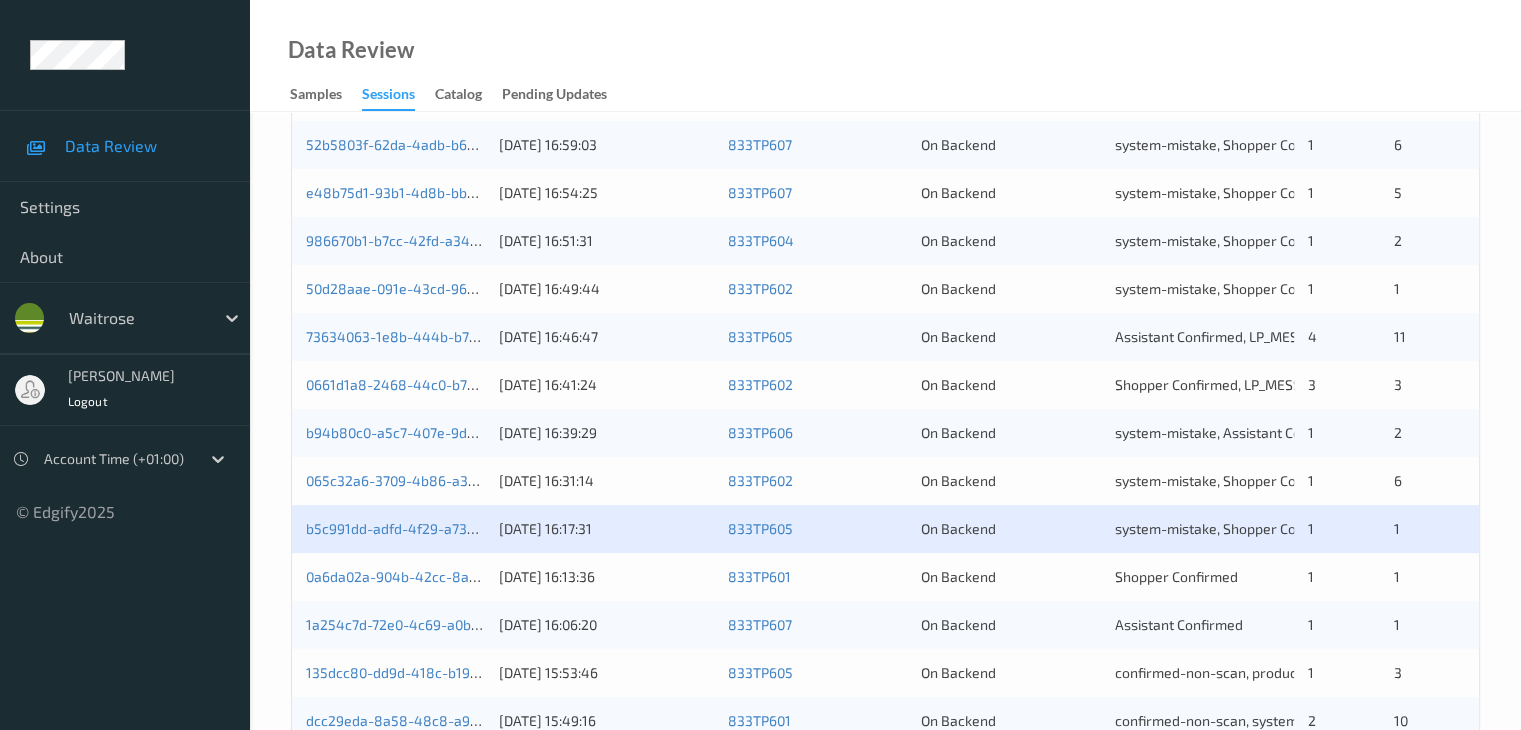 click on "0a6da02a-904b-42cc-8a6d-9ad9c86fbc02" at bounding box center [395, 577] 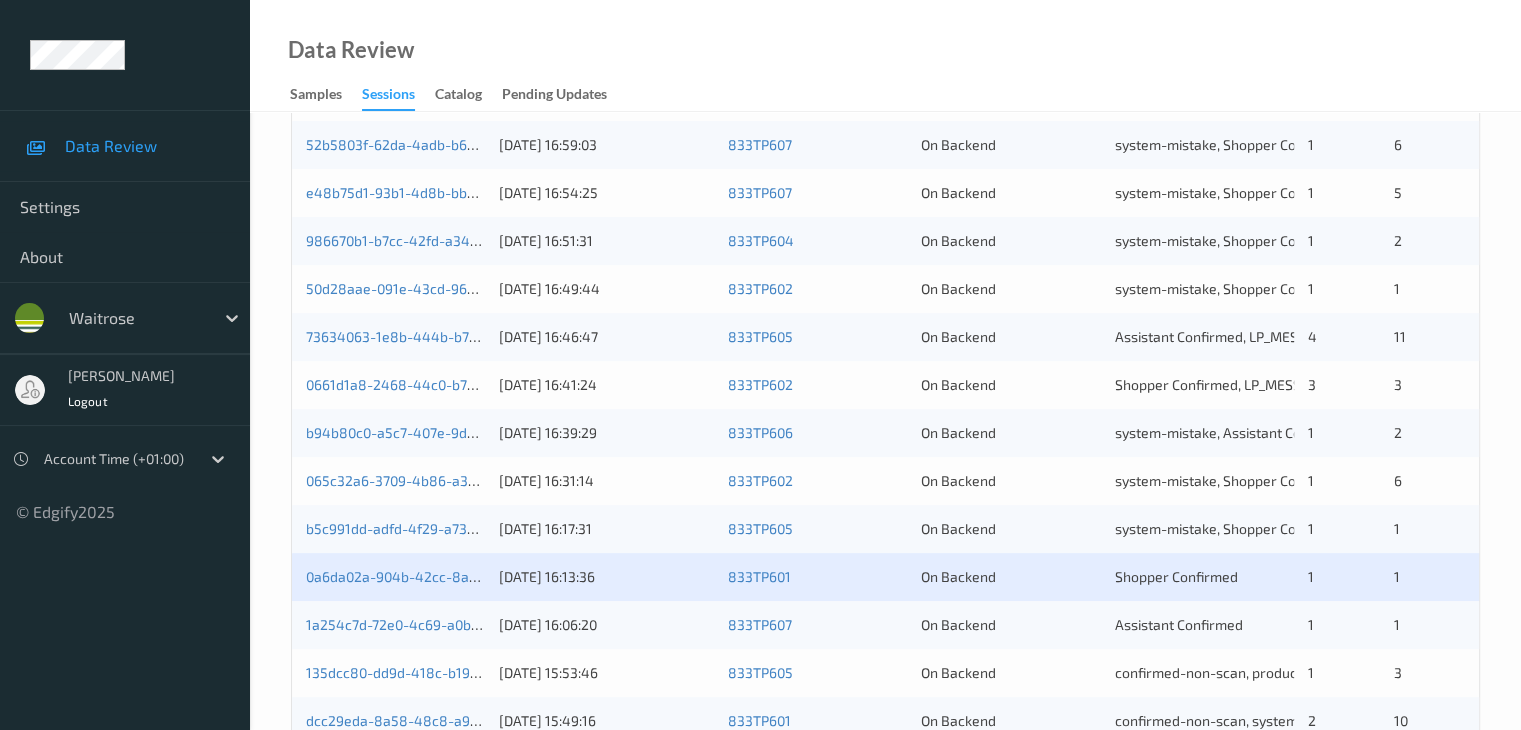 click on "0a6da02a-904b-42cc-8a6d-9ad9c86fbc02" at bounding box center (395, 577) 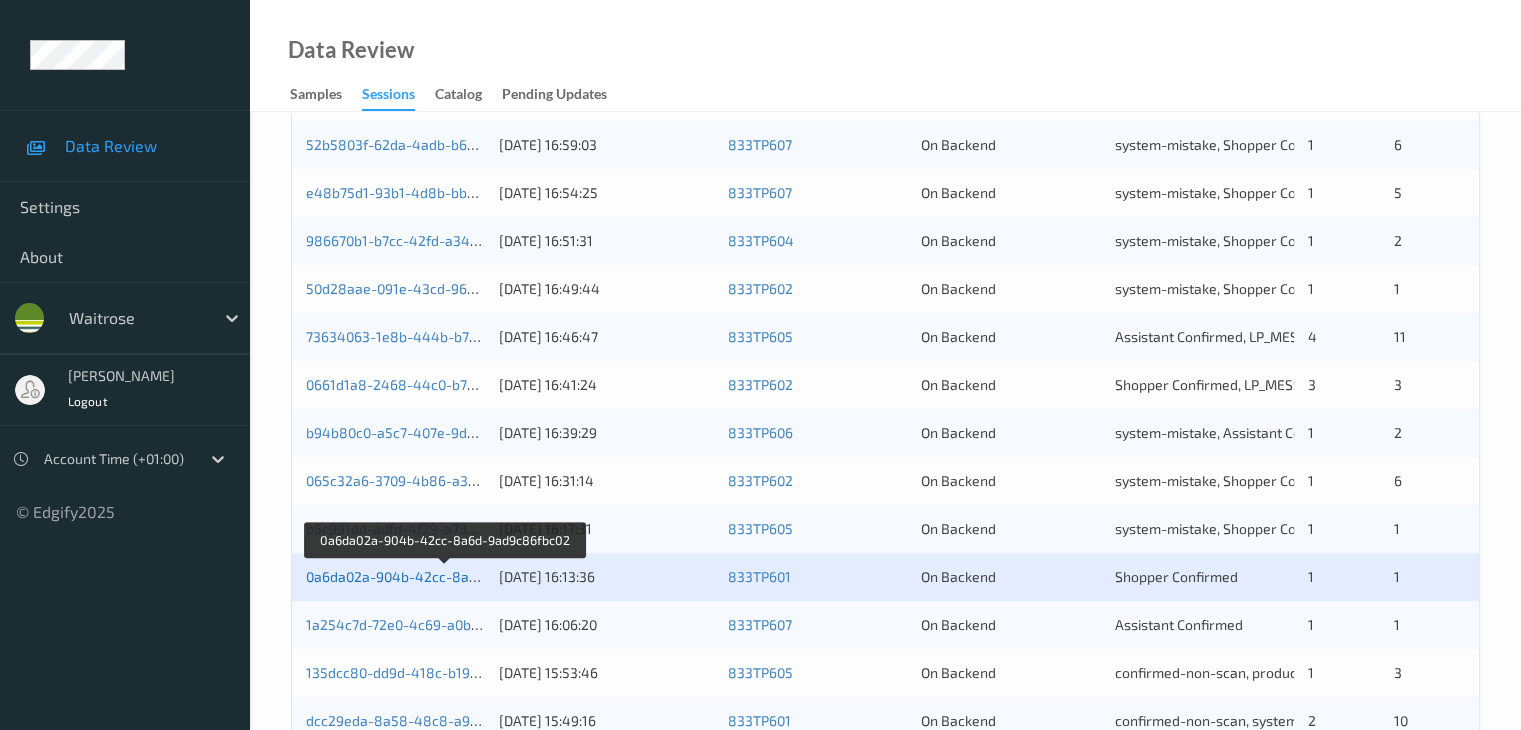 click on "0a6da02a-904b-42cc-8a6d-9ad9c86fbc02" at bounding box center [444, 576] 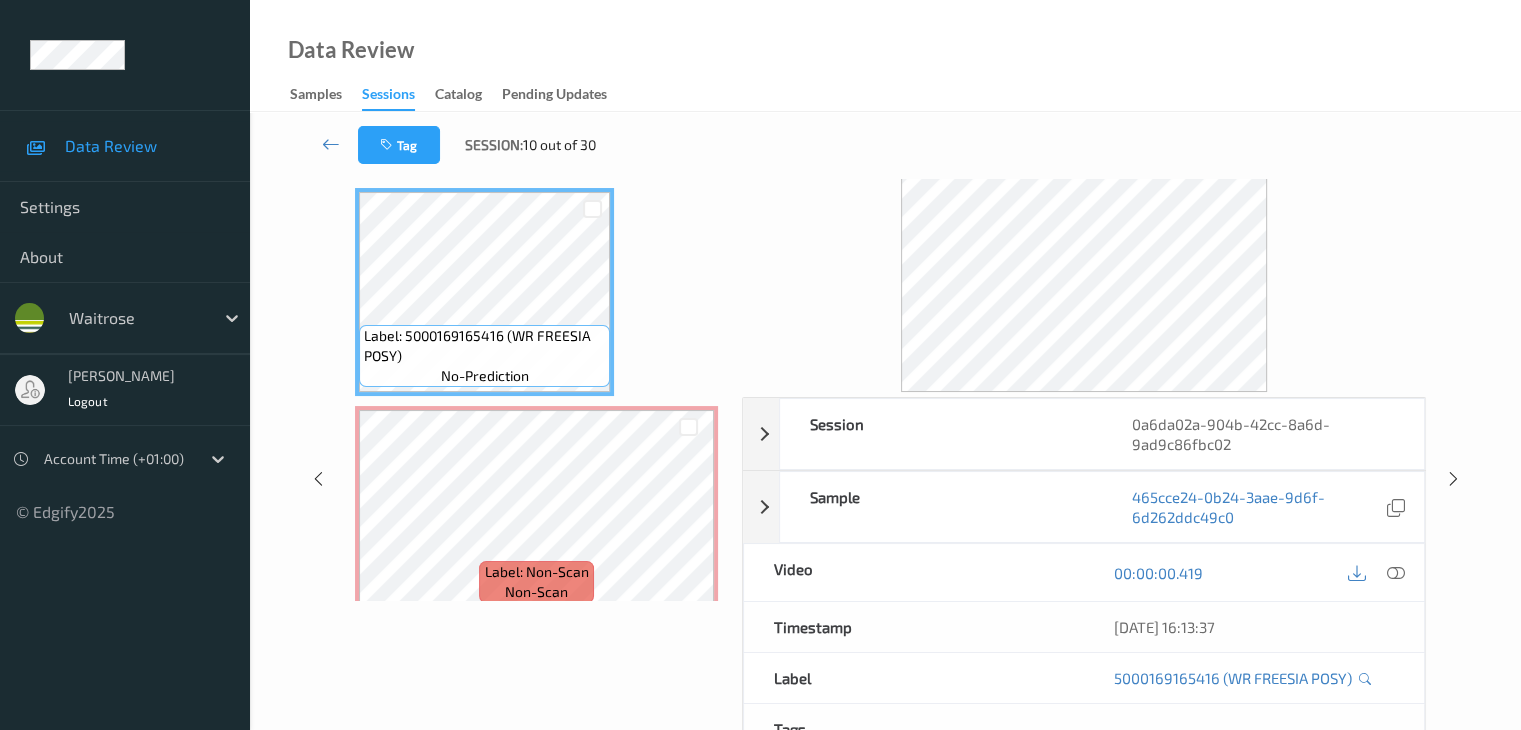 scroll, scrollTop: 44, scrollLeft: 0, axis: vertical 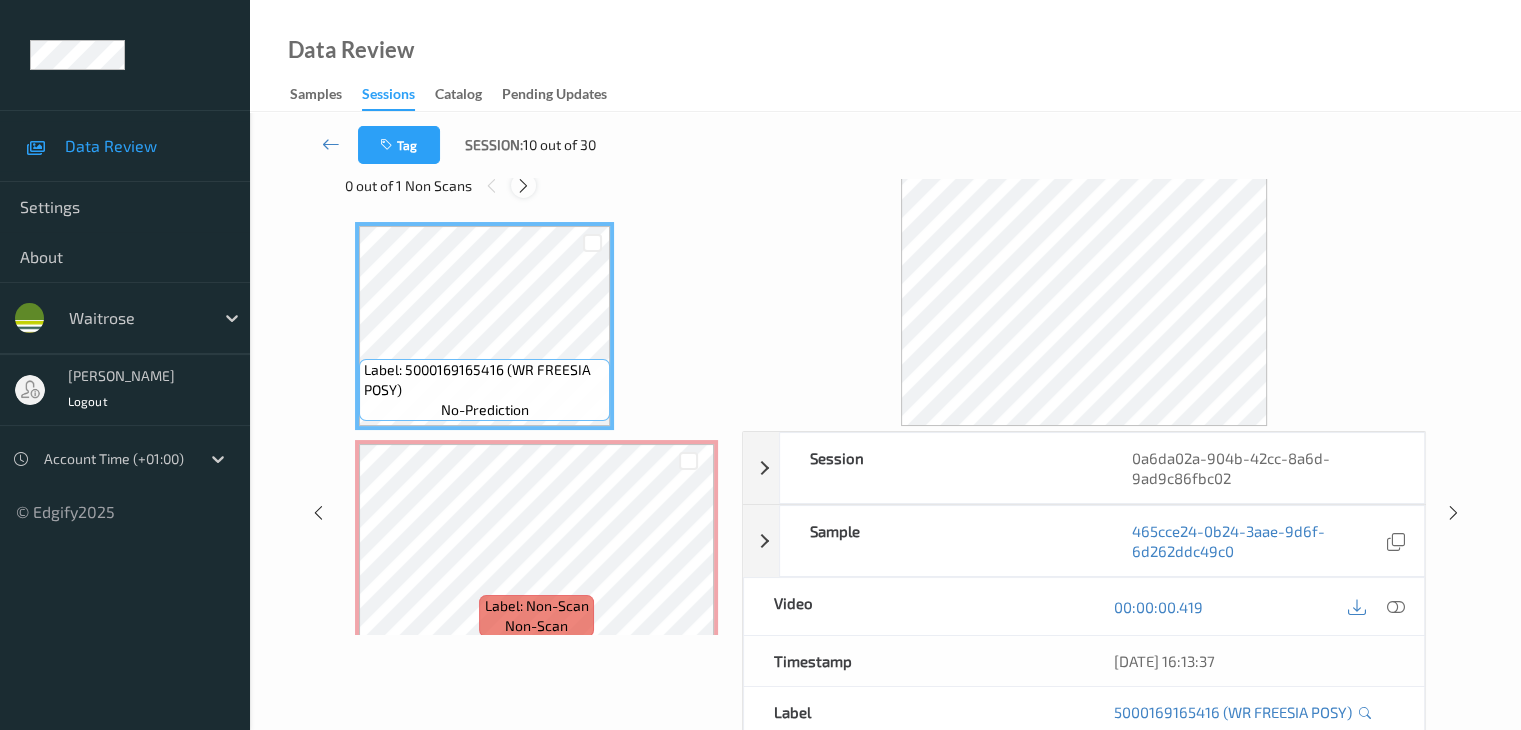 click at bounding box center [523, 186] 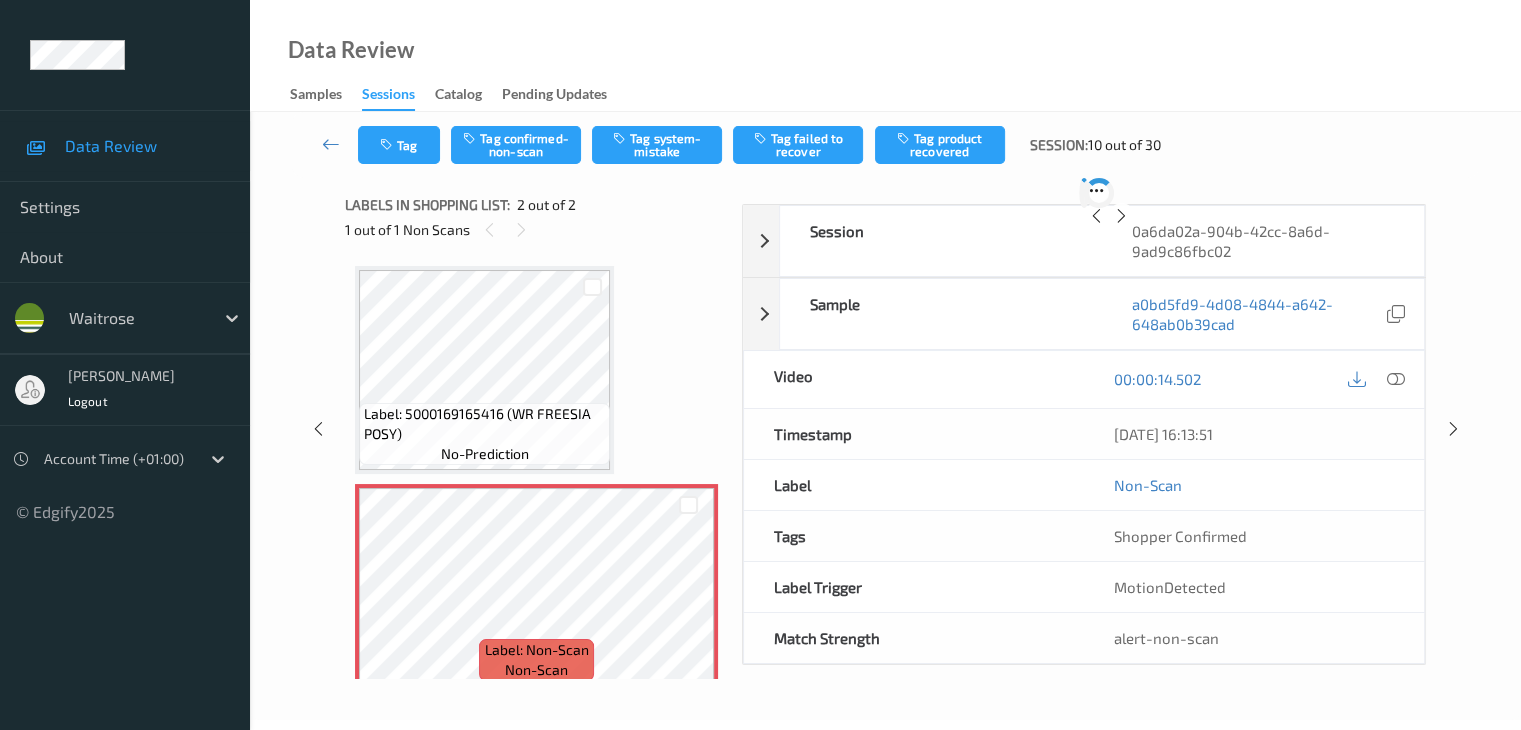 scroll, scrollTop: 10, scrollLeft: 0, axis: vertical 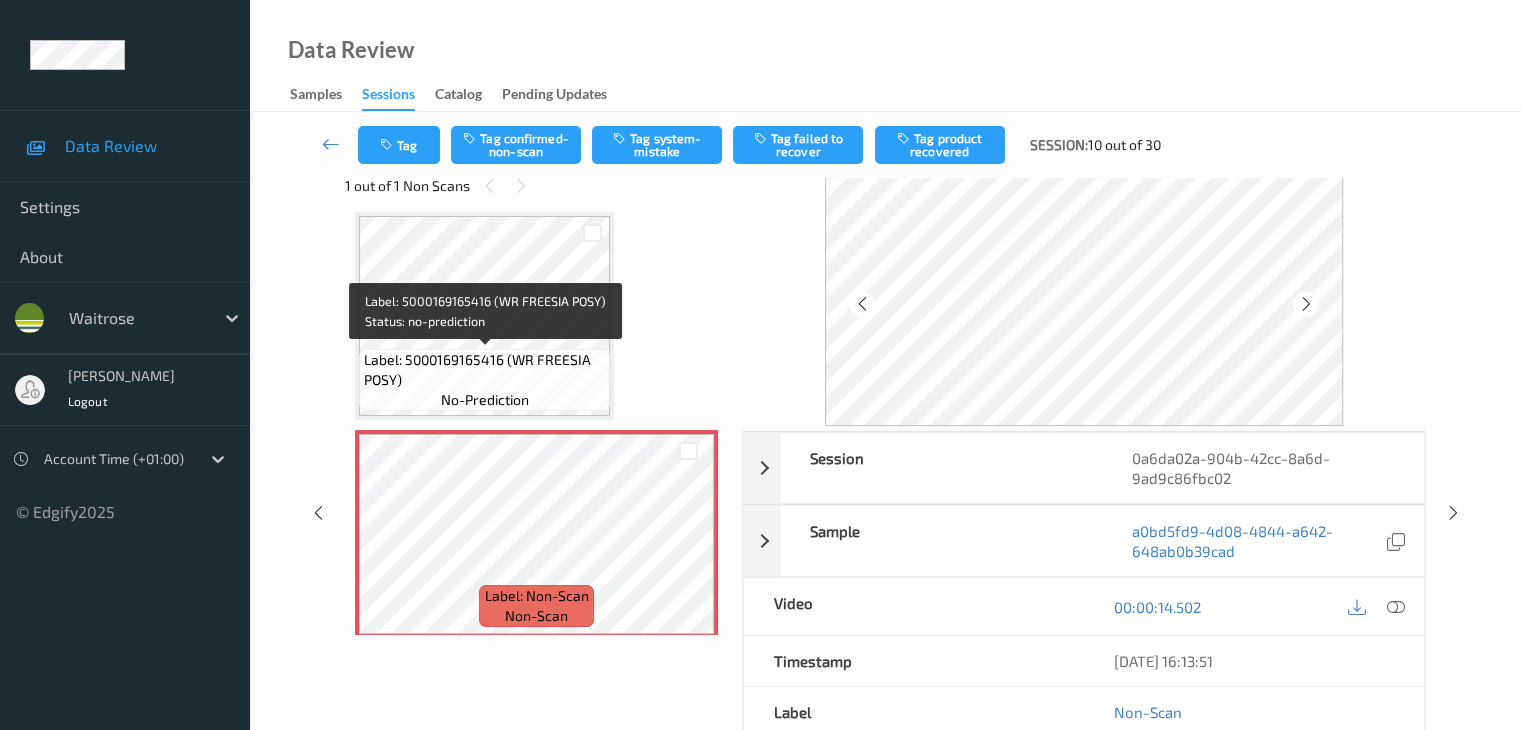 click on "Label: 5000169165416 (WR FREESIA POSY)" at bounding box center (484, 370) 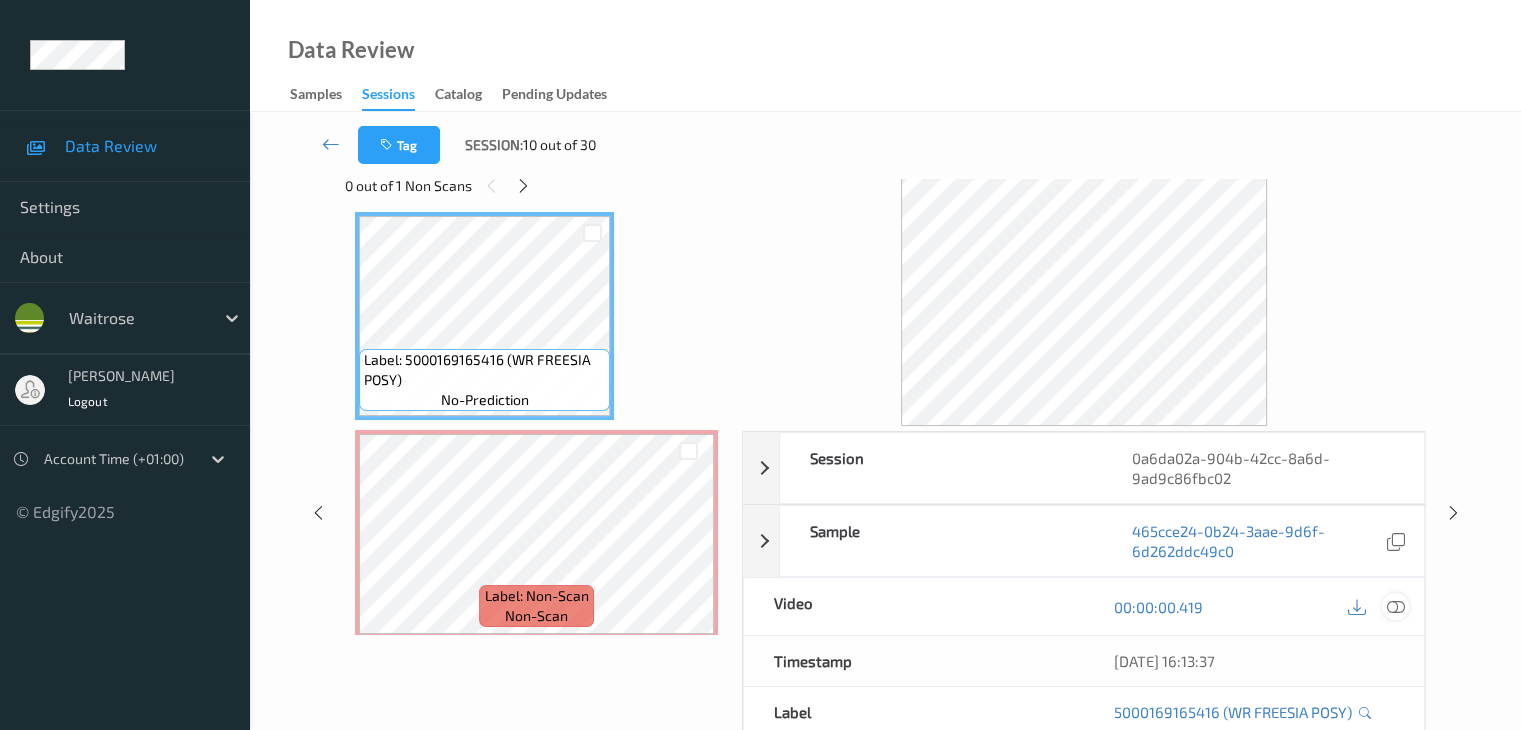 click at bounding box center (1395, 607) 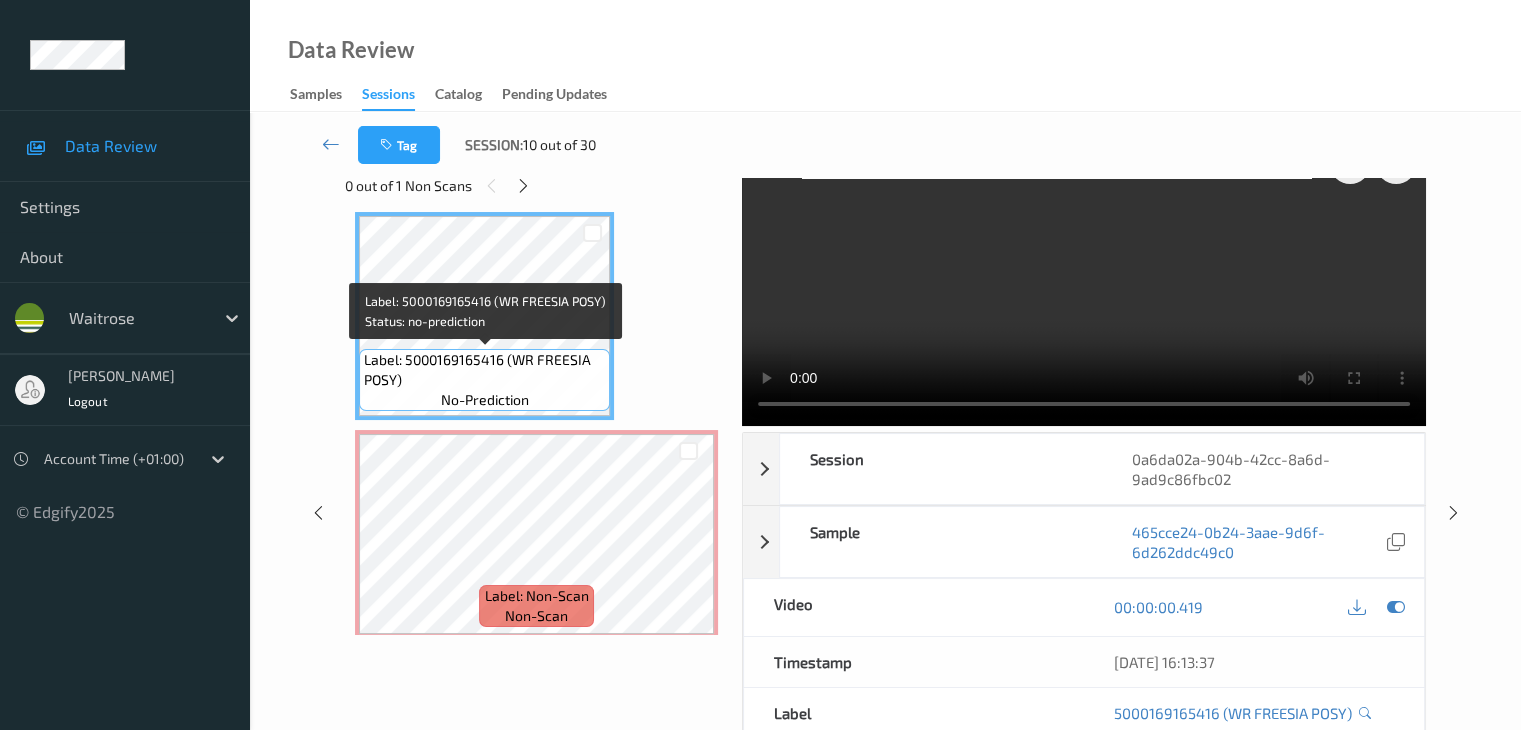 click on "Label: 5000169165416 (WR FREESIA POSY)" at bounding box center [484, 370] 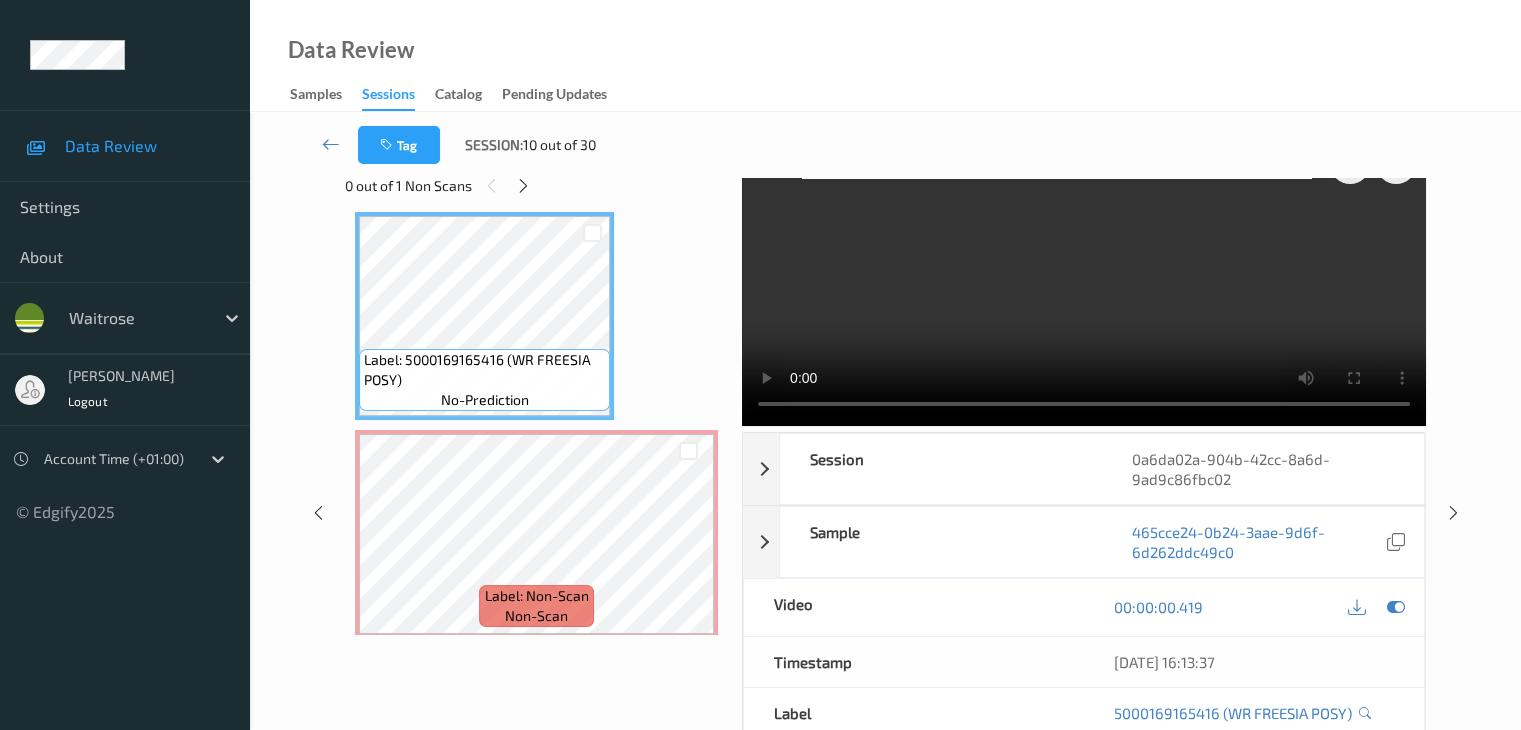 type 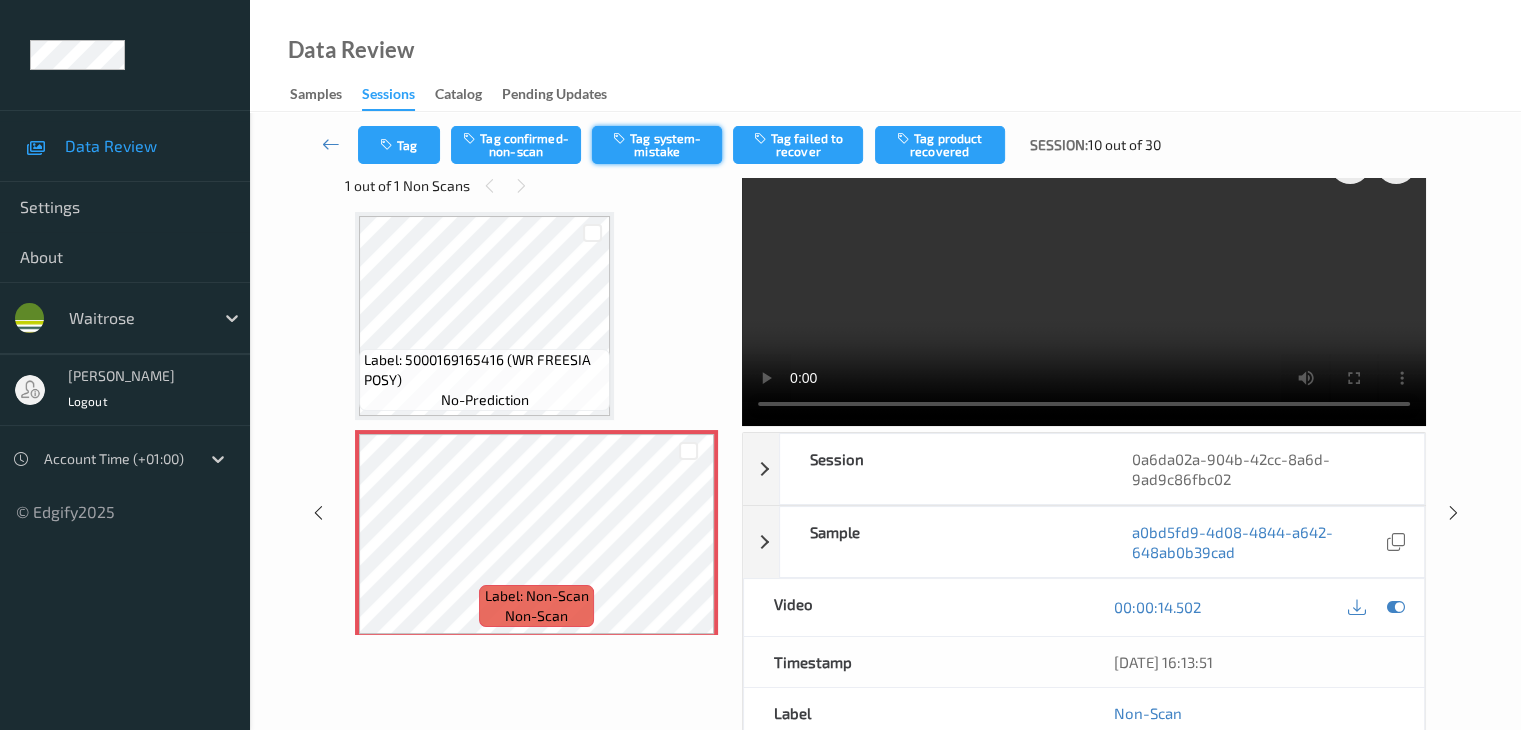 click on "Tag   system-mistake" at bounding box center [657, 145] 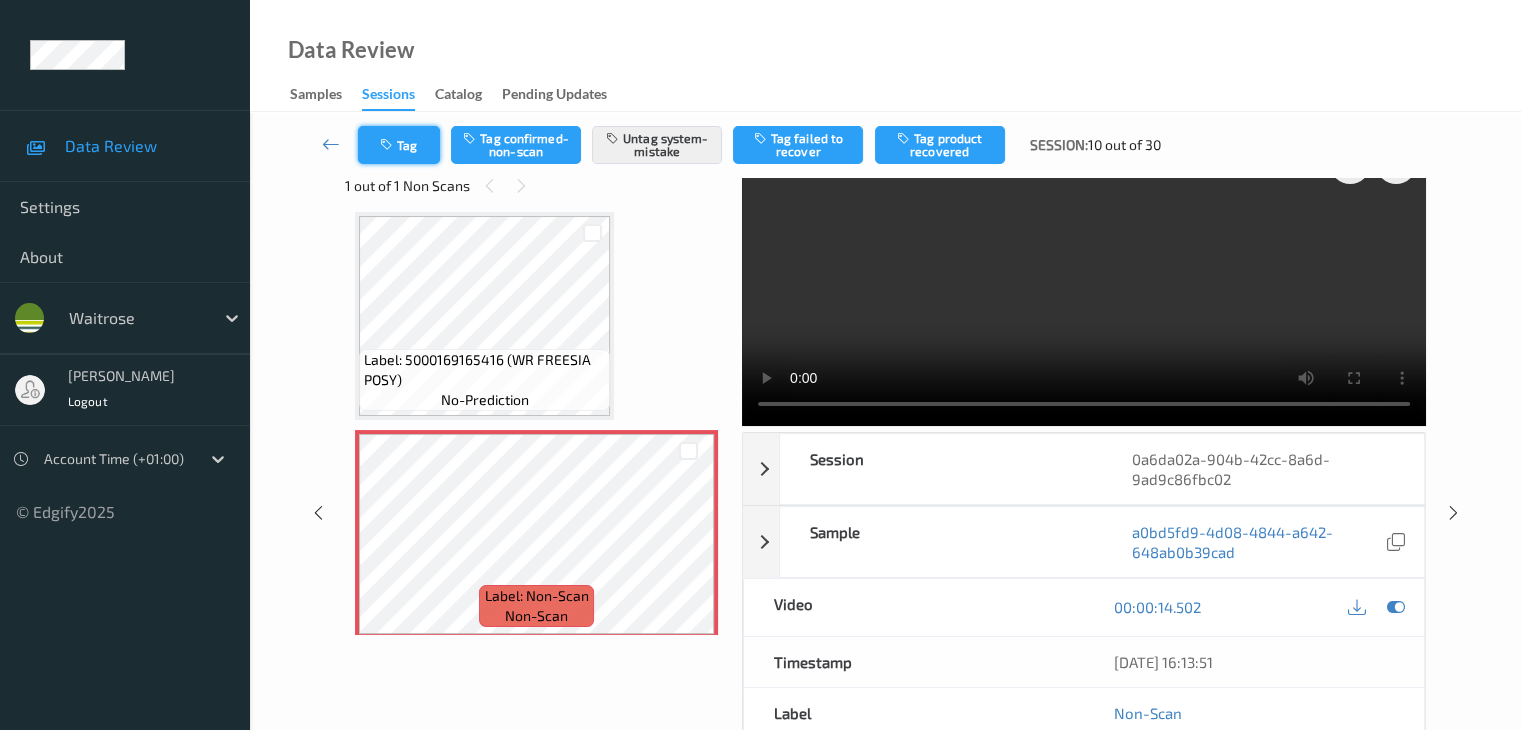 click on "Tag" at bounding box center (399, 145) 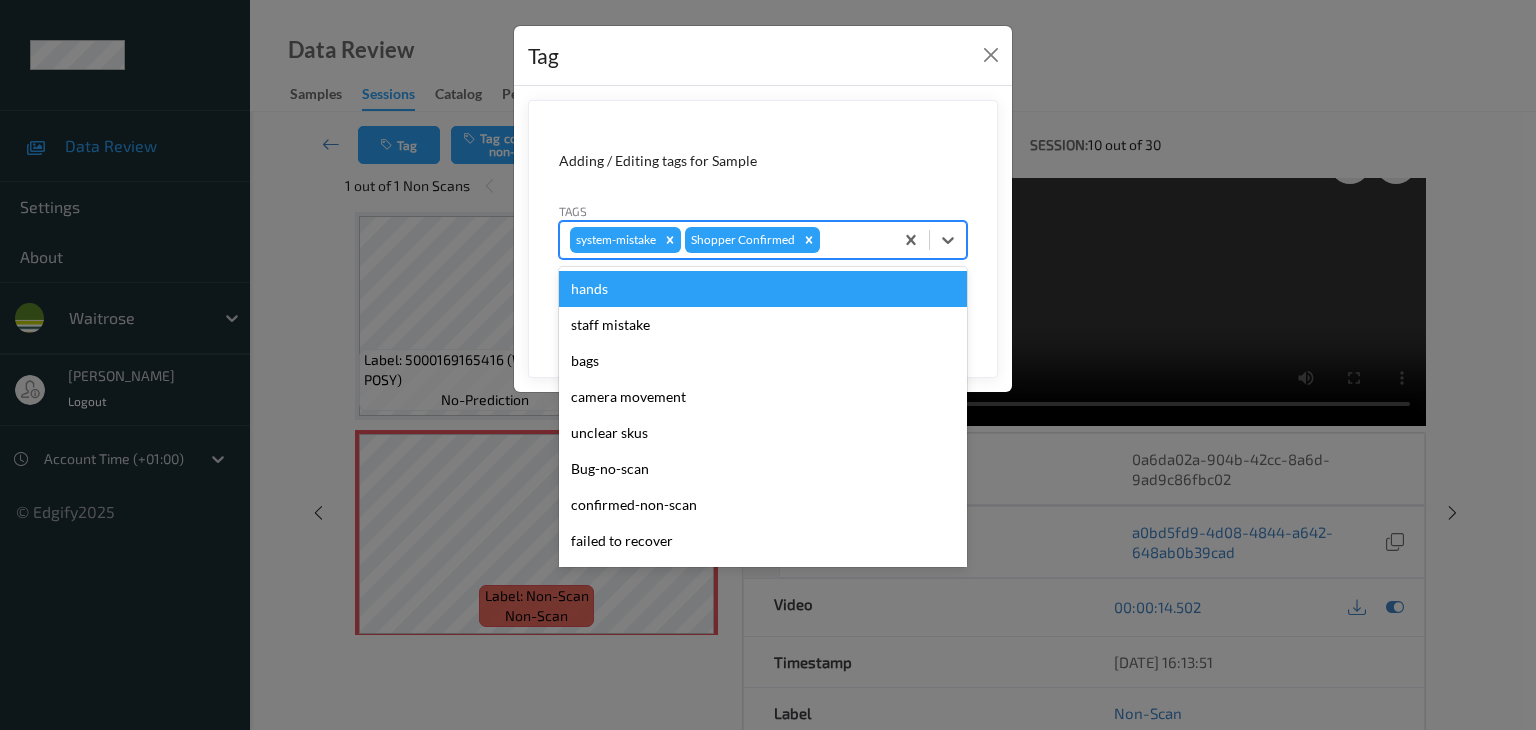 click at bounding box center (853, 240) 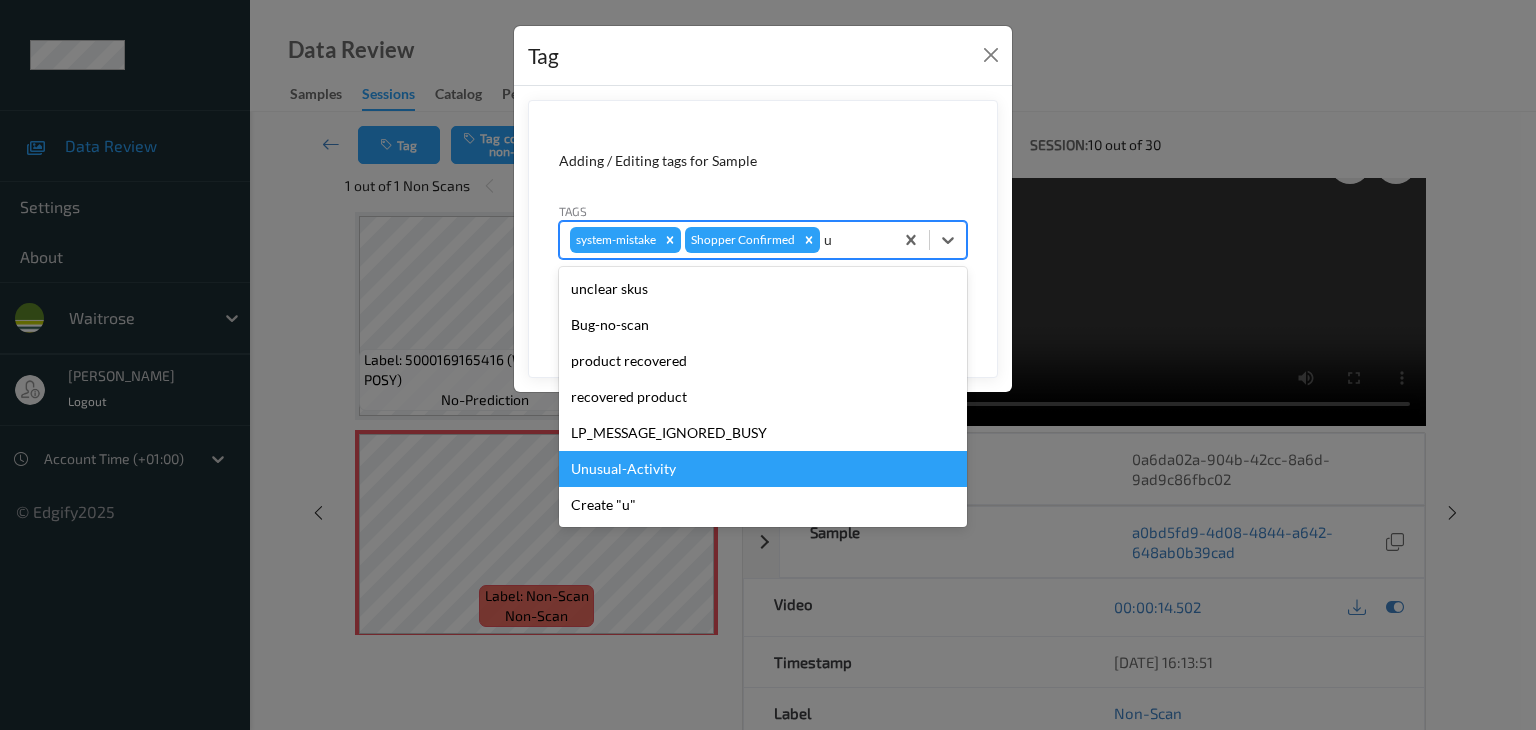 click on "Unusual-Activity" at bounding box center [763, 469] 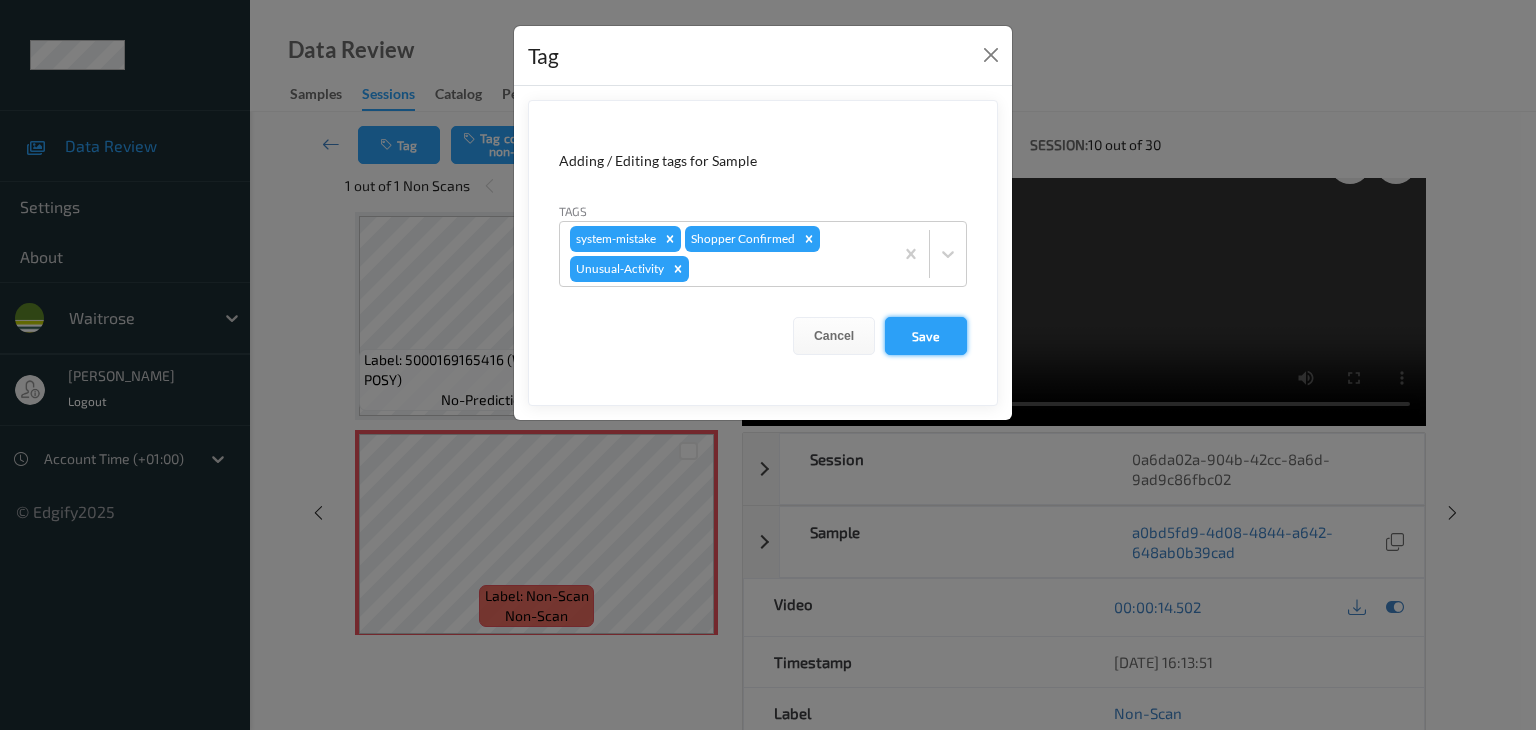 click on "Save" at bounding box center (926, 336) 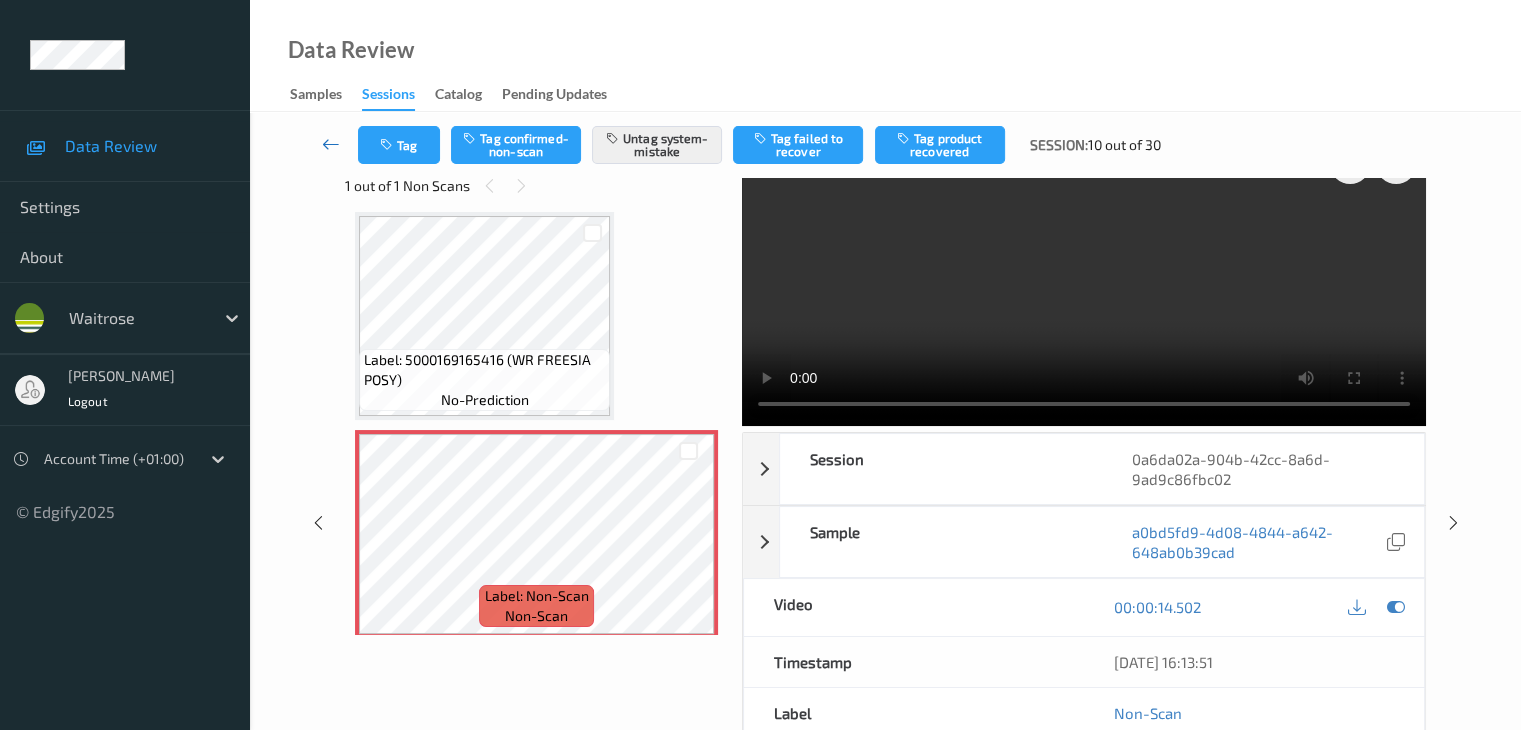 click at bounding box center (331, 144) 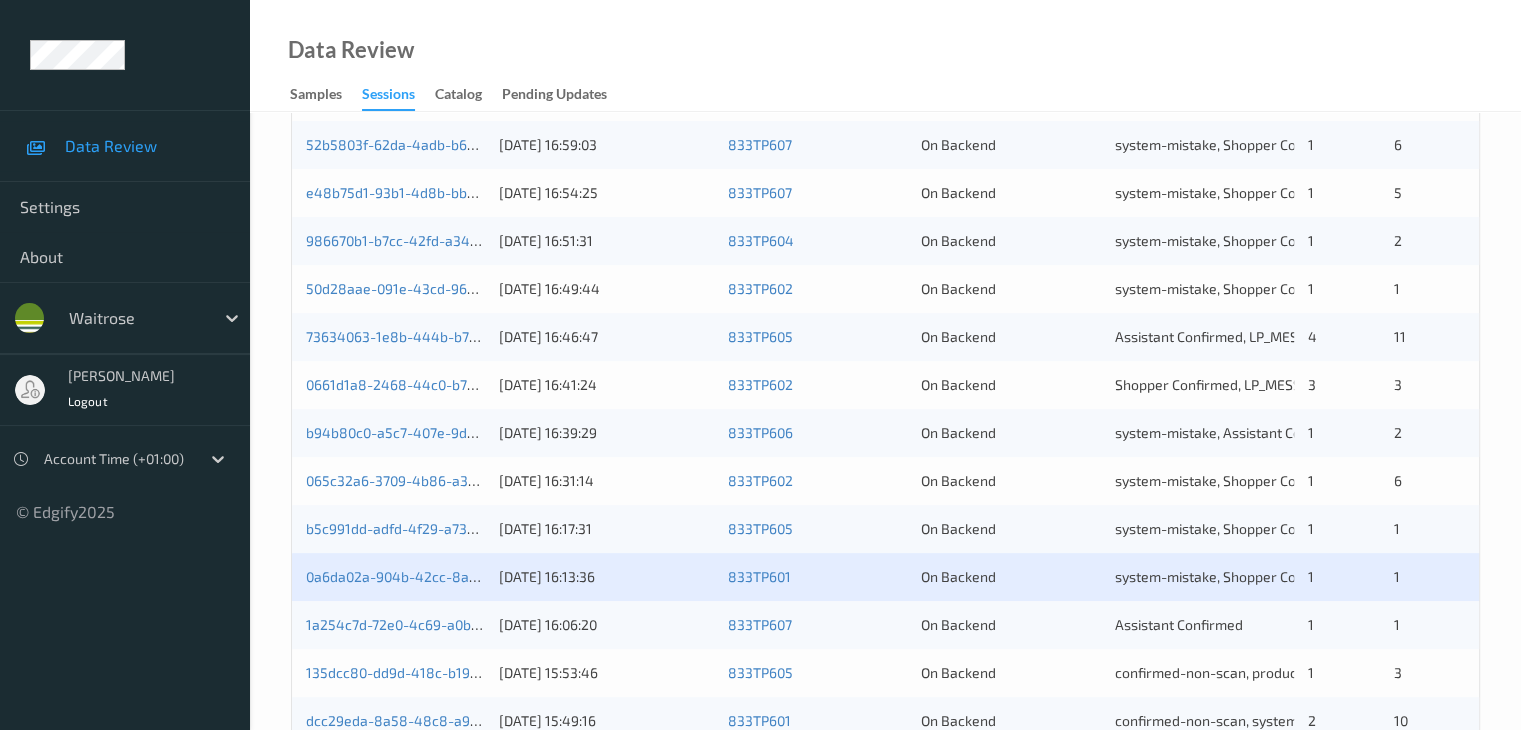 scroll, scrollTop: 800, scrollLeft: 0, axis: vertical 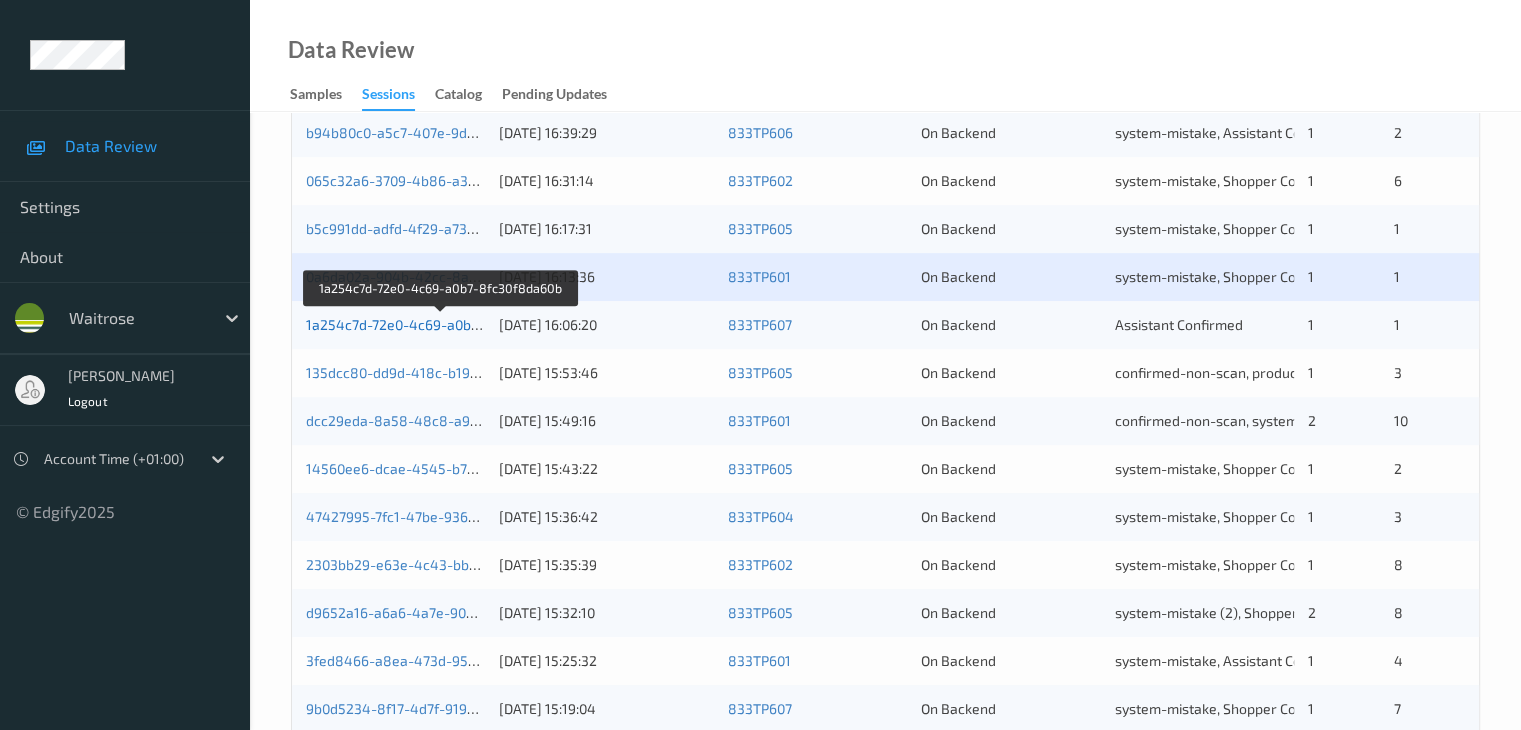 click on "1a254c7d-72e0-4c69-a0b7-8fc30f8da60b" at bounding box center [440, 324] 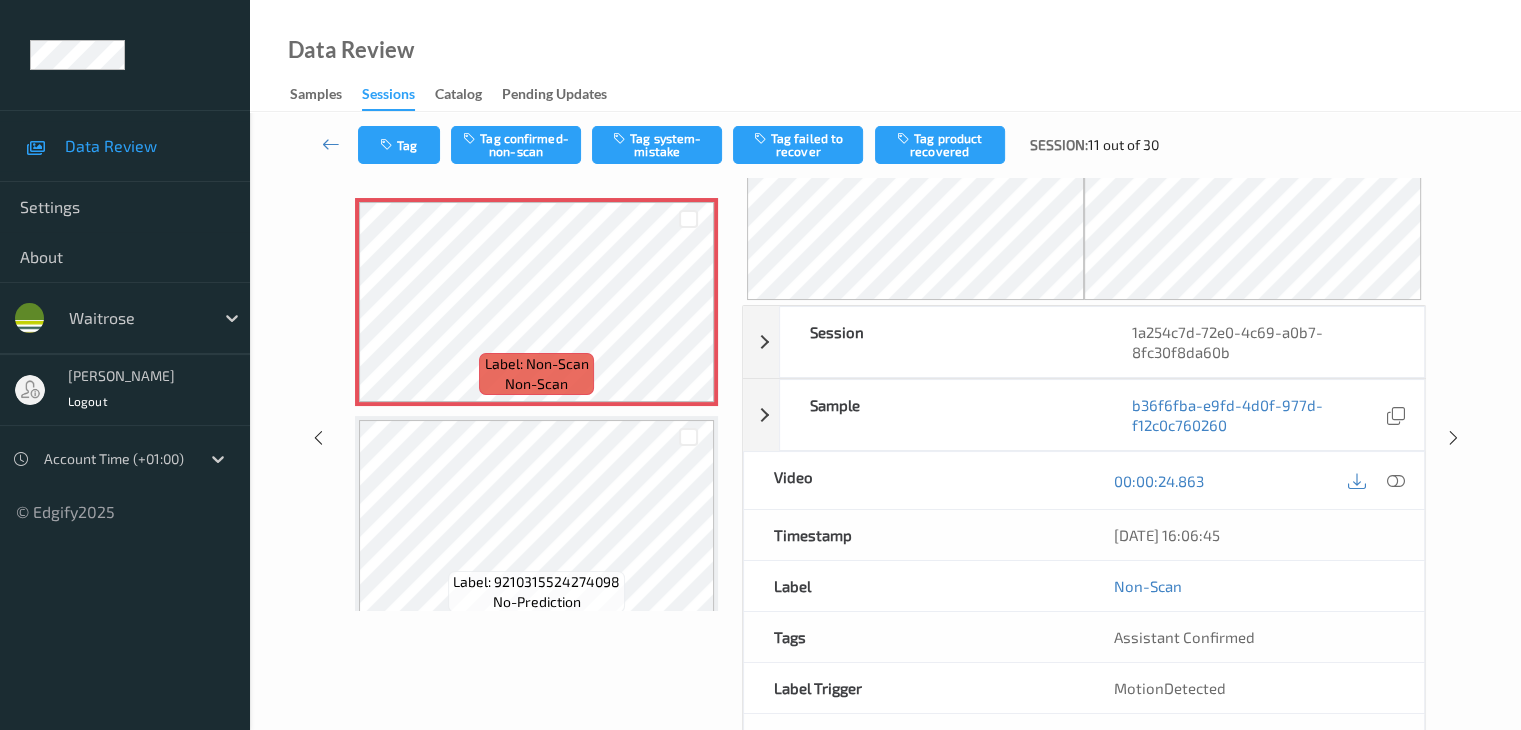 scroll, scrollTop: 0, scrollLeft: 0, axis: both 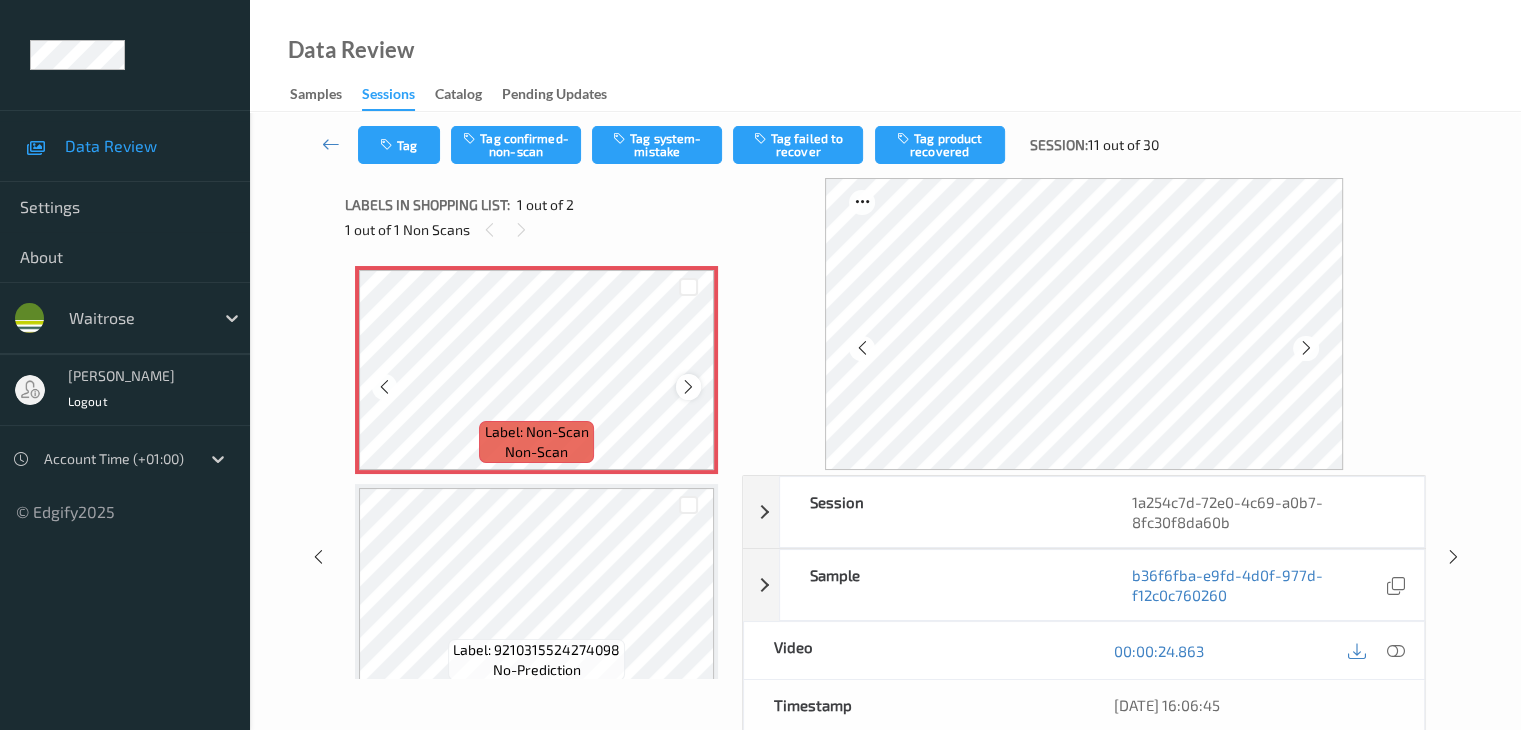 click at bounding box center [688, 387] 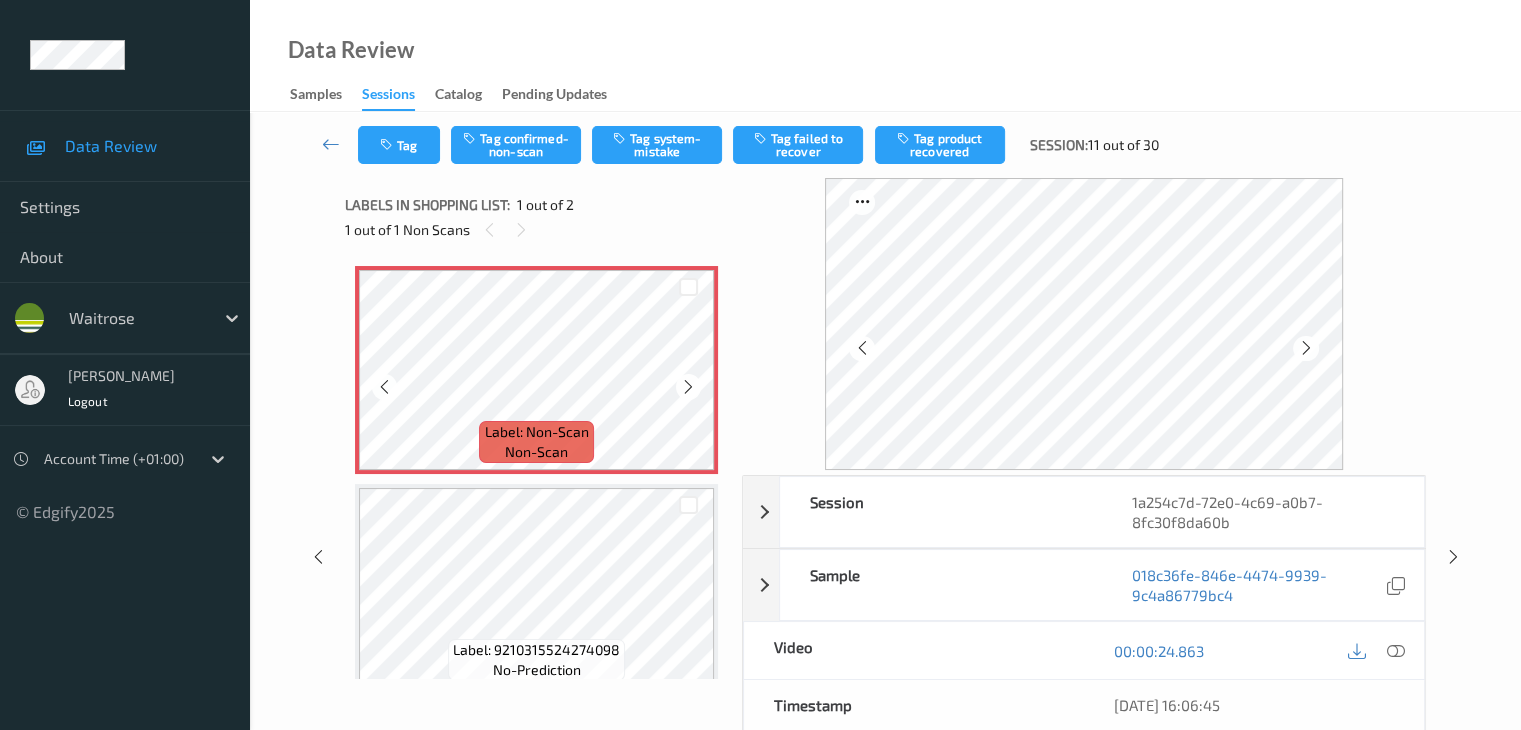 click at bounding box center (688, 387) 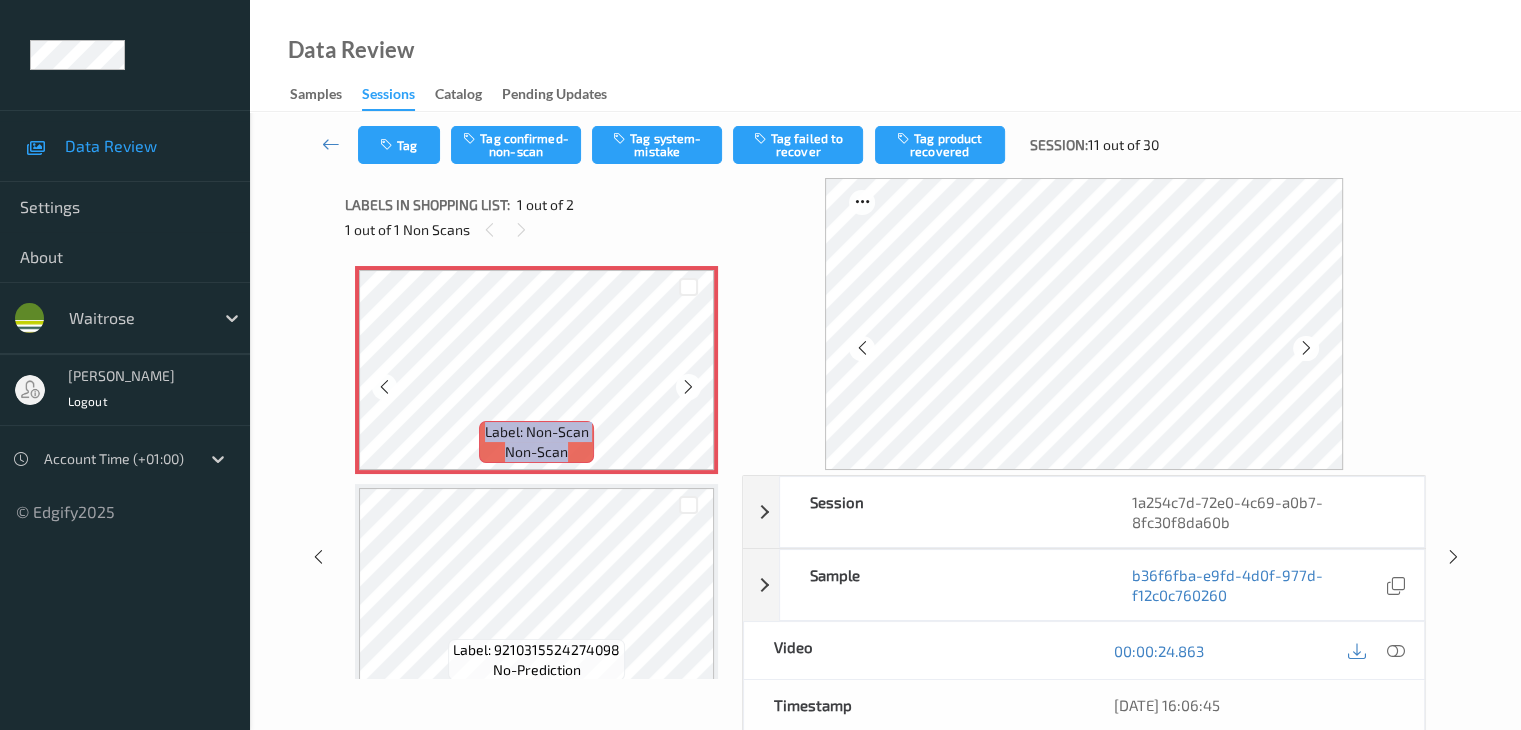 click at bounding box center (688, 387) 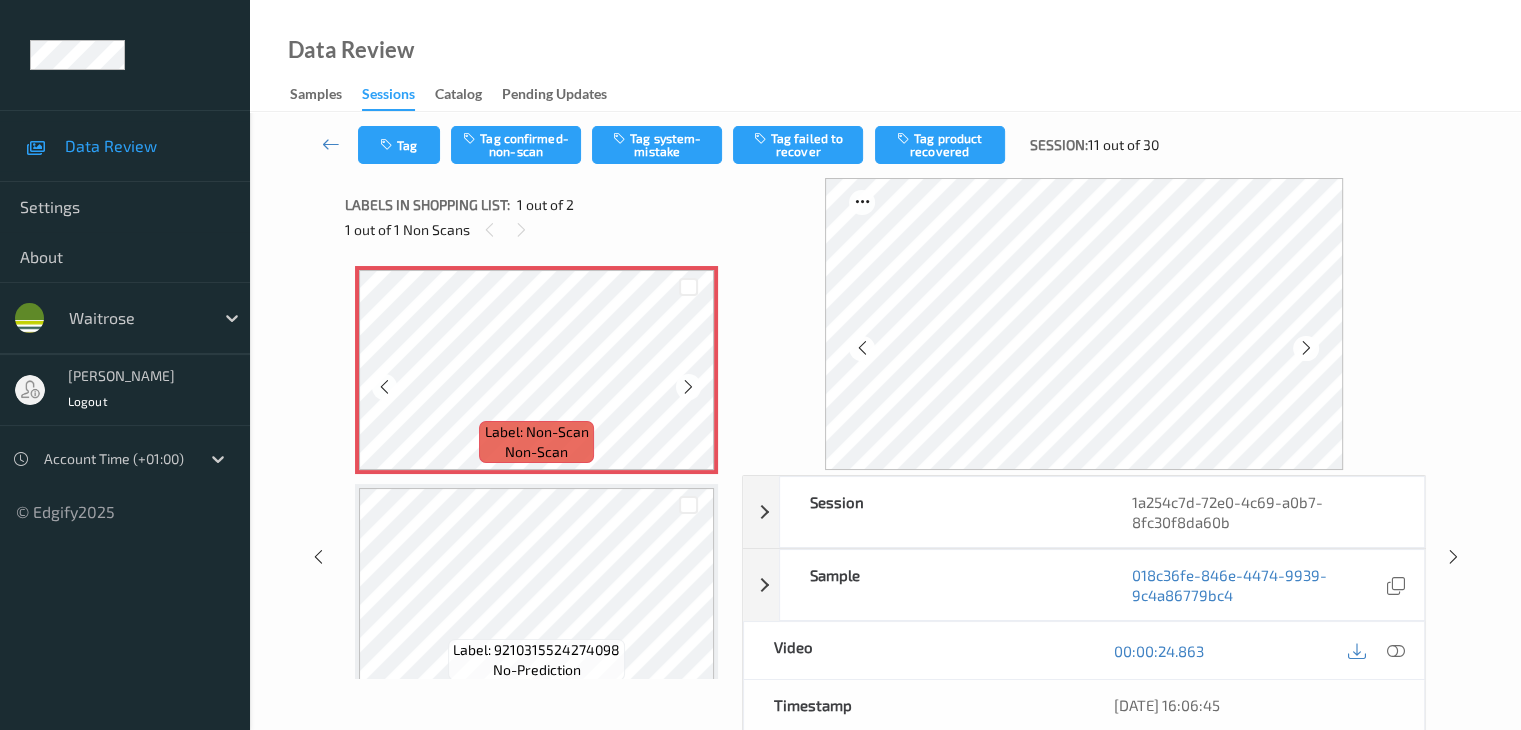 click at bounding box center [688, 387] 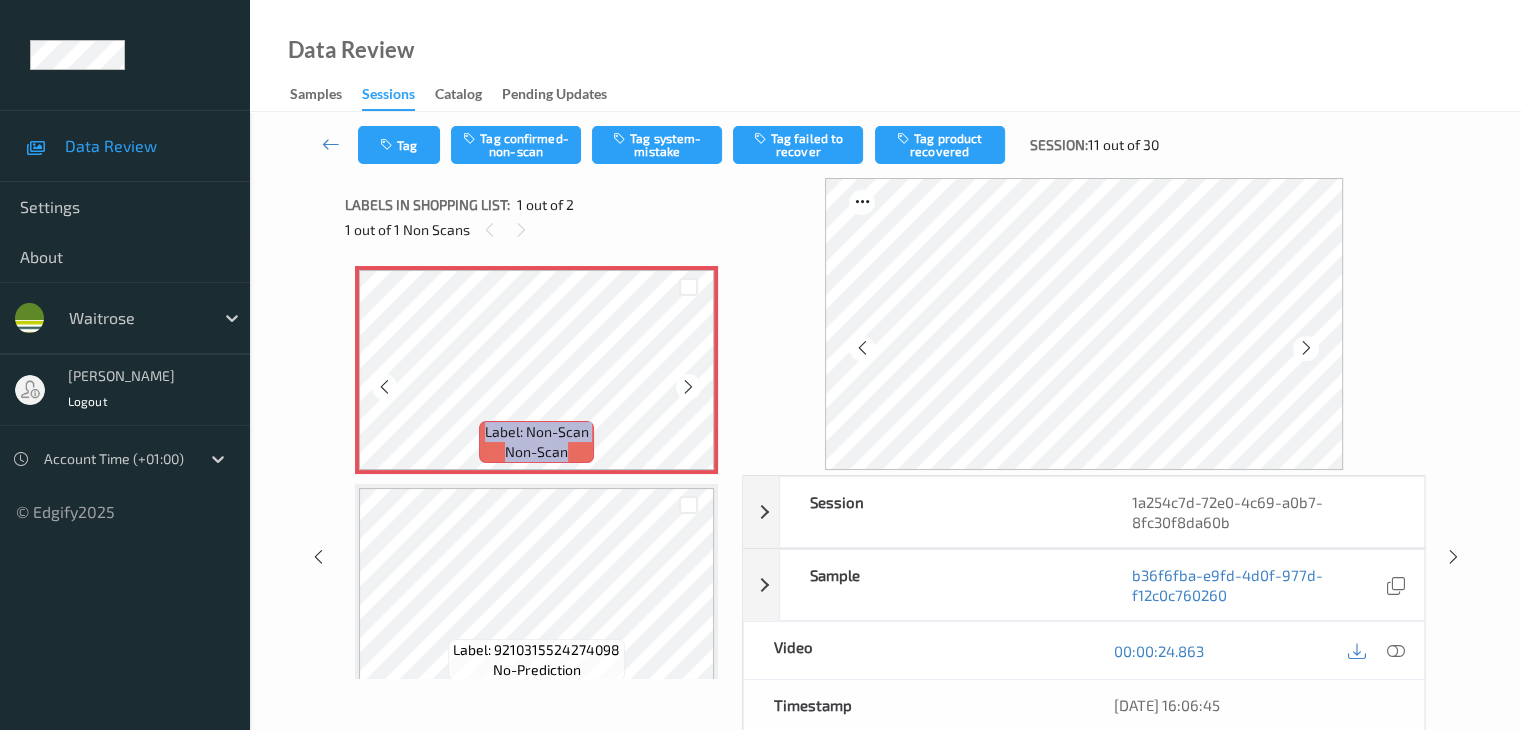 click at bounding box center [688, 387] 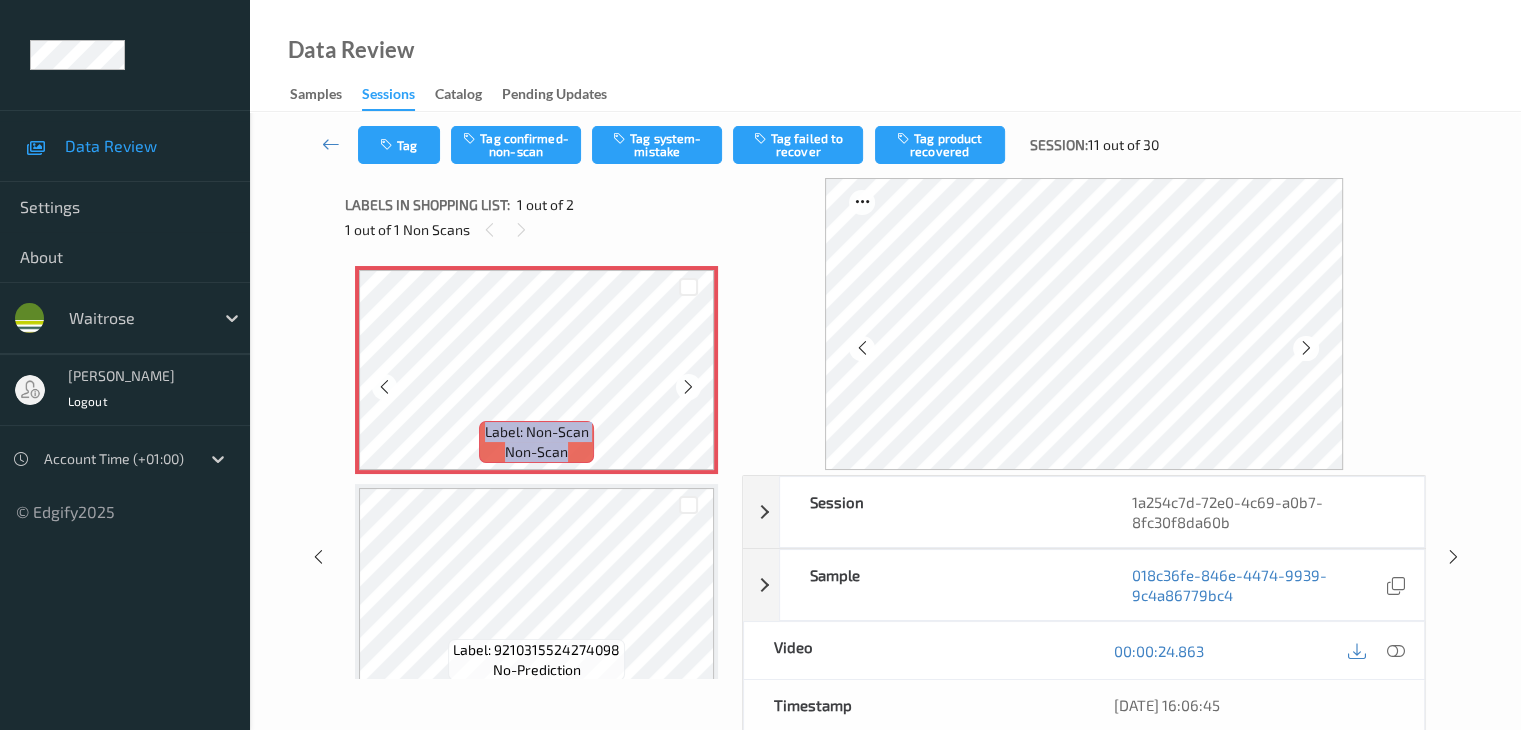 click at bounding box center [688, 387] 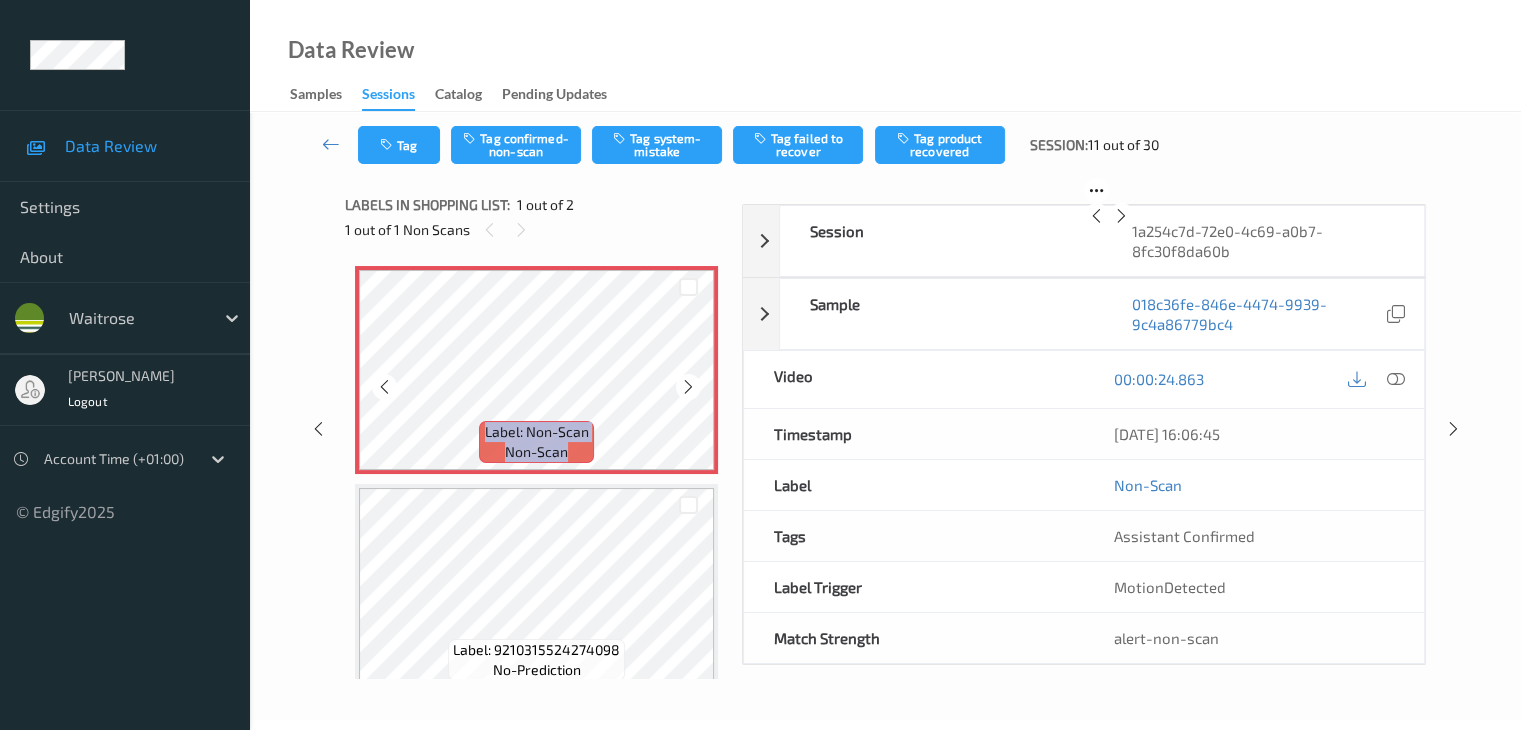 click at bounding box center (688, 387) 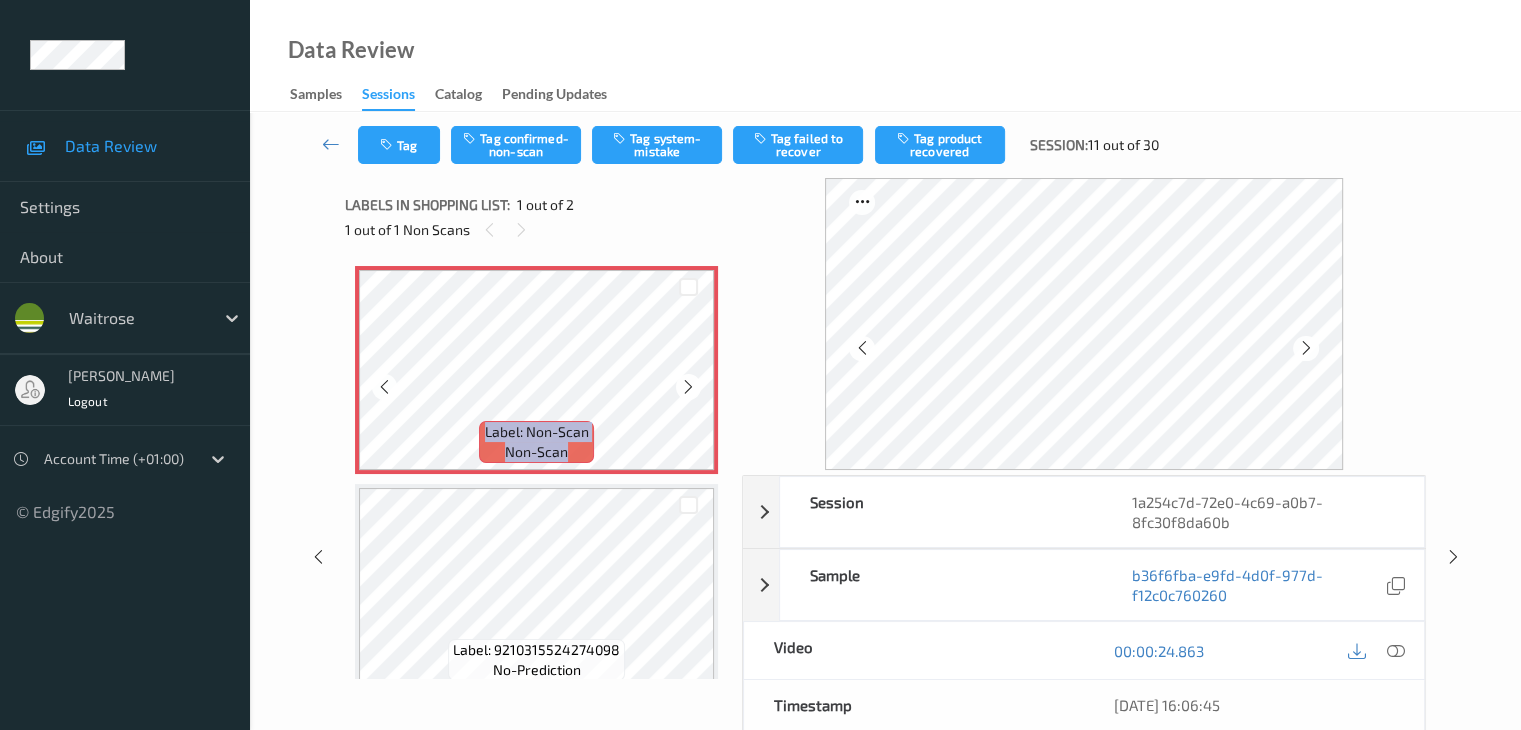 click at bounding box center [688, 387] 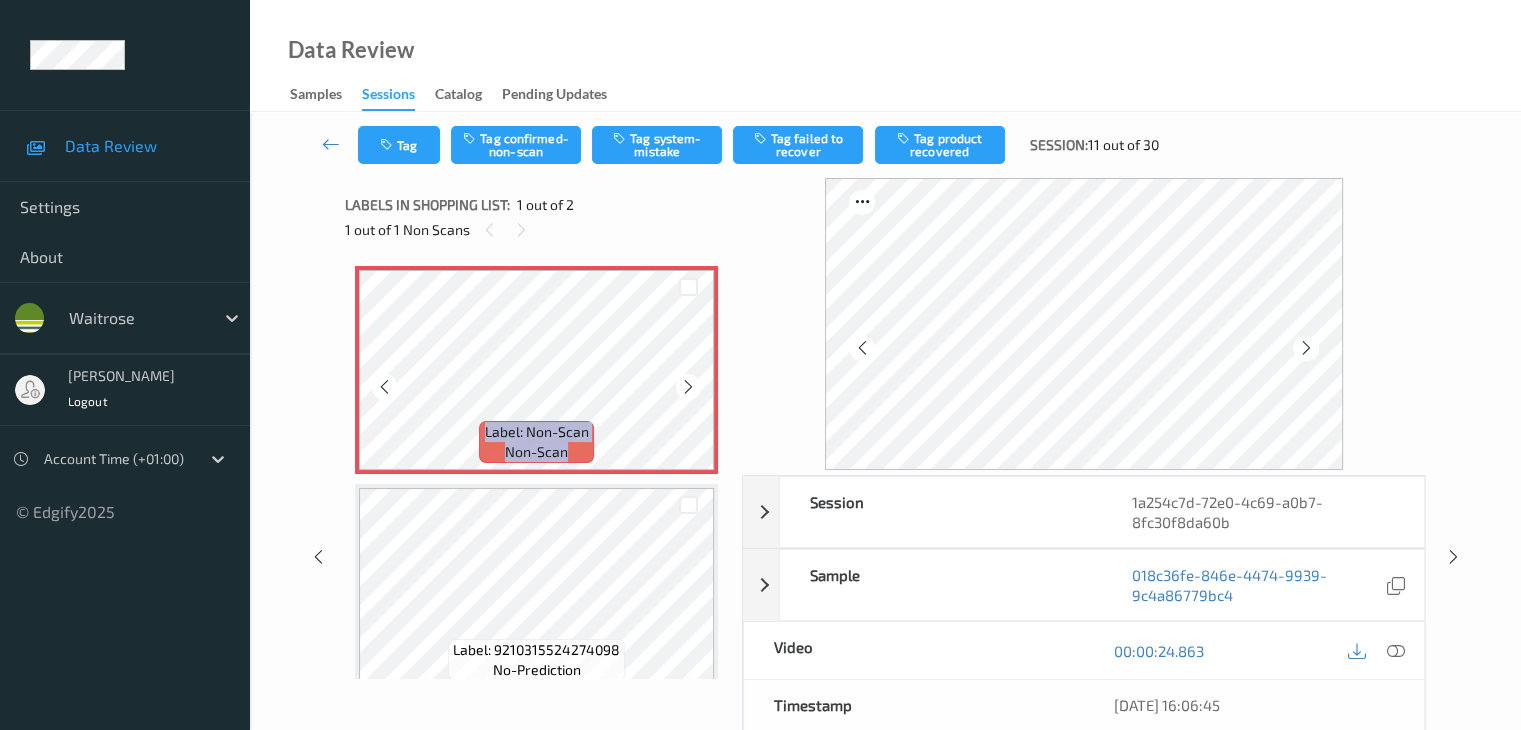 click at bounding box center [688, 387] 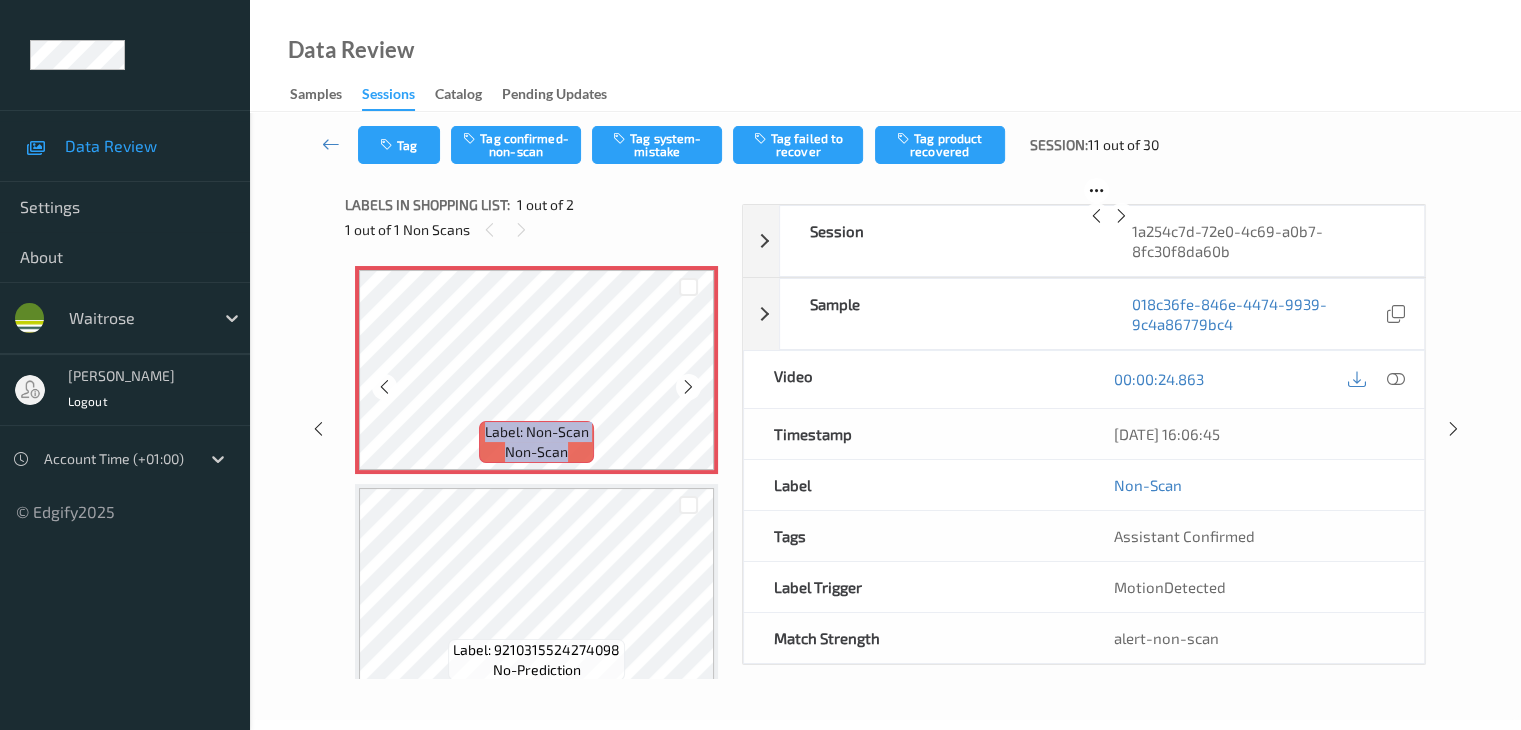 click at bounding box center [688, 387] 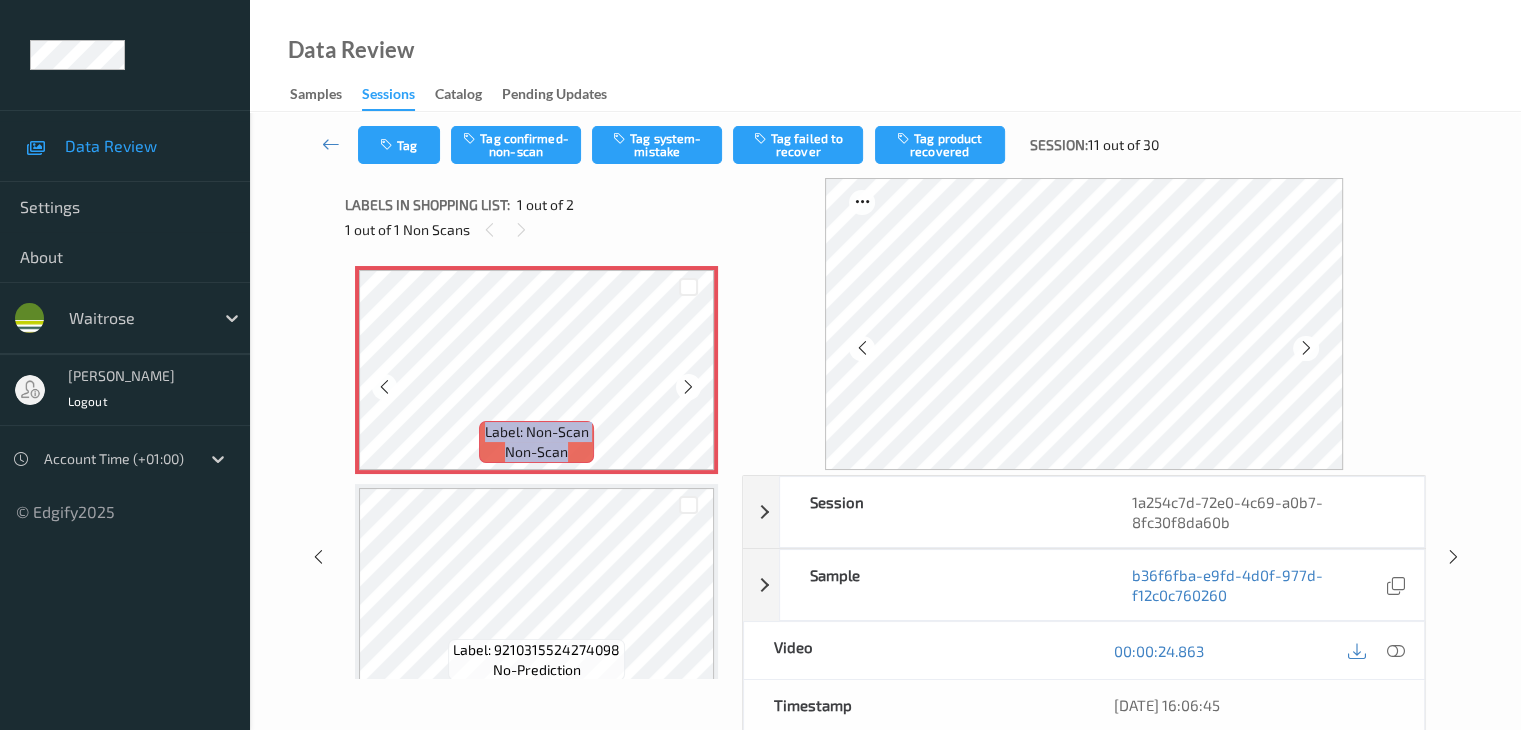 click at bounding box center [688, 387] 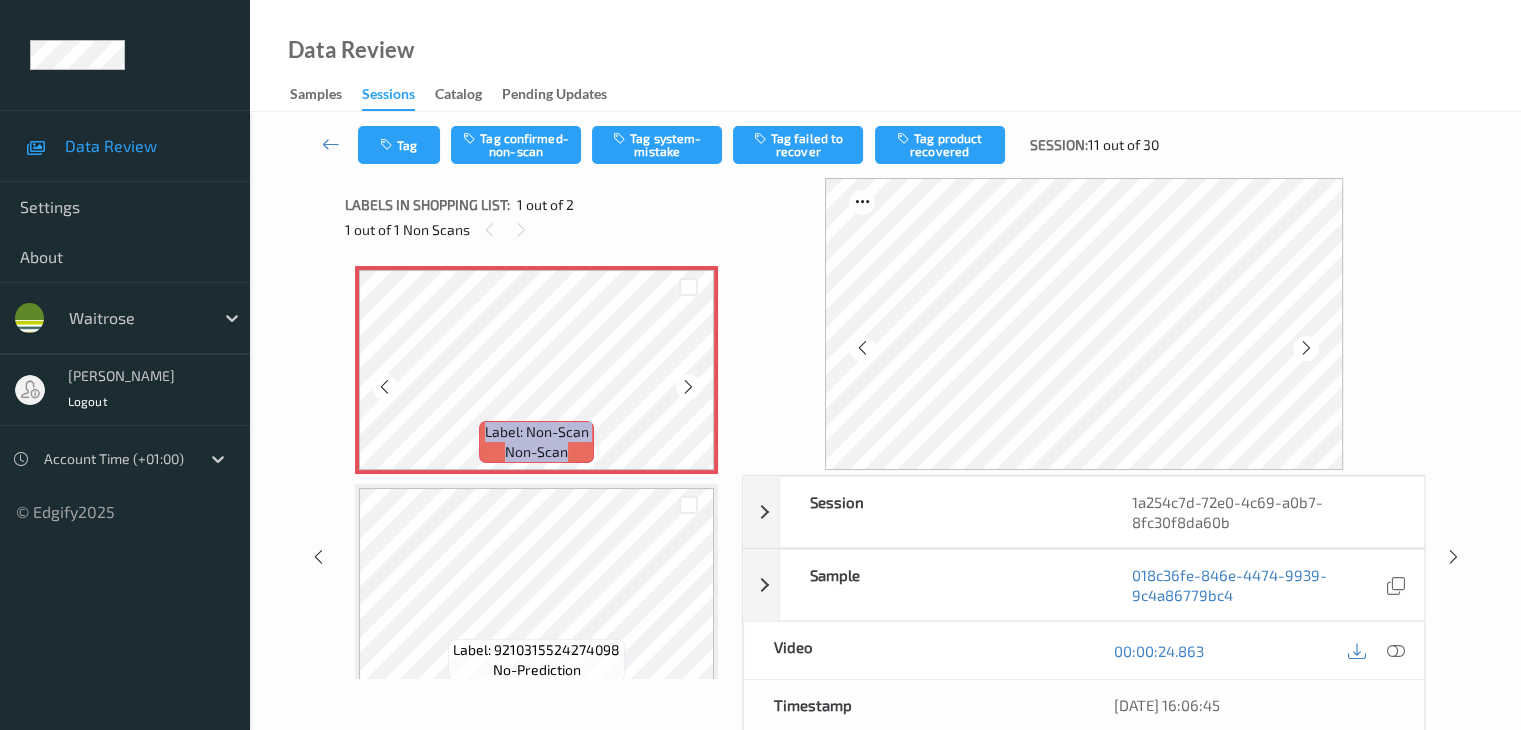 click at bounding box center (688, 387) 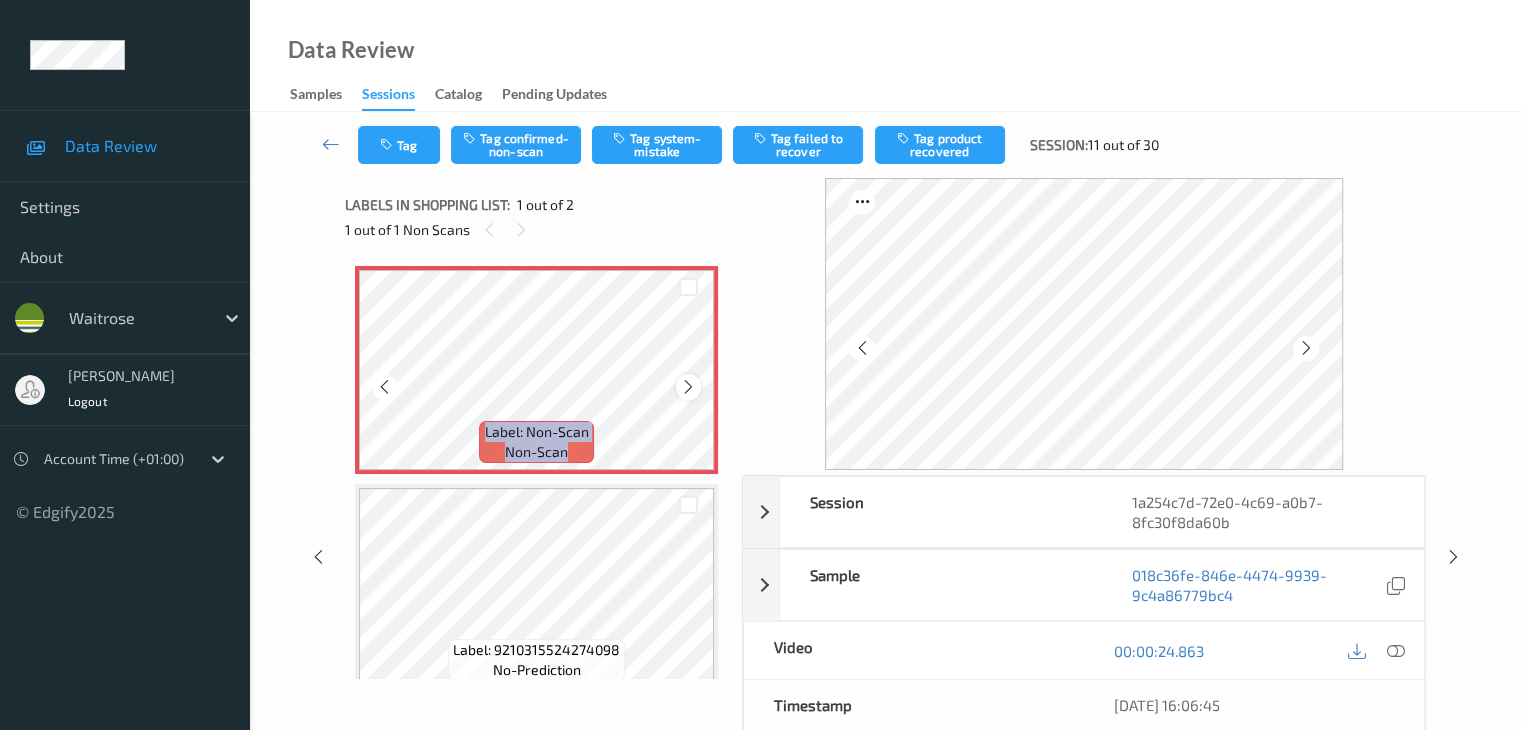 click at bounding box center (688, 387) 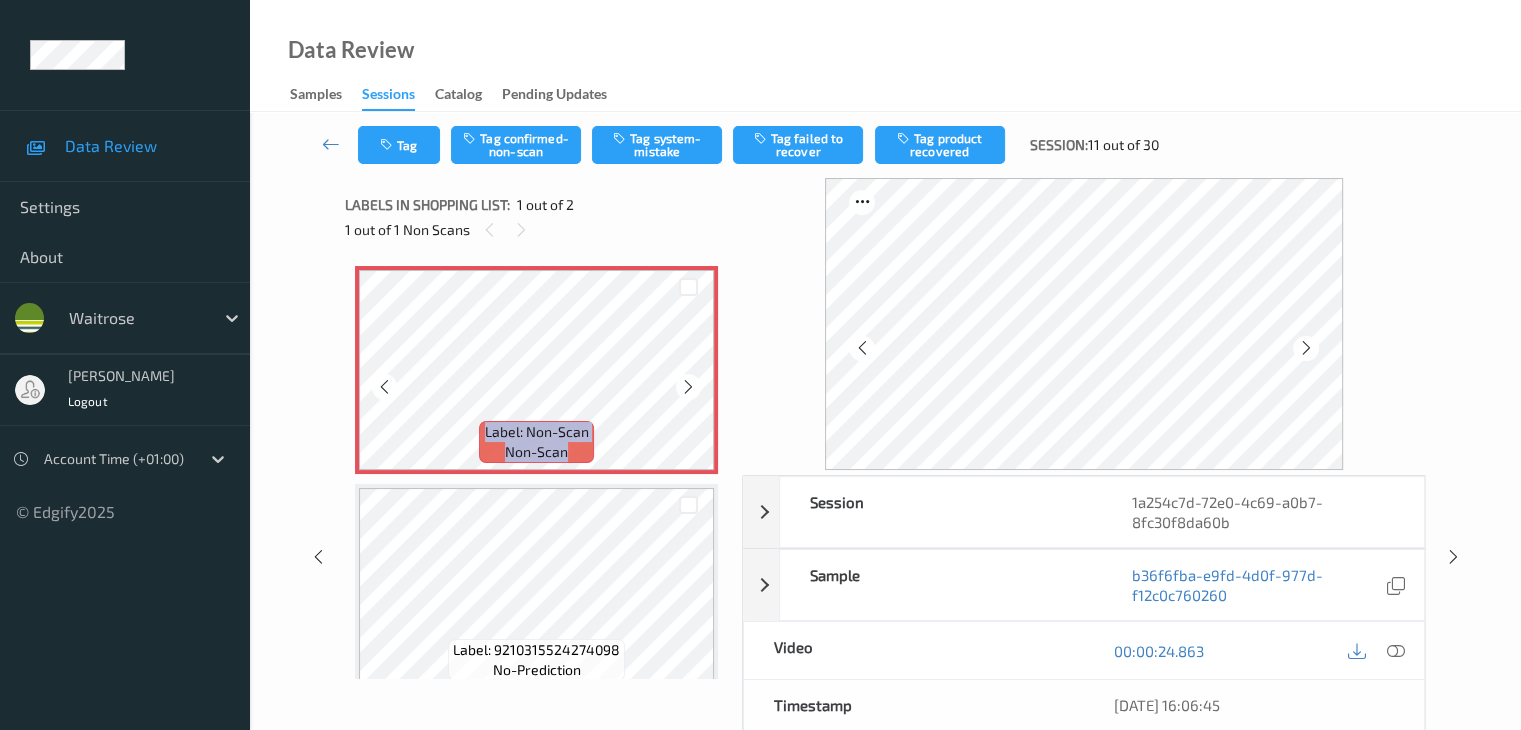 click at bounding box center [688, 387] 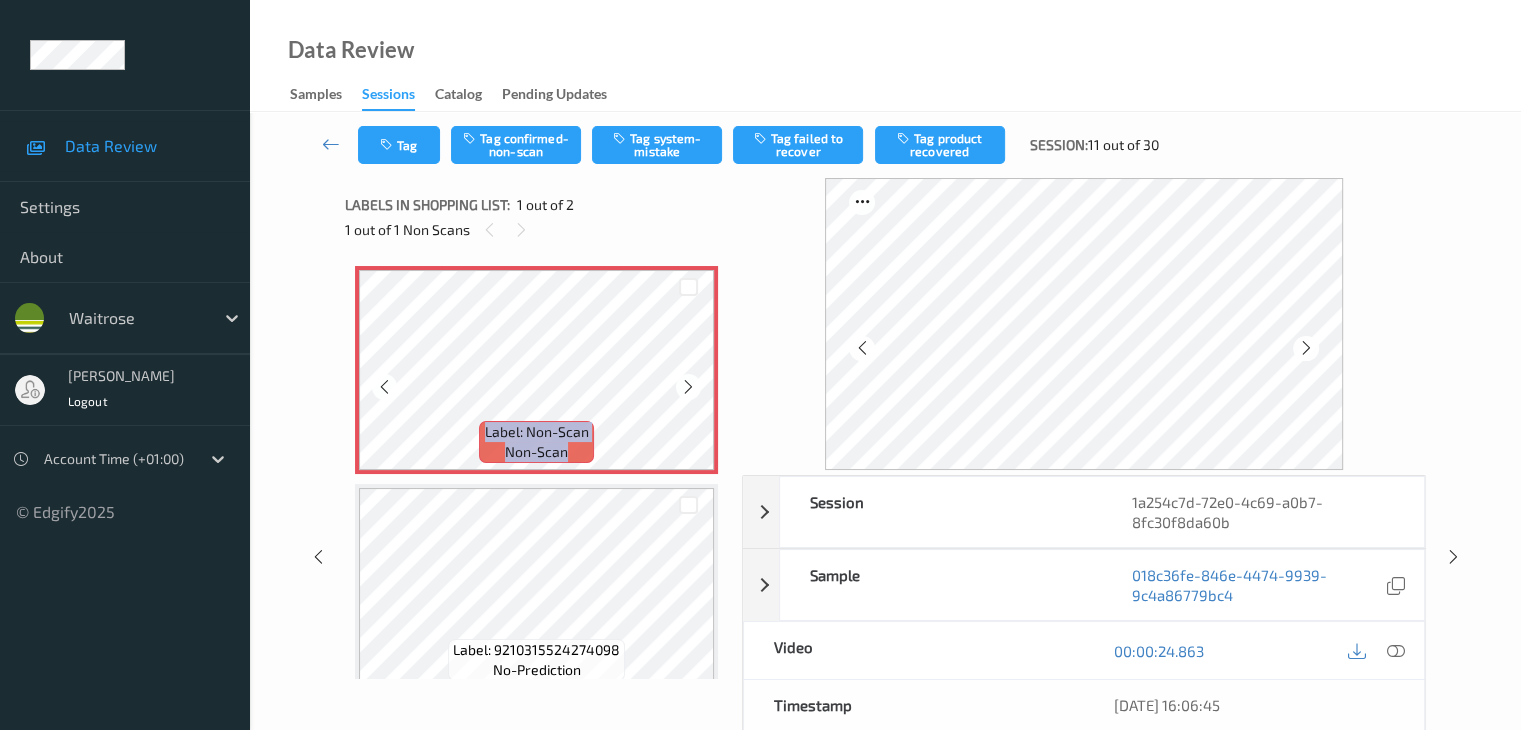 click at bounding box center (688, 387) 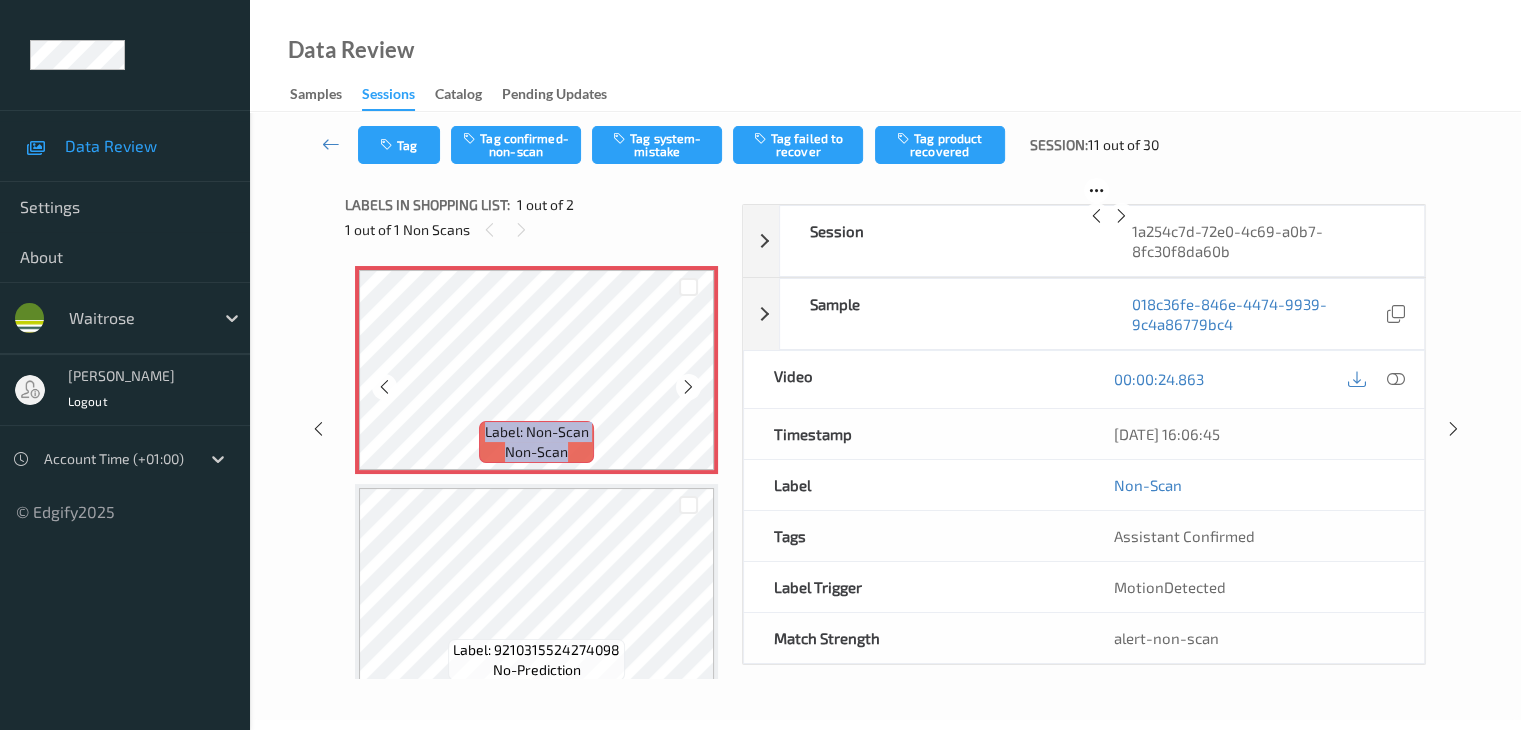 click at bounding box center [688, 387] 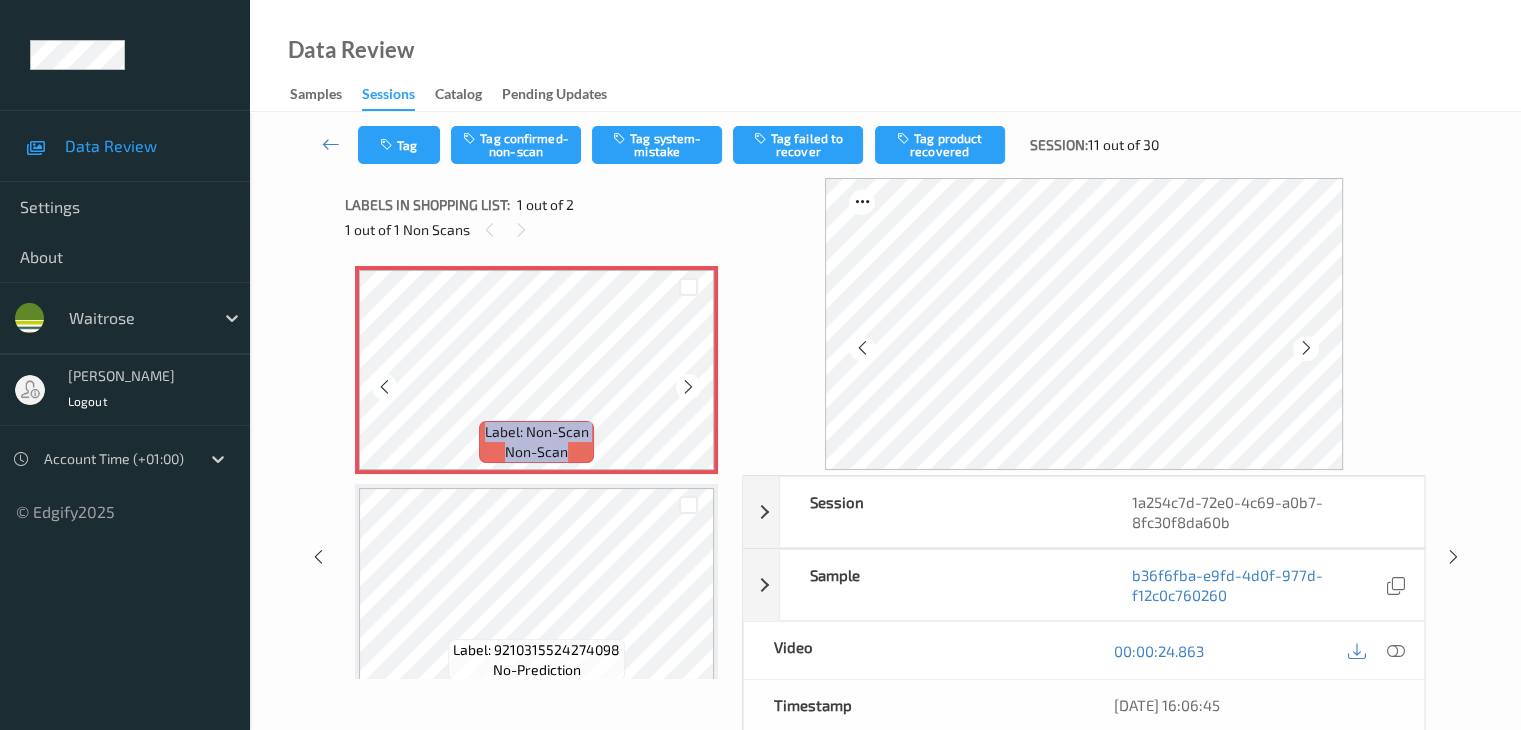 click at bounding box center [688, 387] 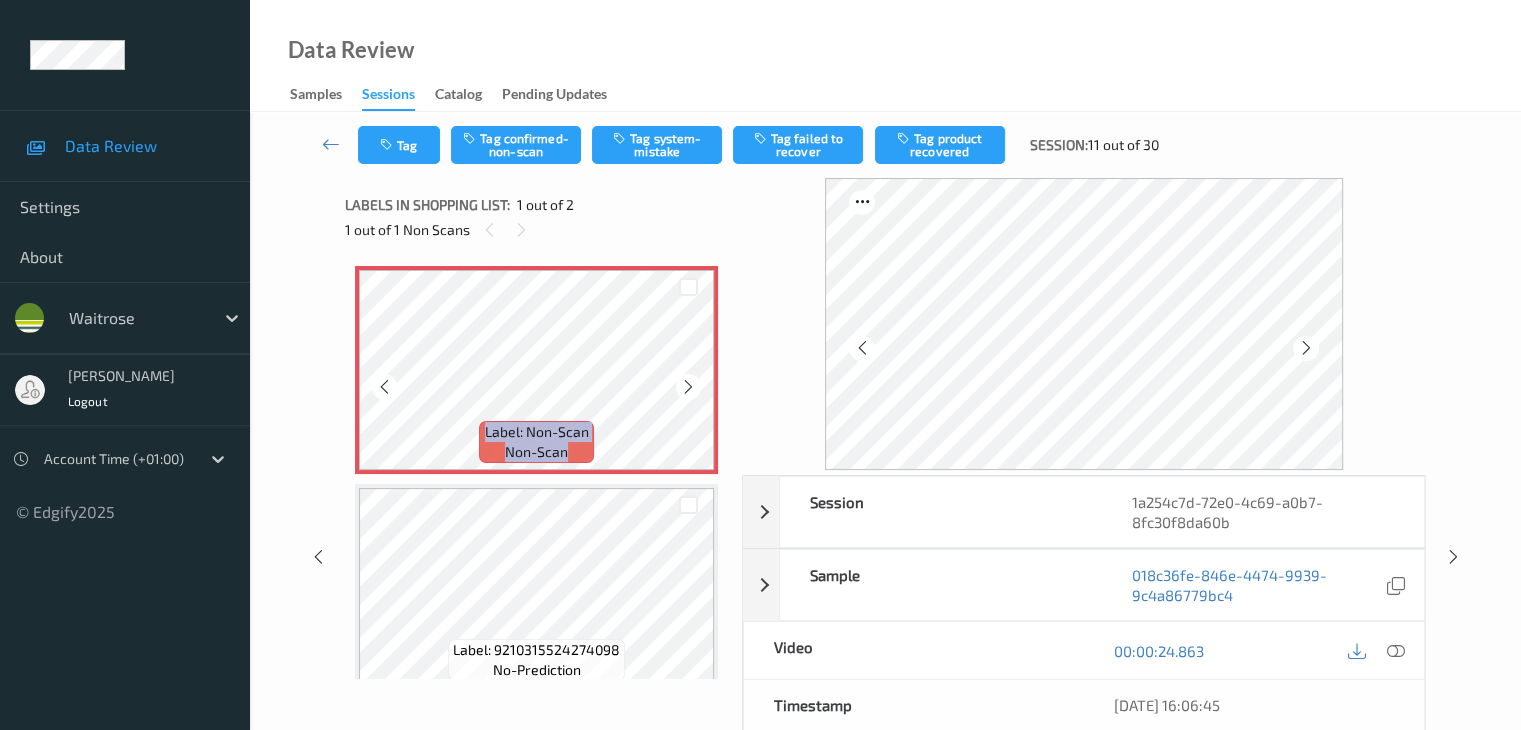 click at bounding box center (688, 387) 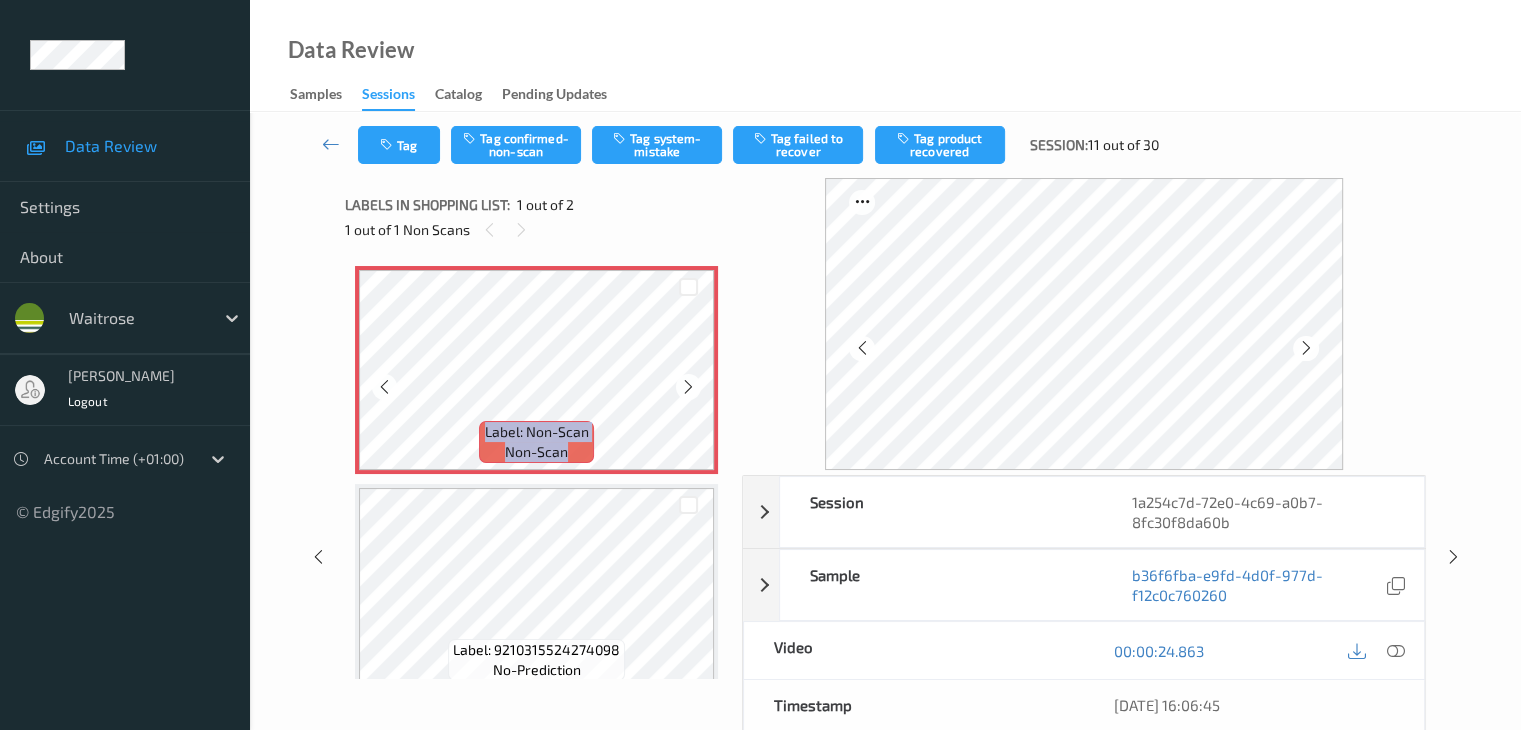 click at bounding box center (688, 387) 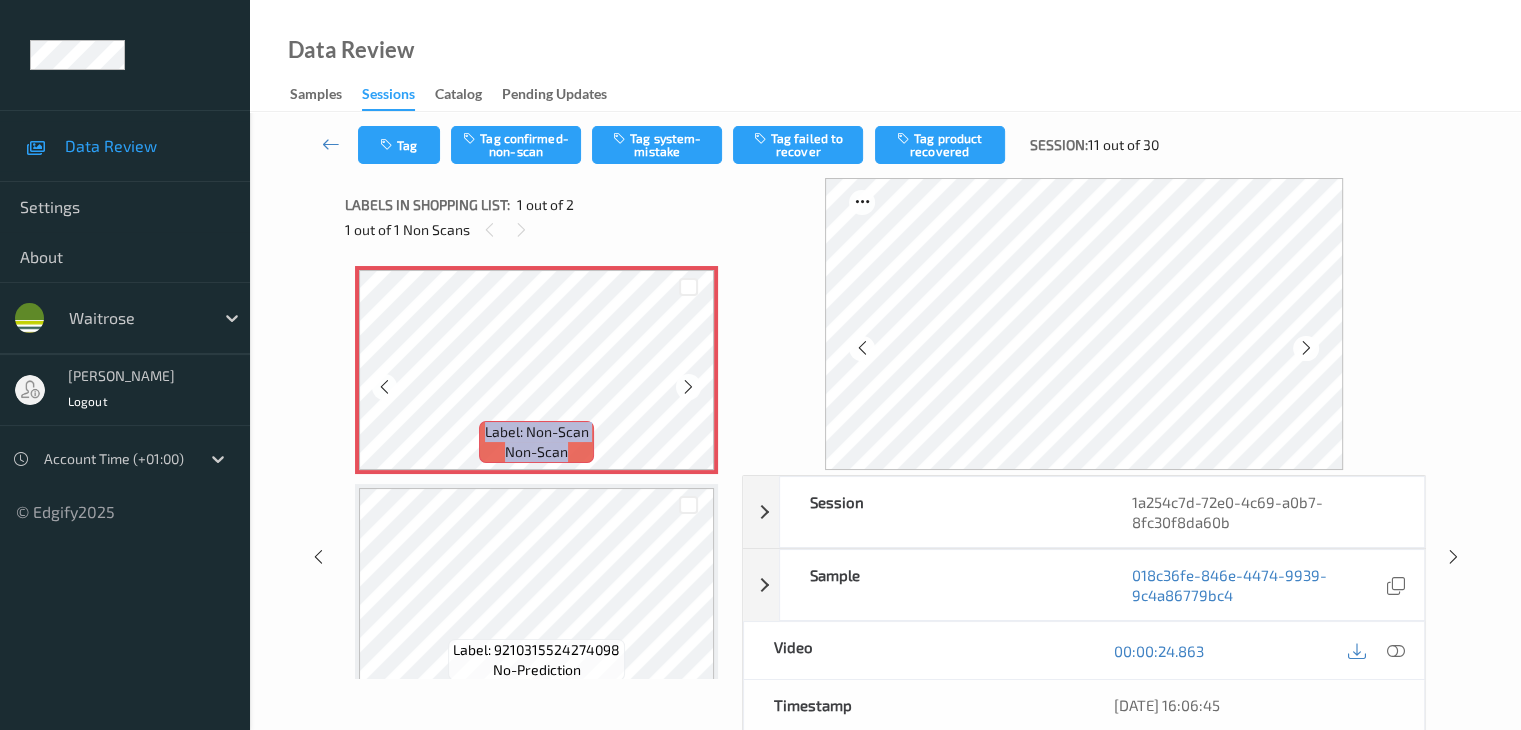 click at bounding box center [688, 387] 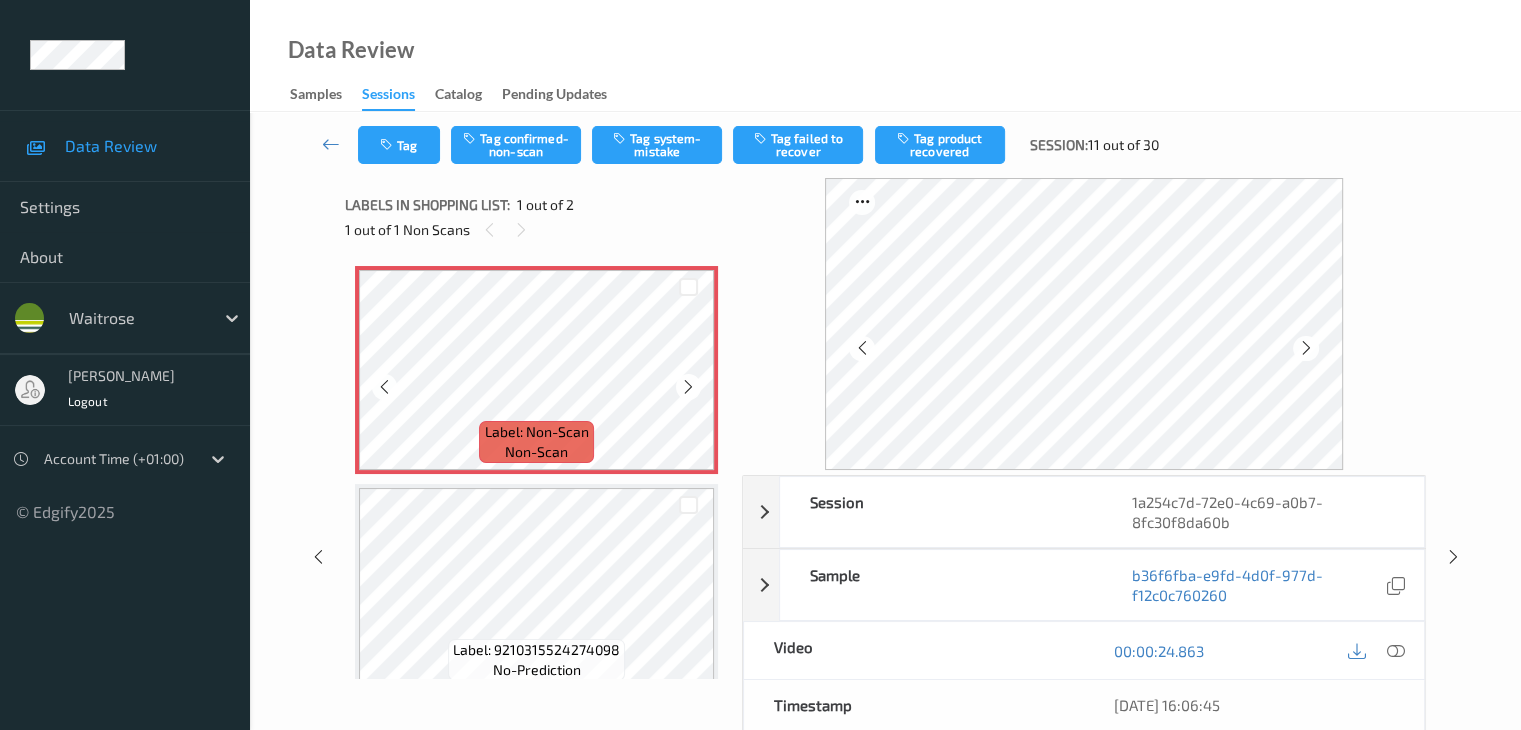 scroll, scrollTop: 23, scrollLeft: 0, axis: vertical 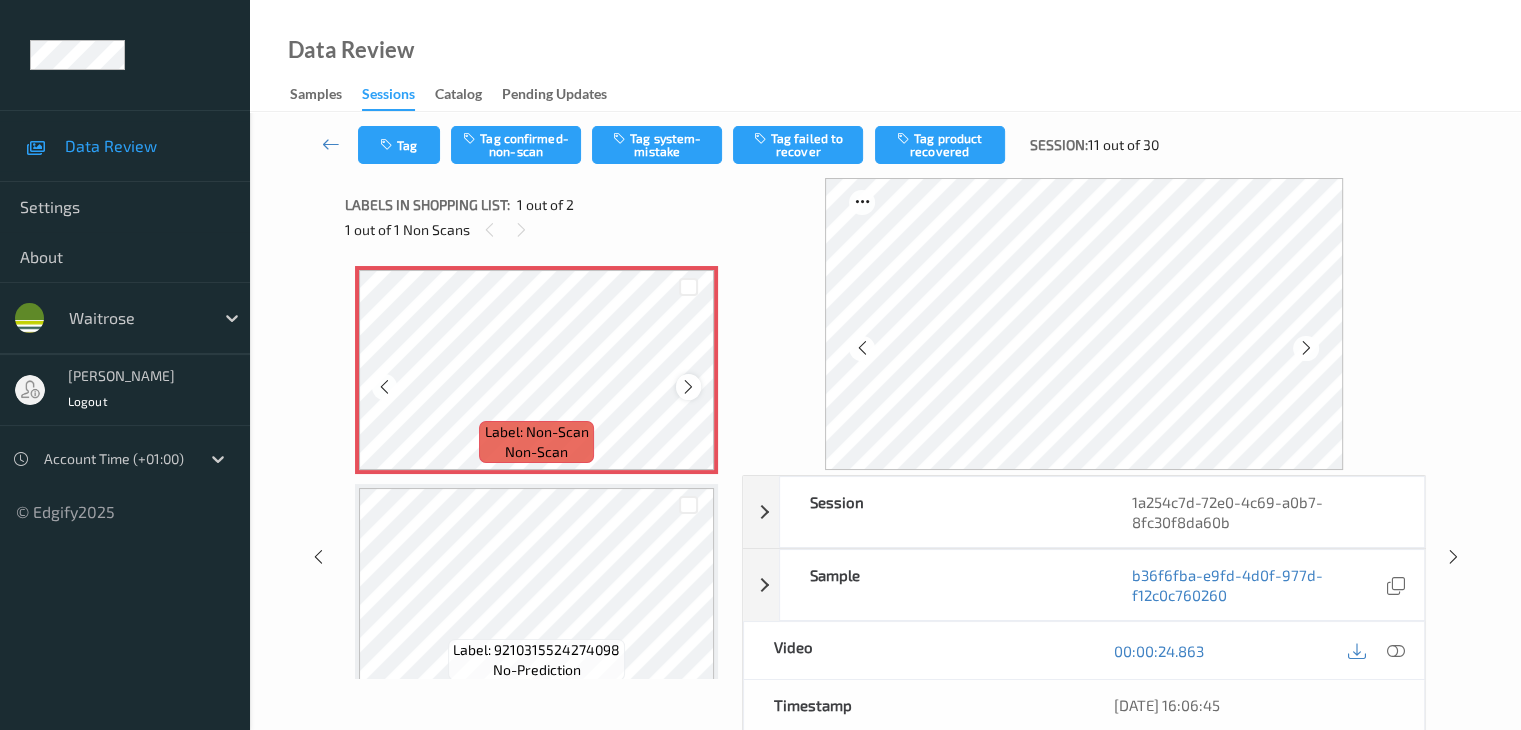 click at bounding box center (688, 386) 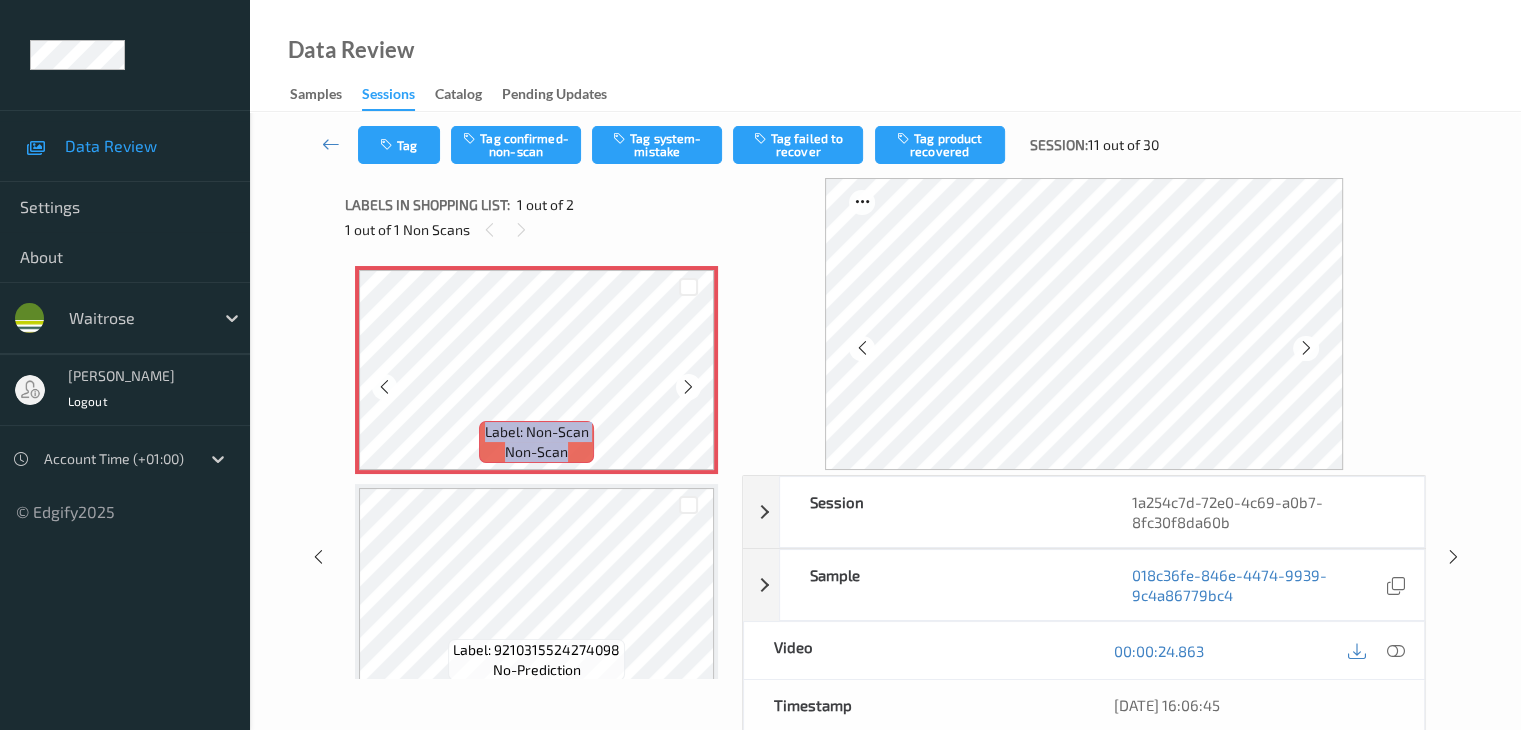 click at bounding box center (688, 386) 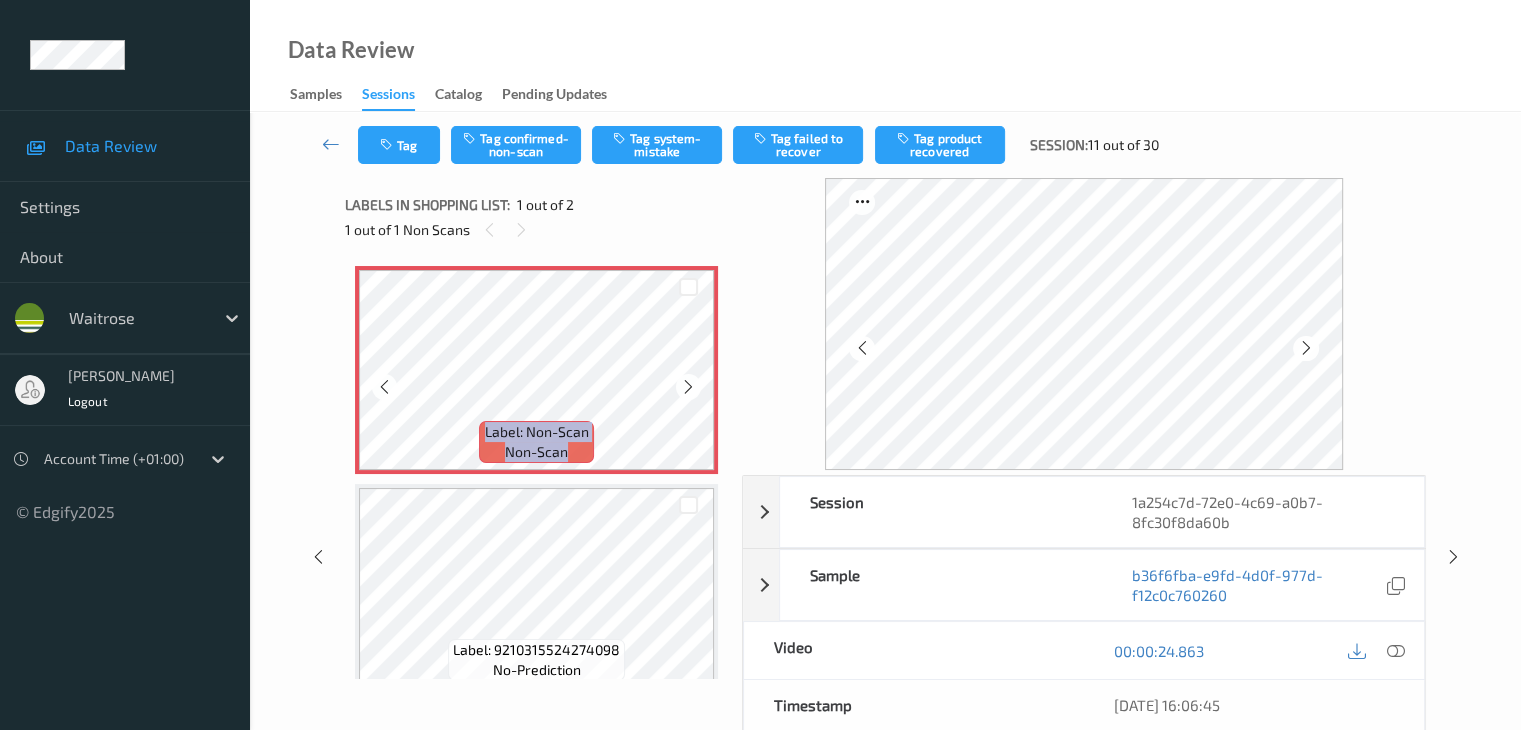 click at bounding box center (688, 386) 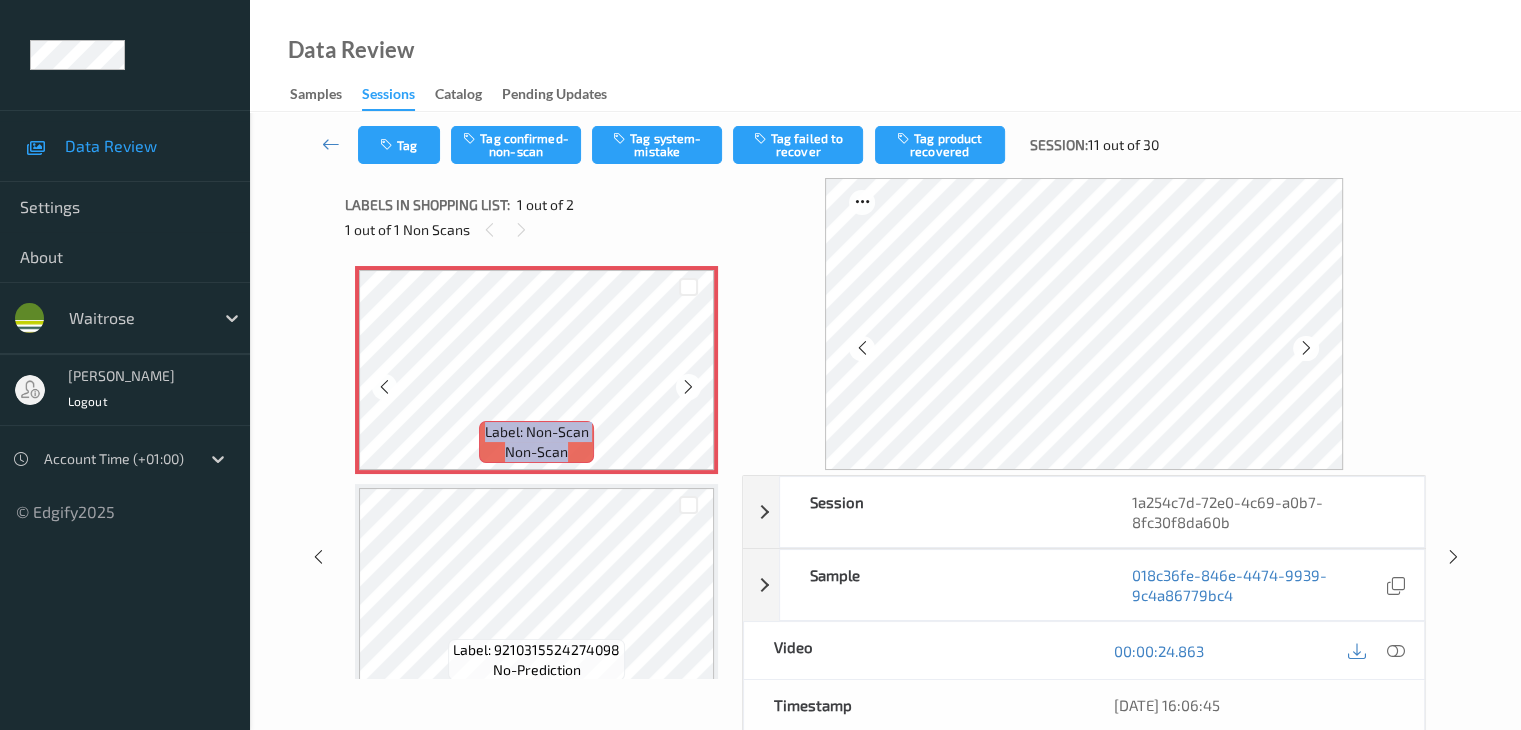 click at bounding box center (688, 386) 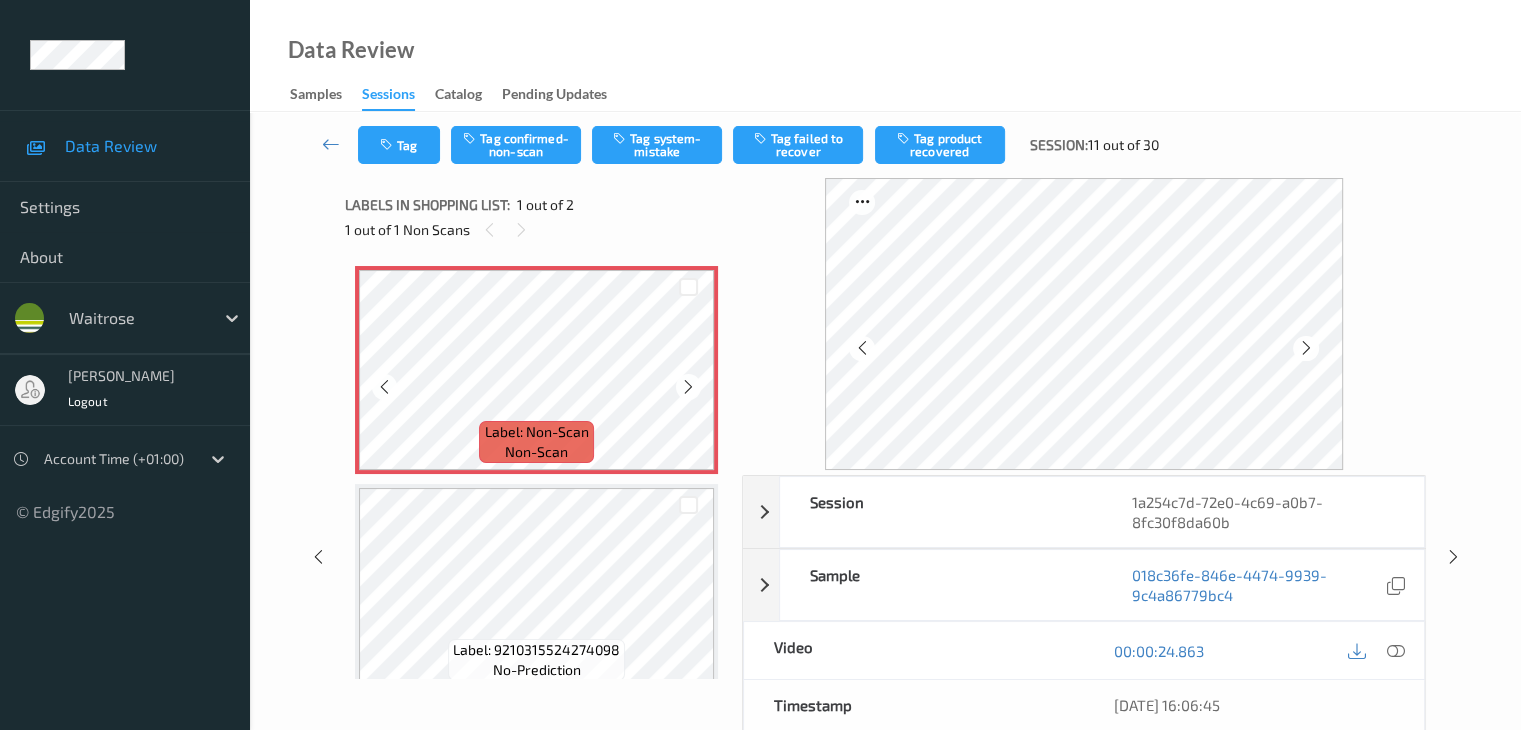 click at bounding box center [688, 386] 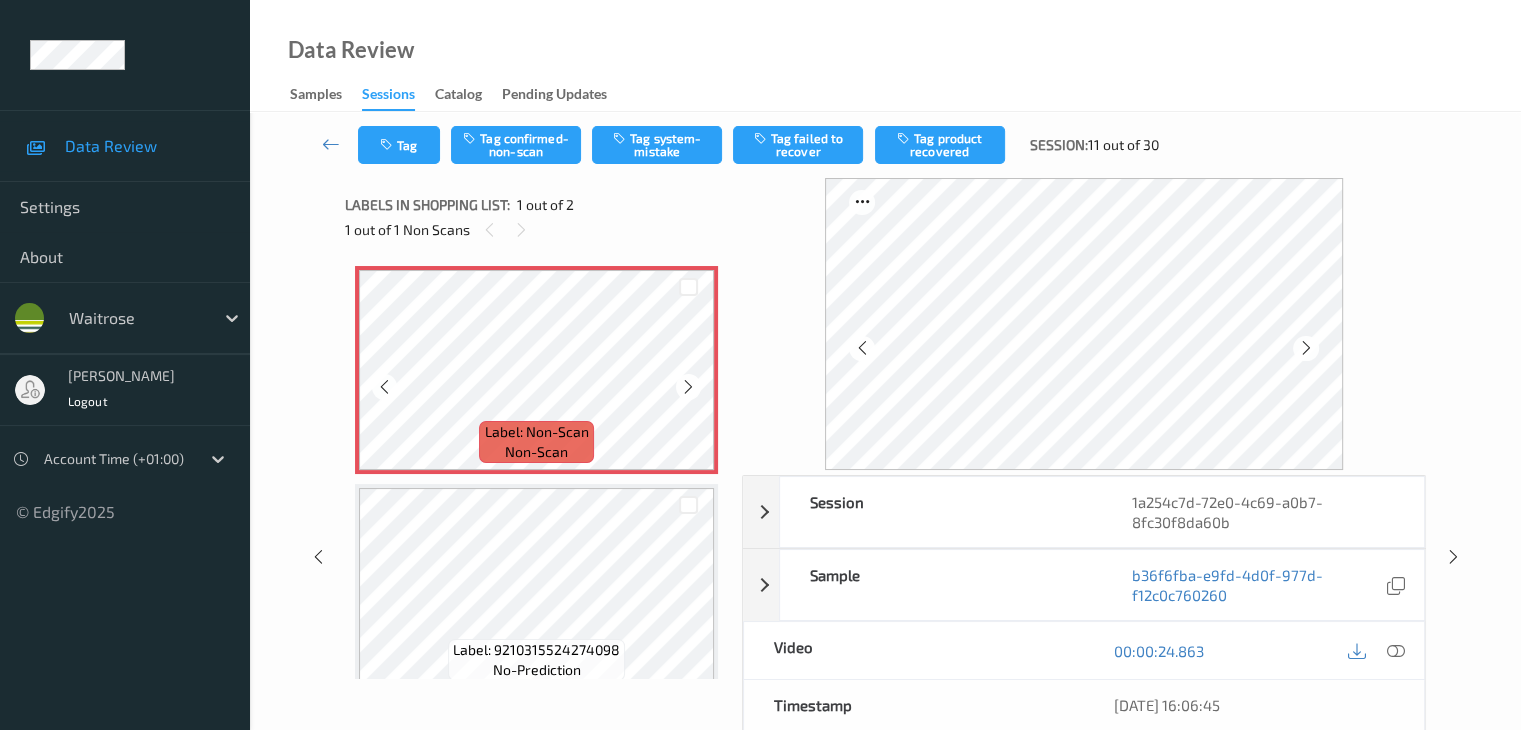 scroll, scrollTop: 23, scrollLeft: 0, axis: vertical 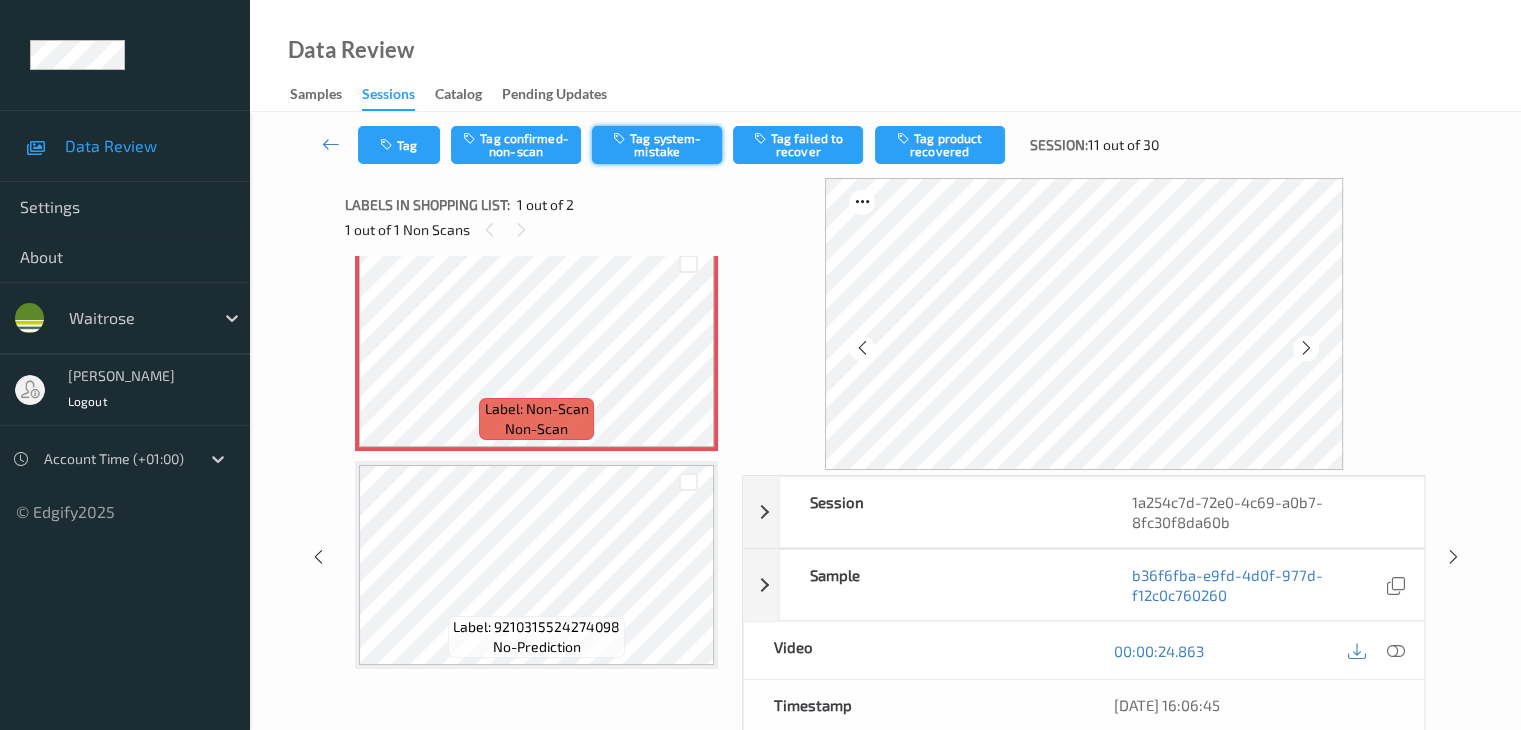 click on "Tag   system-mistake" at bounding box center [657, 145] 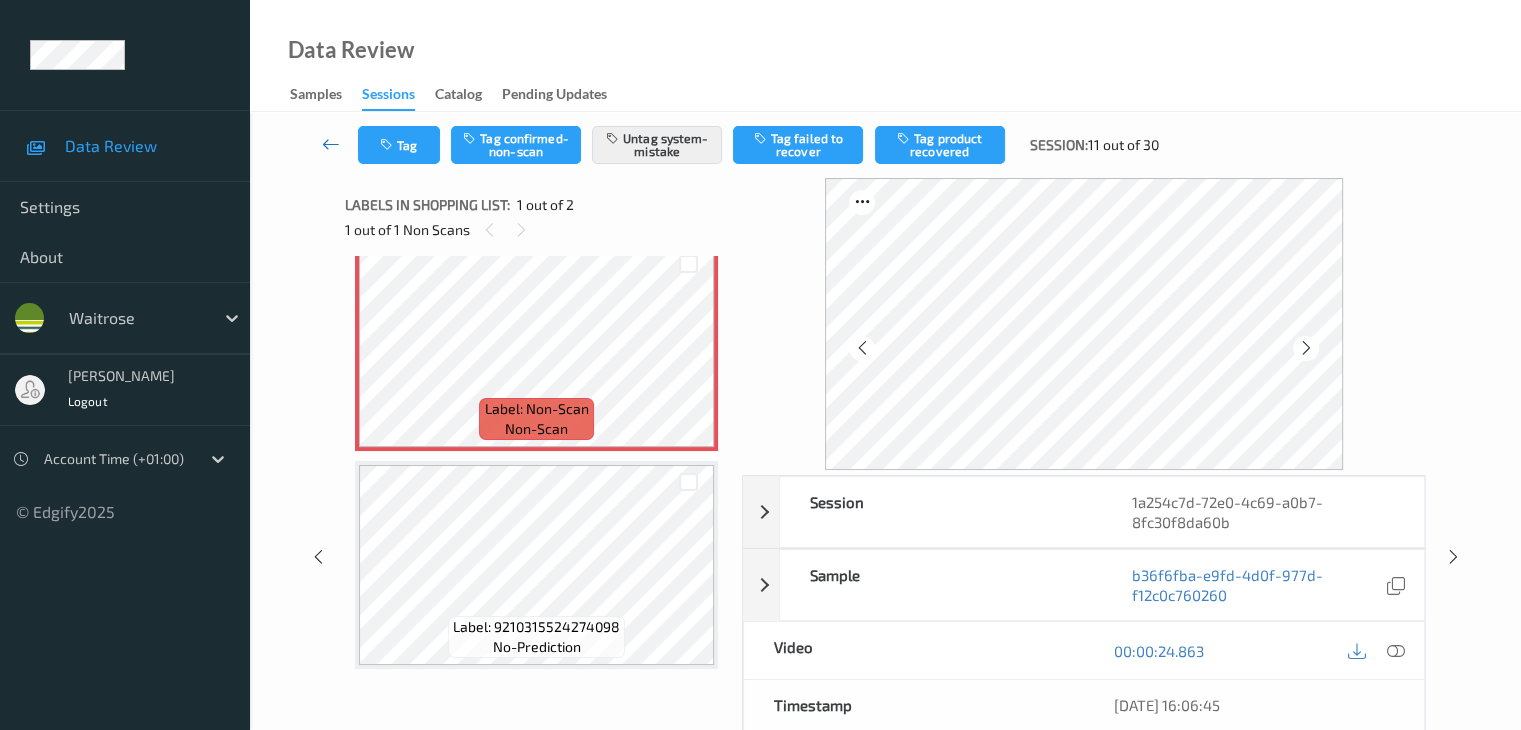 click at bounding box center [331, 145] 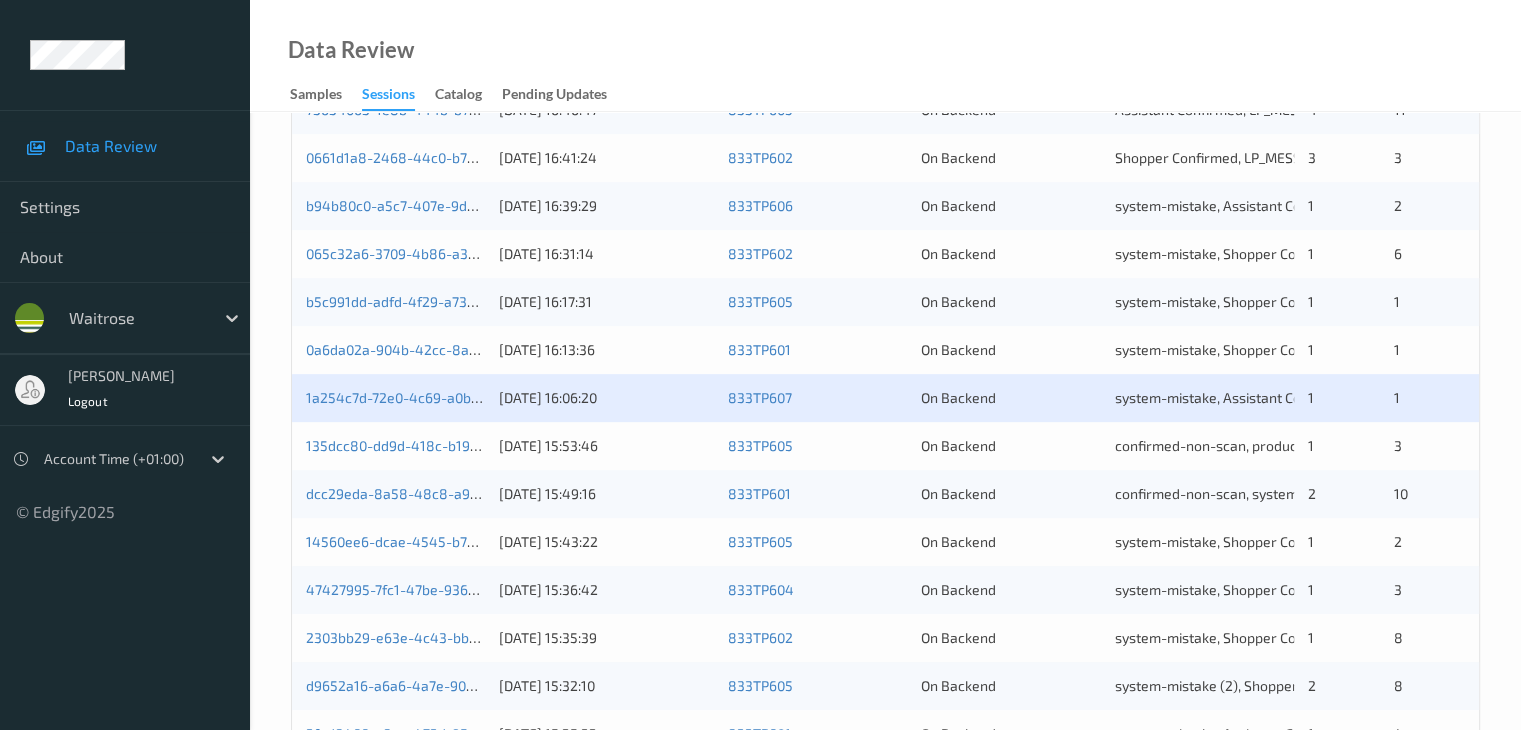 scroll, scrollTop: 932, scrollLeft: 0, axis: vertical 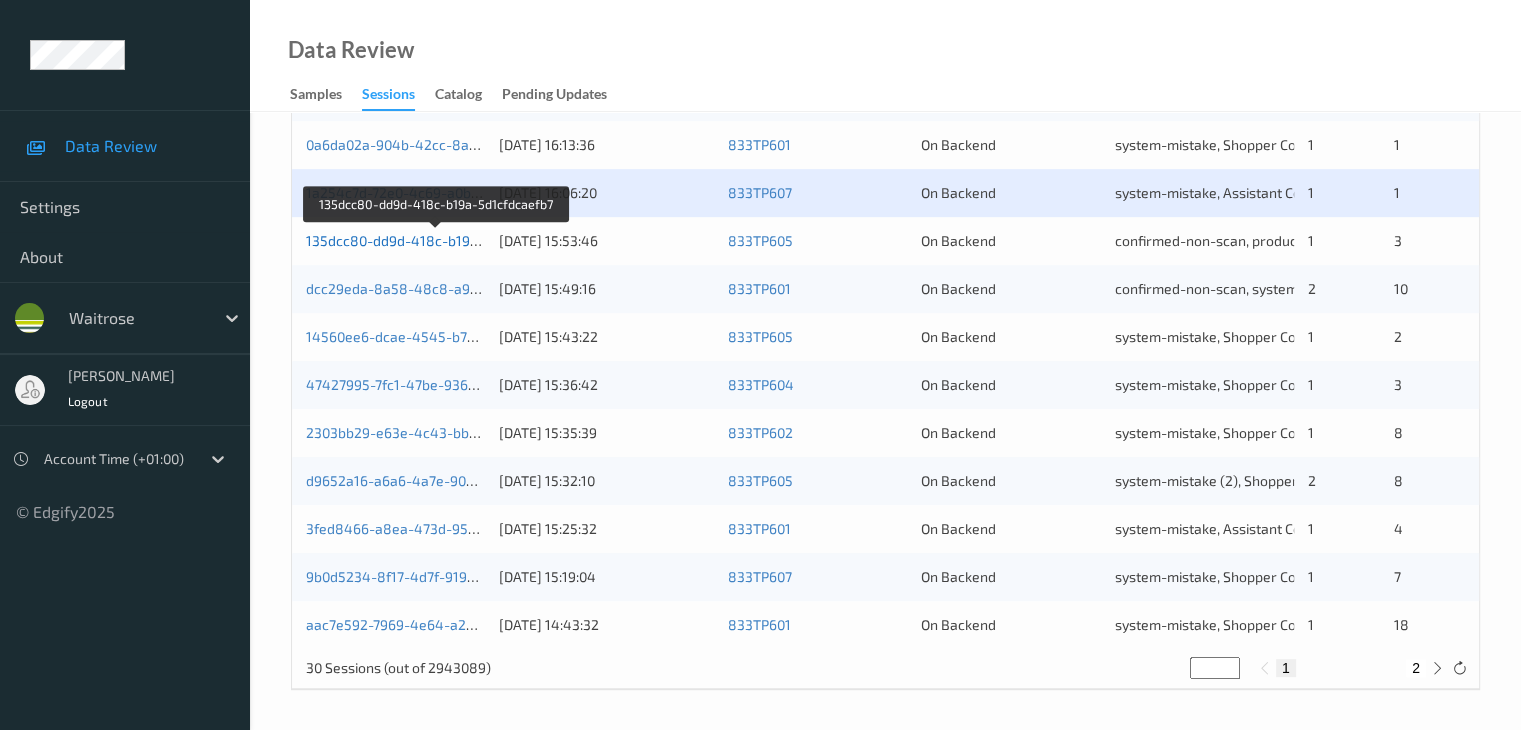 click on "135dcc80-dd9d-418c-b19a-5d1cfdcaefb7" at bounding box center (437, 240) 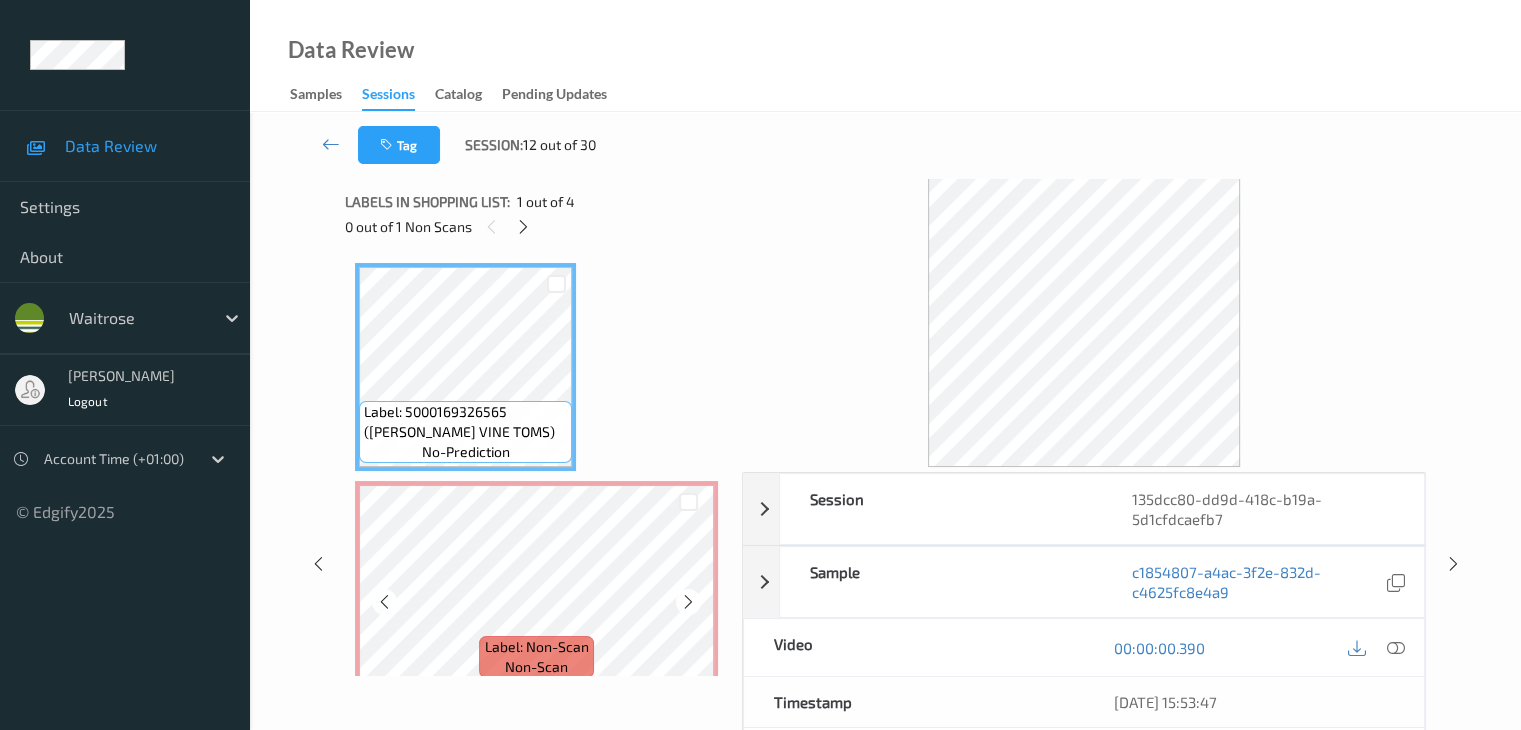 scroll, scrollTop: 0, scrollLeft: 0, axis: both 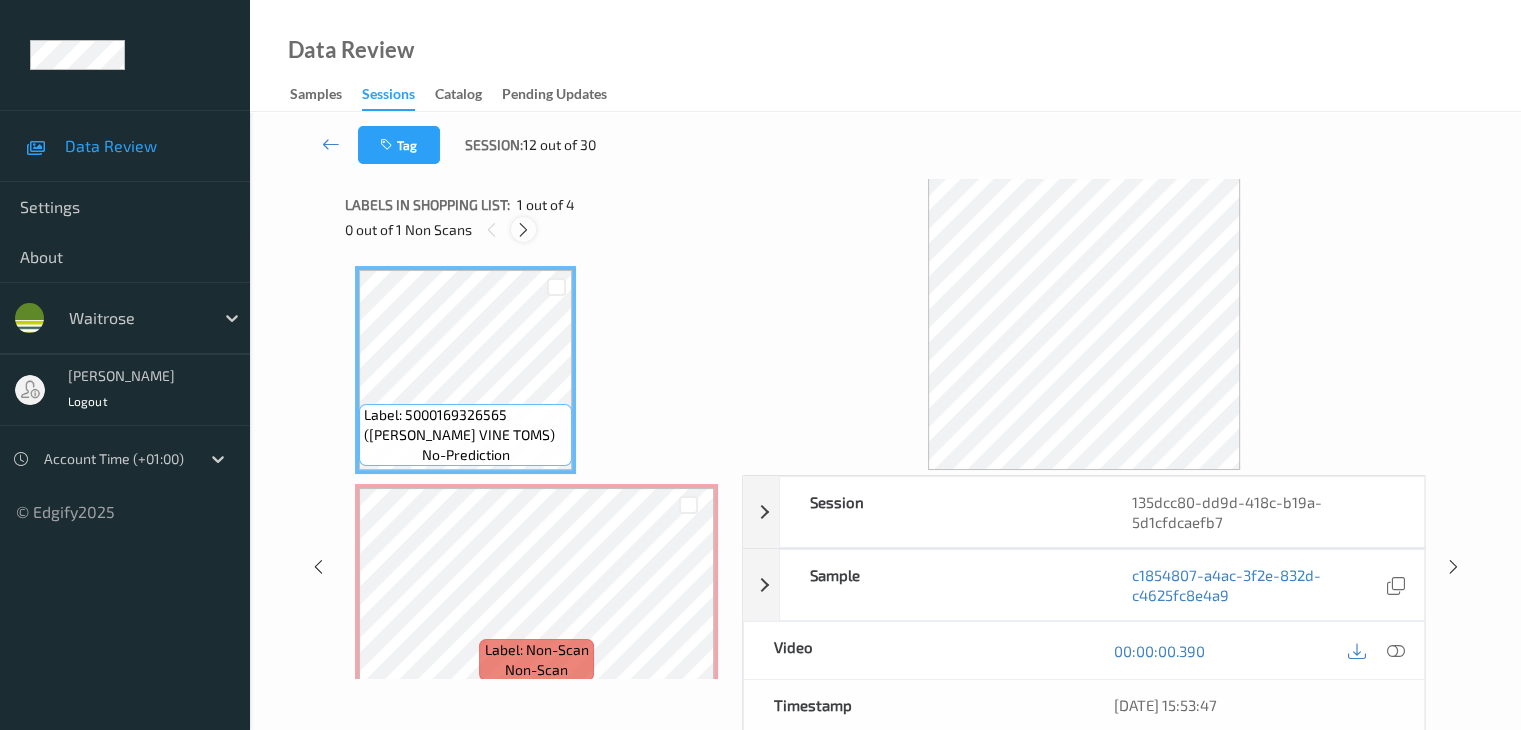 click at bounding box center [523, 229] 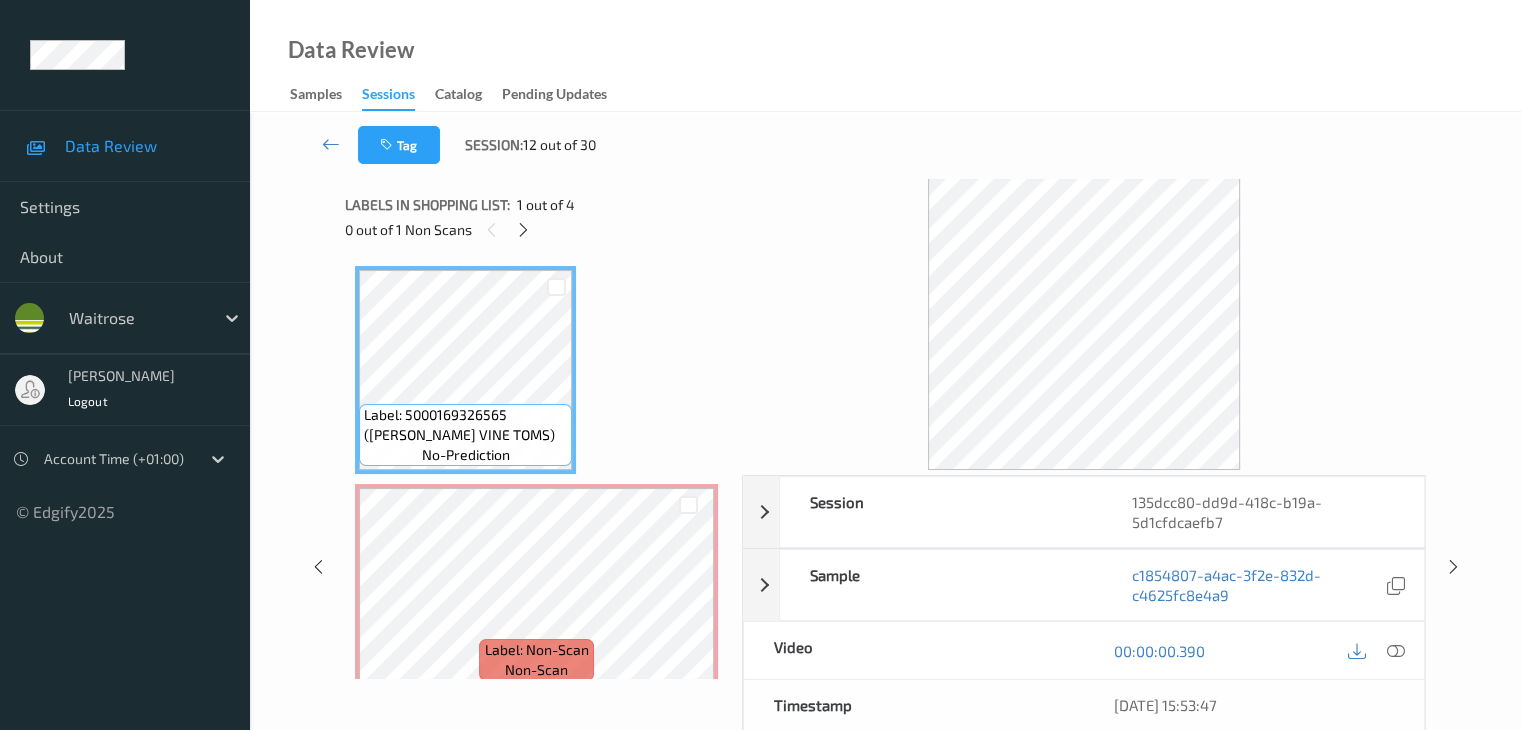scroll, scrollTop: 10, scrollLeft: 0, axis: vertical 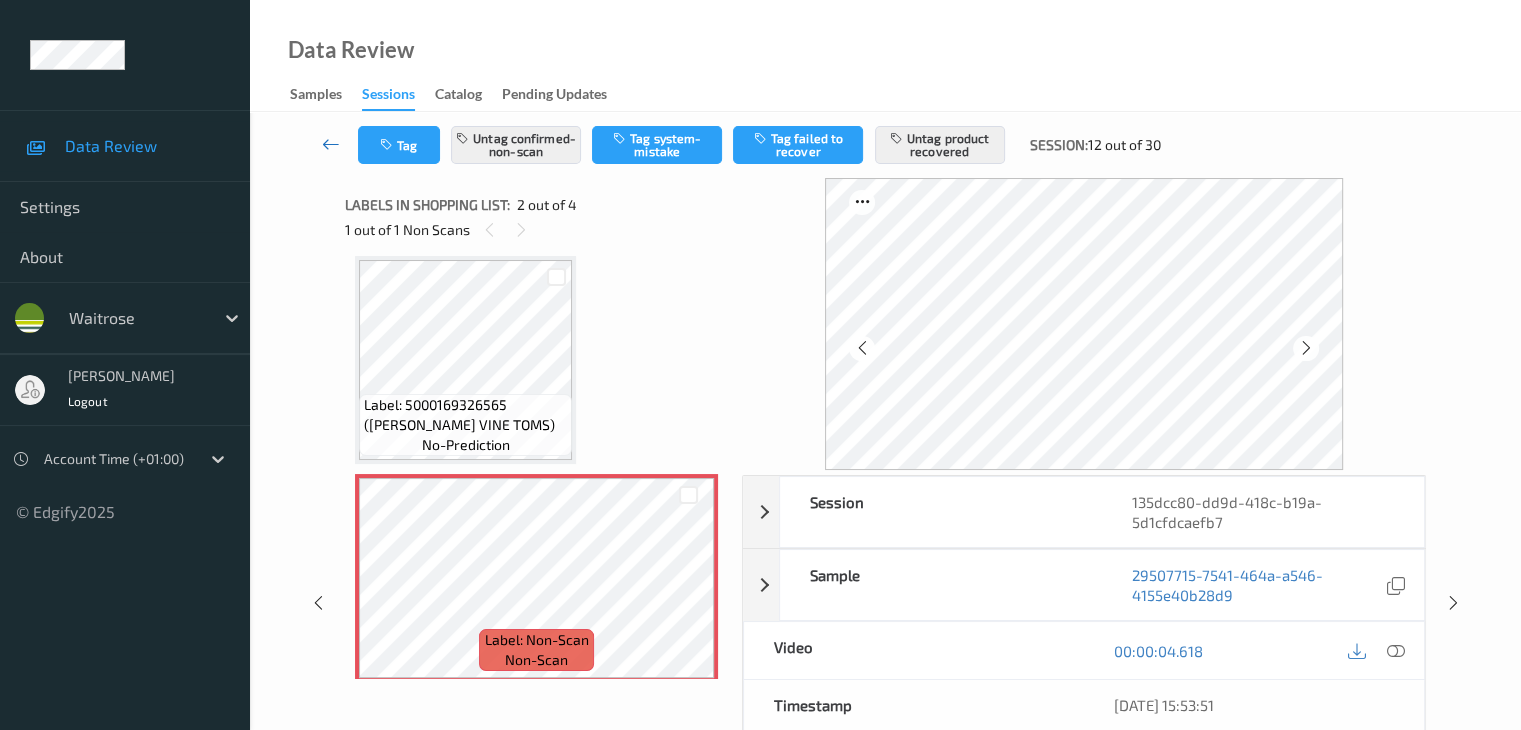 click at bounding box center (331, 144) 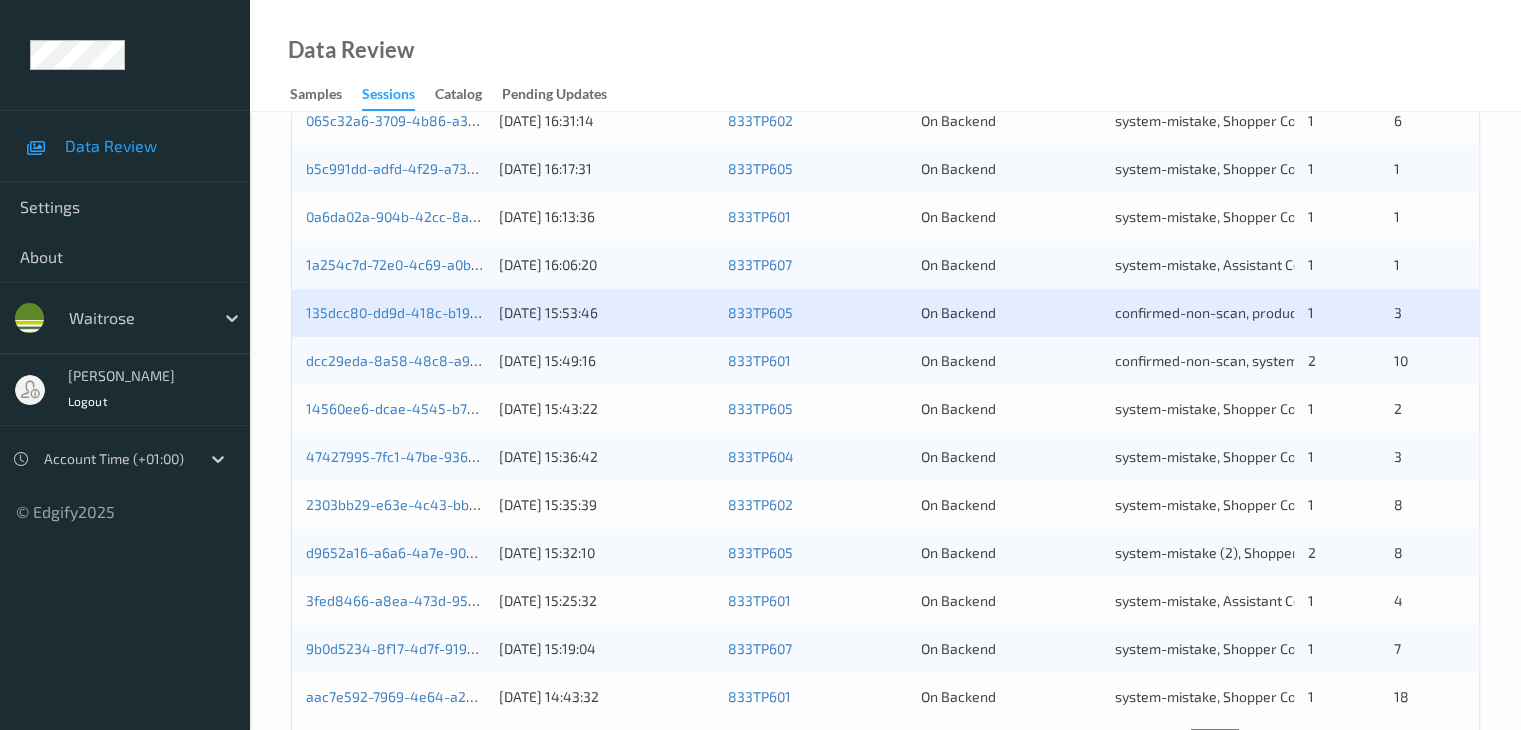 scroll, scrollTop: 800, scrollLeft: 0, axis: vertical 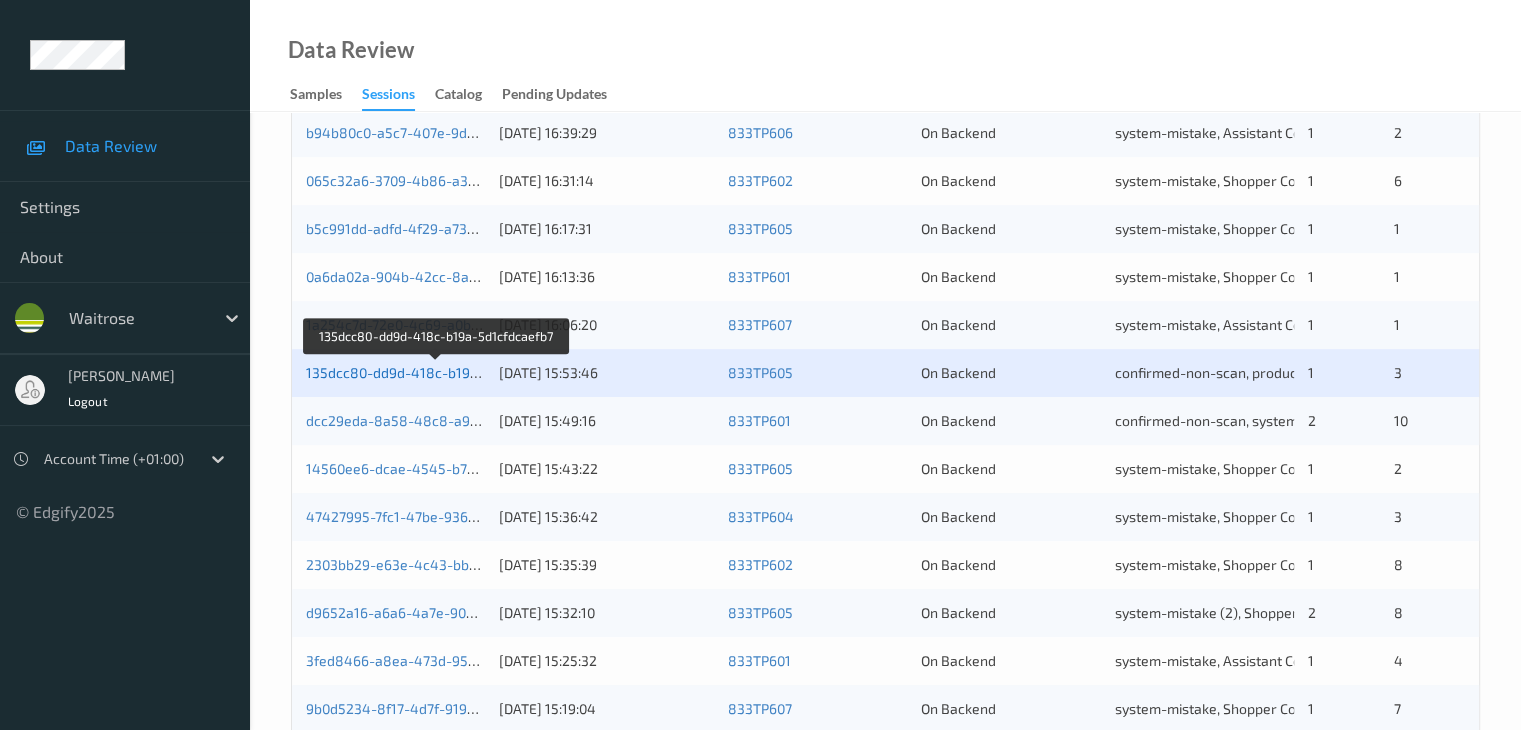 click on "135dcc80-dd9d-418c-b19a-5d1cfdcaefb7" at bounding box center (437, 372) 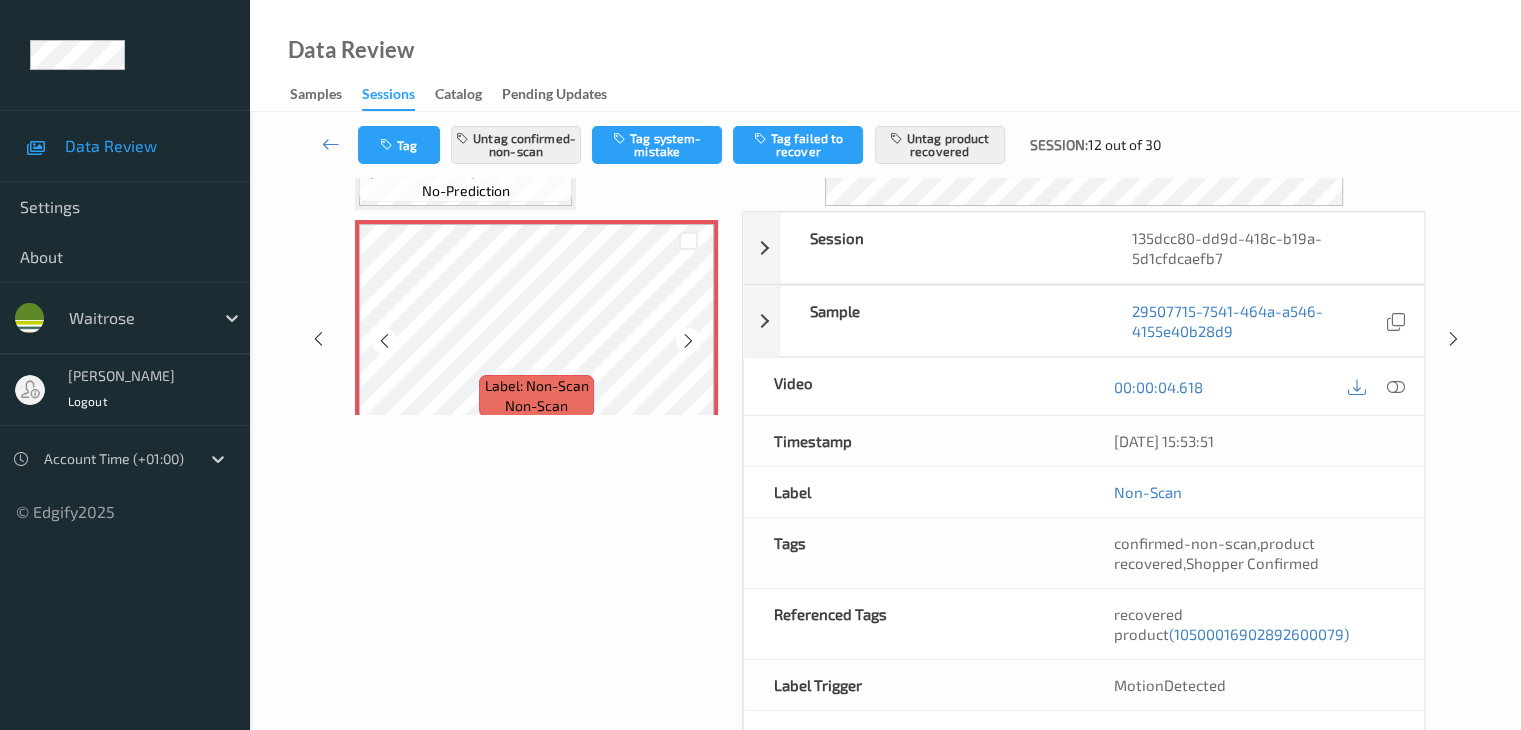 scroll, scrollTop: 336, scrollLeft: 0, axis: vertical 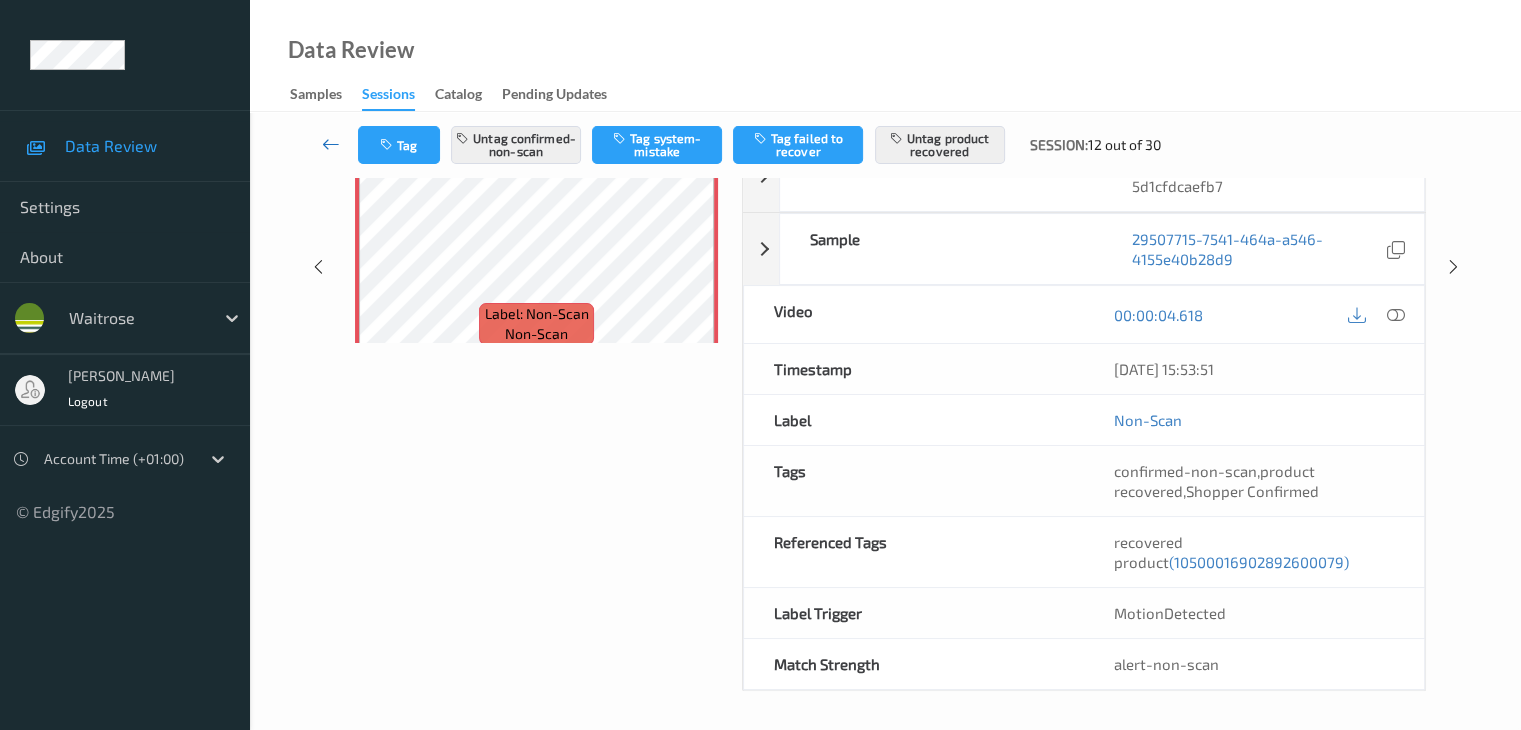 click at bounding box center [331, 144] 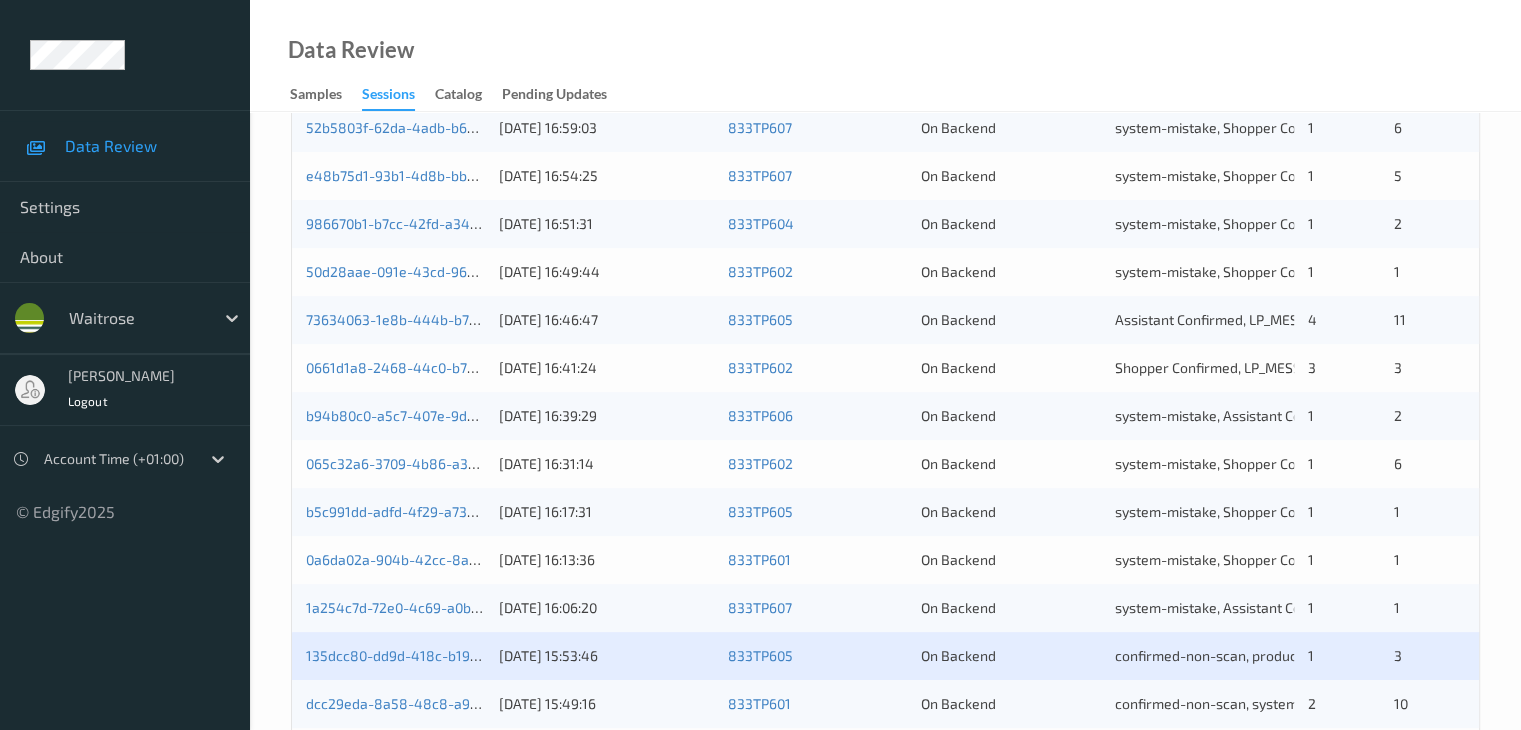 scroll, scrollTop: 432, scrollLeft: 0, axis: vertical 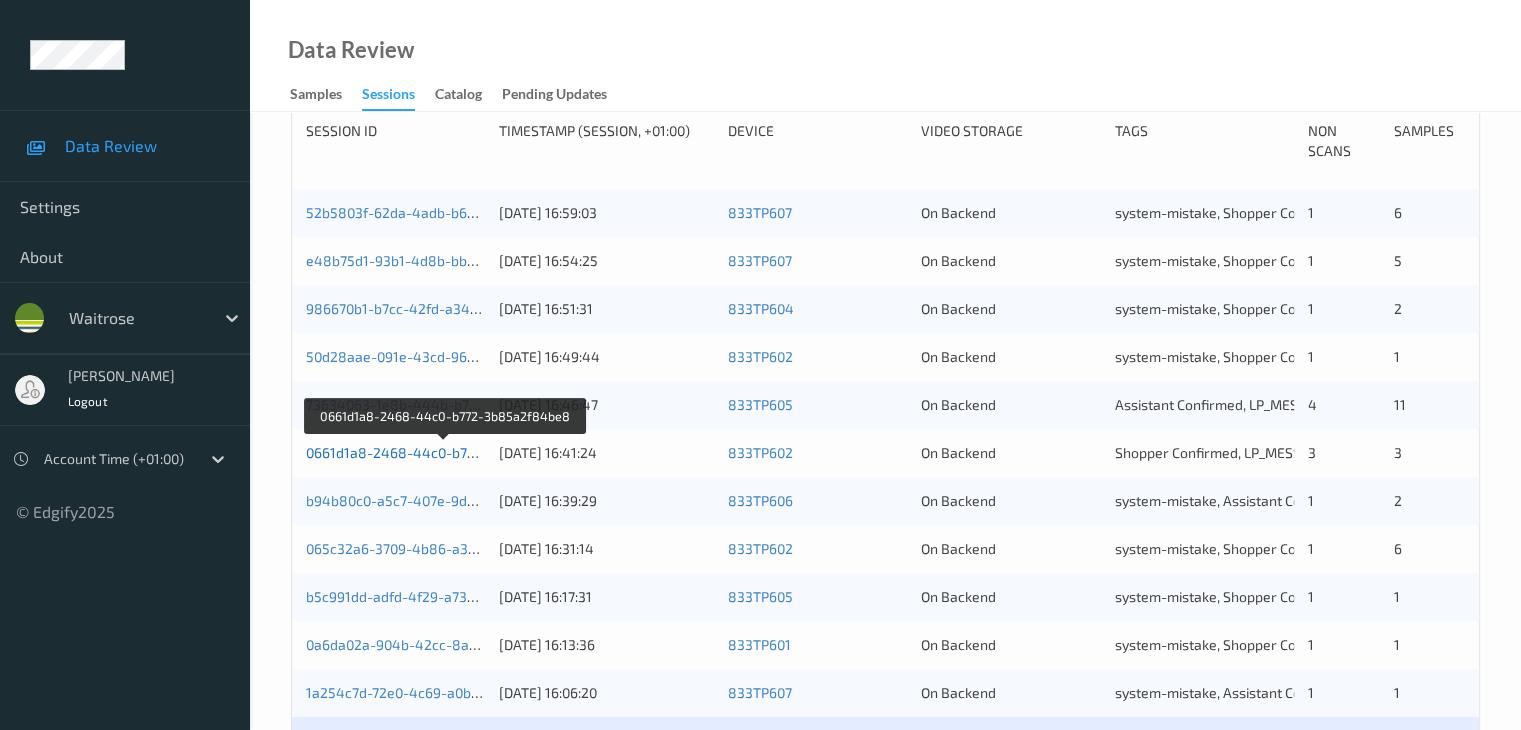 click on "0661d1a8-2468-44c0-b772-3b85a2f84be8" at bounding box center [445, 452] 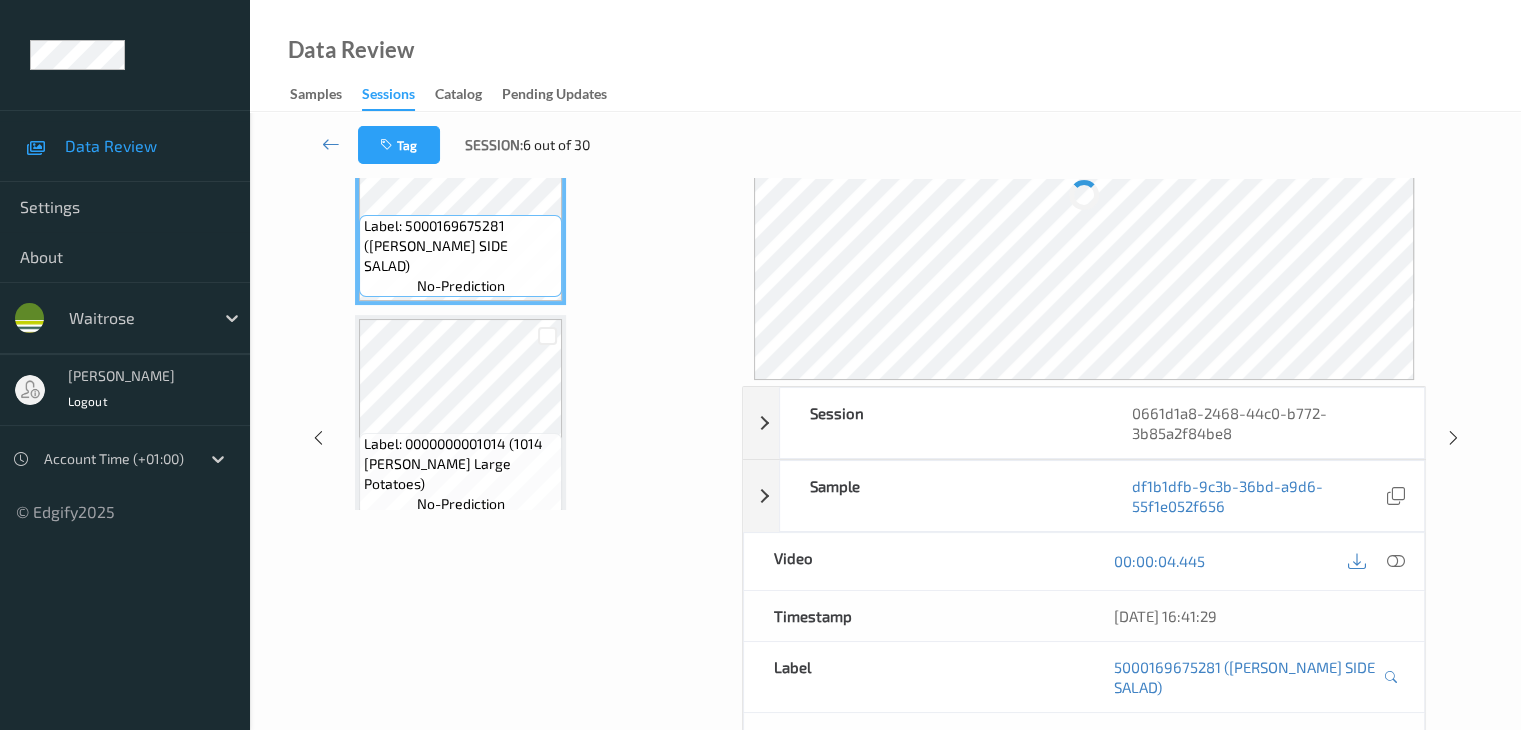 scroll, scrollTop: 24, scrollLeft: 0, axis: vertical 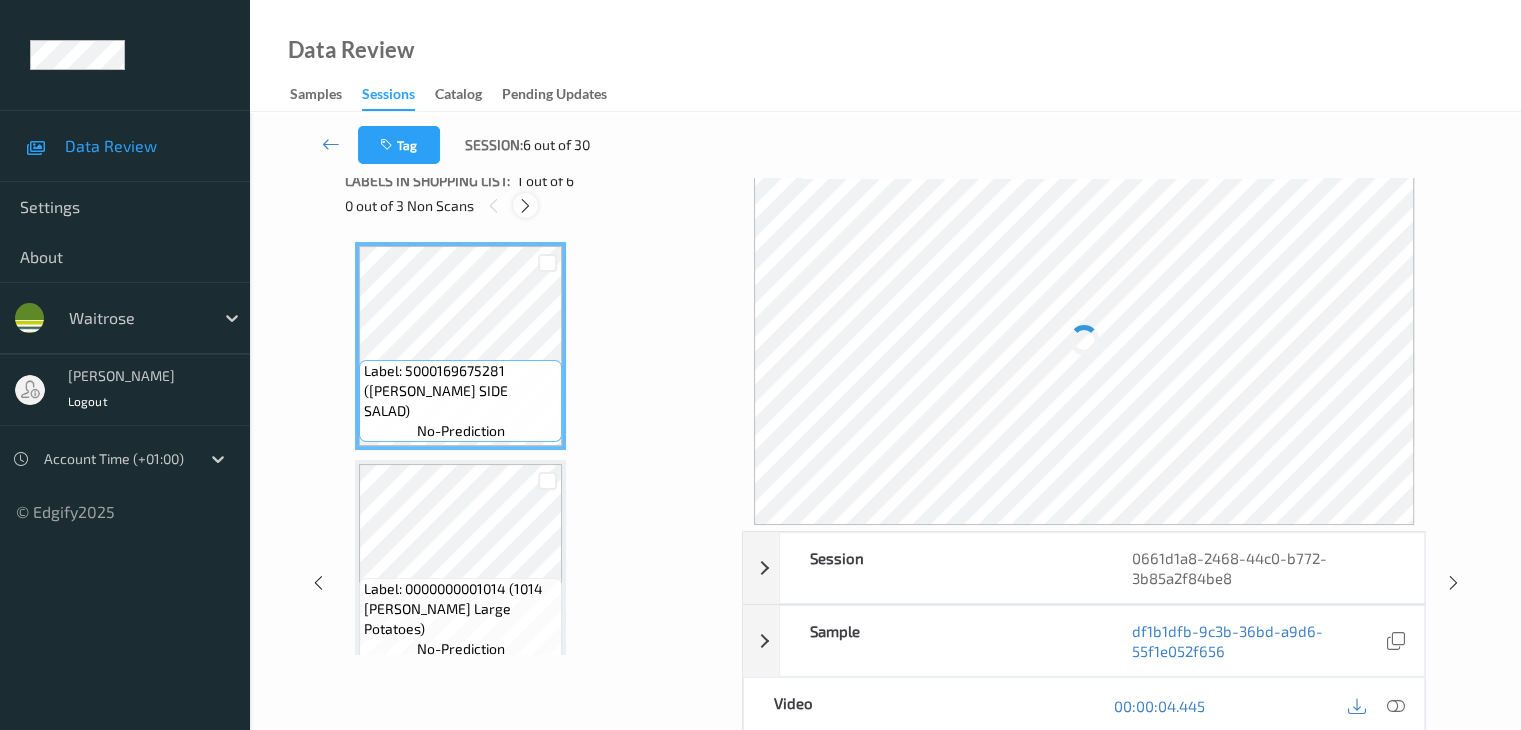 click at bounding box center [525, 205] 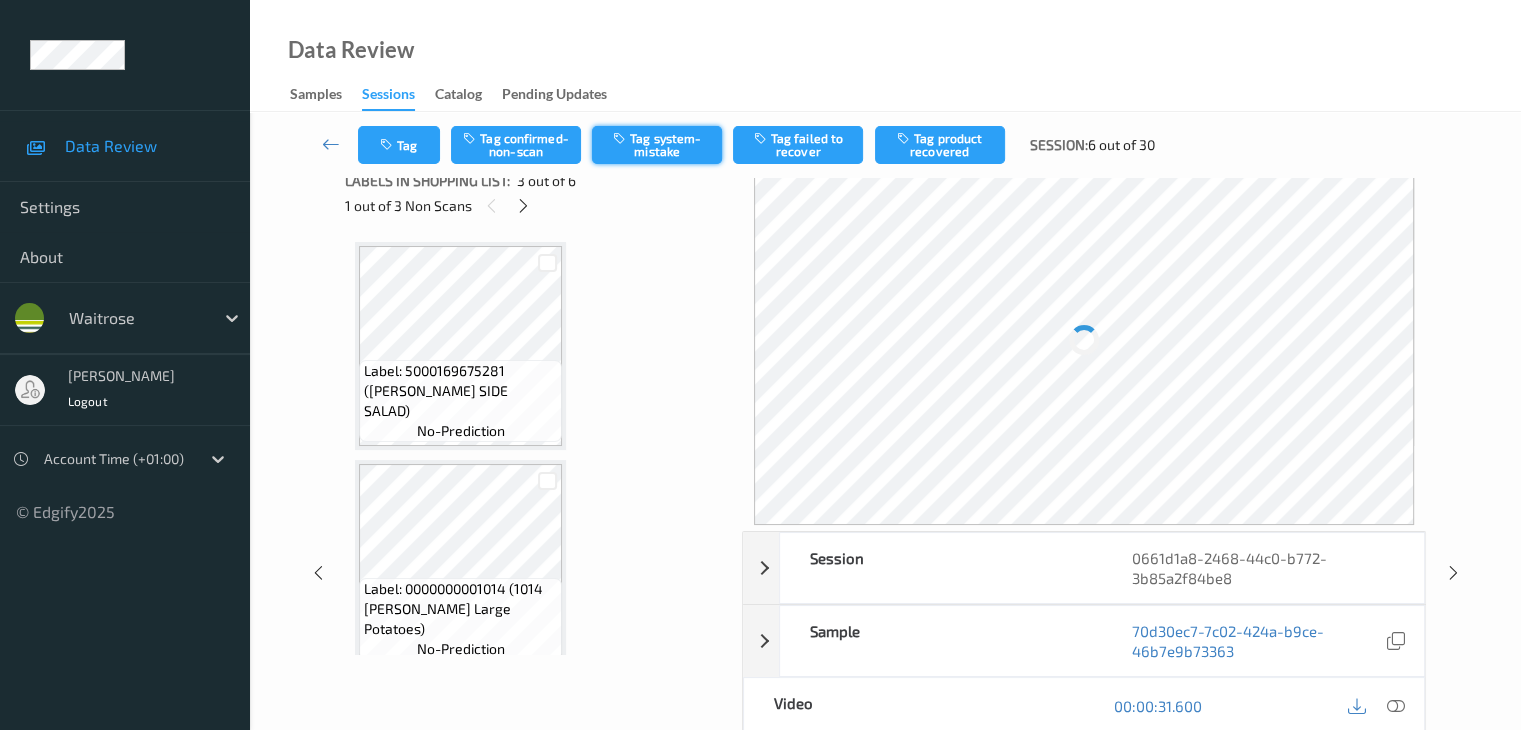 scroll, scrollTop: 228, scrollLeft: 0, axis: vertical 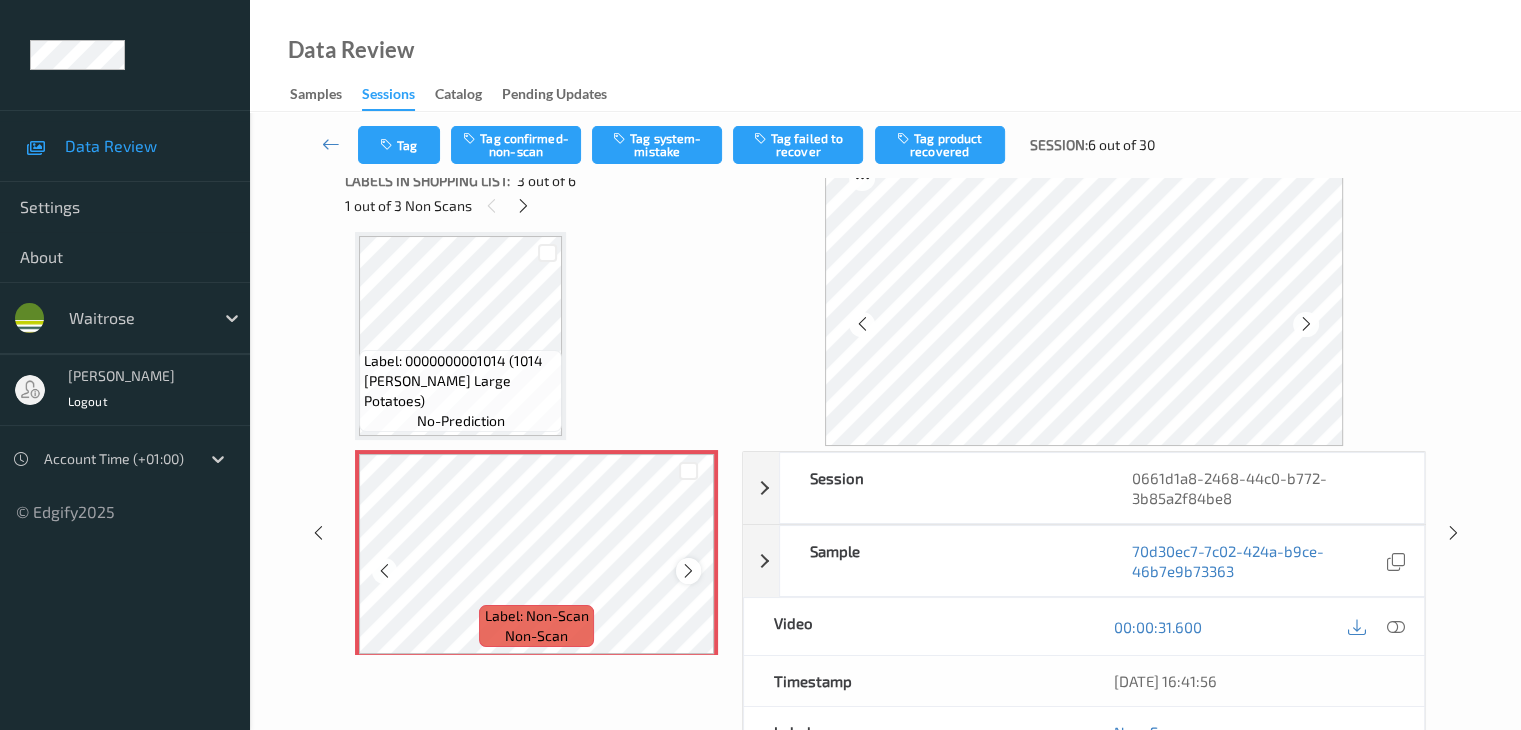 click at bounding box center [688, 571] 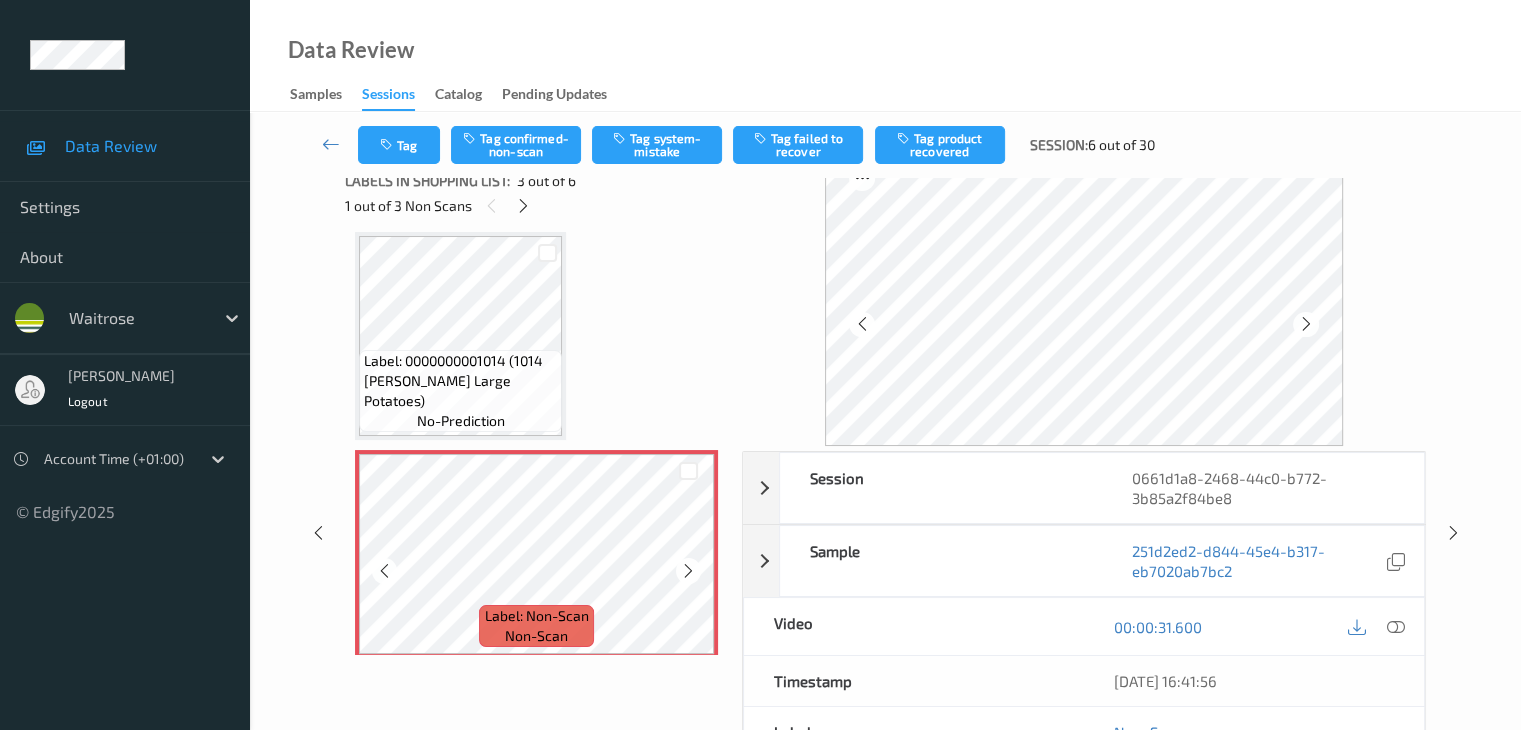 click at bounding box center [688, 571] 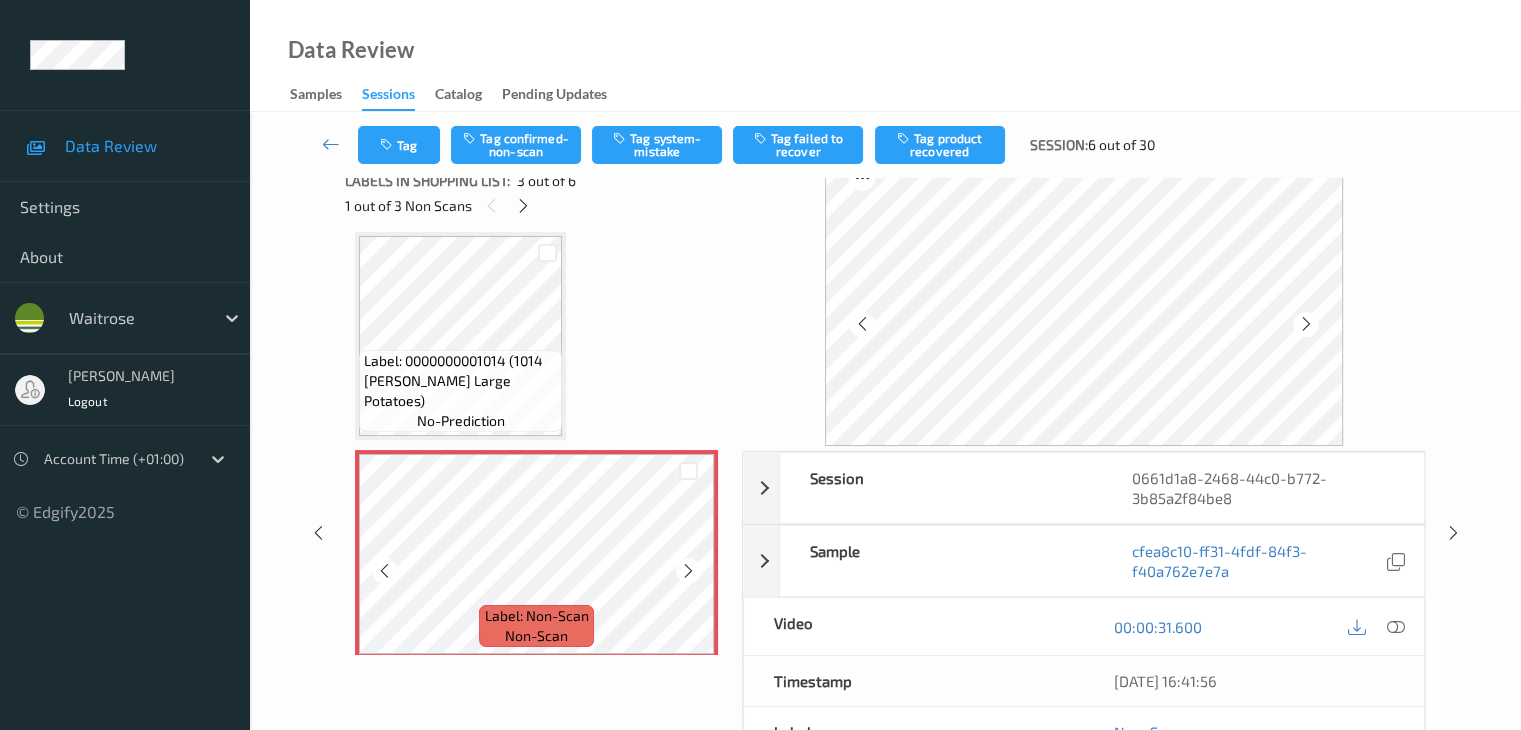 click at bounding box center (688, 571) 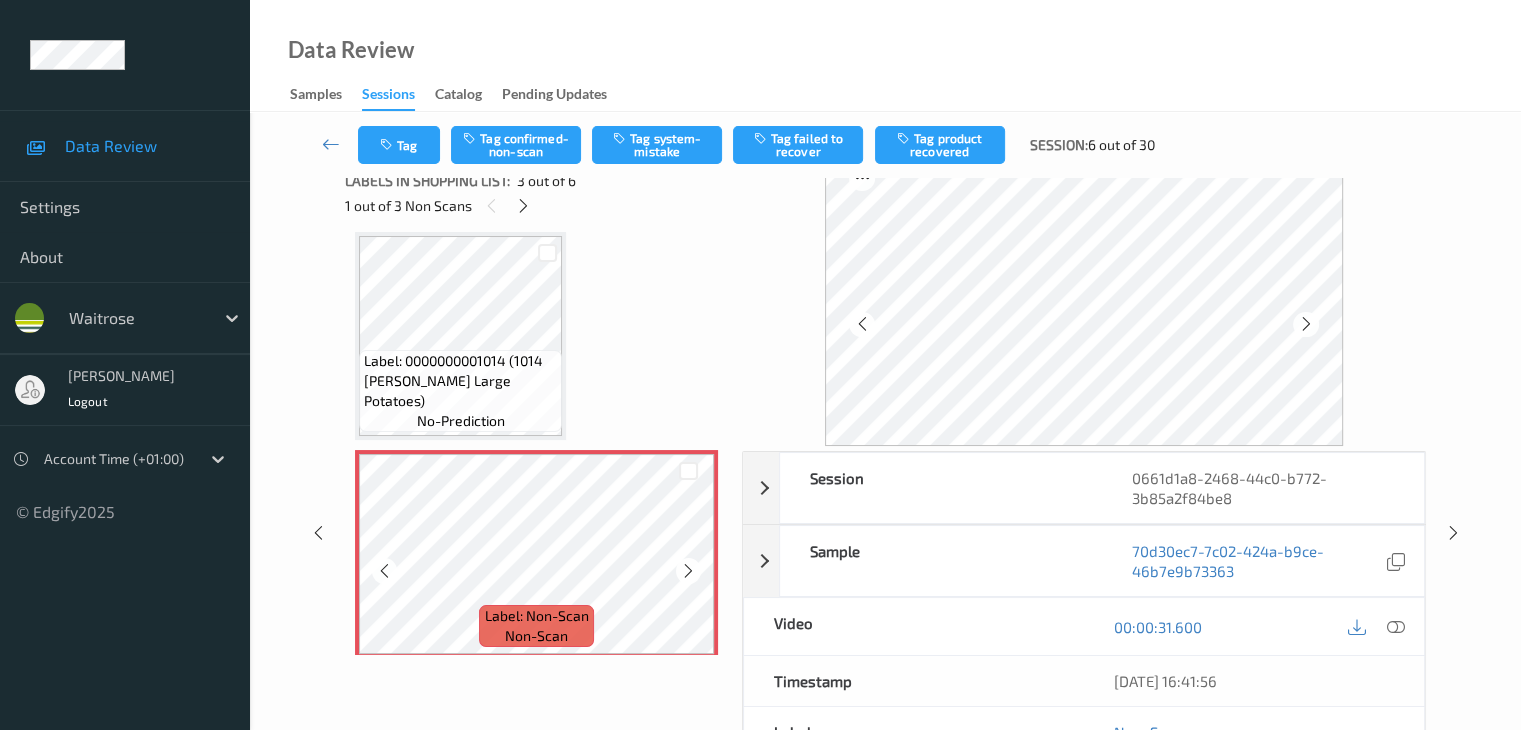 click at bounding box center (688, 571) 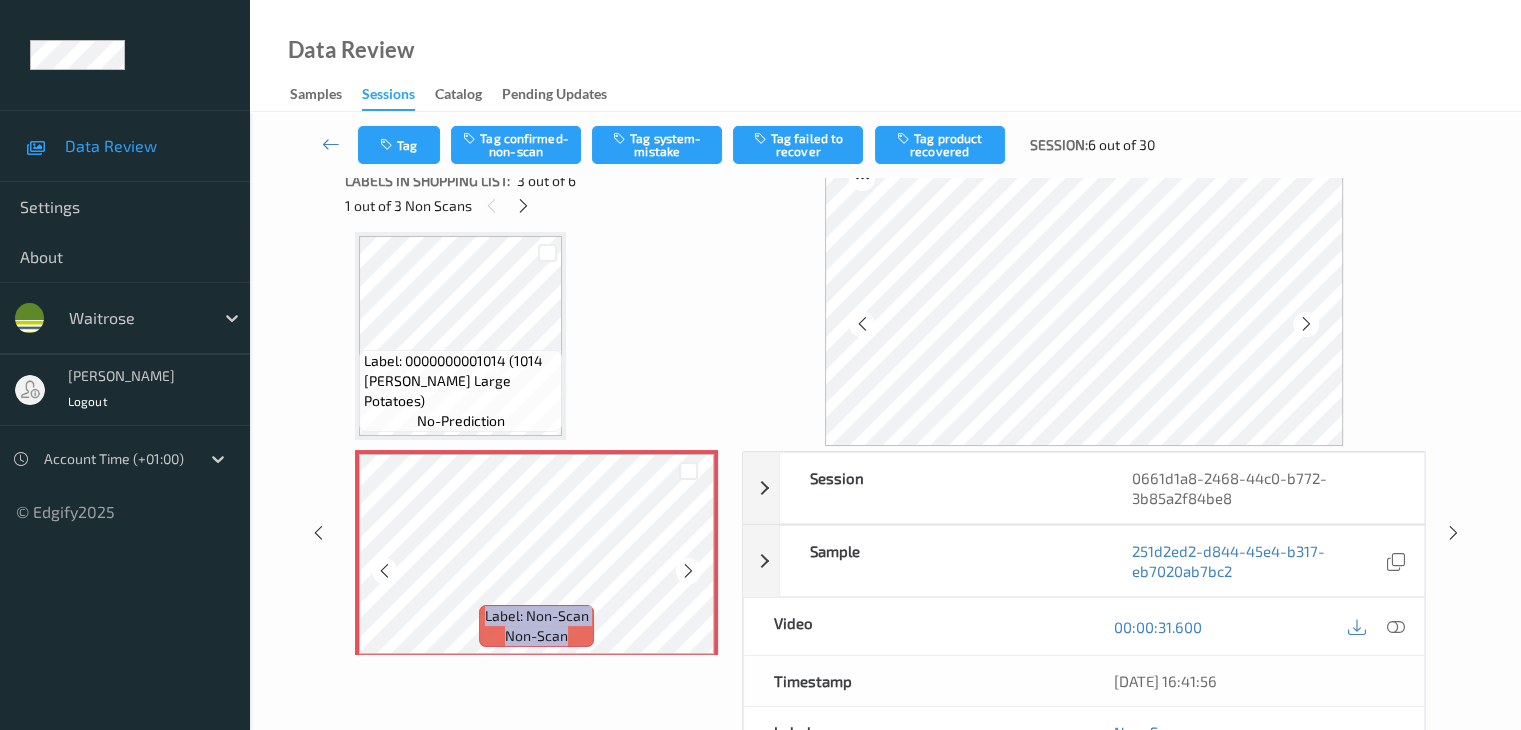 click at bounding box center [688, 571] 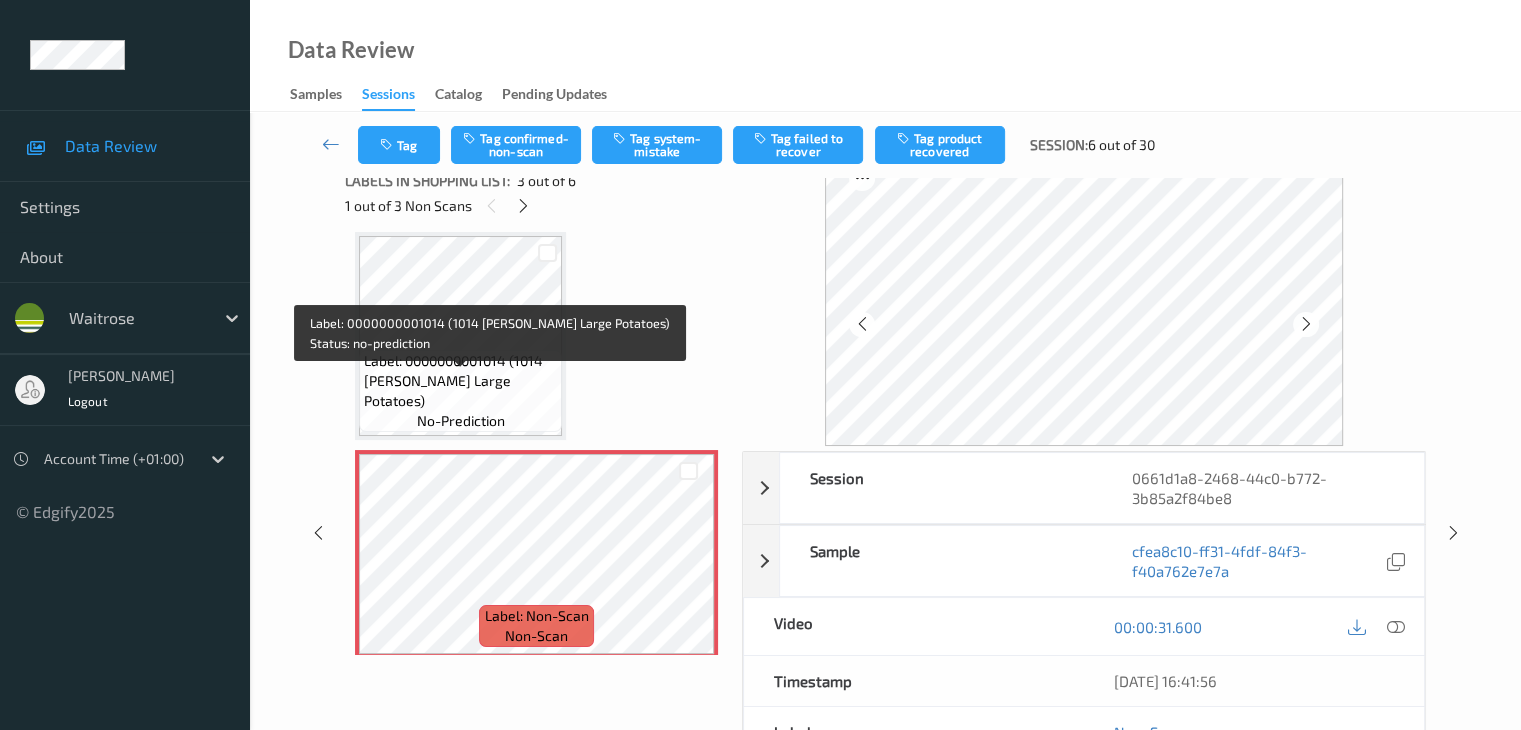 click on "Label: 0000000001014 (1014 [PERSON_NAME] Large Potatoes)" at bounding box center (460, 381) 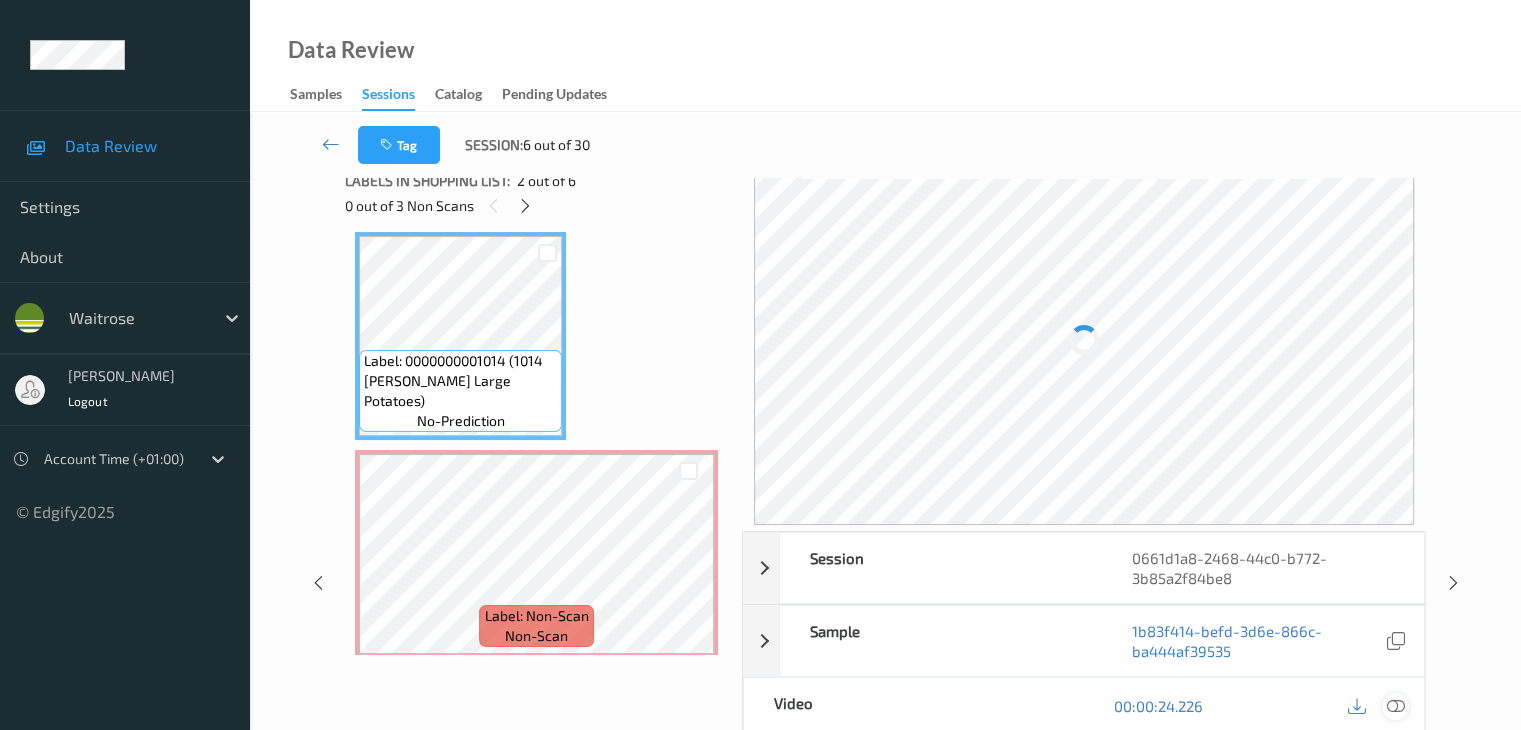 click at bounding box center (1395, 706) 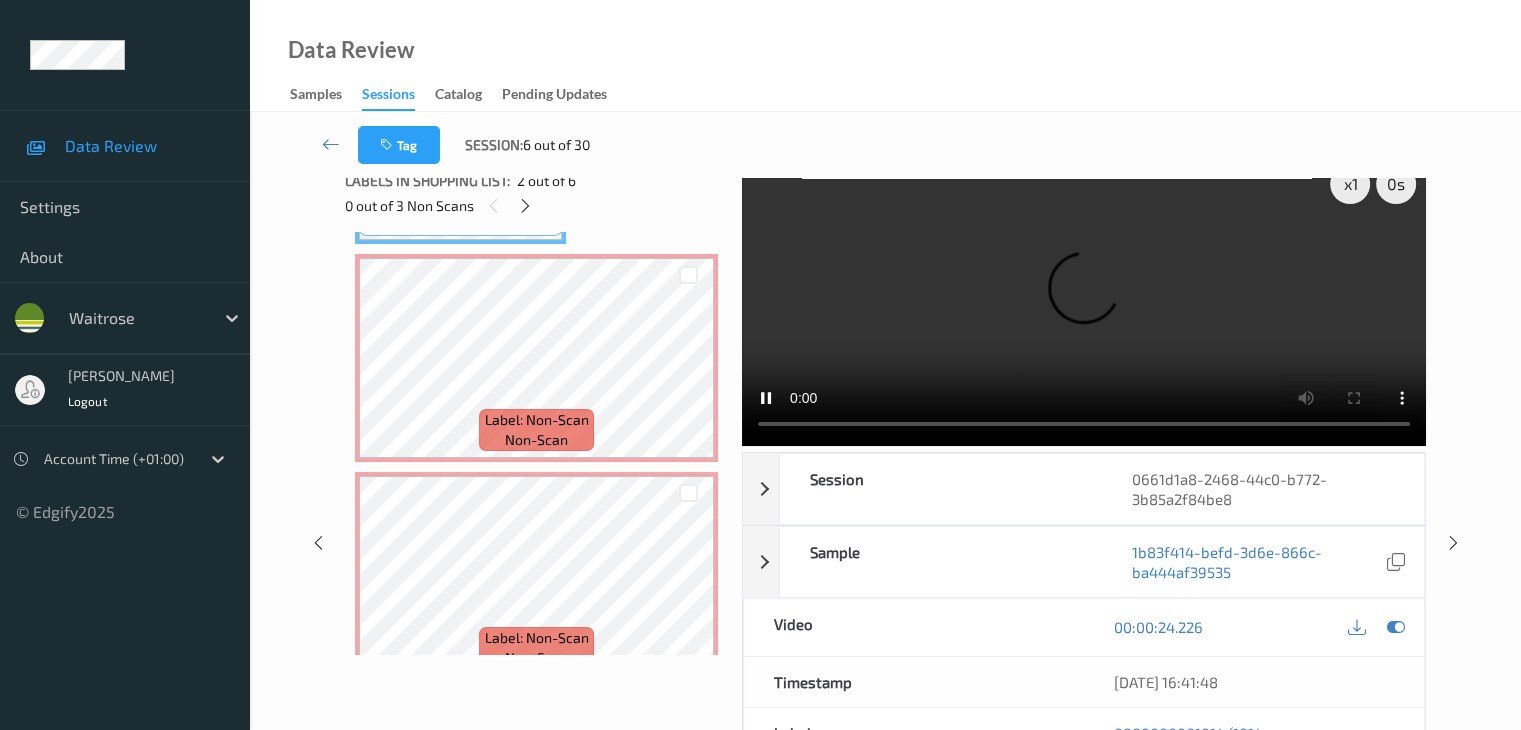 scroll, scrollTop: 428, scrollLeft: 0, axis: vertical 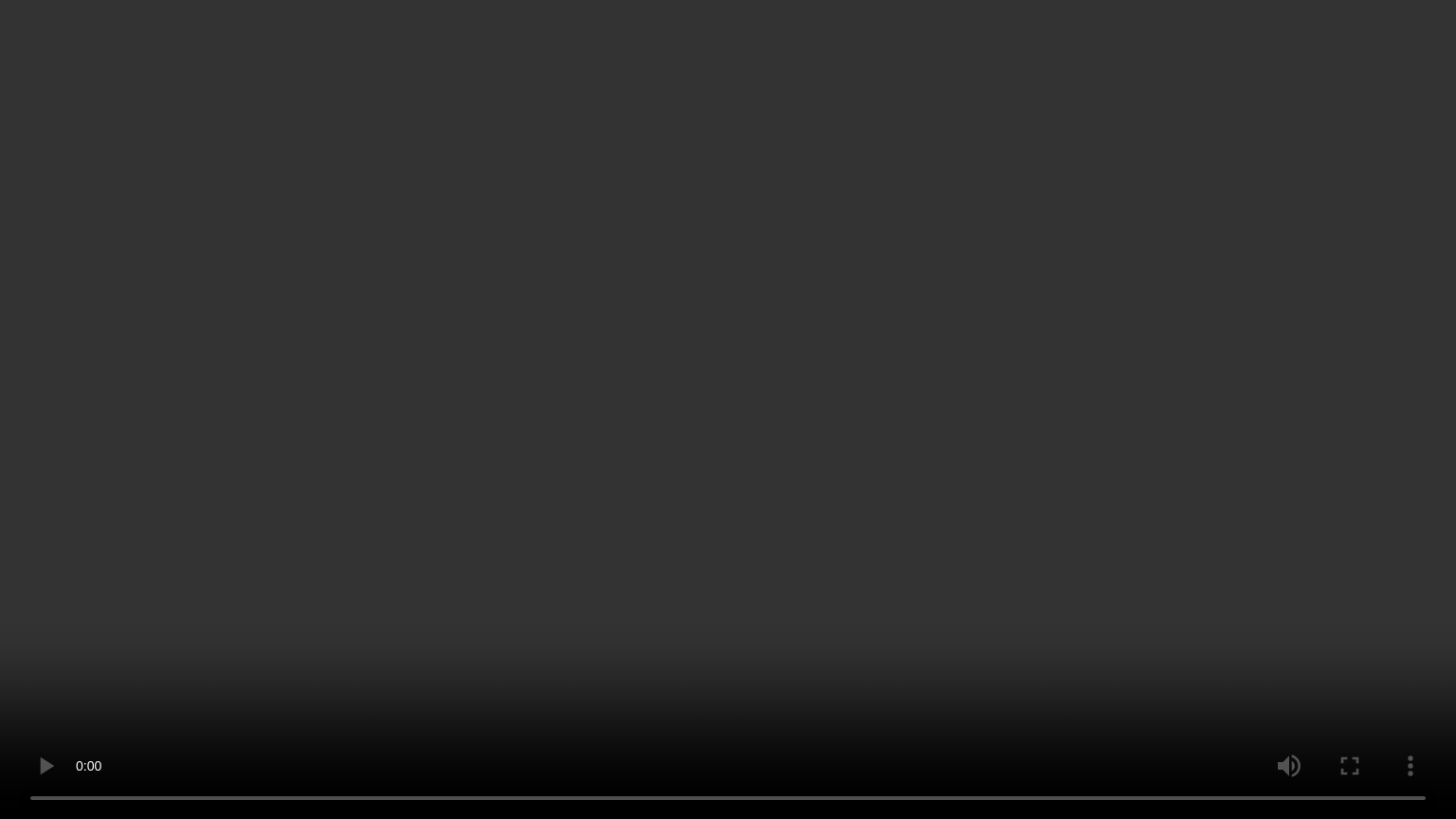 type 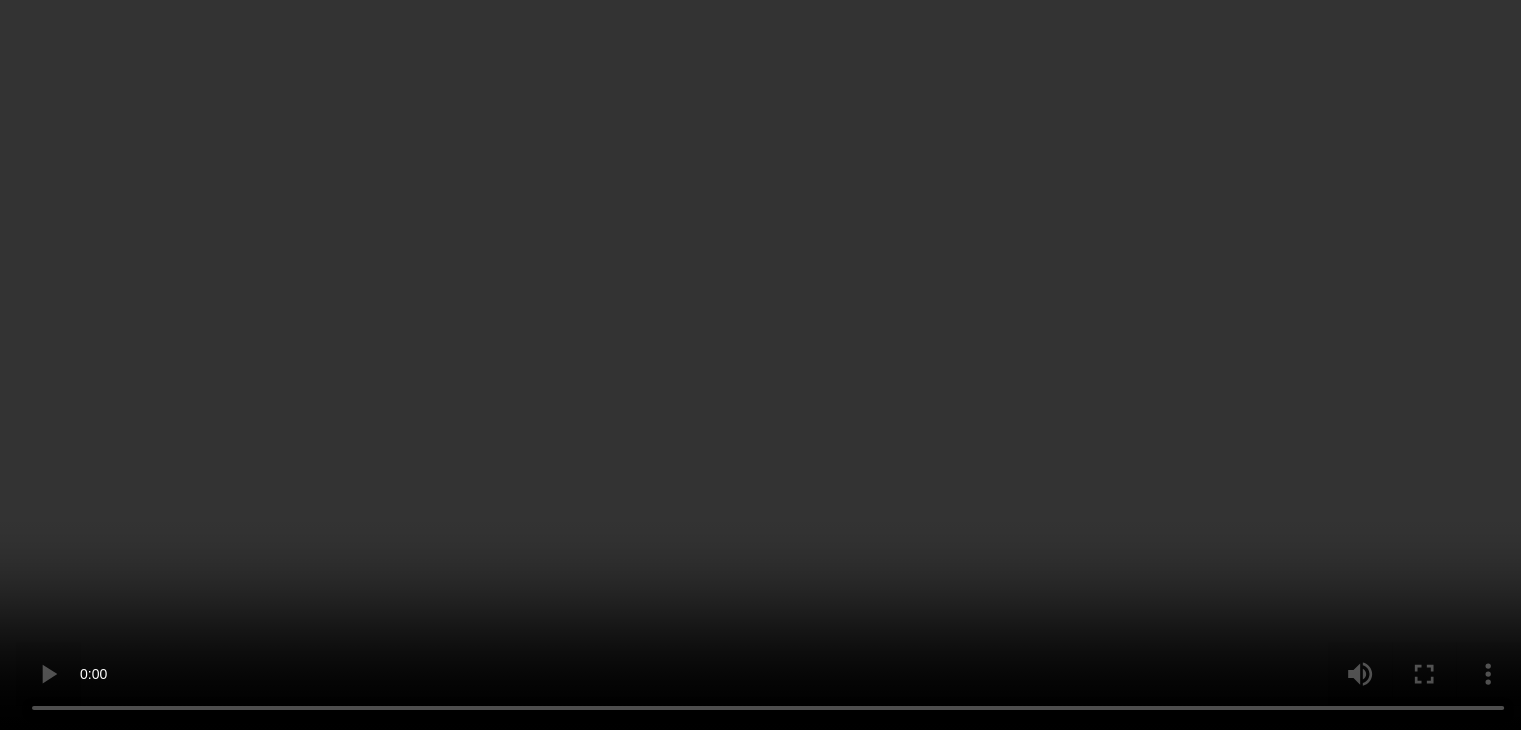 scroll, scrollTop: 200, scrollLeft: 0, axis: vertical 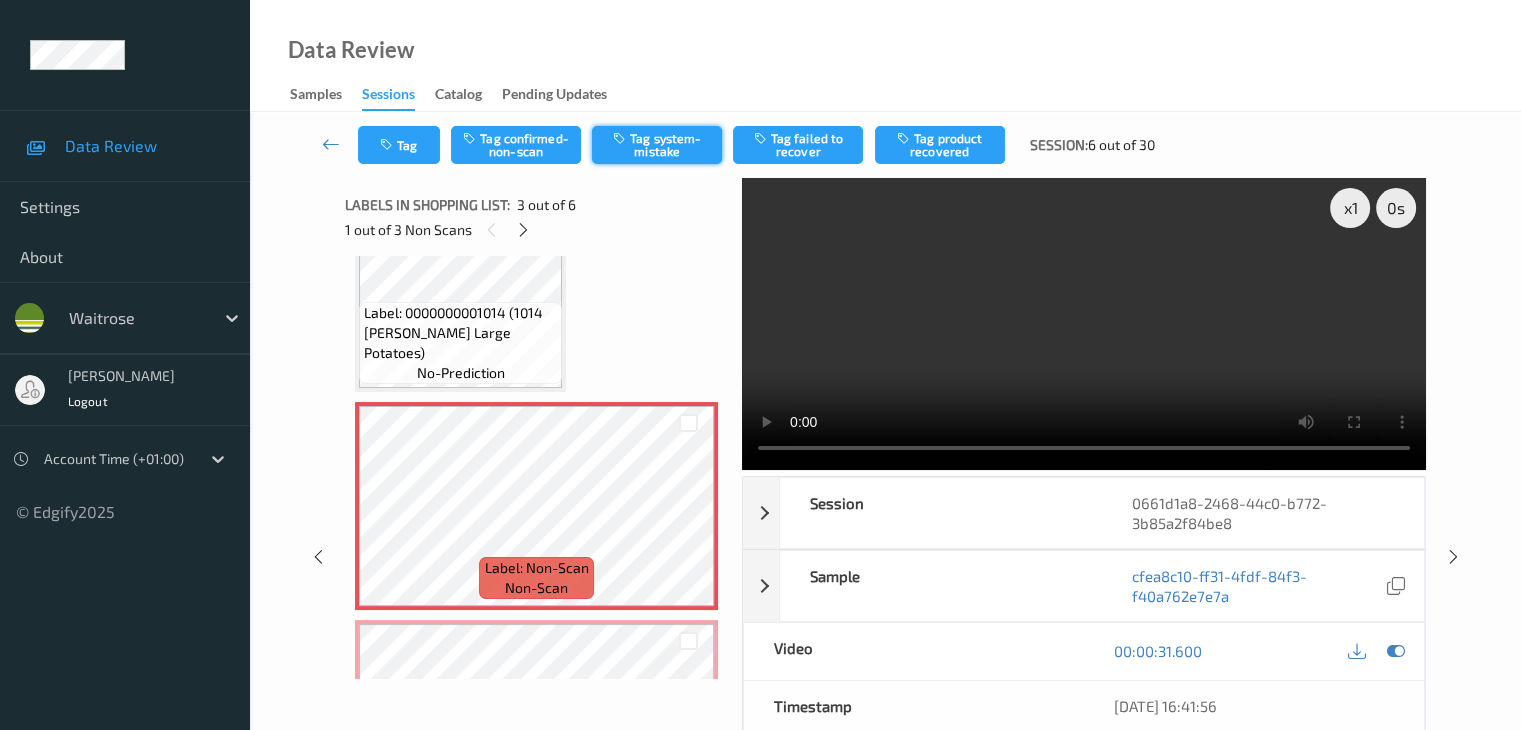 click on "Tag   system-mistake" at bounding box center [657, 145] 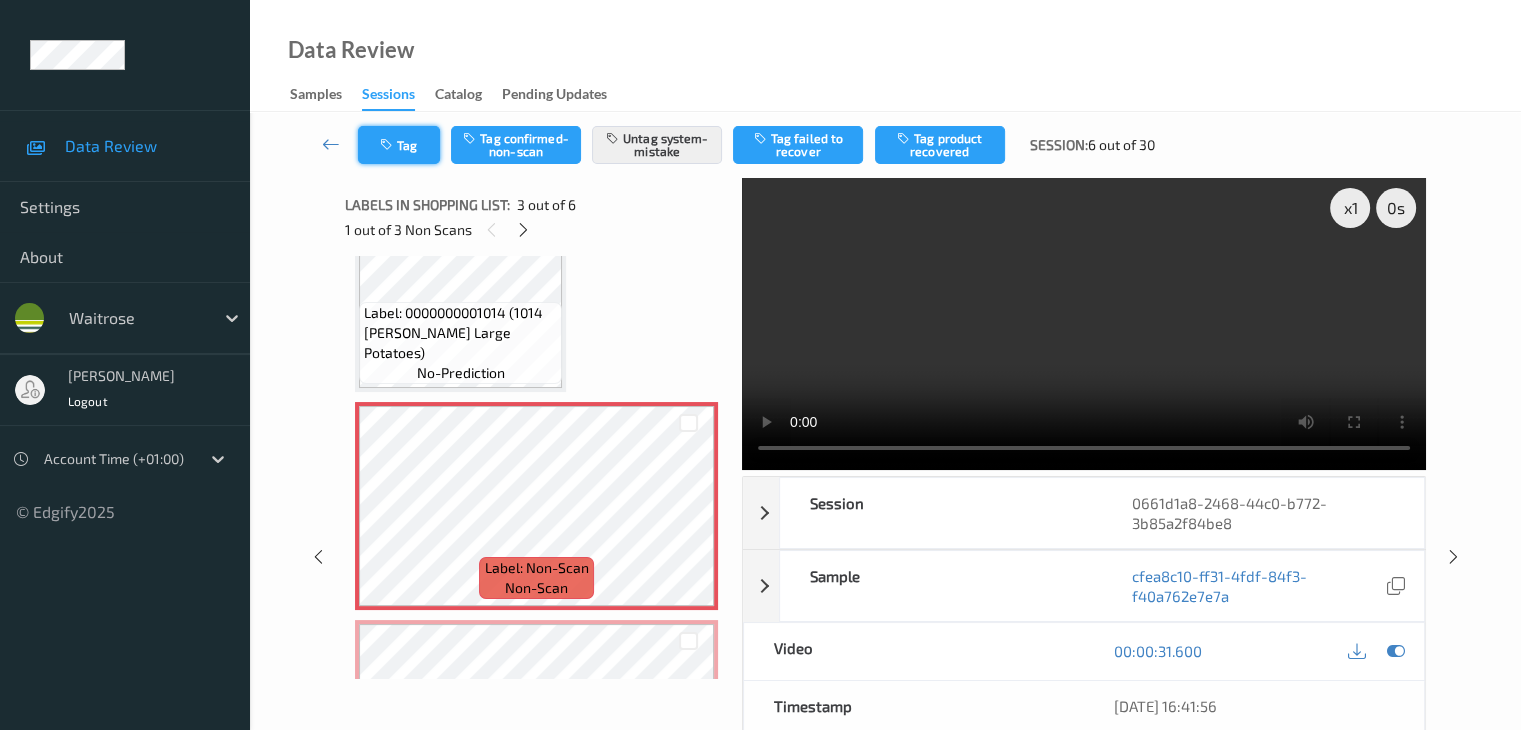 click at bounding box center [388, 145] 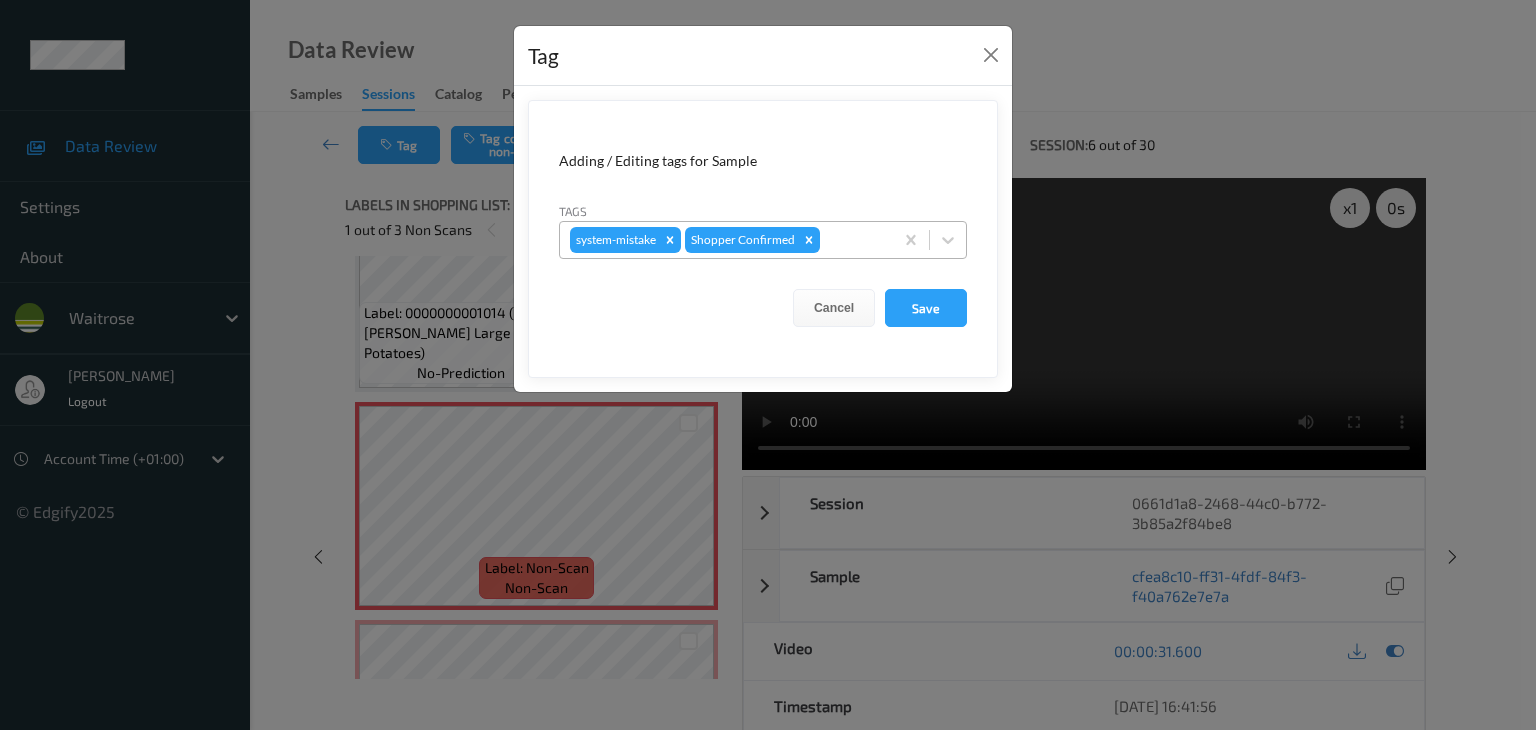 click at bounding box center (853, 240) 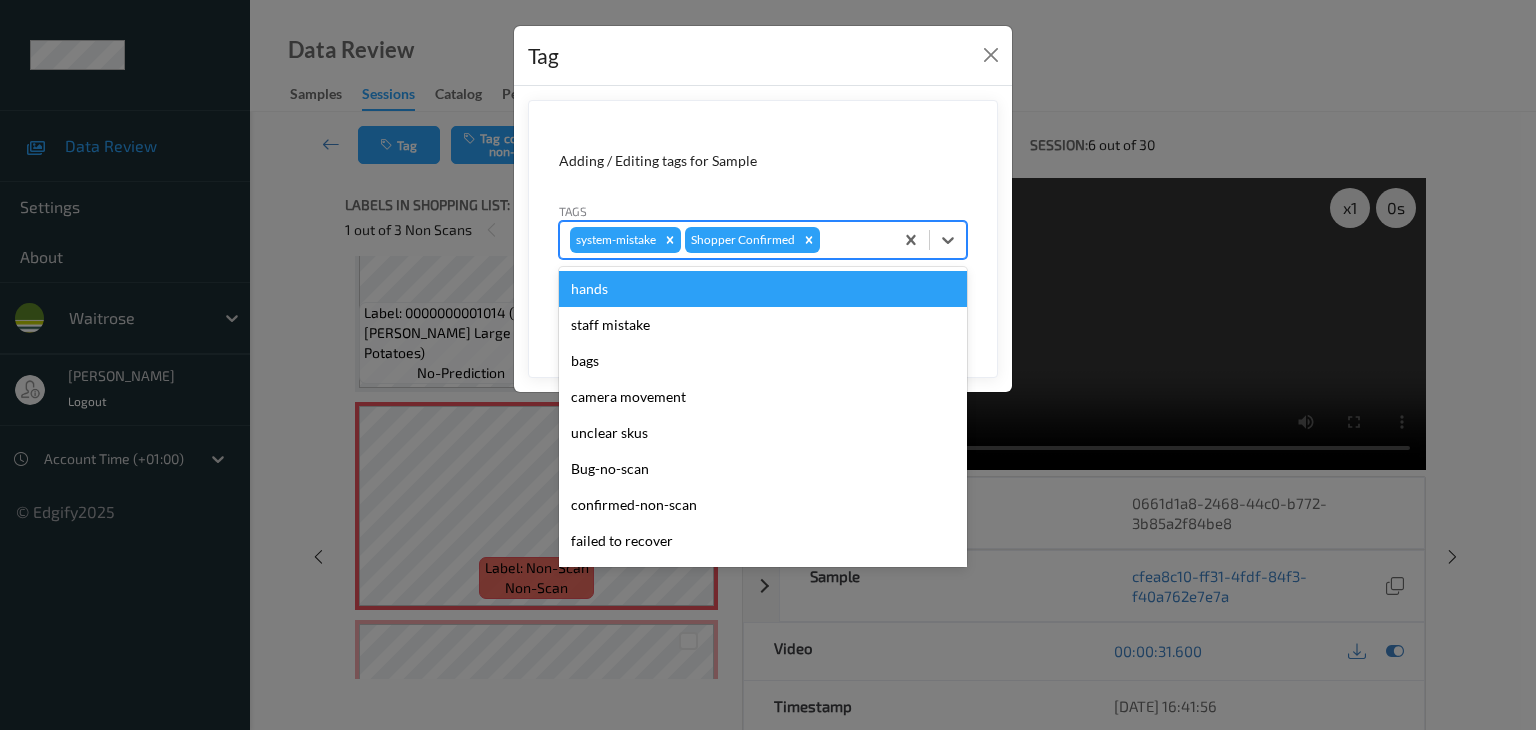 type on "u" 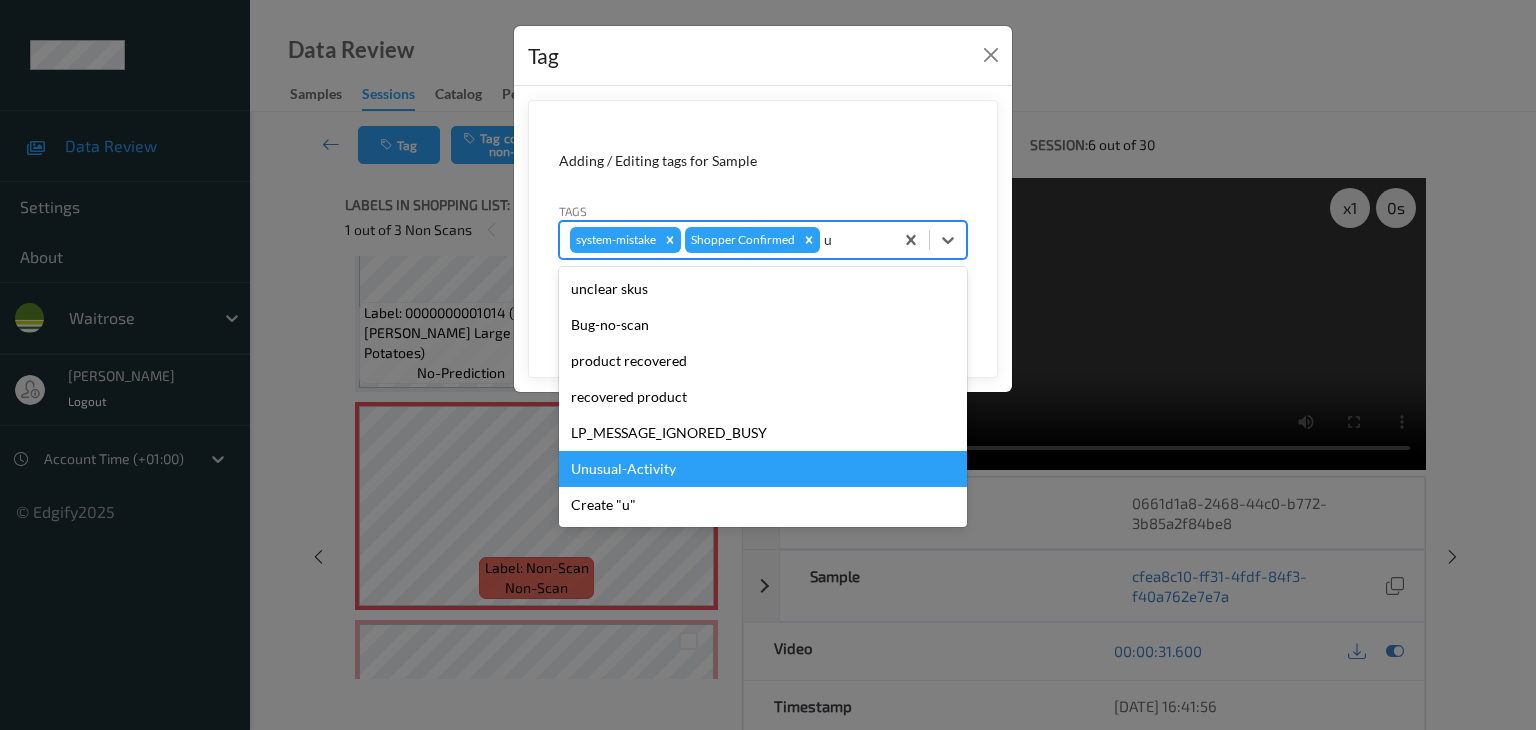 click on "Unusual-Activity" at bounding box center [763, 469] 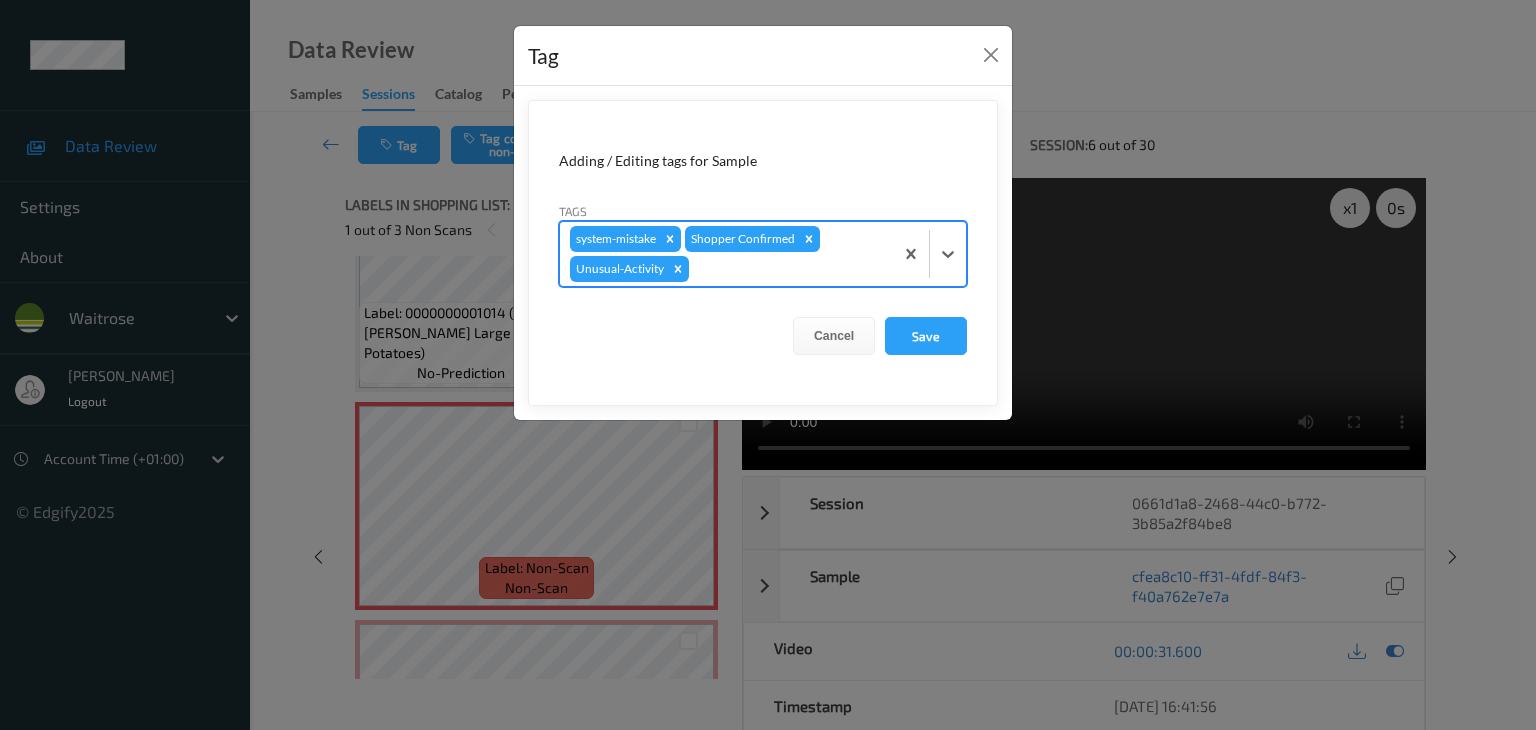 type on "p" 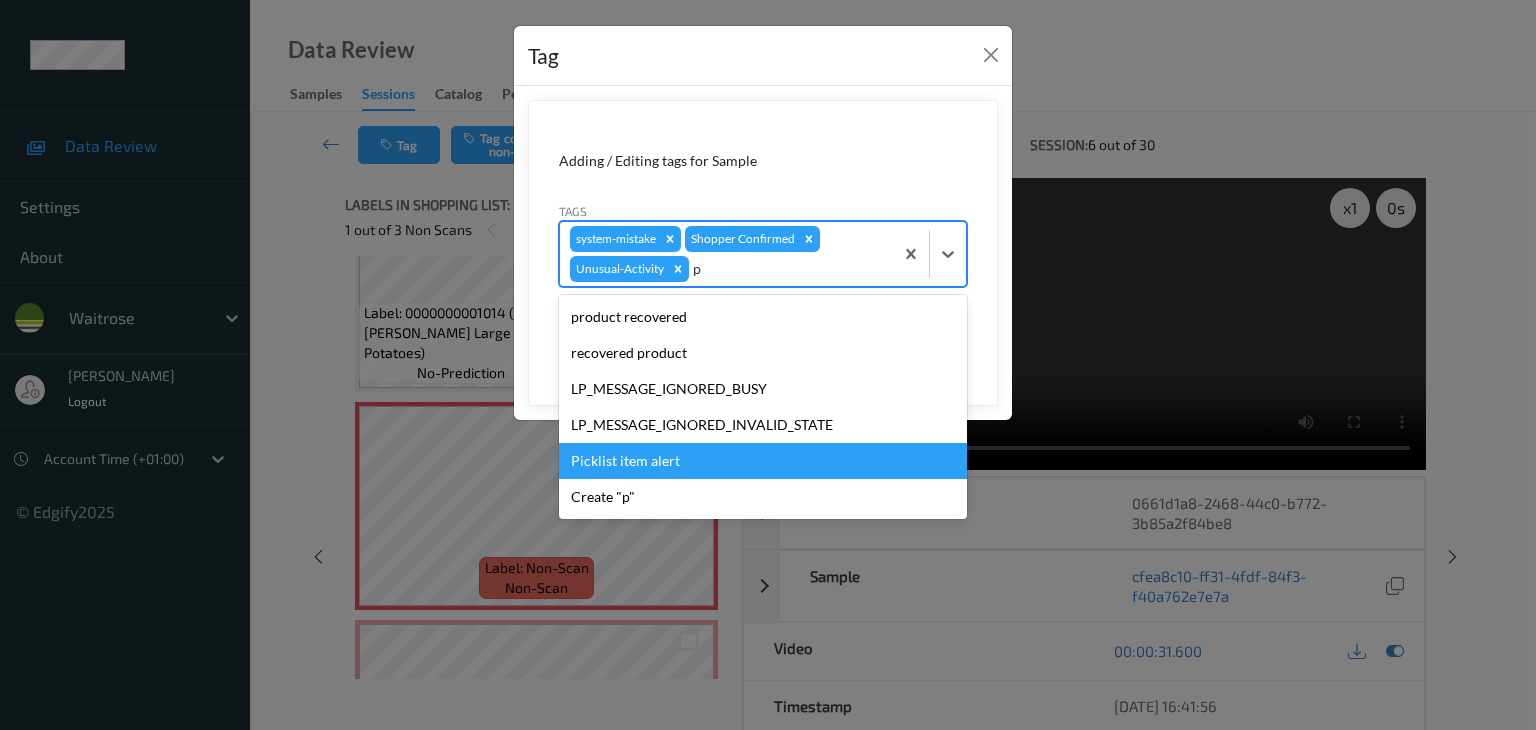 click on "Picklist item alert" at bounding box center (763, 461) 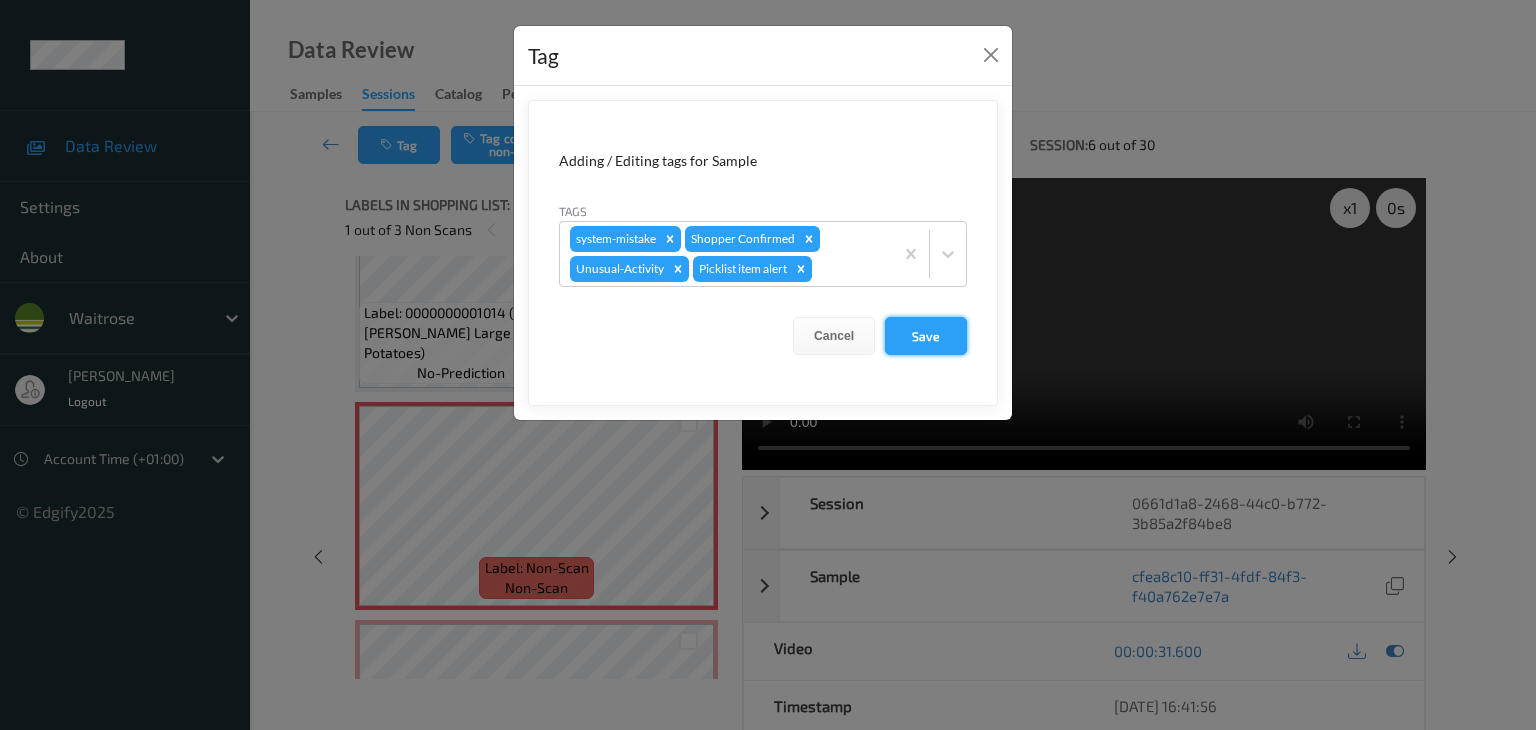 click on "Save" at bounding box center (926, 336) 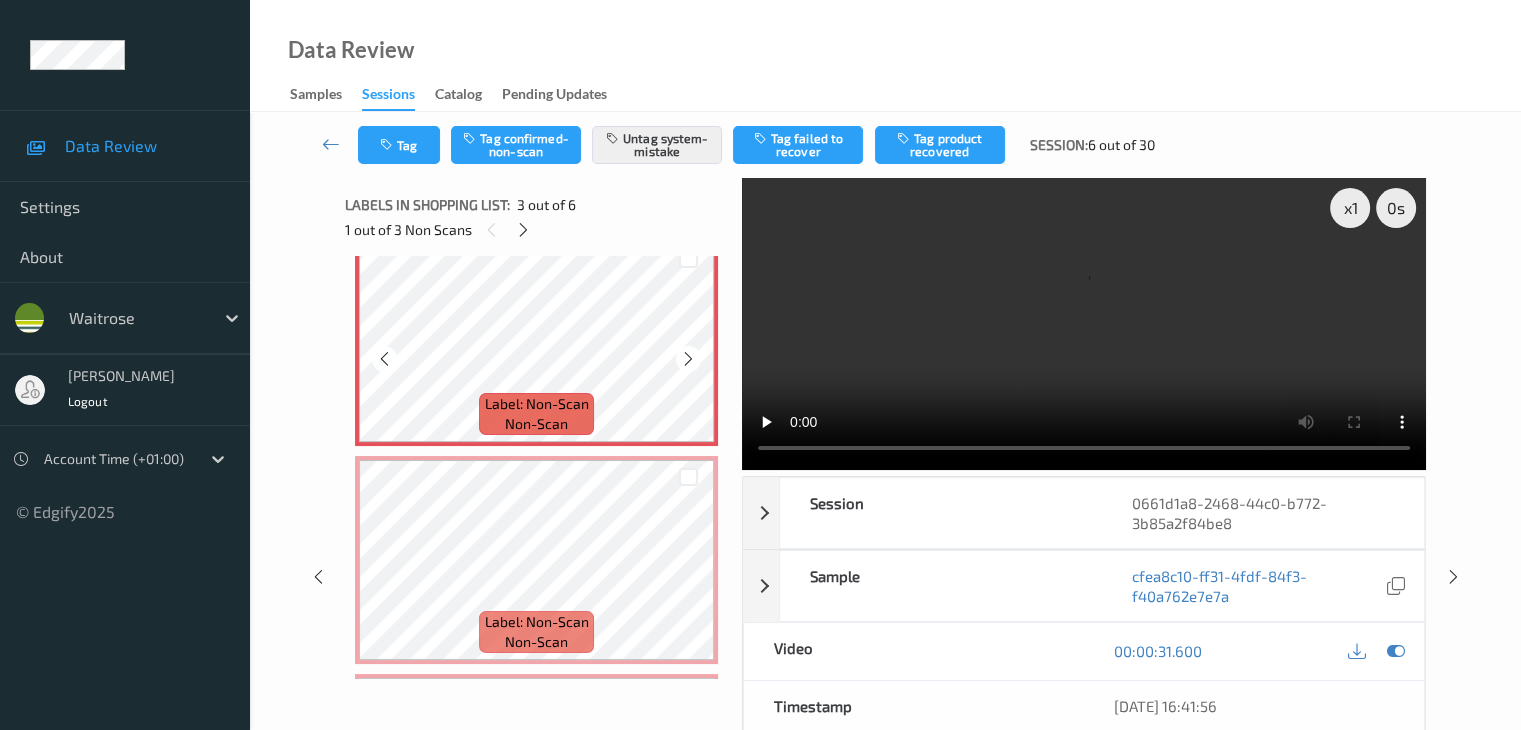 scroll, scrollTop: 500, scrollLeft: 0, axis: vertical 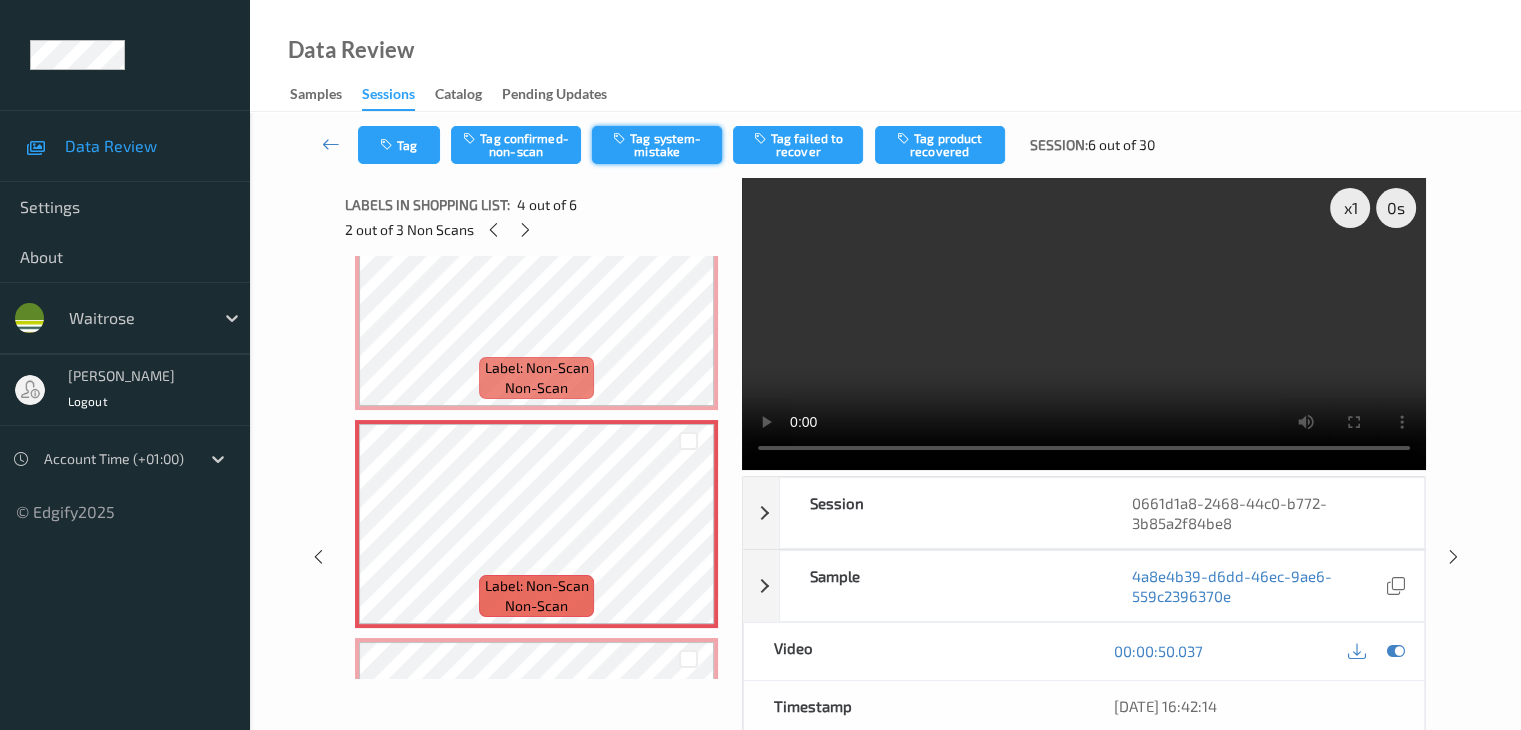 click on "Tag   system-mistake" at bounding box center (657, 145) 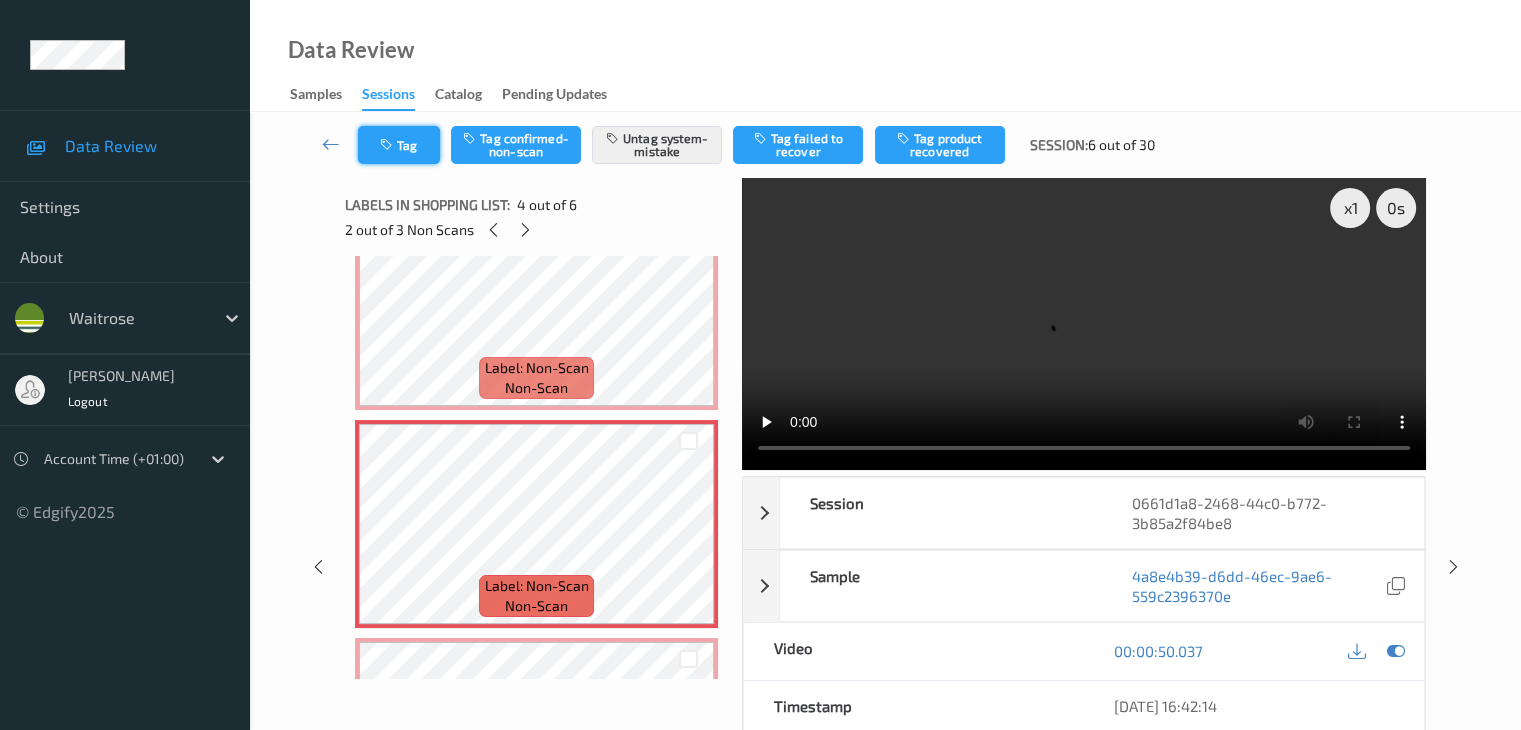 click on "Tag" at bounding box center [399, 145] 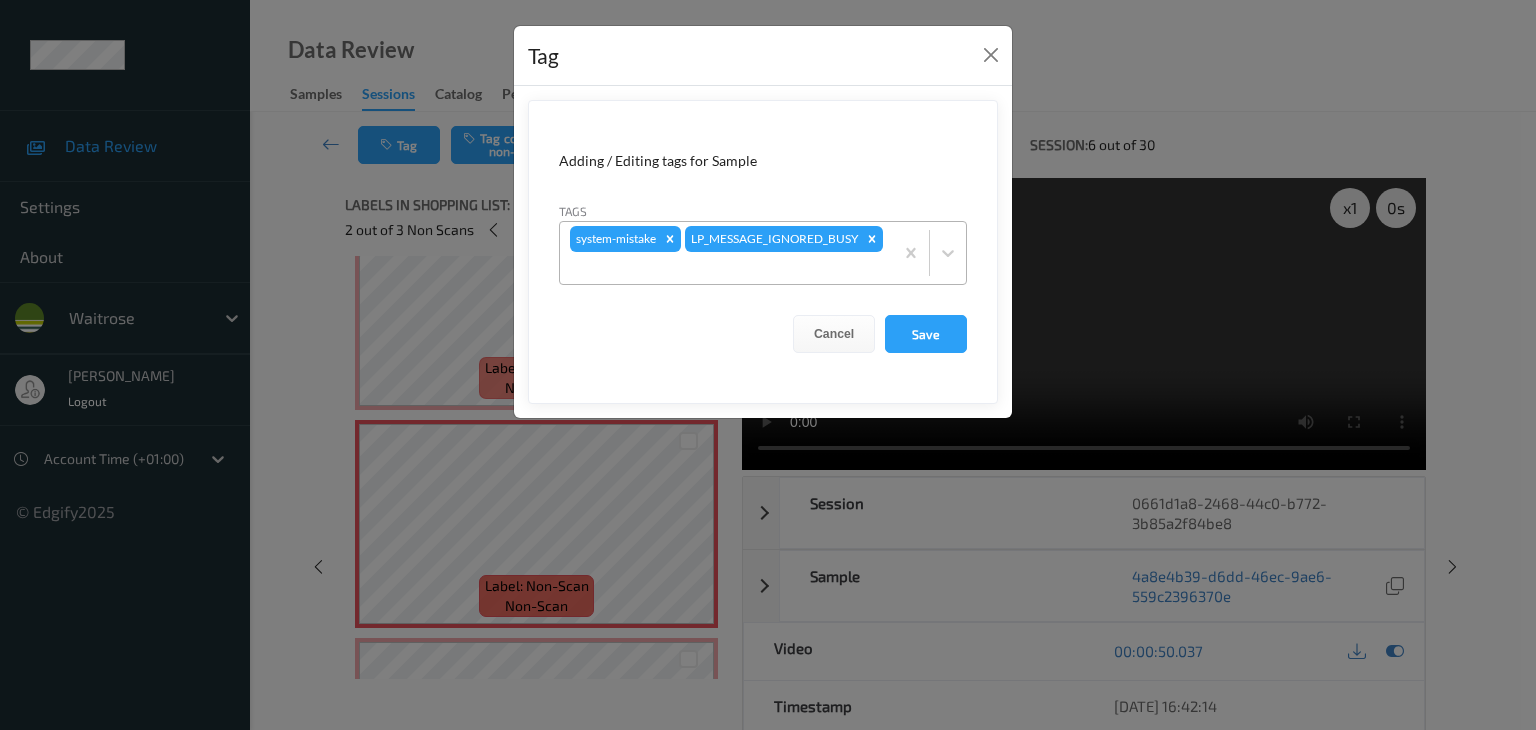 click on "system-mistake LP_MESSAGE_IGNORED_BUSY" at bounding box center (726, 253) 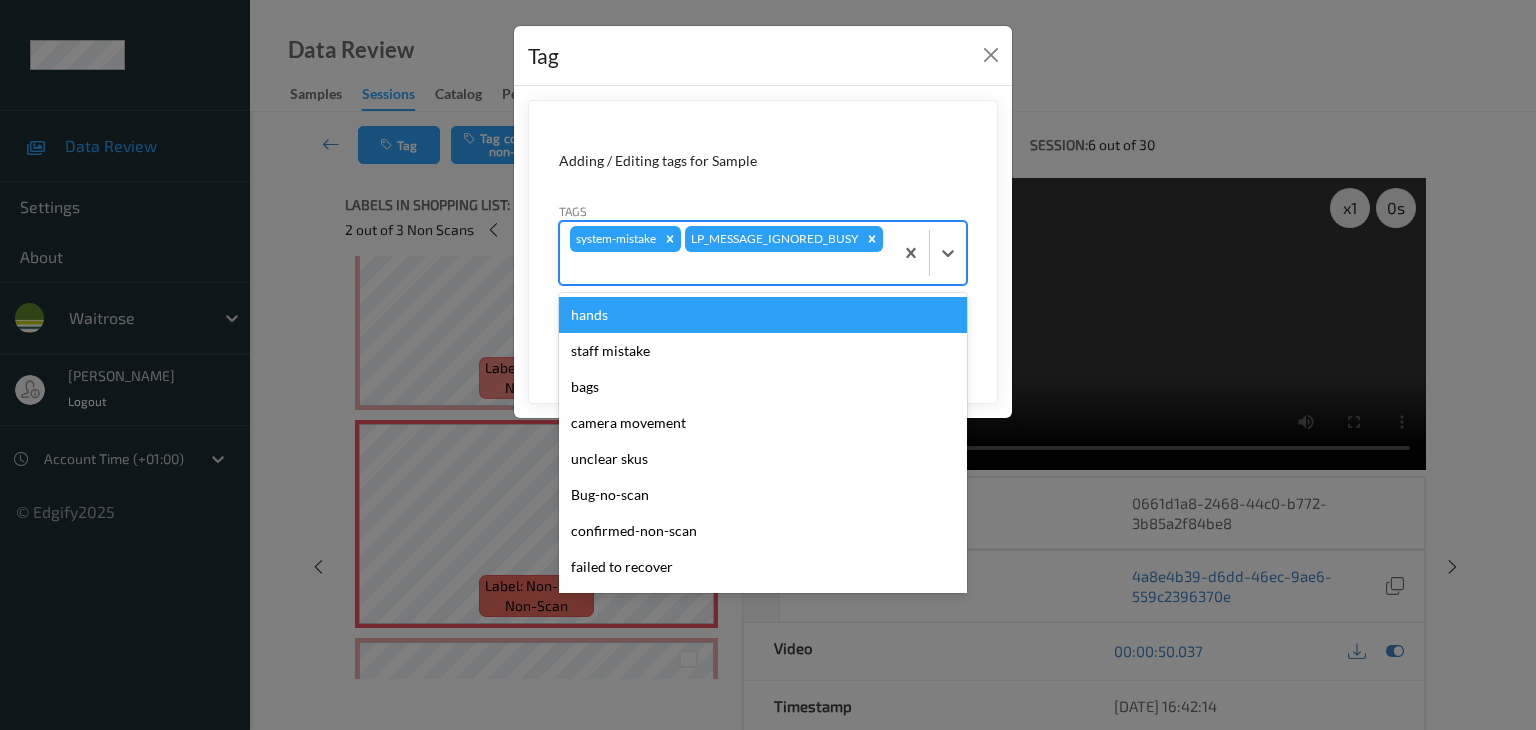 type on "u" 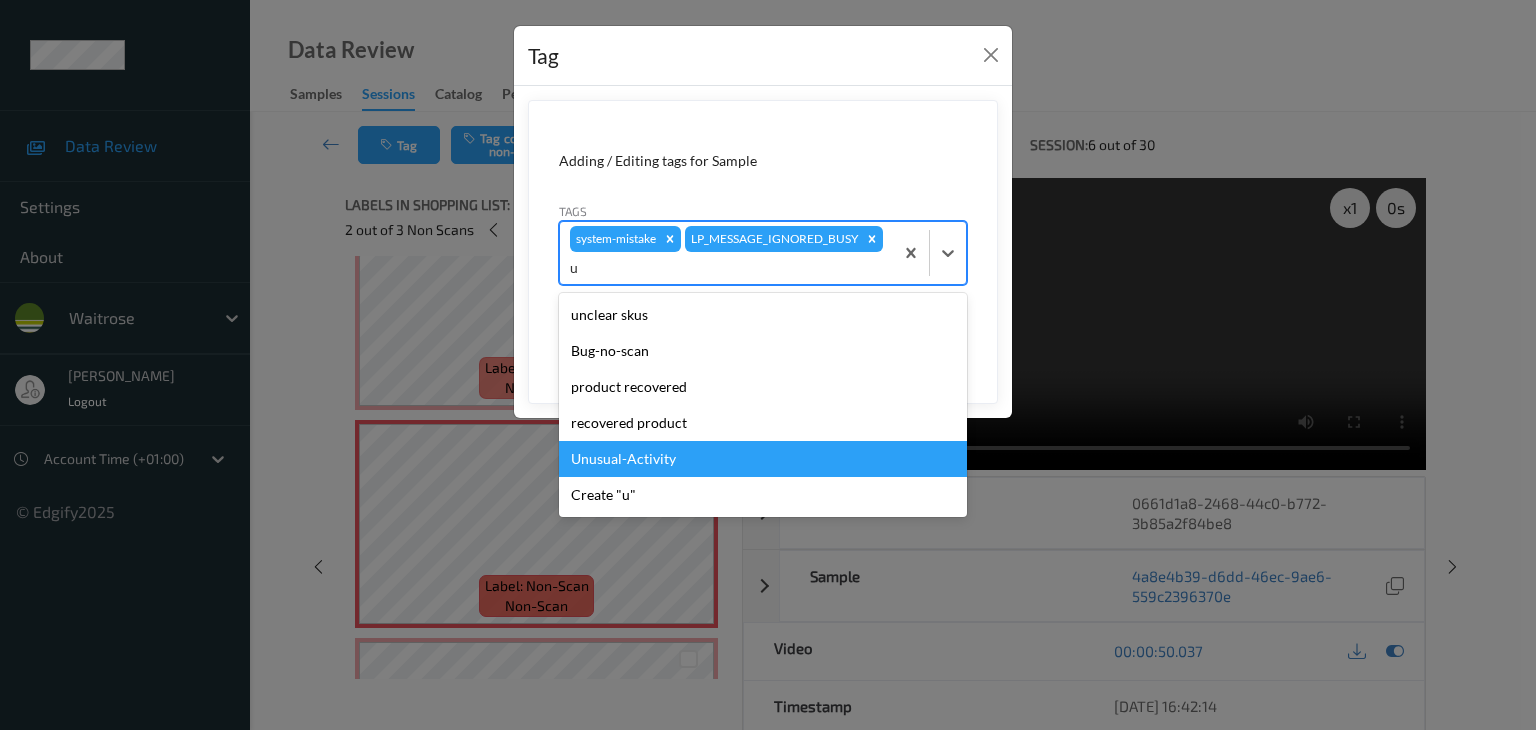 click on "Unusual-Activity" at bounding box center [763, 459] 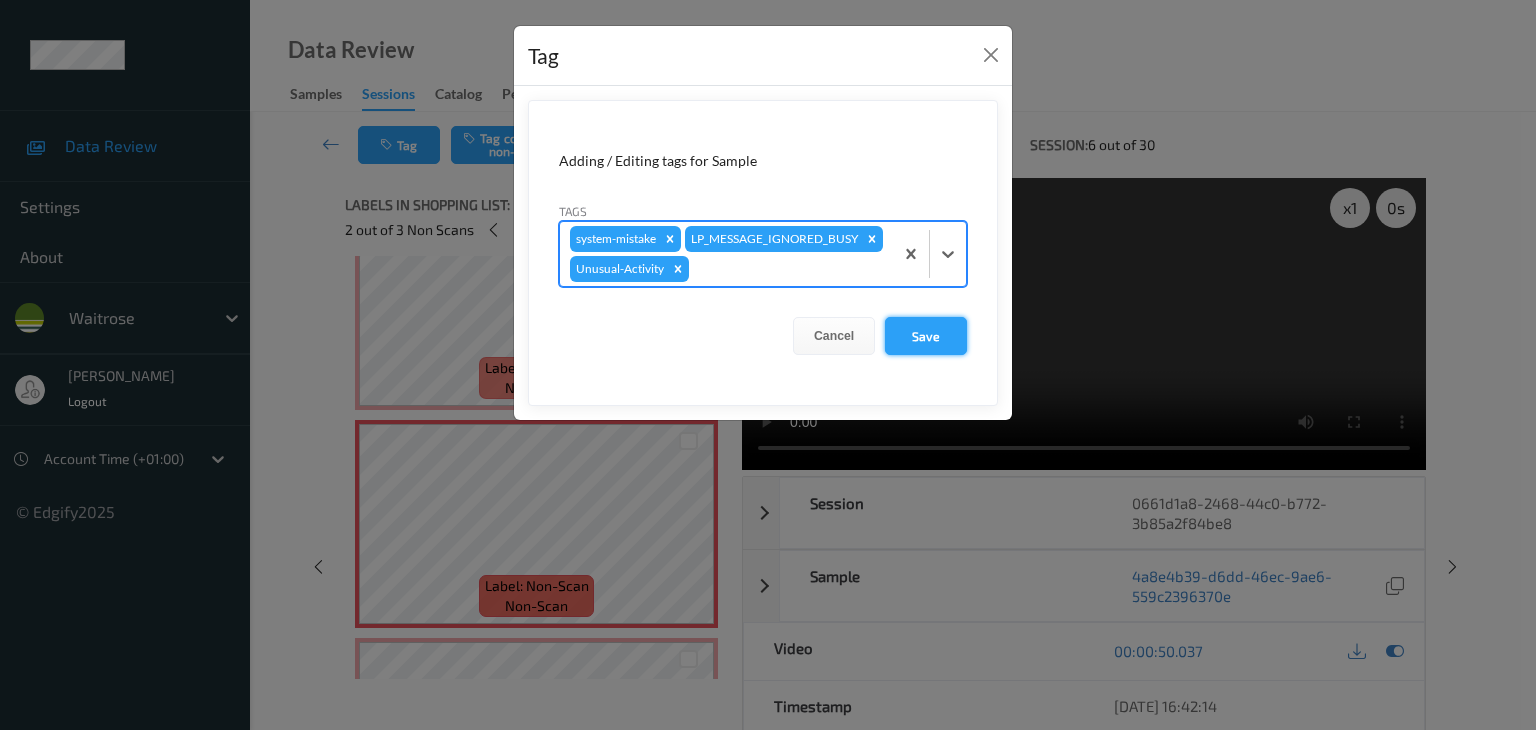 click on "Save" at bounding box center [926, 336] 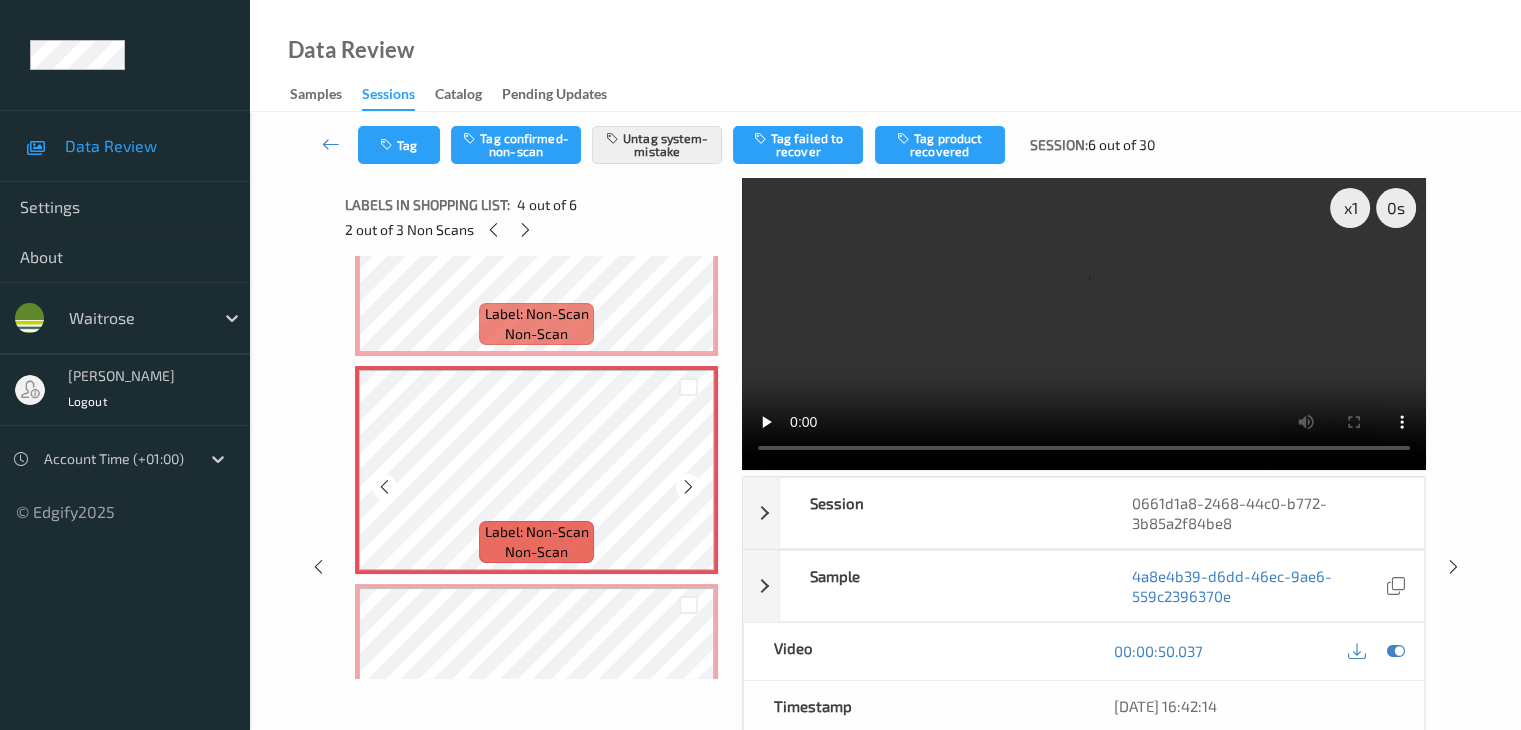 scroll, scrollTop: 600, scrollLeft: 0, axis: vertical 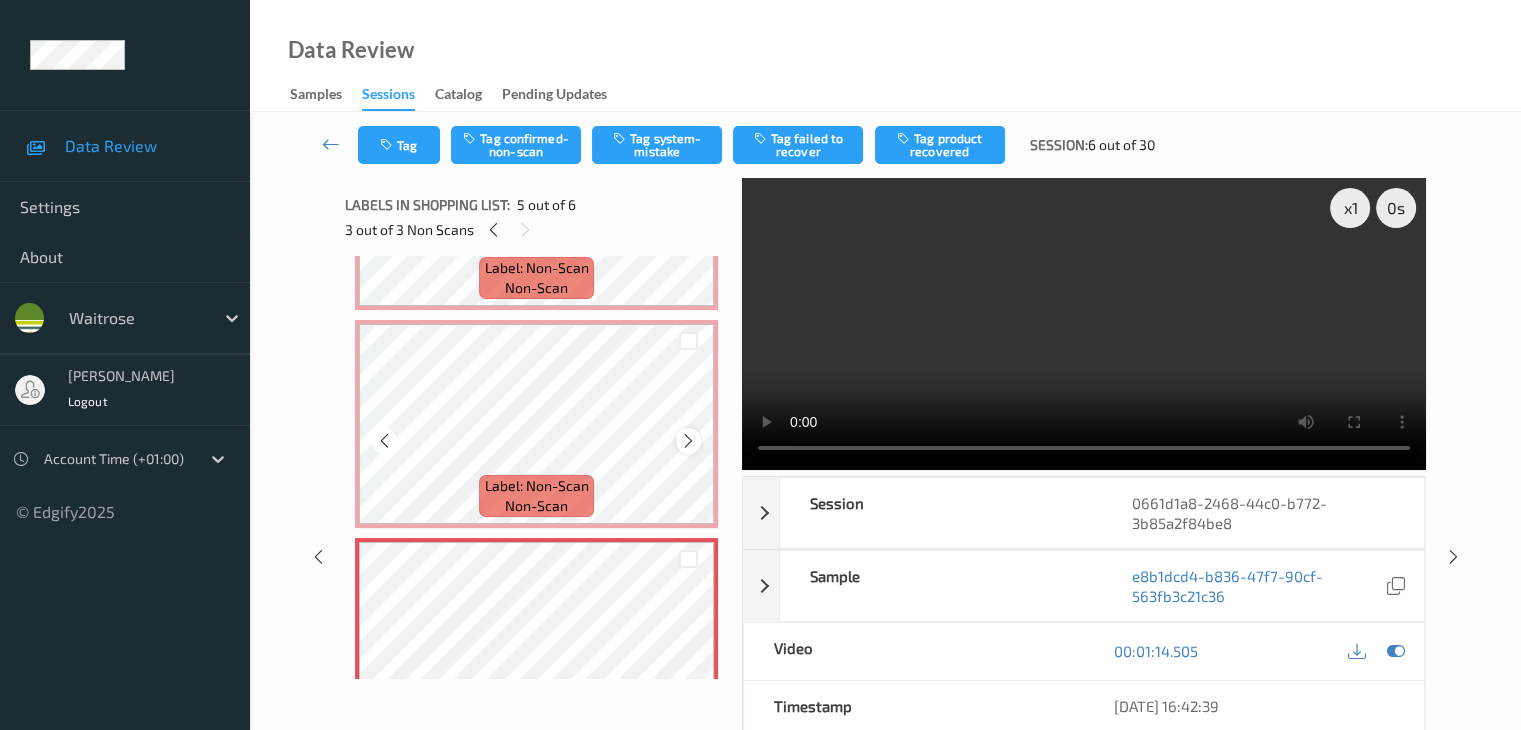 click at bounding box center [688, 441] 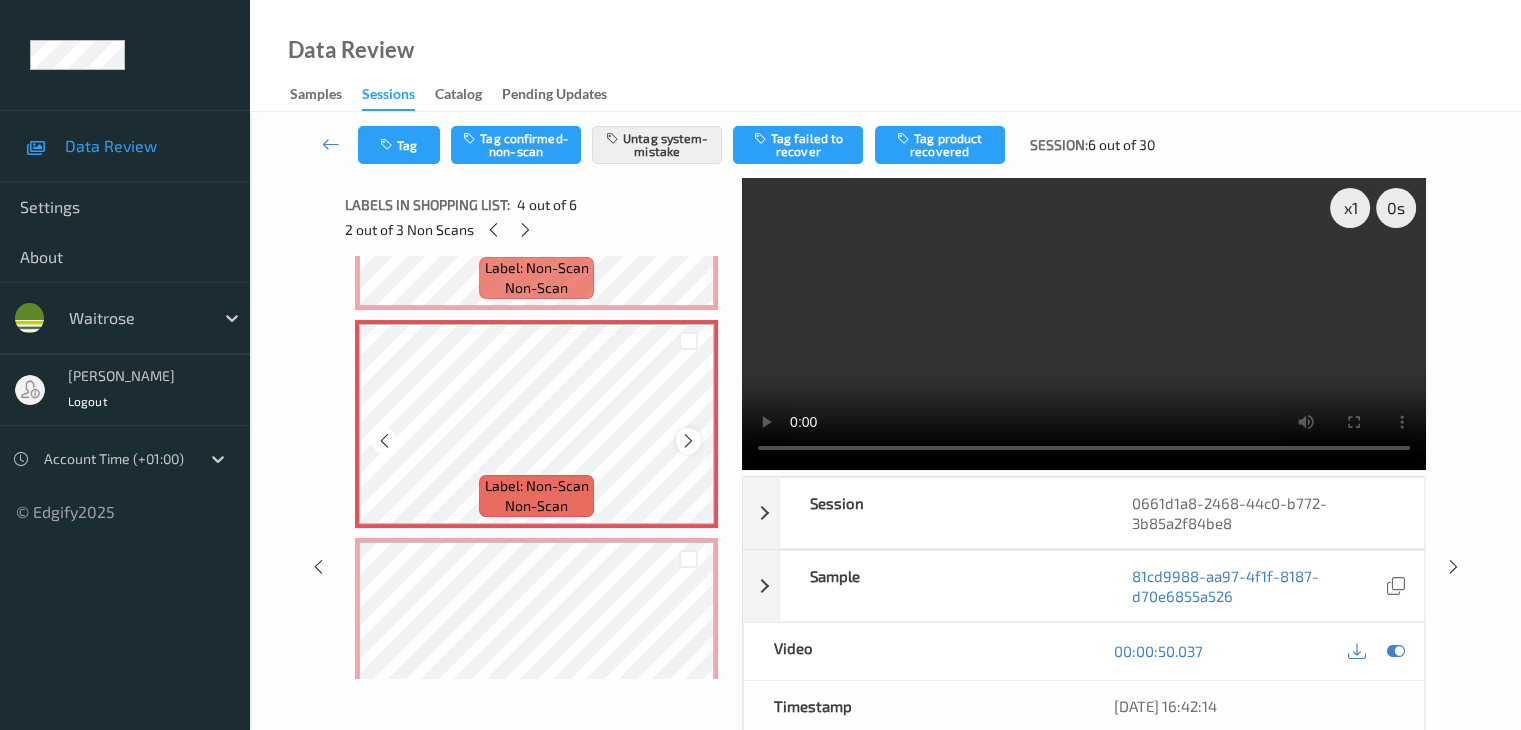 click at bounding box center (688, 441) 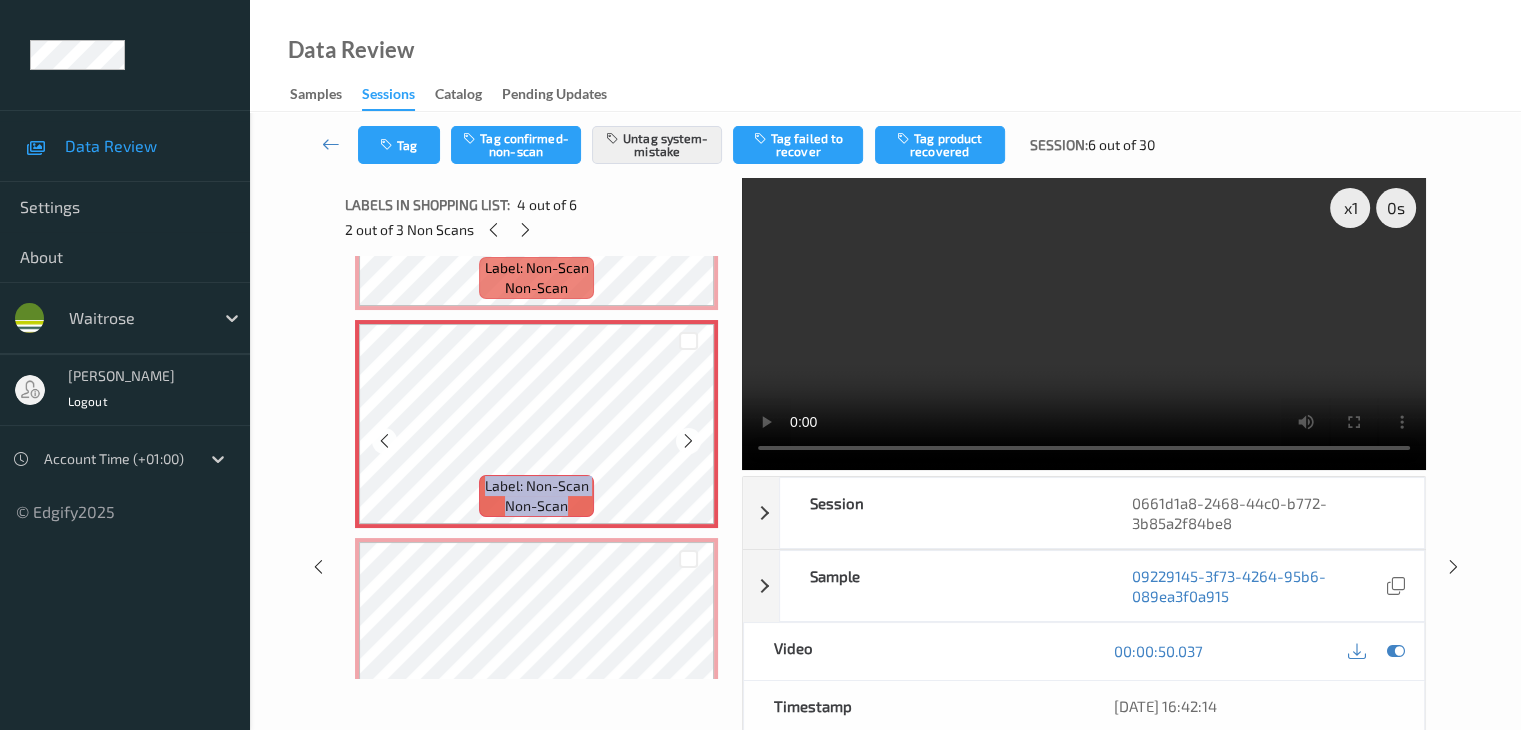 click at bounding box center [688, 441] 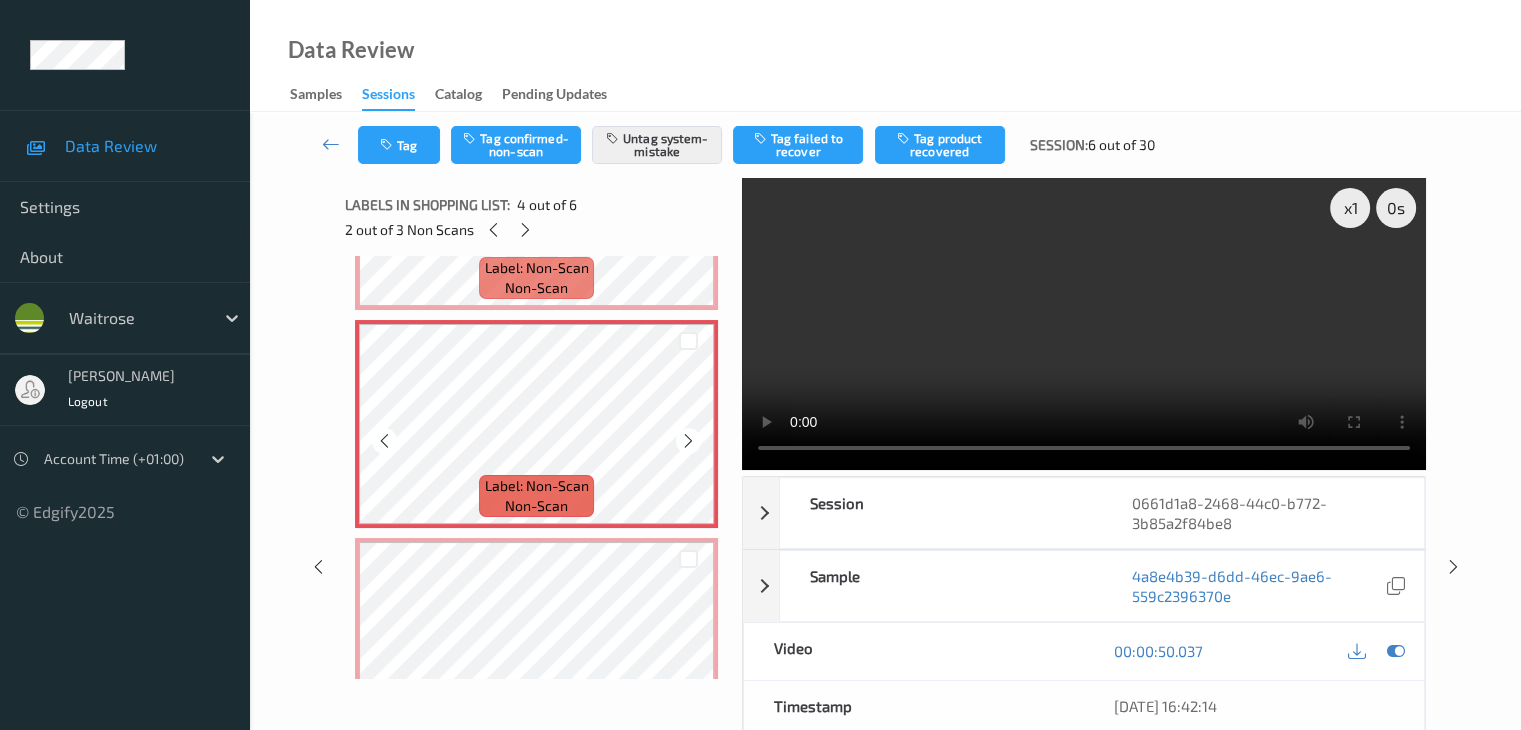 click at bounding box center (688, 441) 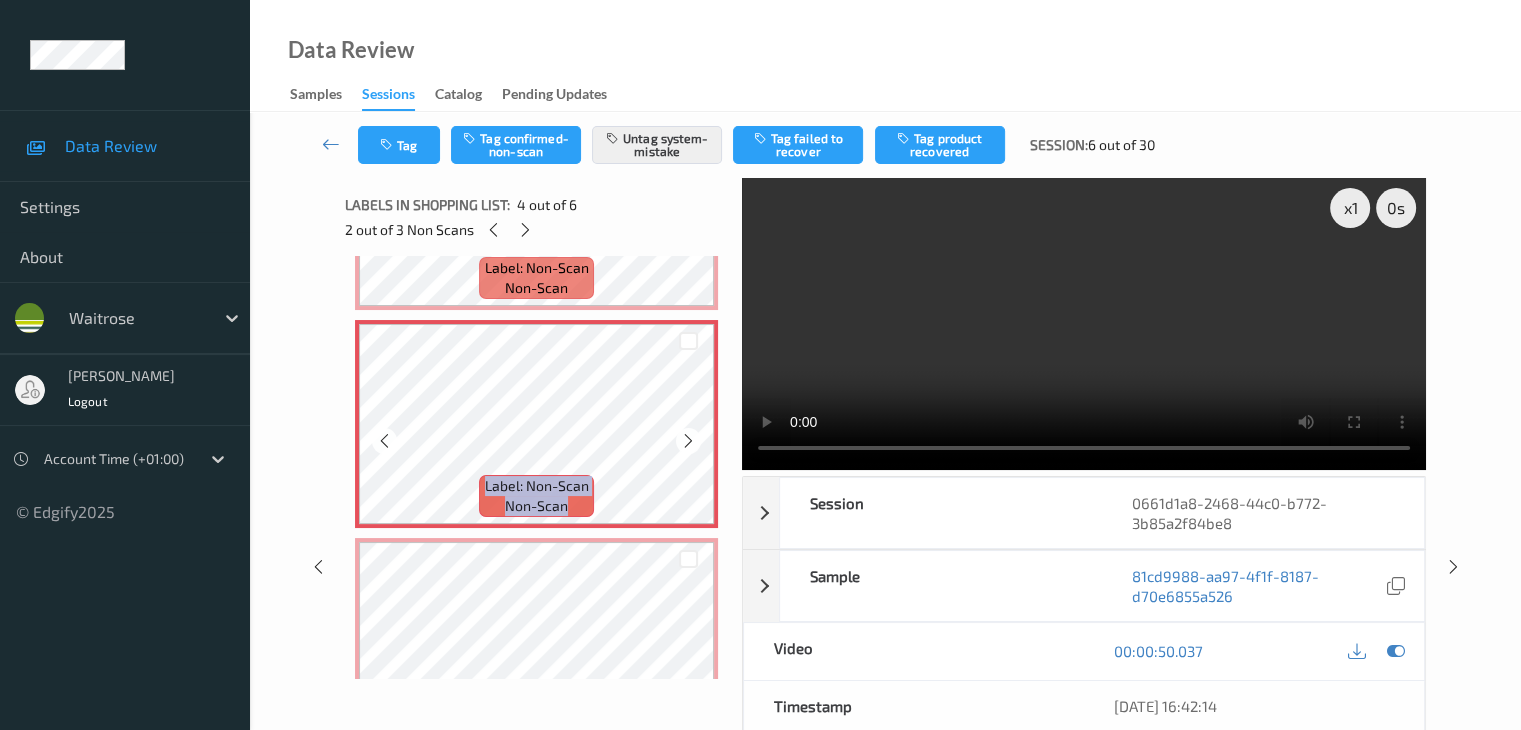 click at bounding box center (688, 441) 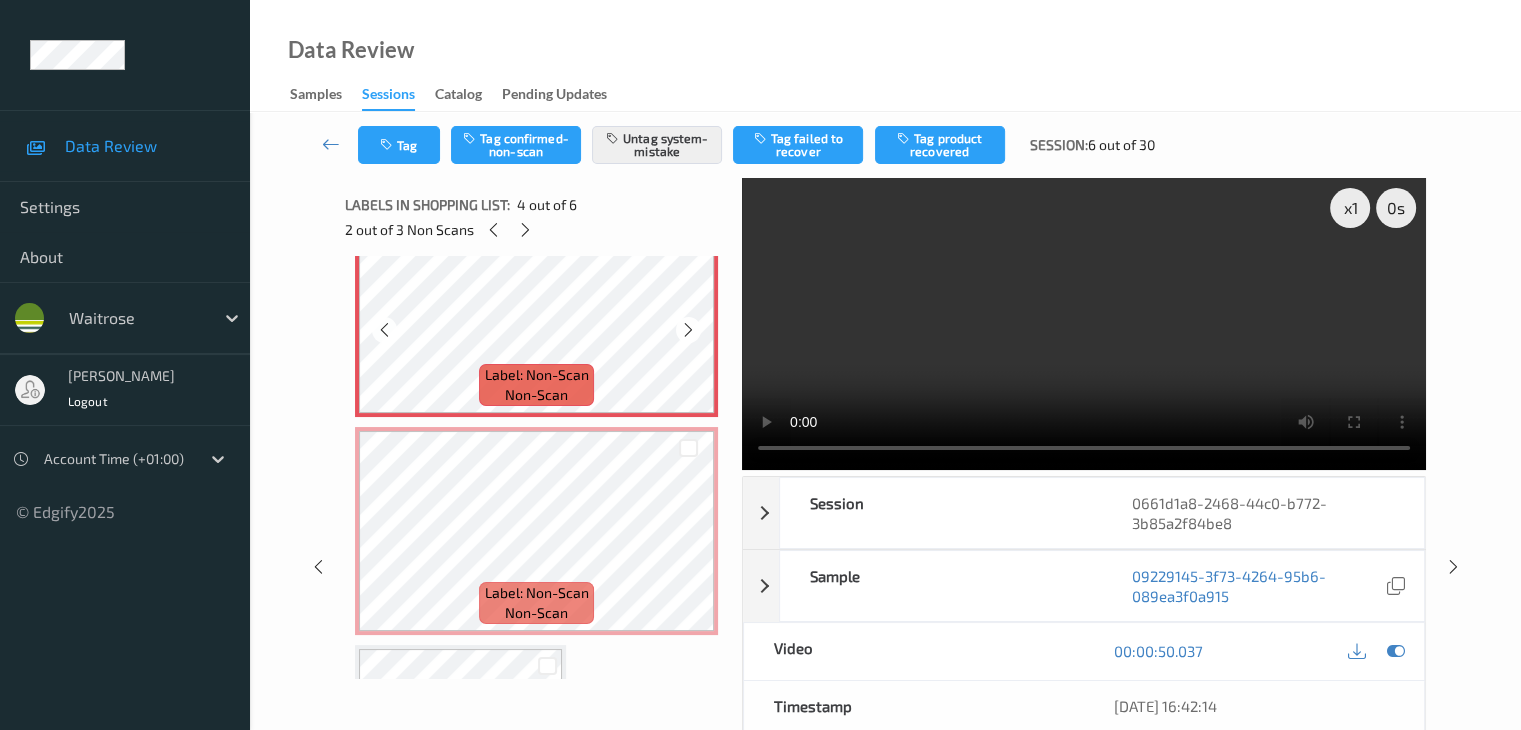 scroll, scrollTop: 800, scrollLeft: 0, axis: vertical 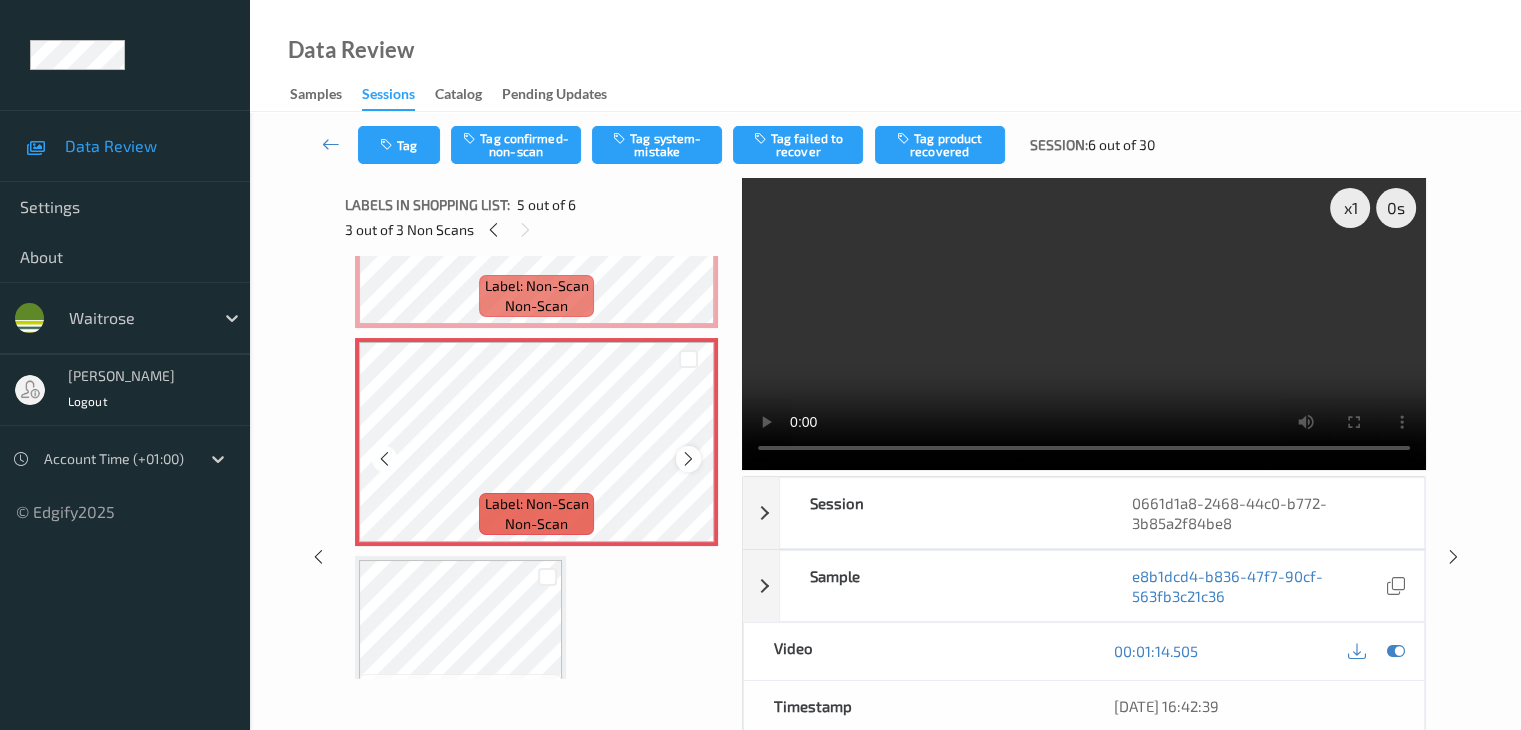 click at bounding box center [688, 459] 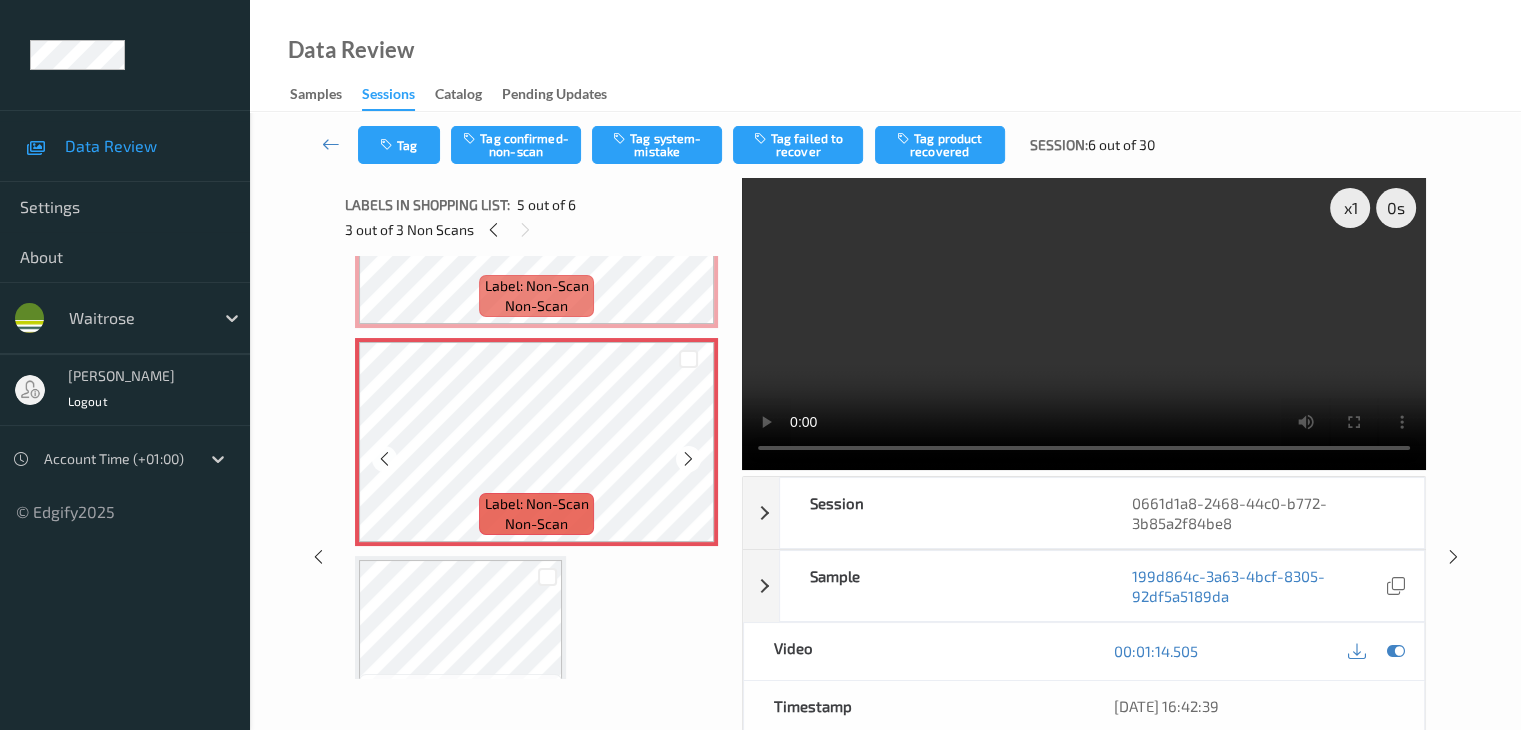 click at bounding box center [688, 459] 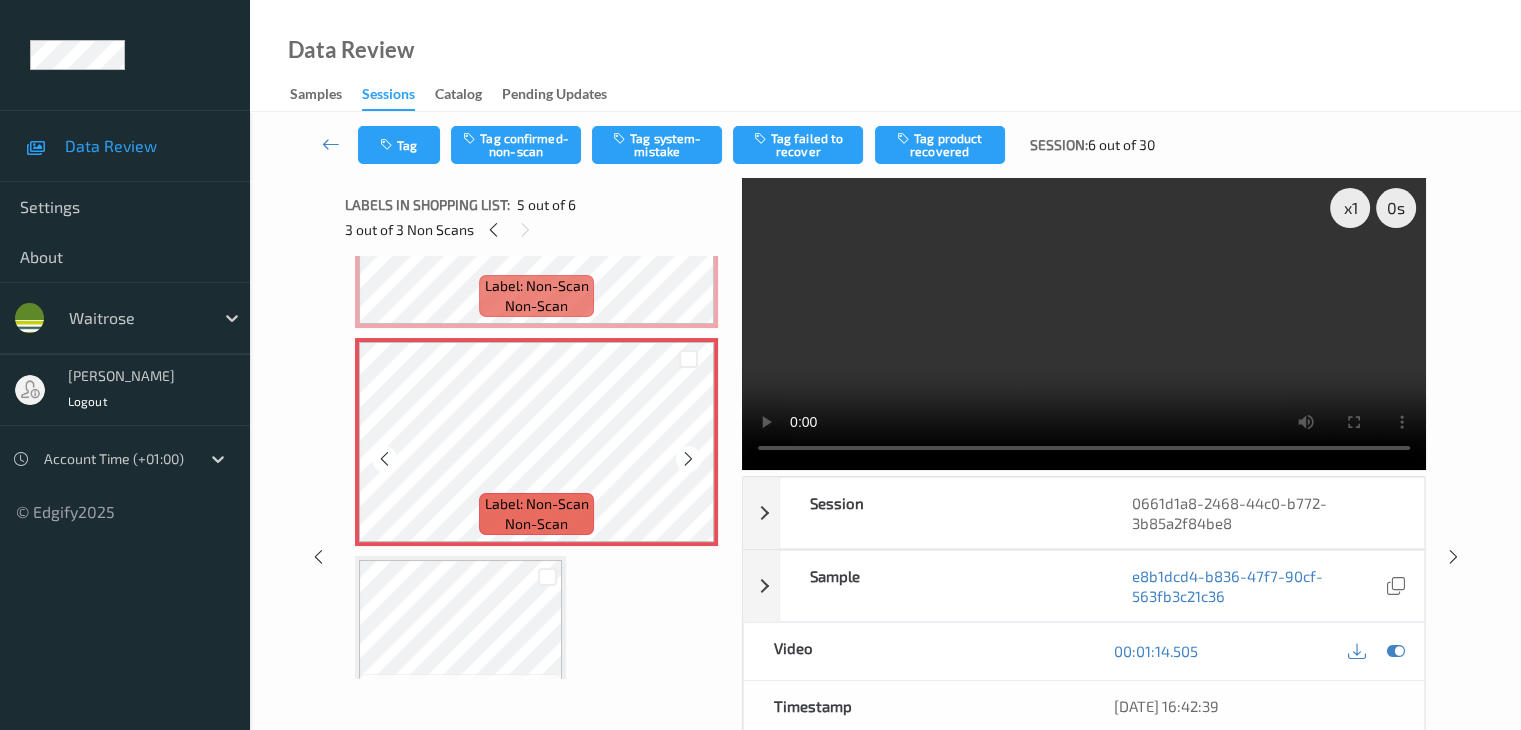 click at bounding box center [688, 459] 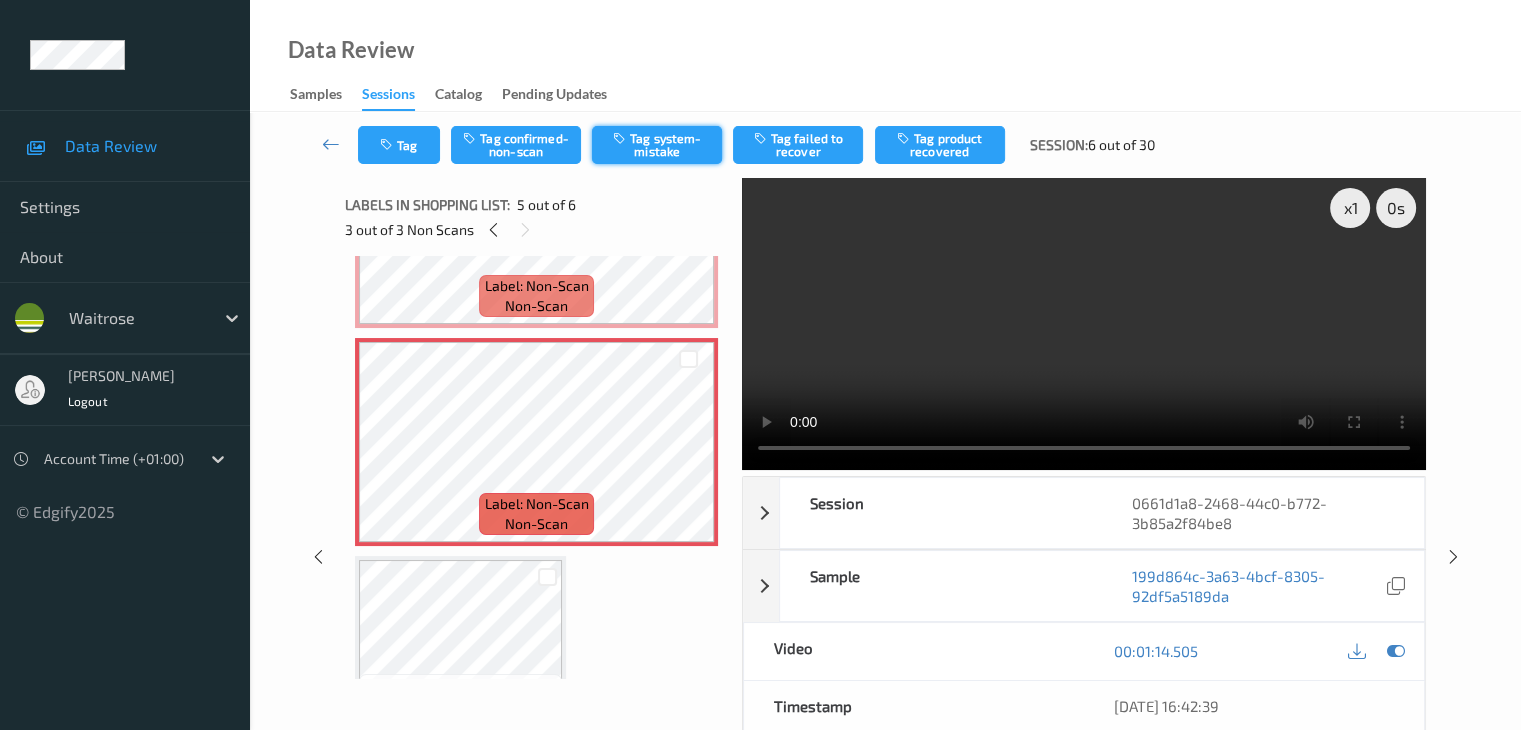 click on "Tag   system-mistake" at bounding box center (657, 145) 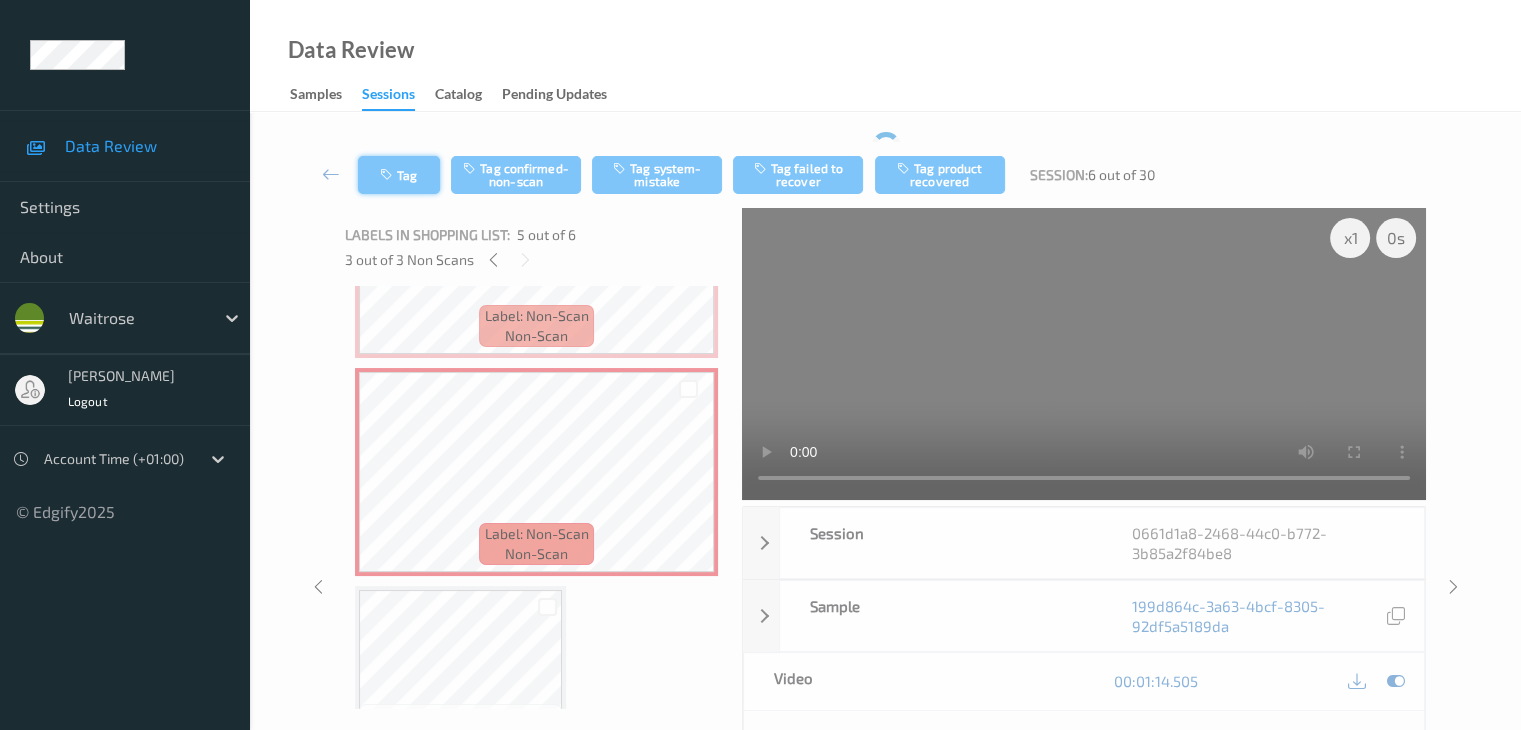click on "Tag" at bounding box center (399, 175) 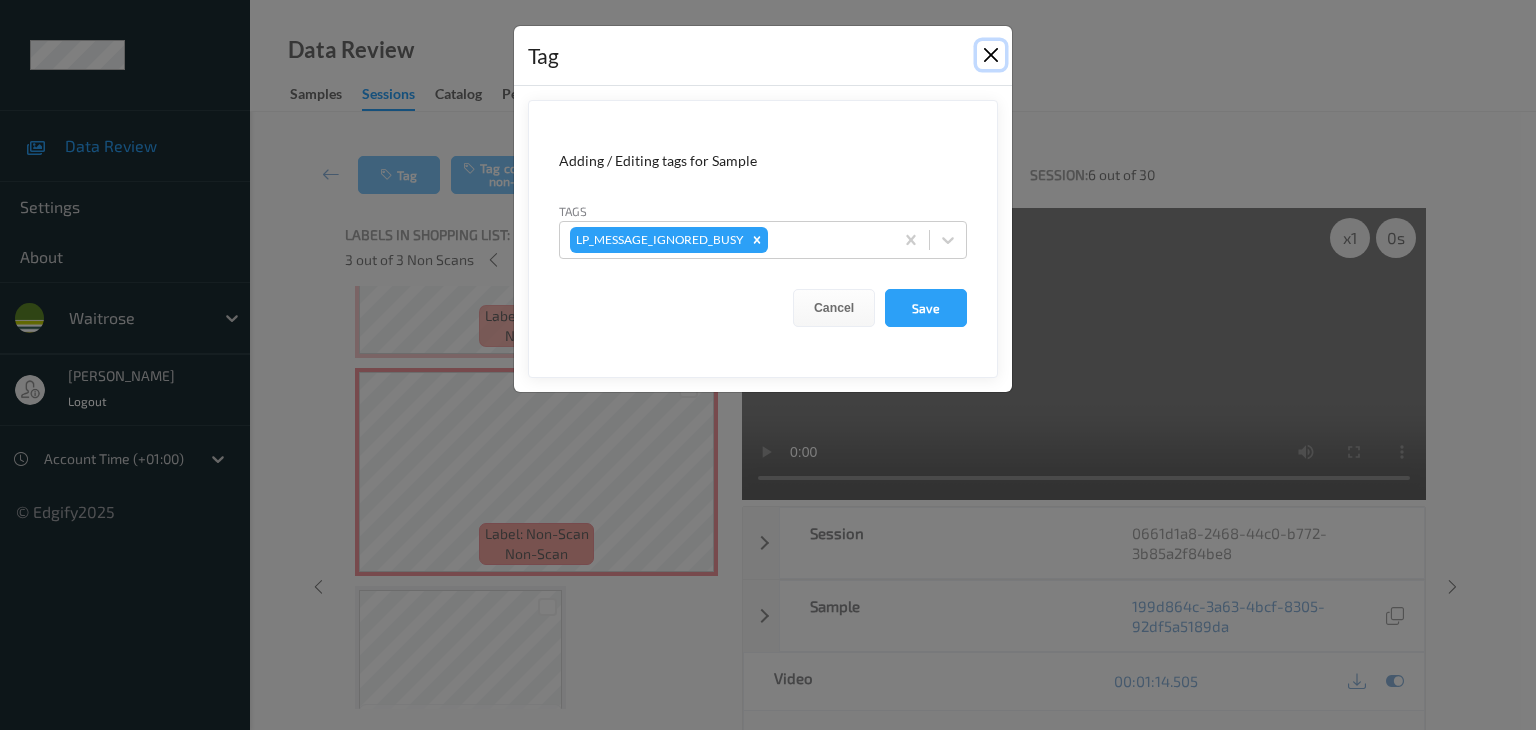 click at bounding box center (991, 55) 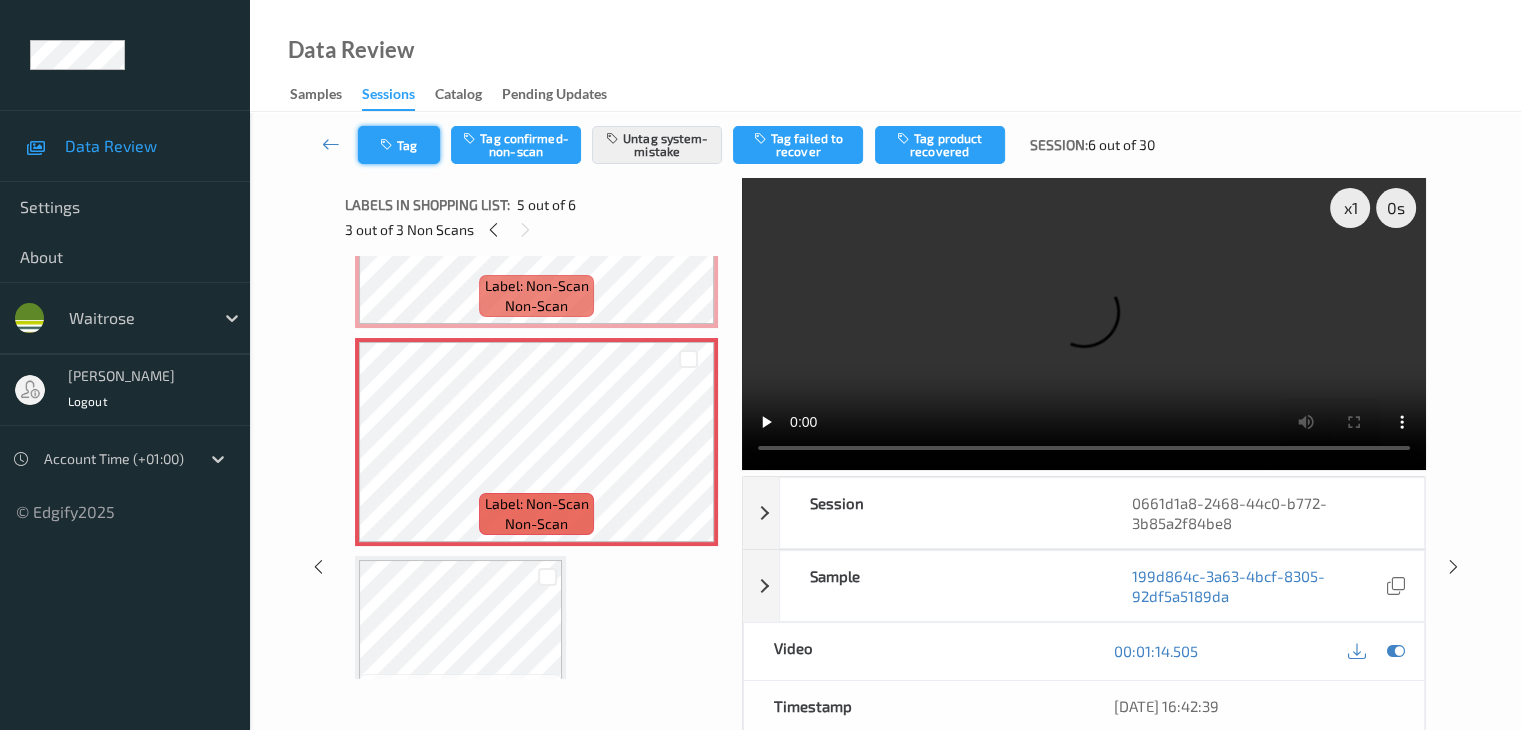click on "Tag" at bounding box center [399, 145] 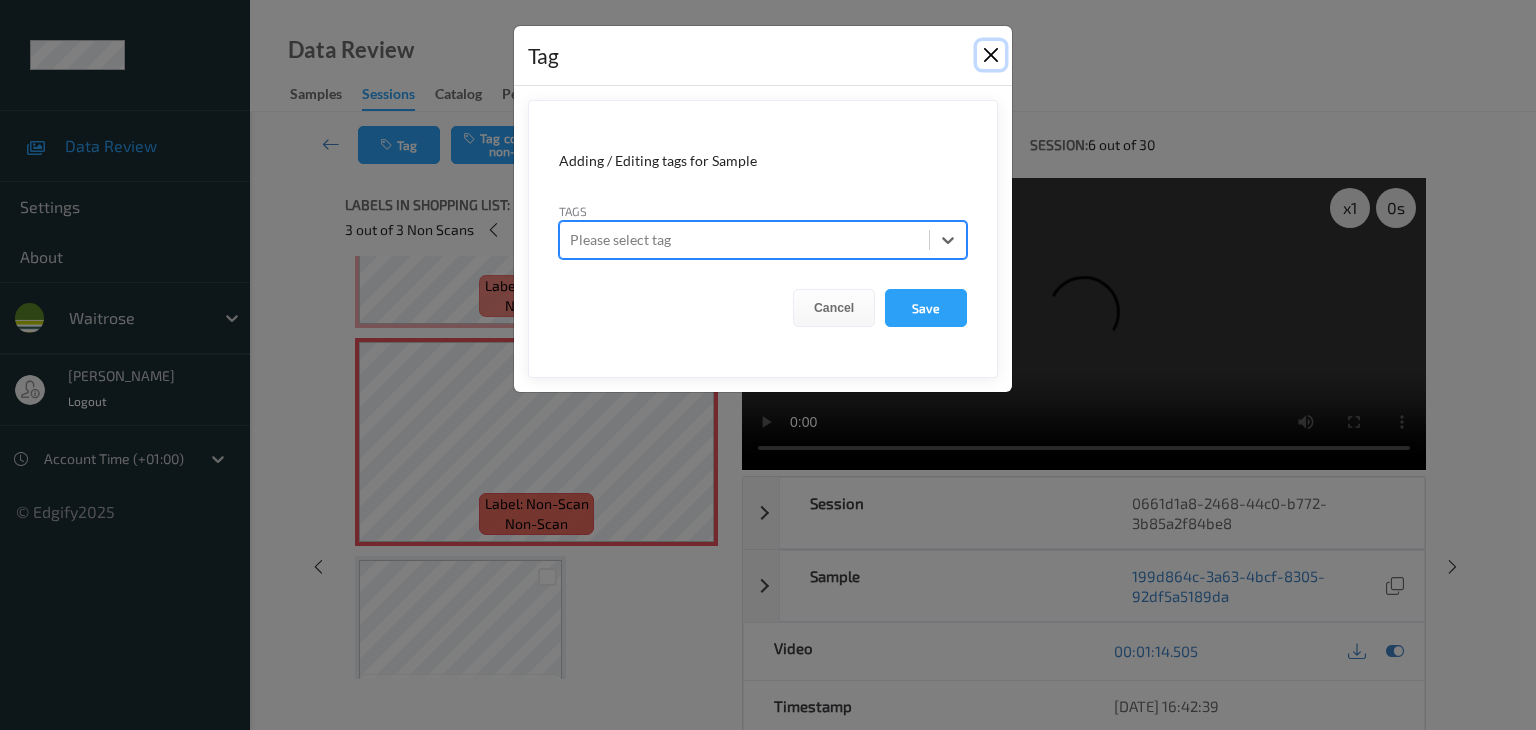 click at bounding box center (991, 55) 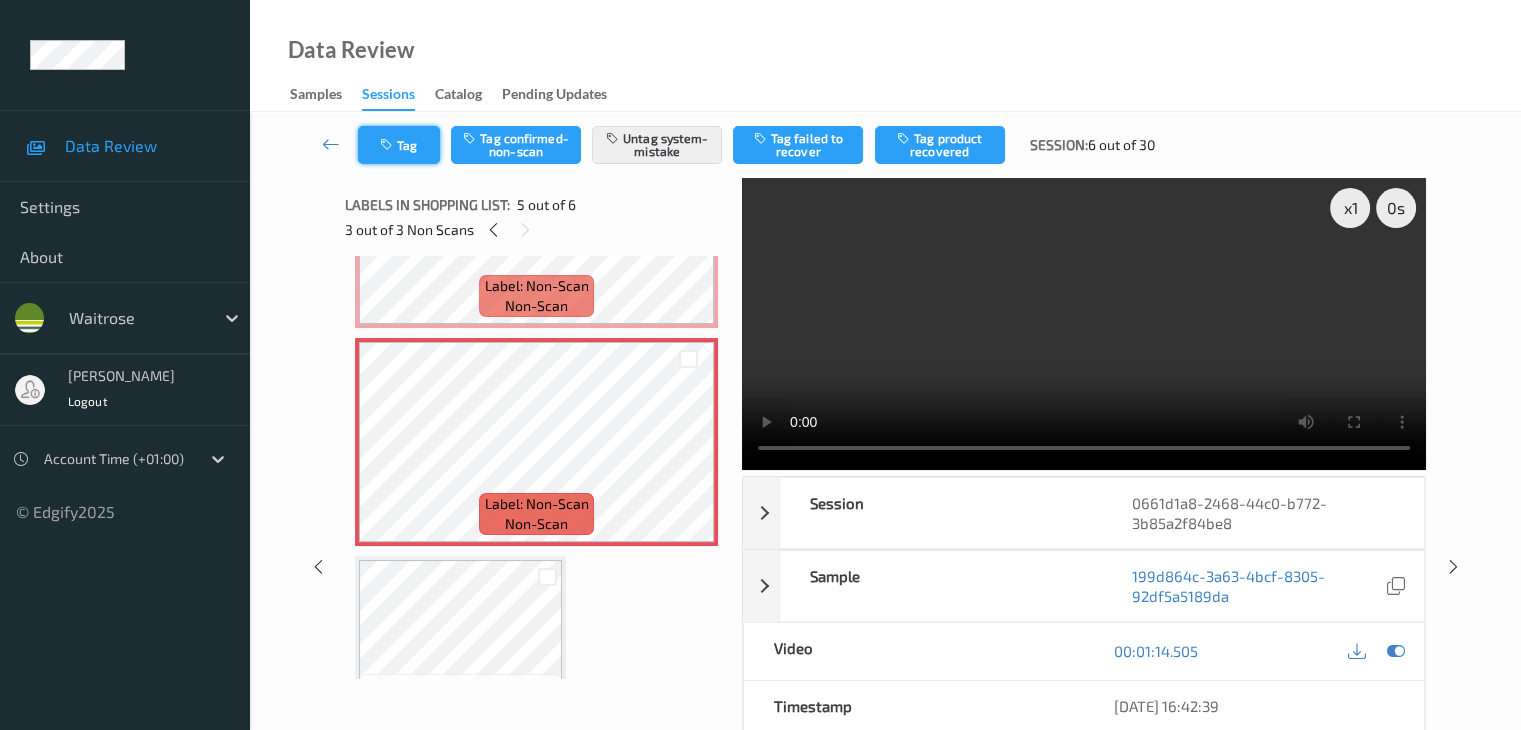click on "Tag" at bounding box center (399, 145) 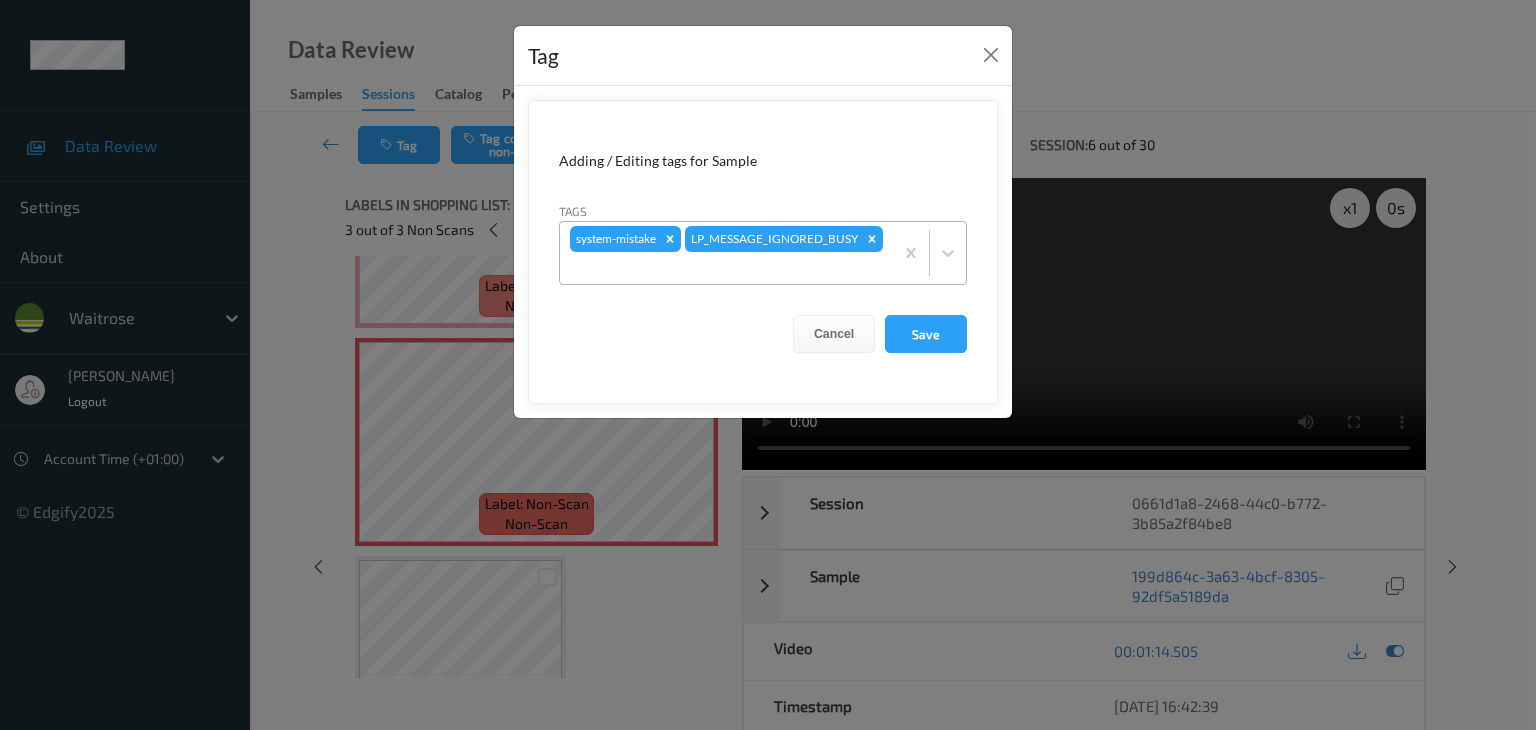 click at bounding box center [726, 268] 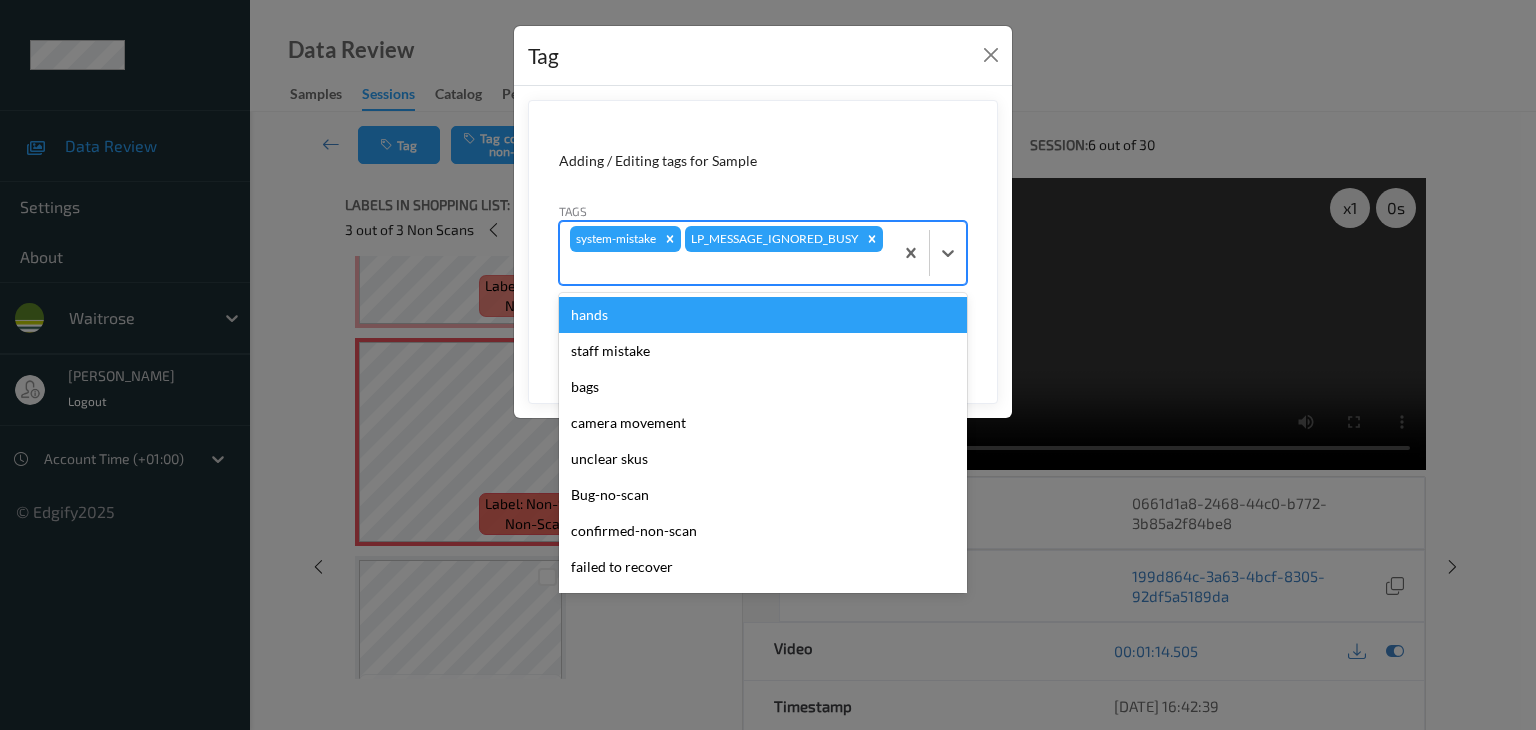 type on "u" 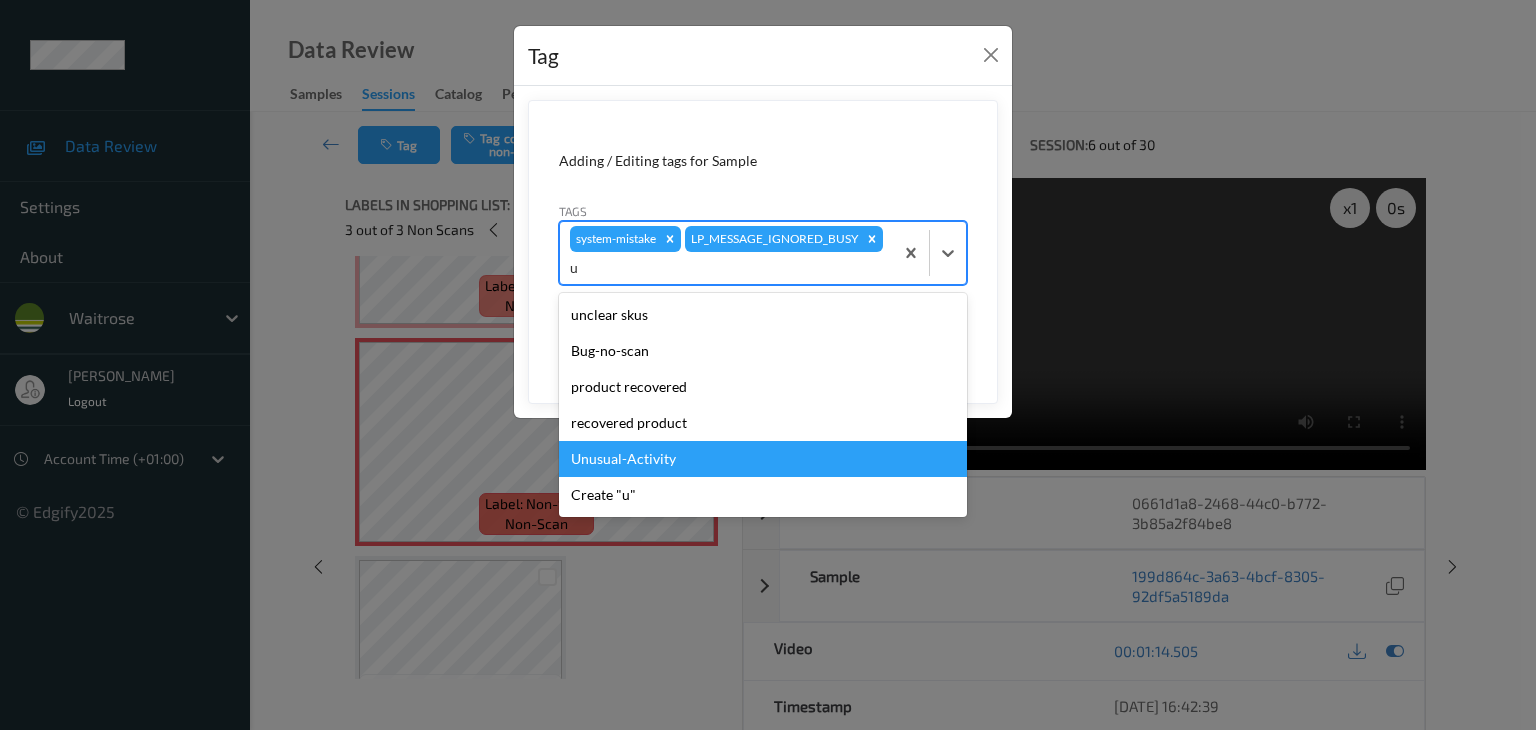click on "Unusual-Activity" at bounding box center [763, 459] 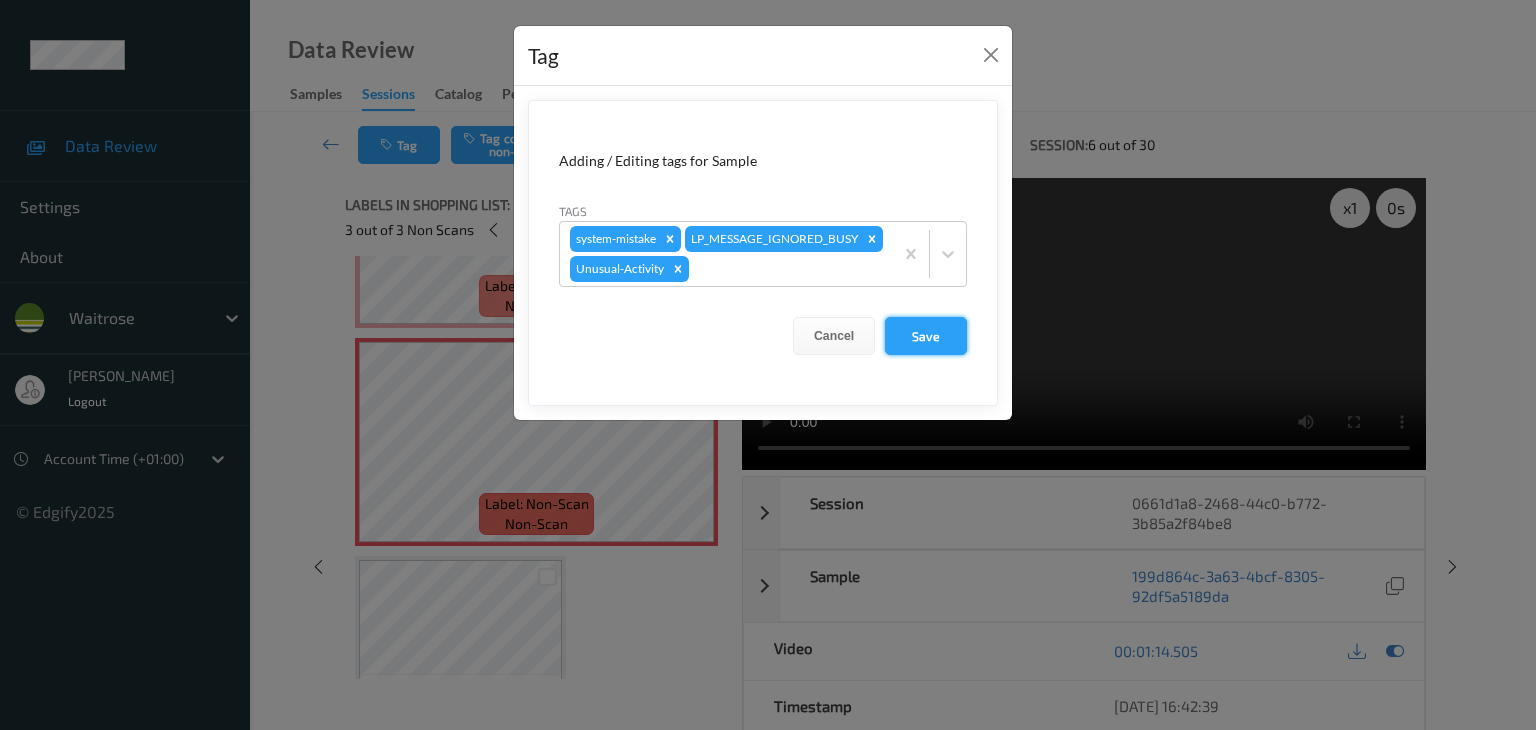 click on "Save" at bounding box center [926, 336] 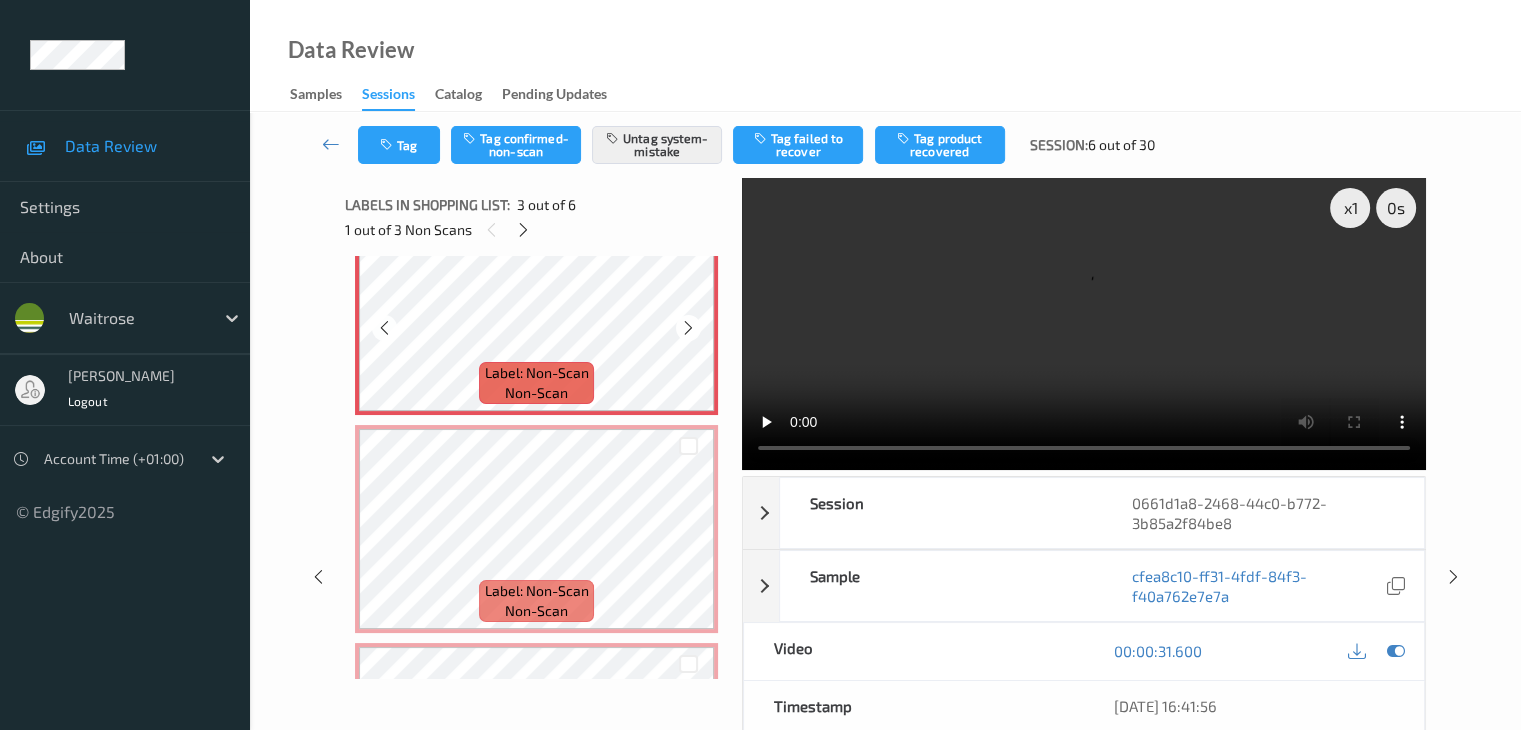 scroll, scrollTop: 295, scrollLeft: 0, axis: vertical 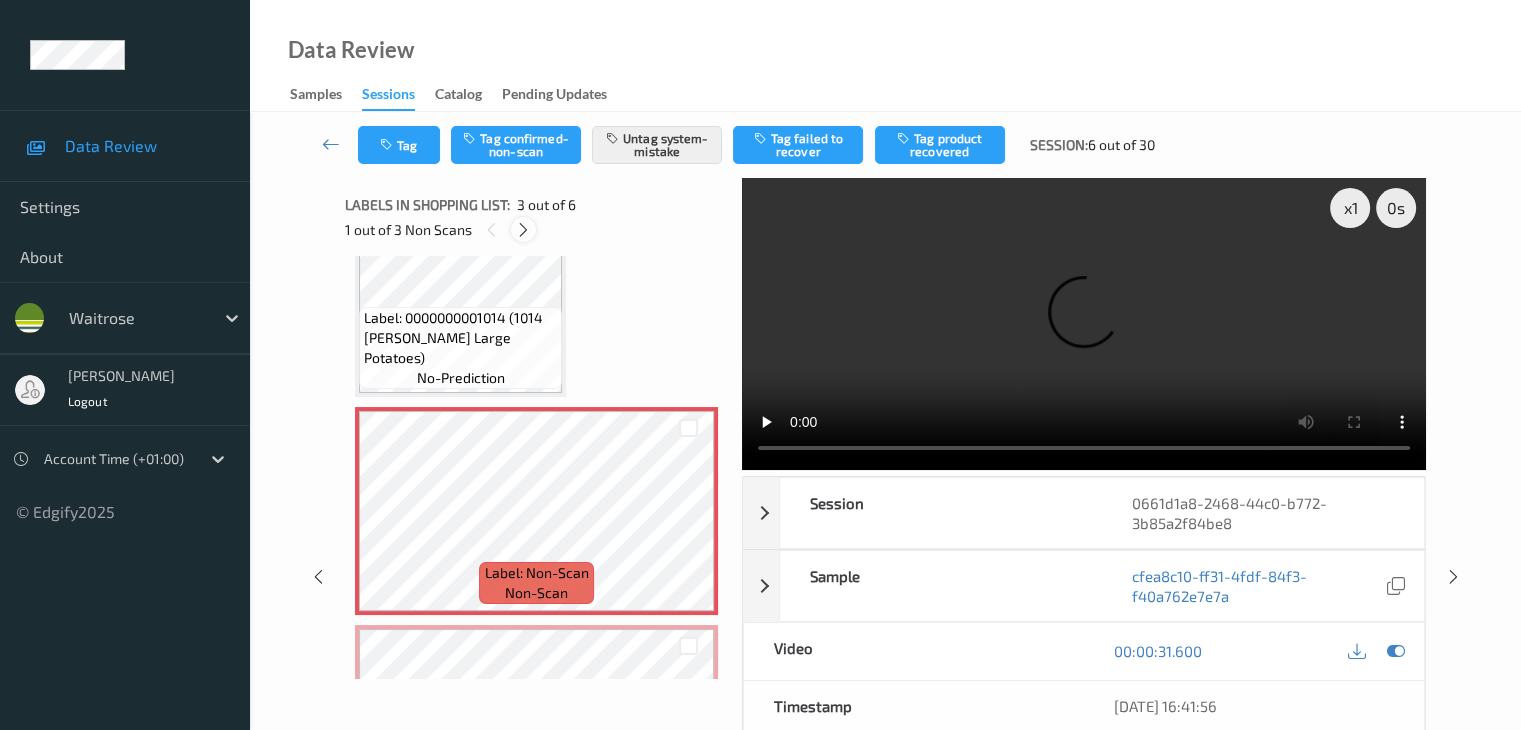 click at bounding box center (523, 230) 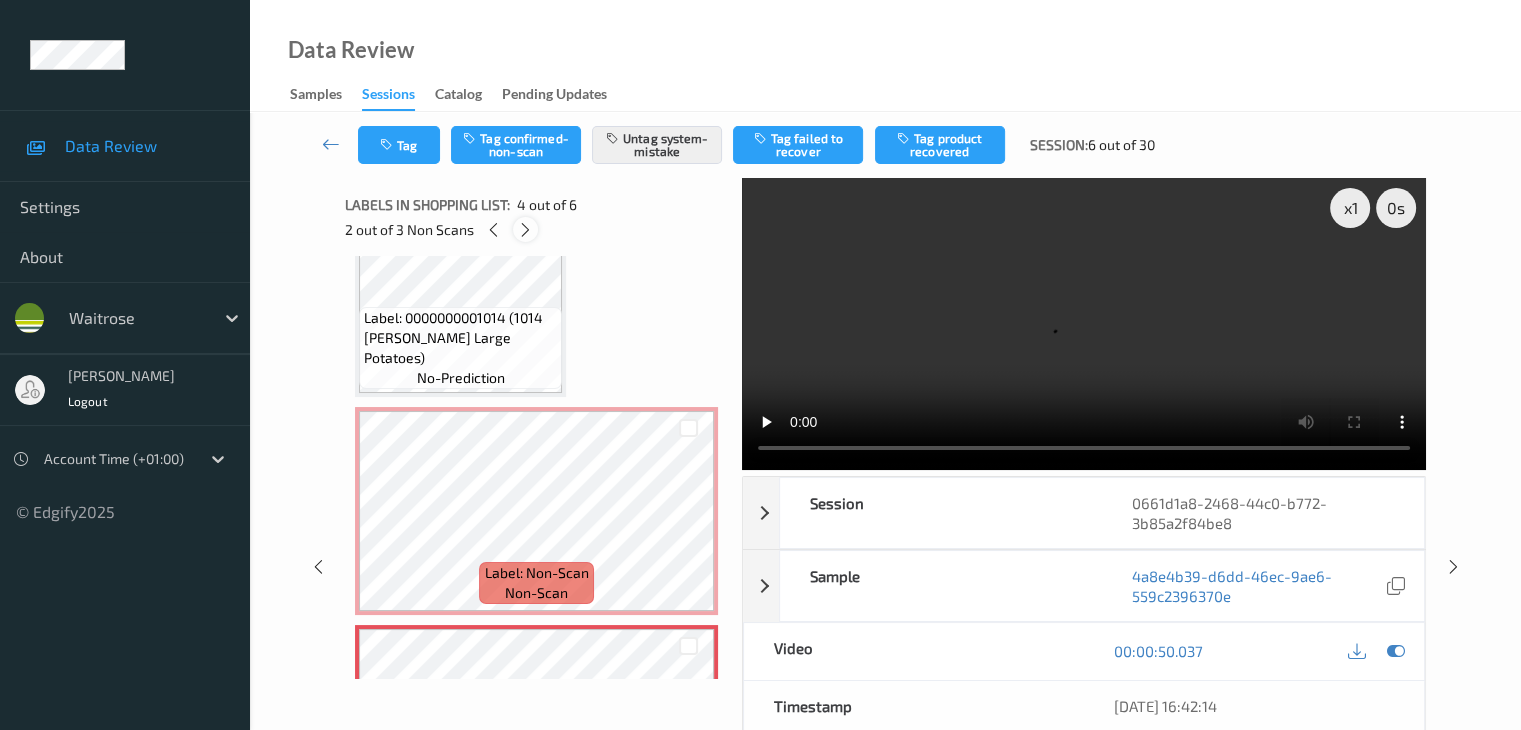 scroll, scrollTop: 446, scrollLeft: 0, axis: vertical 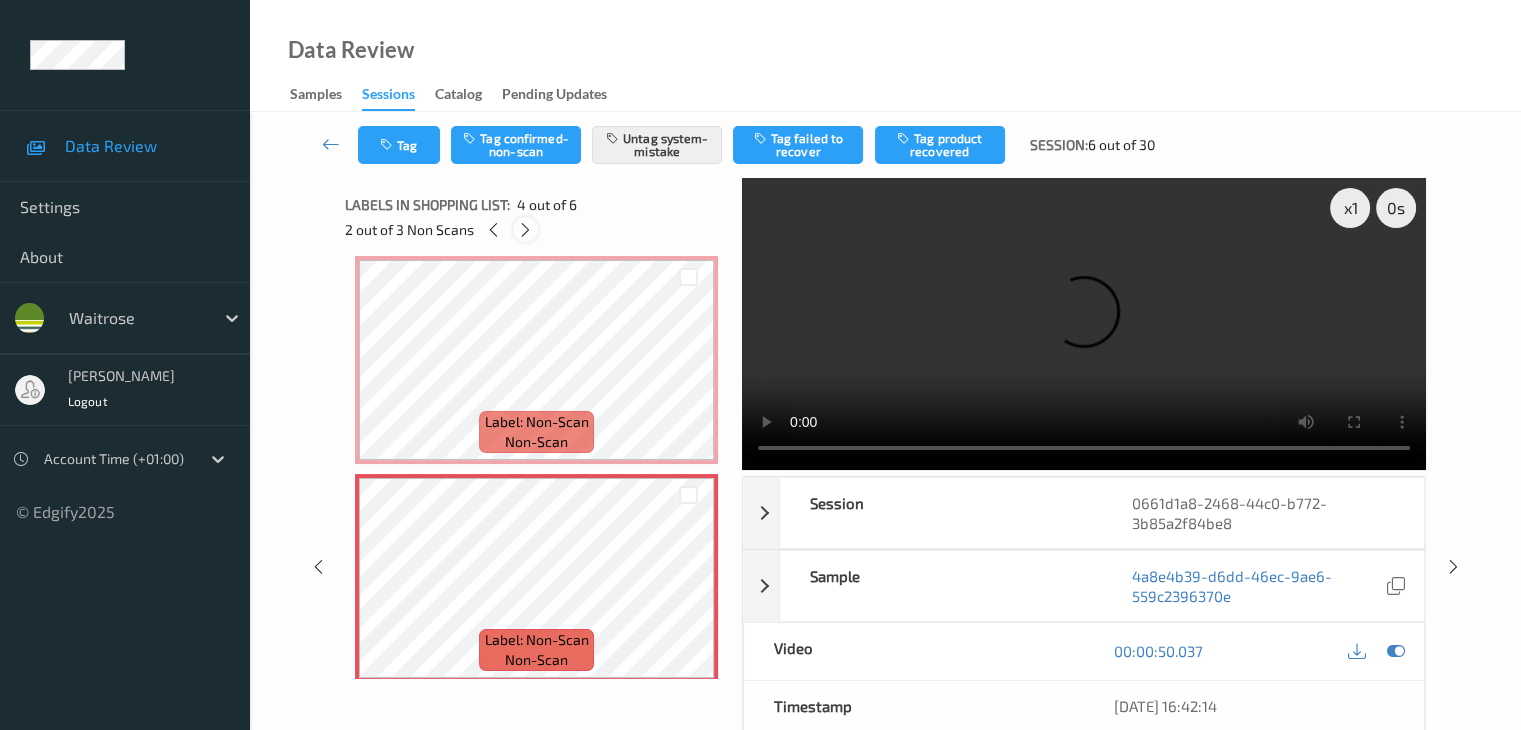 click at bounding box center [525, 230] 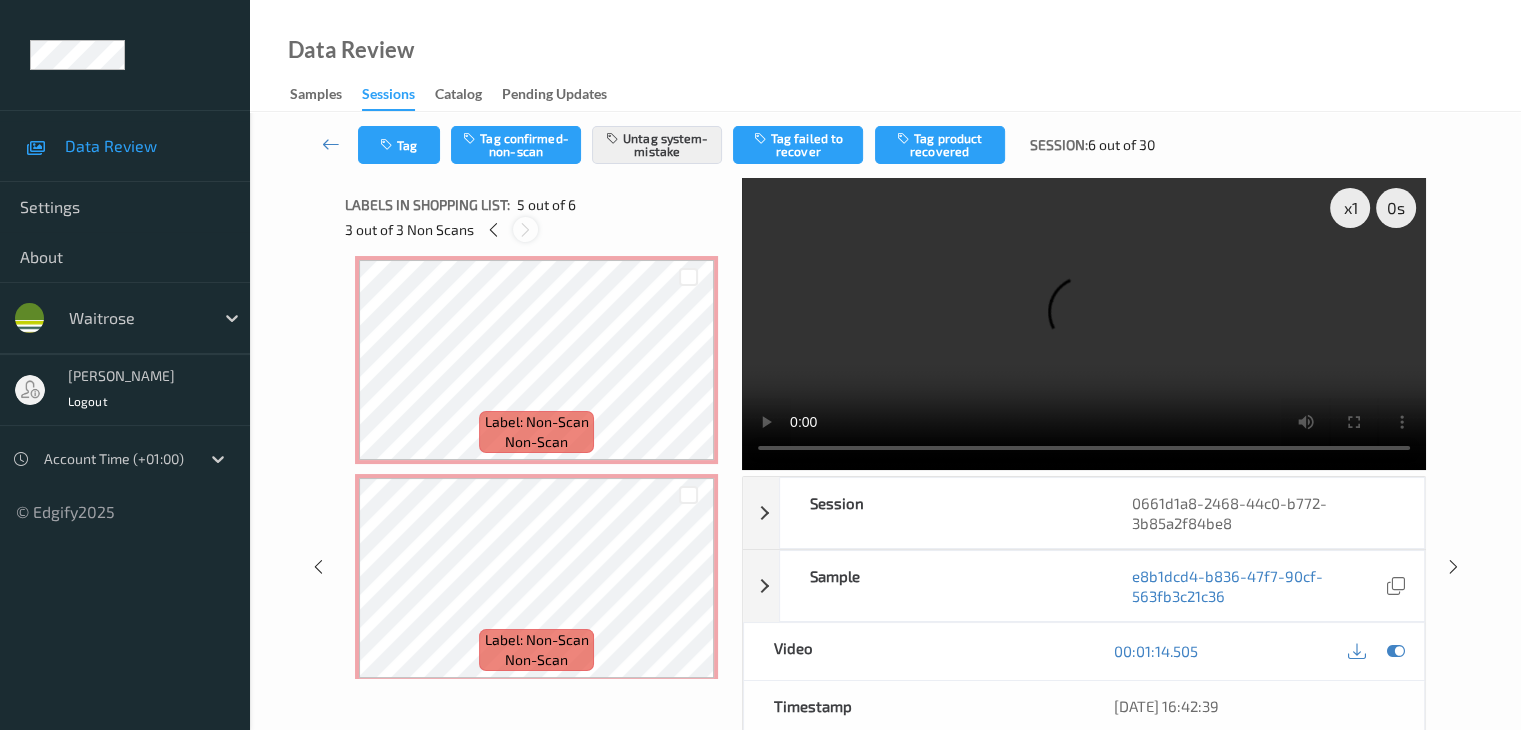 scroll, scrollTop: 664, scrollLeft: 0, axis: vertical 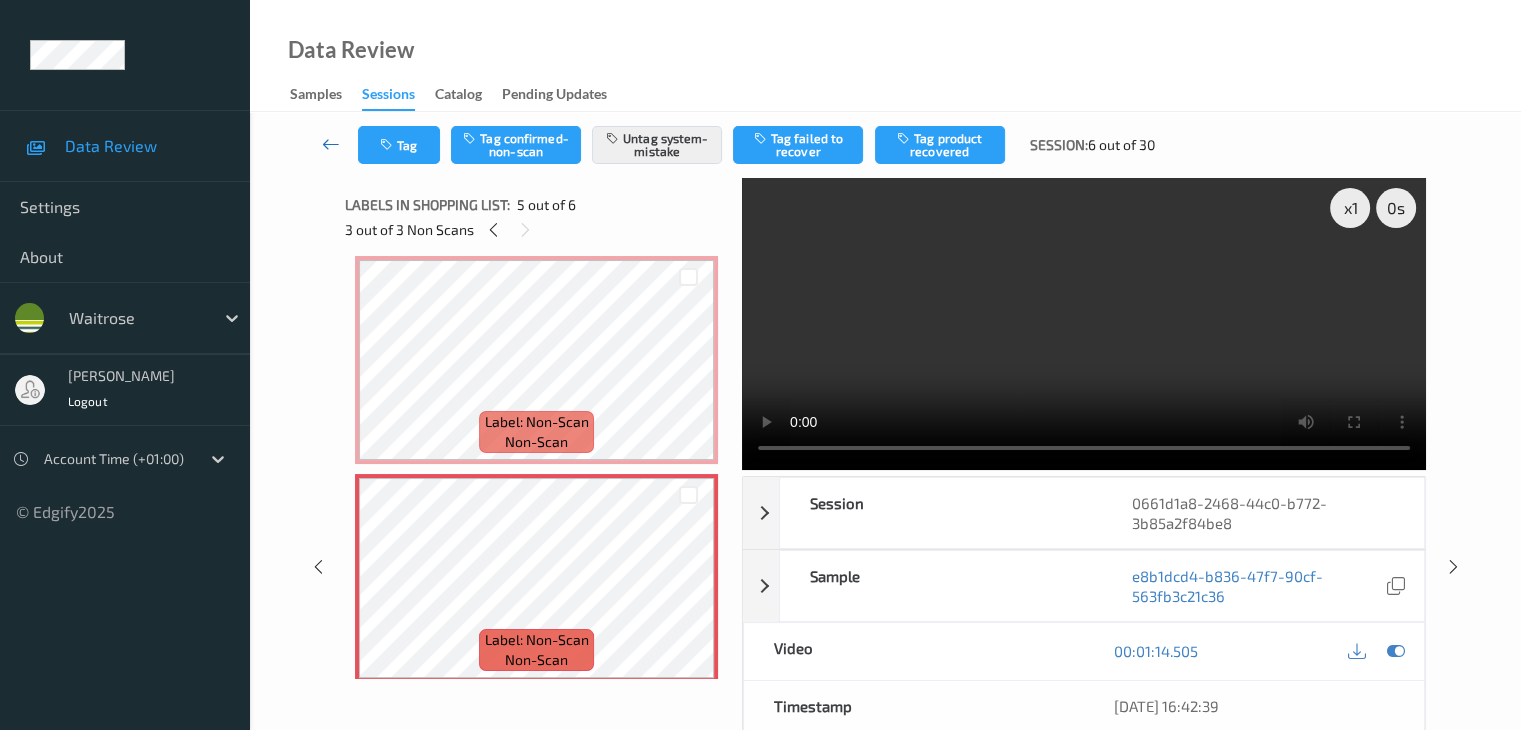 click at bounding box center [331, 144] 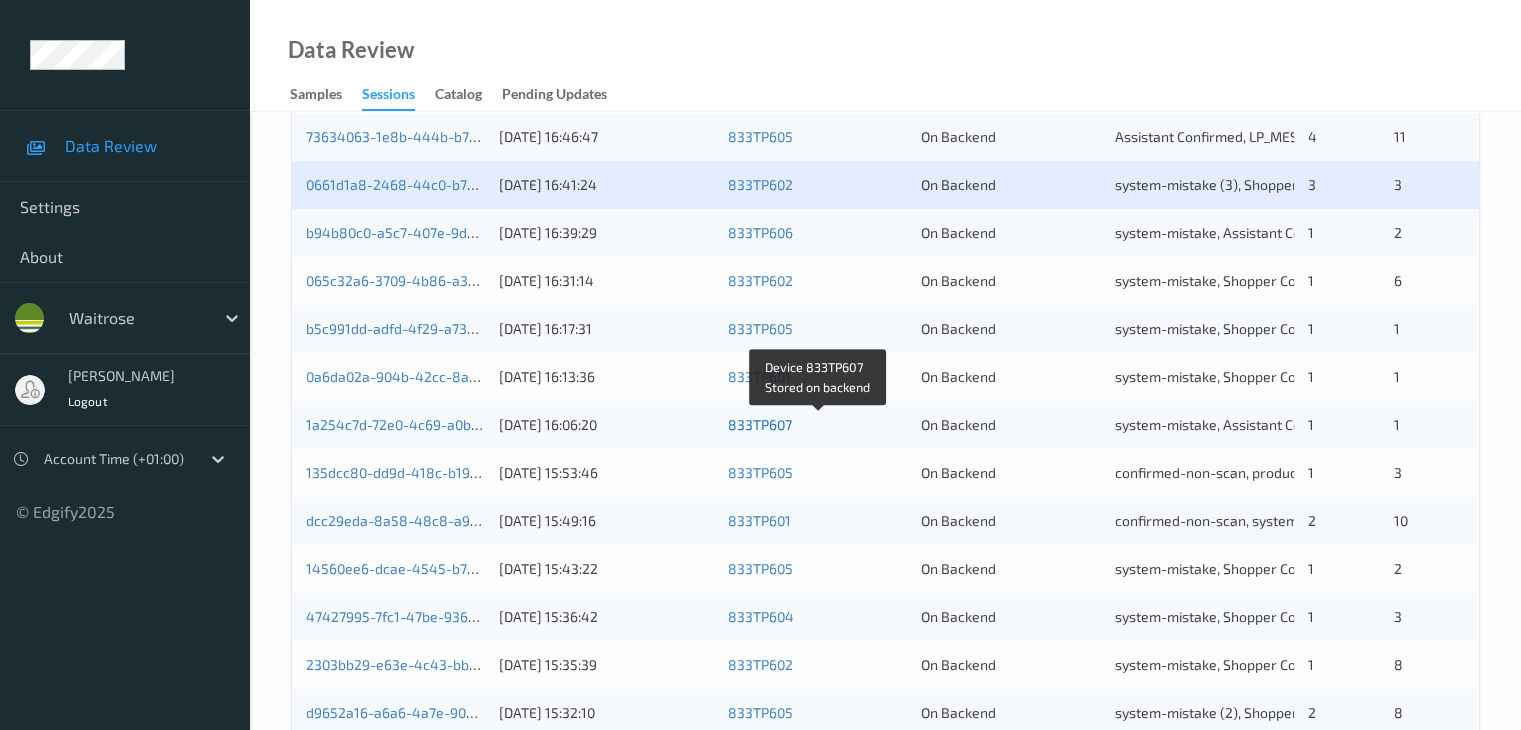 scroll, scrollTop: 600, scrollLeft: 0, axis: vertical 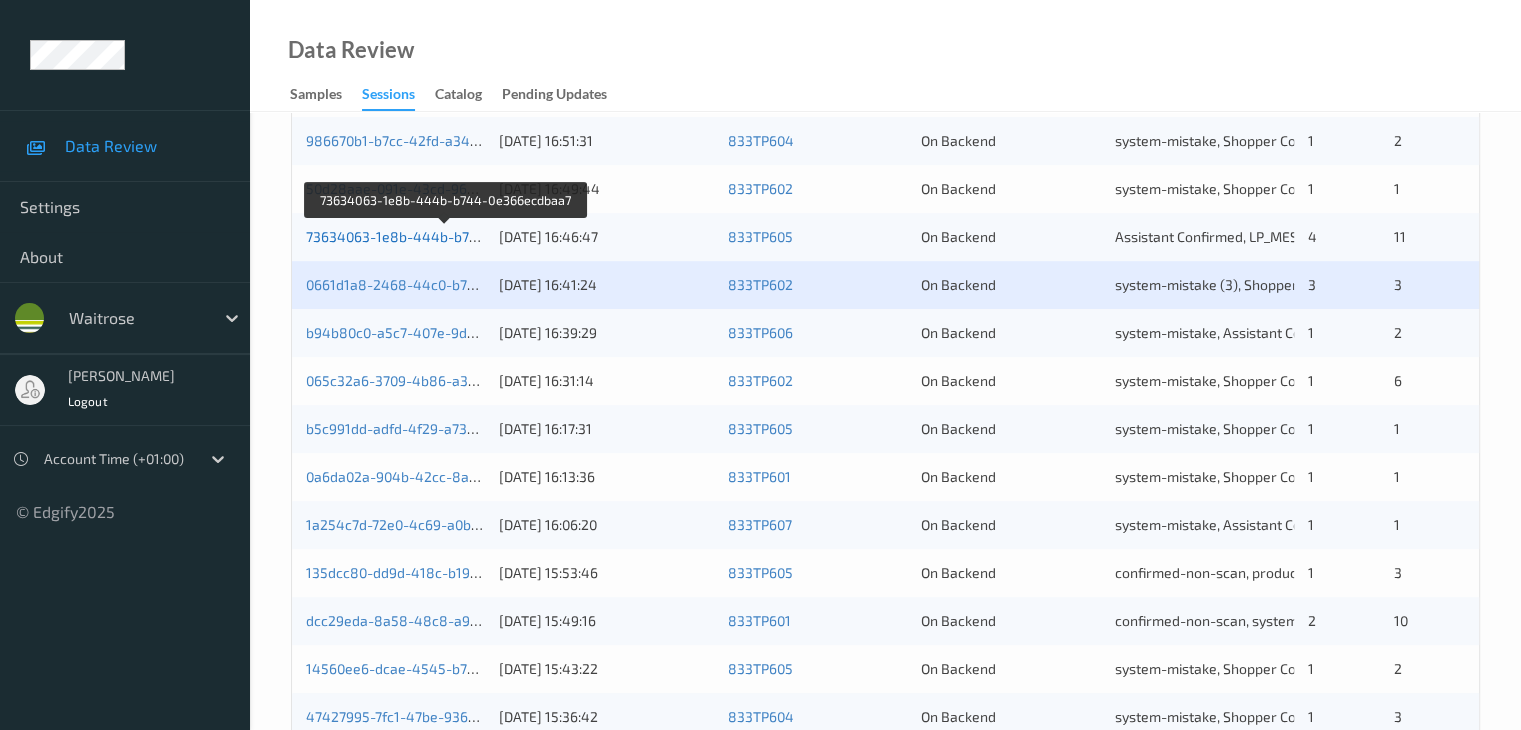 click on "73634063-1e8b-444b-b744-0e366ecdbaa7" at bounding box center (446, 236) 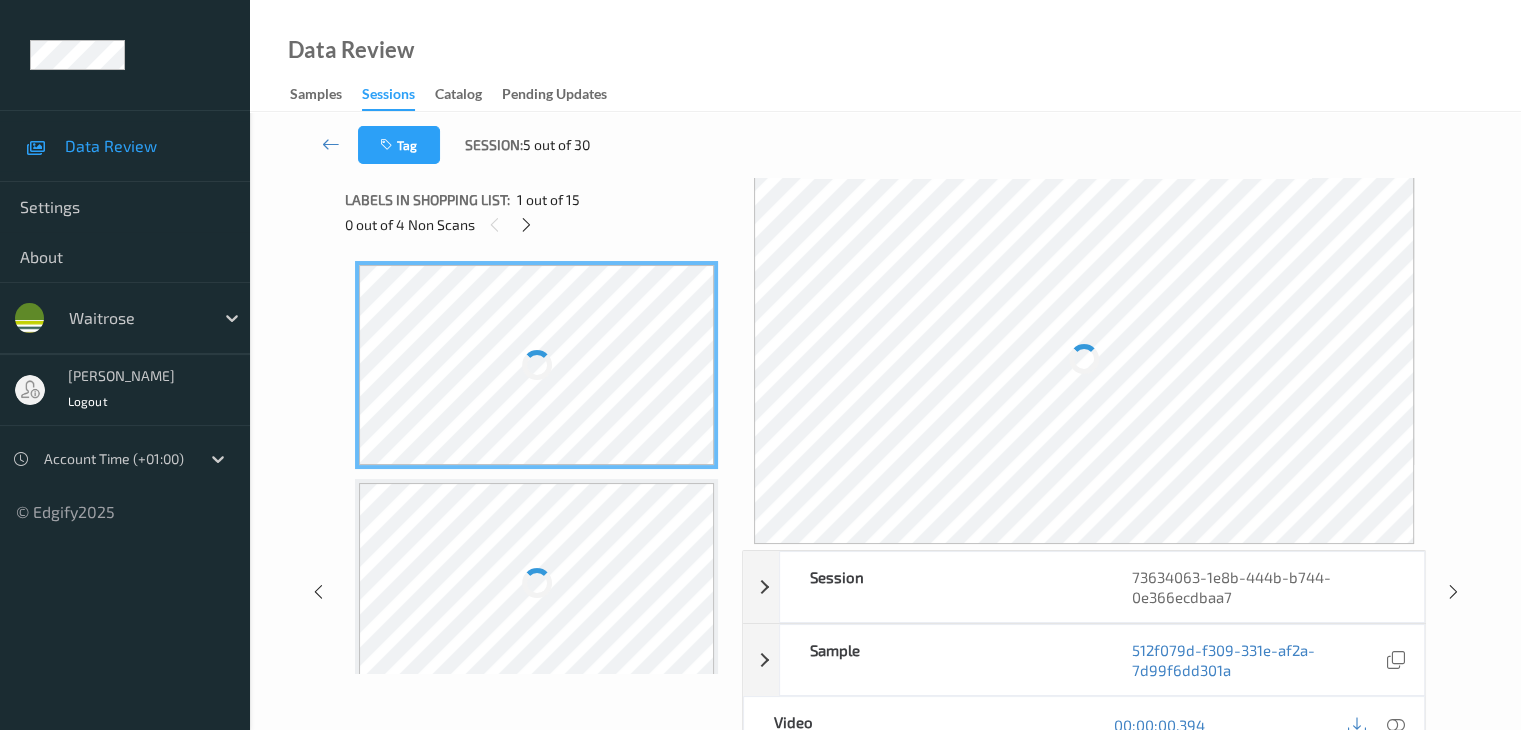scroll, scrollTop: 0, scrollLeft: 0, axis: both 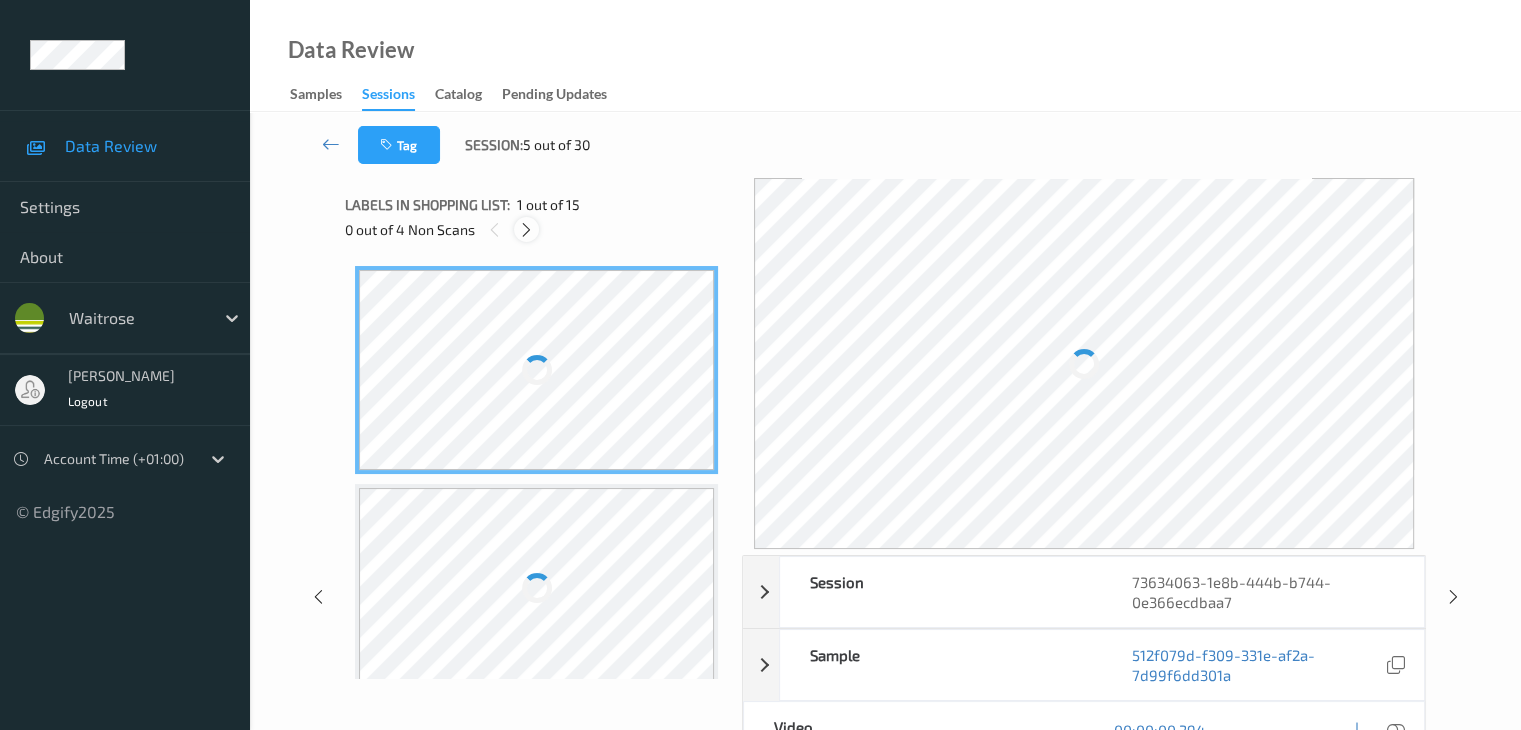 click at bounding box center [526, 230] 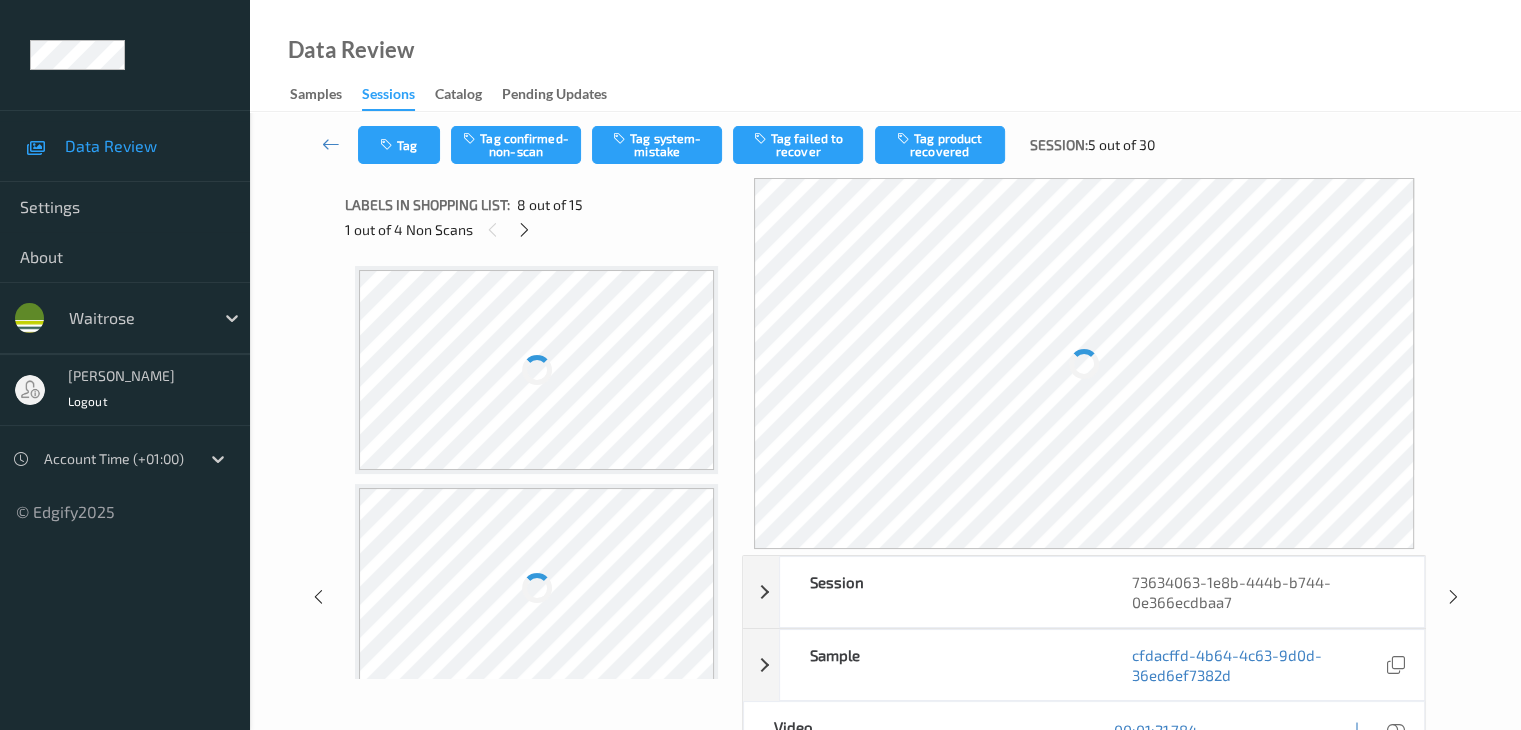 scroll, scrollTop: 1316, scrollLeft: 0, axis: vertical 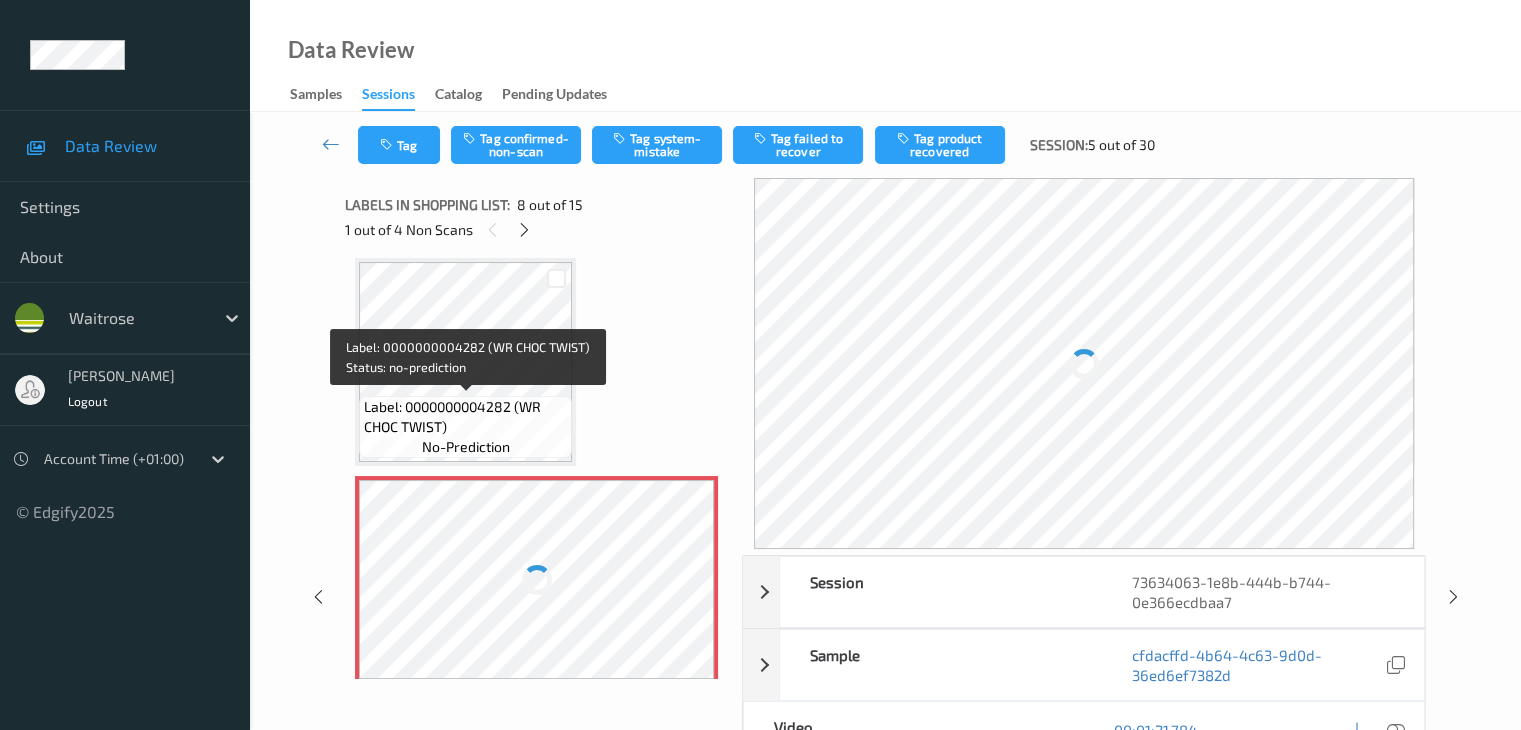 click on "Label: 0000000004282 (WR CHOC TWIST)" at bounding box center (465, 417) 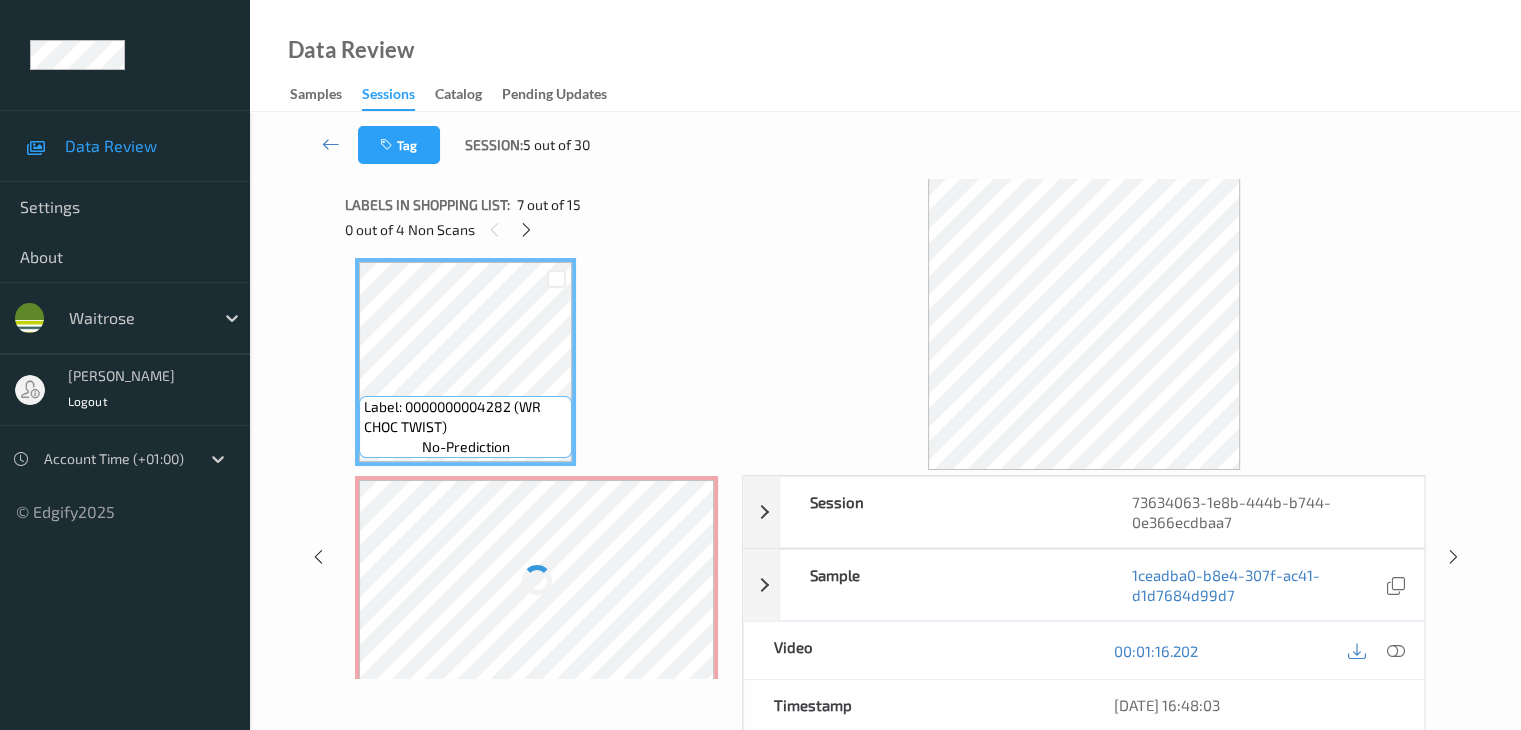 scroll, scrollTop: 1317, scrollLeft: 0, axis: vertical 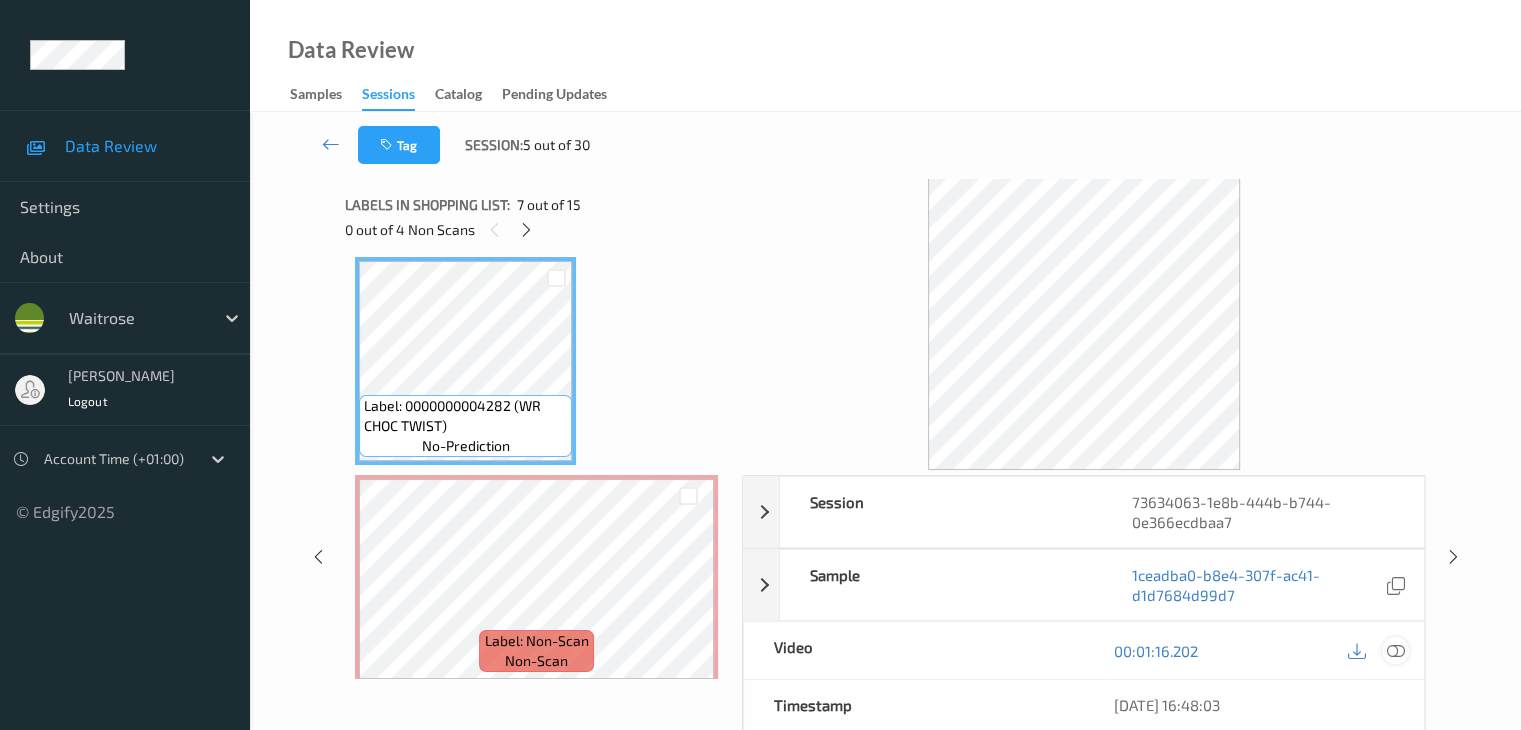 click at bounding box center [1395, 651] 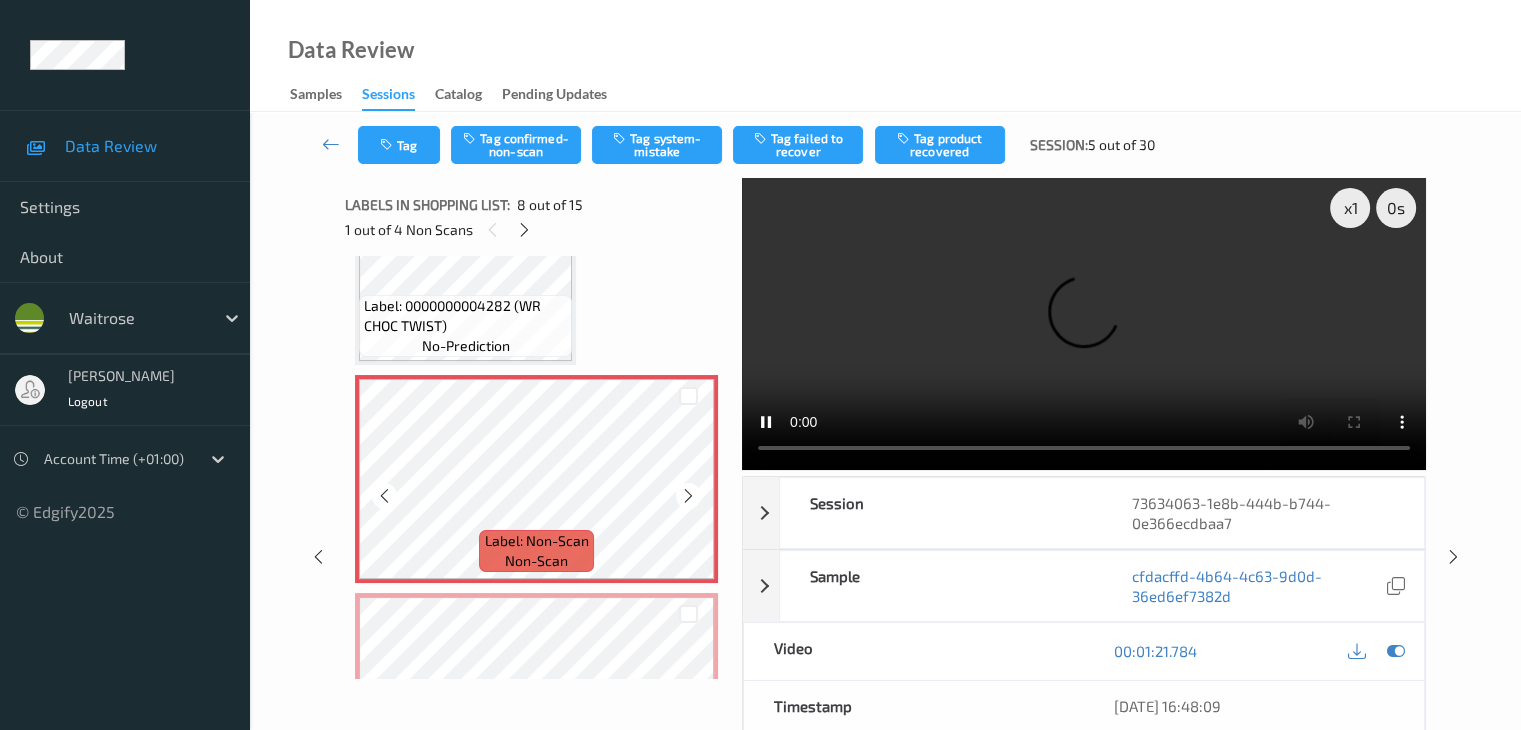scroll, scrollTop: 1517, scrollLeft: 0, axis: vertical 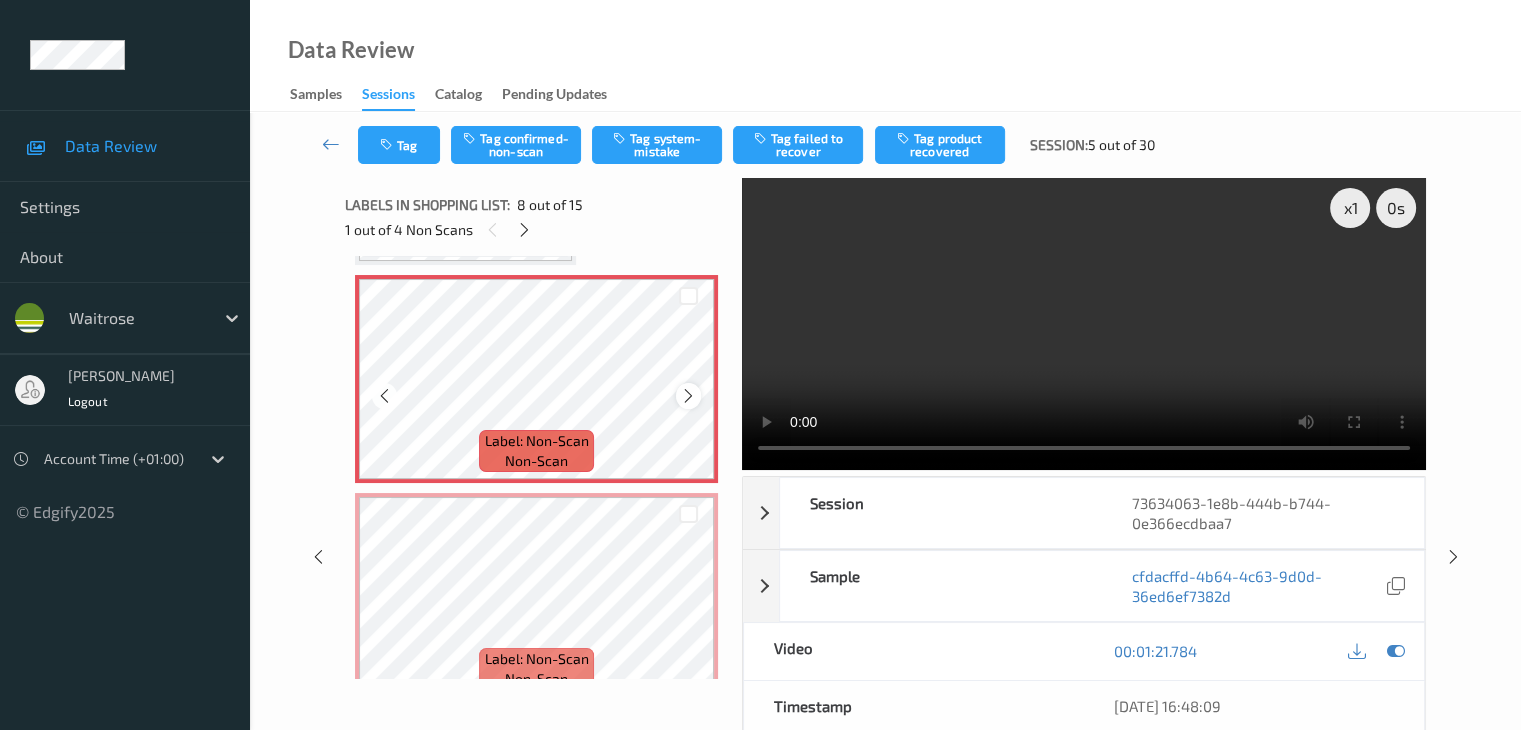 click at bounding box center [688, 396] 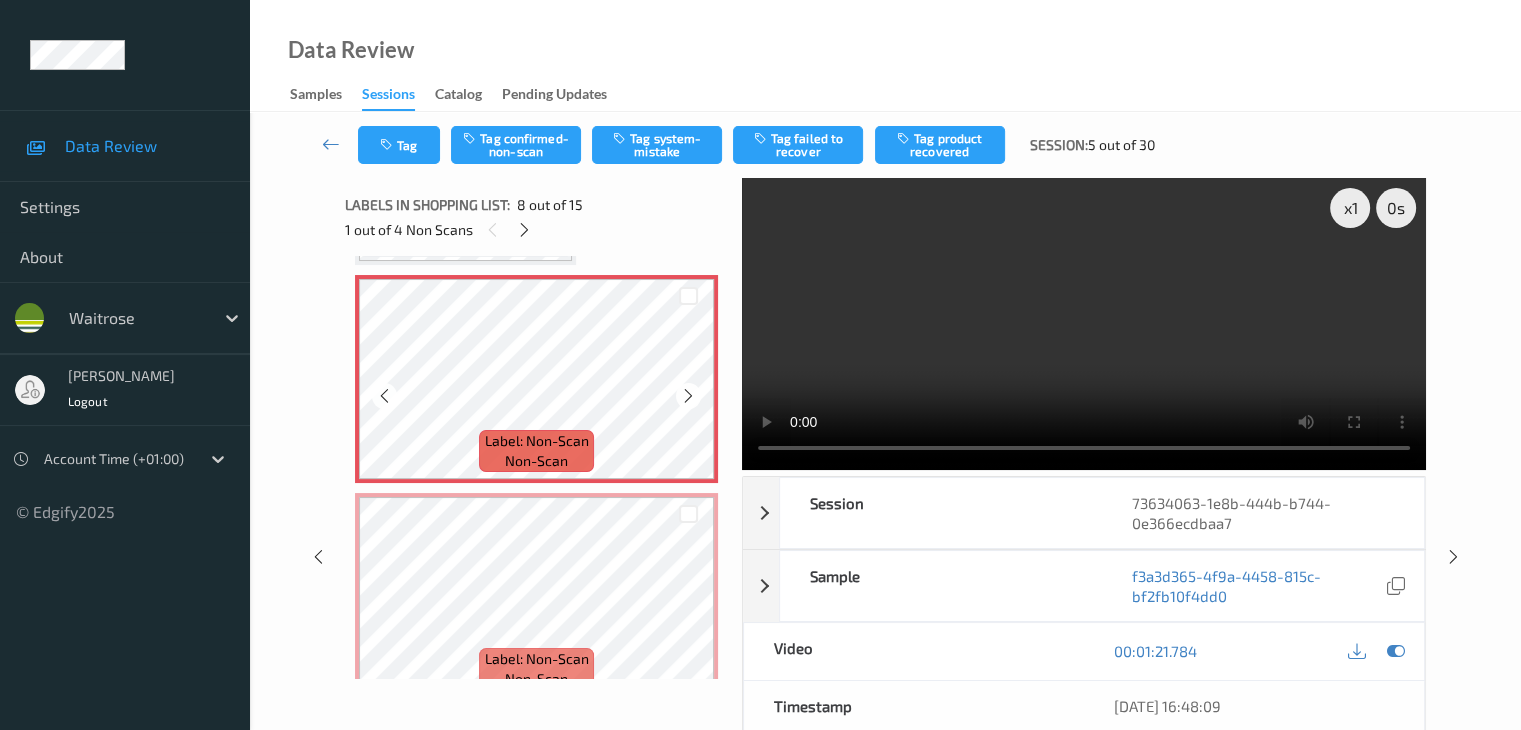 click at bounding box center (688, 396) 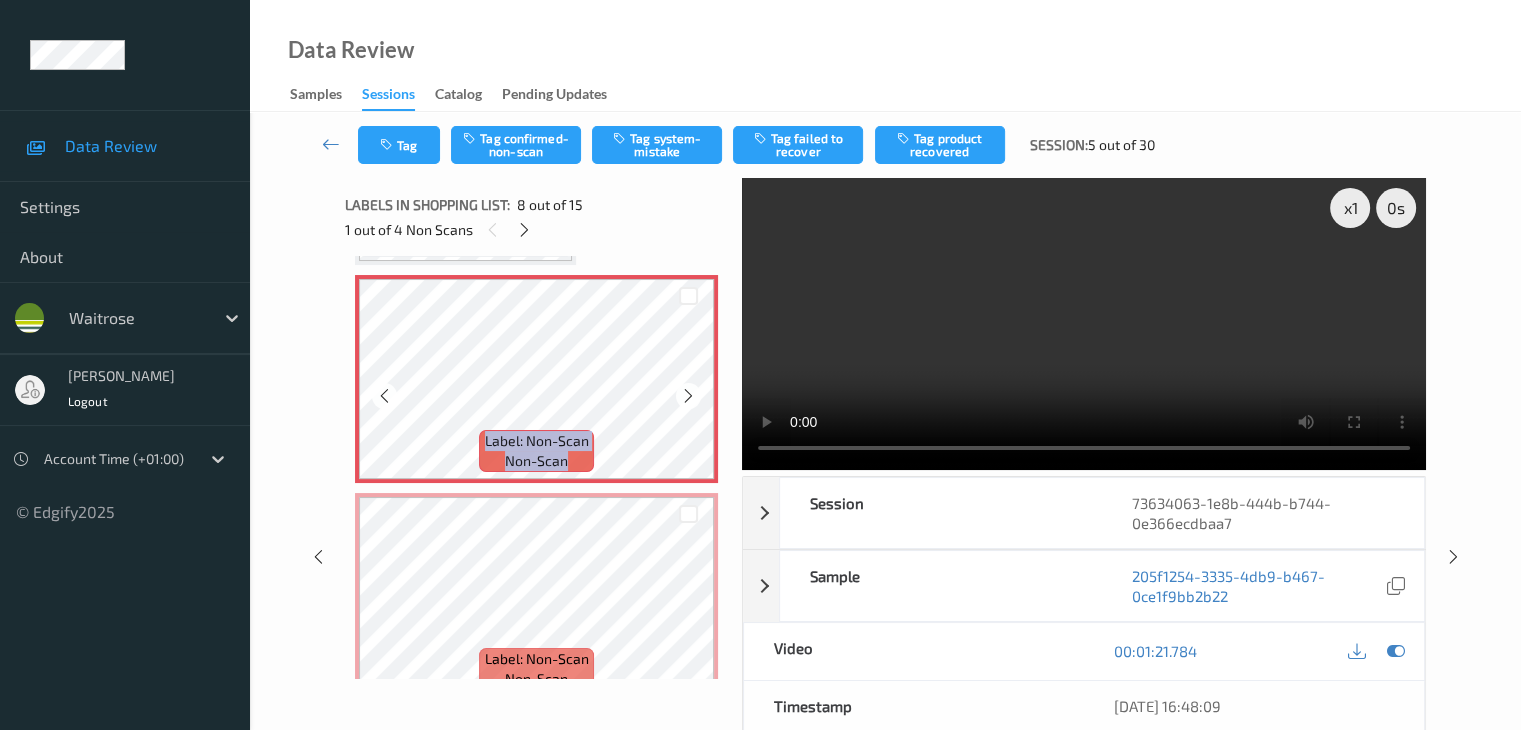 click at bounding box center [688, 396] 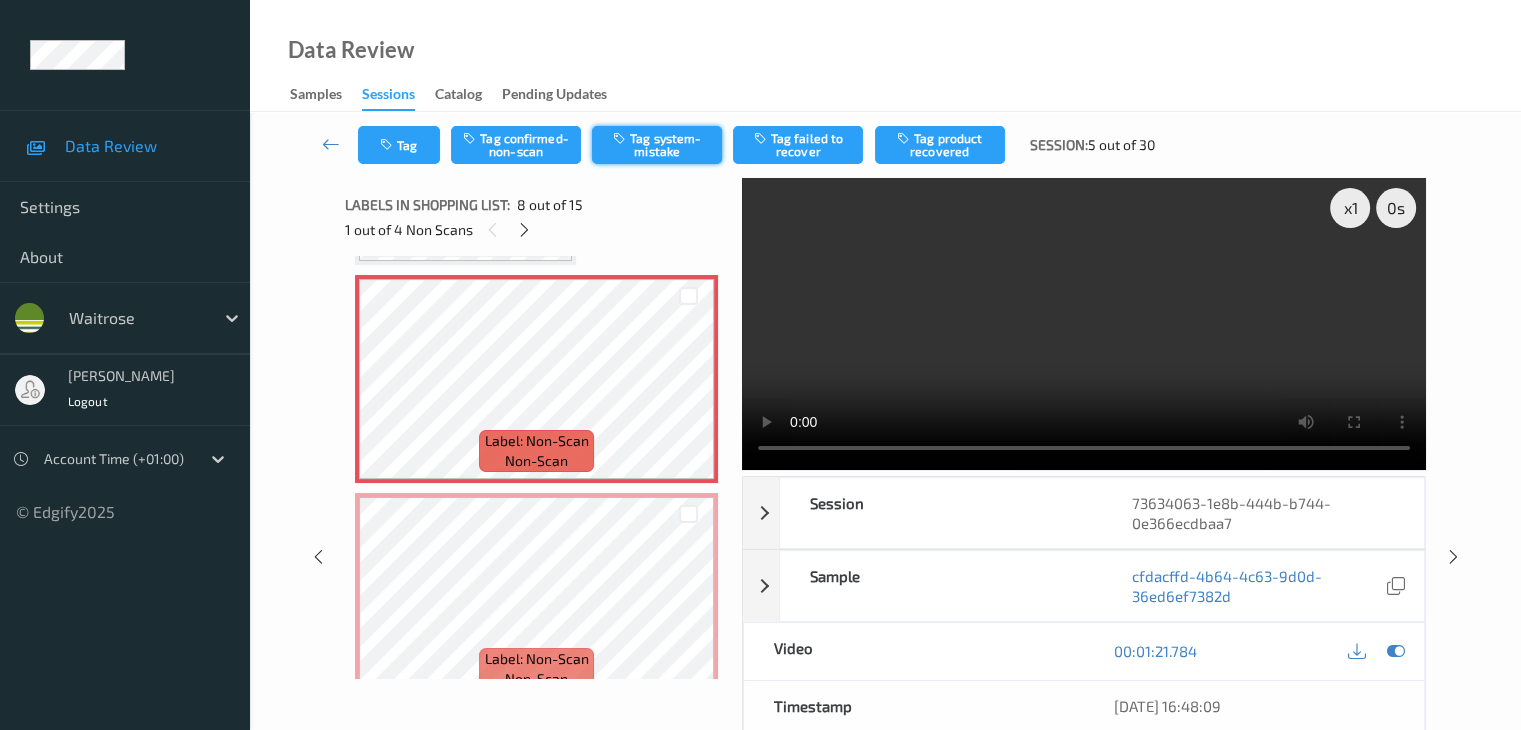 click on "Tag   system-mistake" at bounding box center [657, 145] 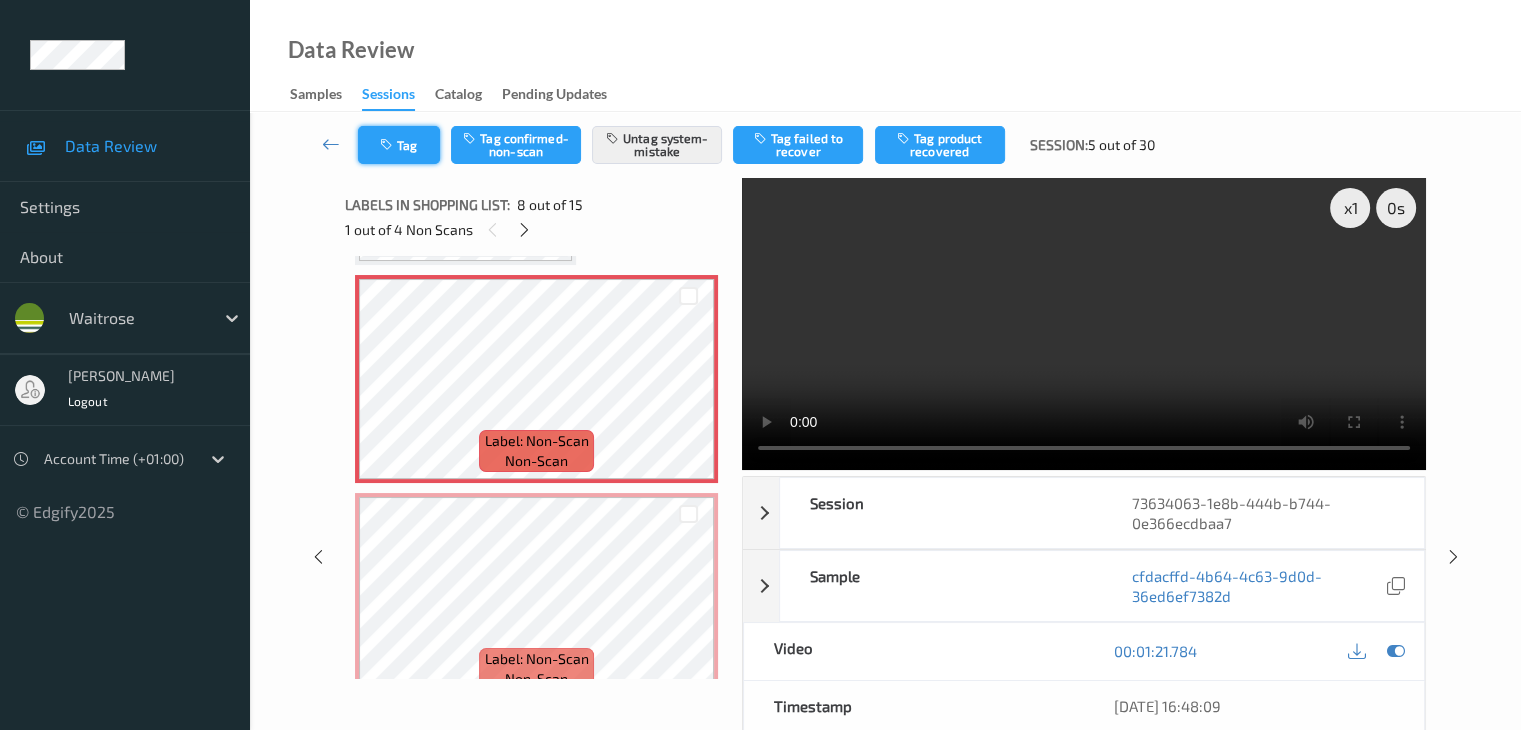 click on "Tag" at bounding box center (399, 145) 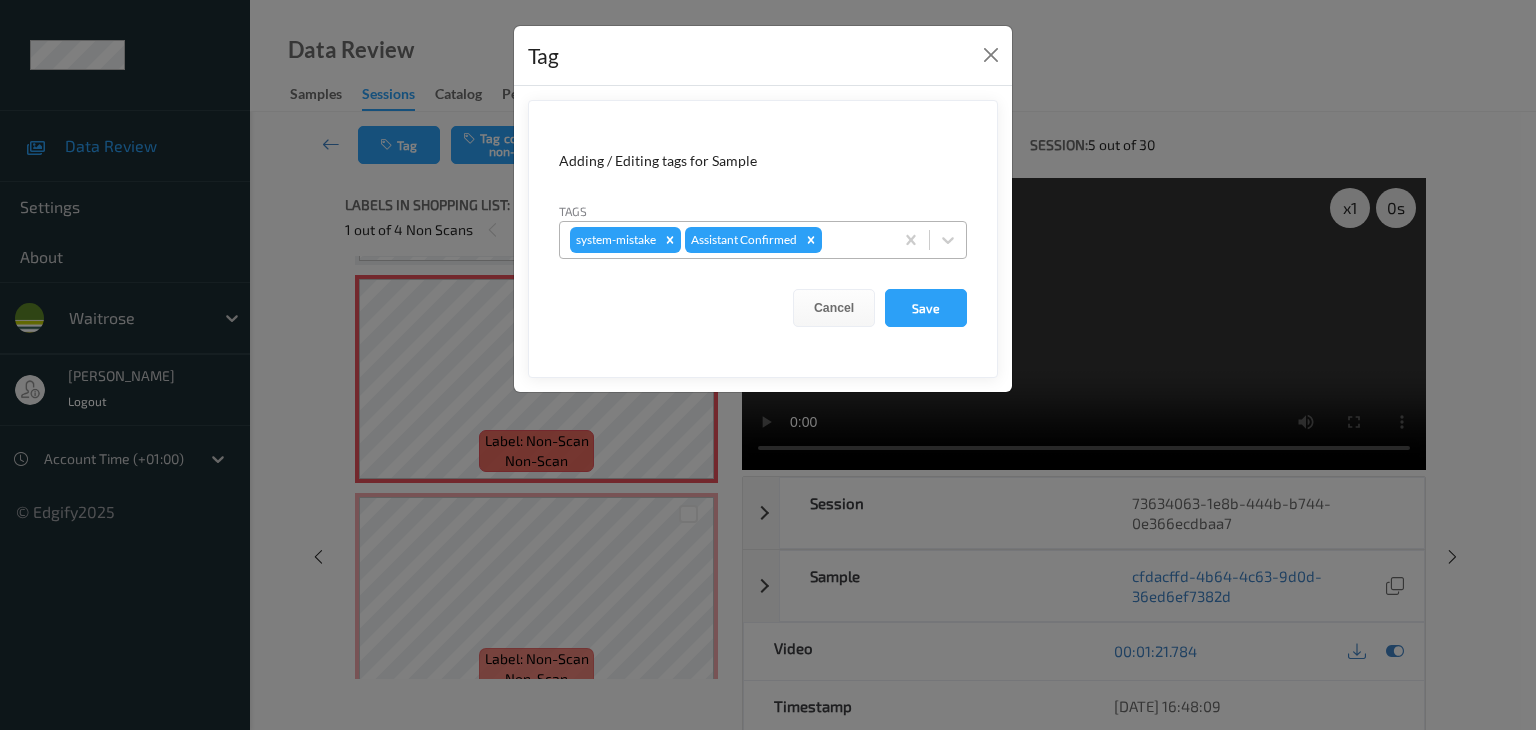 click at bounding box center (854, 240) 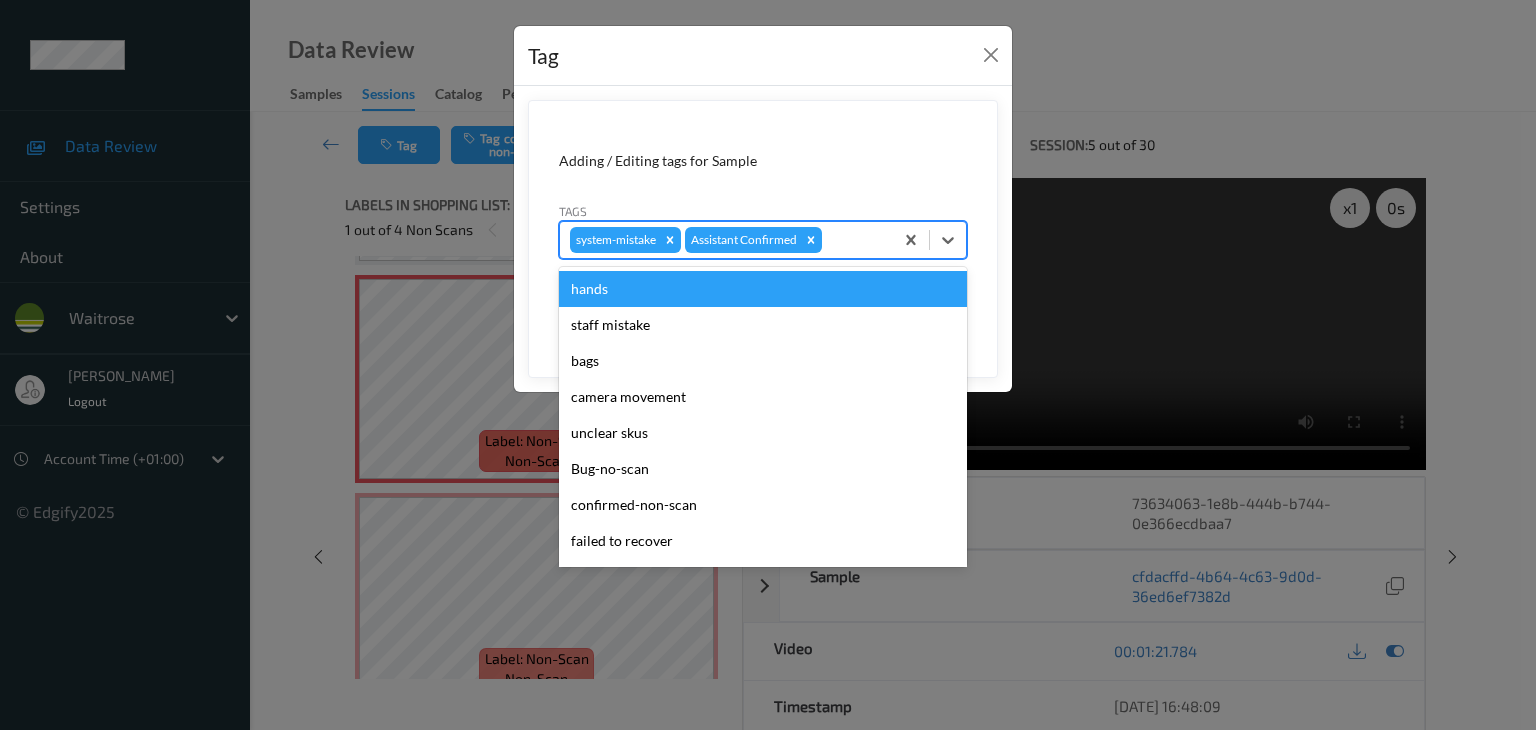 type on "u" 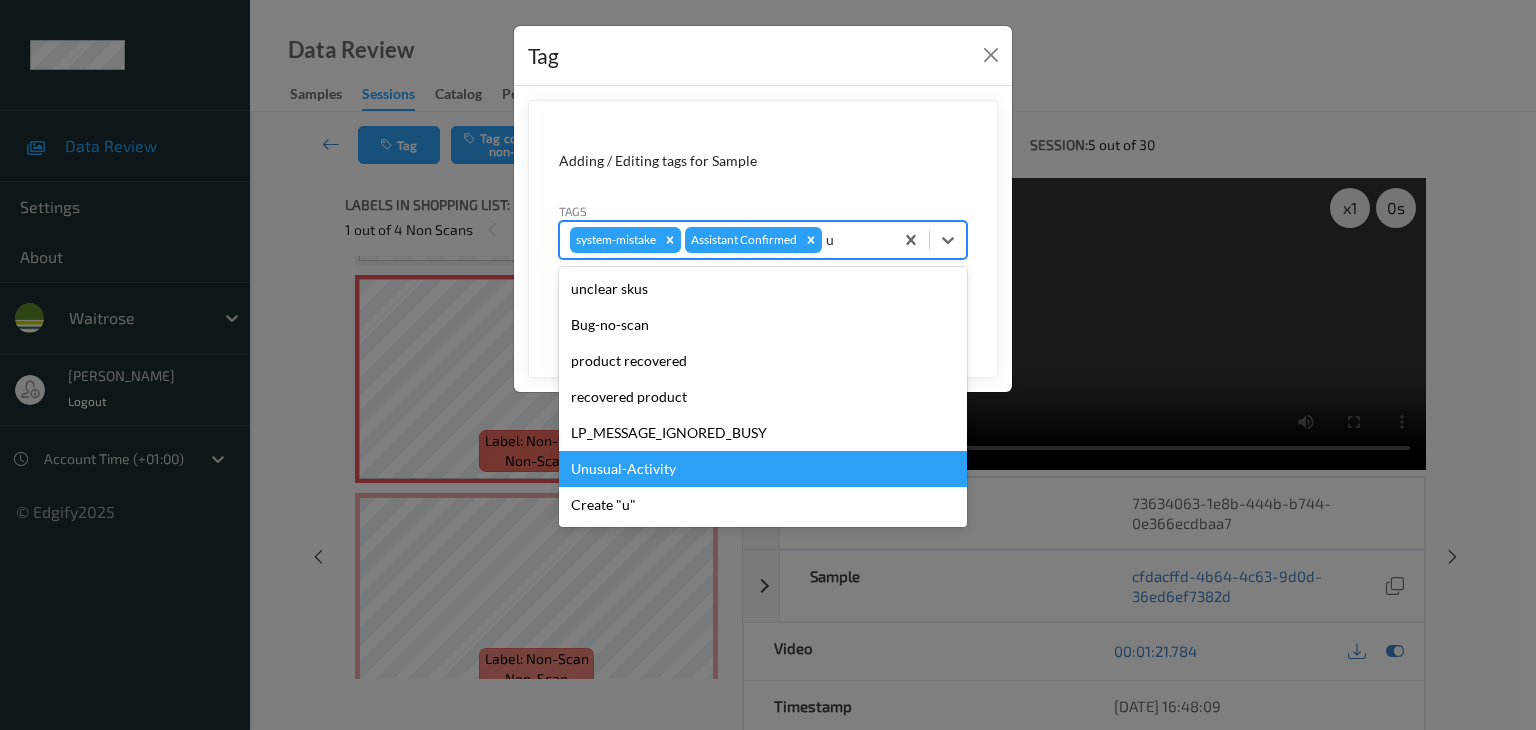 click on "Unusual-Activity" at bounding box center [763, 469] 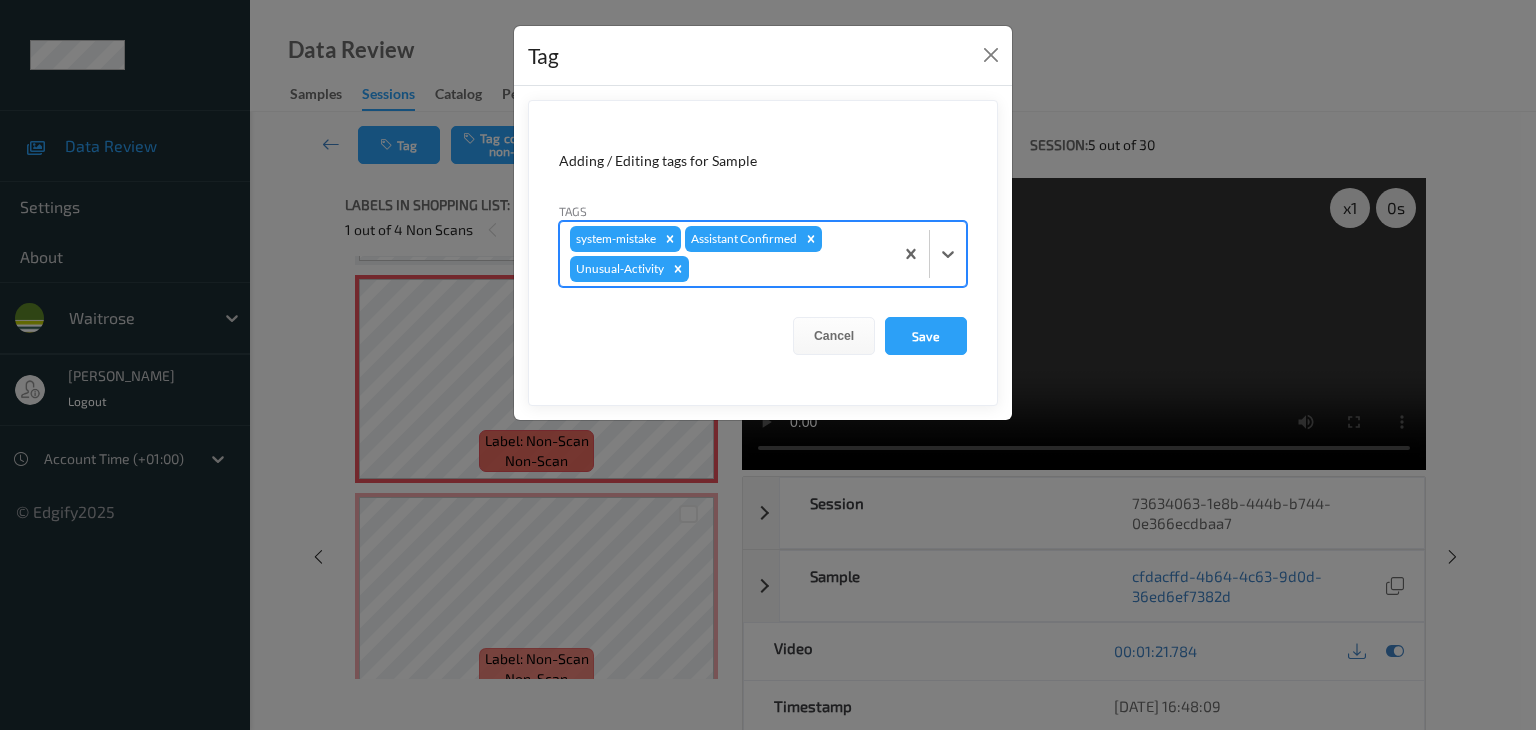 type on "p" 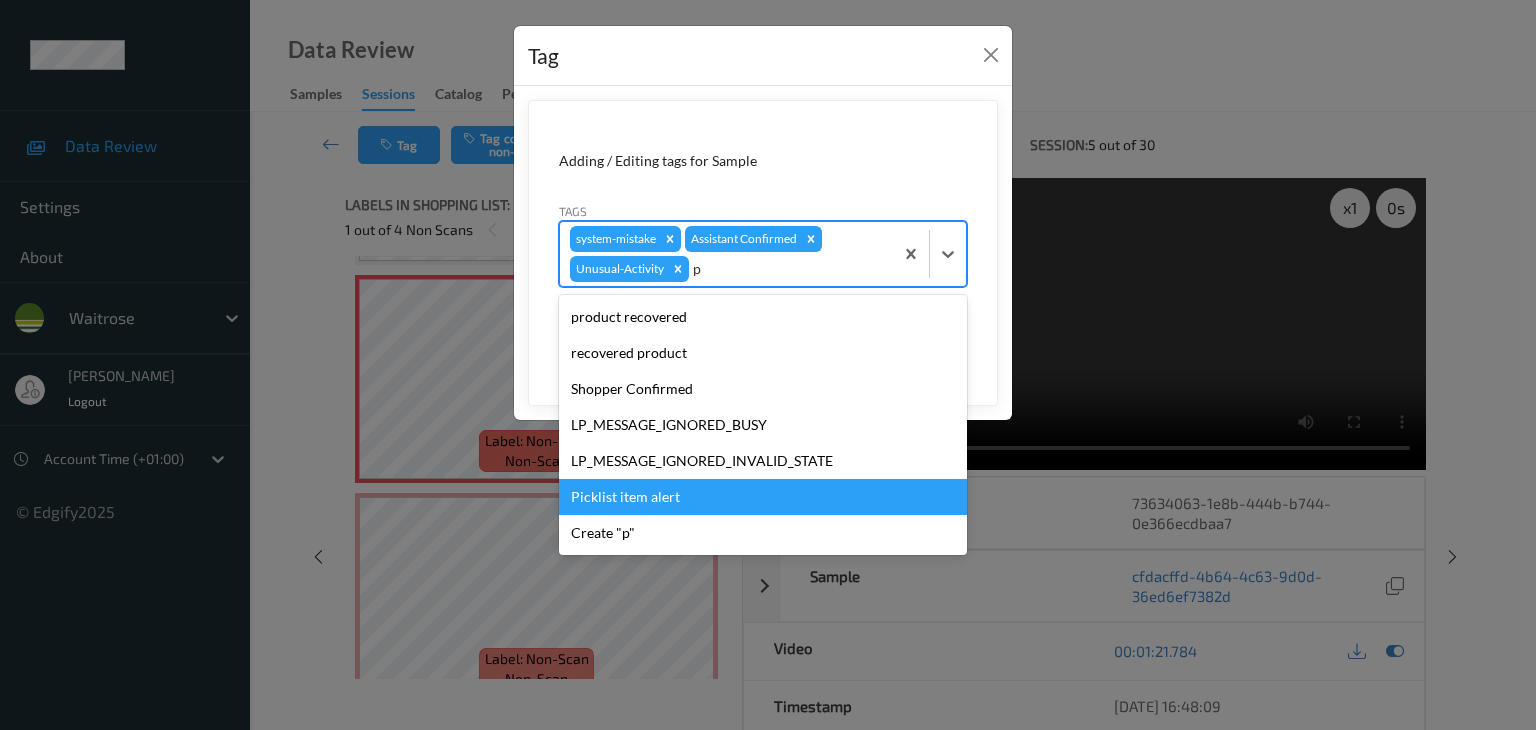 click on "Picklist item alert" at bounding box center (763, 497) 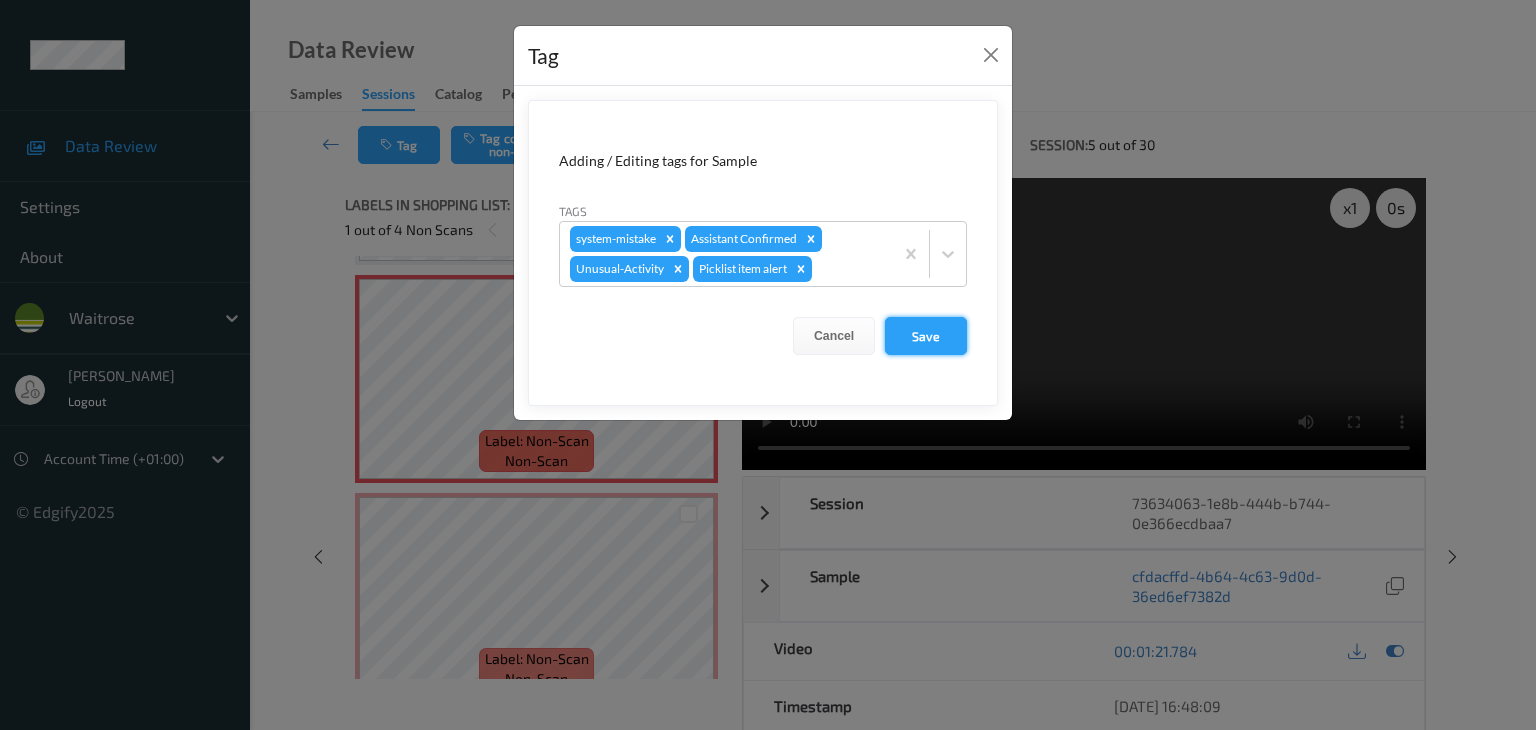 click on "Save" at bounding box center (926, 336) 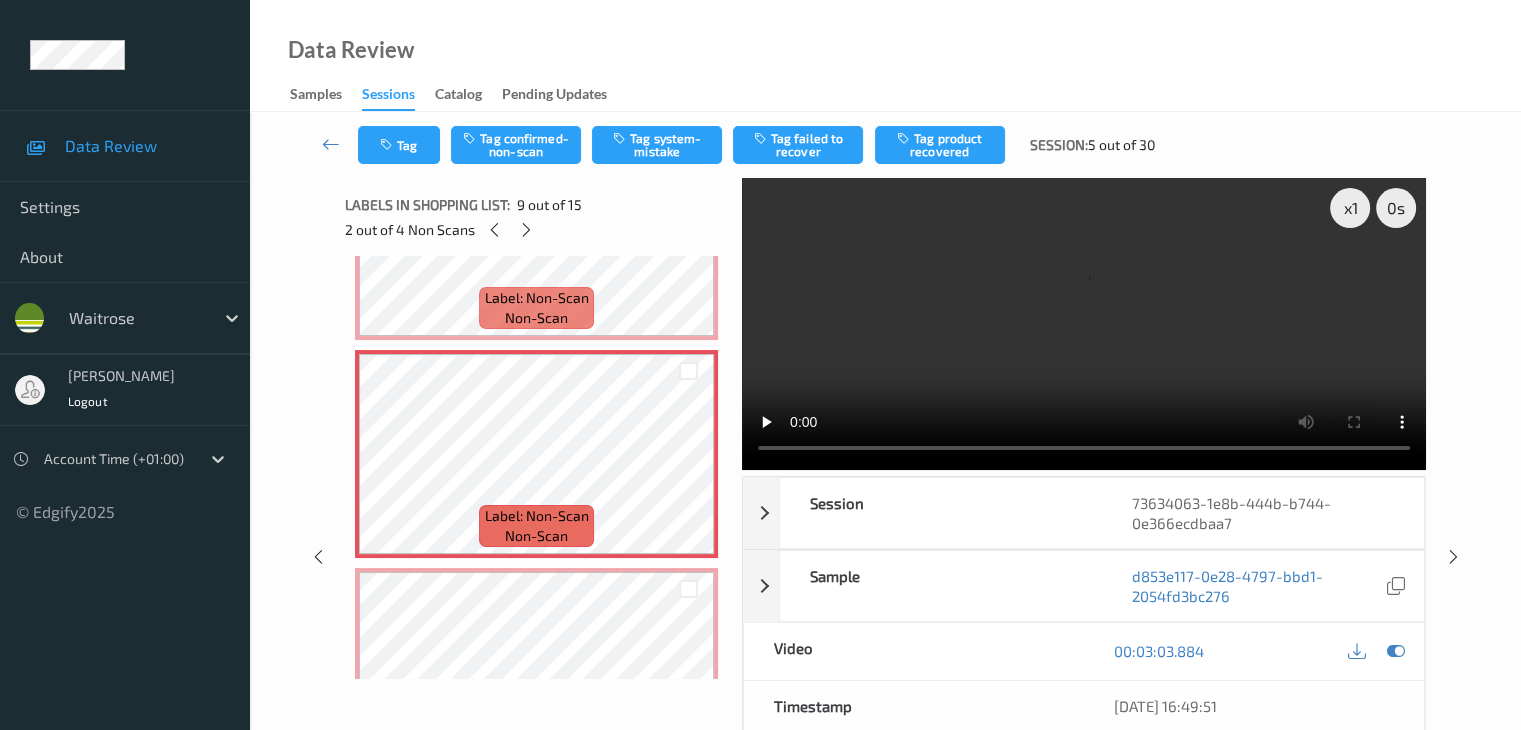 scroll, scrollTop: 1717, scrollLeft: 0, axis: vertical 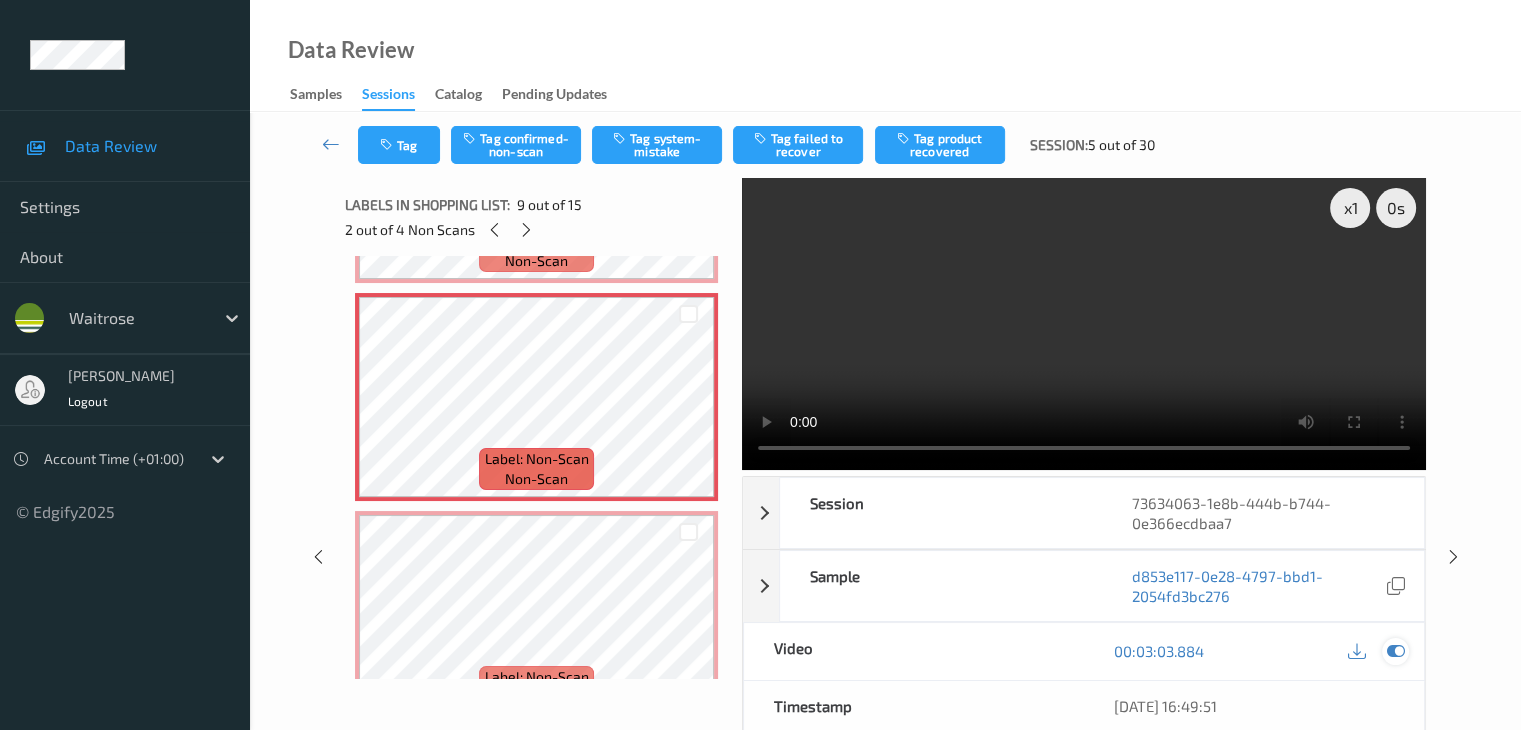 click at bounding box center (1395, 651) 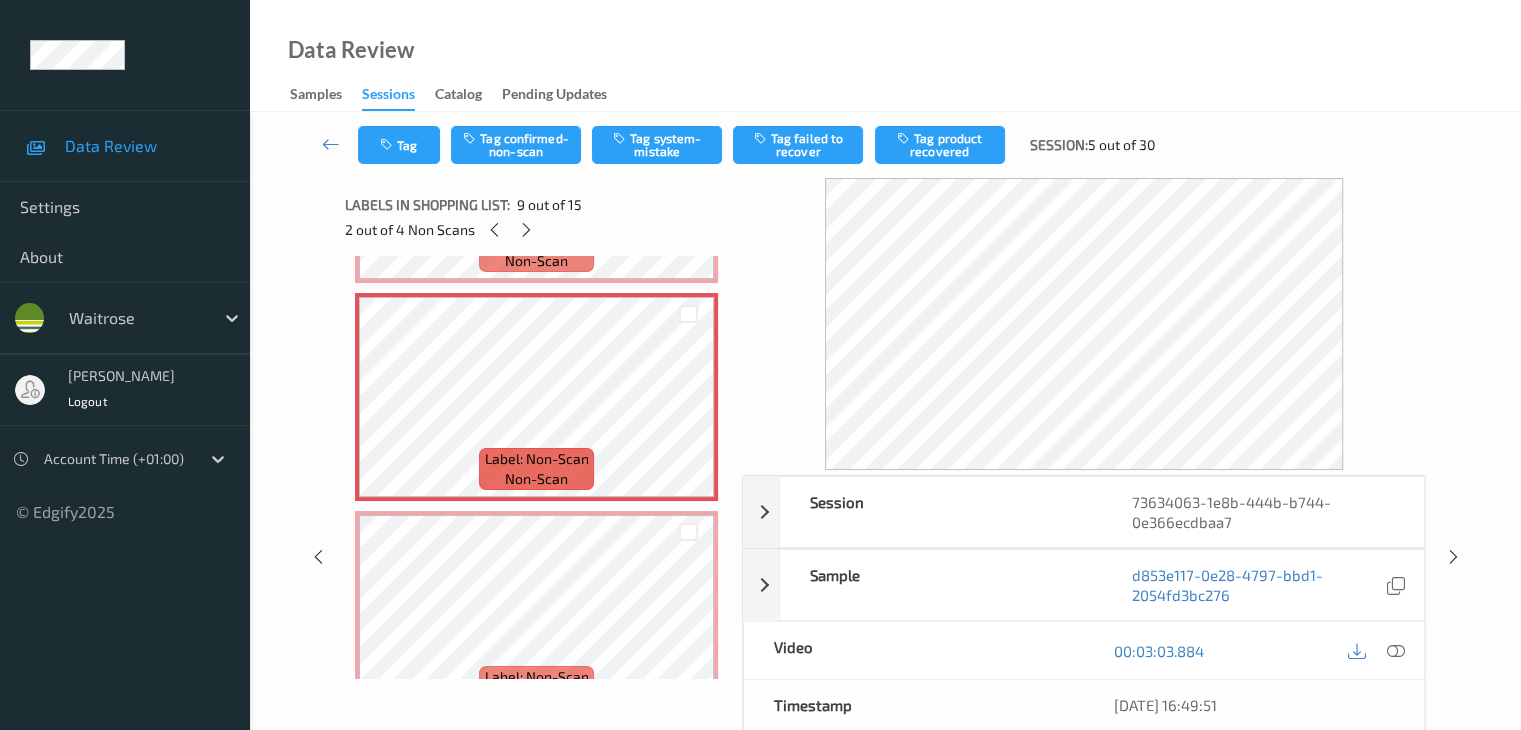 scroll, scrollTop: 1517, scrollLeft: 0, axis: vertical 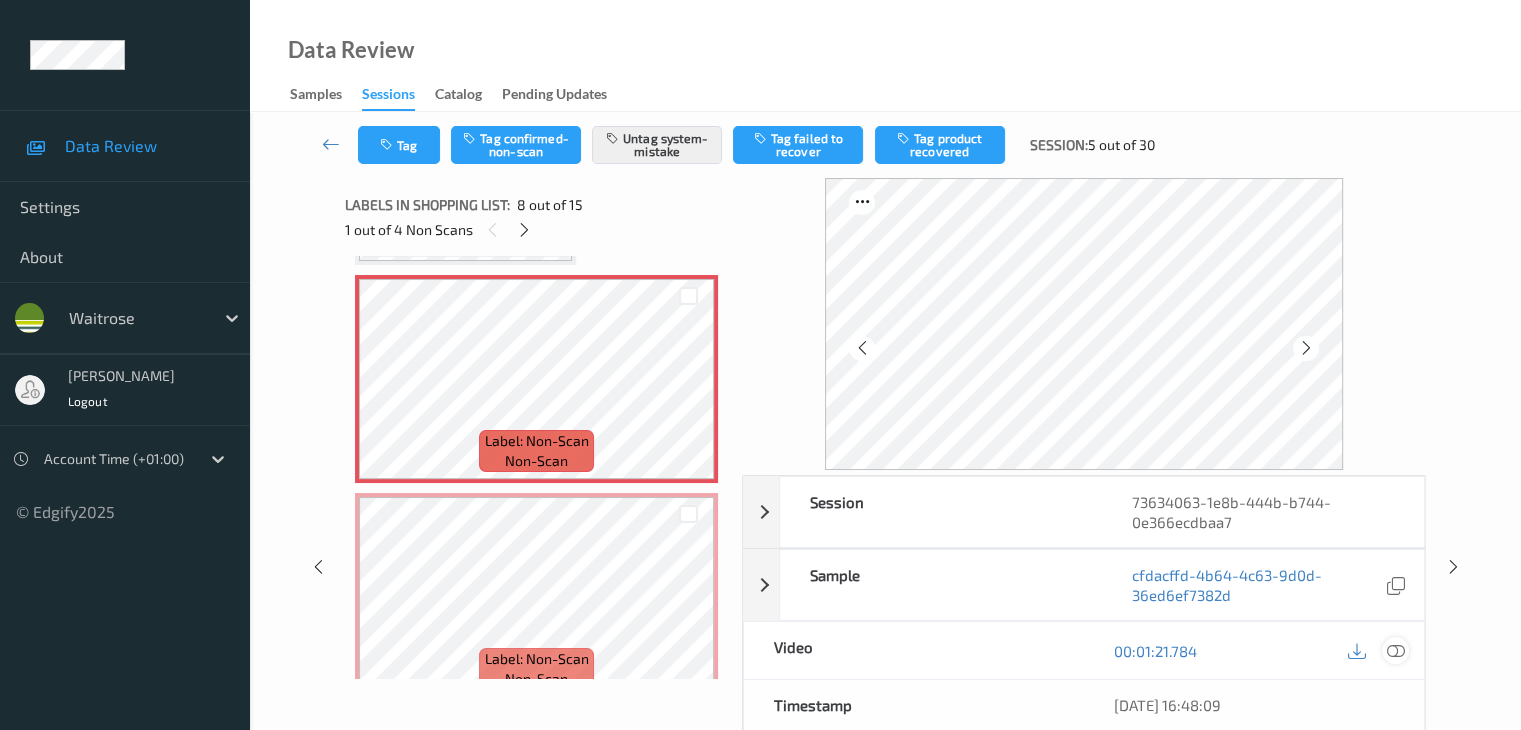 click at bounding box center [1395, 651] 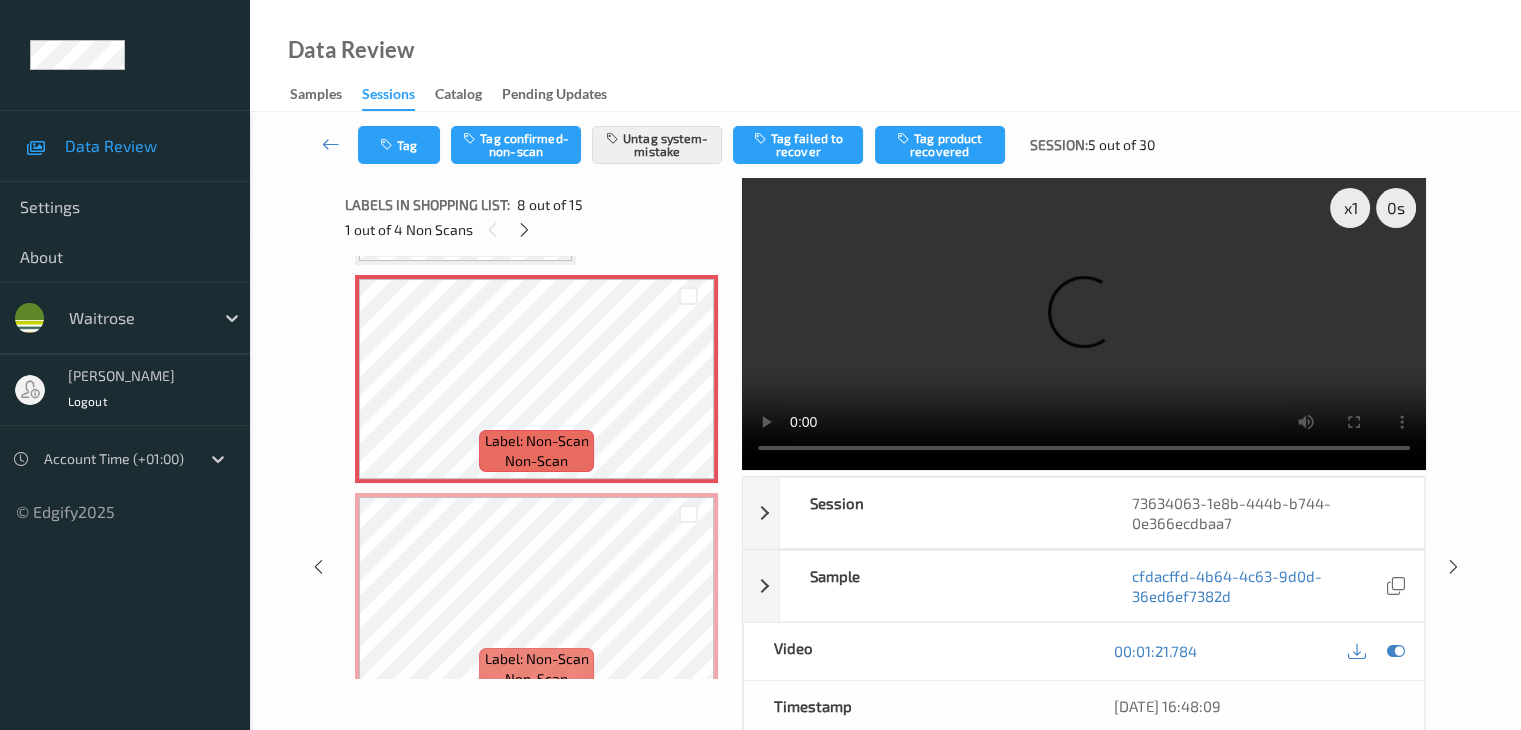 scroll, scrollTop: 1617, scrollLeft: 0, axis: vertical 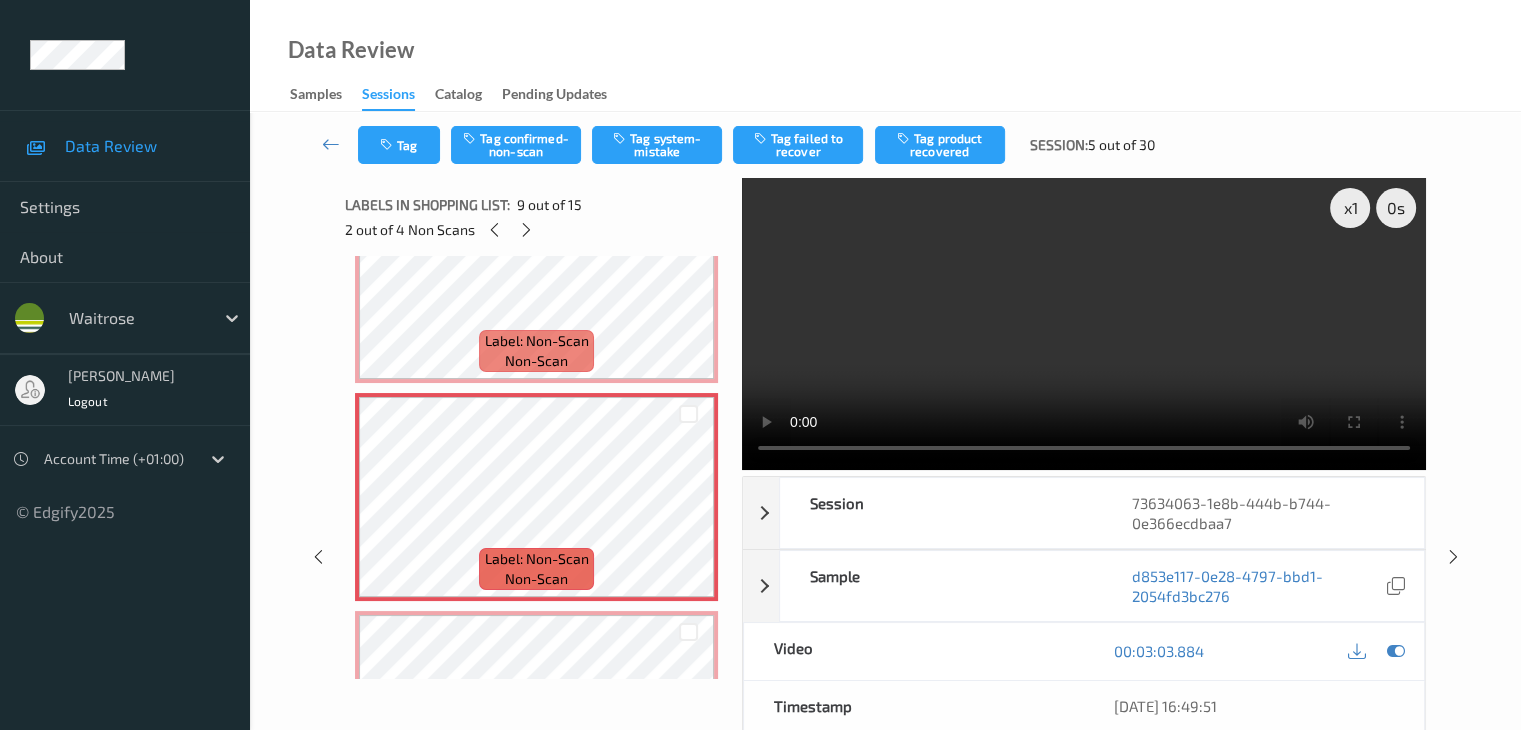 type 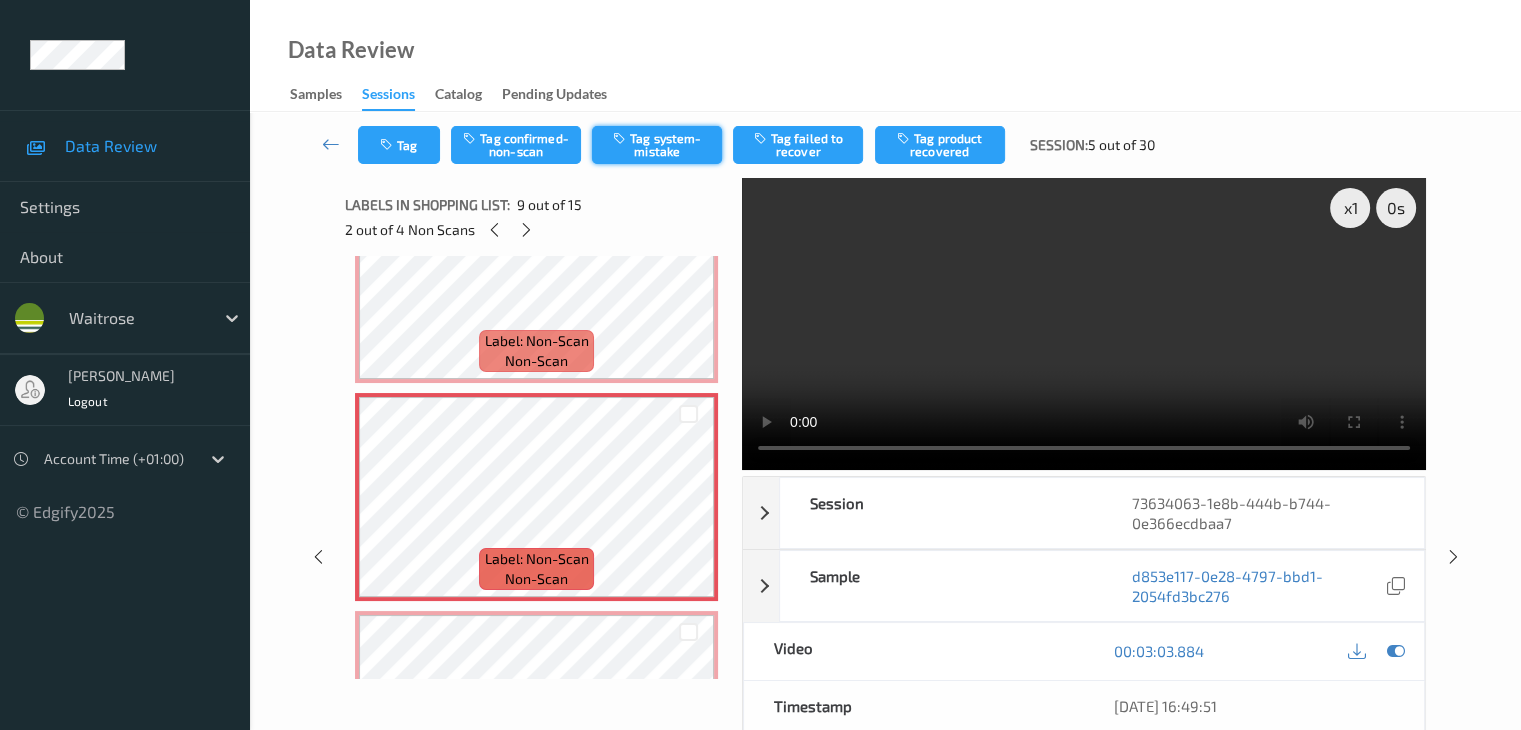 click on "Tag   system-mistake" at bounding box center (657, 145) 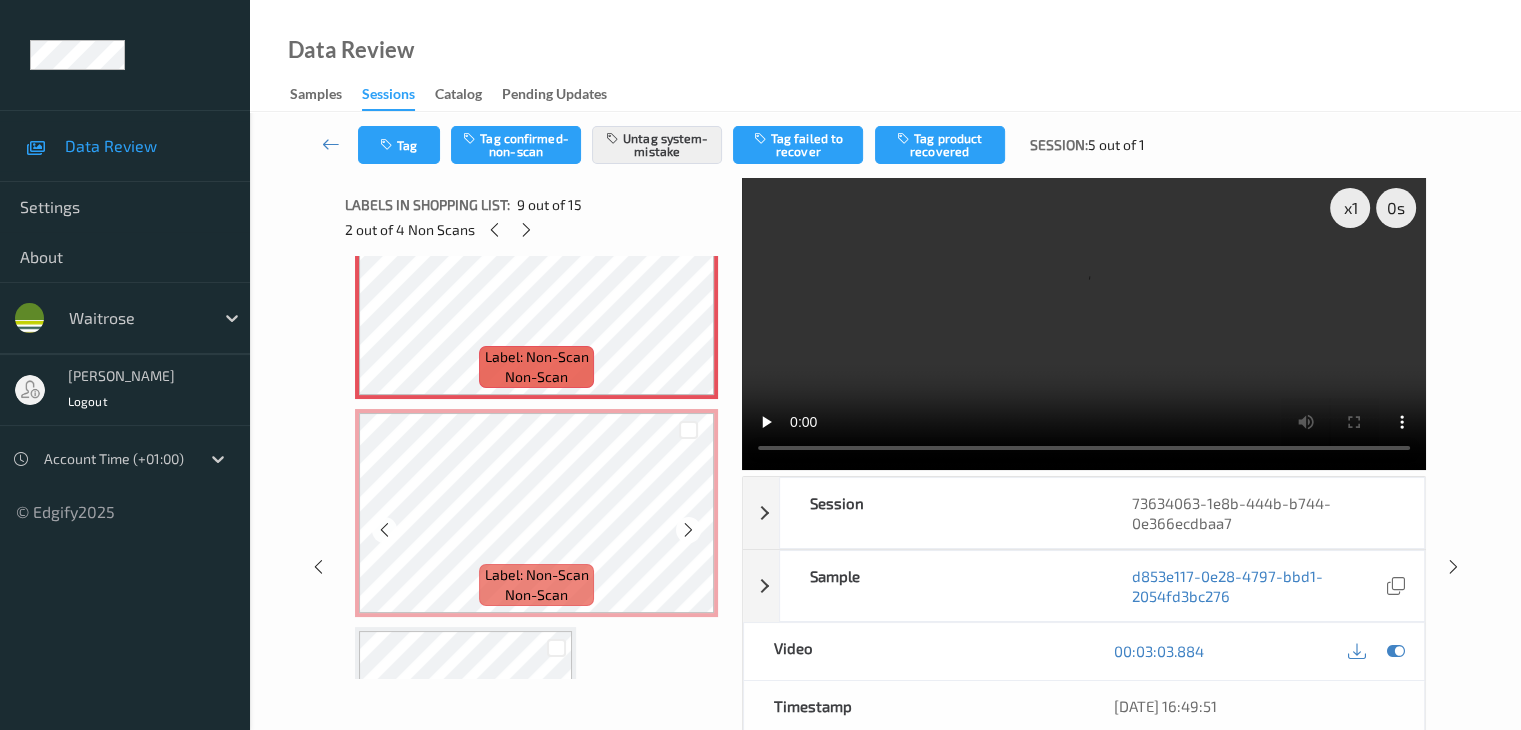 scroll, scrollTop: 1917, scrollLeft: 0, axis: vertical 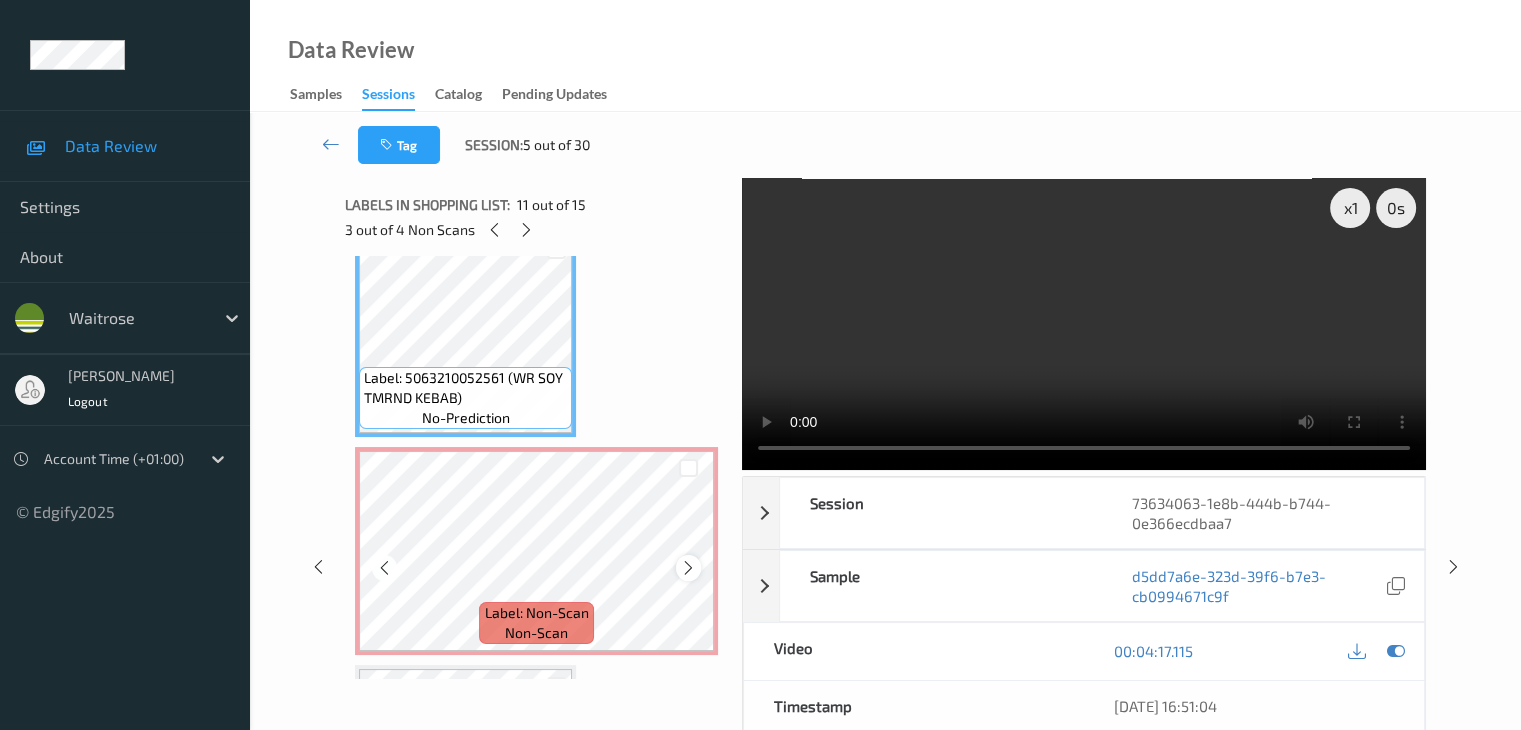 click at bounding box center [688, 568] 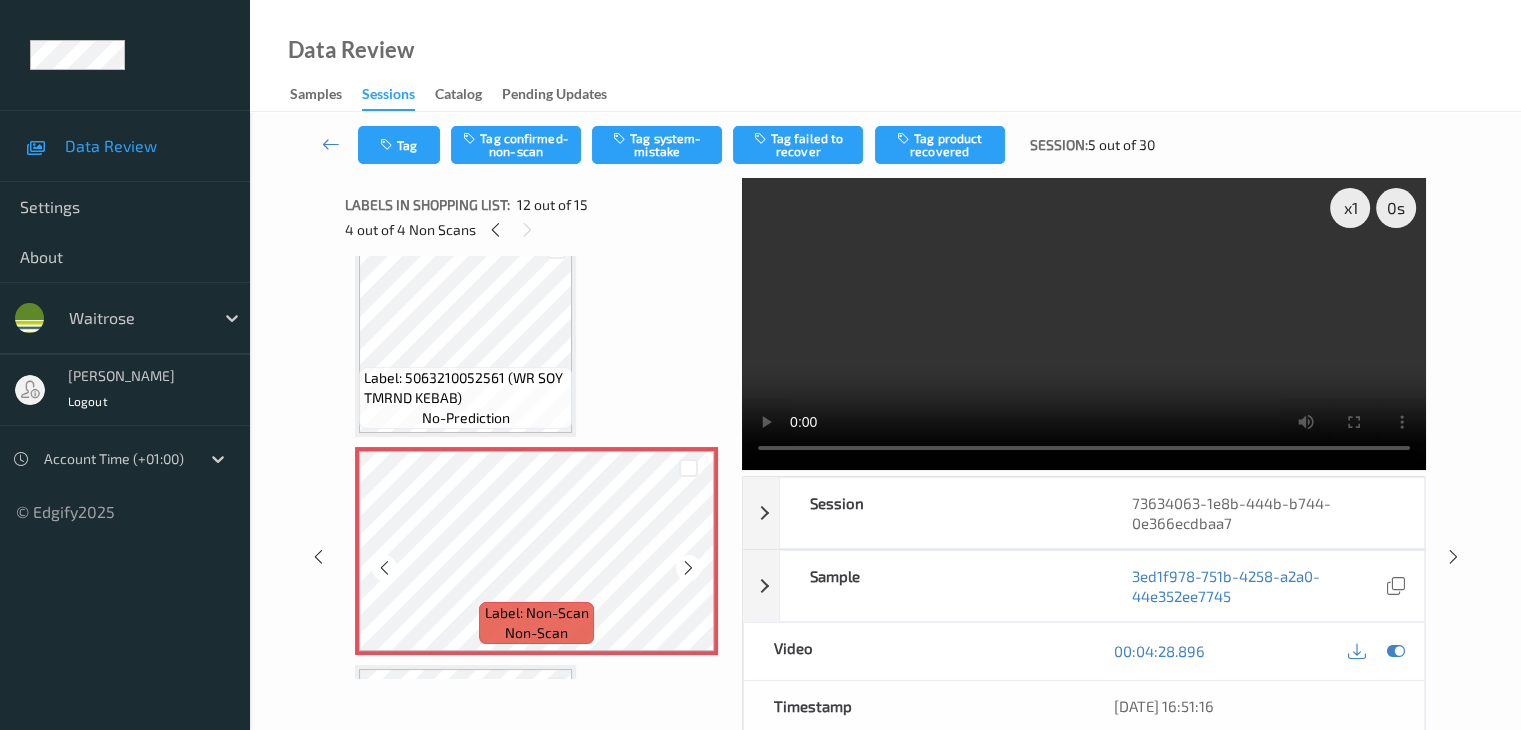 click at bounding box center (688, 568) 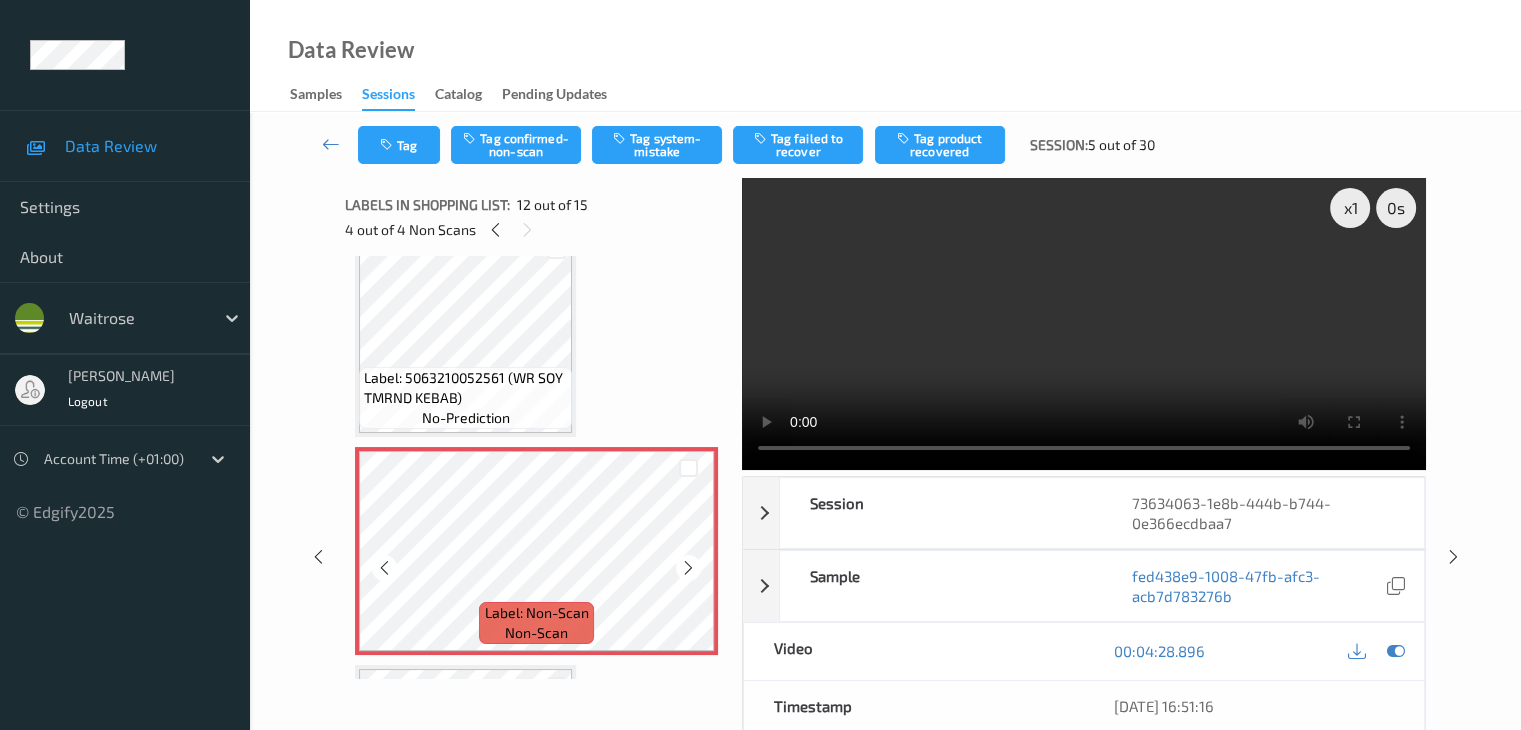 click at bounding box center [688, 568] 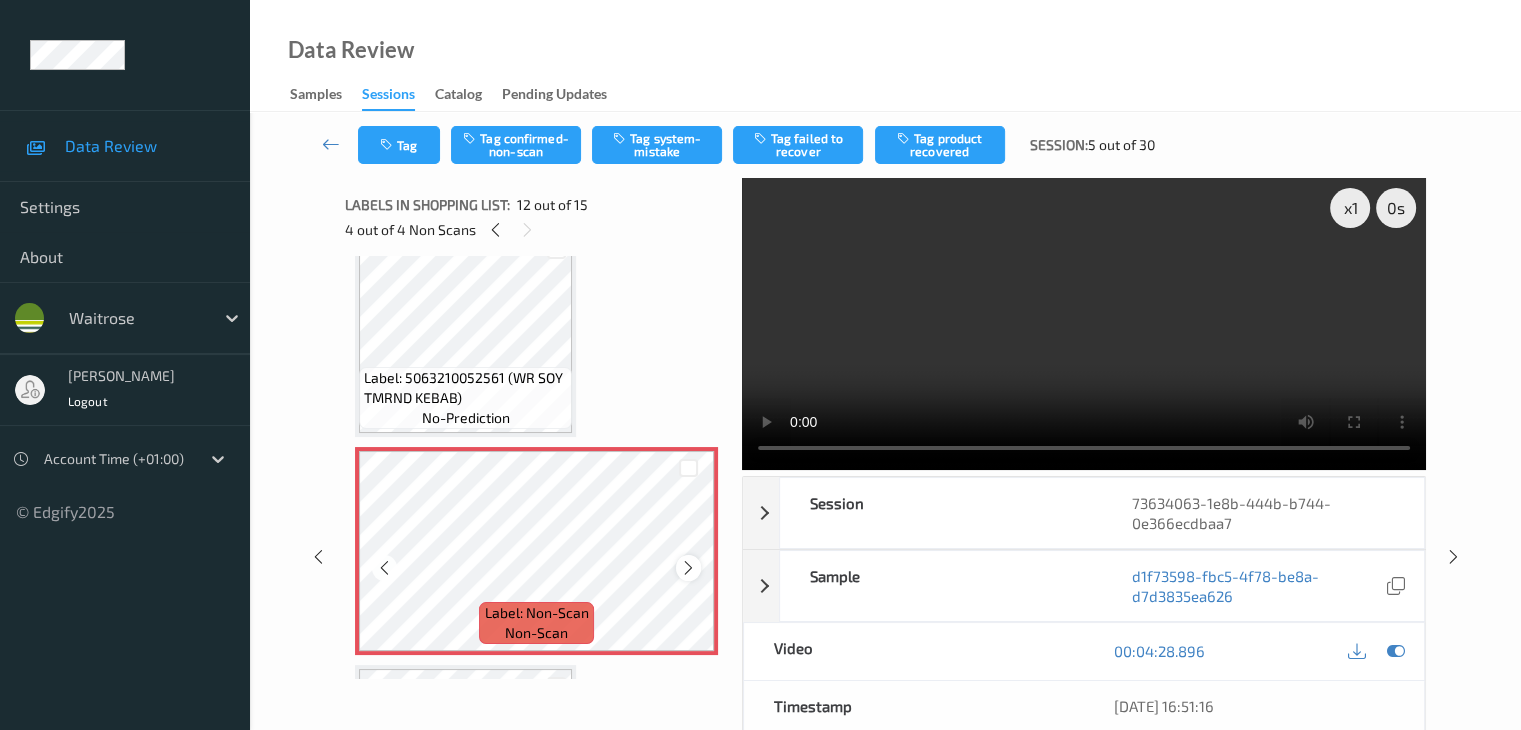 click at bounding box center (688, 568) 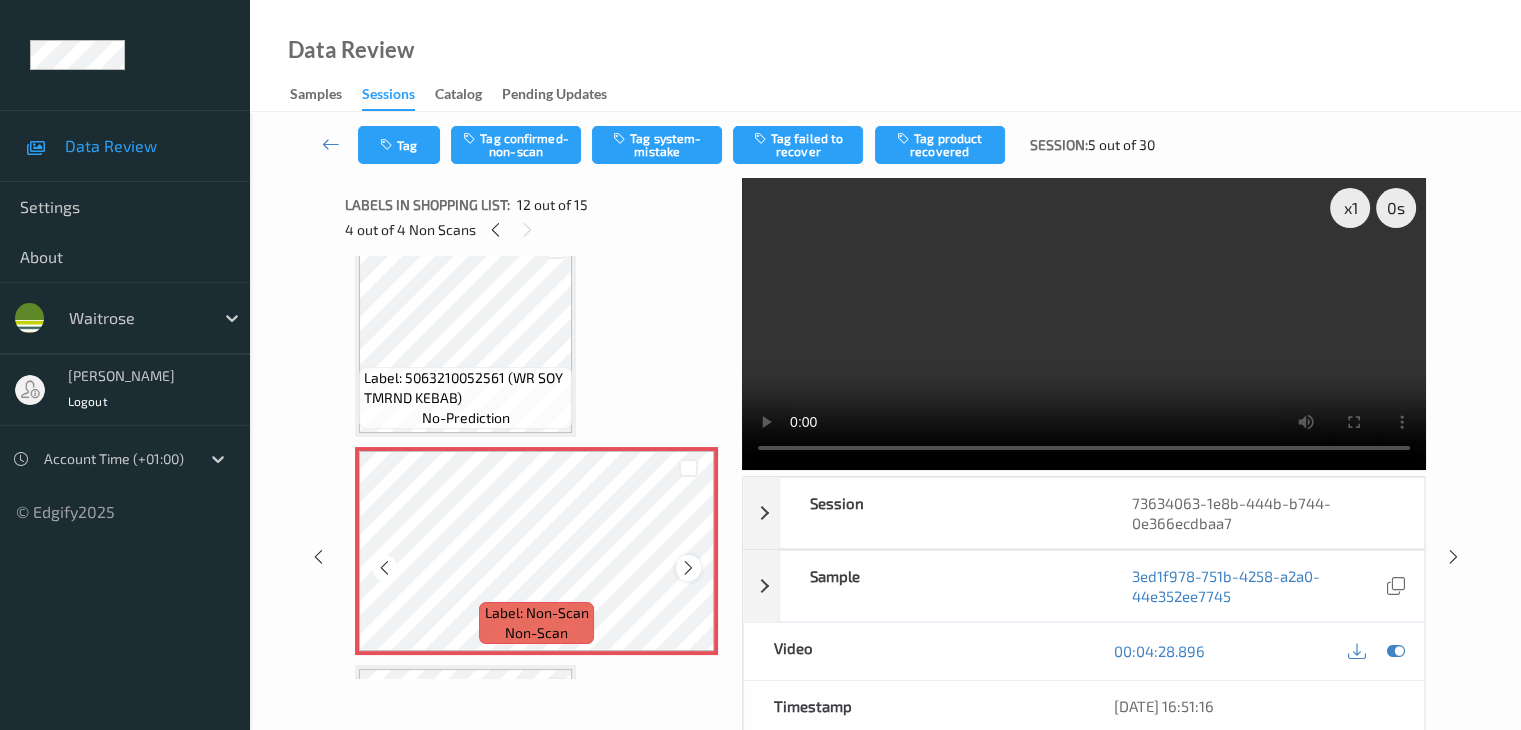 click at bounding box center [688, 568] 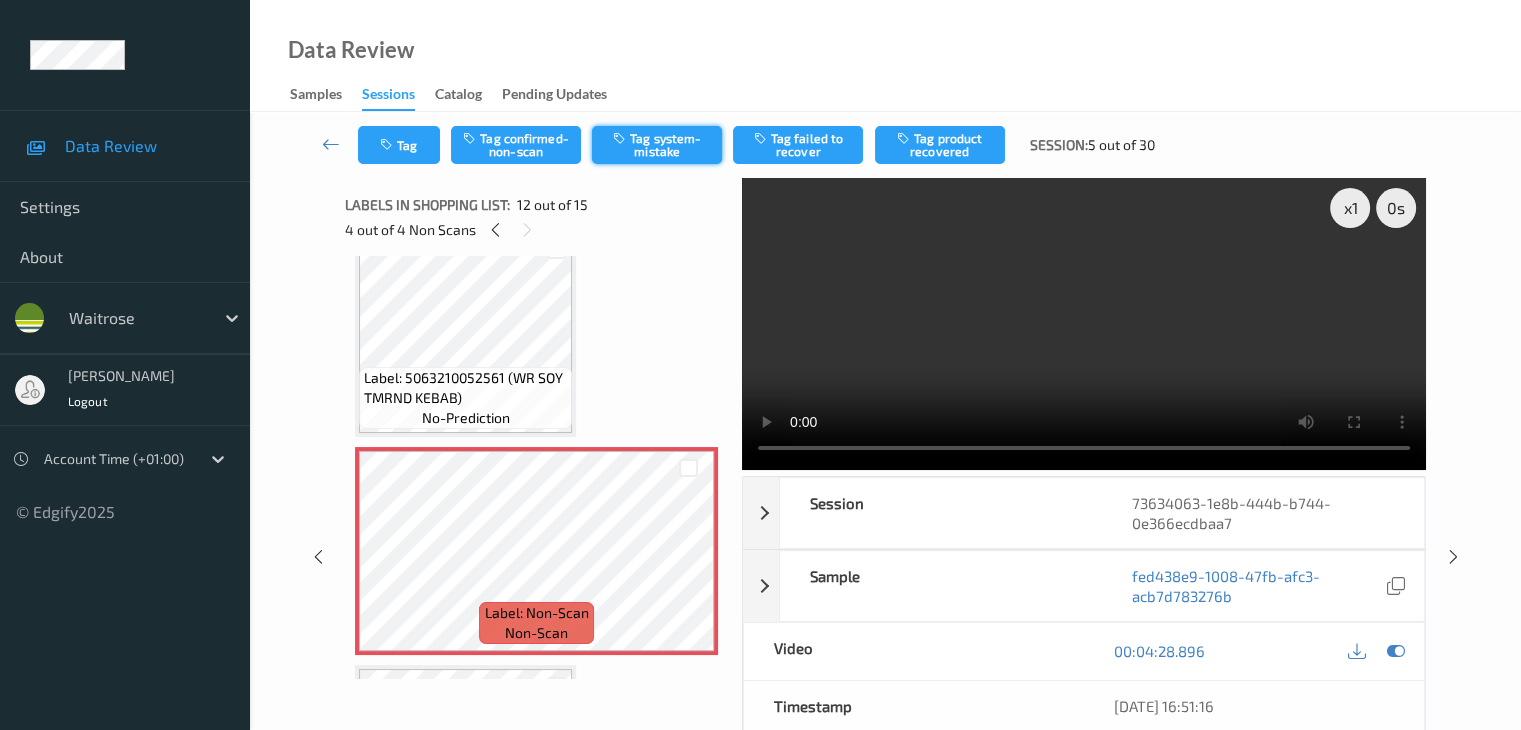 click on "Tag   system-mistake" at bounding box center [657, 145] 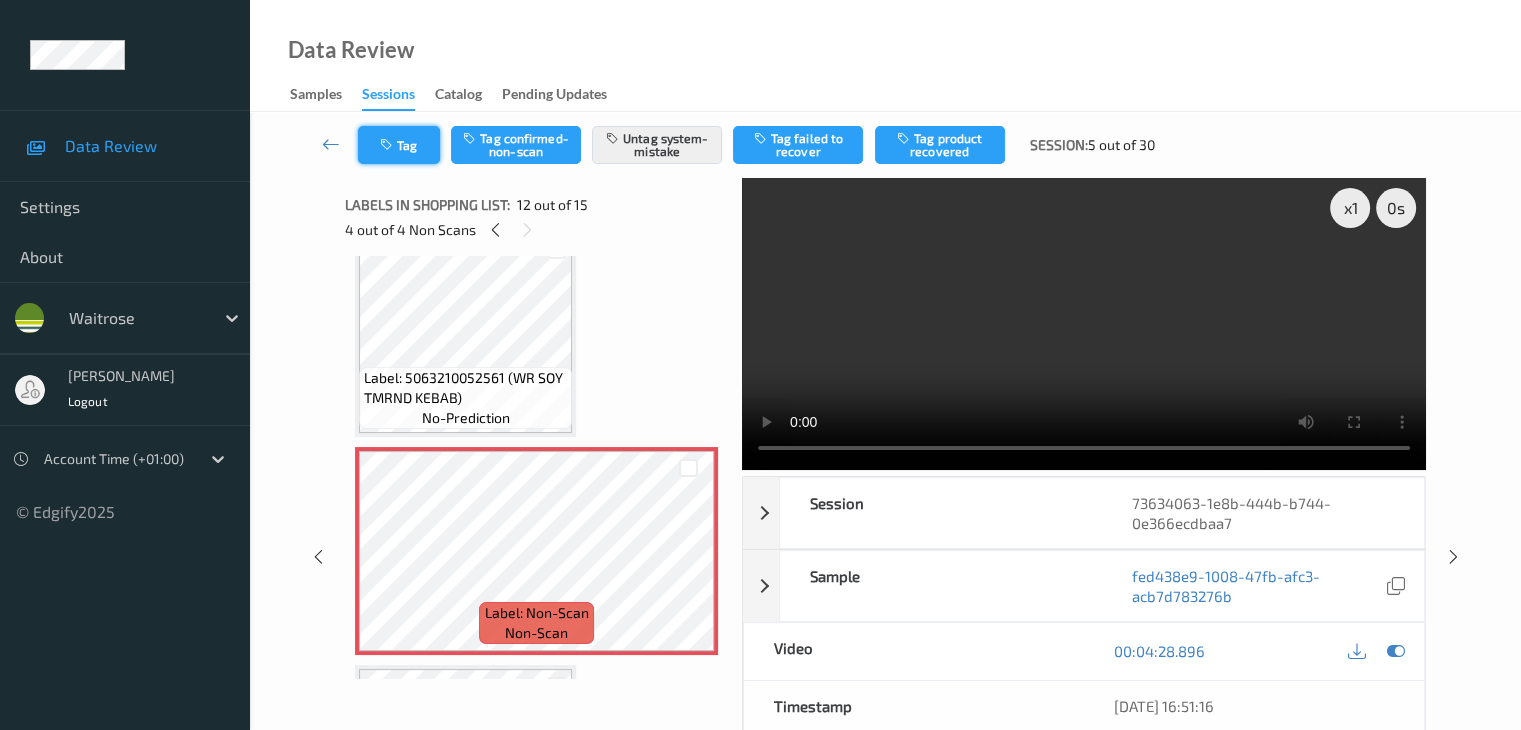 click on "Tag" at bounding box center (399, 145) 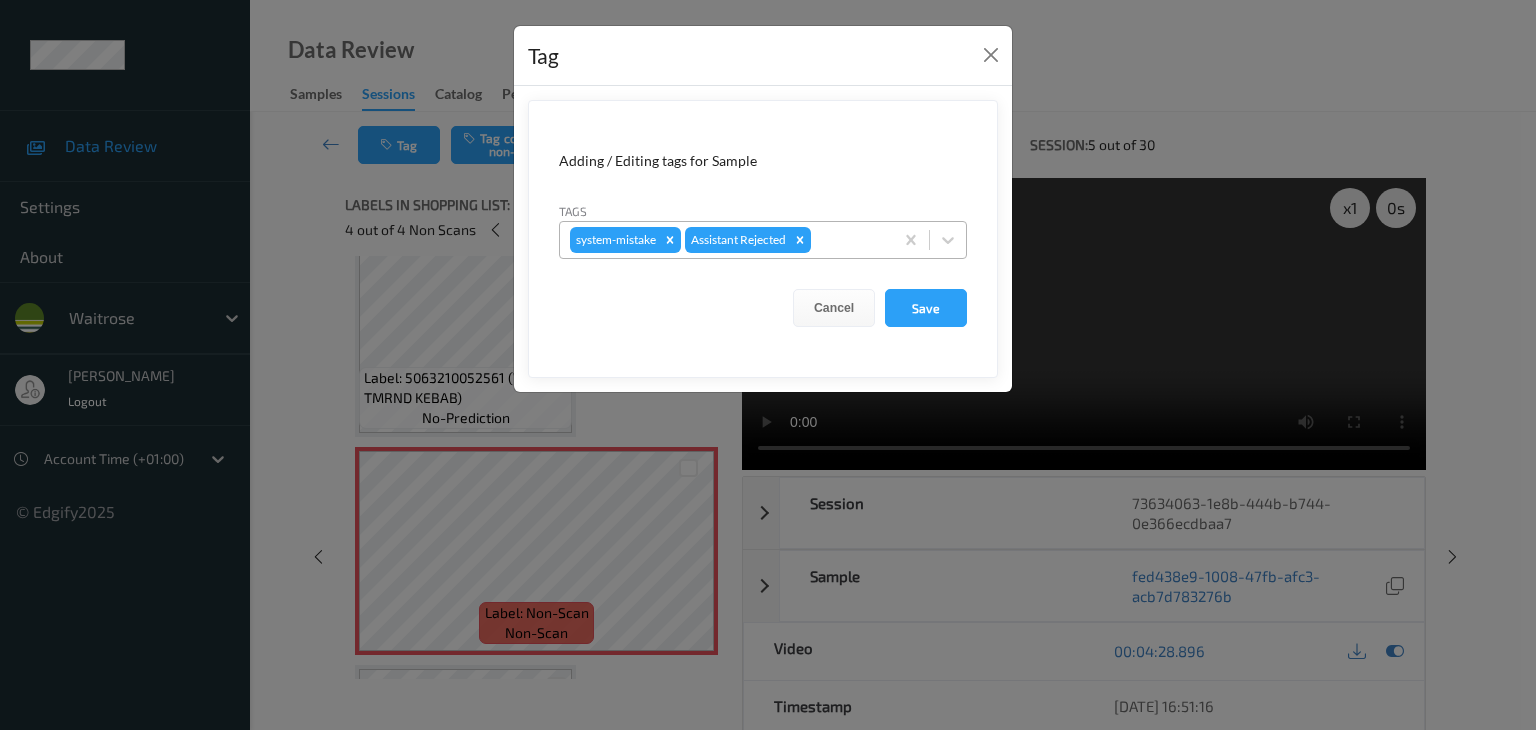 click at bounding box center (849, 240) 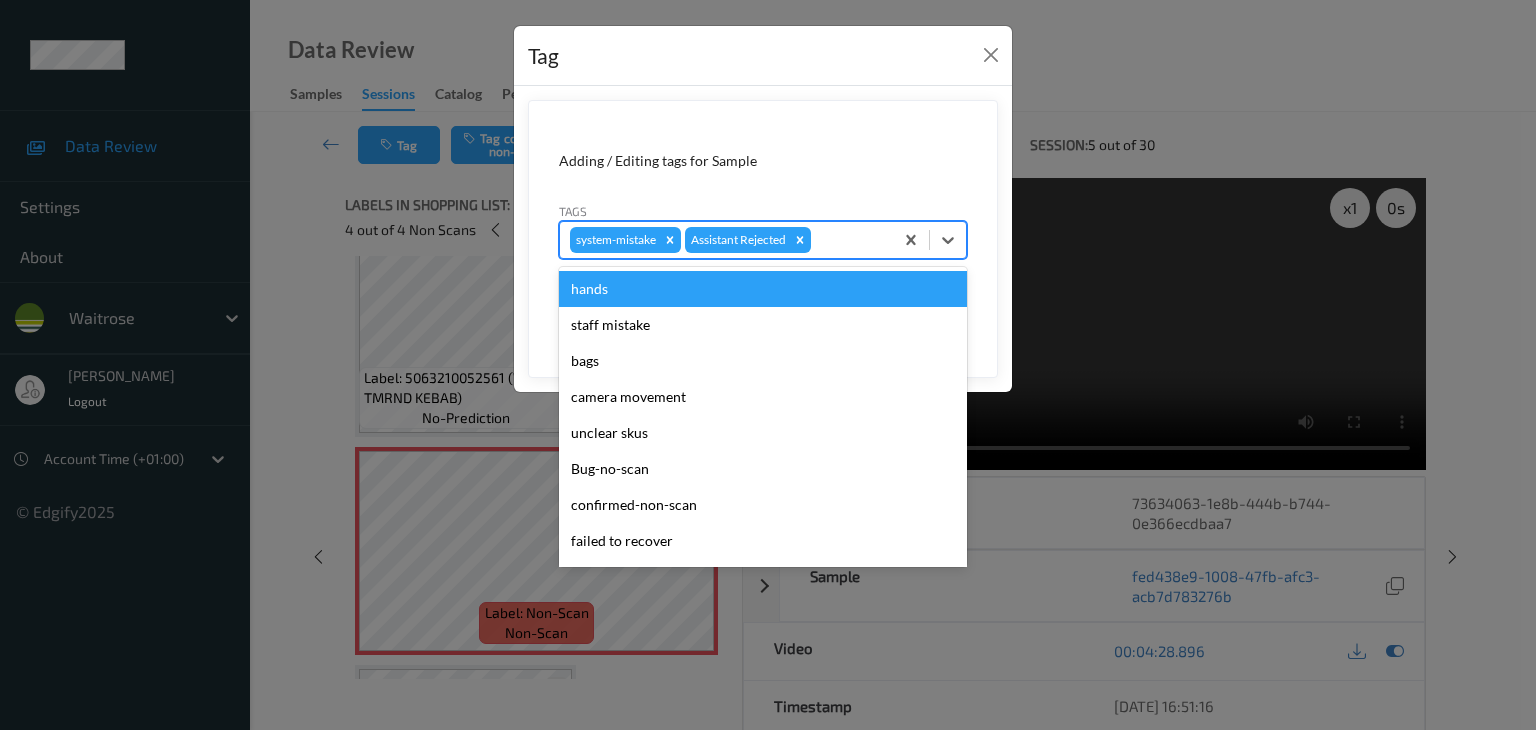 type on "u" 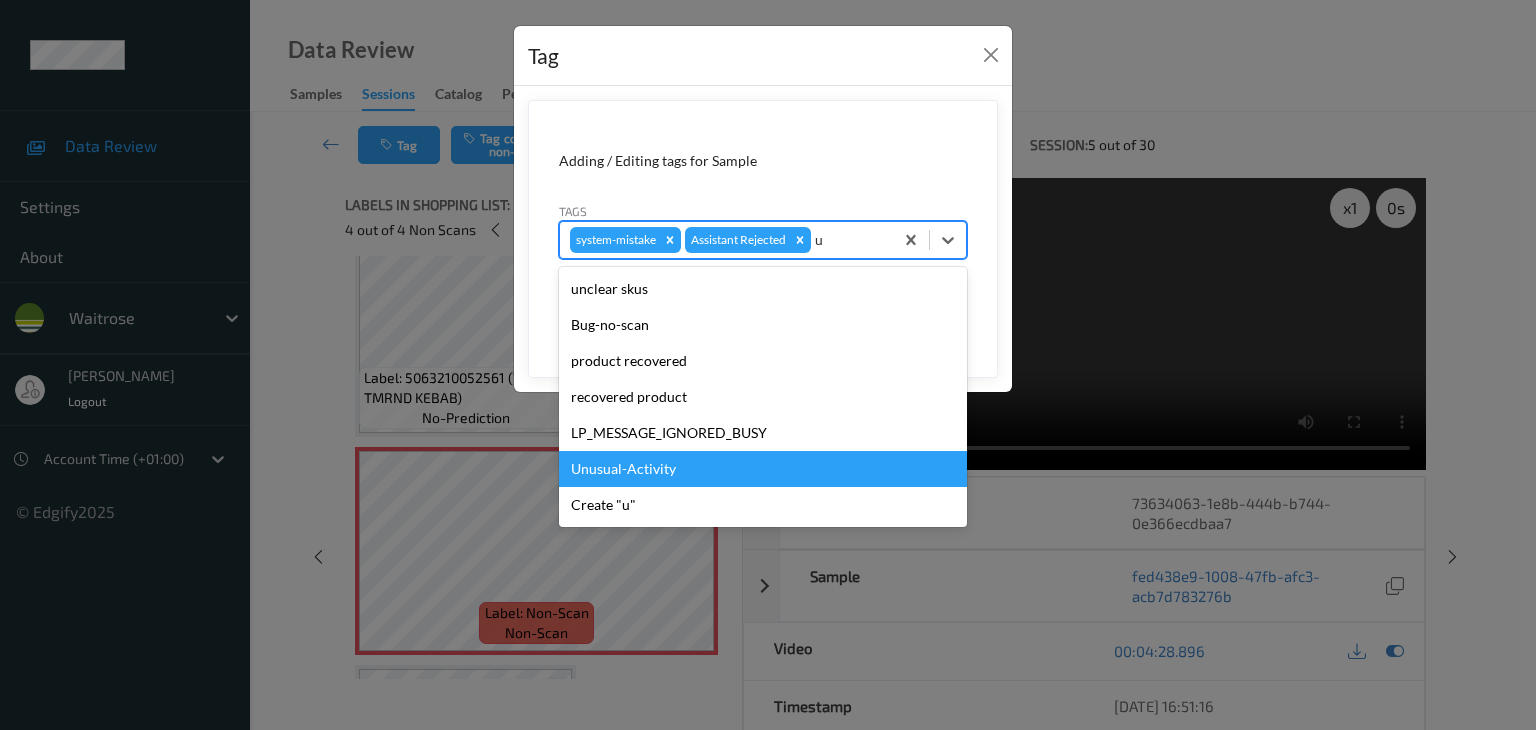 click on "Unusual-Activity" at bounding box center [763, 469] 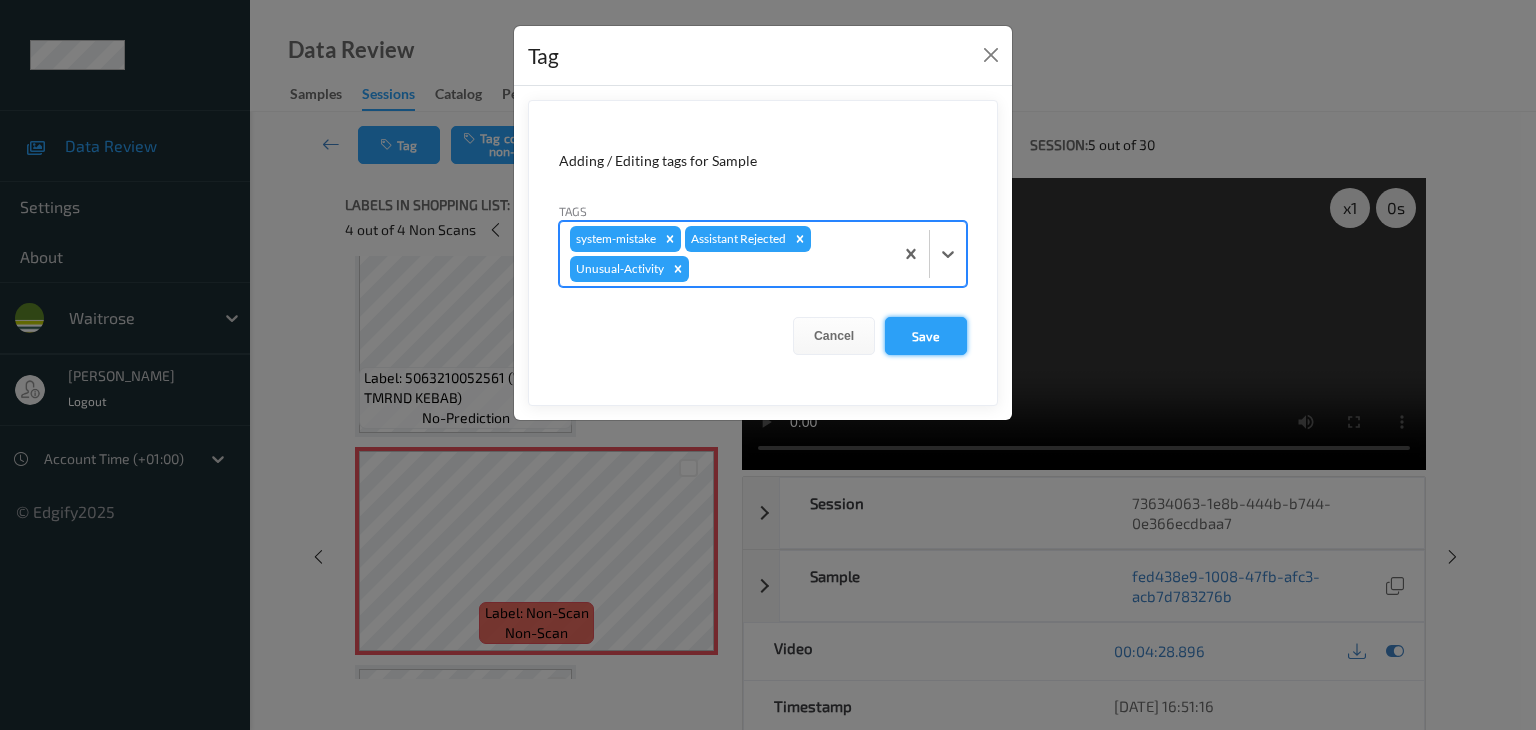click on "Save" at bounding box center (926, 336) 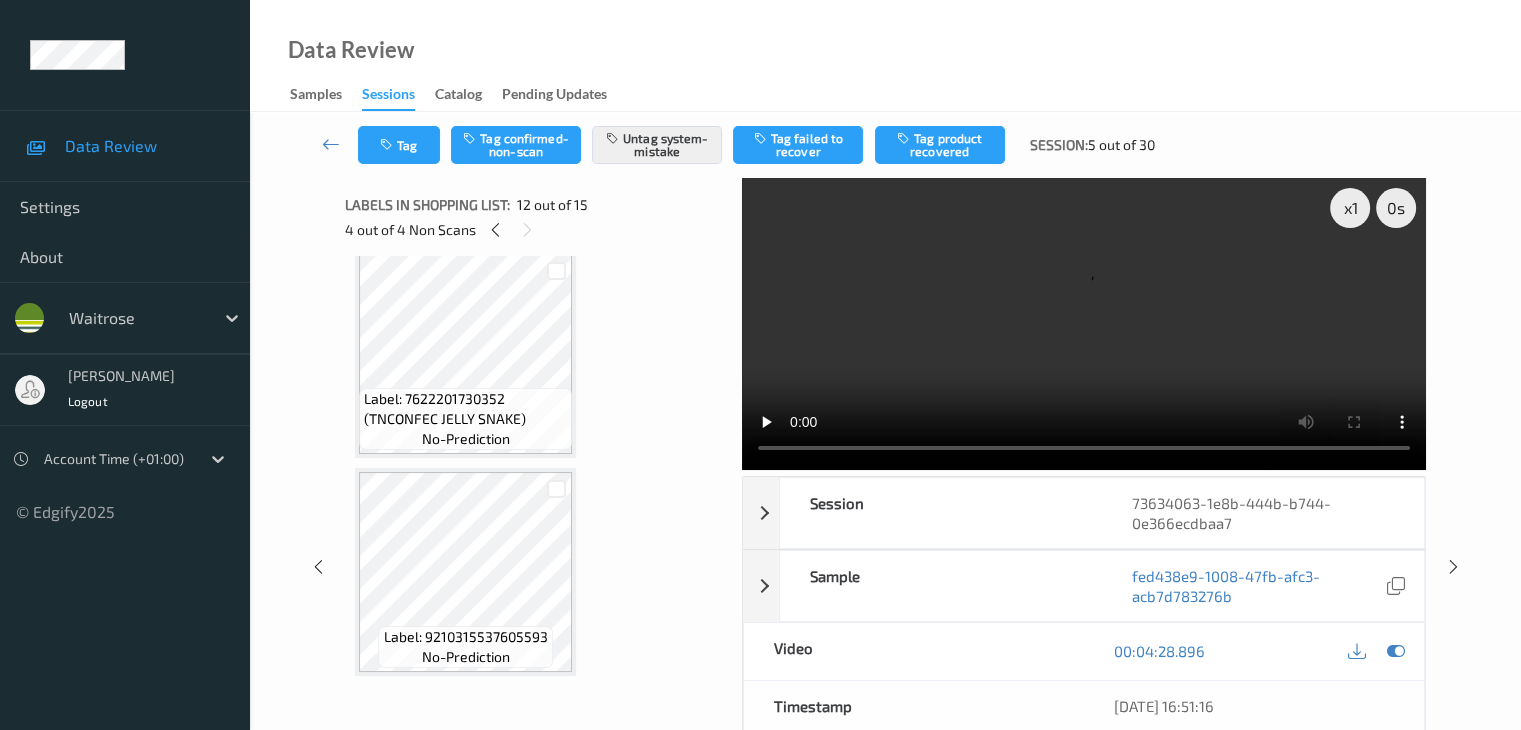 scroll, scrollTop: 2857, scrollLeft: 0, axis: vertical 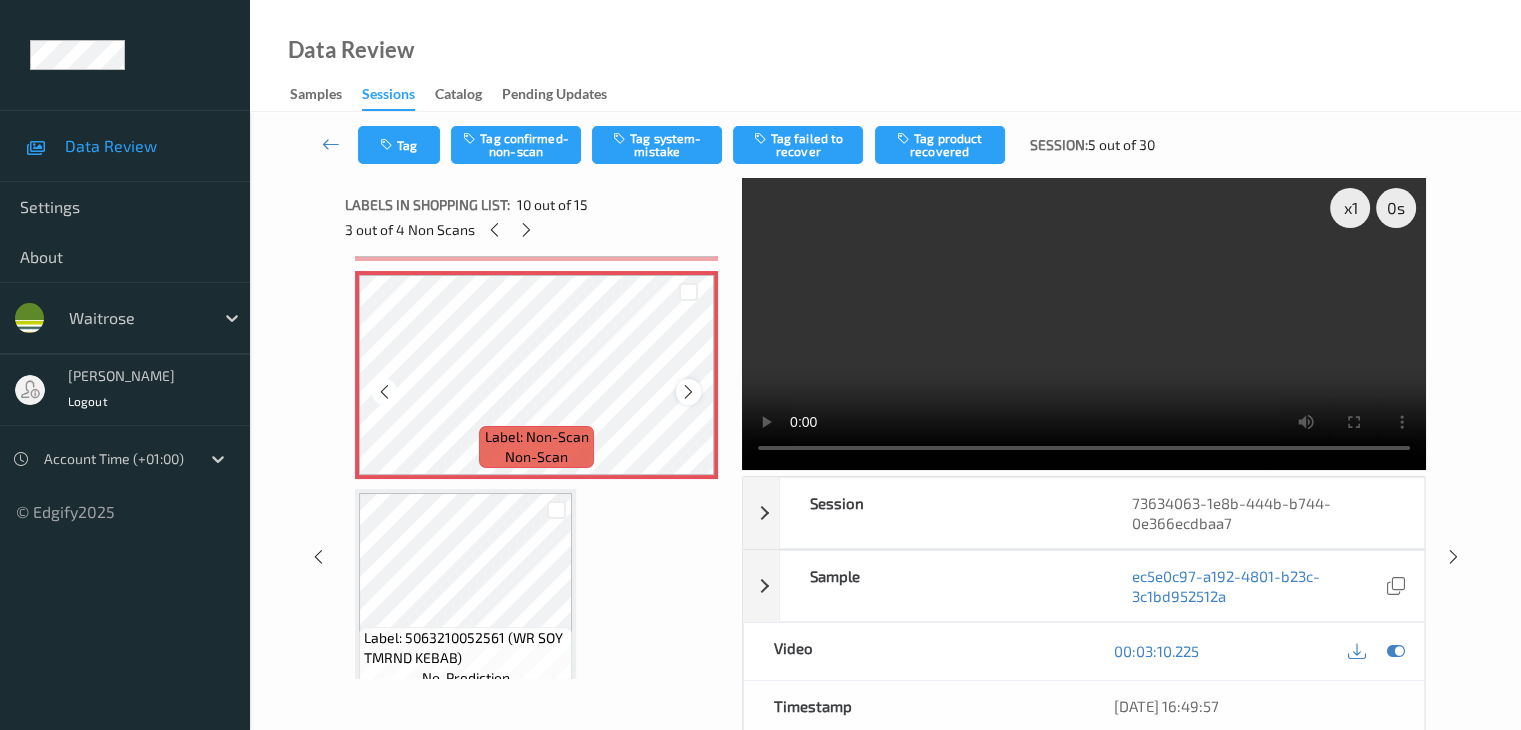 click at bounding box center (688, 392) 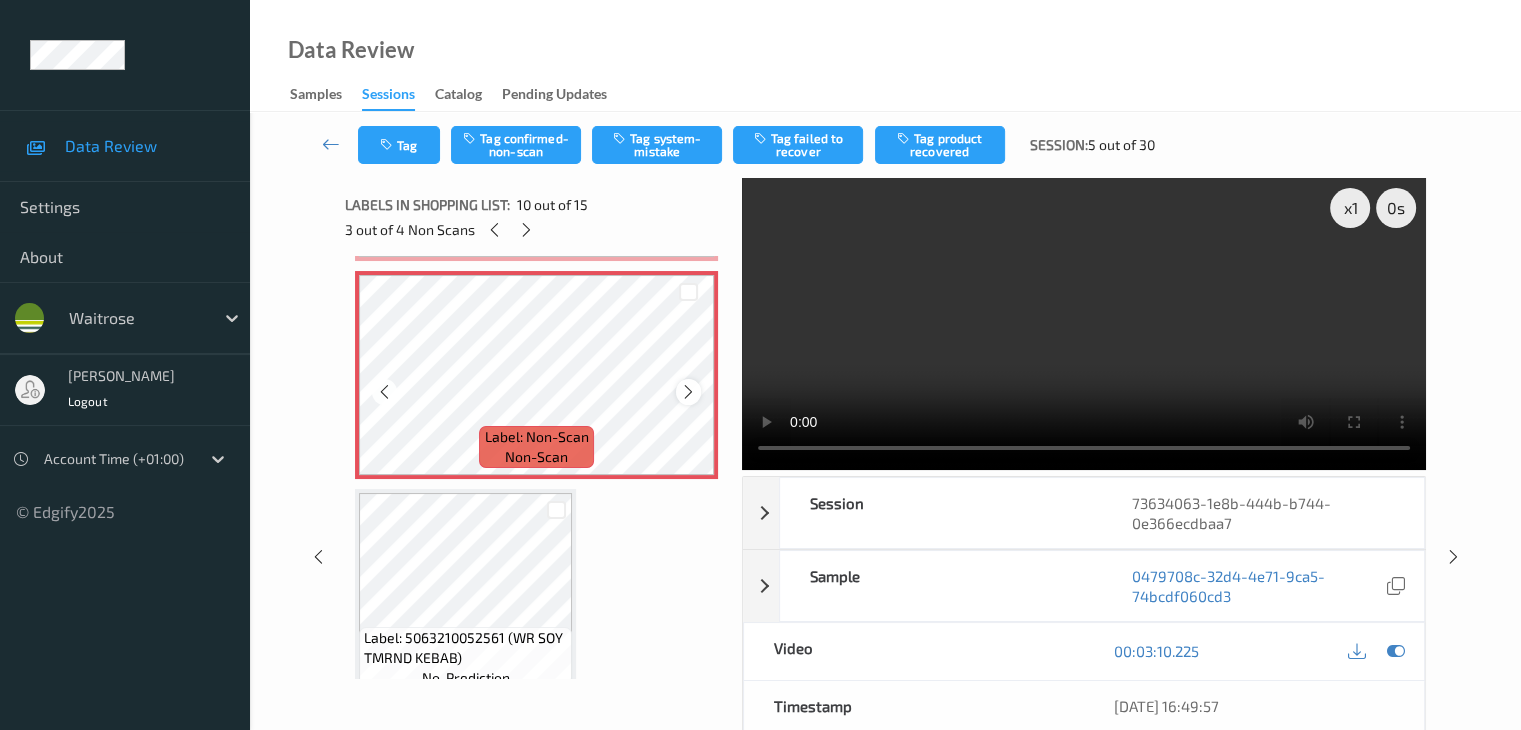 click at bounding box center [688, 392] 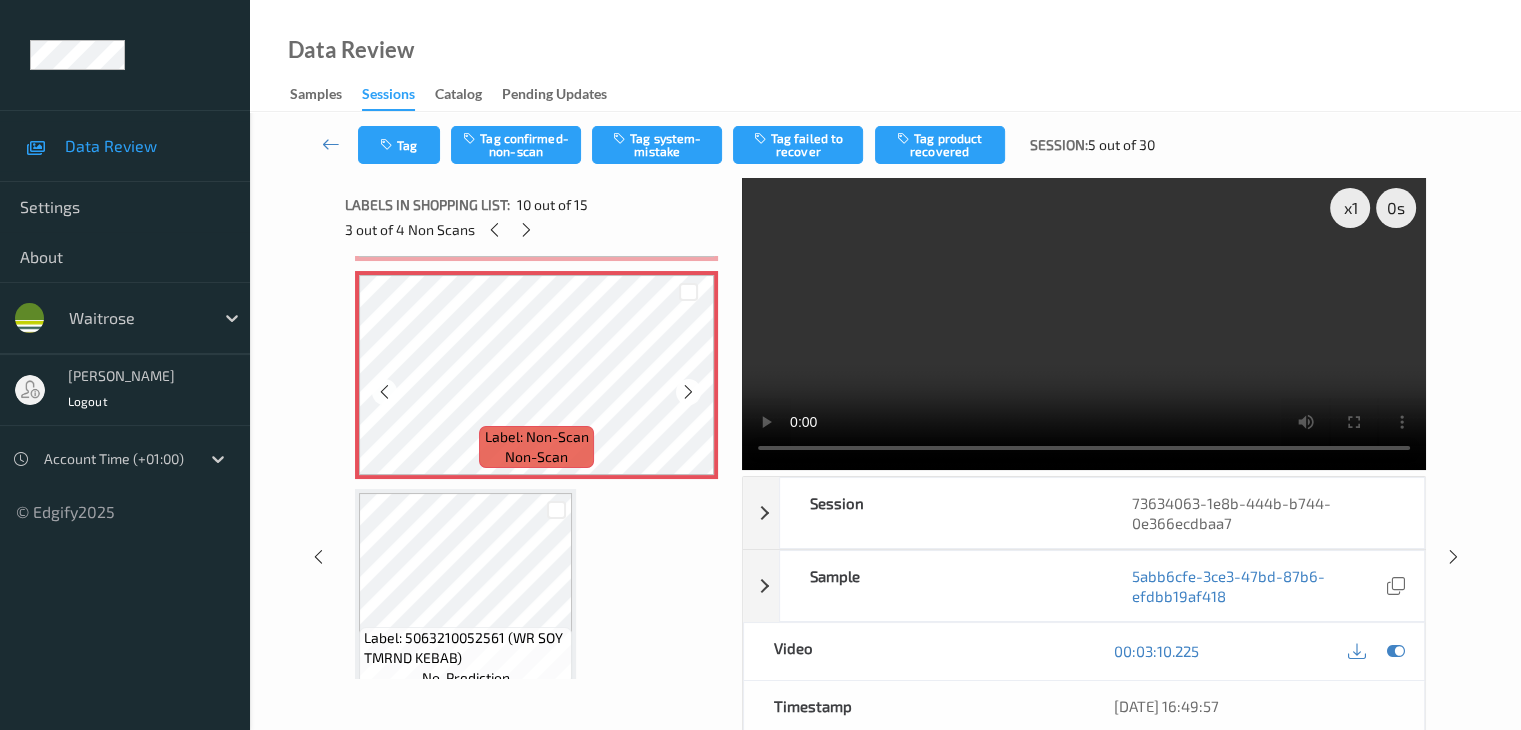 click at bounding box center [688, 392] 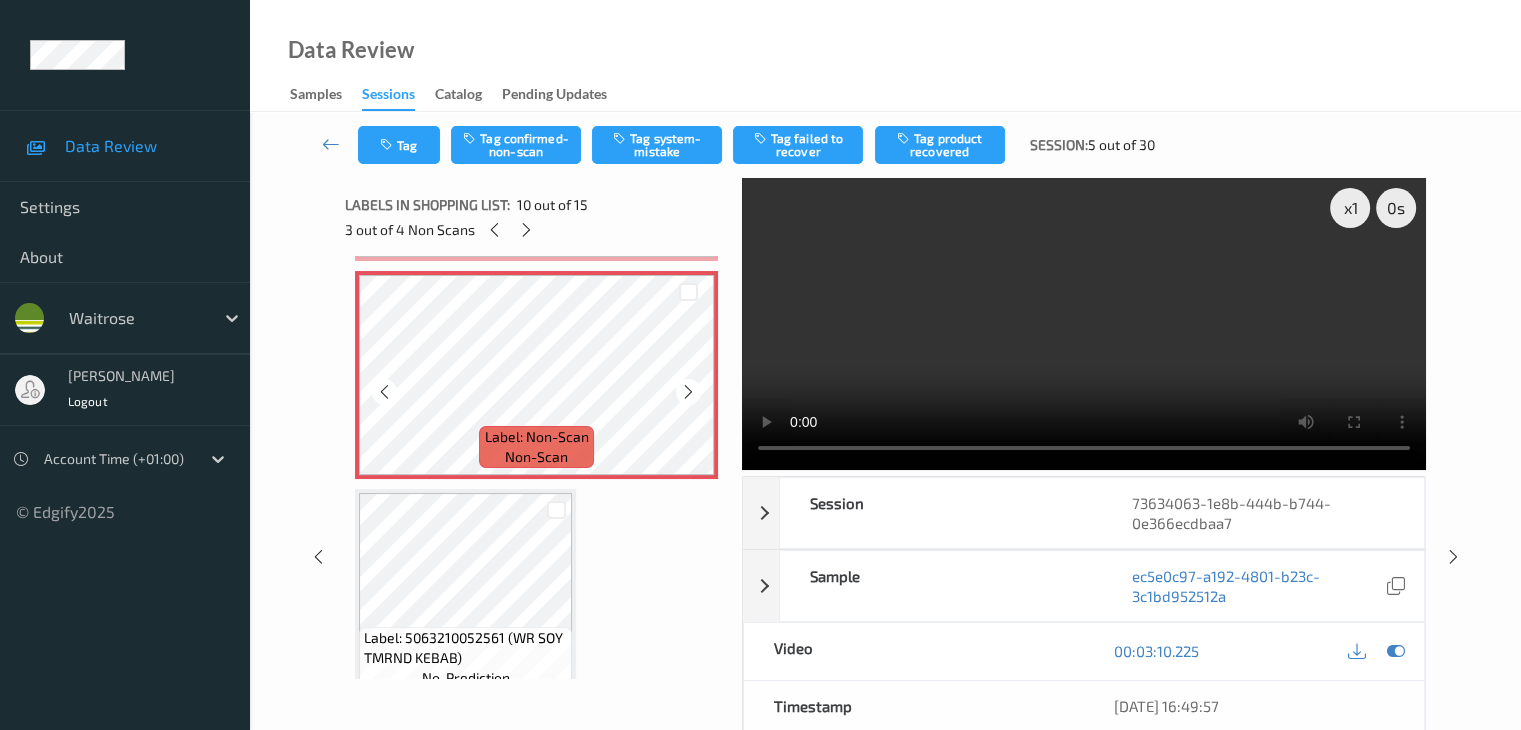 click at bounding box center (688, 392) 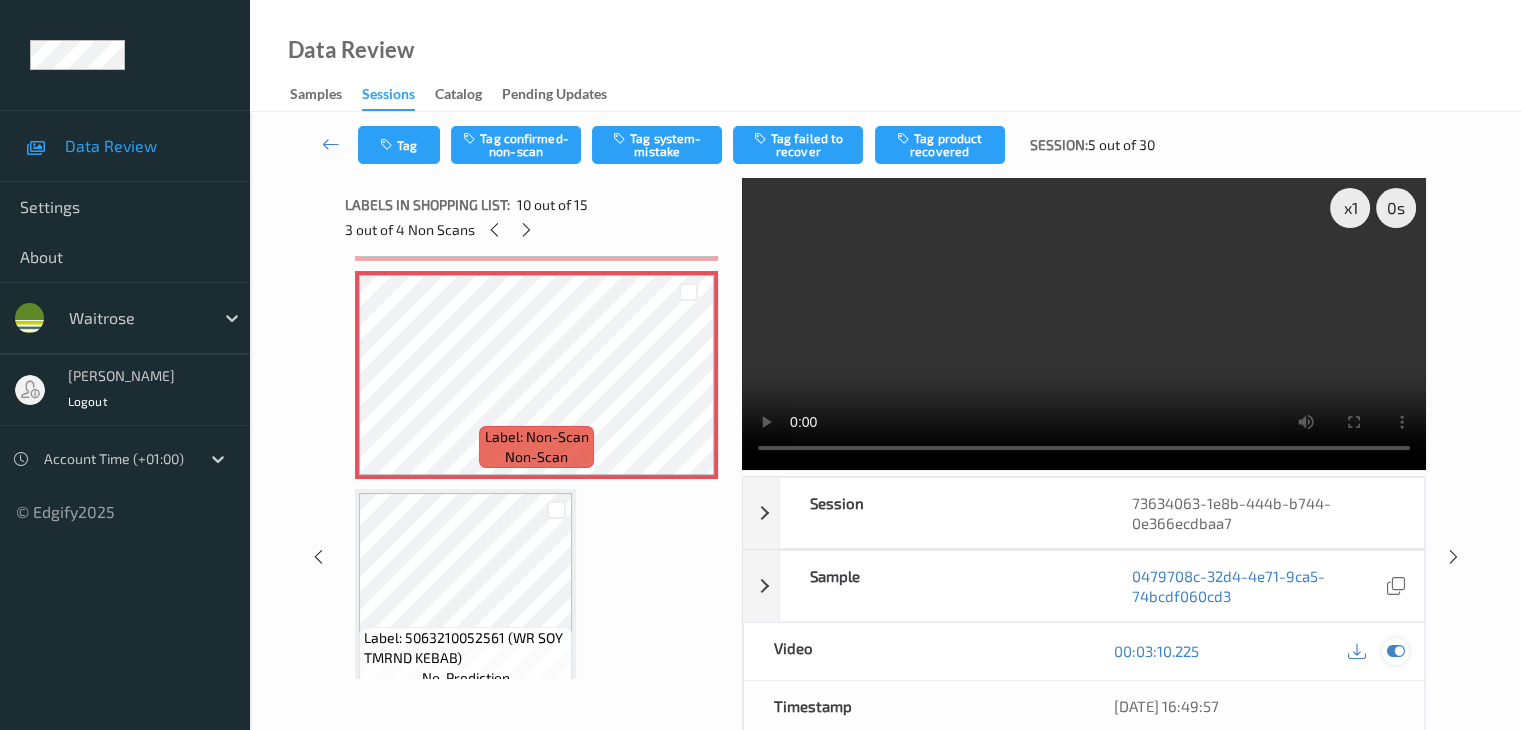 click at bounding box center (1395, 651) 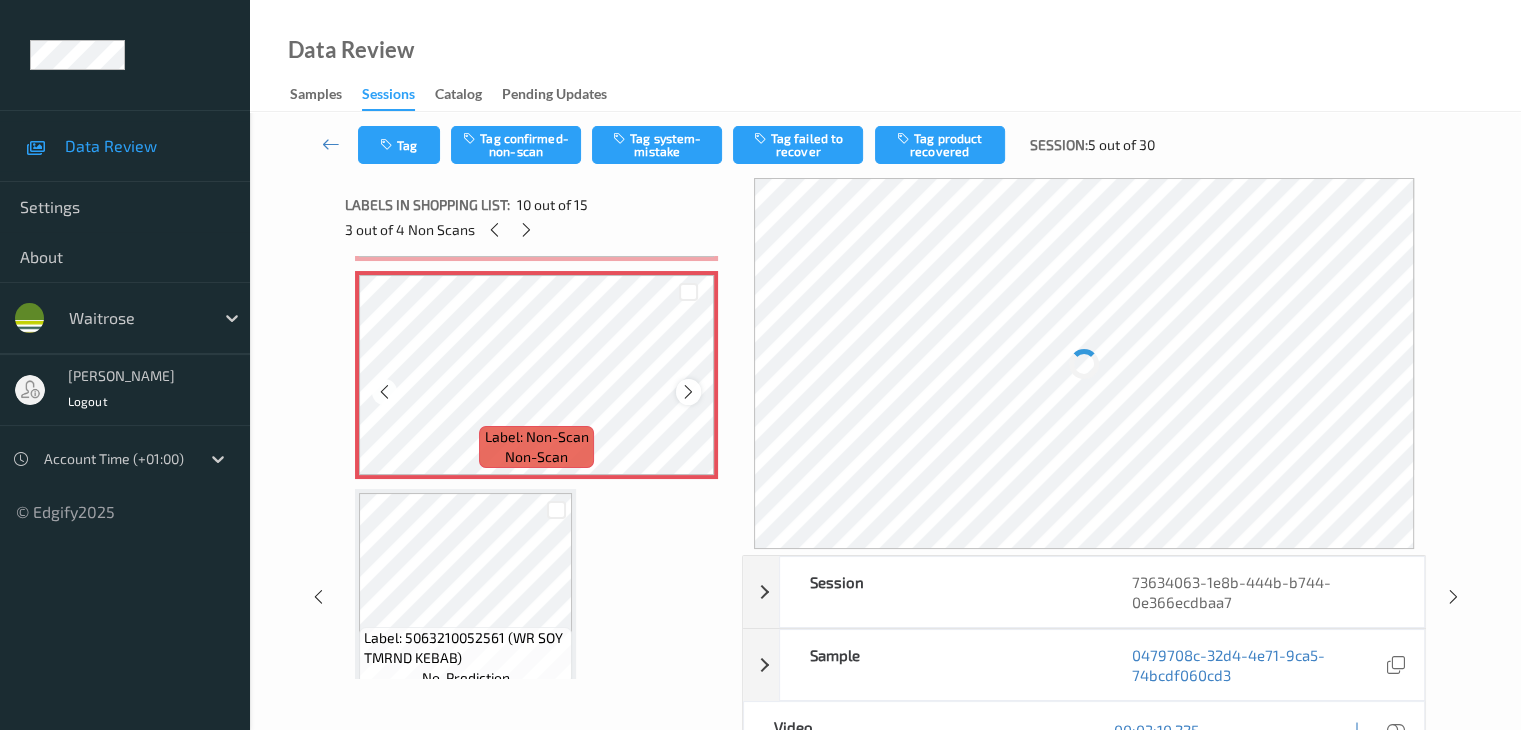 click at bounding box center (688, 392) 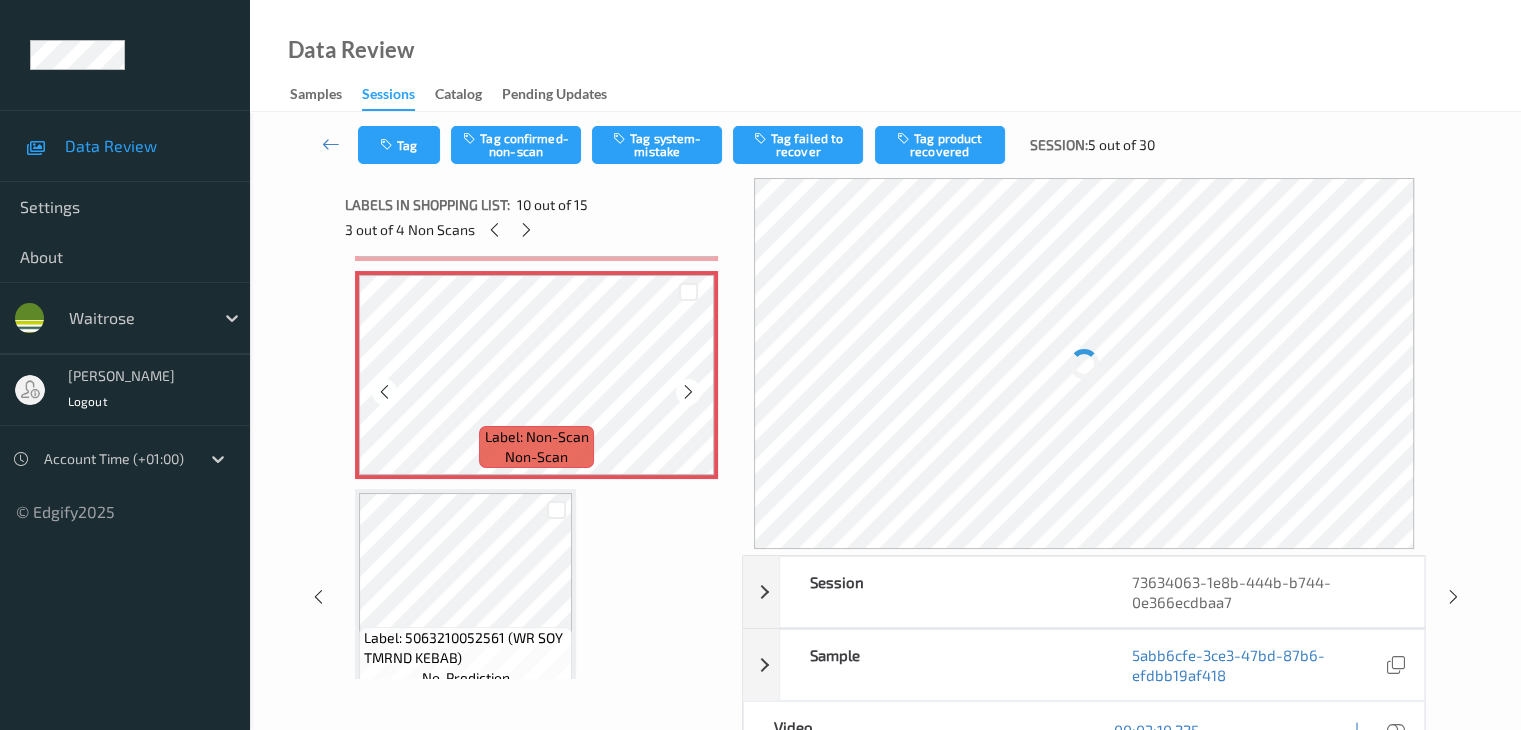 click at bounding box center [688, 392] 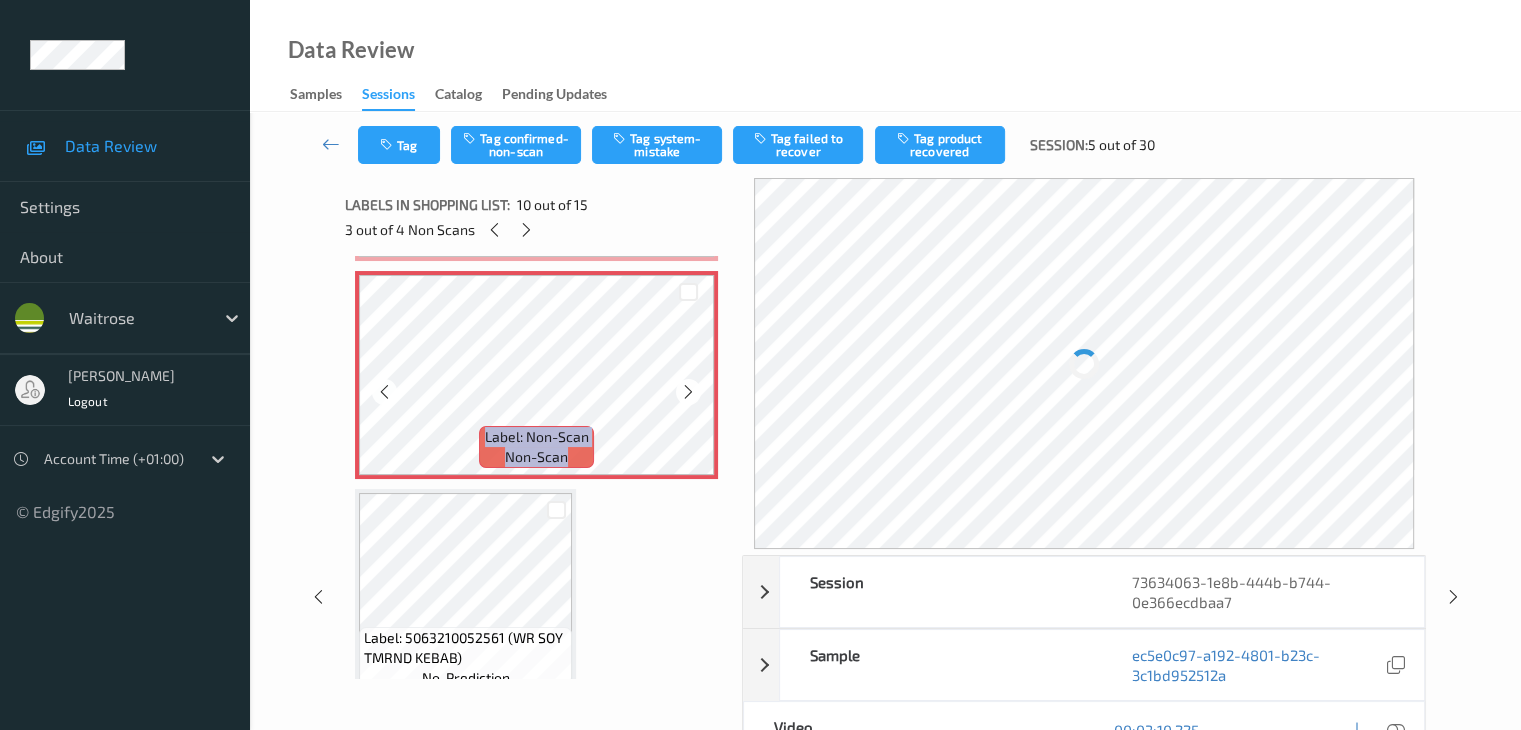 click at bounding box center (688, 392) 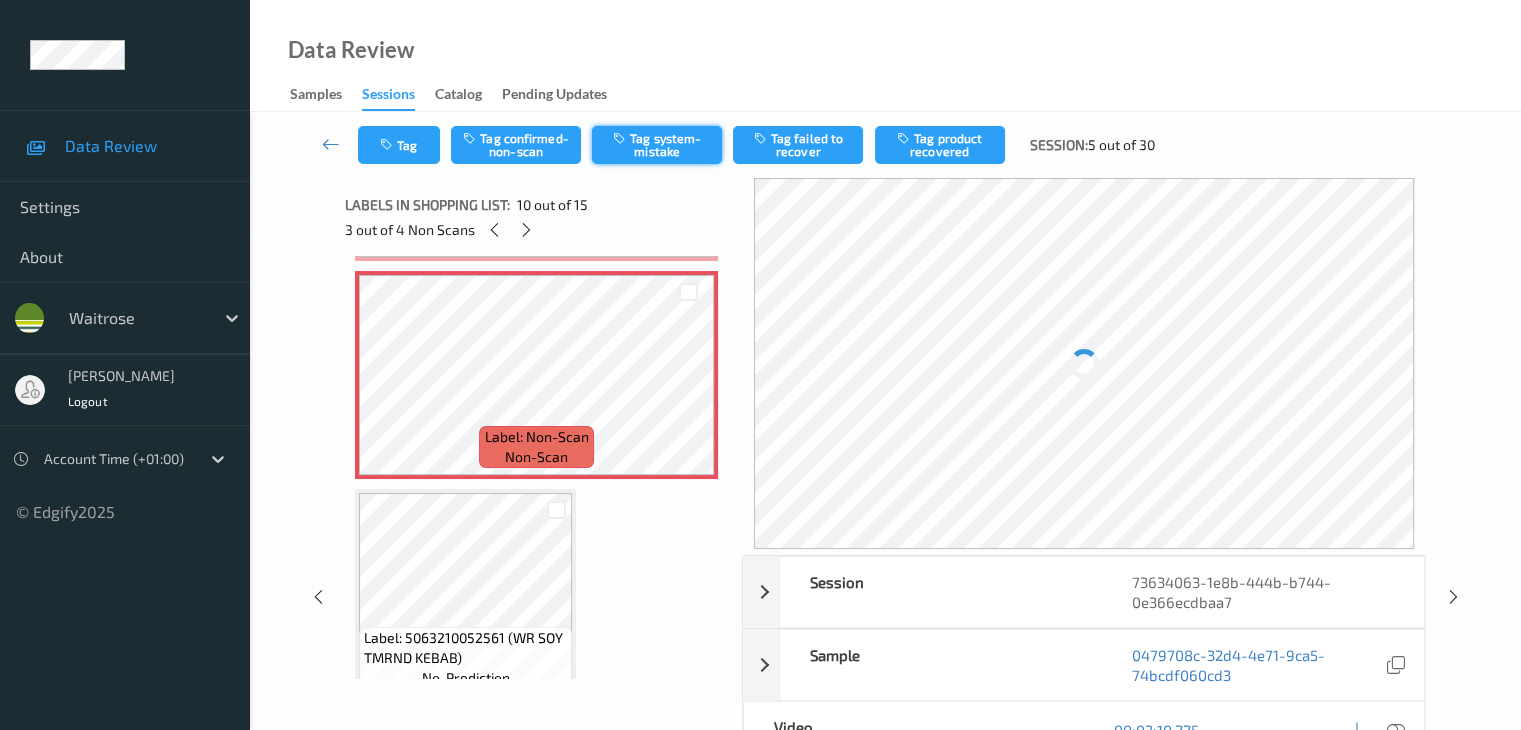 click on "Tag   system-mistake" at bounding box center (657, 145) 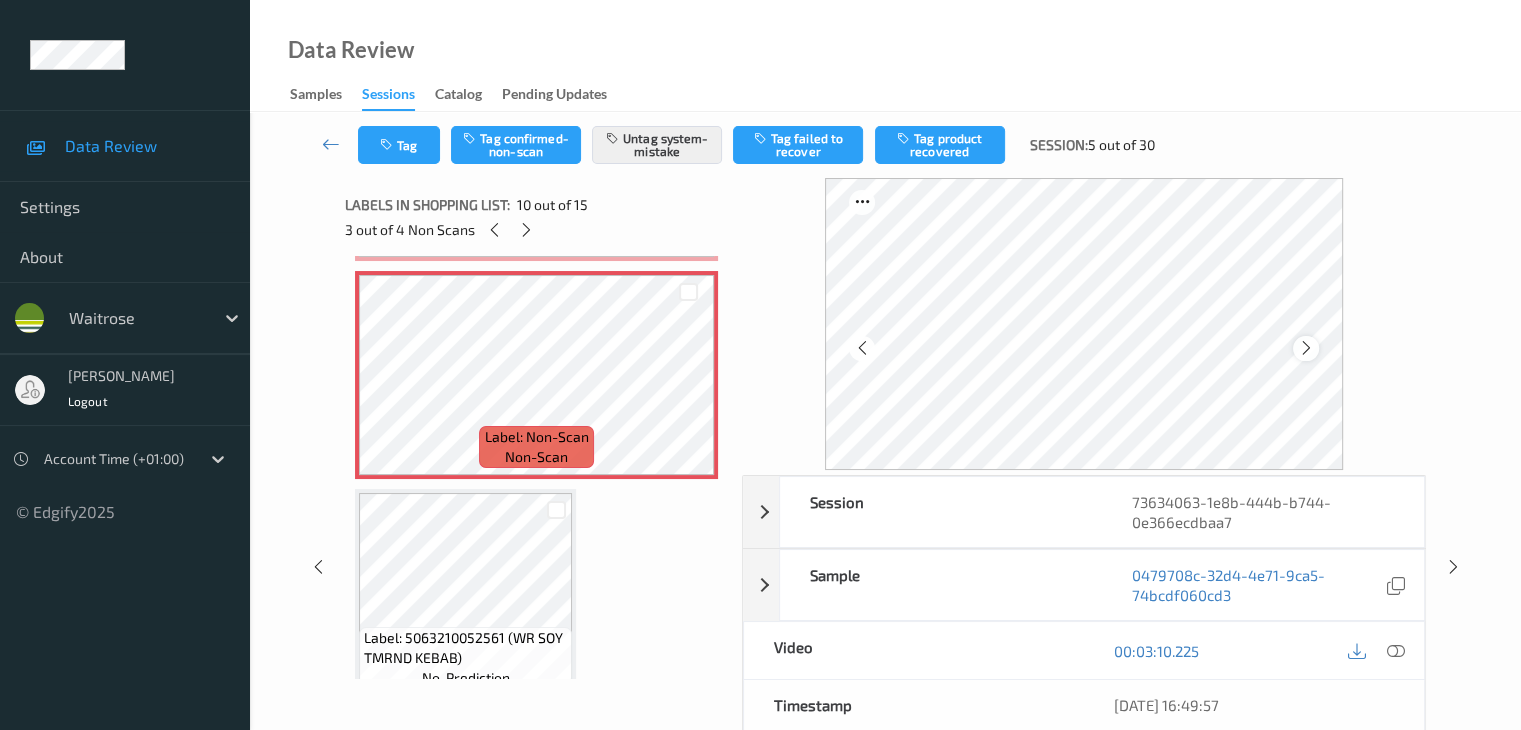 click at bounding box center [1306, 348] 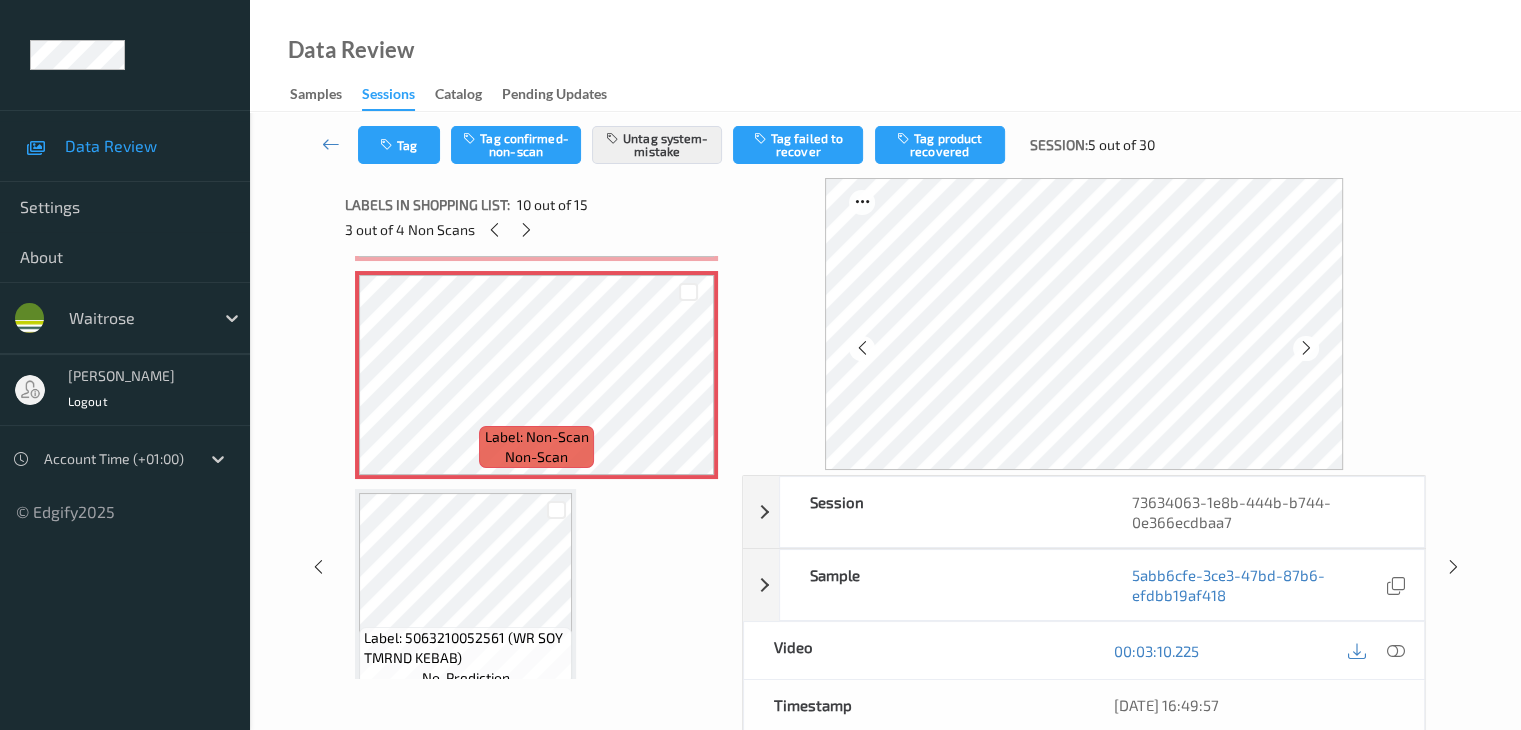 click at bounding box center [1306, 348] 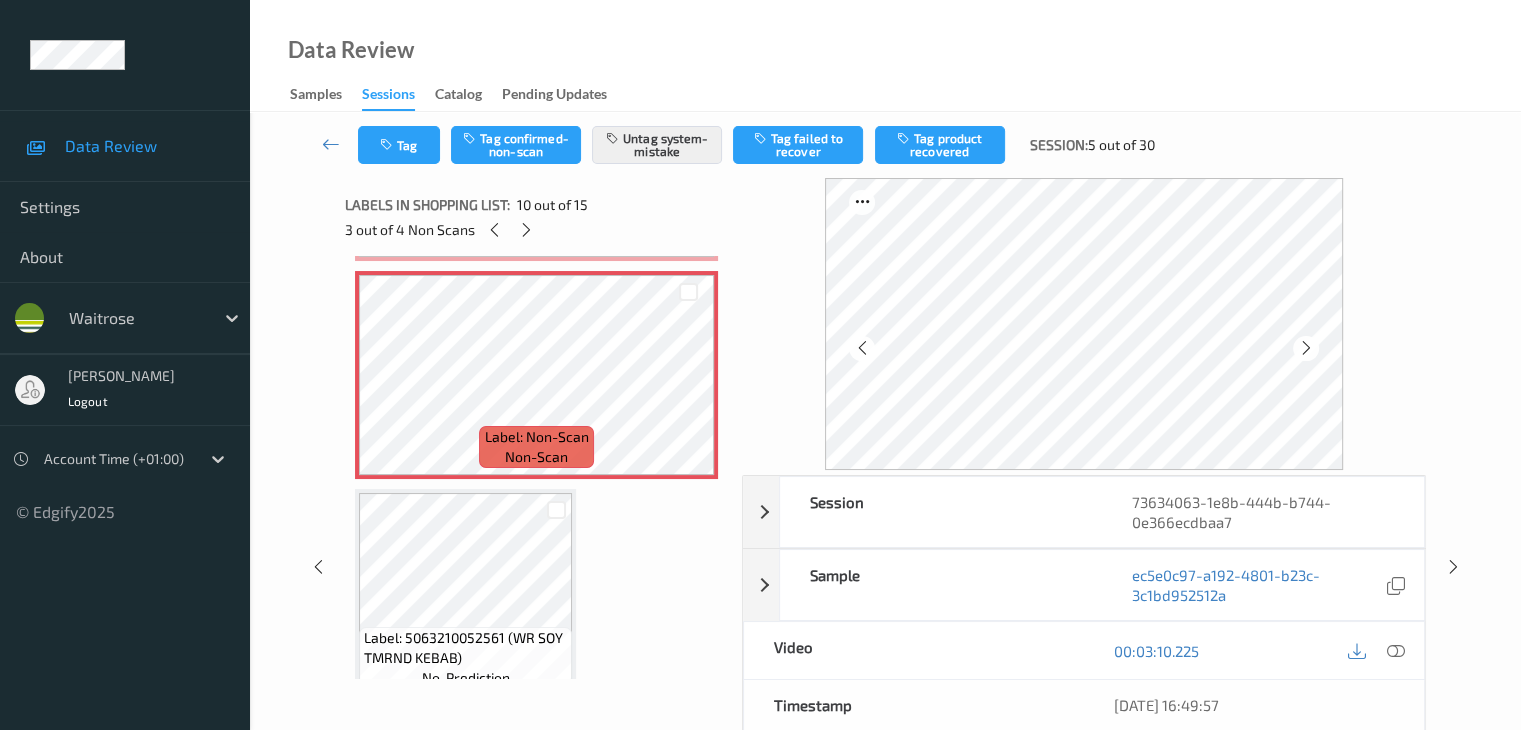 click at bounding box center (1306, 348) 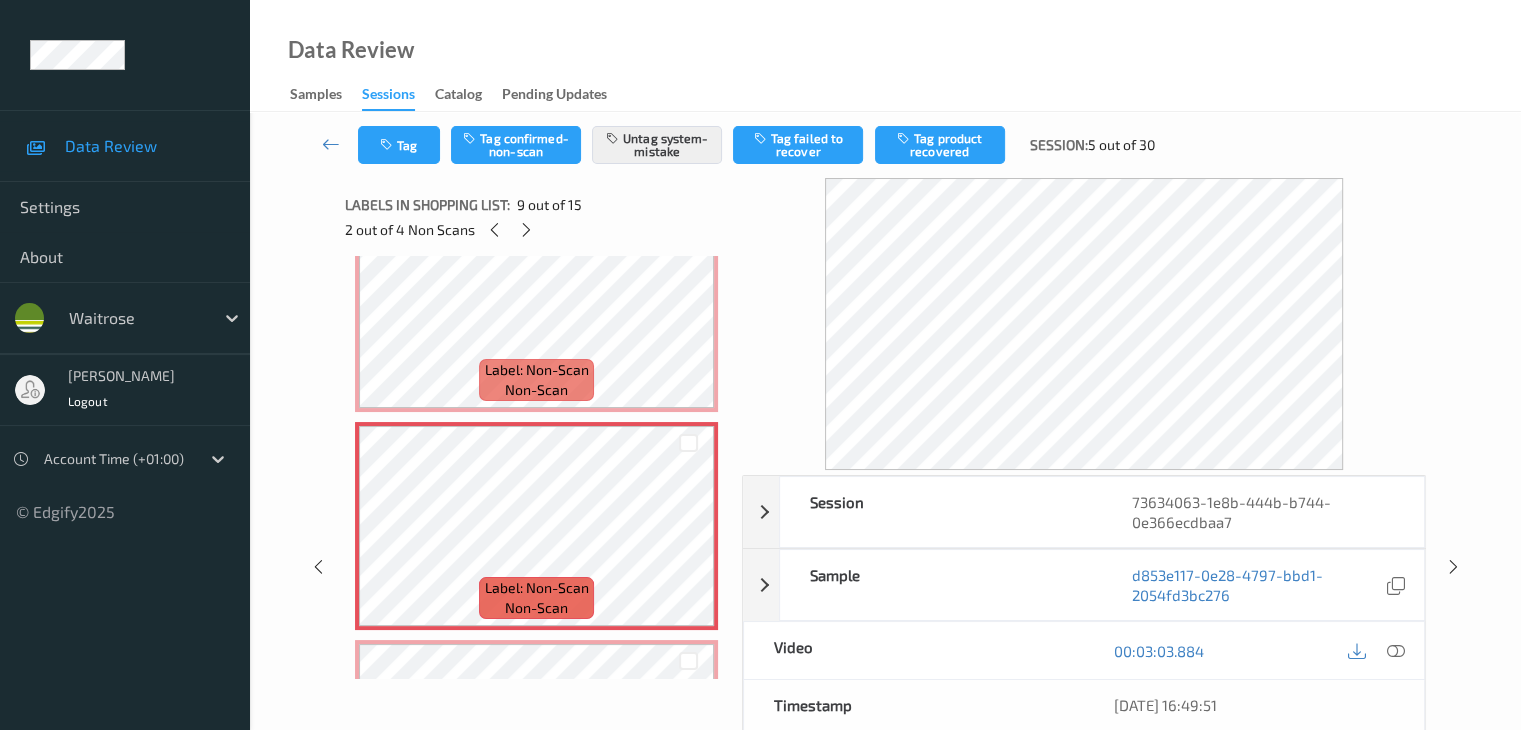 scroll, scrollTop: 1557, scrollLeft: 0, axis: vertical 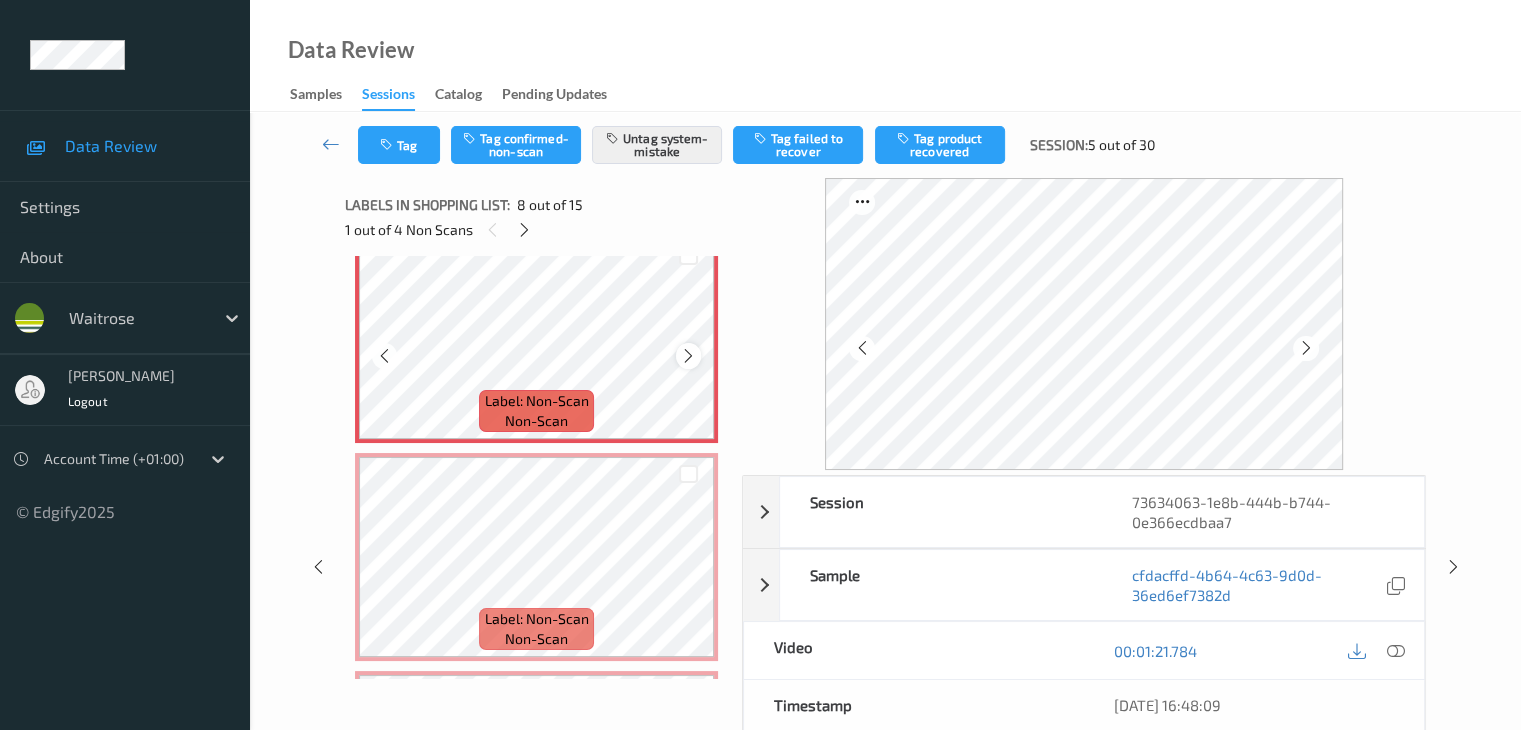 click at bounding box center [688, 356] 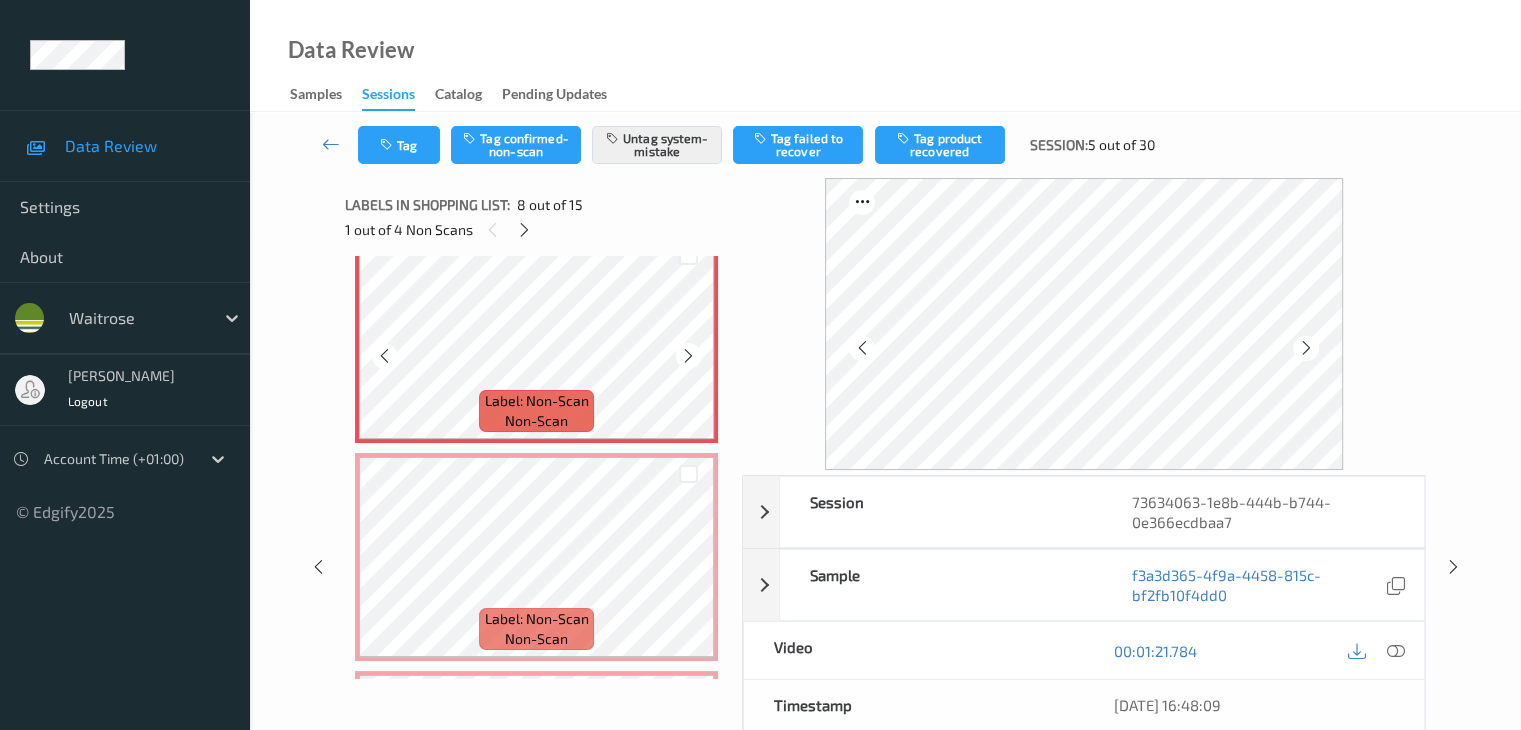 click at bounding box center [688, 356] 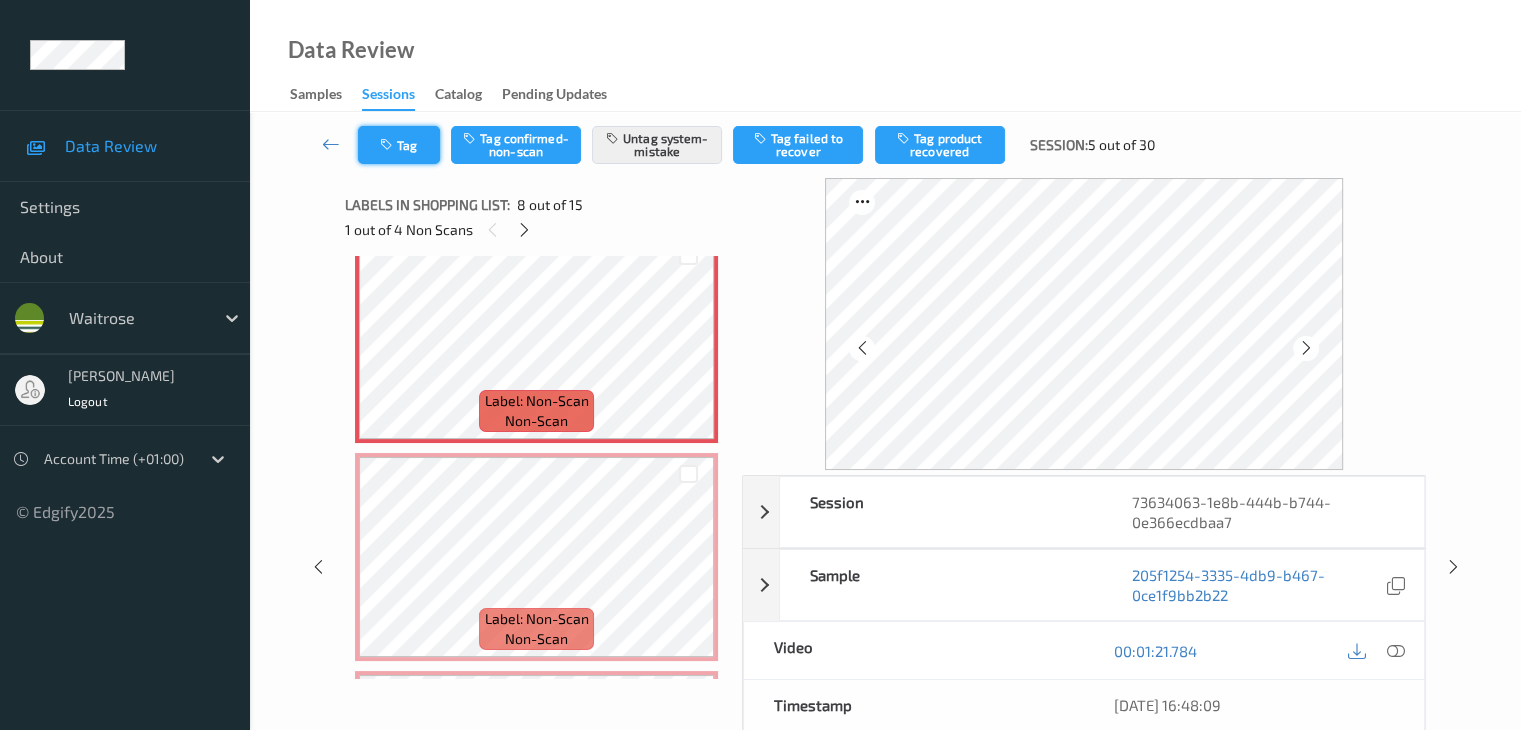 click on "Tag" at bounding box center (399, 145) 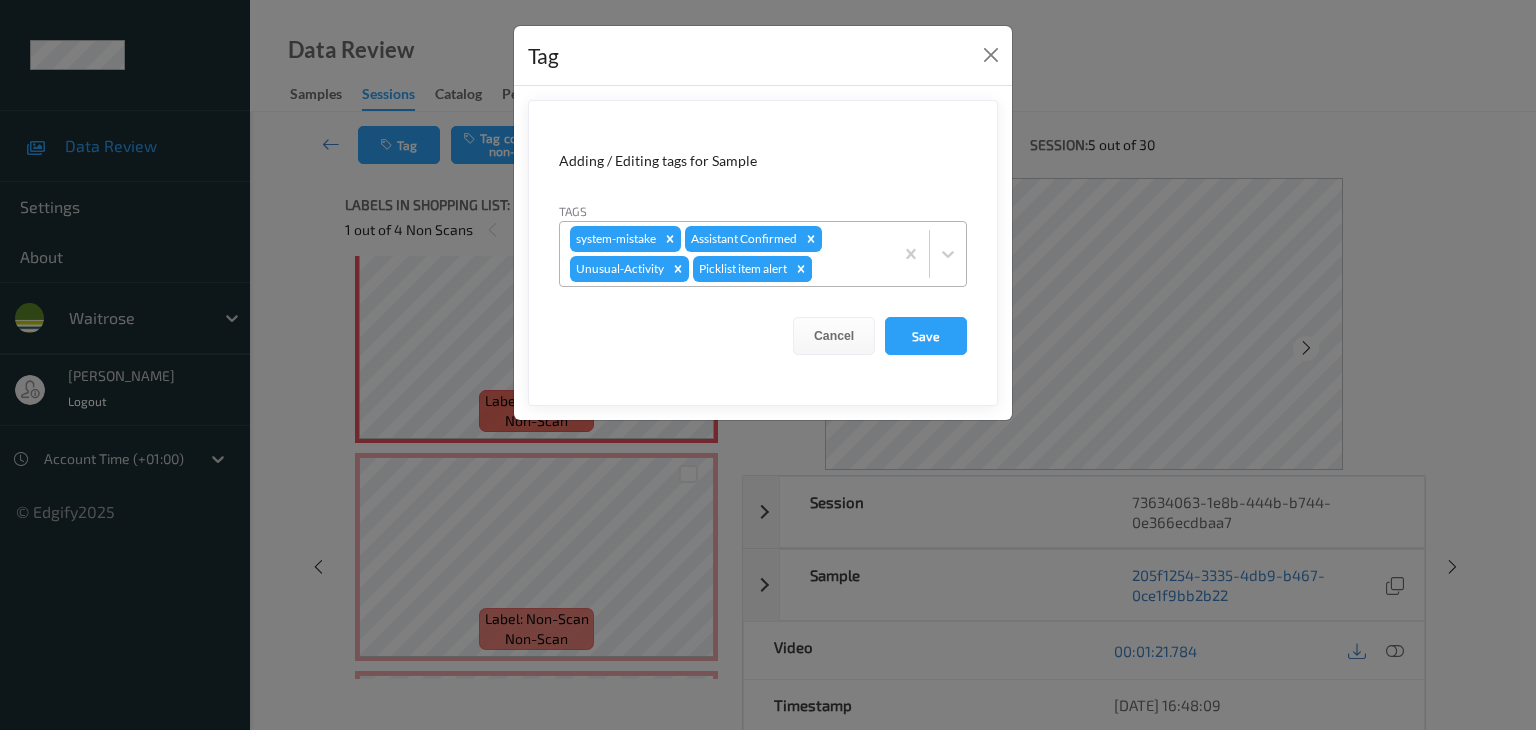 click 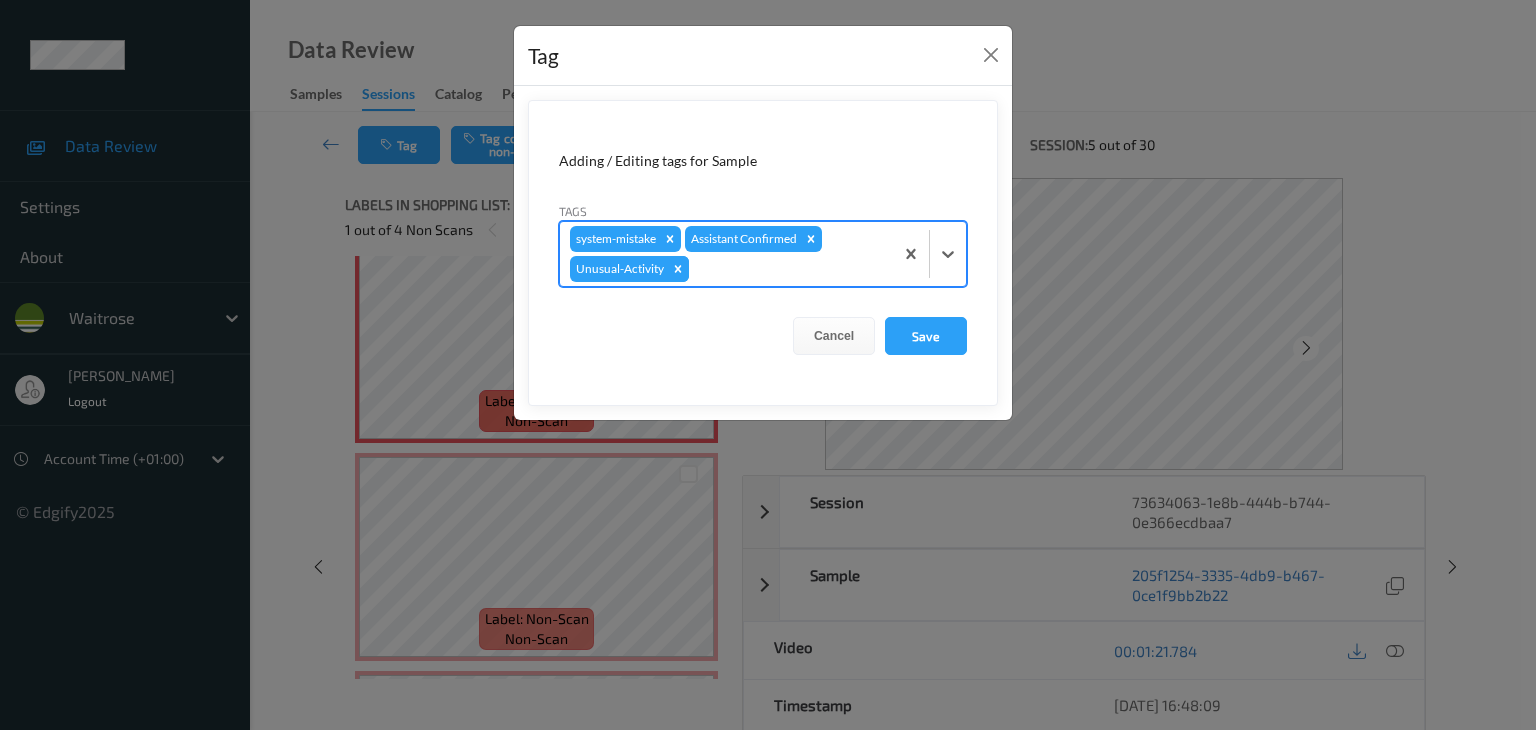 click 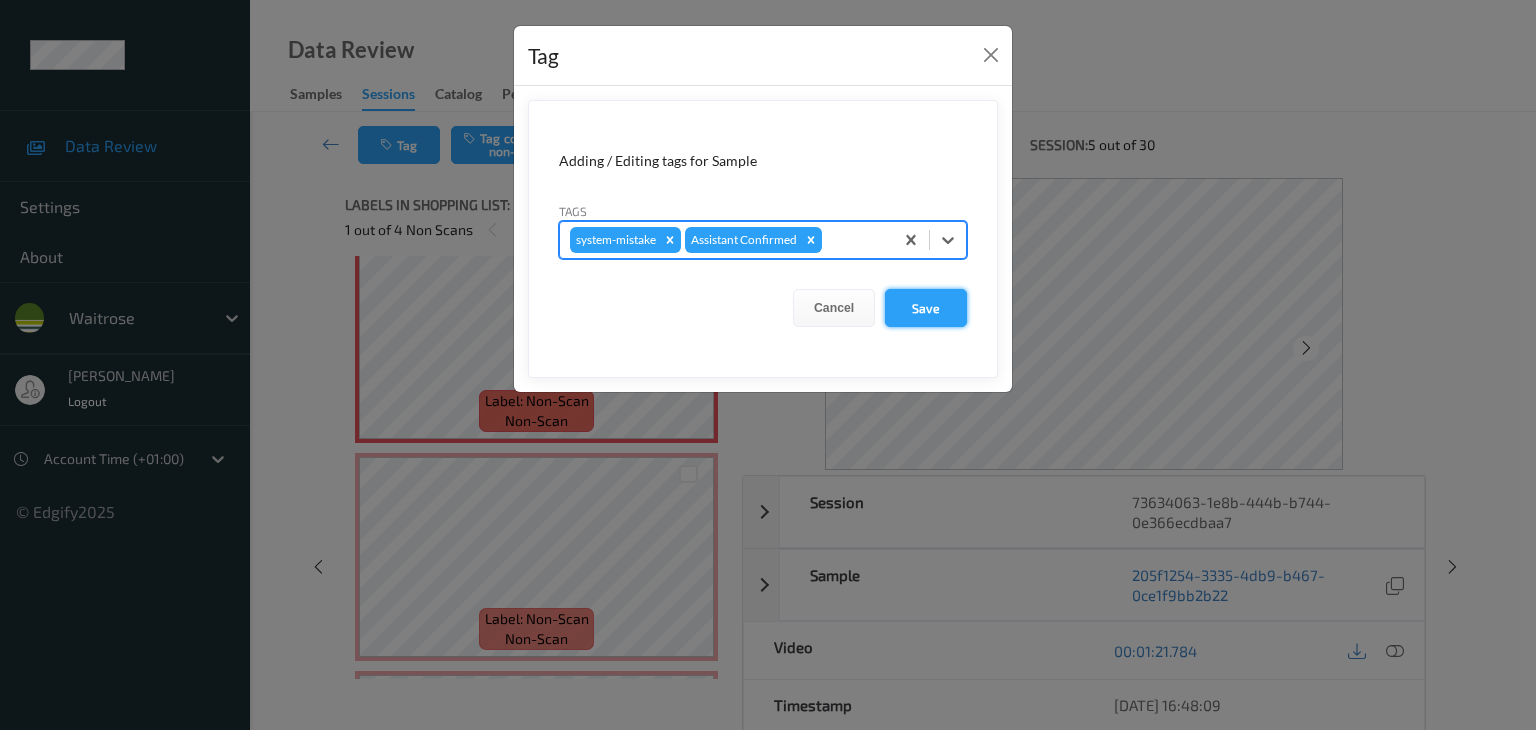 click on "Save" at bounding box center [926, 308] 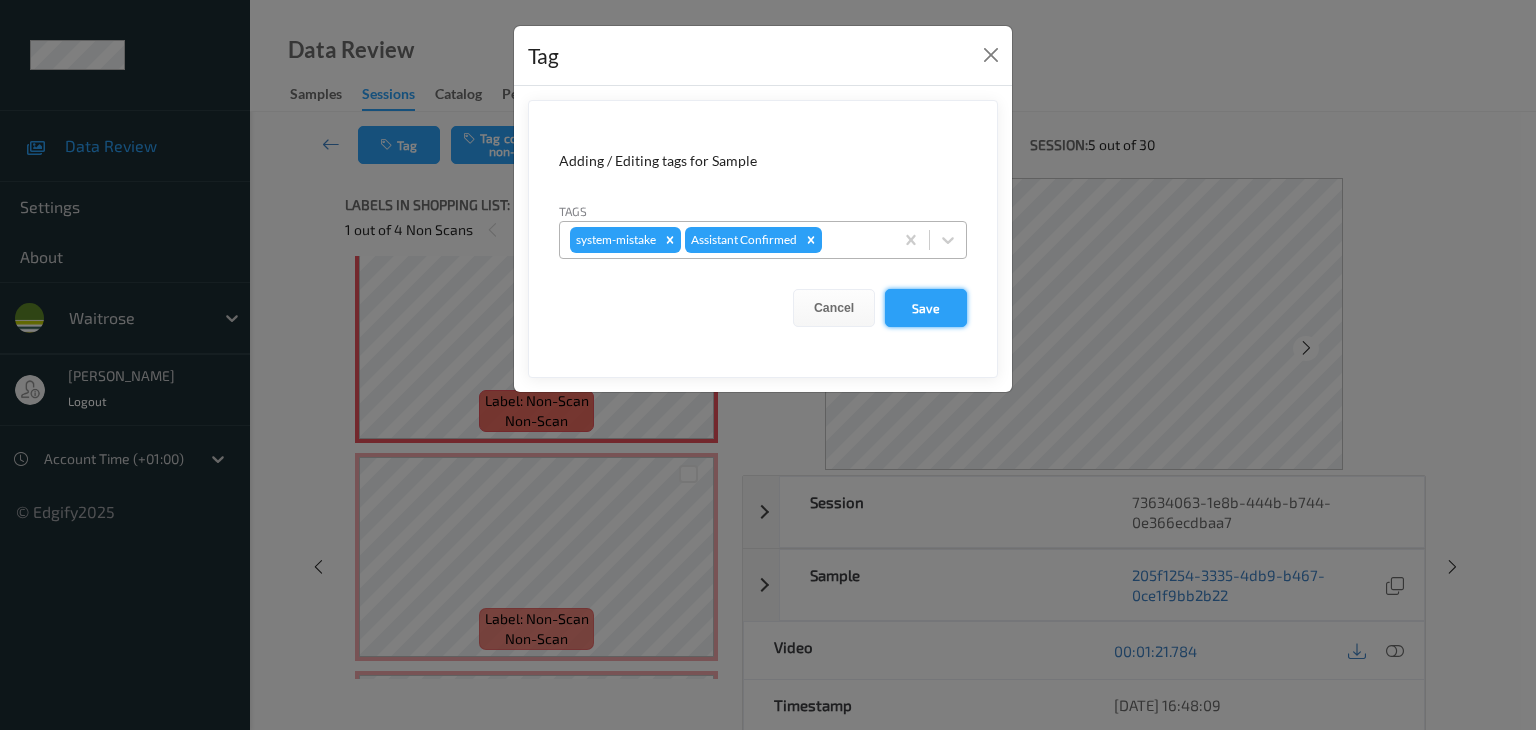 click on "Save" at bounding box center (926, 308) 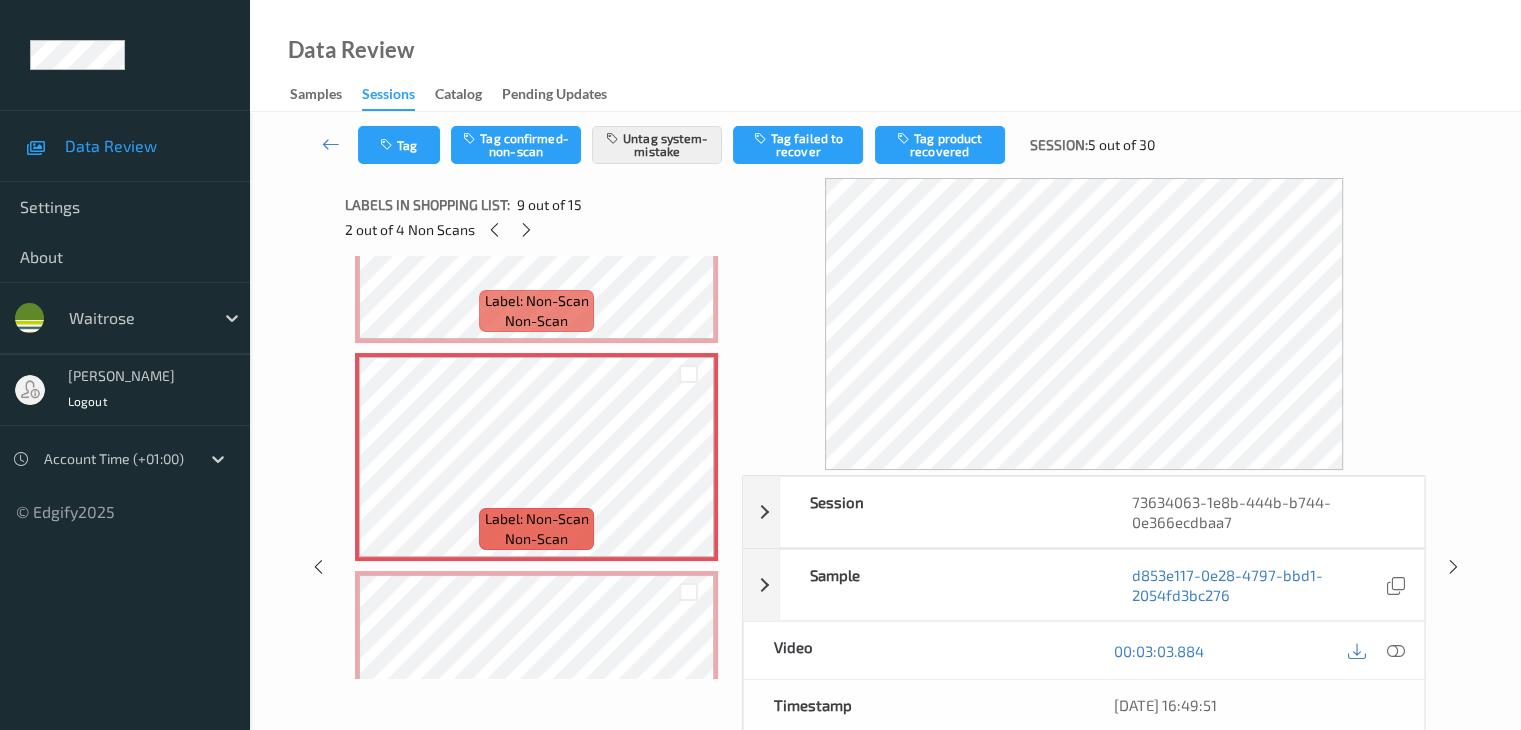 scroll, scrollTop: 1557, scrollLeft: 0, axis: vertical 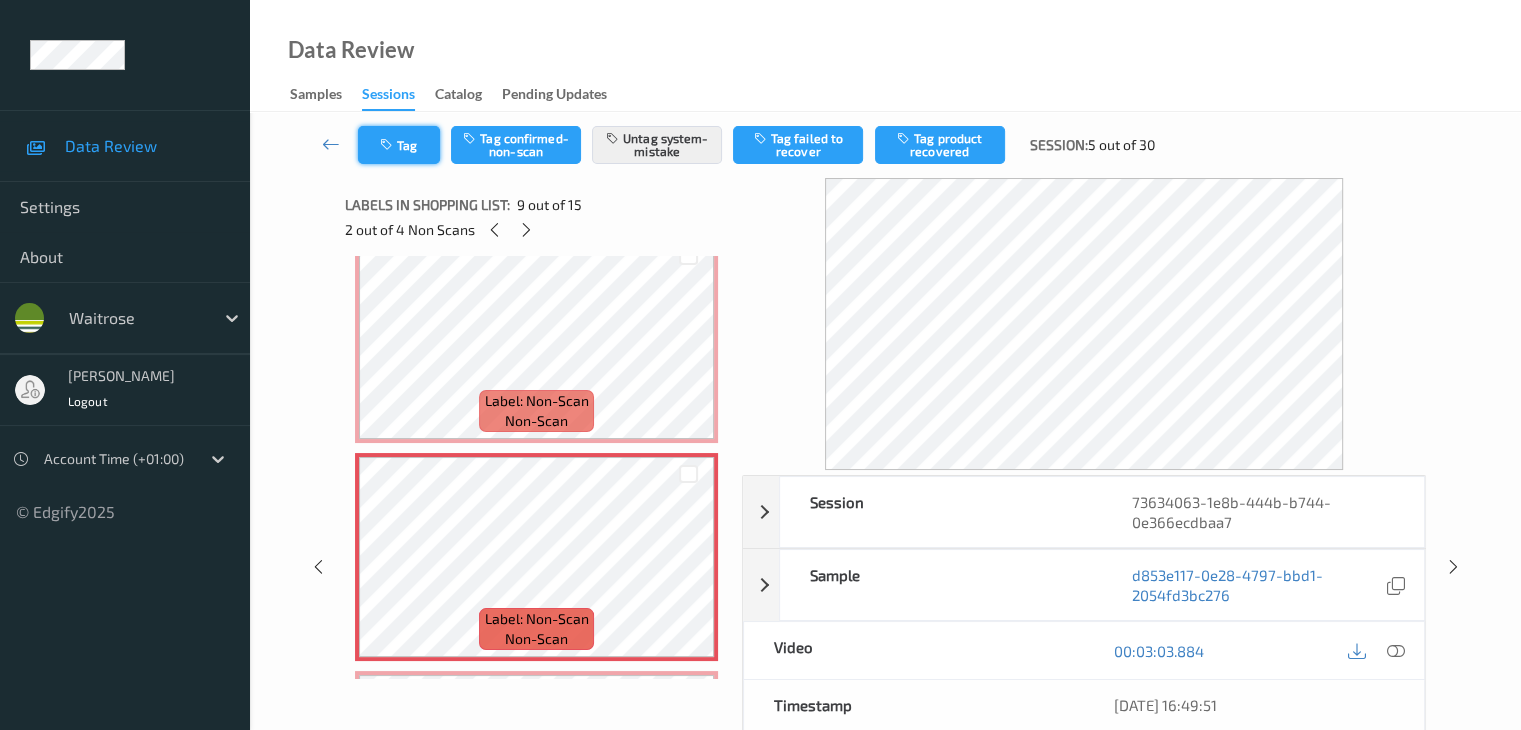 click on "Tag" at bounding box center [399, 145] 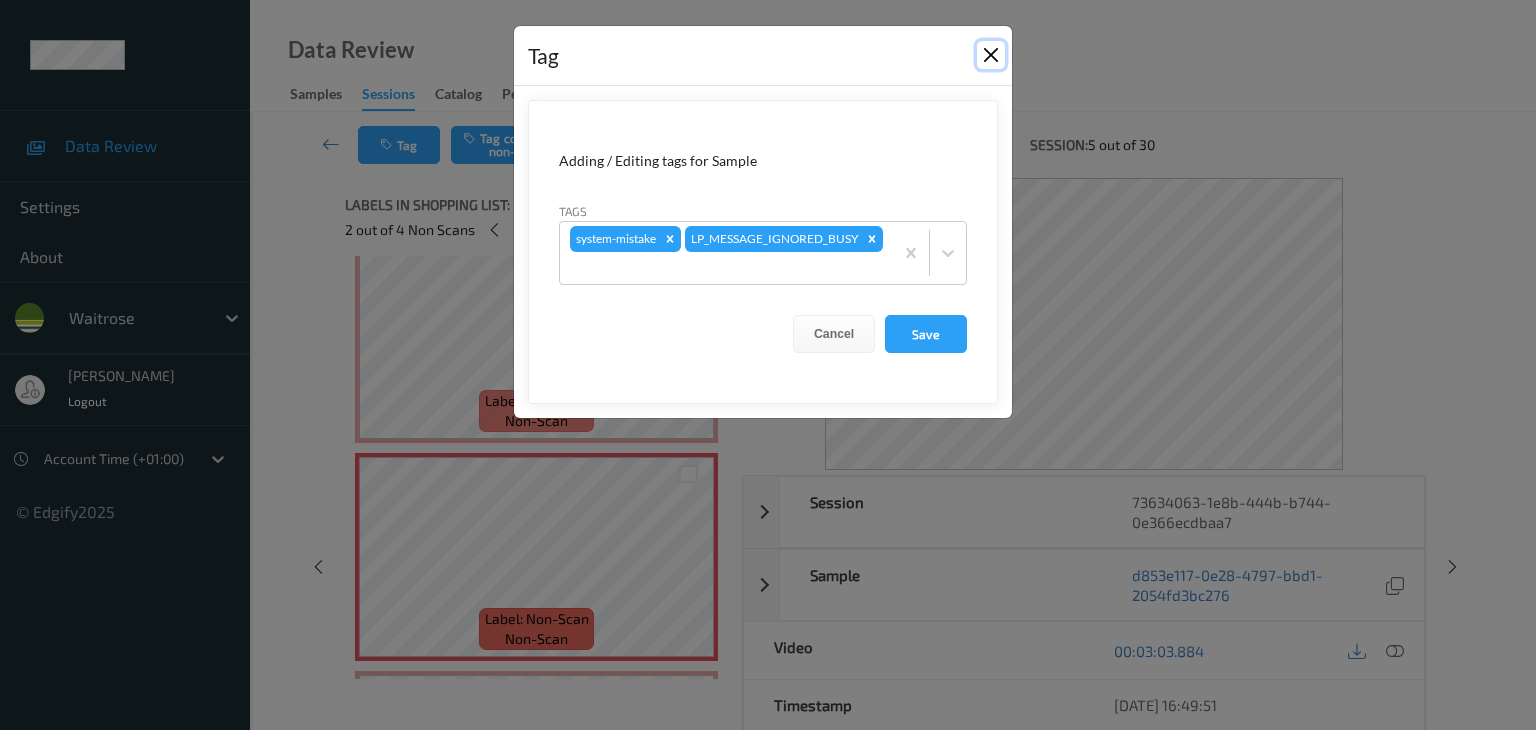 click at bounding box center [991, 55] 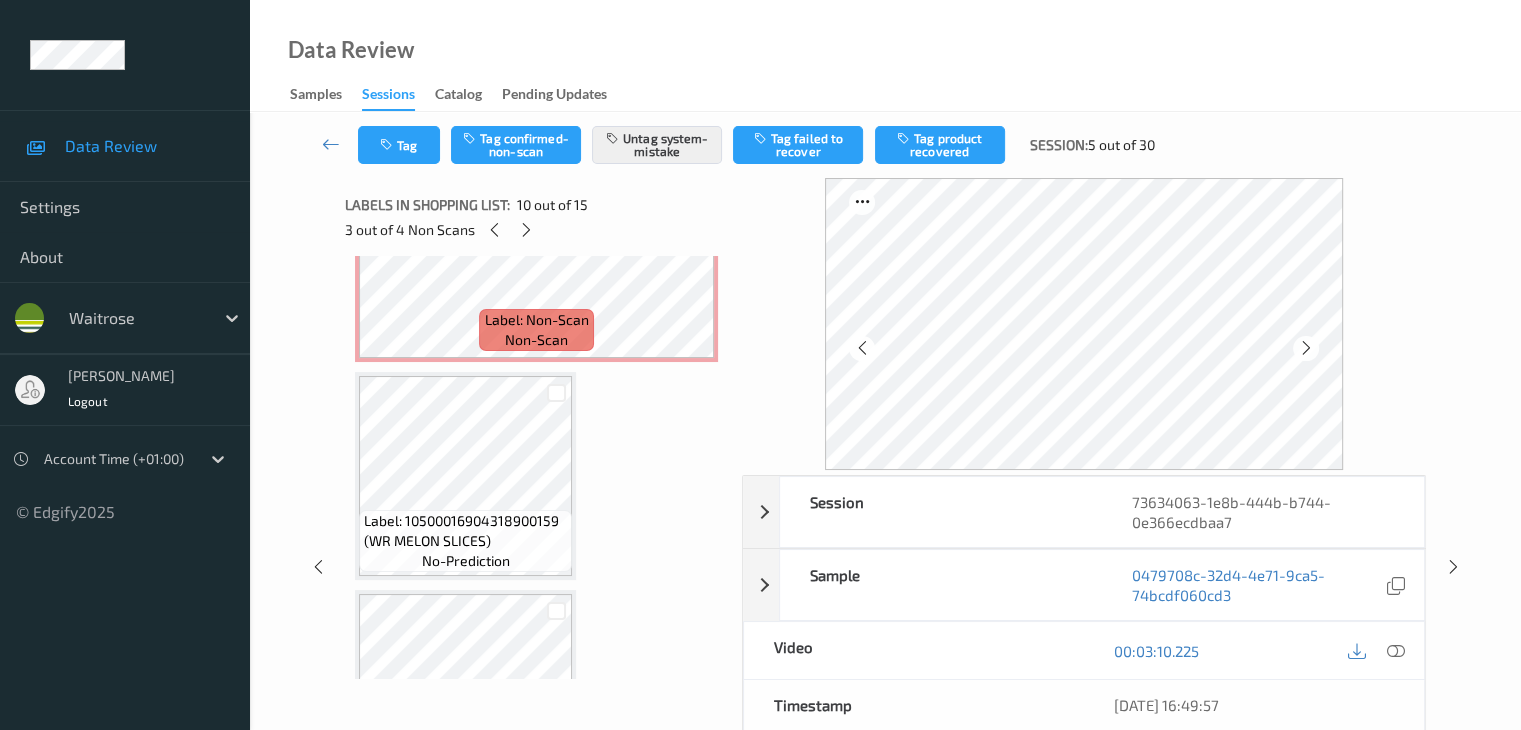 scroll, scrollTop: 2557, scrollLeft: 0, axis: vertical 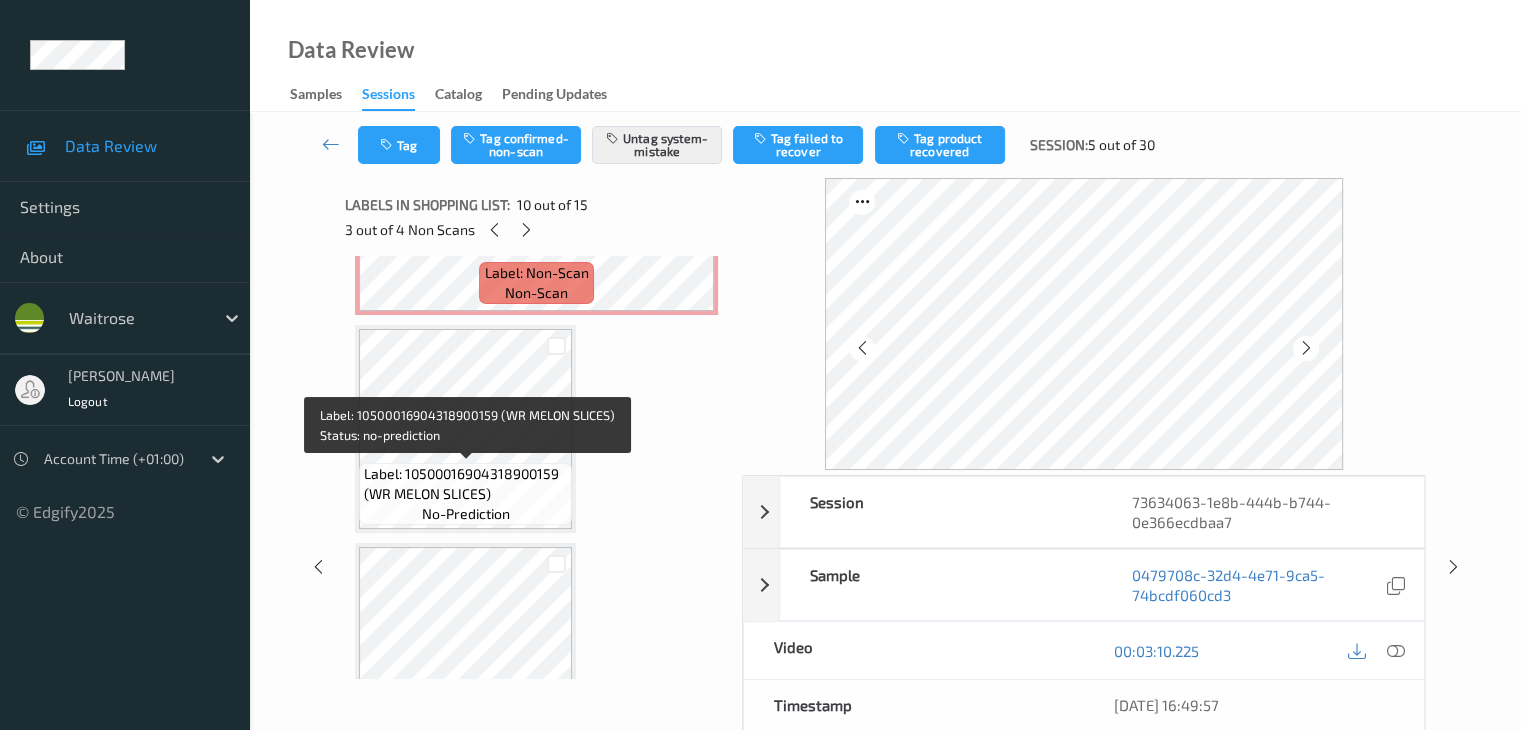 click on "Label: 10500016904318900159 (WR MELON SLICES)" at bounding box center [465, 484] 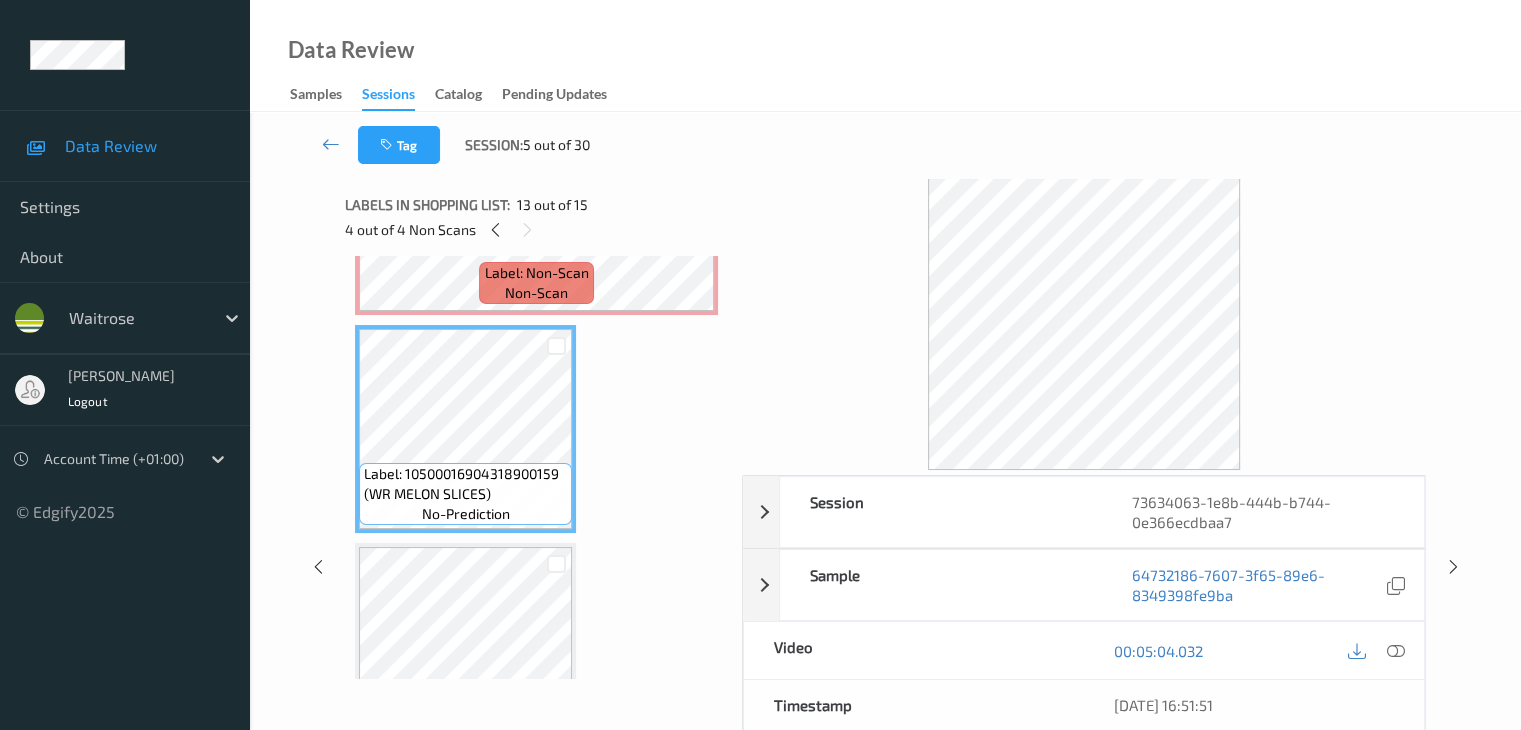 scroll, scrollTop: 2657, scrollLeft: 0, axis: vertical 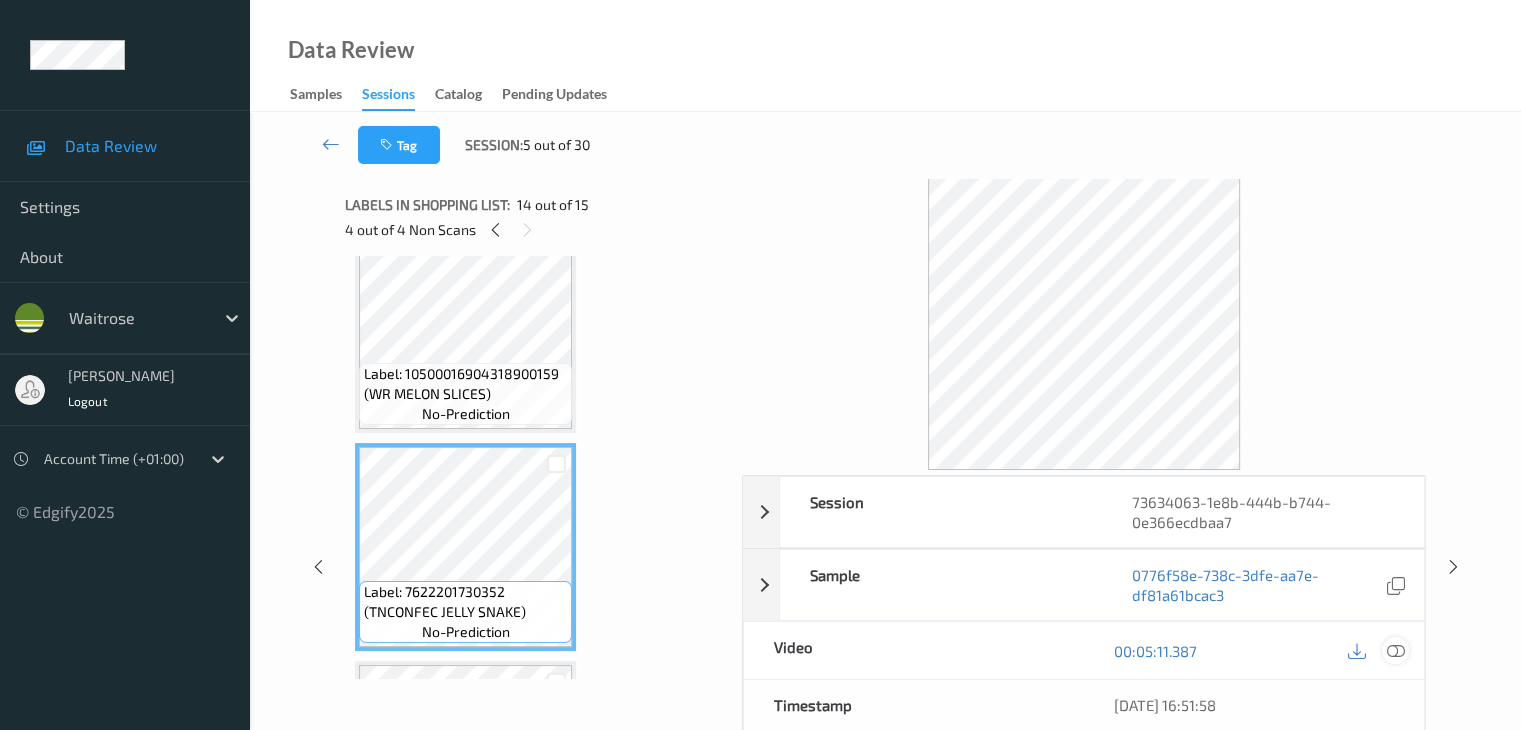 click at bounding box center [1395, 651] 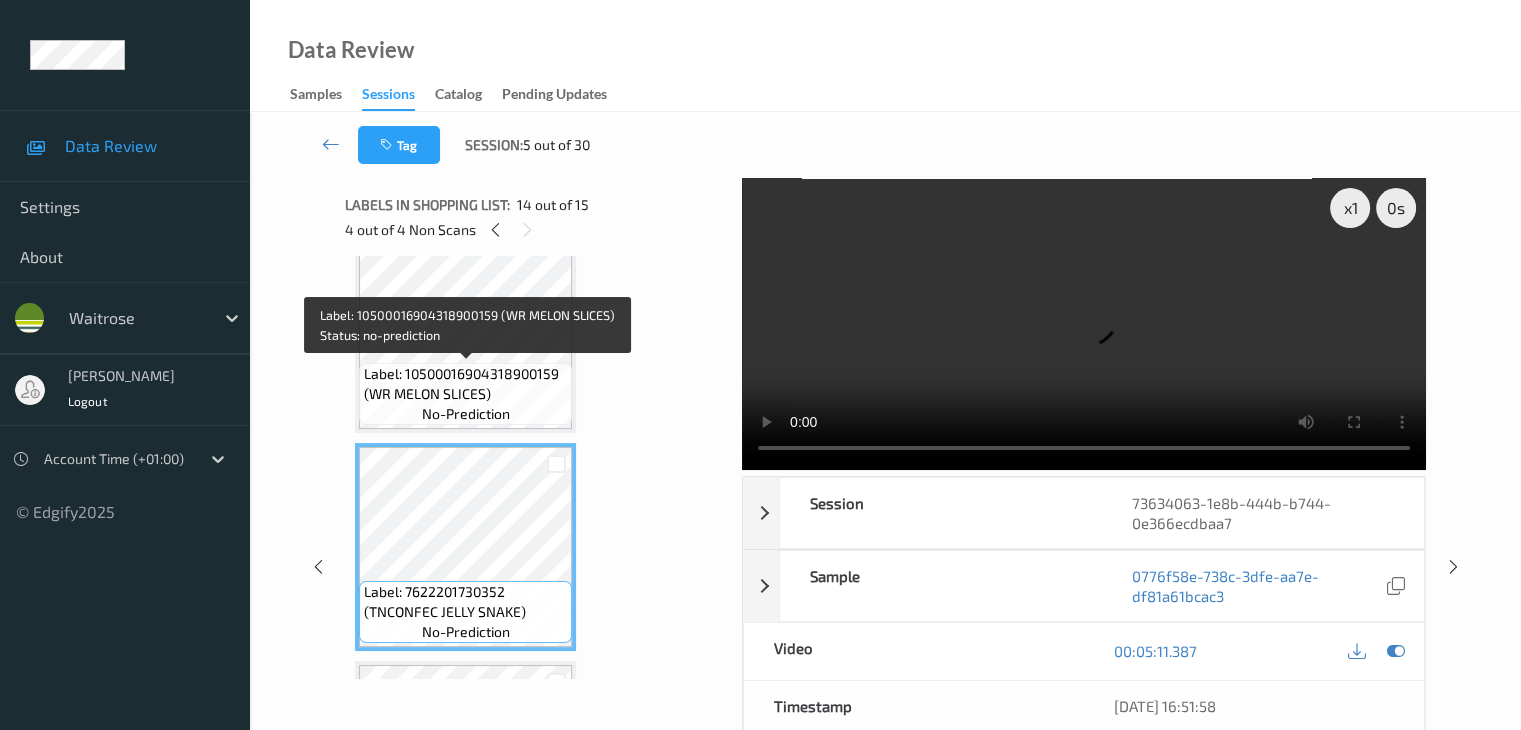 click on "Label: 10500016904318900159 (WR MELON SLICES)" at bounding box center (465, 384) 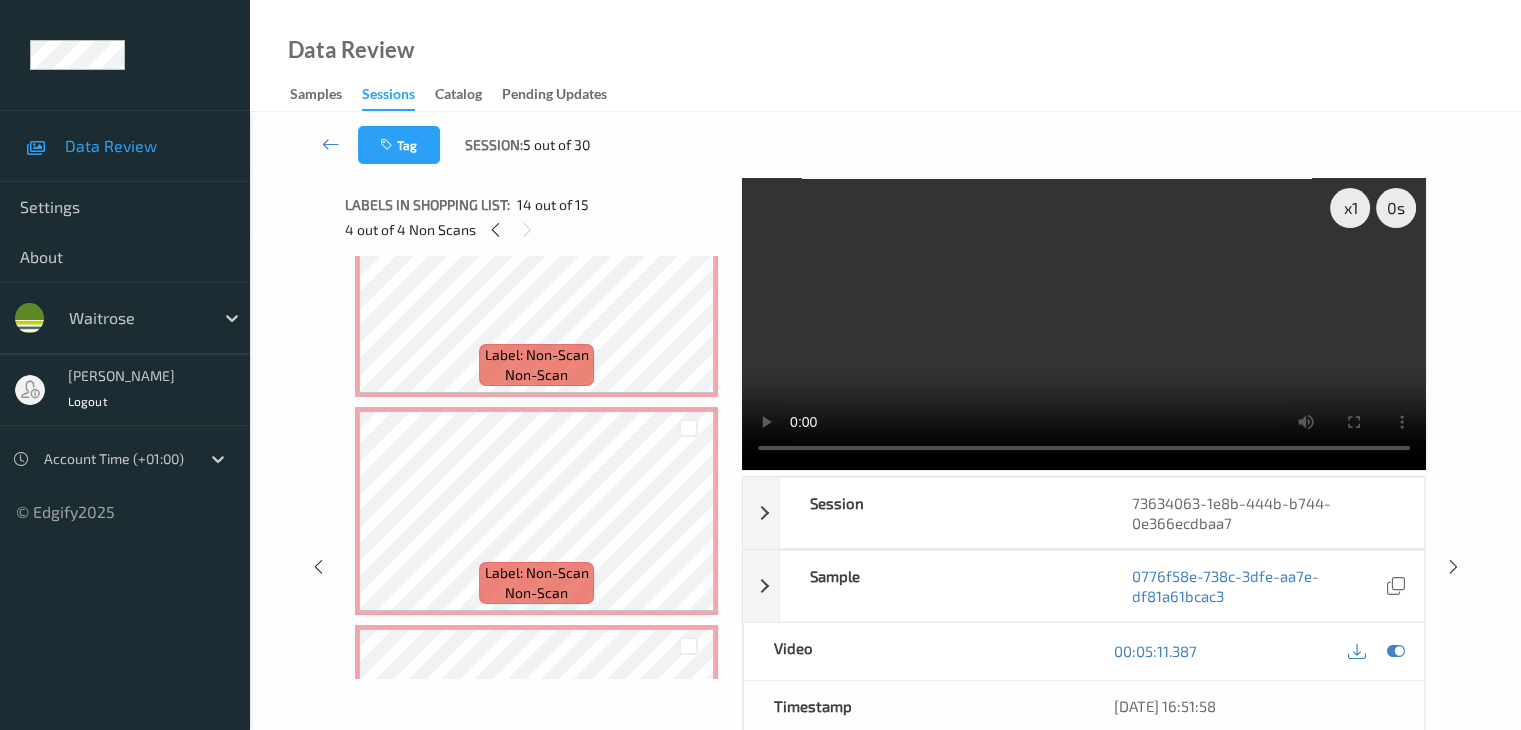 scroll, scrollTop: 1557, scrollLeft: 0, axis: vertical 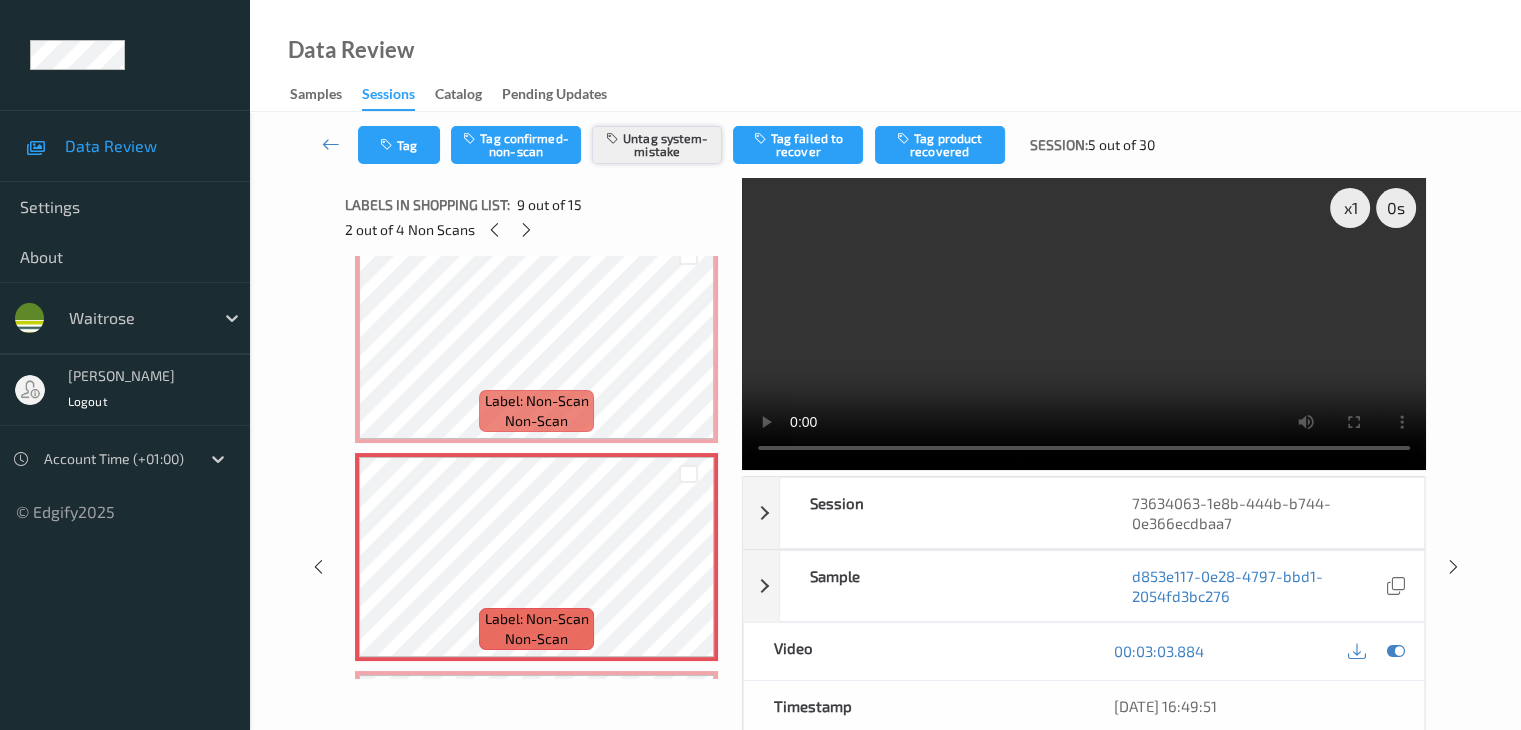 click on "Untag   system-mistake" at bounding box center (657, 145) 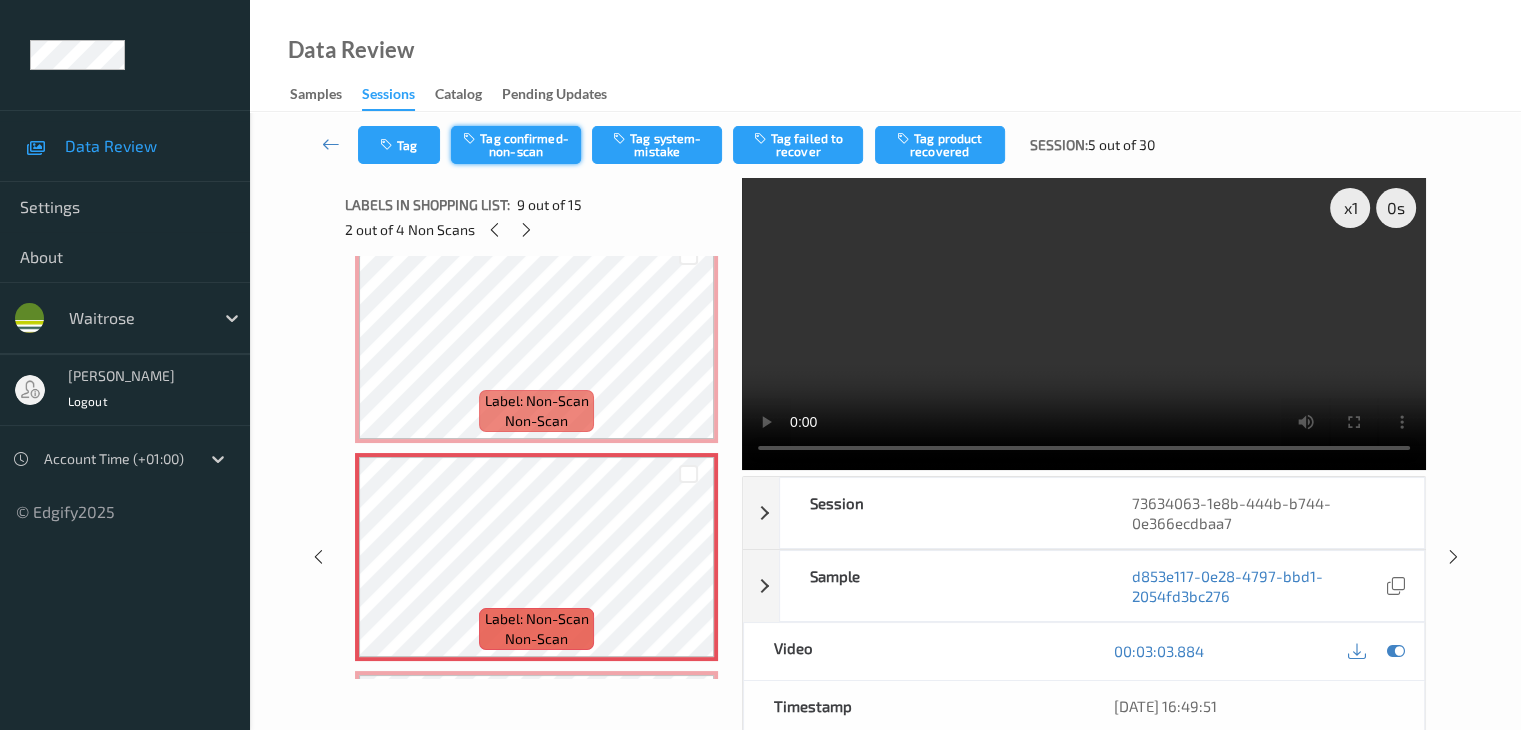 click on "Tag   confirmed-non-scan" at bounding box center [516, 145] 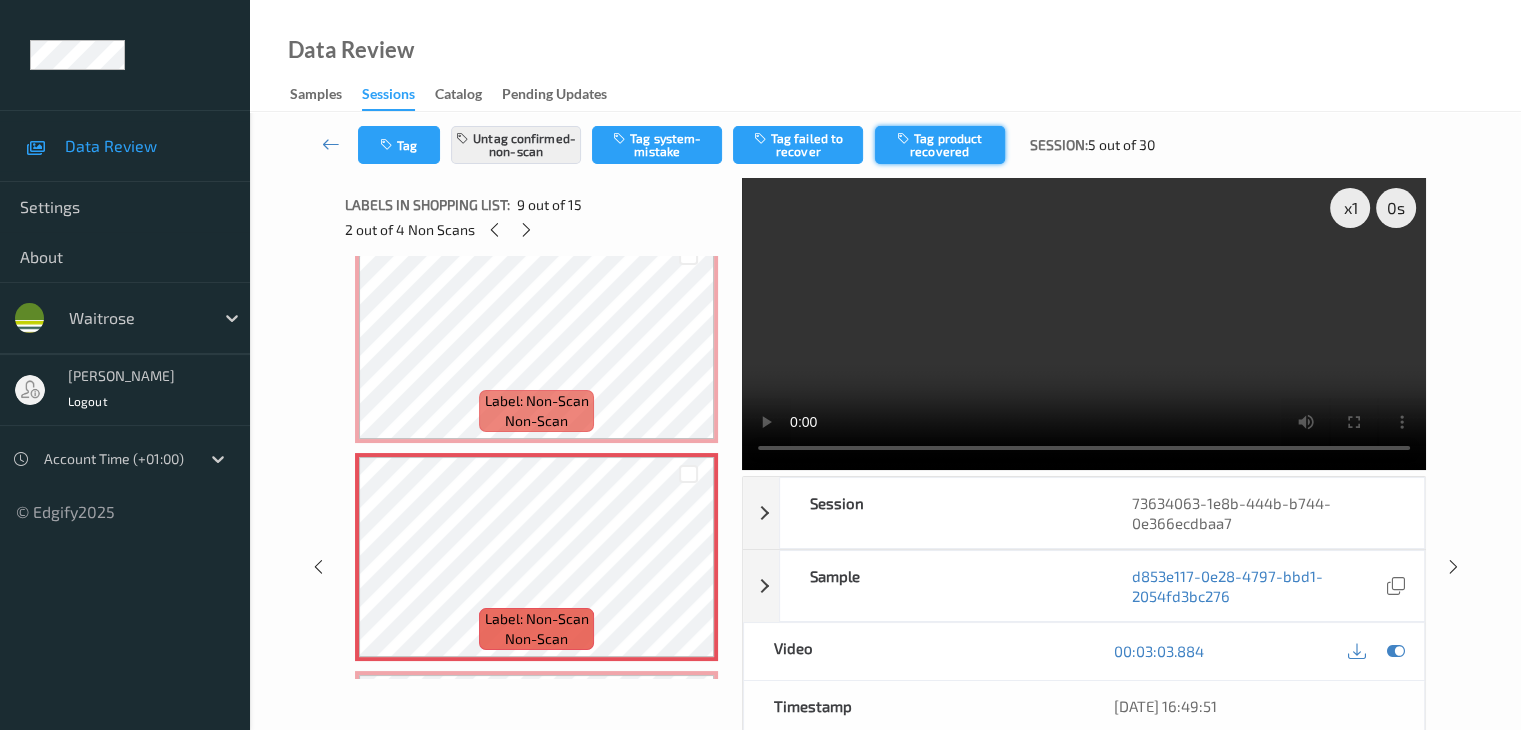 click on "Tag   product recovered" at bounding box center [940, 145] 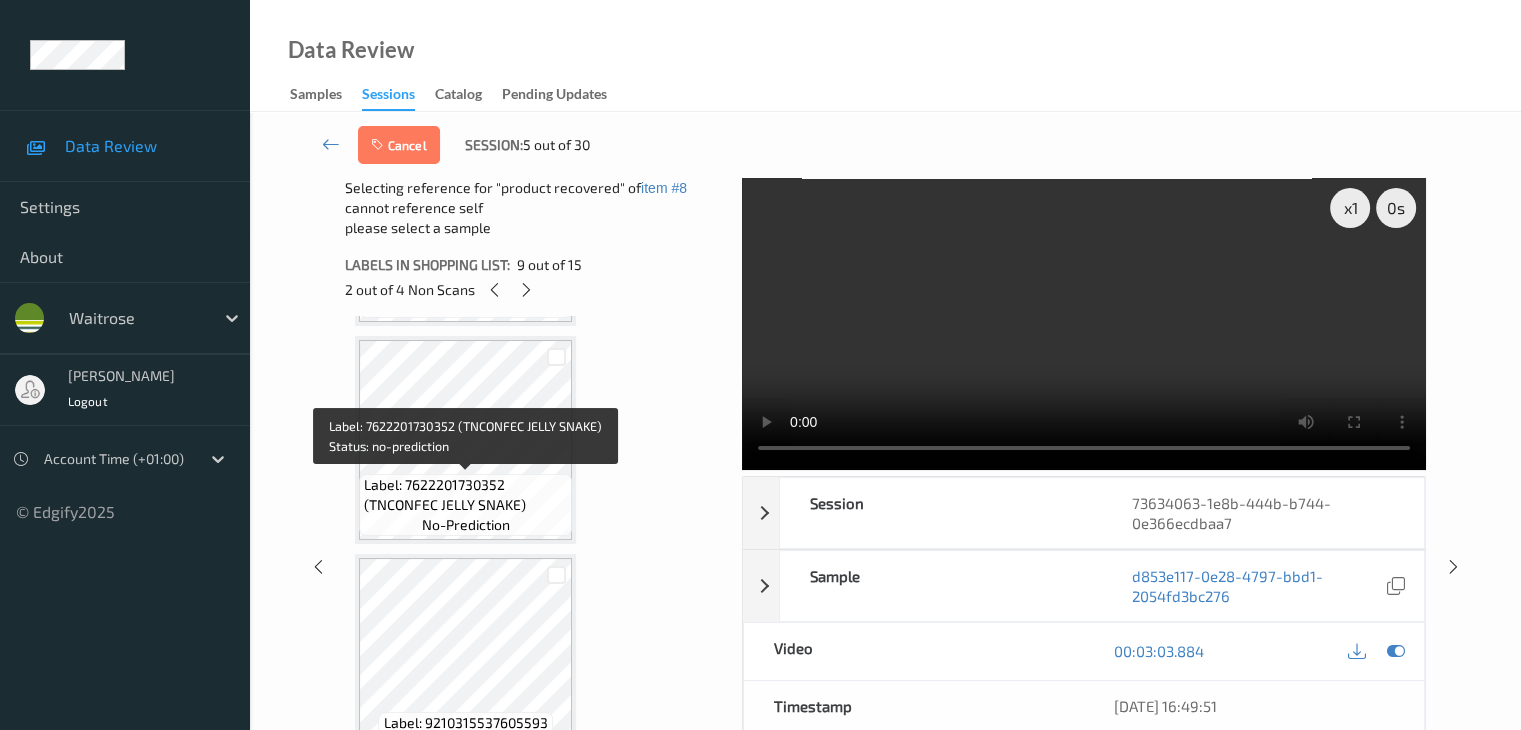 scroll, scrollTop: 2857, scrollLeft: 0, axis: vertical 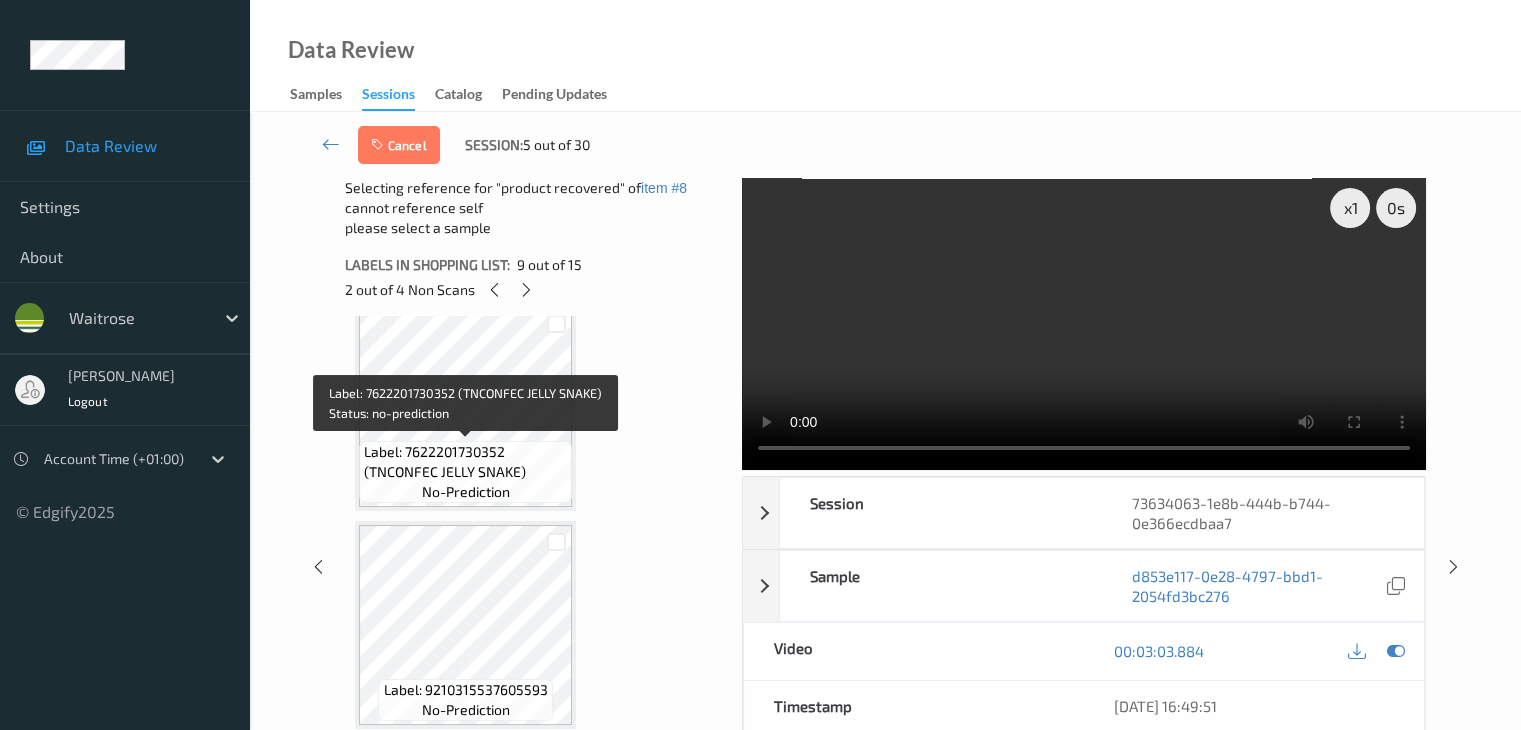 click on "Label: 7622201730352 (TNCONFEC JELLY SNAKE)" at bounding box center [465, 462] 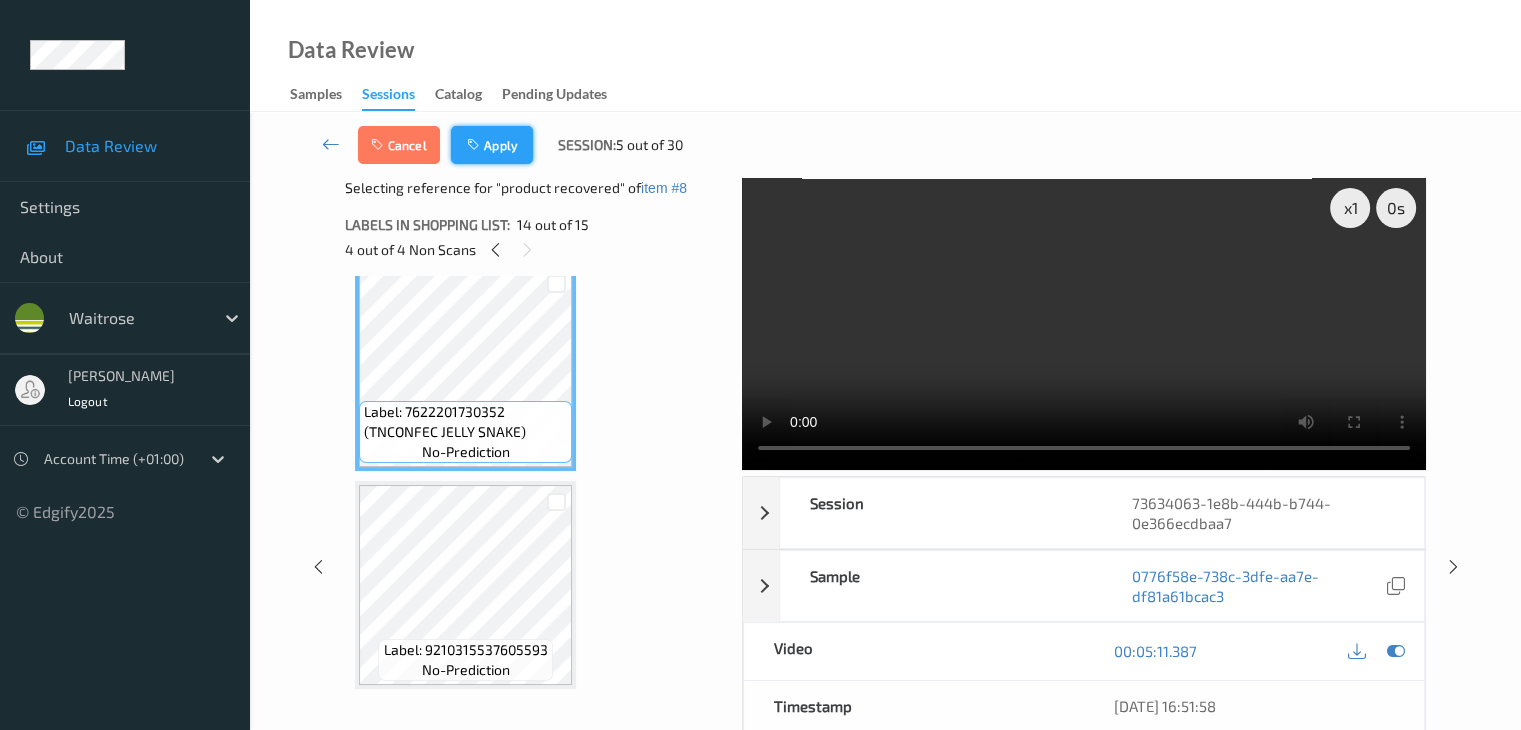 click at bounding box center (475, 145) 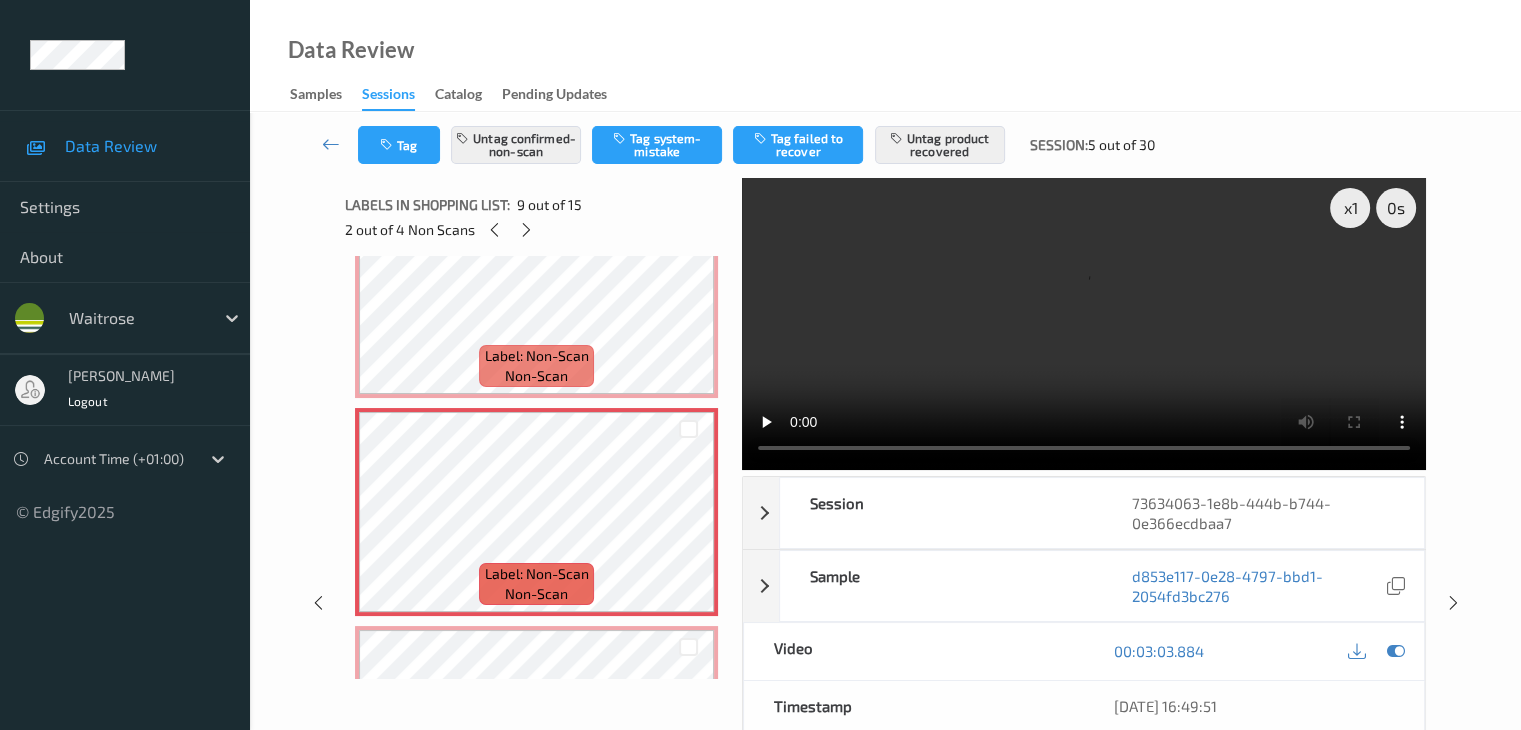 scroll, scrollTop: 1736, scrollLeft: 0, axis: vertical 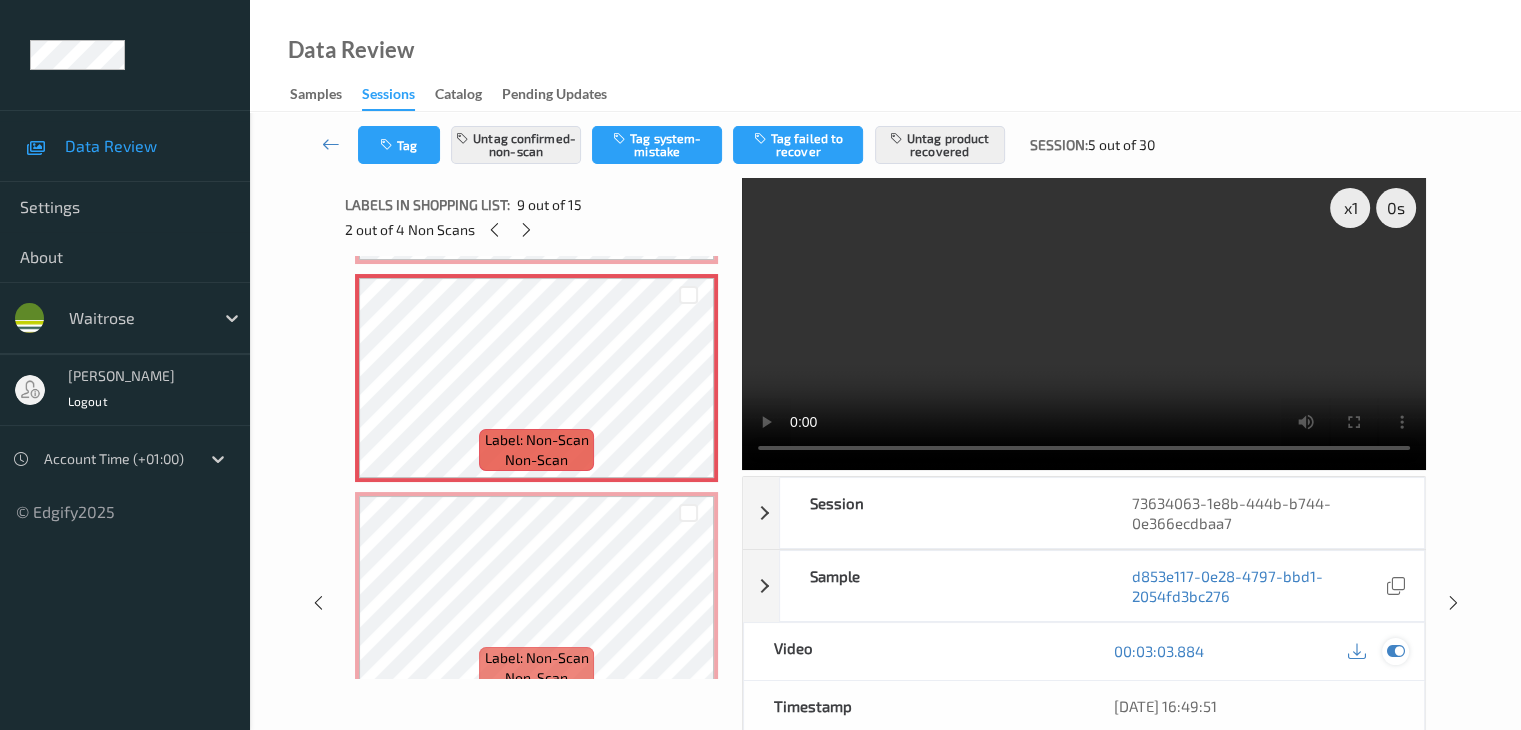 click at bounding box center [1395, 651] 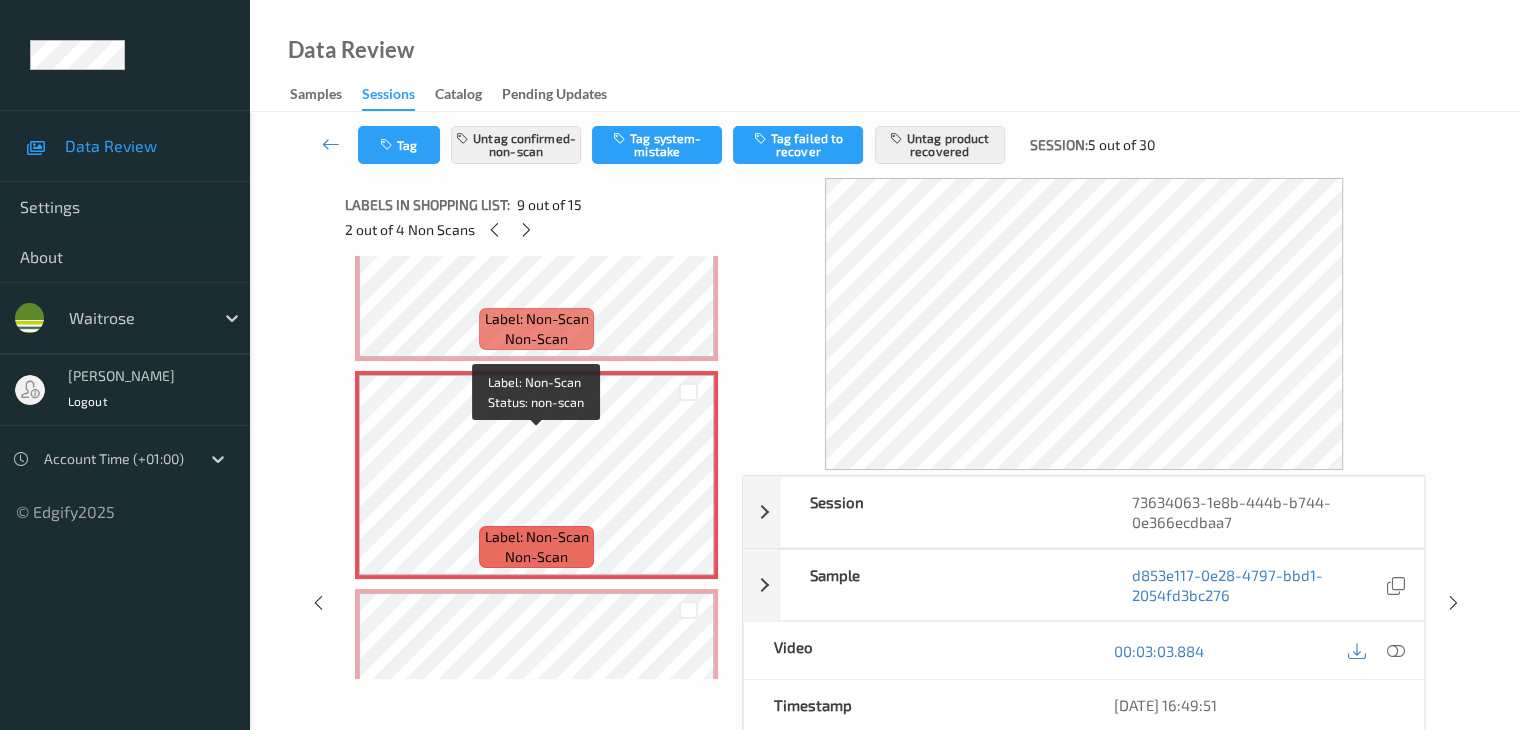 scroll, scrollTop: 1536, scrollLeft: 0, axis: vertical 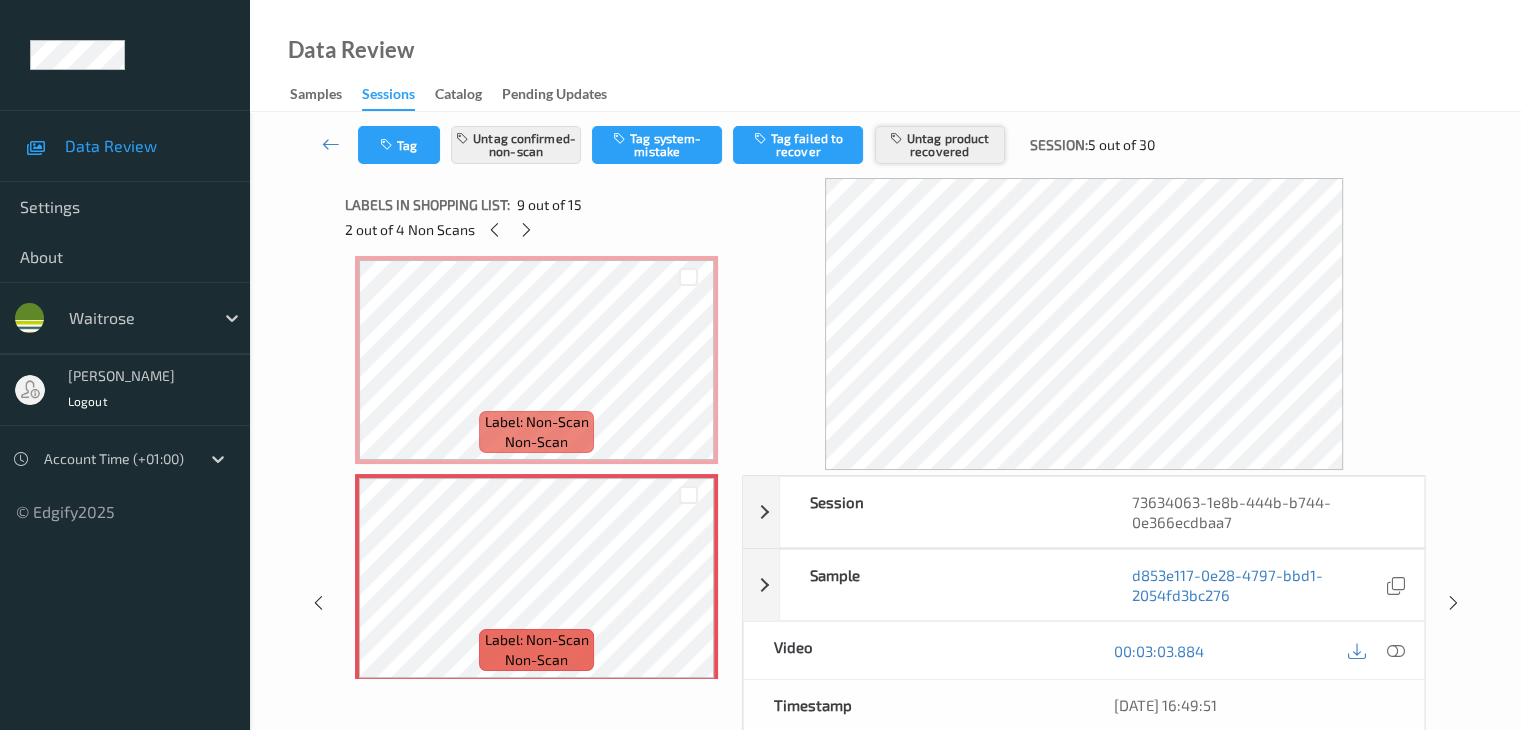 click on "Untag   product recovered" at bounding box center [940, 145] 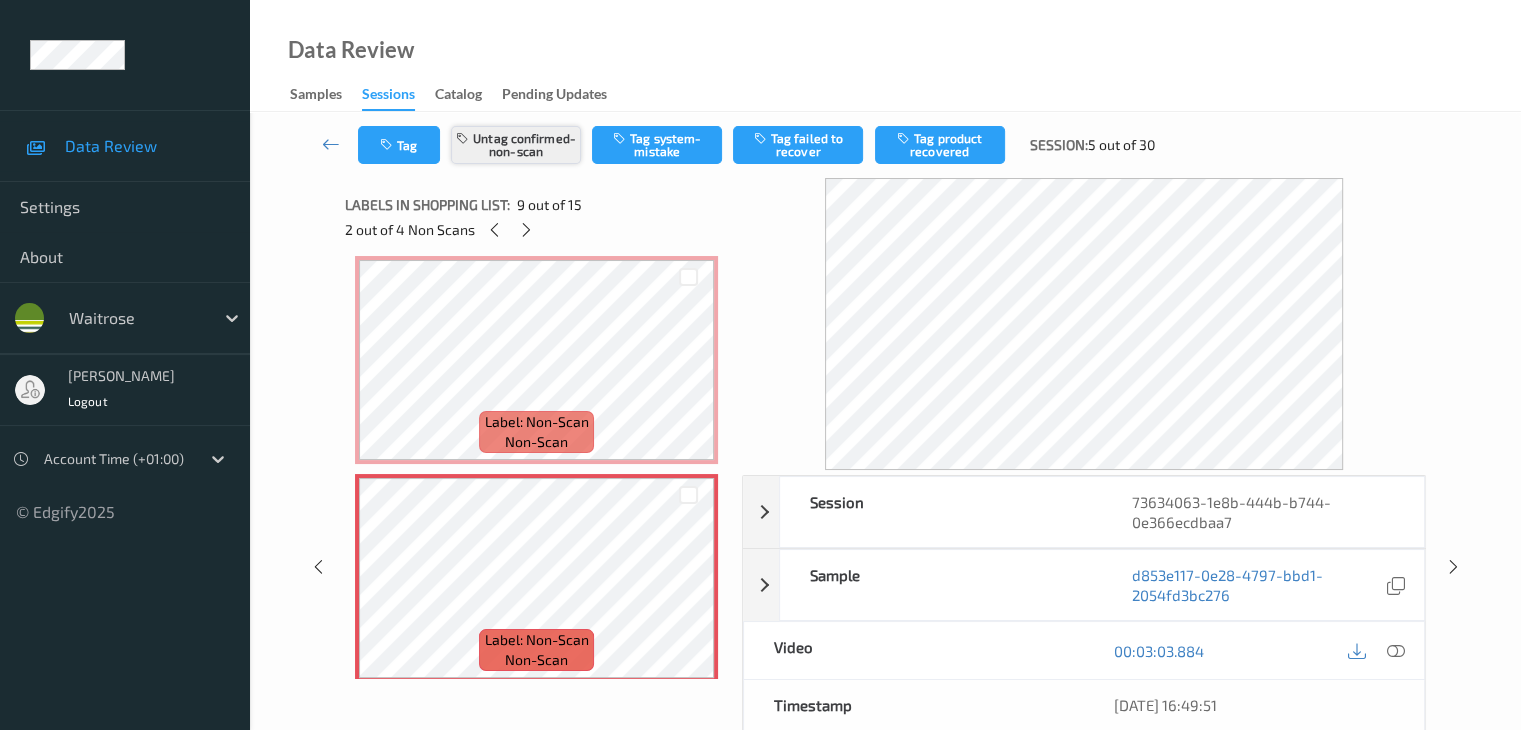 click on "Untag   confirmed-non-scan" at bounding box center [516, 145] 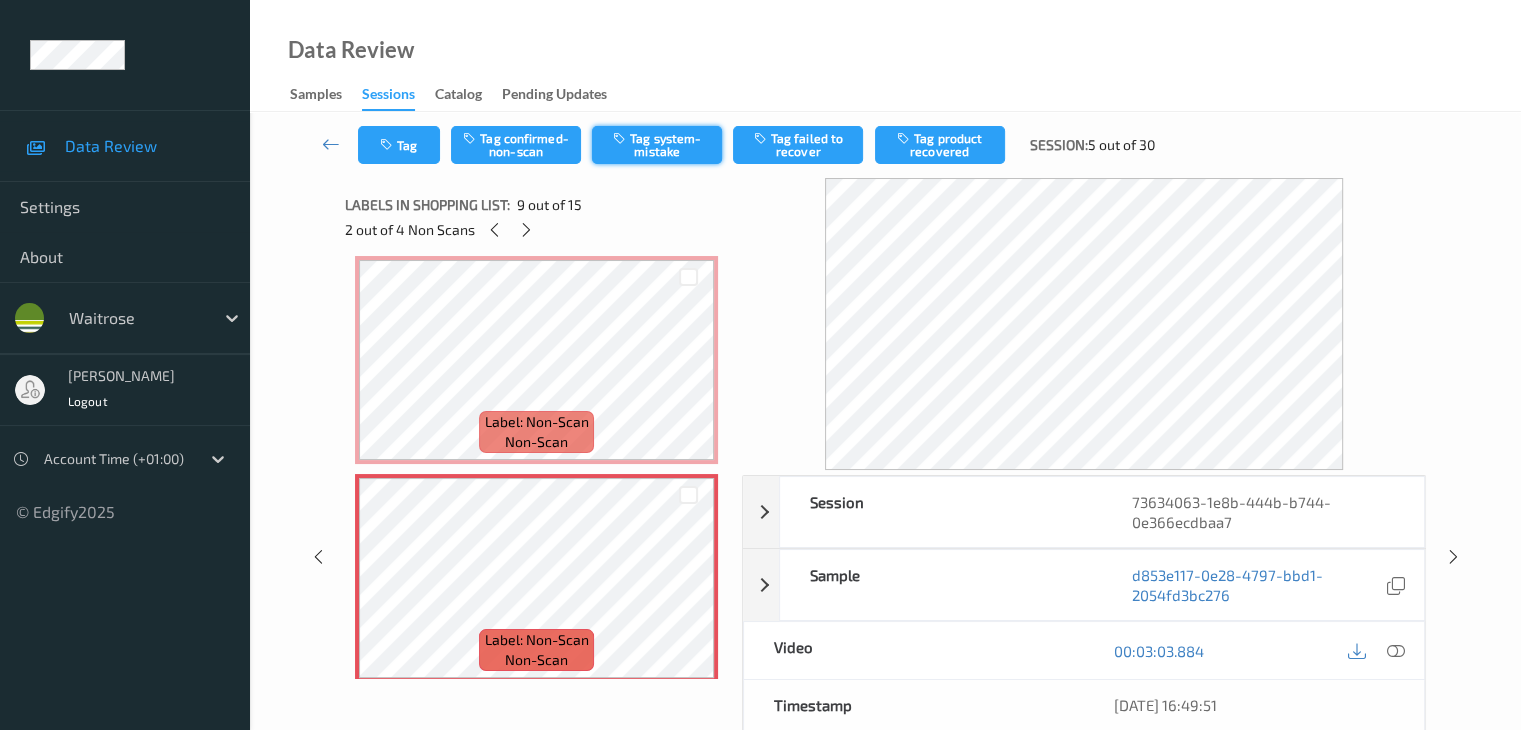 click on "Tag   system-mistake" at bounding box center [657, 145] 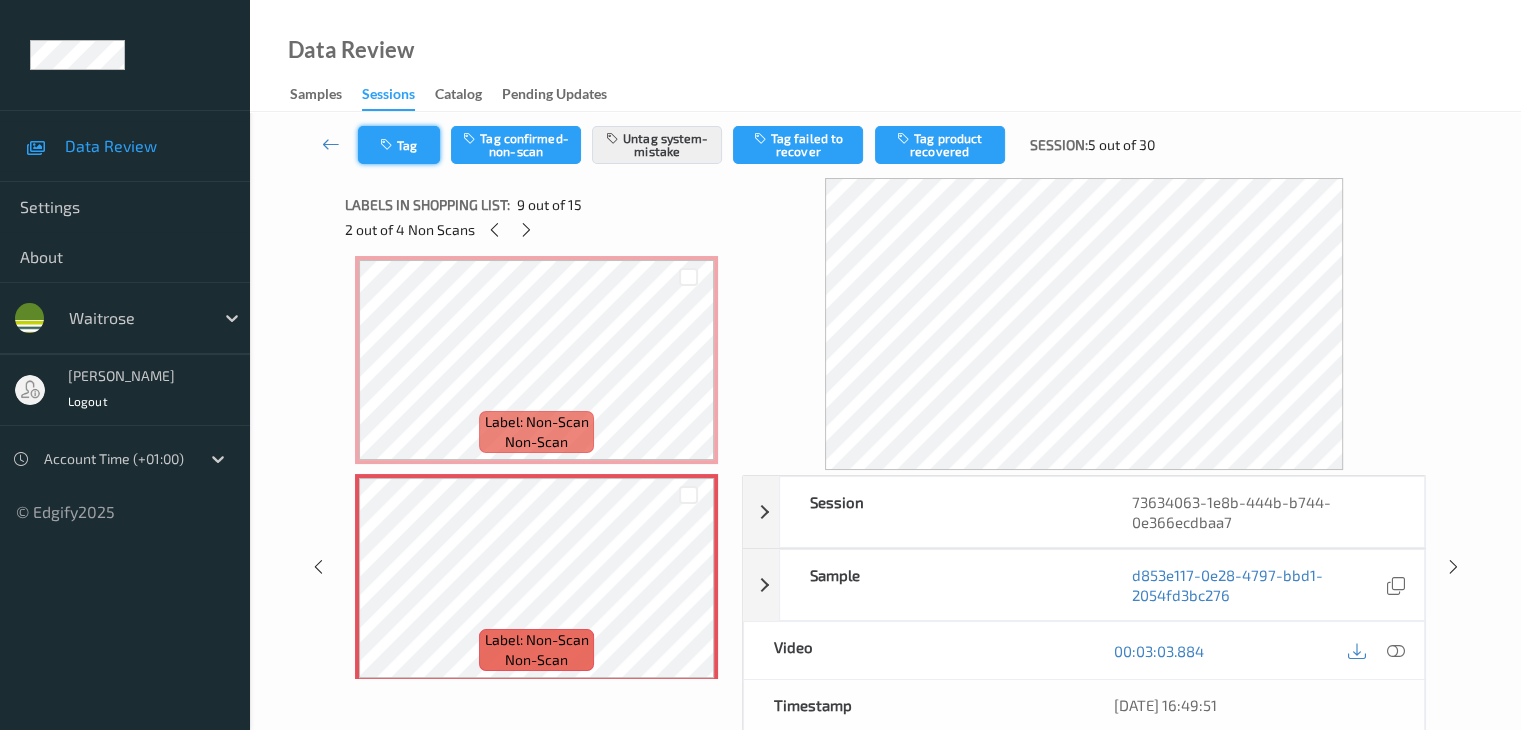 click on "Tag" at bounding box center (399, 145) 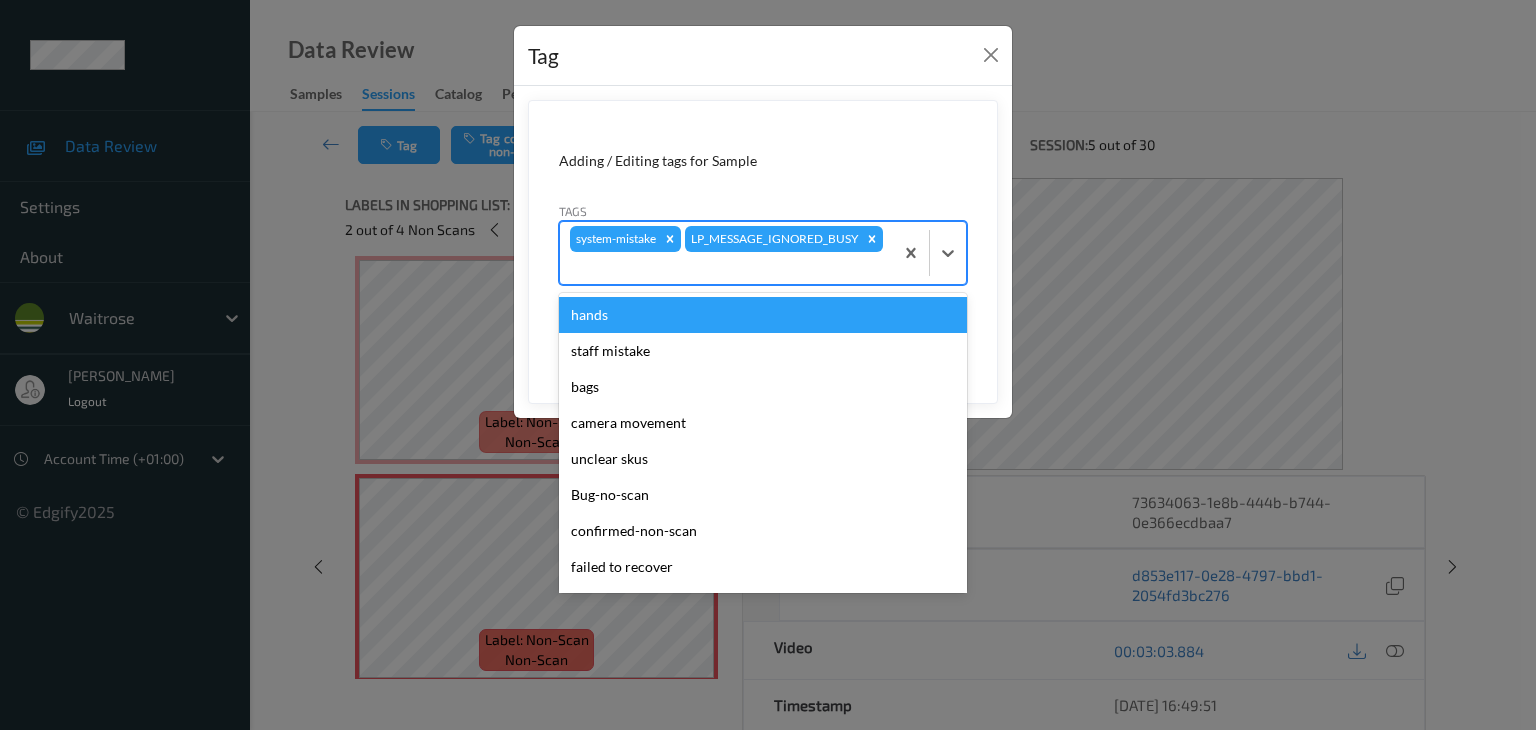 click at bounding box center (726, 268) 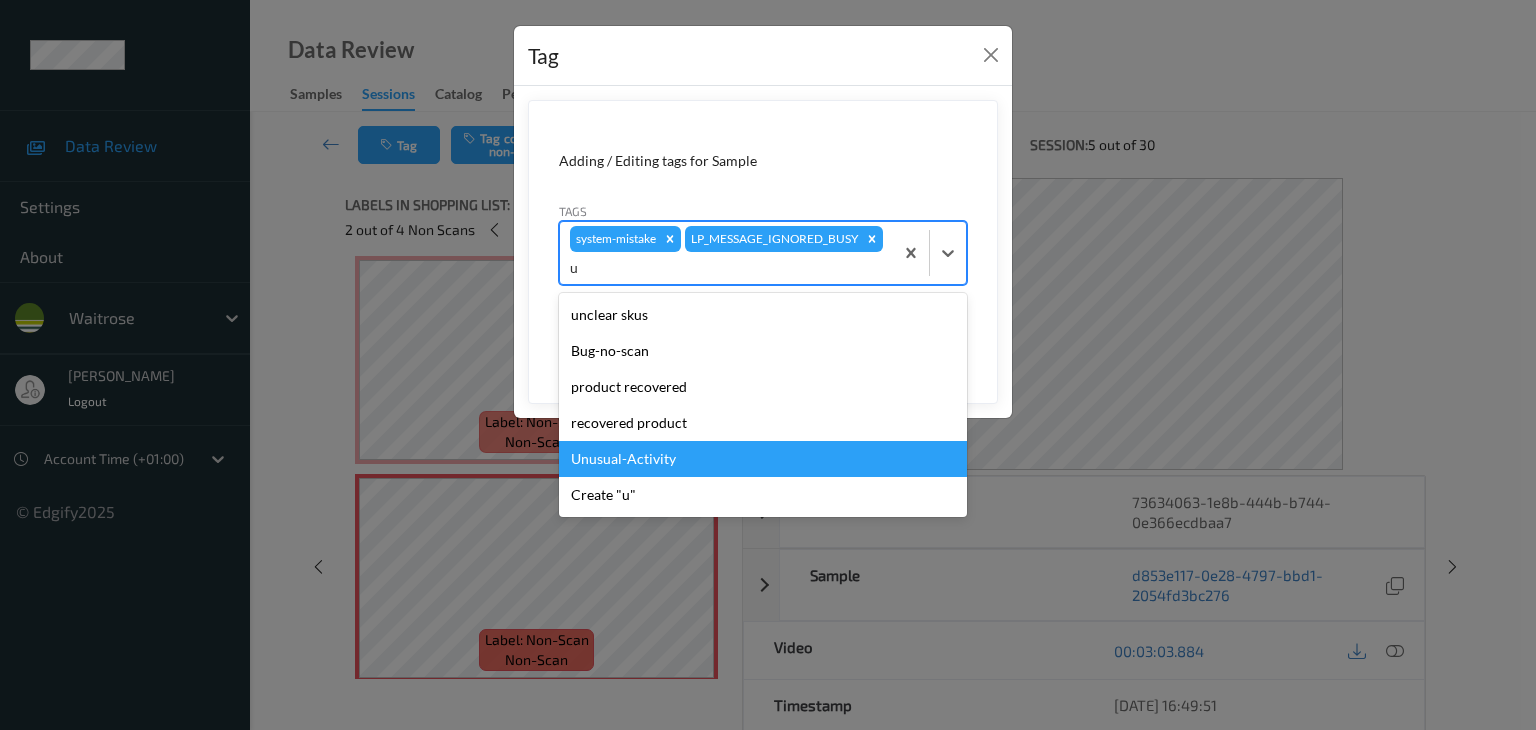 click on "Unusual-Activity" at bounding box center [763, 459] 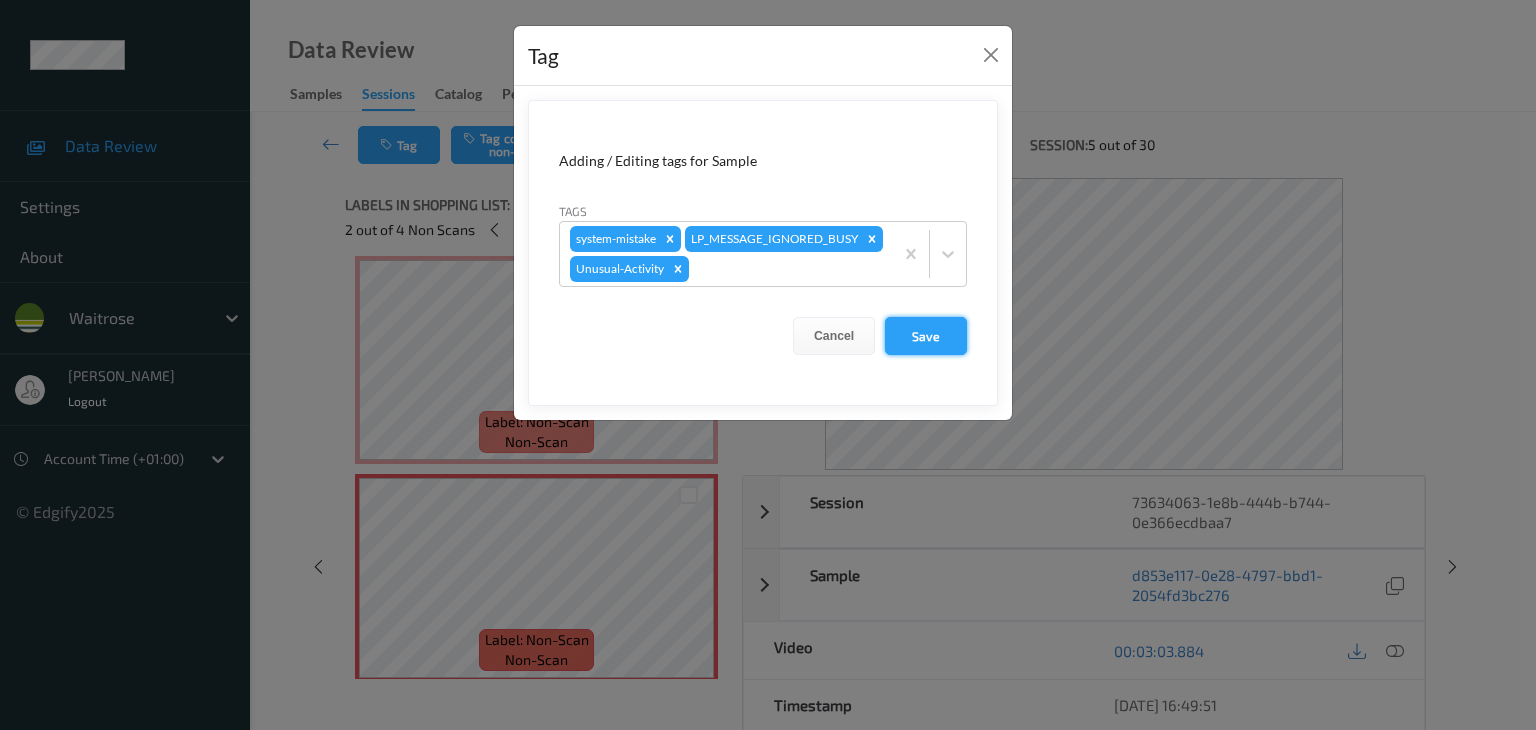 click on "Save" at bounding box center (926, 336) 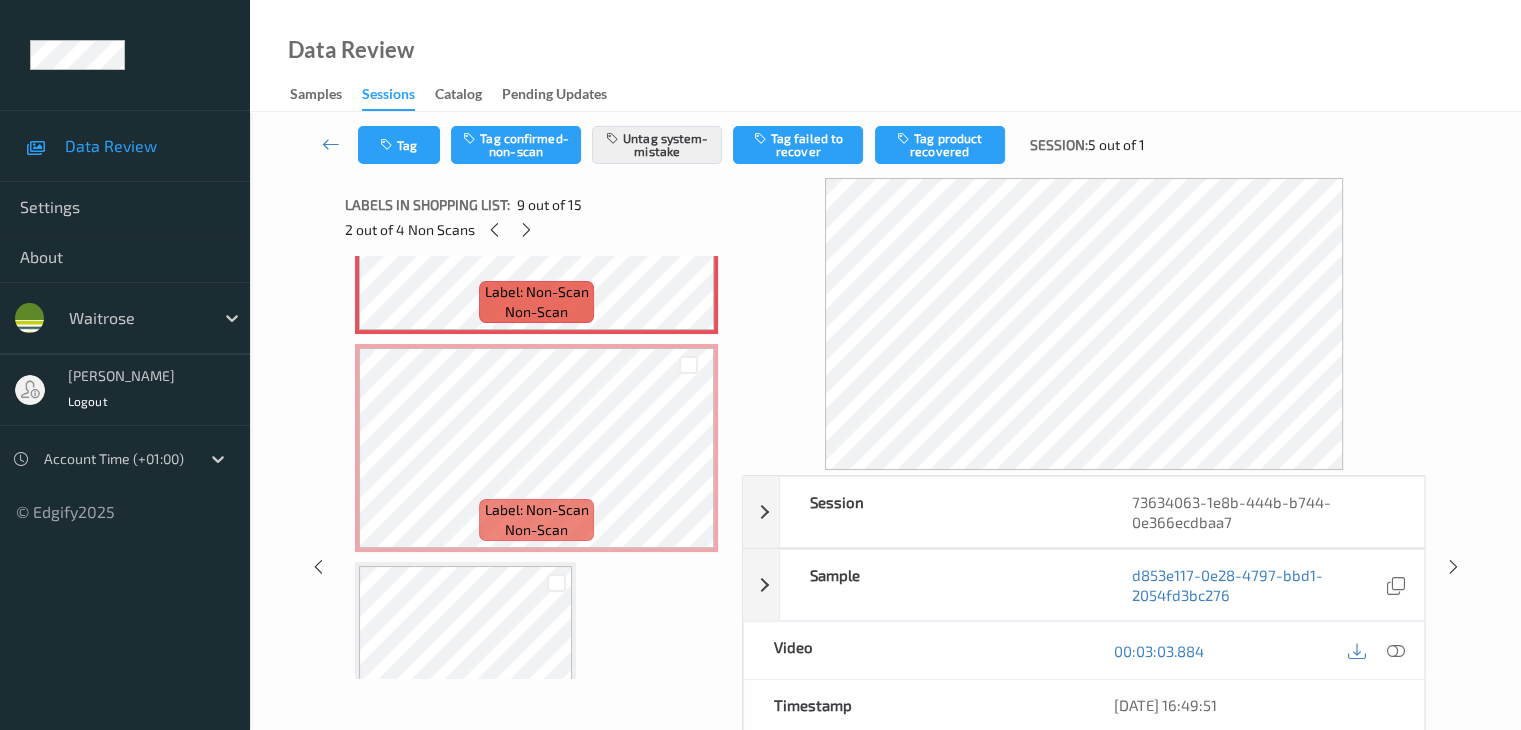 scroll, scrollTop: 1936, scrollLeft: 0, axis: vertical 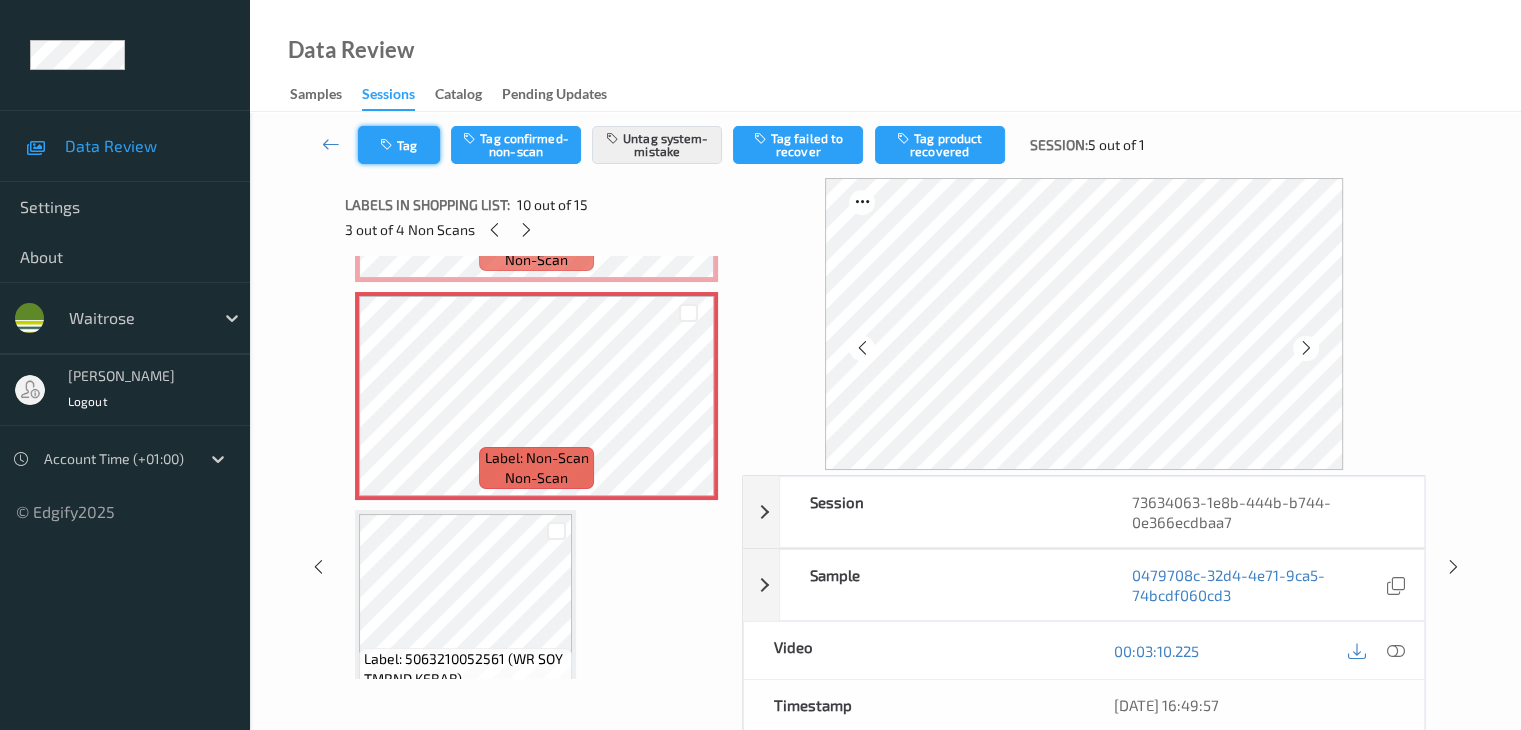 click on "Tag" at bounding box center [399, 145] 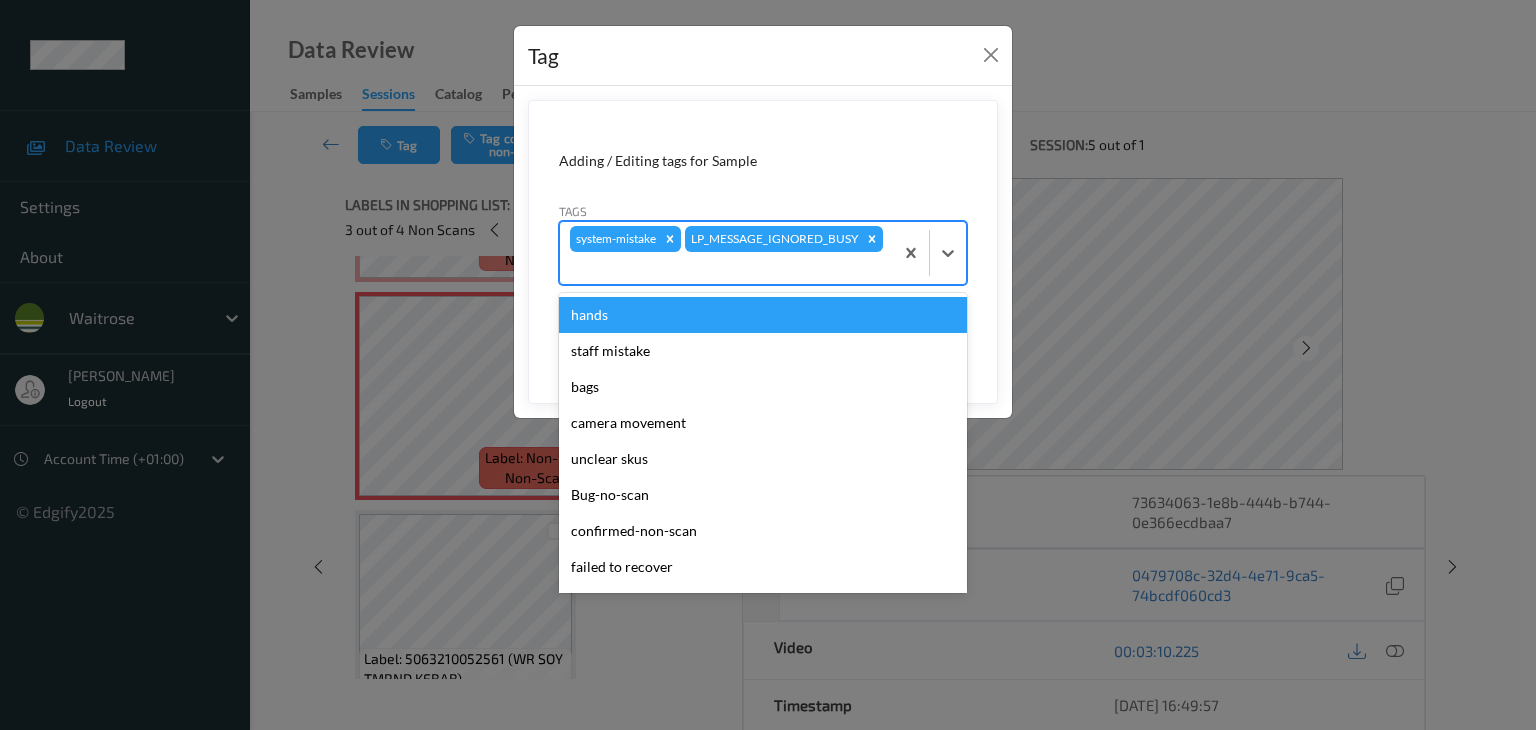 click at bounding box center (726, 268) 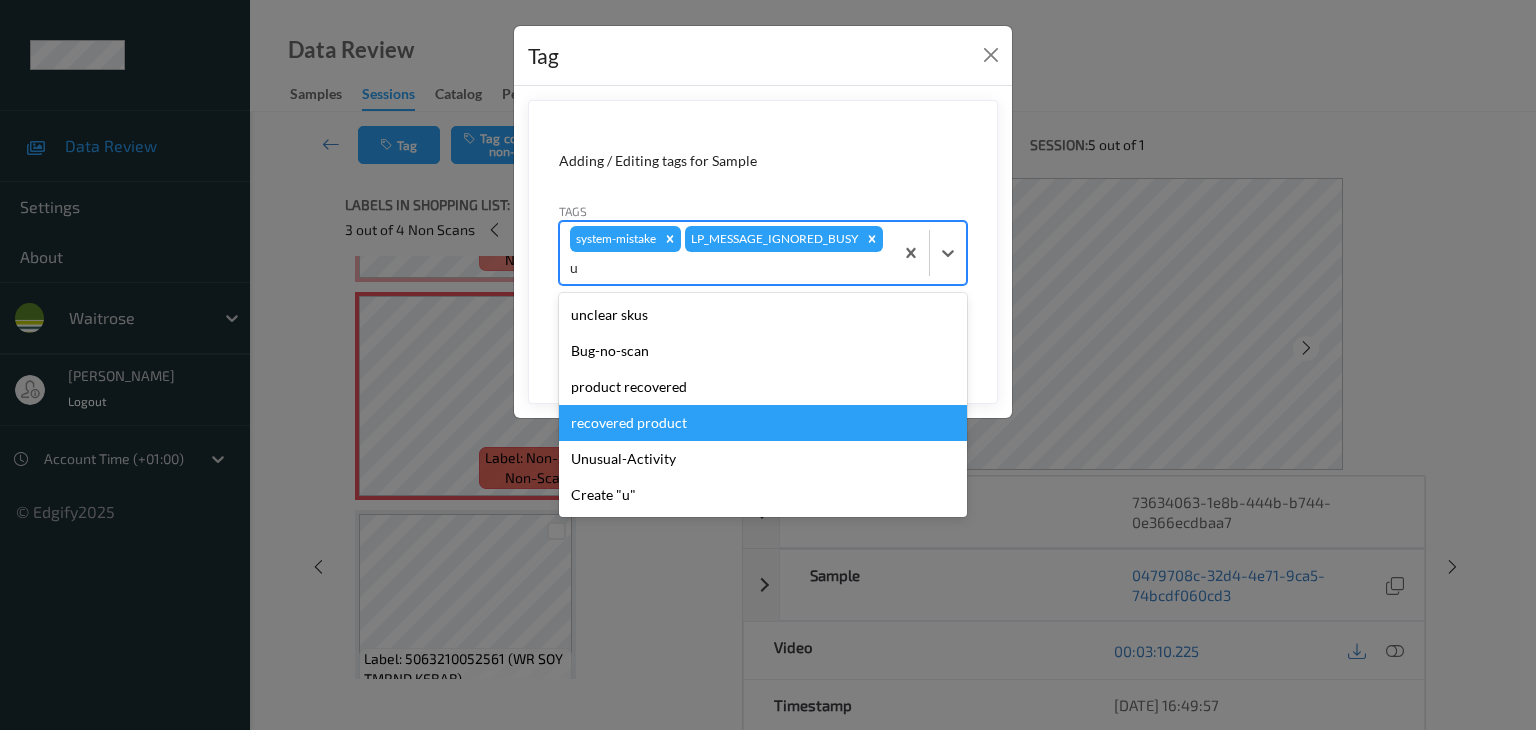 click on "recovered product" at bounding box center (763, 423) 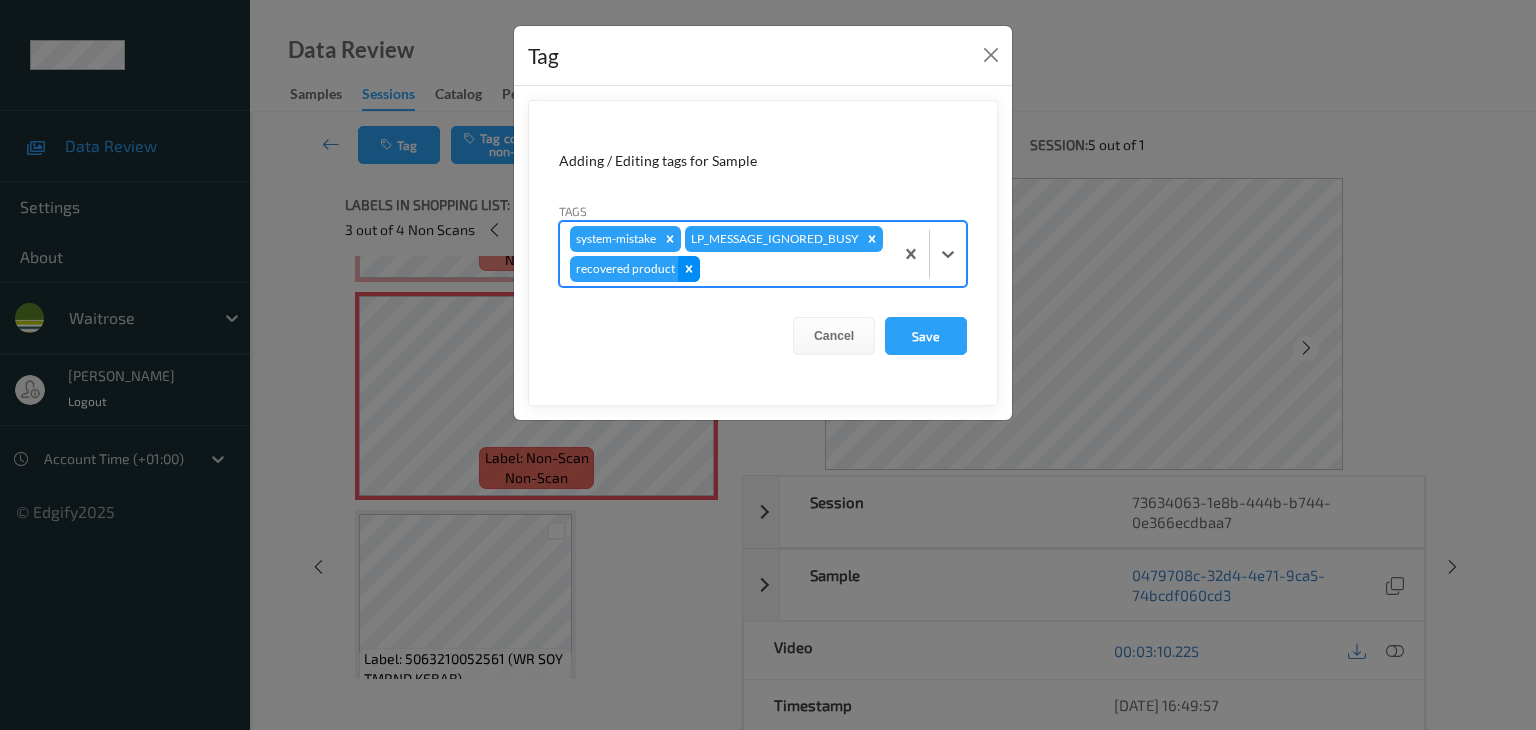click 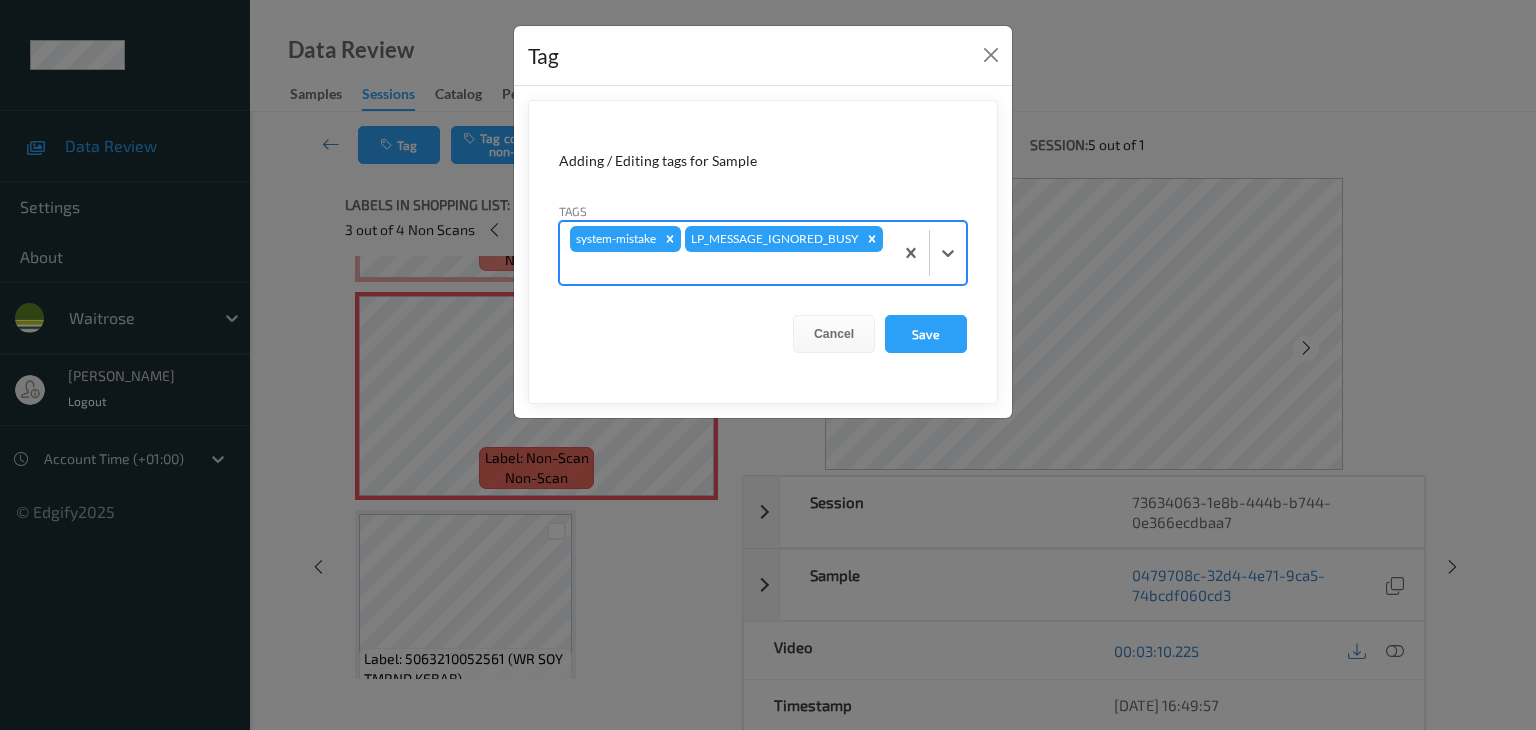 type on "u" 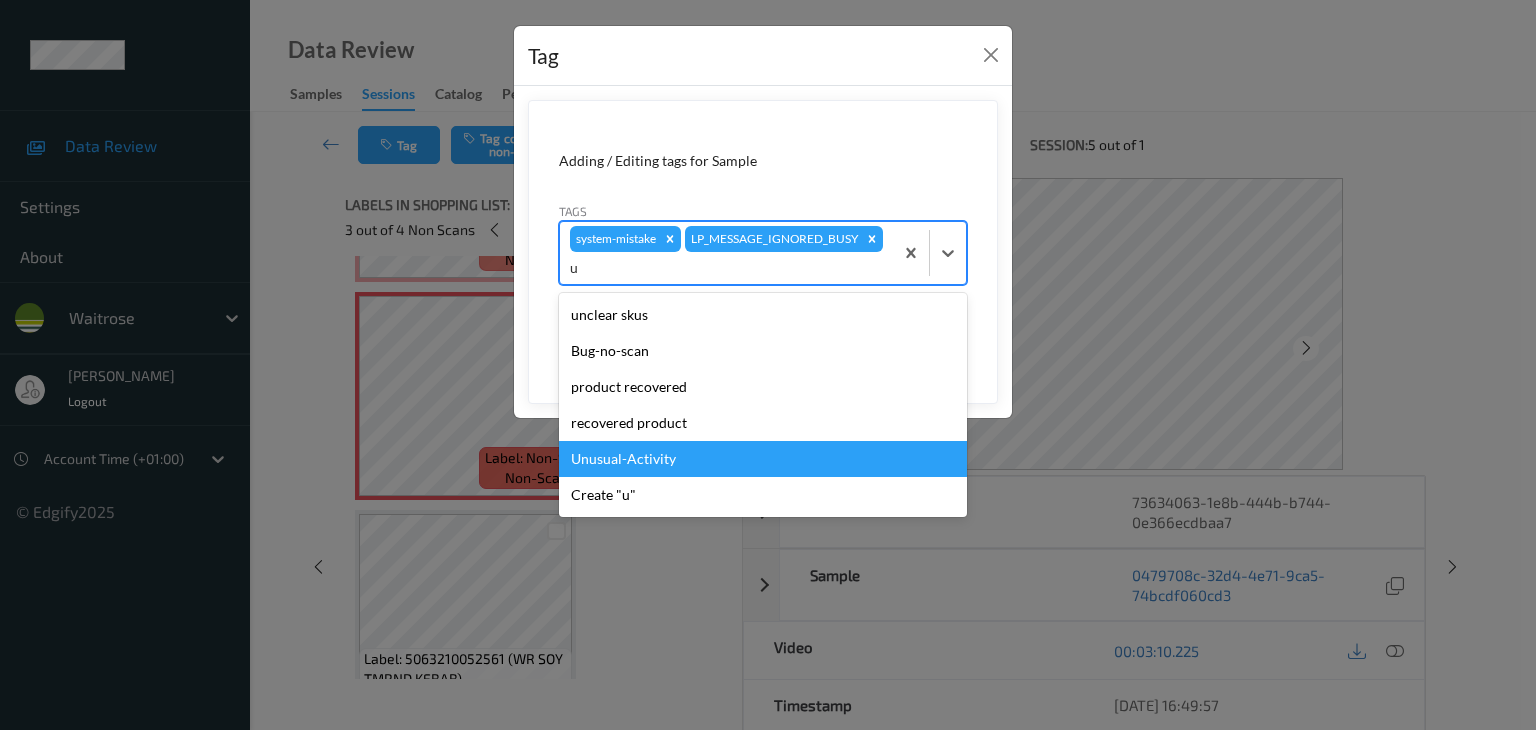 click on "Unusual-Activity" at bounding box center [763, 459] 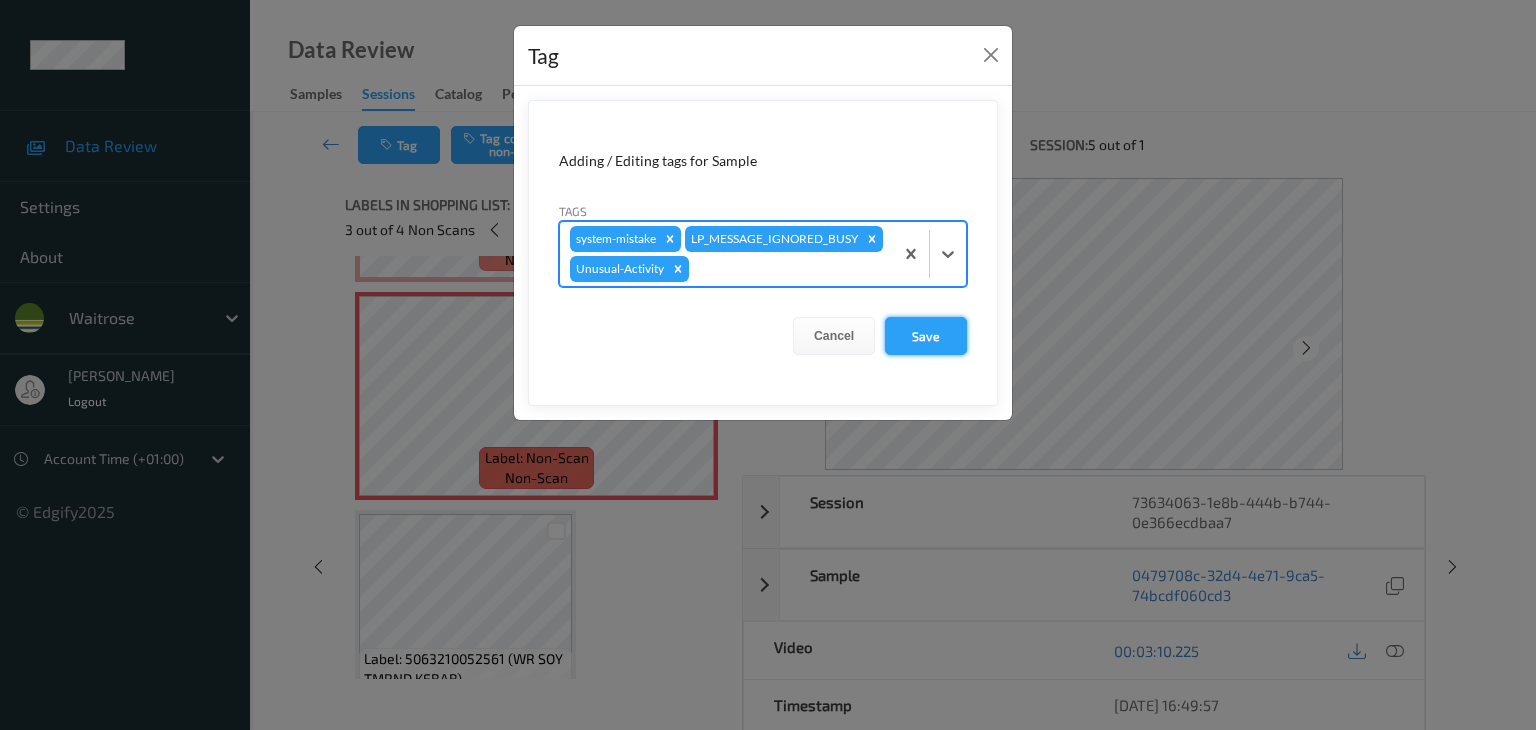 click on "Save" at bounding box center (926, 336) 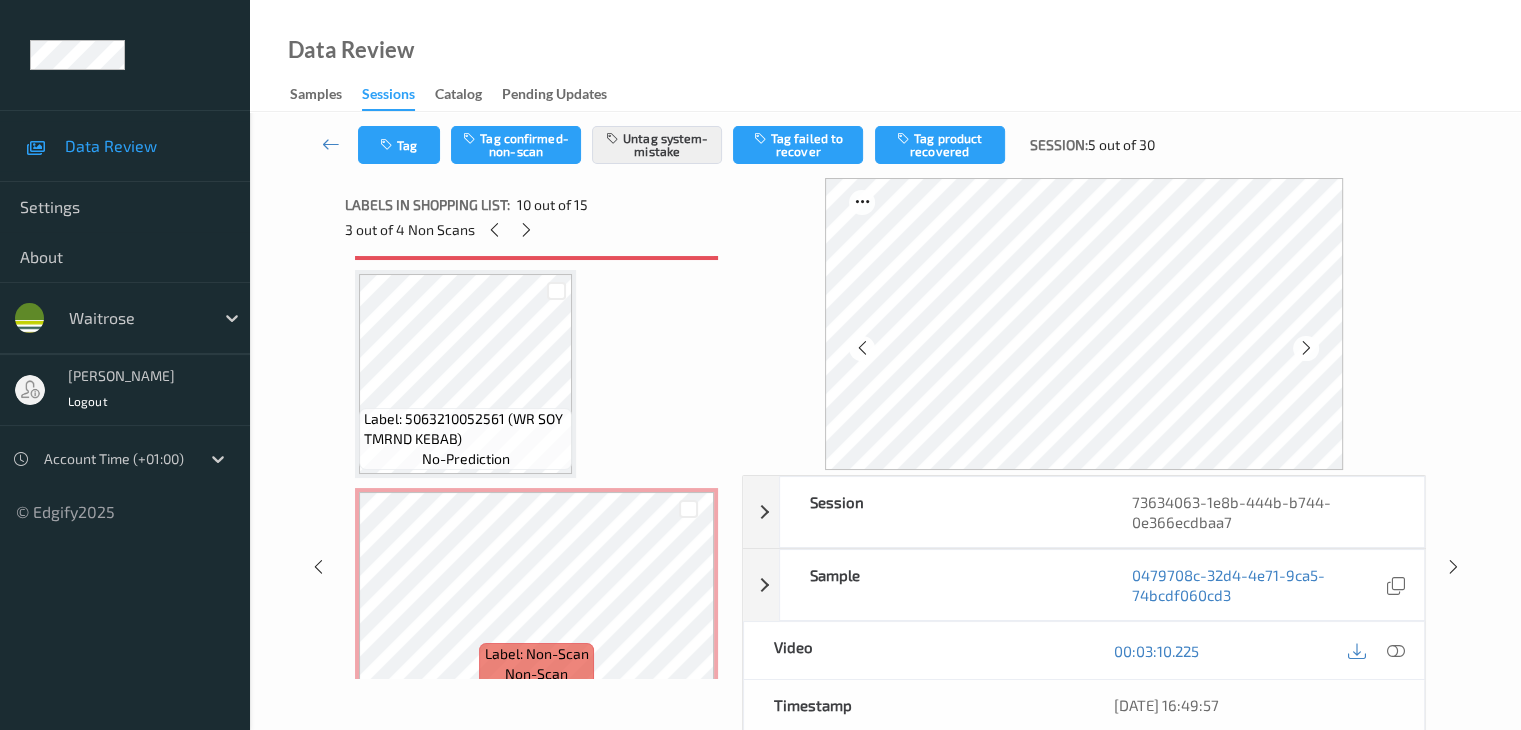scroll, scrollTop: 2336, scrollLeft: 0, axis: vertical 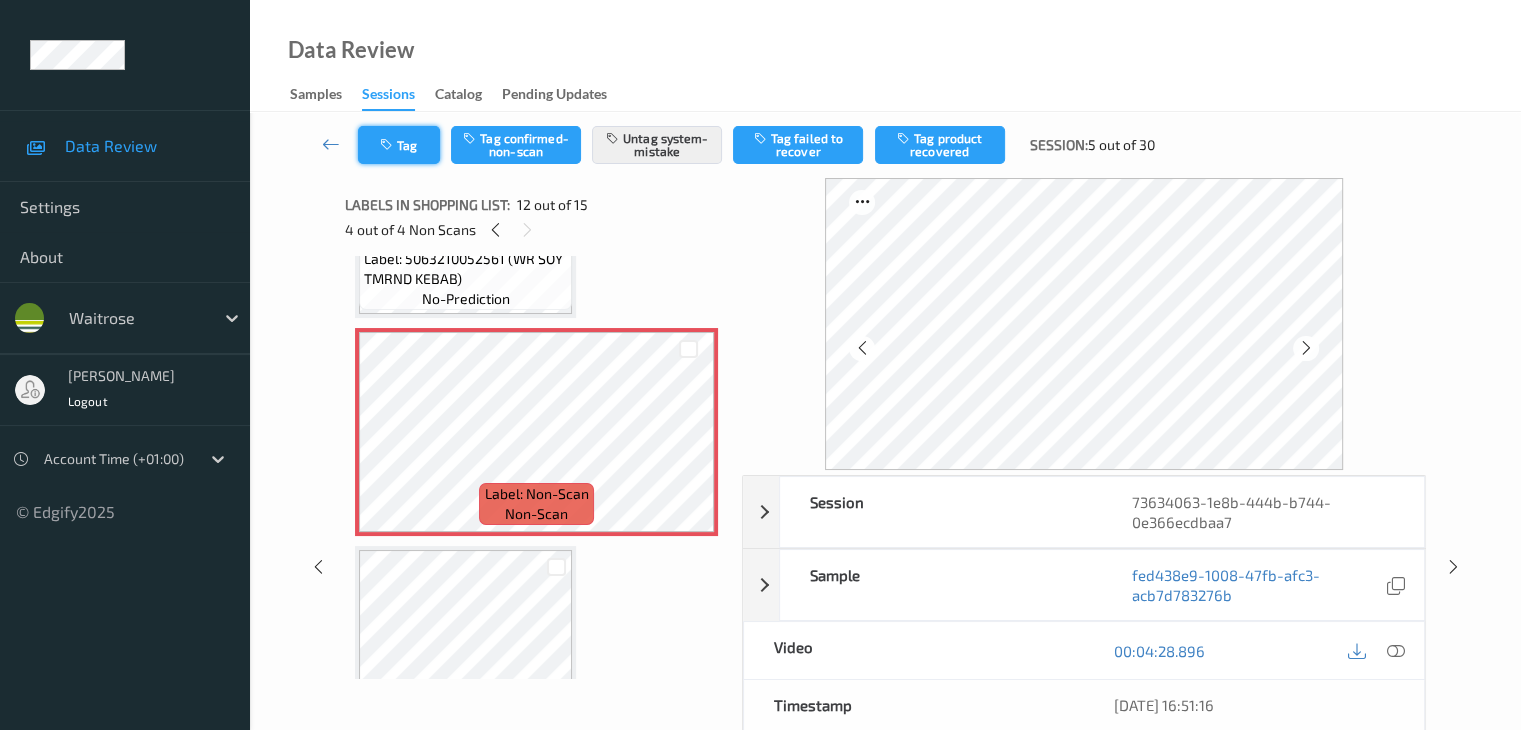 click on "Tag" at bounding box center (399, 145) 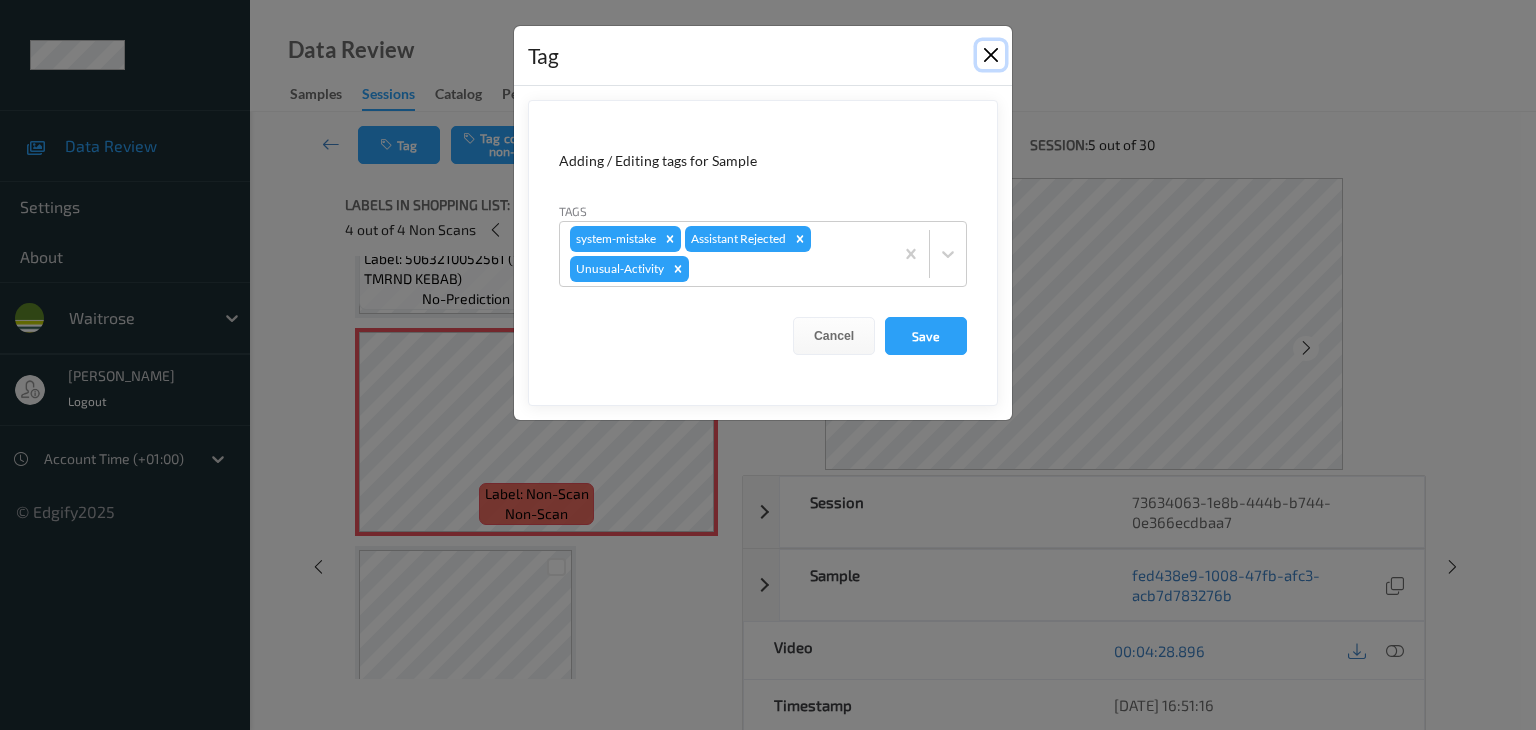 click at bounding box center (991, 55) 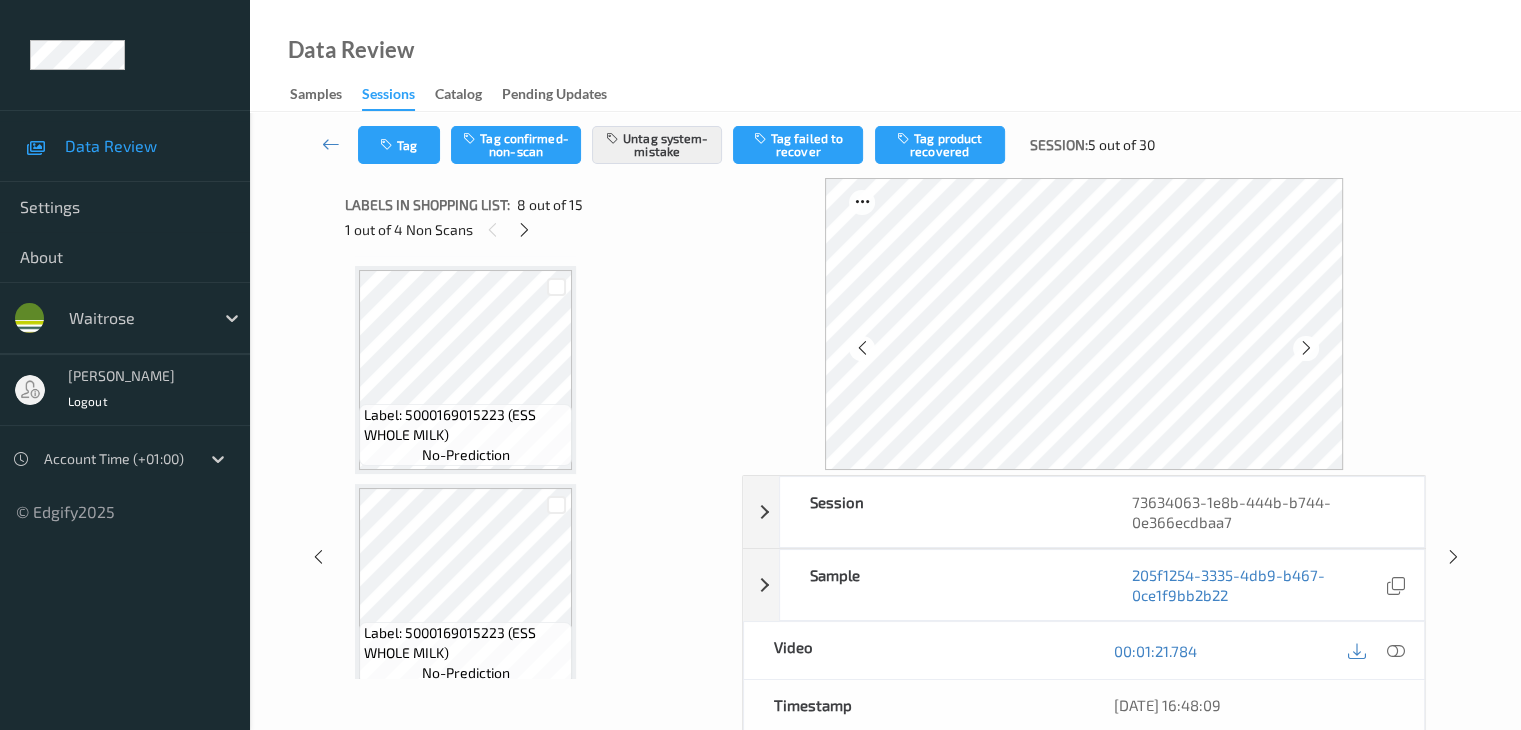 scroll, scrollTop: 136, scrollLeft: 0, axis: vertical 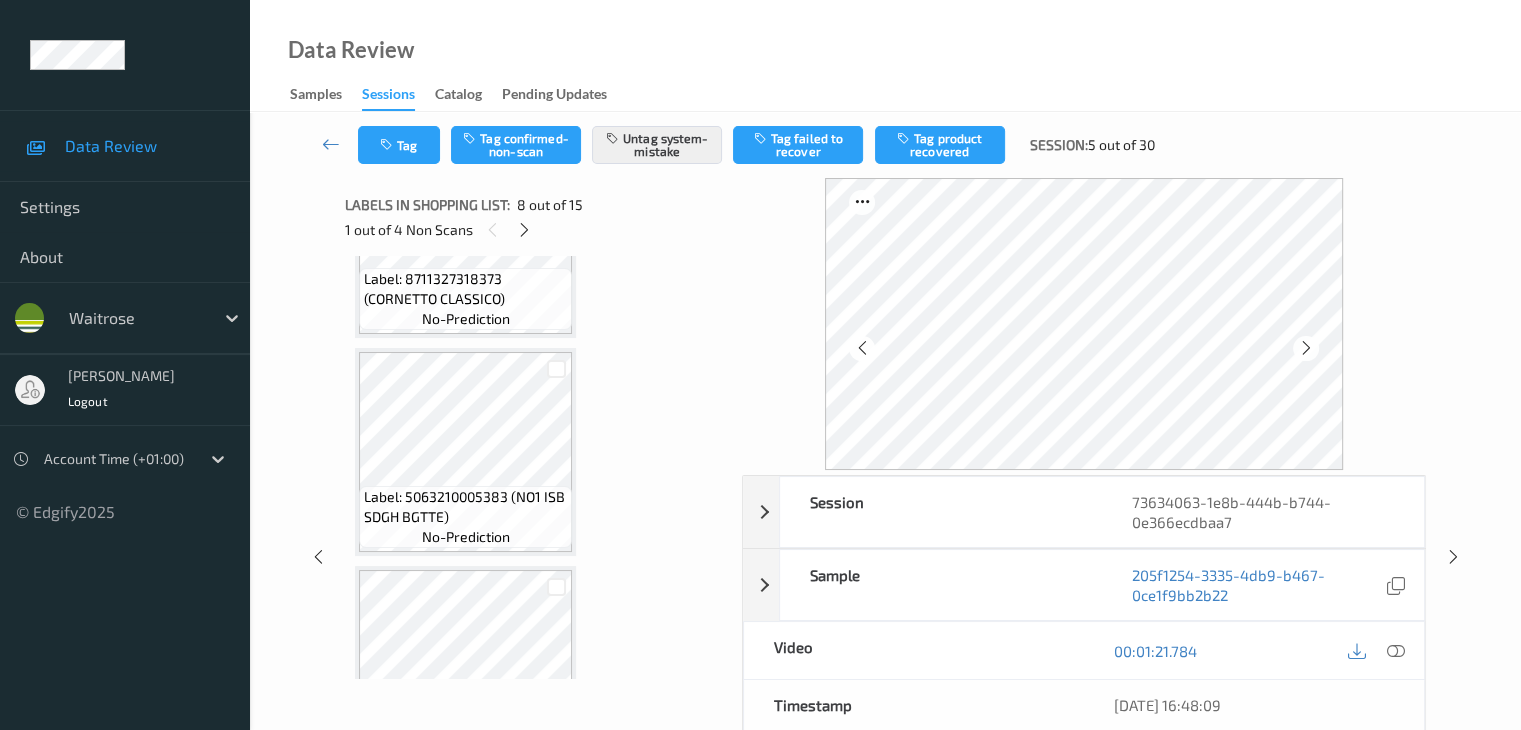 click on "1 out of 4 Non Scans" at bounding box center (536, 229) 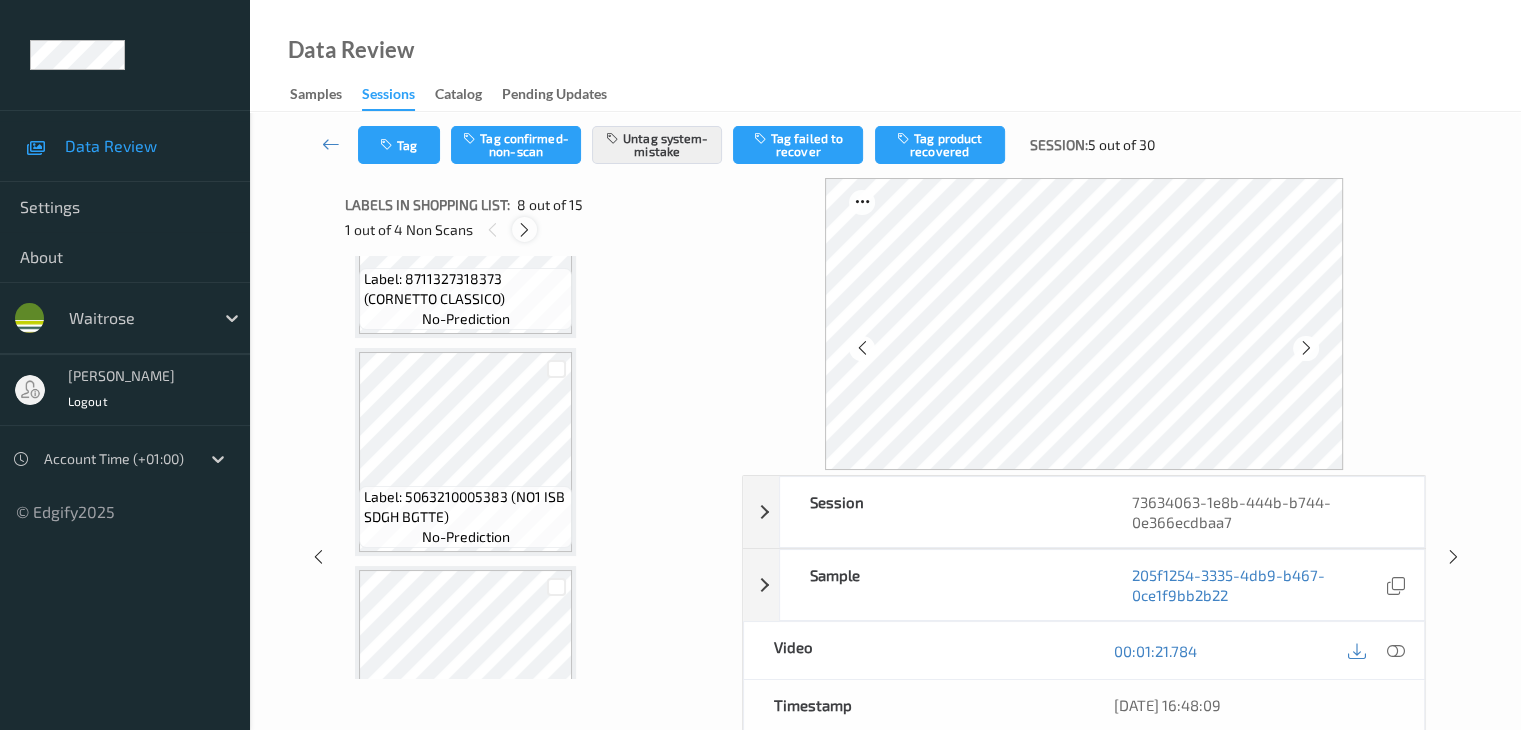 click at bounding box center (524, 230) 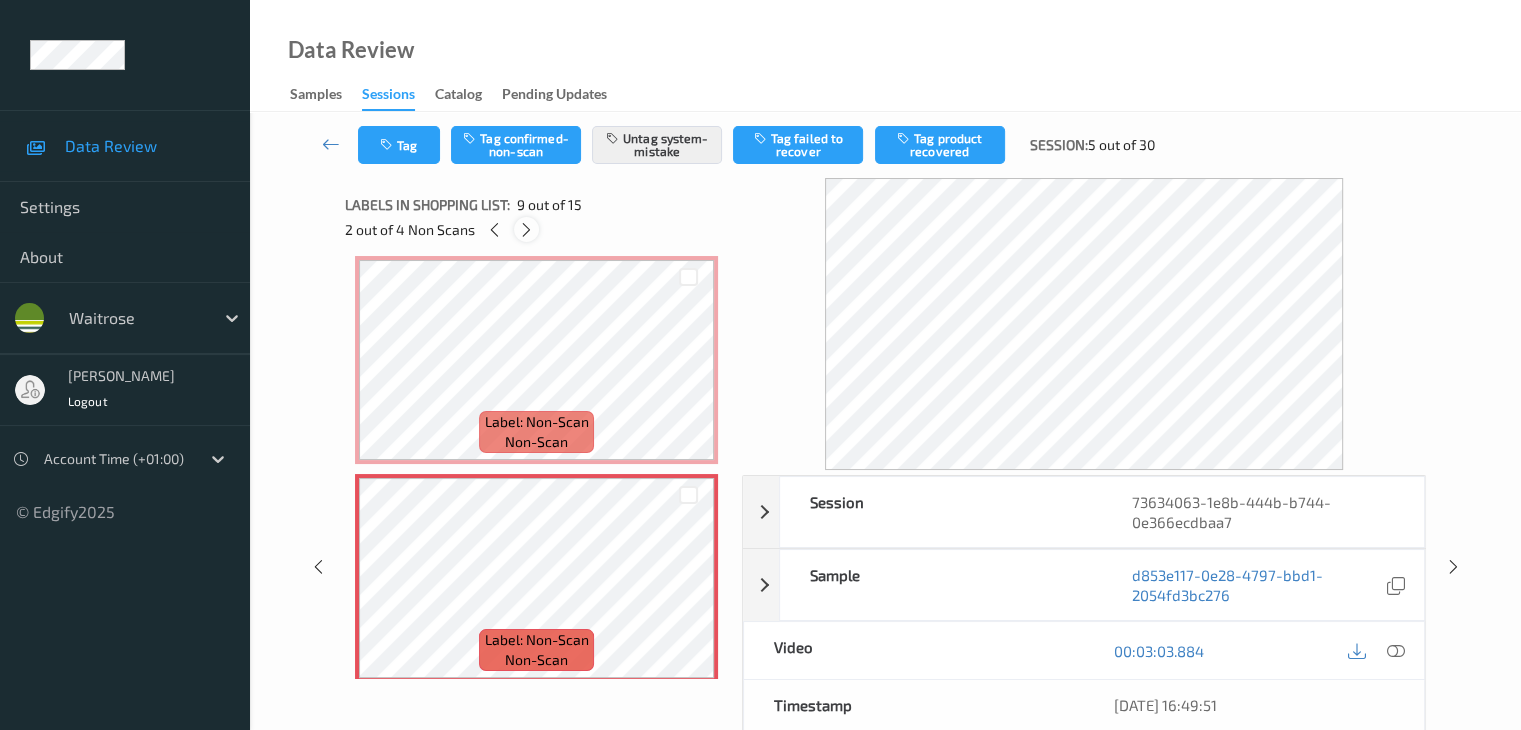 click at bounding box center [526, 230] 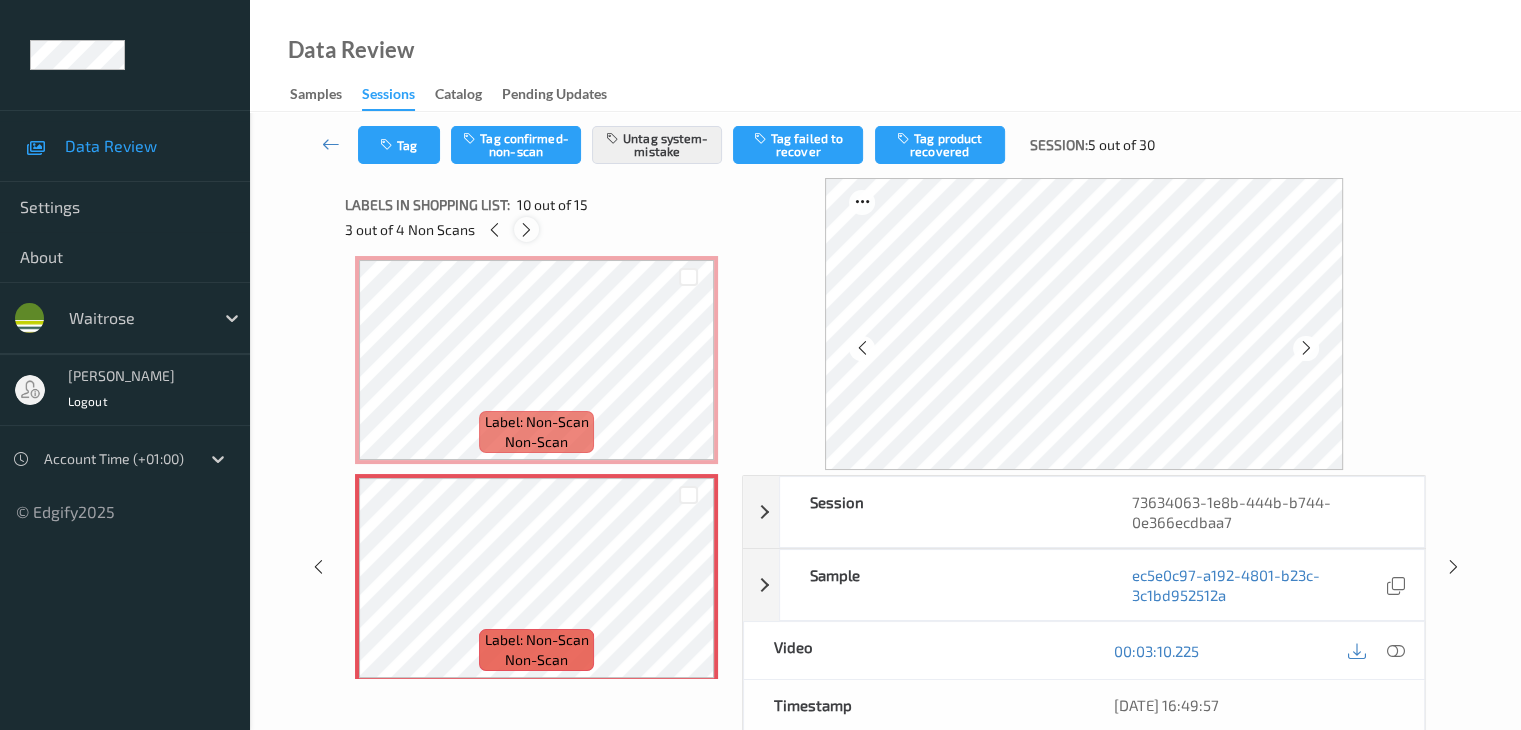 click at bounding box center (526, 230) 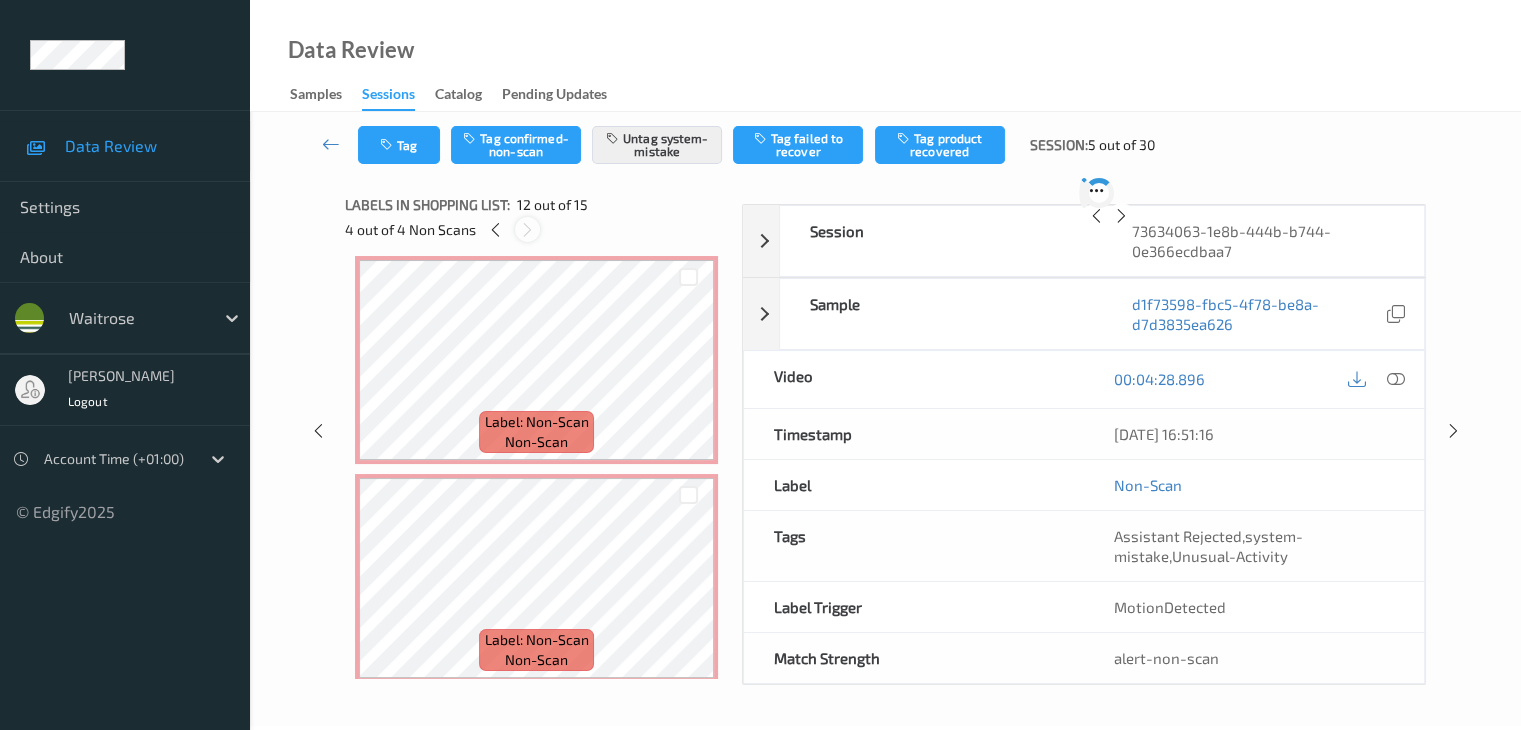 scroll, scrollTop: 2190, scrollLeft: 0, axis: vertical 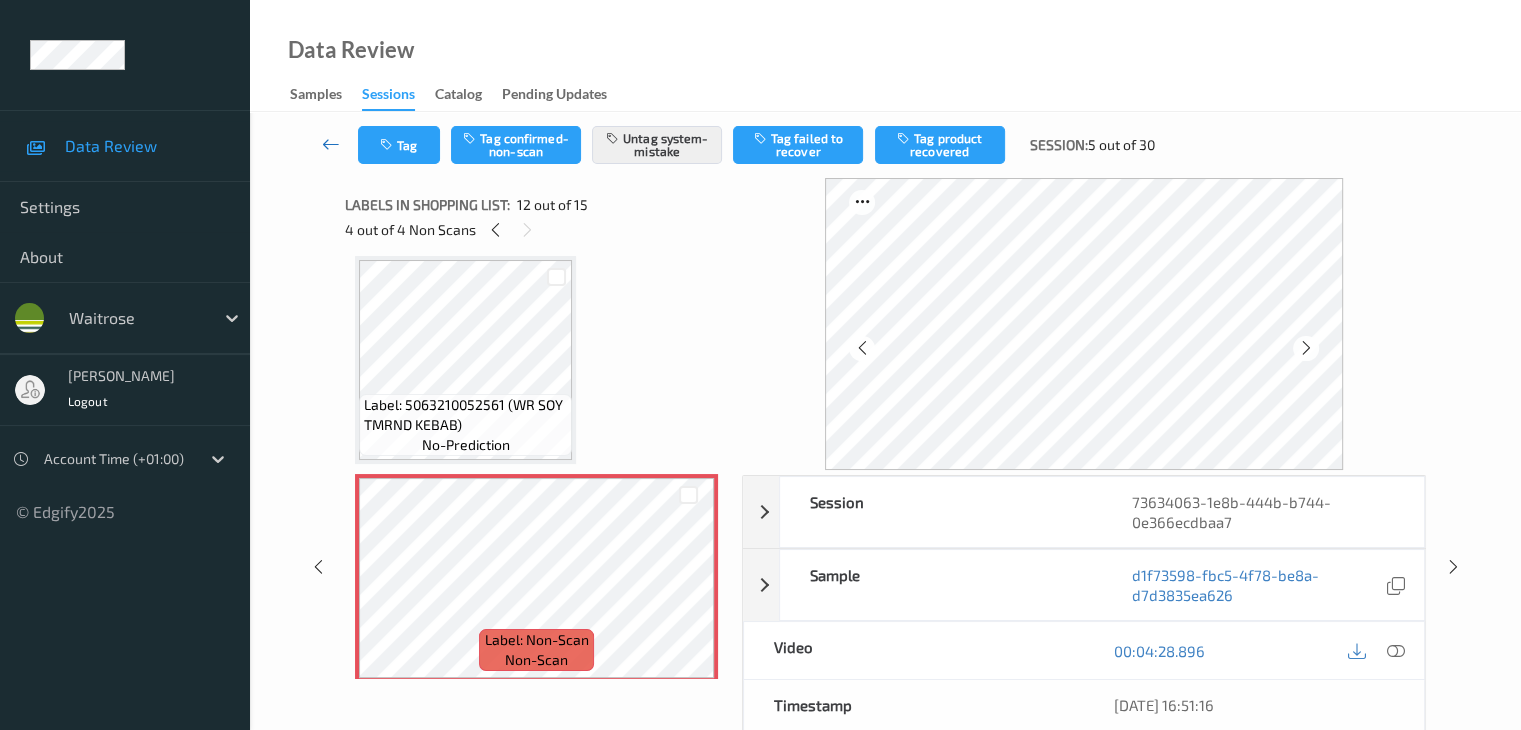 click at bounding box center [331, 144] 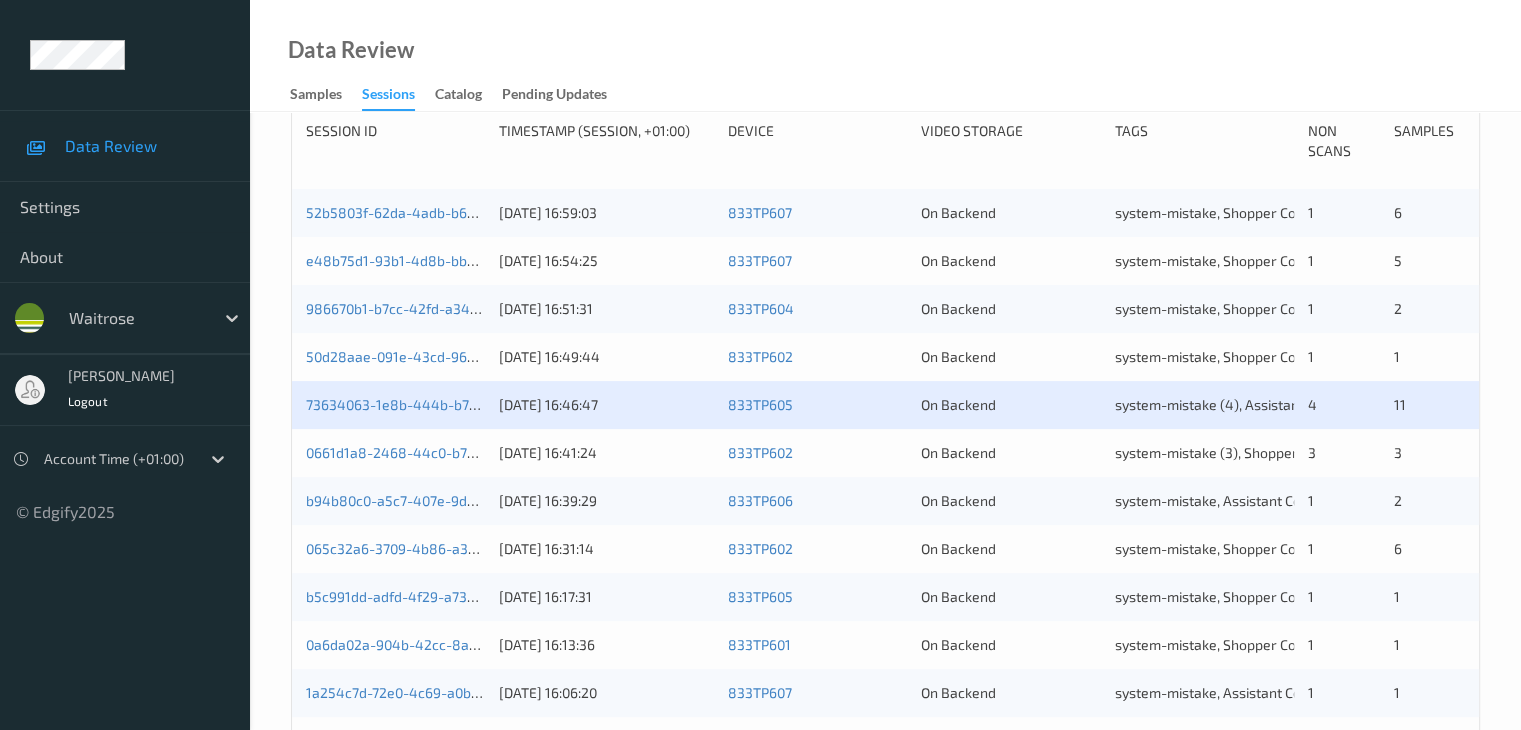 scroll, scrollTop: 332, scrollLeft: 0, axis: vertical 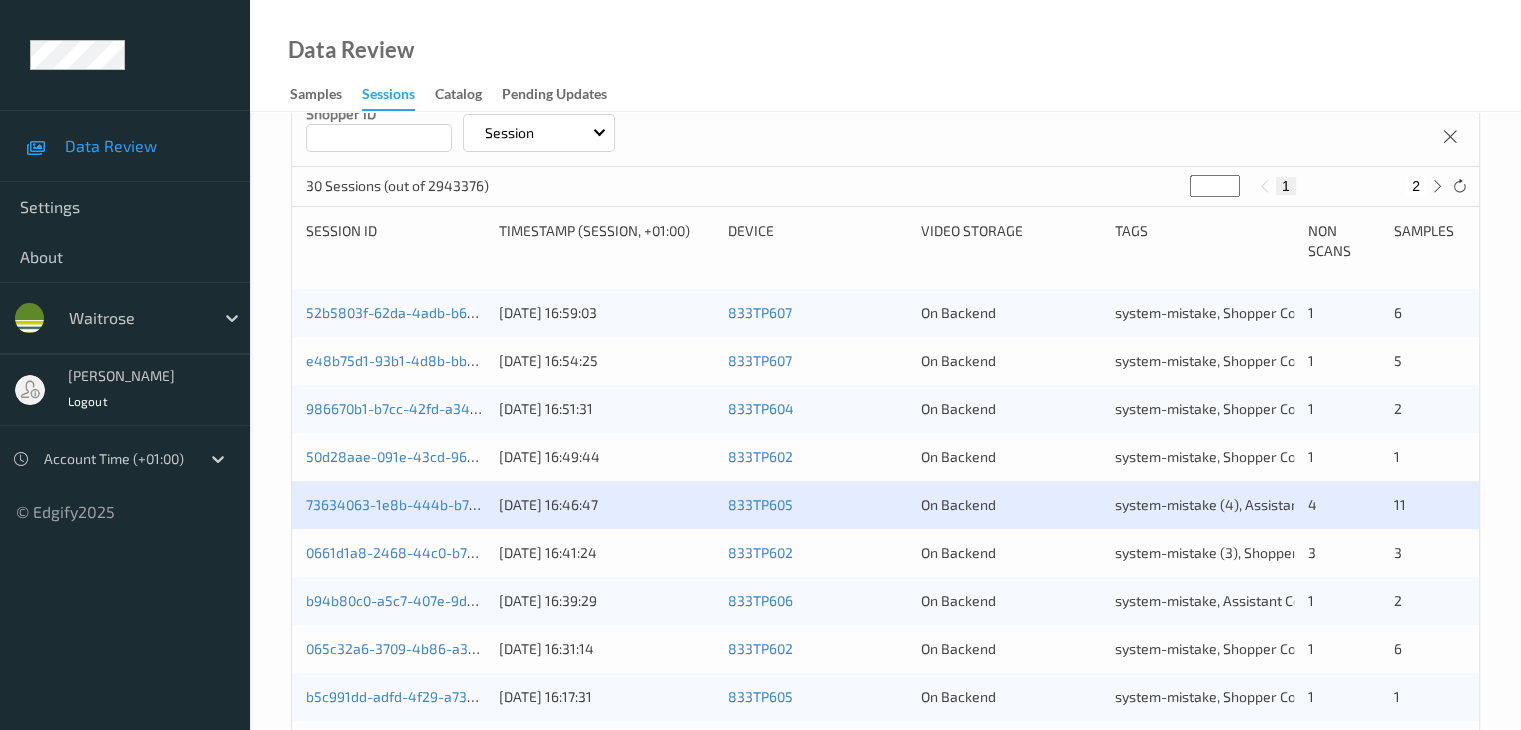 click on "2" at bounding box center [1416, 186] 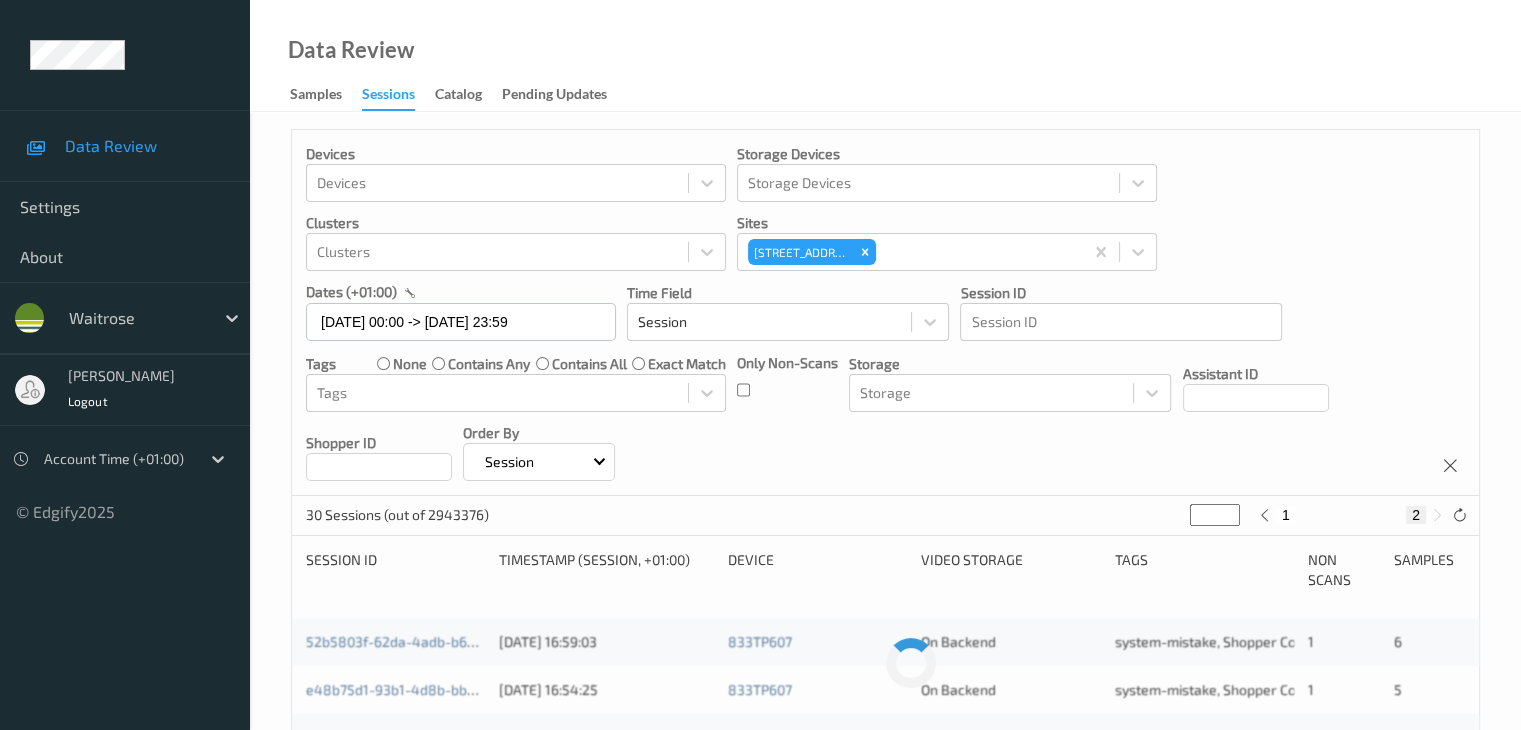 scroll, scrollTop: 0, scrollLeft: 0, axis: both 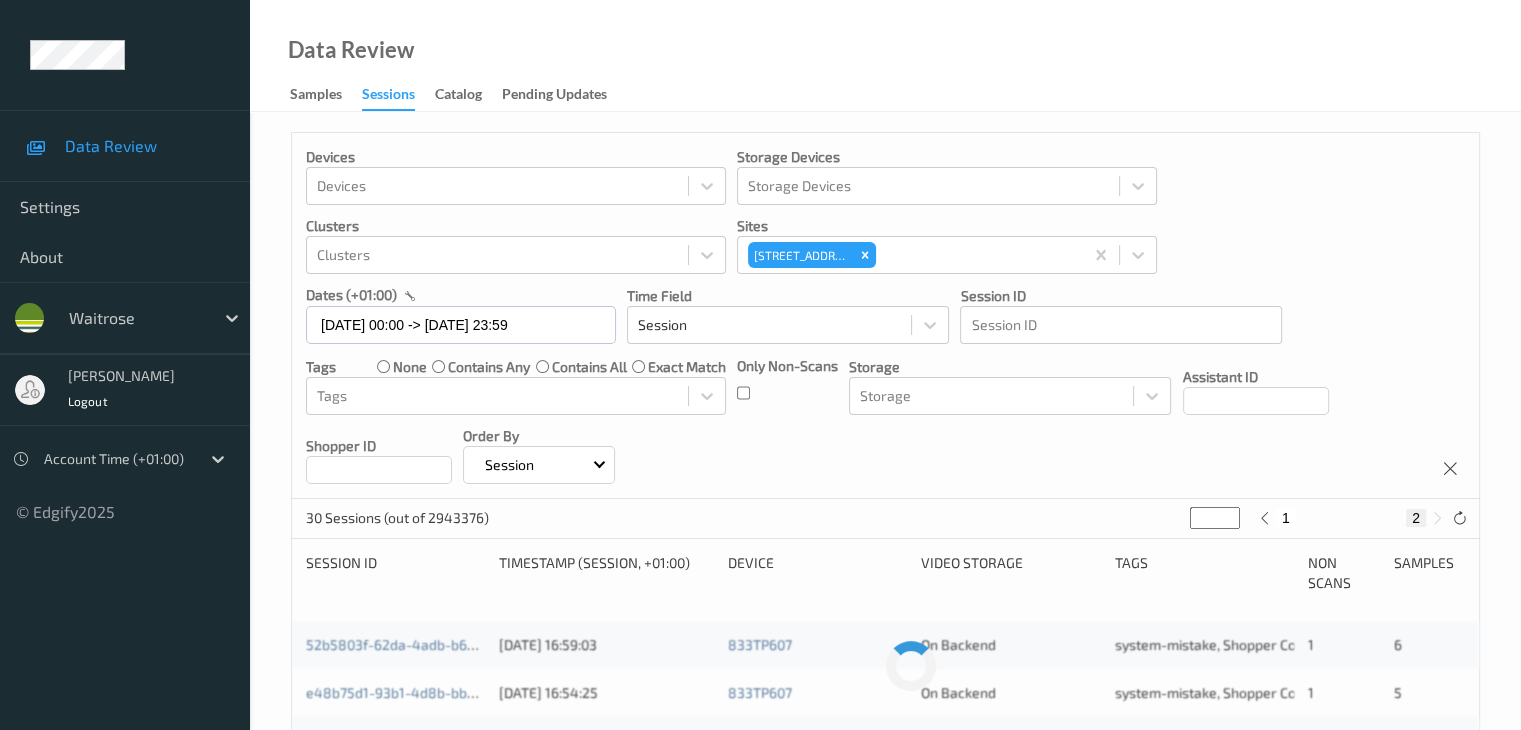 type 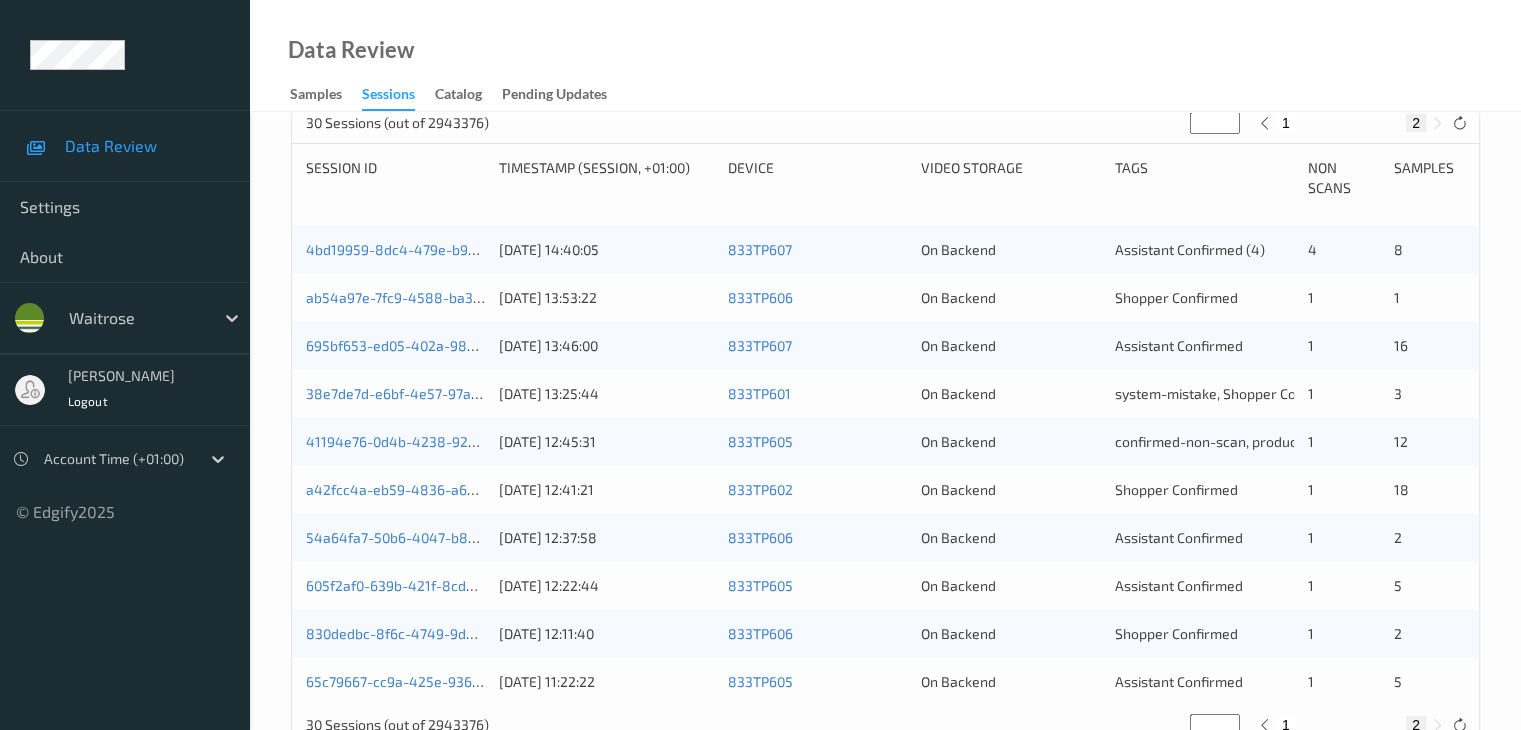 scroll, scrollTop: 400, scrollLeft: 0, axis: vertical 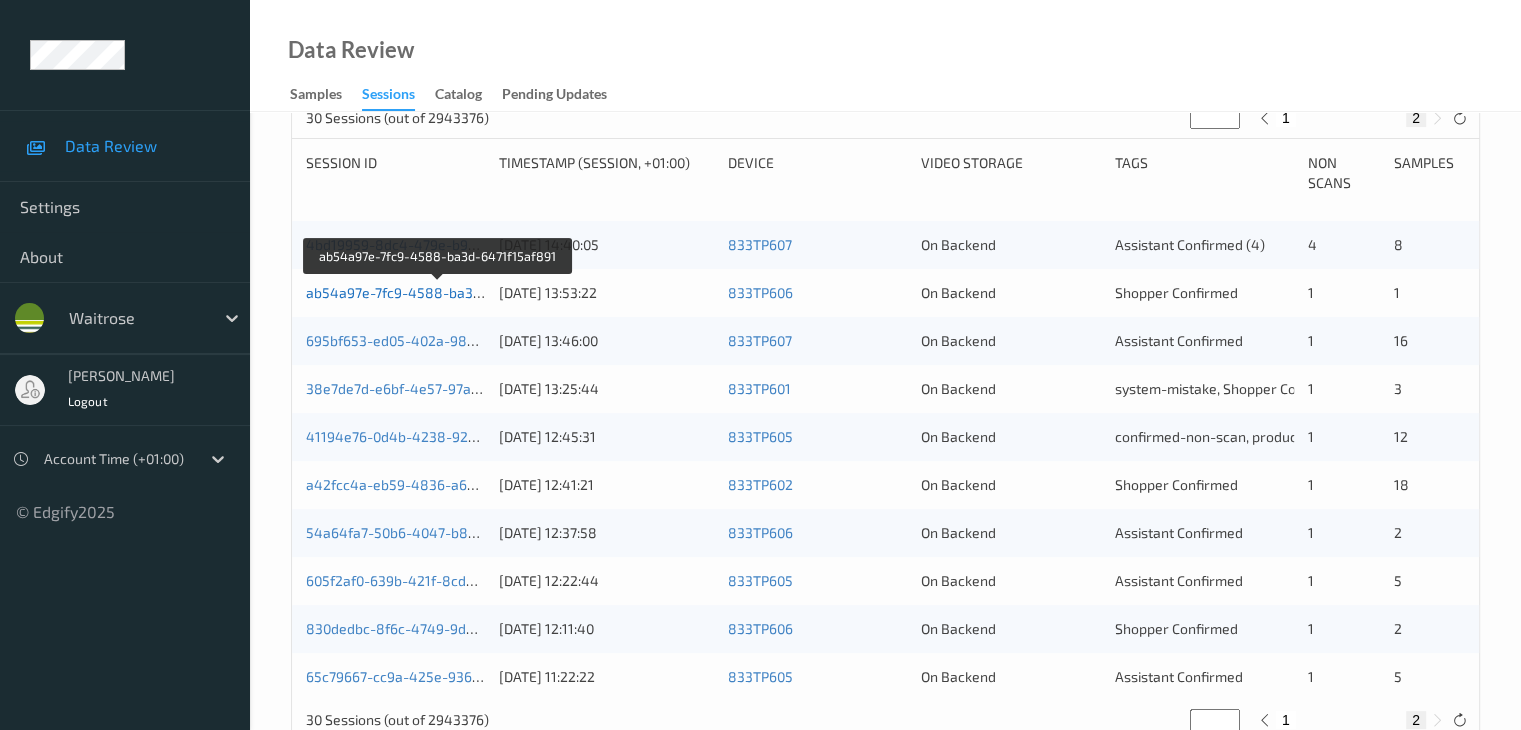 click on "ab54a97e-7fc9-4588-ba3d-6471f15af891" at bounding box center (439, 292) 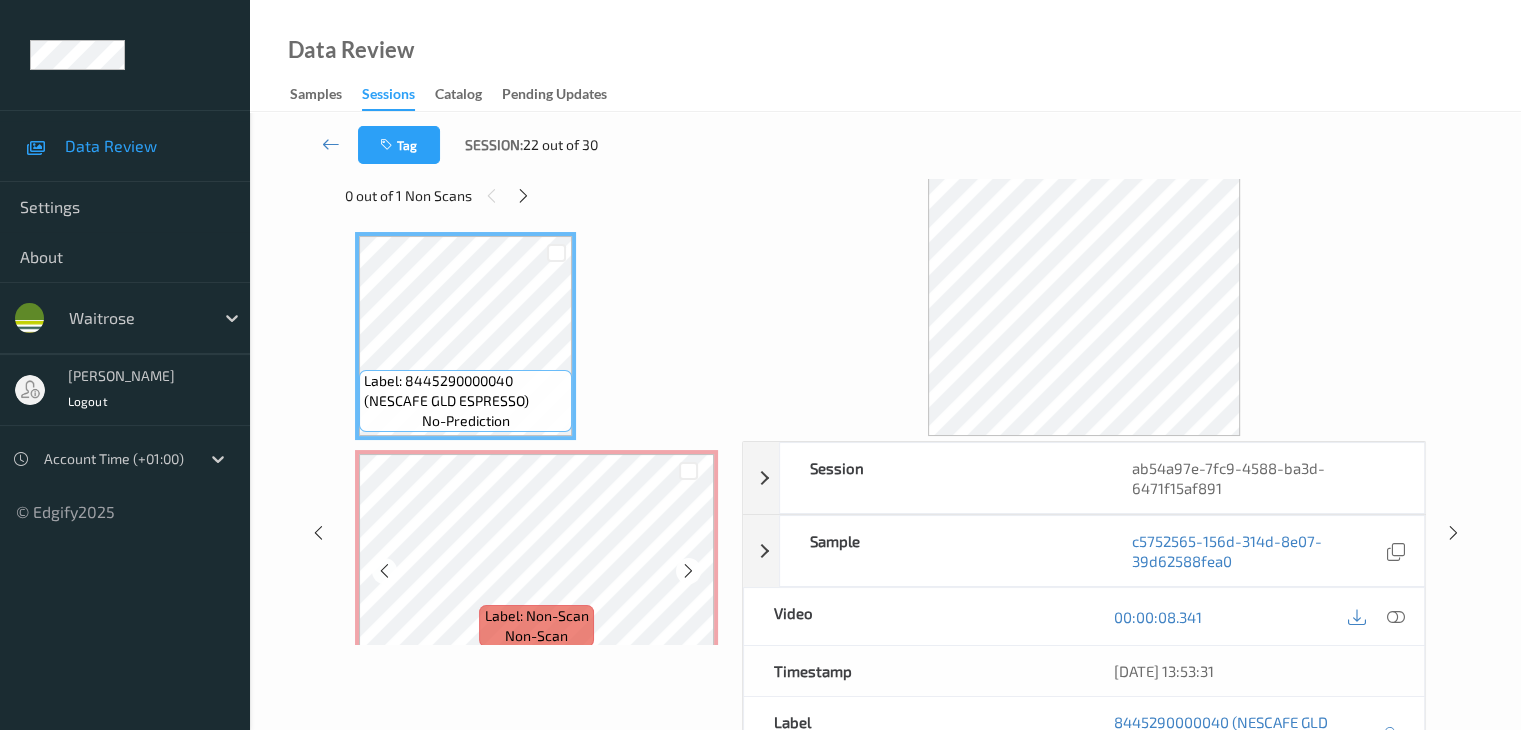 scroll, scrollTop: 0, scrollLeft: 0, axis: both 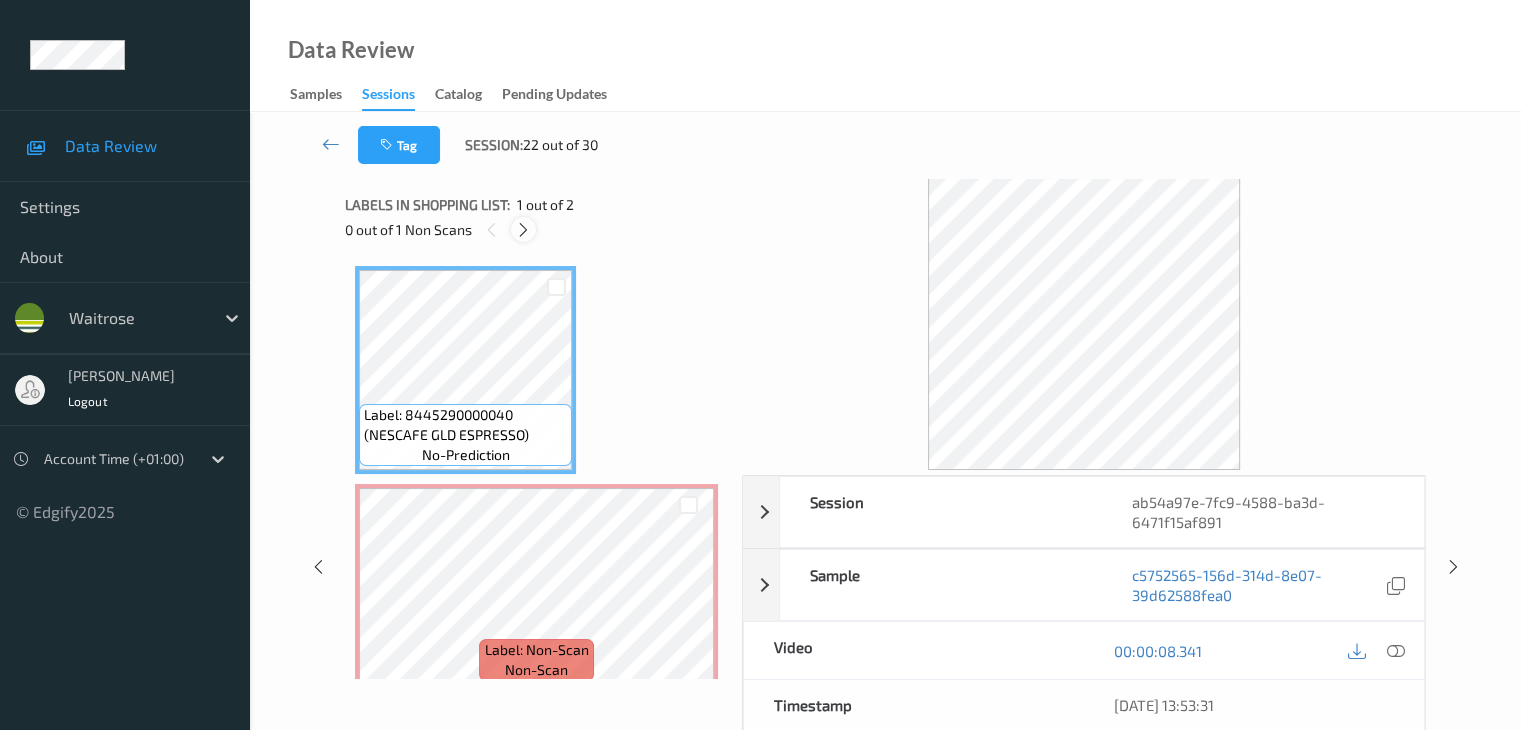 click at bounding box center (523, 230) 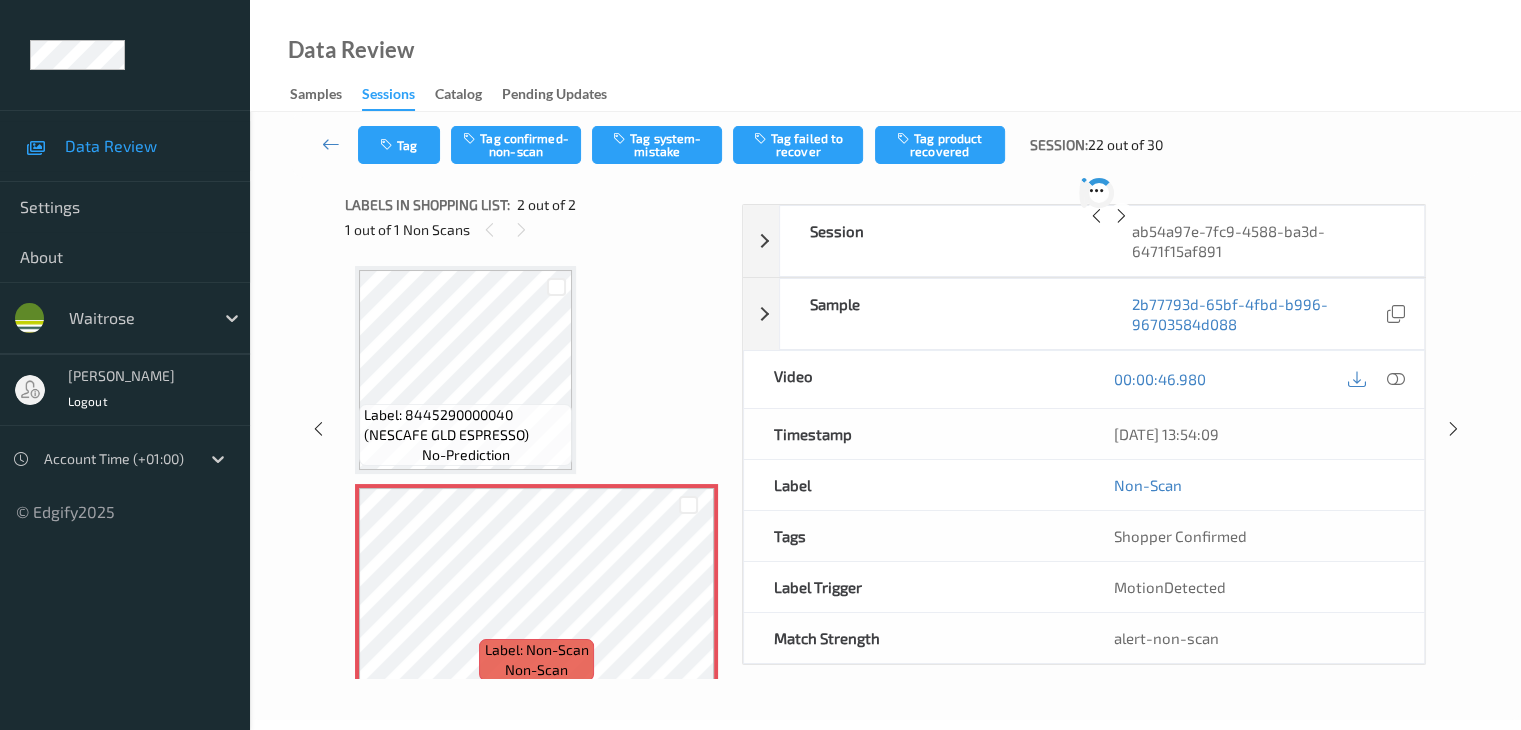 scroll, scrollTop: 10, scrollLeft: 0, axis: vertical 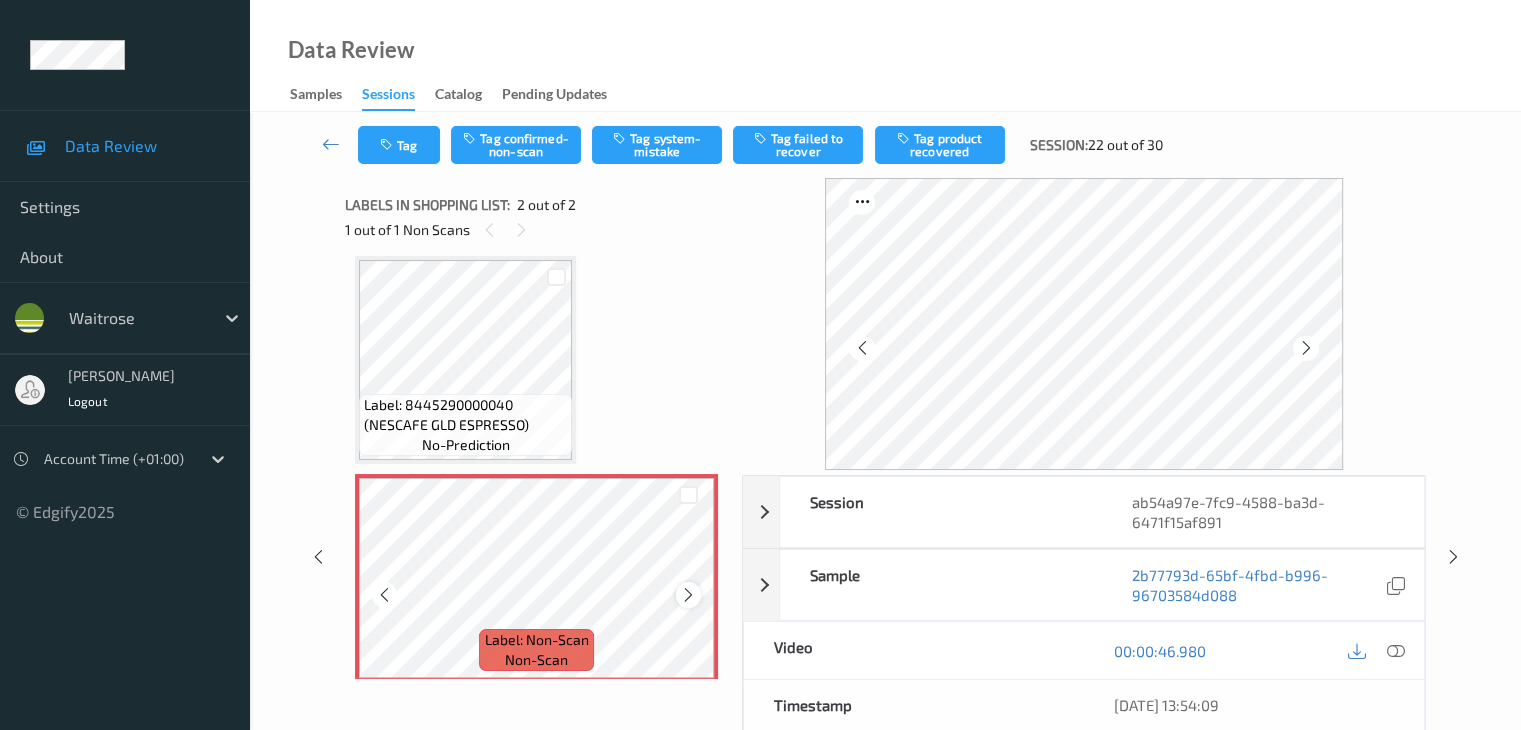 click at bounding box center [688, 595] 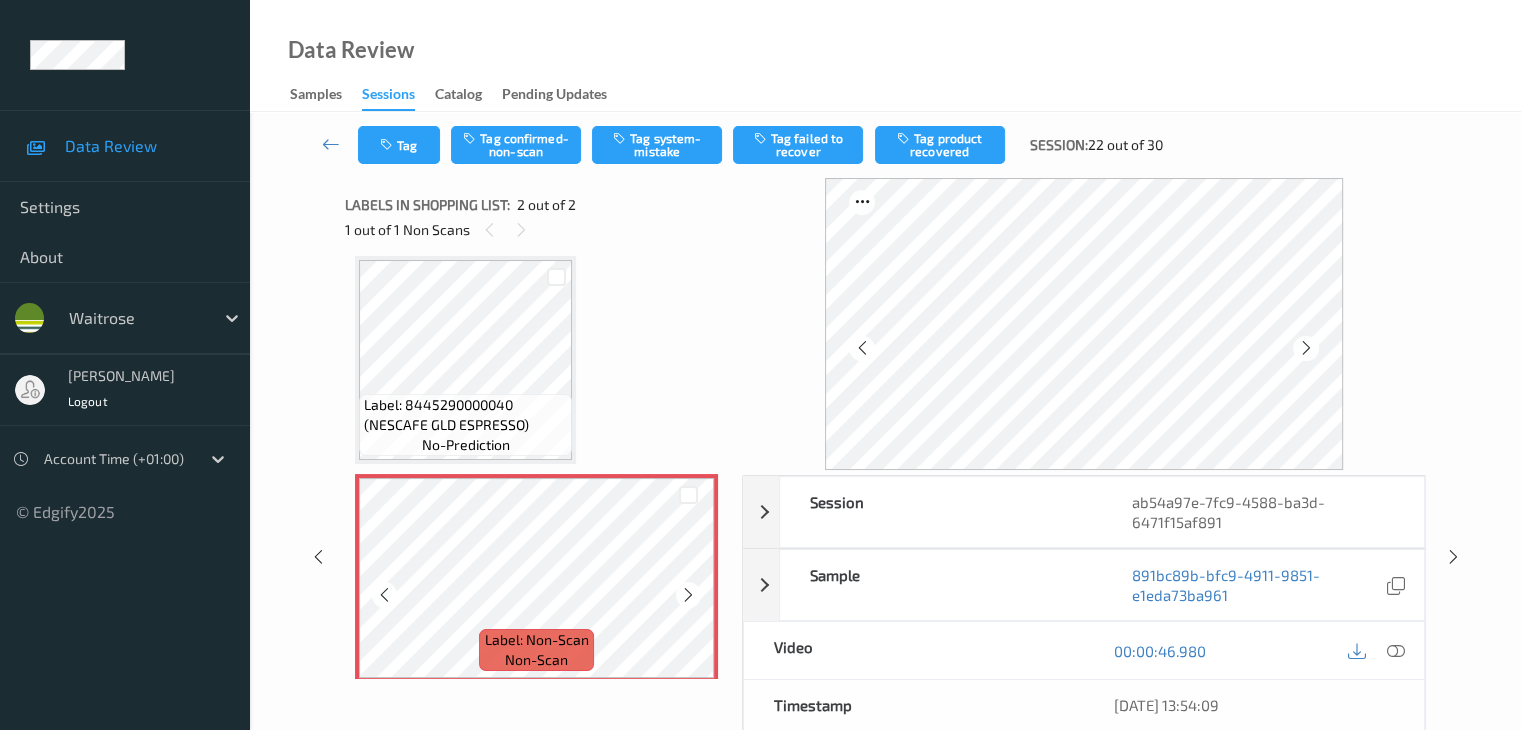 click at bounding box center (688, 595) 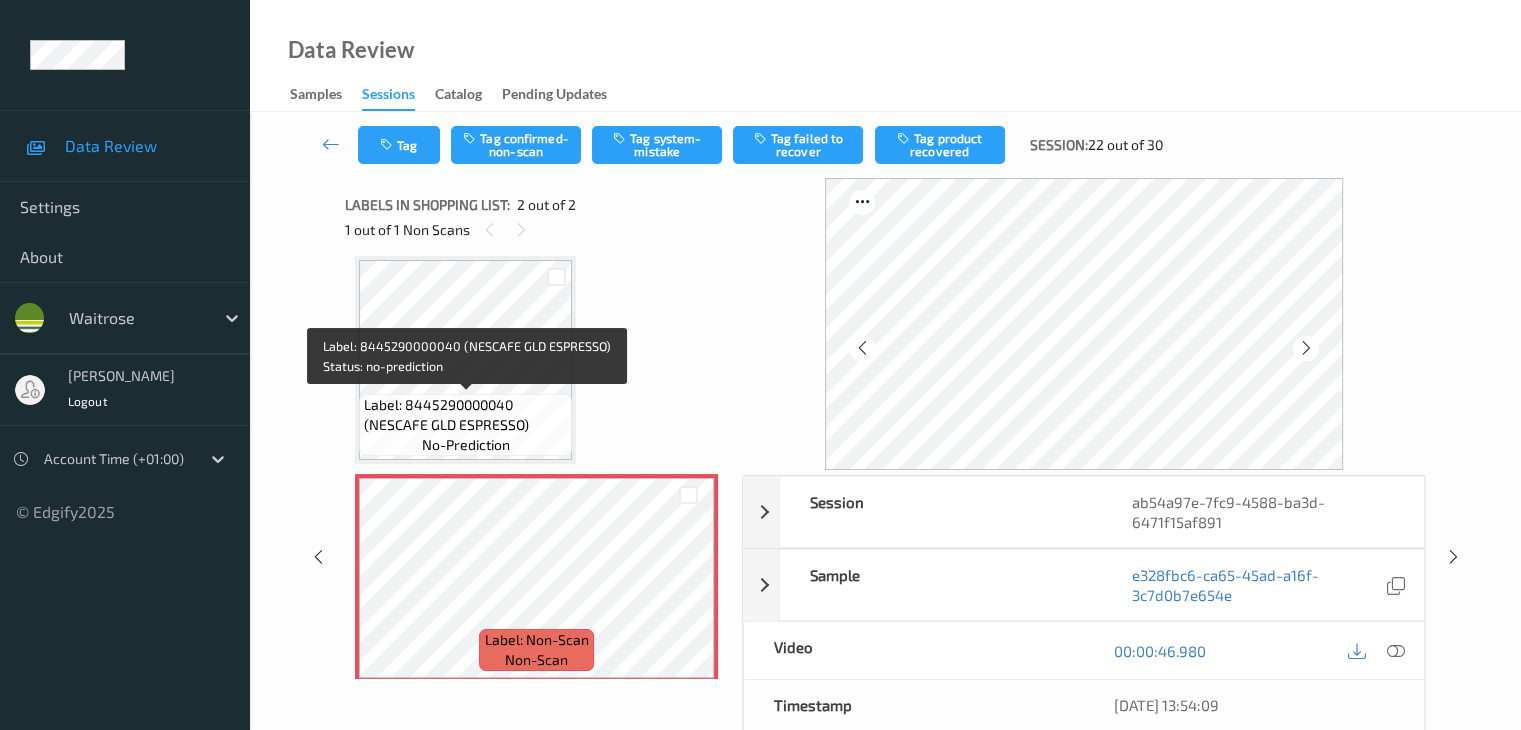 click on "Label: 8445290000040 (NESCAFE GLD ESPRESSO)" at bounding box center (465, 415) 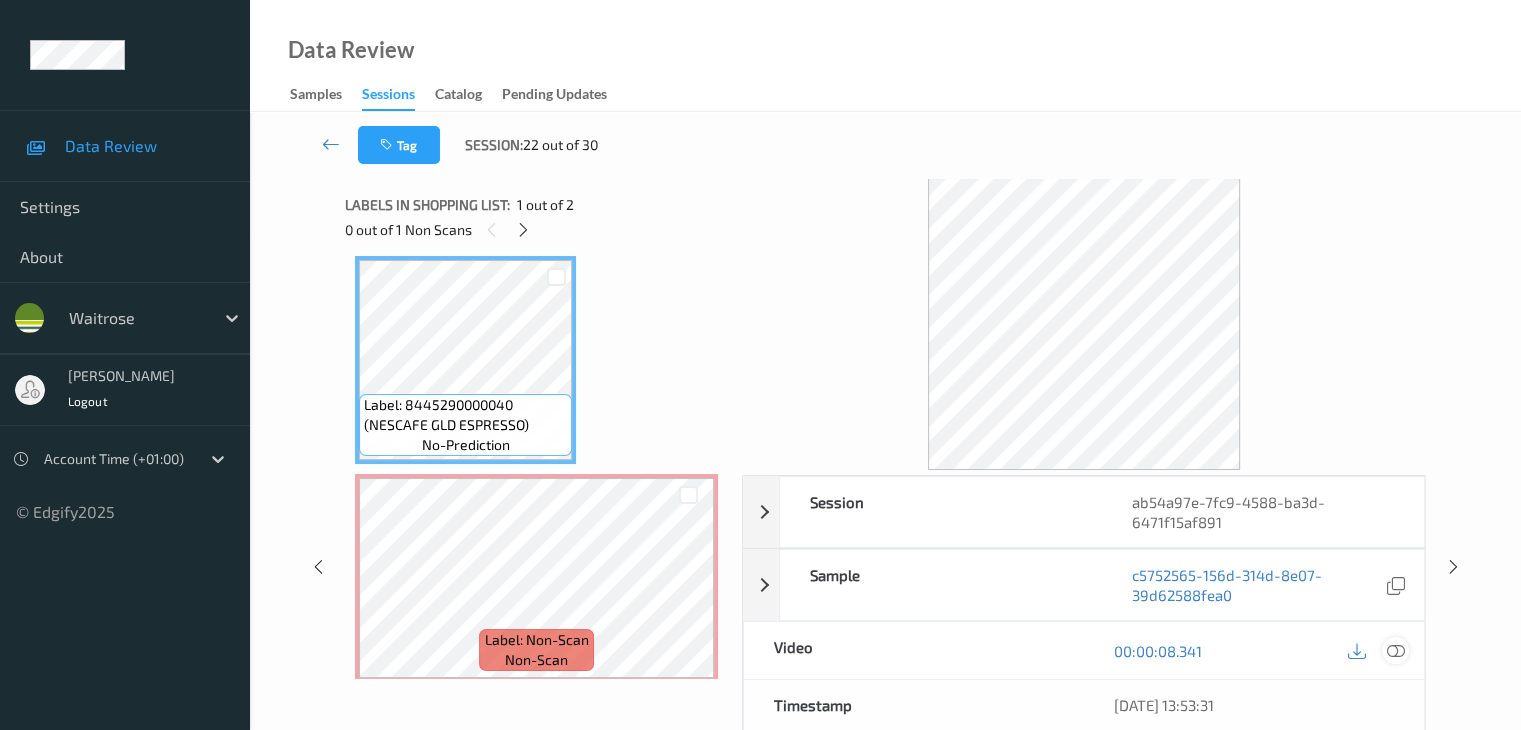 click at bounding box center (1395, 650) 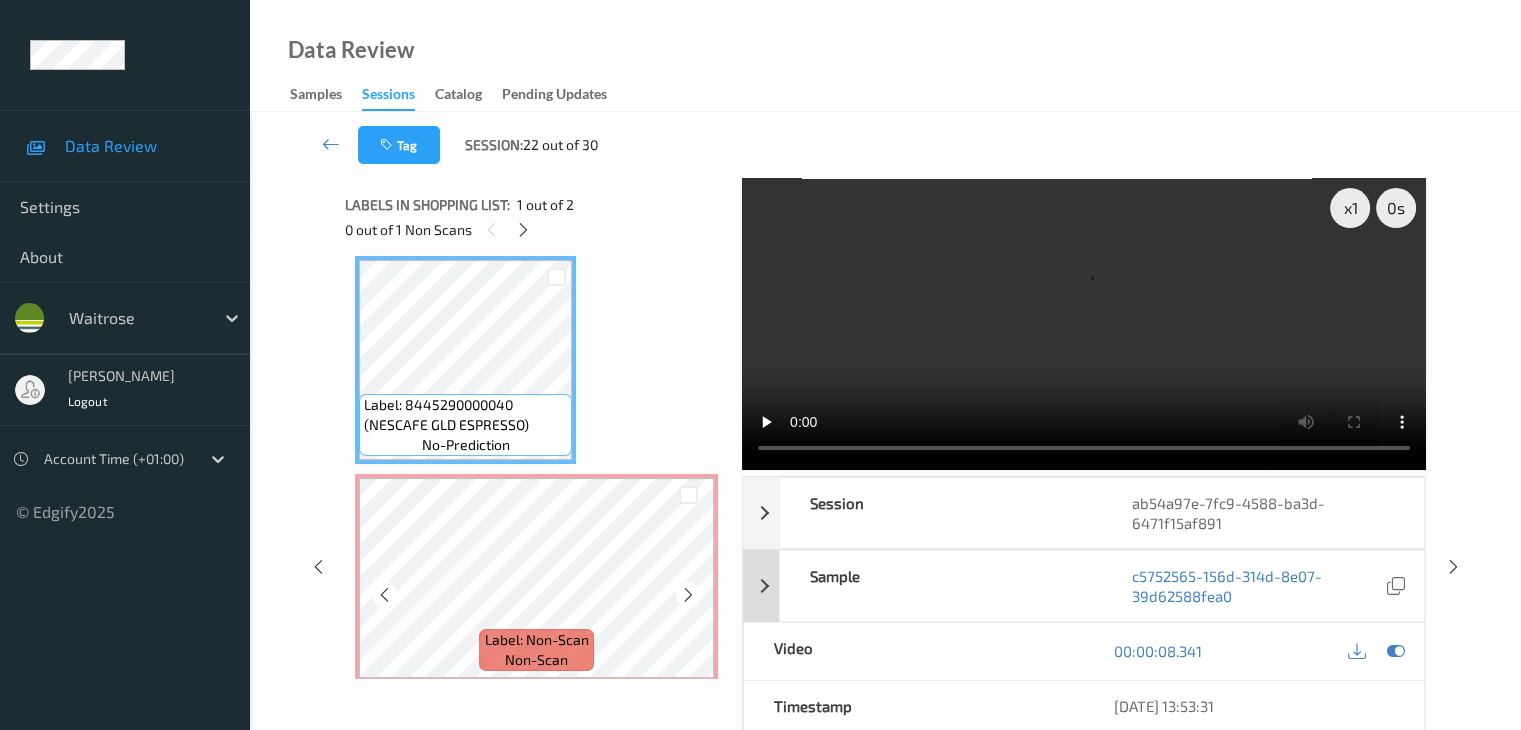 scroll, scrollTop: 23, scrollLeft: 0, axis: vertical 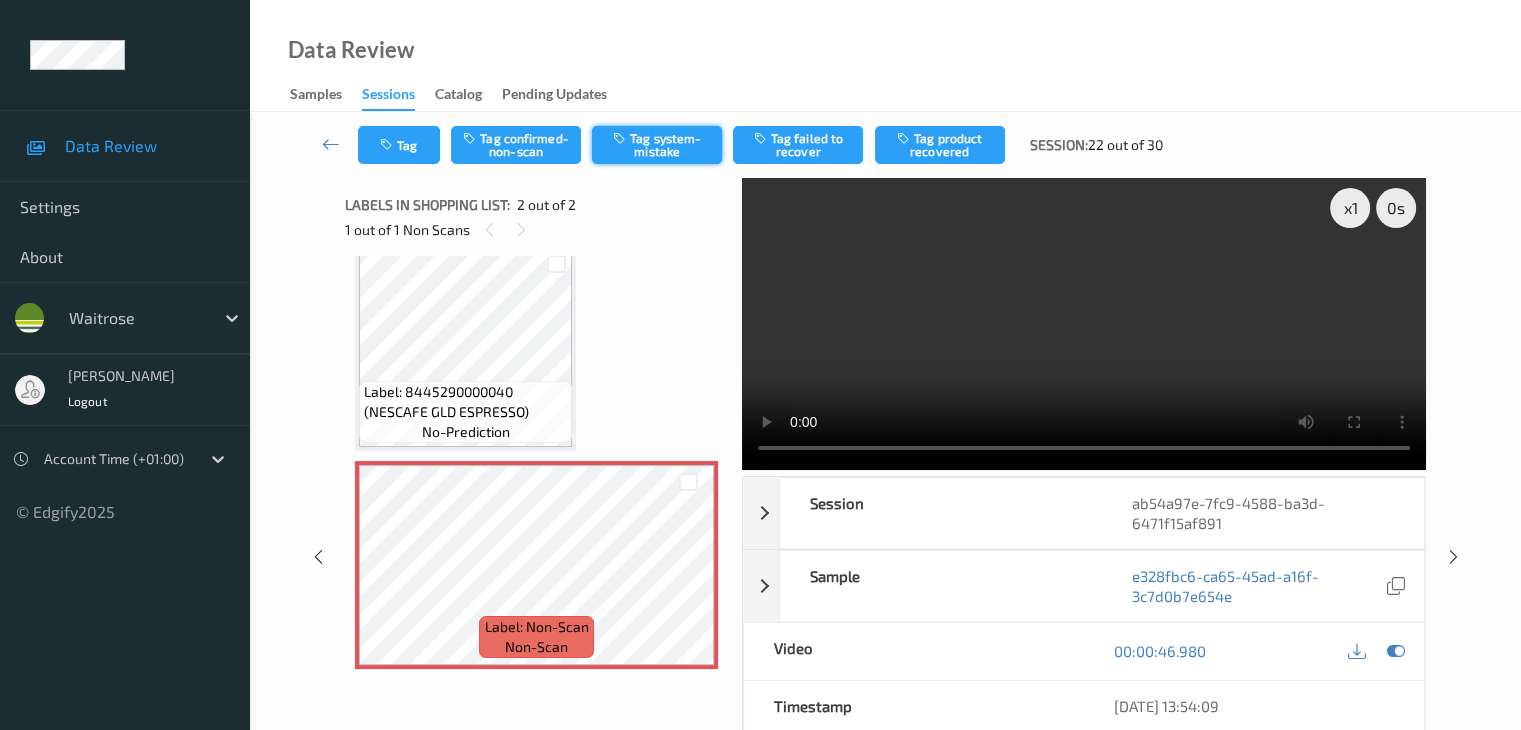 click on "Tag   system-mistake" at bounding box center (657, 145) 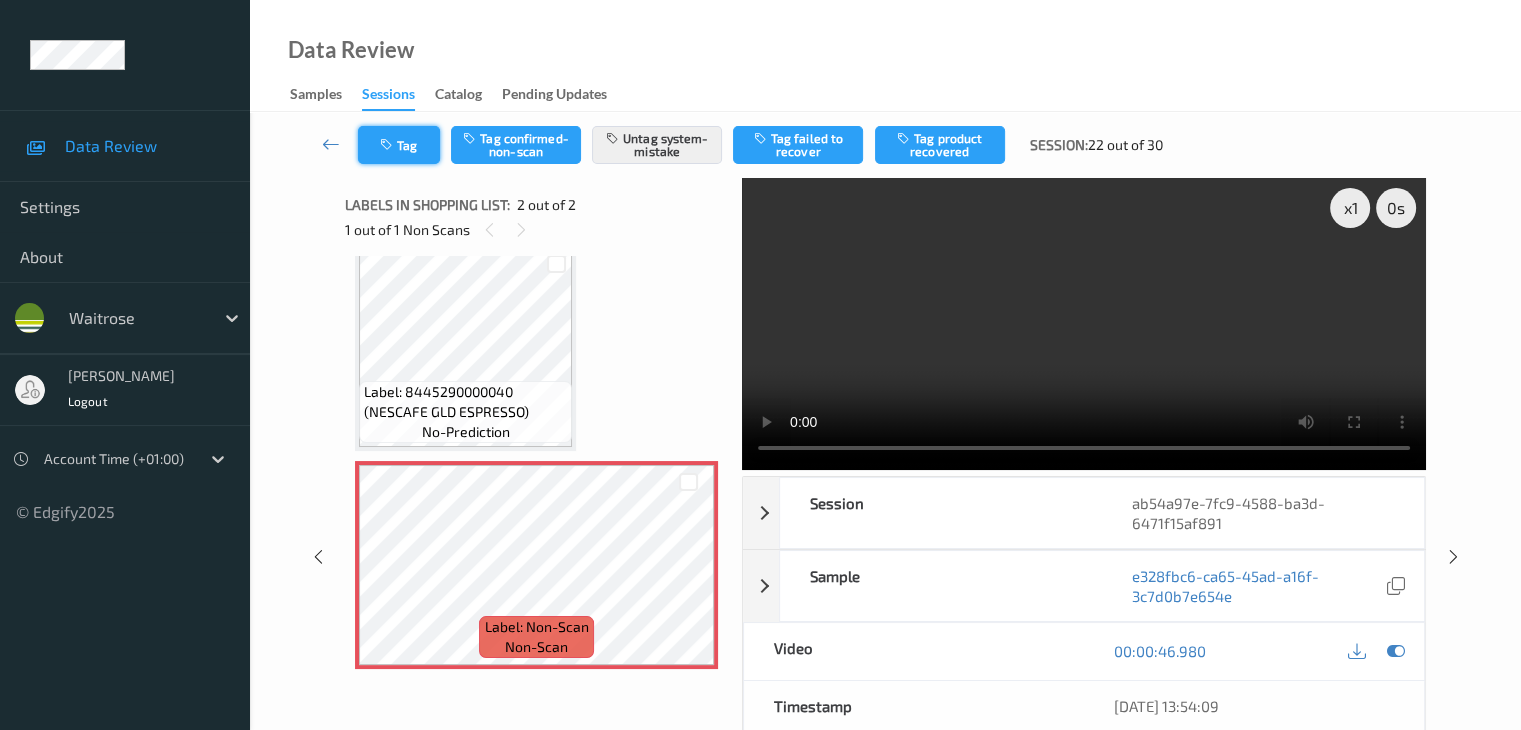 click on "Tag" at bounding box center [399, 145] 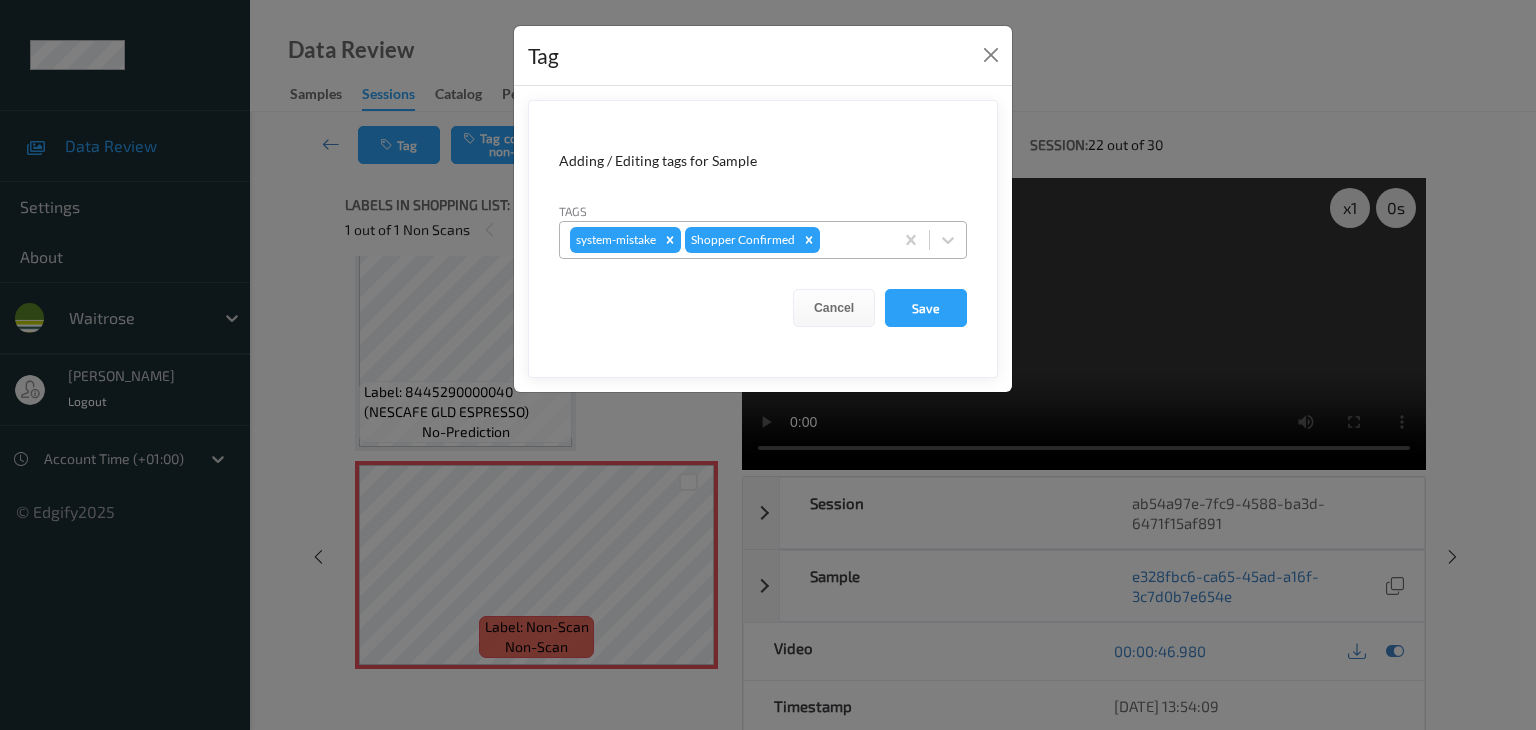 click at bounding box center (853, 240) 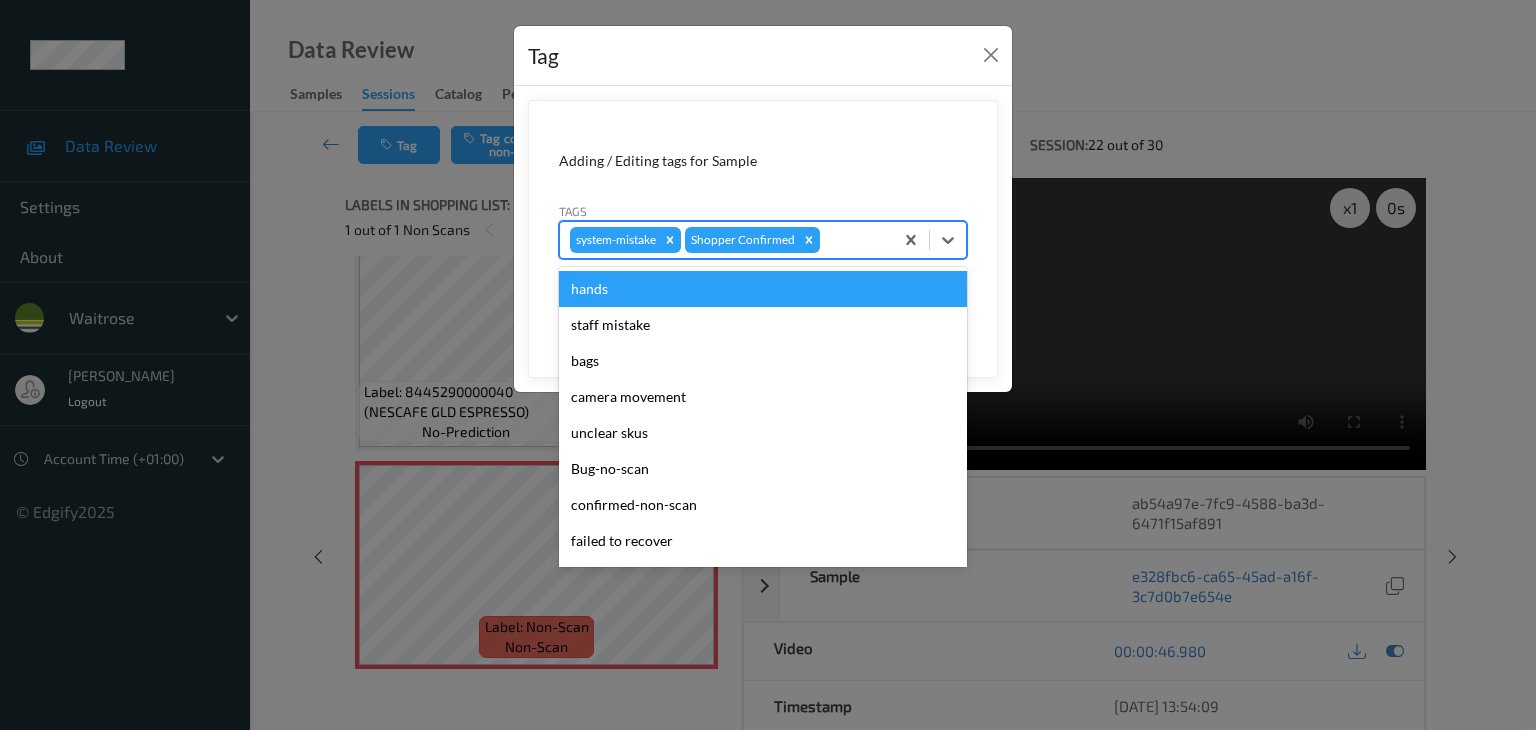 type on "u" 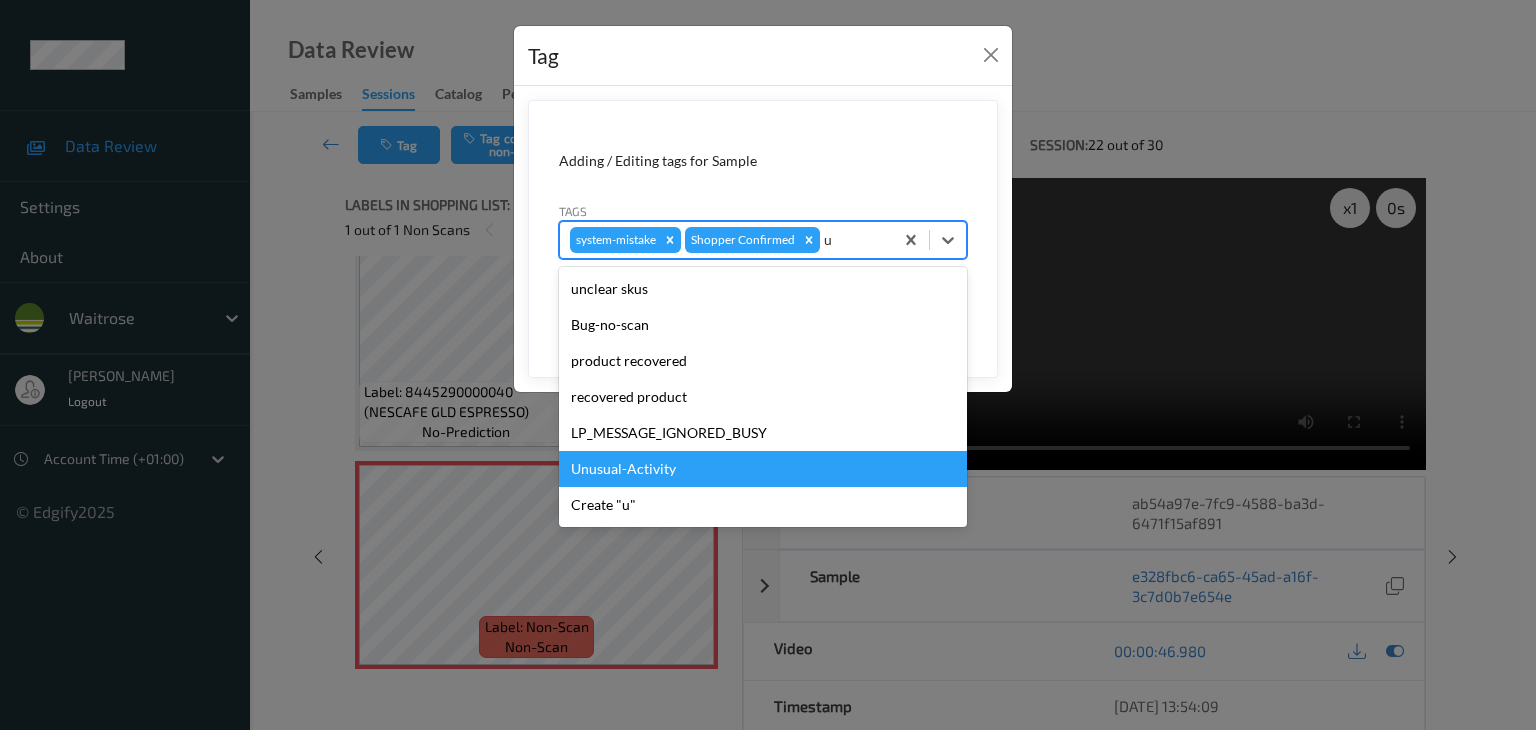 click on "Unusual-Activity" at bounding box center [763, 469] 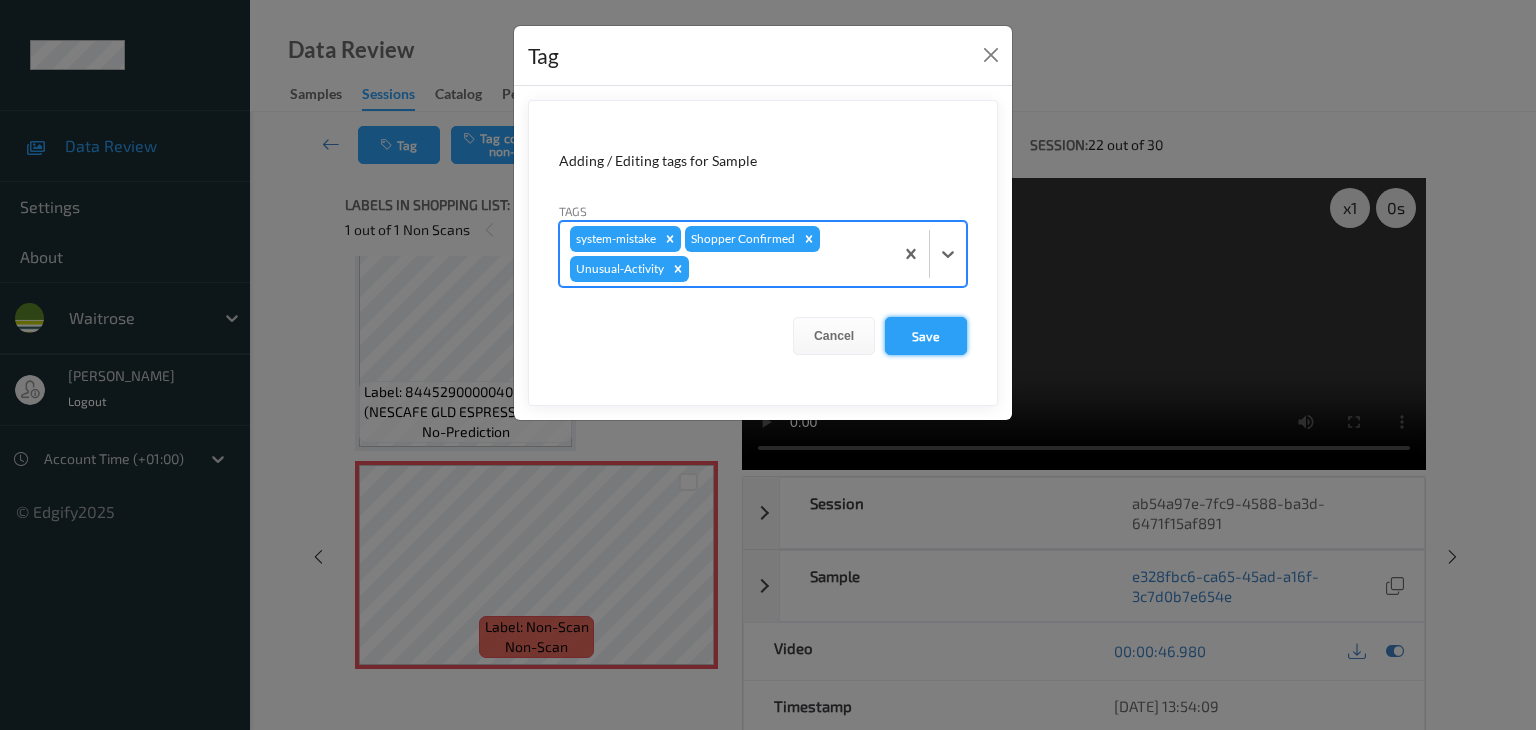 click on "Save" at bounding box center (926, 336) 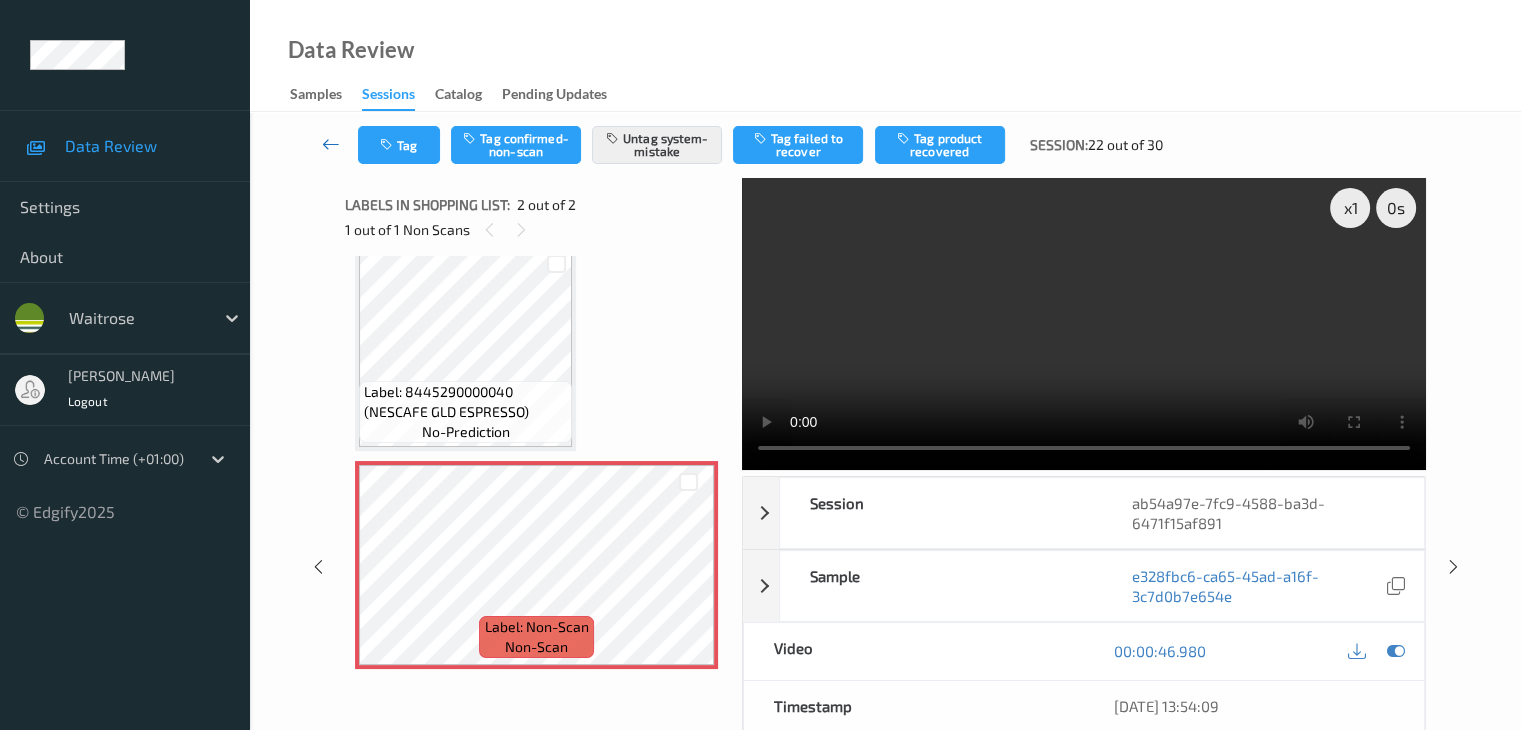 click at bounding box center (331, 144) 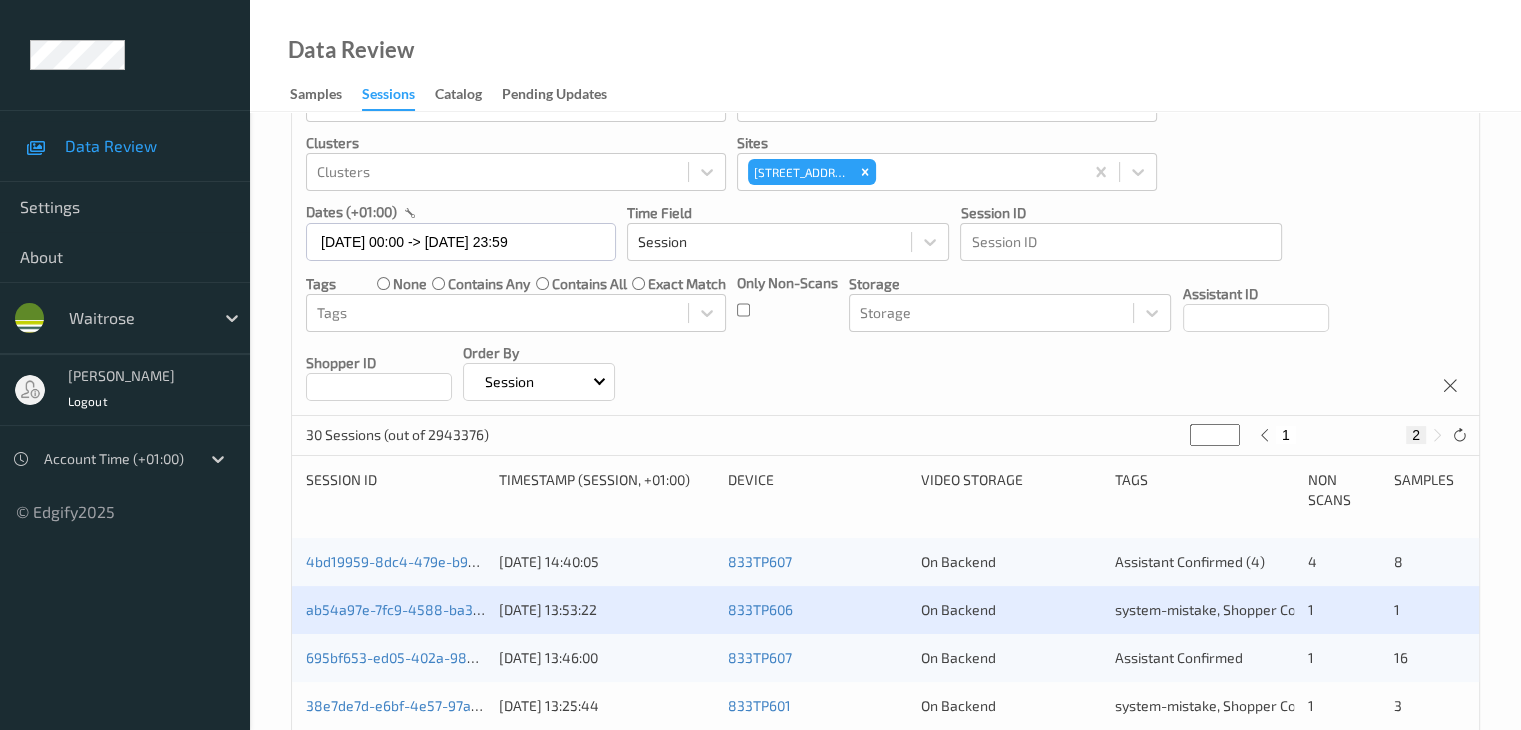 scroll, scrollTop: 200, scrollLeft: 0, axis: vertical 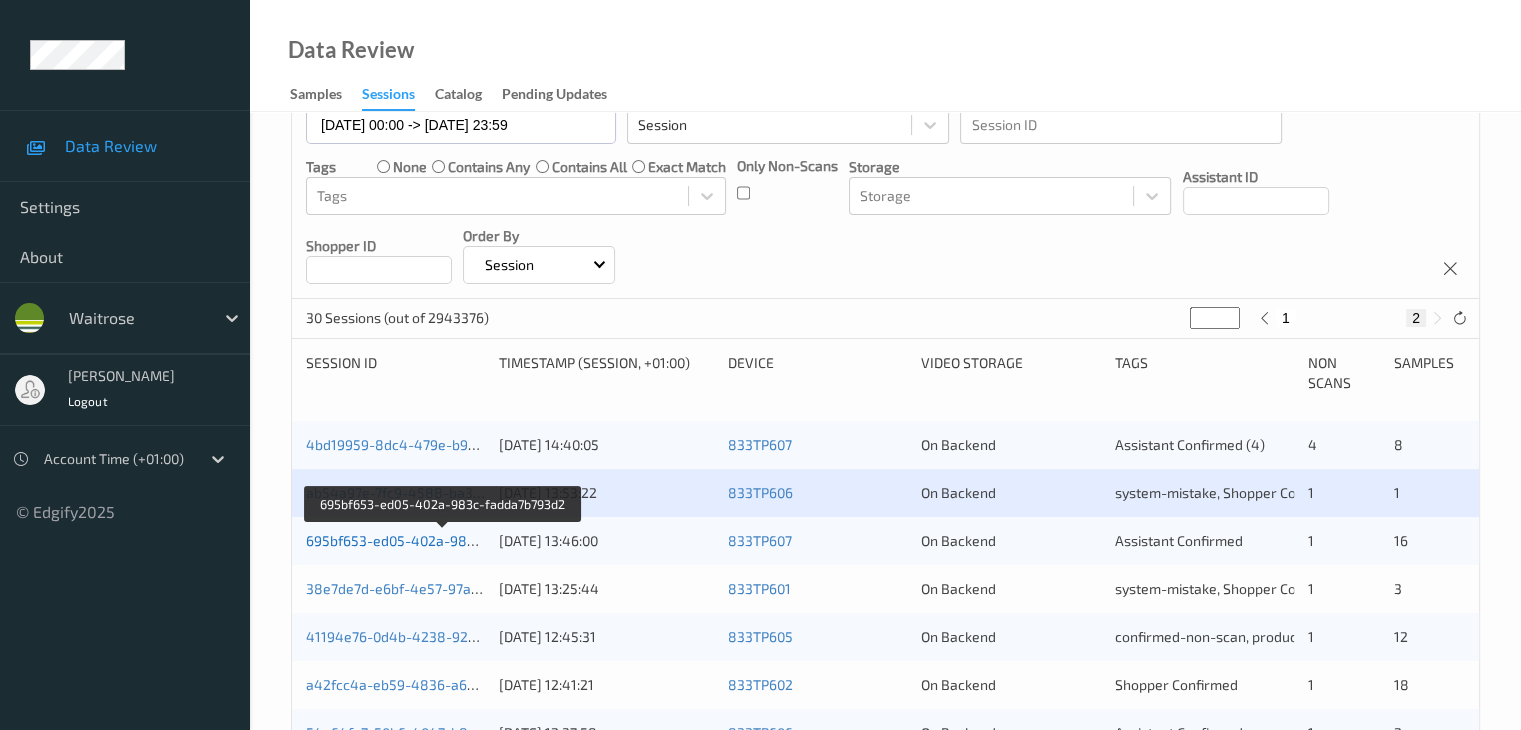 click on "695bf653-ed05-402a-983c-fadda7b793d2" at bounding box center [442, 540] 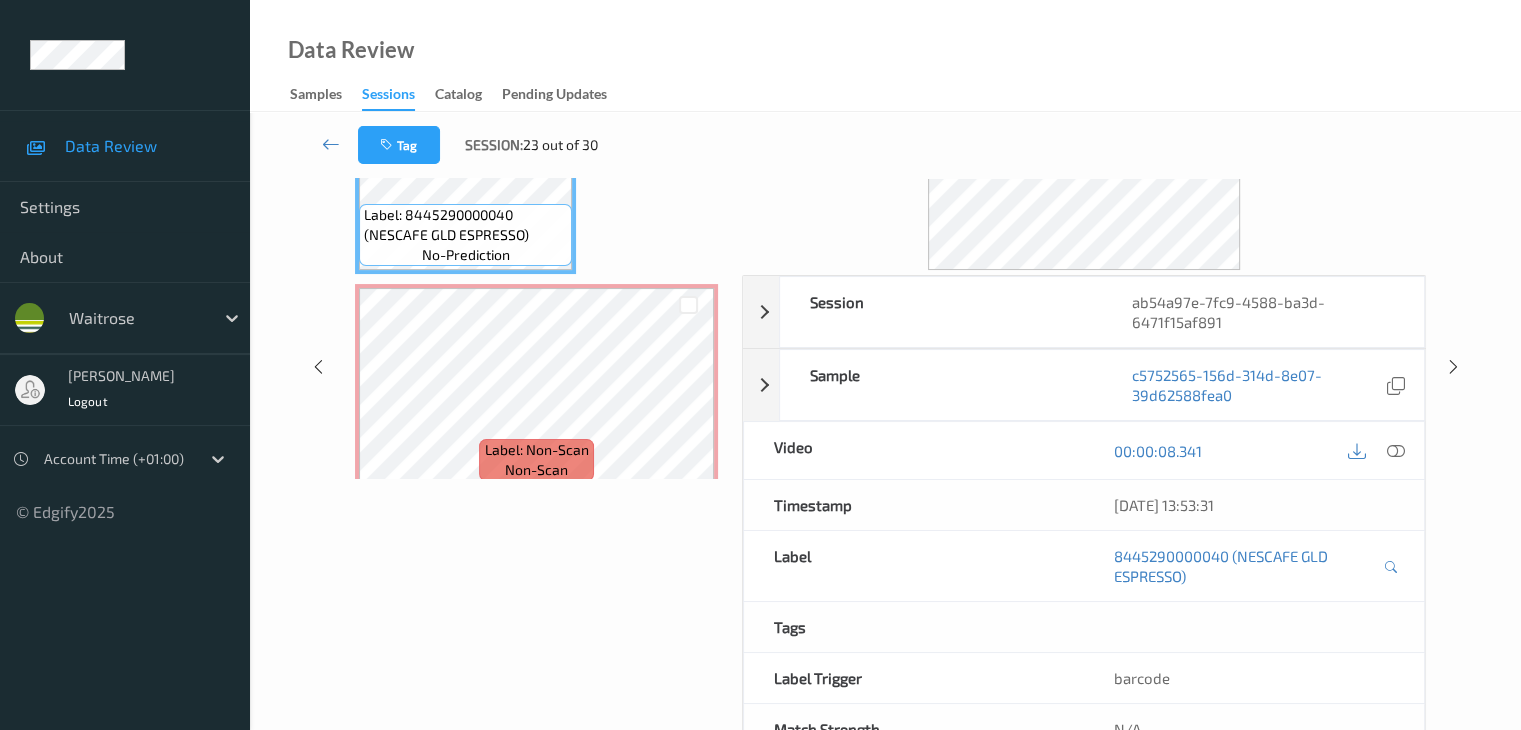 scroll, scrollTop: 0, scrollLeft: 0, axis: both 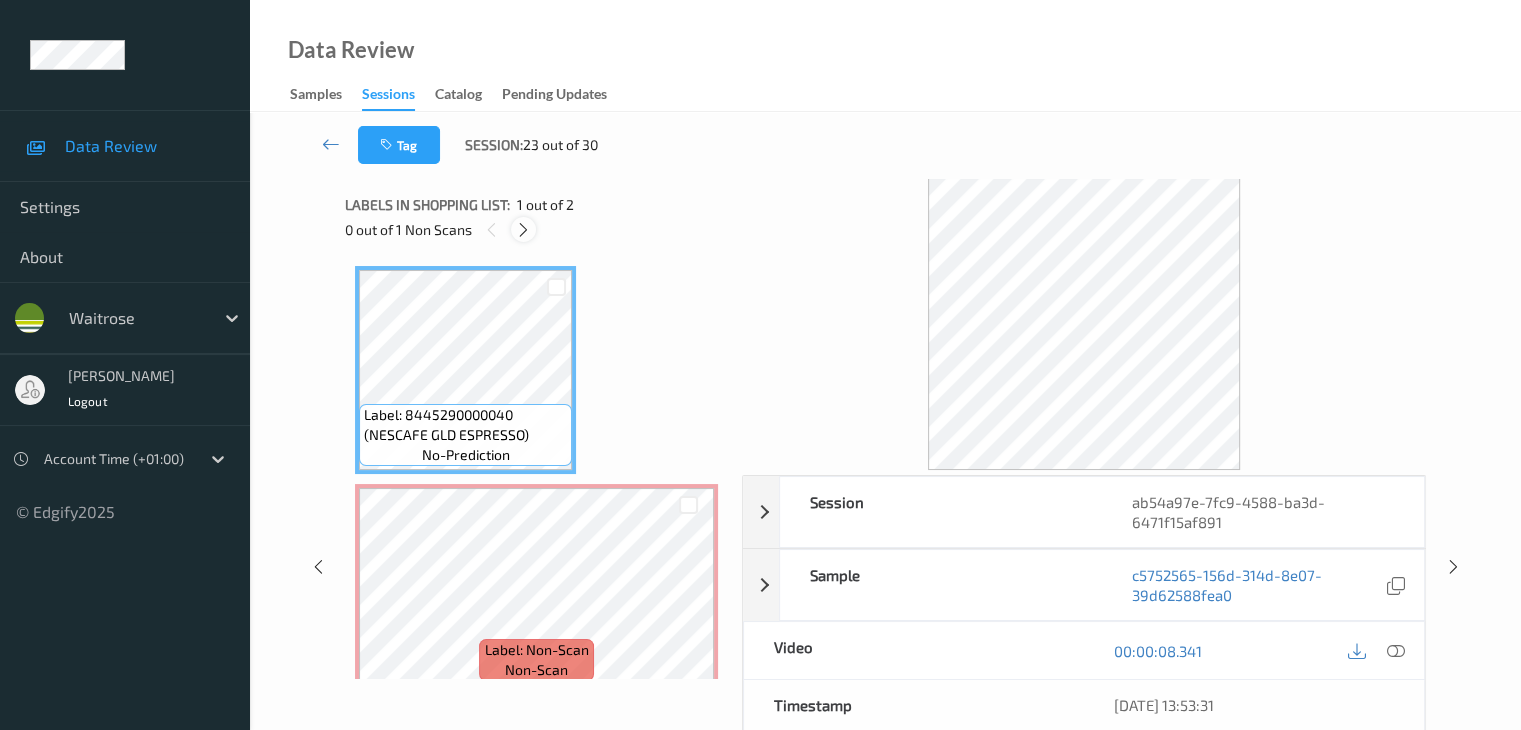 click at bounding box center (523, 230) 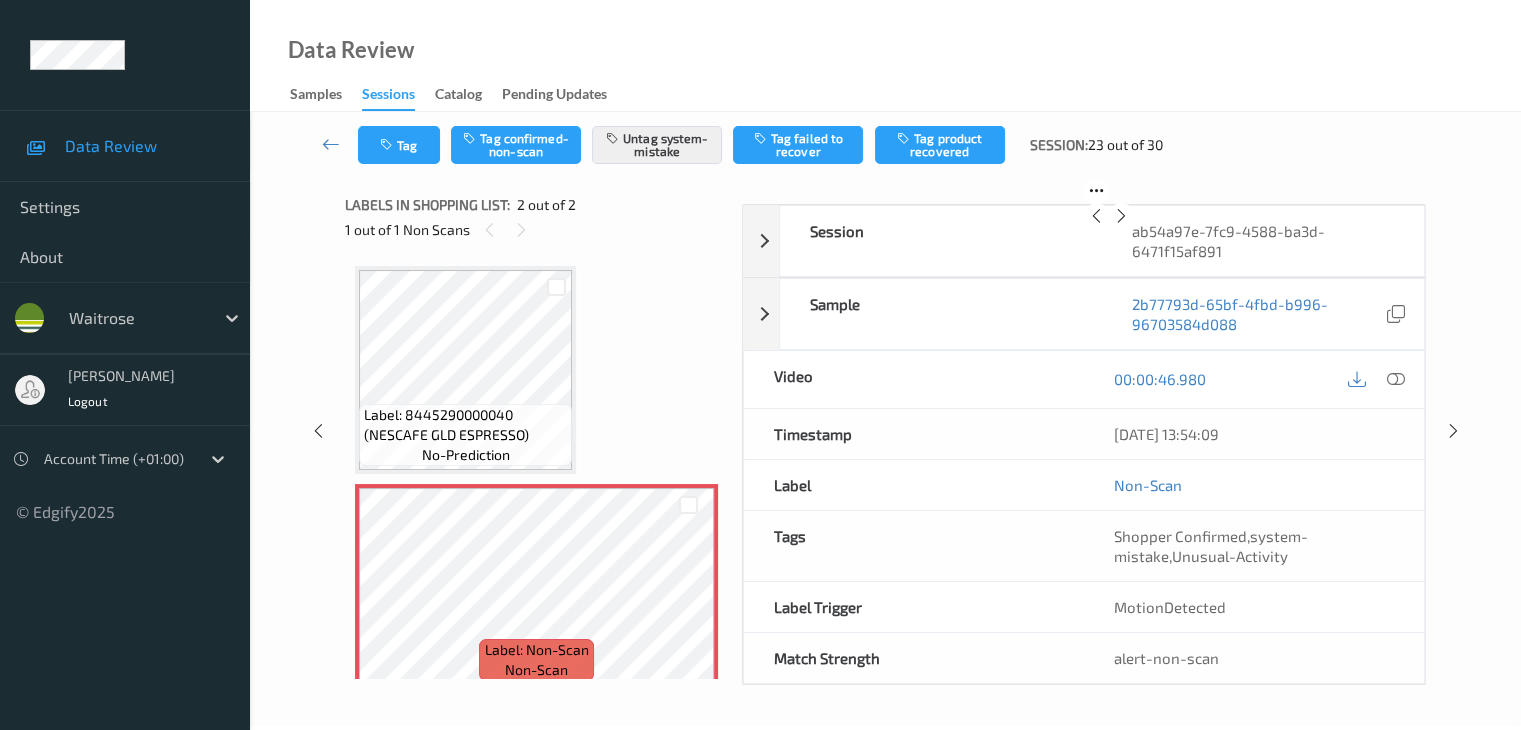 scroll, scrollTop: 10, scrollLeft: 0, axis: vertical 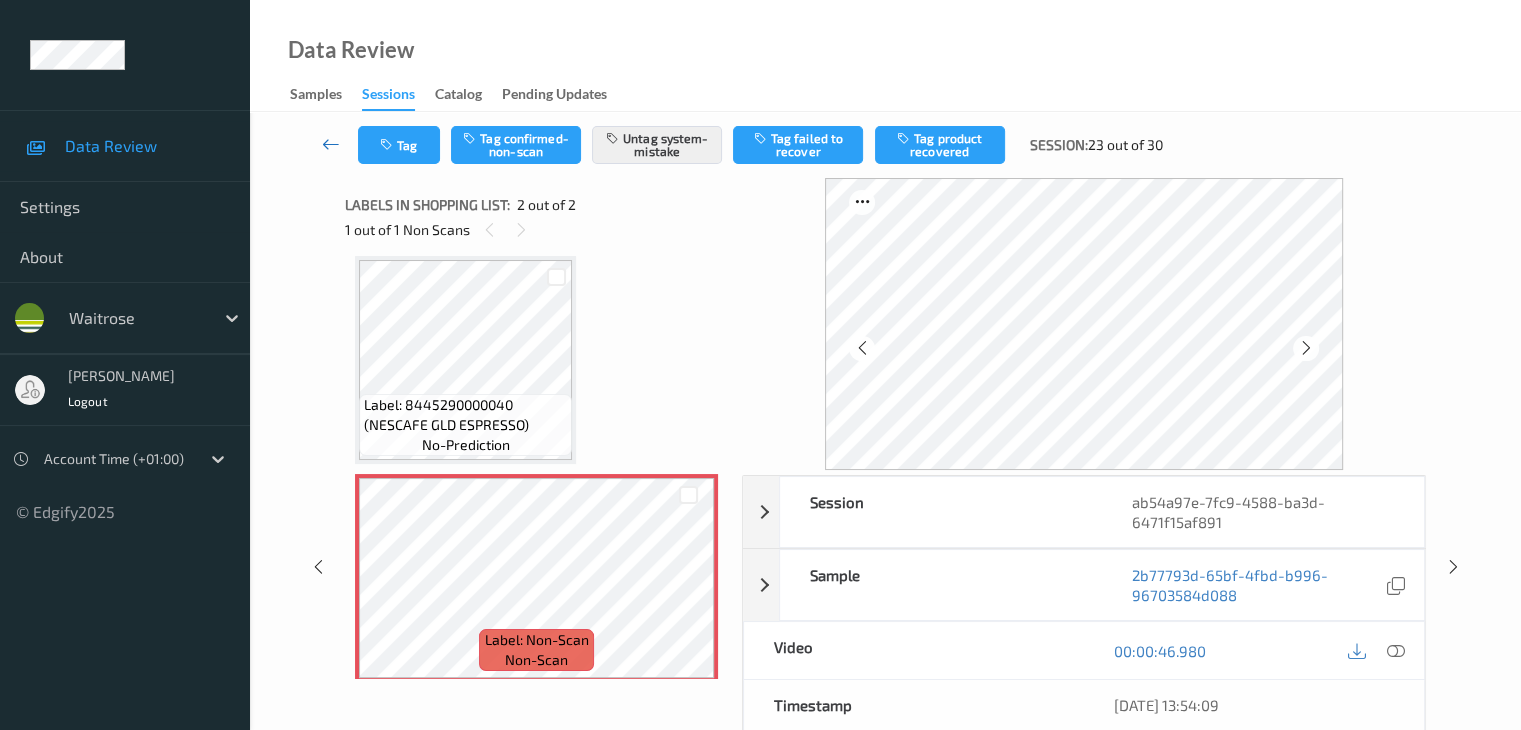 click at bounding box center [331, 144] 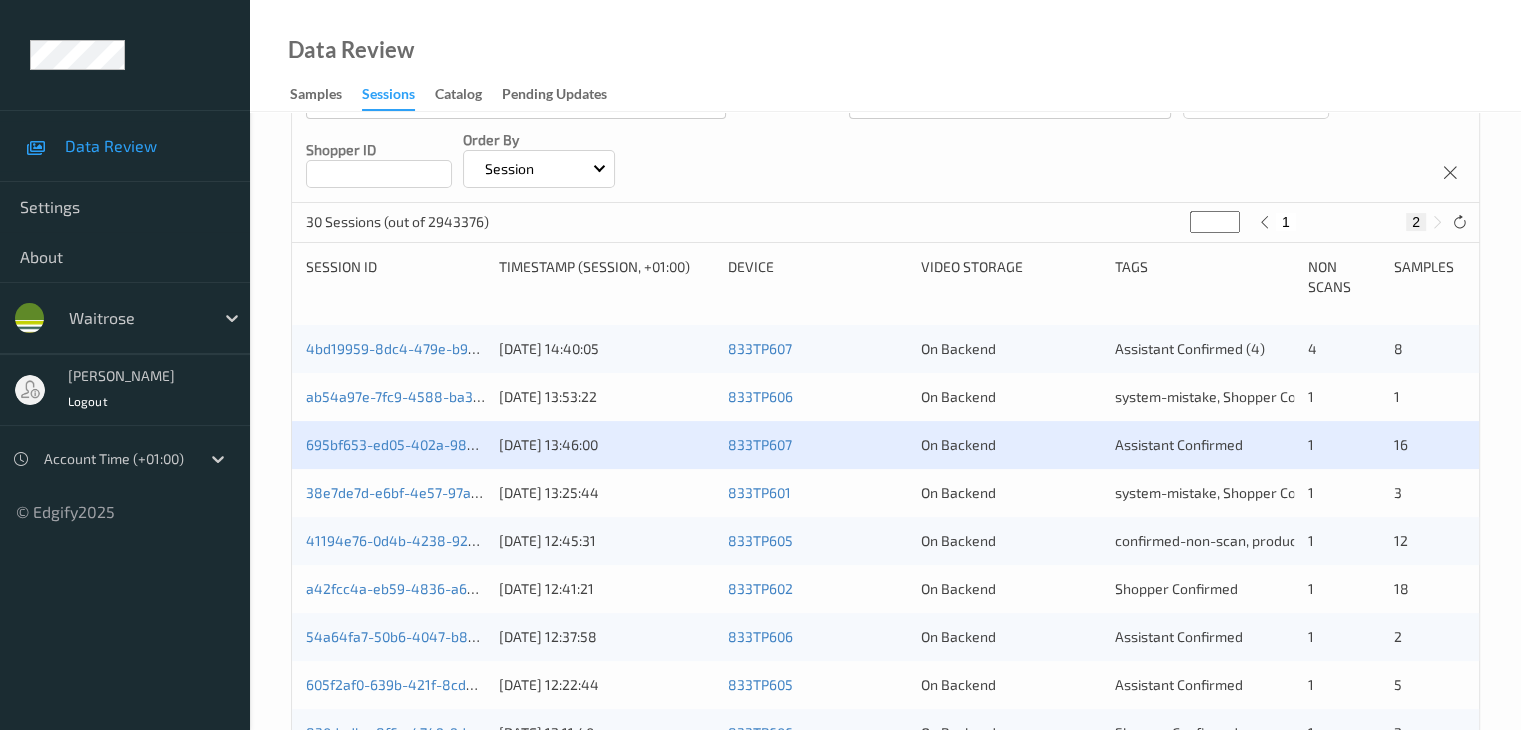 scroll, scrollTop: 300, scrollLeft: 0, axis: vertical 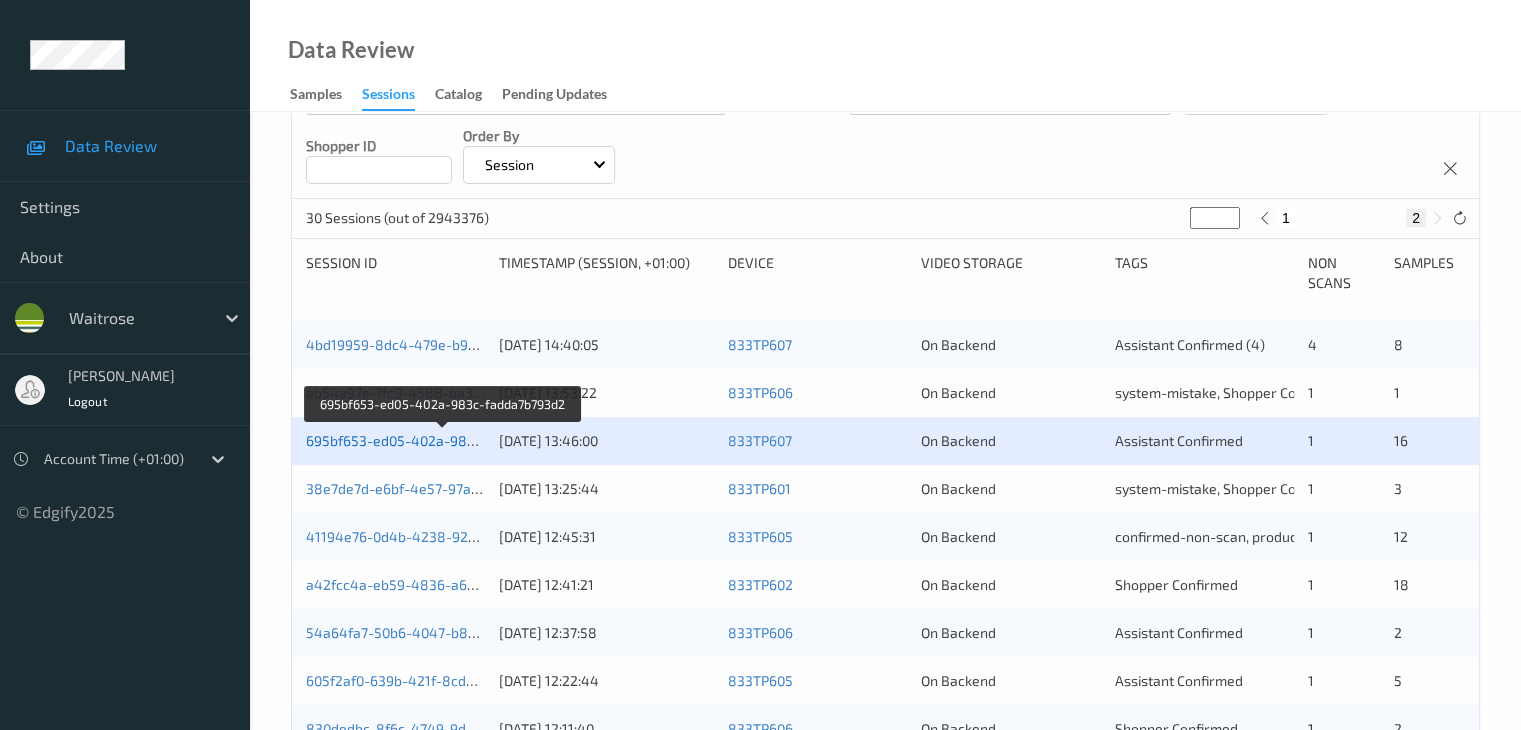 click on "695bf653-ed05-402a-983c-fadda7b793d2" at bounding box center (442, 440) 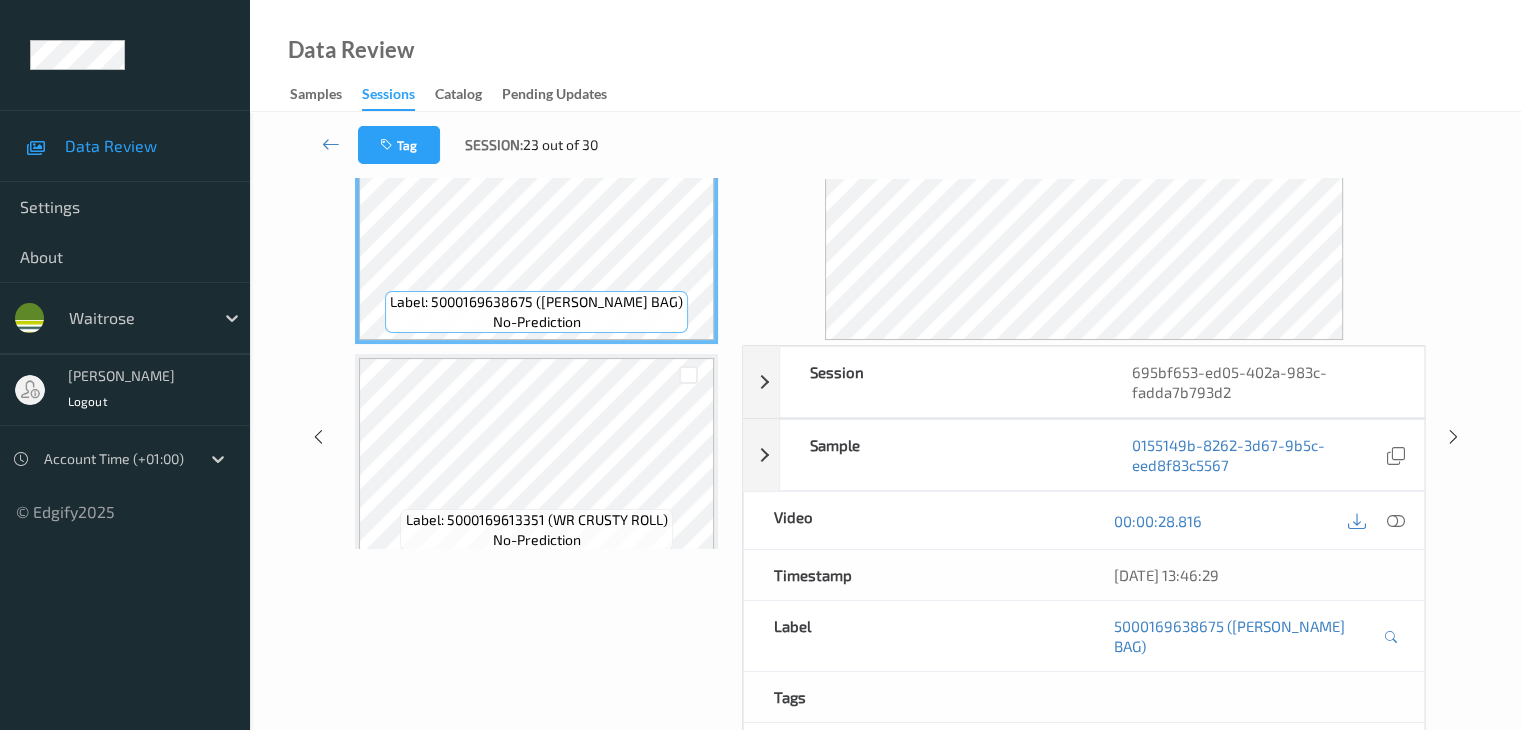 scroll, scrollTop: 44, scrollLeft: 0, axis: vertical 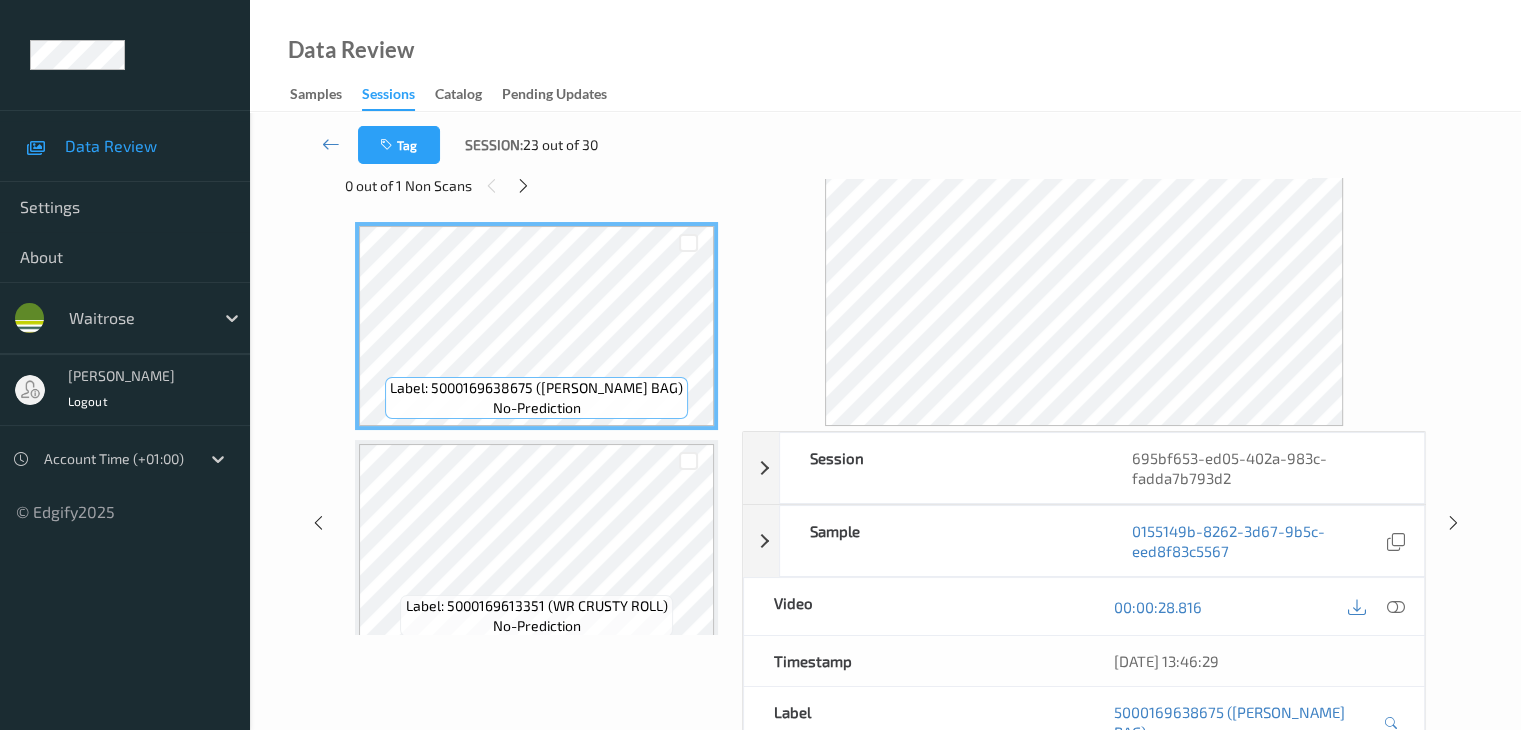 click on "0 out of 1 Non Scans" at bounding box center [536, 185] 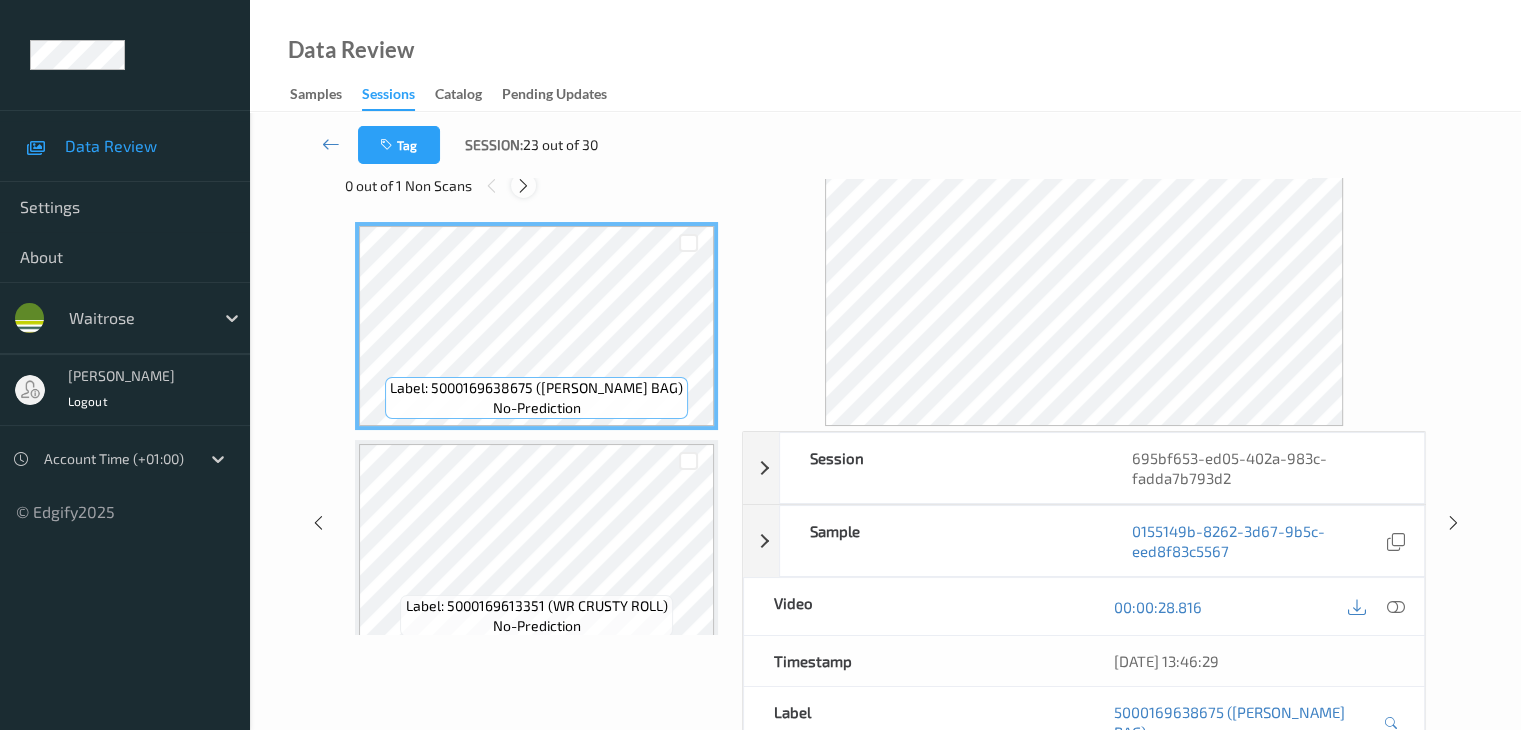 click at bounding box center [523, 186] 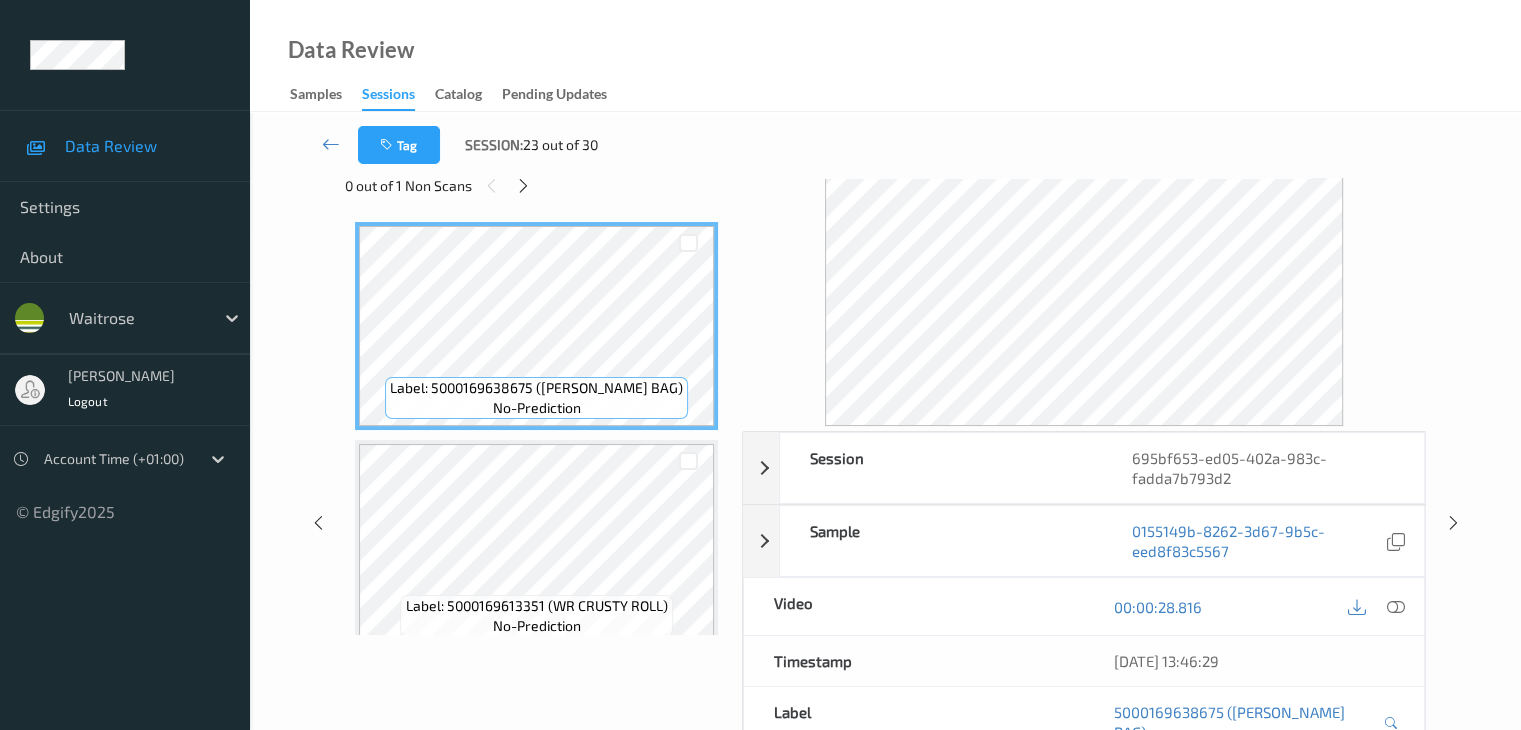 scroll, scrollTop: 3279, scrollLeft: 0, axis: vertical 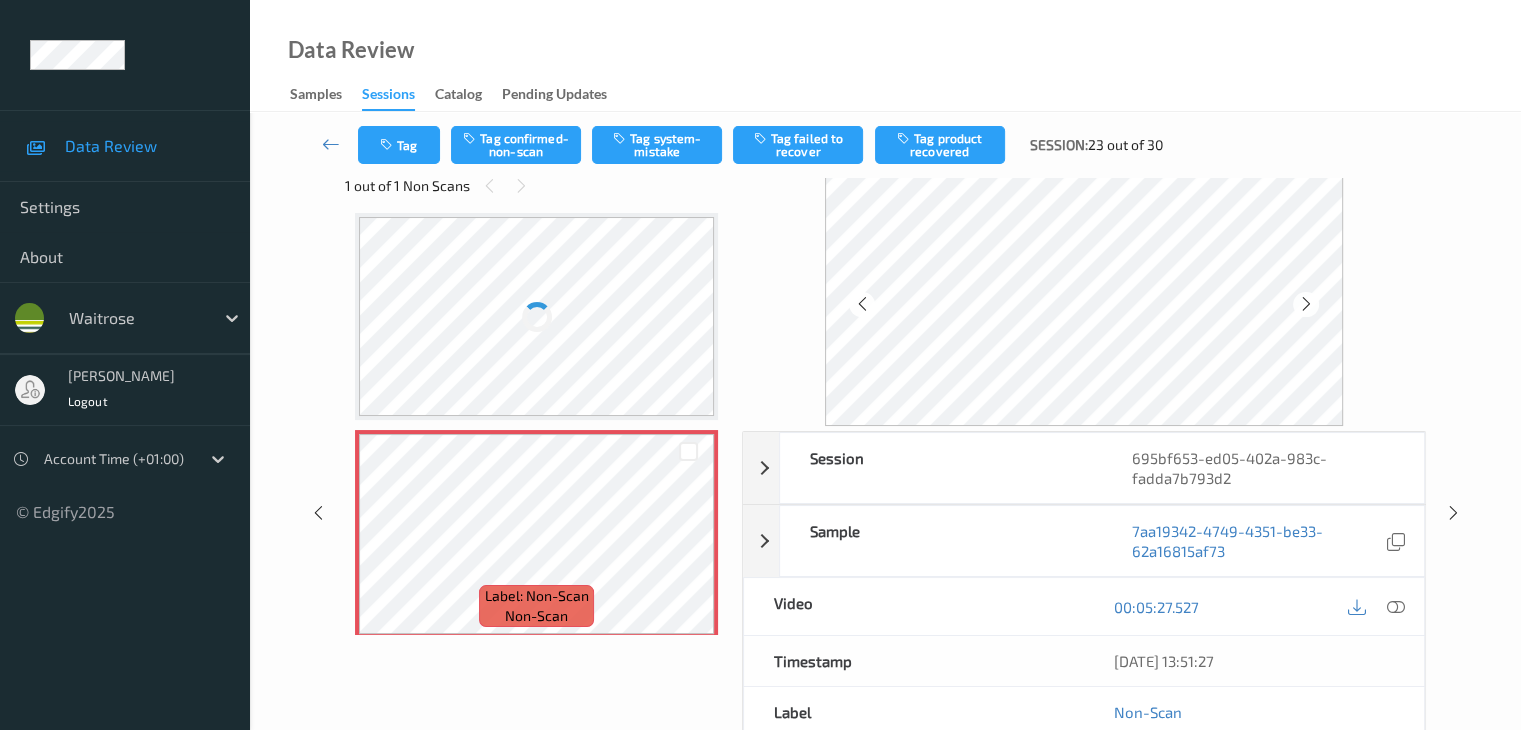 click at bounding box center (536, 317) 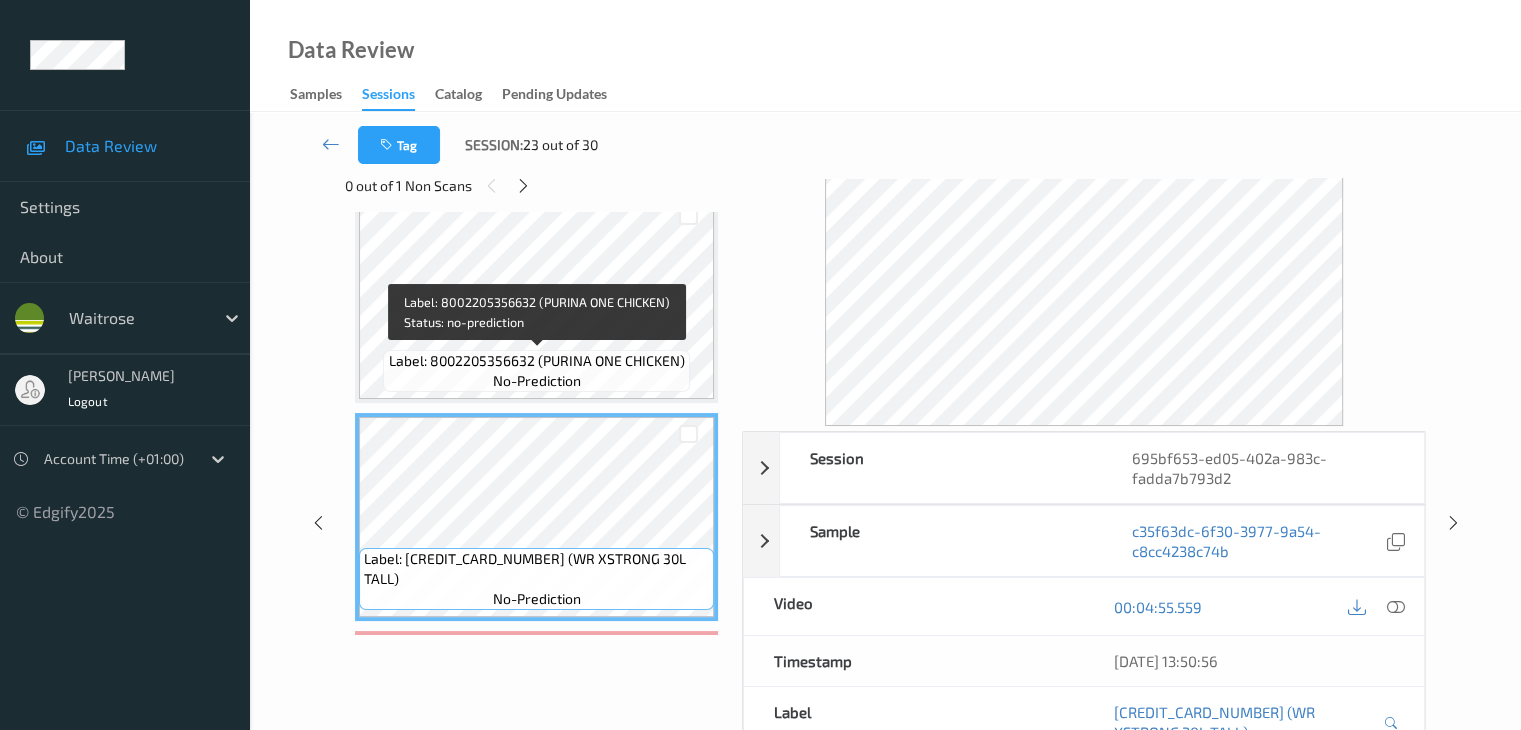 scroll, scrollTop: 3080, scrollLeft: 0, axis: vertical 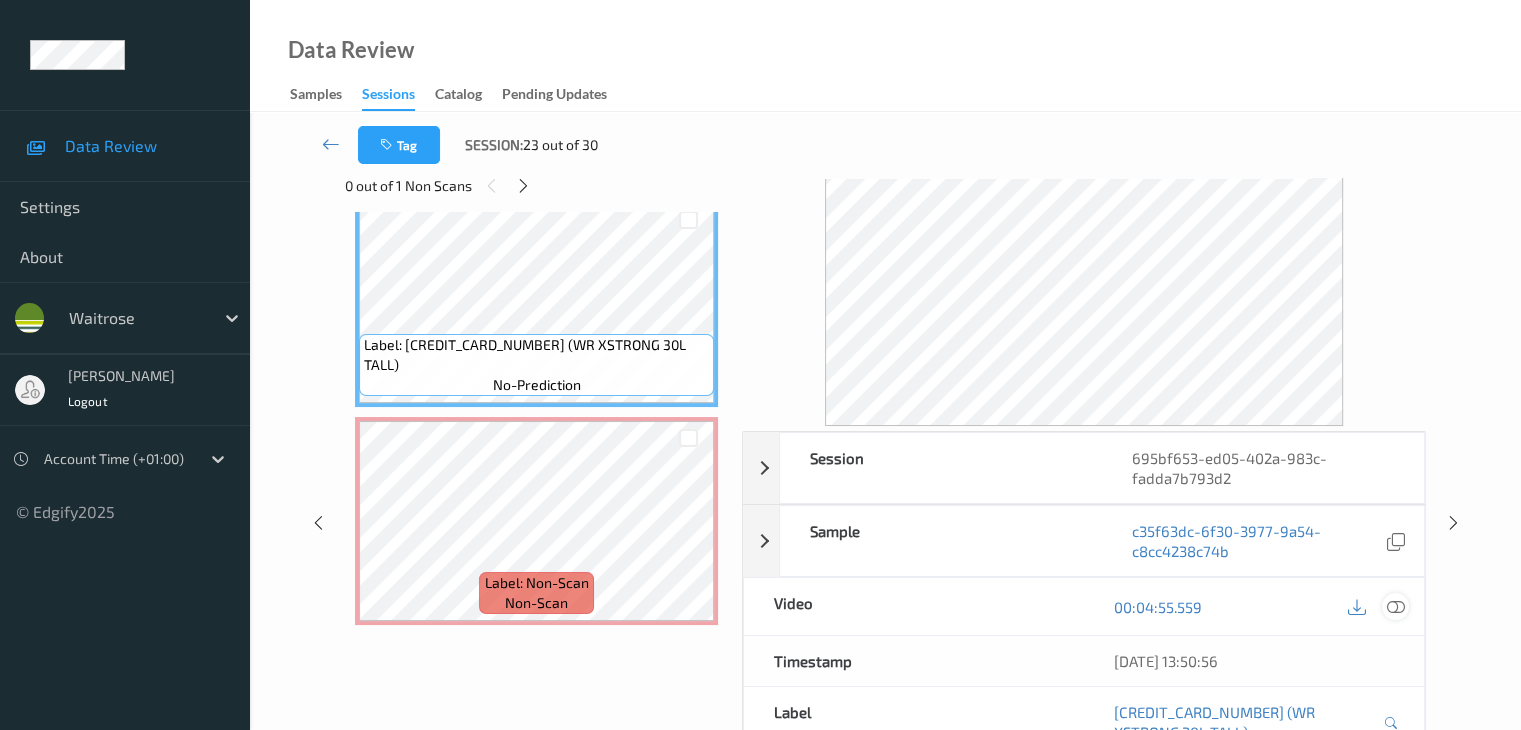 click at bounding box center (1395, 607) 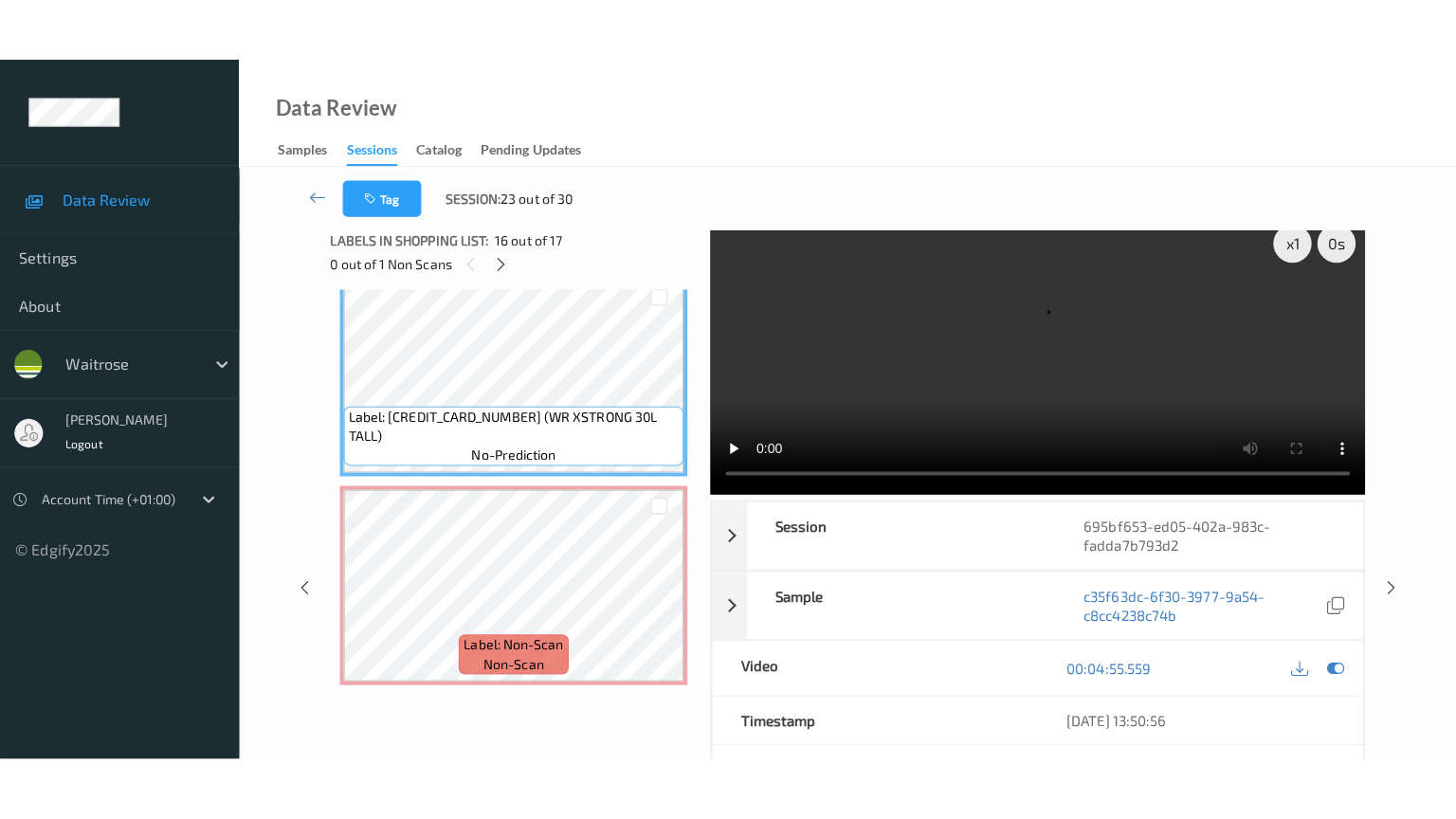 scroll, scrollTop: 0, scrollLeft: 0, axis: both 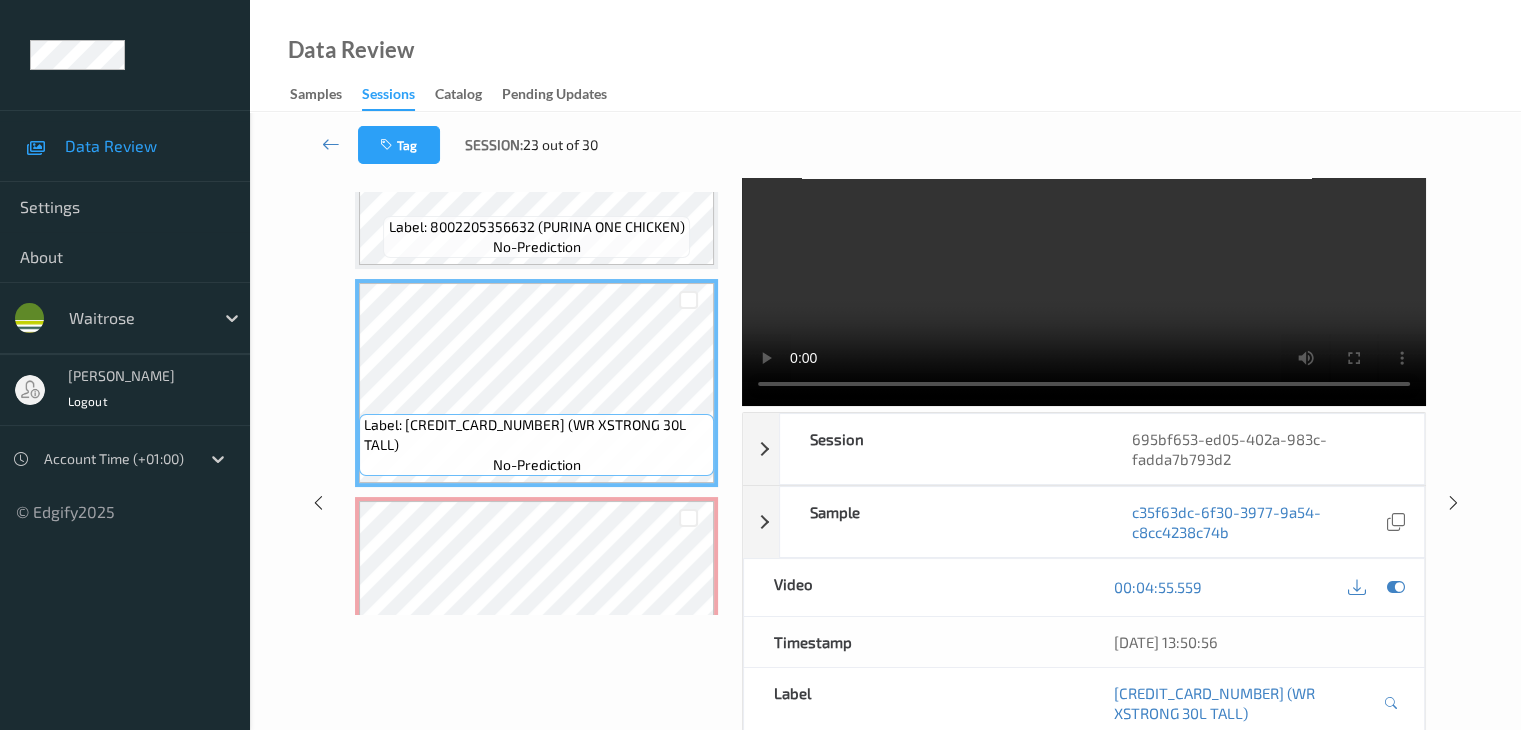 type 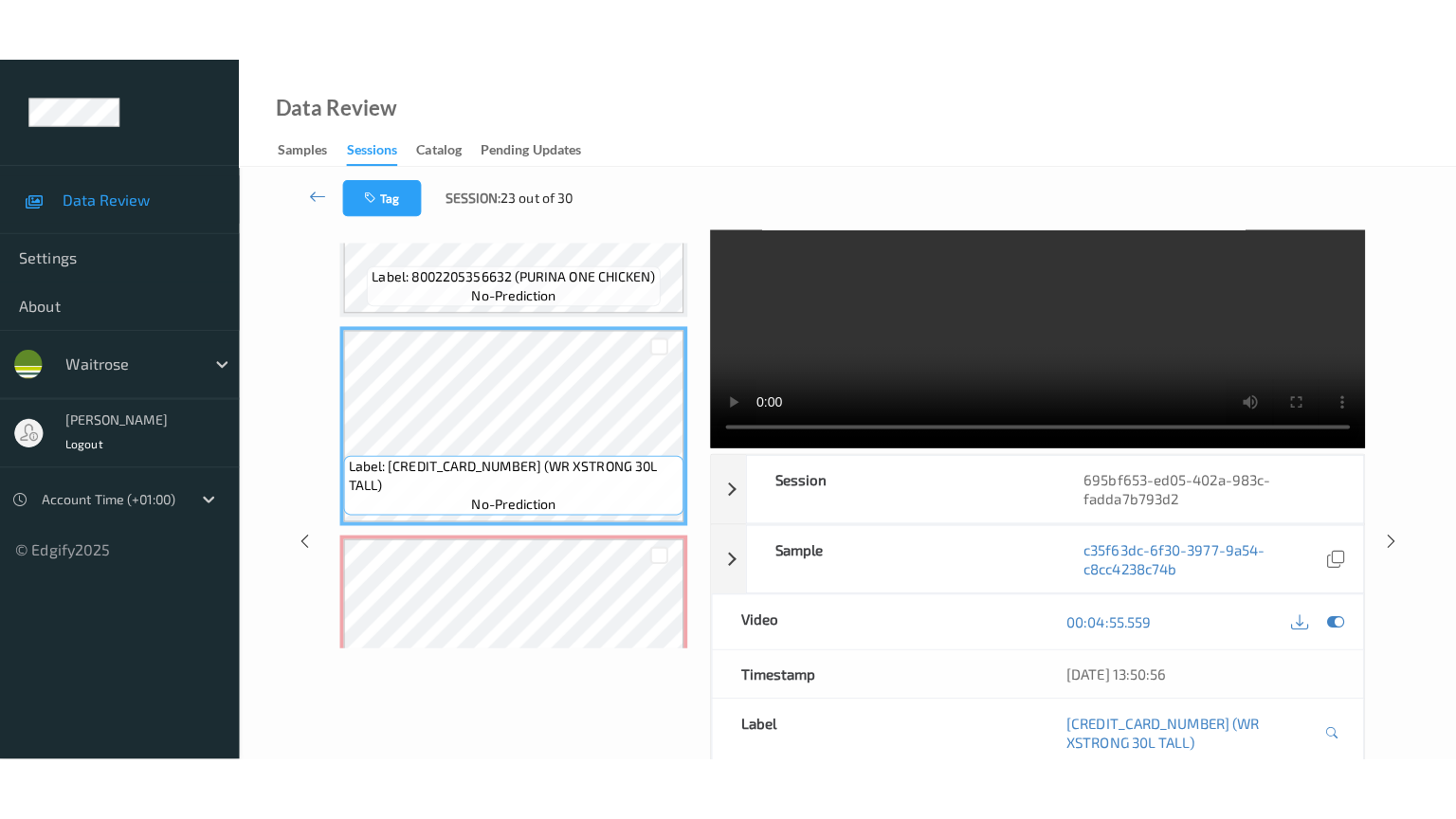 scroll, scrollTop: 0, scrollLeft: 0, axis: both 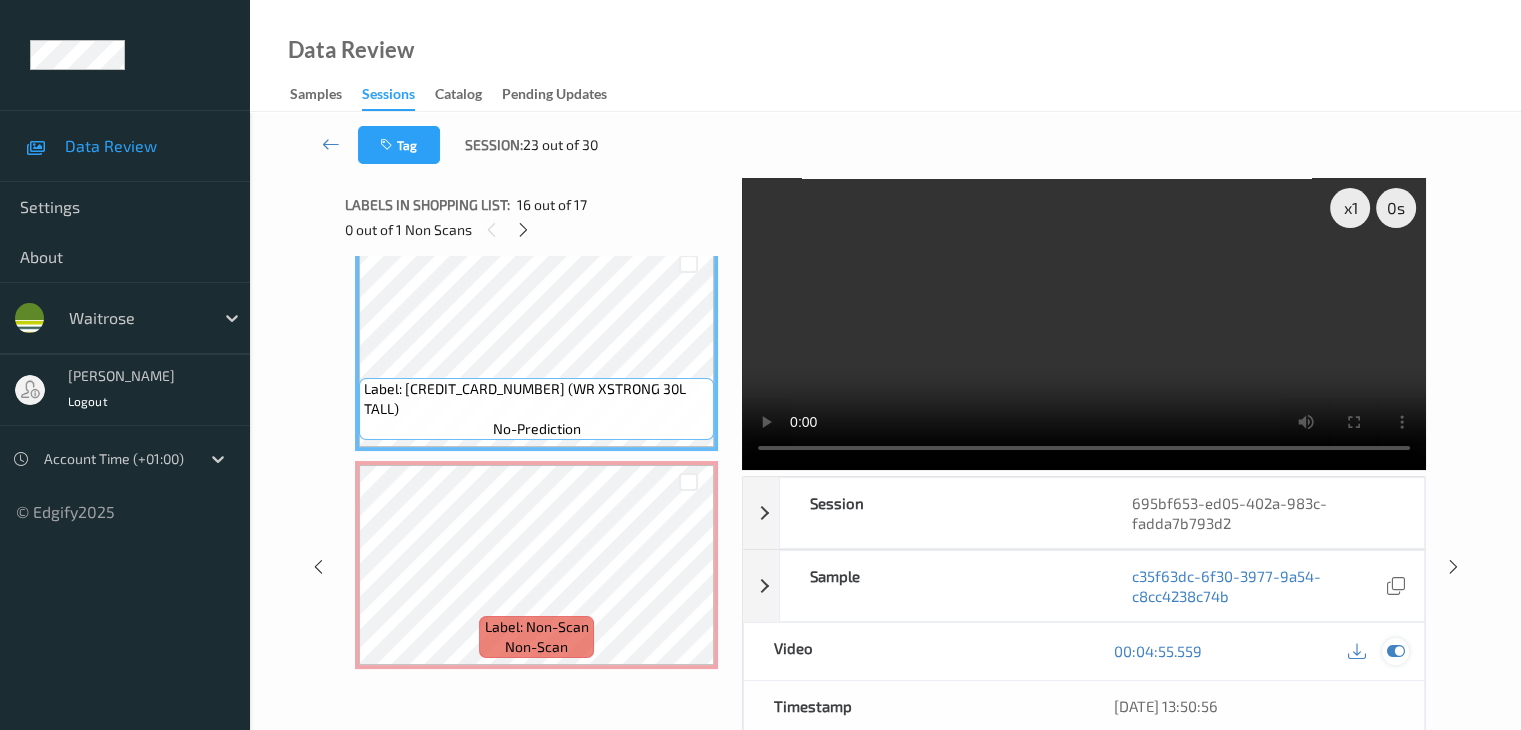 click at bounding box center (1395, 651) 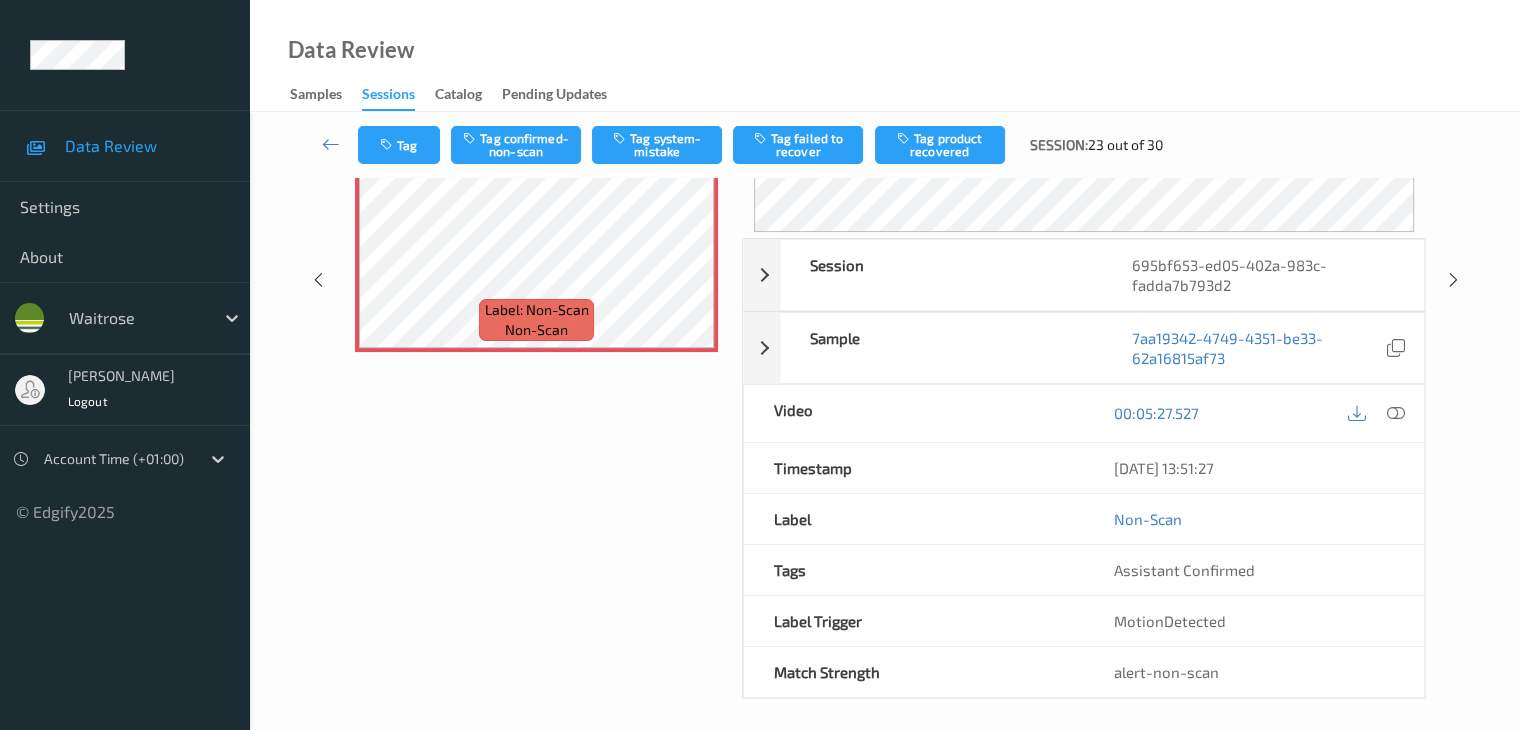 scroll, scrollTop: 244, scrollLeft: 0, axis: vertical 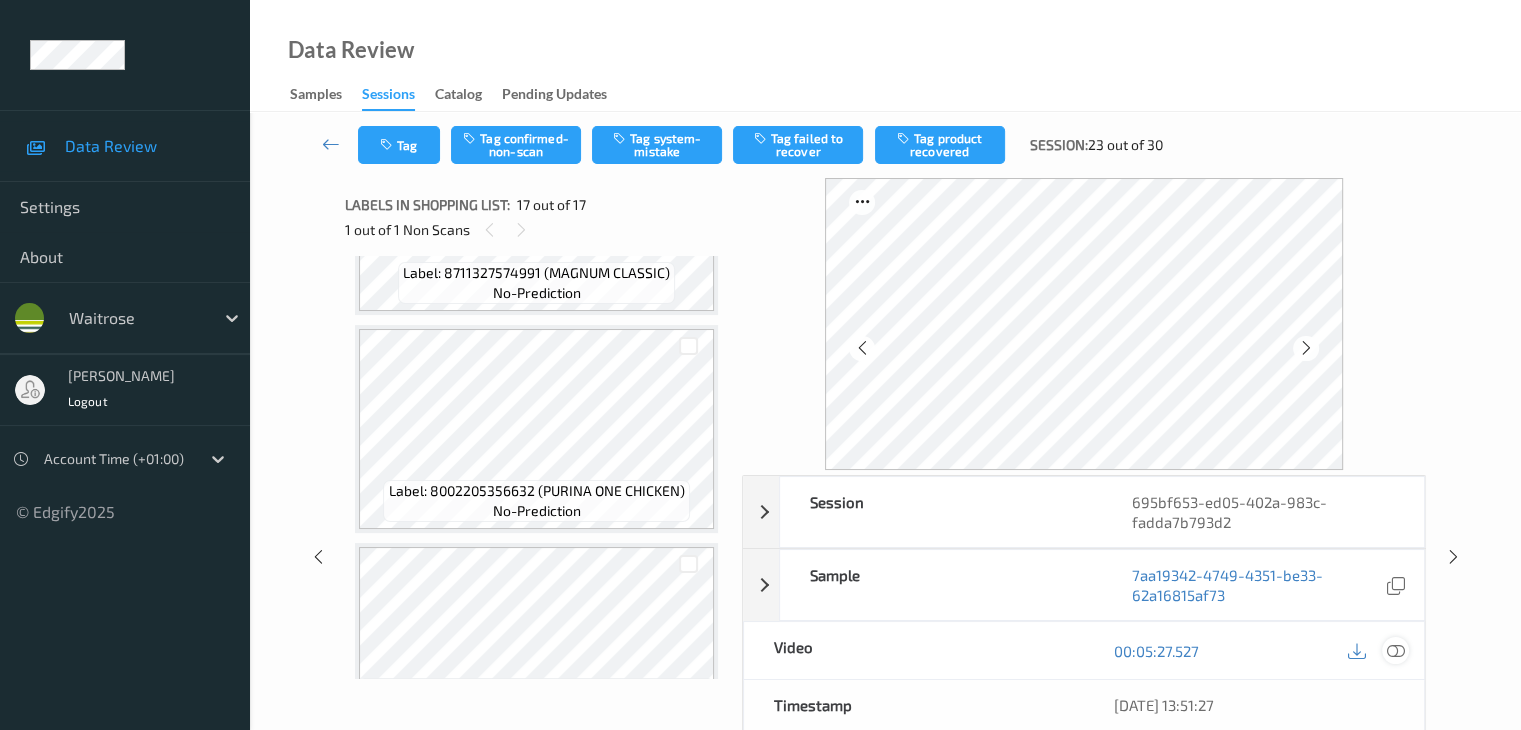 click at bounding box center (1395, 651) 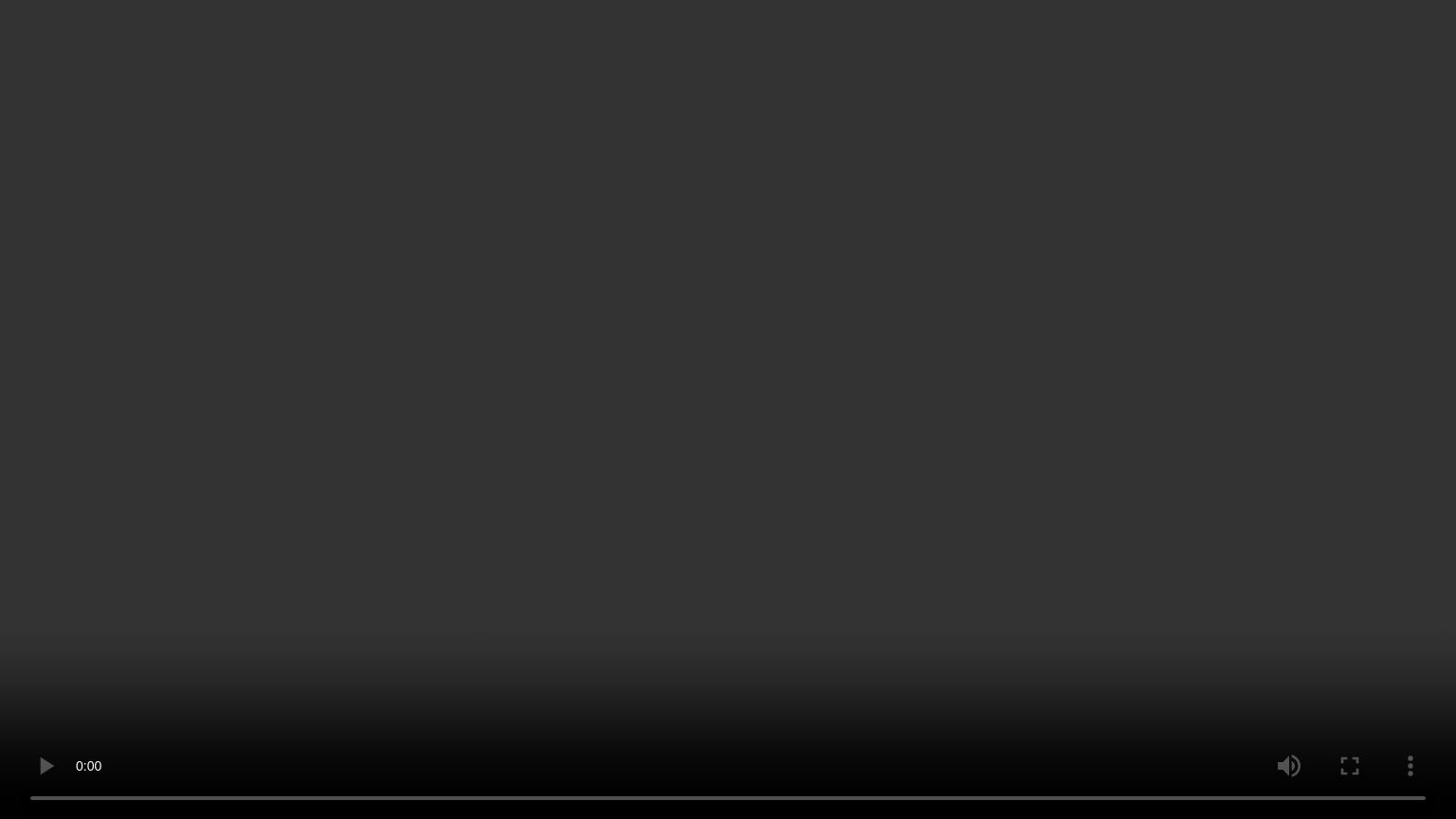 type 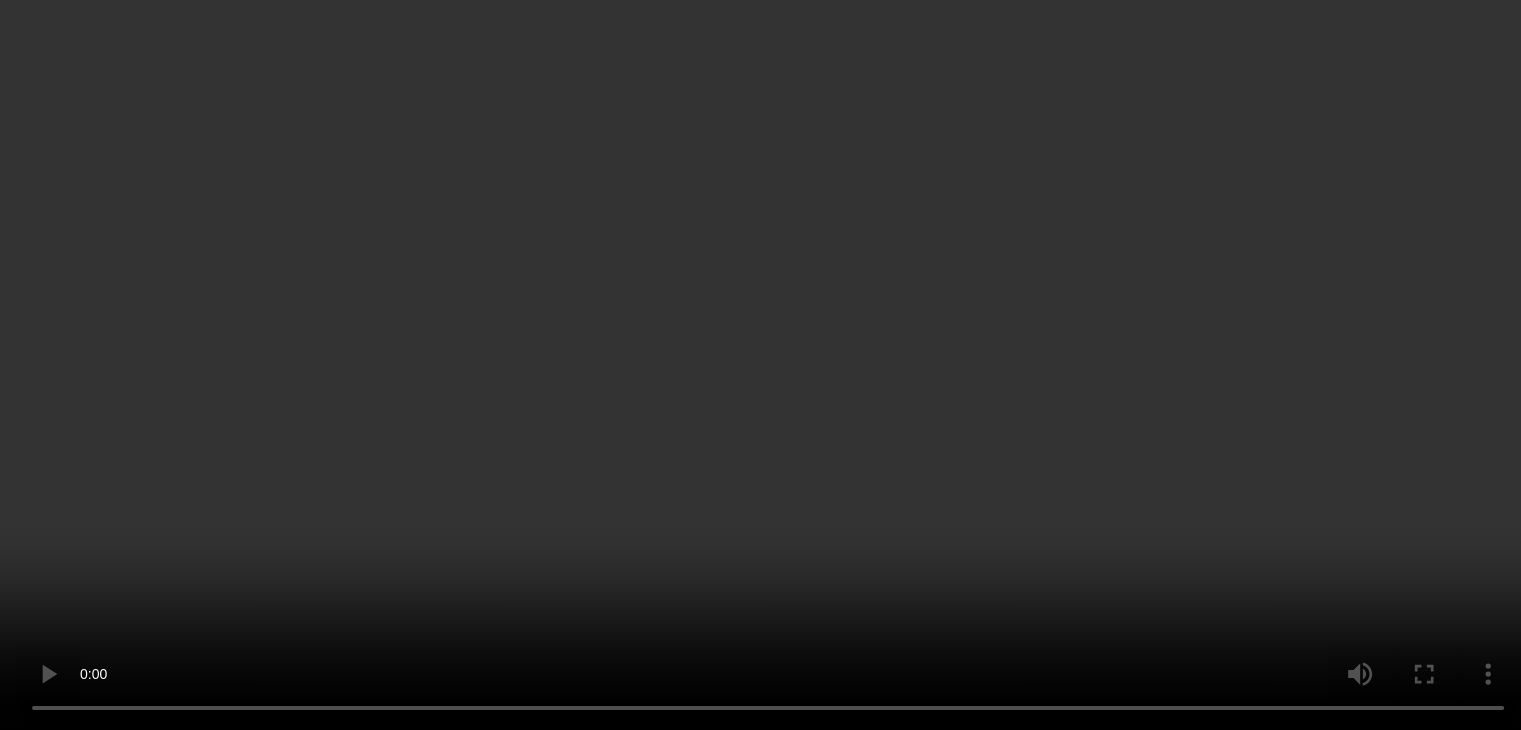 scroll, scrollTop: 3293, scrollLeft: 0, axis: vertical 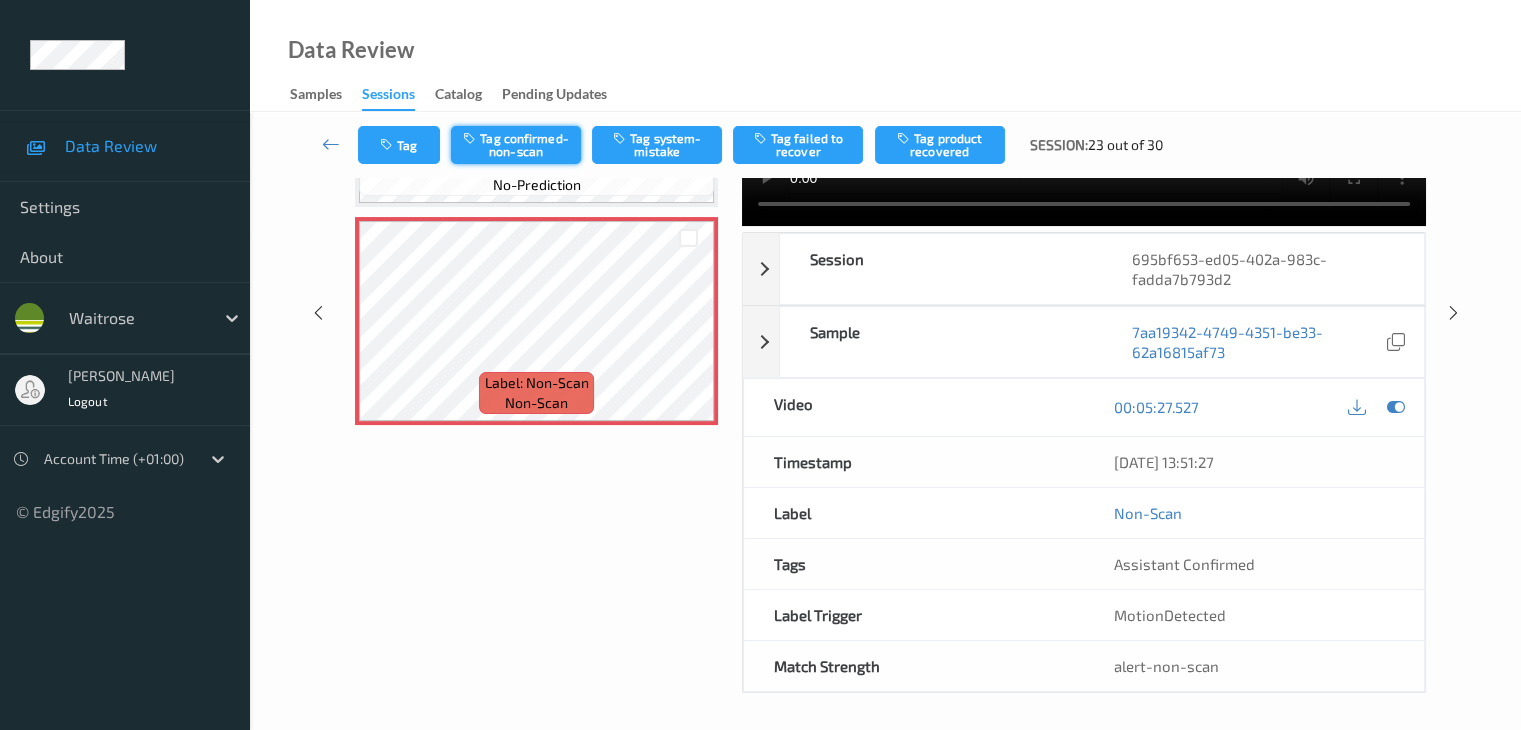 click on "Tag   confirmed-non-scan" at bounding box center (516, 145) 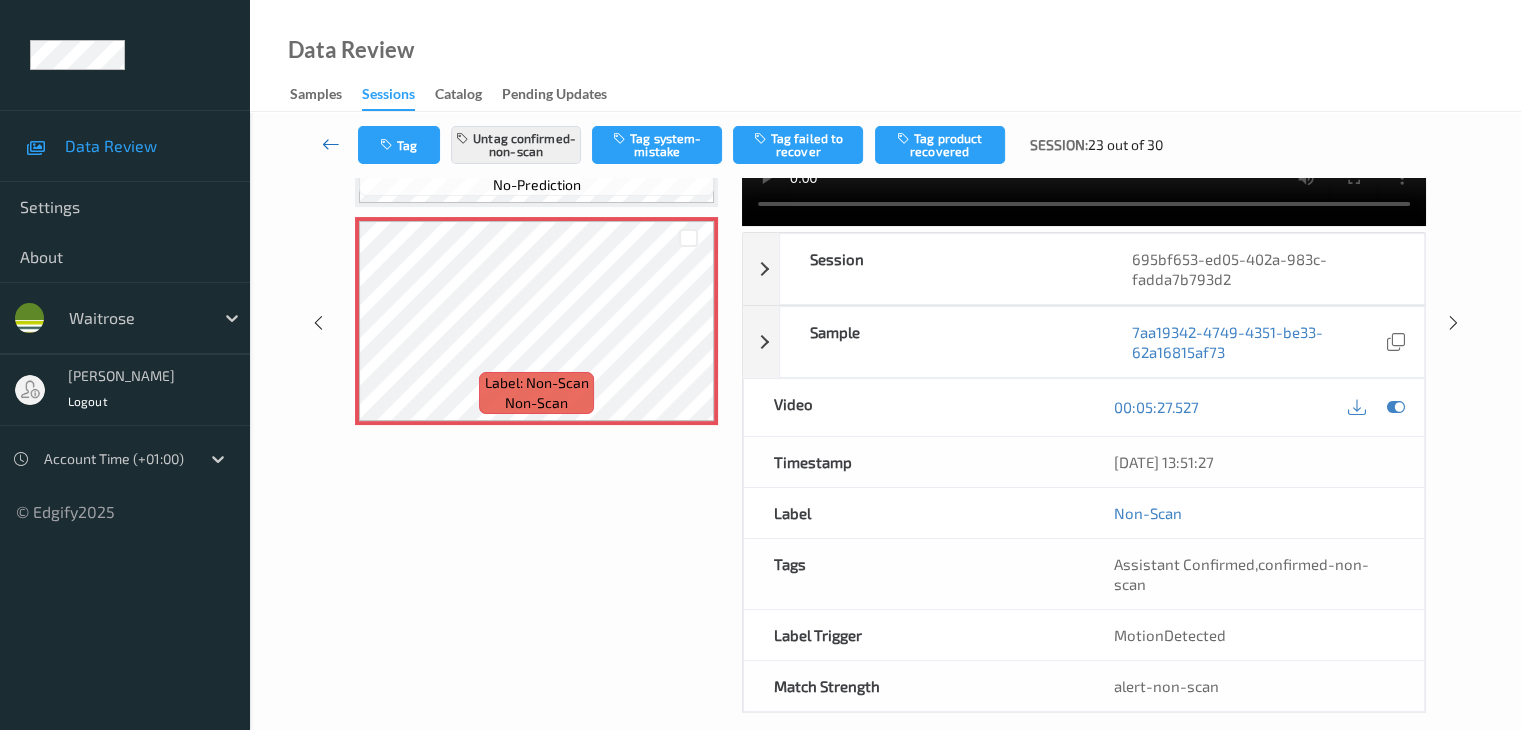 click at bounding box center (331, 144) 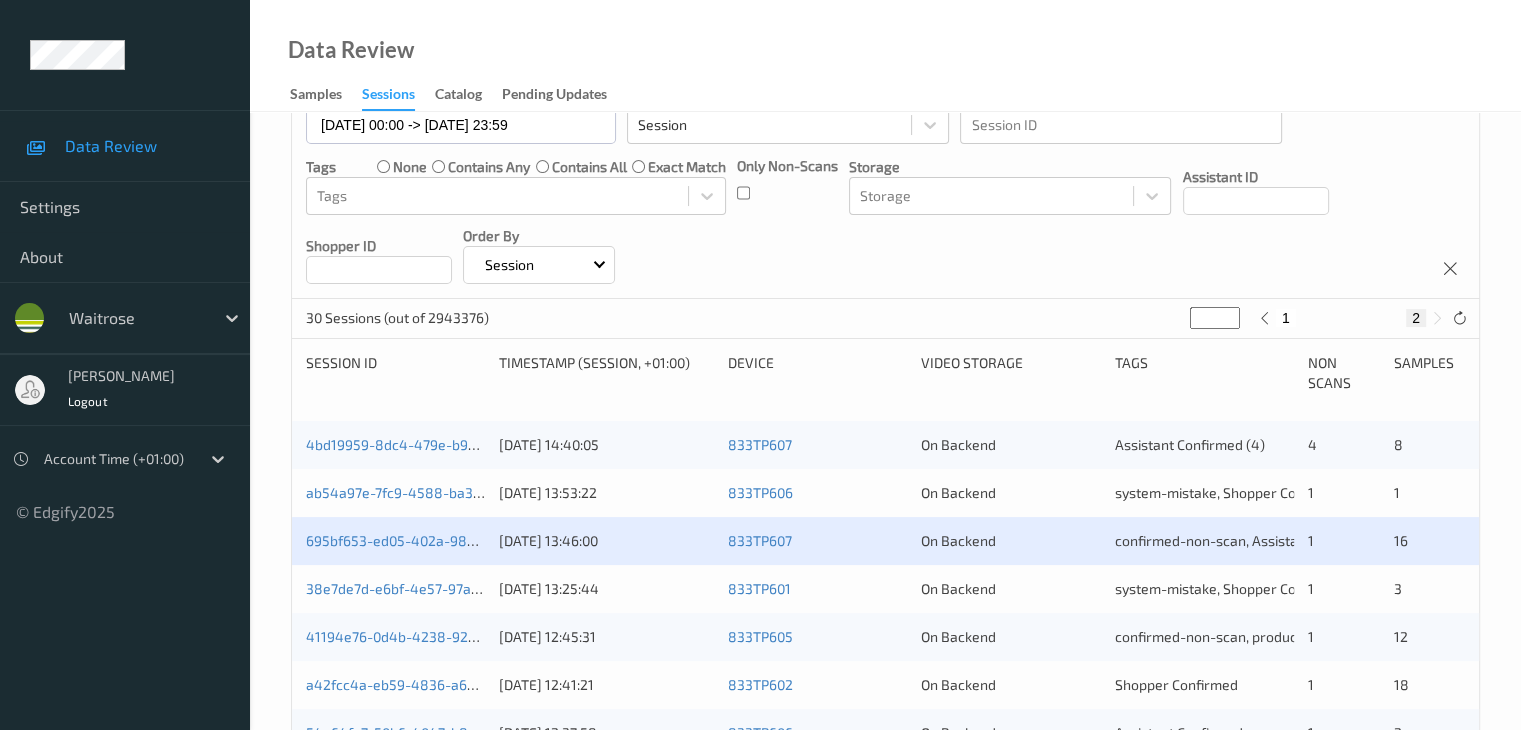 scroll, scrollTop: 400, scrollLeft: 0, axis: vertical 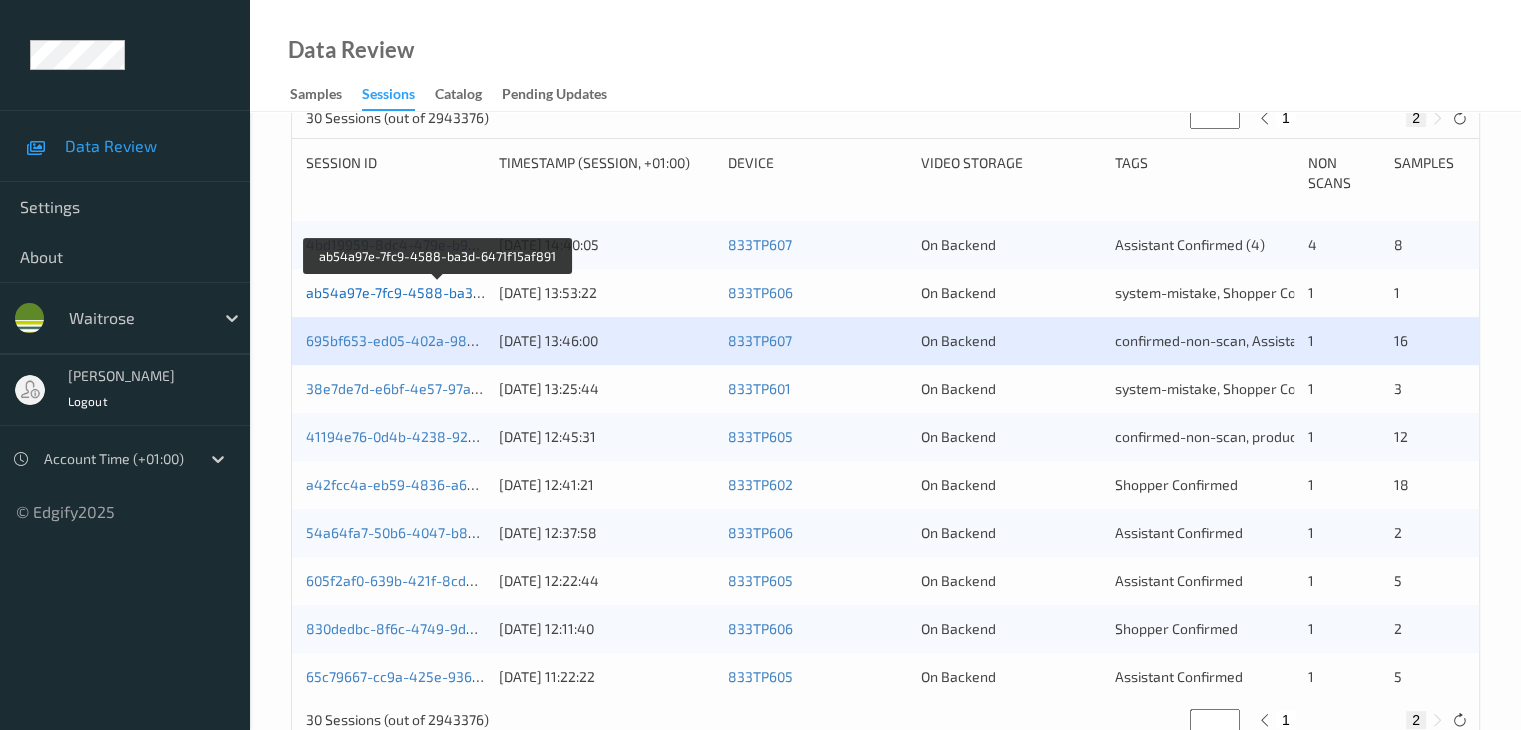 click on "ab54a97e-7fc9-4588-ba3d-6471f15af891" at bounding box center [439, 292] 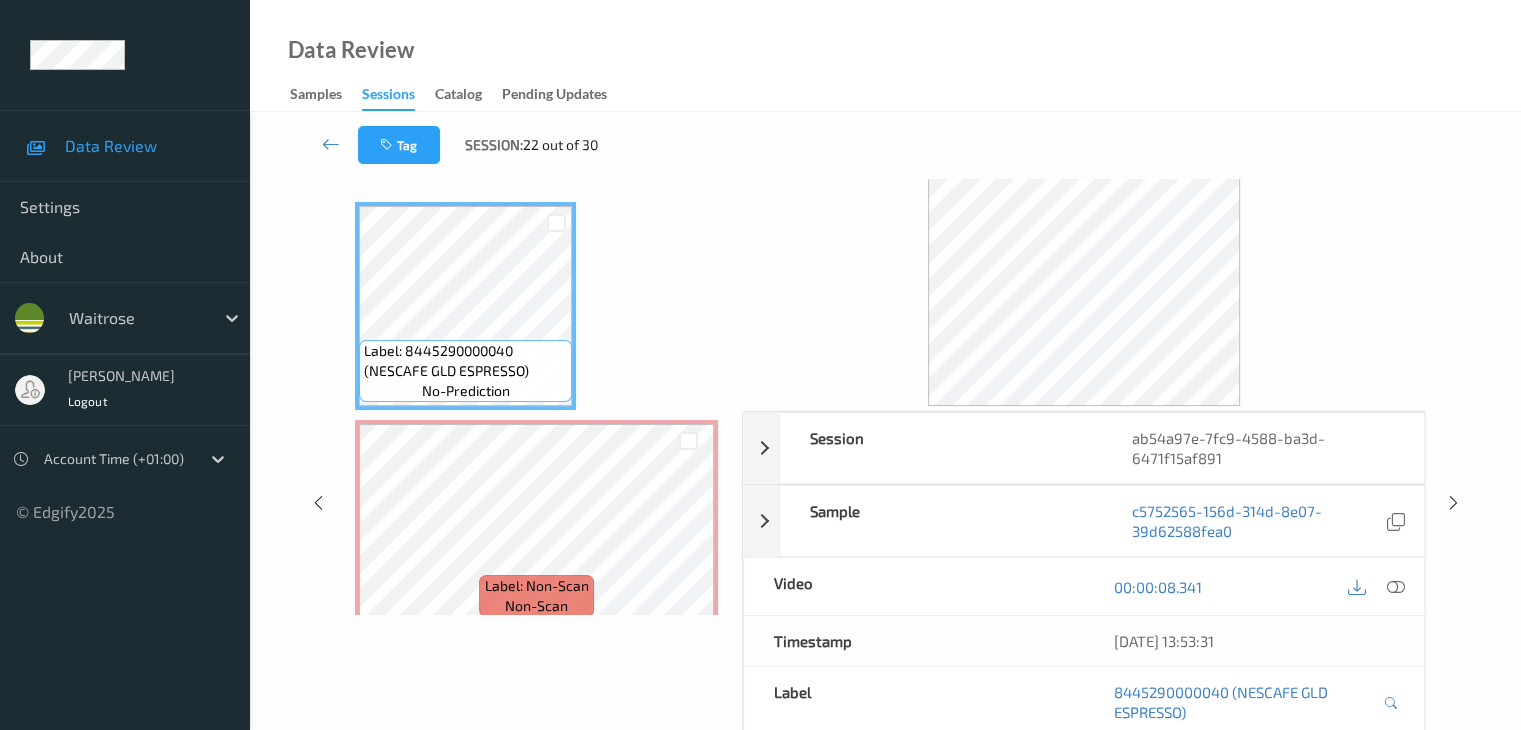 scroll, scrollTop: 0, scrollLeft: 0, axis: both 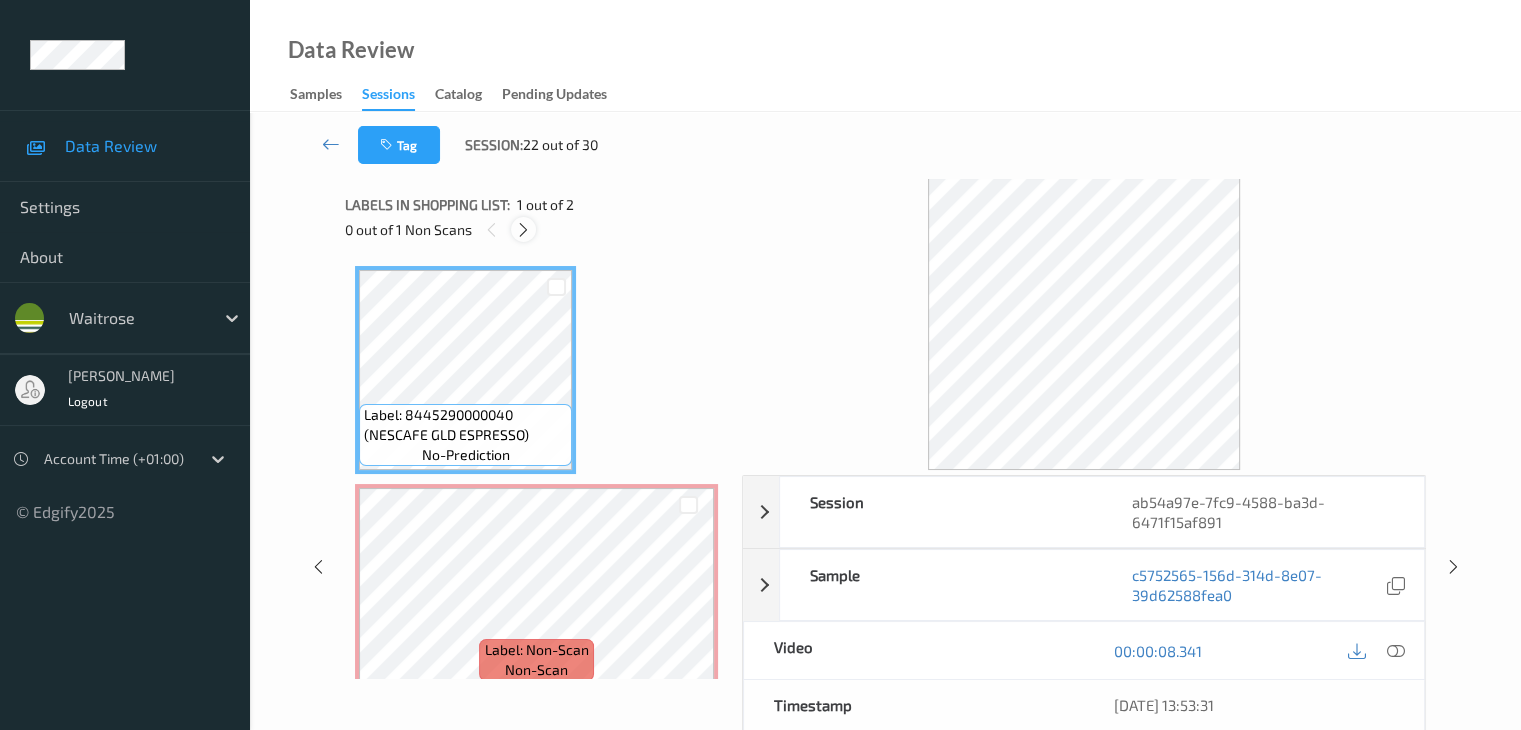 click at bounding box center (523, 230) 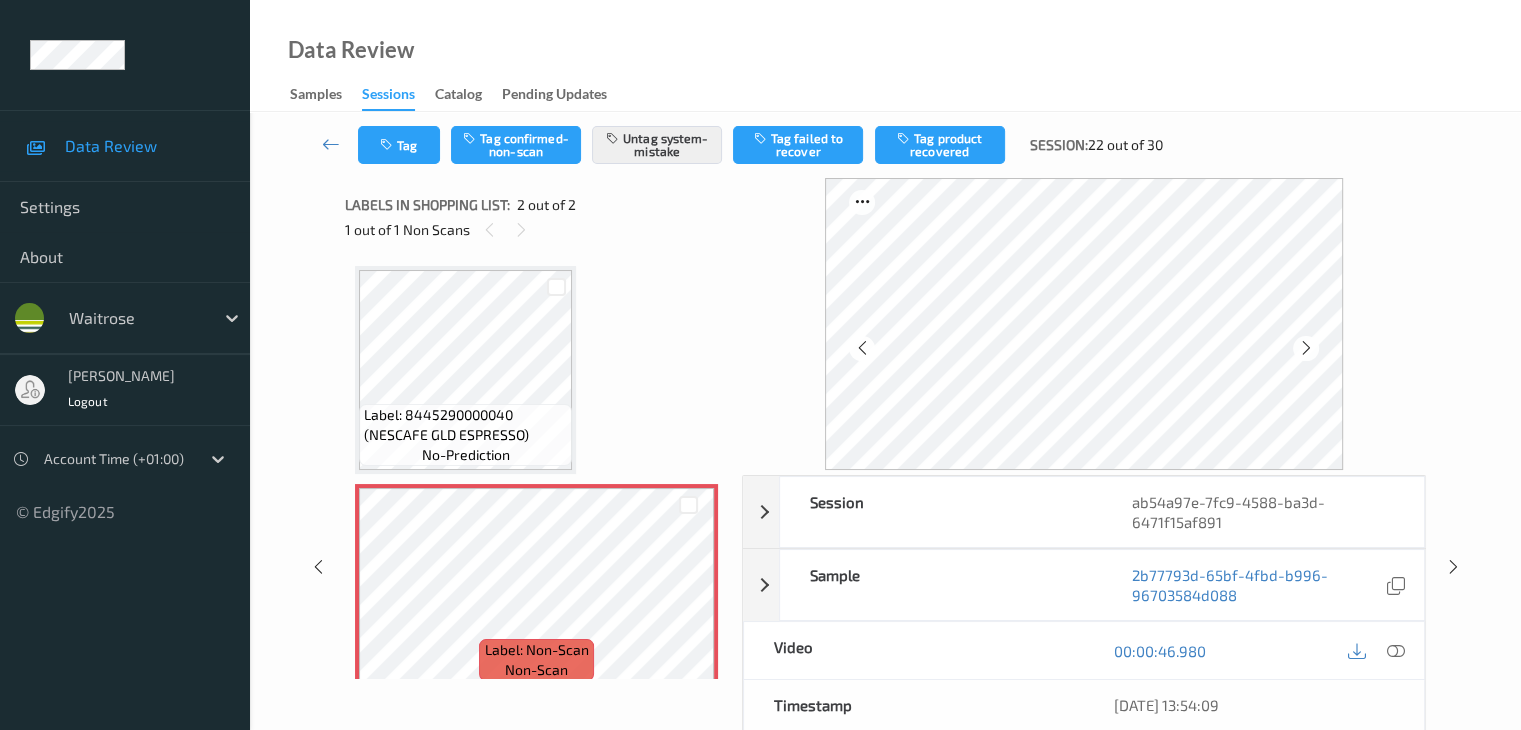 scroll, scrollTop: 10, scrollLeft: 0, axis: vertical 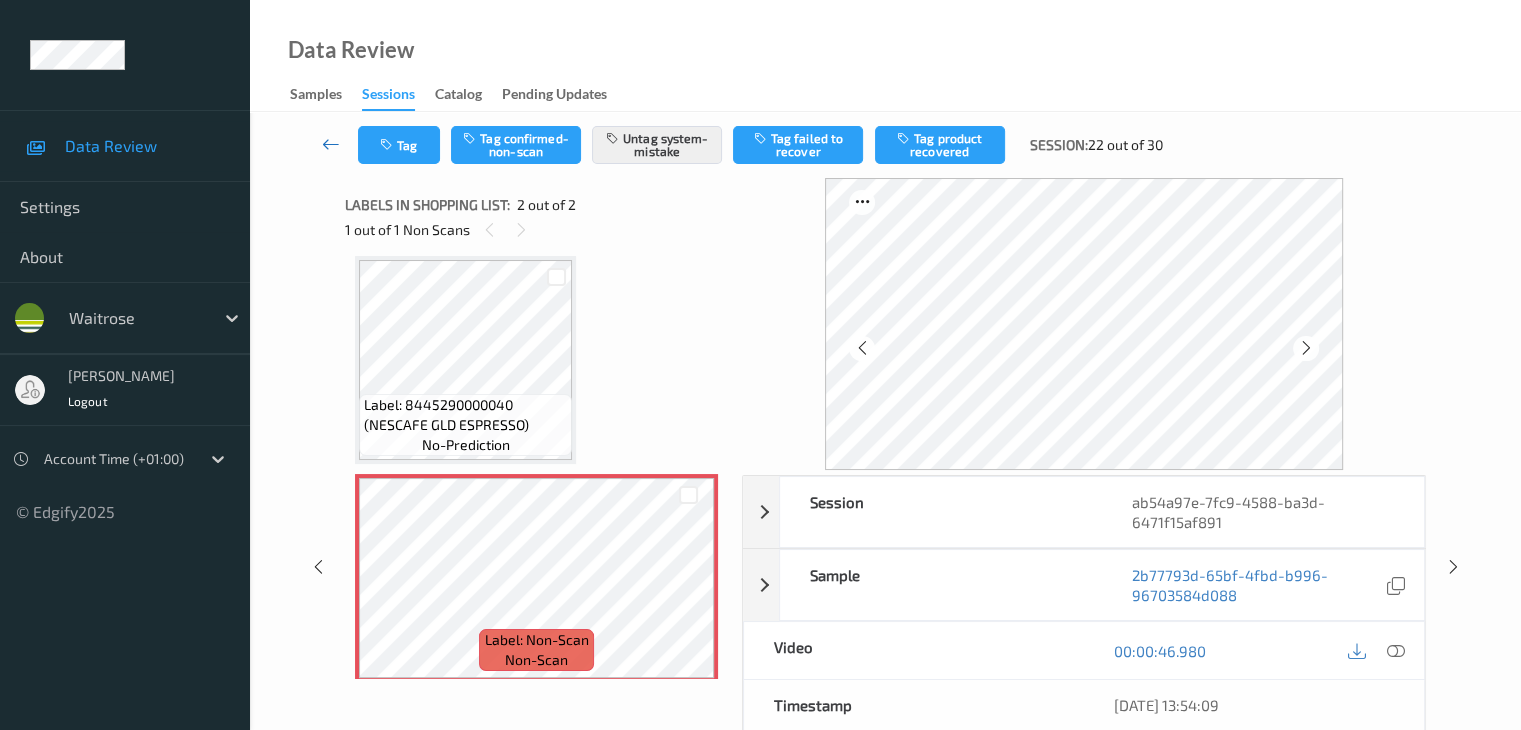 click at bounding box center [331, 144] 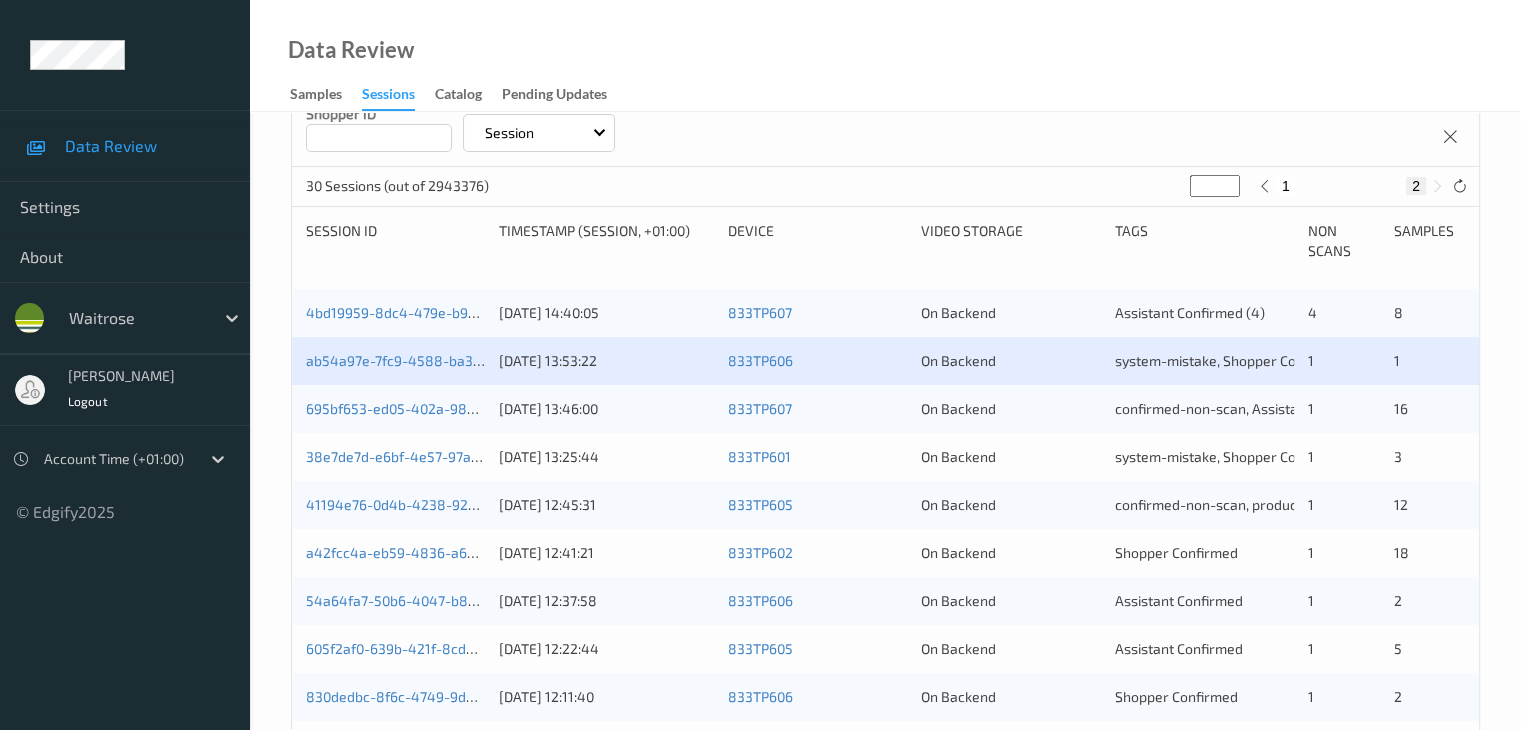 scroll, scrollTop: 452, scrollLeft: 0, axis: vertical 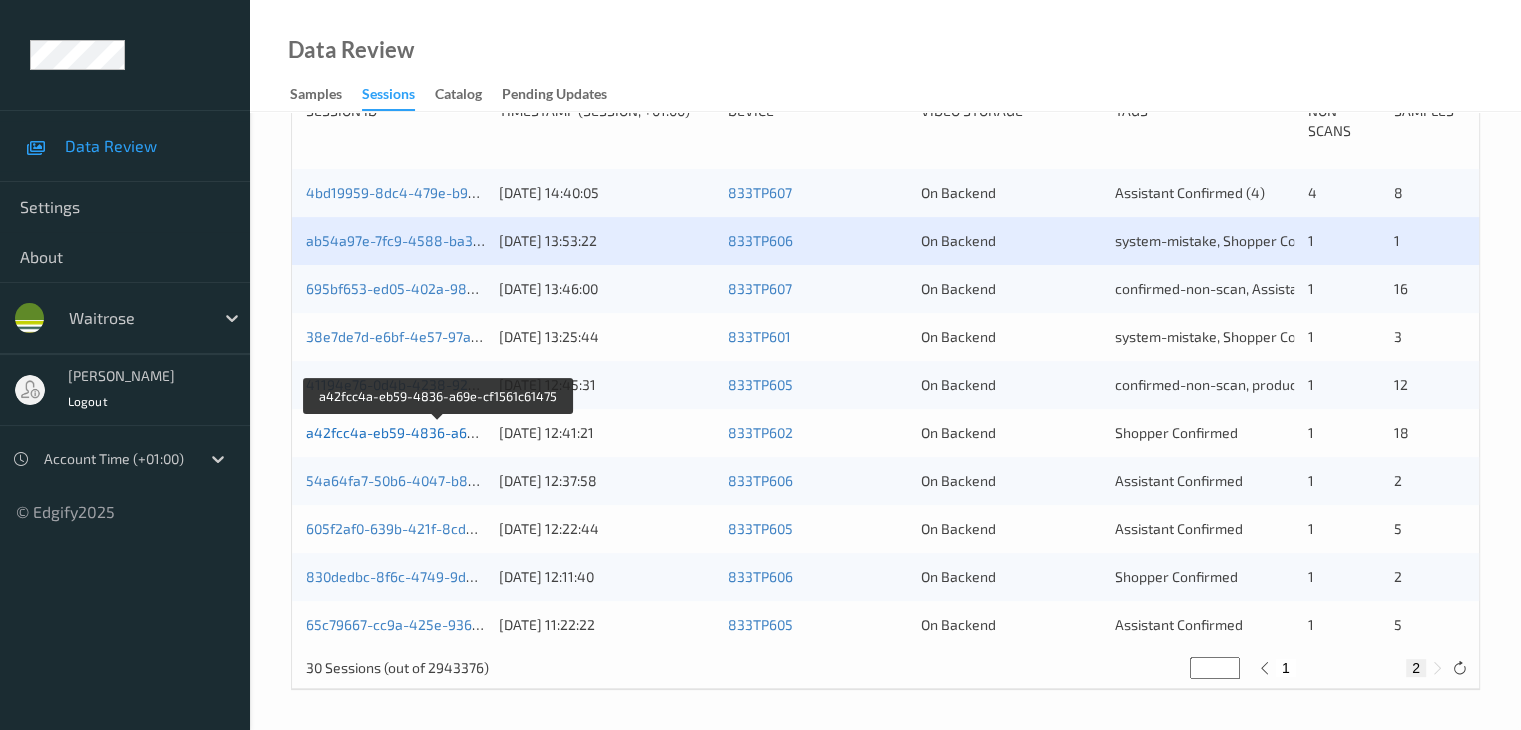 click on "a42fcc4a-eb59-4836-a69e-cf1561c61475" at bounding box center (440, 432) 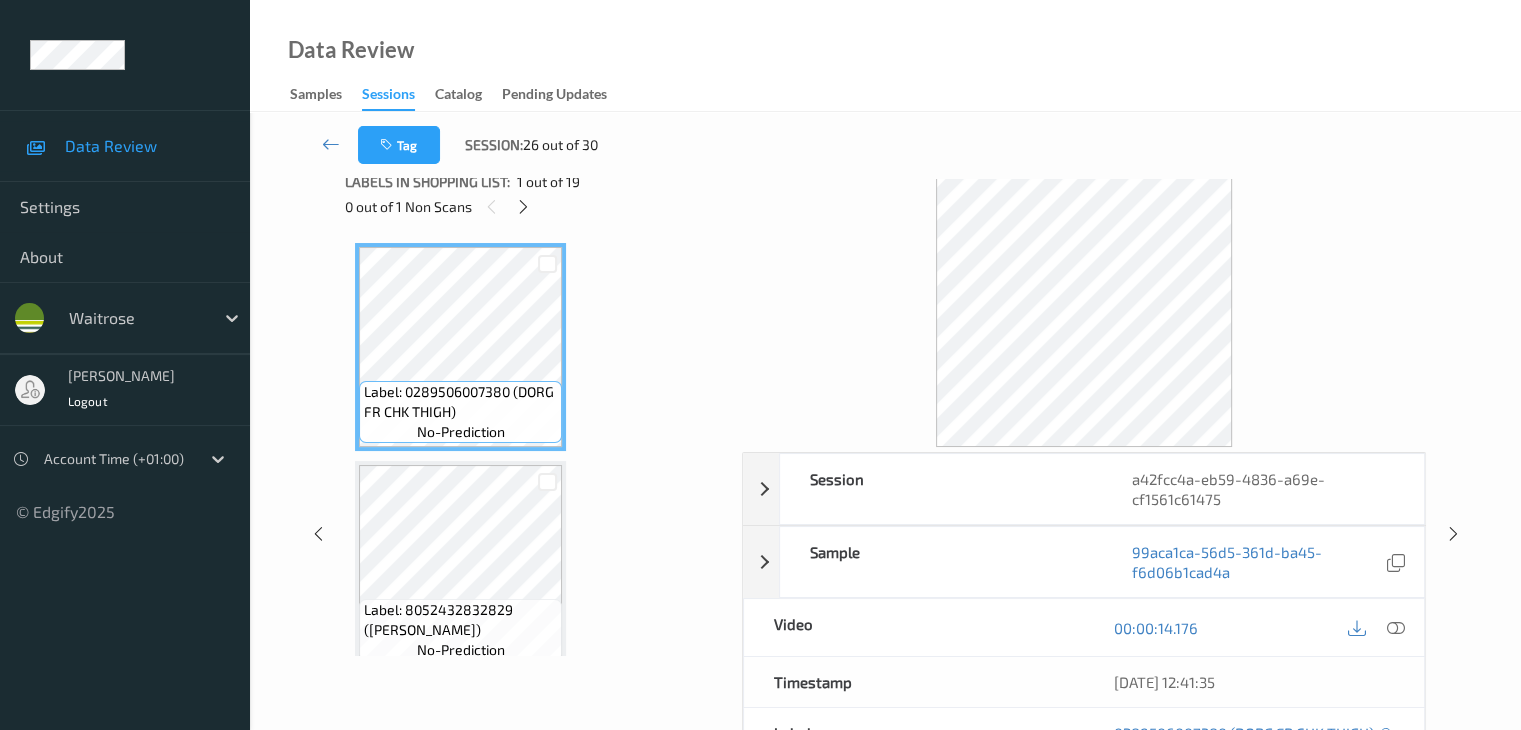 scroll, scrollTop: 0, scrollLeft: 0, axis: both 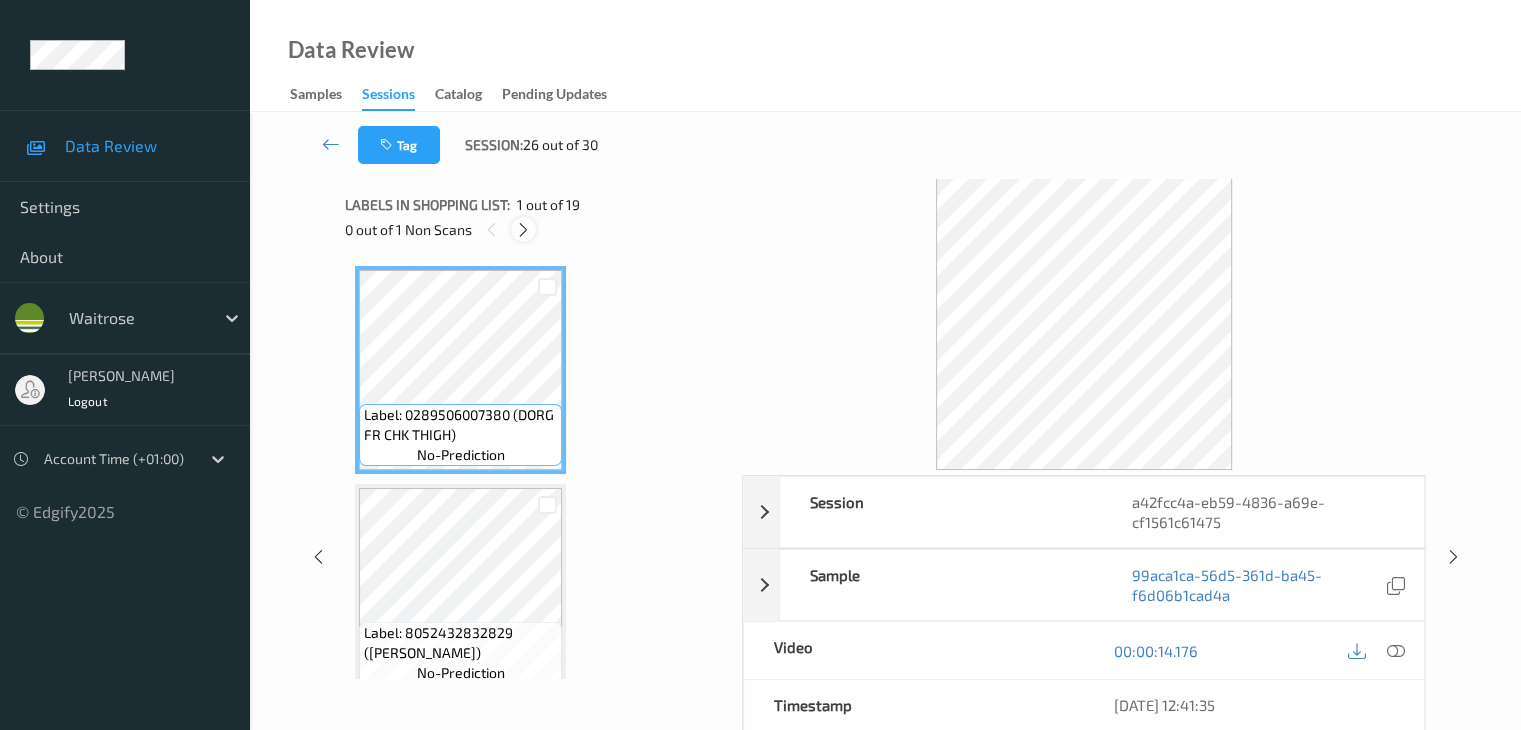 click at bounding box center (523, 230) 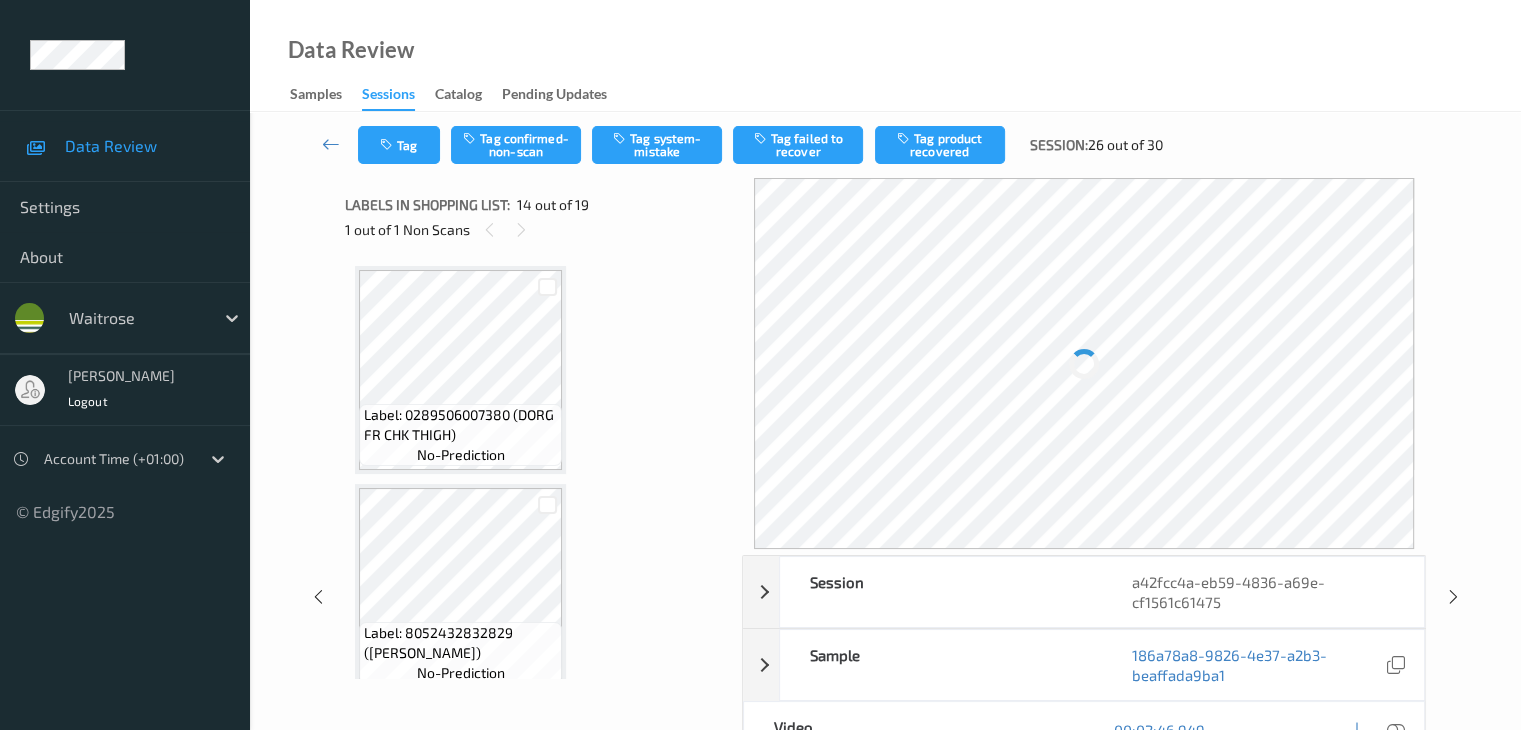 scroll, scrollTop: 2626, scrollLeft: 0, axis: vertical 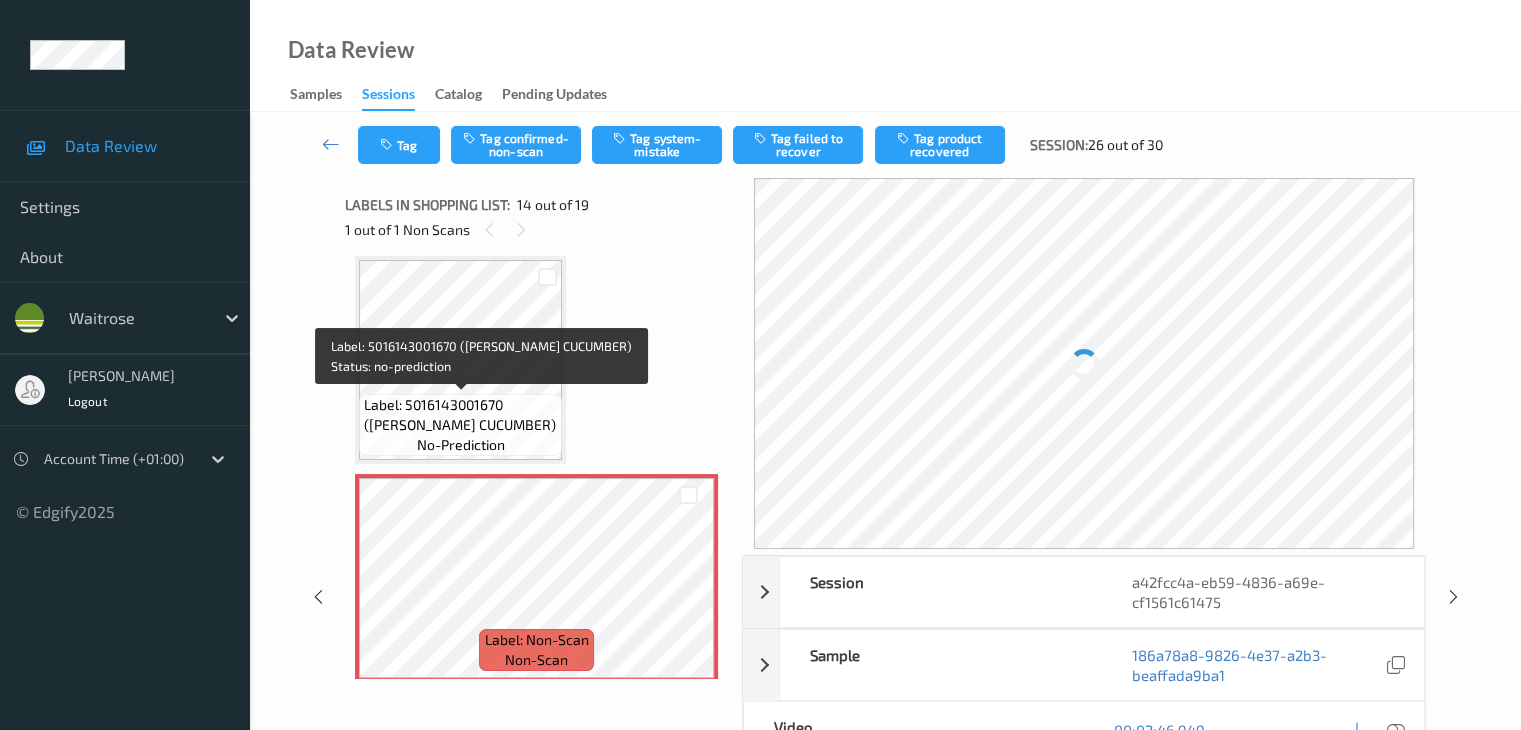 click on "Label: 5016143001670 ([PERSON_NAME] CUCUMBER)" at bounding box center [460, 415] 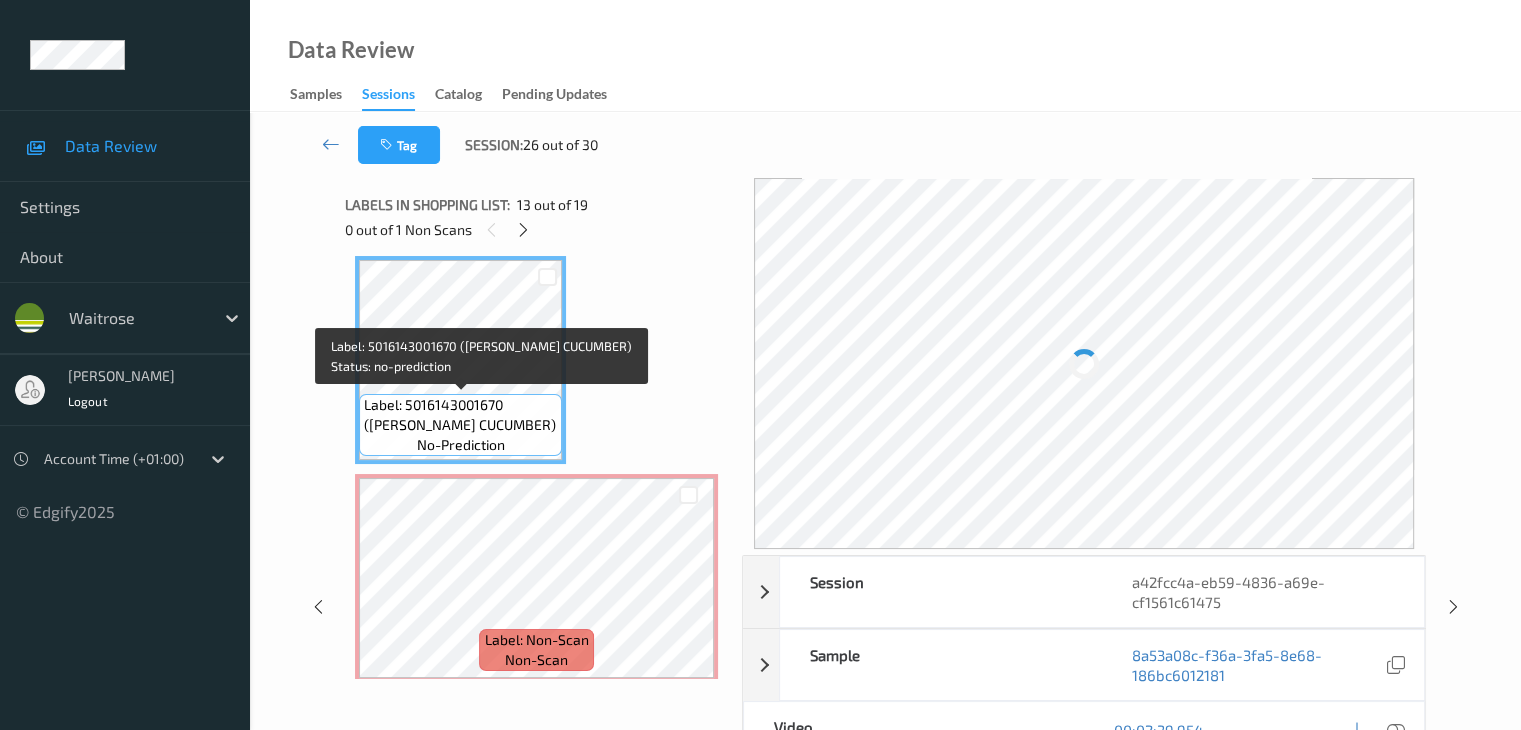 click on "Label: 5016143001670 ([PERSON_NAME] CUCUMBER)" at bounding box center [460, 415] 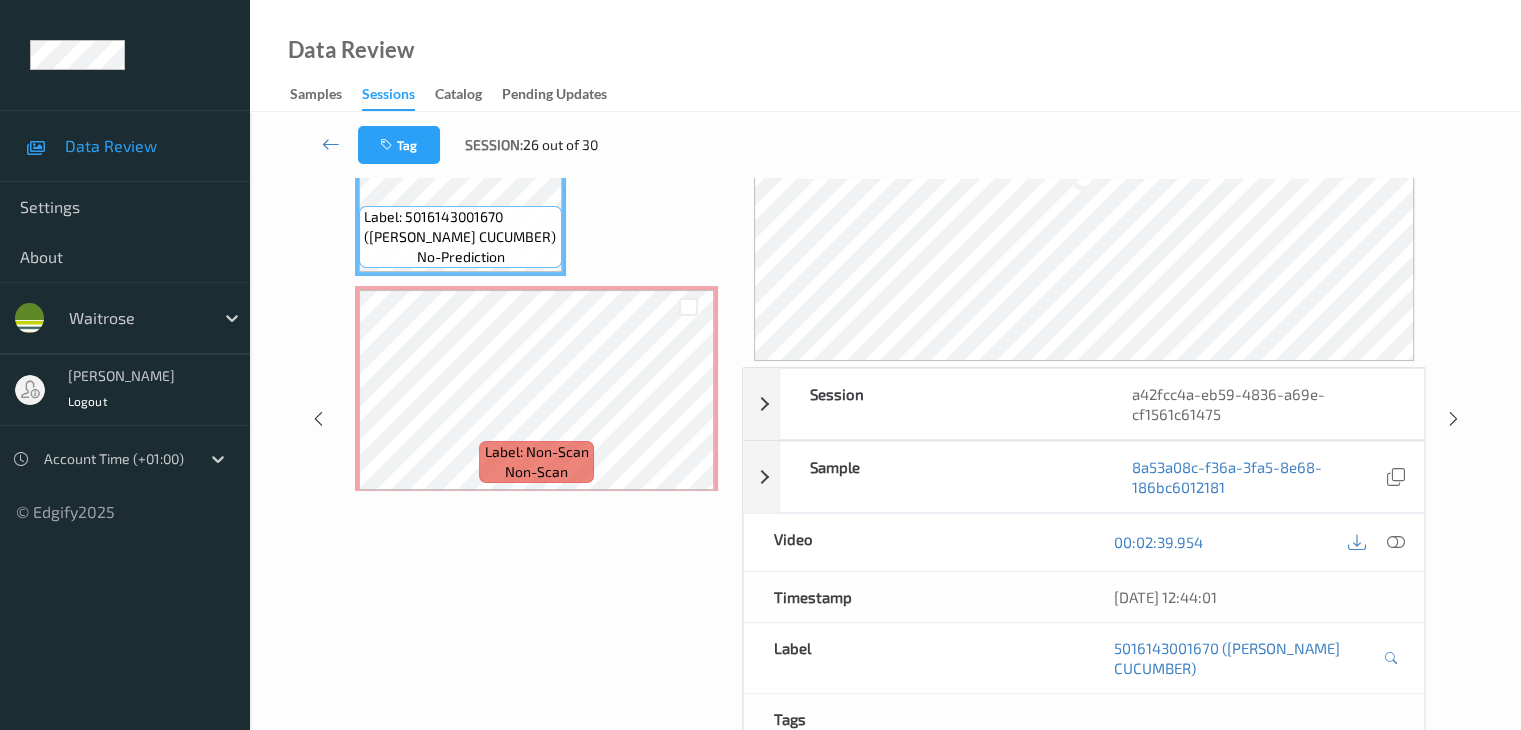 scroll, scrollTop: 200, scrollLeft: 0, axis: vertical 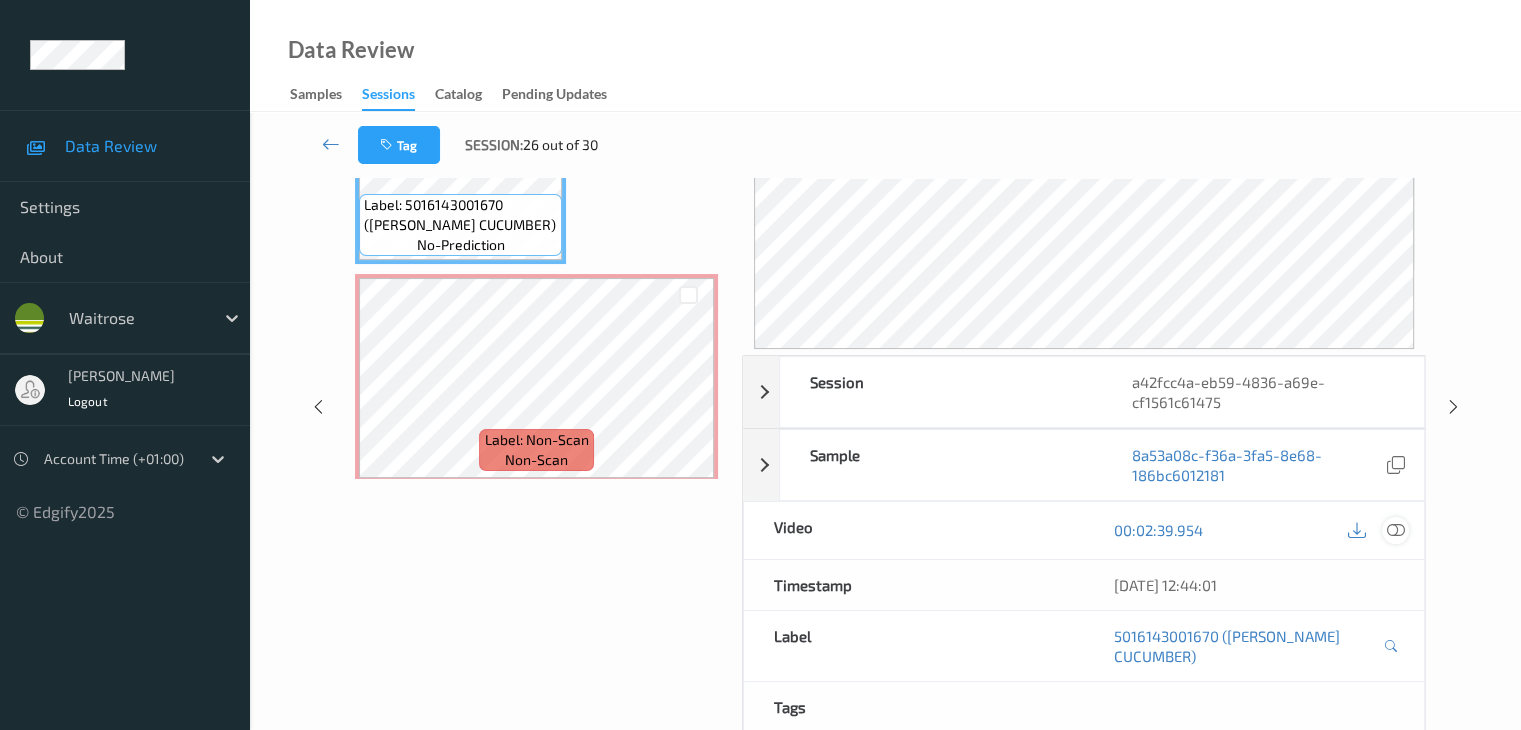 click at bounding box center [1395, 530] 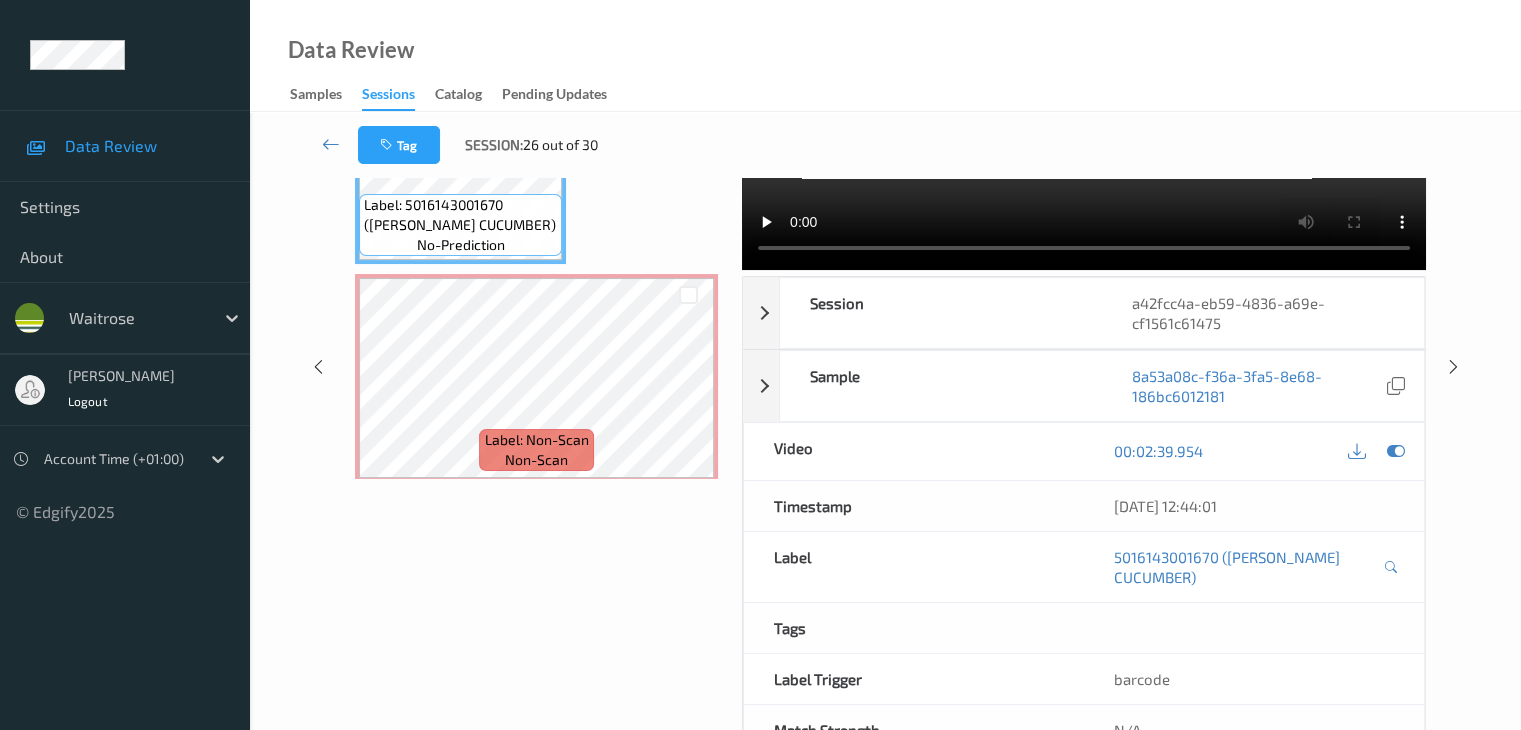scroll, scrollTop: 0, scrollLeft: 0, axis: both 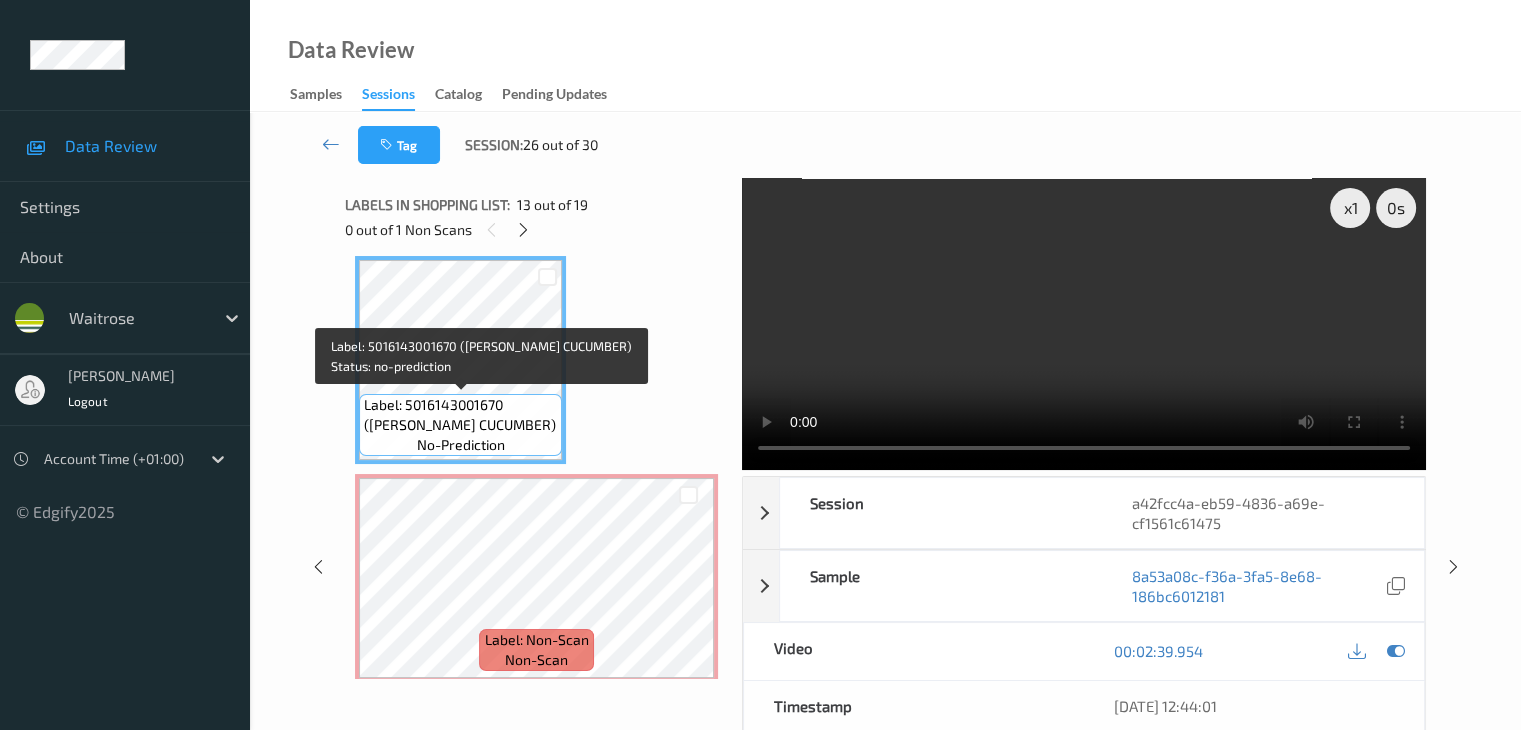 click on "Label: 5016143001670 ([PERSON_NAME] CUCUMBER)" at bounding box center [460, 415] 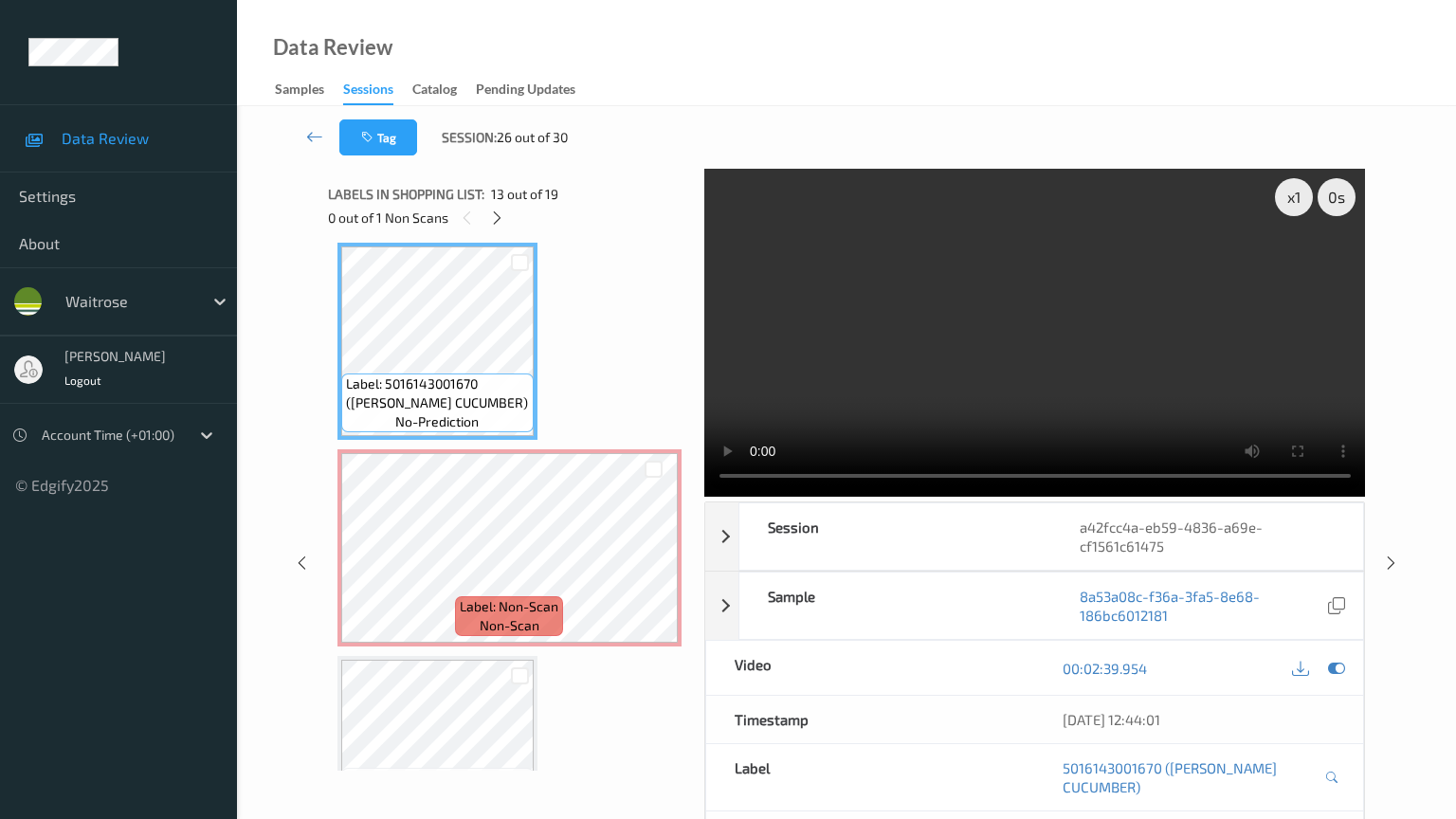 type 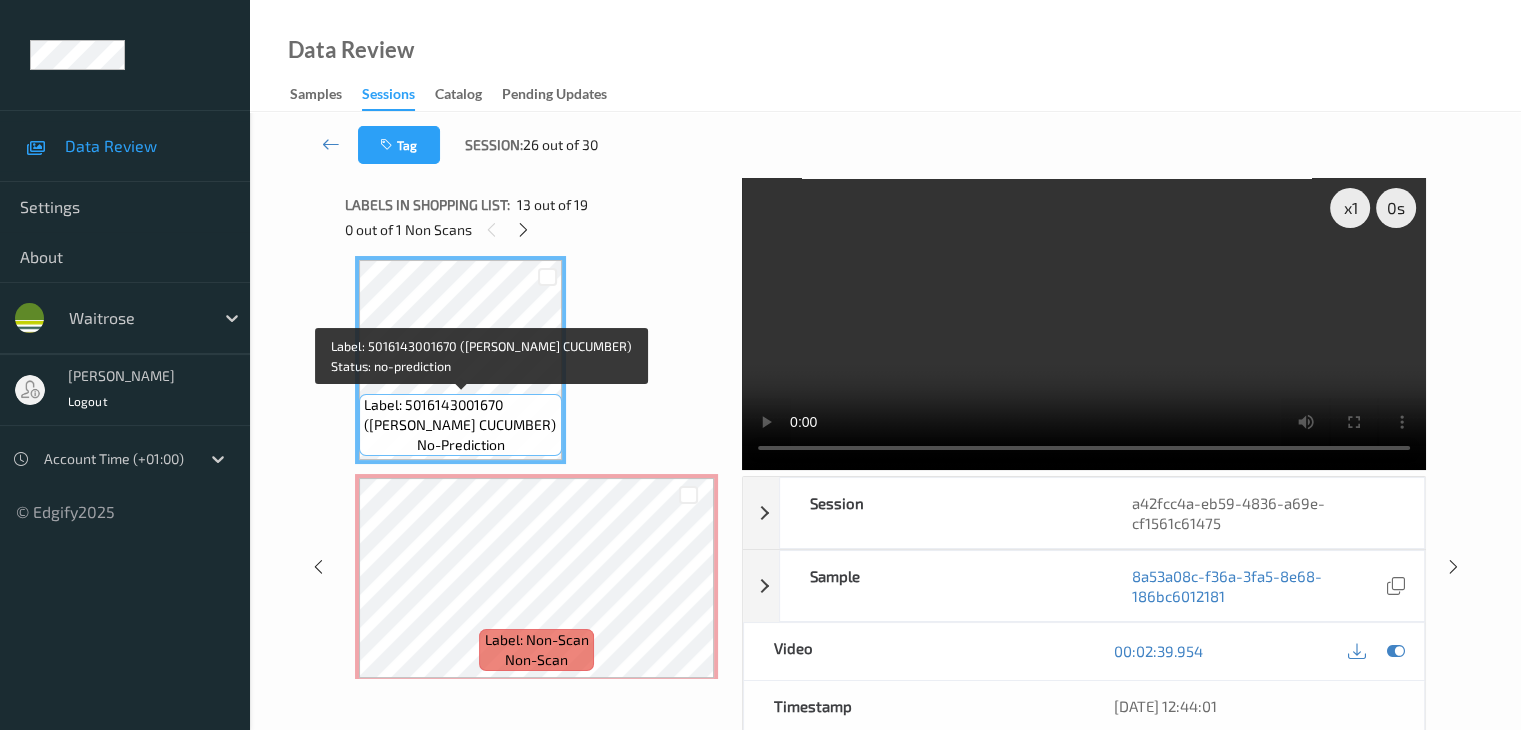 click on "Label: 5016143001670 ([PERSON_NAME] CUCUMBER)" at bounding box center (460, 415) 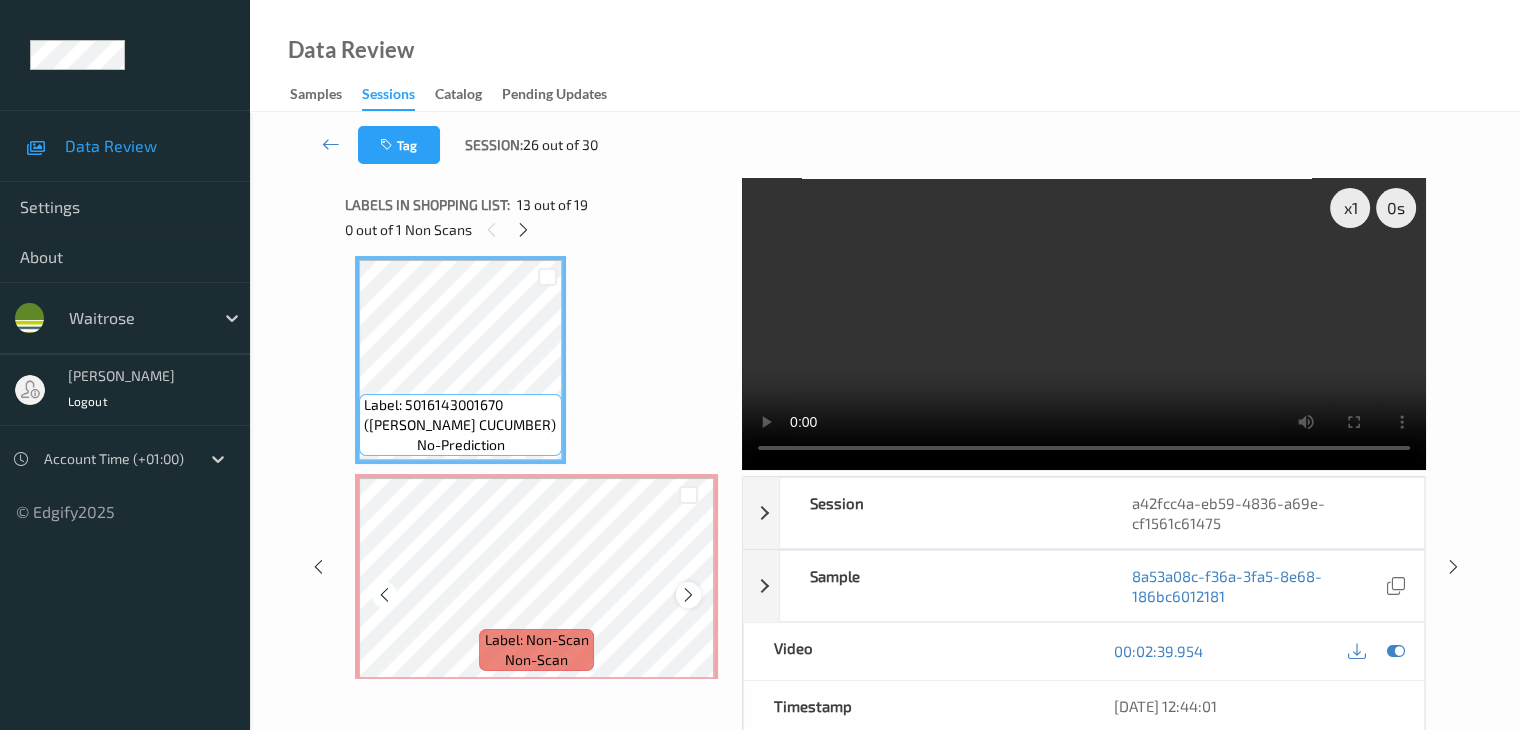 click at bounding box center (688, 595) 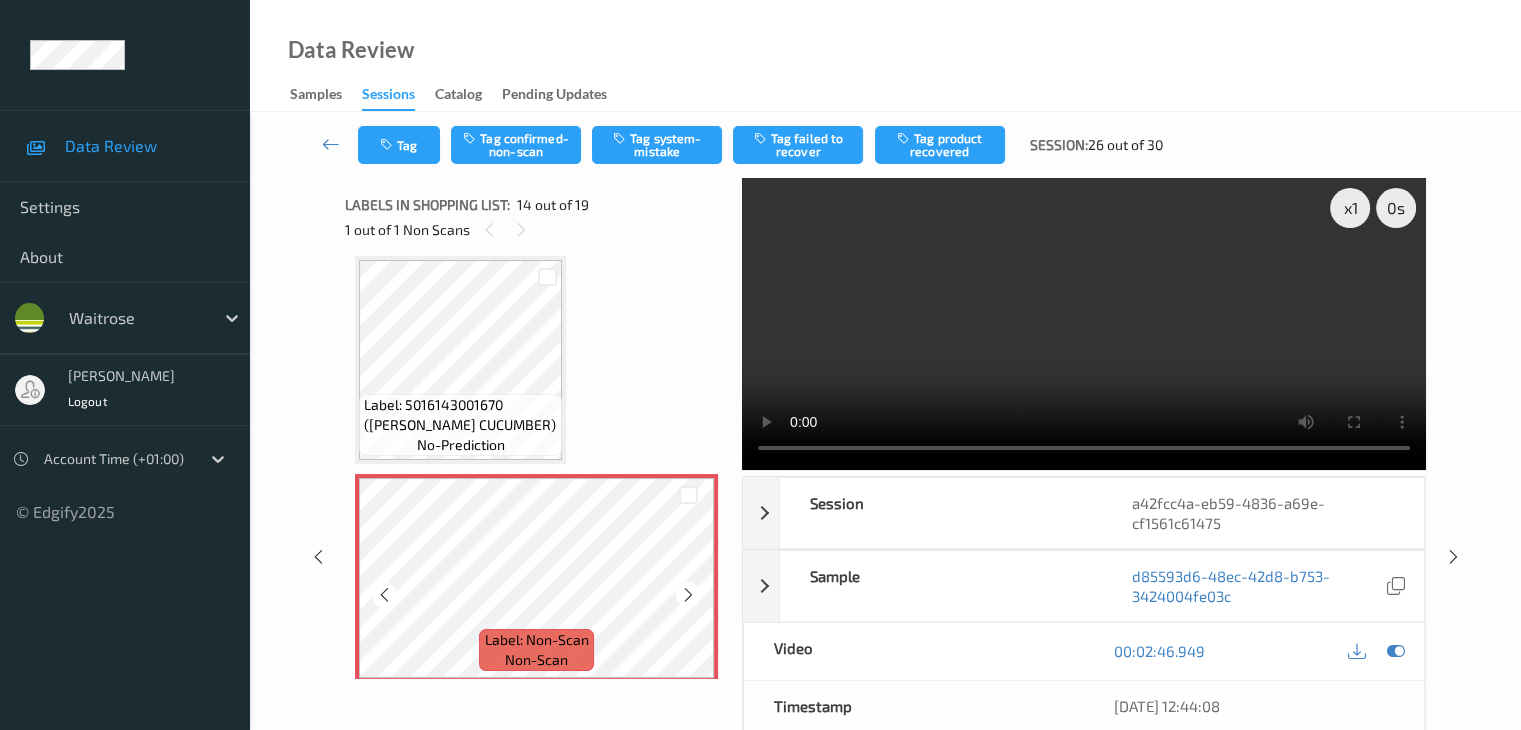 click at bounding box center [688, 595] 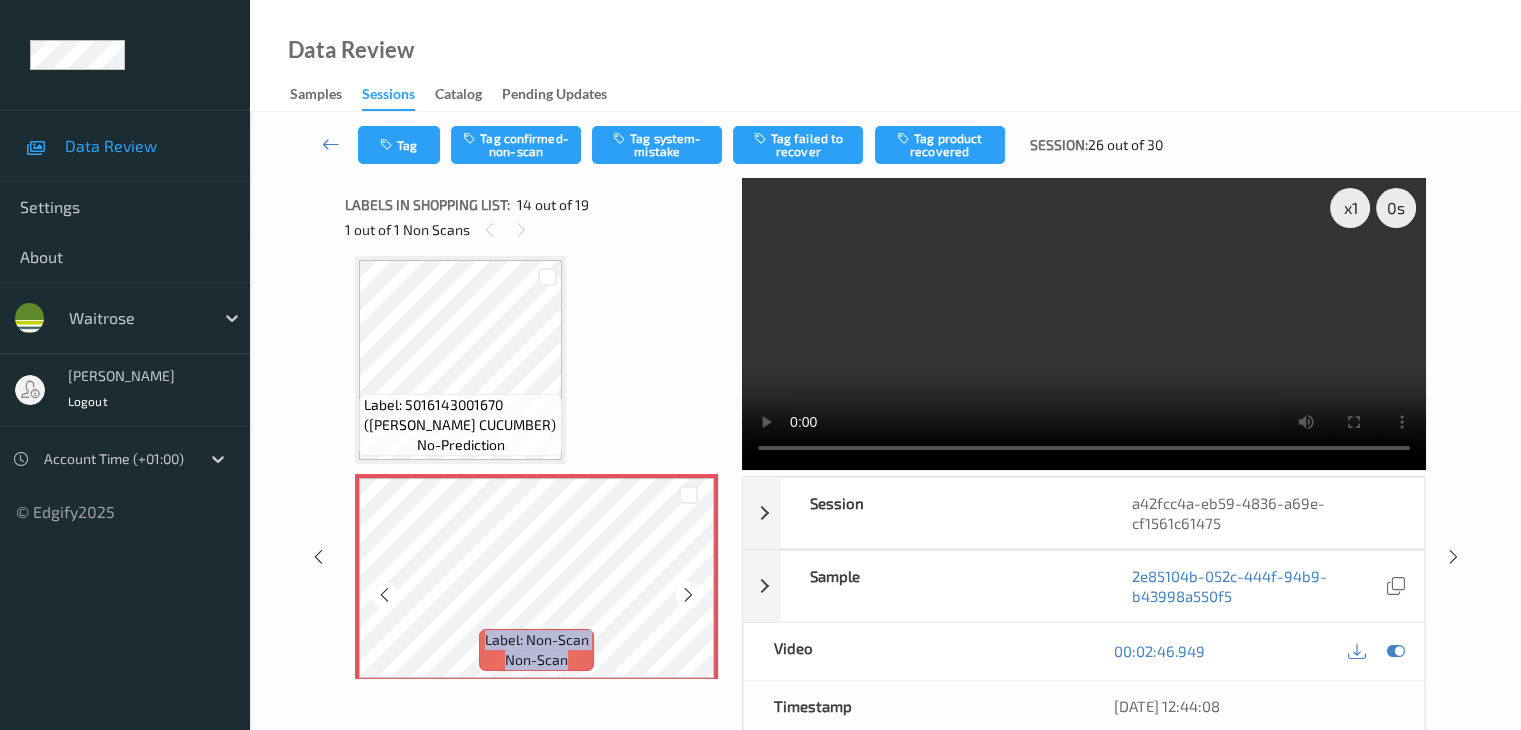 click at bounding box center (688, 595) 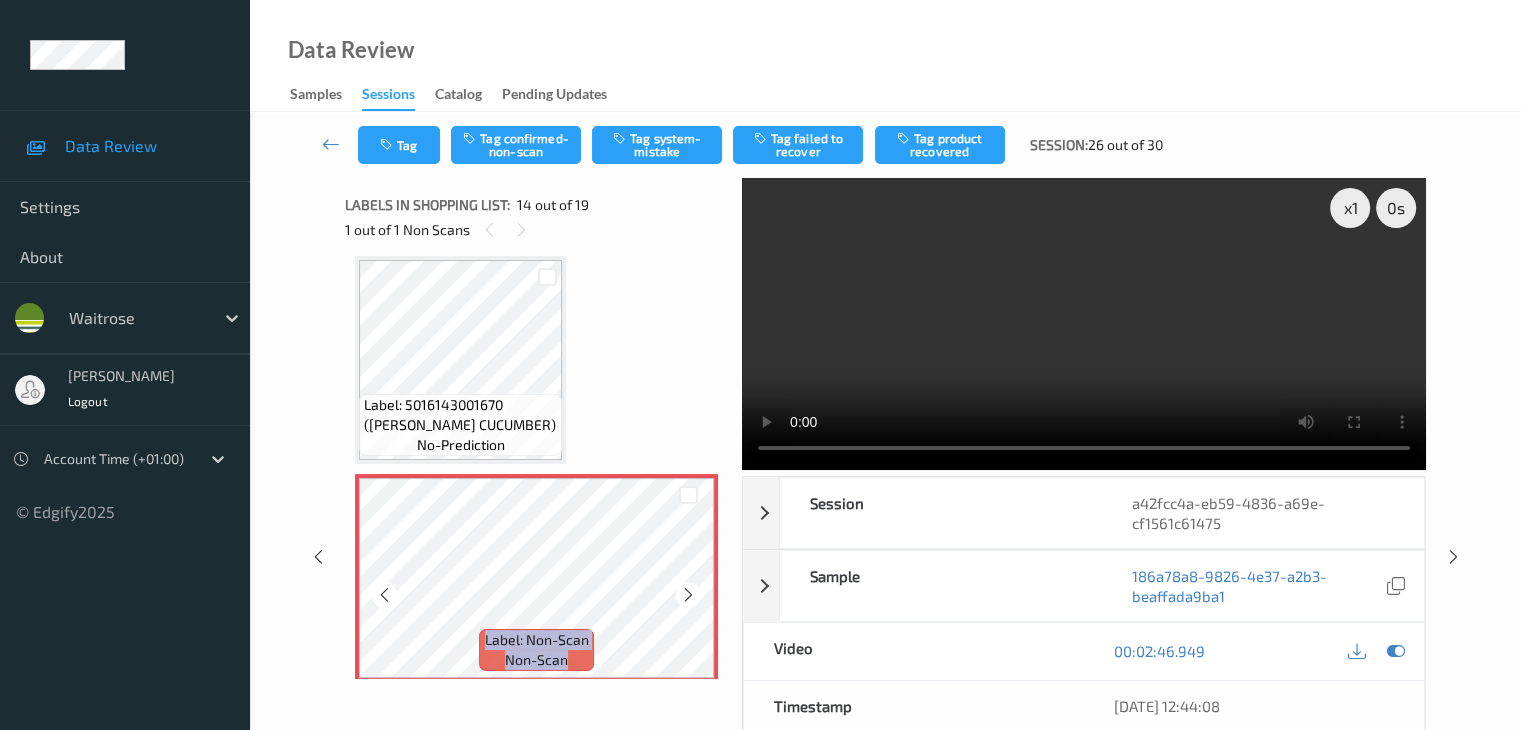 click at bounding box center [688, 595] 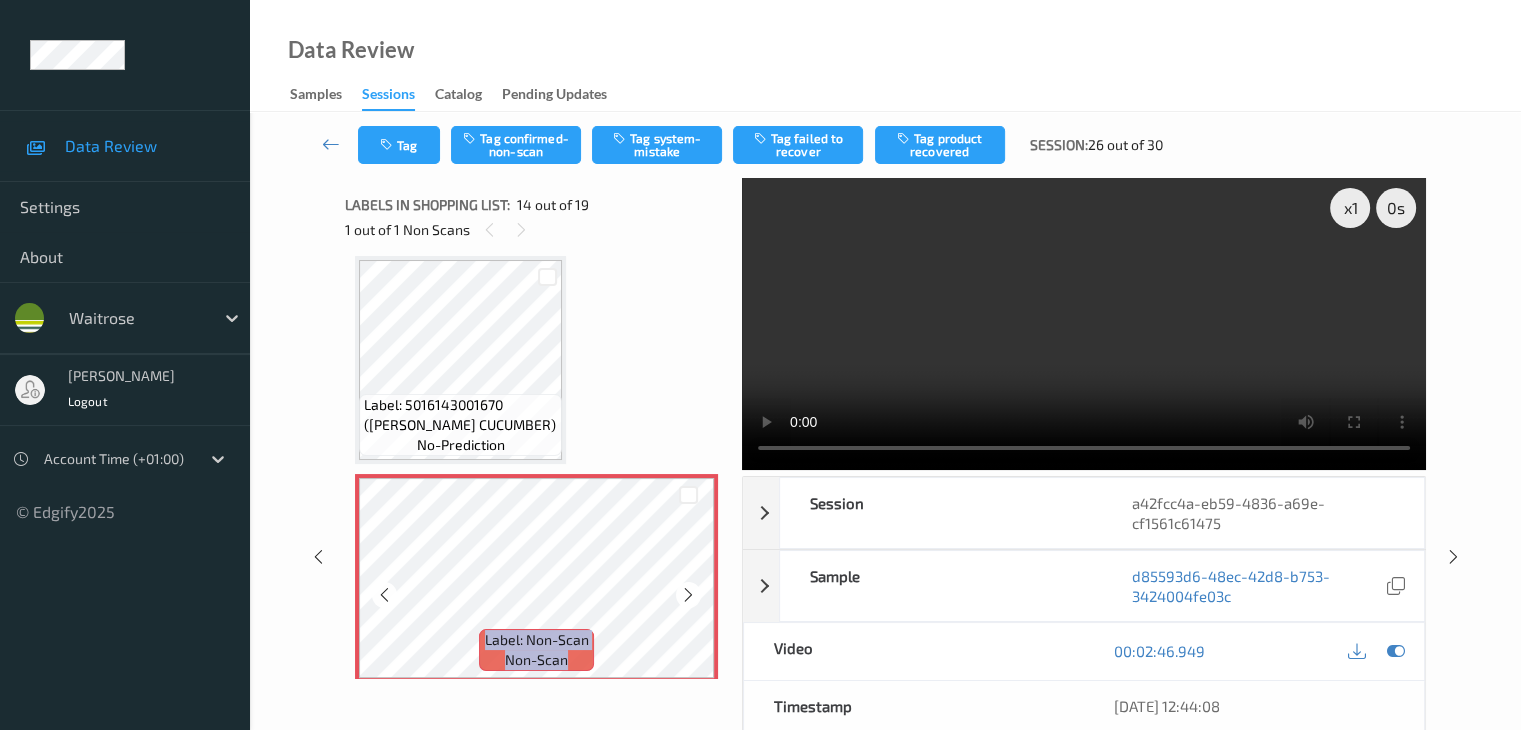 click at bounding box center [688, 595] 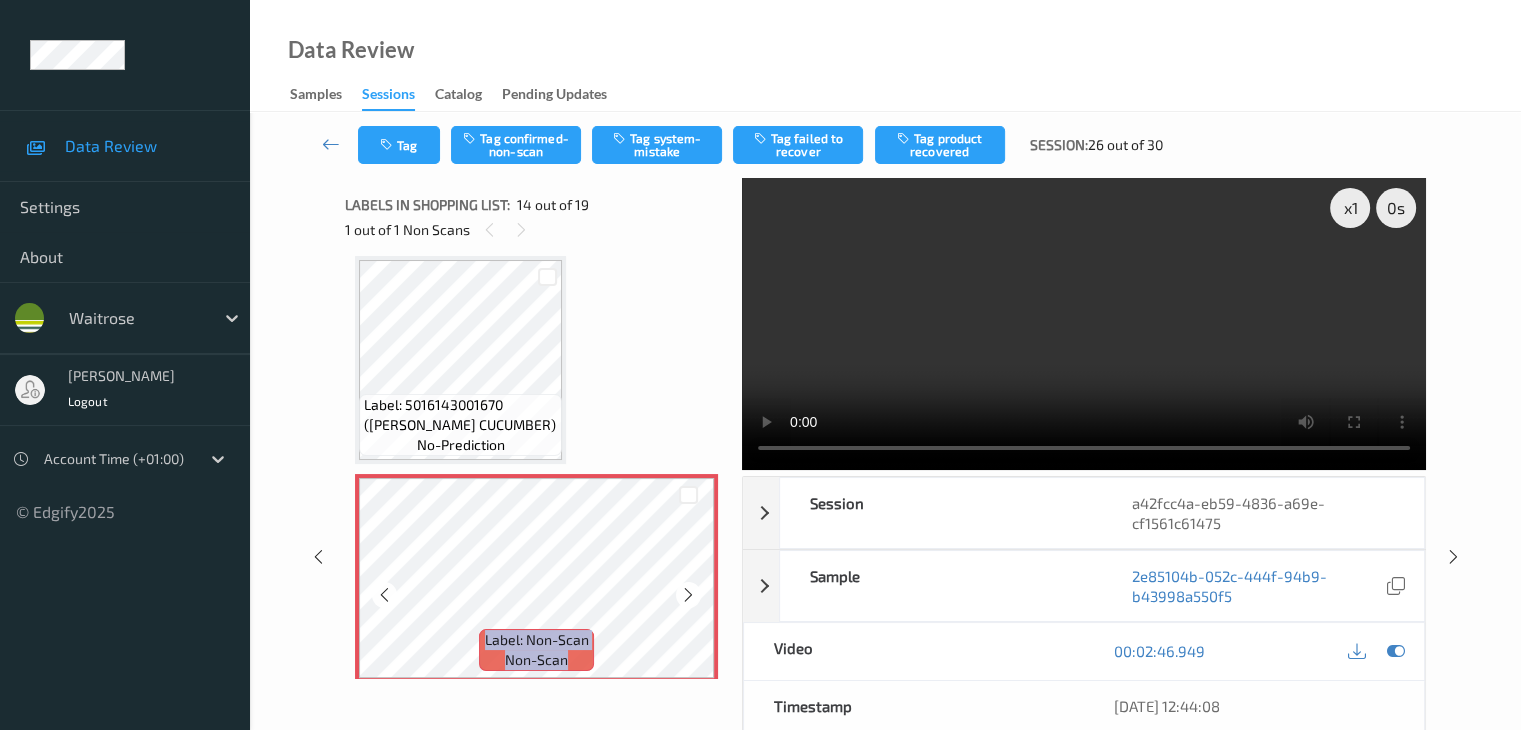click at bounding box center [688, 595] 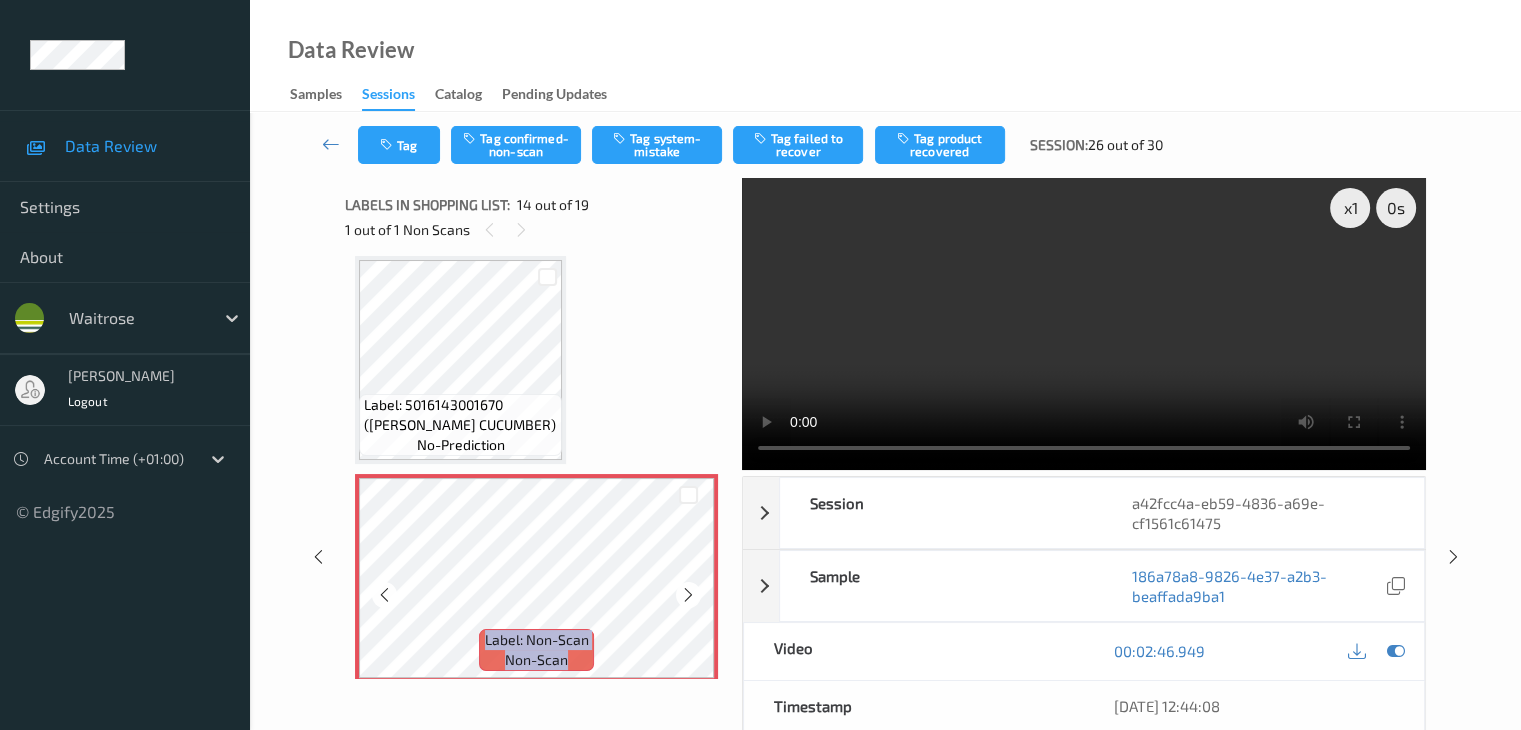 click at bounding box center (688, 595) 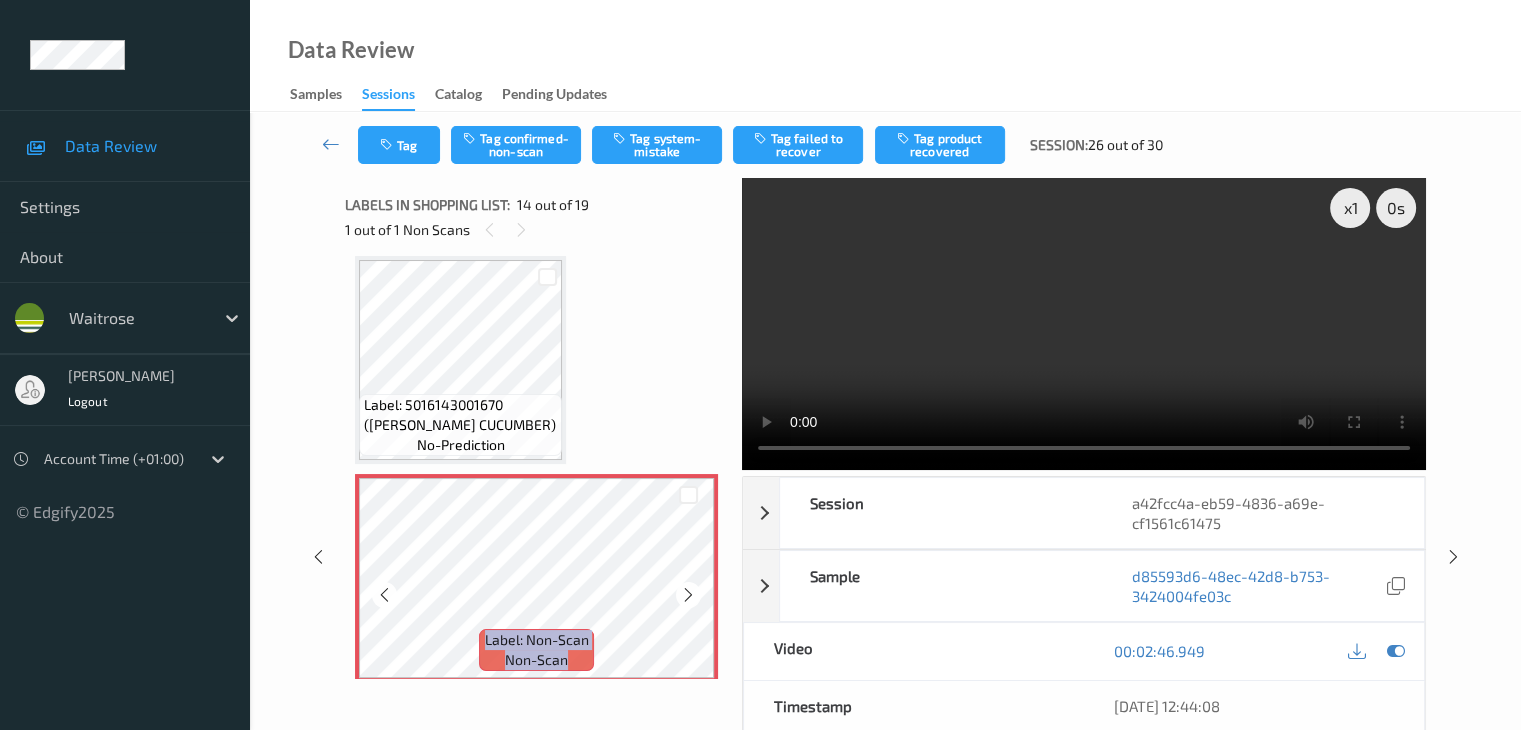 click at bounding box center [688, 595] 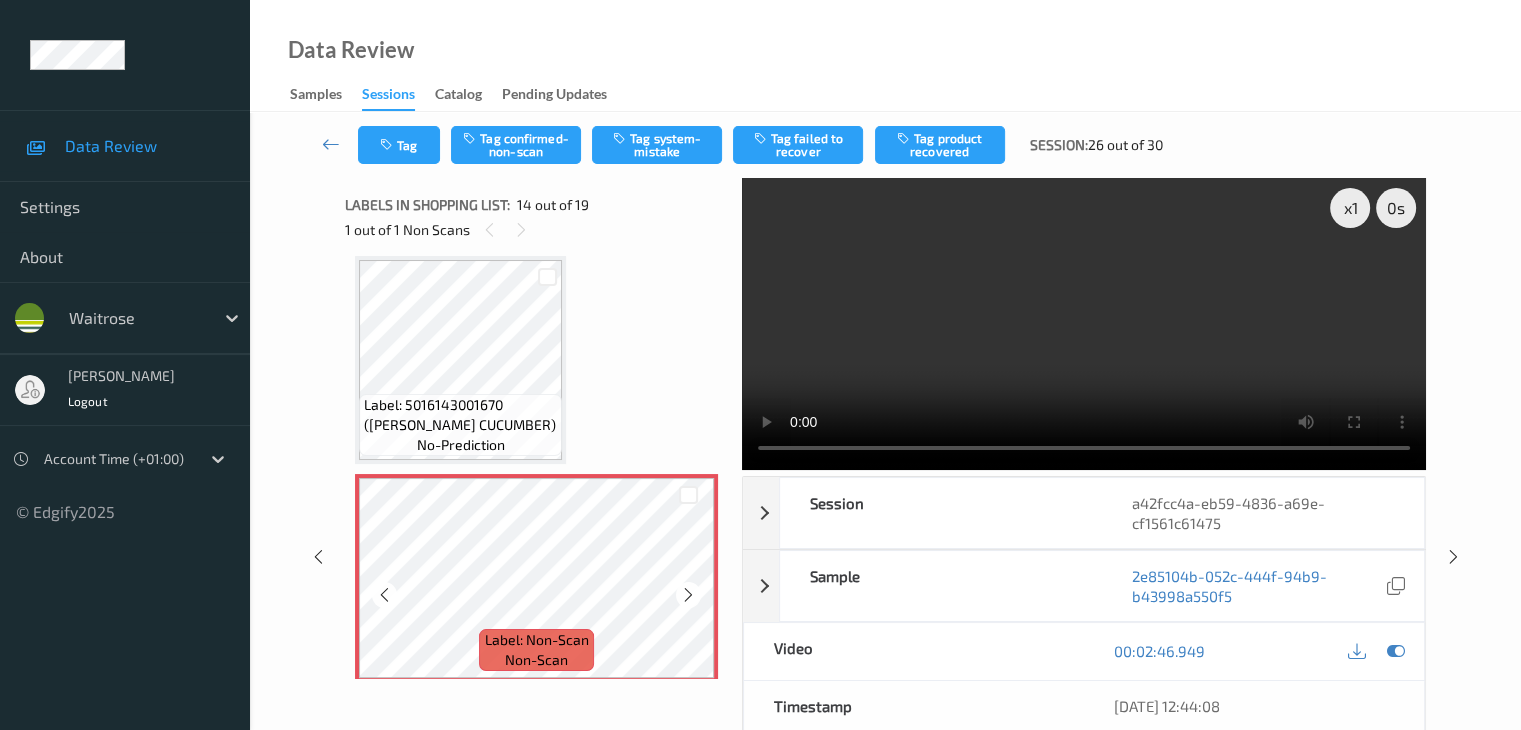 click at bounding box center (688, 595) 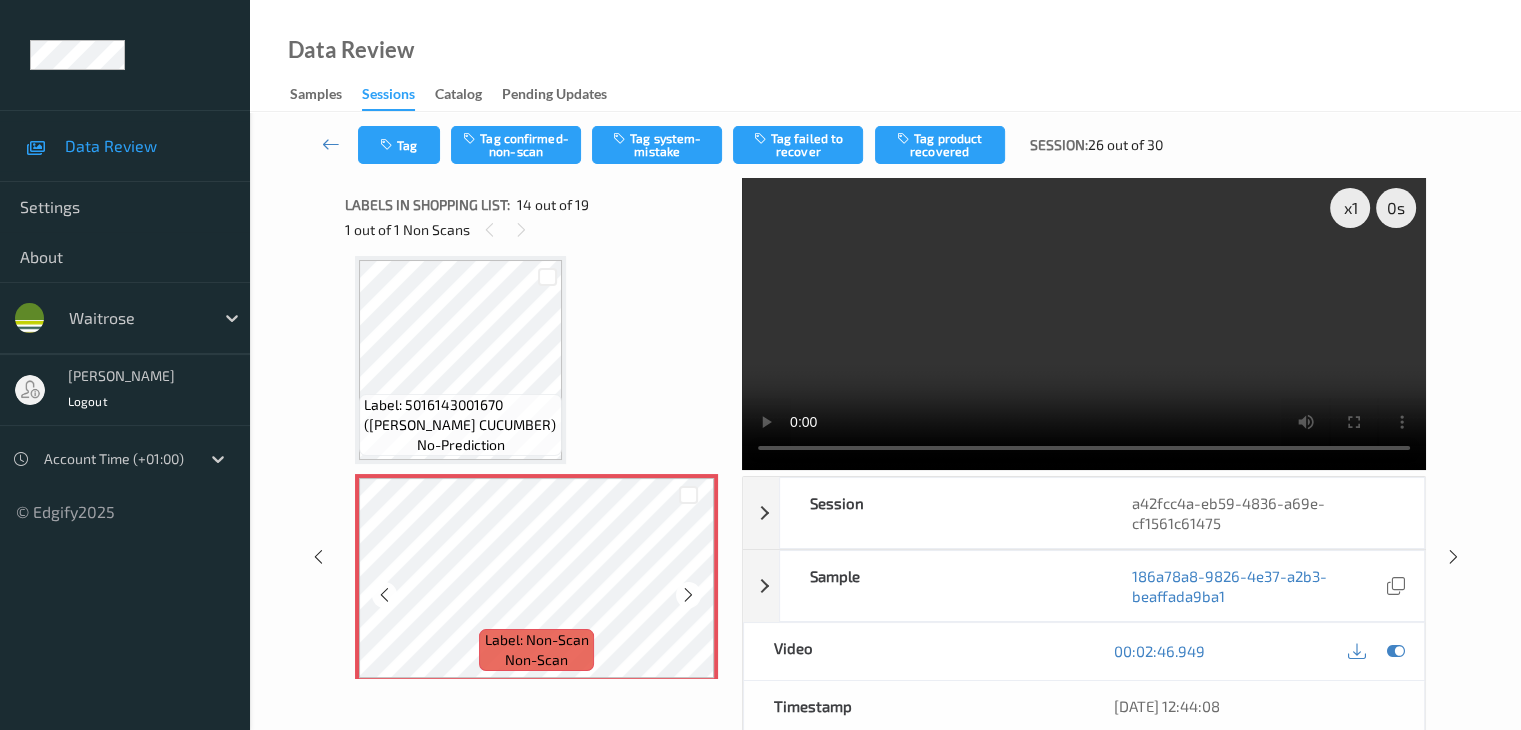 click at bounding box center (688, 595) 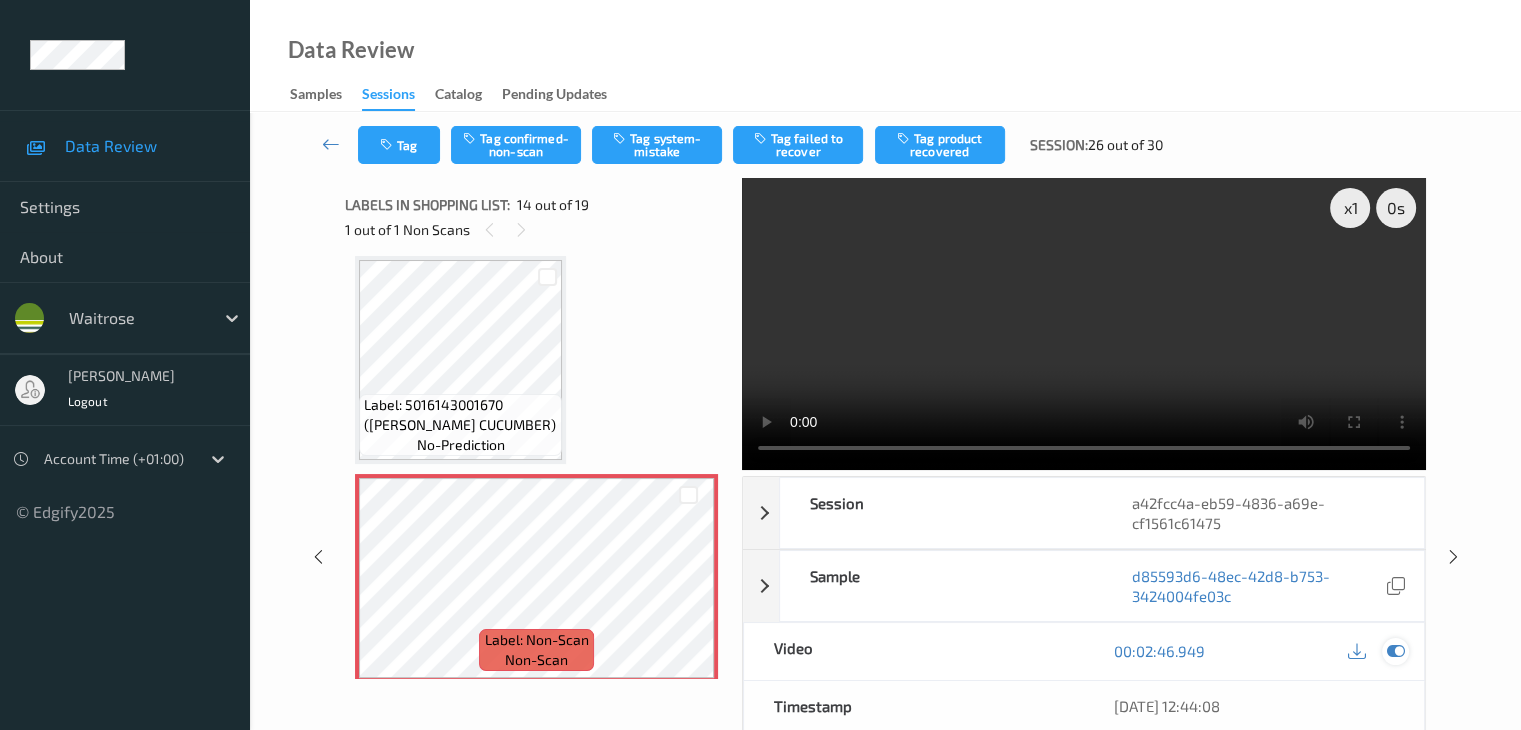 click at bounding box center [1395, 651] 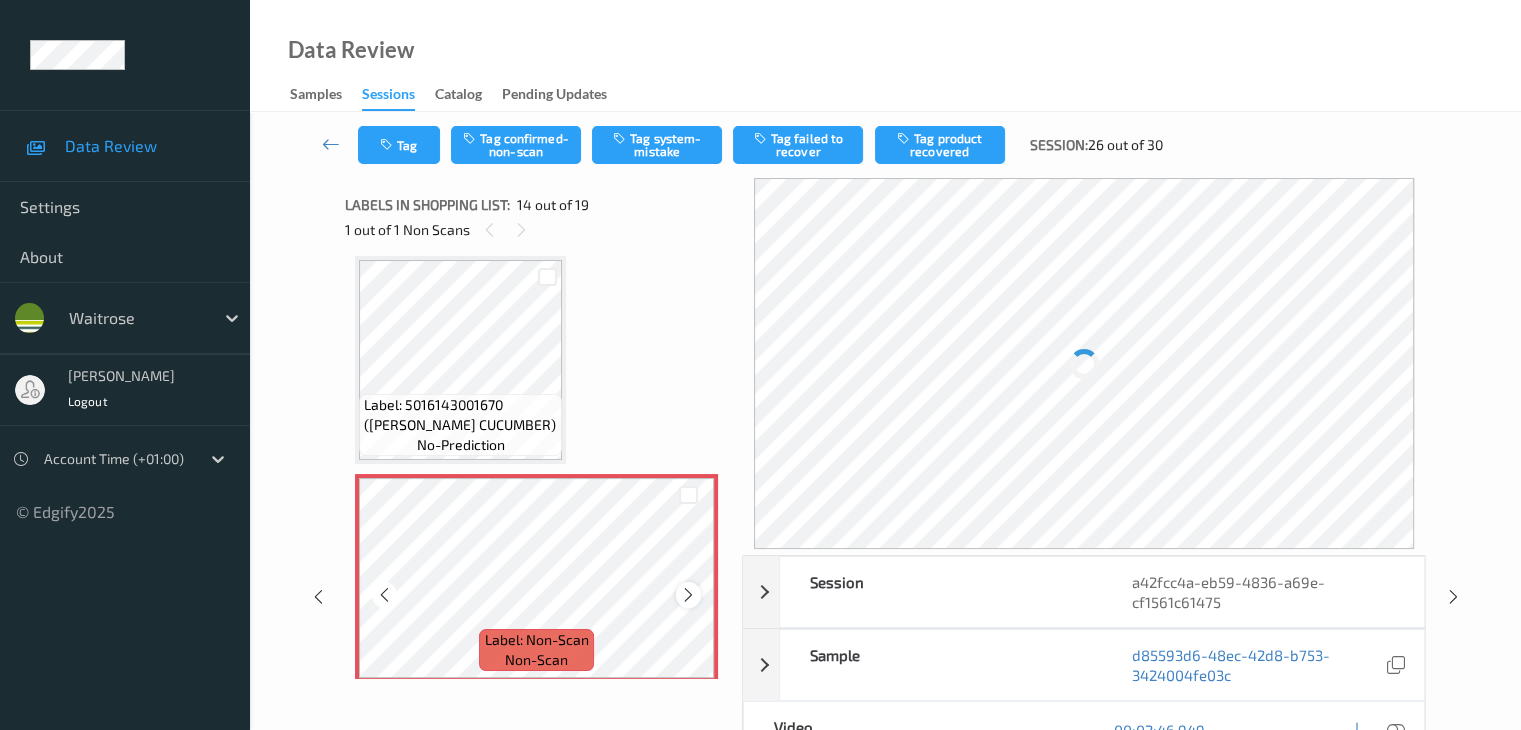 click at bounding box center [688, 595] 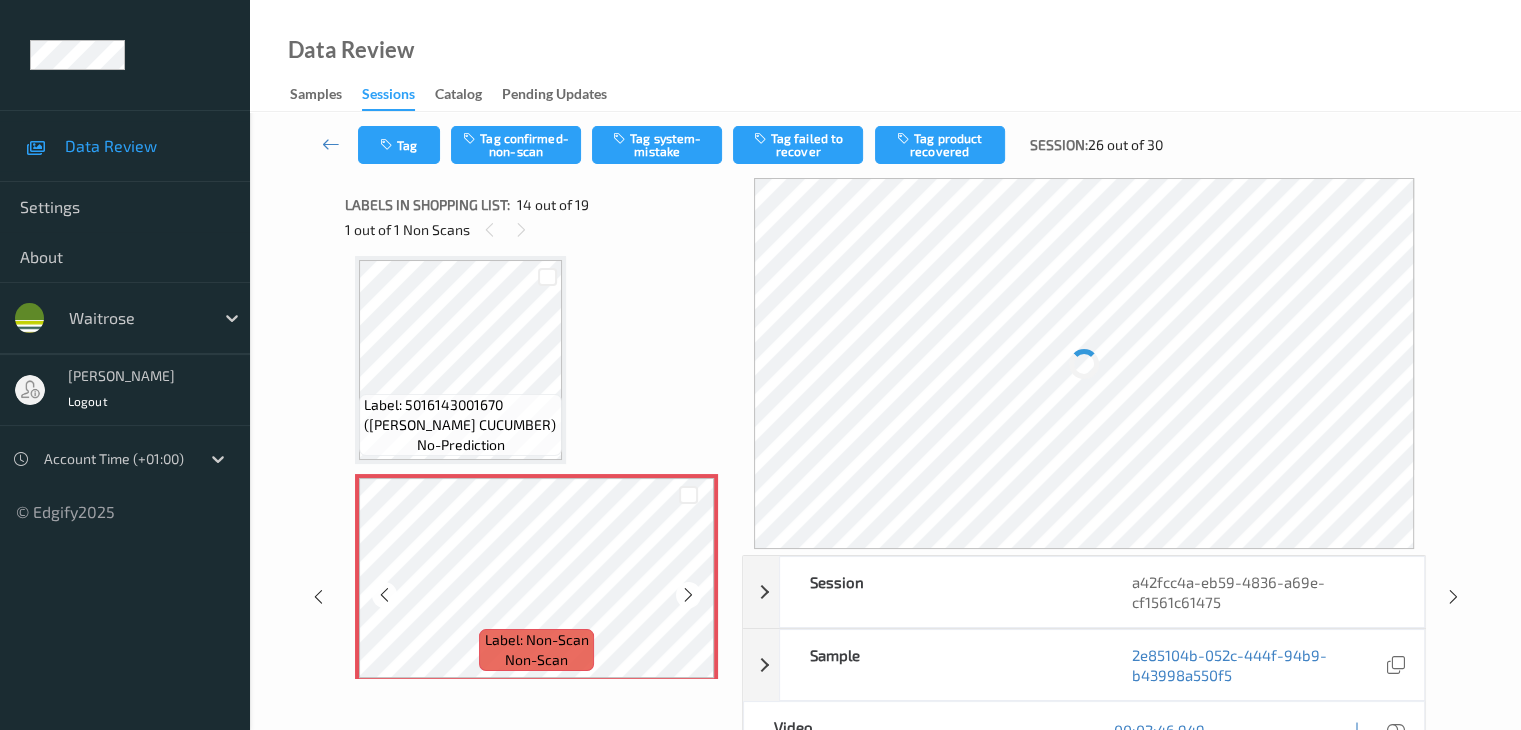 click at bounding box center [688, 595] 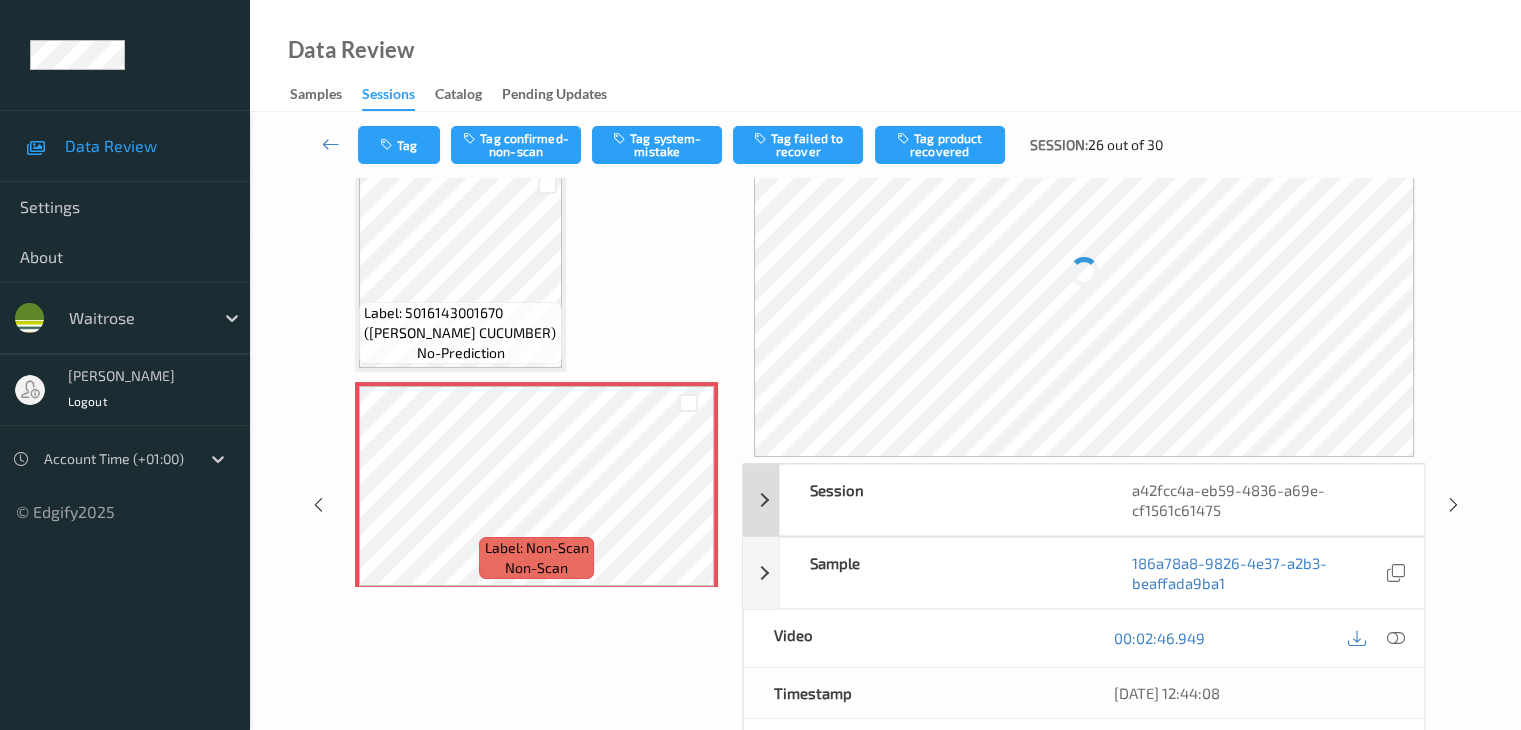 scroll, scrollTop: 200, scrollLeft: 0, axis: vertical 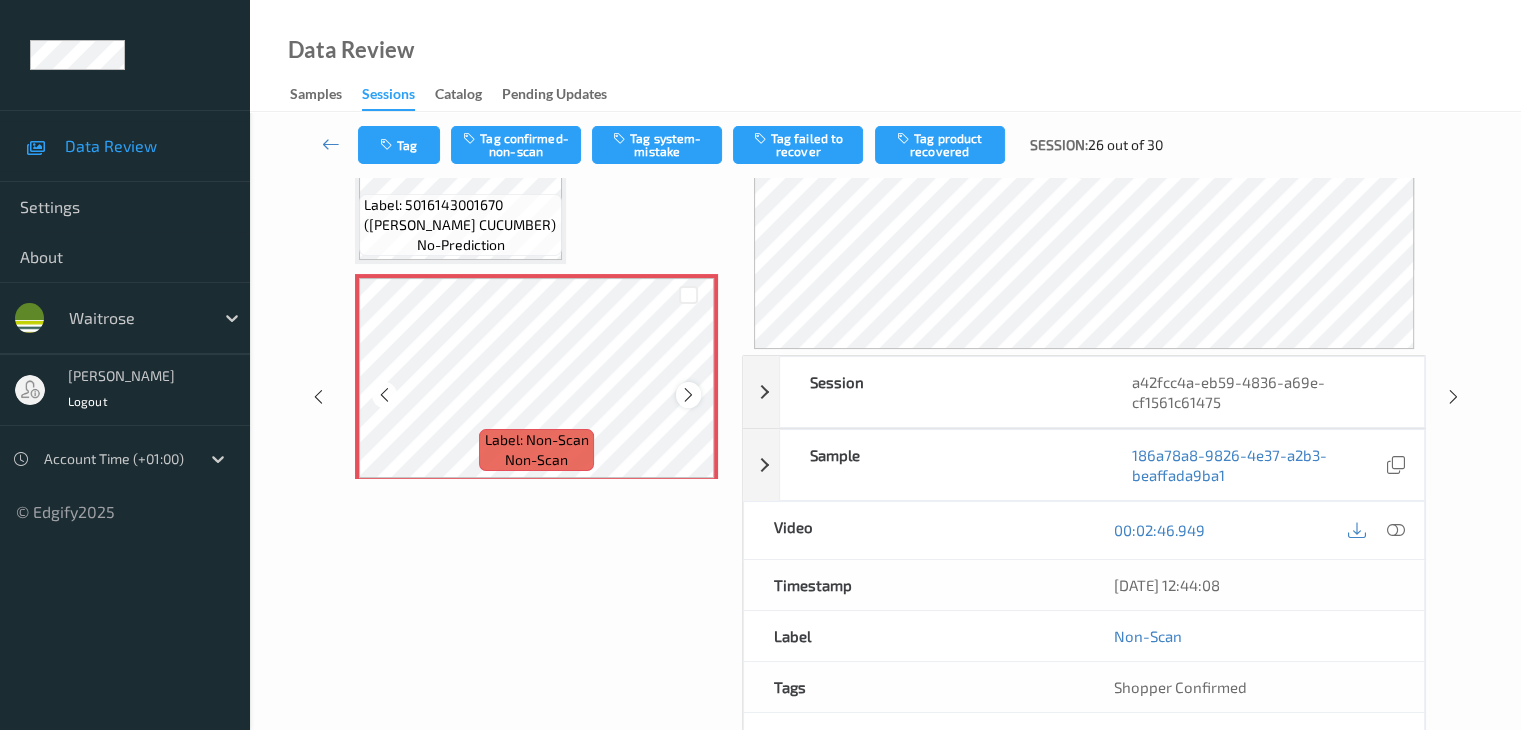 click at bounding box center [688, 395] 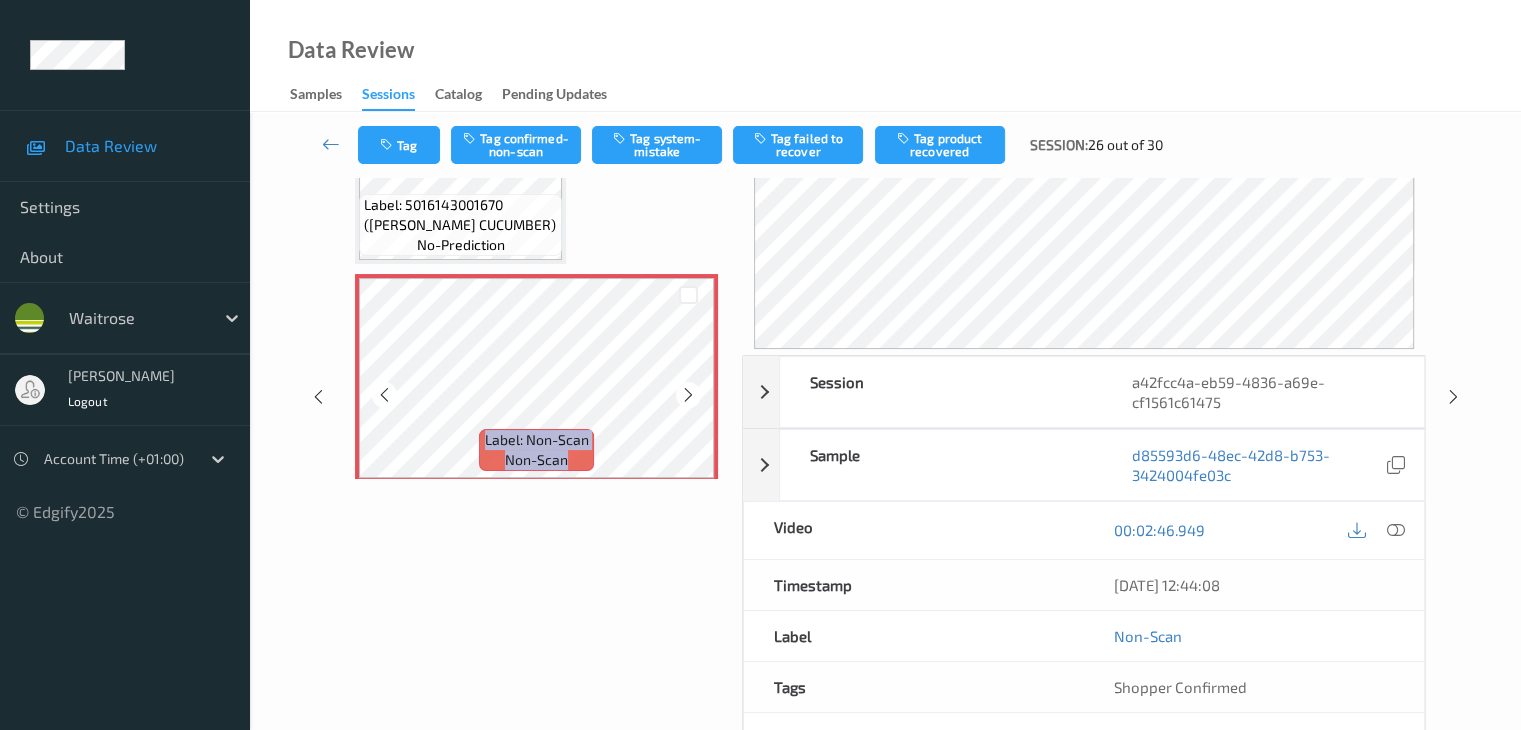 click at bounding box center [688, 395] 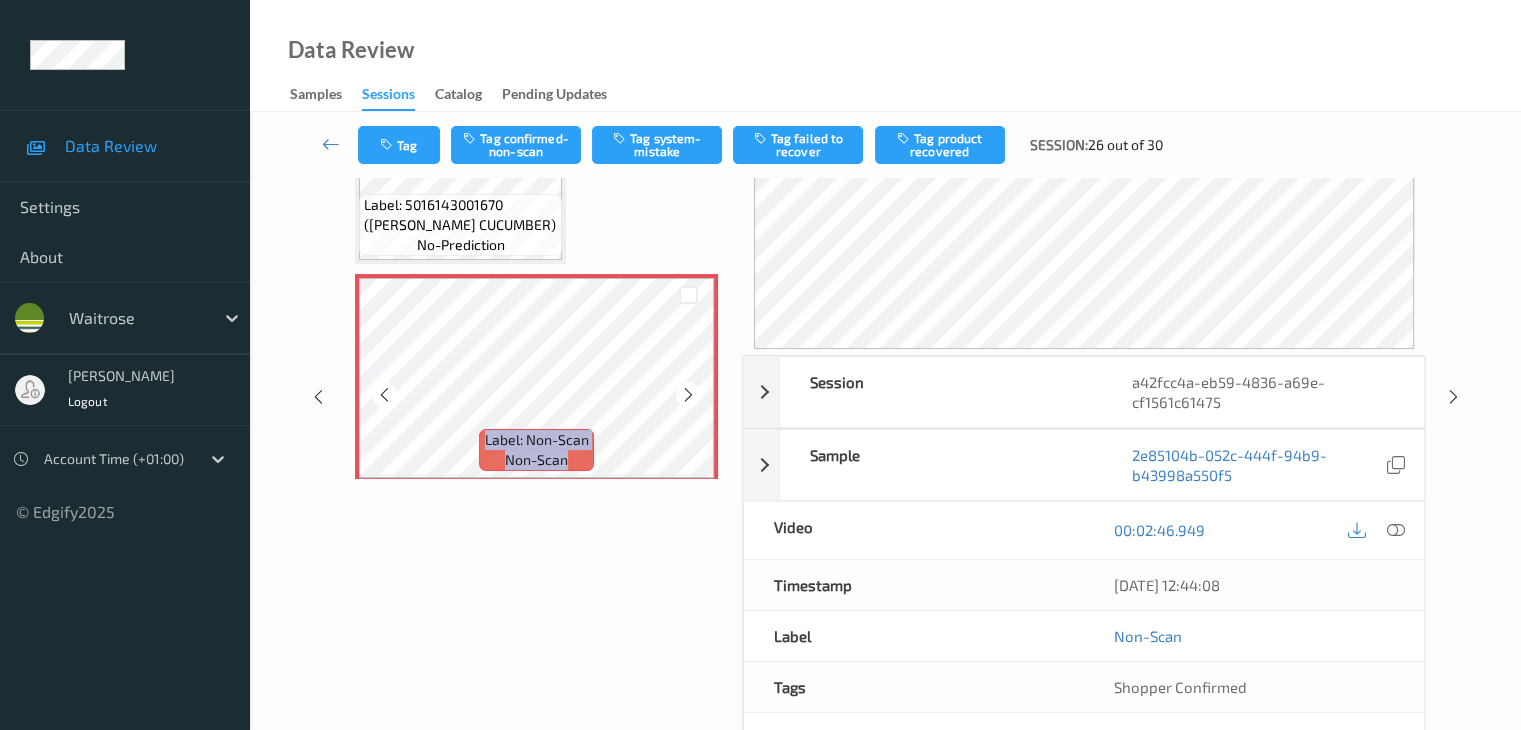 click at bounding box center (688, 395) 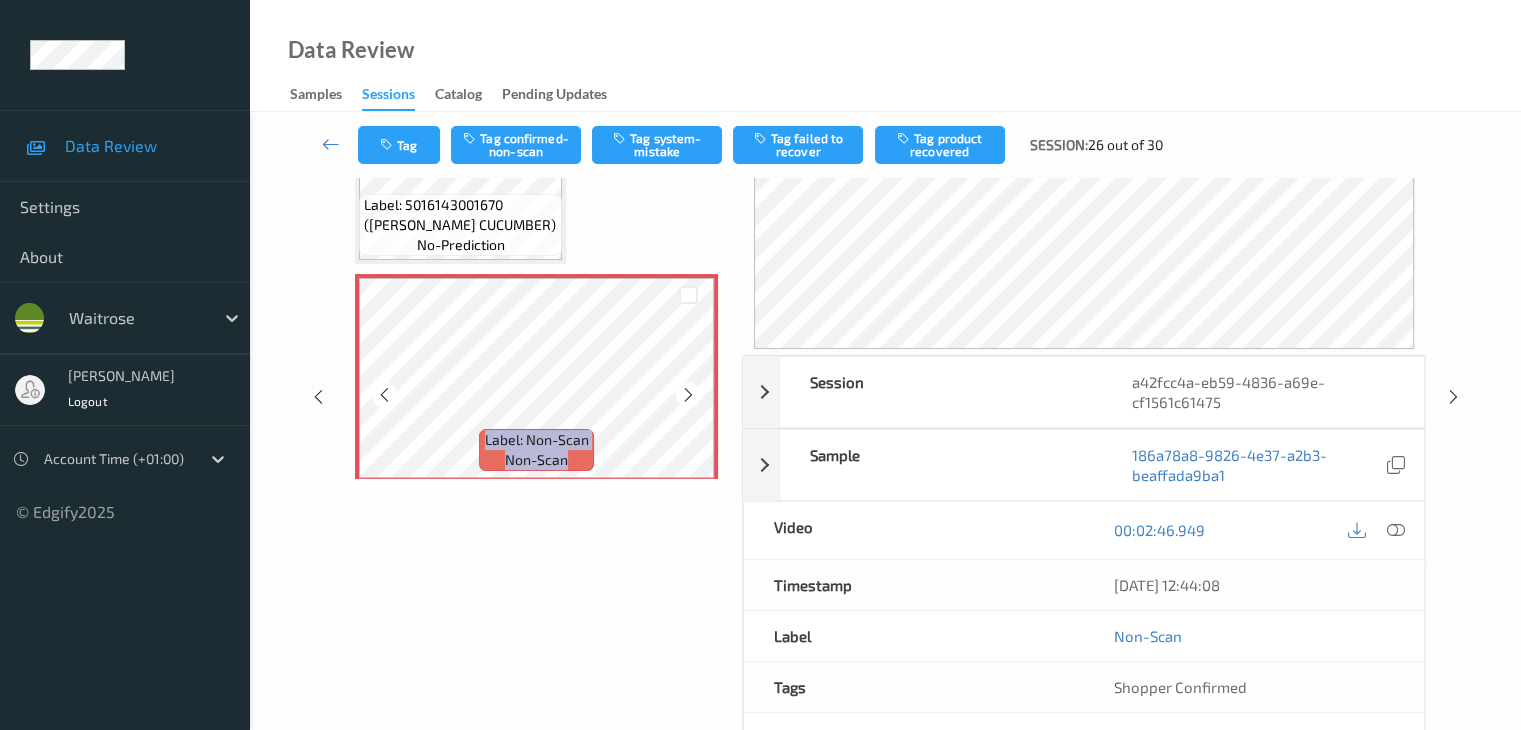 click at bounding box center (688, 395) 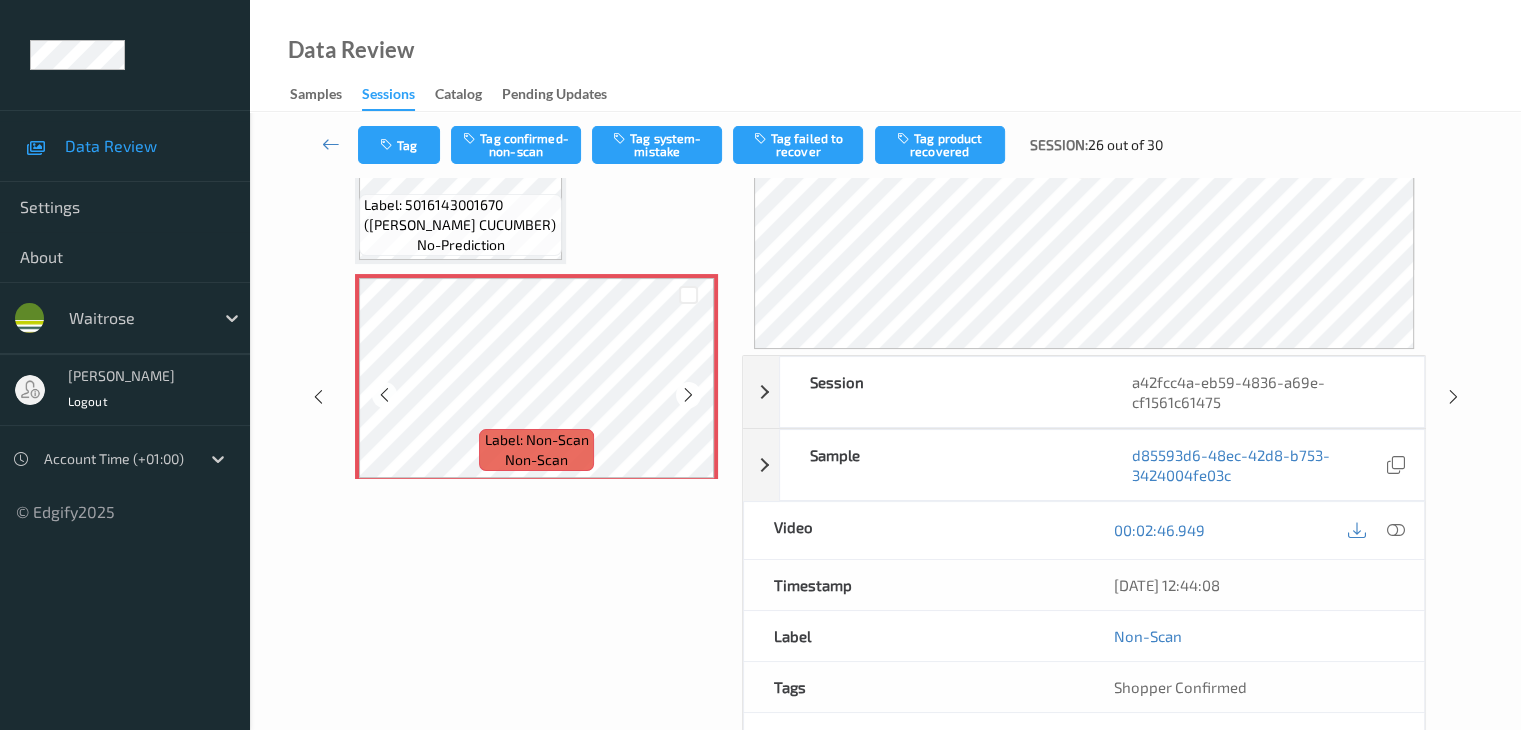 click at bounding box center [688, 395] 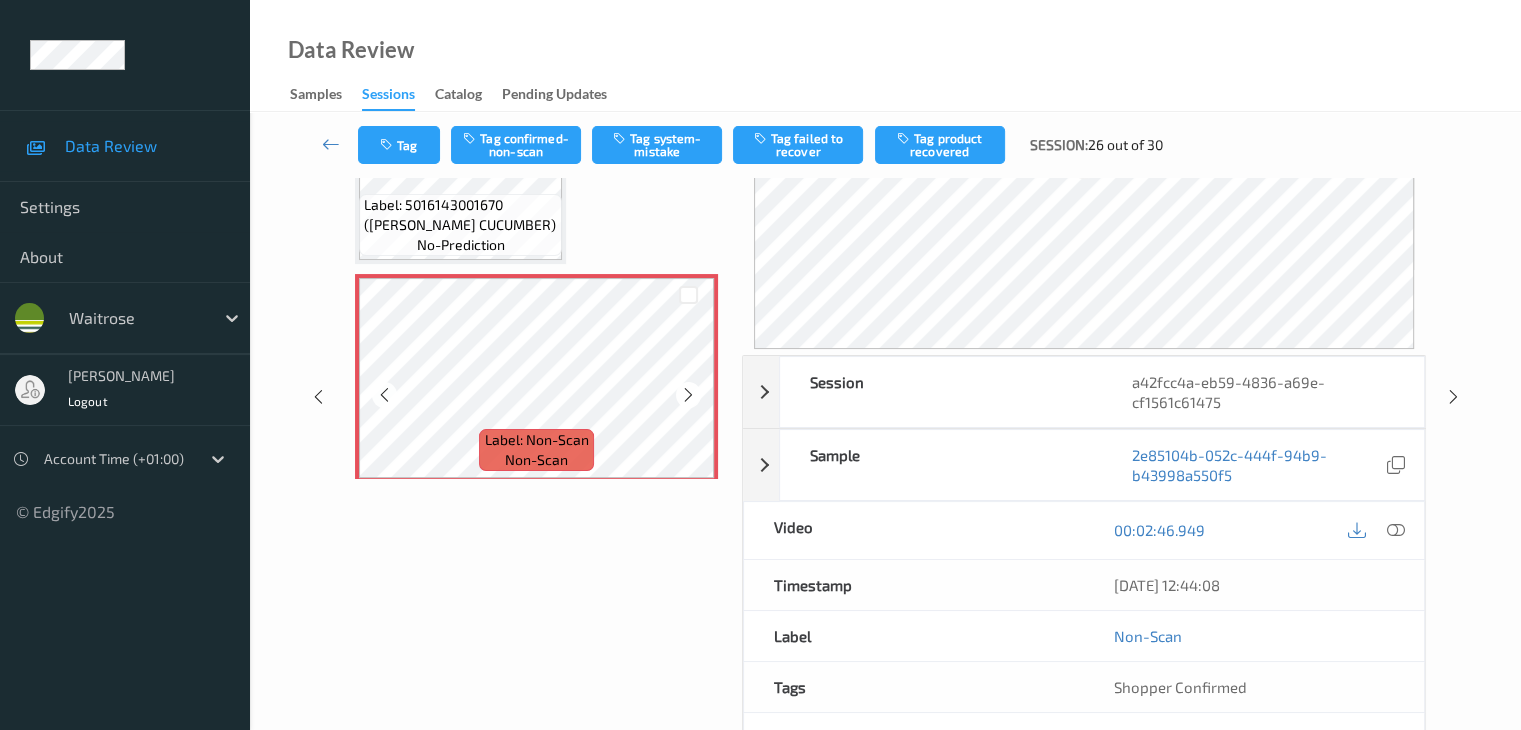 click at bounding box center (688, 395) 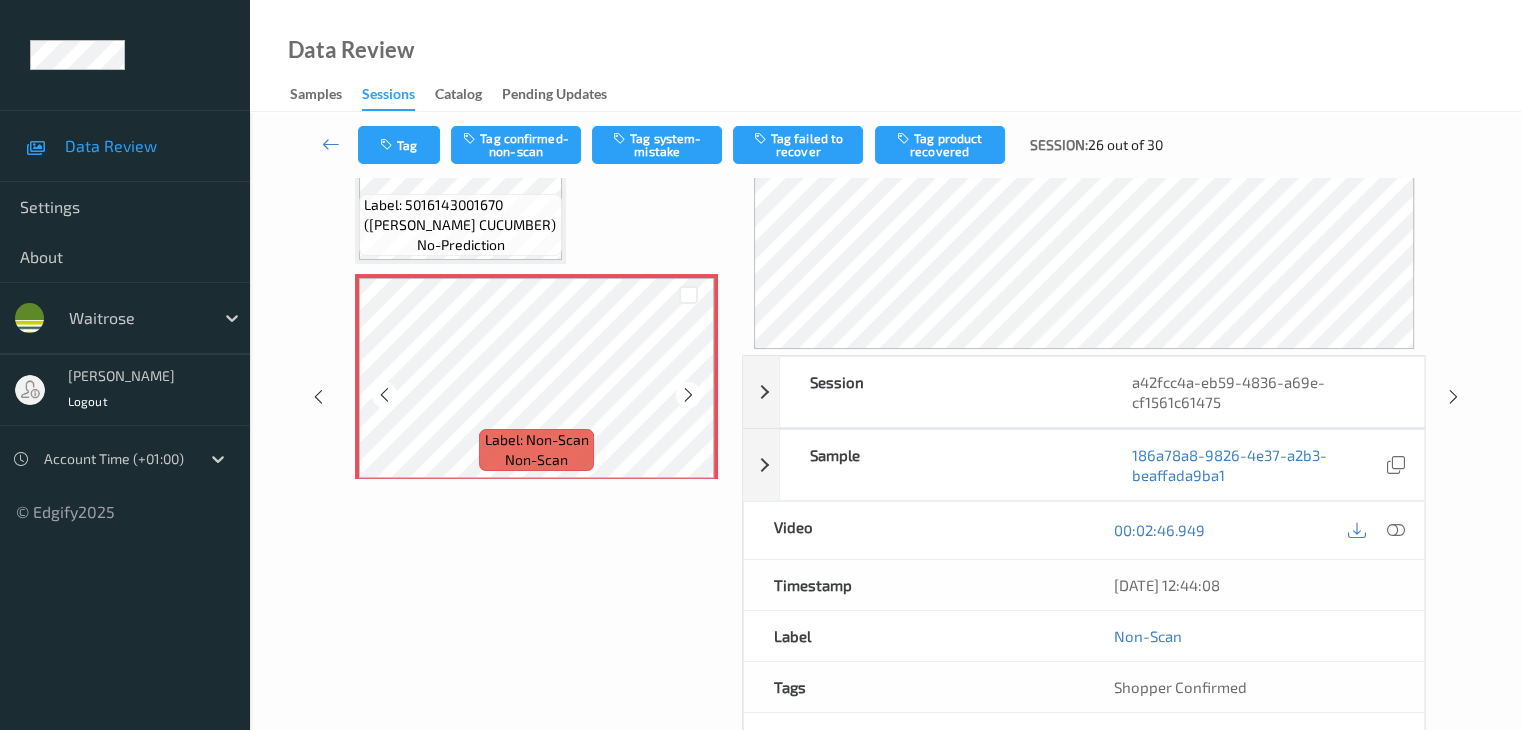 click at bounding box center [688, 395] 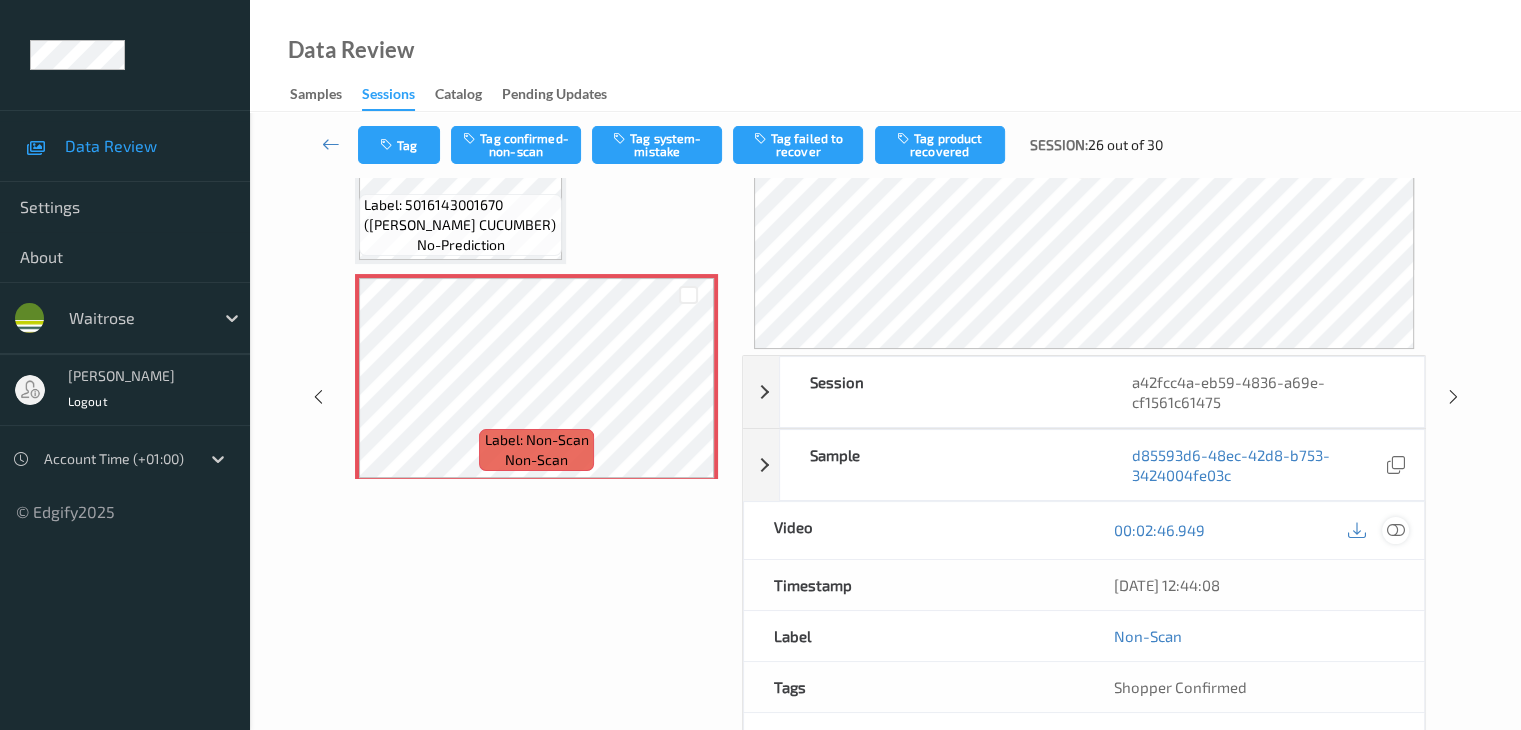click at bounding box center [1395, 530] 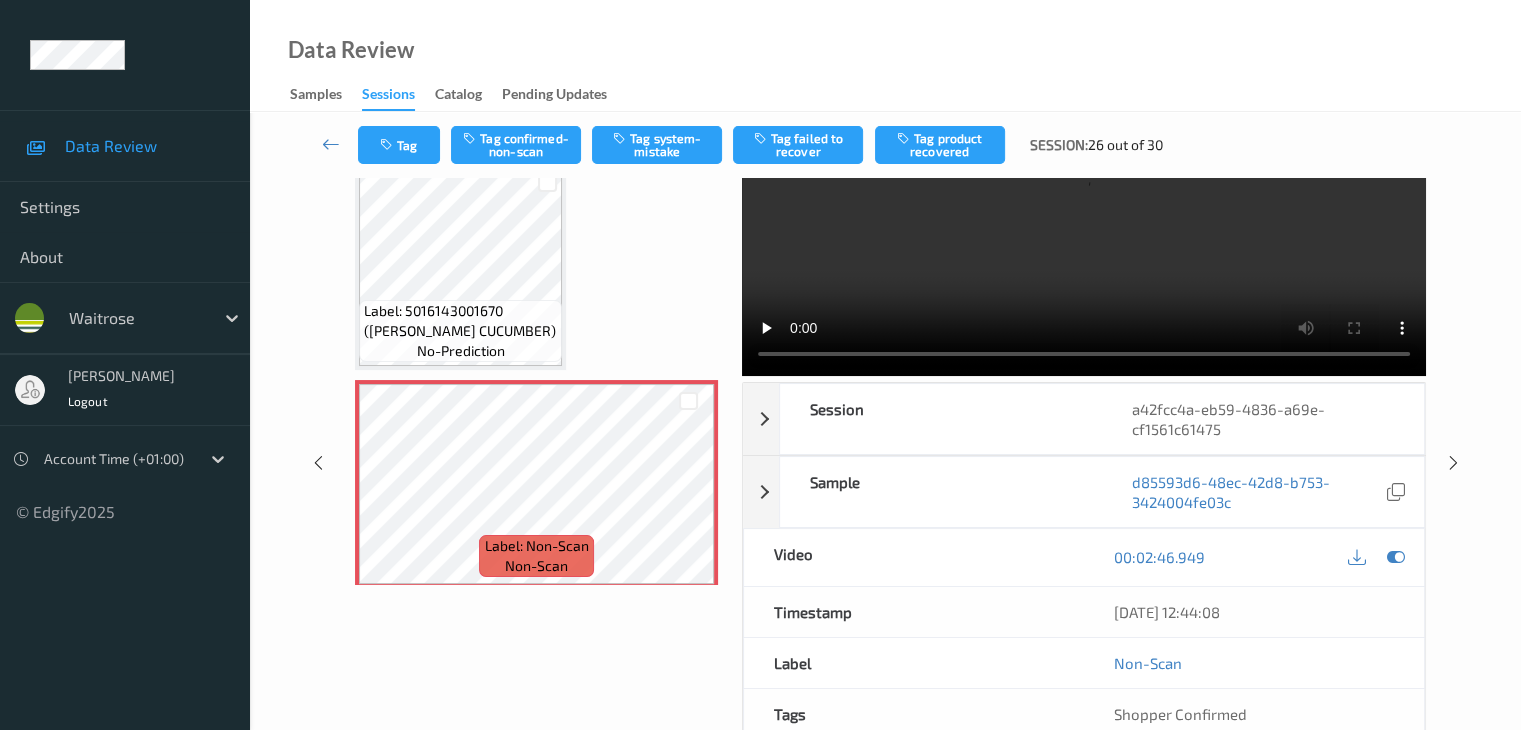 scroll, scrollTop: 0, scrollLeft: 0, axis: both 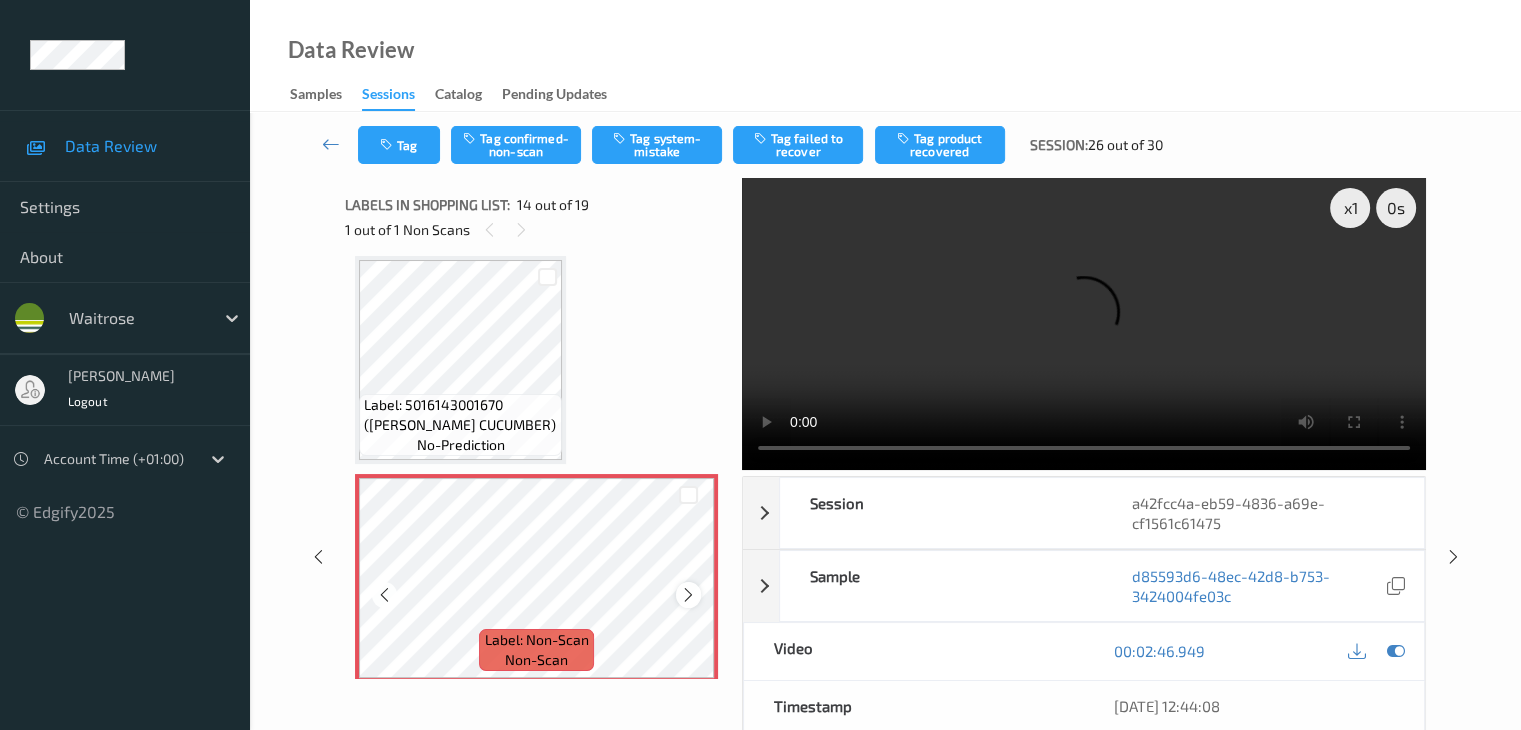 click at bounding box center (688, 595) 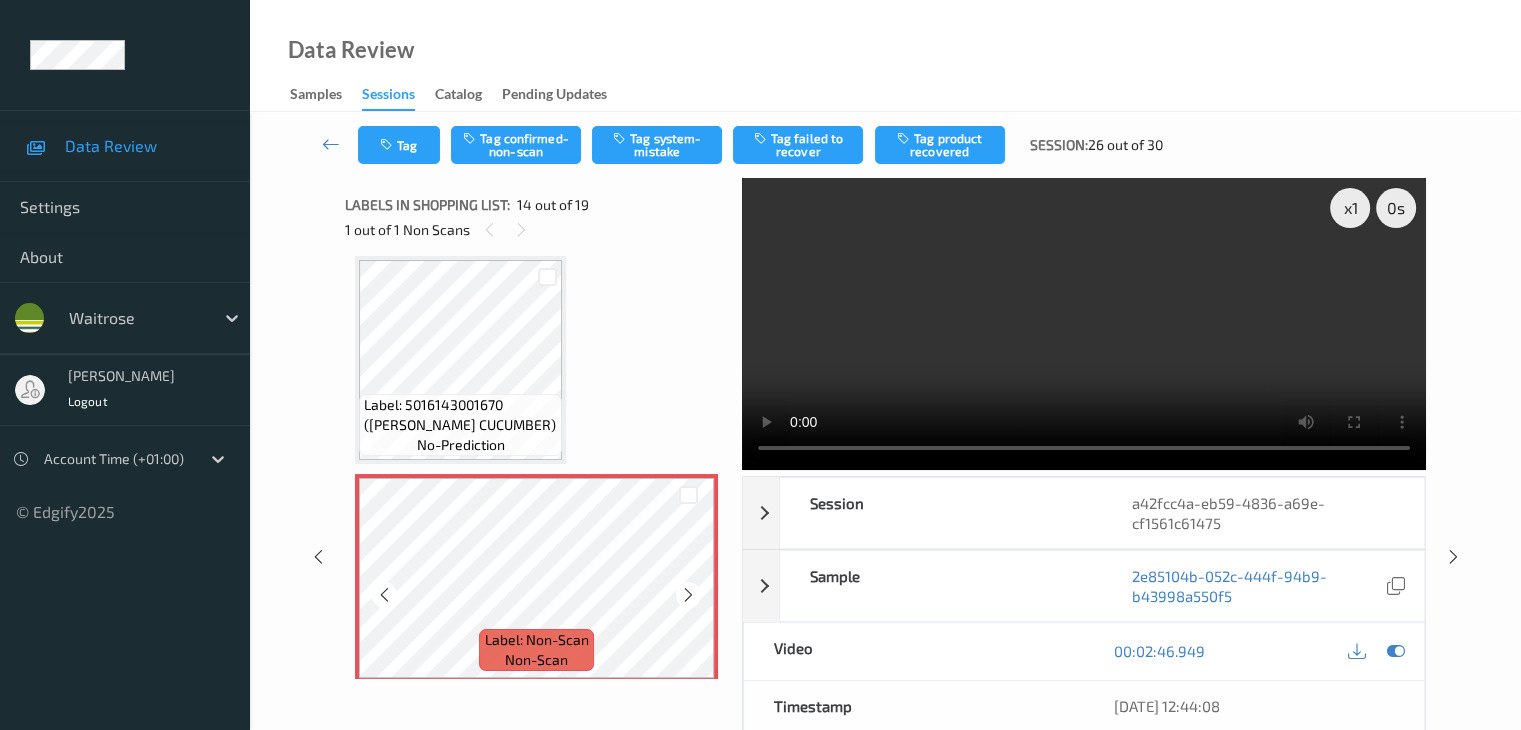 click at bounding box center (688, 595) 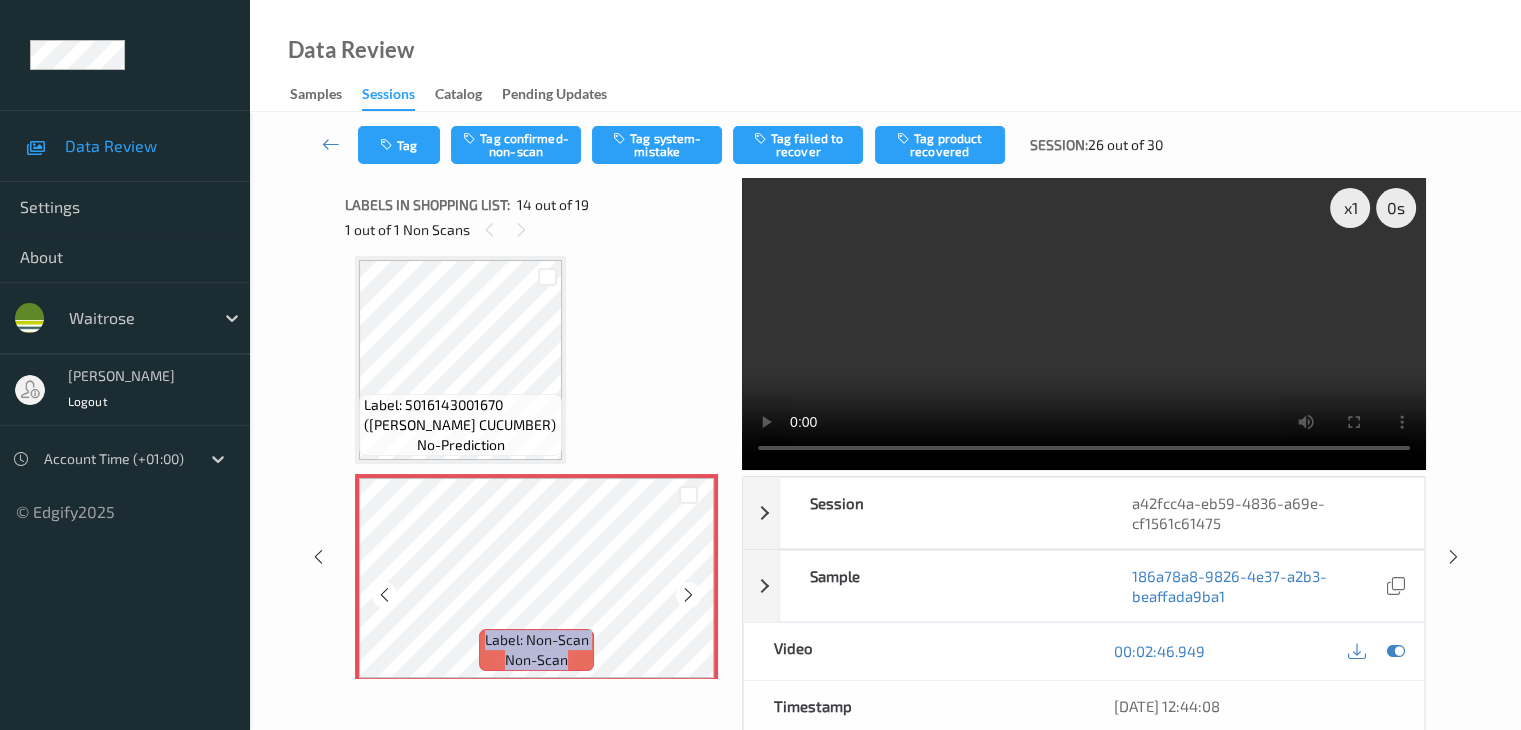 click at bounding box center (688, 595) 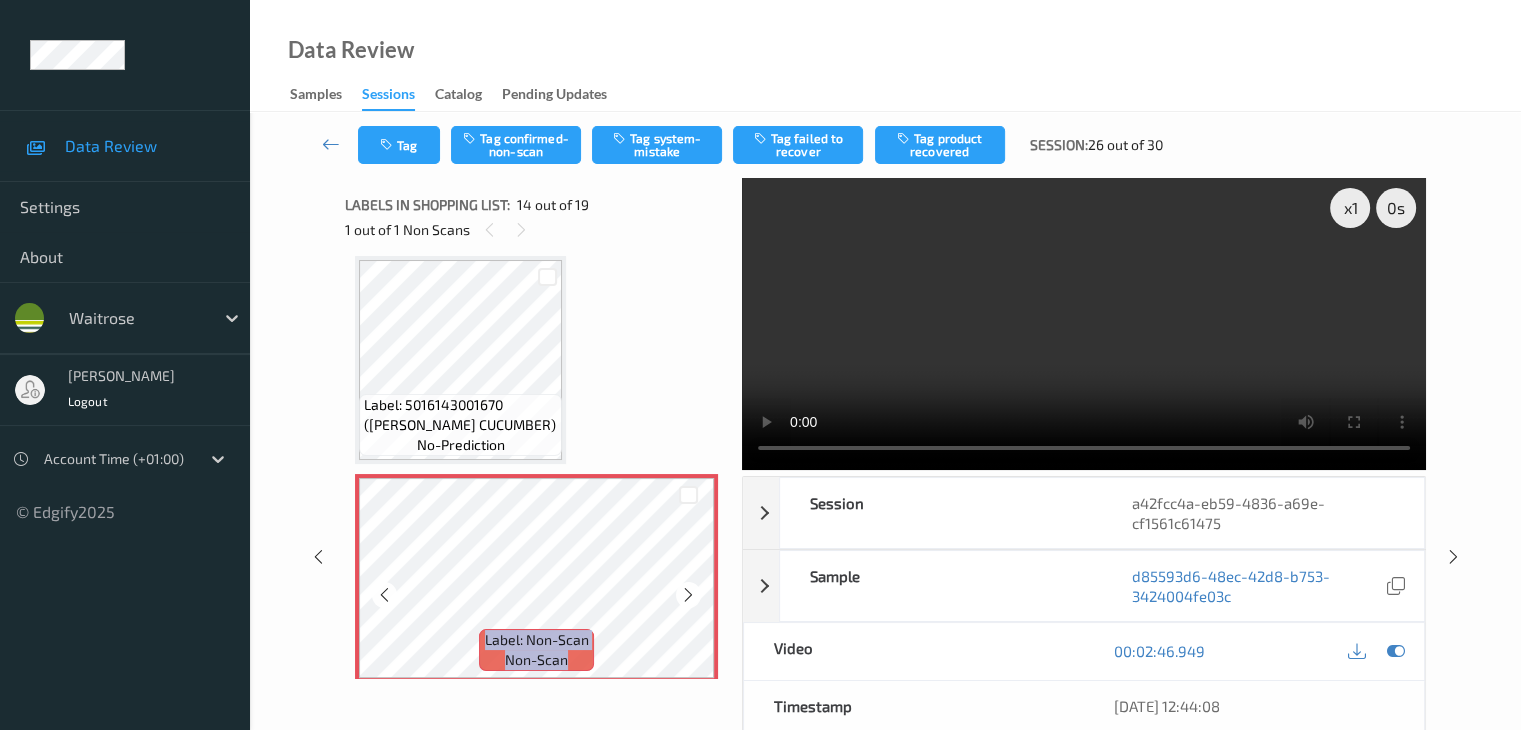 click at bounding box center (688, 595) 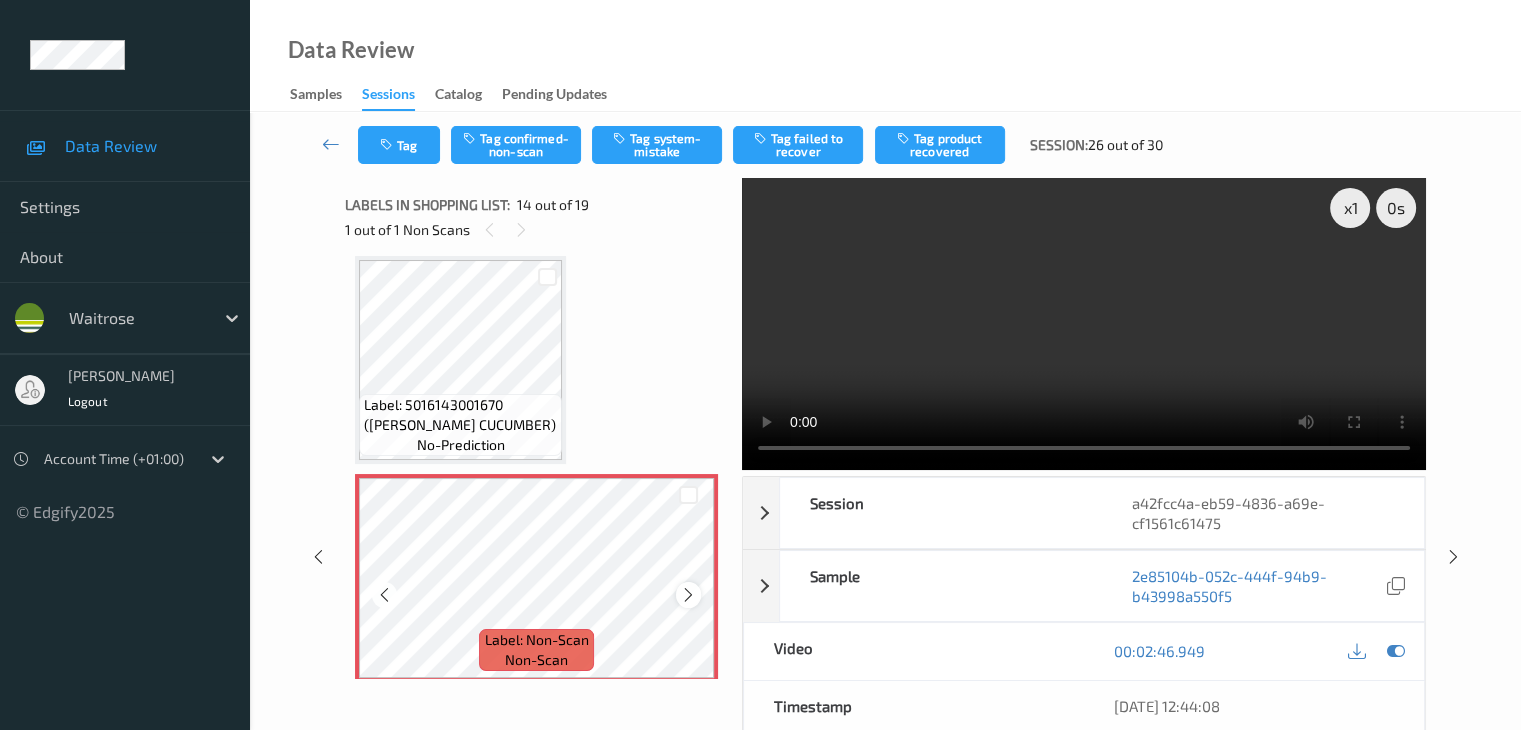 click at bounding box center [688, 595] 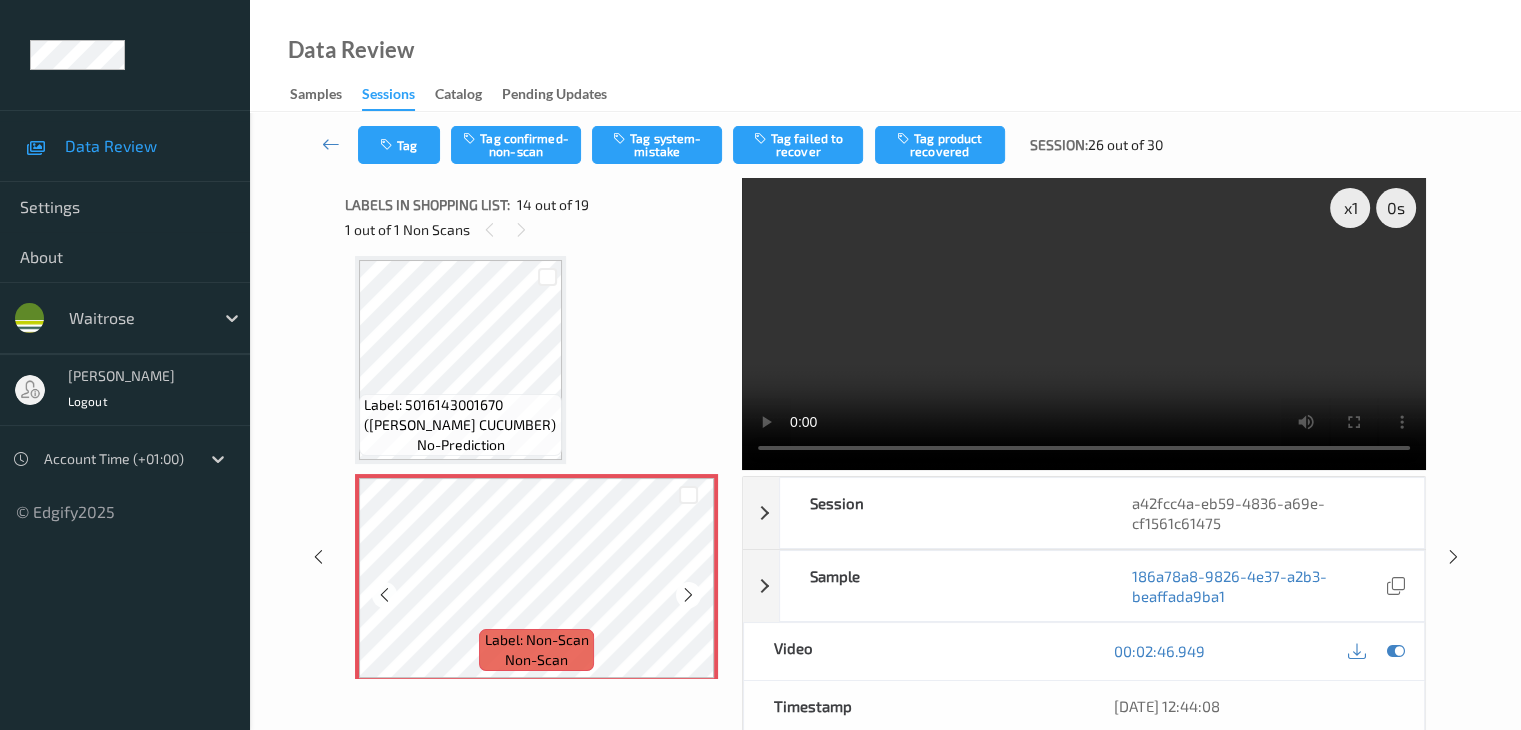 click at bounding box center [688, 595] 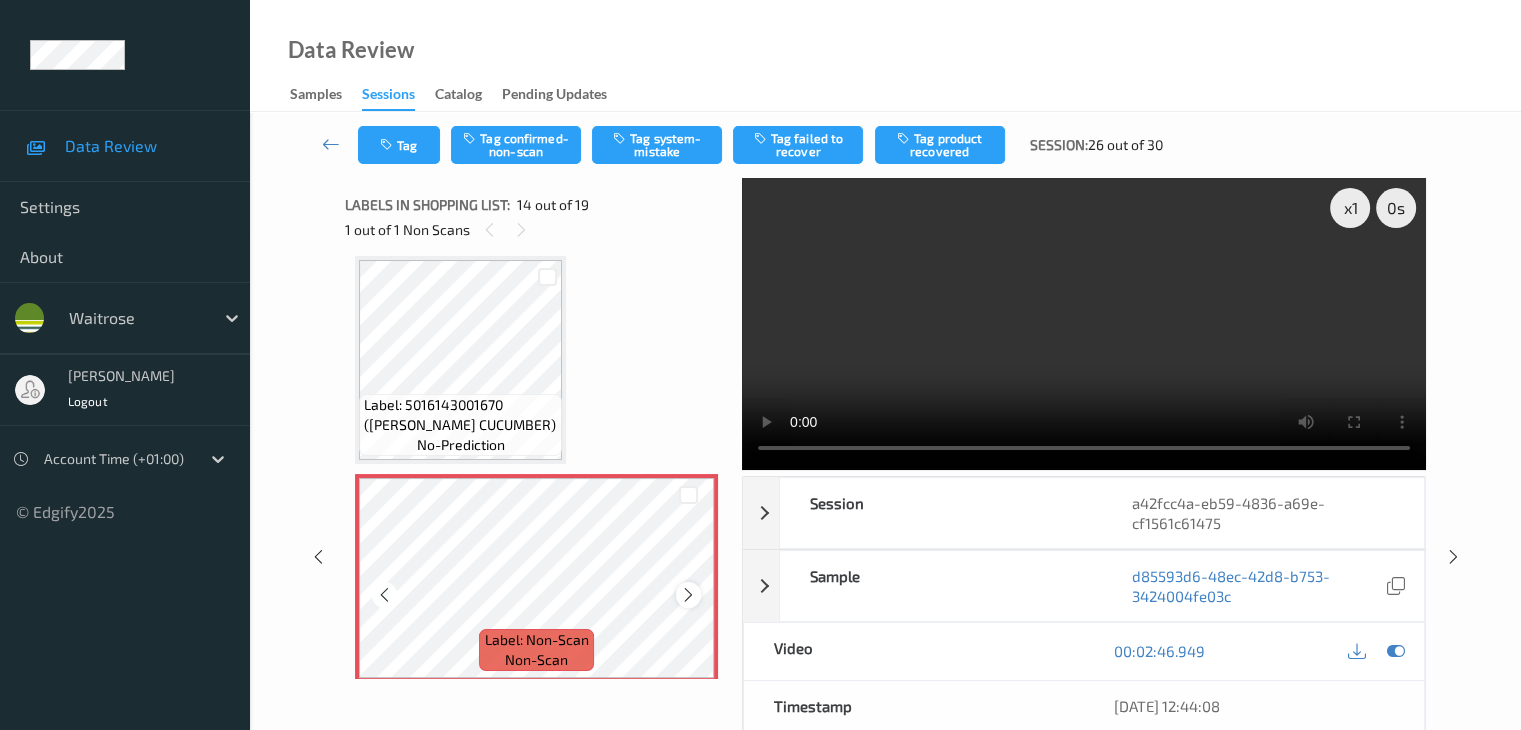 click at bounding box center [688, 595] 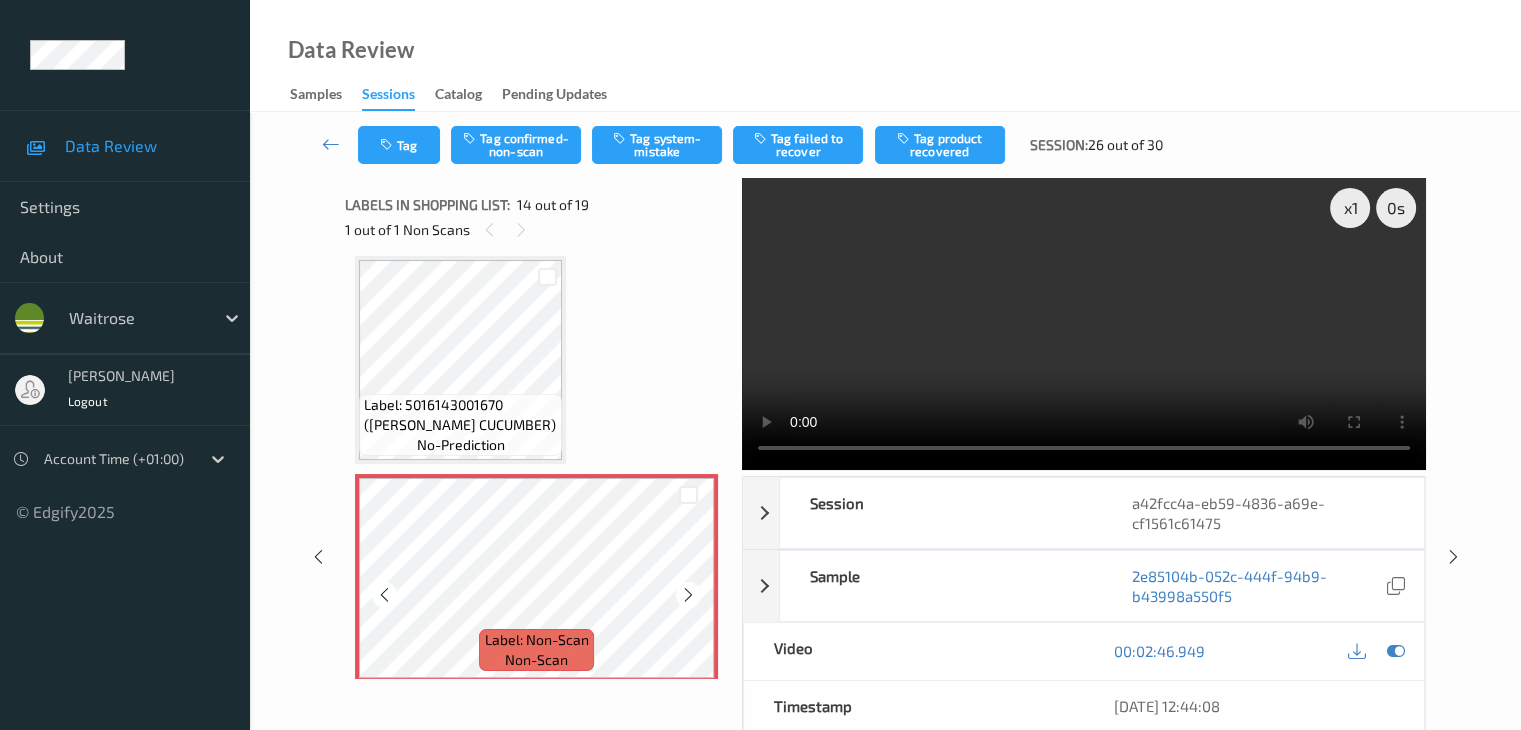 click at bounding box center (688, 595) 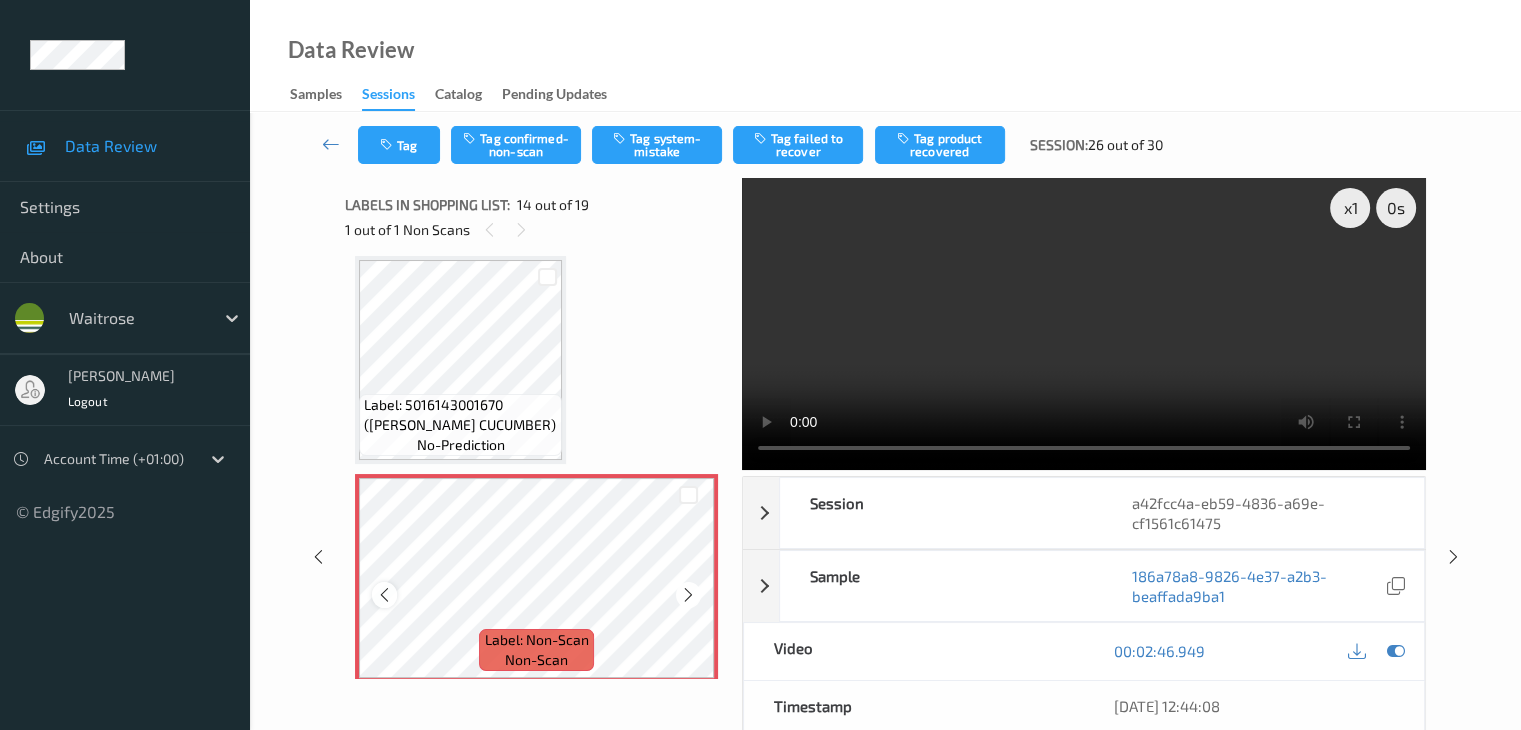 click at bounding box center [384, 595] 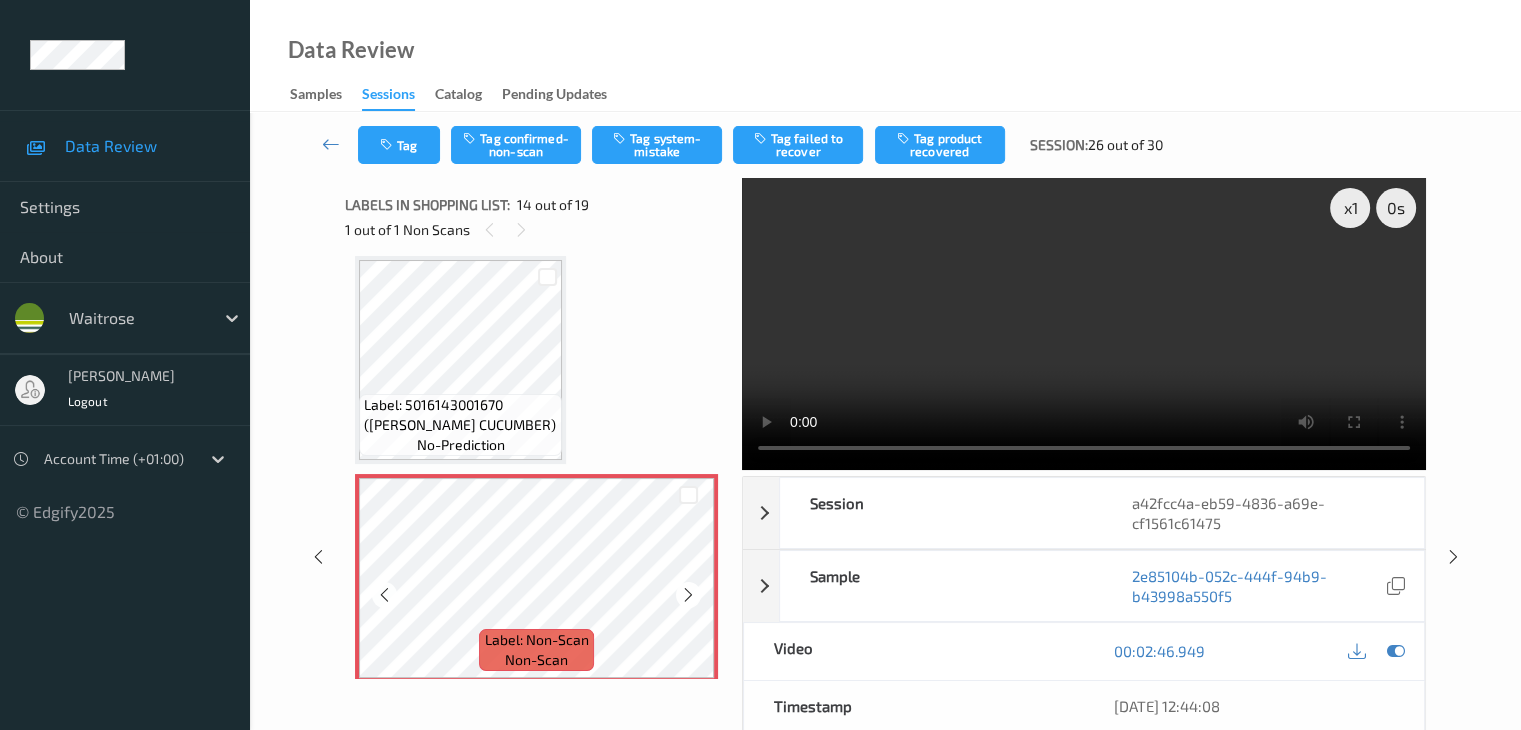 click at bounding box center (384, 595) 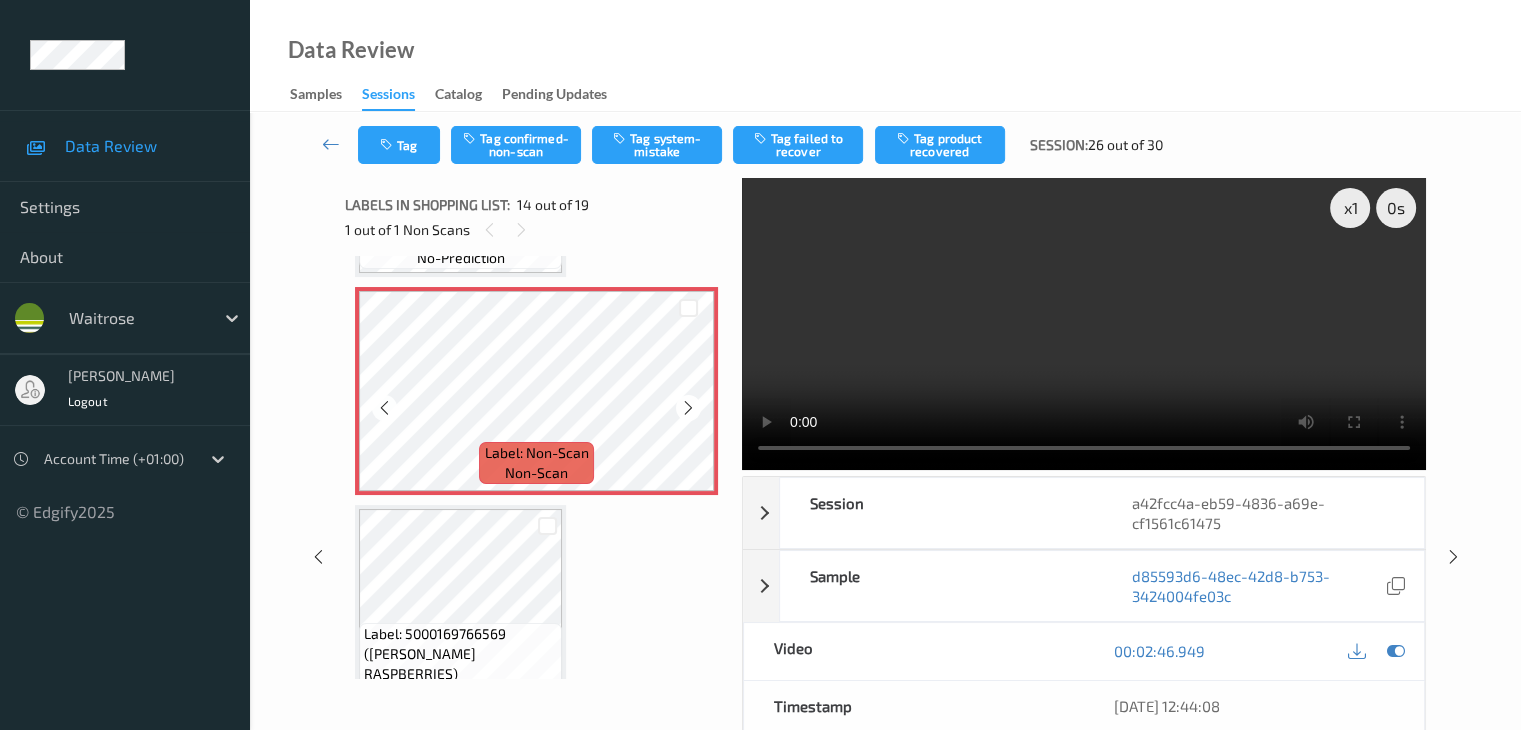 scroll, scrollTop: 2826, scrollLeft: 0, axis: vertical 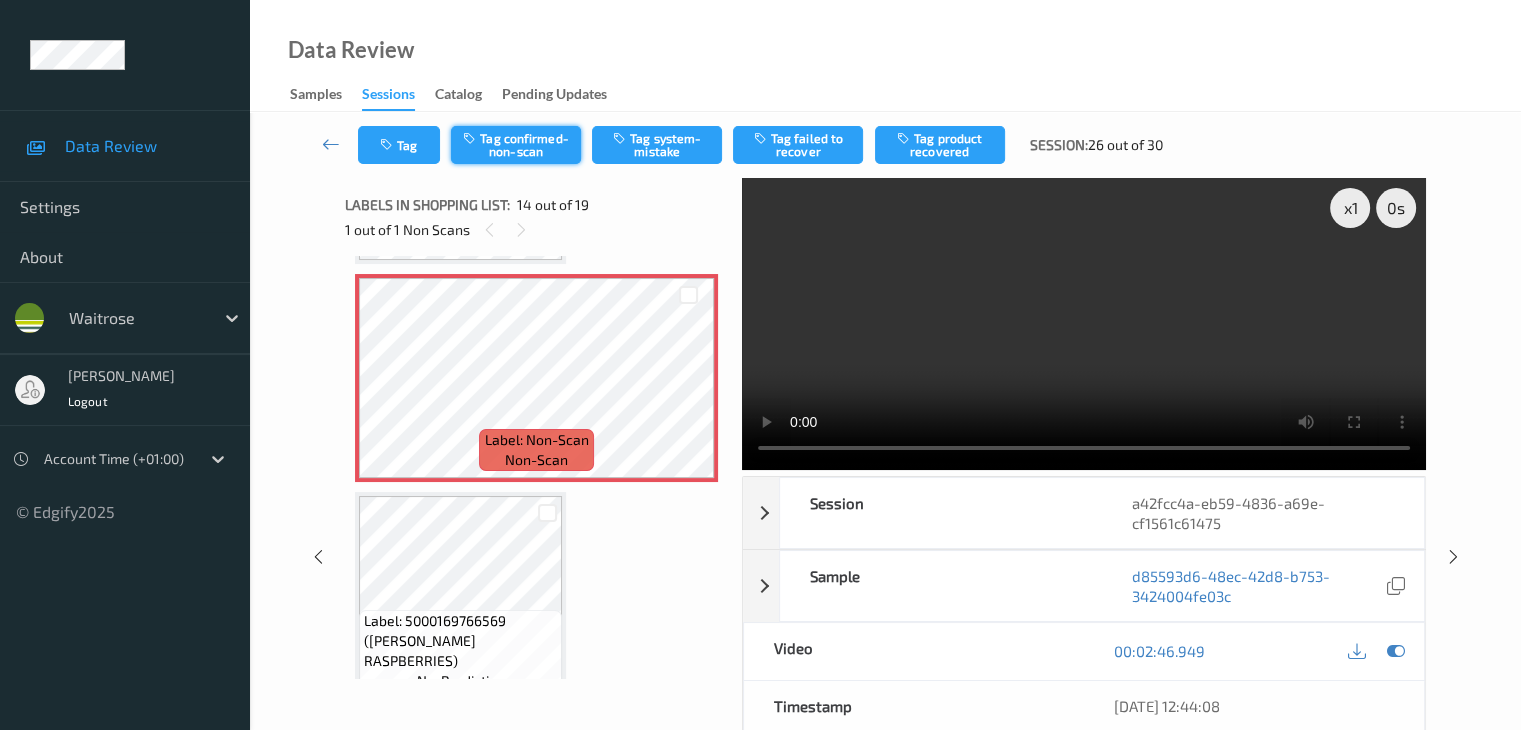 click on "Tag   confirmed-non-scan" at bounding box center [516, 145] 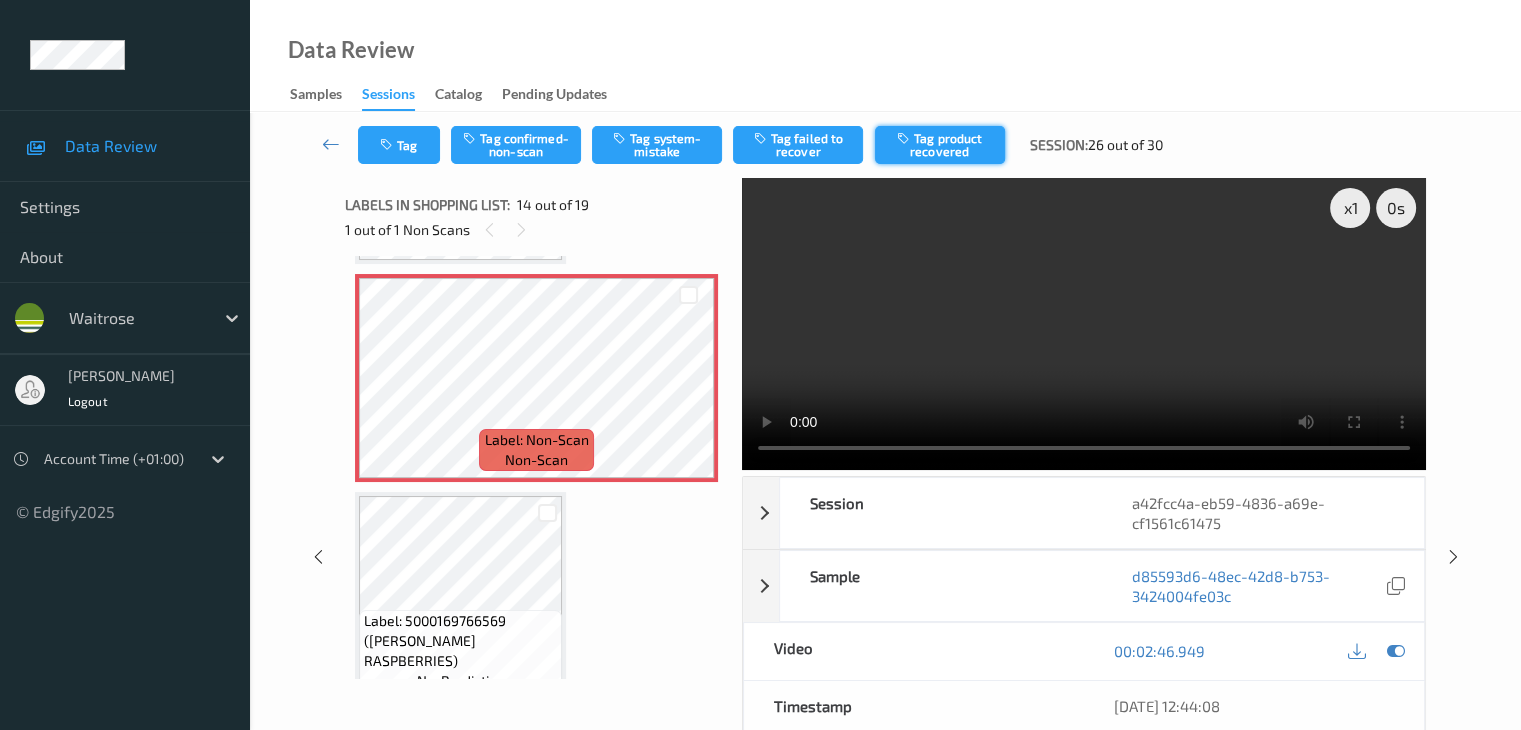 click on "Tag Tag   confirmed-non-scan Tag   system-mistake Tag   failed to recover Tag   product recovered Session: 26 out of 30" at bounding box center (885, 145) 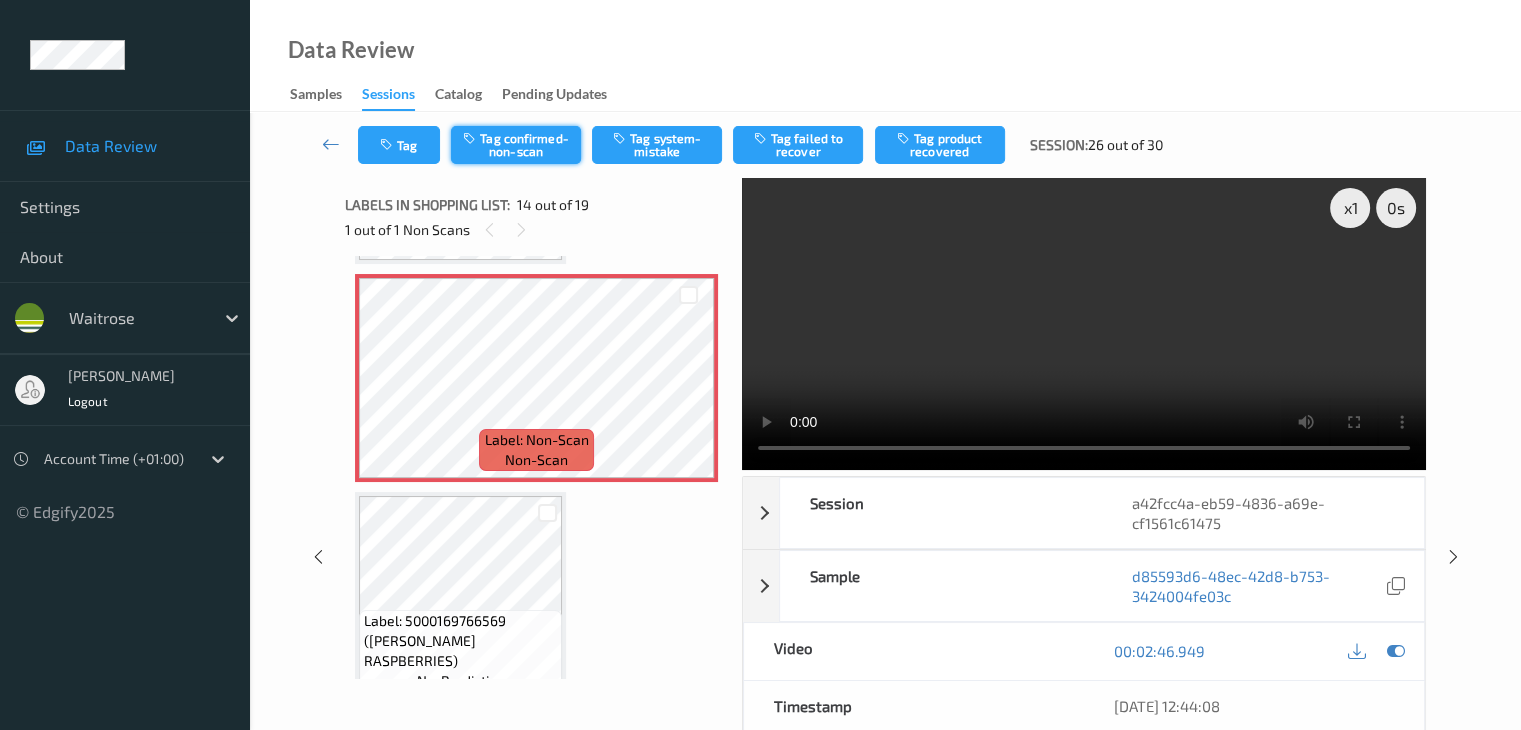 click on "Tag   confirmed-non-scan" at bounding box center [516, 145] 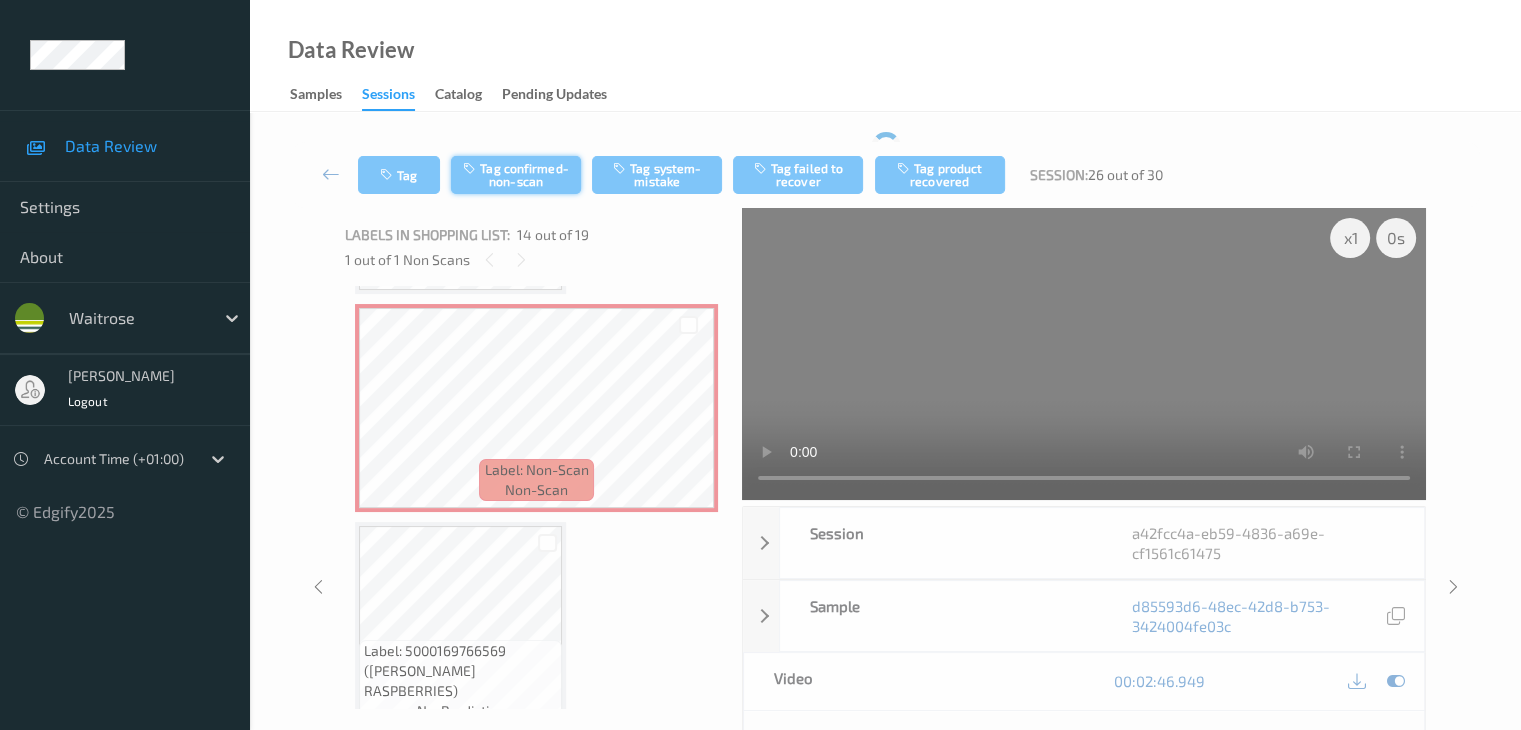 click on "Tag   confirmed-non-scan" at bounding box center [516, 175] 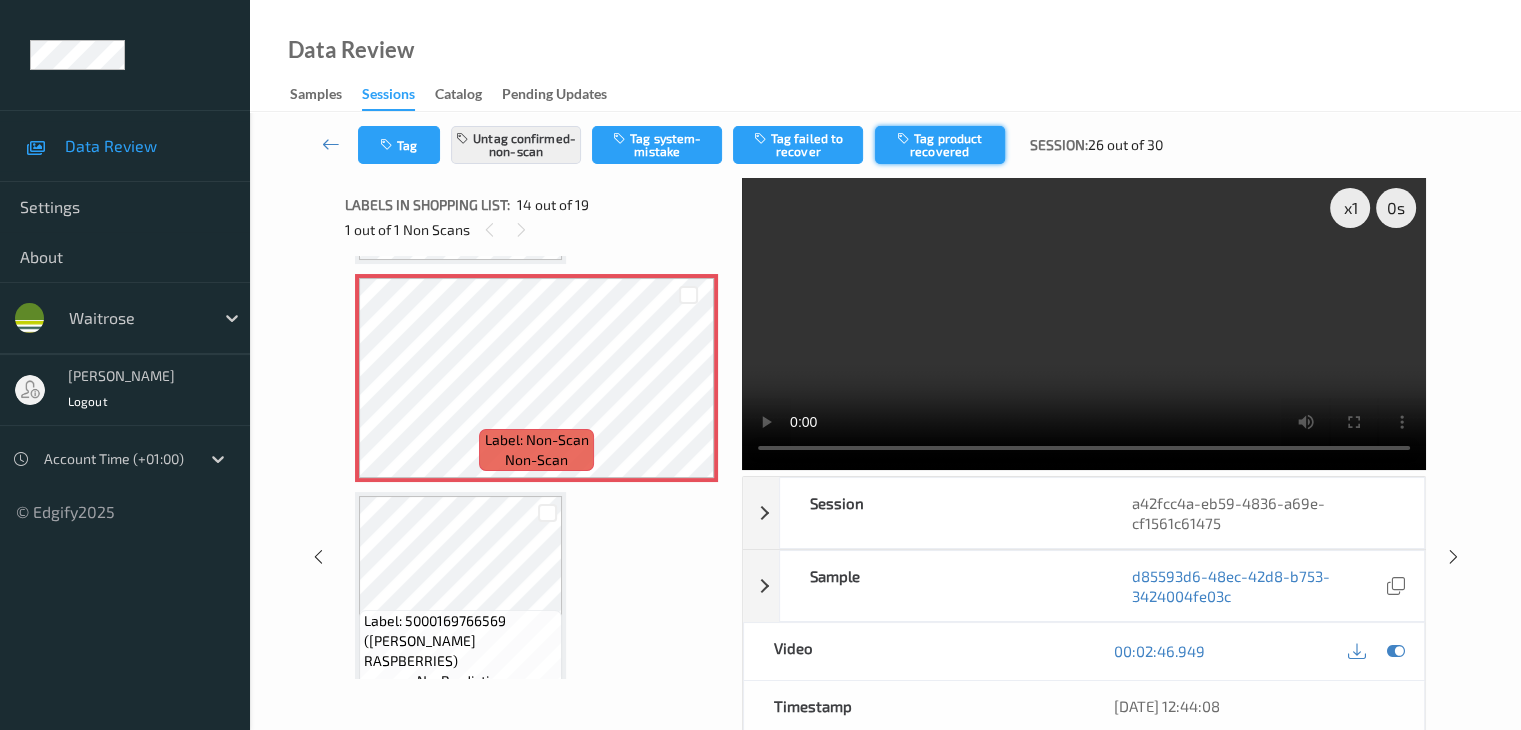 click on "Tag   product recovered" at bounding box center (940, 145) 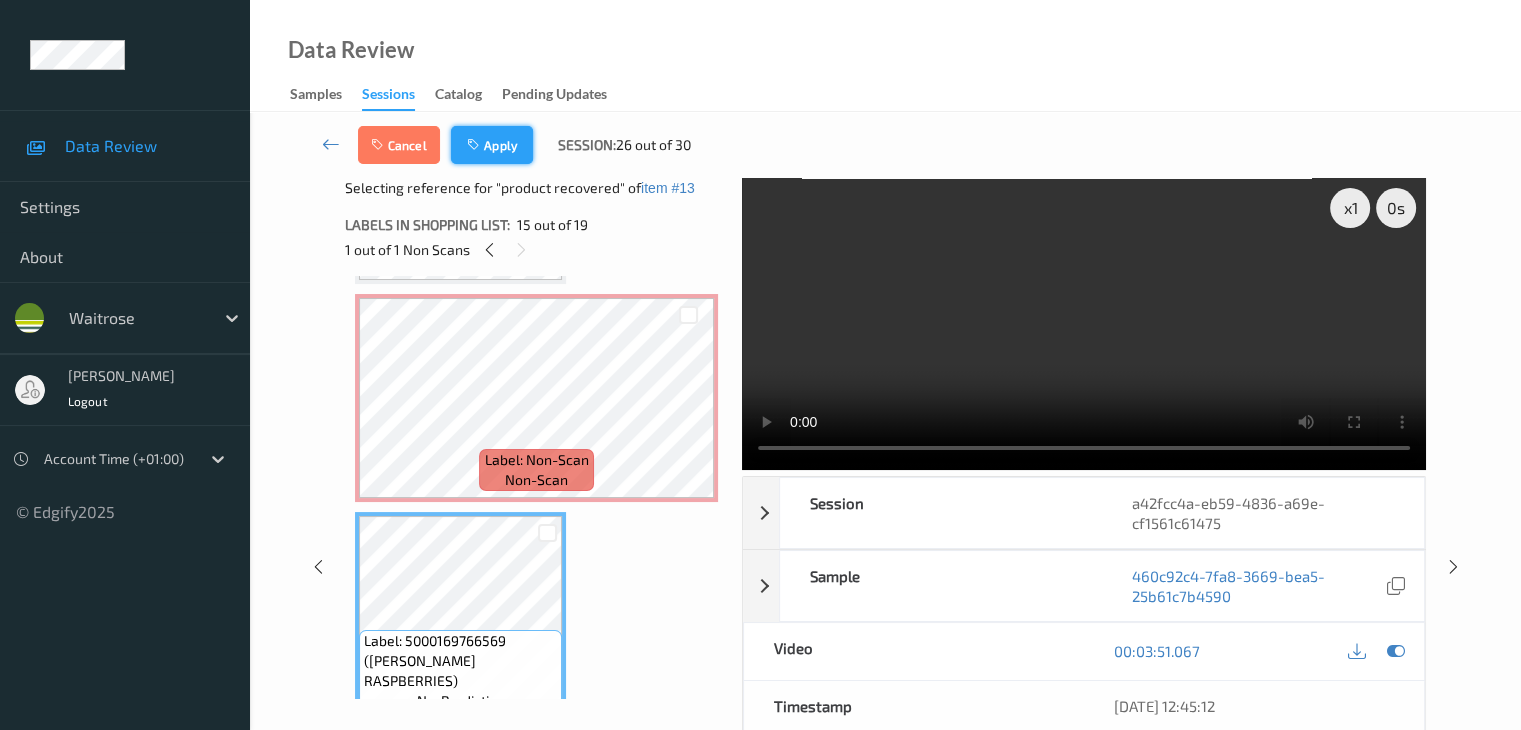 click on "Apply" at bounding box center (492, 145) 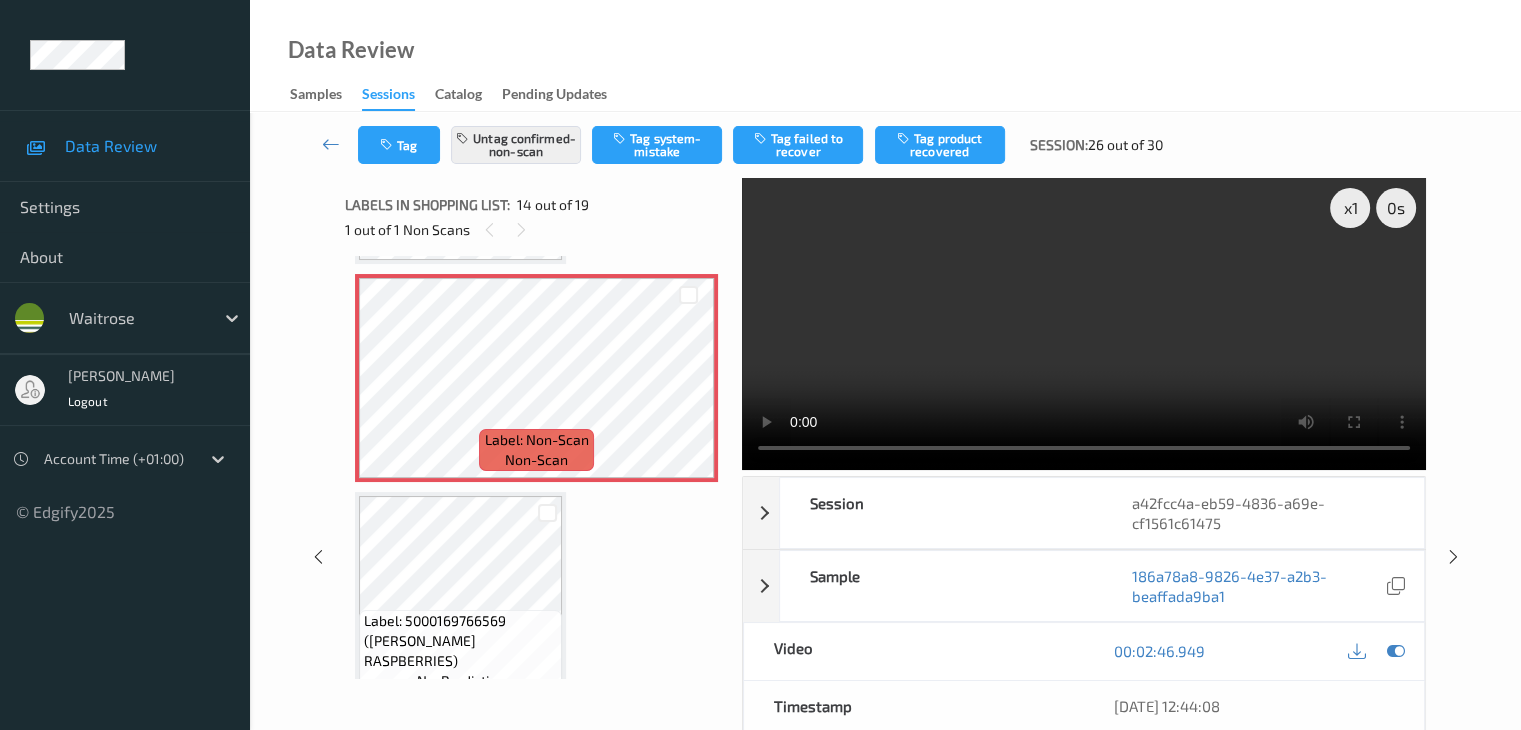 scroll, scrollTop: 2626, scrollLeft: 0, axis: vertical 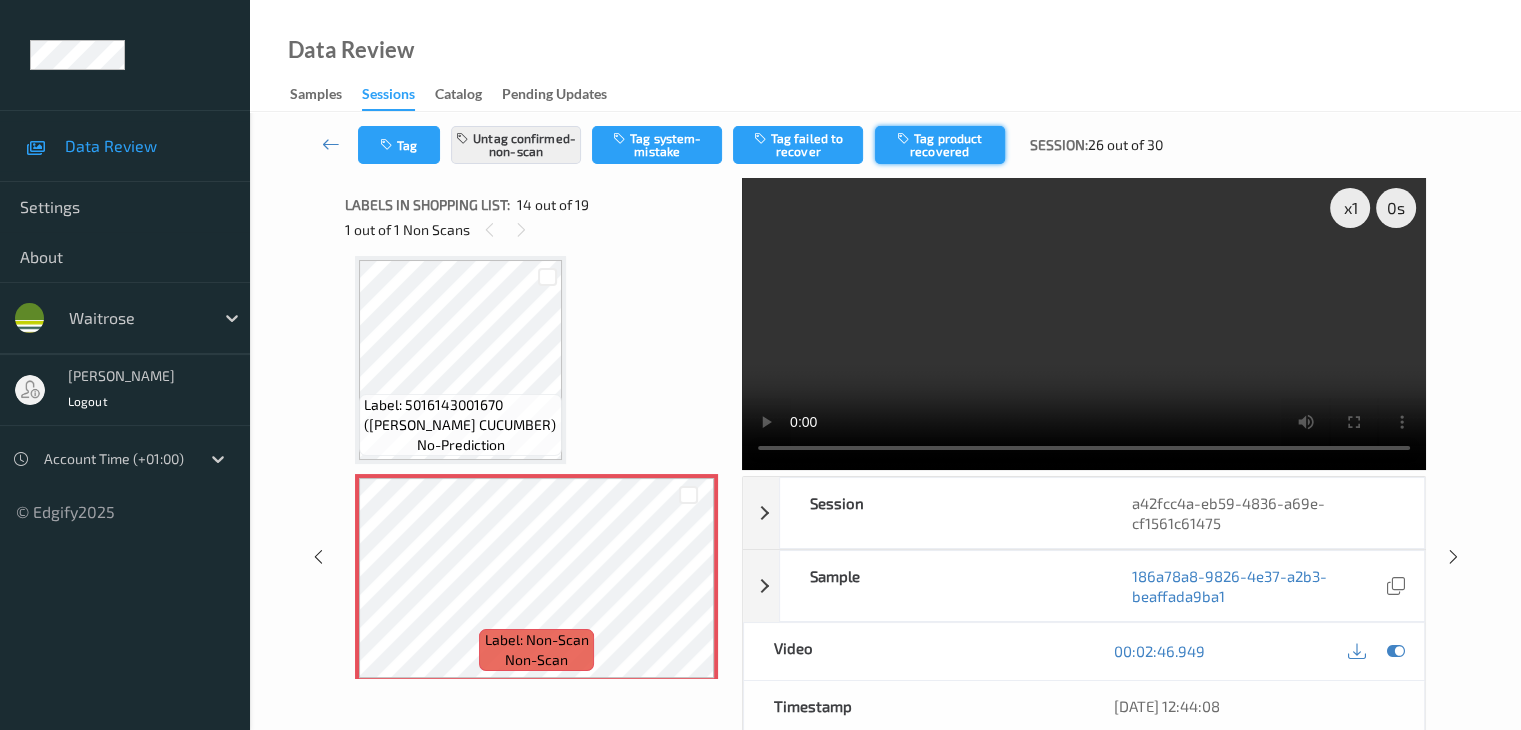 click on "Tag   product recovered" at bounding box center (940, 145) 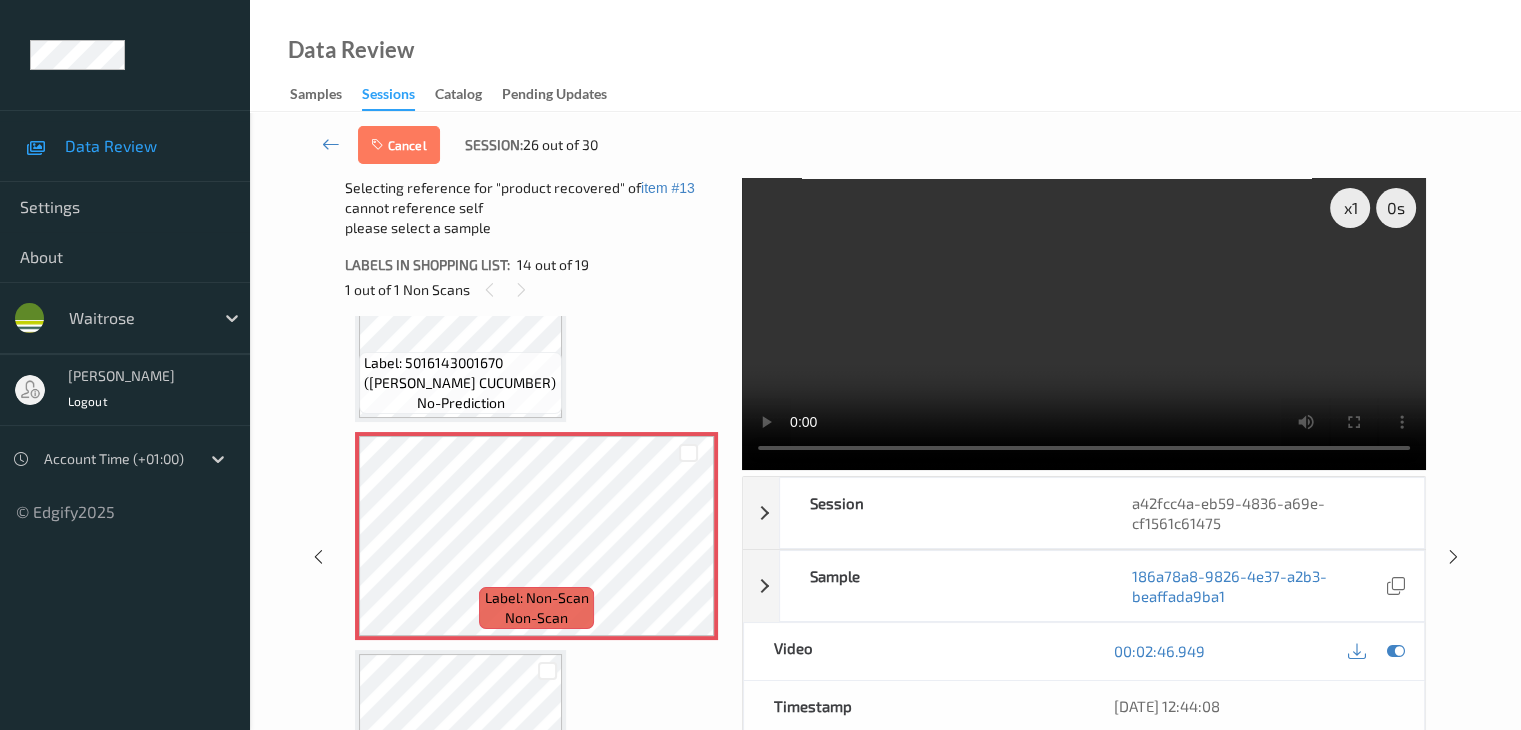 scroll, scrollTop: 2926, scrollLeft: 0, axis: vertical 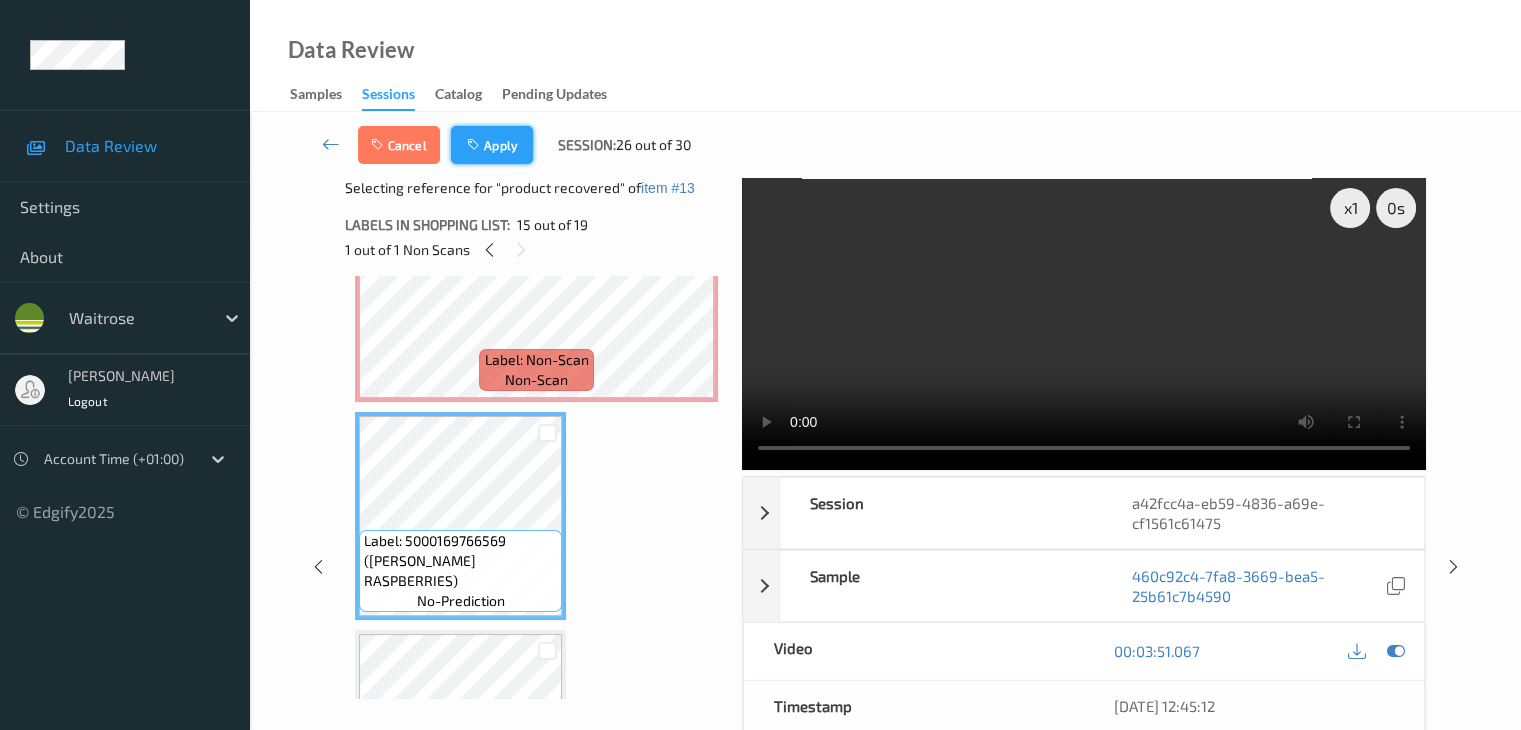 click at bounding box center (475, 145) 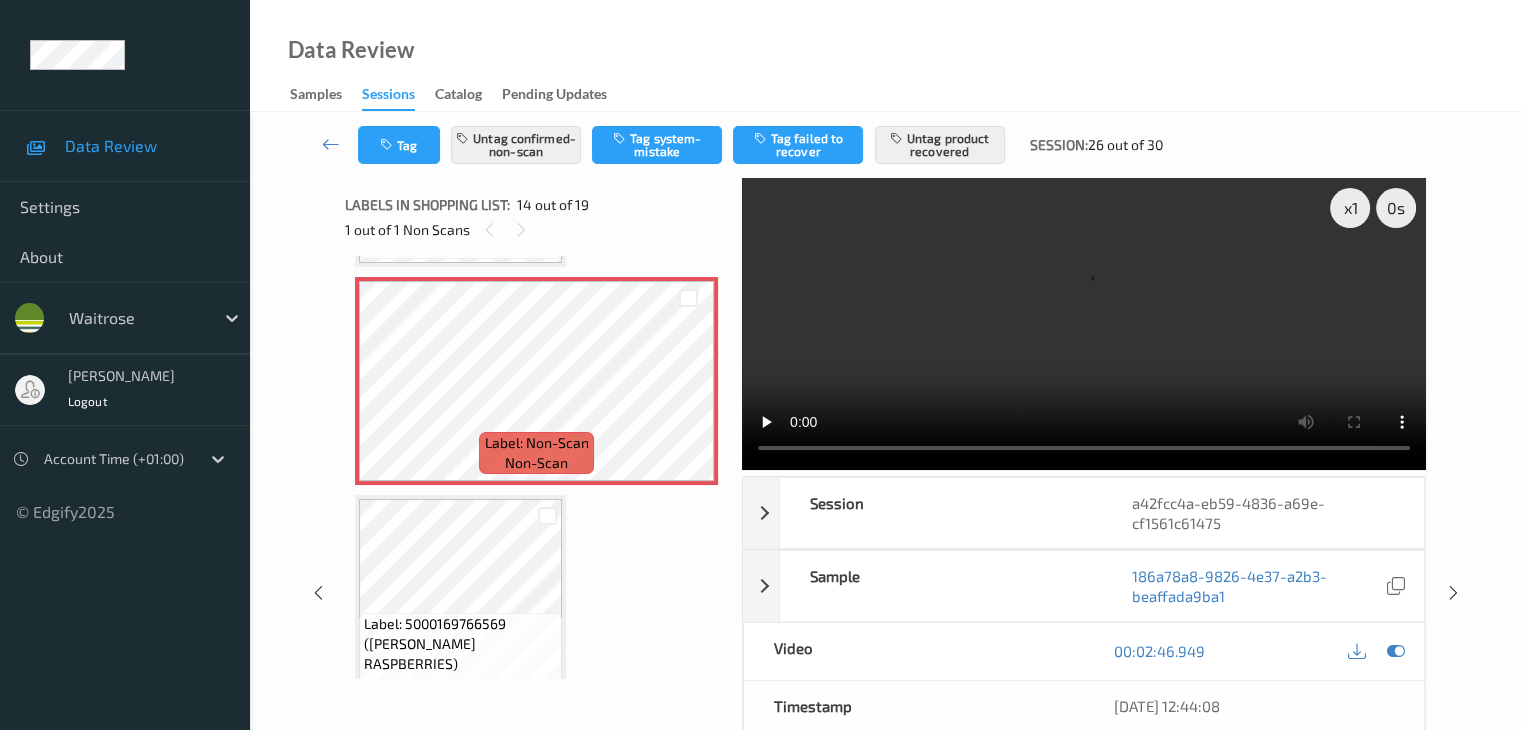 scroll, scrollTop: 2826, scrollLeft: 0, axis: vertical 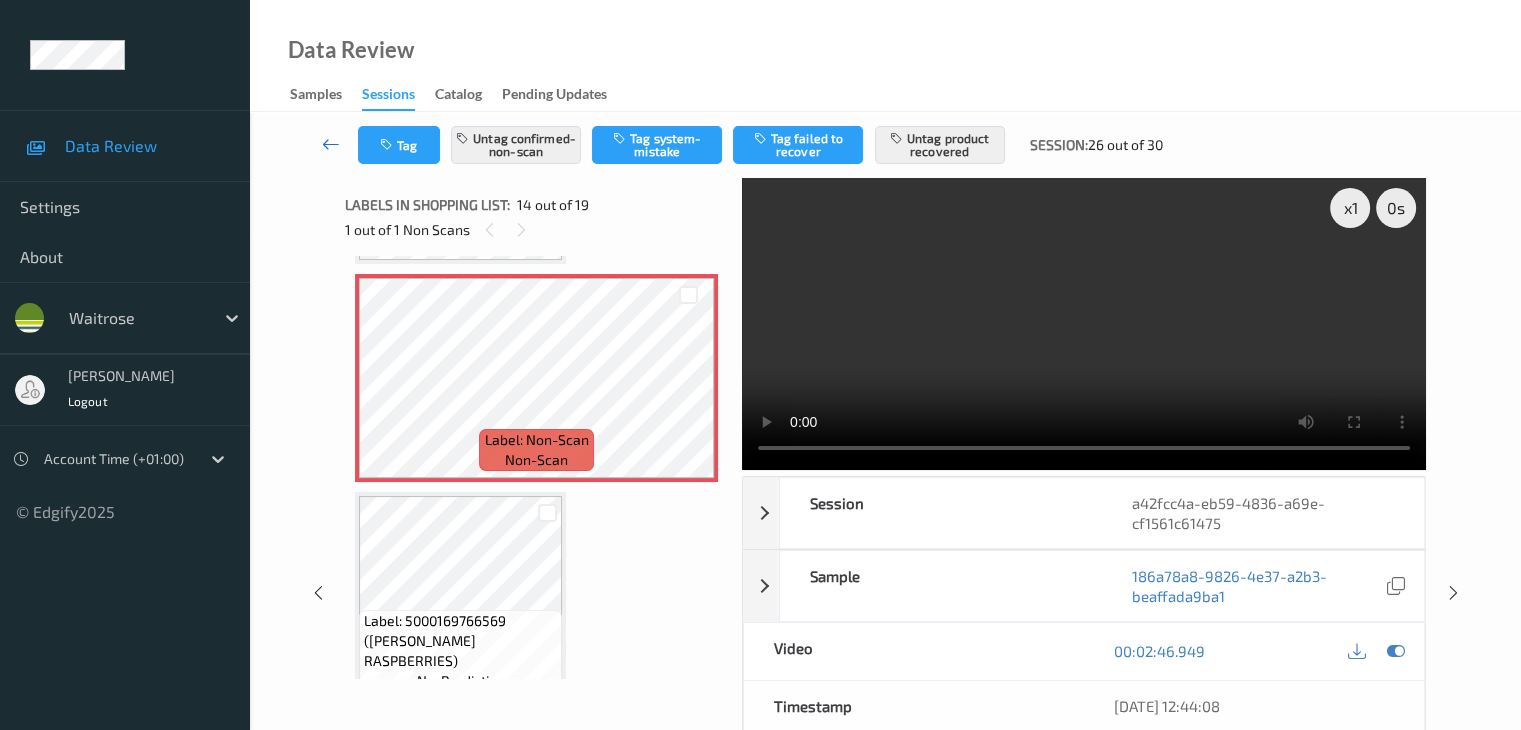 click at bounding box center [331, 144] 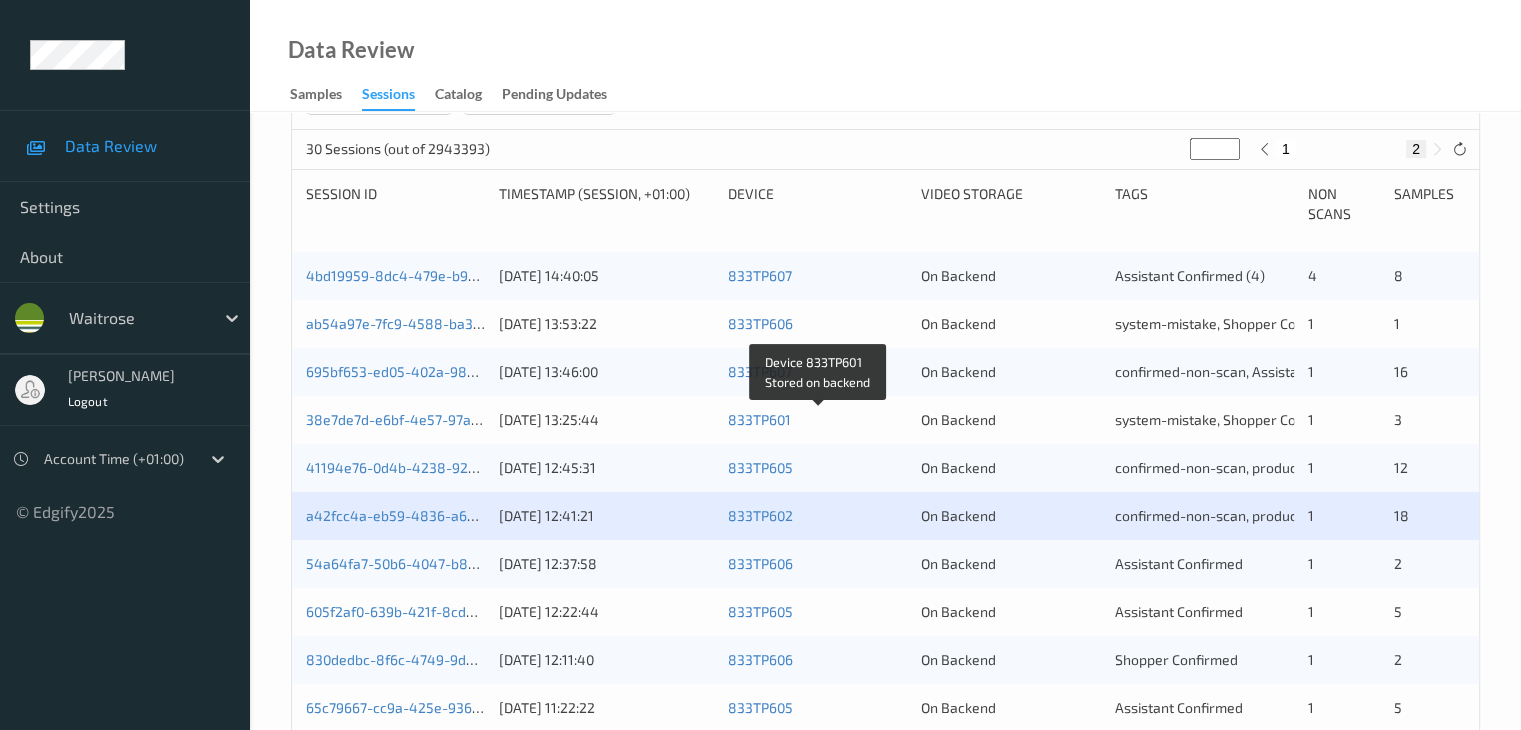 scroll, scrollTop: 452, scrollLeft: 0, axis: vertical 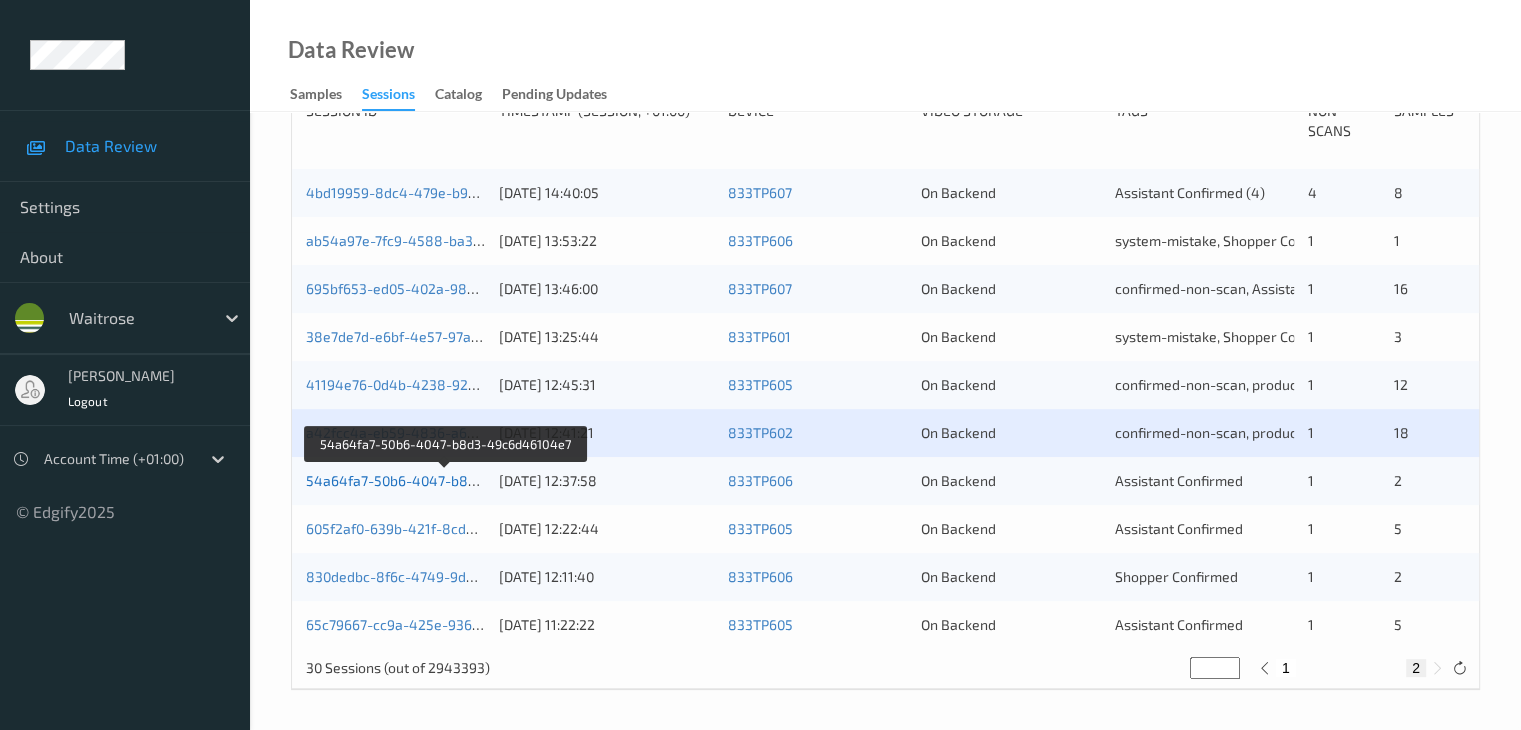click on "54a64fa7-50b6-4047-b8d3-49c6d46104e7" at bounding box center [445, 480] 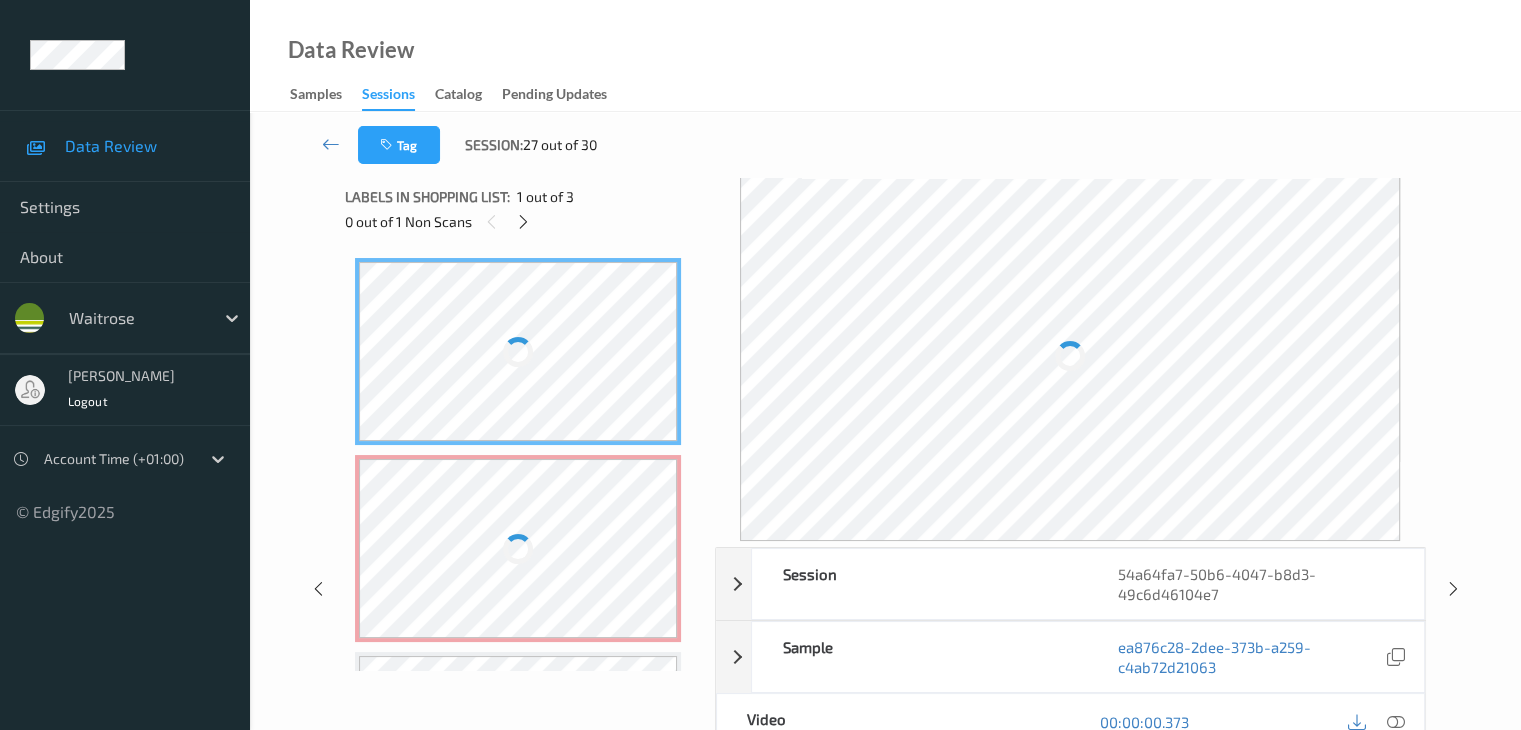 scroll, scrollTop: 0, scrollLeft: 0, axis: both 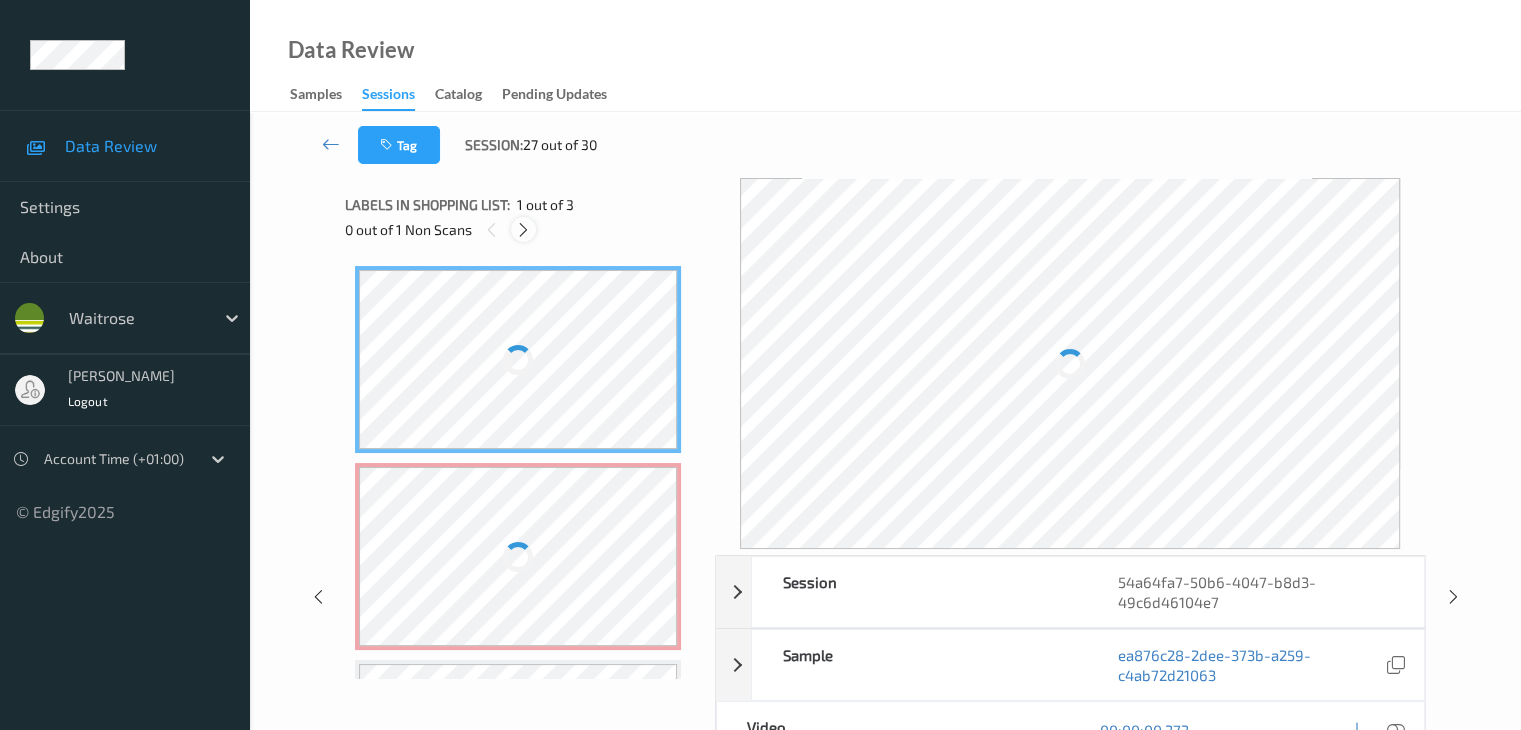 click at bounding box center [523, 230] 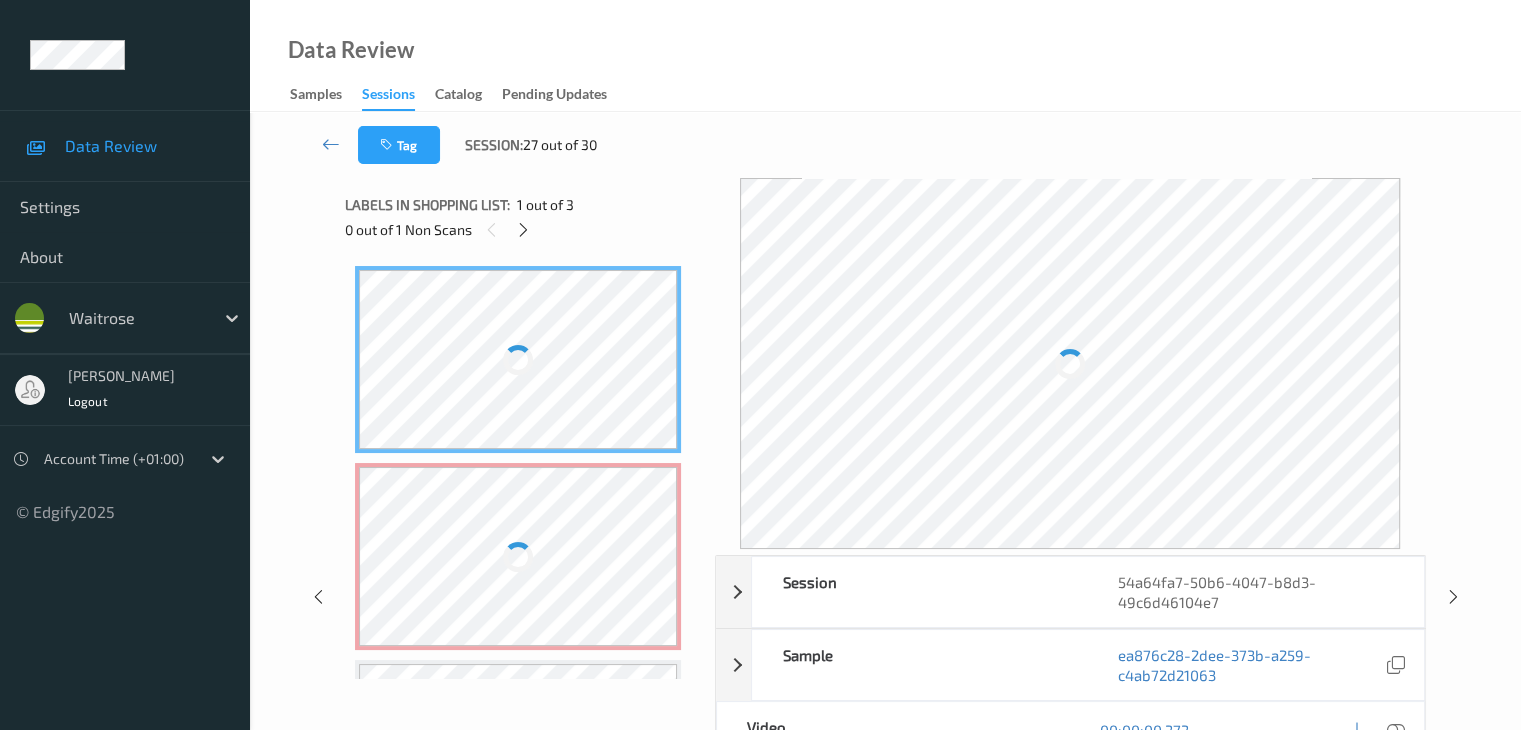 scroll, scrollTop: 10, scrollLeft: 0, axis: vertical 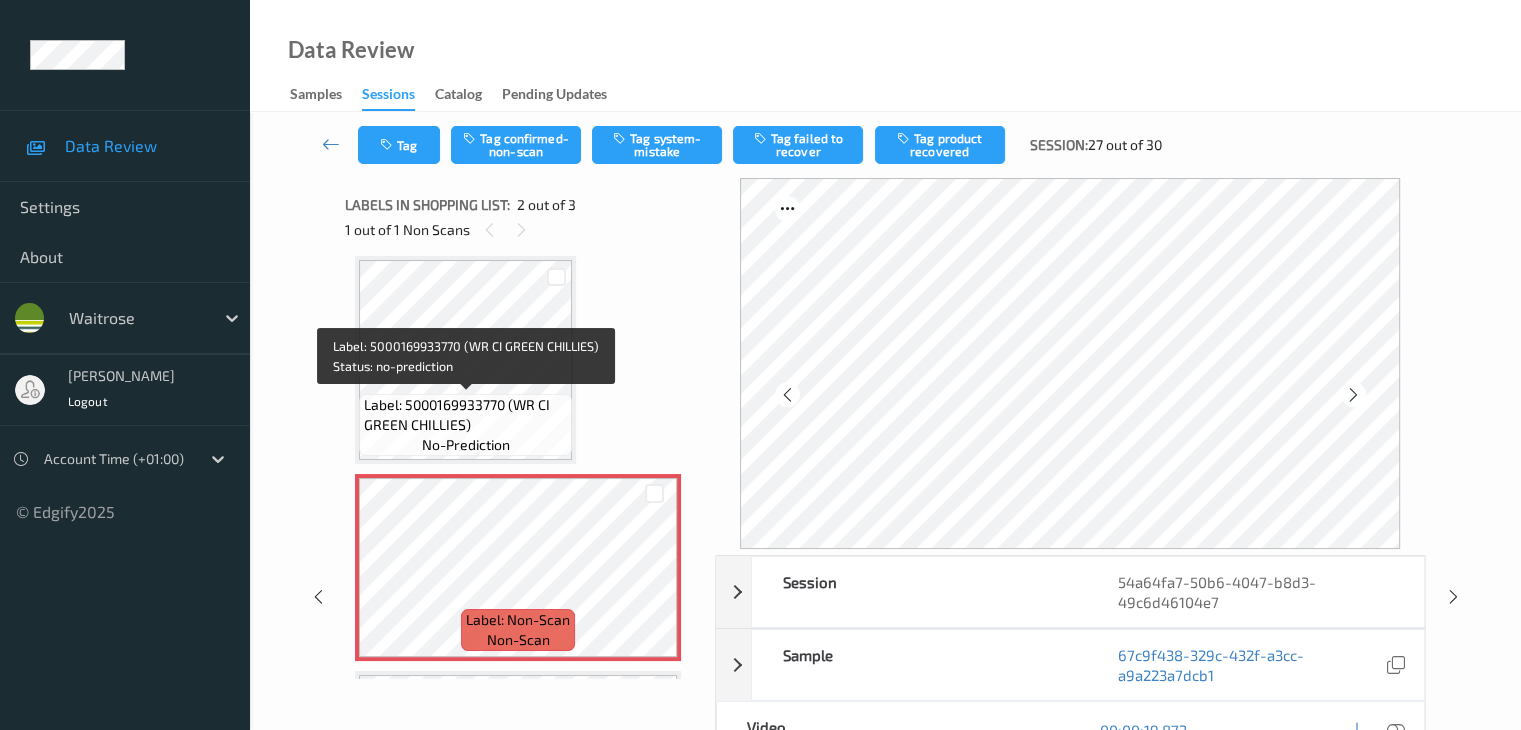 click on "Label: 5000169933770 (WR CI GREEN CHILLIES)" at bounding box center [465, 415] 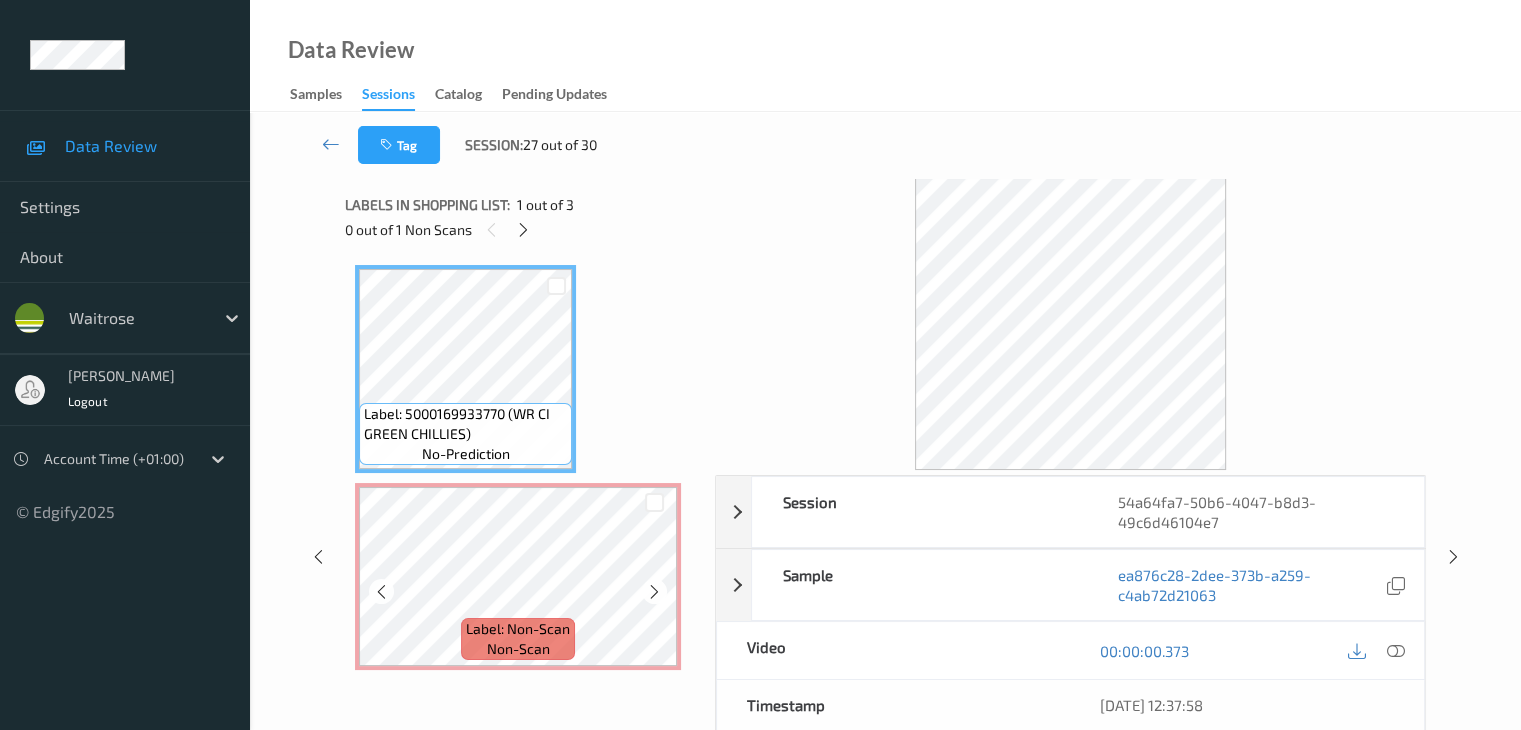 scroll, scrollTop: 0, scrollLeft: 0, axis: both 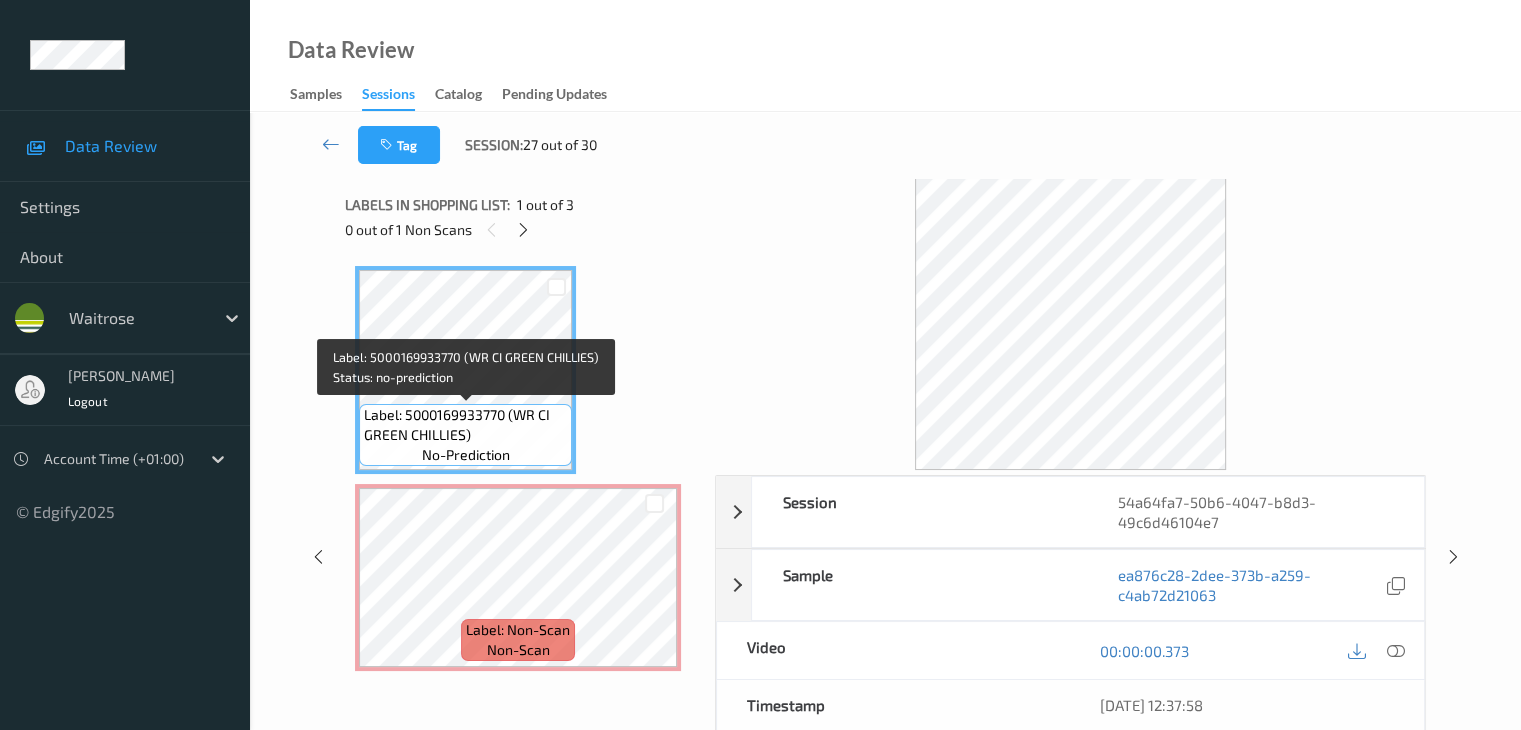 click on "Label: 5000169933770 (WR CI GREEN CHILLIES)" at bounding box center [465, 425] 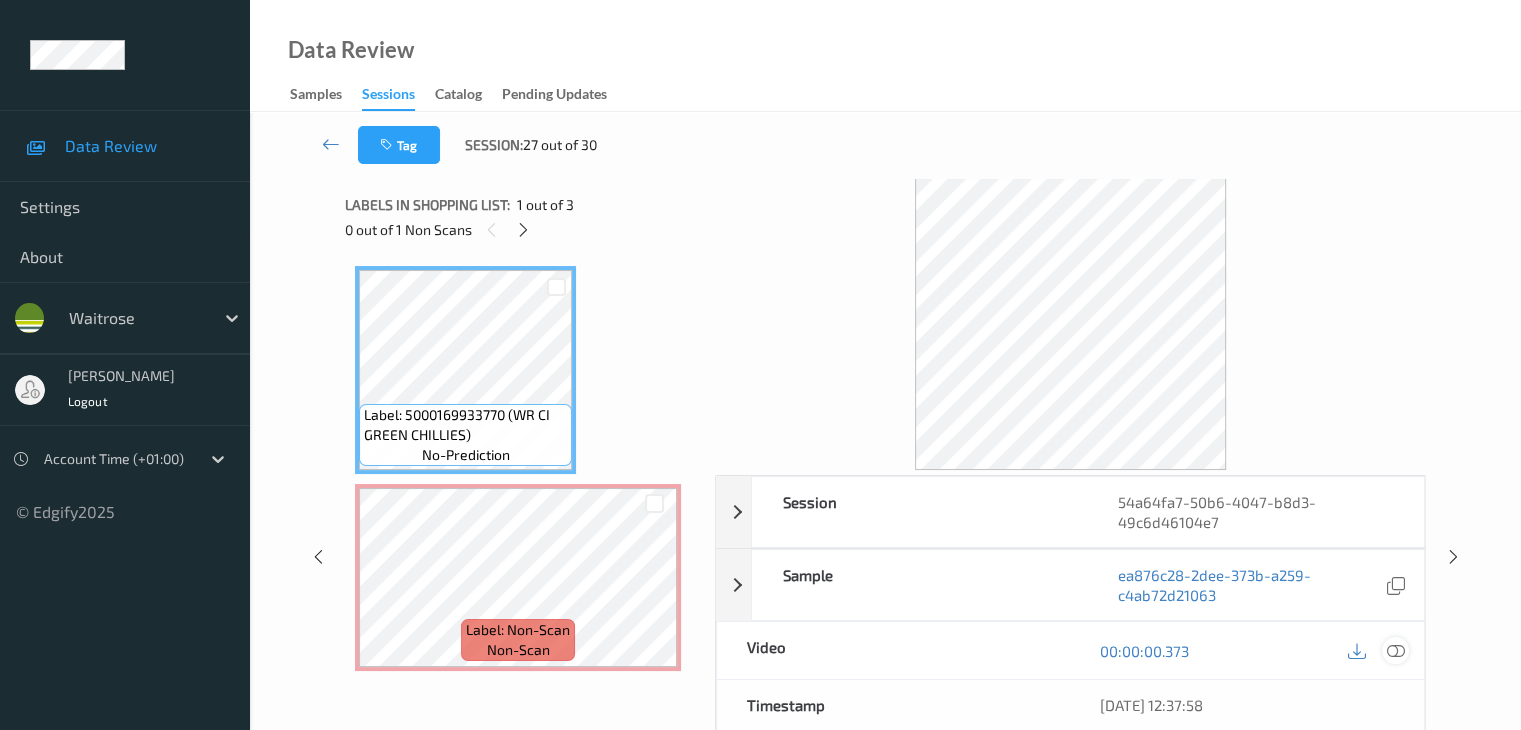 click at bounding box center [1395, 651] 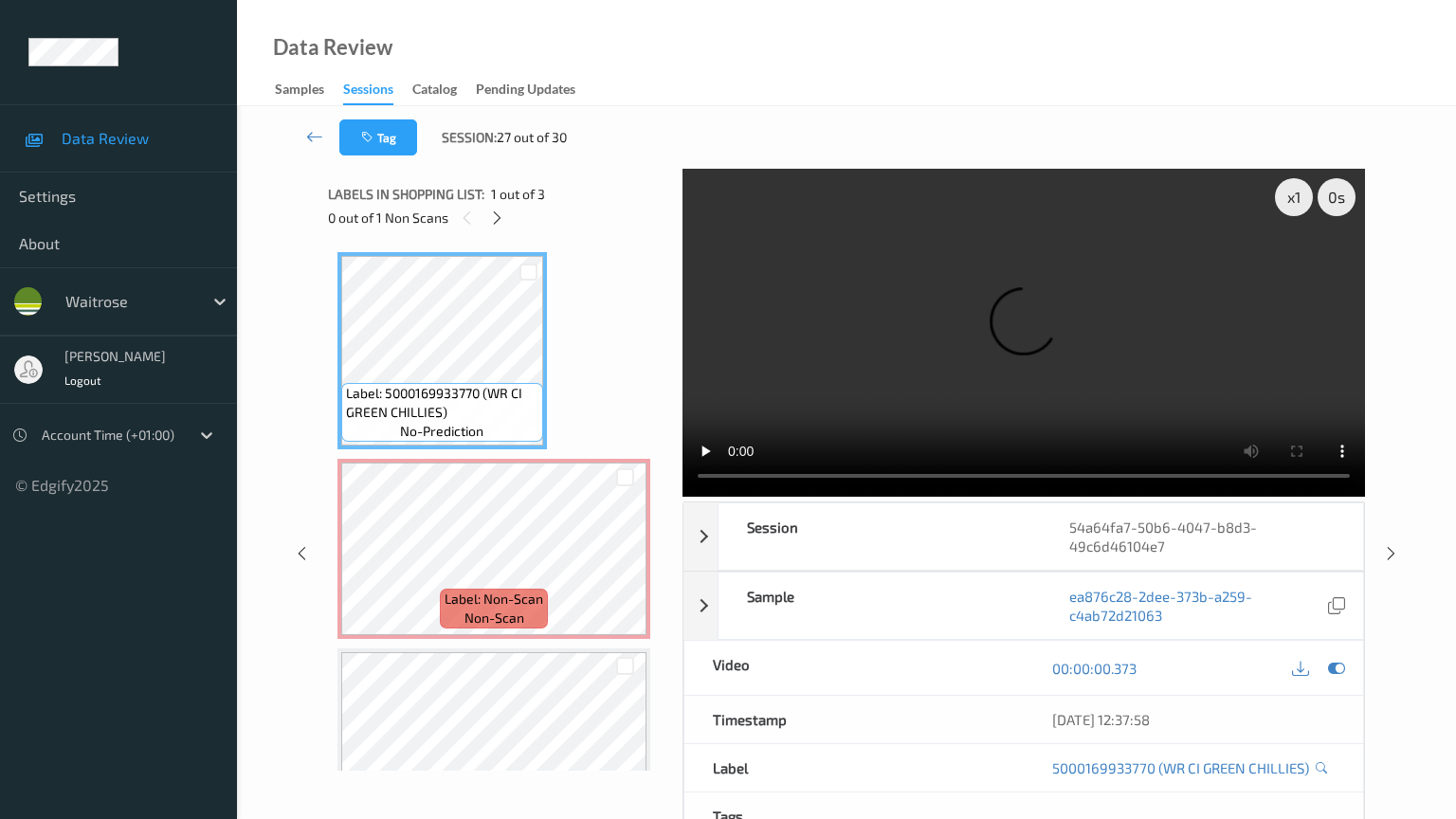 type 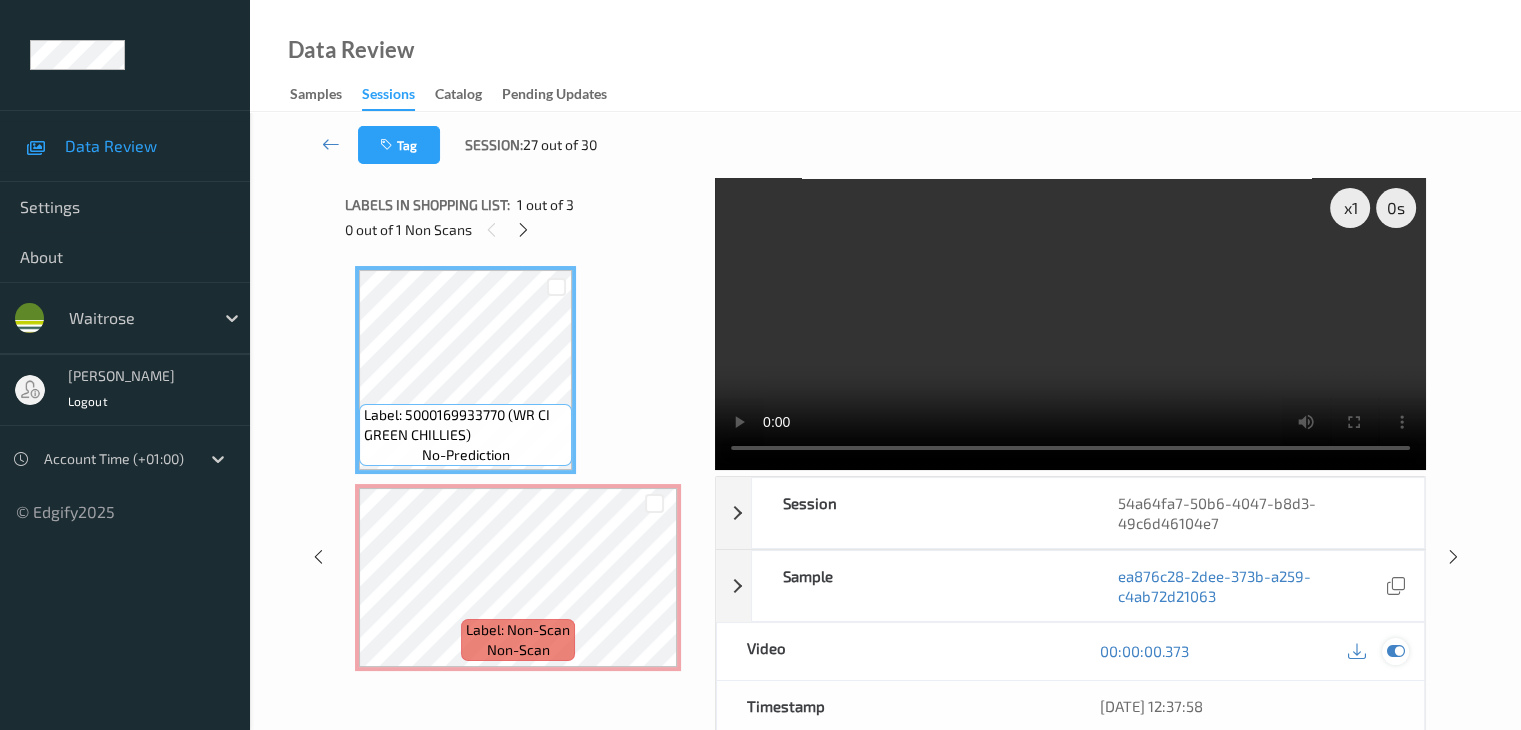 click at bounding box center [1395, 651] 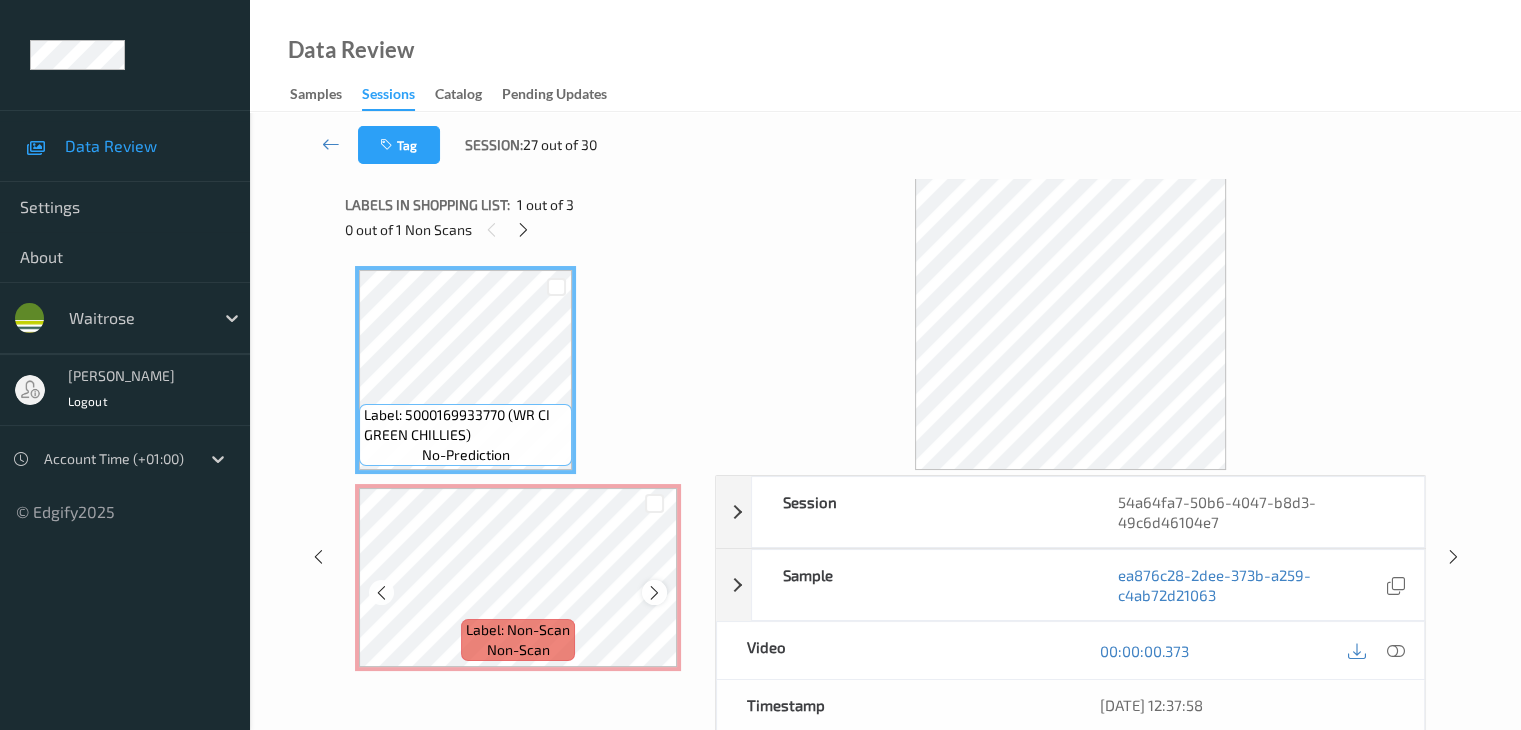click at bounding box center [654, 593] 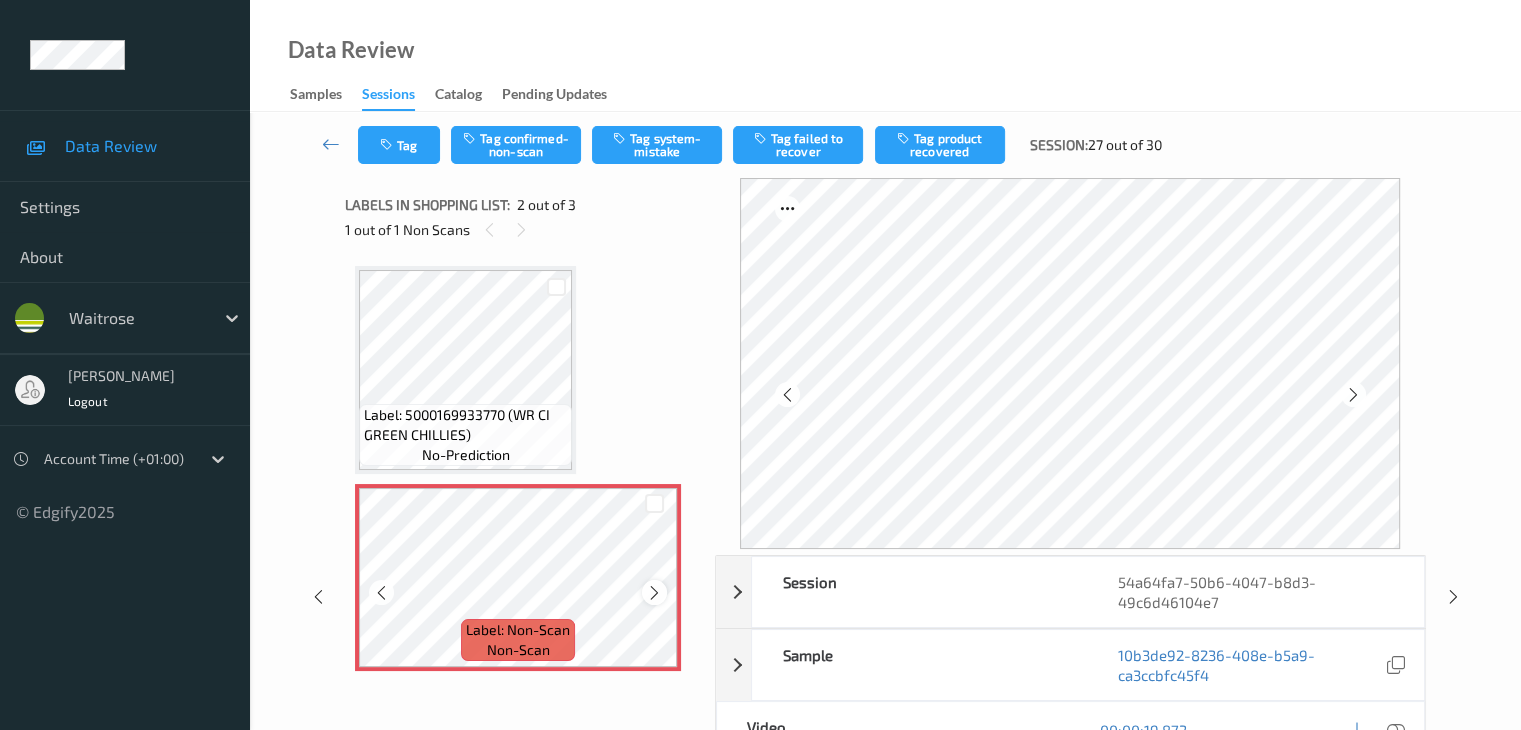 click at bounding box center [654, 593] 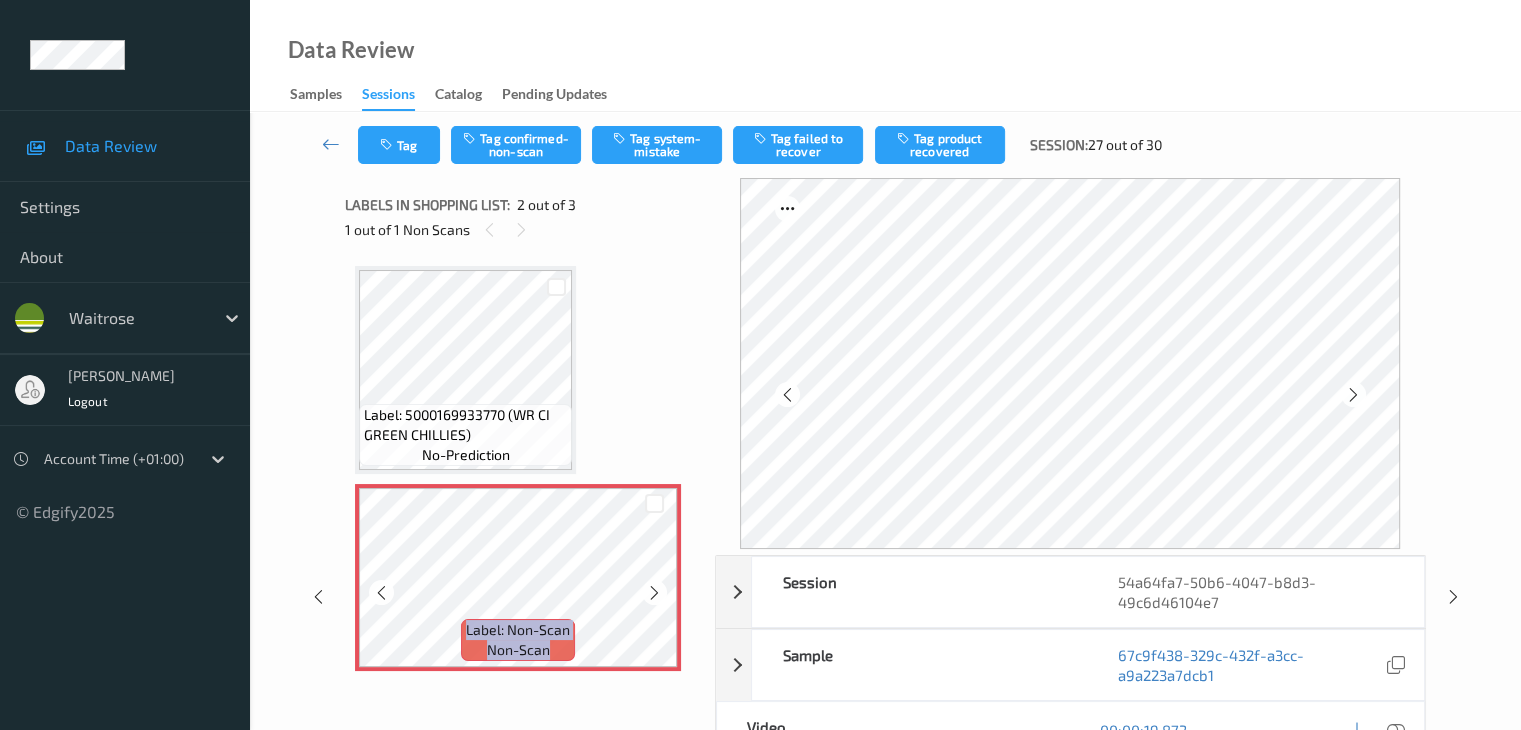 click at bounding box center (654, 593) 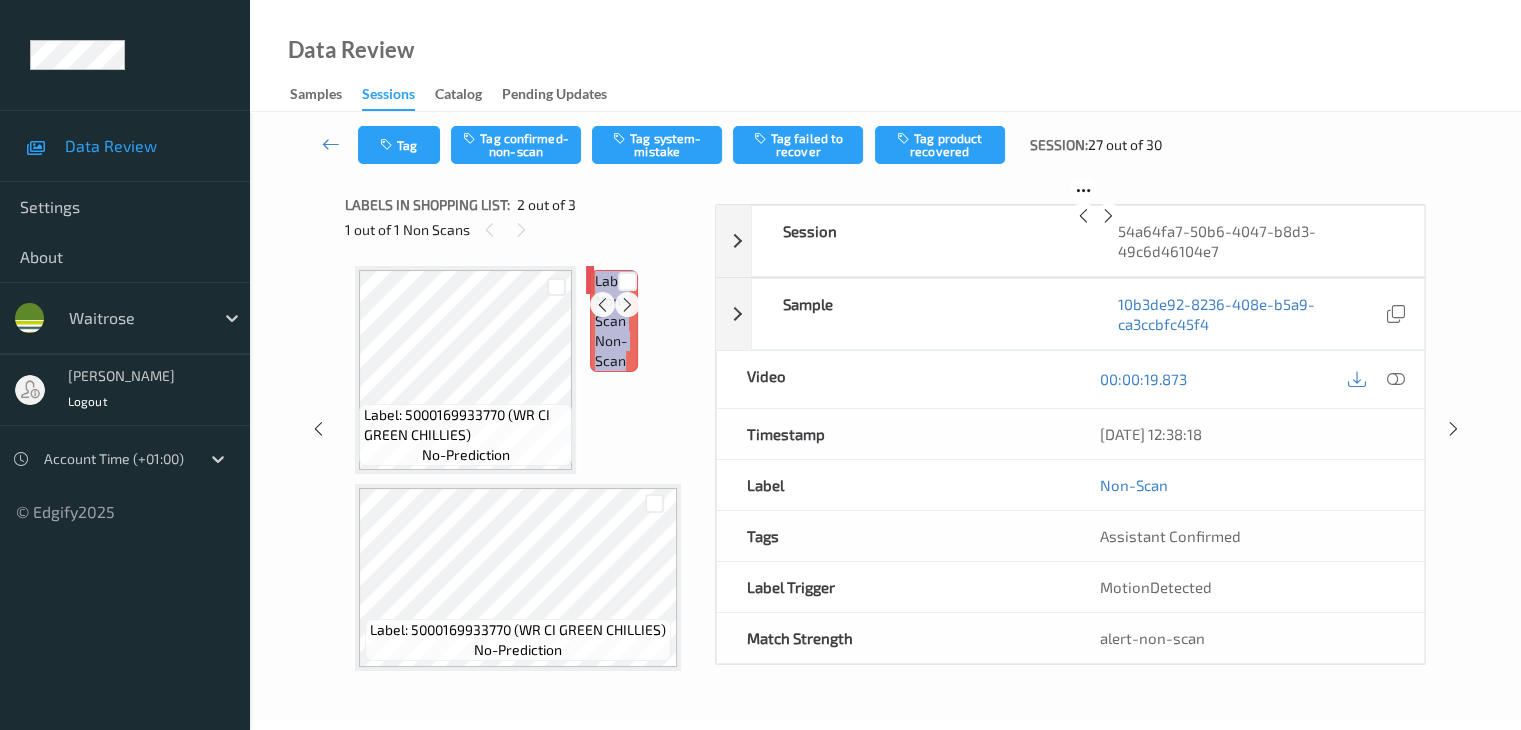 click at bounding box center (627, 304) 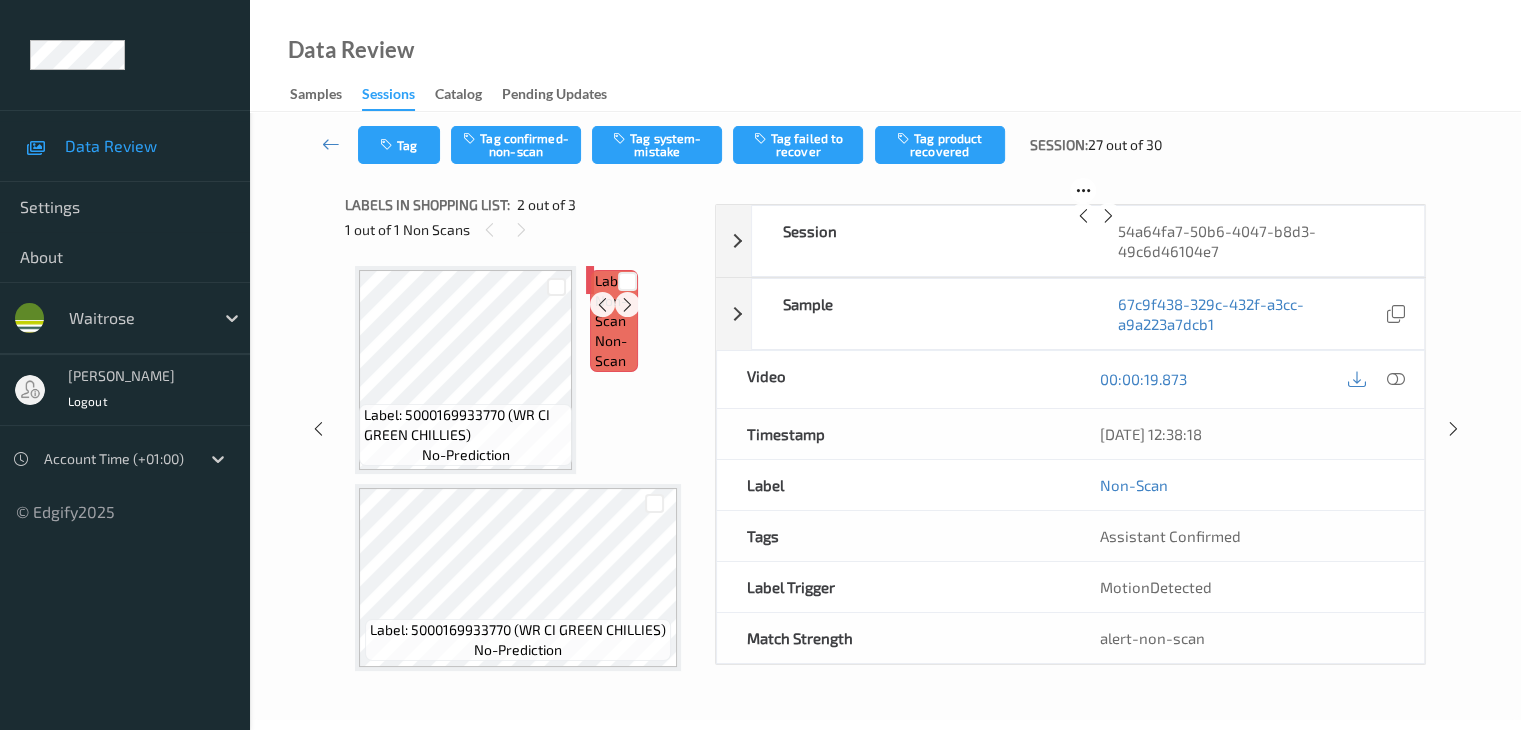click at bounding box center [627, 304] 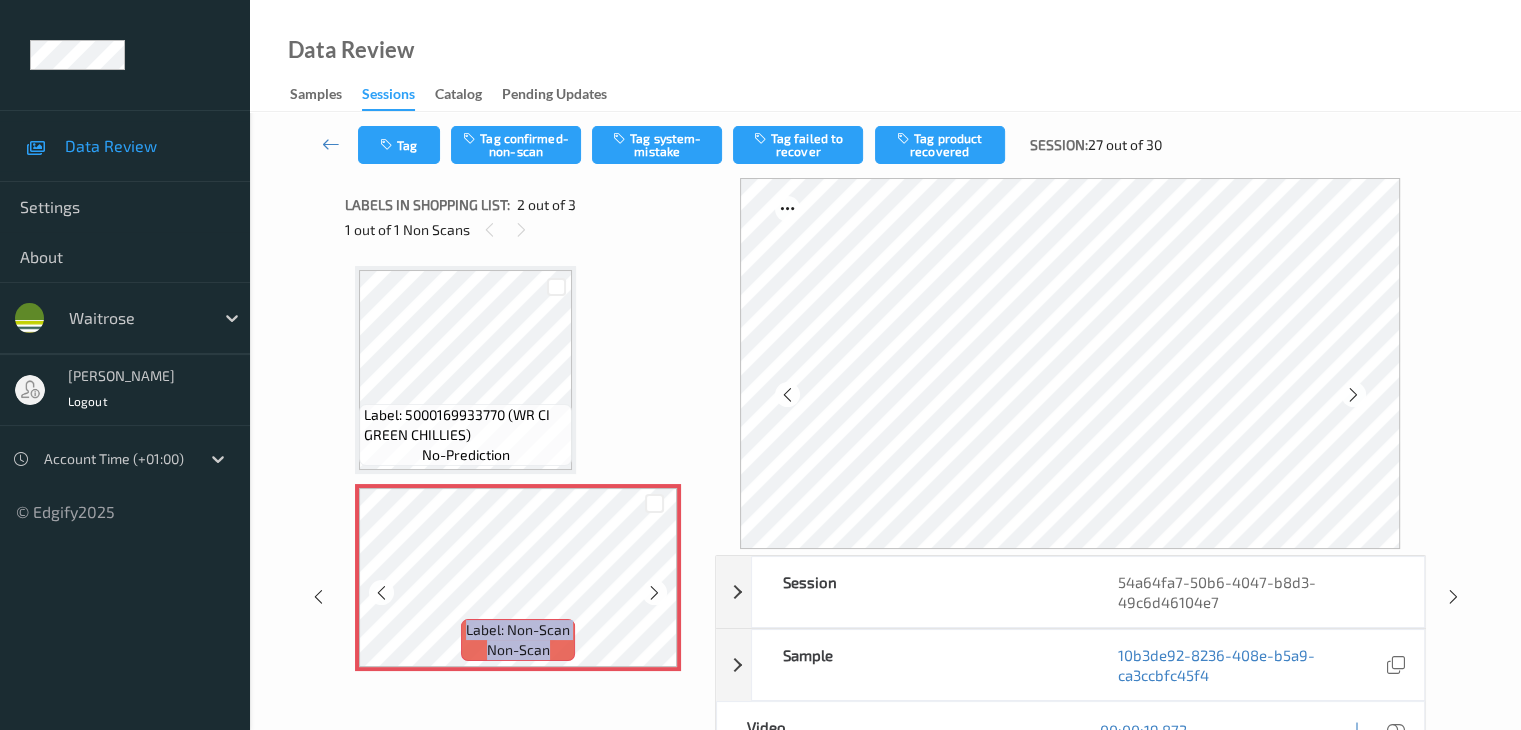 click at bounding box center (654, 593) 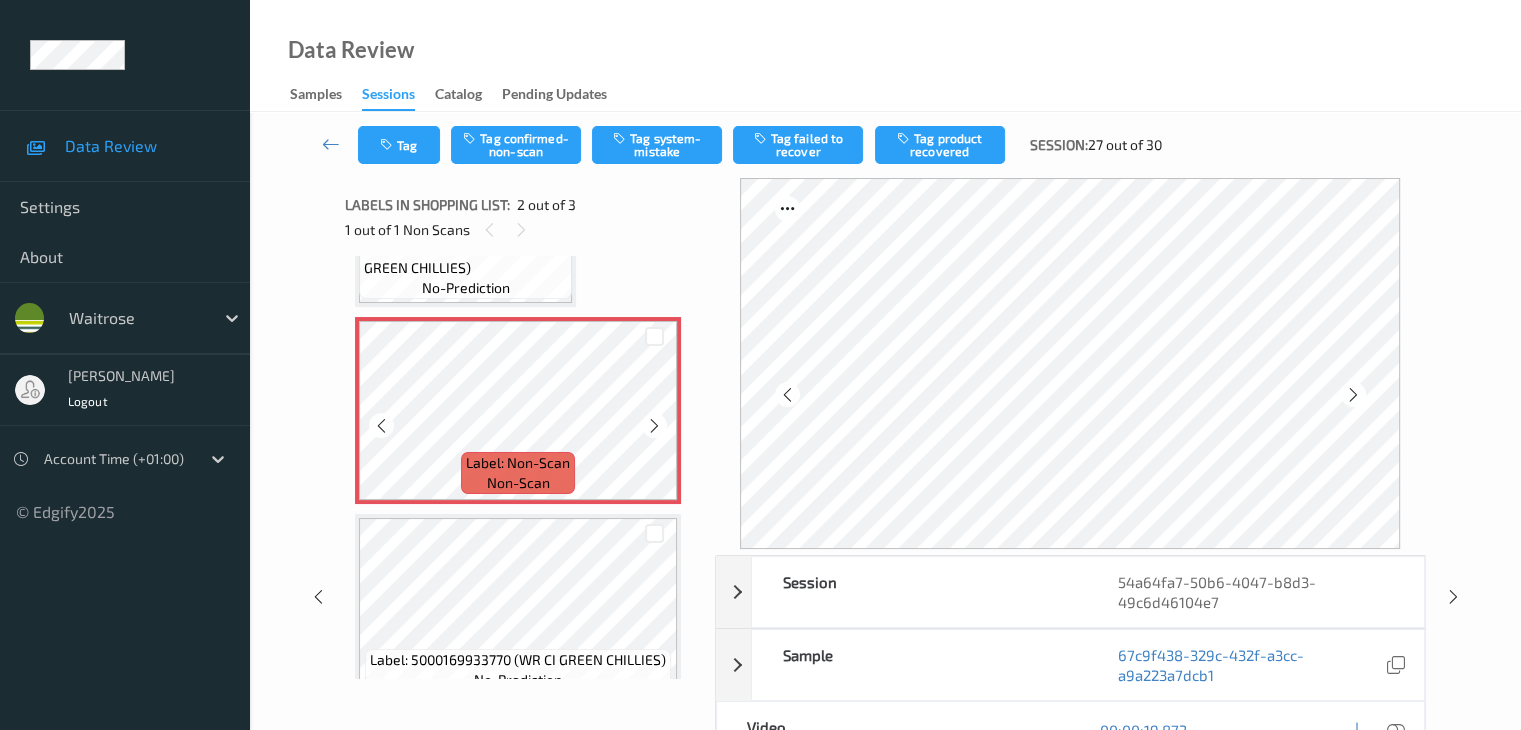 scroll, scrollTop: 199, scrollLeft: 0, axis: vertical 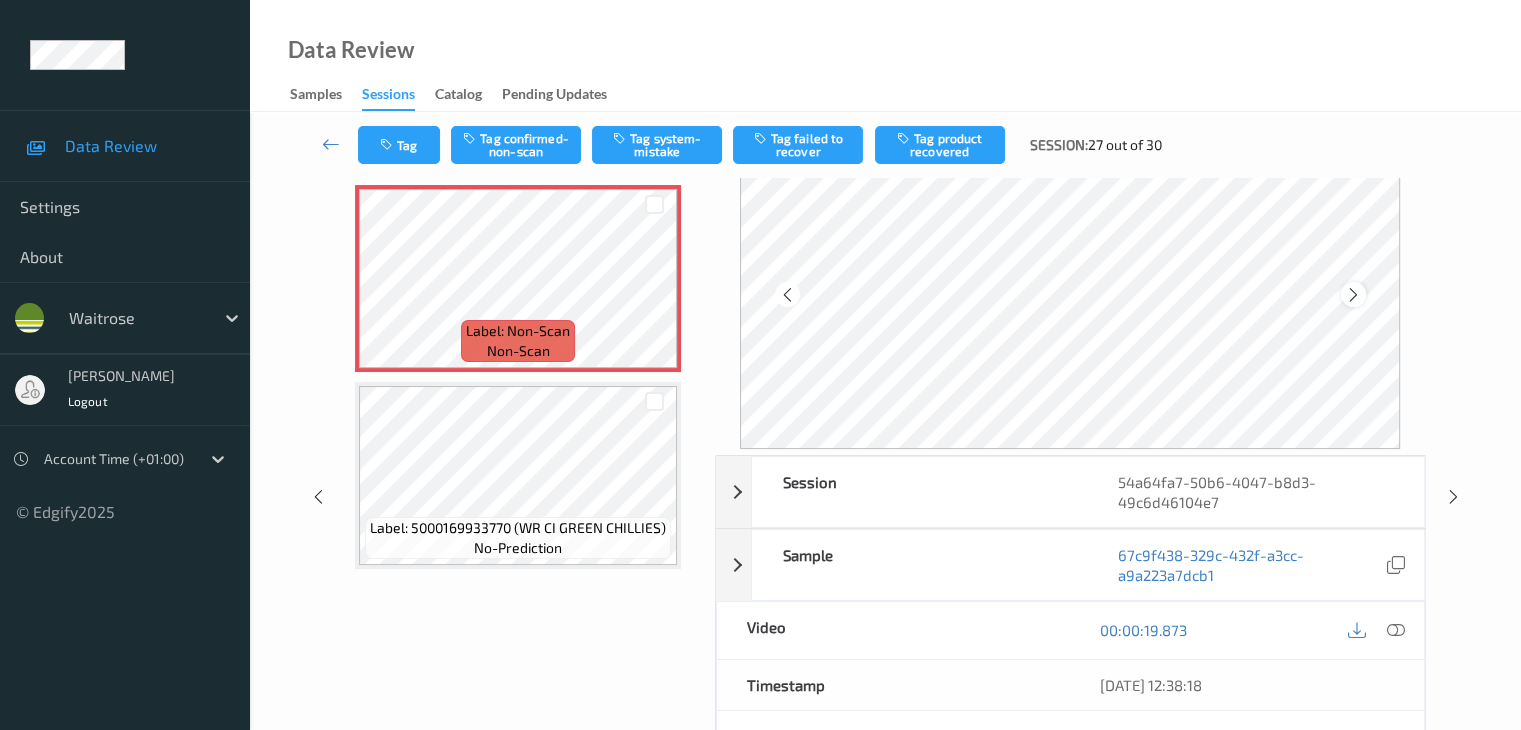 click at bounding box center (1353, 295) 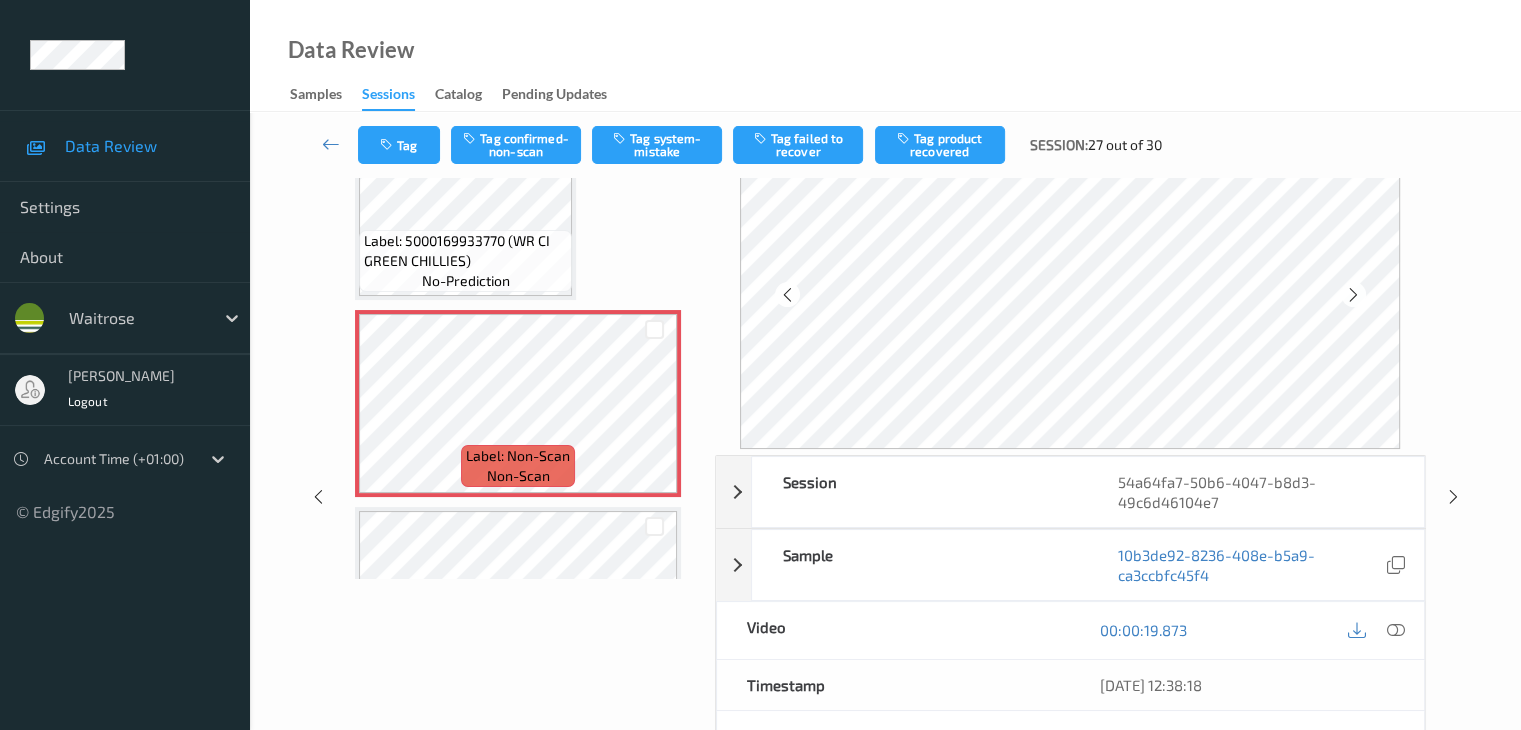 scroll, scrollTop: 0, scrollLeft: 0, axis: both 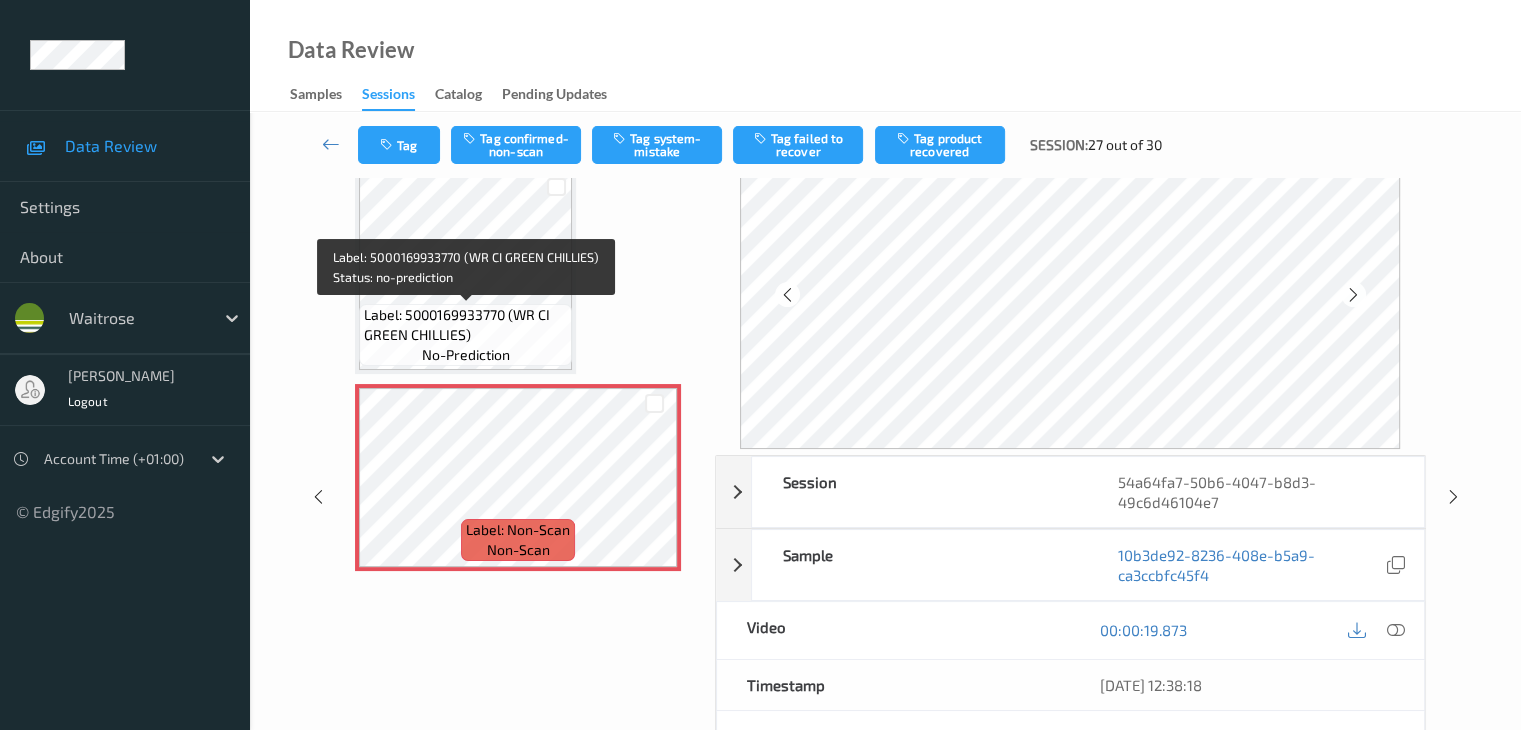 click on "Label: 5000169933770 (WR CI GREEN CHILLIES)" at bounding box center (465, 325) 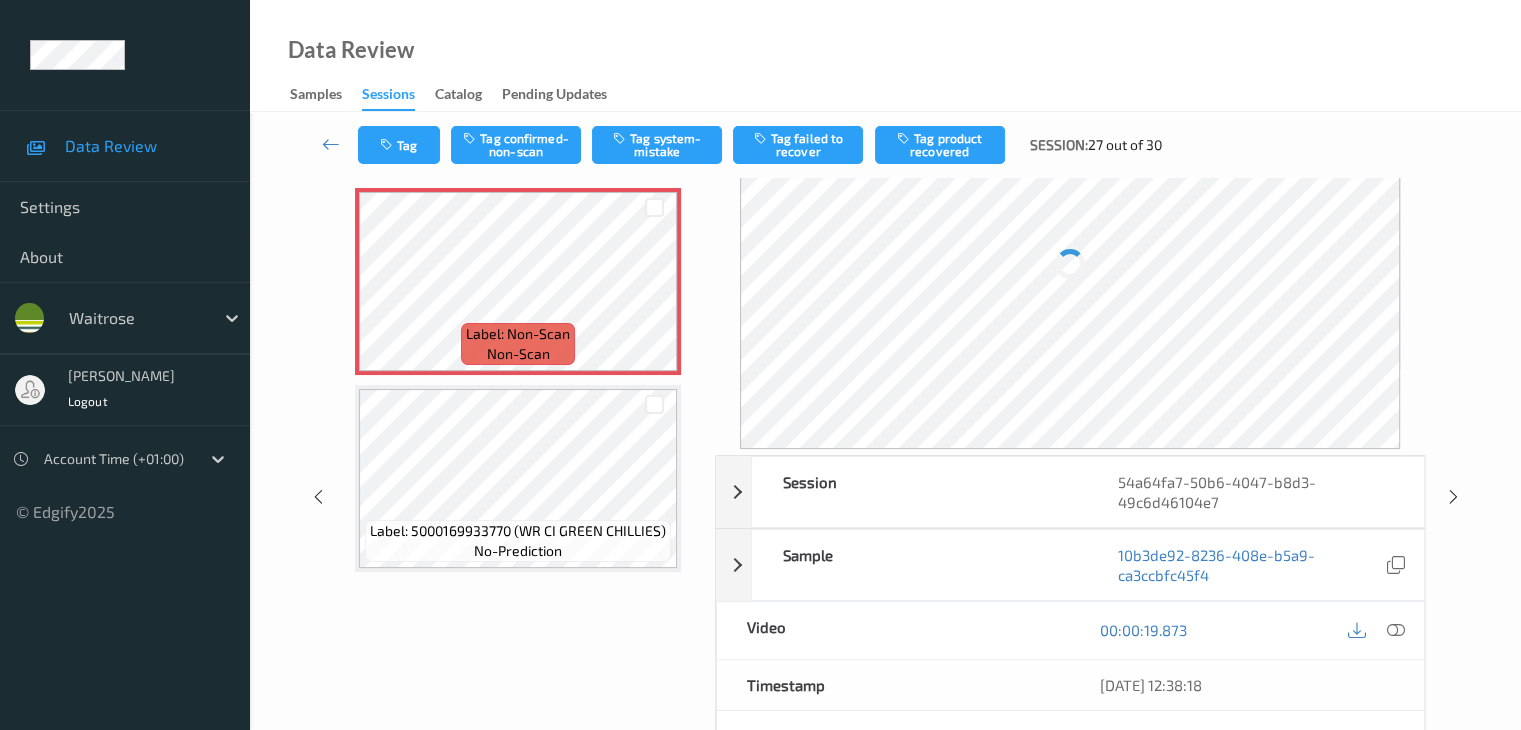 scroll, scrollTop: 199, scrollLeft: 0, axis: vertical 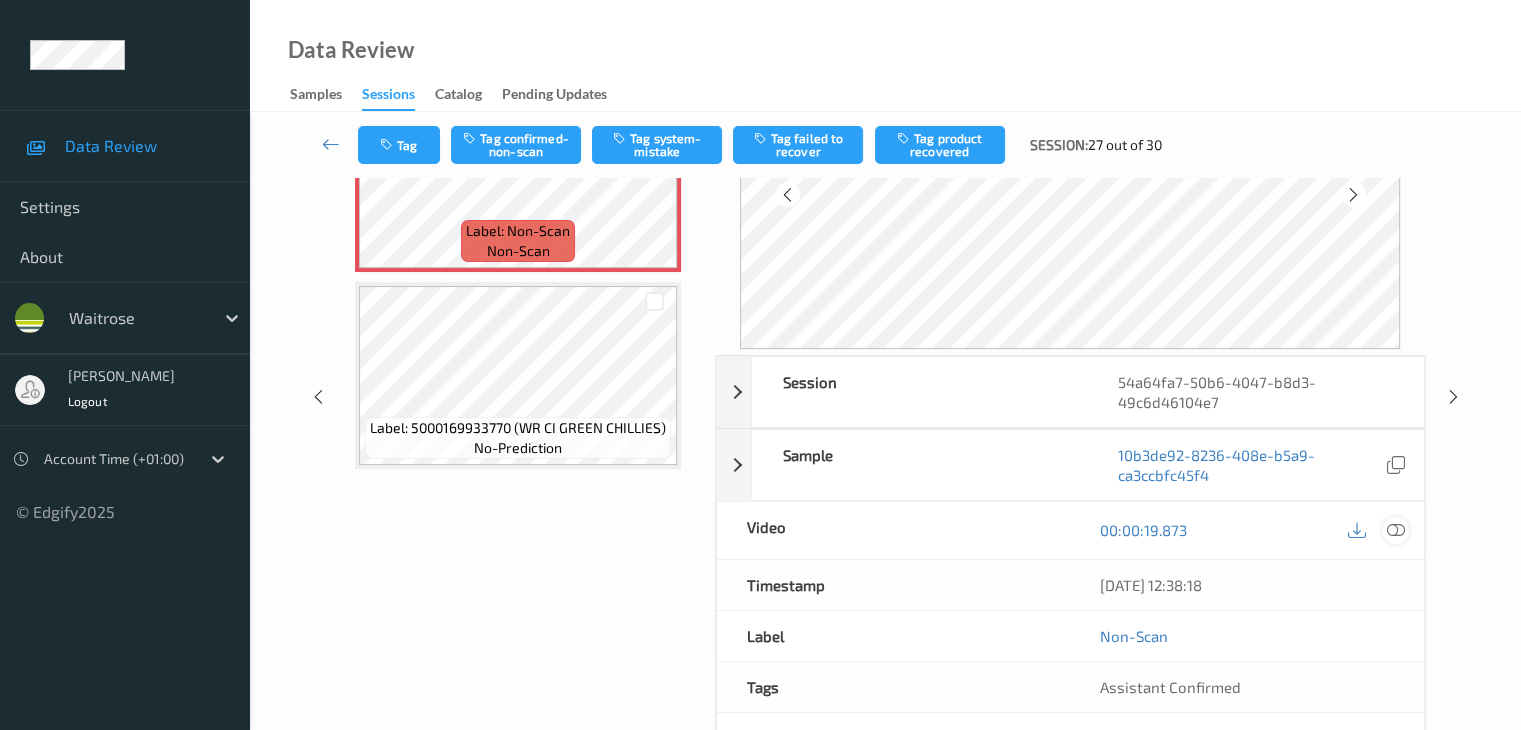 click at bounding box center [1395, 530] 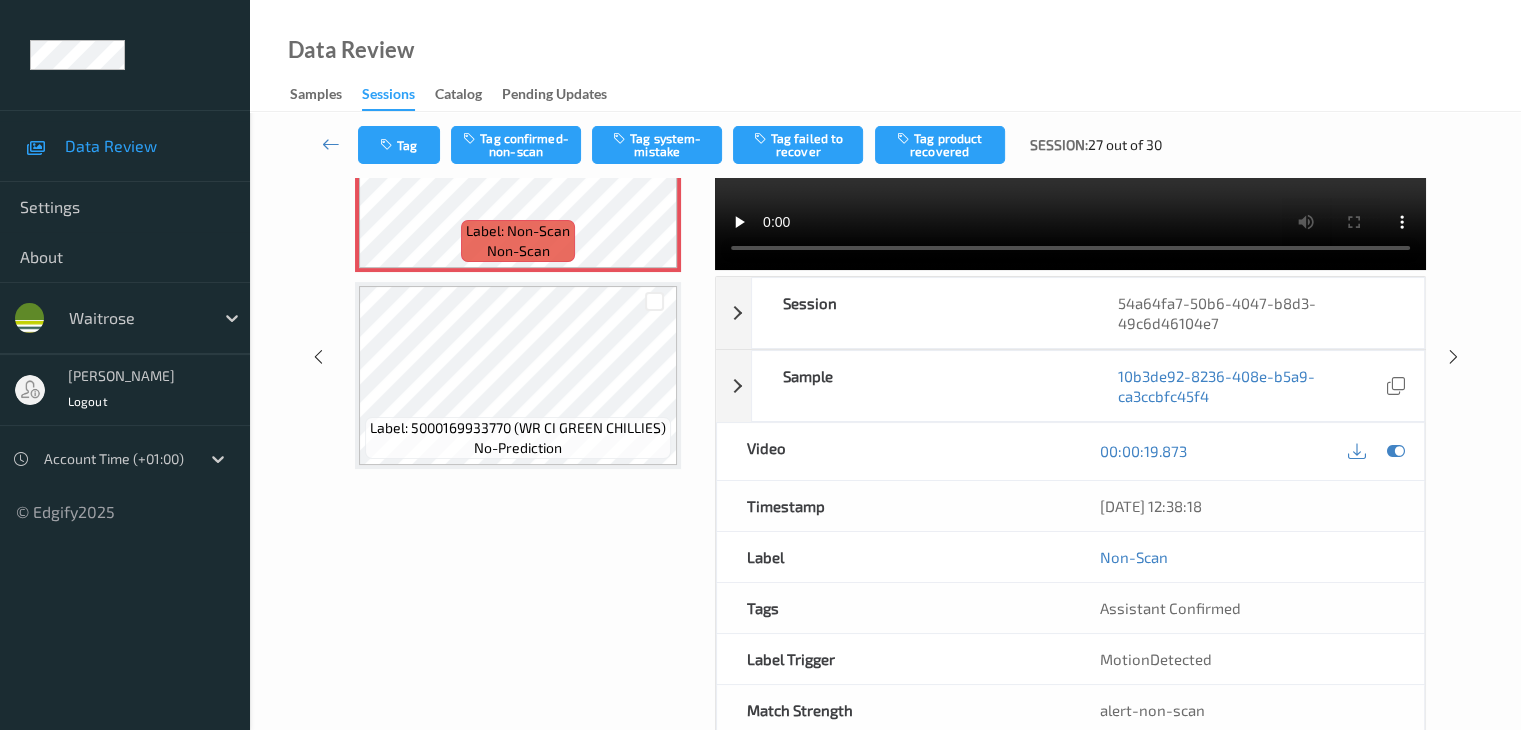 scroll, scrollTop: 0, scrollLeft: 0, axis: both 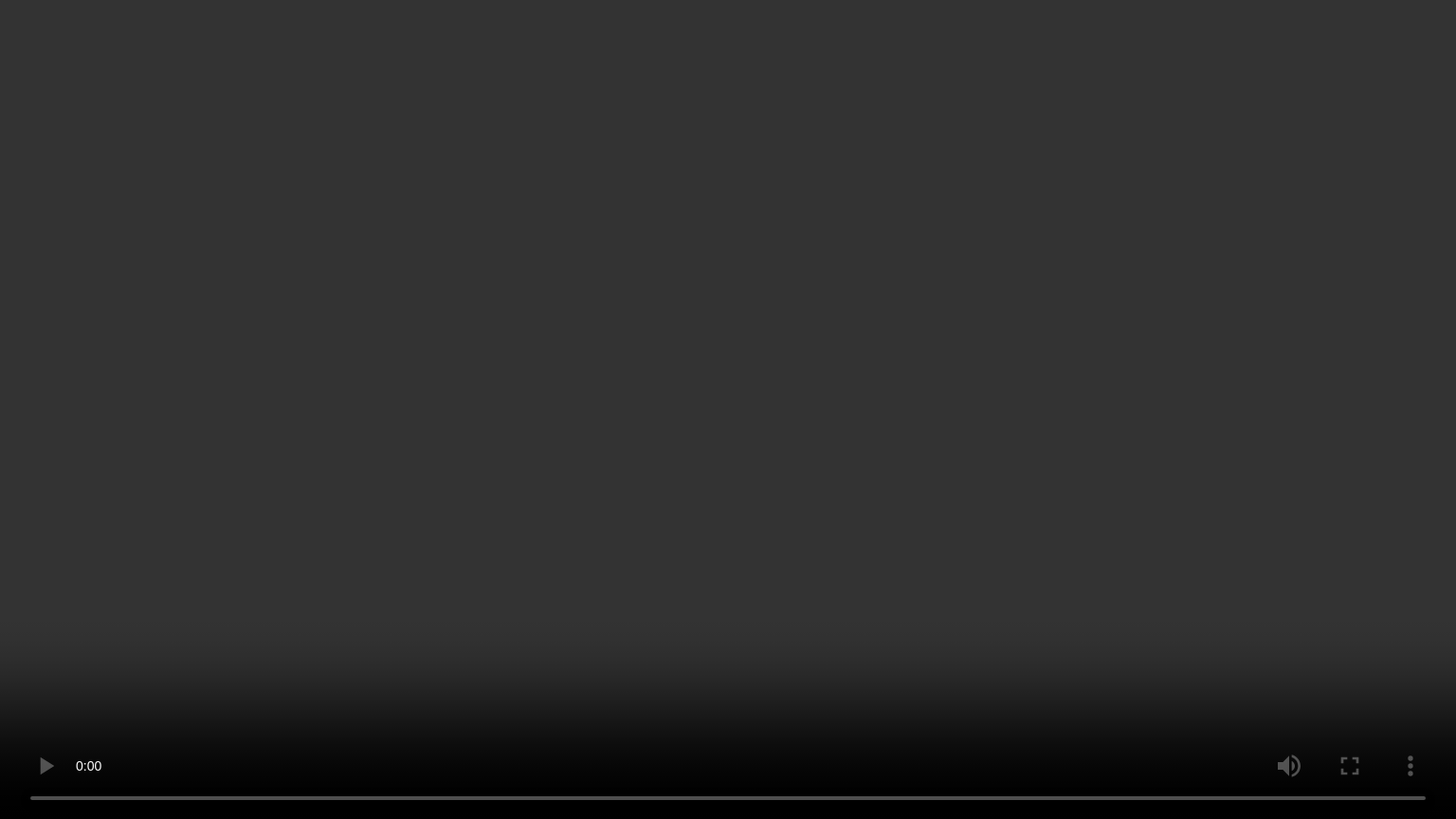 type 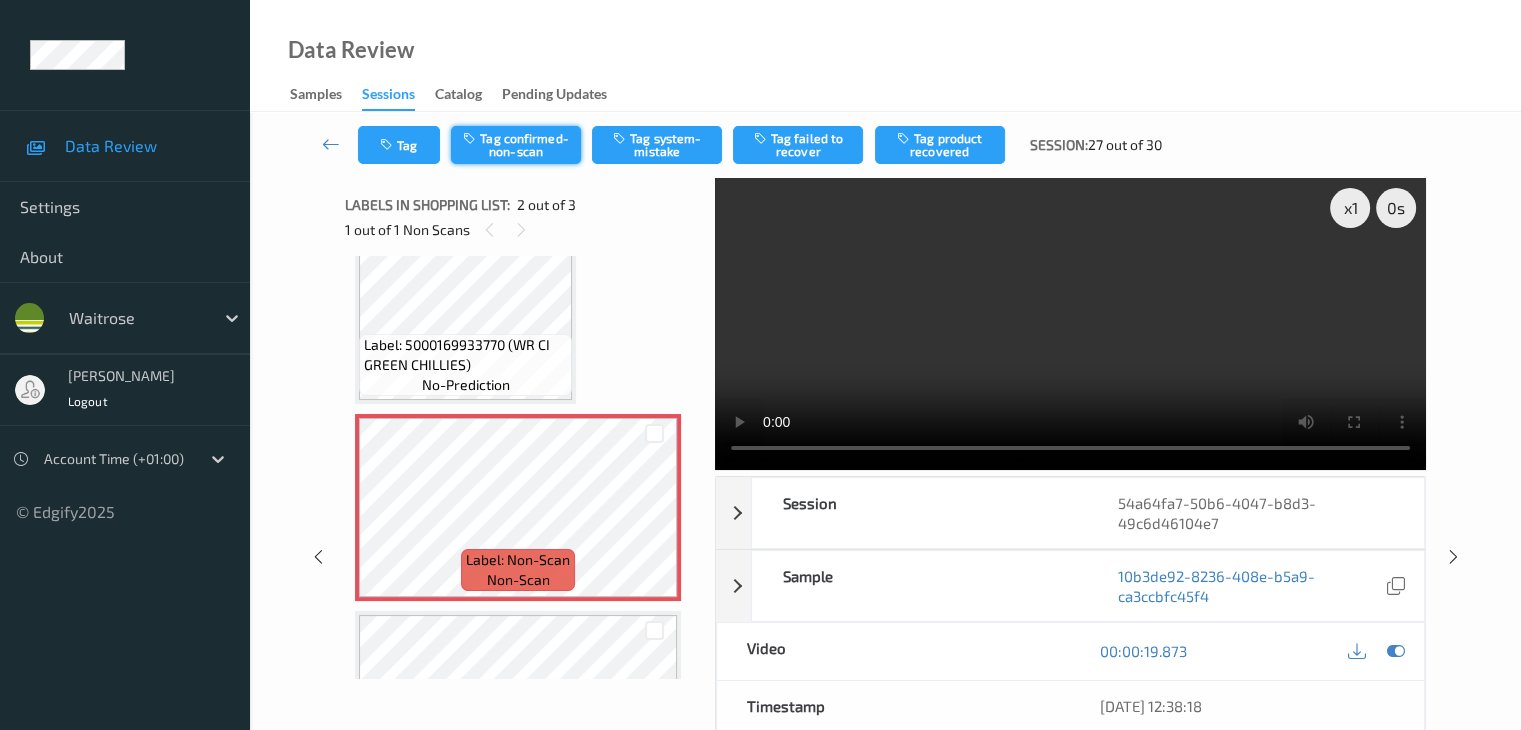 click on "Tag   confirmed-non-scan" at bounding box center (516, 145) 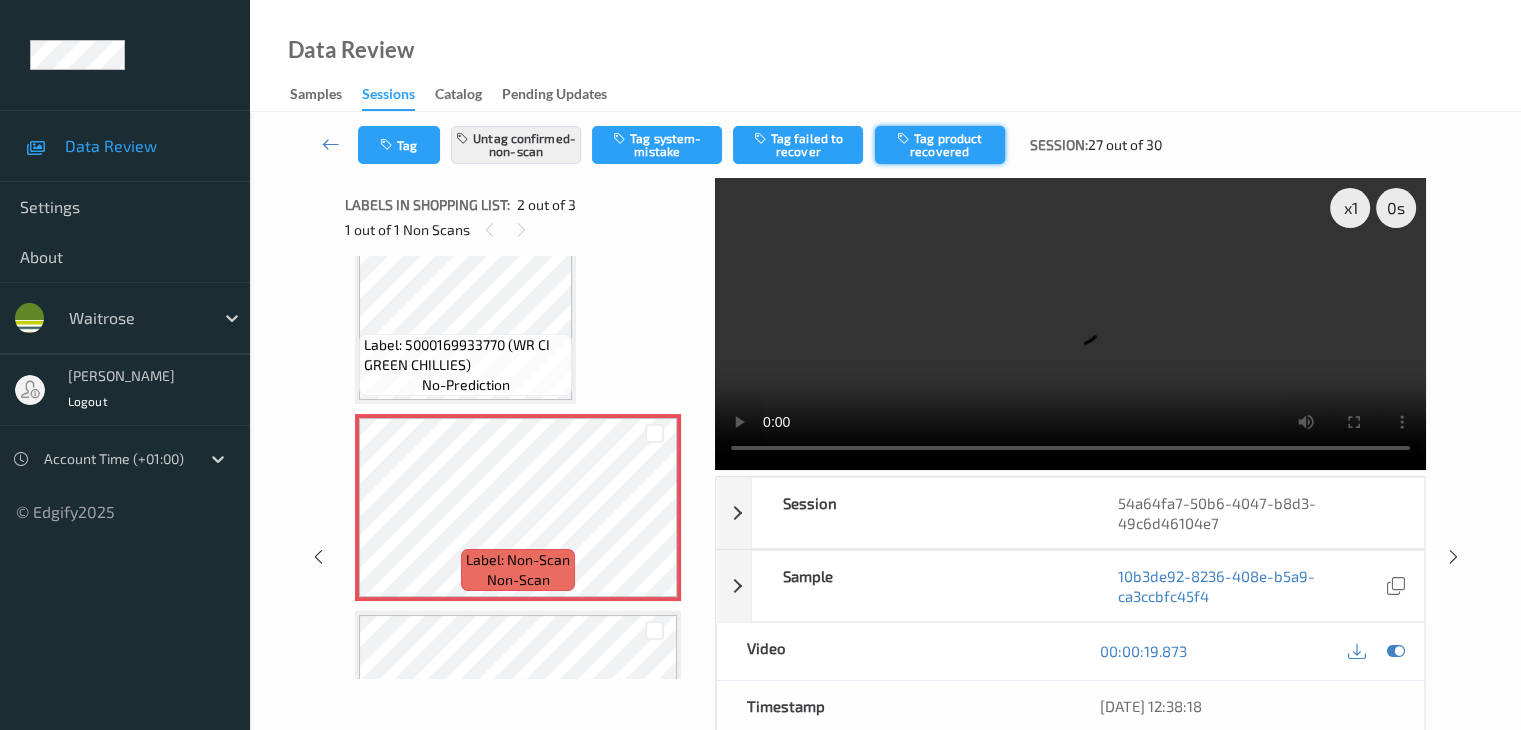 click at bounding box center [905, 138] 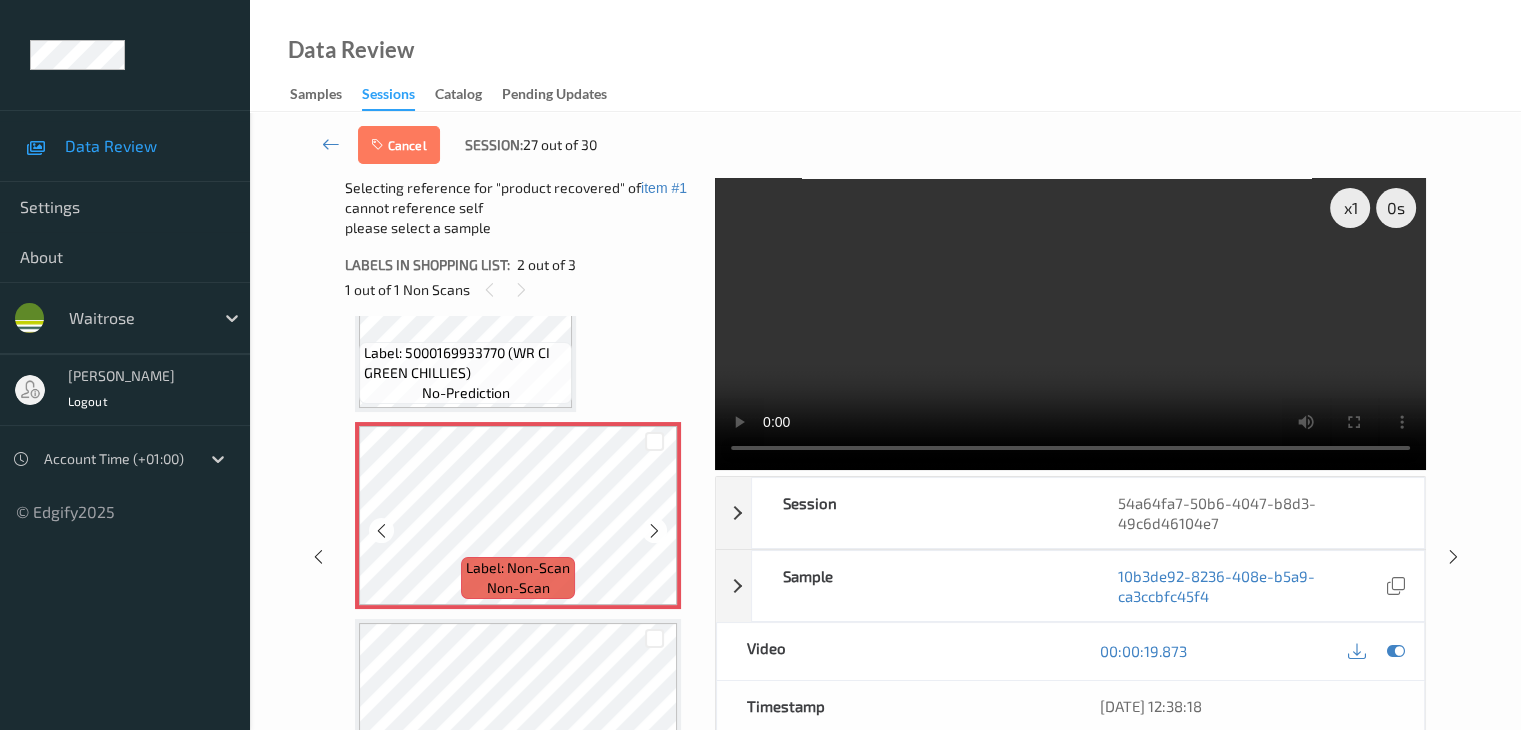 scroll, scrollTop: 199, scrollLeft: 0, axis: vertical 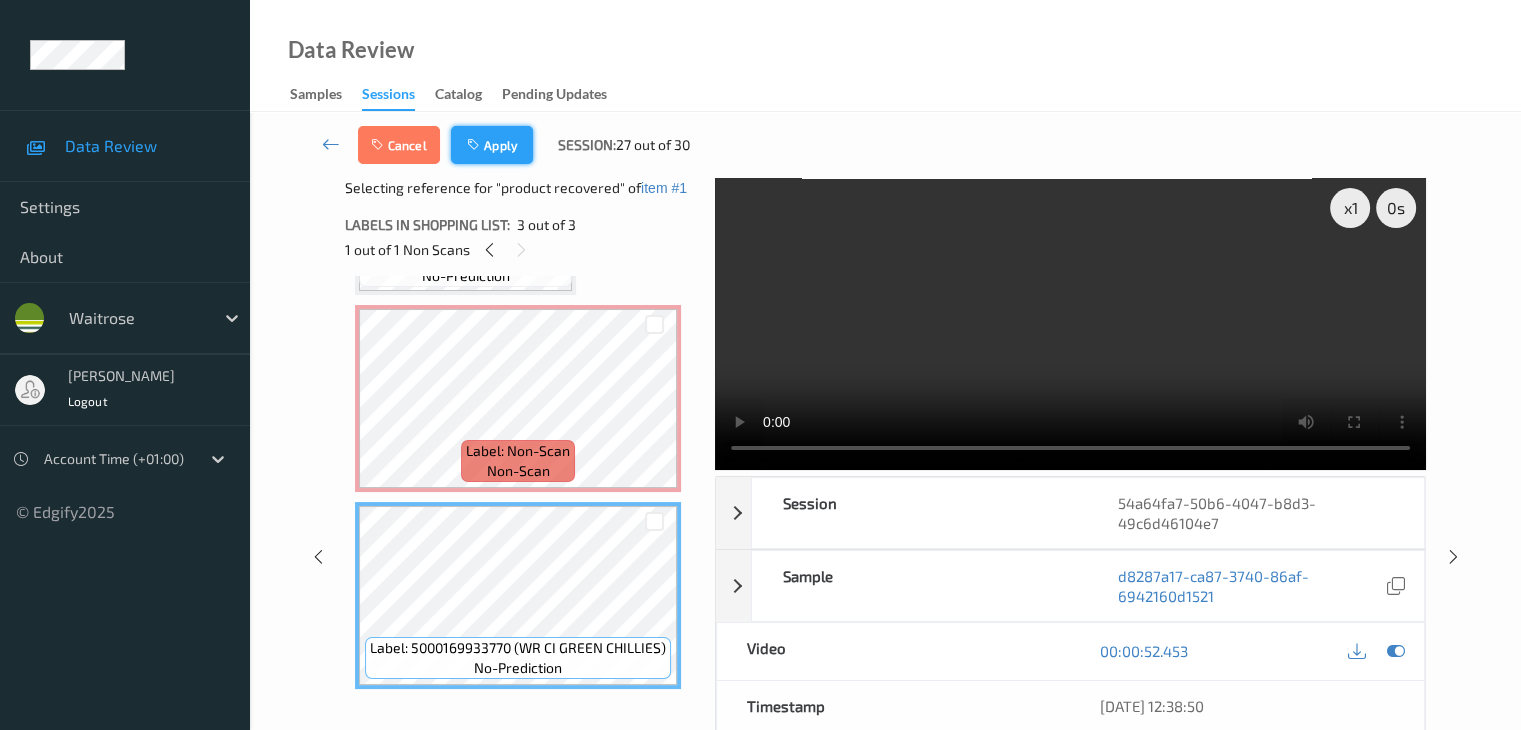 click on "Apply" at bounding box center [492, 145] 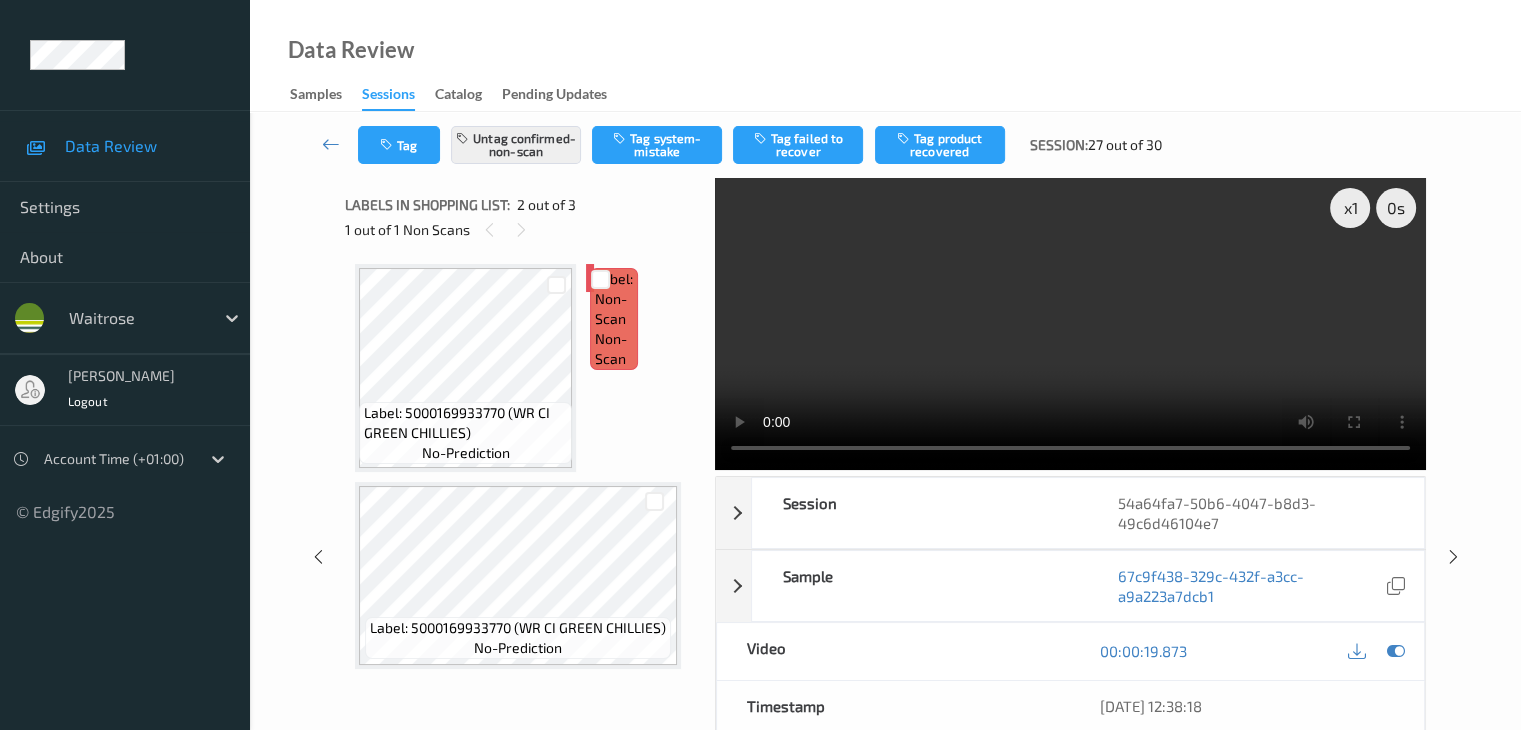 scroll, scrollTop: 10, scrollLeft: 0, axis: vertical 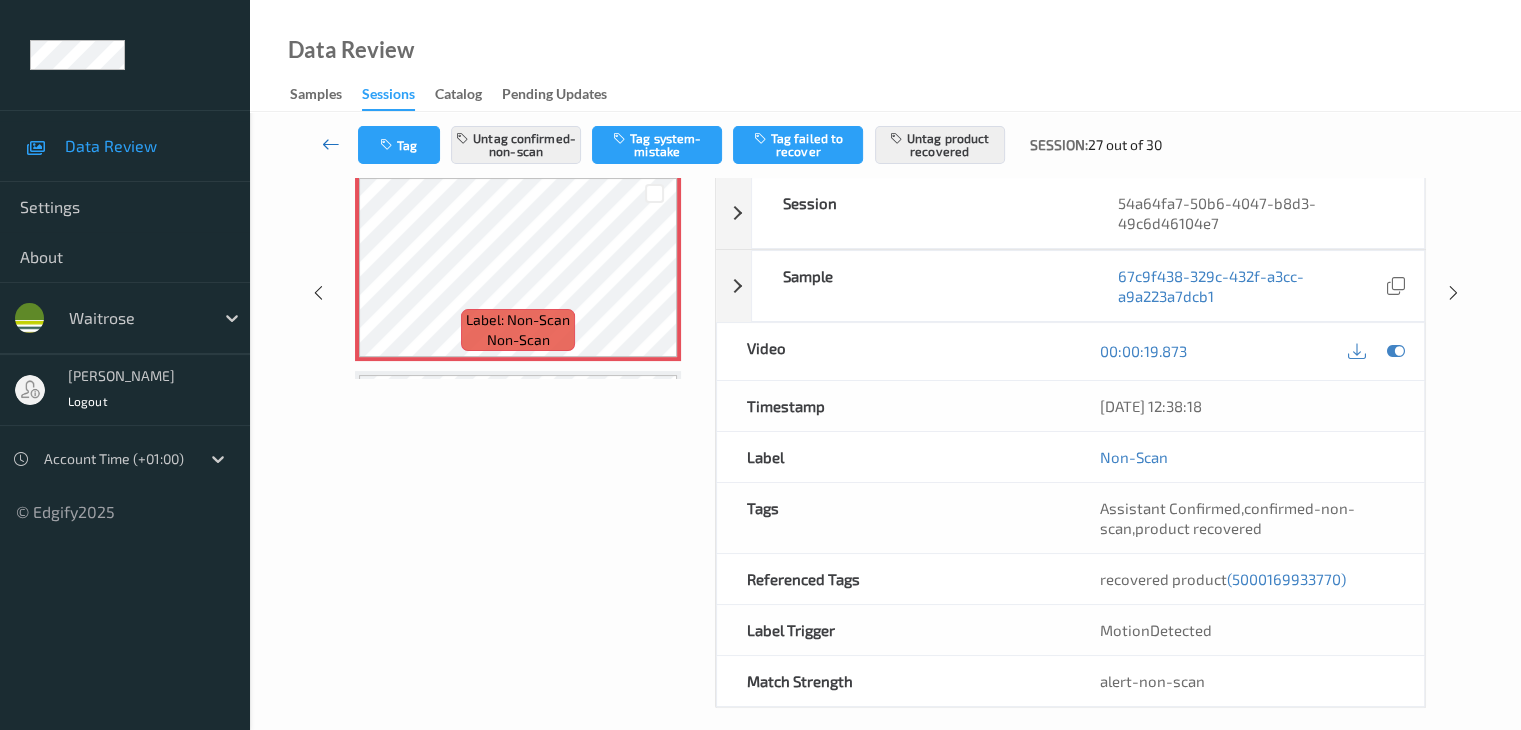click at bounding box center [331, 144] 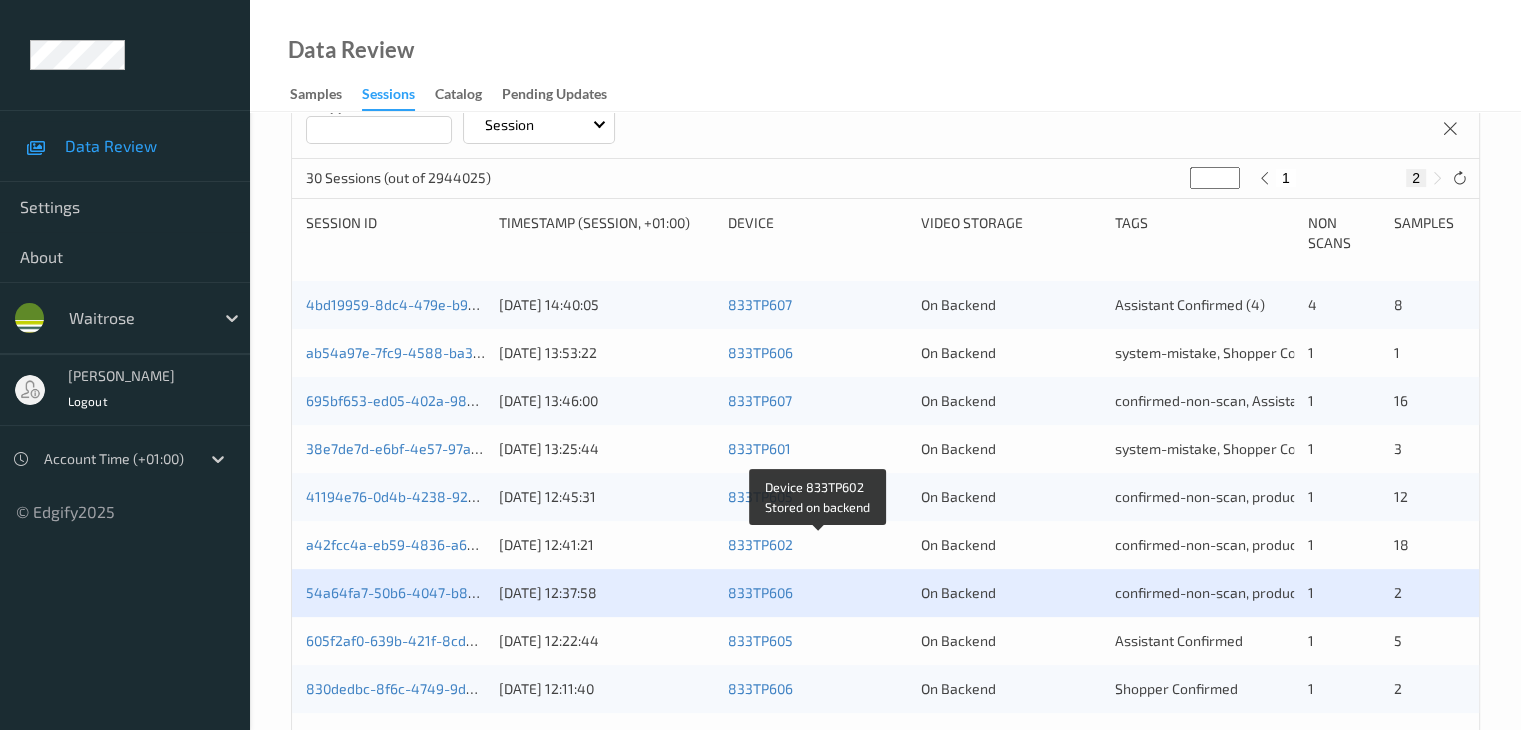 scroll, scrollTop: 400, scrollLeft: 0, axis: vertical 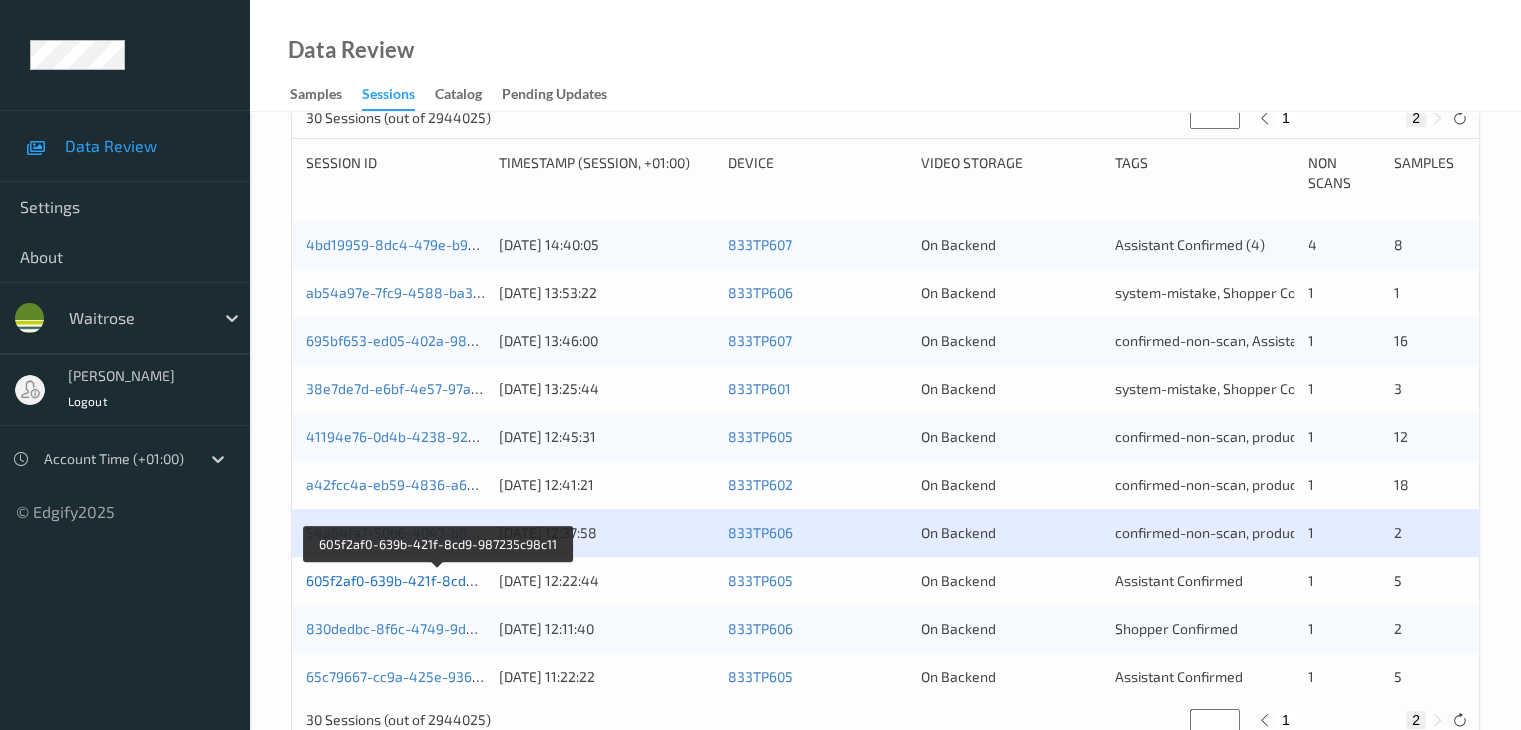 click on "605f2af0-639b-421f-8cd9-987235c98c11" at bounding box center (438, 580) 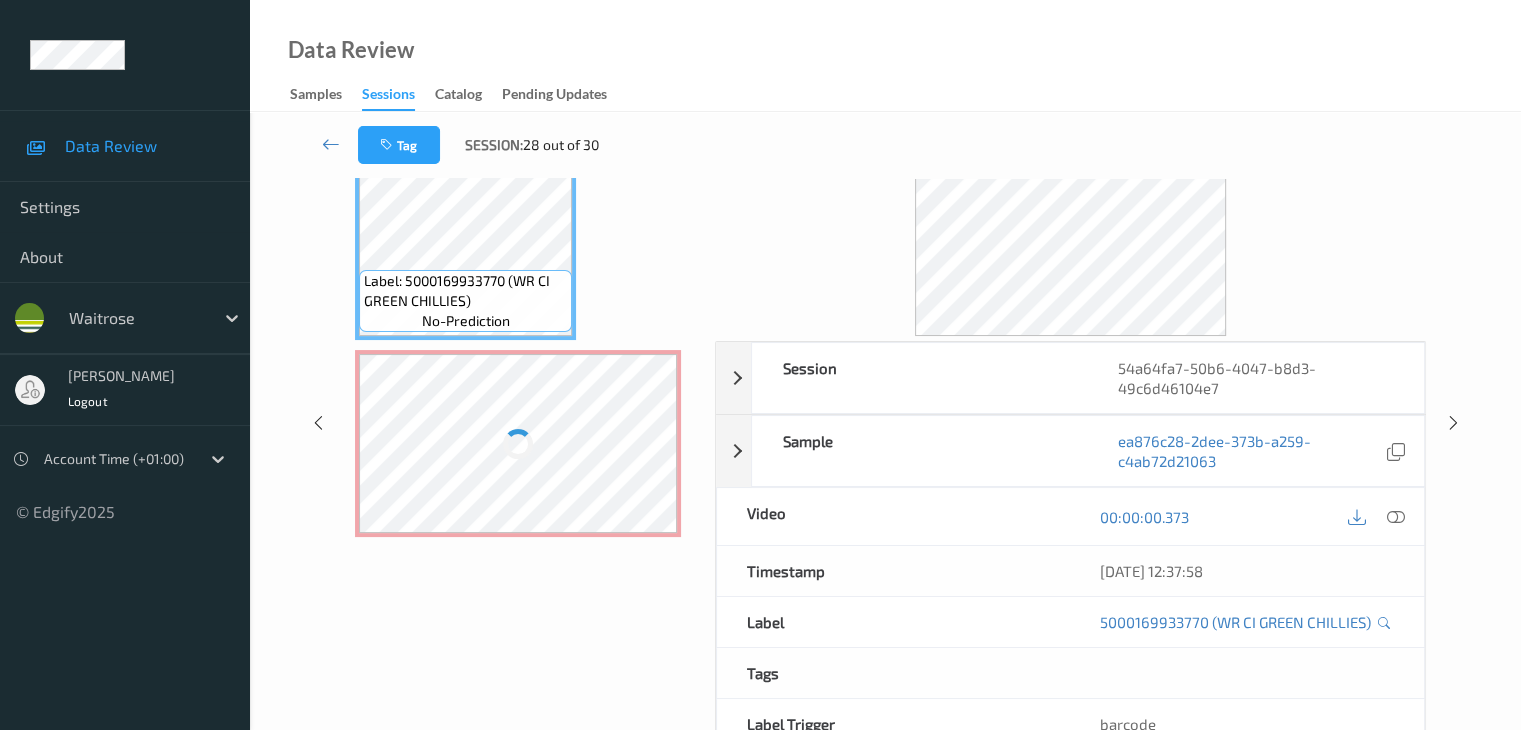 scroll, scrollTop: 0, scrollLeft: 0, axis: both 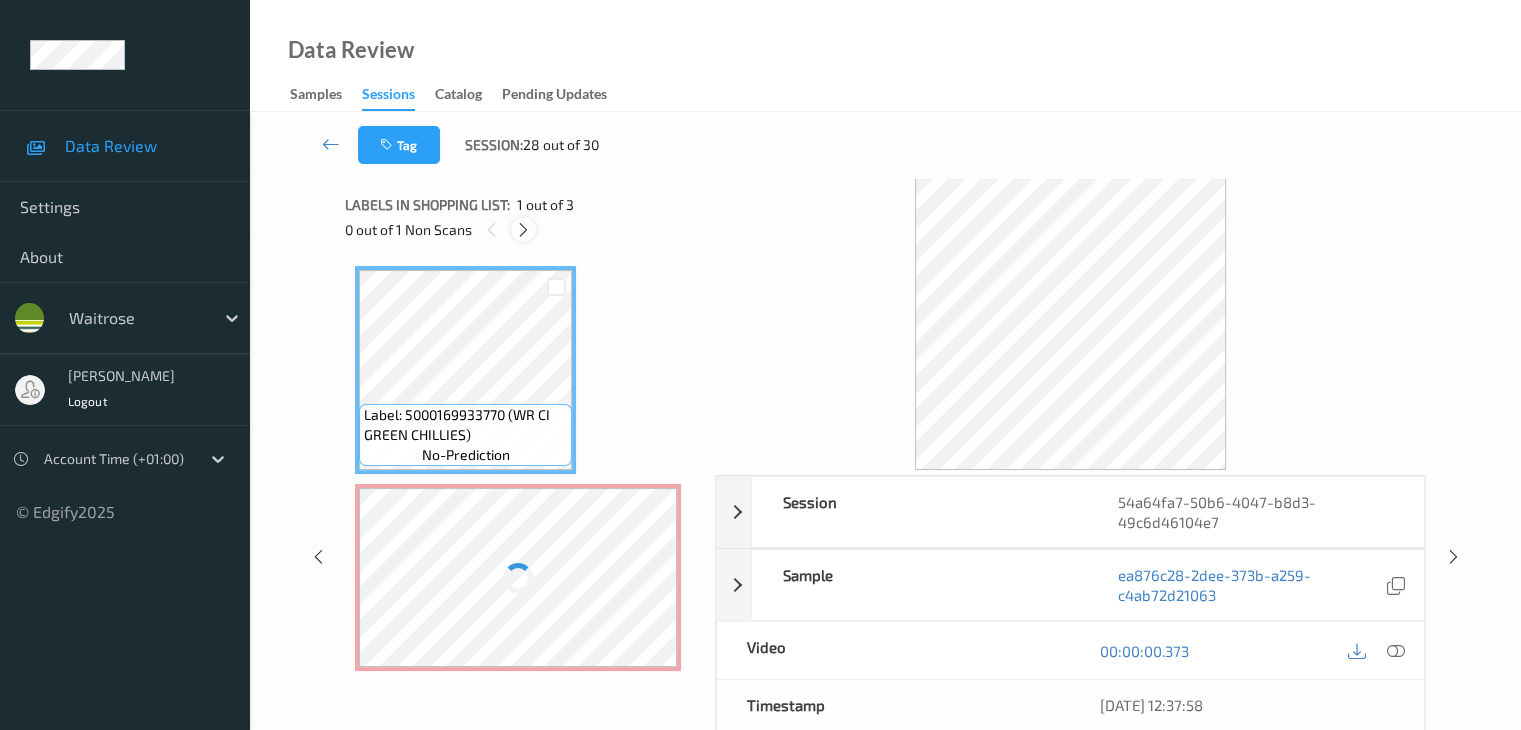 click at bounding box center (523, 230) 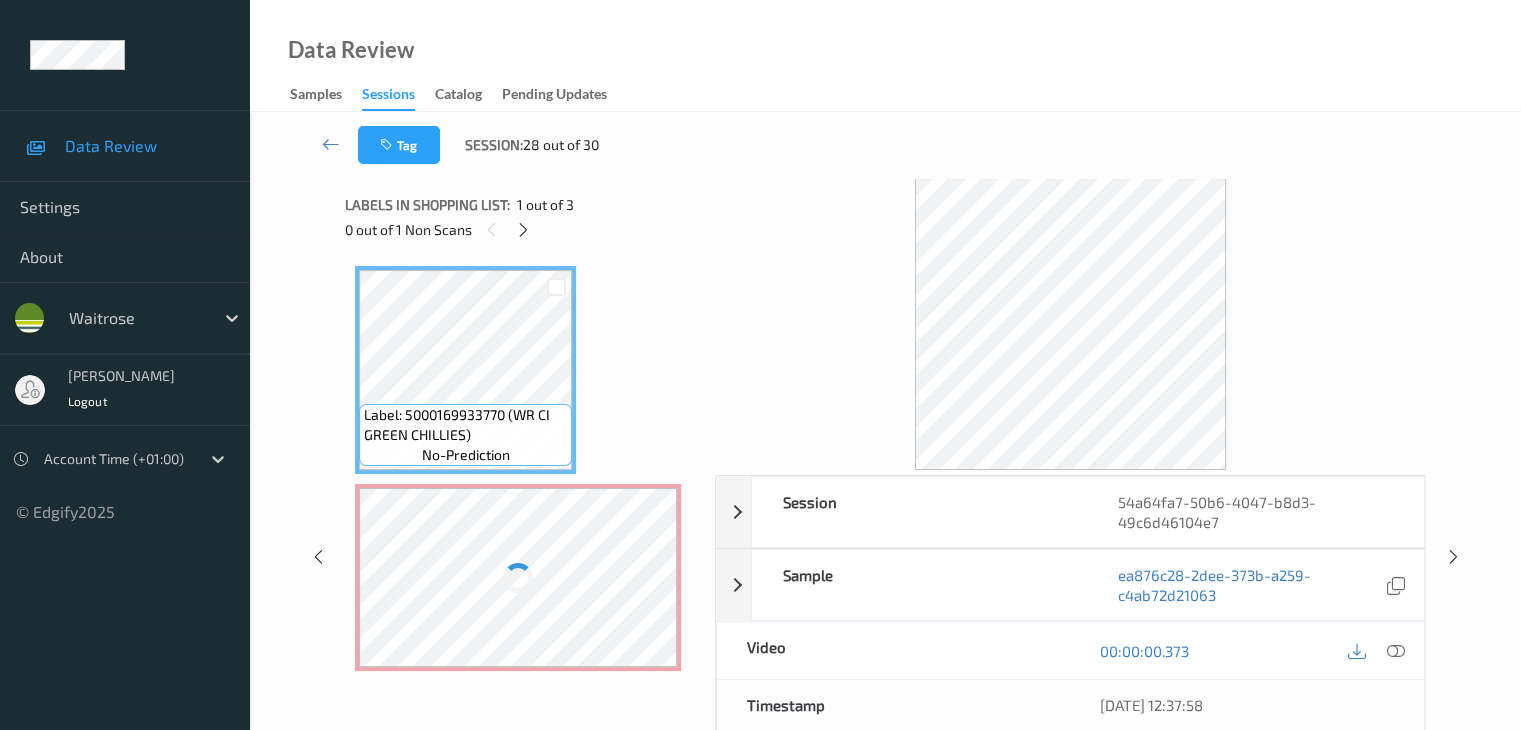 scroll, scrollTop: 10, scrollLeft: 0, axis: vertical 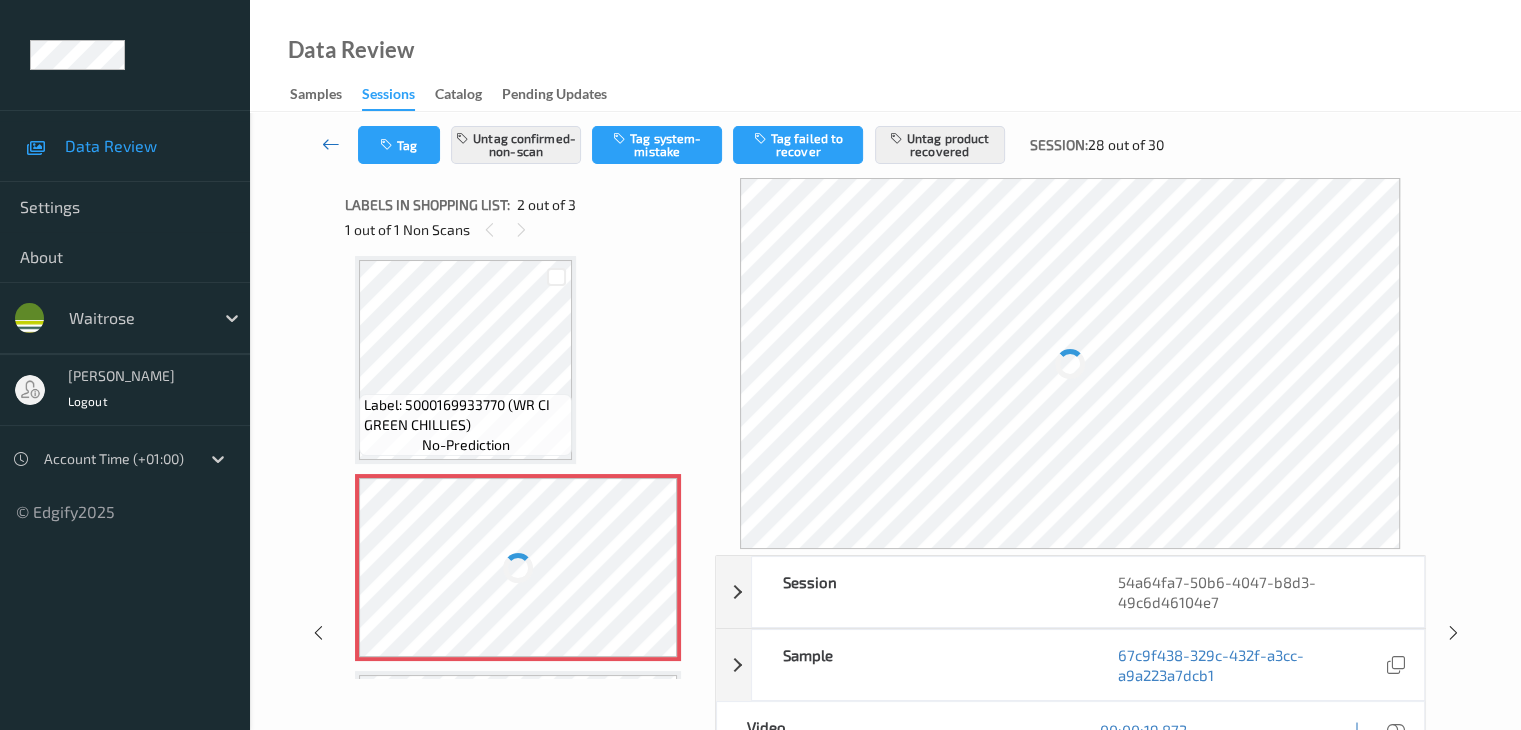click at bounding box center [331, 144] 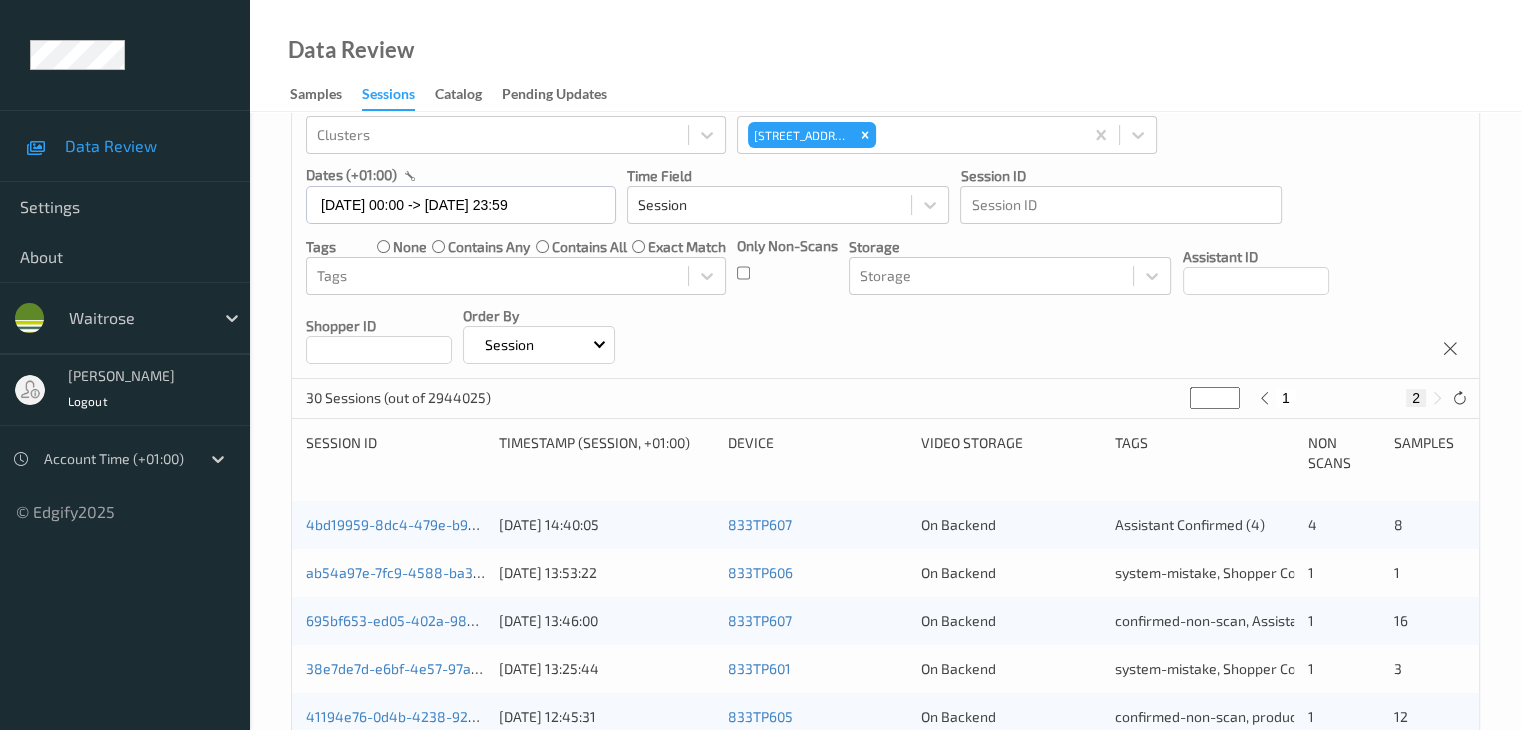 scroll, scrollTop: 400, scrollLeft: 0, axis: vertical 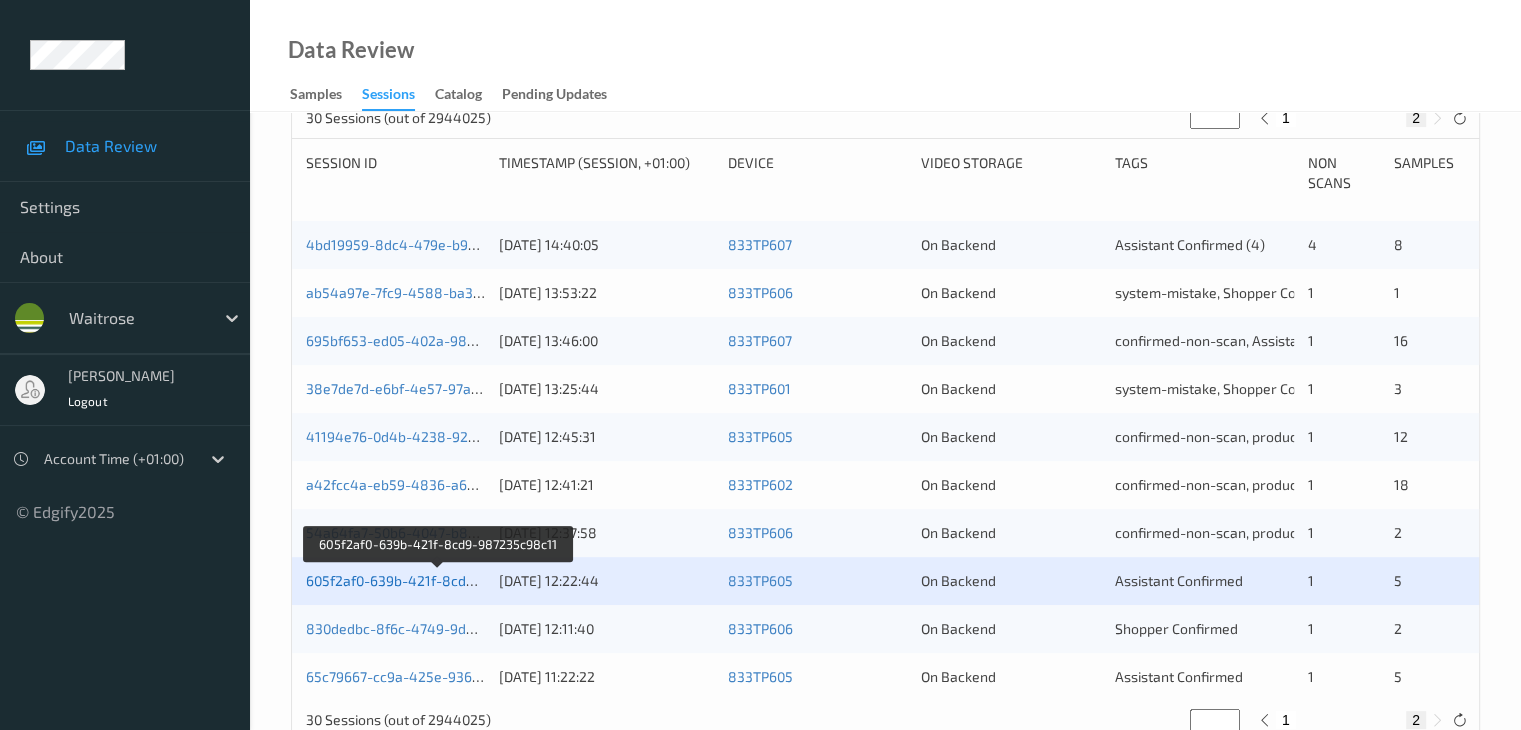 click on "605f2af0-639b-421f-8cd9-987235c98c11" at bounding box center [438, 580] 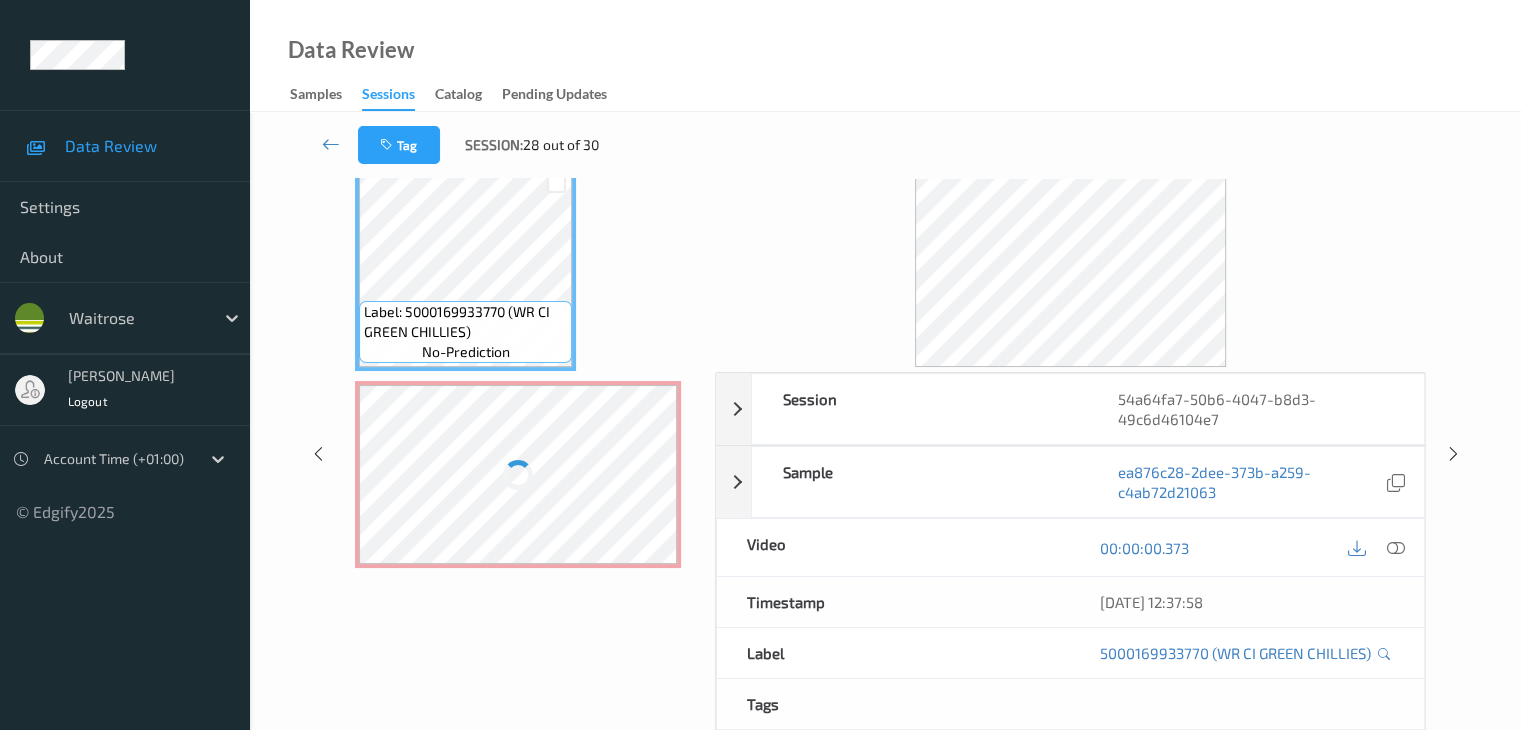 scroll, scrollTop: 44, scrollLeft: 0, axis: vertical 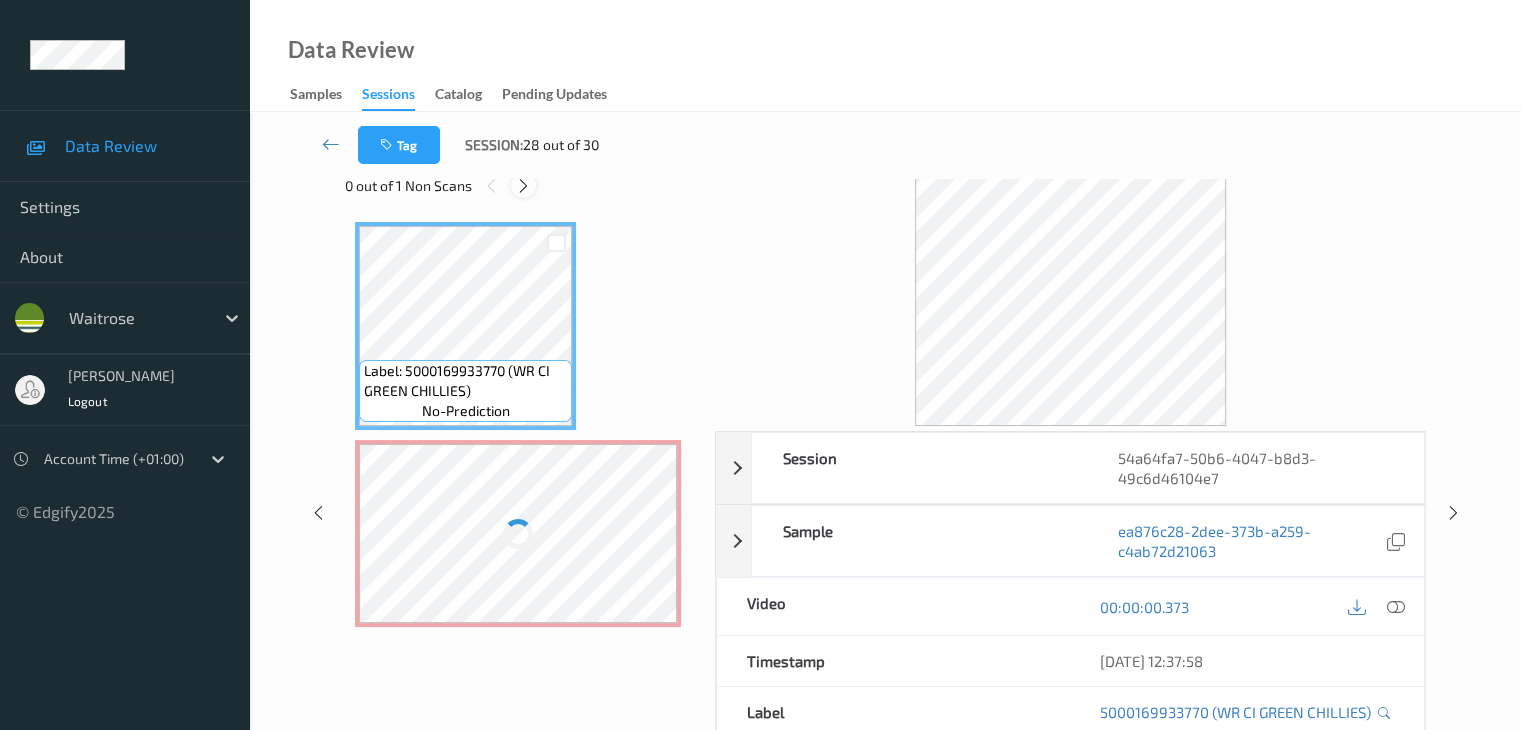 click at bounding box center (523, 186) 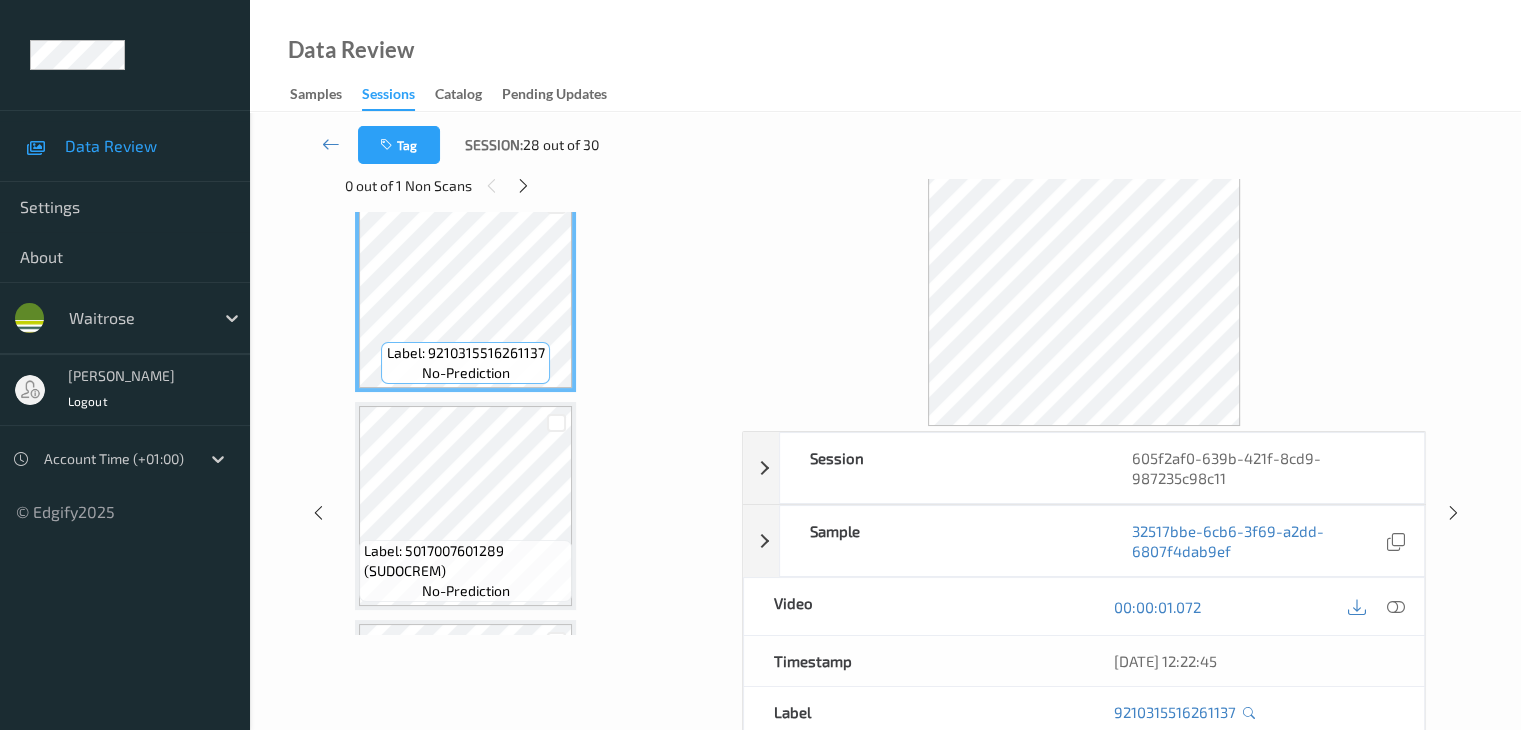 scroll, scrollTop: 310, scrollLeft: 0, axis: vertical 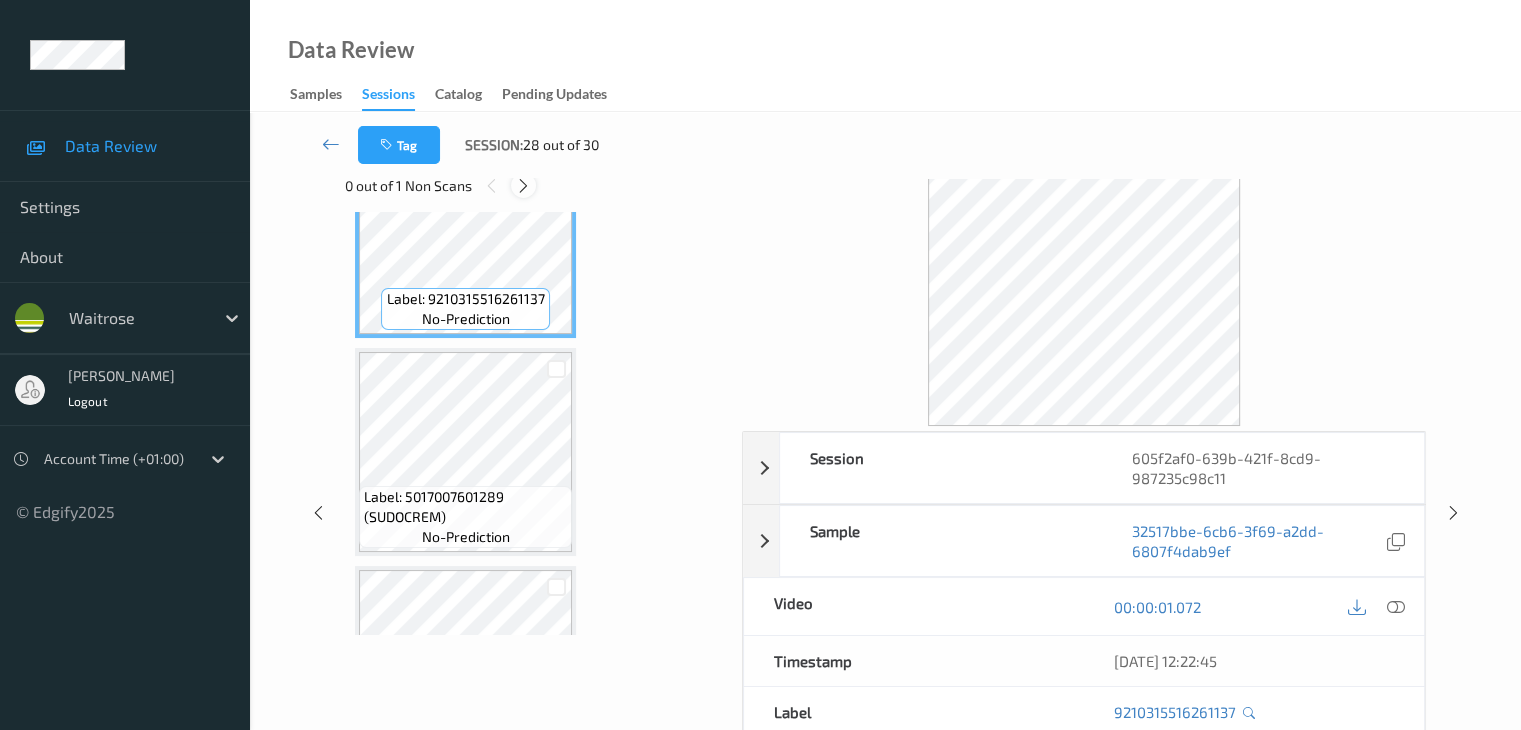 click at bounding box center (523, 186) 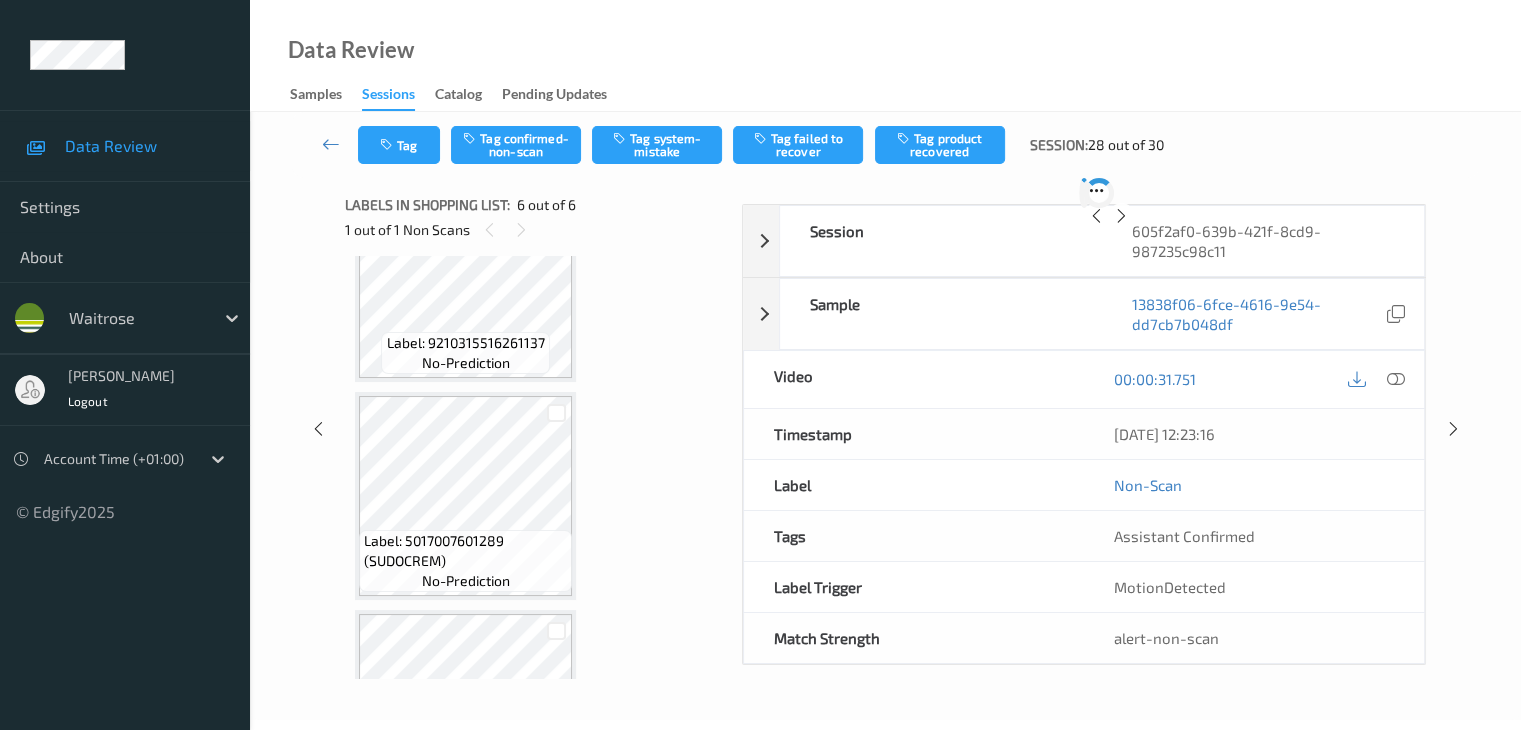 scroll, scrollTop: 882, scrollLeft: 0, axis: vertical 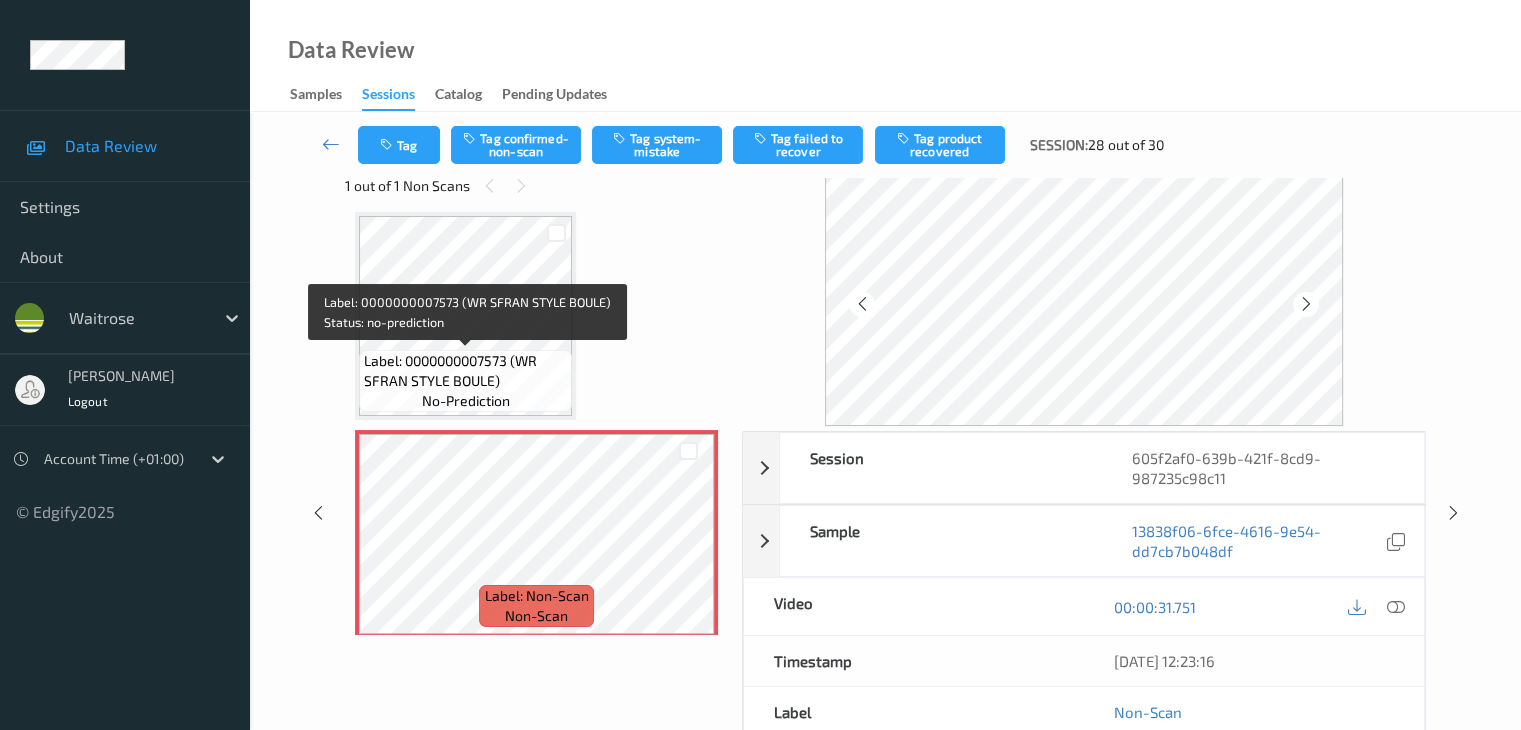 click on "Label: 0000000007573 (WR SFRAN STYLE BOULE)" at bounding box center [465, 371] 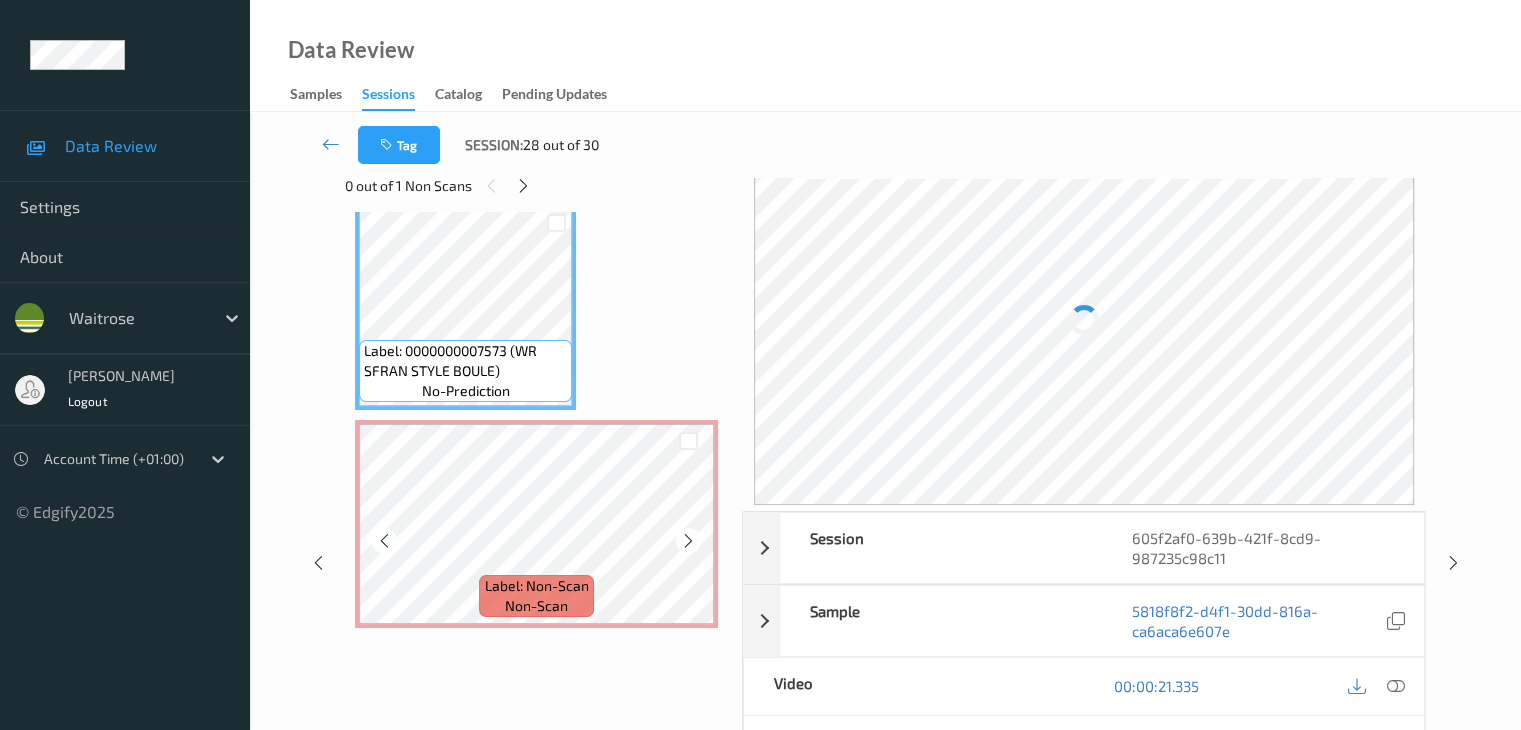 scroll, scrollTop: 895, scrollLeft: 0, axis: vertical 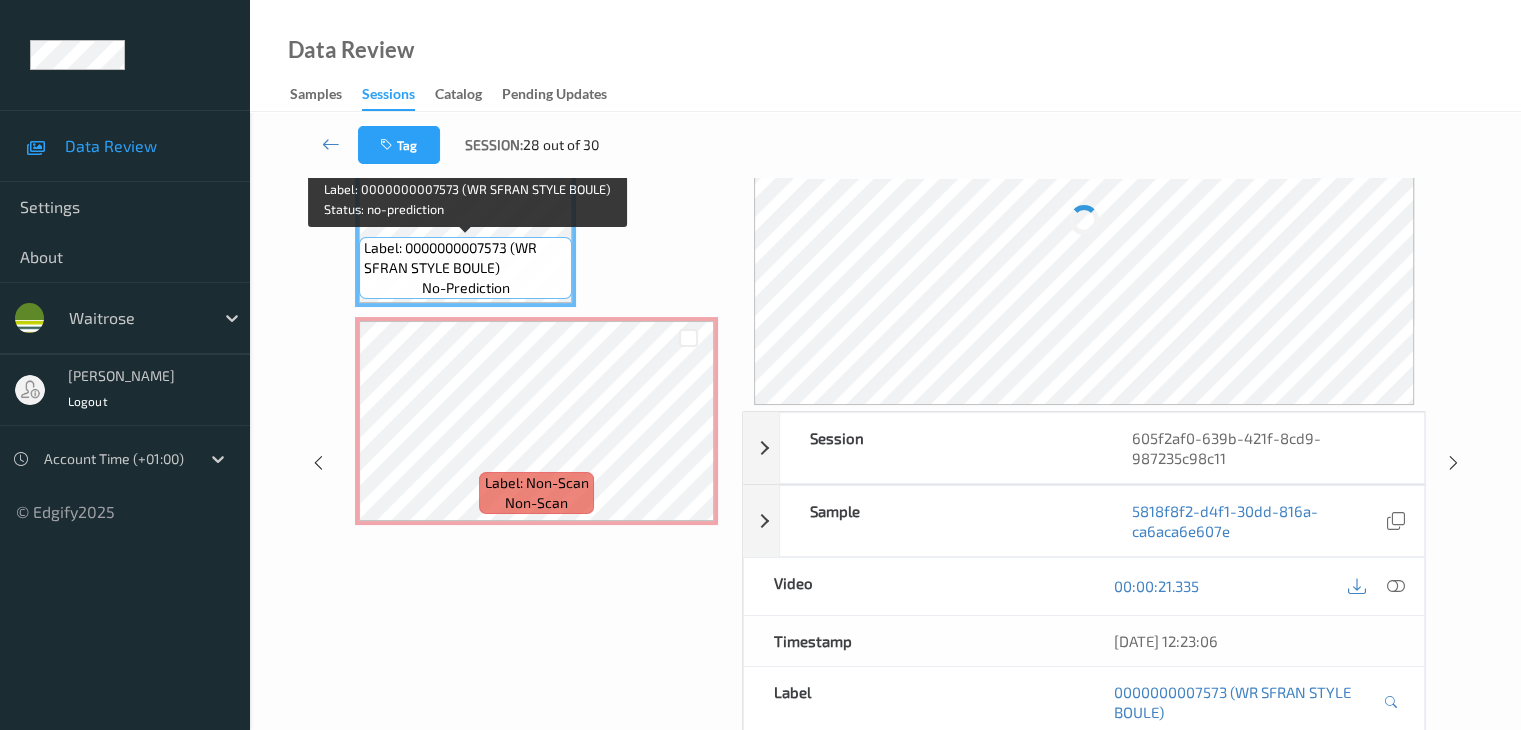 click on "Label: 0000000007573 (WR SFRAN STYLE BOULE)" at bounding box center (465, 258) 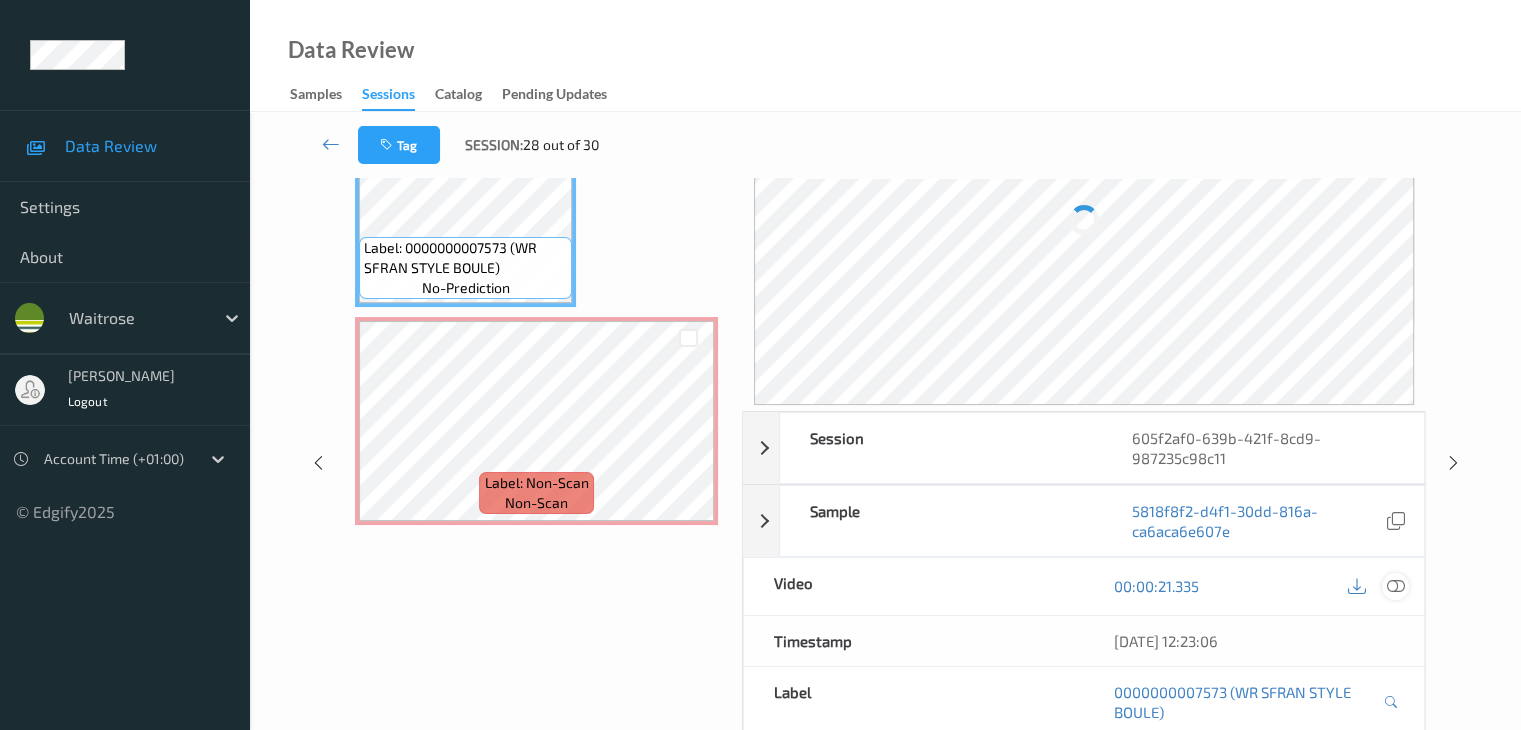 click at bounding box center [1395, 586] 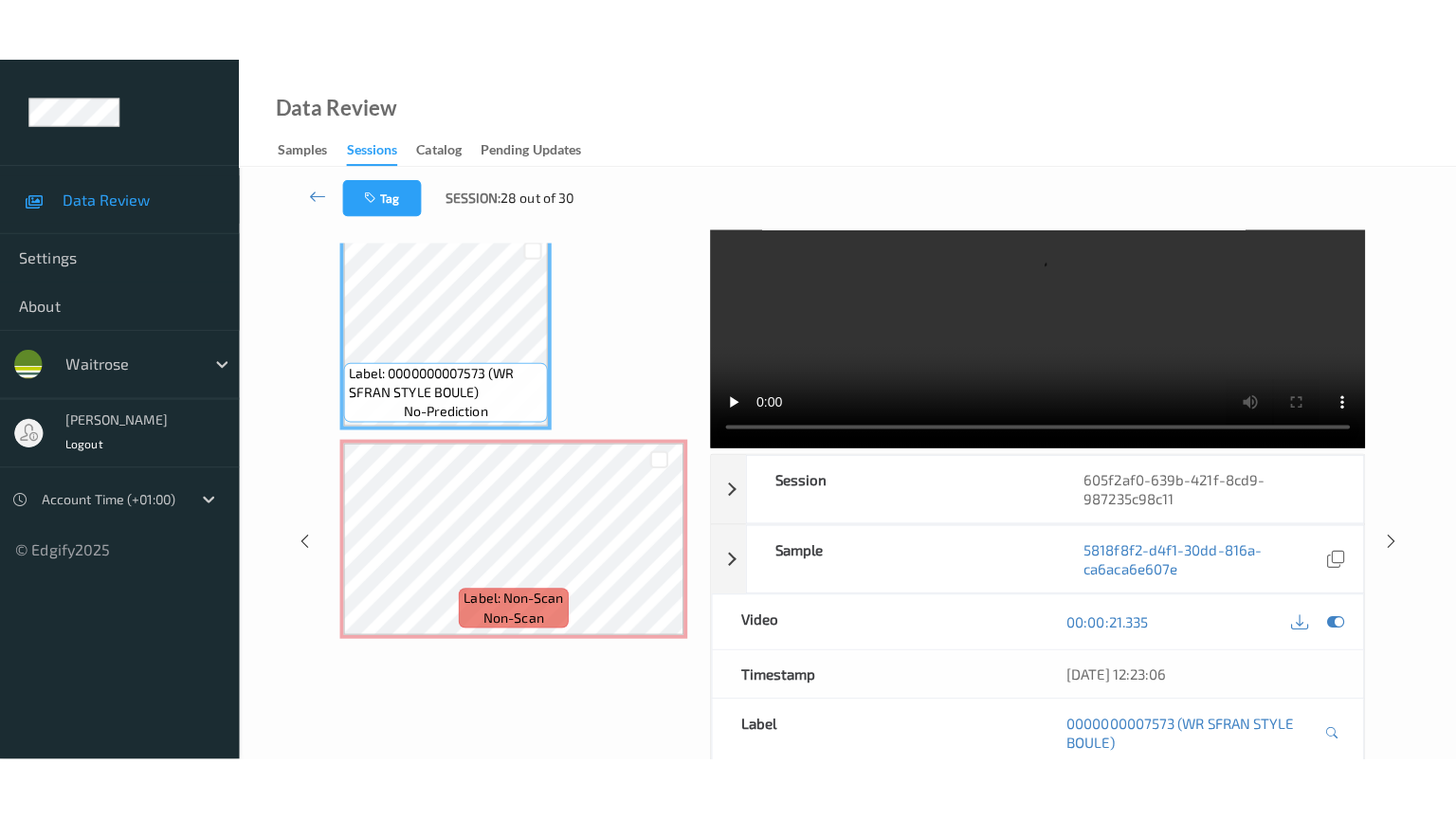 scroll, scrollTop: 0, scrollLeft: 0, axis: both 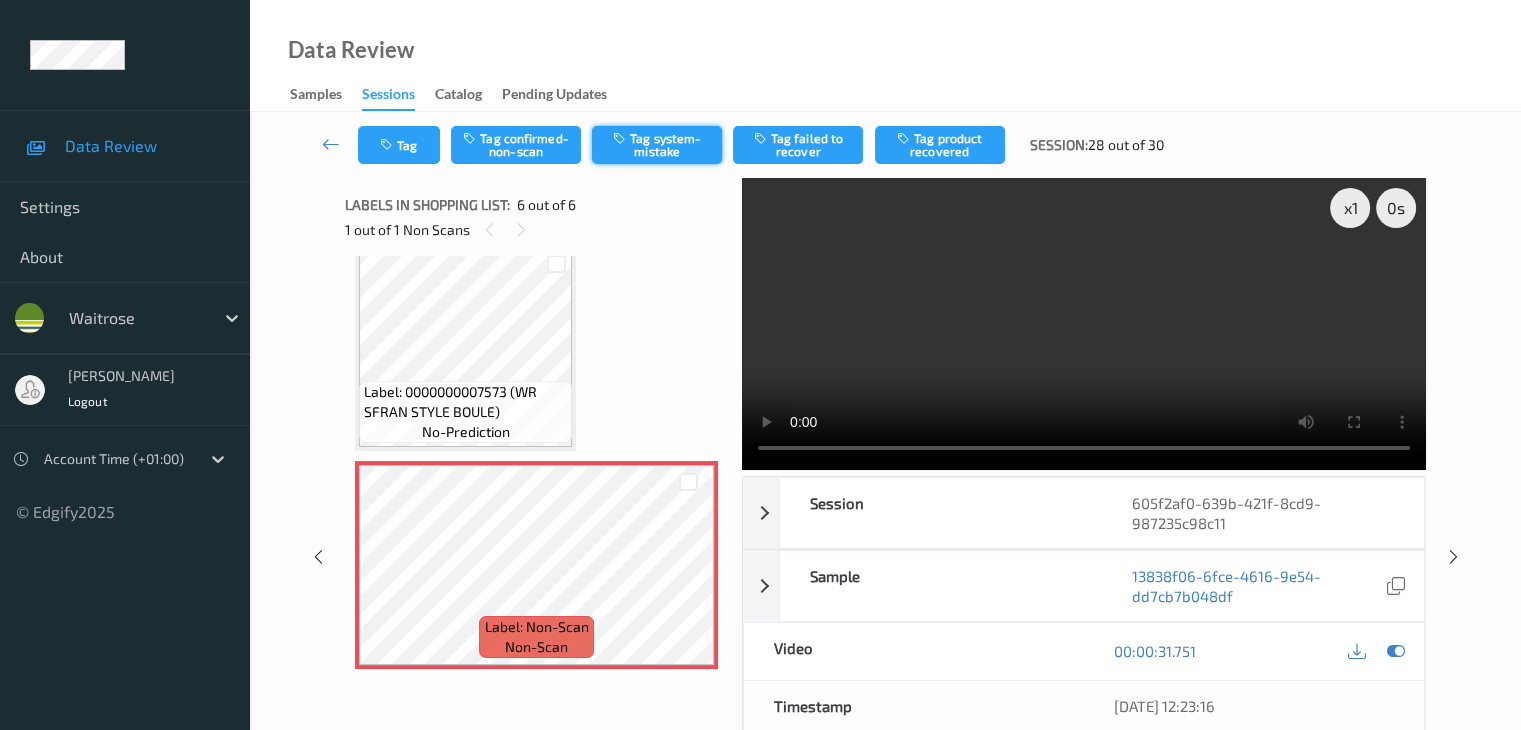 click on "Tag   system-mistake" at bounding box center [657, 145] 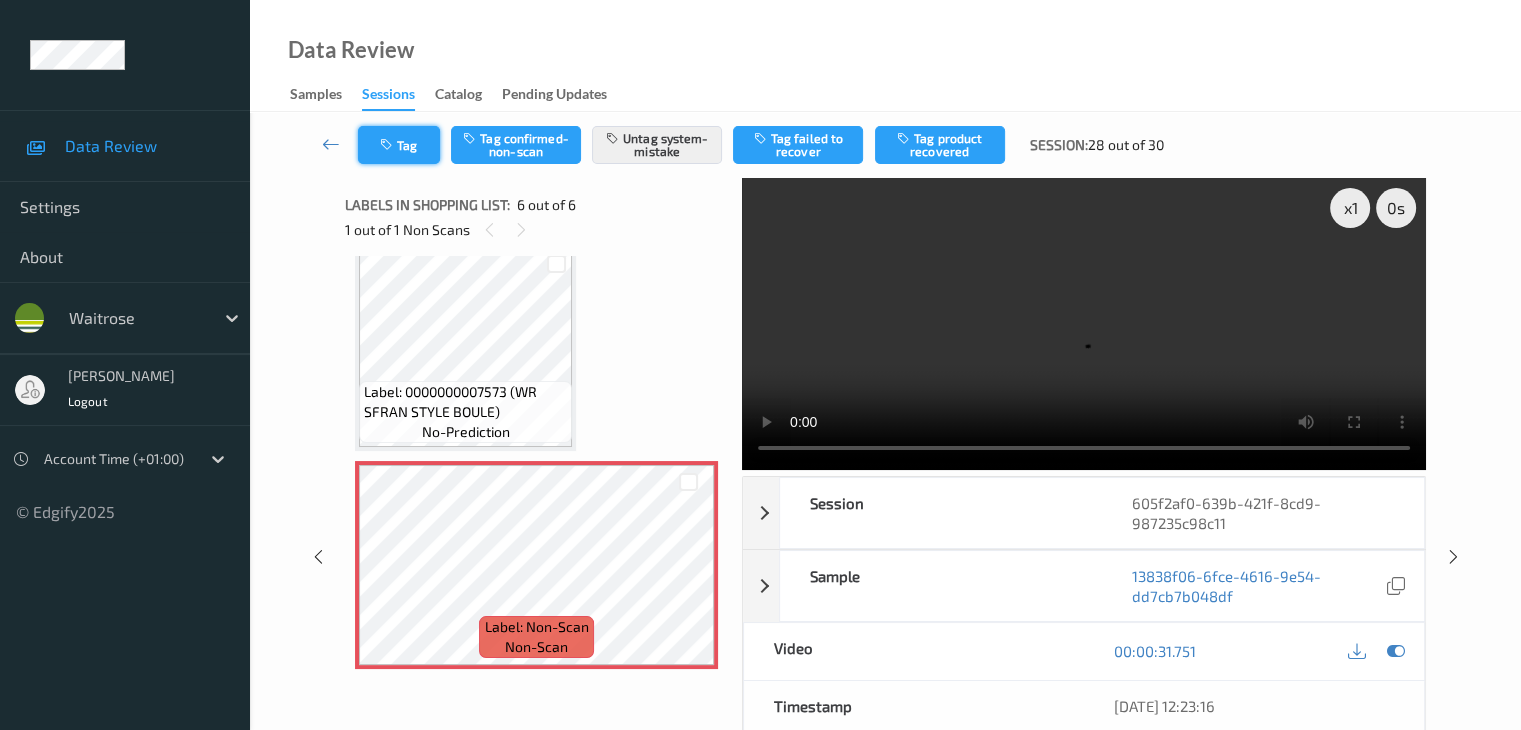 click on "Tag" at bounding box center [399, 145] 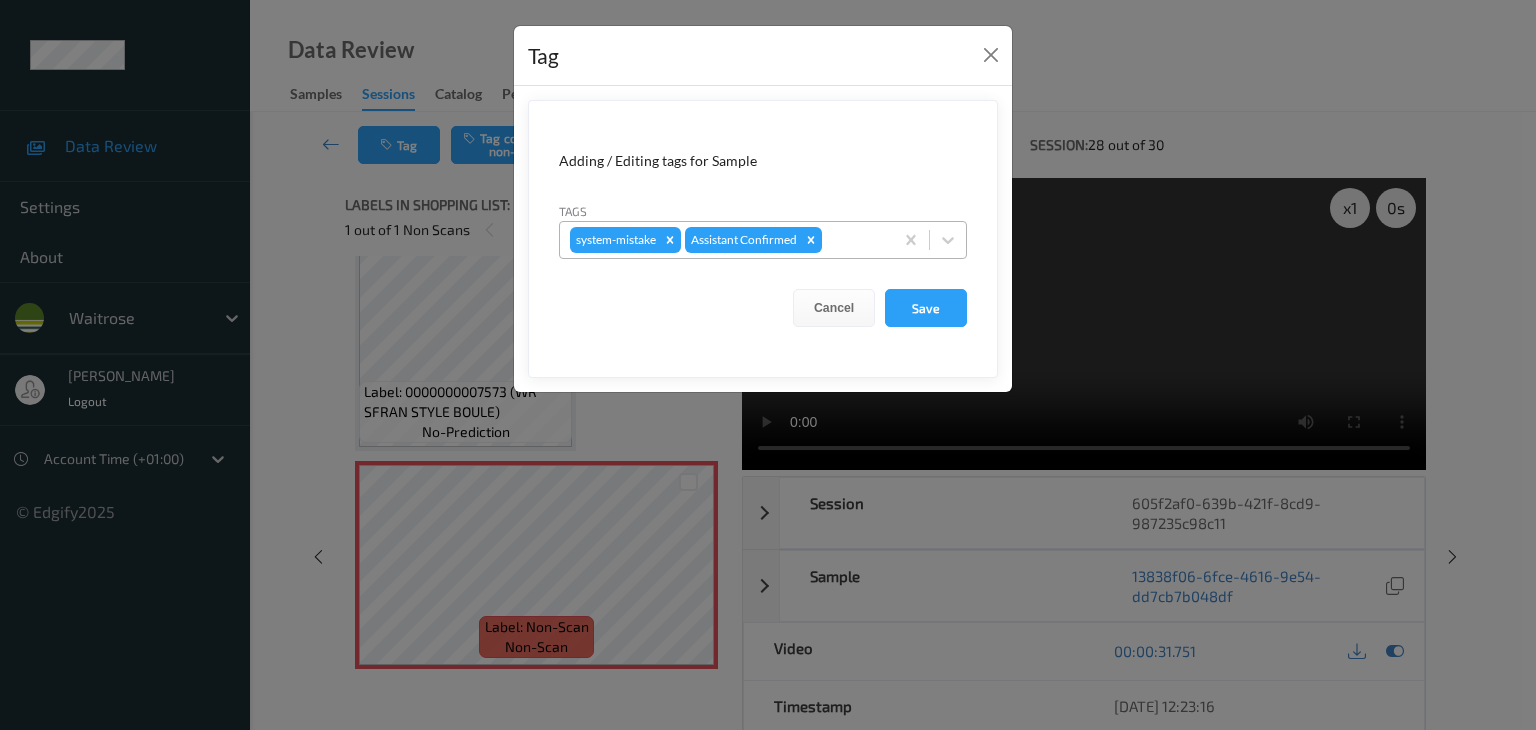 click at bounding box center [854, 240] 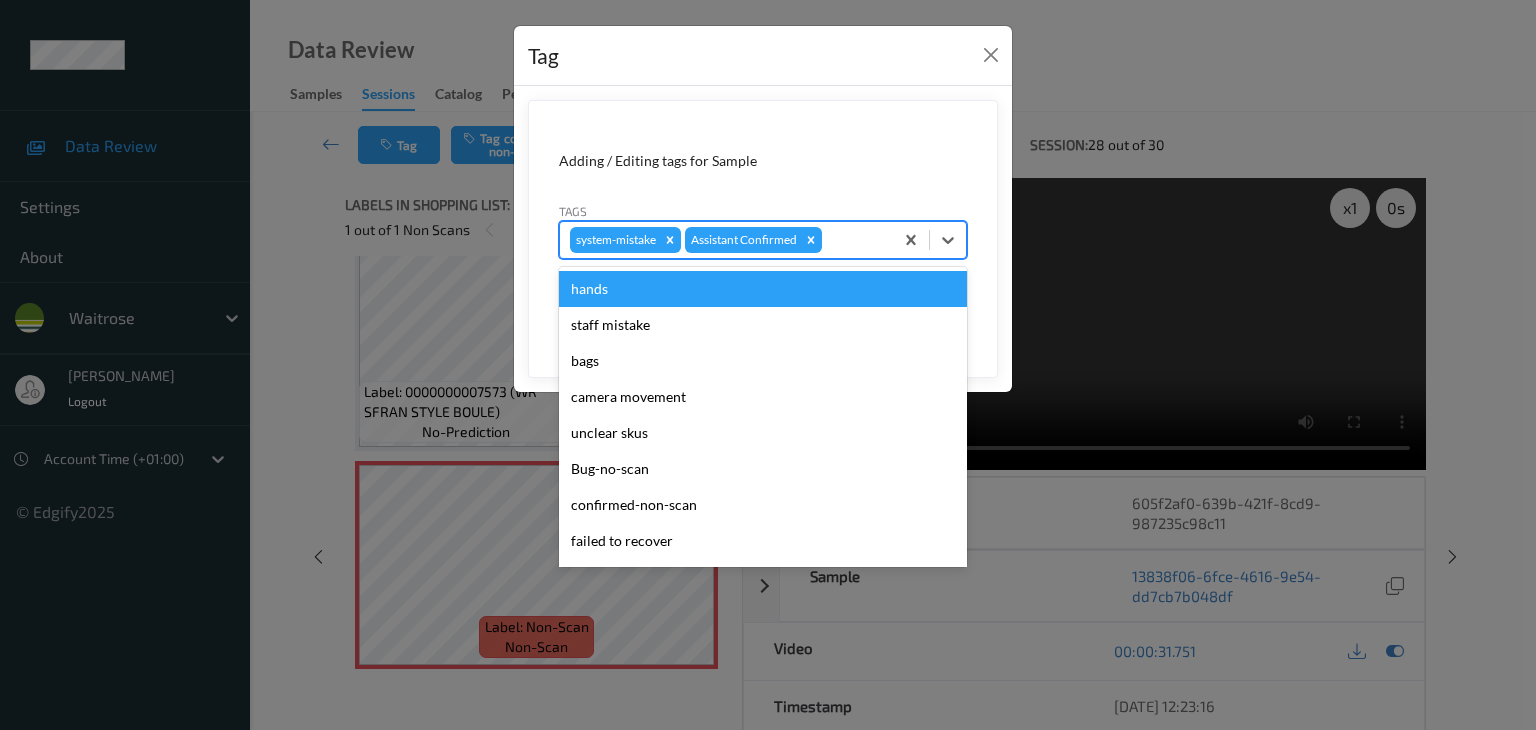 type on "u" 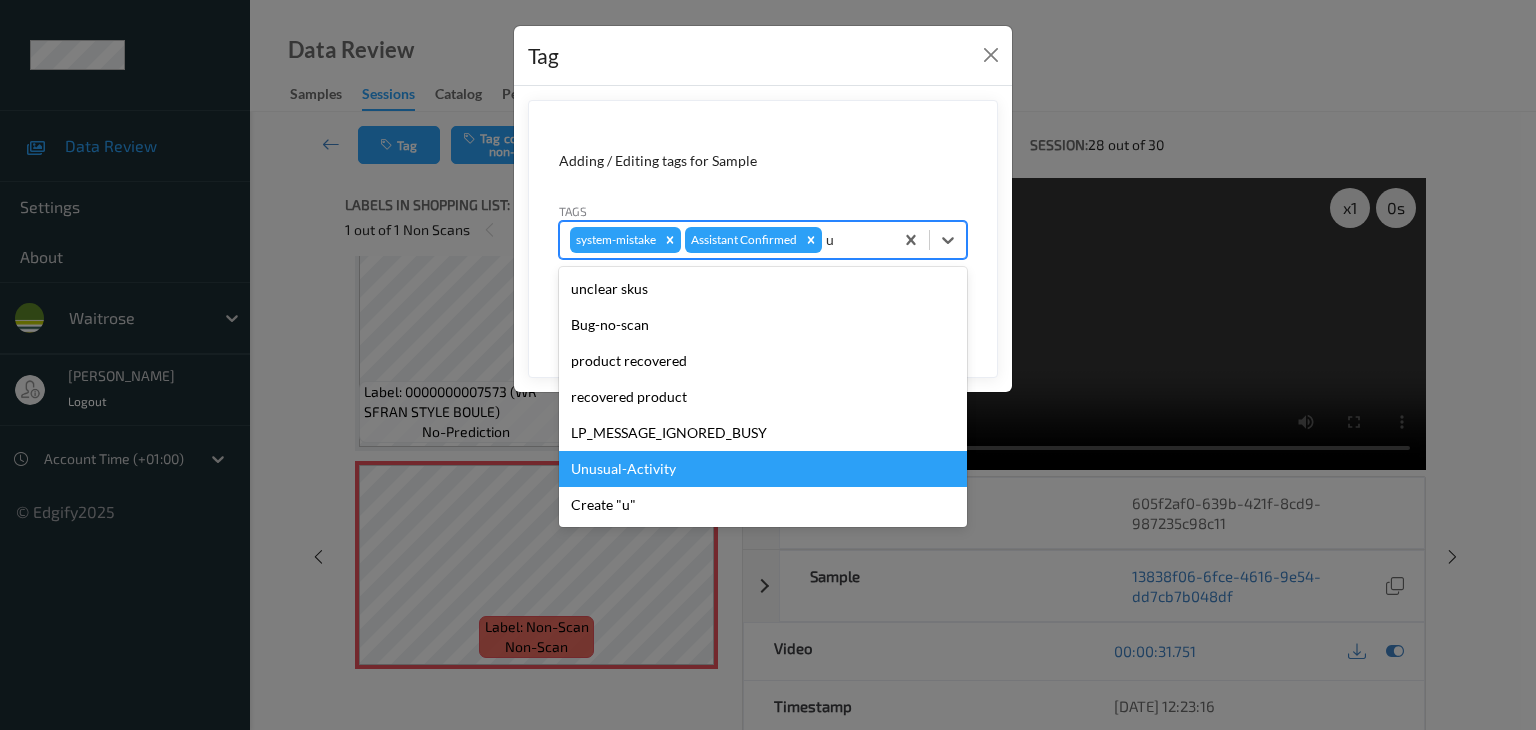 click on "Unusual-Activity" at bounding box center [763, 469] 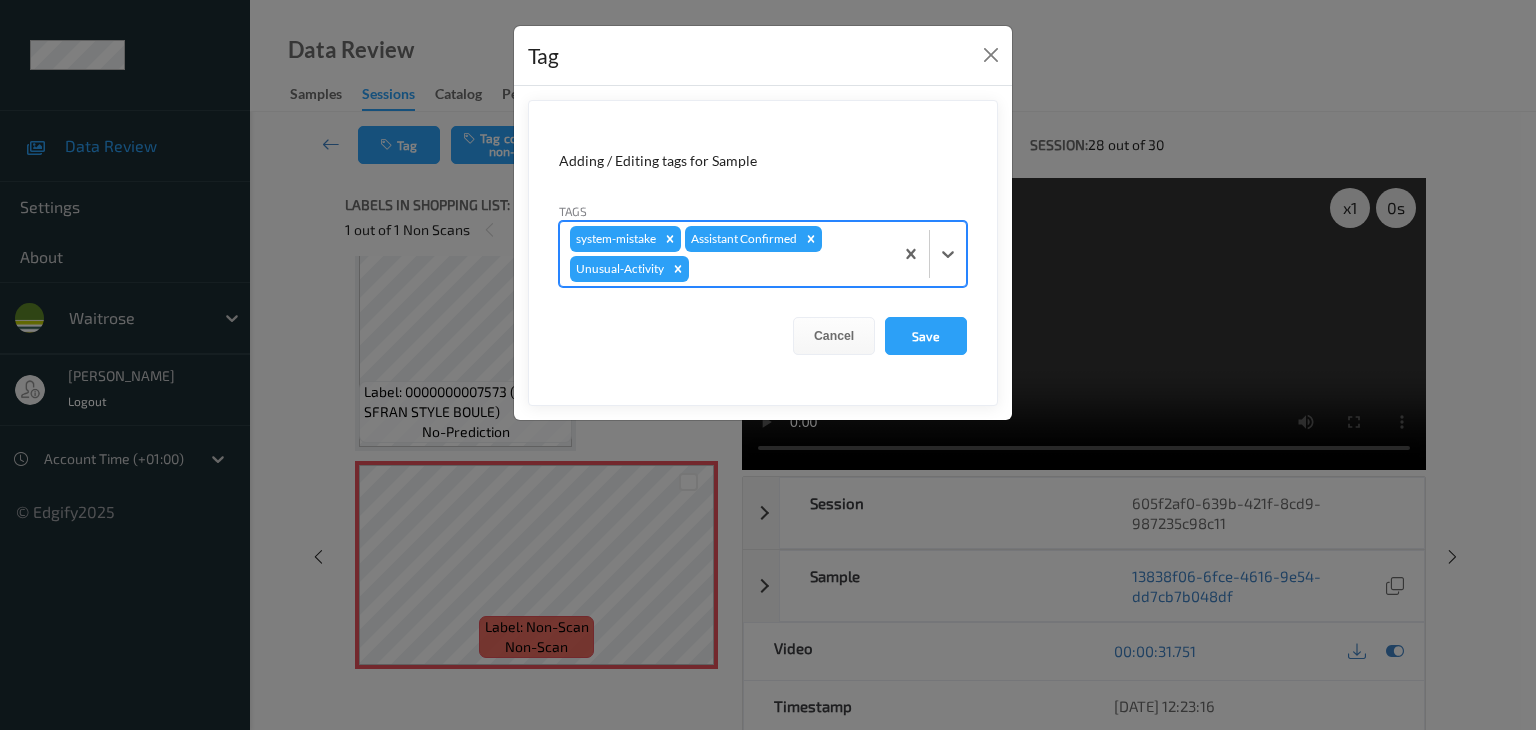 type on "p" 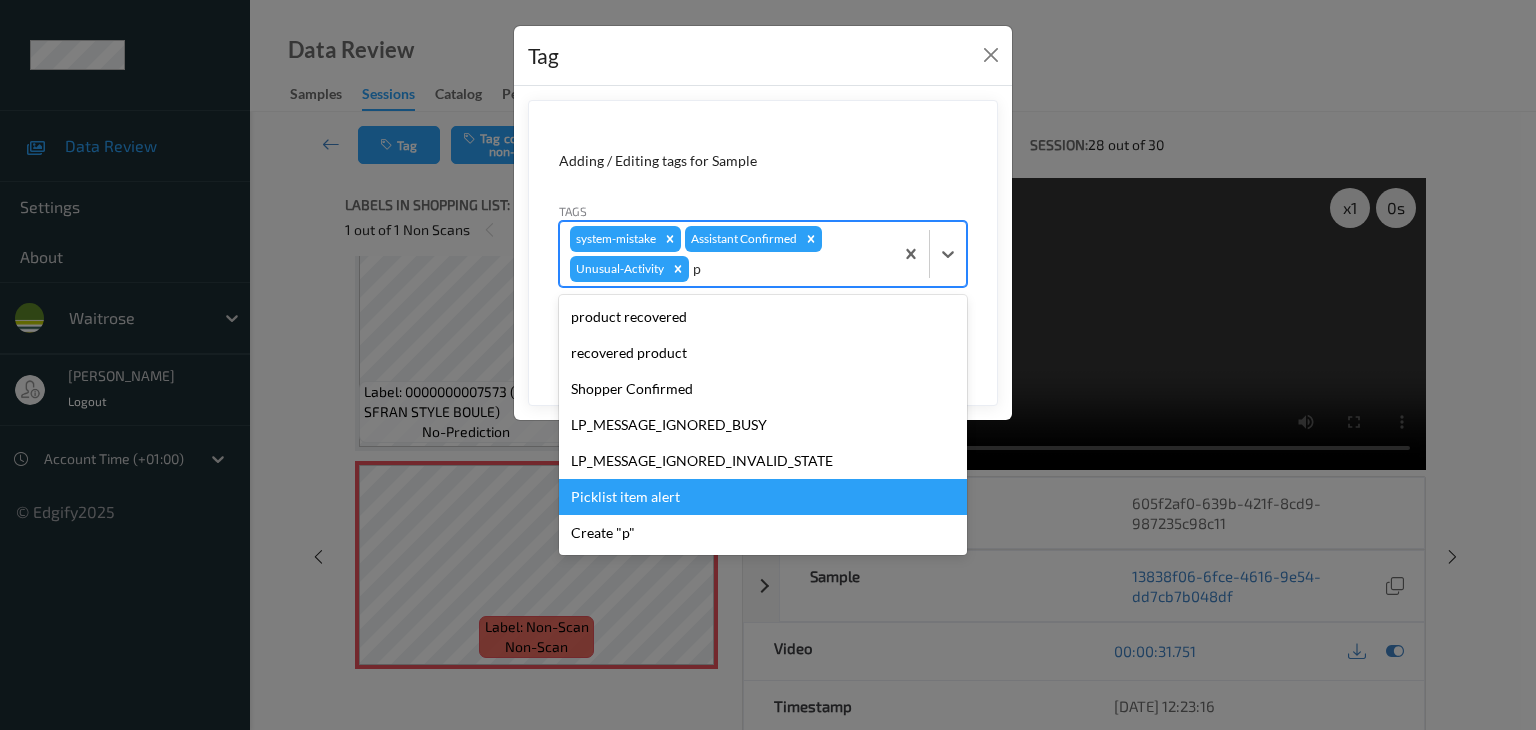 click on "Picklist item alert" at bounding box center (763, 497) 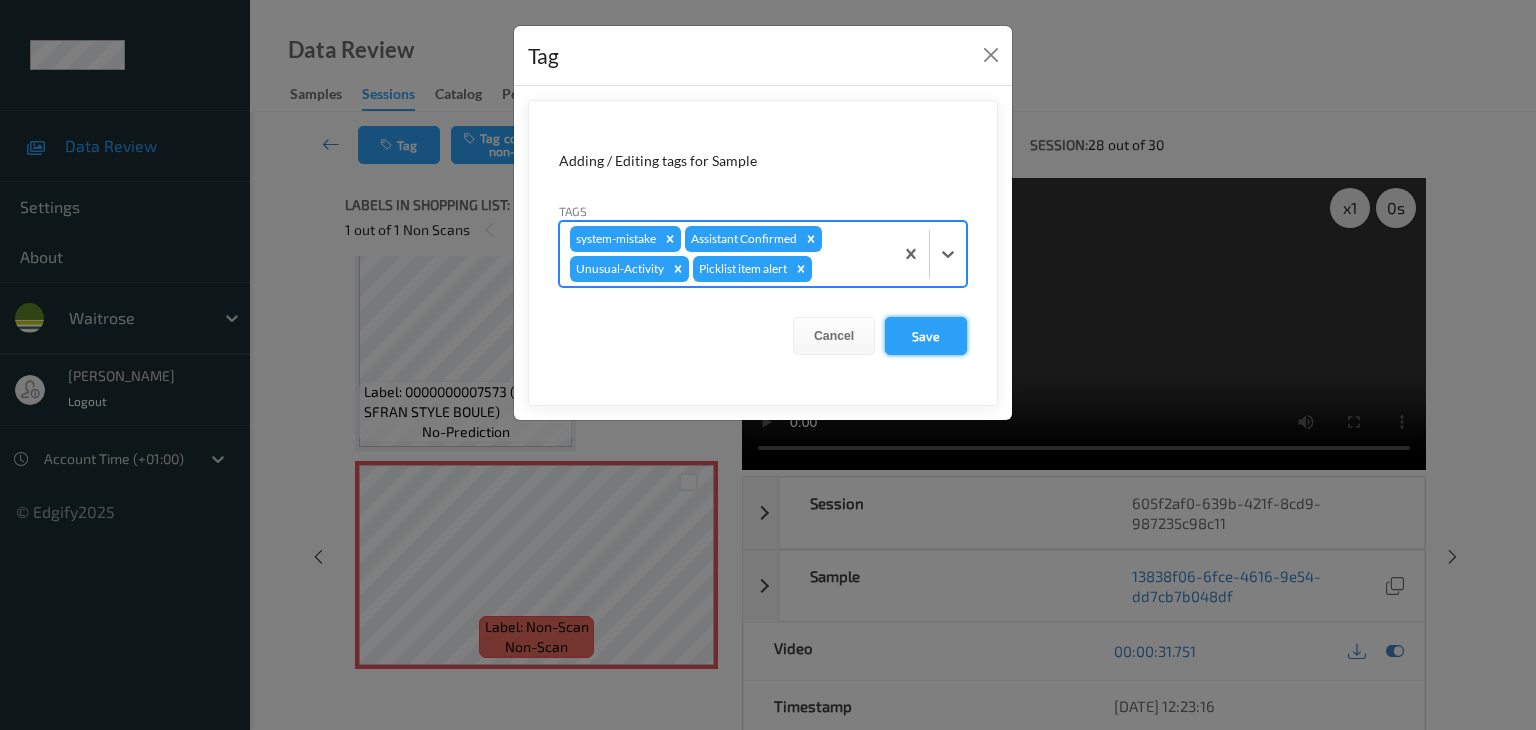 click on "Save" at bounding box center (926, 336) 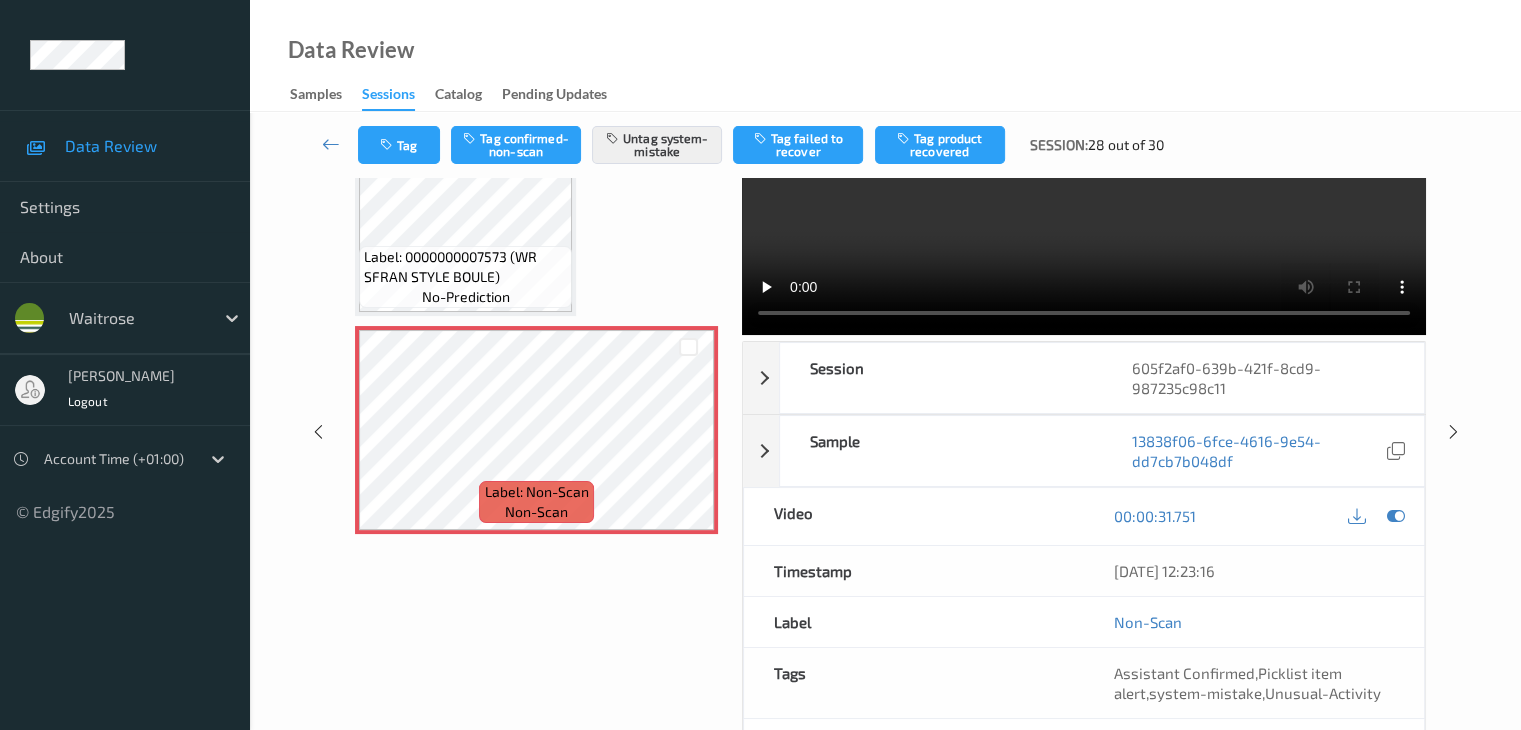 scroll, scrollTop: 0, scrollLeft: 0, axis: both 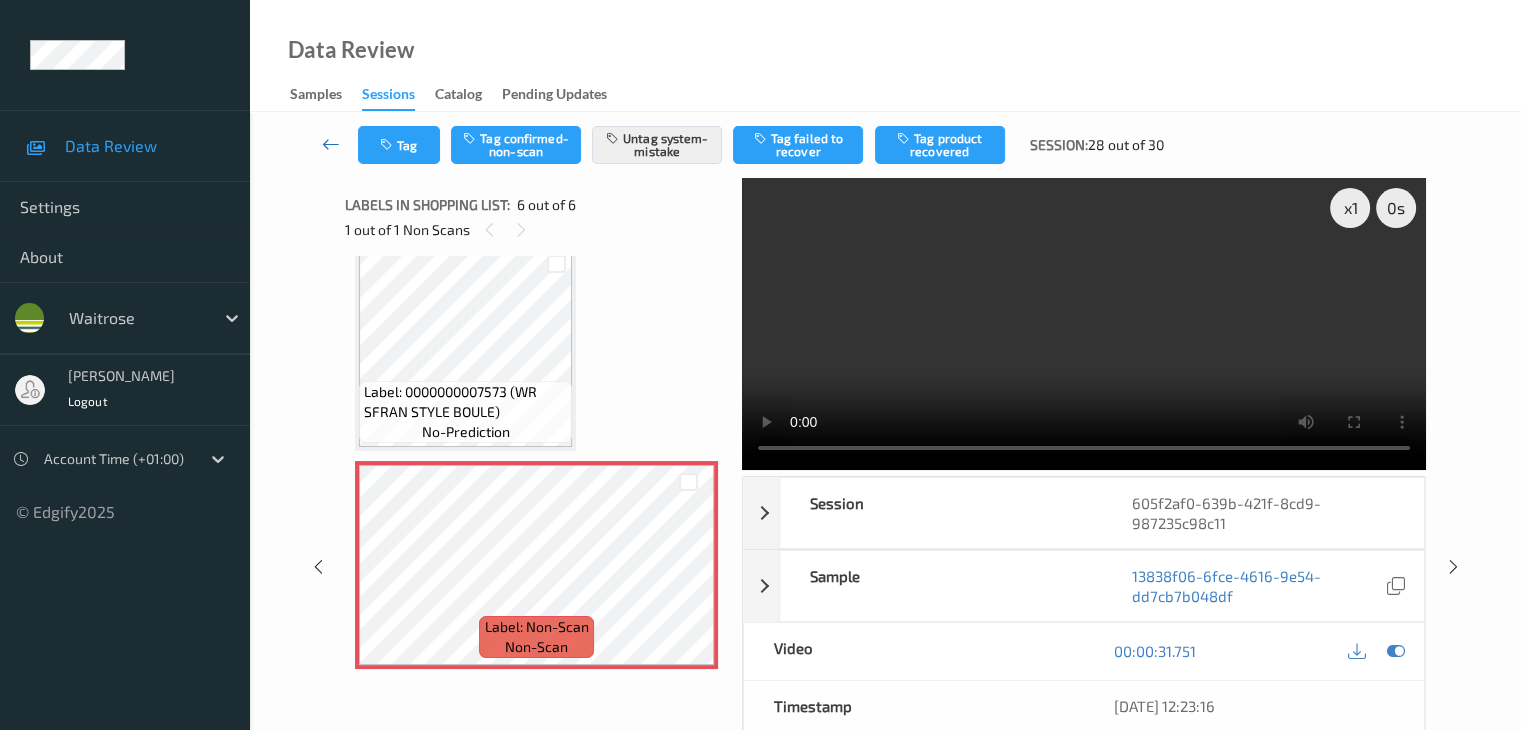 click at bounding box center (331, 145) 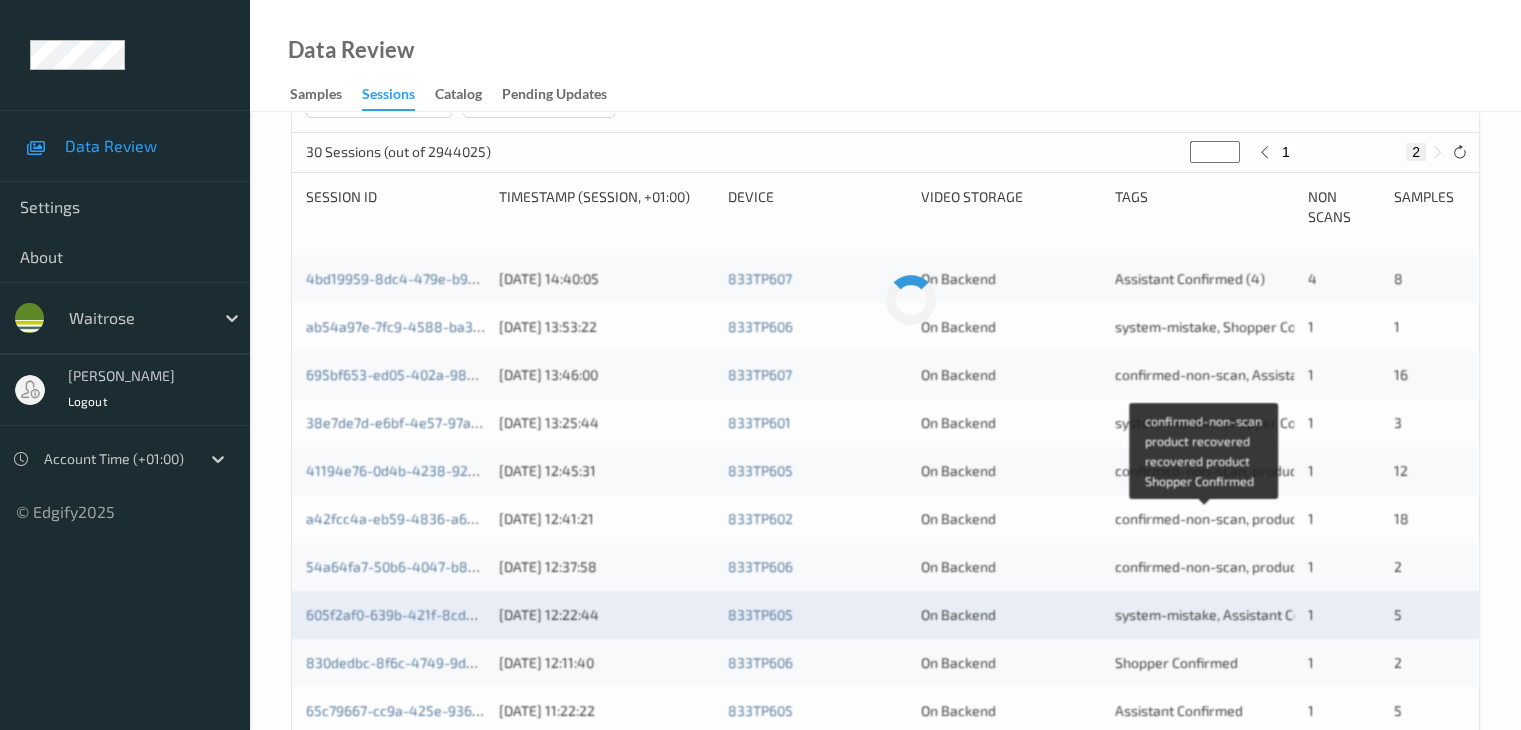 scroll, scrollTop: 452, scrollLeft: 0, axis: vertical 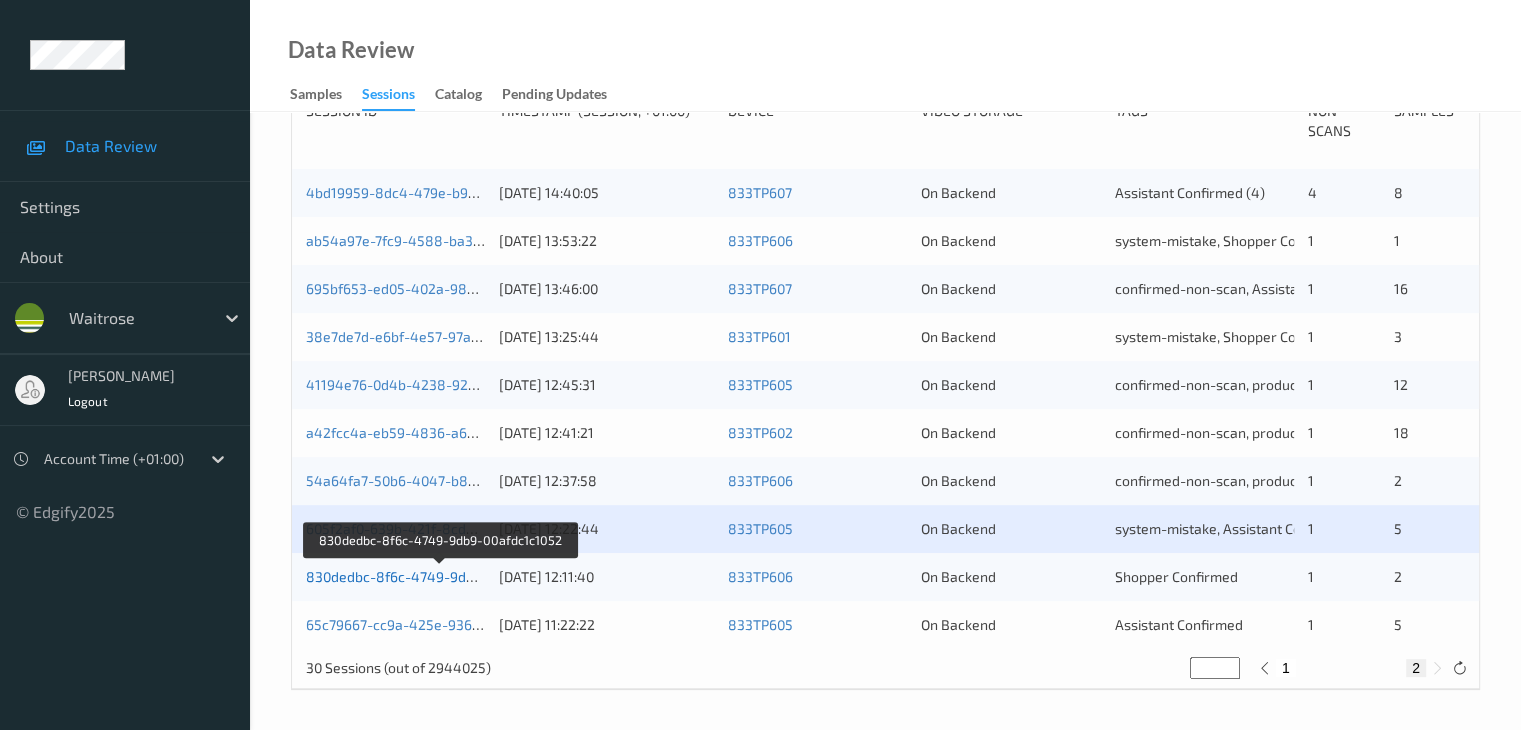 click on "830dedbc-8f6c-4749-9db9-00afdc1c1052" at bounding box center [440, 576] 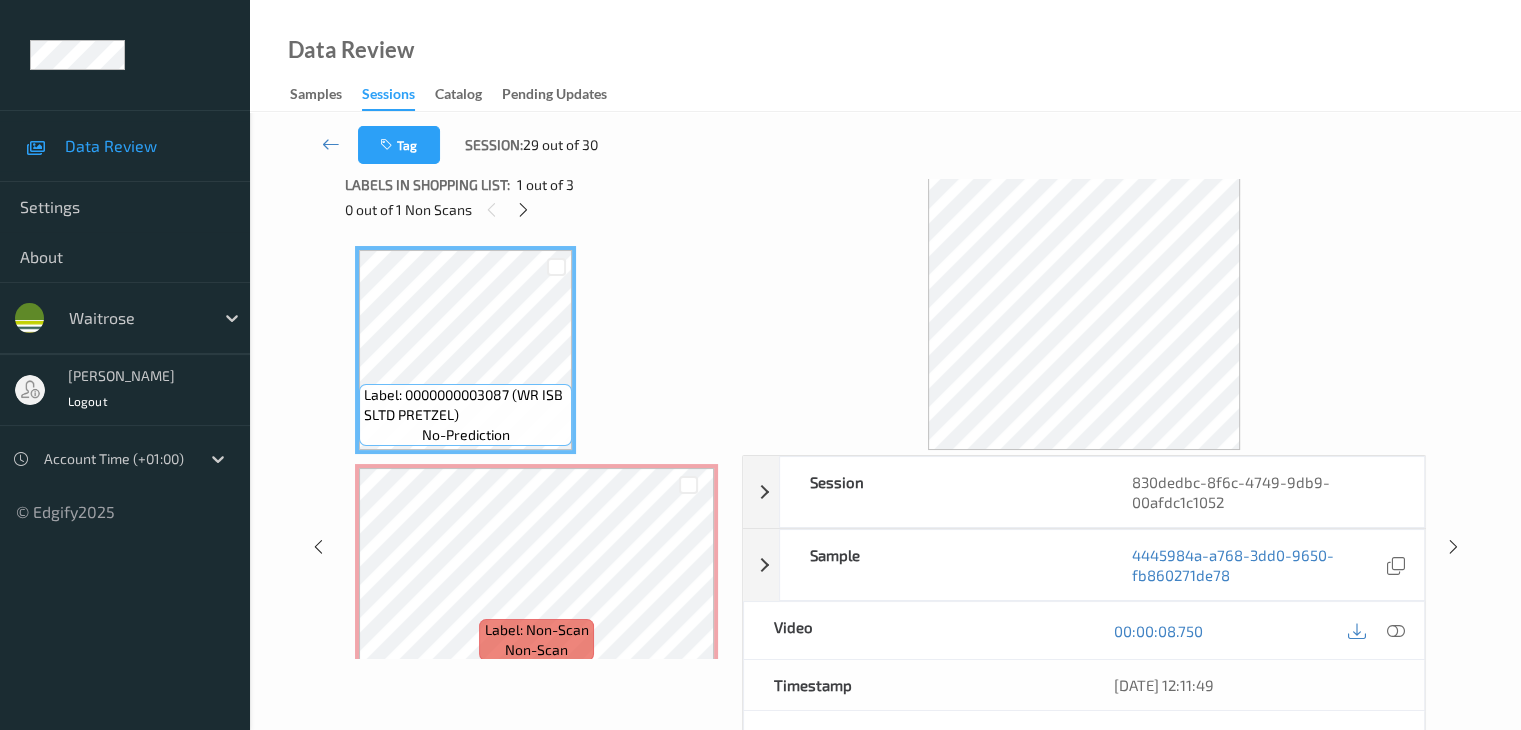 scroll, scrollTop: 0, scrollLeft: 0, axis: both 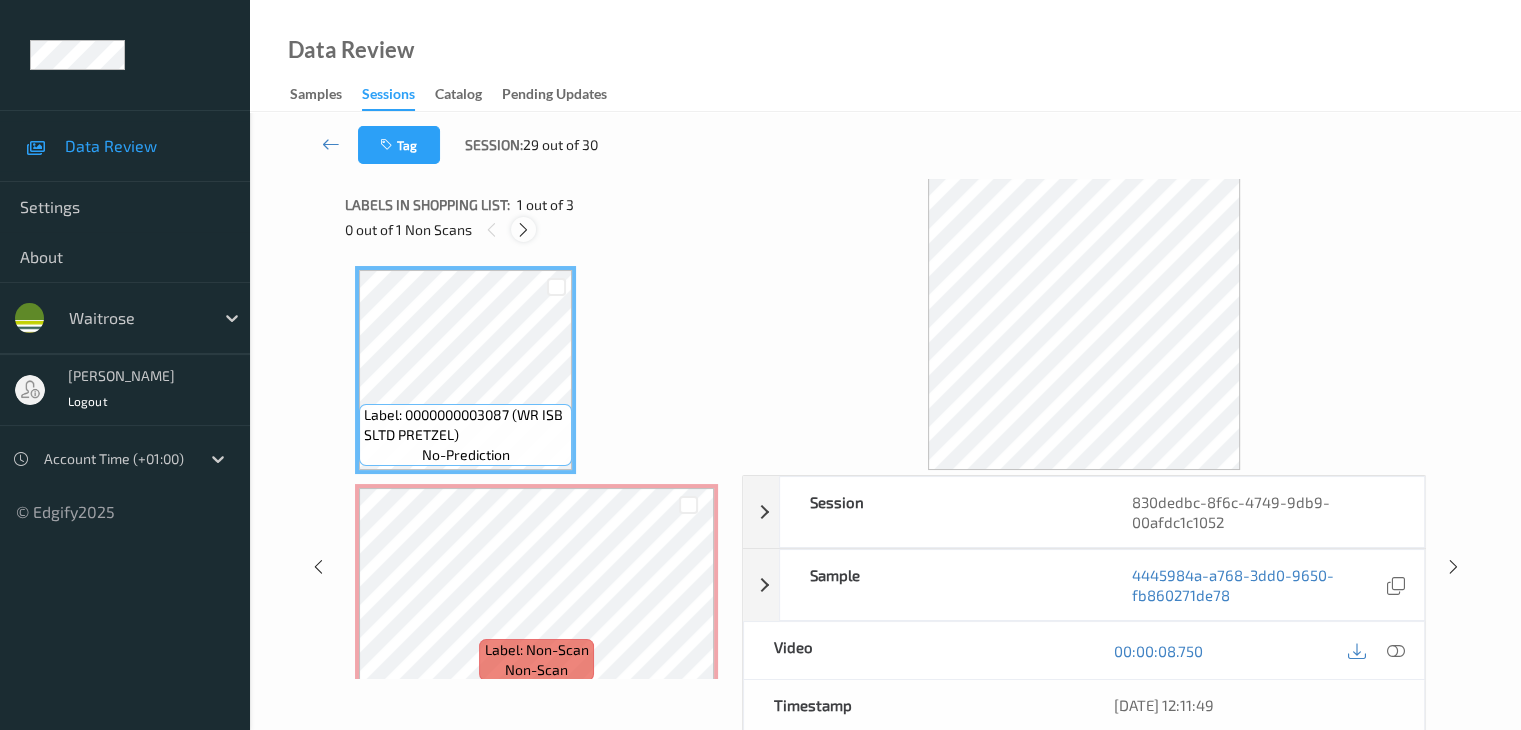 click at bounding box center [523, 230] 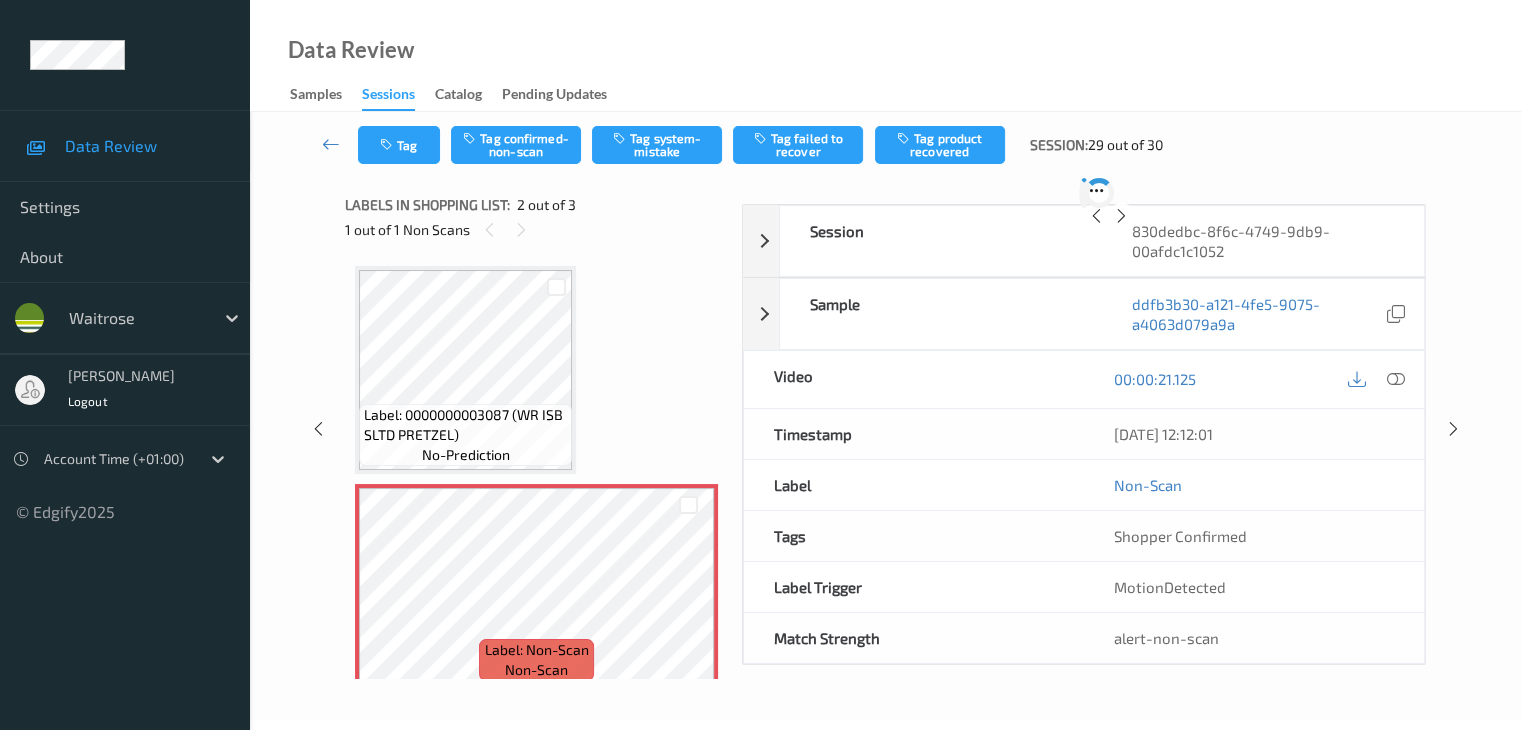 scroll, scrollTop: 10, scrollLeft: 0, axis: vertical 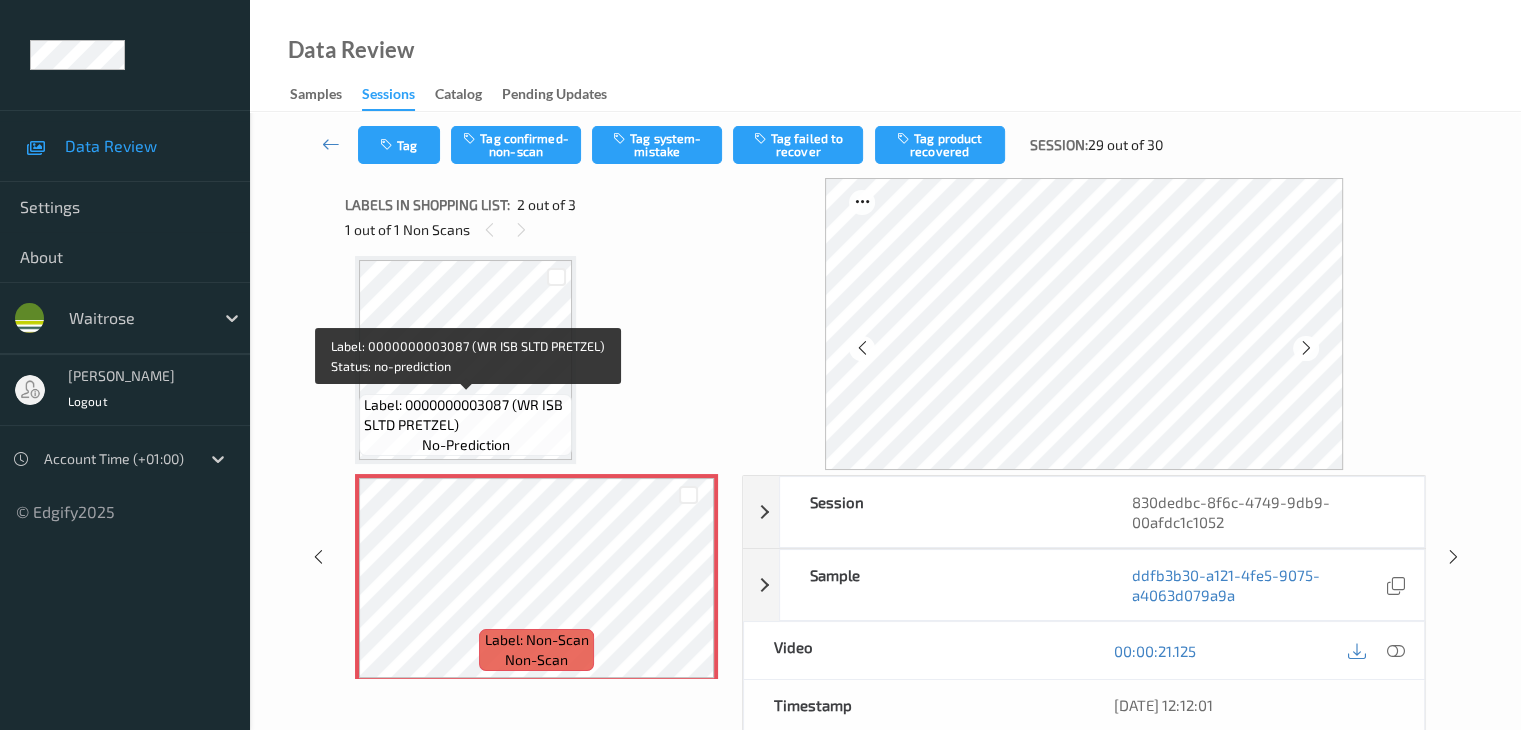 click on "Label: 0000000003087 (WR ISB SLTD PRETZEL)" at bounding box center (465, 415) 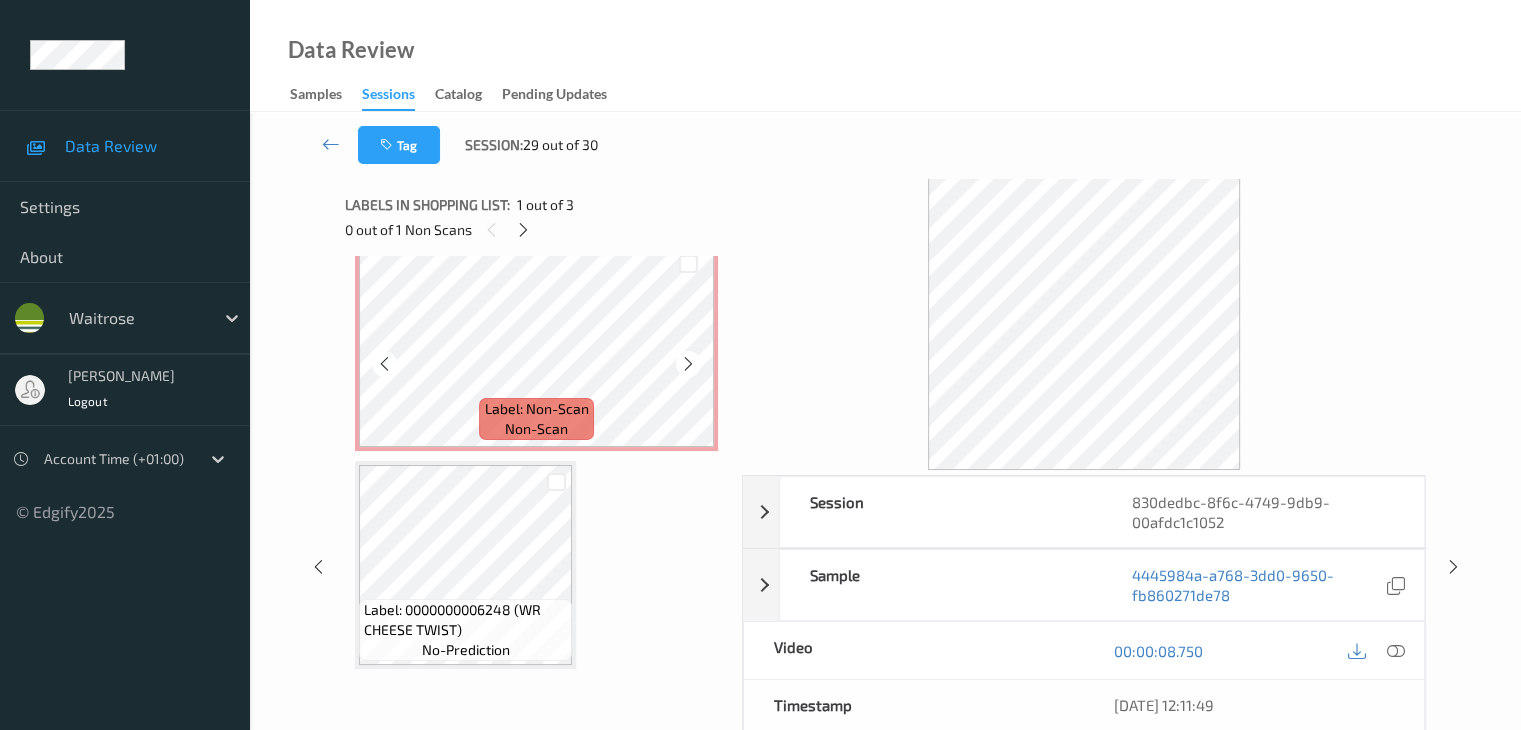 scroll, scrollTop: 0, scrollLeft: 0, axis: both 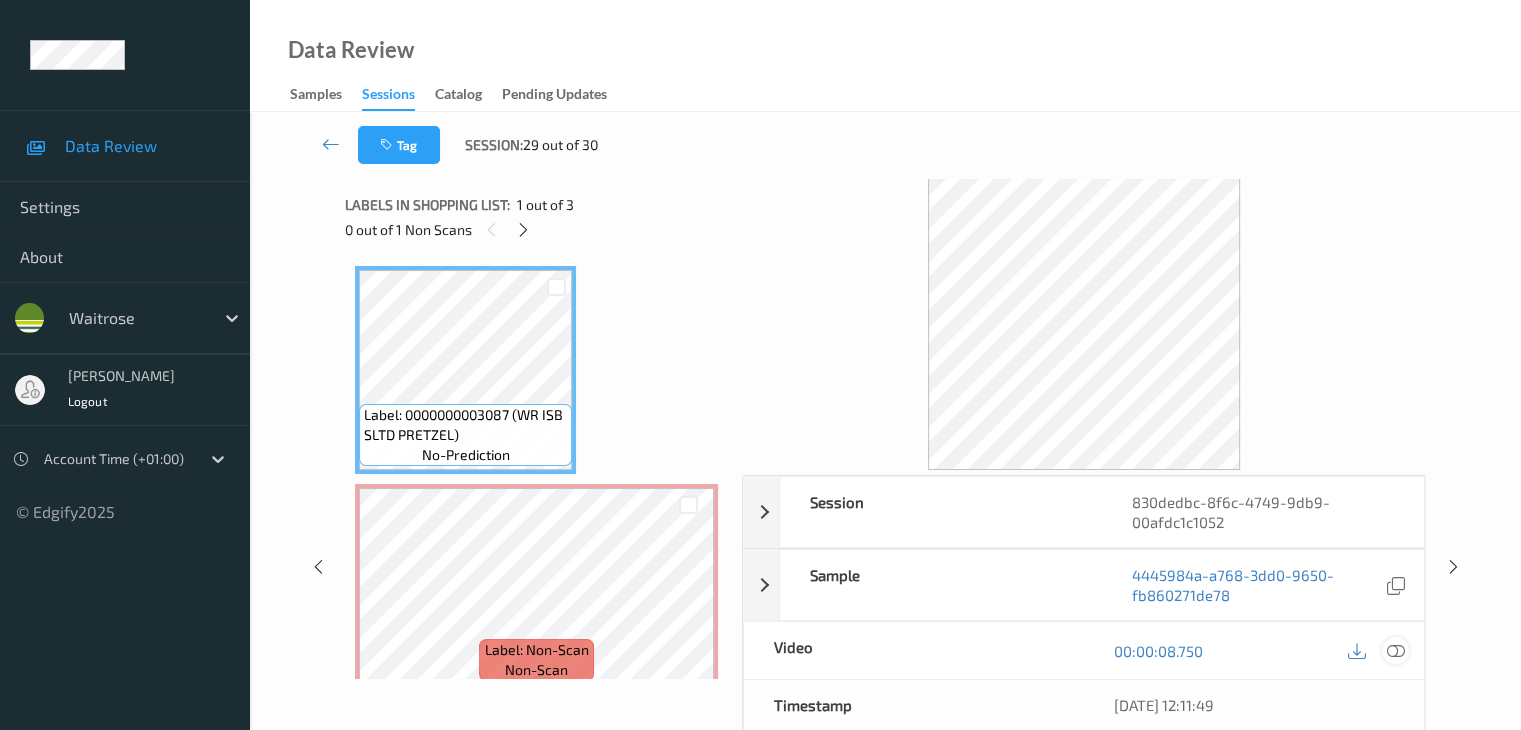 click at bounding box center [1395, 651] 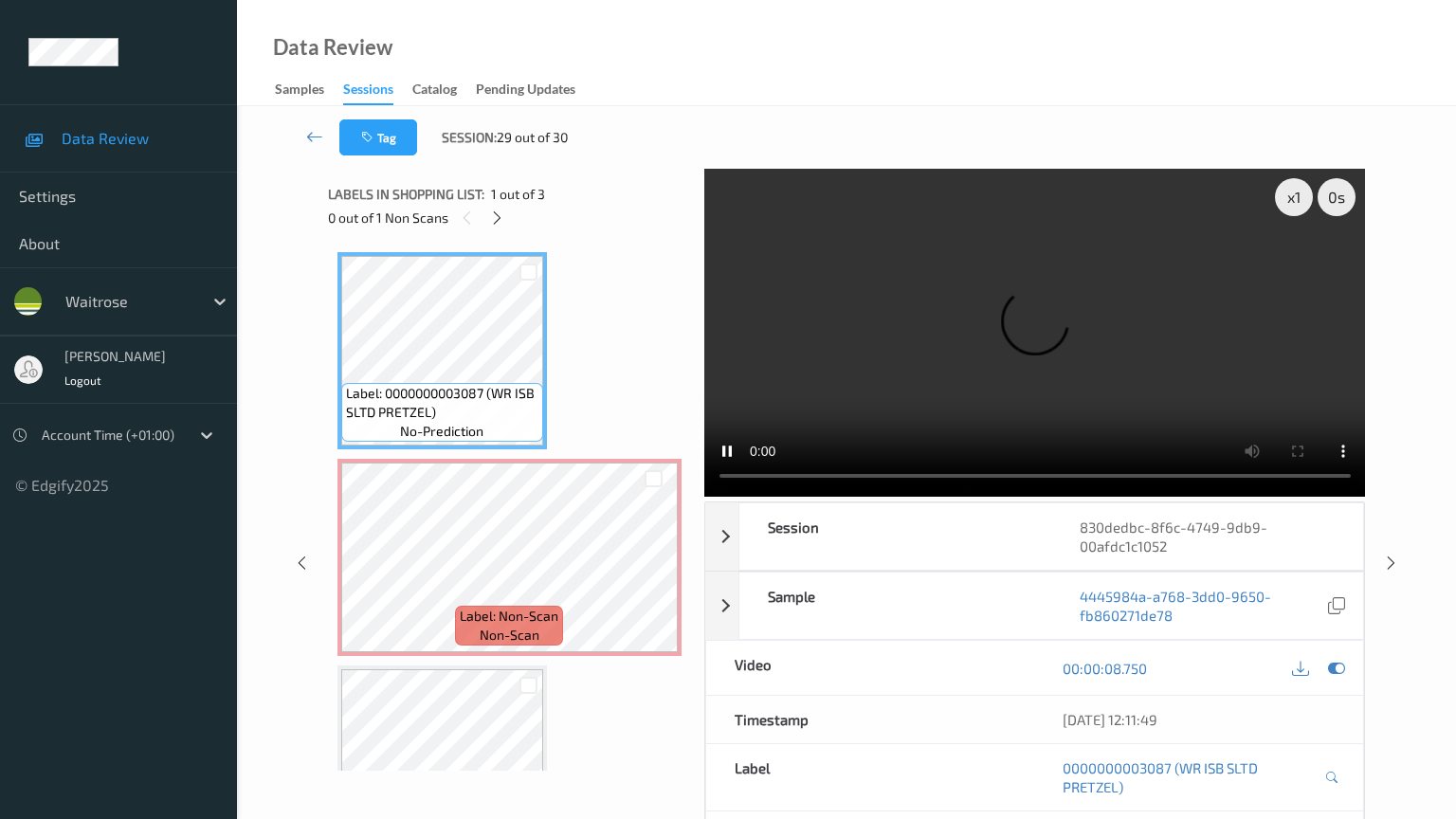 type 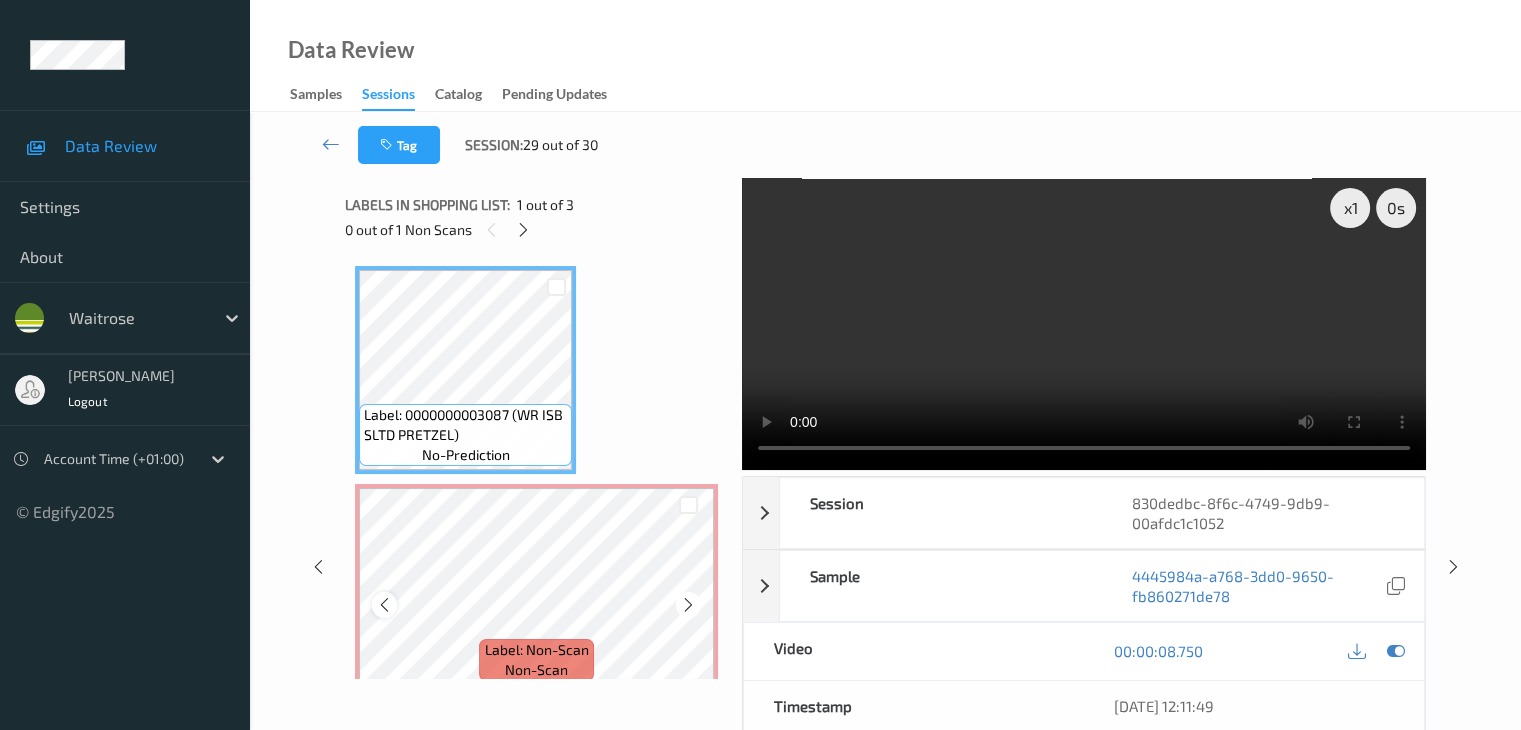 click at bounding box center (384, 605) 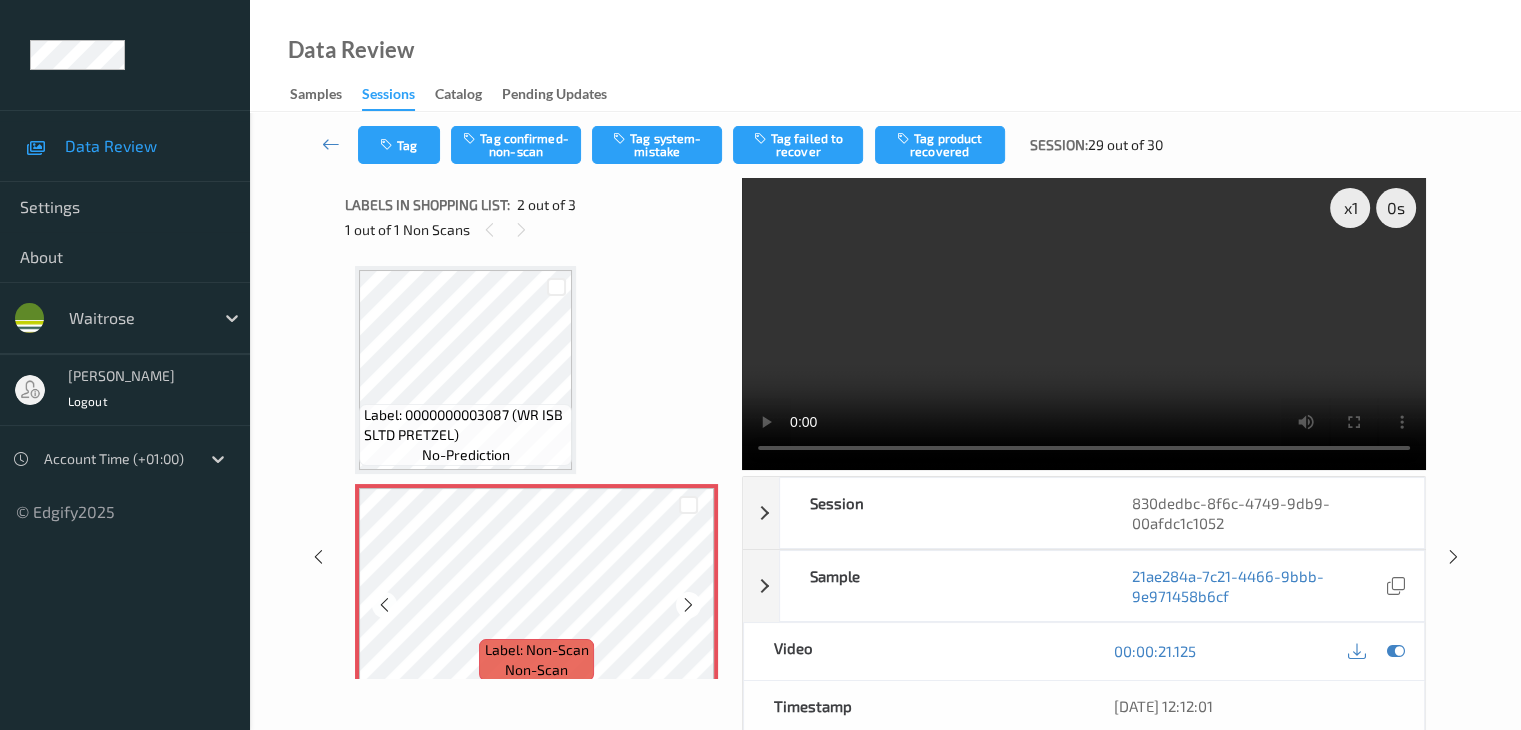click at bounding box center [384, 605] 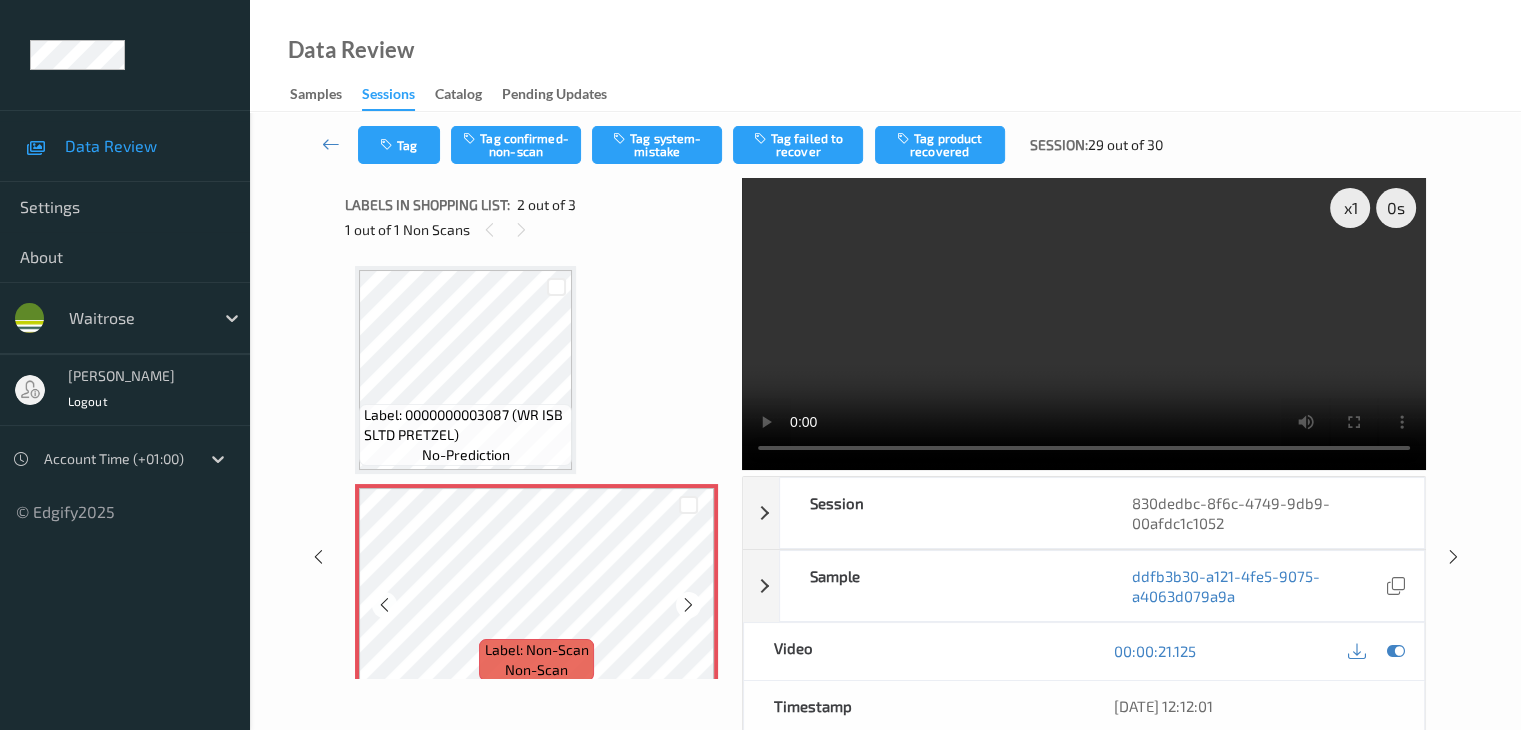 click at bounding box center (384, 605) 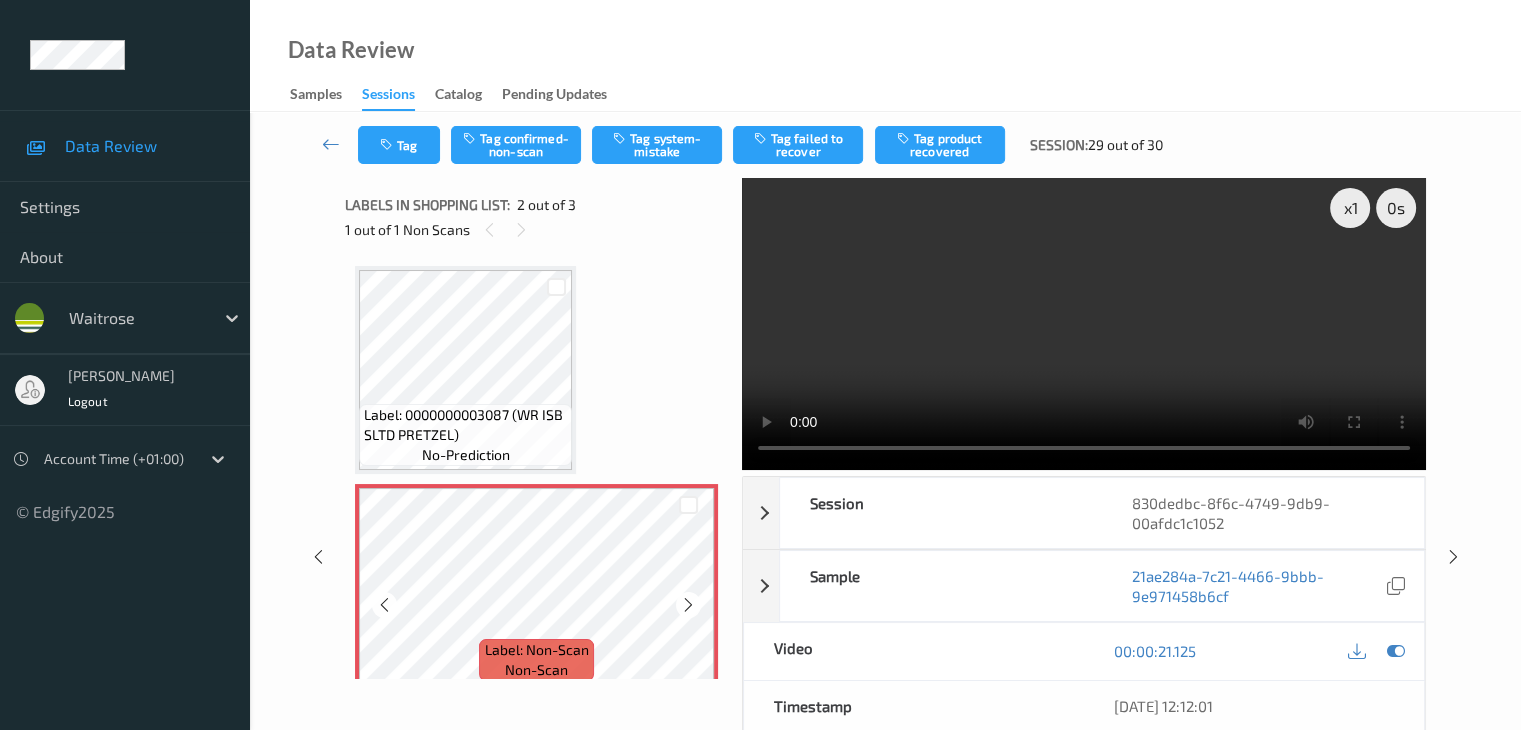 click at bounding box center (384, 605) 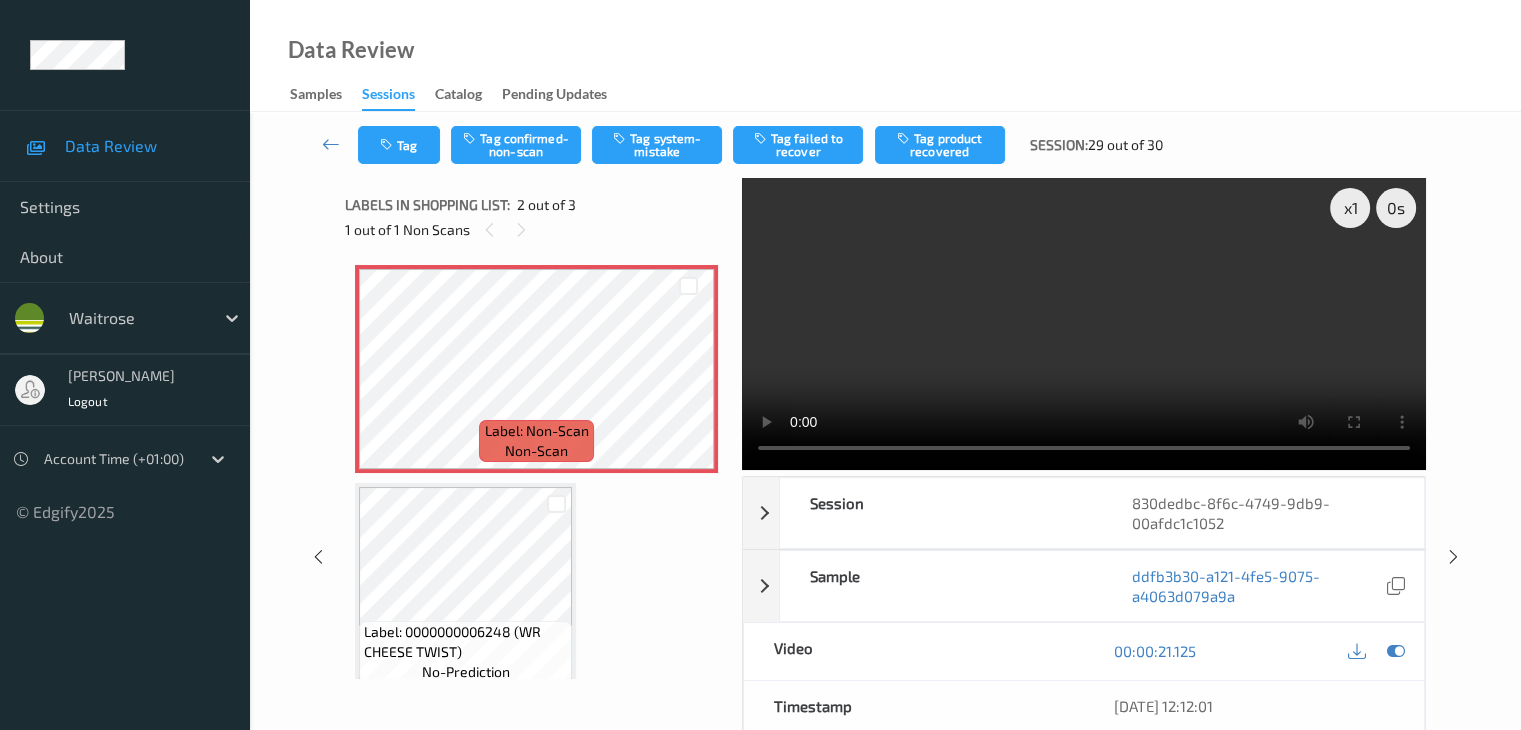 scroll, scrollTop: 241, scrollLeft: 0, axis: vertical 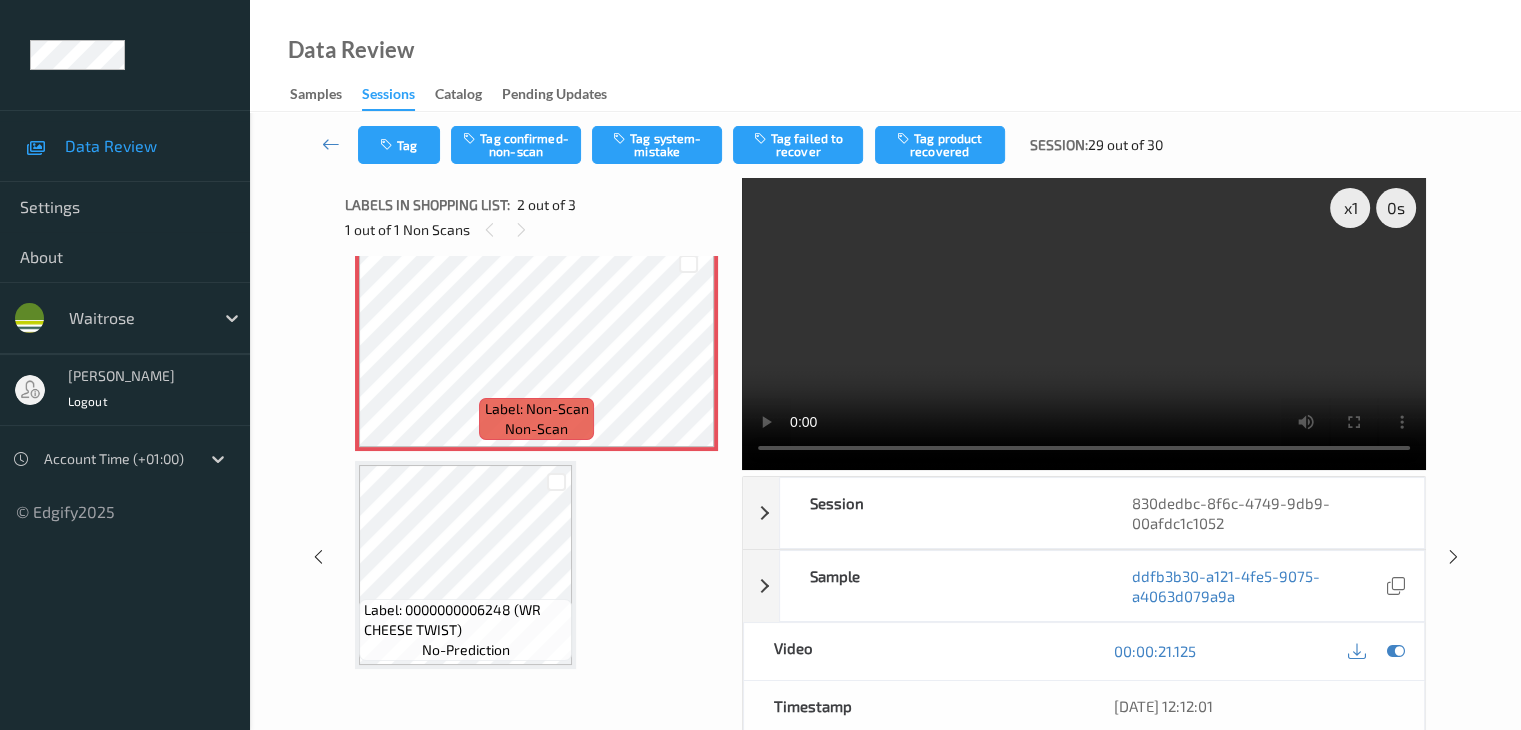click on "Labels in shopping list: 2 out of 3 1 out of 1 Non Scans" at bounding box center (536, 217) 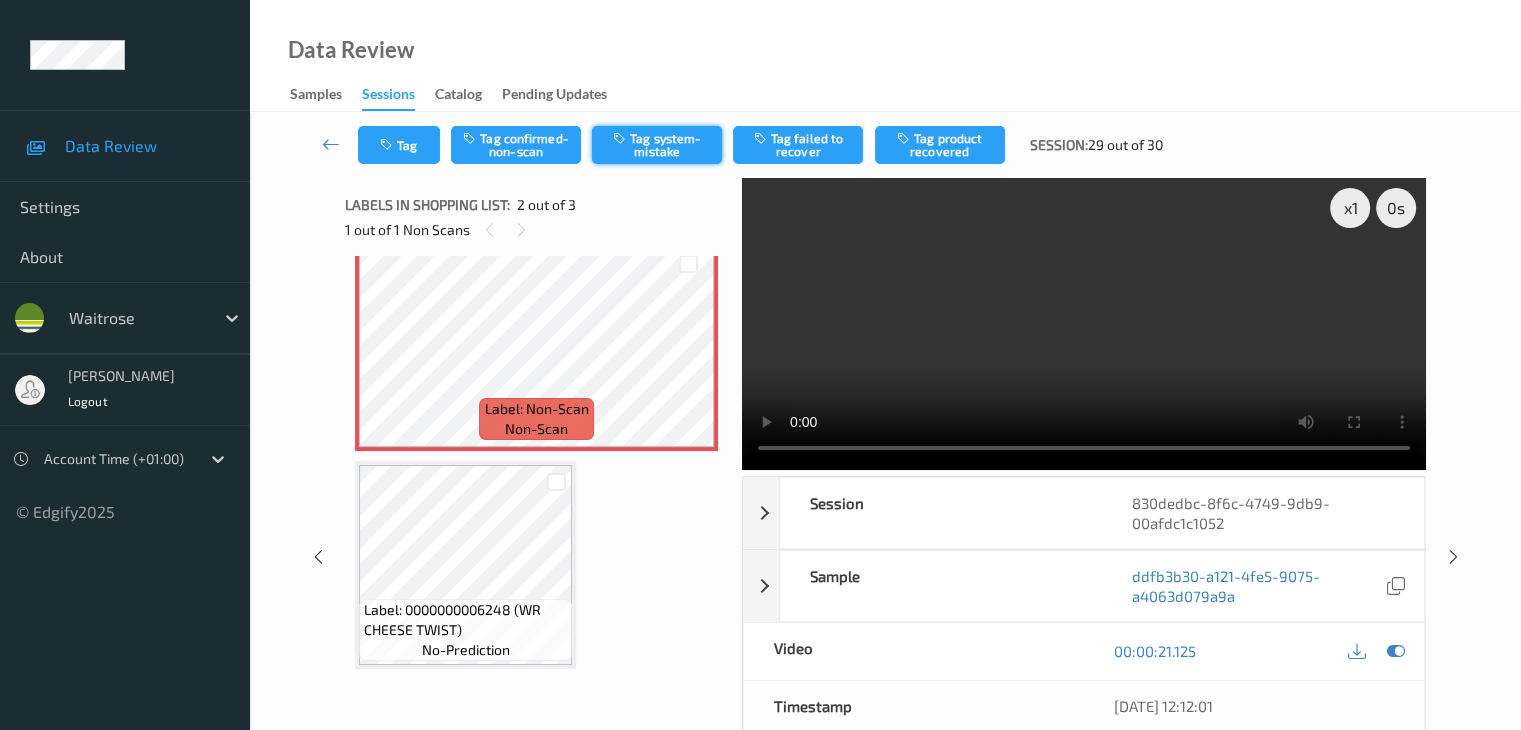 click on "Tag   system-mistake" at bounding box center [657, 145] 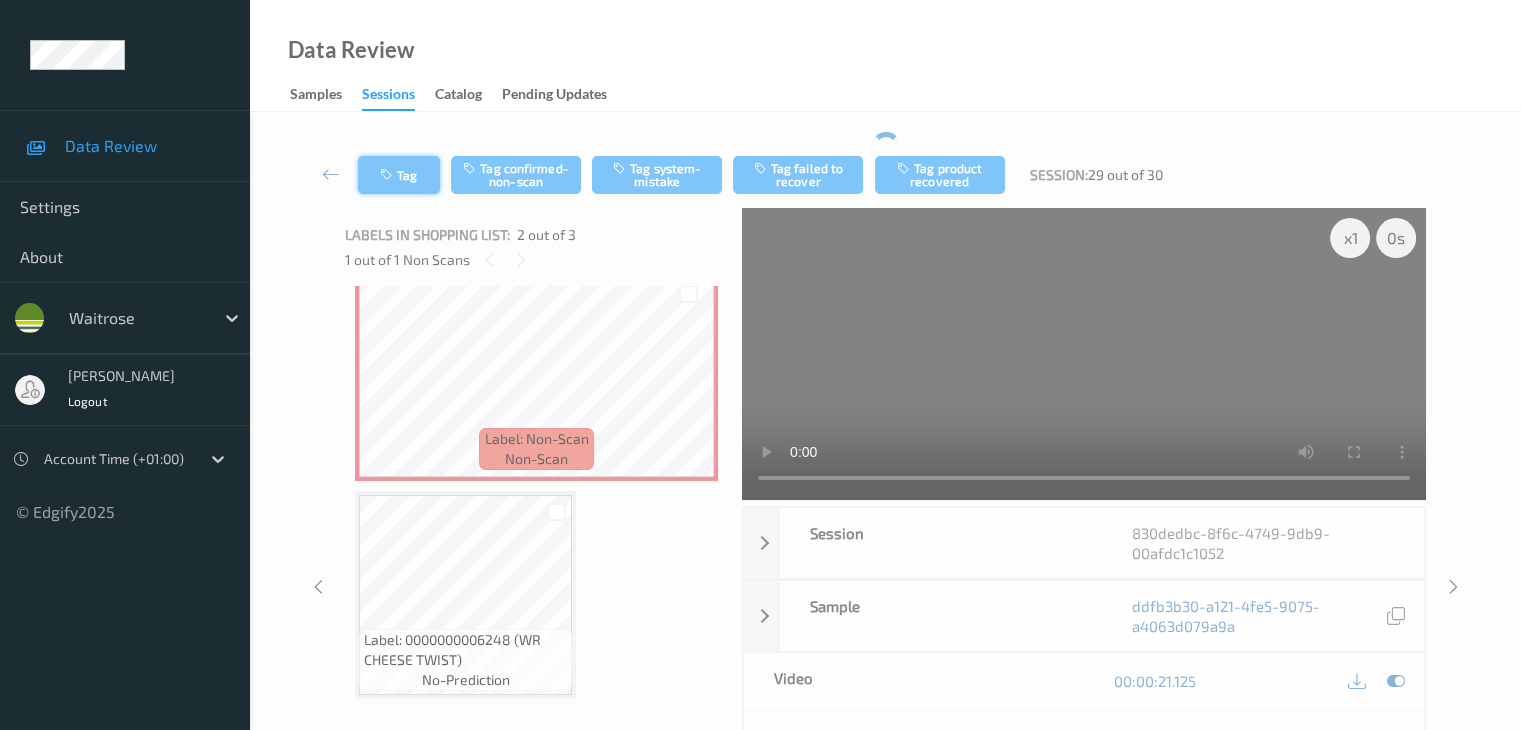 click on "Tag Tag   confirmed-non-scan Tag   system-mistake Tag   failed to recover Tag   product recovered Session: 29 out of 30" at bounding box center [885, 175] 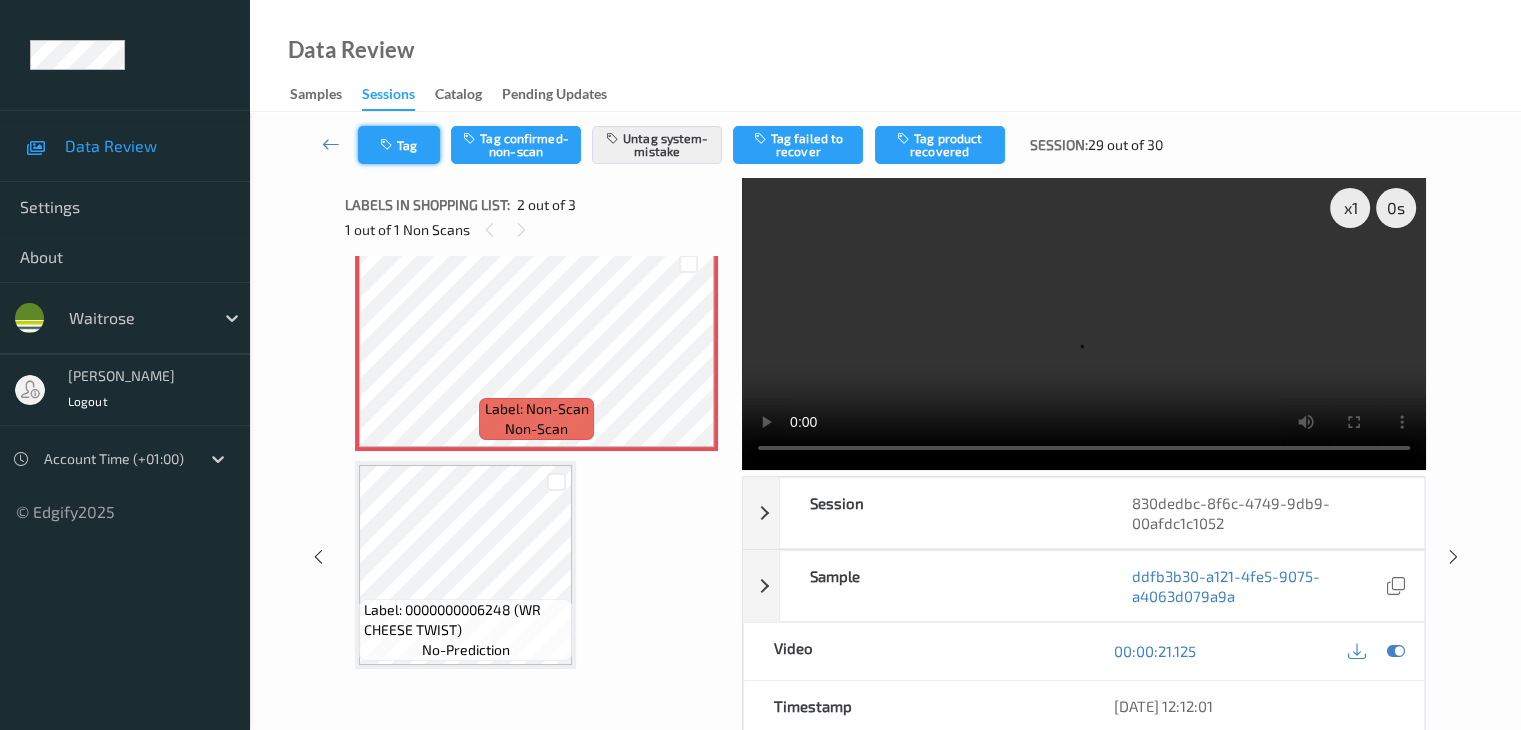 click on "Tag" at bounding box center [399, 145] 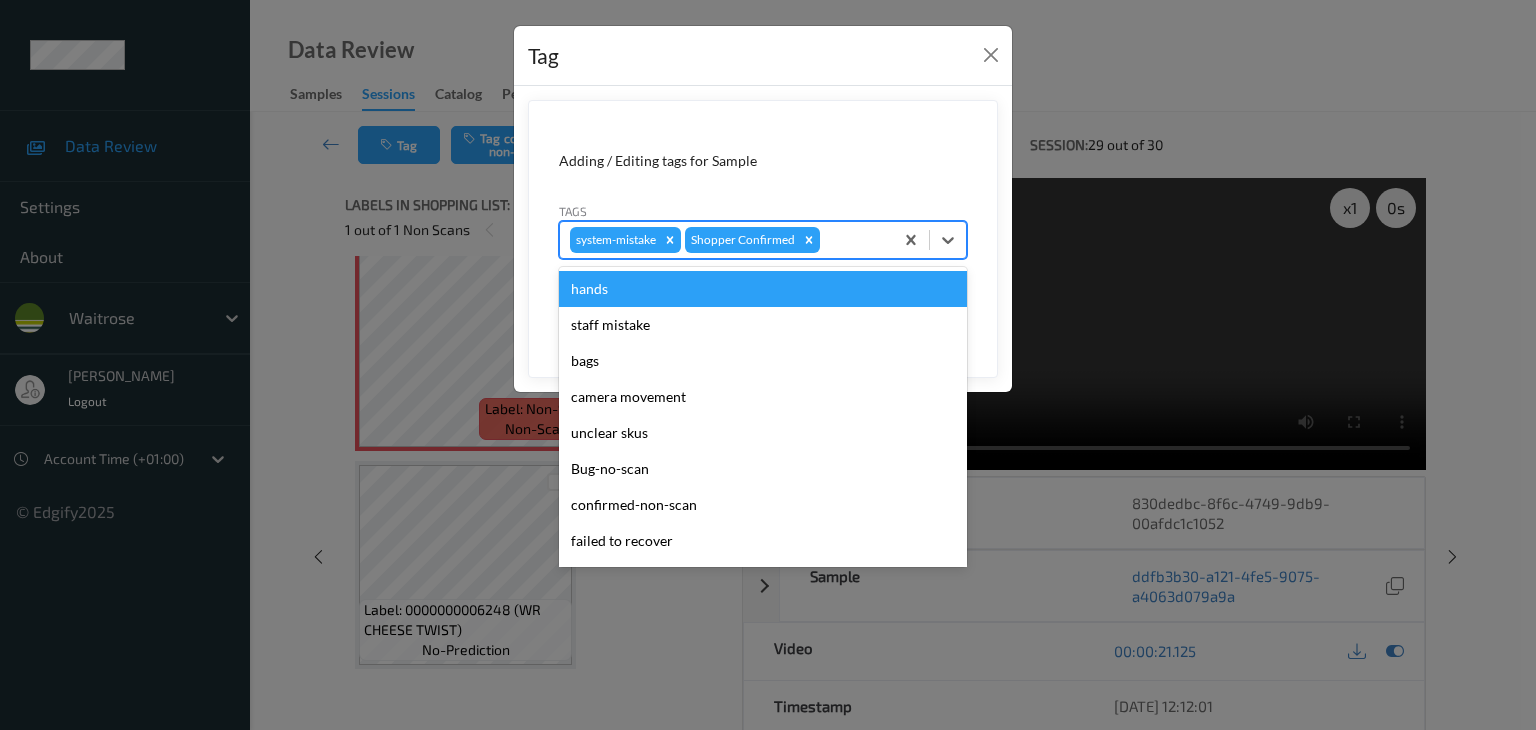 click at bounding box center (853, 240) 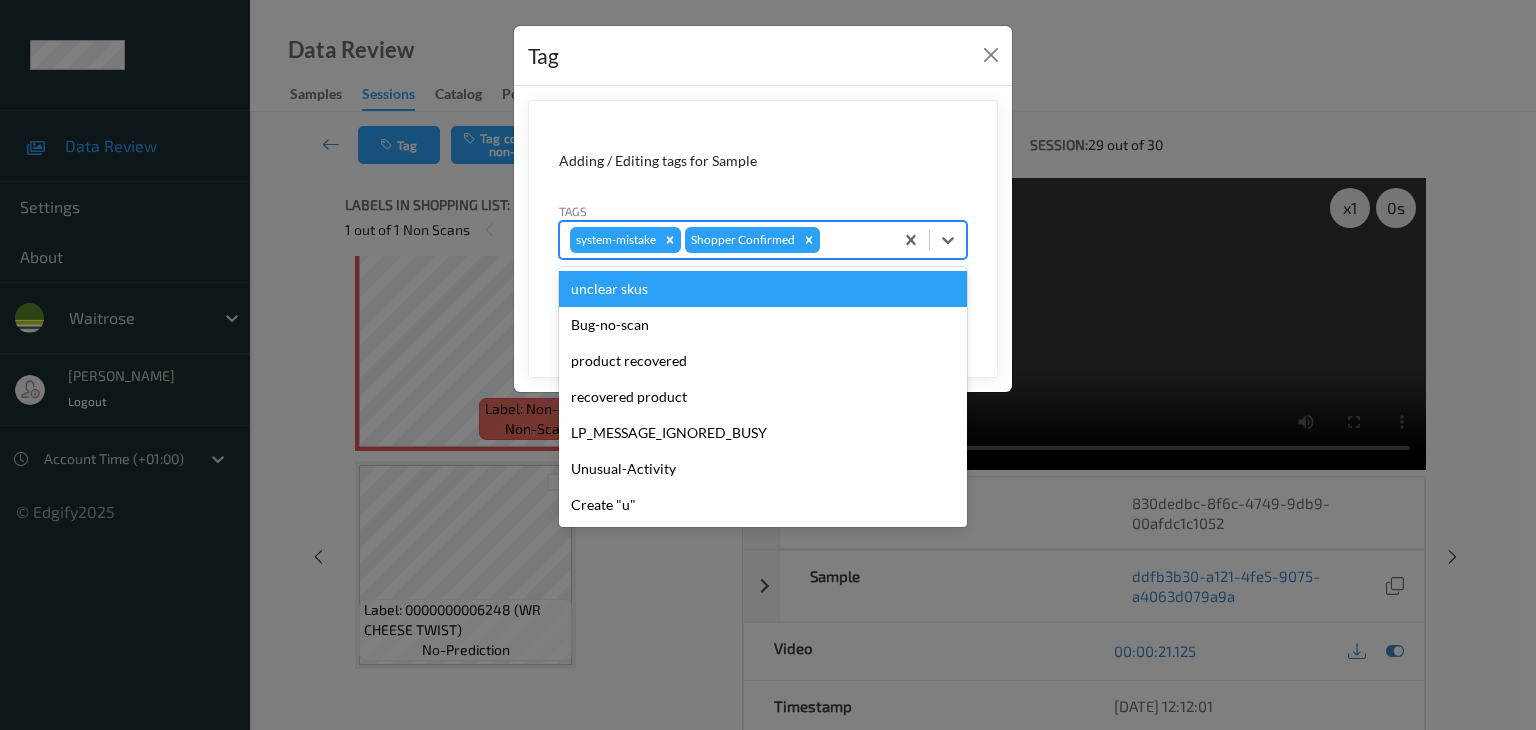 type on "u" 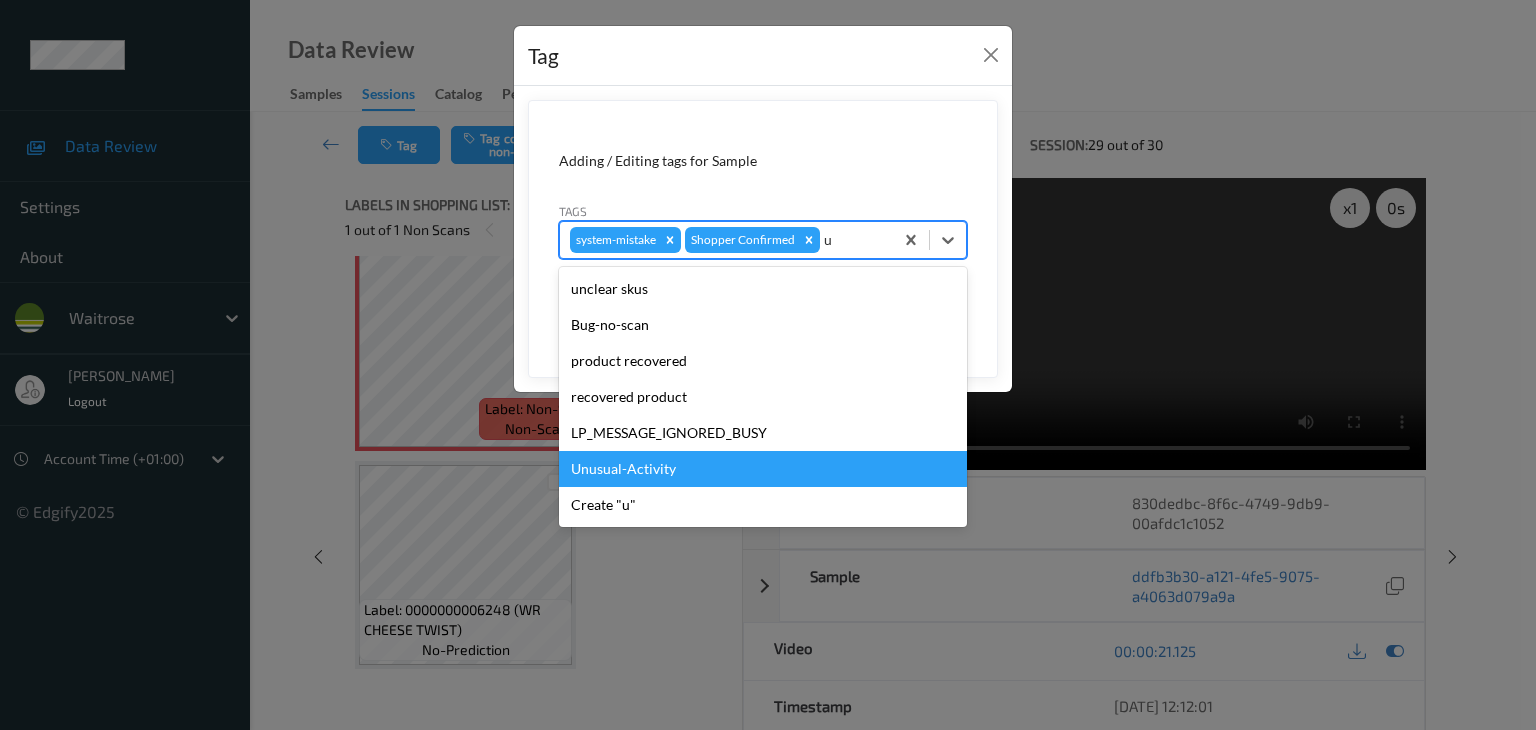 click on "Unusual-Activity" at bounding box center (763, 469) 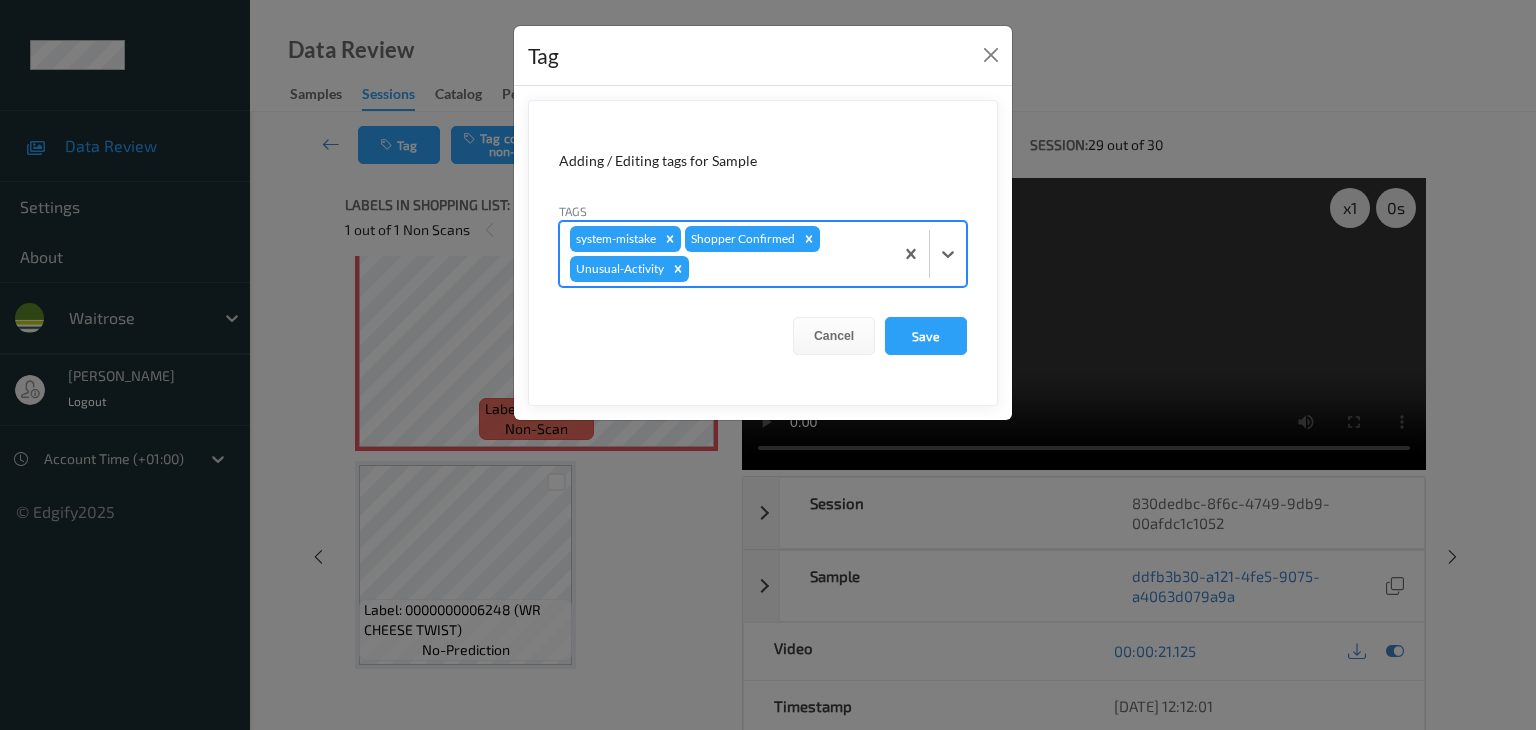 type on "p" 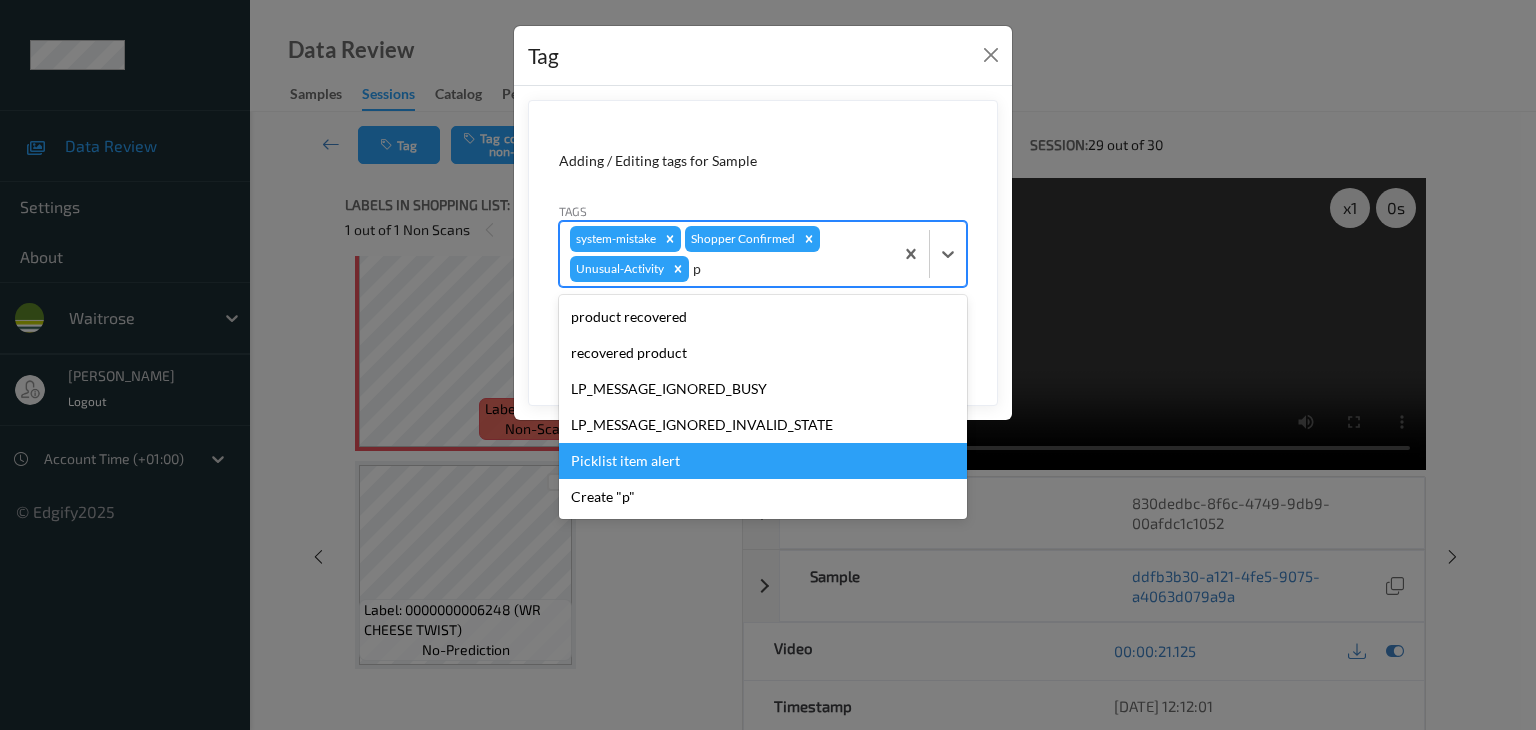 click on "Picklist item alert" at bounding box center (763, 461) 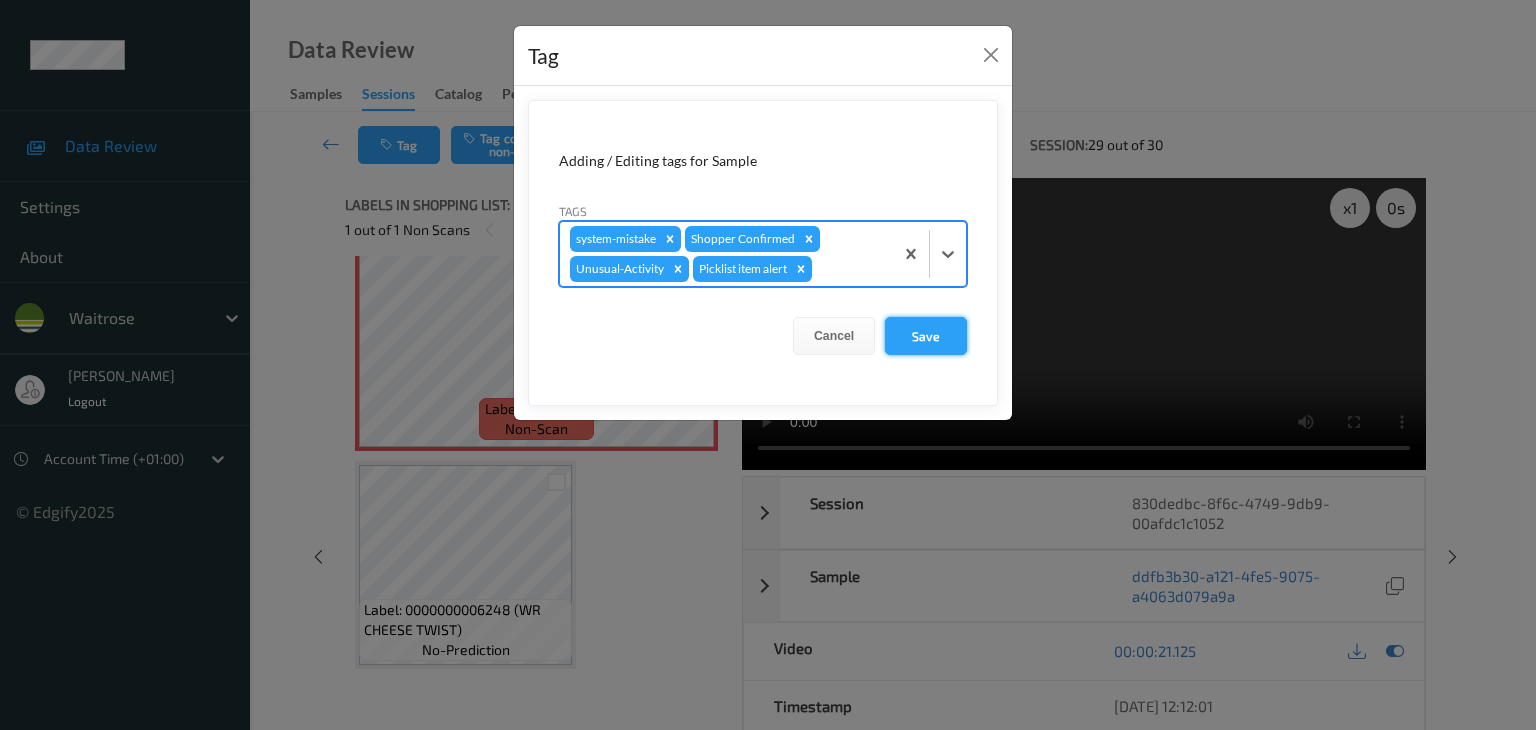 click on "Save" at bounding box center (926, 336) 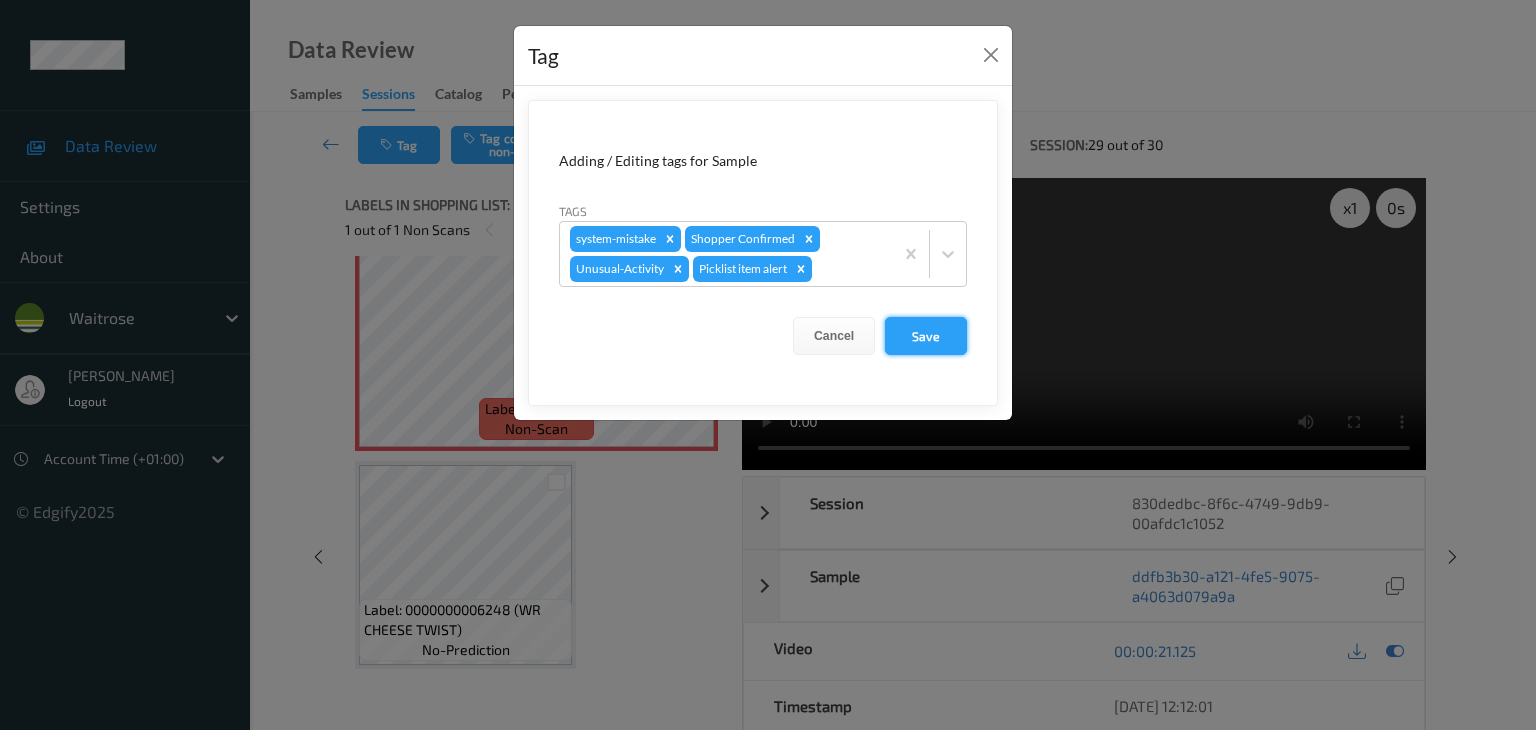 click on "Save" at bounding box center (926, 336) 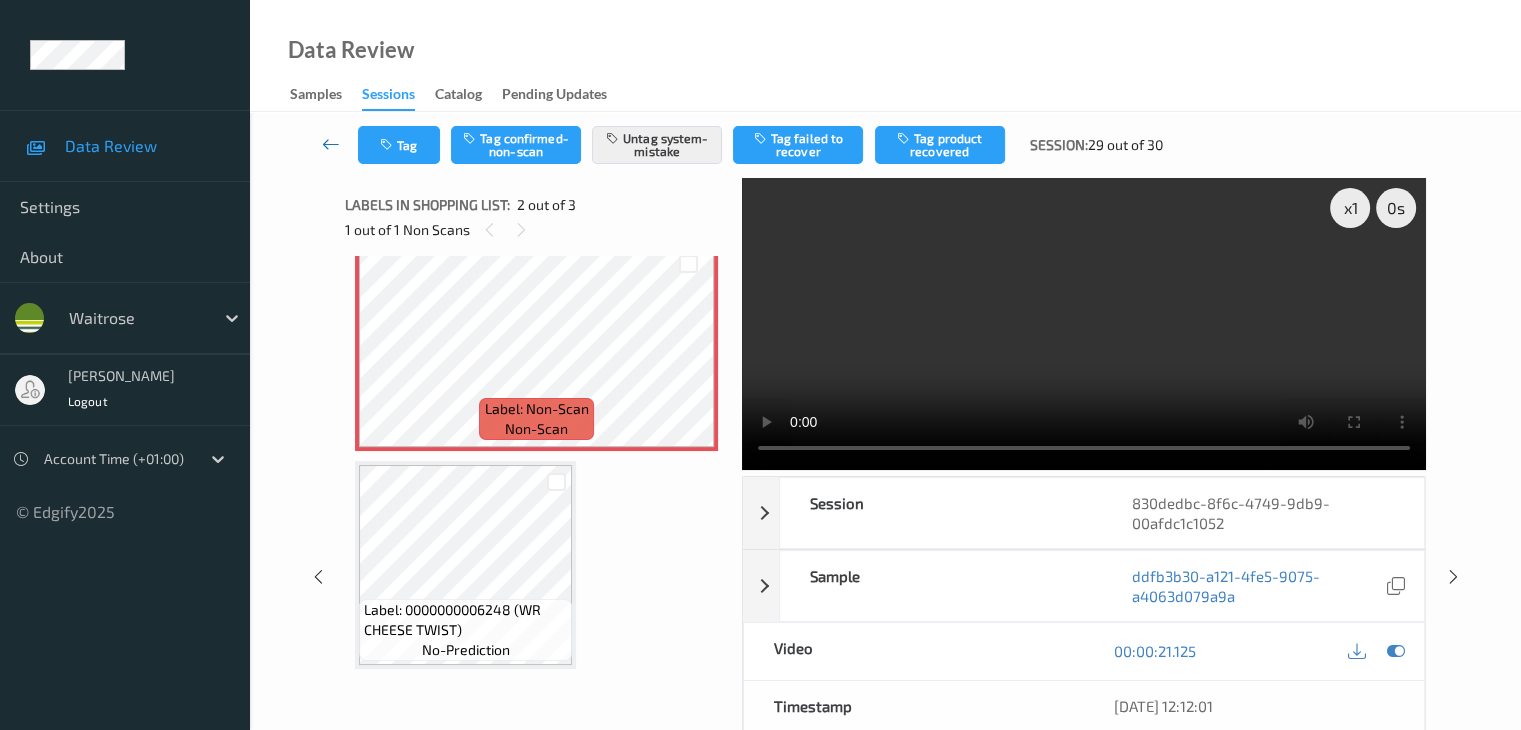 click at bounding box center (331, 144) 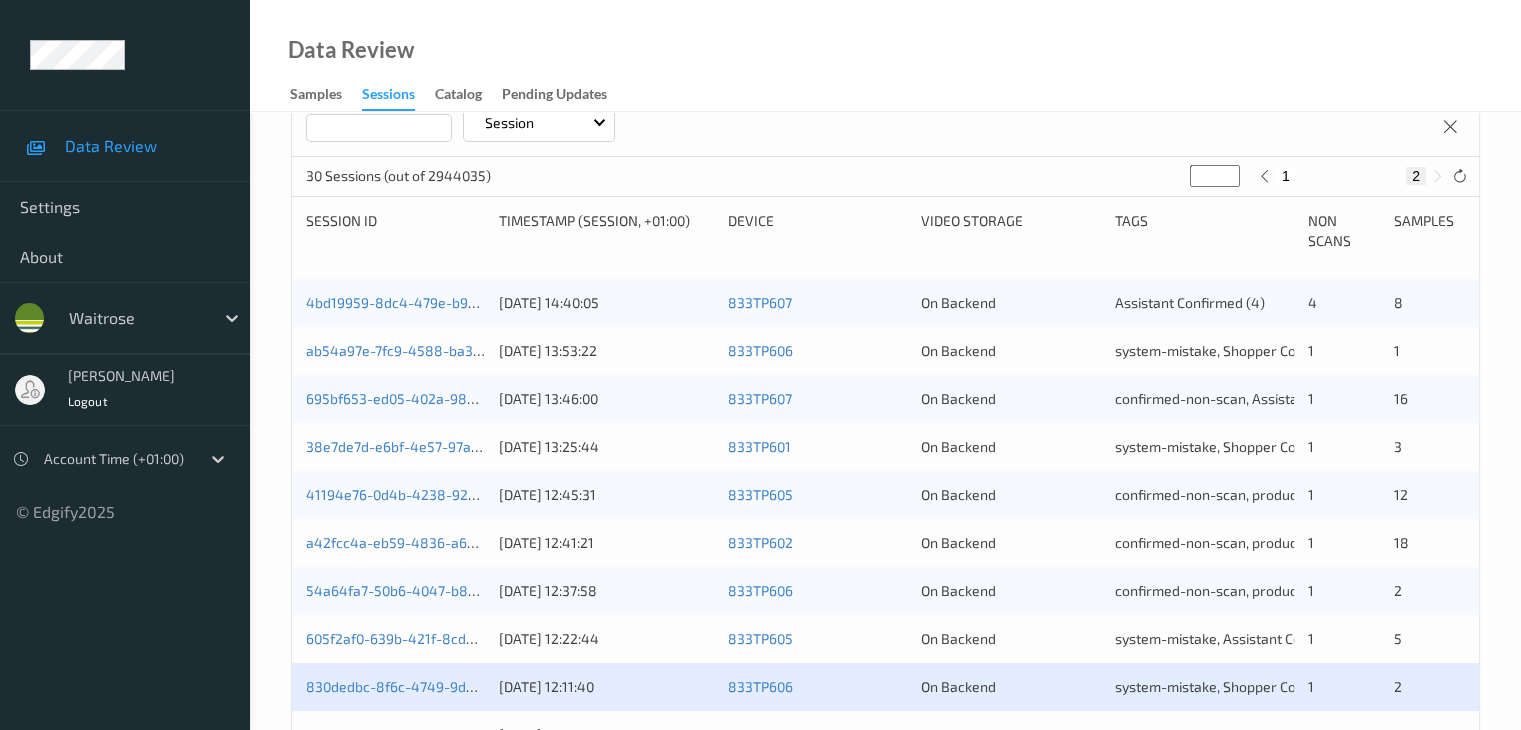 scroll, scrollTop: 452, scrollLeft: 0, axis: vertical 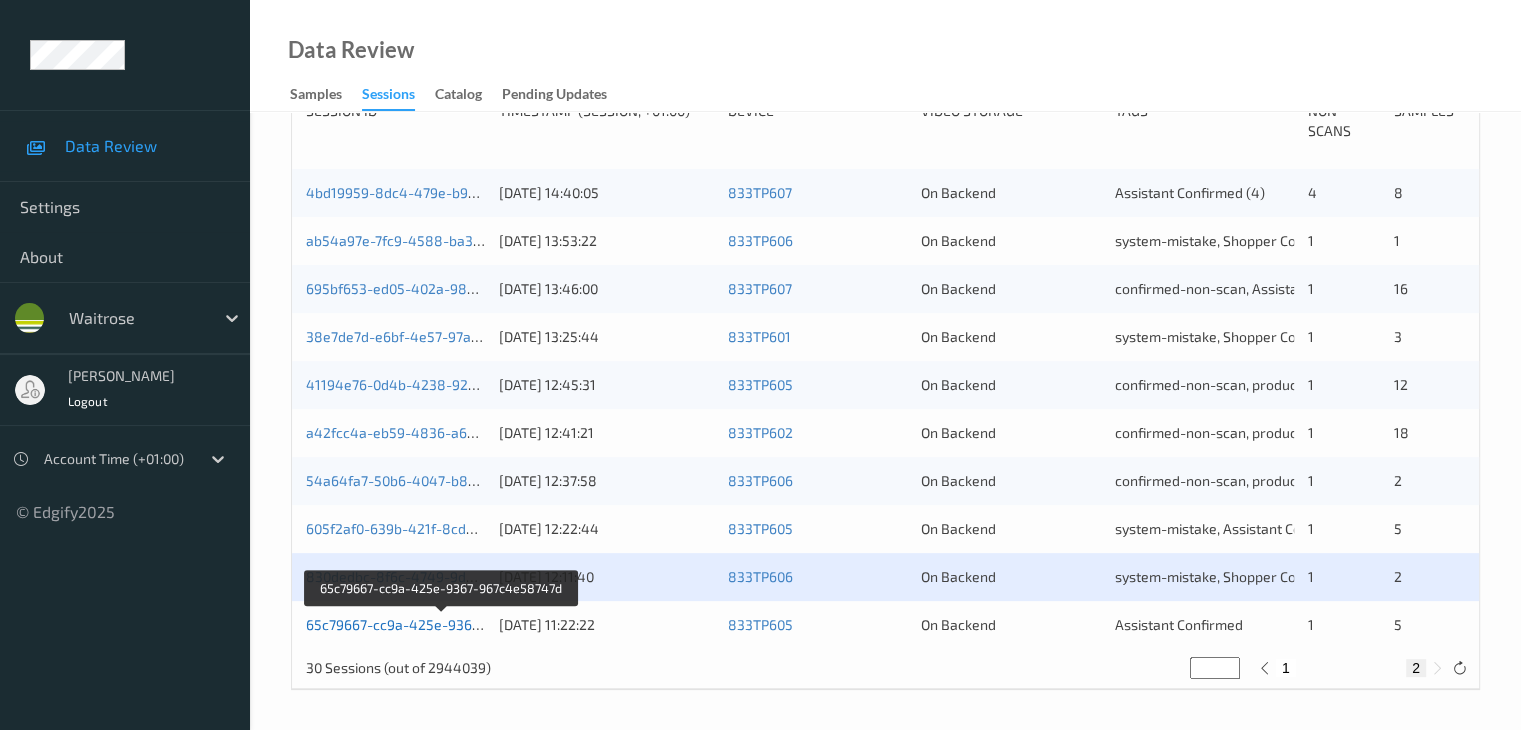click on "65c79667-cc9a-425e-9367-967c4e58747d" at bounding box center [443, 624] 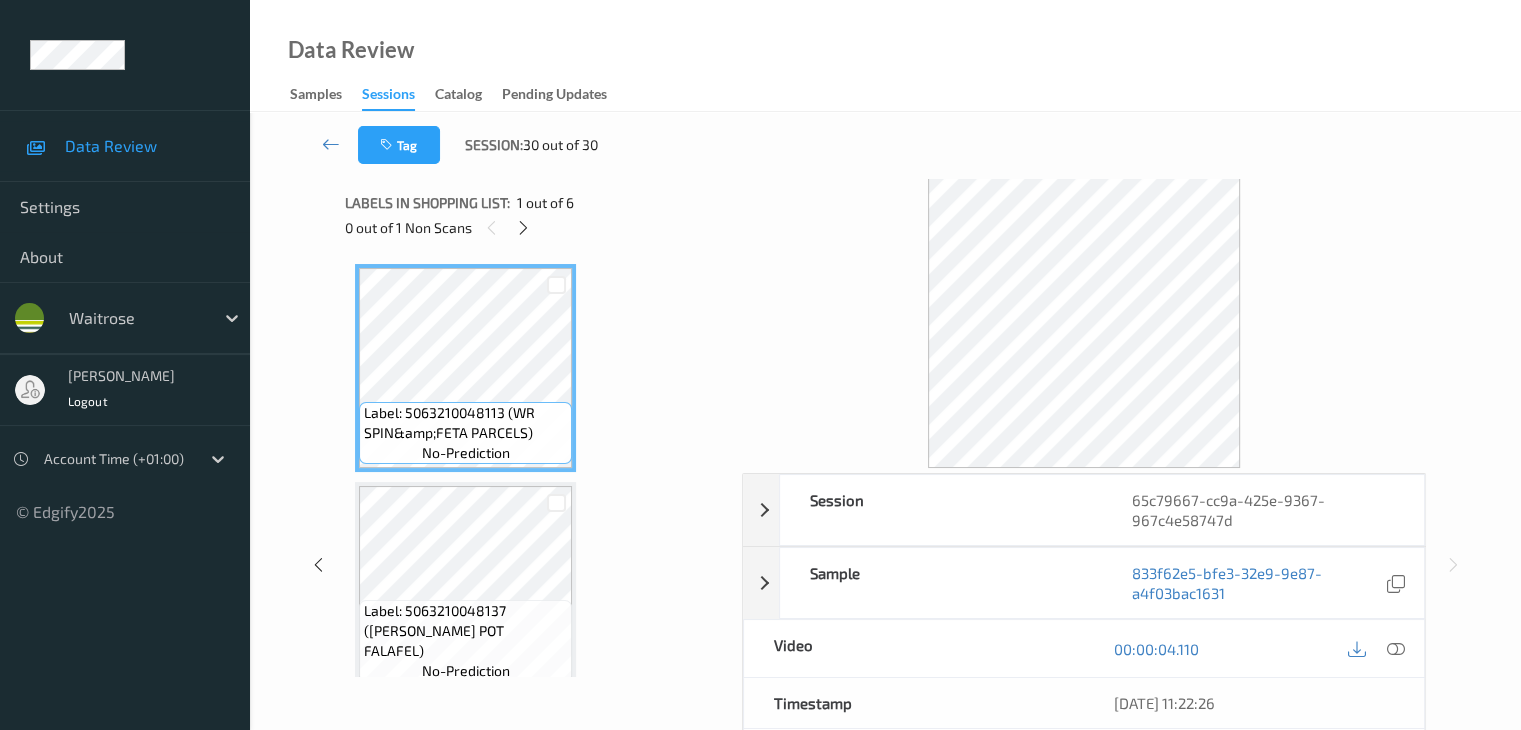 scroll, scrollTop: 0, scrollLeft: 0, axis: both 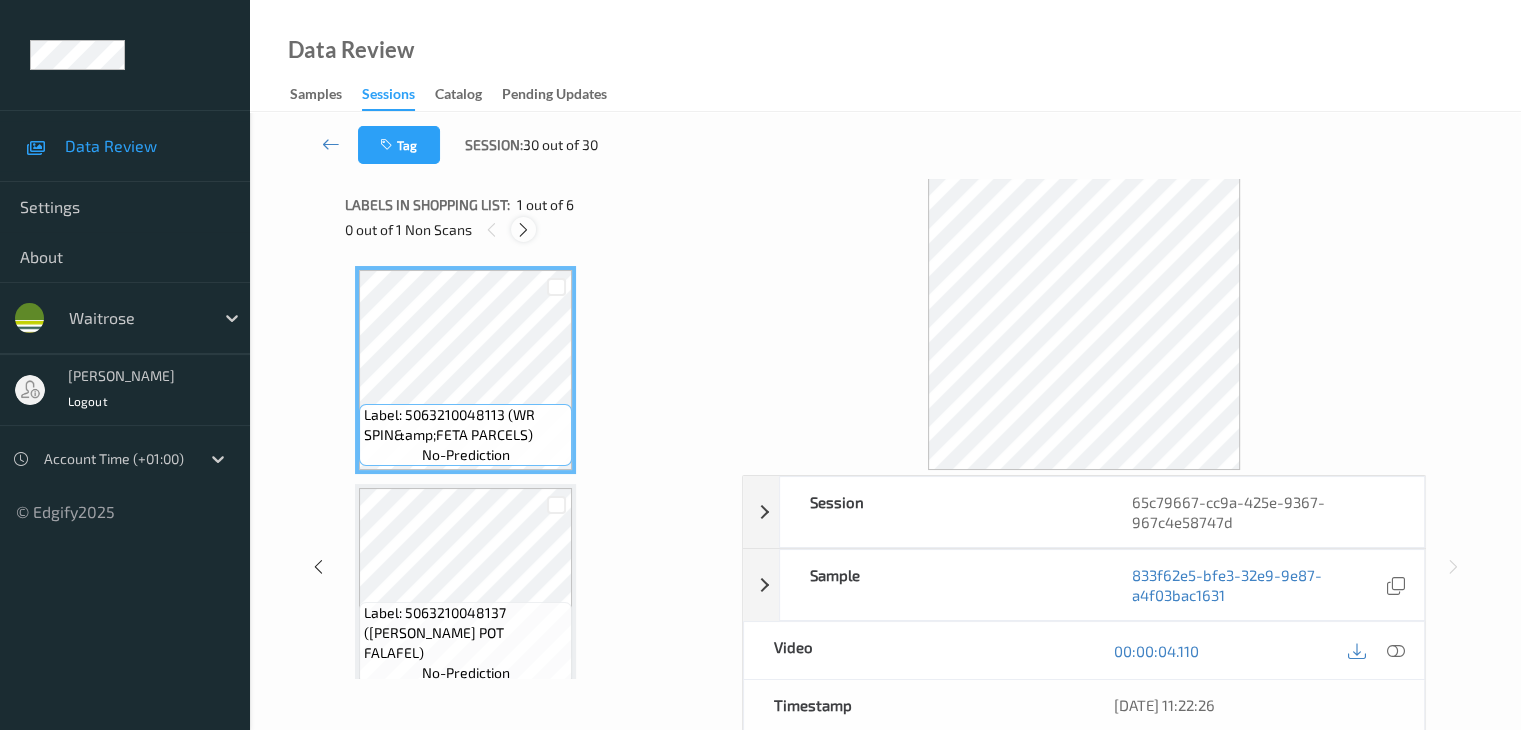 click at bounding box center (523, 230) 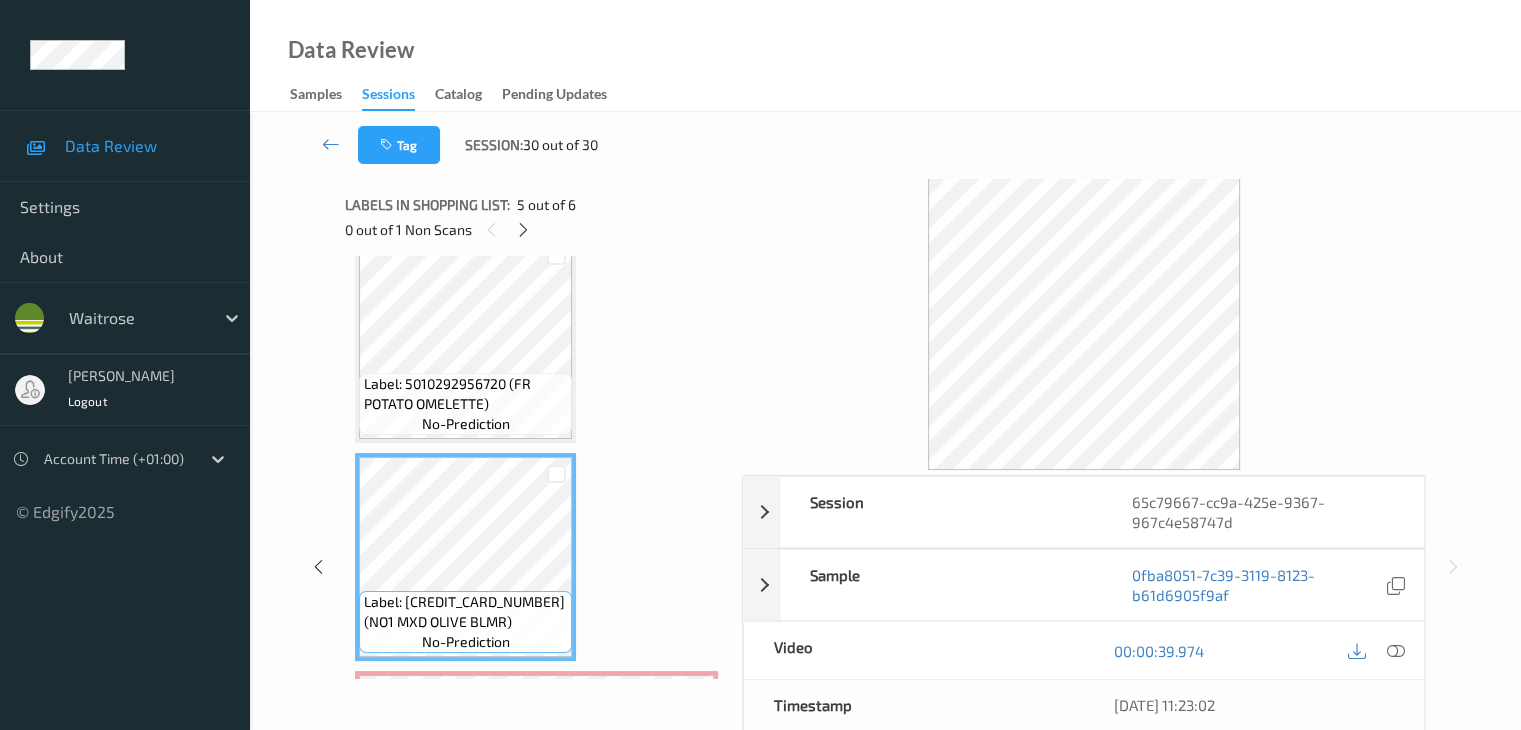 scroll, scrollTop: 682, scrollLeft: 0, axis: vertical 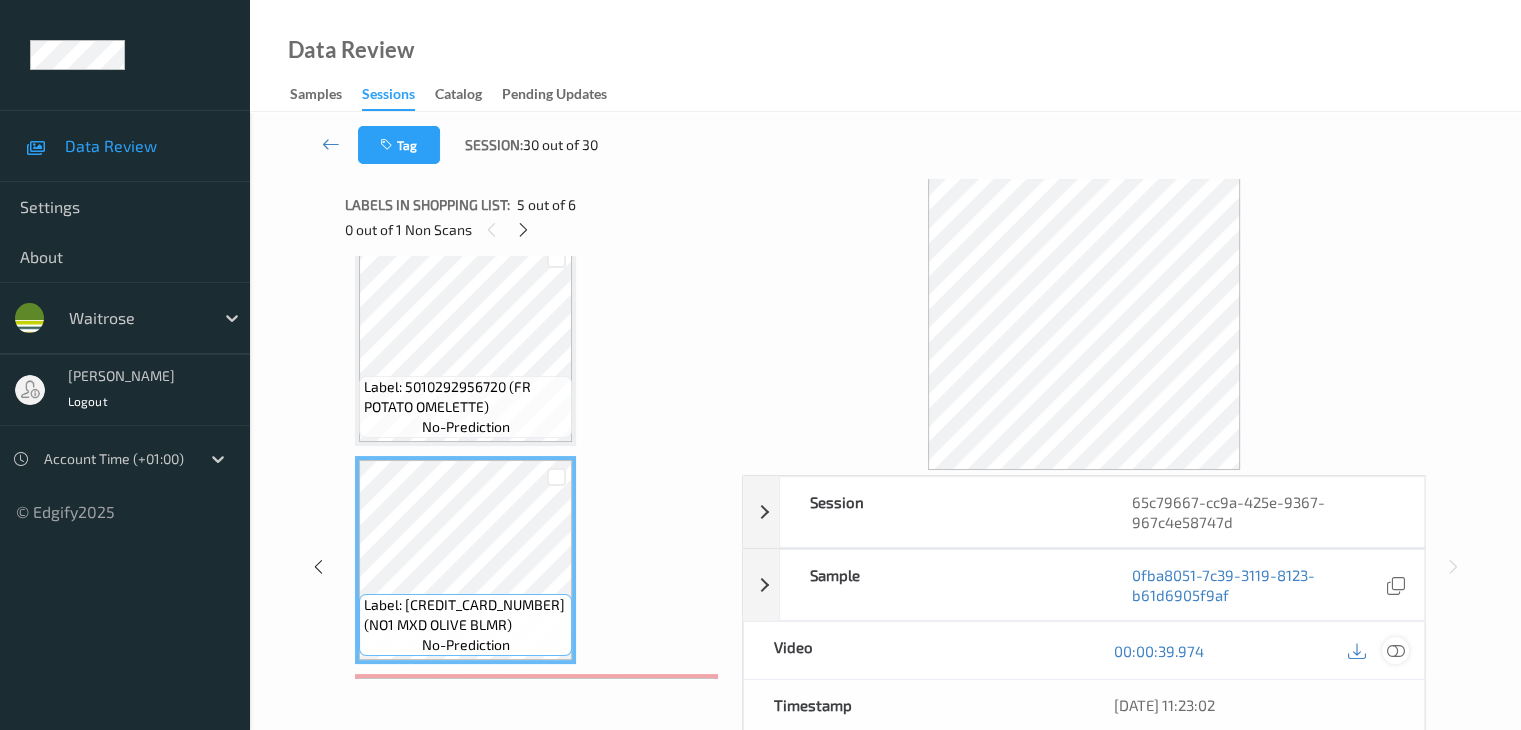 click at bounding box center [1395, 651] 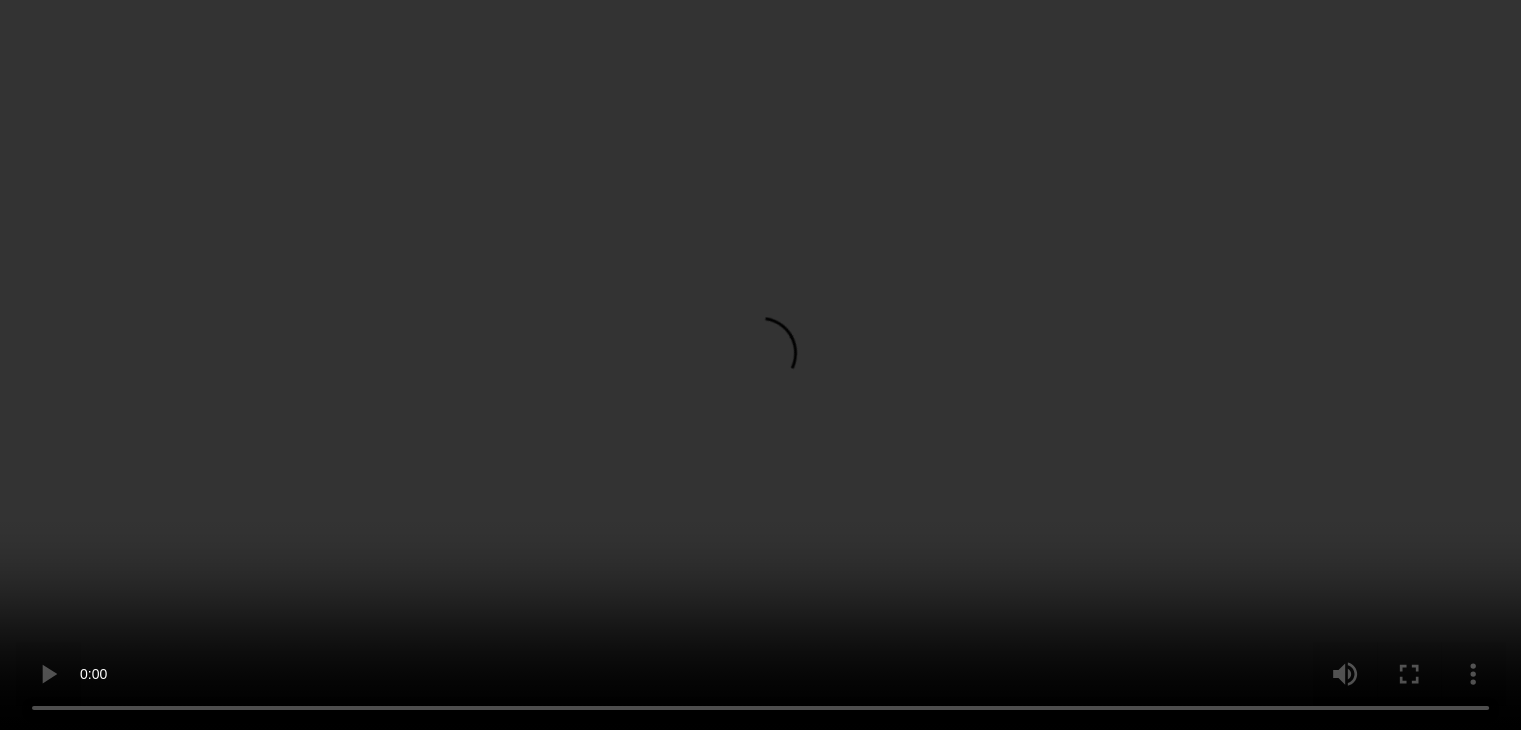 scroll, scrollTop: 895, scrollLeft: 0, axis: vertical 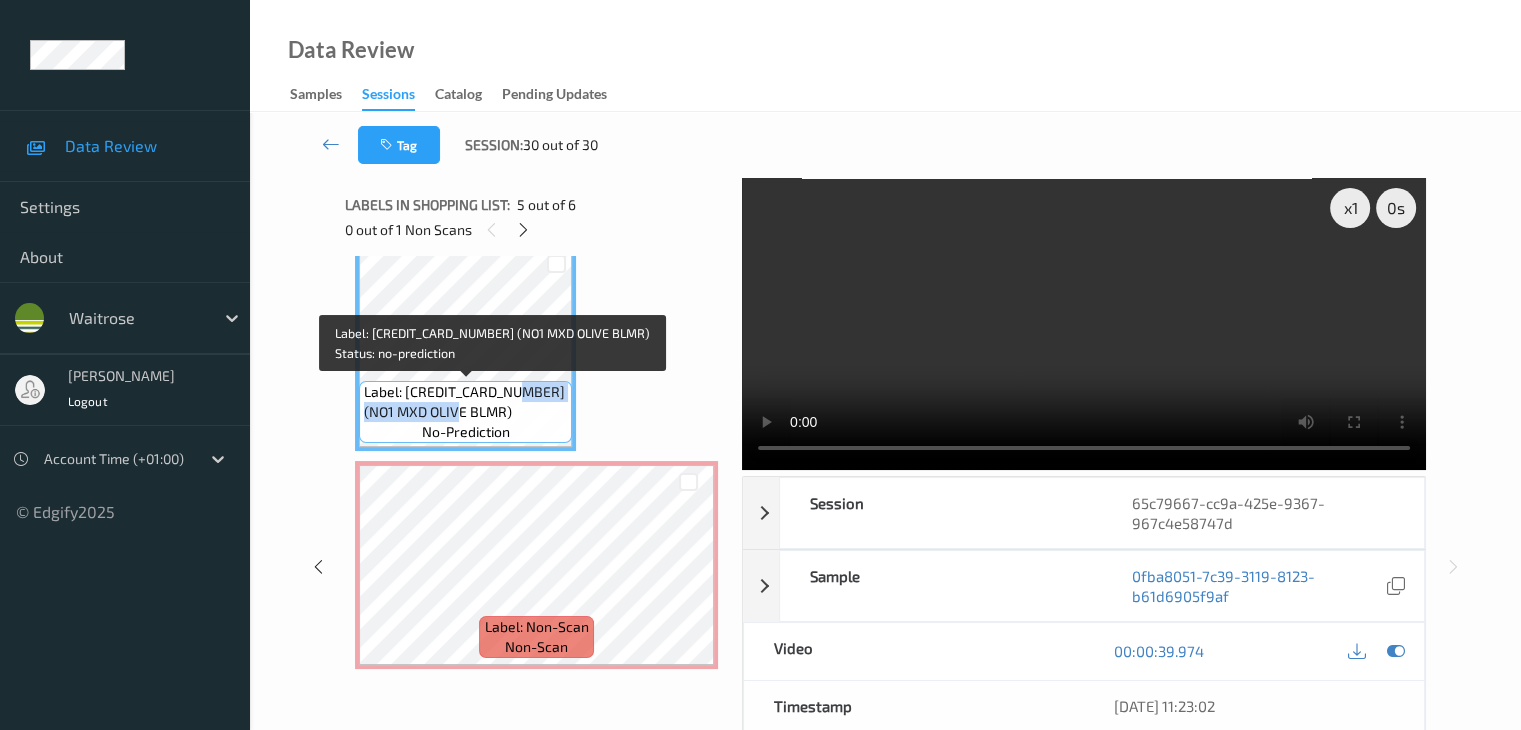 drag, startPoint x: 514, startPoint y: 389, endPoint x: 508, endPoint y: 411, distance: 22.803509 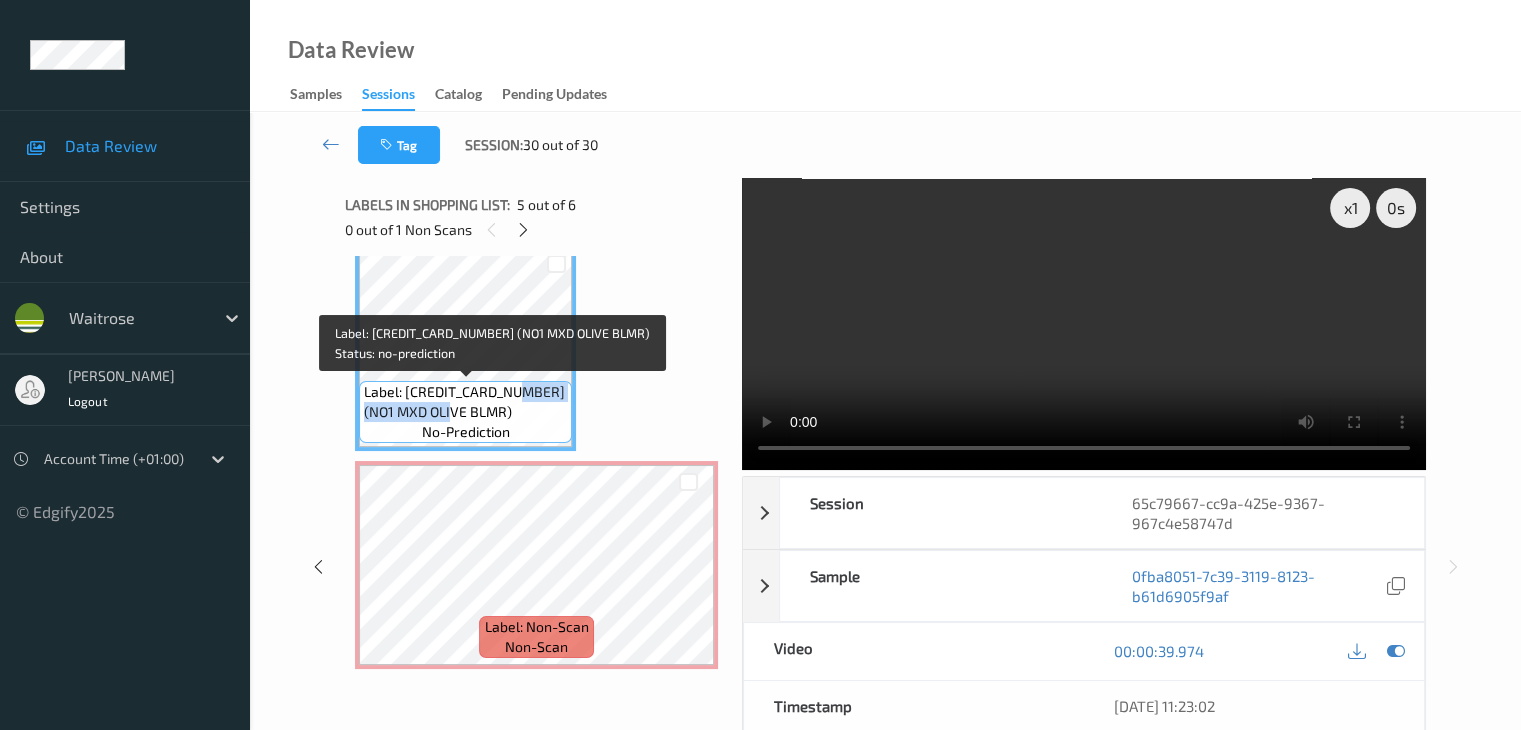 copy on "NO1 MXD OLIVE BLMR" 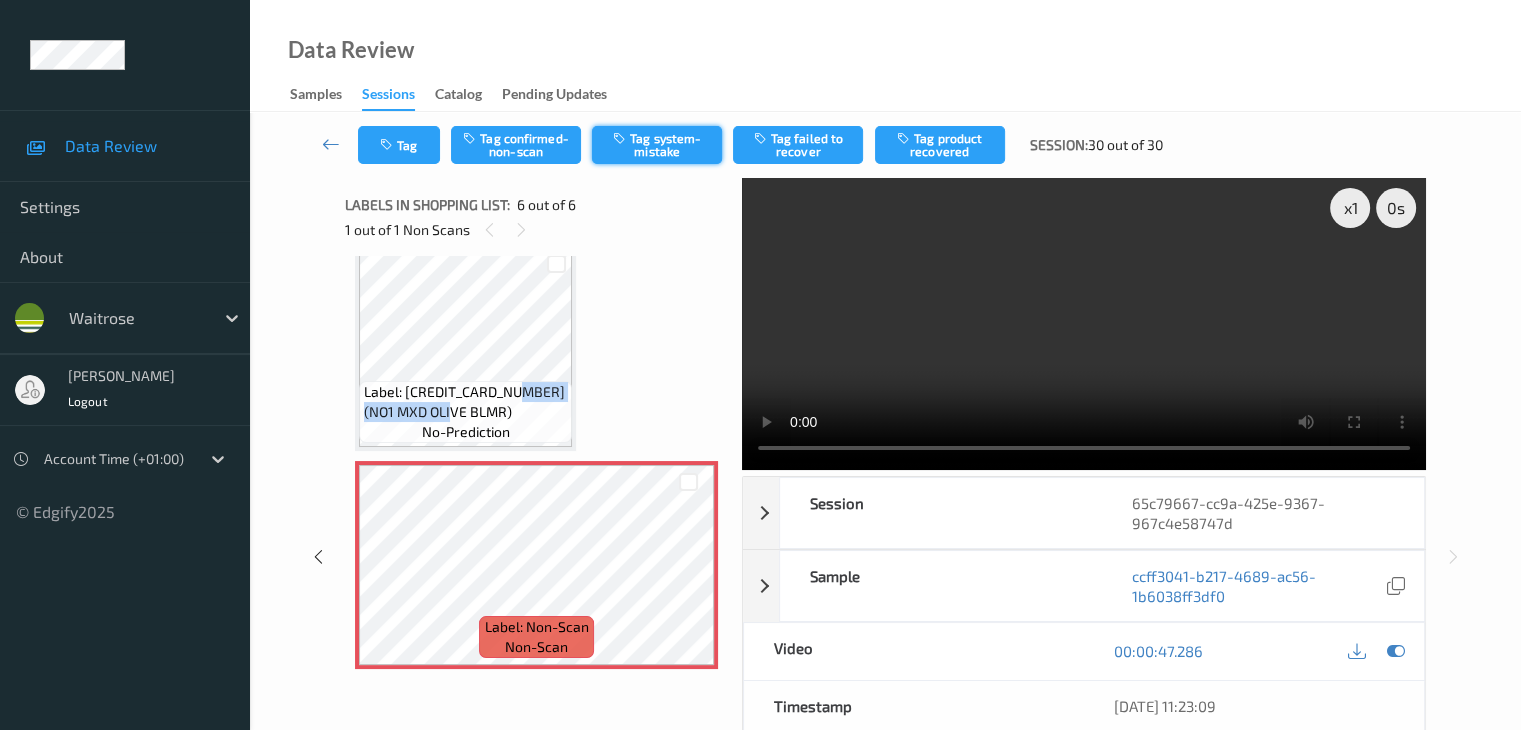 click on "Tag   system-mistake" at bounding box center (657, 145) 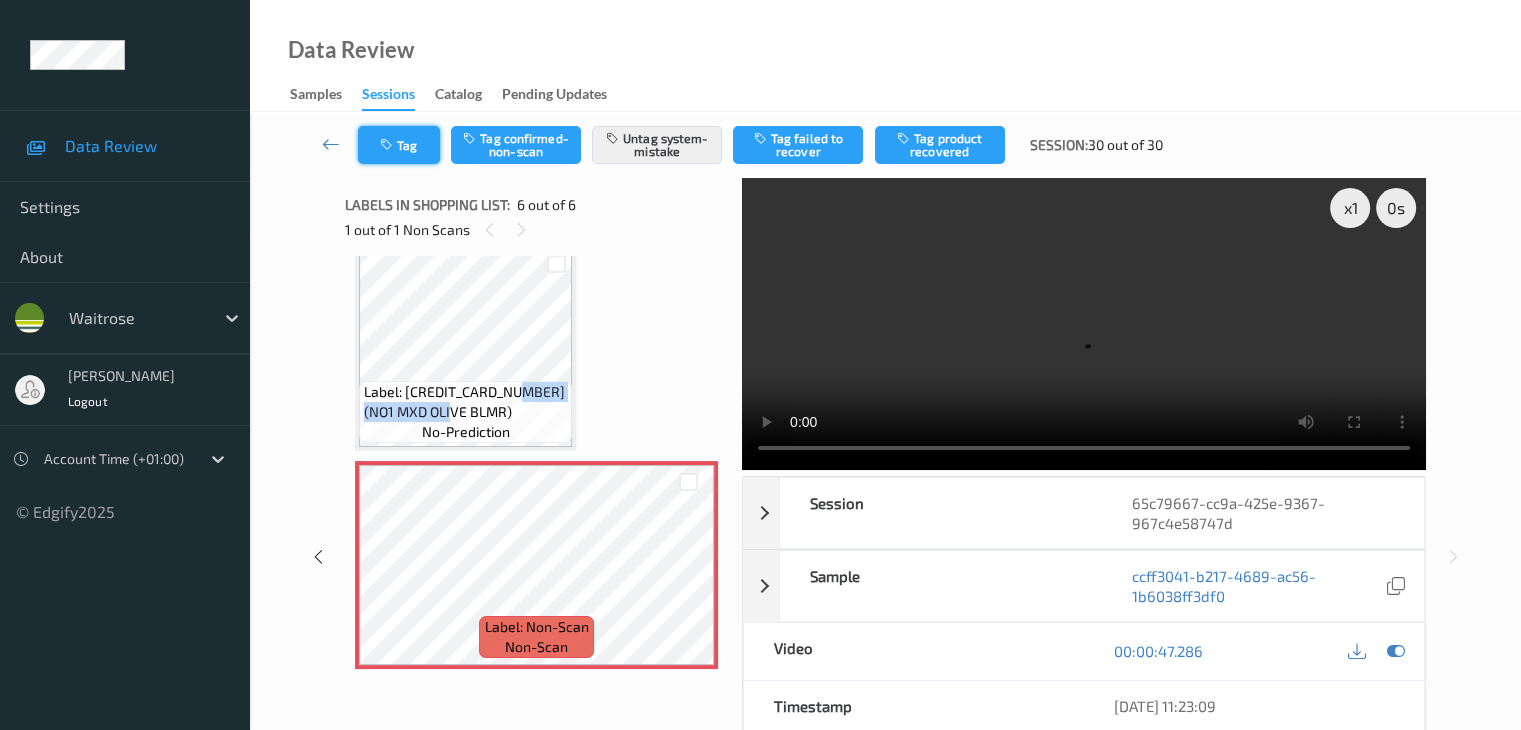 click on "Tag" at bounding box center (399, 145) 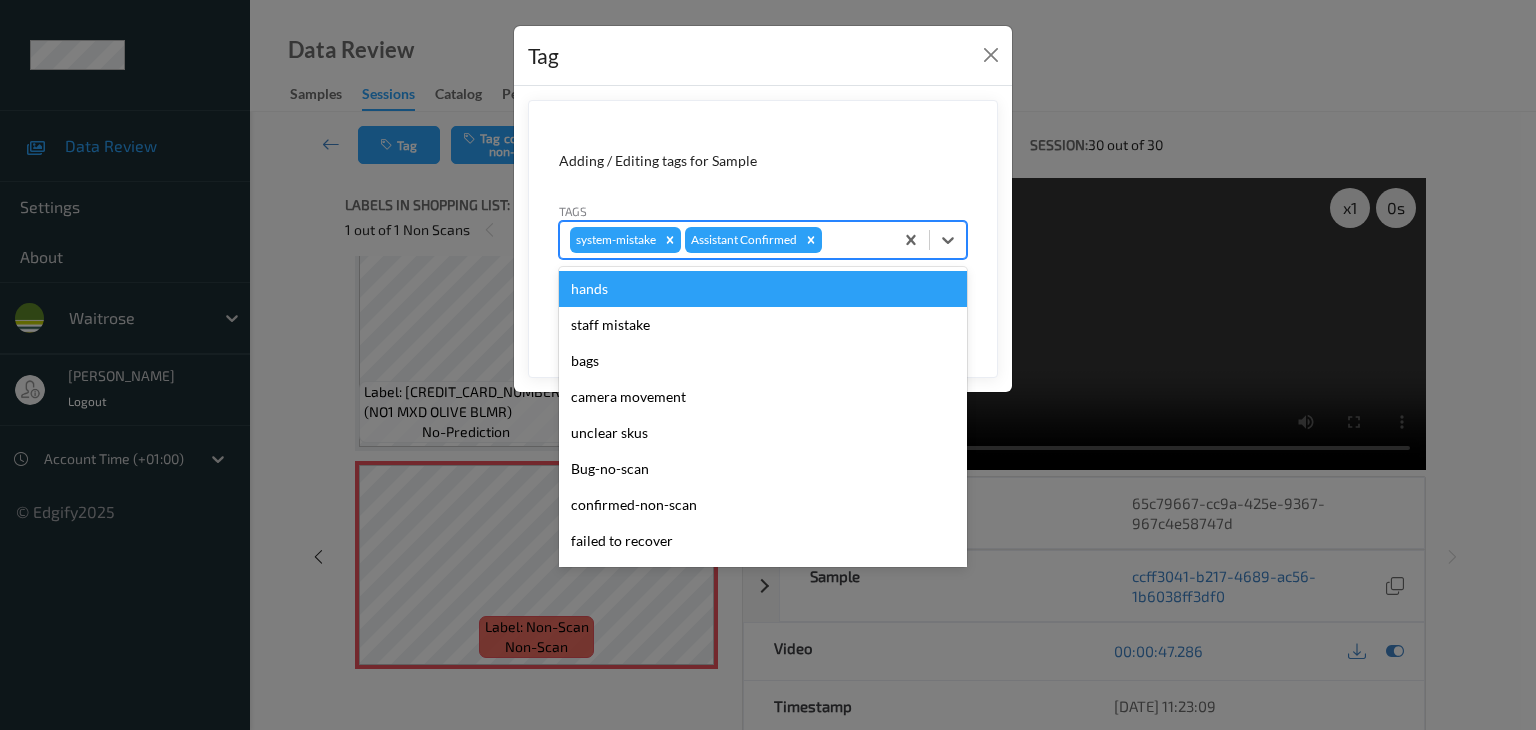 click at bounding box center [854, 240] 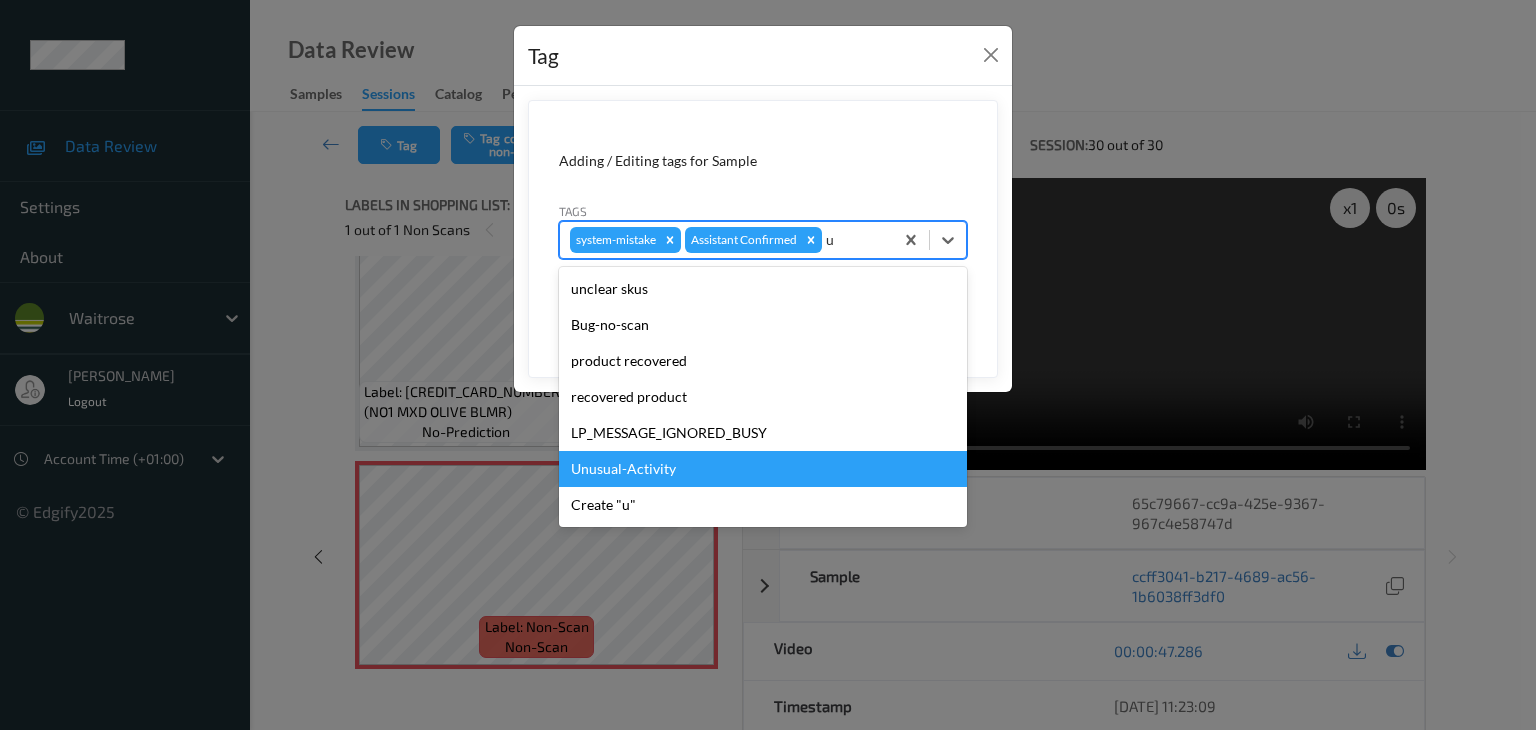 click on "Unusual-Activity" at bounding box center (763, 469) 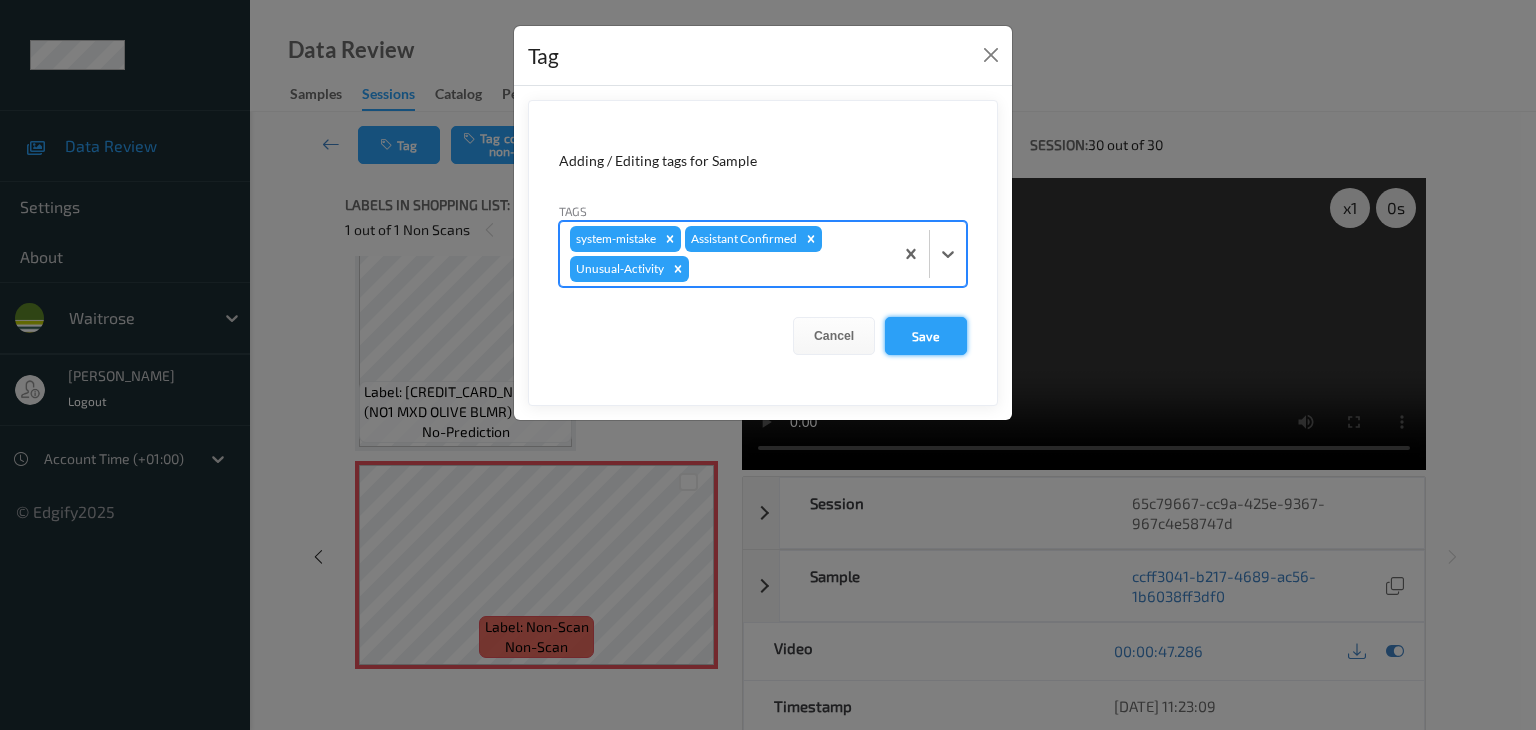 click on "Save" at bounding box center (926, 336) 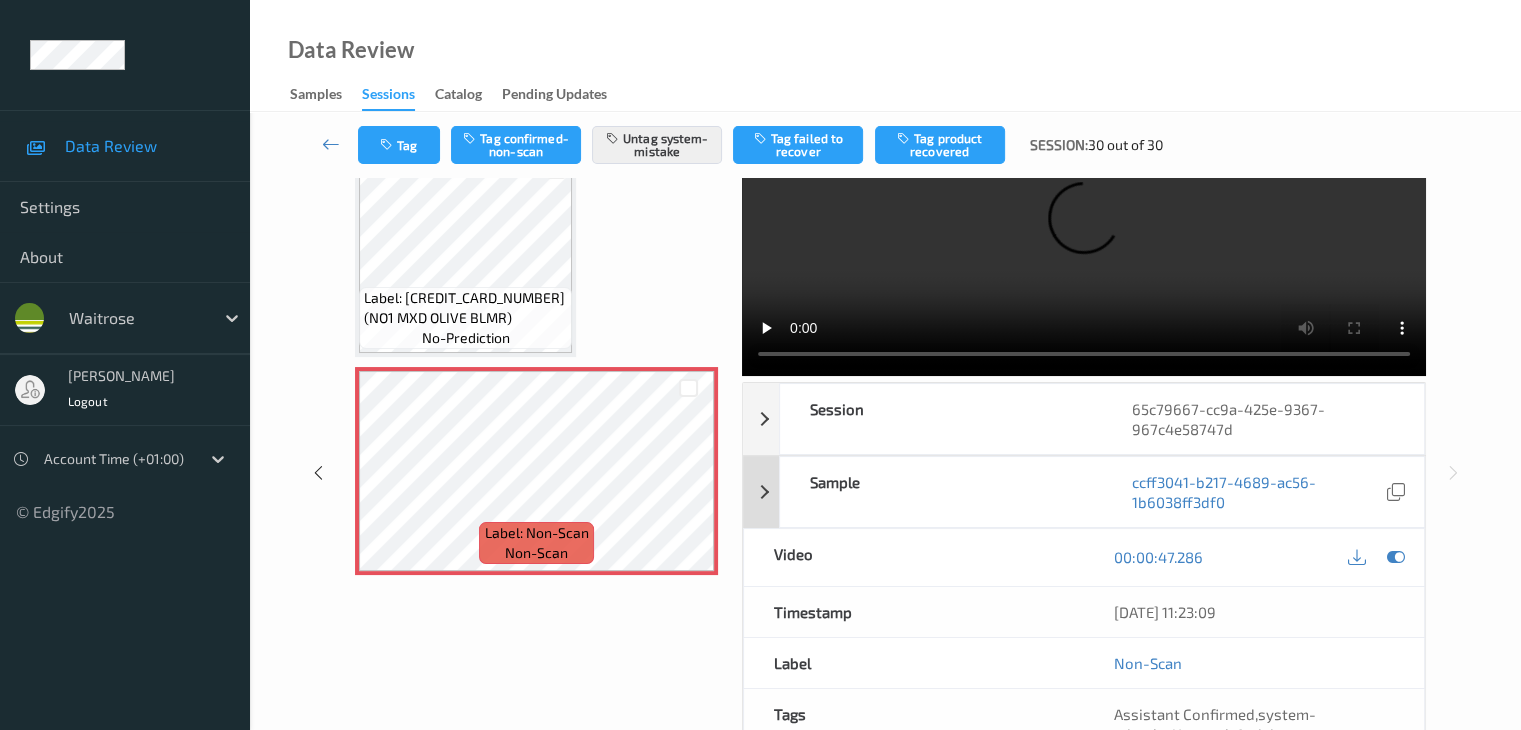 scroll, scrollTop: 264, scrollLeft: 0, axis: vertical 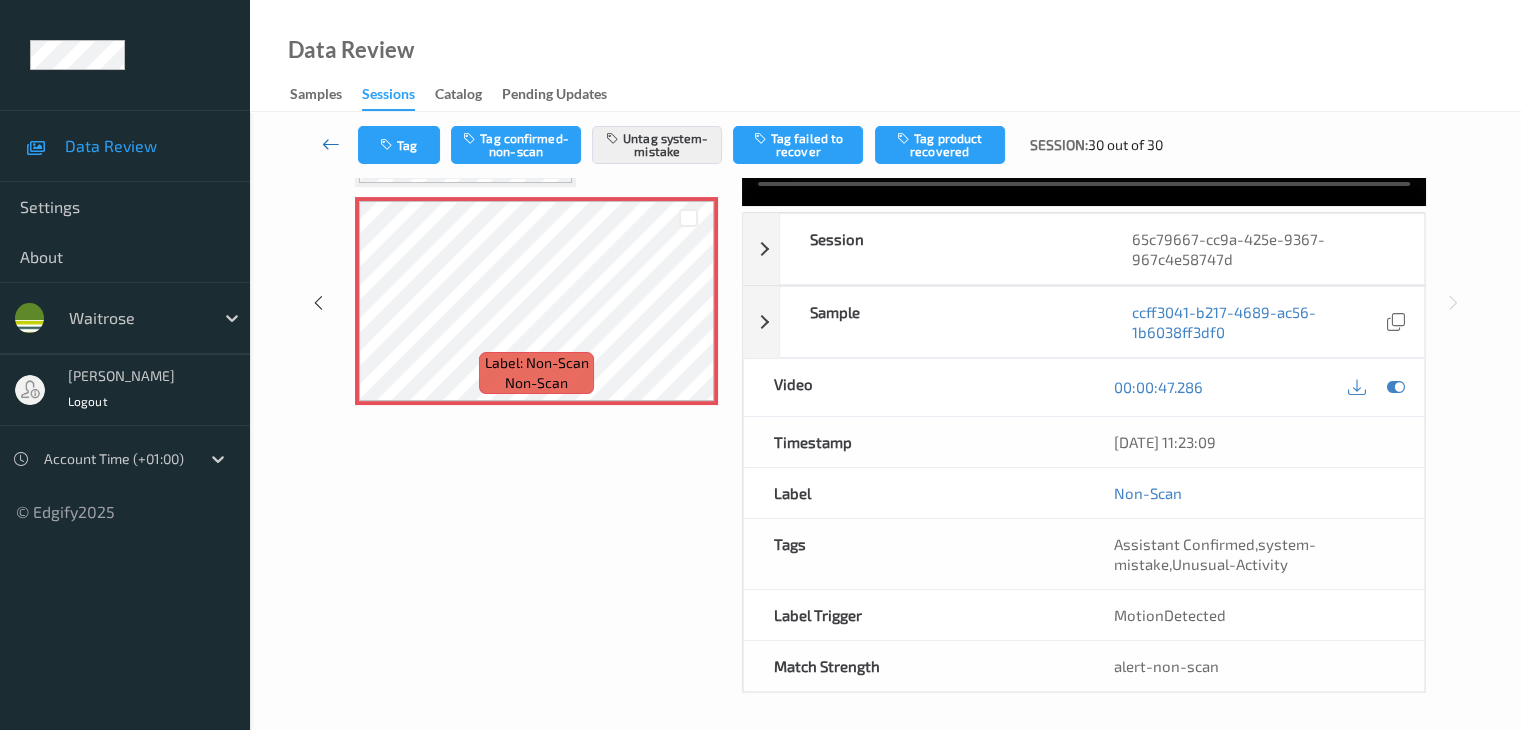 click at bounding box center [331, 144] 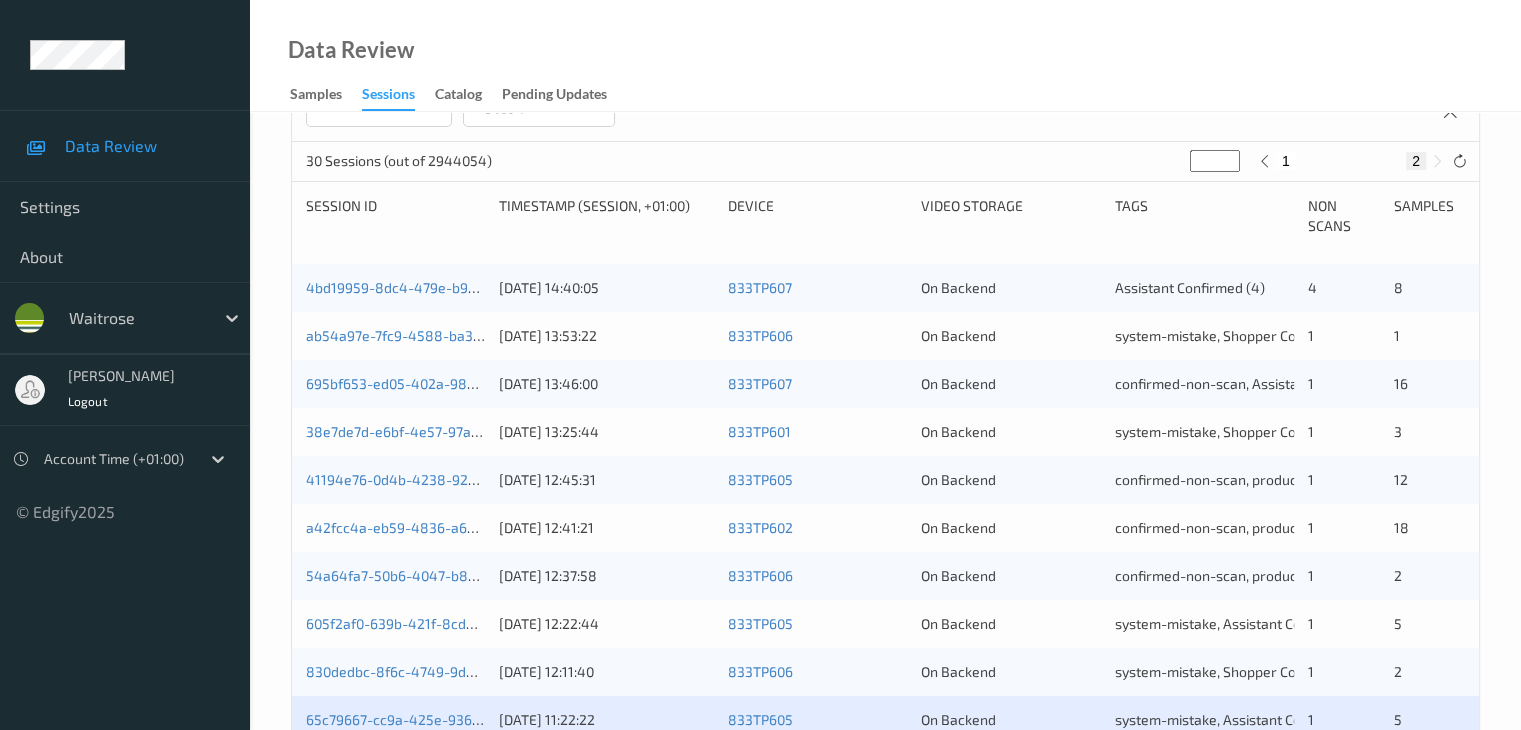 scroll, scrollTop: 252, scrollLeft: 0, axis: vertical 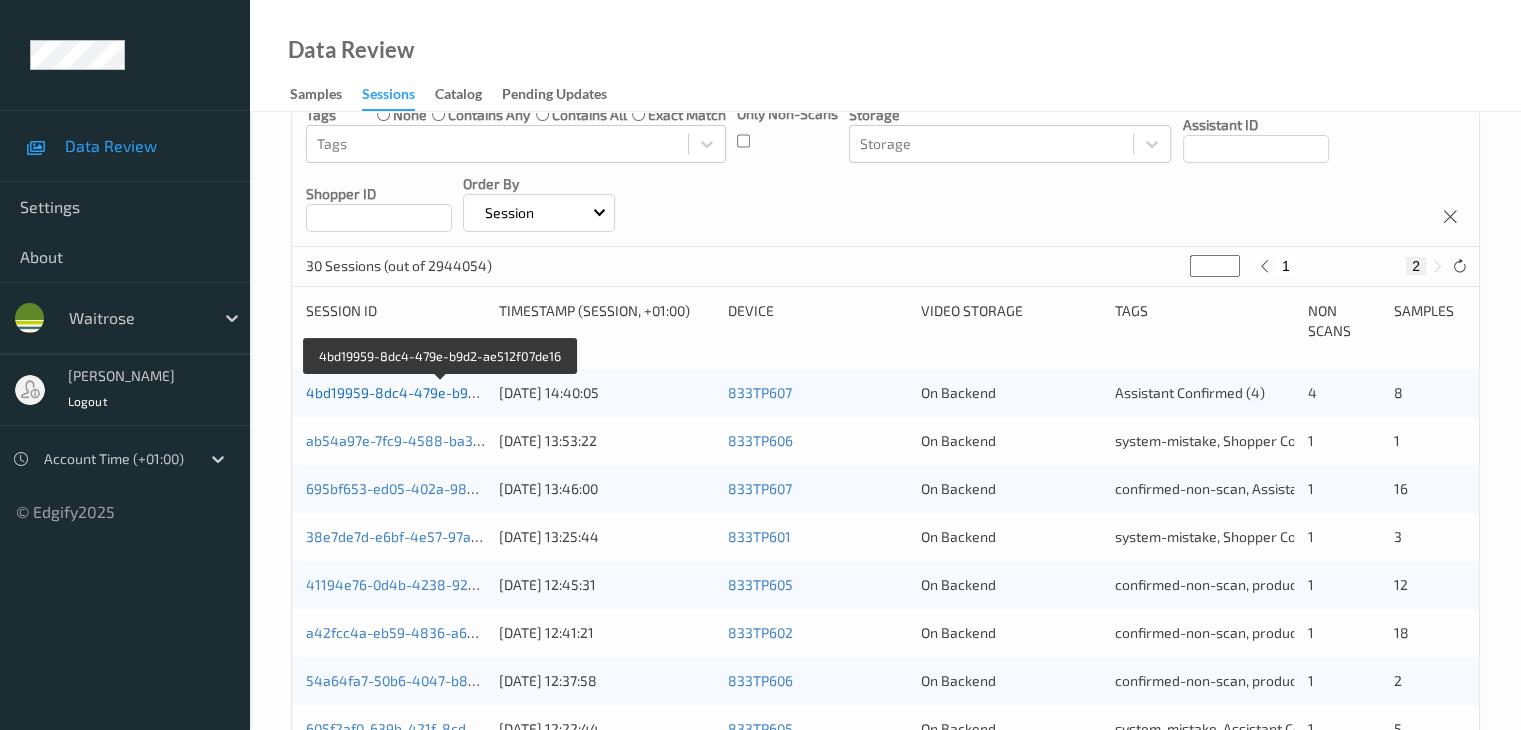 click on "4bd19959-8dc4-479e-b9d2-ae512f07de16" at bounding box center (442, 392) 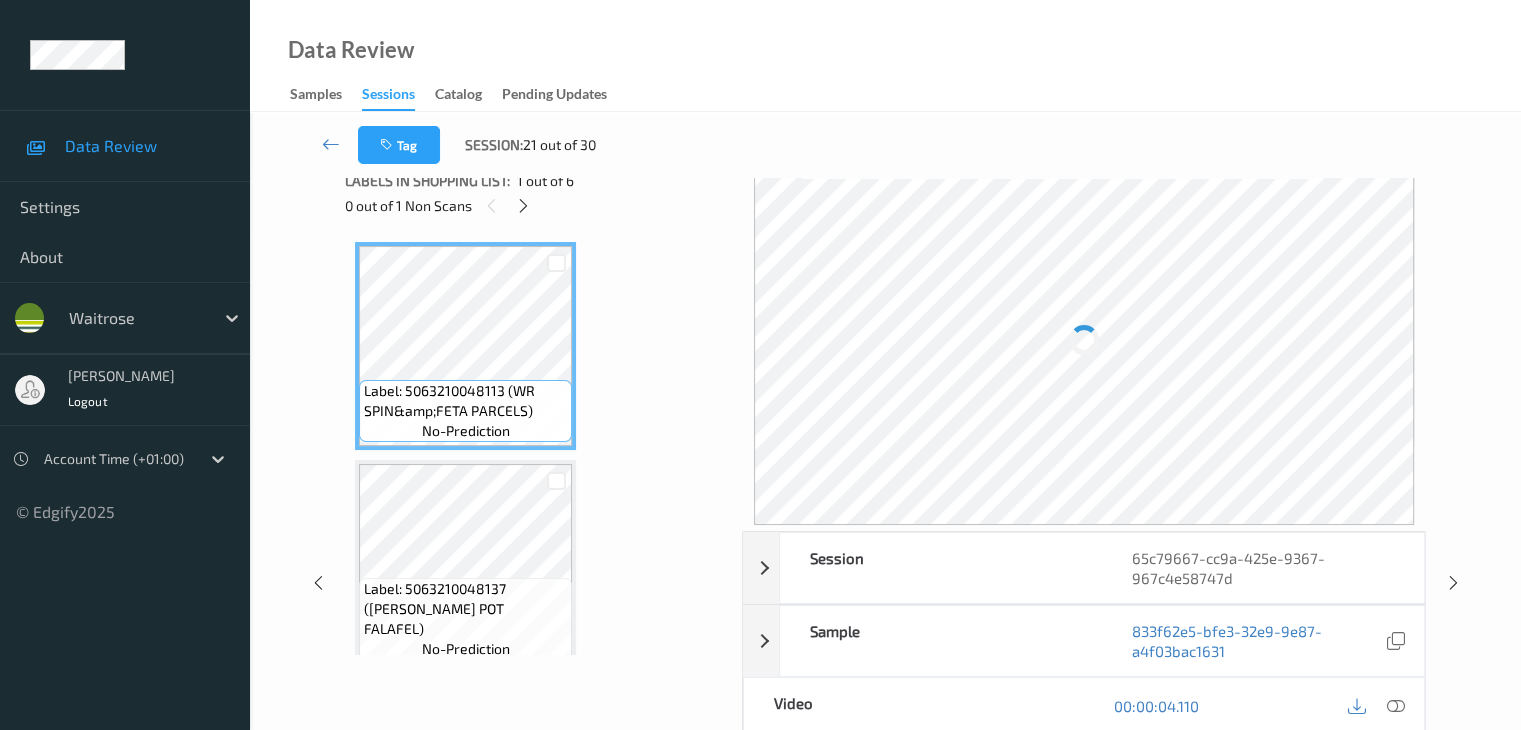 scroll, scrollTop: 0, scrollLeft: 0, axis: both 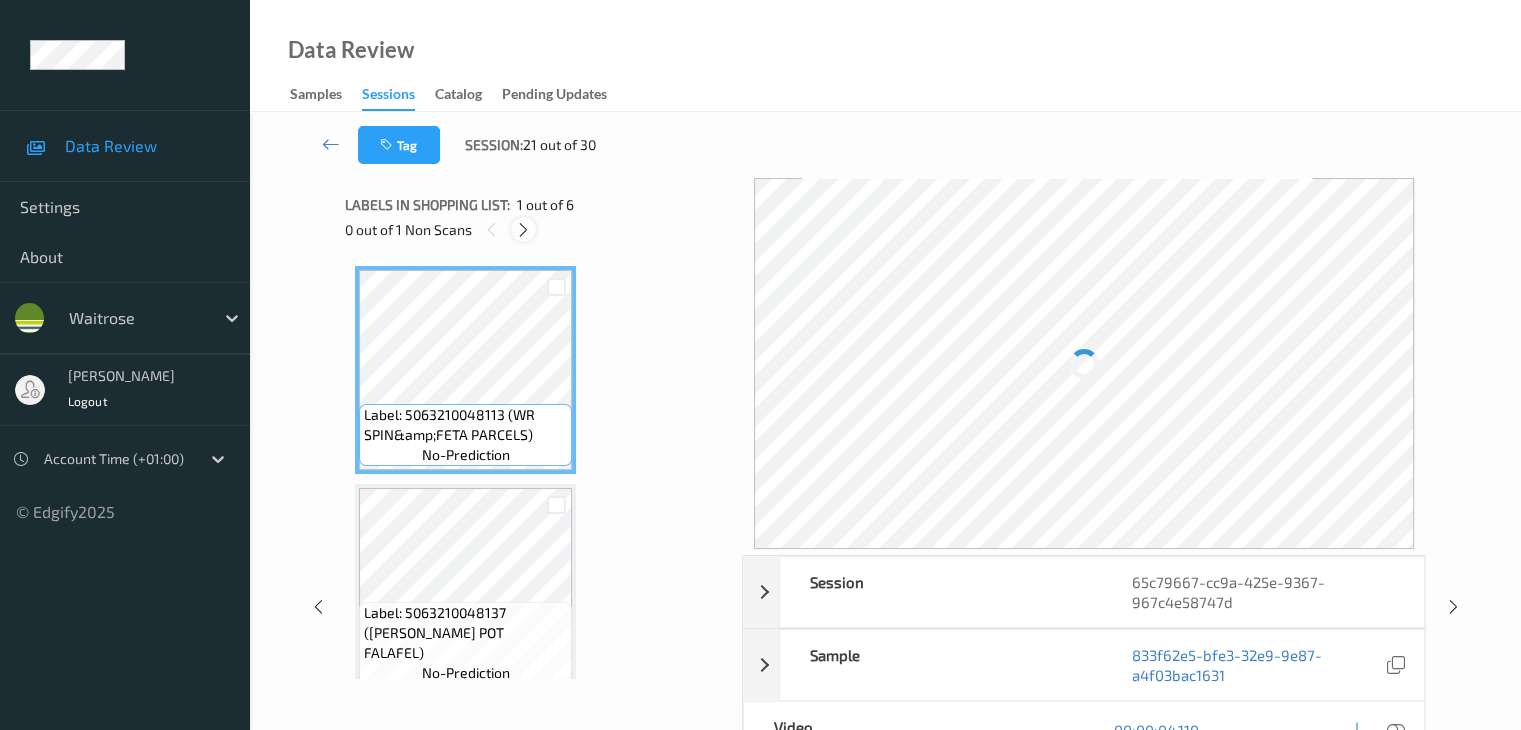 click at bounding box center [523, 230] 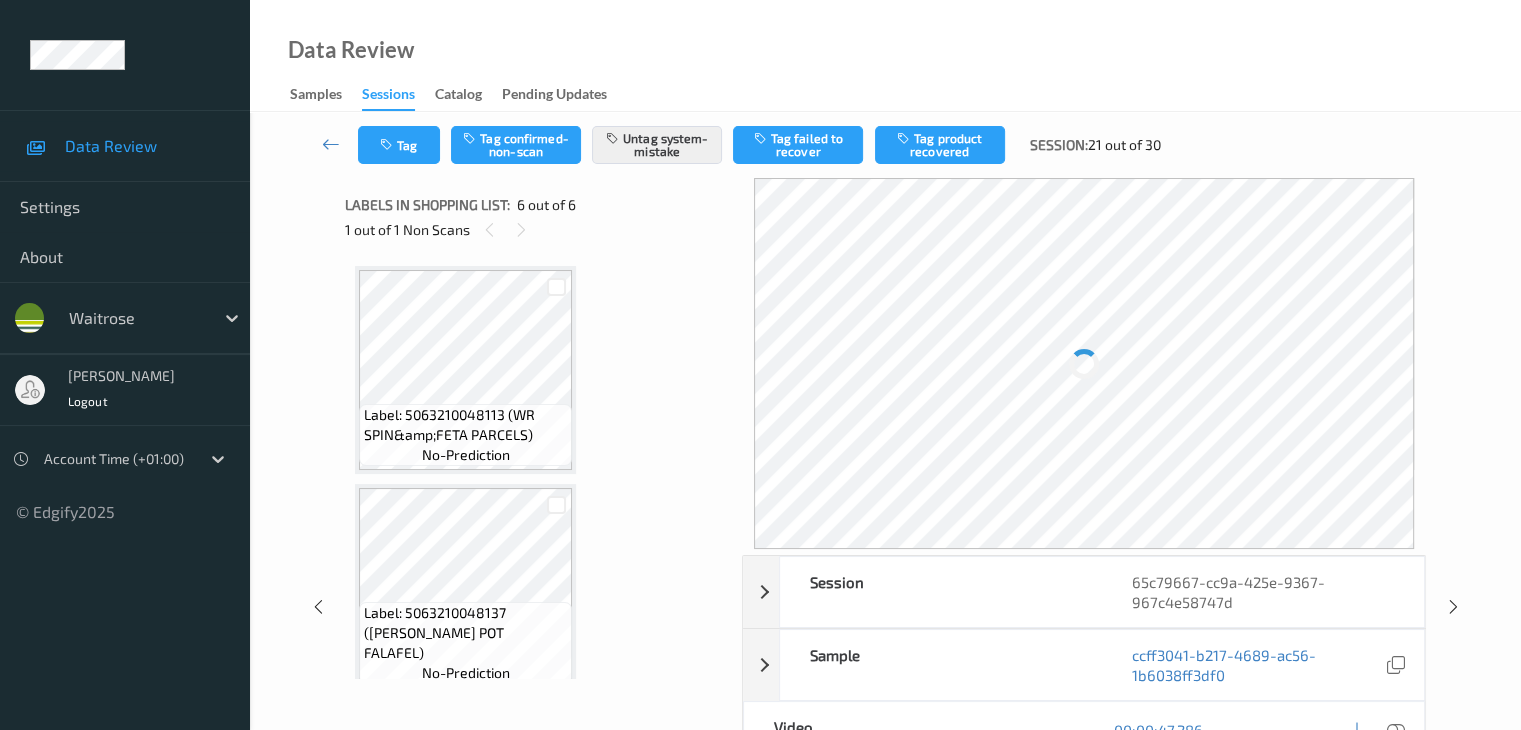 scroll, scrollTop: 882, scrollLeft: 0, axis: vertical 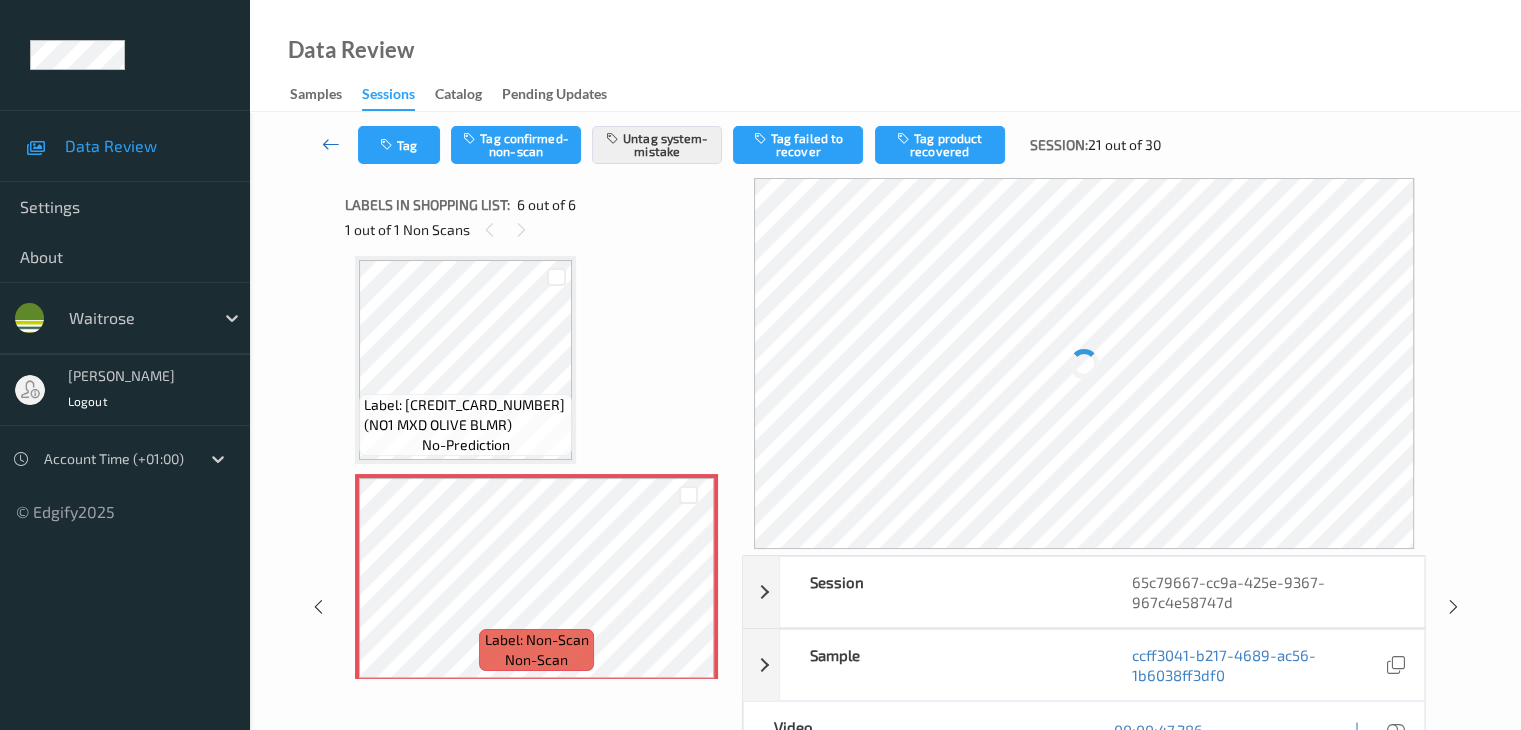 click at bounding box center [331, 144] 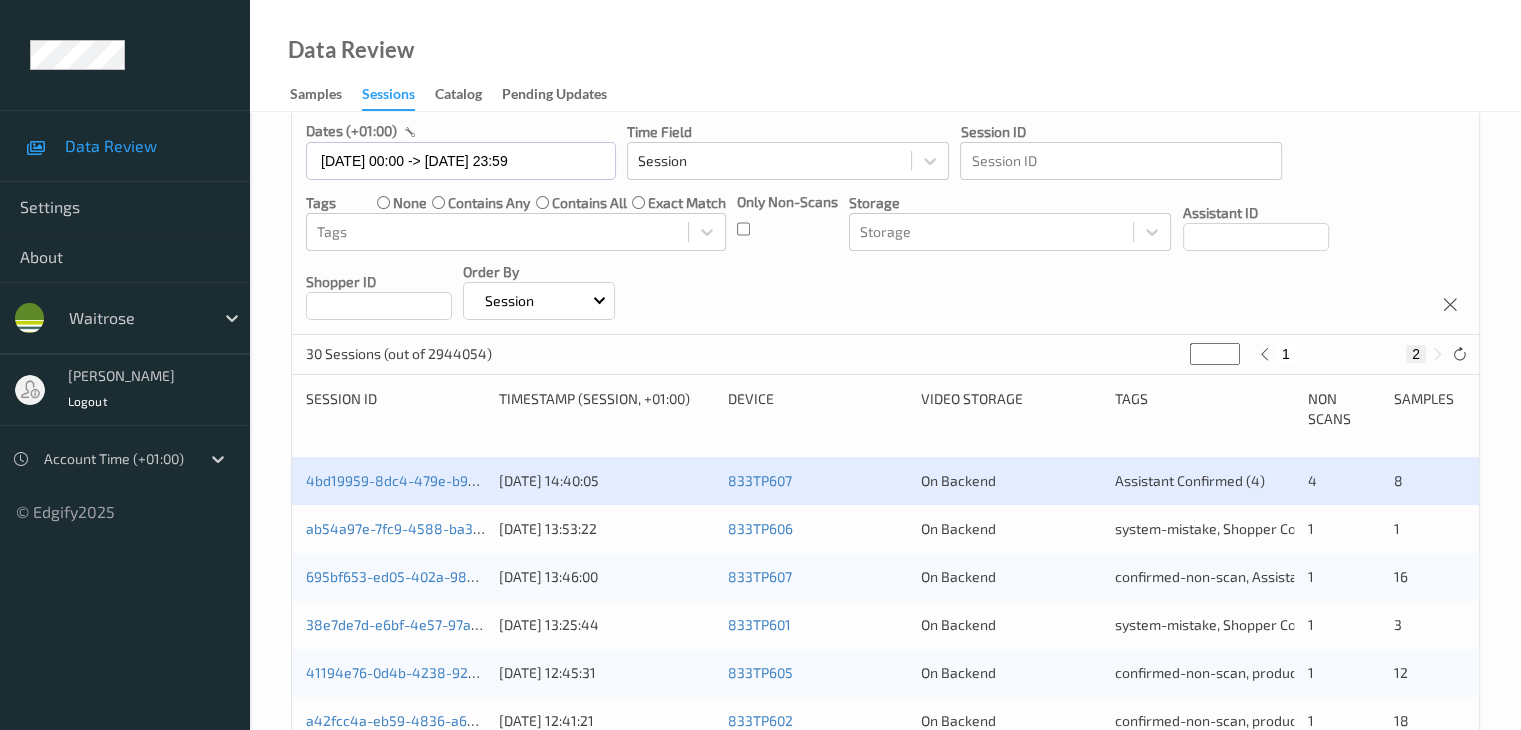 scroll, scrollTop: 200, scrollLeft: 0, axis: vertical 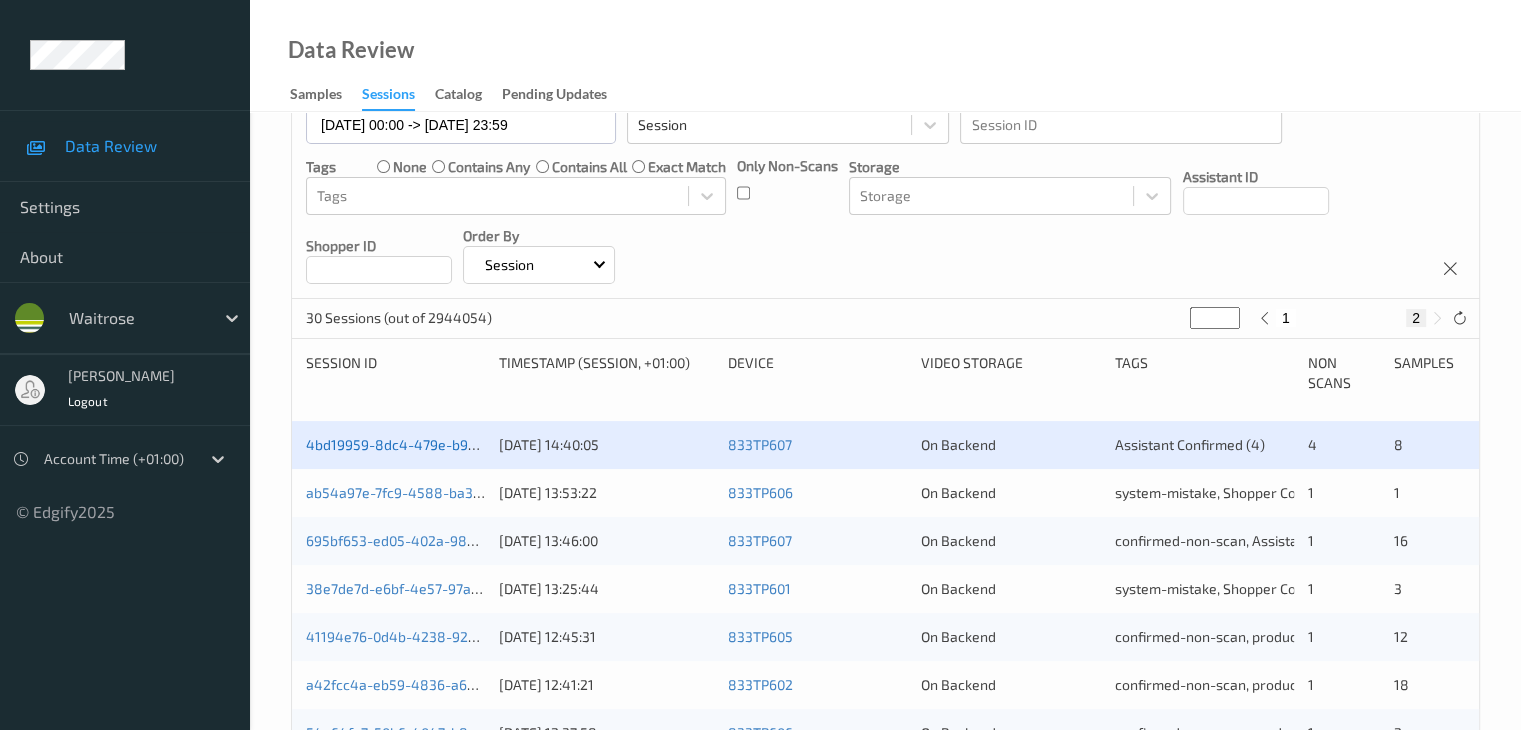 click on "4bd19959-8dc4-479e-b9d2-ae512f07de16" at bounding box center [442, 444] 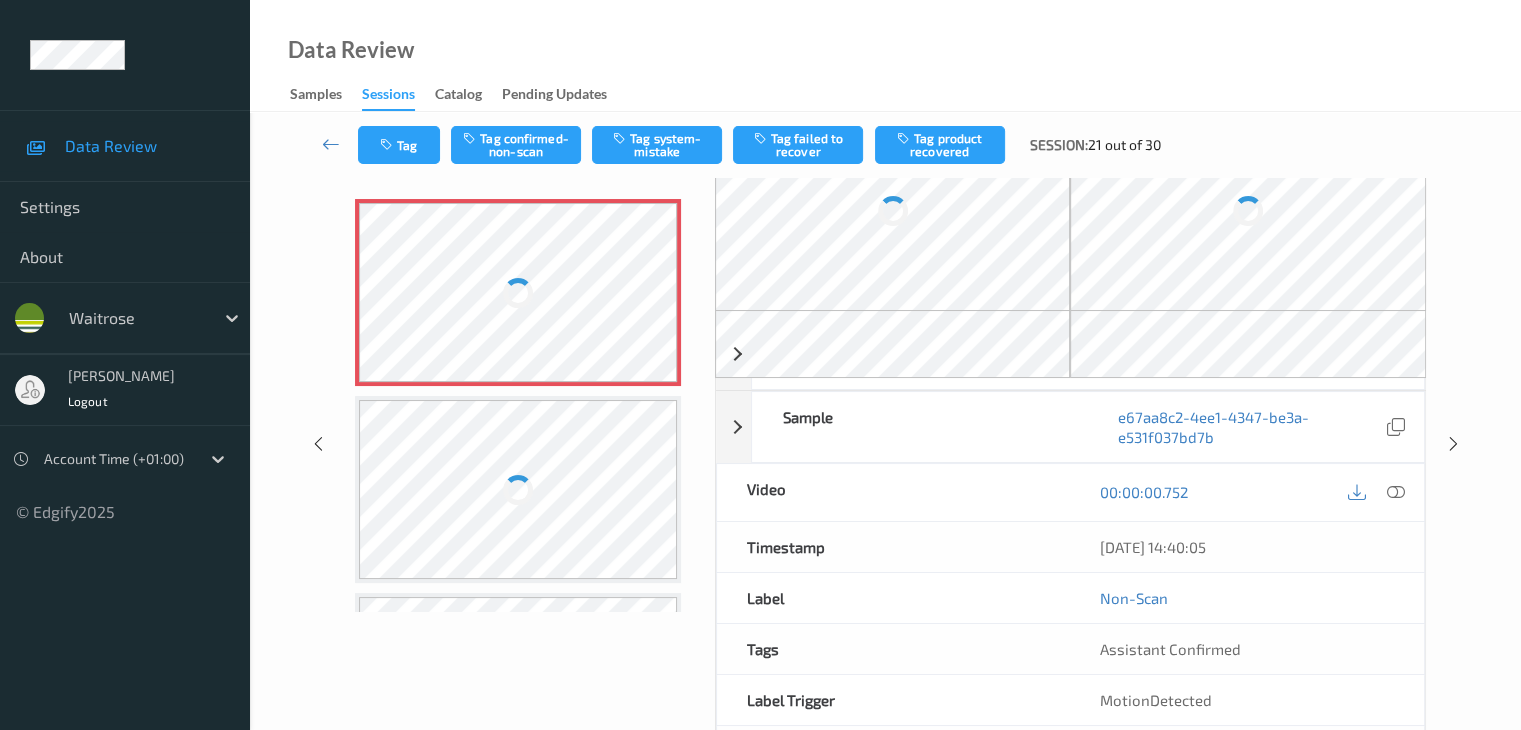 scroll, scrollTop: 0, scrollLeft: 0, axis: both 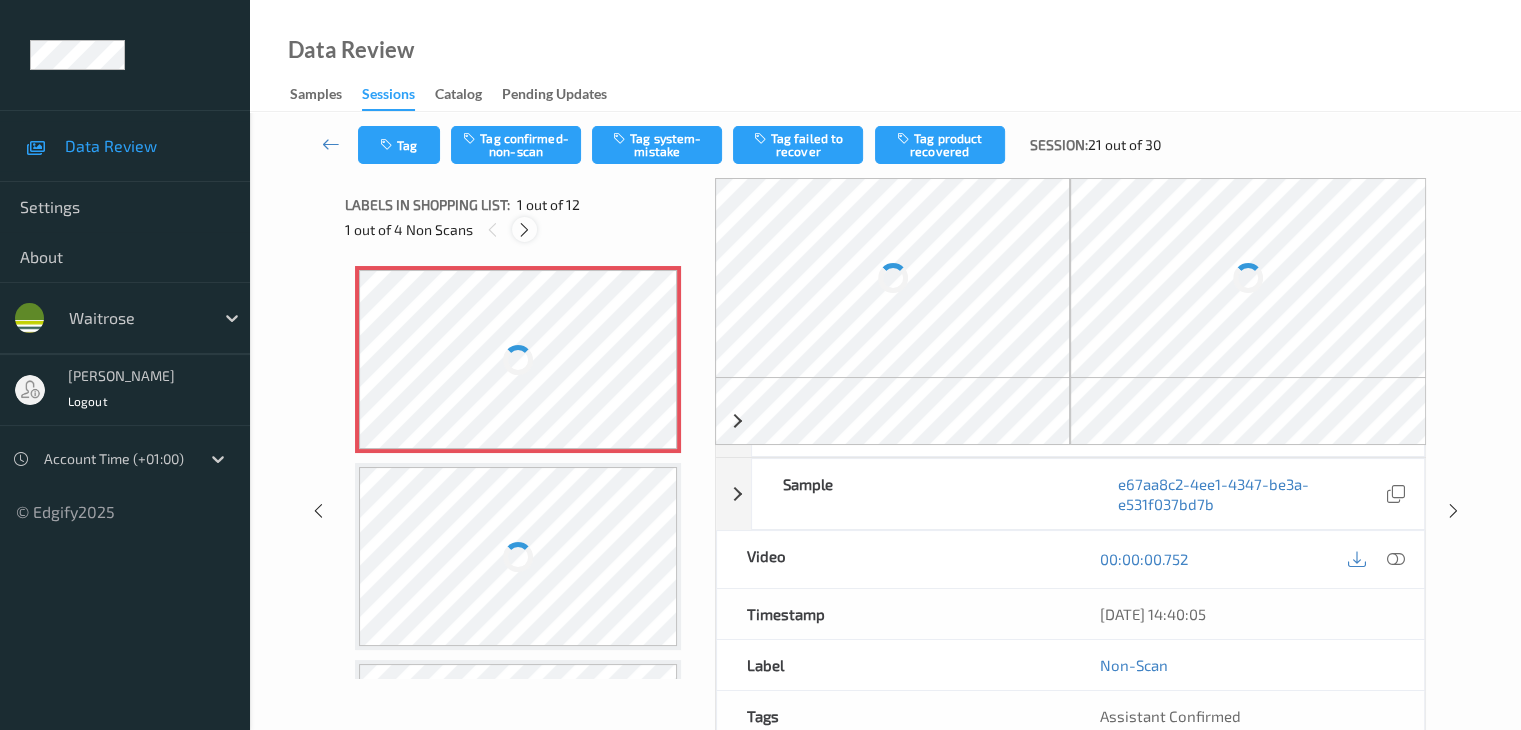 click at bounding box center (524, 230) 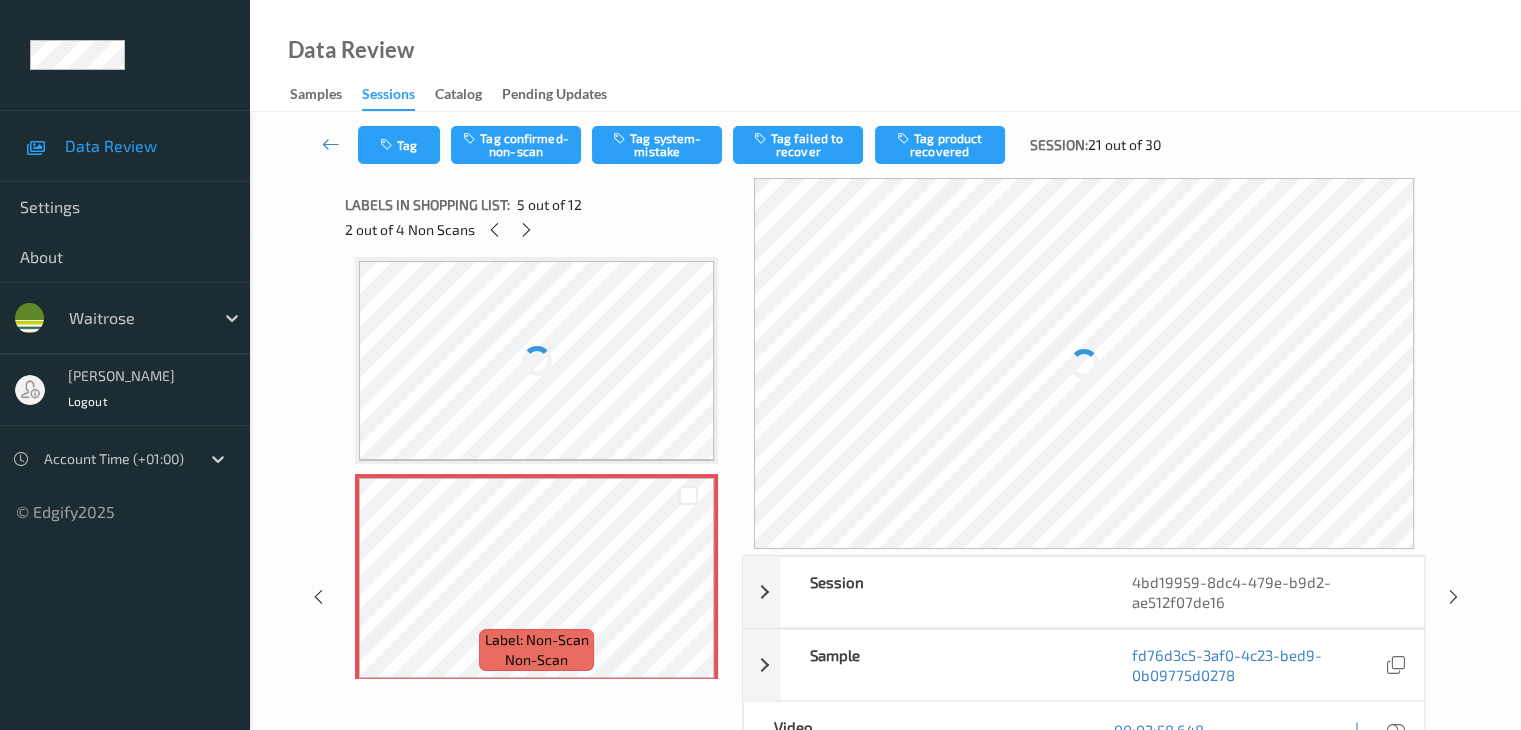 scroll, scrollTop: 664, scrollLeft: 0, axis: vertical 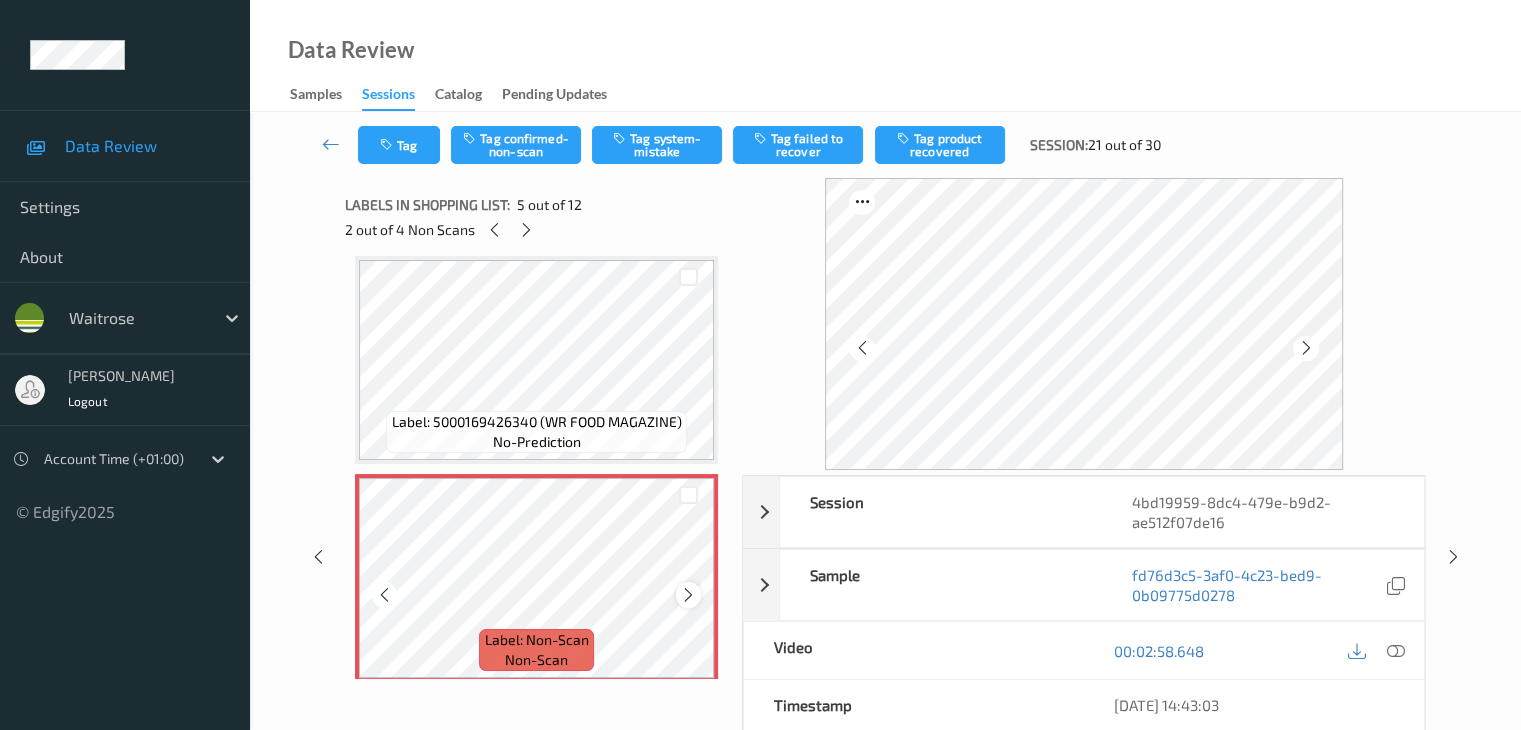 click at bounding box center [688, 595] 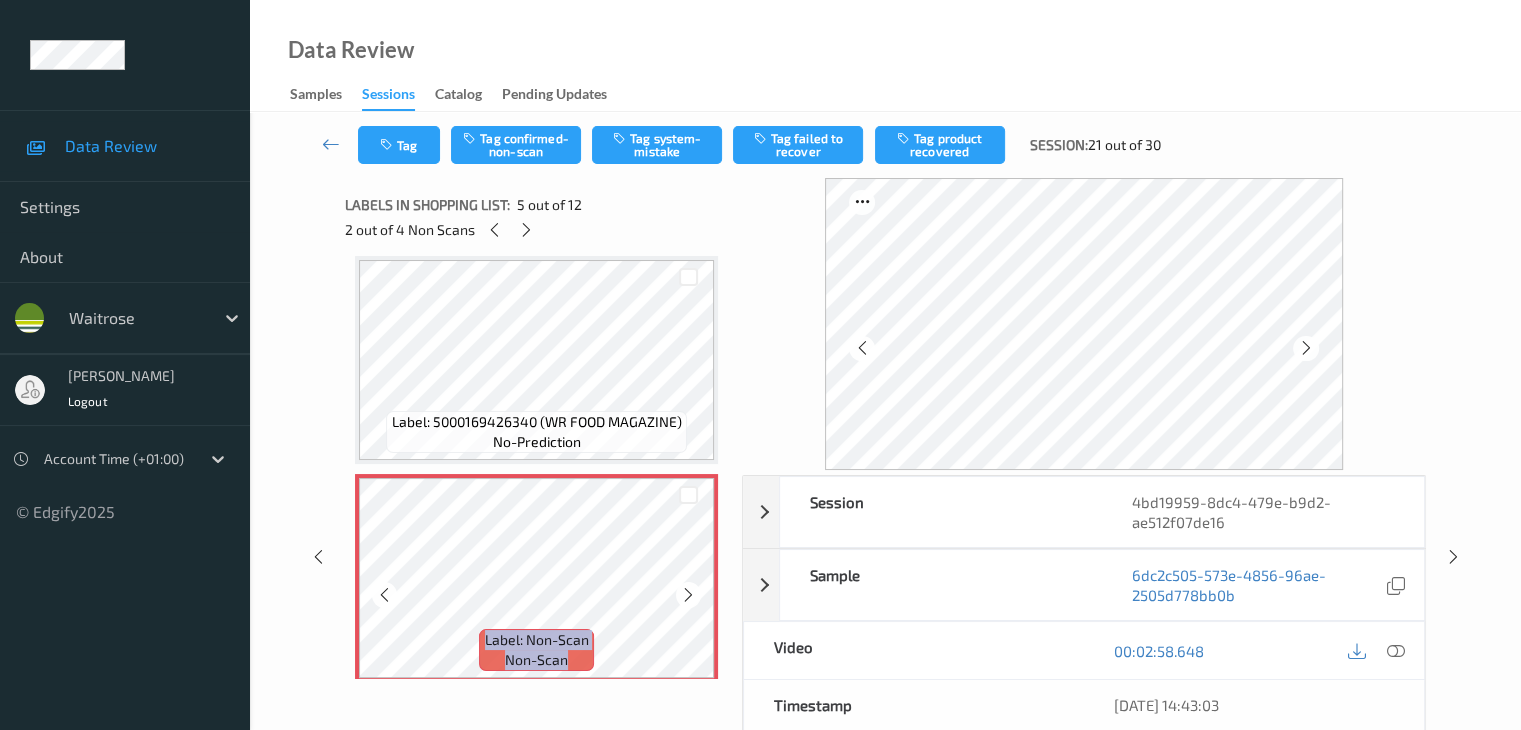 click at bounding box center [688, 595] 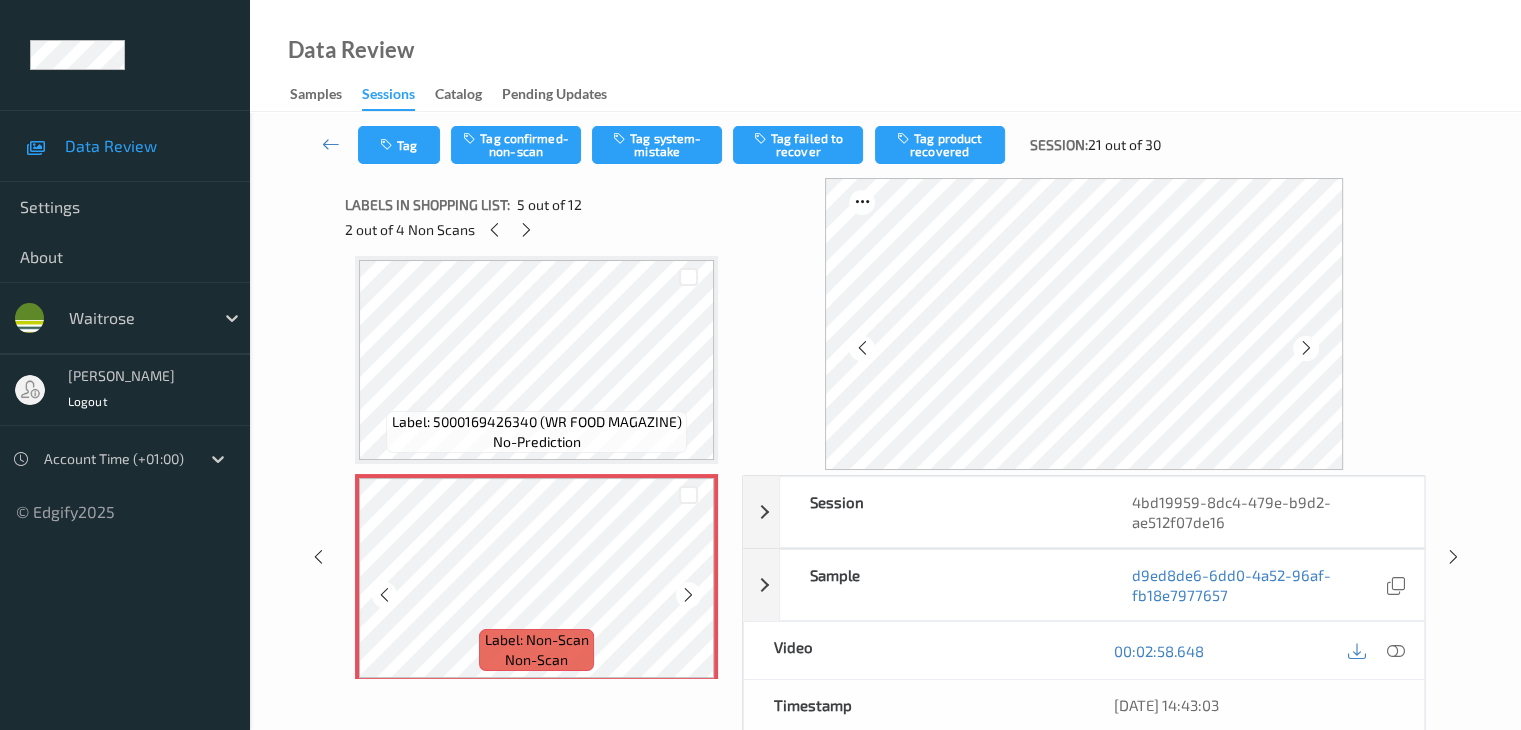click at bounding box center [688, 595] 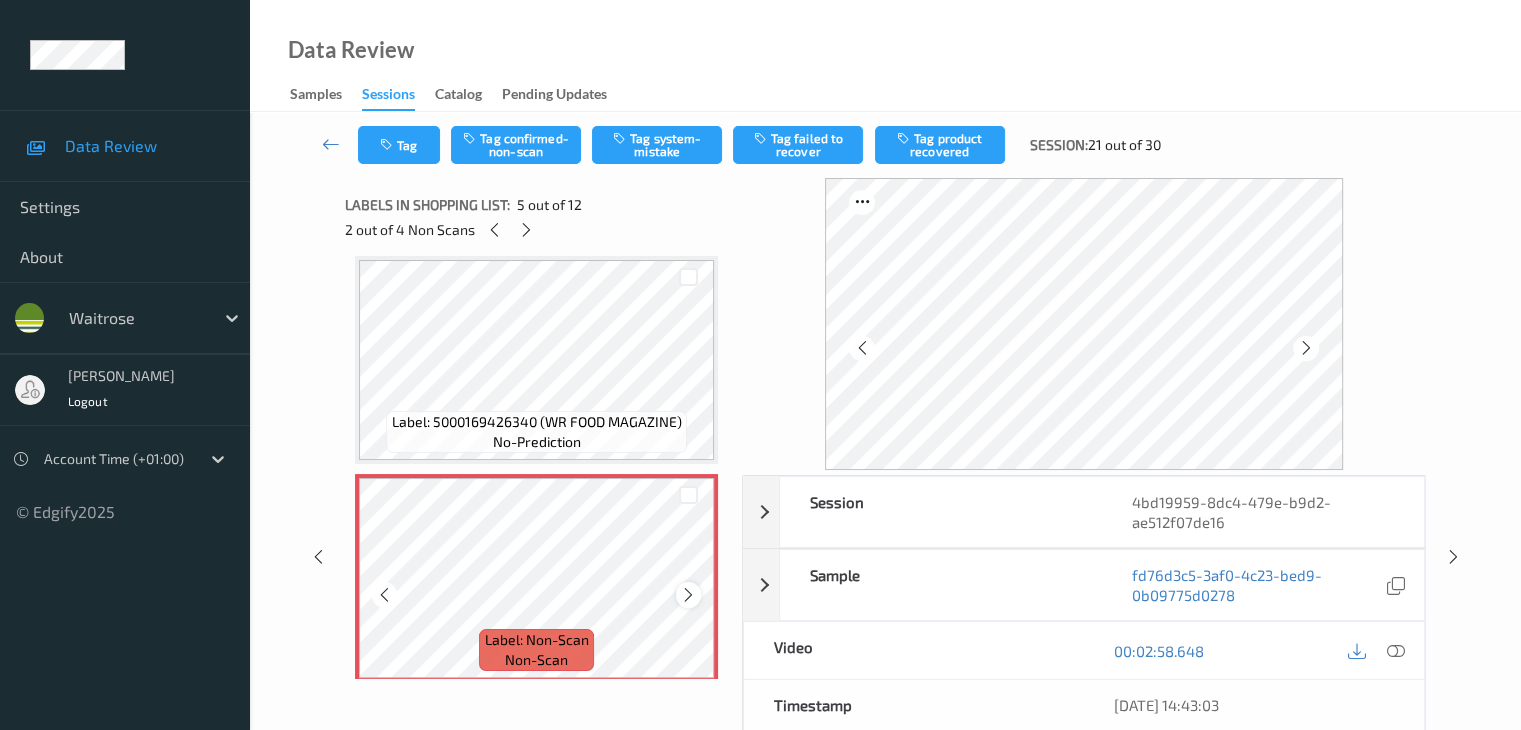 click at bounding box center [688, 595] 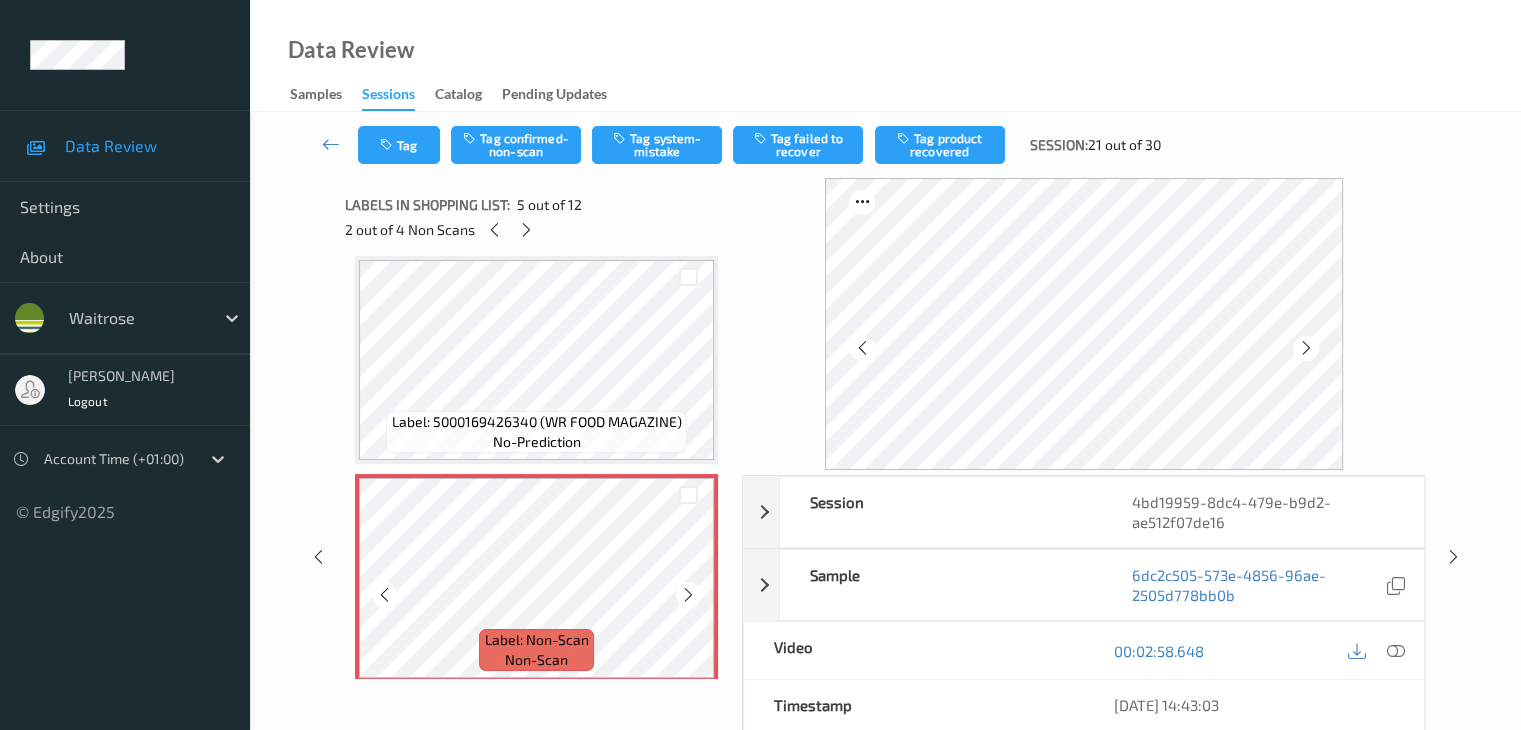 click at bounding box center [688, 595] 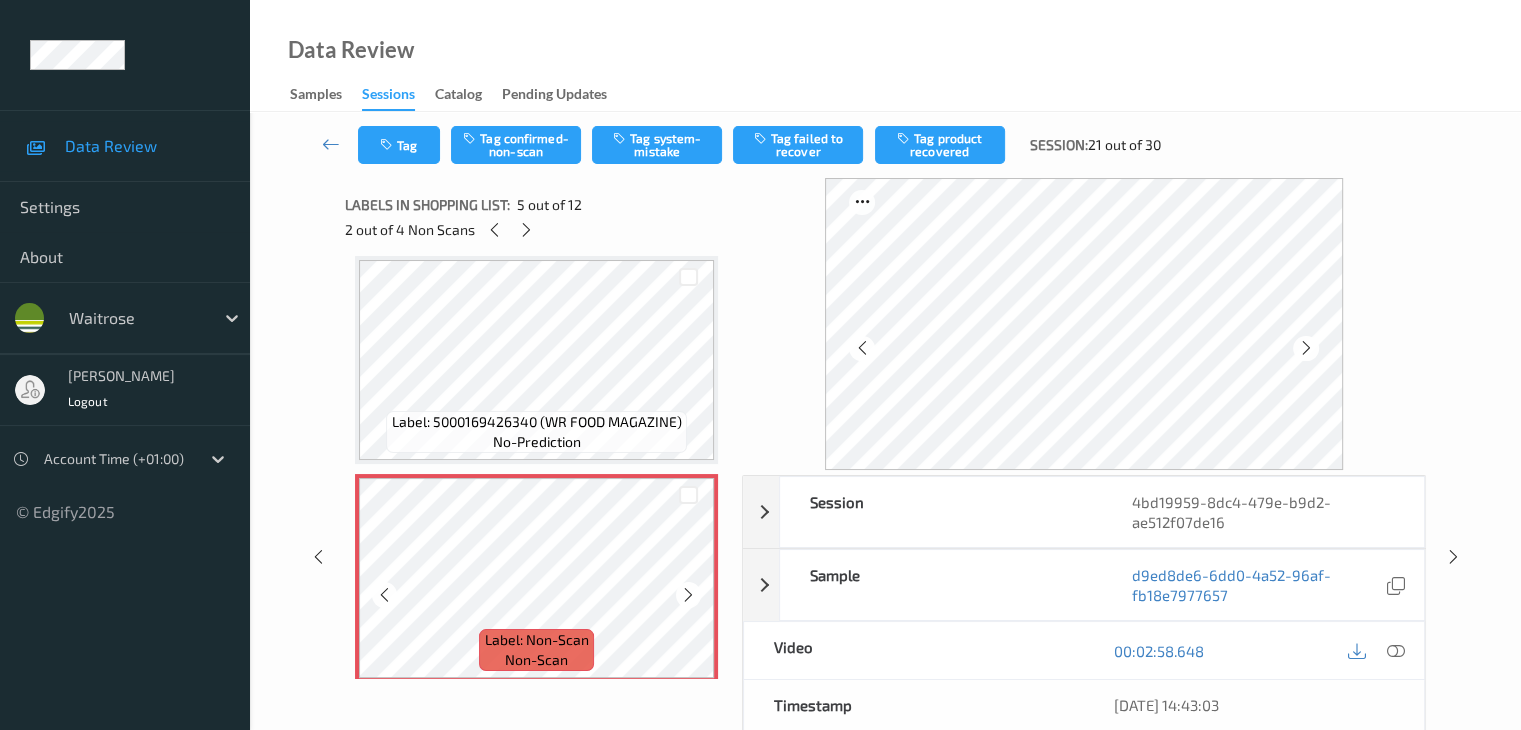 click at bounding box center (688, 595) 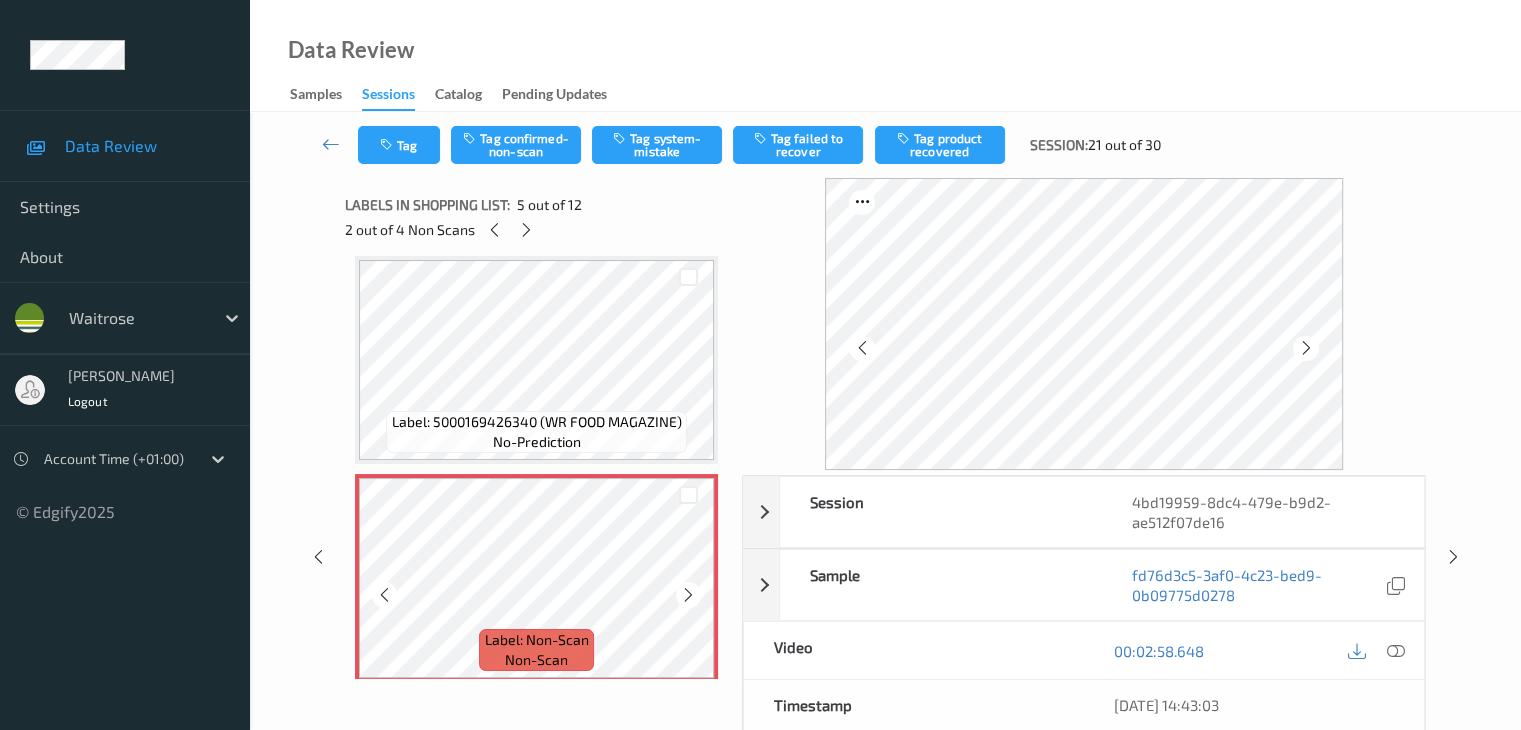 click at bounding box center (688, 595) 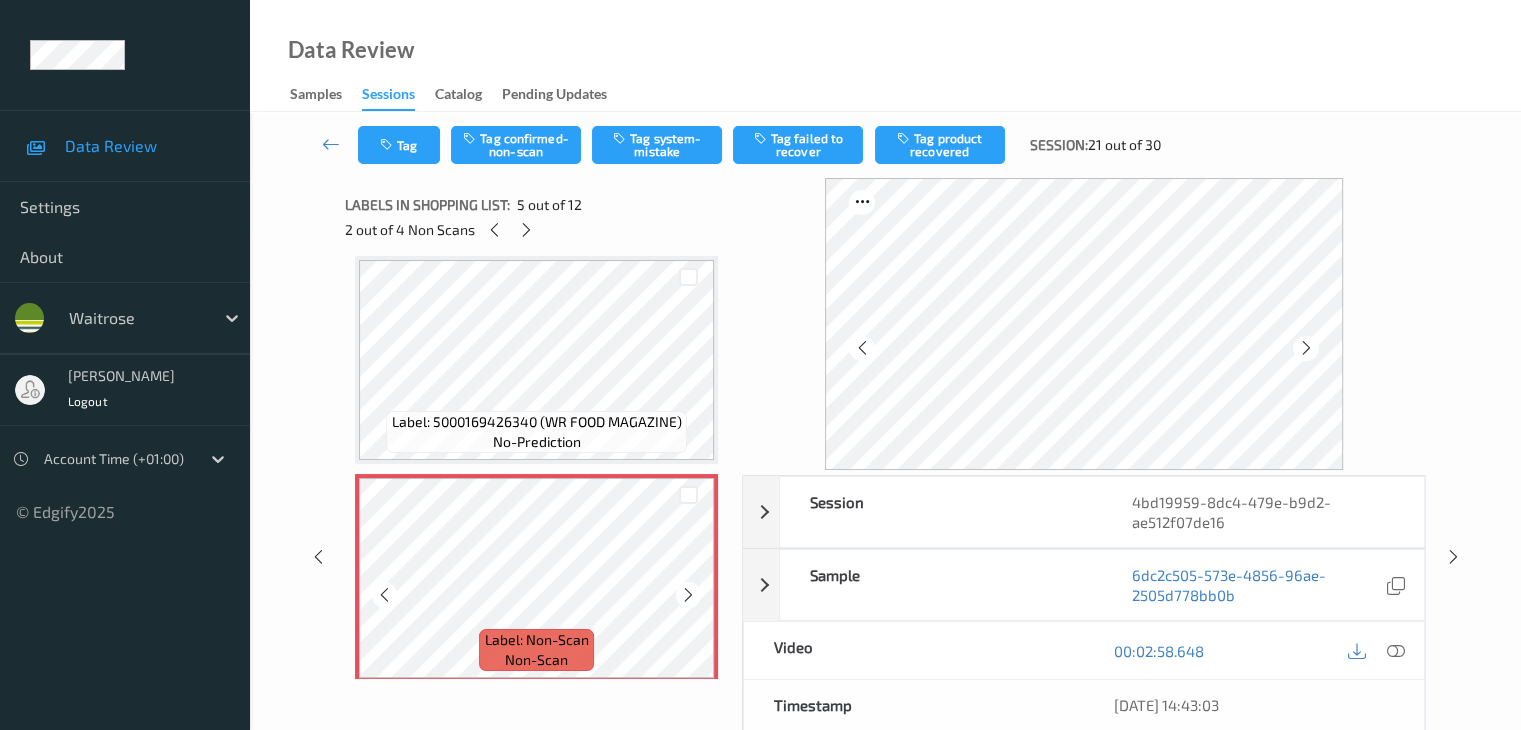 click at bounding box center [688, 595] 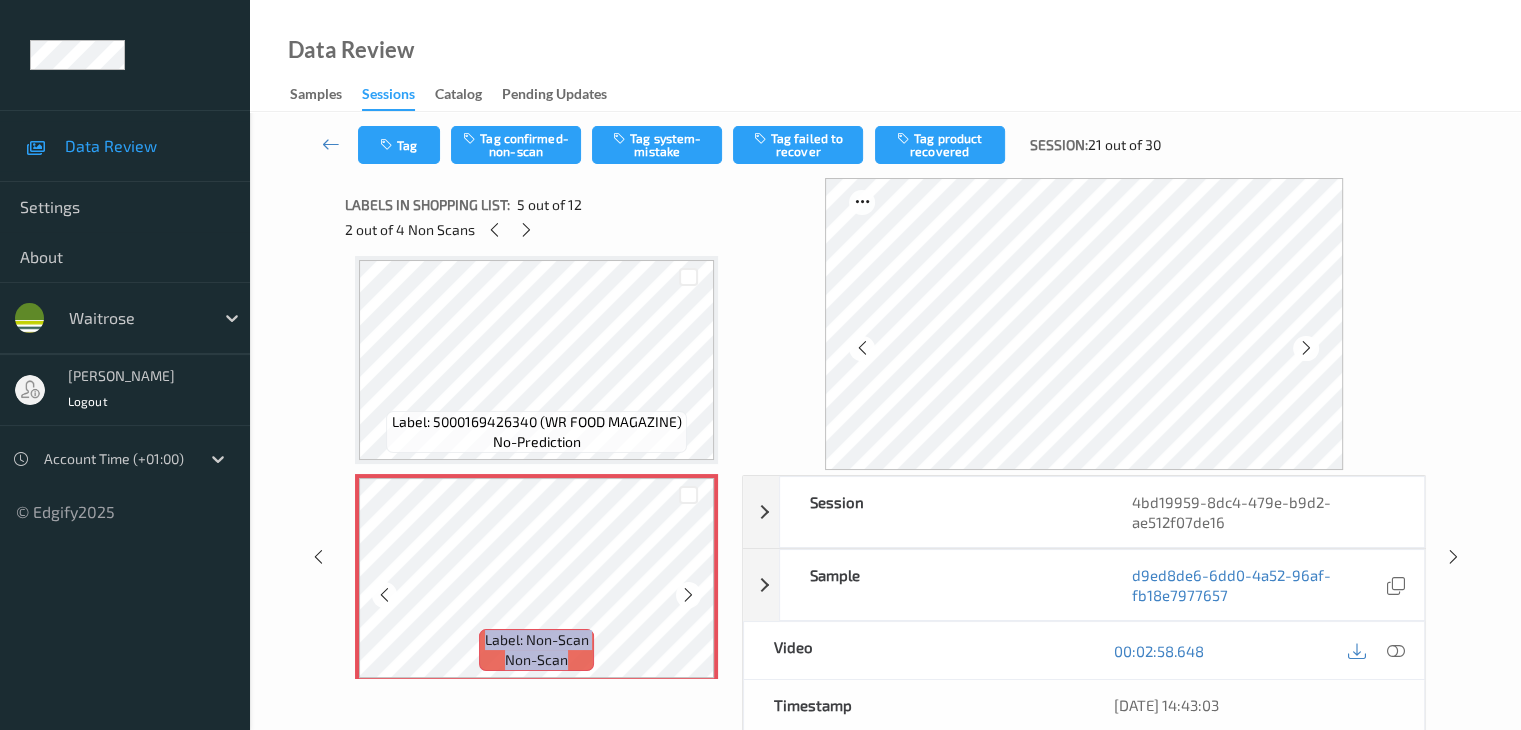 click at bounding box center (688, 595) 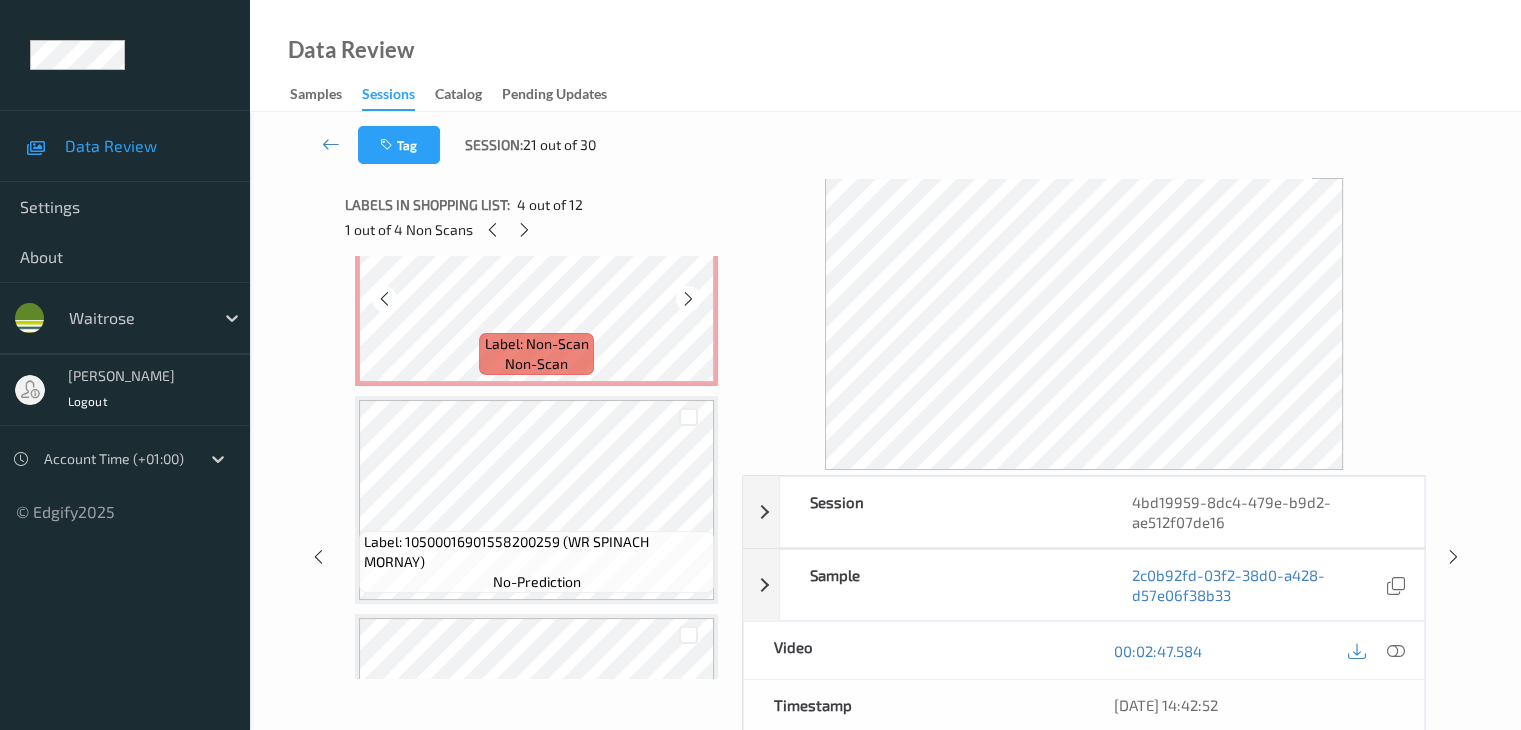 scroll, scrollTop: 964, scrollLeft: 0, axis: vertical 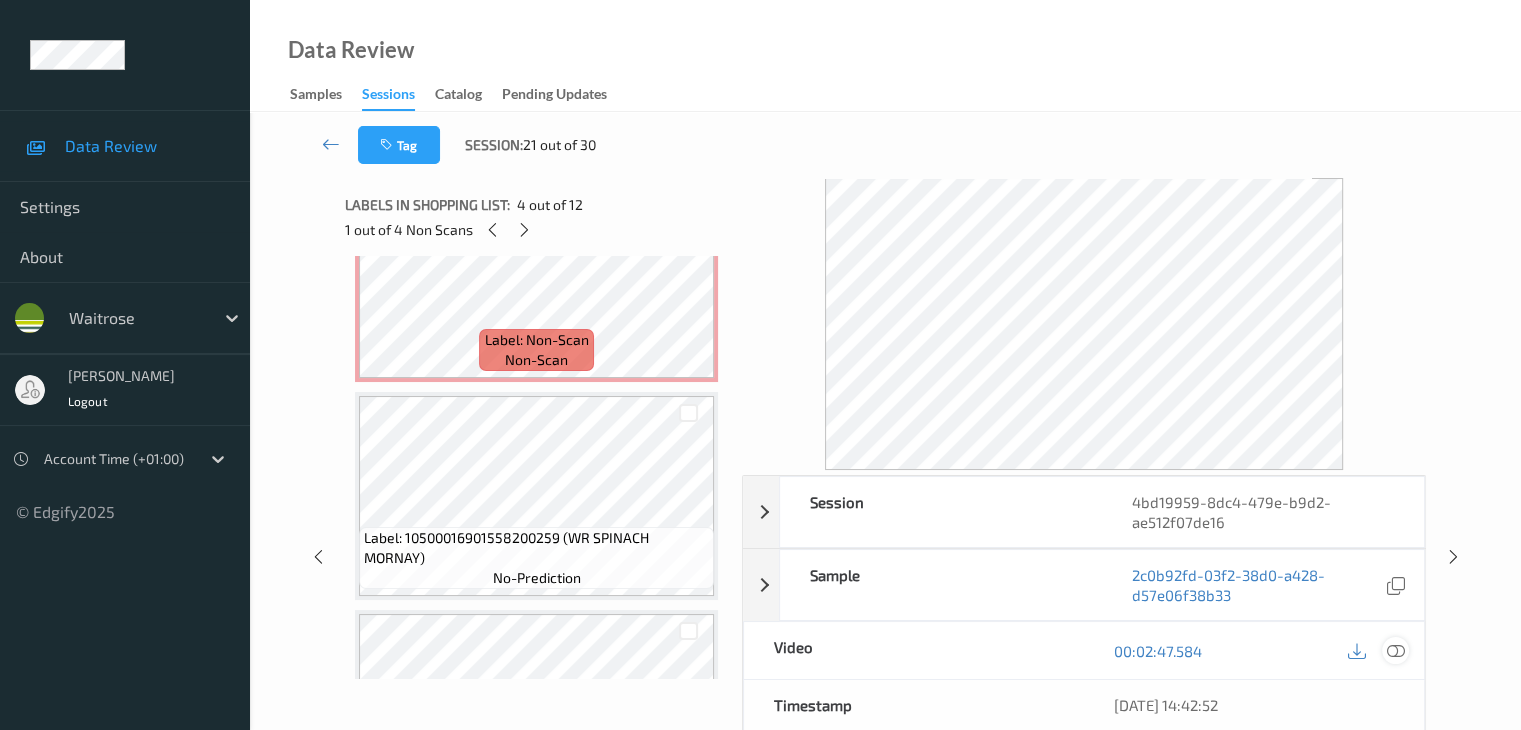 click at bounding box center (1395, 651) 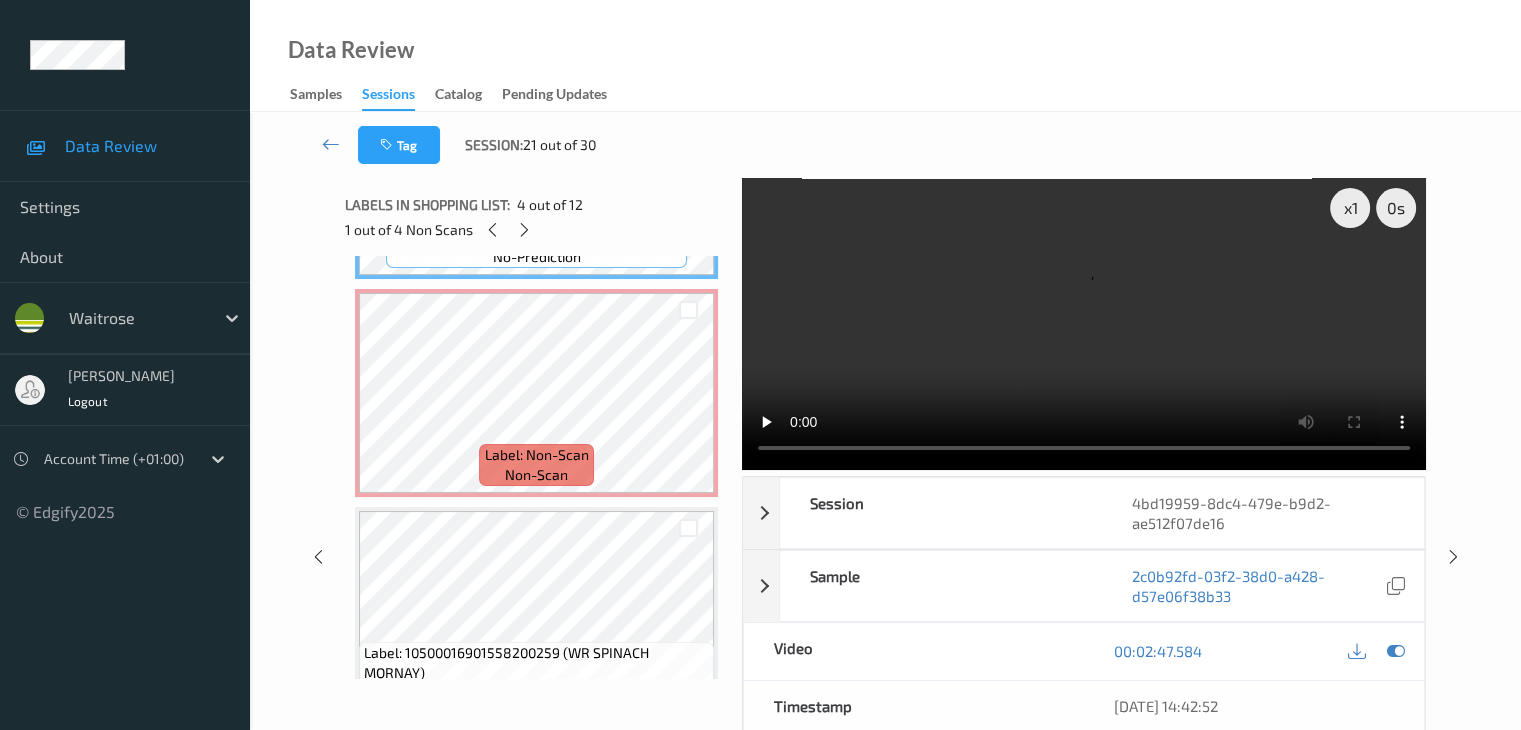 scroll, scrollTop: 764, scrollLeft: 0, axis: vertical 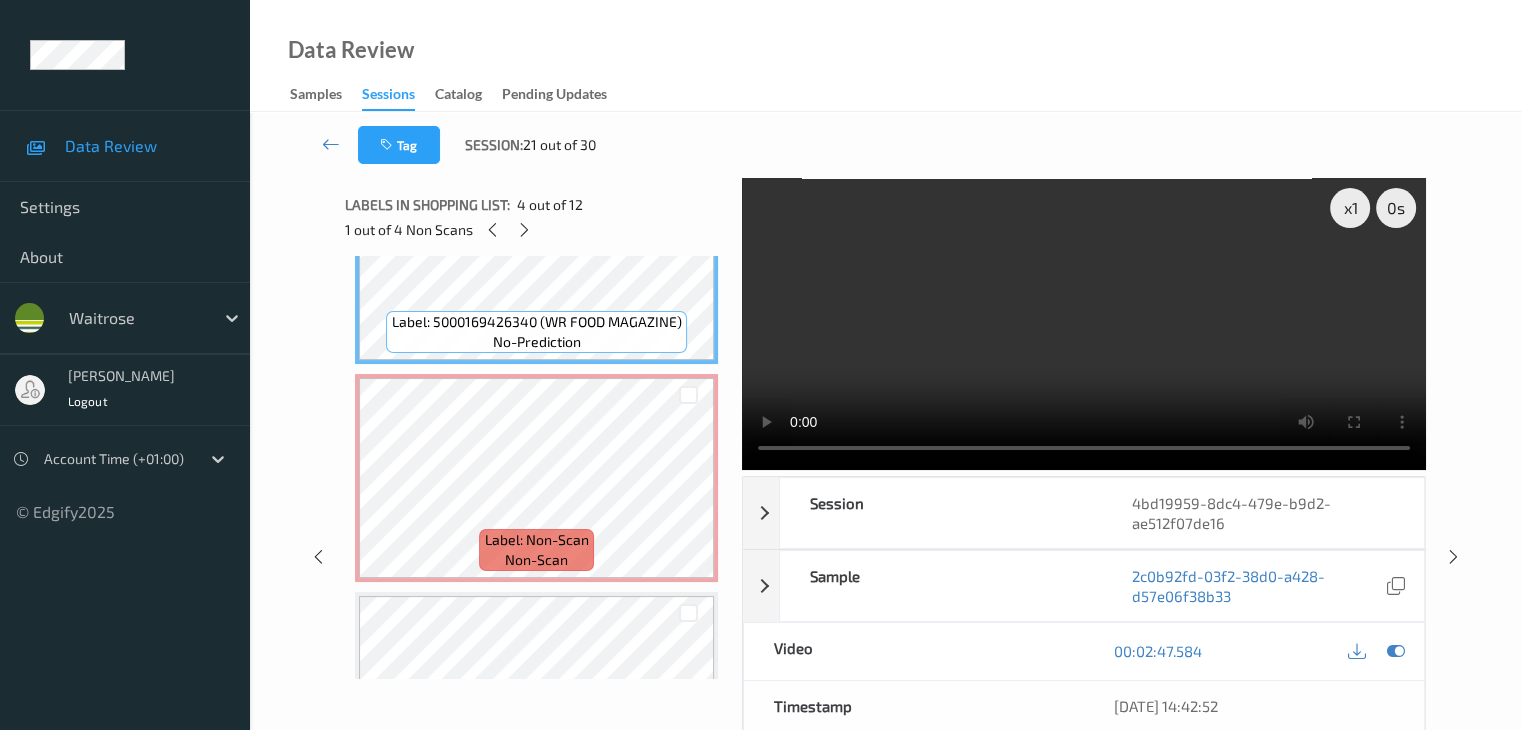 type 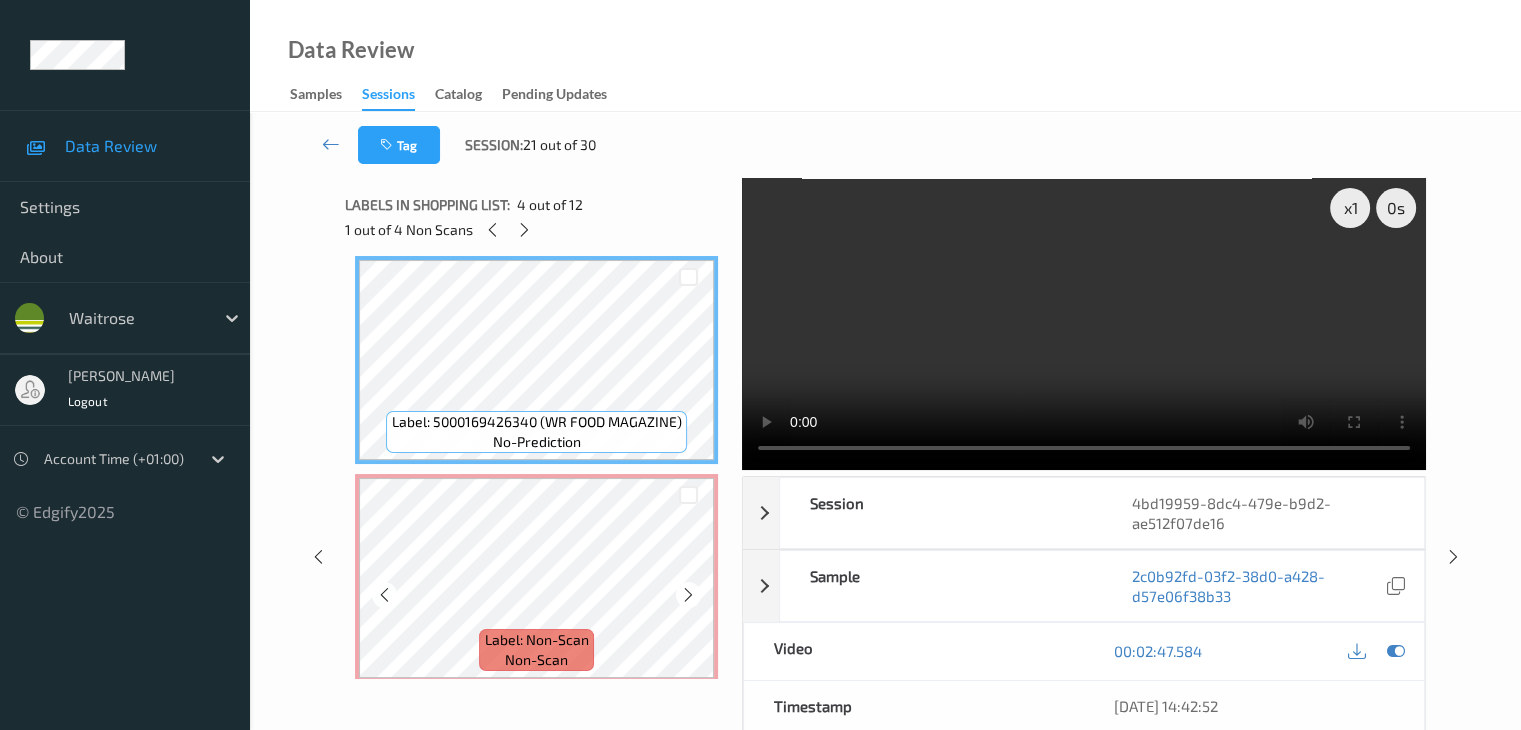 scroll, scrollTop: 700, scrollLeft: 0, axis: vertical 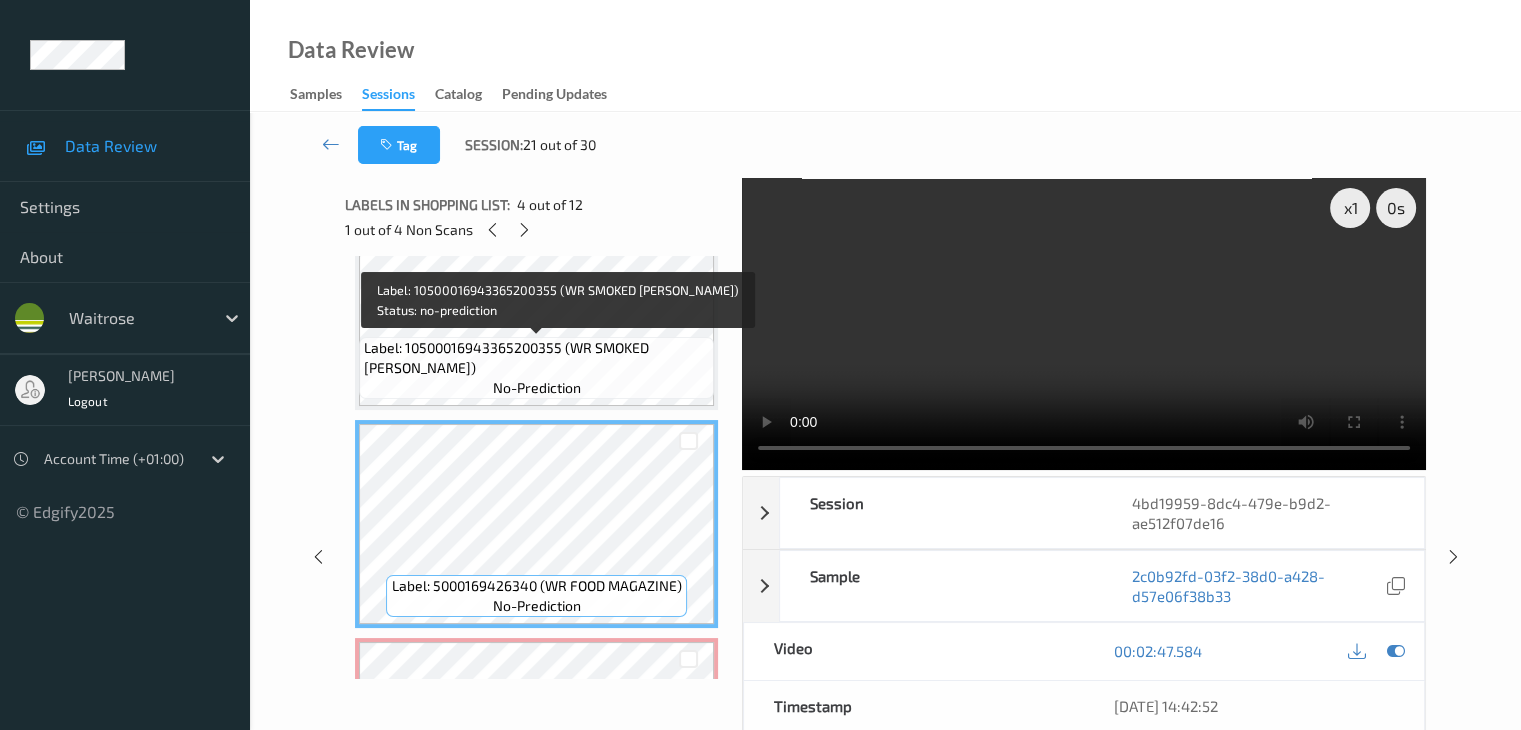 click on "Label: 10500016943365200355 (WR SMOKED [PERSON_NAME])" at bounding box center [536, 358] 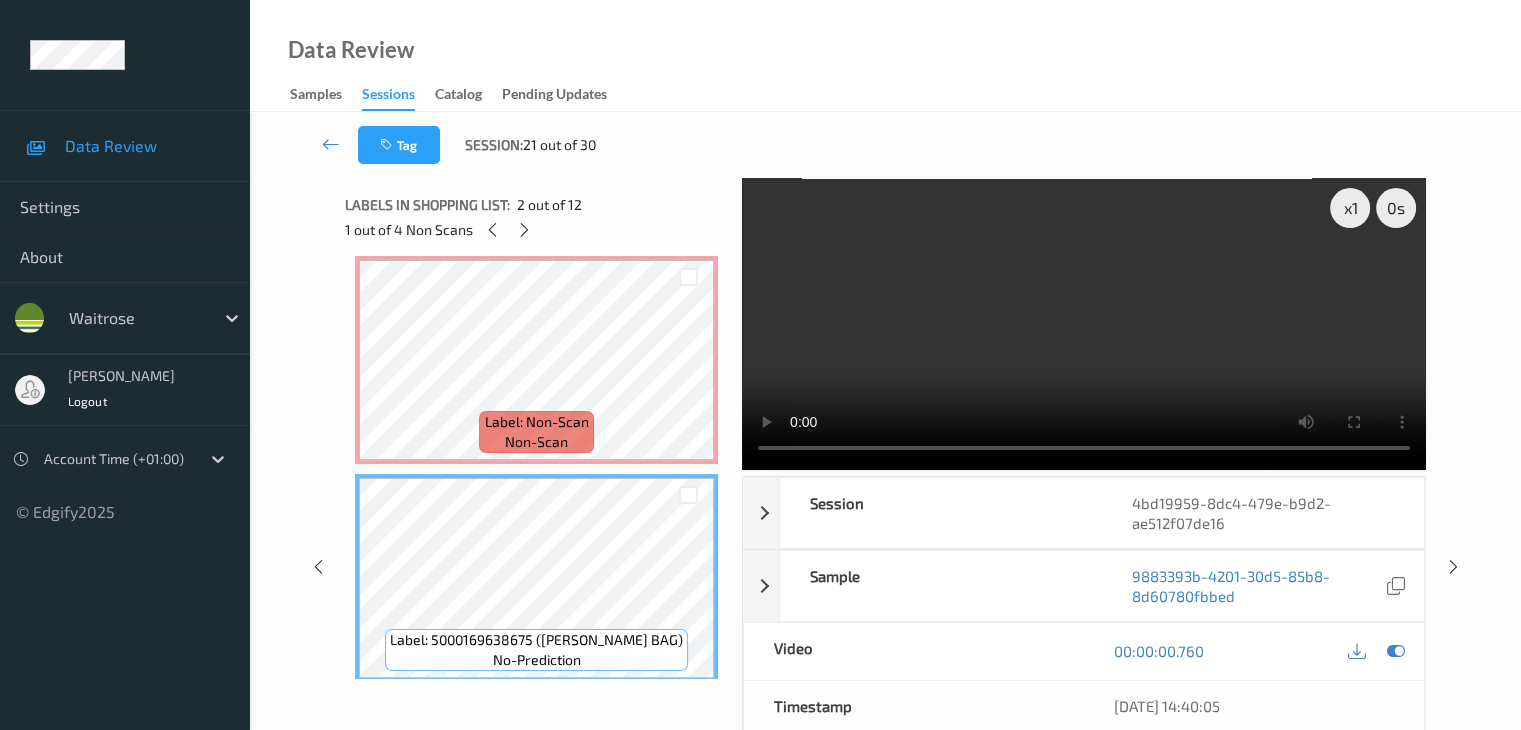 scroll, scrollTop: 0, scrollLeft: 0, axis: both 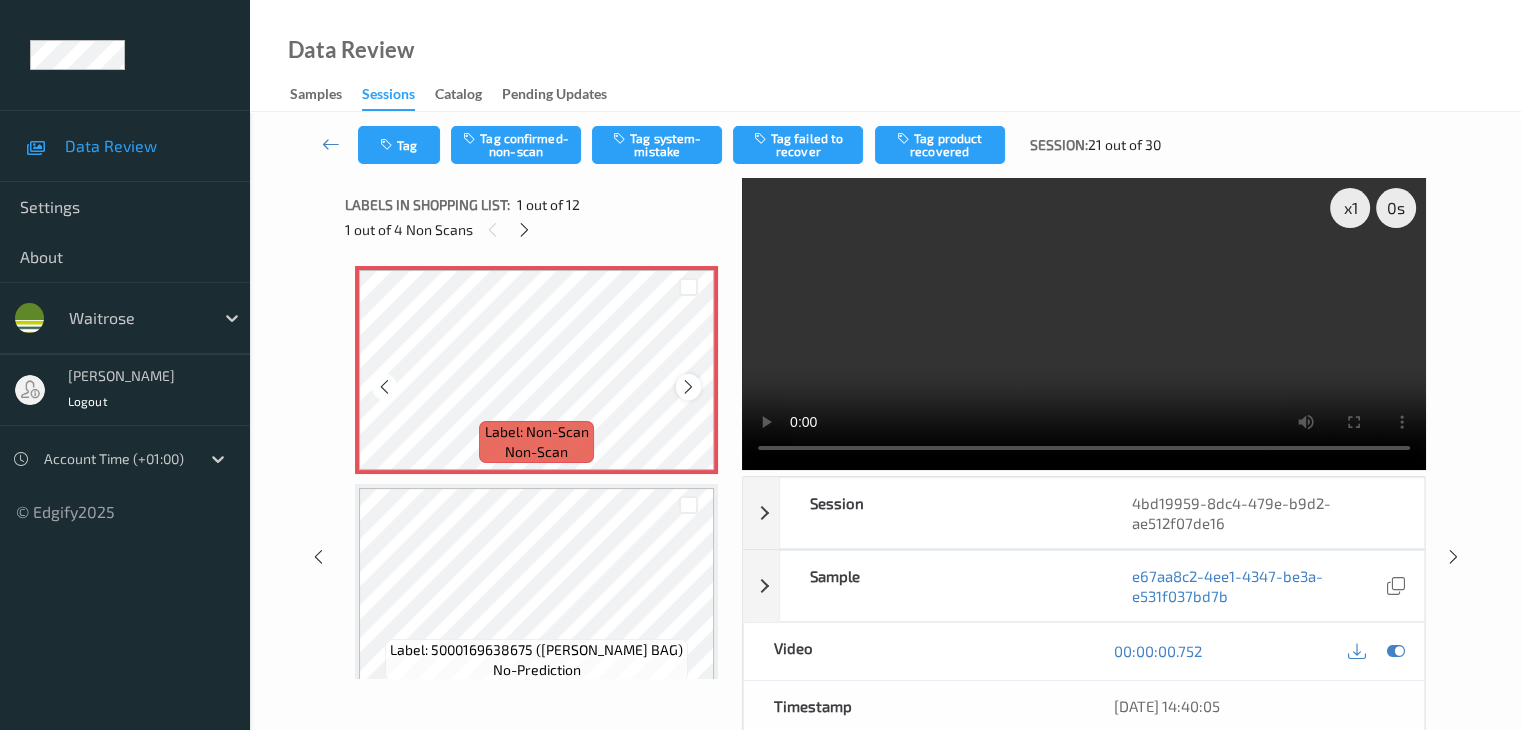 click at bounding box center (688, 387) 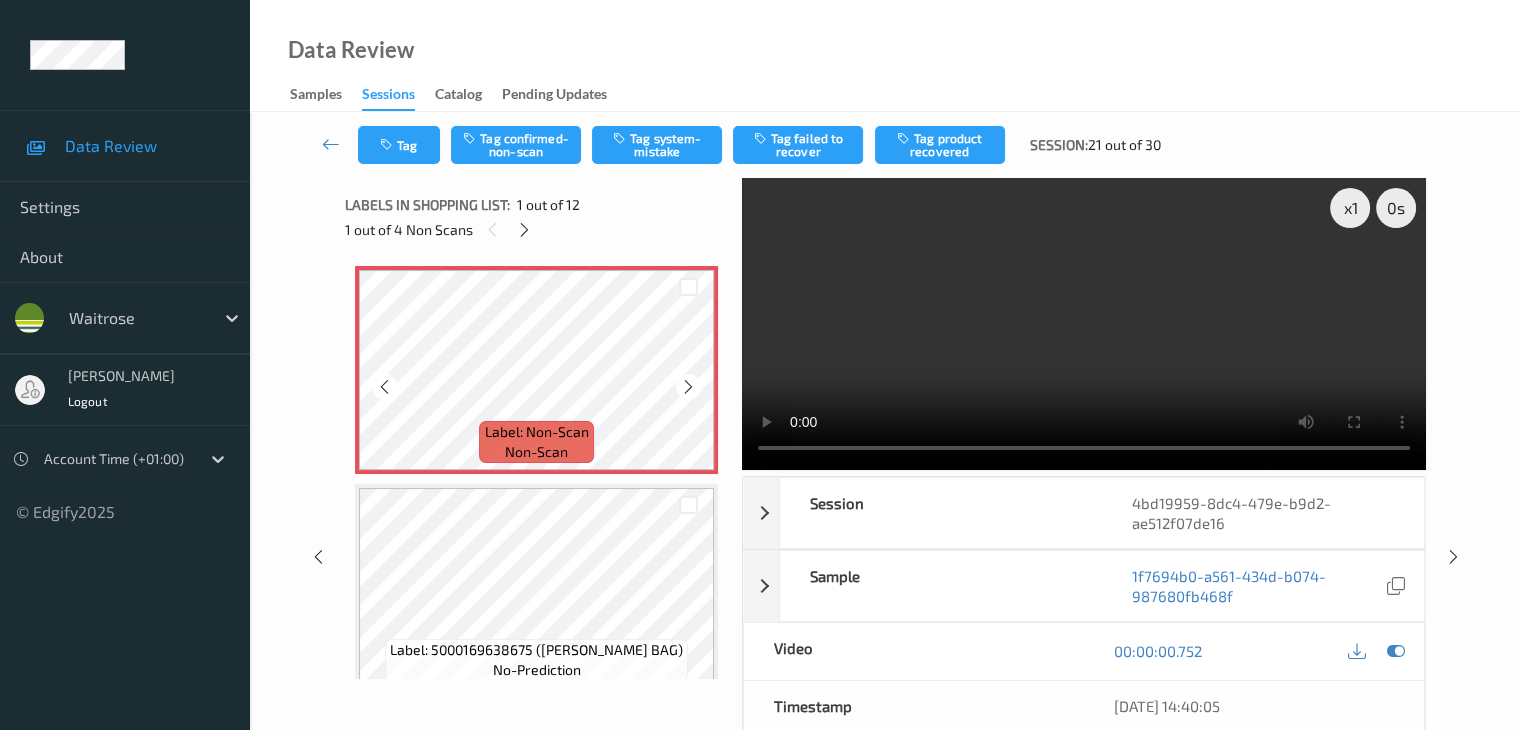 click at bounding box center (688, 387) 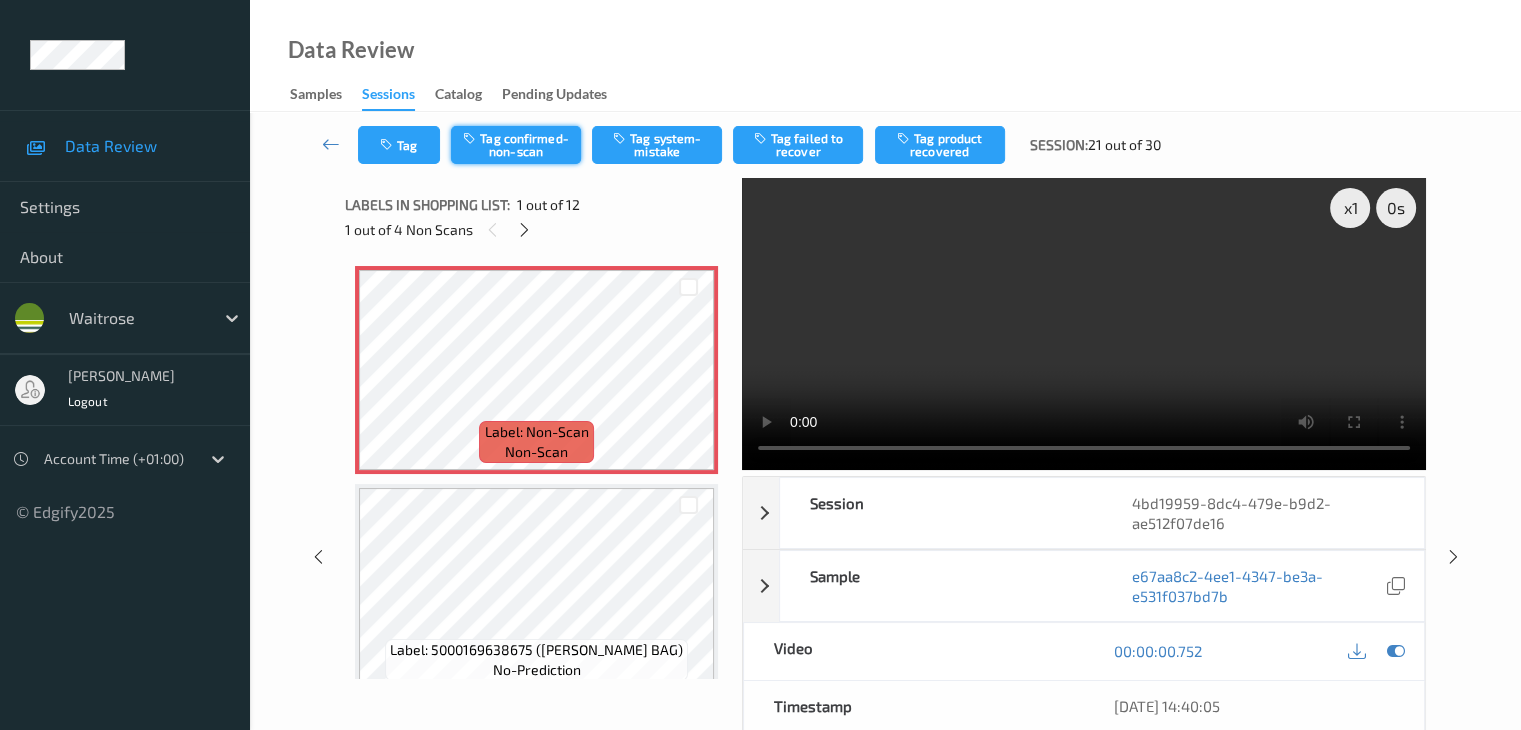 click on "Tag   confirmed-non-scan" at bounding box center [516, 145] 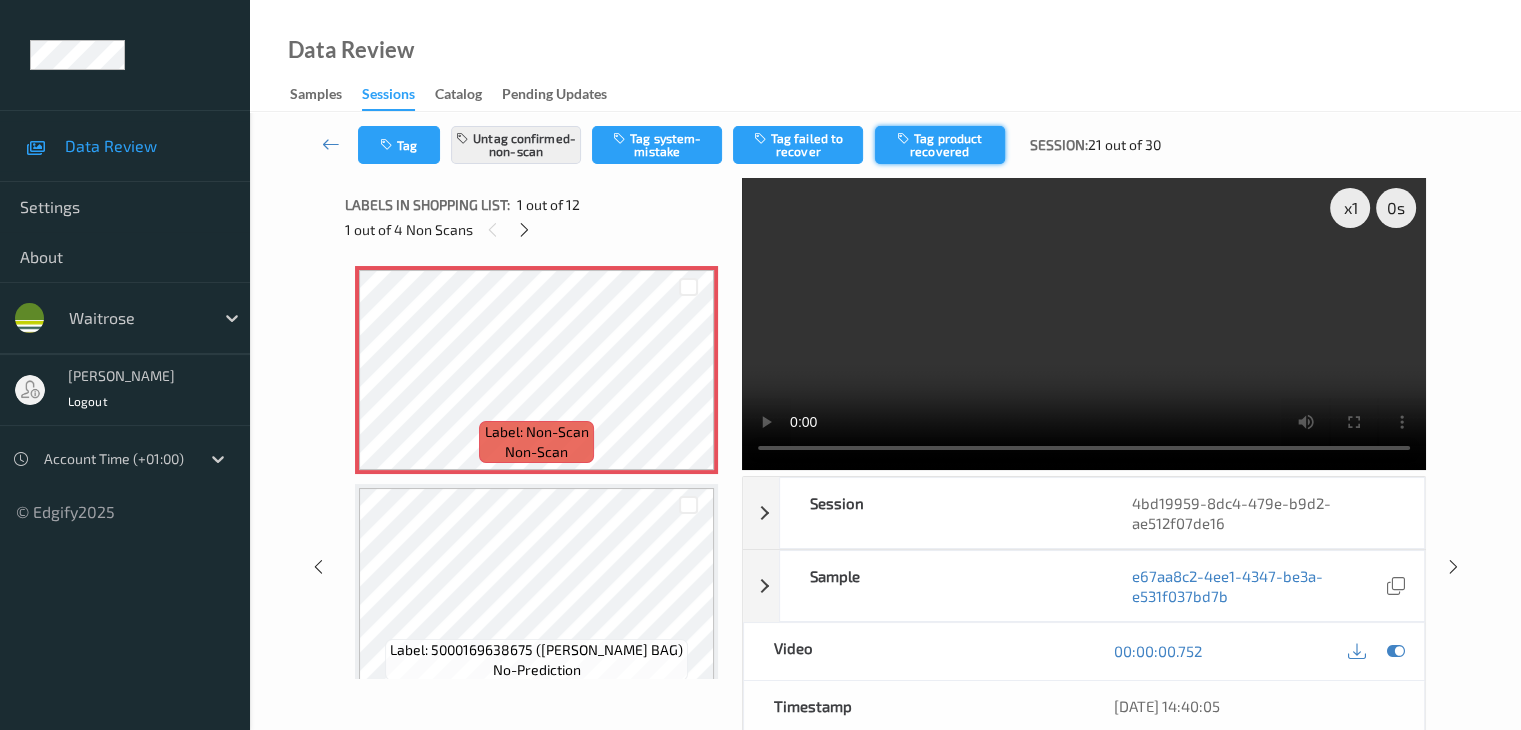 click at bounding box center (905, 138) 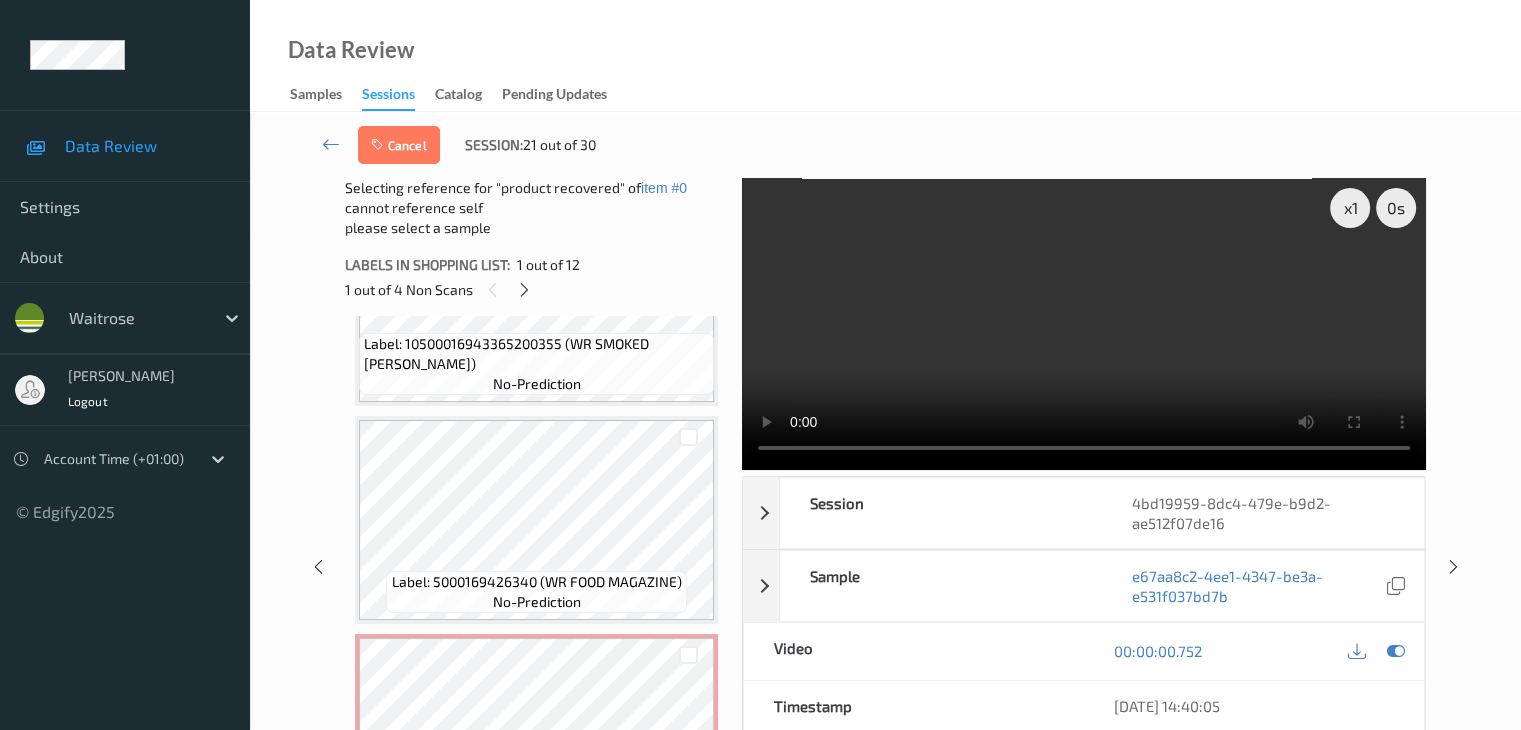 scroll, scrollTop: 600, scrollLeft: 0, axis: vertical 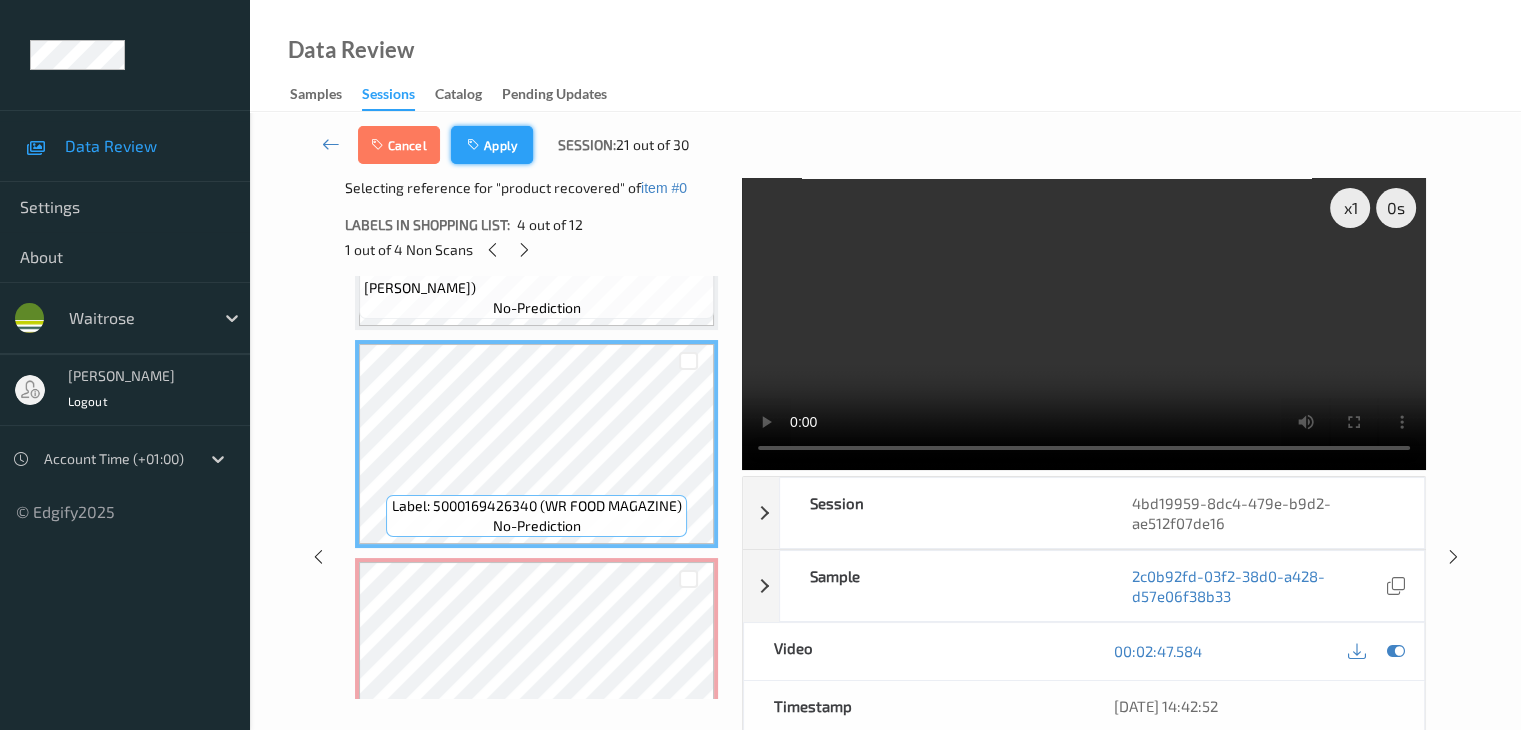 click on "Apply" at bounding box center [492, 145] 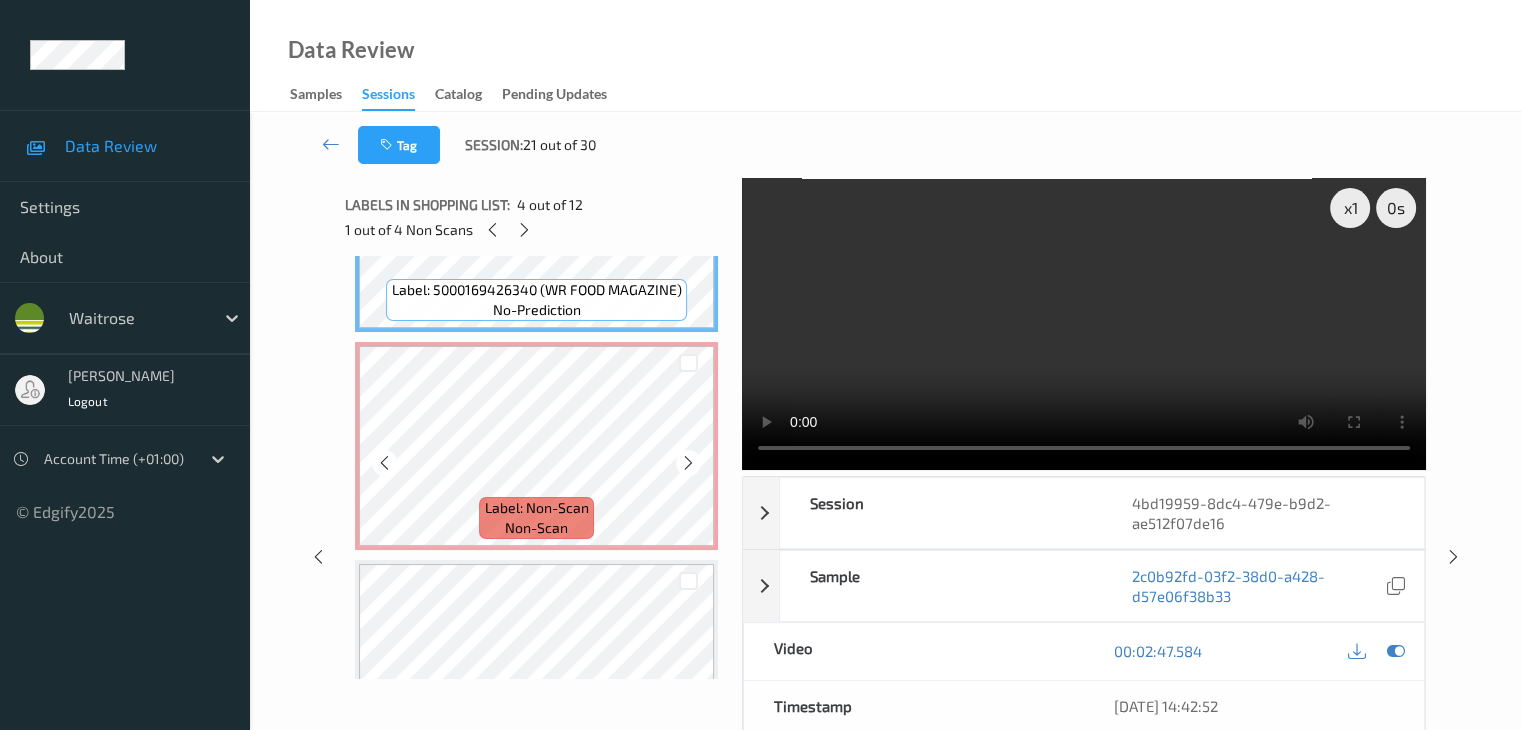 scroll, scrollTop: 800, scrollLeft: 0, axis: vertical 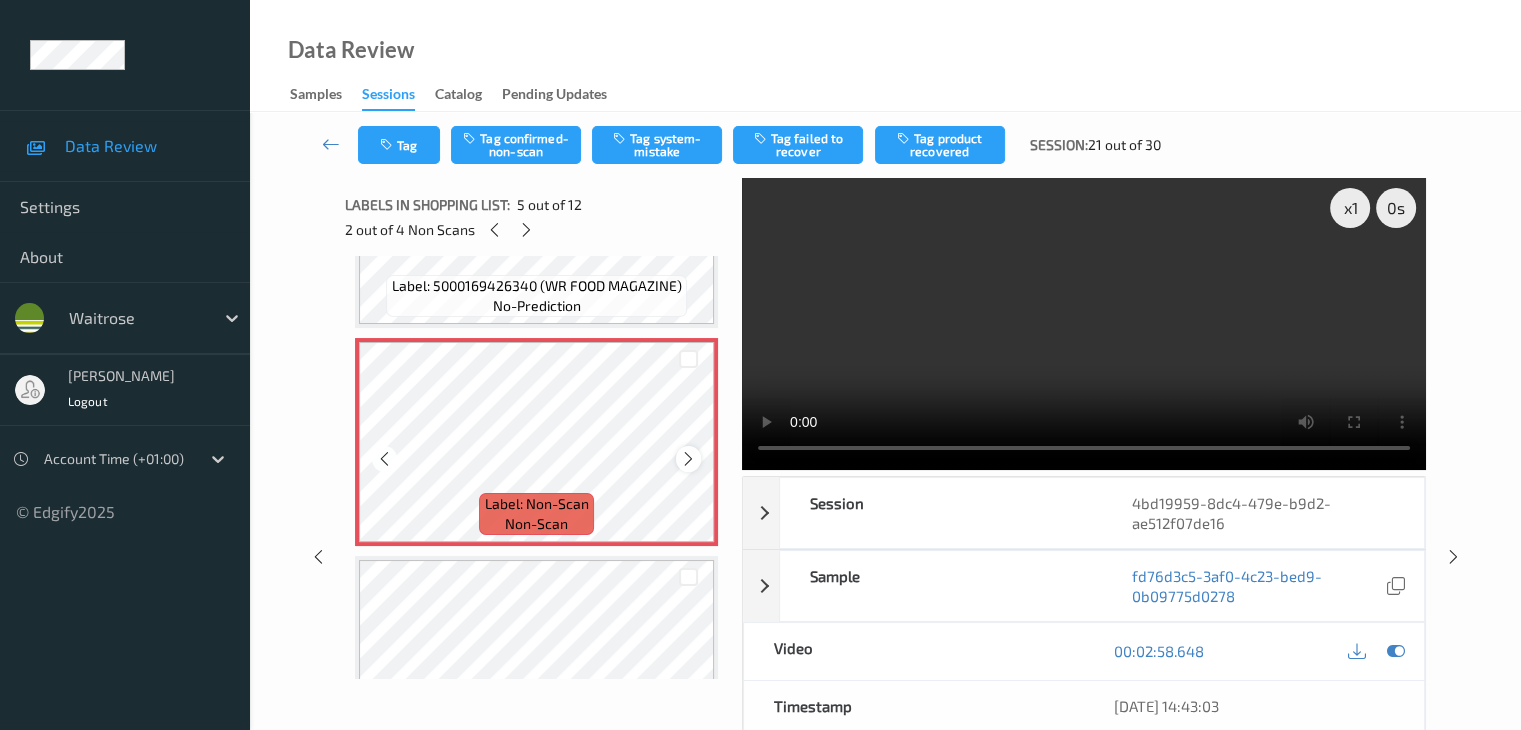 click at bounding box center [688, 459] 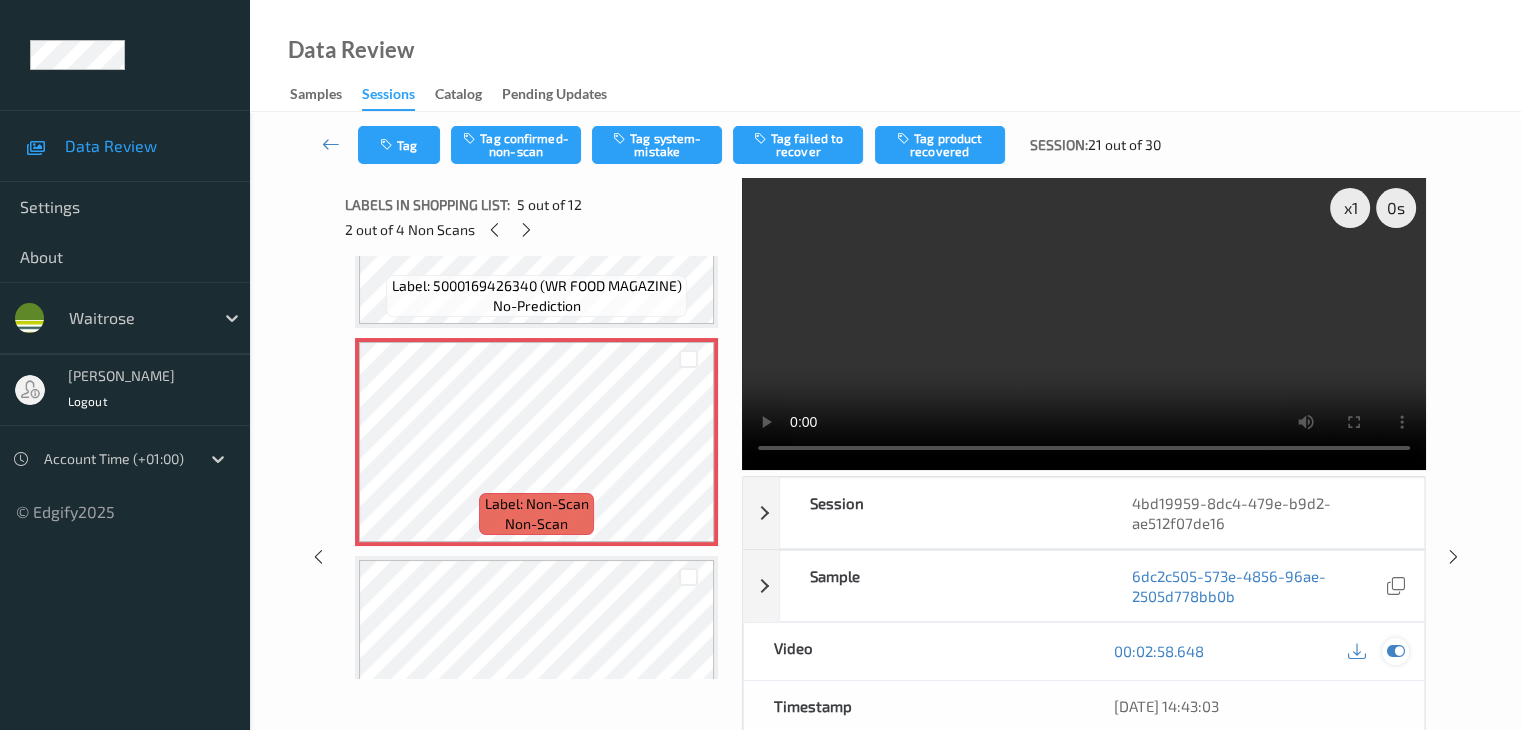 click at bounding box center (1395, 651) 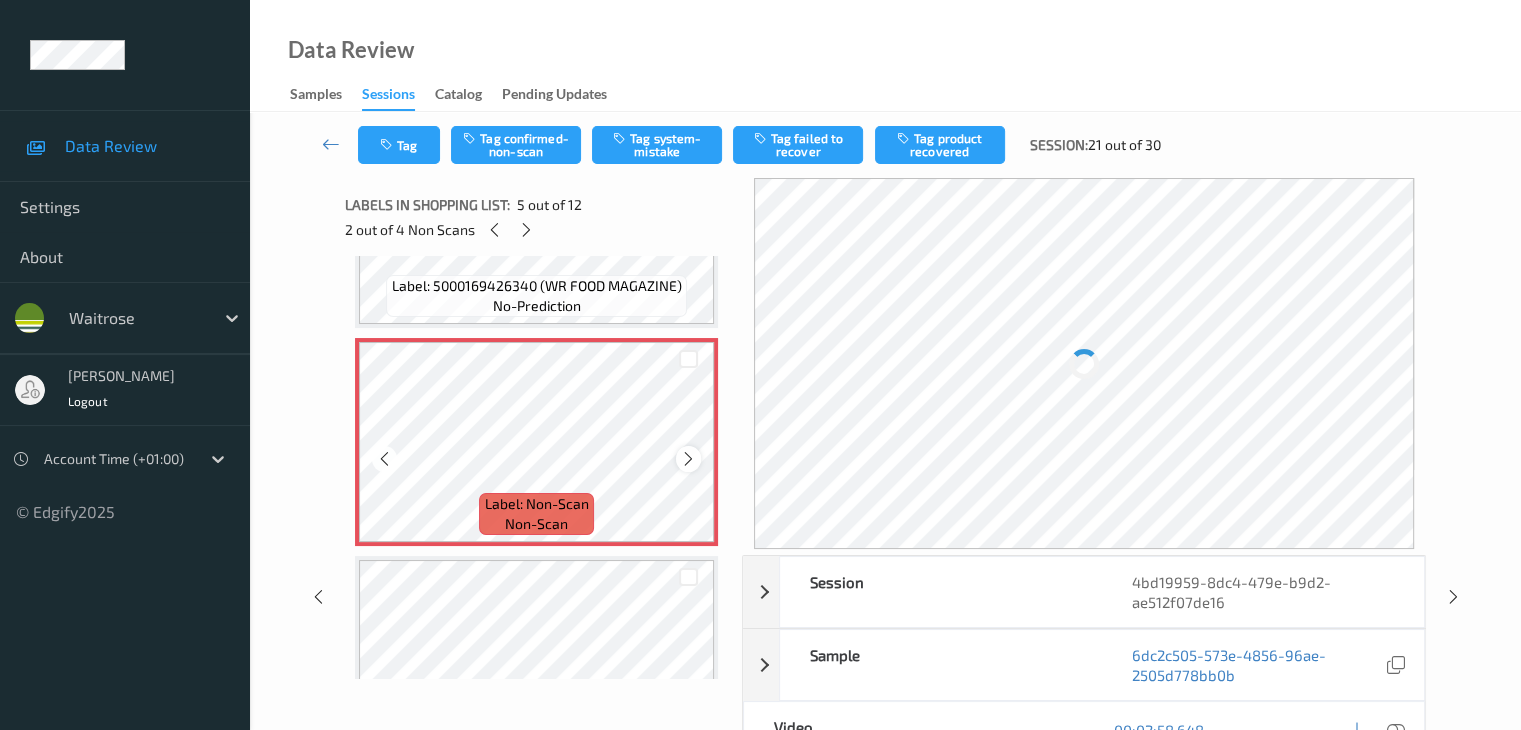 click at bounding box center [688, 459] 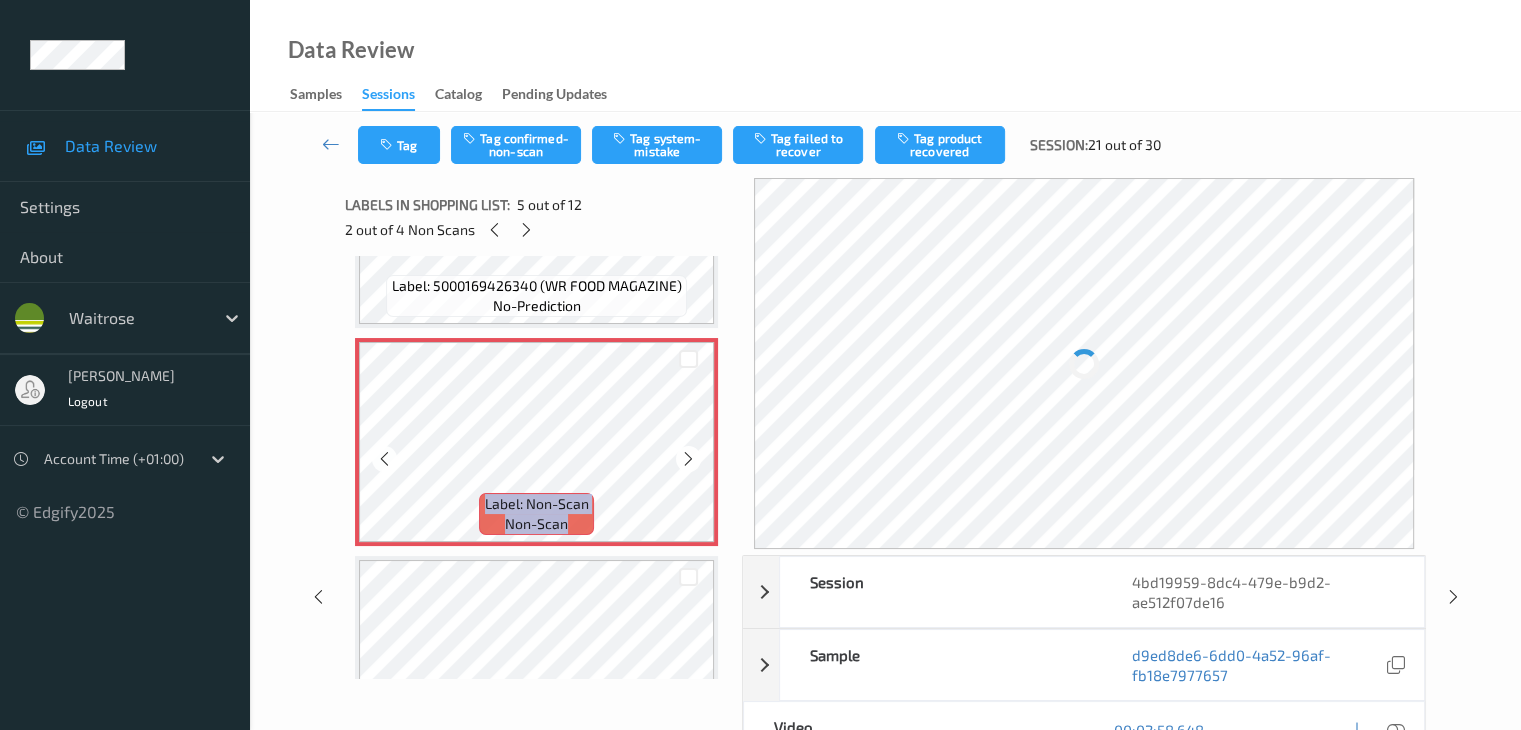 click at bounding box center (688, 459) 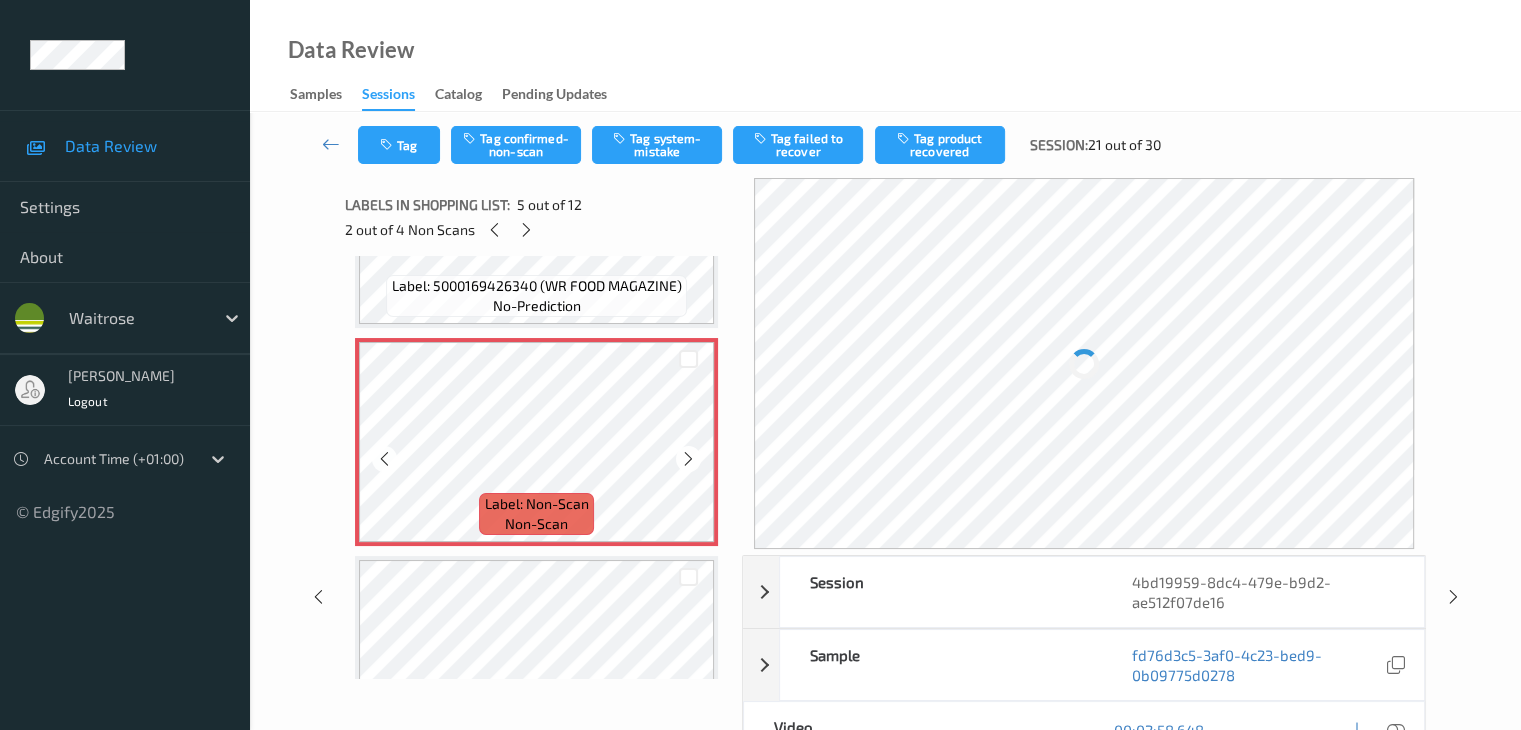 click at bounding box center (688, 459) 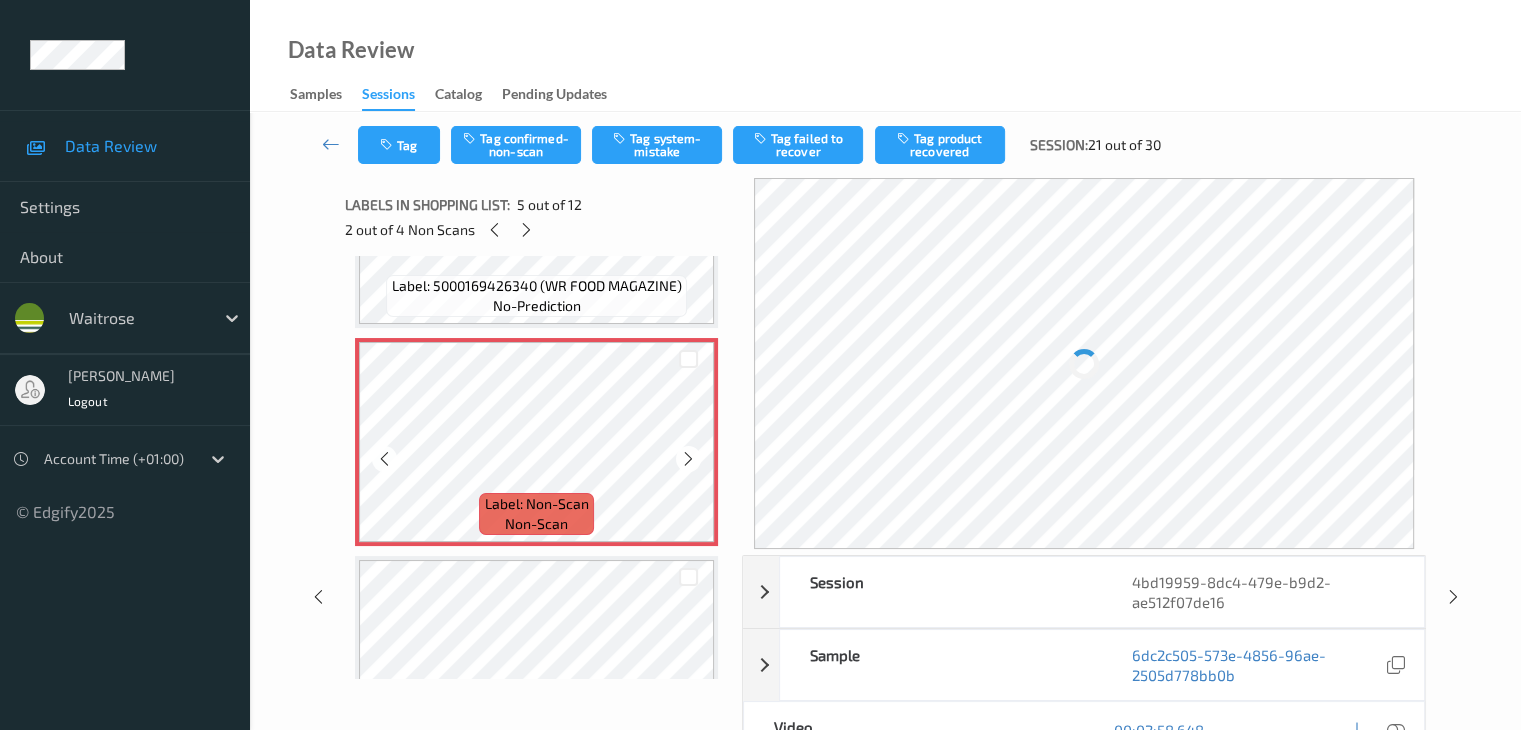 click at bounding box center [688, 459] 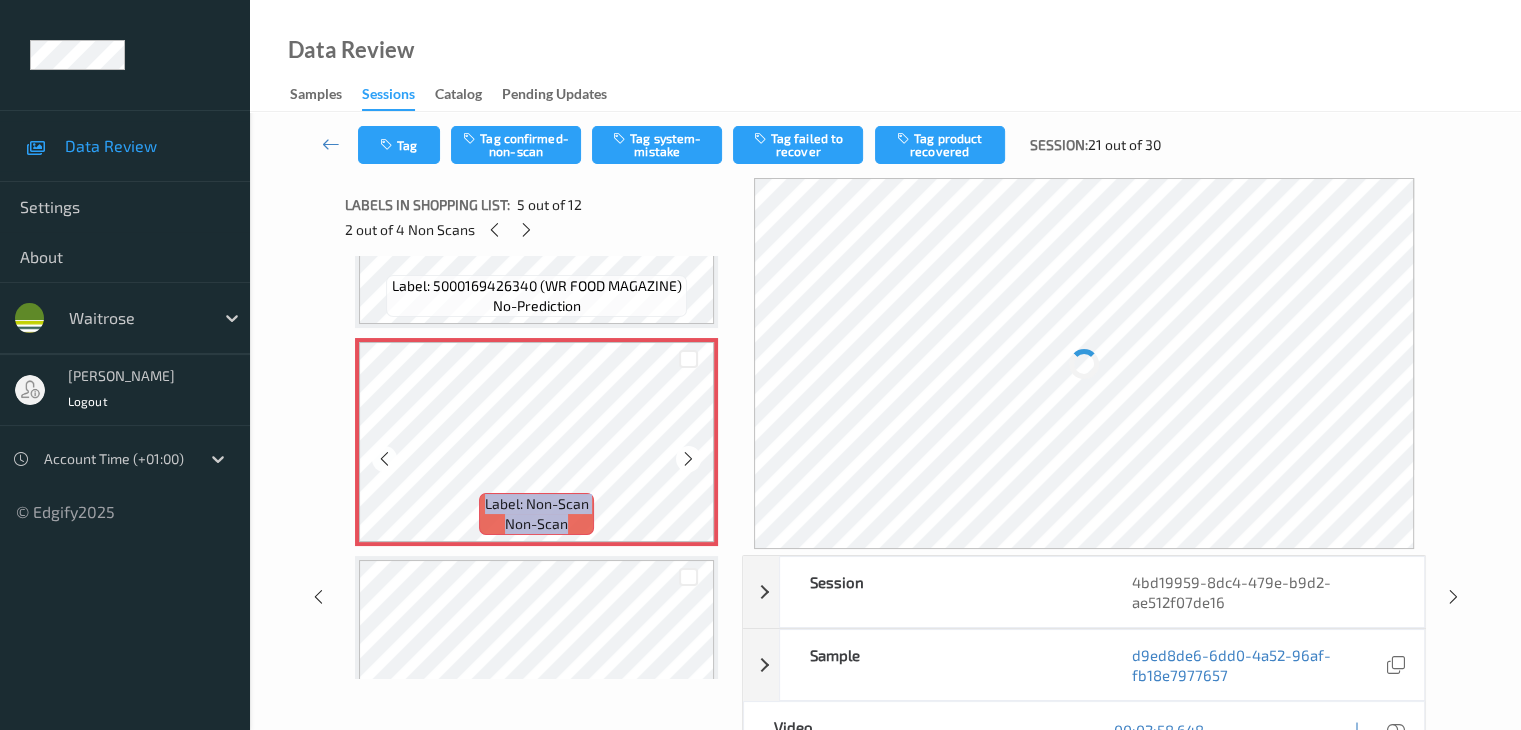 click at bounding box center [688, 459] 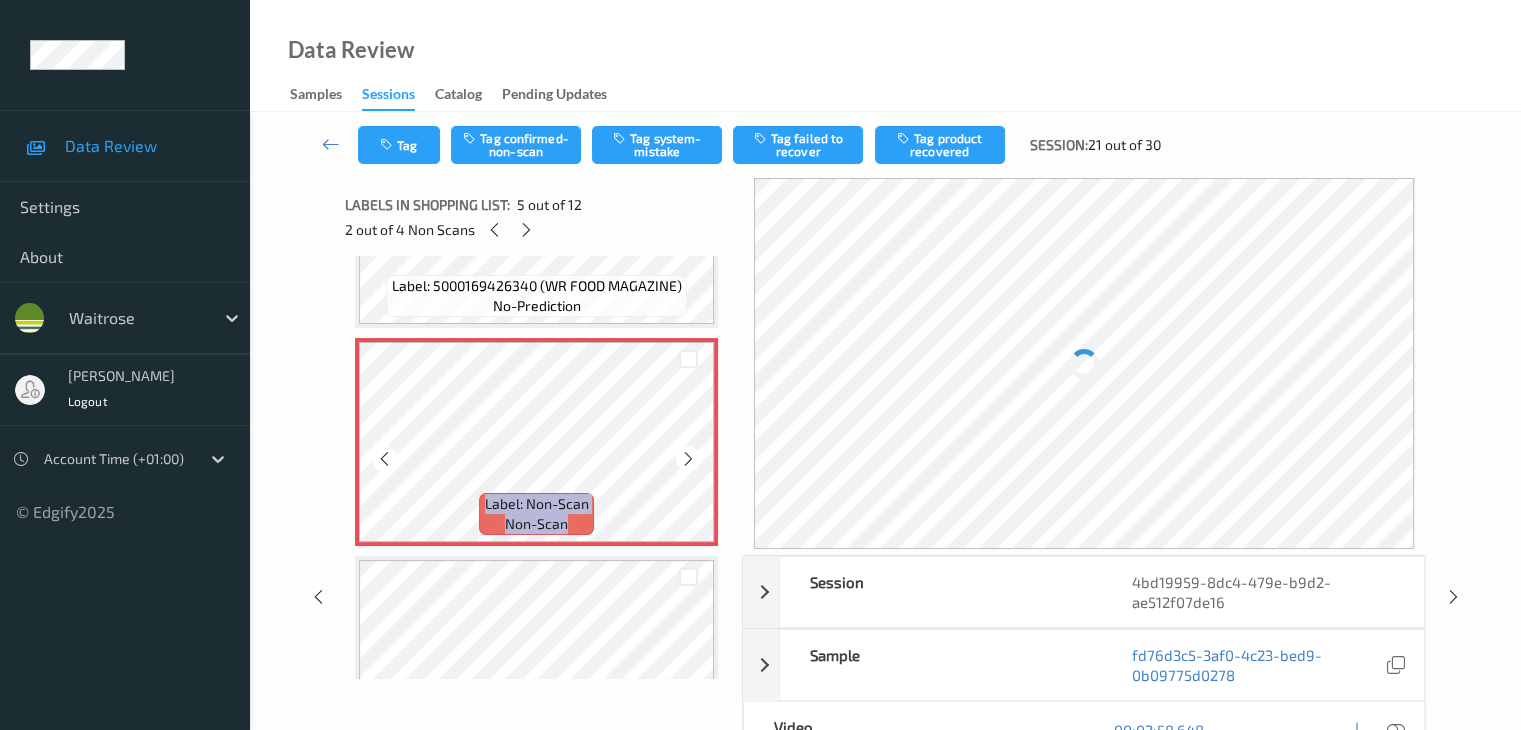 click at bounding box center [688, 459] 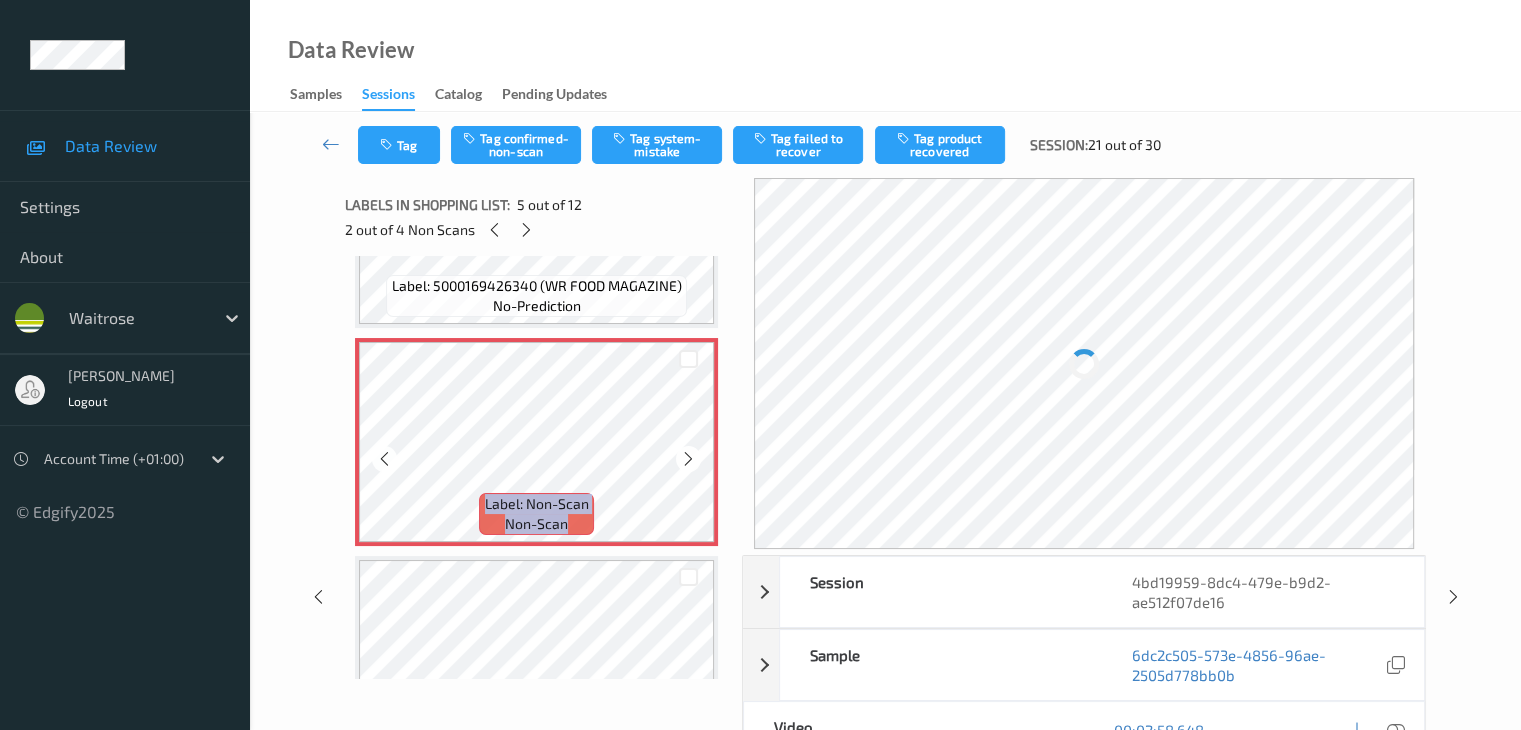 click at bounding box center [688, 459] 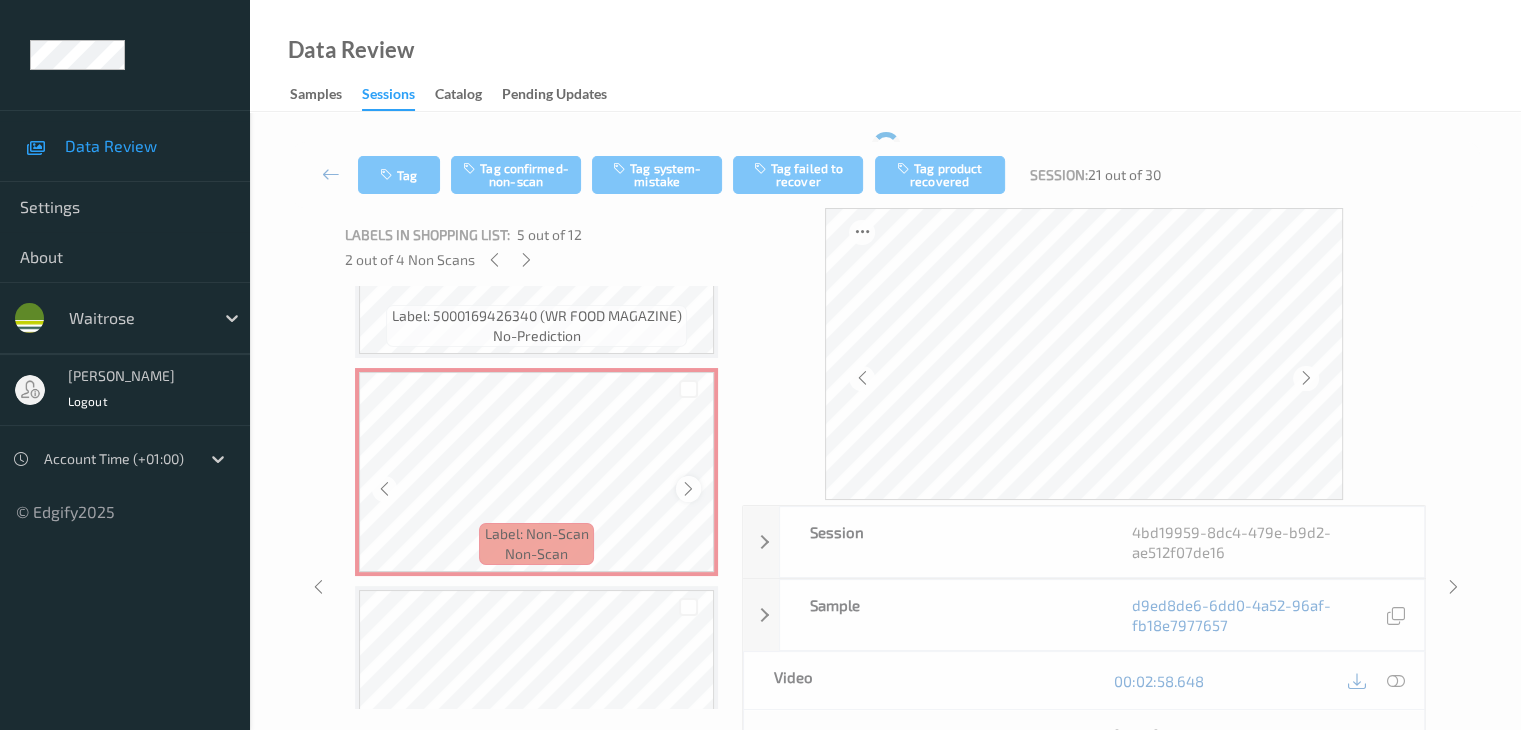 click on "Label: Non-Scan non-scan" at bounding box center [536, 472] 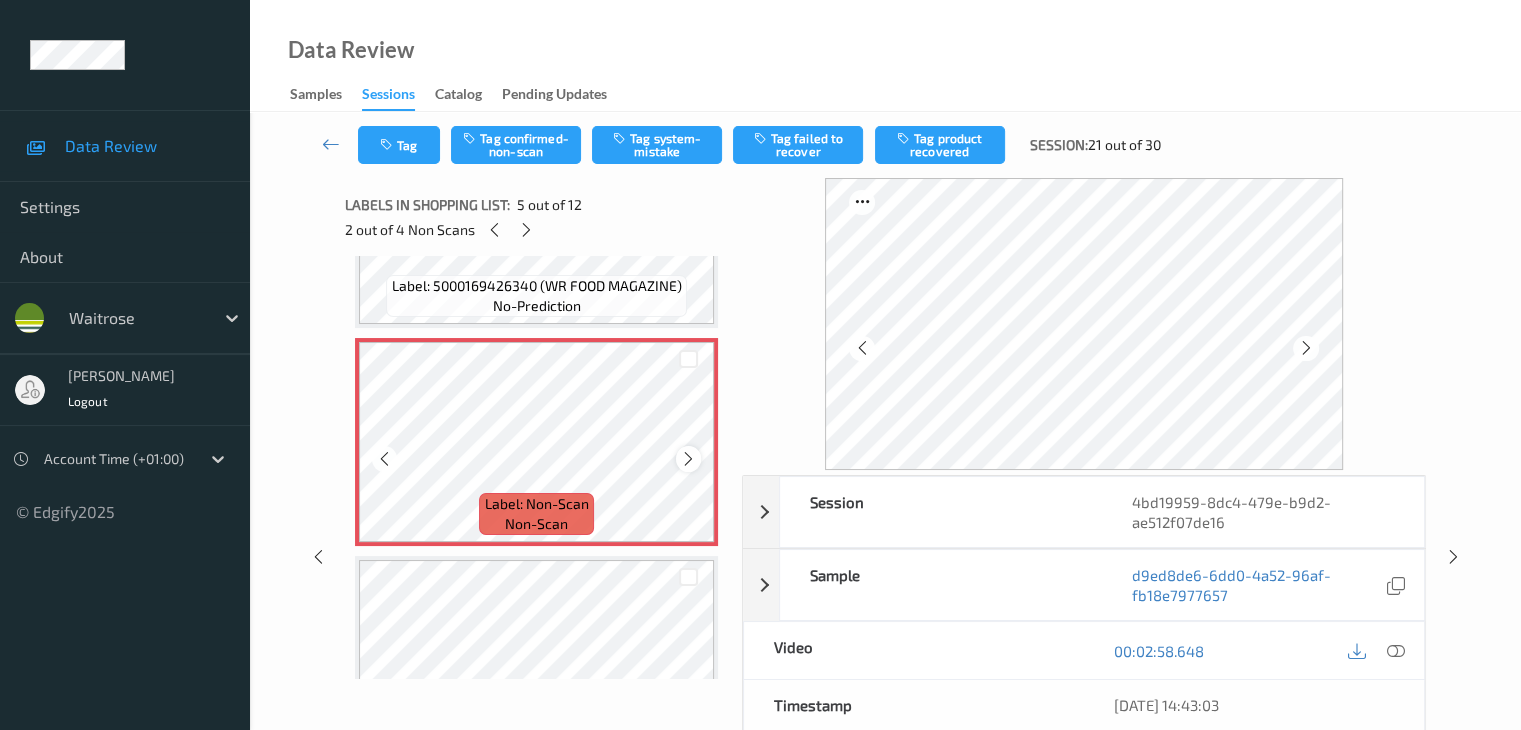 click at bounding box center [688, 459] 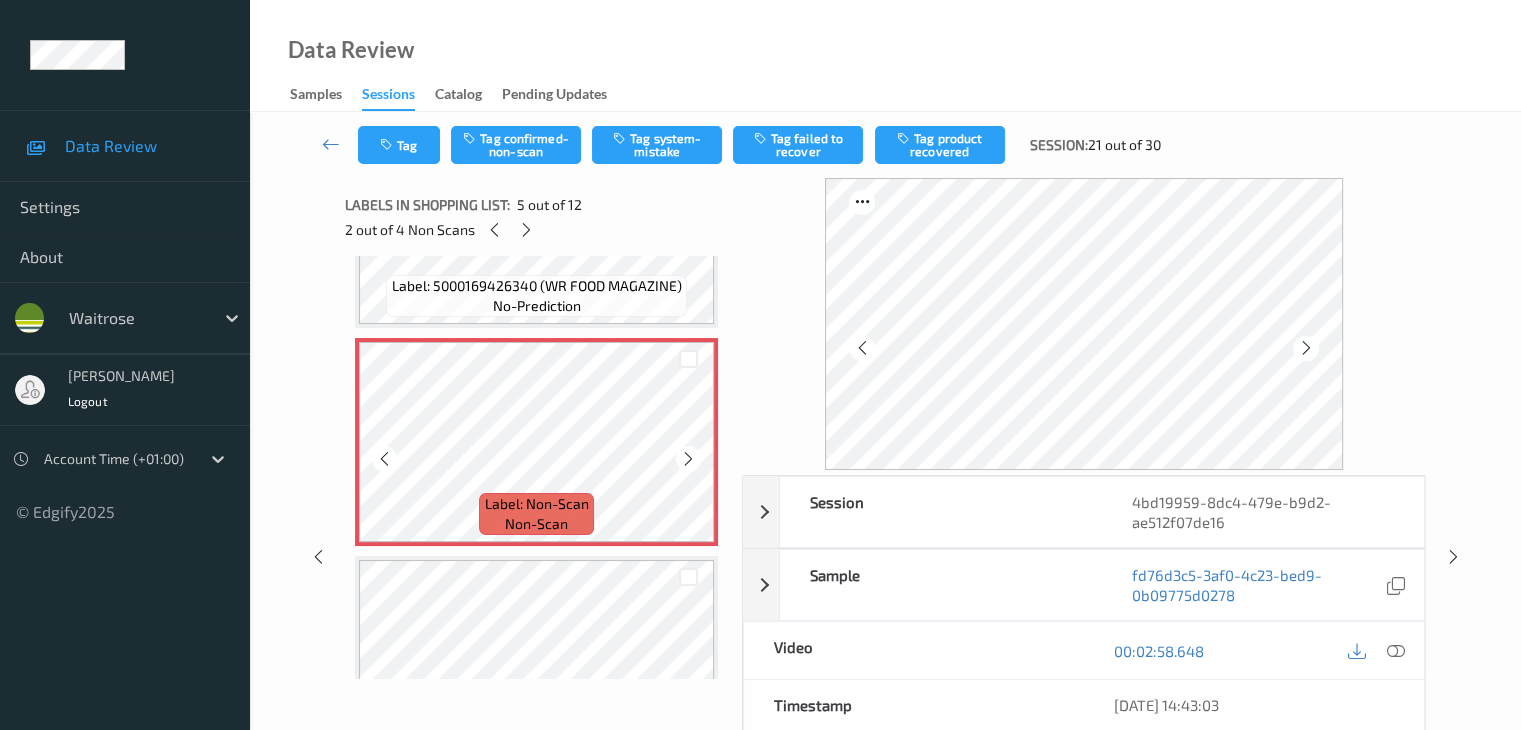 click at bounding box center (688, 459) 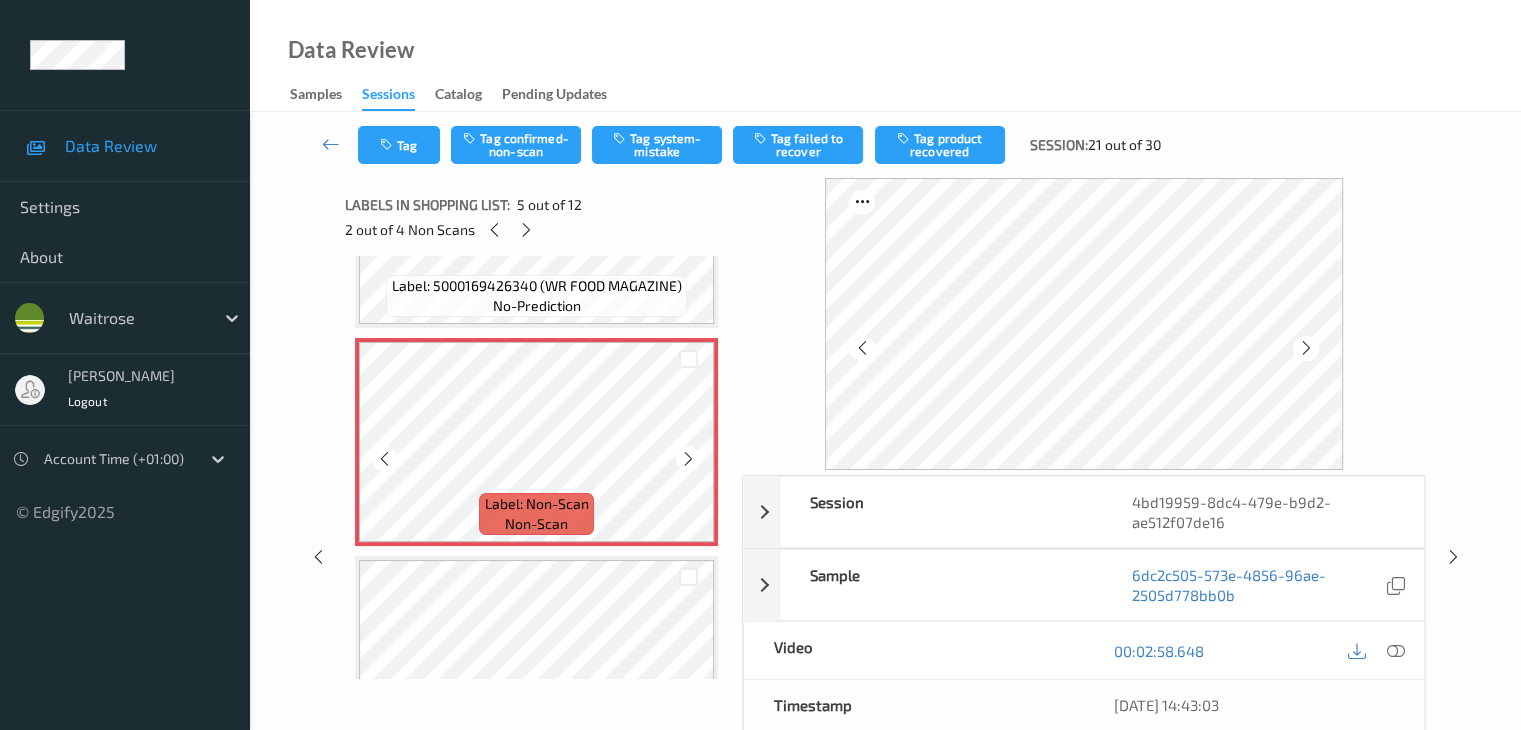 click at bounding box center [688, 459] 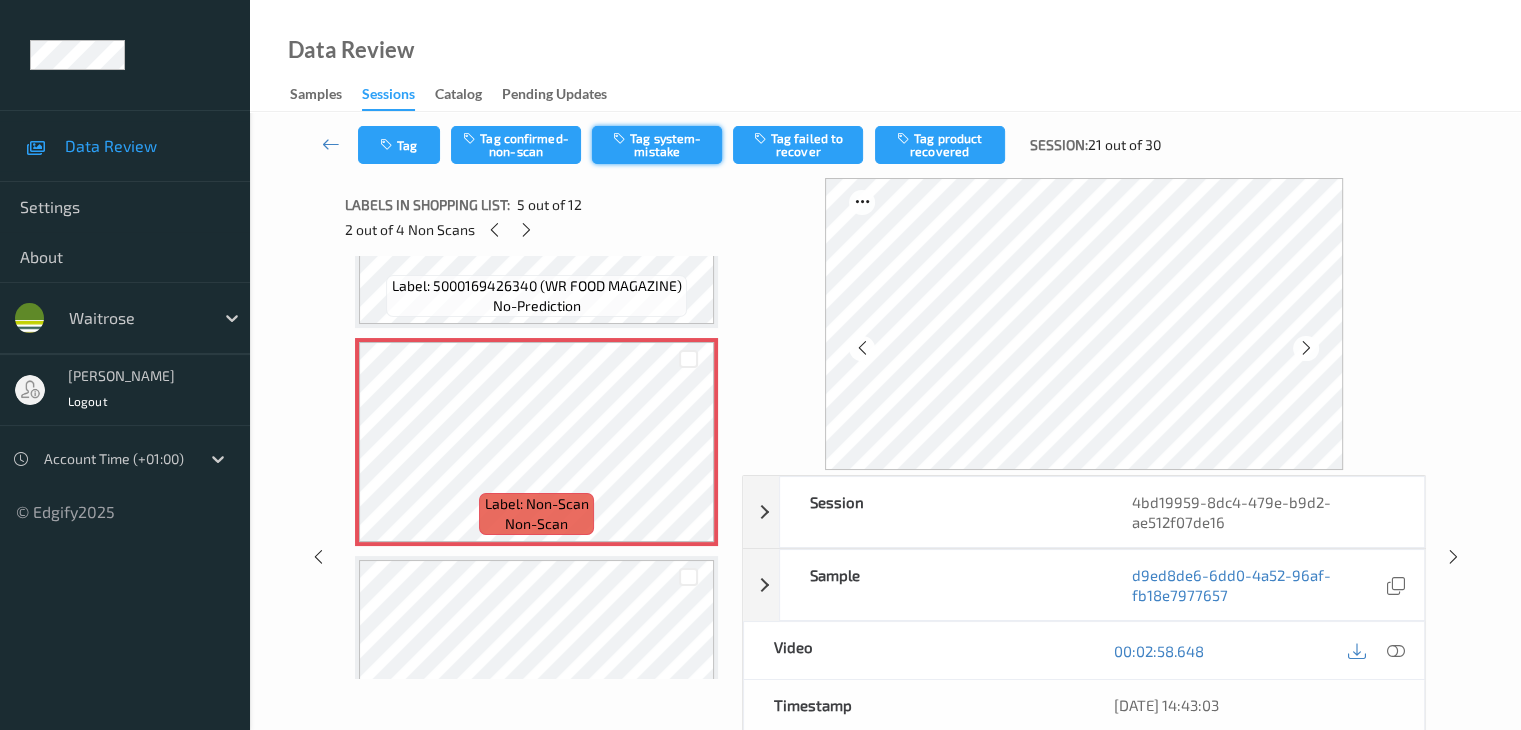 click on "Tag   system-mistake" at bounding box center (657, 145) 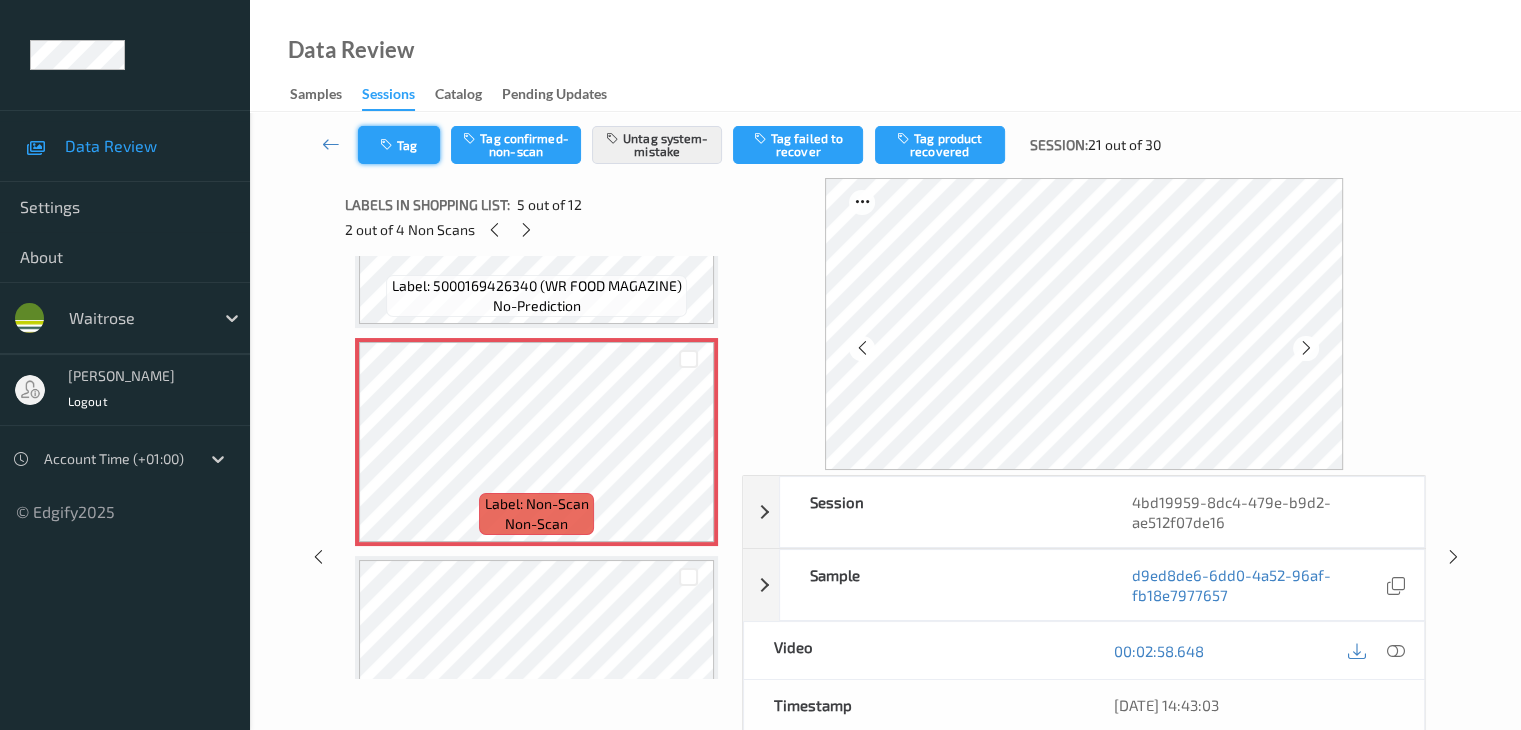 click on "Tag" at bounding box center (399, 145) 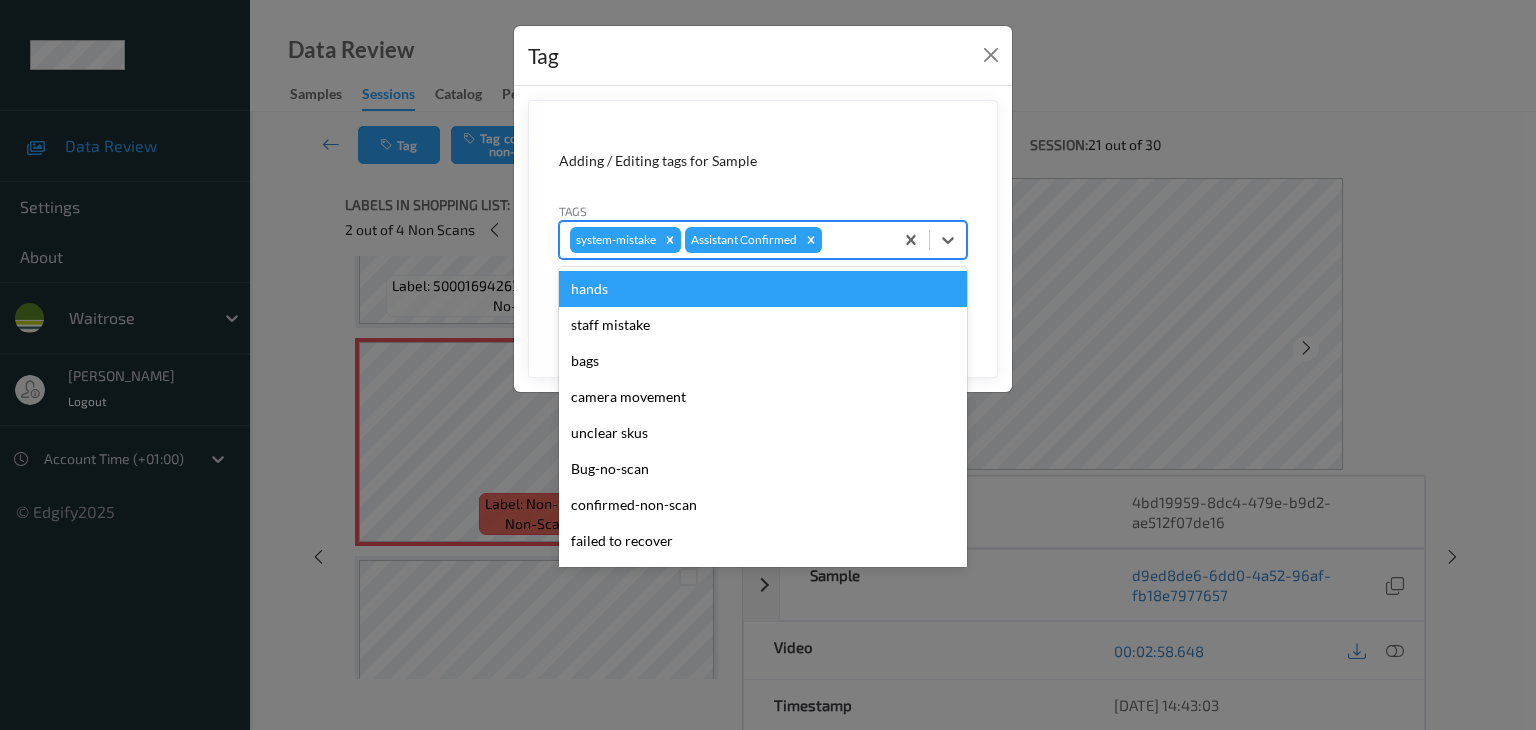 click at bounding box center [854, 240] 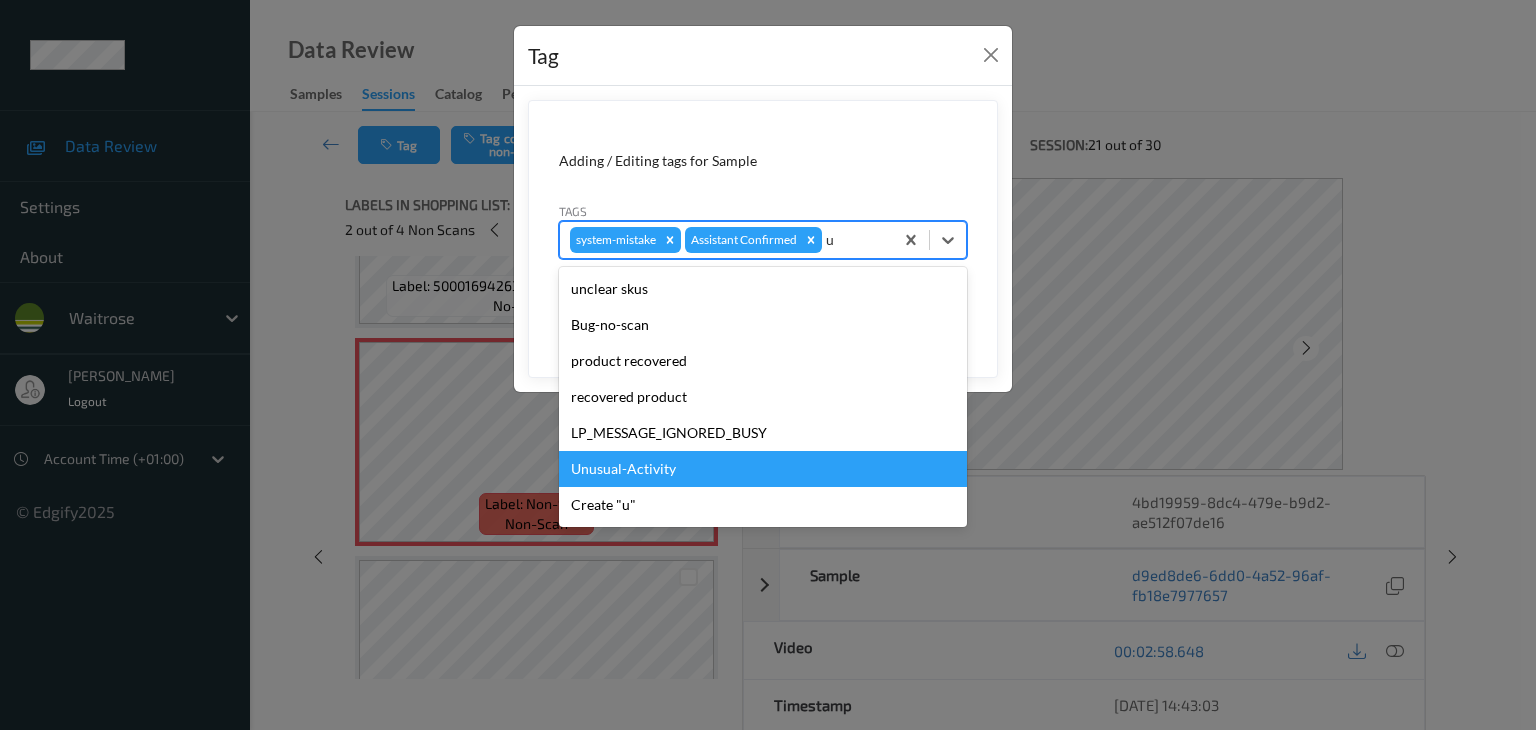 click on "Unusual-Activity" at bounding box center (763, 469) 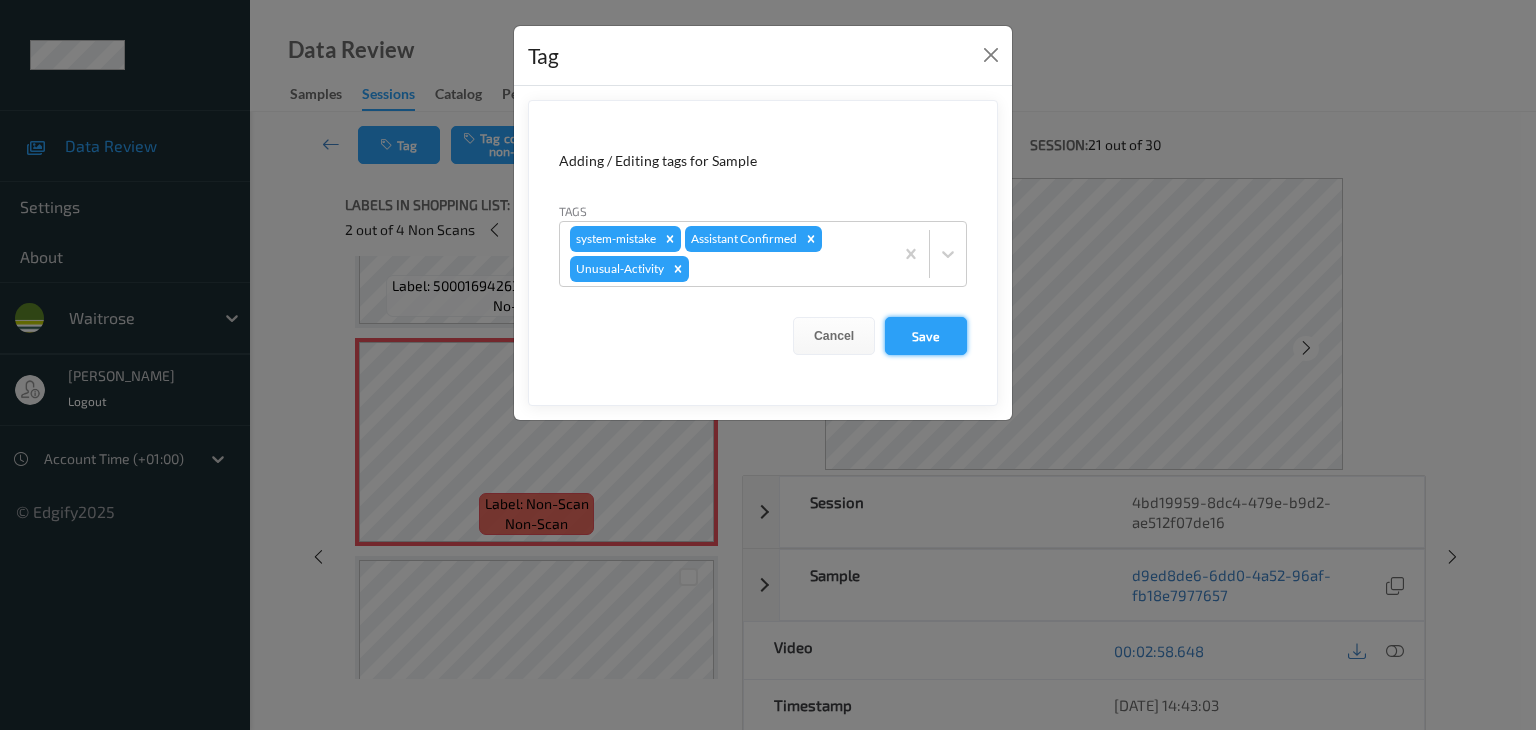 click on "Save" at bounding box center (926, 336) 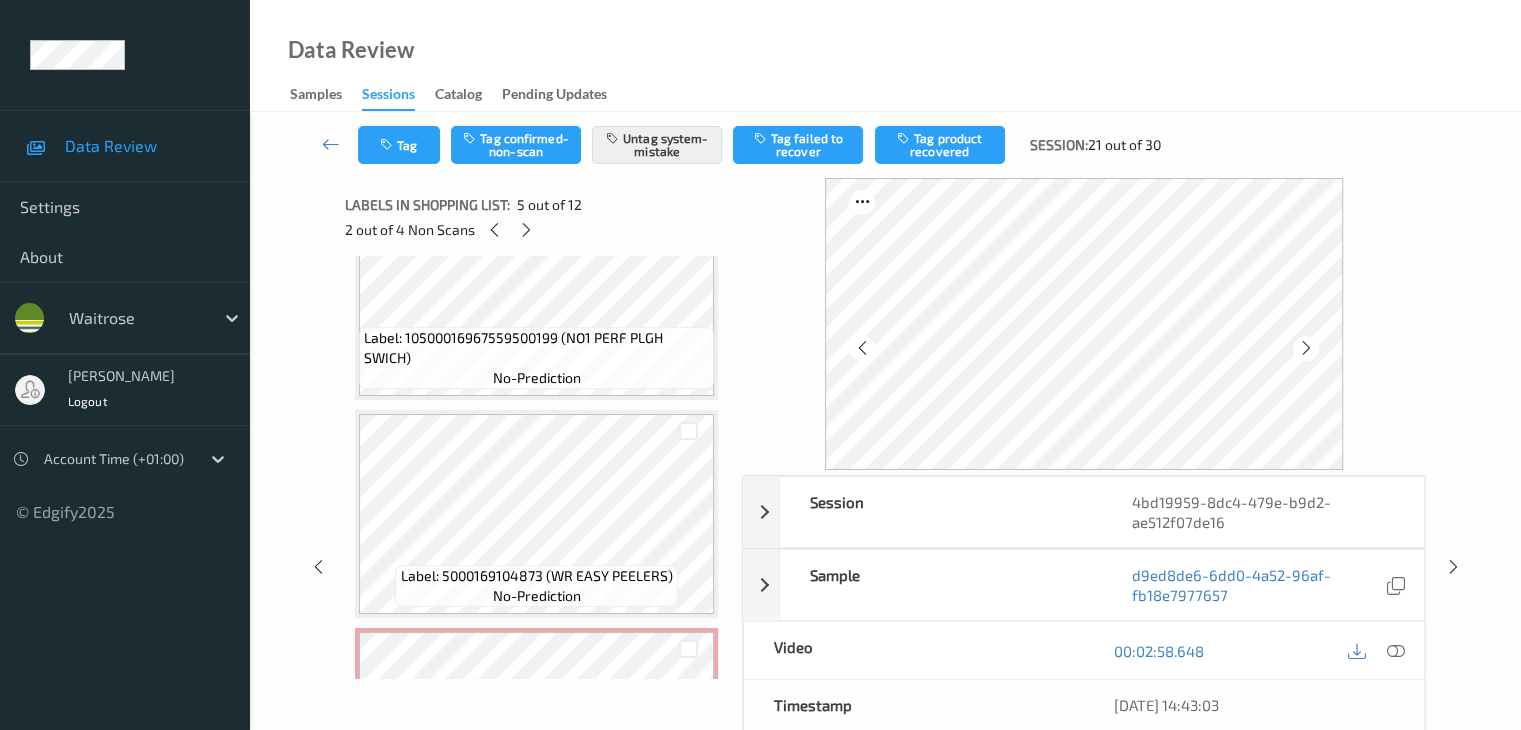 scroll, scrollTop: 1900, scrollLeft: 0, axis: vertical 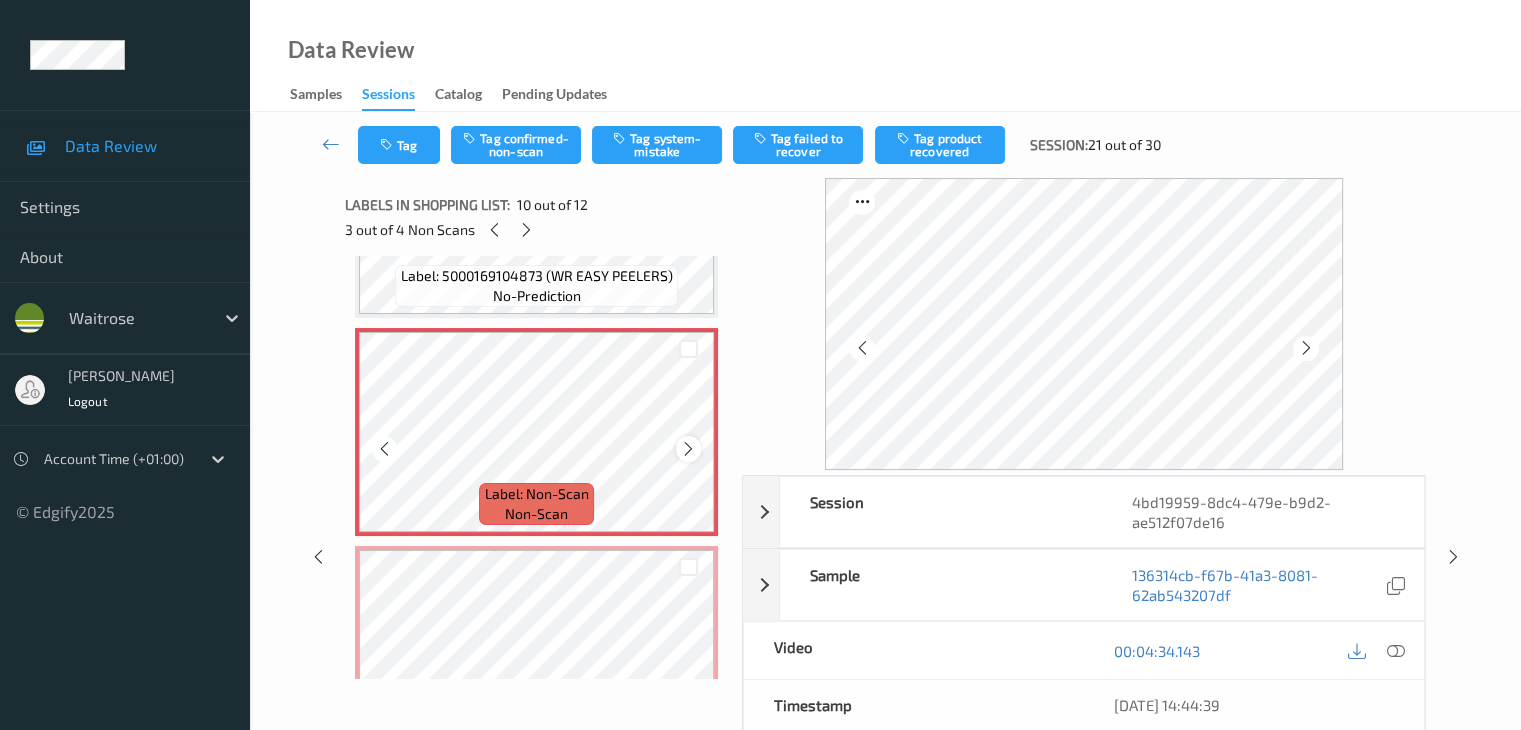 click at bounding box center [688, 449] 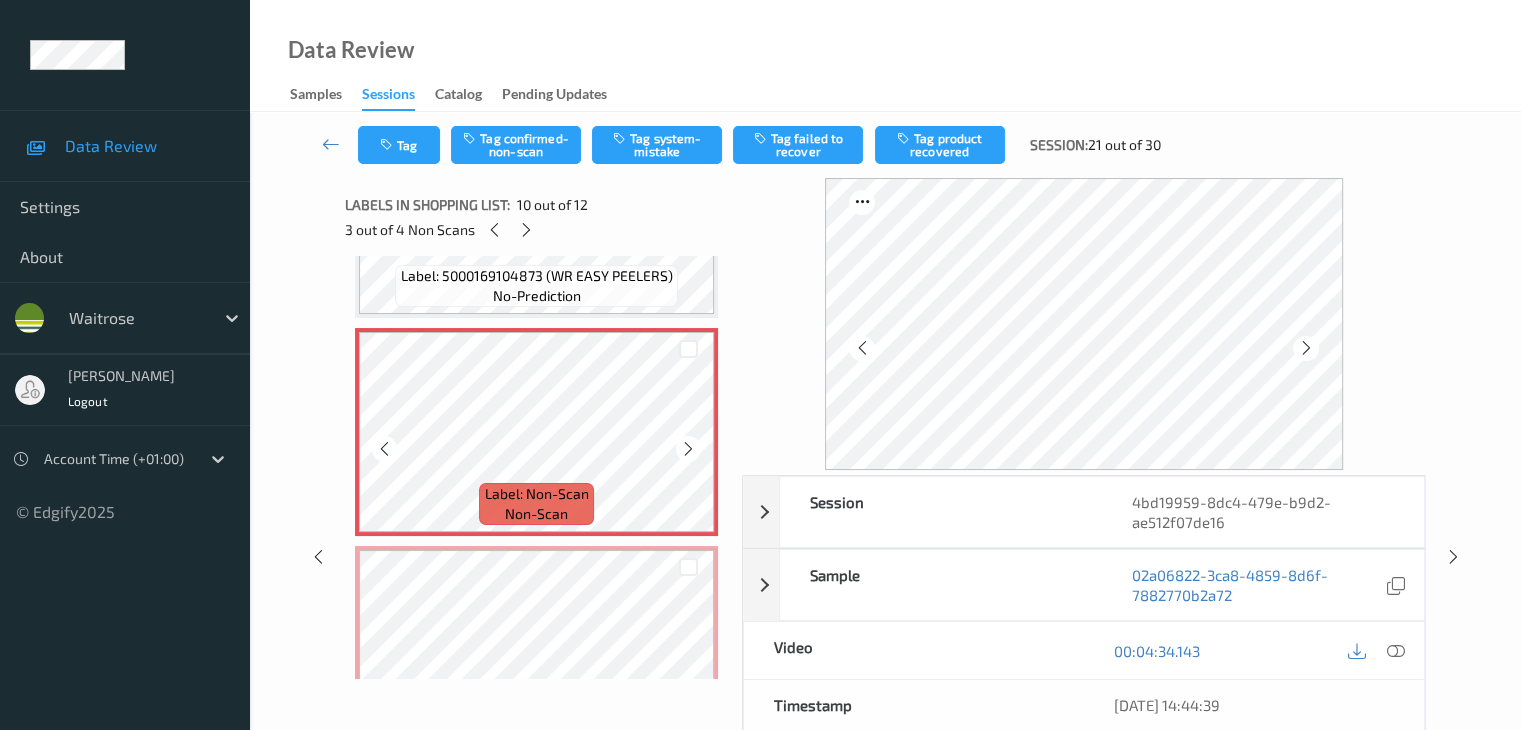click at bounding box center [688, 449] 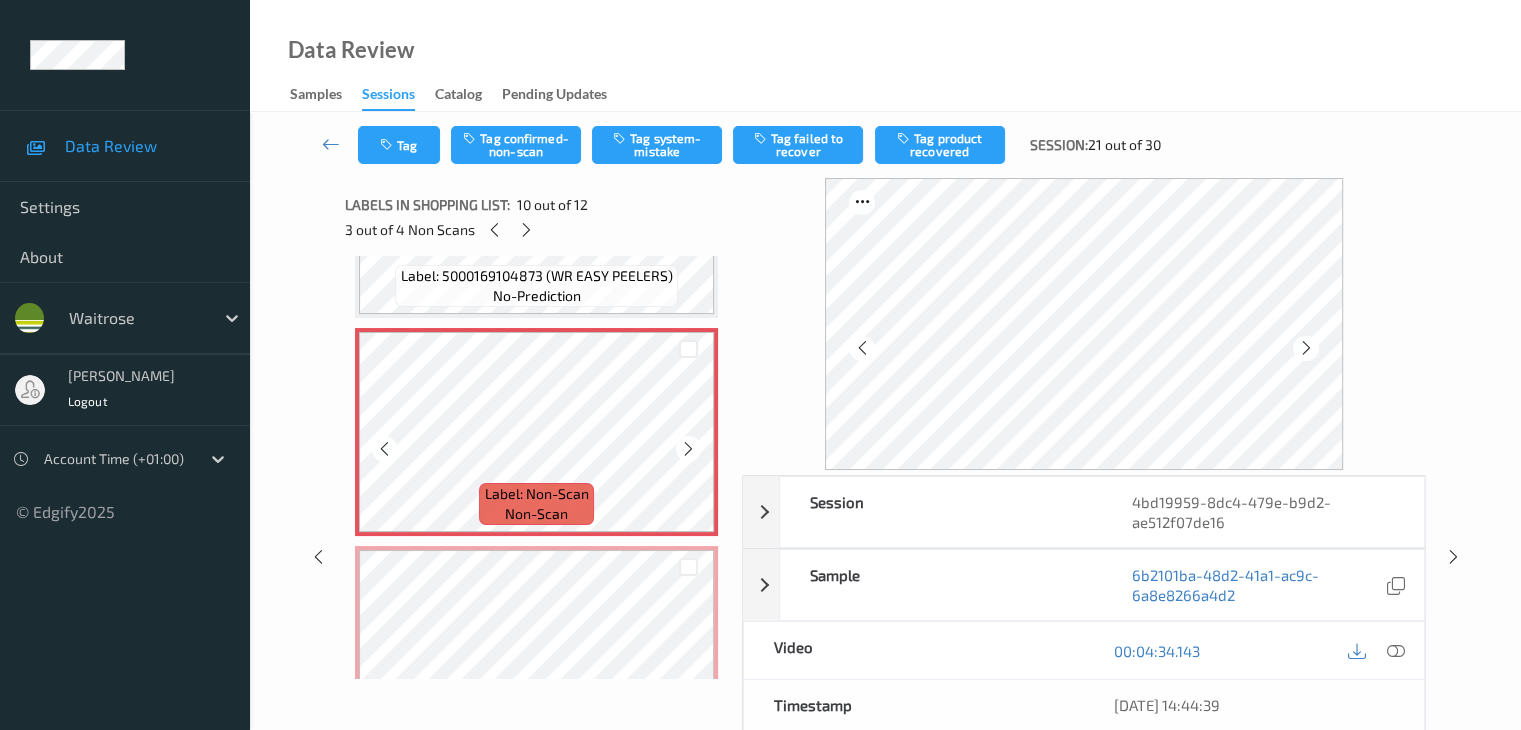 click at bounding box center [688, 449] 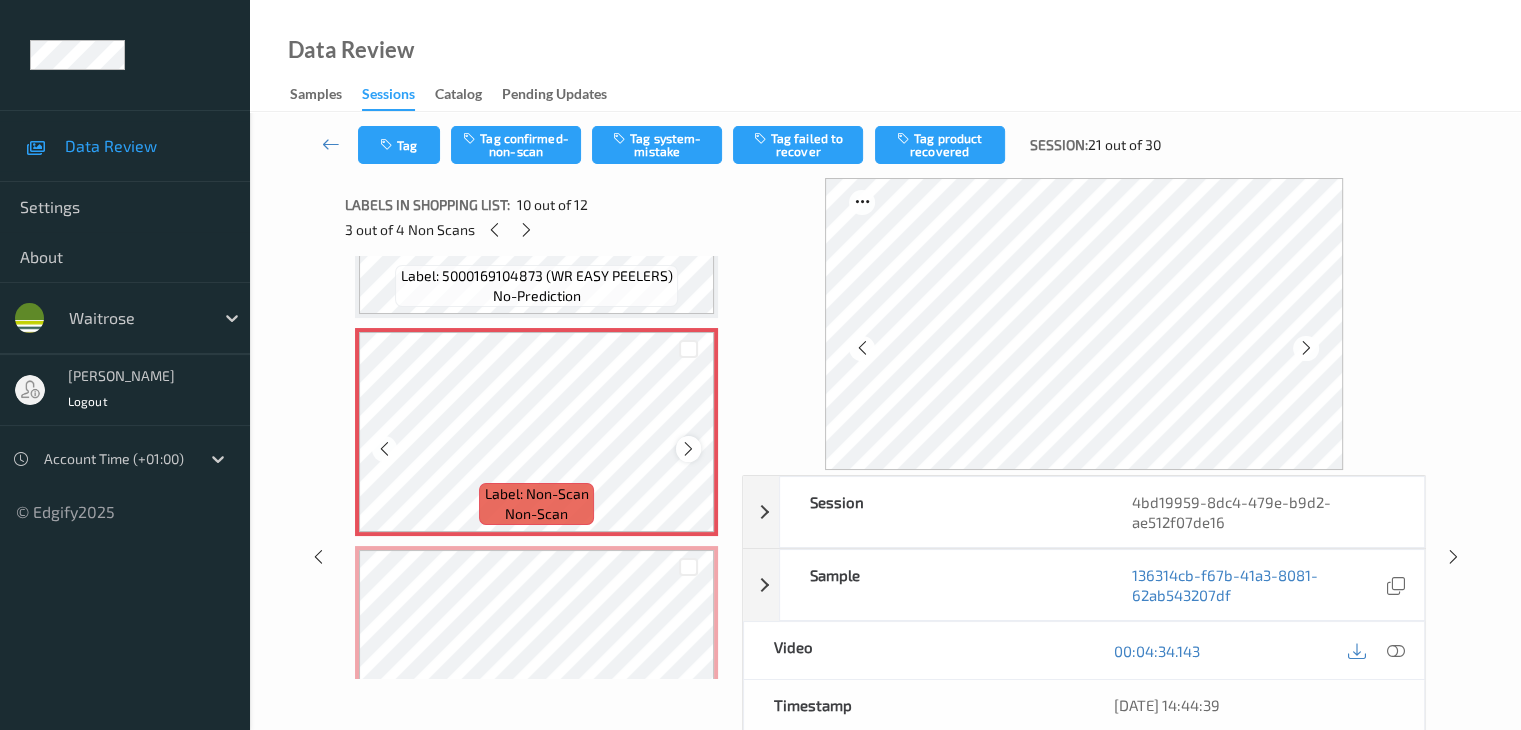 scroll, scrollTop: 1800, scrollLeft: 0, axis: vertical 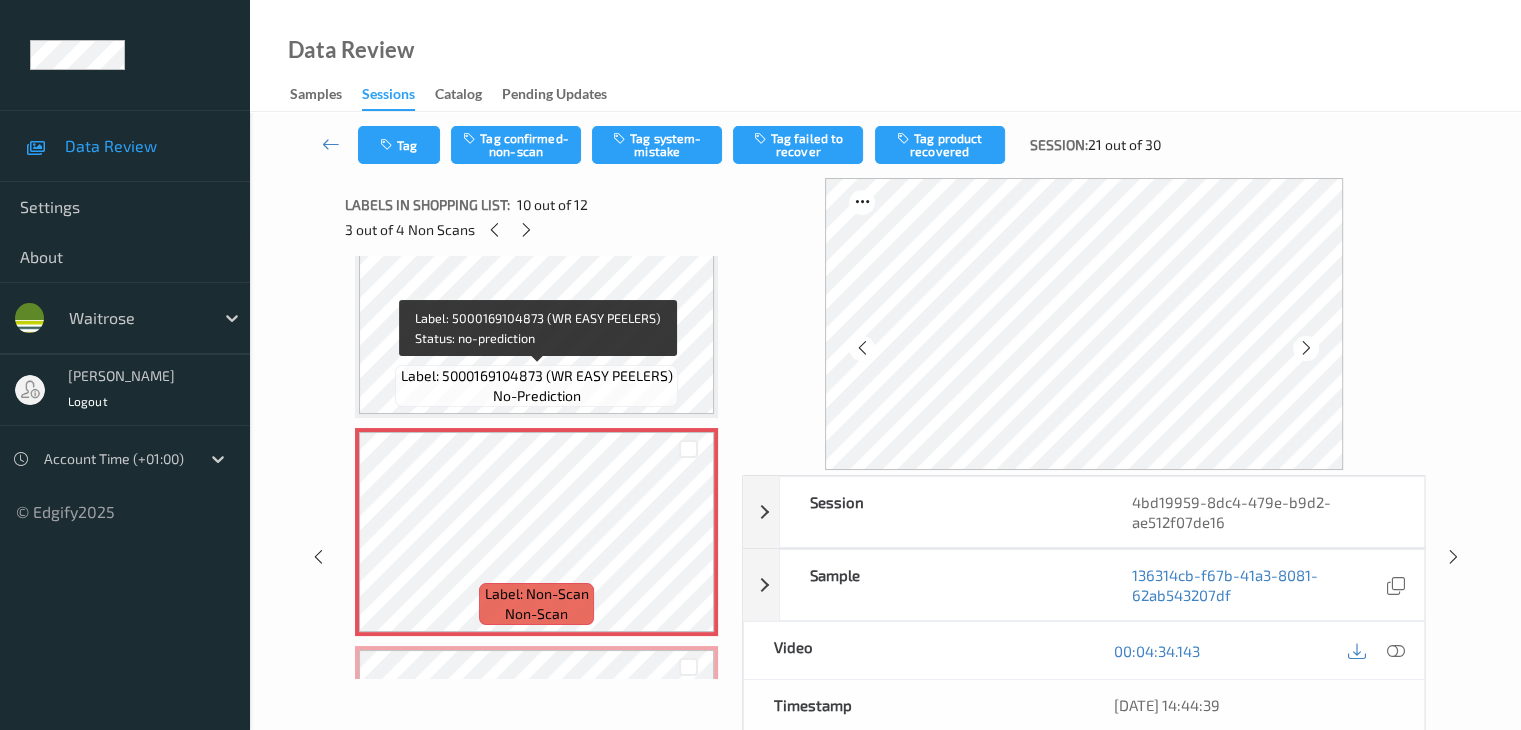 click on "Label: 5000169104873 (WR EASY PEELERS) no-prediction" at bounding box center (536, 386) 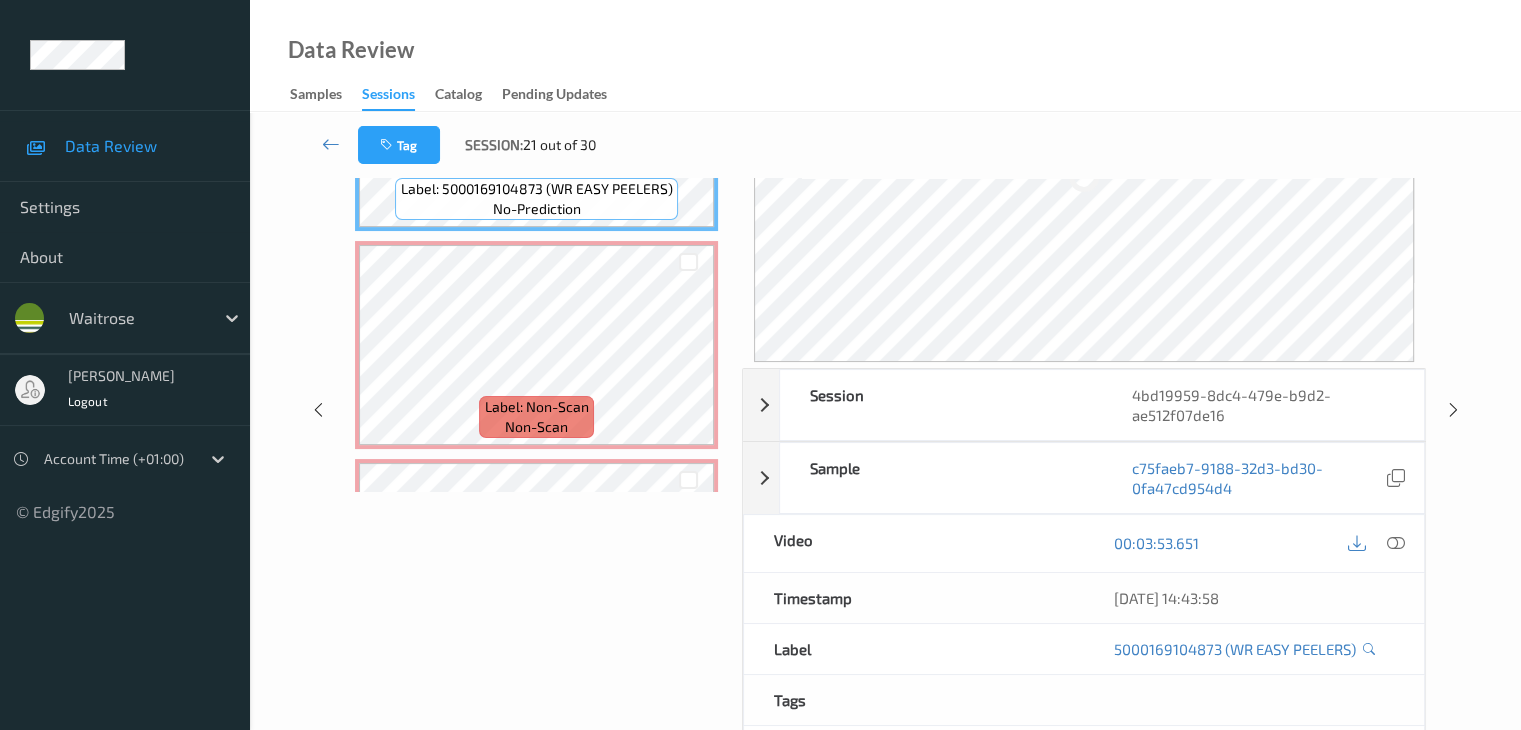 scroll, scrollTop: 200, scrollLeft: 0, axis: vertical 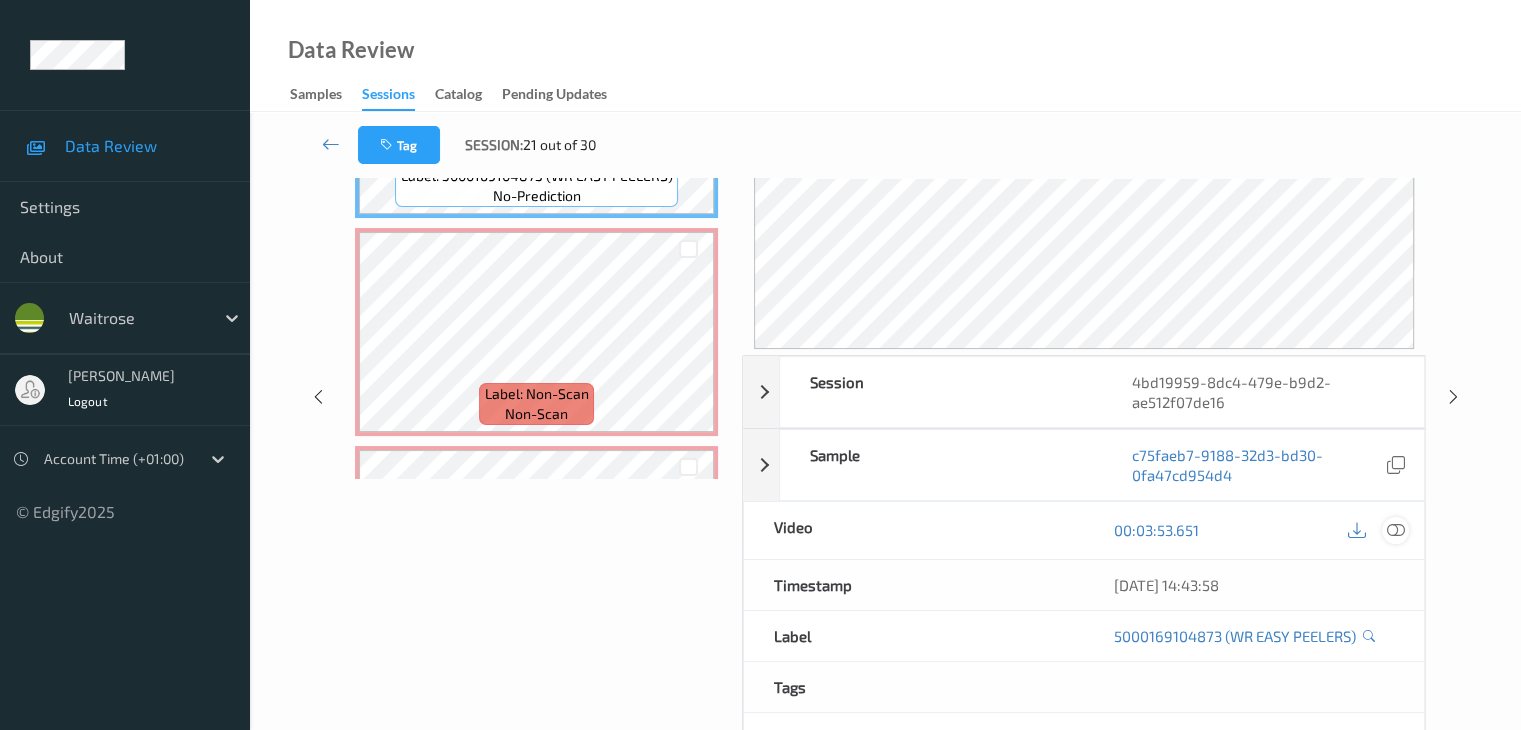 click at bounding box center [1395, 530] 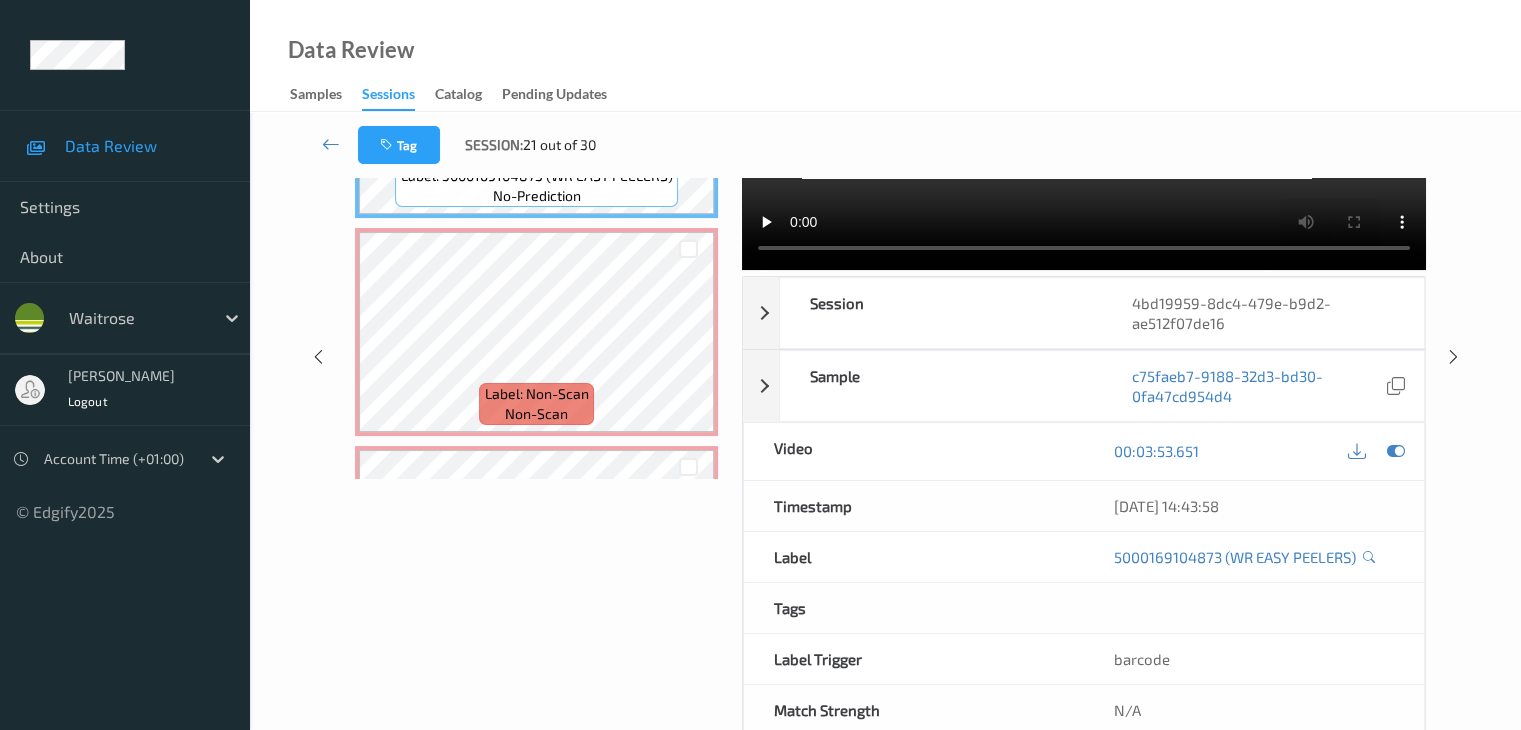 scroll, scrollTop: 0, scrollLeft: 0, axis: both 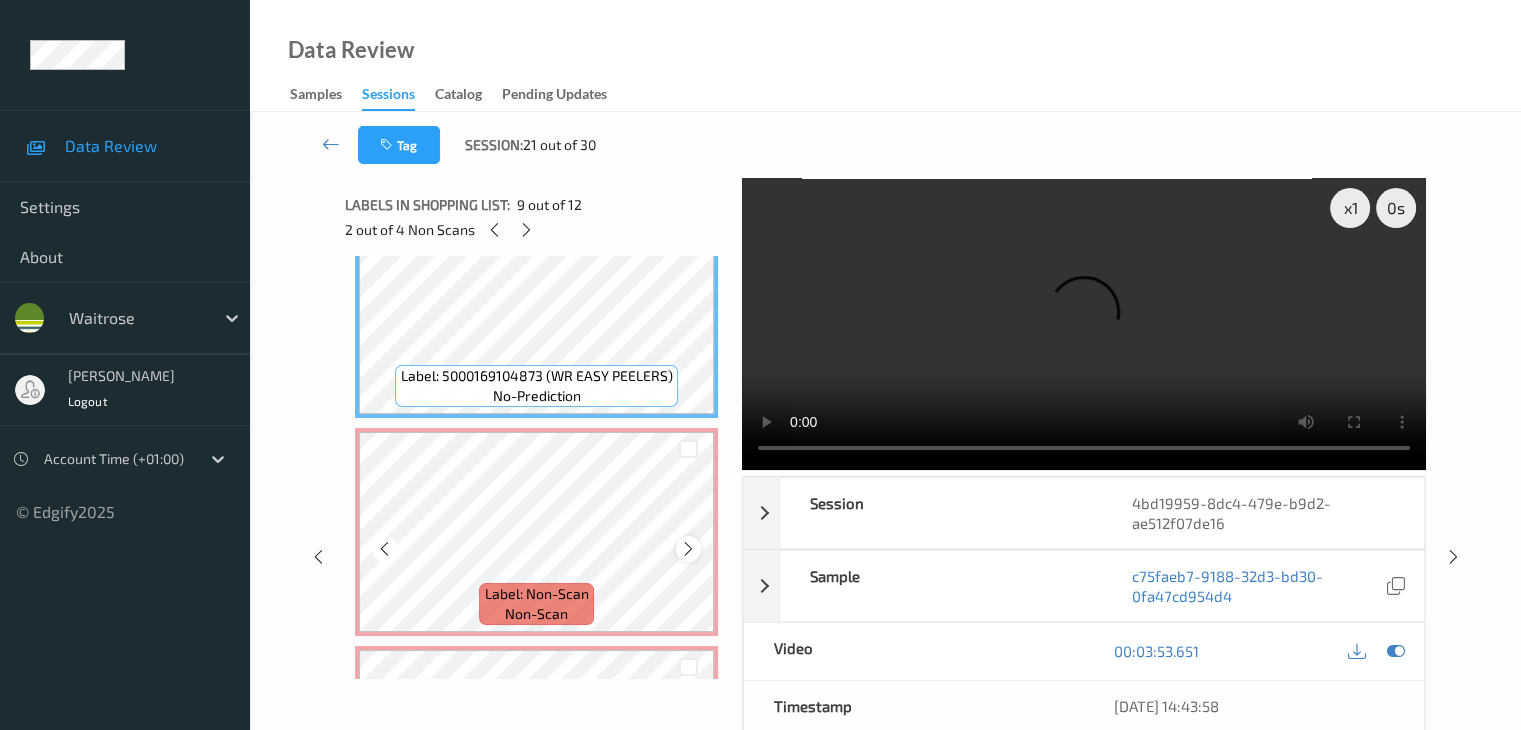 click at bounding box center [688, 549] 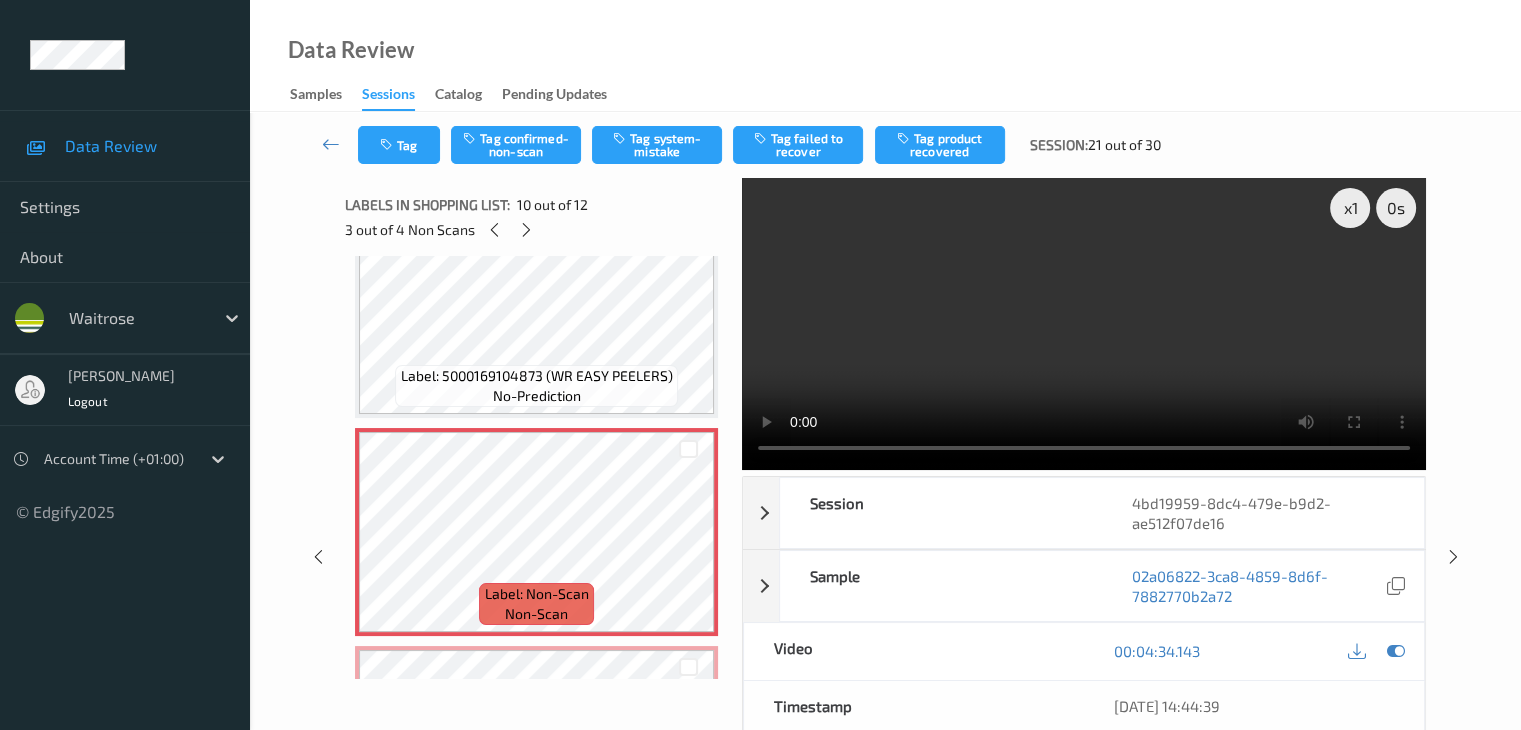 click on "Label: 5000169104873 (WR EASY PEELERS) no-prediction" at bounding box center [536, 386] 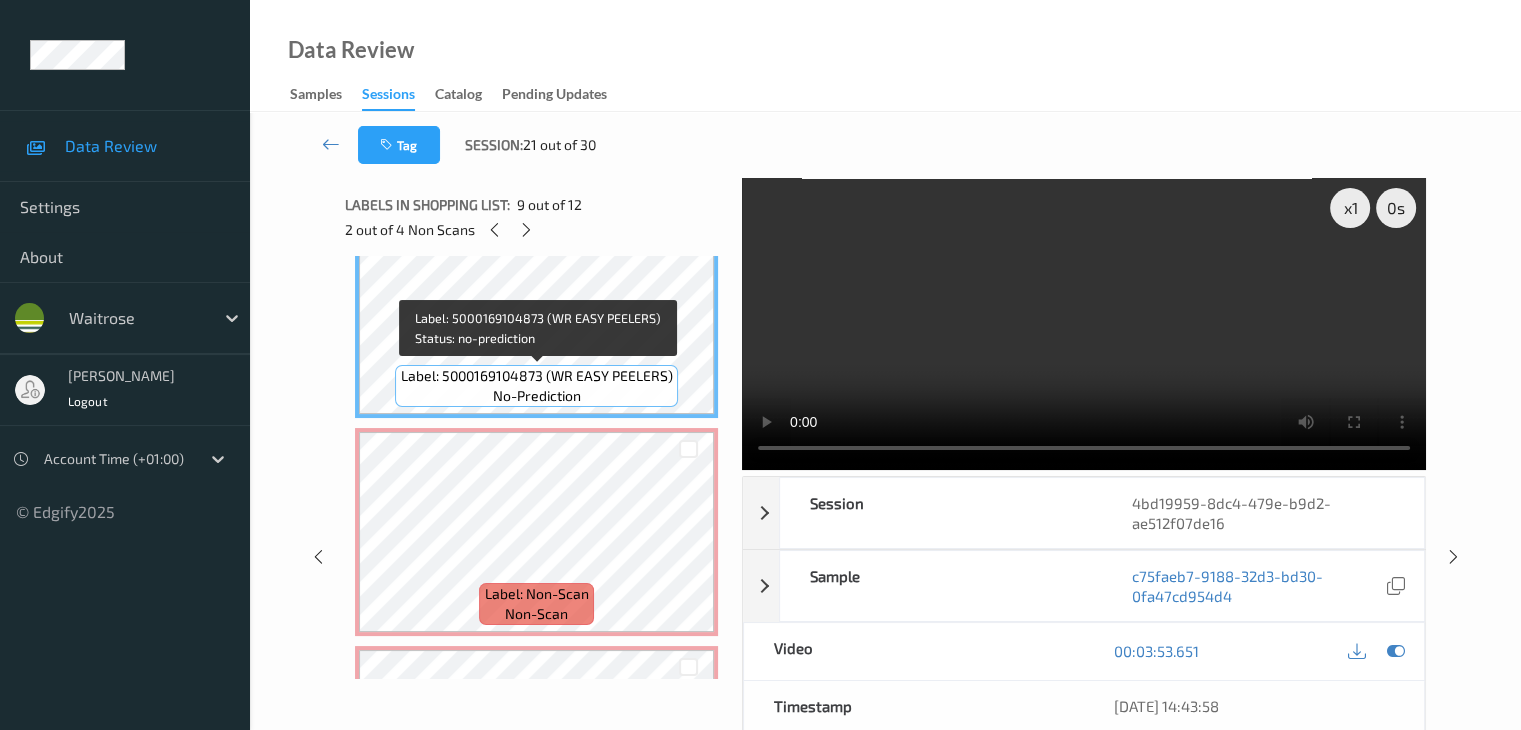 click on "Label: 5000169104873 (WR EASY PEELERS)" at bounding box center (537, 376) 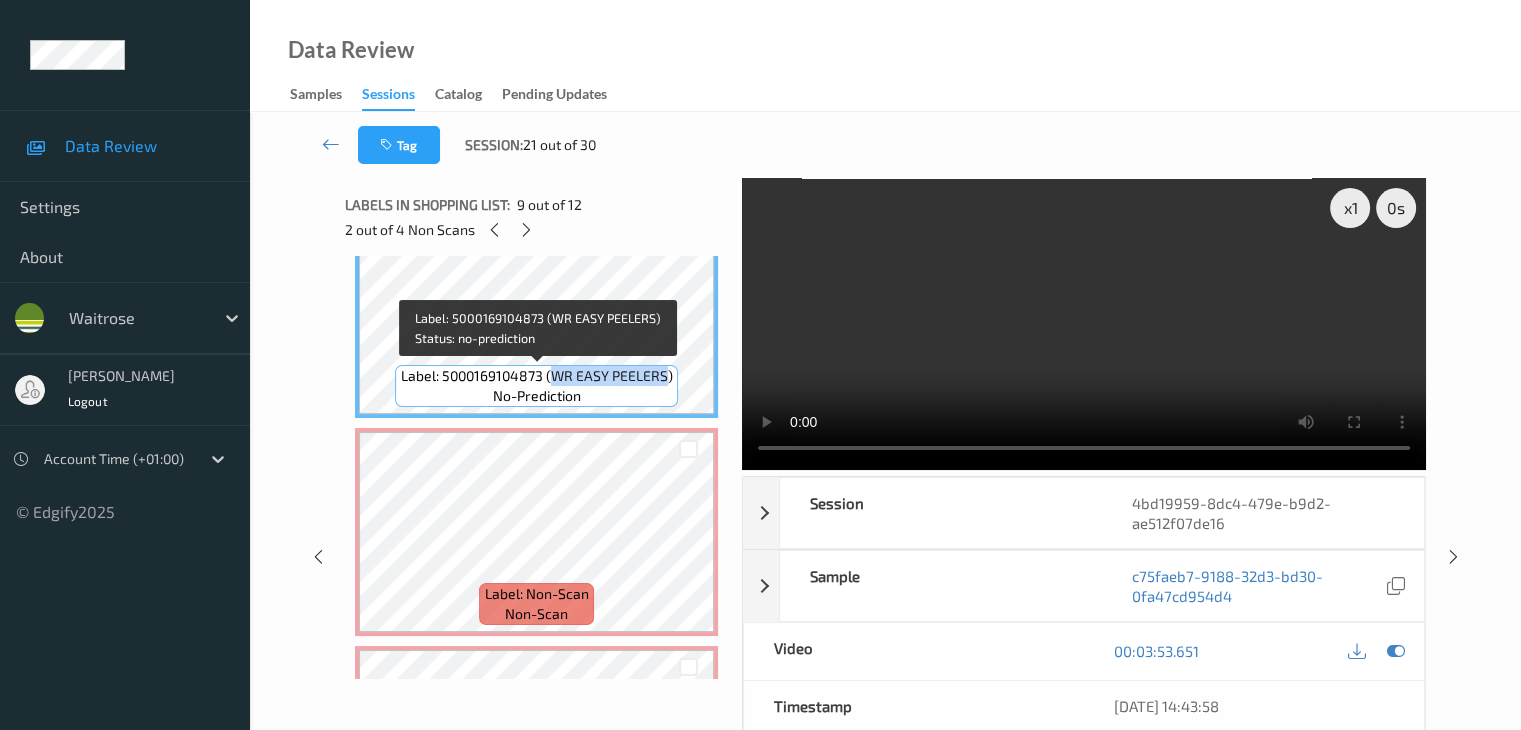drag, startPoint x: 554, startPoint y: 375, endPoint x: 665, endPoint y: 375, distance: 111 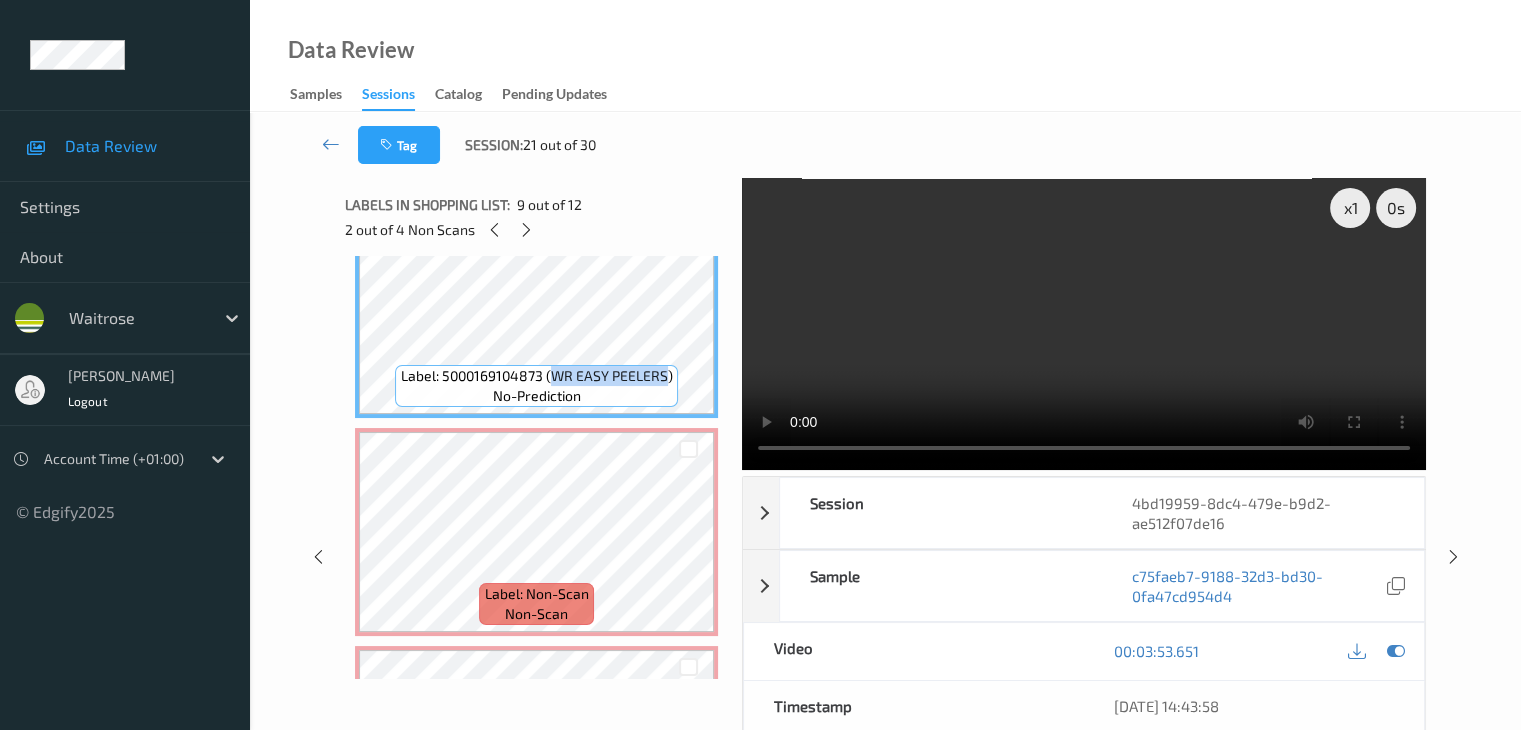 copy on "WR EASY PEELERS" 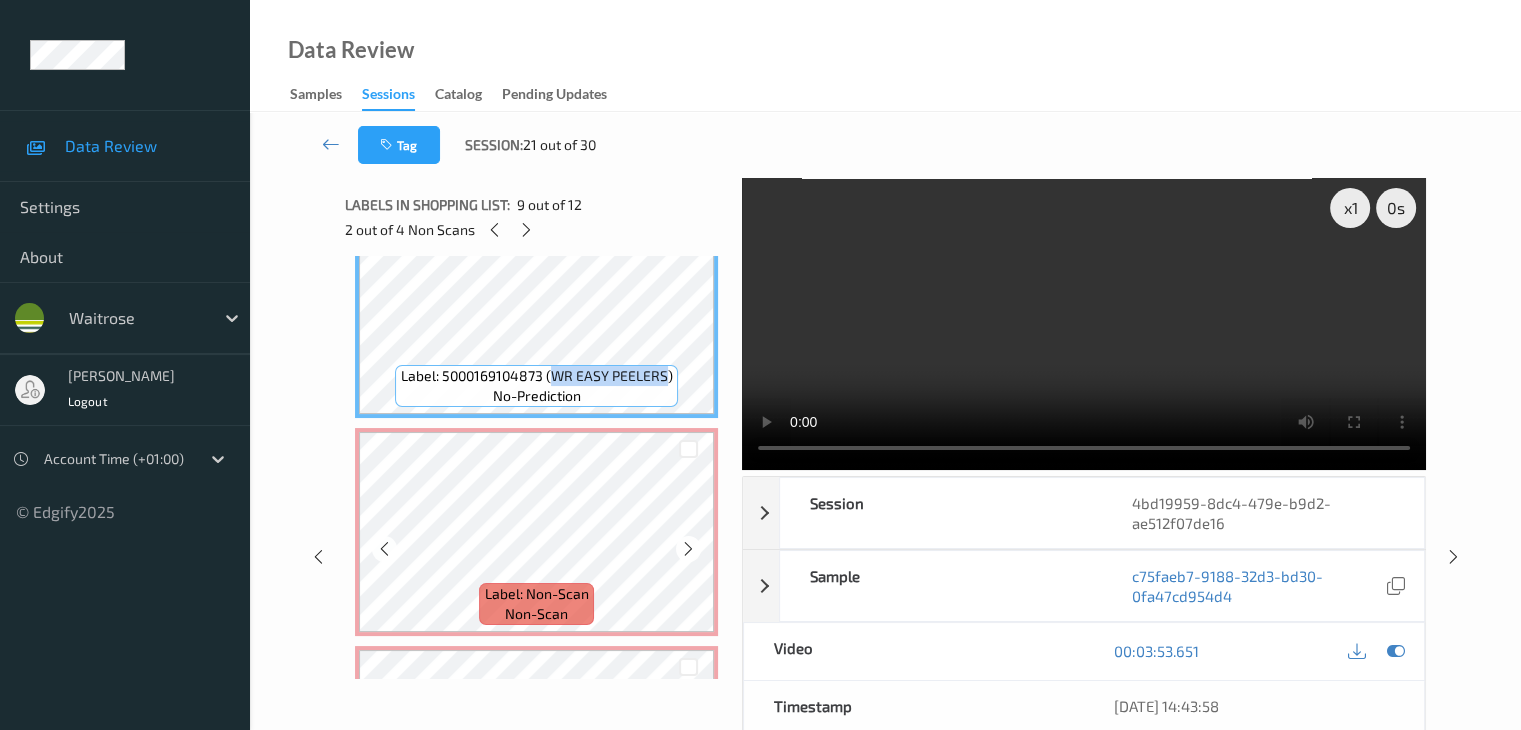 copy on "WR EASY PEELERS" 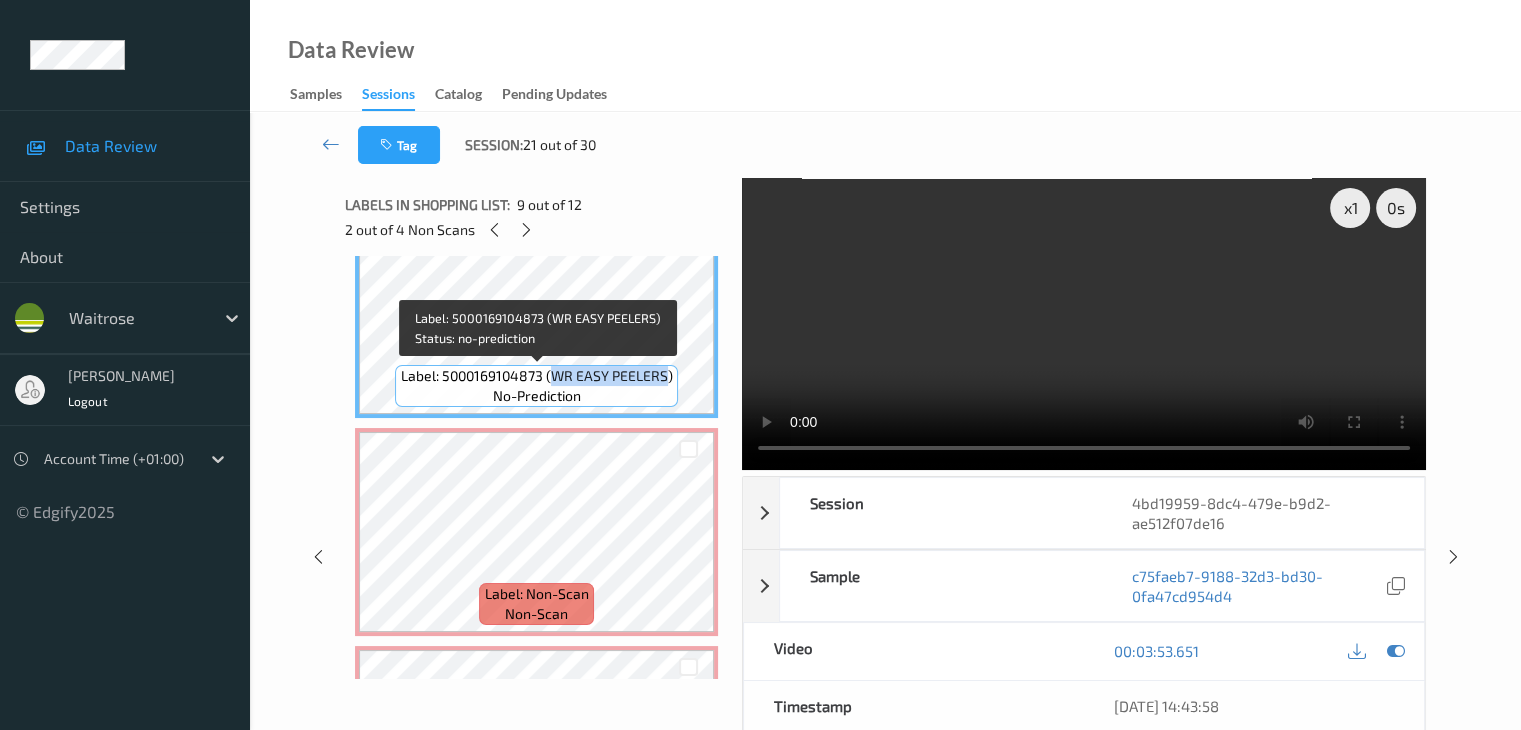 click on "Label: 5000169104873 (WR EASY PEELERS)" at bounding box center (537, 376) 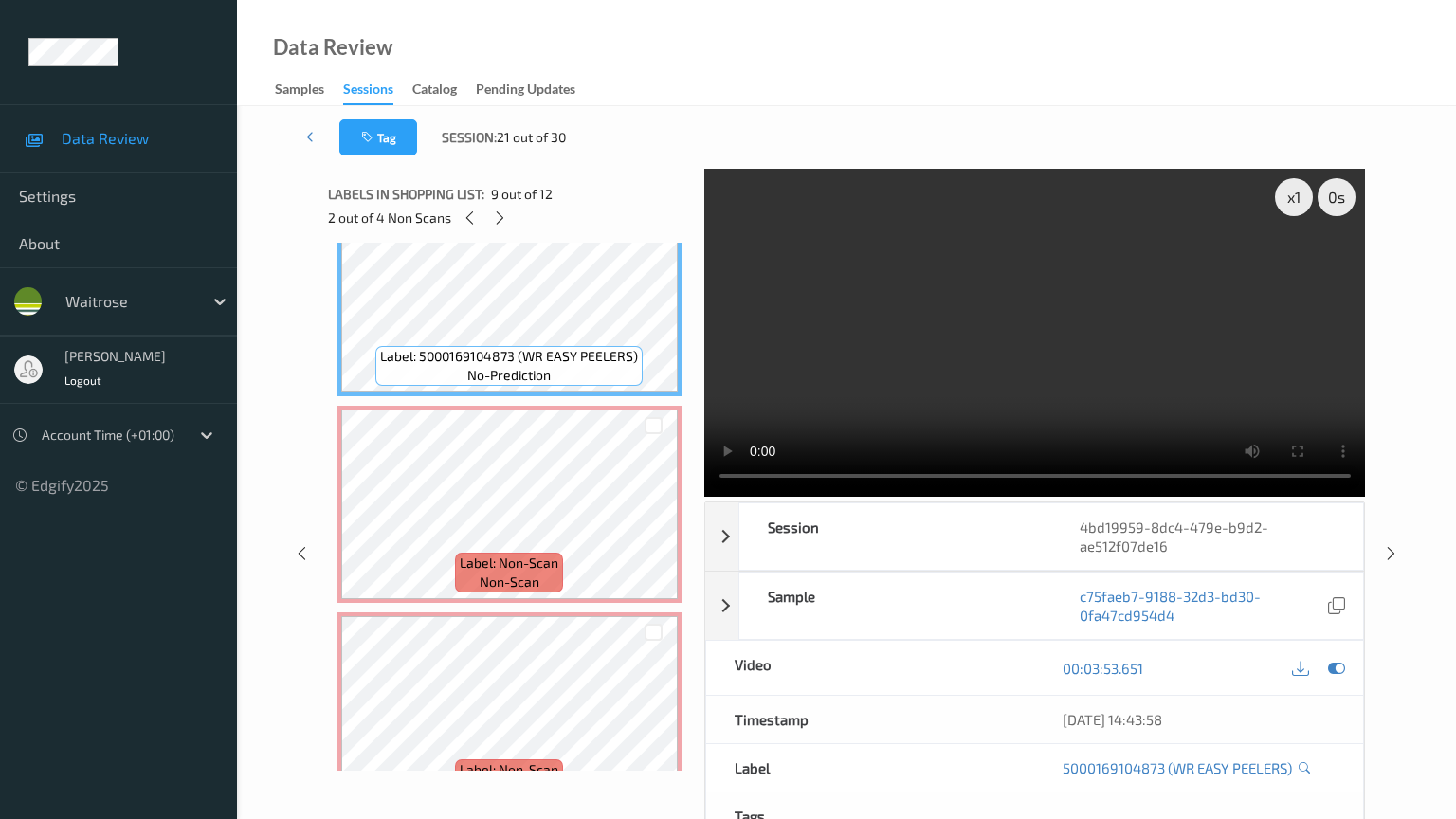 type 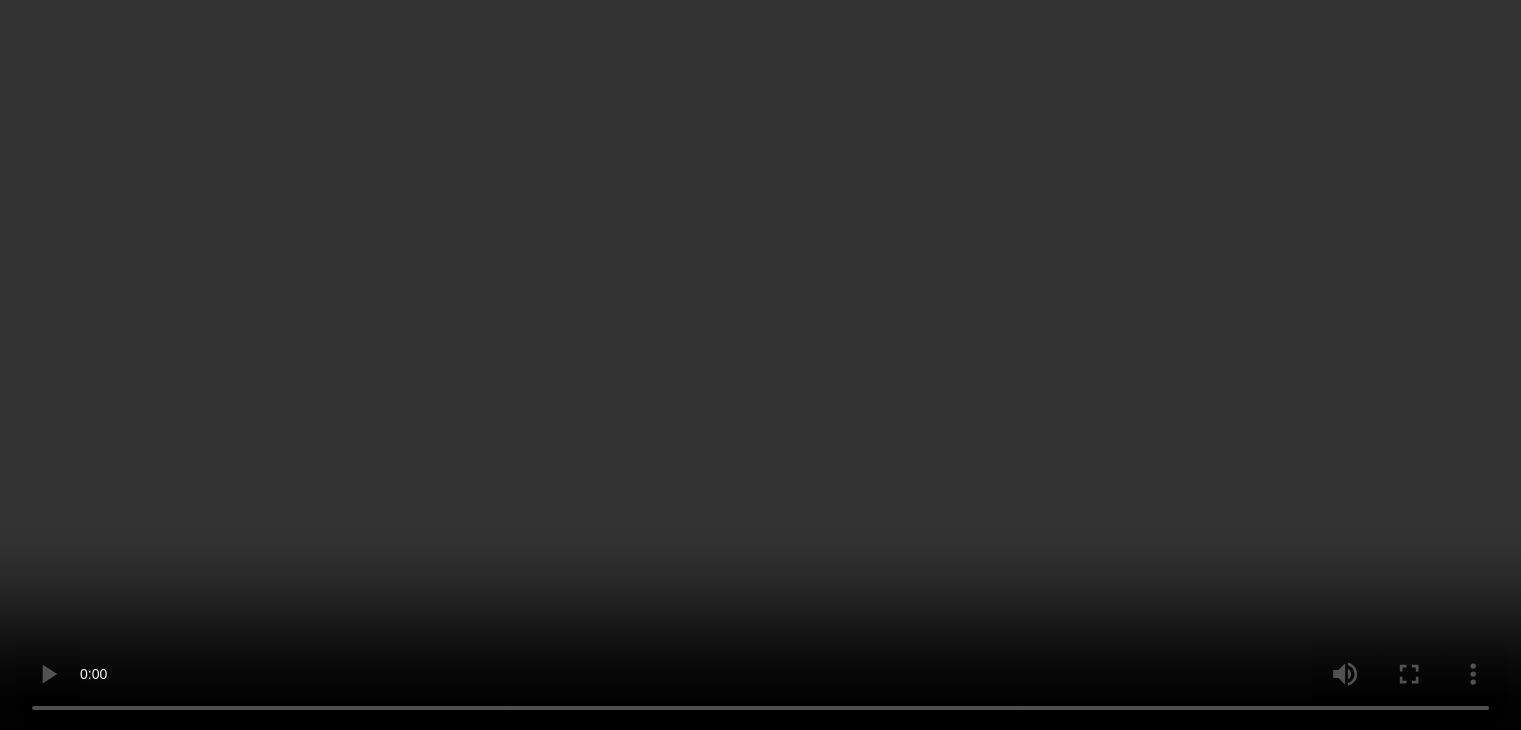 scroll, scrollTop: 1800, scrollLeft: 0, axis: vertical 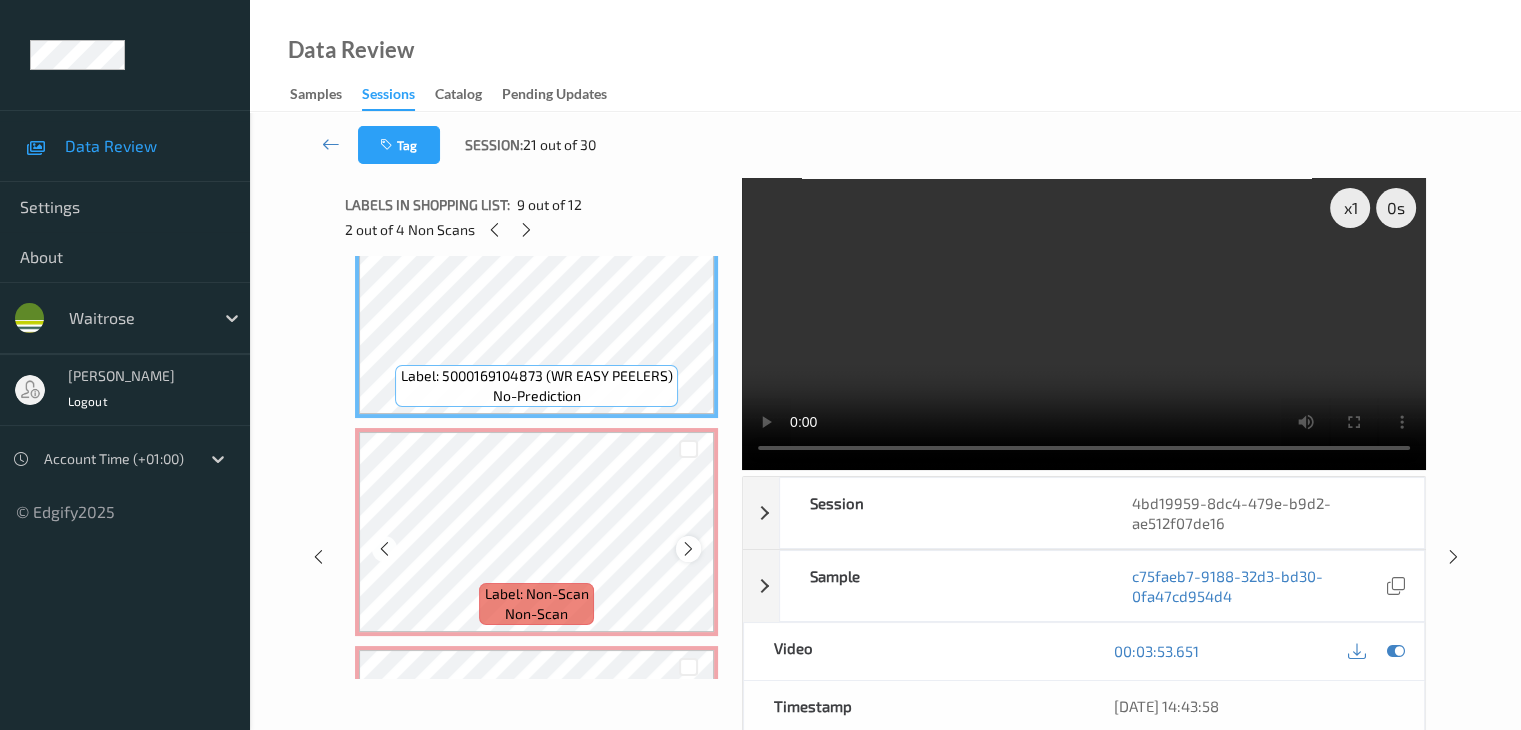 click at bounding box center (688, 549) 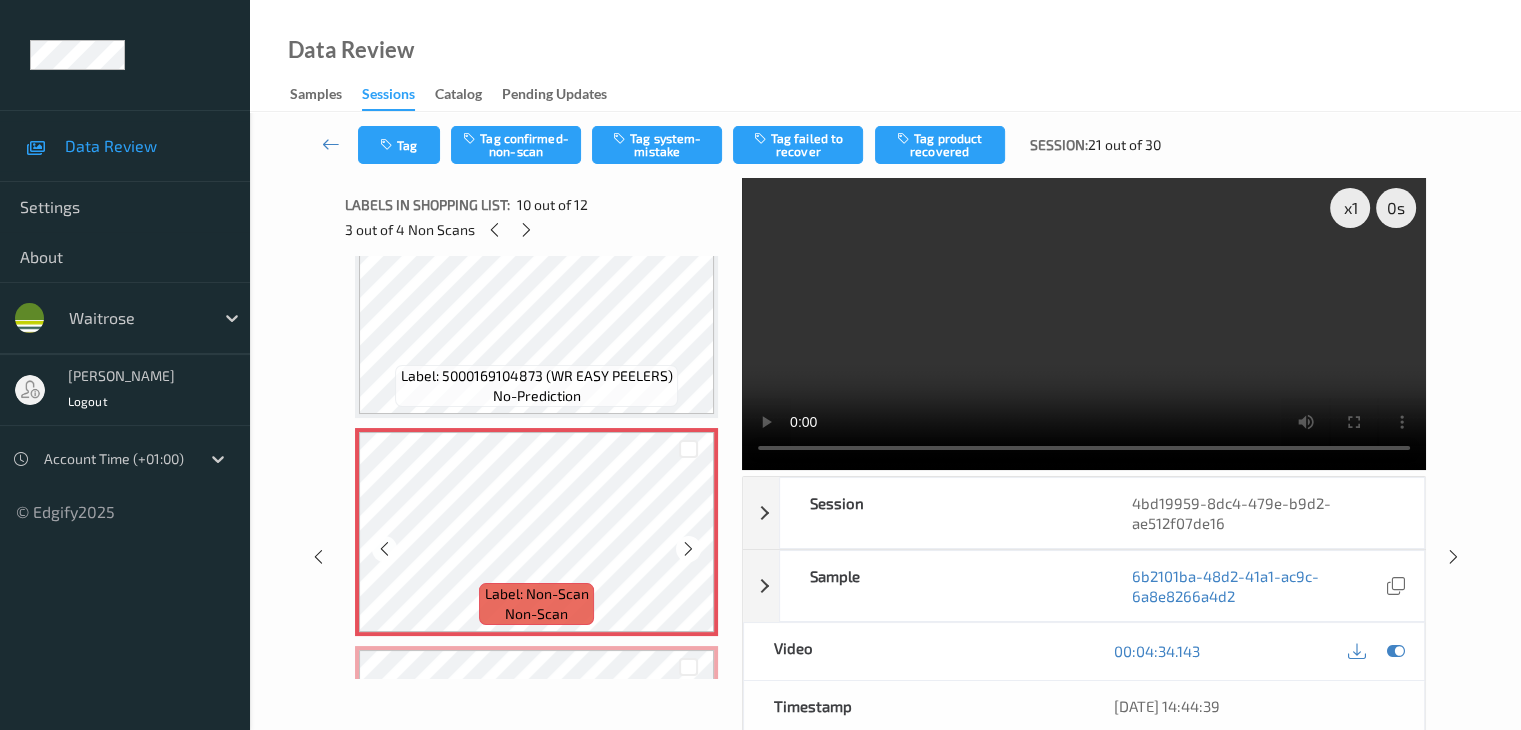click at bounding box center (688, 549) 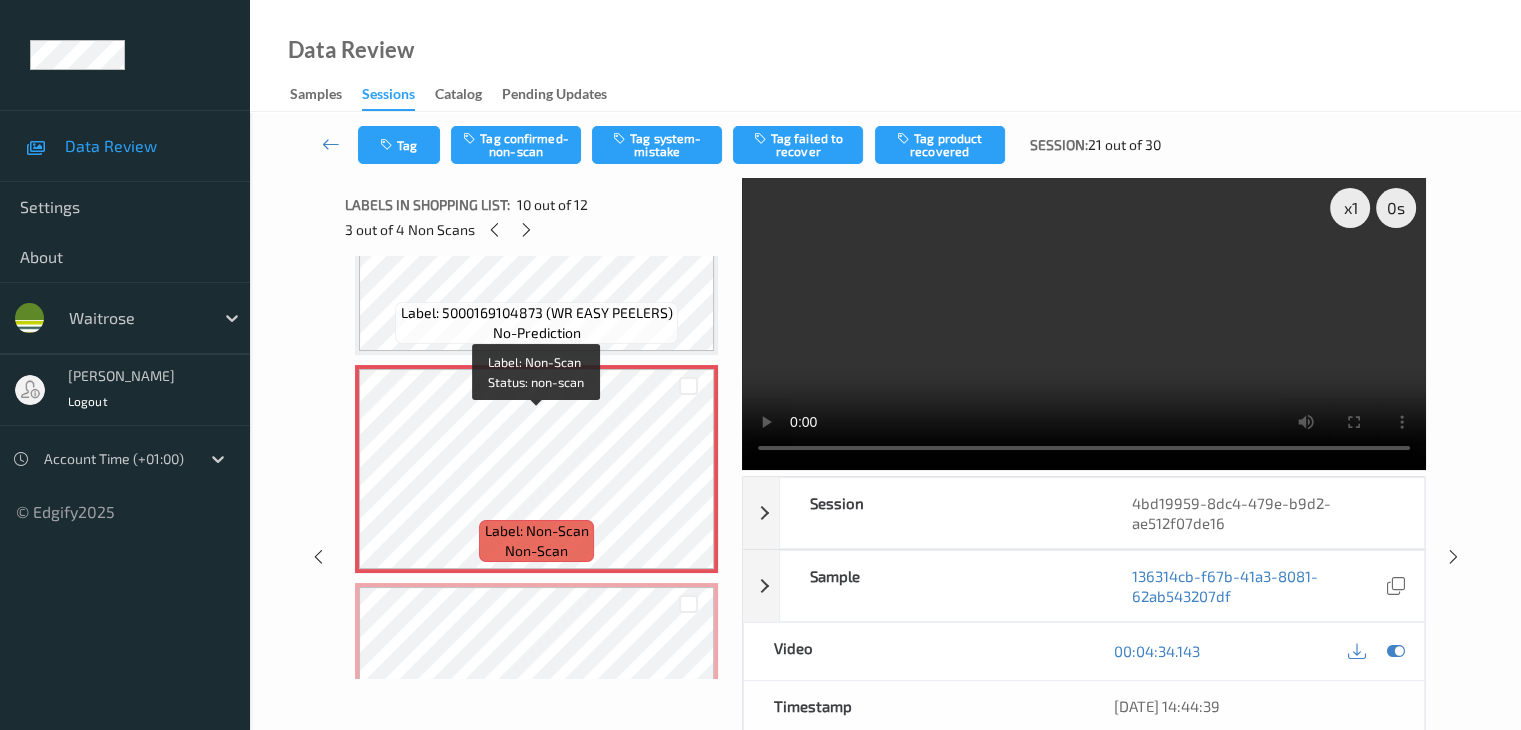 scroll, scrollTop: 2000, scrollLeft: 0, axis: vertical 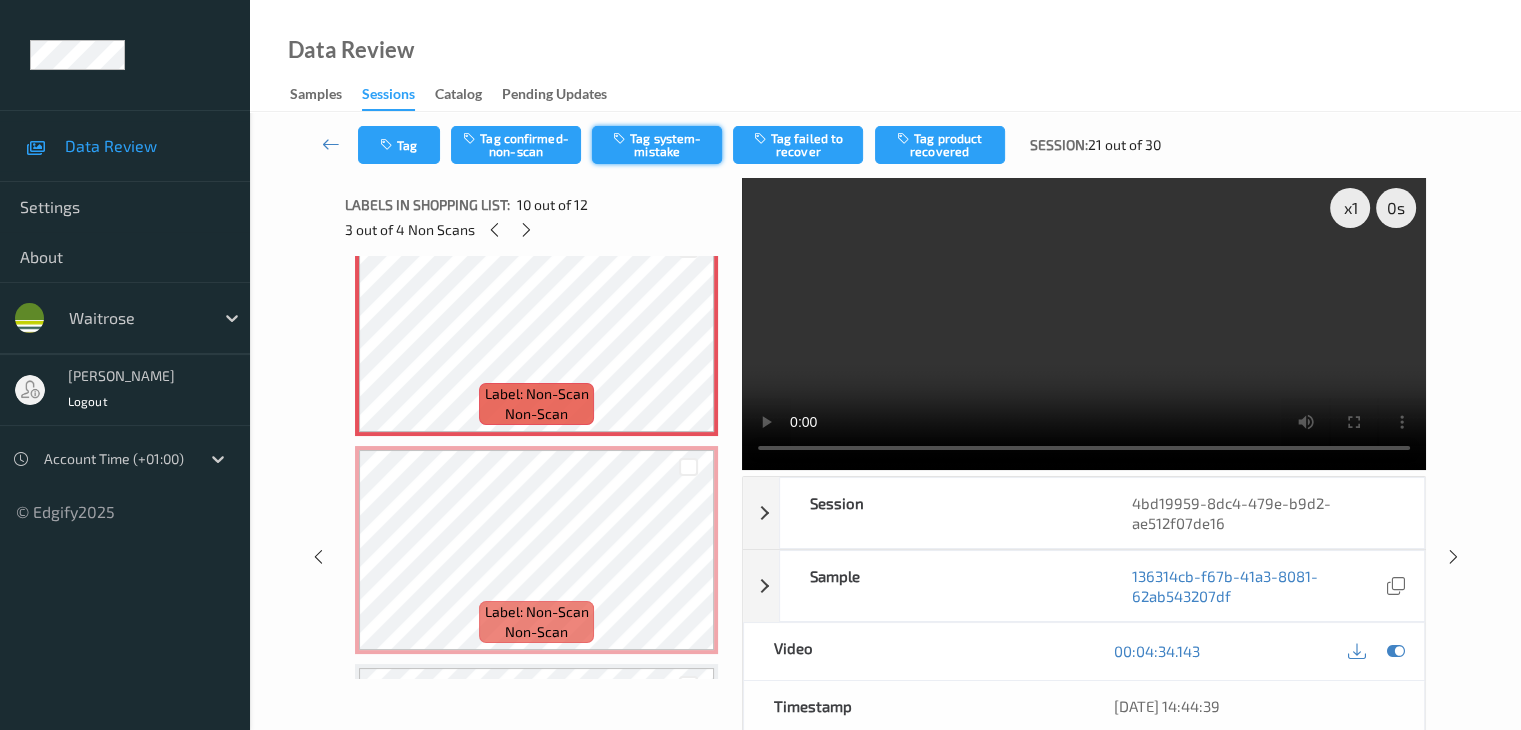 click on "Tag   system-mistake" at bounding box center (657, 145) 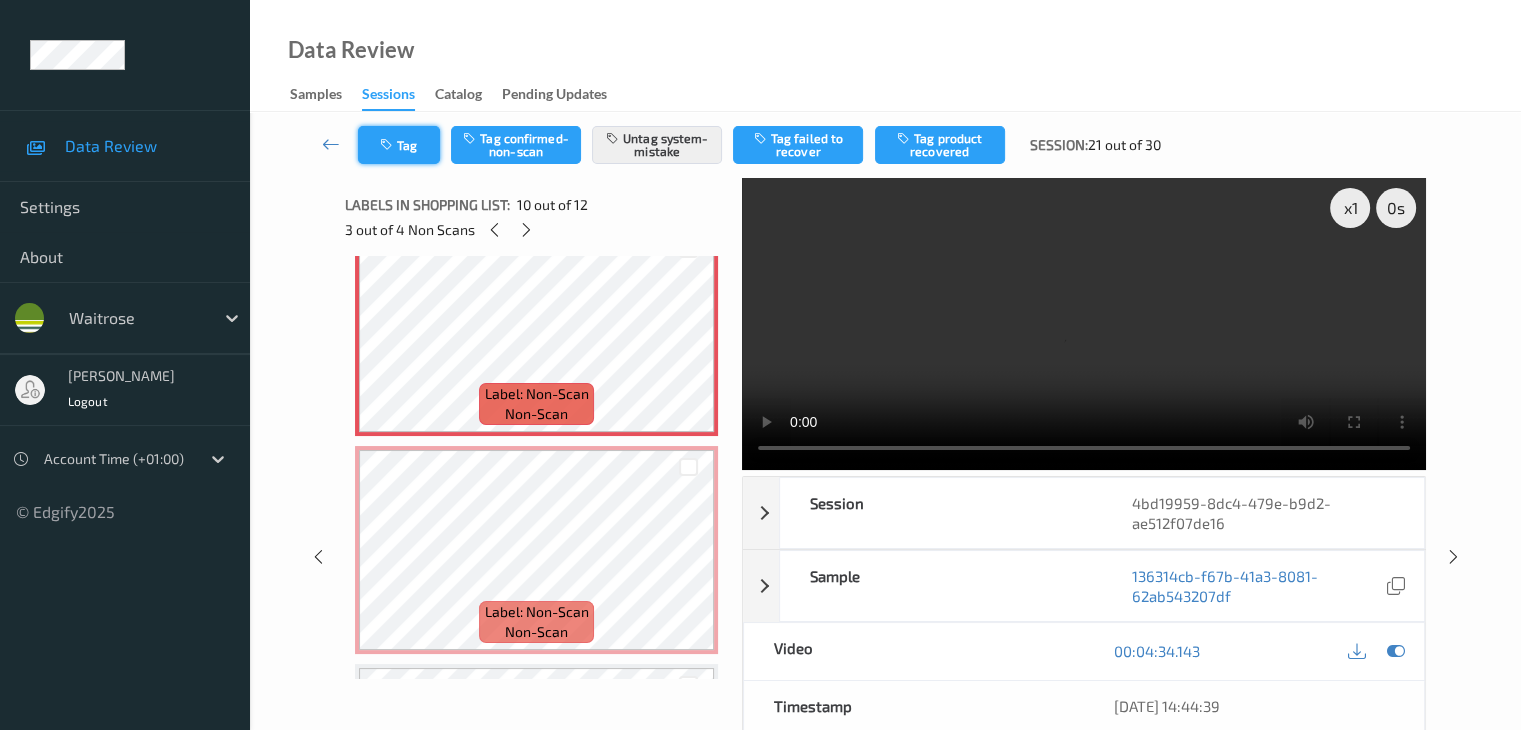 click on "Tag" at bounding box center (399, 145) 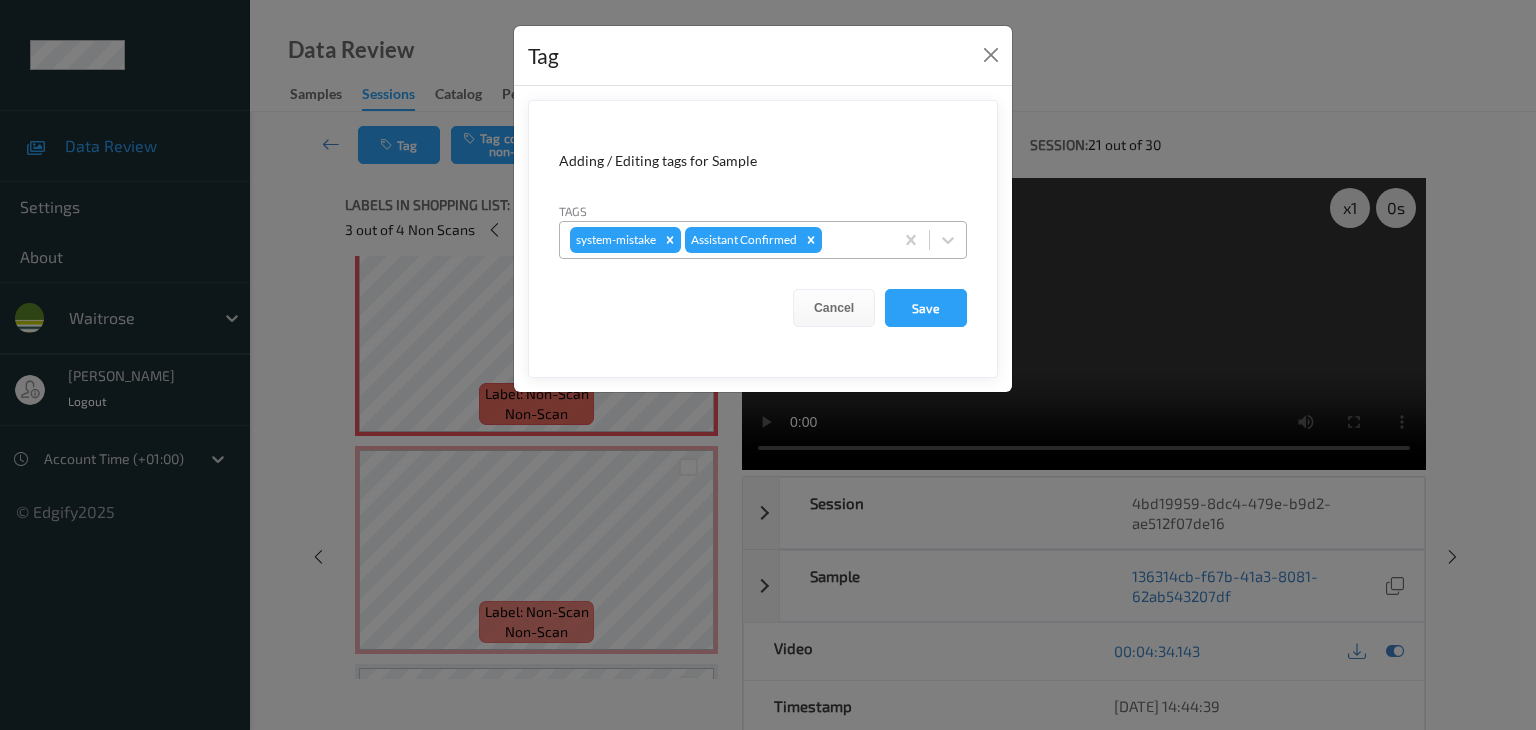 click at bounding box center (854, 240) 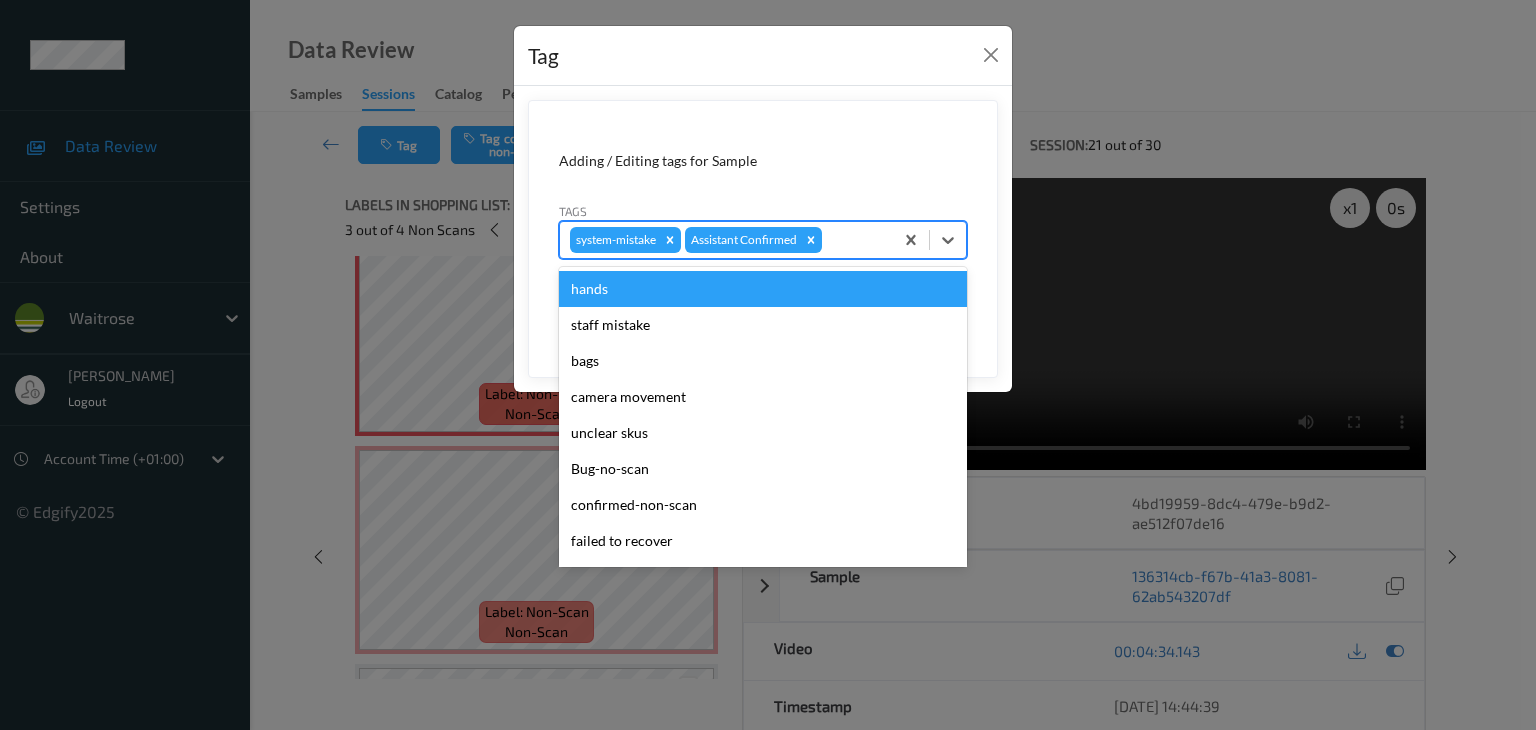 type on "u" 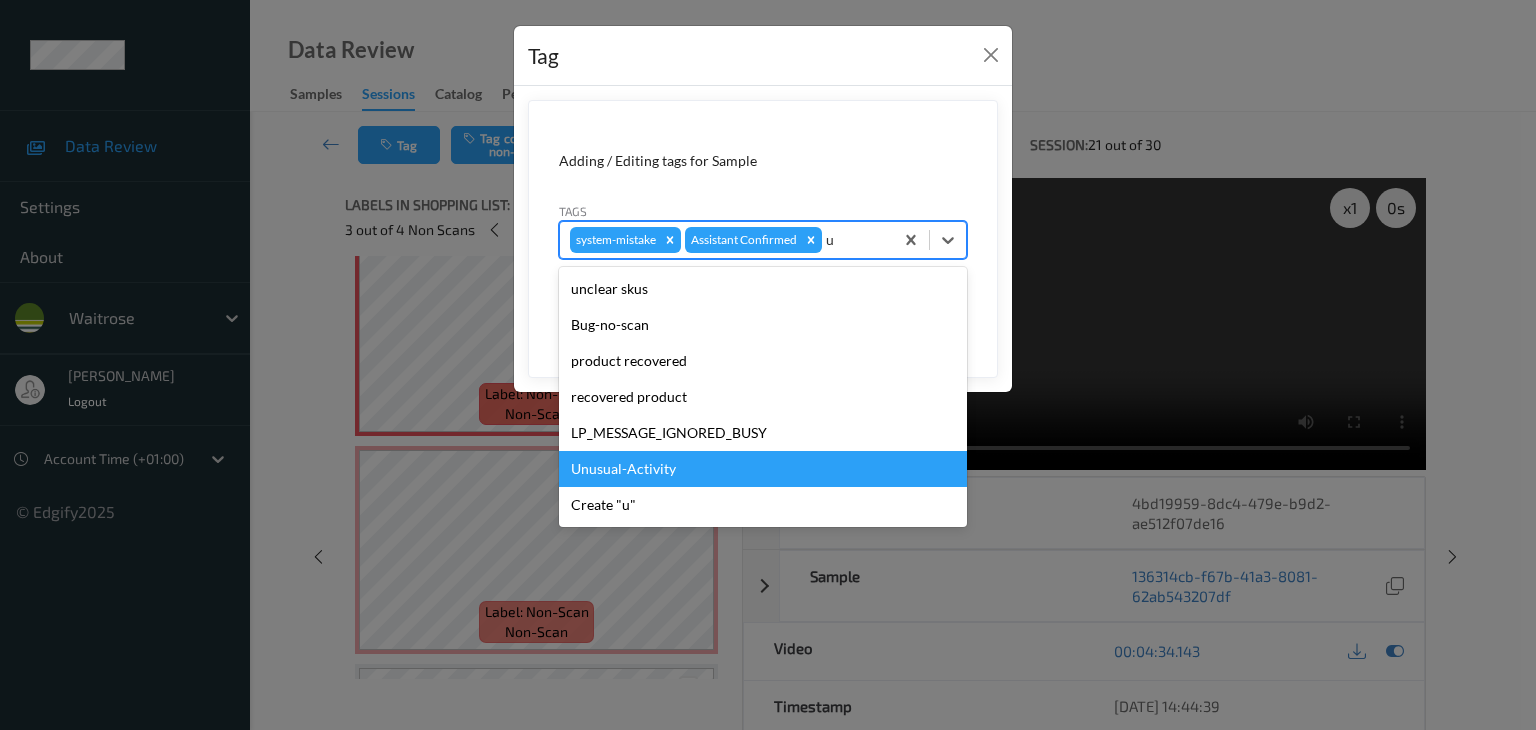 click on "Unusual-Activity" at bounding box center (763, 469) 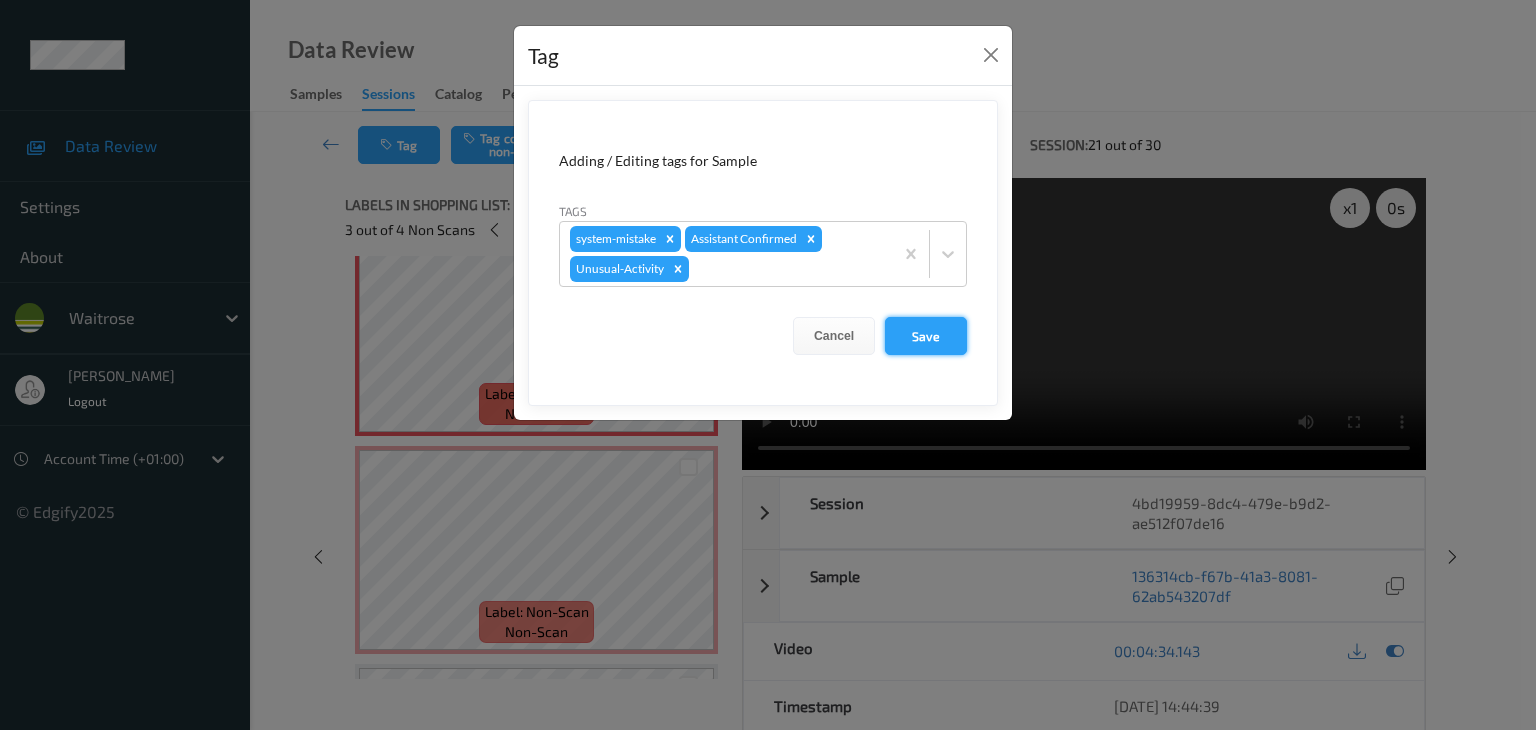 click on "Save" at bounding box center (926, 336) 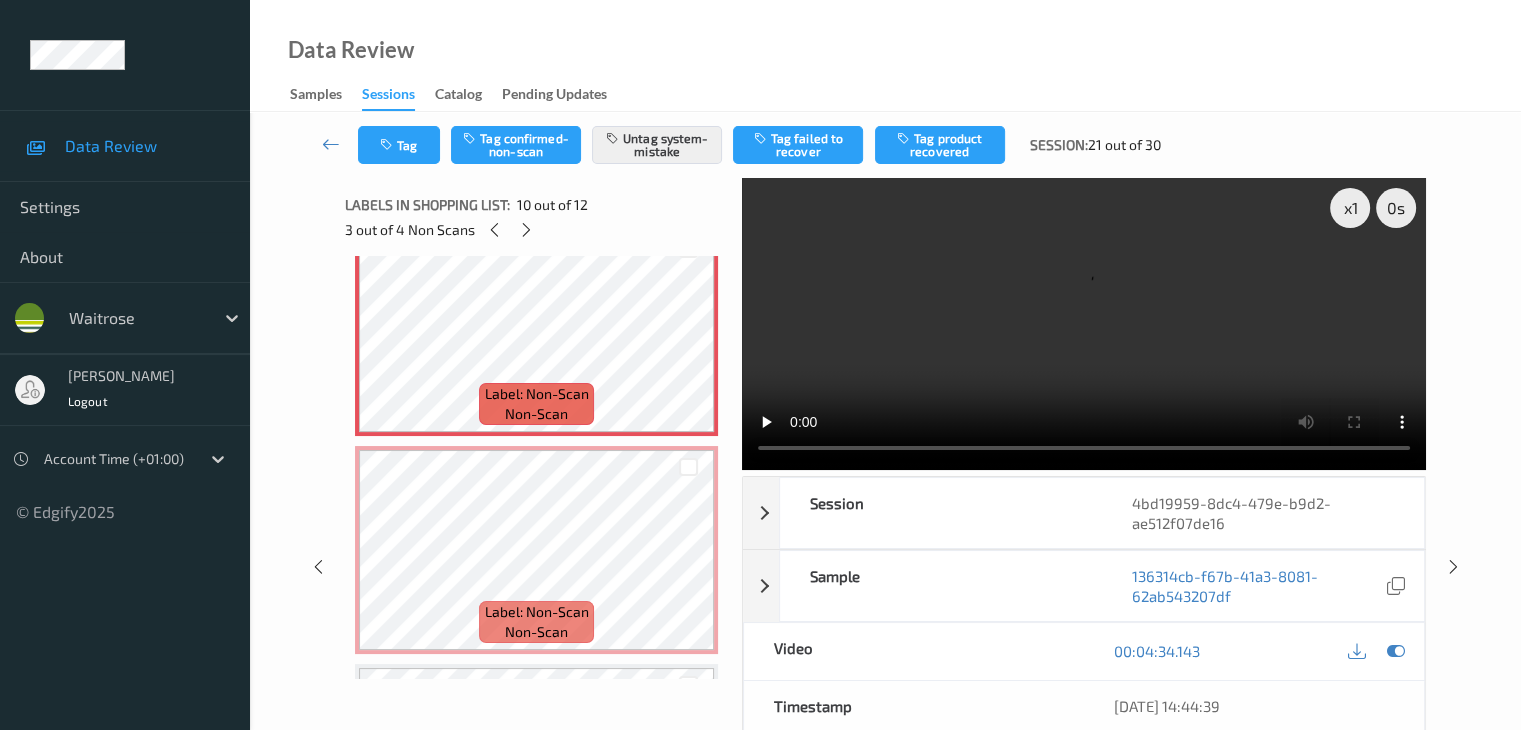 scroll, scrollTop: 2100, scrollLeft: 0, axis: vertical 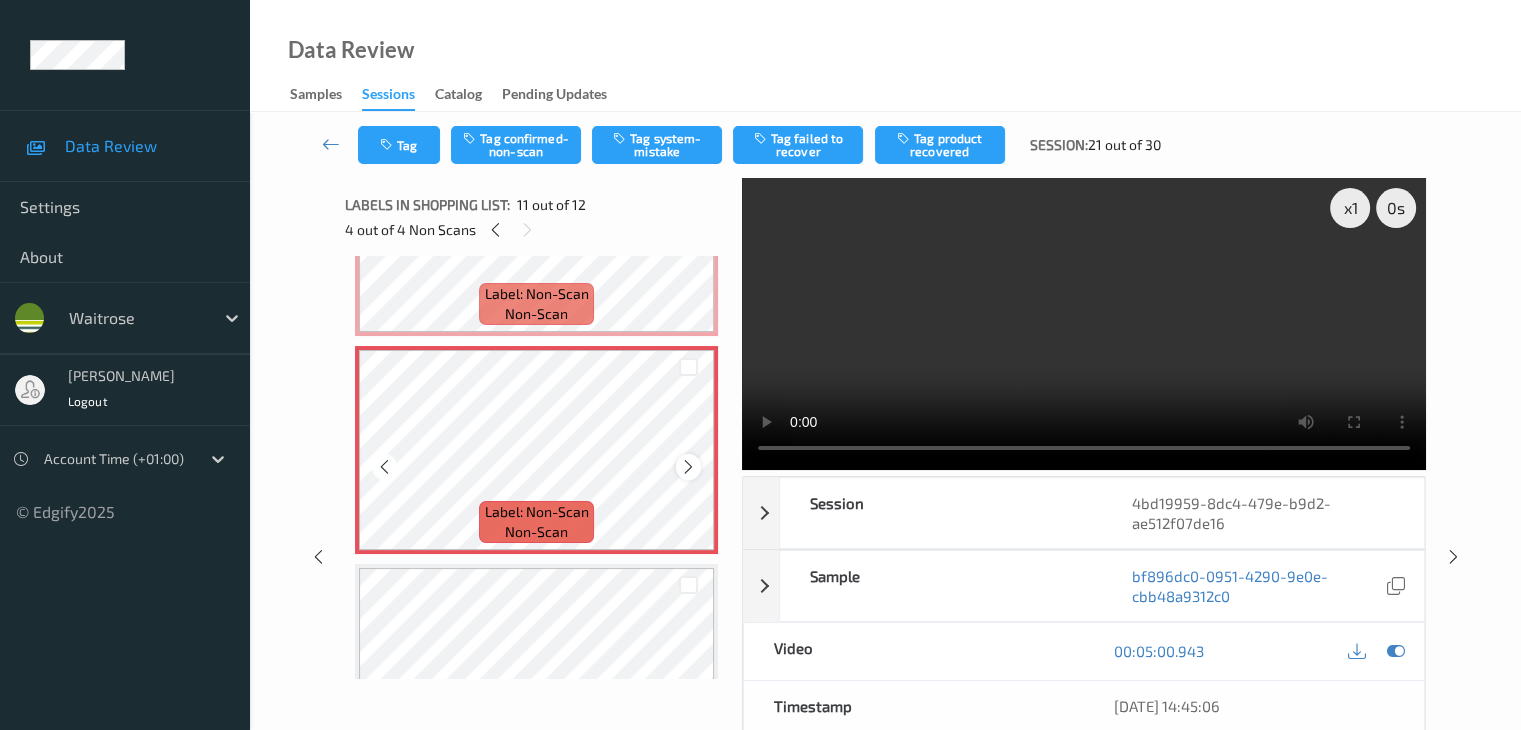 click at bounding box center [688, 467] 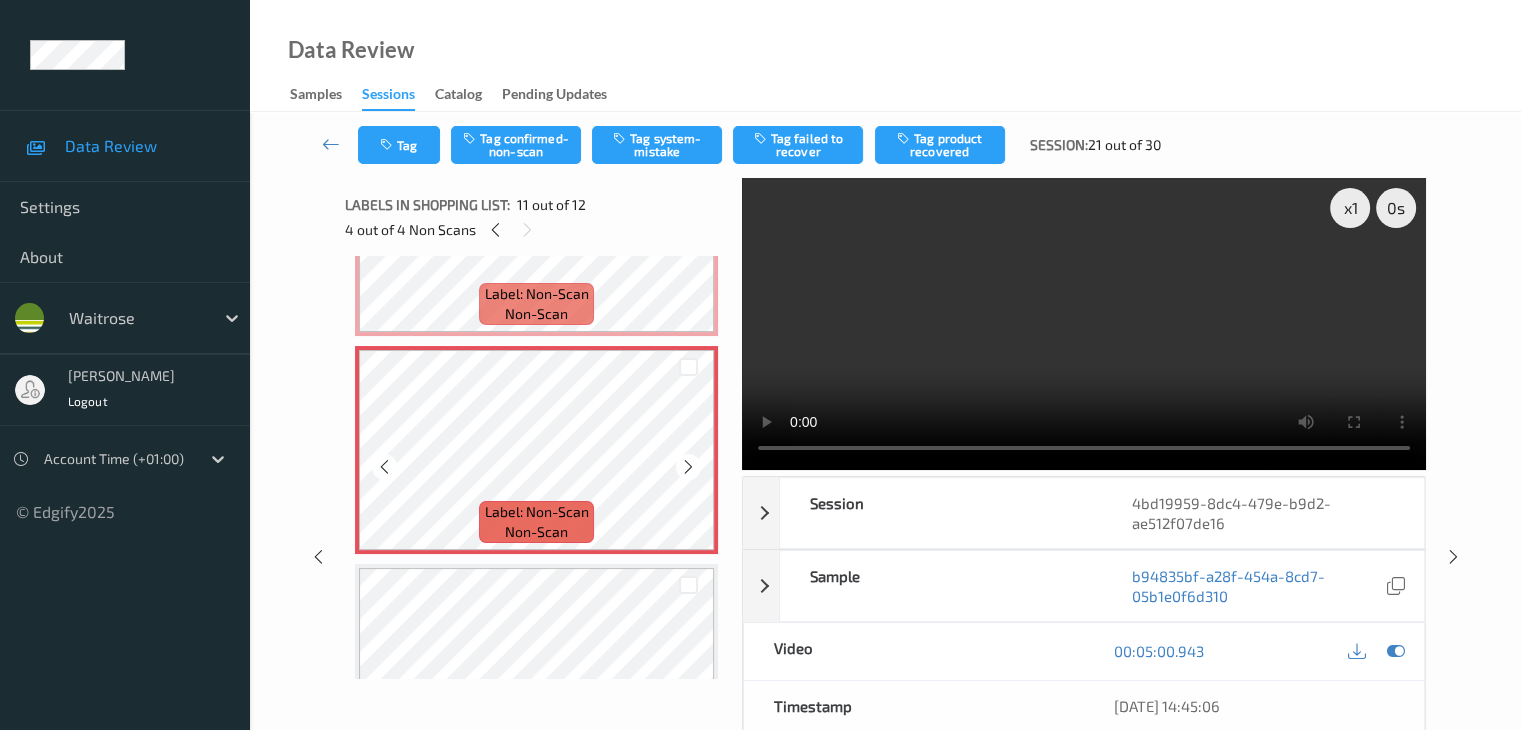 click at bounding box center (688, 467) 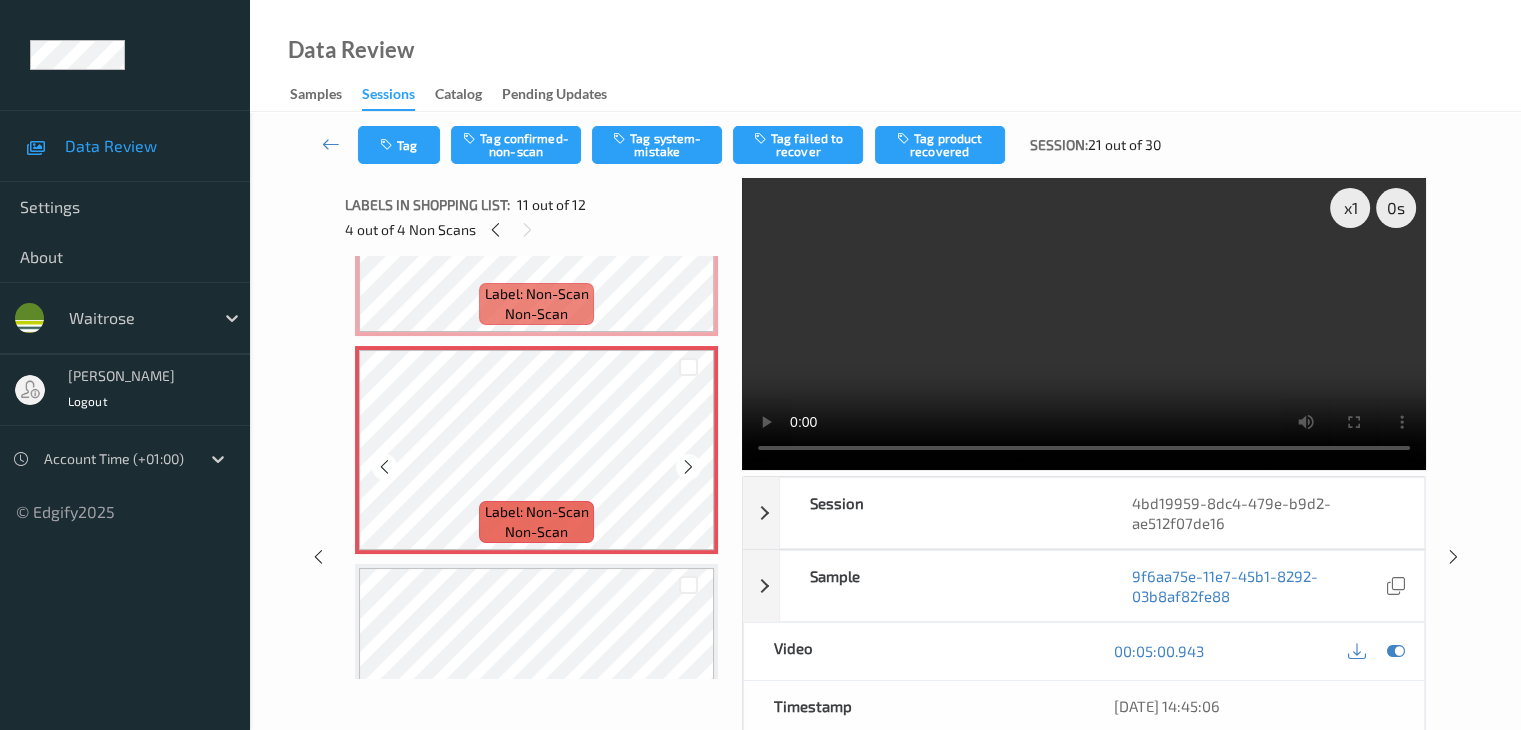 click at bounding box center [688, 467] 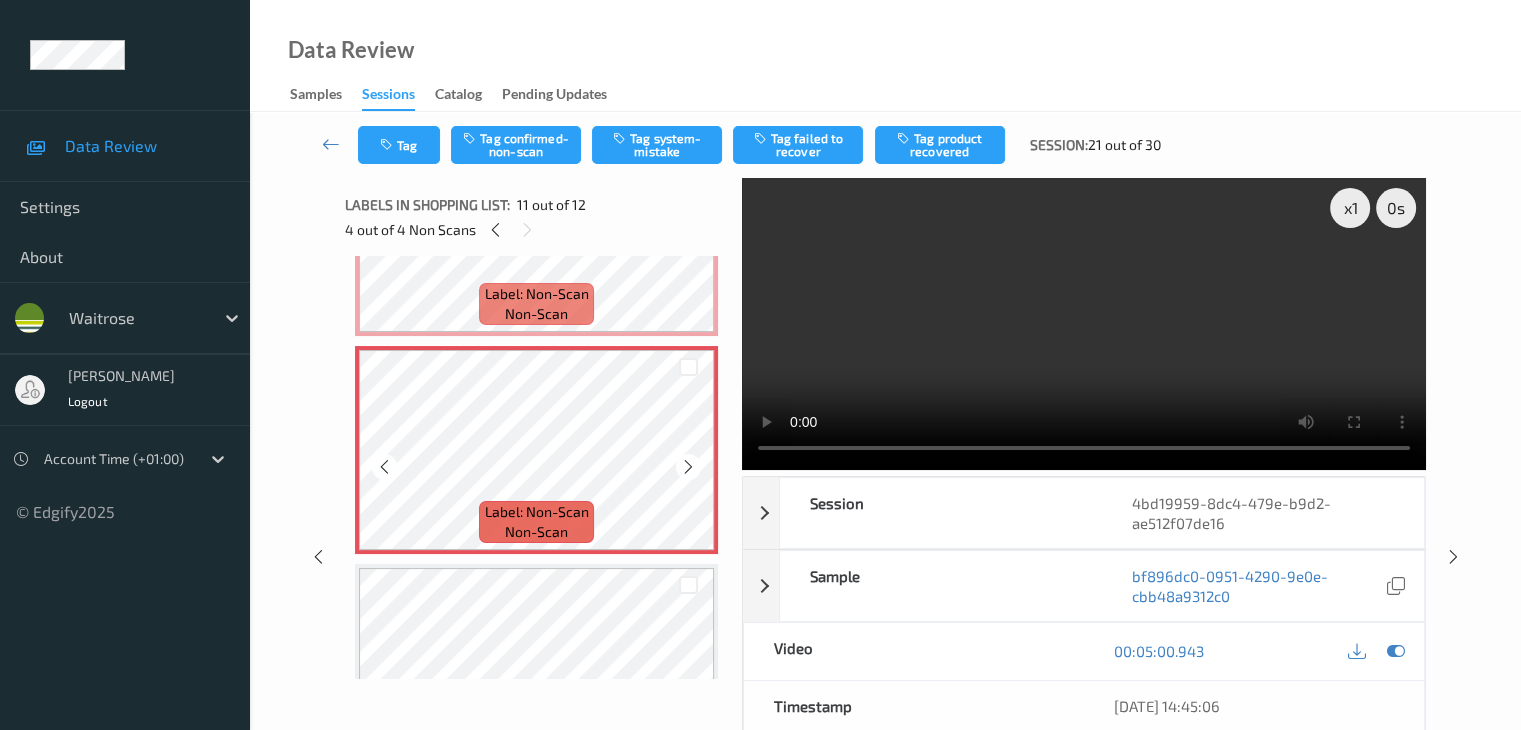 click at bounding box center [688, 467] 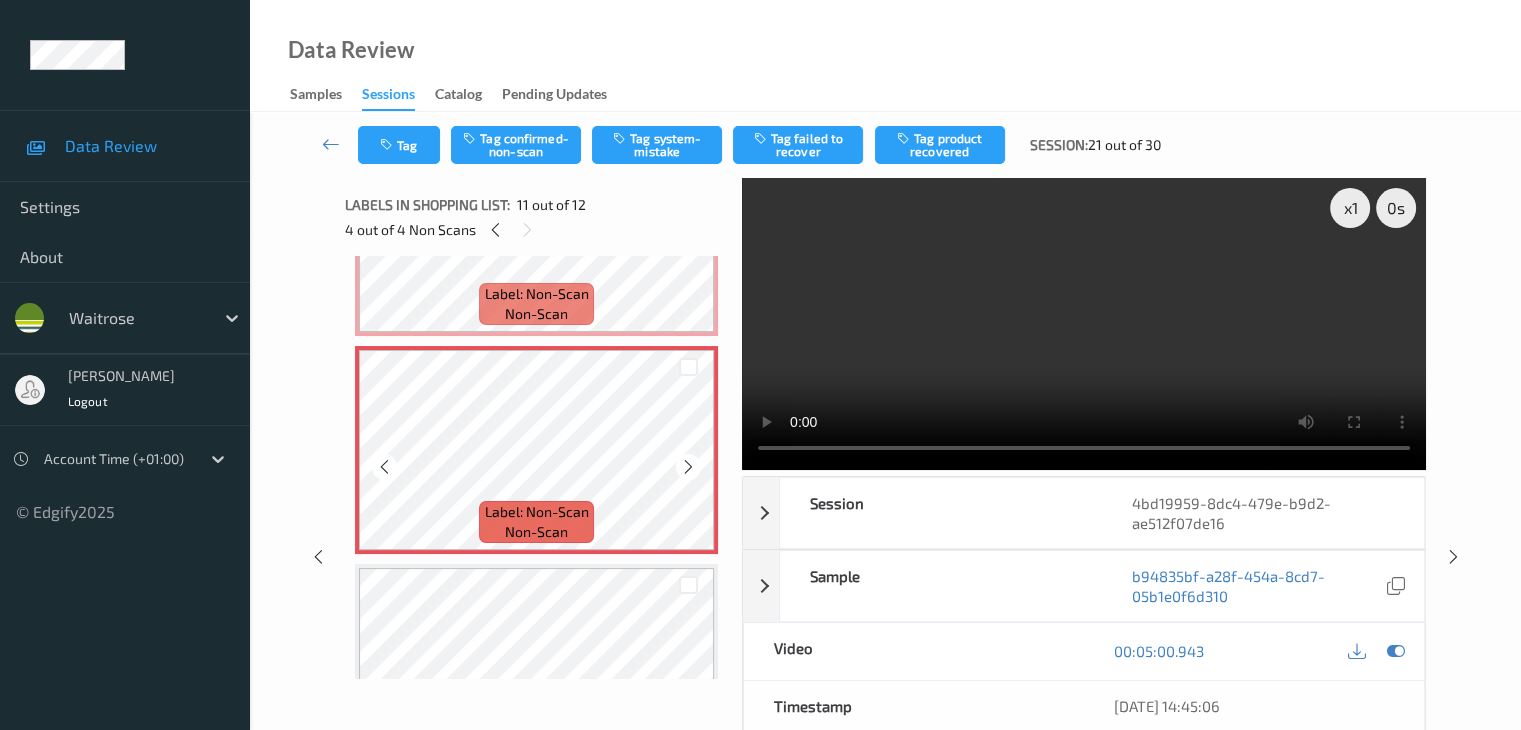 click at bounding box center (688, 467) 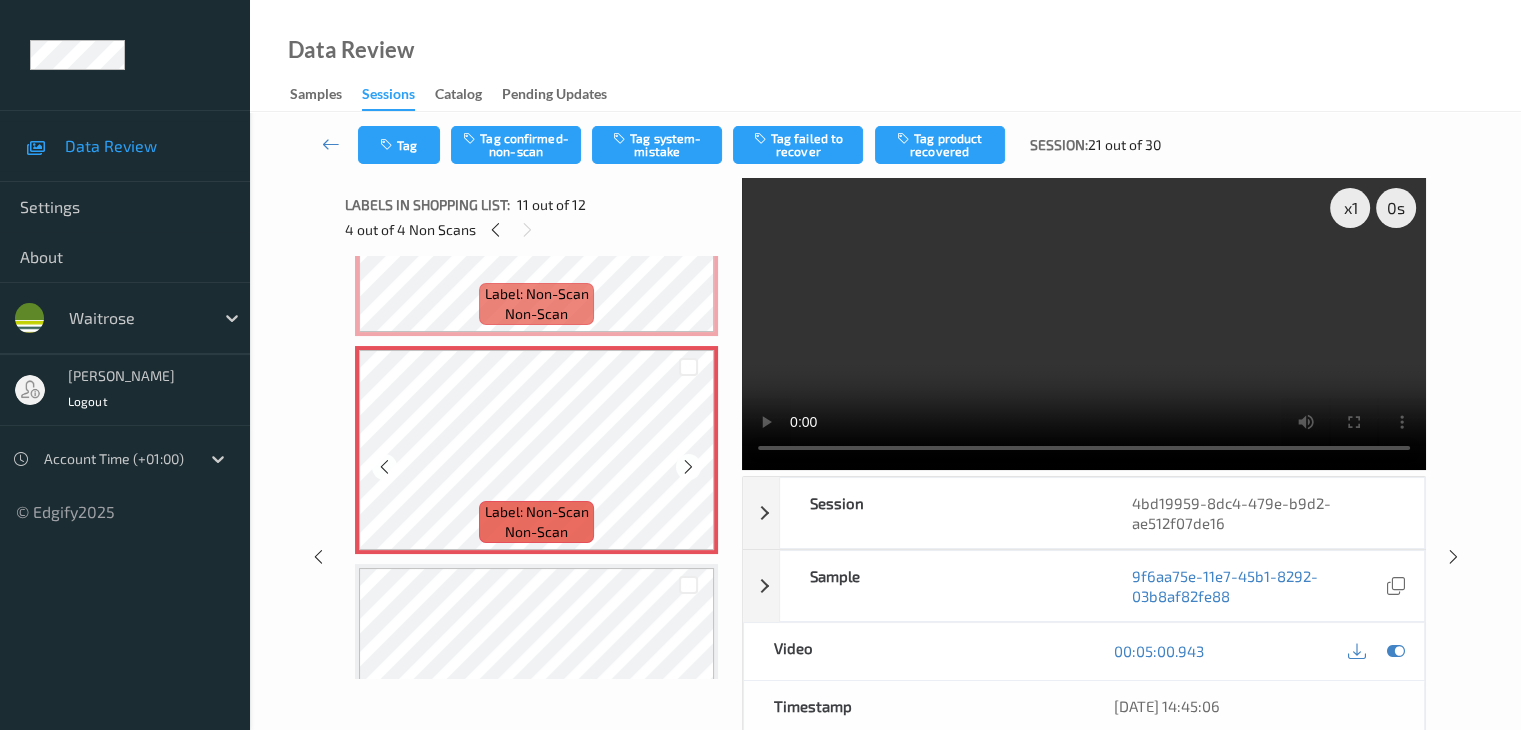 click at bounding box center [688, 467] 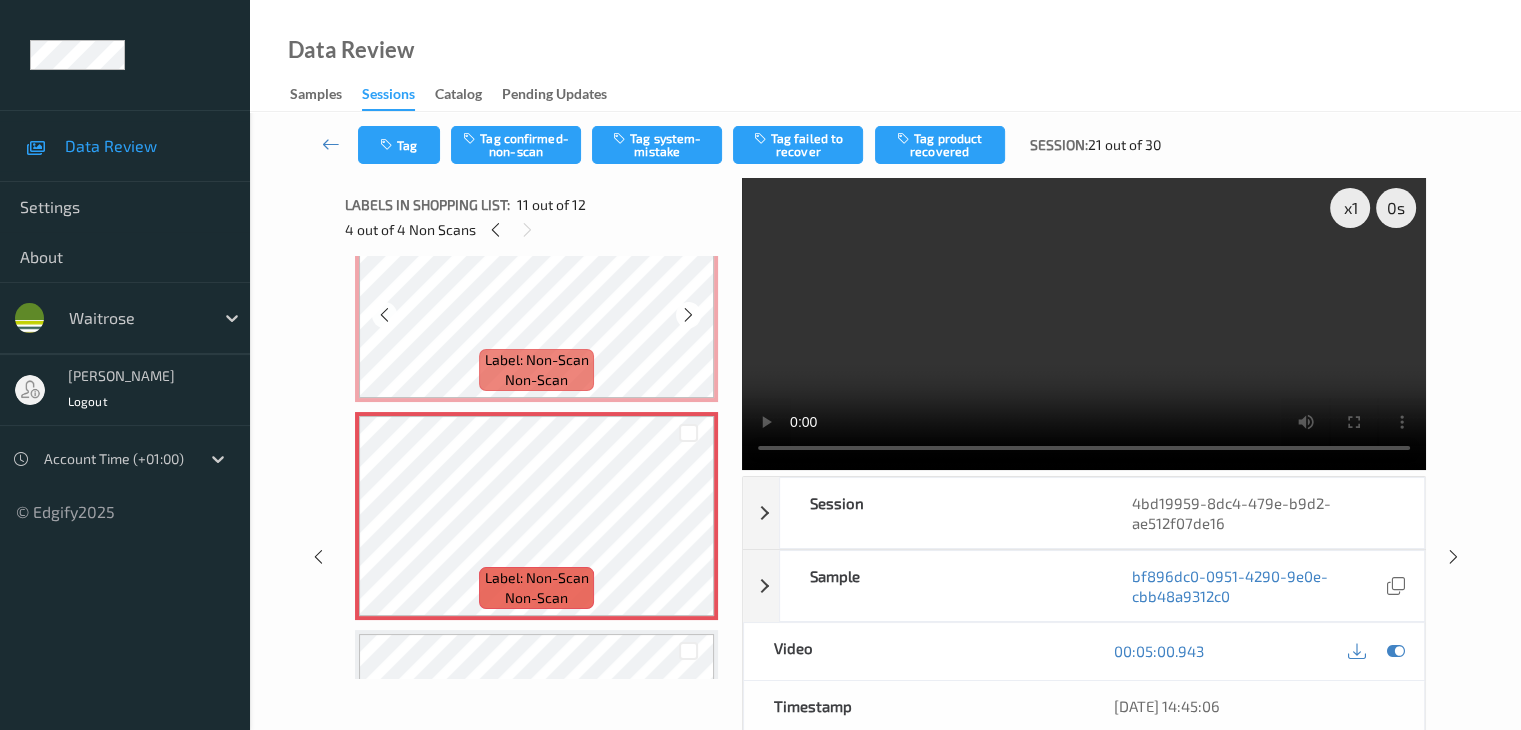 scroll, scrollTop: 2000, scrollLeft: 0, axis: vertical 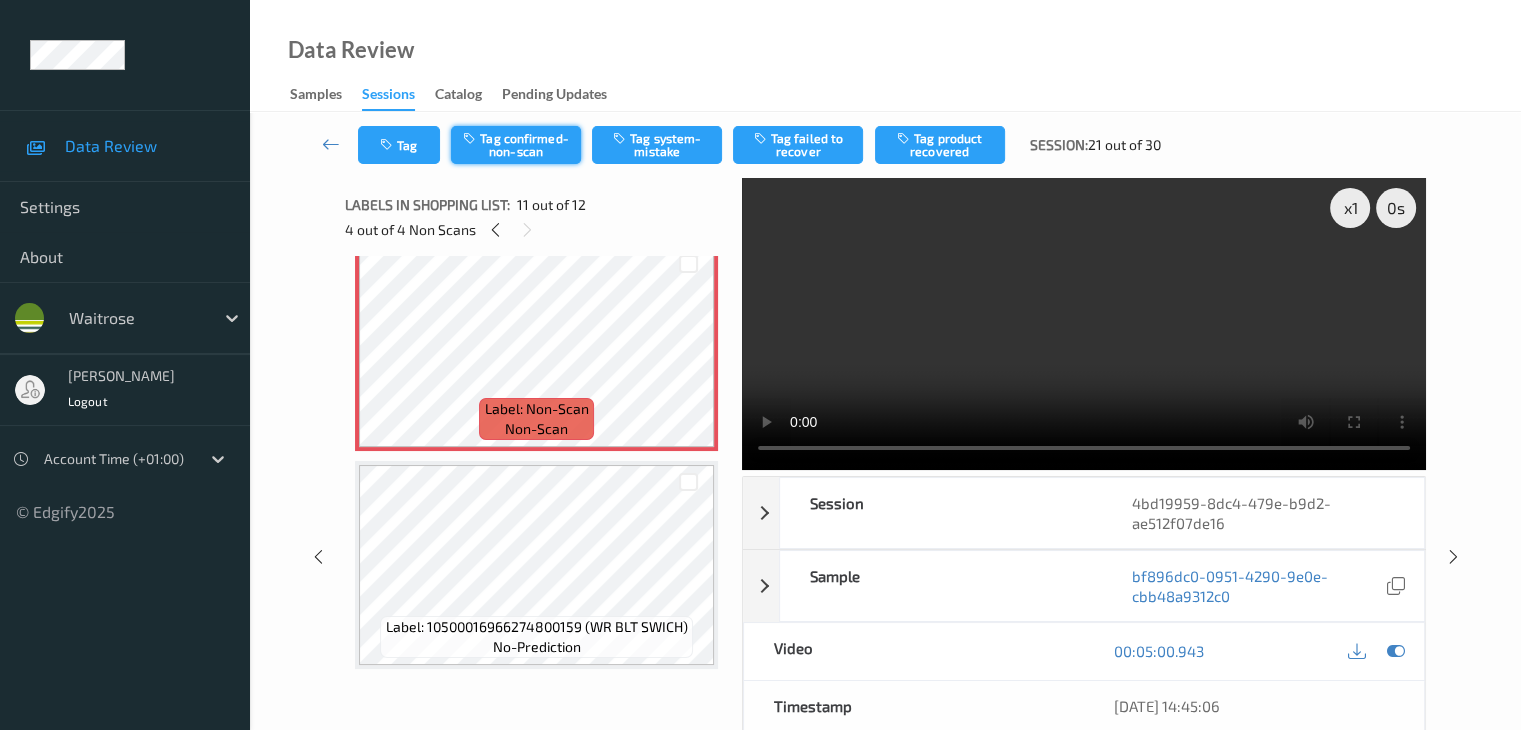 click on "Tag   confirmed-non-scan" at bounding box center (516, 145) 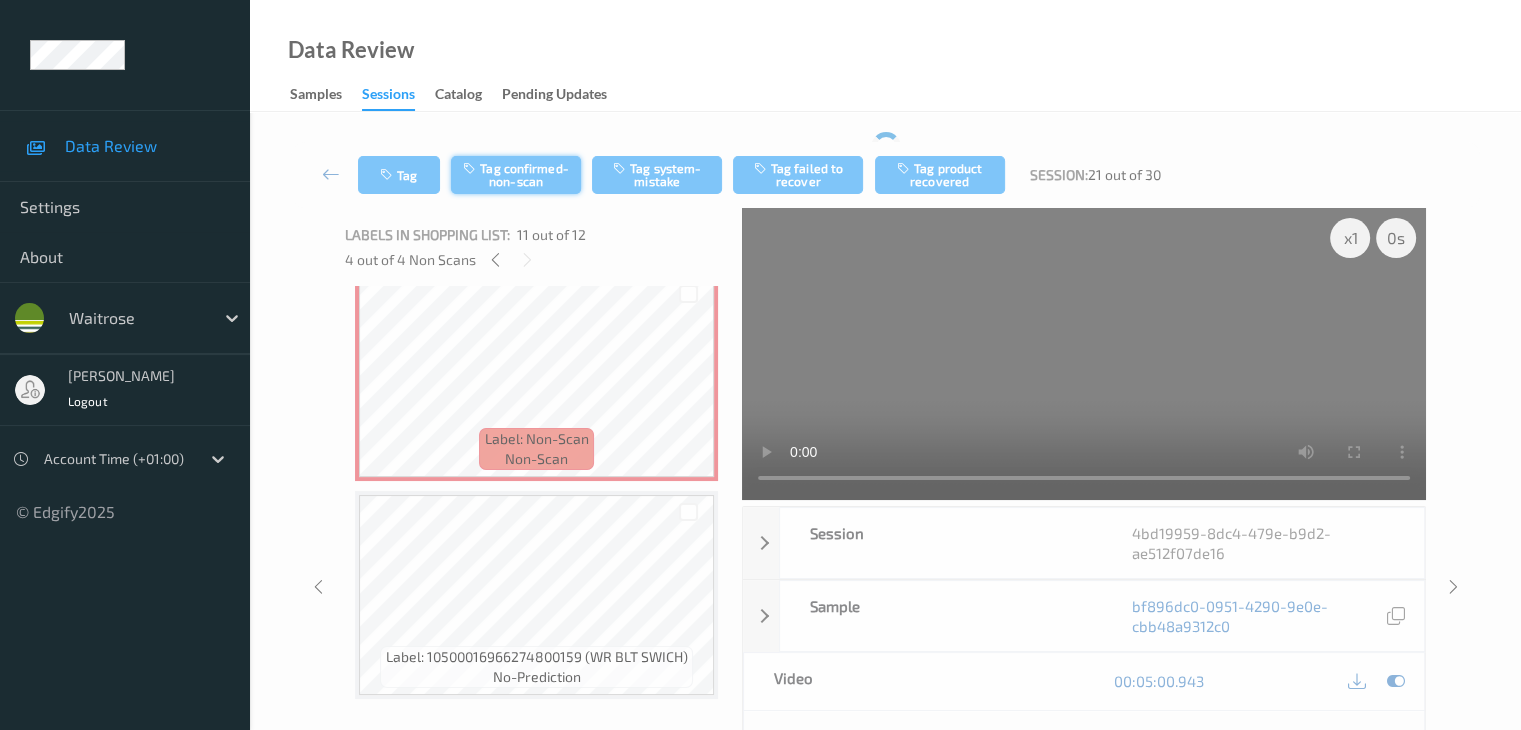click on "Tag Tag   confirmed-non-scan Tag   system-mistake Tag   failed to recover Tag   product recovered Session: 21 out of 30" at bounding box center [885, 175] 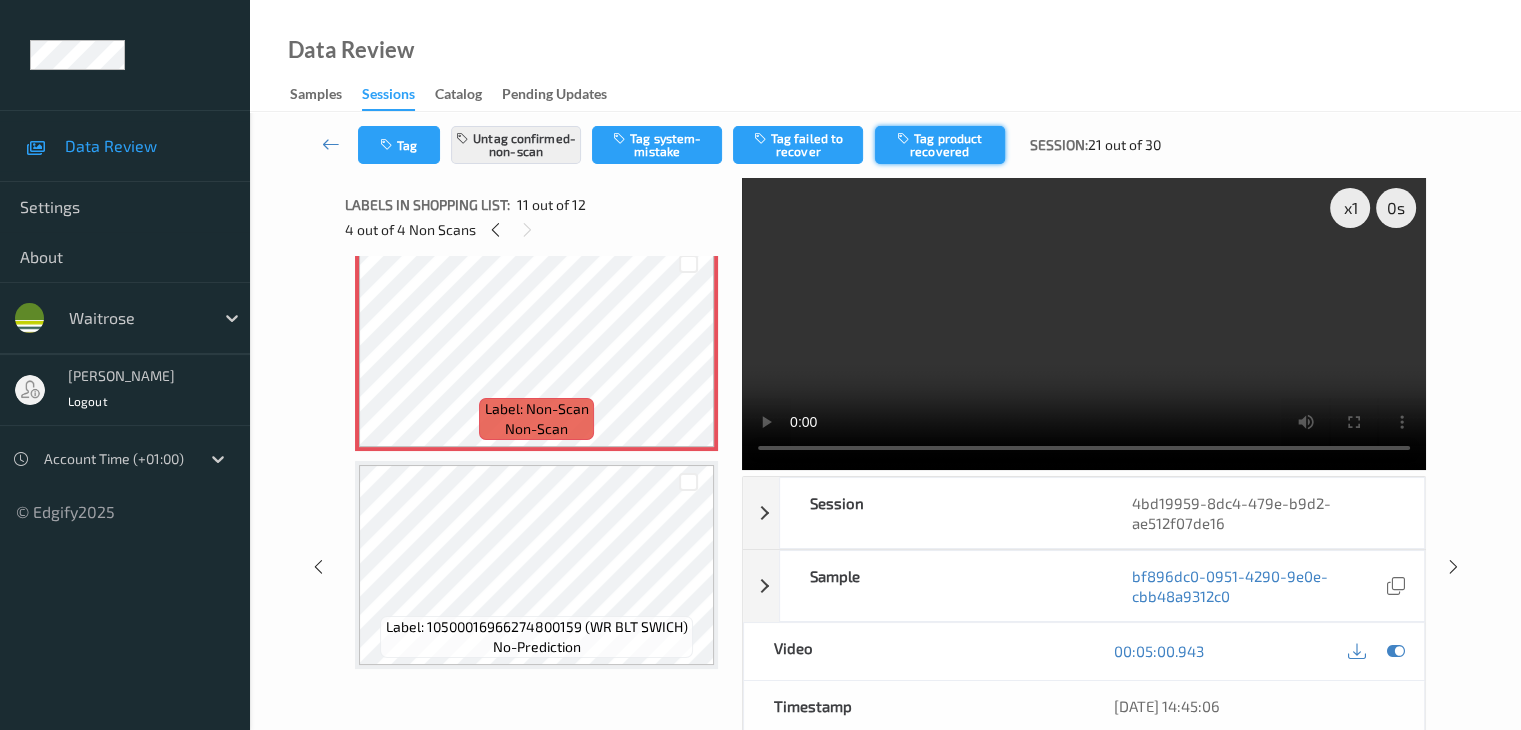 click on "Tag   product recovered" at bounding box center [940, 145] 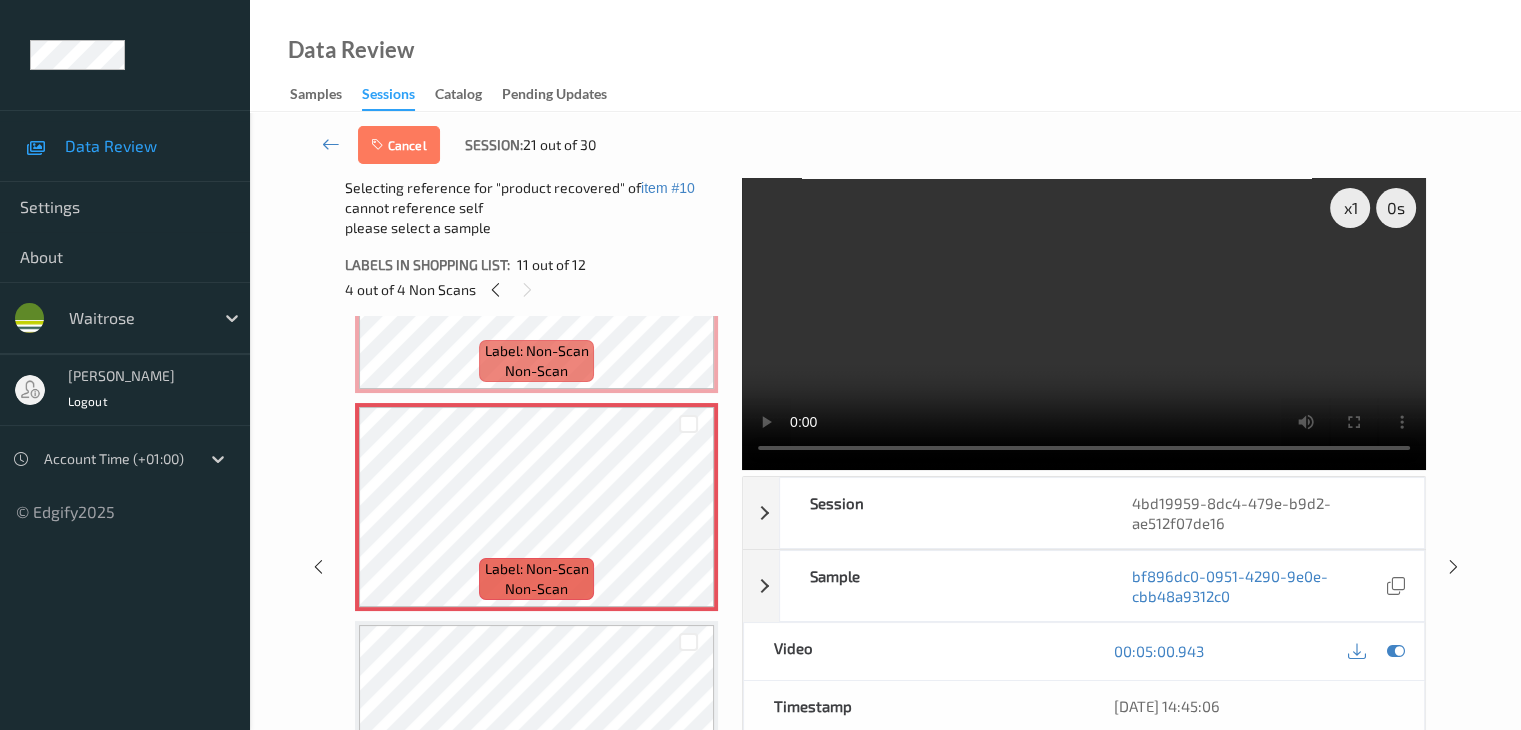 scroll, scrollTop: 2203, scrollLeft: 0, axis: vertical 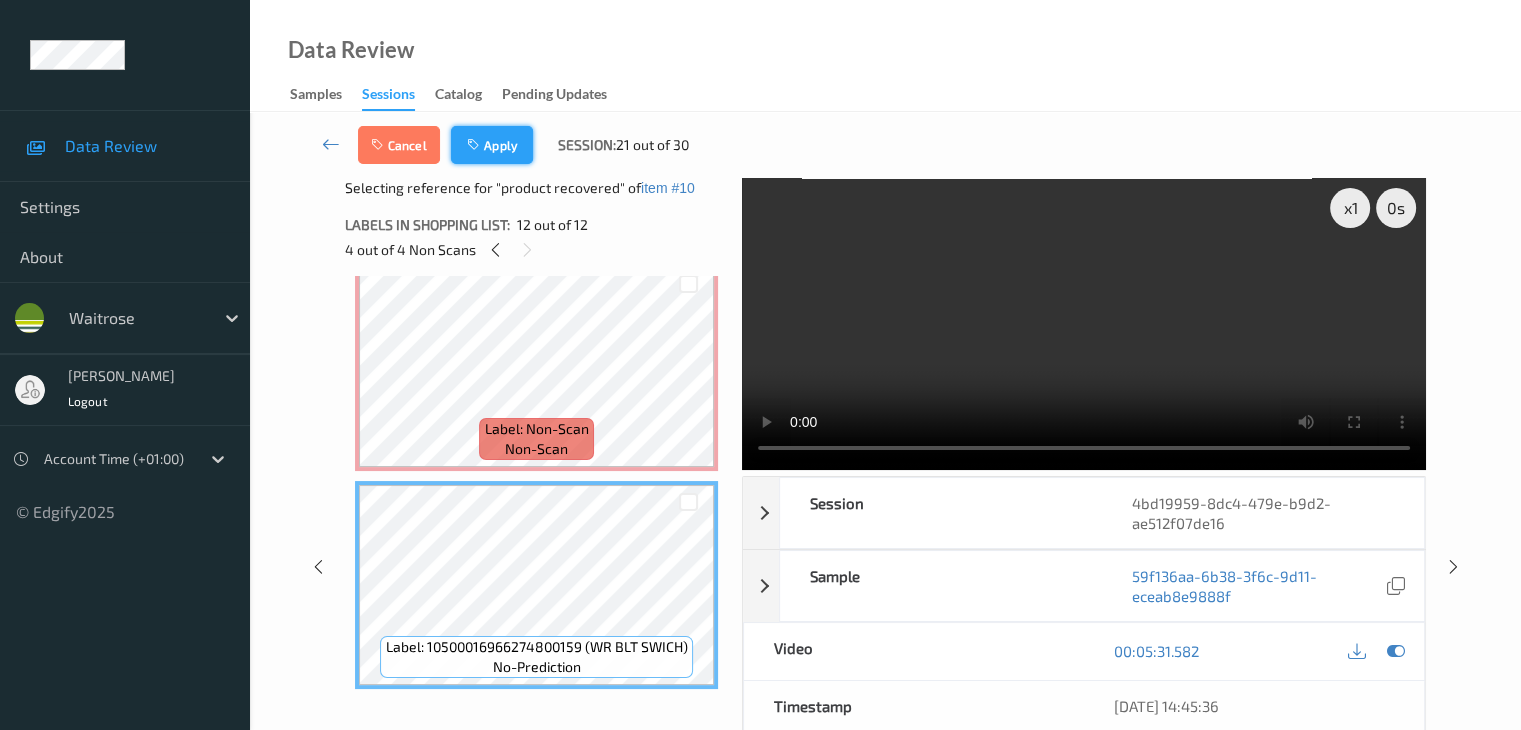 click on "Apply" at bounding box center (492, 145) 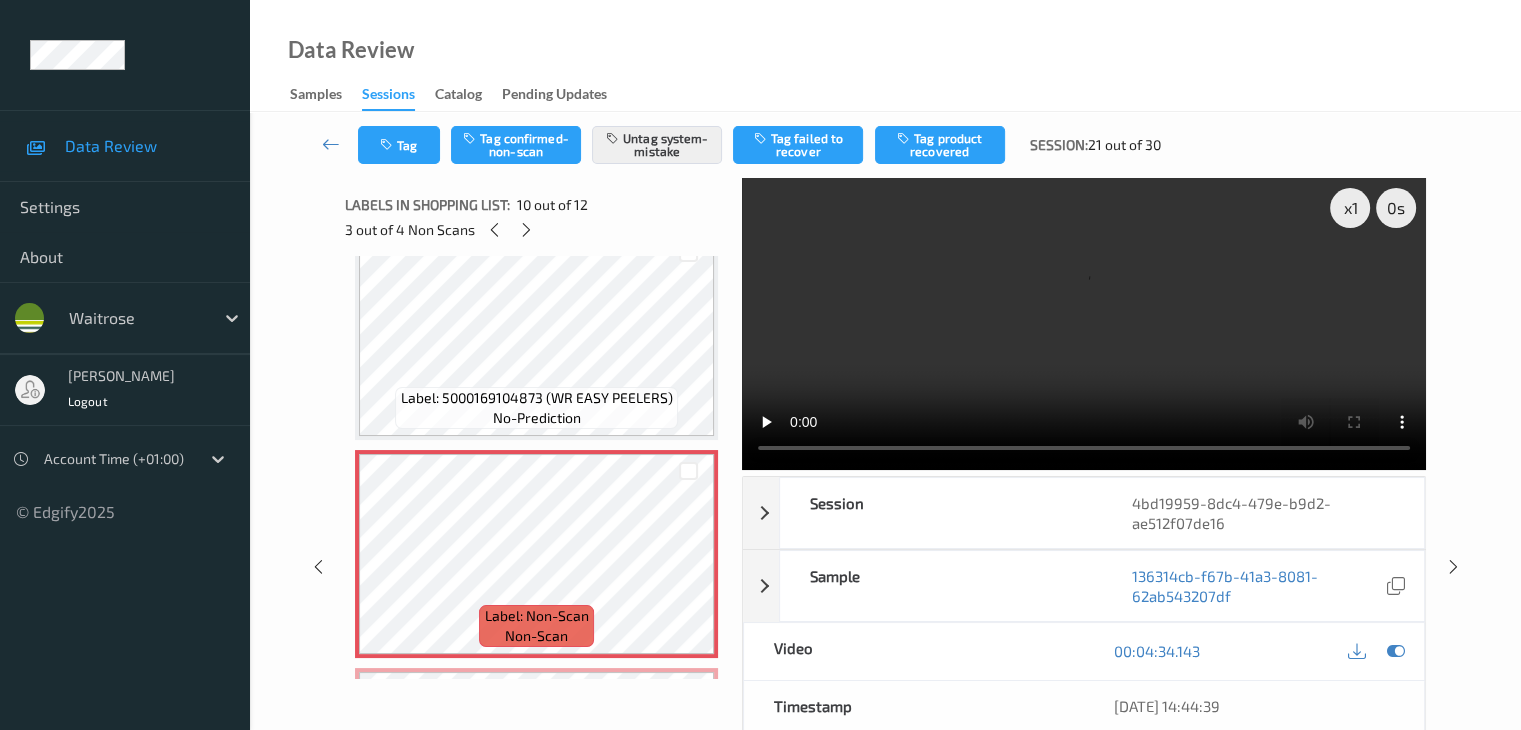 scroll, scrollTop: 1772, scrollLeft: 0, axis: vertical 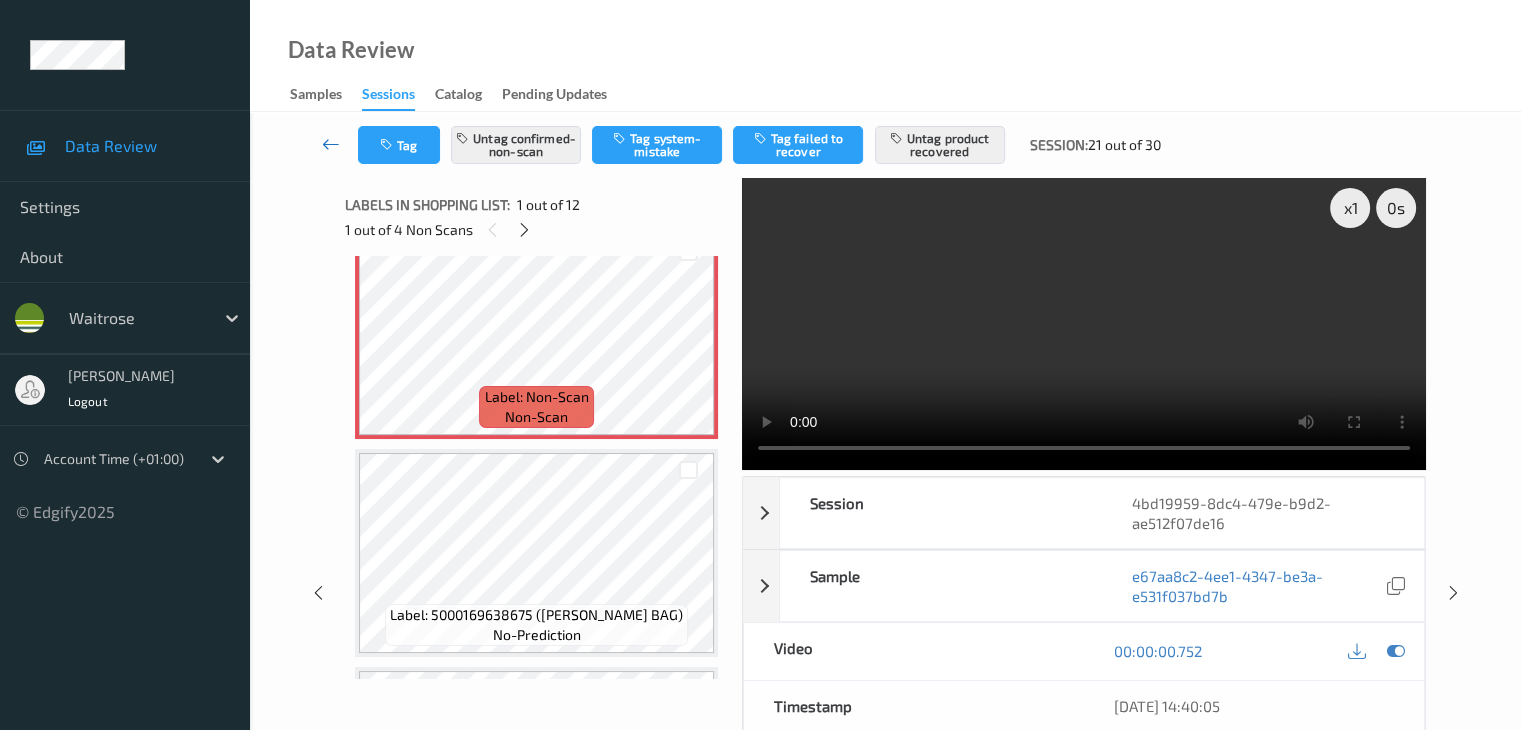 click at bounding box center (331, 144) 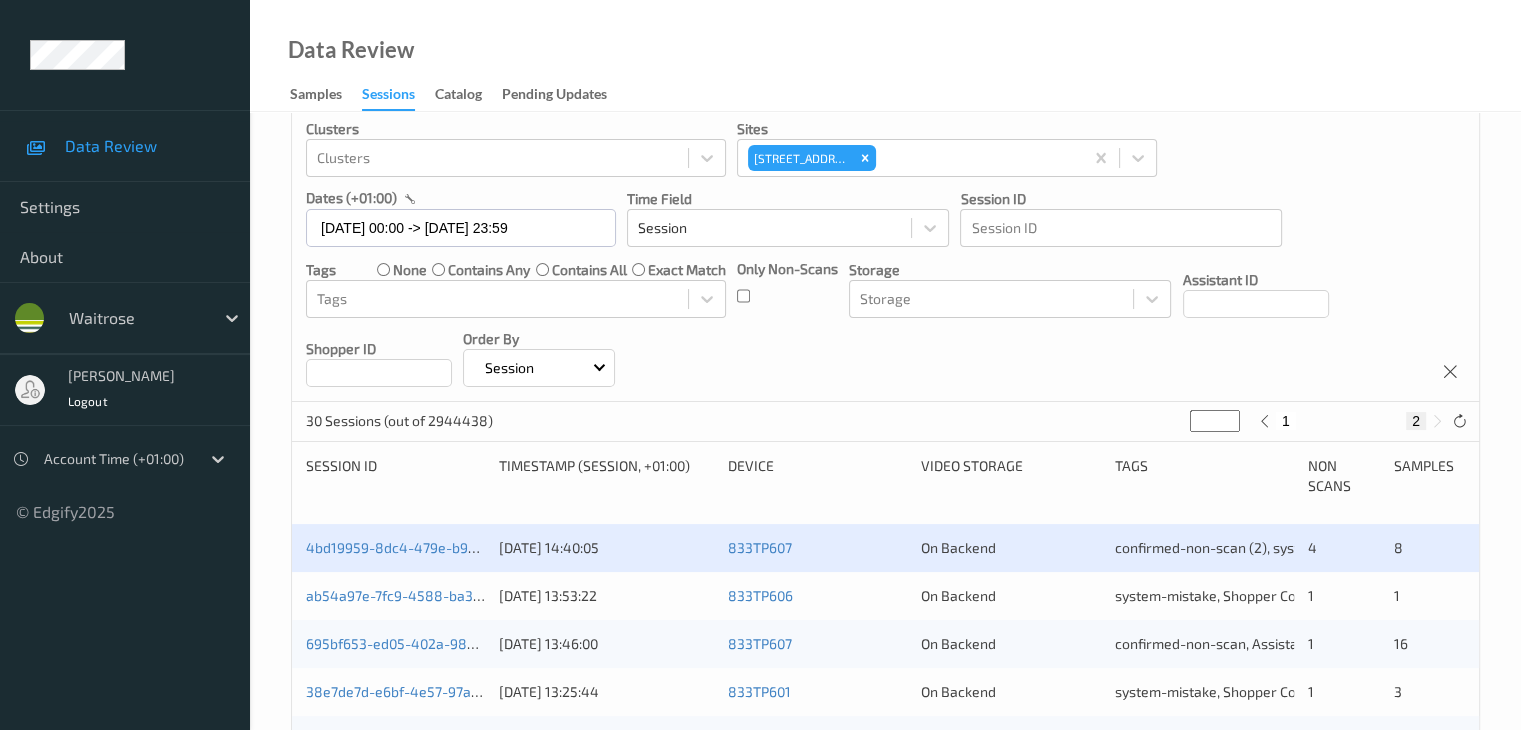 scroll, scrollTop: 100, scrollLeft: 0, axis: vertical 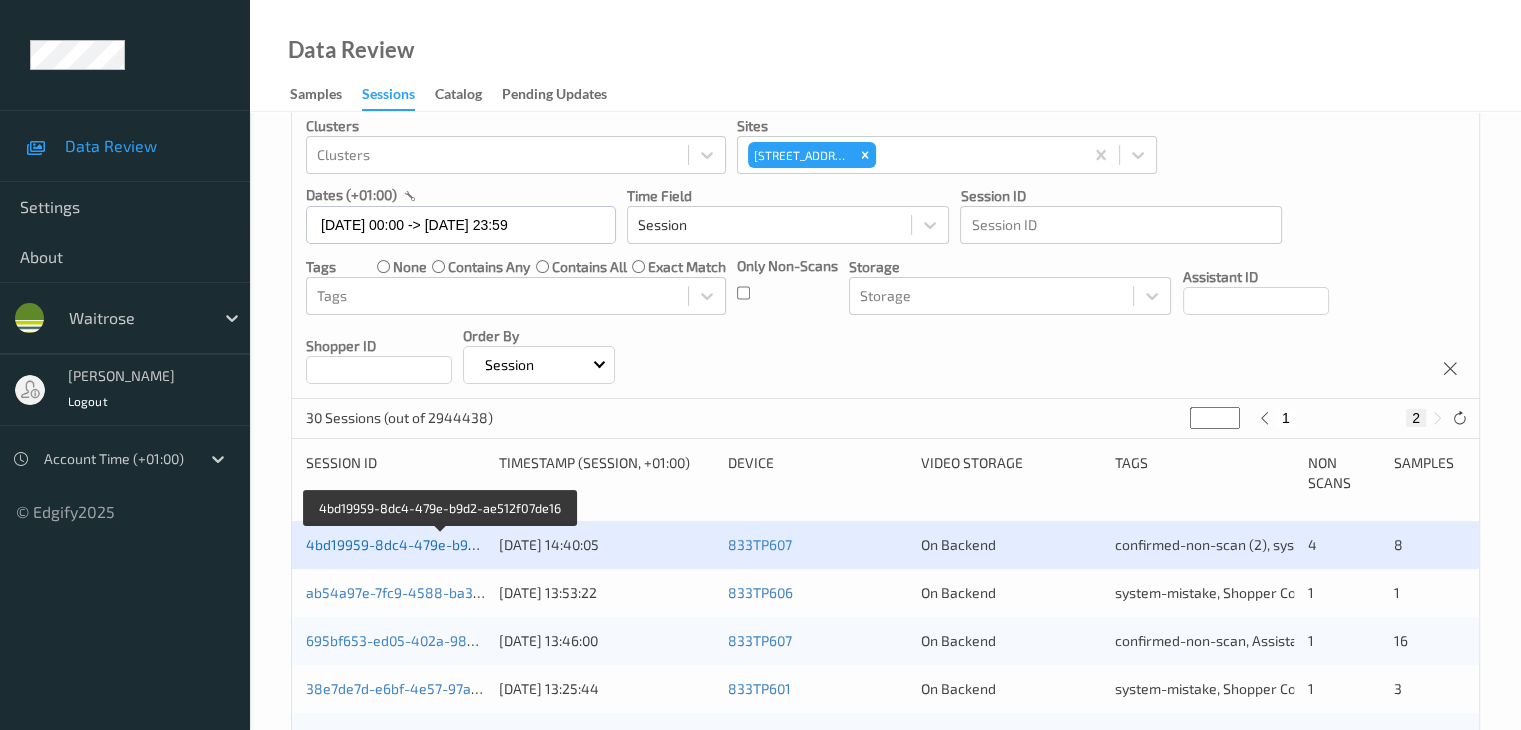 click on "4bd19959-8dc4-479e-b9d2-ae512f07de16" at bounding box center (442, 544) 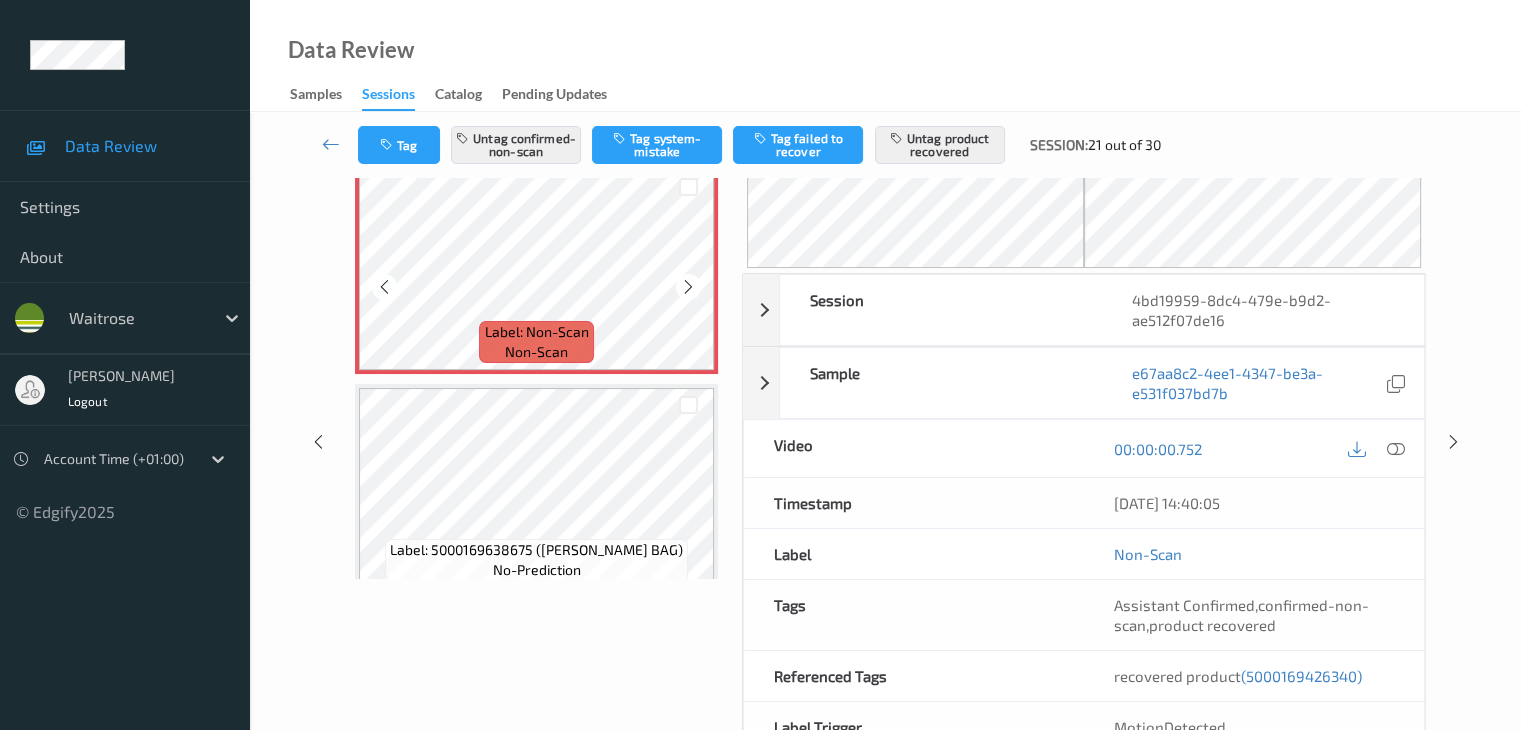 scroll, scrollTop: 0, scrollLeft: 0, axis: both 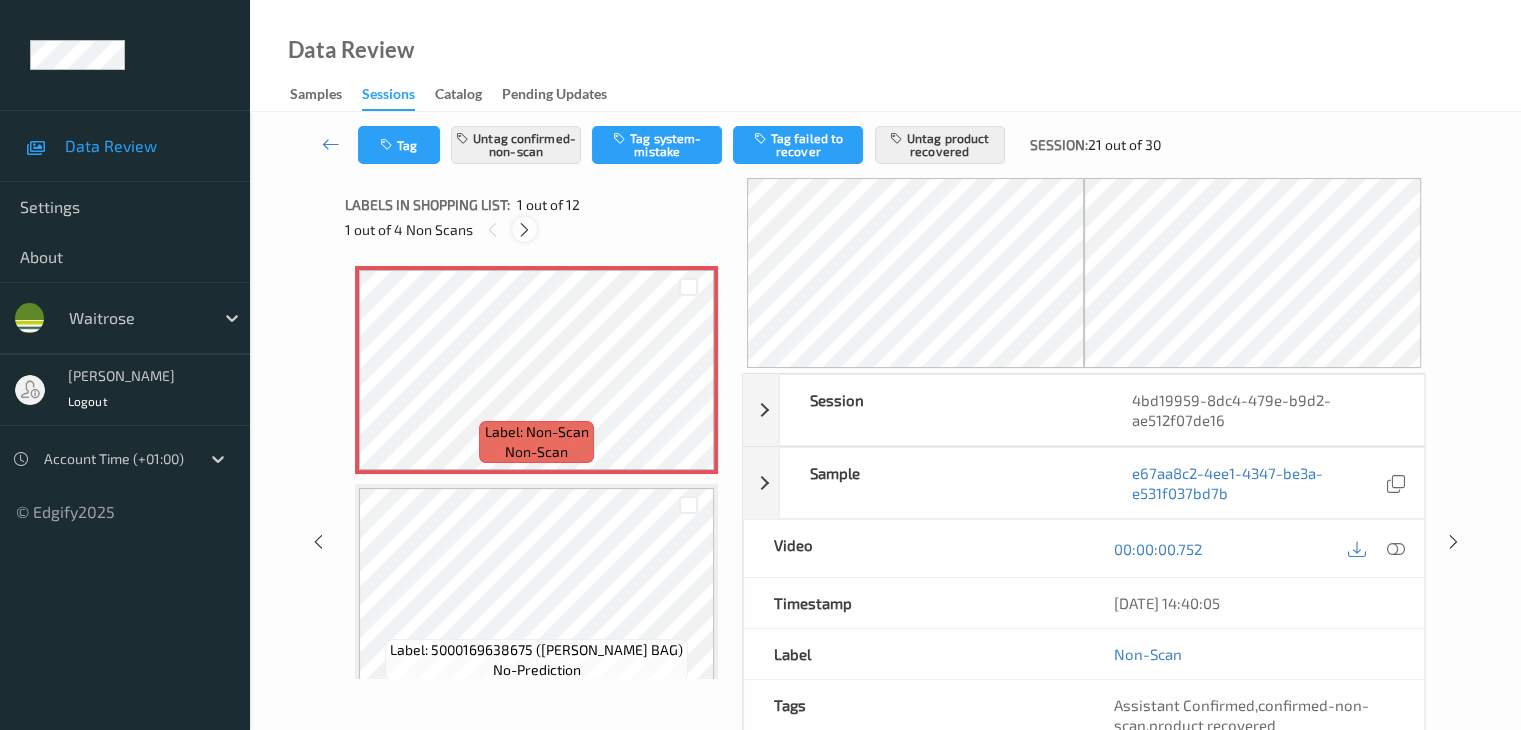 click at bounding box center [524, 230] 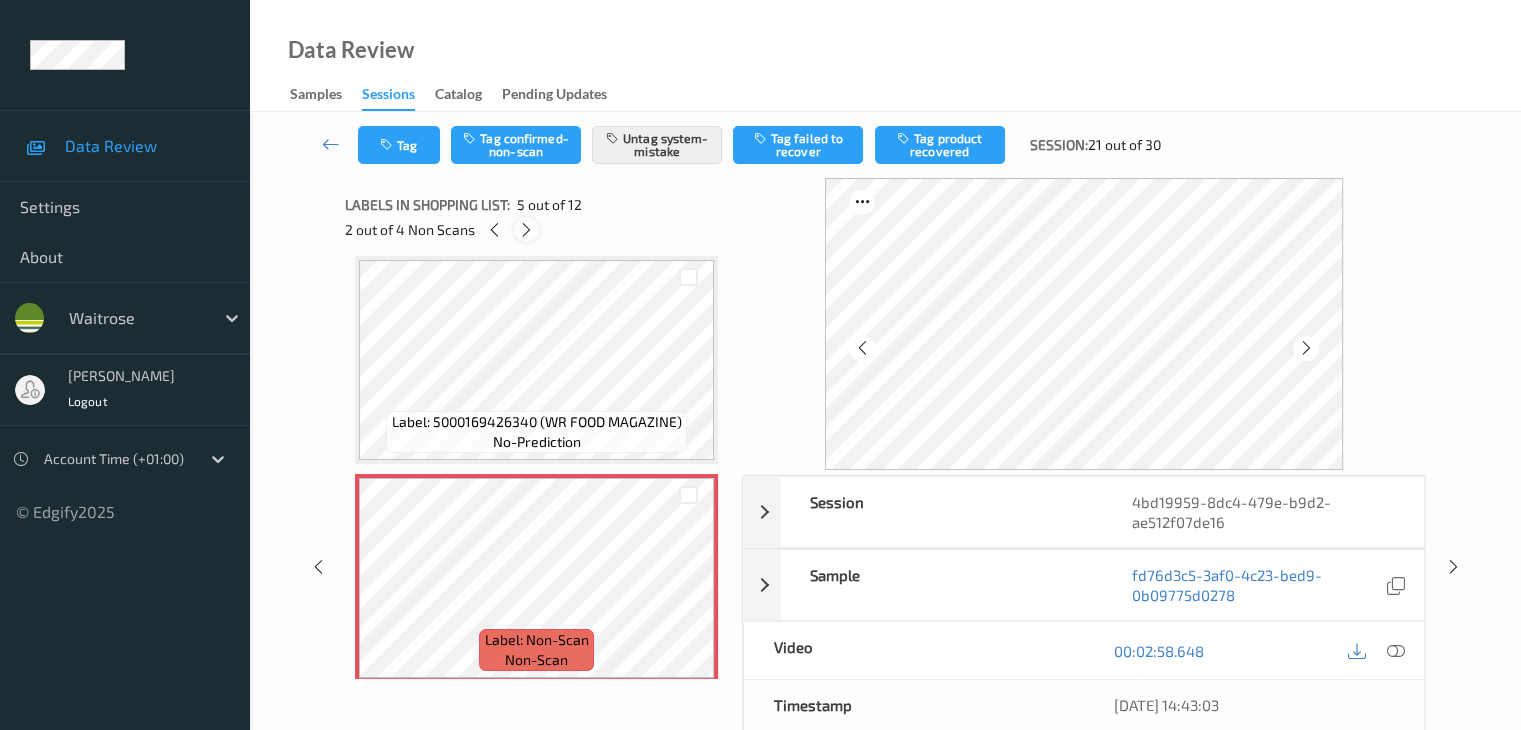 click at bounding box center [526, 230] 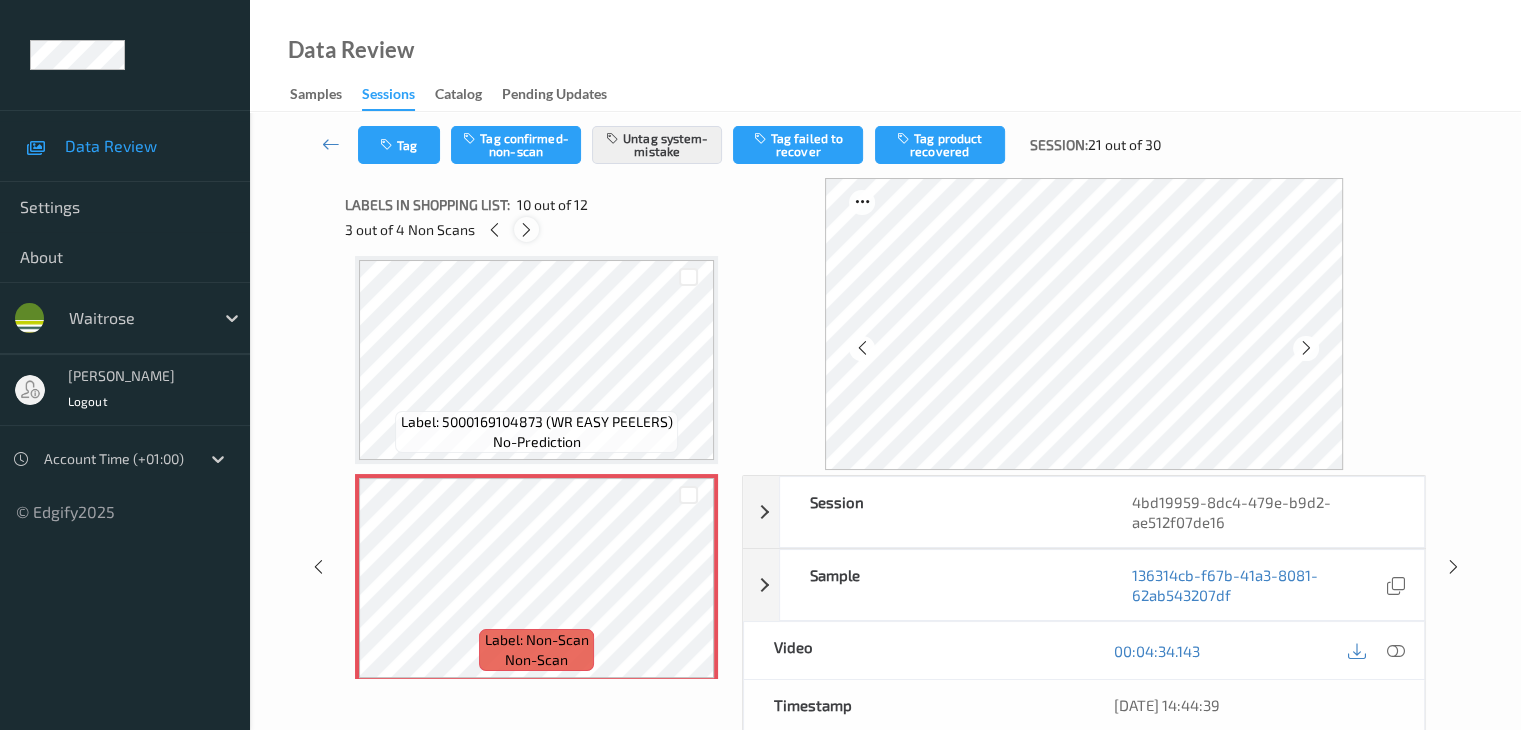click at bounding box center [526, 230] 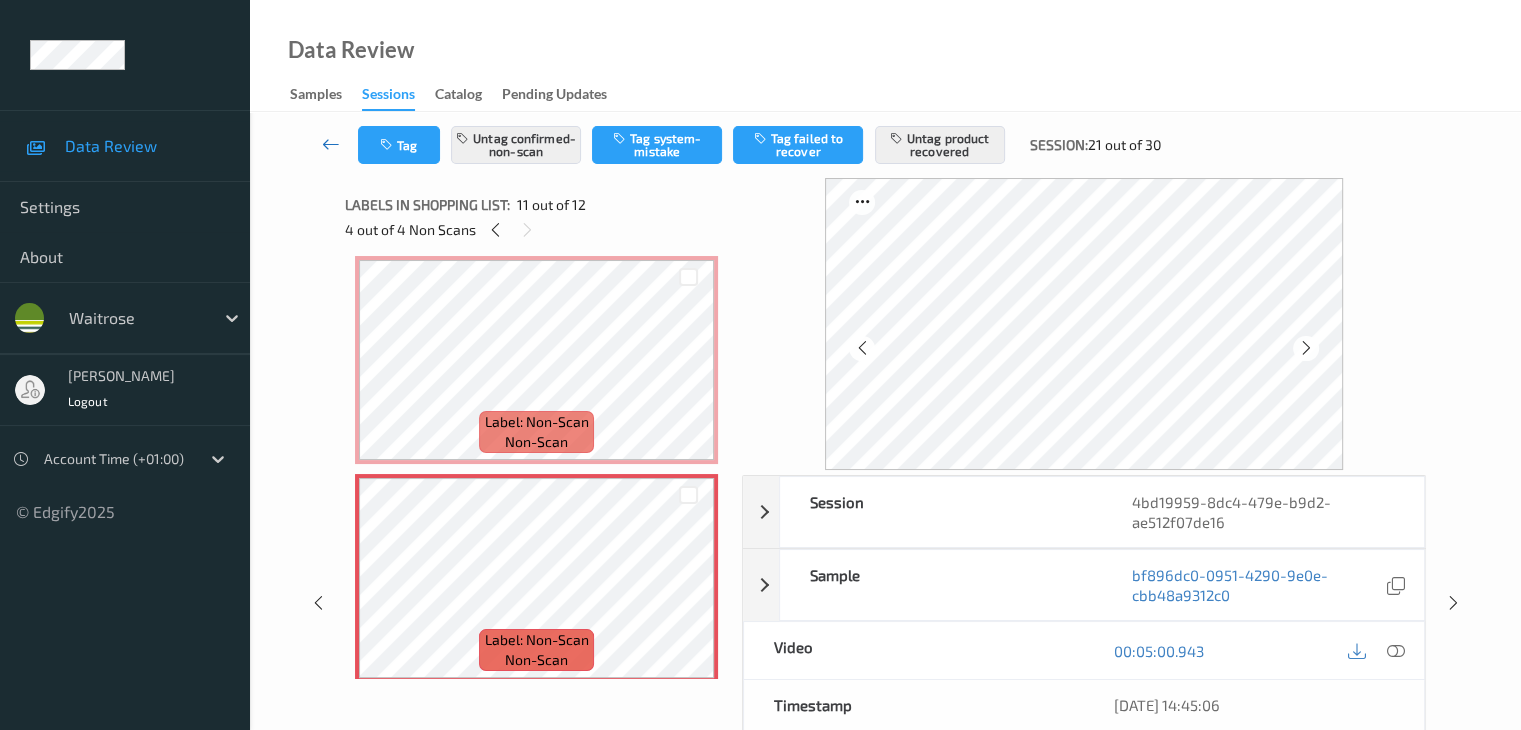 click at bounding box center (331, 144) 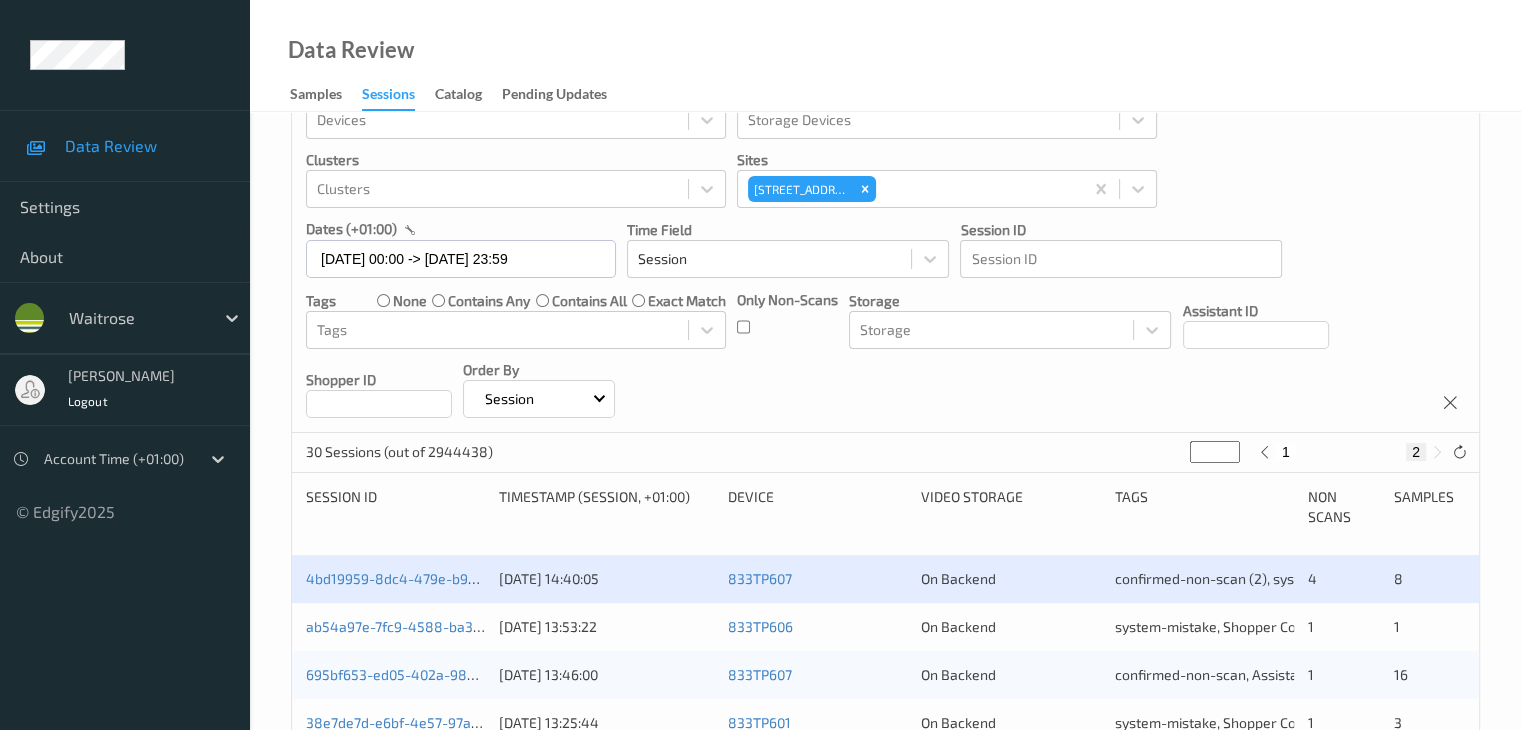 scroll, scrollTop: 100, scrollLeft: 0, axis: vertical 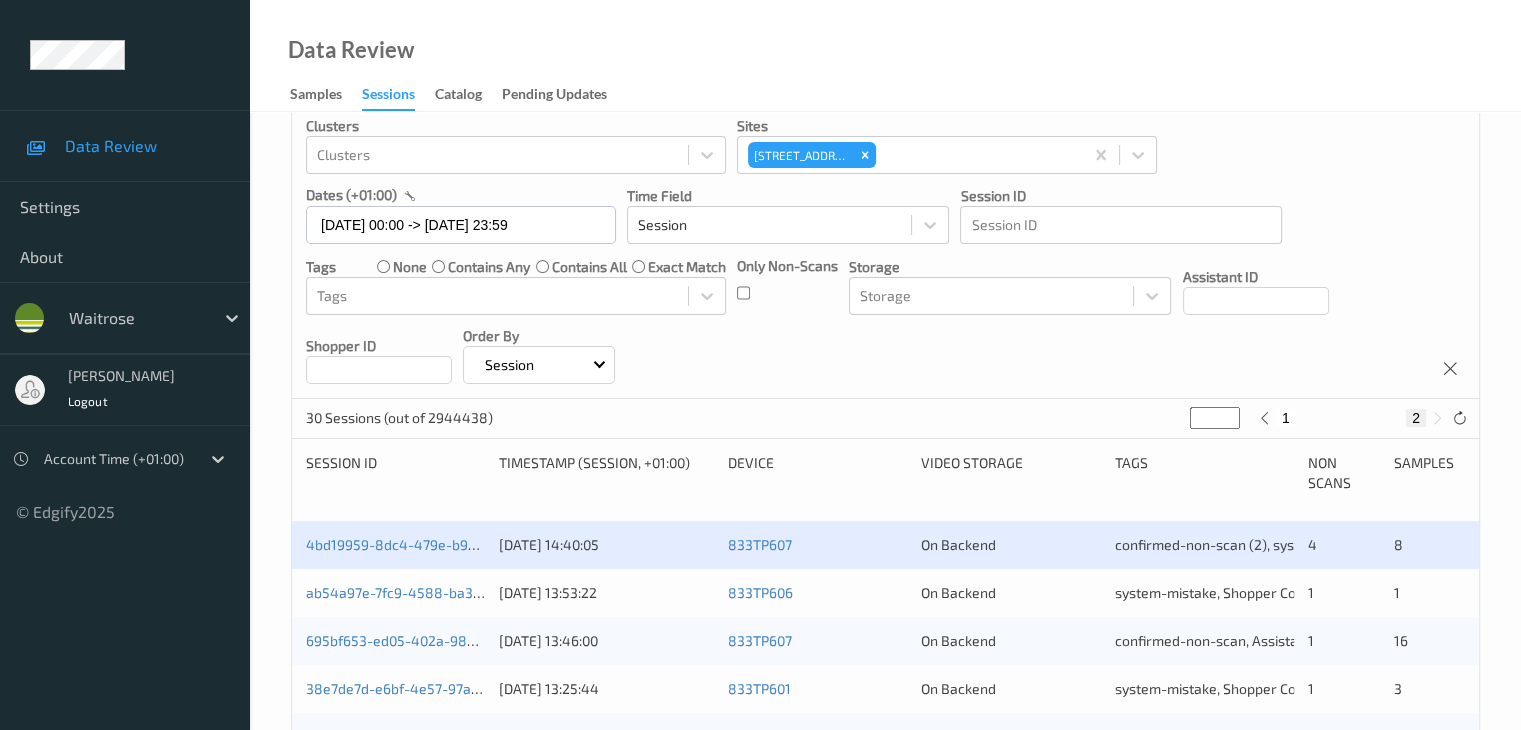 click on "4bd19959-8dc4-479e-b9d2-ae512f07de16 [DATE] 14:40:05 833TP607 On Backend confirmed-non-scan (2), system-mistake (2), product recovered (2), recovered product (2), Assistant Confirmed (4), Unusual-Activity (2) 4 8" at bounding box center (885, 545) 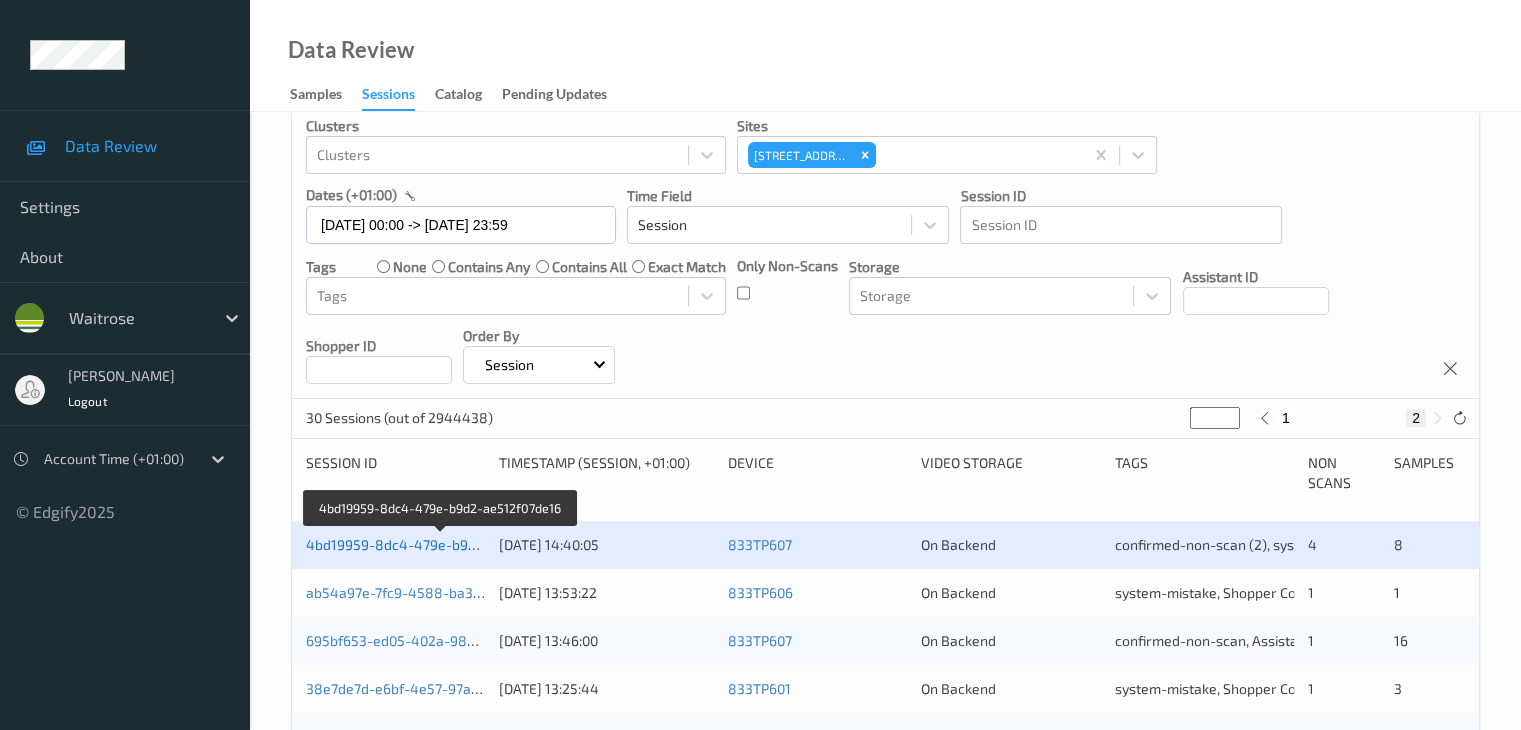 click on "4bd19959-8dc4-479e-b9d2-ae512f07de16" at bounding box center [442, 544] 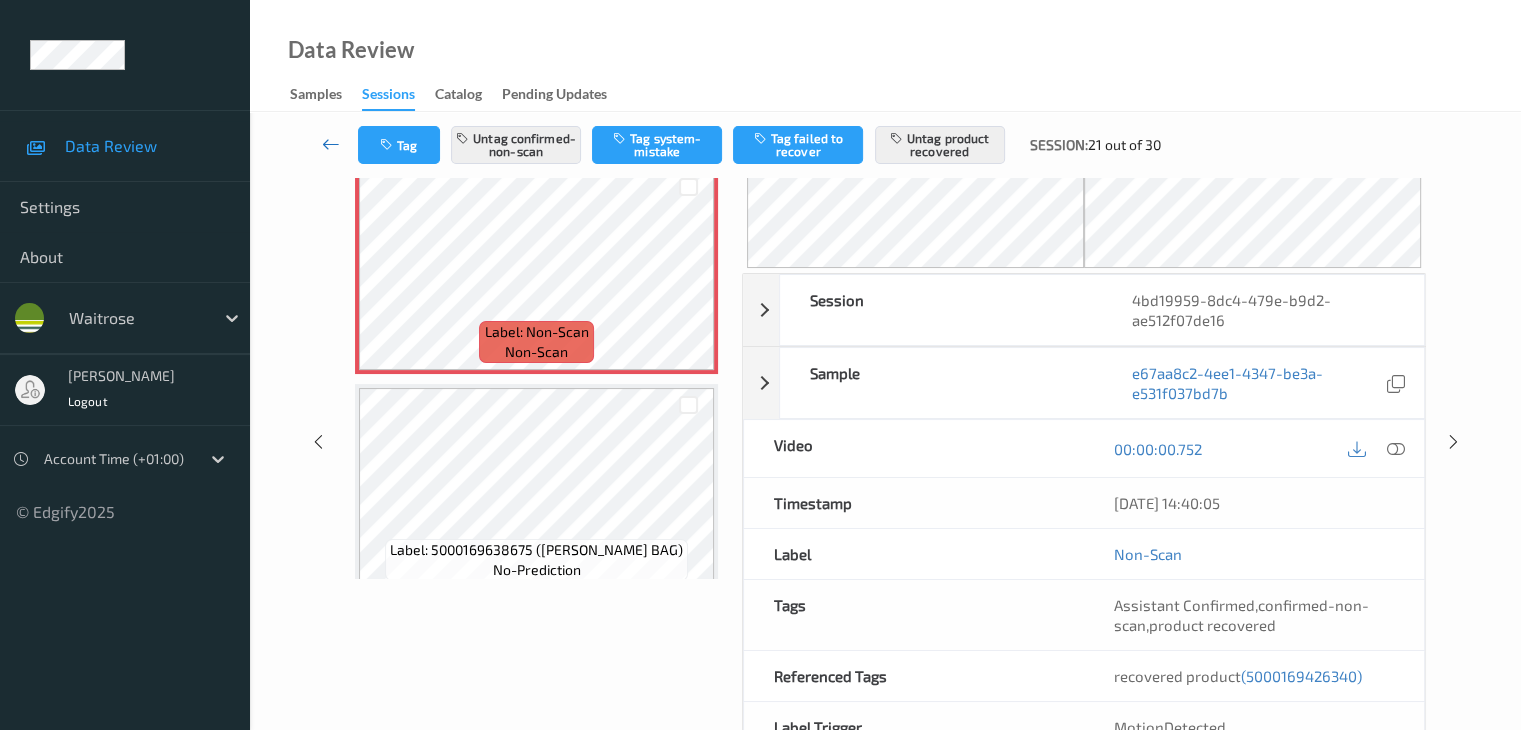 click at bounding box center (331, 144) 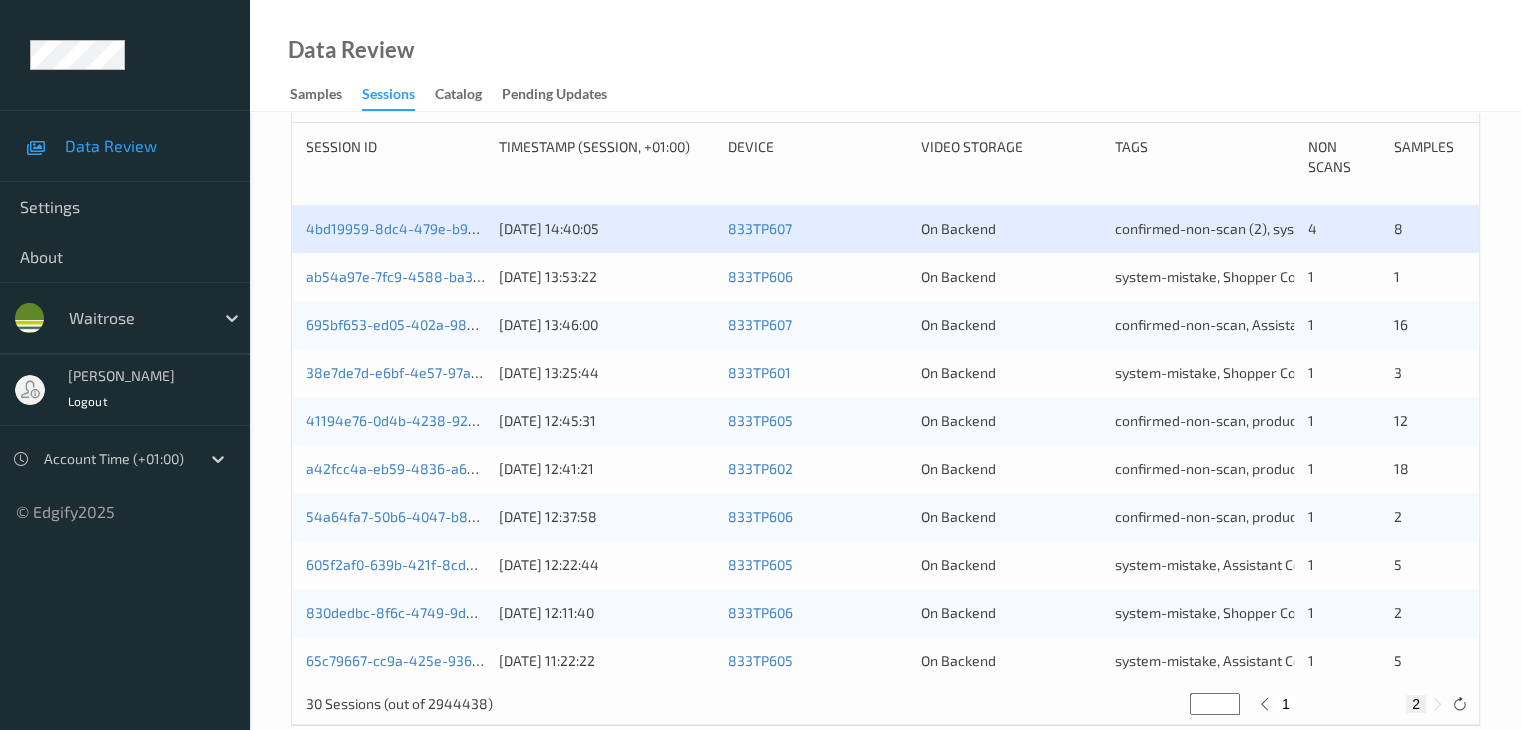 scroll, scrollTop: 452, scrollLeft: 0, axis: vertical 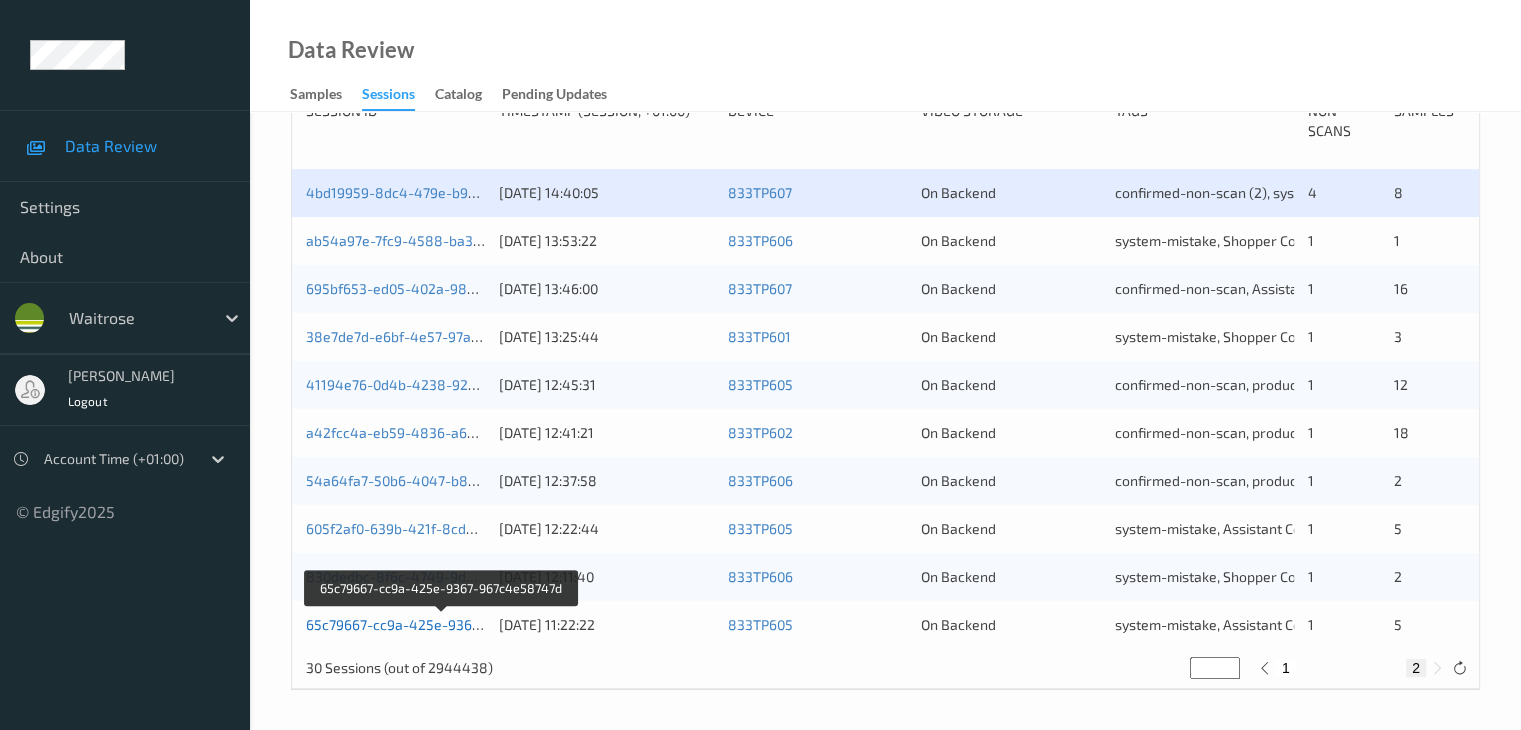 click on "65c79667-cc9a-425e-9367-967c4e58747d" at bounding box center (443, 624) 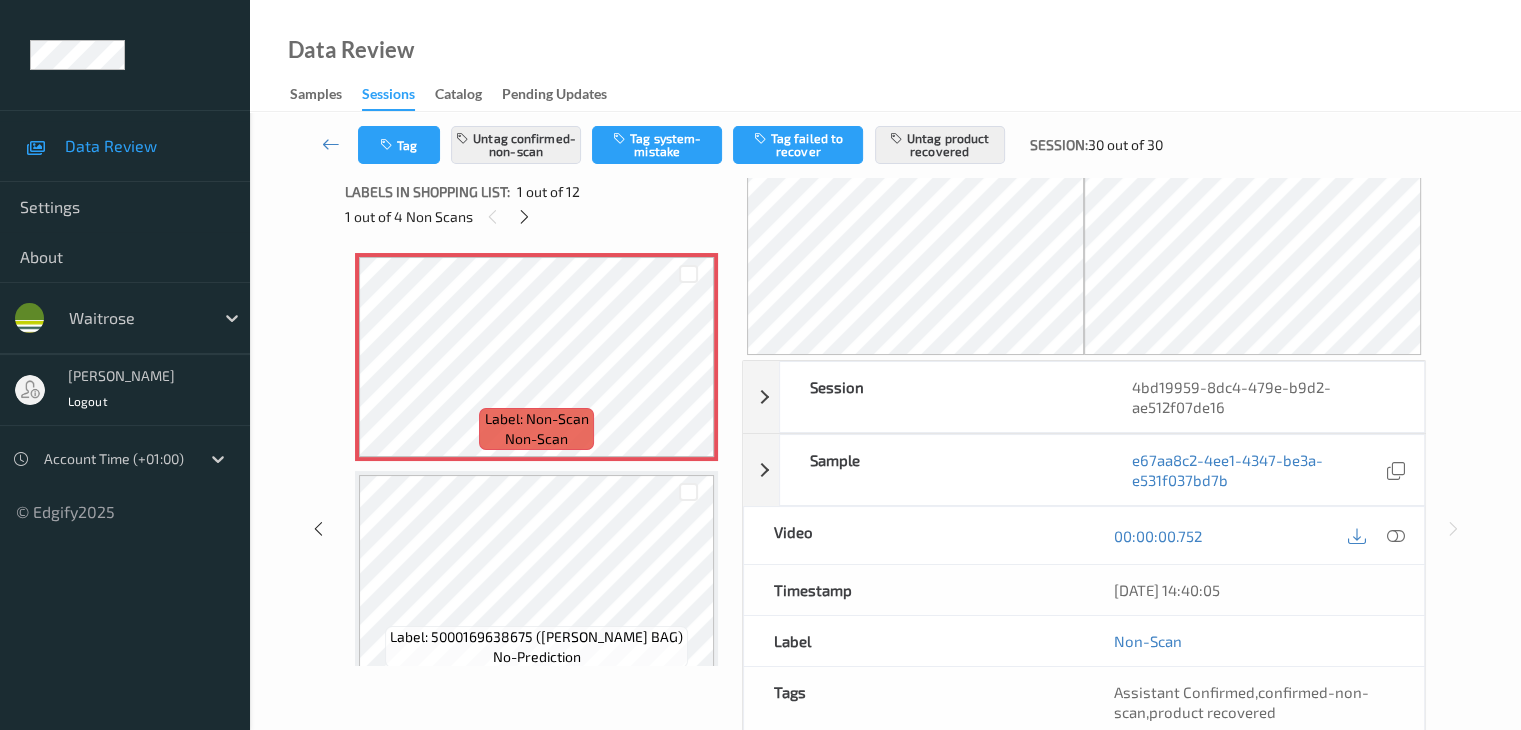 scroll, scrollTop: 0, scrollLeft: 0, axis: both 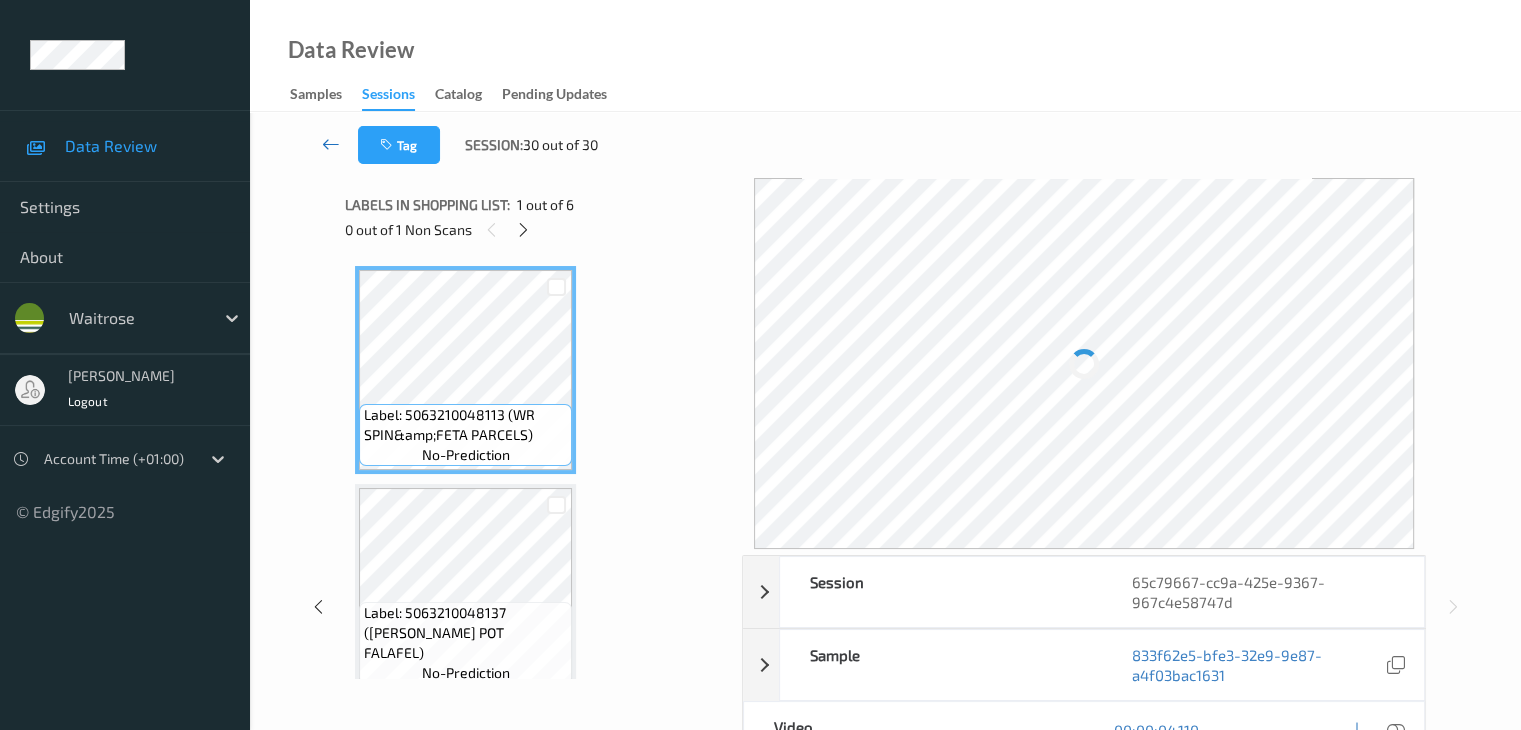 click at bounding box center (331, 144) 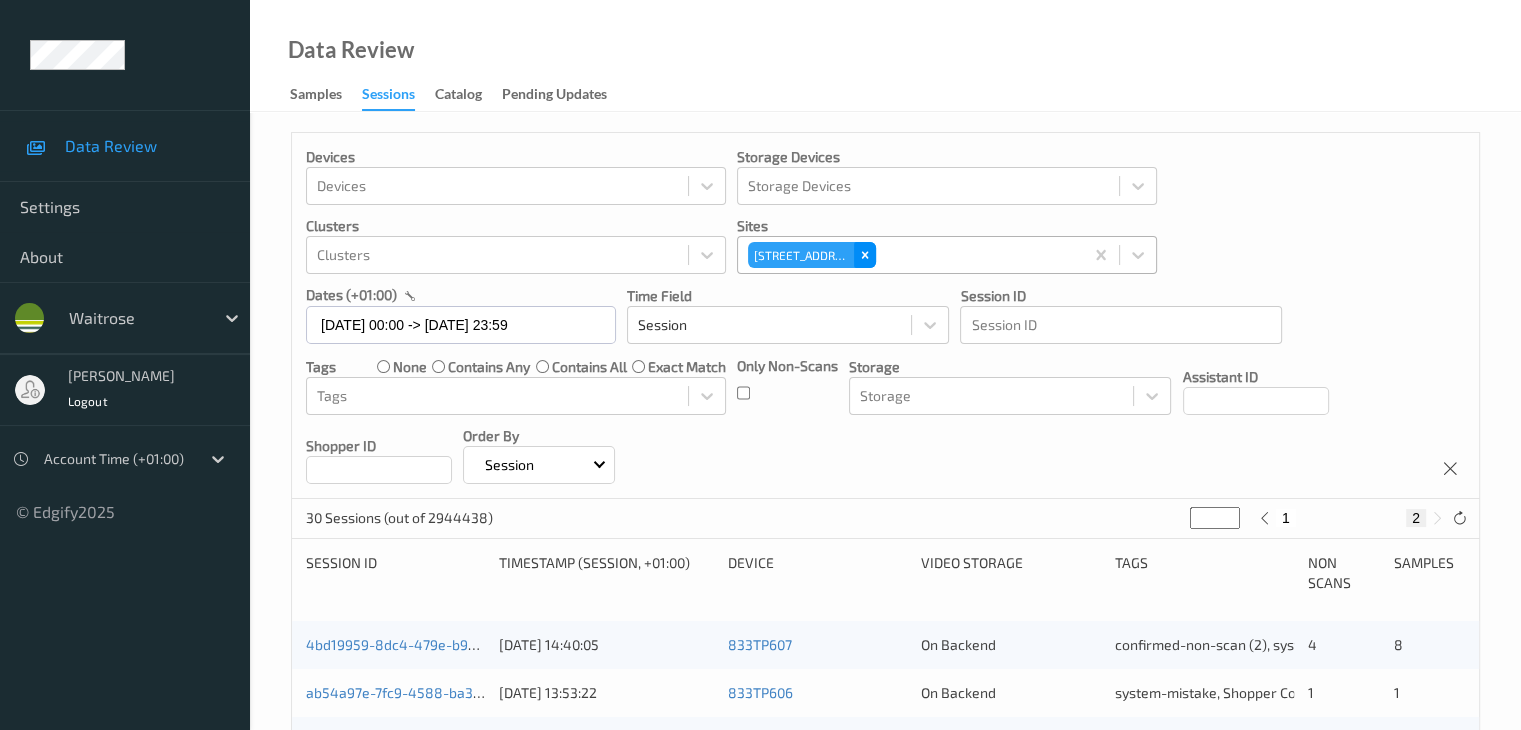 click 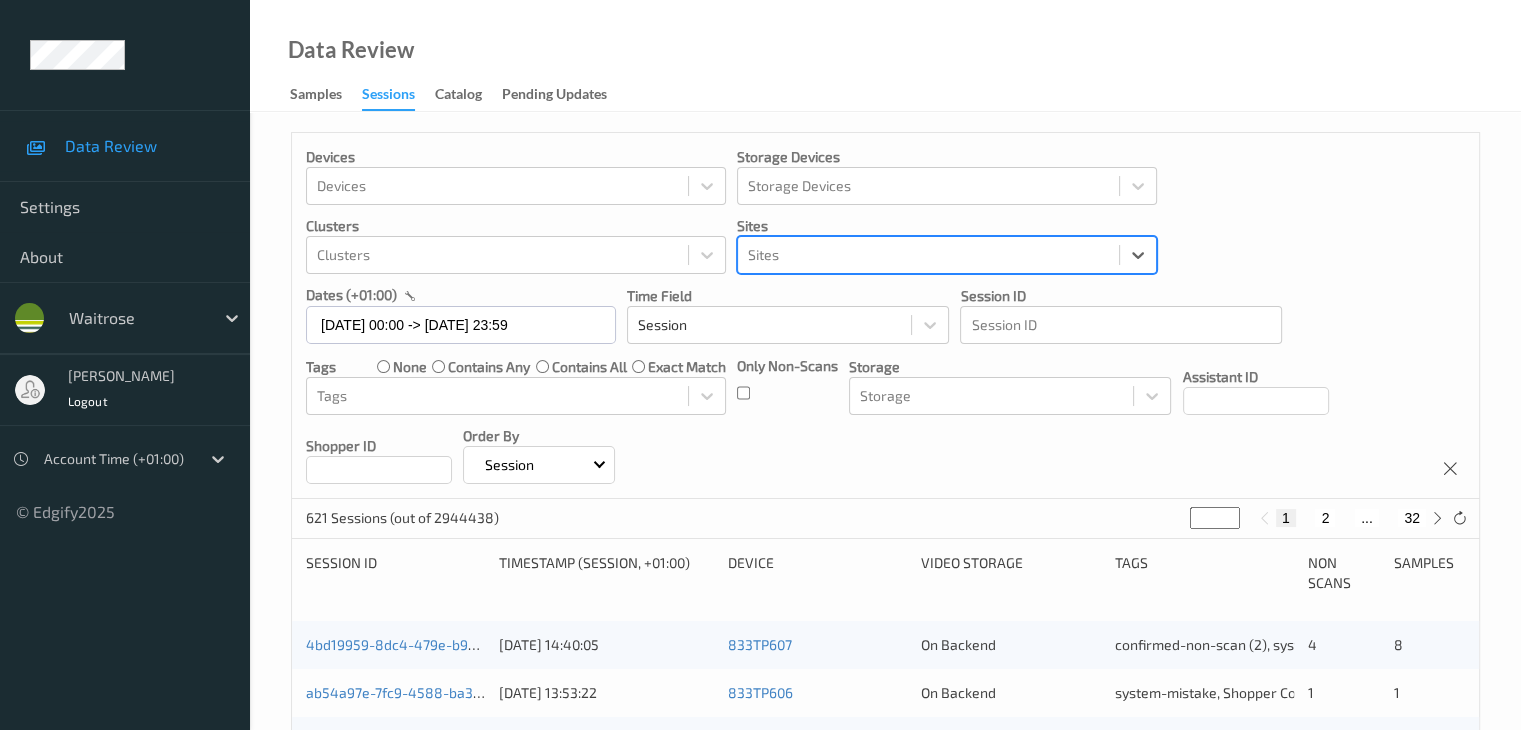 paste on "176 cobham" 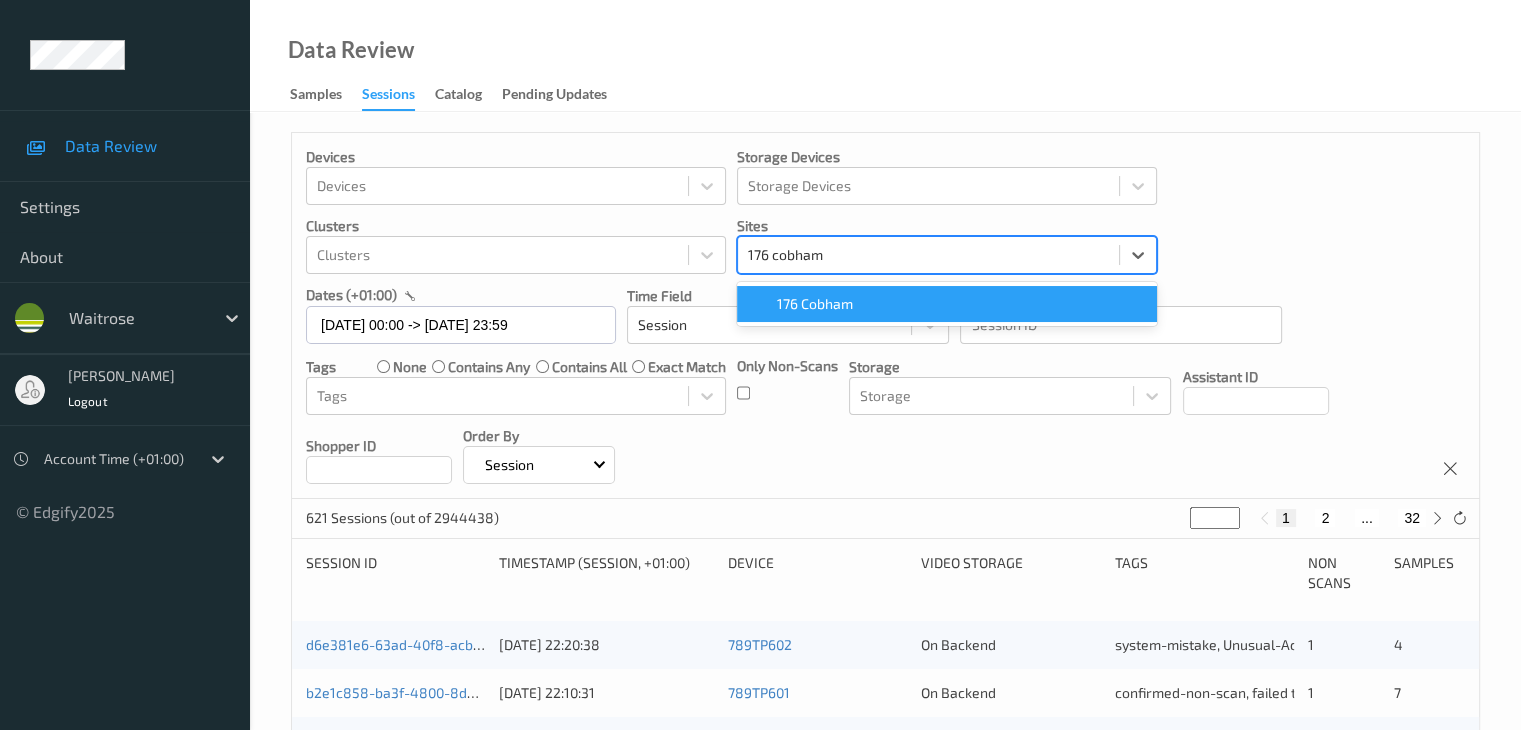 click on "176 Cobham" at bounding box center (815, 304) 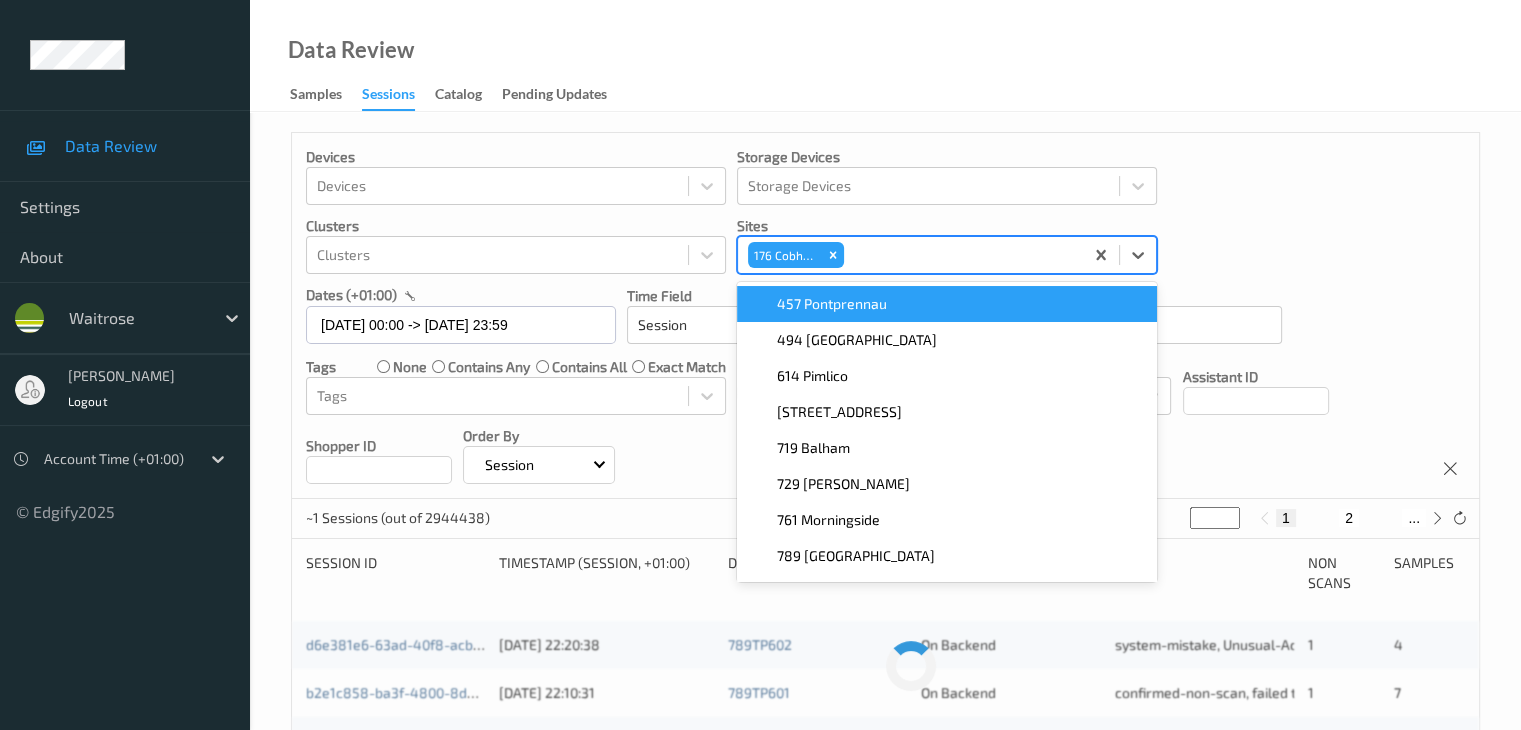 click on "Devices Devices Storage Devices Storage Devices Clusters Clusters Sites option 176 Cobham, selected. option 457	 Pontprennau focused, 1 of 9. 9 results available. Use Up and Down to choose options, press Enter to select the currently focused option, press Escape to exit the menu, press Tab to select the option and exit the menu. 176 Cobham    457	 Pontprennau    494 [GEOGRAPHIC_DATA]    614 Pimlico    670 [GEOGRAPHIC_DATA]    719	[GEOGRAPHIC_DATA]    729	[PERSON_NAME]    761	Morningside    789 [GEOGRAPHIC_DATA][STREET_ADDRESS] dates (+01:00) [DATE] 00:00 -> [DATE] 23:59 Time Field Session Session ID Session ID Tags none contains any contains all exact match Tags Only Non-Scans Storage Storage Assistant ID Shopper ID Order By Session" at bounding box center [885, 316] 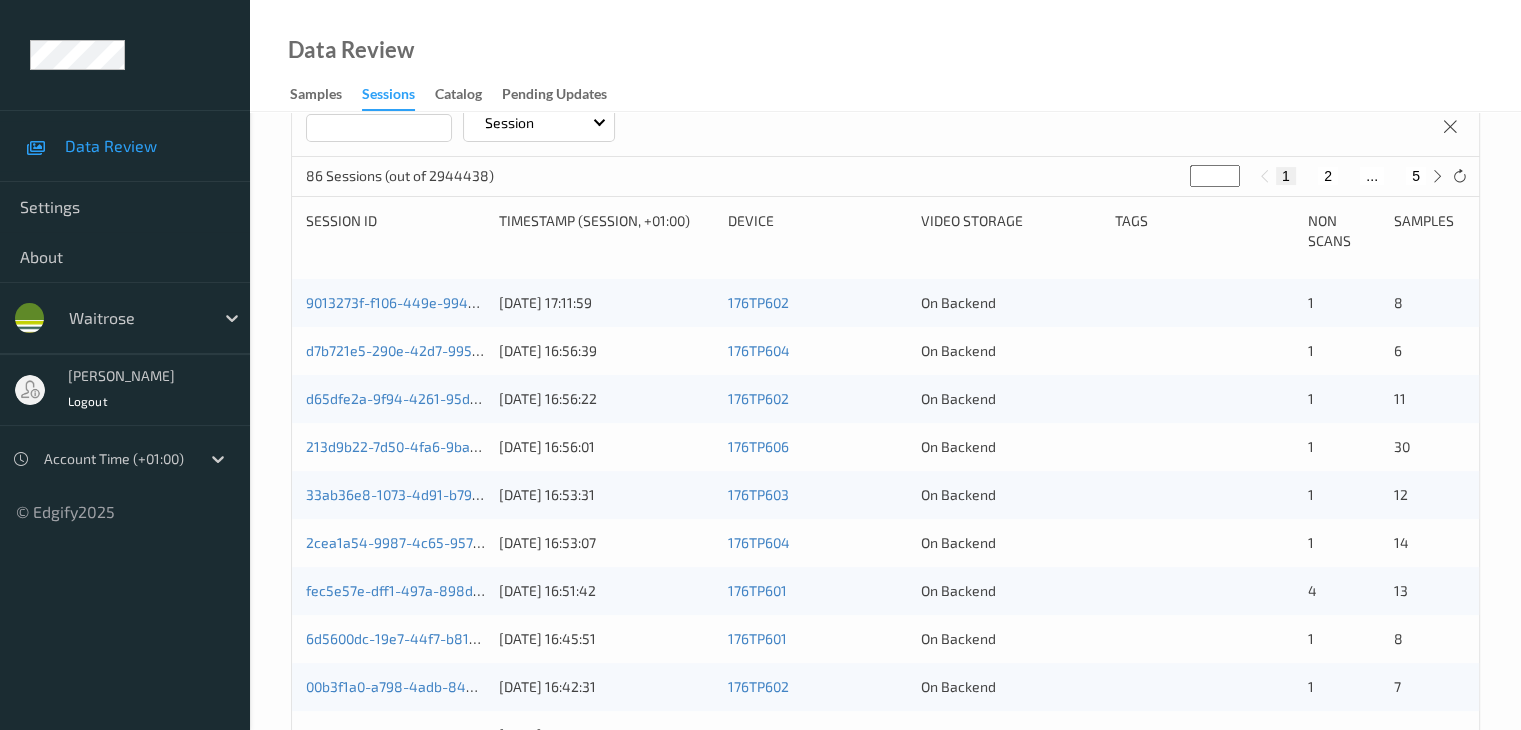 scroll, scrollTop: 332, scrollLeft: 0, axis: vertical 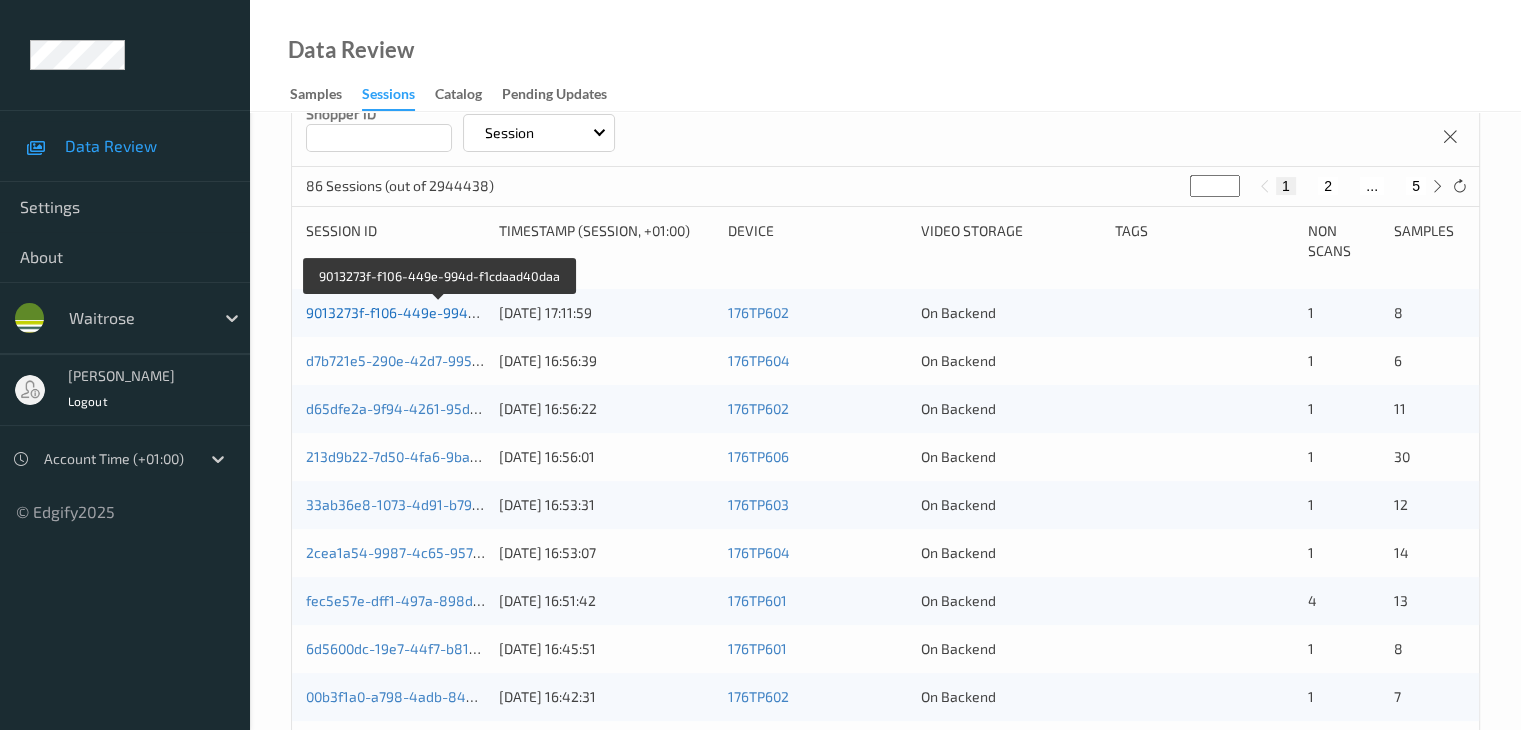 click on "9013273f-f106-449e-994d-f1cdaad40daa" at bounding box center [439, 312] 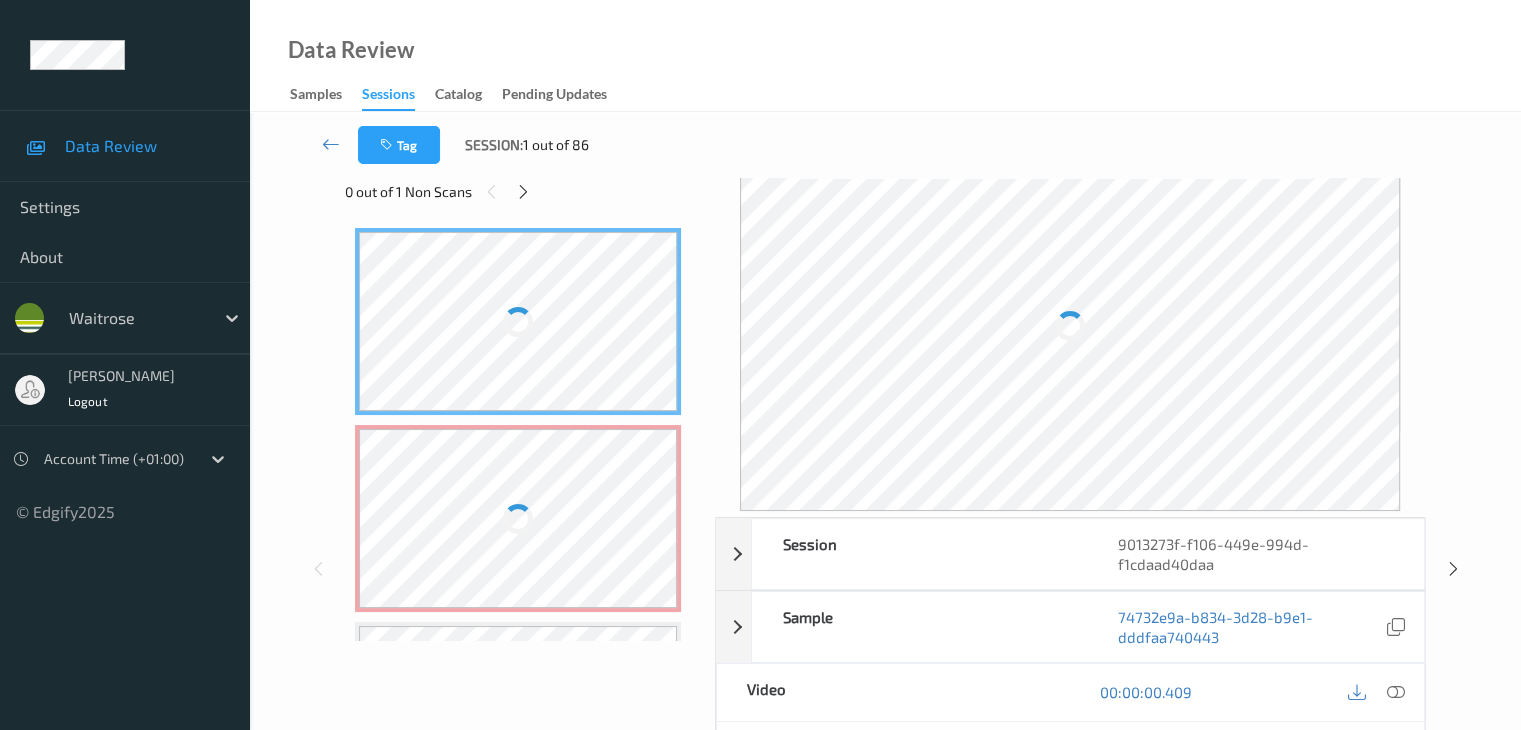 scroll, scrollTop: 24, scrollLeft: 0, axis: vertical 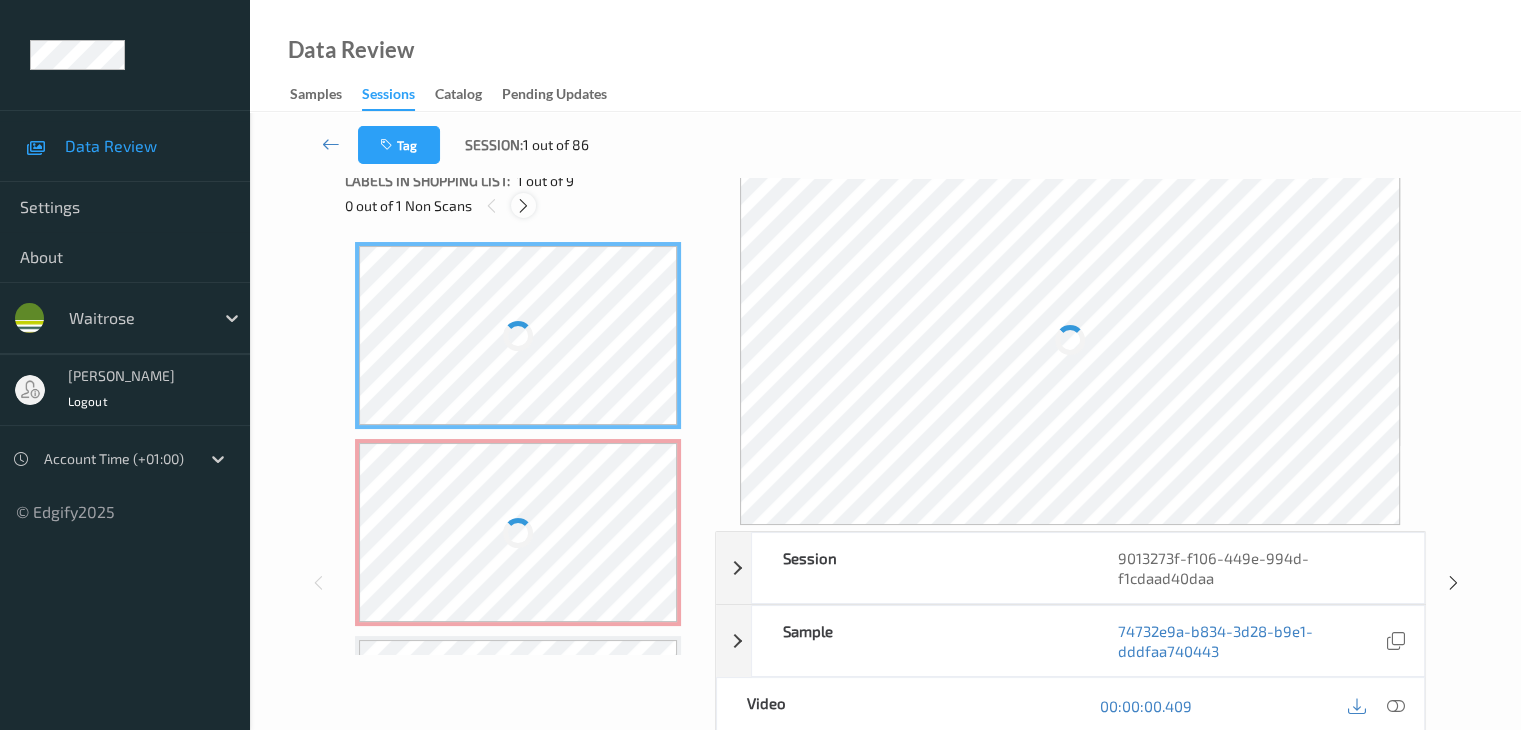click at bounding box center [523, 206] 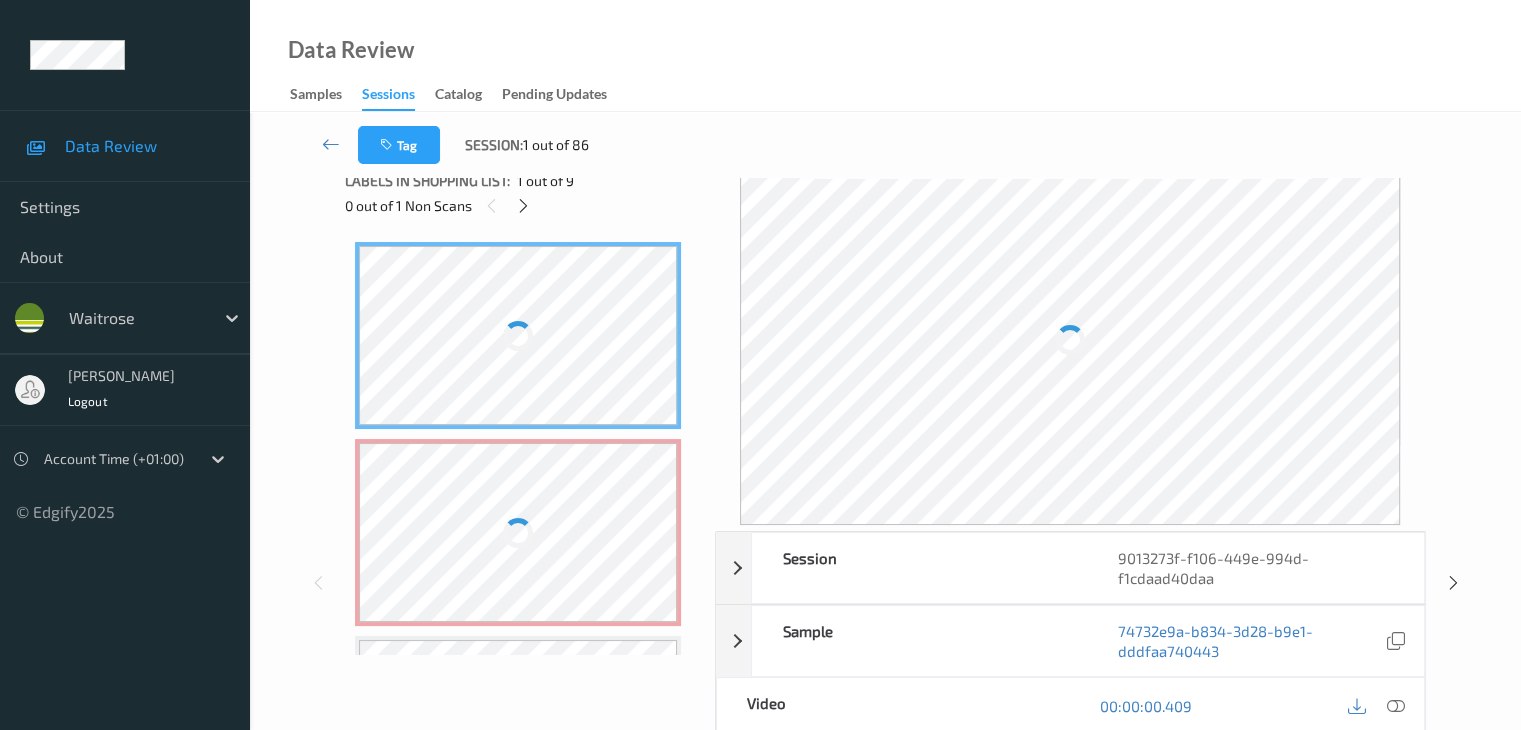 scroll, scrollTop: 10, scrollLeft: 0, axis: vertical 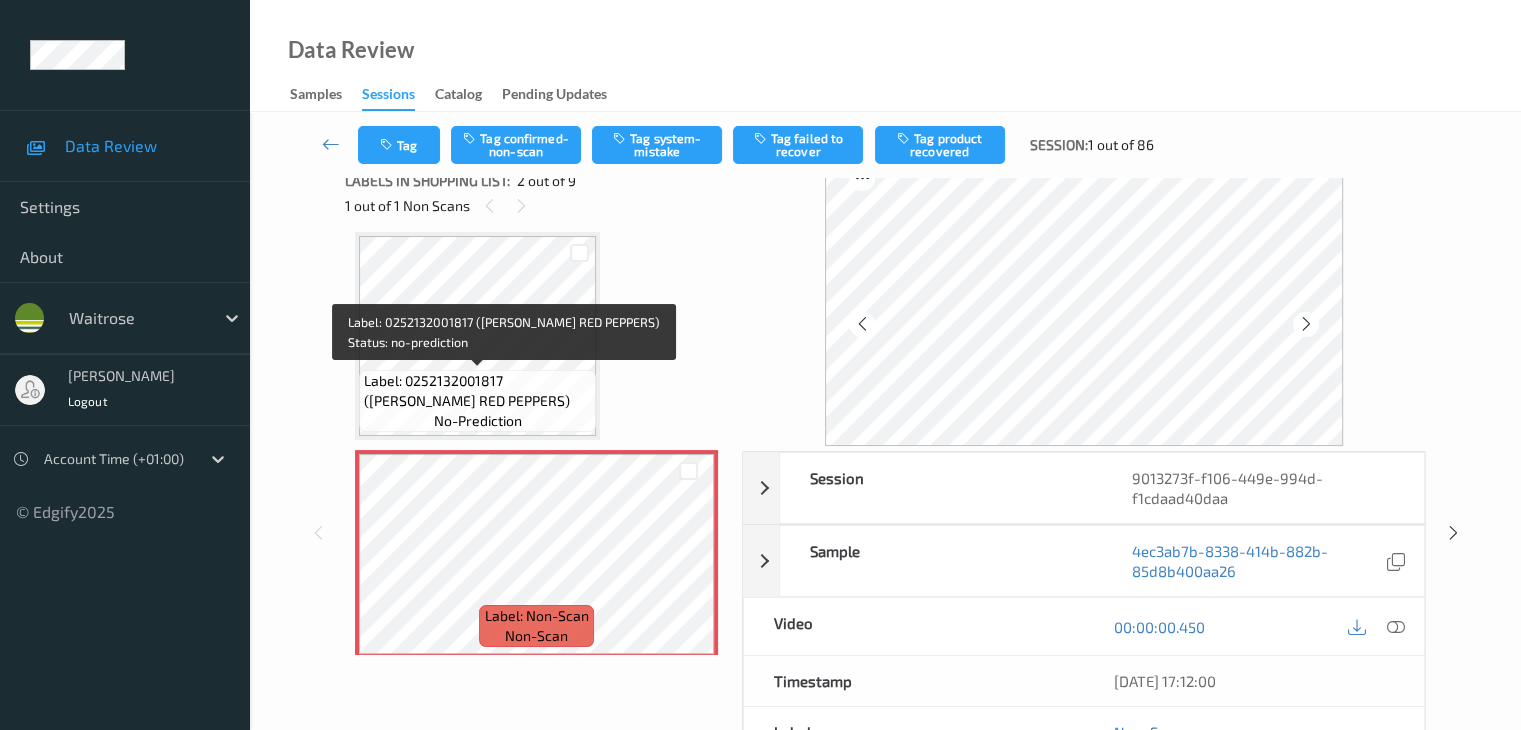 click on "Label: 0252132001817 ([PERSON_NAME] RED PEPPERS)" at bounding box center (477, 391) 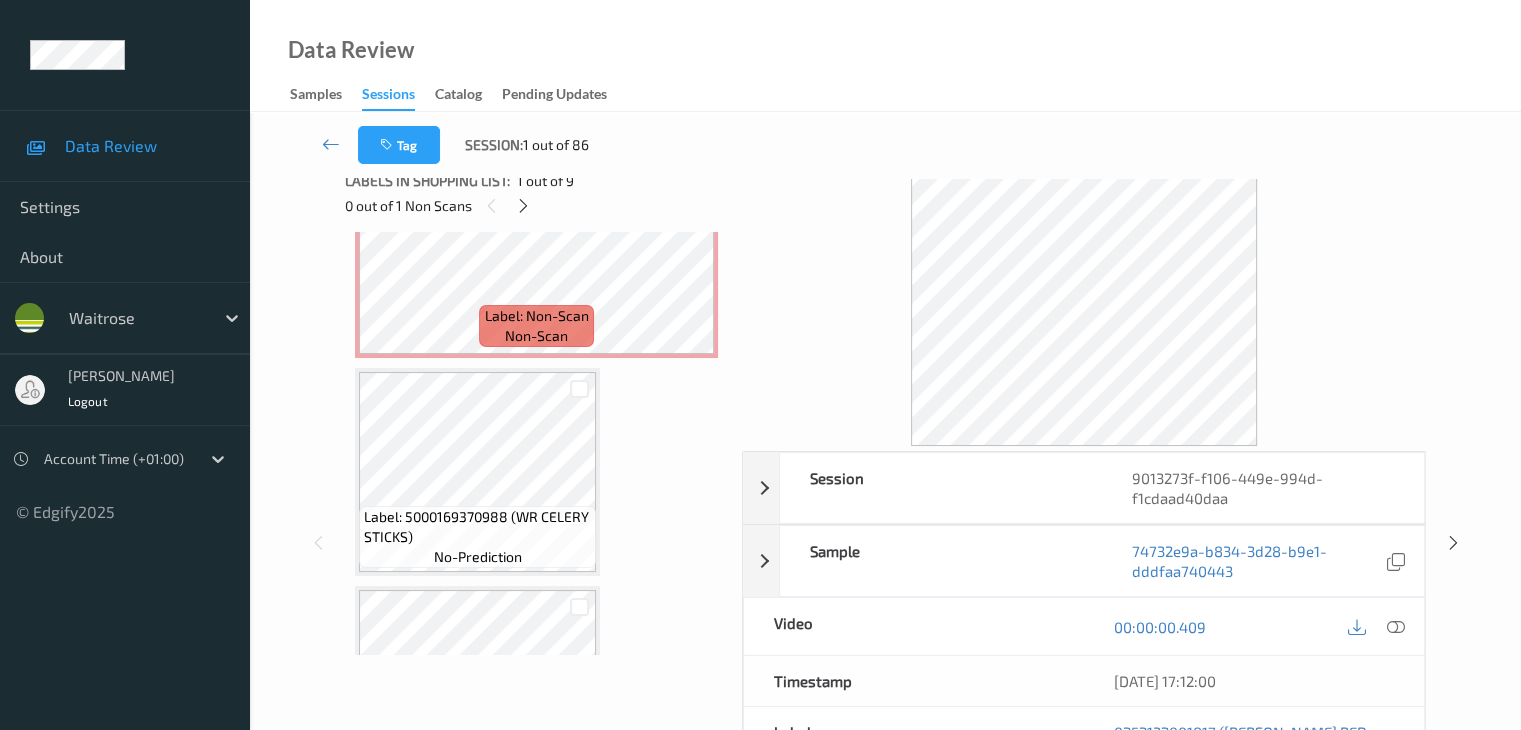 scroll, scrollTop: 110, scrollLeft: 0, axis: vertical 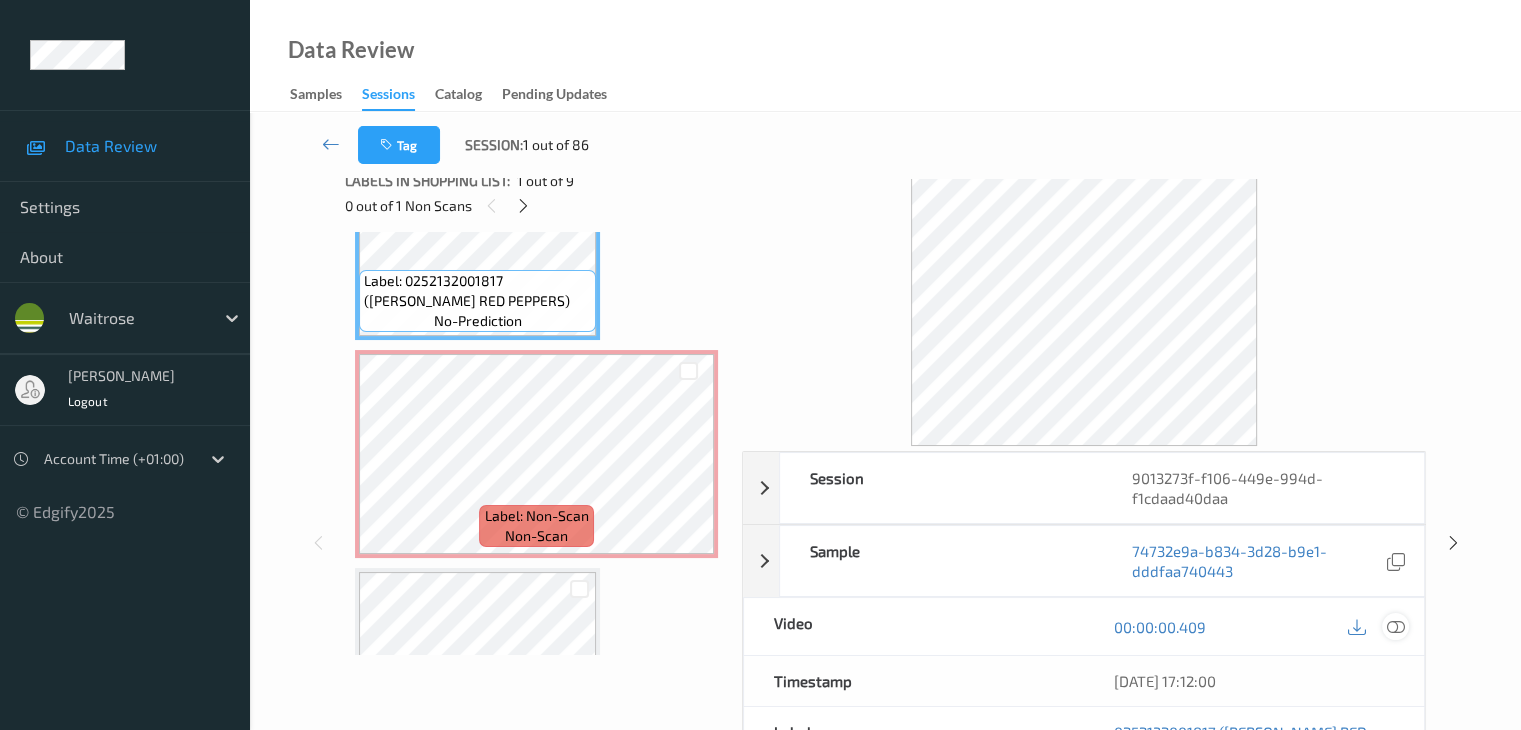 click at bounding box center (1395, 627) 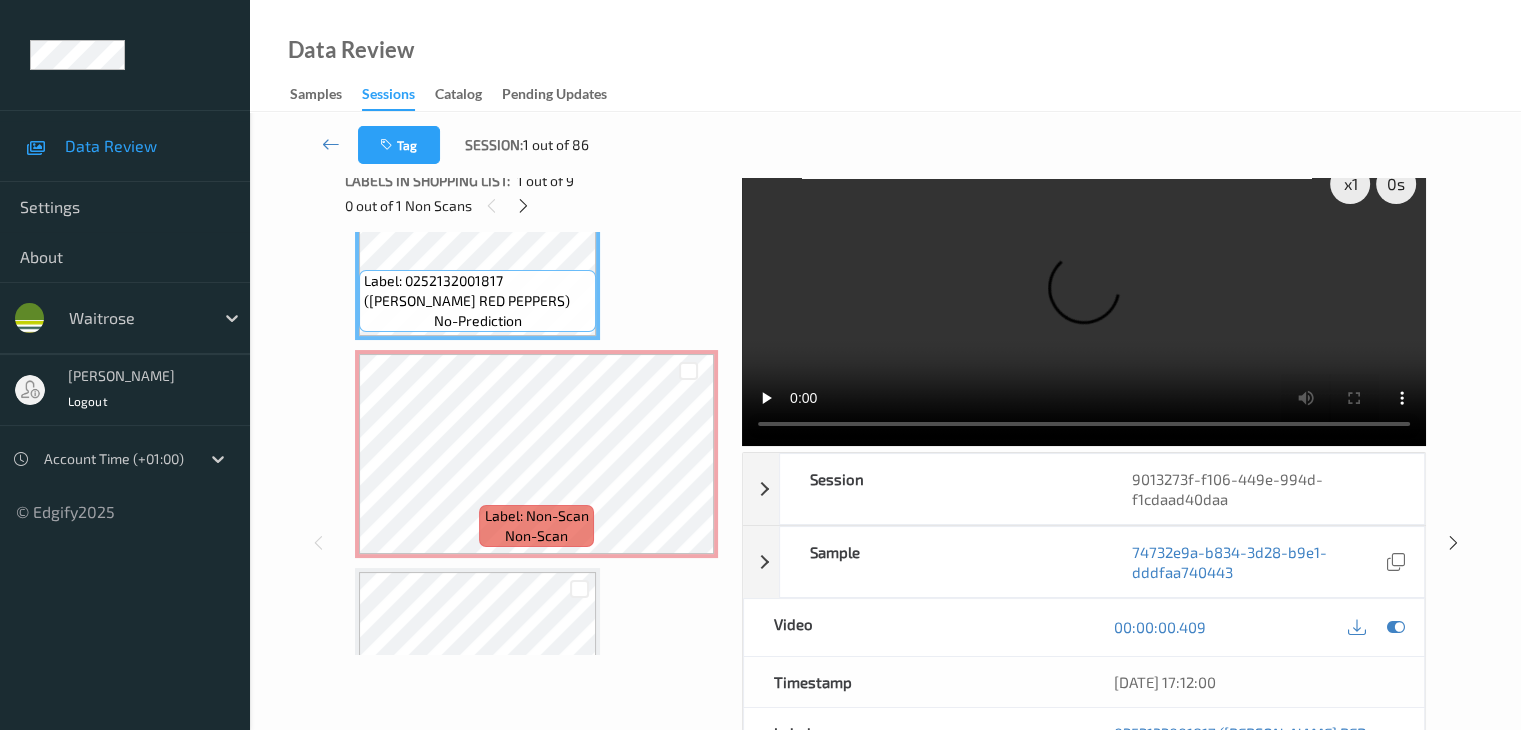 type 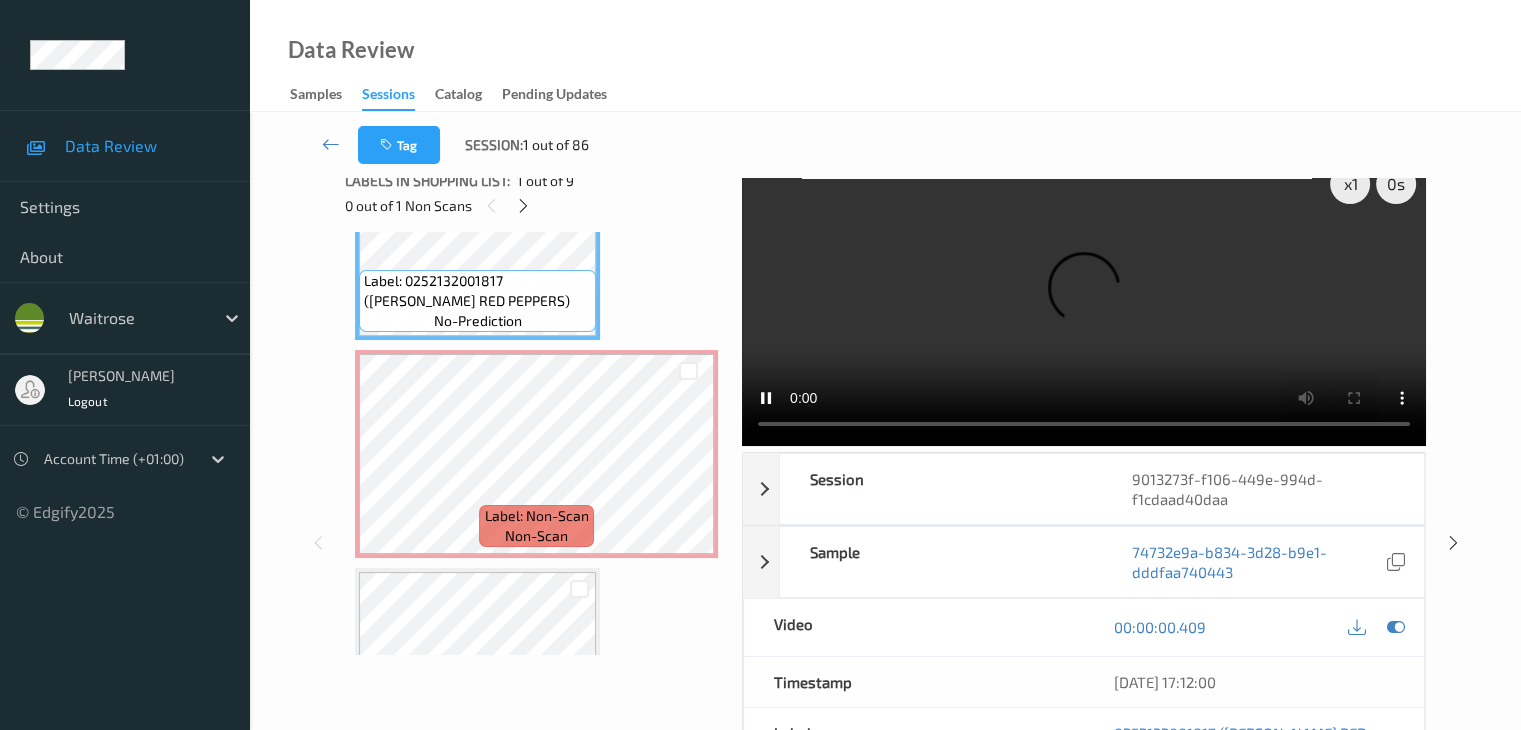 scroll, scrollTop: 0, scrollLeft: 0, axis: both 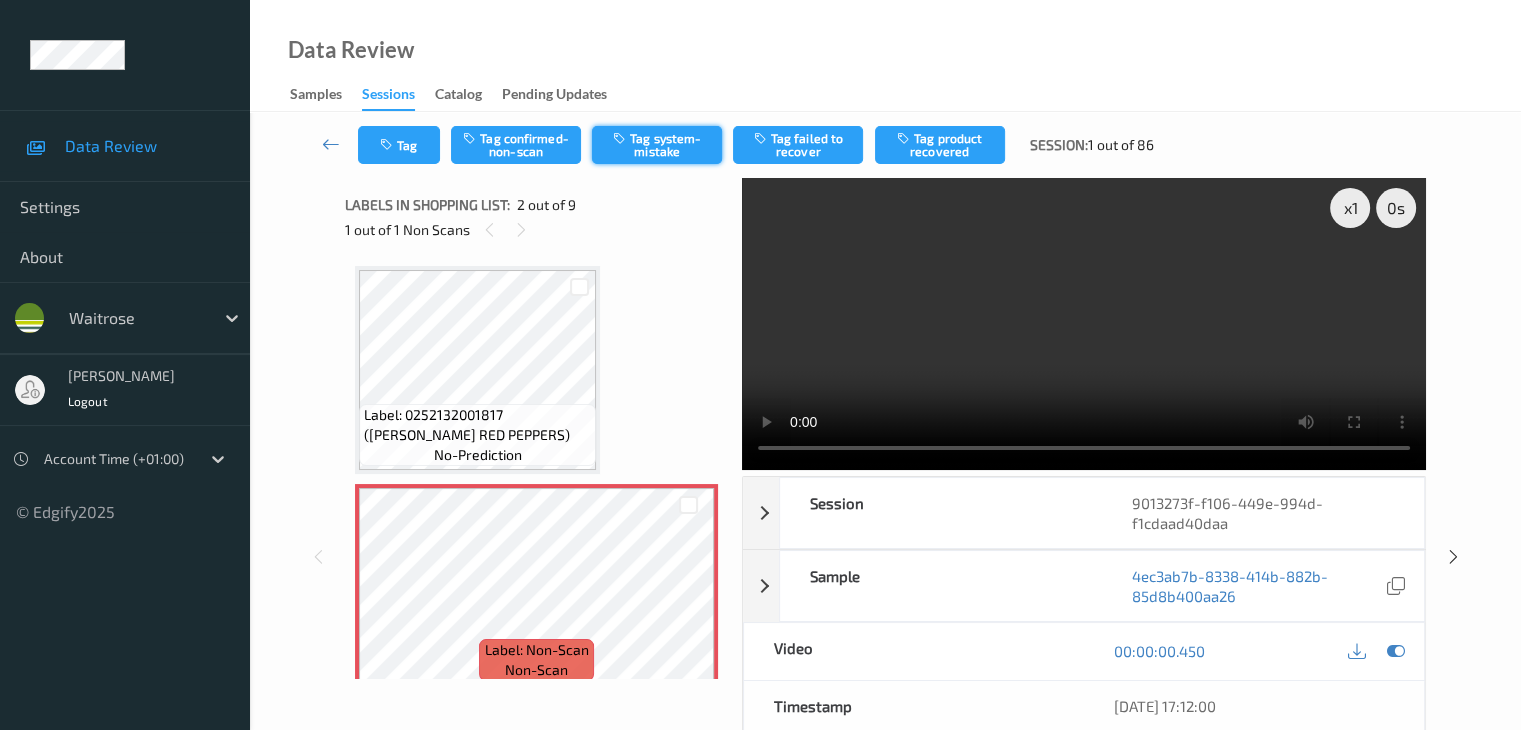 click on "Tag   system-mistake" at bounding box center [657, 145] 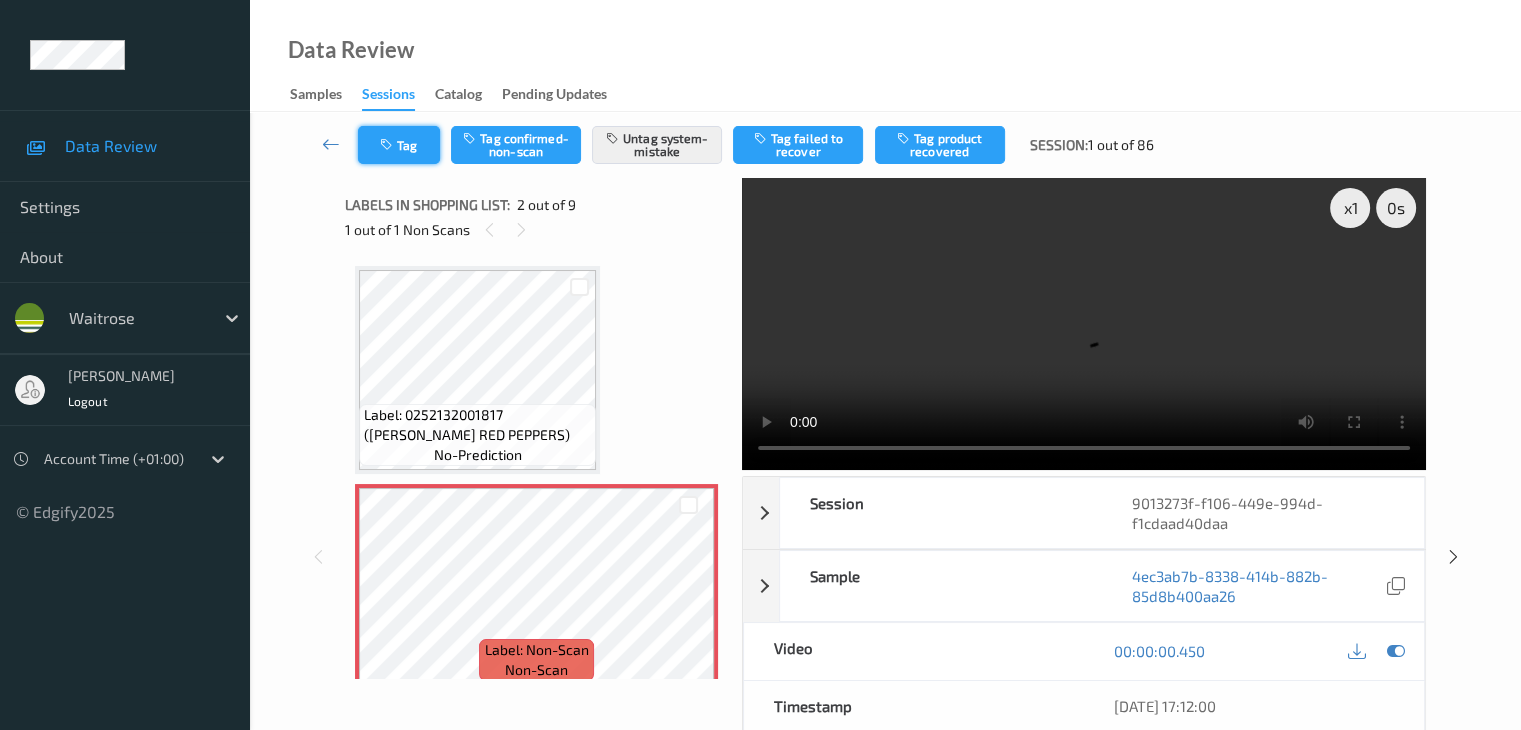 click on "Tag" at bounding box center [399, 145] 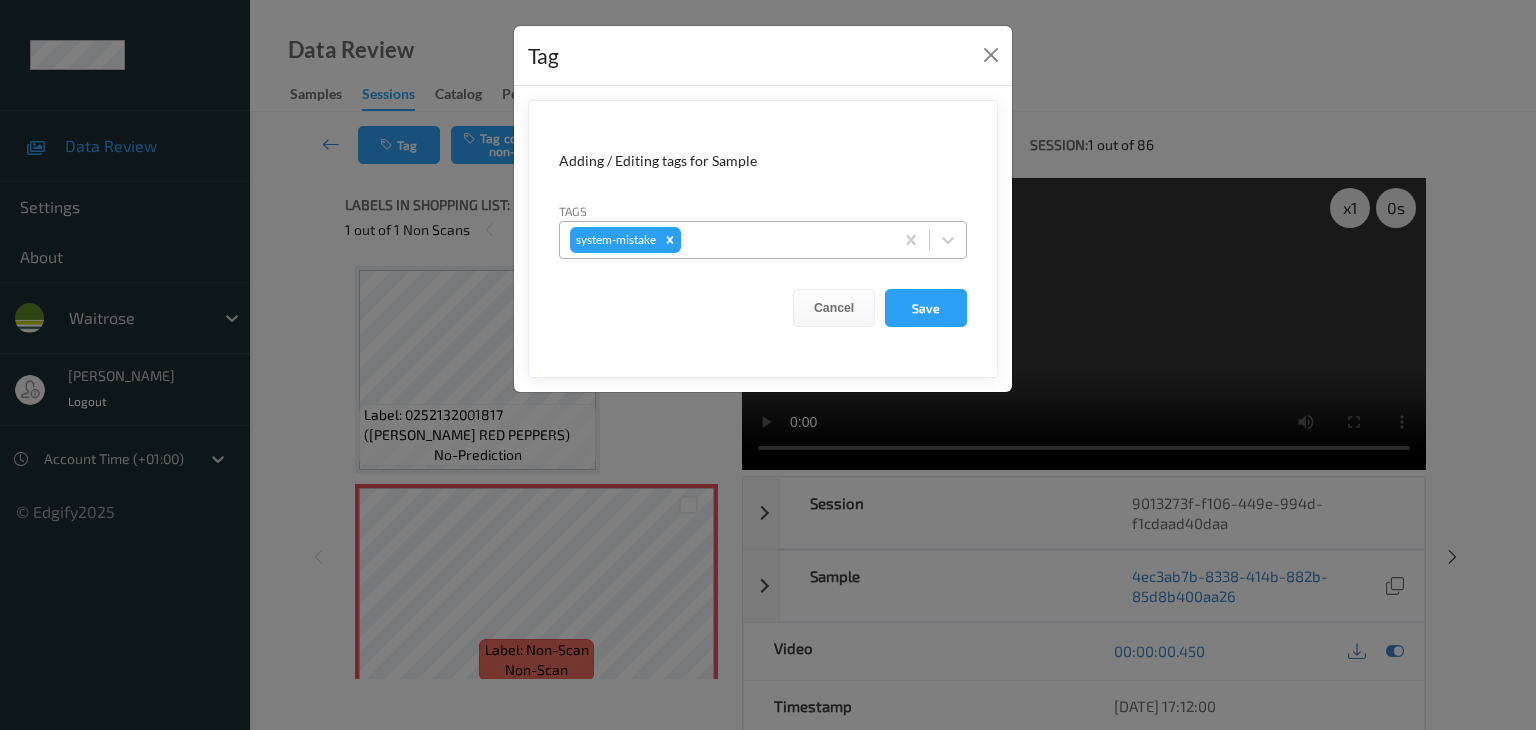 click at bounding box center [784, 240] 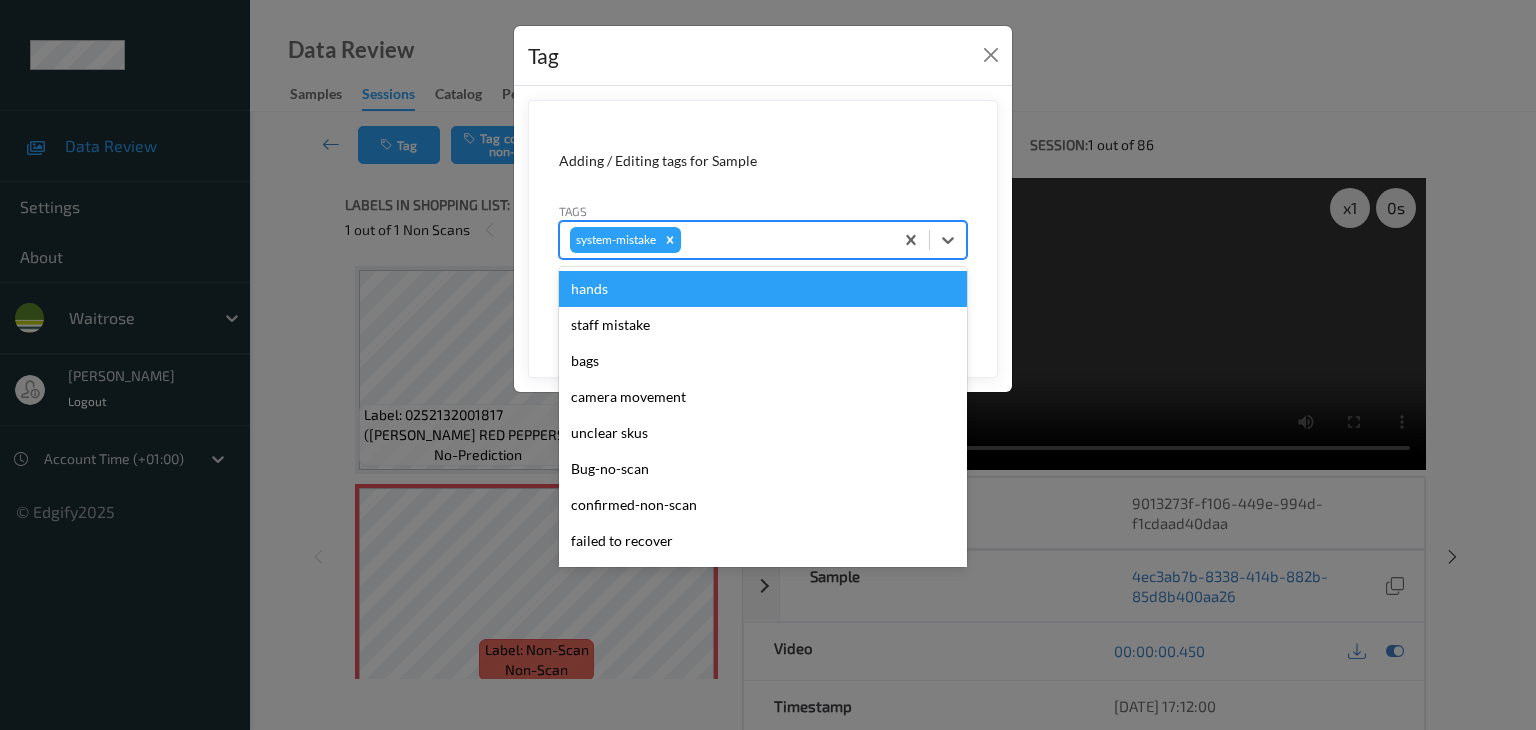 type on "u" 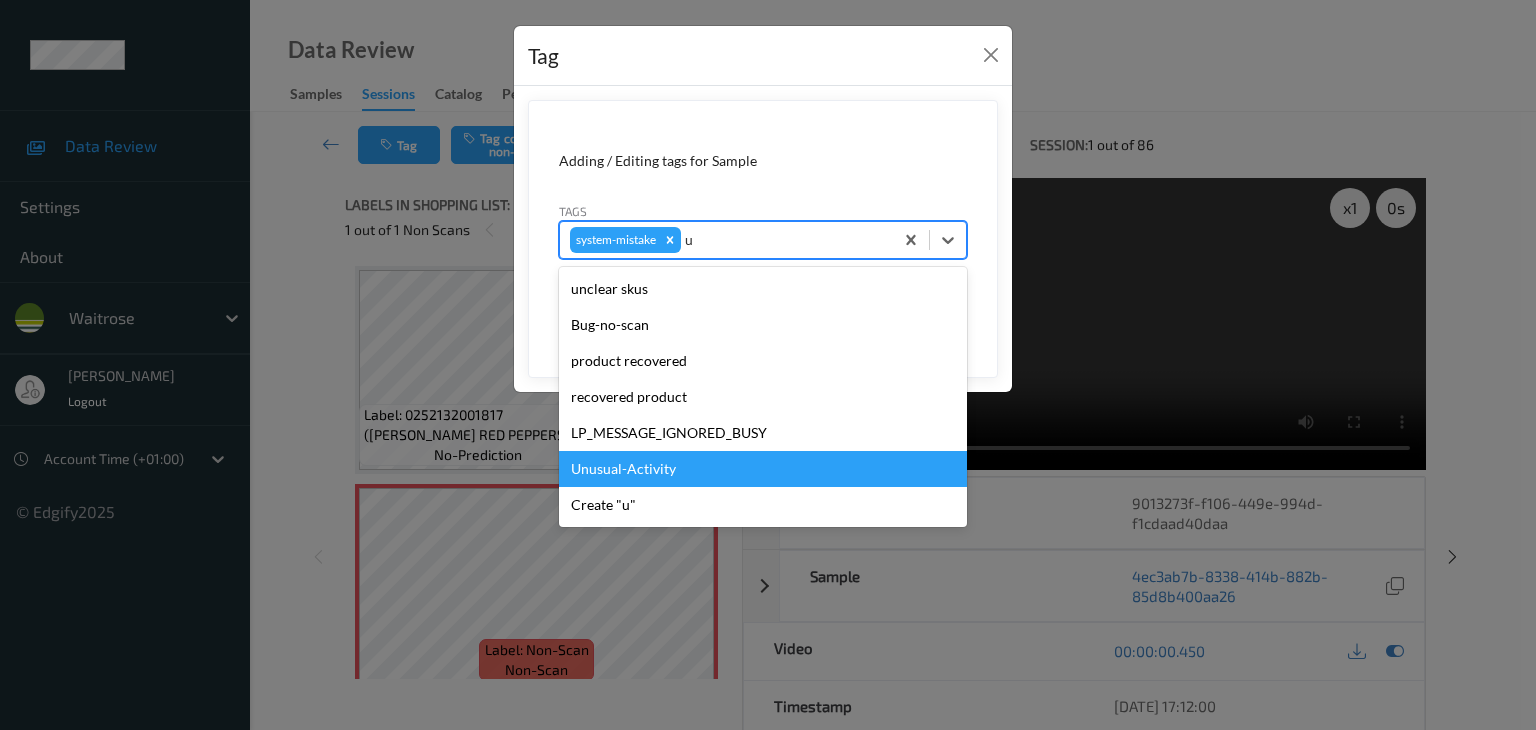 click on "Unusual-Activity" at bounding box center [763, 469] 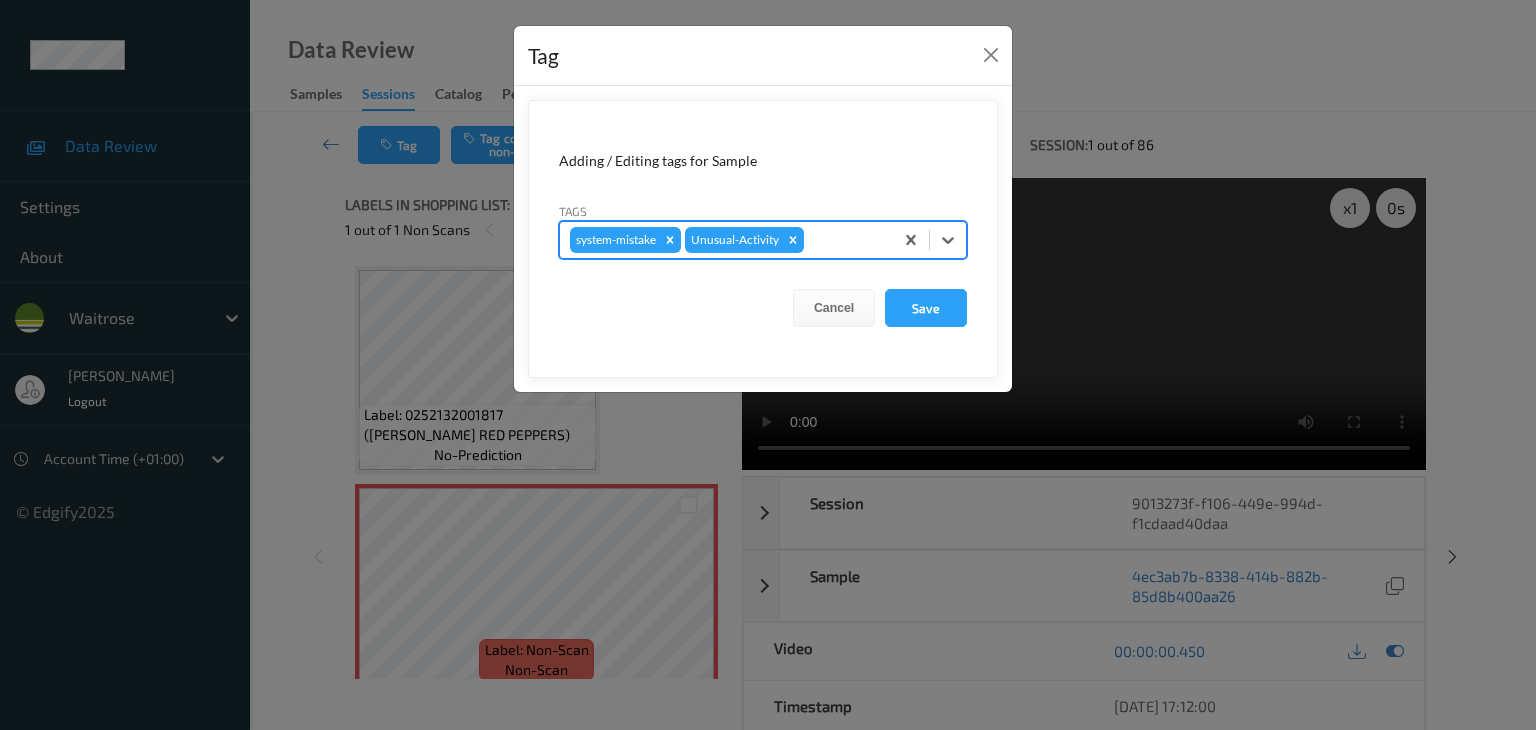 type on "p" 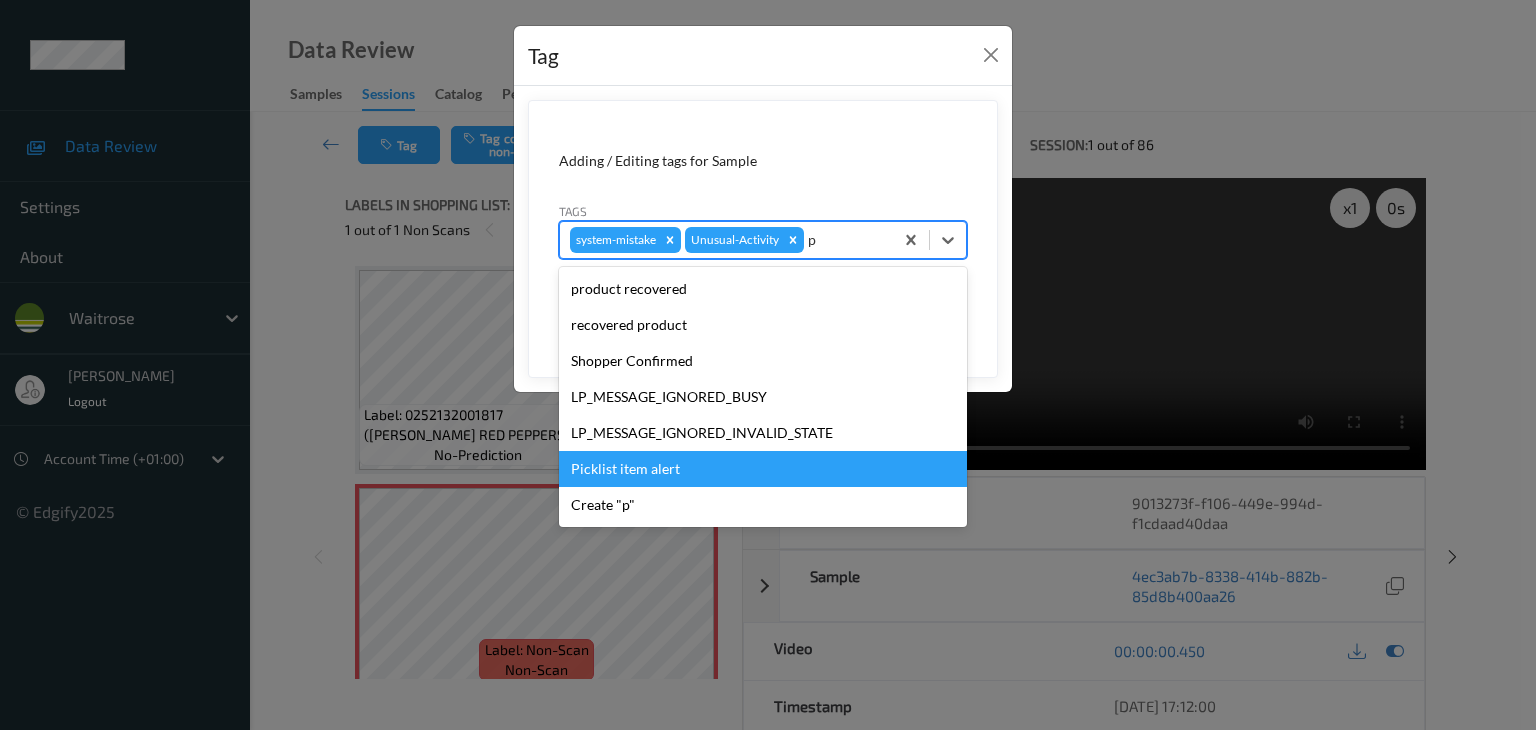 click on "Picklist item alert" at bounding box center [763, 469] 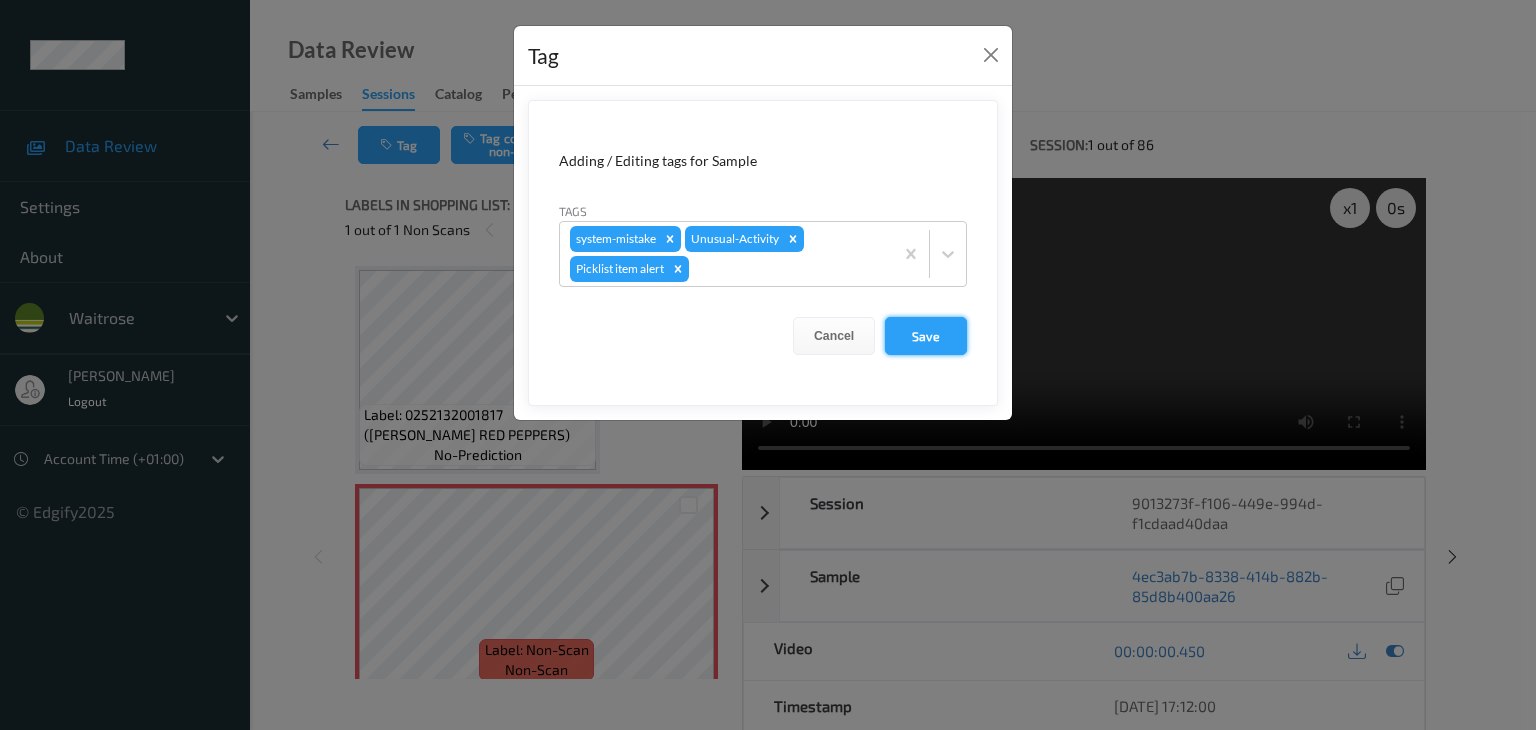 click on "Save" at bounding box center [926, 336] 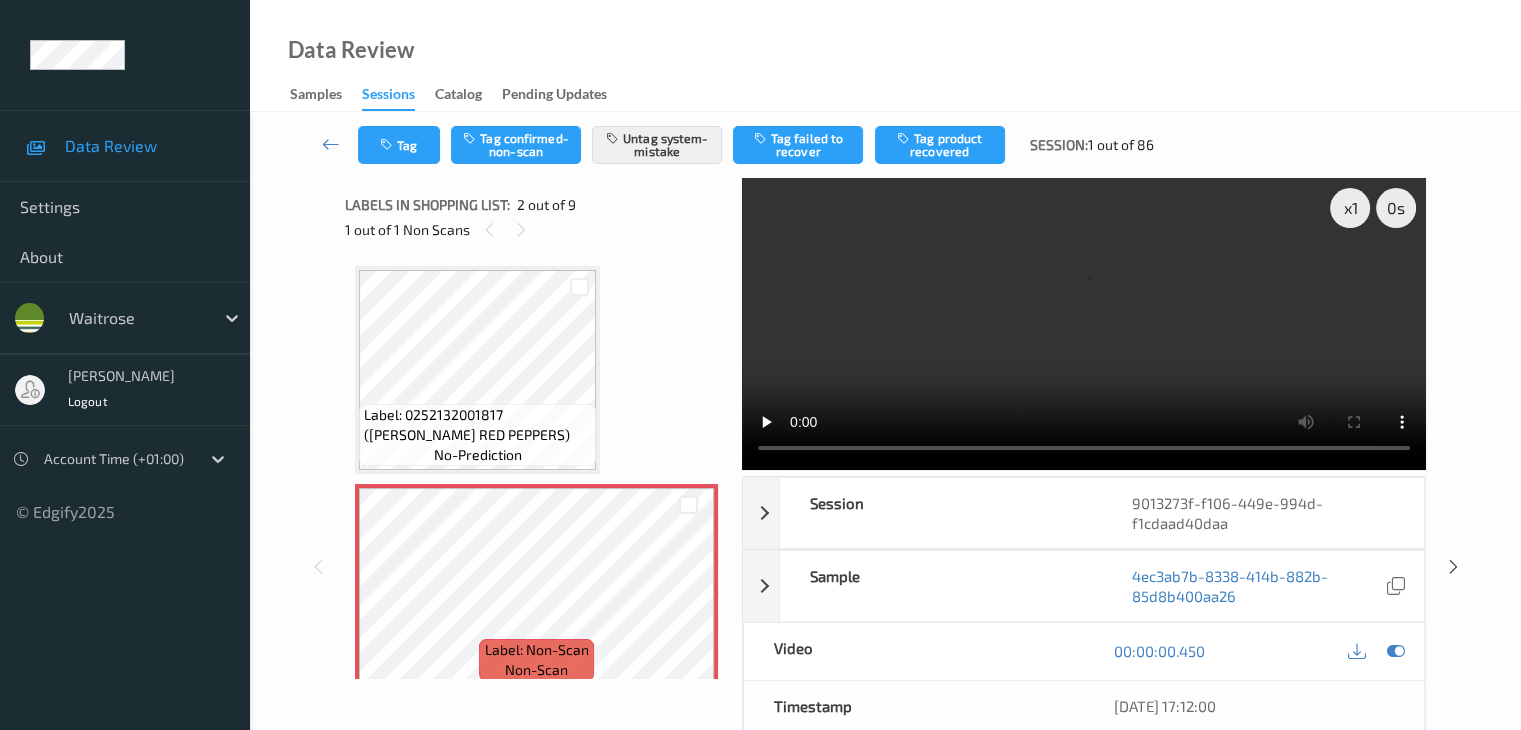 type 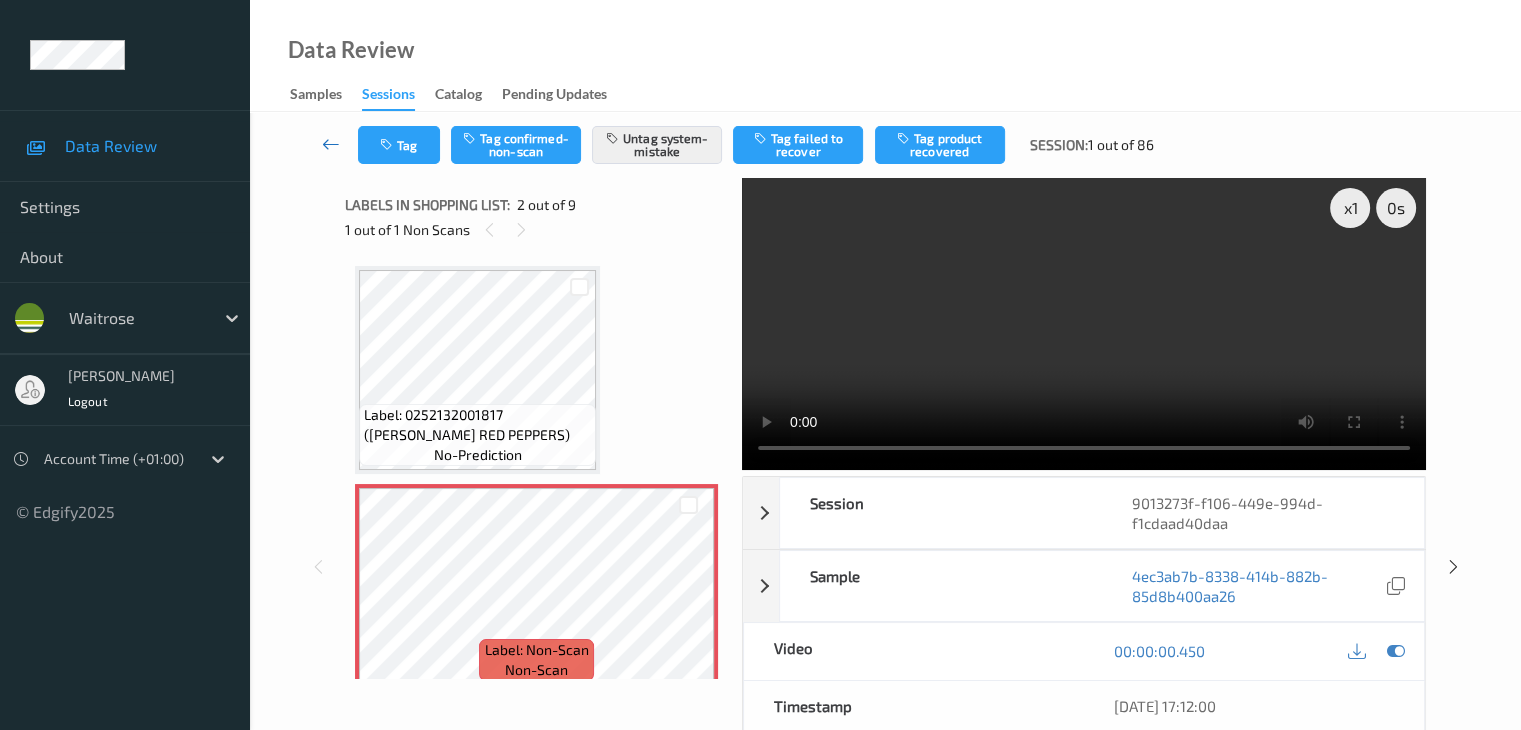 click at bounding box center [331, 144] 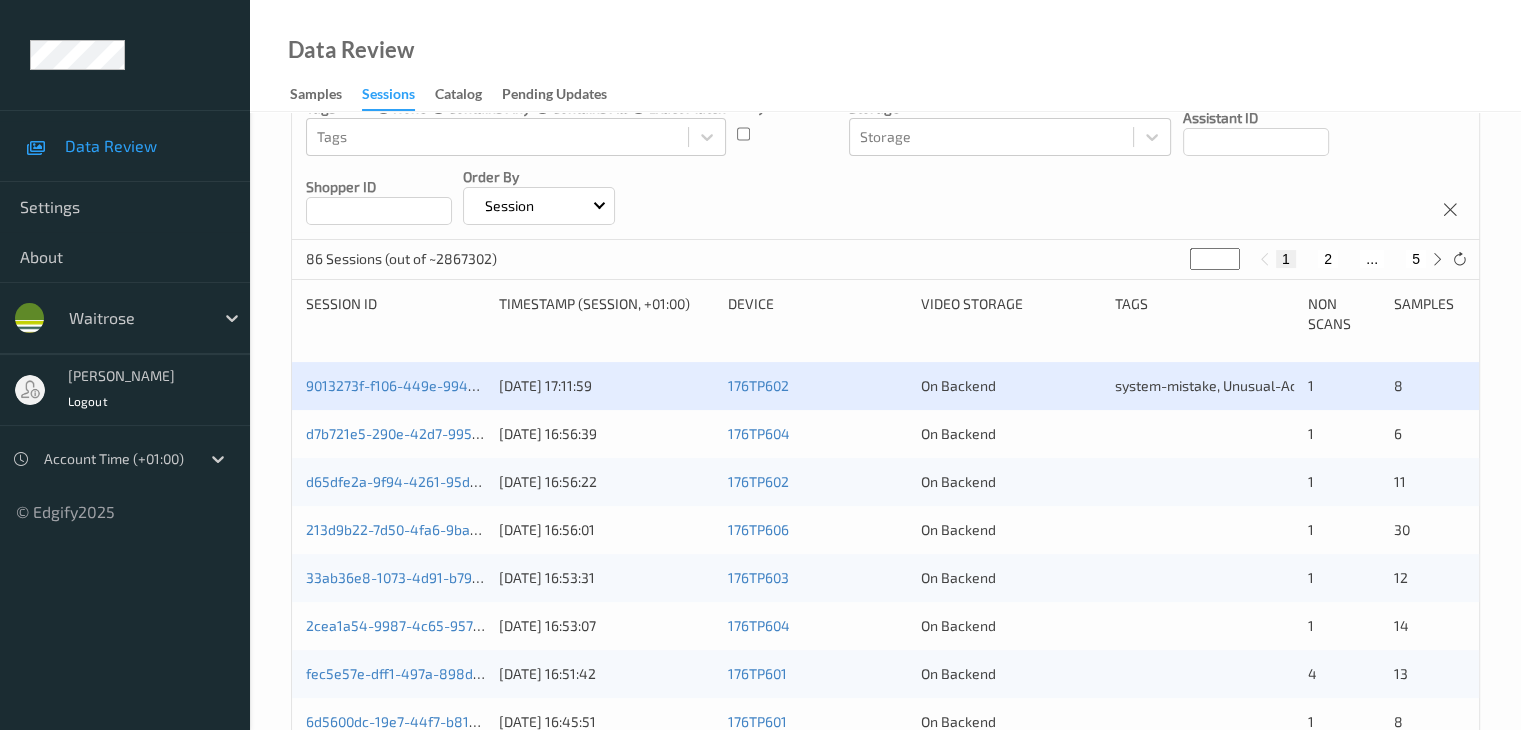 scroll, scrollTop: 300, scrollLeft: 0, axis: vertical 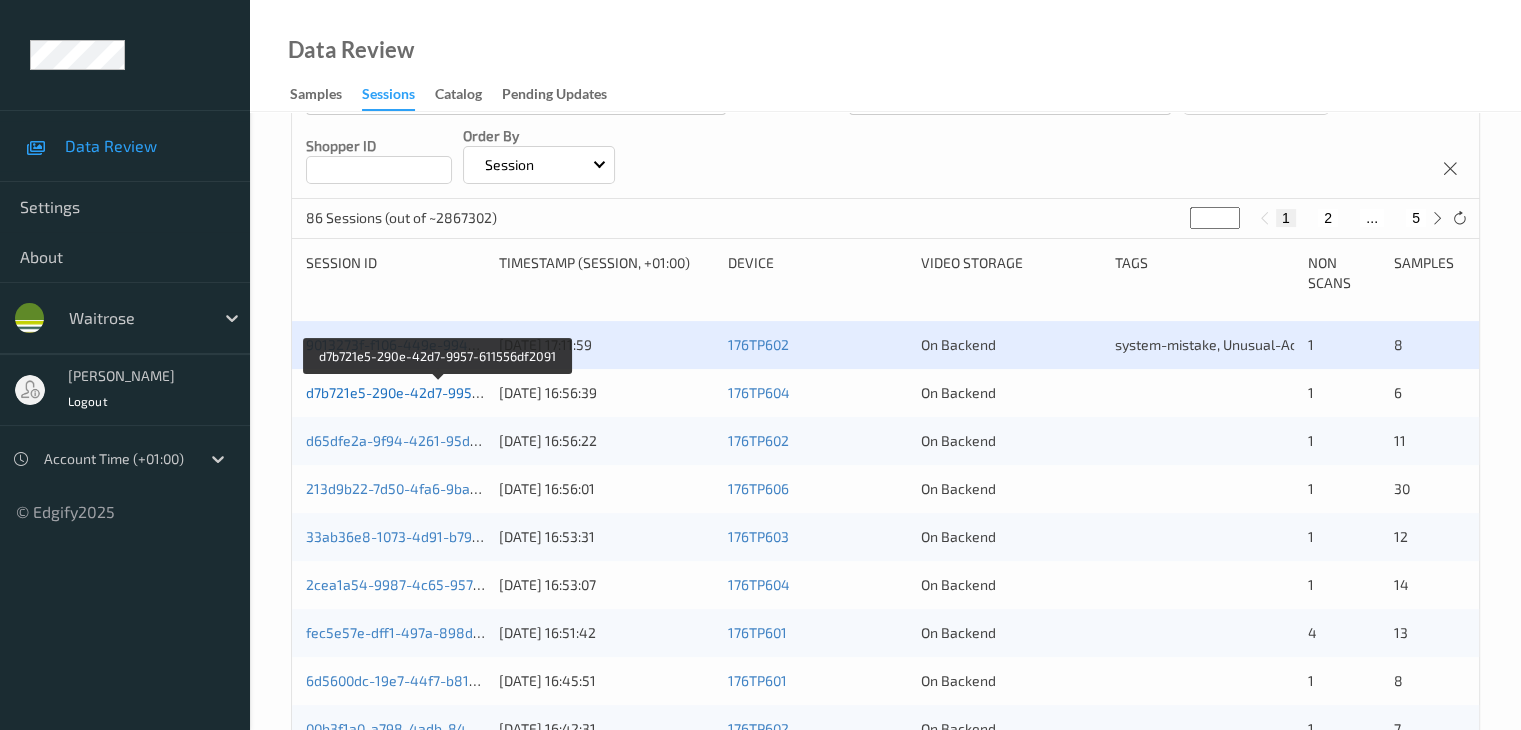 click on "d7b721e5-290e-42d7-9957-611556df2091" at bounding box center [439, 392] 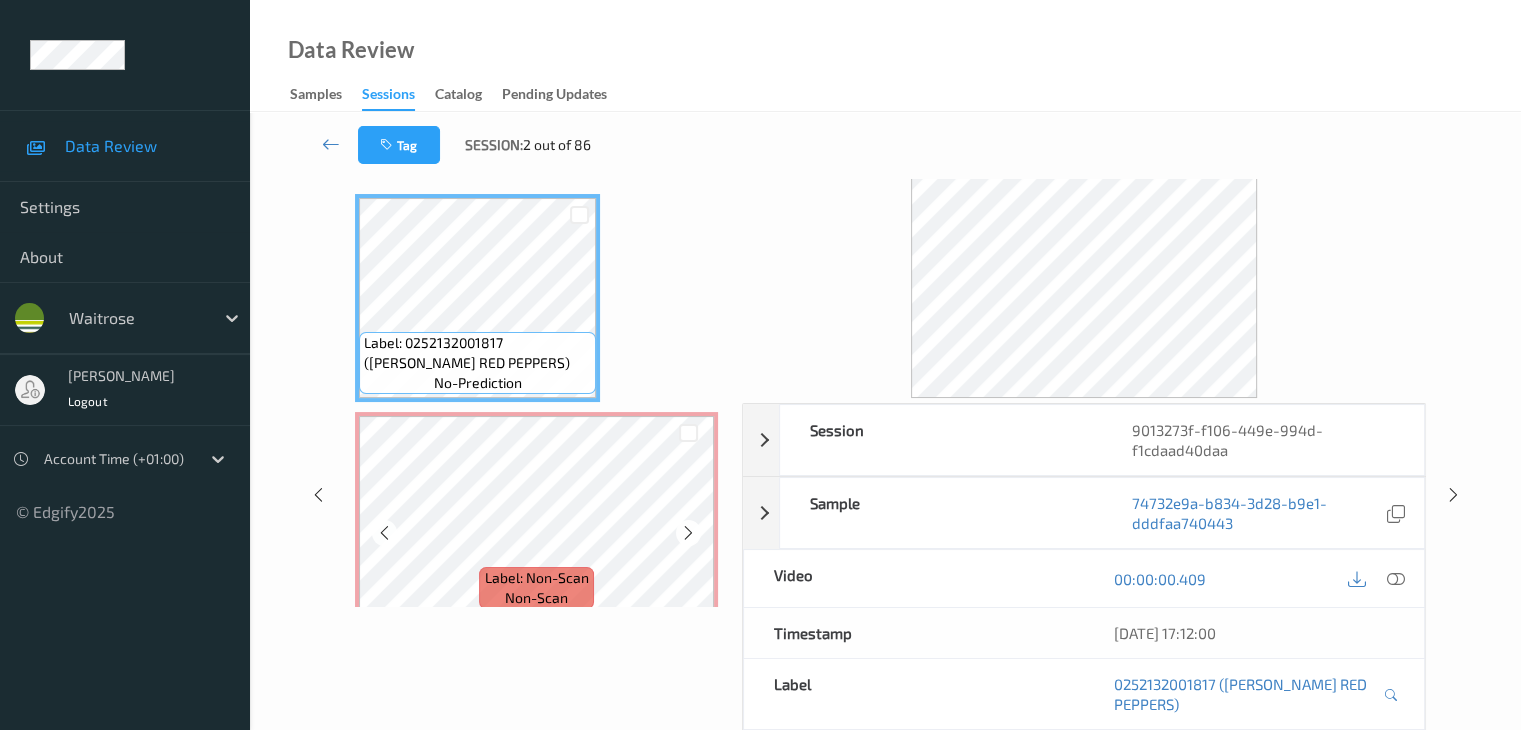 scroll, scrollTop: 0, scrollLeft: 0, axis: both 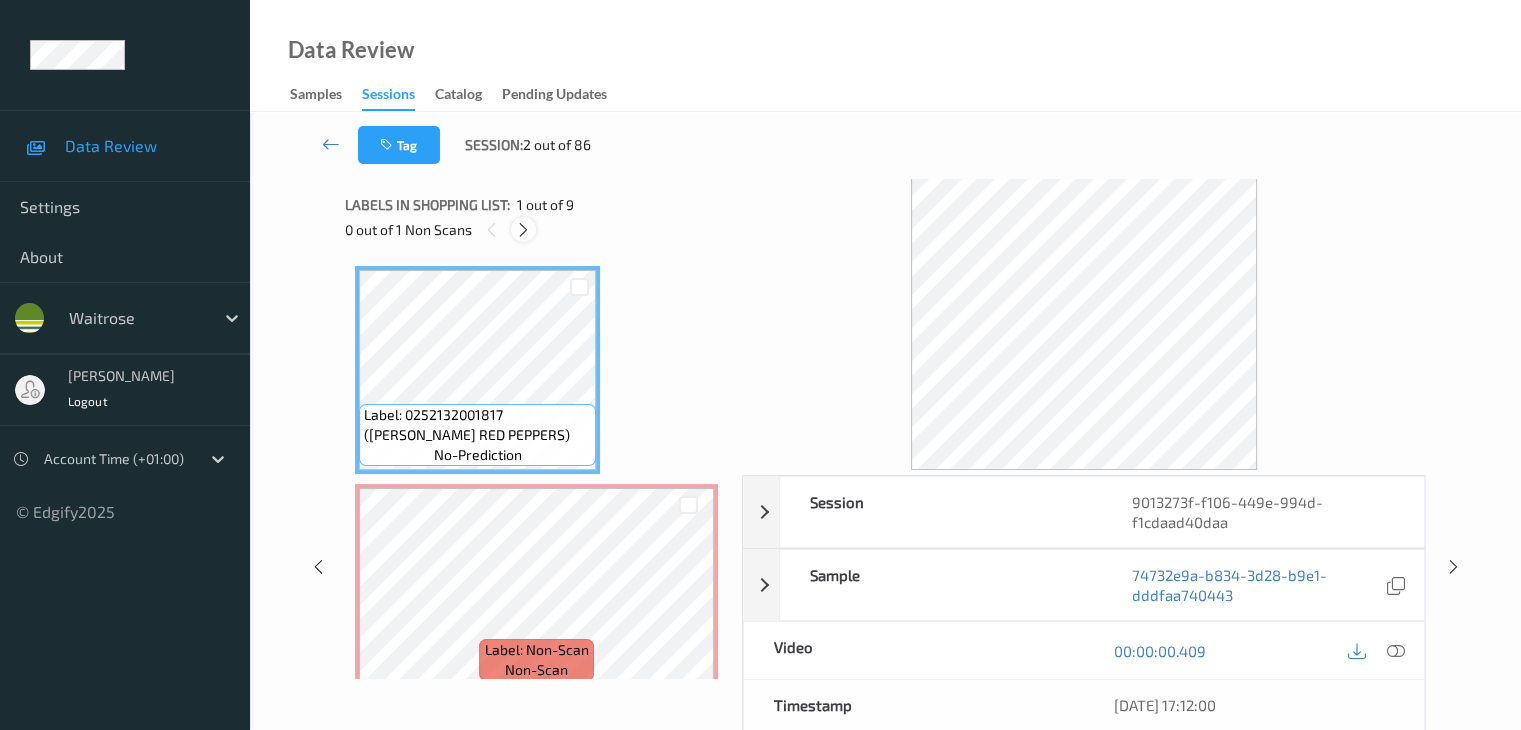 click at bounding box center (523, 230) 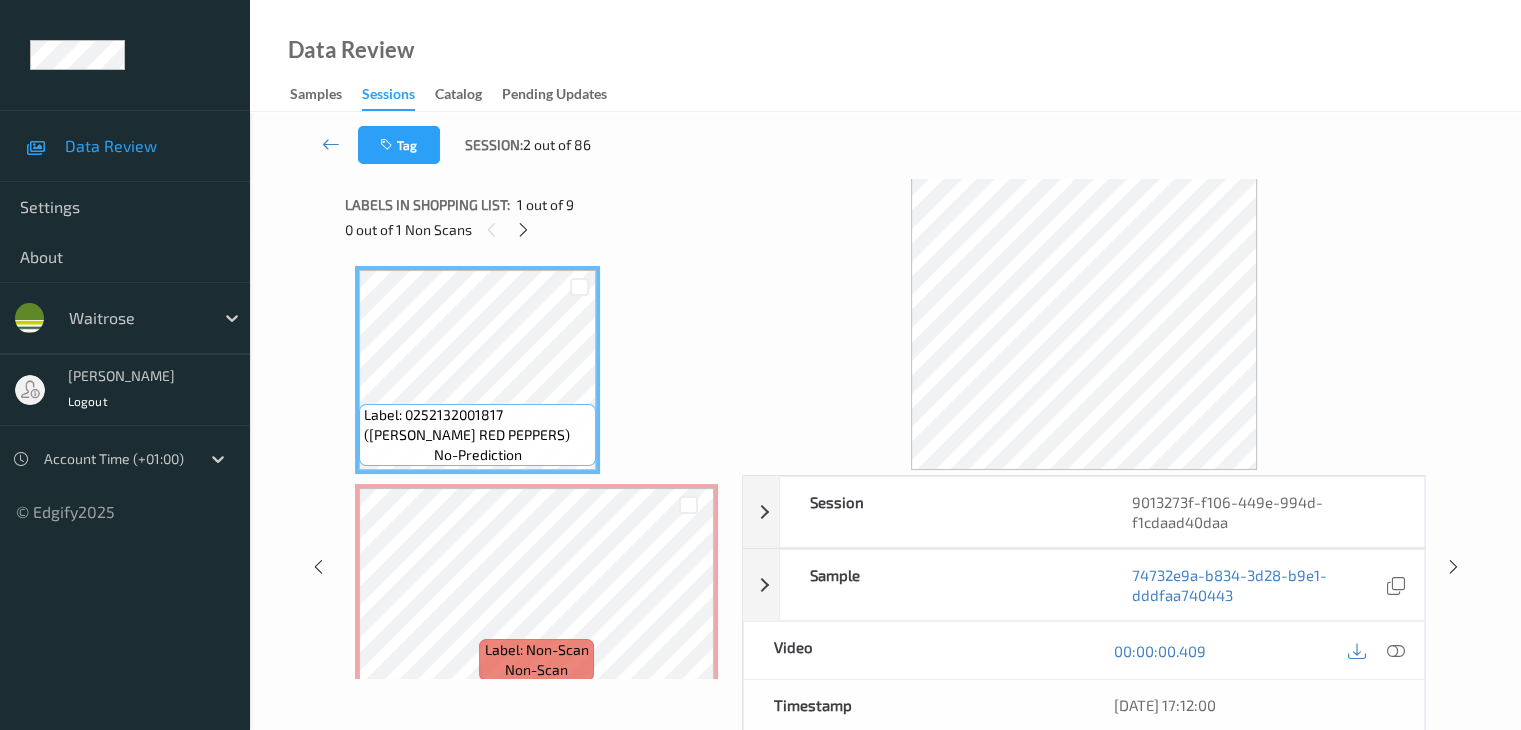 scroll, scrollTop: 10, scrollLeft: 0, axis: vertical 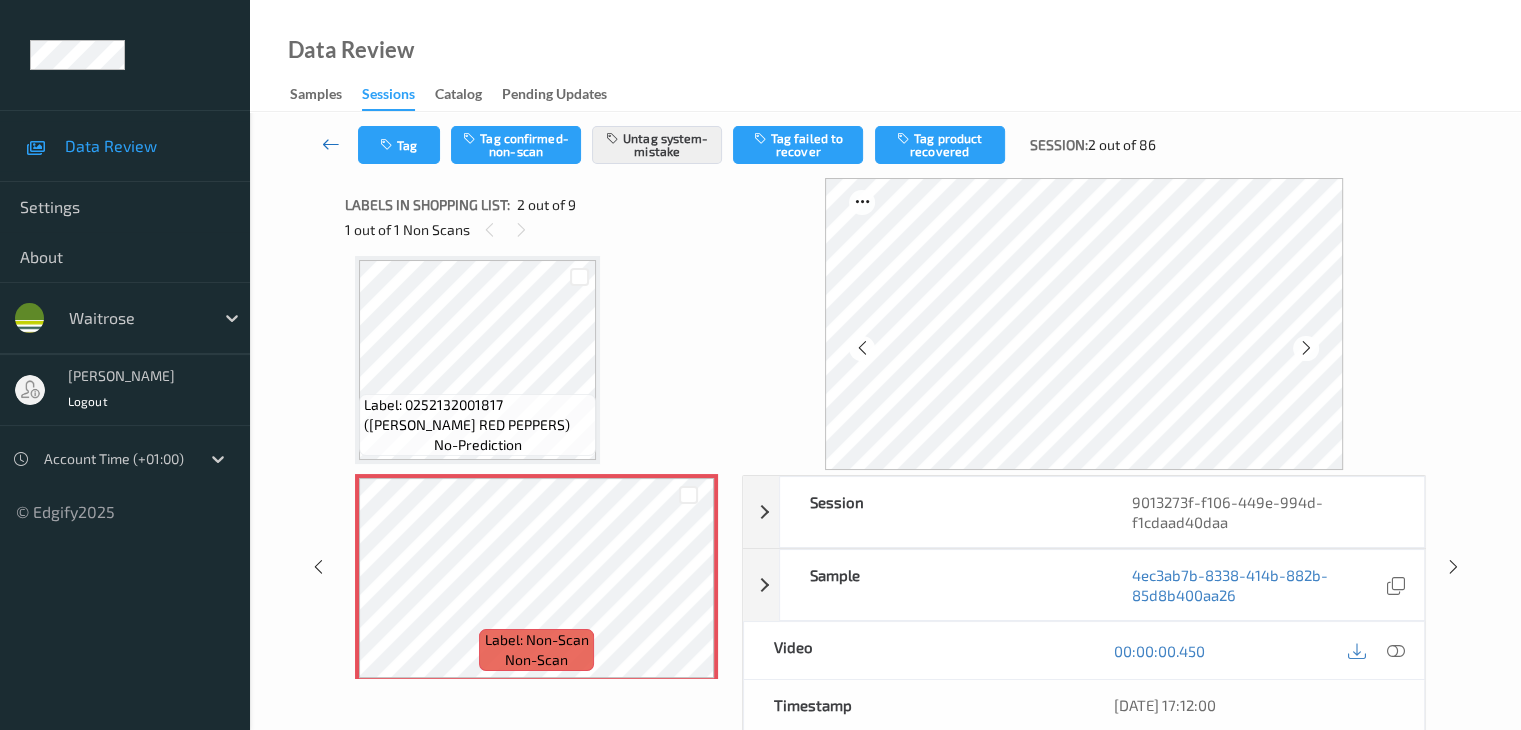 click at bounding box center [331, 144] 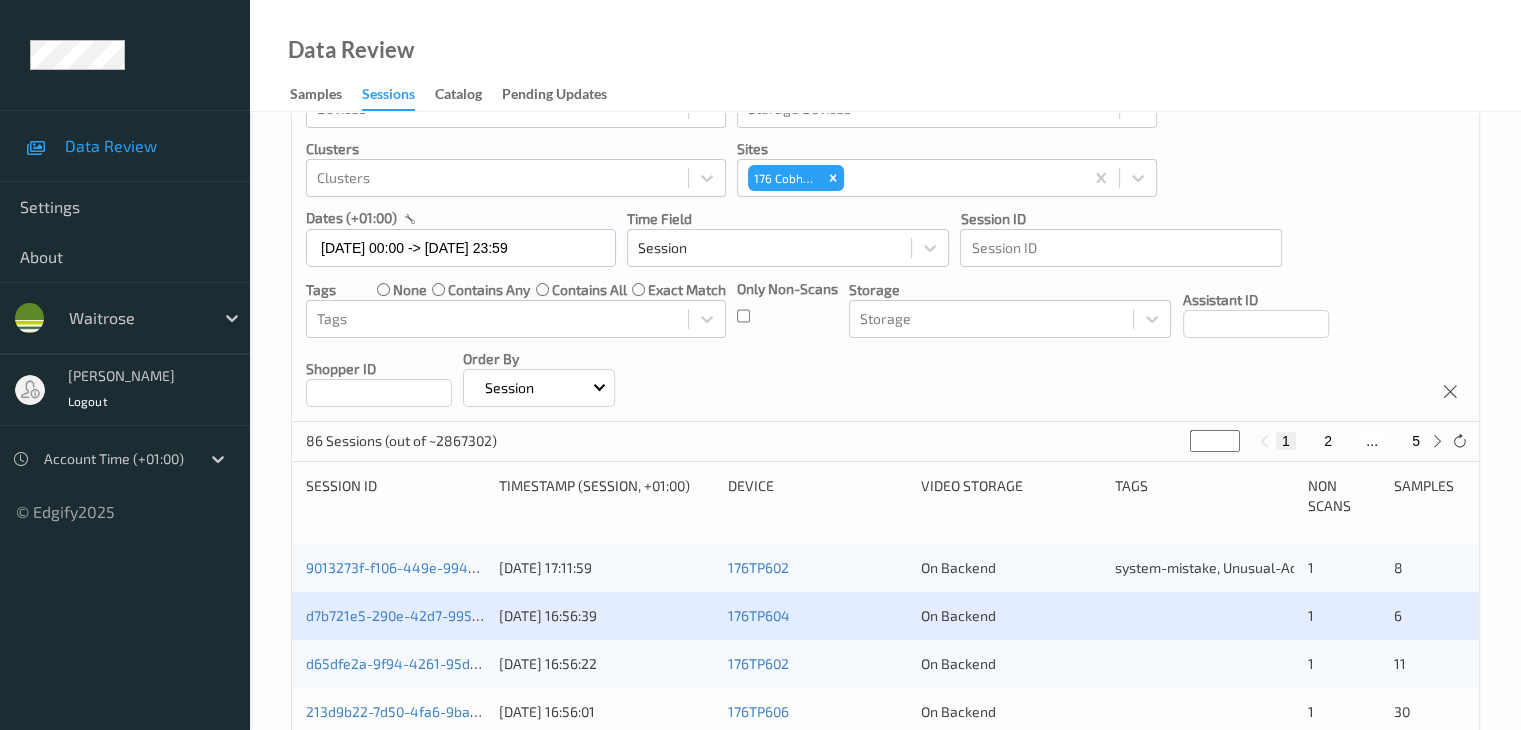 scroll, scrollTop: 200, scrollLeft: 0, axis: vertical 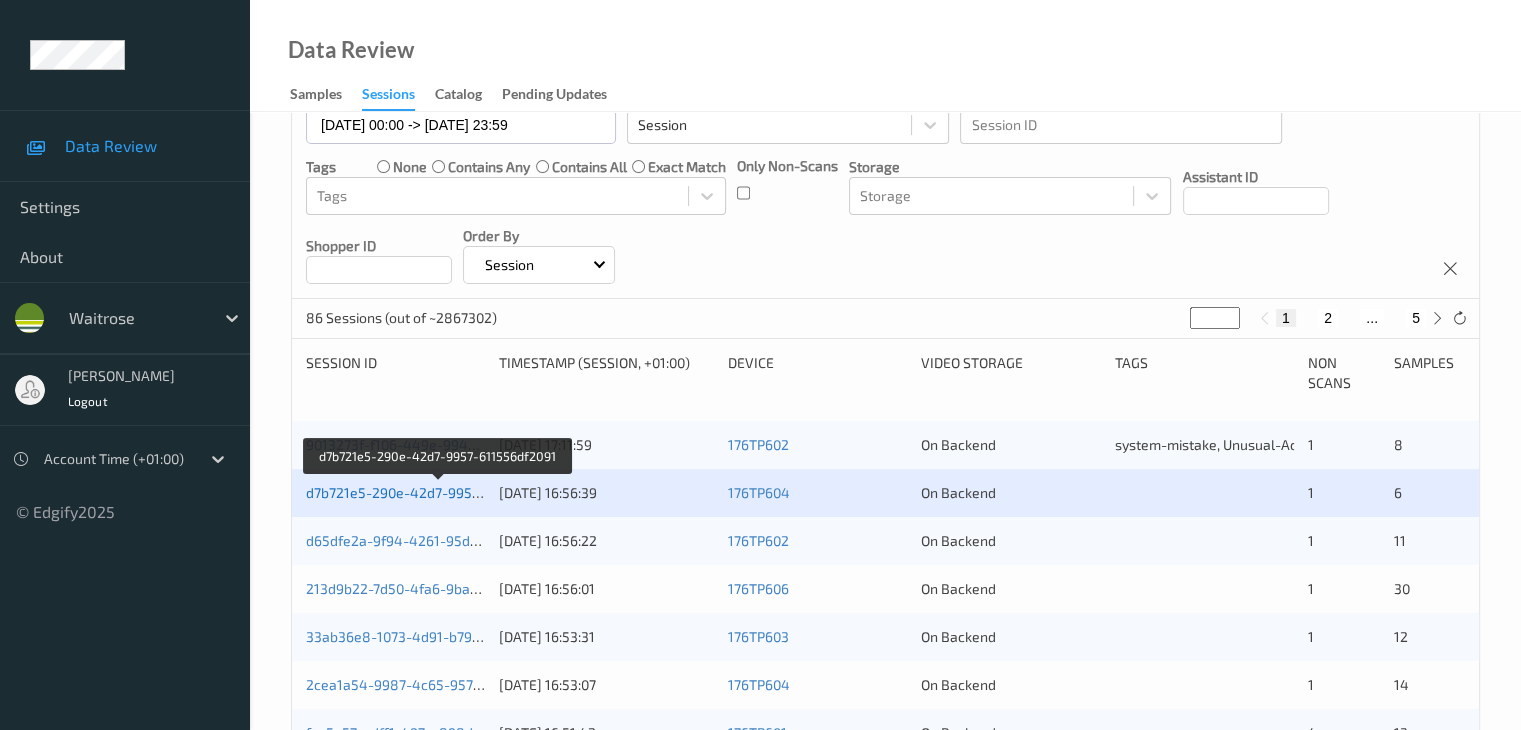click on "d7b721e5-290e-42d7-9957-611556df2091" at bounding box center (439, 492) 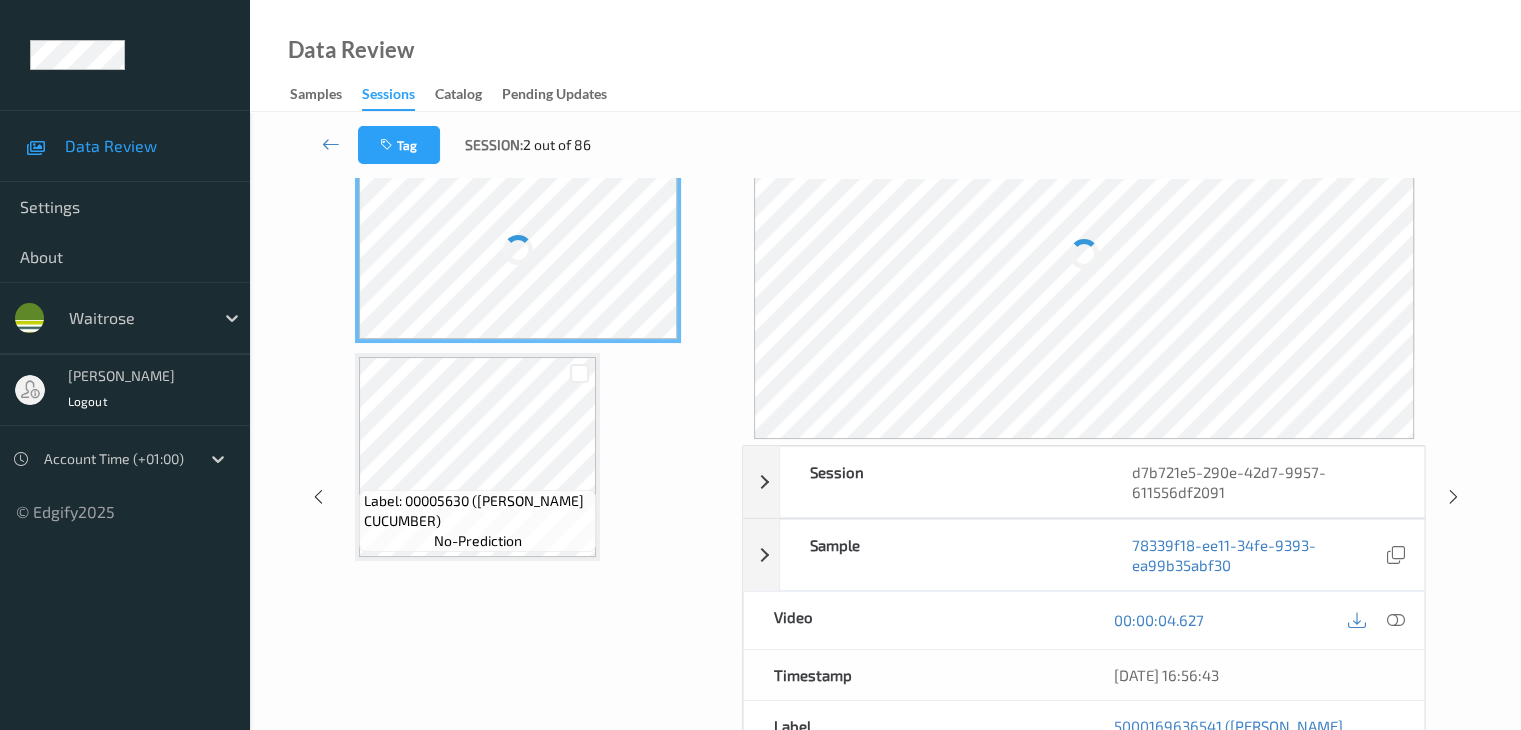 scroll, scrollTop: 0, scrollLeft: 0, axis: both 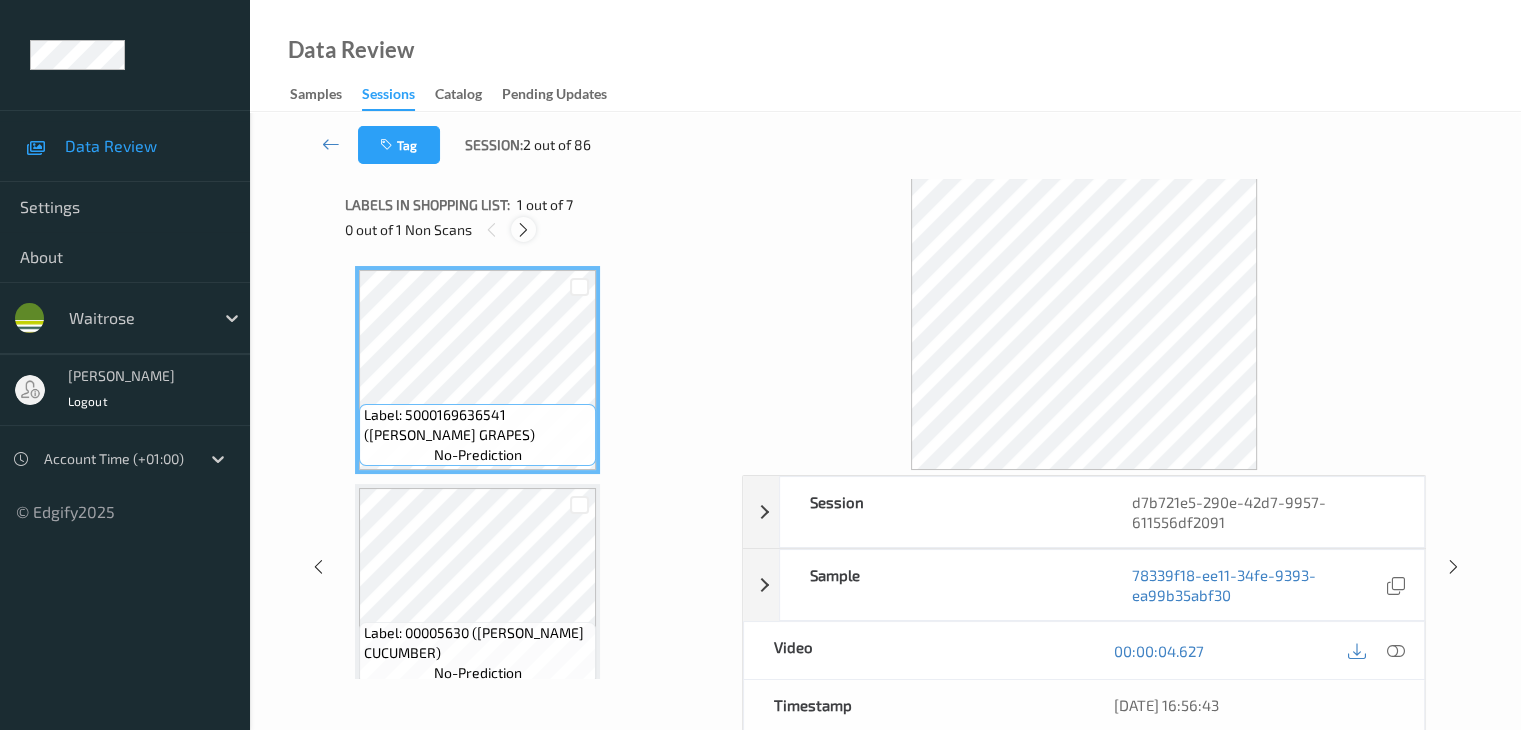click at bounding box center [523, 230] 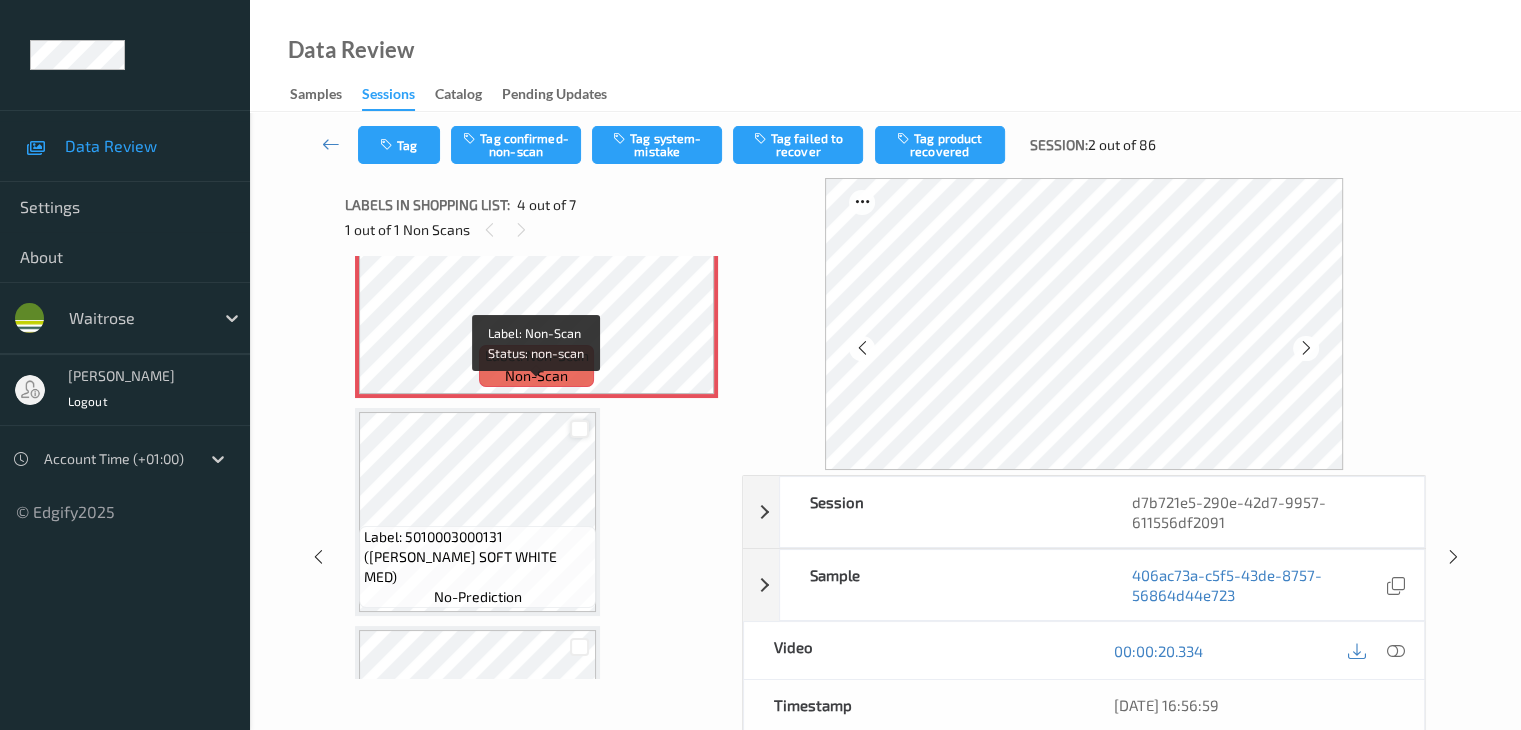 scroll, scrollTop: 746, scrollLeft: 0, axis: vertical 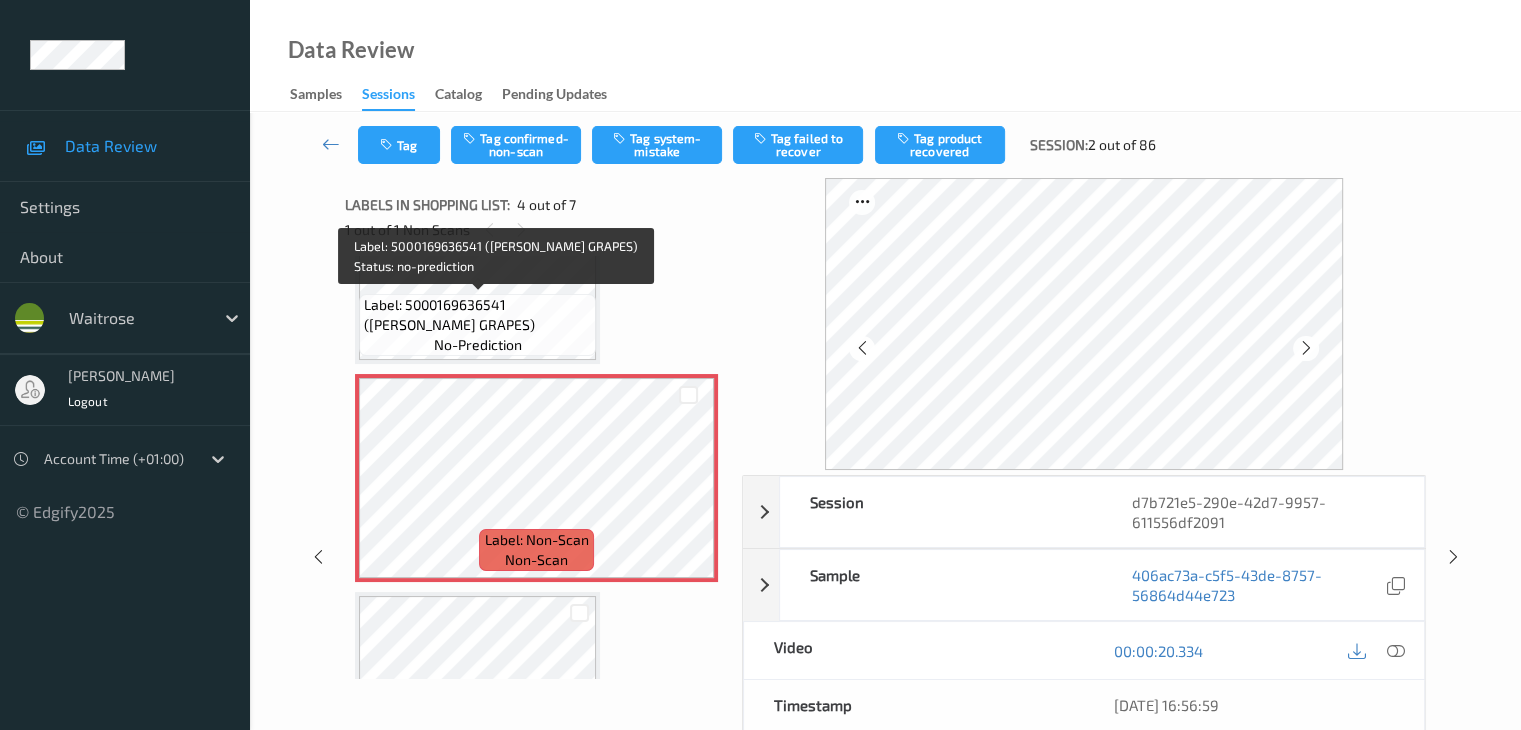 click on "Label: 5000169636541 ([PERSON_NAME] GRAPES) no-prediction" at bounding box center (477, 325) 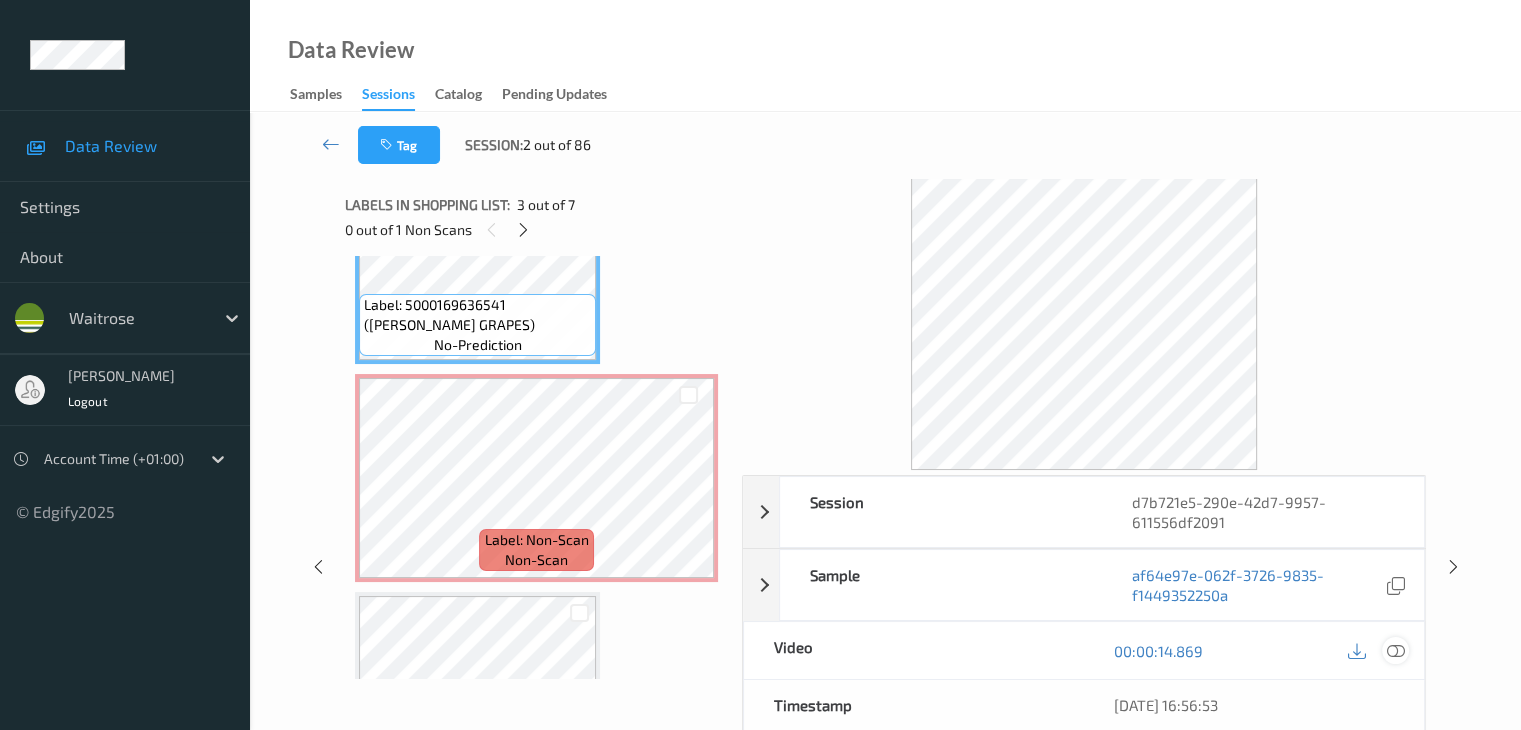 click at bounding box center (1395, 651) 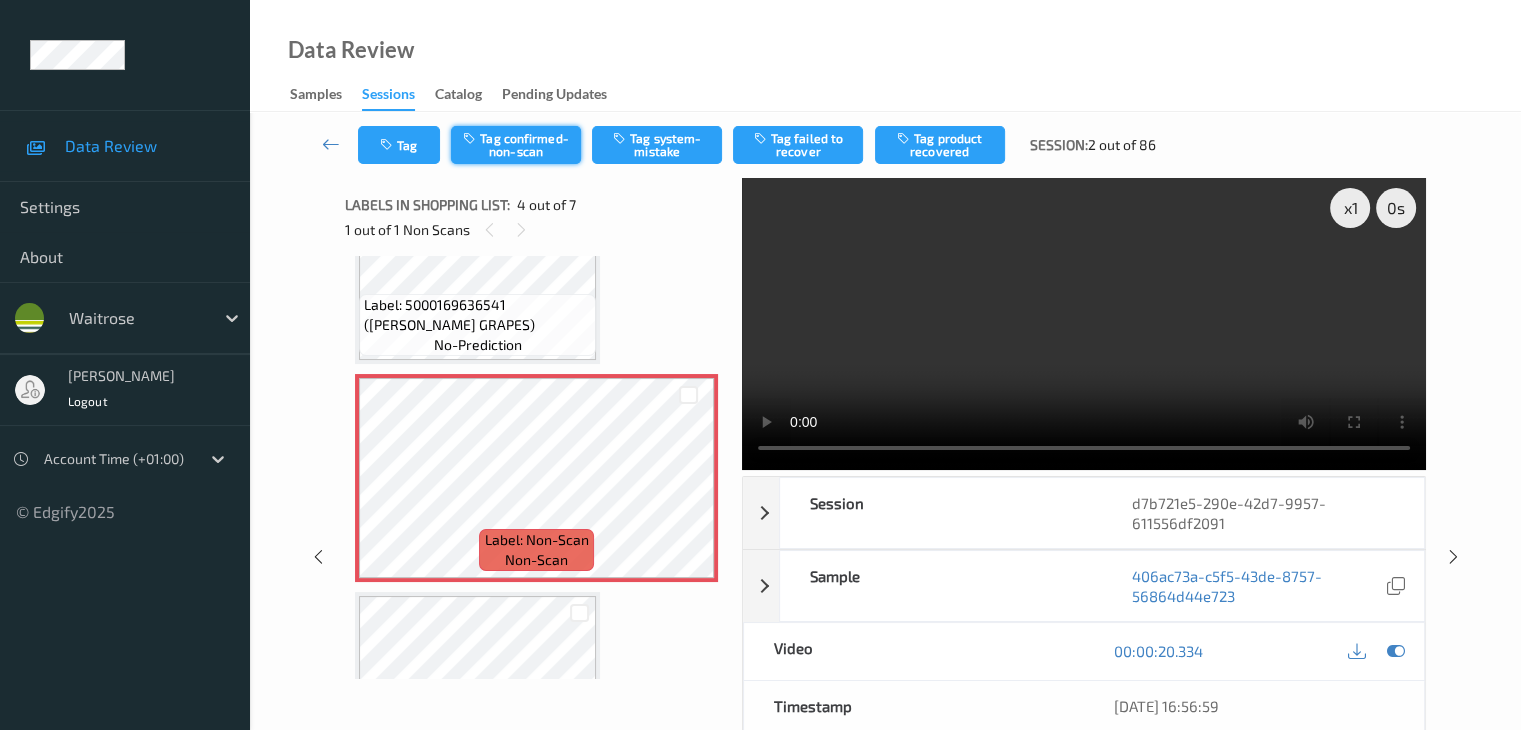 click on "Tag   confirmed-non-scan" at bounding box center [516, 145] 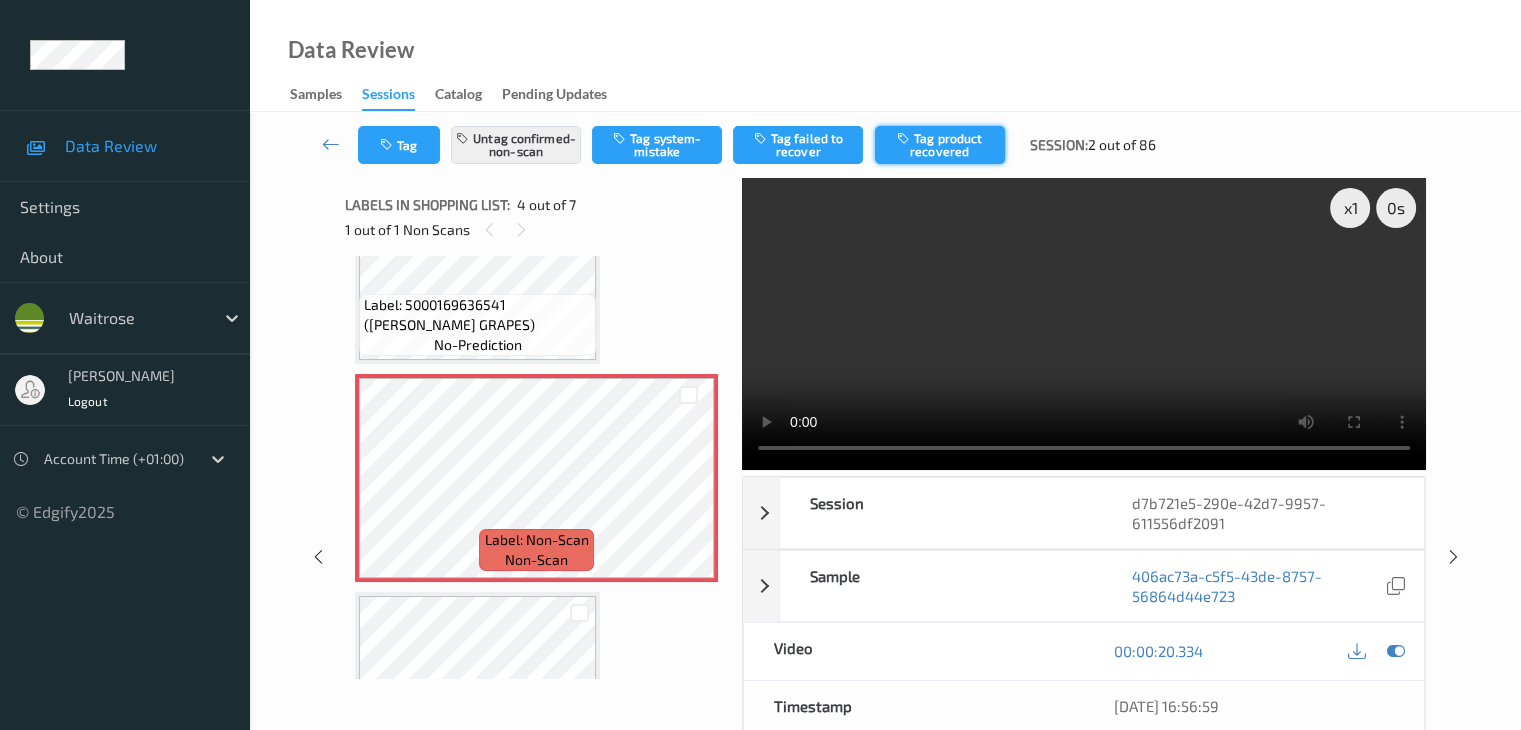 click on "Tag   product recovered" at bounding box center (940, 145) 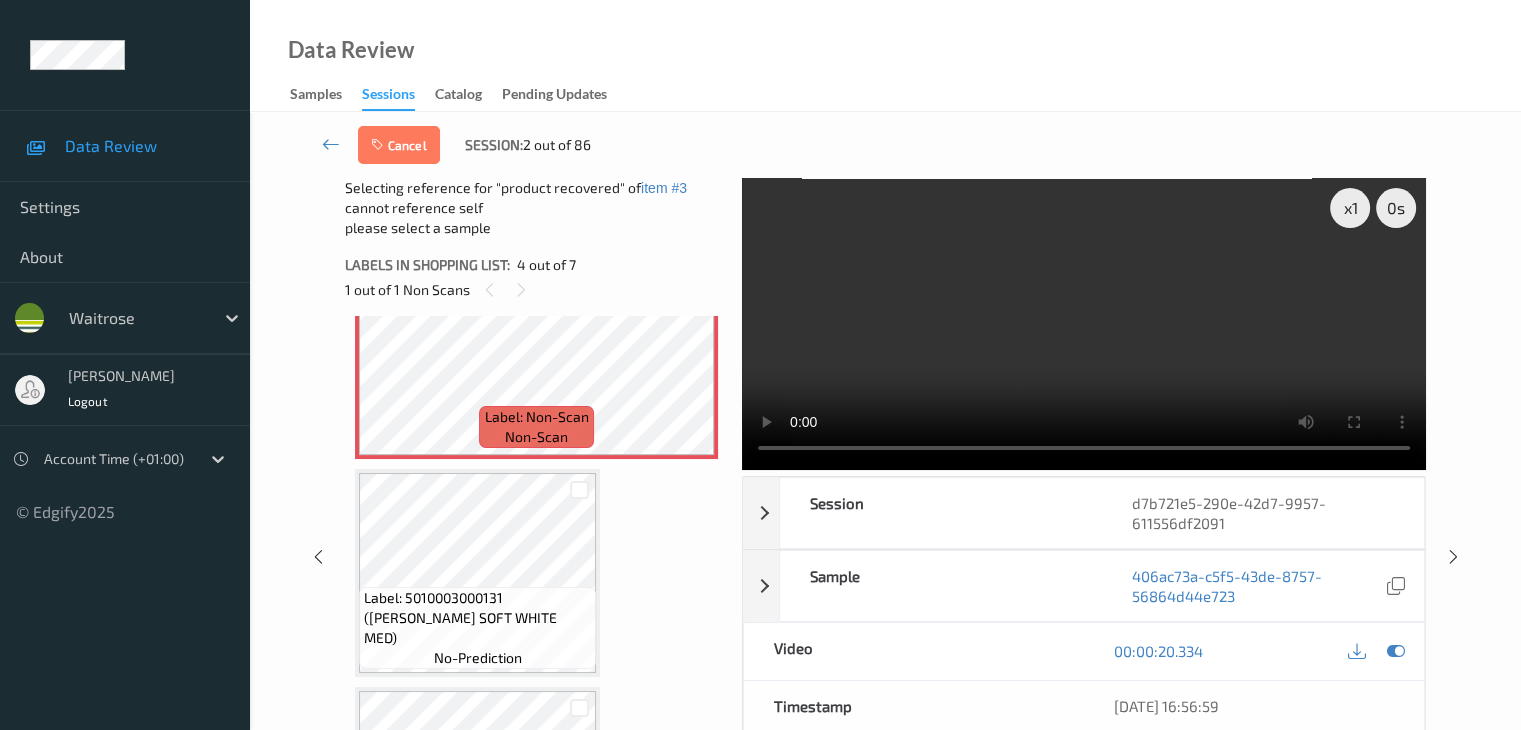 scroll, scrollTop: 746, scrollLeft: 0, axis: vertical 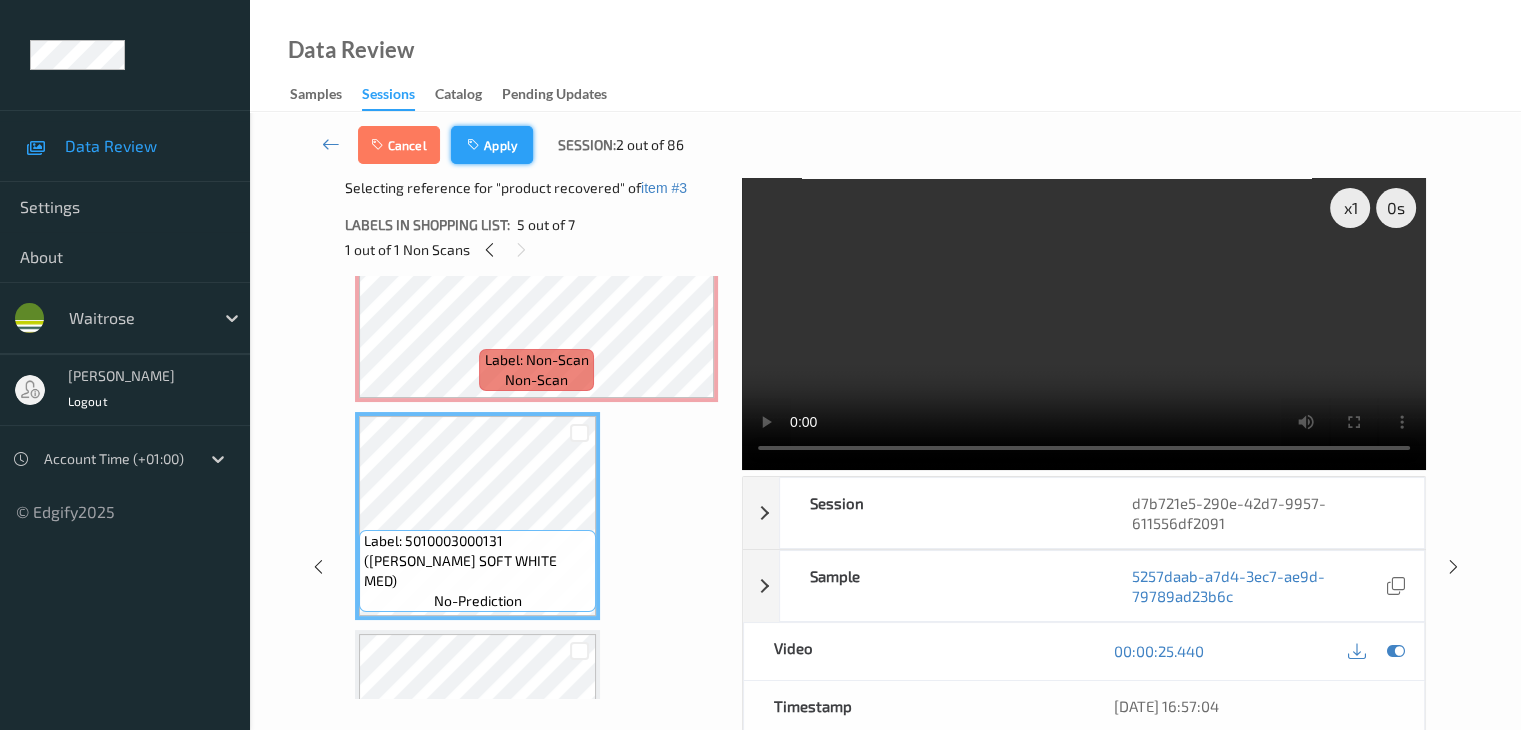 click on "Apply" at bounding box center (492, 145) 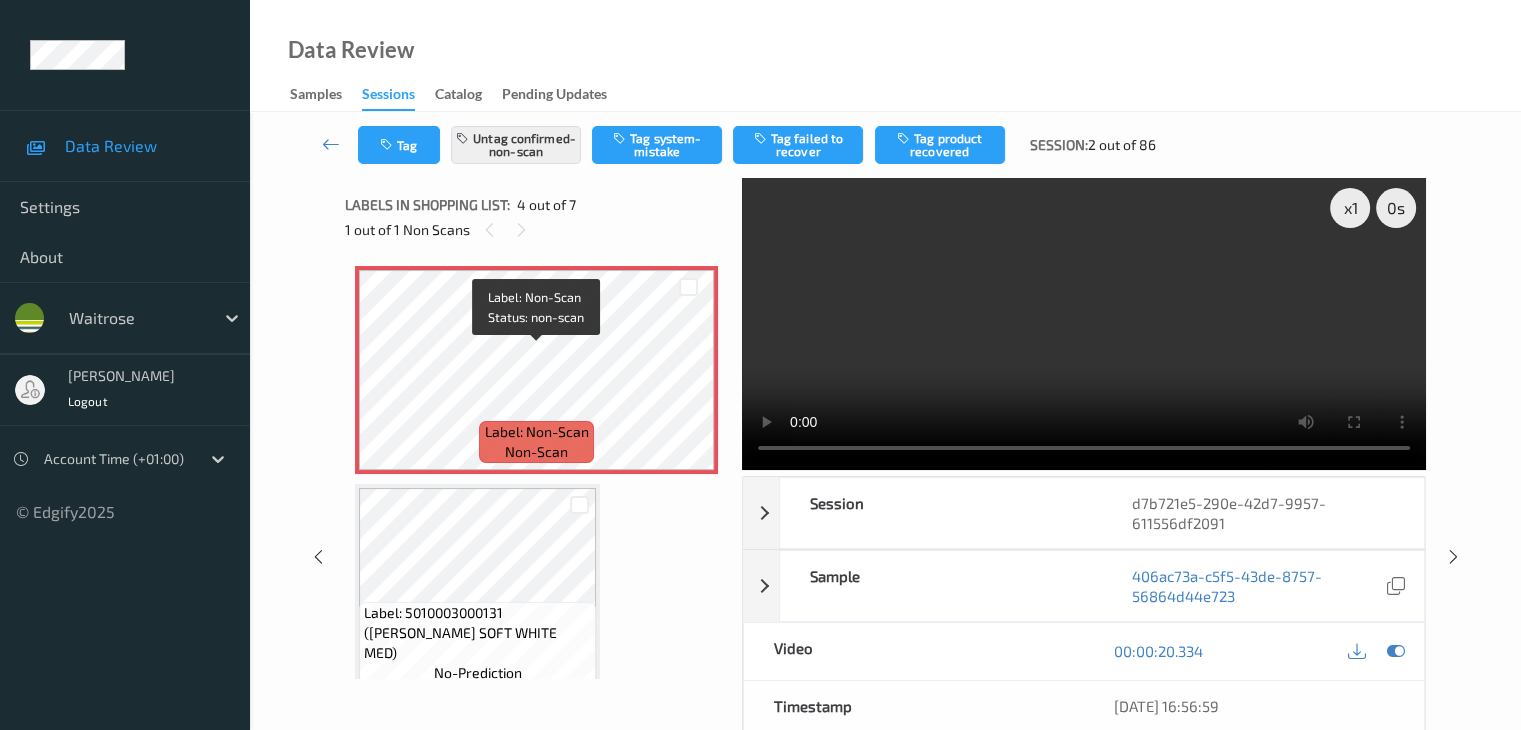 scroll, scrollTop: 746, scrollLeft: 0, axis: vertical 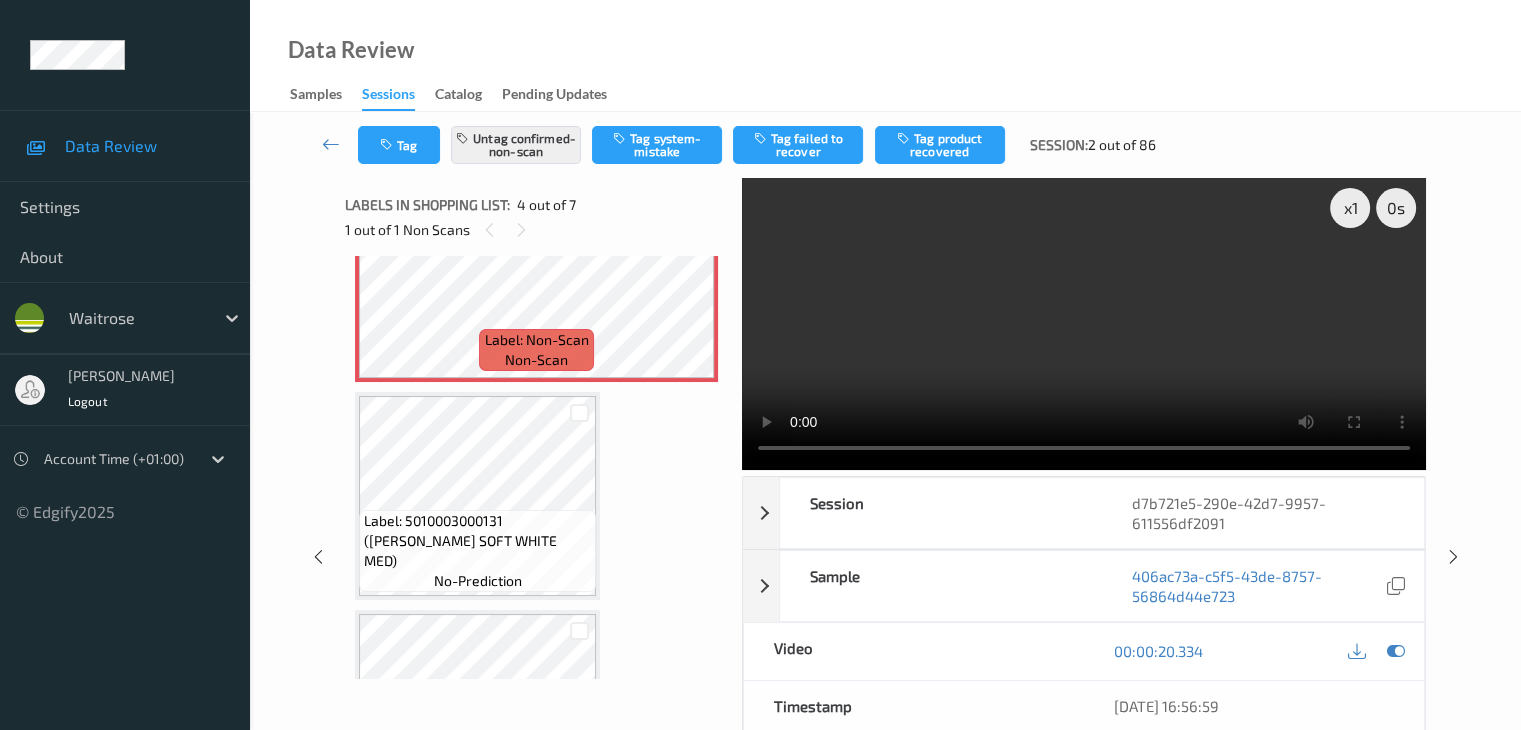 click at bounding box center (579, 412) 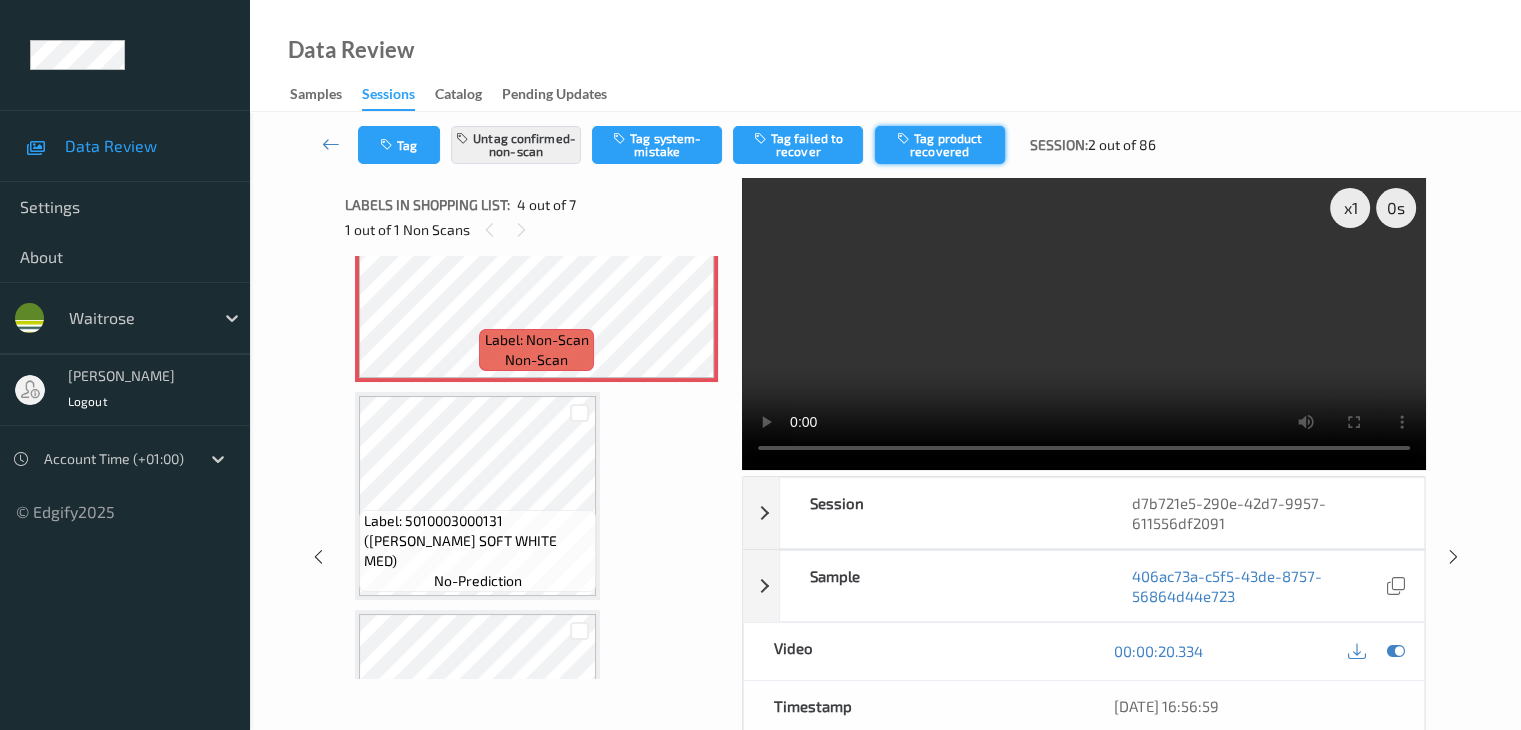 click on "Tag   product recovered" at bounding box center [940, 145] 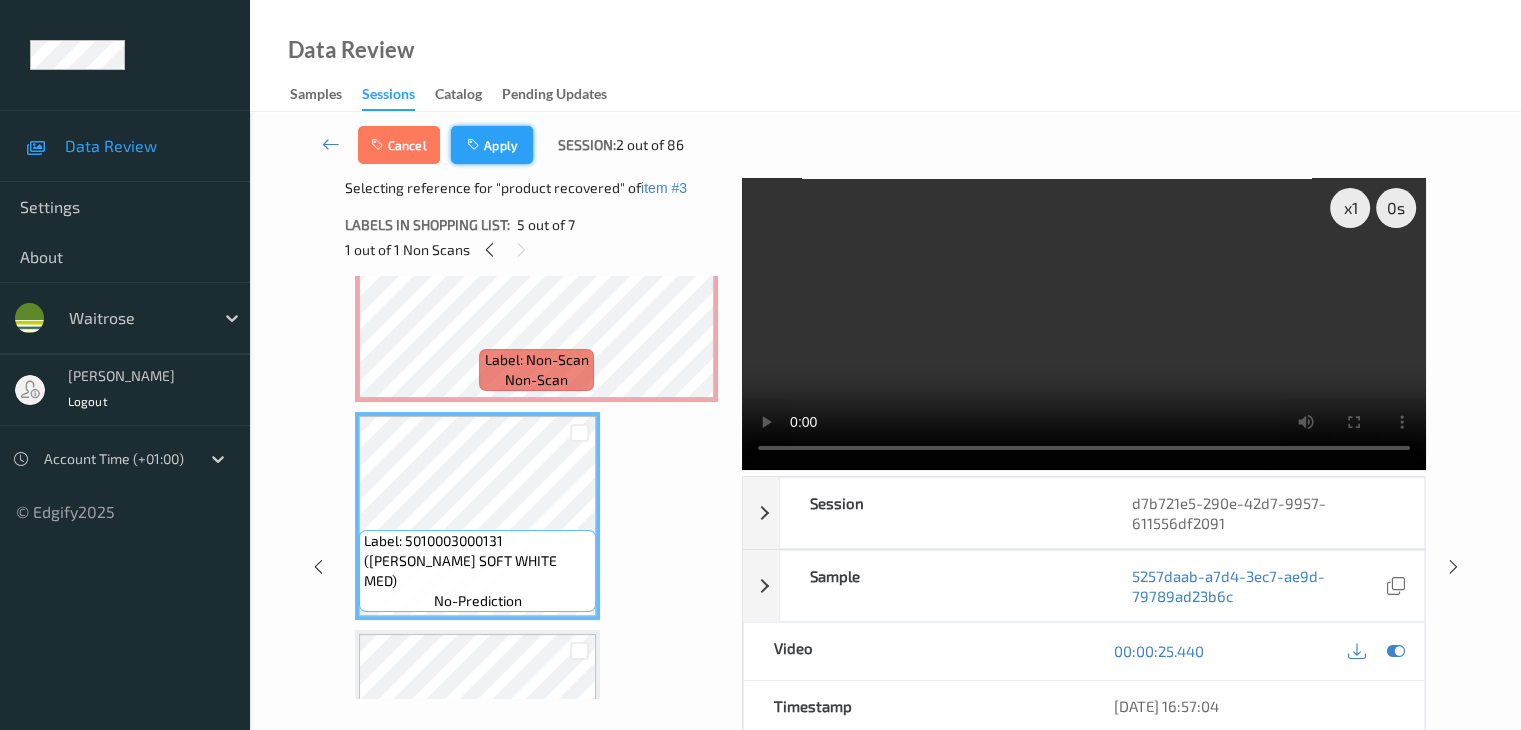 click at bounding box center (475, 145) 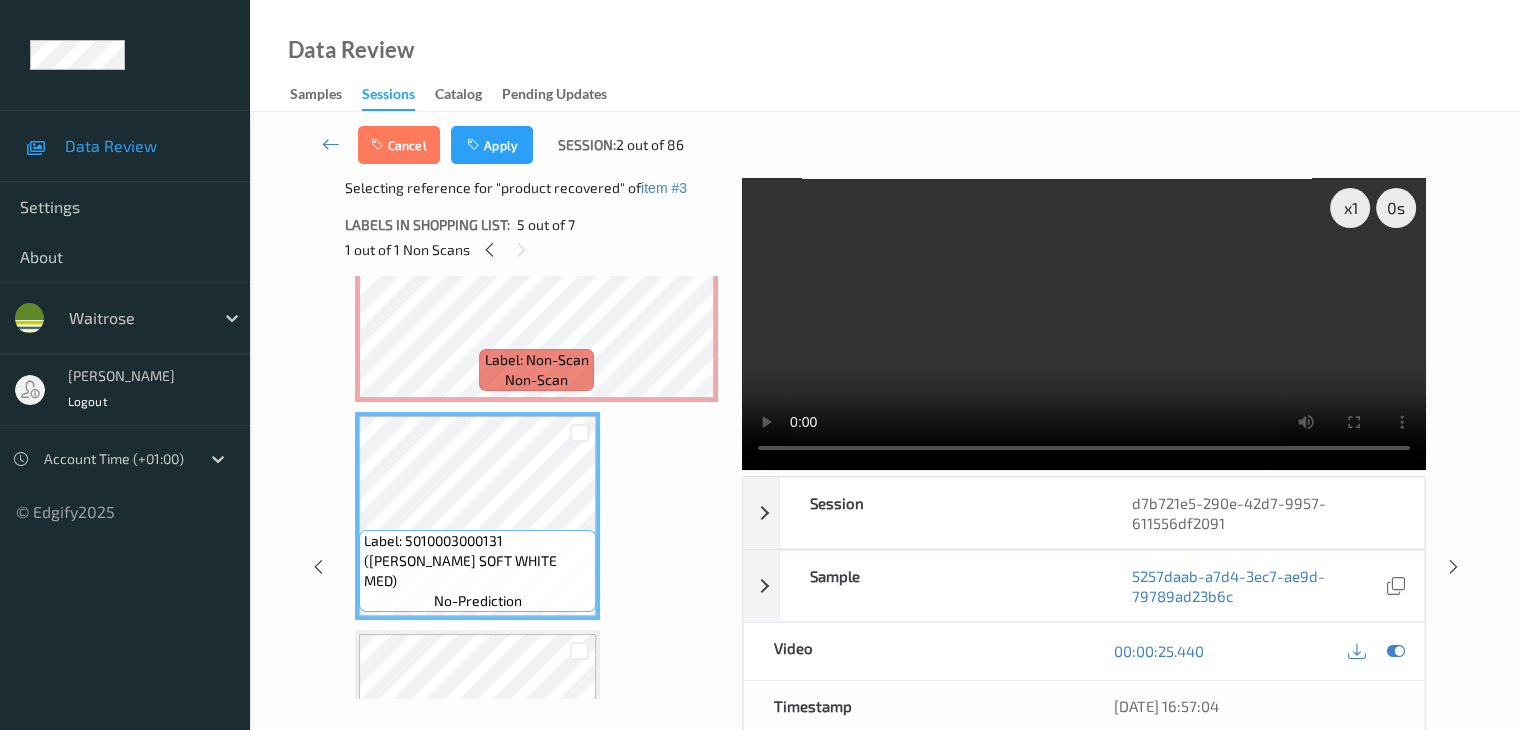 scroll, scrollTop: 446, scrollLeft: 0, axis: vertical 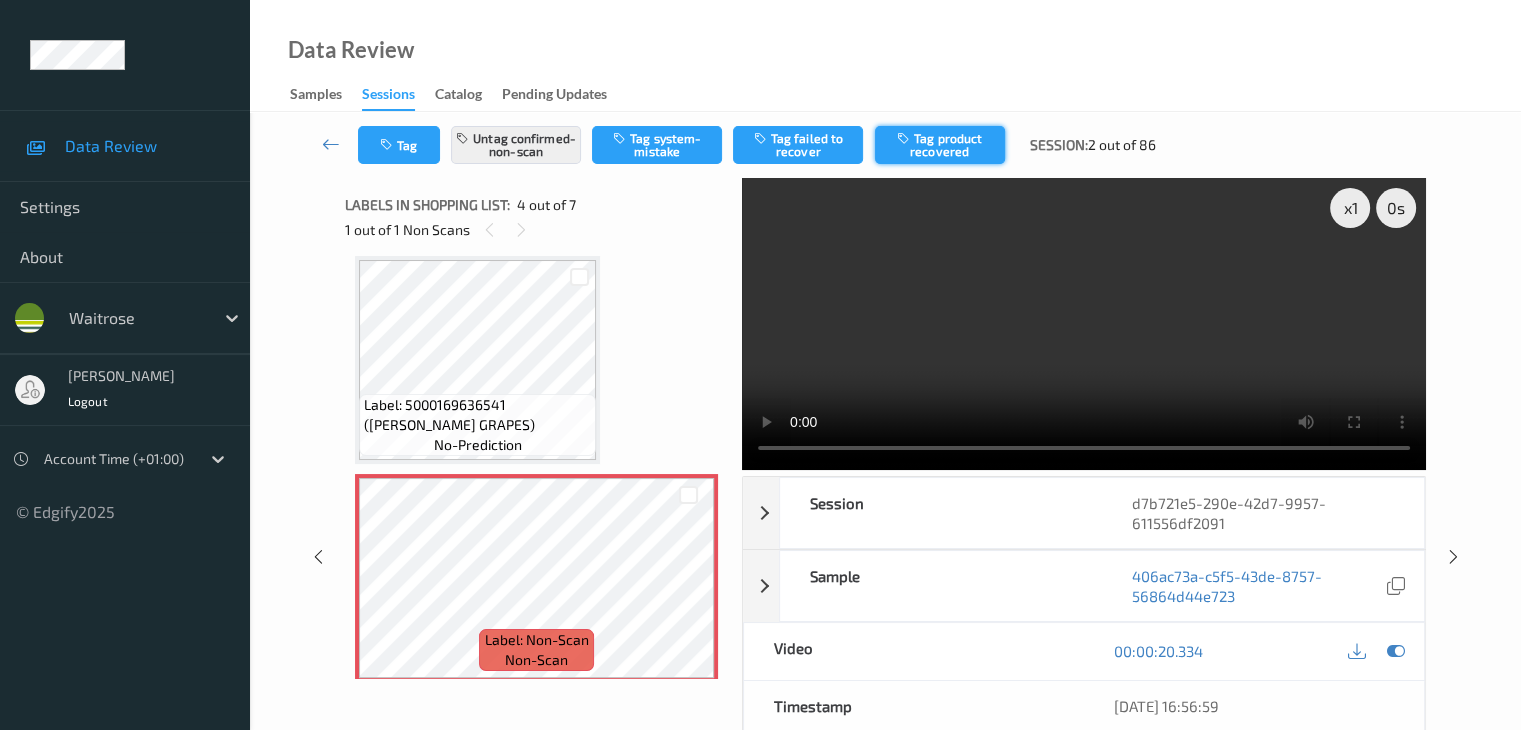 click on "Tag   product recovered" at bounding box center [940, 145] 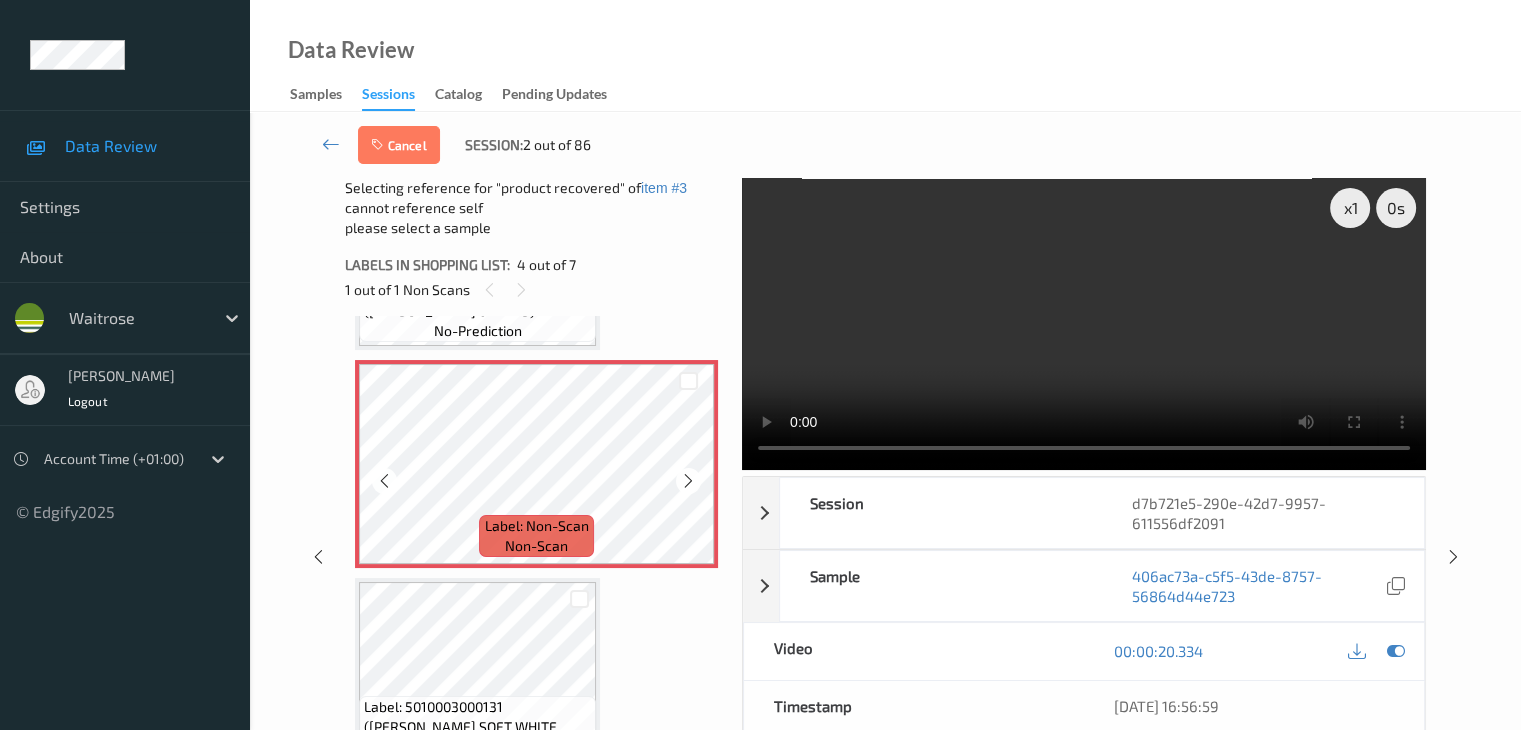 scroll, scrollTop: 746, scrollLeft: 0, axis: vertical 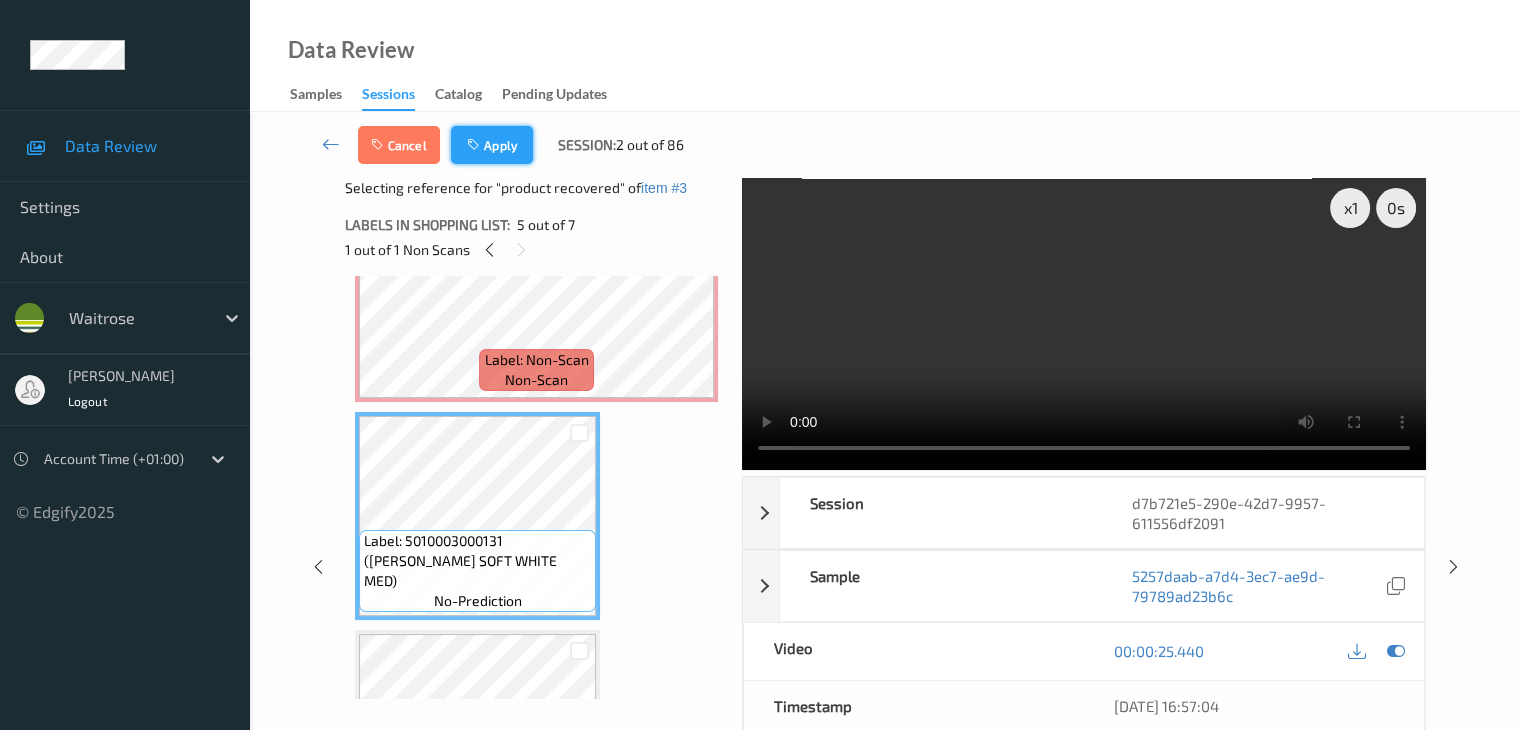 click on "Apply" at bounding box center (492, 145) 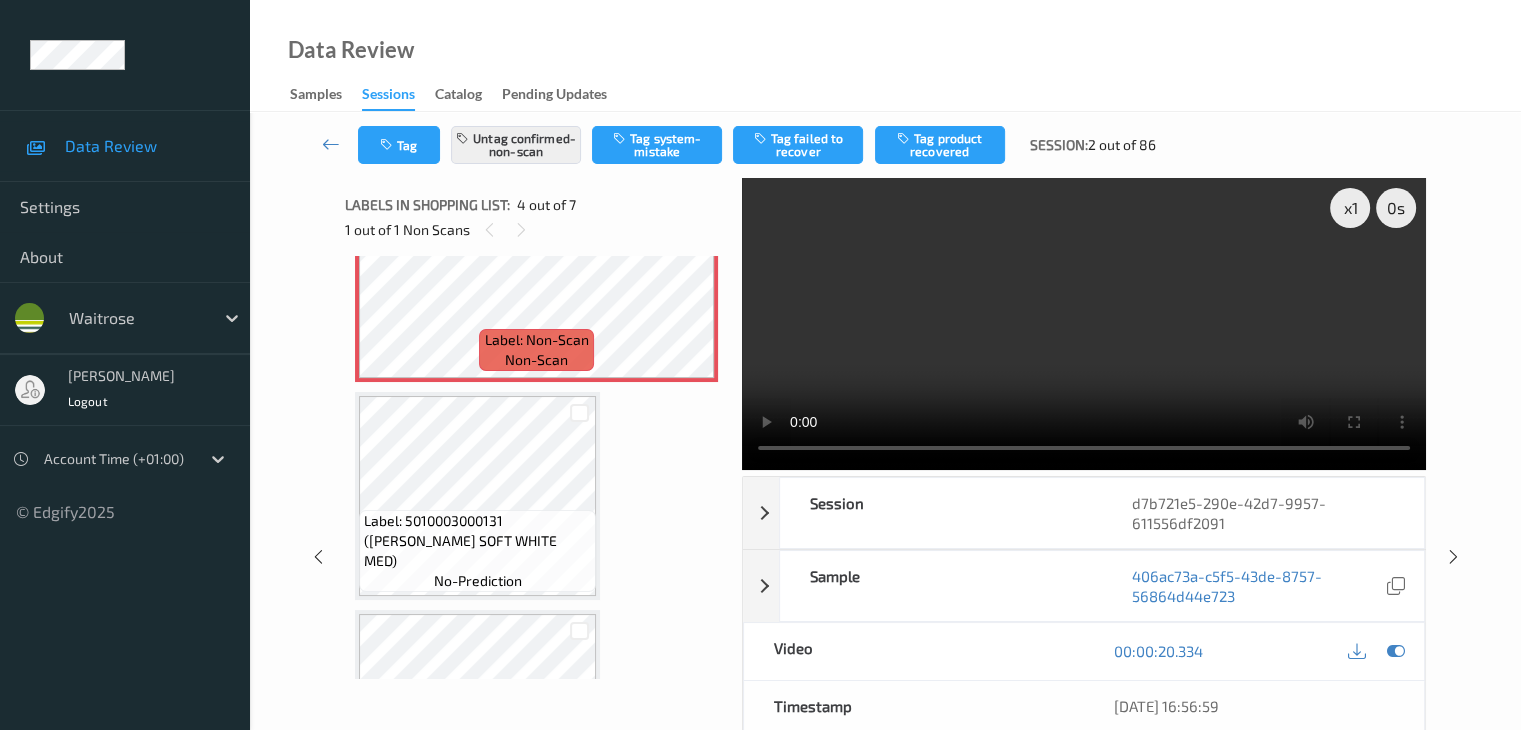 scroll, scrollTop: 446, scrollLeft: 0, axis: vertical 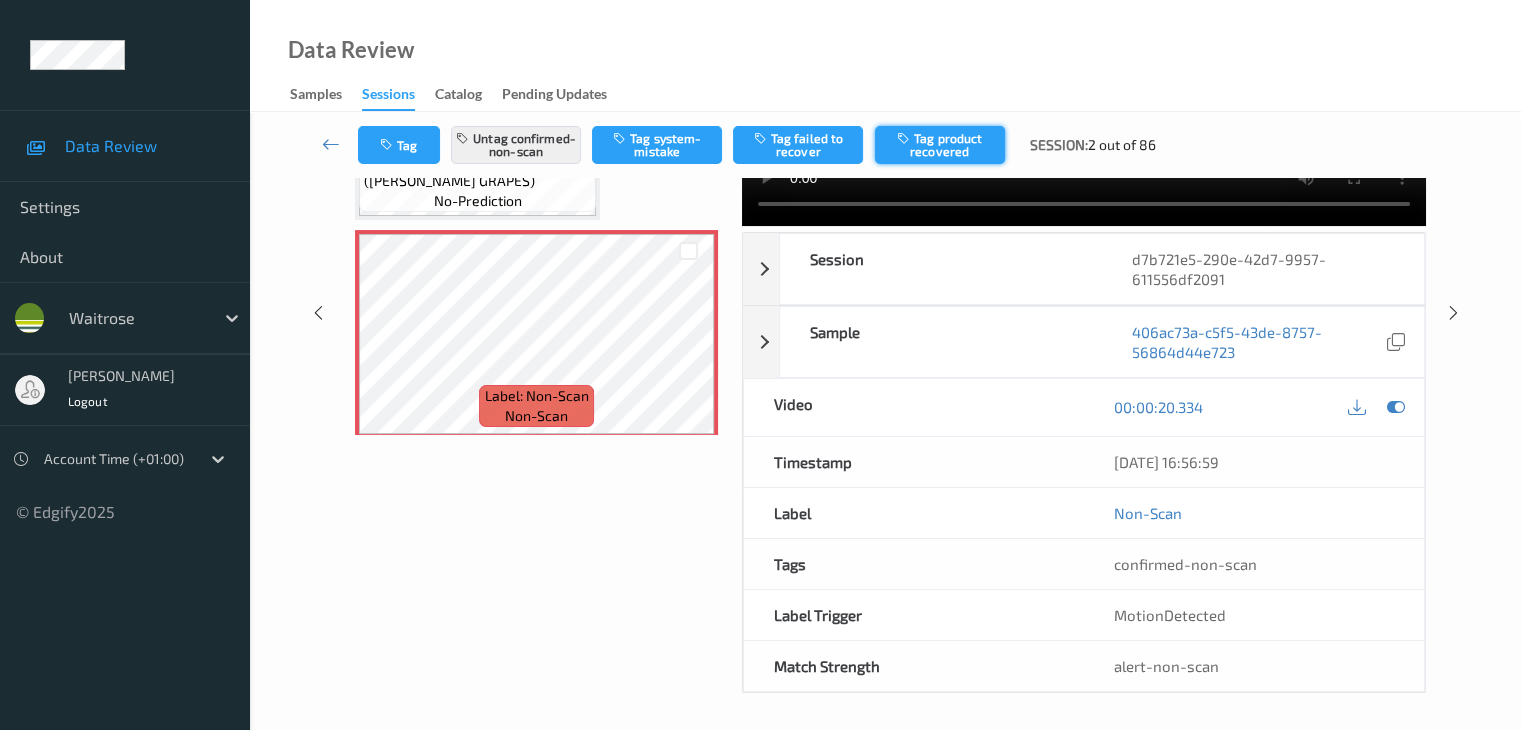 click on "Tag   product recovered" at bounding box center (940, 145) 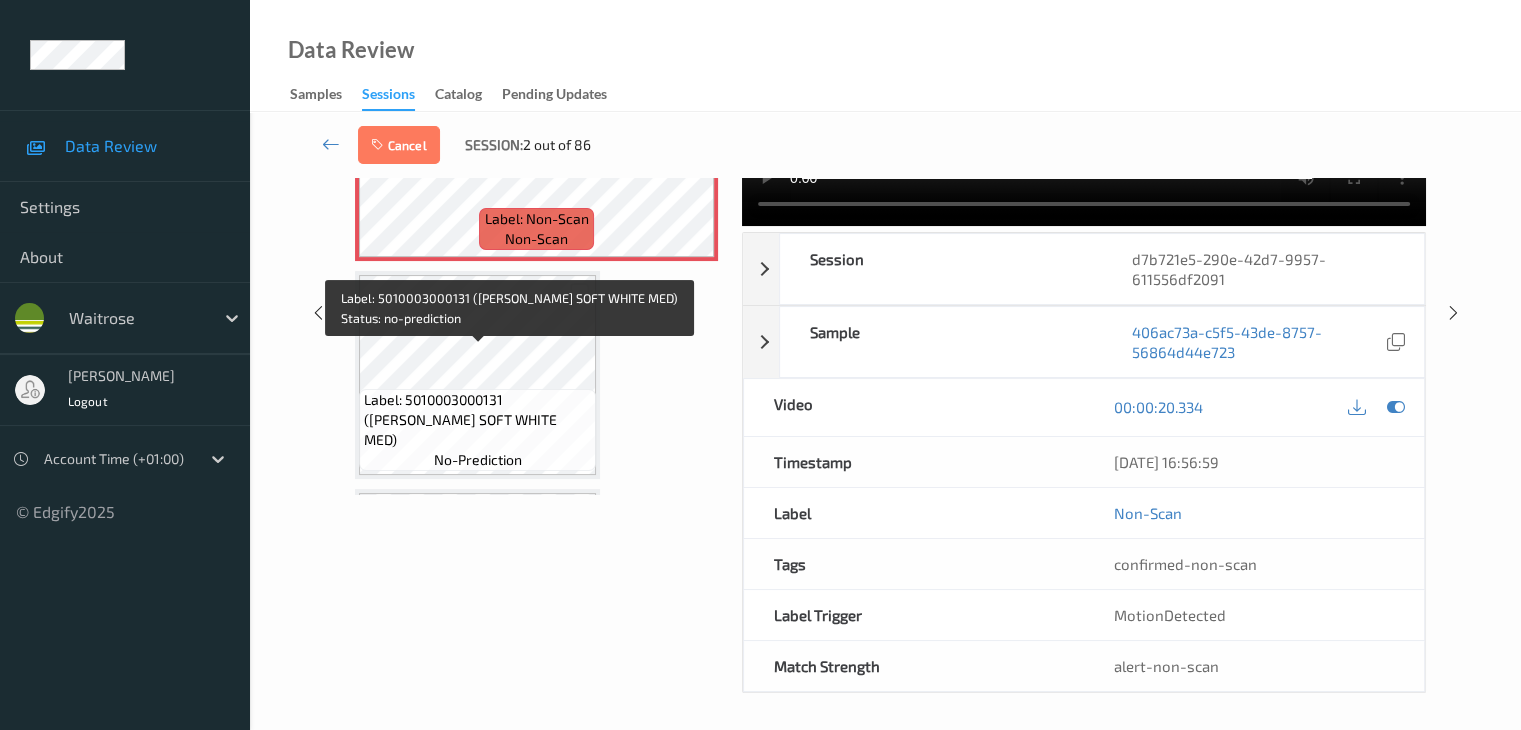 scroll, scrollTop: 746, scrollLeft: 0, axis: vertical 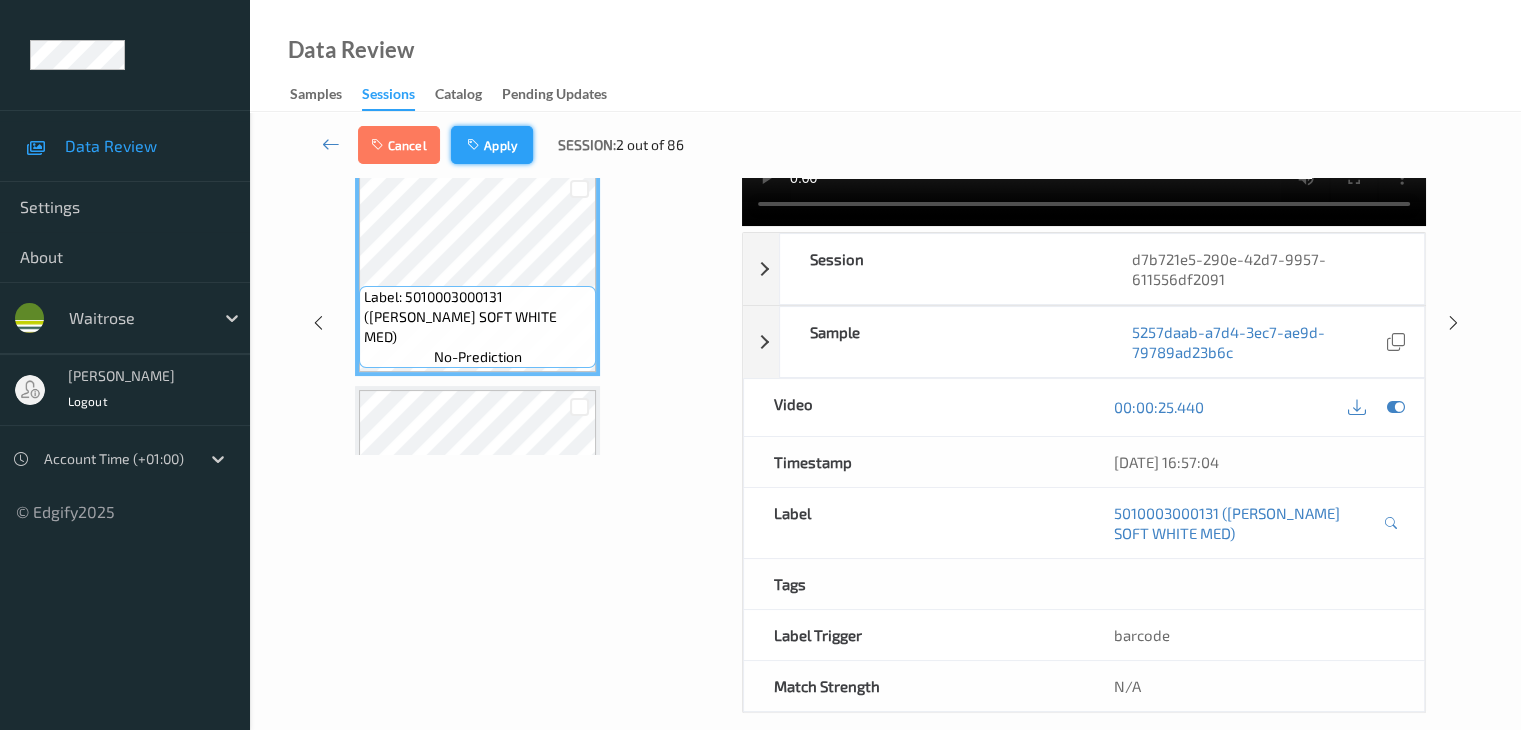 click on "Apply" at bounding box center [492, 145] 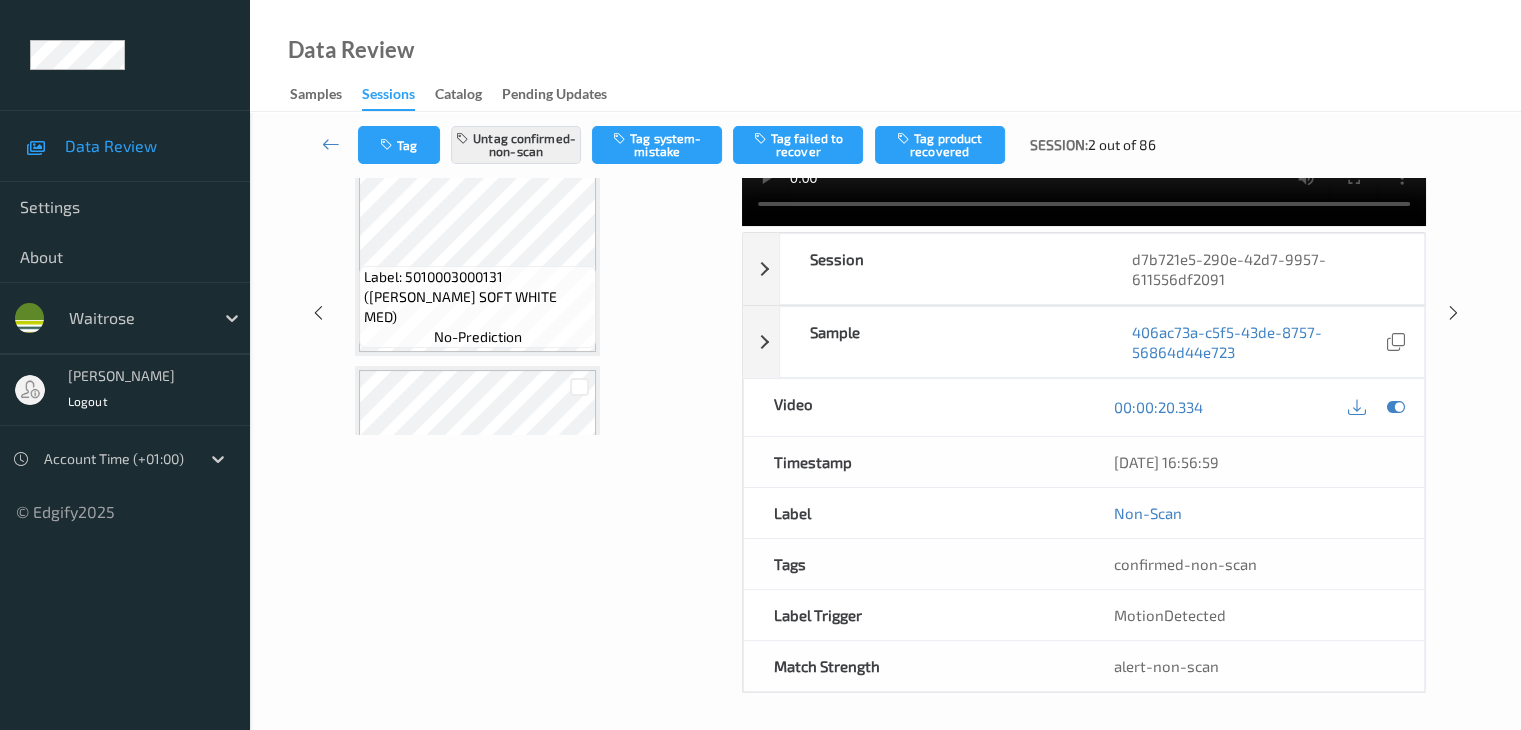 scroll, scrollTop: 446, scrollLeft: 0, axis: vertical 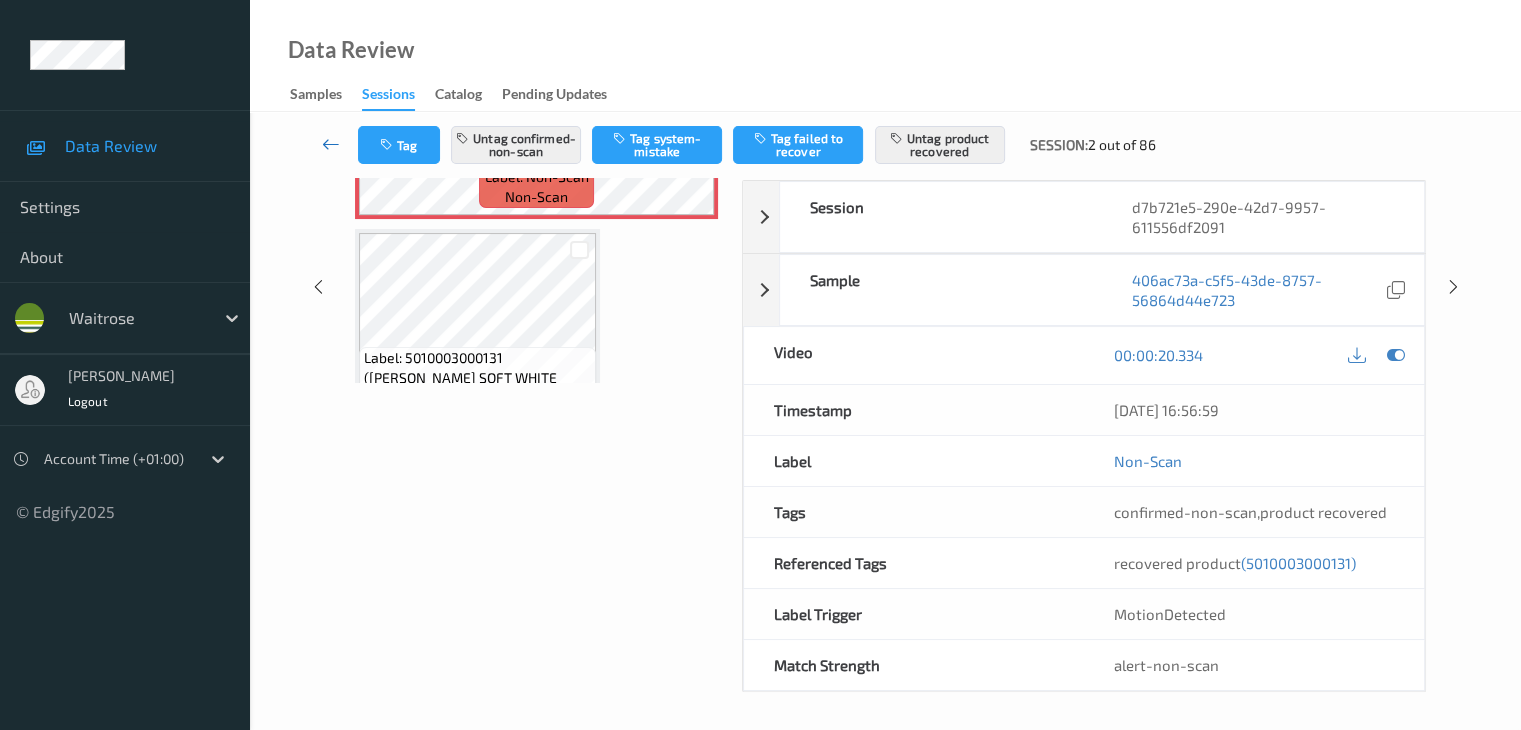 click at bounding box center [331, 144] 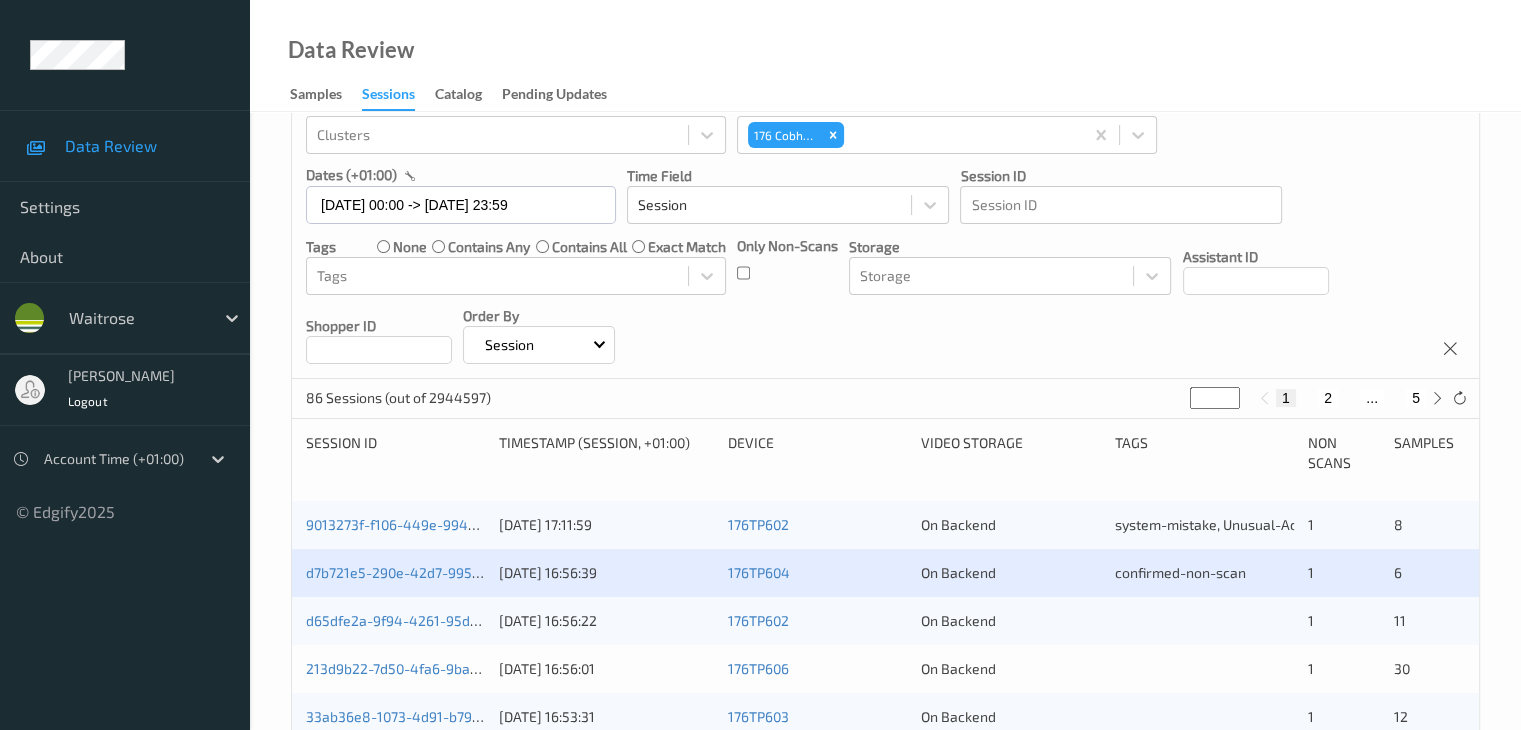 scroll, scrollTop: 300, scrollLeft: 0, axis: vertical 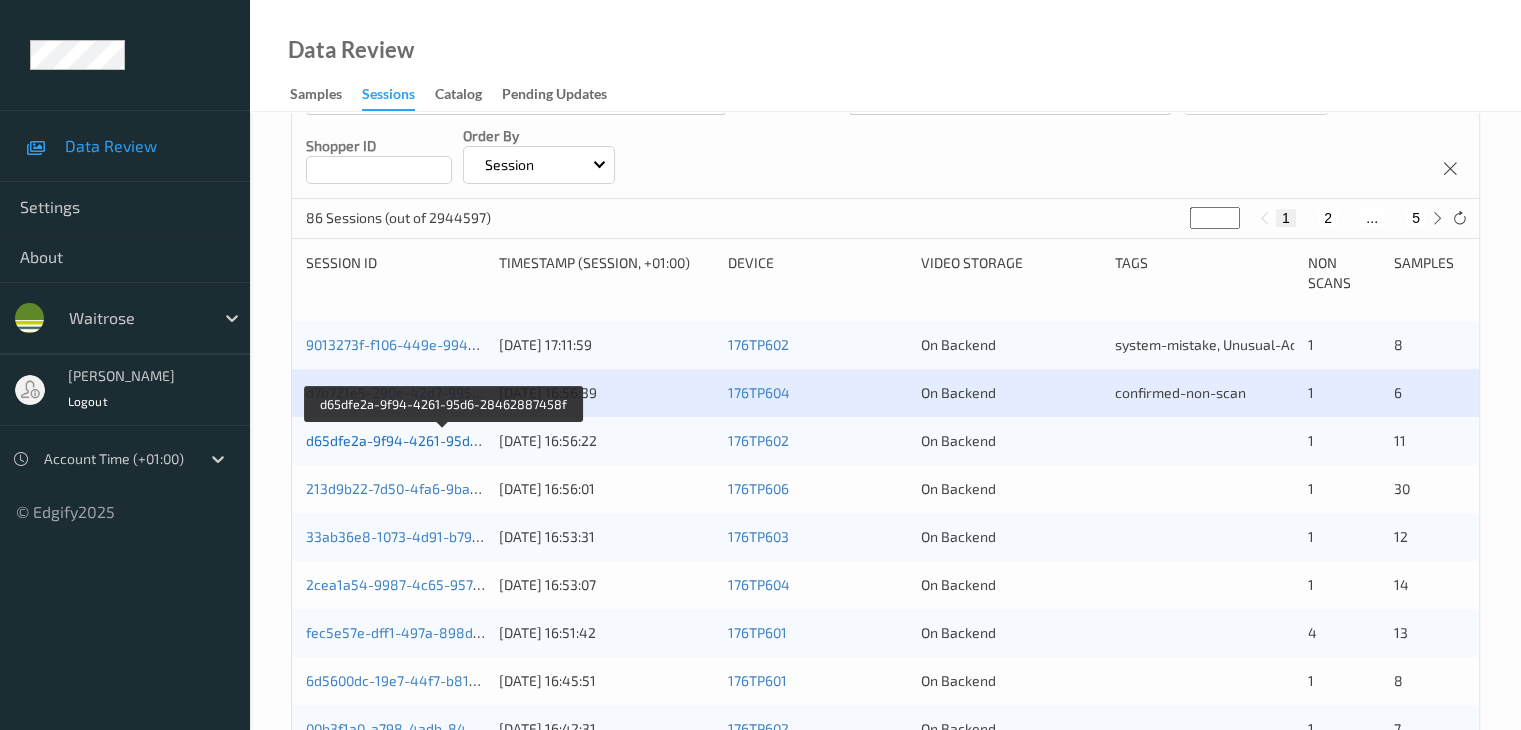click on "d65dfe2a-9f94-4261-95d6-28462887458f" at bounding box center [444, 440] 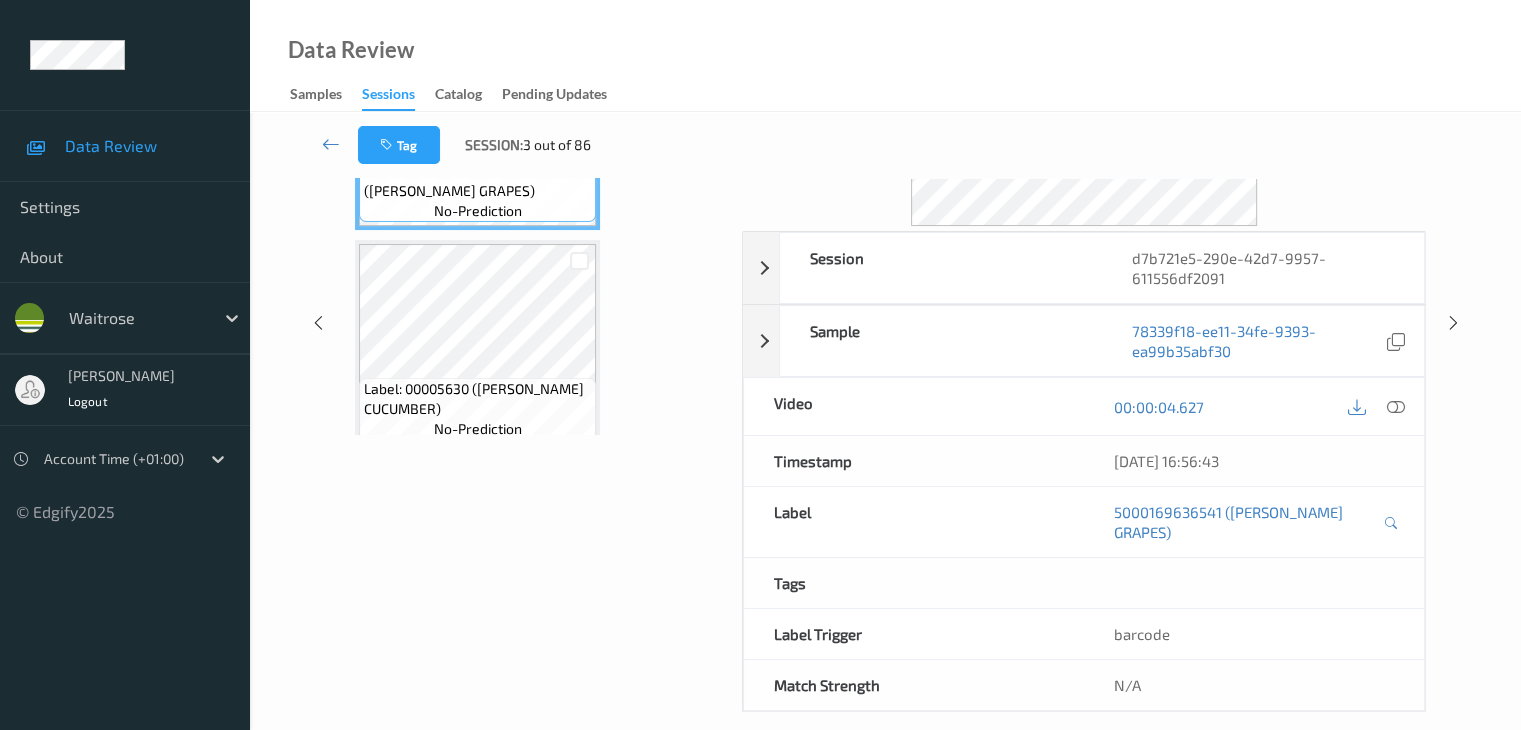 scroll, scrollTop: 0, scrollLeft: 0, axis: both 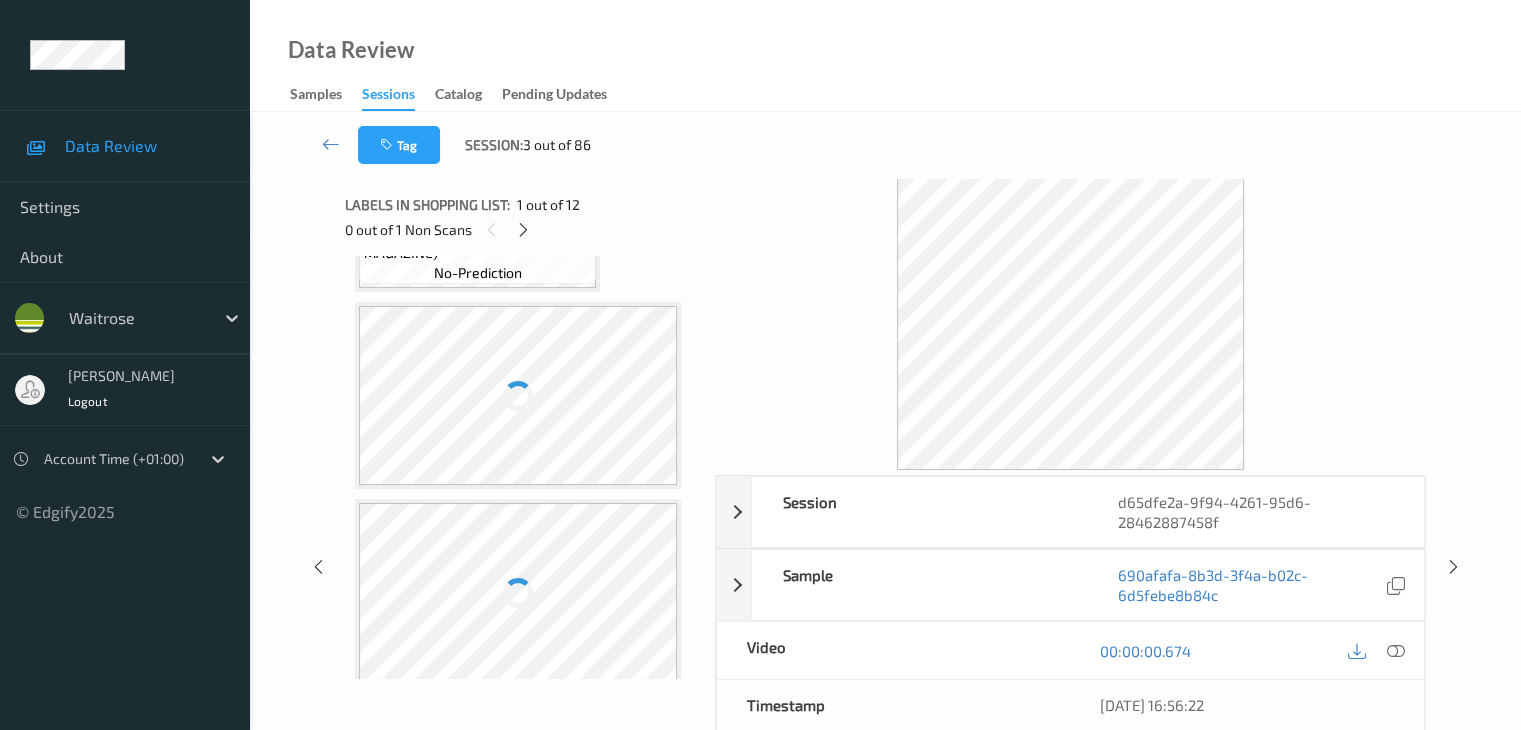 drag, startPoint x: 521, startPoint y: 225, endPoint x: 550, endPoint y: 194, distance: 42.44997 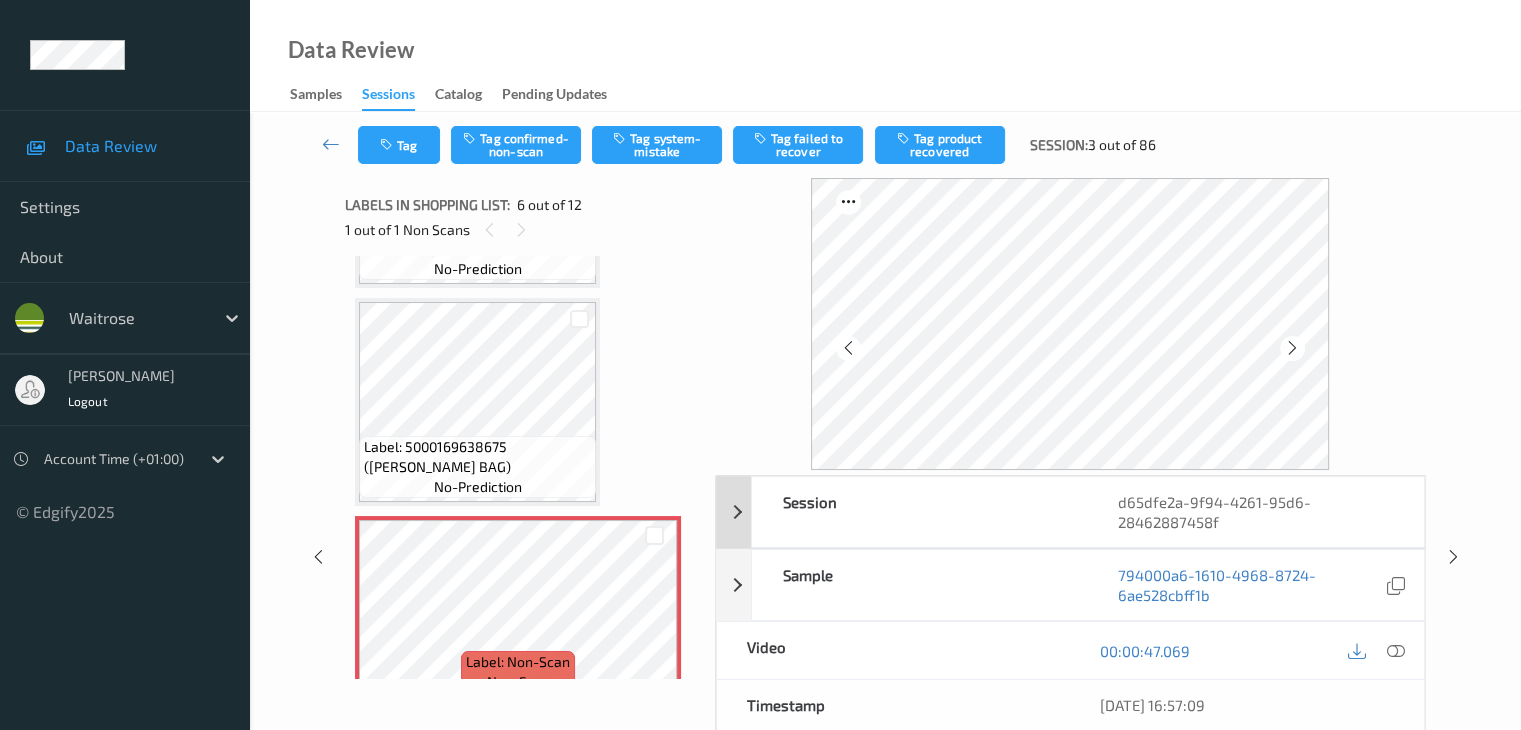 scroll, scrollTop: 882, scrollLeft: 0, axis: vertical 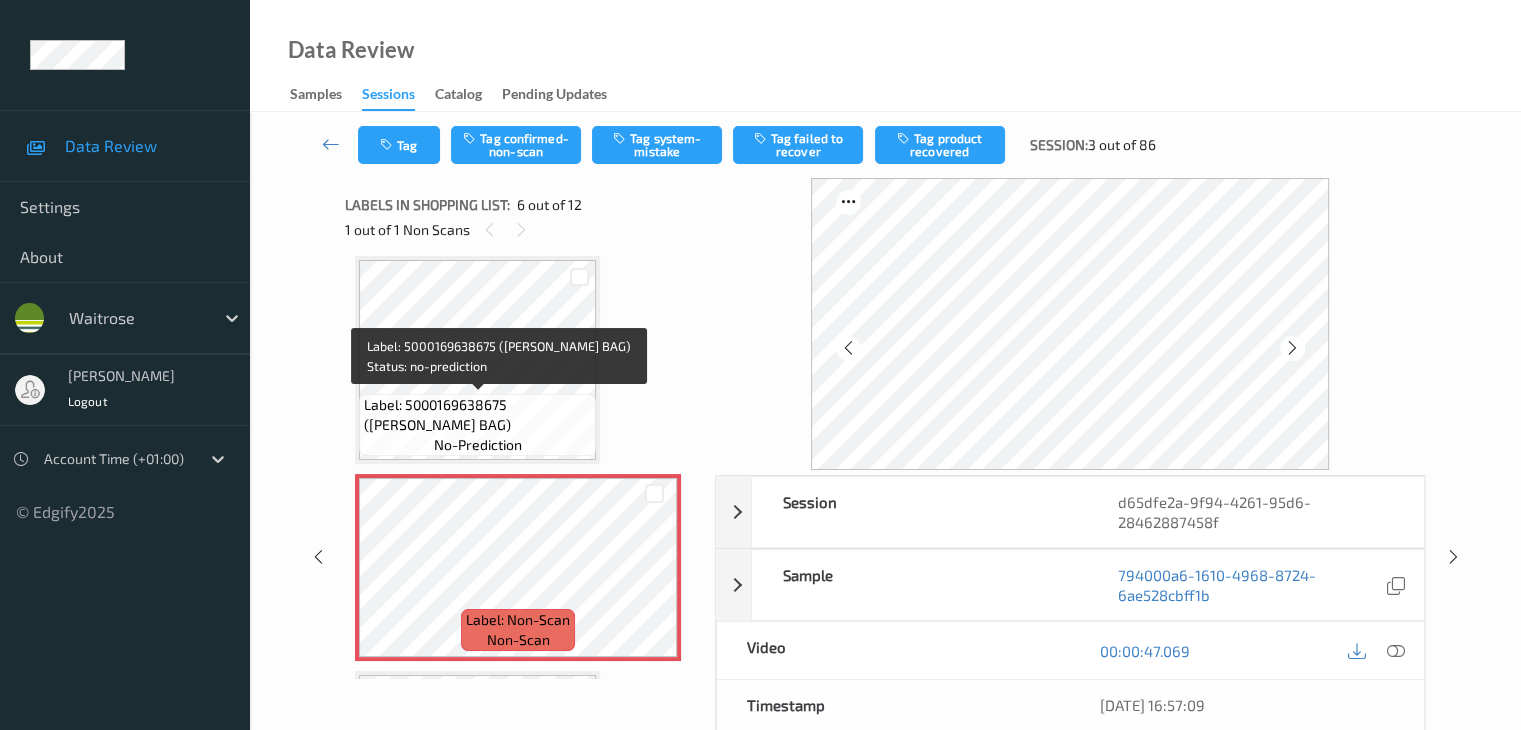 click on "Label: 5000169638675 ([PERSON_NAME] BAG)" at bounding box center (477, 415) 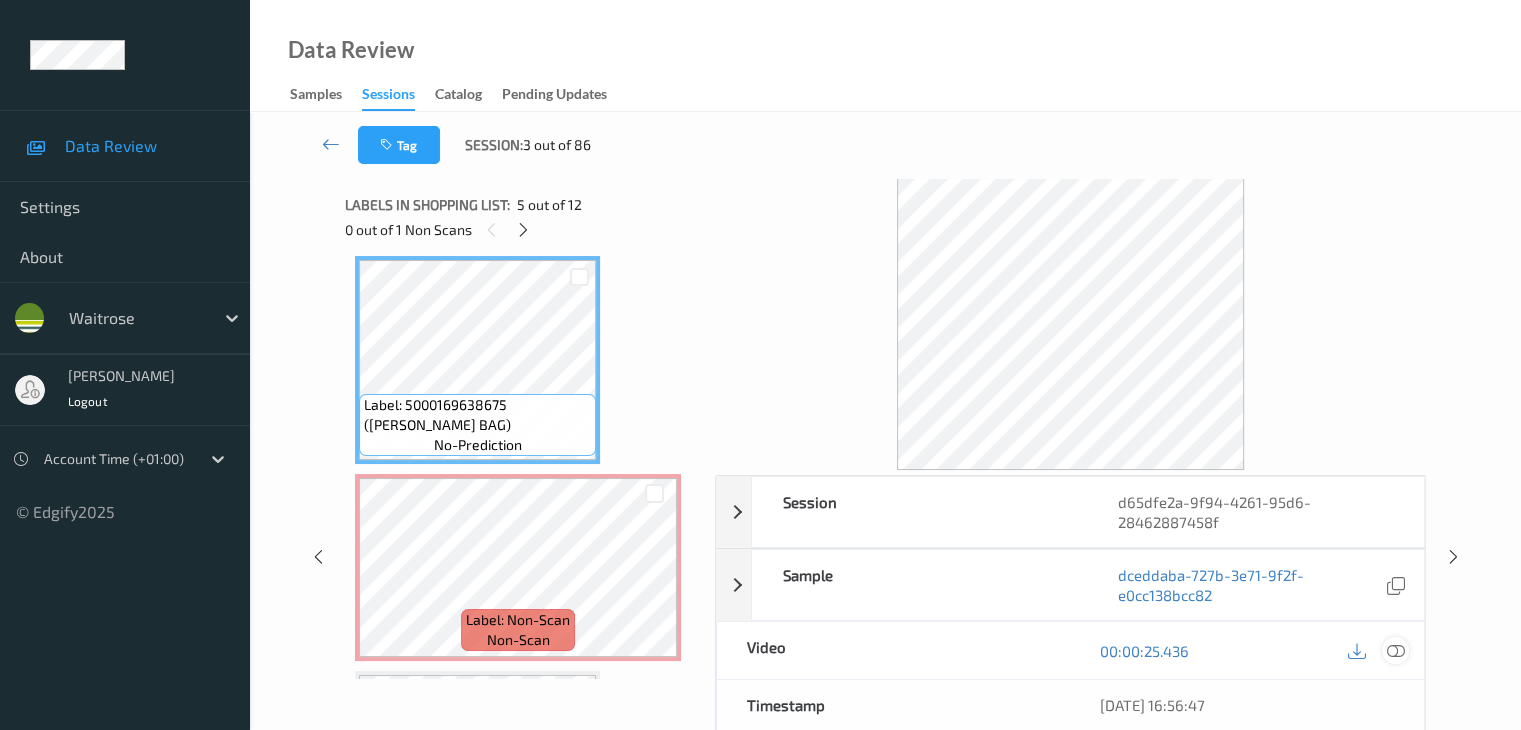 click at bounding box center (1395, 651) 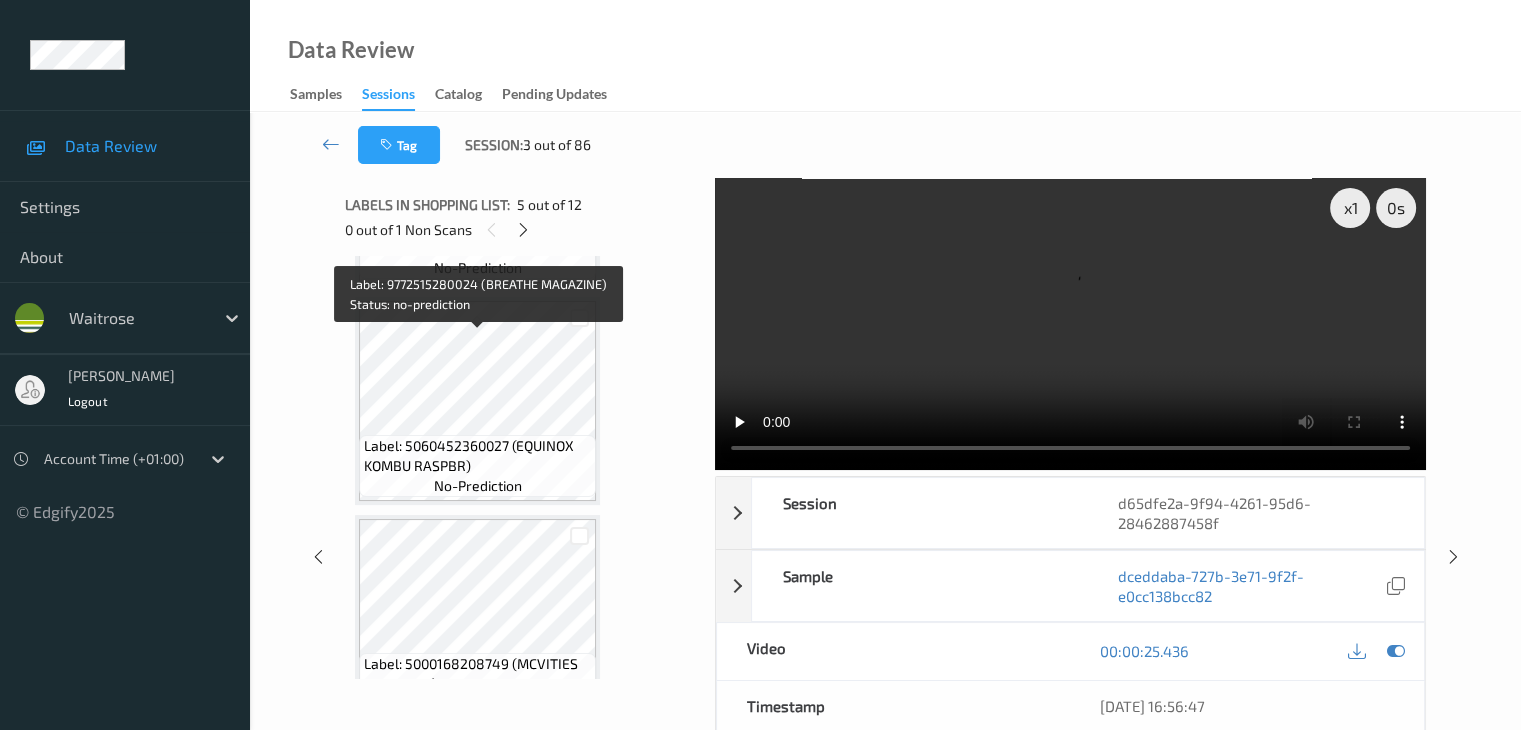 scroll, scrollTop: 282, scrollLeft: 0, axis: vertical 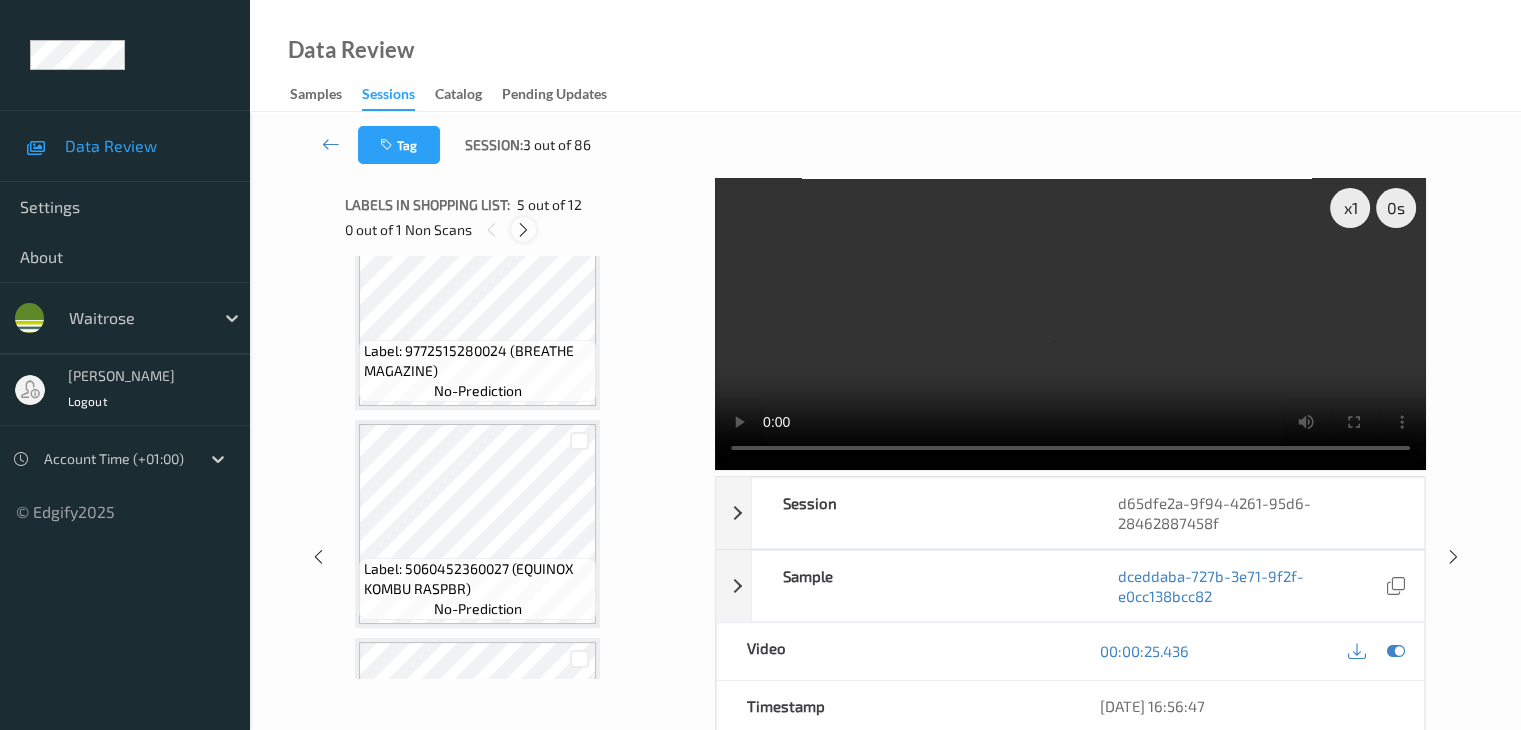 click at bounding box center (523, 230) 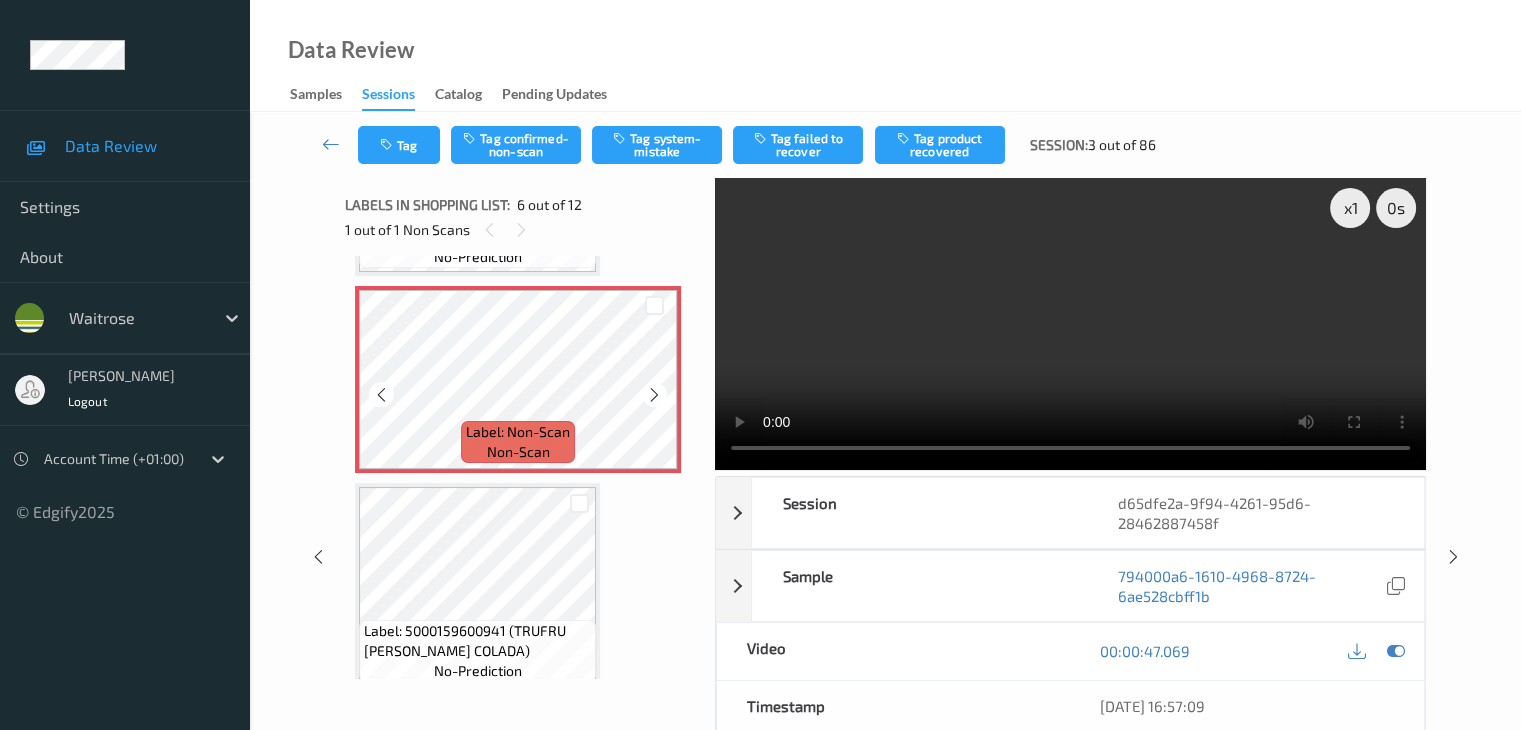 scroll, scrollTop: 1082, scrollLeft: 0, axis: vertical 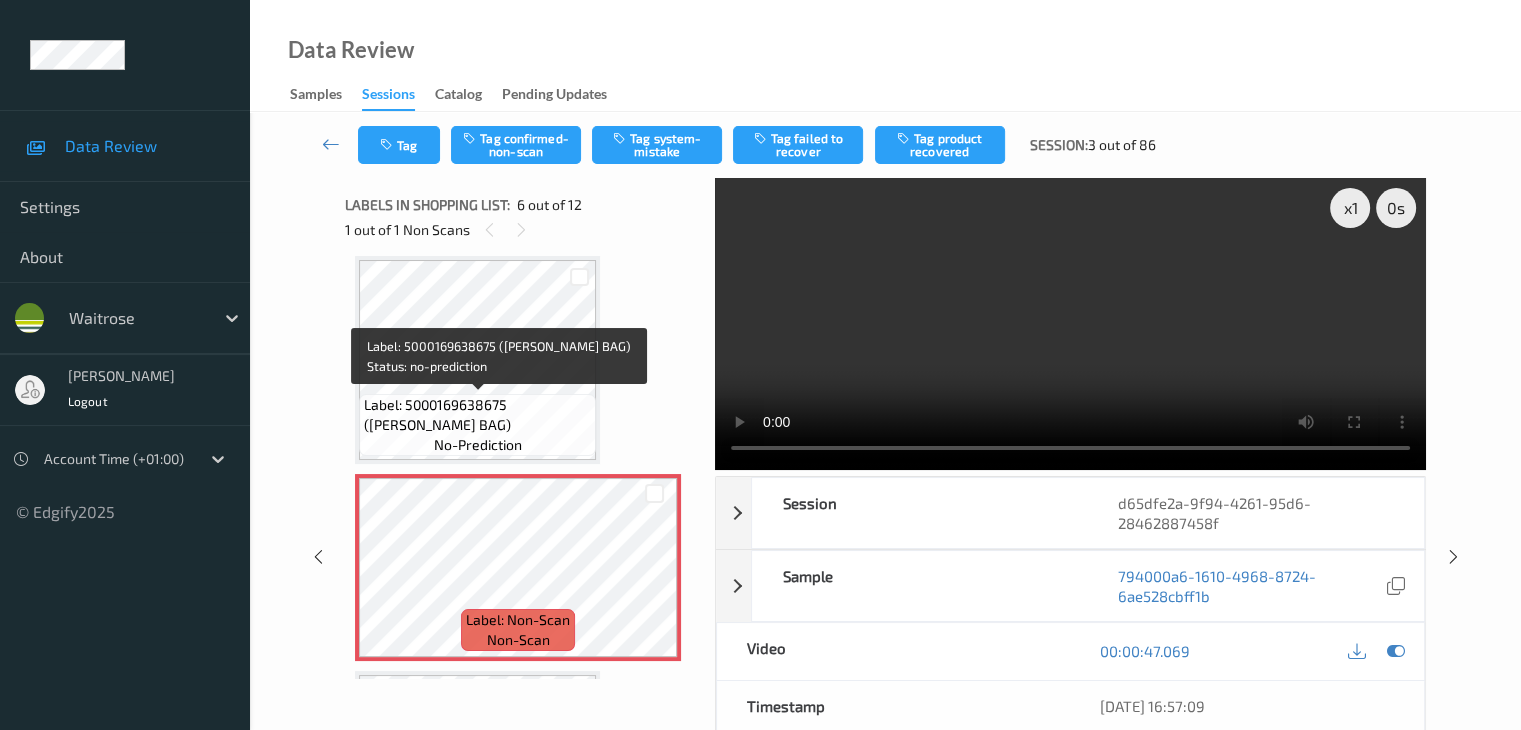 click on "Label: 5000169638675 ([PERSON_NAME] BAG)" at bounding box center (477, 415) 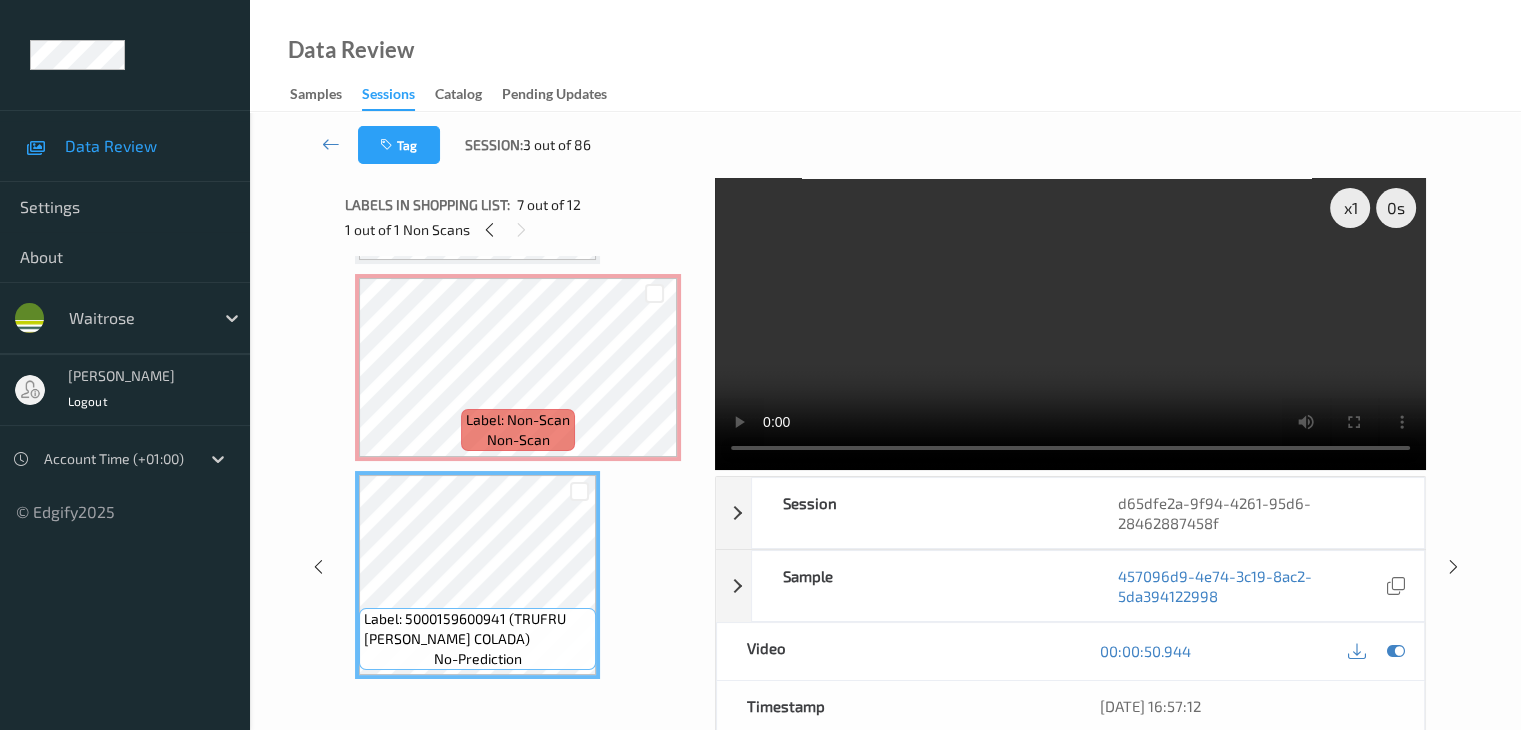 scroll, scrollTop: 1182, scrollLeft: 0, axis: vertical 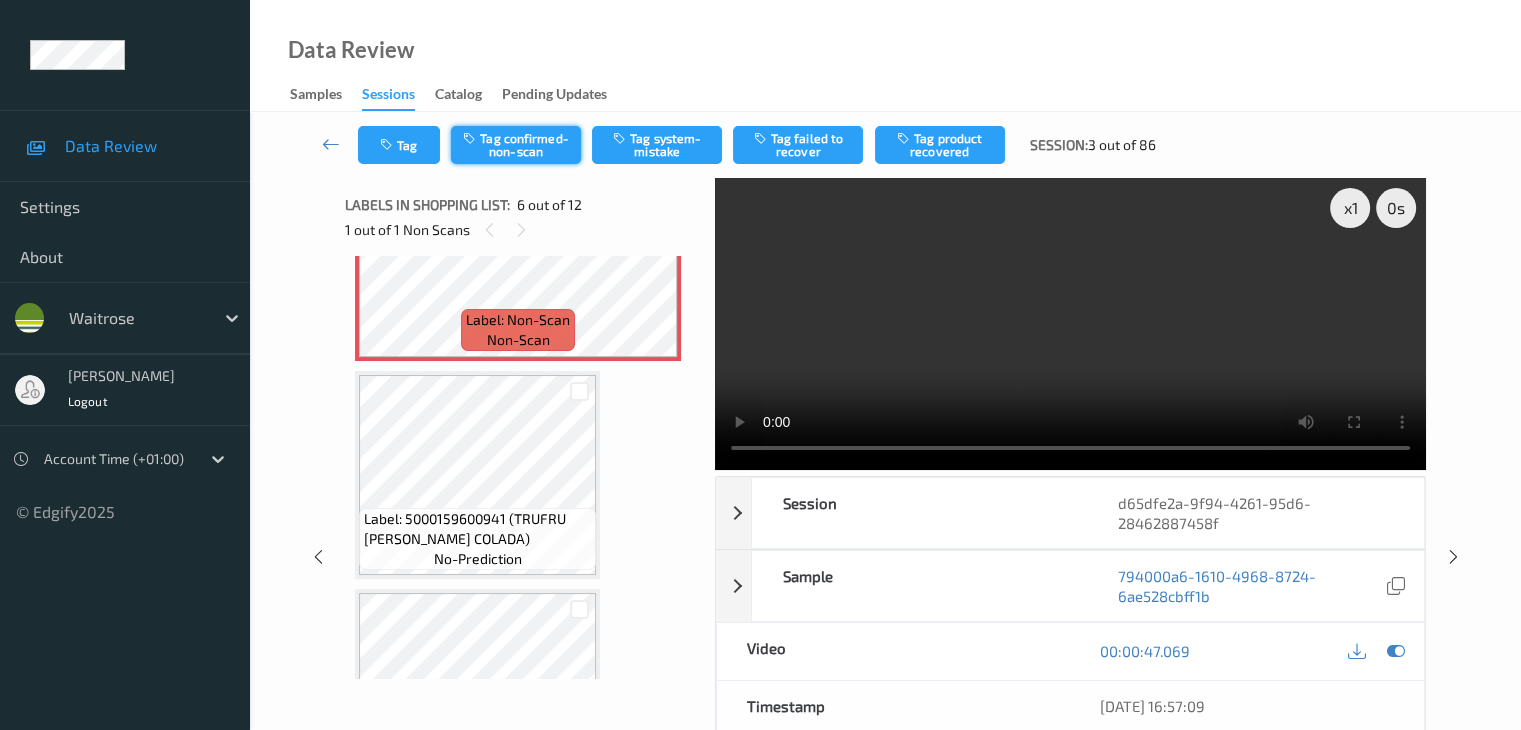 click on "Tag   confirmed-non-scan" at bounding box center [516, 145] 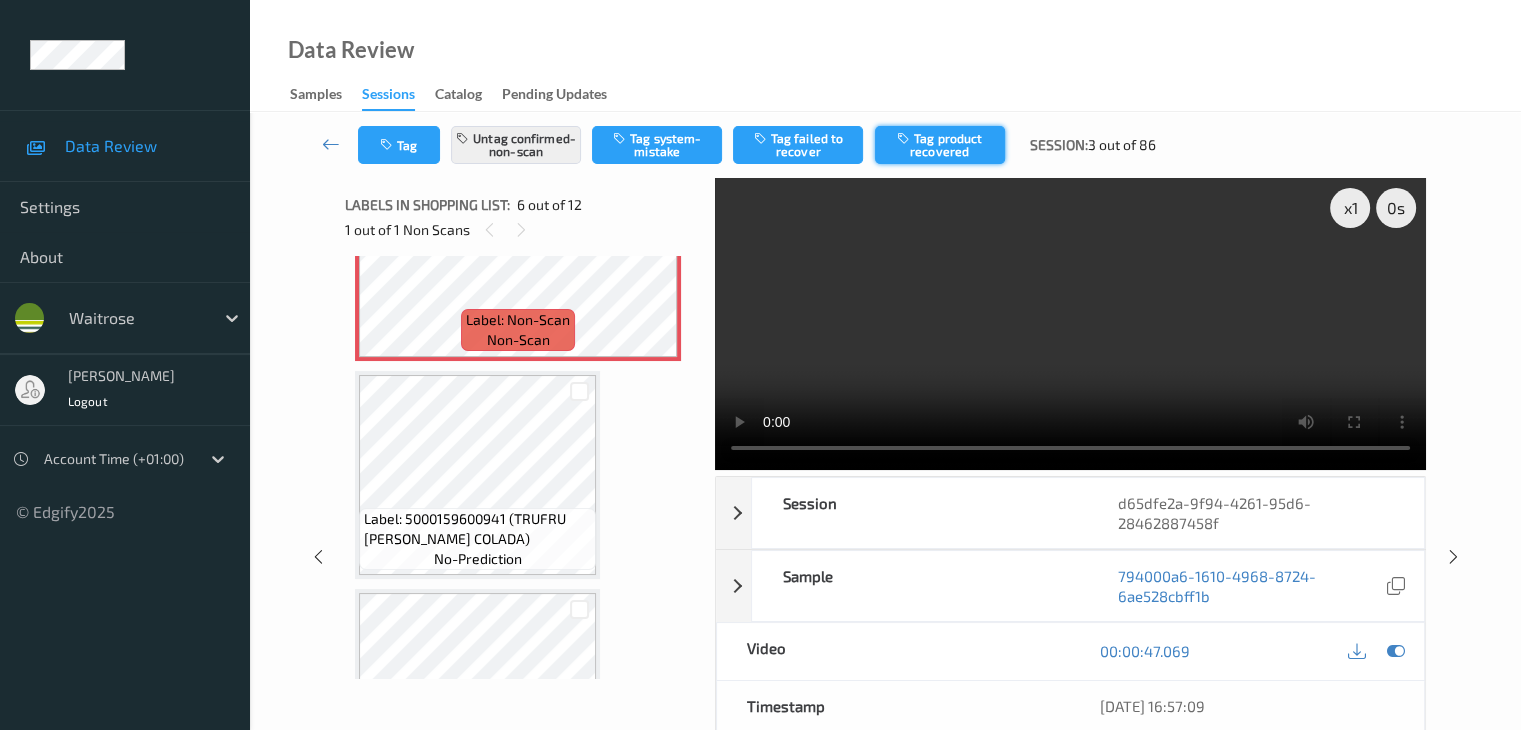 click on "Tag   product recovered" at bounding box center (940, 145) 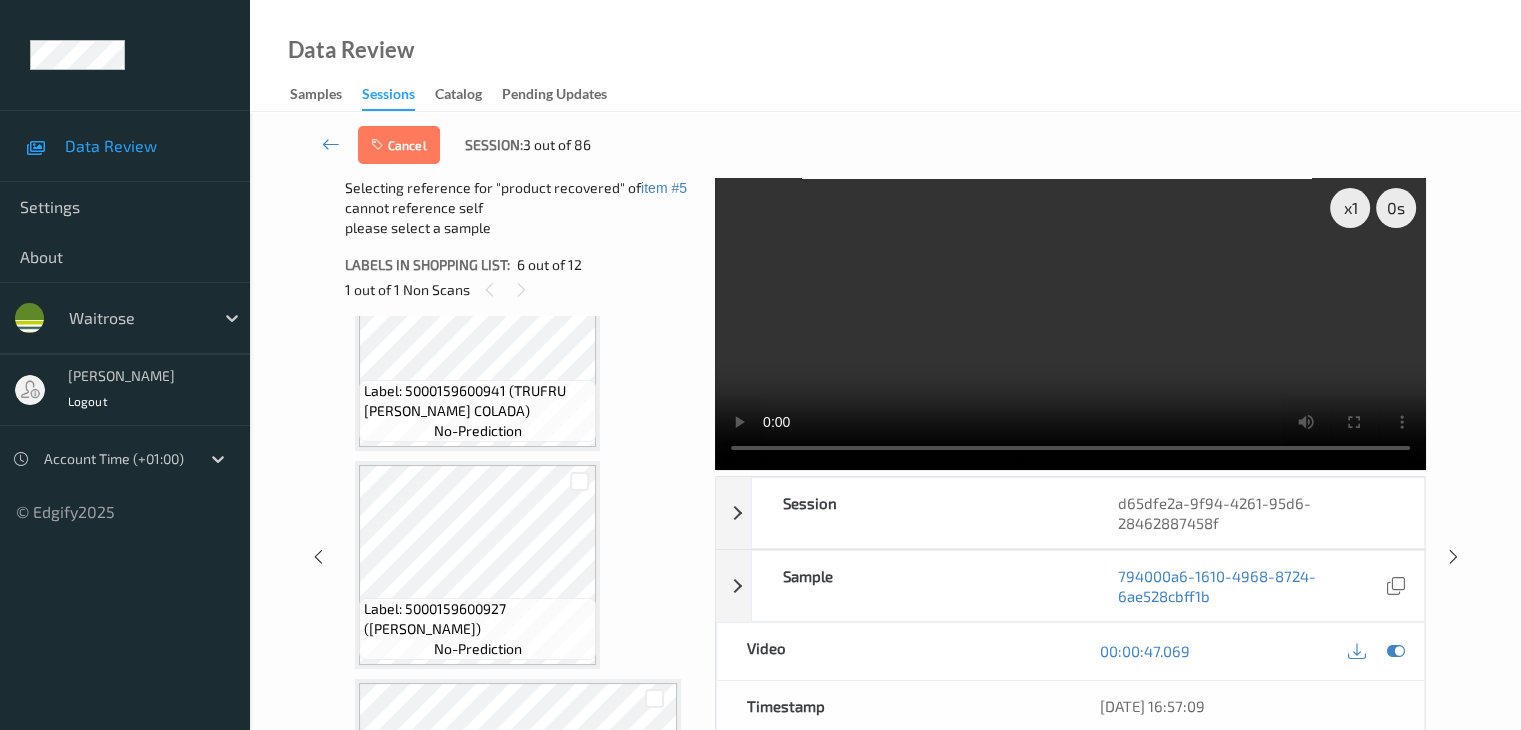 scroll, scrollTop: 1382, scrollLeft: 0, axis: vertical 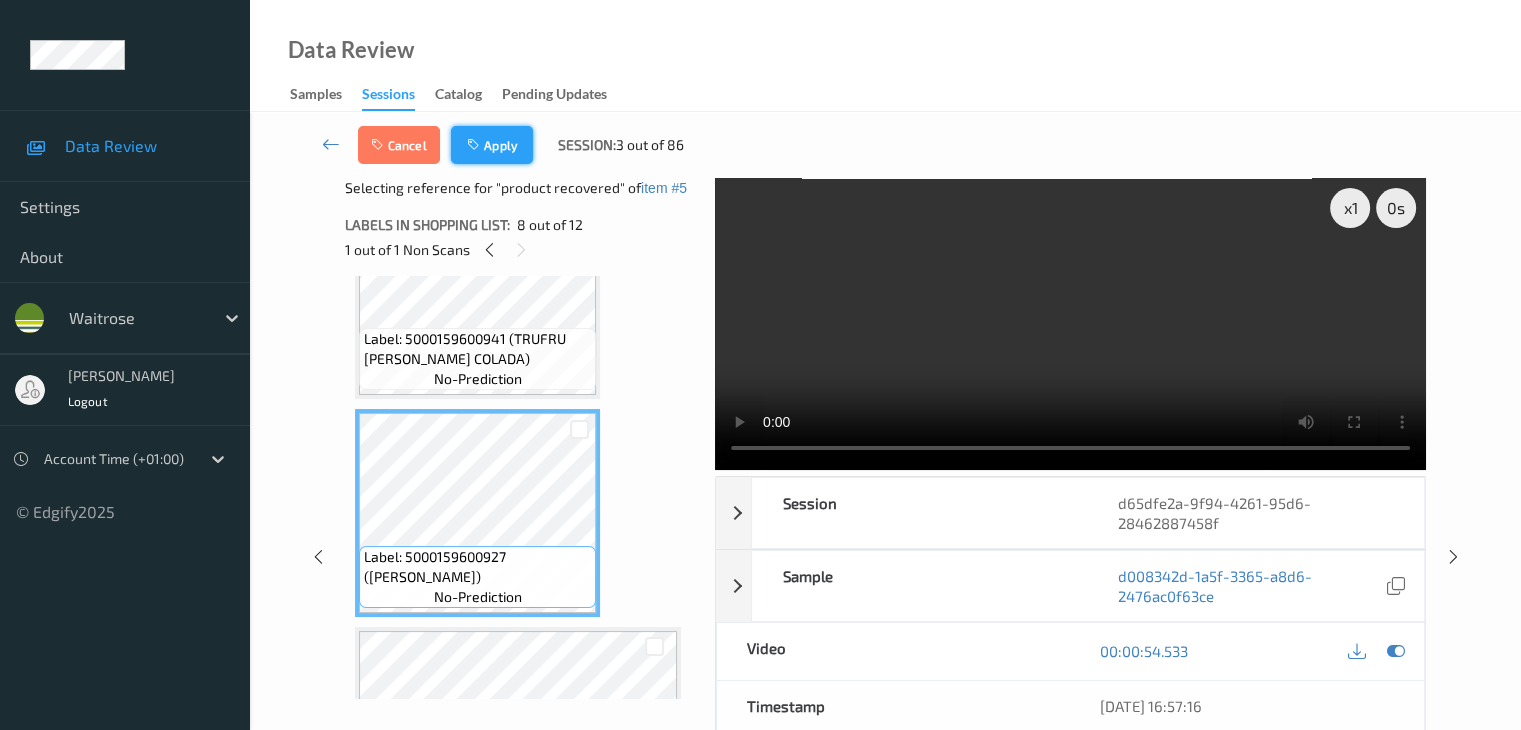 click on "Apply" at bounding box center (492, 145) 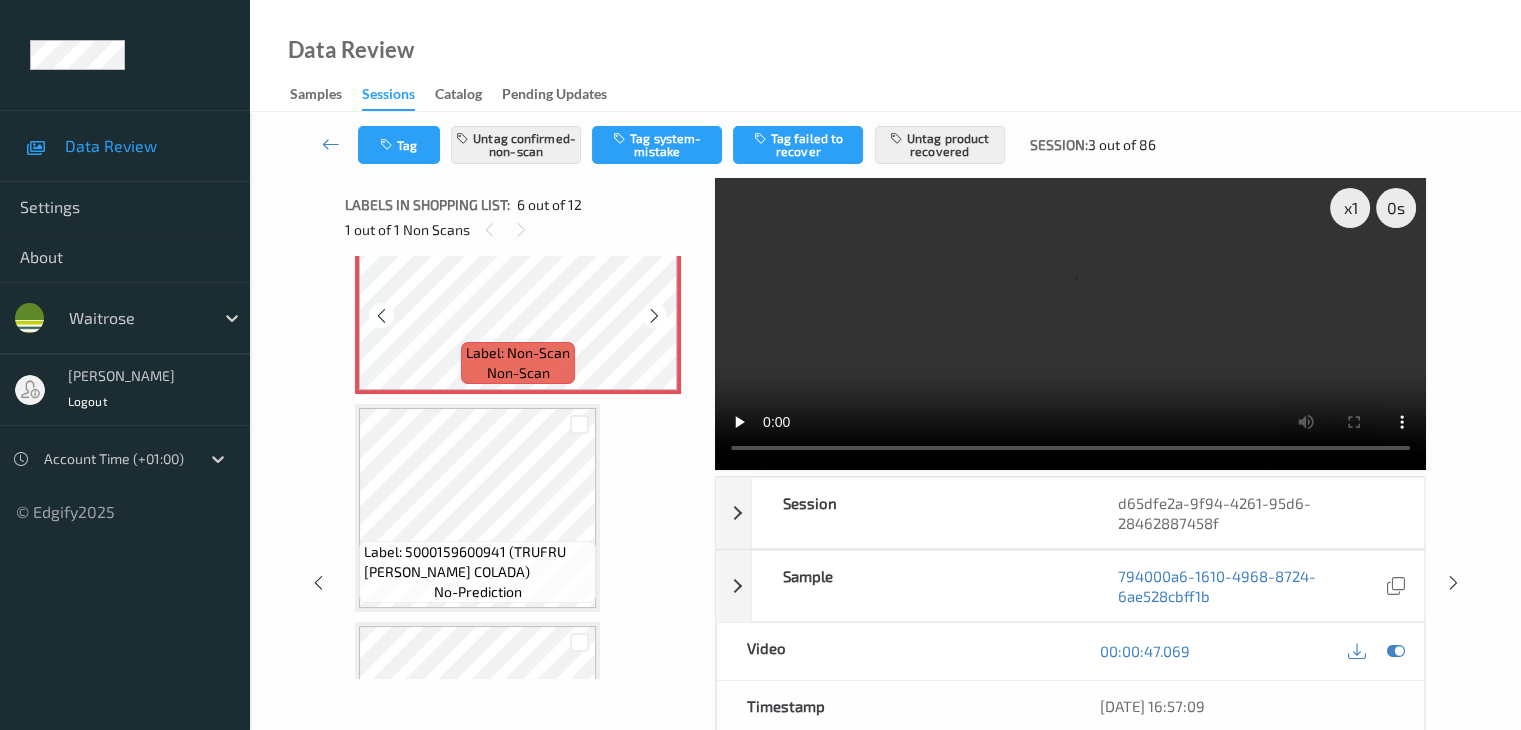 scroll, scrollTop: 1282, scrollLeft: 0, axis: vertical 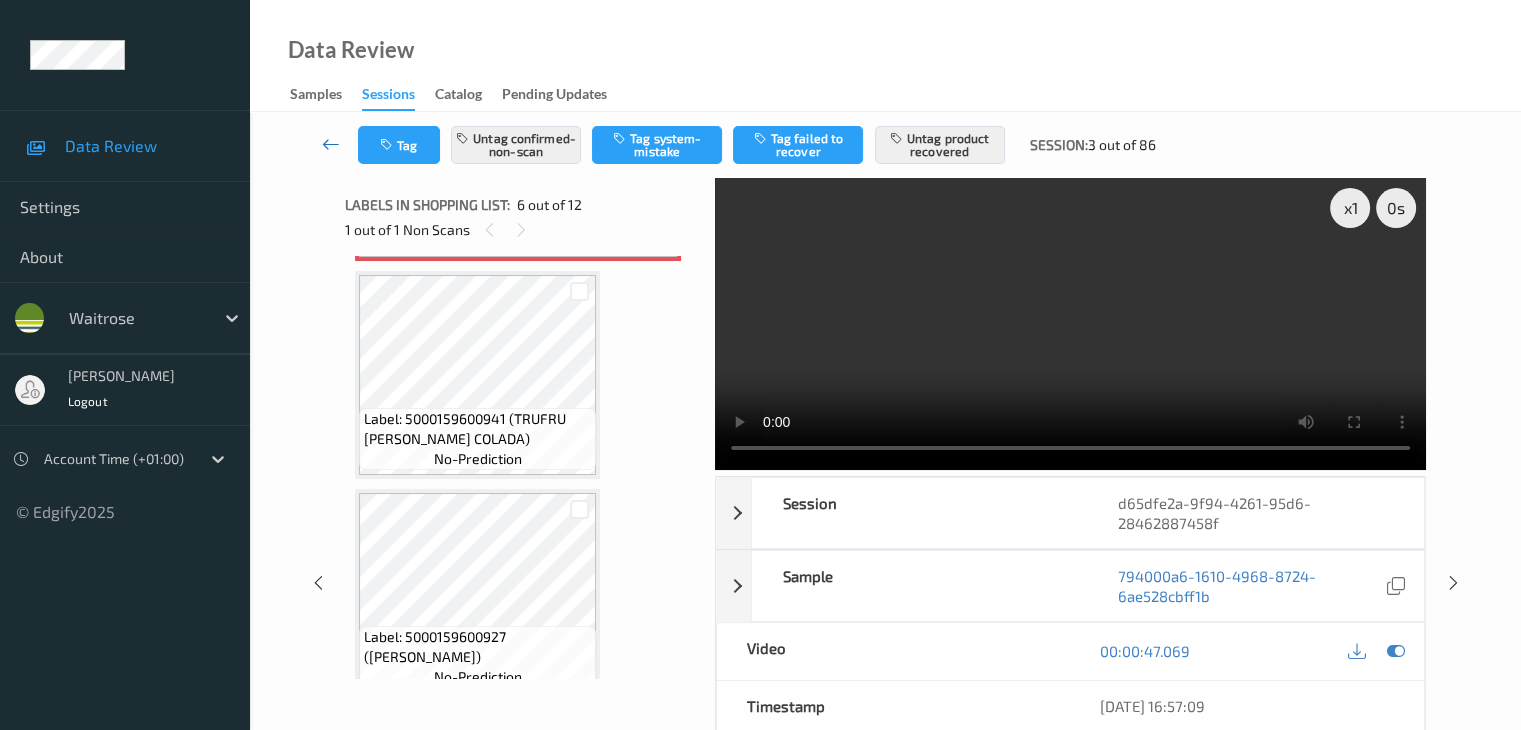 click at bounding box center [331, 144] 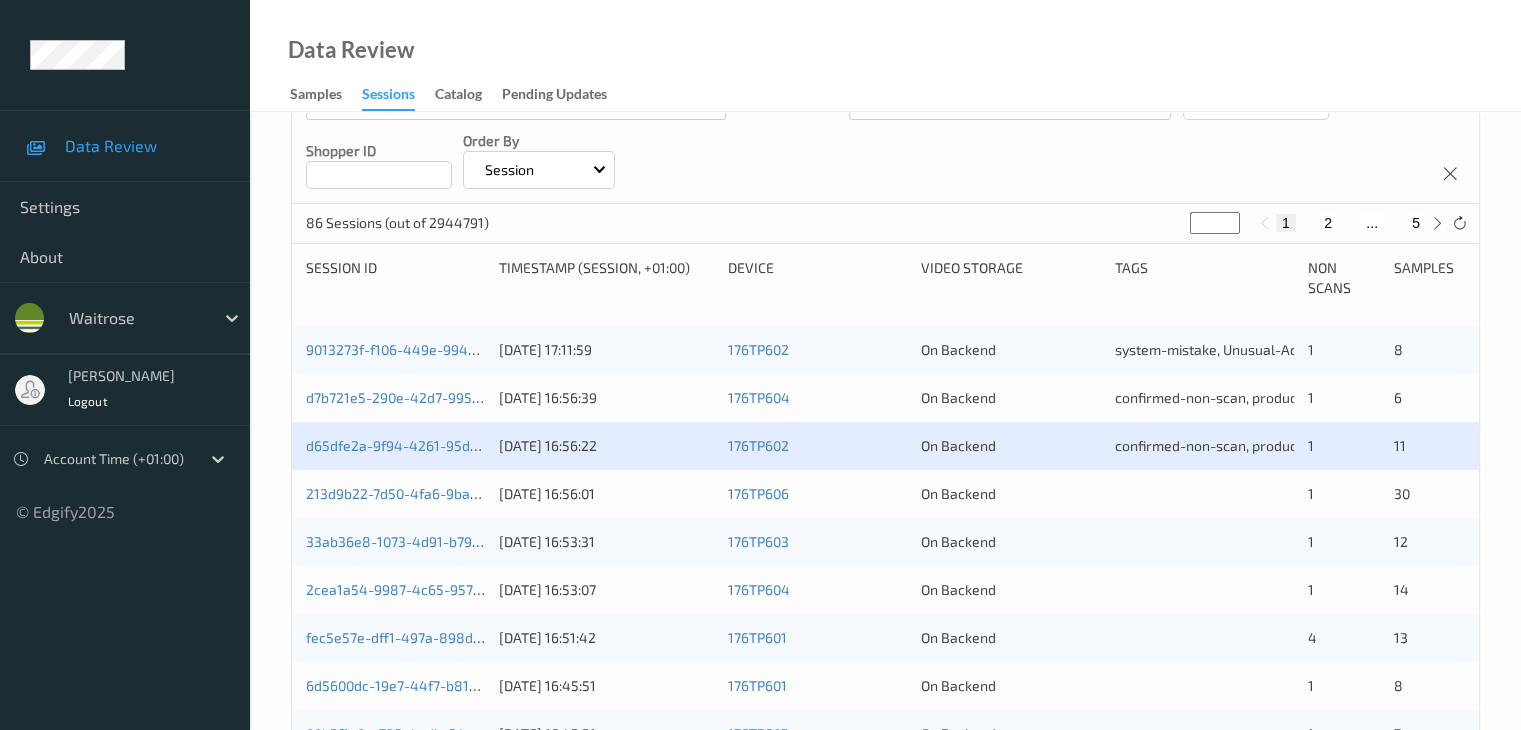 scroll, scrollTop: 300, scrollLeft: 0, axis: vertical 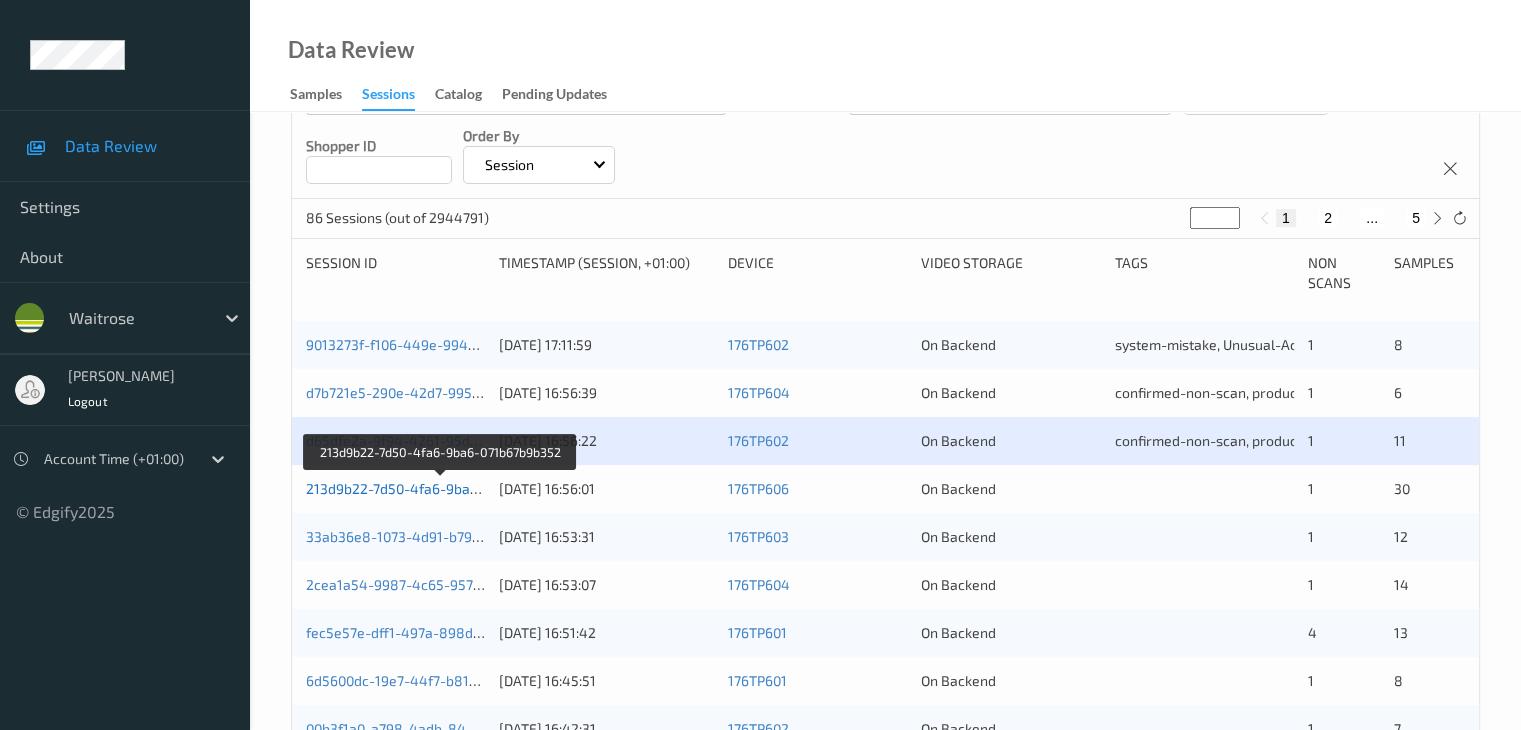 click on "213d9b22-7d50-4fa6-9ba6-071b67b9b352" at bounding box center (441, 488) 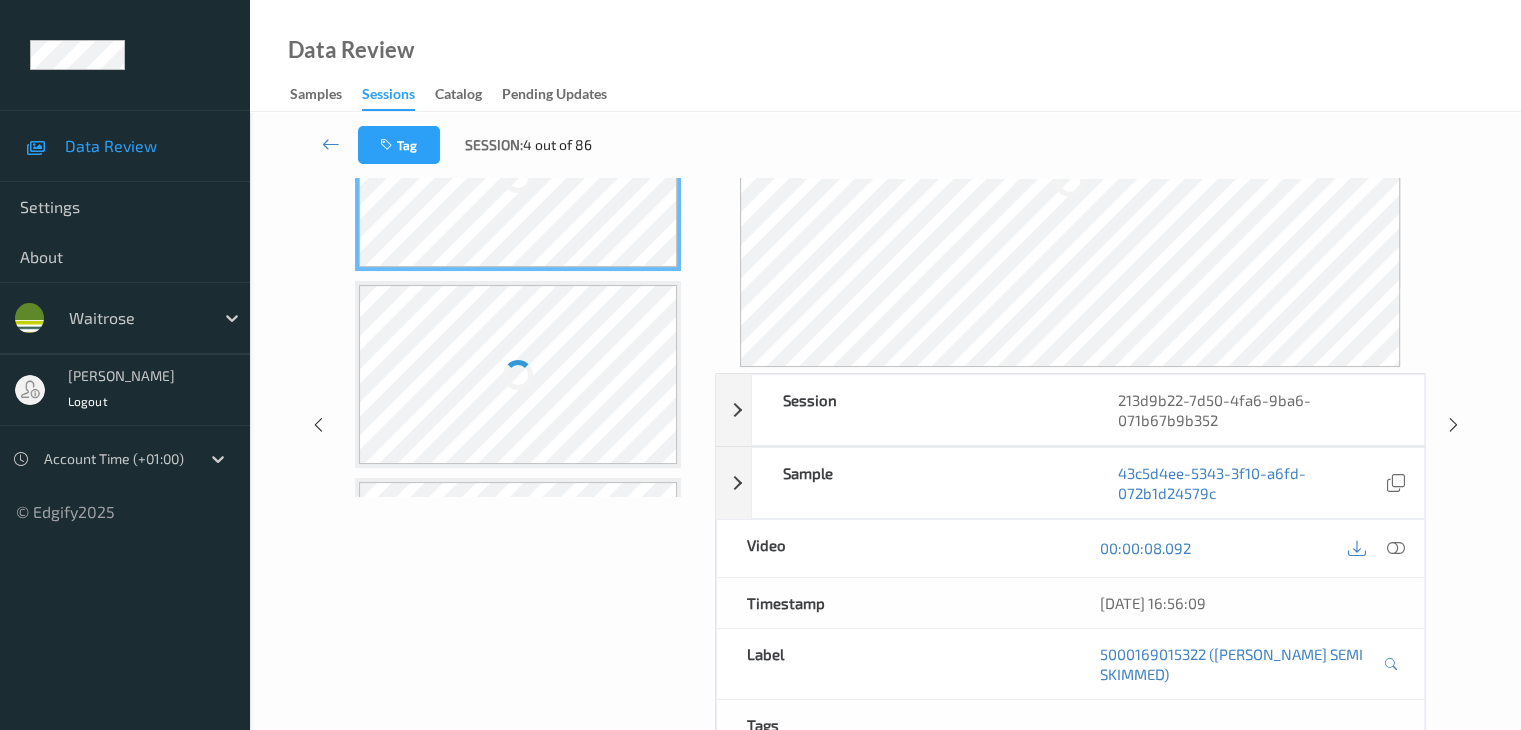 scroll, scrollTop: 0, scrollLeft: 0, axis: both 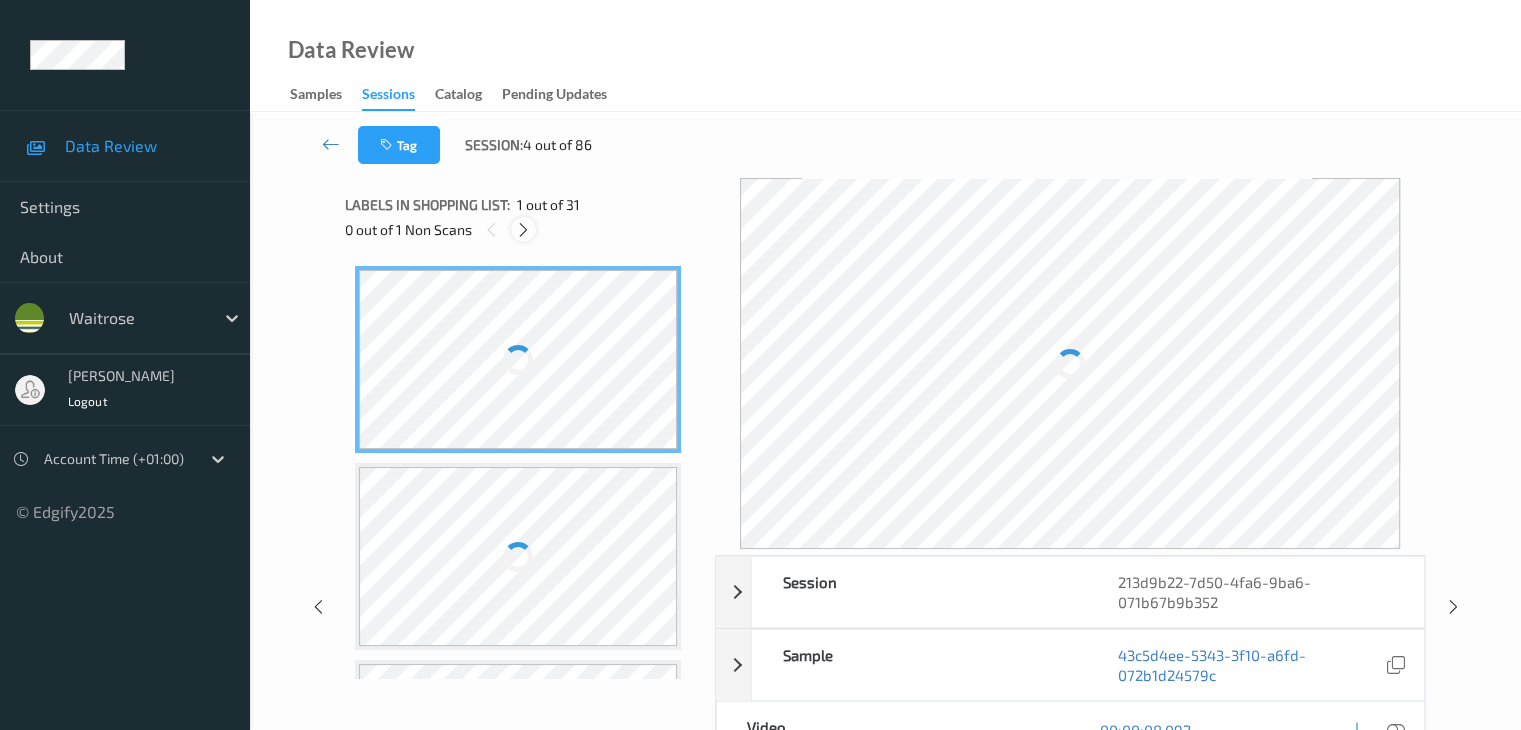 click at bounding box center [523, 230] 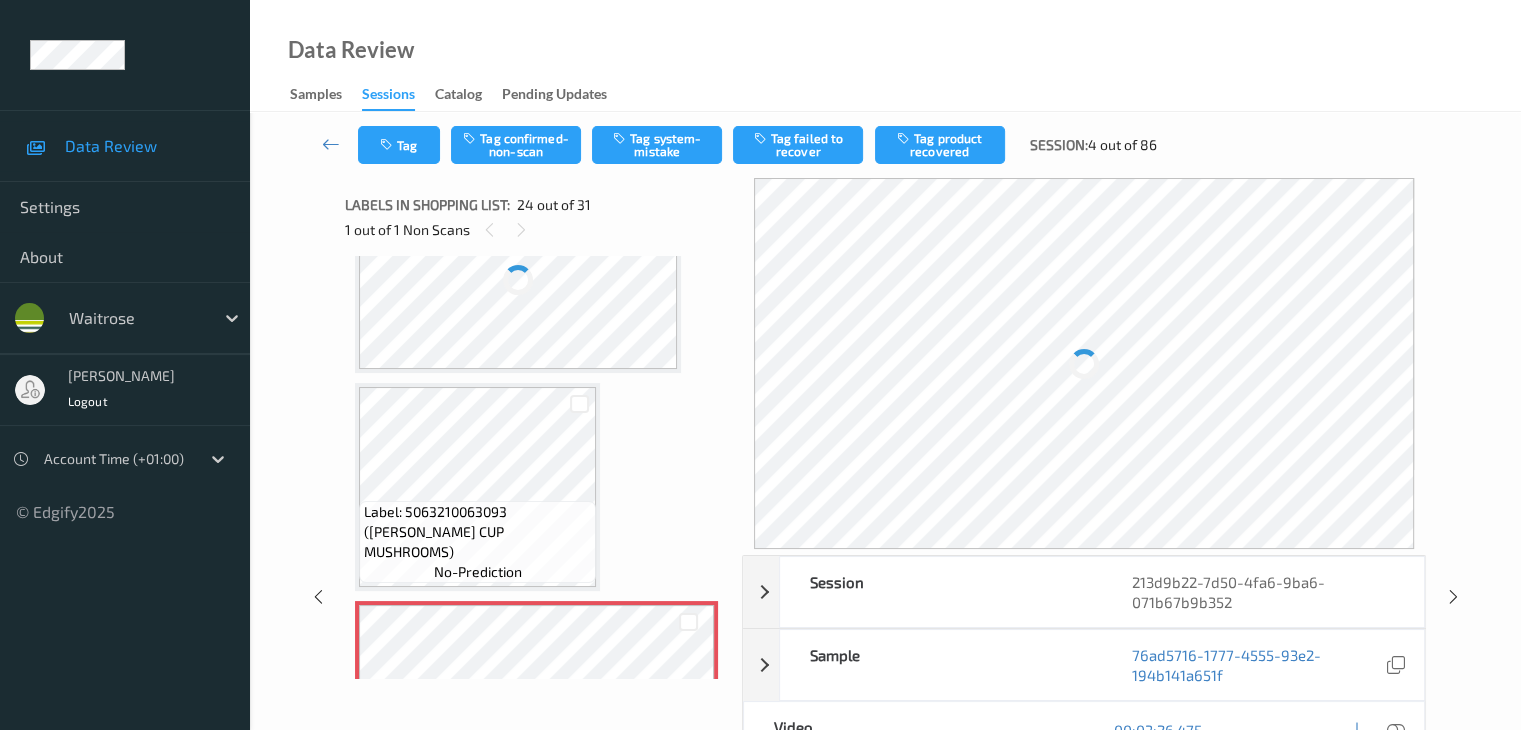 scroll, scrollTop: 4804, scrollLeft: 0, axis: vertical 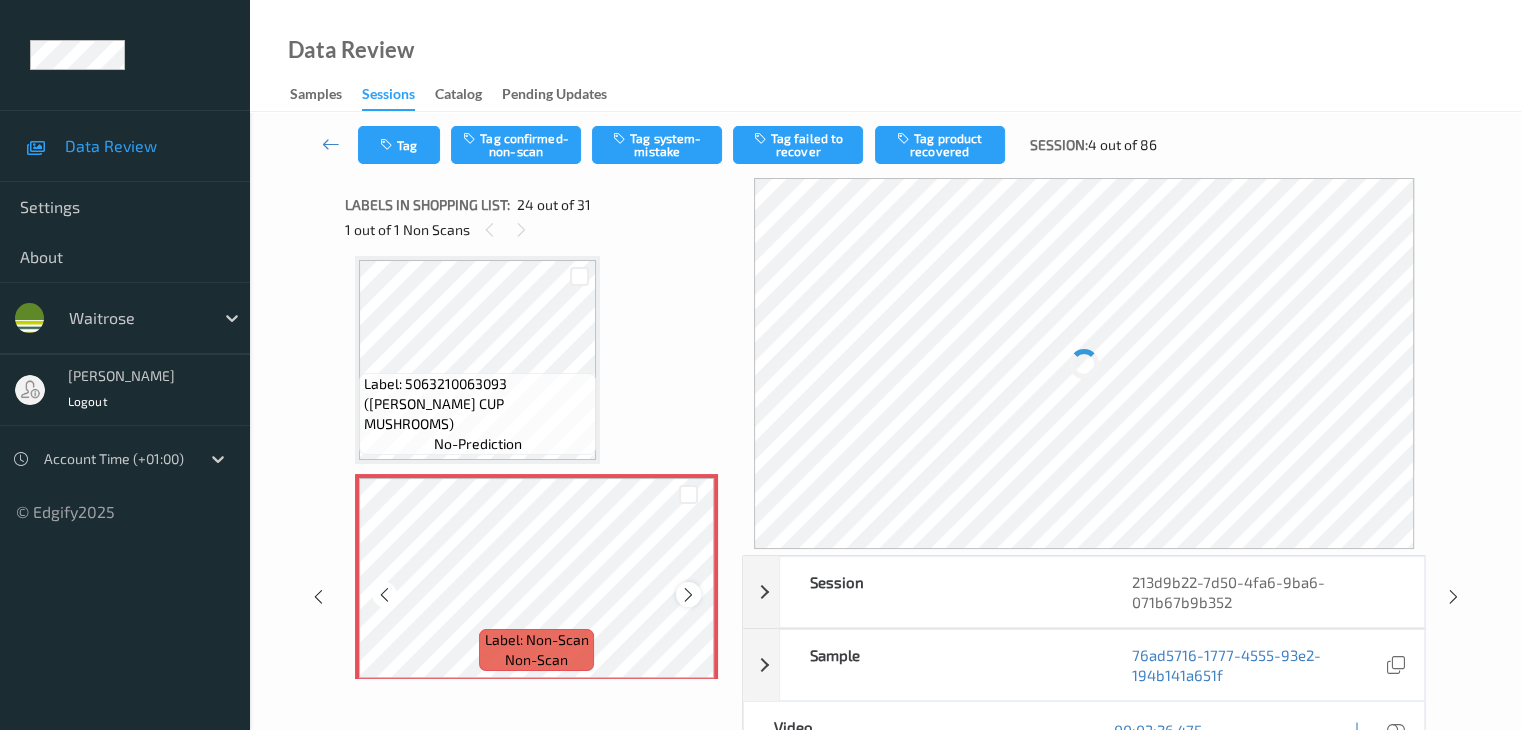 click at bounding box center [688, 594] 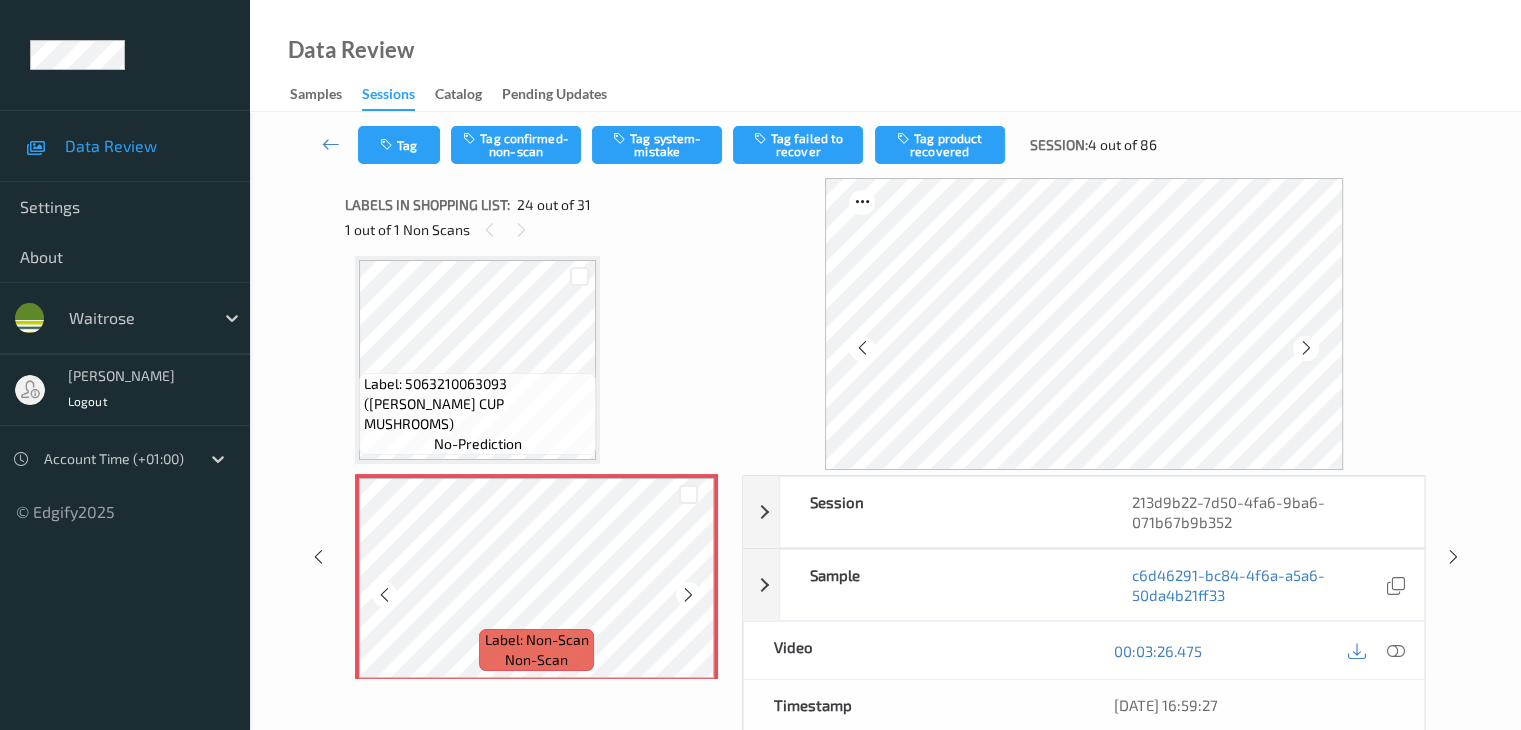 click at bounding box center [688, 594] 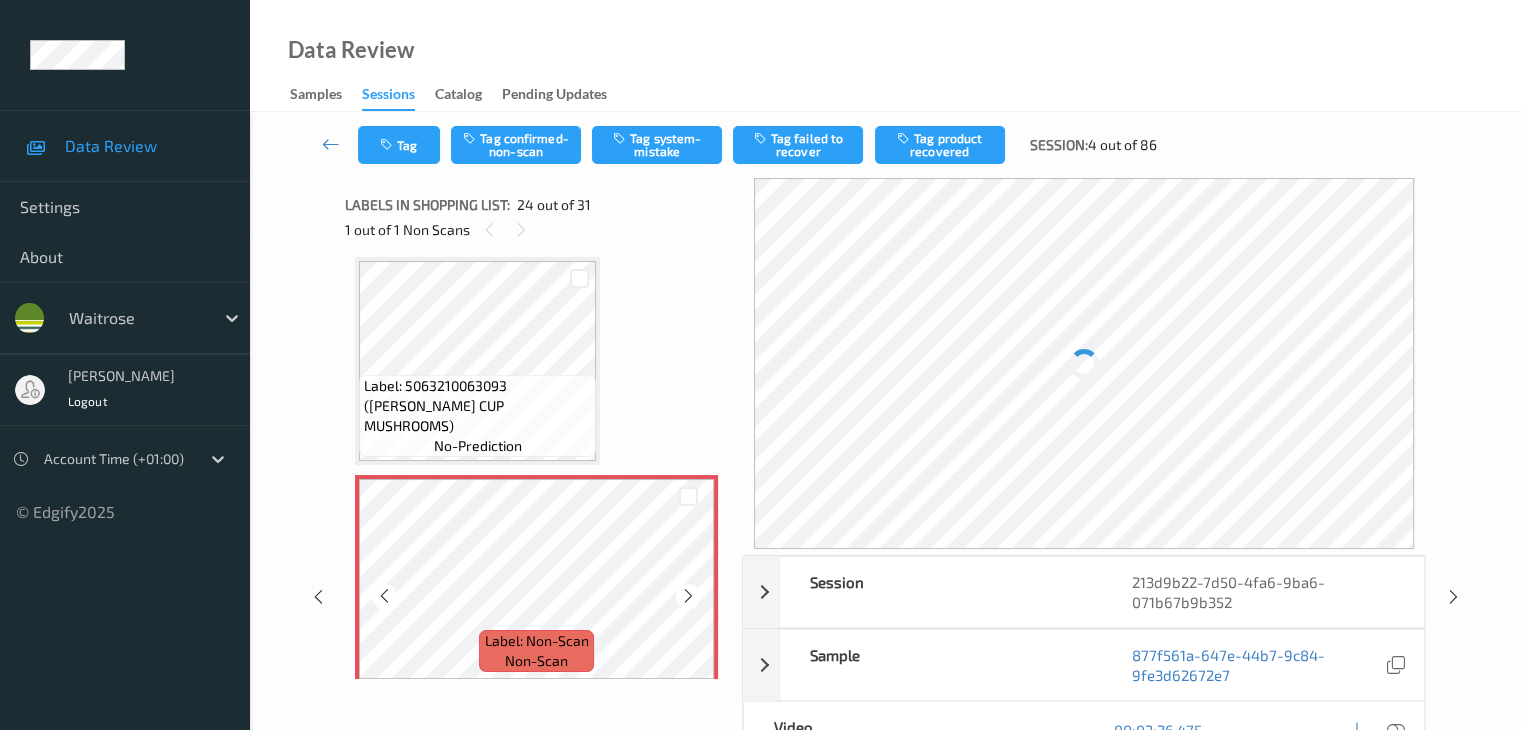 scroll, scrollTop: 4805, scrollLeft: 0, axis: vertical 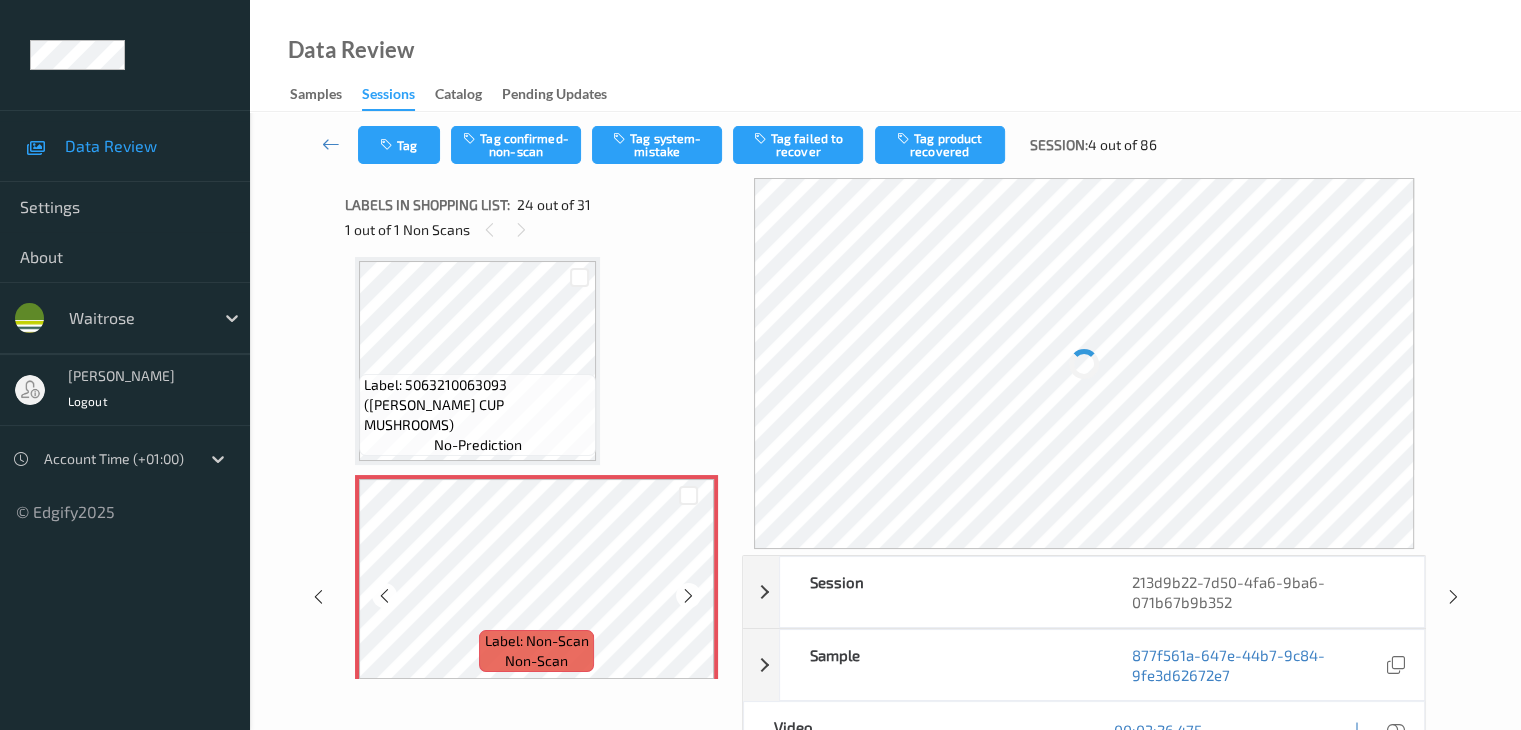 click at bounding box center [688, 595] 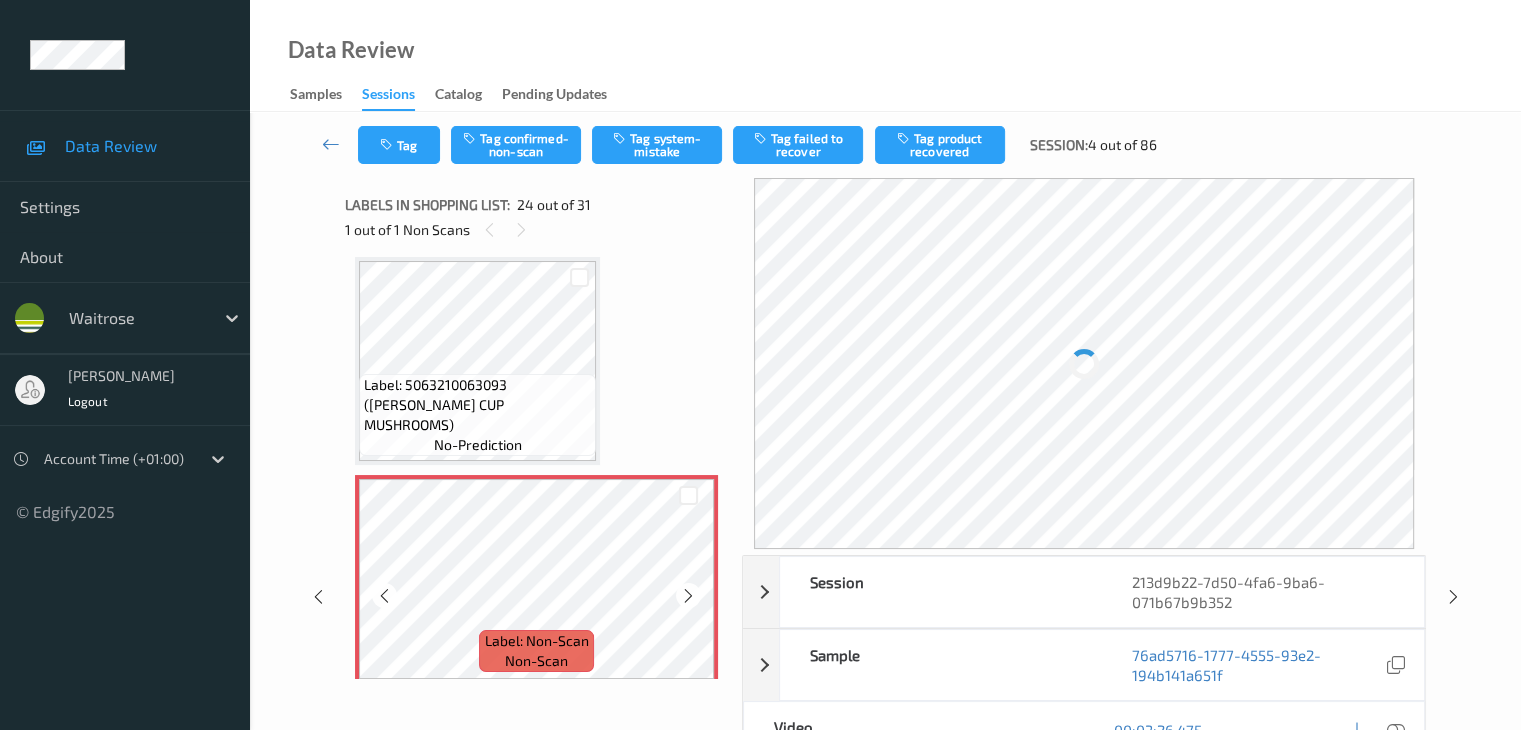 click at bounding box center [688, 595] 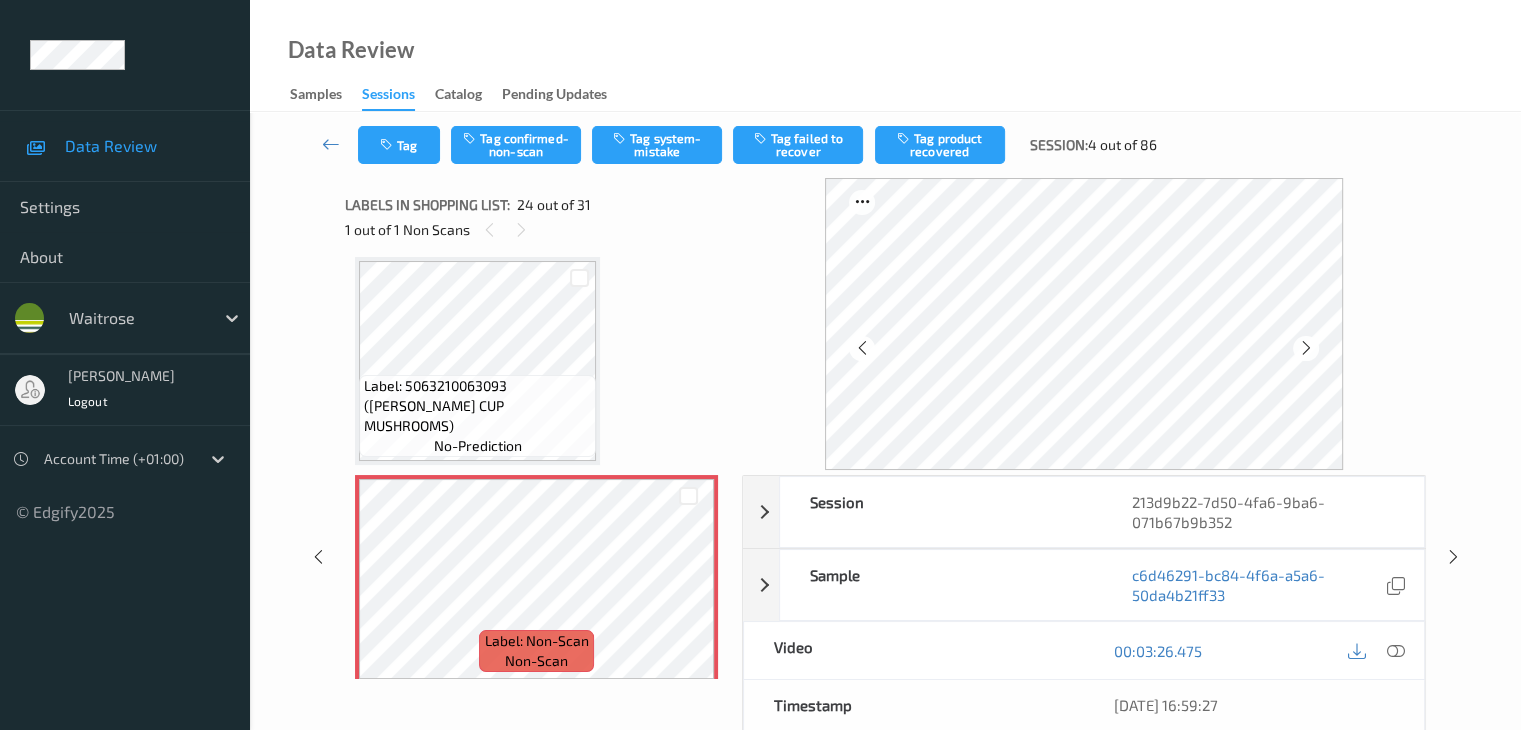 scroll, scrollTop: 4806, scrollLeft: 0, axis: vertical 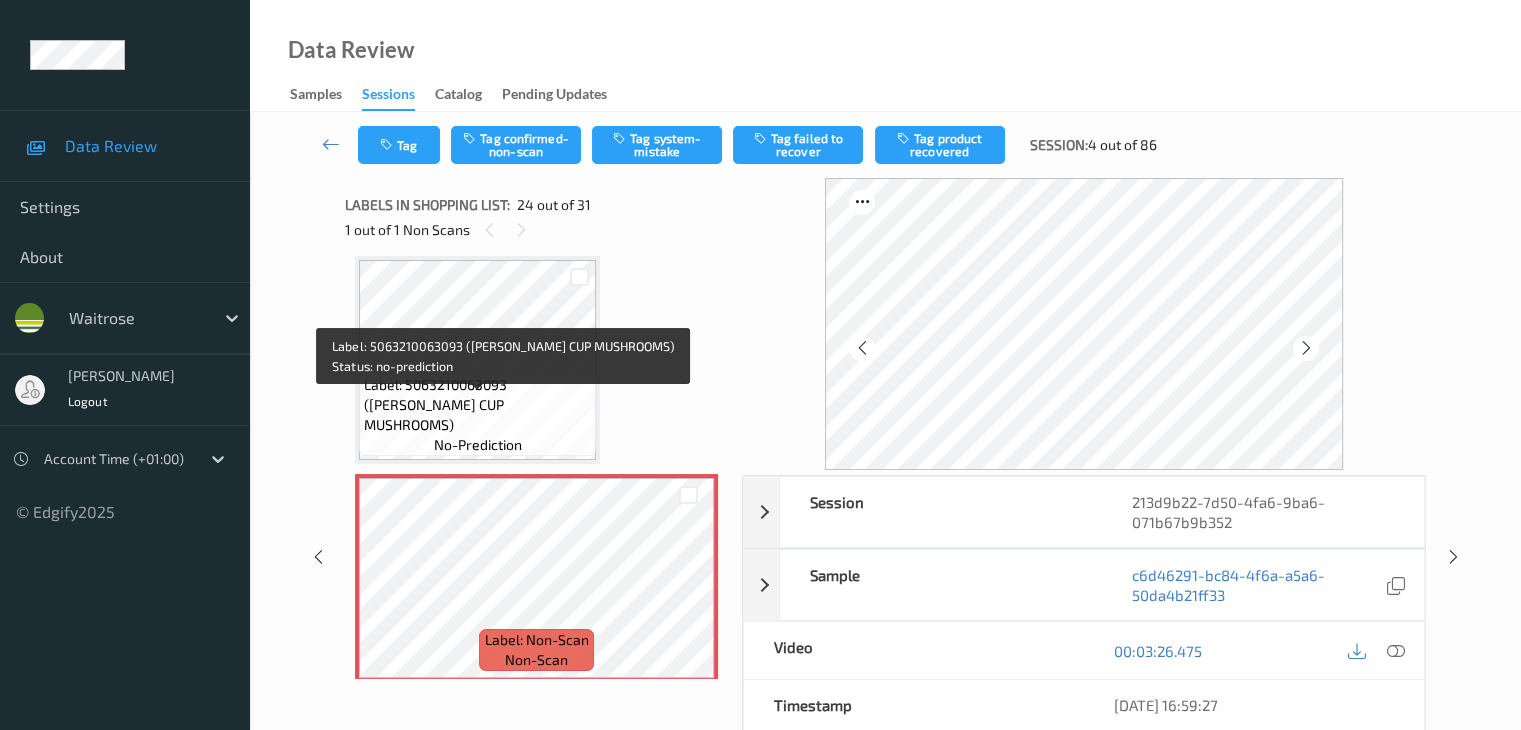 click on "Label: 5063210063093 ([PERSON_NAME] CUP MUSHROOMS)" at bounding box center (477, 405) 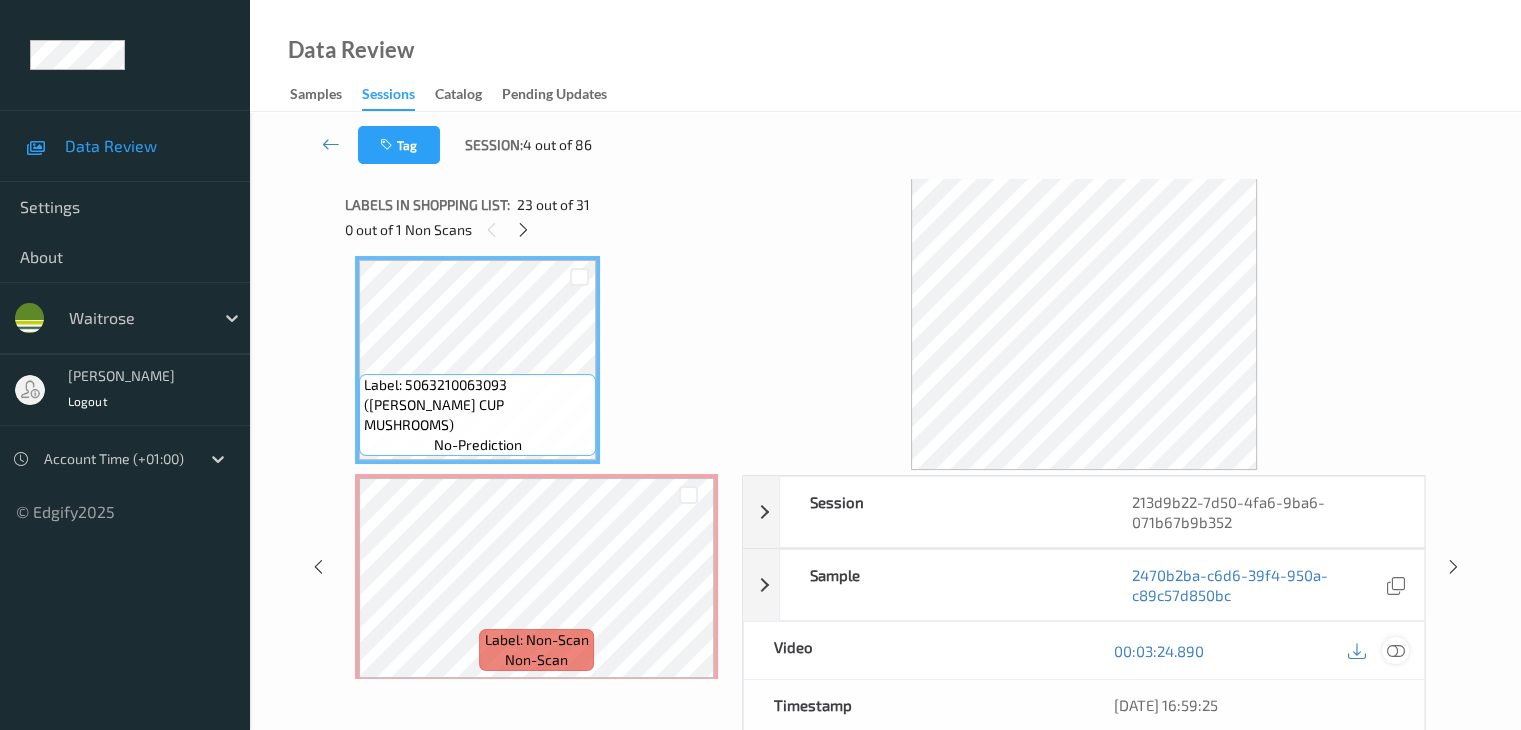 click at bounding box center (1395, 650) 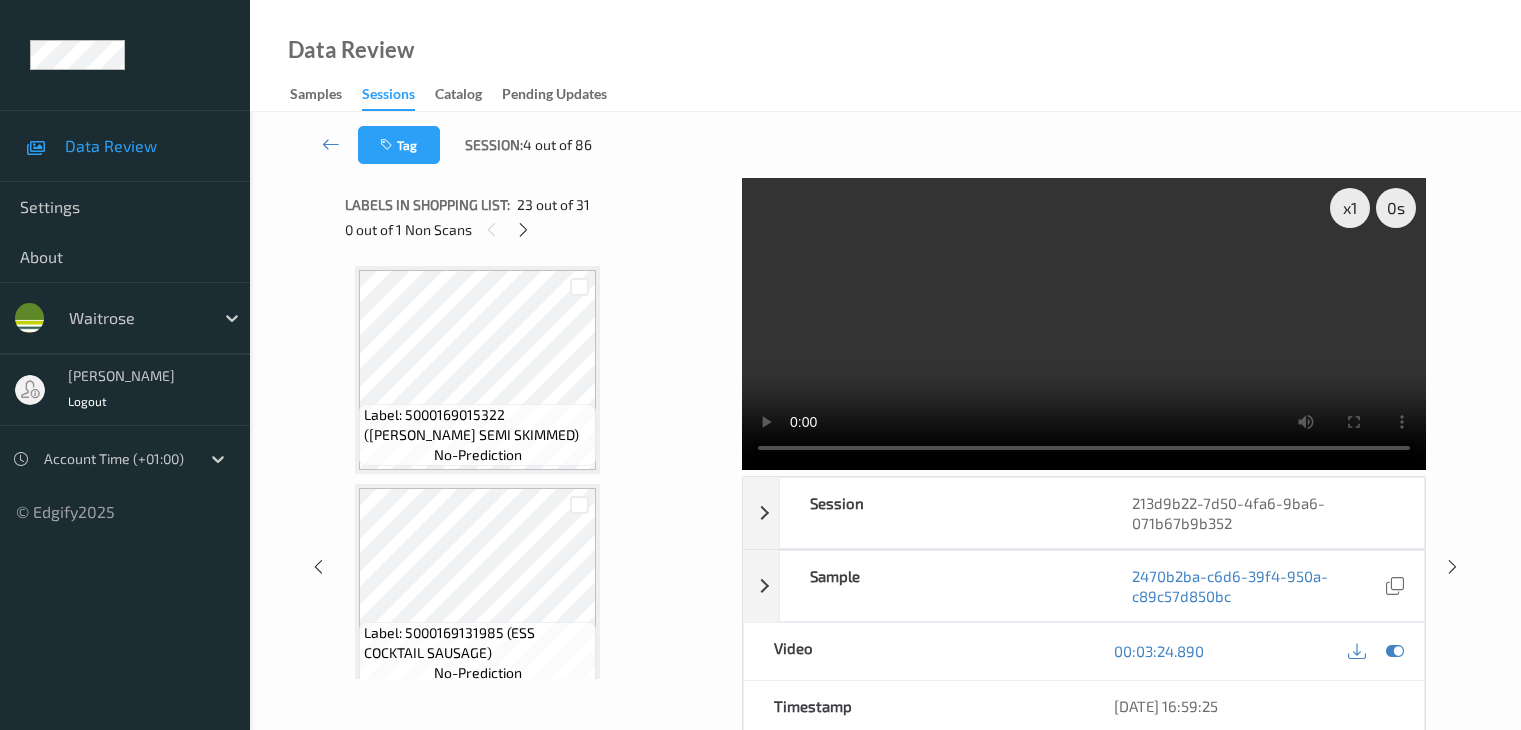 scroll, scrollTop: 0, scrollLeft: 0, axis: both 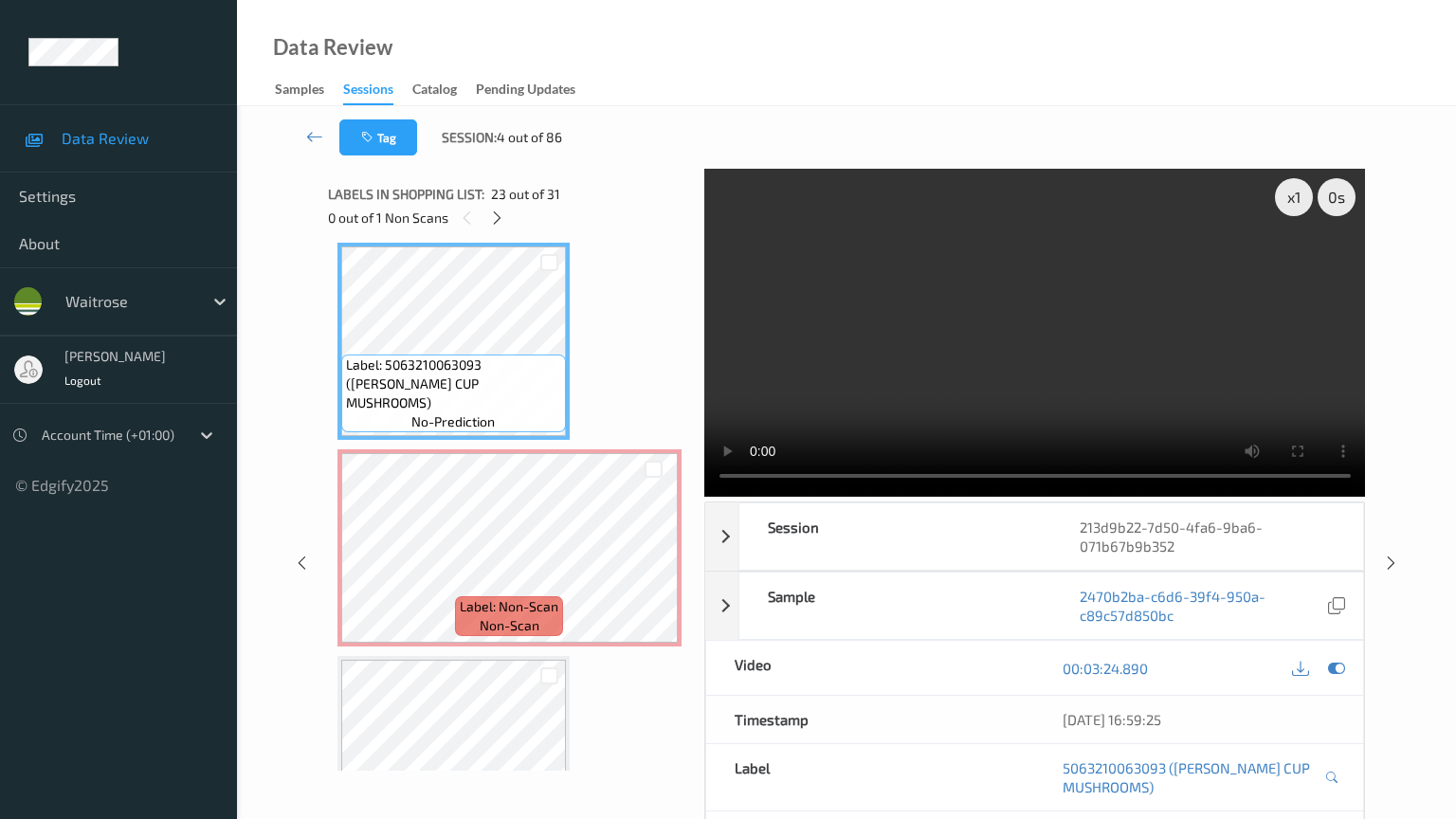 type 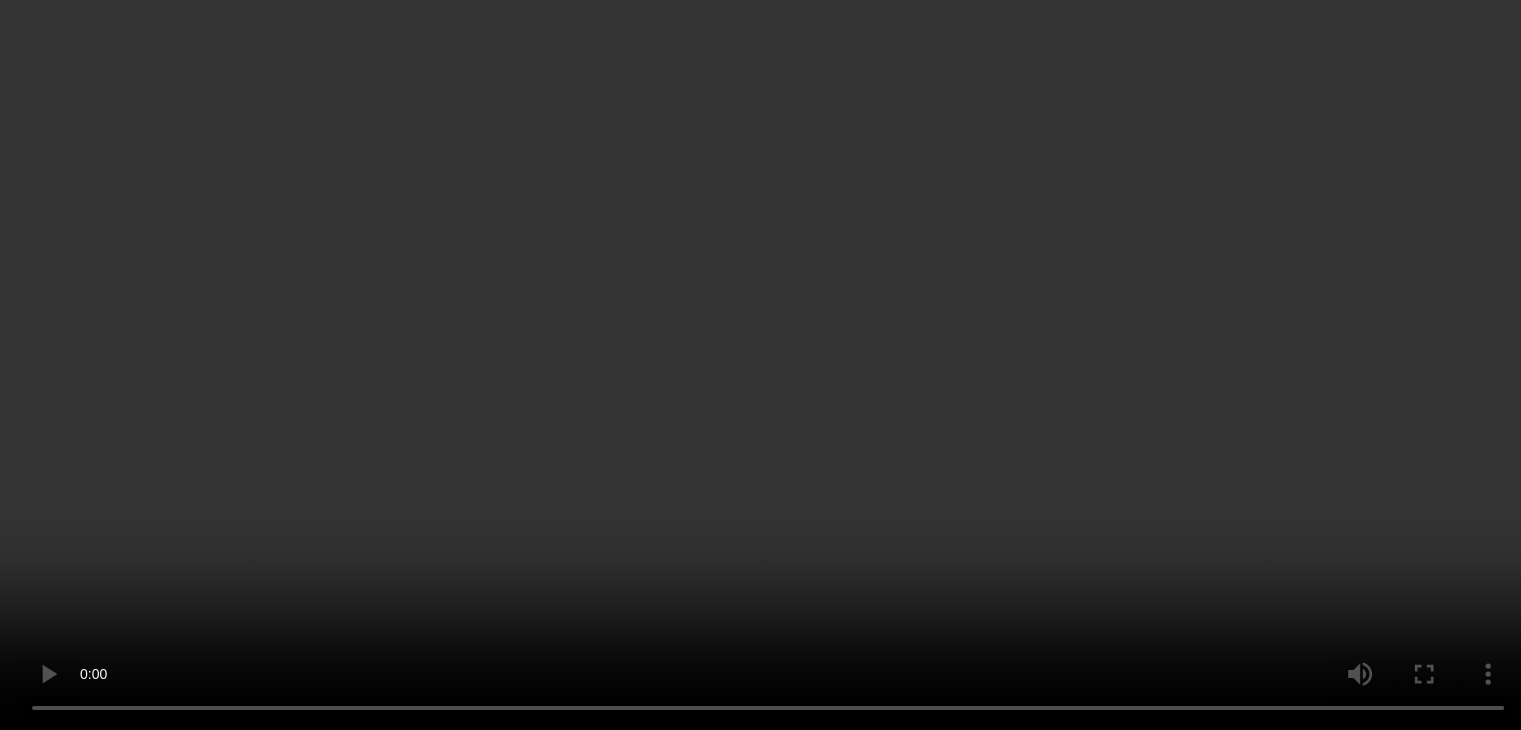 scroll, scrollTop: 4806, scrollLeft: 0, axis: vertical 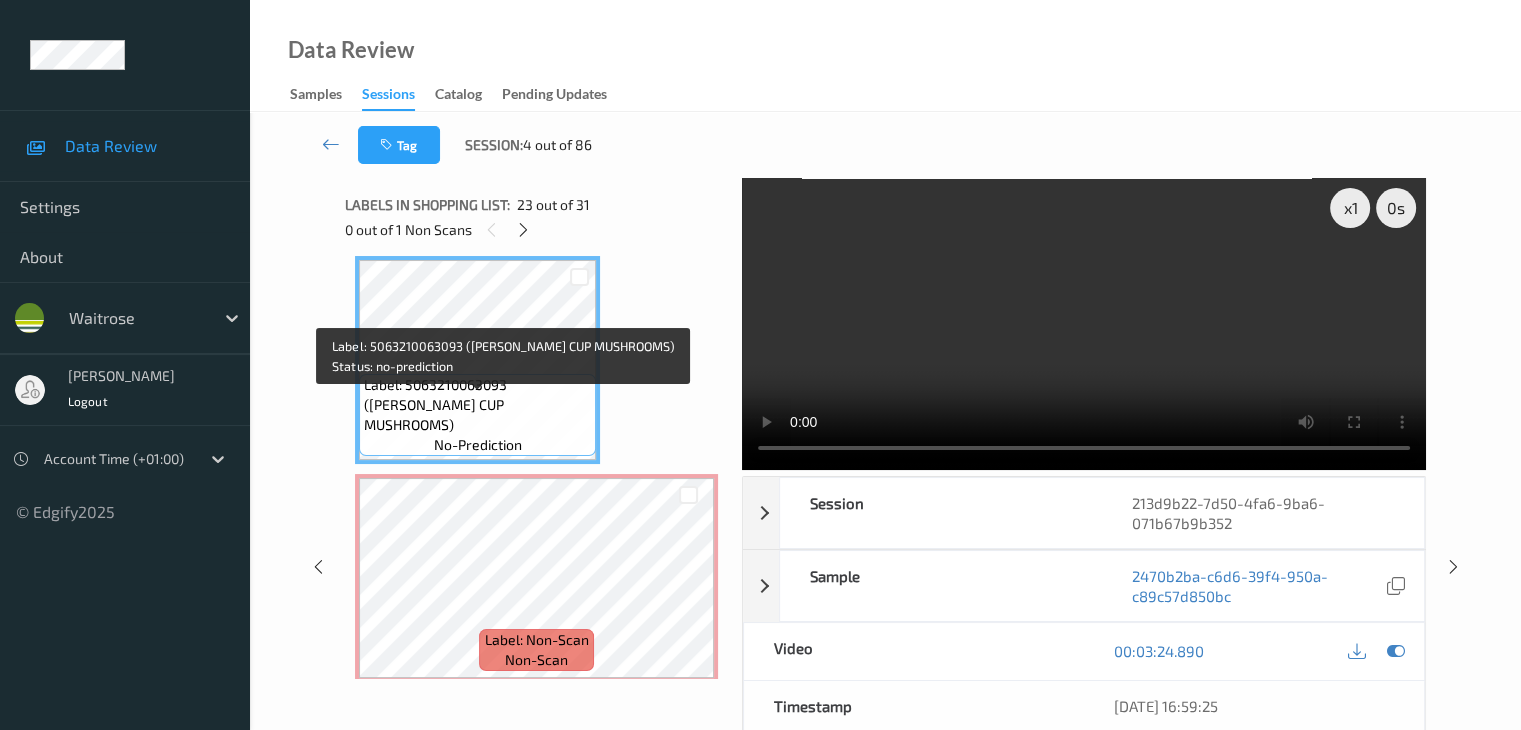 click on "Label: 5063210063093 ([PERSON_NAME] CUP MUSHROOMS)" at bounding box center [477, 405] 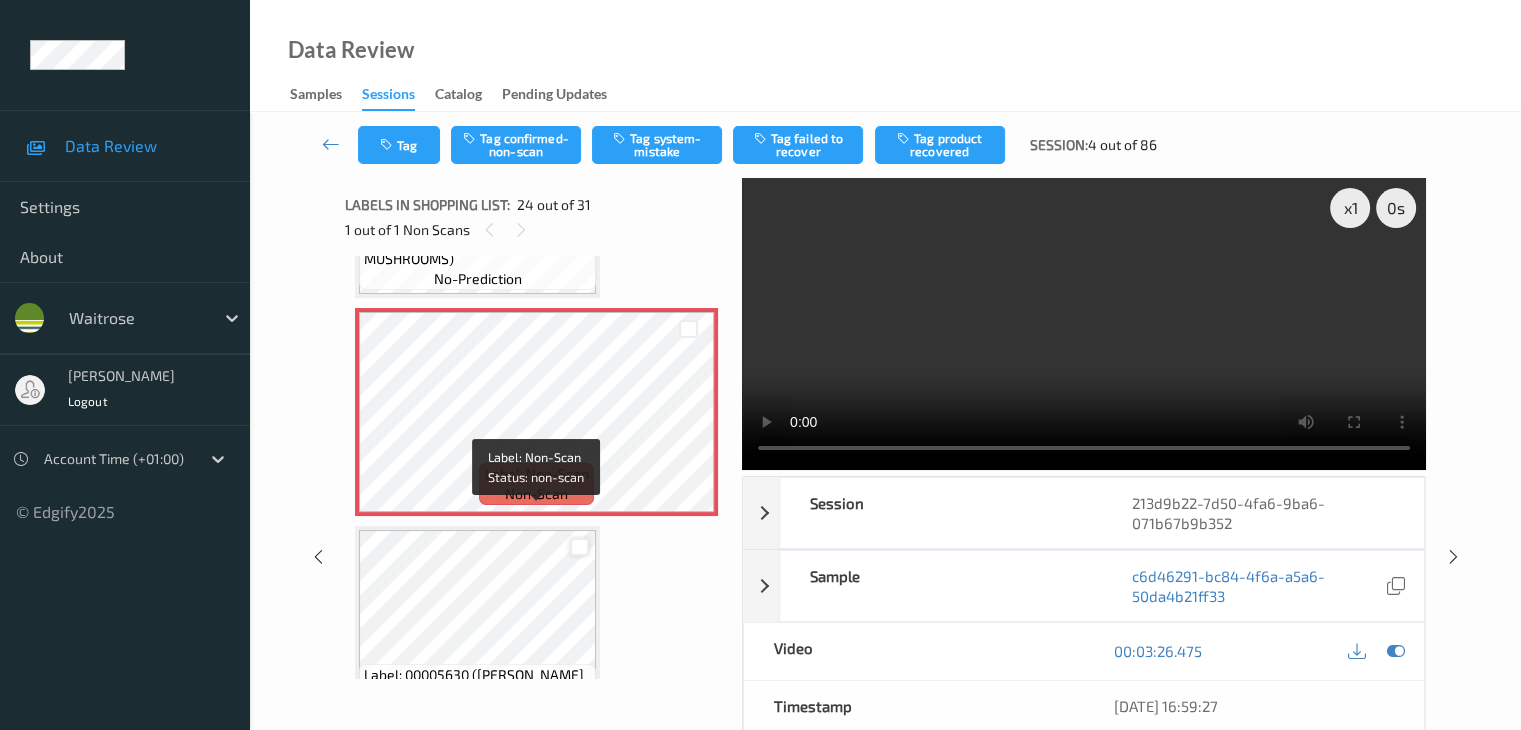 scroll, scrollTop: 5006, scrollLeft: 0, axis: vertical 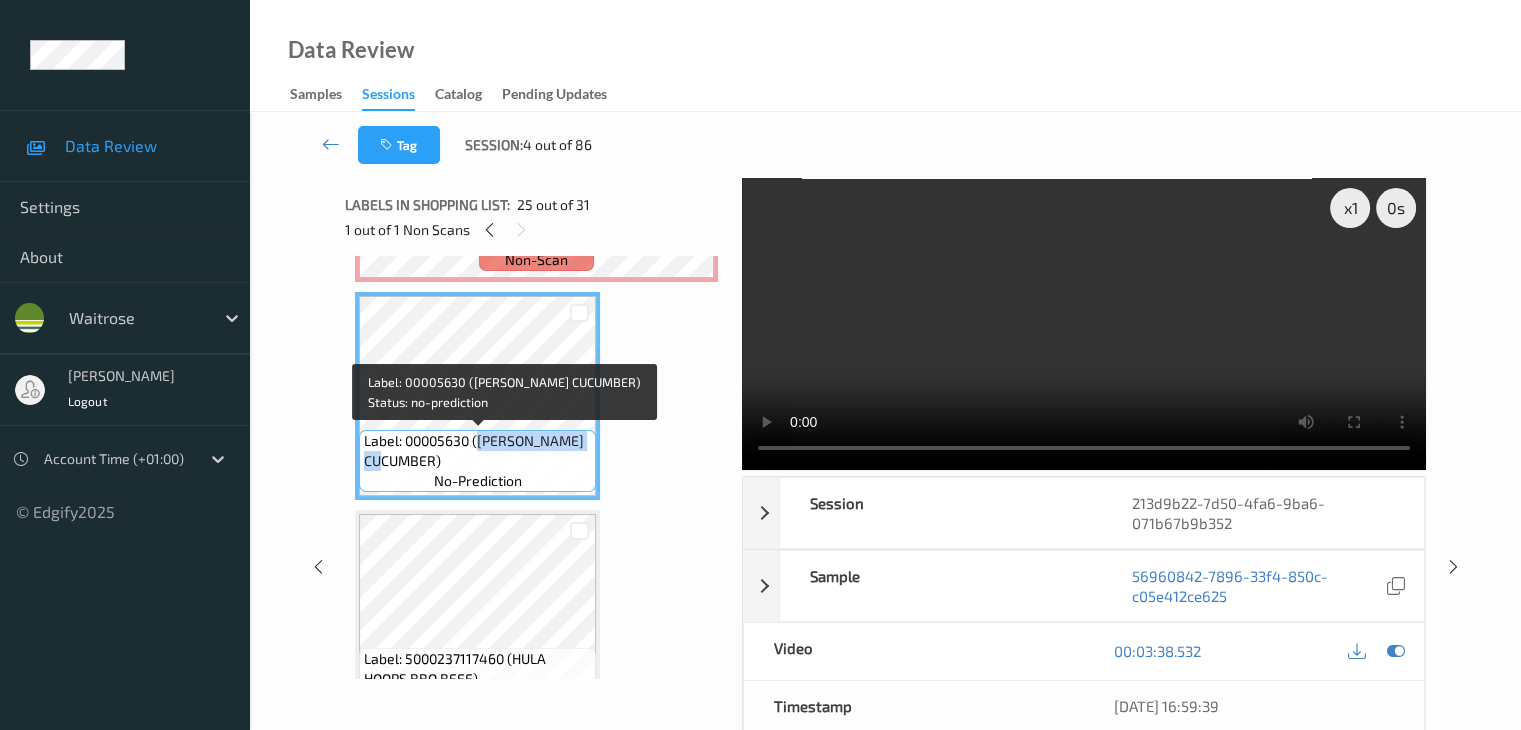 drag, startPoint x: 481, startPoint y: 442, endPoint x: 440, endPoint y: 457, distance: 43.65776 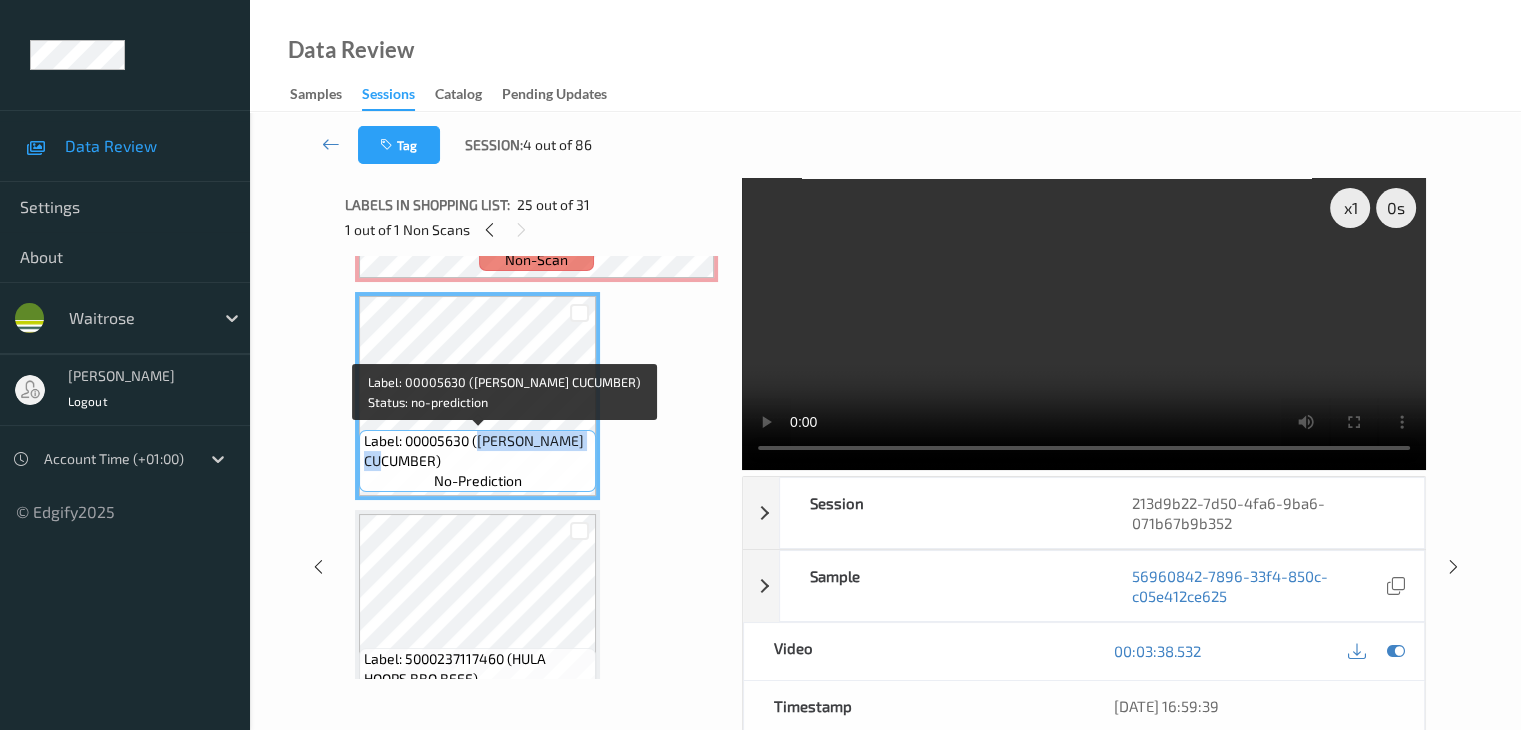 copy on "WR ESS CUCUMBER)" 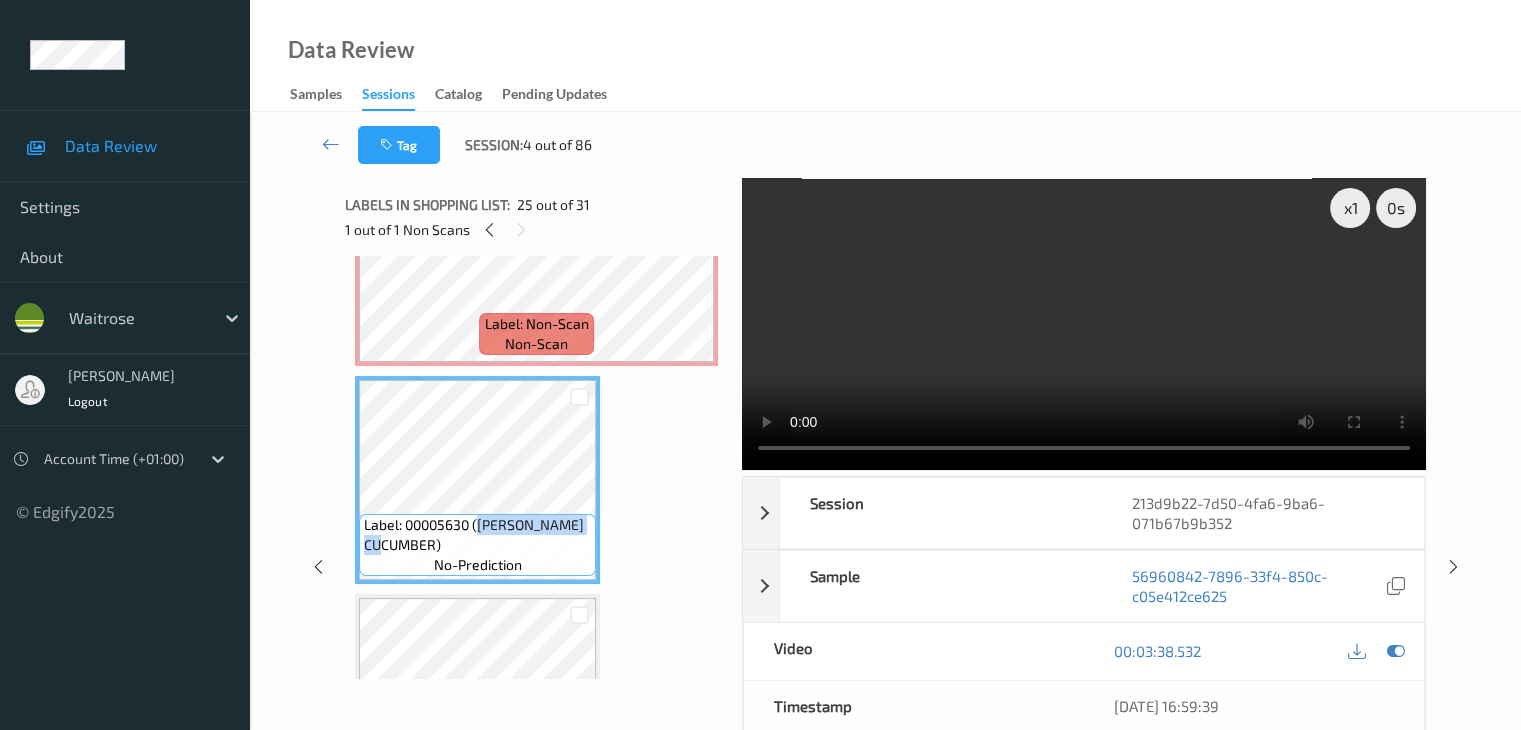 scroll, scrollTop: 5006, scrollLeft: 0, axis: vertical 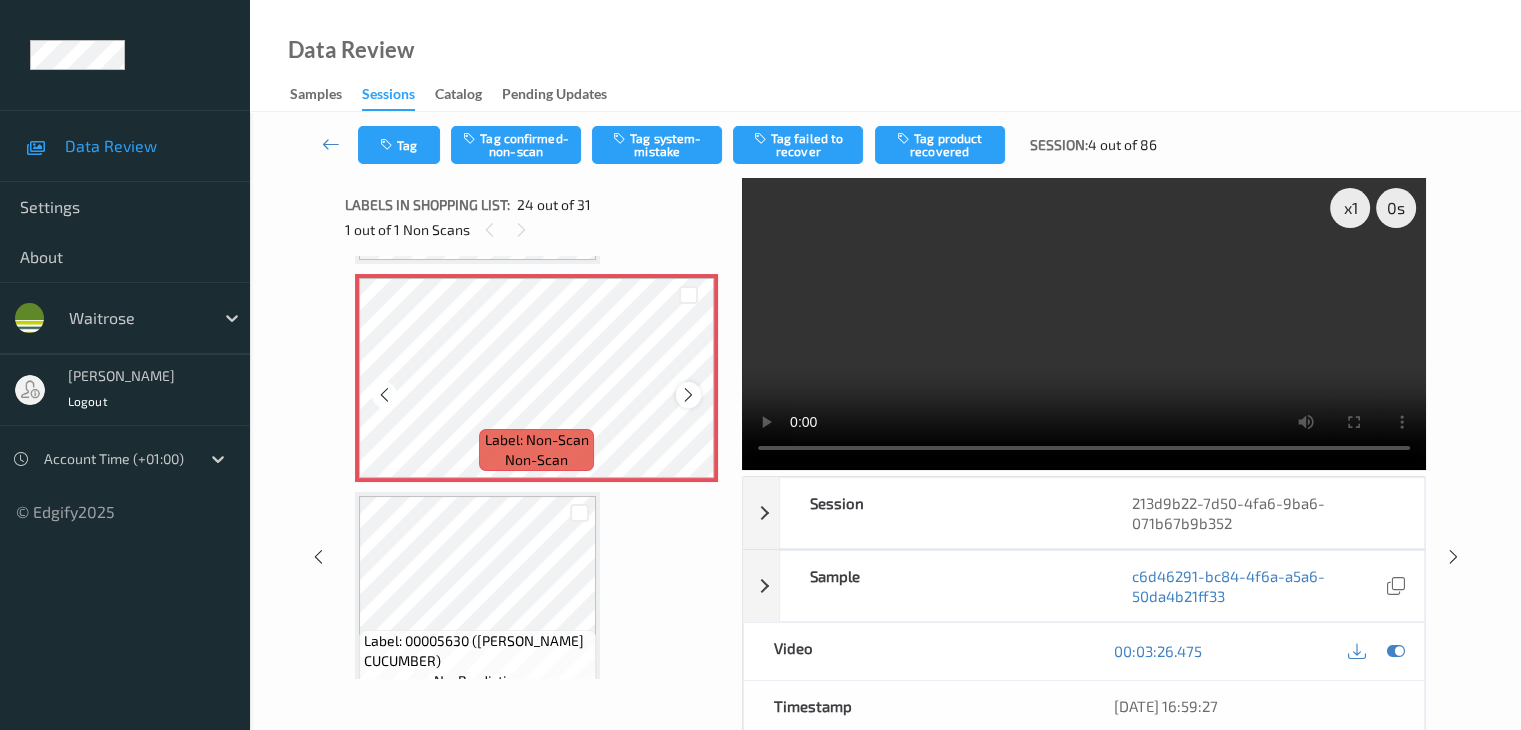 click at bounding box center (688, 395) 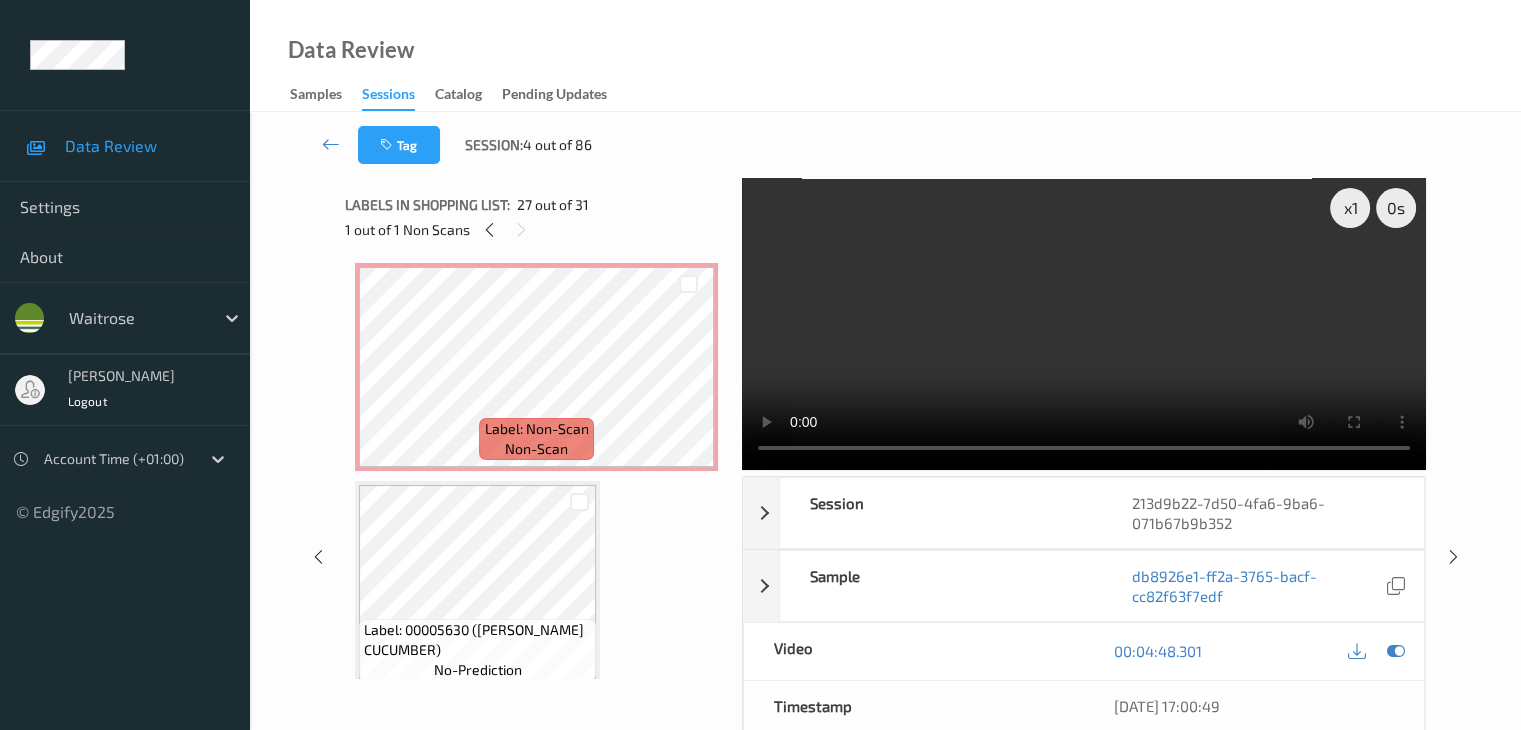 scroll, scrollTop: 4906, scrollLeft: 0, axis: vertical 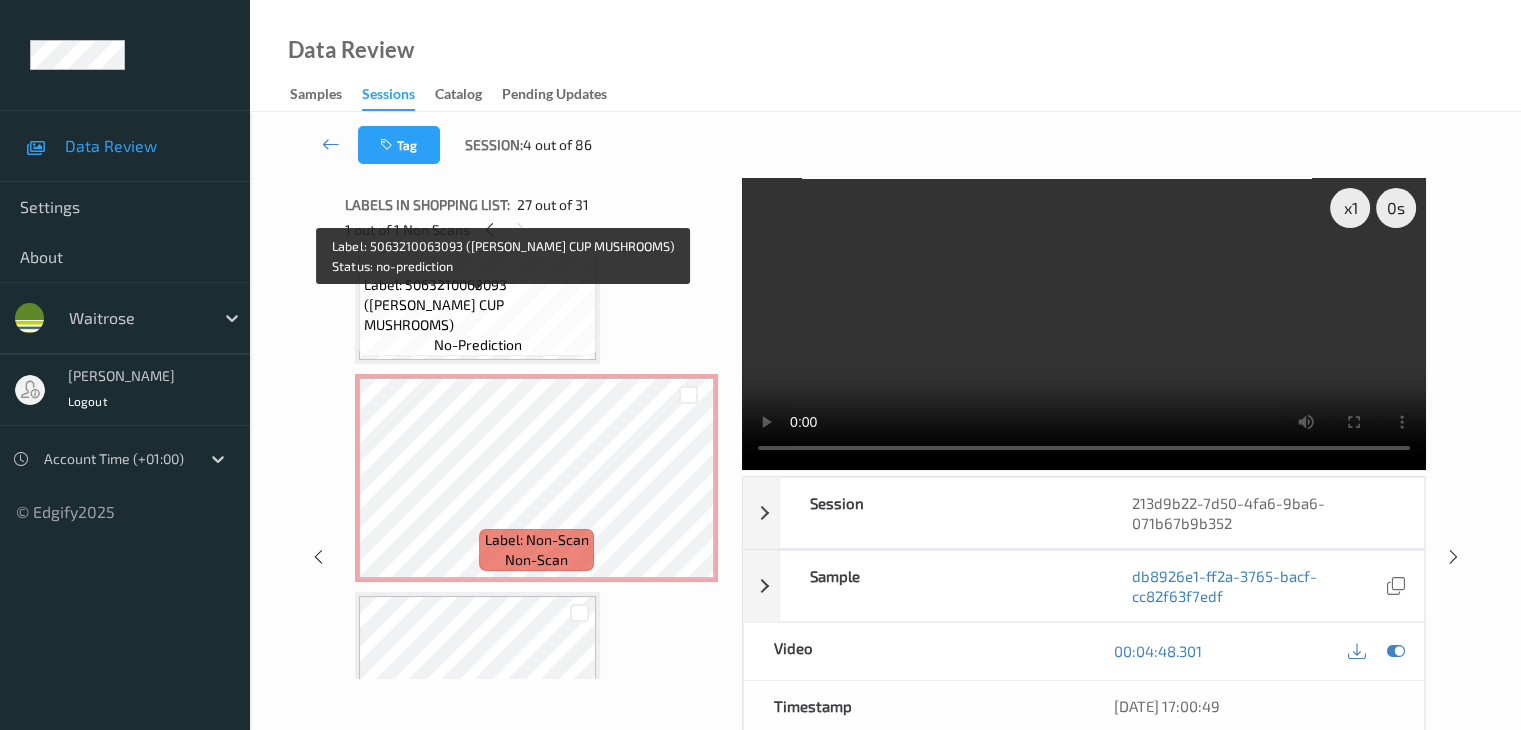 click on "Label: 5063210063093 ([PERSON_NAME] CUP MUSHROOMS)" at bounding box center (477, 305) 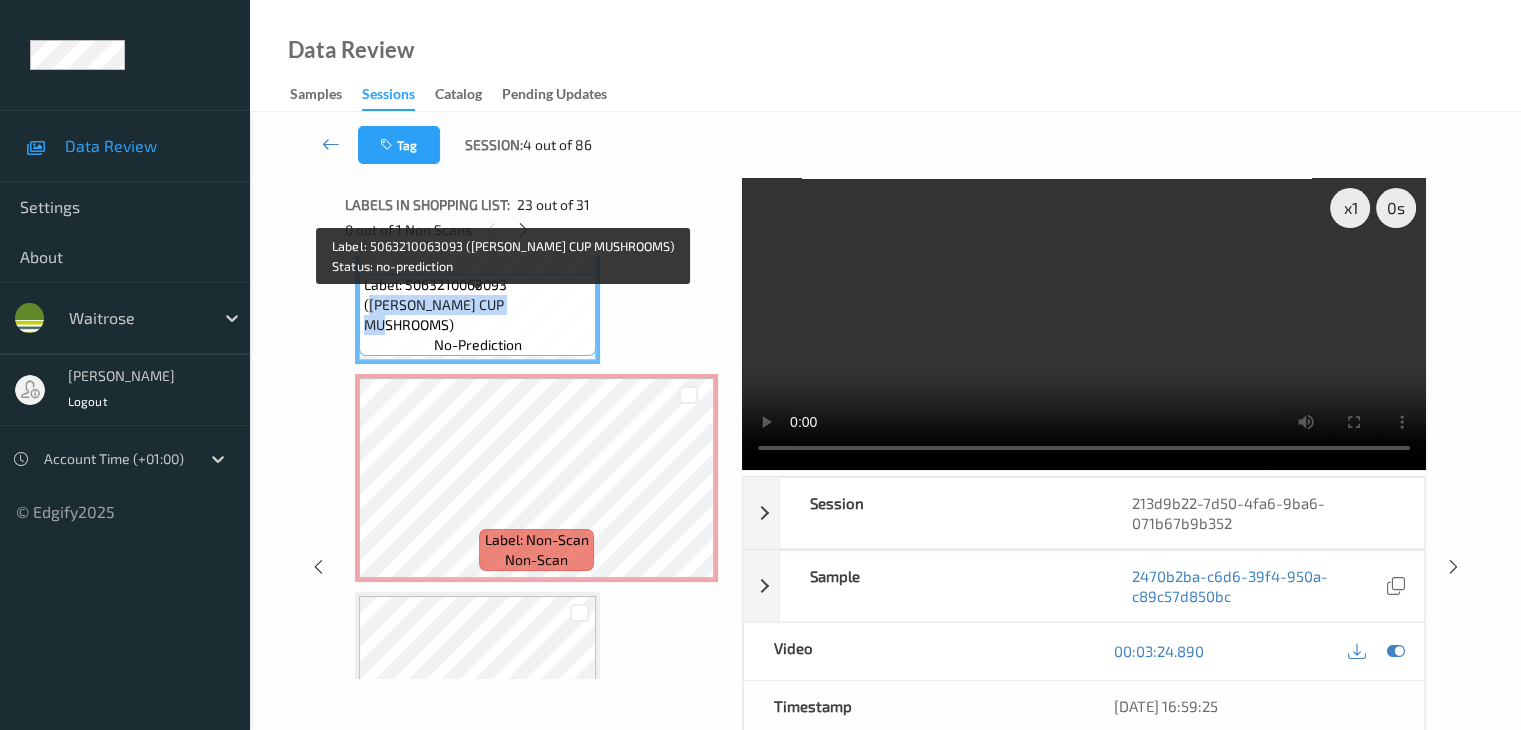 drag, startPoint x: 515, startPoint y: 303, endPoint x: 476, endPoint y: 329, distance: 46.872166 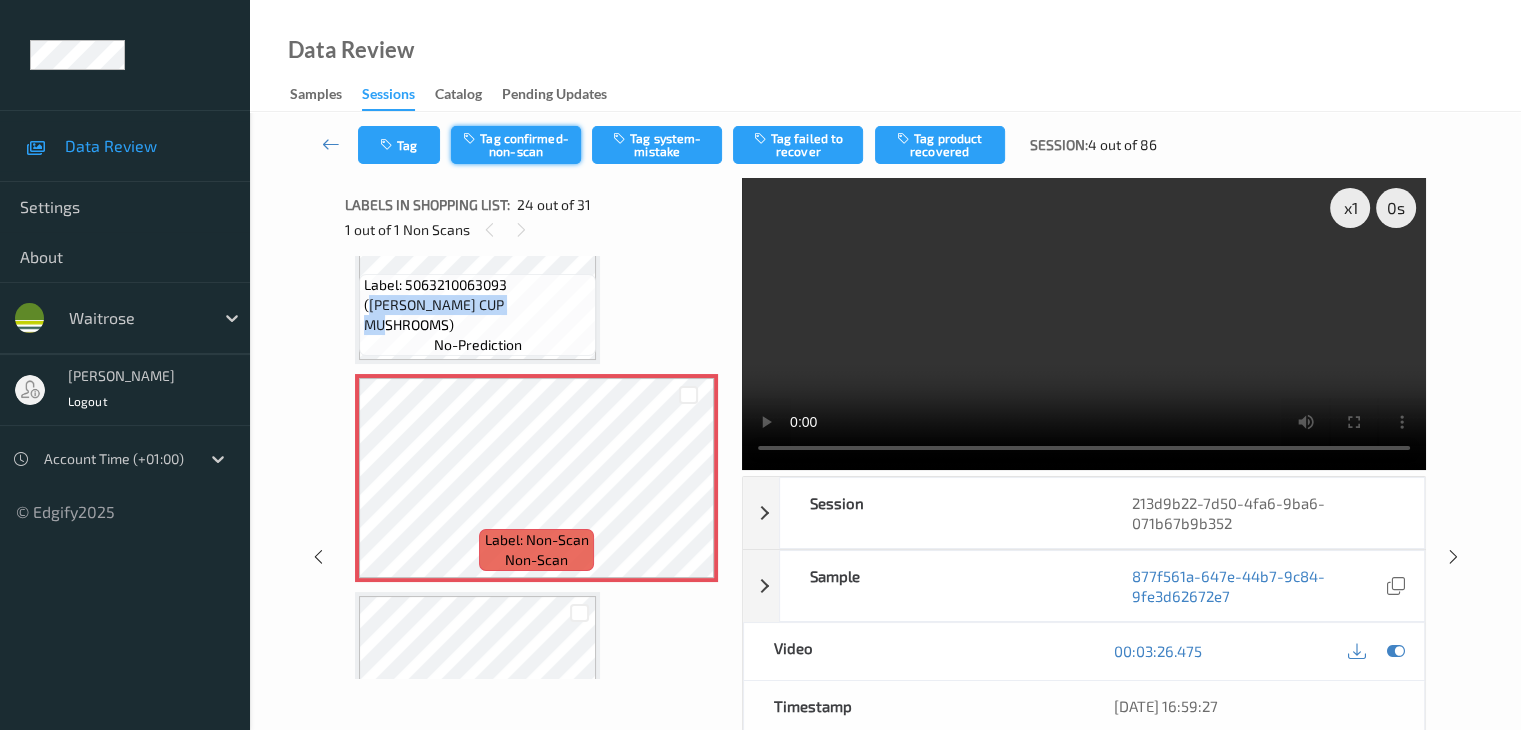 click on "Tag   confirmed-non-scan" at bounding box center (516, 145) 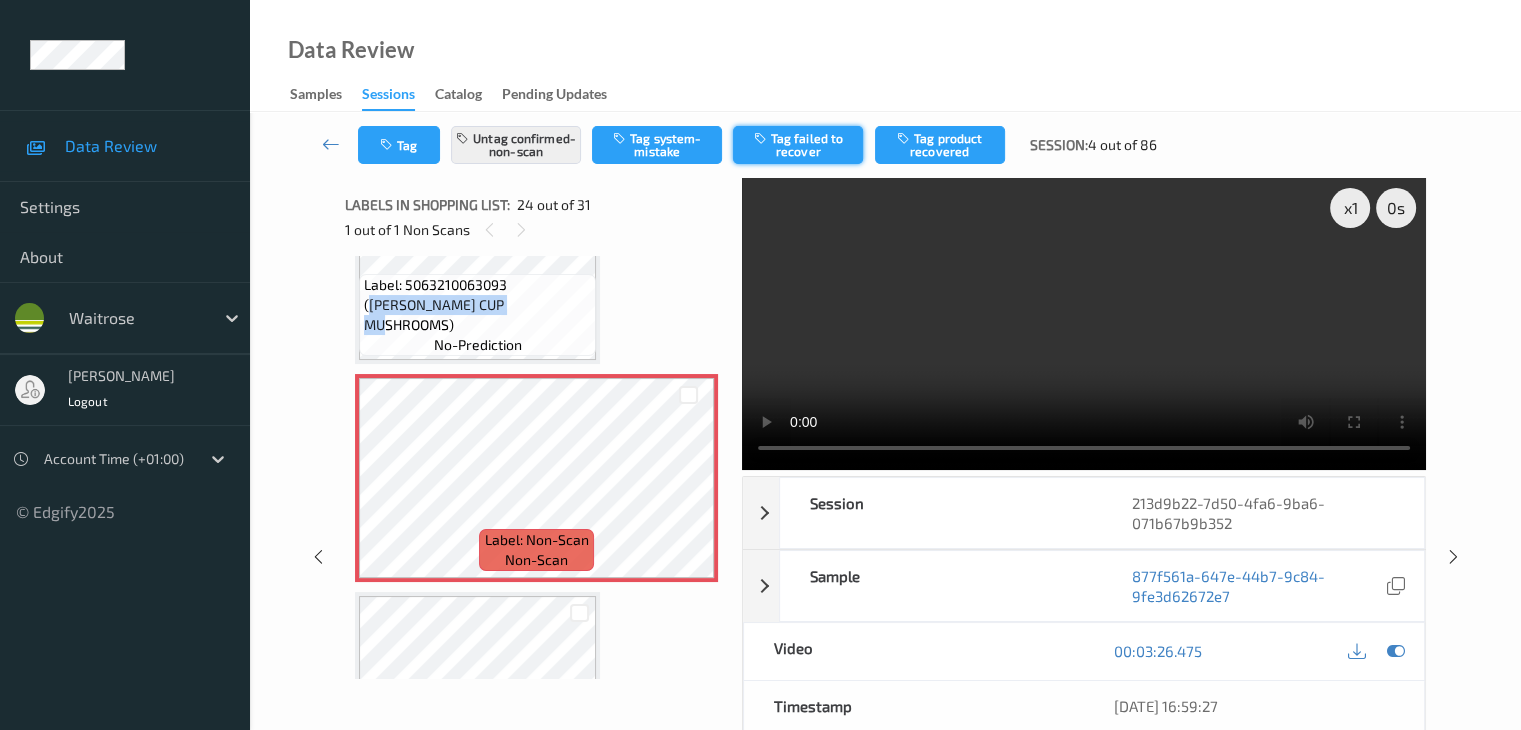 click on "Tag   failed to recover" at bounding box center (798, 145) 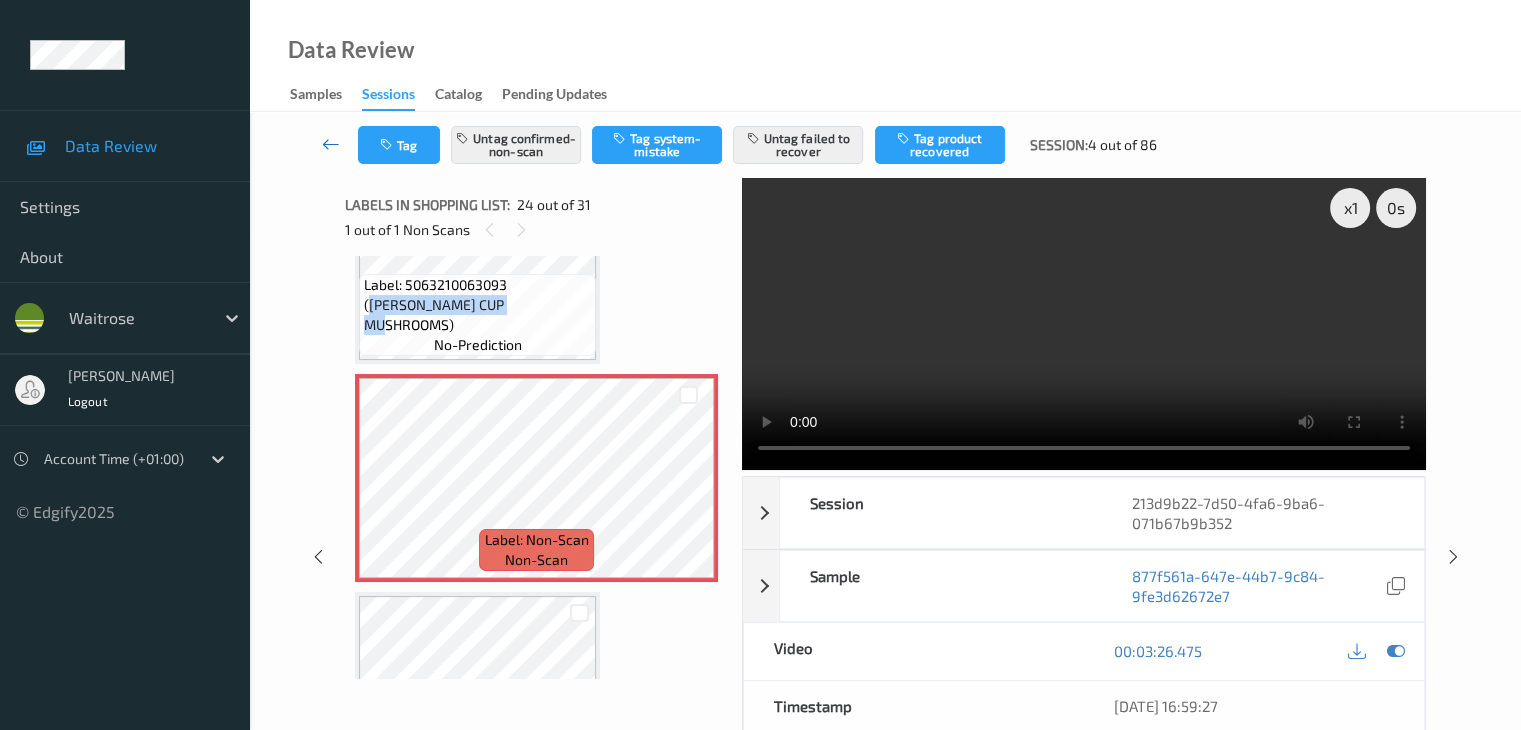 click at bounding box center [331, 144] 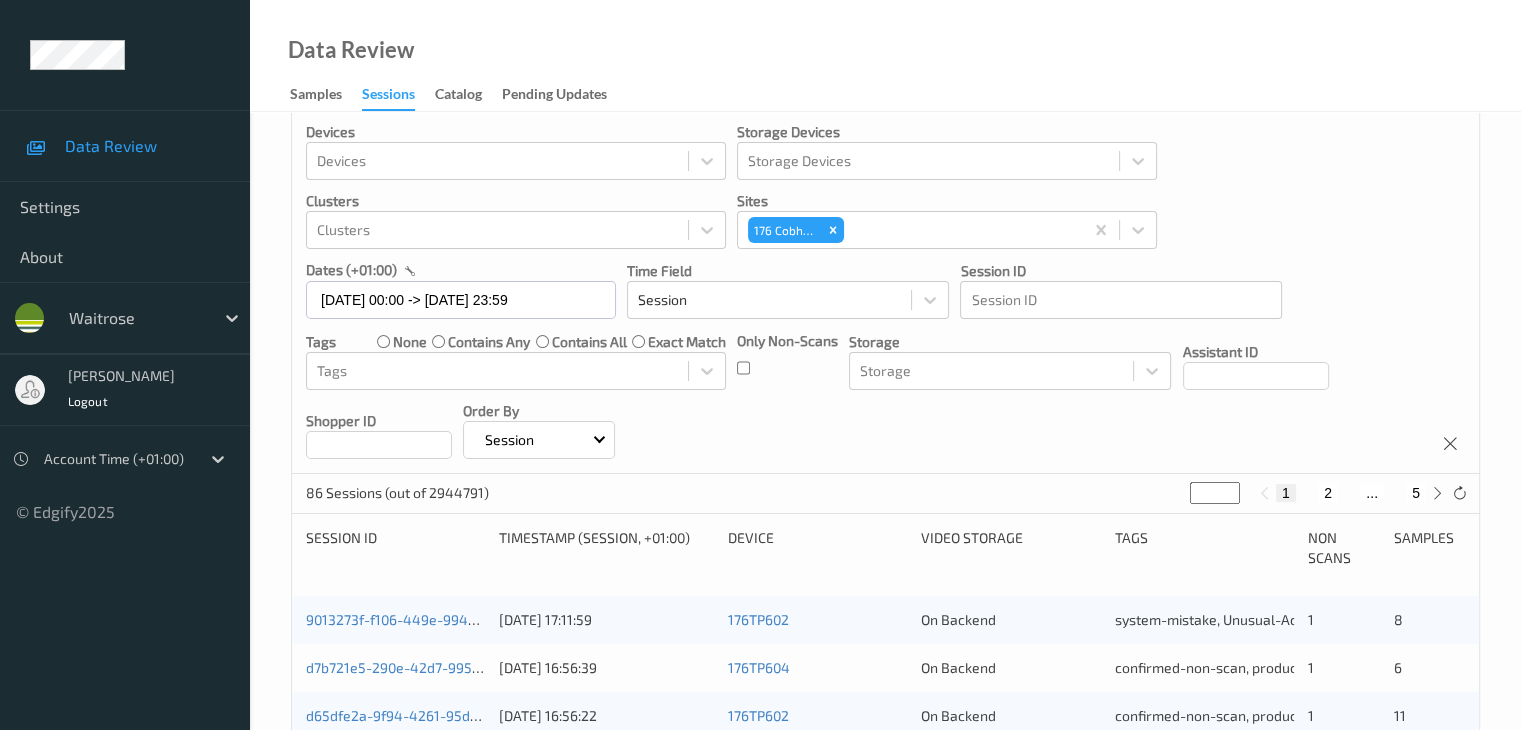 scroll, scrollTop: 300, scrollLeft: 0, axis: vertical 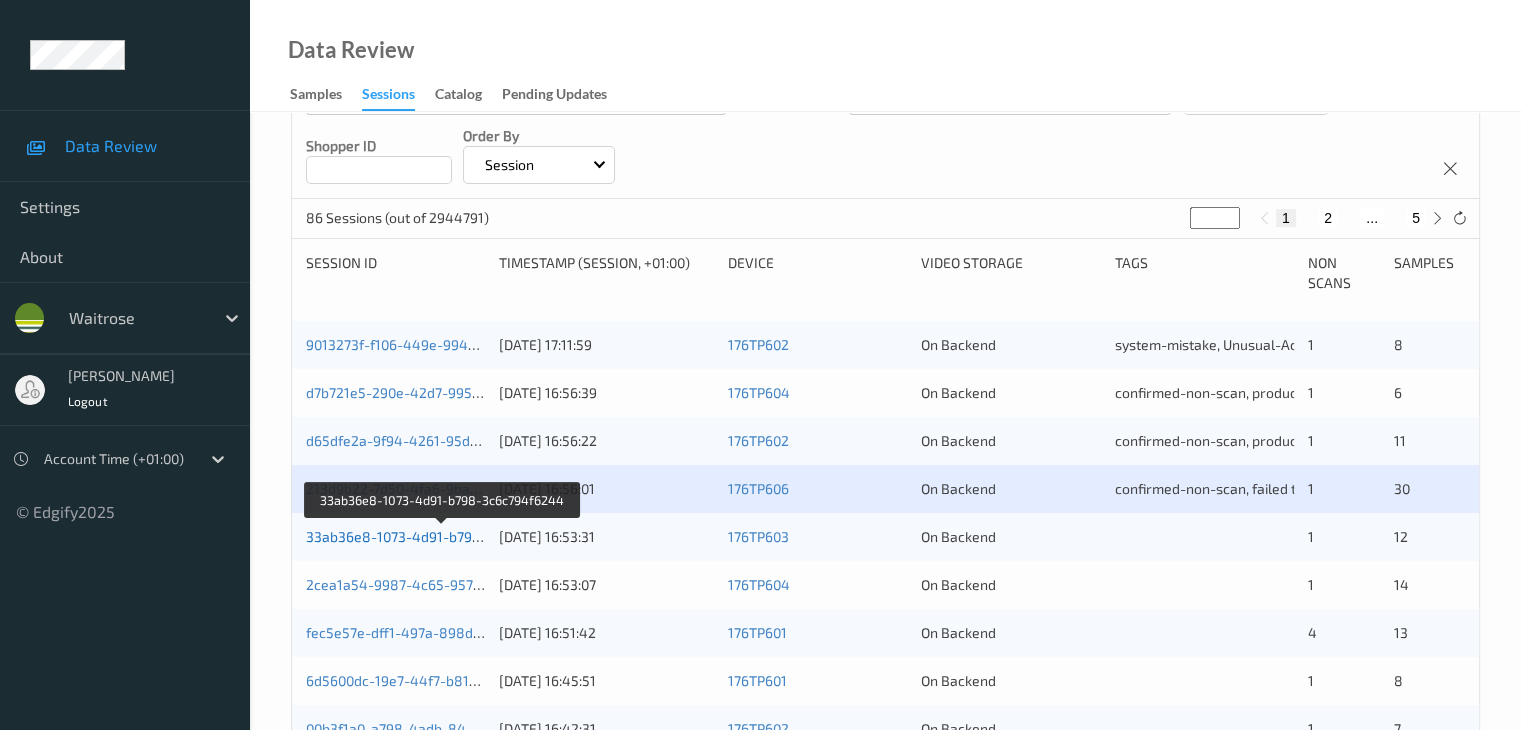 click on "33ab36e8-1073-4d91-b798-3c6c794f6244" at bounding box center [443, 536] 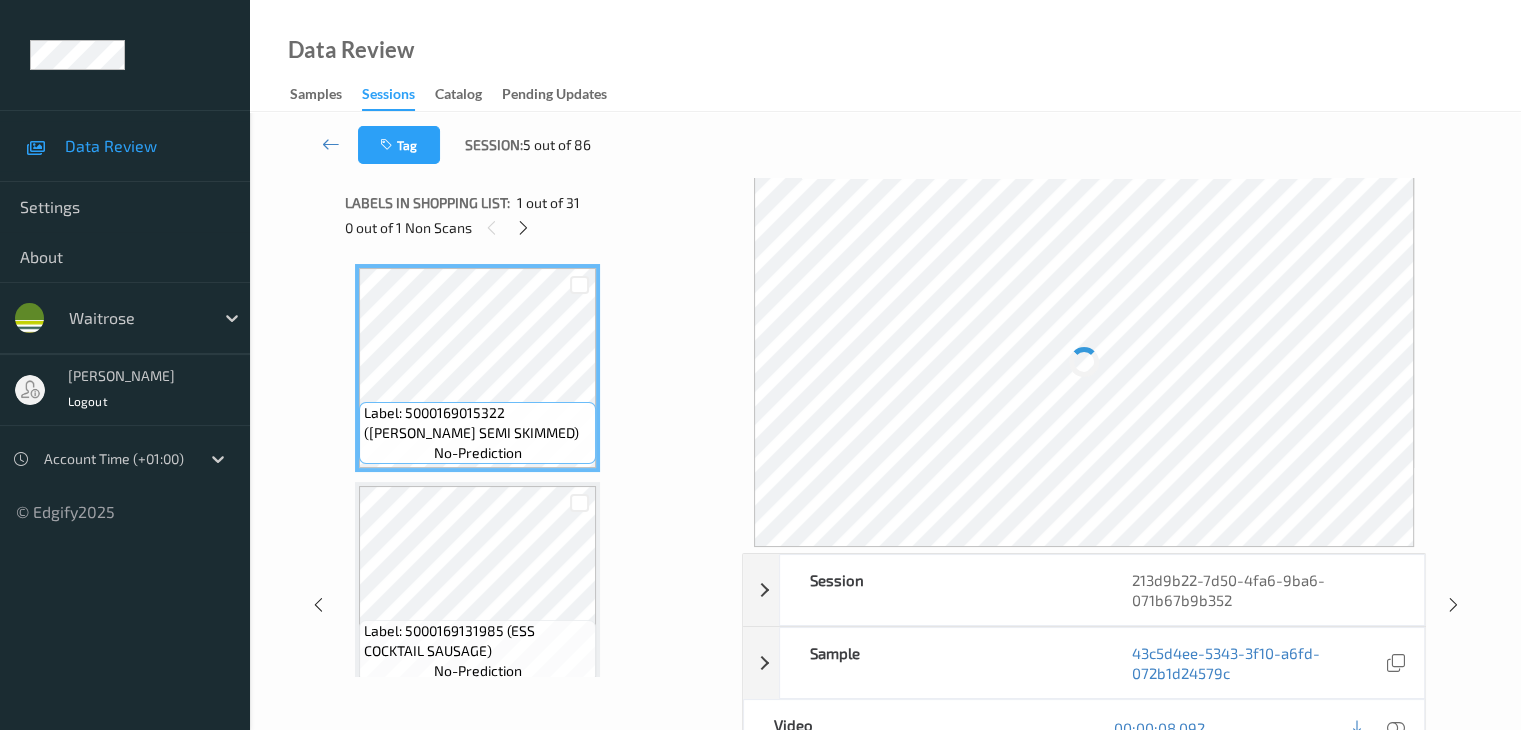 scroll, scrollTop: 0, scrollLeft: 0, axis: both 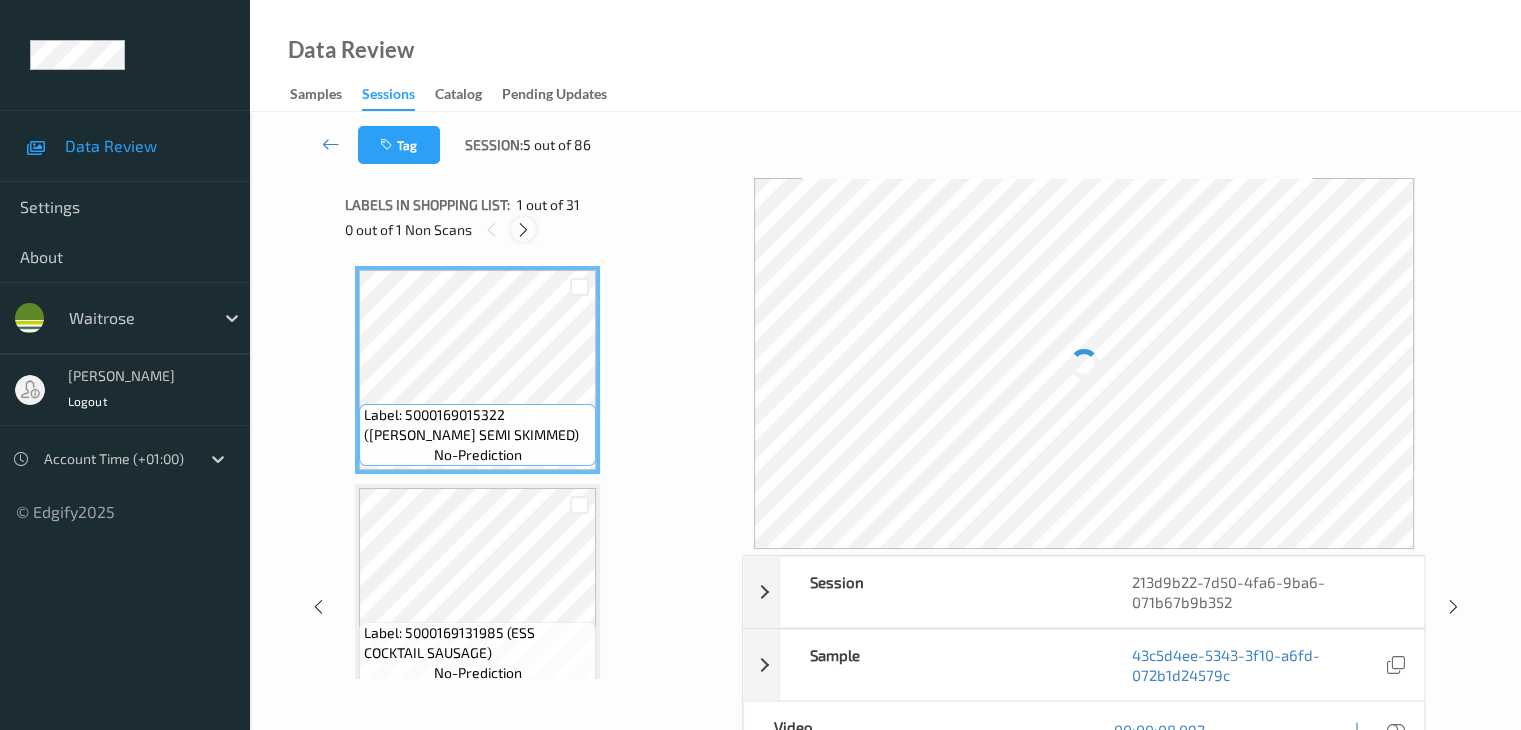 click at bounding box center (523, 230) 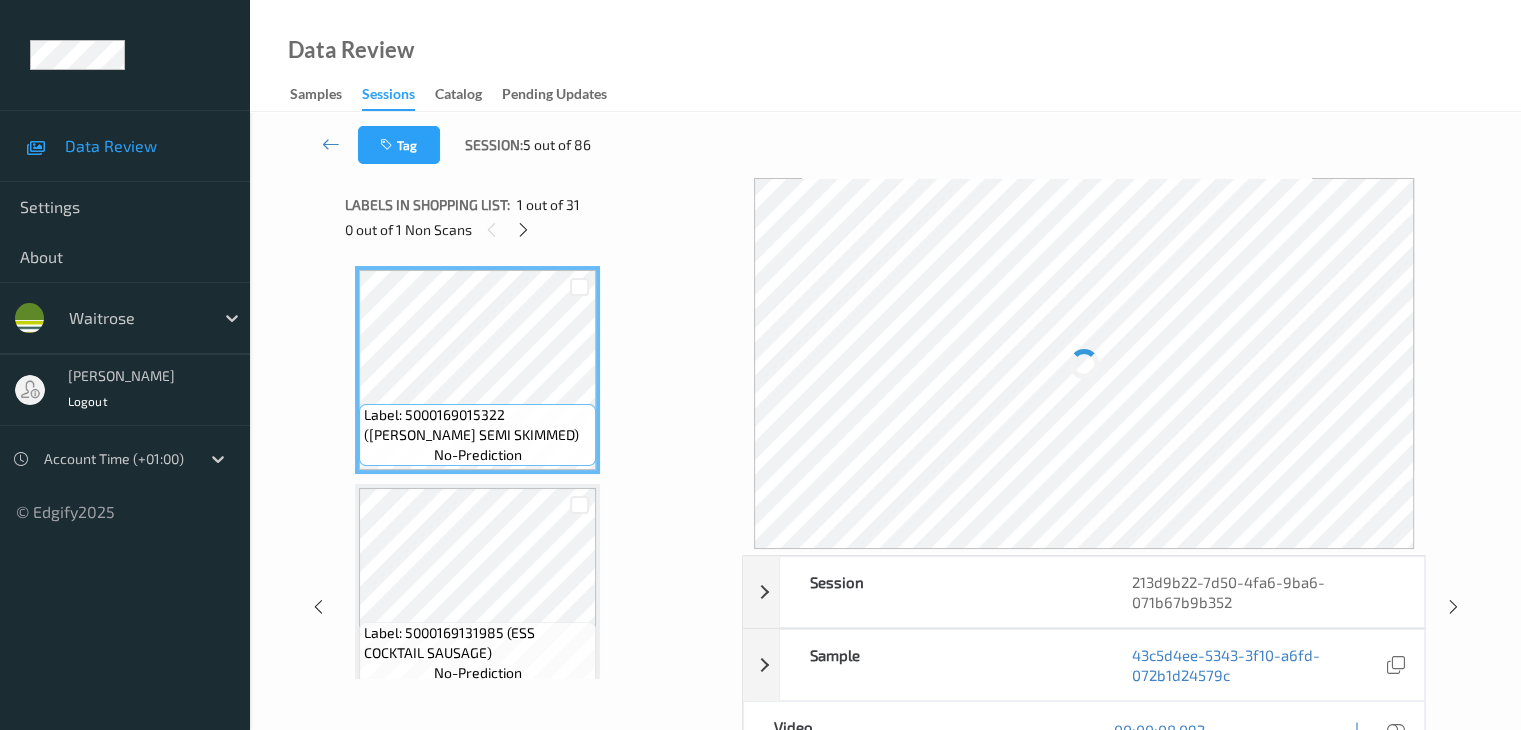 scroll, scrollTop: 4806, scrollLeft: 0, axis: vertical 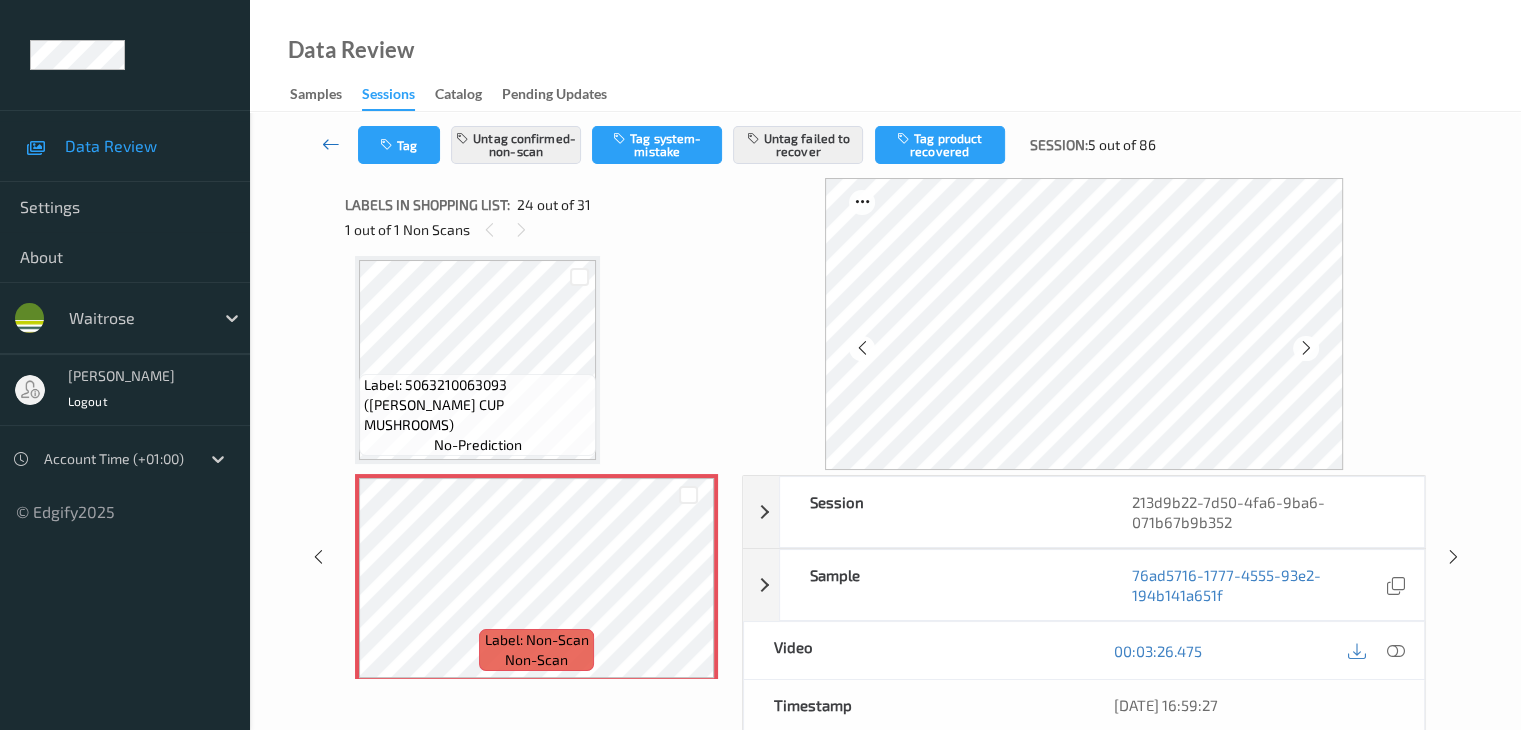 click at bounding box center (331, 144) 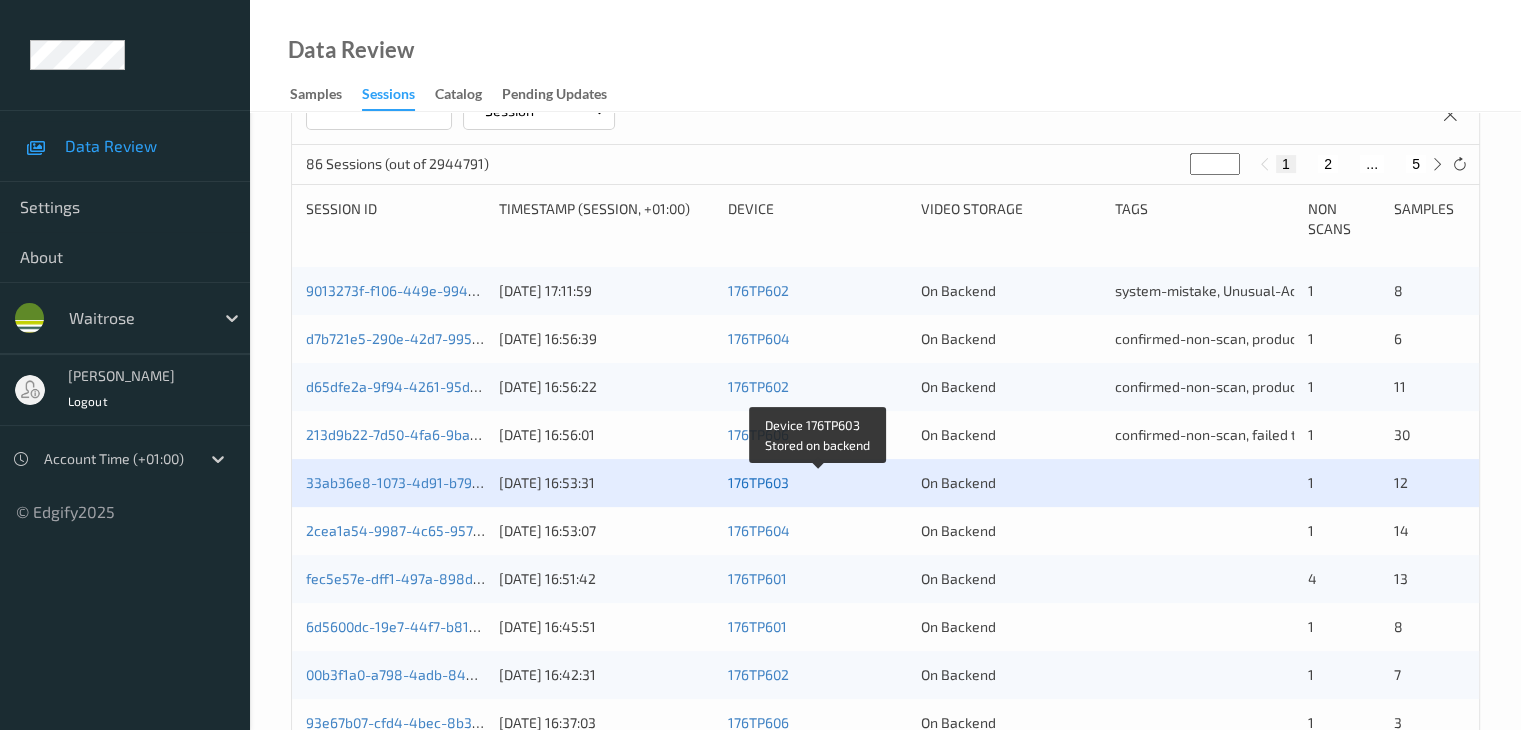 scroll, scrollTop: 400, scrollLeft: 0, axis: vertical 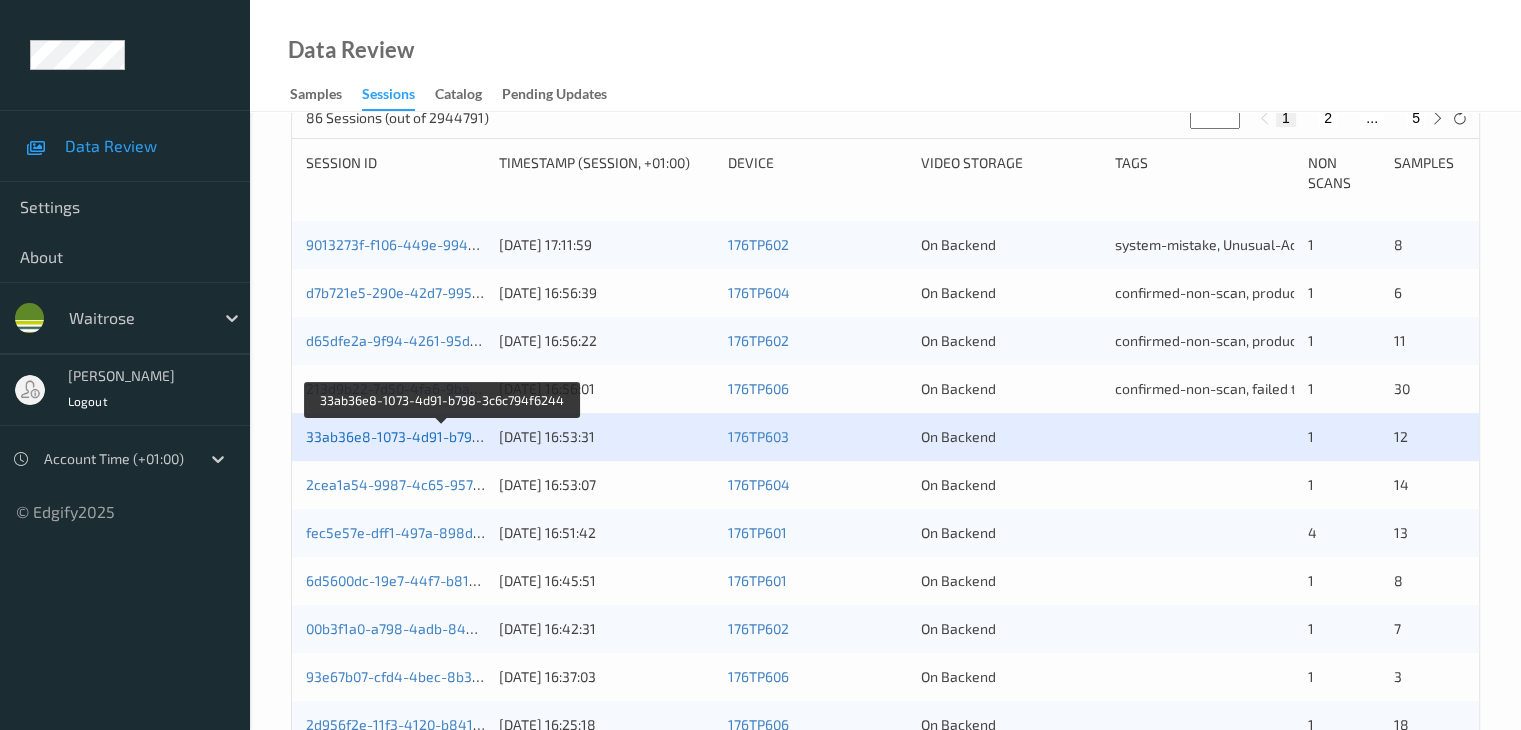 click on "33ab36e8-1073-4d91-b798-3c6c794f6244" at bounding box center [443, 436] 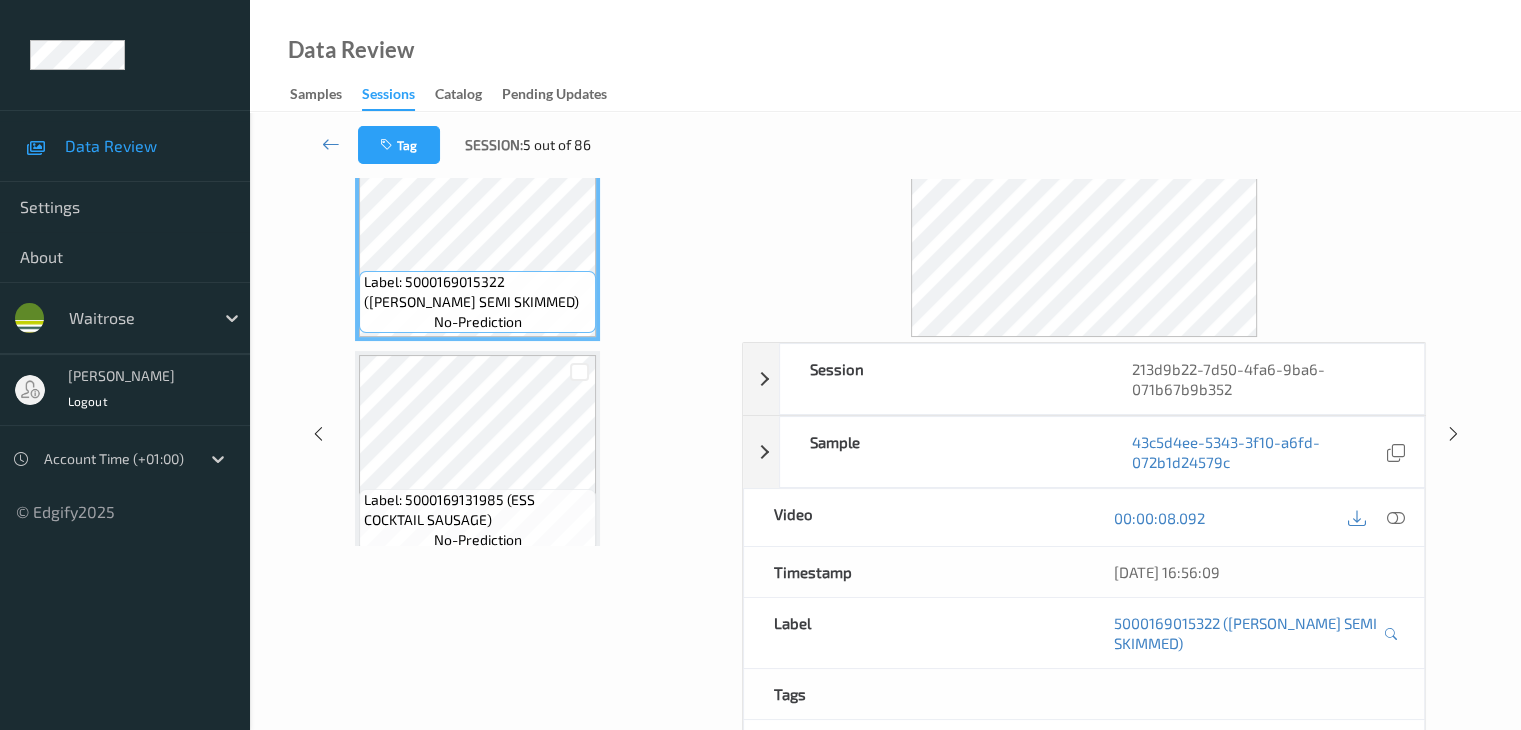 scroll, scrollTop: 0, scrollLeft: 0, axis: both 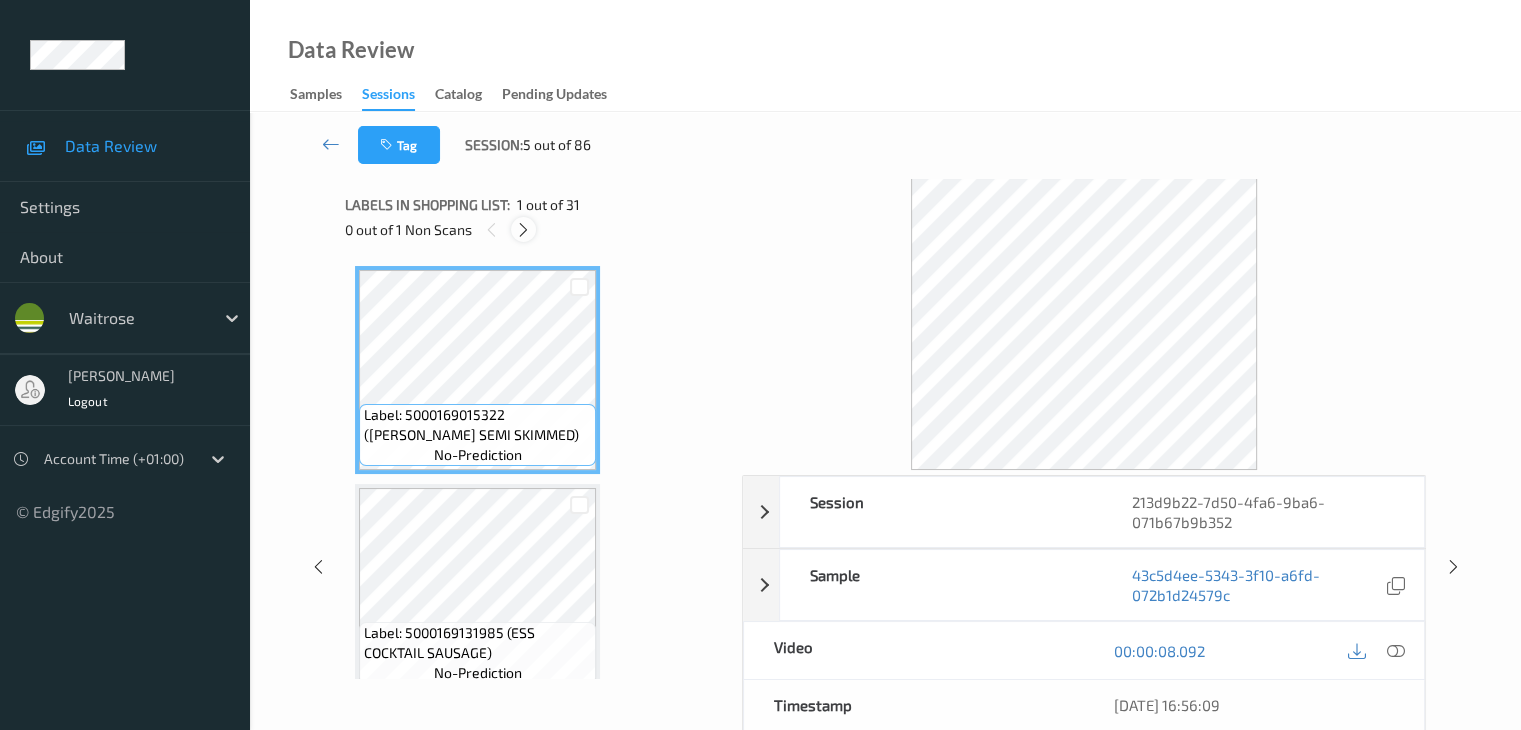 click at bounding box center (523, 230) 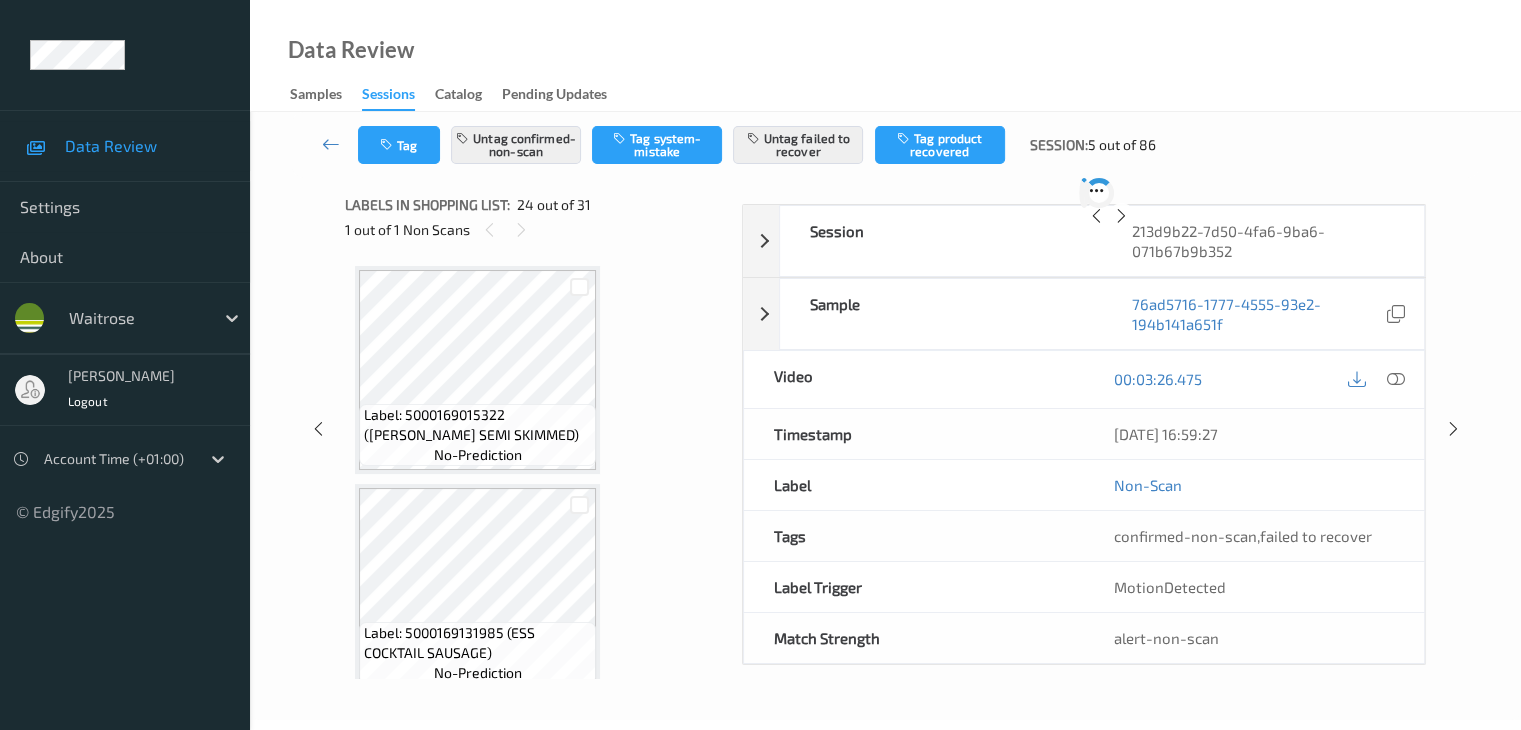 scroll, scrollTop: 4806, scrollLeft: 0, axis: vertical 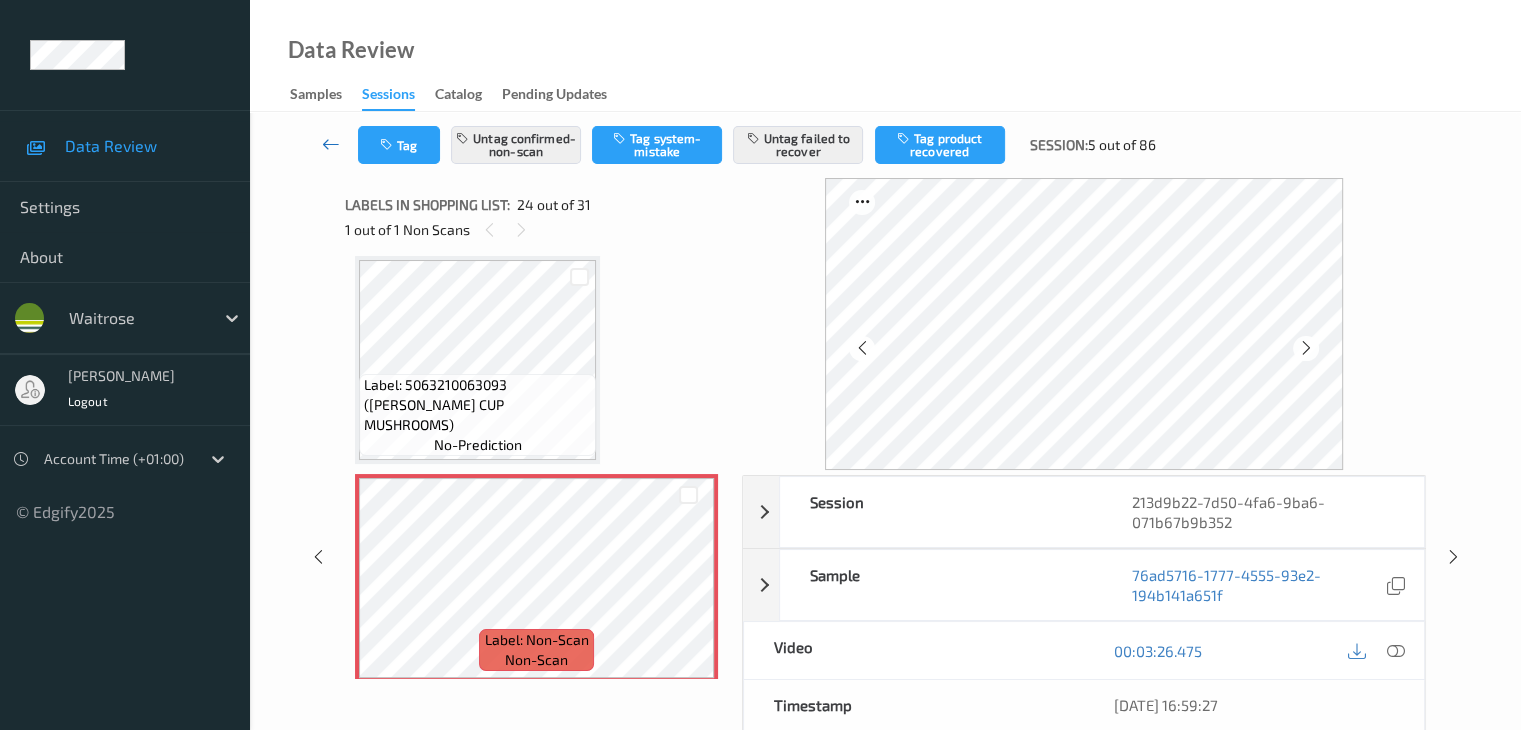click at bounding box center [331, 144] 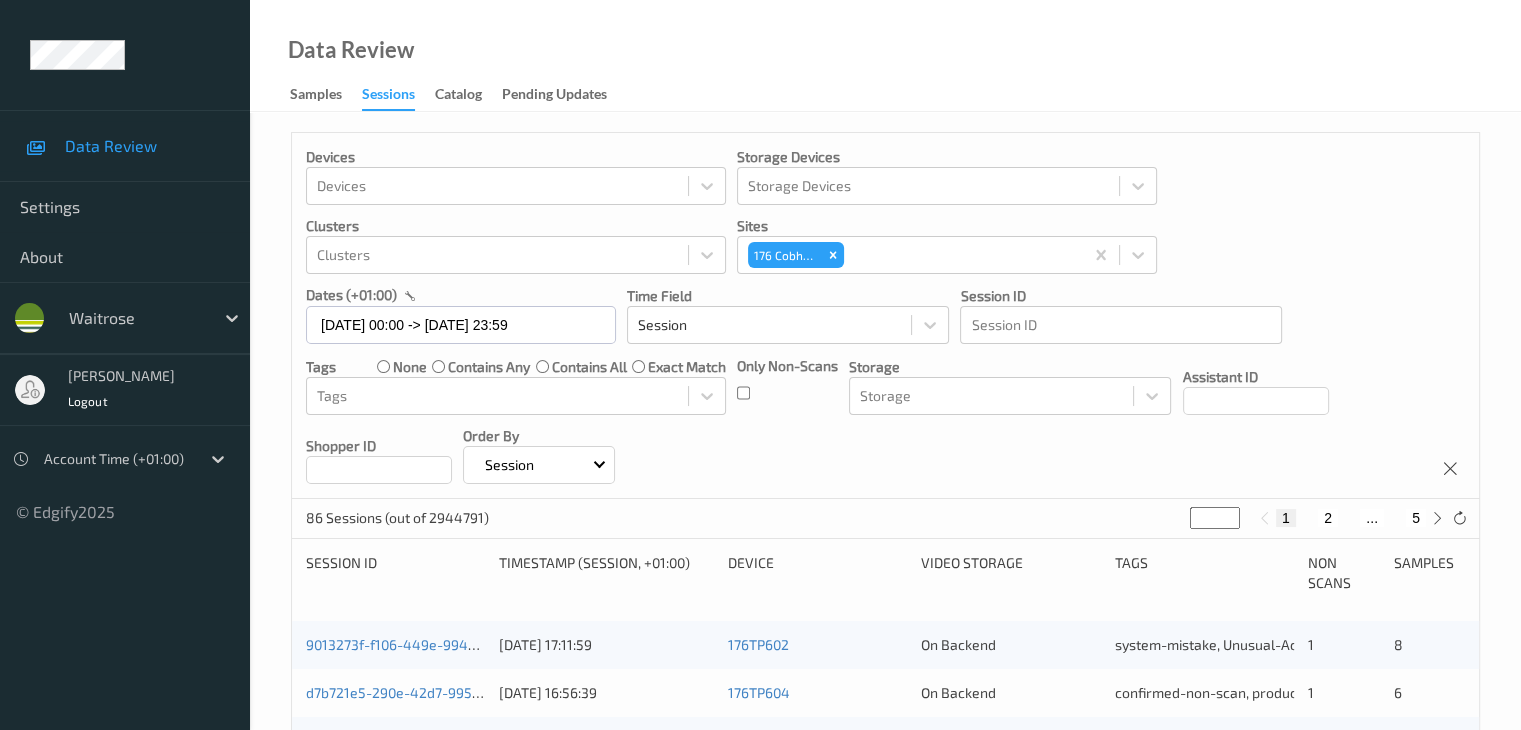scroll, scrollTop: 300, scrollLeft: 0, axis: vertical 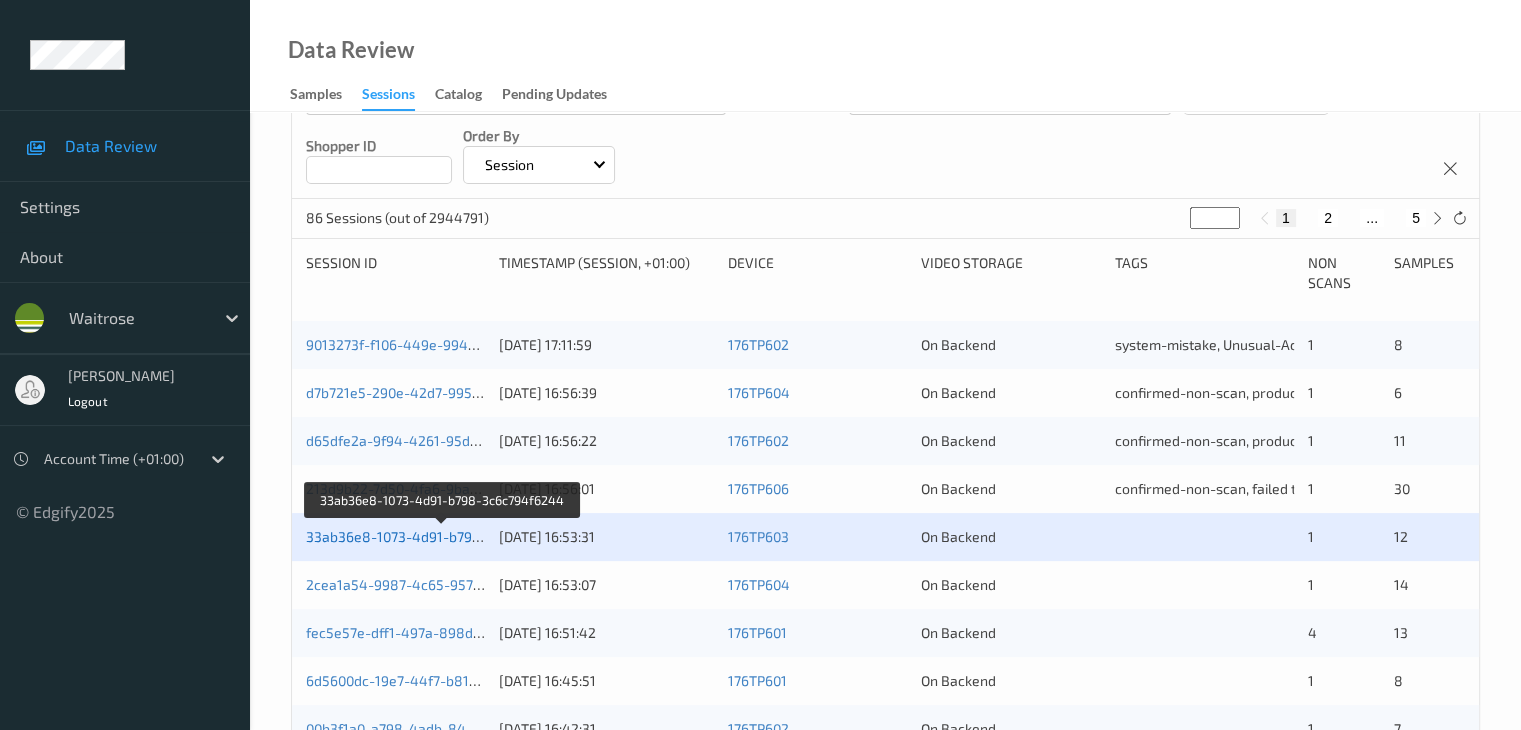 click on "33ab36e8-1073-4d91-b798-3c6c794f6244" at bounding box center (443, 536) 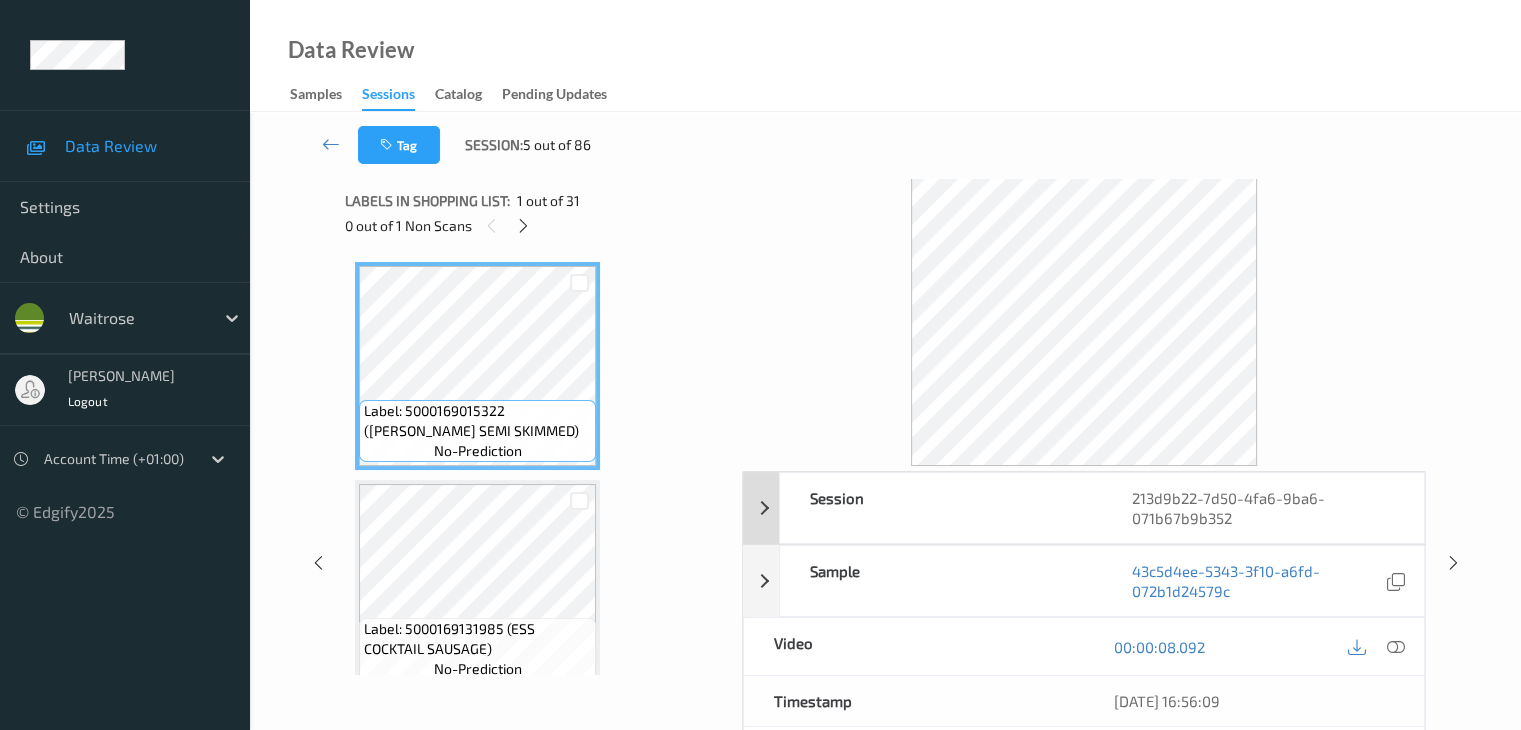 scroll, scrollTop: 0, scrollLeft: 0, axis: both 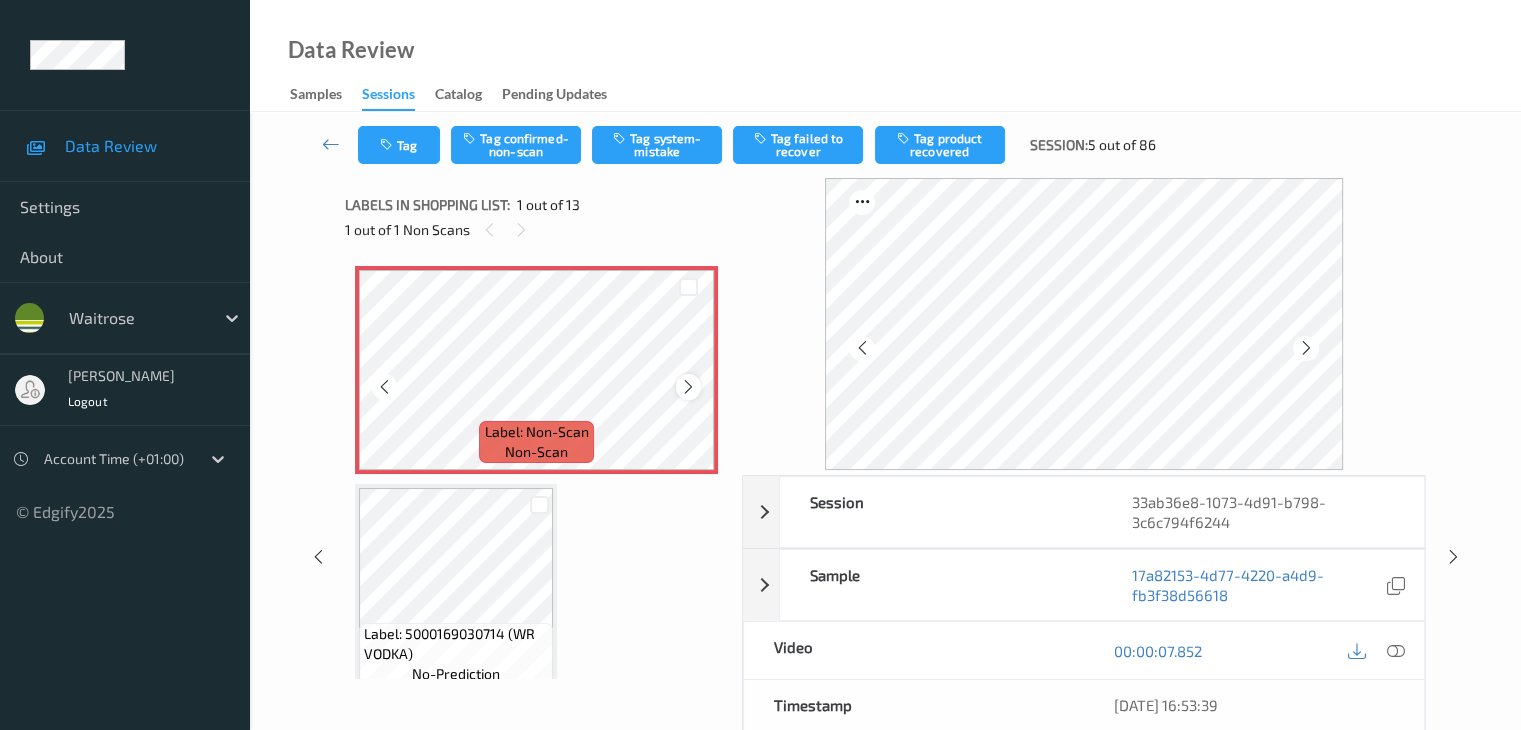 click at bounding box center (688, 387) 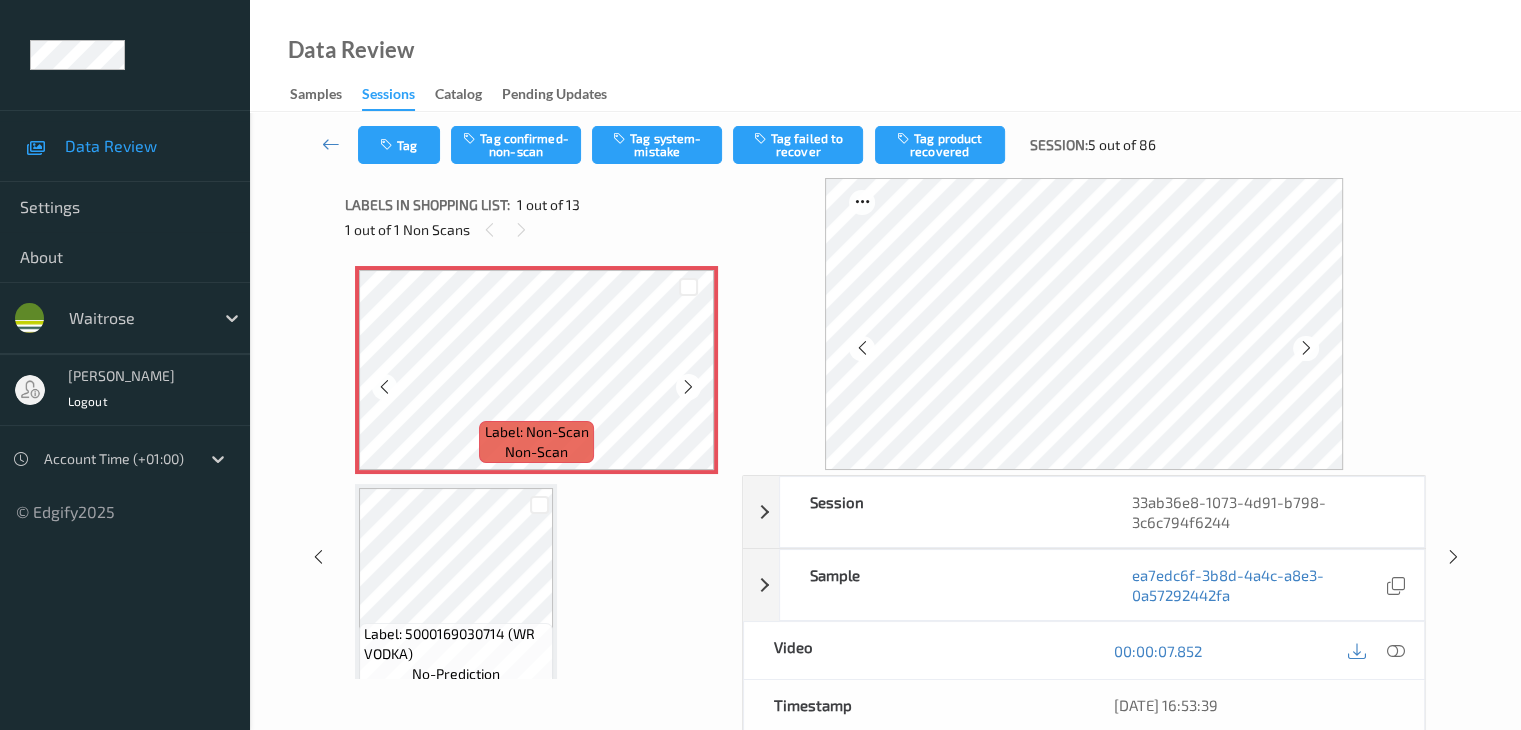 click at bounding box center [688, 387] 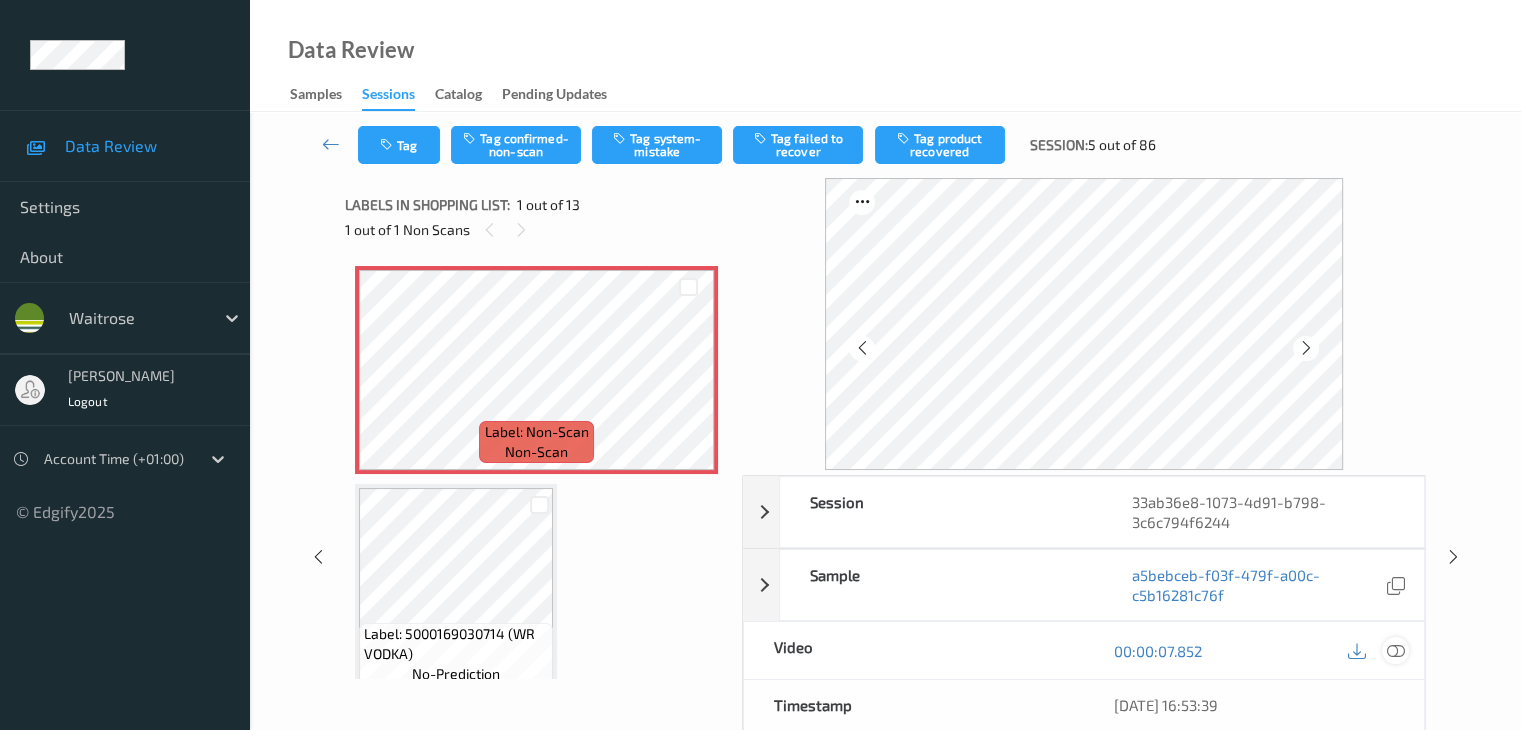 click at bounding box center (1395, 651) 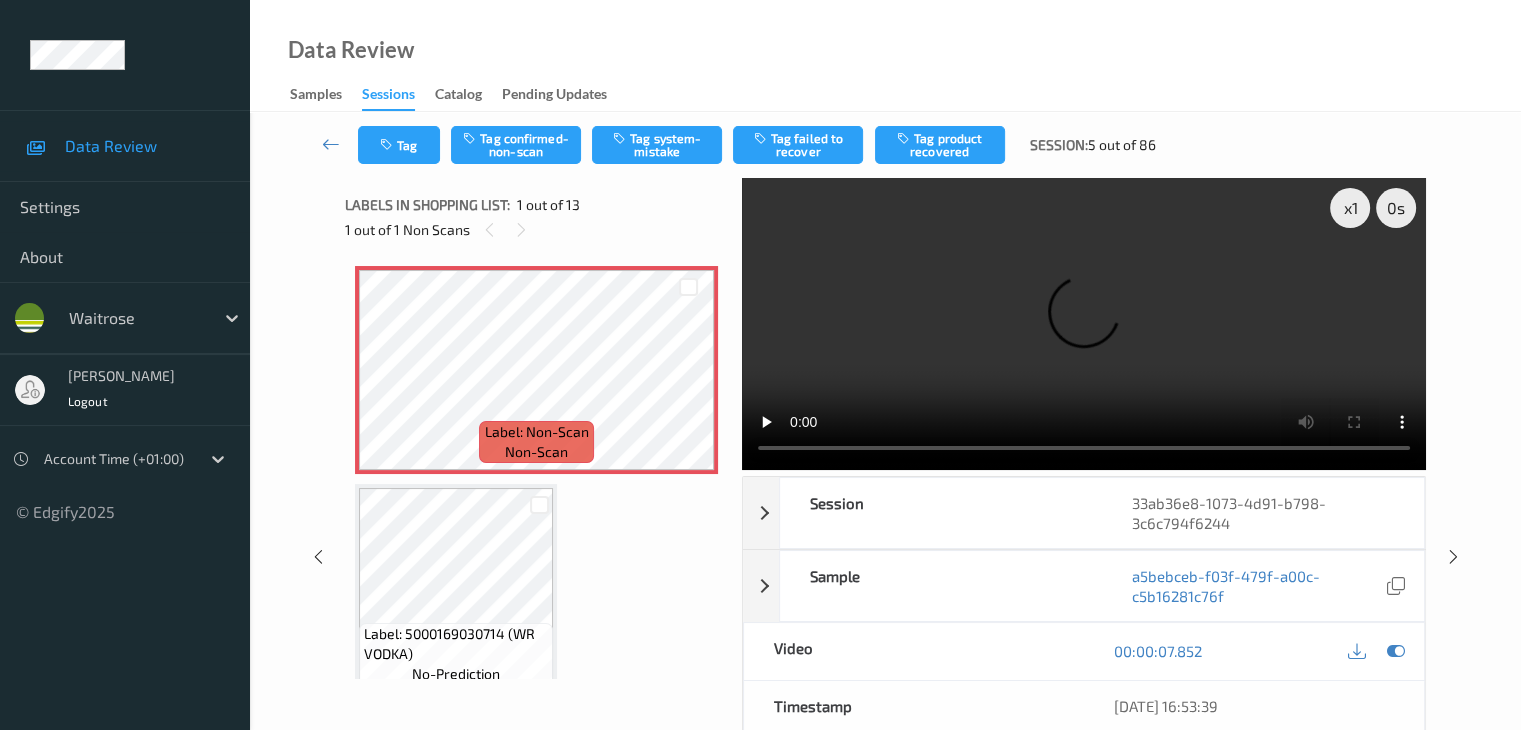 type 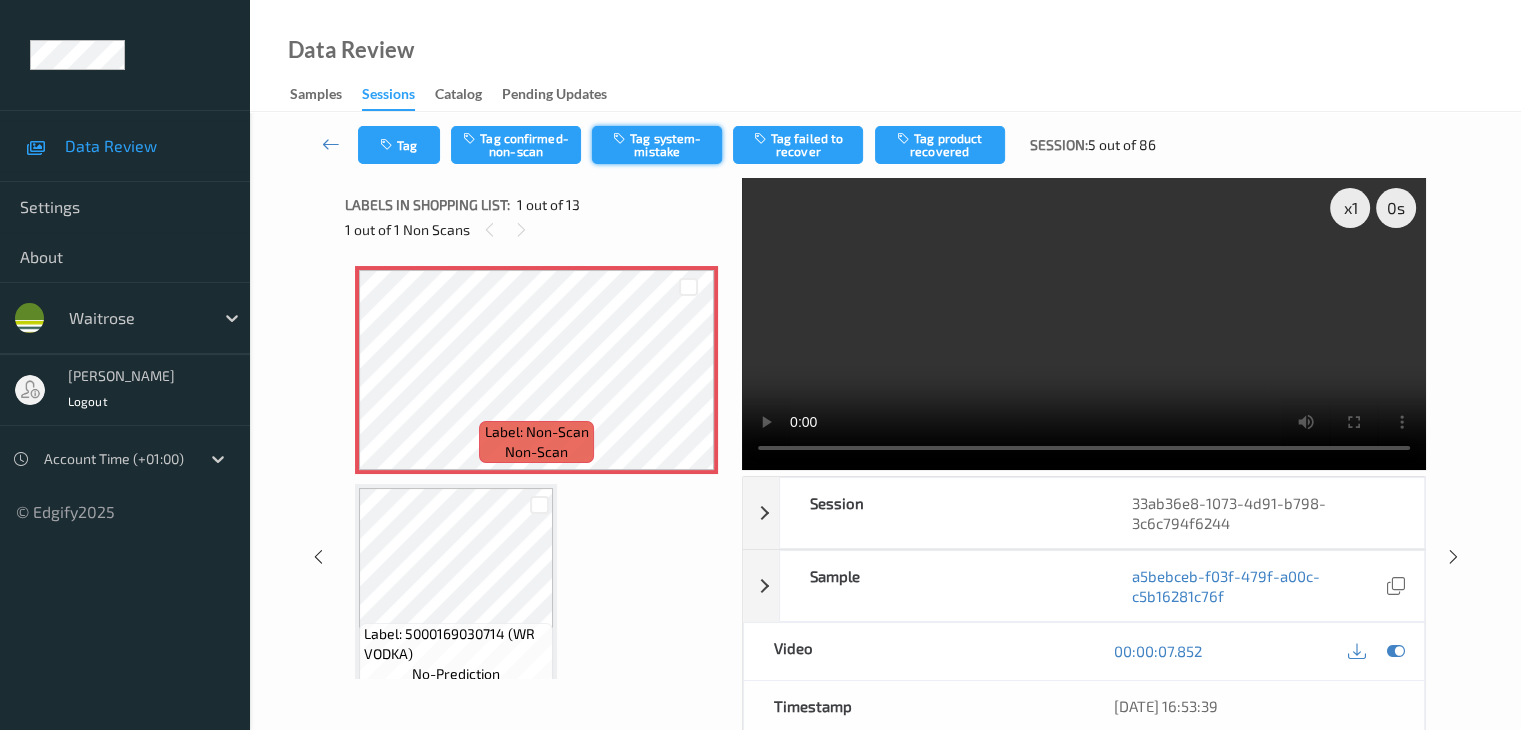 click on "Tag   system-mistake" at bounding box center (657, 145) 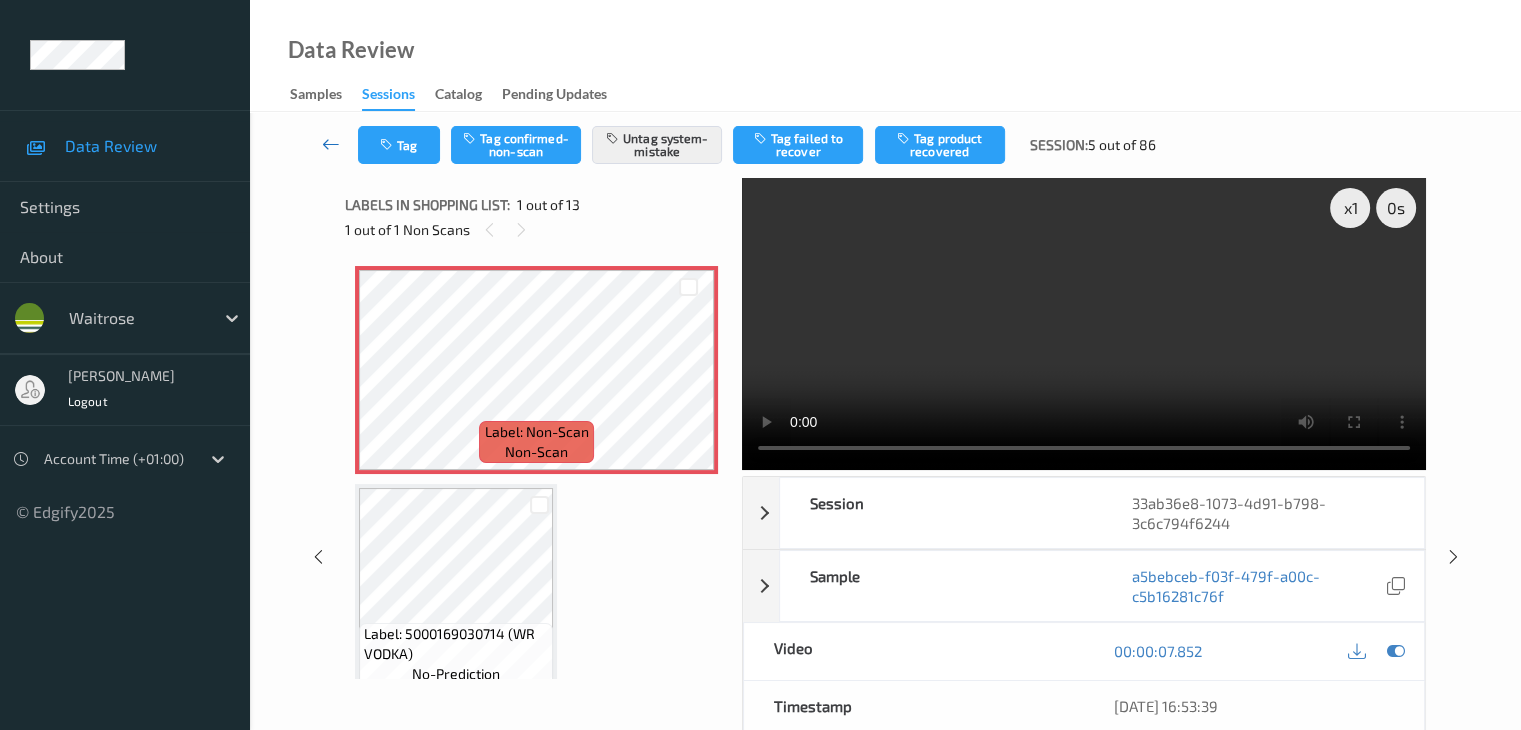 click at bounding box center [331, 144] 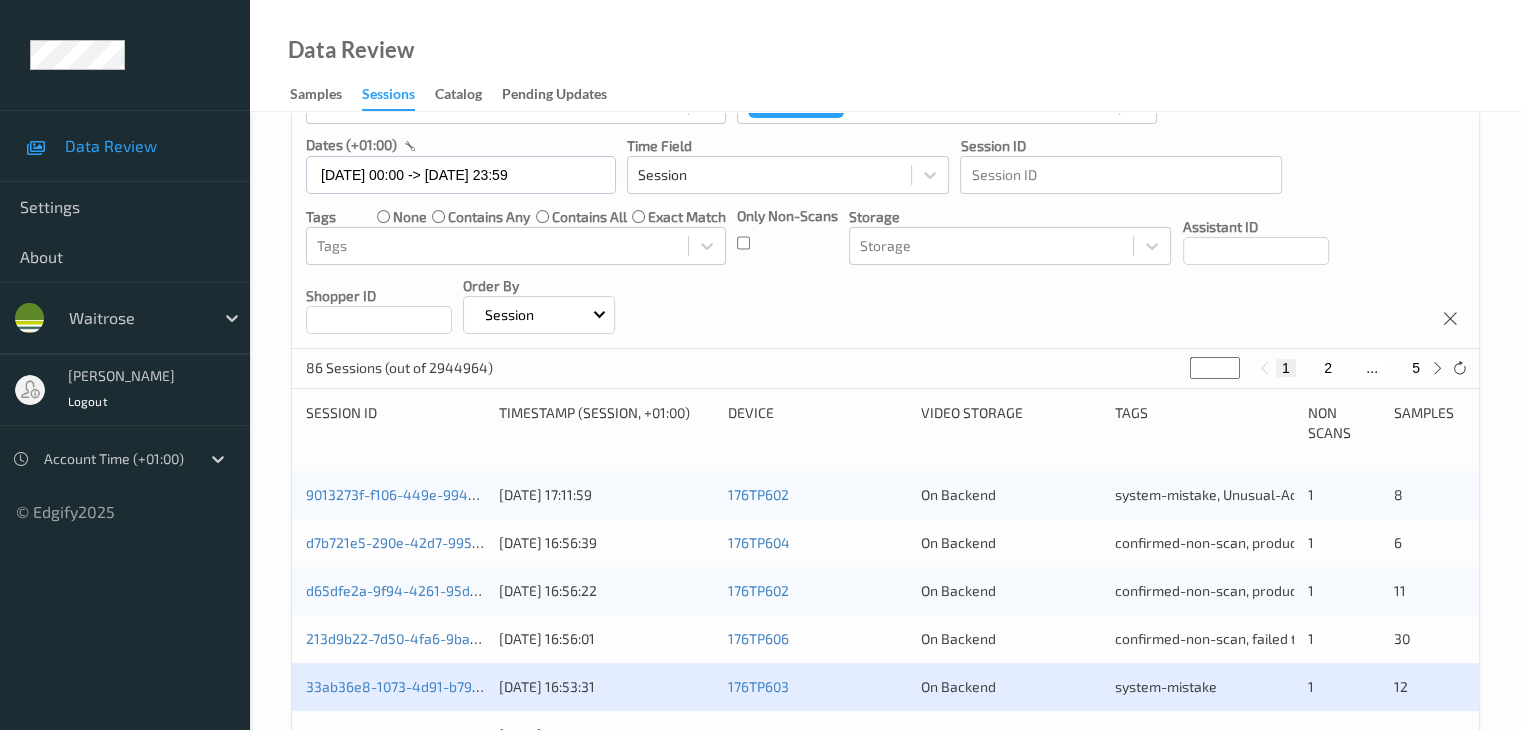 scroll, scrollTop: 300, scrollLeft: 0, axis: vertical 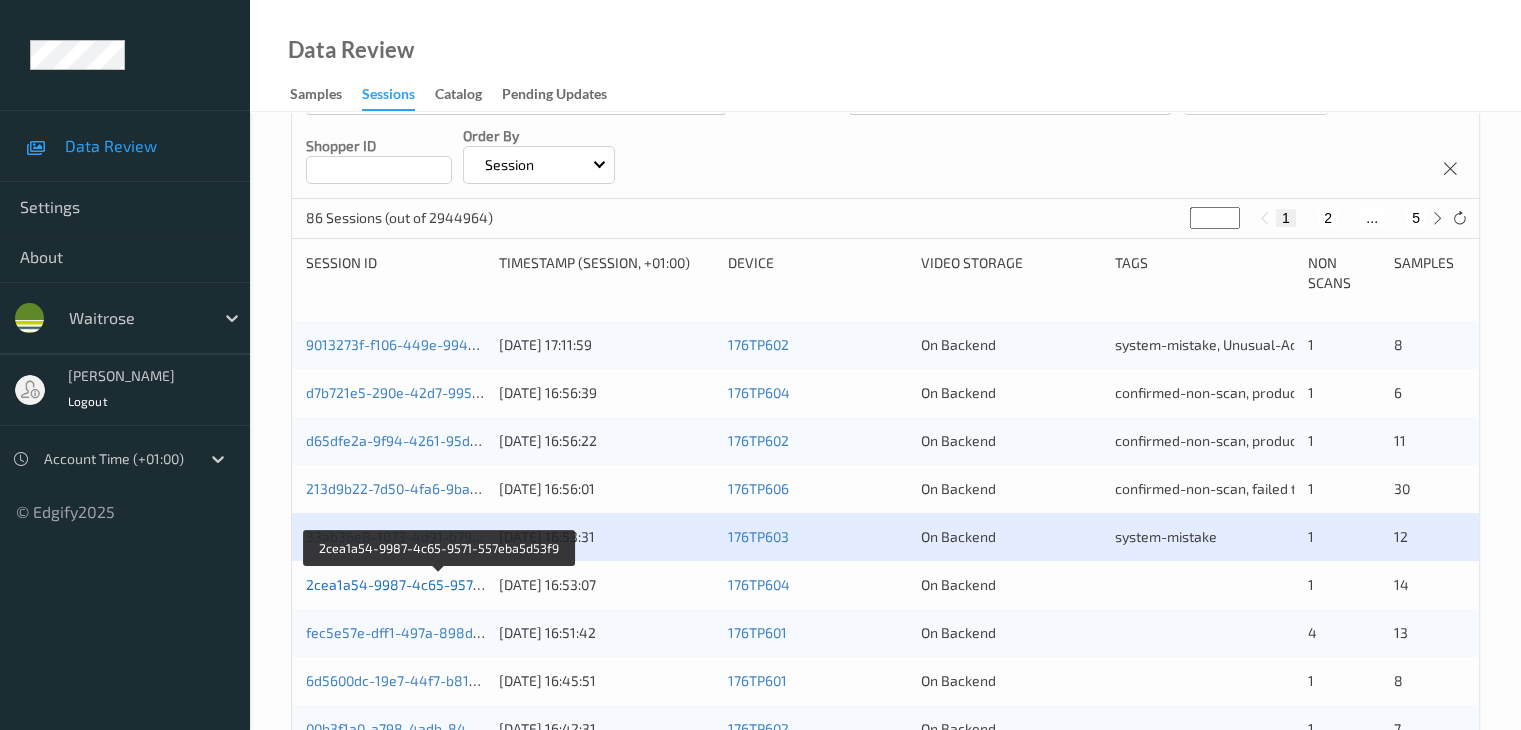 click on "2cea1a54-9987-4c65-9571-557eba5d53f9" at bounding box center (441, 584) 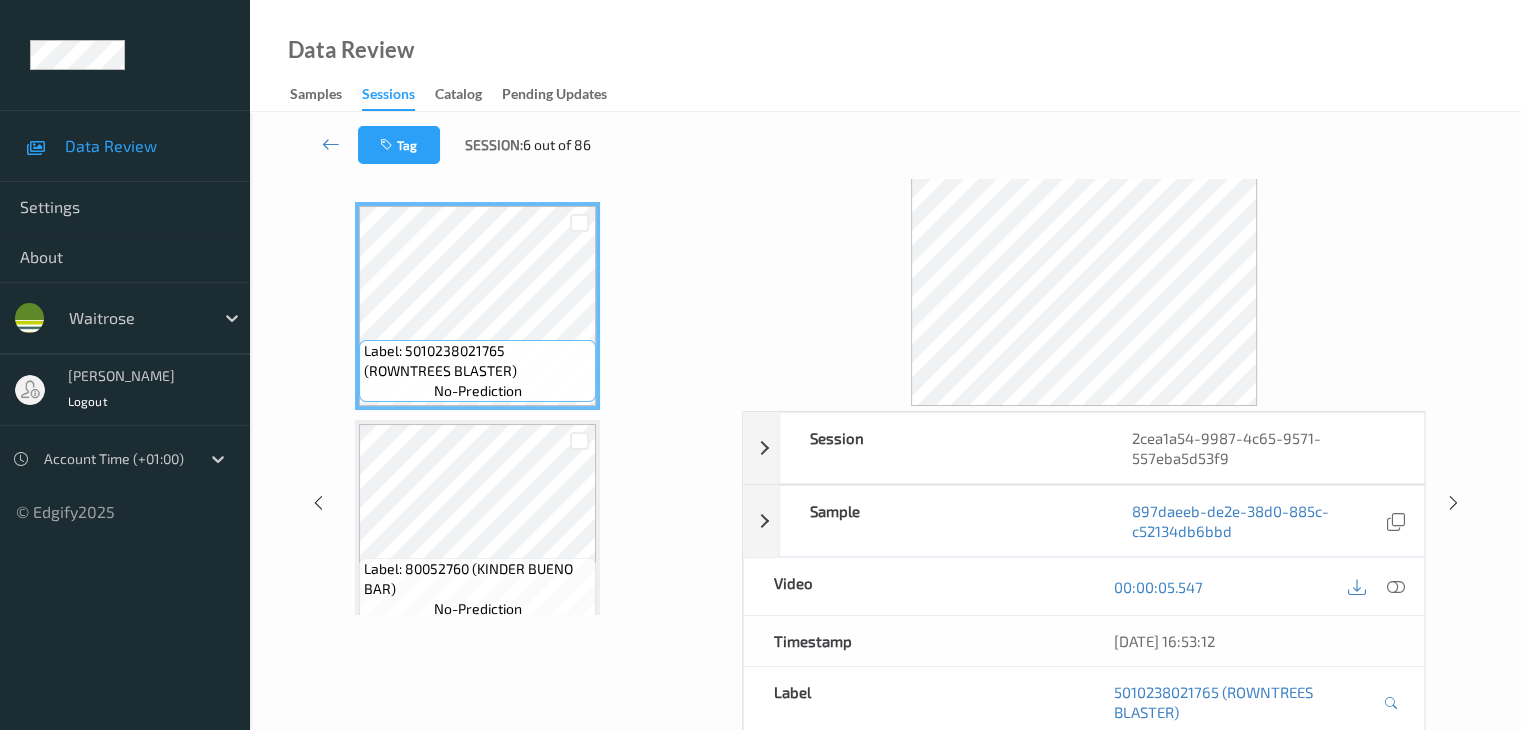 scroll, scrollTop: 0, scrollLeft: 0, axis: both 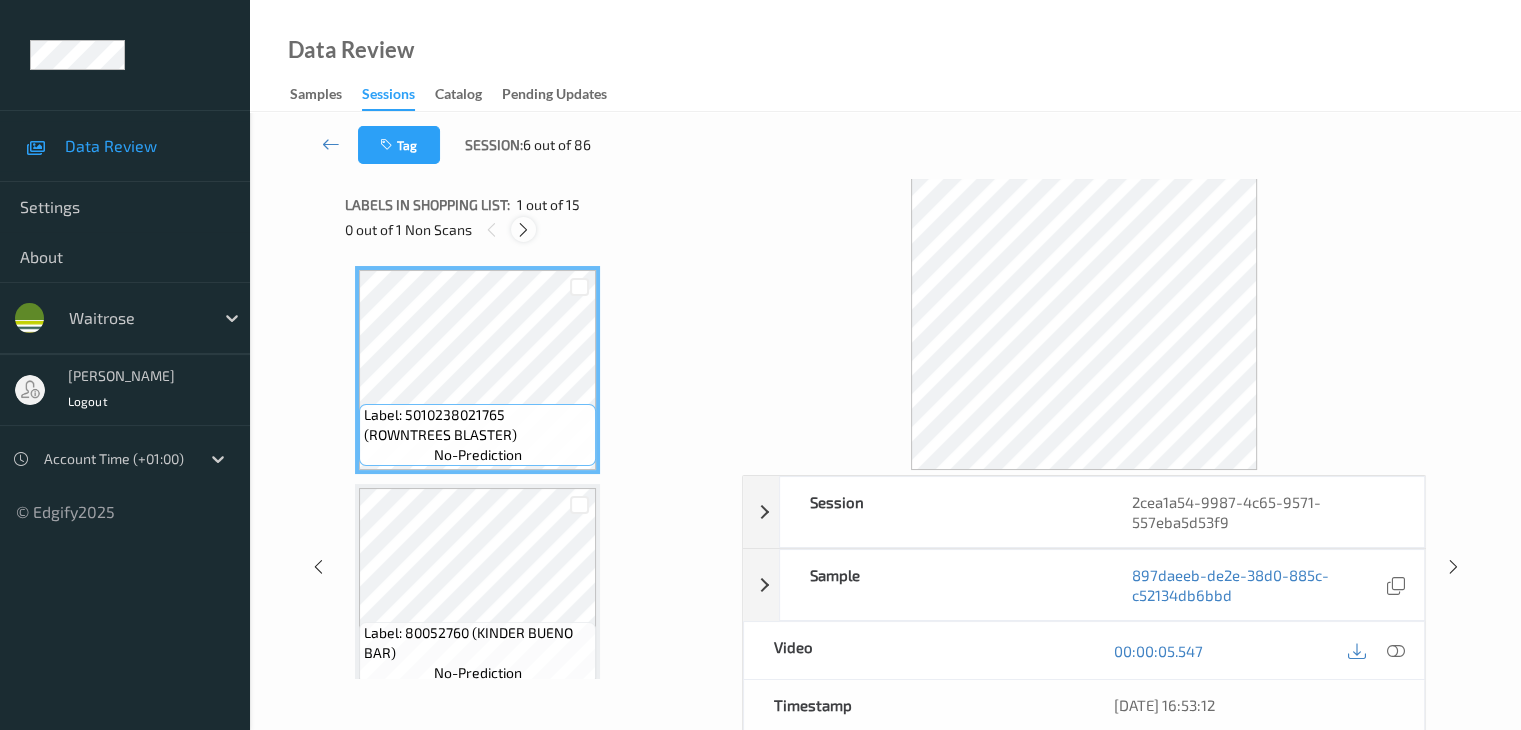 click at bounding box center [523, 229] 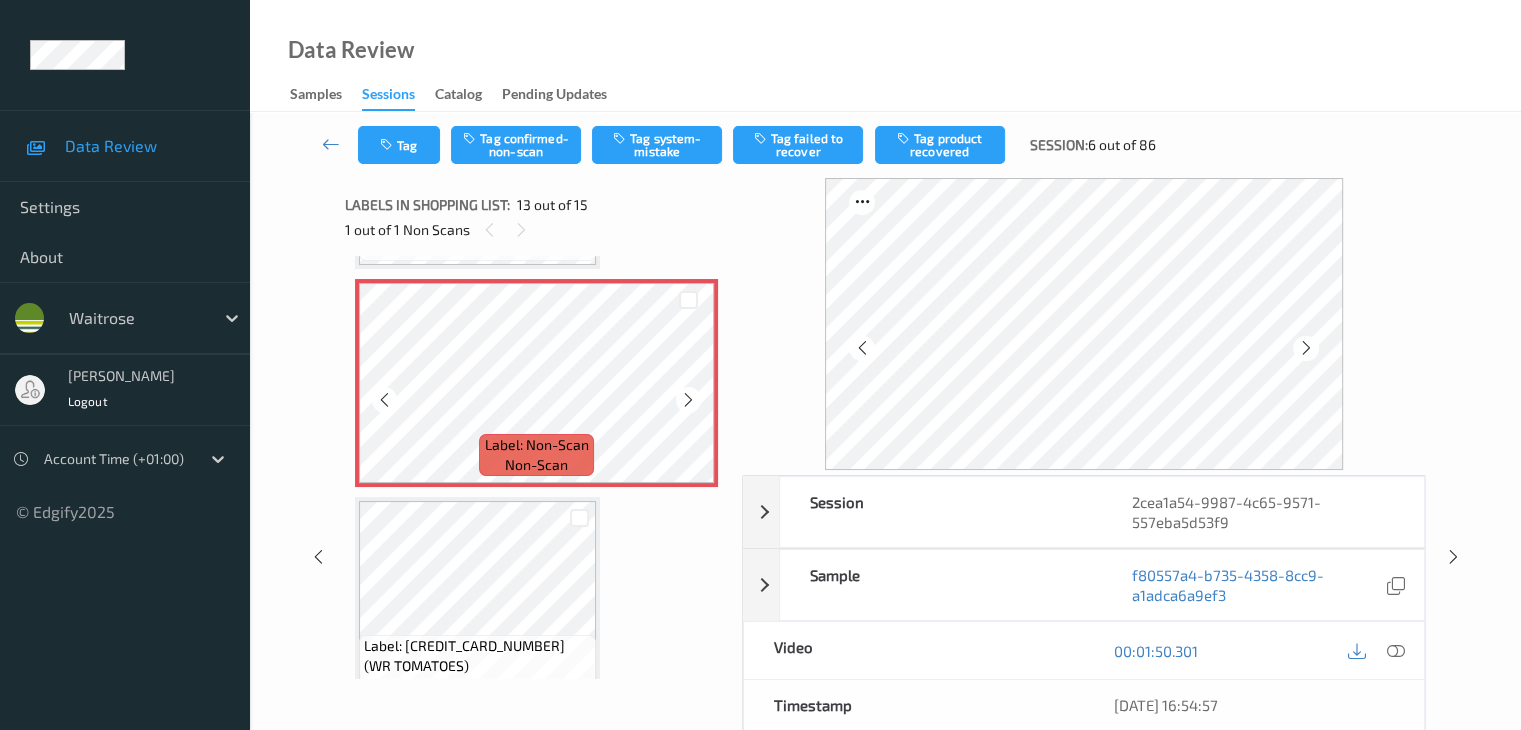 scroll, scrollTop: 2608, scrollLeft: 0, axis: vertical 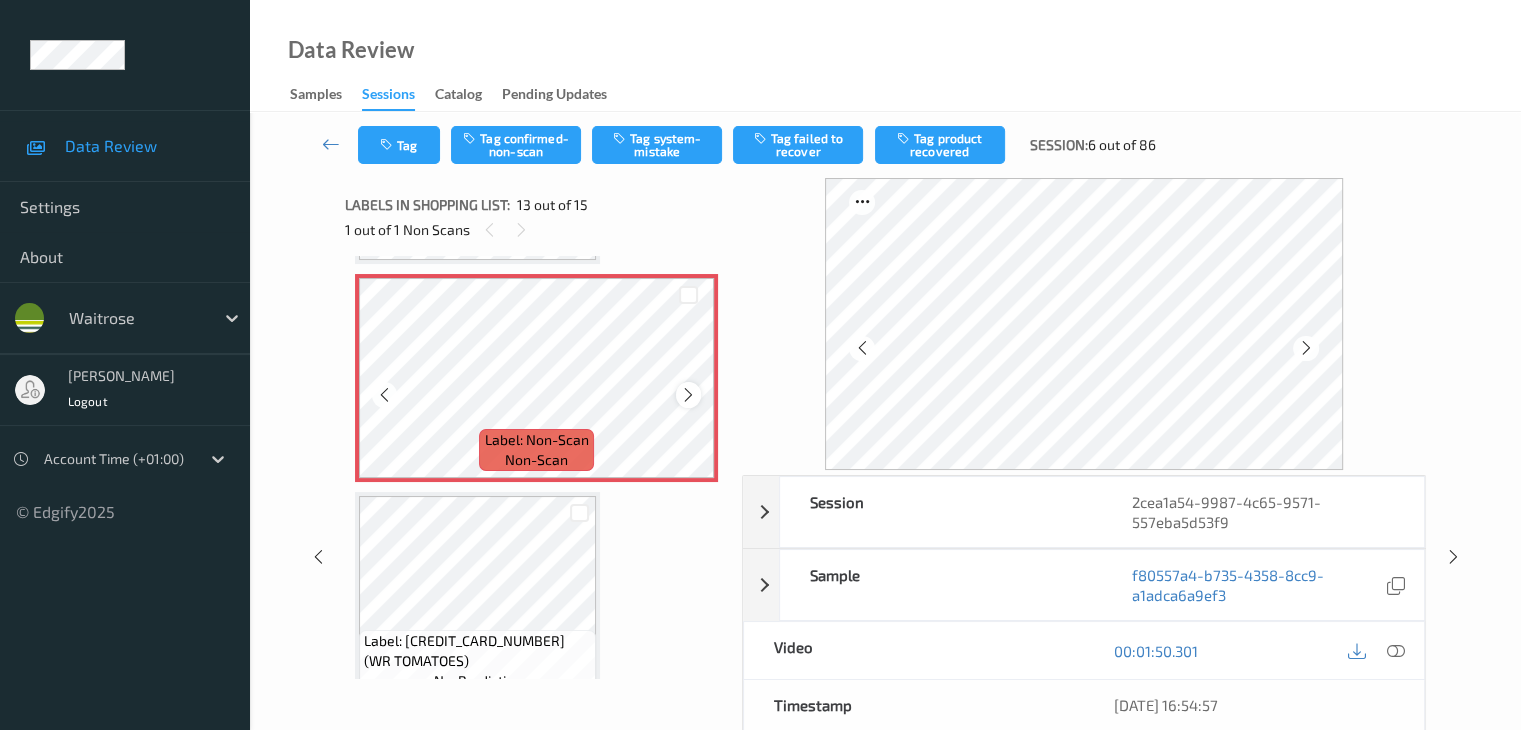 click at bounding box center (688, 395) 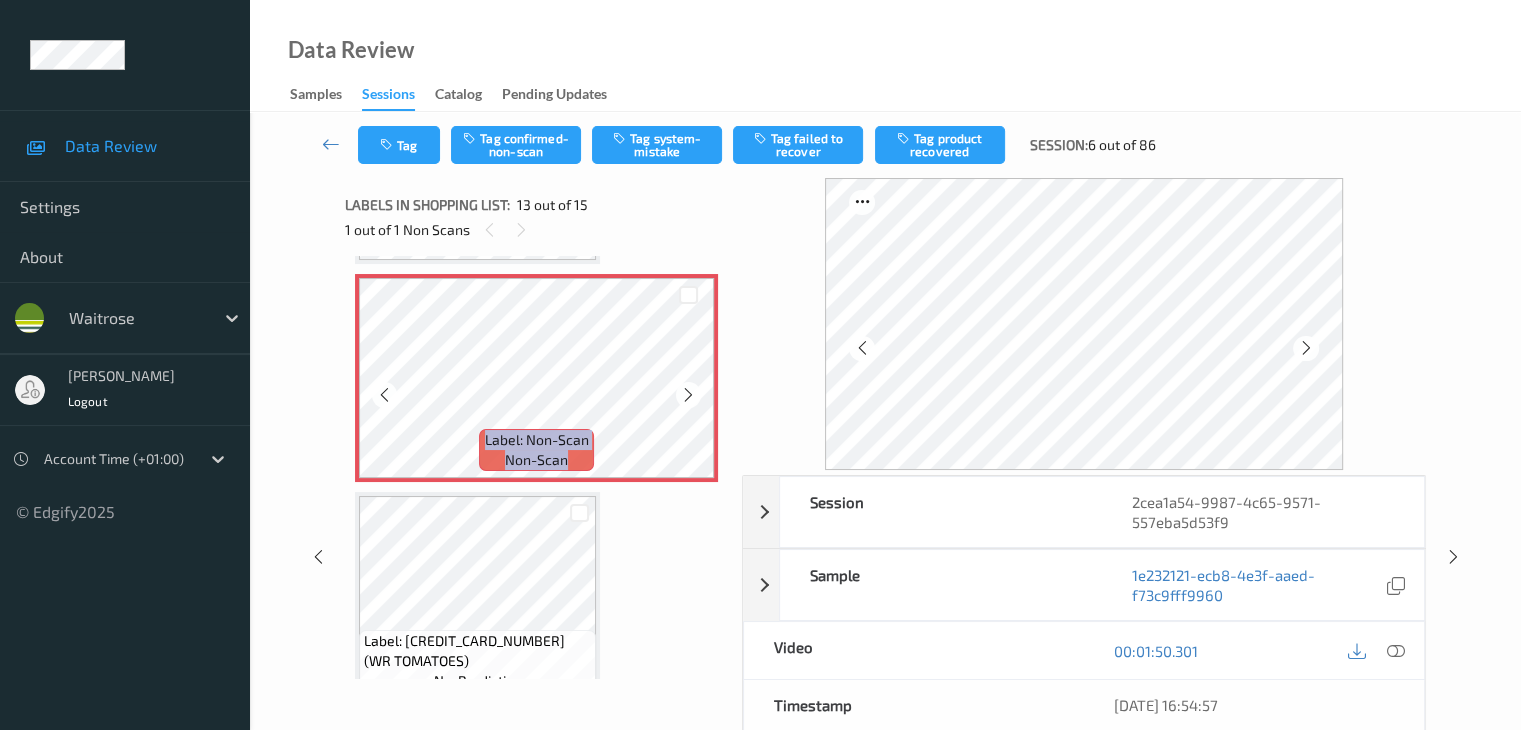 click at bounding box center [688, 395] 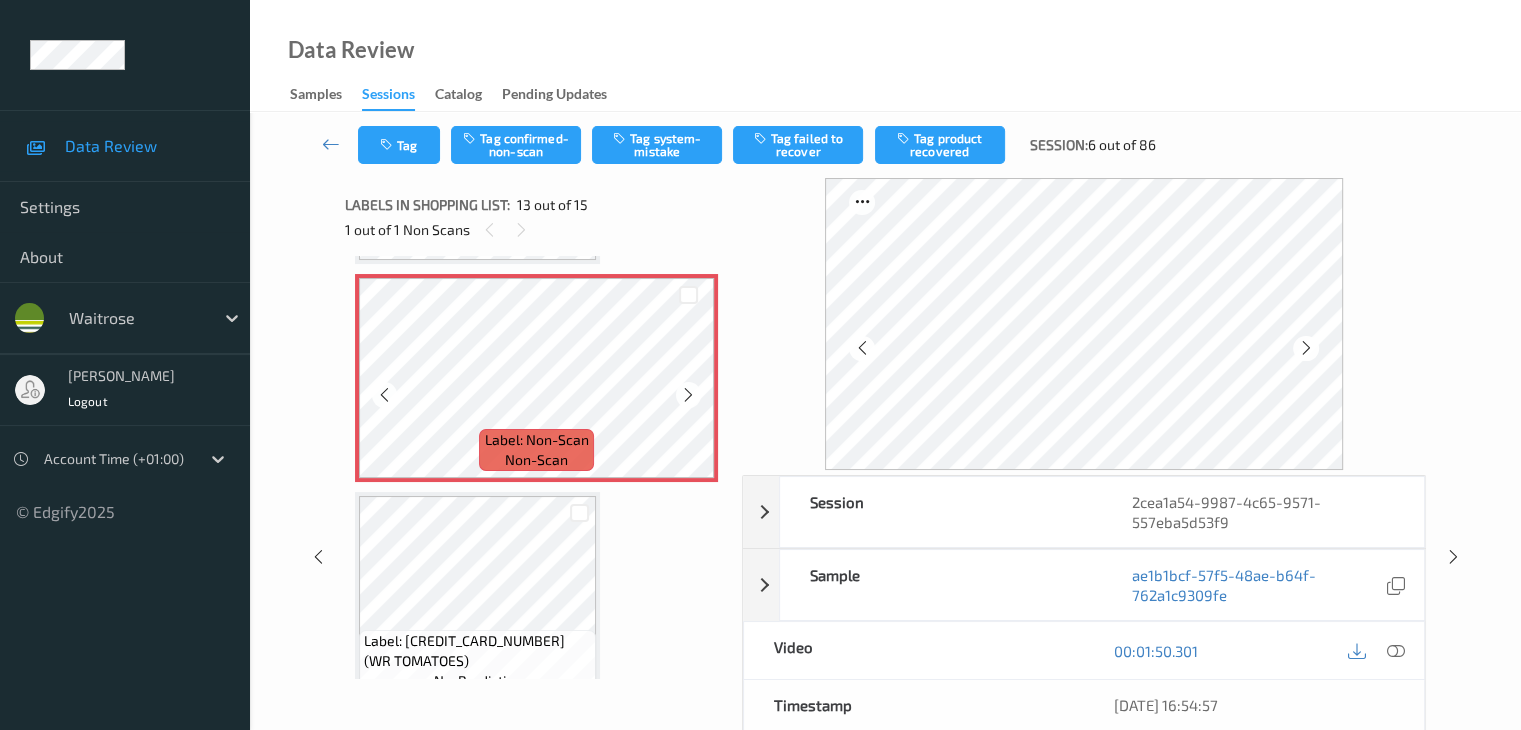 click at bounding box center [688, 395] 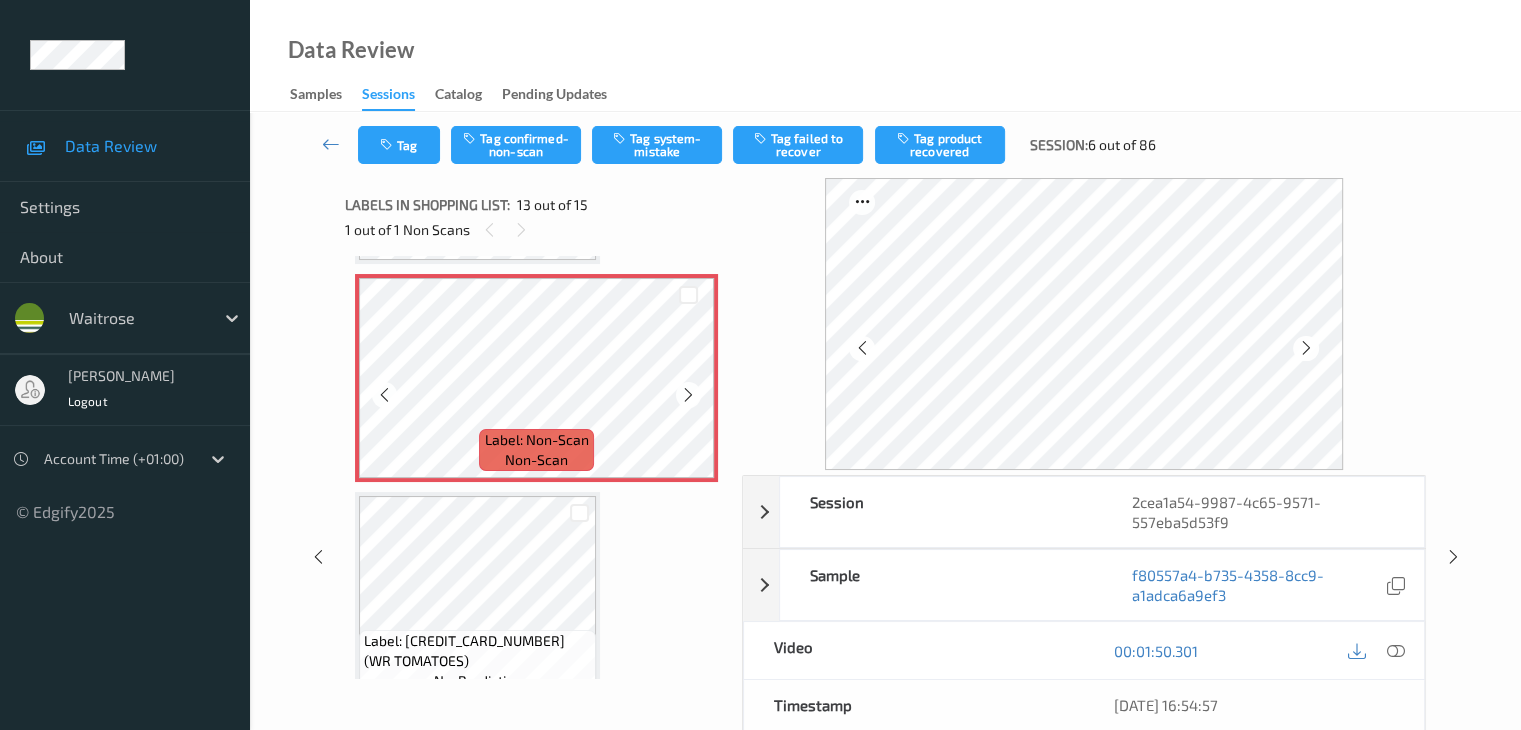 click at bounding box center (688, 395) 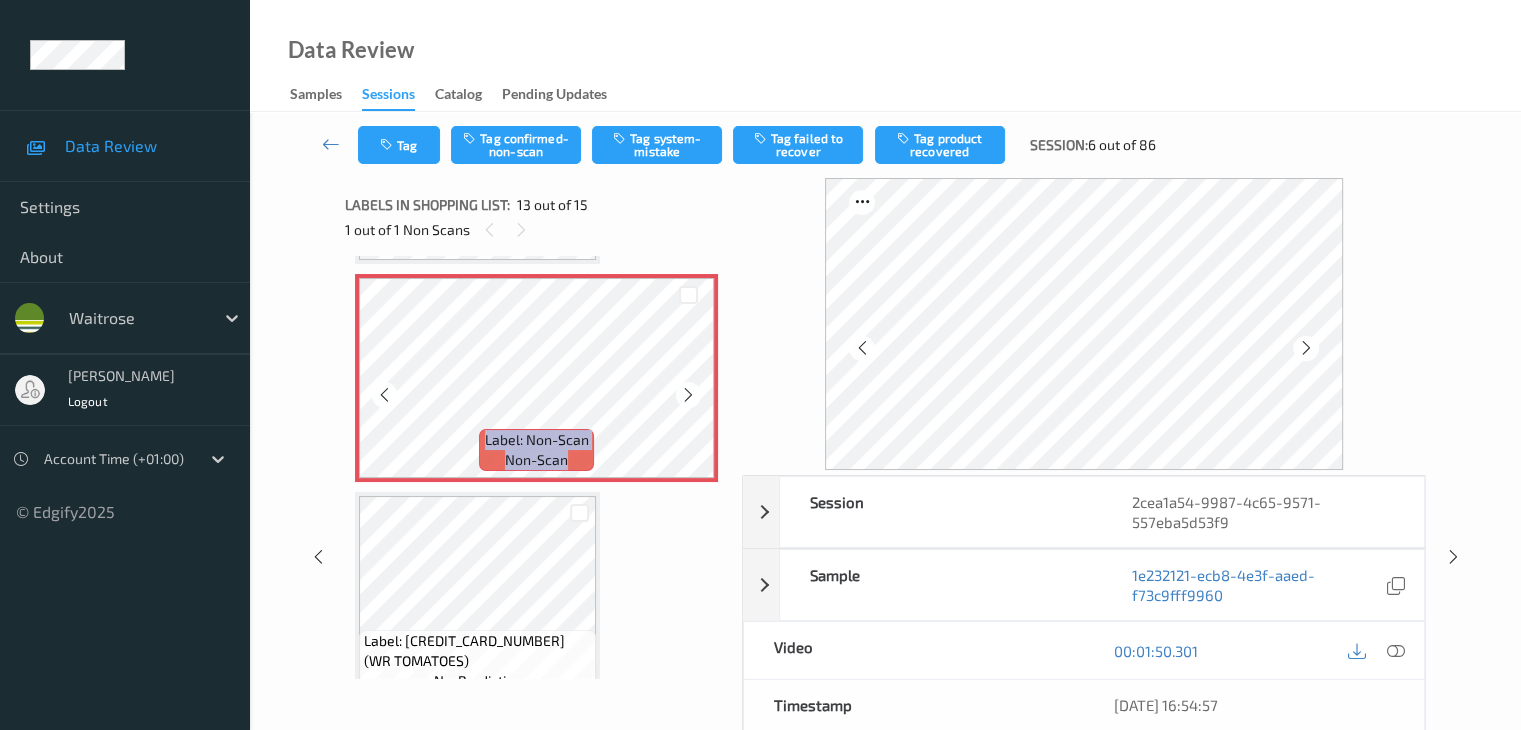click at bounding box center (688, 395) 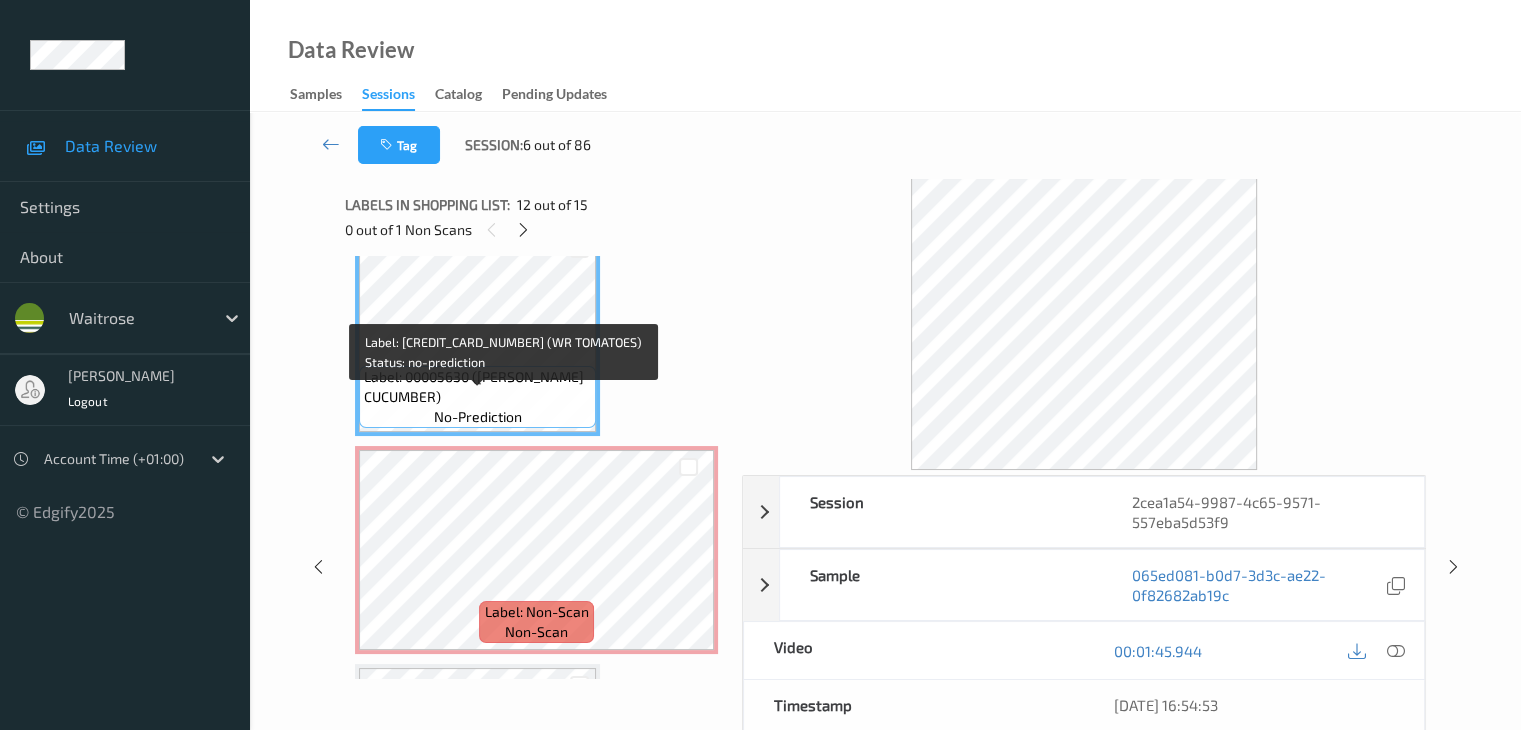 scroll, scrollTop: 2357, scrollLeft: 0, axis: vertical 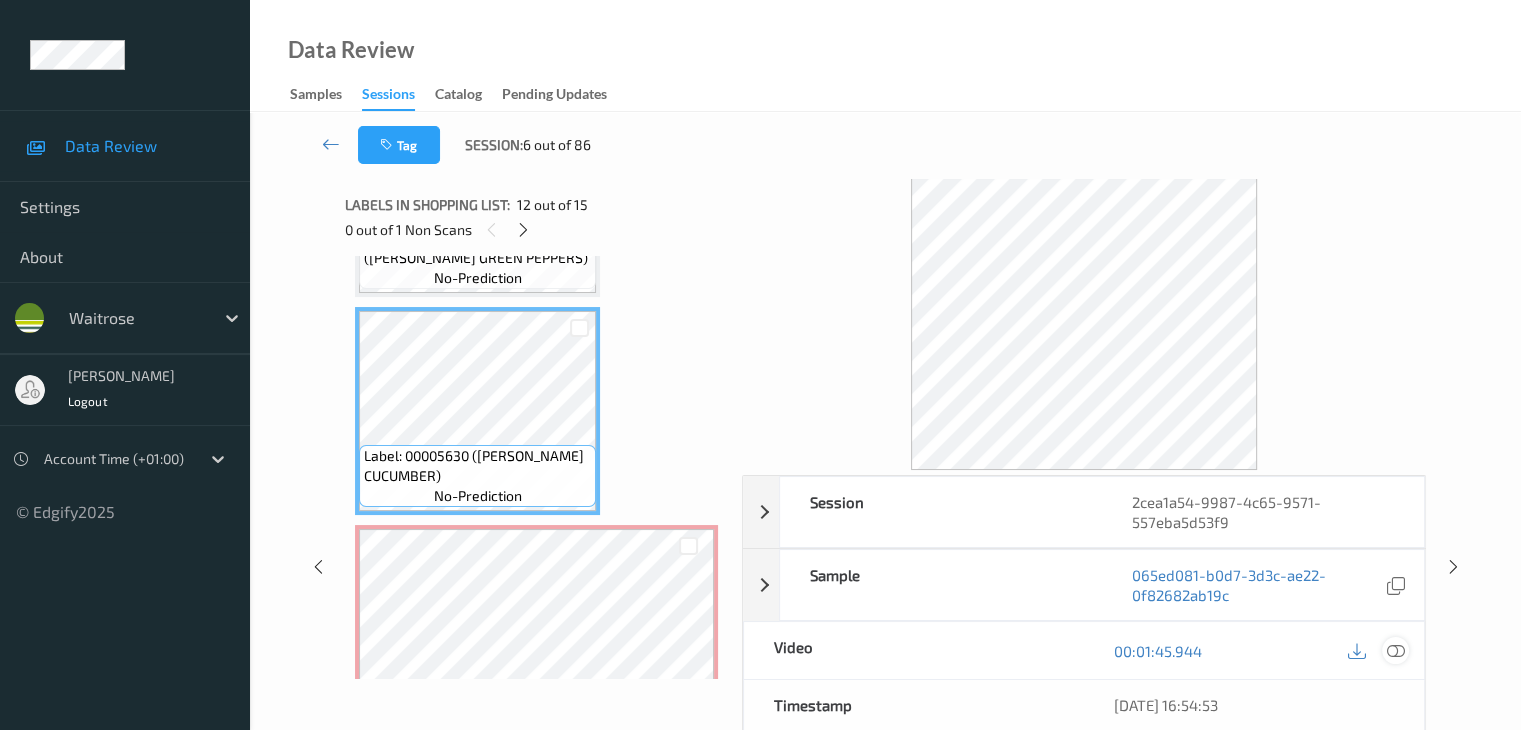 click at bounding box center [1395, 651] 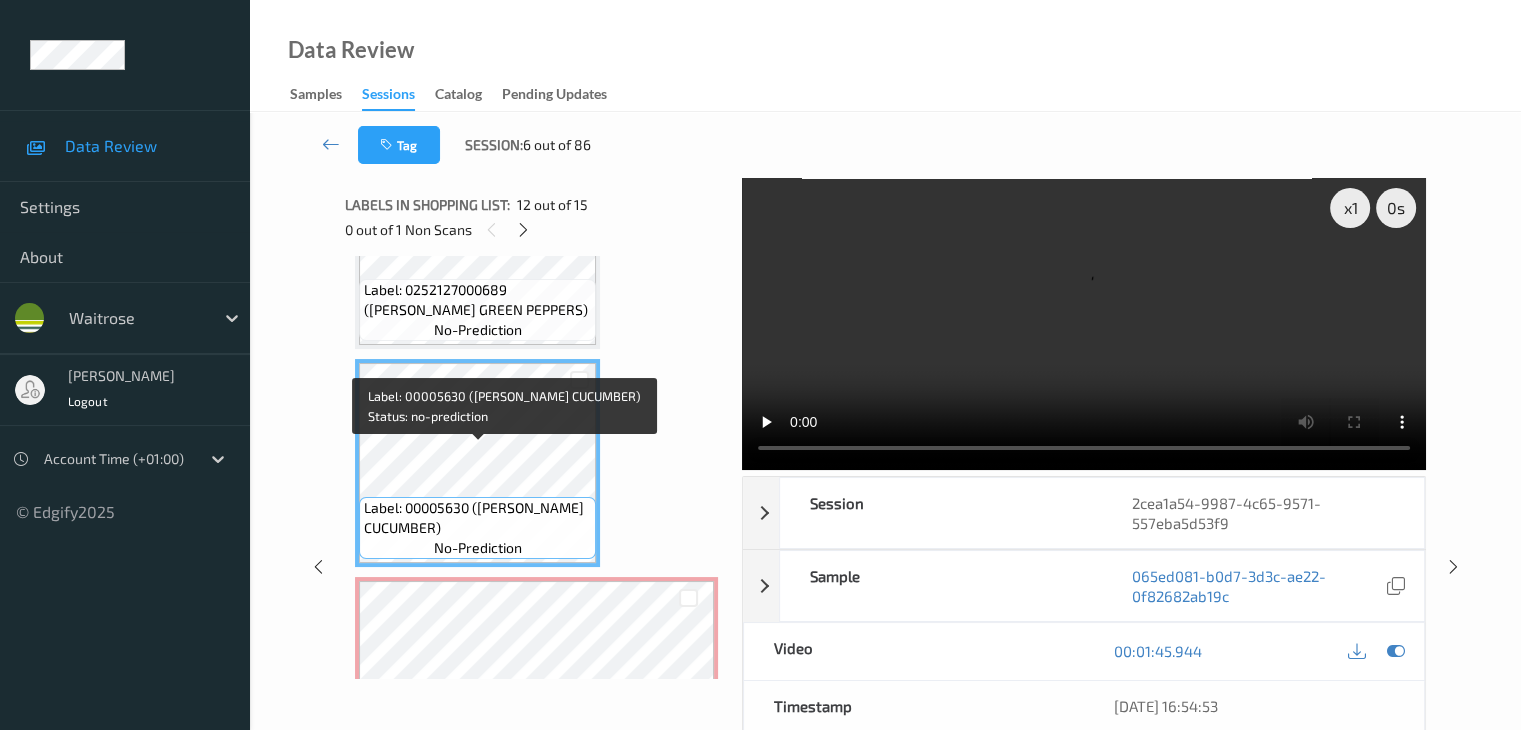 scroll, scrollTop: 2257, scrollLeft: 0, axis: vertical 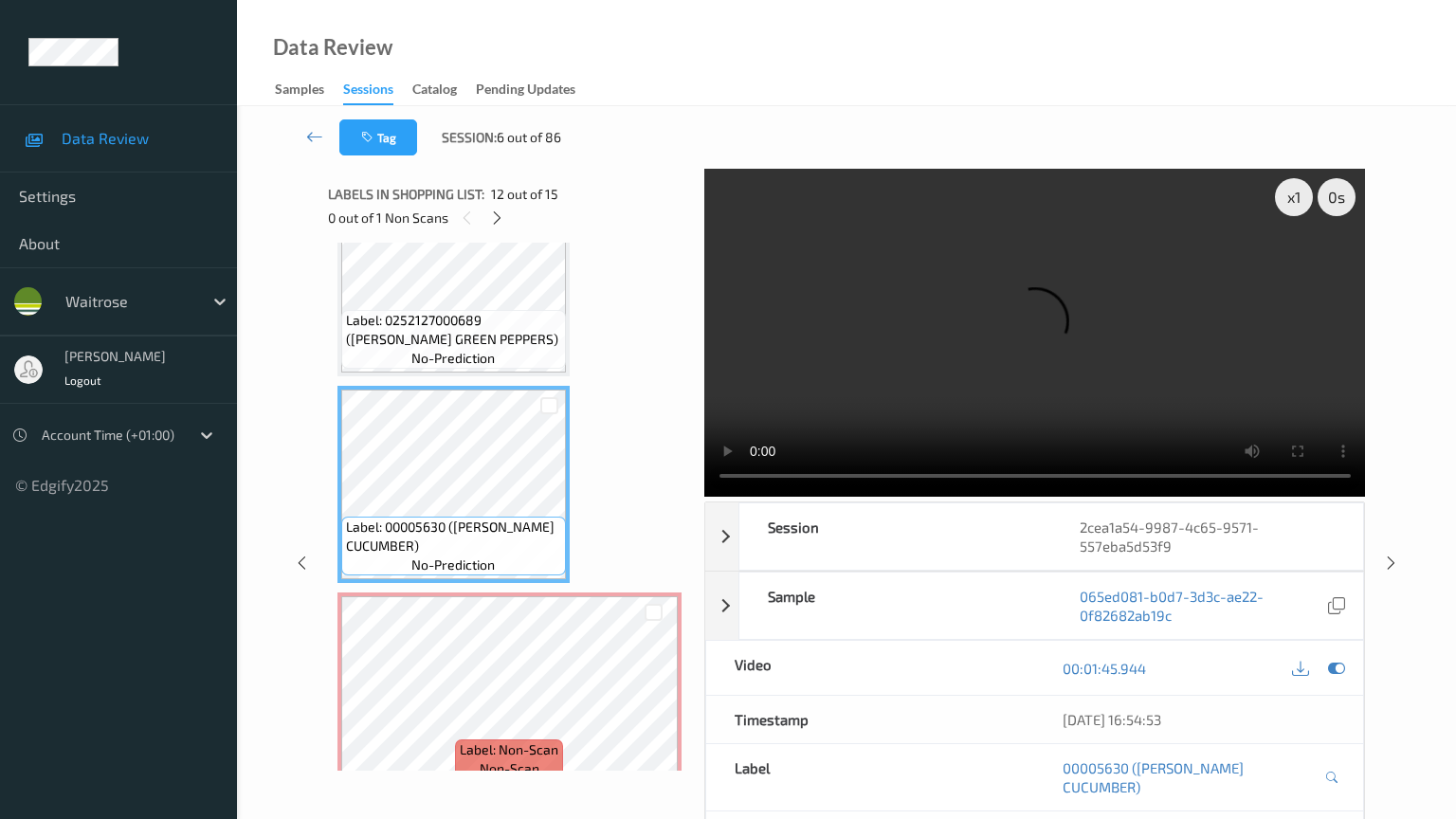 type 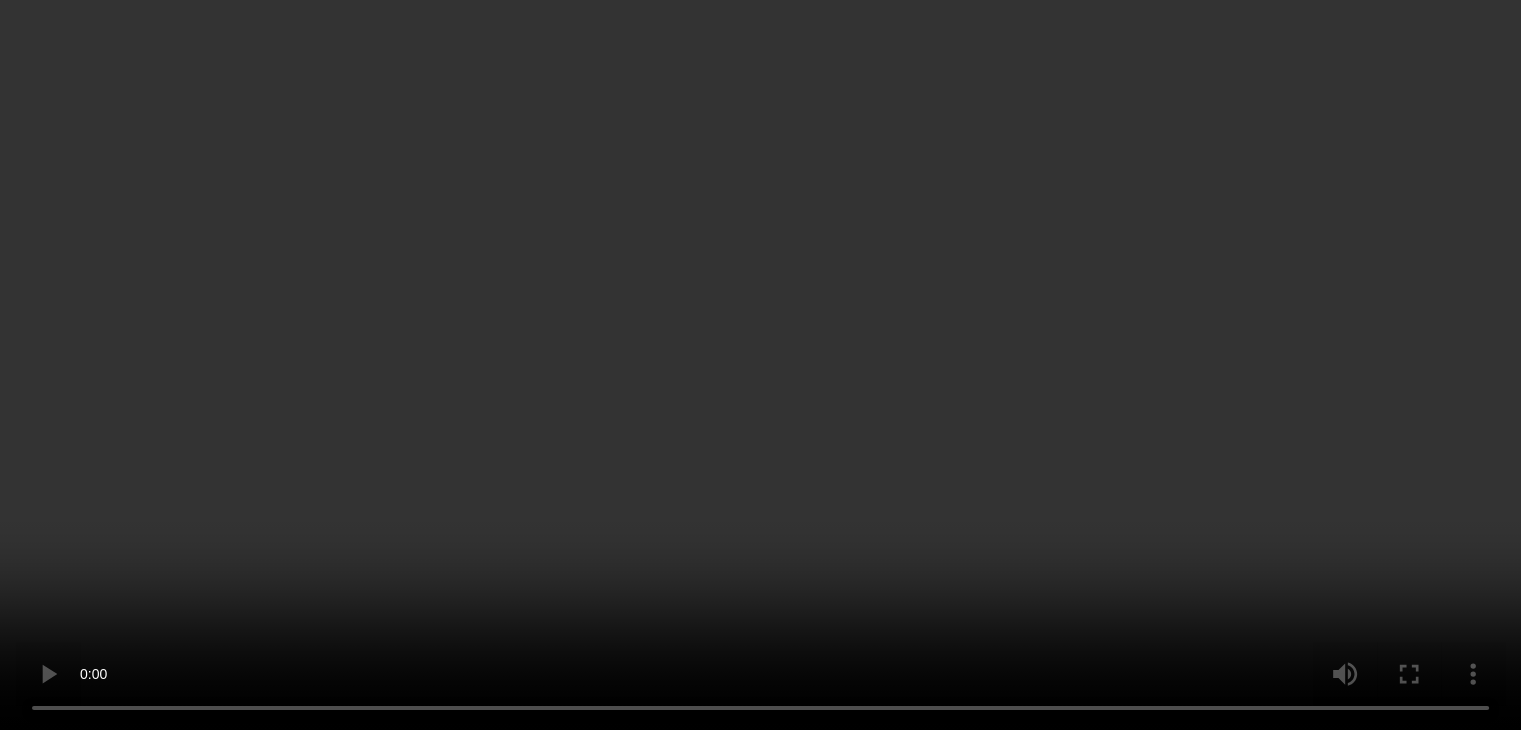 scroll, scrollTop: 2557, scrollLeft: 0, axis: vertical 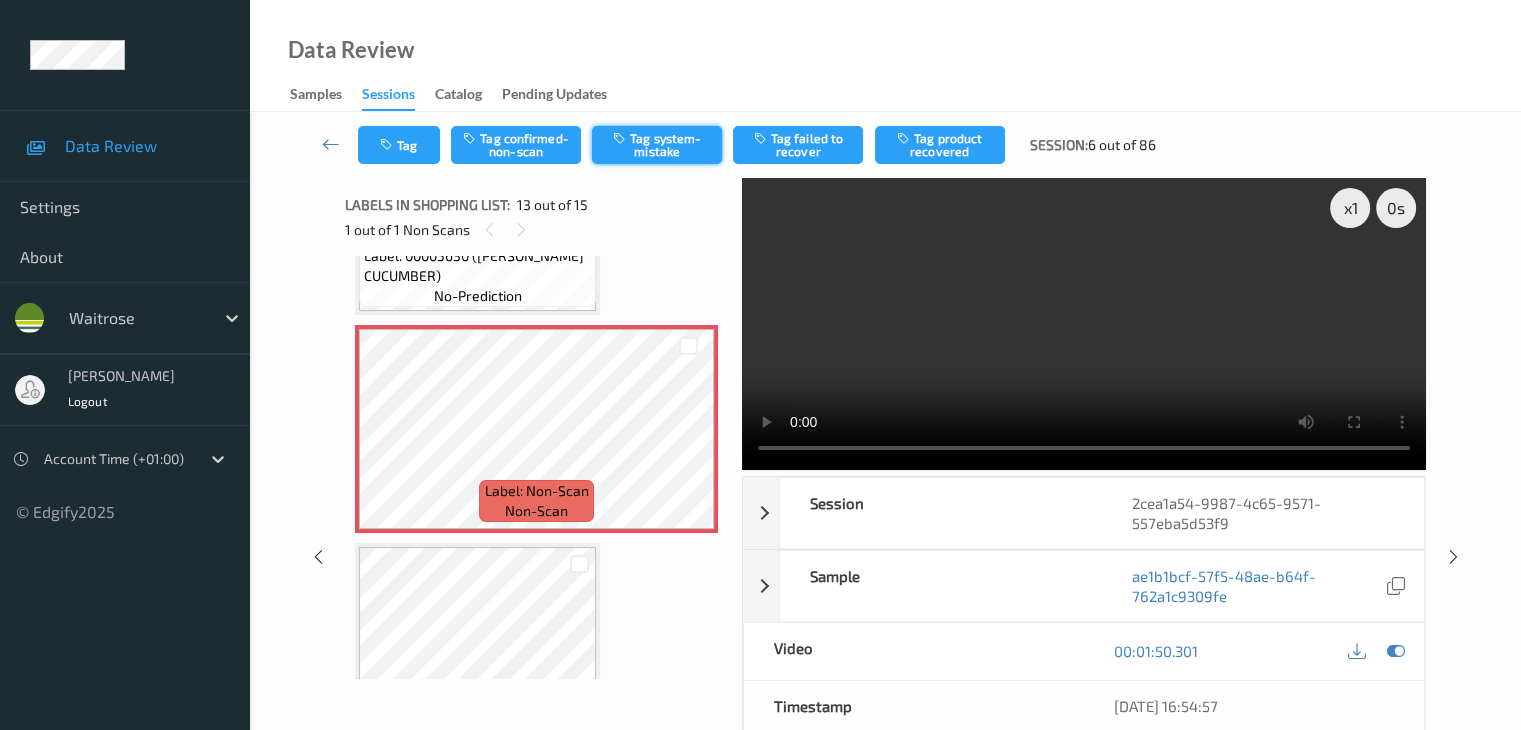 click on "Tag   system-mistake" at bounding box center (657, 145) 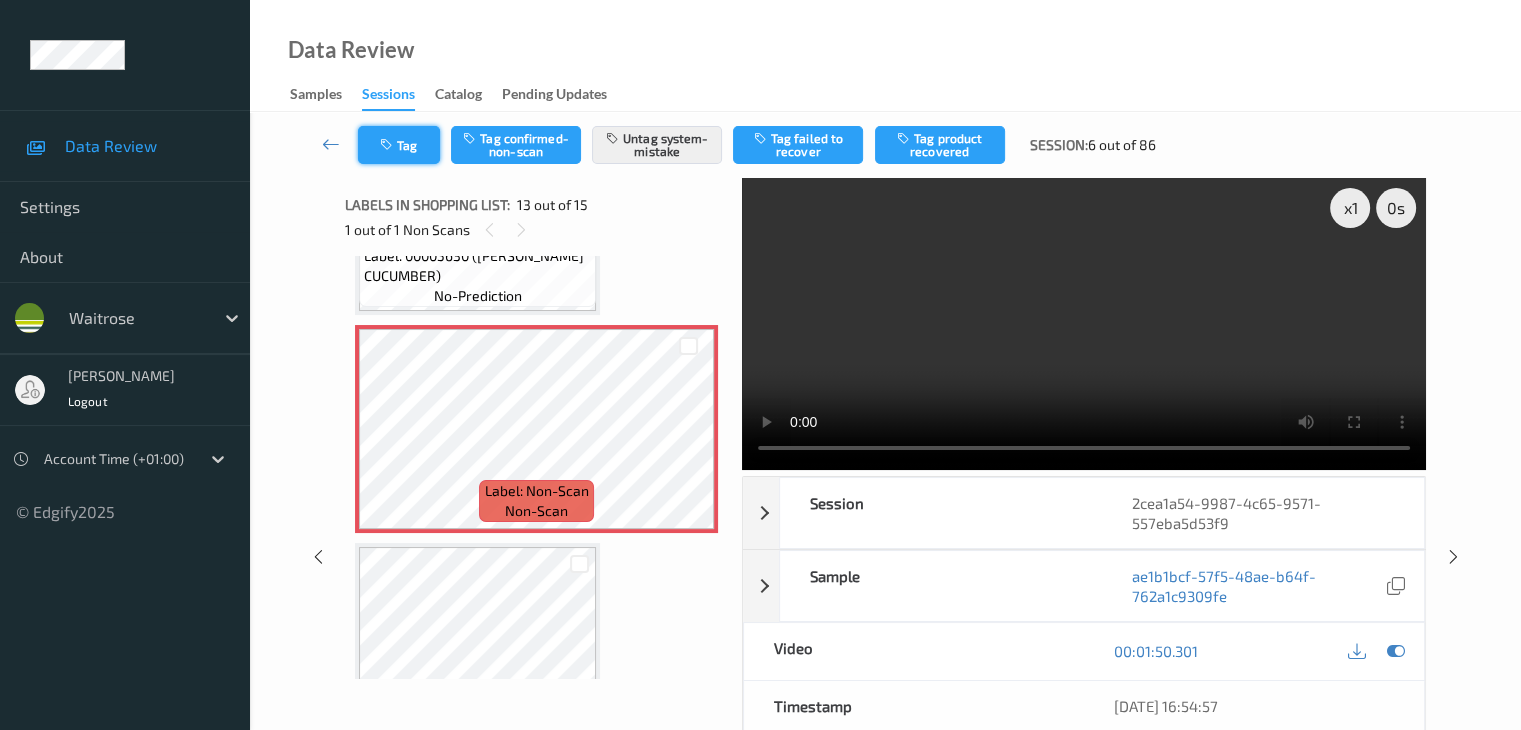 click on "Tag" at bounding box center [399, 145] 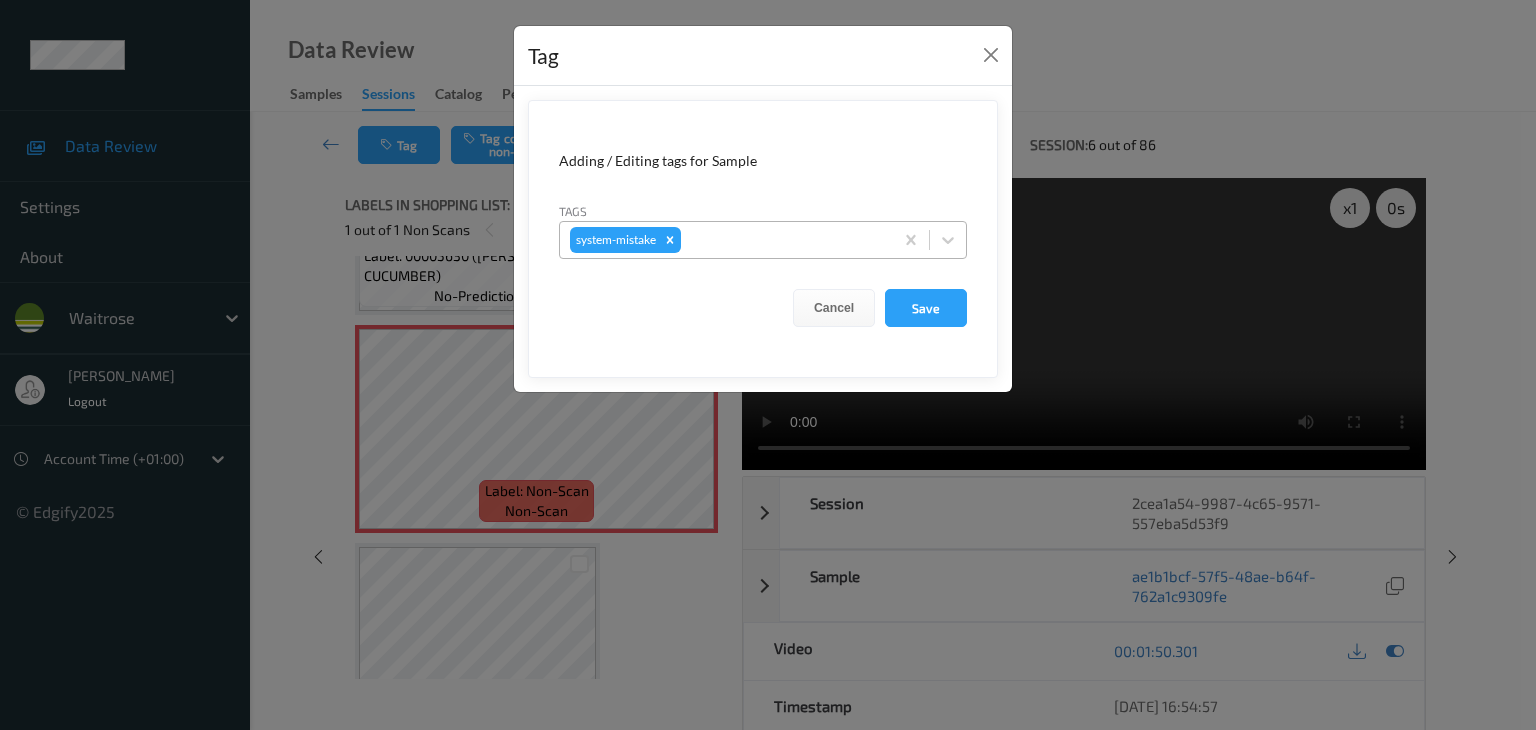 click at bounding box center [784, 240] 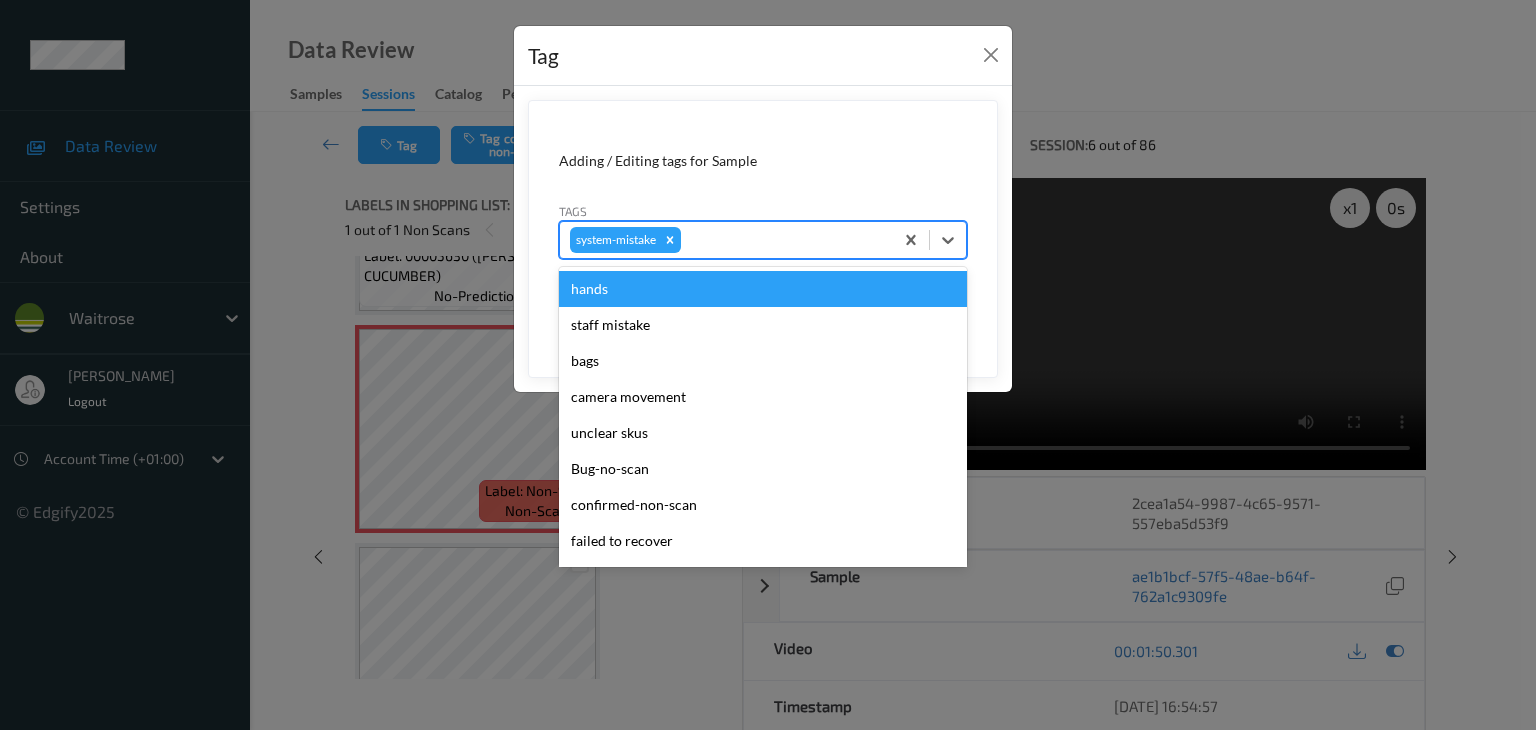 type on "u" 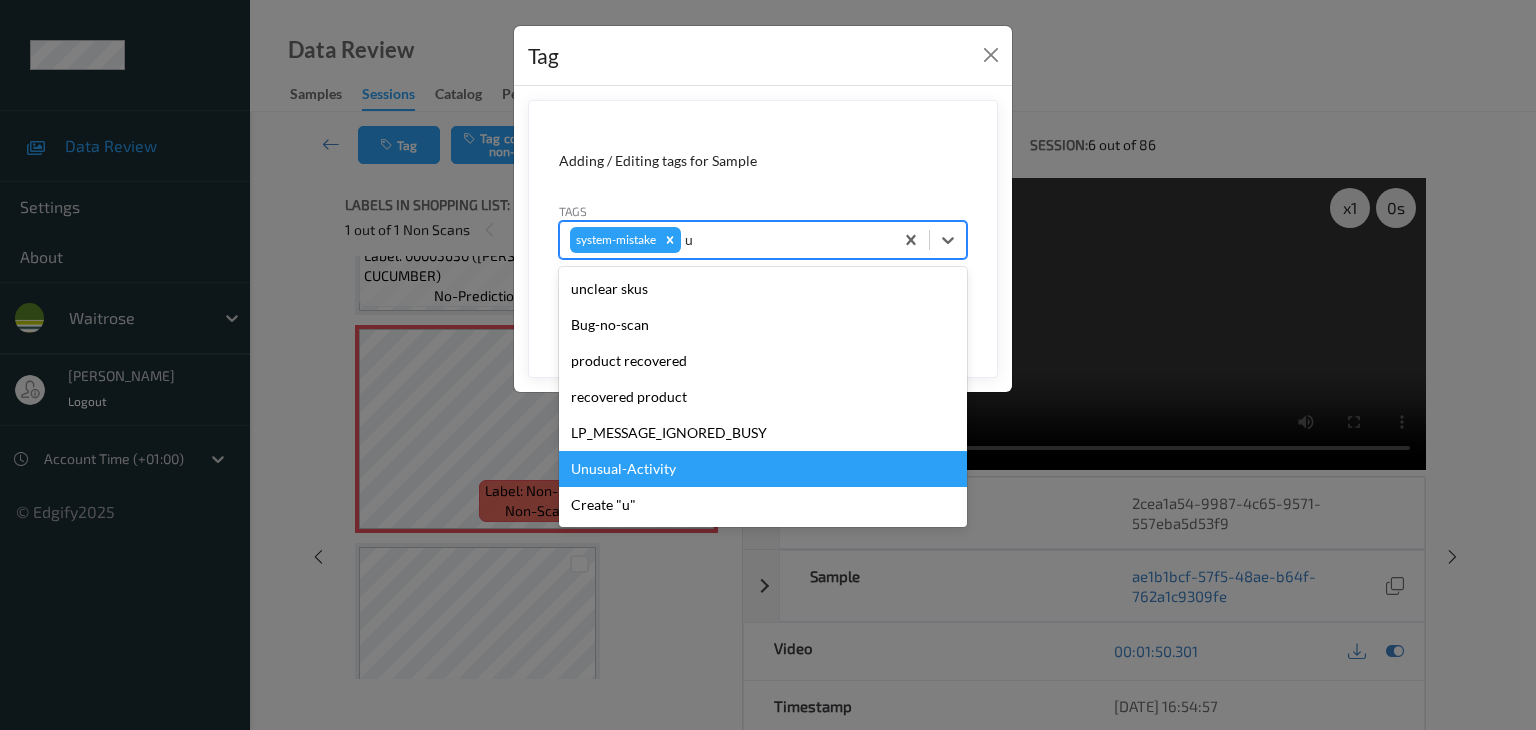 click on "Unusual-Activity" at bounding box center (763, 469) 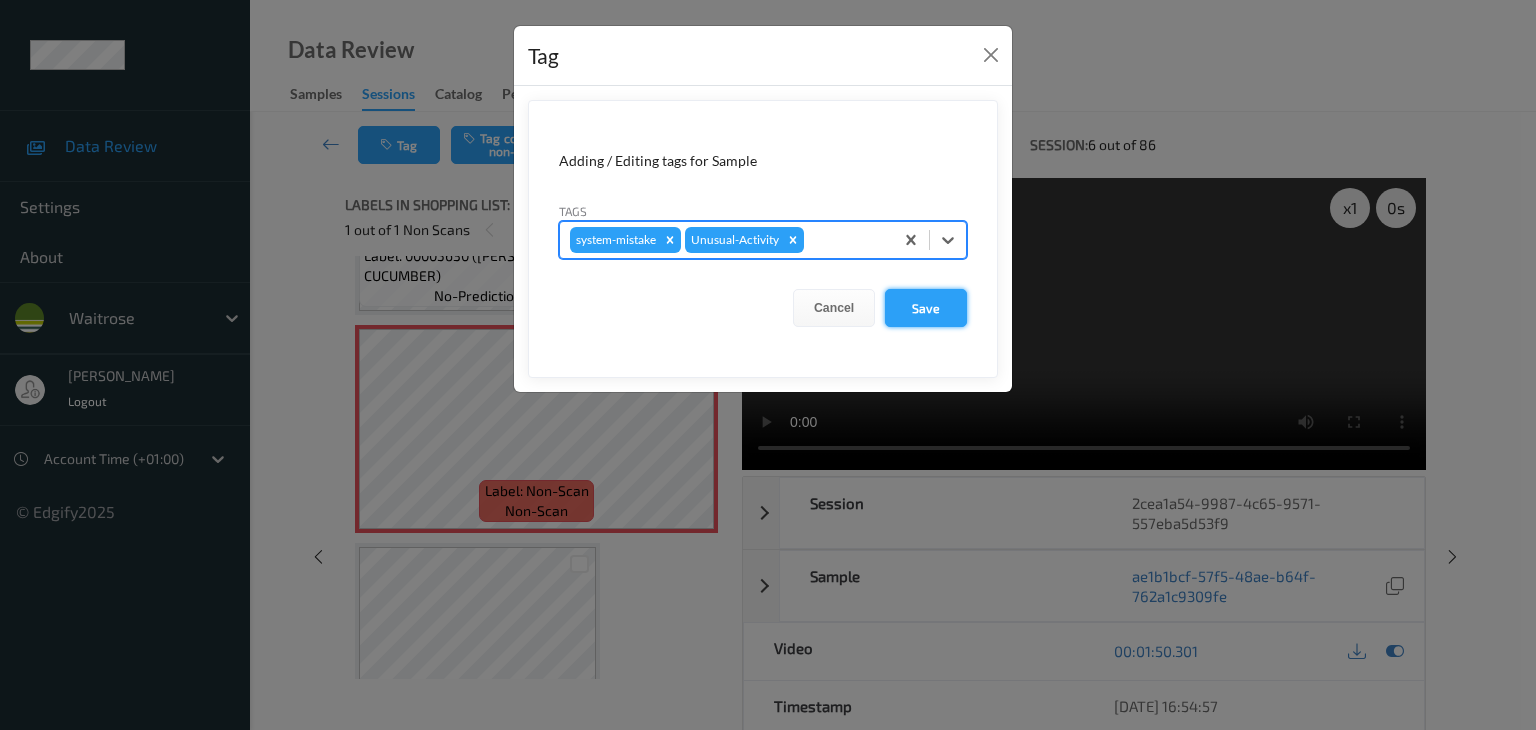 click on "Save" at bounding box center (926, 308) 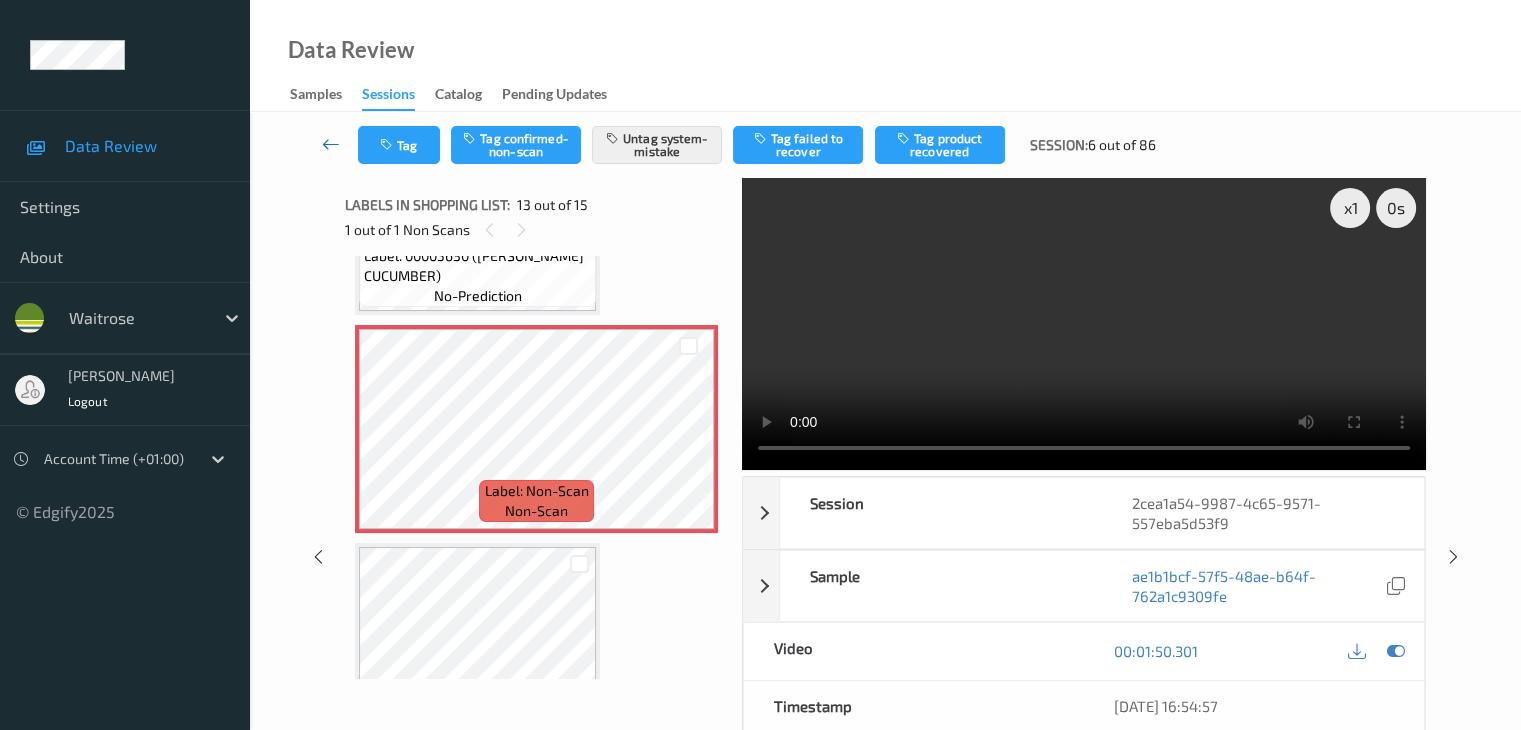 click at bounding box center (331, 144) 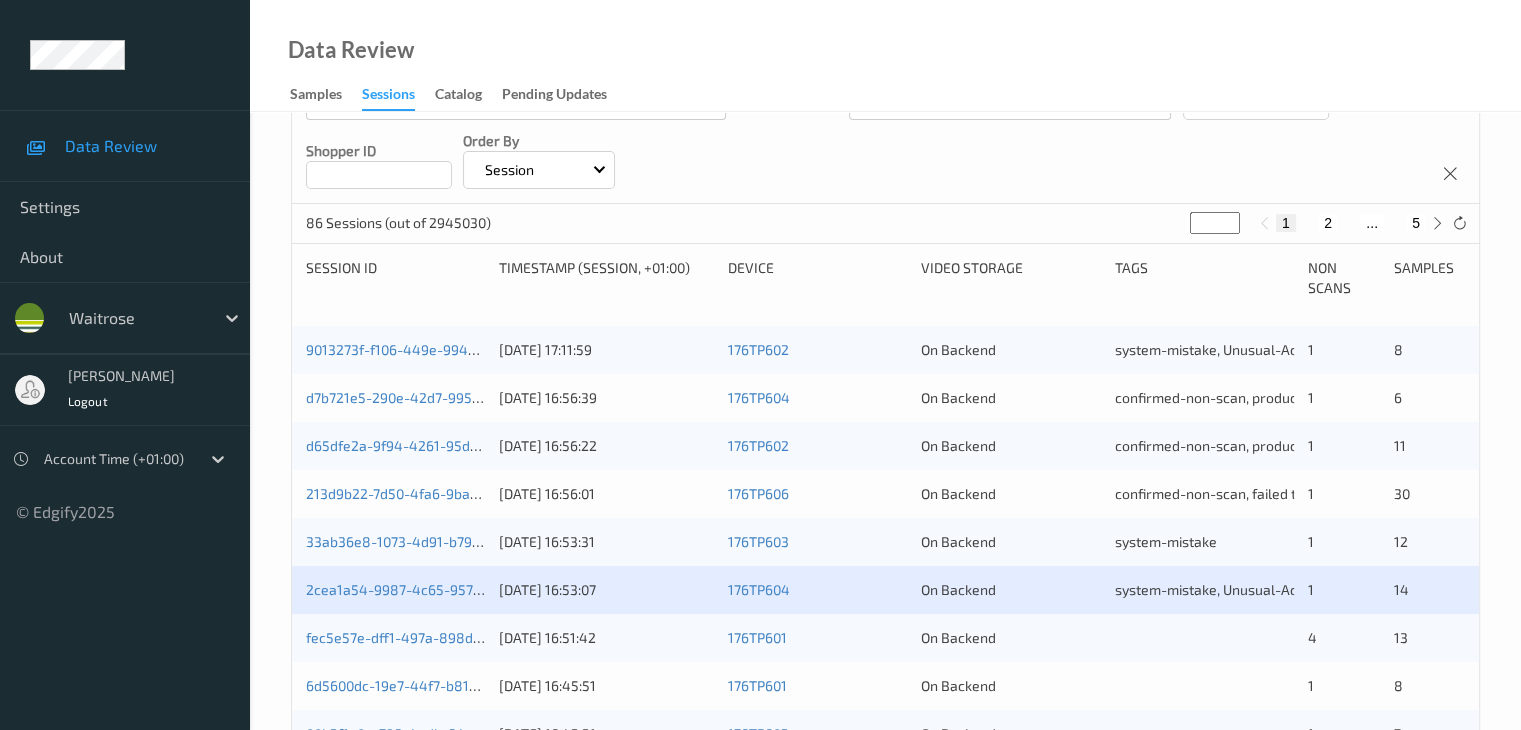 scroll, scrollTop: 500, scrollLeft: 0, axis: vertical 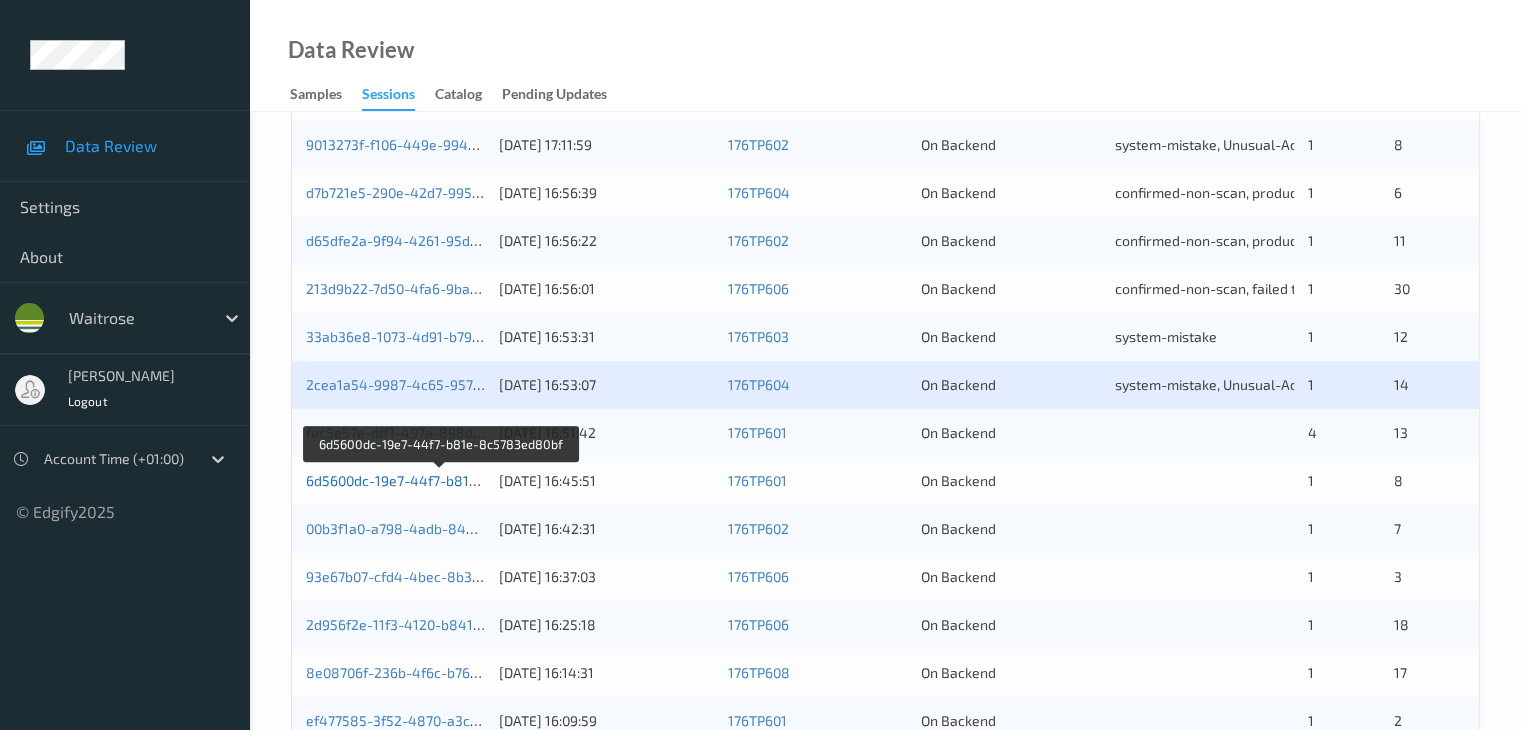 click on "6d5600dc-19e7-44f7-b81e-8c5783ed80bf" at bounding box center [441, 480] 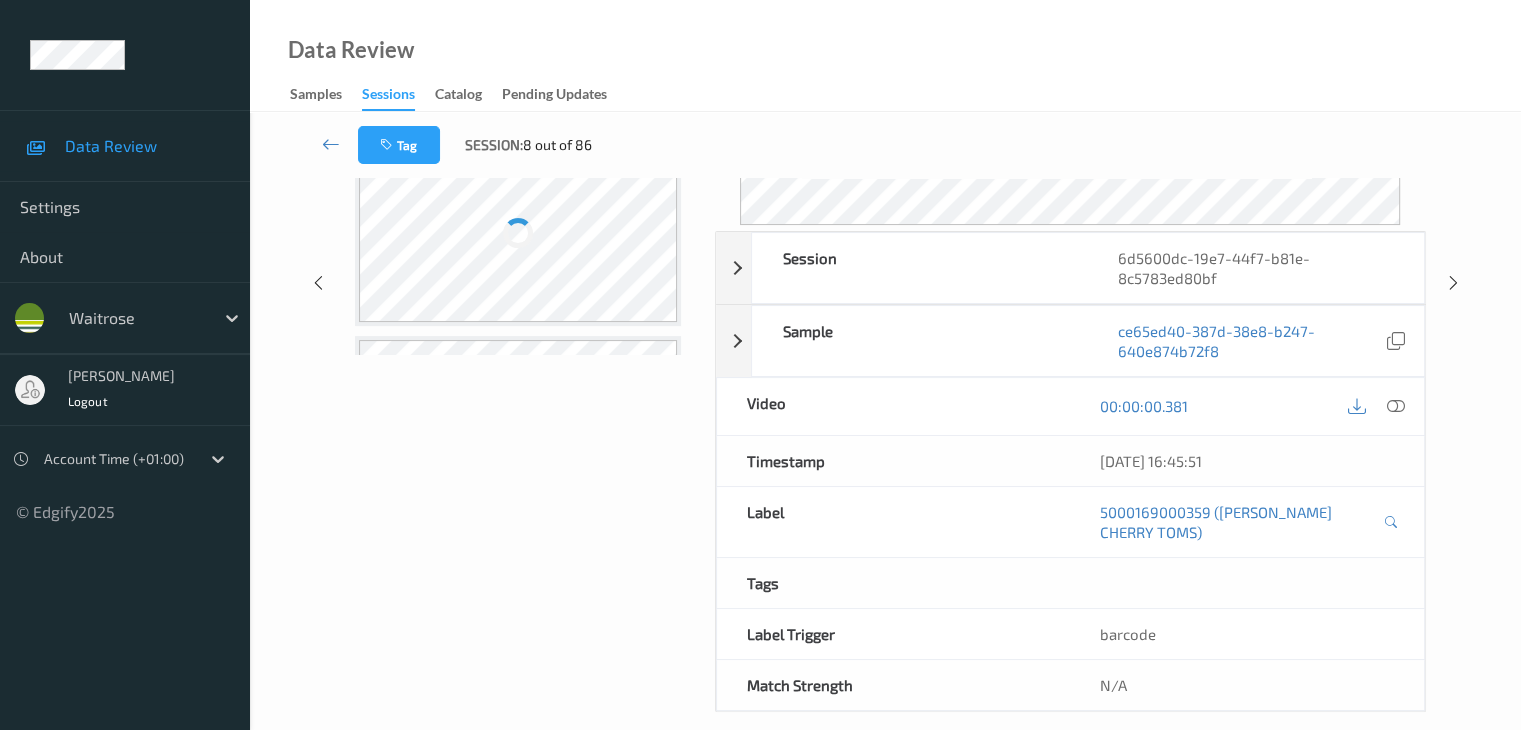 scroll, scrollTop: 24, scrollLeft: 0, axis: vertical 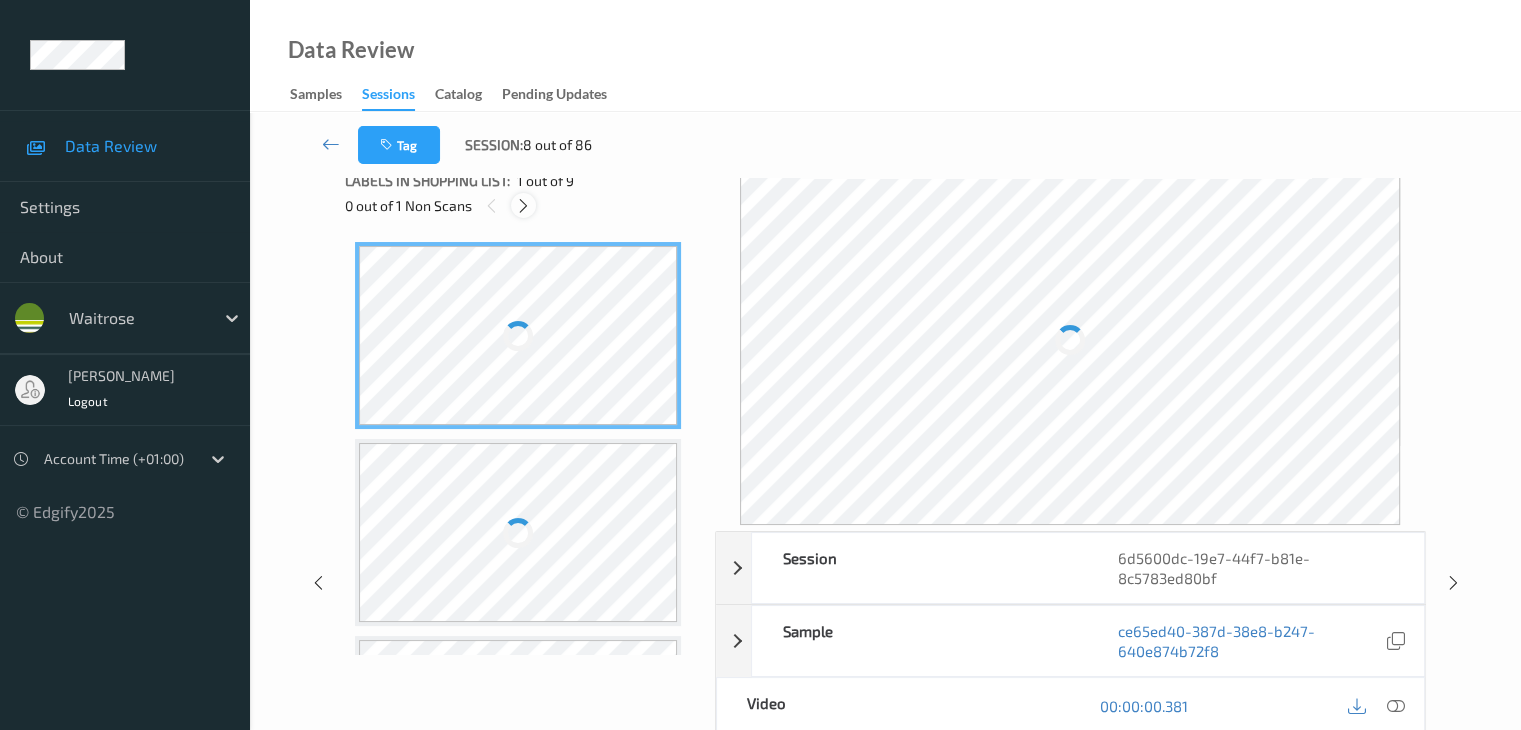 click at bounding box center [523, 206] 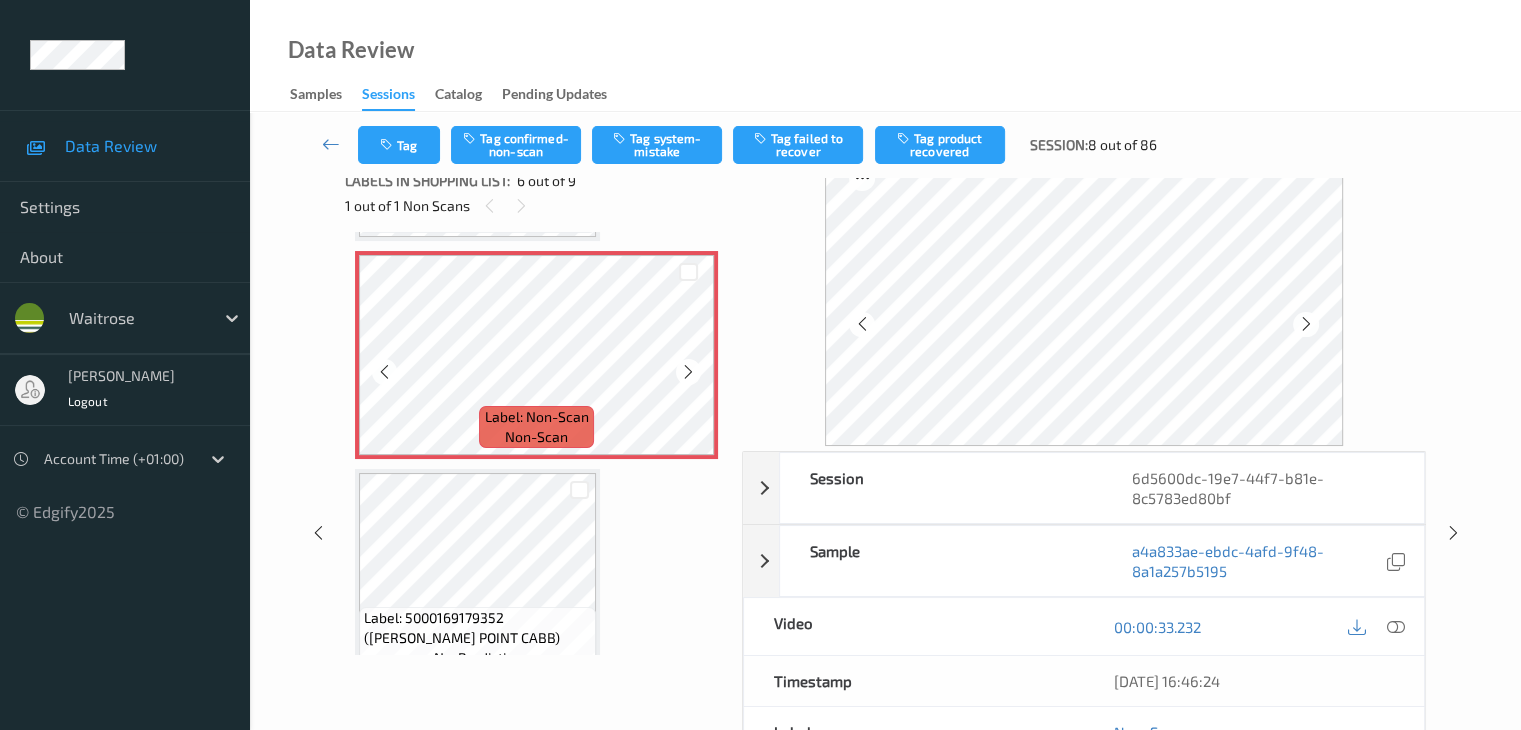 scroll, scrollTop: 981, scrollLeft: 0, axis: vertical 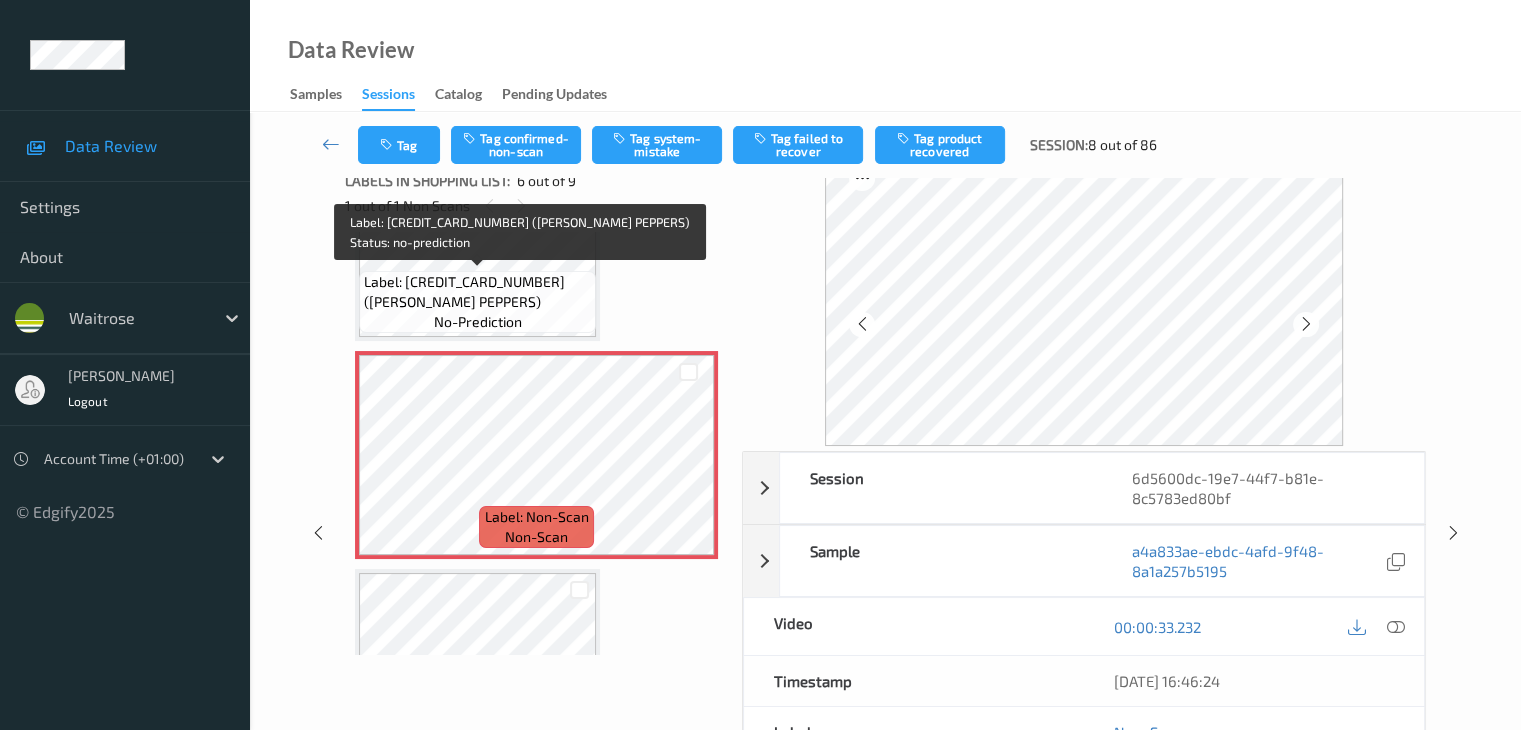 click on "Label: 5000169055816 (WR SWEET PEPPERS)" at bounding box center (477, 292) 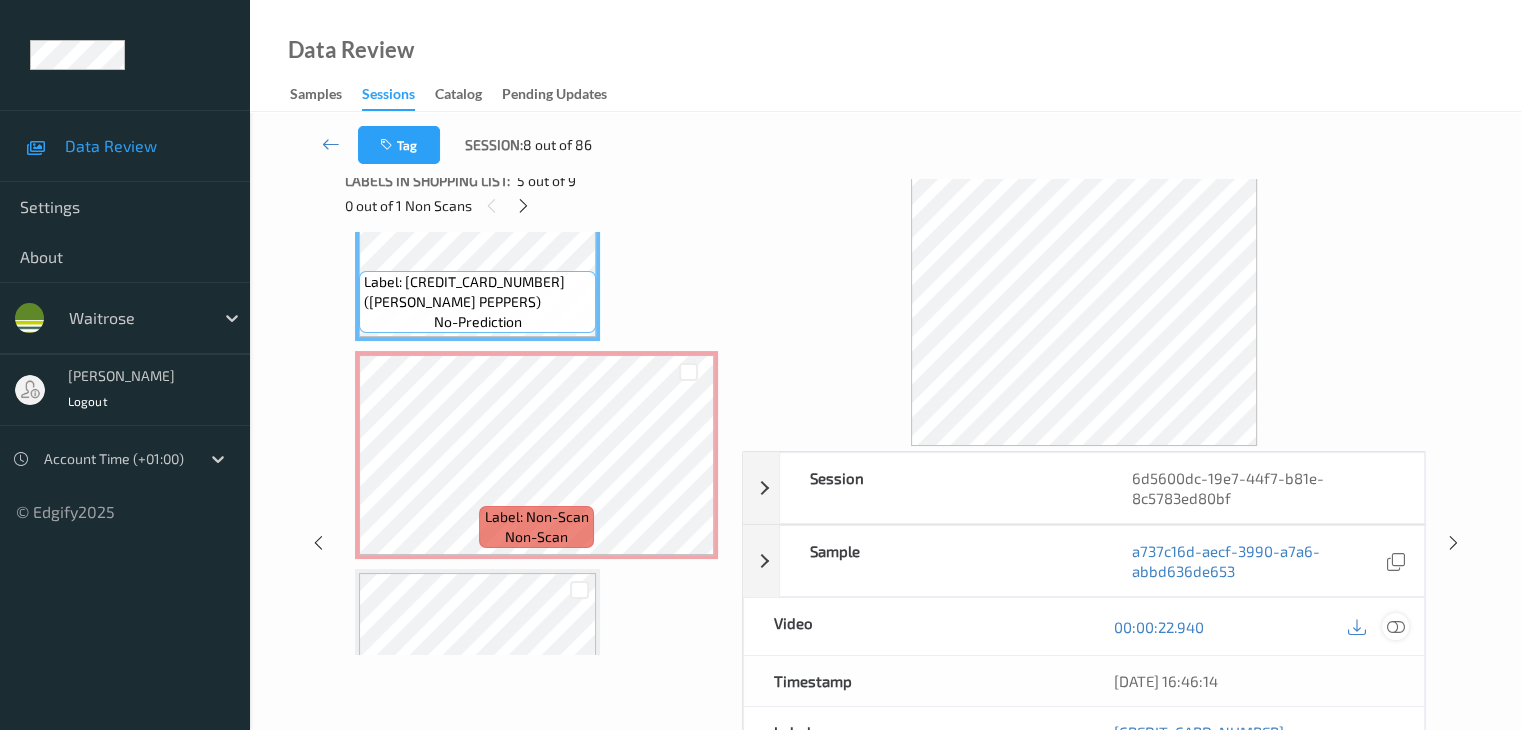 click at bounding box center (1395, 627) 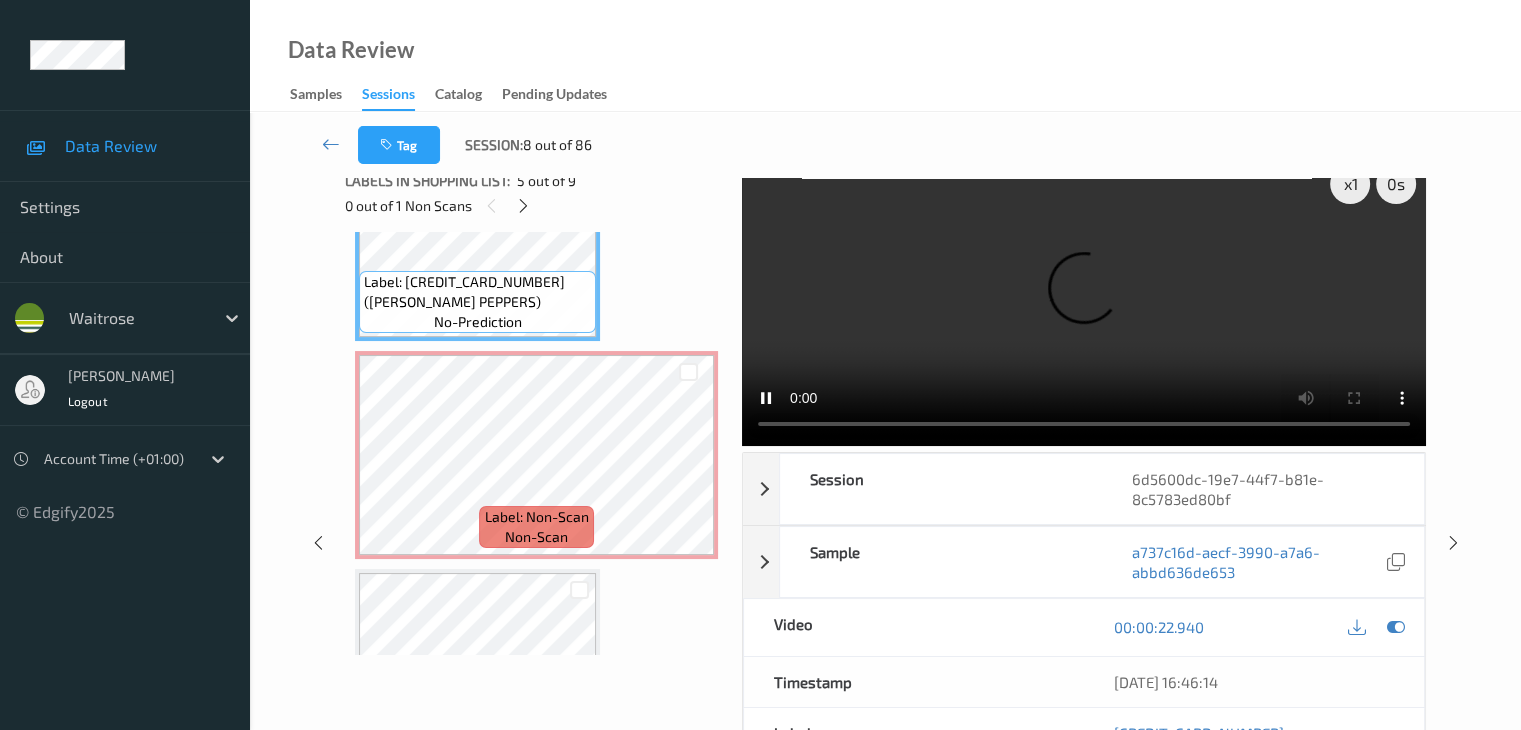 scroll, scrollTop: 0, scrollLeft: 0, axis: both 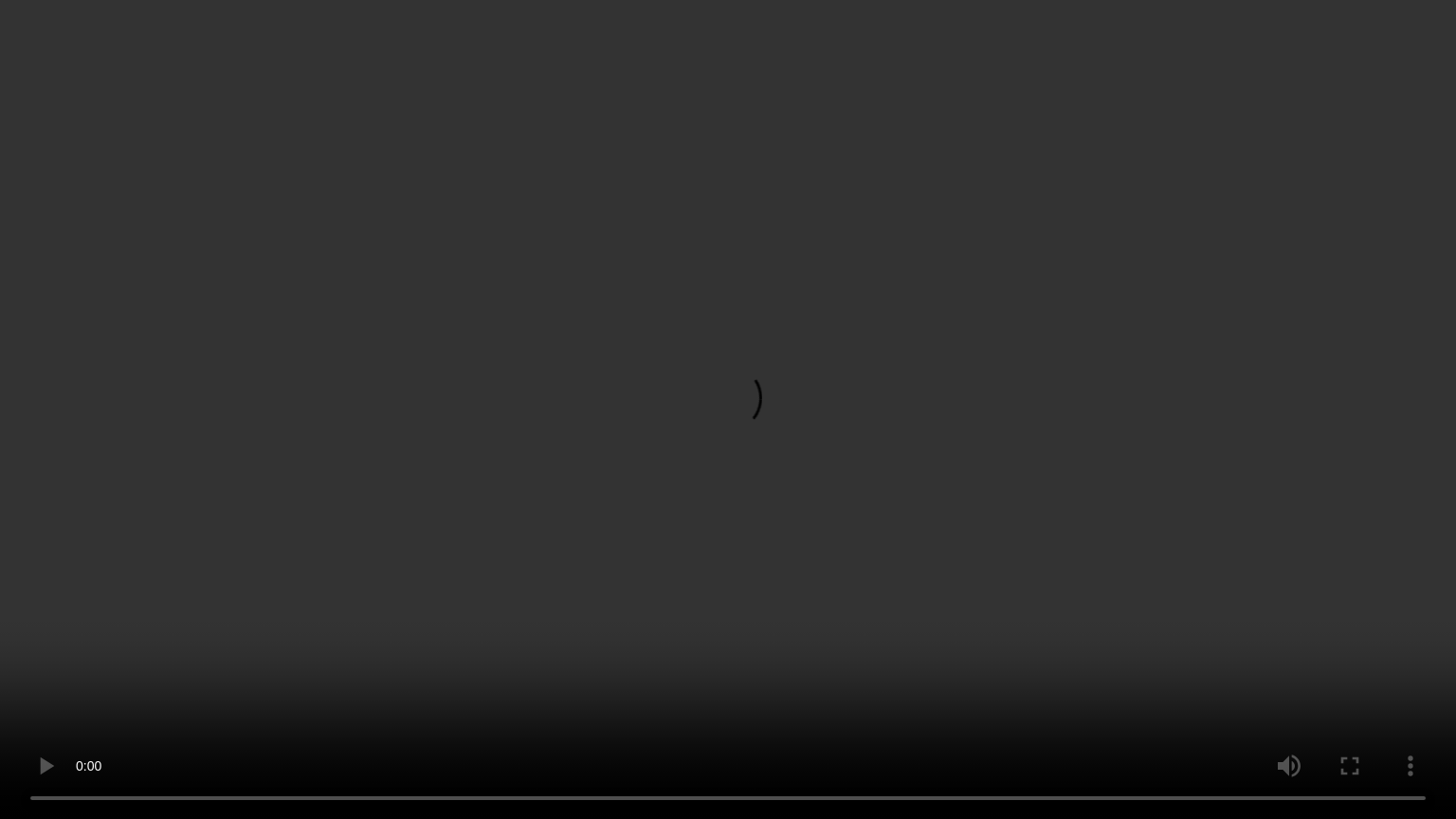 type 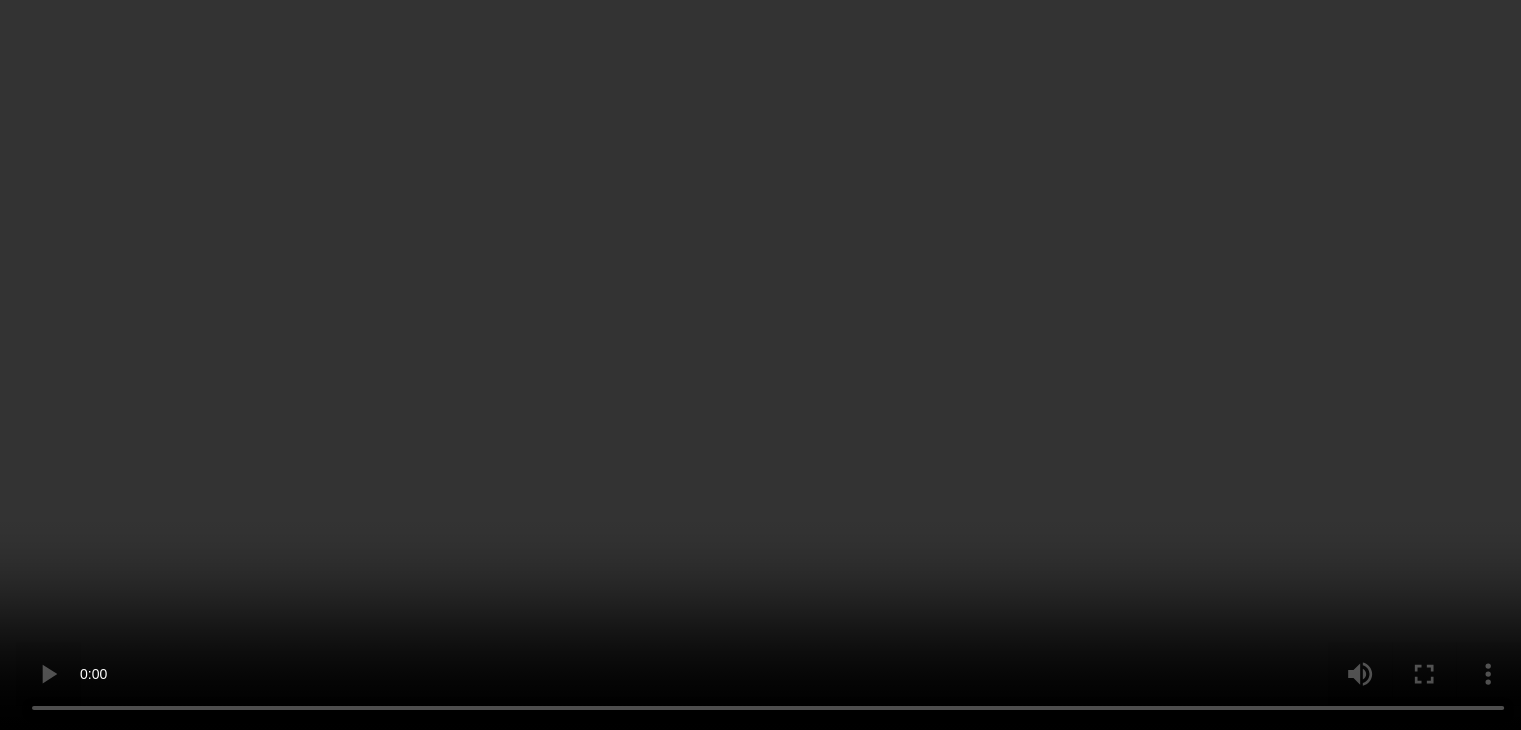 scroll, scrollTop: 1381, scrollLeft: 0, axis: vertical 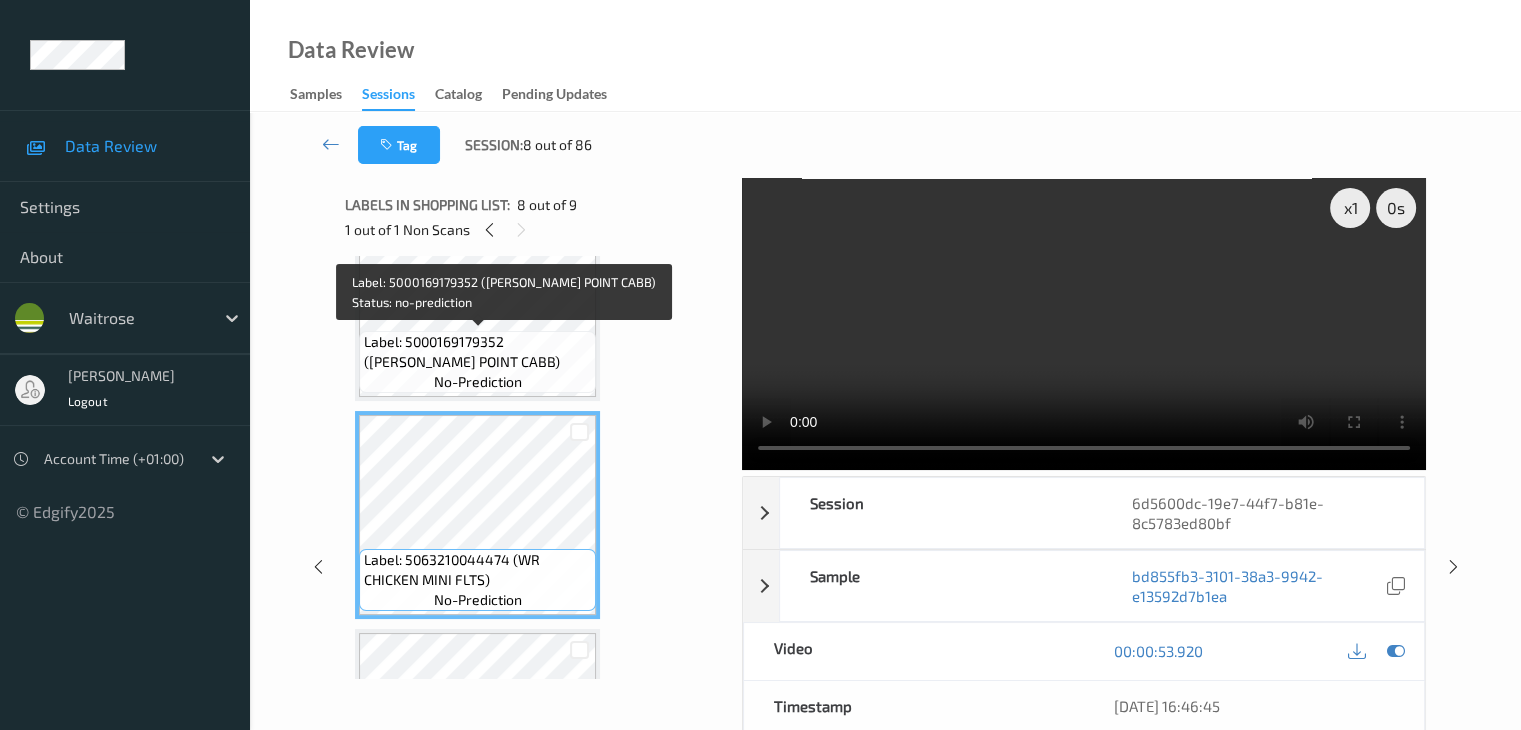 click on "Label: 5000169179352 (WR ESS POINT CABB)" at bounding box center (477, 352) 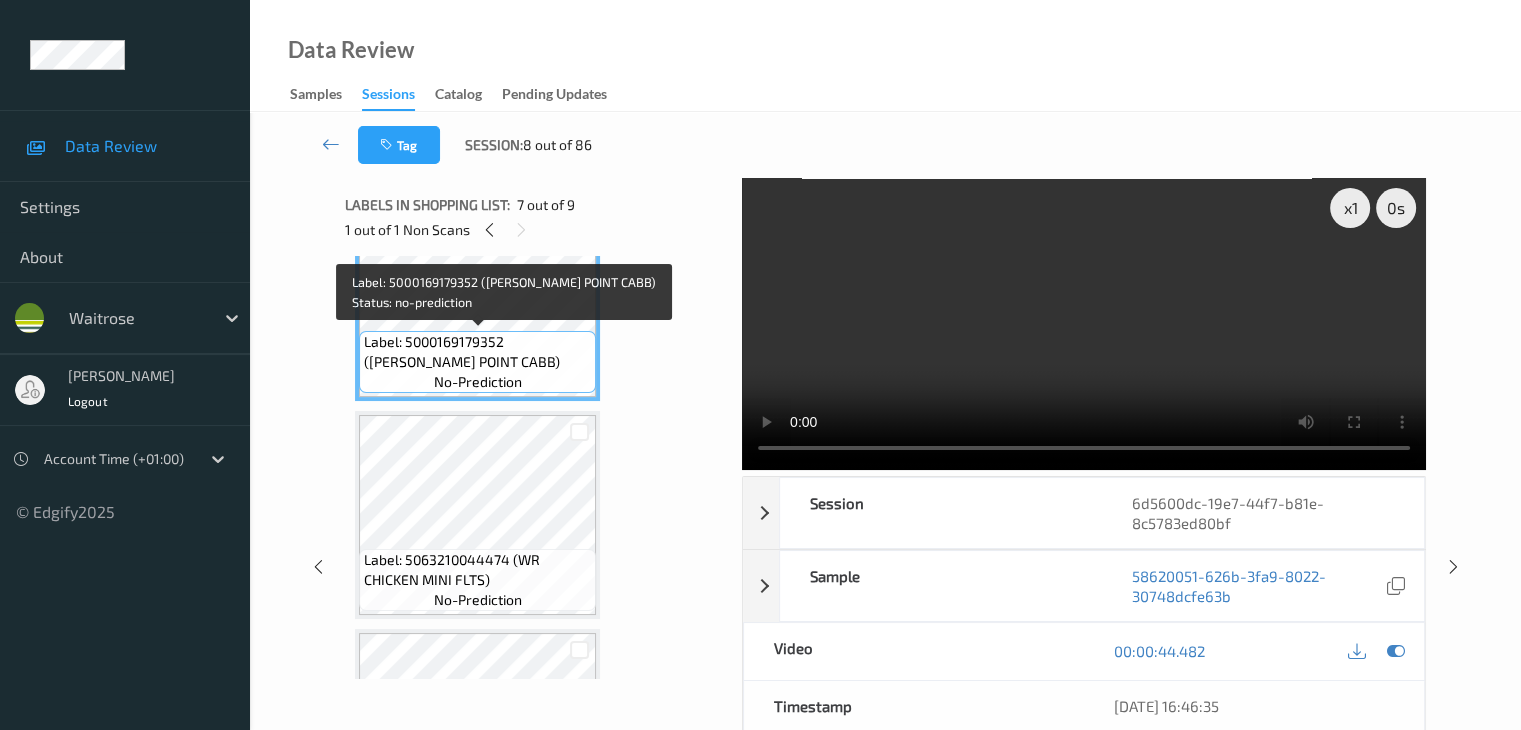 scroll, scrollTop: 1181, scrollLeft: 0, axis: vertical 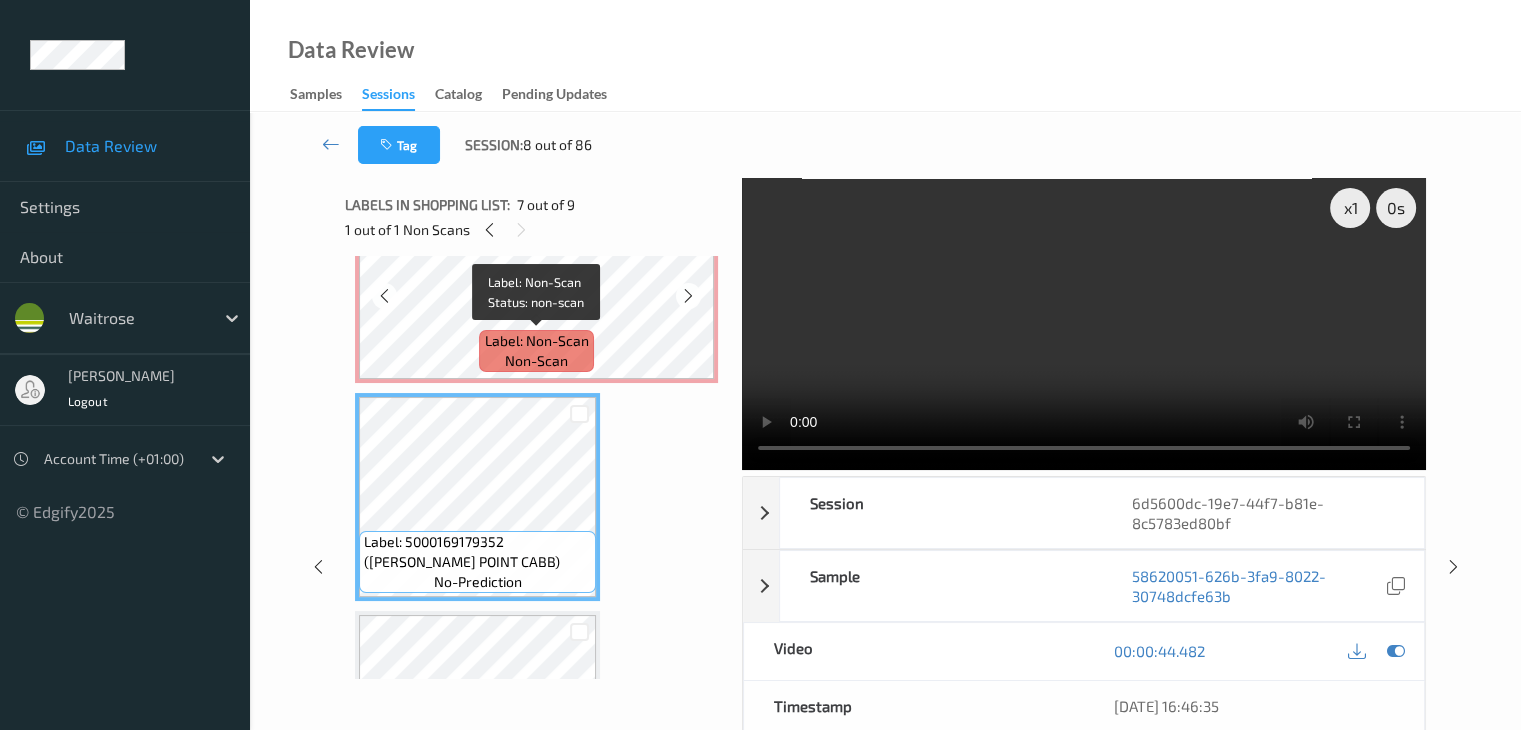 click on "Label: Non-Scan" at bounding box center (537, 341) 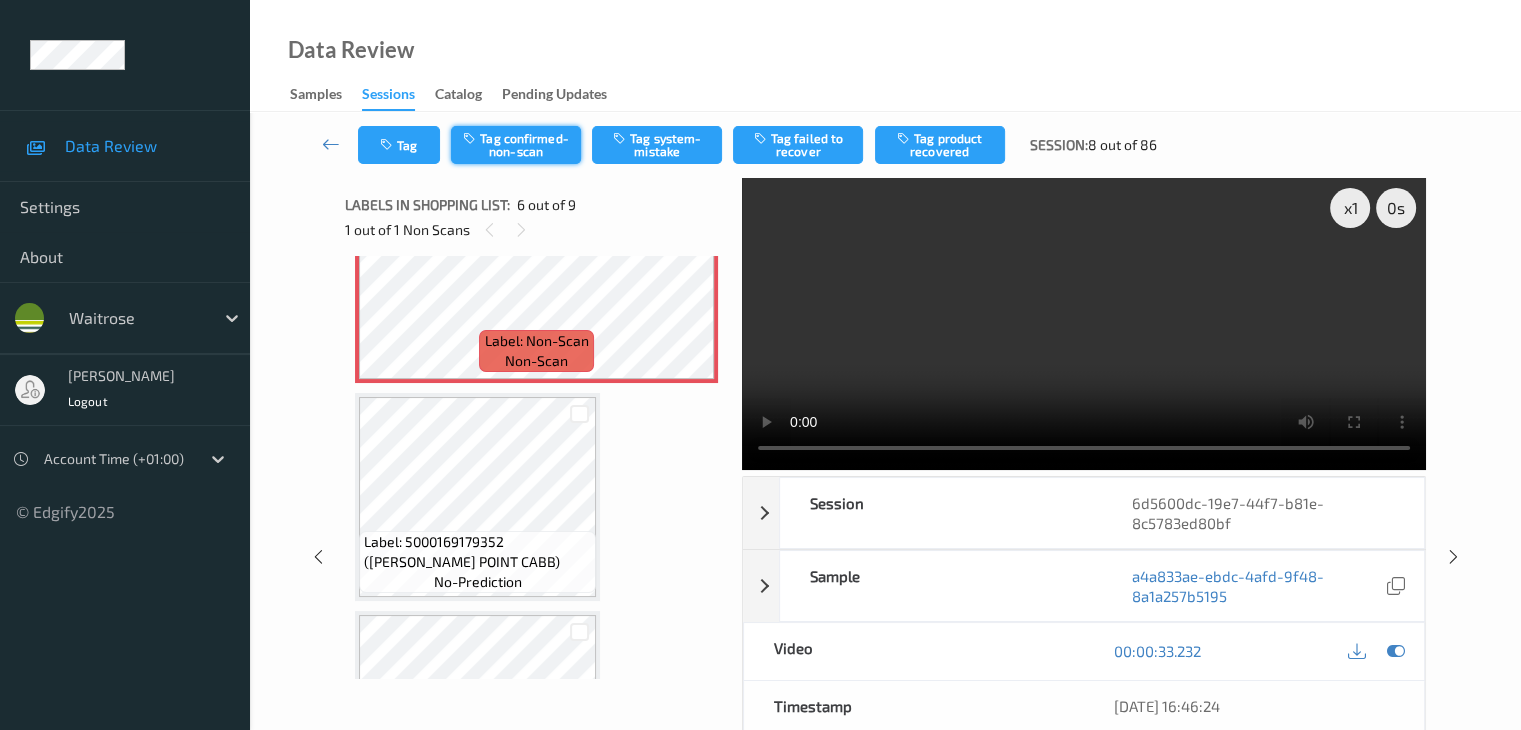 click on "Tag   confirmed-non-scan" at bounding box center [516, 145] 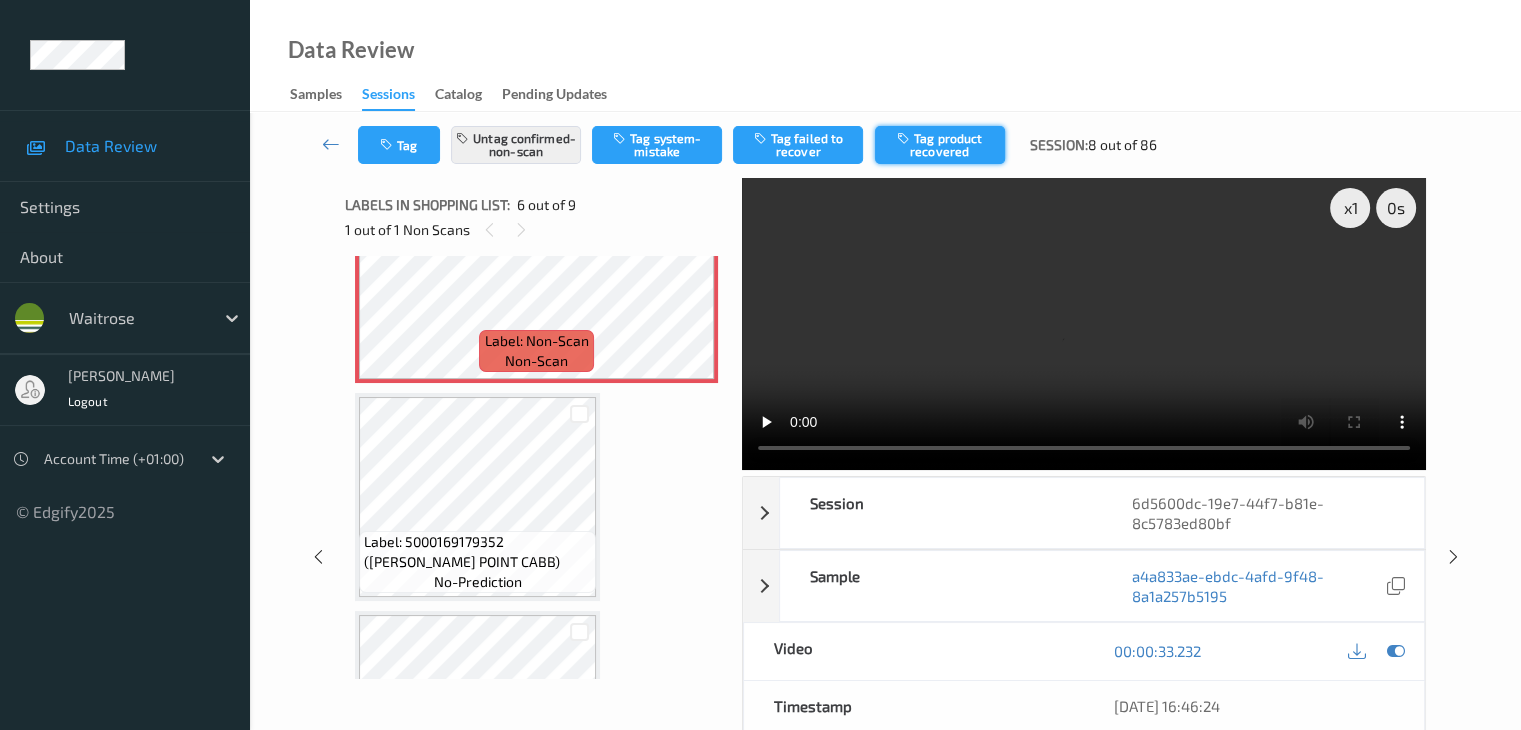 click on "Tag   product recovered" at bounding box center [940, 145] 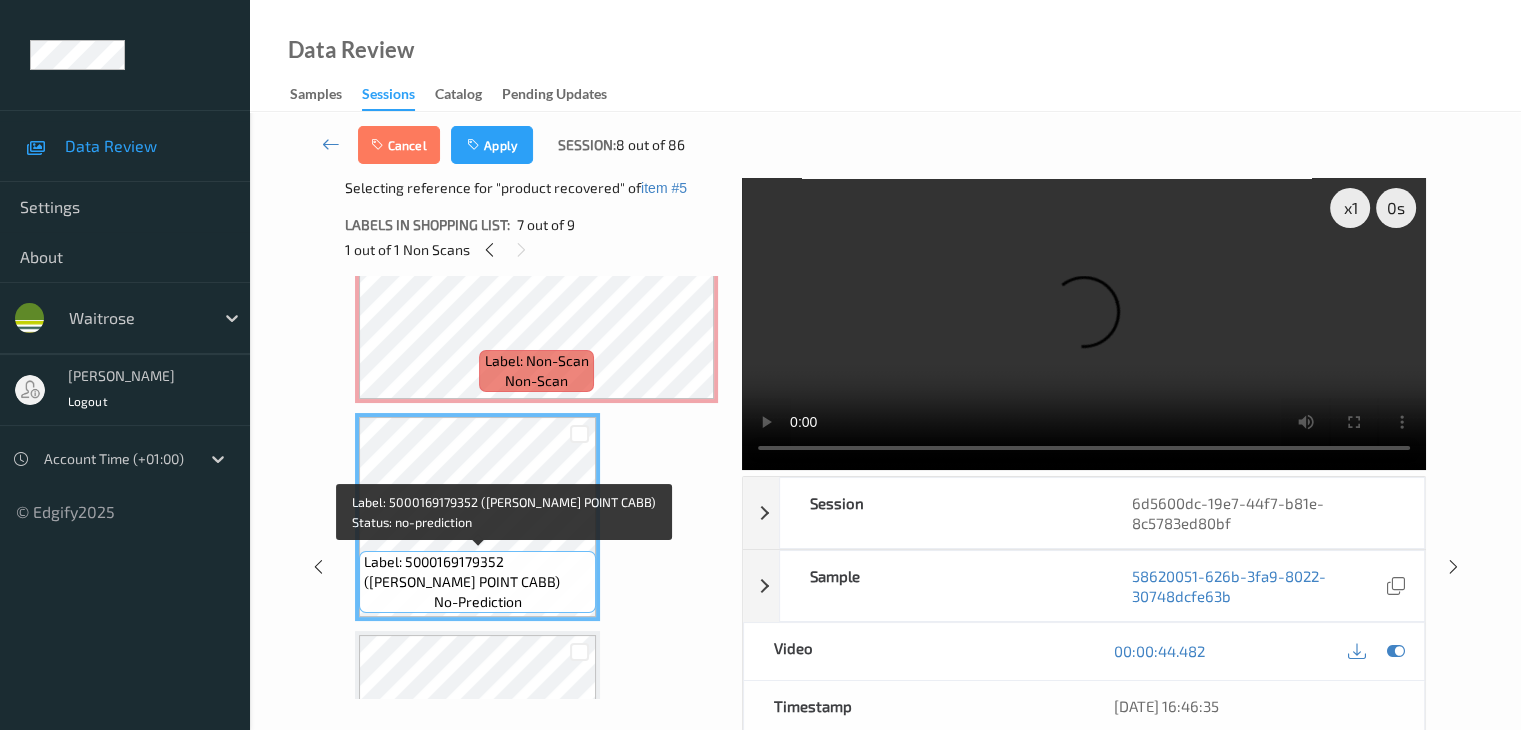 scroll, scrollTop: 1281, scrollLeft: 0, axis: vertical 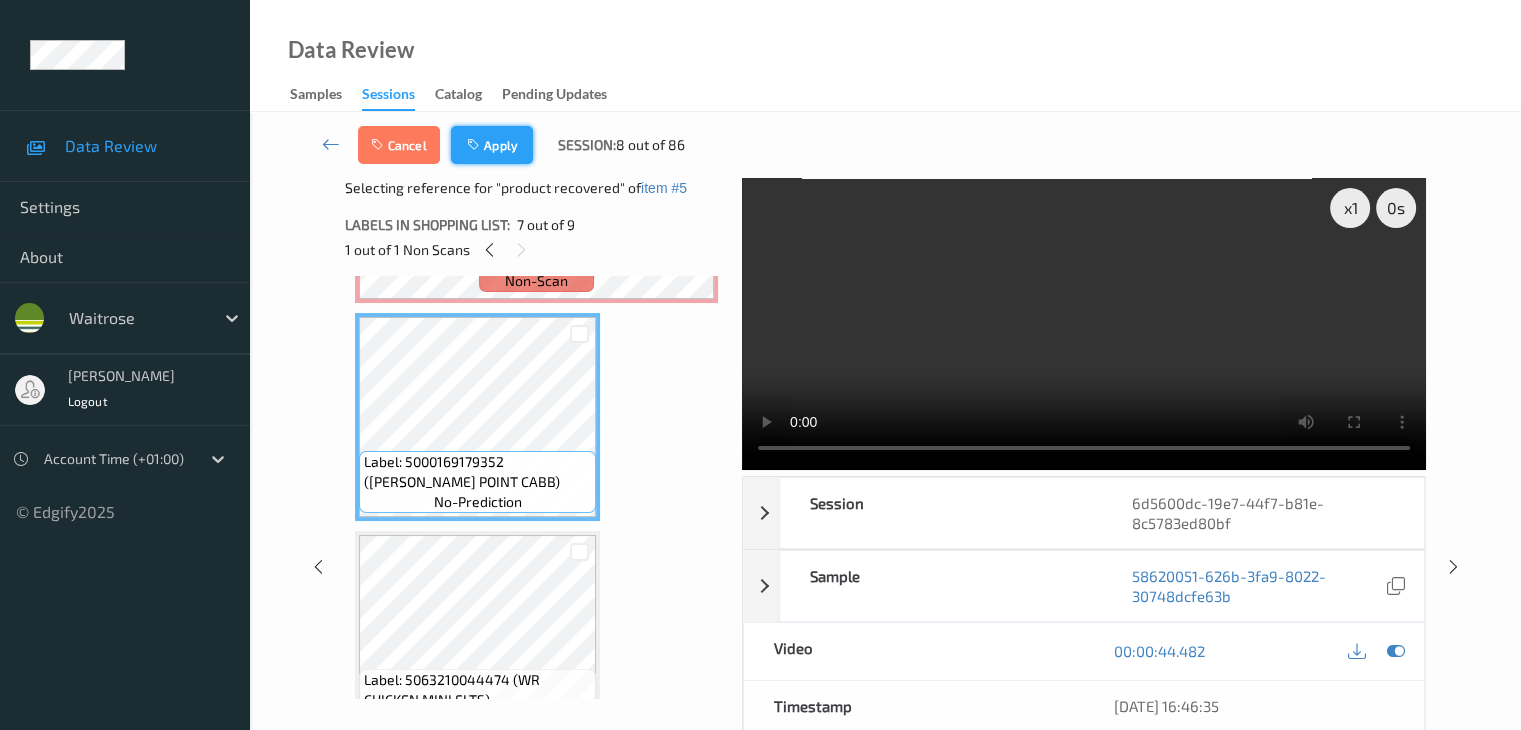 click on "Apply" at bounding box center [492, 145] 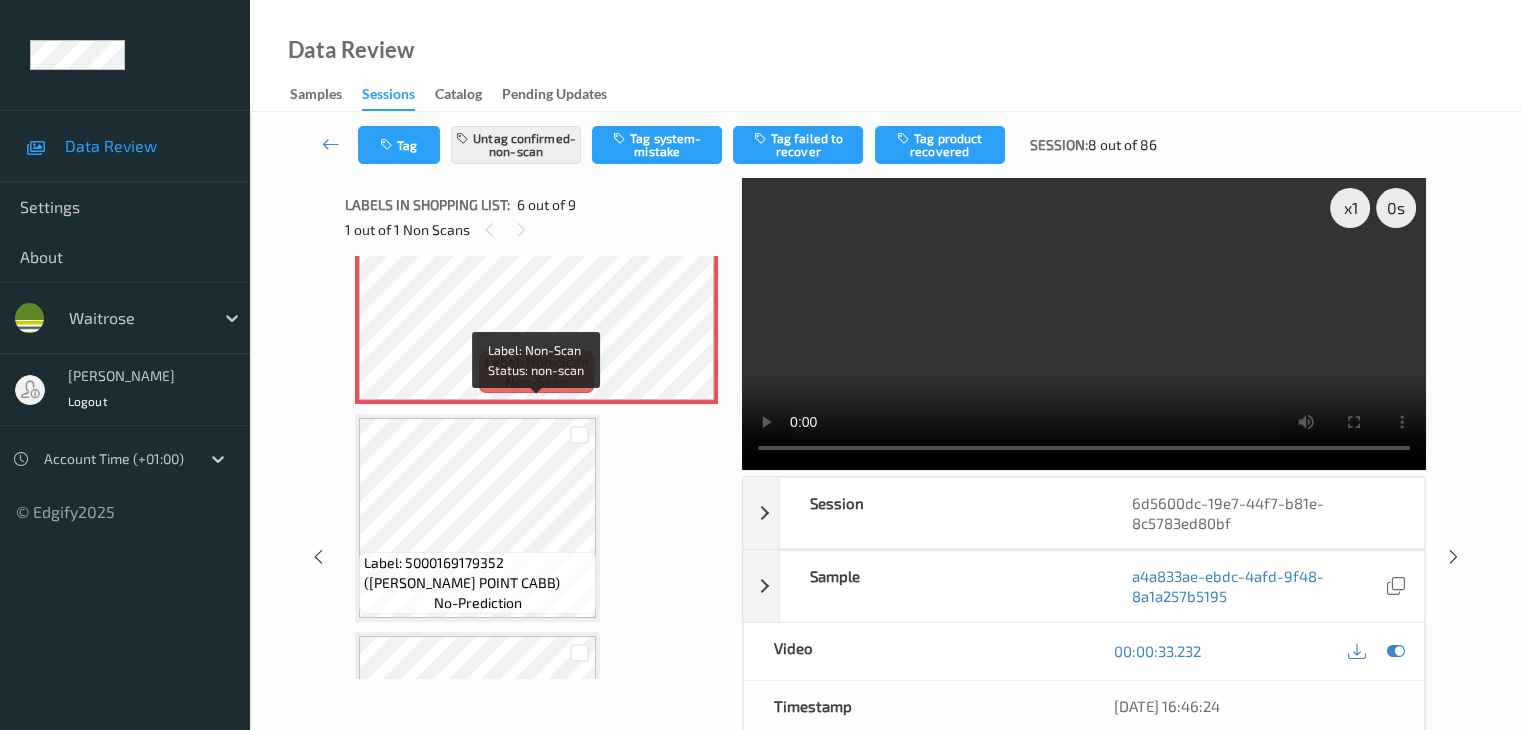 scroll, scrollTop: 1182, scrollLeft: 0, axis: vertical 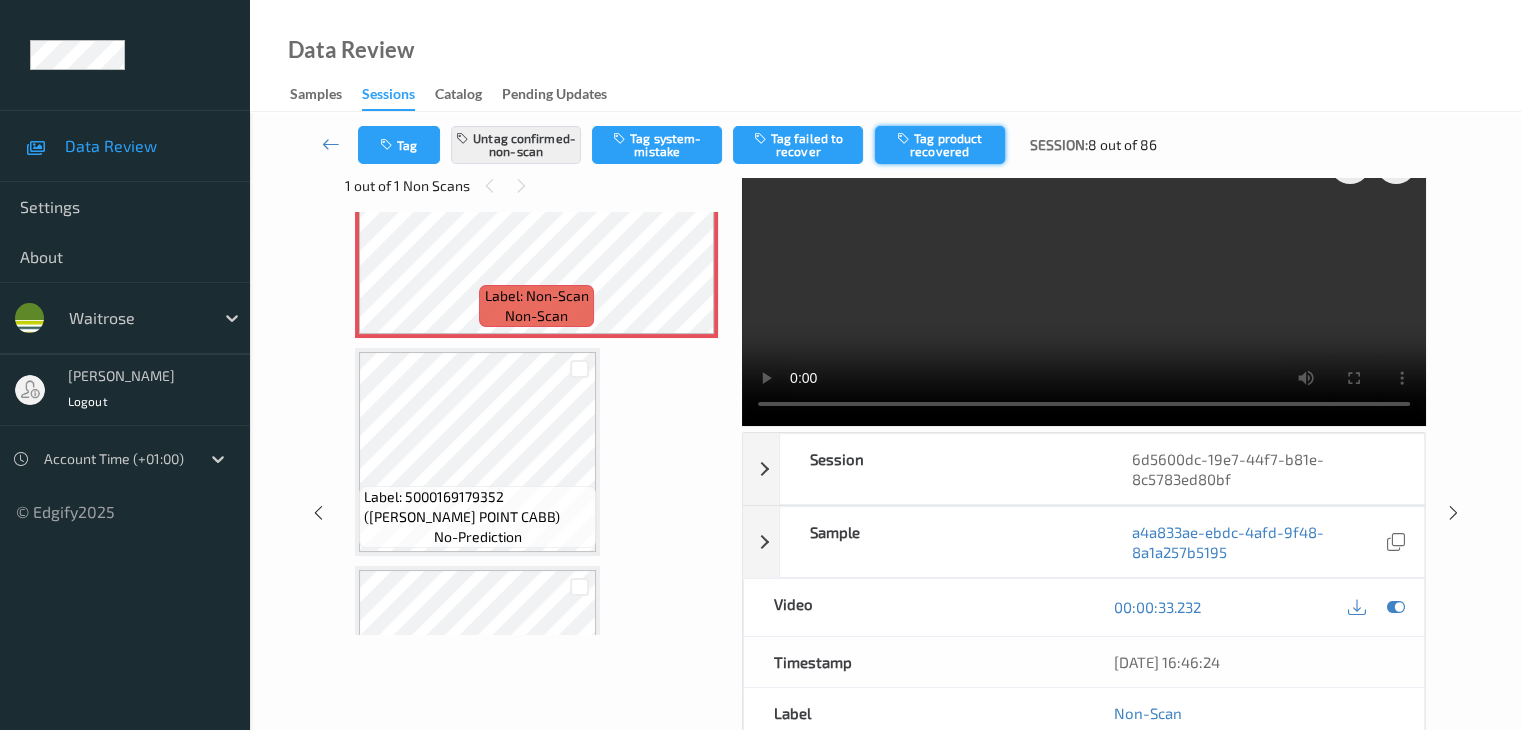 click on "Tag   product recovered" at bounding box center (940, 145) 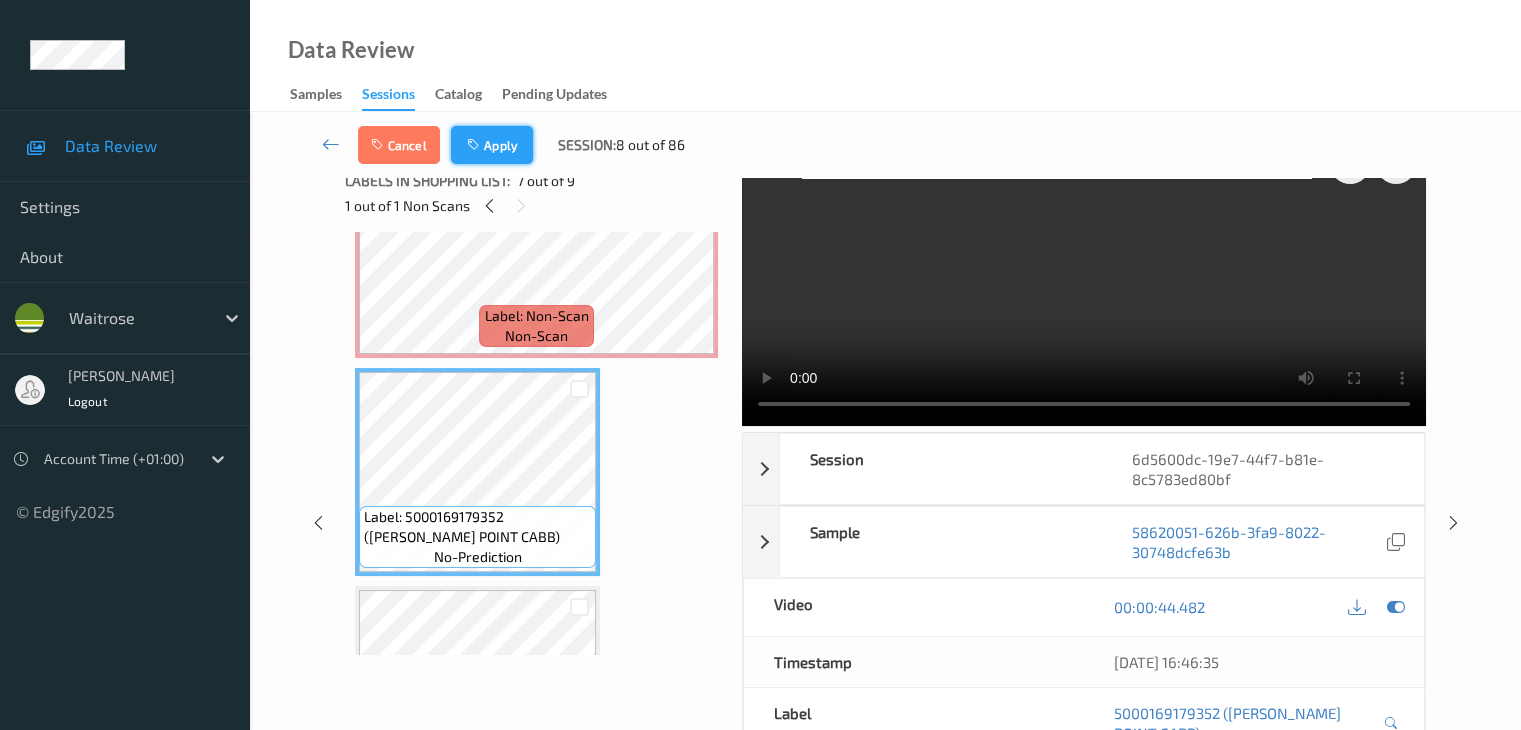 click on "Apply" at bounding box center (492, 145) 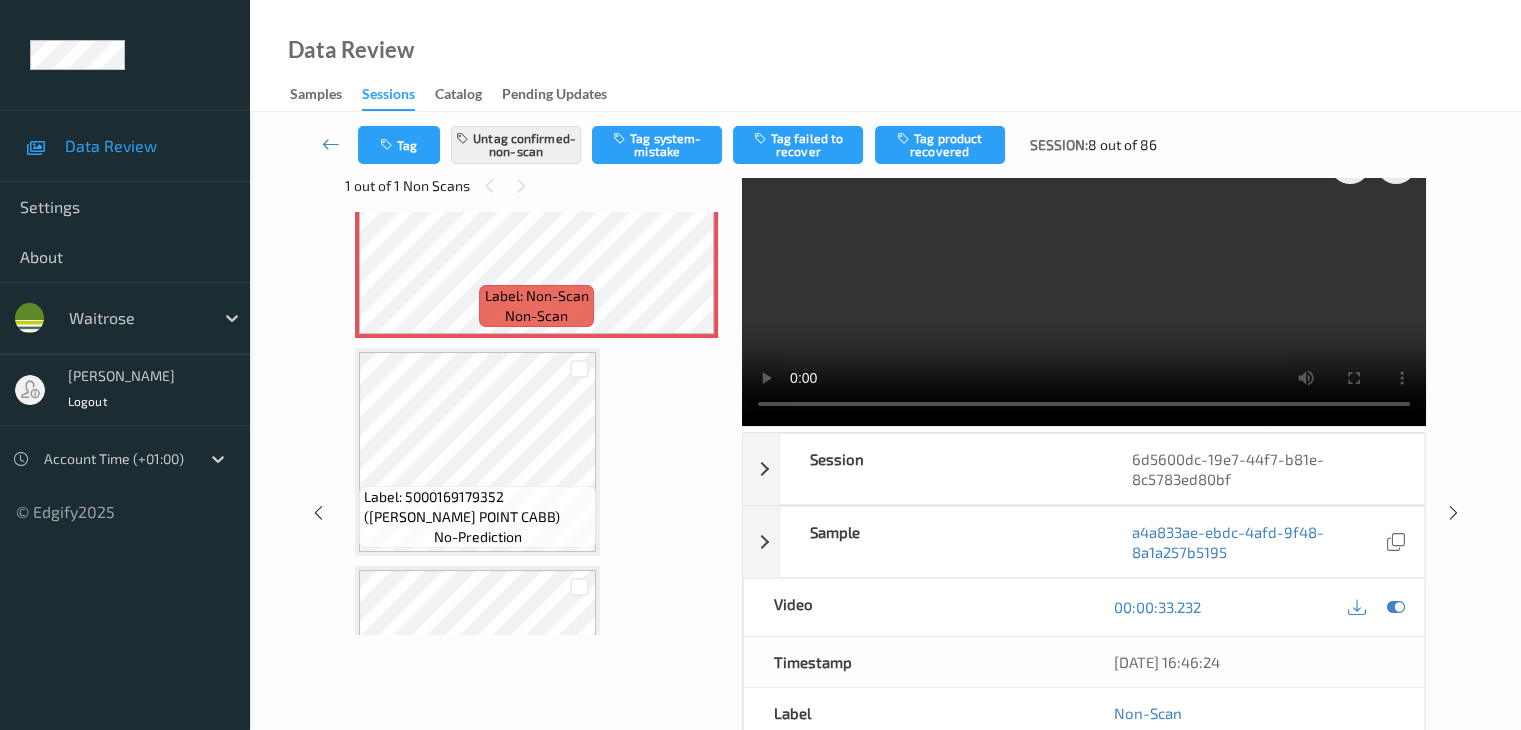 scroll, scrollTop: 882, scrollLeft: 0, axis: vertical 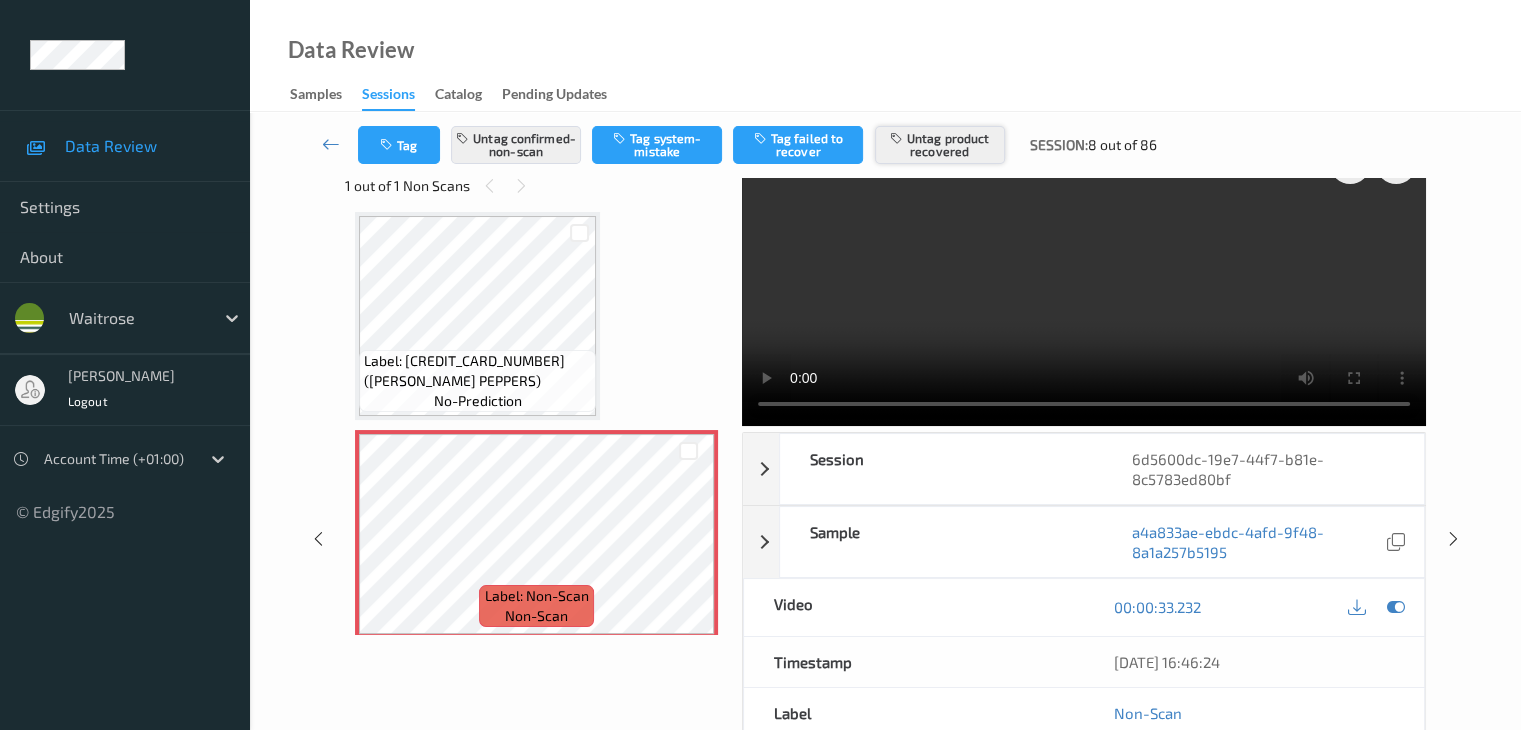 click on "Untag   product recovered" at bounding box center [940, 145] 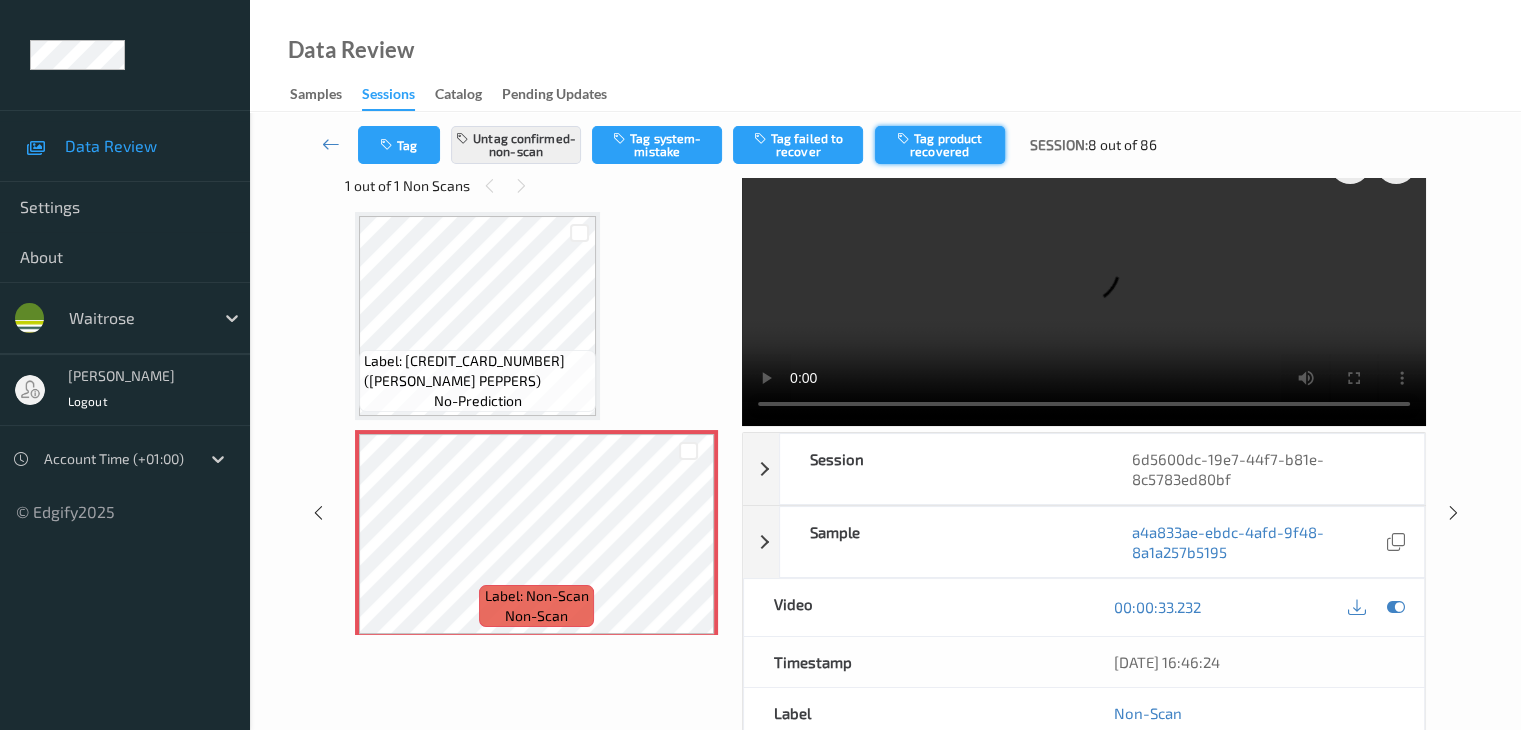click on "Tag   product recovered" at bounding box center (940, 145) 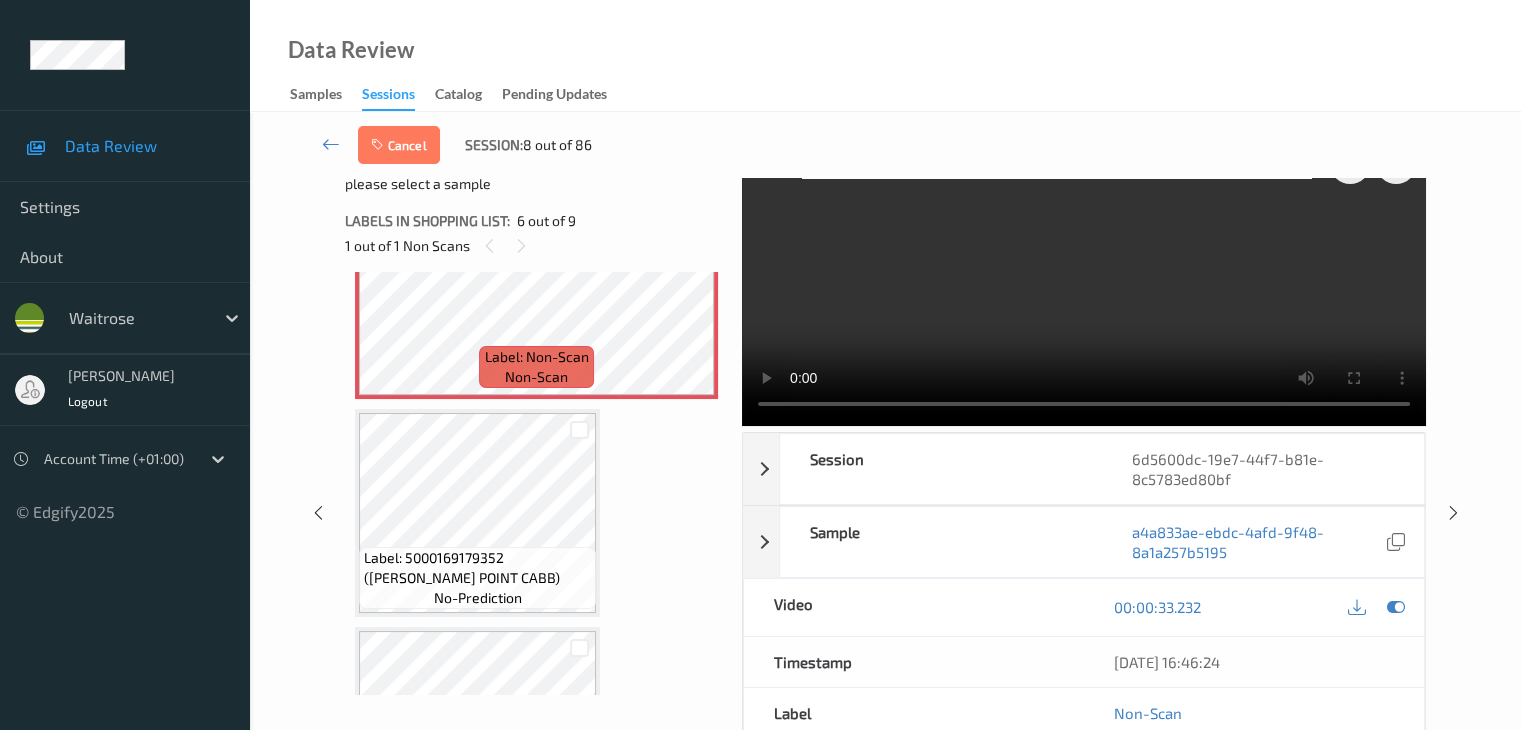scroll, scrollTop: 1182, scrollLeft: 0, axis: vertical 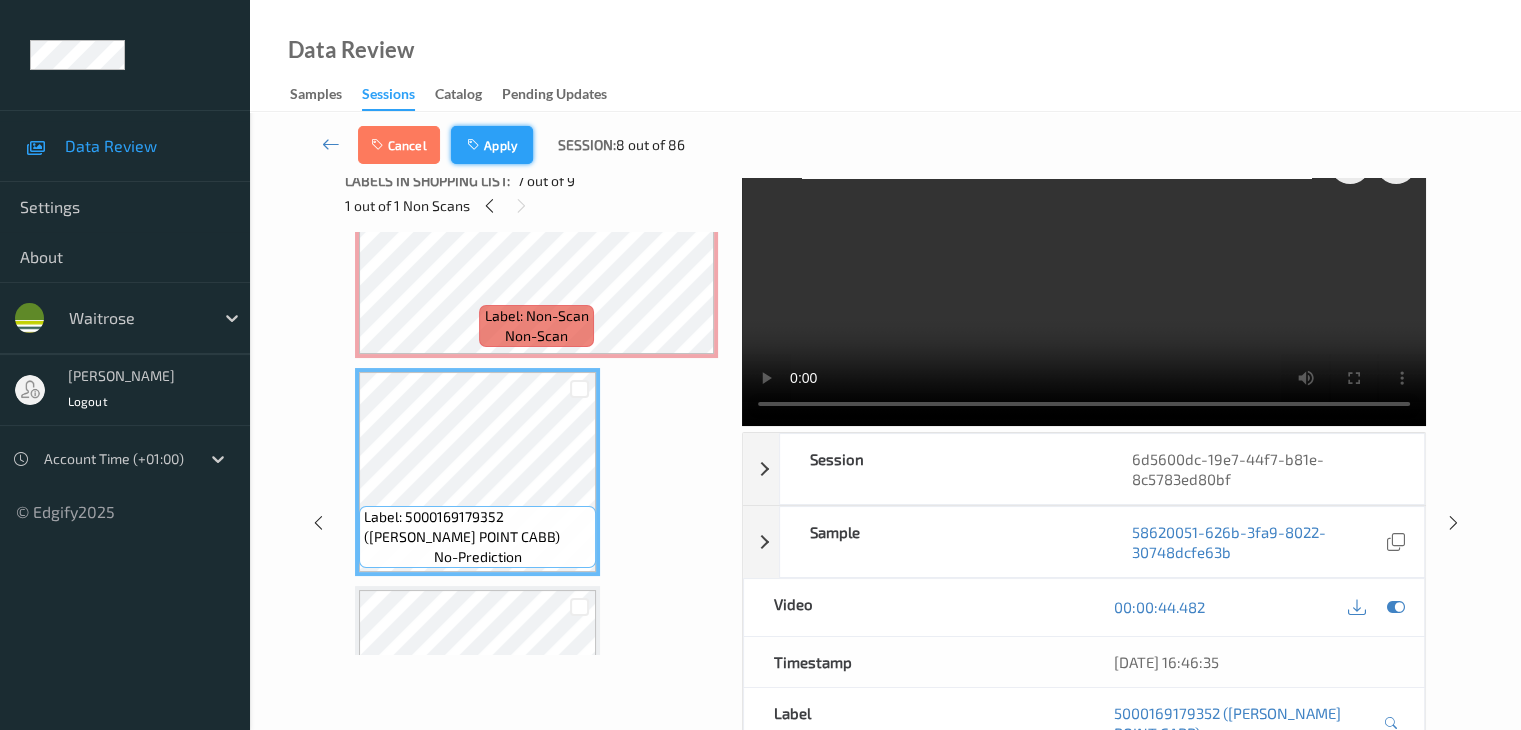 click on "Apply" at bounding box center (492, 145) 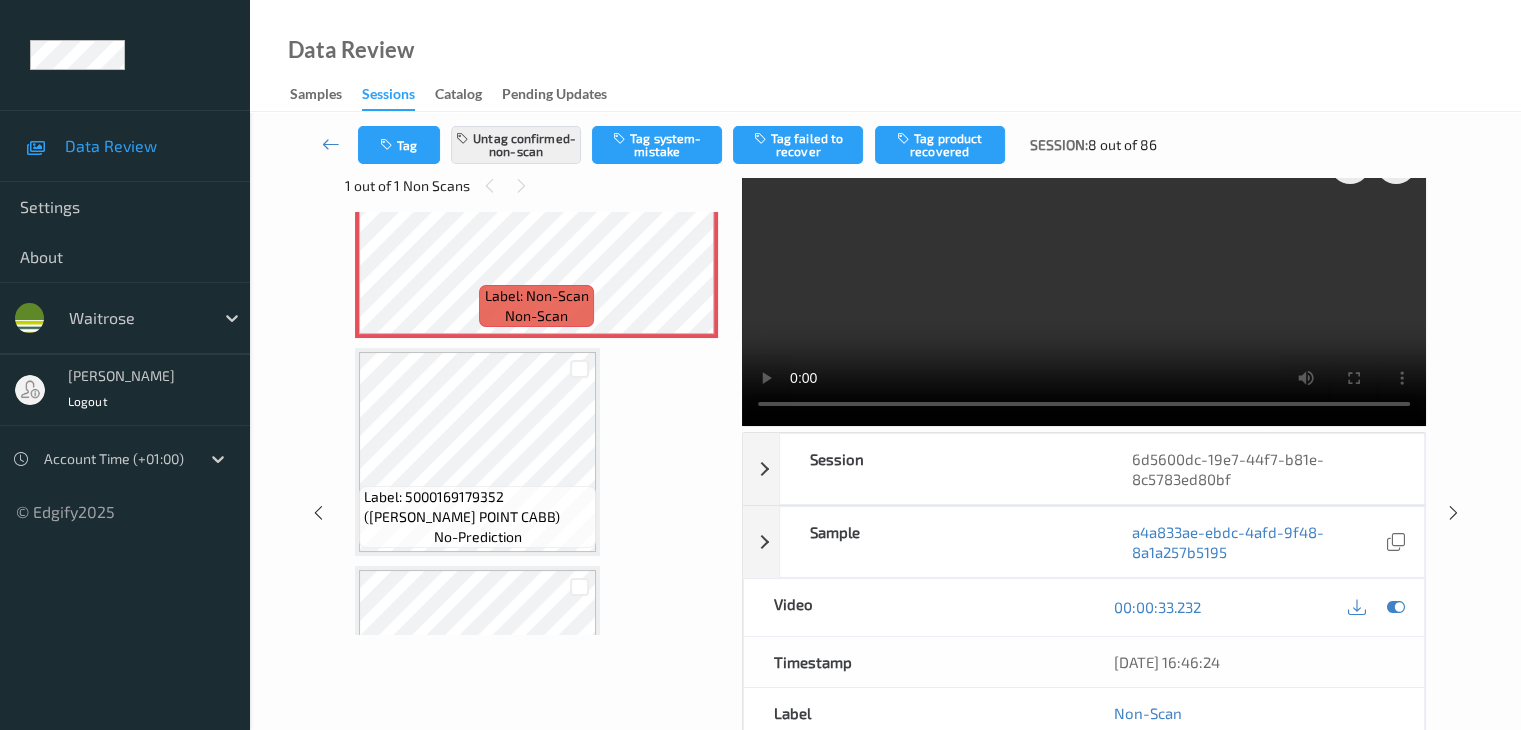 scroll, scrollTop: 882, scrollLeft: 0, axis: vertical 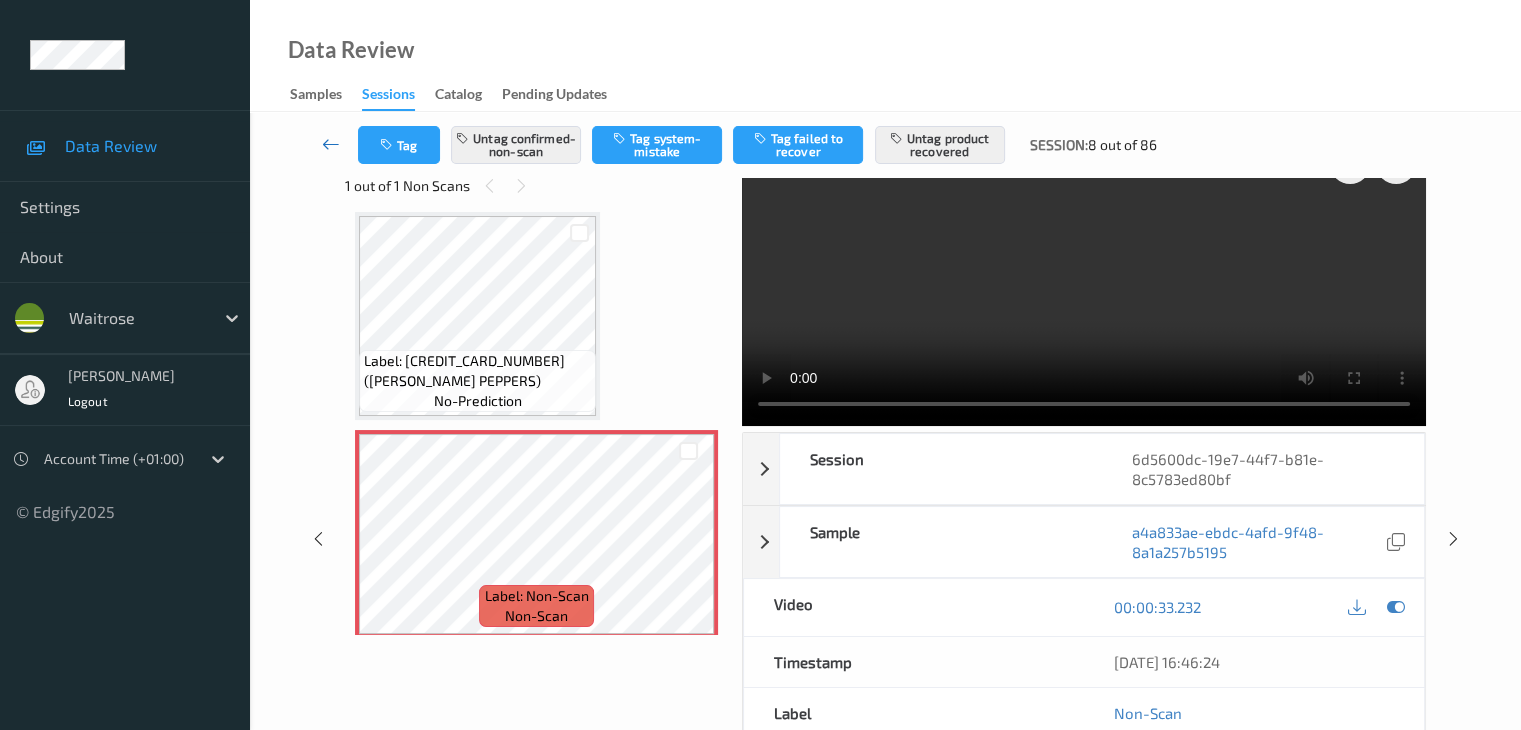 click at bounding box center [331, 144] 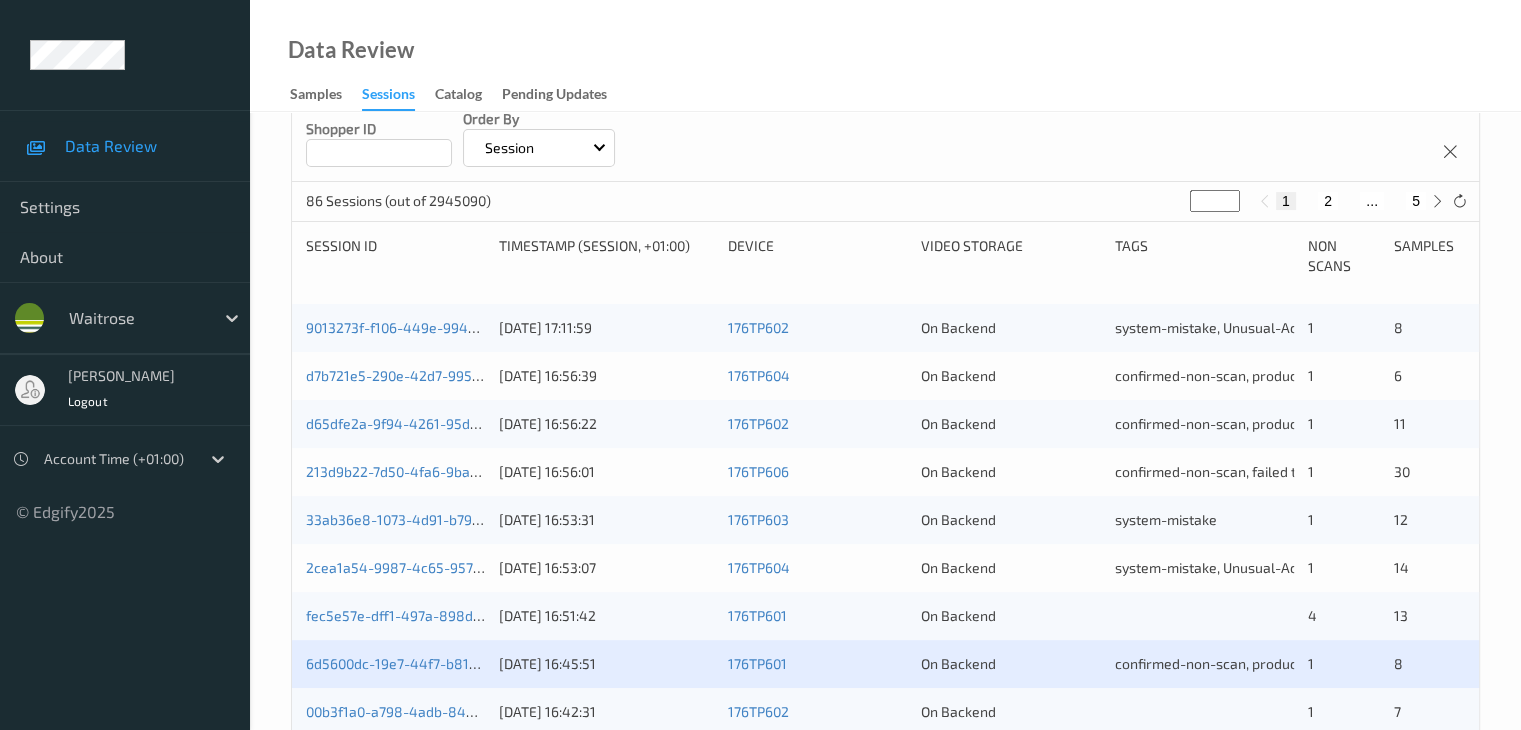 scroll, scrollTop: 500, scrollLeft: 0, axis: vertical 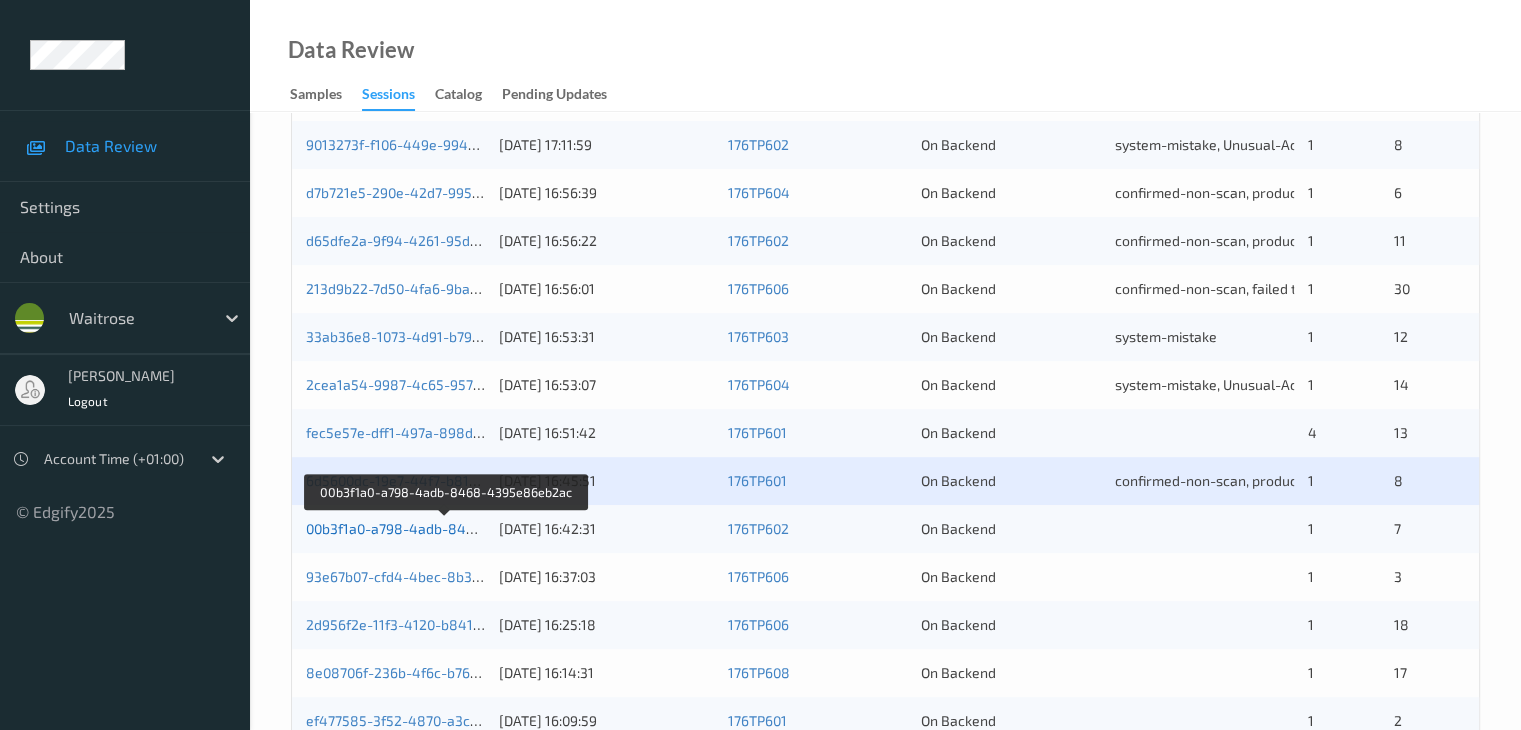 click on "00b3f1a0-a798-4adb-8468-4395e86eb2ac" at bounding box center (446, 528) 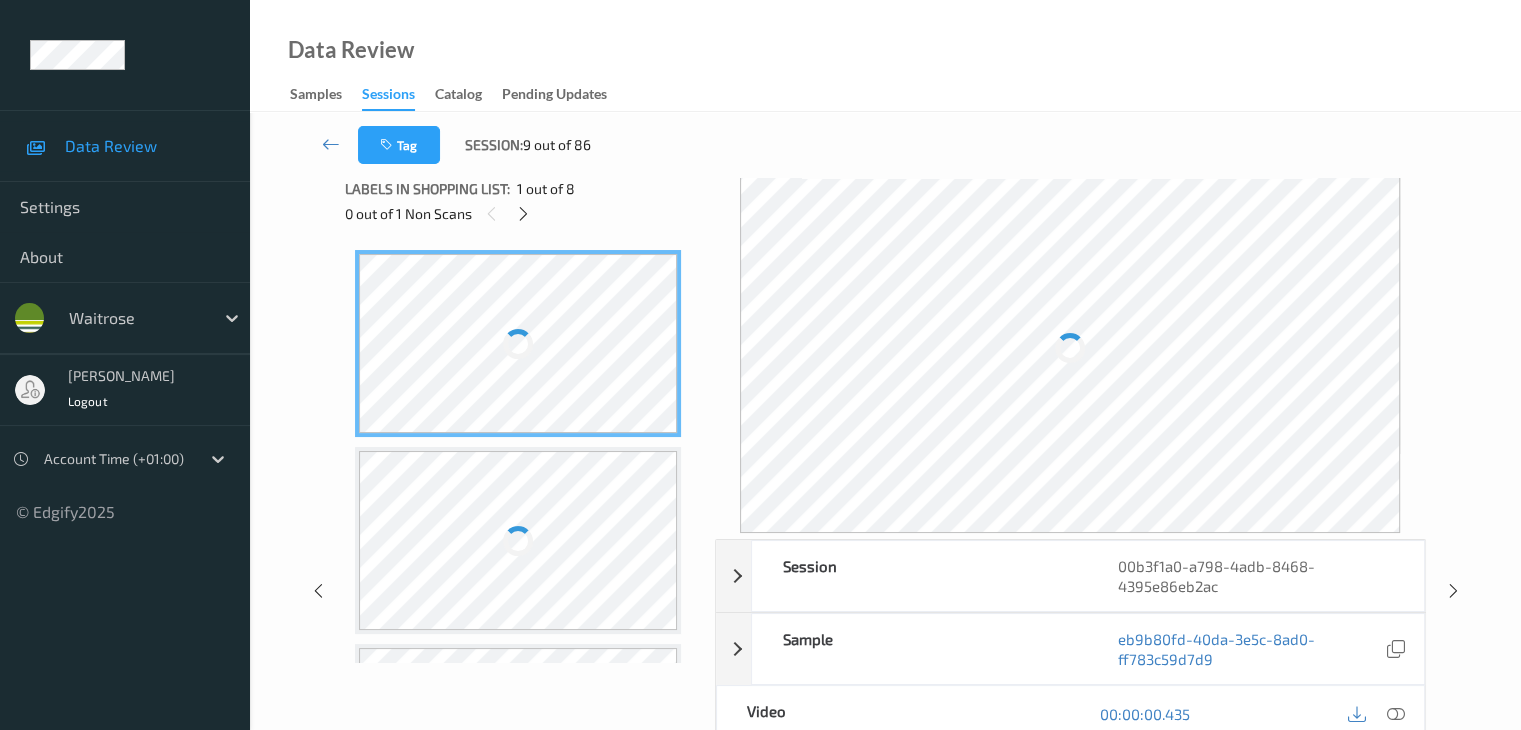 scroll, scrollTop: 0, scrollLeft: 0, axis: both 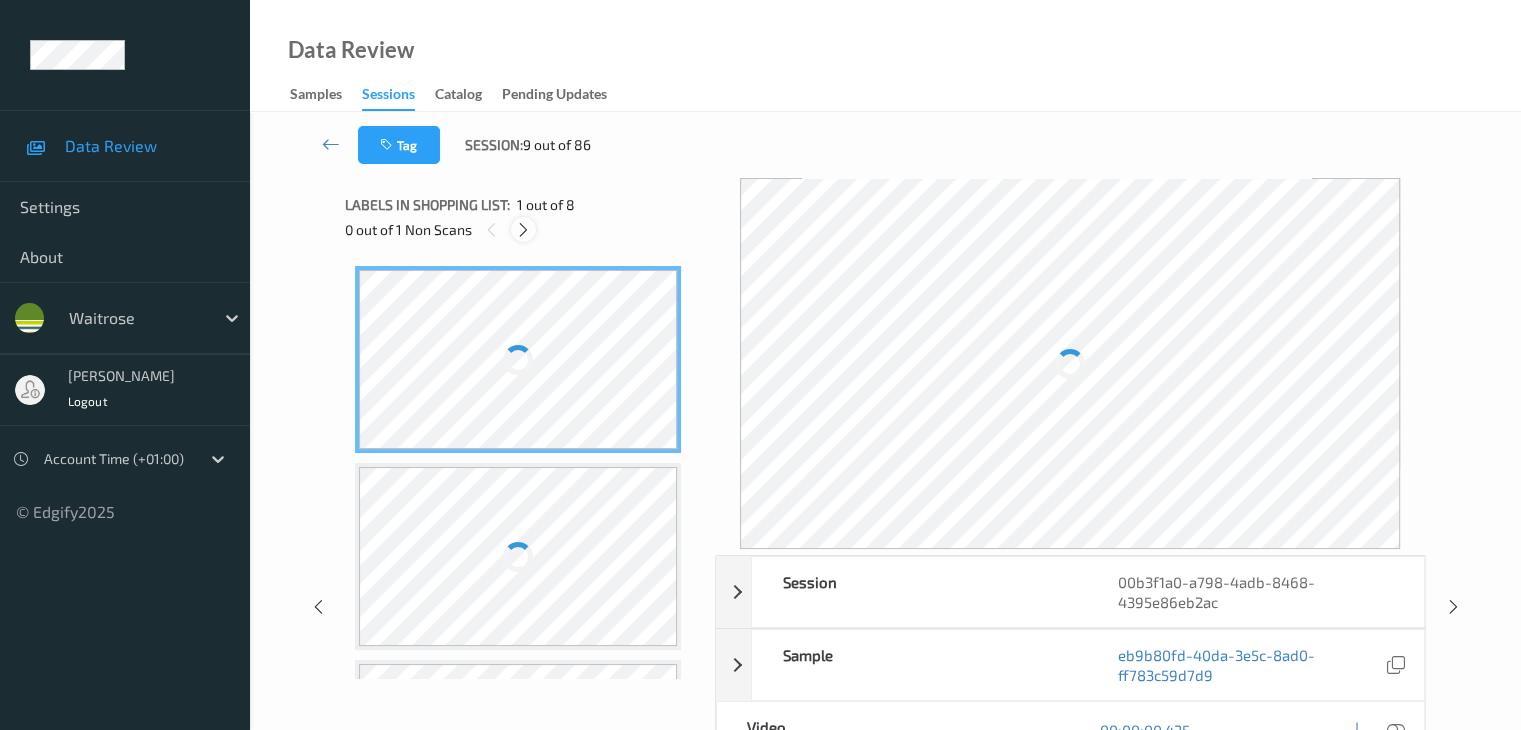 click at bounding box center [523, 230] 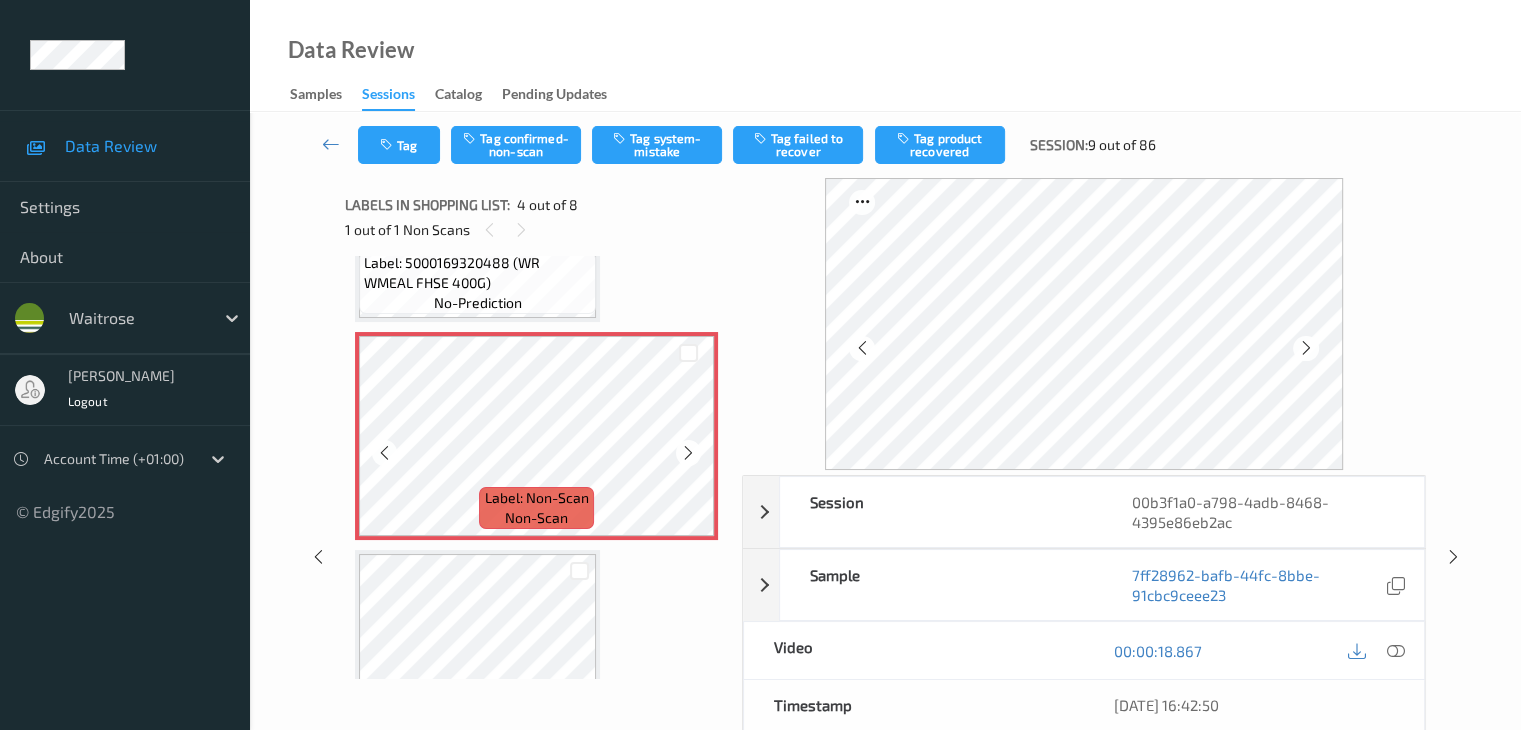 scroll, scrollTop: 546, scrollLeft: 0, axis: vertical 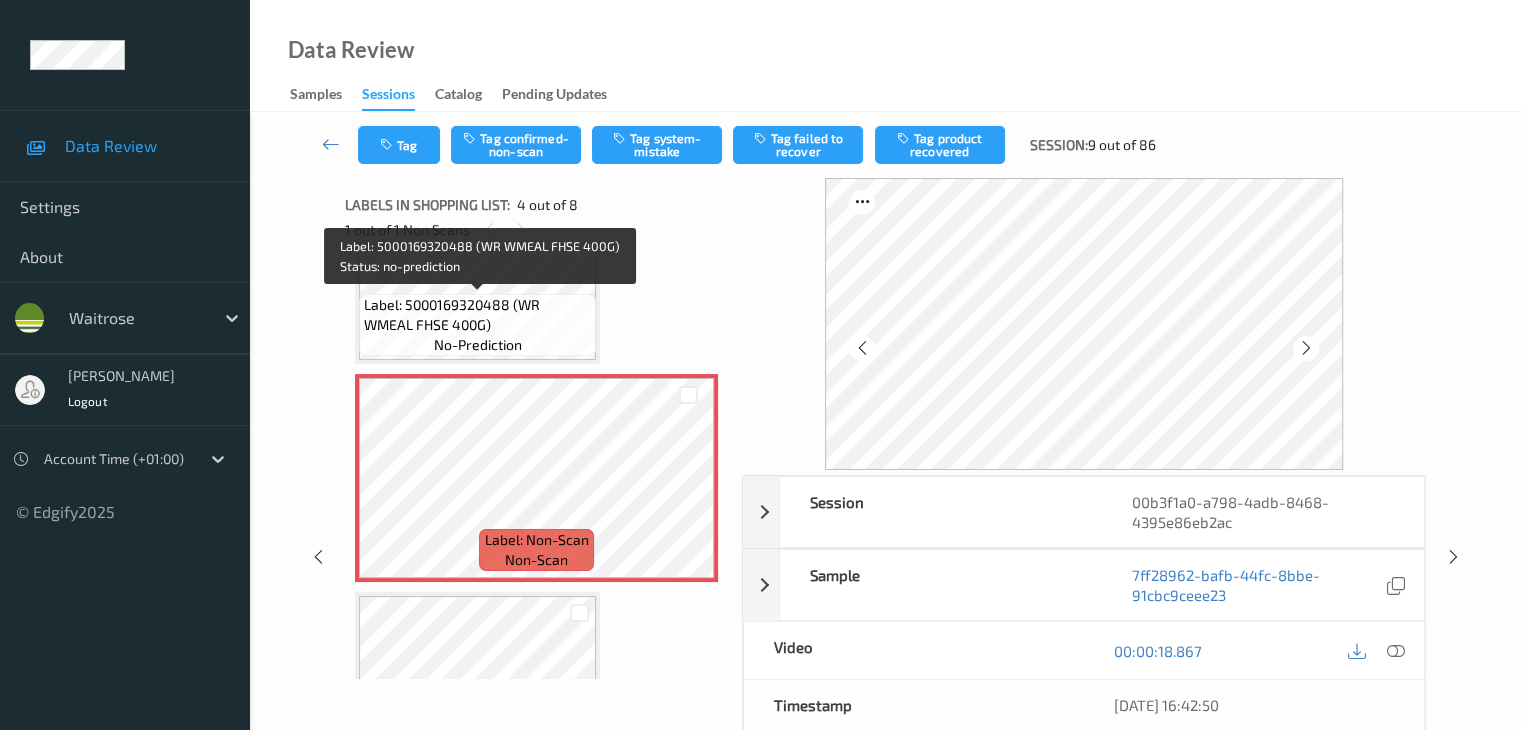 click on "Label: 5000169320488 (WR WMEAL FHSE 400G) no-prediction" at bounding box center (477, 325) 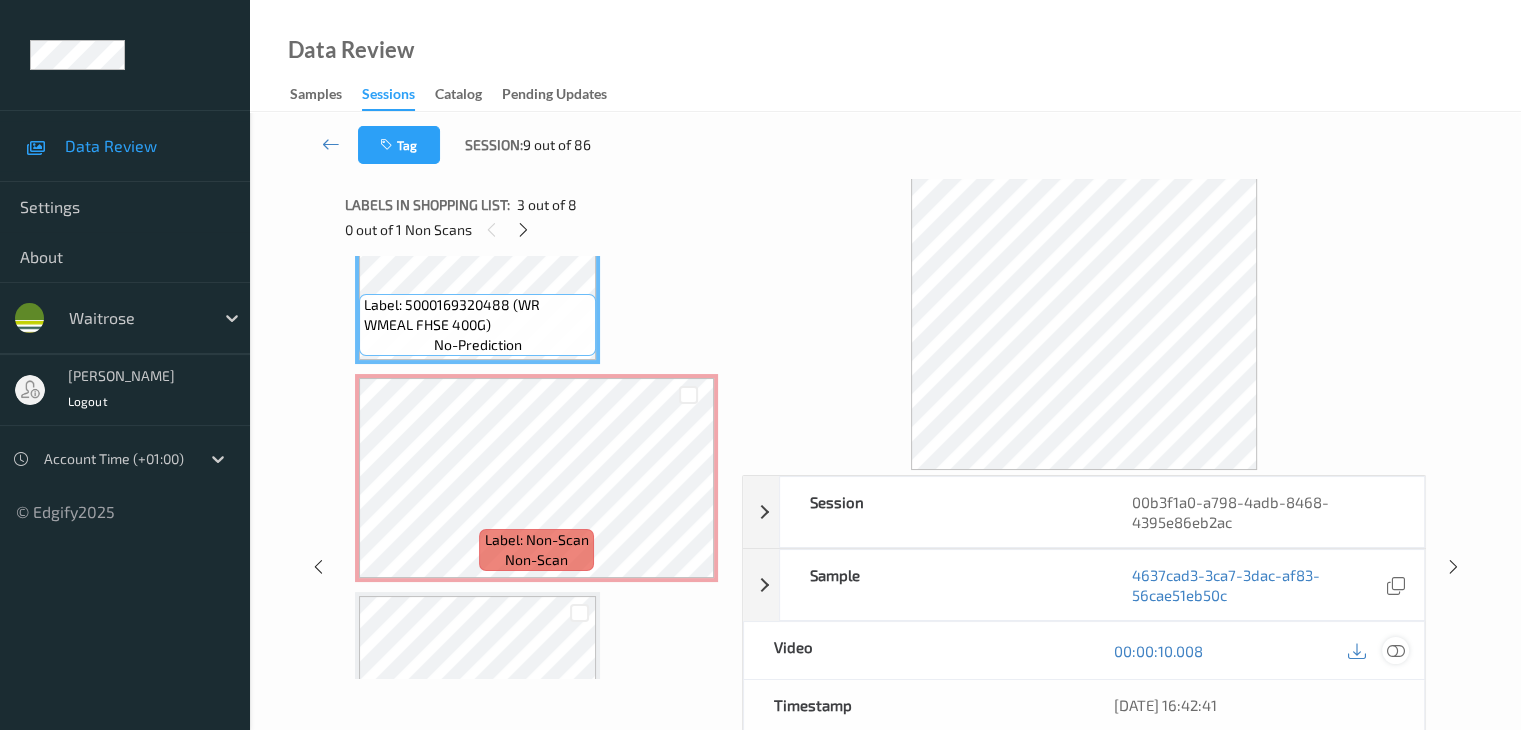 click at bounding box center (1395, 651) 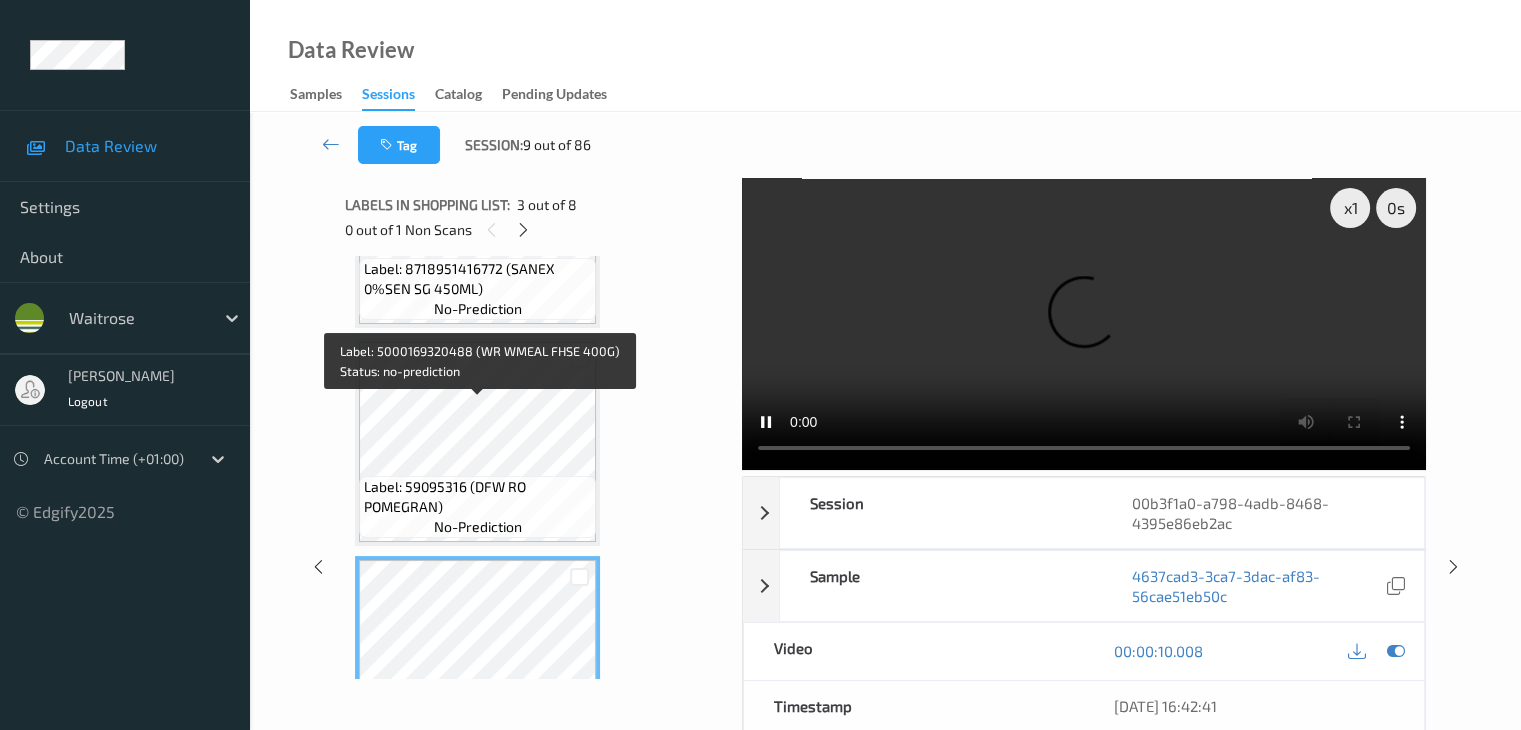 scroll, scrollTop: 0, scrollLeft: 0, axis: both 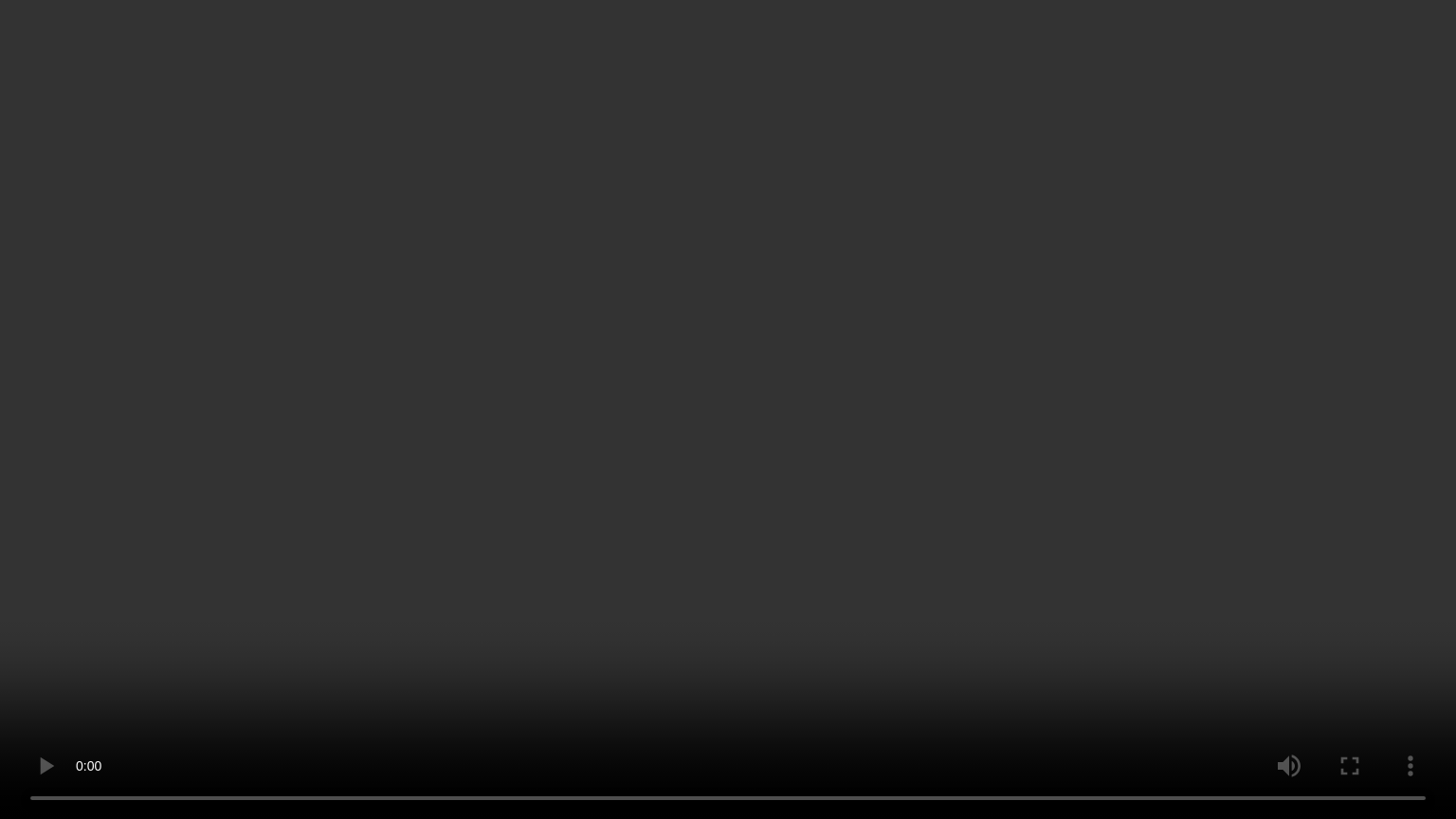 type 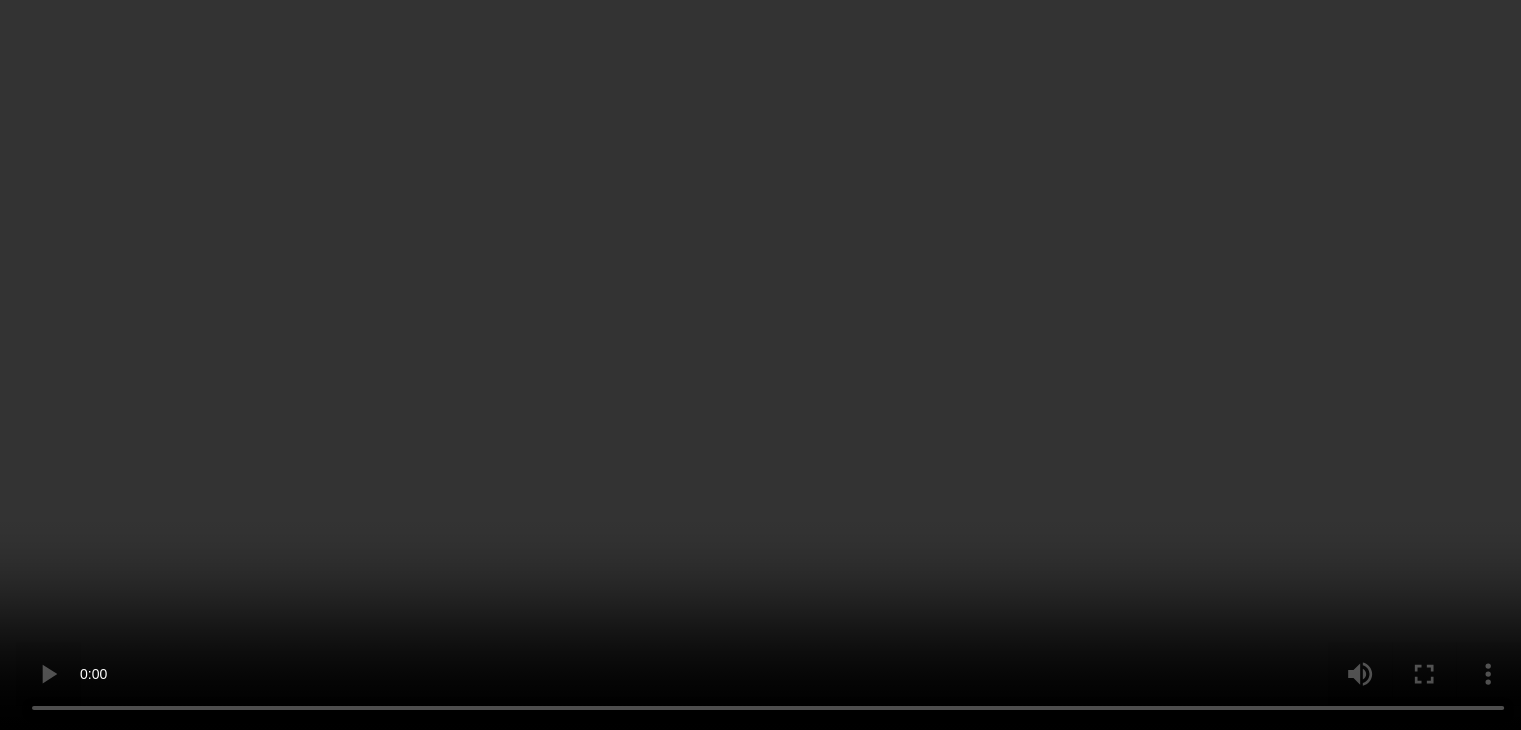 scroll, scrollTop: 0, scrollLeft: 0, axis: both 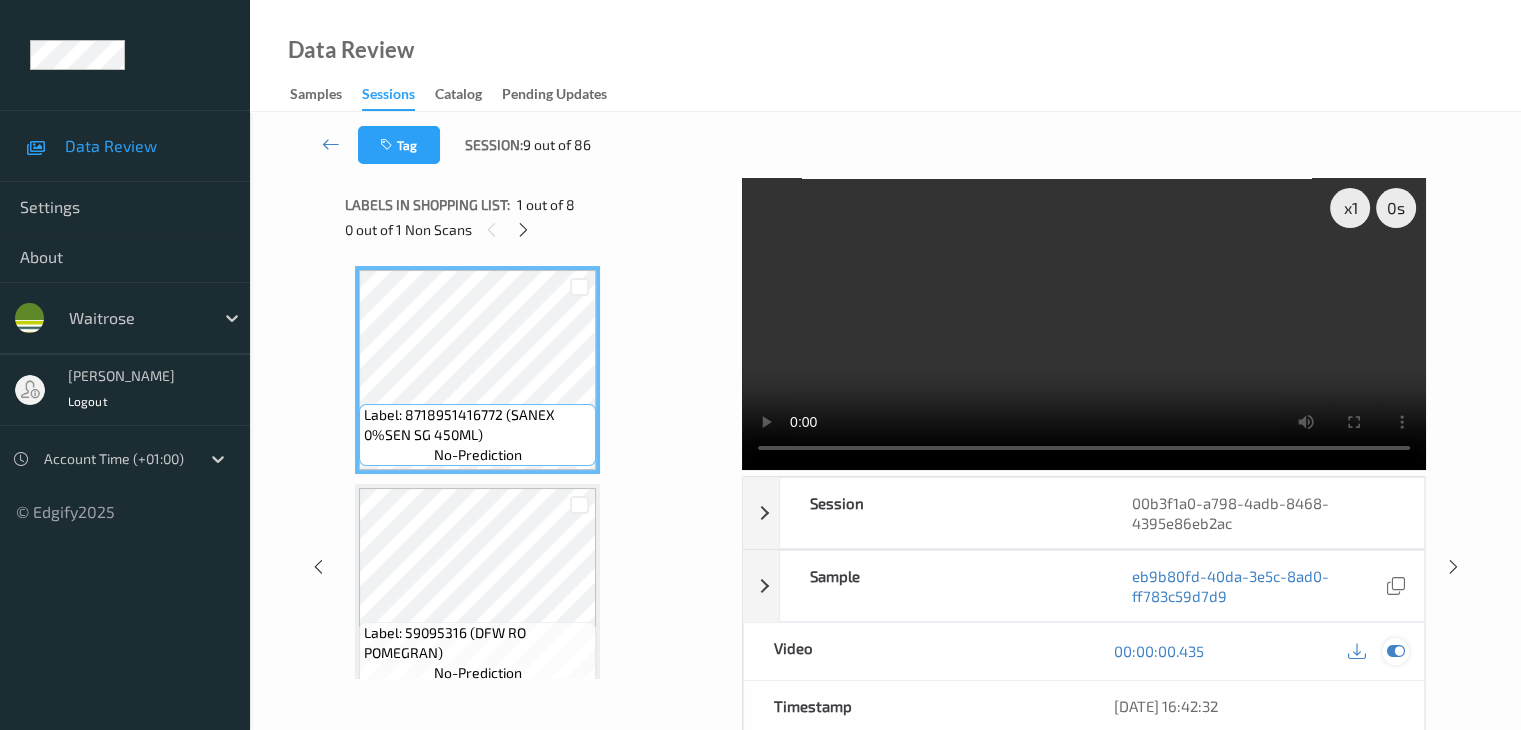 click at bounding box center (1395, 651) 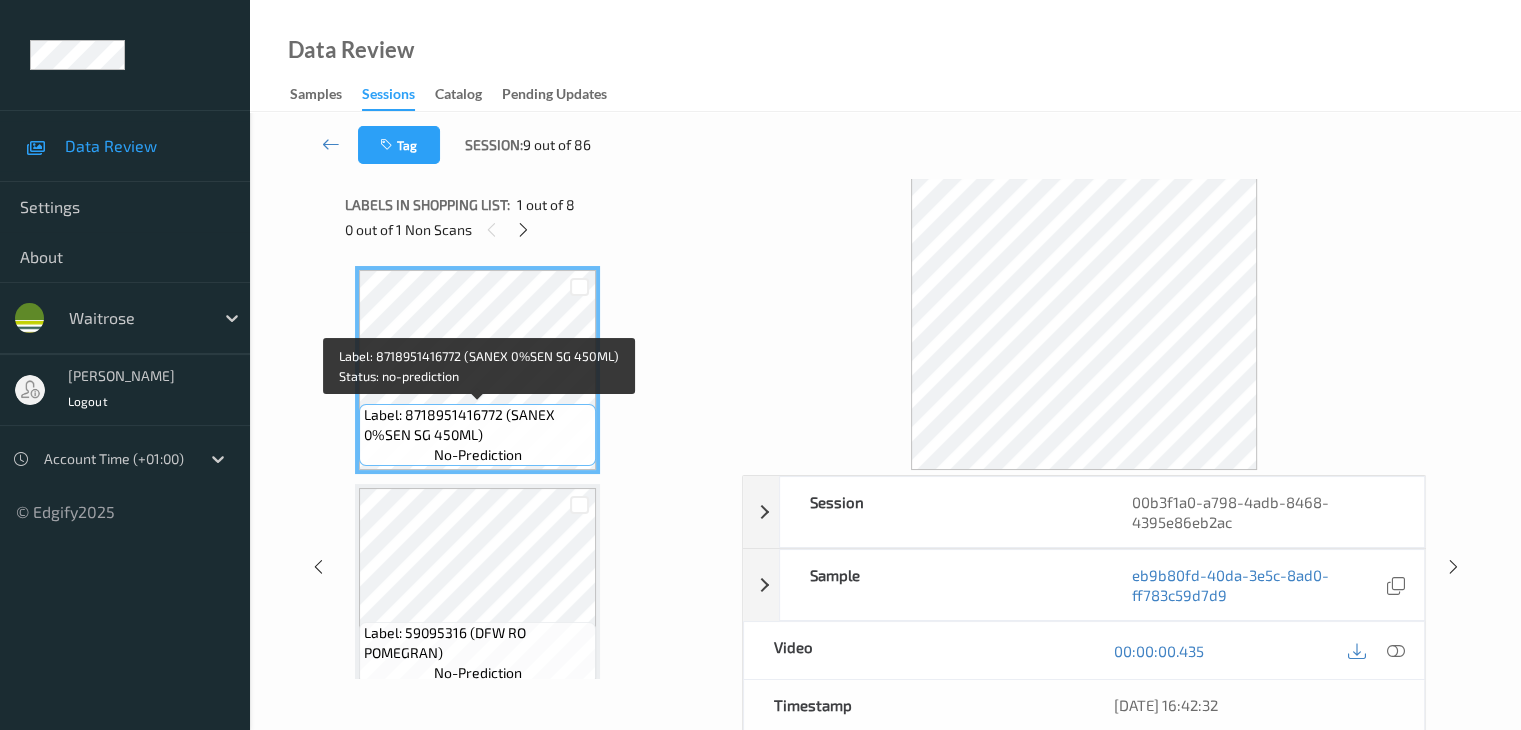 click on "Label: 8718951416772 (SANEX 0%SEN SG 450ML)" at bounding box center [477, 425] 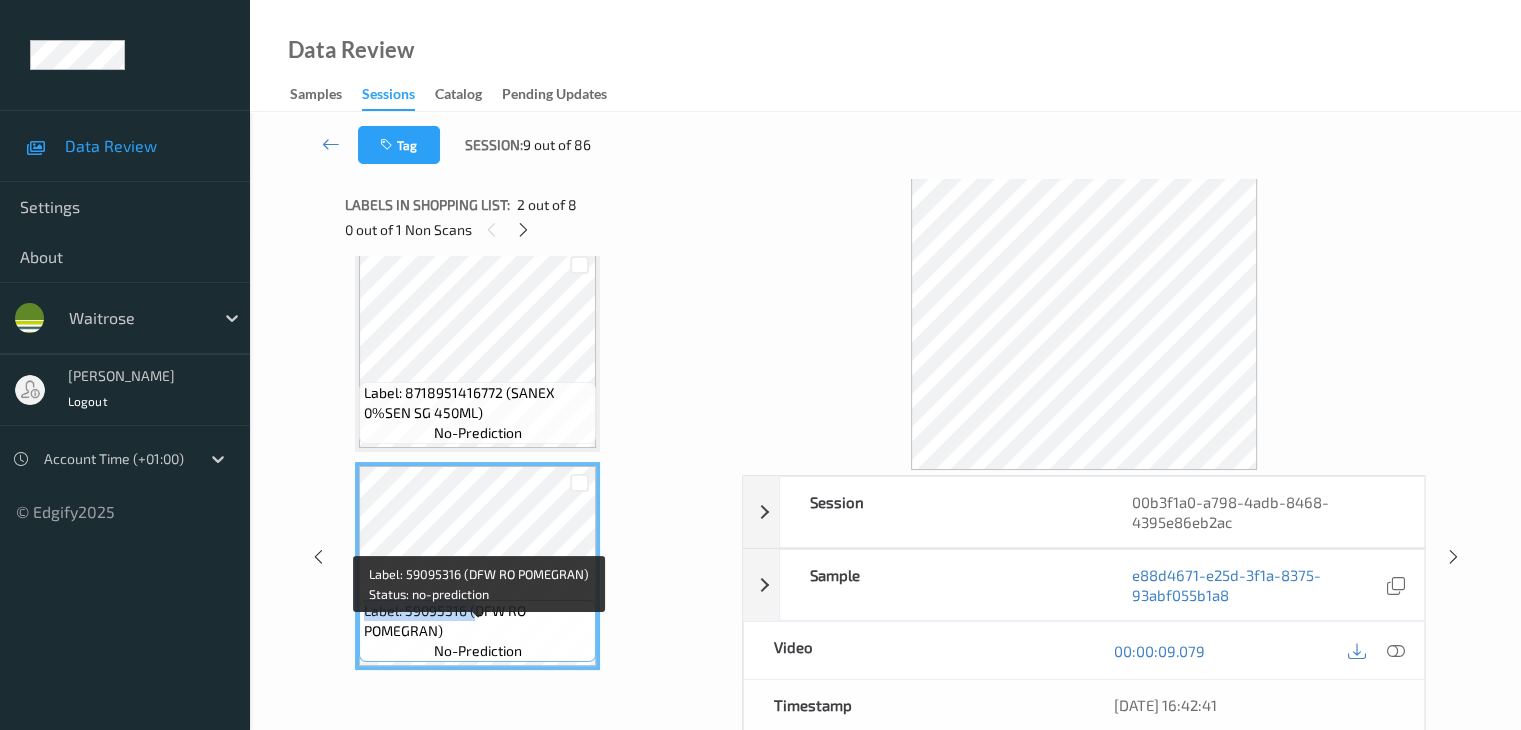 scroll, scrollTop: 27, scrollLeft: 0, axis: vertical 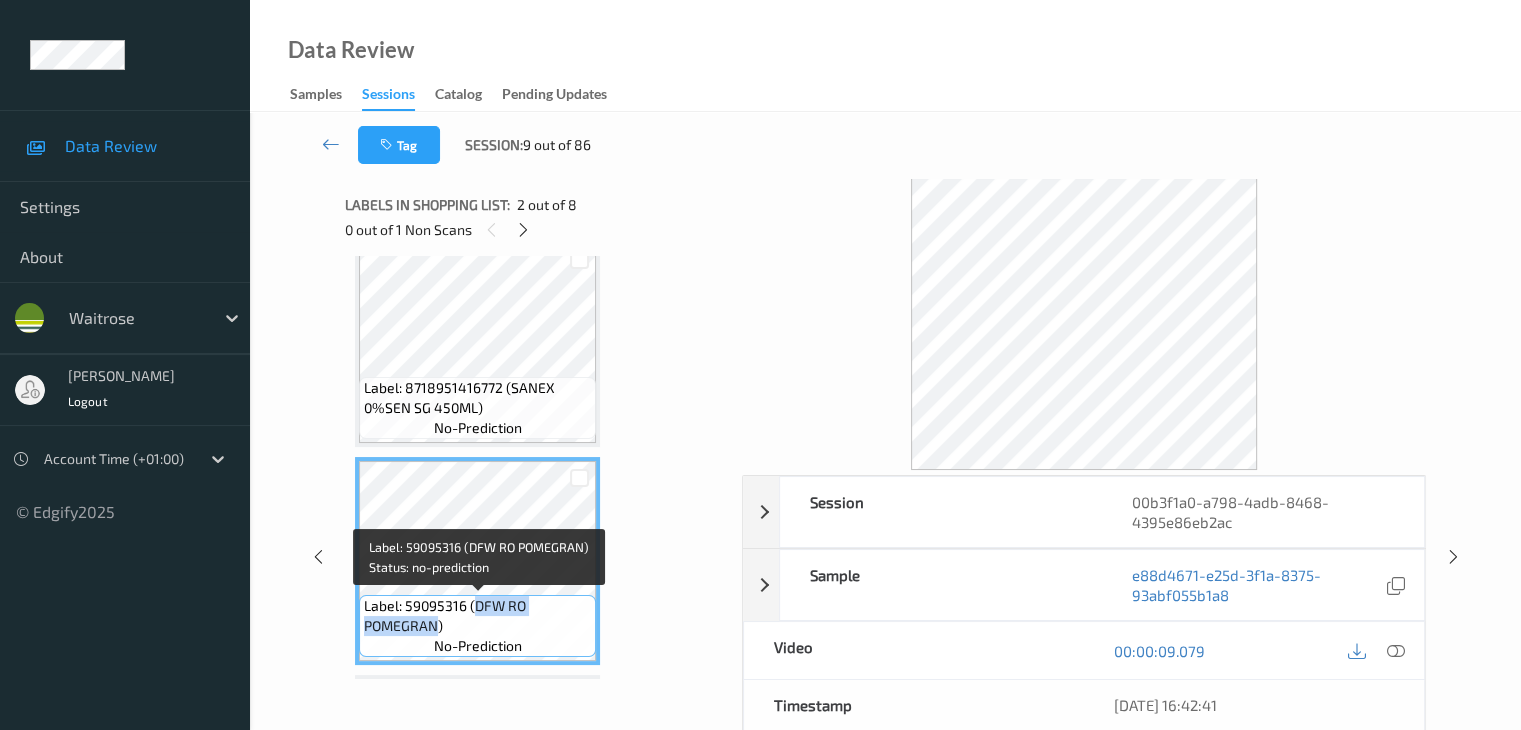 drag, startPoint x: 474, startPoint y: 634, endPoint x: 437, endPoint y: 624, distance: 38.327538 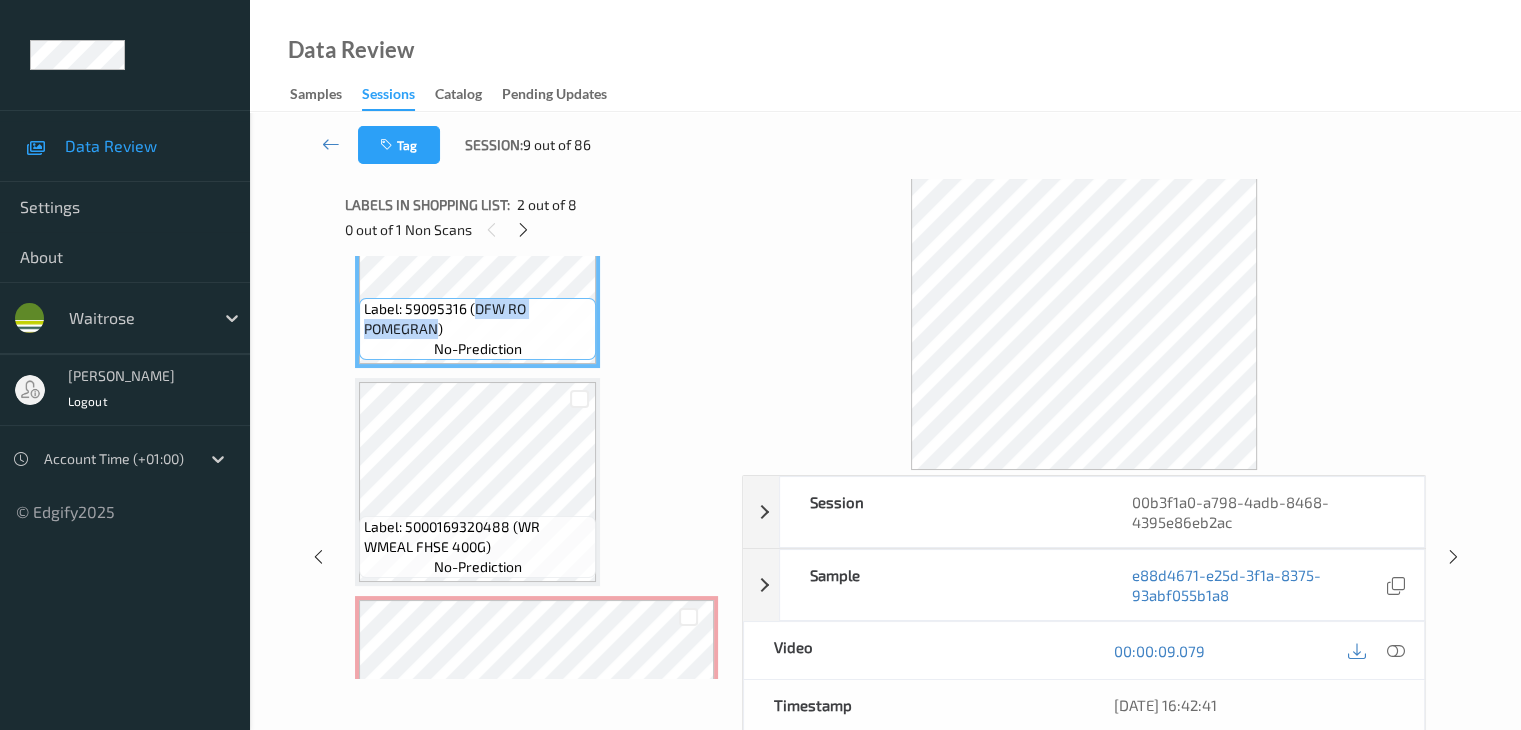 scroll, scrollTop: 327, scrollLeft: 0, axis: vertical 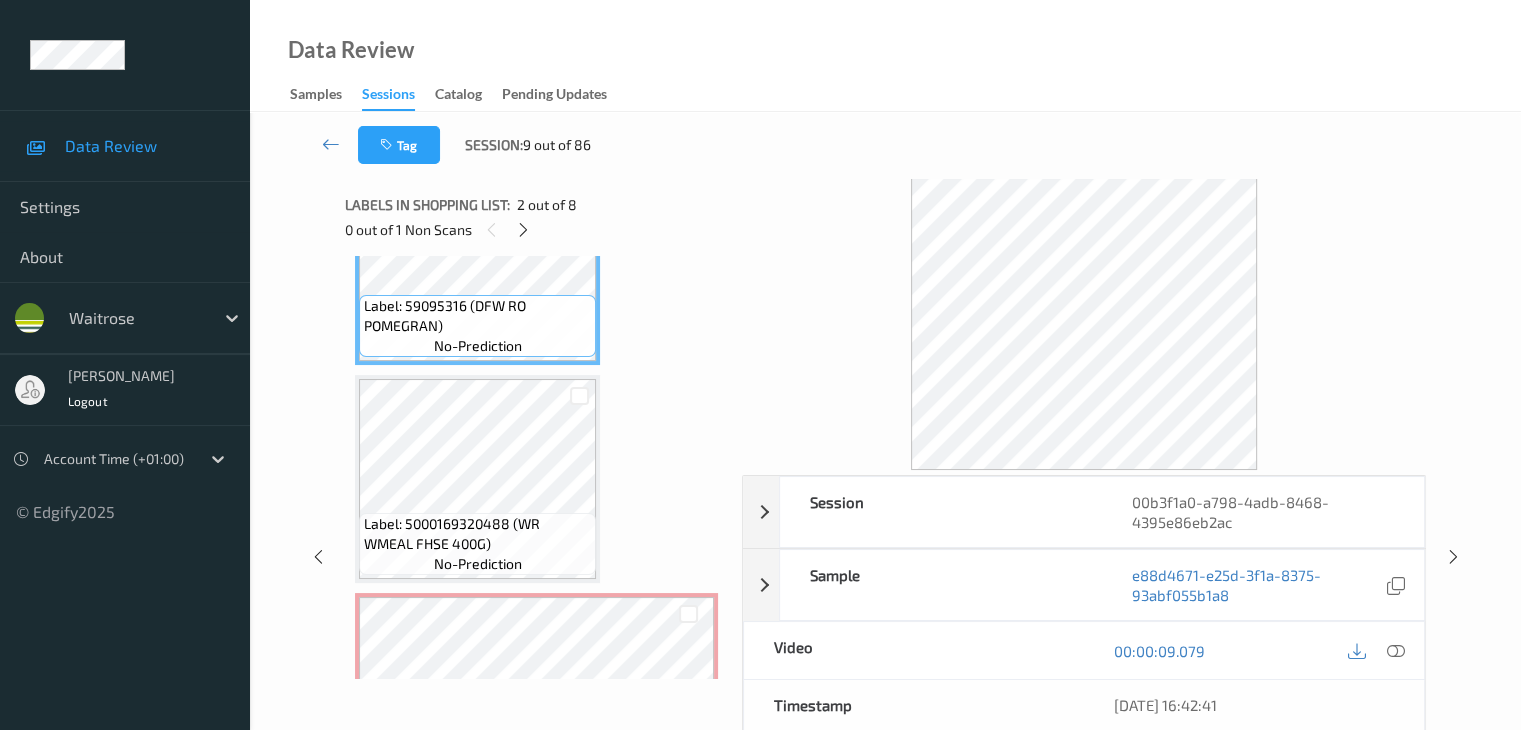 click on "Label: 5000169320488 (WR WMEAL FHSE 400G)" at bounding box center (477, 534) 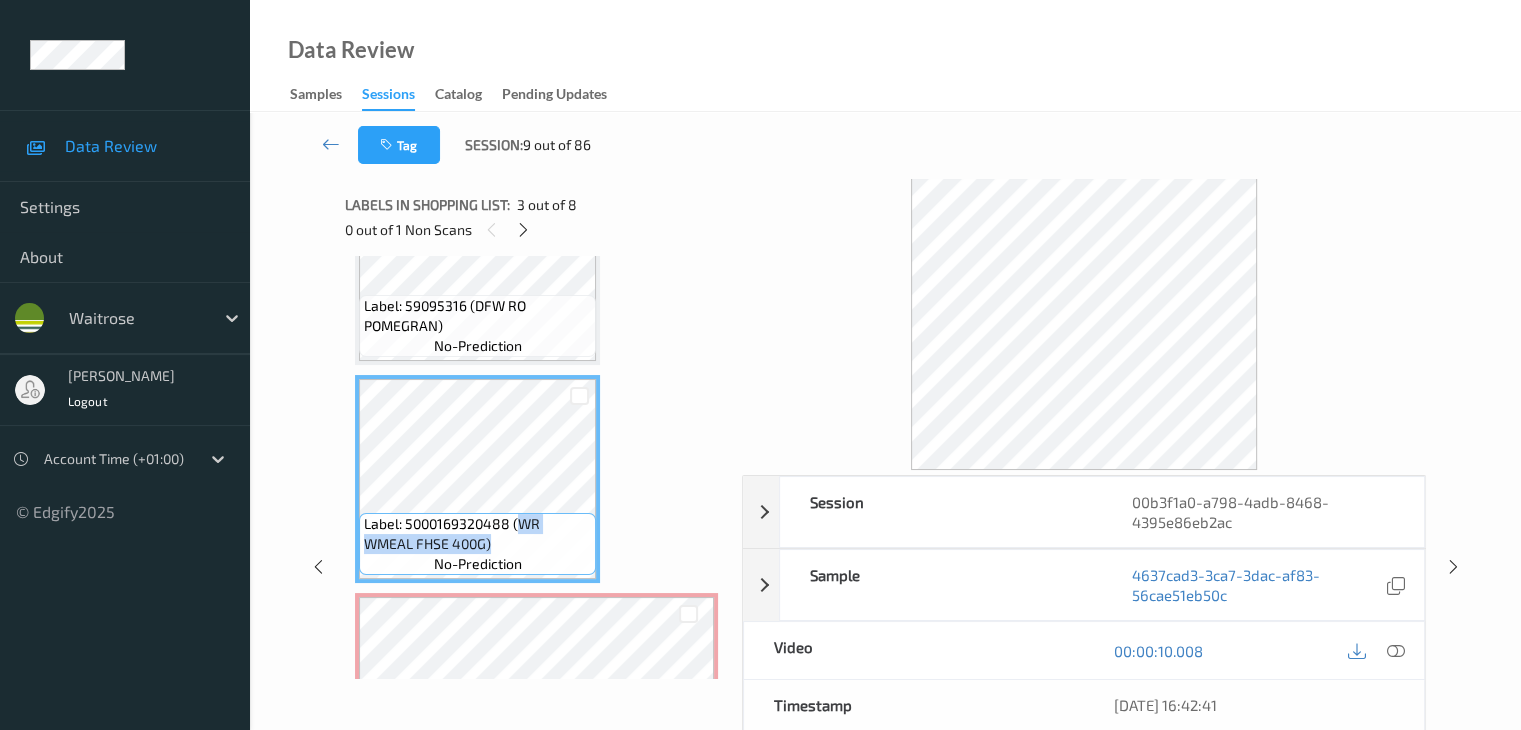 drag, startPoint x: 516, startPoint y: 521, endPoint x: 512, endPoint y: 543, distance: 22.36068 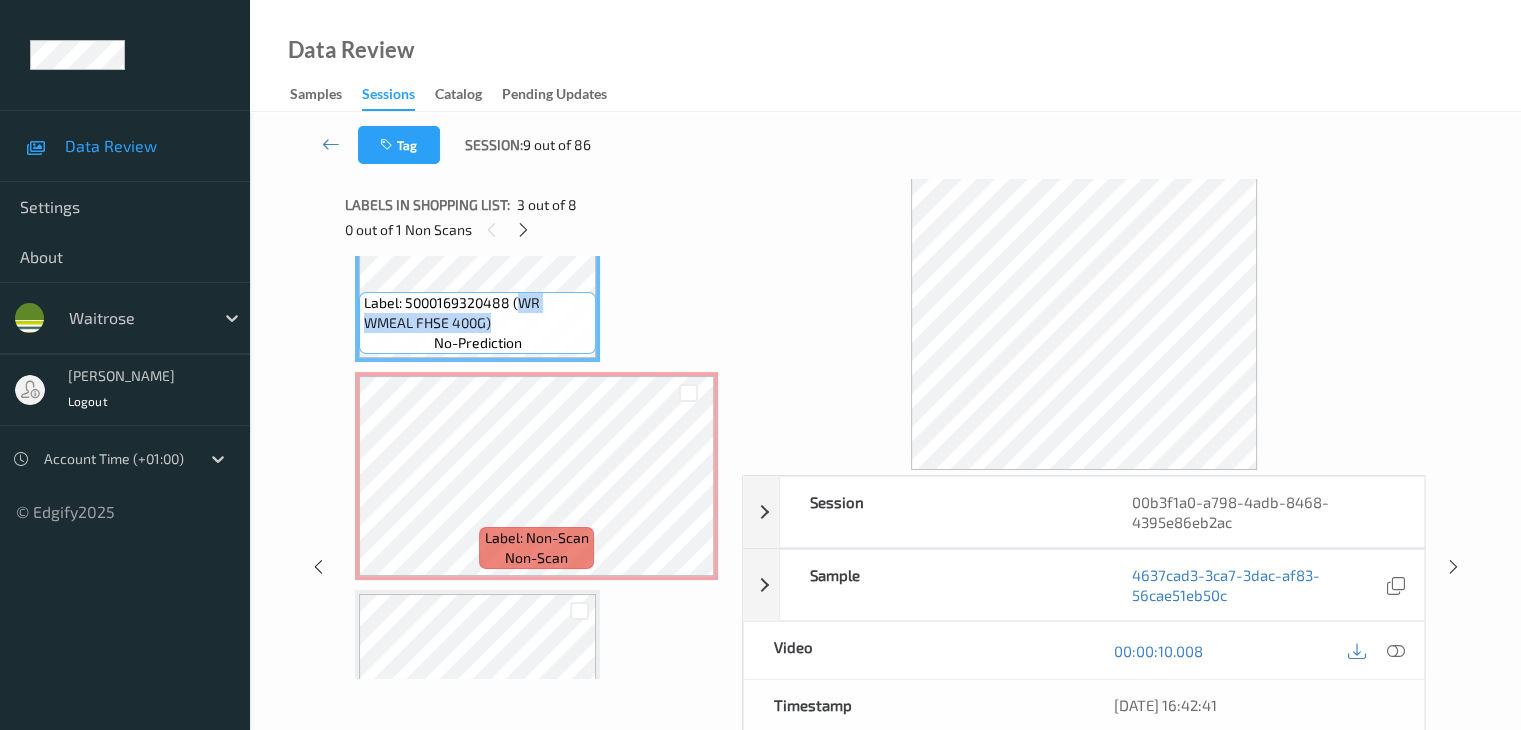 scroll, scrollTop: 527, scrollLeft: 0, axis: vertical 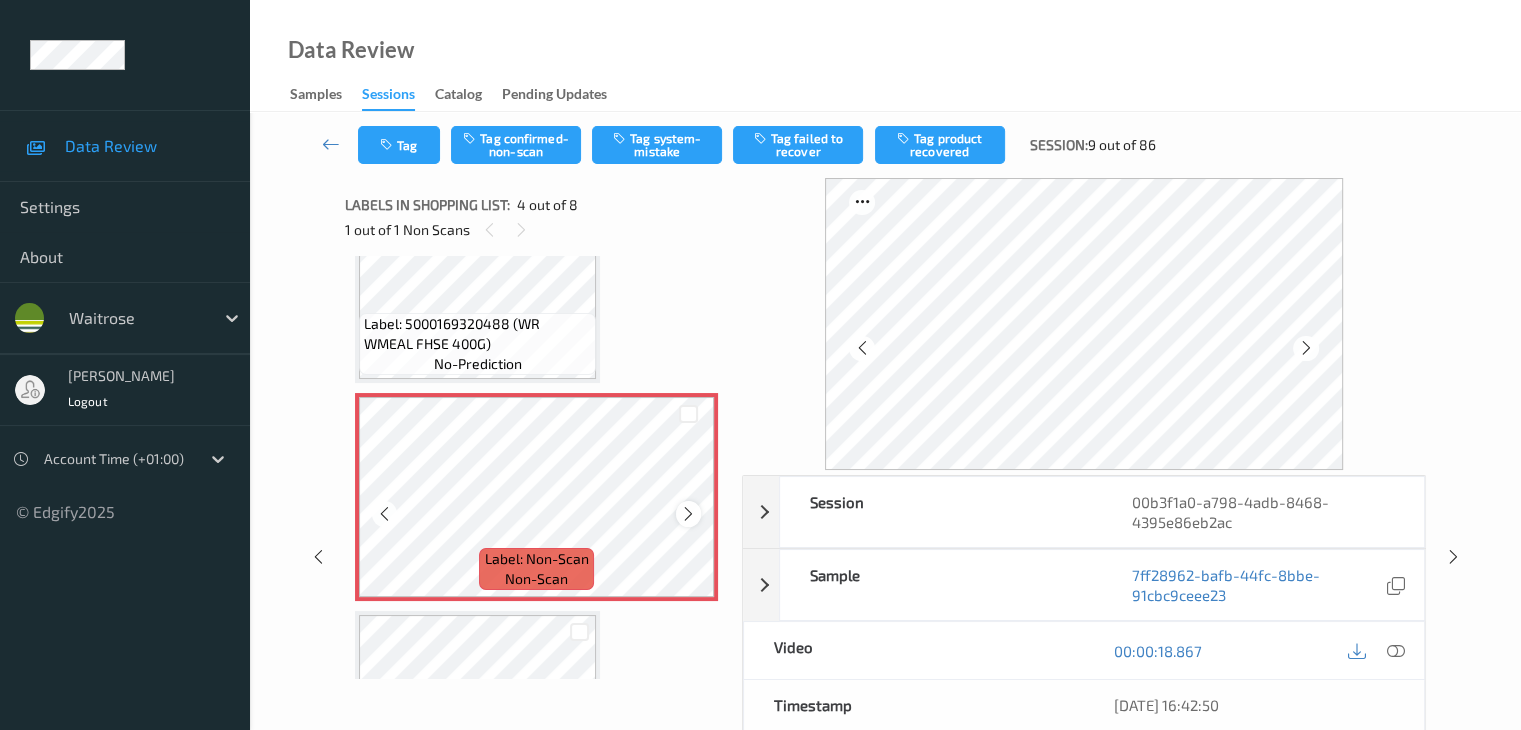click at bounding box center [688, 514] 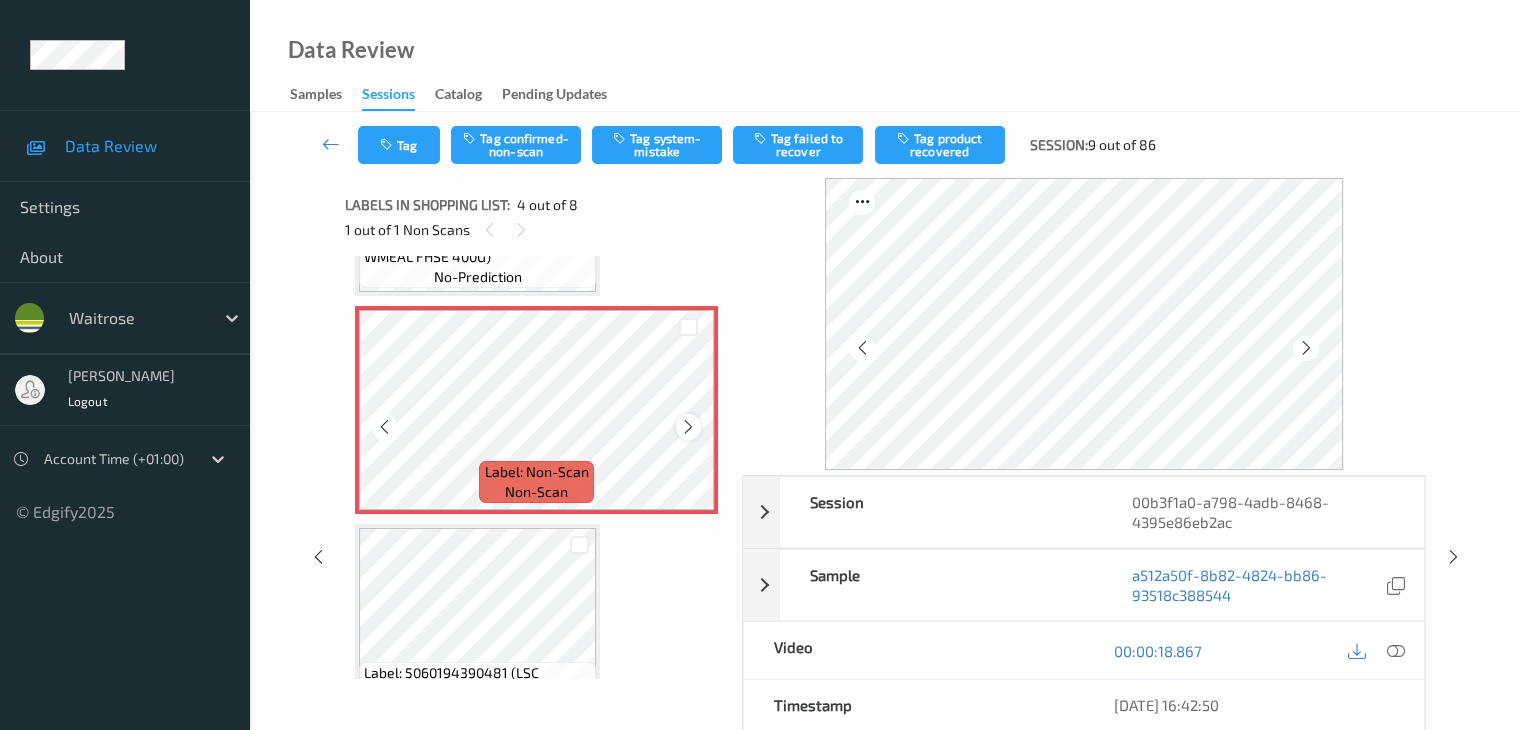 scroll, scrollTop: 727, scrollLeft: 0, axis: vertical 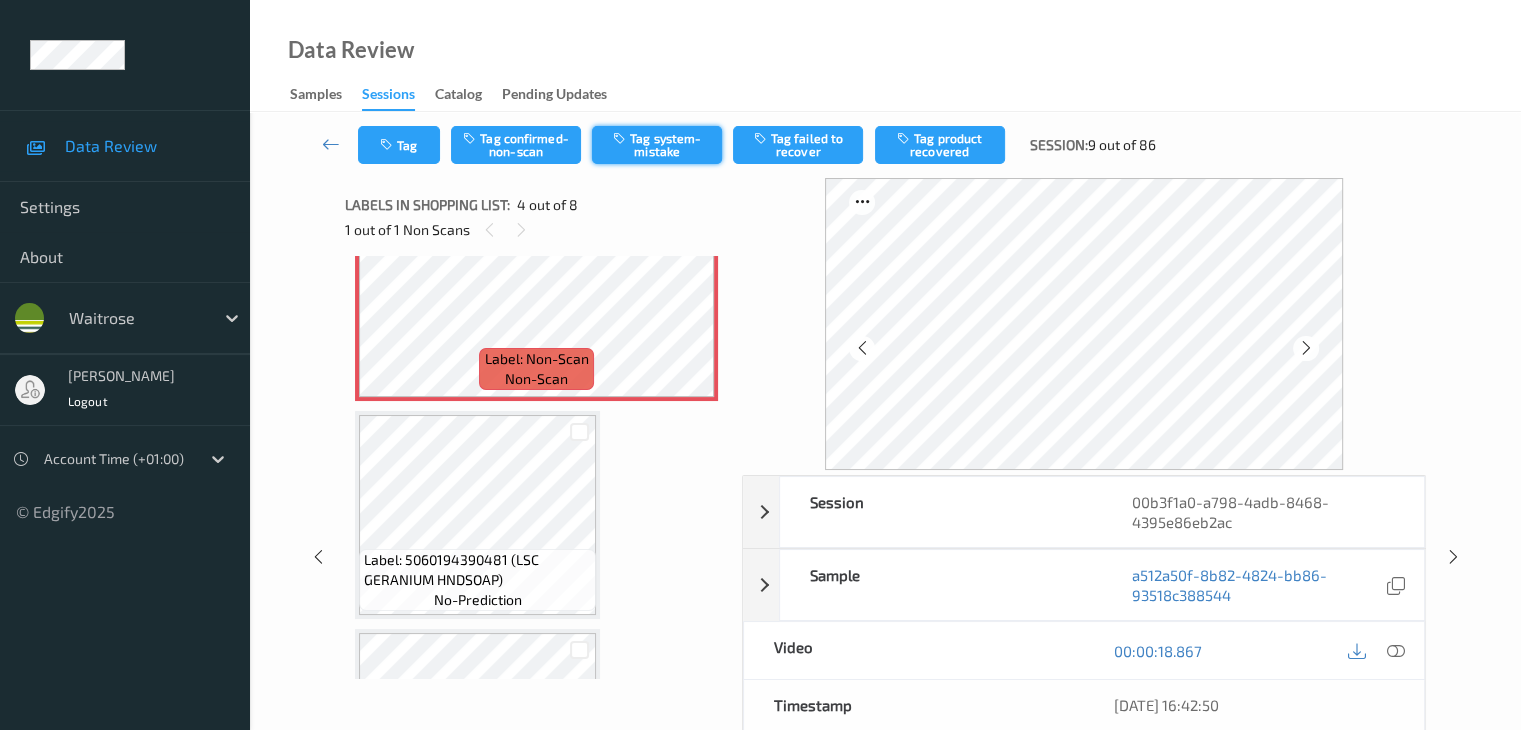 click on "Tag   system-mistake" at bounding box center (657, 145) 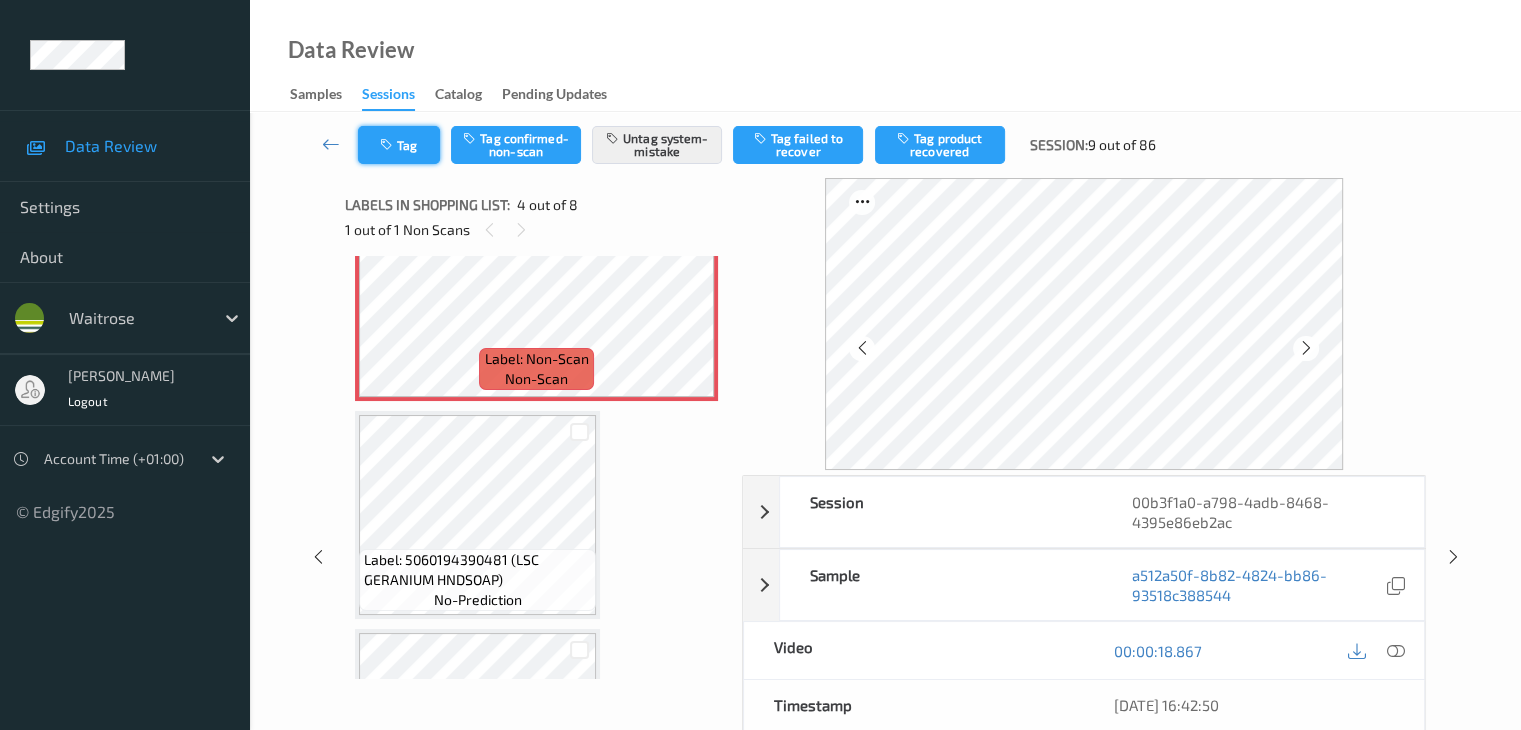 click on "Tag" at bounding box center [399, 145] 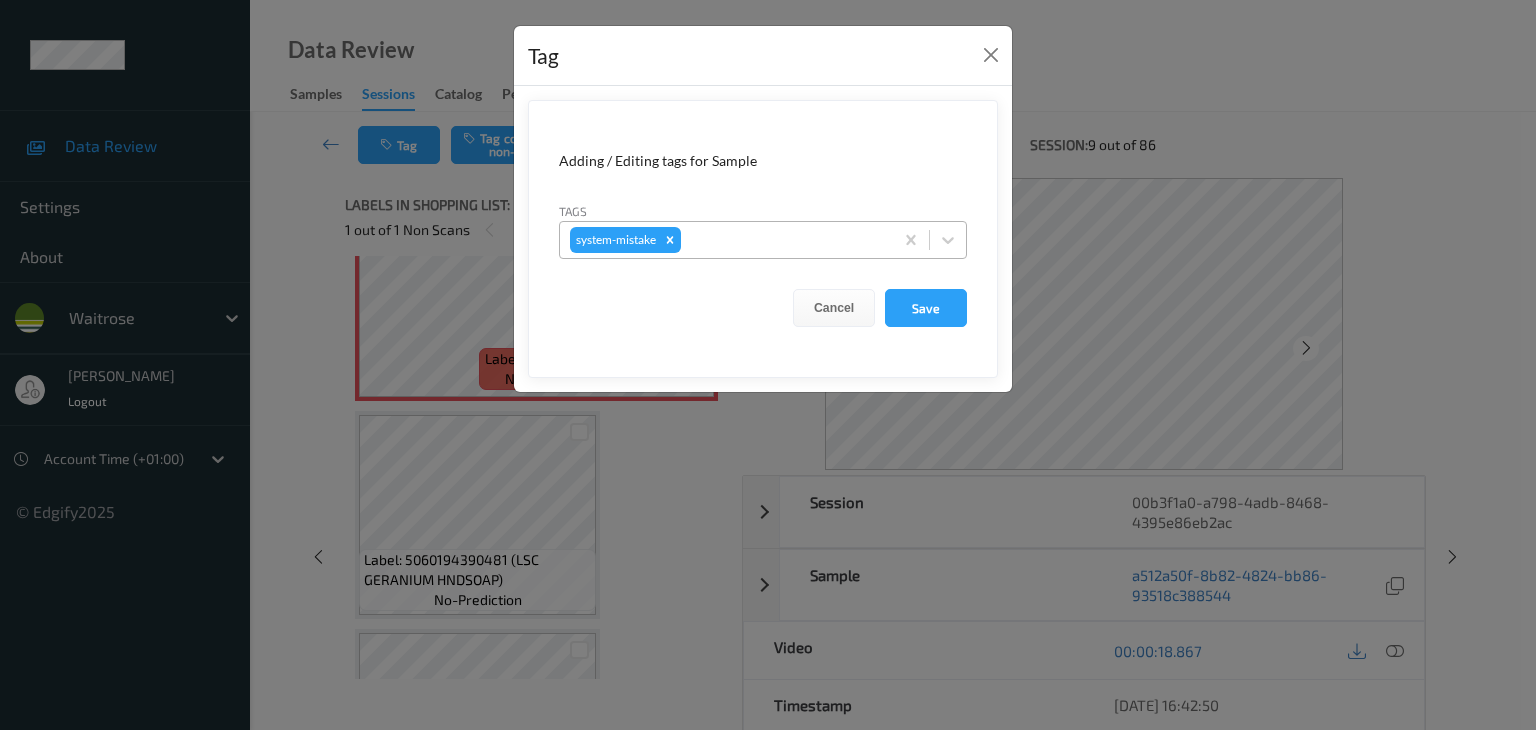 click at bounding box center (784, 240) 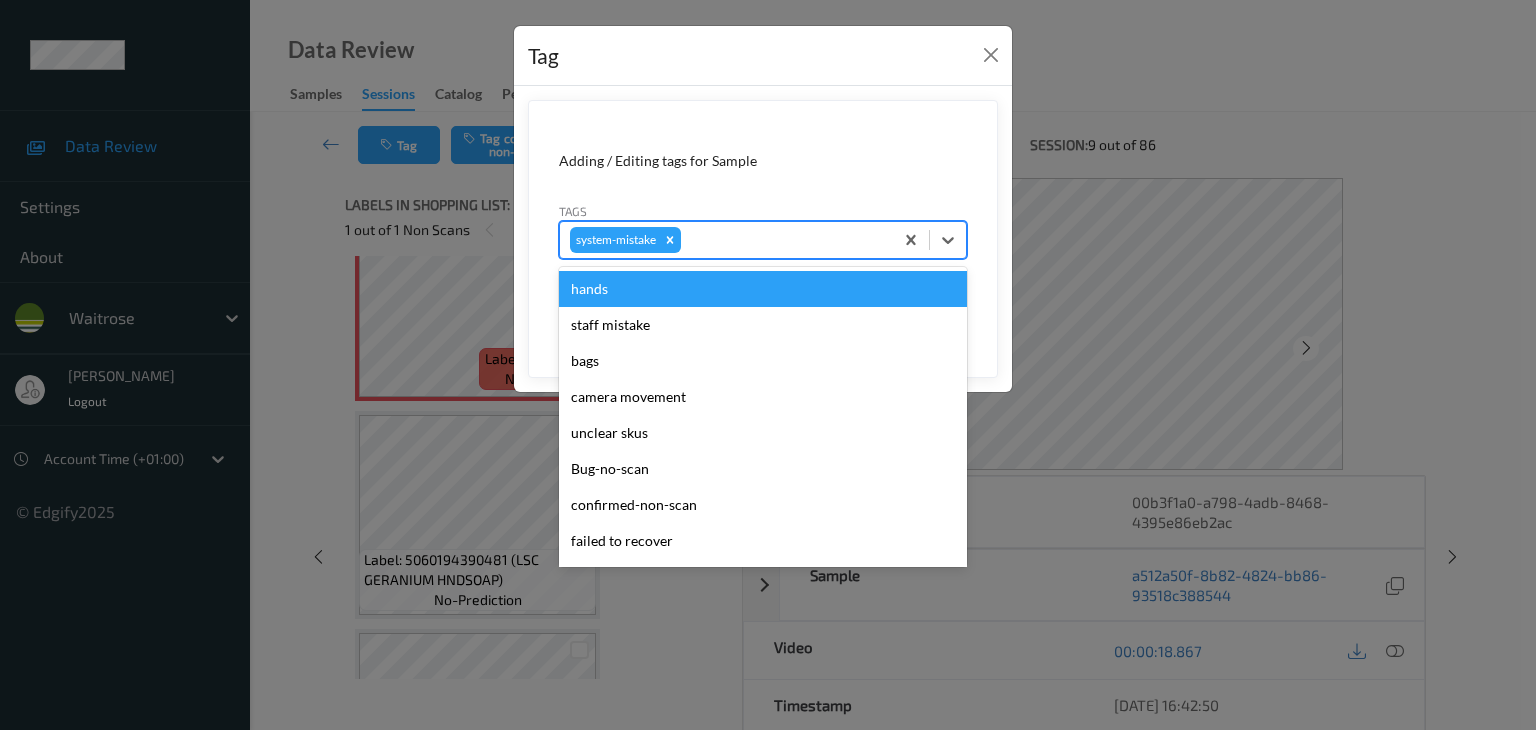type on "u" 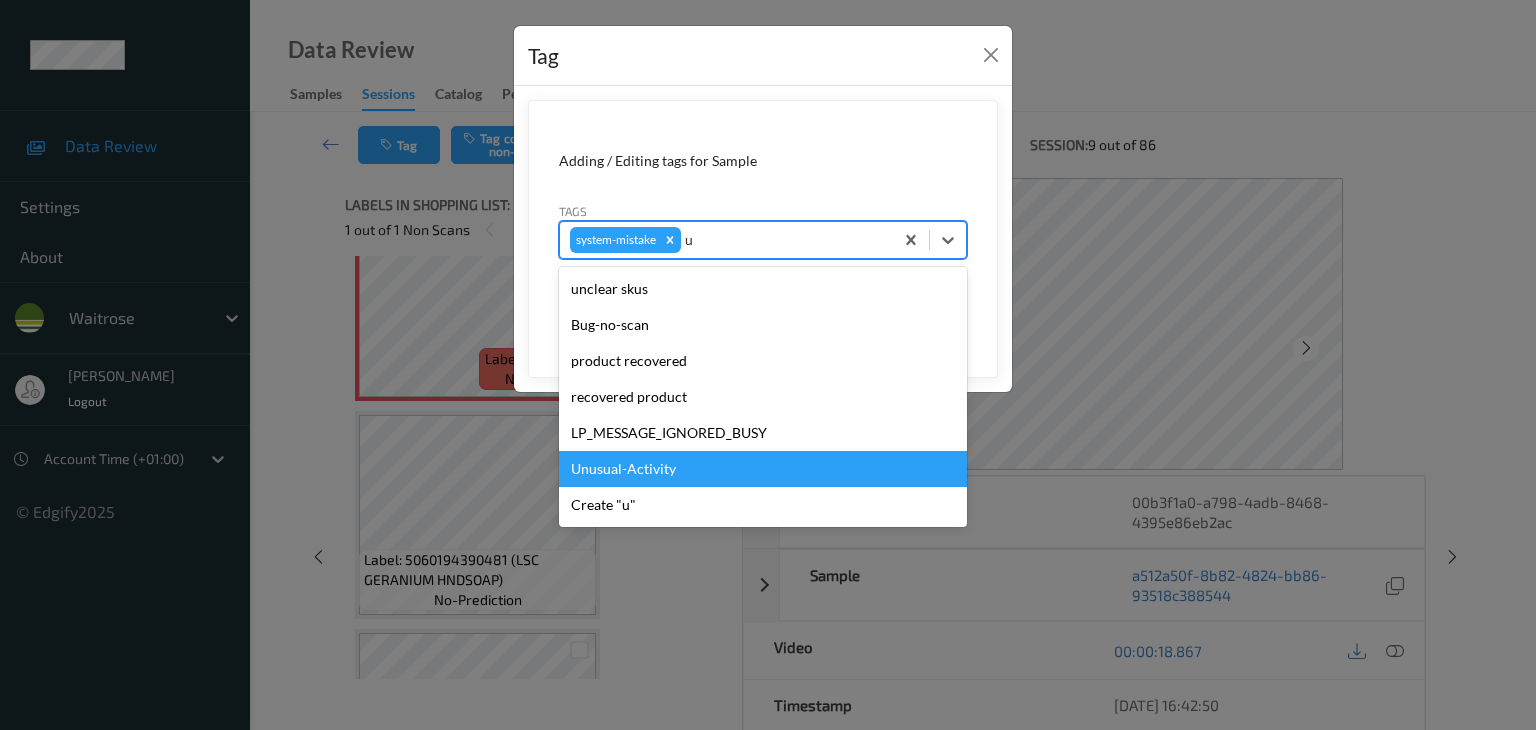 click on "Unusual-Activity" at bounding box center [763, 469] 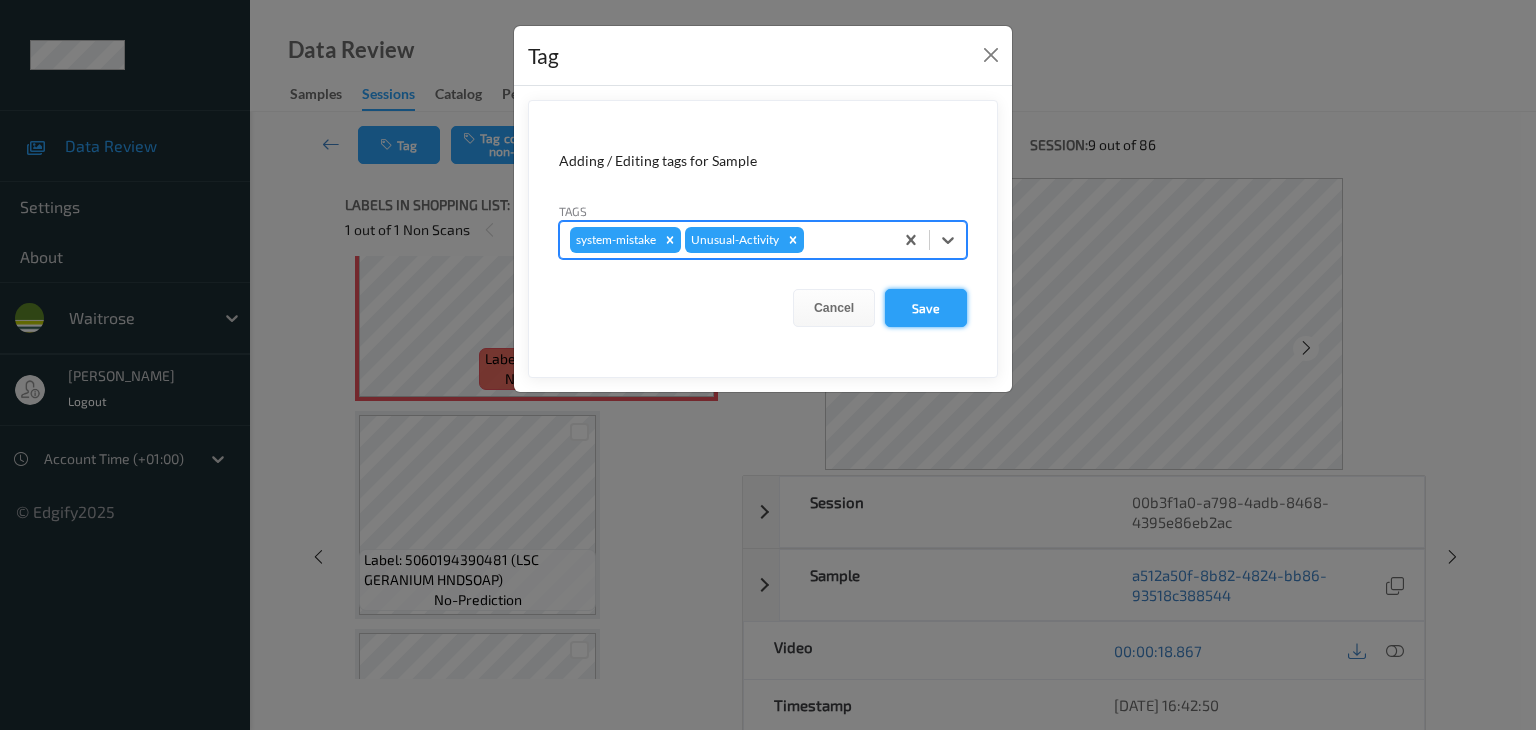 click on "Save" at bounding box center (926, 308) 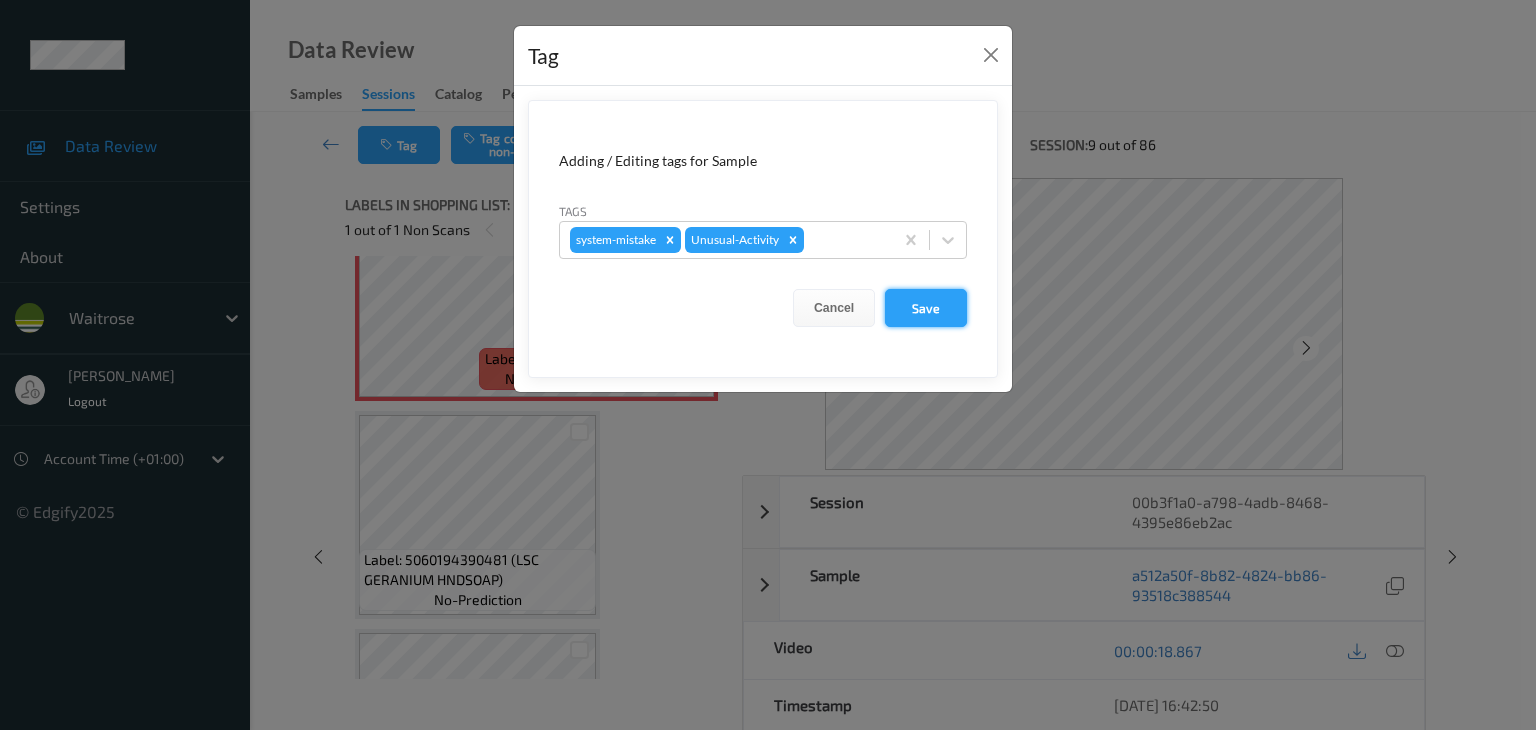 click on "Save" at bounding box center [926, 308] 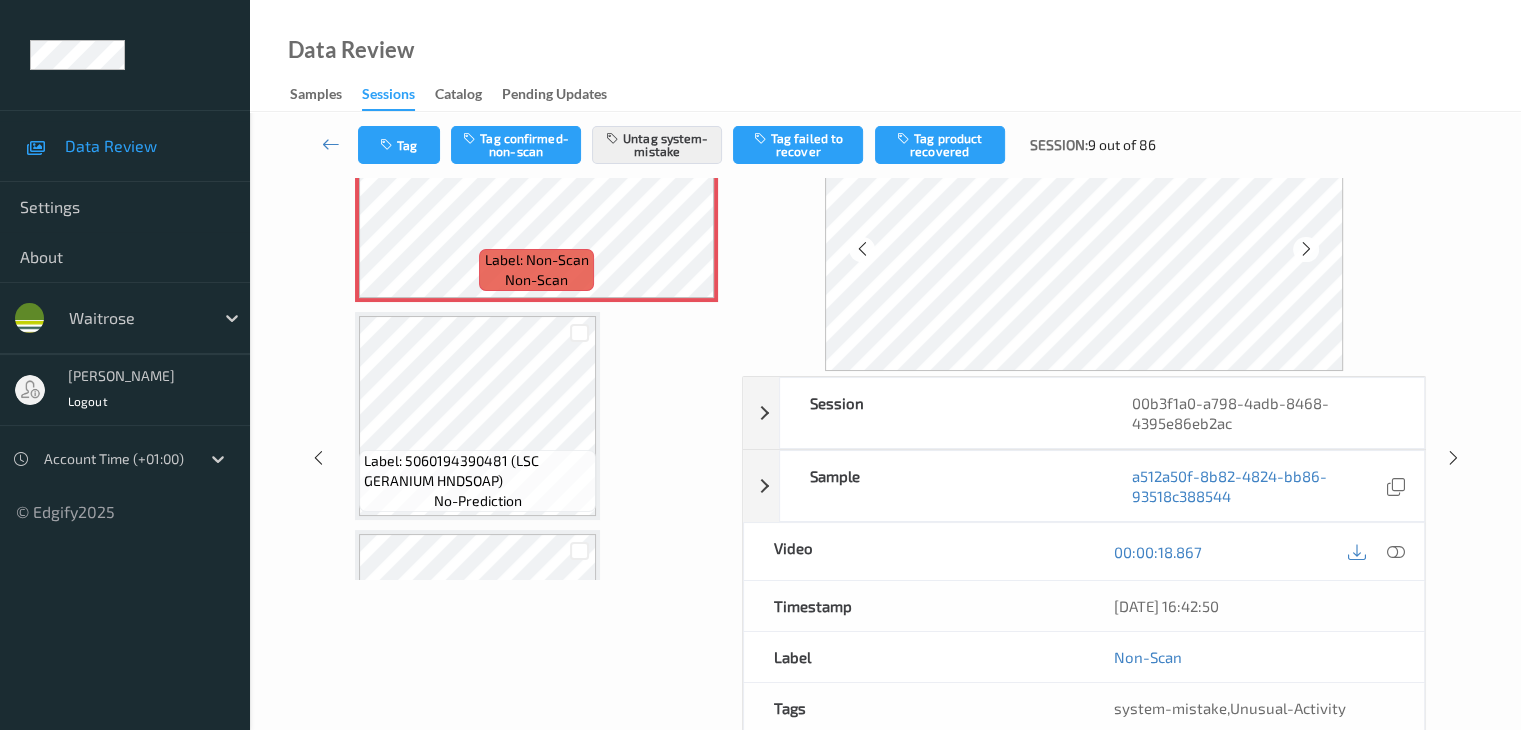 scroll, scrollTop: 0, scrollLeft: 0, axis: both 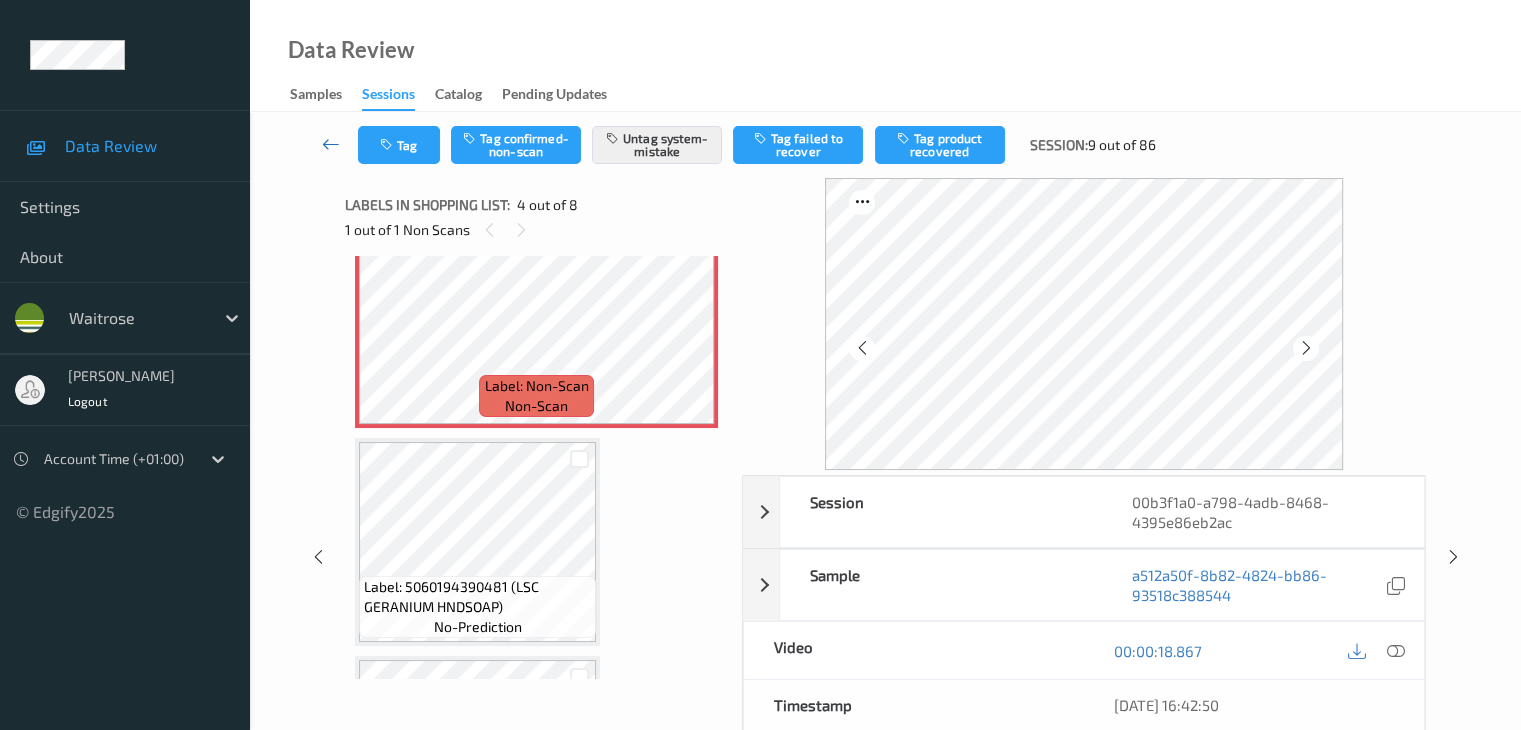 click at bounding box center (331, 144) 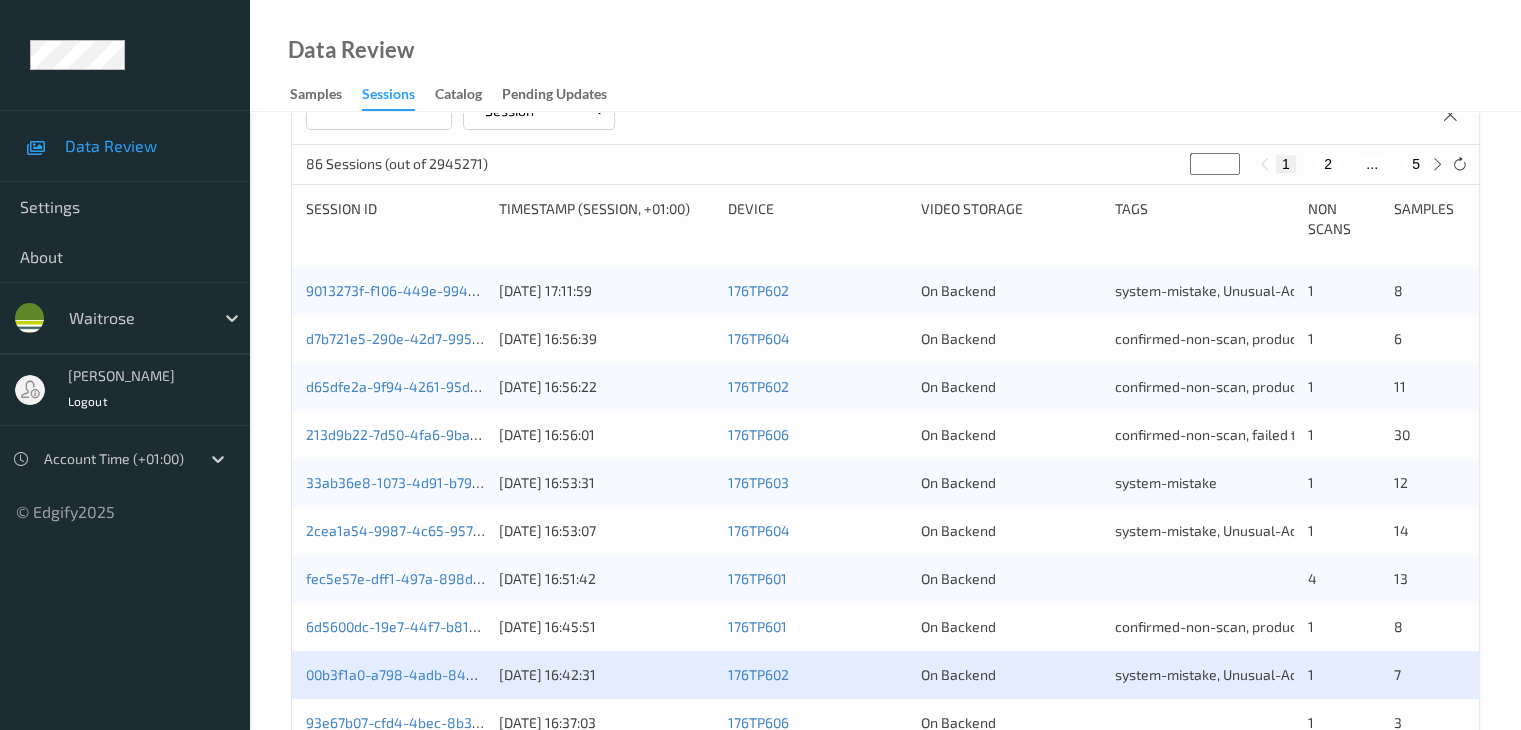 scroll, scrollTop: 500, scrollLeft: 0, axis: vertical 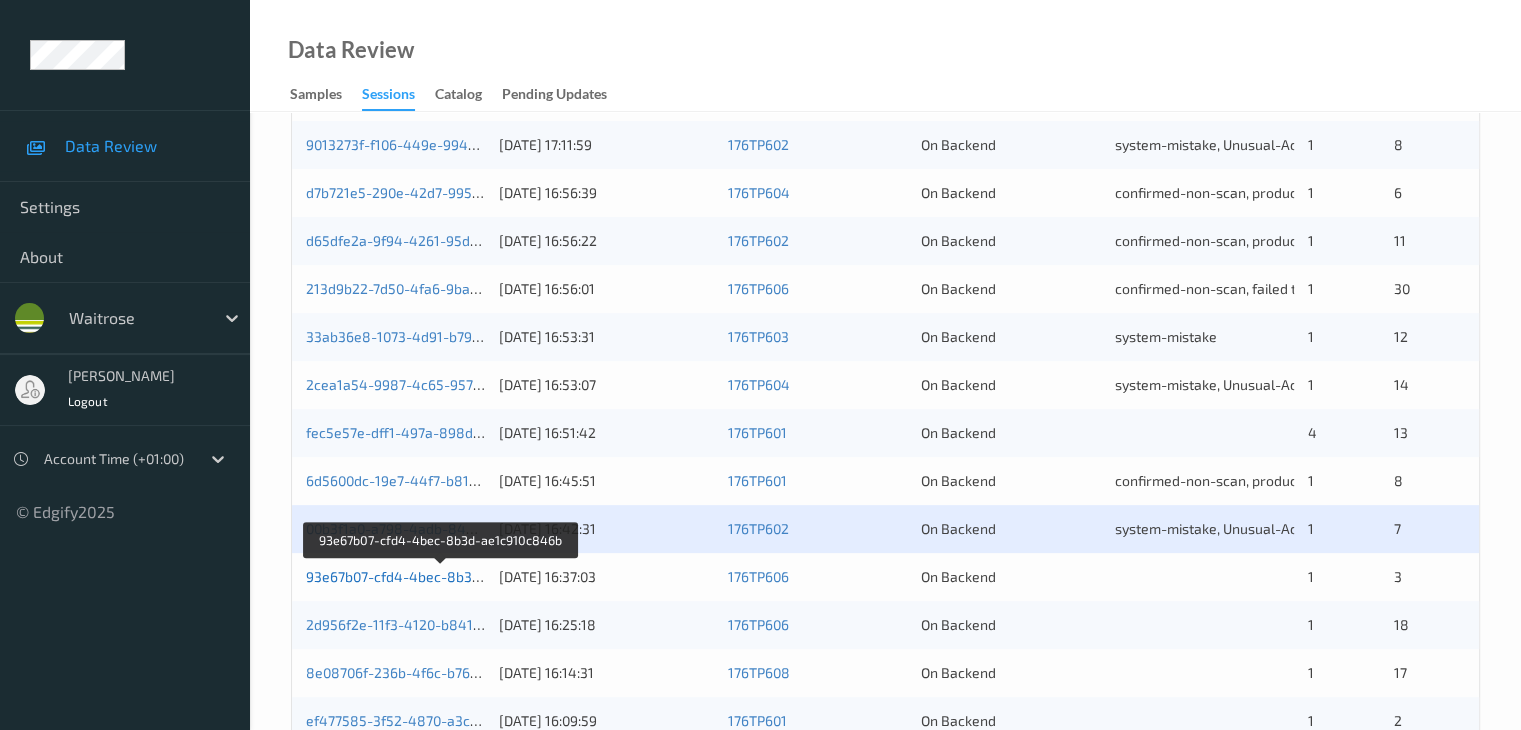 click on "93e67b07-cfd4-4bec-8b3d-ae1c910c846b" at bounding box center (442, 576) 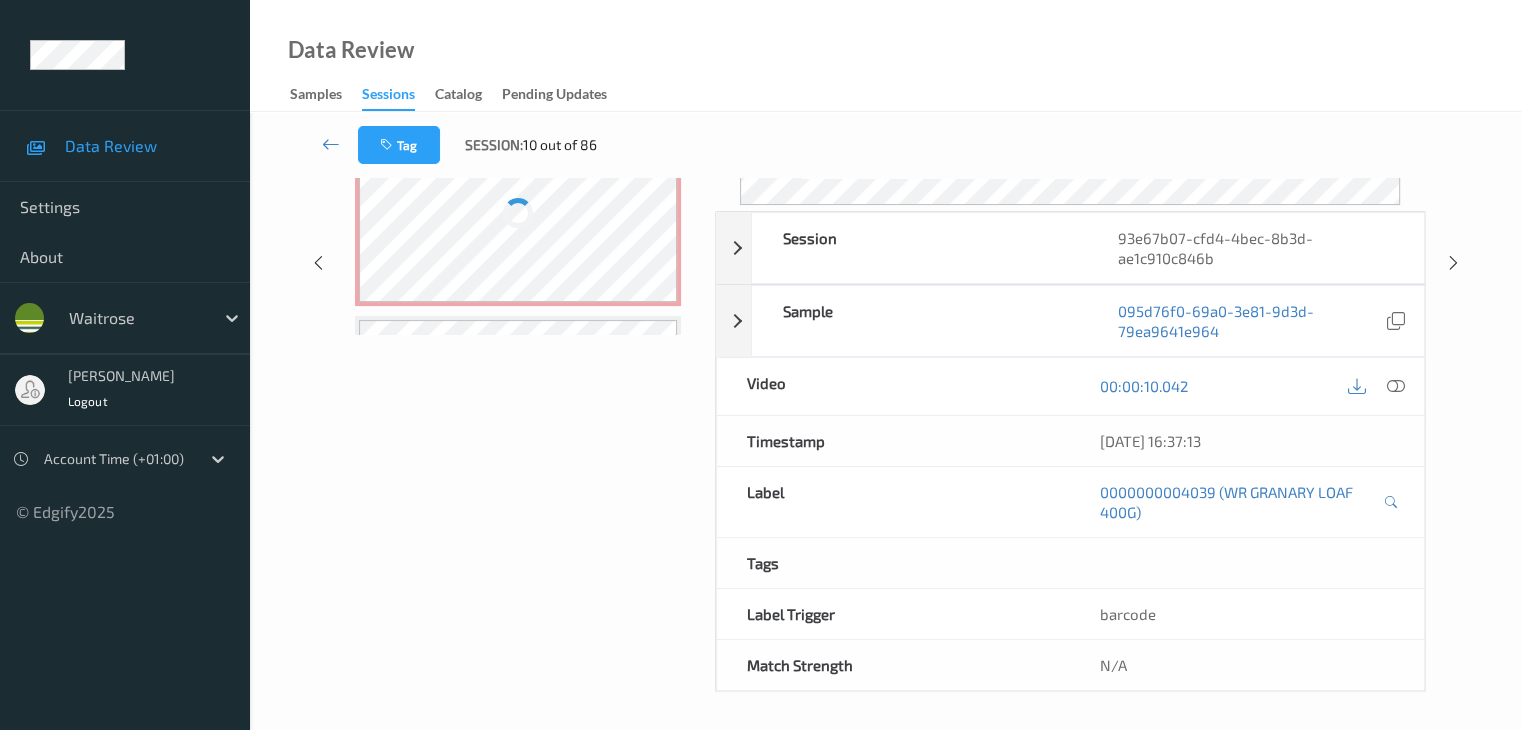 scroll, scrollTop: 44, scrollLeft: 0, axis: vertical 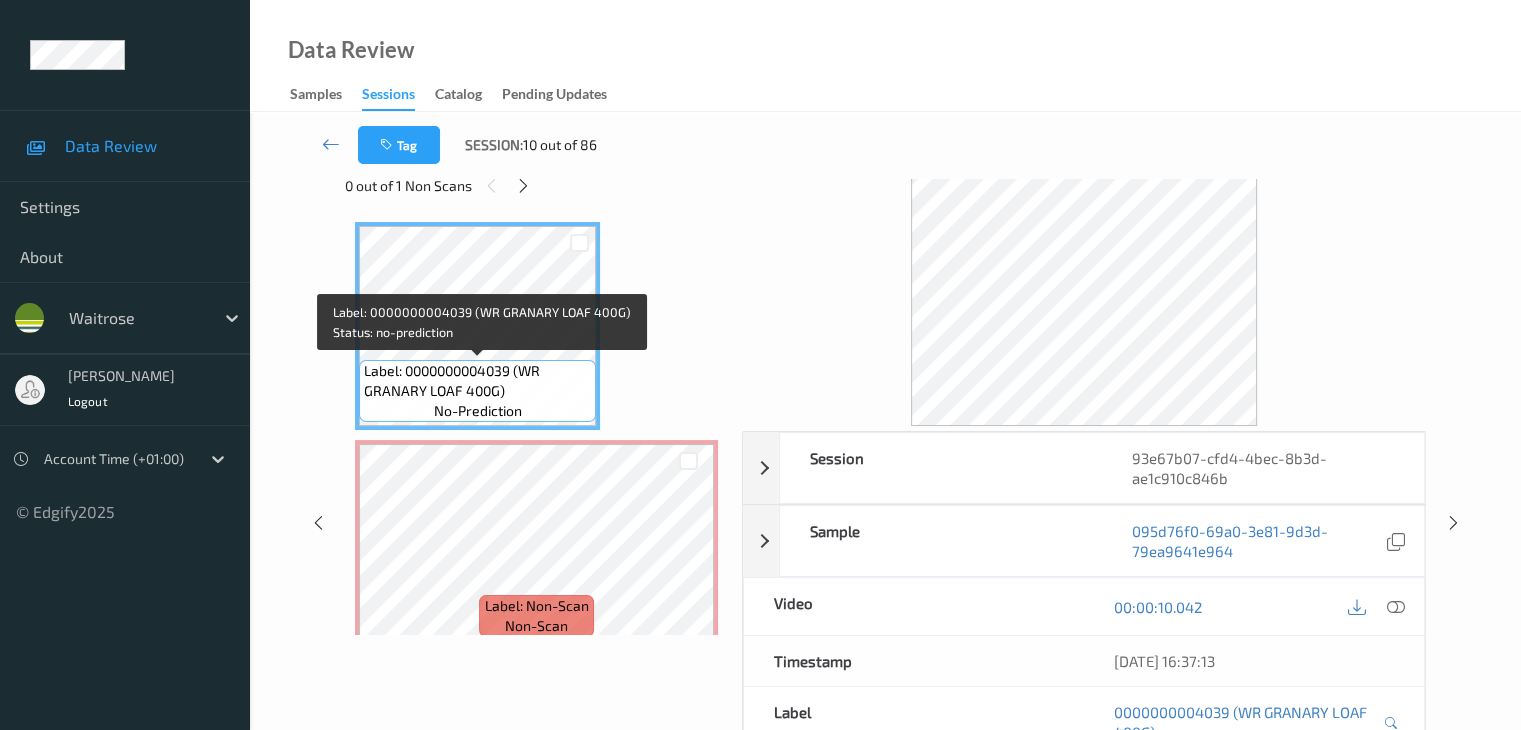 click on "Label: 0000000004039 (WR GRANARY LOAF 400G)" at bounding box center (477, 381) 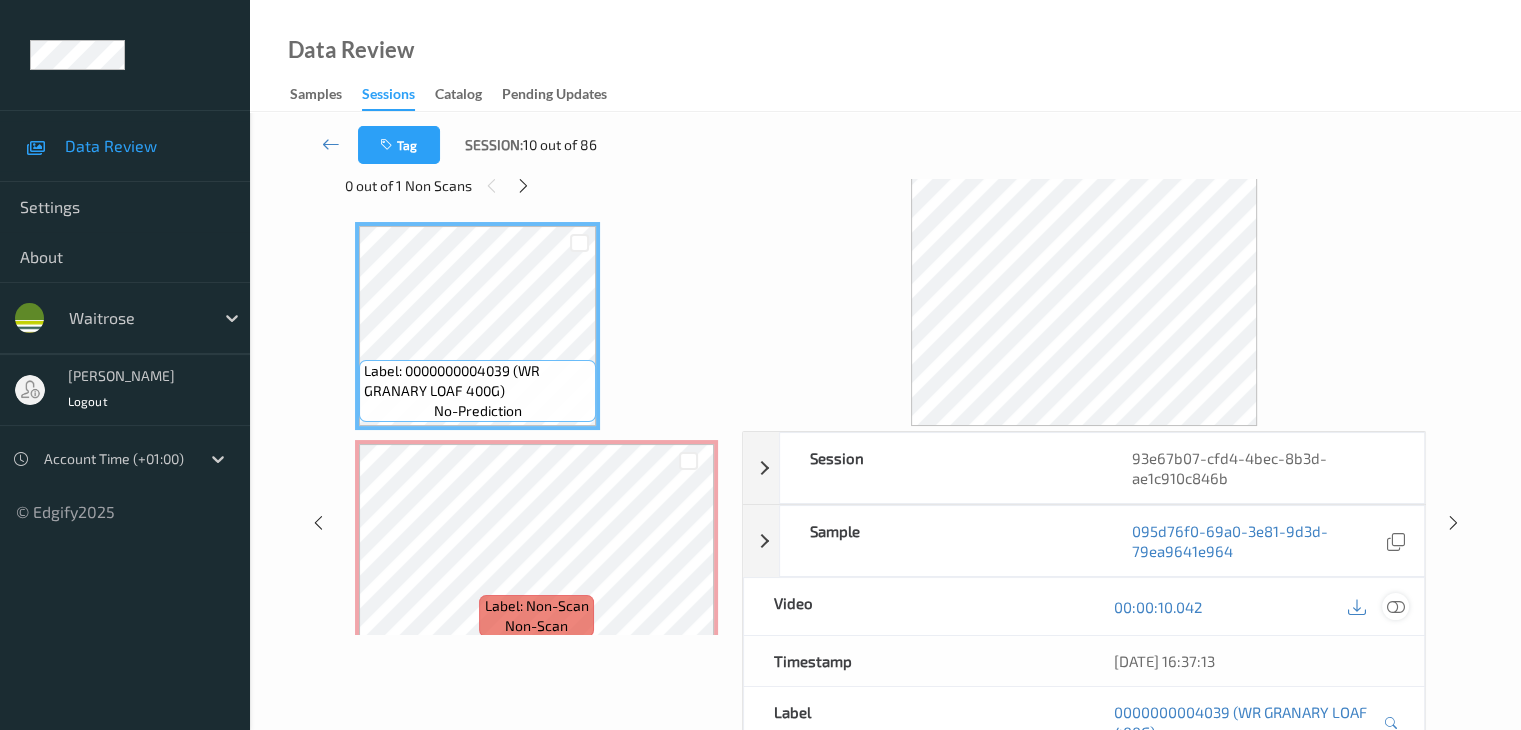 click at bounding box center [1395, 607] 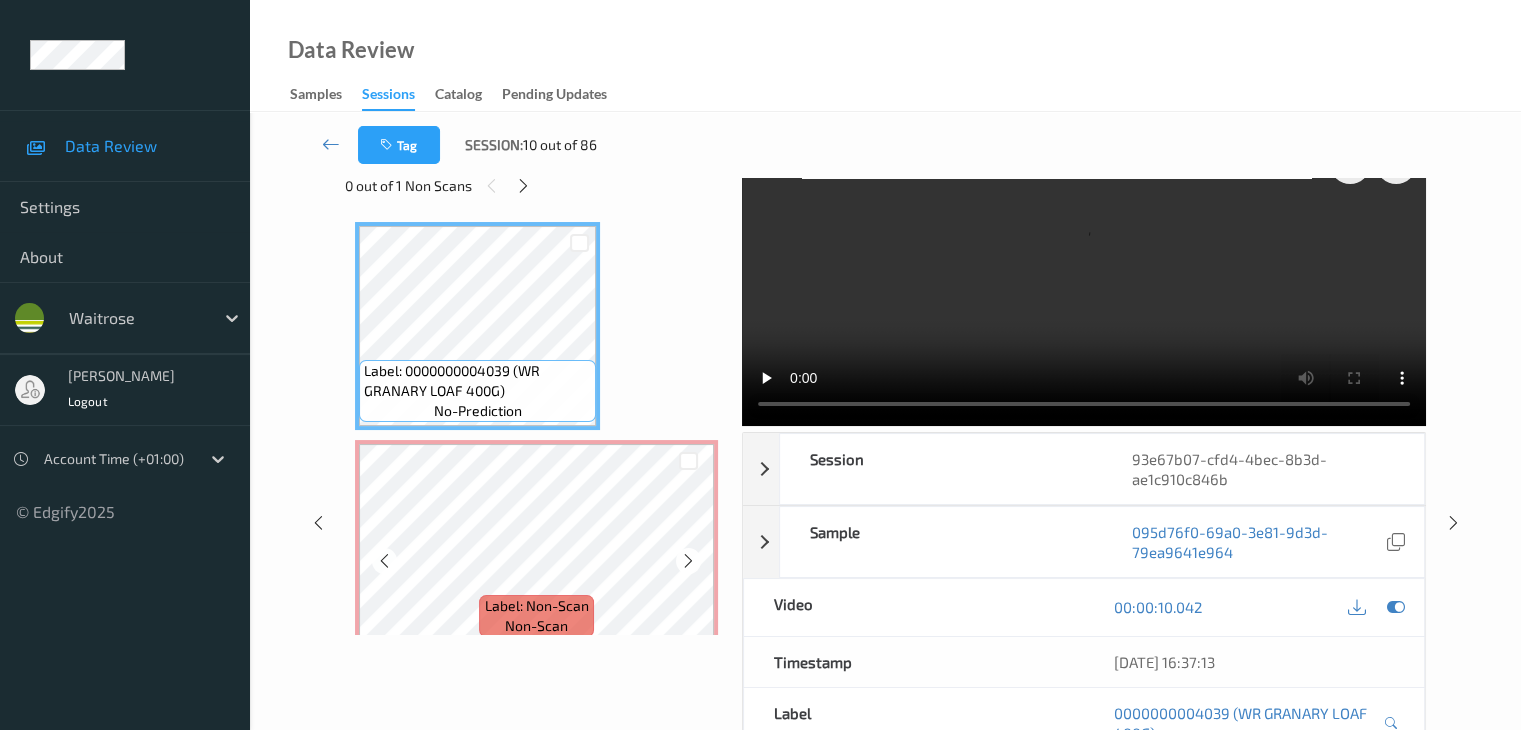 scroll, scrollTop: 200, scrollLeft: 0, axis: vertical 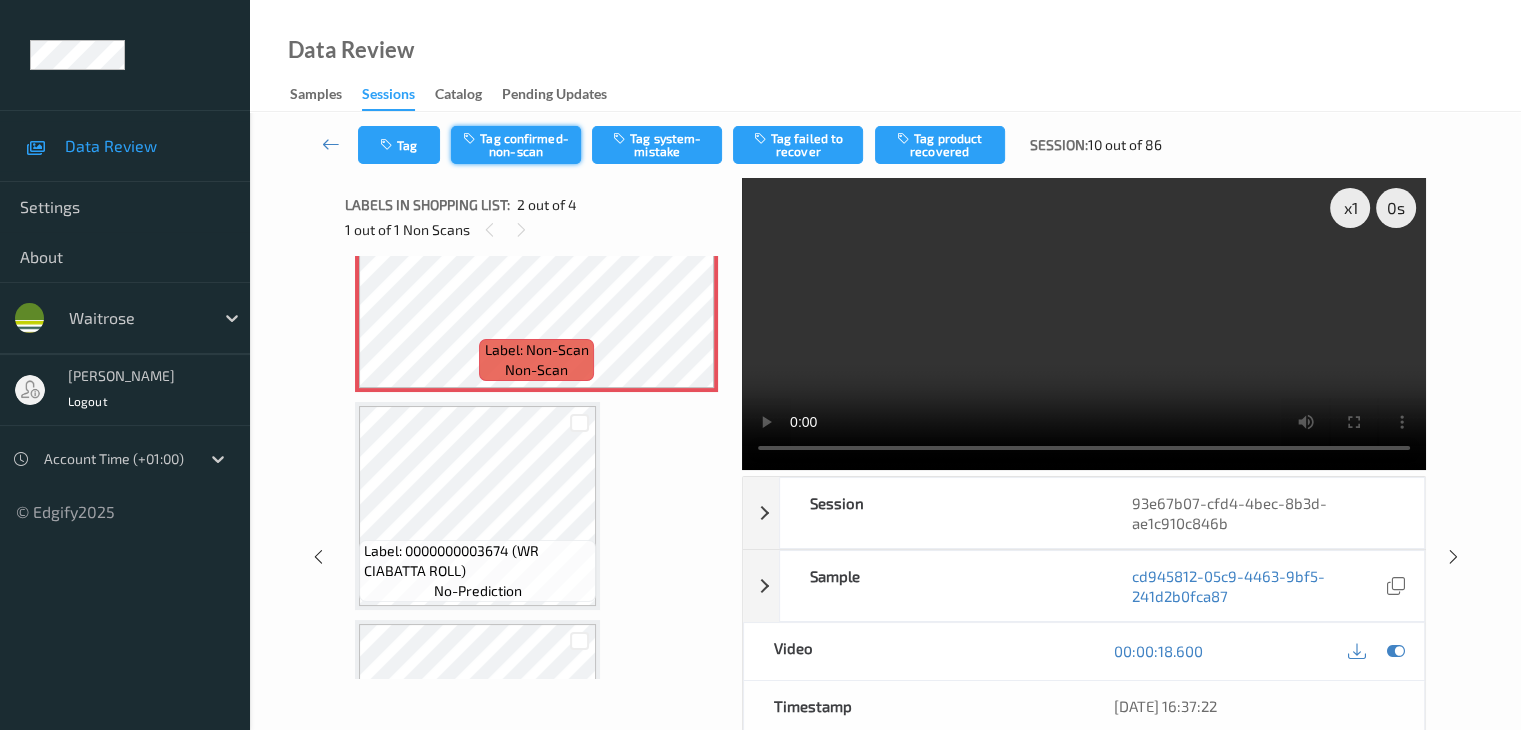 click on "Tag   confirmed-non-scan" at bounding box center [516, 145] 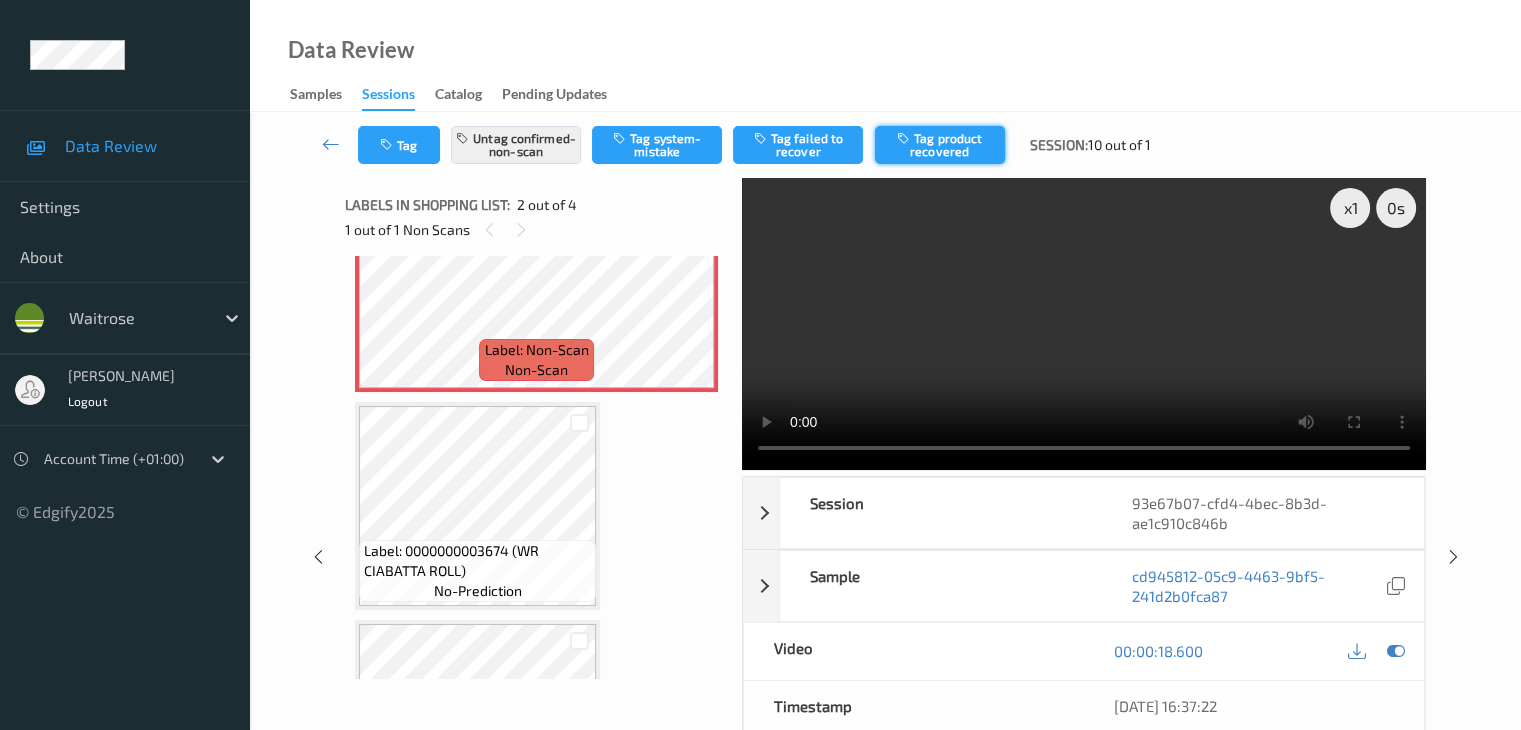 click on "Tag   product recovered" at bounding box center (940, 145) 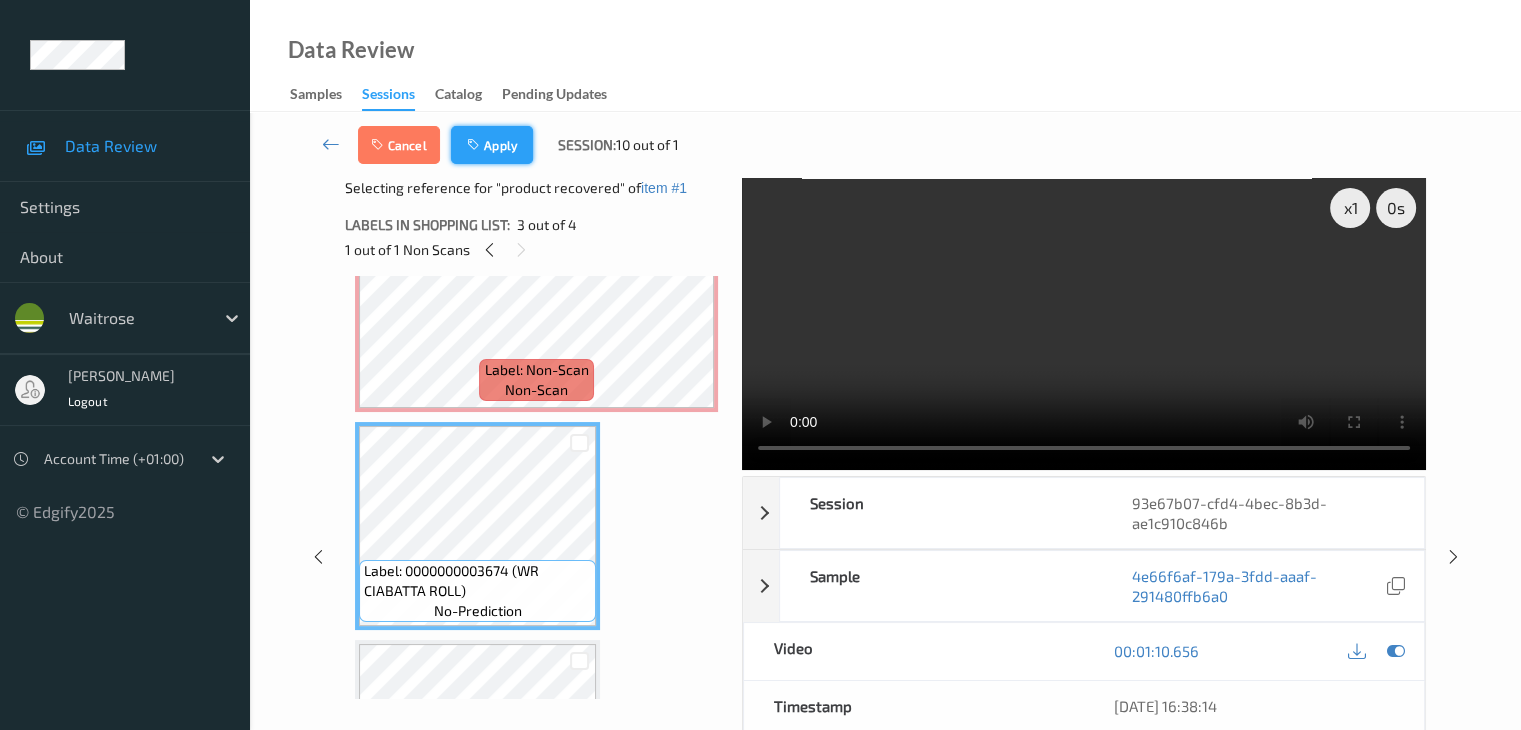 click on "Apply" at bounding box center [492, 145] 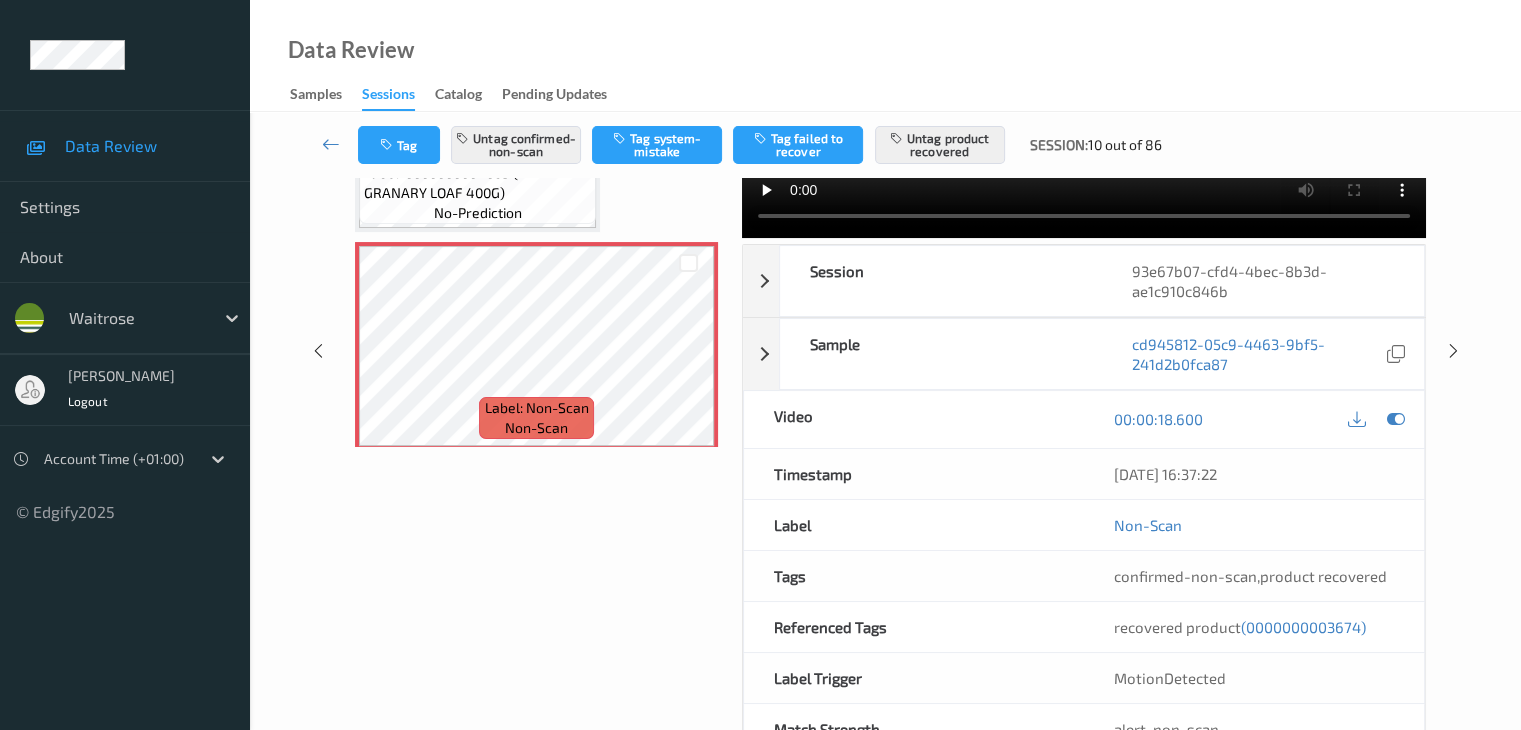 scroll, scrollTop: 44, scrollLeft: 0, axis: vertical 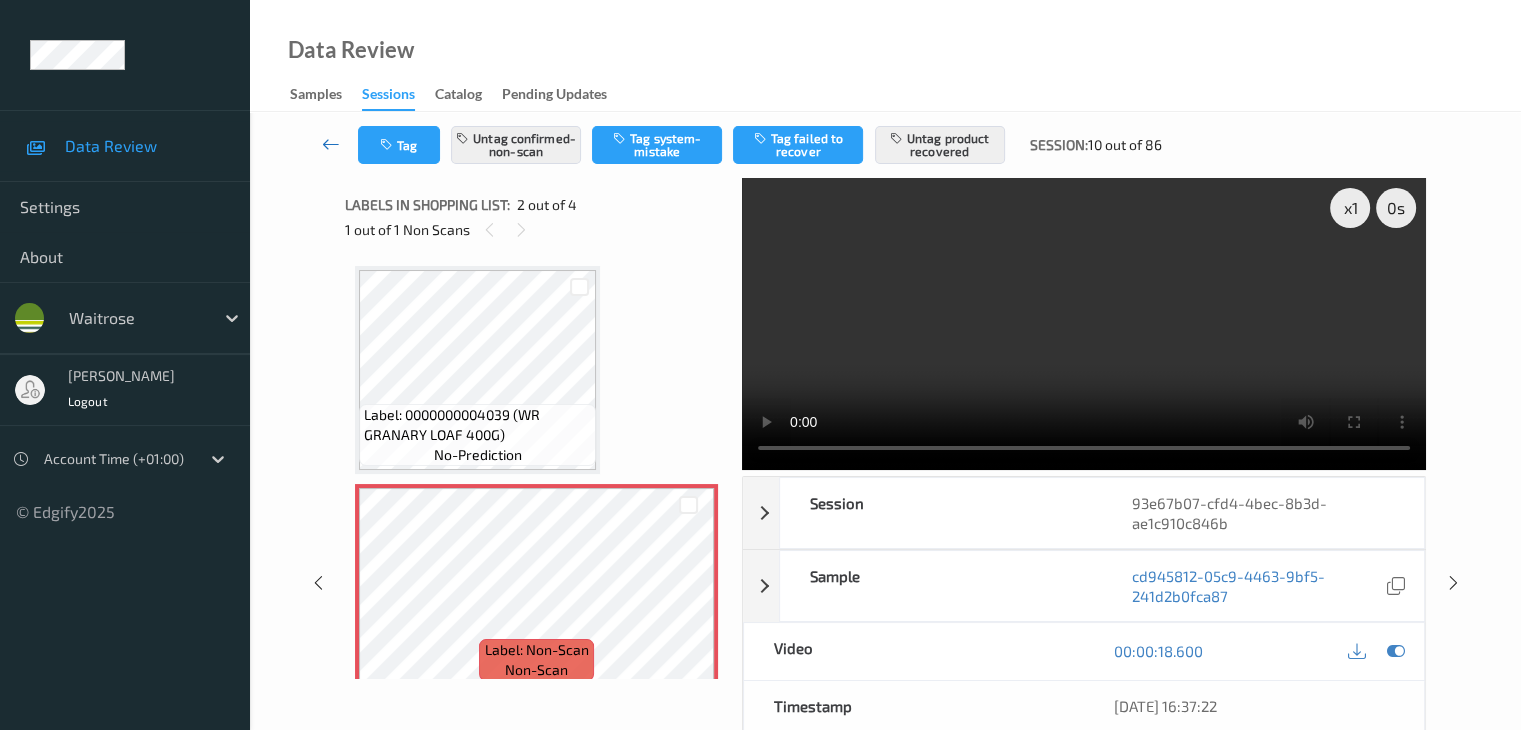click at bounding box center (331, 144) 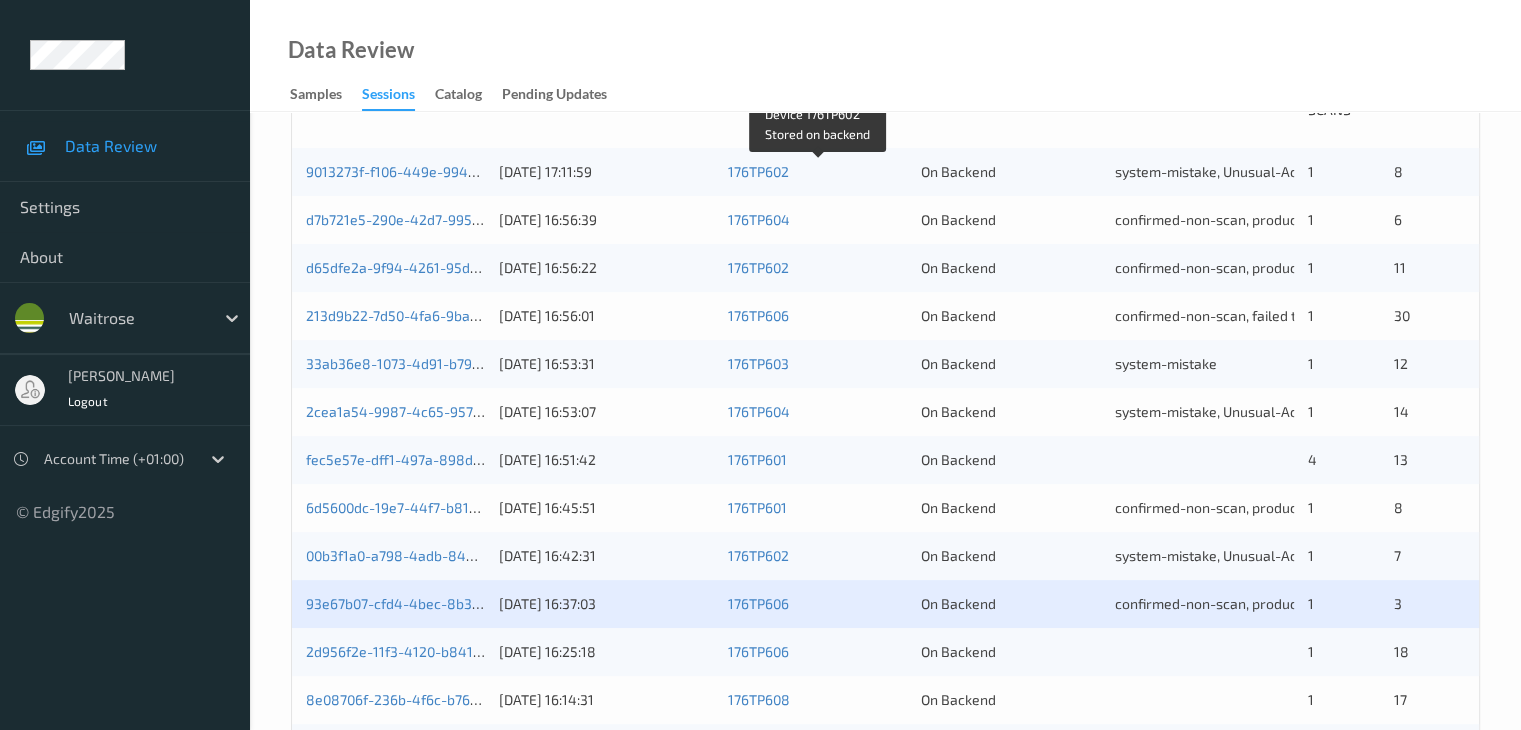 scroll, scrollTop: 600, scrollLeft: 0, axis: vertical 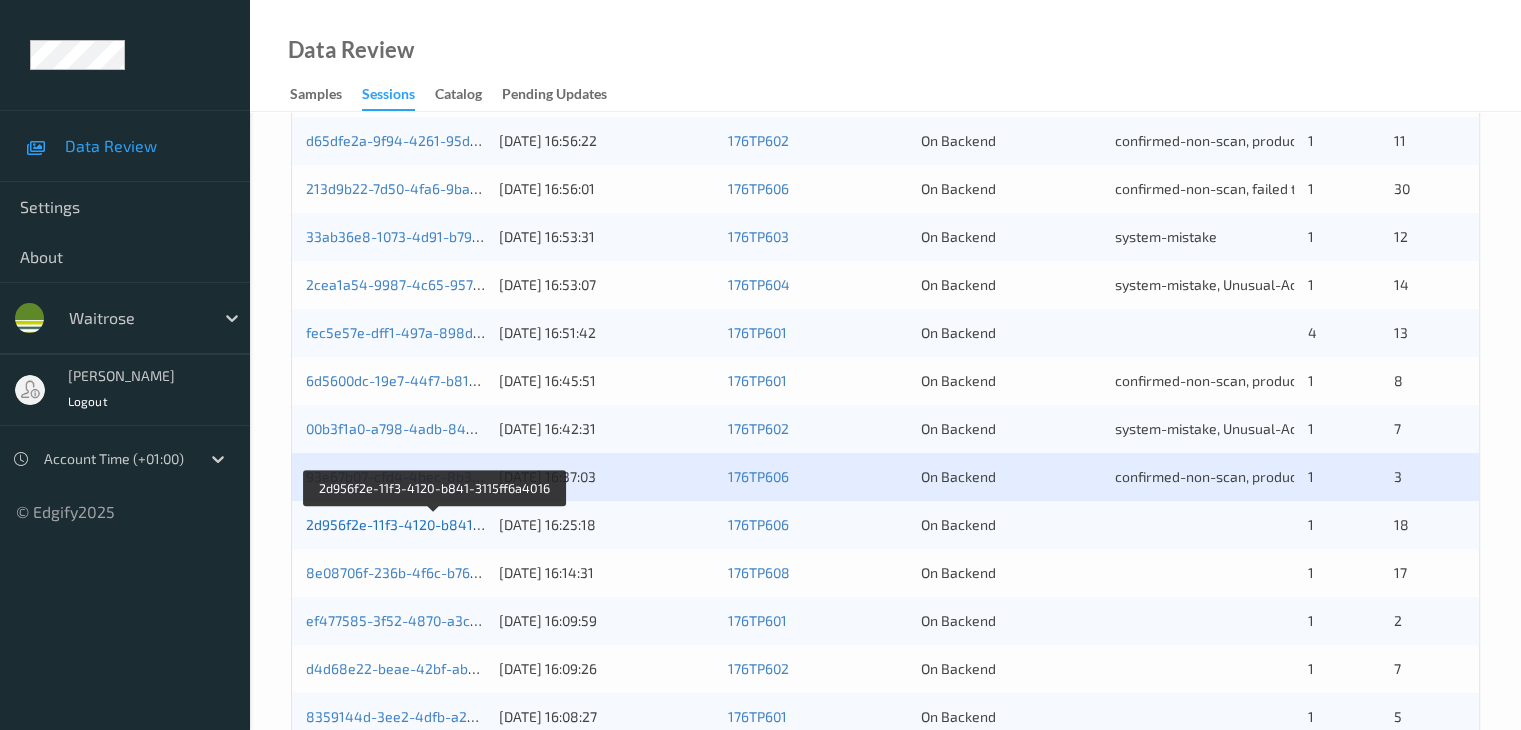 click on "2d956f2e-11f3-4120-b841-3115ff6a4016" at bounding box center (435, 524) 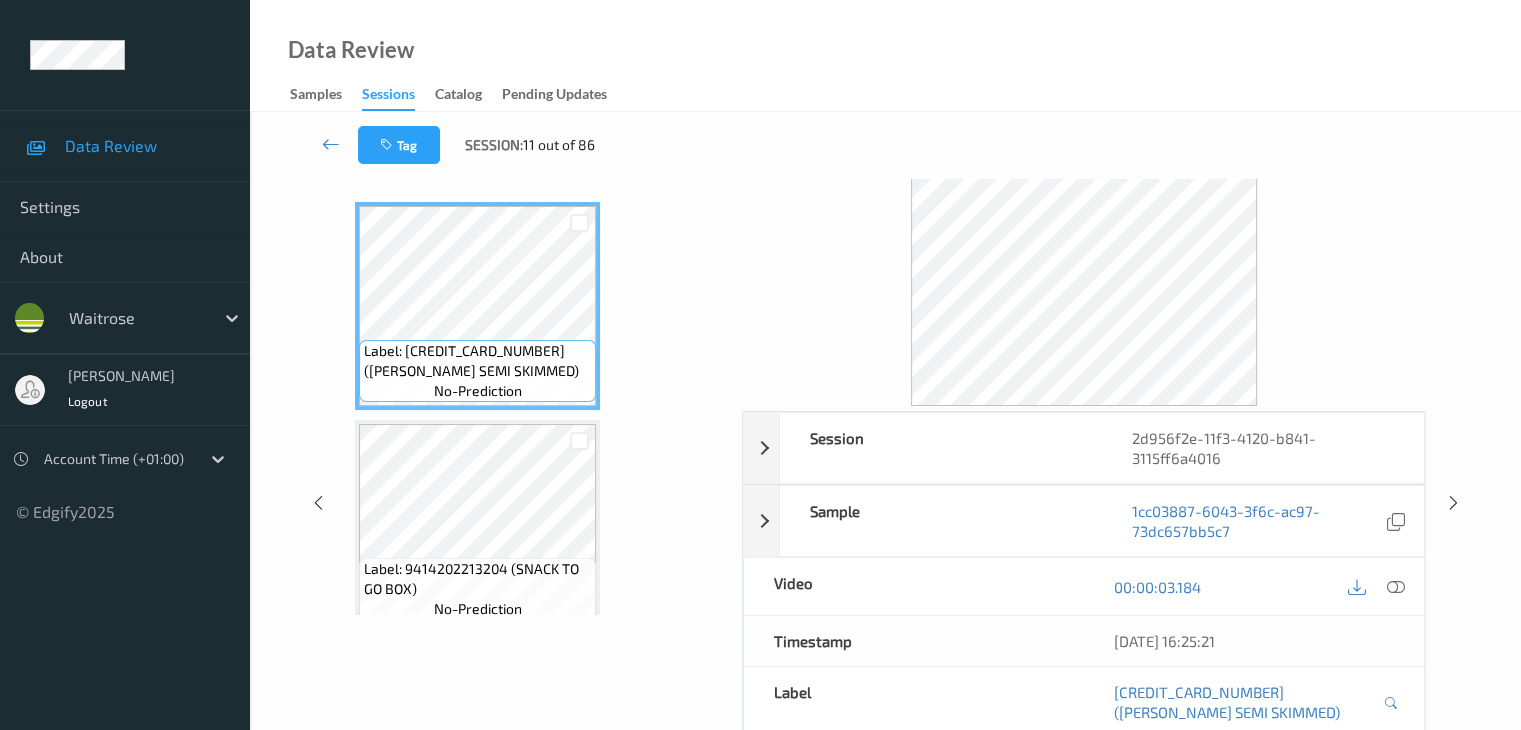 scroll, scrollTop: 0, scrollLeft: 0, axis: both 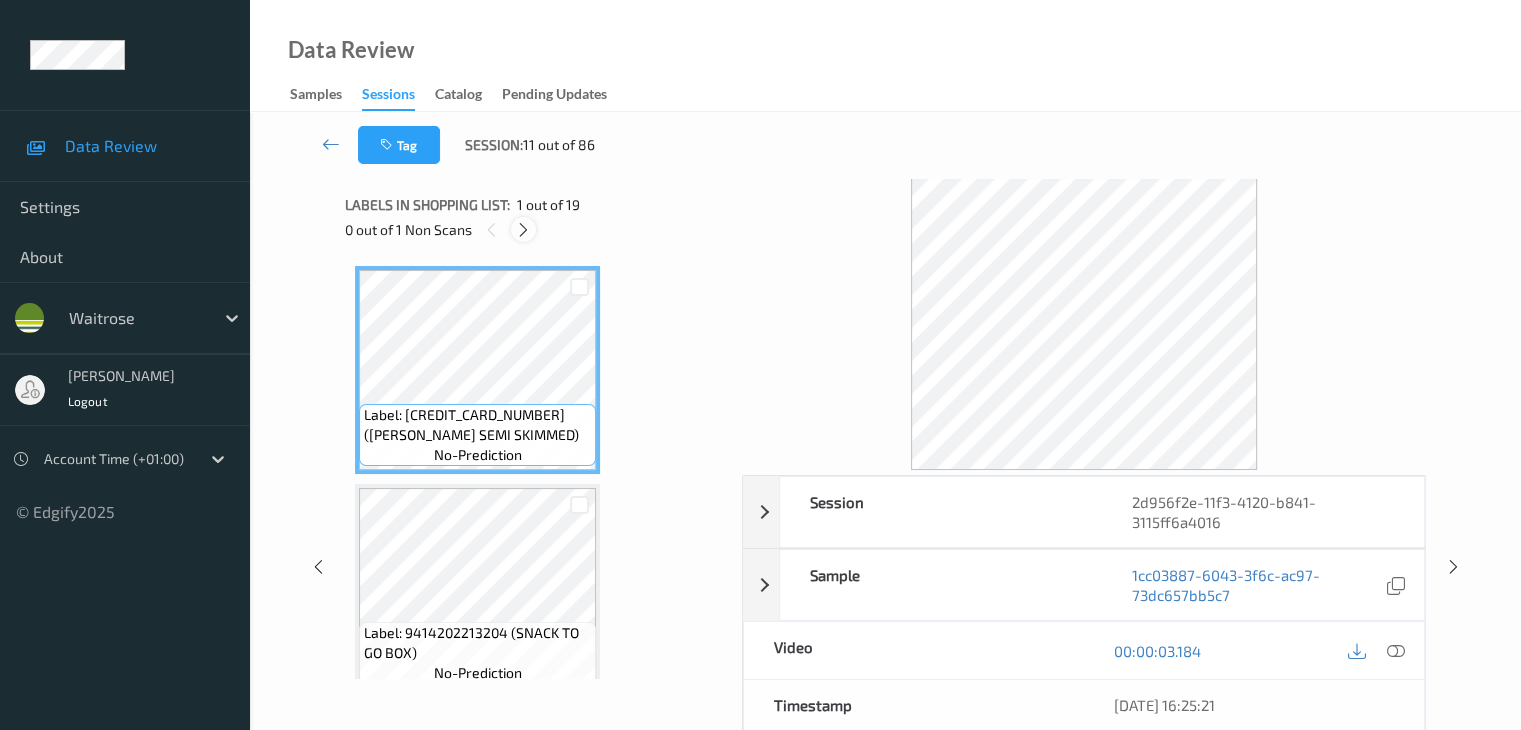 click at bounding box center [523, 230] 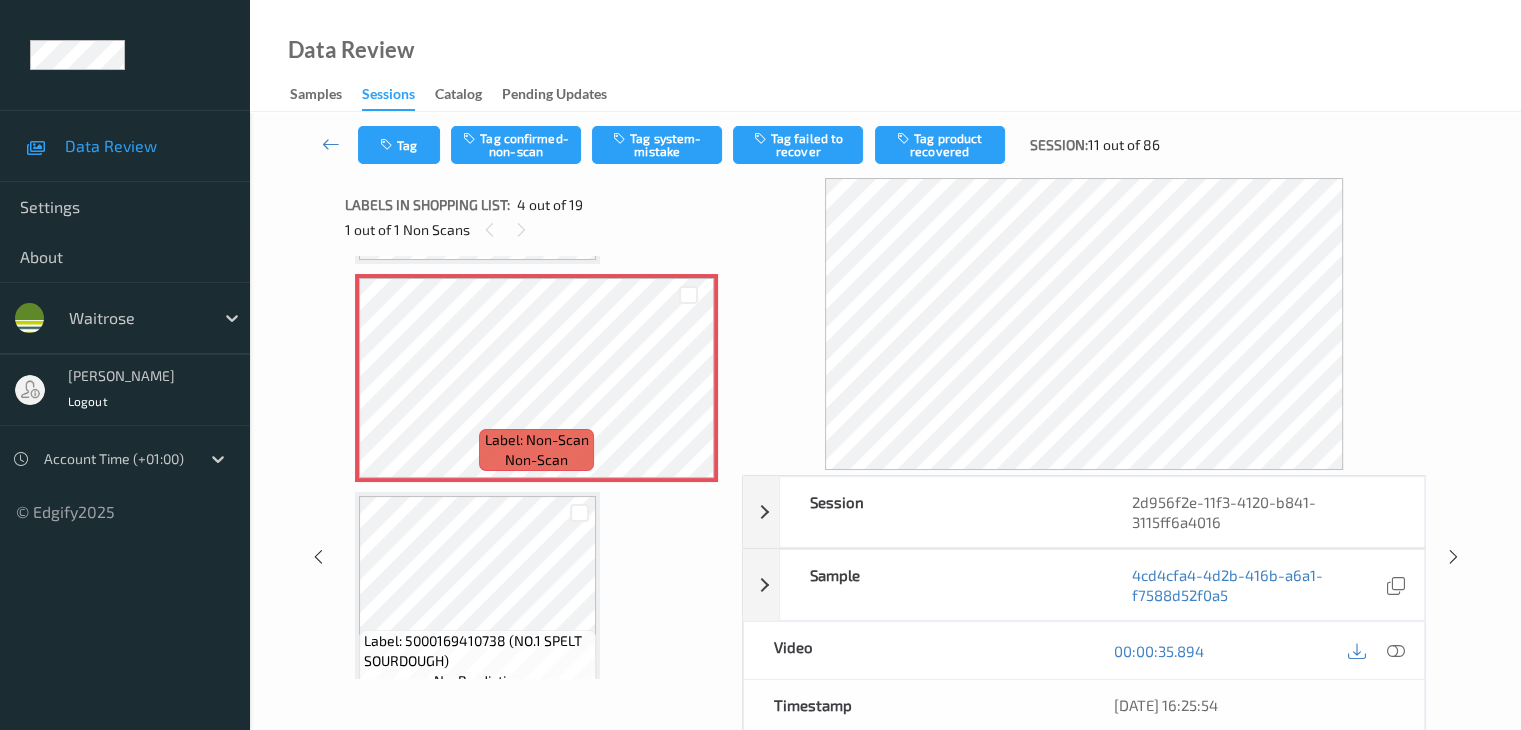 scroll, scrollTop: 546, scrollLeft: 0, axis: vertical 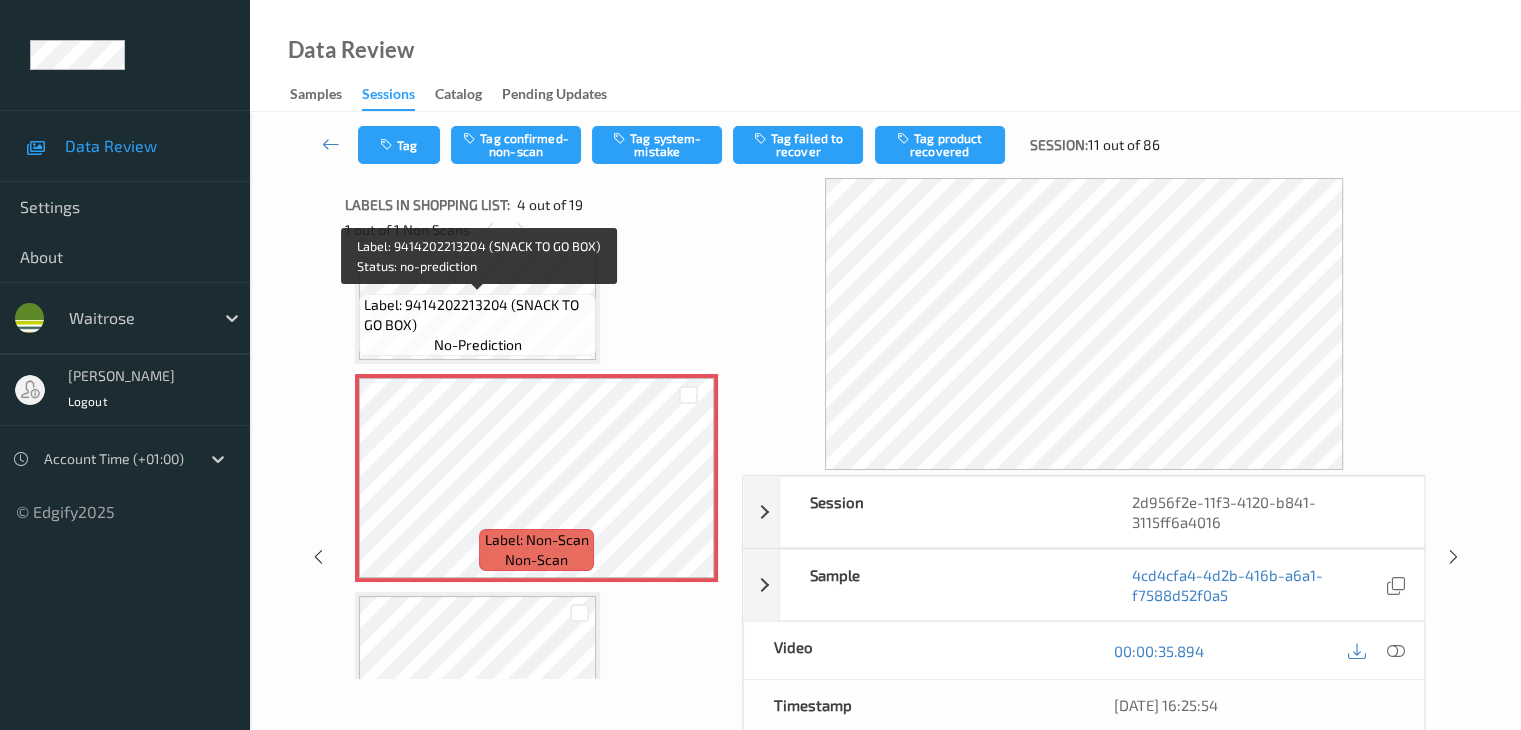 click on "no-prediction" at bounding box center (478, 345) 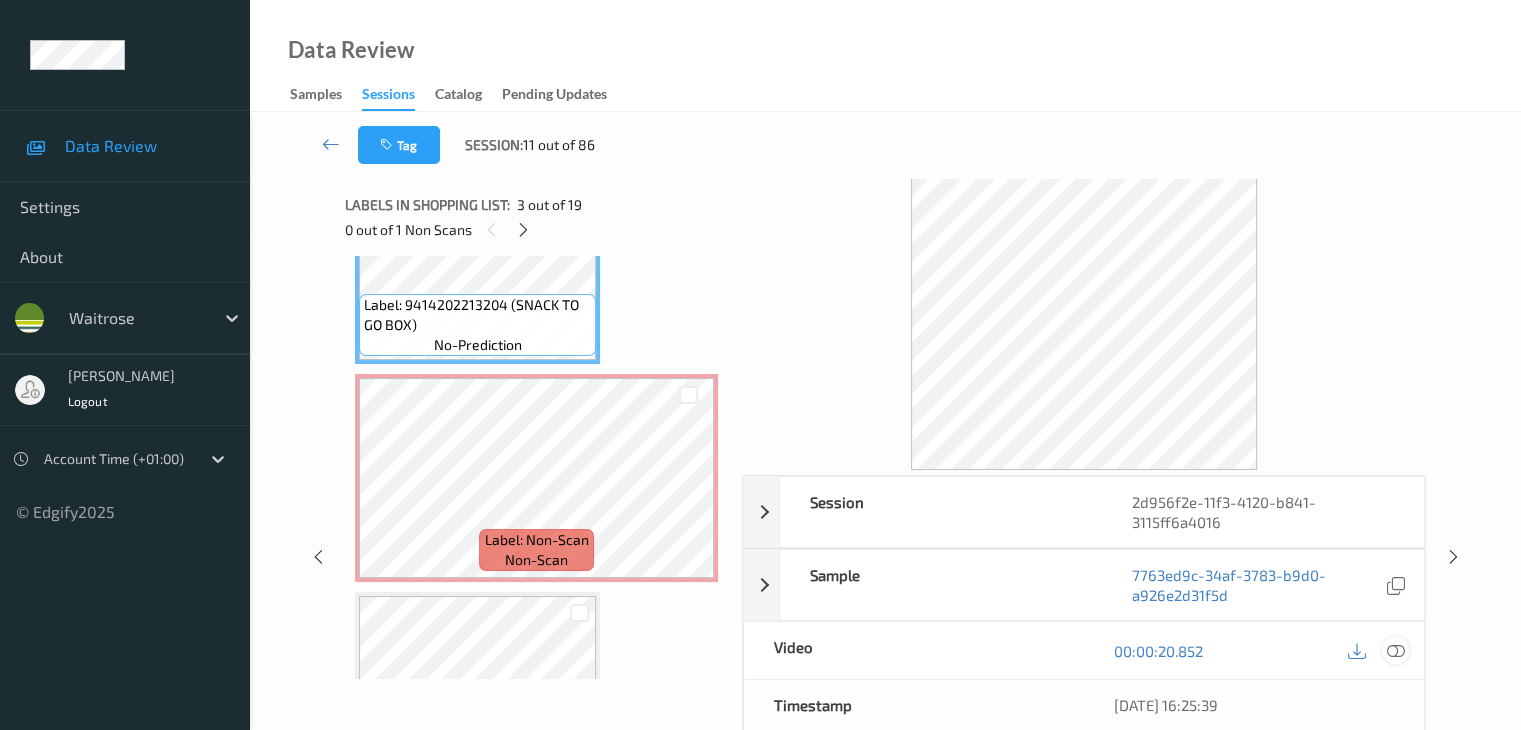 click at bounding box center (1395, 651) 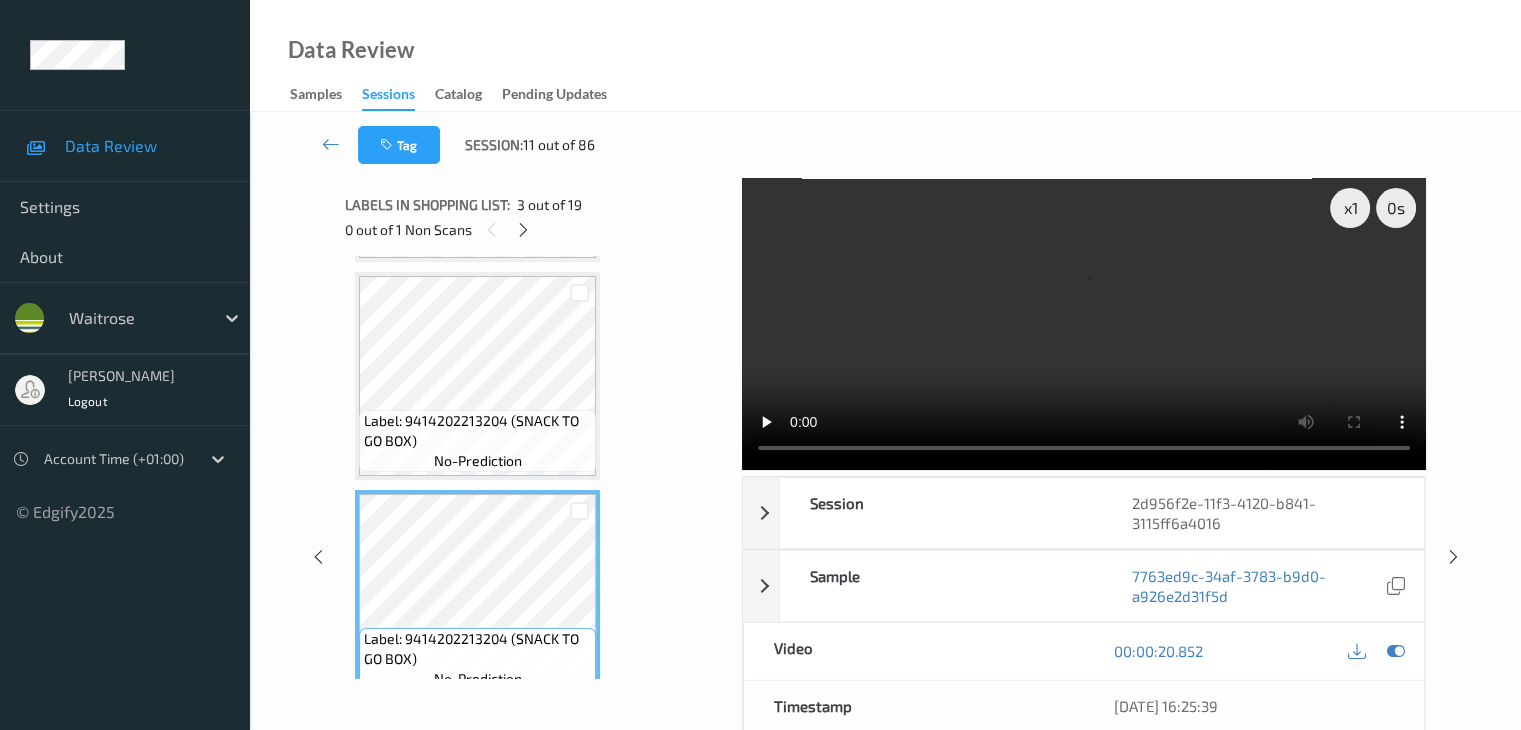 scroll, scrollTop: 246, scrollLeft: 0, axis: vertical 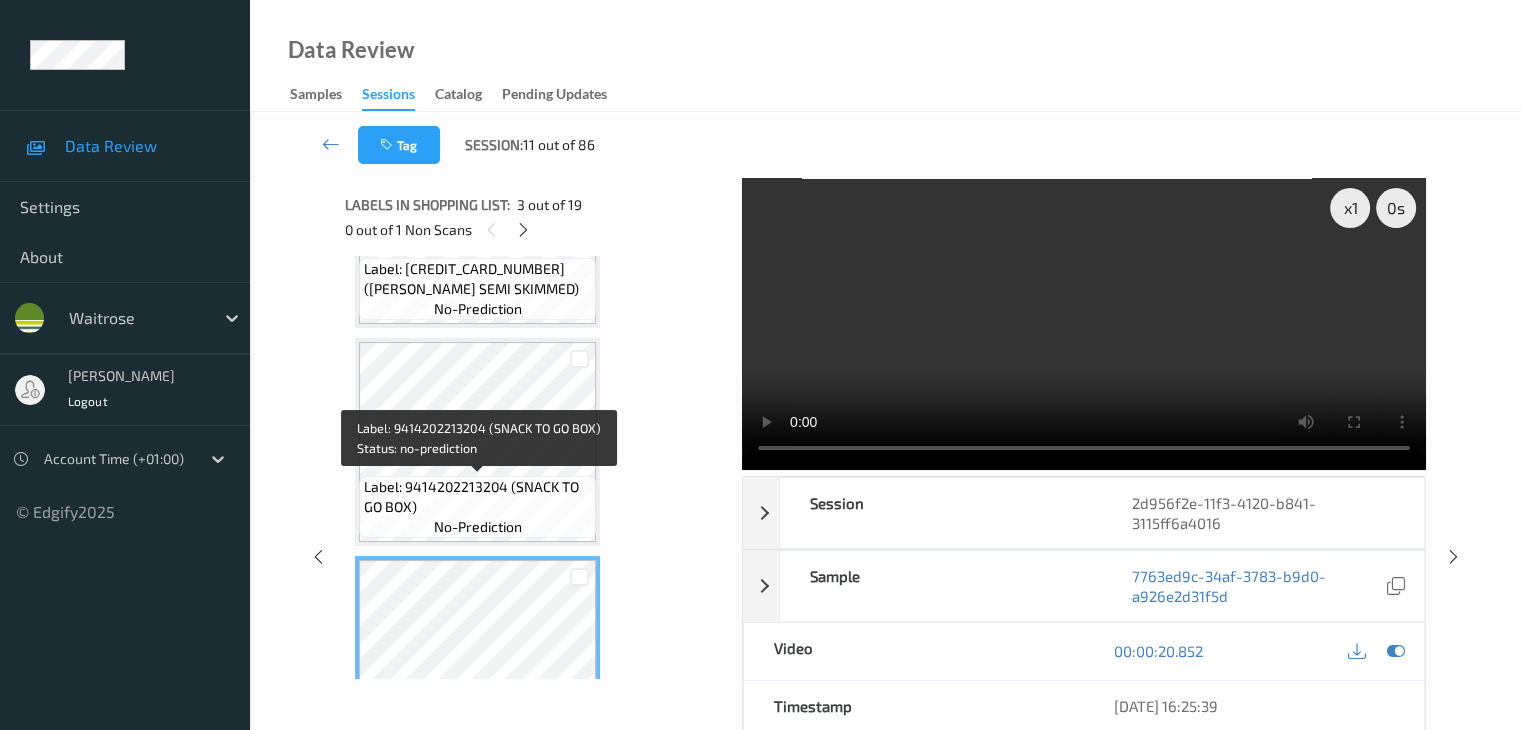 click on "Label: 9414202213204 (SNACK TO GO BOX)" at bounding box center [477, 497] 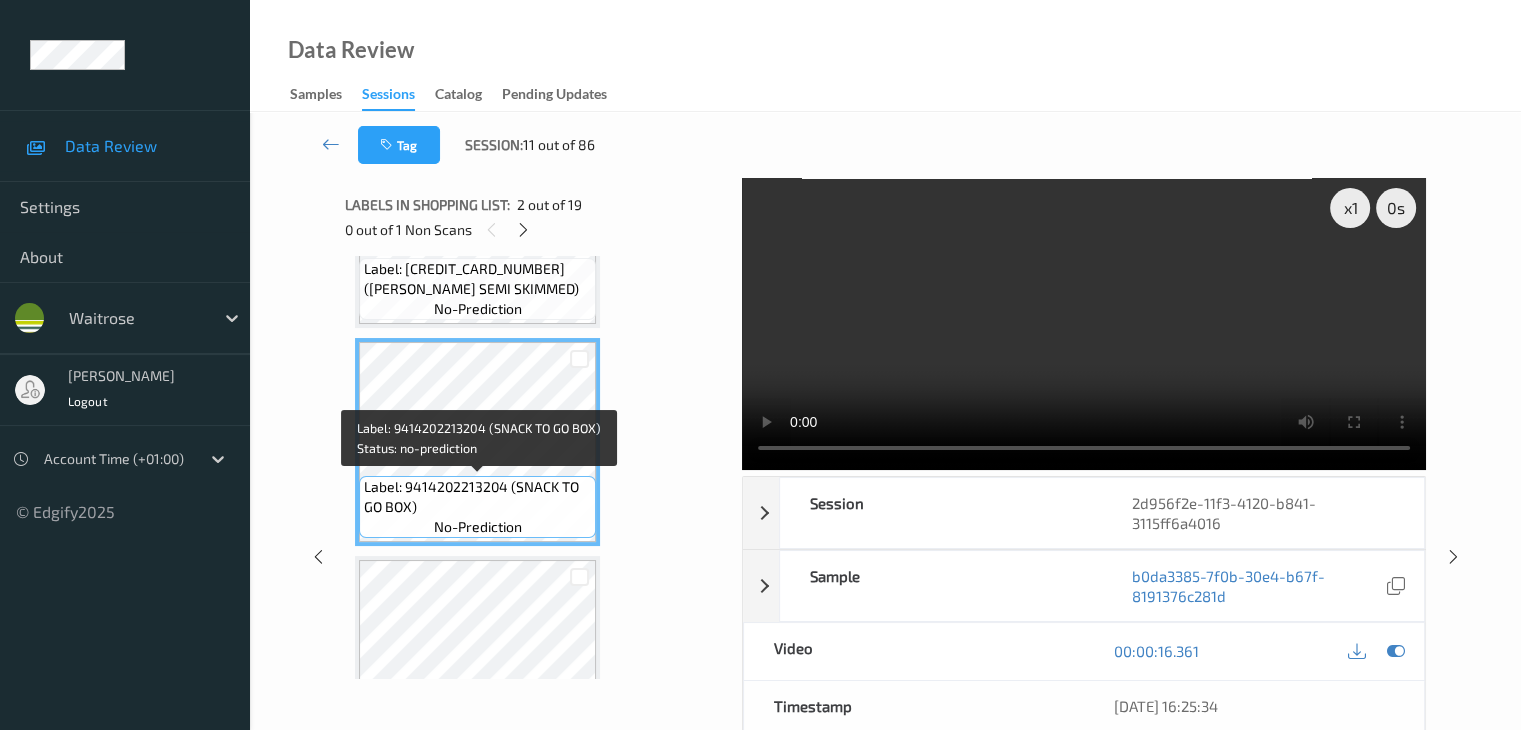 scroll, scrollTop: 46, scrollLeft: 0, axis: vertical 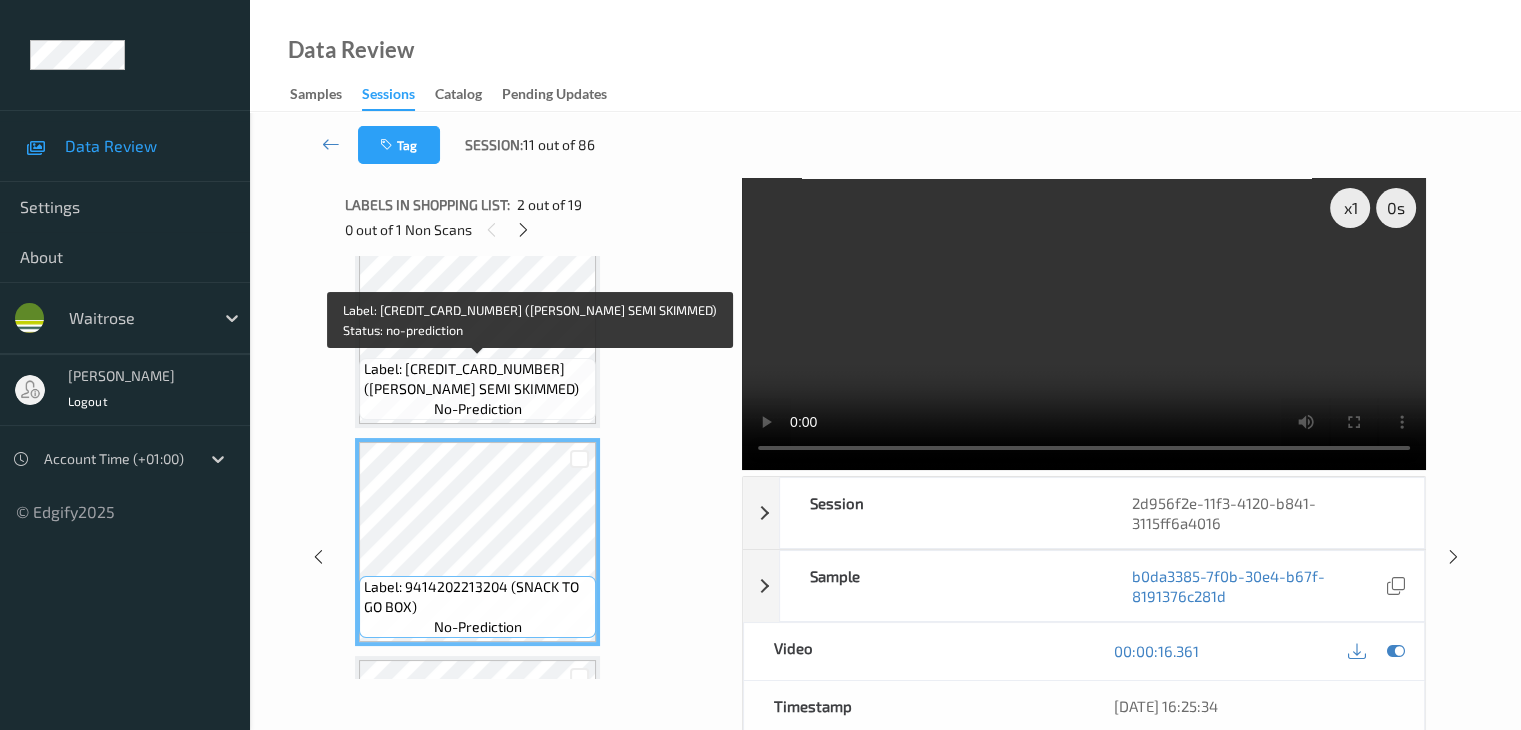 click on "Label: [CREDIT_CARD_NUMBER] ([PERSON_NAME] SEMI SKIMMED)" at bounding box center [477, 379] 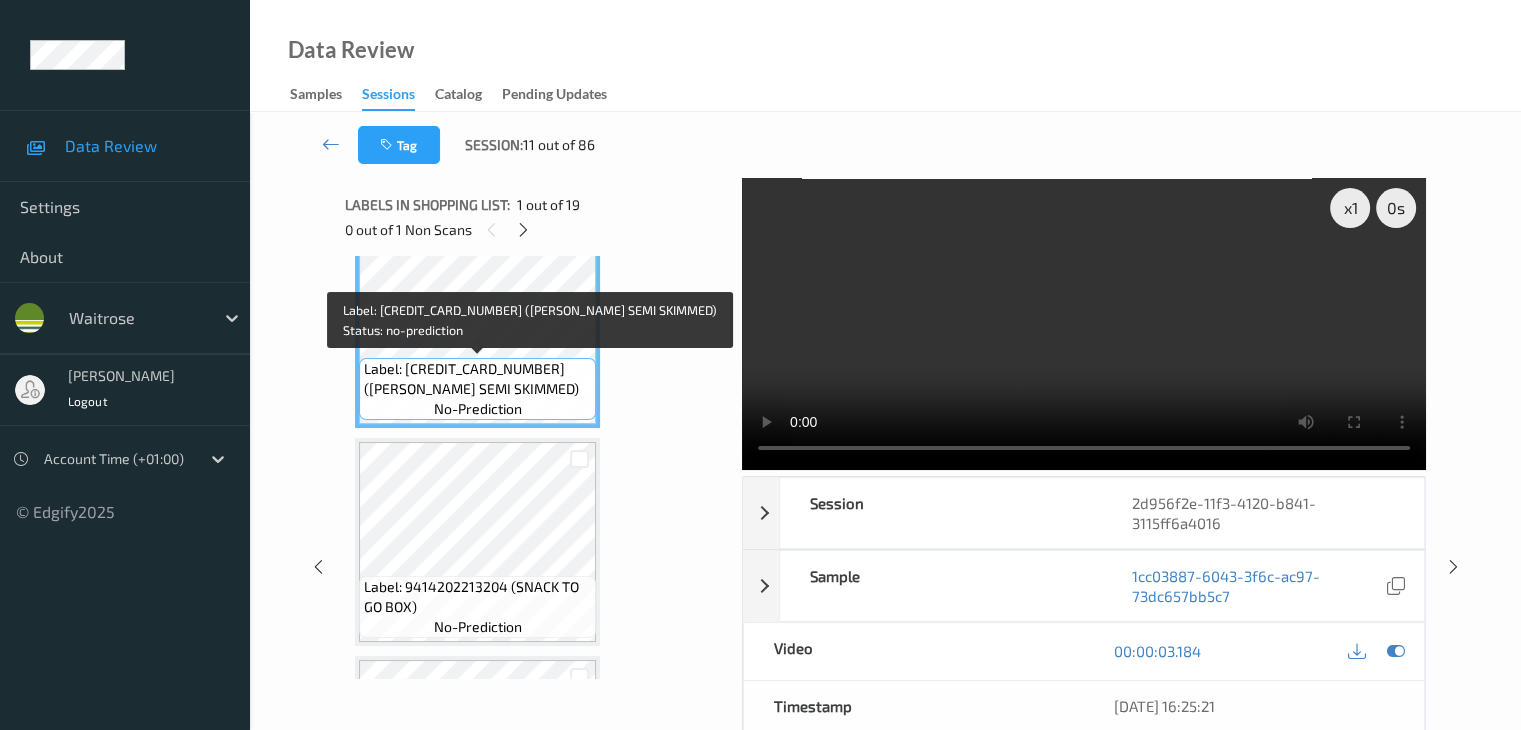 click on "Label: [CREDIT_CARD_NUMBER] ([PERSON_NAME] SEMI SKIMMED)" at bounding box center [477, 379] 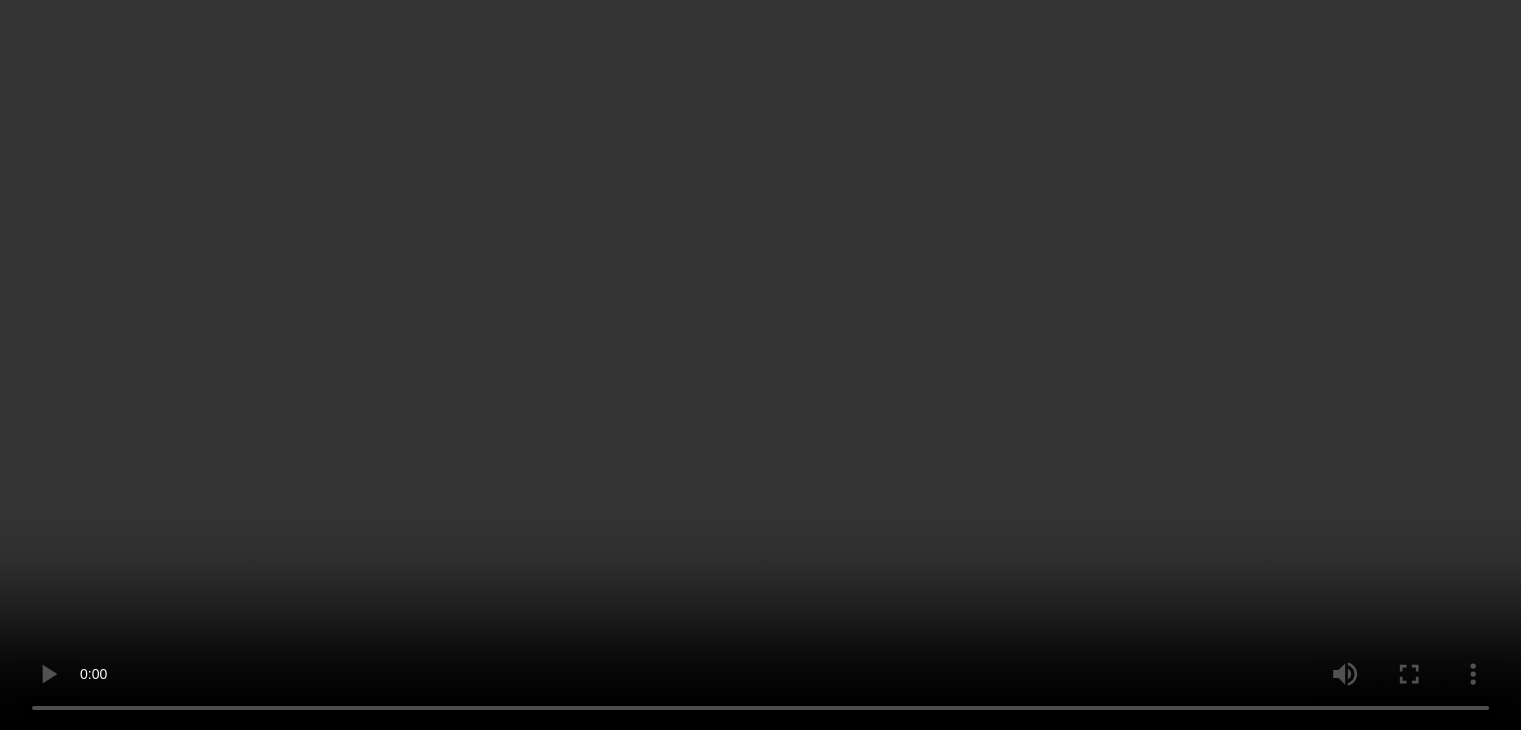 scroll, scrollTop: 500, scrollLeft: 0, axis: vertical 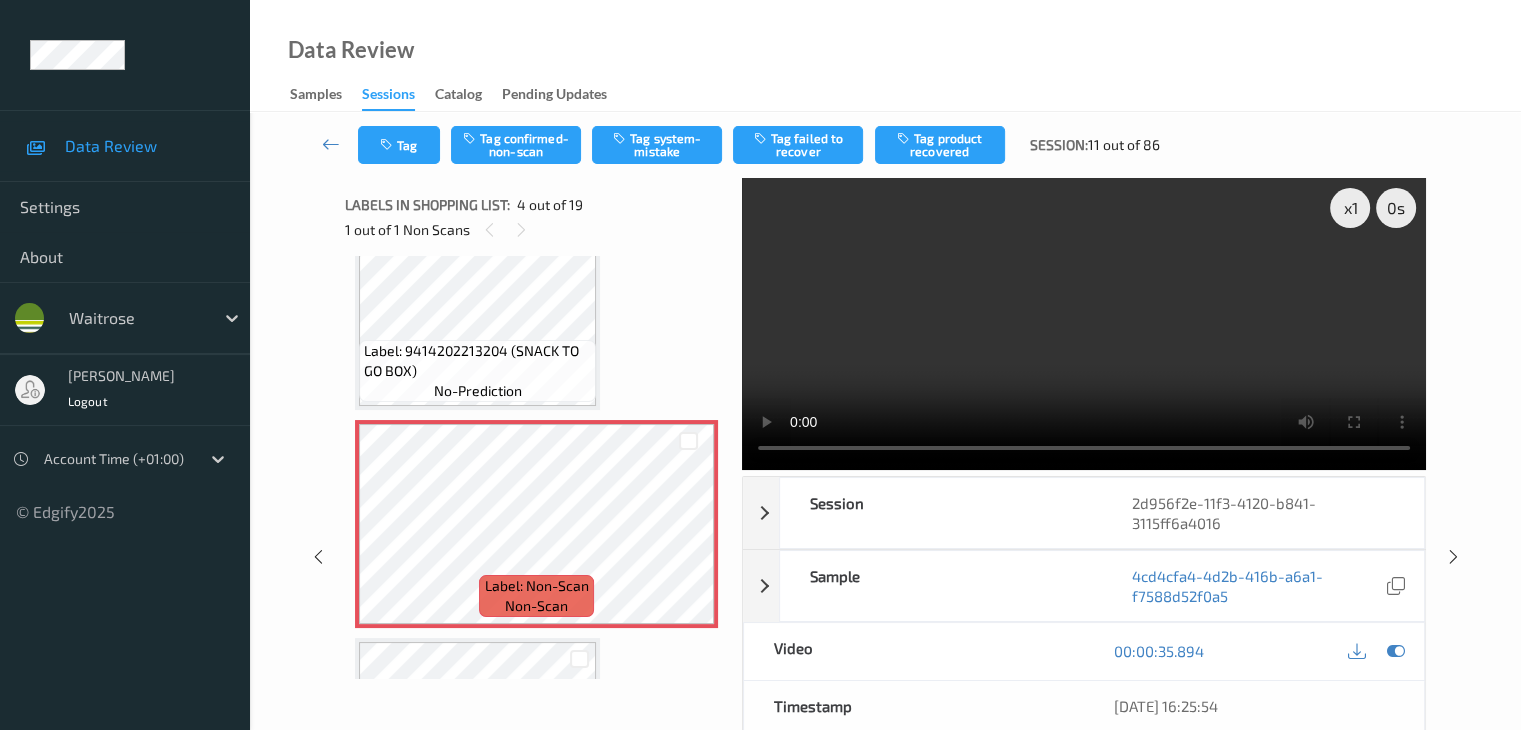 click on "Label: 9414202213204 (SNACK TO GO BOX)" at bounding box center (477, 361) 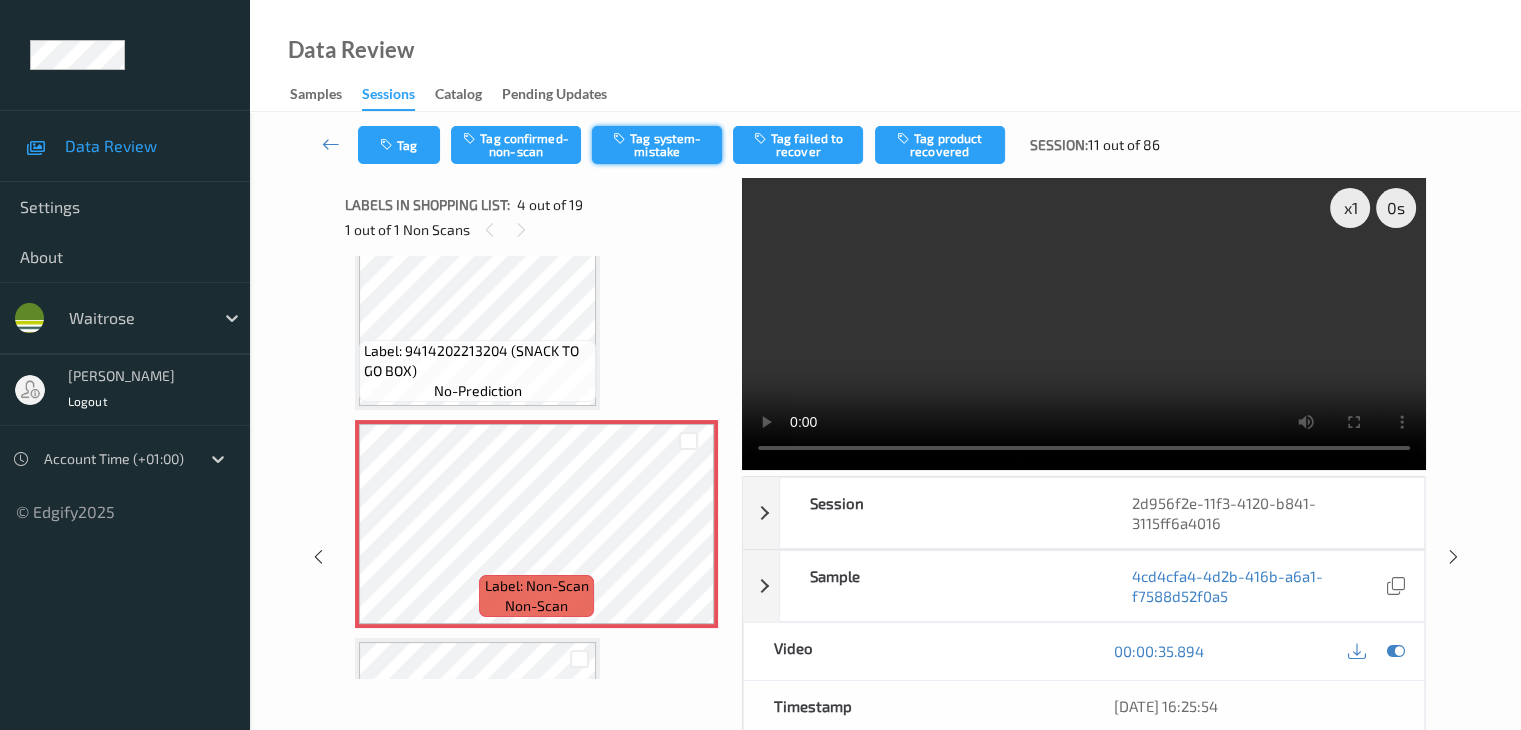 click on "Tag   system-mistake" at bounding box center (657, 145) 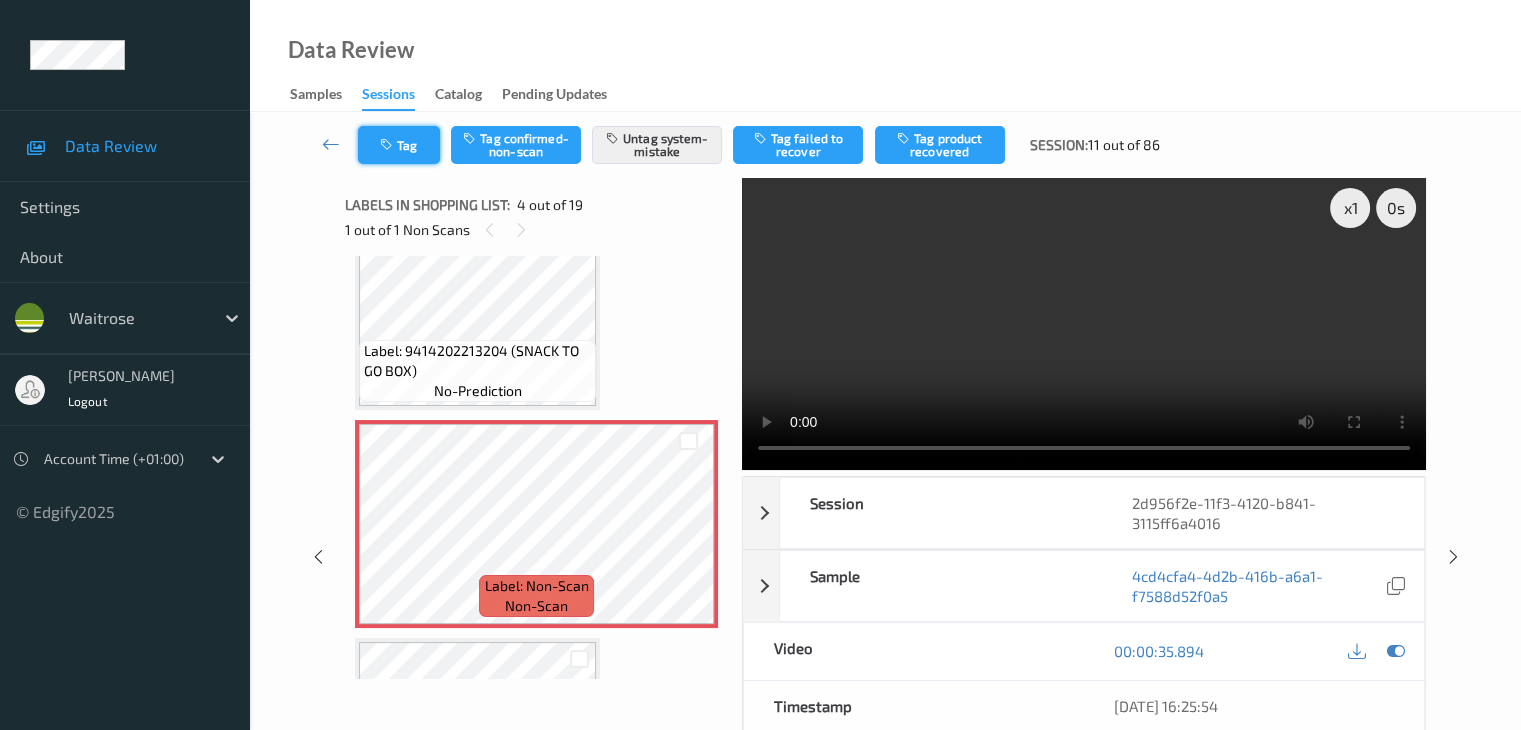 click on "Tag" at bounding box center (399, 145) 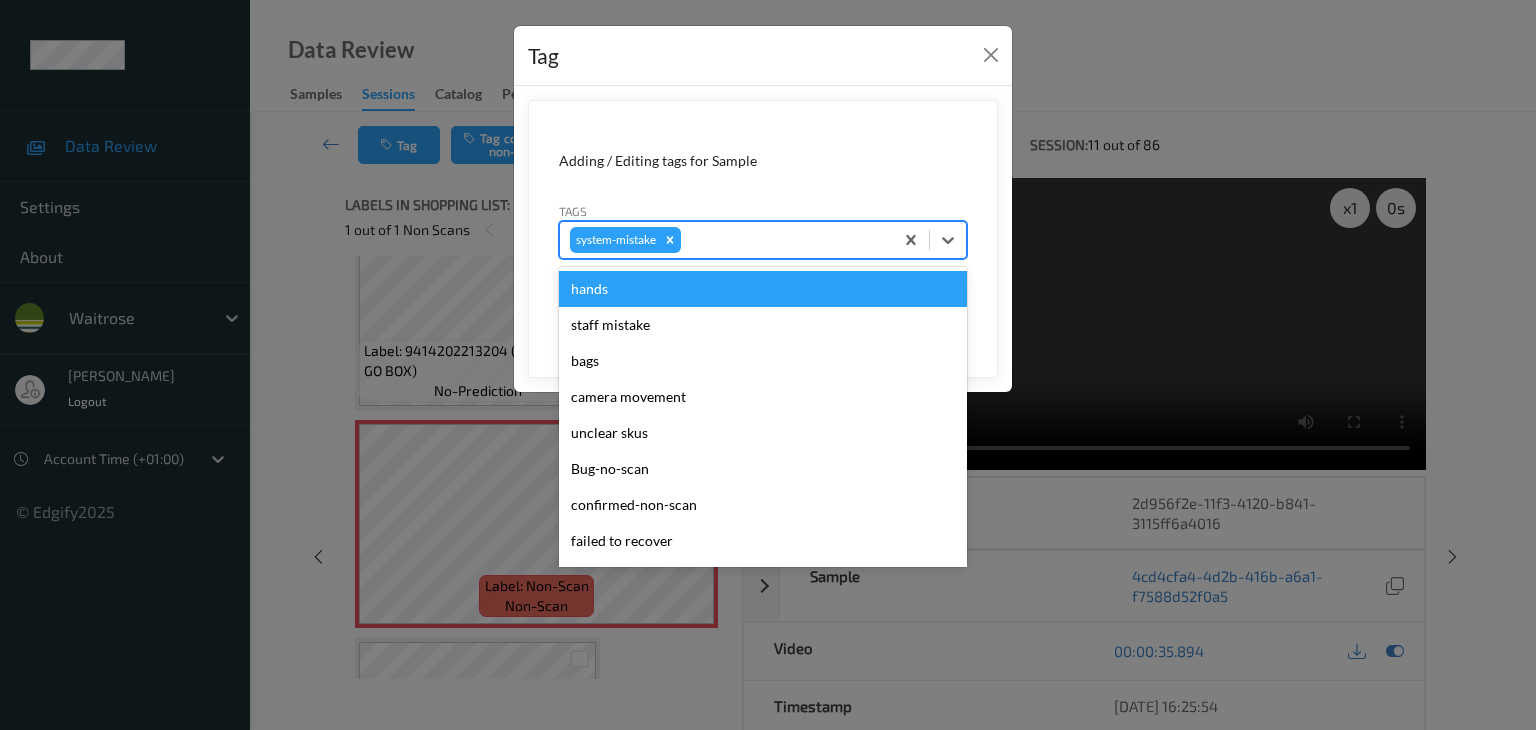 click at bounding box center (784, 240) 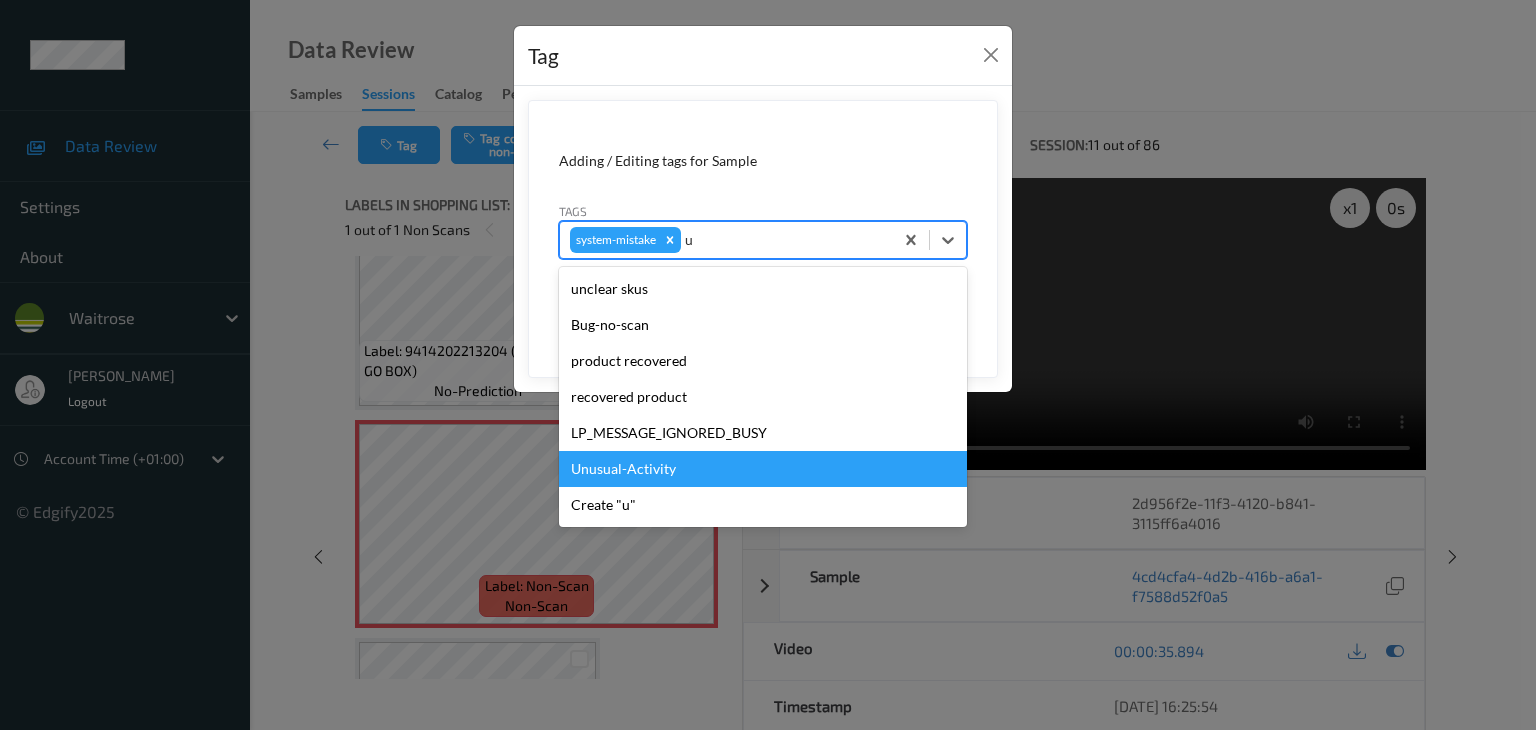 click on "Unusual-Activity" at bounding box center (763, 469) 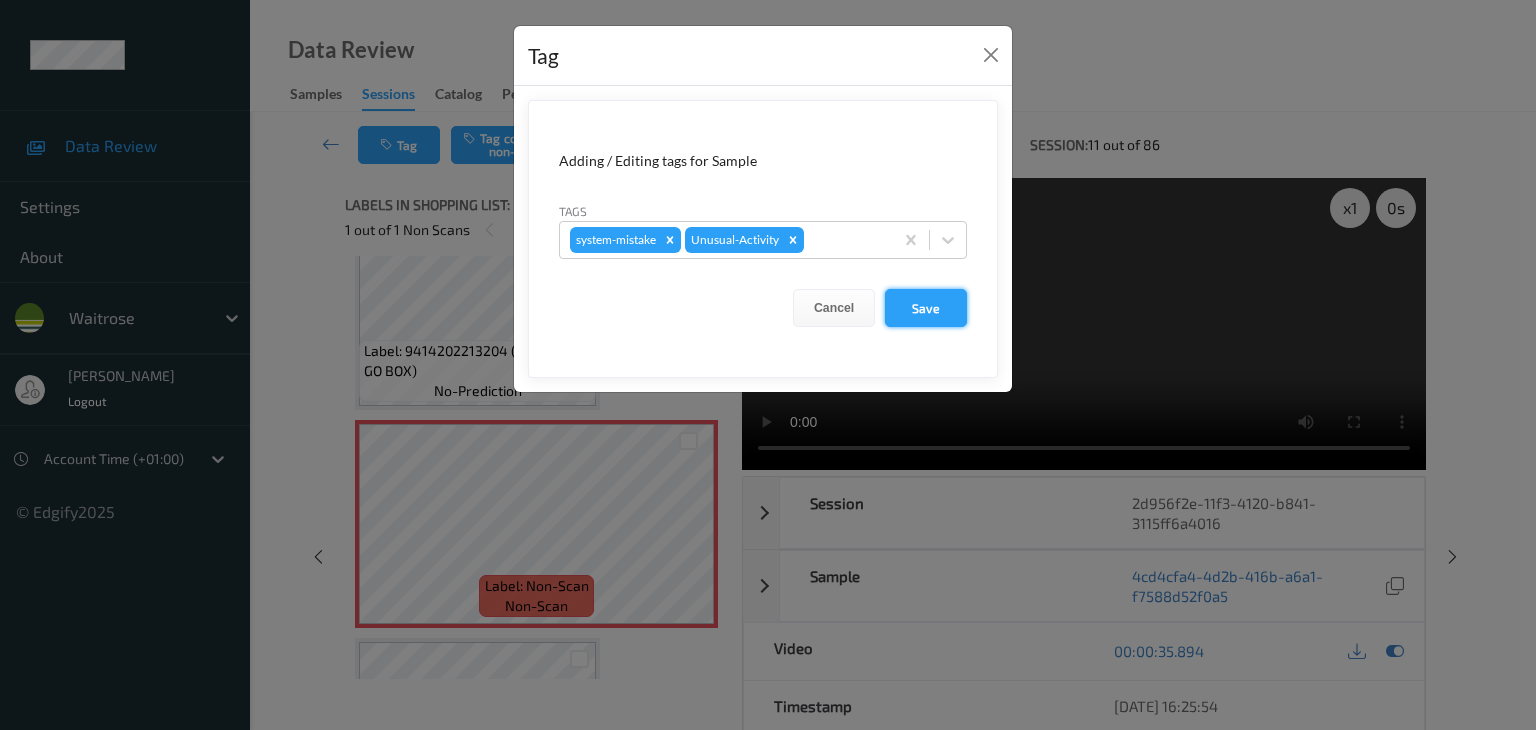 click on "Save" at bounding box center (926, 308) 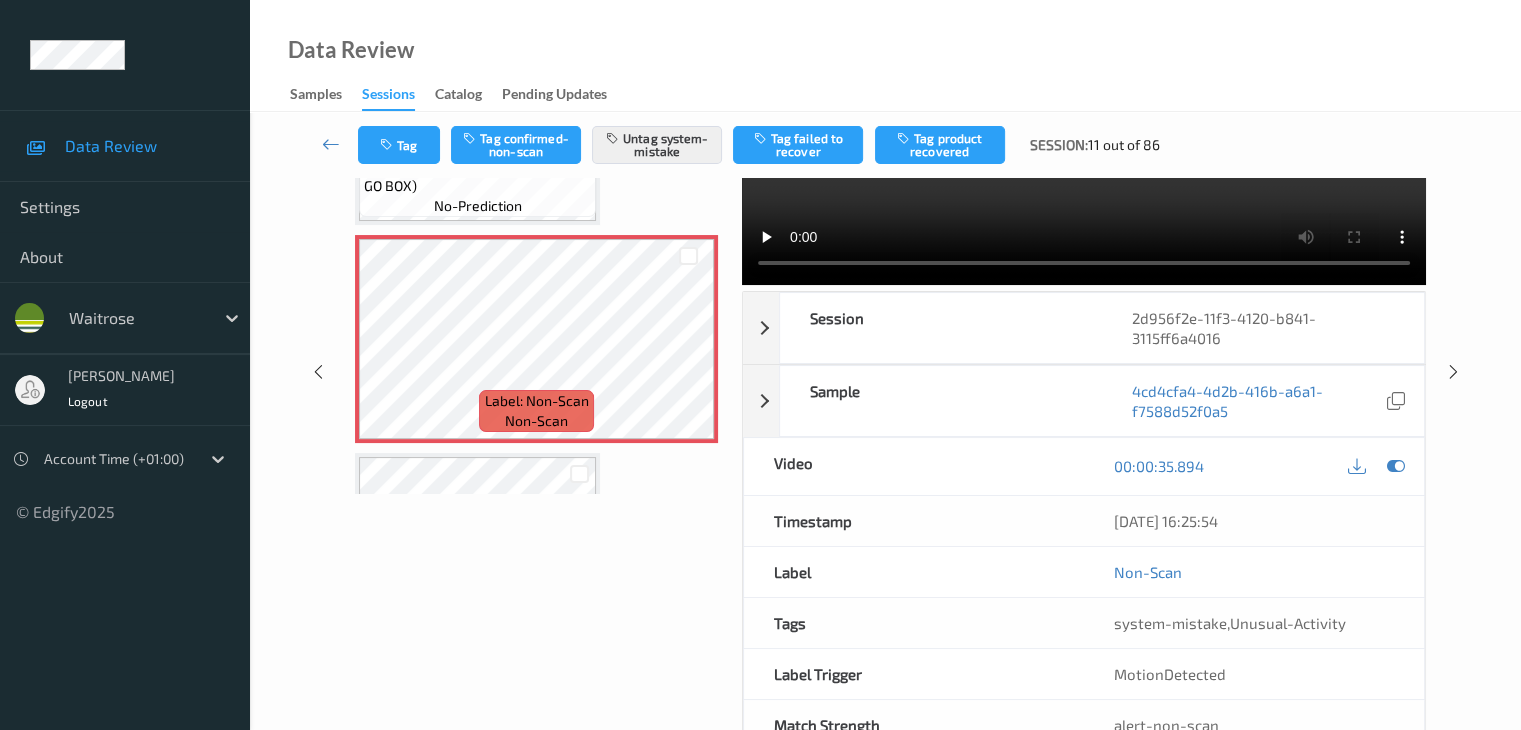 scroll, scrollTop: 0, scrollLeft: 0, axis: both 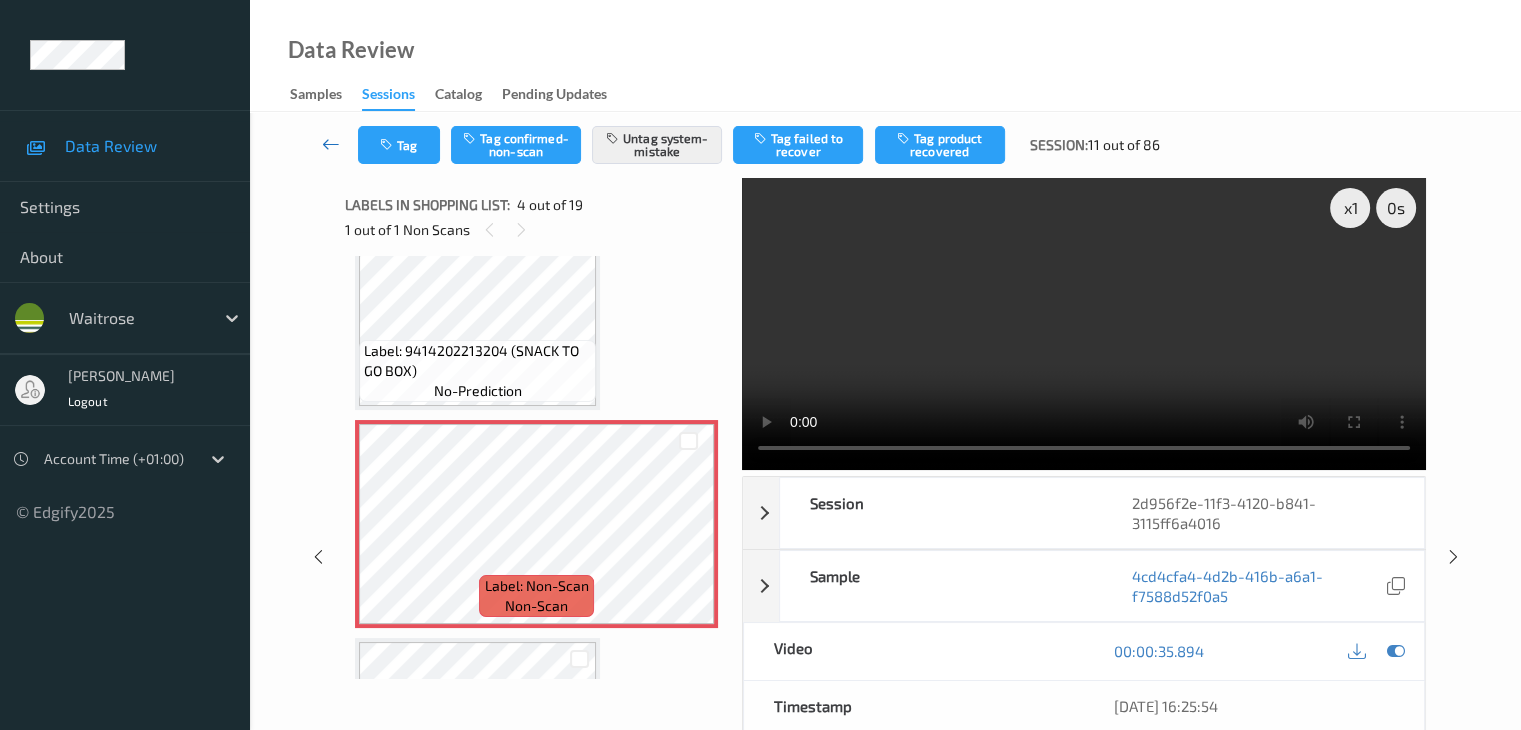 click at bounding box center [331, 144] 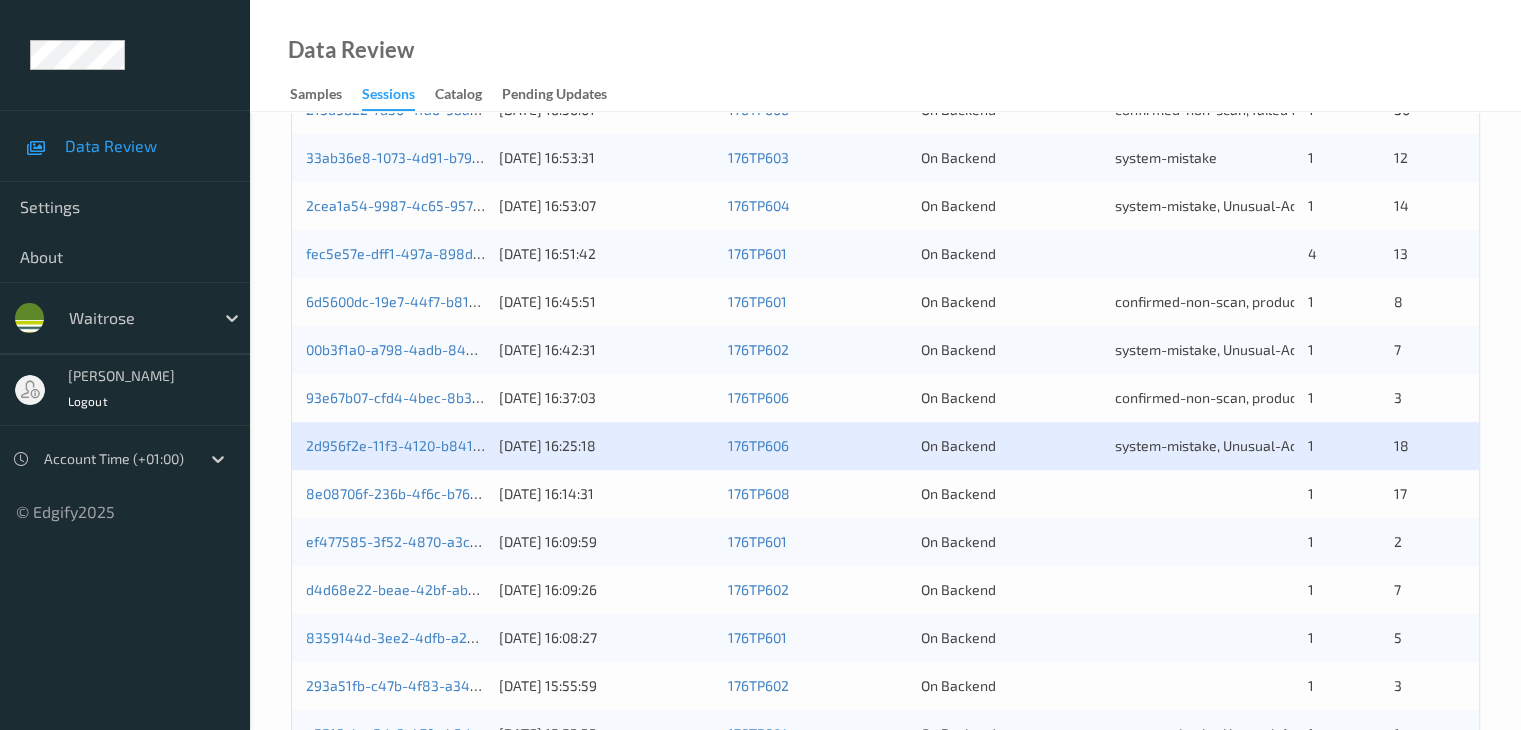 scroll, scrollTop: 700, scrollLeft: 0, axis: vertical 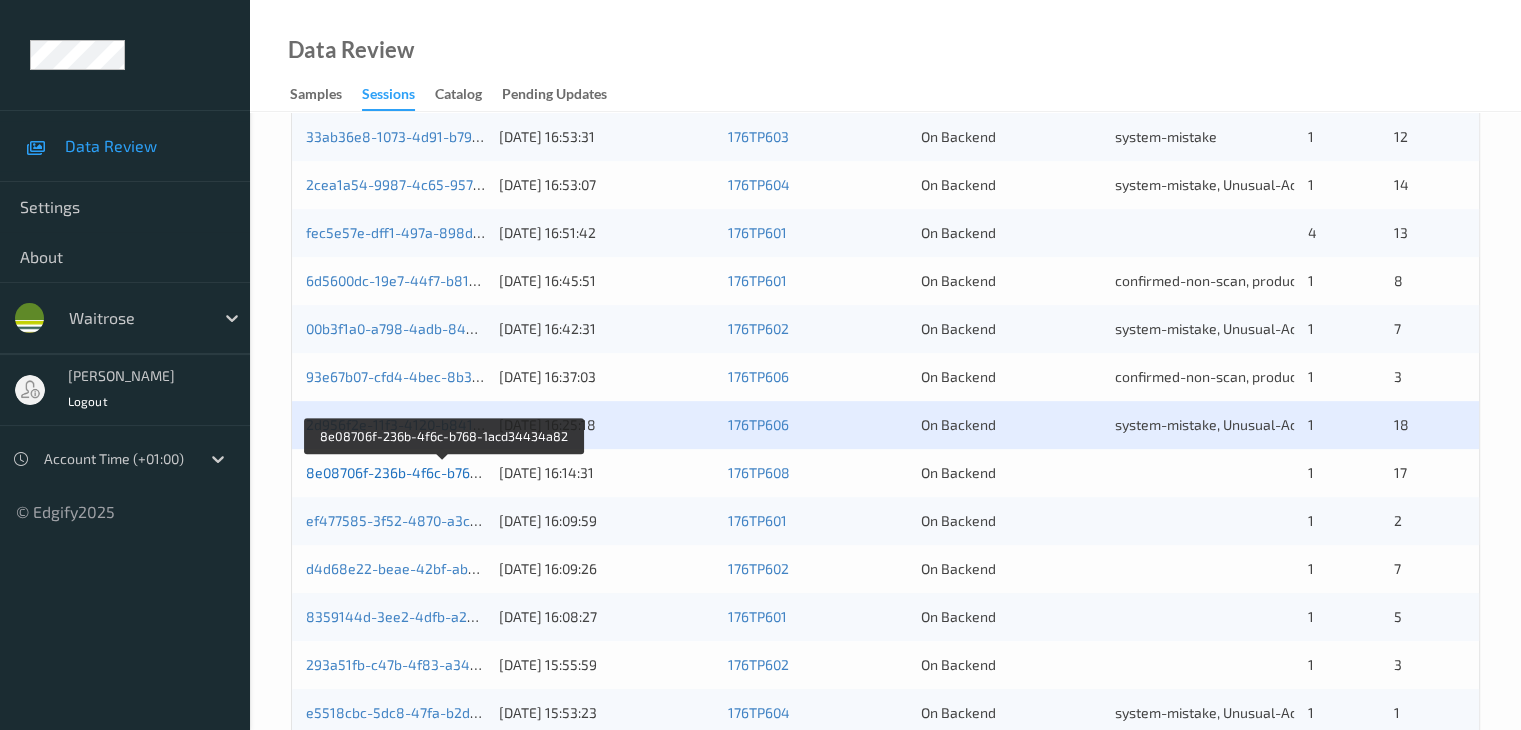 click on "8e08706f-236b-4f6c-b768-1acd34434a82" at bounding box center [444, 472] 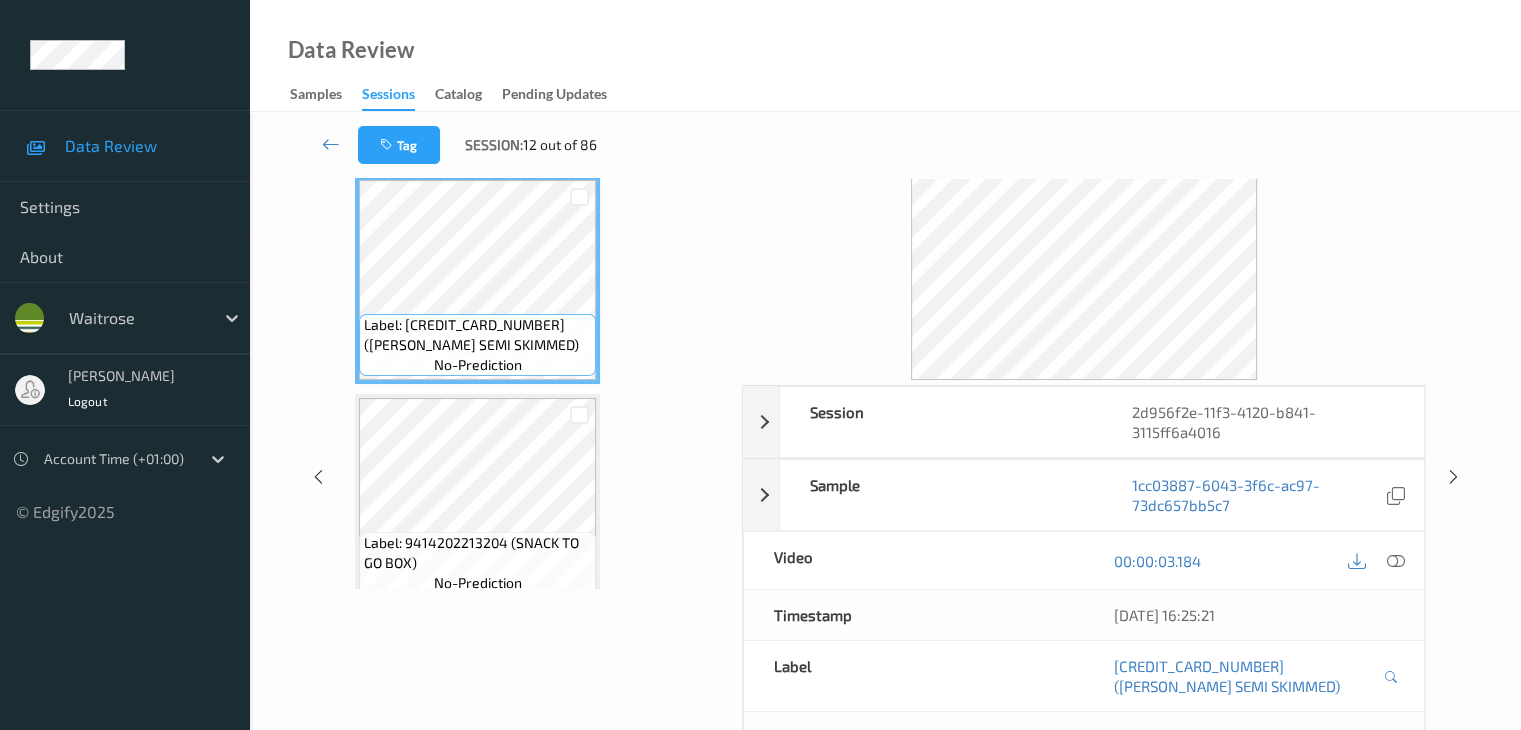 scroll, scrollTop: 0, scrollLeft: 0, axis: both 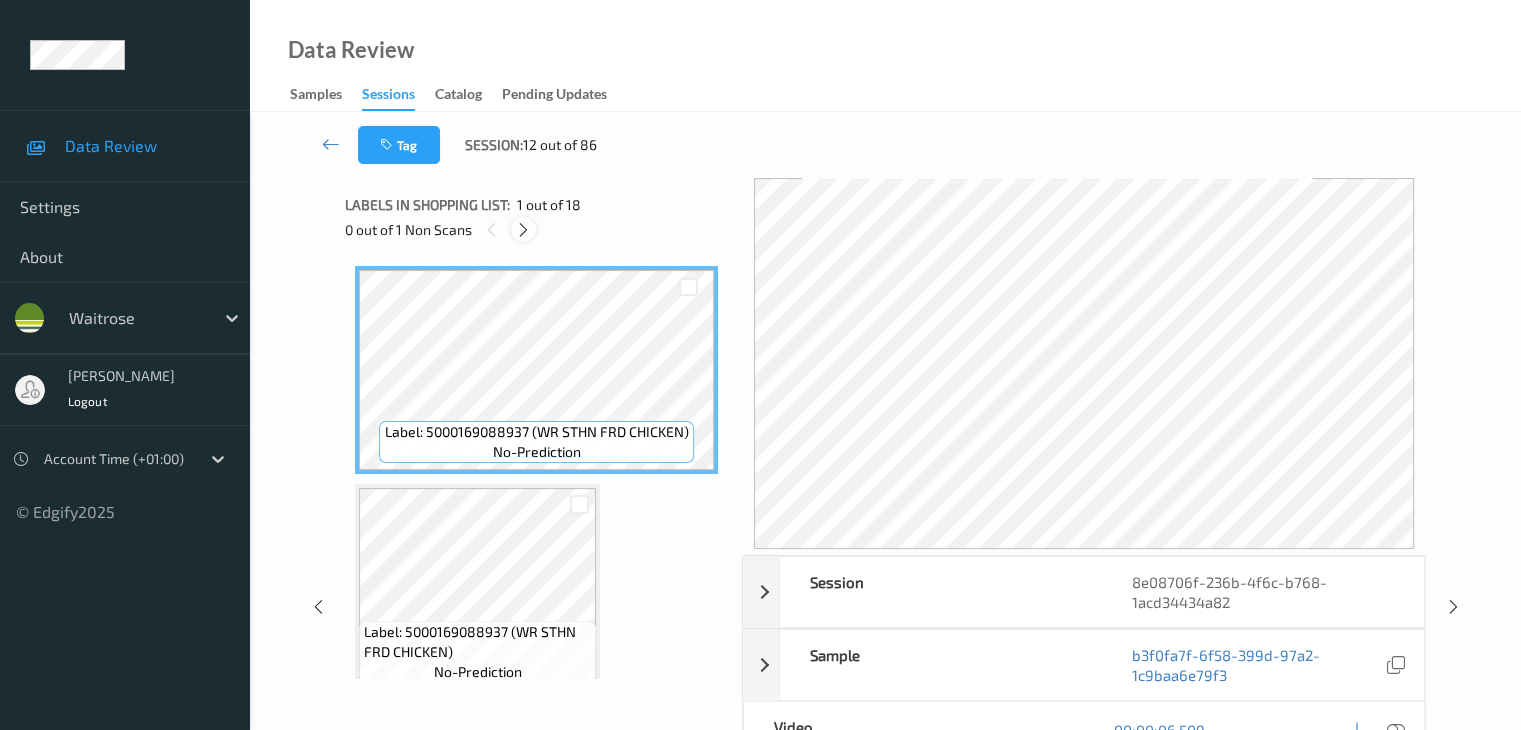 click at bounding box center [523, 230] 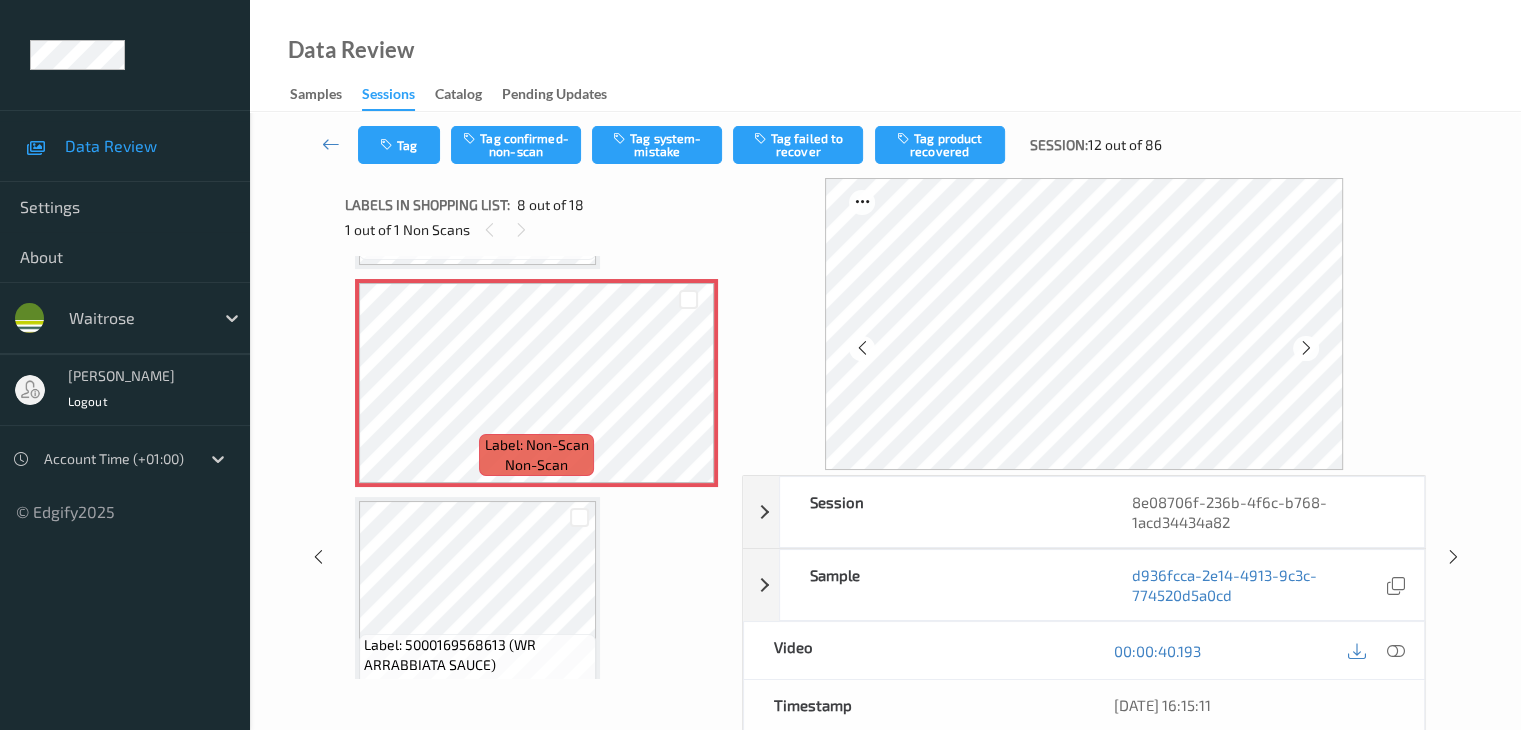 scroll, scrollTop: 1518, scrollLeft: 0, axis: vertical 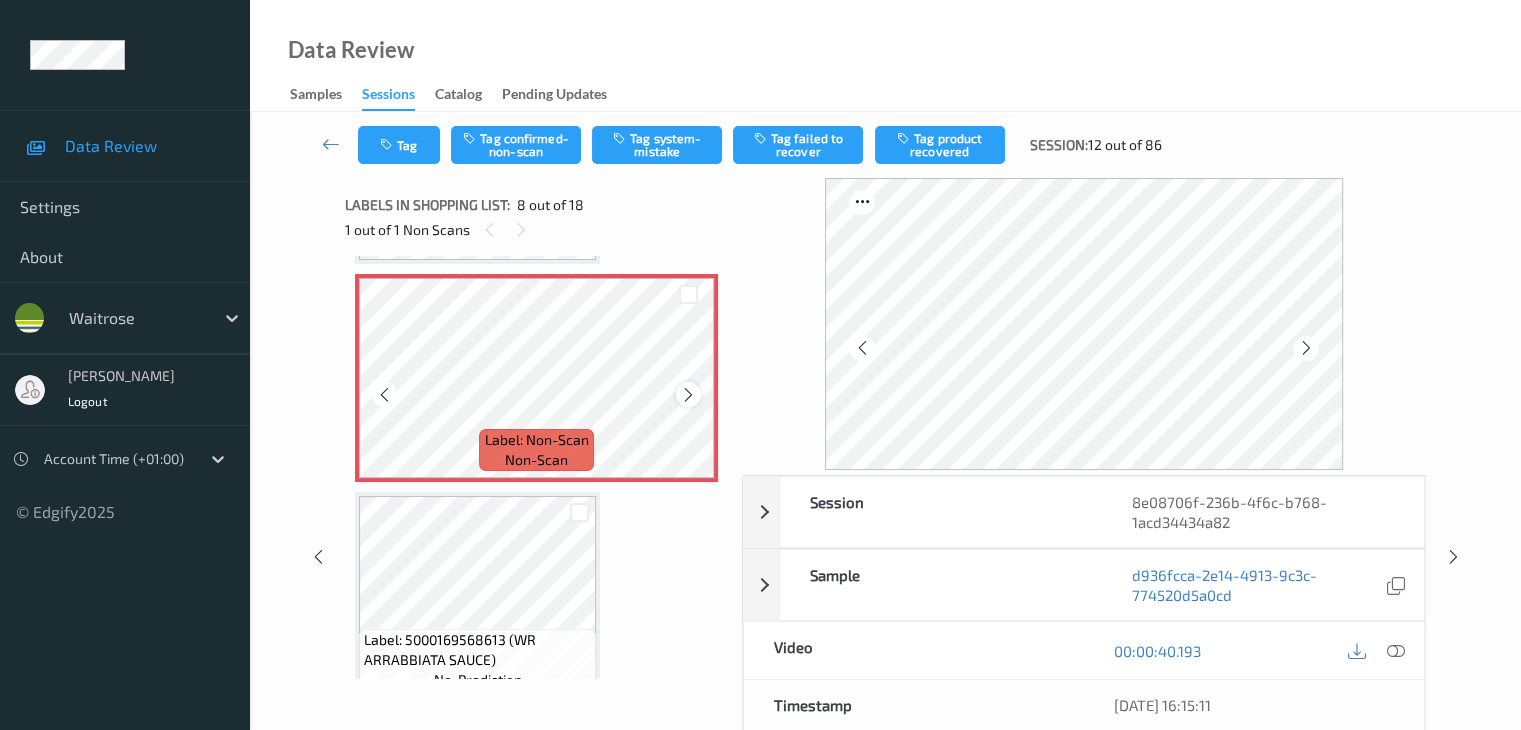 click at bounding box center [688, 395] 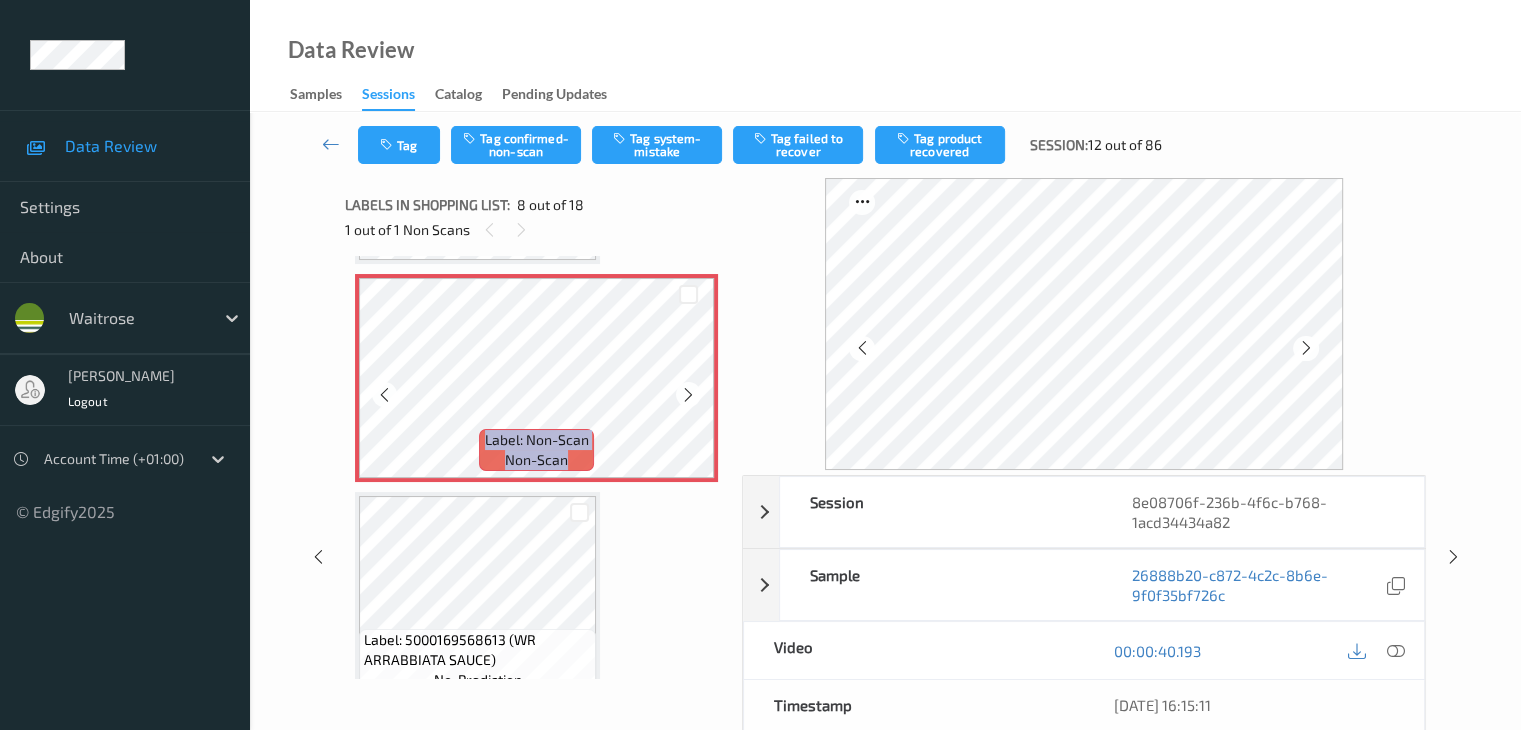 click at bounding box center (688, 395) 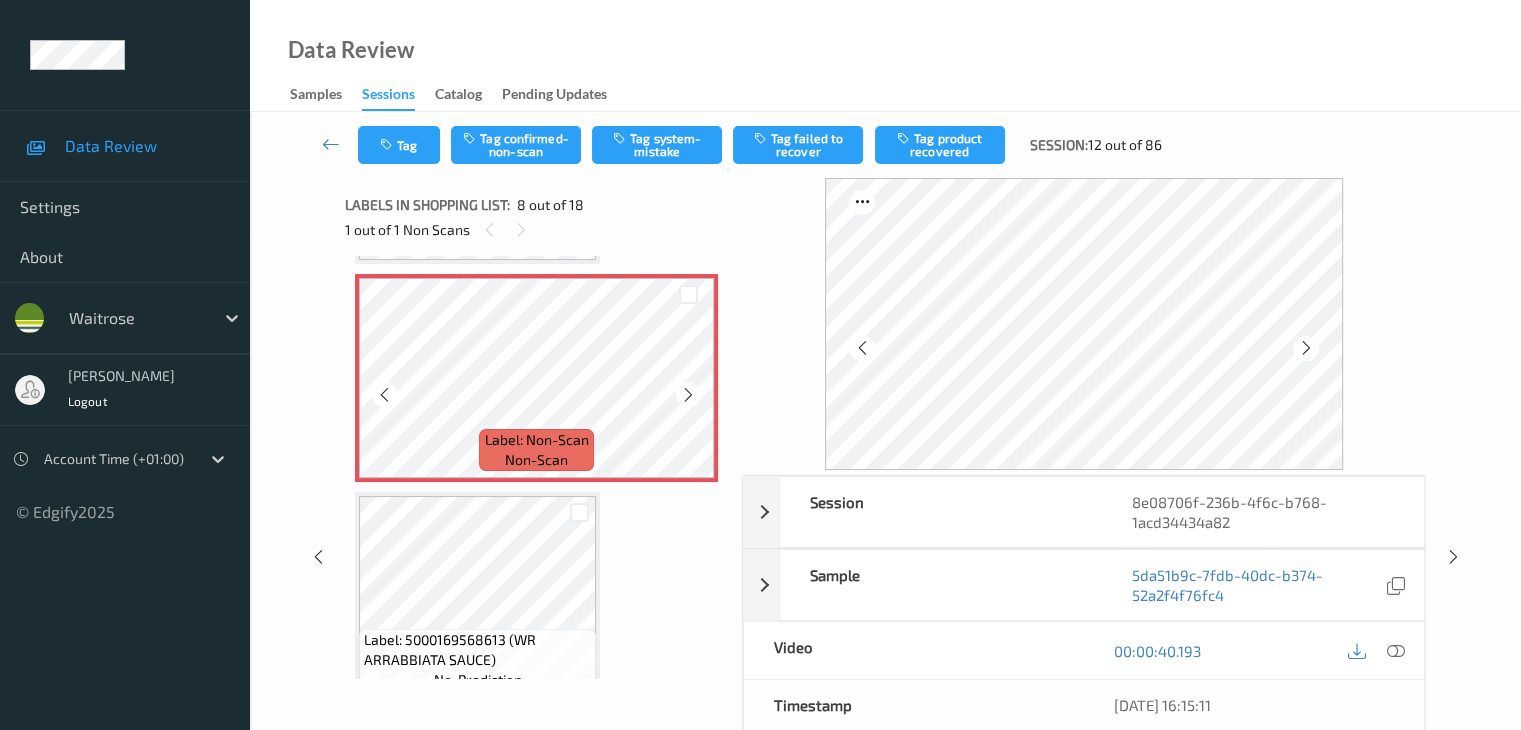 click at bounding box center (688, 395) 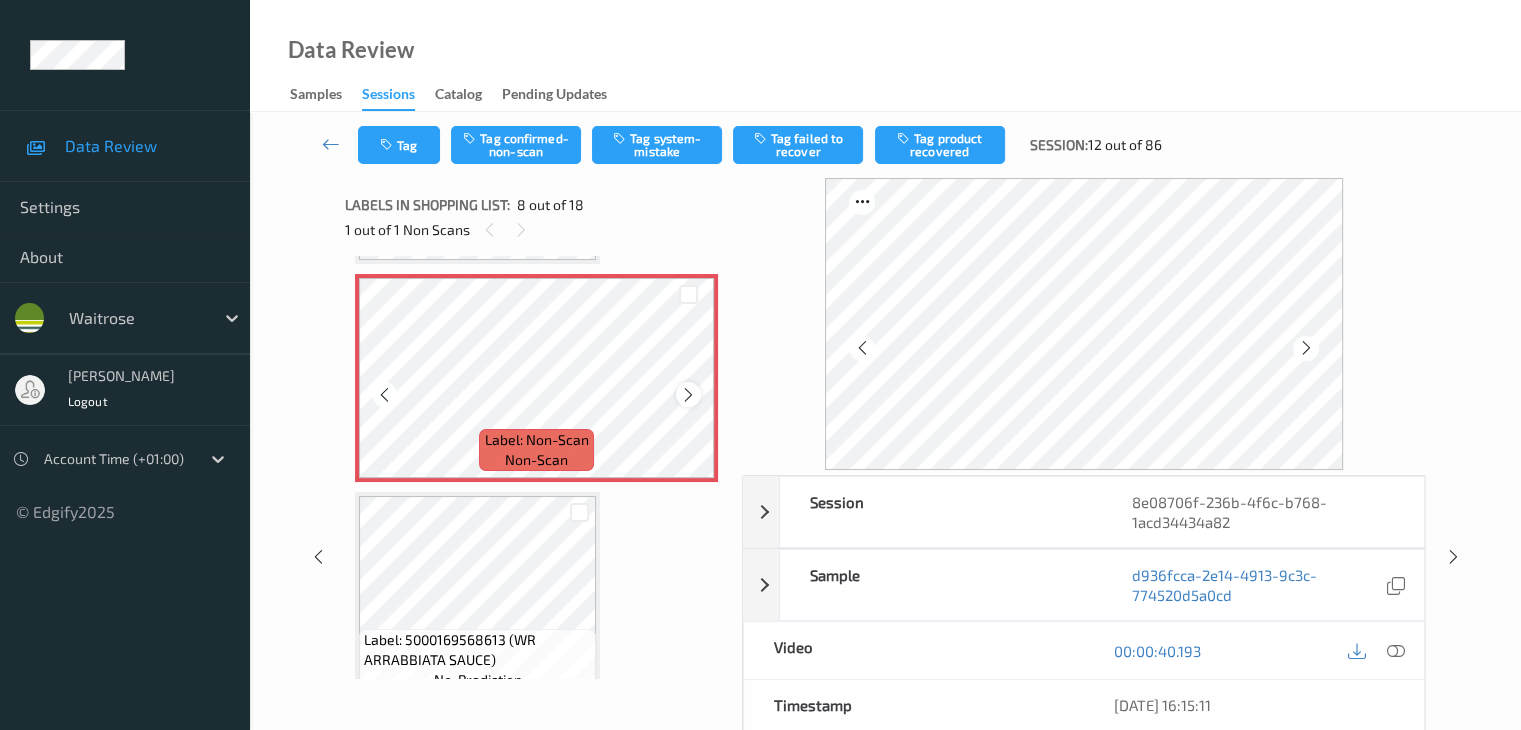scroll, scrollTop: 1318, scrollLeft: 0, axis: vertical 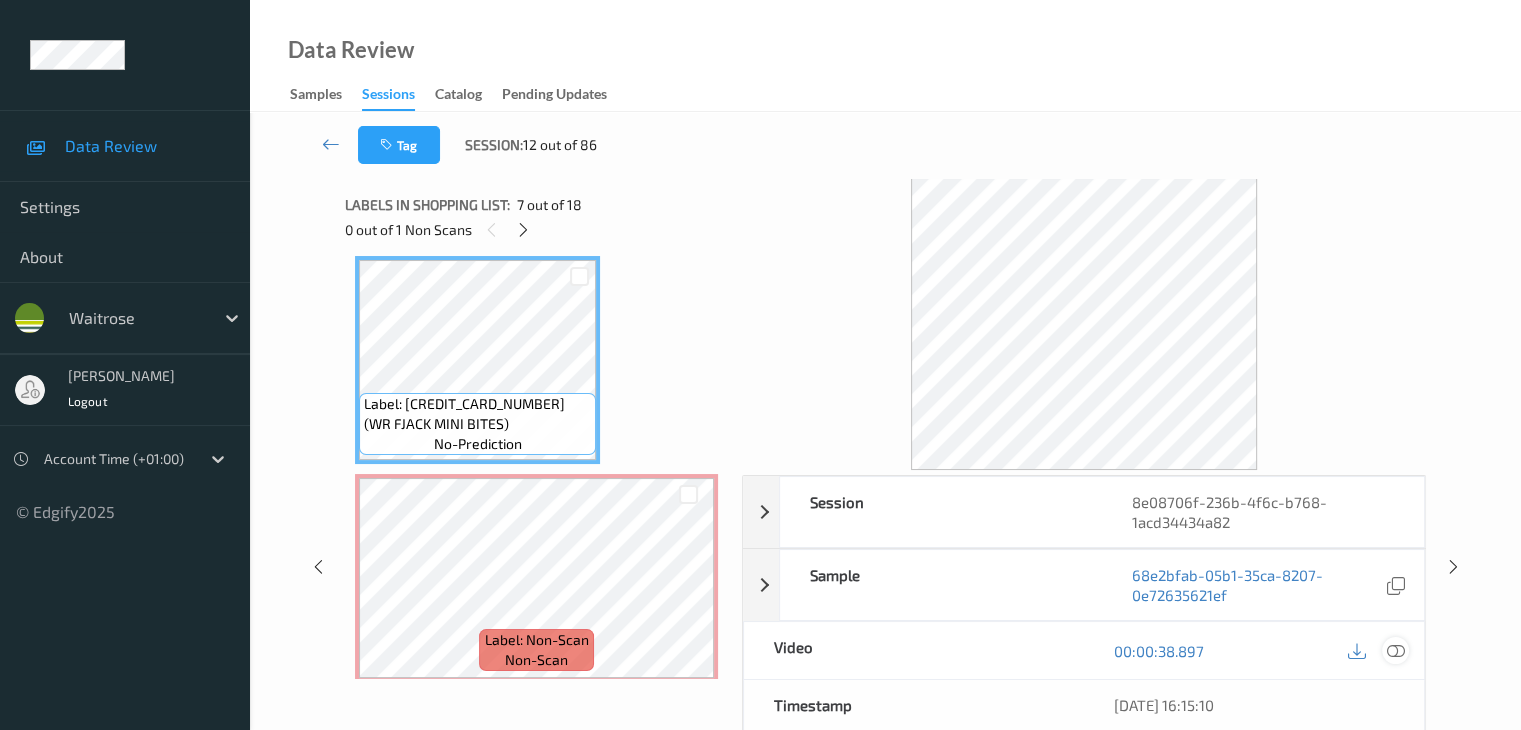 click at bounding box center (1395, 651) 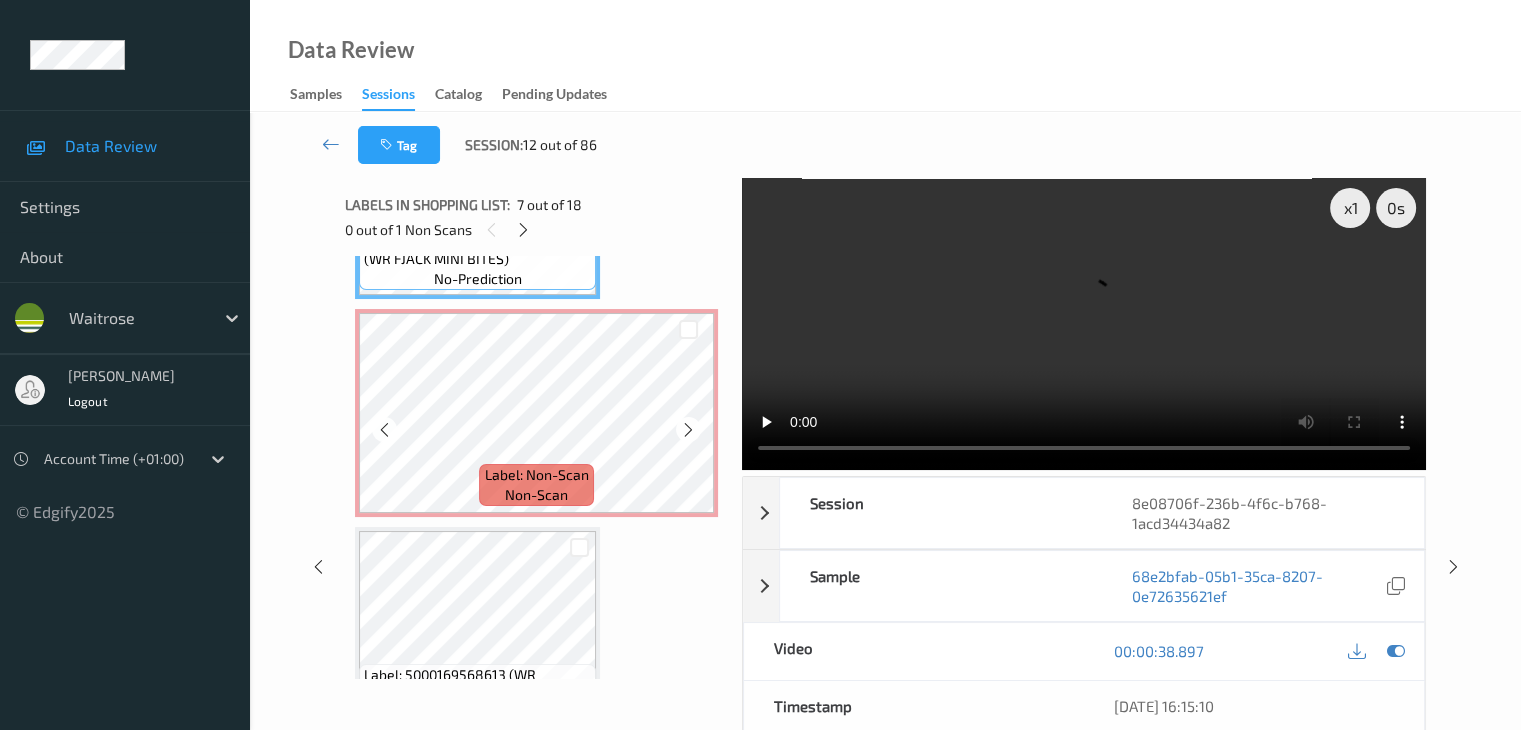 scroll, scrollTop: 1518, scrollLeft: 0, axis: vertical 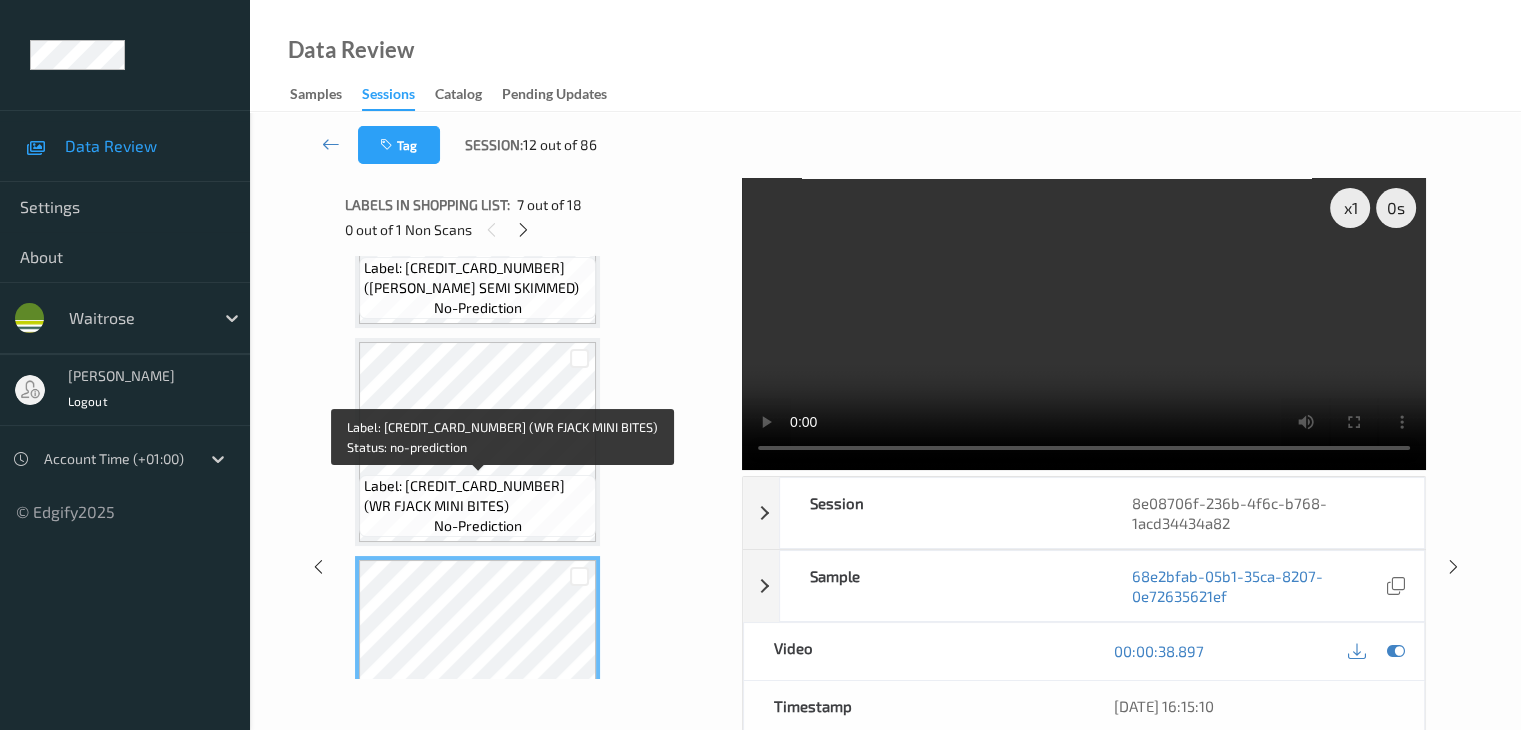 click on "Label: 5063210062843 (WR FJACK MINI BITES)" at bounding box center [477, 496] 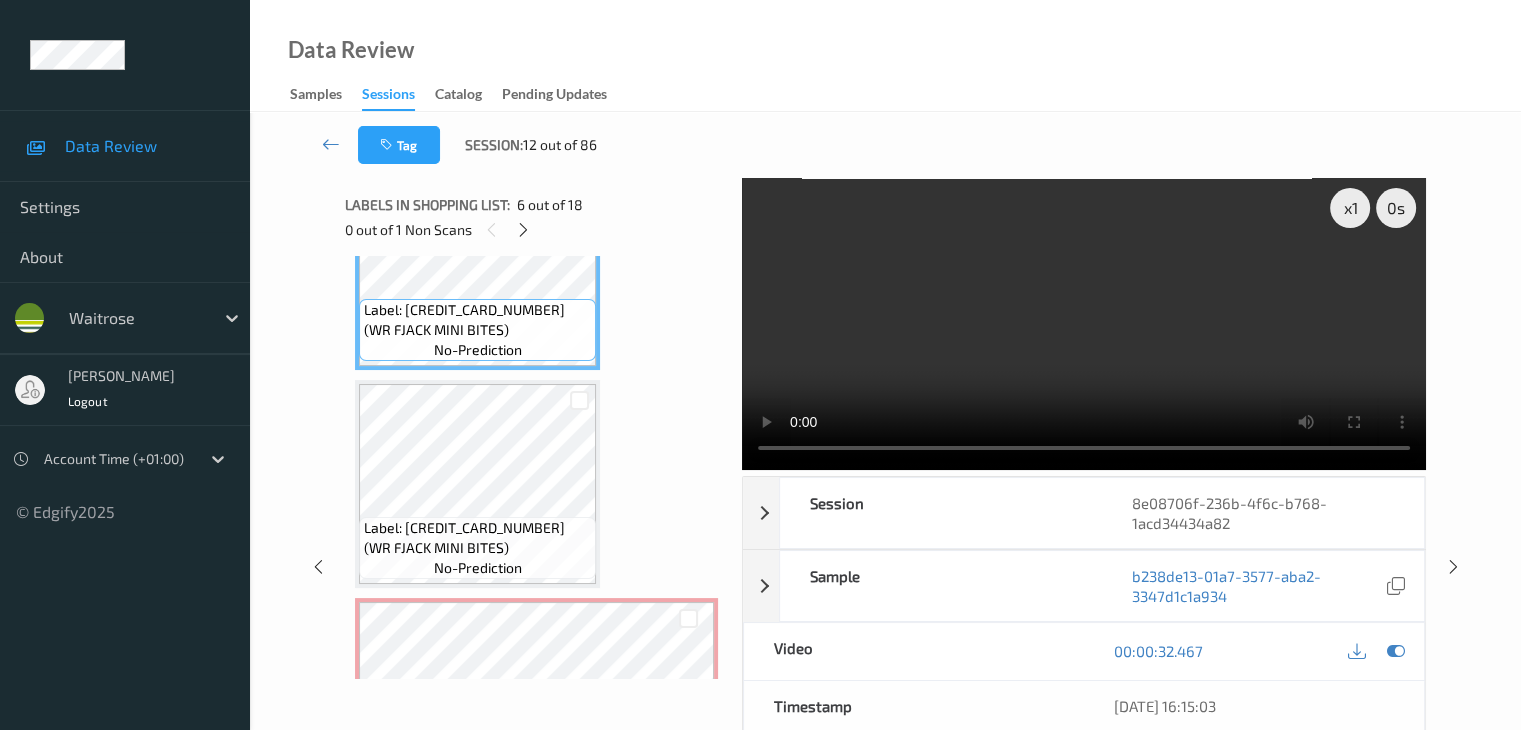 scroll, scrollTop: 1318, scrollLeft: 0, axis: vertical 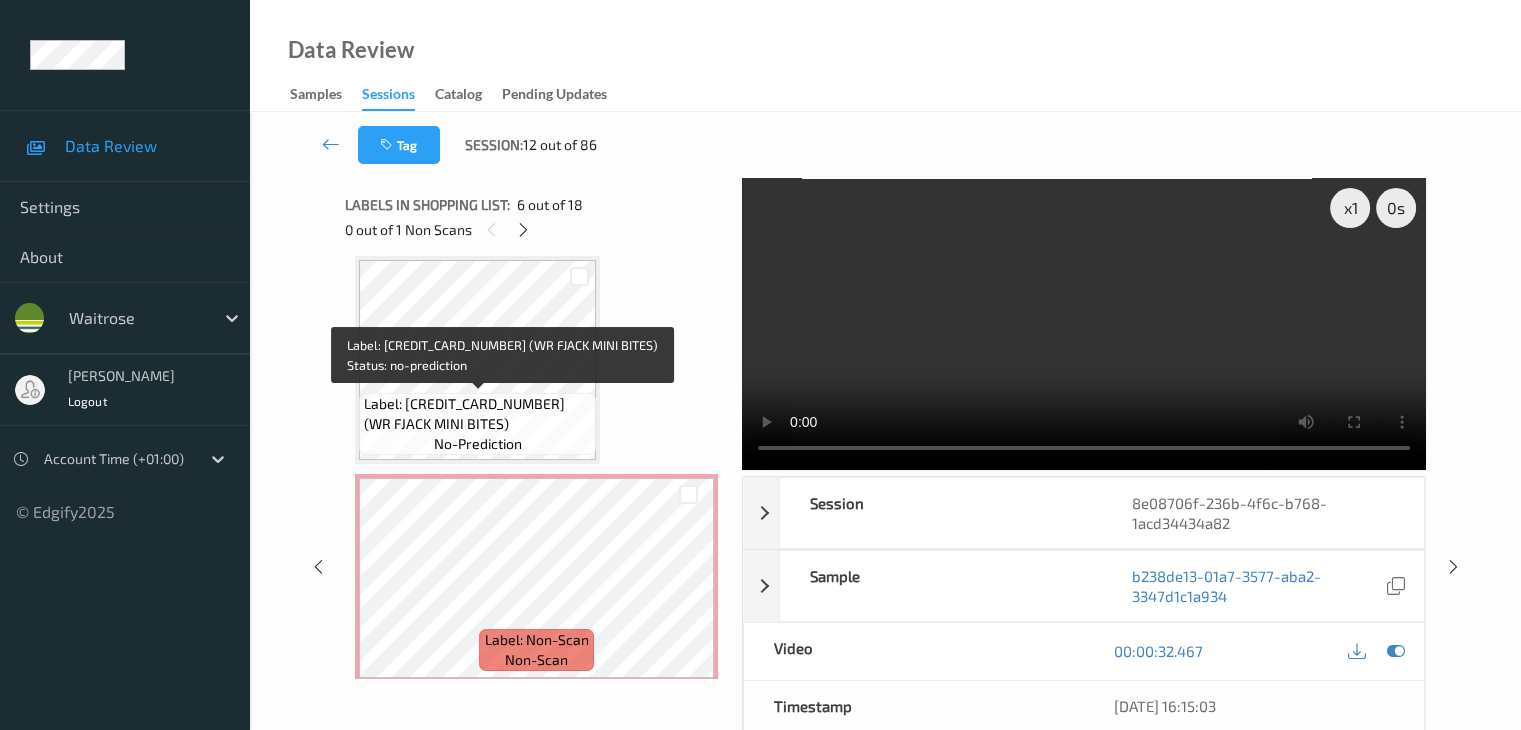 click on "Label: 5063210062843 (WR FJACK MINI BITES)" at bounding box center (477, 414) 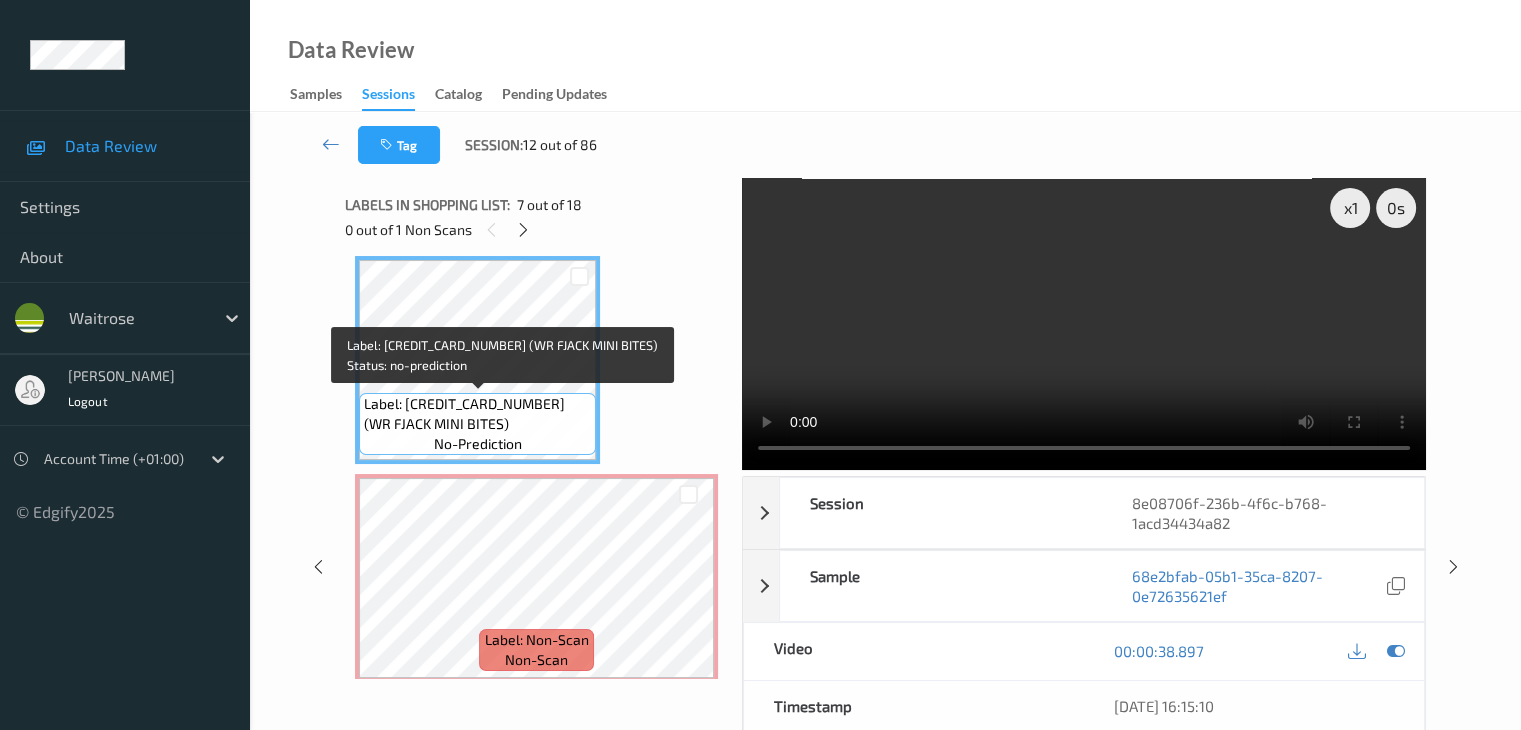click on "Label: 5063210062843 (WR FJACK MINI BITES)" at bounding box center (477, 414) 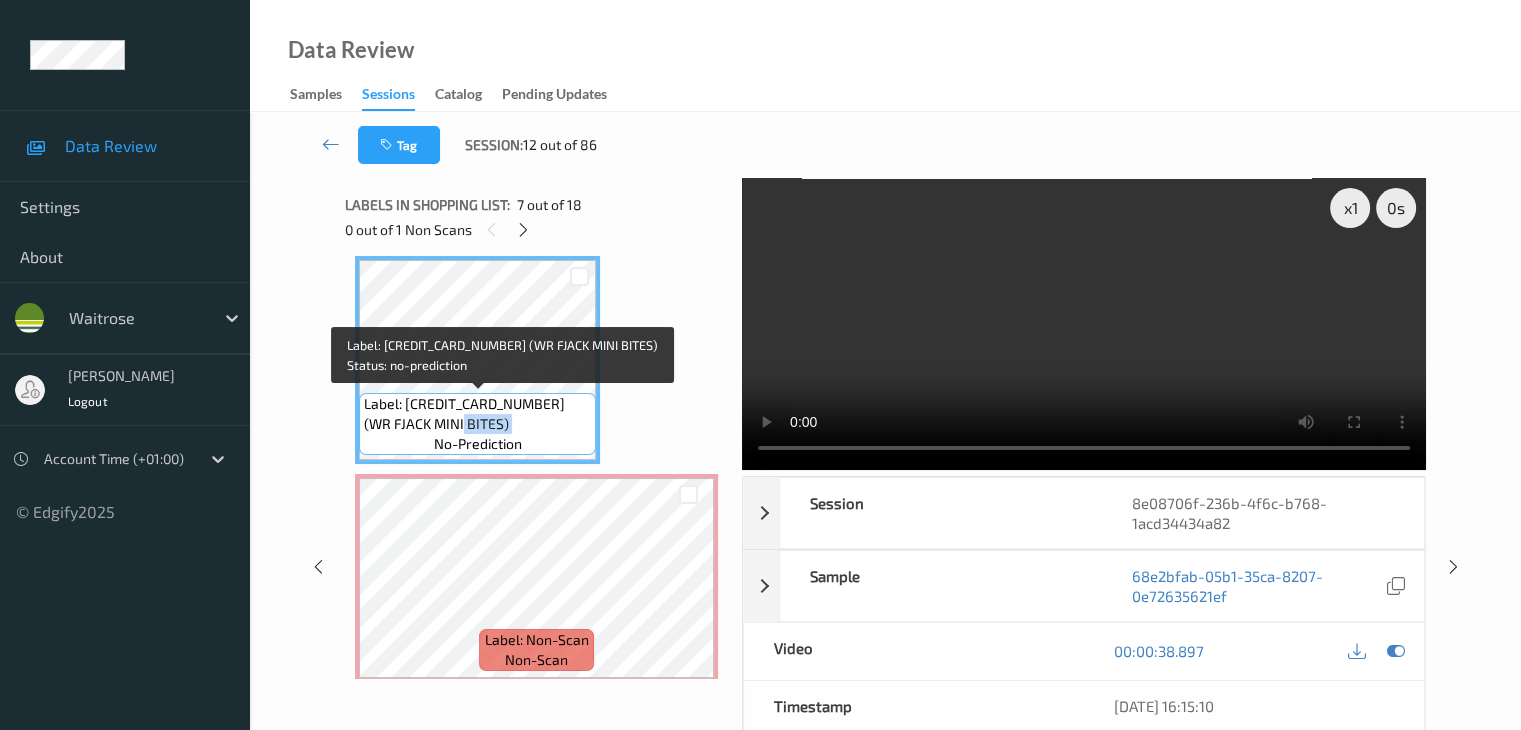 click on "Label: 5063210062843 (WR FJACK MINI BITES)" at bounding box center [477, 414] 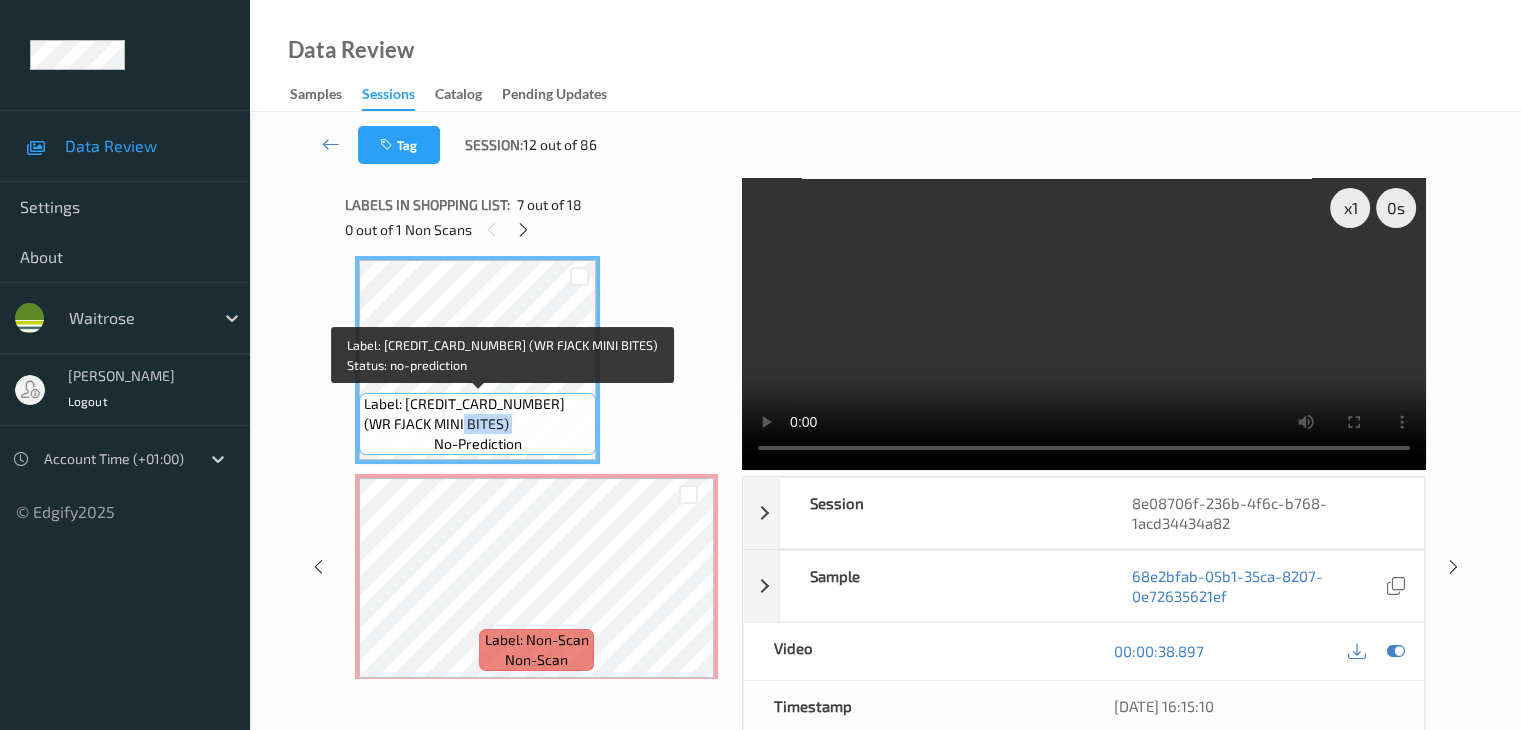 click on "Label: 5063210062843 (WR FJACK MINI BITES)" at bounding box center (477, 414) 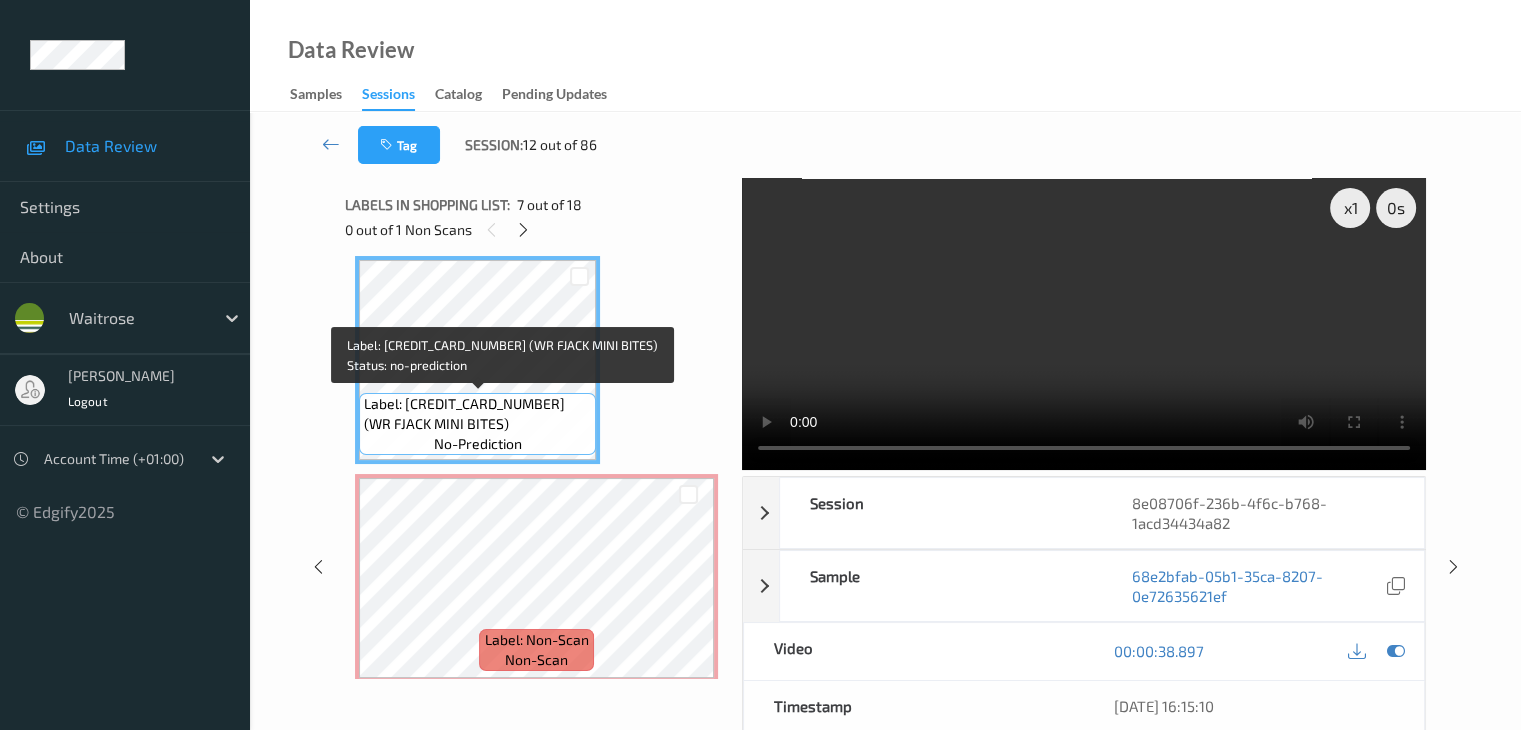 click on "Label: 5063210062843 (WR FJACK MINI BITES)" at bounding box center (477, 414) 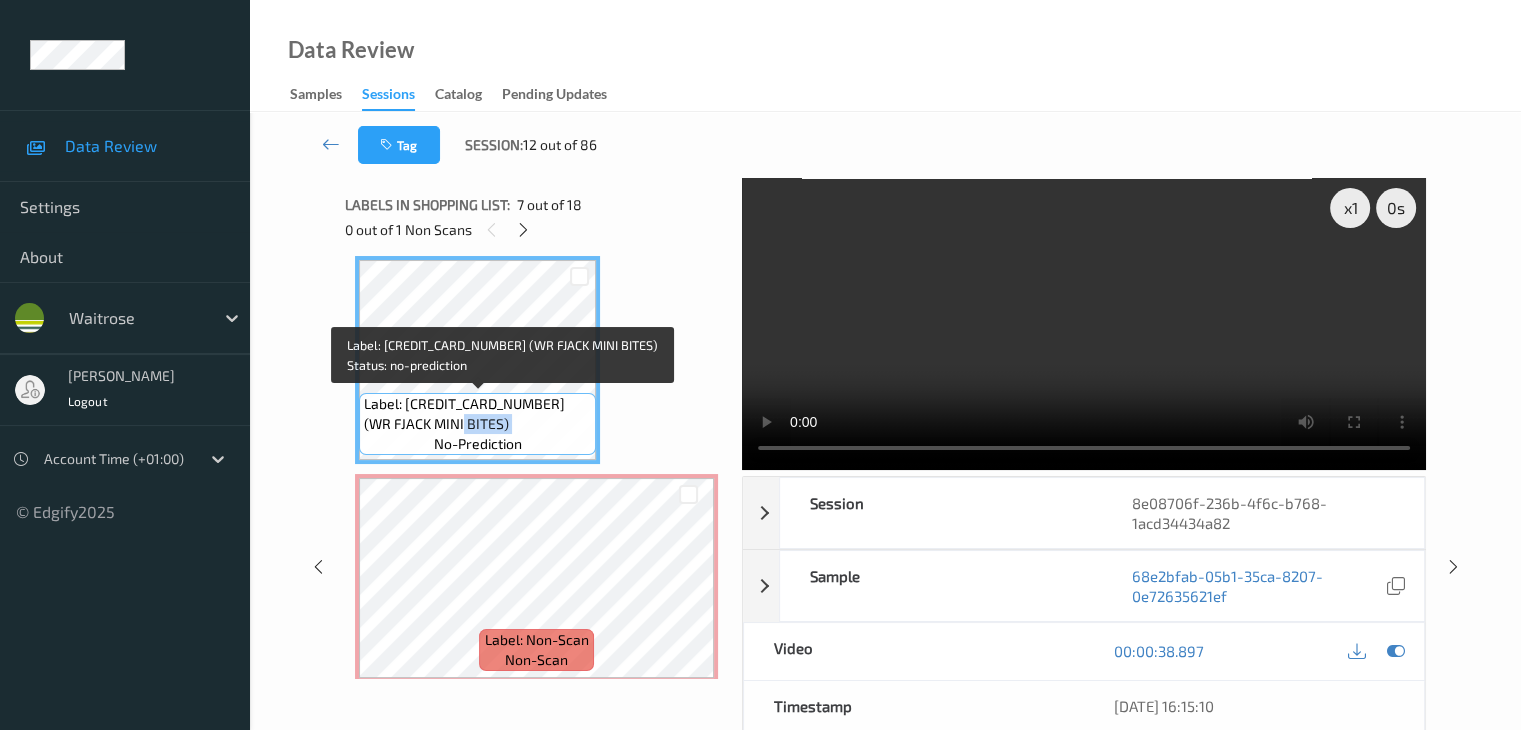 click on "Label: 5063210062843 (WR FJACK MINI BITES)" at bounding box center (477, 414) 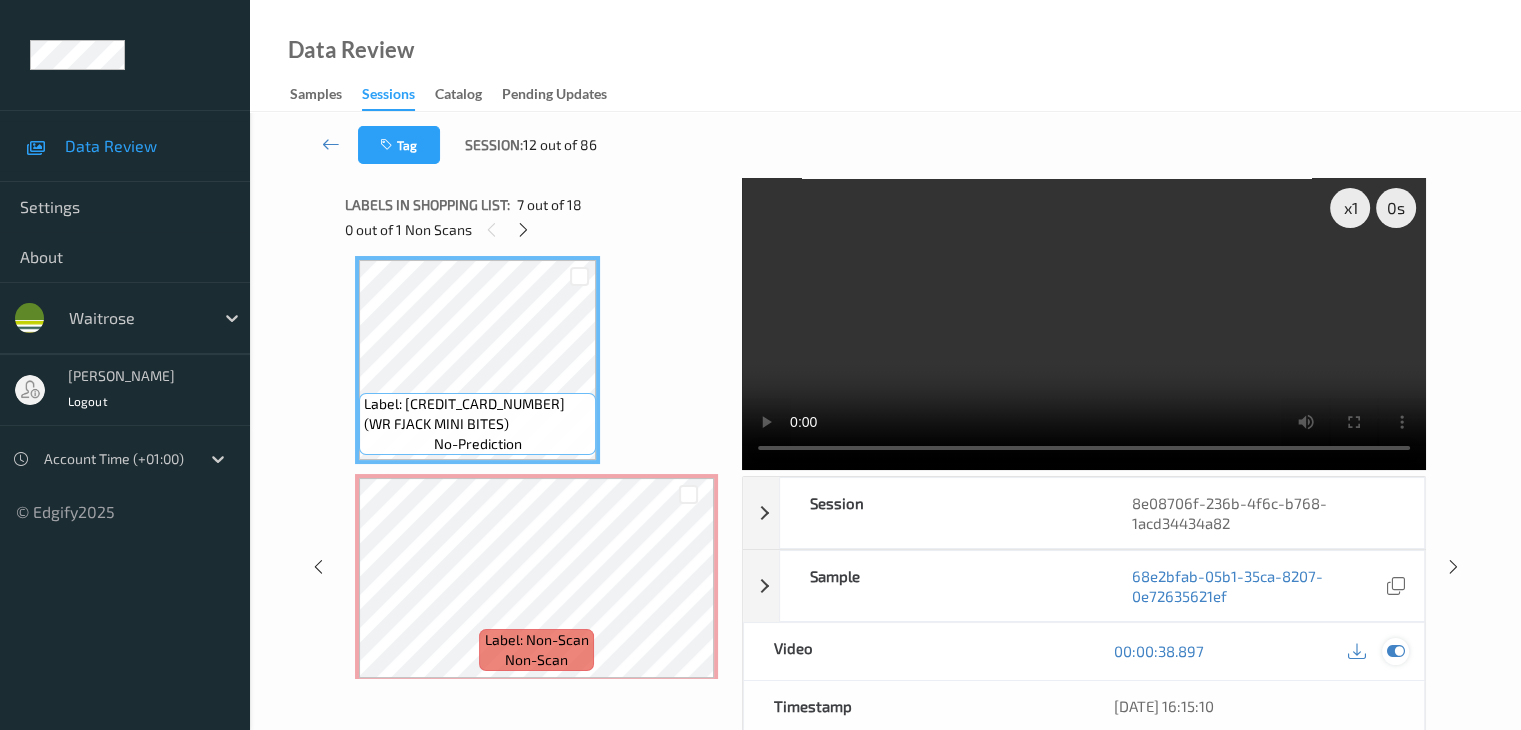 click at bounding box center [1395, 651] 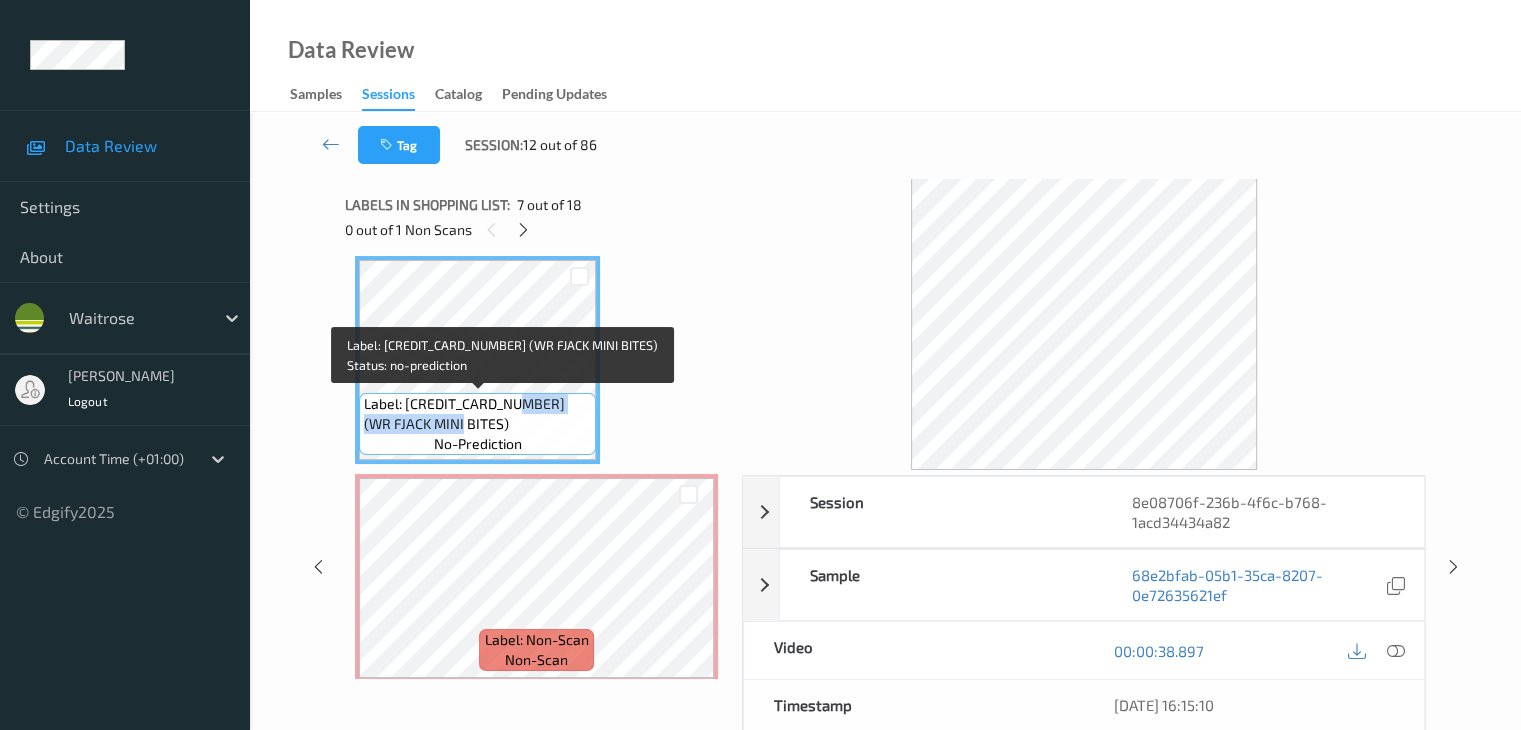 drag, startPoint x: 513, startPoint y: 403, endPoint x: 440, endPoint y: 432, distance: 78.54935 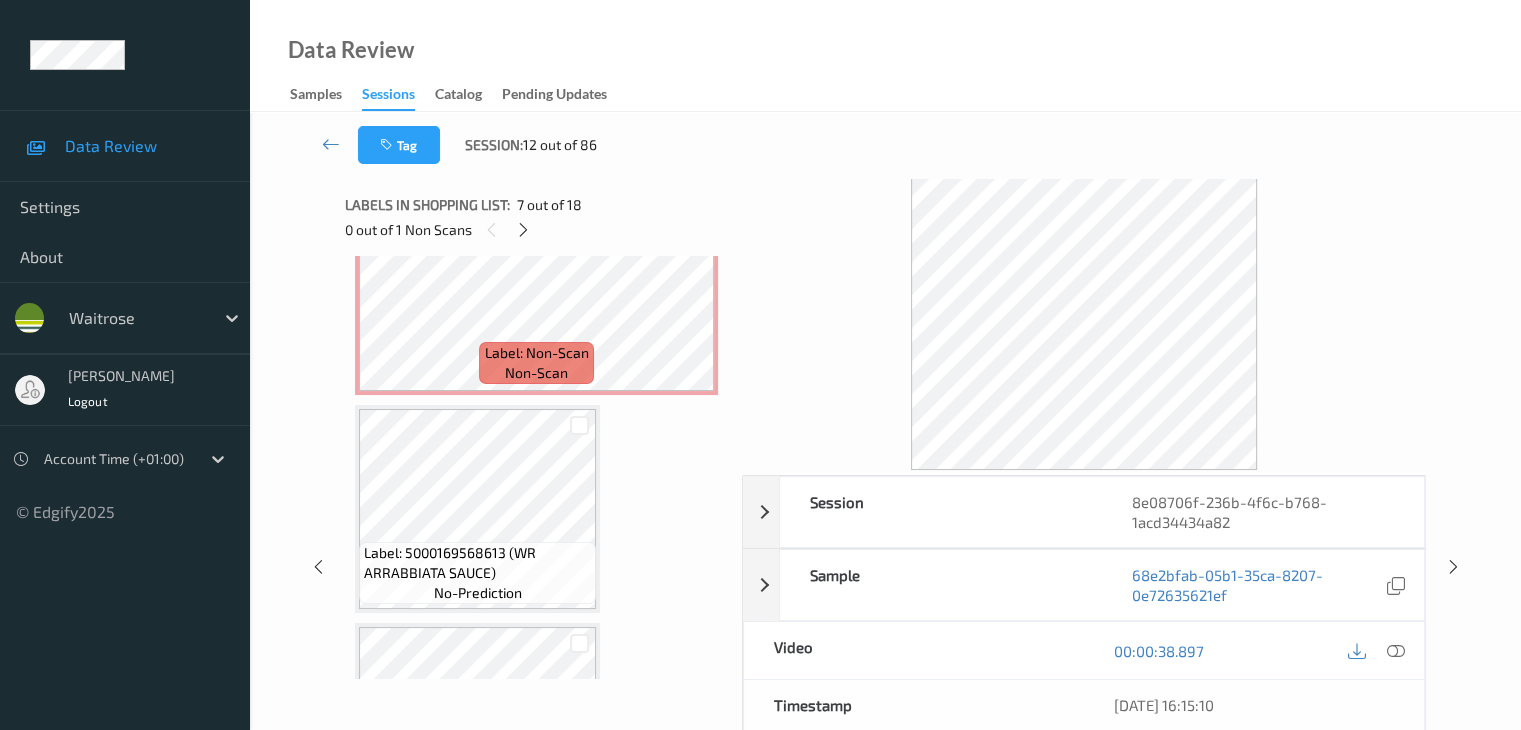 scroll, scrollTop: 1618, scrollLeft: 0, axis: vertical 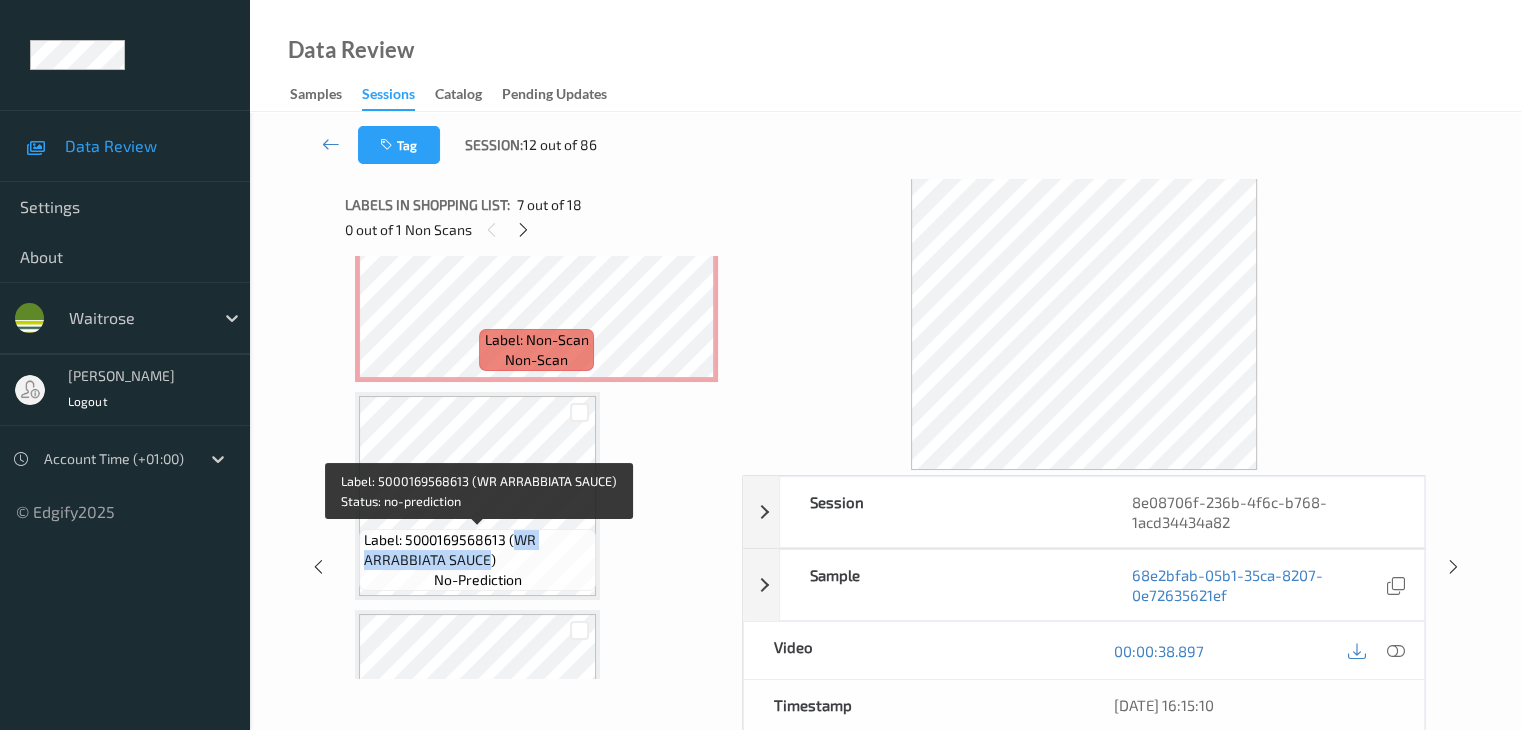 drag, startPoint x: 515, startPoint y: 540, endPoint x: 488, endPoint y: 568, distance: 38.8973 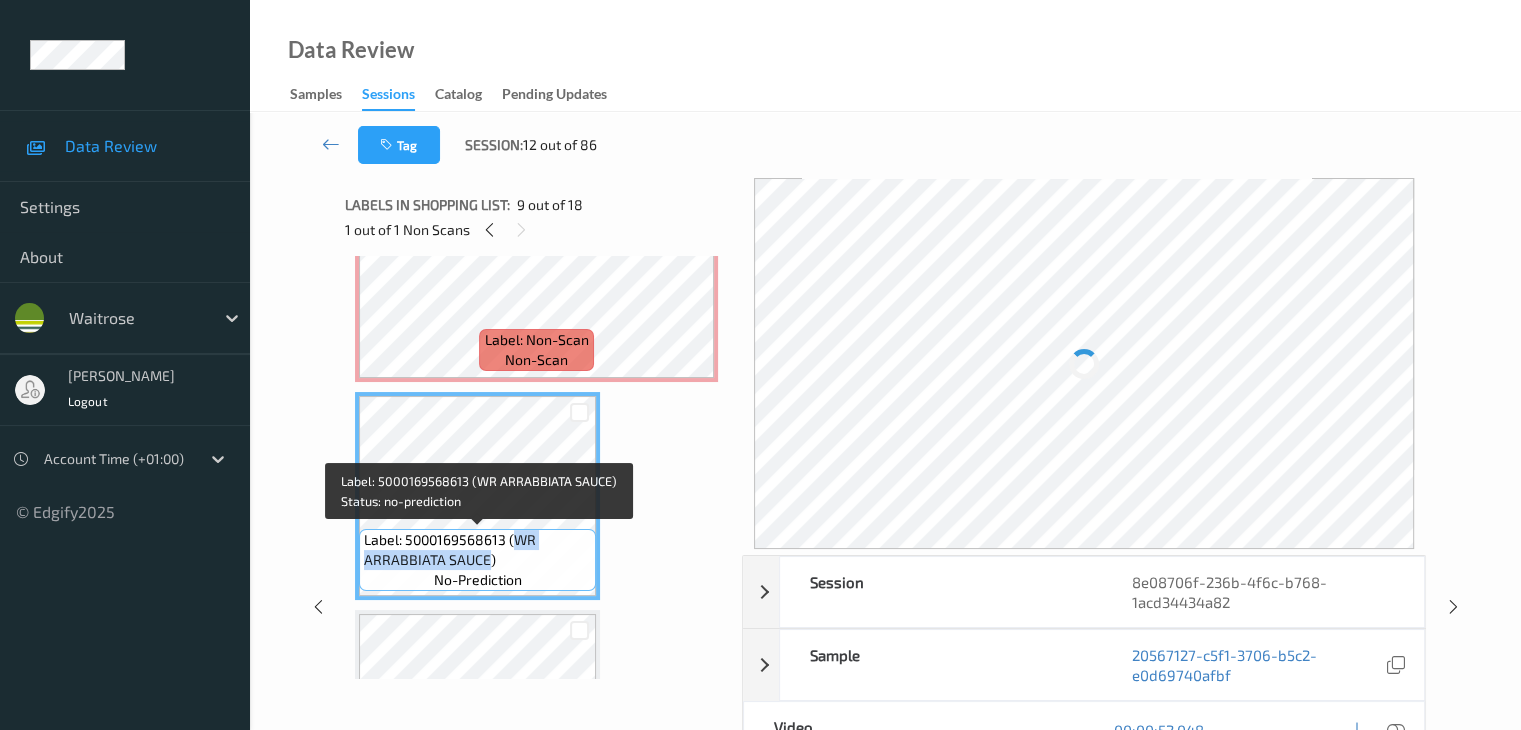 copy on "WR ARRABBIATA SAUCE" 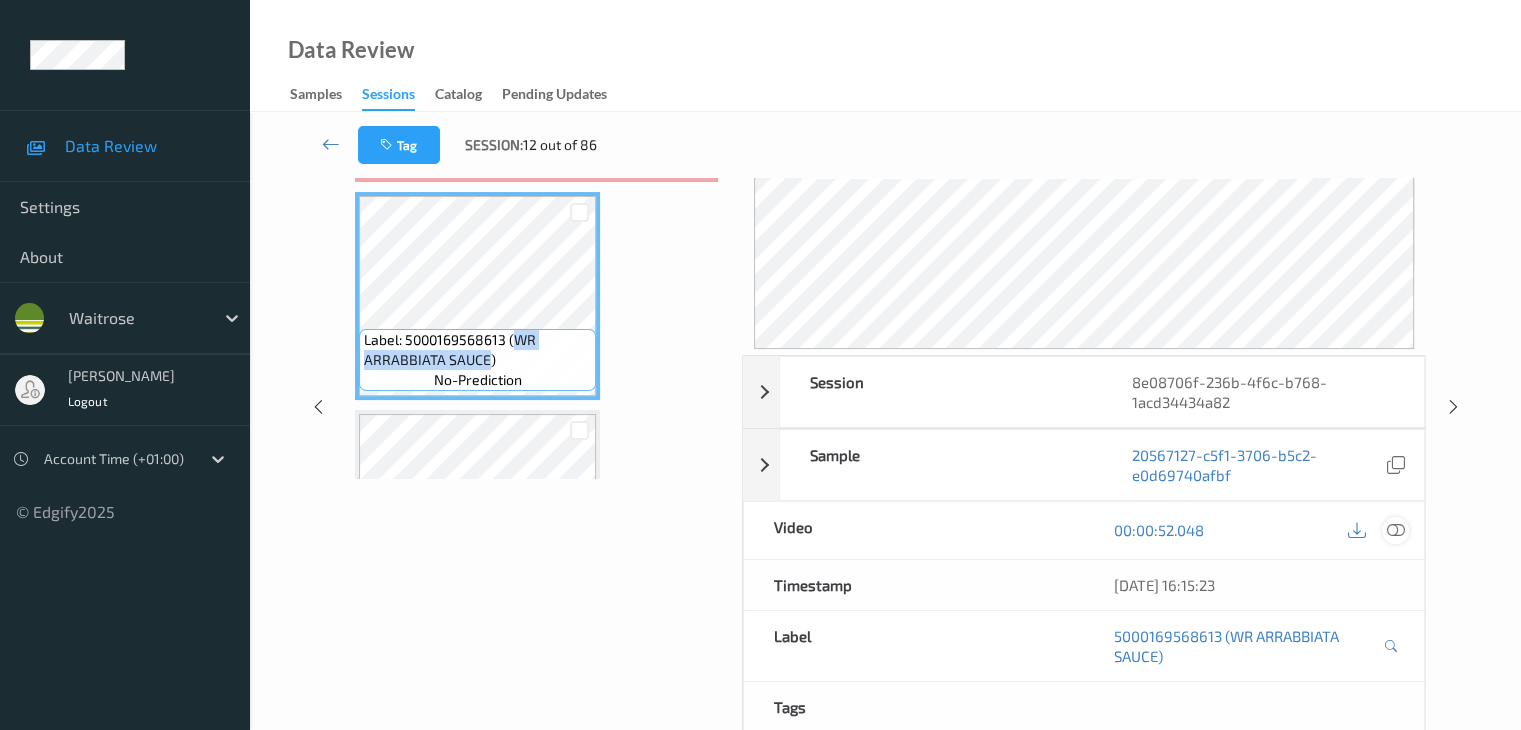 scroll, scrollTop: 100, scrollLeft: 0, axis: vertical 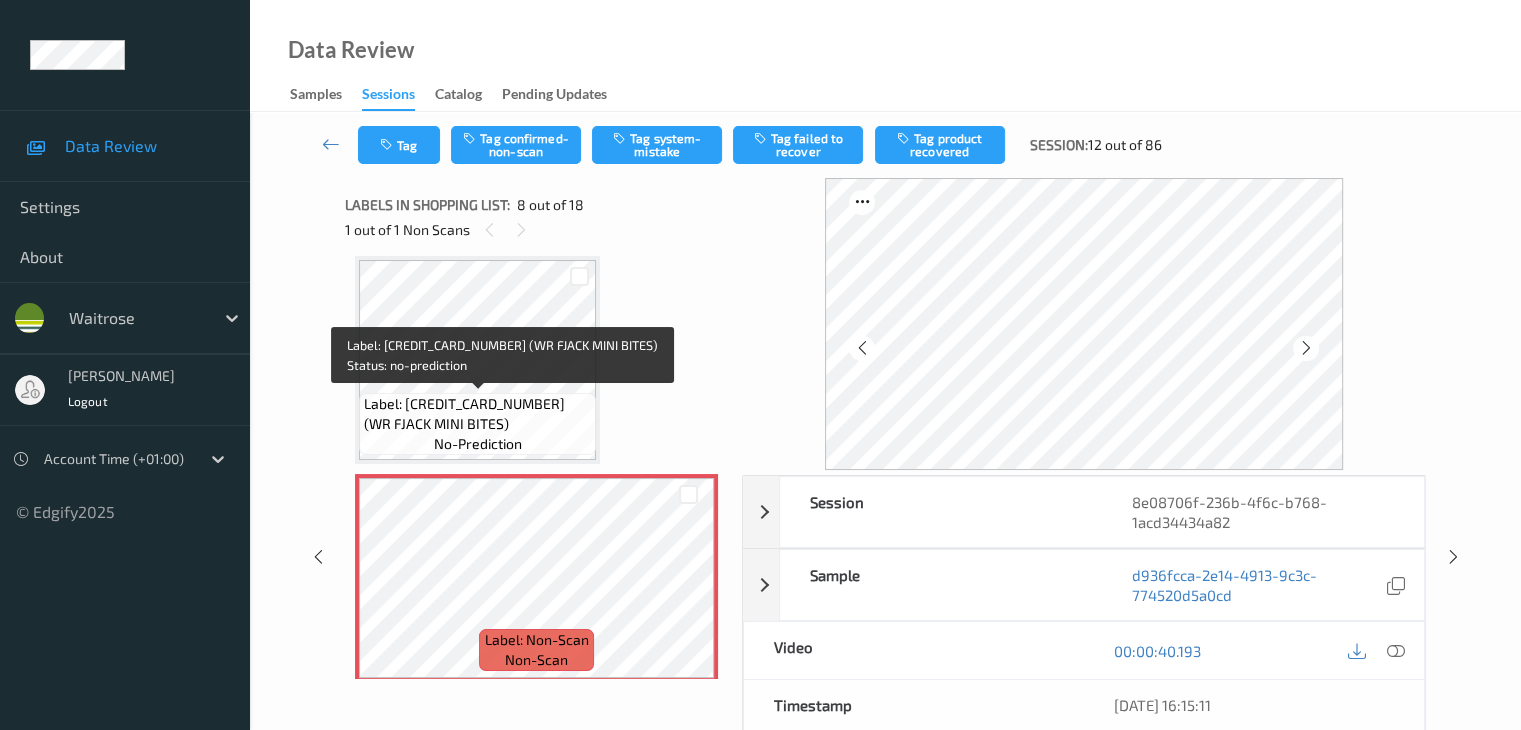 click on "Label: 5063210062843 (WR FJACK MINI BITES) no-prediction" at bounding box center (477, 424) 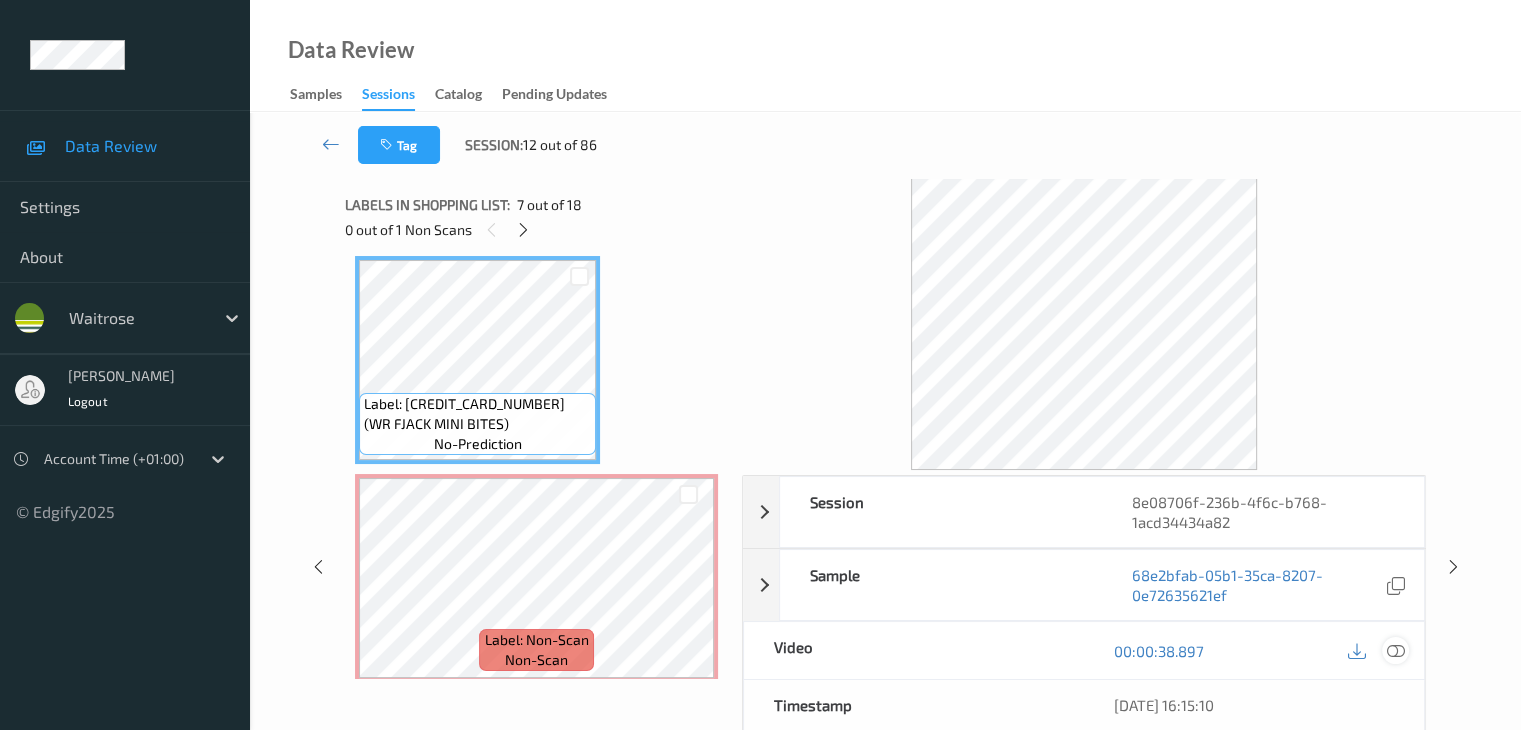 click at bounding box center [1395, 651] 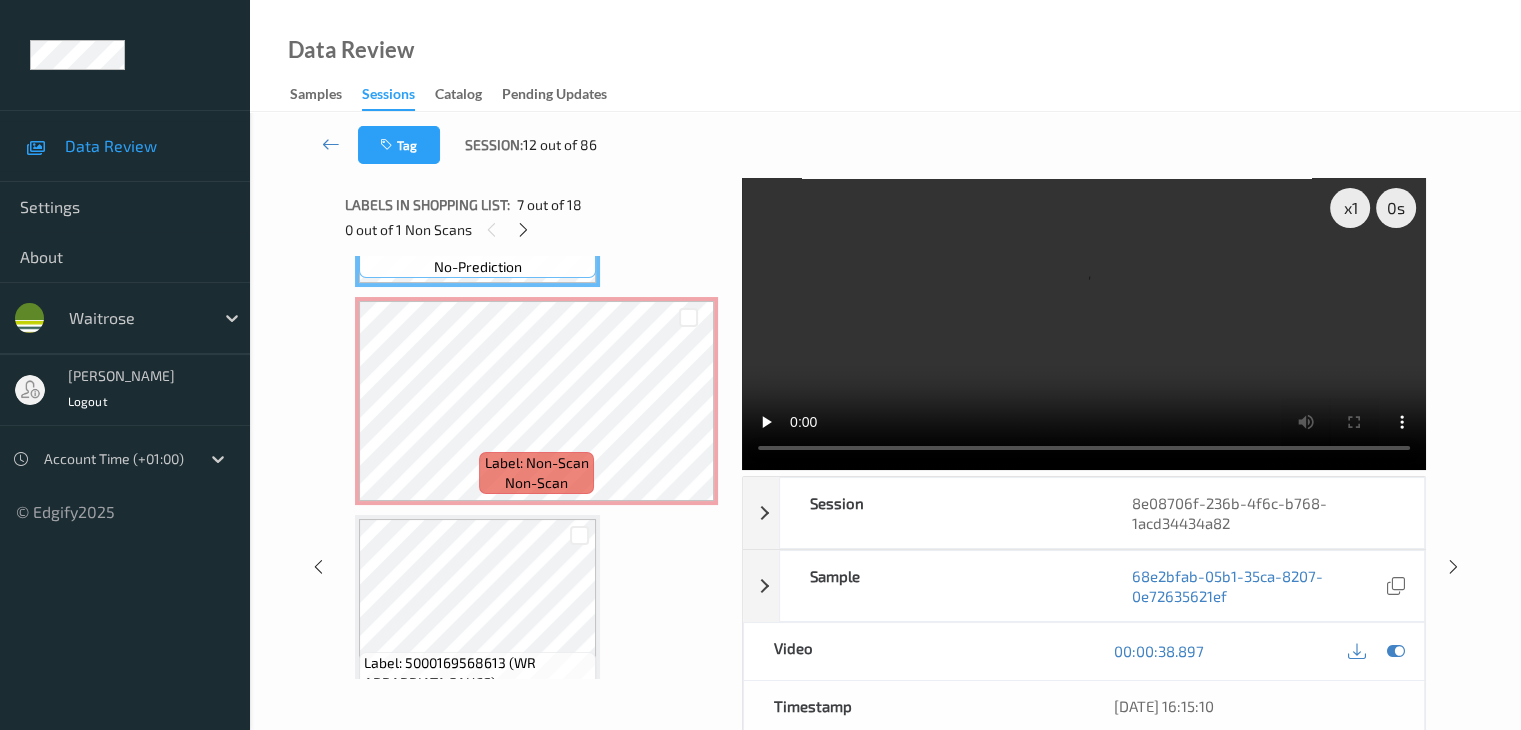 scroll, scrollTop: 1518, scrollLeft: 0, axis: vertical 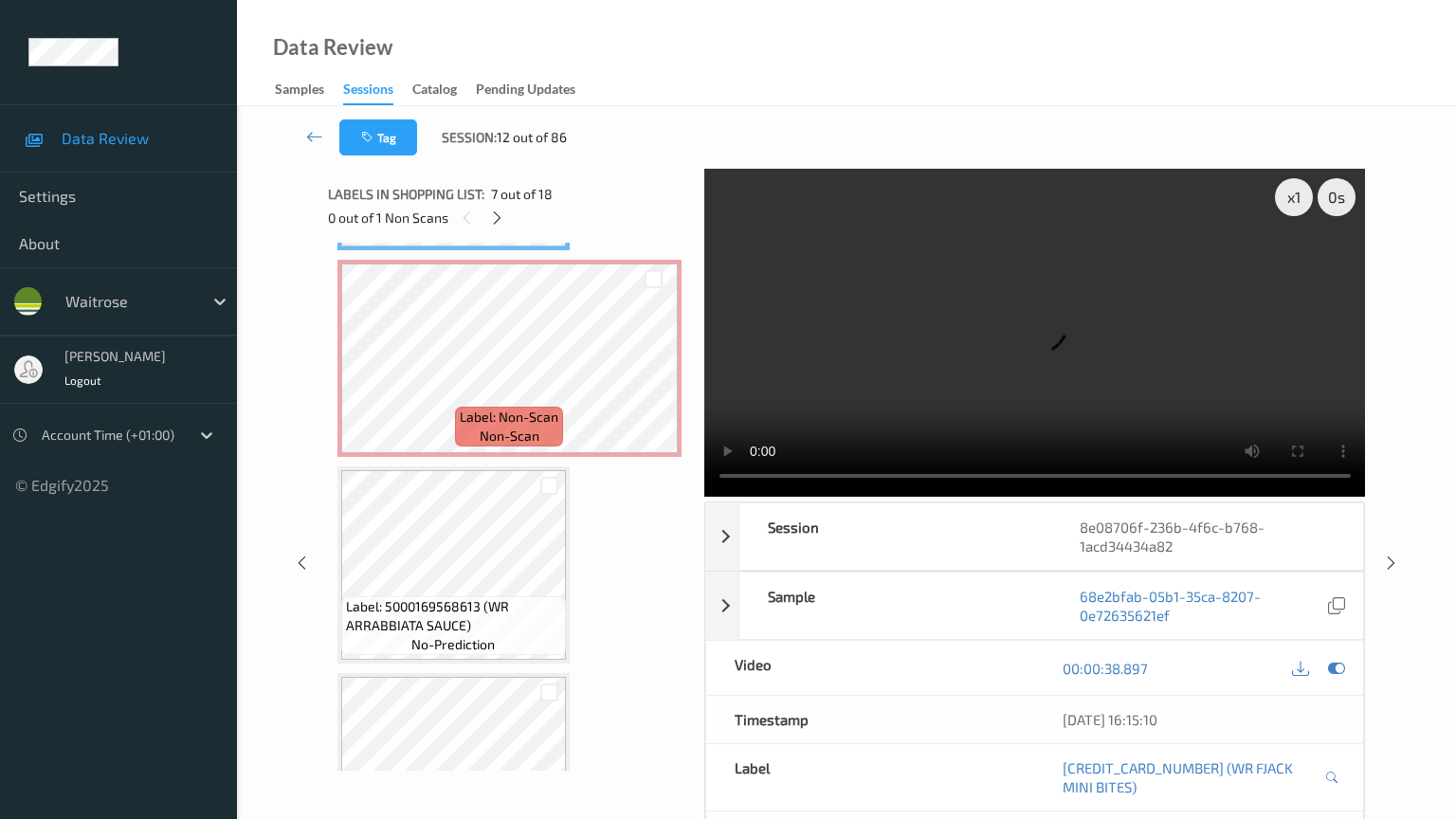 type 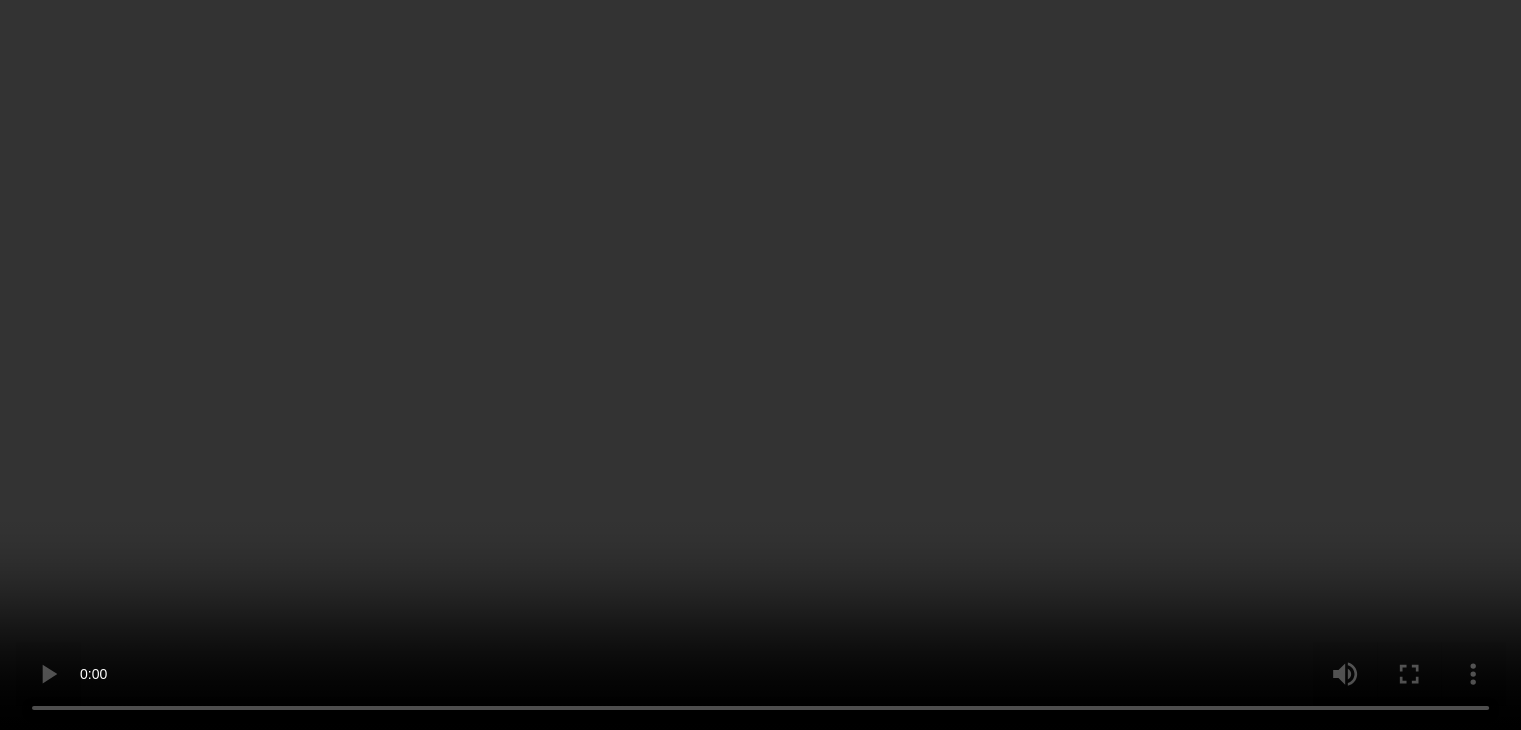 scroll, scrollTop: 1318, scrollLeft: 0, axis: vertical 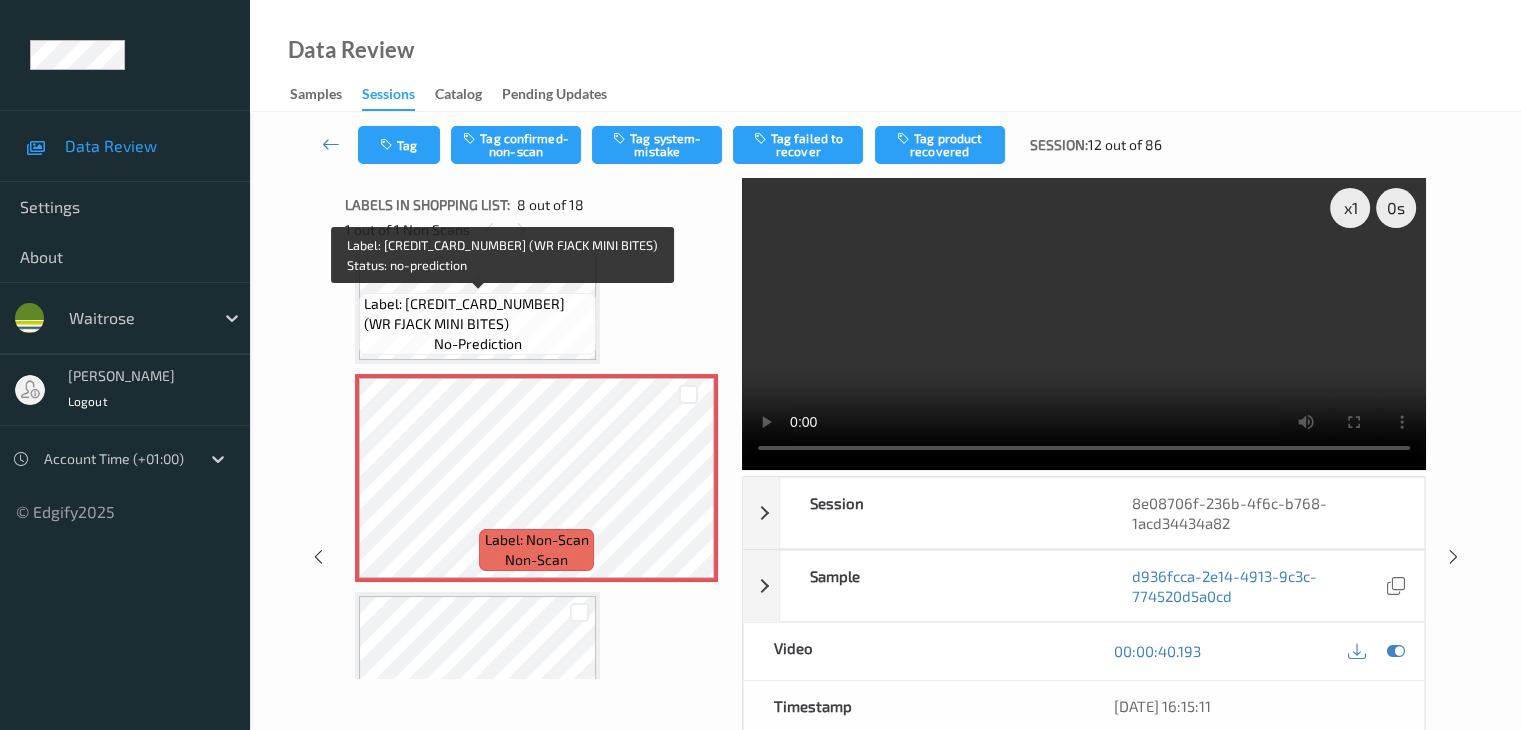 click on "Label: 5063210062843 (WR FJACK MINI BITES) no-prediction" at bounding box center (477, 324) 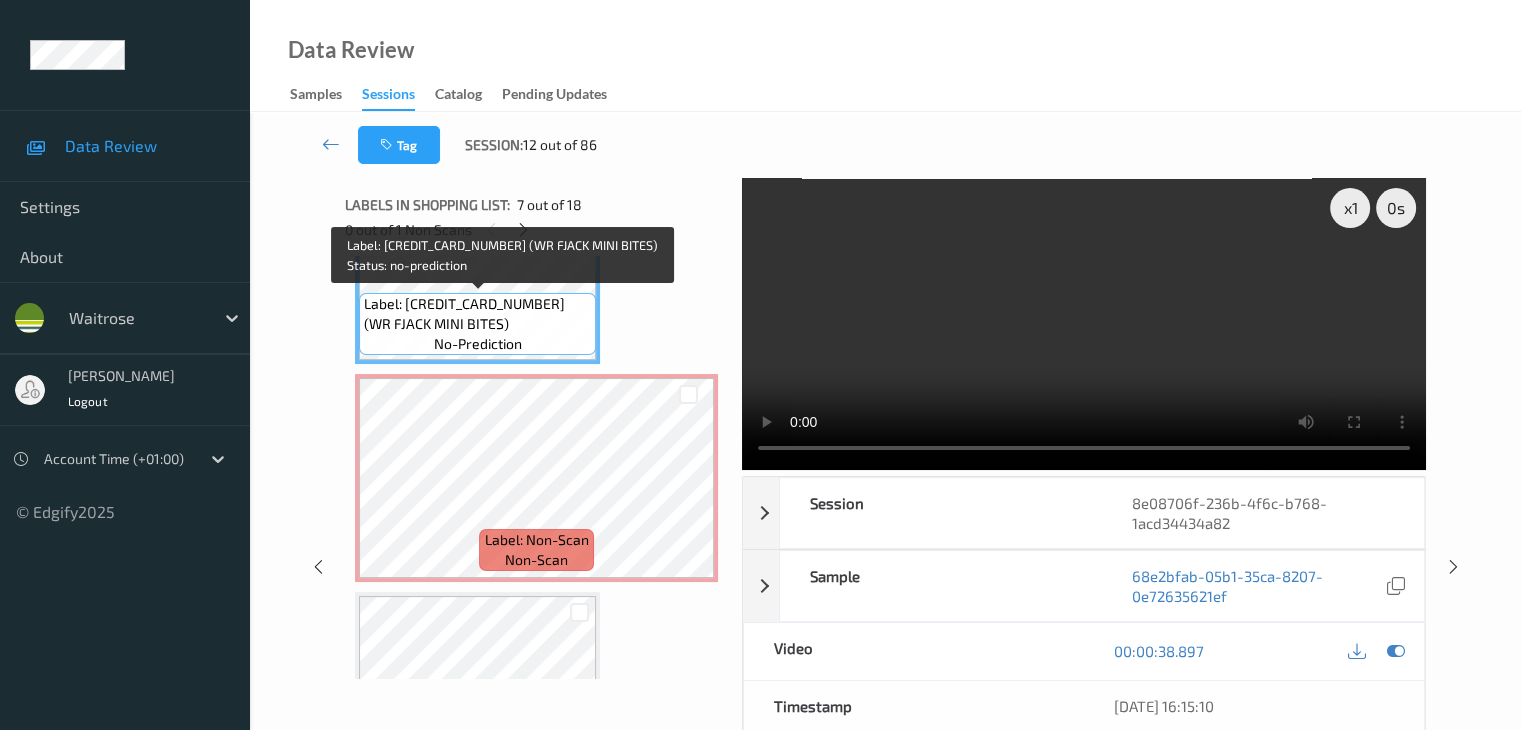 click on "Label: 5063210062843 (WR FJACK MINI BITES)" at bounding box center [477, 314] 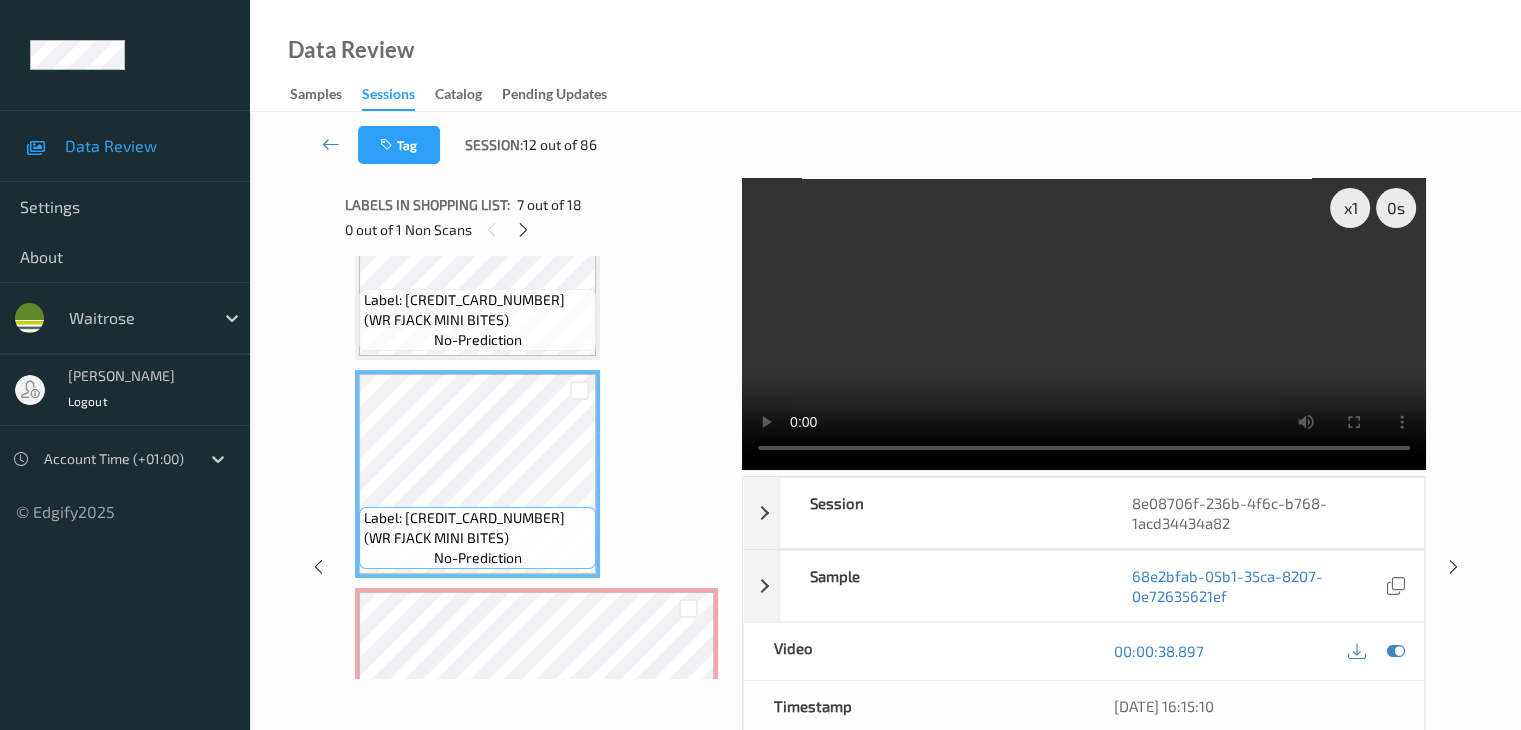 scroll, scrollTop: 1118, scrollLeft: 0, axis: vertical 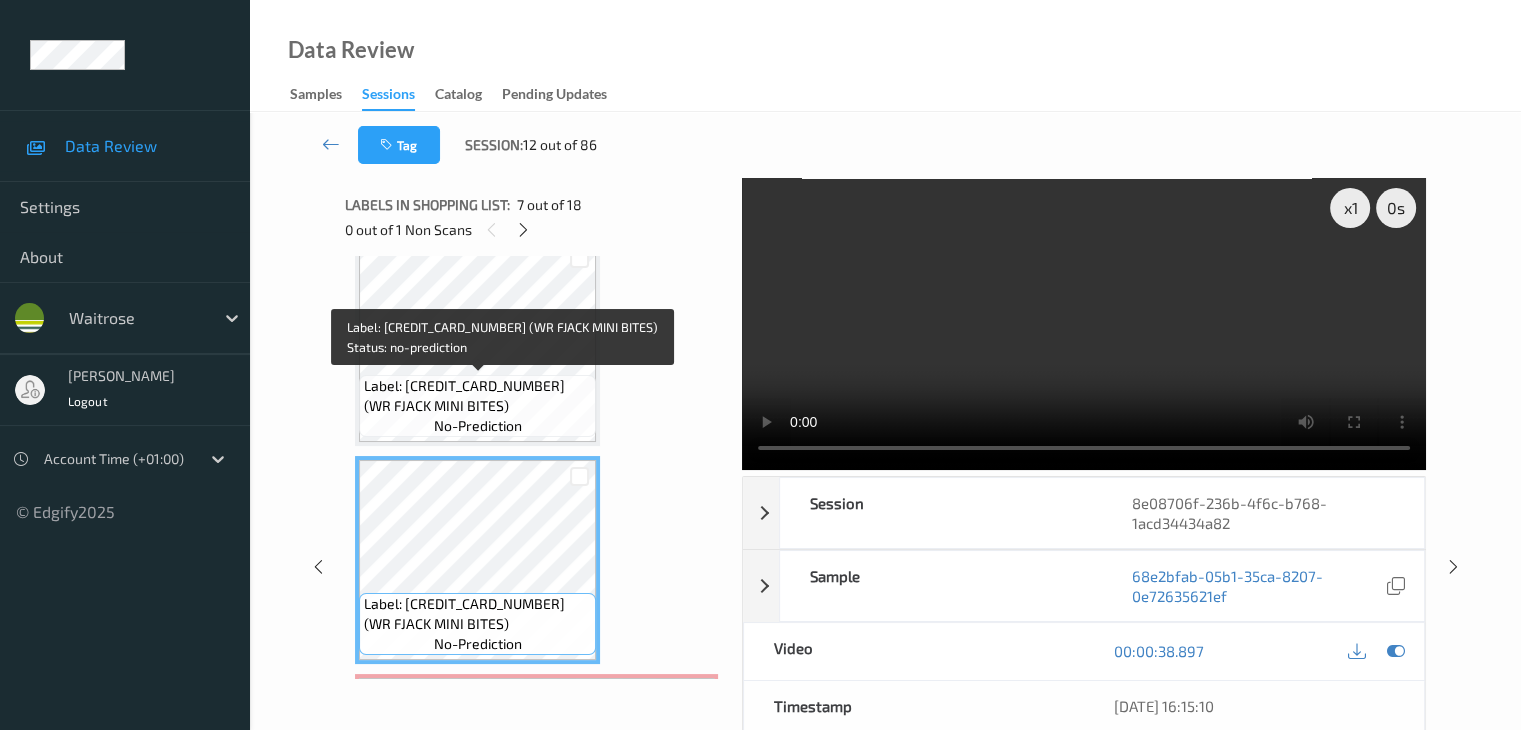 click on "Label: 5063210062843 (WR FJACK MINI BITES)" at bounding box center (477, 396) 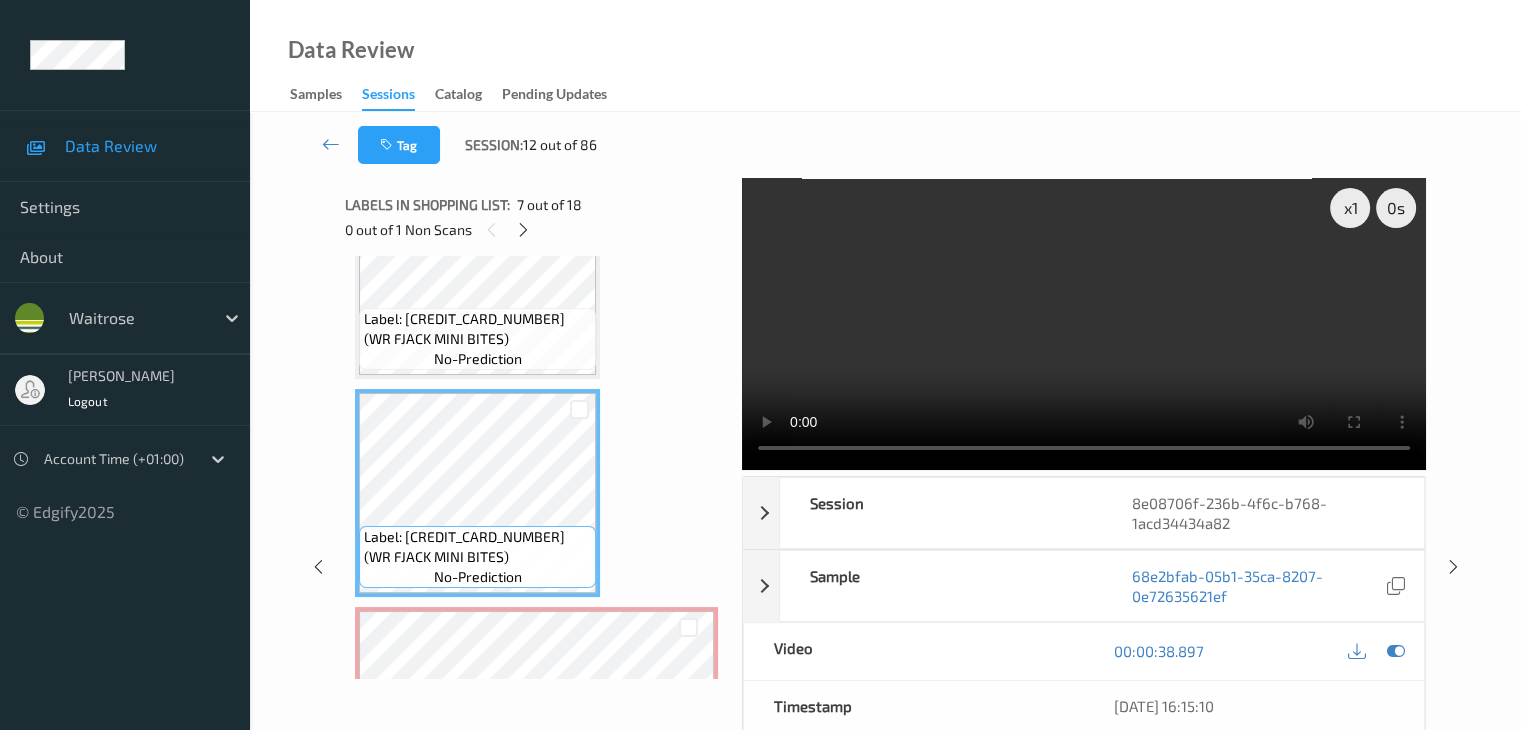 scroll, scrollTop: 1218, scrollLeft: 0, axis: vertical 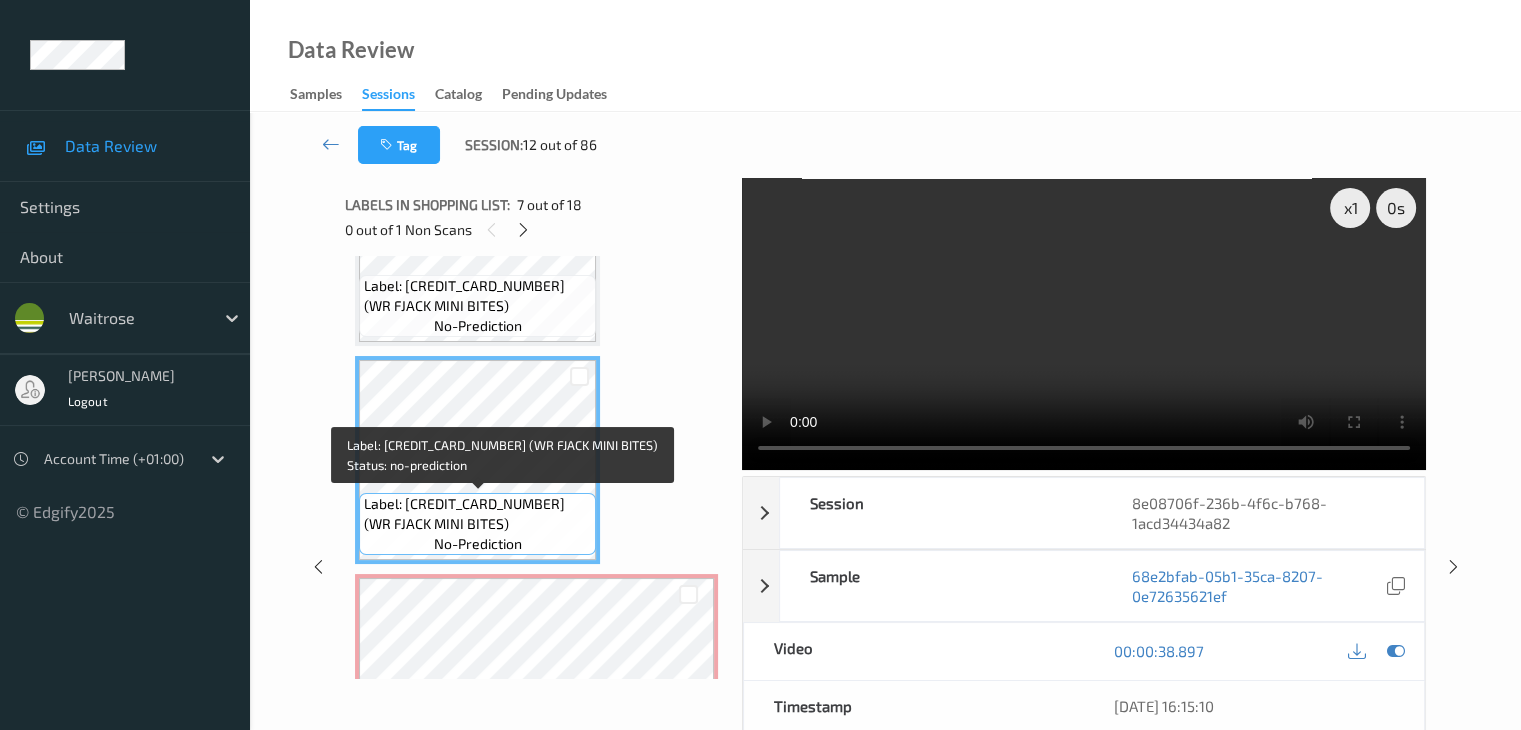 click on "Label: 5063210062843 (WR FJACK MINI BITES) no-prediction" at bounding box center [477, 524] 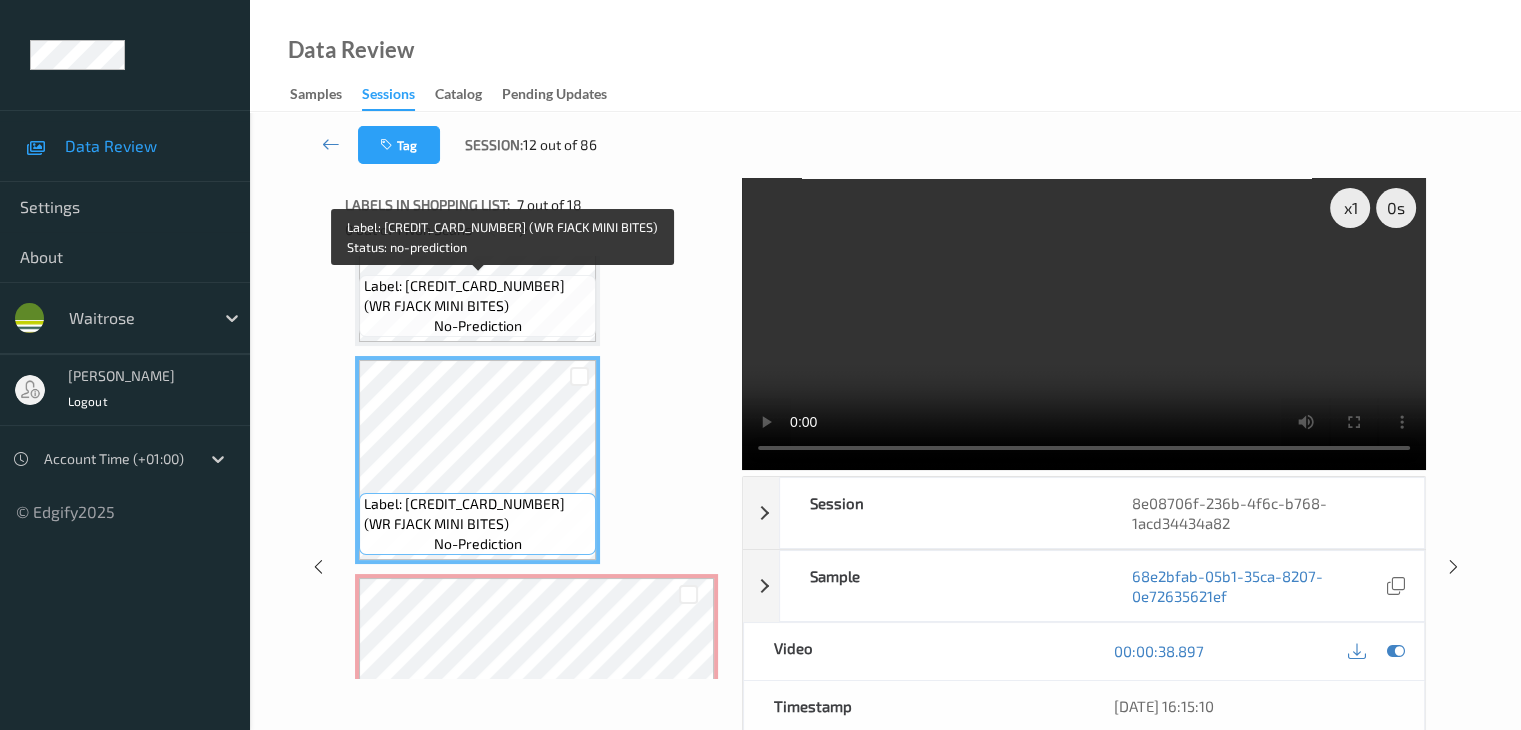 click on "no-prediction" at bounding box center [478, 326] 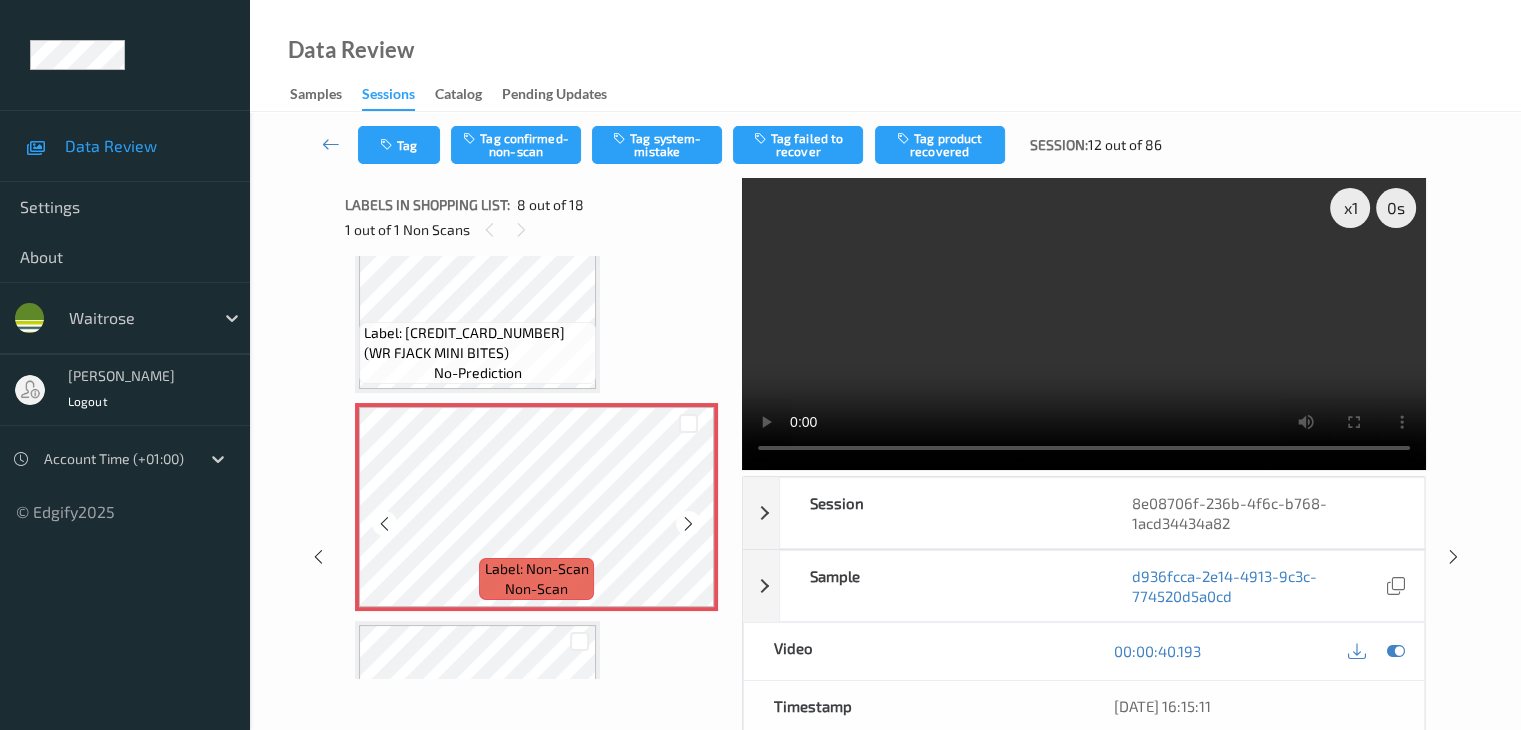 scroll, scrollTop: 1418, scrollLeft: 0, axis: vertical 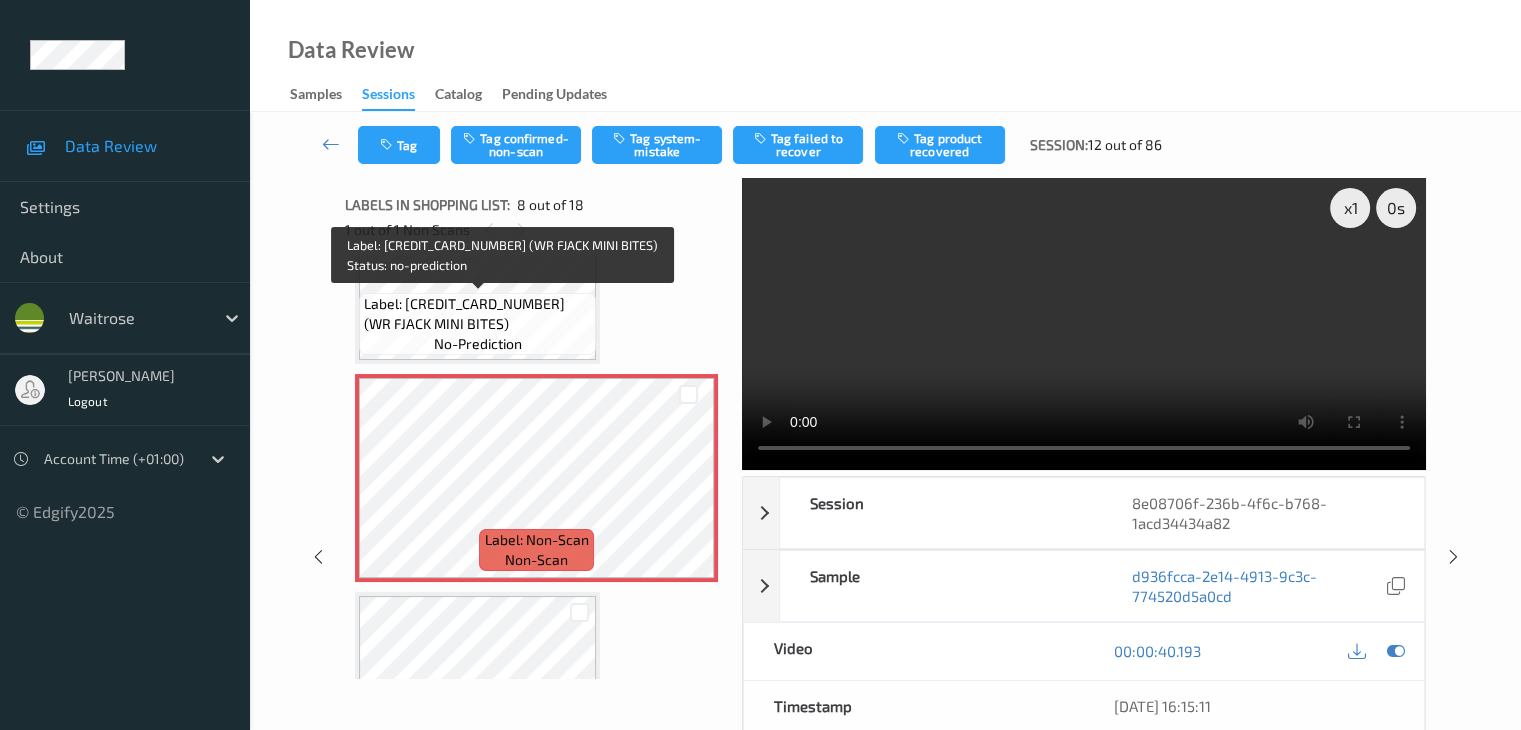 click on "Label: 5063210062843 (WR FJACK MINI BITES) no-prediction" at bounding box center [477, 324] 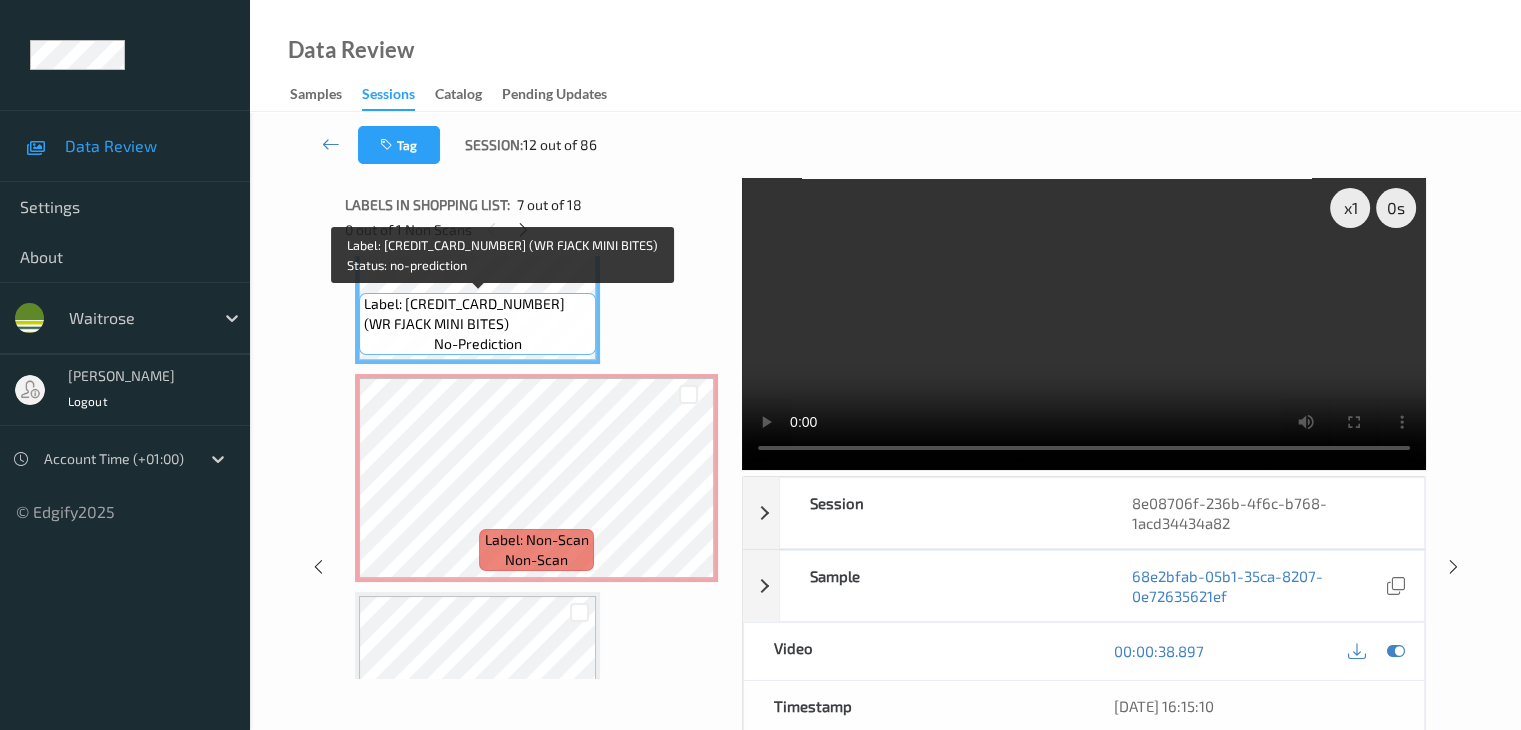 click on "no-prediction" at bounding box center (478, 344) 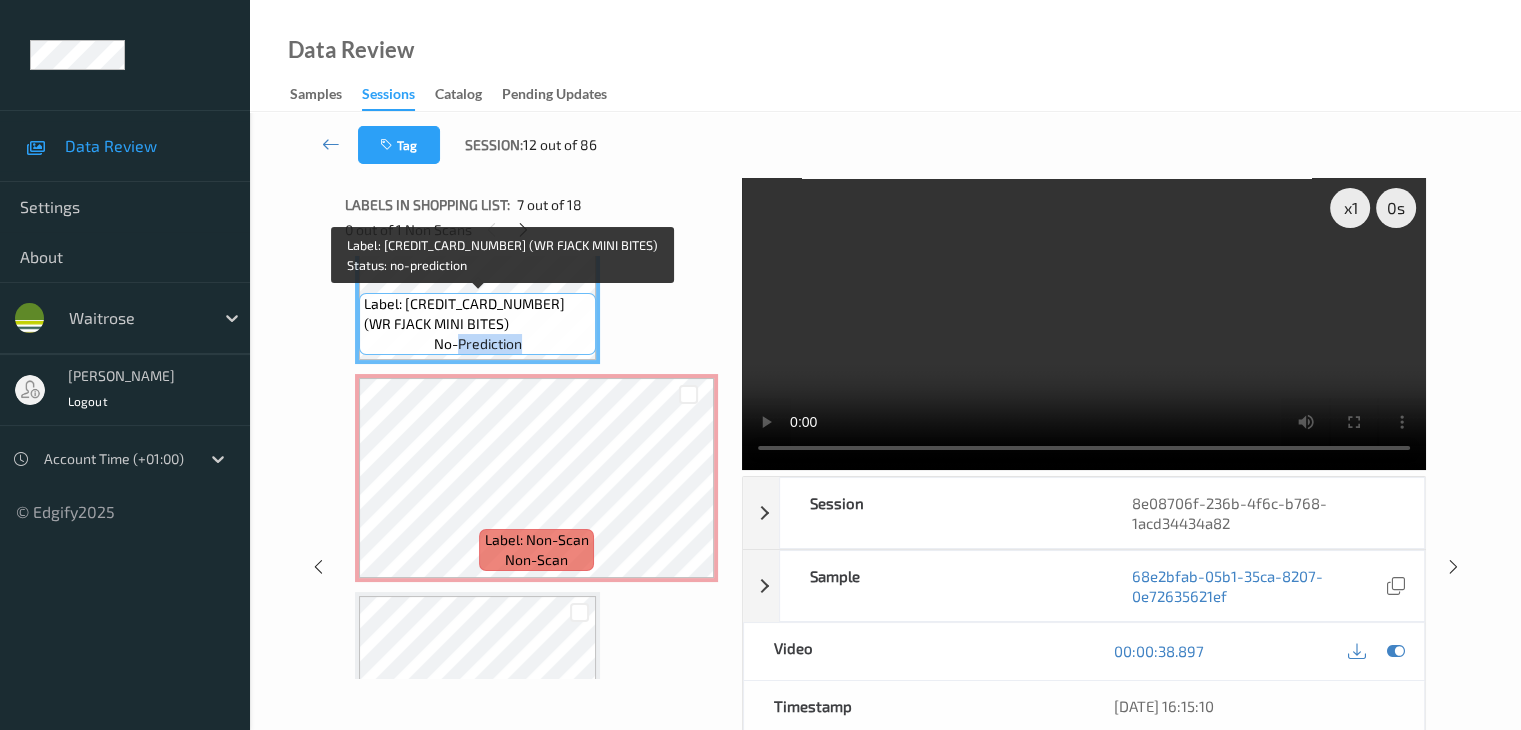 click on "no-prediction" at bounding box center [478, 344] 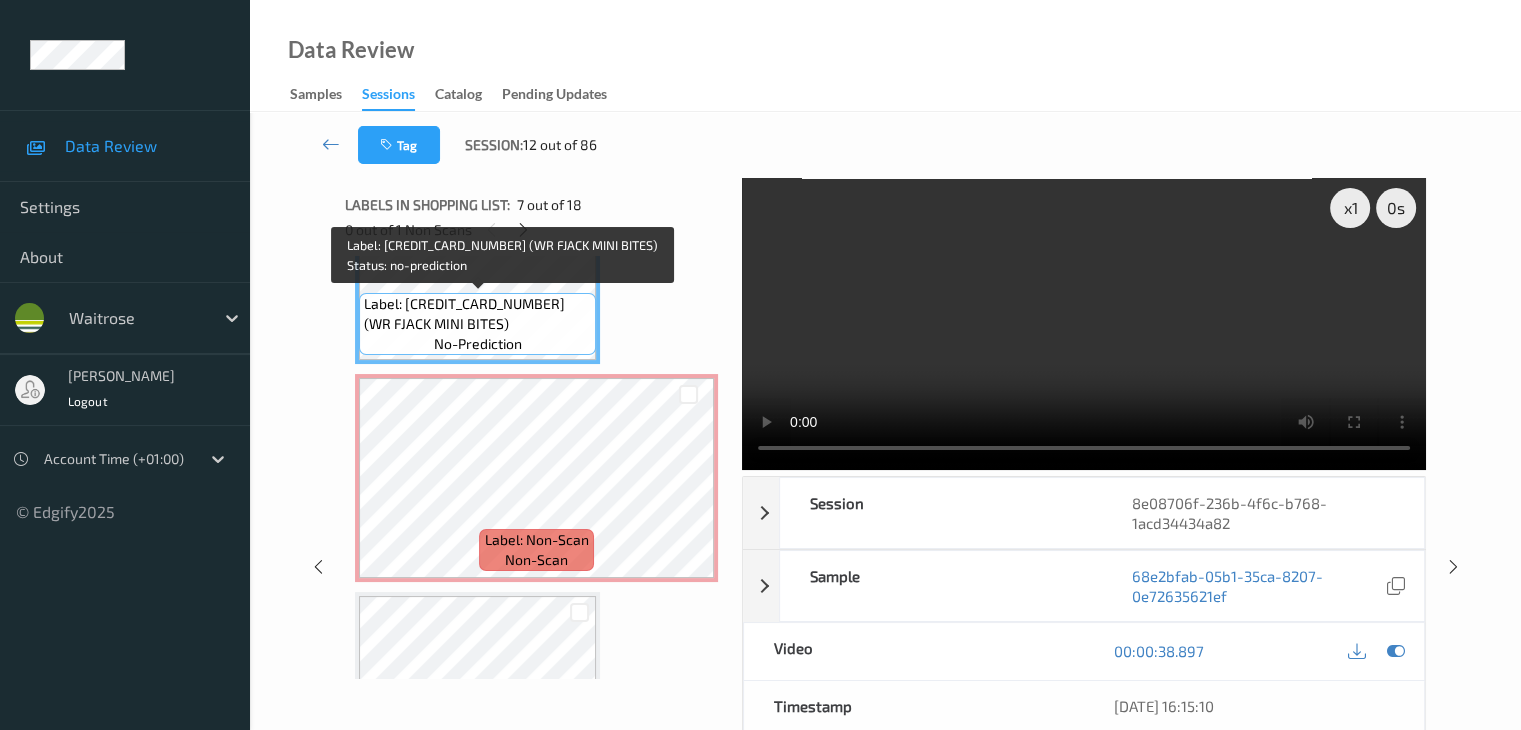 click on "no-prediction" at bounding box center (478, 344) 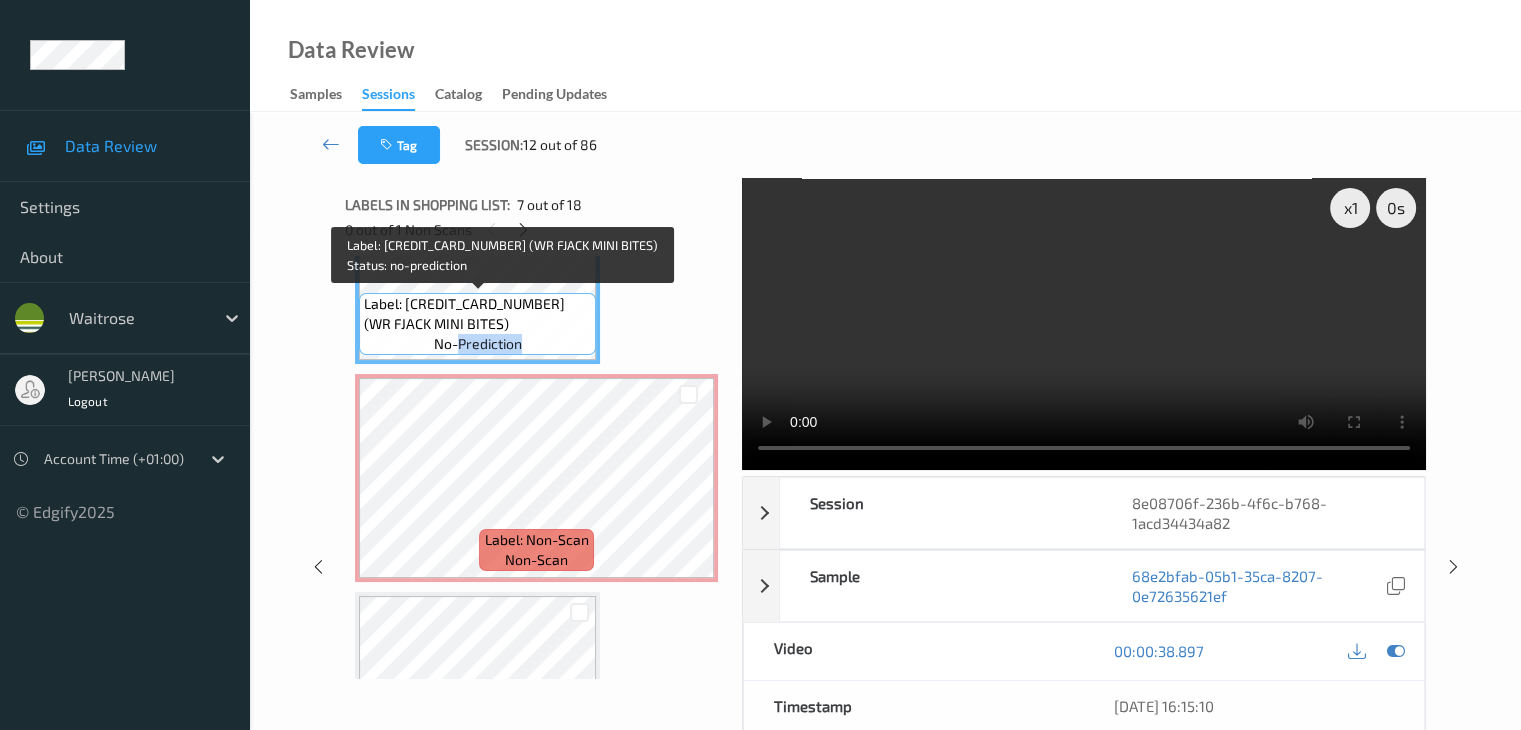 click on "no-prediction" at bounding box center [478, 344] 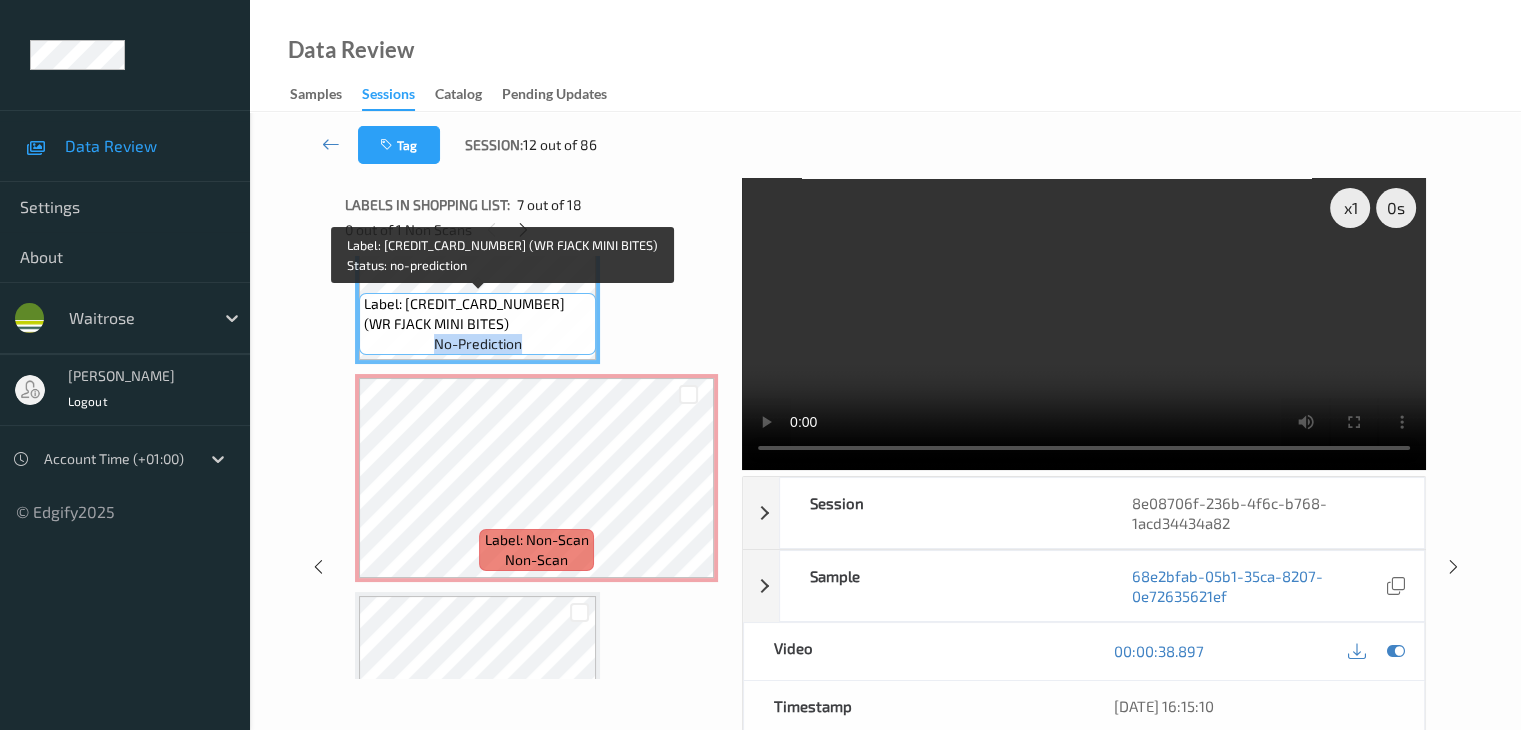 click on "no-prediction" at bounding box center [478, 344] 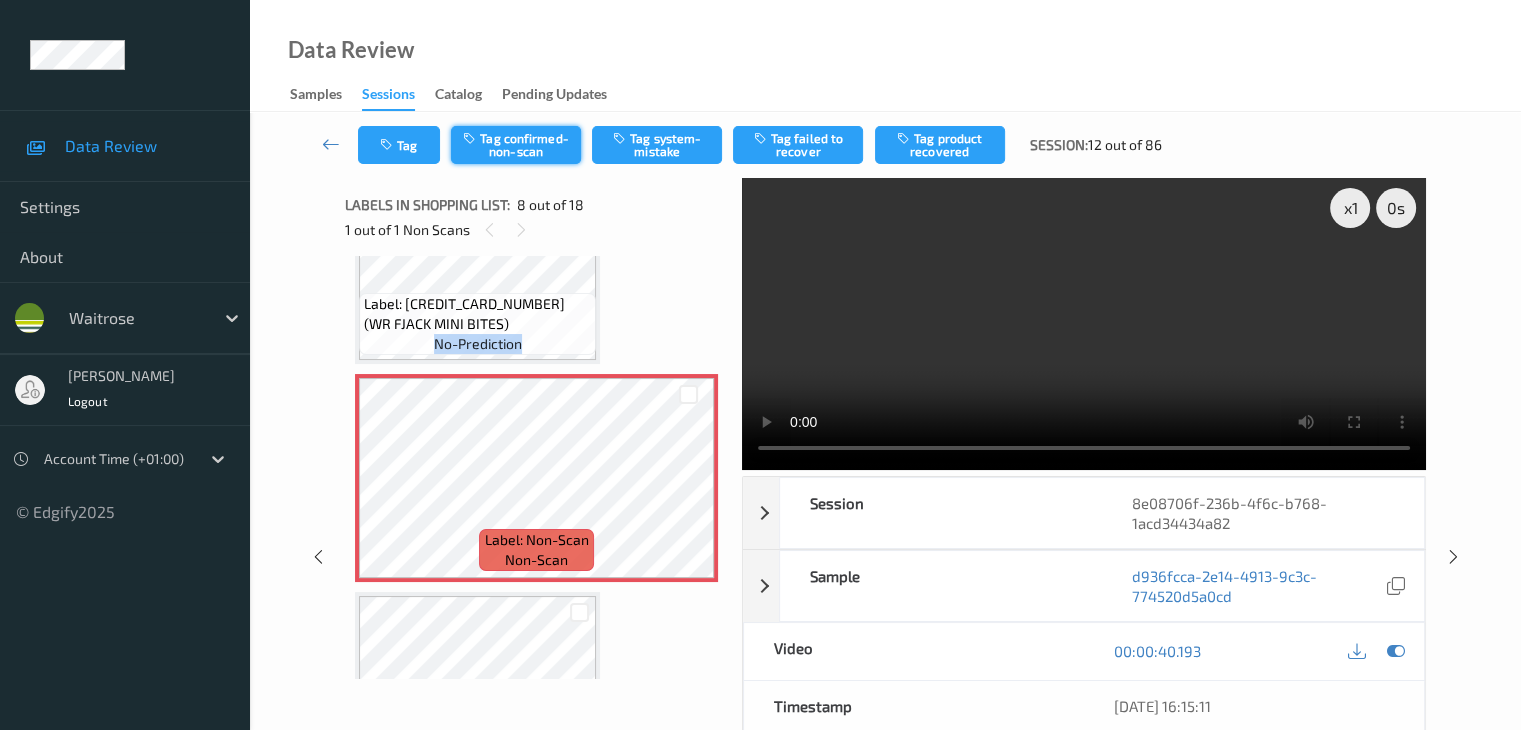 click on "Tag   confirmed-non-scan" at bounding box center [516, 145] 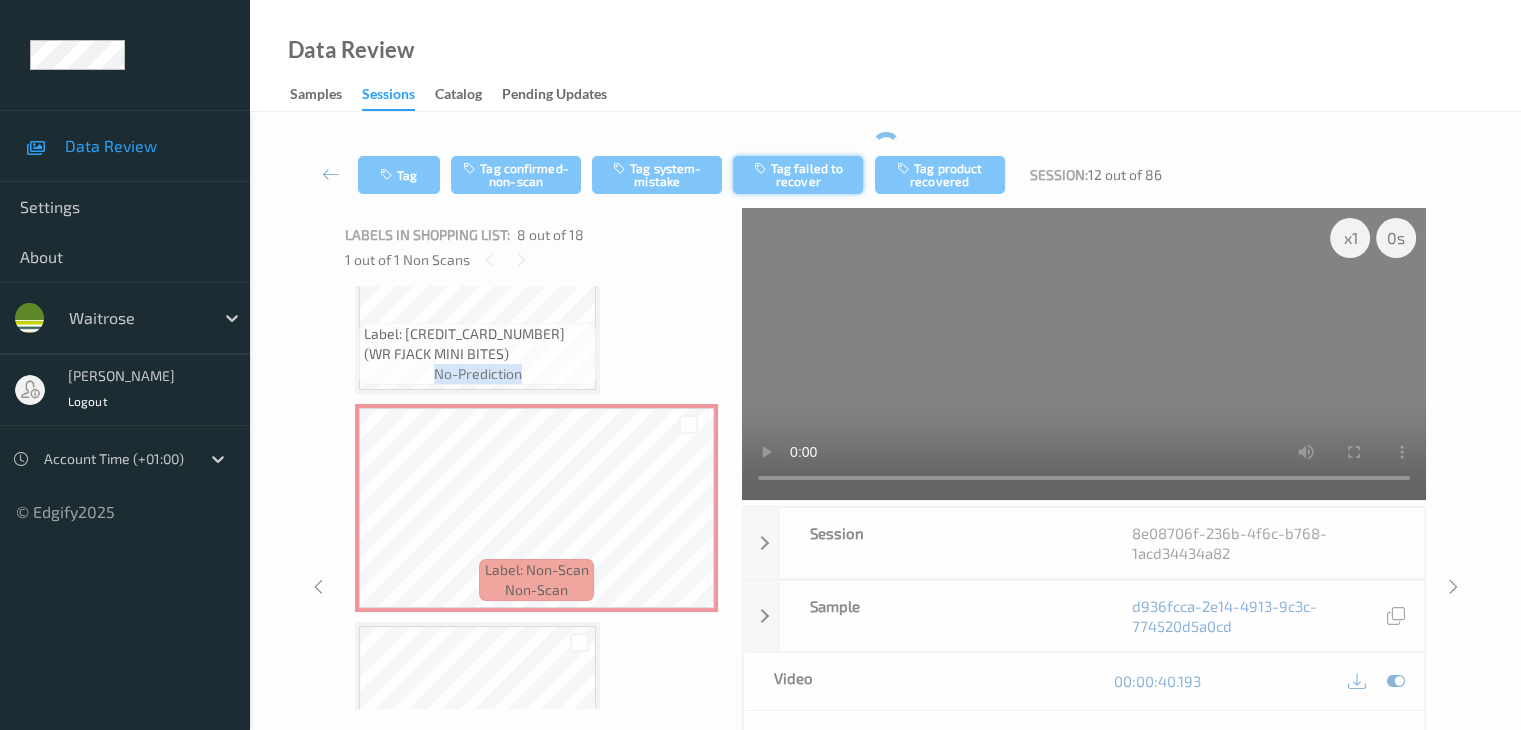 click on "Tag   failed to recover" at bounding box center [798, 175] 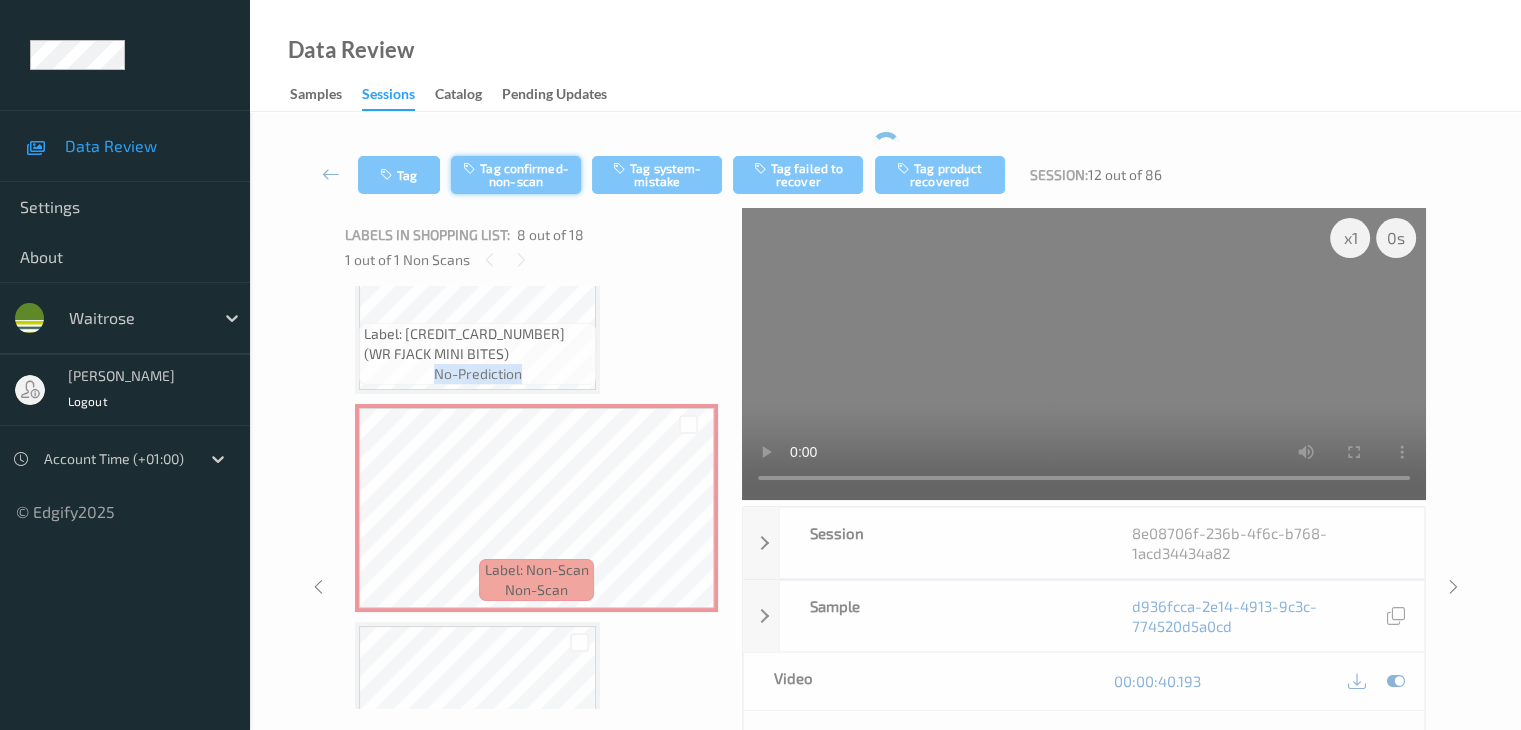 click on "Tag   confirmed-non-scan" at bounding box center (516, 175) 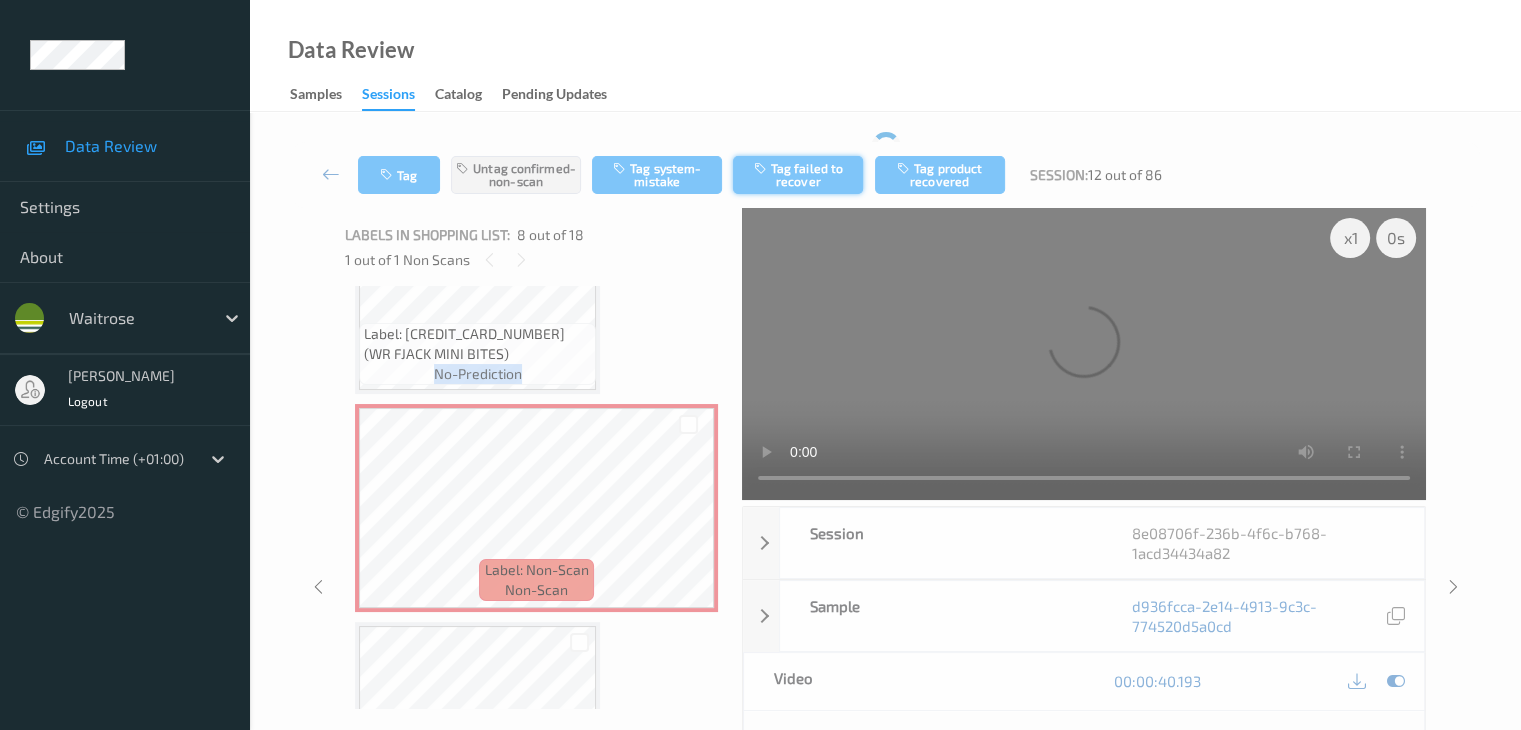 click on "Tag   failed to recover" at bounding box center [798, 175] 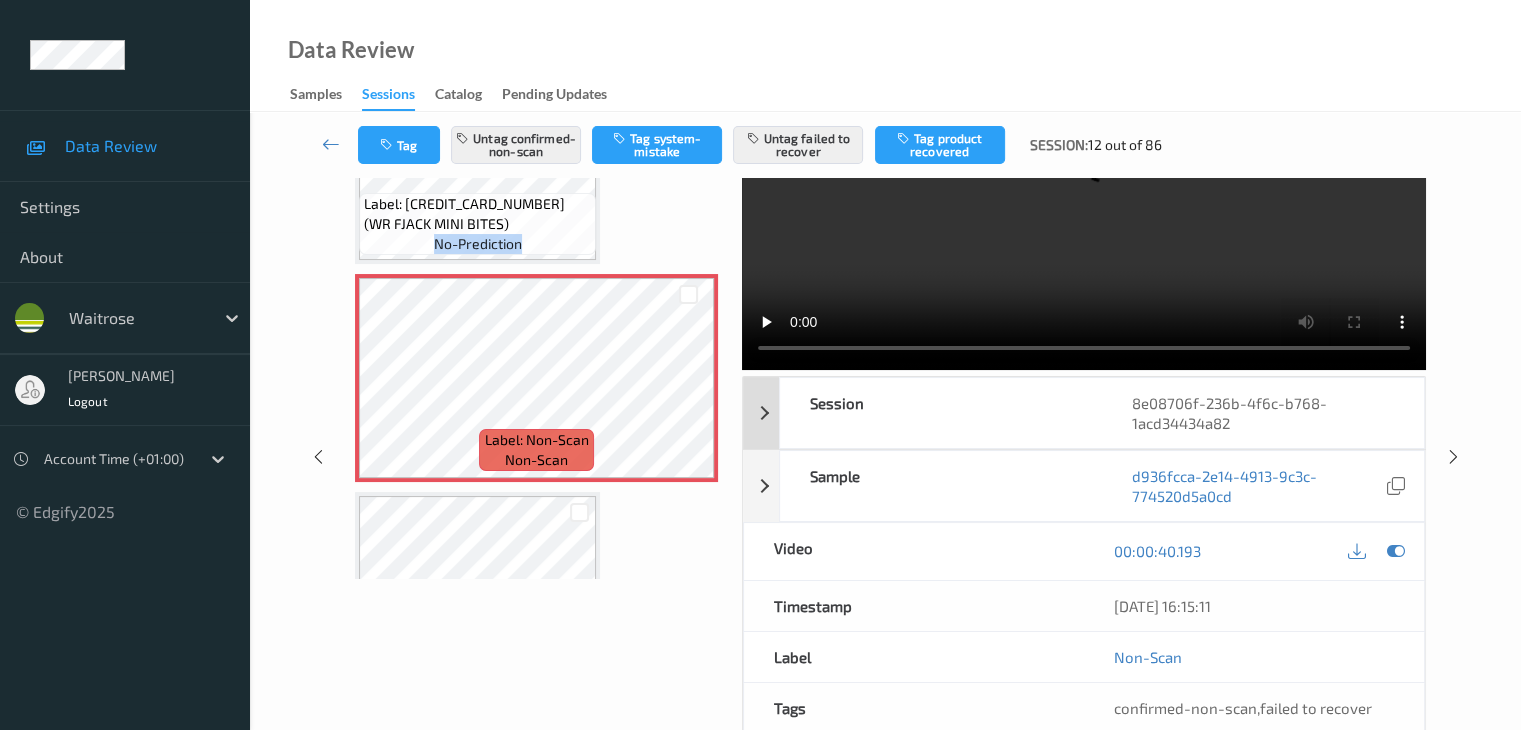 scroll, scrollTop: 0, scrollLeft: 0, axis: both 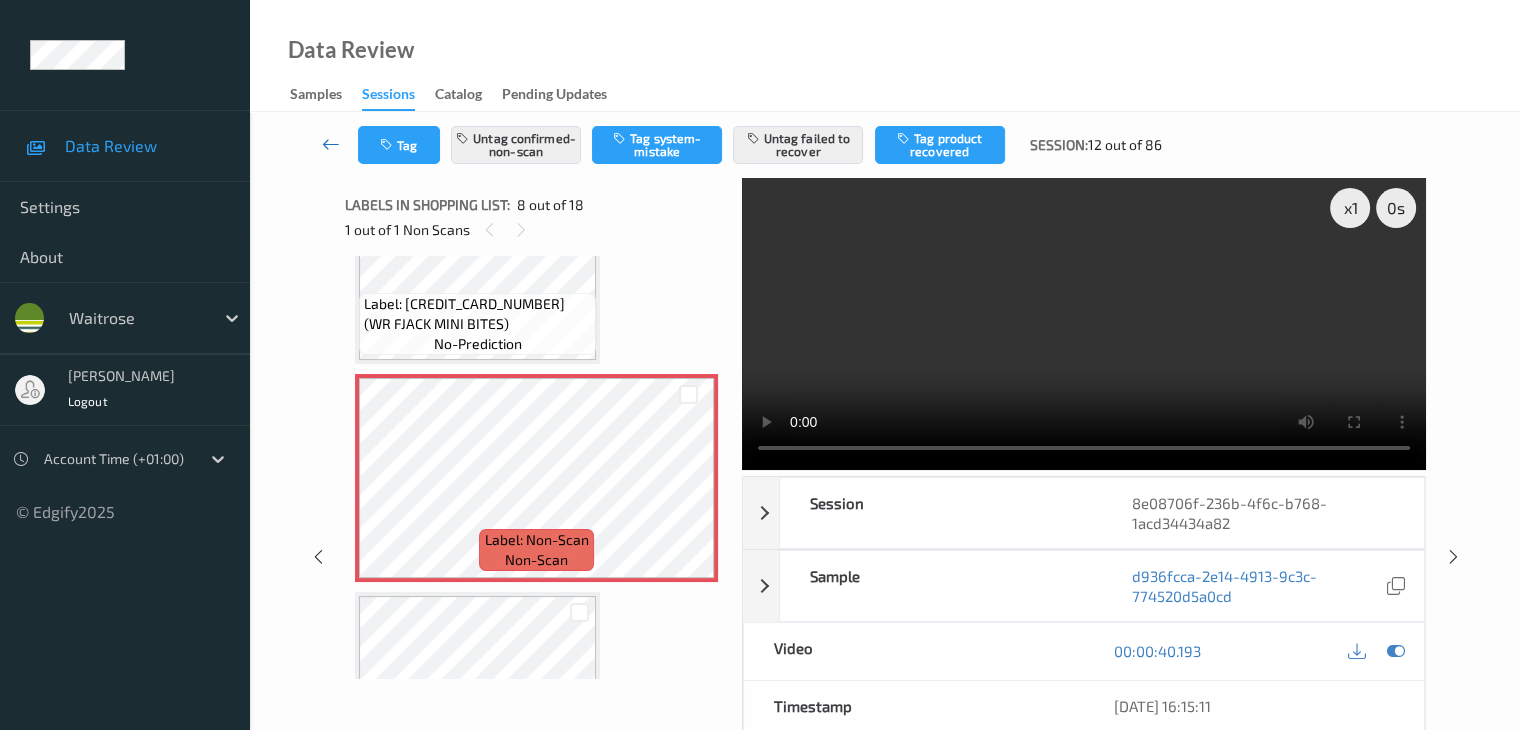 click at bounding box center (331, 144) 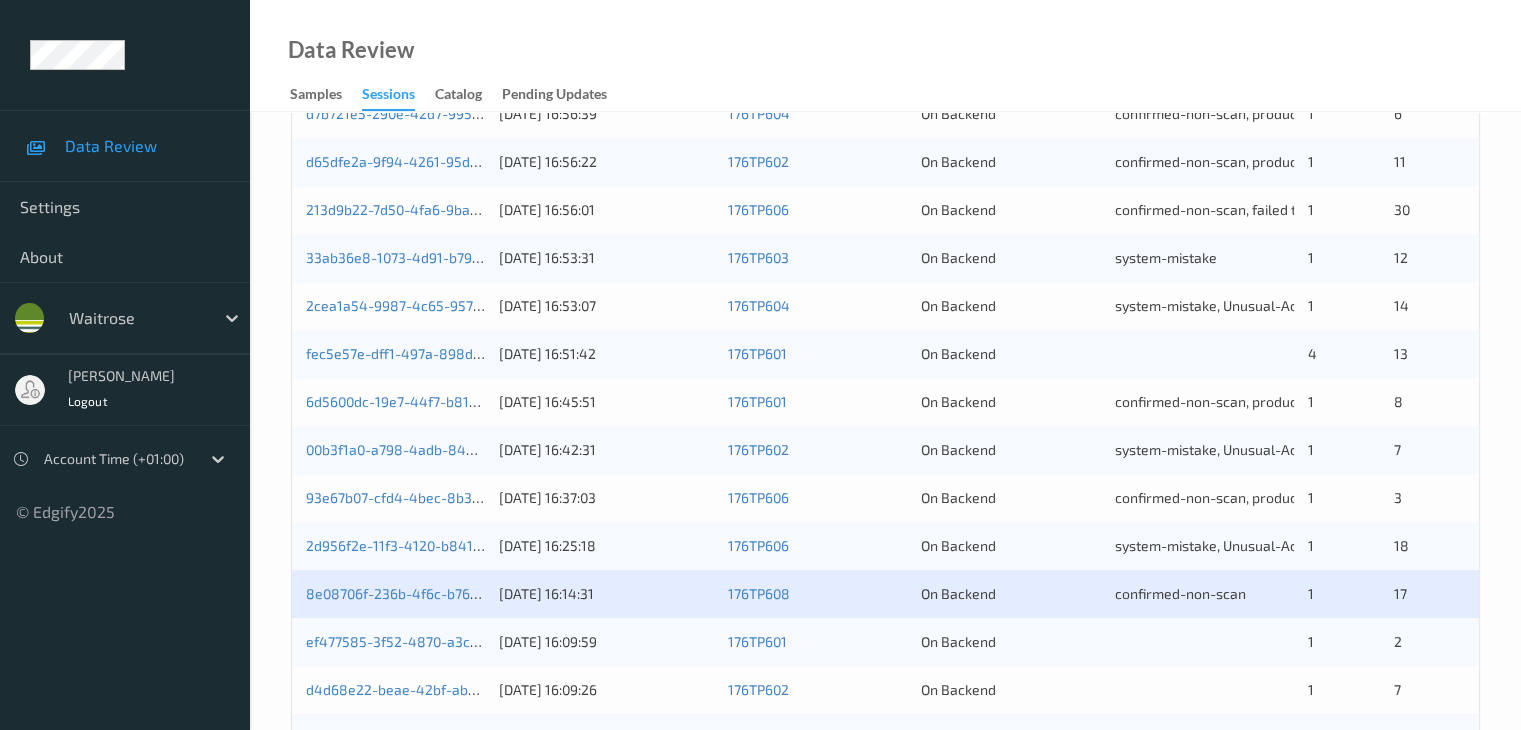 scroll, scrollTop: 600, scrollLeft: 0, axis: vertical 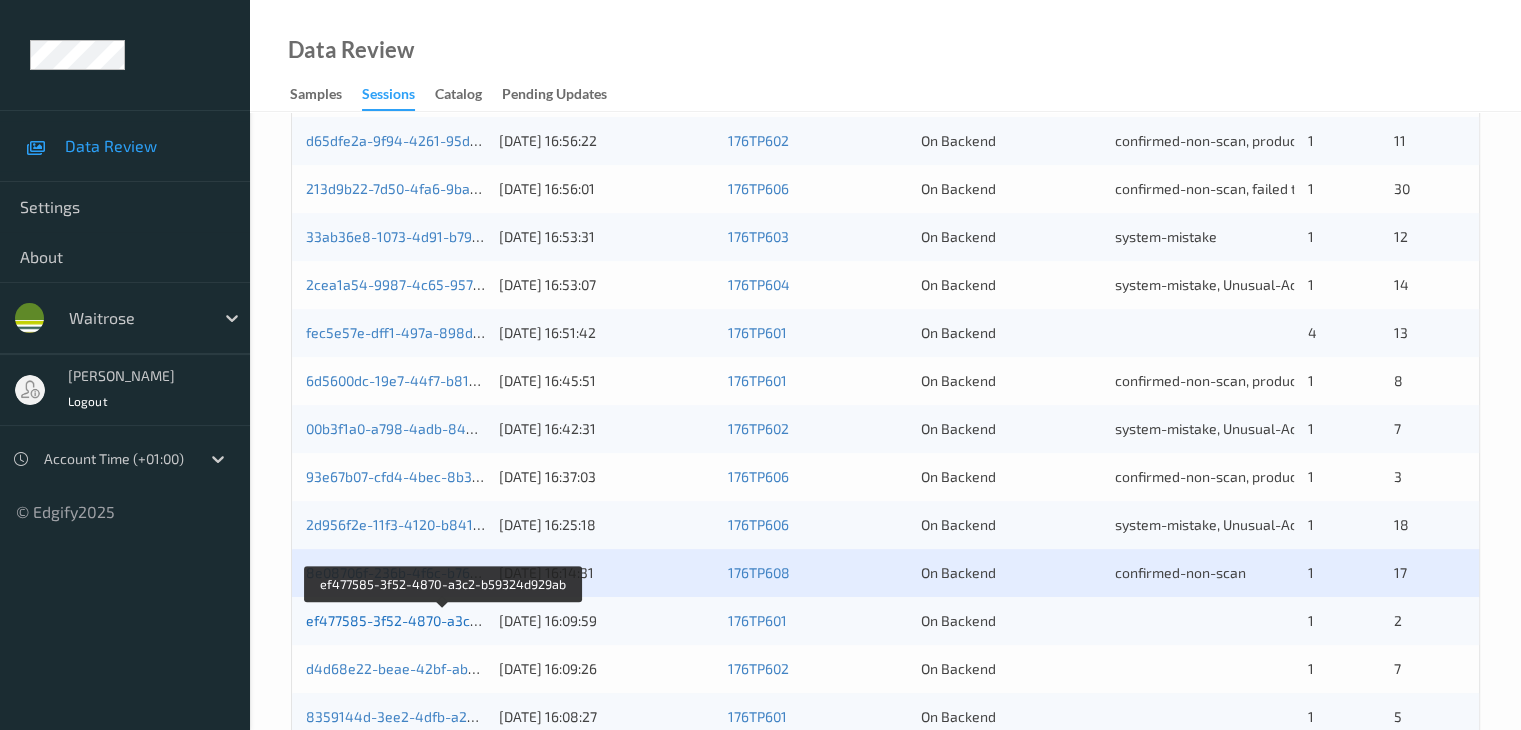 click on "ef477585-3f52-4870-a3c2-b59324d929ab" at bounding box center (443, 620) 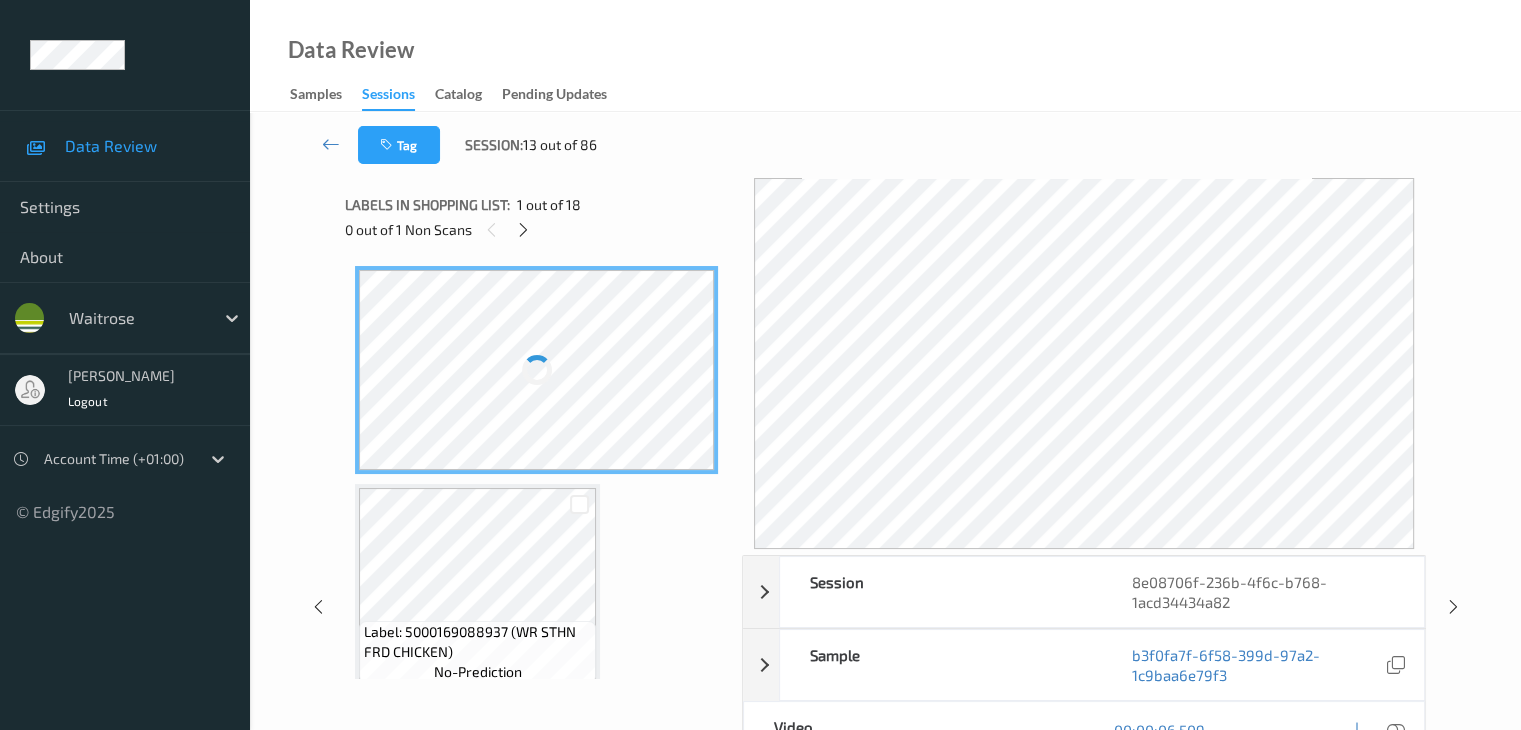 scroll, scrollTop: 0, scrollLeft: 0, axis: both 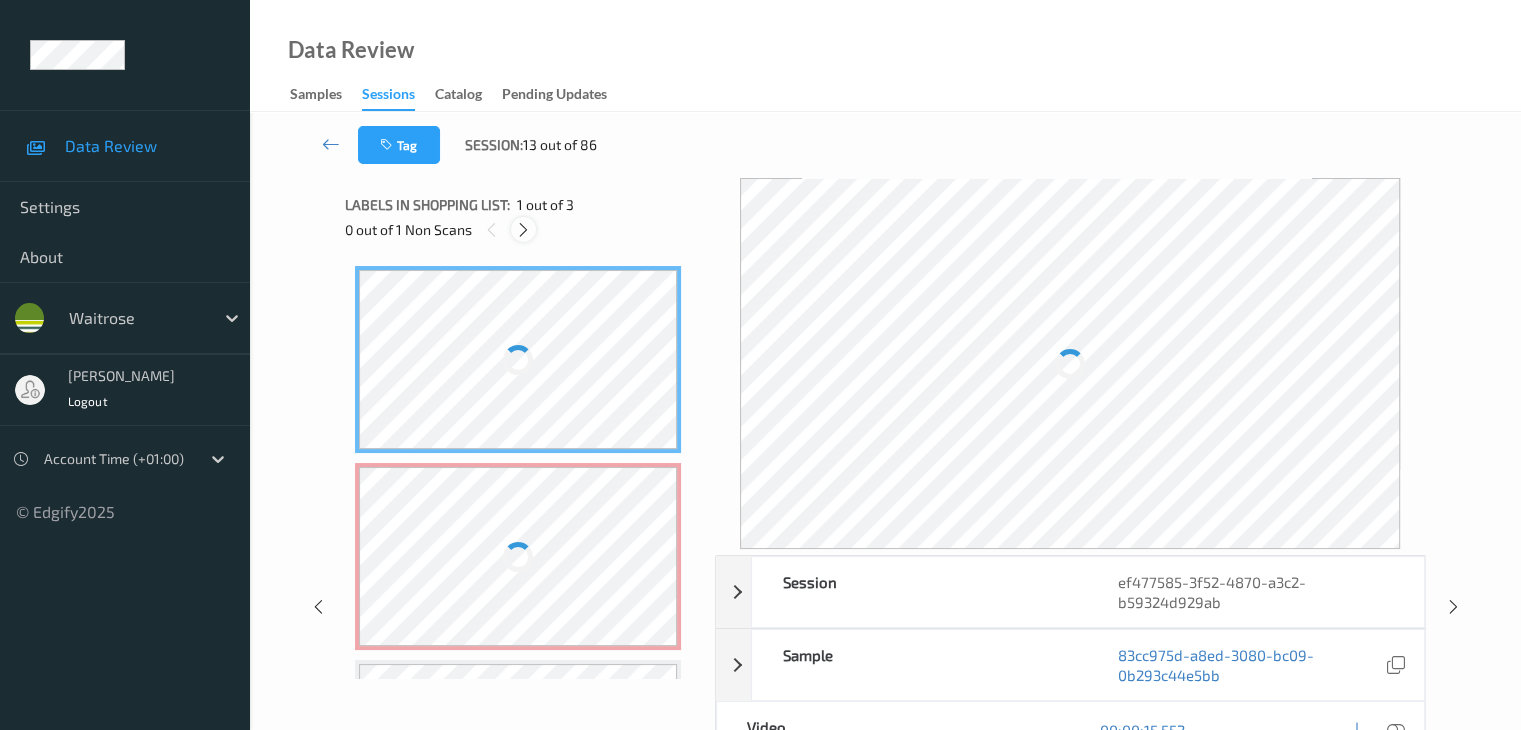 click at bounding box center (523, 230) 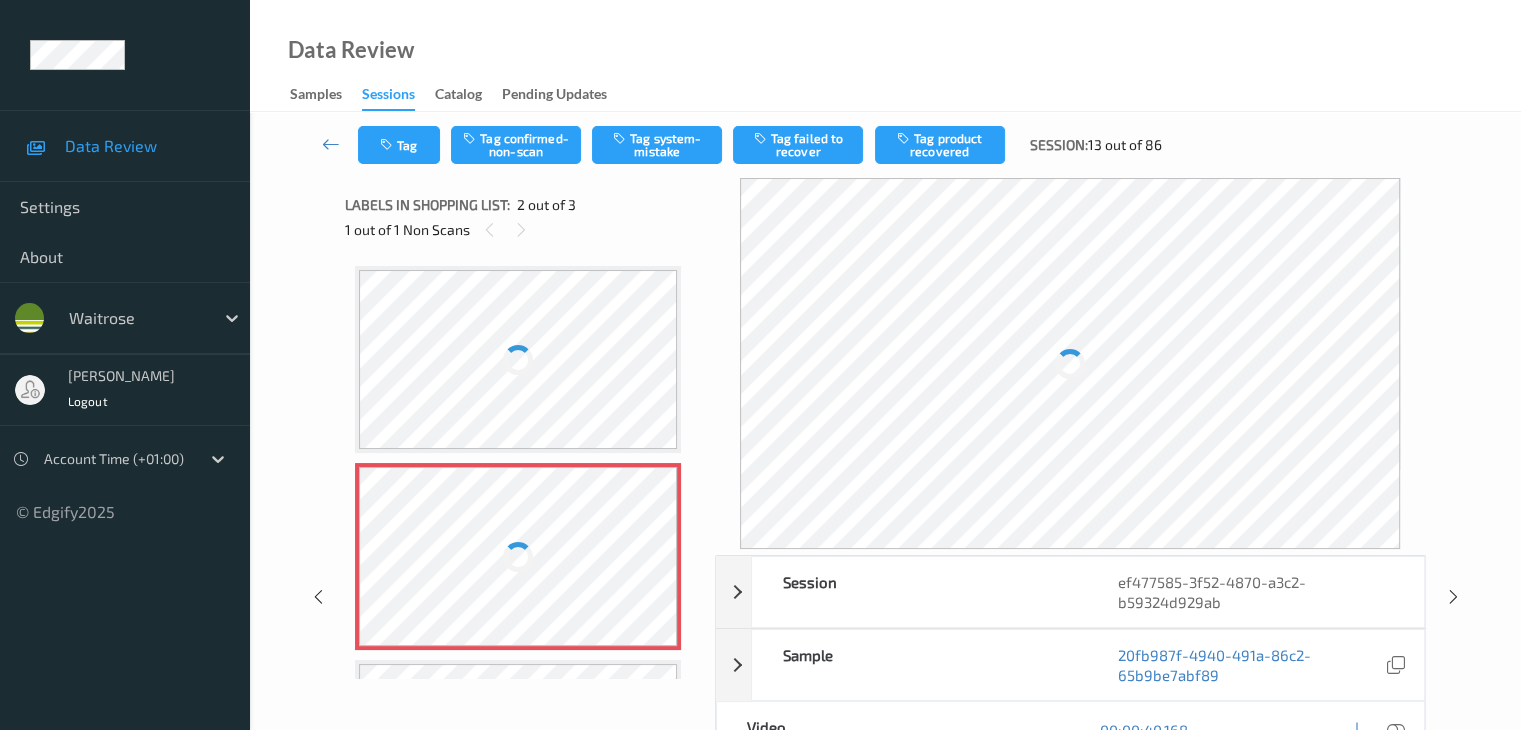 scroll, scrollTop: 10, scrollLeft: 0, axis: vertical 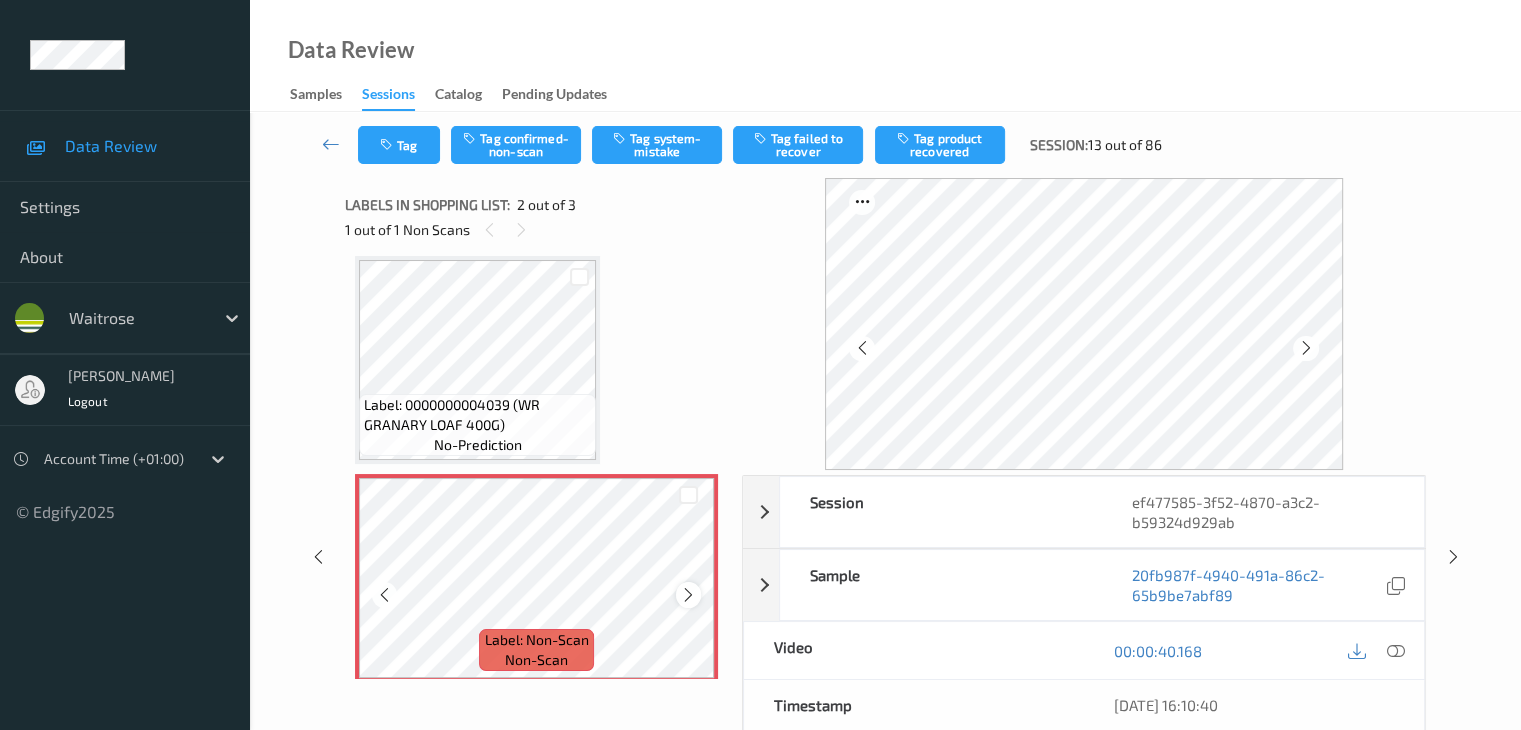 click at bounding box center [688, 595] 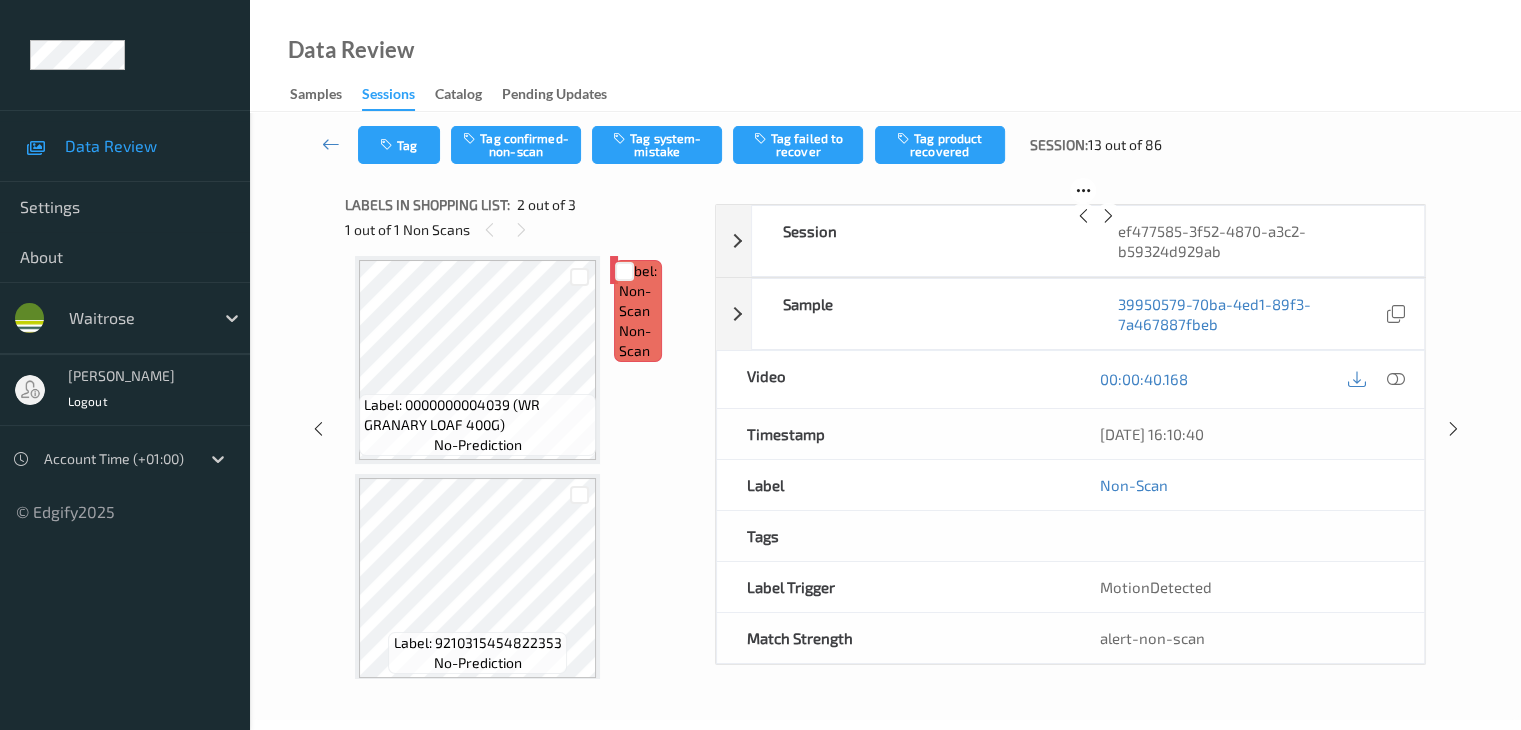 click on "Label: 0000000004039 (WR GRANARY LOAF 400G) no-prediction Label: Non-Scan non-scan Label: Non-Scan non-scan Label: Non-Scan non-scan Label: 9210315454822353 no-prediction" at bounding box center [523, 467] 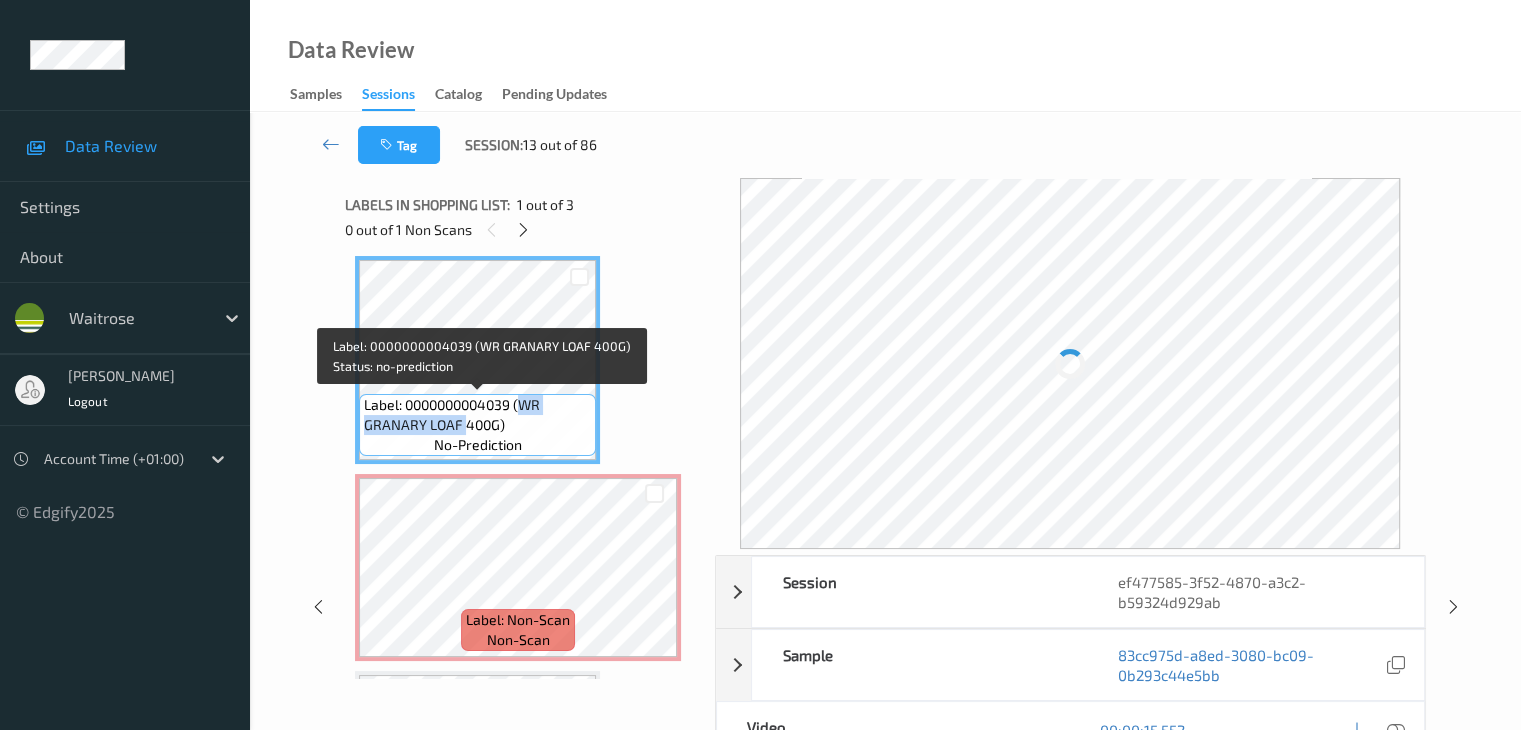 drag, startPoint x: 526, startPoint y: 403, endPoint x: 464, endPoint y: 429, distance: 67.23094 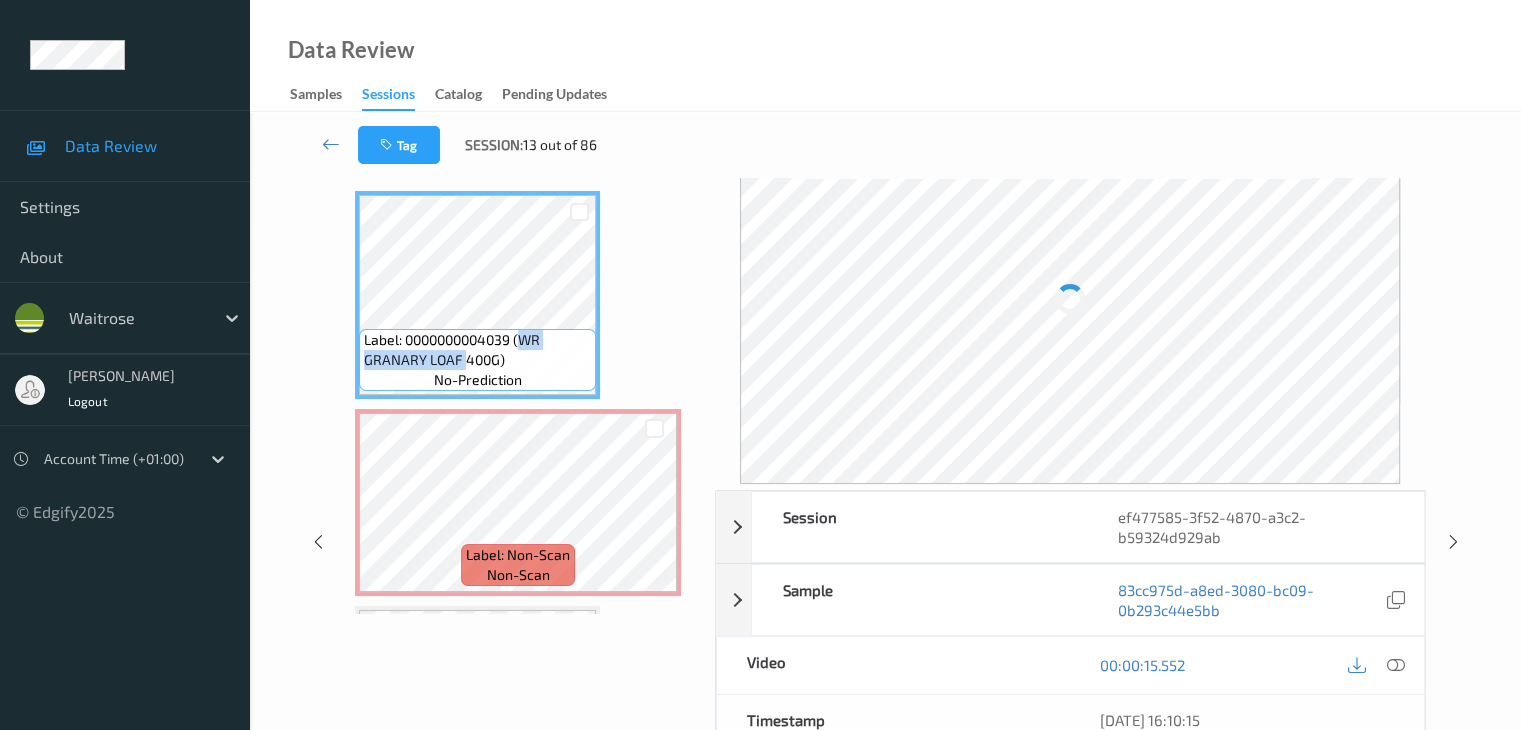 scroll, scrollTop: 100, scrollLeft: 0, axis: vertical 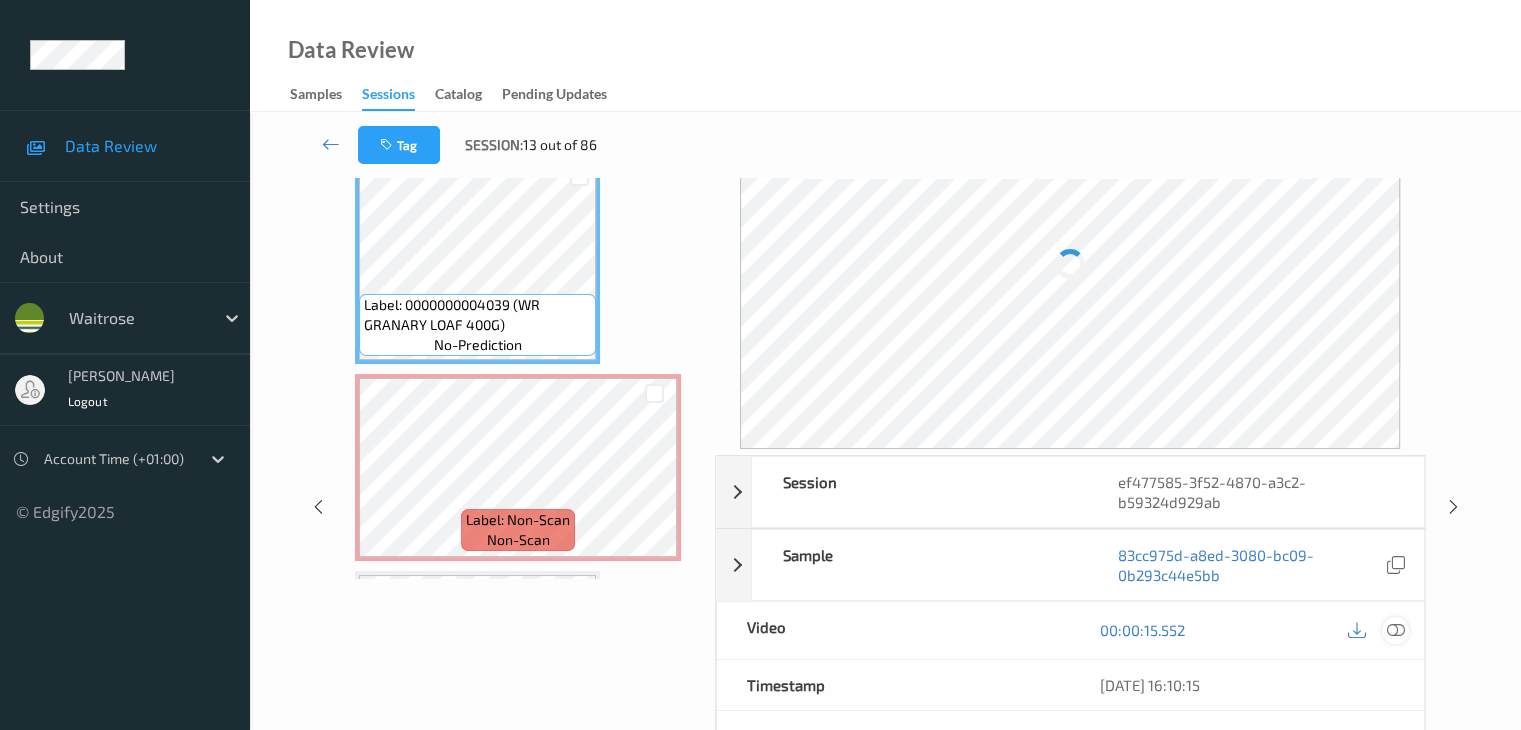 click at bounding box center [1395, 630] 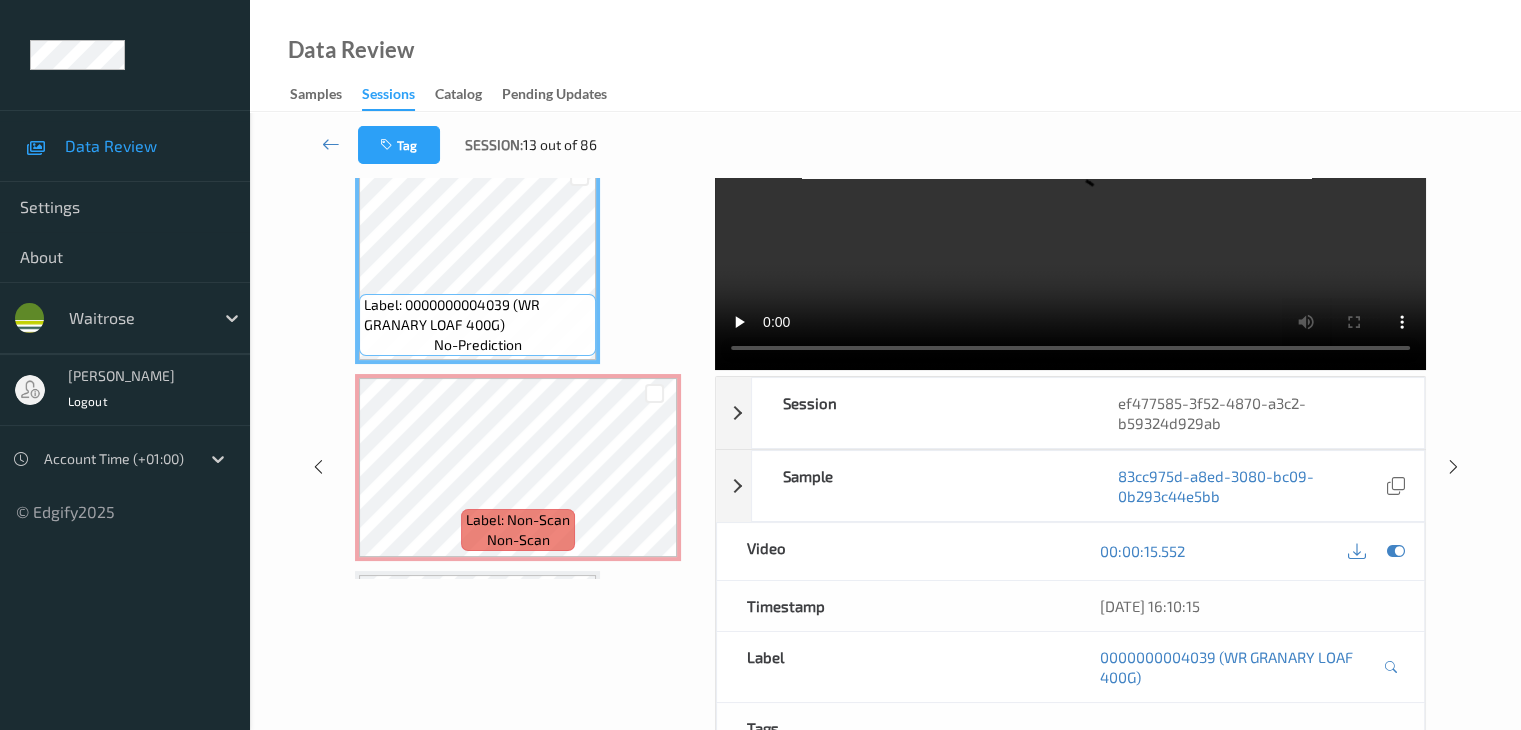 scroll, scrollTop: 0, scrollLeft: 0, axis: both 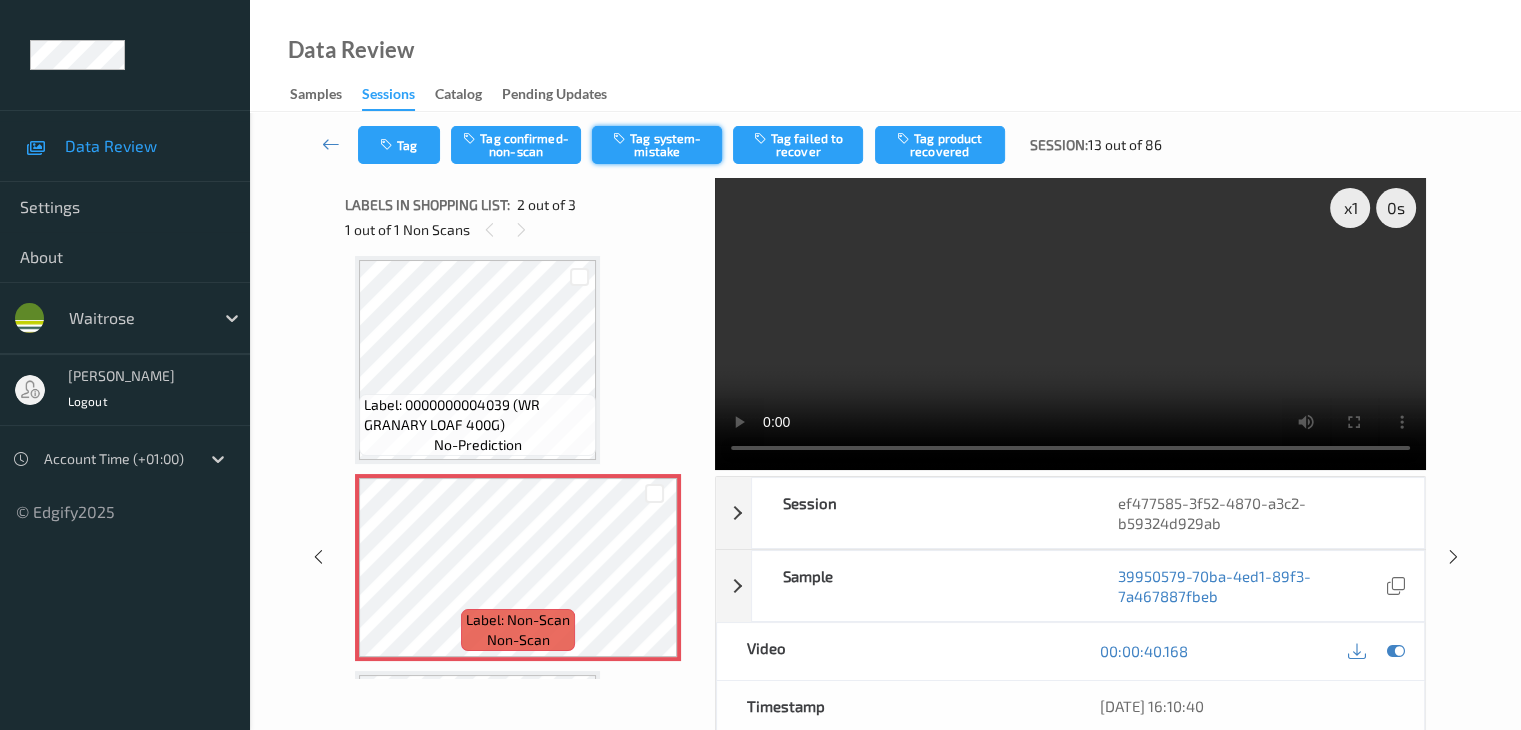 click on "Tag   system-mistake" at bounding box center [657, 145] 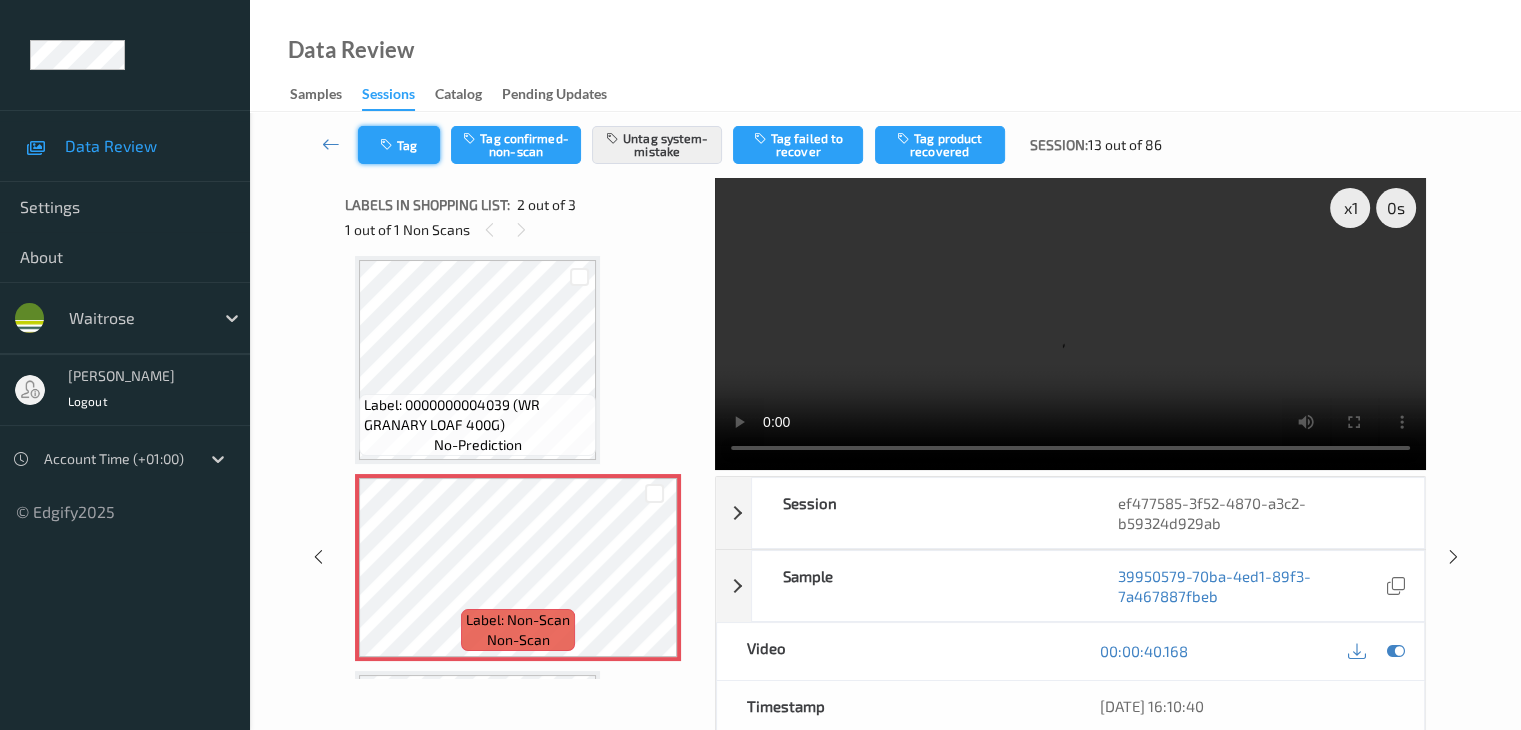 click on "Tag" at bounding box center (399, 145) 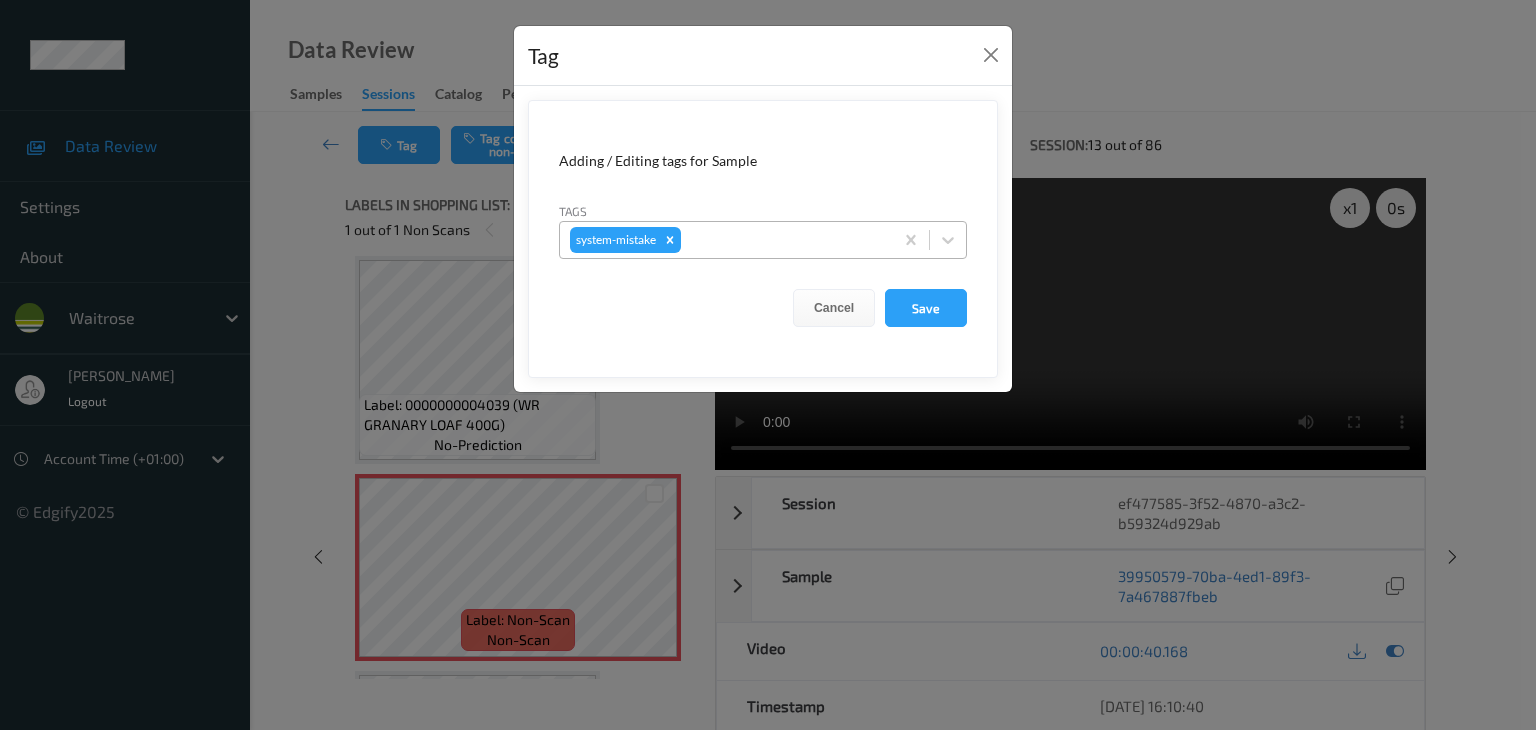 click at bounding box center (784, 240) 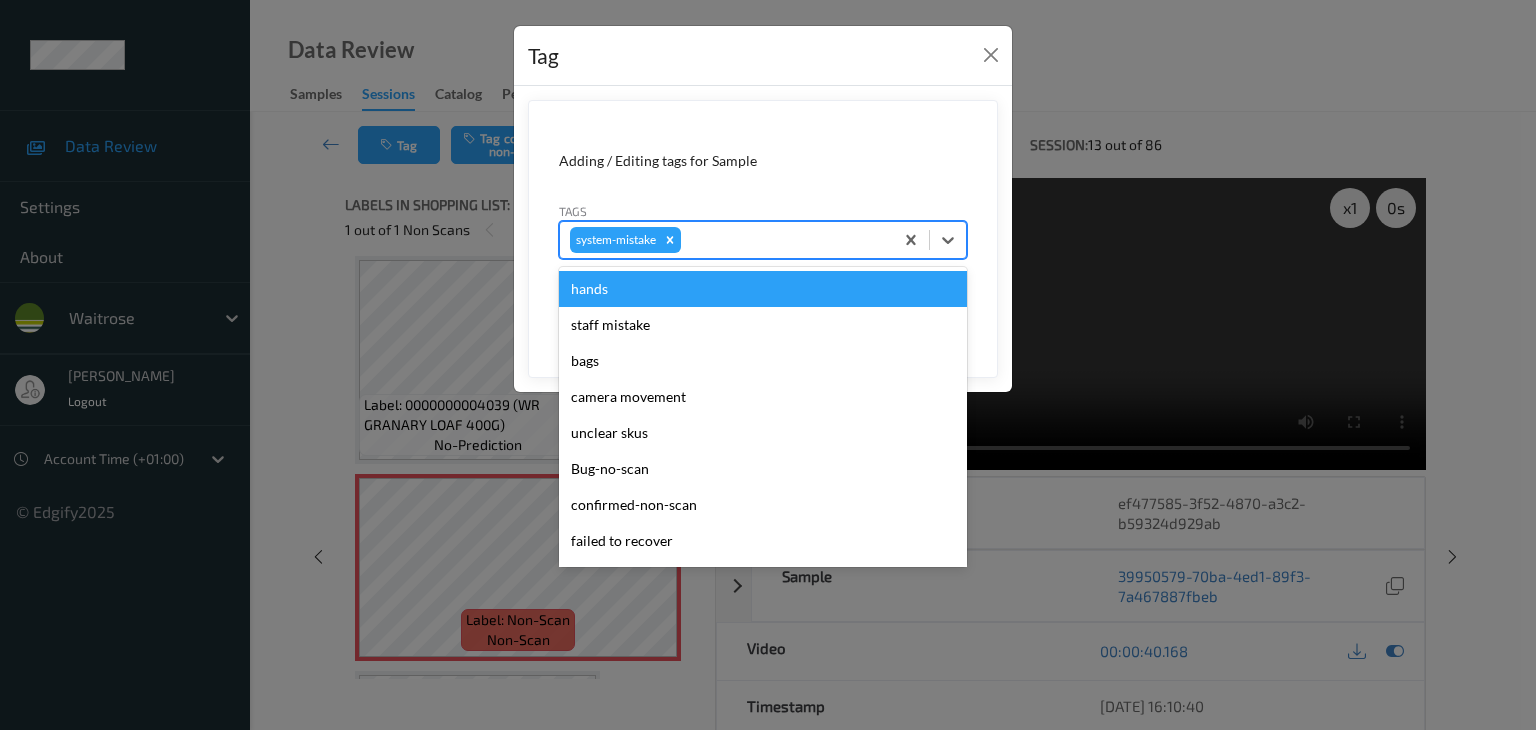 type on "u" 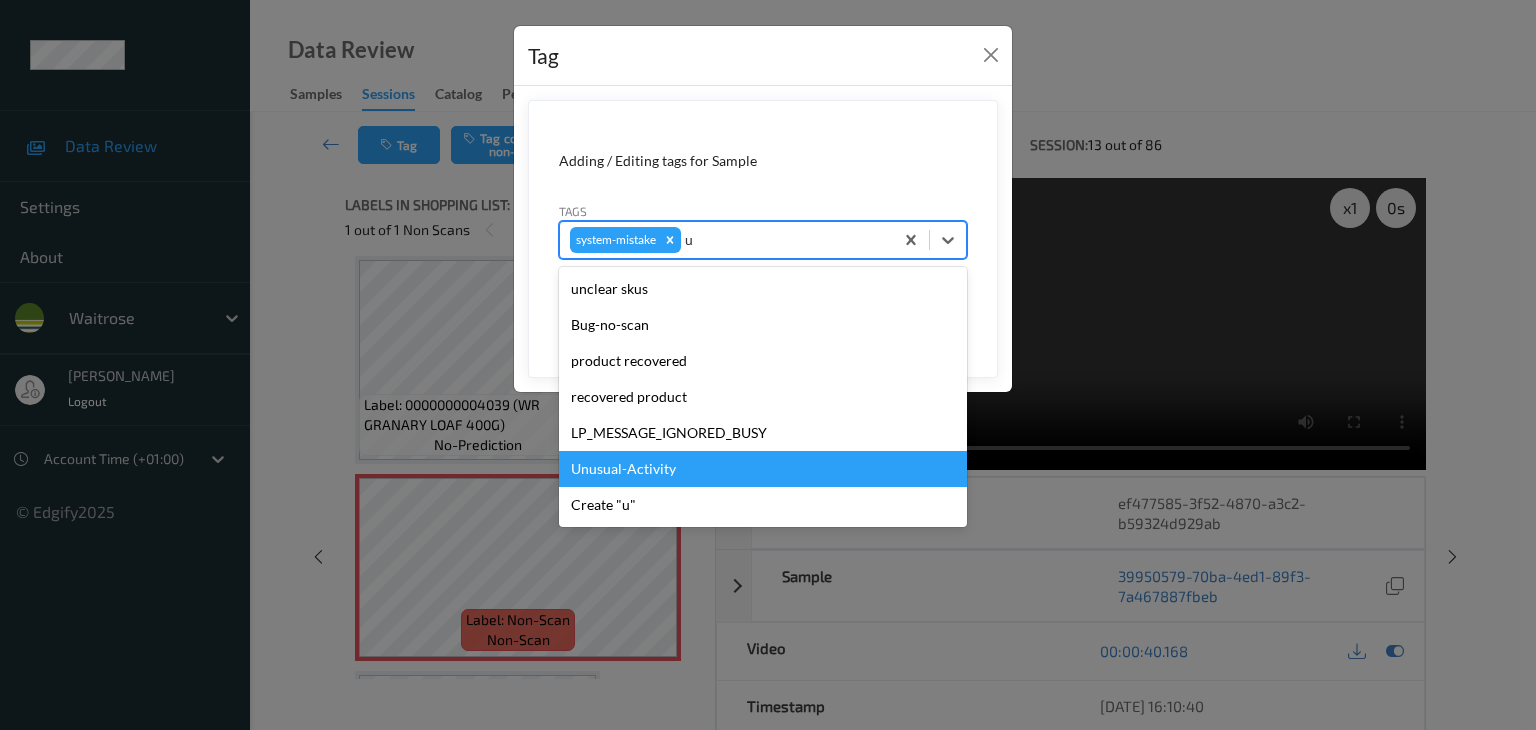 click on "Unusual-Activity" at bounding box center (763, 469) 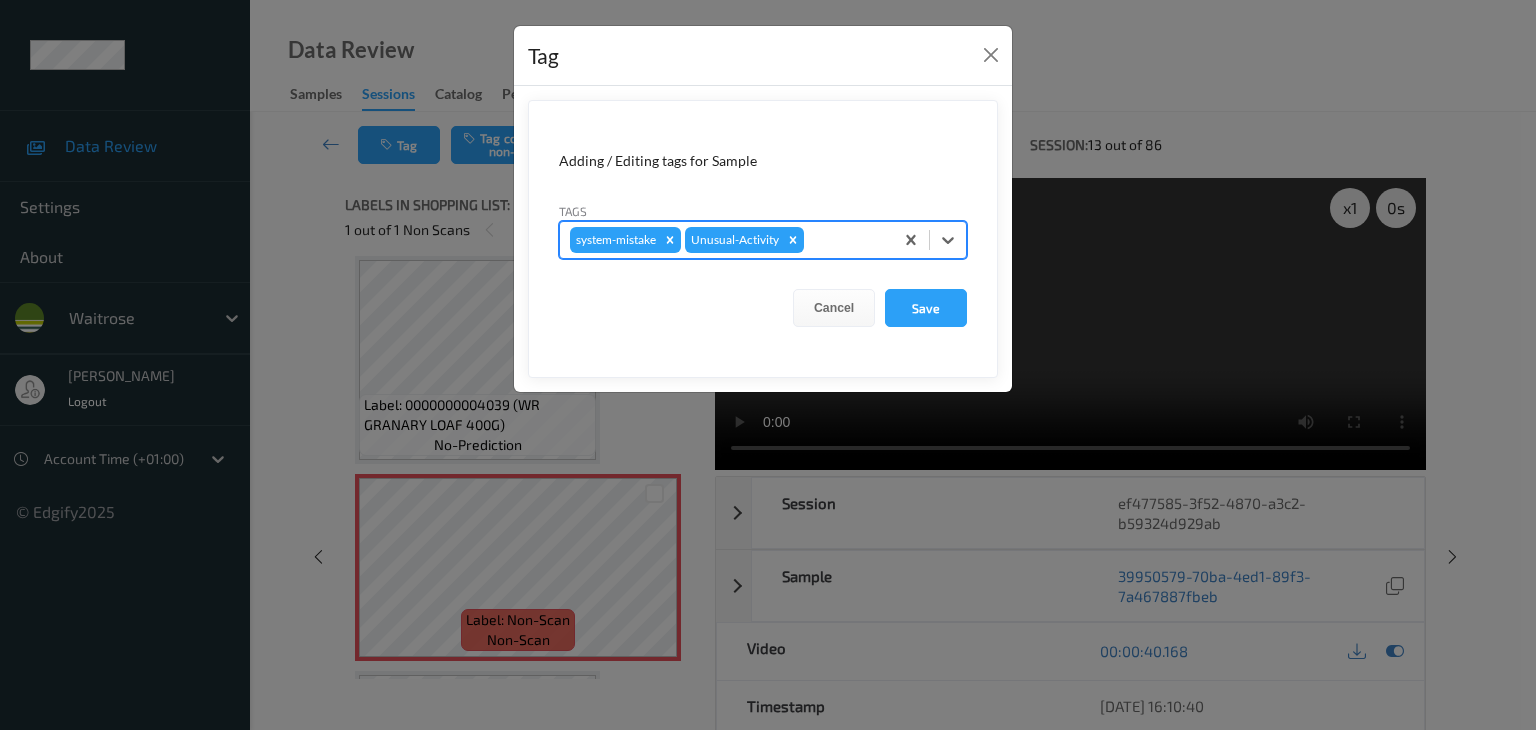 type on "p" 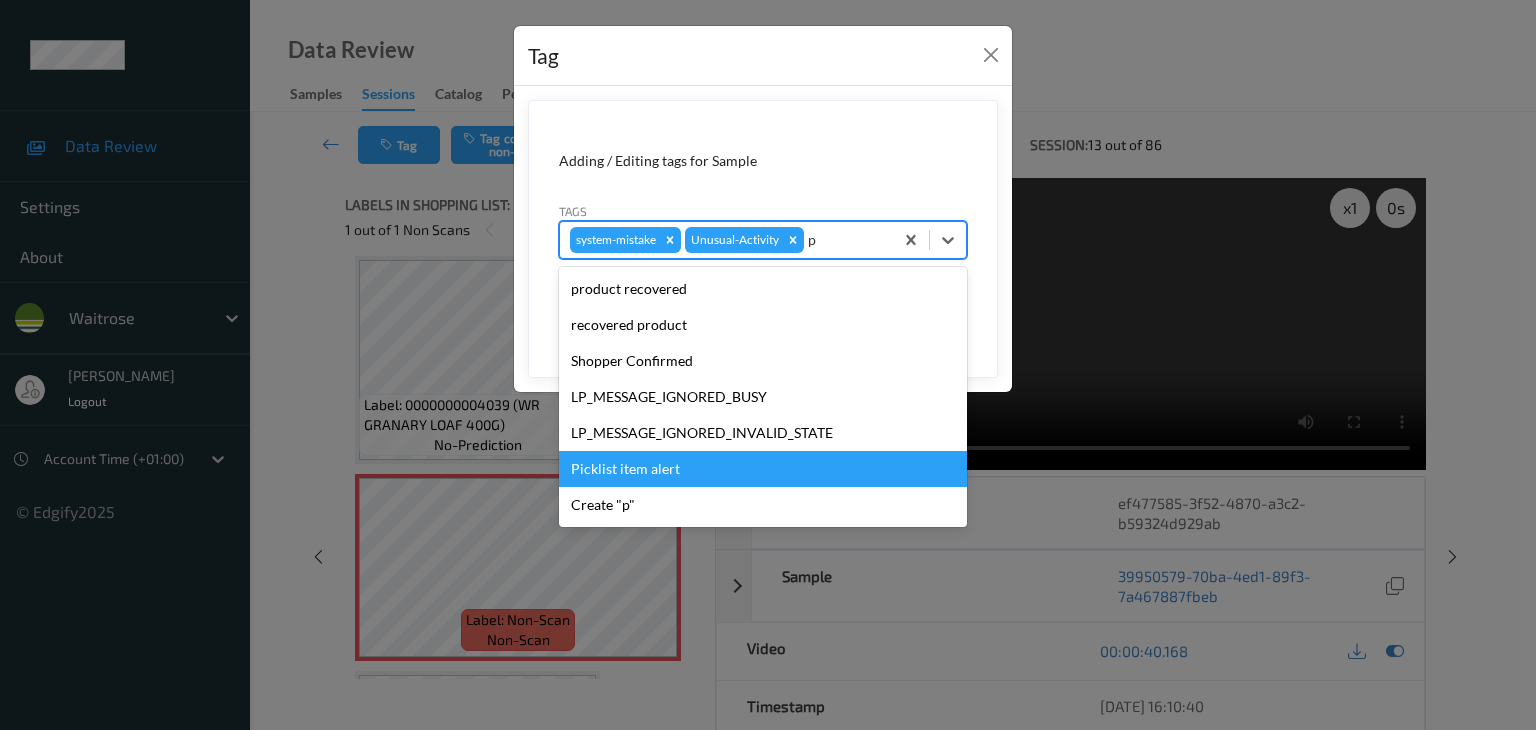 click on "Picklist item alert" at bounding box center (763, 469) 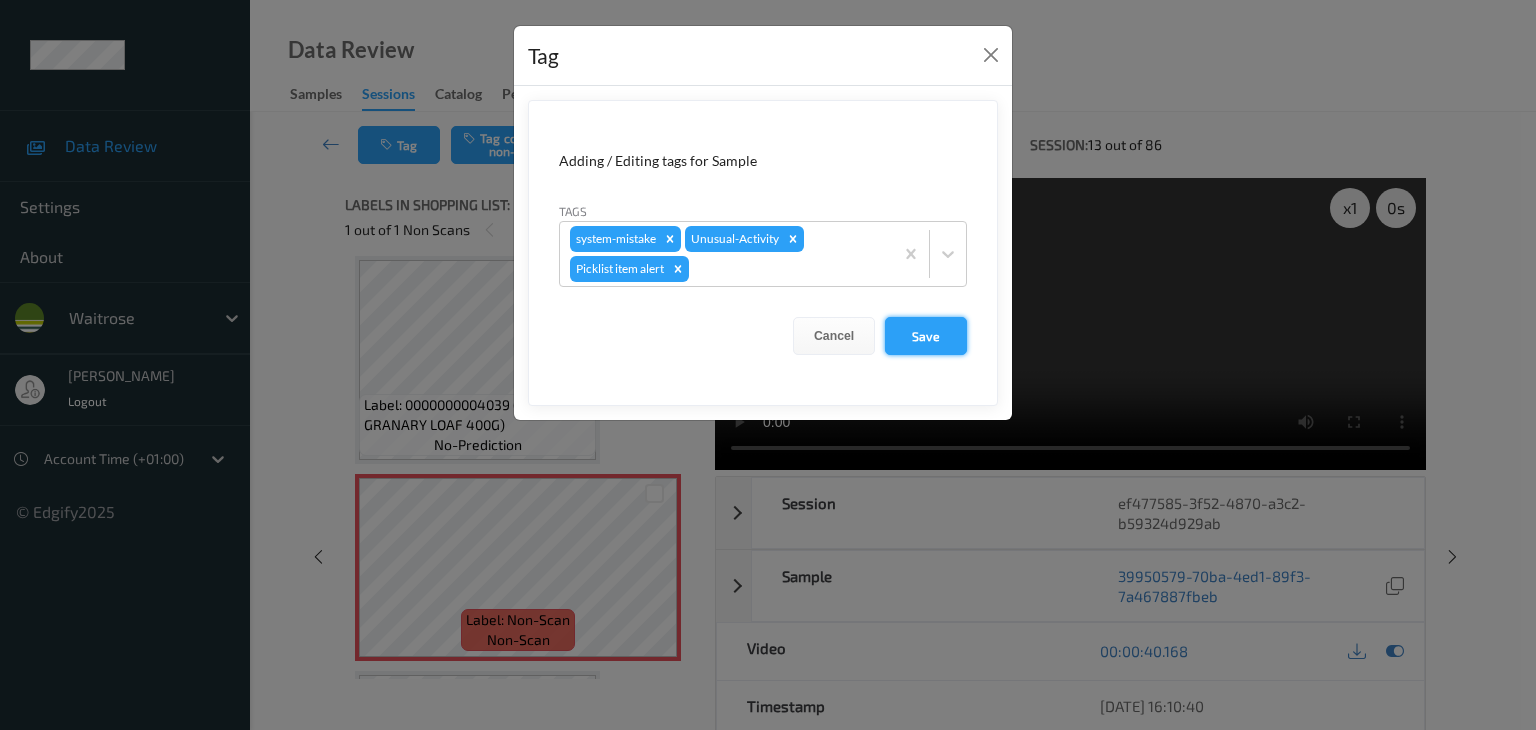 click on "Save" at bounding box center [926, 336] 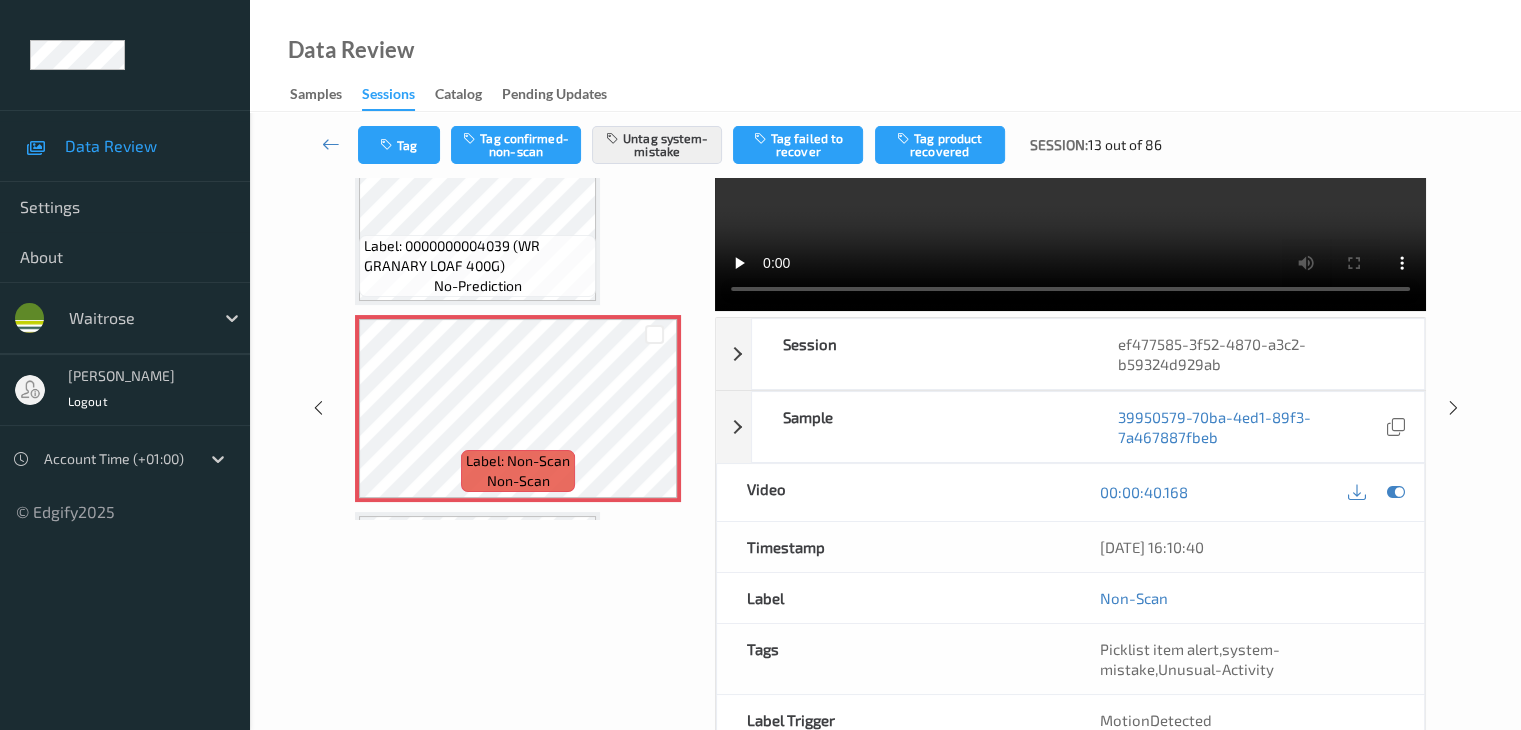 scroll, scrollTop: 0, scrollLeft: 0, axis: both 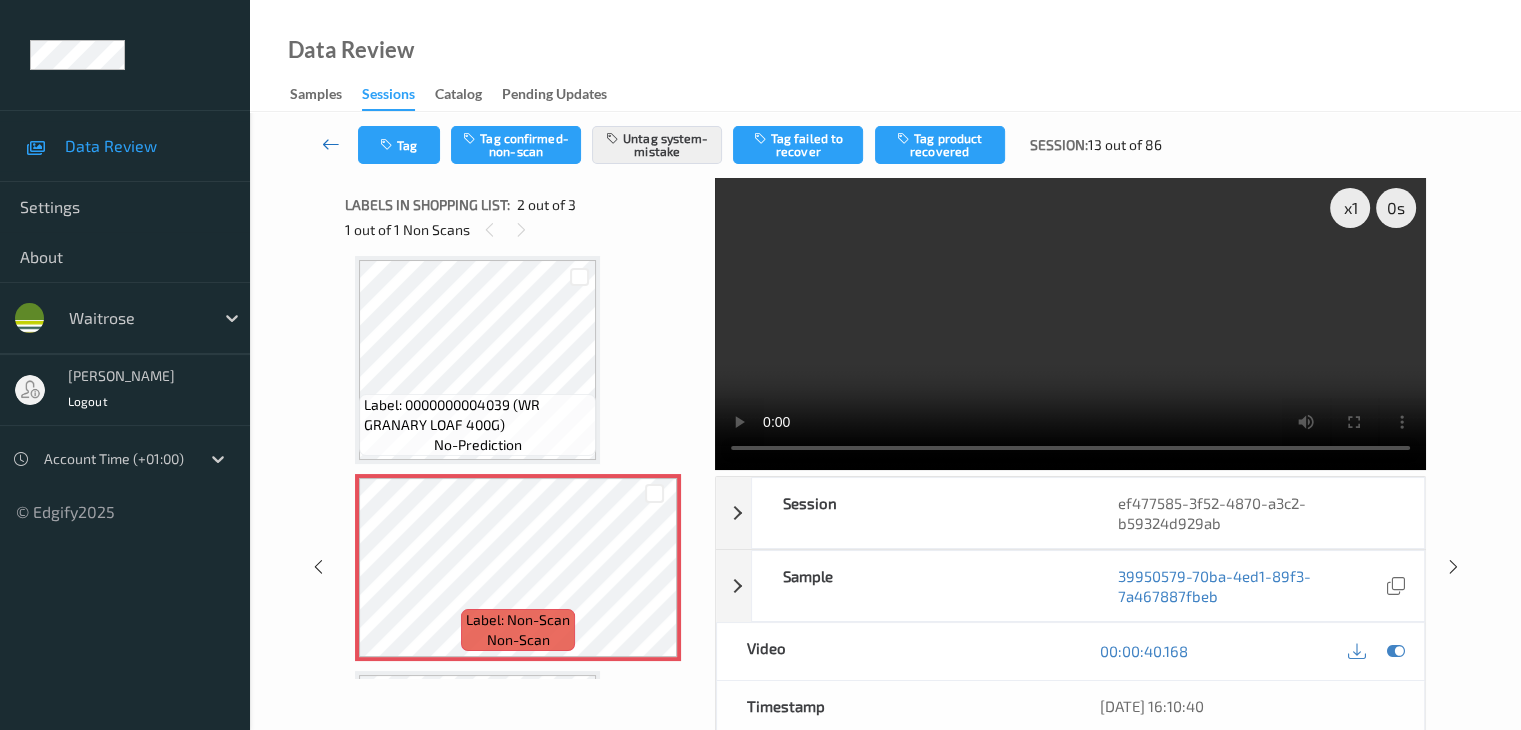 click at bounding box center [331, 144] 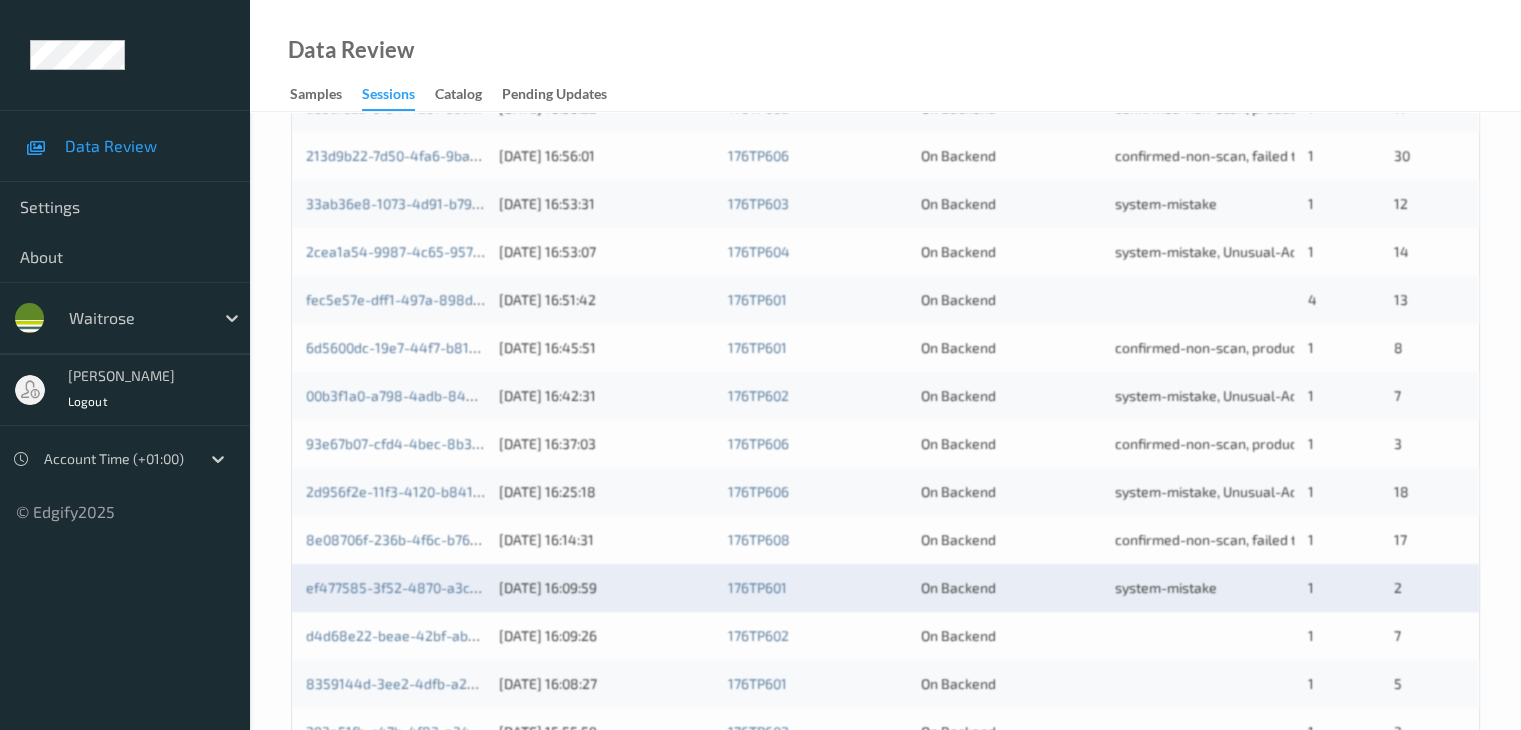 scroll, scrollTop: 800, scrollLeft: 0, axis: vertical 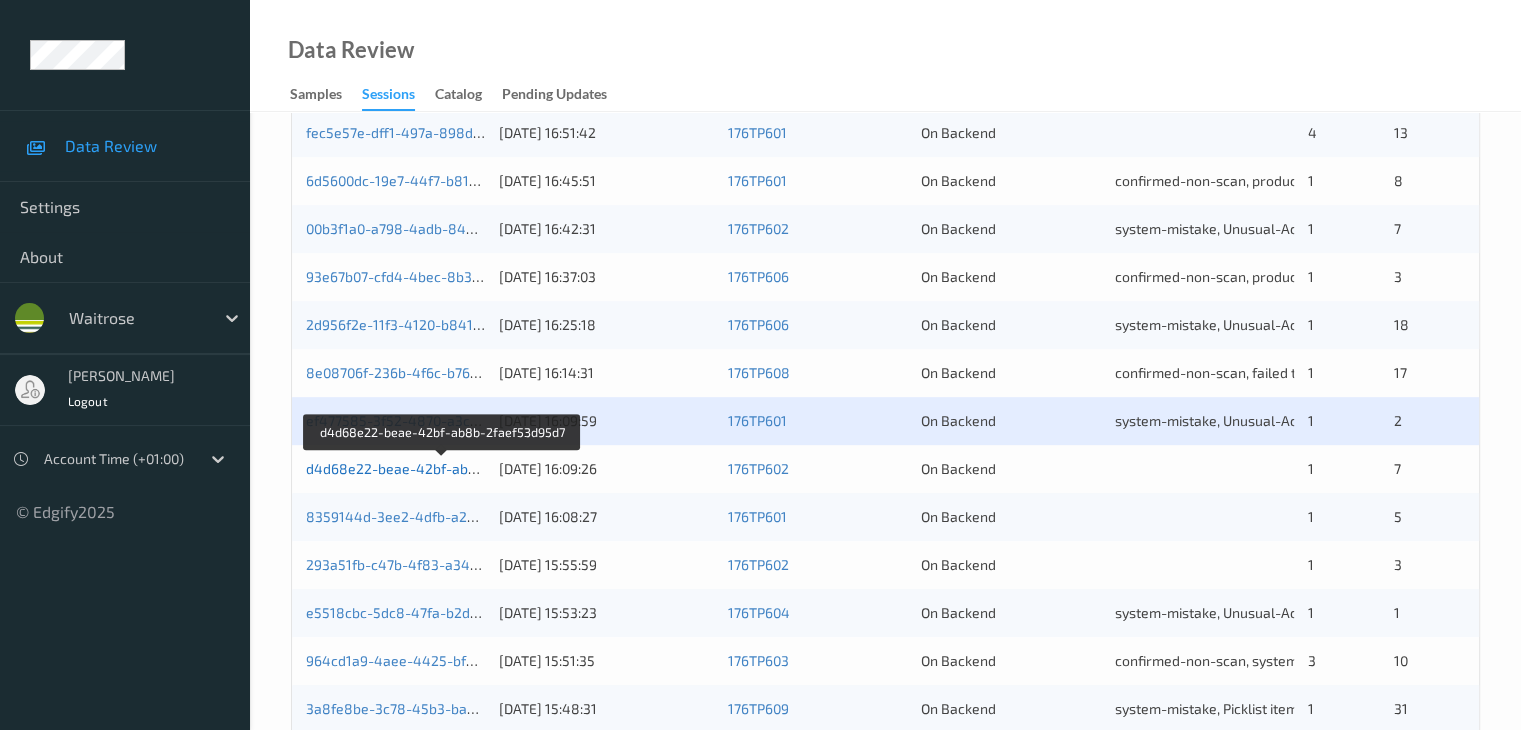 click on "d4d68e22-beae-42bf-ab8b-2faef53d95d7" at bounding box center (443, 468) 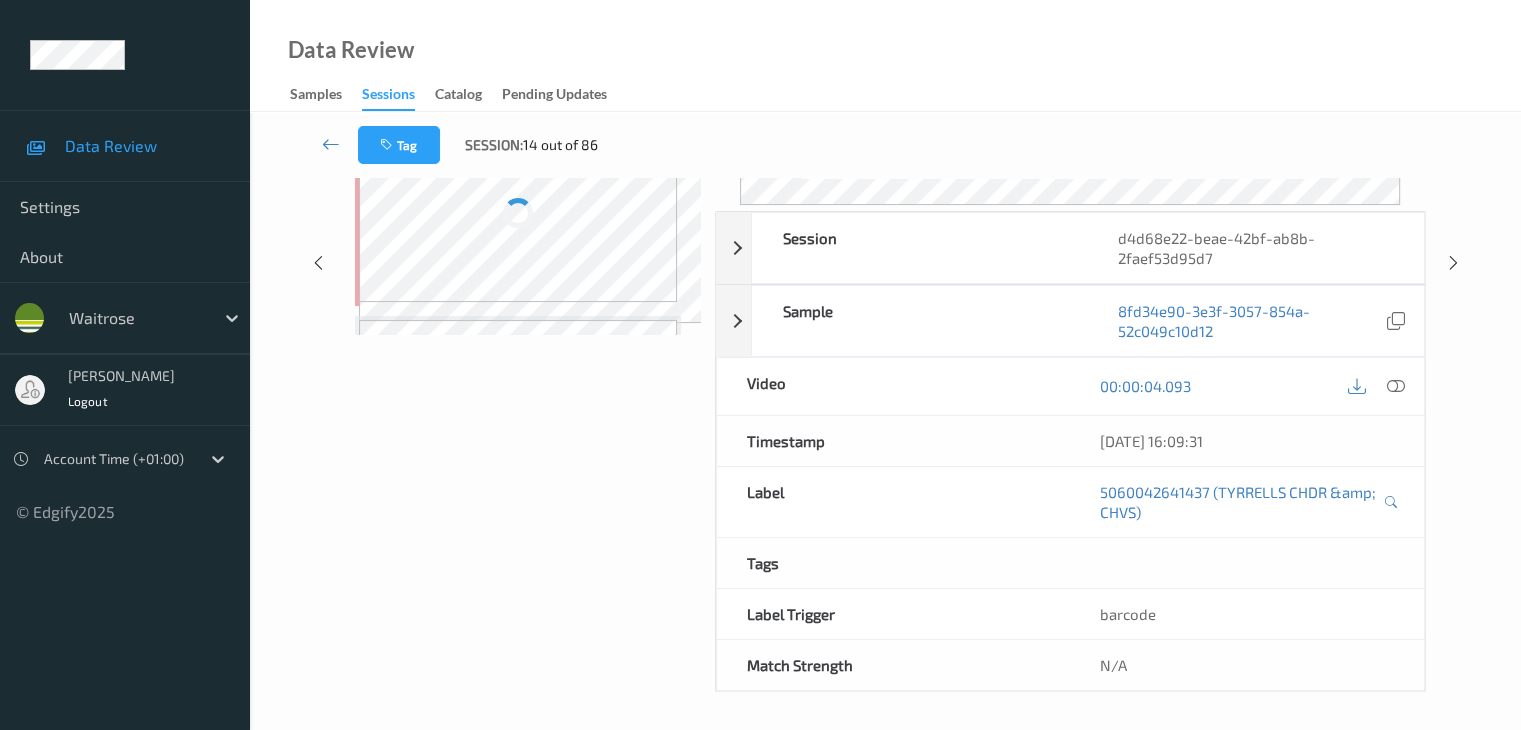 scroll, scrollTop: 44, scrollLeft: 0, axis: vertical 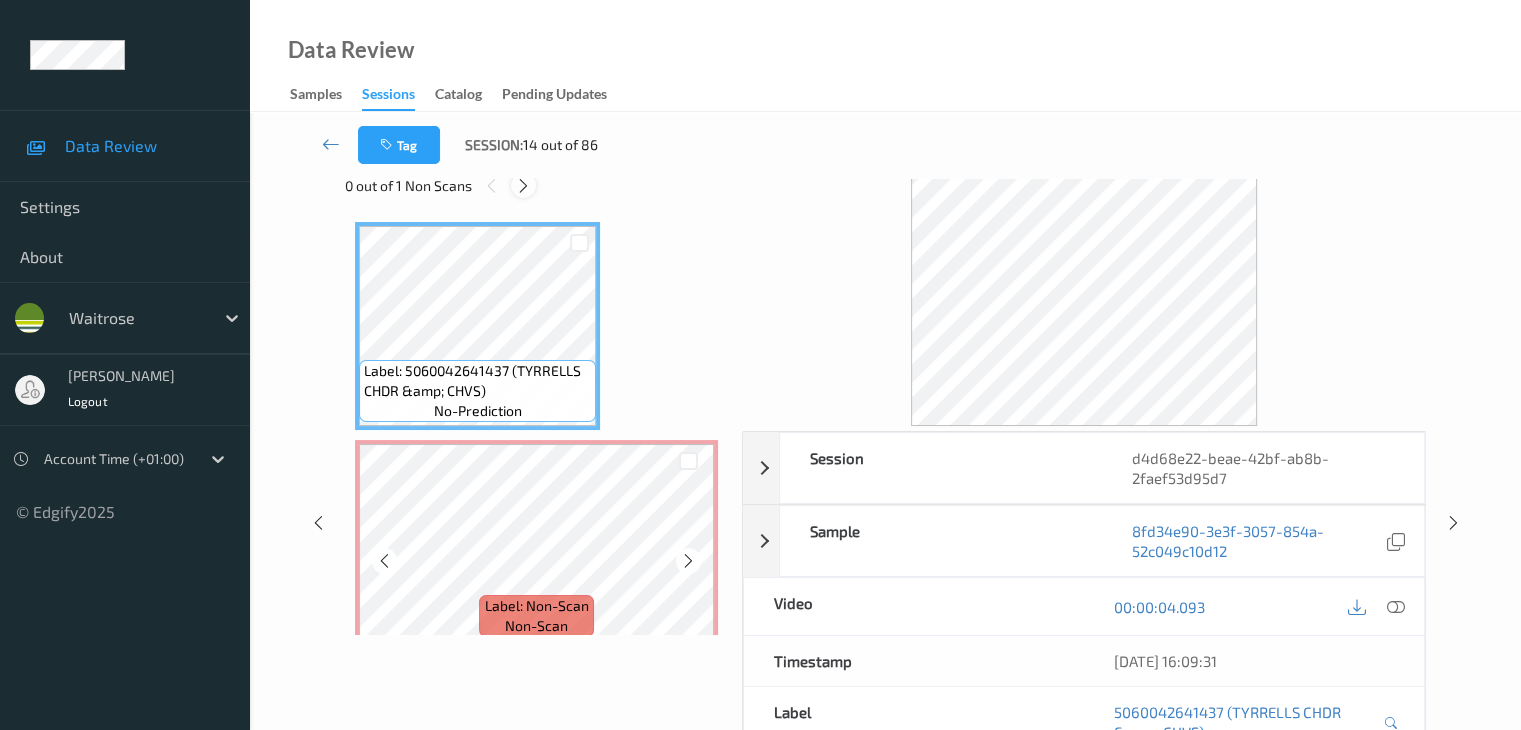 click at bounding box center [523, 186] 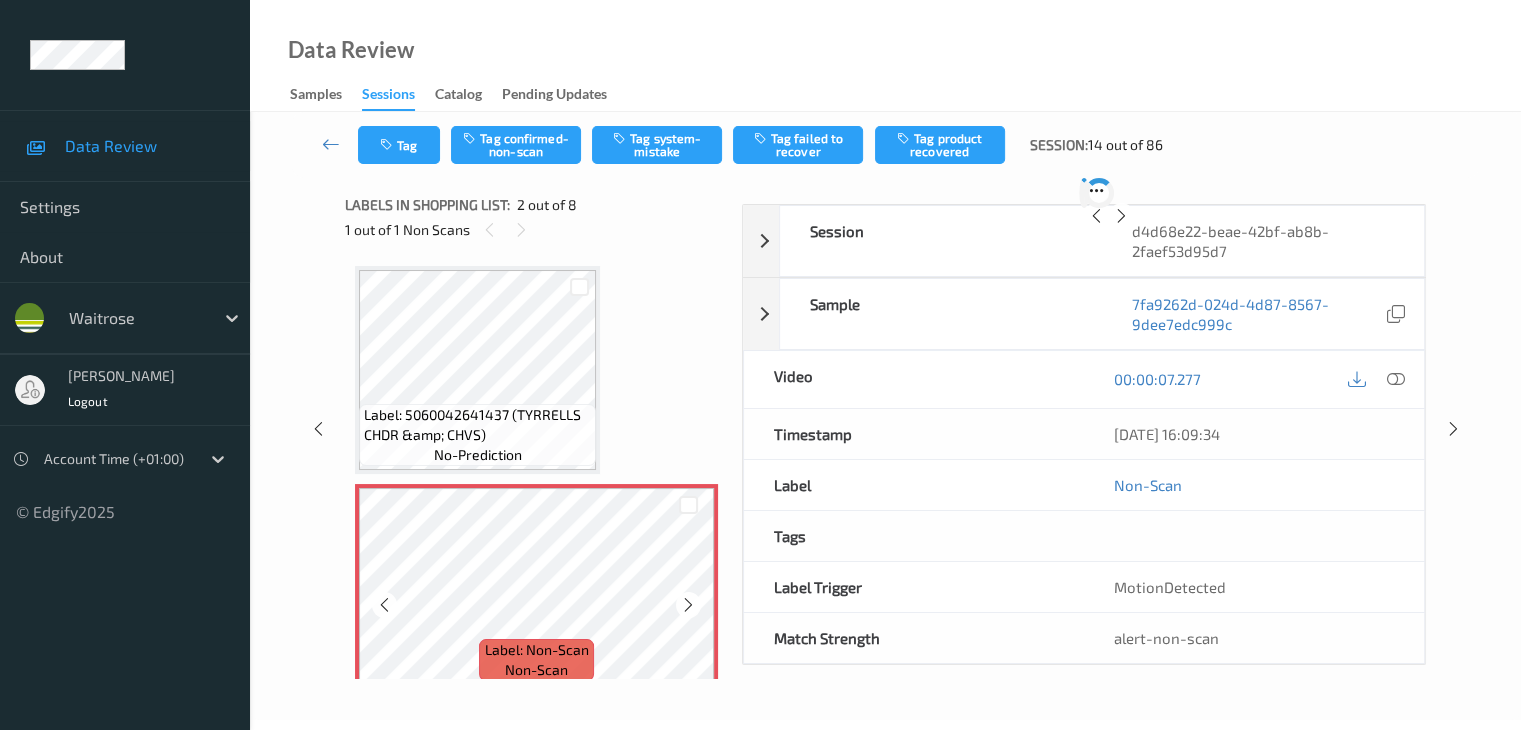 scroll, scrollTop: 10, scrollLeft: 0, axis: vertical 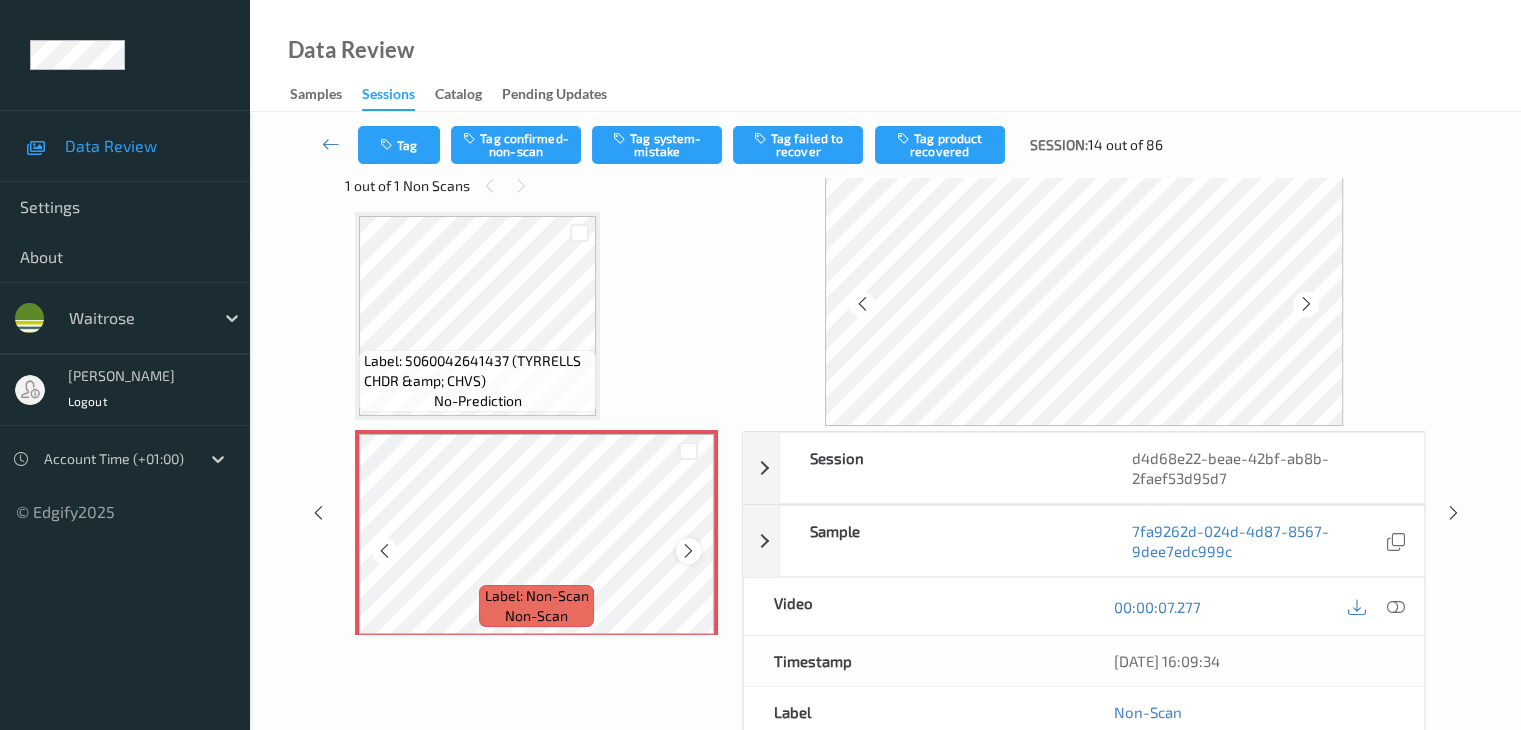 click at bounding box center (688, 551) 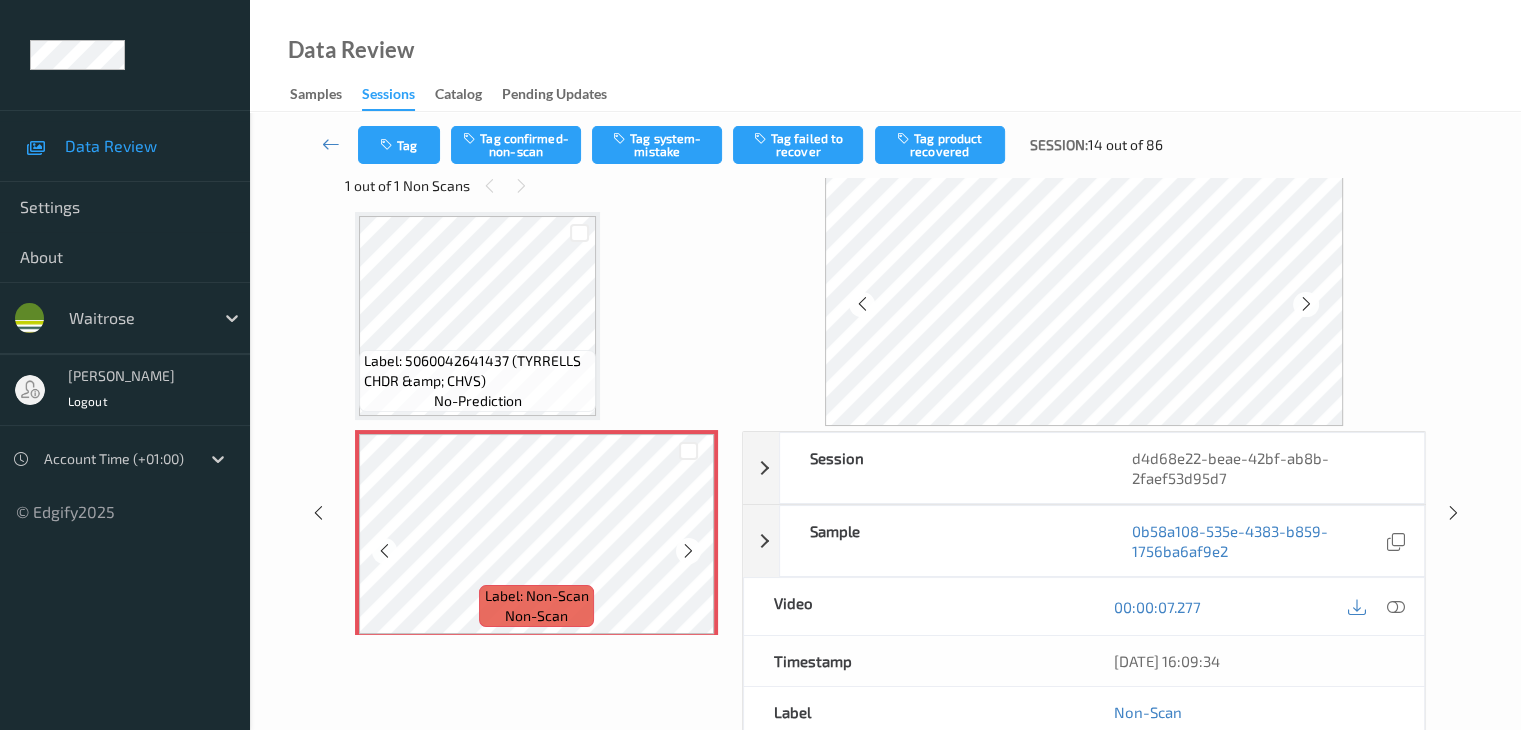click at bounding box center (688, 551) 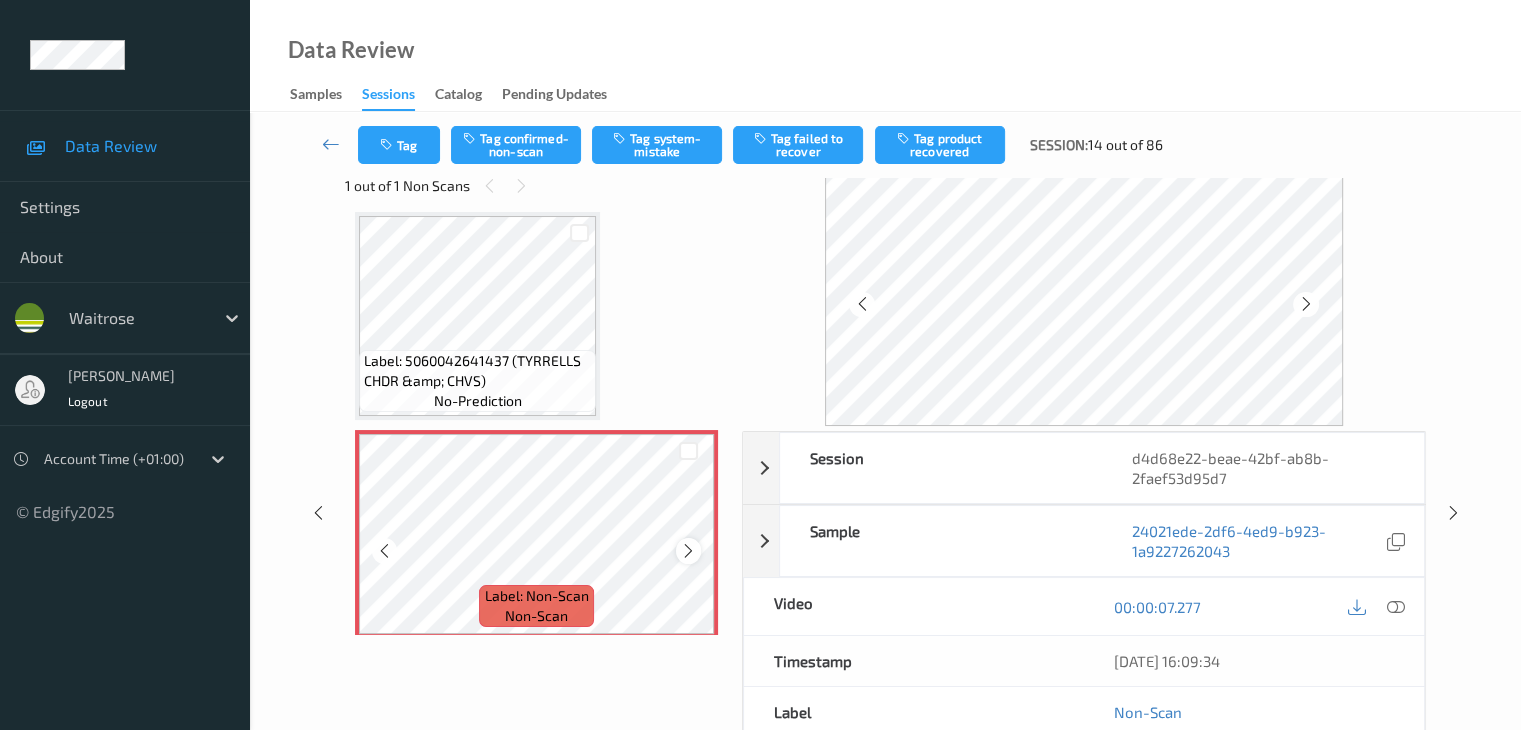 click at bounding box center [688, 551] 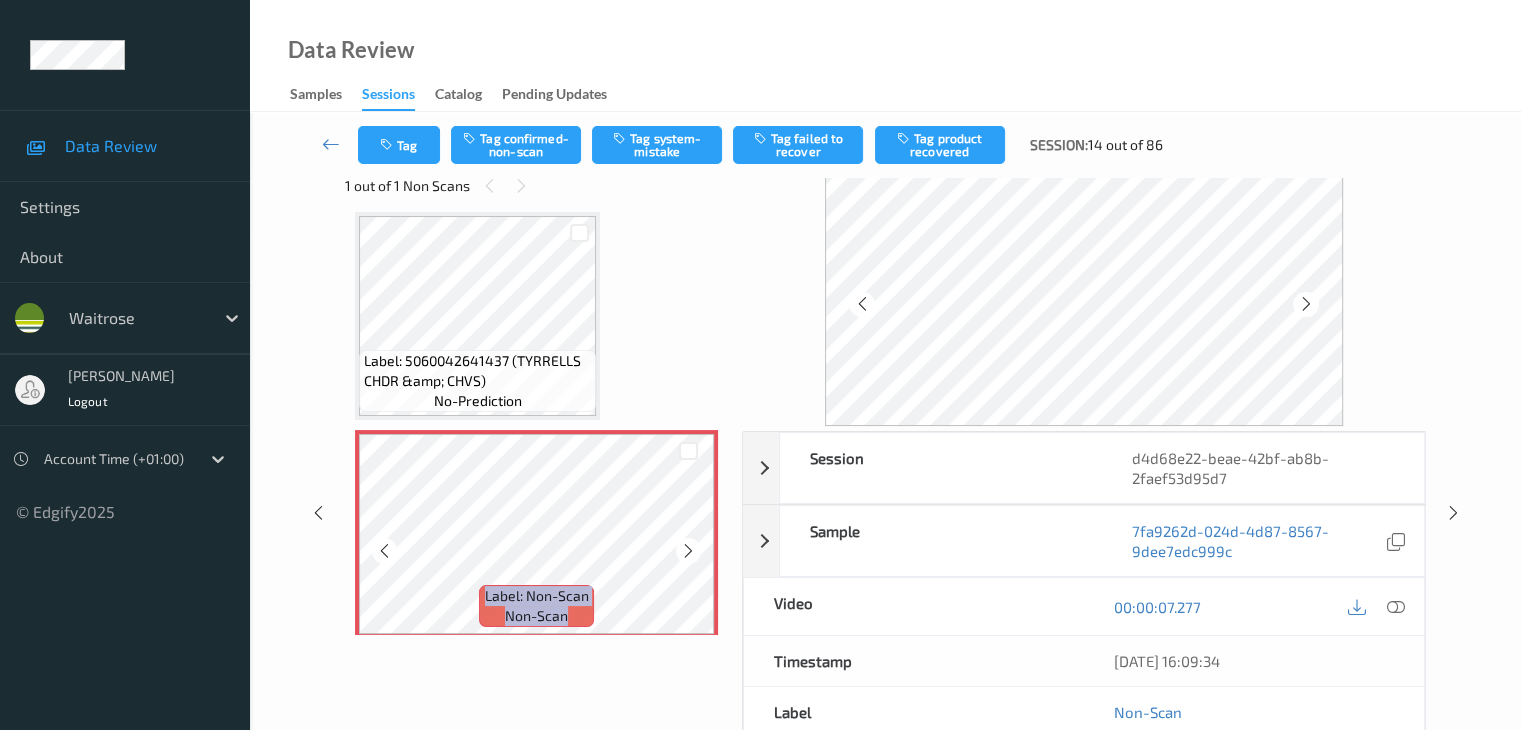 click at bounding box center (688, 551) 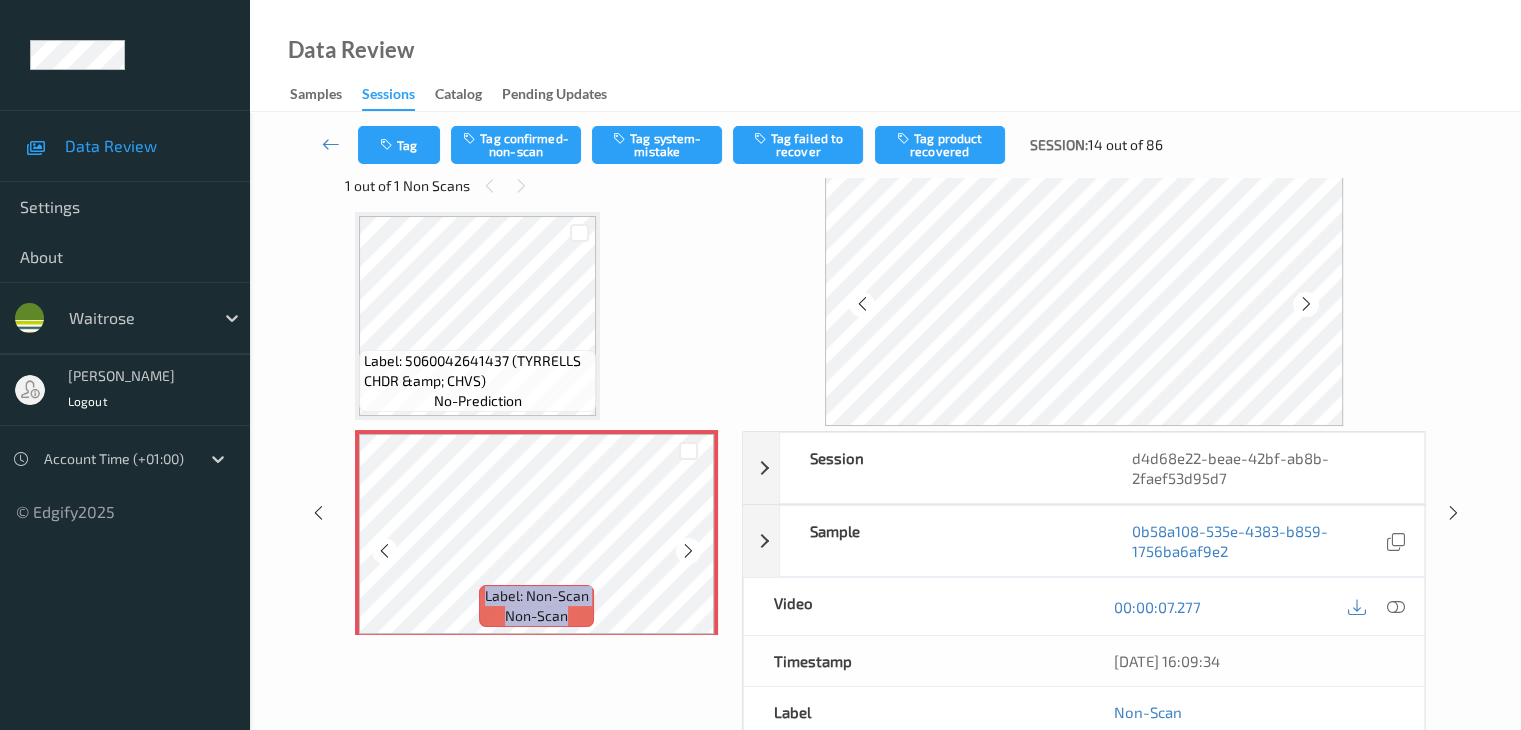 click at bounding box center [688, 551] 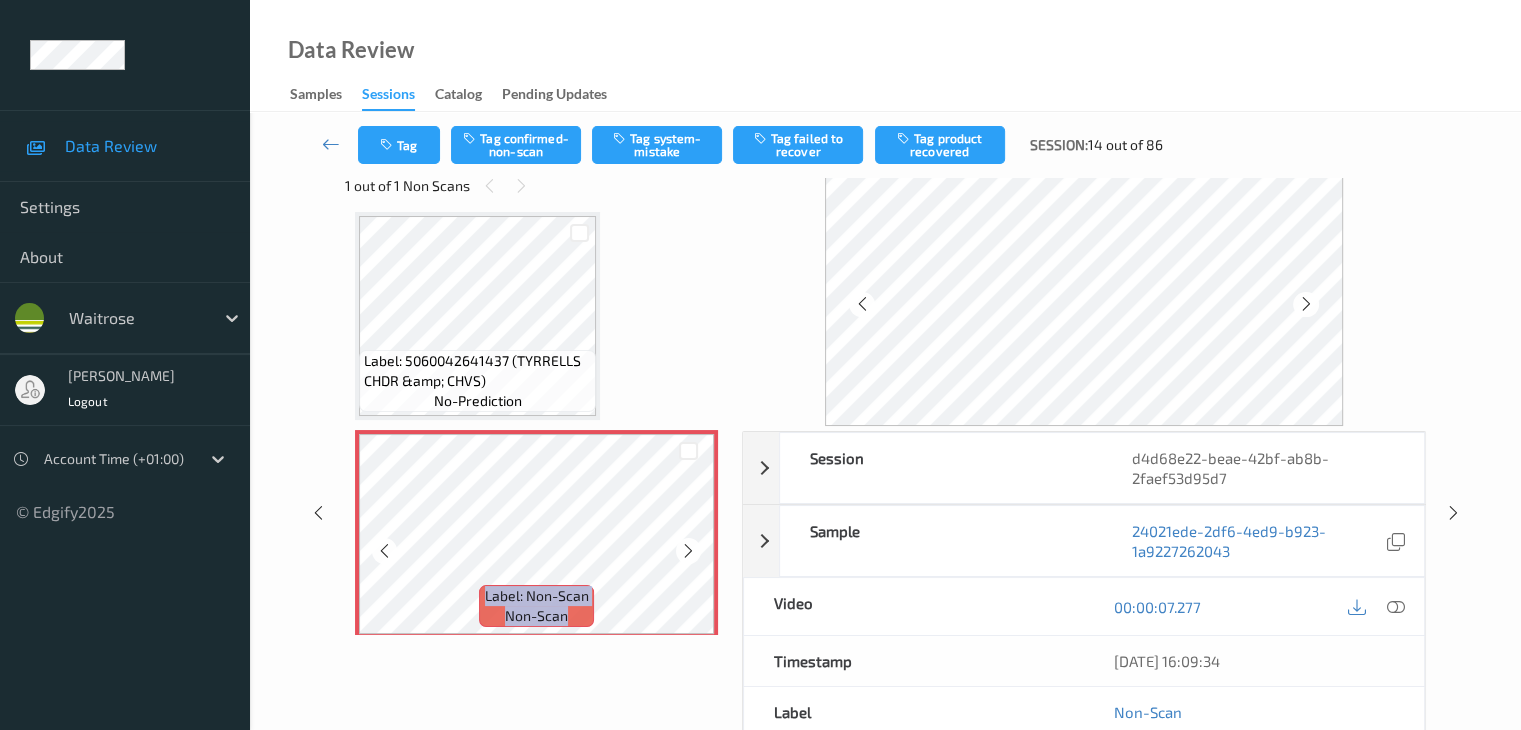 click at bounding box center [688, 551] 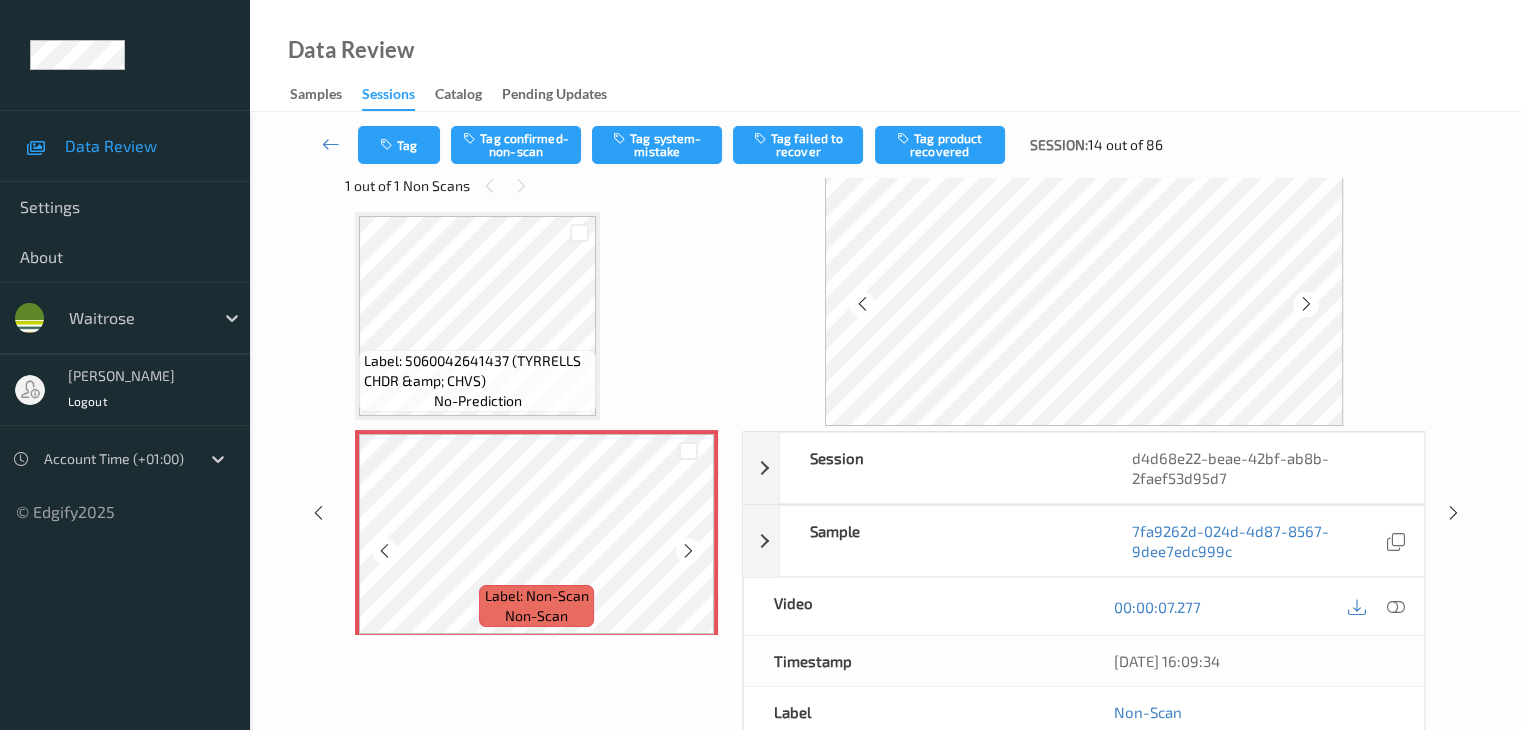 click at bounding box center (688, 551) 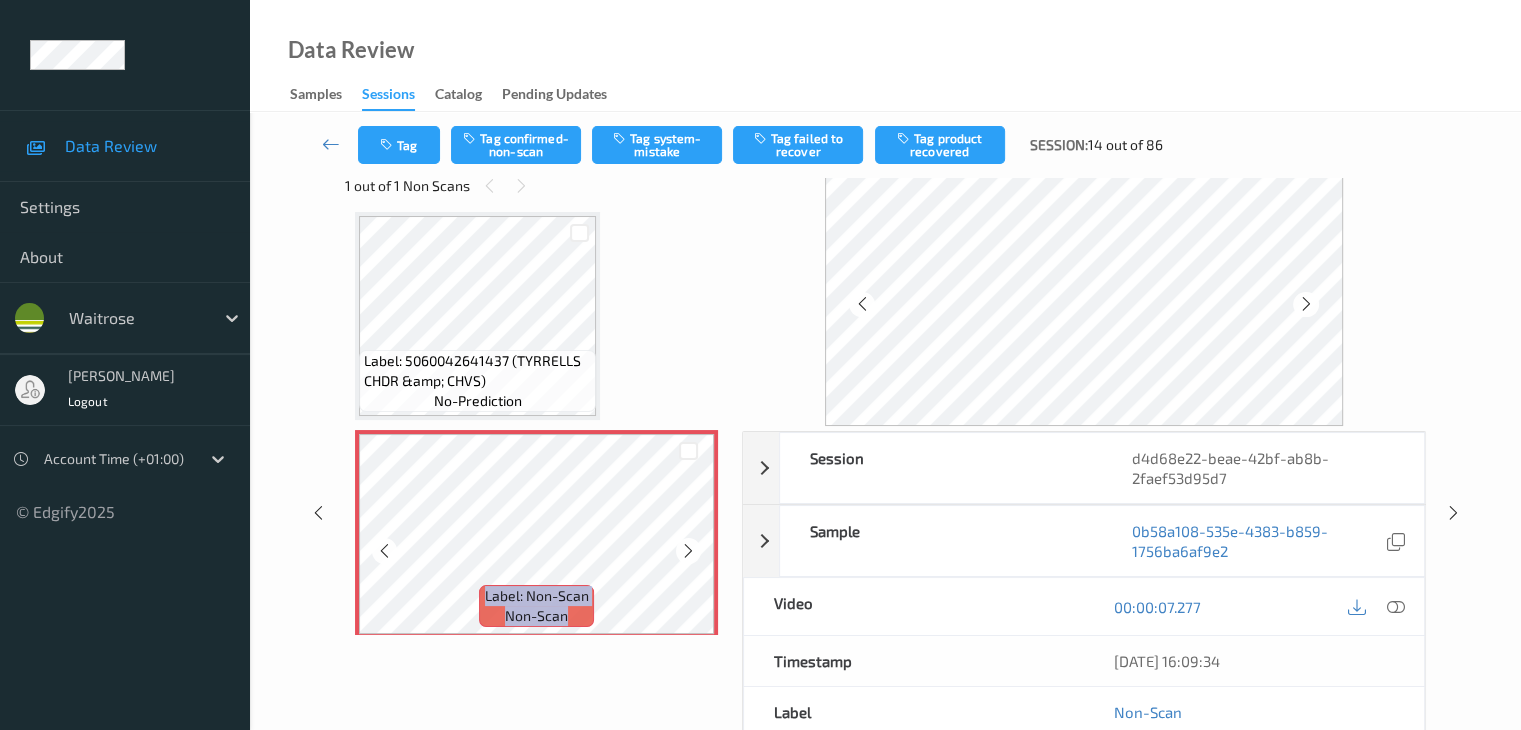 click at bounding box center [688, 551] 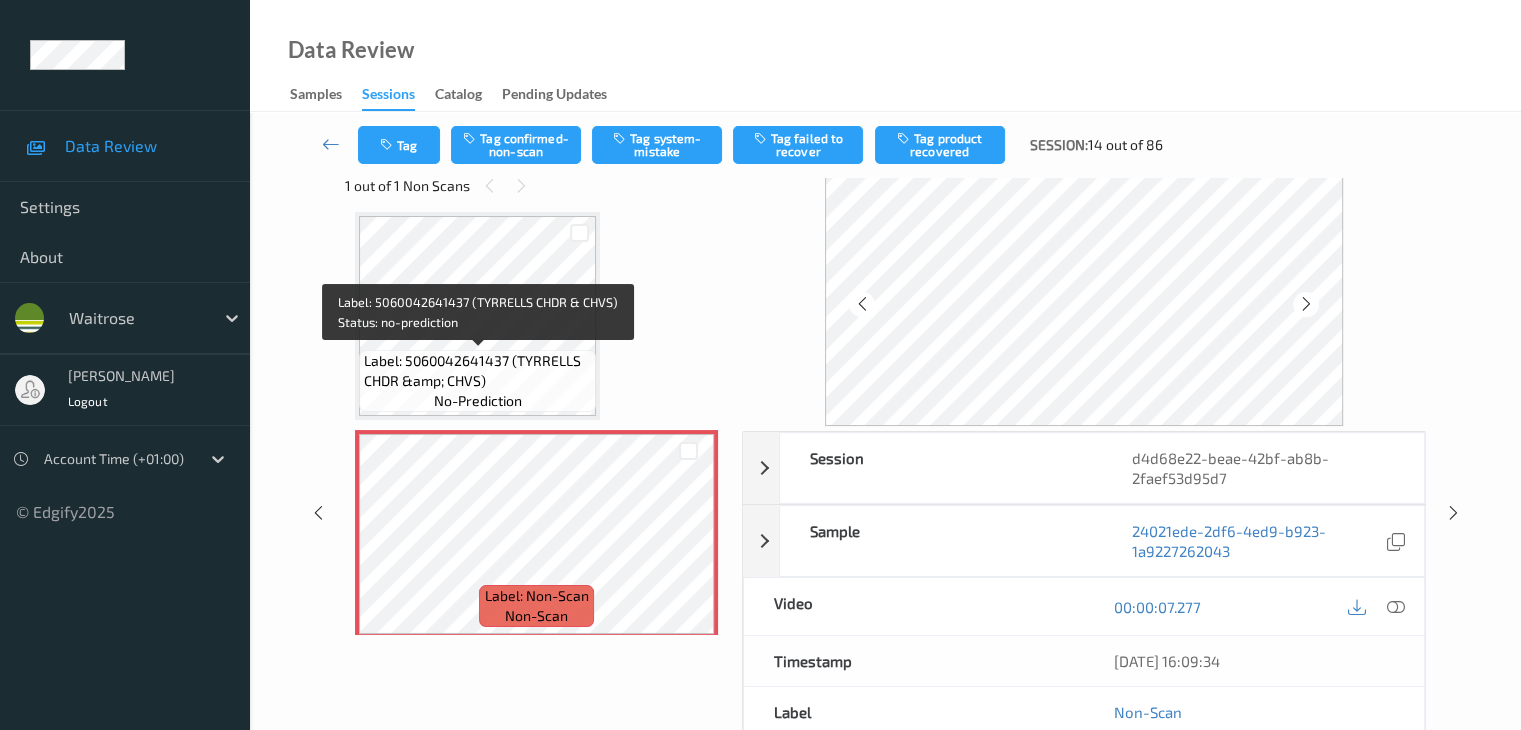 click on "Label: 5060042641437 (TYRRELLS CHDR &amp; CHVS)" at bounding box center [477, 371] 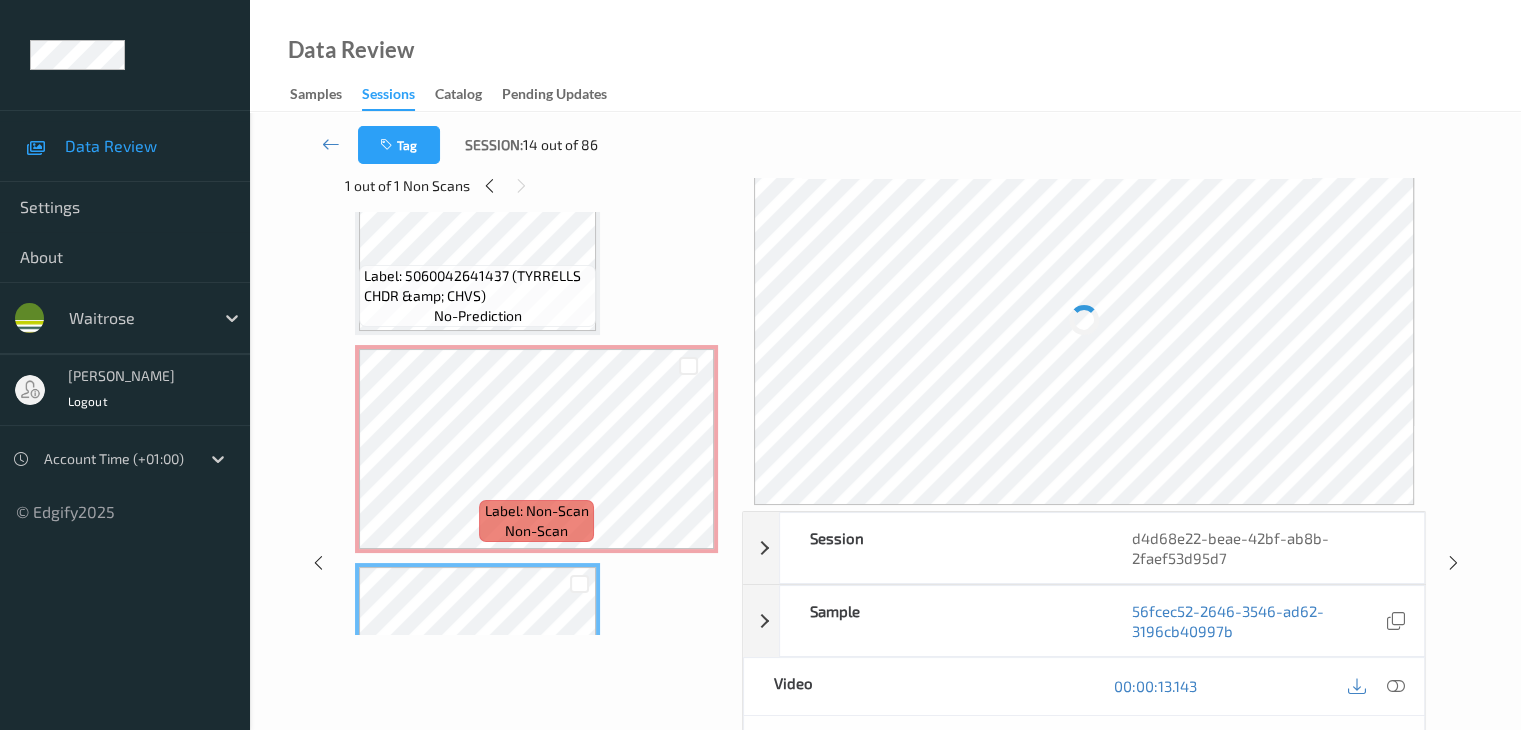 scroll, scrollTop: 10, scrollLeft: 0, axis: vertical 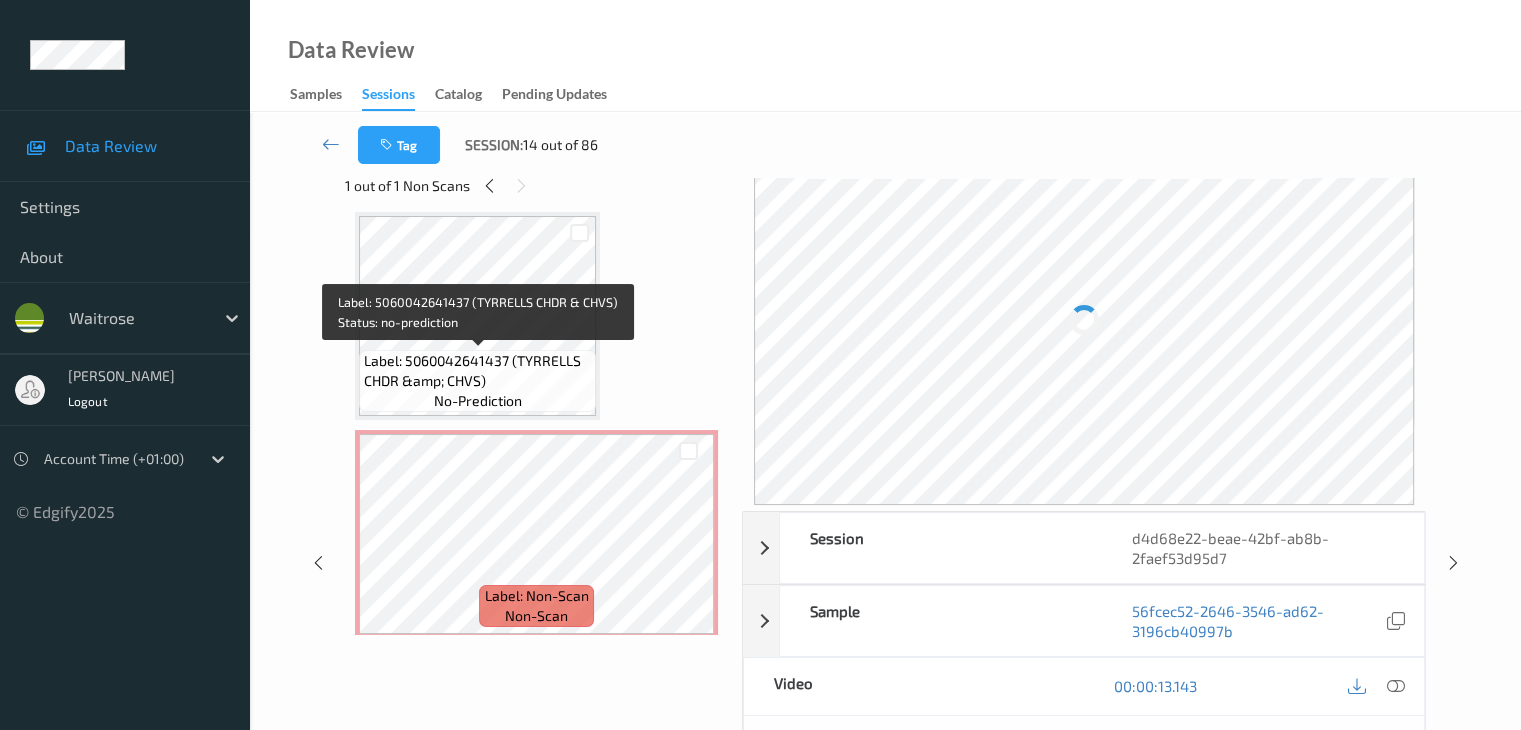 click on "Label: 5060042641437 (TYRRELLS CHDR &amp; CHVS)" at bounding box center [477, 371] 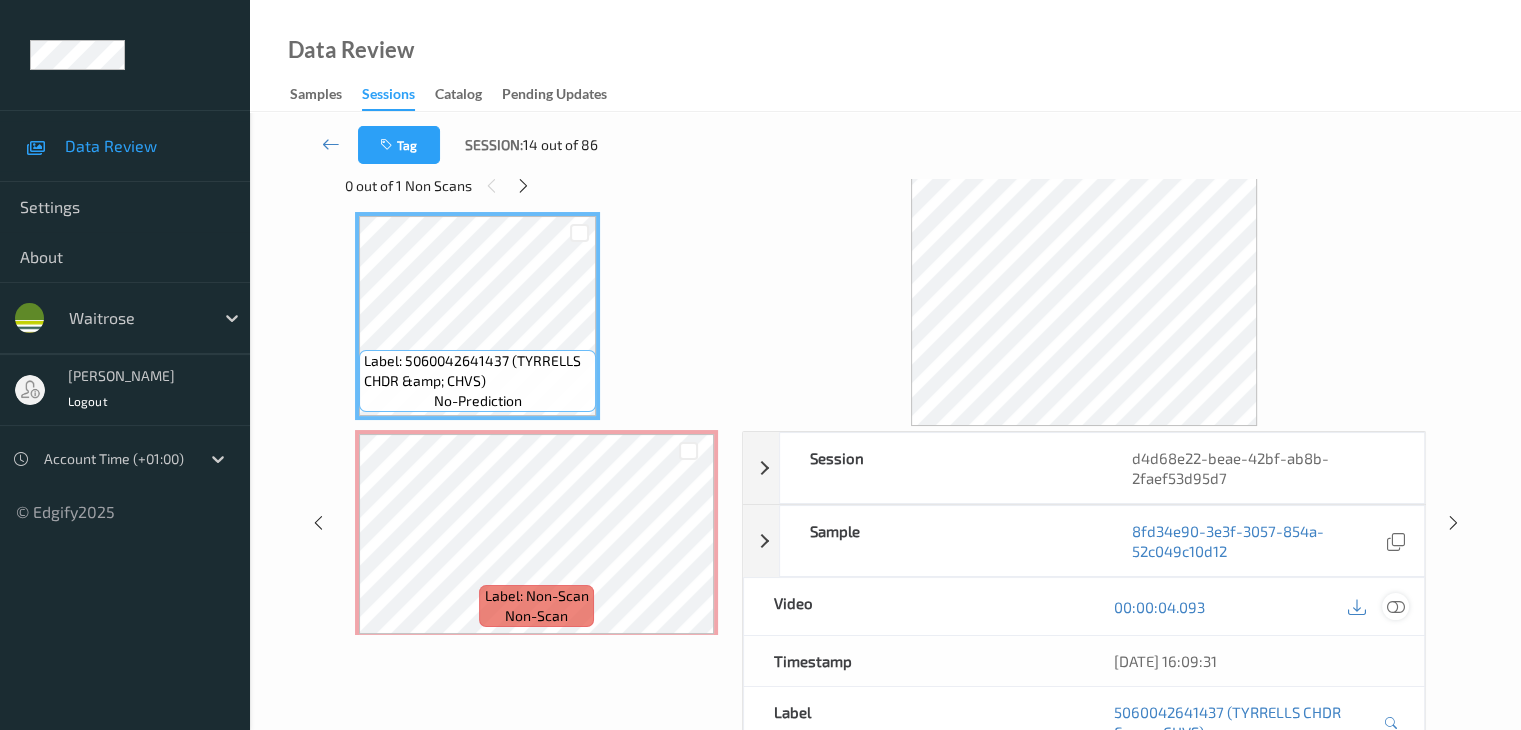 click at bounding box center [1395, 607] 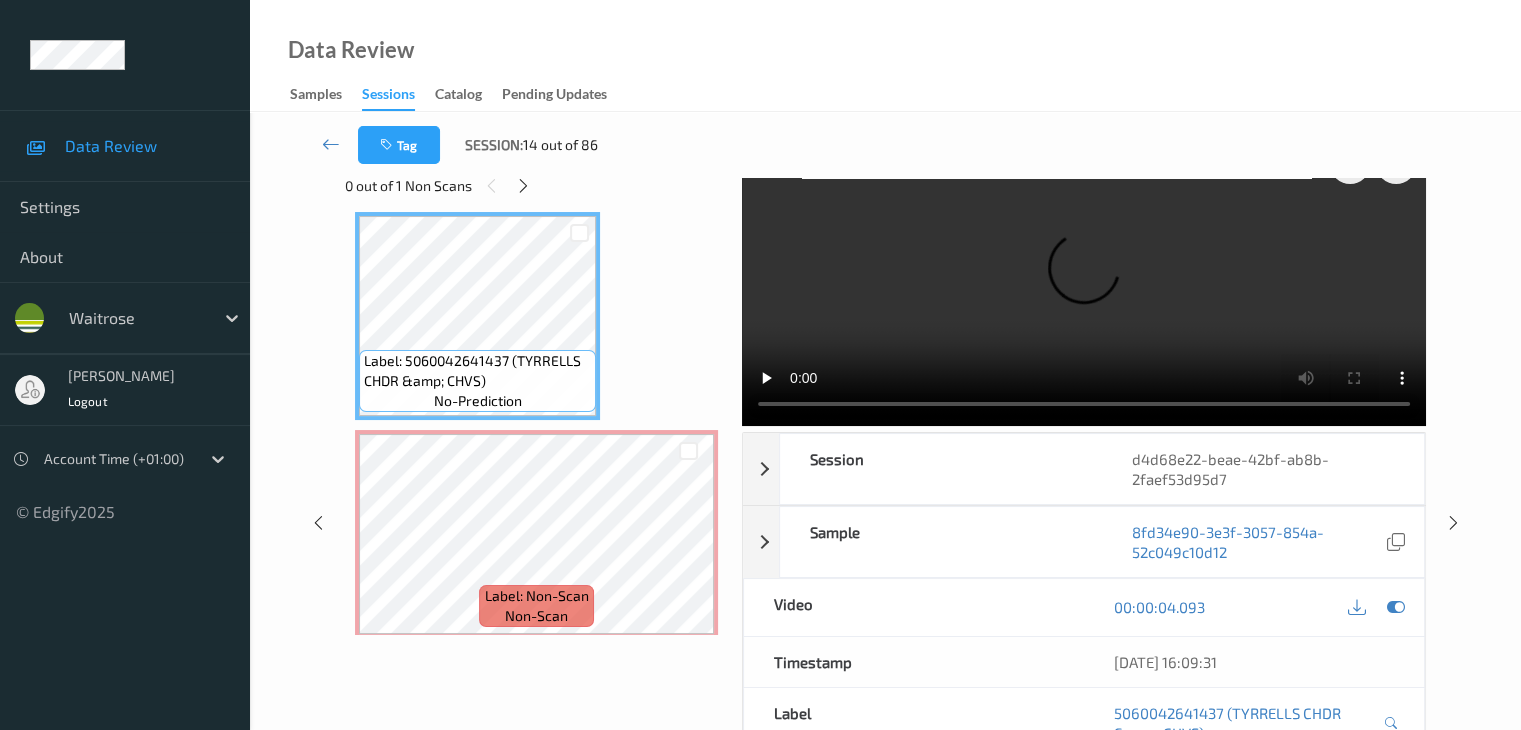 scroll, scrollTop: 0, scrollLeft: 0, axis: both 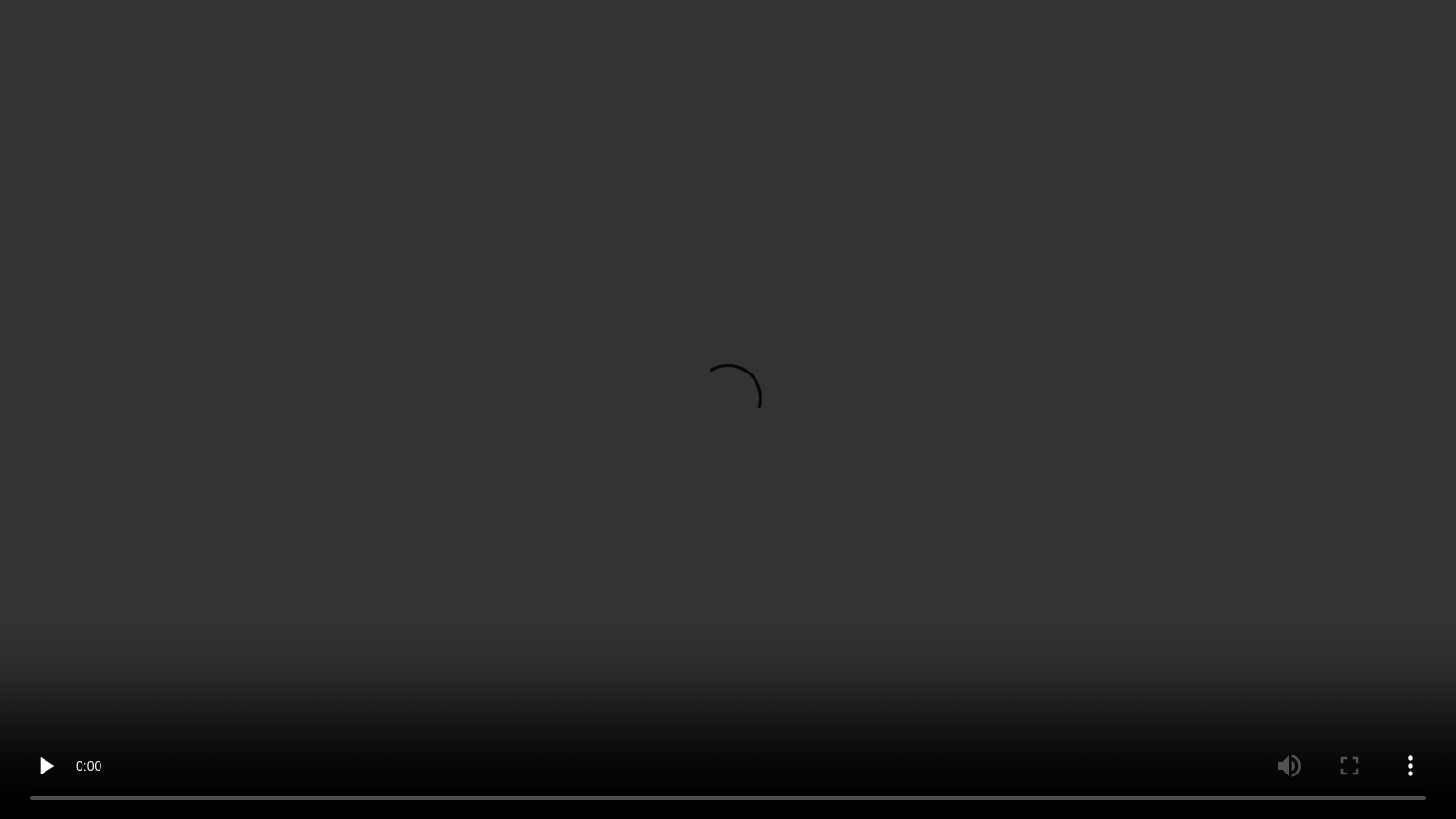 type 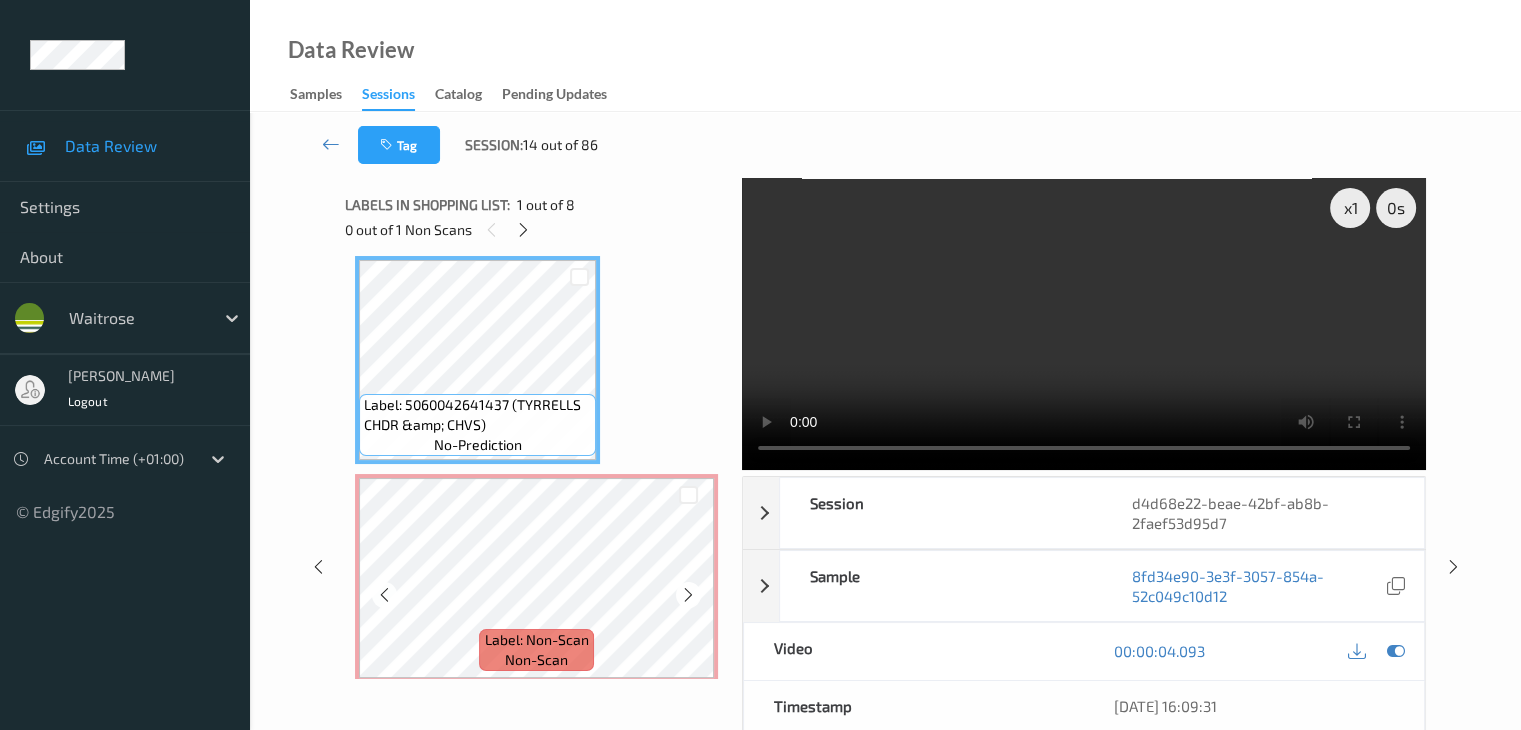 scroll, scrollTop: 110, scrollLeft: 0, axis: vertical 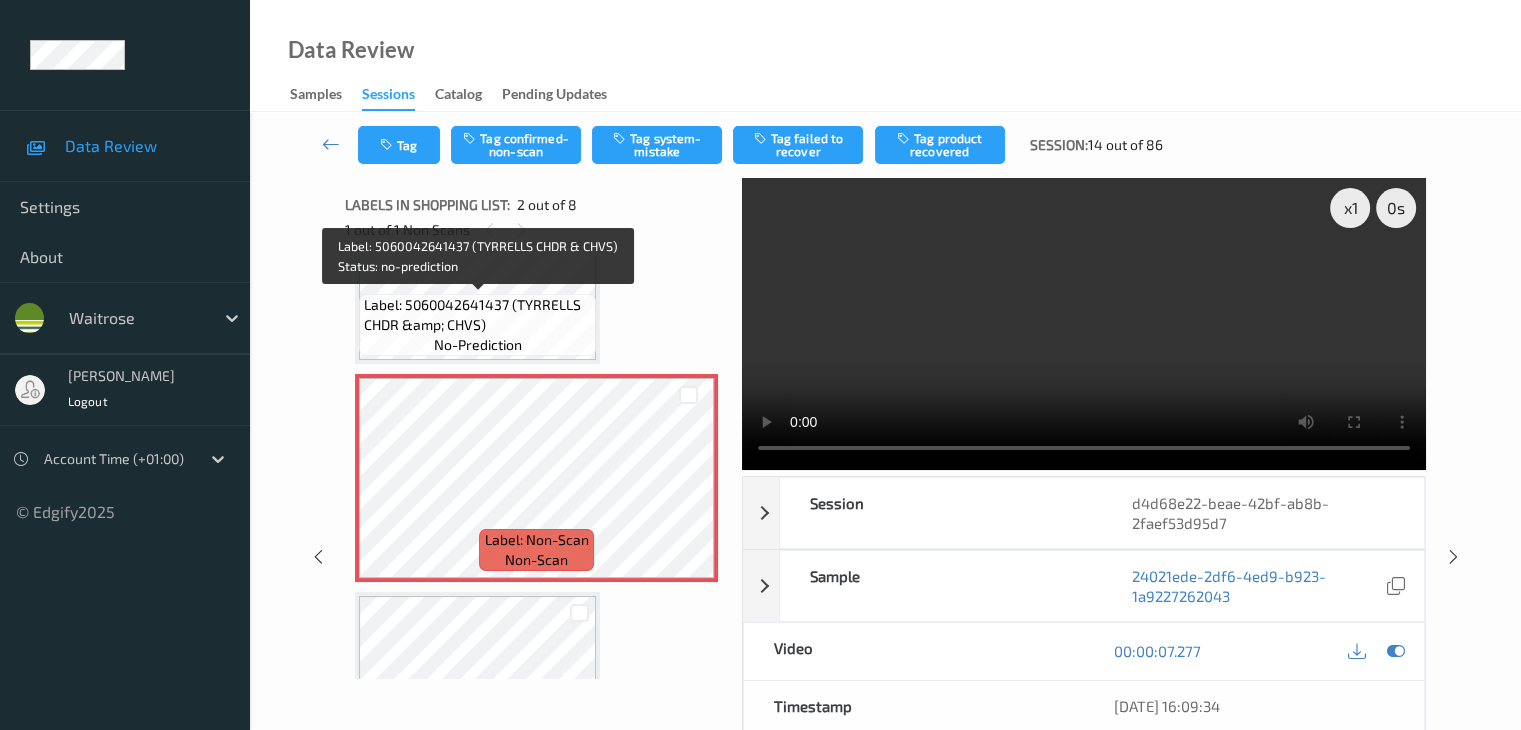 click on "Label: 5060042641437 (TYRRELLS CHDR &amp; CHVS) no-prediction" at bounding box center [477, 325] 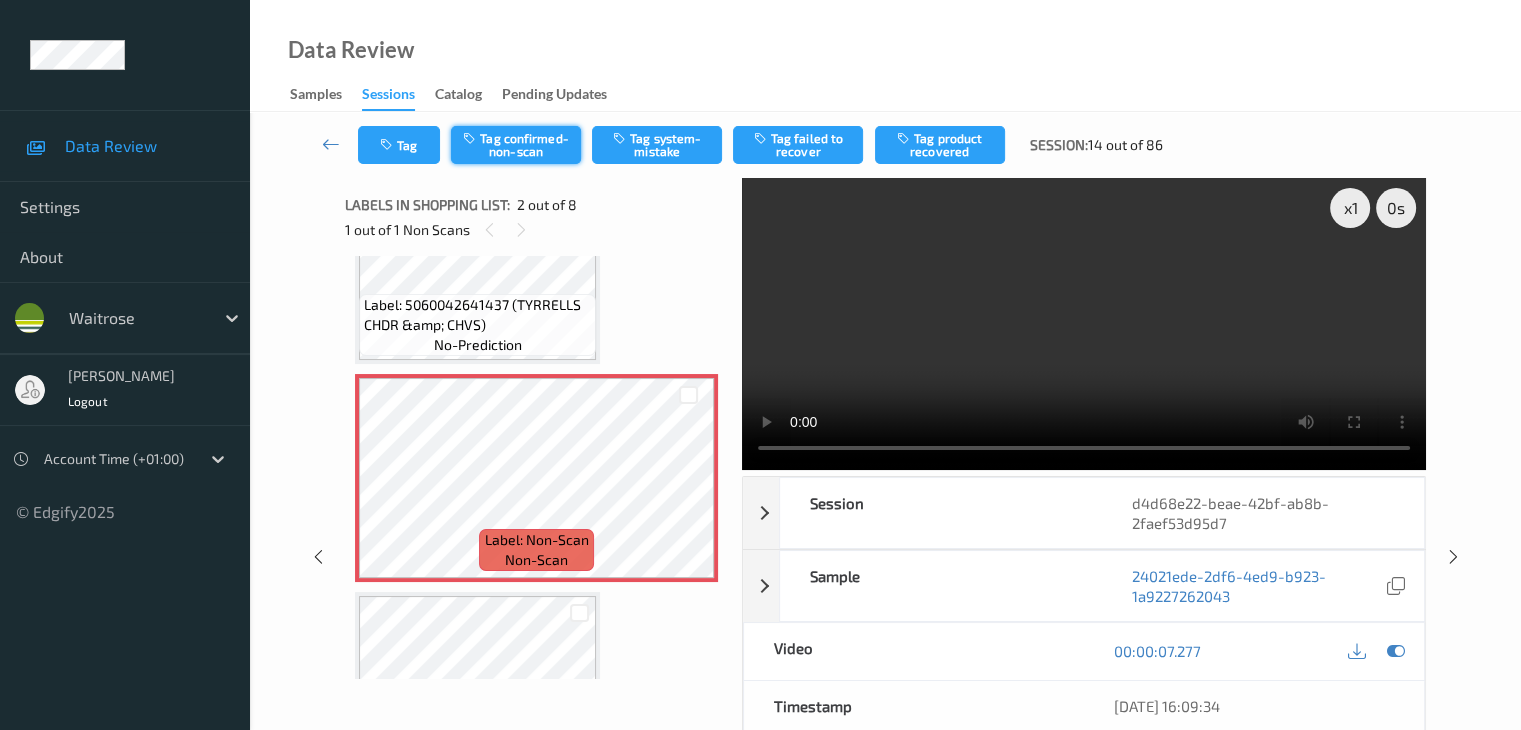 click on "Tag   confirmed-non-scan" at bounding box center (516, 145) 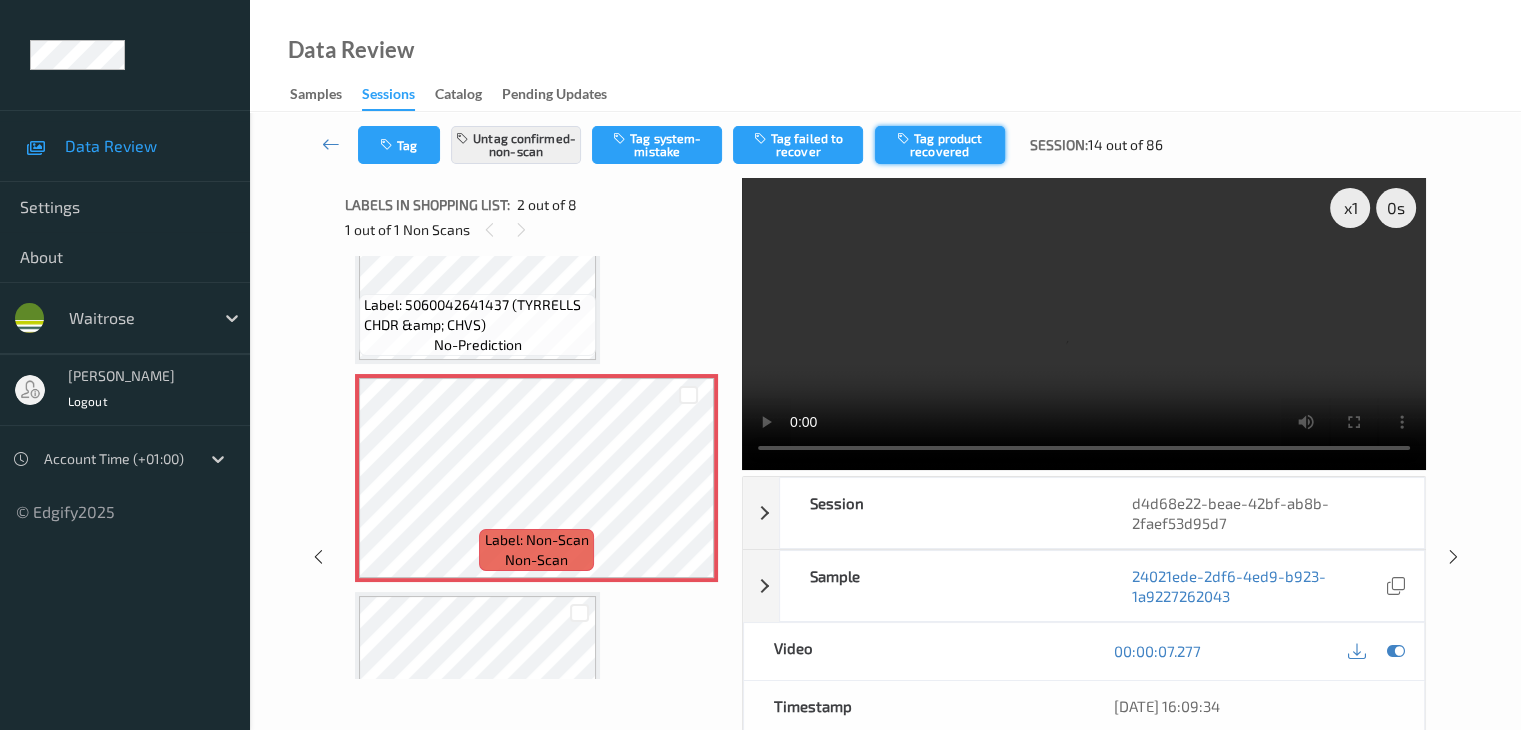 click on "Tag   product recovered" at bounding box center (940, 145) 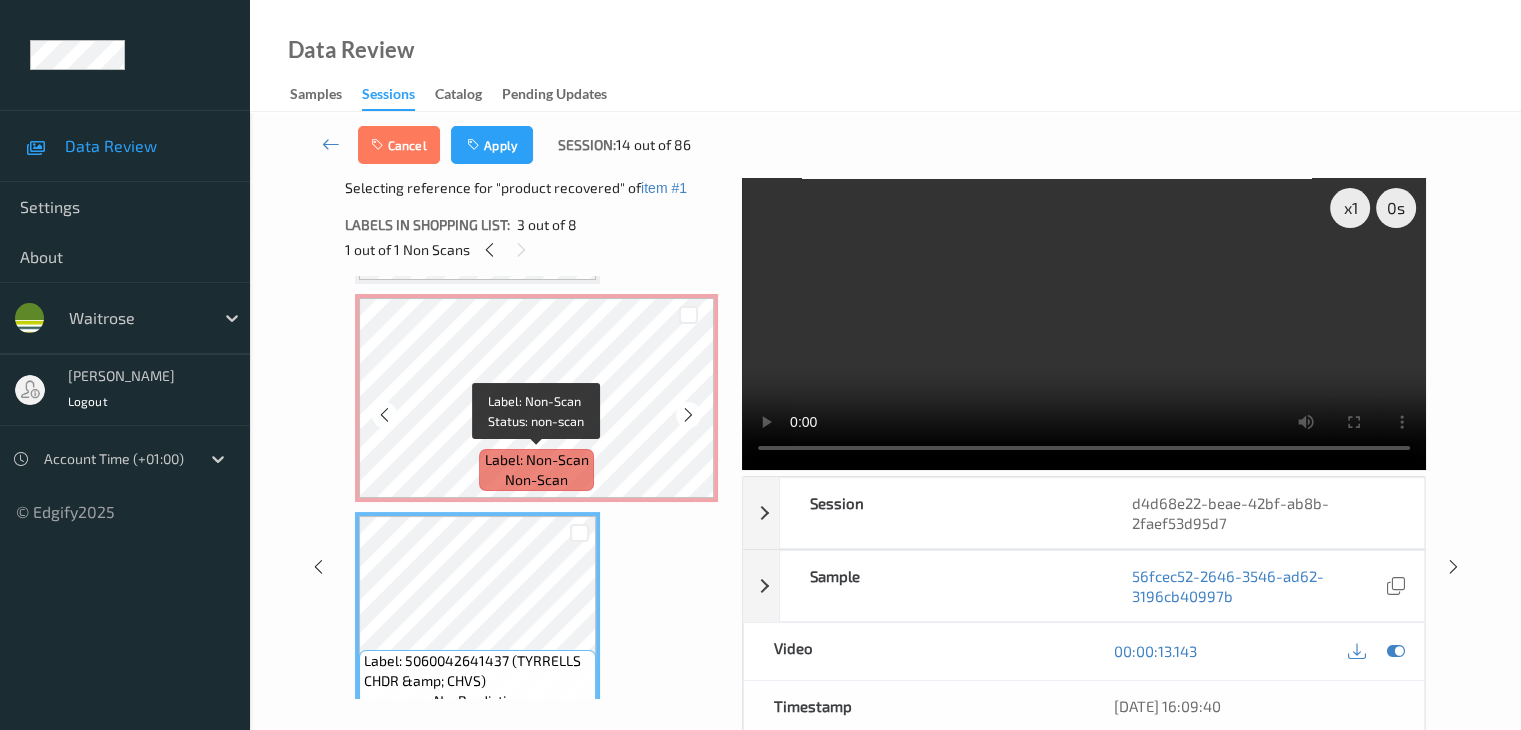 scroll, scrollTop: 110, scrollLeft: 0, axis: vertical 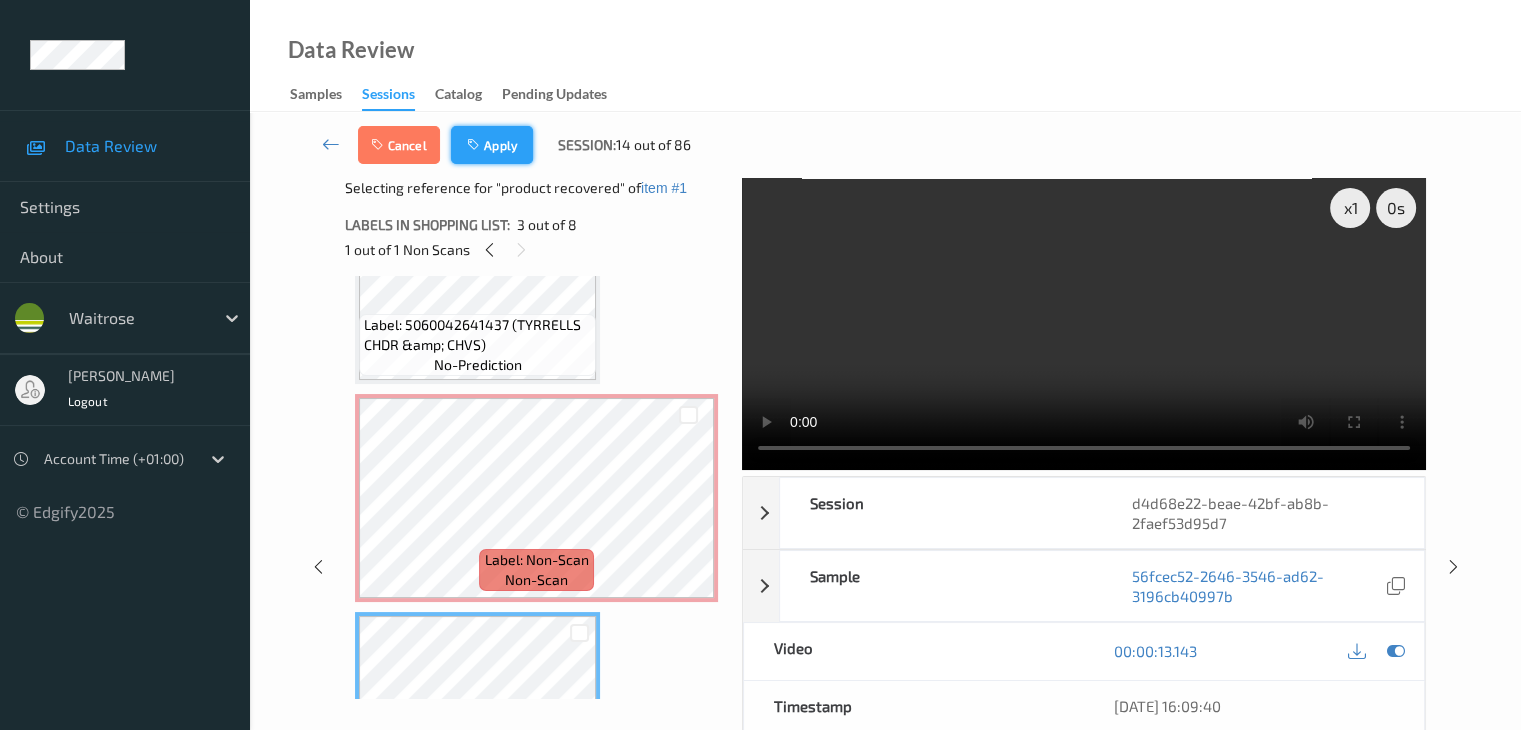 click on "Apply" at bounding box center [492, 145] 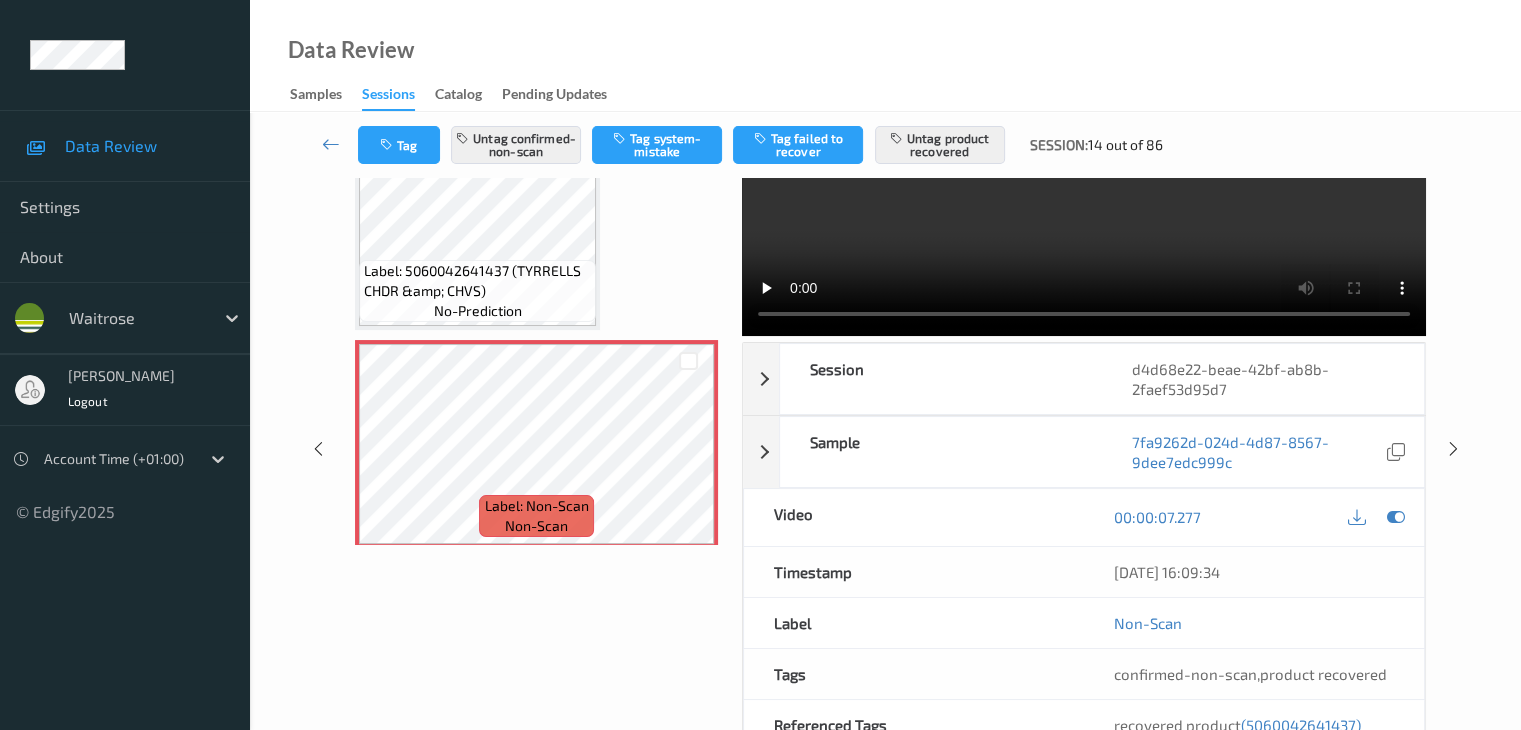 scroll, scrollTop: 296, scrollLeft: 0, axis: vertical 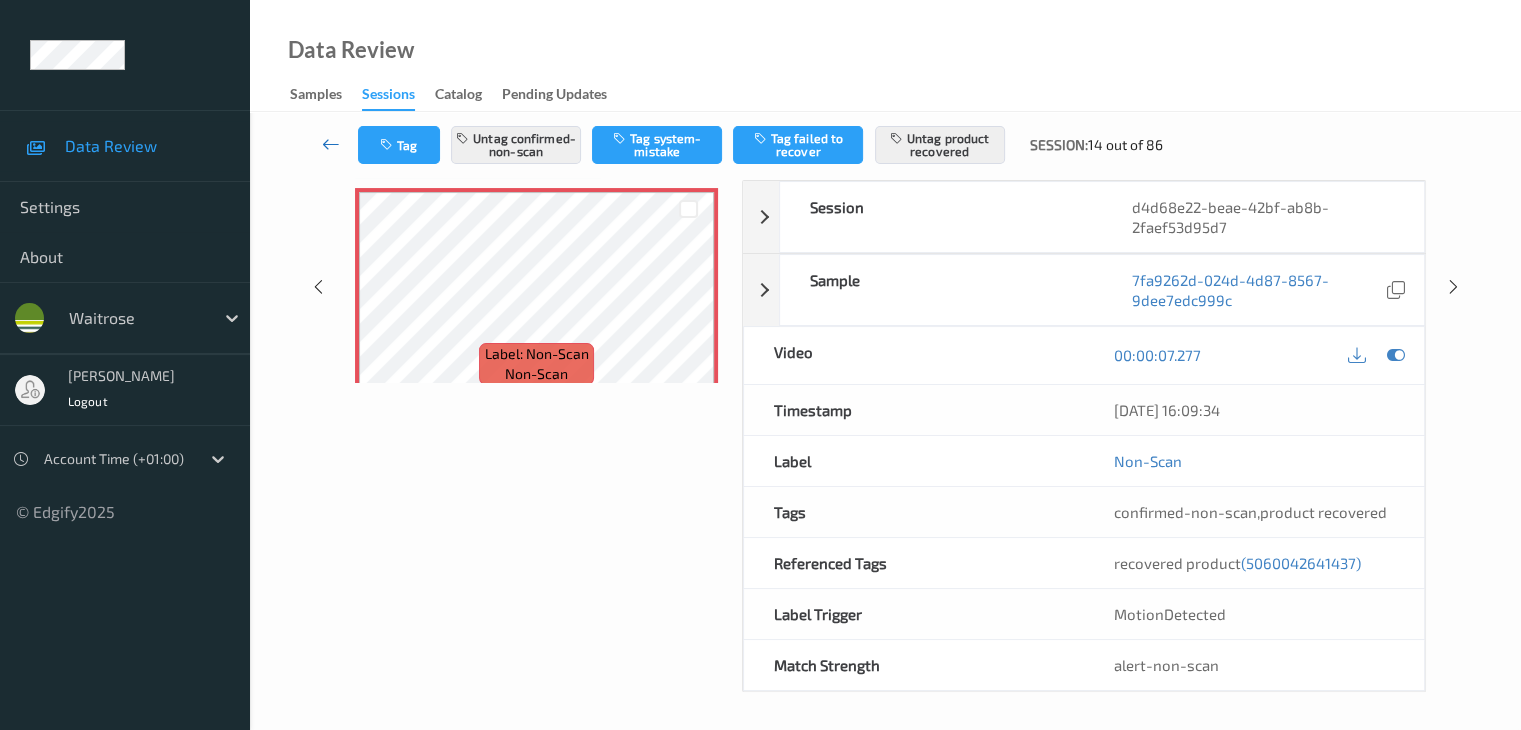click at bounding box center [331, 144] 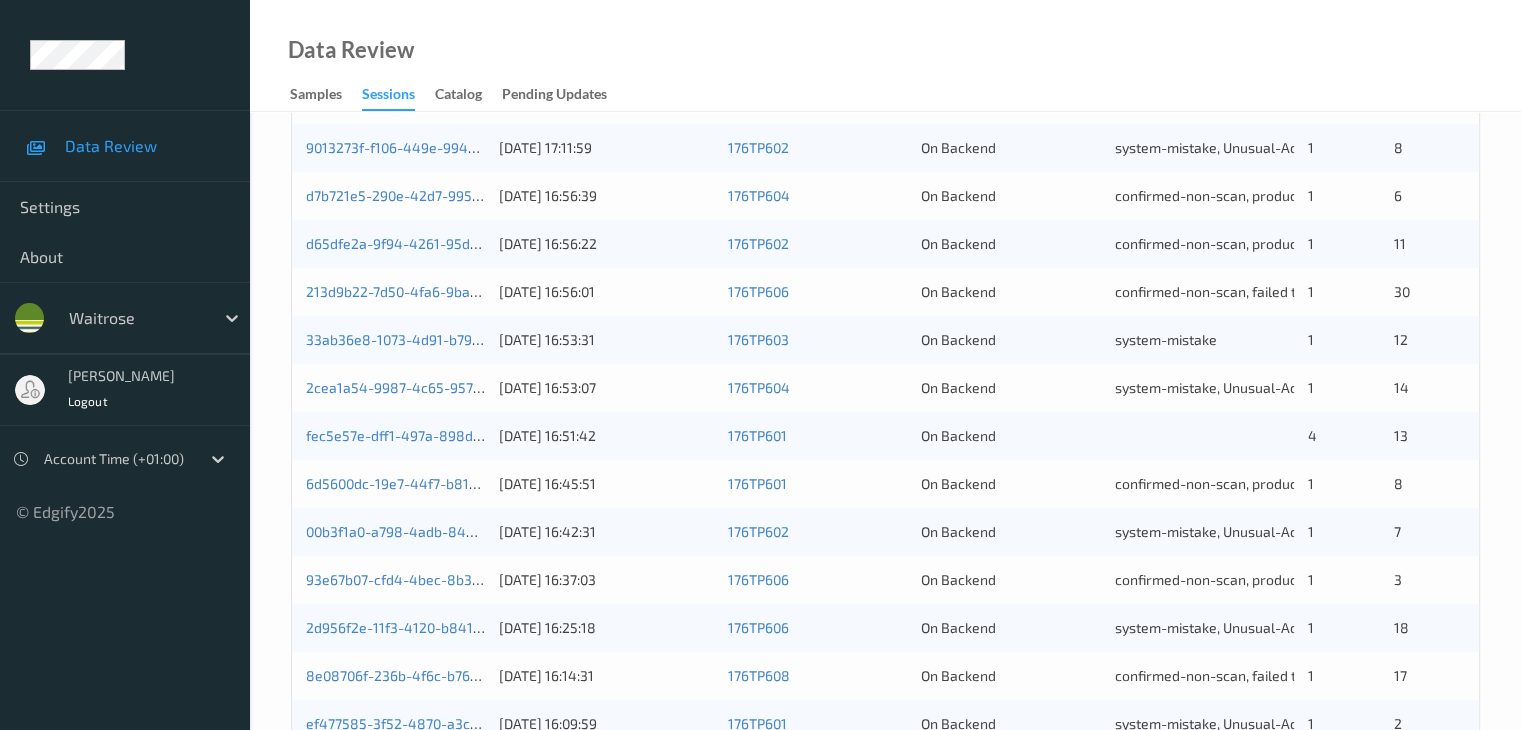 scroll, scrollTop: 700, scrollLeft: 0, axis: vertical 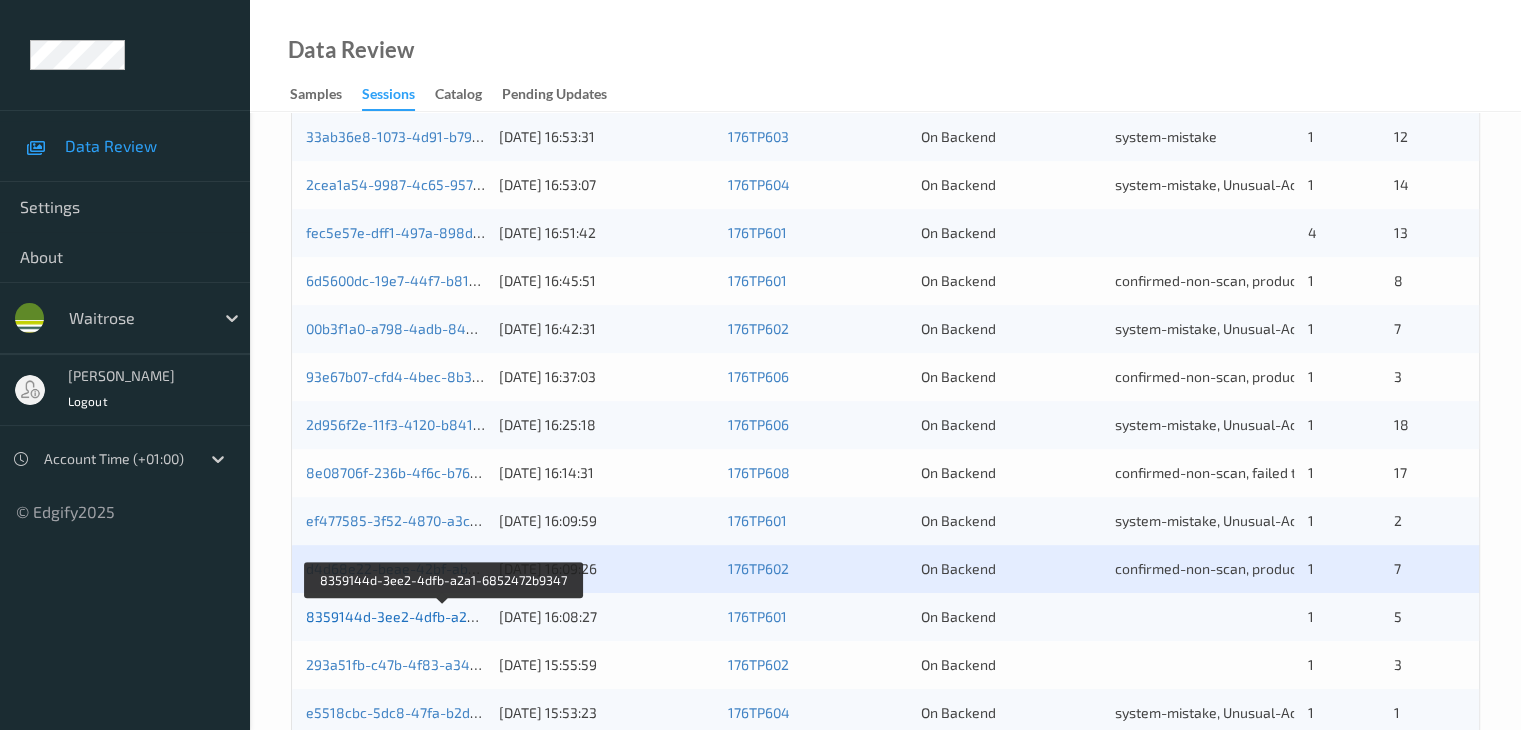click on "8359144d-3ee2-4dfb-a2a1-6852472b9347" at bounding box center (445, 616) 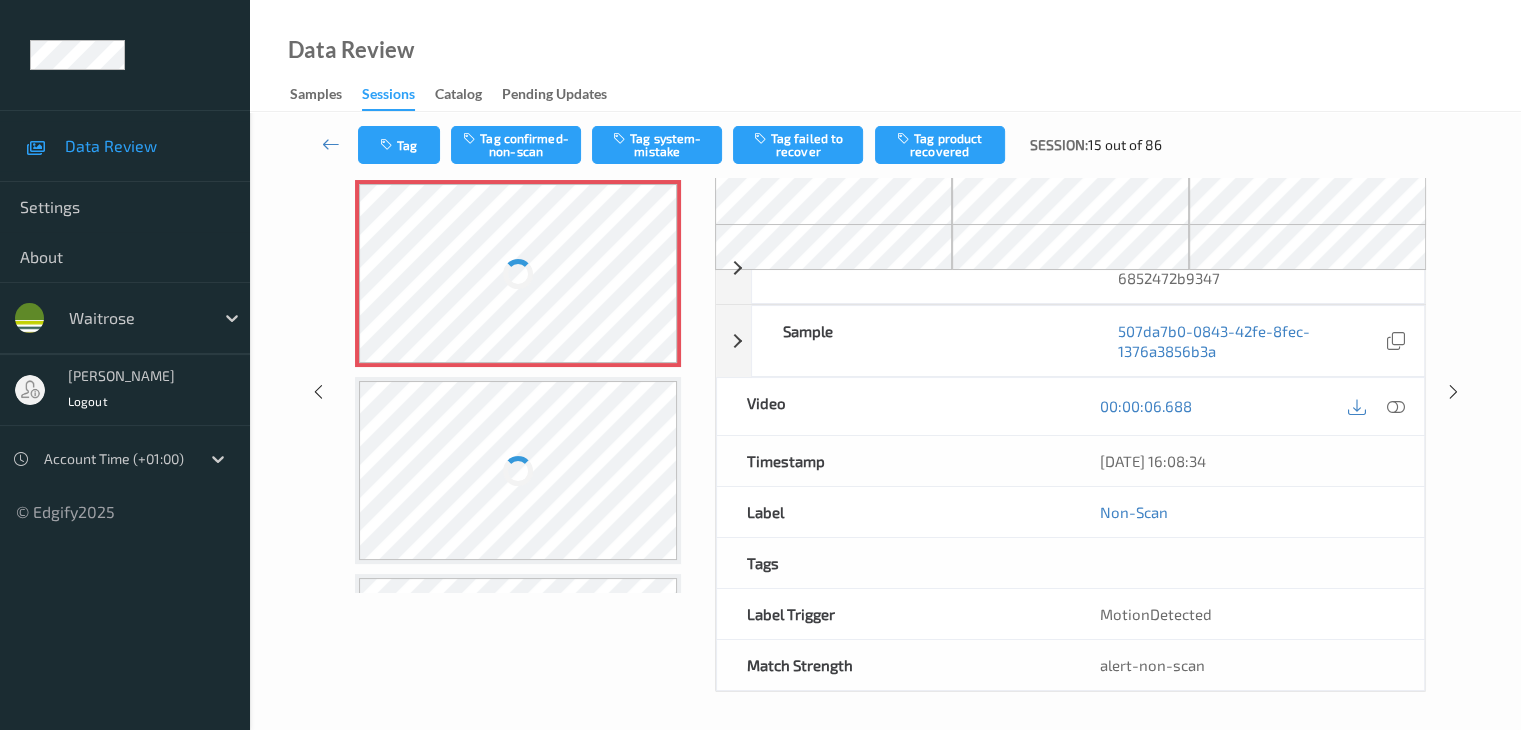 scroll, scrollTop: 0, scrollLeft: 0, axis: both 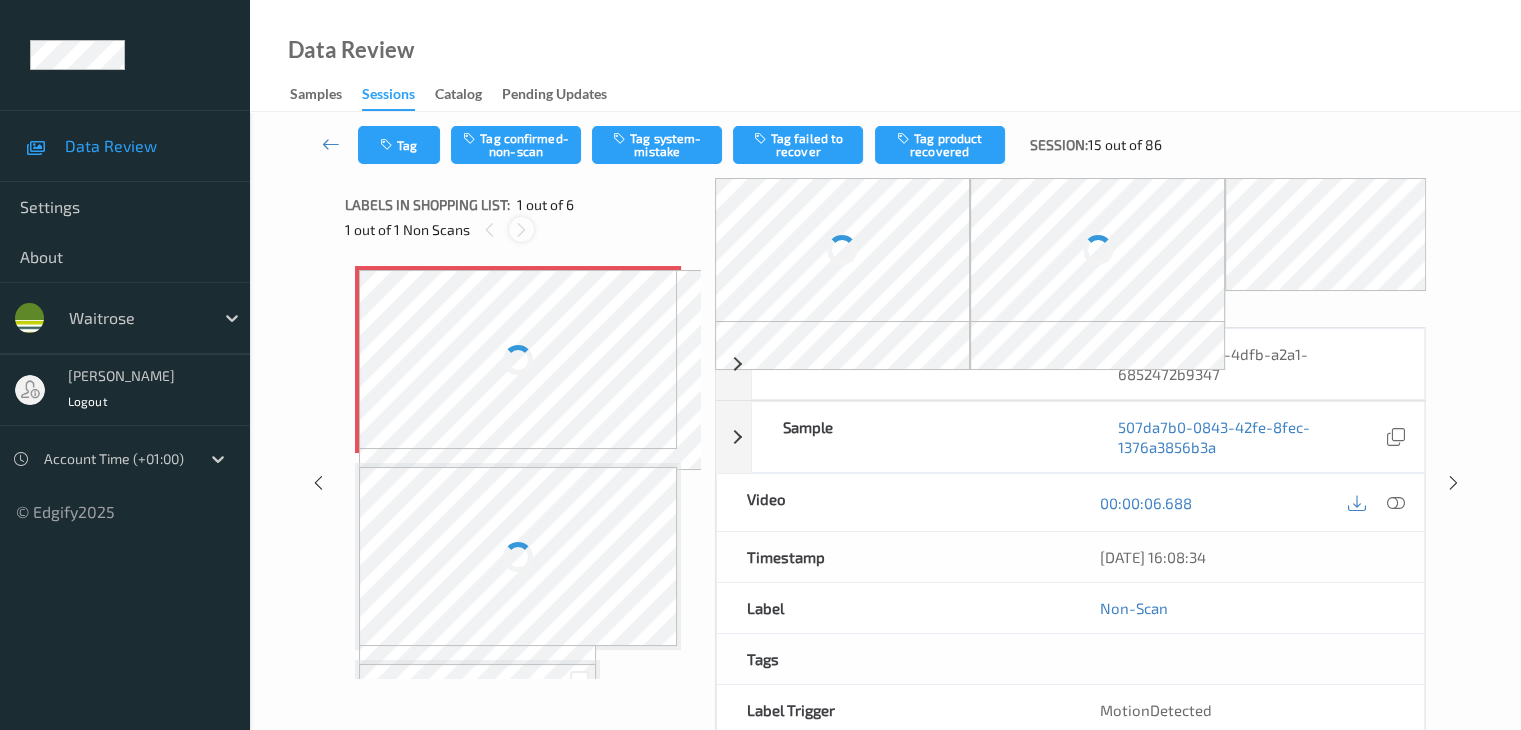 click at bounding box center (521, 230) 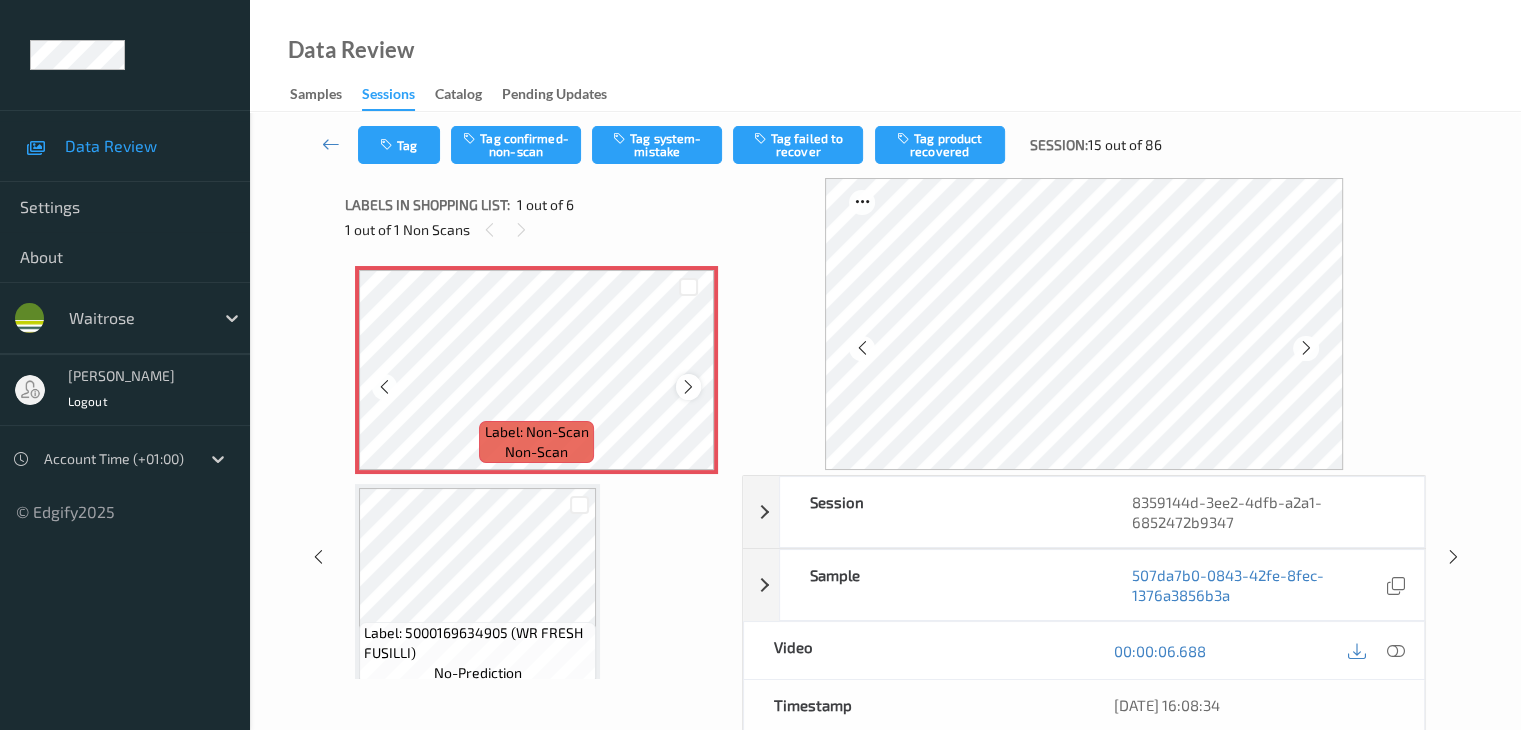 click at bounding box center (688, 387) 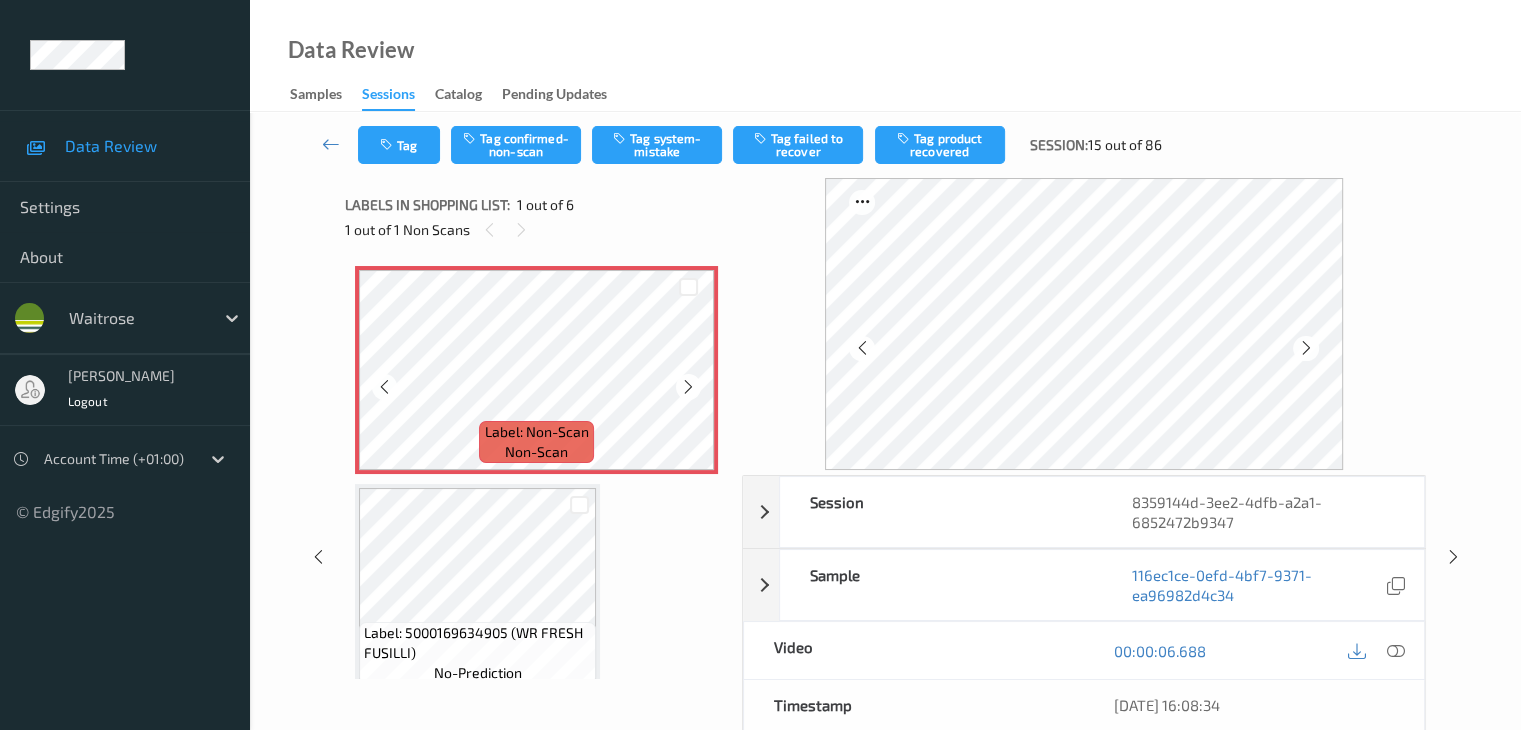 click at bounding box center [688, 387] 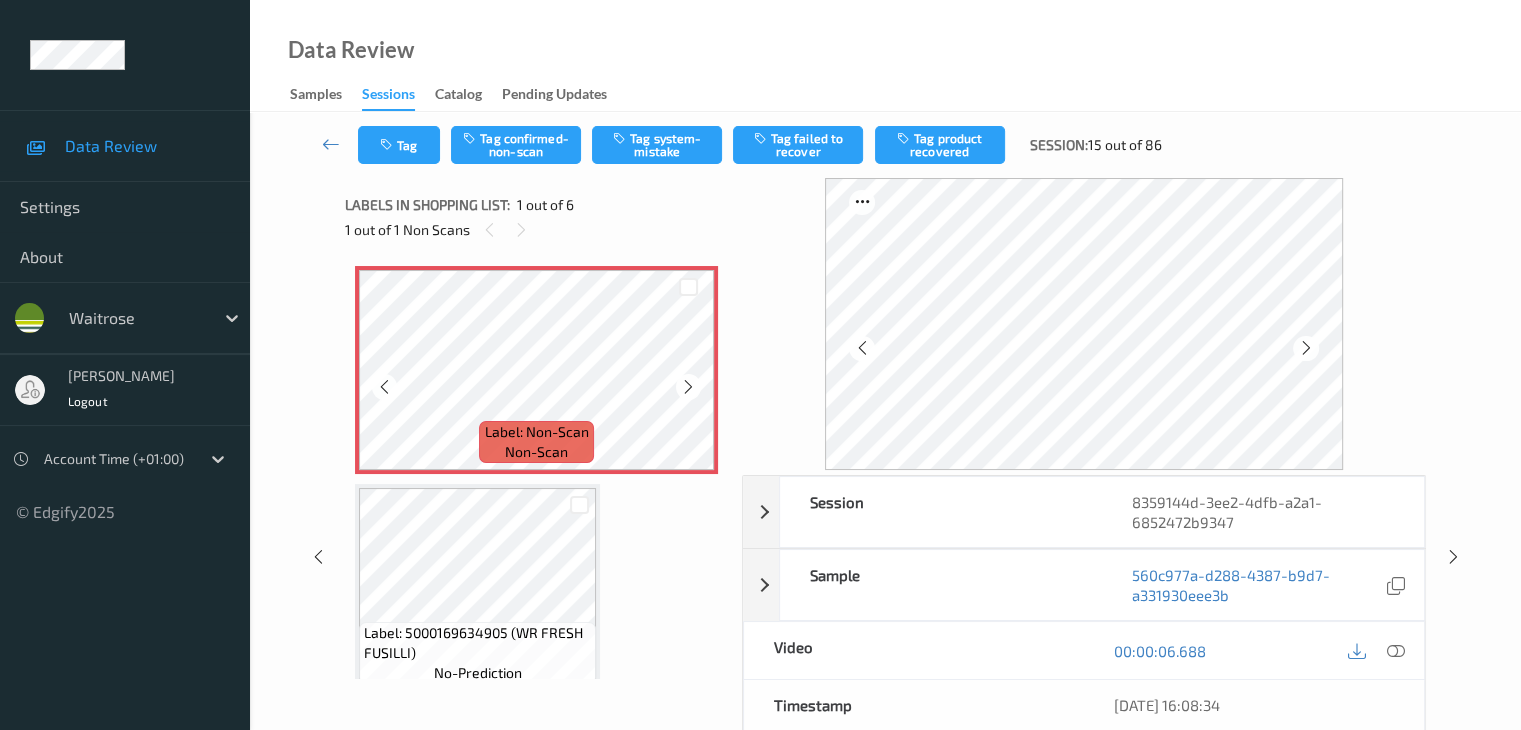 click at bounding box center (688, 387) 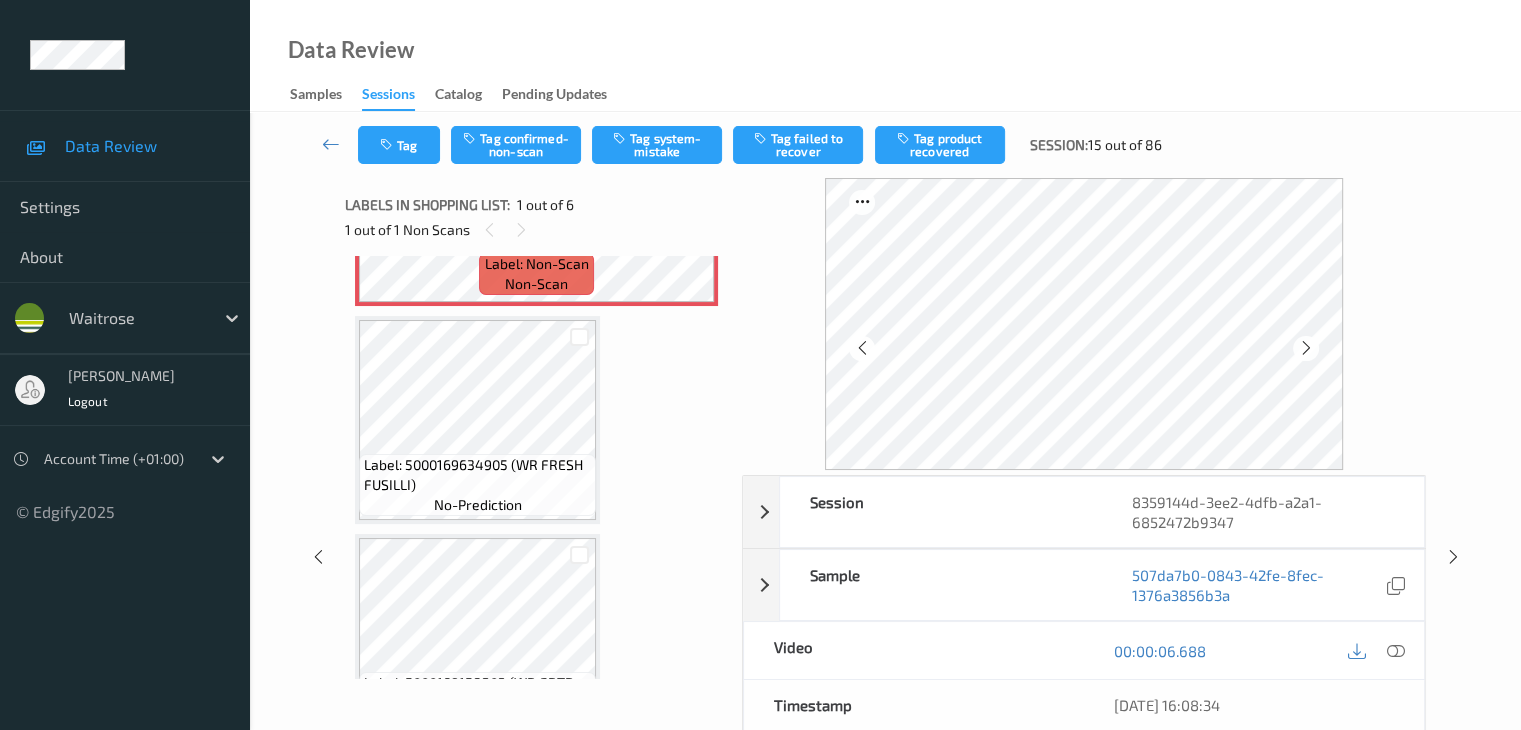 scroll, scrollTop: 200, scrollLeft: 0, axis: vertical 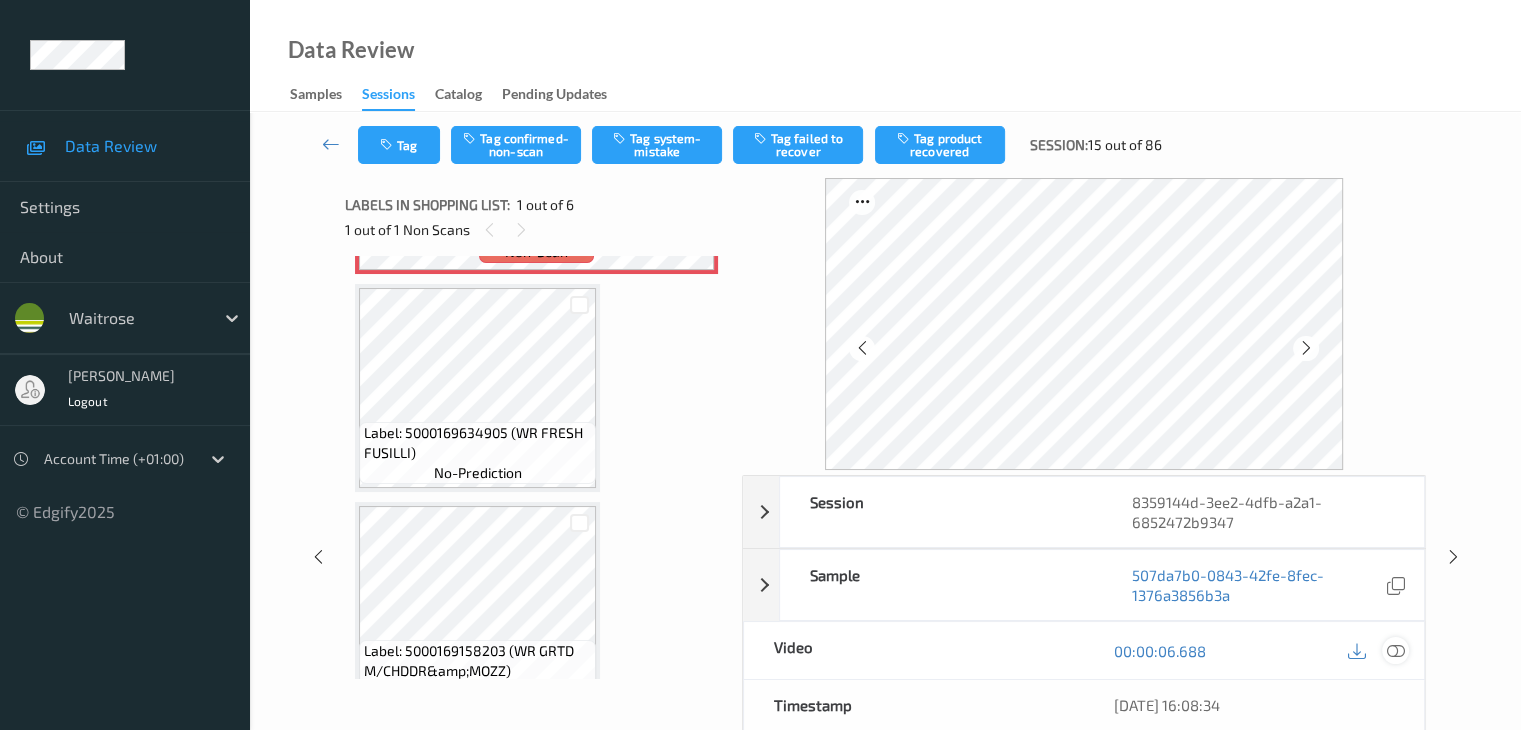 click at bounding box center [1395, 651] 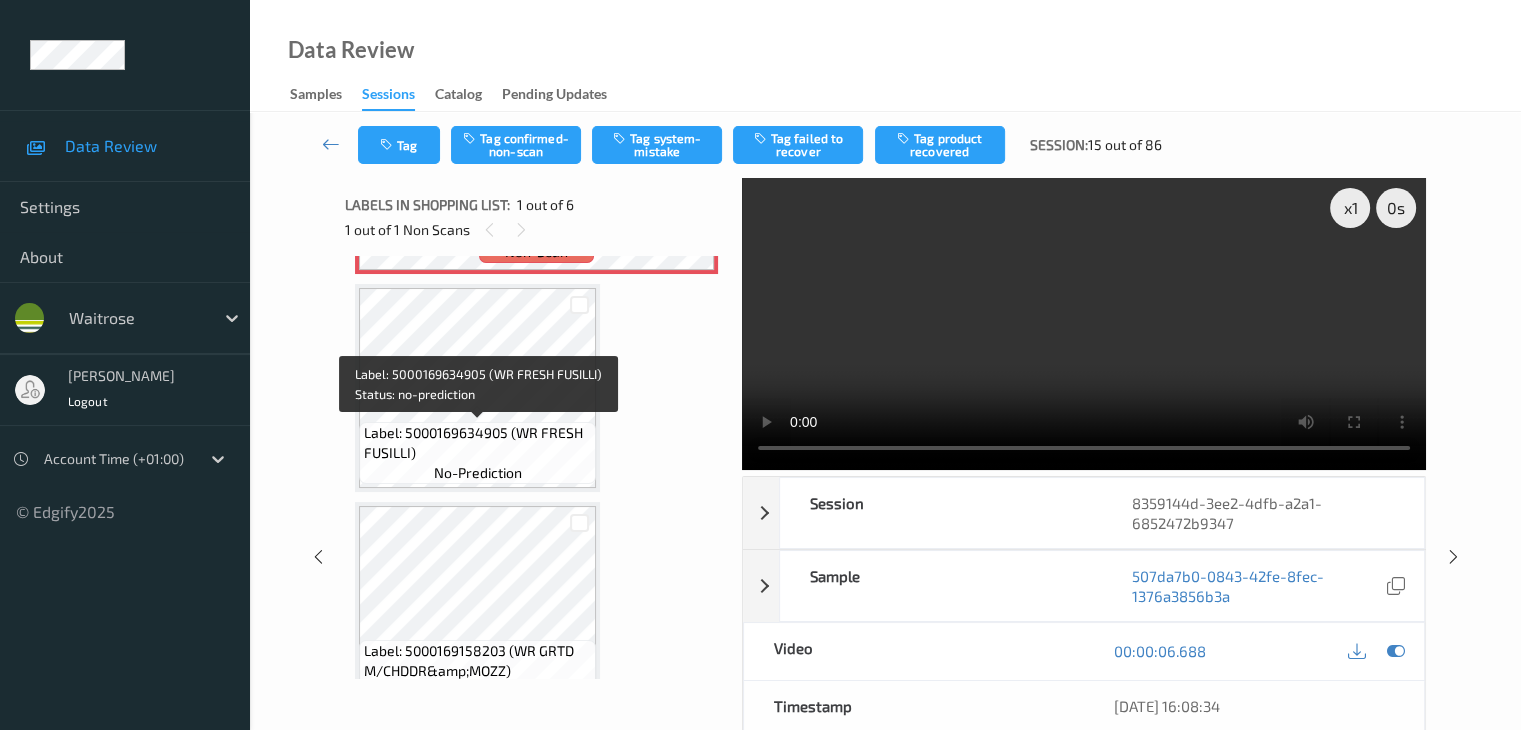 click on "Label: 5000169634905 (WR FRESH FUSILLI)" at bounding box center (477, 443) 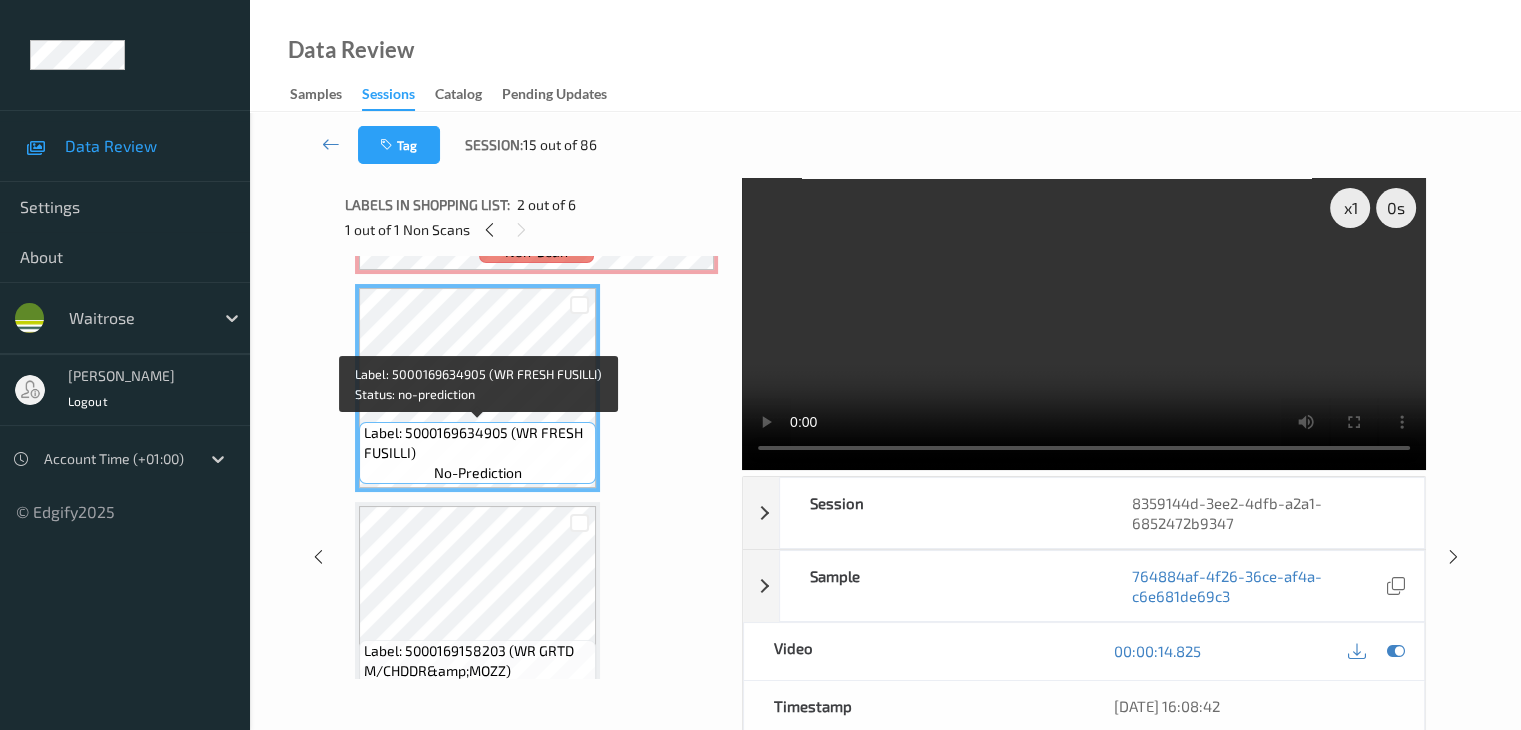 click on "Label: 5000169634905 (WR FRESH FUSILLI)" at bounding box center (477, 443) 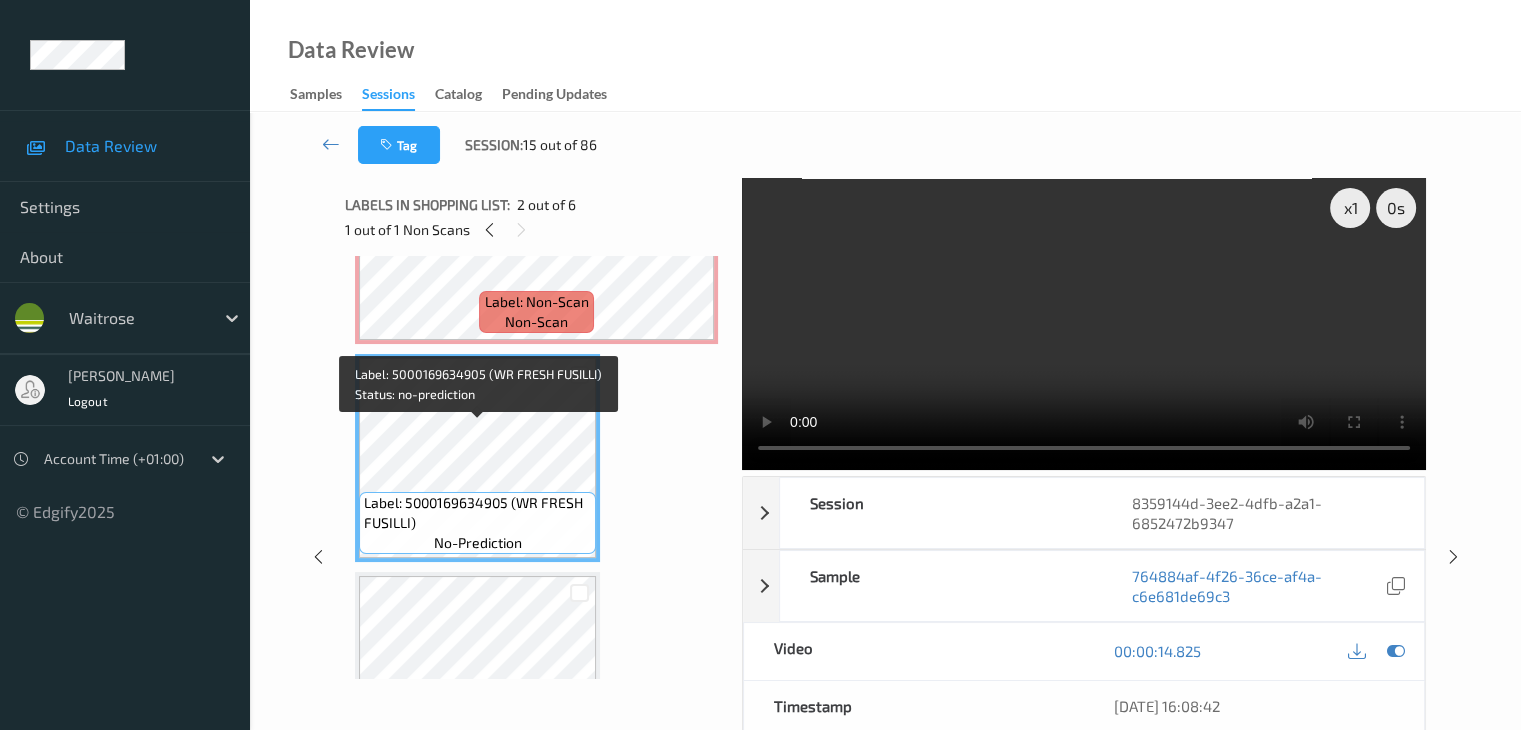 scroll, scrollTop: 0, scrollLeft: 0, axis: both 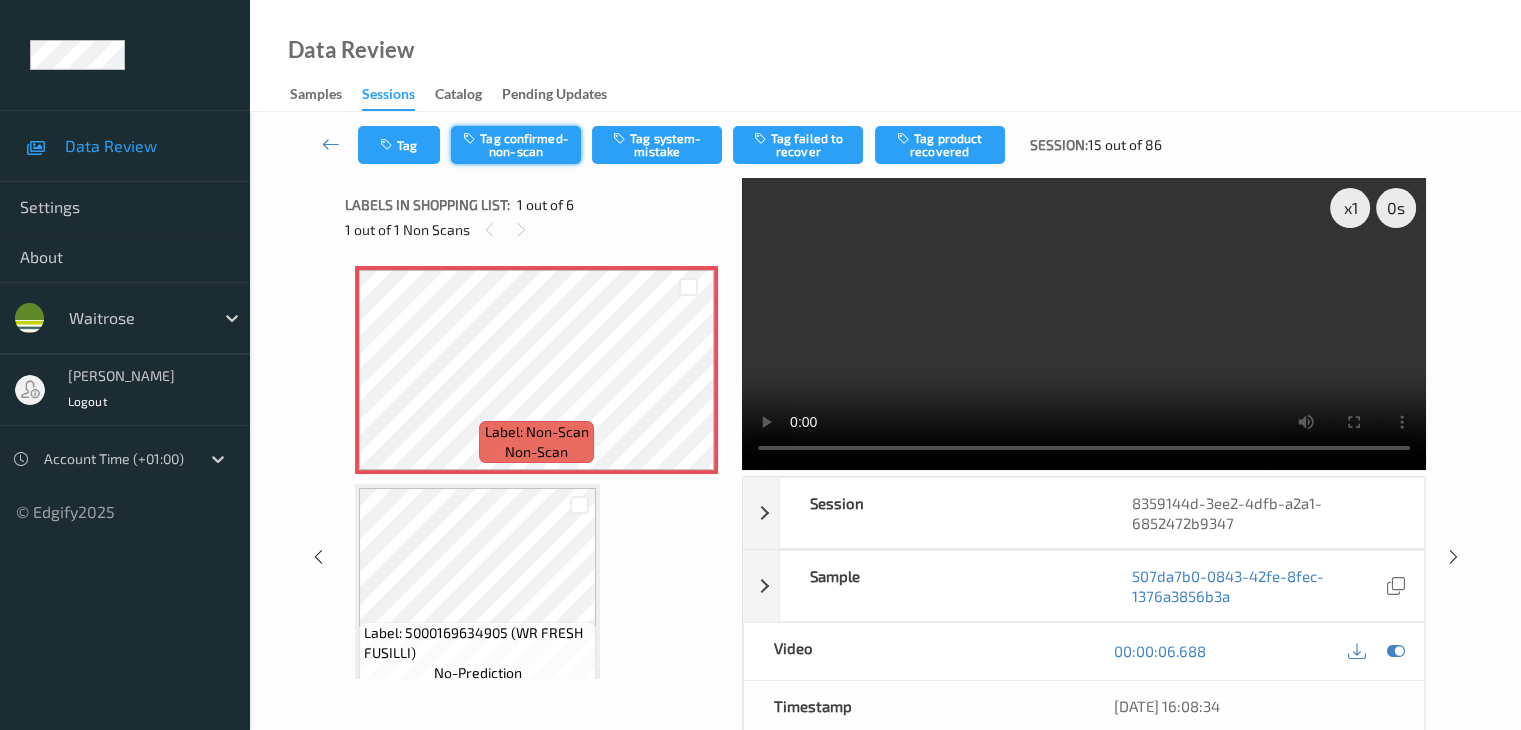 click on "Tag   confirmed-non-scan" at bounding box center [516, 145] 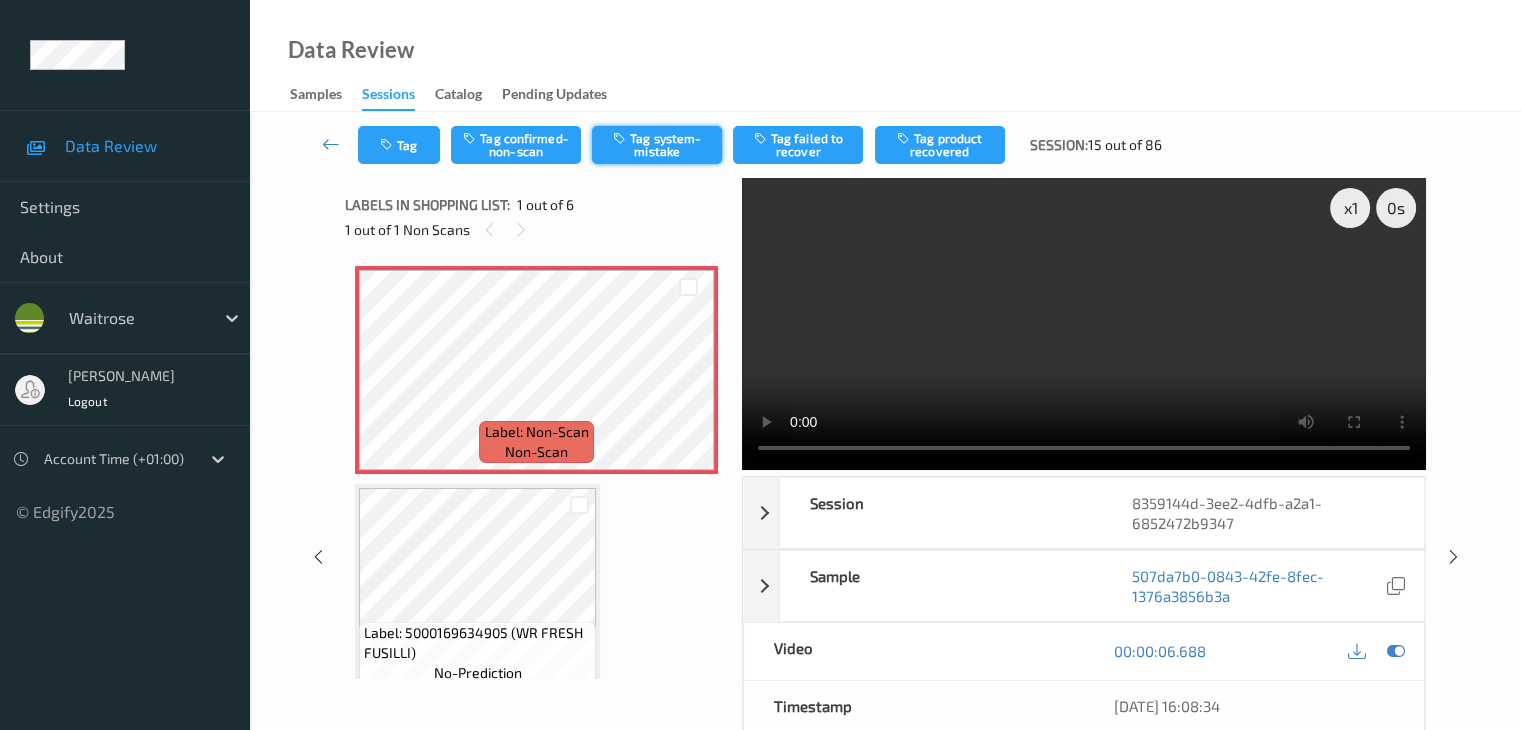 click on "Tag   system-mistake" at bounding box center (657, 145) 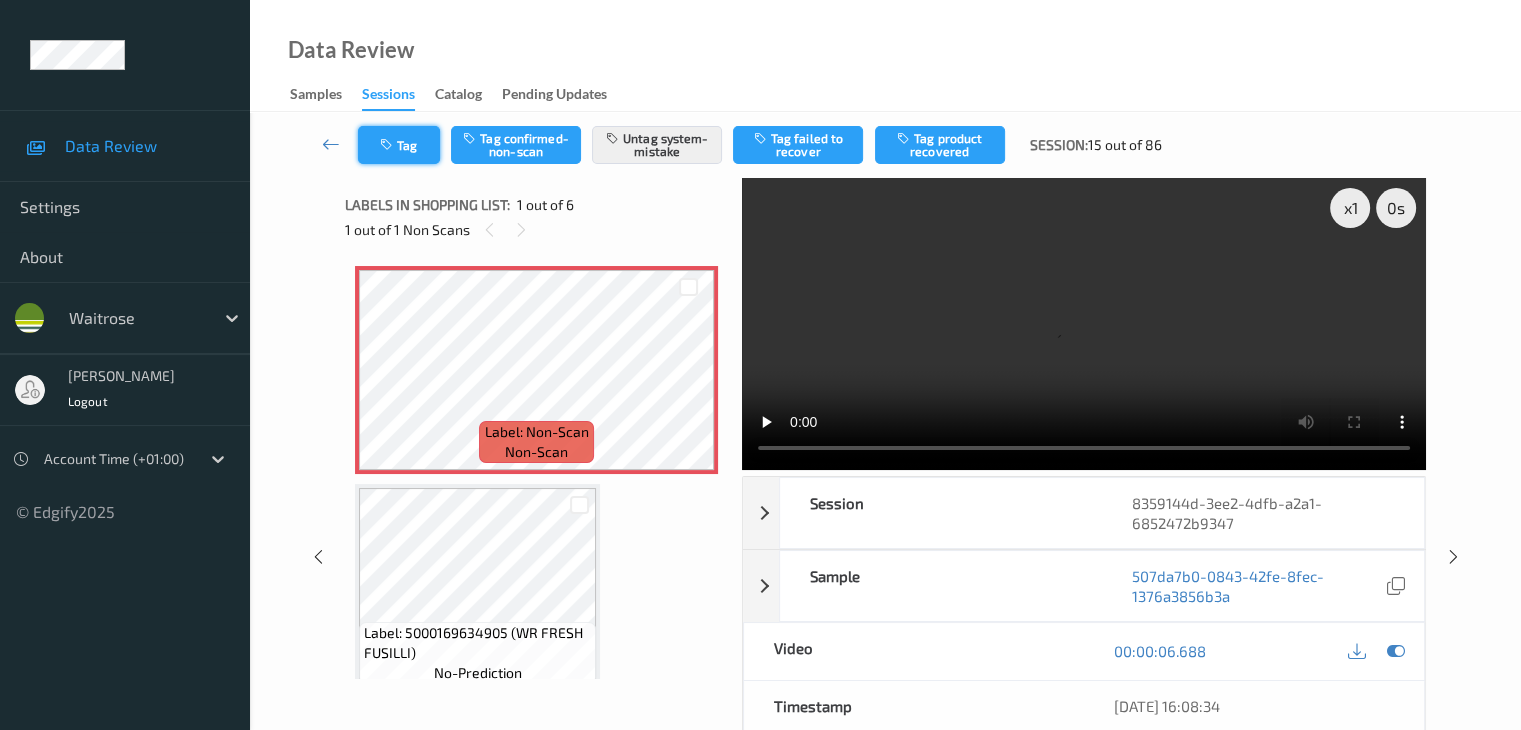 click on "Tag" at bounding box center [399, 145] 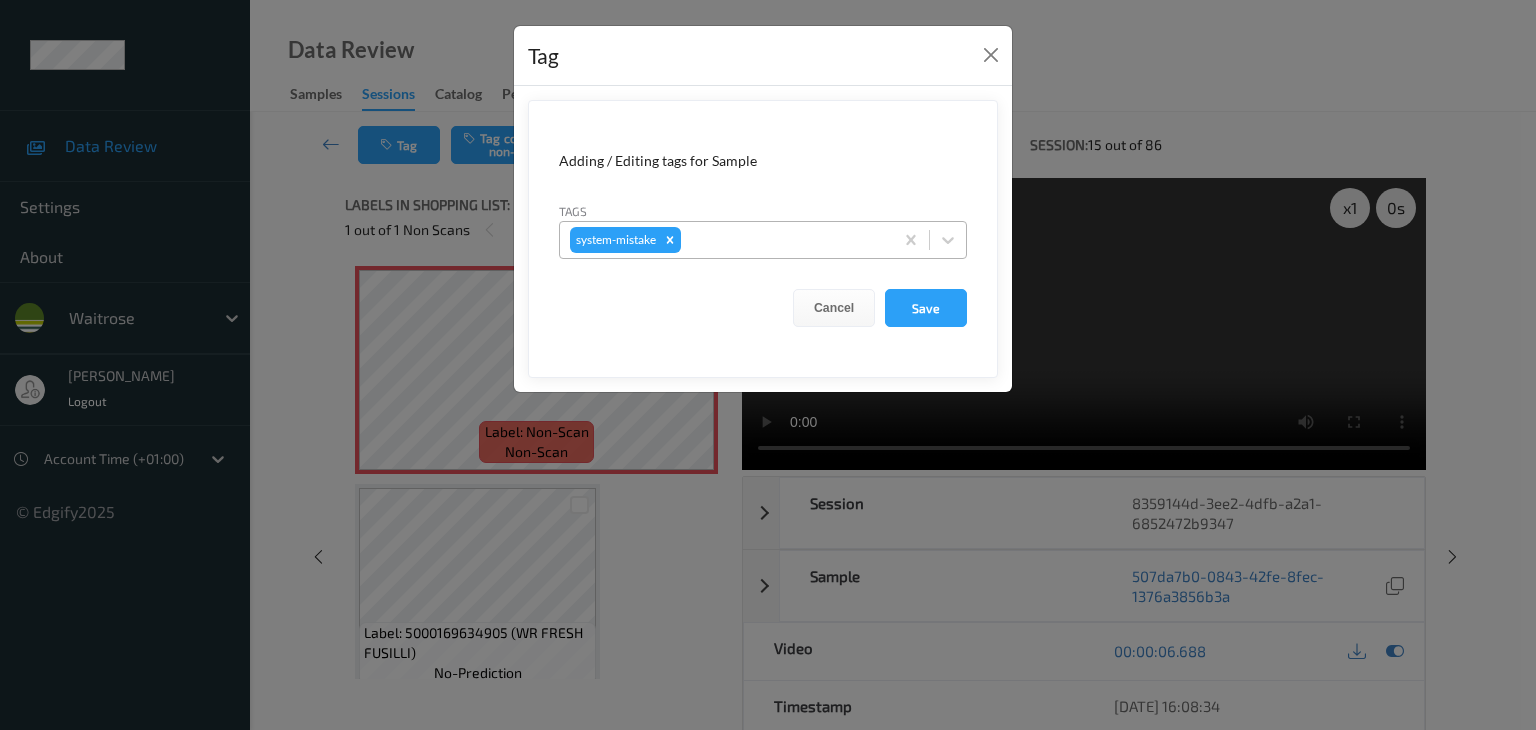click on "system-mistake" at bounding box center (726, 240) 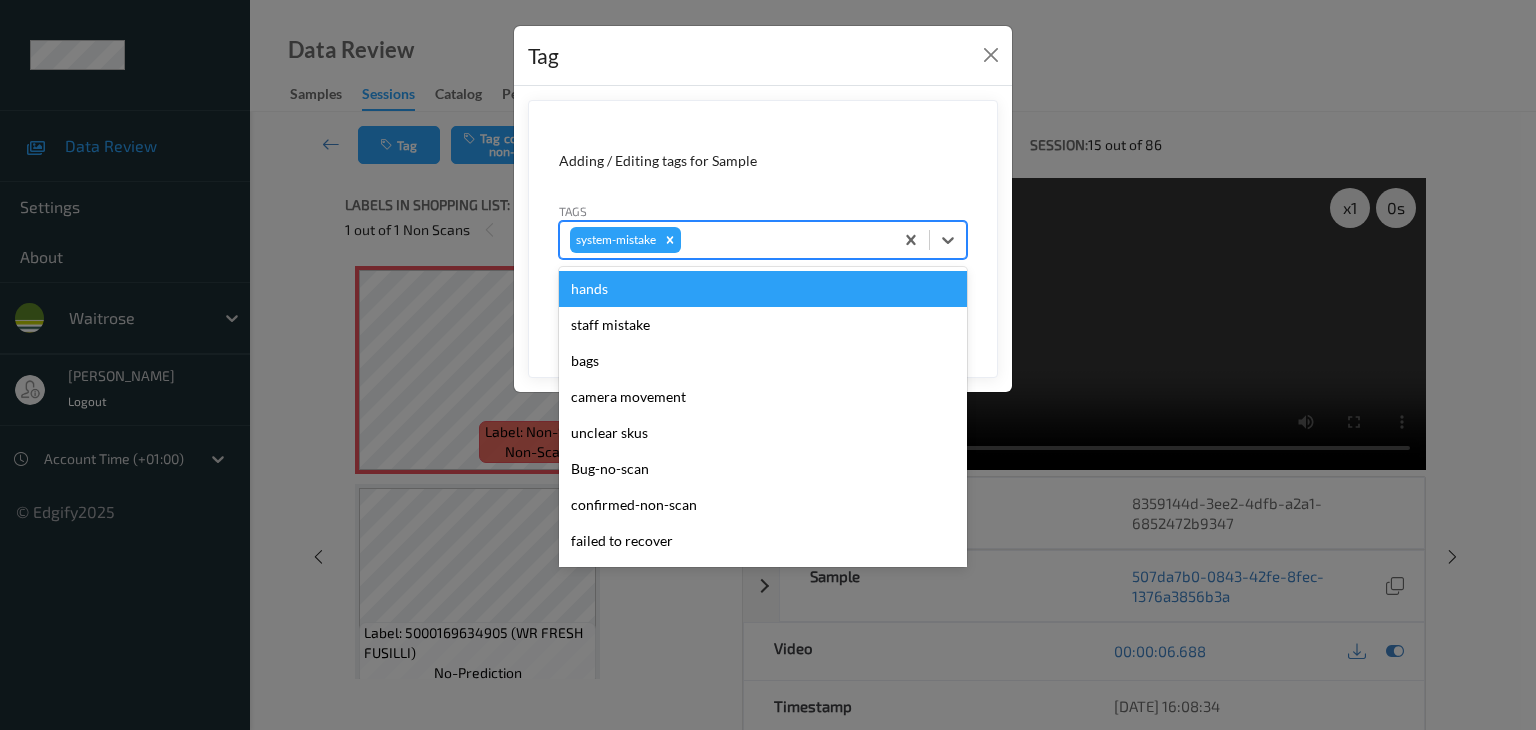 type on "u" 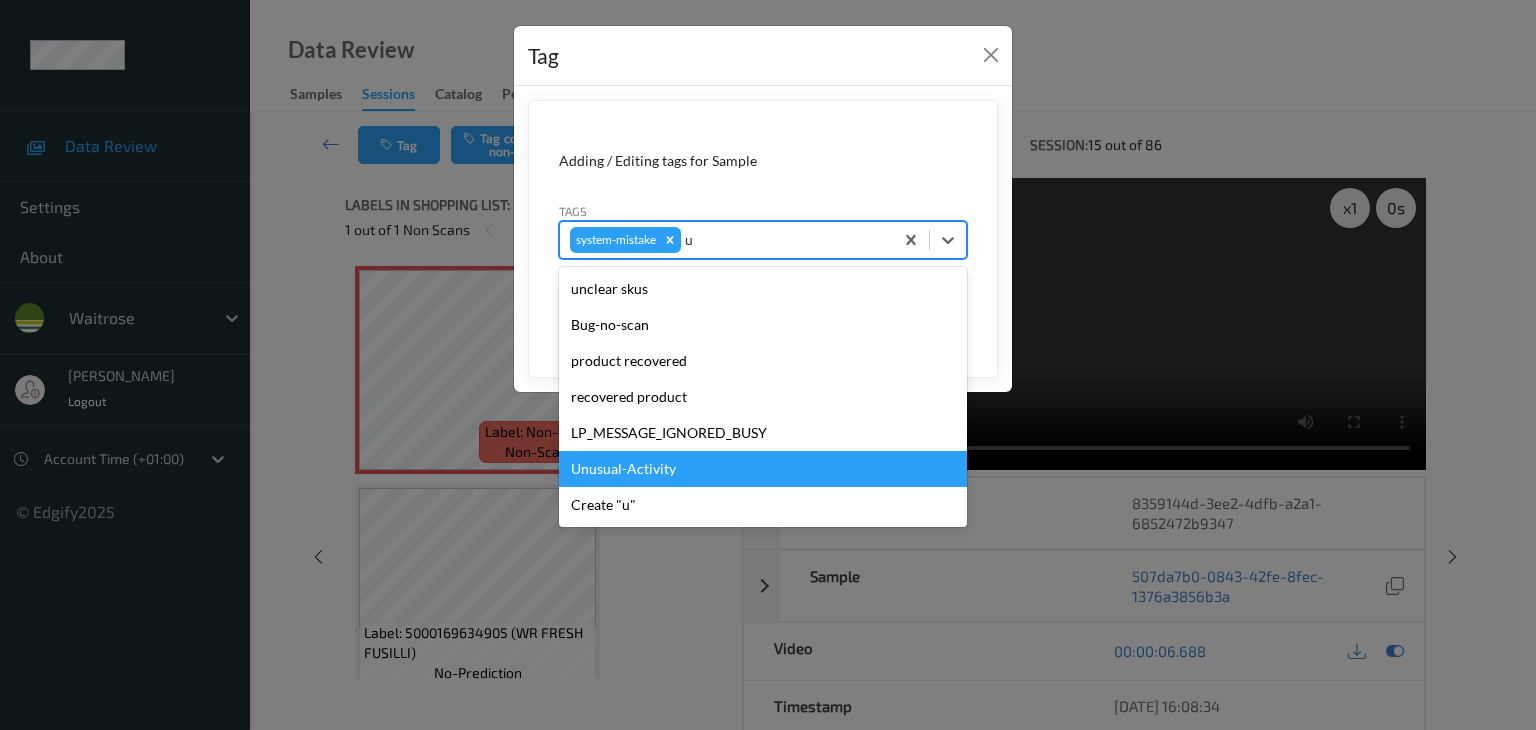 click on "Unusual-Activity" at bounding box center (763, 469) 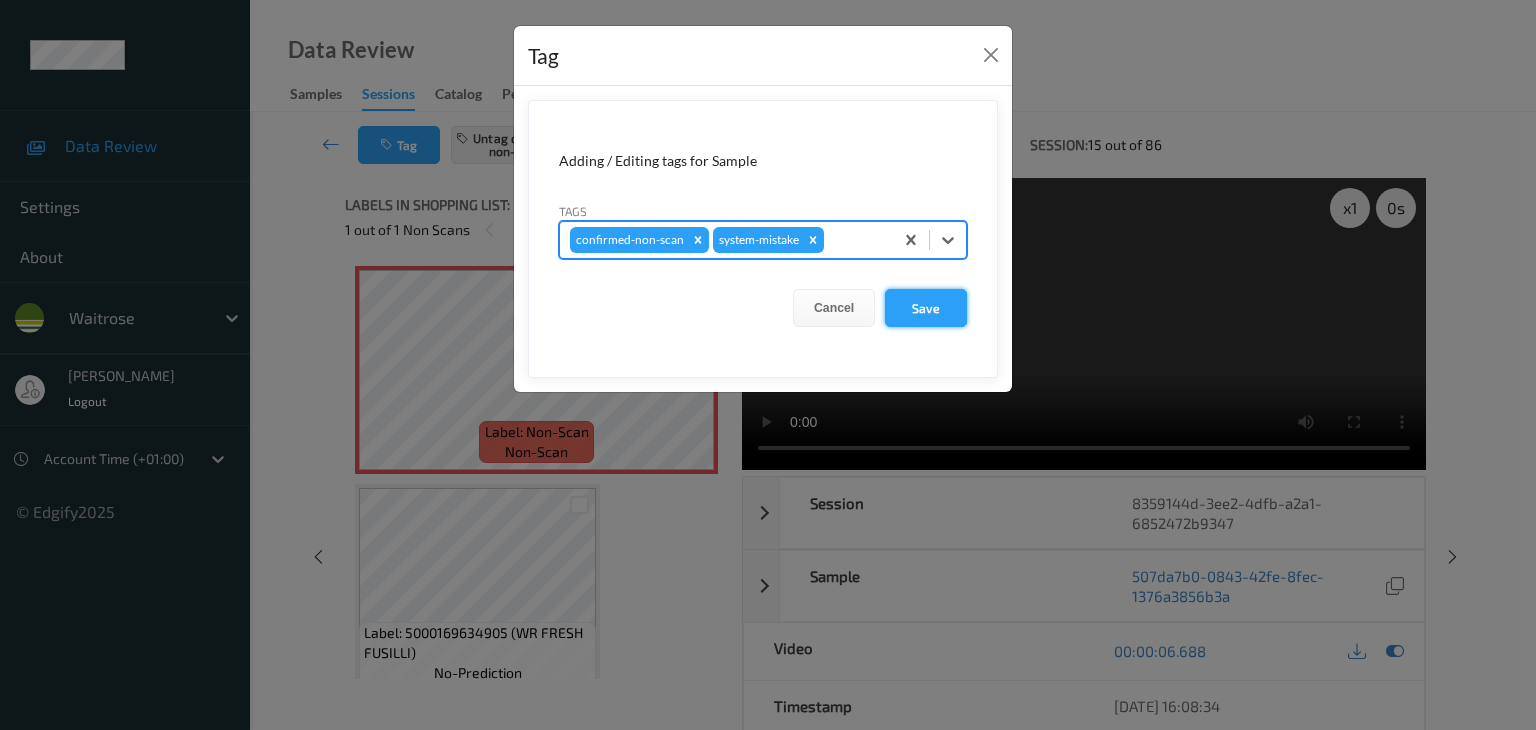 click on "Save" at bounding box center (926, 308) 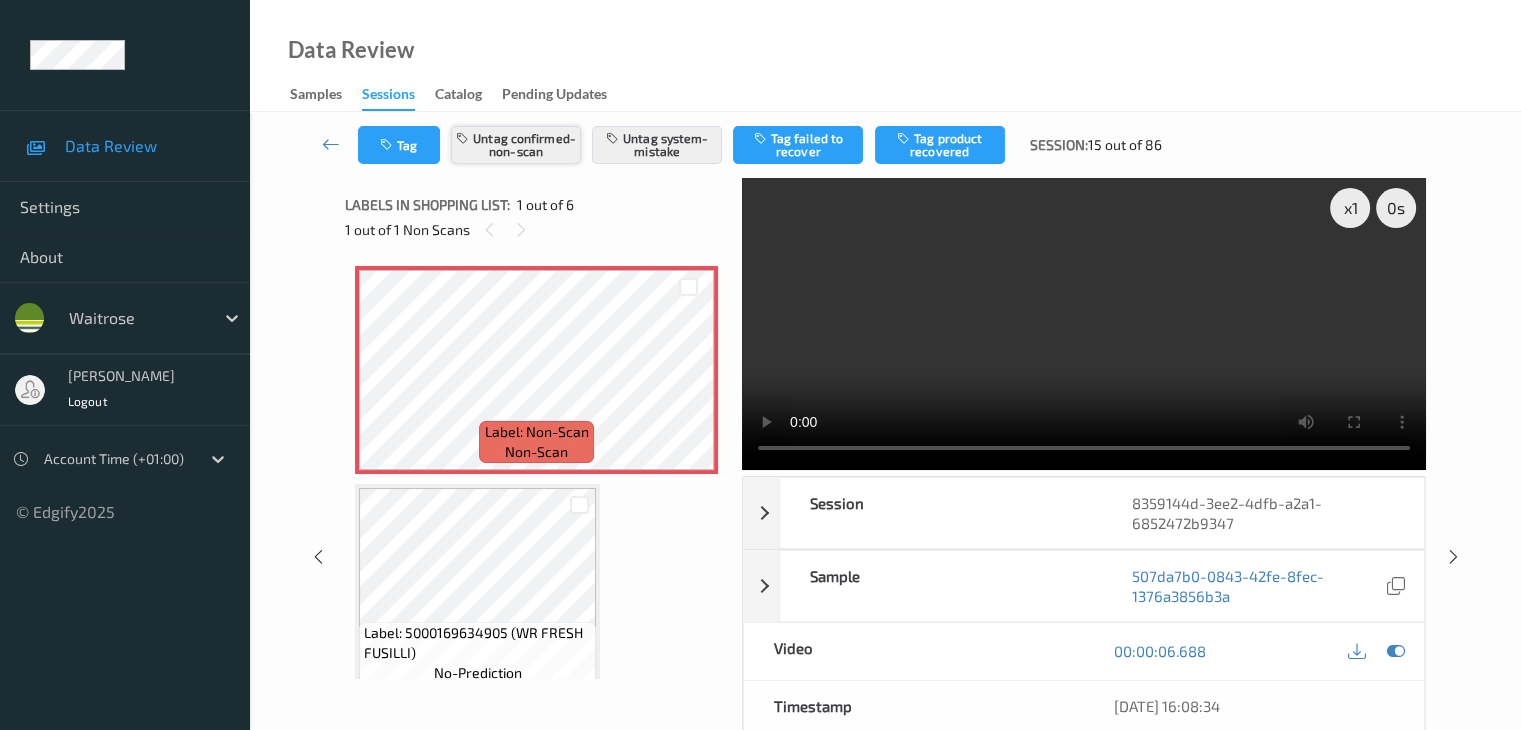 click on "Untag   confirmed-non-scan" at bounding box center (516, 145) 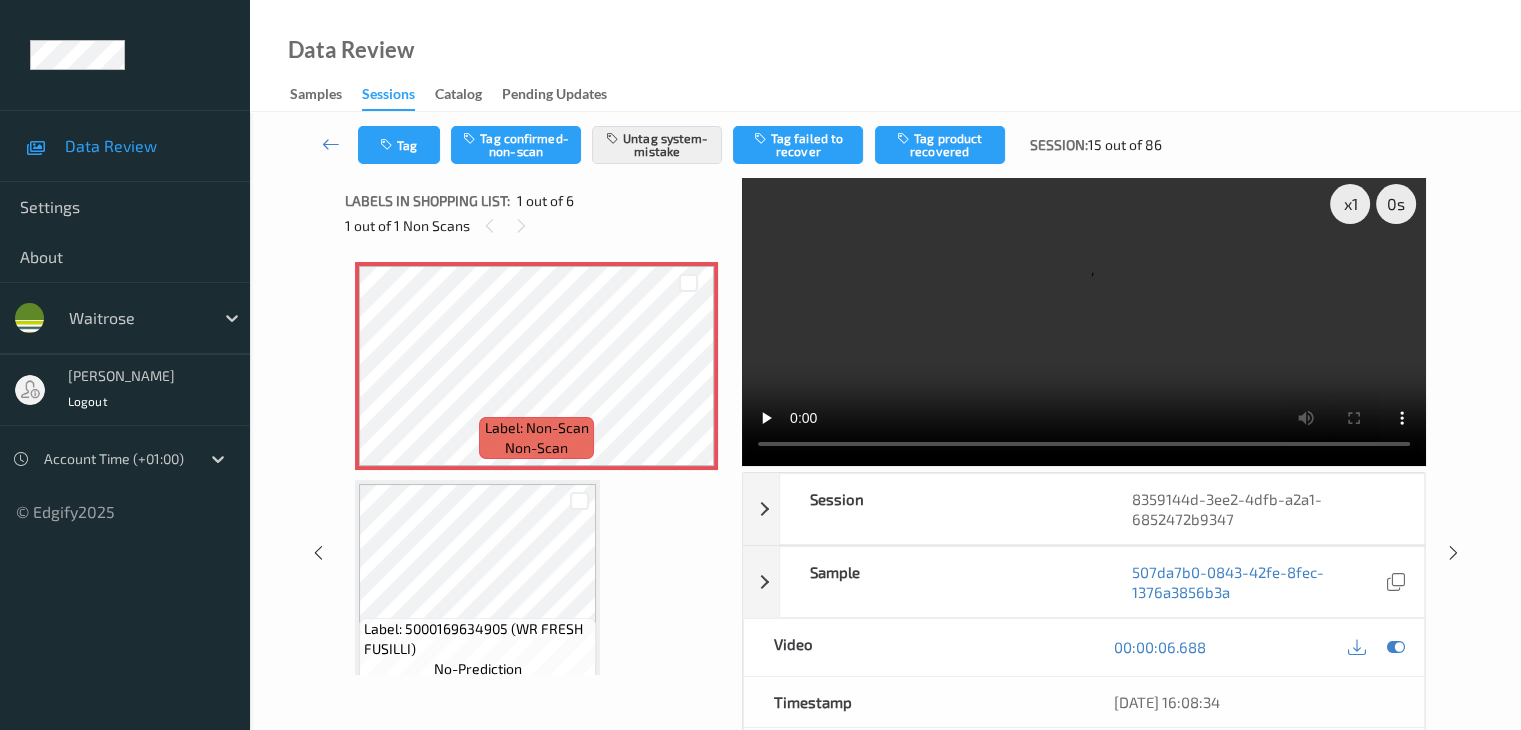 scroll, scrollTop: 0, scrollLeft: 0, axis: both 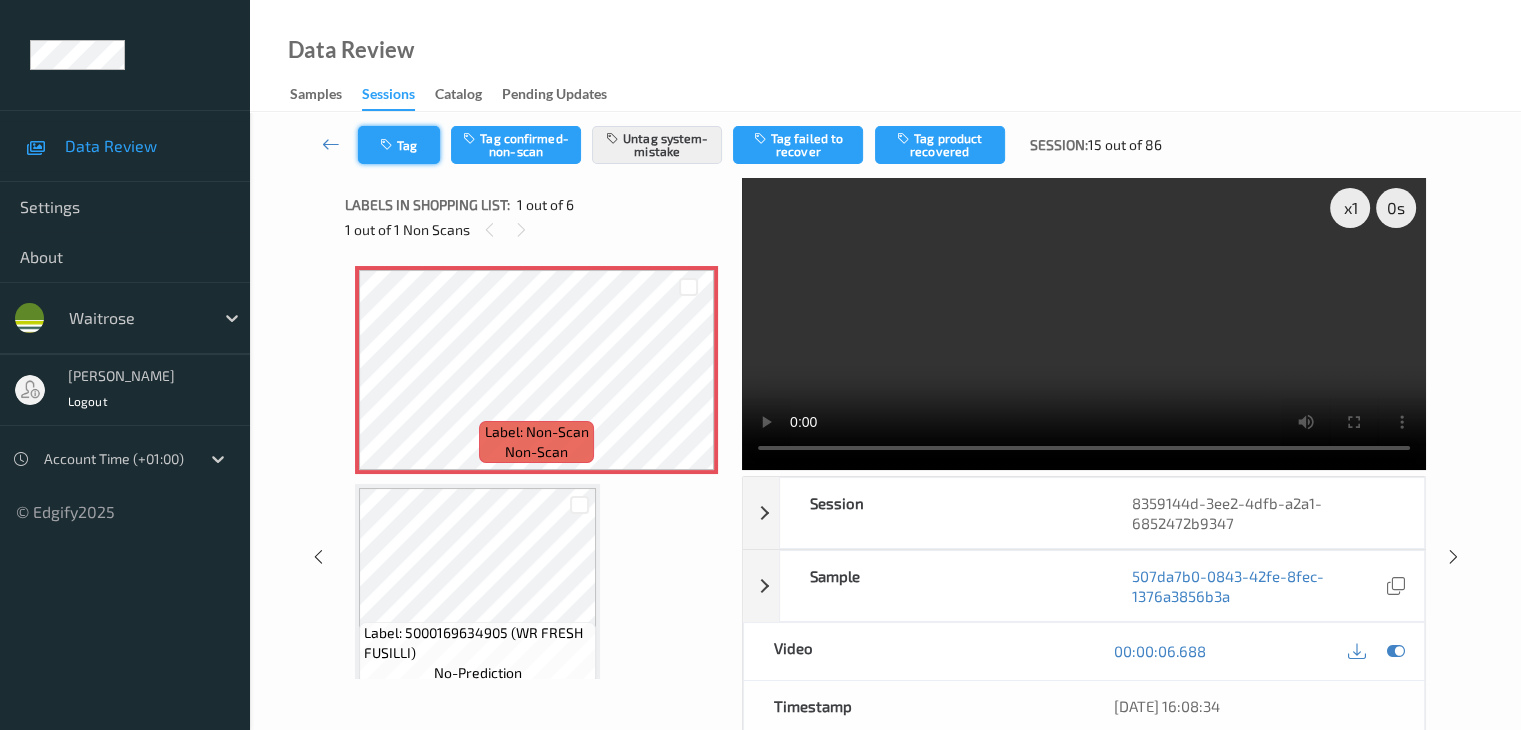 click on "Tag" at bounding box center [399, 145] 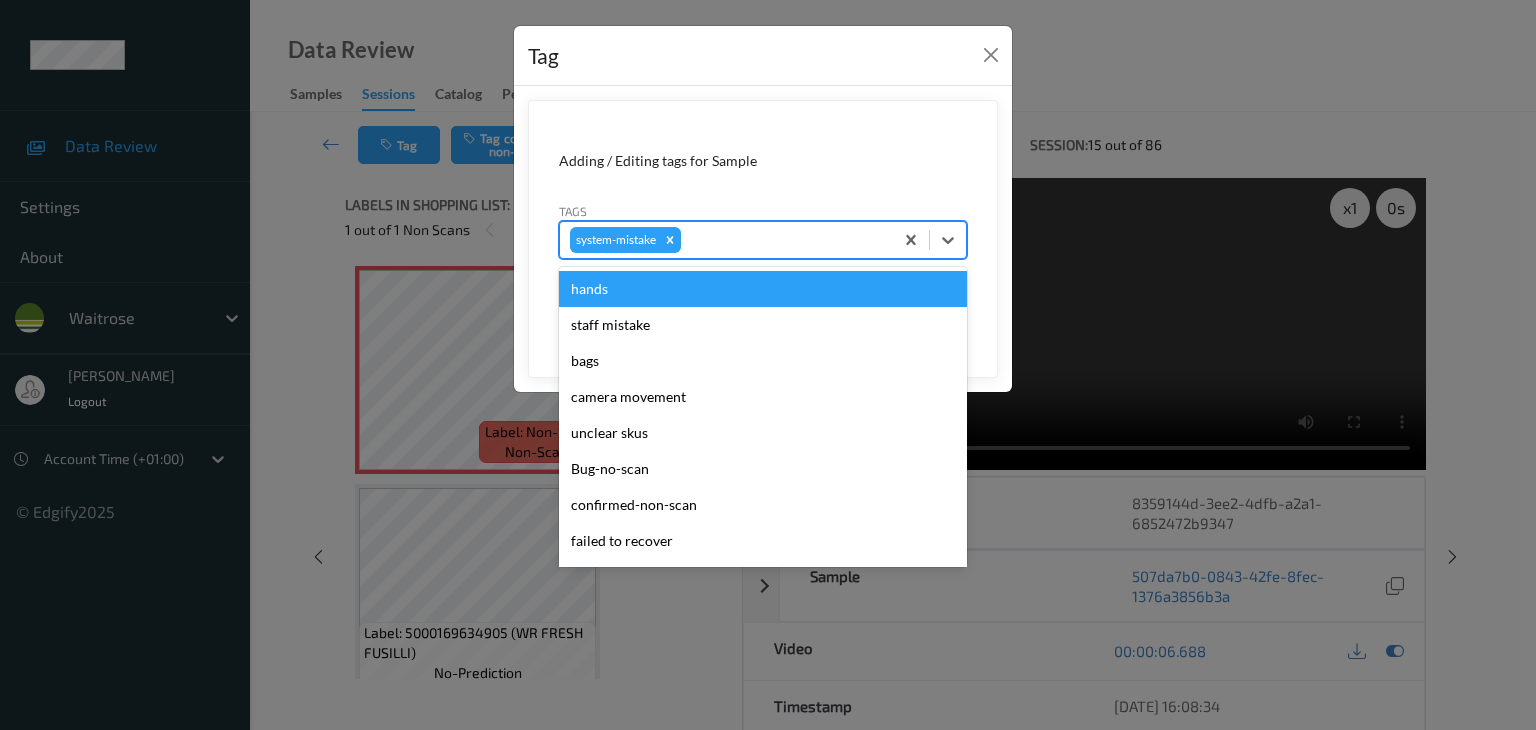 click at bounding box center (784, 240) 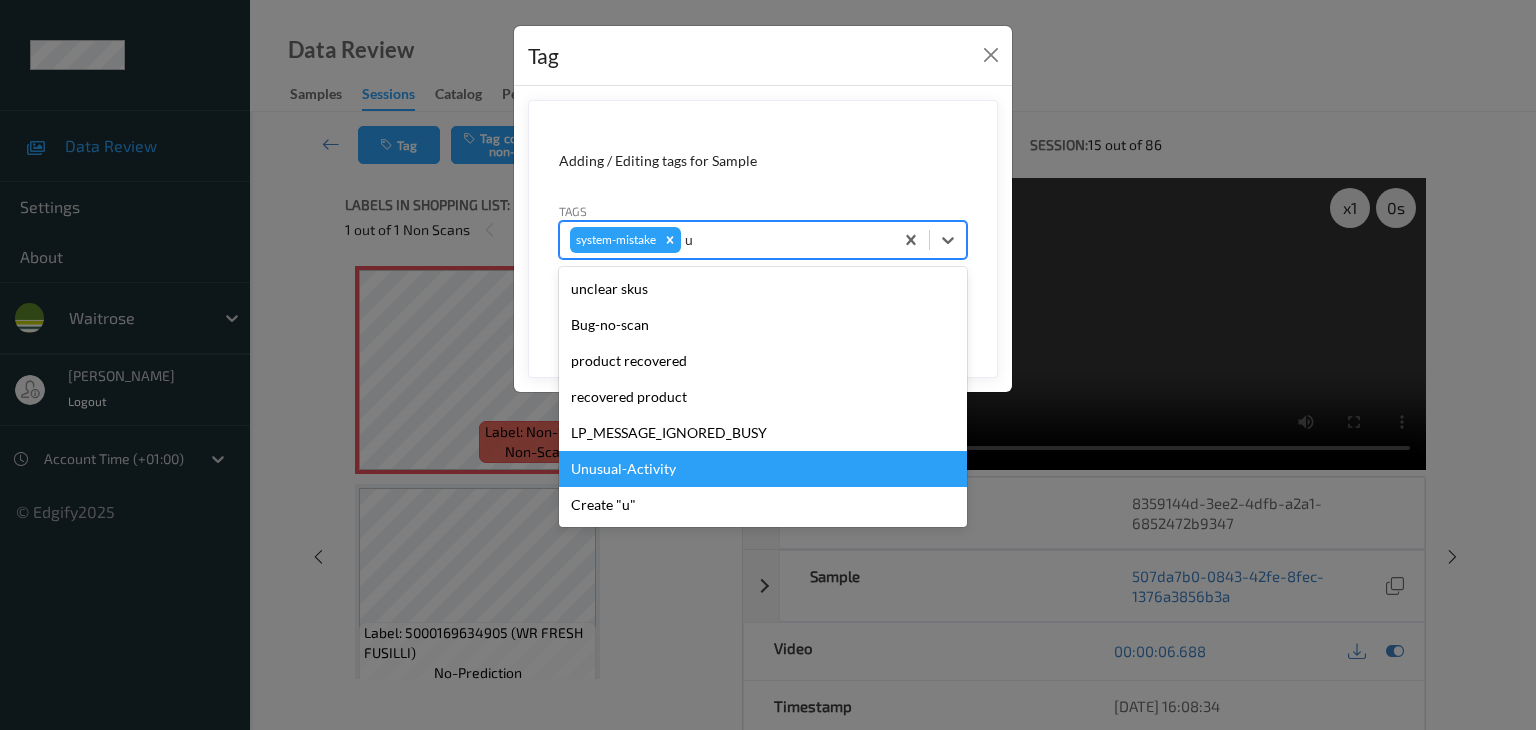 click on "Unusual-Activity" at bounding box center [763, 469] 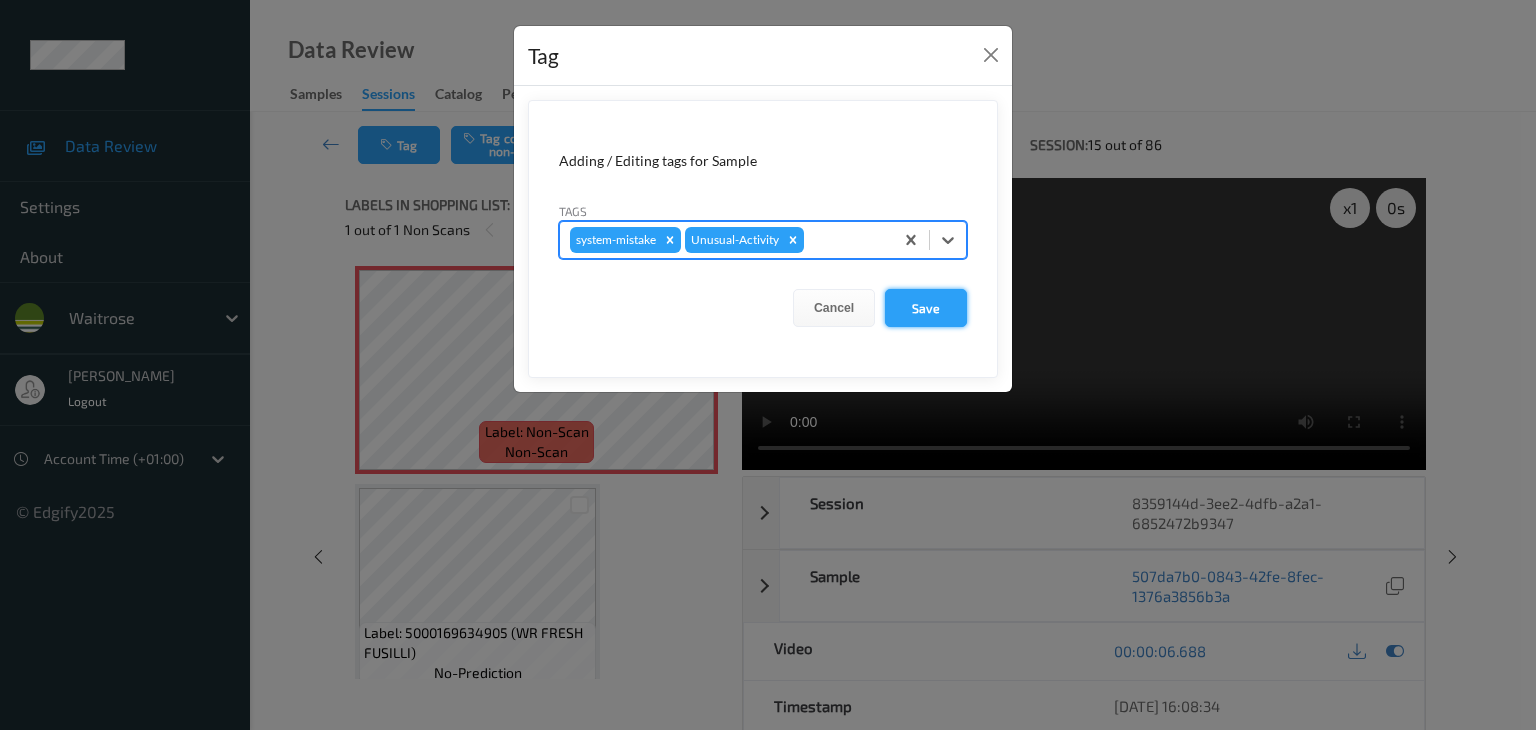 click on "Save" at bounding box center [926, 308] 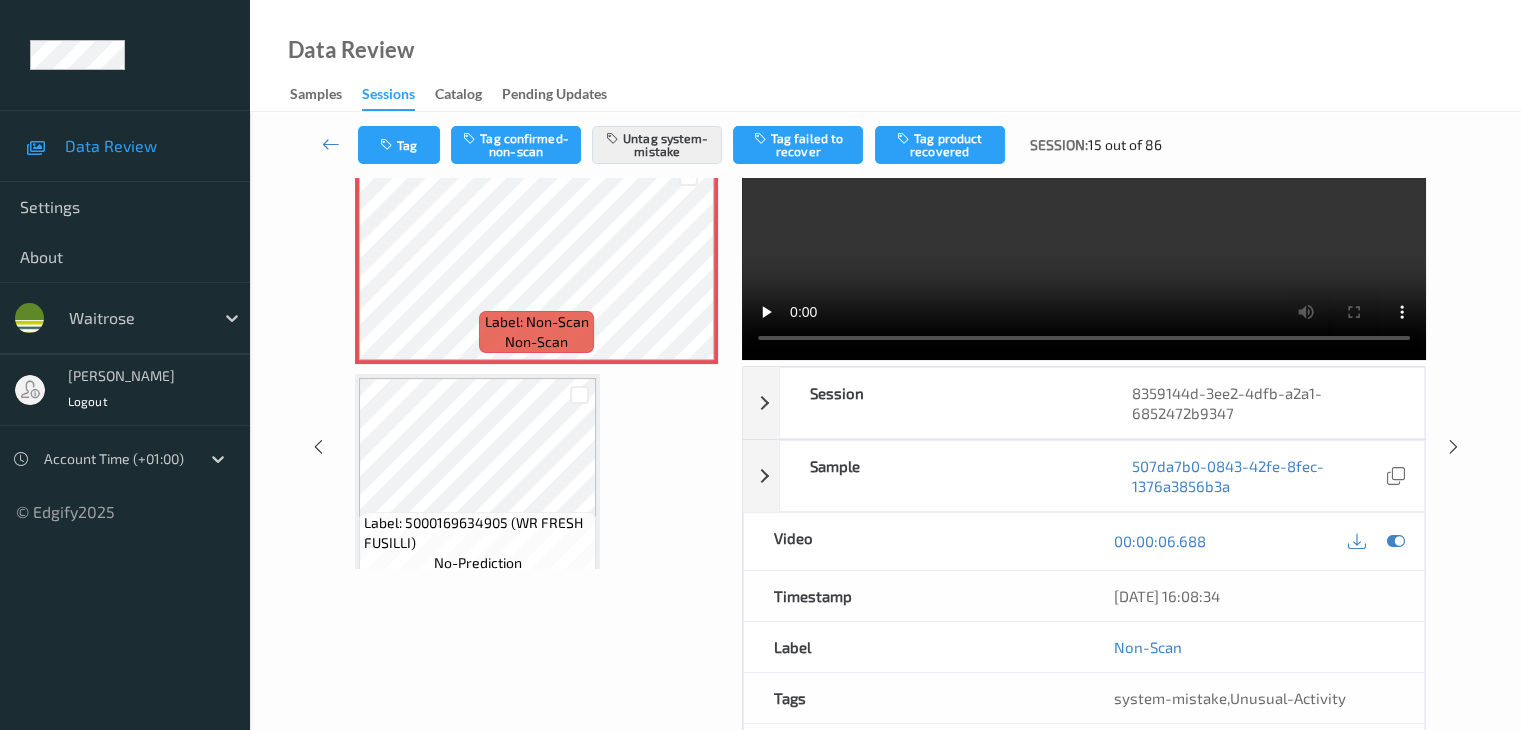 scroll, scrollTop: 0, scrollLeft: 0, axis: both 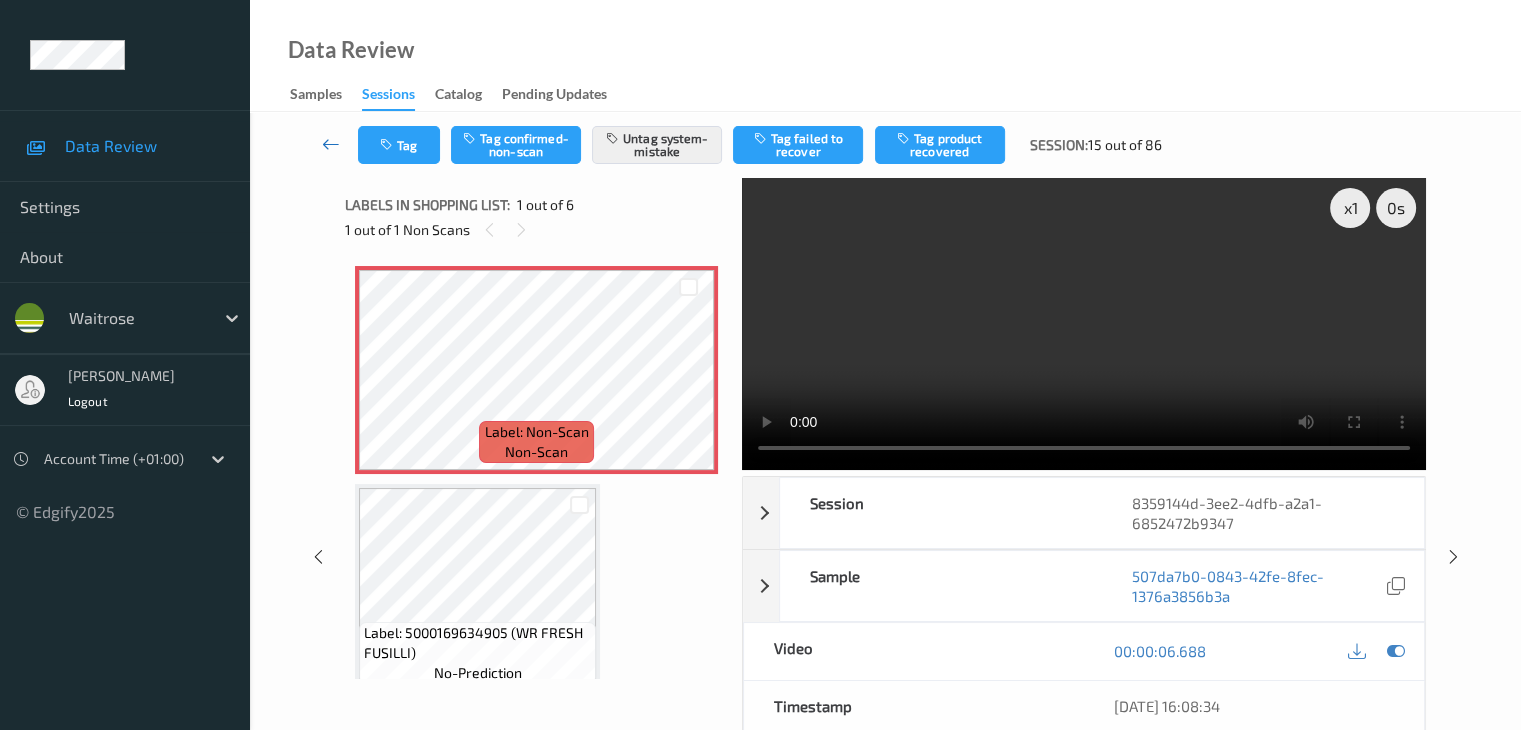 click at bounding box center [331, 144] 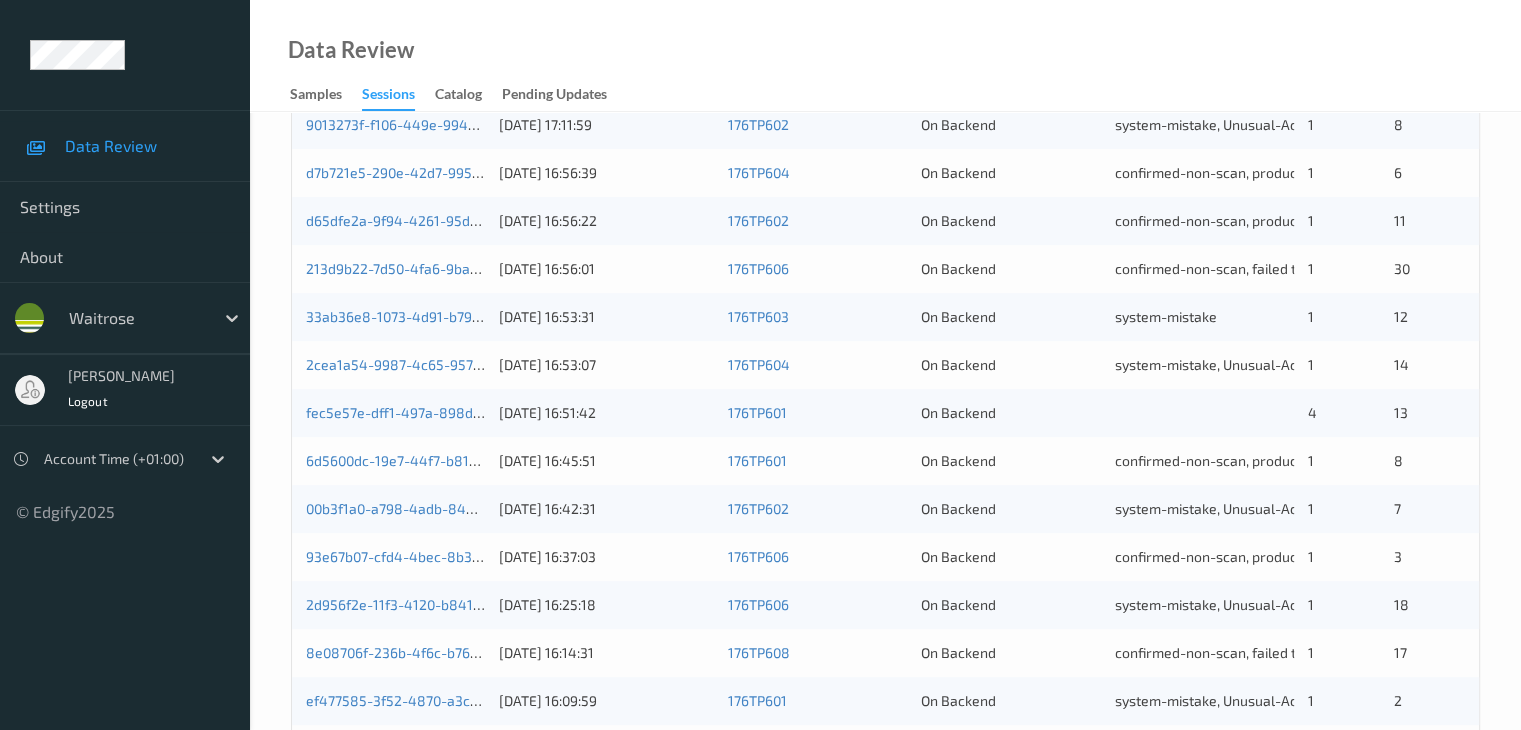 scroll, scrollTop: 800, scrollLeft: 0, axis: vertical 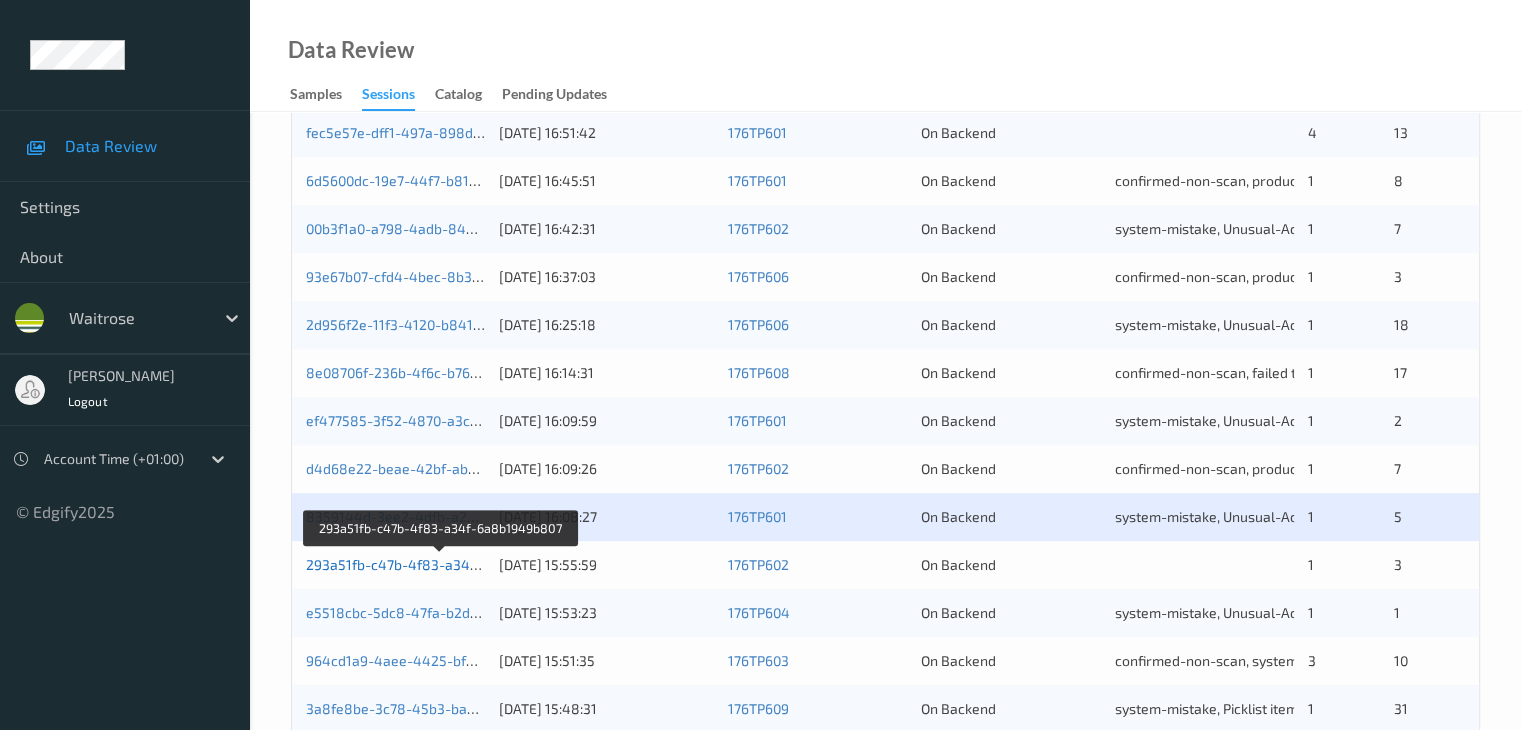 click on "293a51fb-c47b-4f83-a34f-6a8b1949b807" at bounding box center (441, 564) 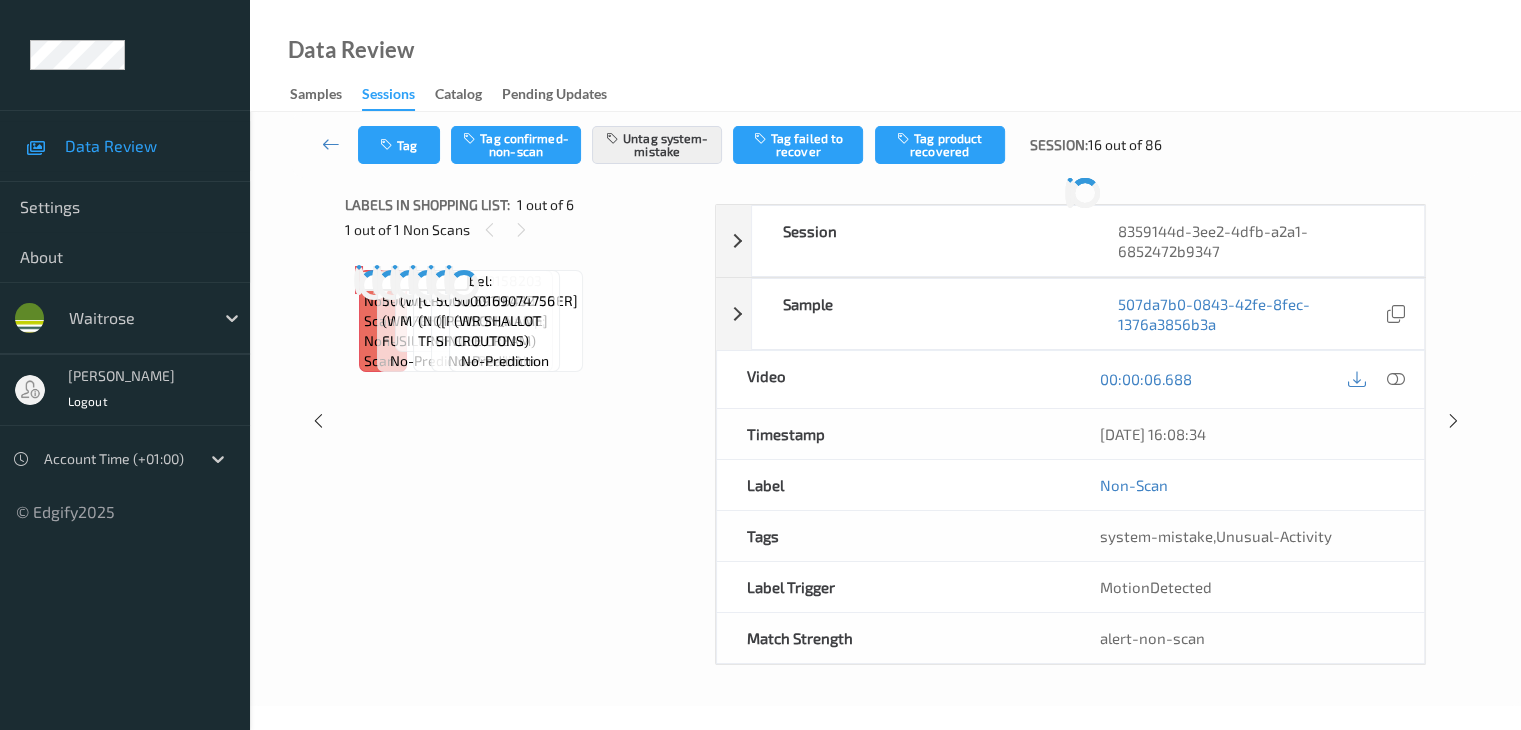scroll, scrollTop: 80, scrollLeft: 0, axis: vertical 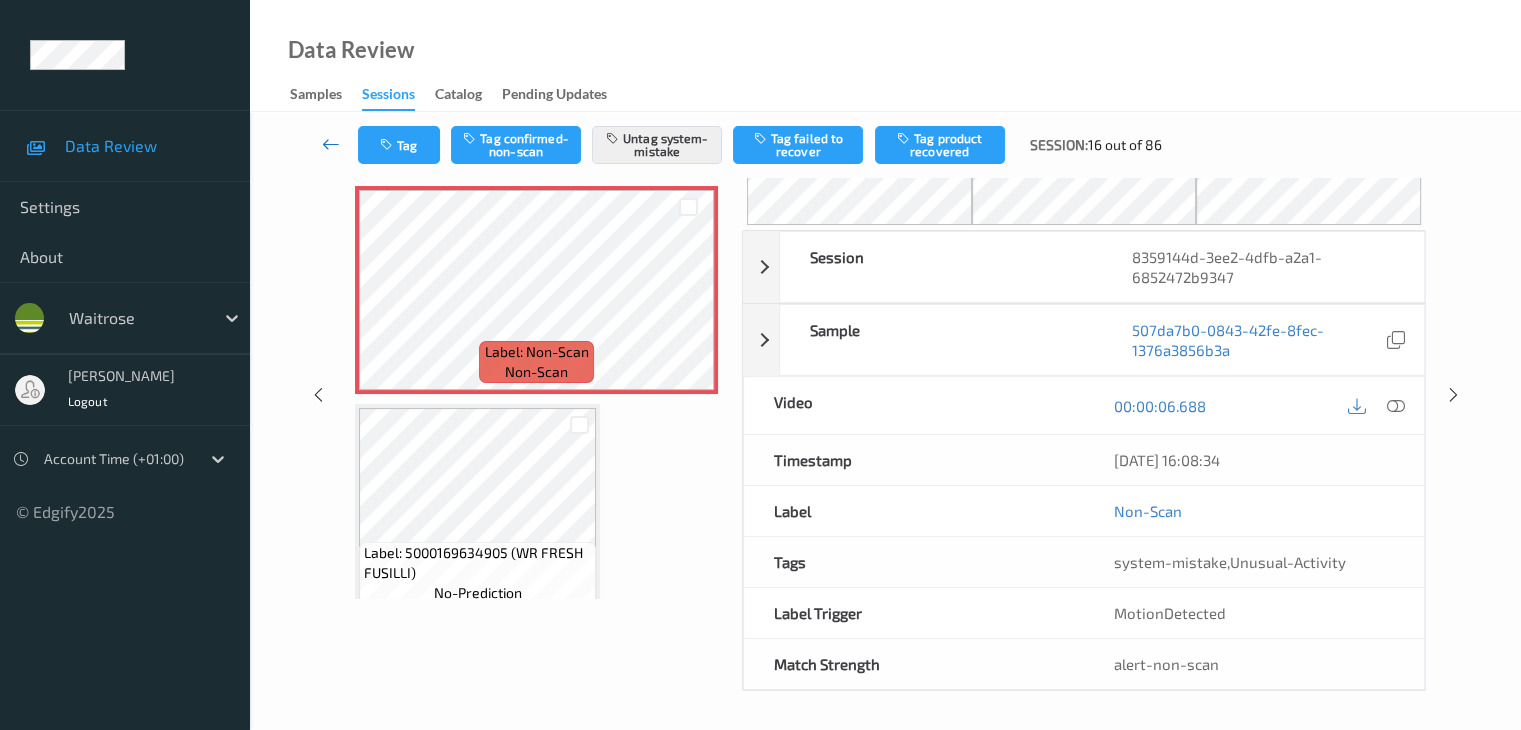 click at bounding box center [331, 144] 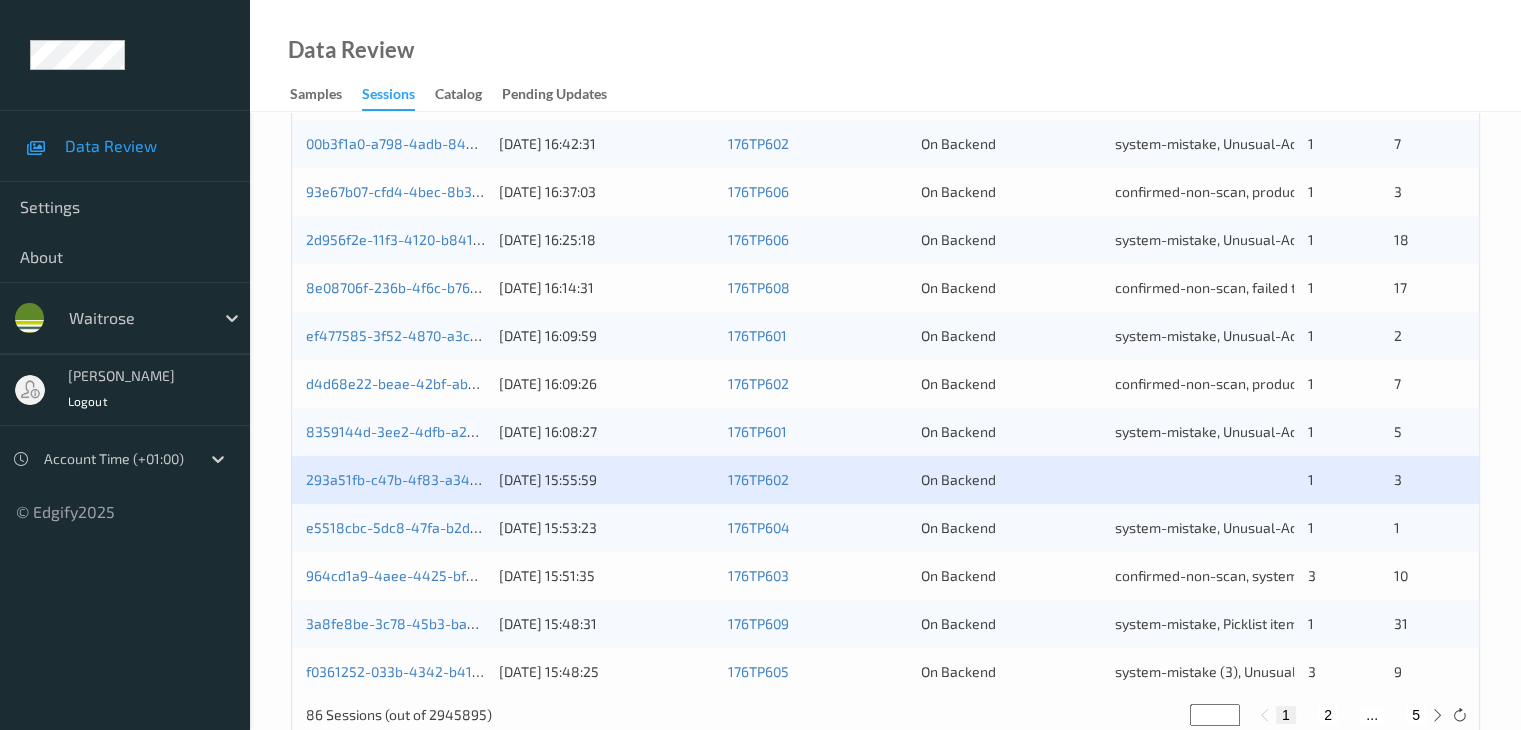 scroll, scrollTop: 900, scrollLeft: 0, axis: vertical 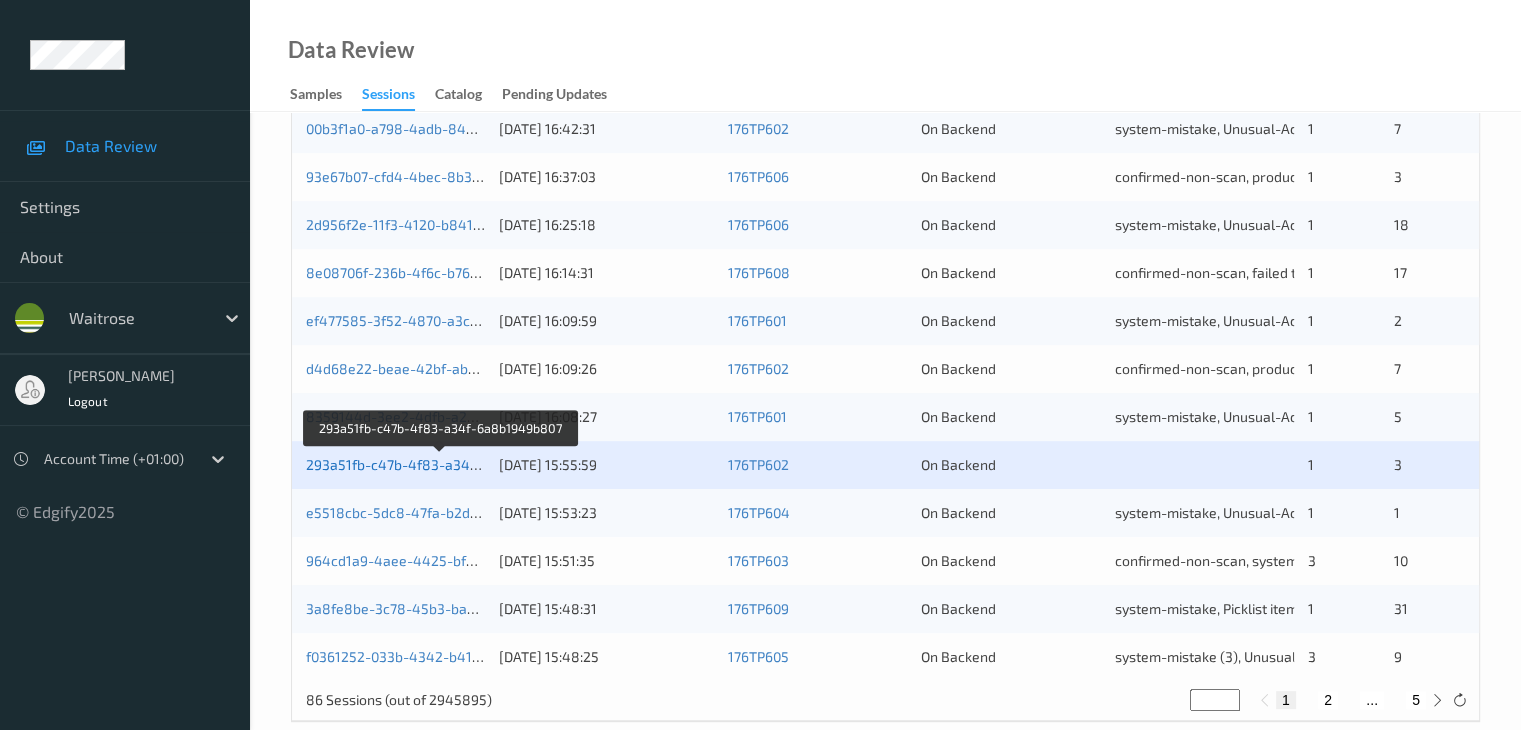 click on "293a51fb-c47b-4f83-a34f-6a8b1949b807" at bounding box center [441, 464] 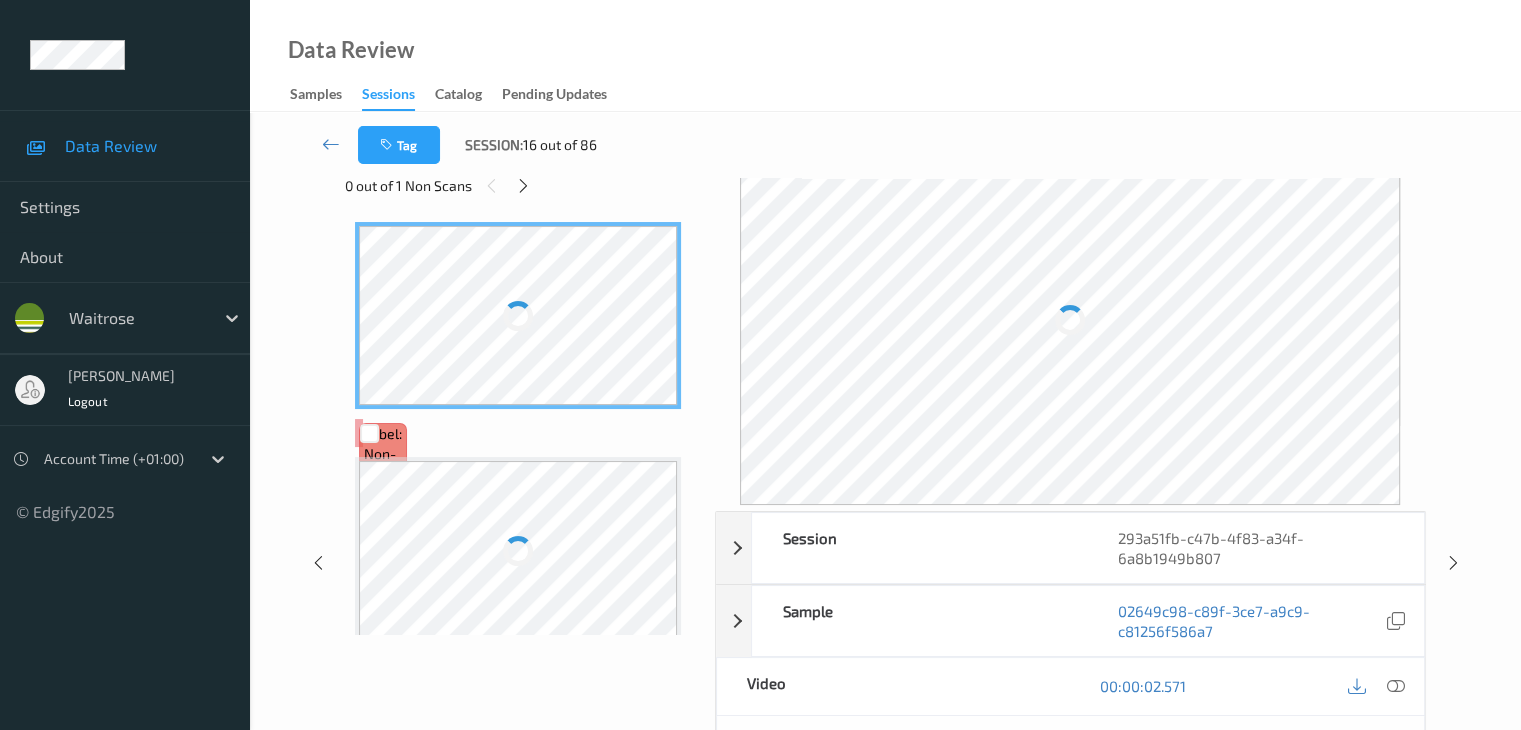 scroll, scrollTop: 0, scrollLeft: 0, axis: both 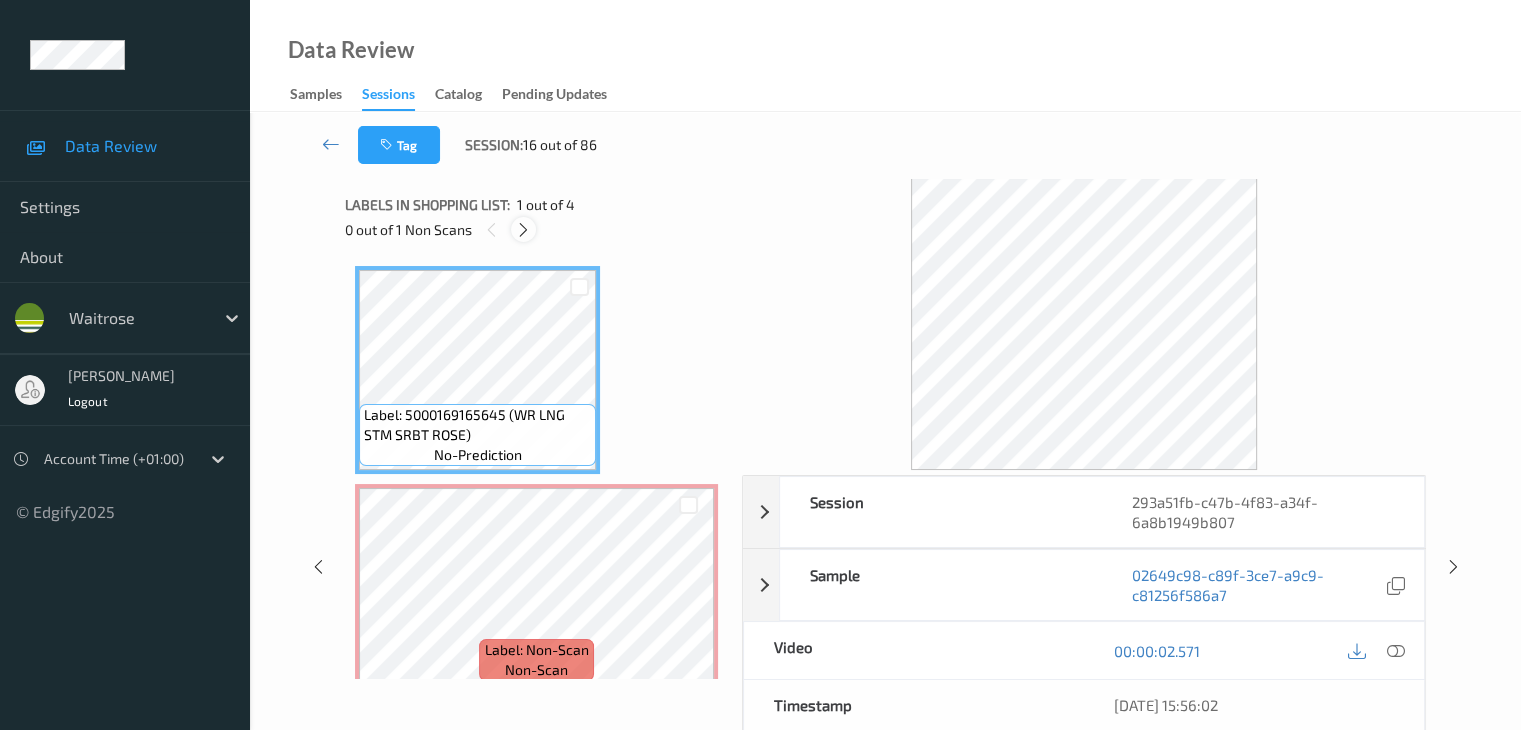 click at bounding box center [523, 230] 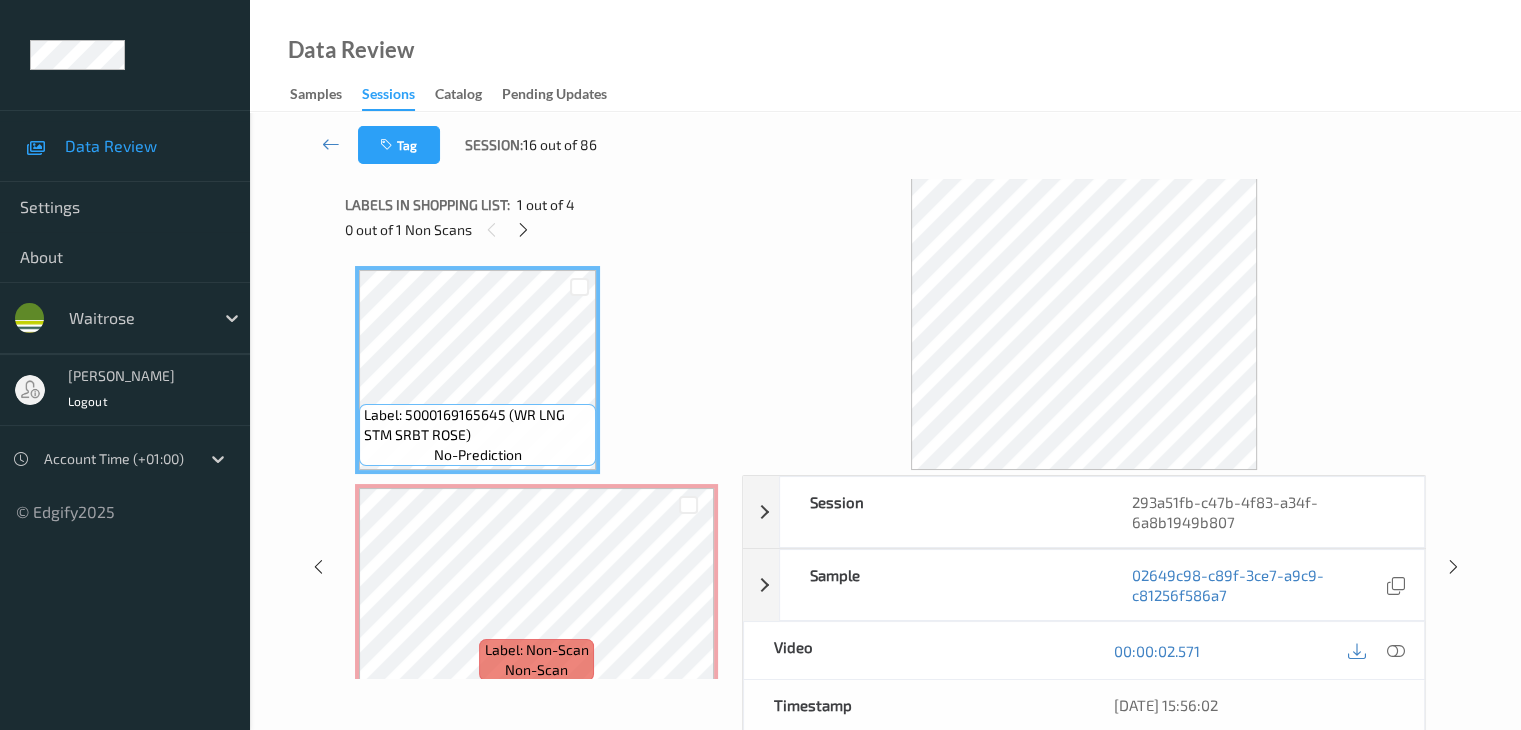 scroll, scrollTop: 10, scrollLeft: 0, axis: vertical 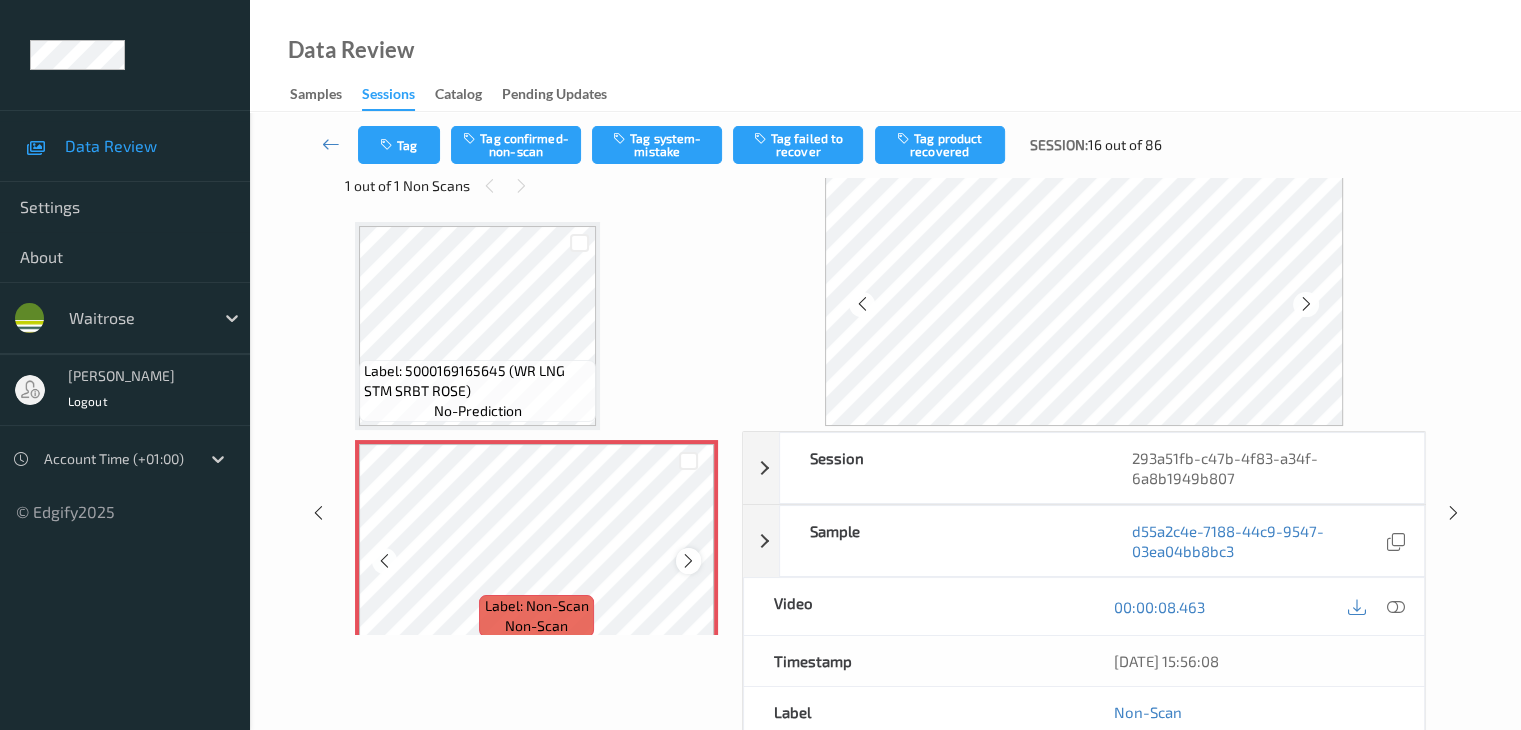 click at bounding box center (688, 561) 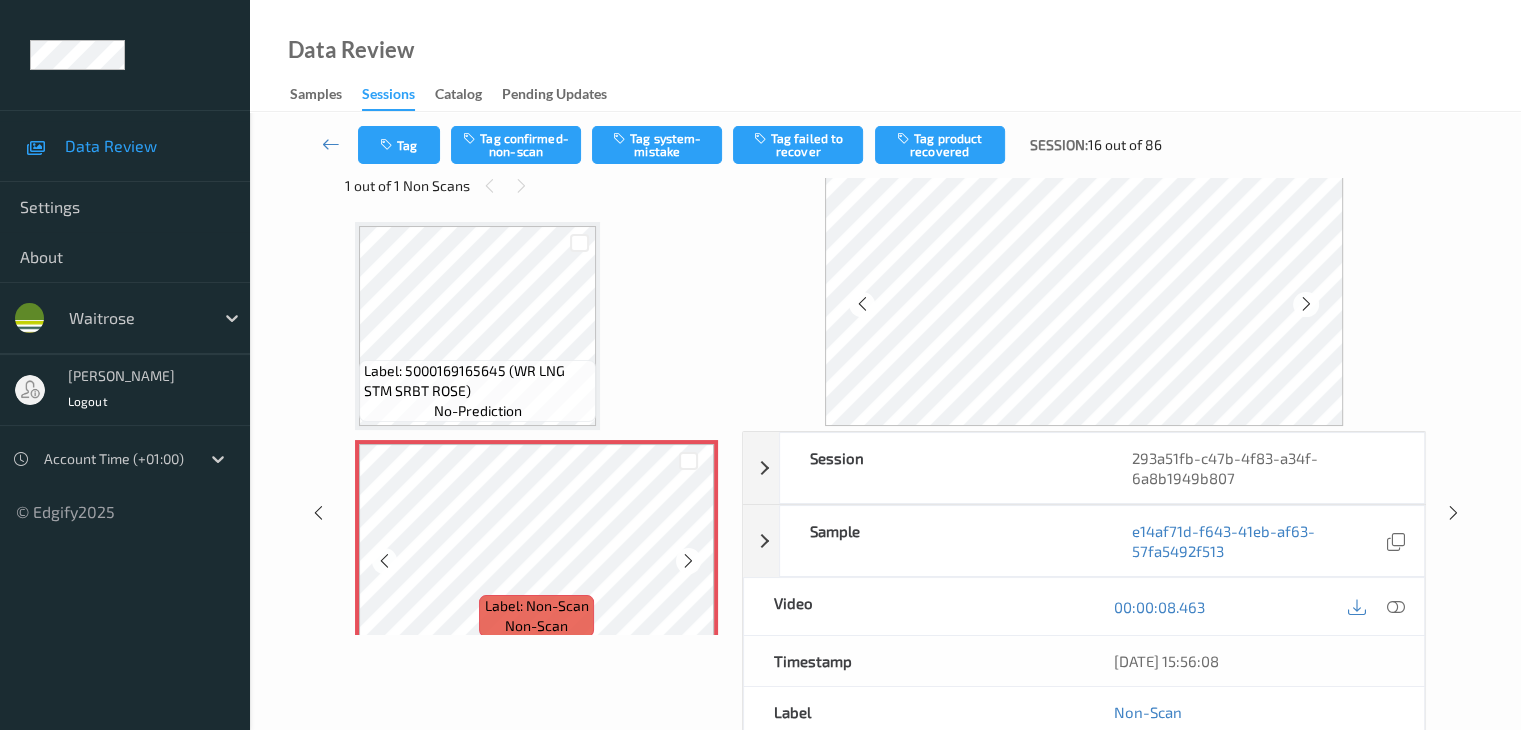 click at bounding box center [688, 561] 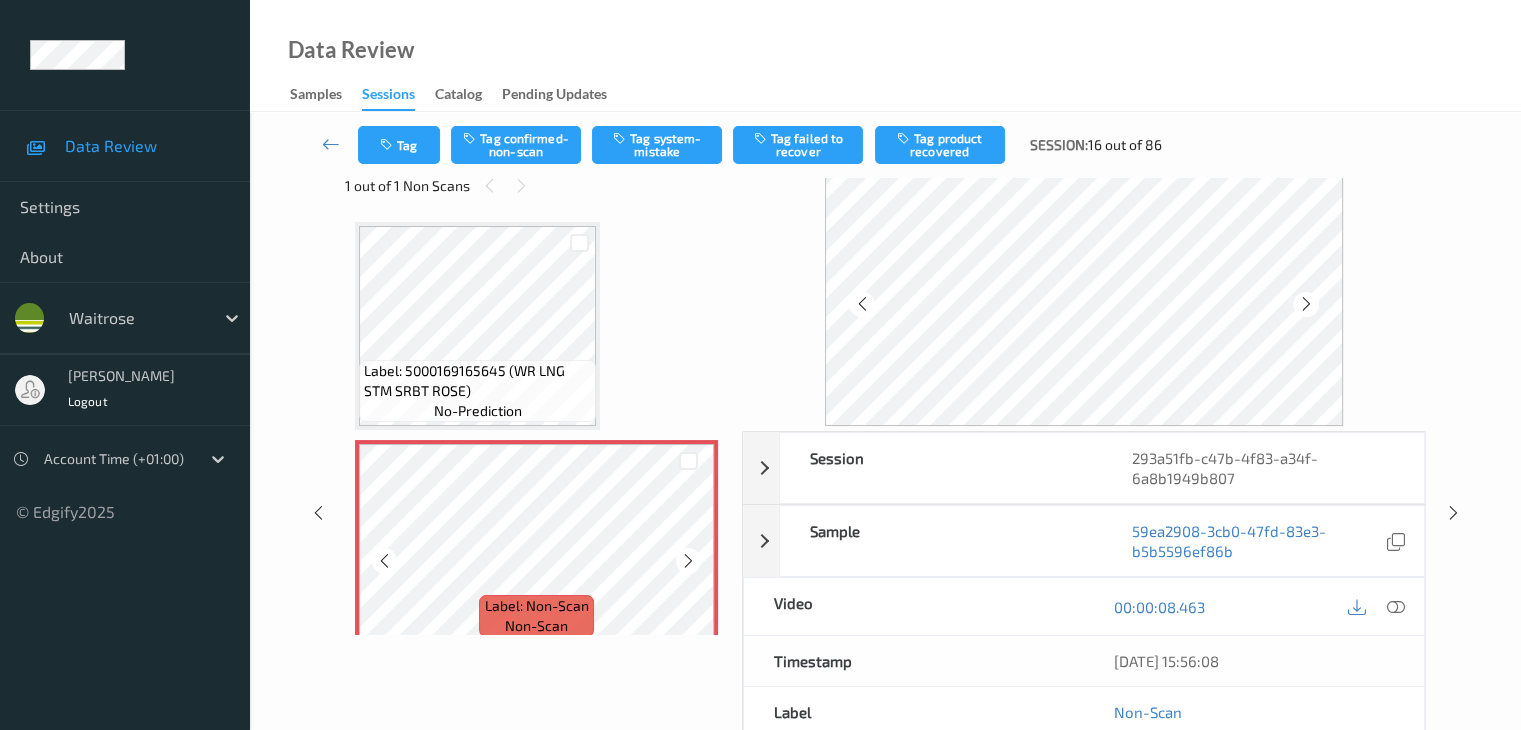click at bounding box center (688, 561) 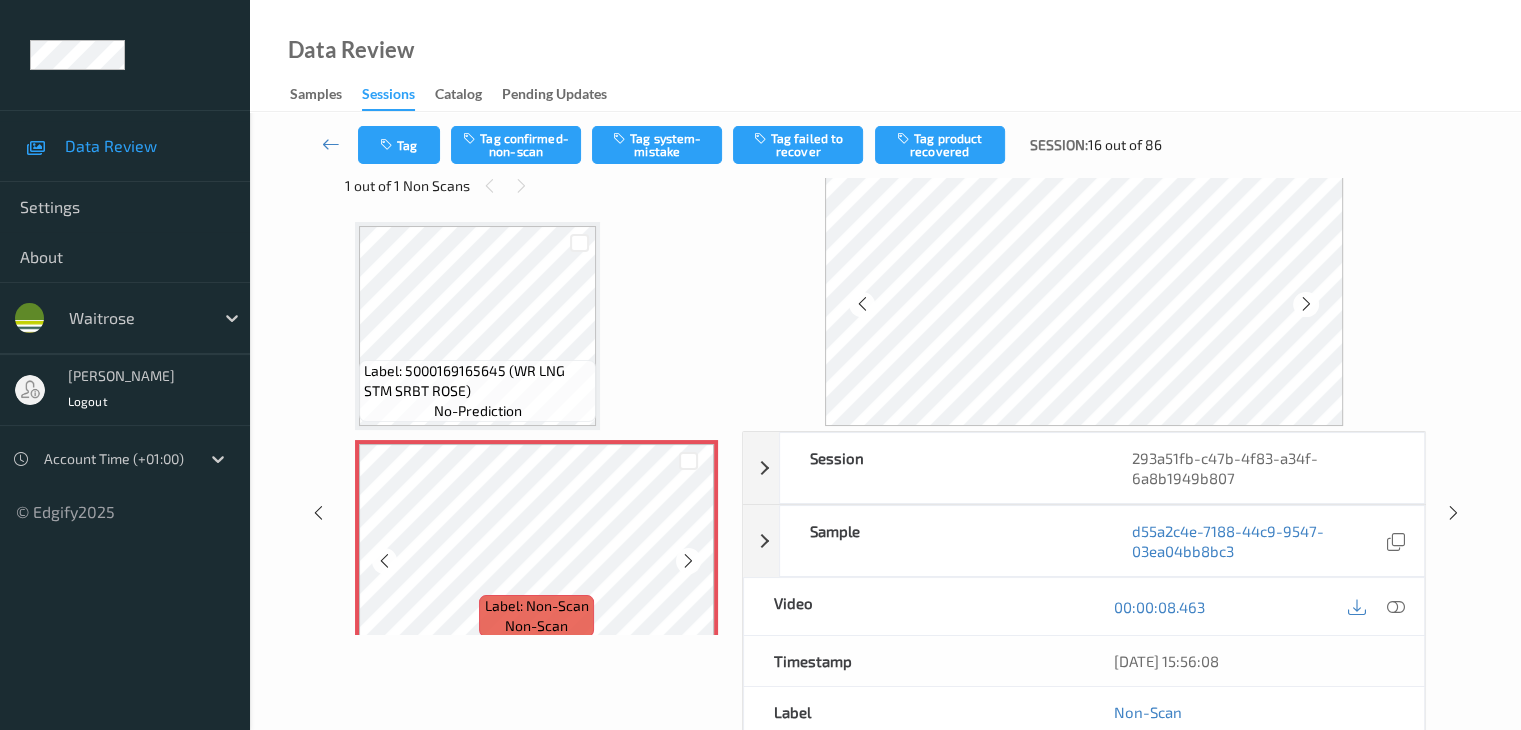click at bounding box center [688, 561] 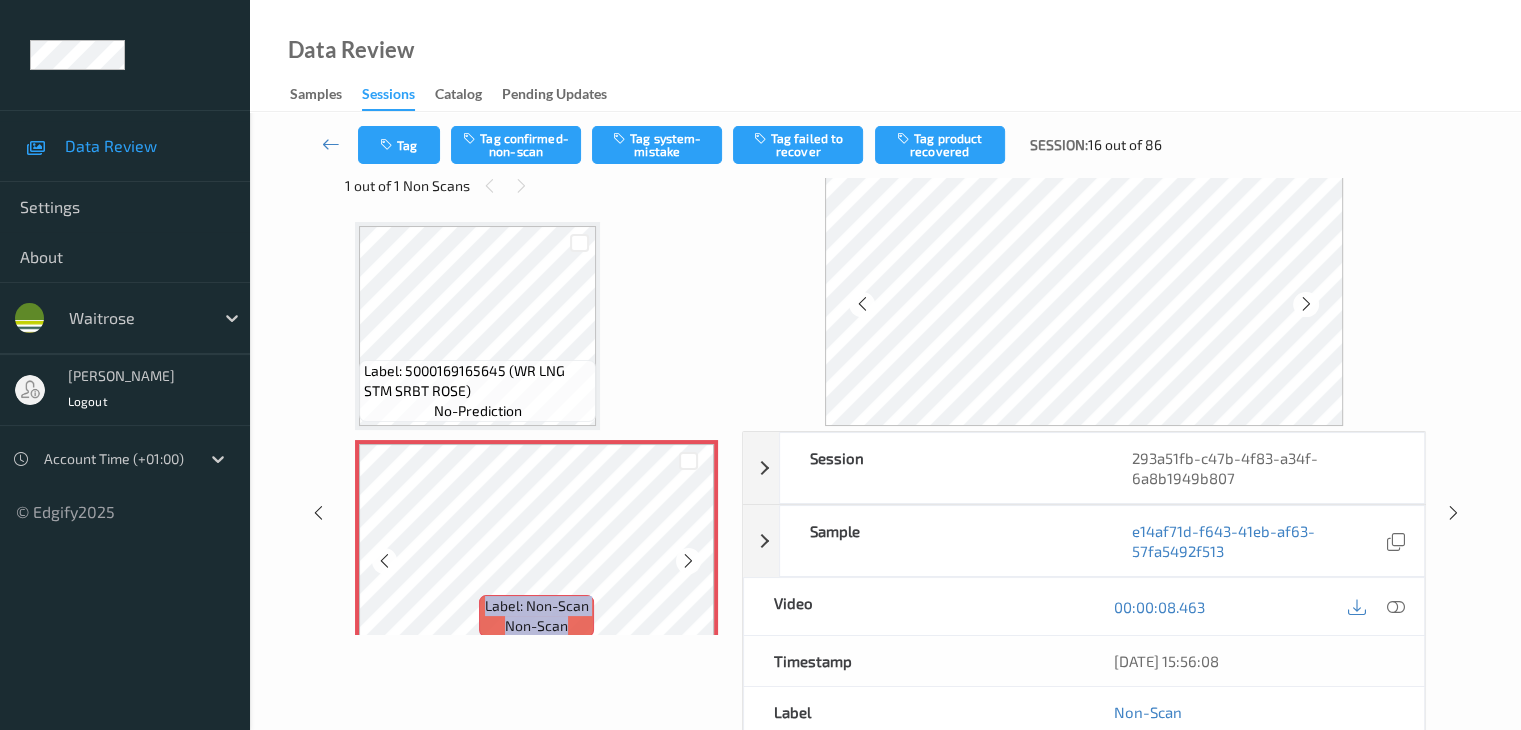 click at bounding box center [688, 561] 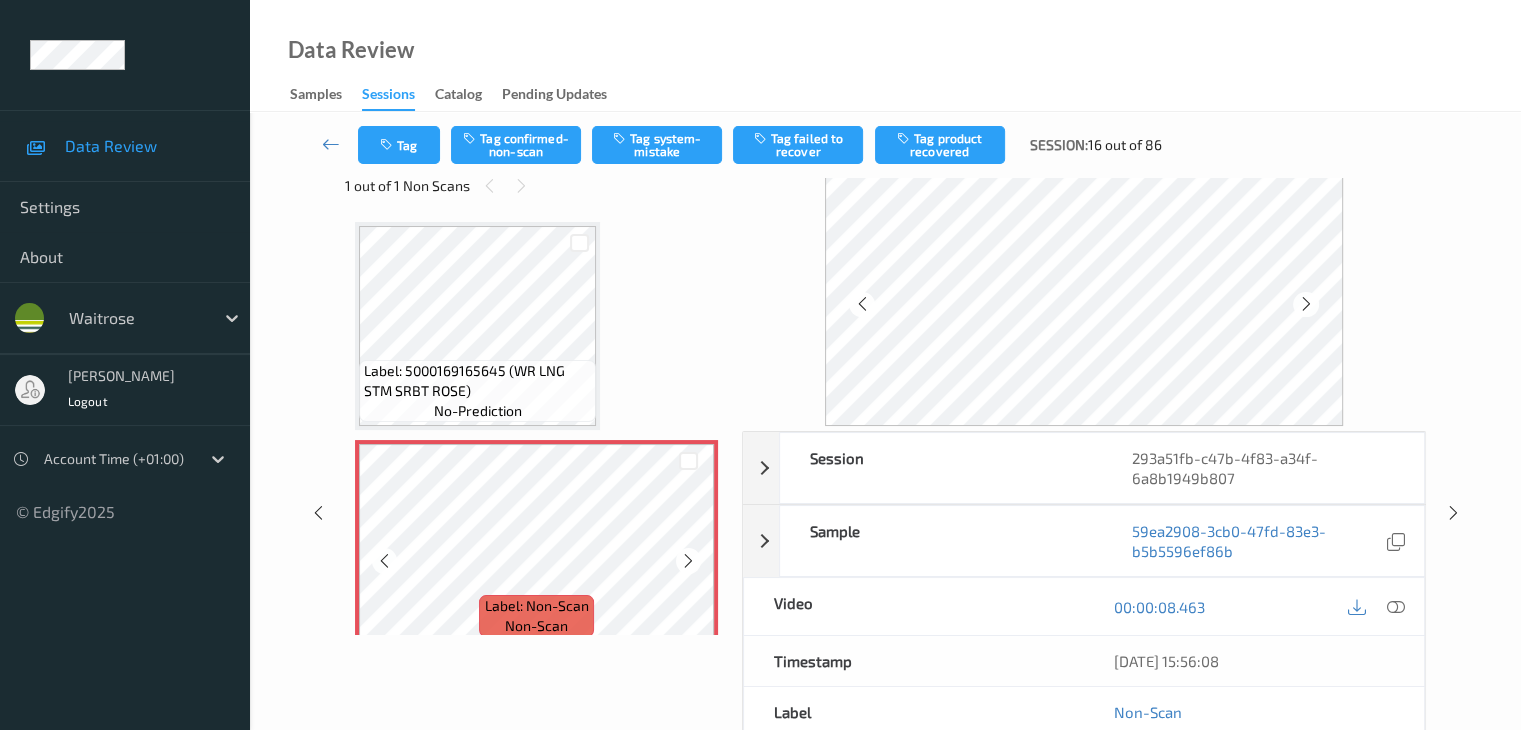 click at bounding box center [688, 561] 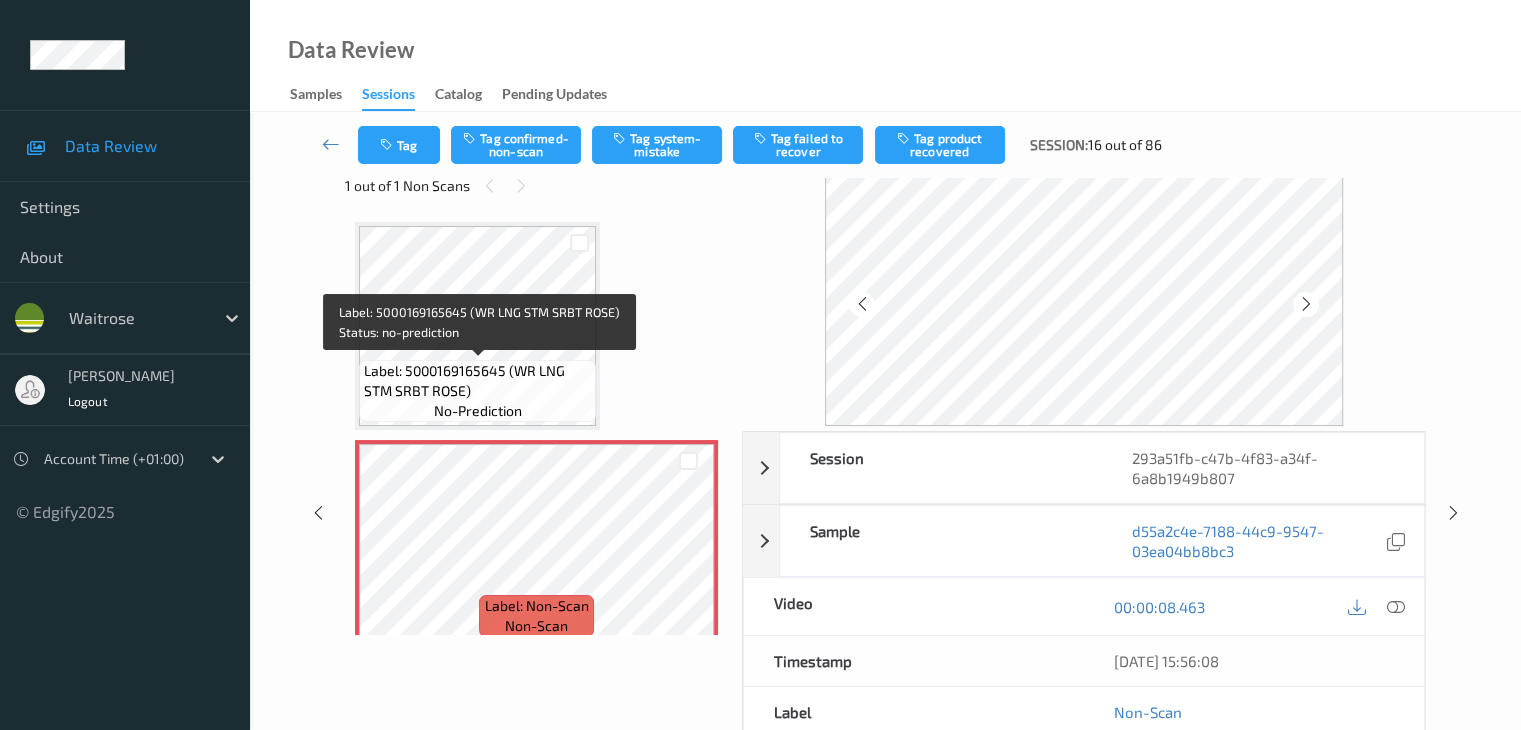 click on "Label: 5000169165645 (WR LNG STM SRBT ROSE)" at bounding box center (477, 381) 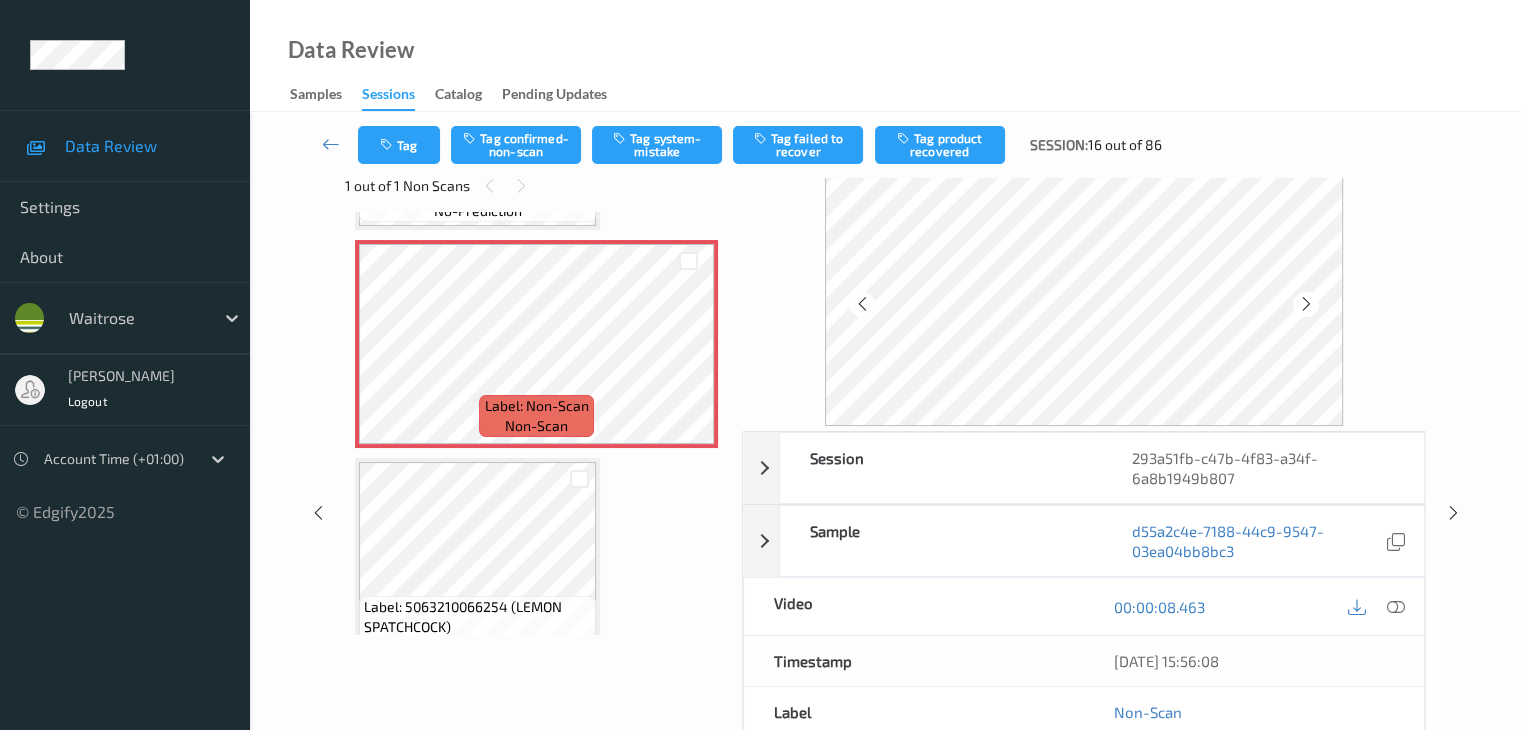 scroll, scrollTop: 0, scrollLeft: 0, axis: both 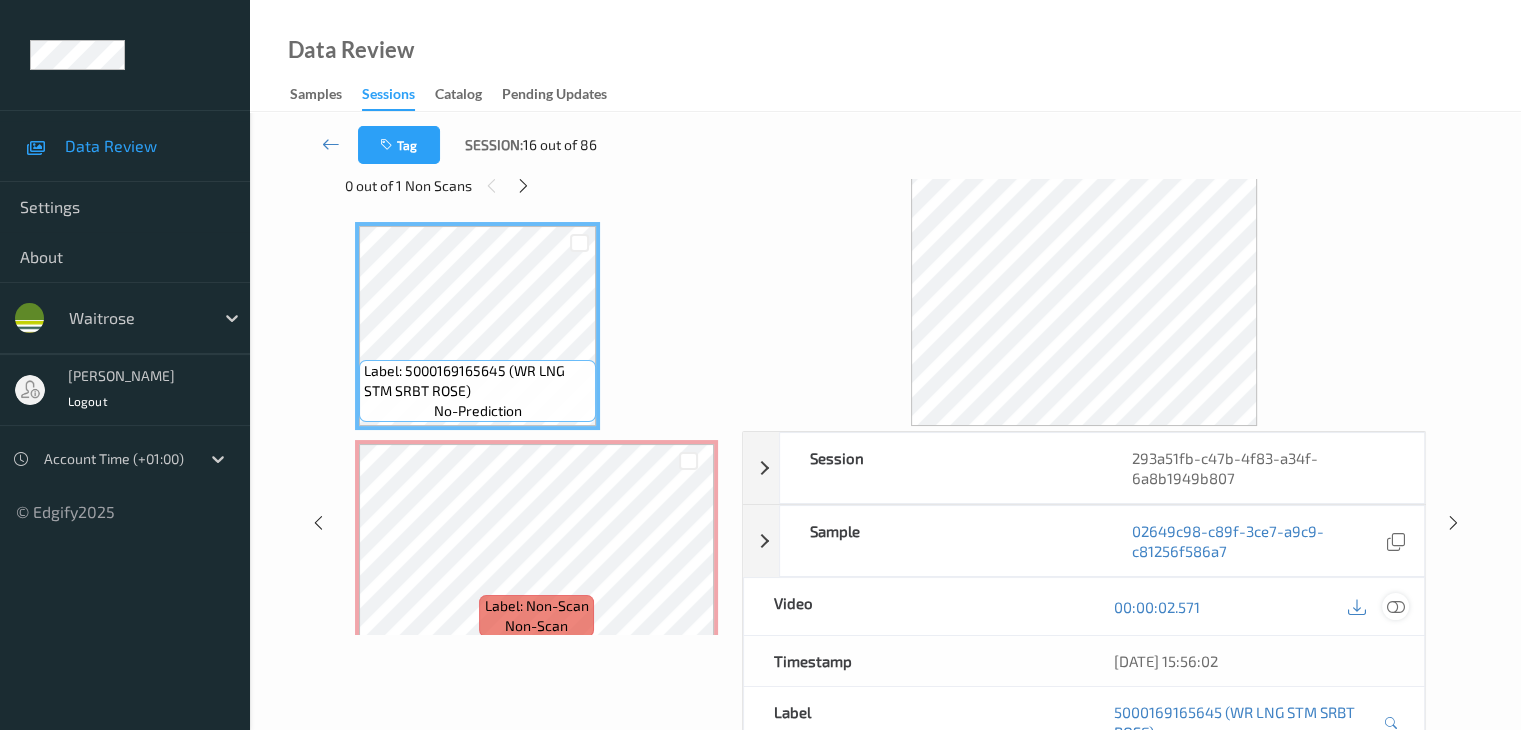 click at bounding box center [1395, 607] 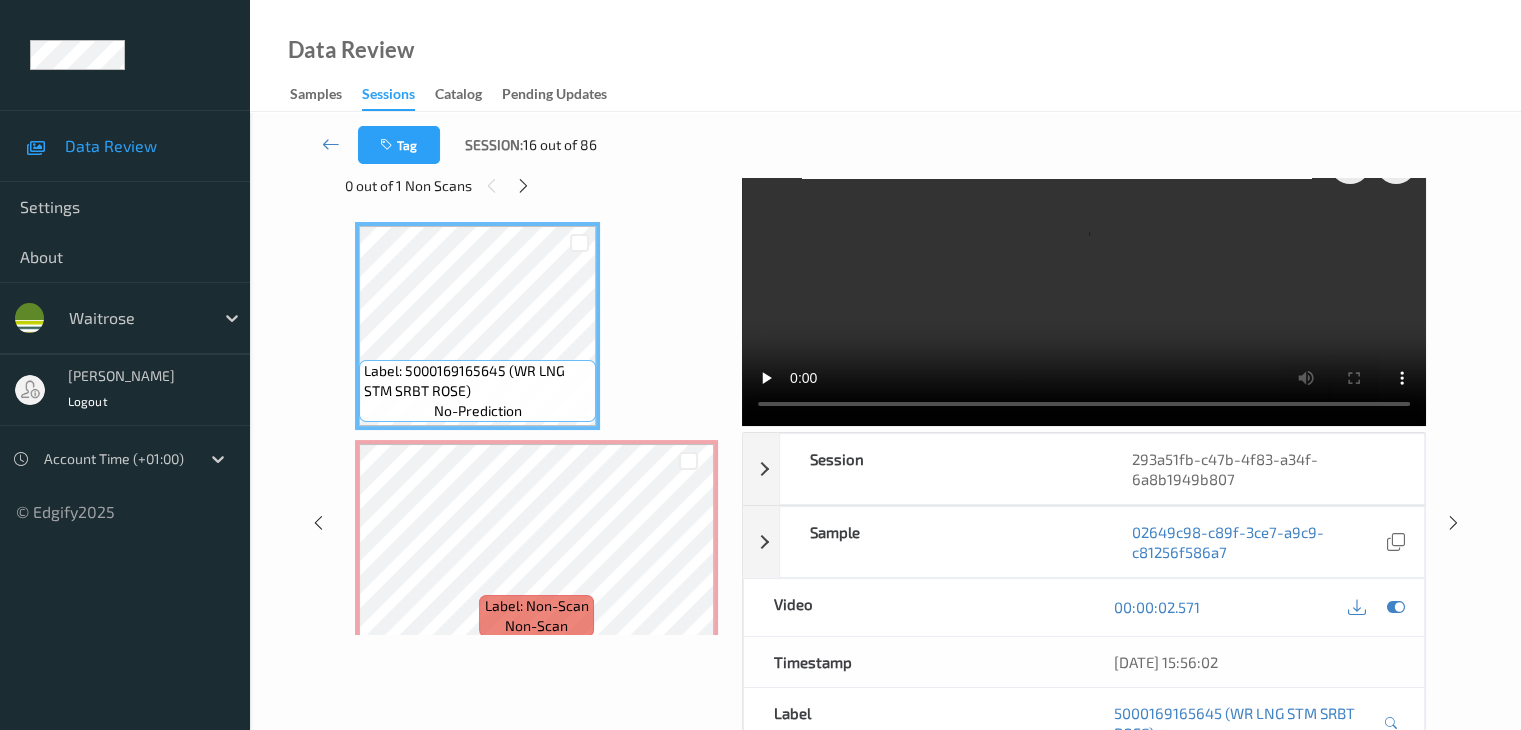 scroll, scrollTop: 0, scrollLeft: 0, axis: both 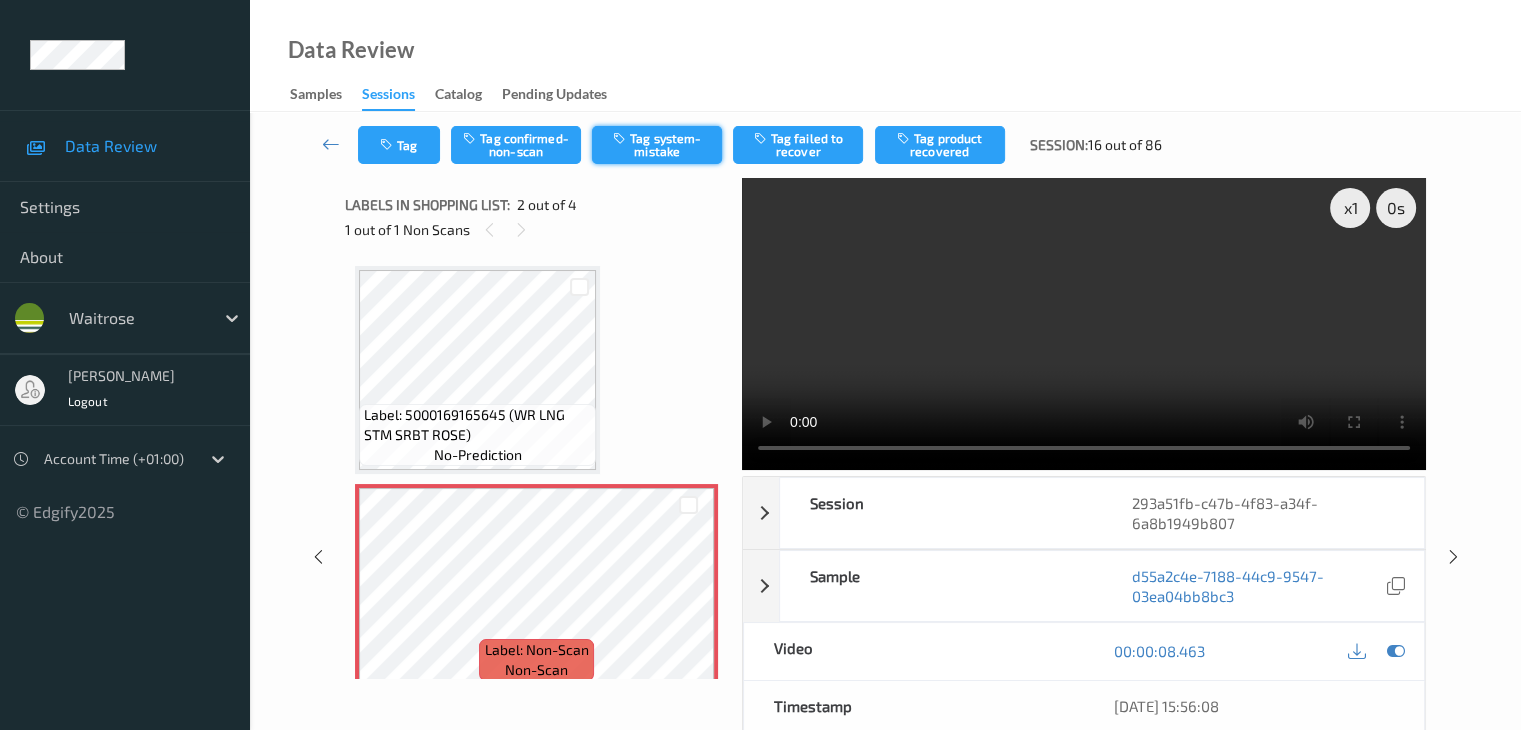 click on "Tag   system-mistake" at bounding box center (657, 145) 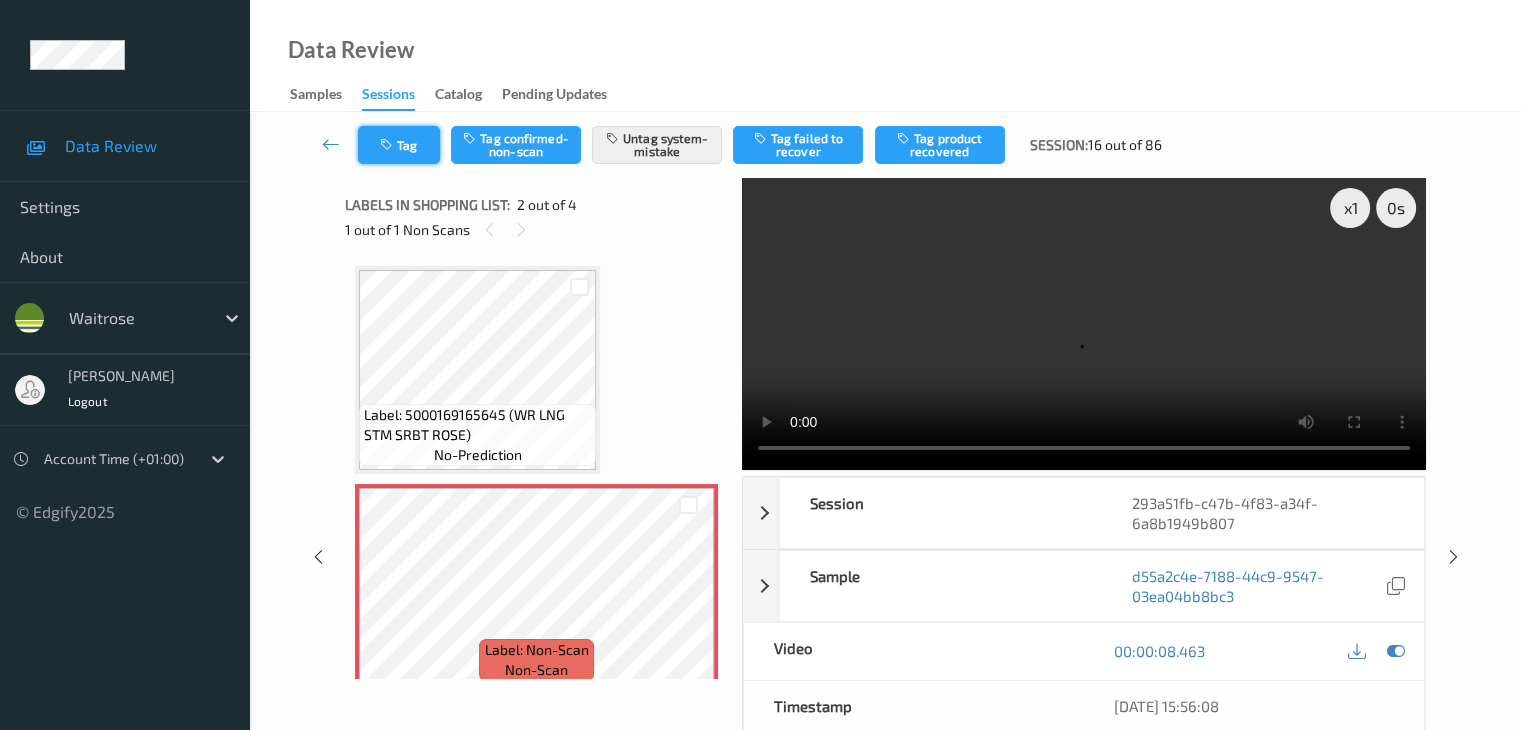 click on "Tag" at bounding box center [399, 145] 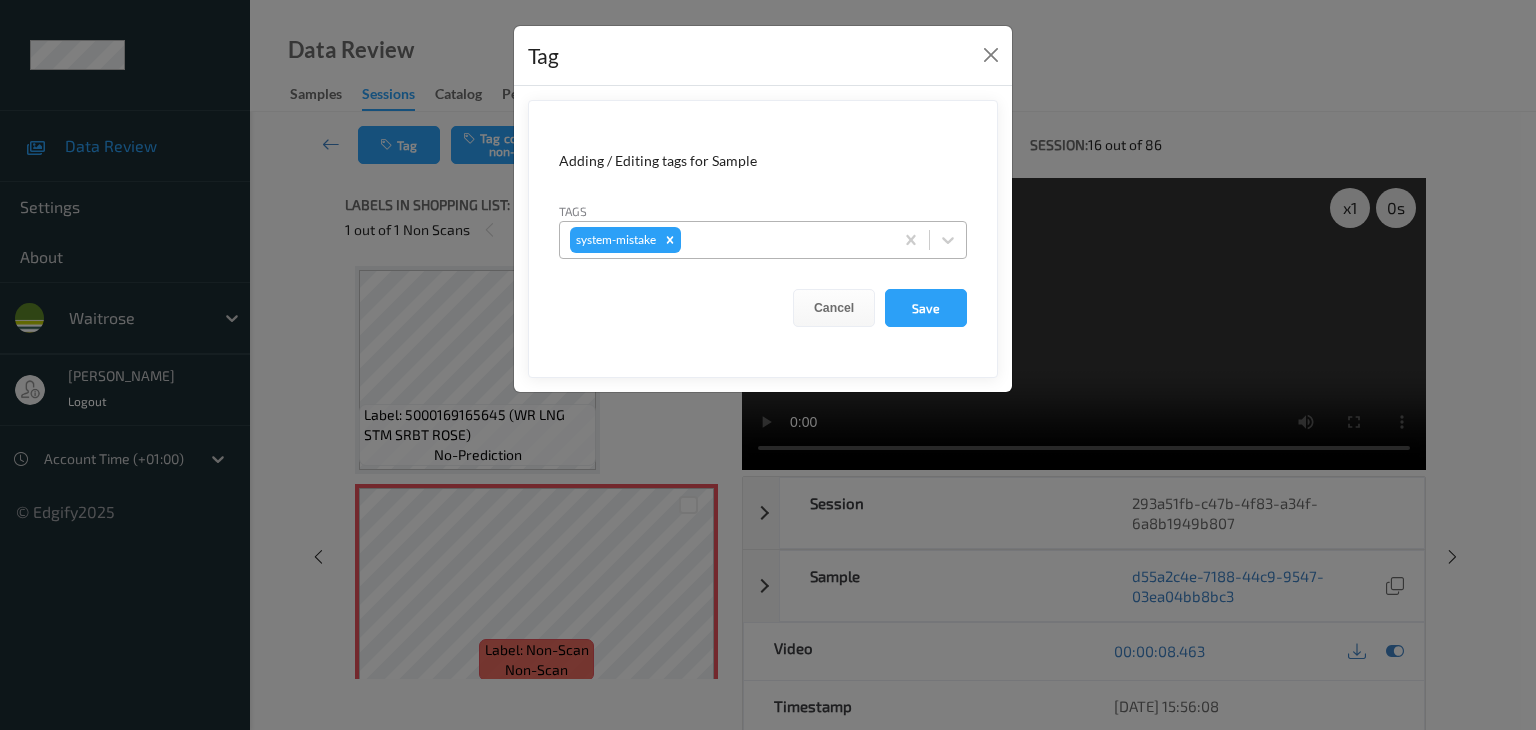 click at bounding box center (784, 240) 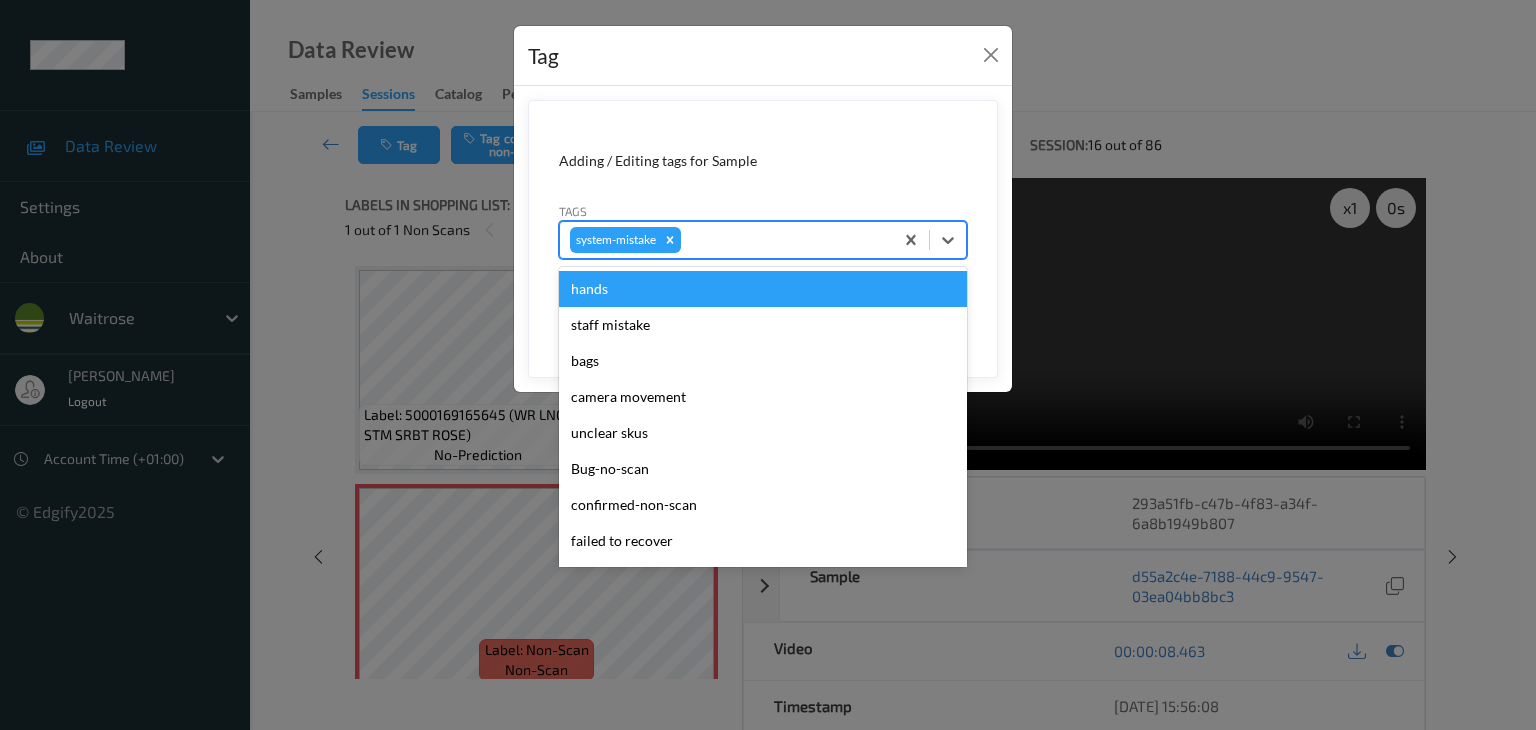 type on "u" 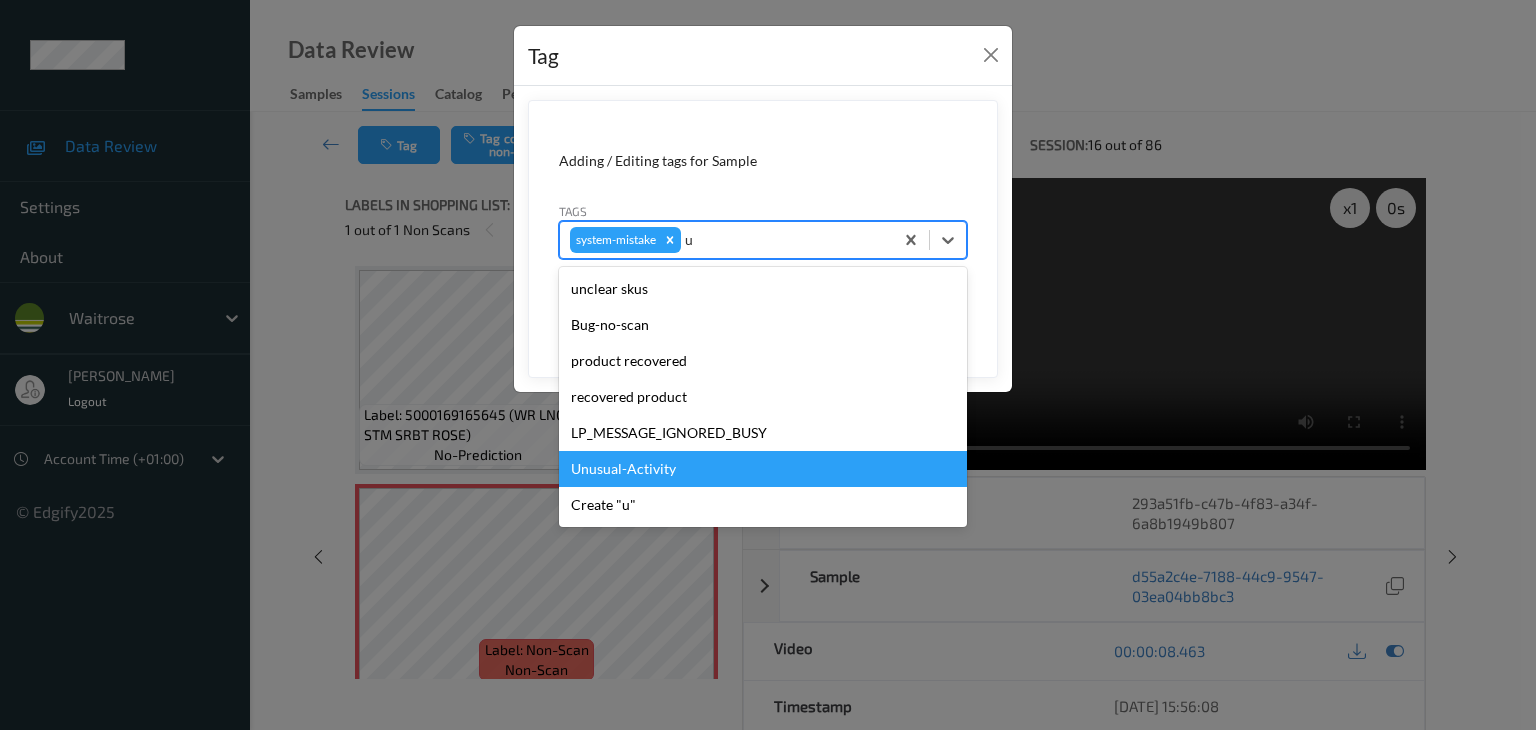 click on "Unusual-Activity" at bounding box center [763, 469] 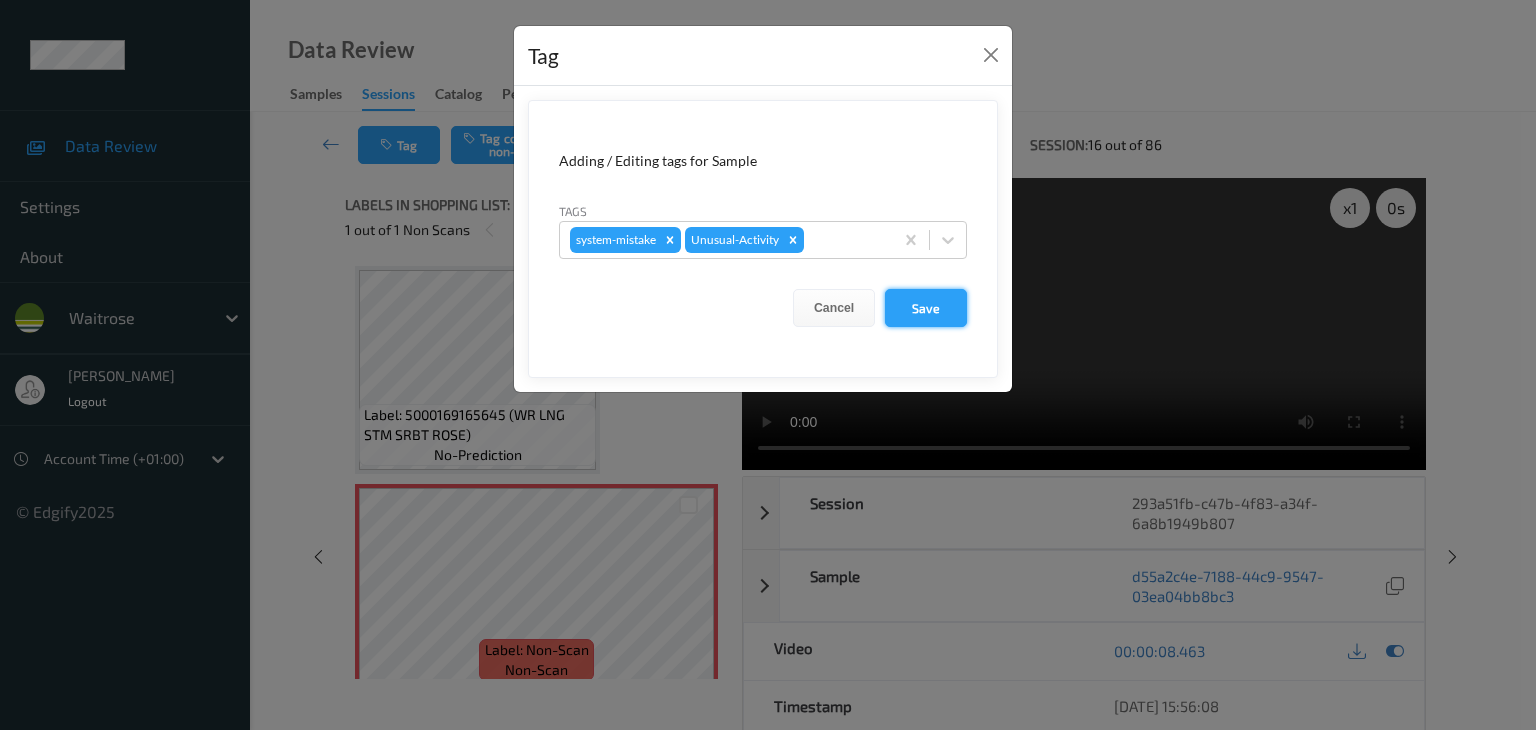 click on "Save" at bounding box center (926, 308) 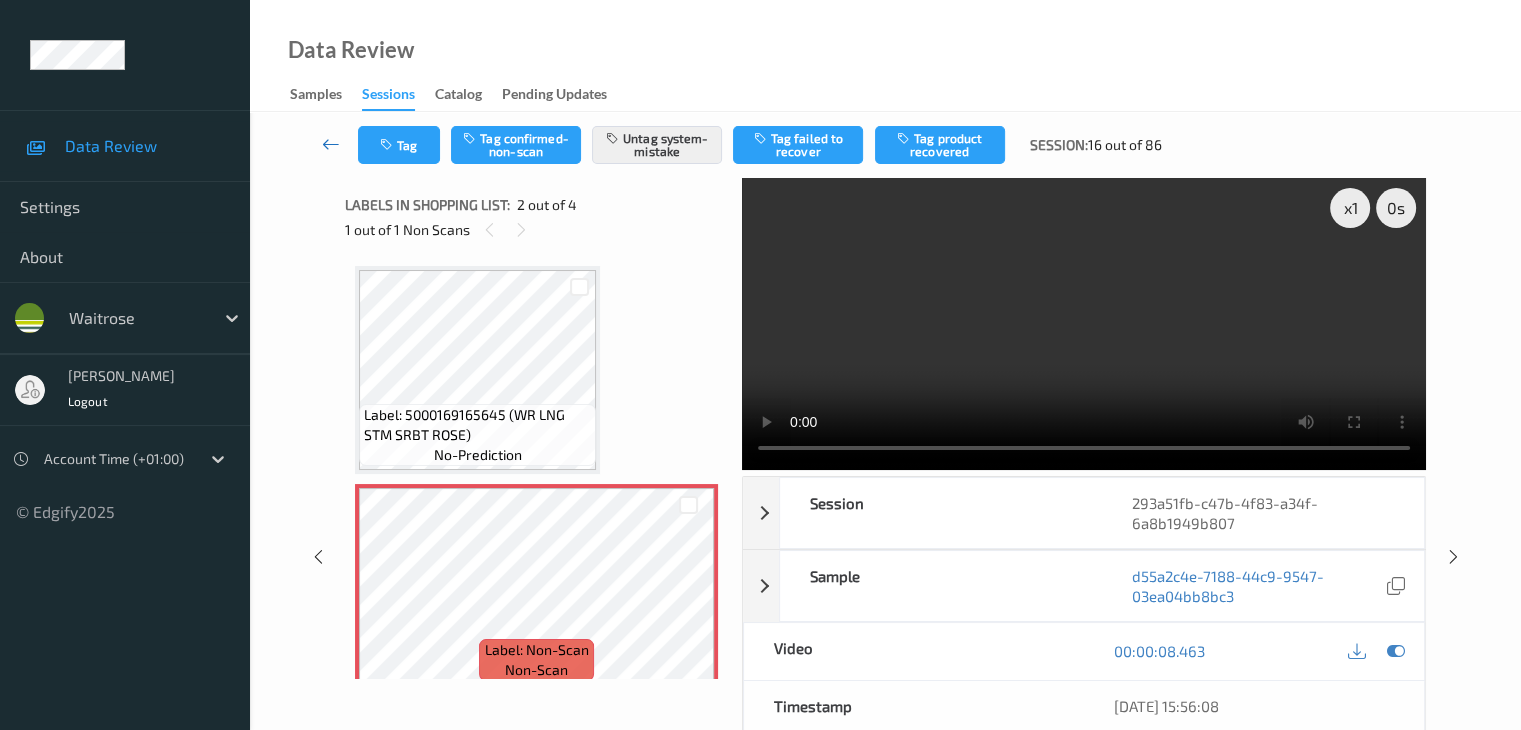 click at bounding box center (331, 144) 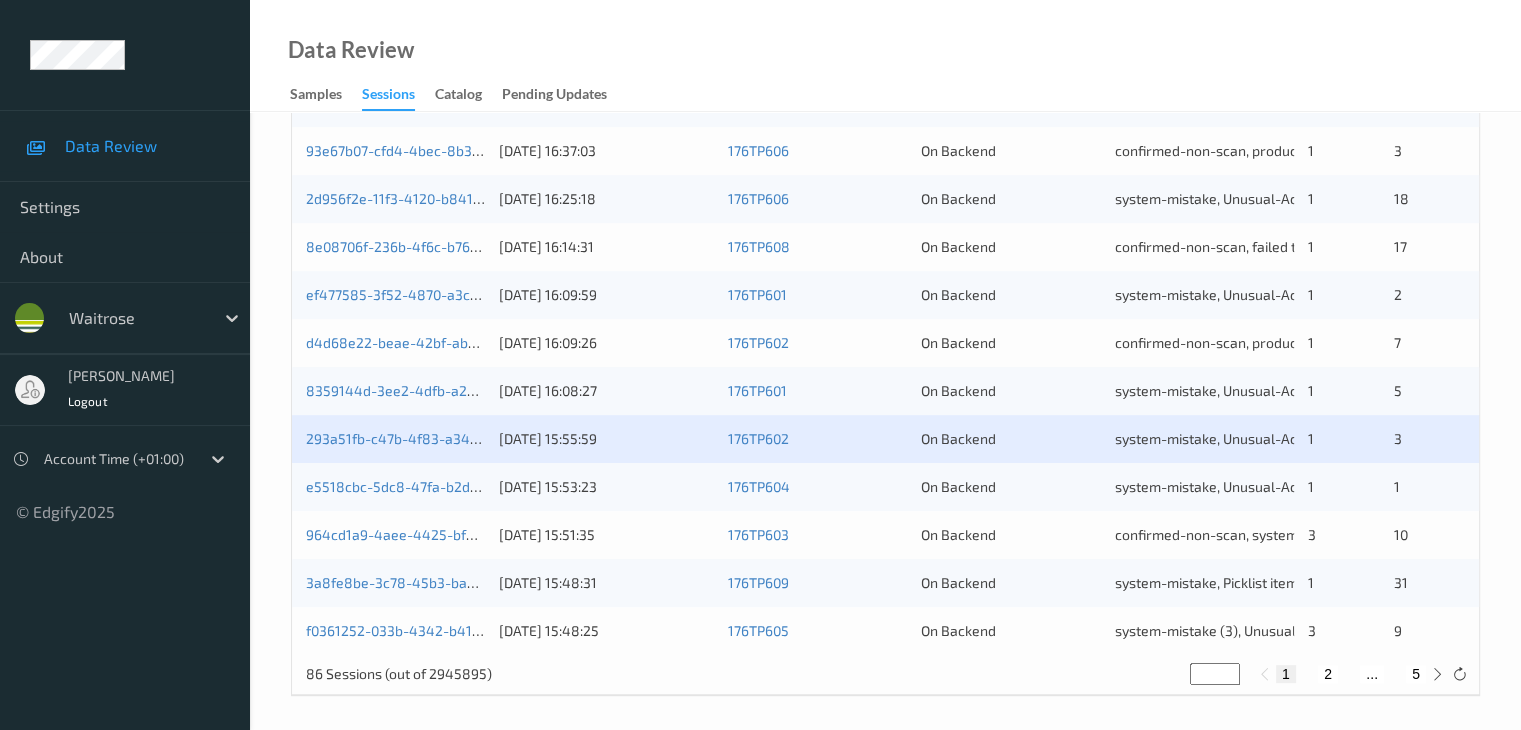 scroll, scrollTop: 932, scrollLeft: 0, axis: vertical 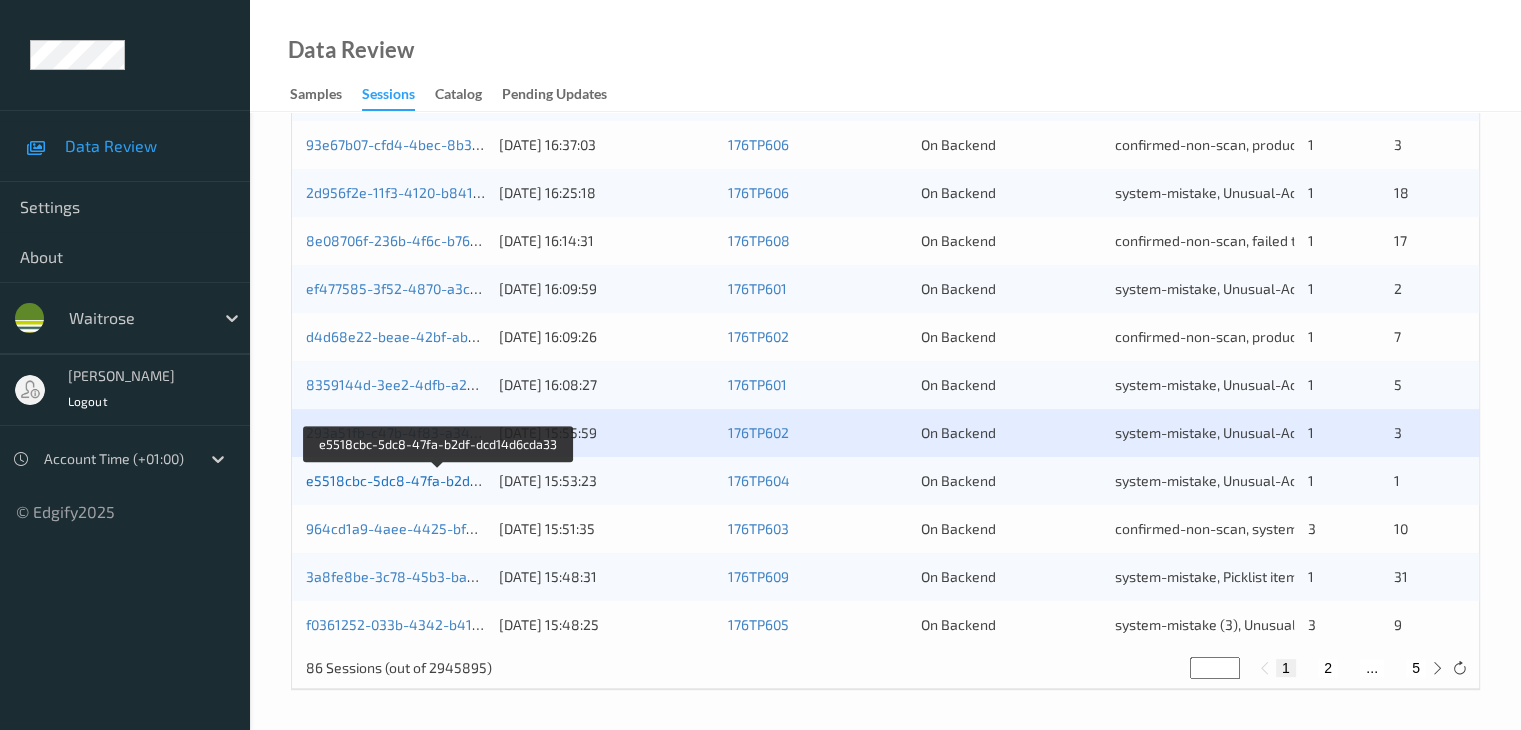 click on "e5518cbc-5dc8-47fa-b2df-dcd14d6cda33" at bounding box center (440, 480) 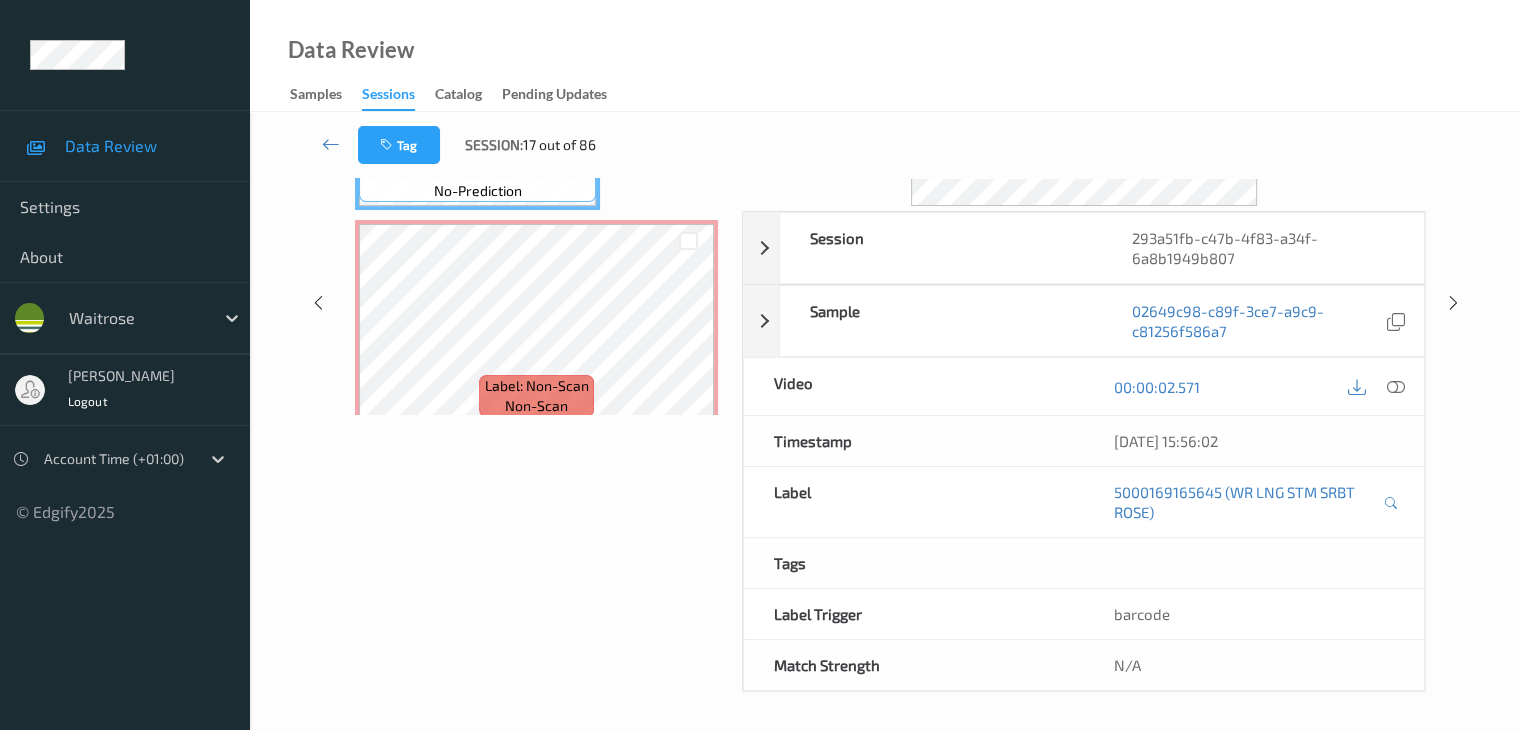 scroll, scrollTop: 86, scrollLeft: 0, axis: vertical 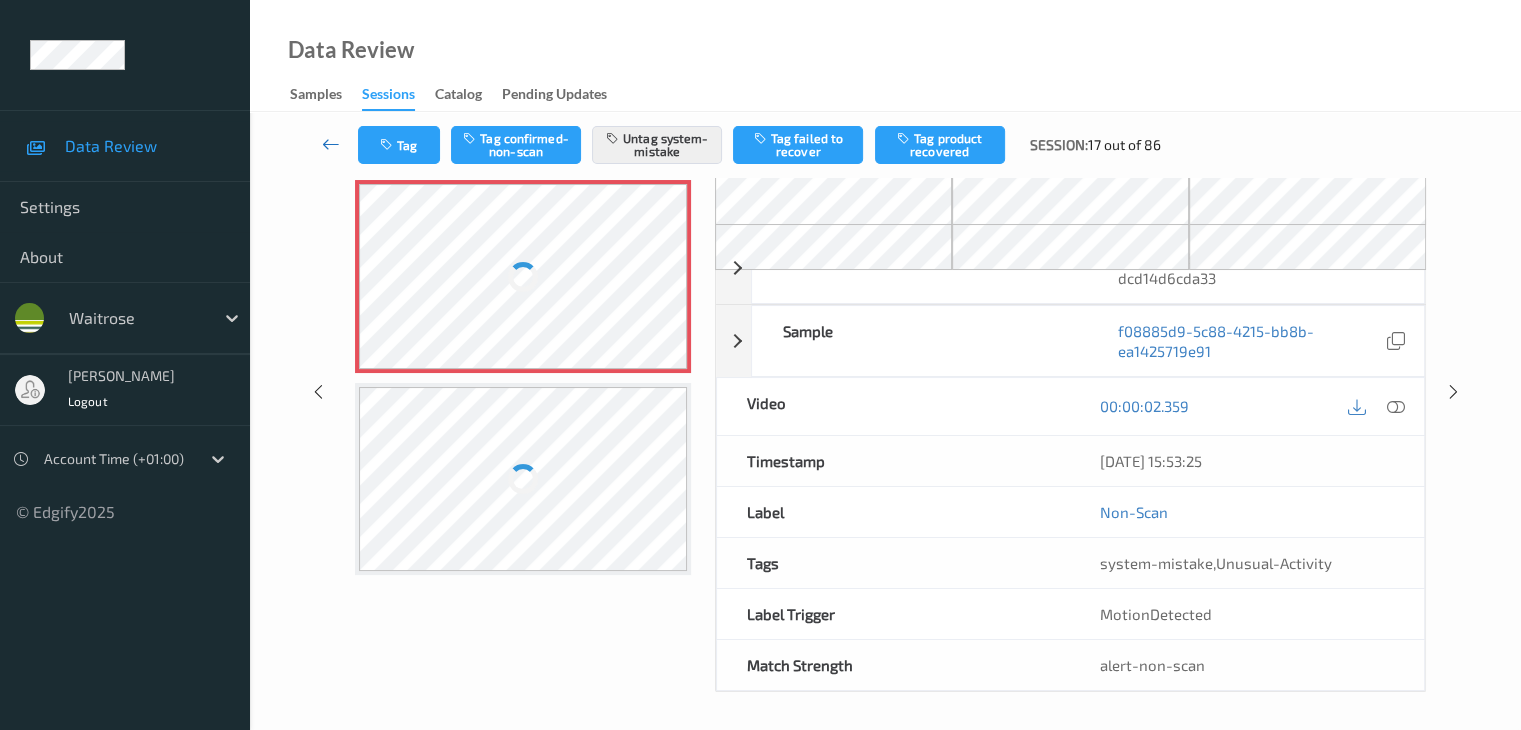 click at bounding box center (331, 144) 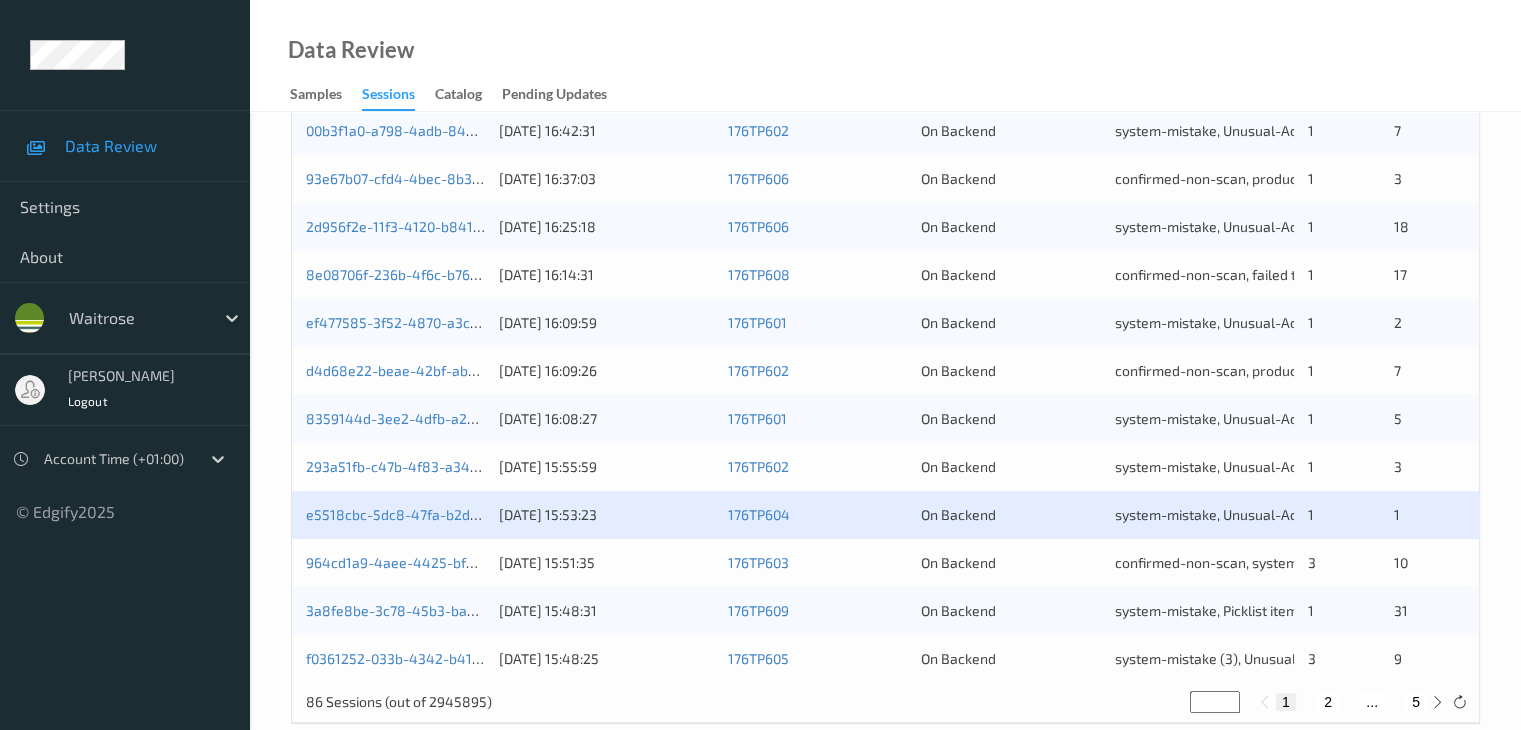 scroll, scrollTop: 932, scrollLeft: 0, axis: vertical 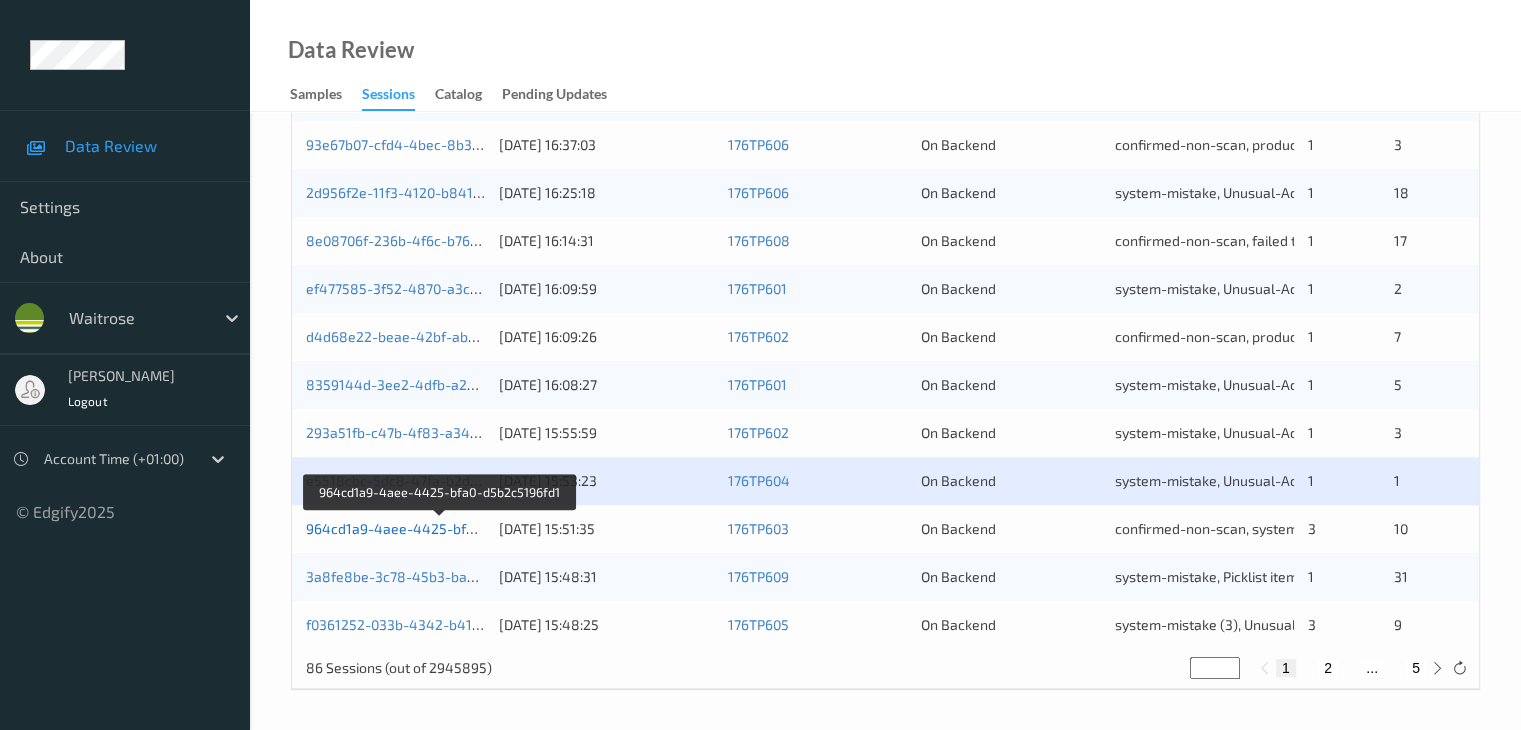 click on "964cd1a9-4aee-4425-bfa0-d5b2c5196fd1" at bounding box center [441, 528] 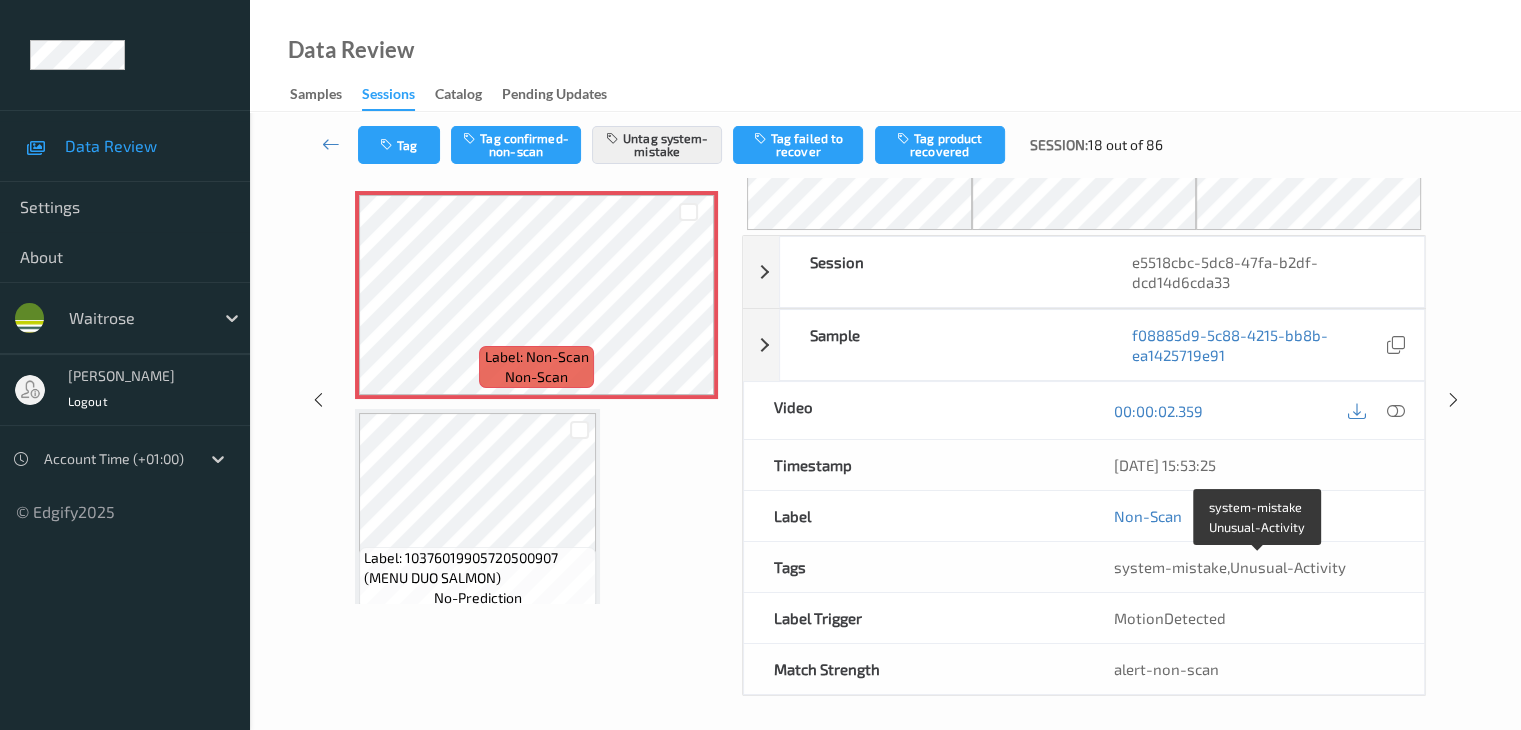scroll, scrollTop: 80, scrollLeft: 0, axis: vertical 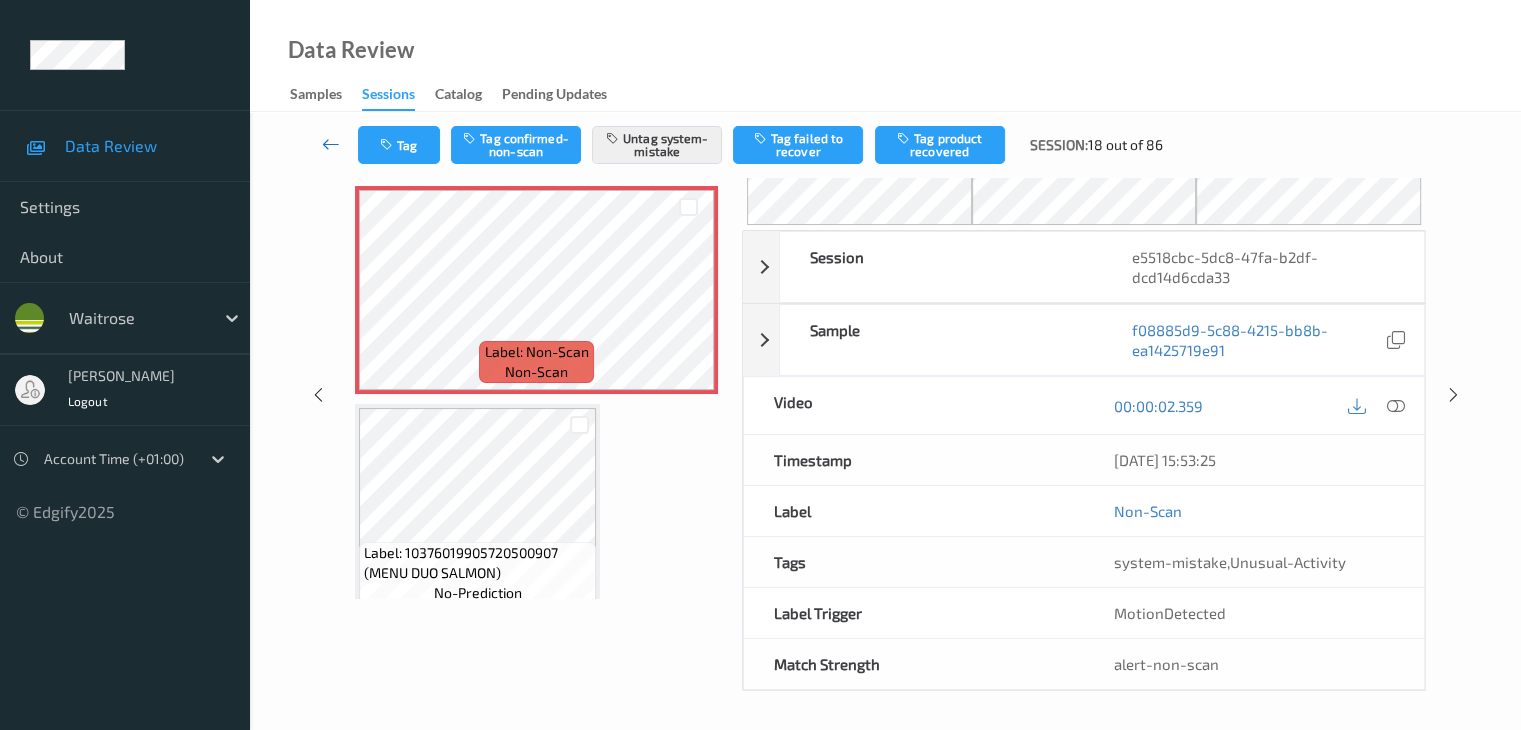 click at bounding box center [331, 144] 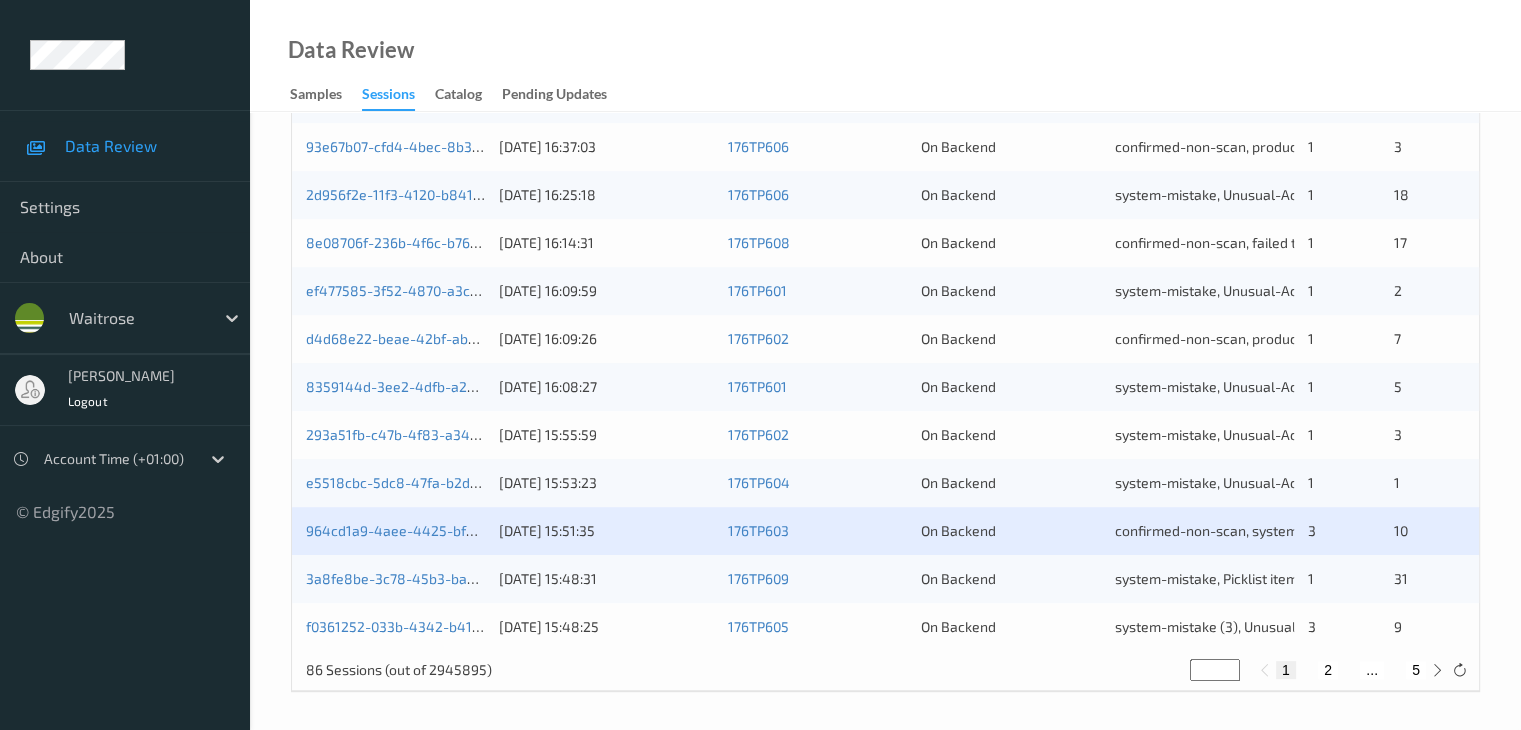 scroll, scrollTop: 932, scrollLeft: 0, axis: vertical 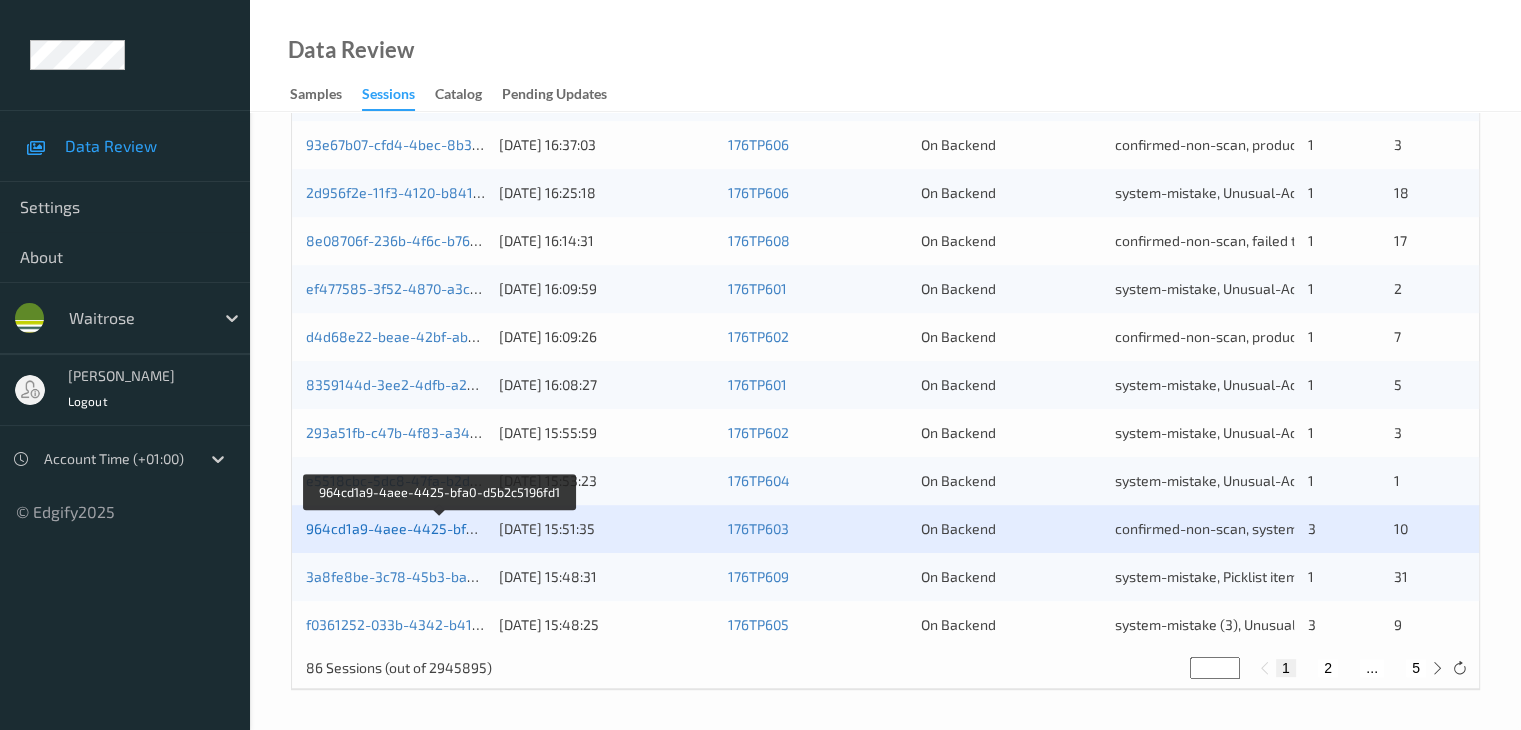 click on "964cd1a9-4aee-4425-bfa0-d5b2c5196fd1" at bounding box center (441, 528) 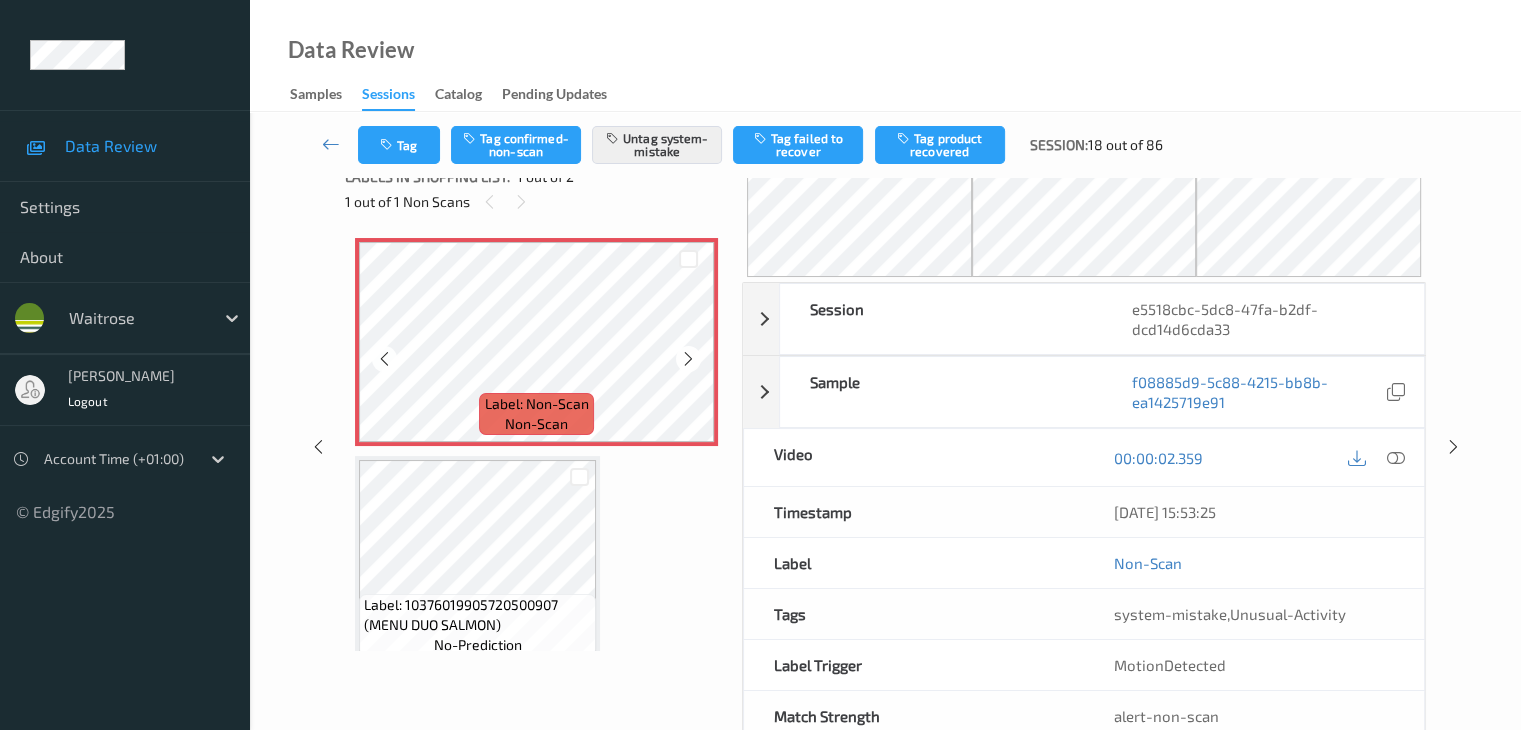scroll, scrollTop: 0, scrollLeft: 0, axis: both 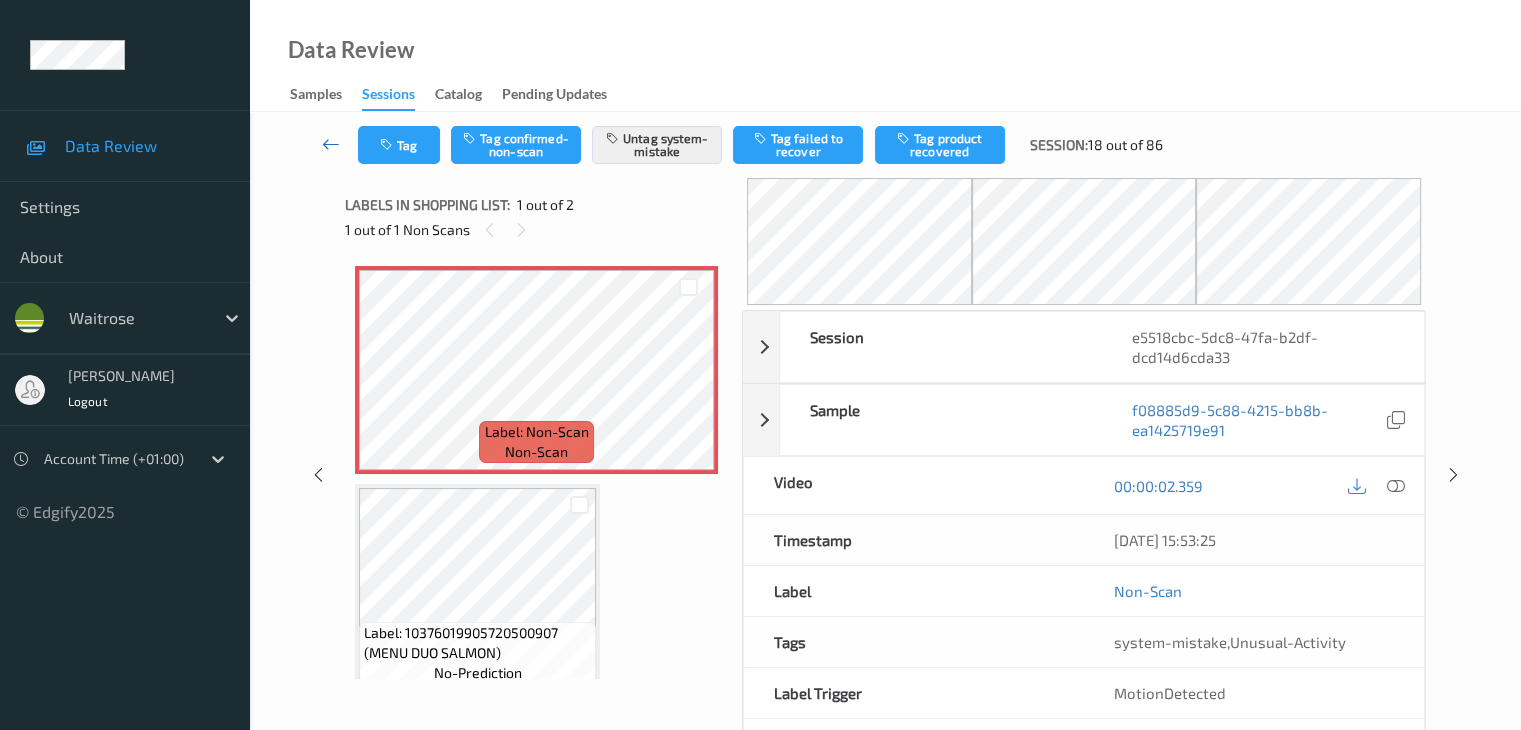 click at bounding box center (331, 144) 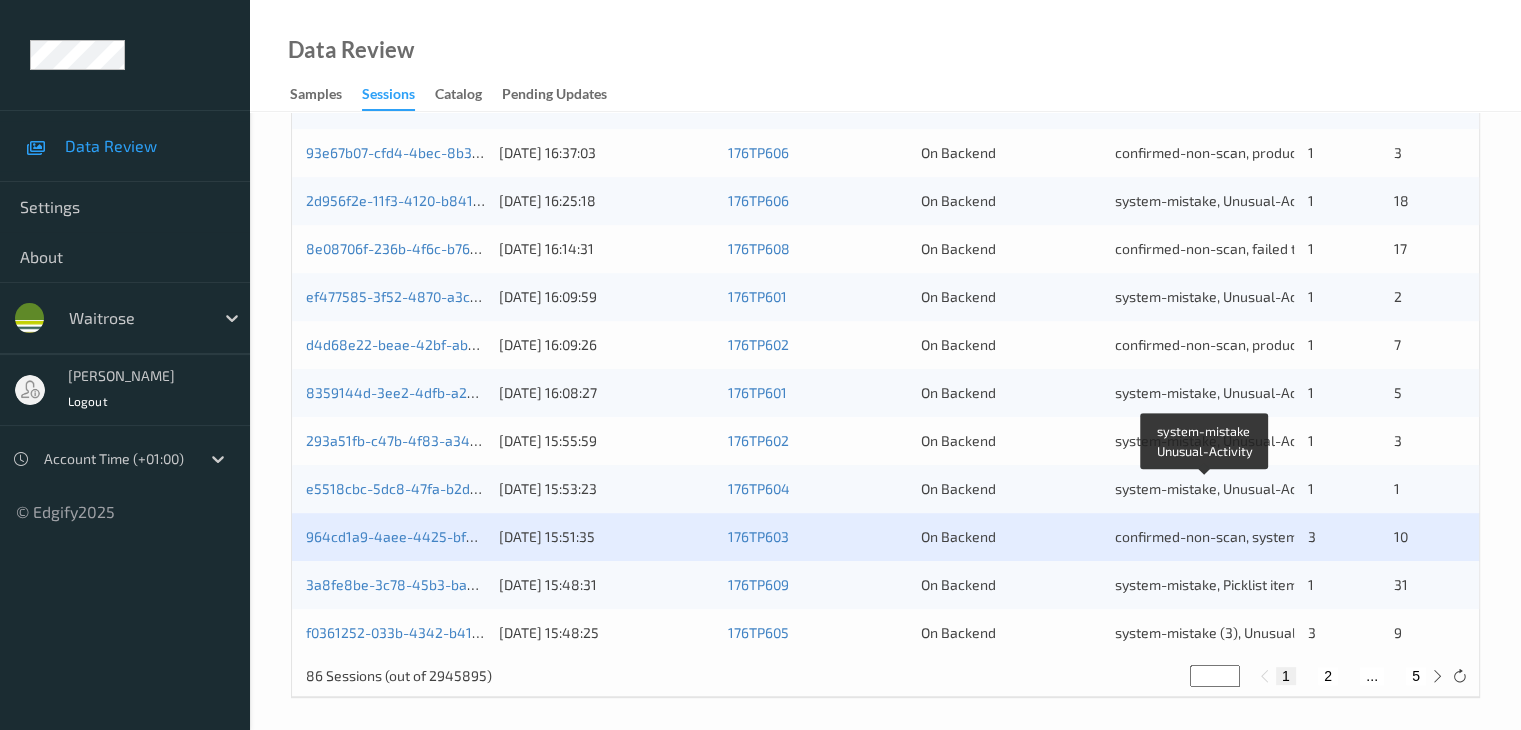 scroll, scrollTop: 932, scrollLeft: 0, axis: vertical 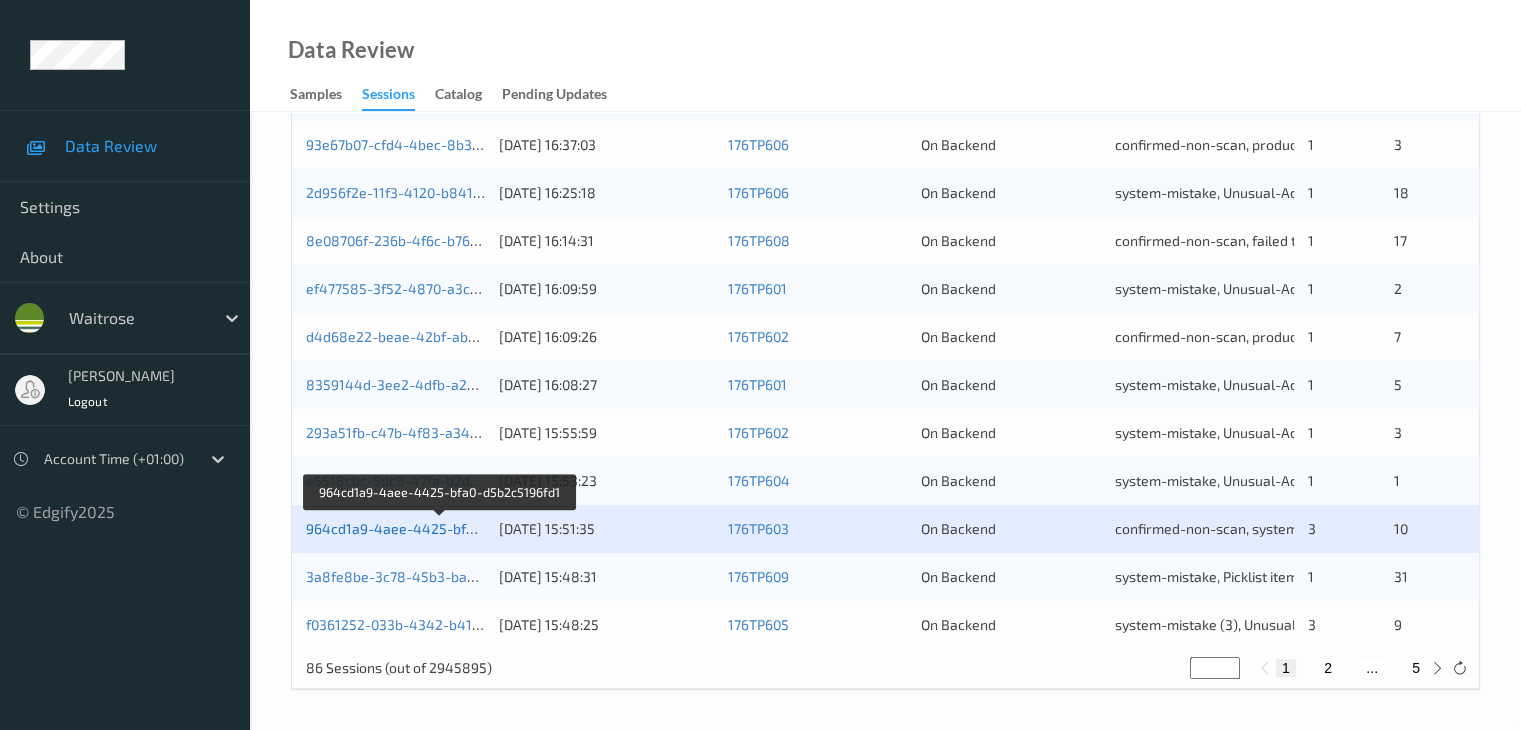 click on "964cd1a9-4aee-4425-bfa0-d5b2c5196fd1" at bounding box center [441, 528] 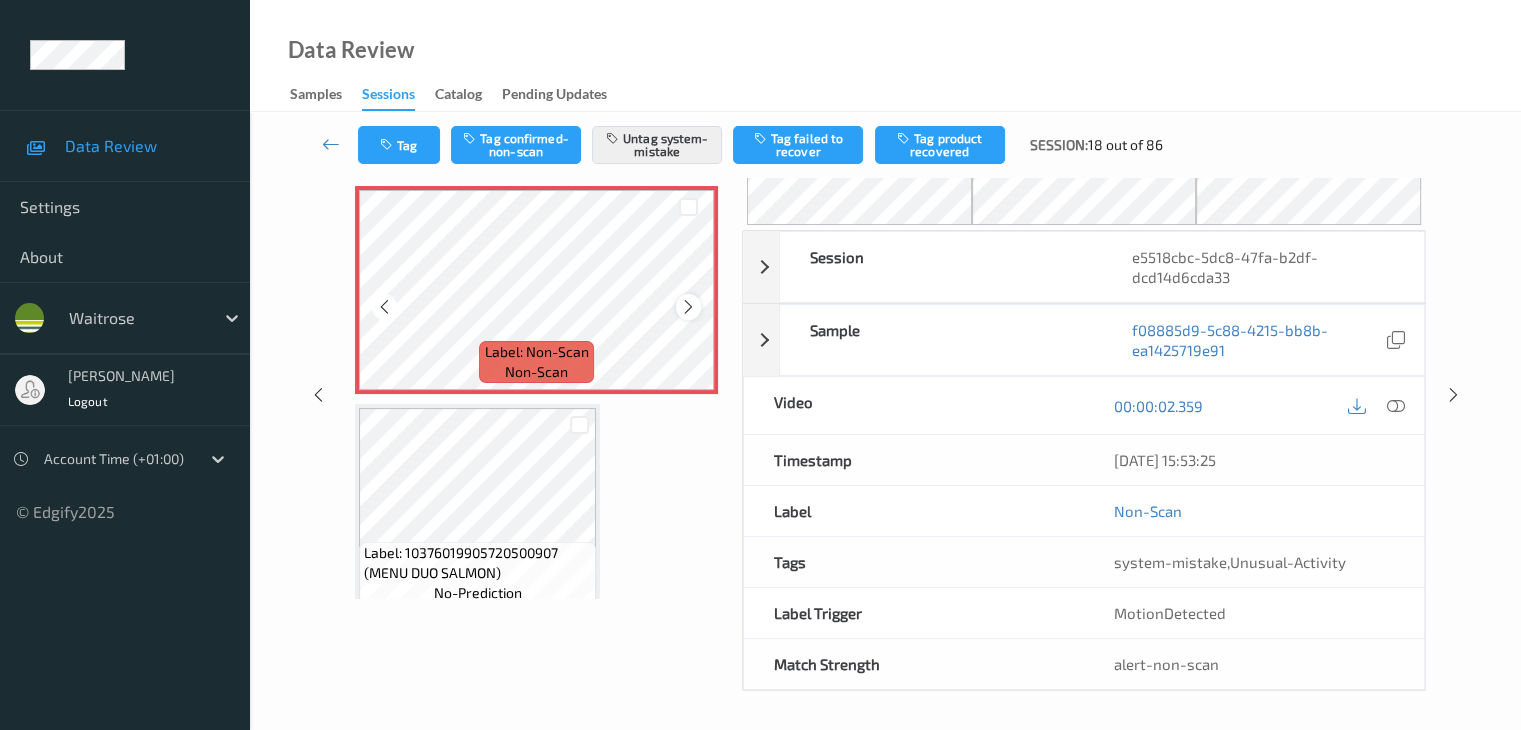 click at bounding box center (688, 307) 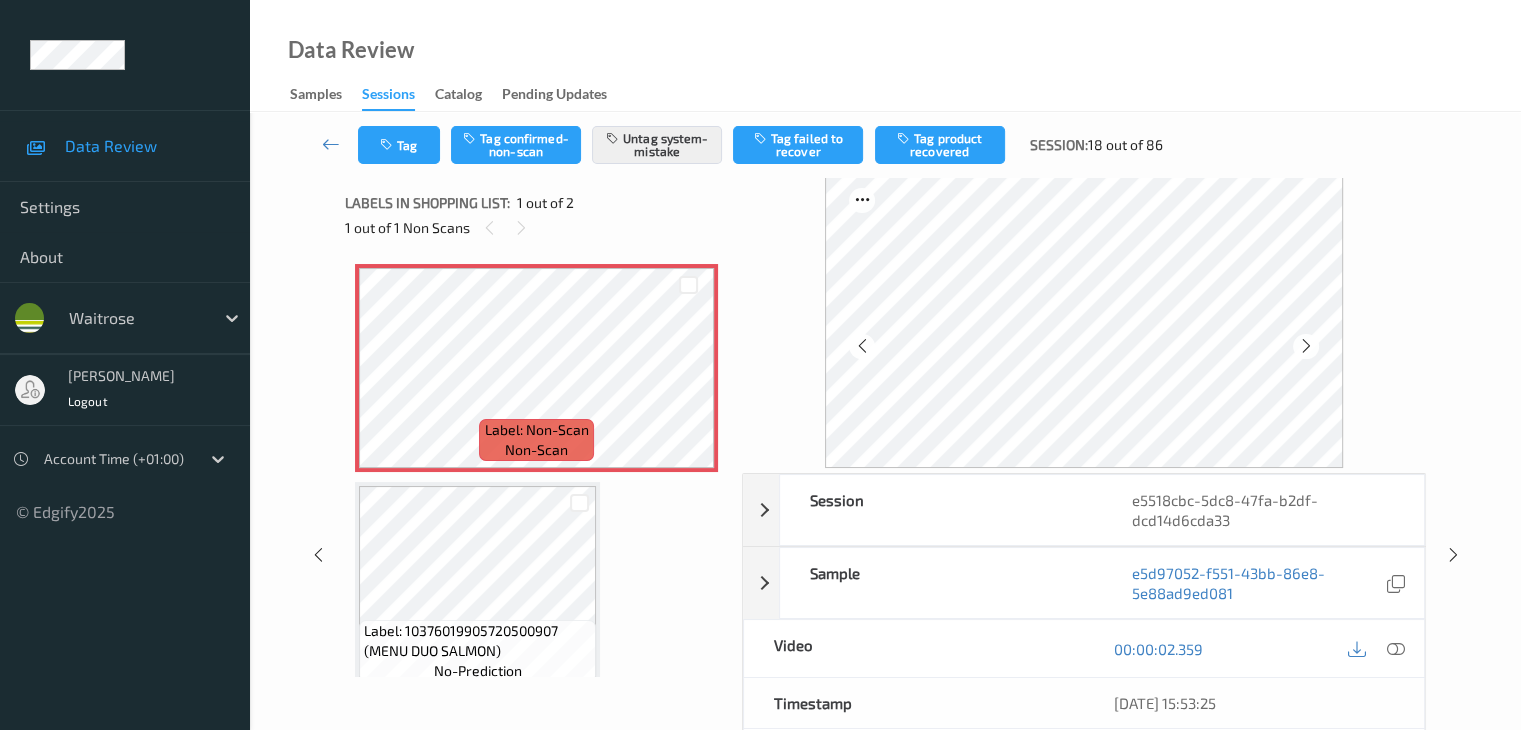 scroll, scrollTop: 0, scrollLeft: 0, axis: both 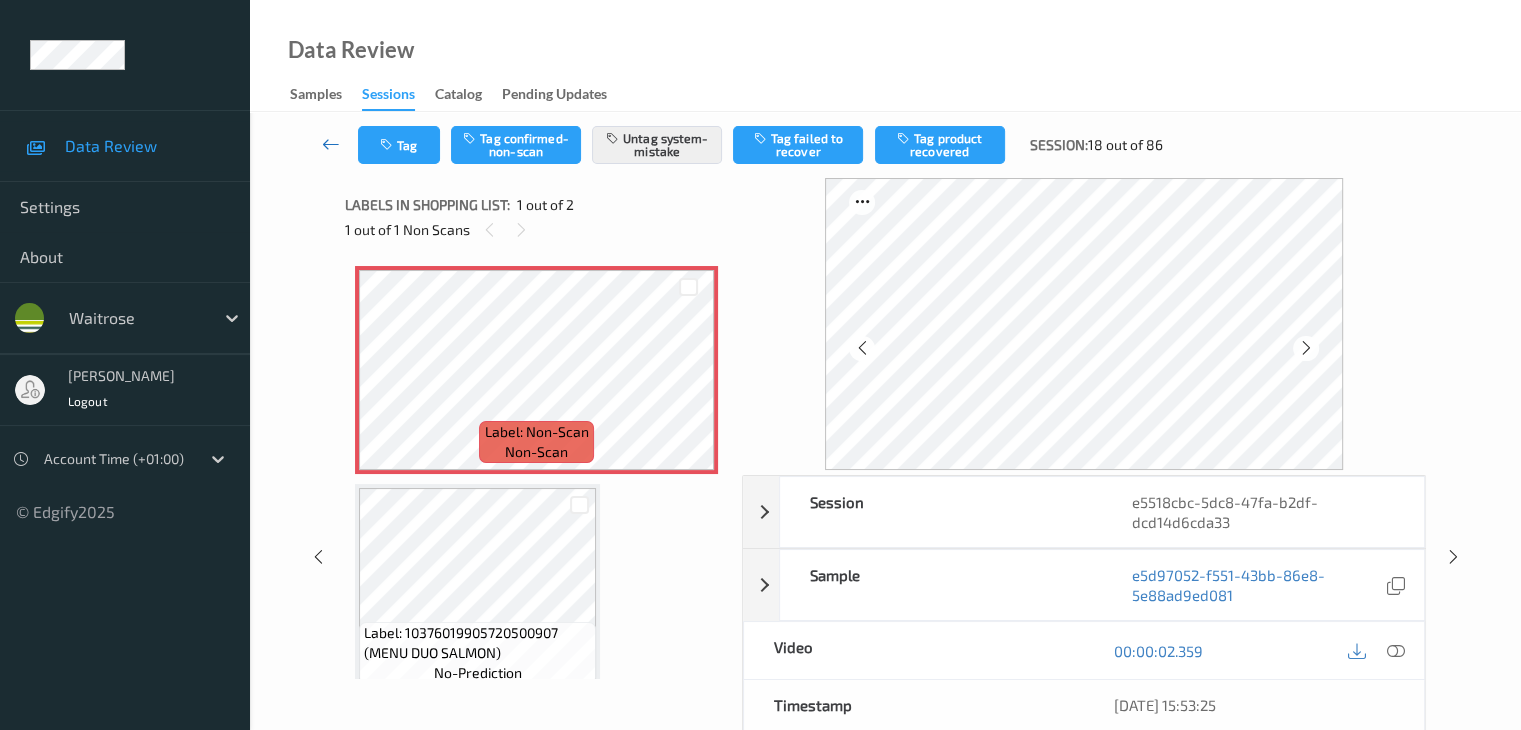 click at bounding box center (331, 144) 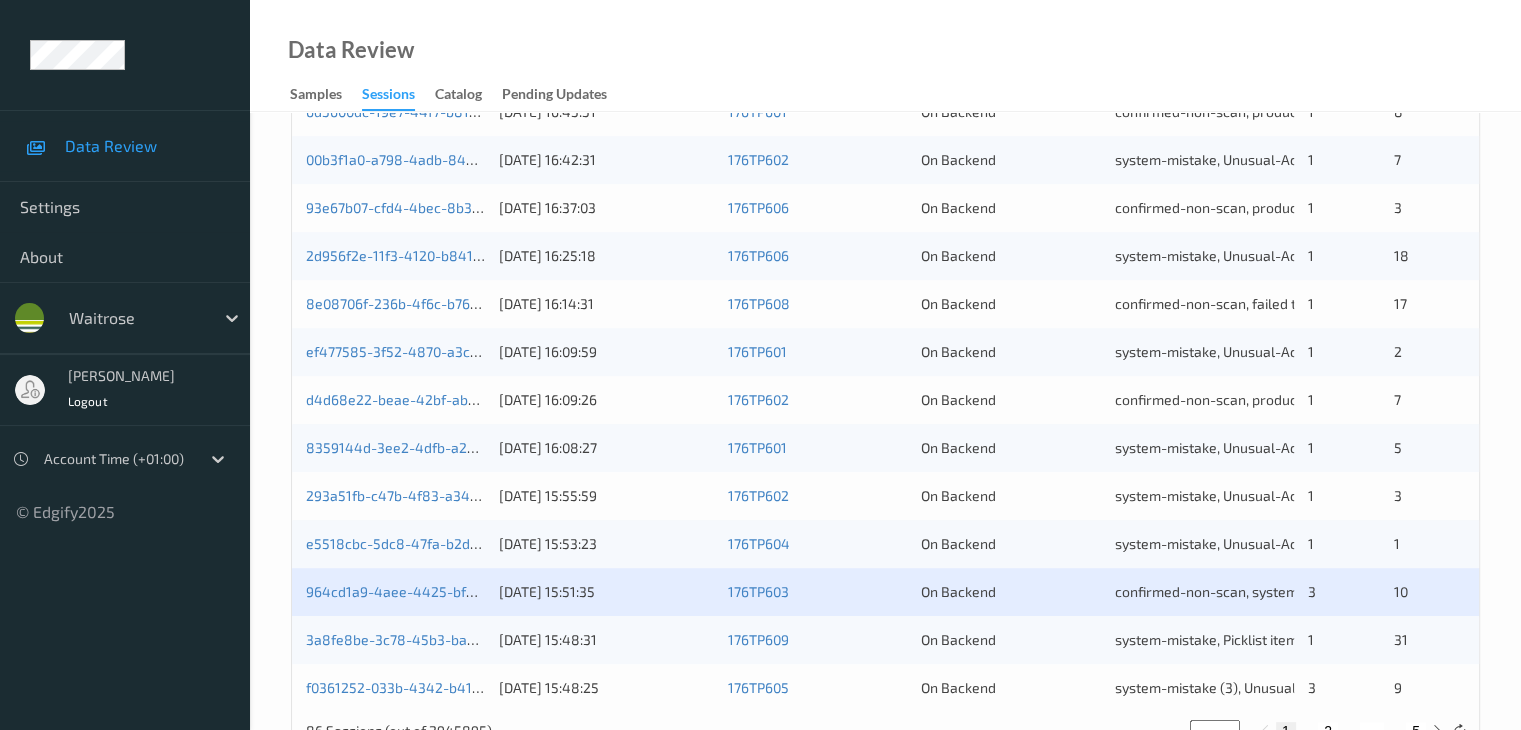 scroll, scrollTop: 932, scrollLeft: 0, axis: vertical 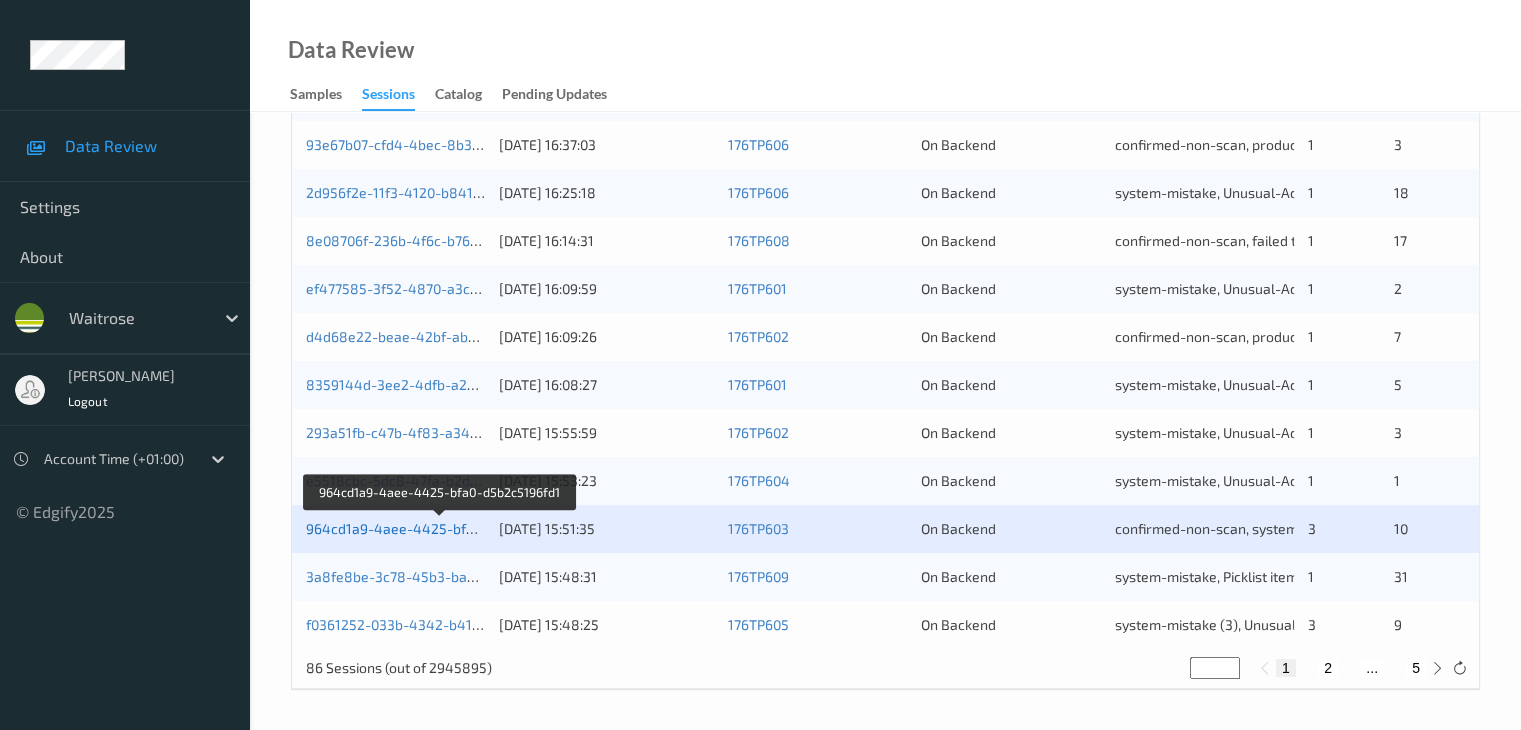 click on "964cd1a9-4aee-4425-bfa0-d5b2c5196fd1" at bounding box center (441, 528) 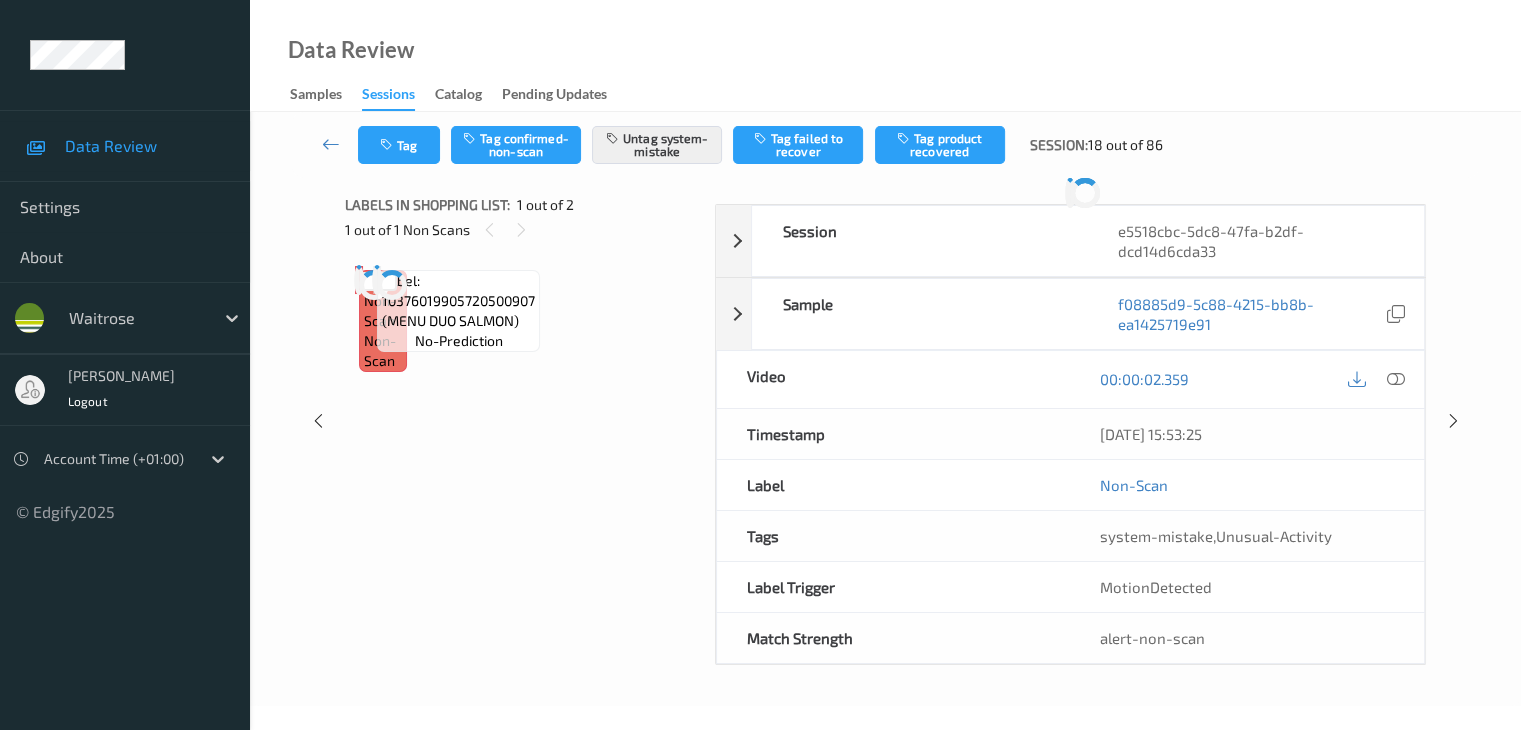 scroll, scrollTop: 80, scrollLeft: 0, axis: vertical 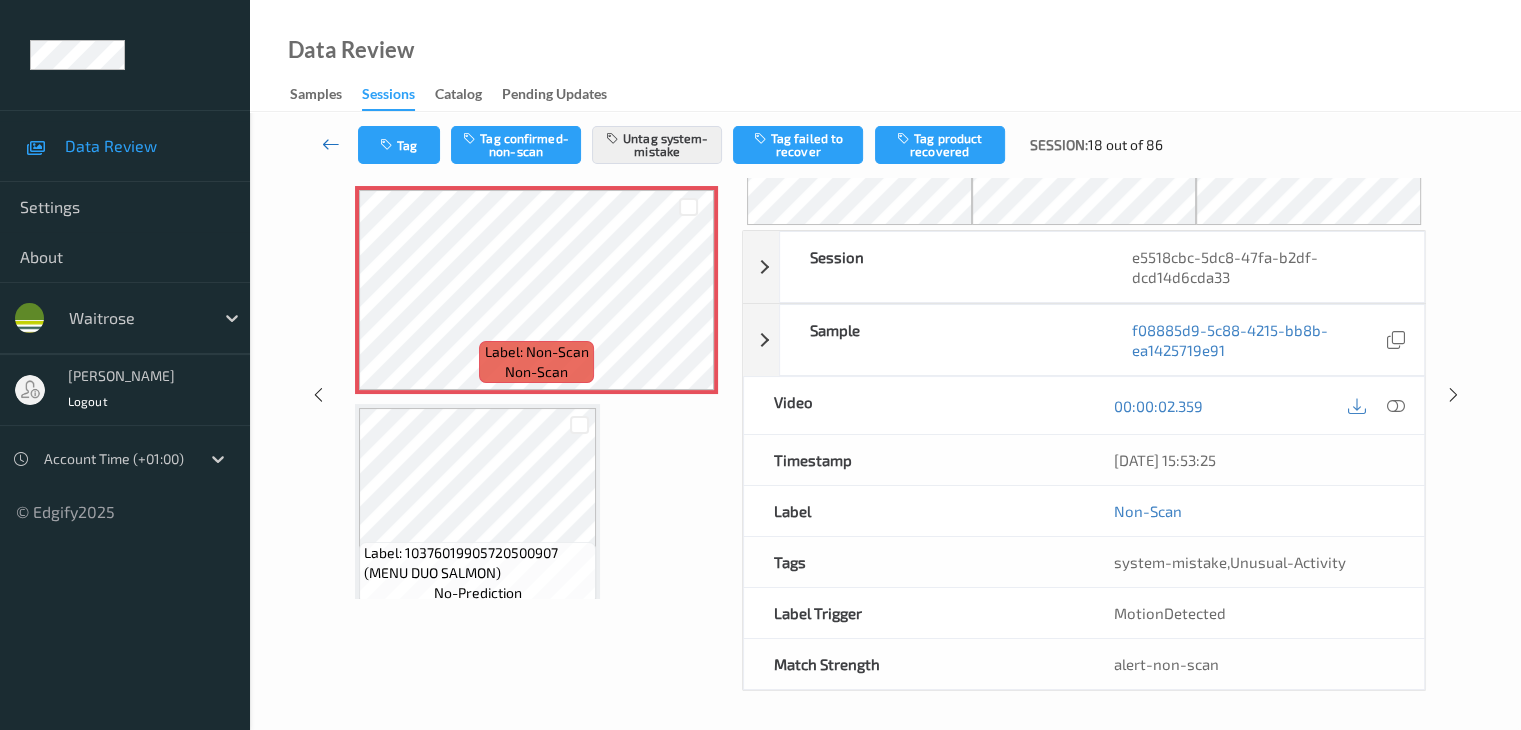 click at bounding box center [331, 144] 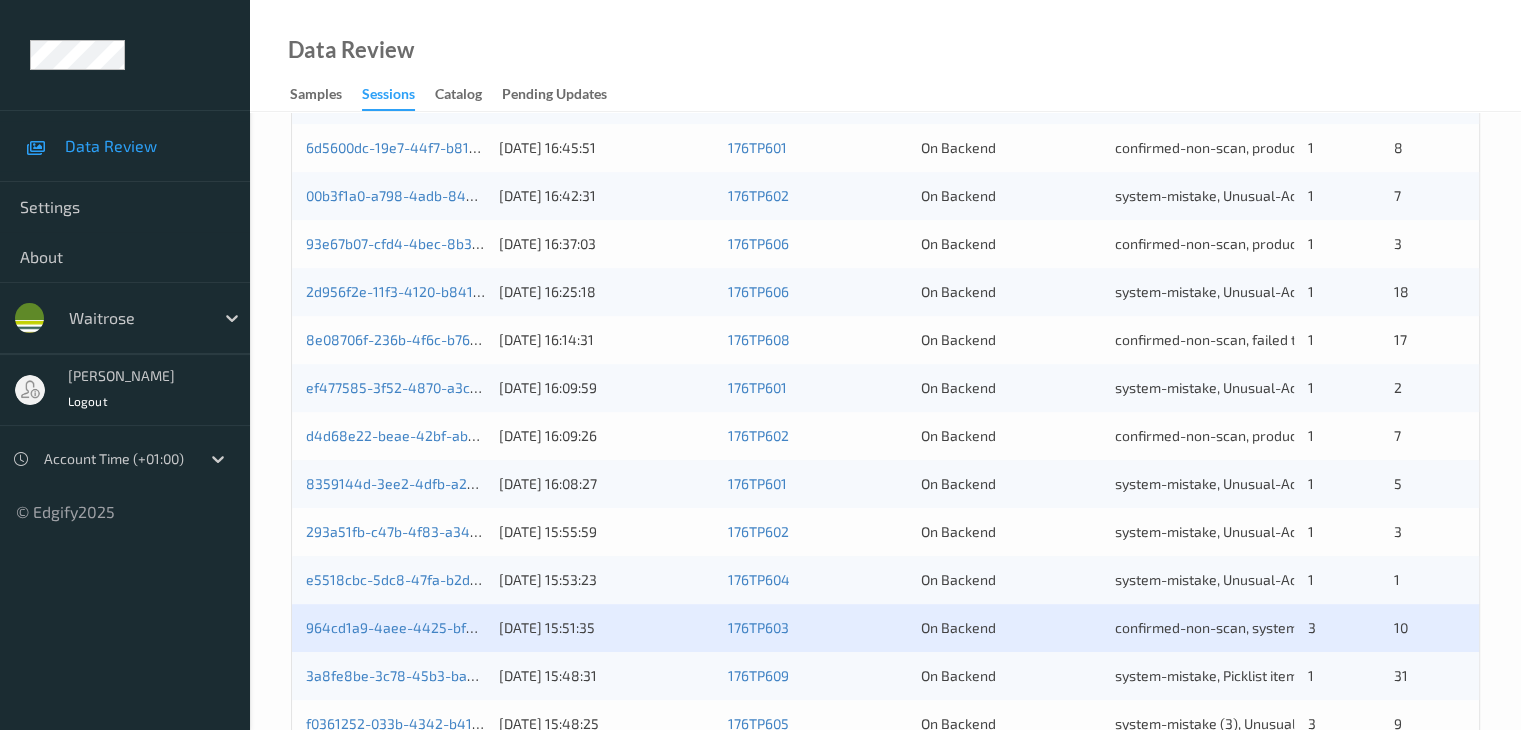 scroll, scrollTop: 832, scrollLeft: 0, axis: vertical 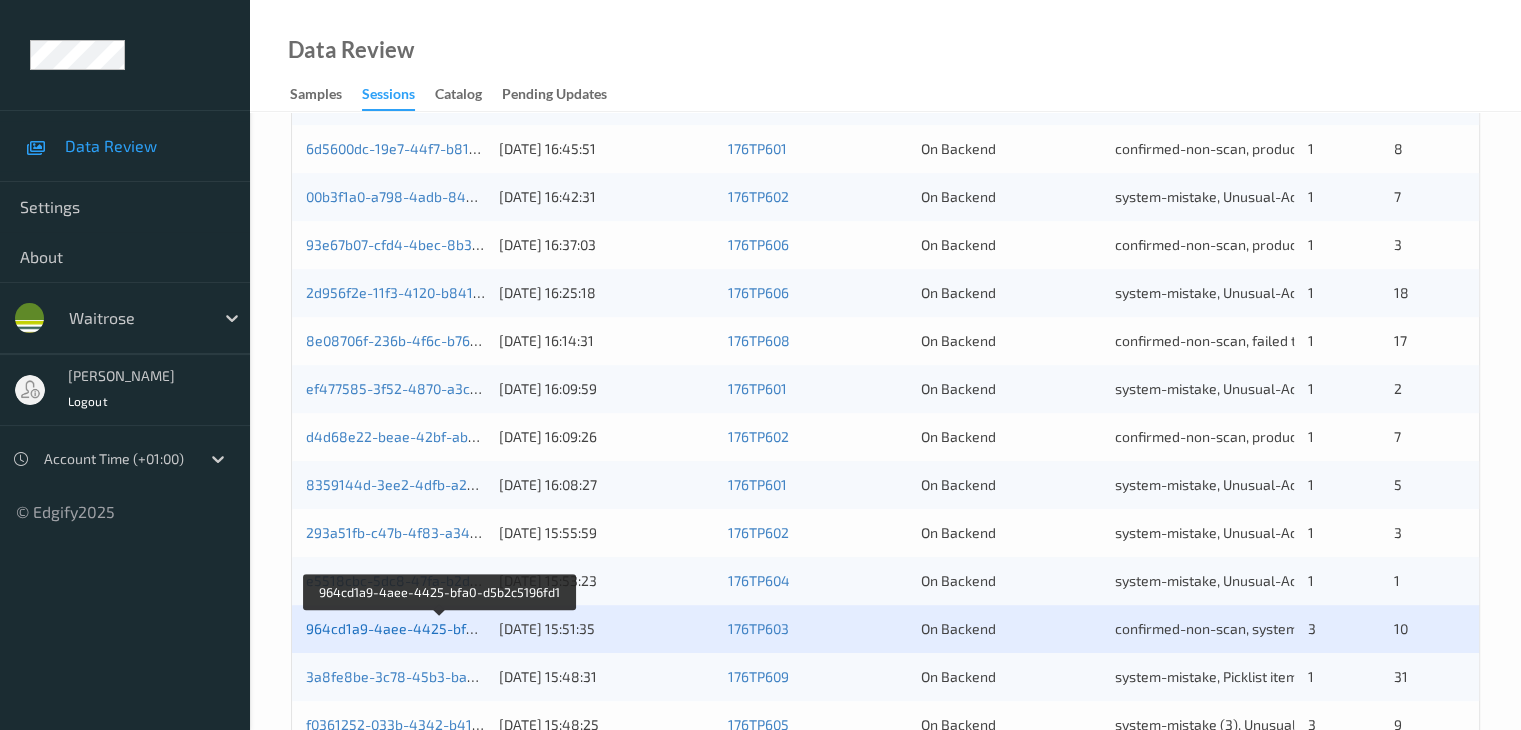click on "964cd1a9-4aee-4425-bfa0-d5b2c5196fd1" at bounding box center [441, 628] 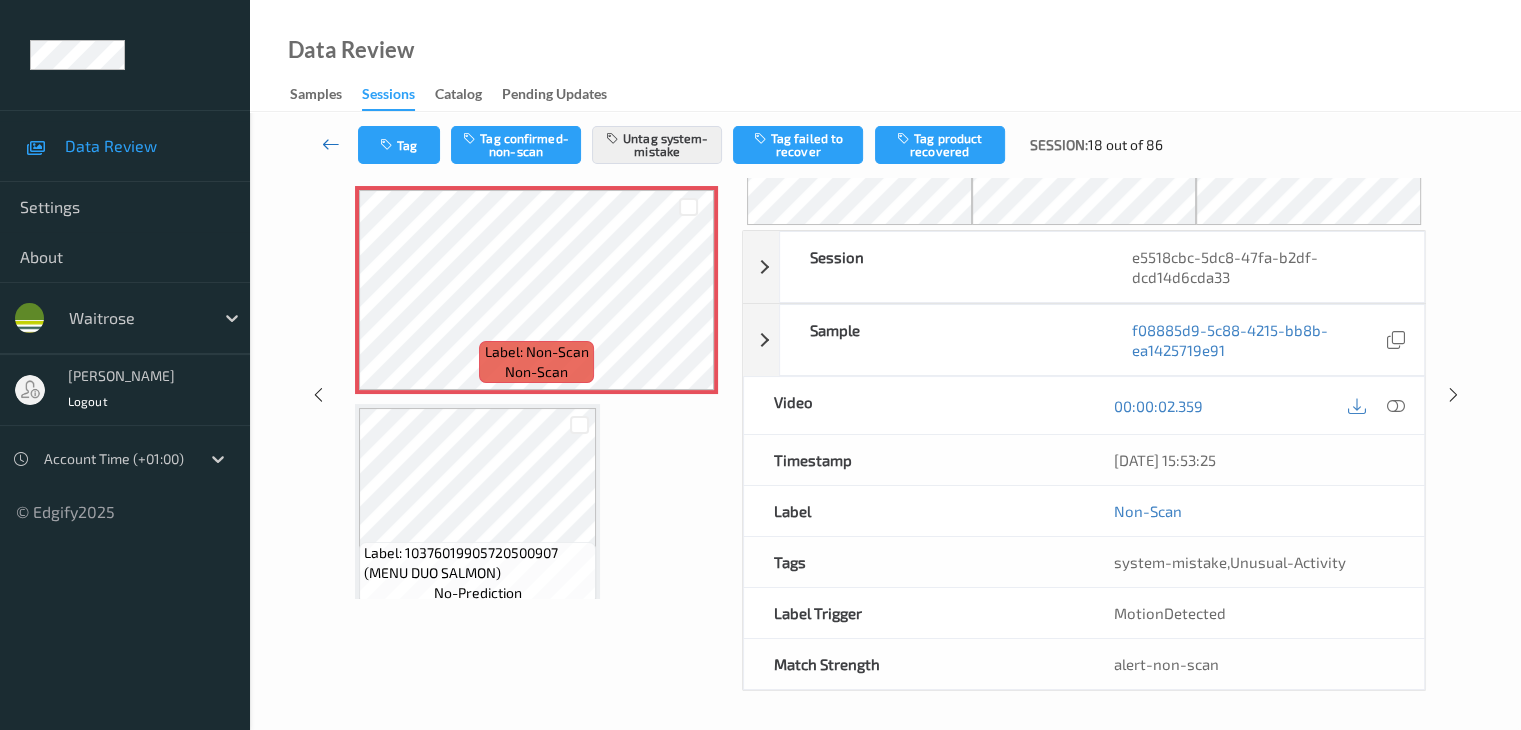 click at bounding box center (331, 144) 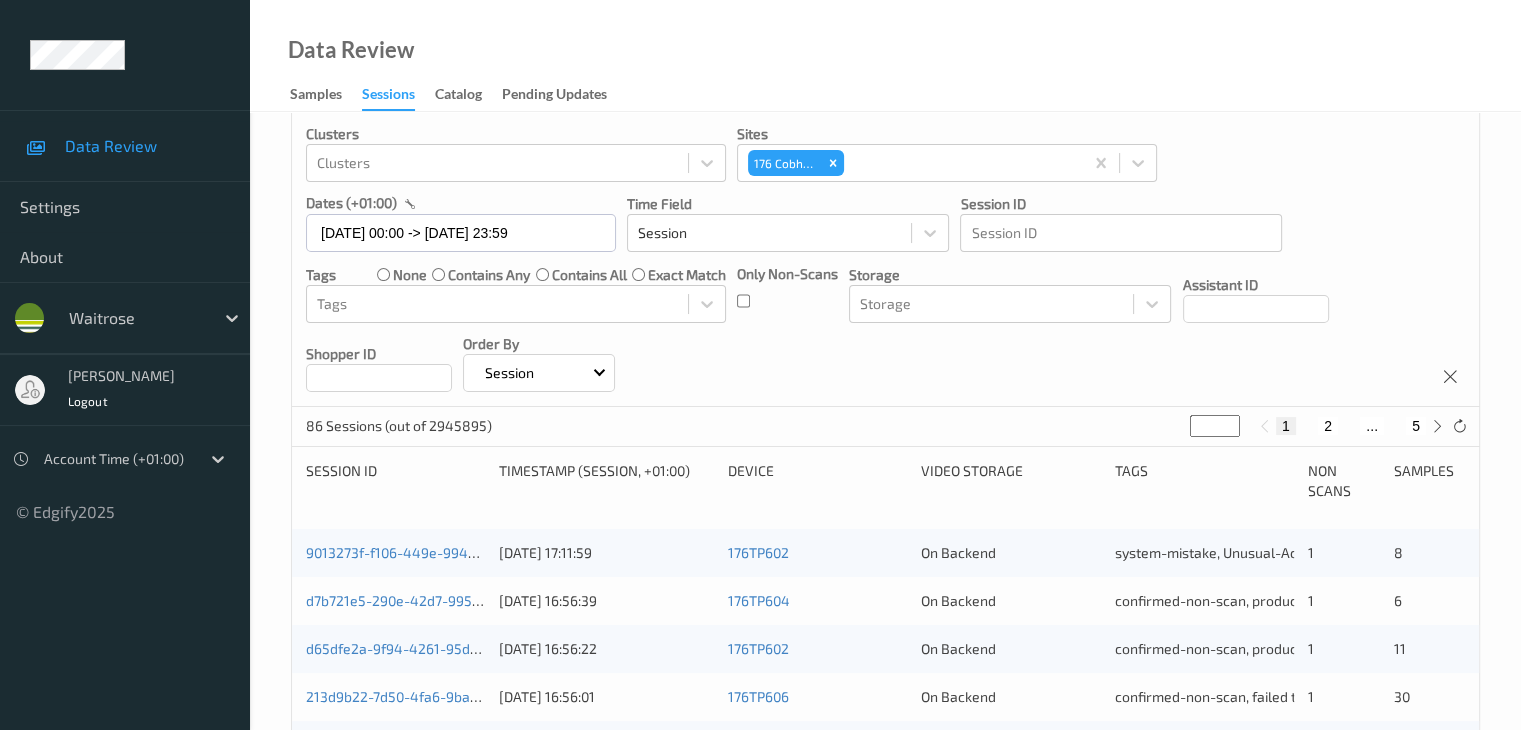scroll, scrollTop: 300, scrollLeft: 0, axis: vertical 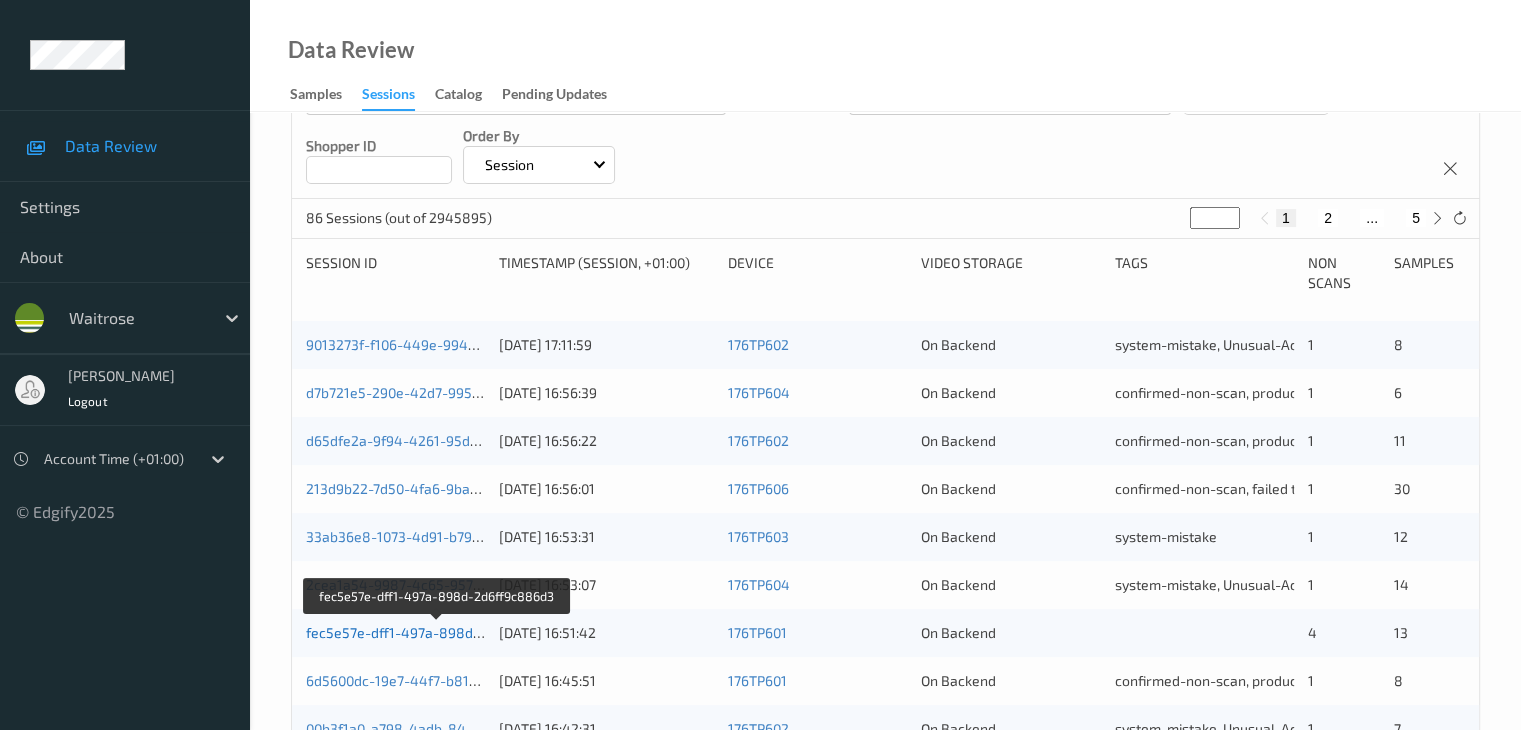 click on "fec5e57e-dff1-497a-898d-2d6ff9c886d3" at bounding box center [438, 632] 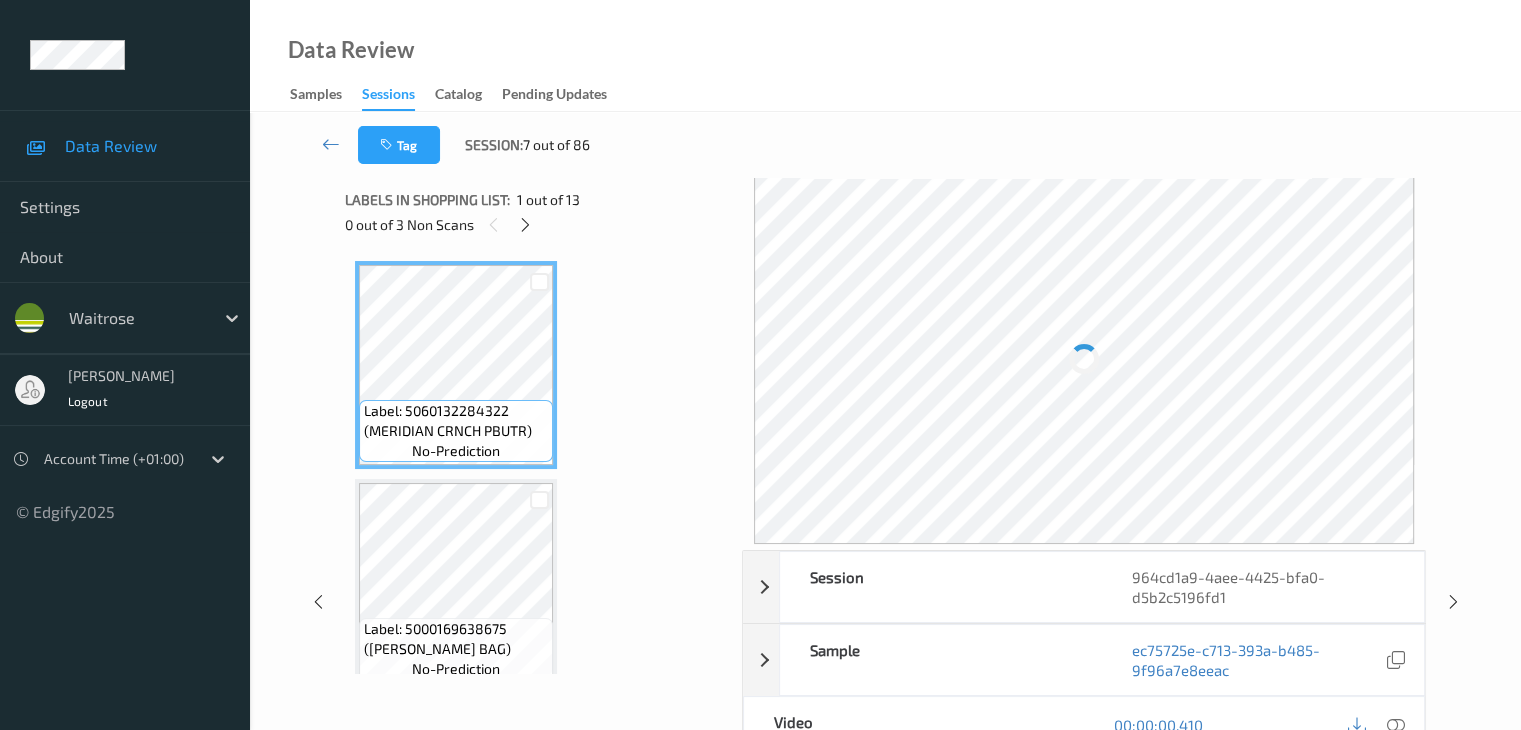 scroll, scrollTop: 0, scrollLeft: 0, axis: both 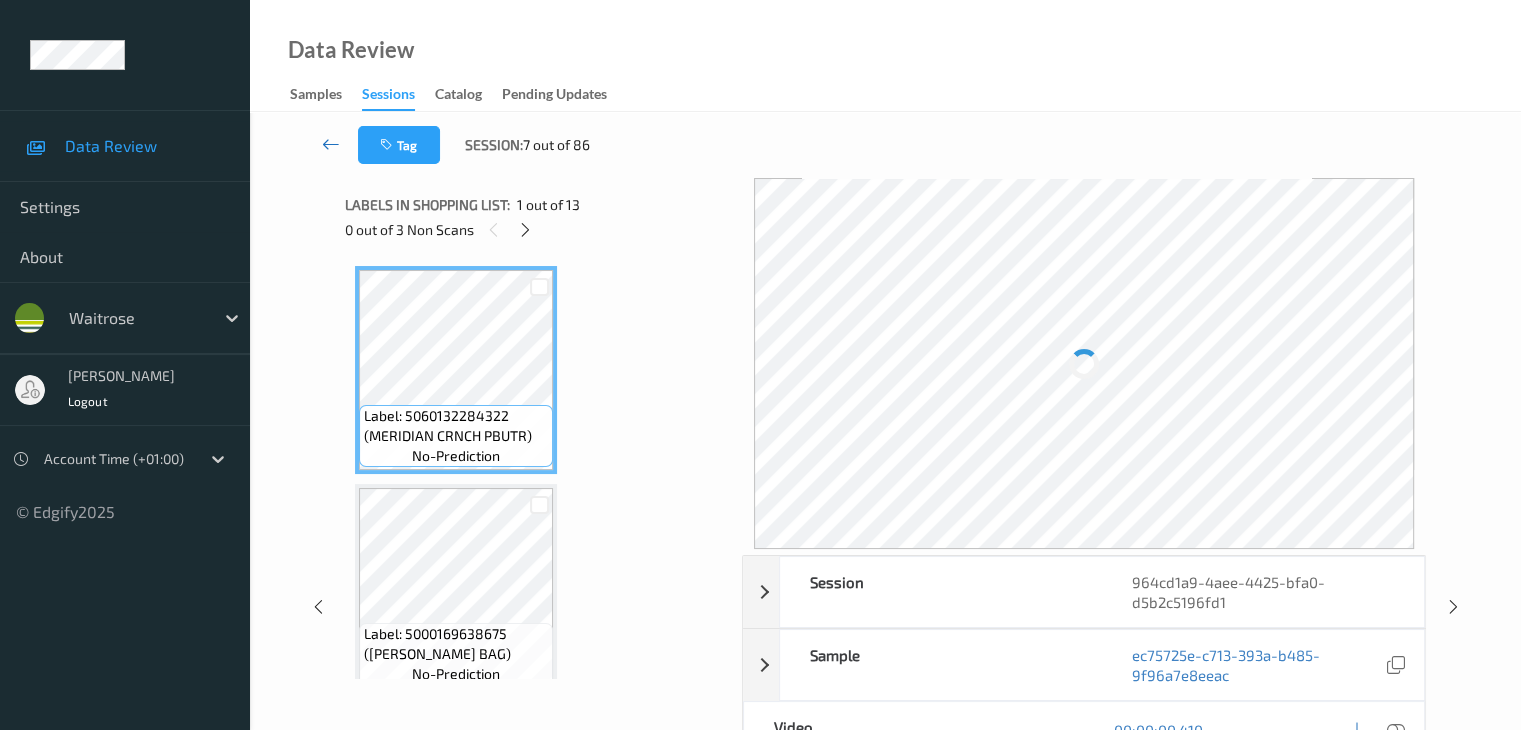 click at bounding box center [331, 144] 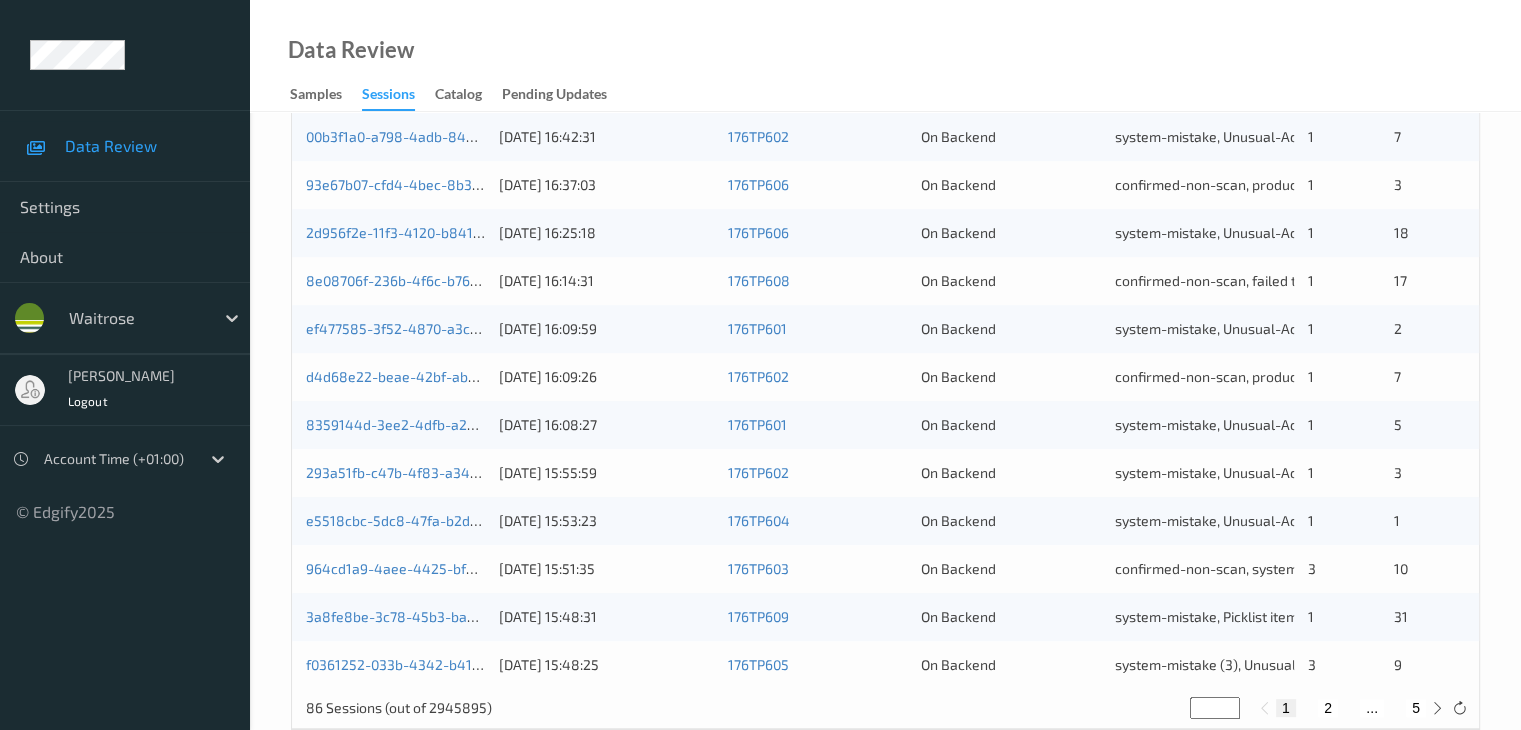 scroll, scrollTop: 900, scrollLeft: 0, axis: vertical 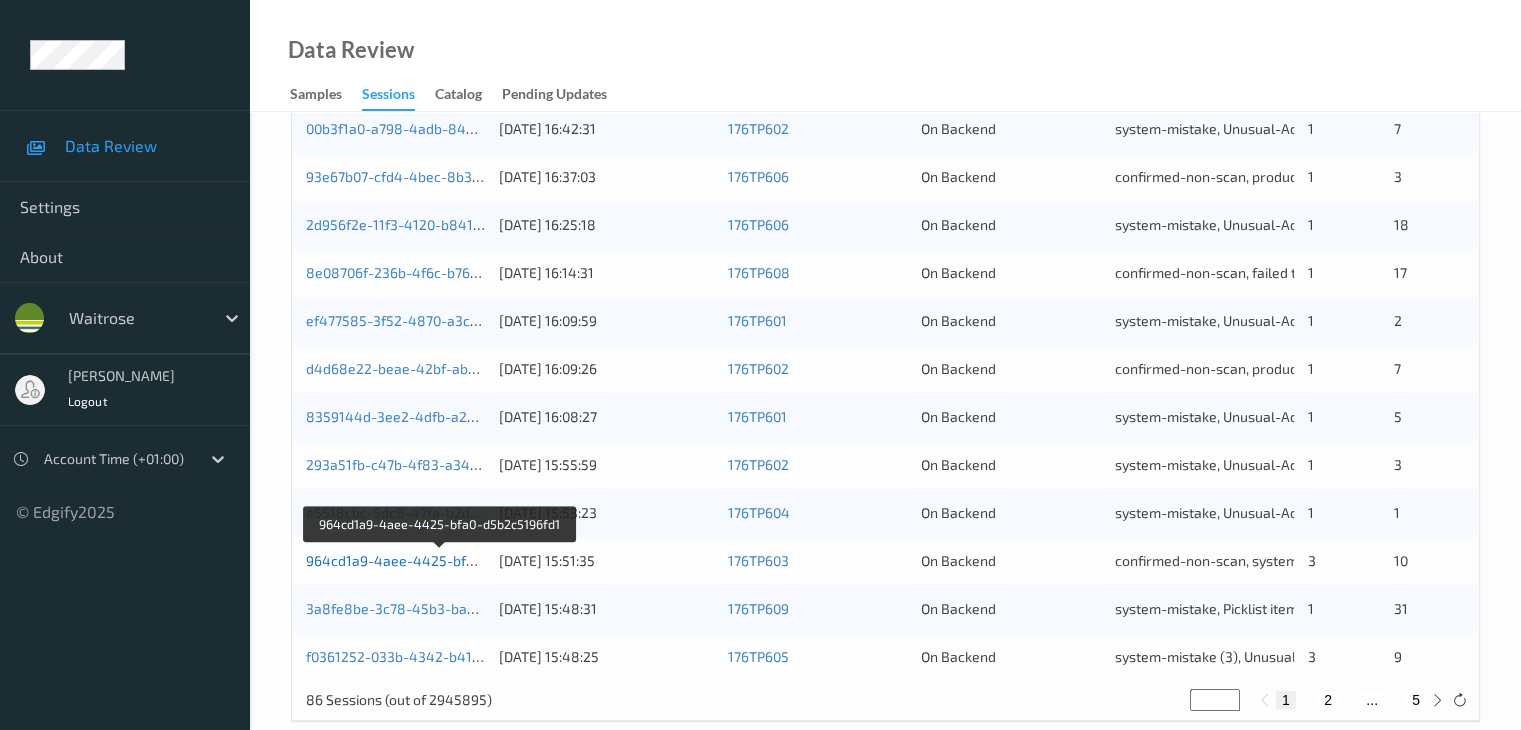 click on "964cd1a9-4aee-4425-bfa0-d5b2c5196fd1" at bounding box center (441, 560) 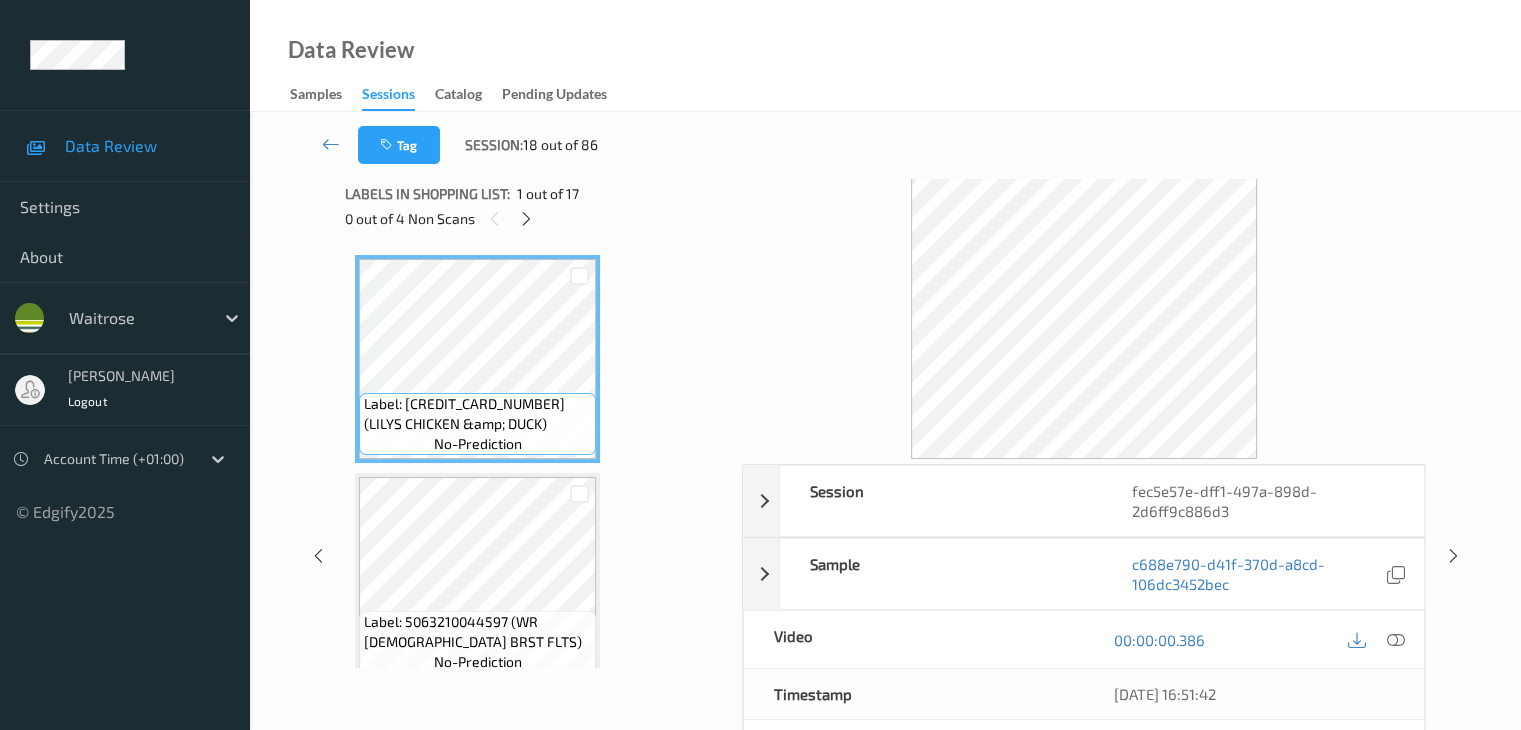 scroll, scrollTop: 0, scrollLeft: 0, axis: both 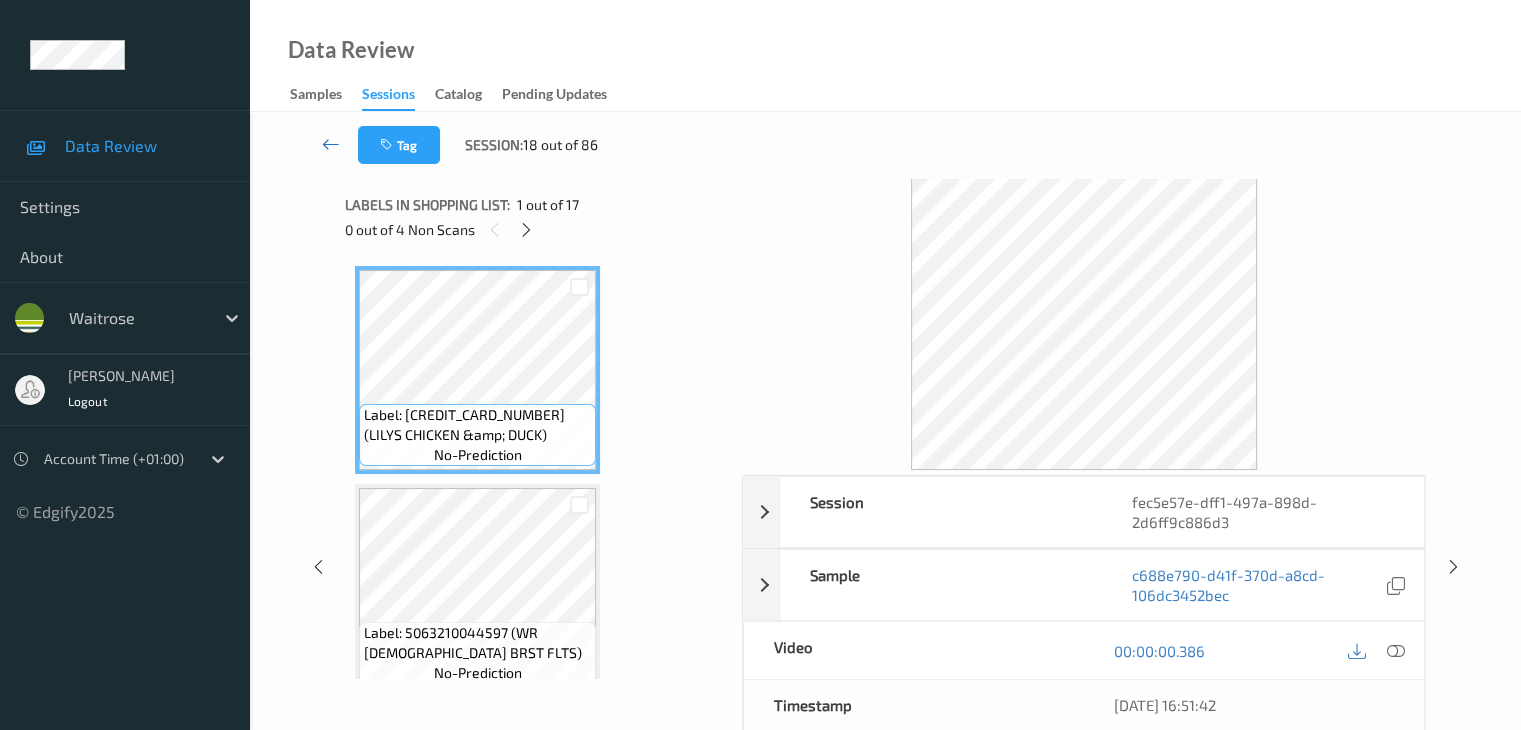 click at bounding box center [331, 144] 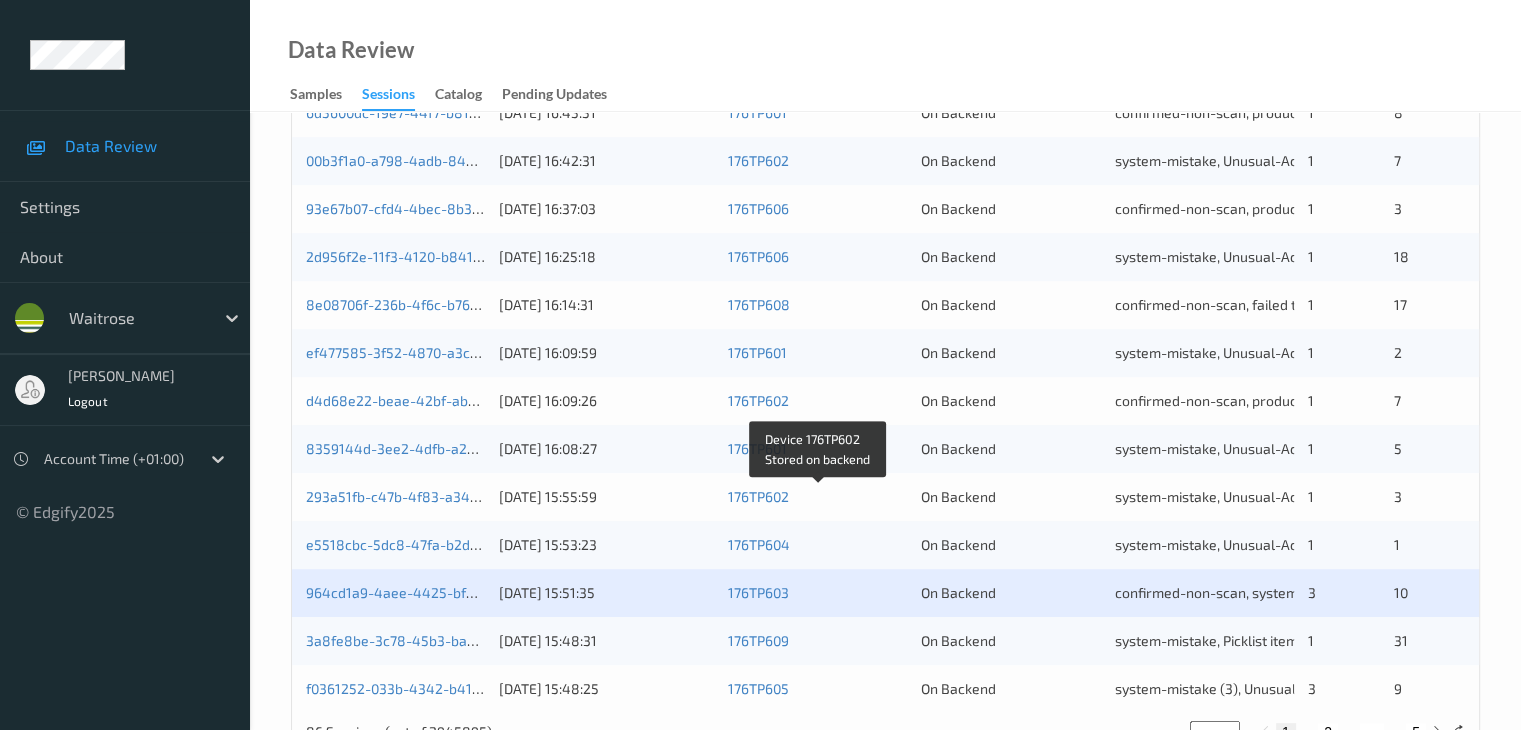 scroll, scrollTop: 832, scrollLeft: 0, axis: vertical 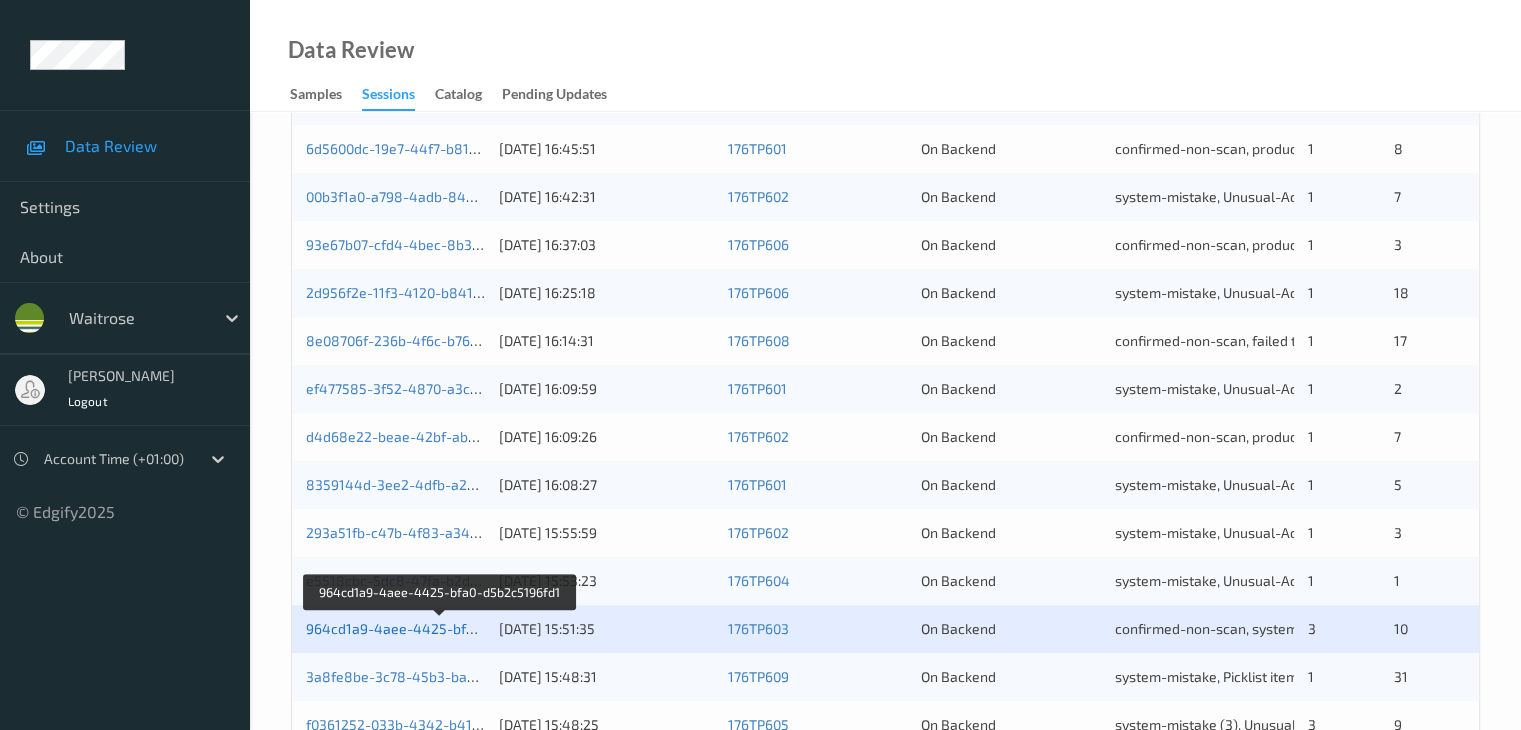 click on "964cd1a9-4aee-4425-bfa0-d5b2c5196fd1" at bounding box center [441, 628] 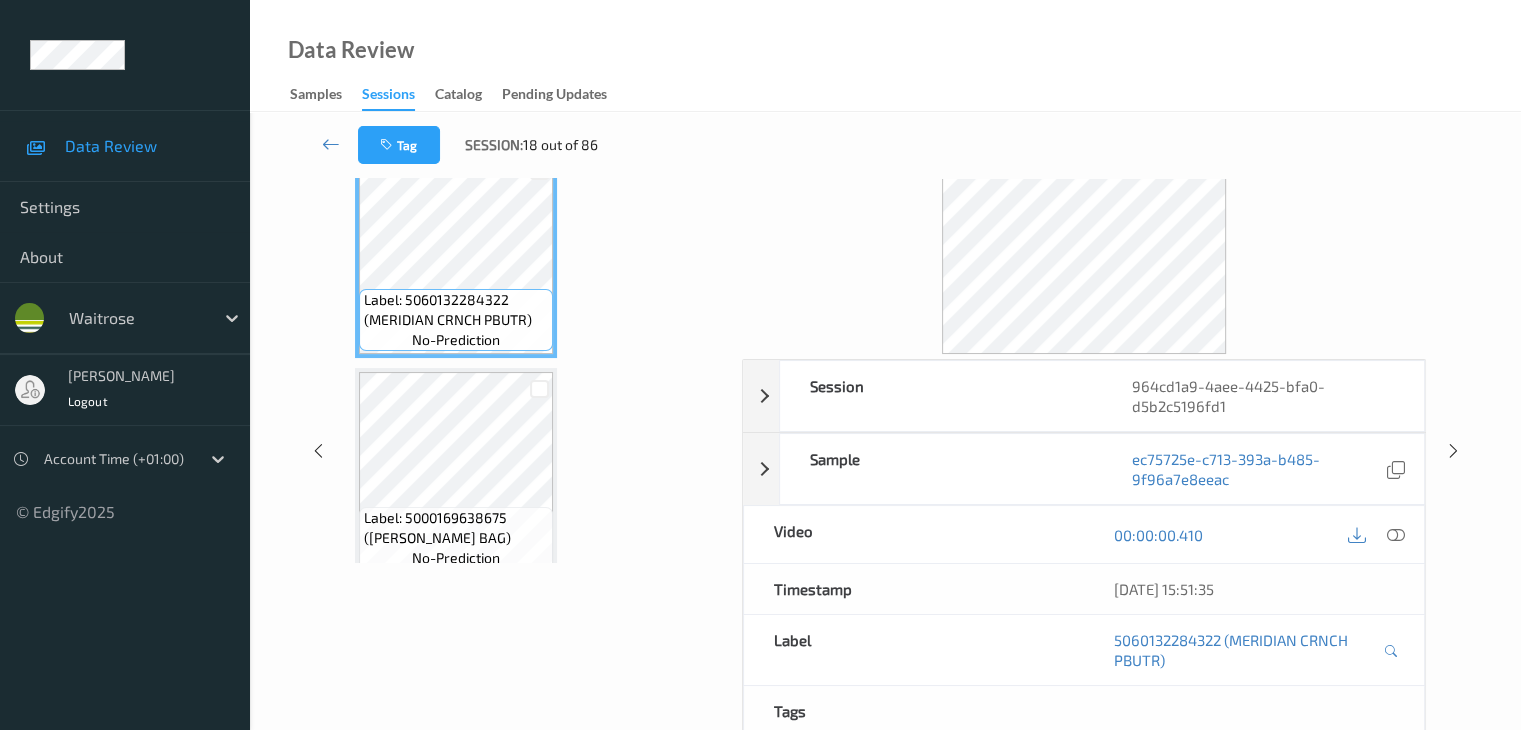 scroll, scrollTop: 0, scrollLeft: 0, axis: both 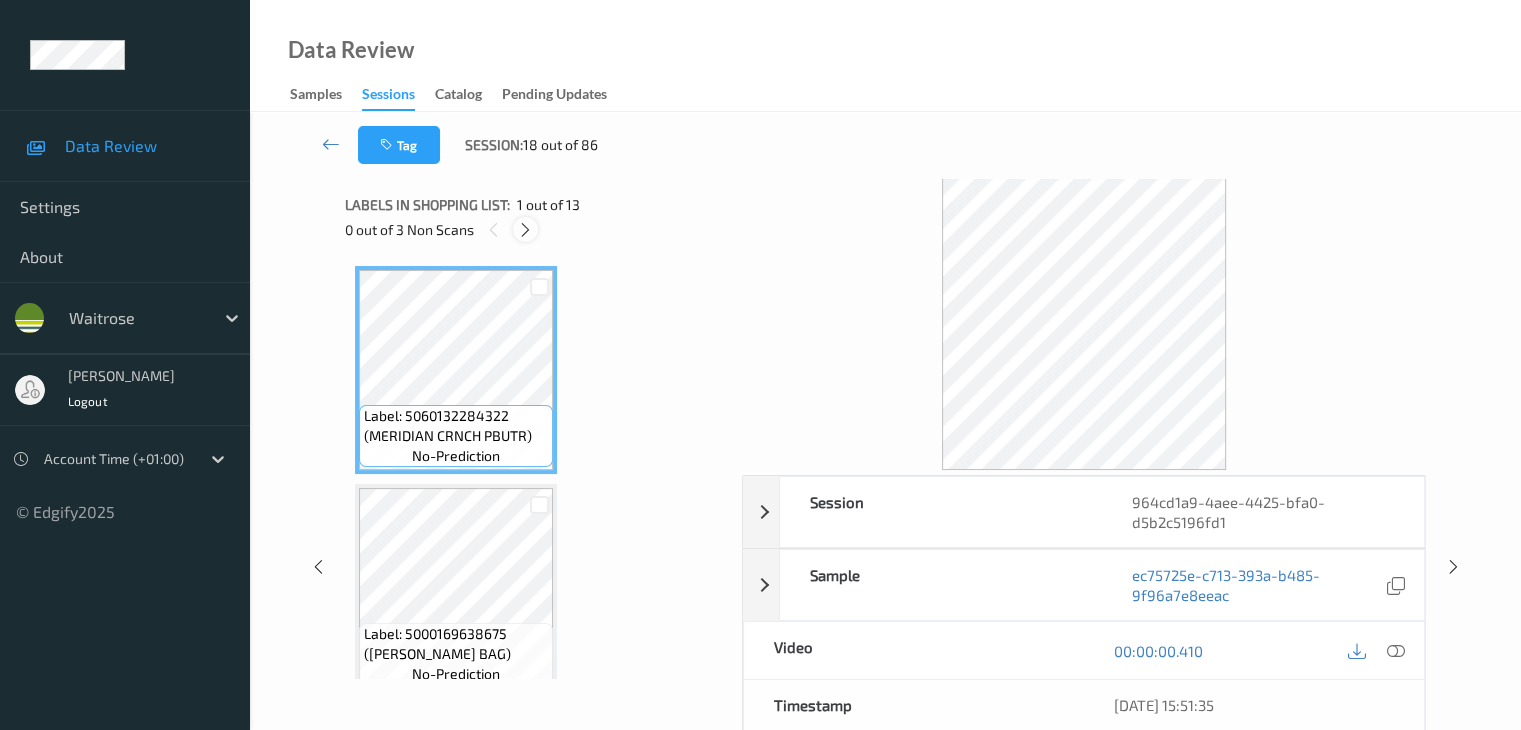 click at bounding box center [525, 230] 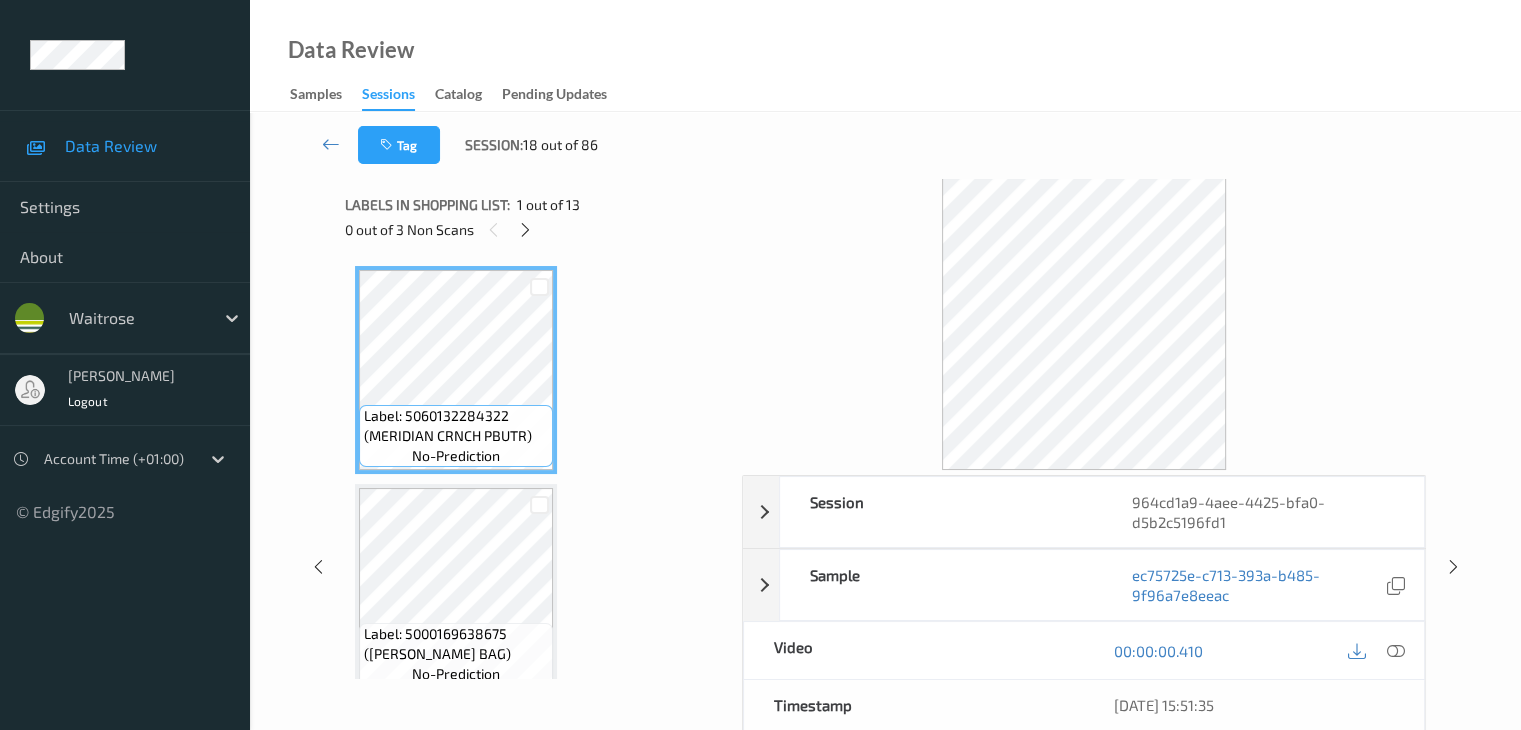 scroll, scrollTop: 228, scrollLeft: 0, axis: vertical 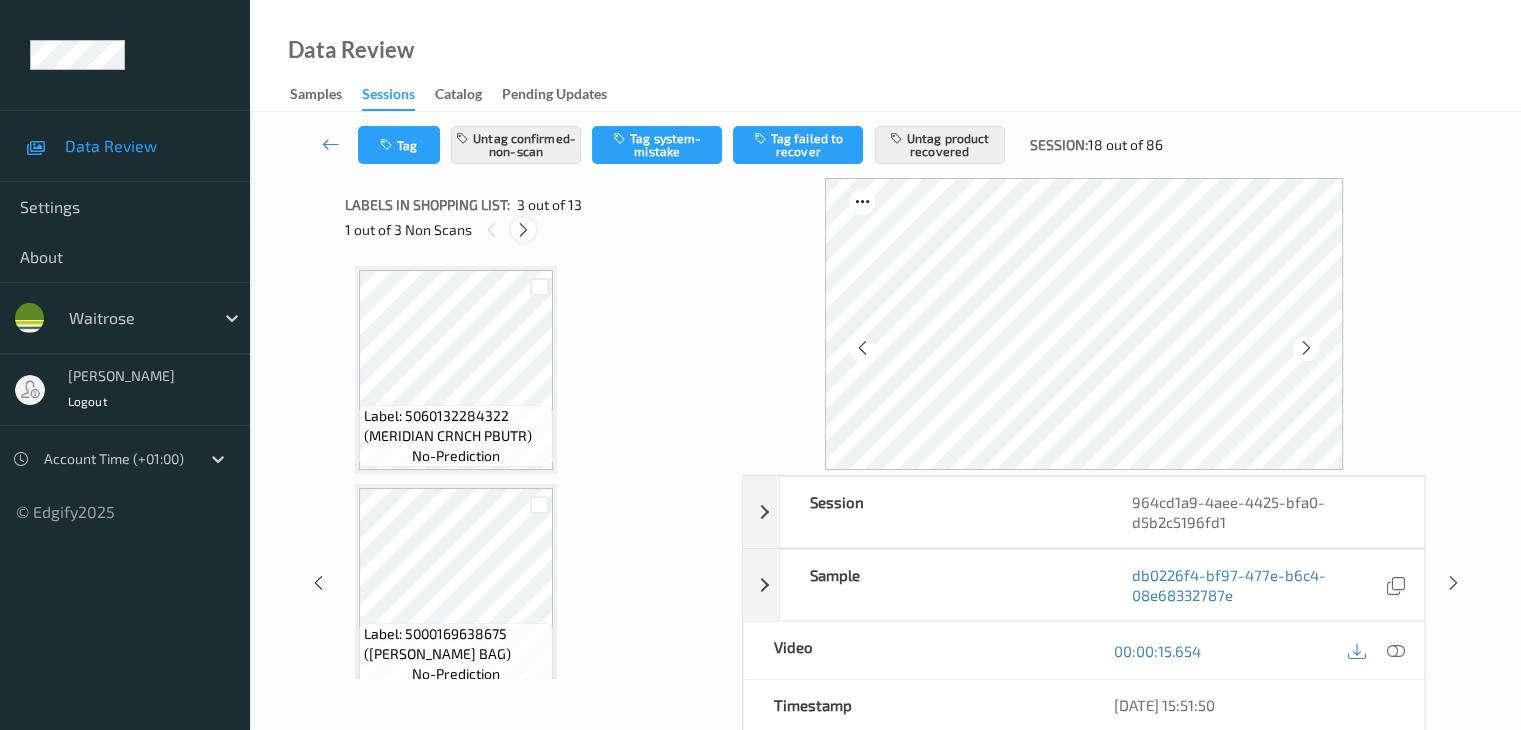 click at bounding box center (523, 230) 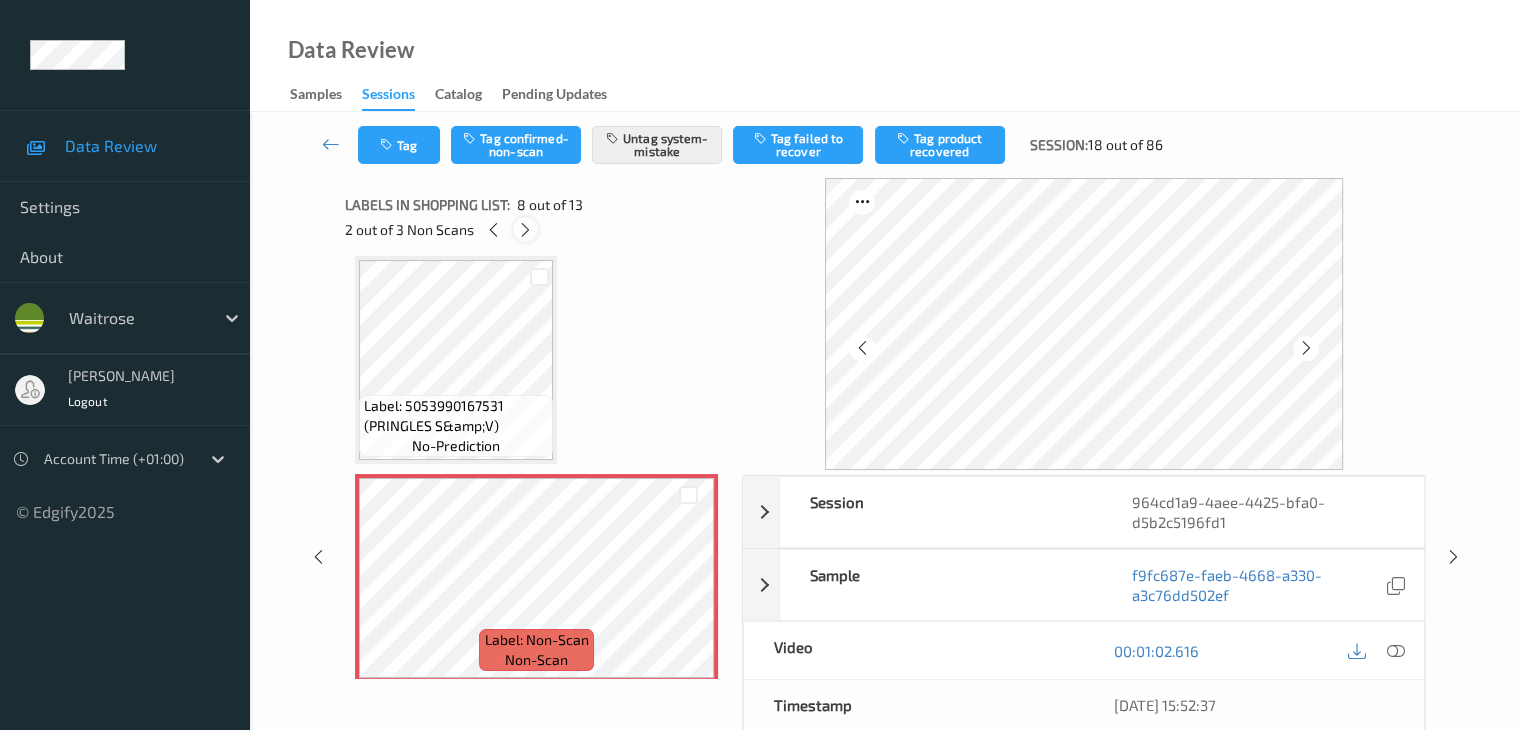 click at bounding box center [525, 230] 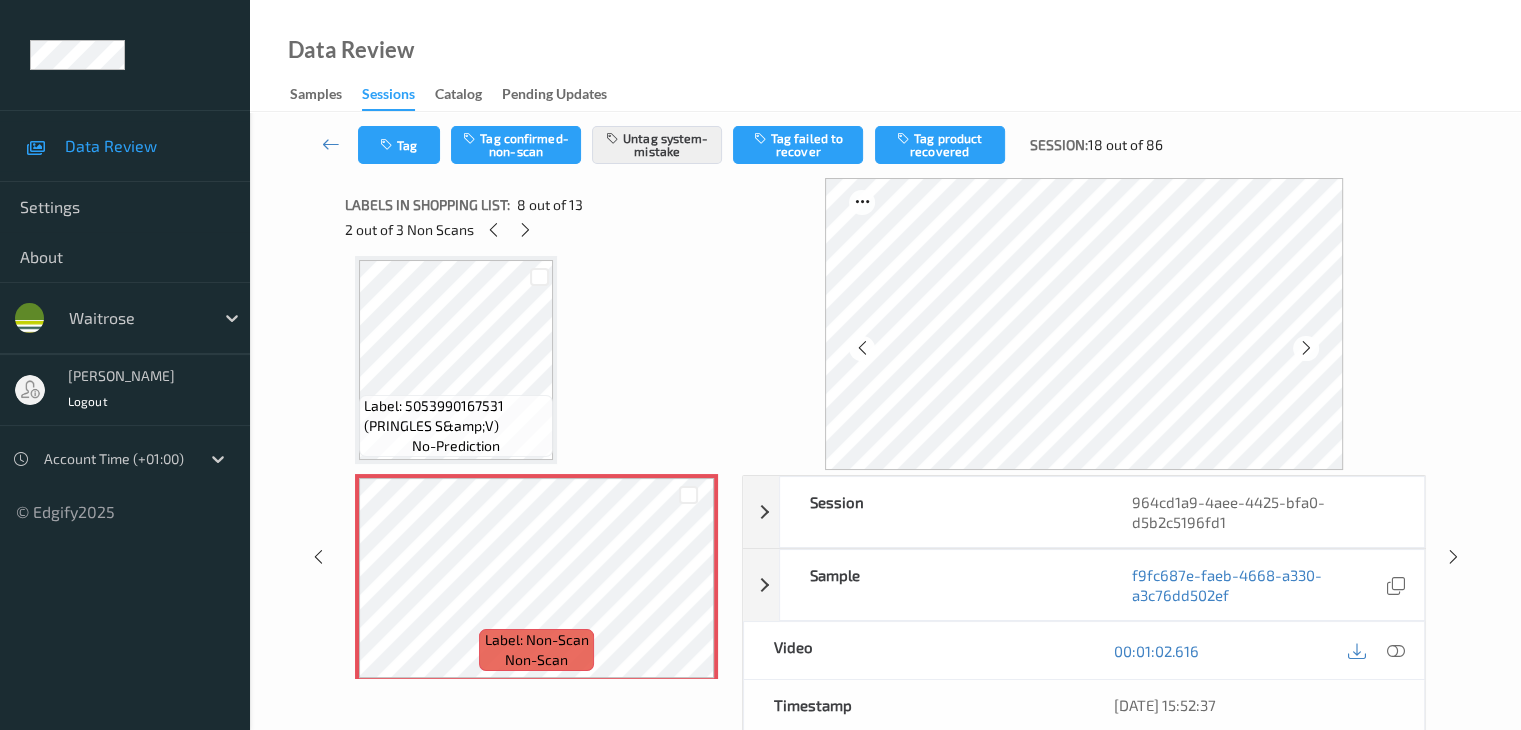 scroll, scrollTop: 1972, scrollLeft: 0, axis: vertical 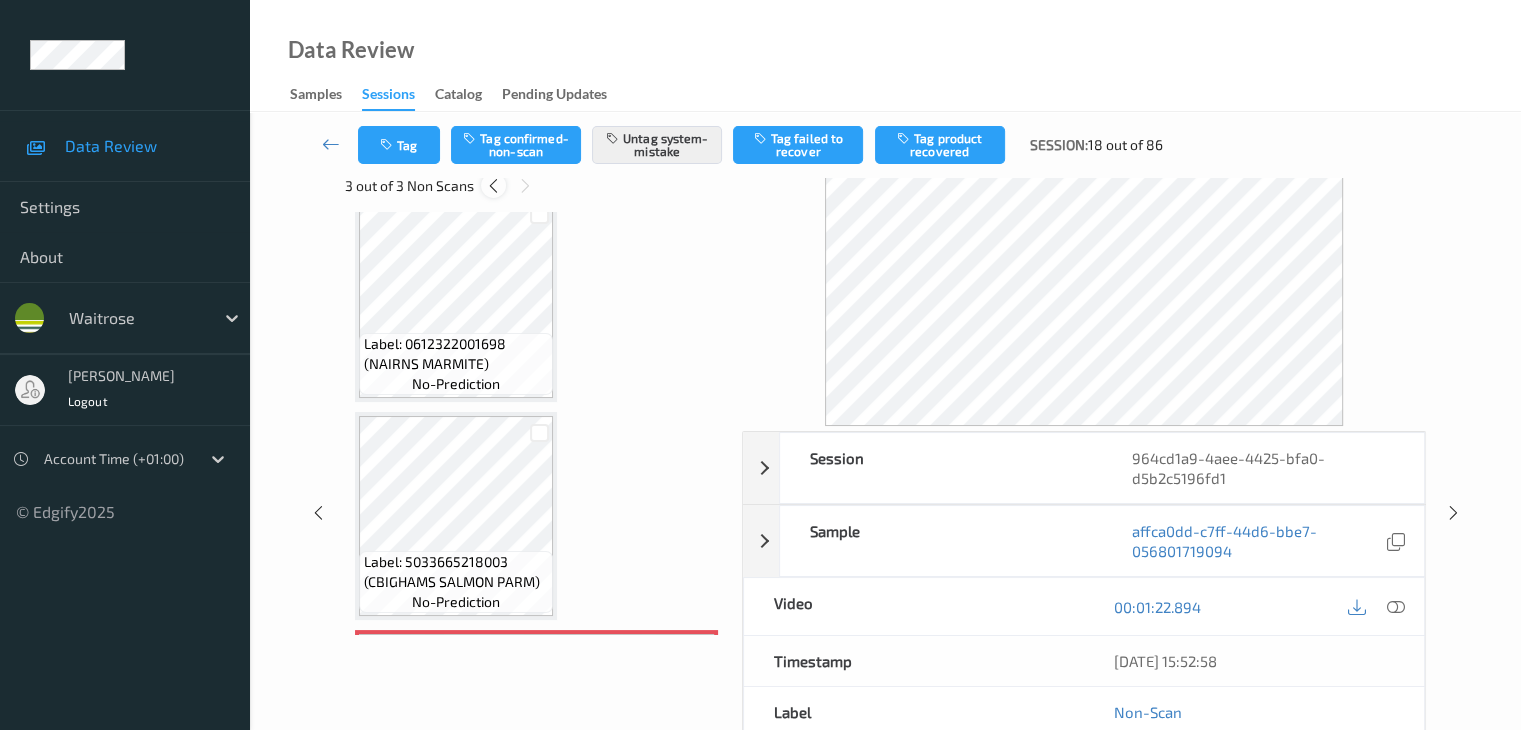 click at bounding box center (493, 186) 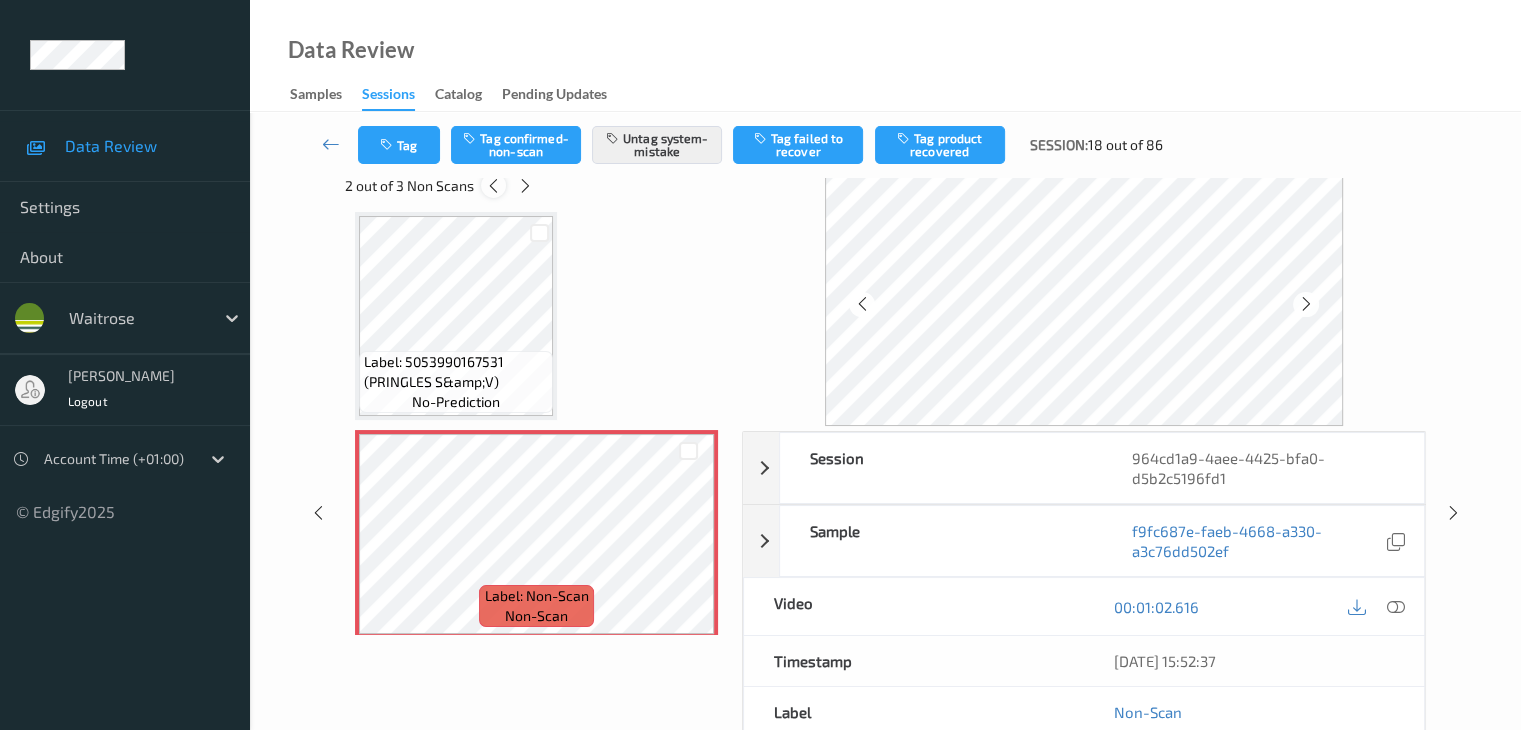 click at bounding box center (493, 186) 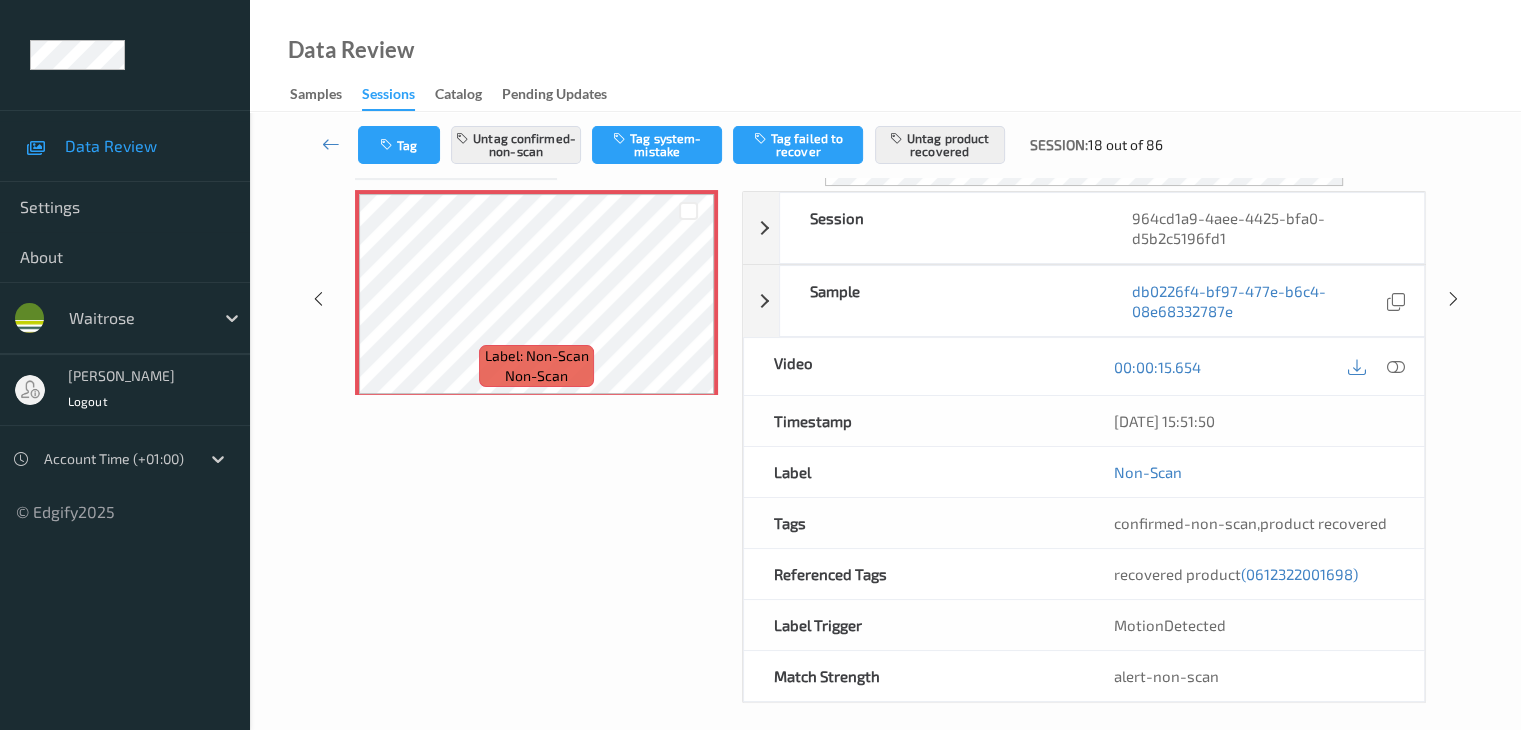 scroll, scrollTop: 296, scrollLeft: 0, axis: vertical 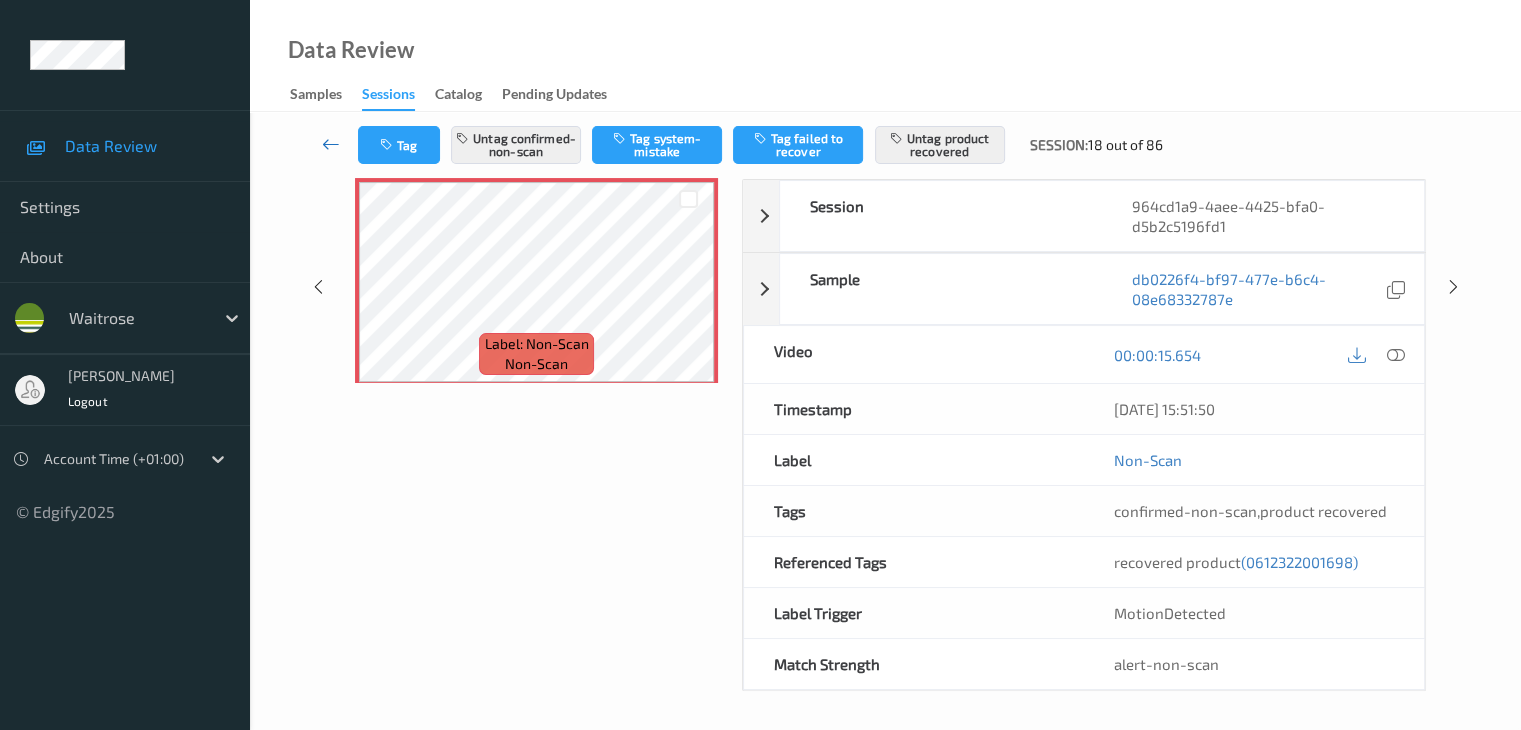 click at bounding box center (331, 144) 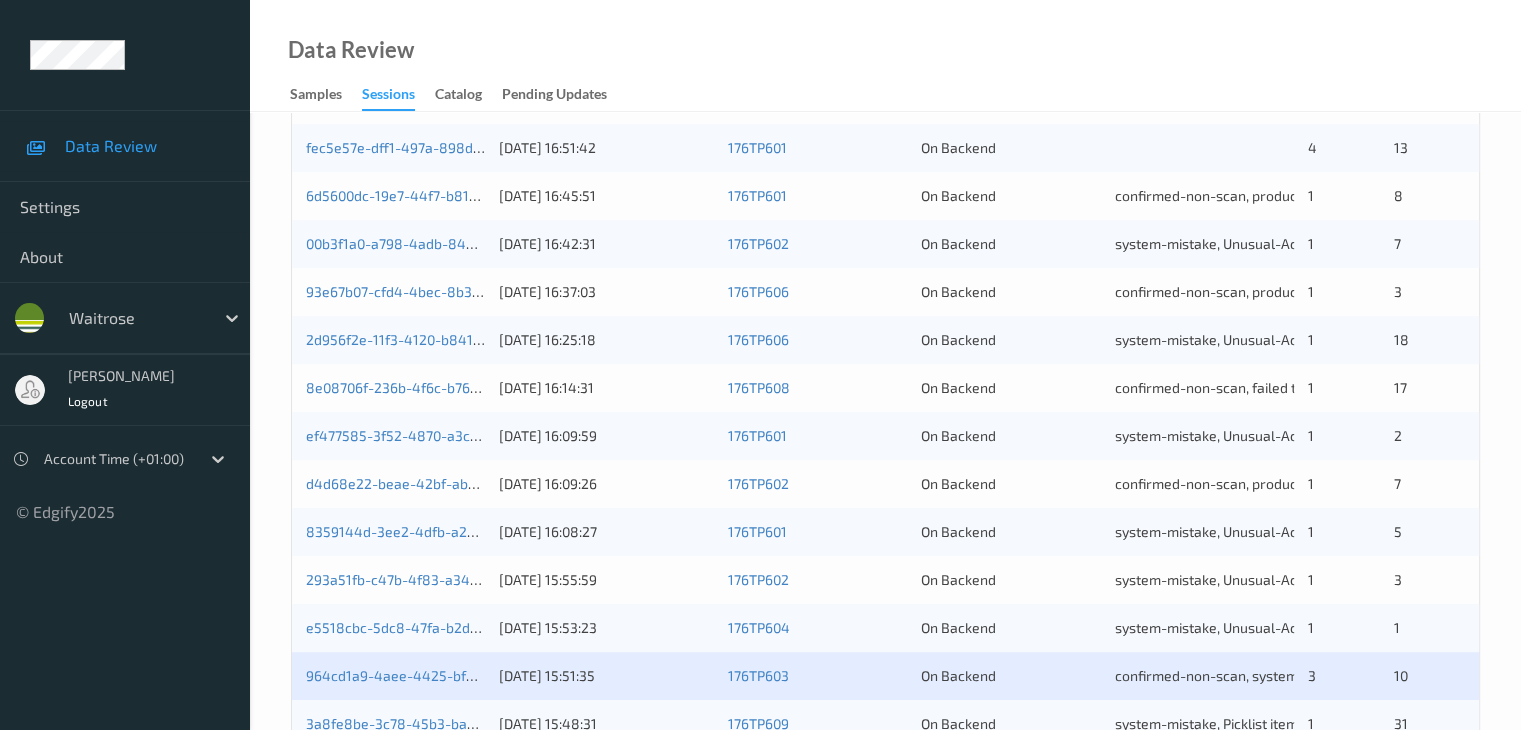 scroll, scrollTop: 700, scrollLeft: 0, axis: vertical 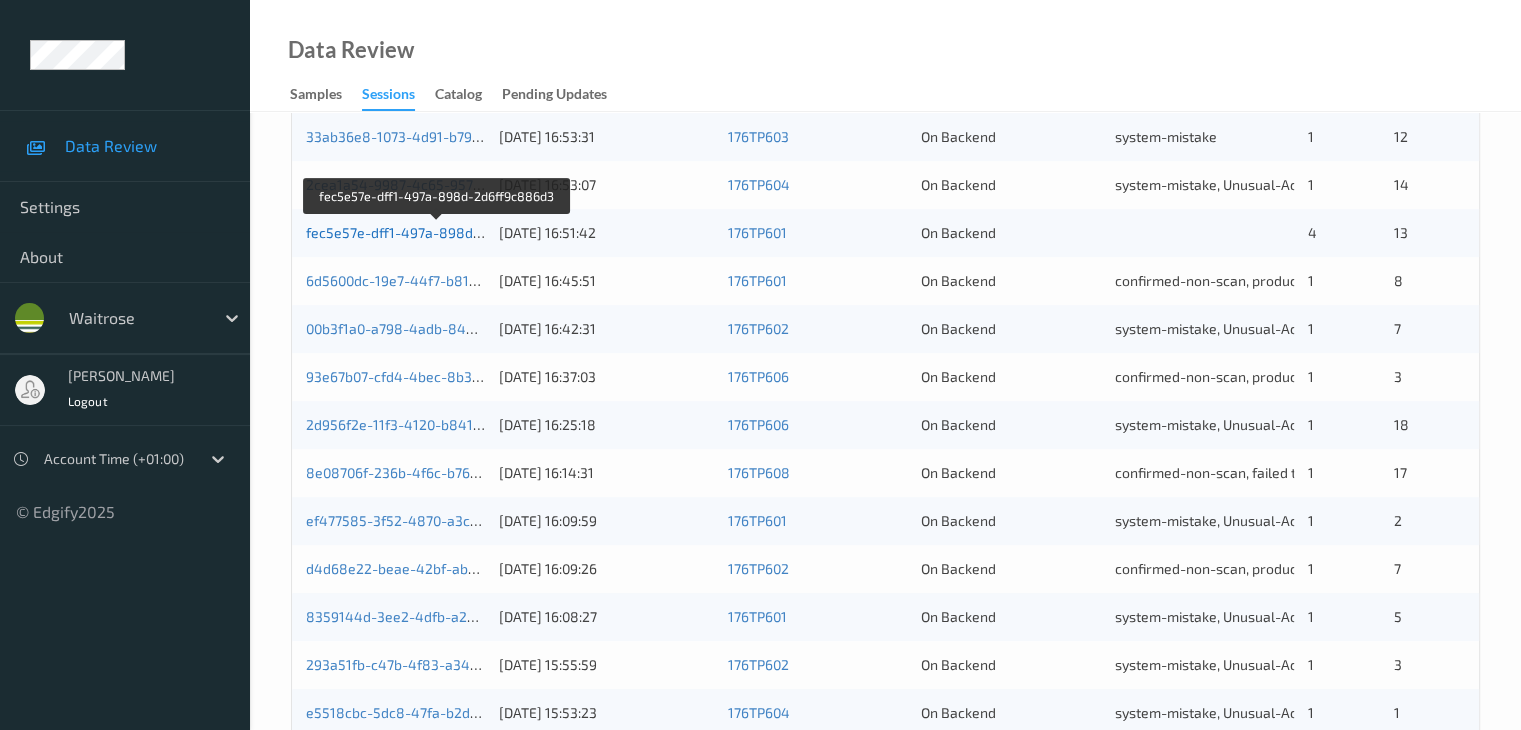 click on "fec5e57e-dff1-497a-898d-2d6ff9c886d3" at bounding box center [438, 232] 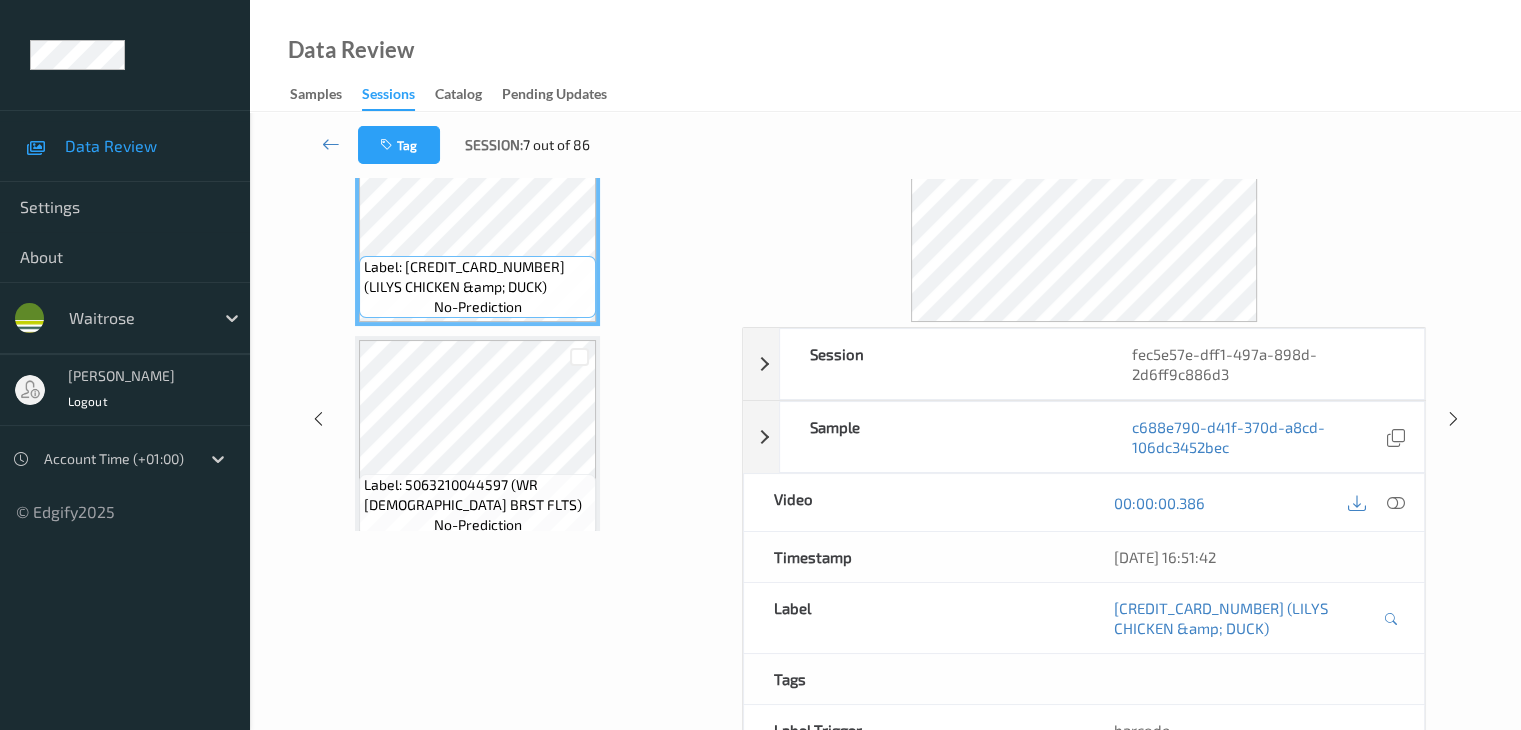 scroll, scrollTop: 0, scrollLeft: 0, axis: both 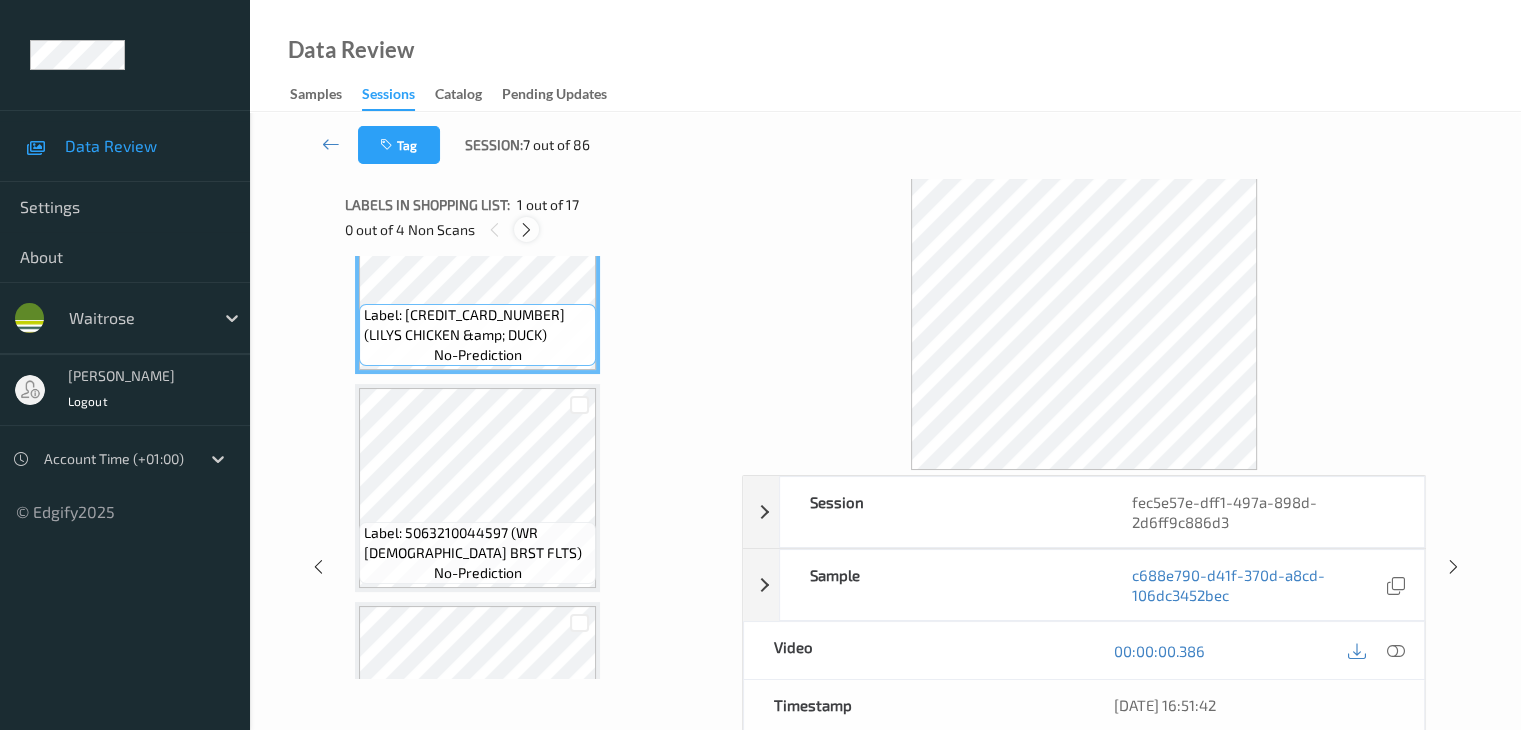click at bounding box center [526, 230] 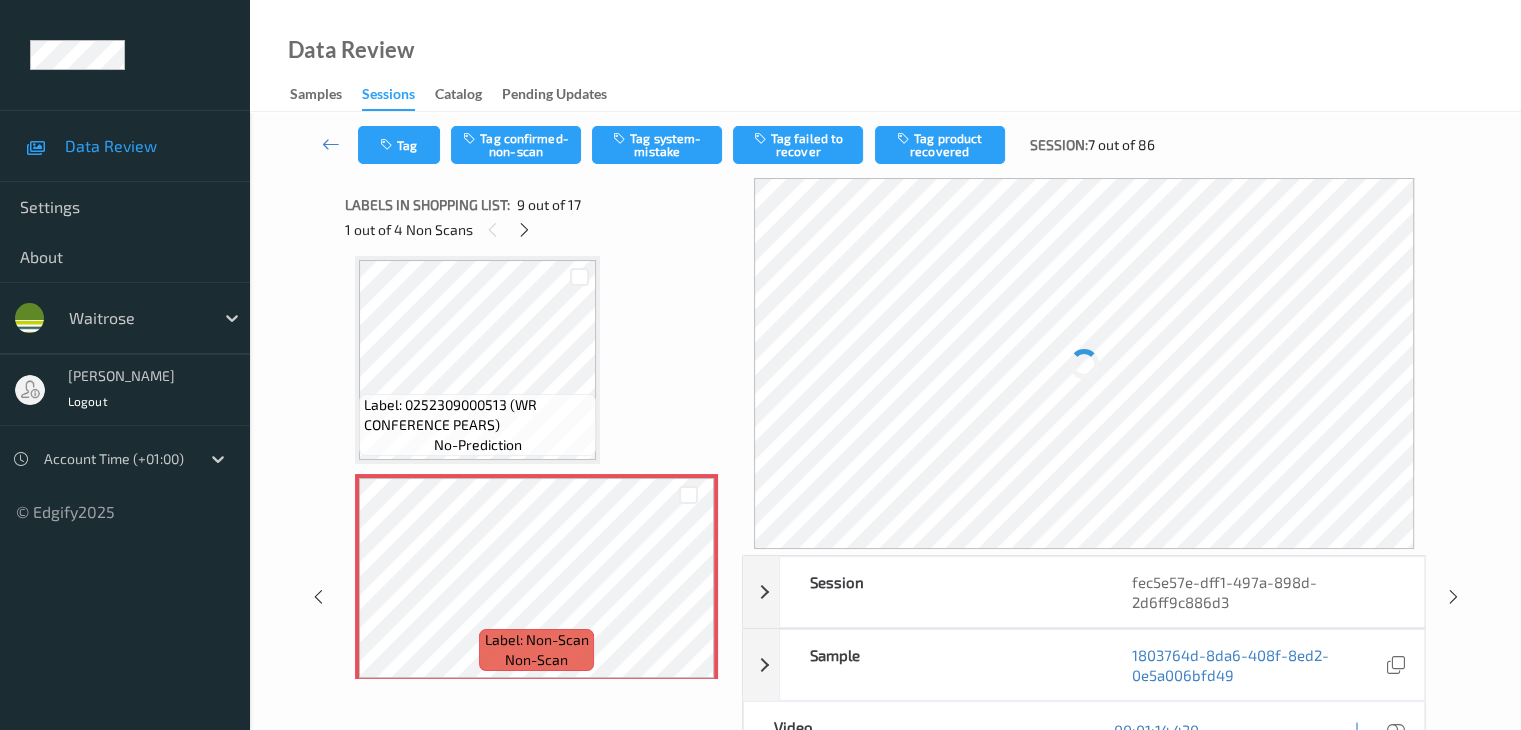scroll, scrollTop: 1736, scrollLeft: 0, axis: vertical 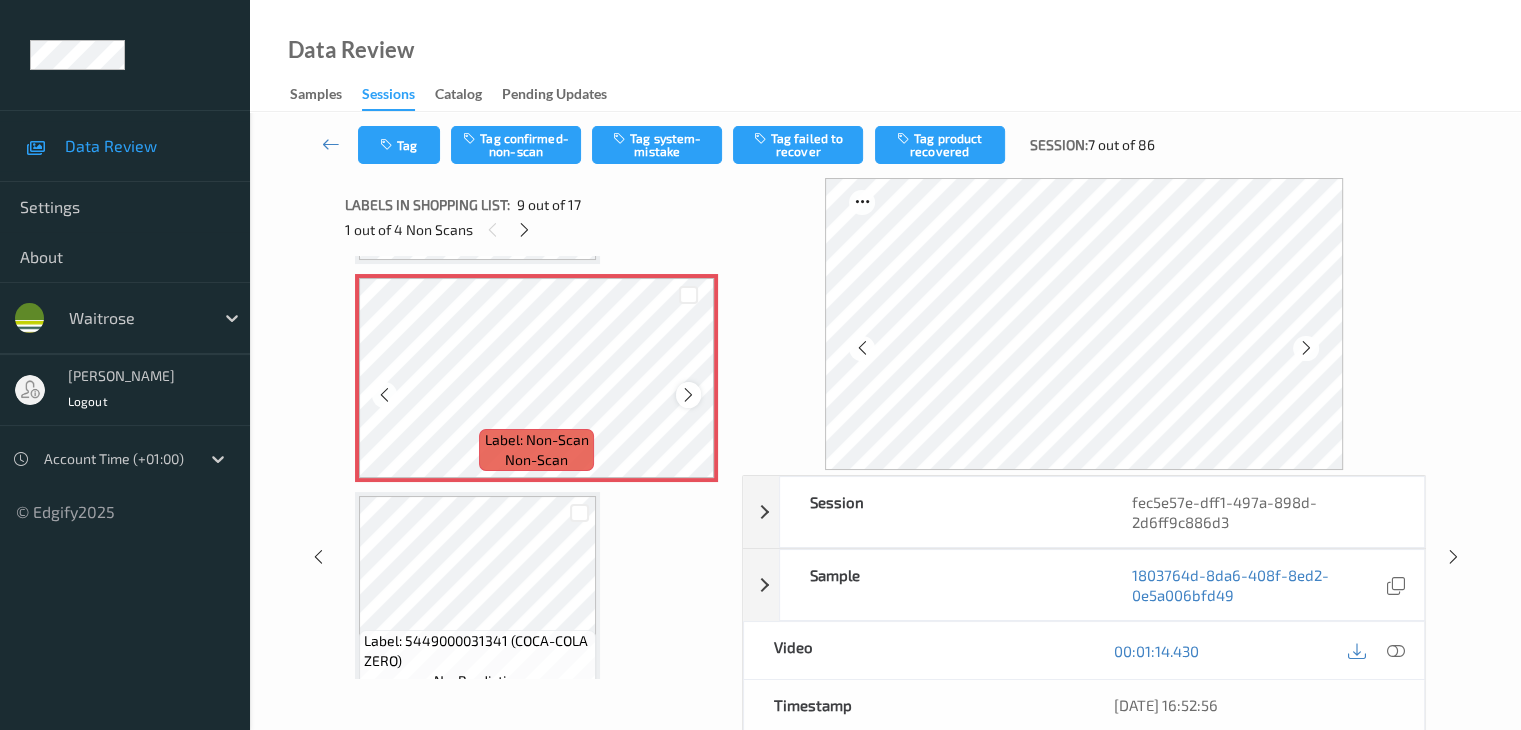 click at bounding box center (688, 395) 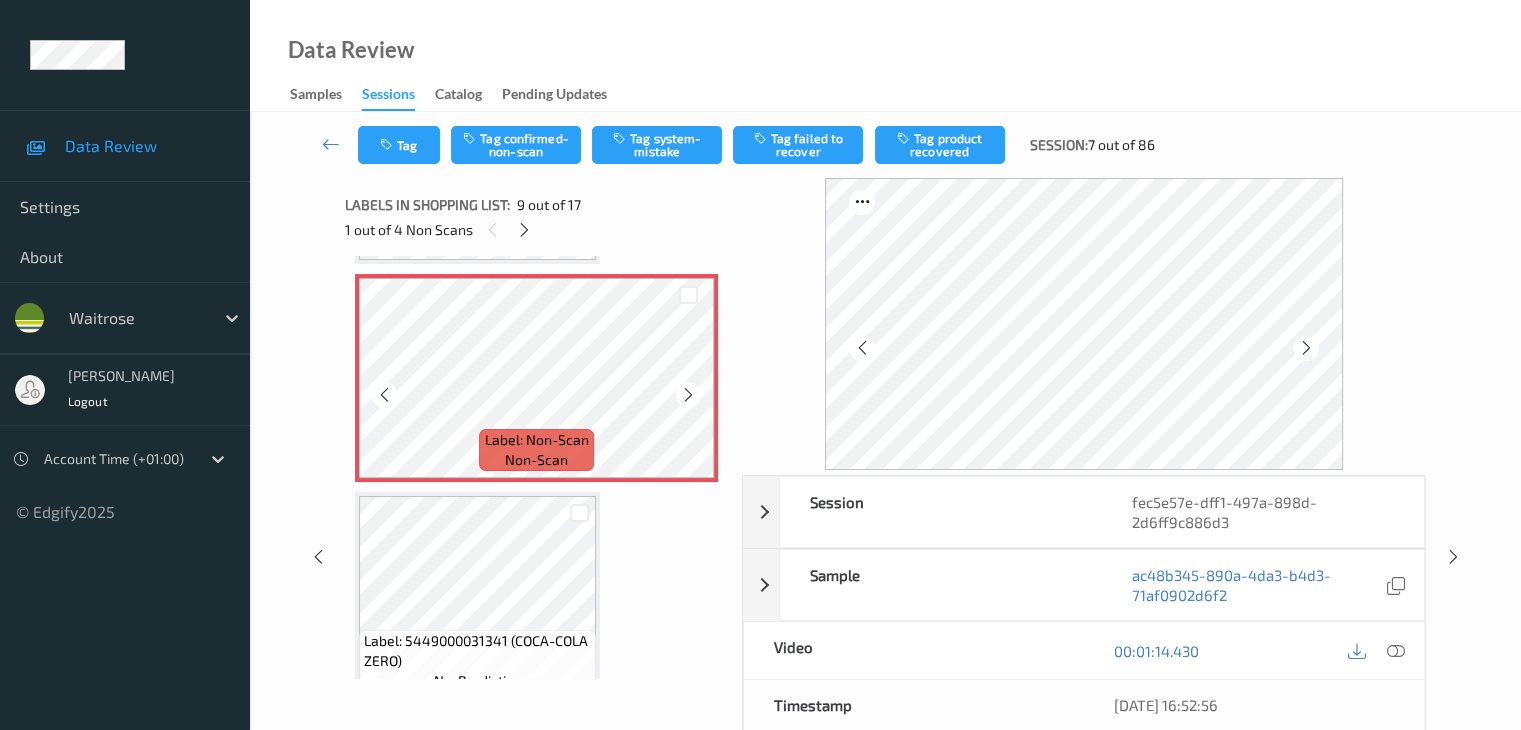 click at bounding box center (688, 395) 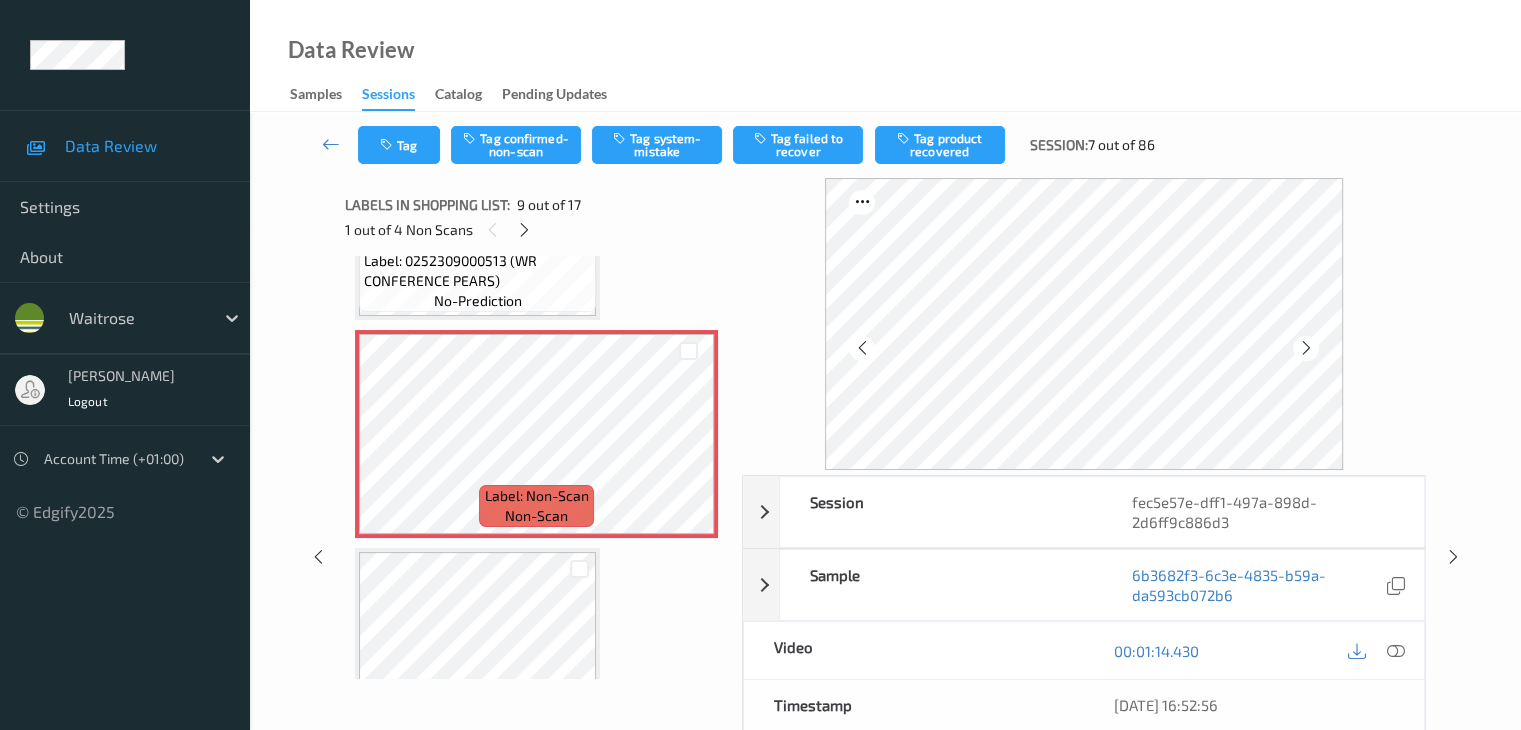 scroll, scrollTop: 1636, scrollLeft: 0, axis: vertical 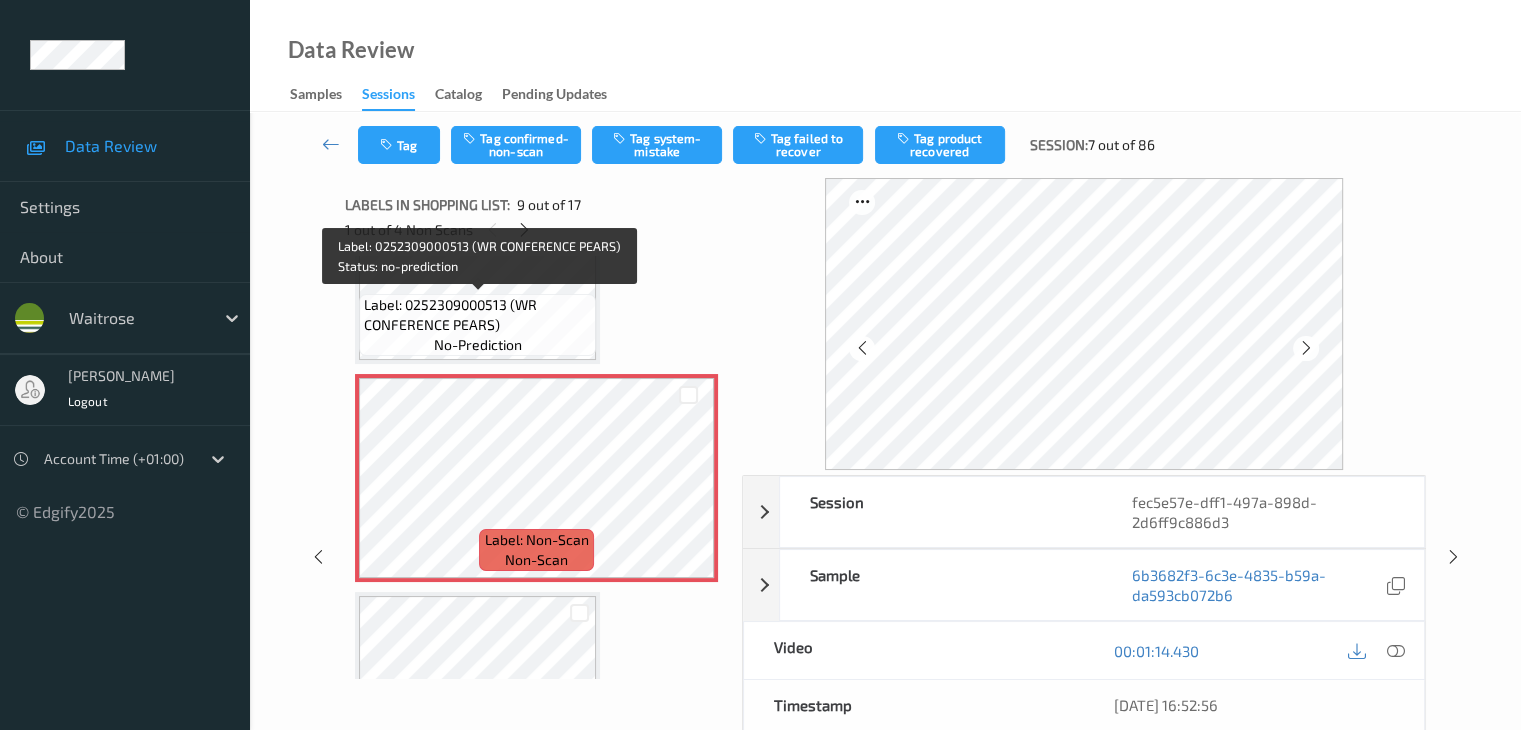 click on "Label: 0252309000513 (WR CONFERENCE PEARS)" at bounding box center (477, 315) 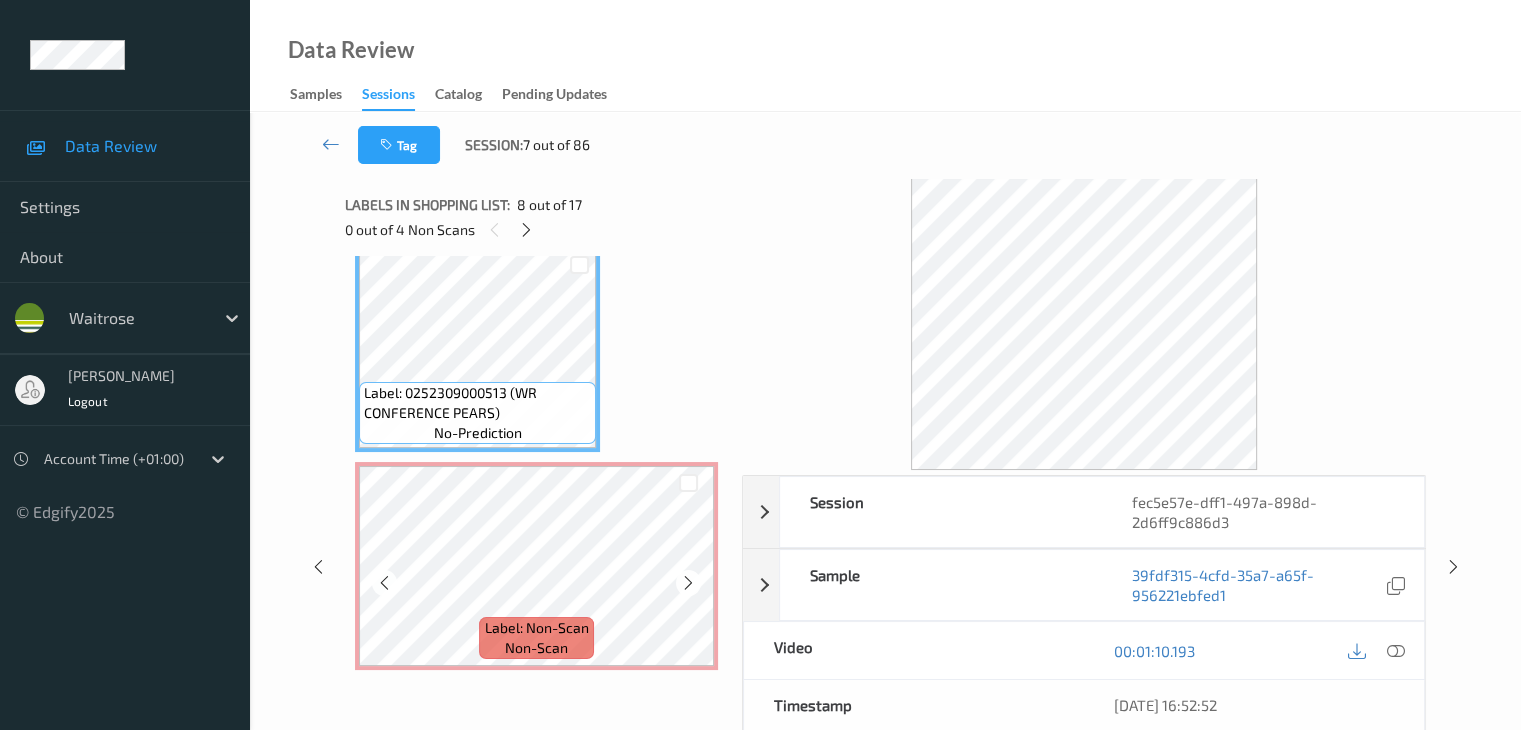 scroll, scrollTop: 1436, scrollLeft: 0, axis: vertical 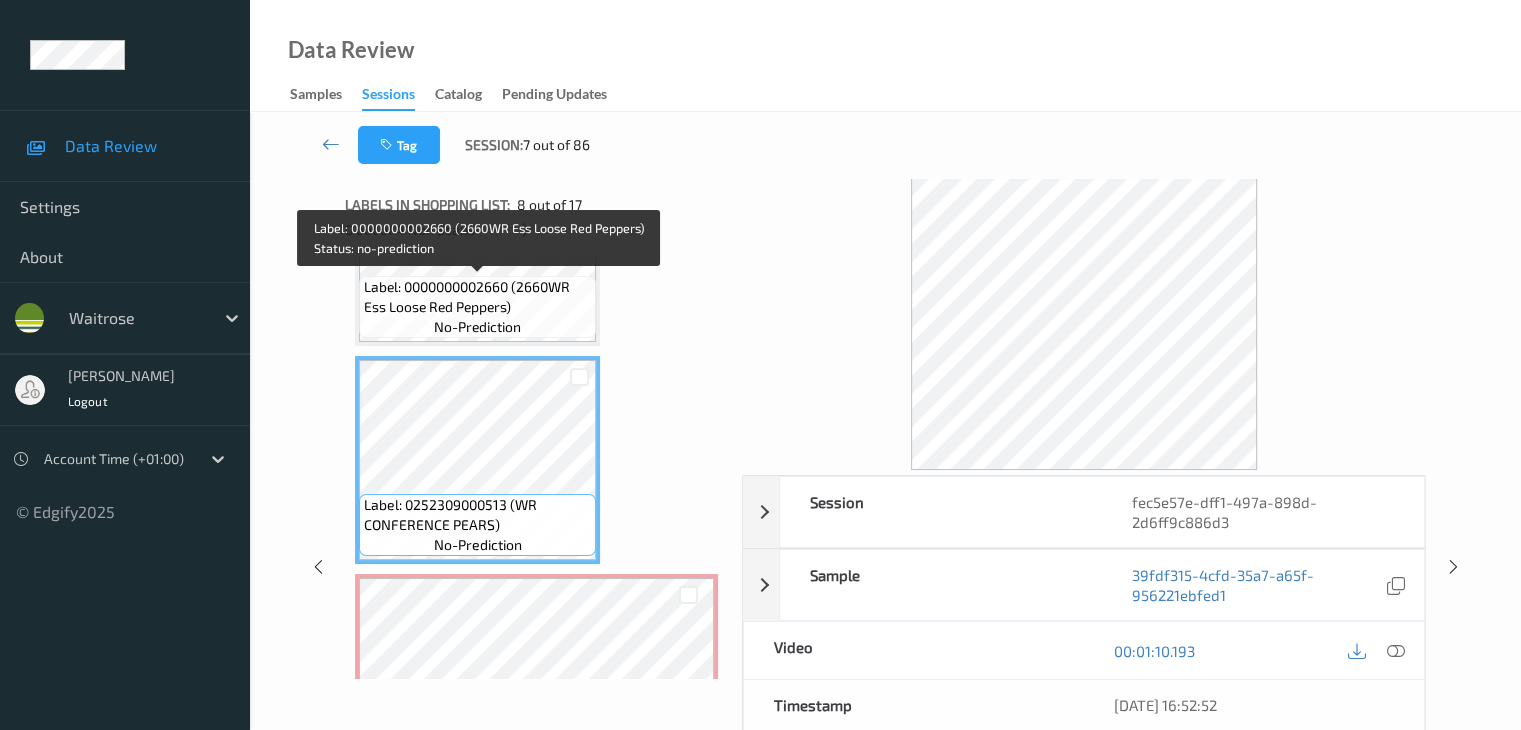 click on "Label: 0000000002660 (2660WR Ess Loose Red Peppers) no-prediction" at bounding box center (477, 307) 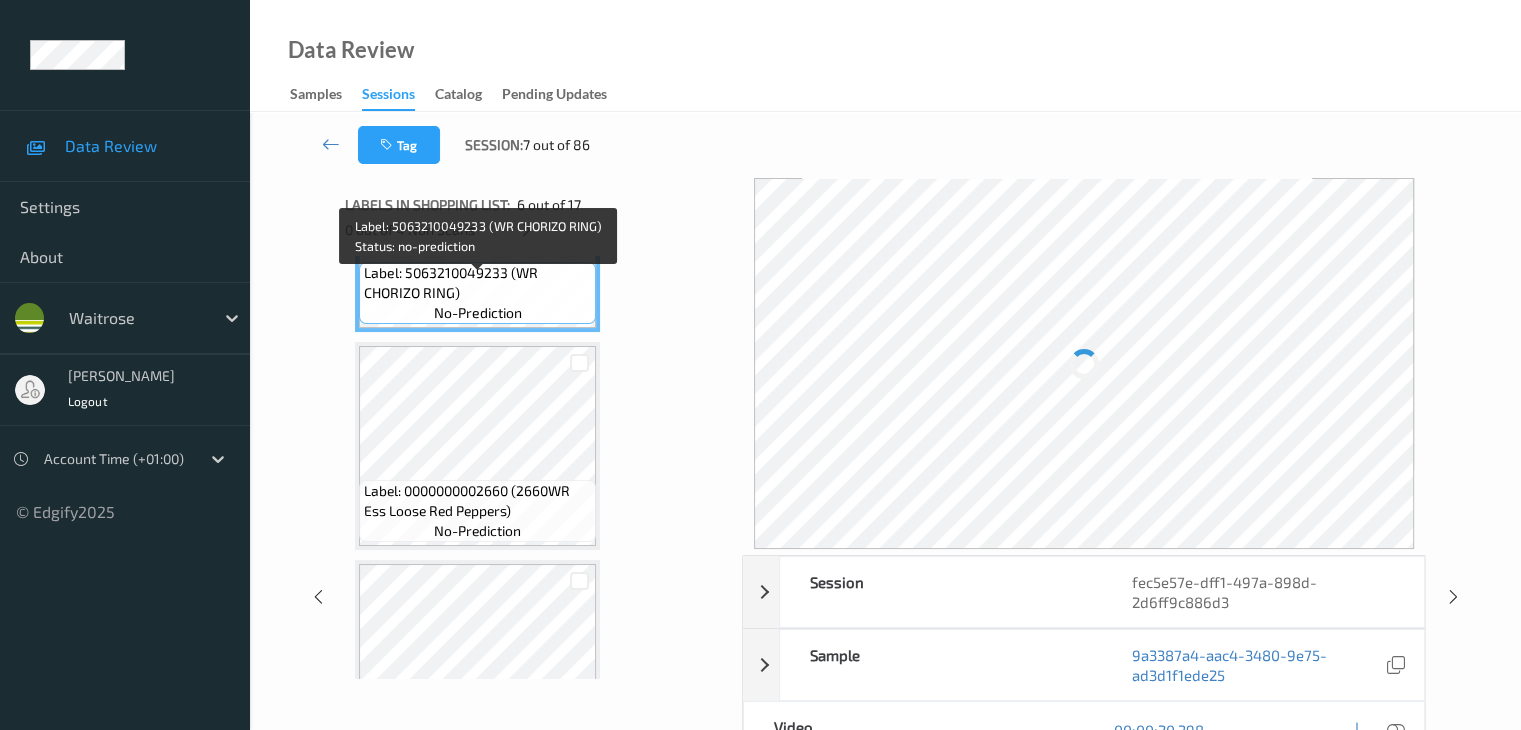 scroll, scrollTop: 1236, scrollLeft: 0, axis: vertical 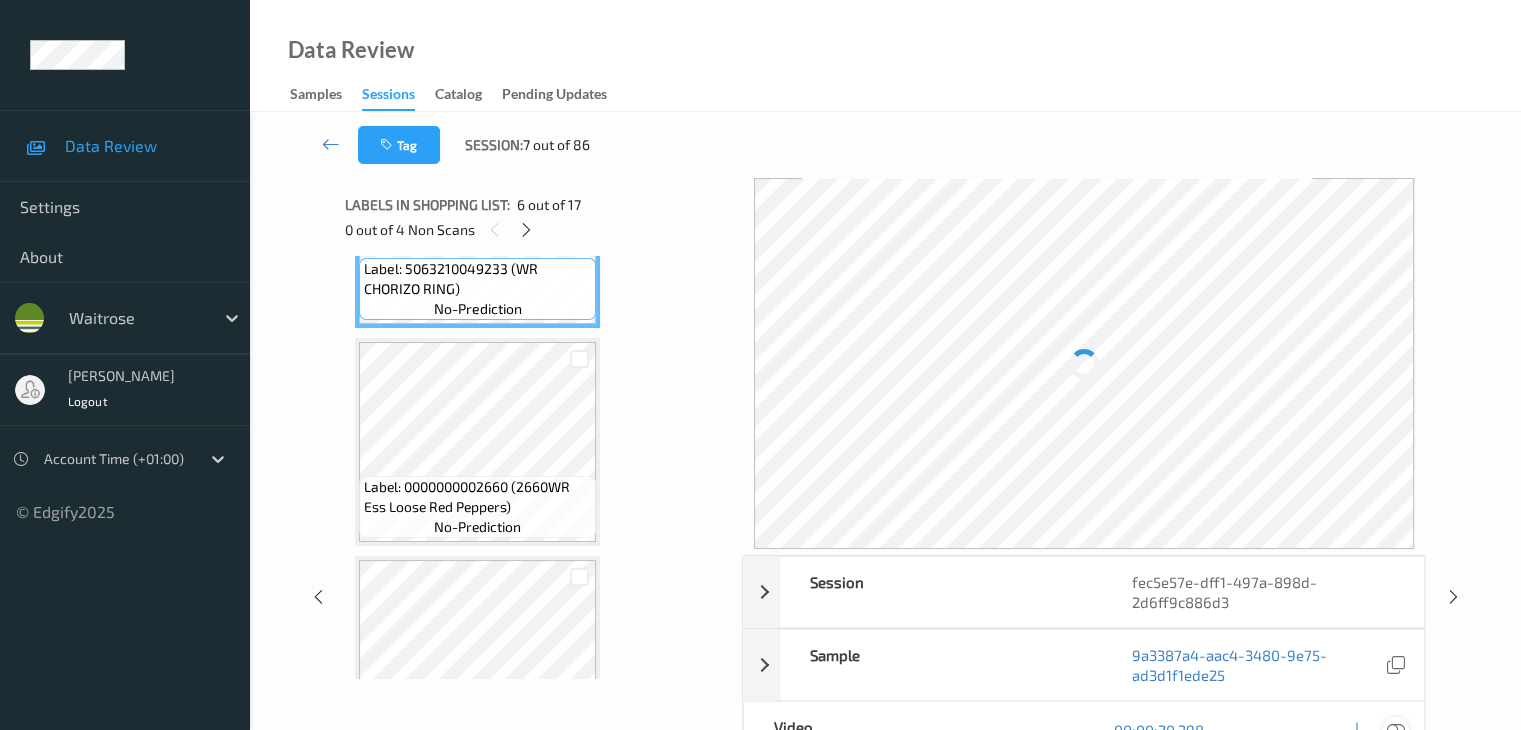click at bounding box center [1395, 730] 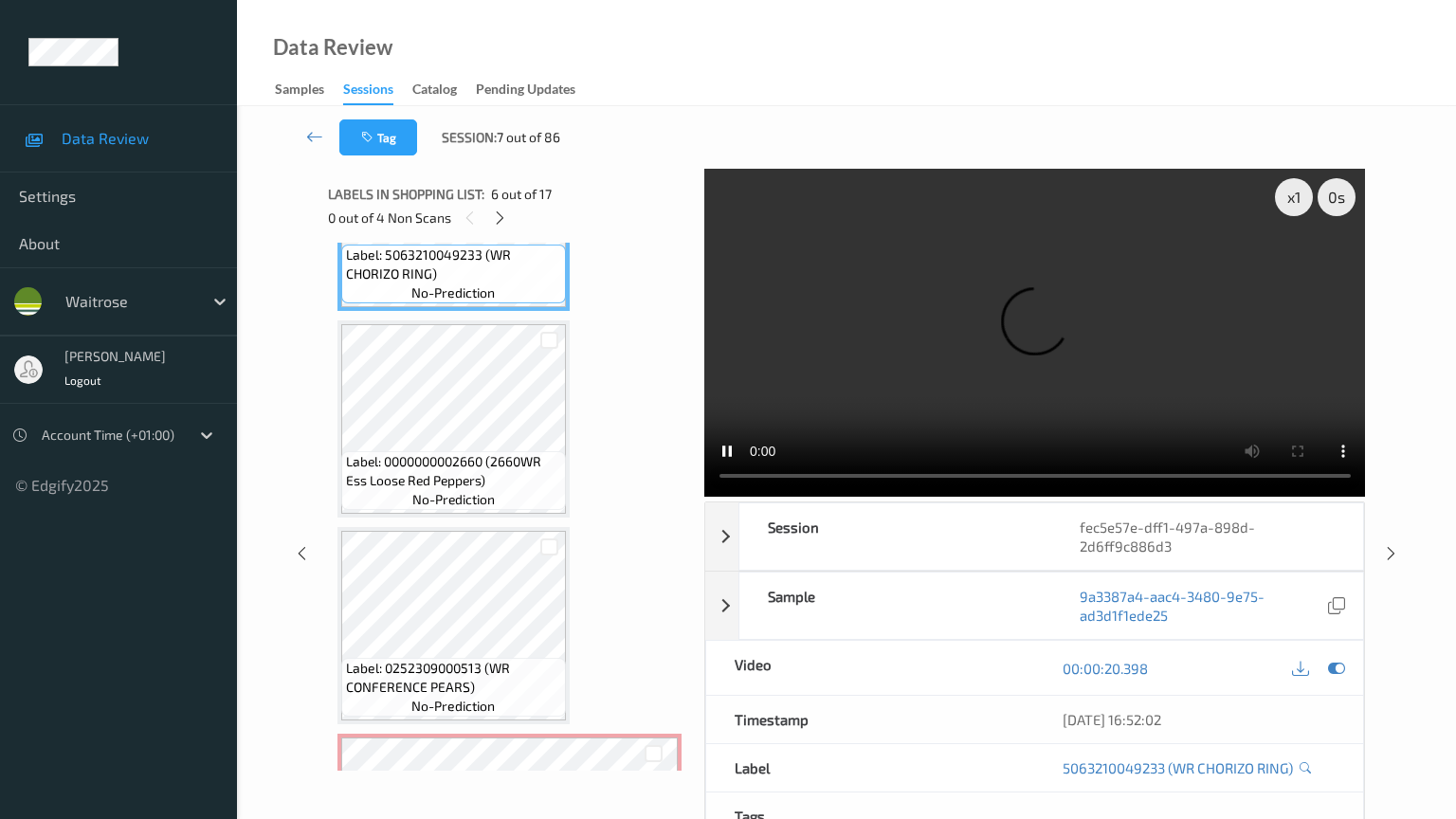 type 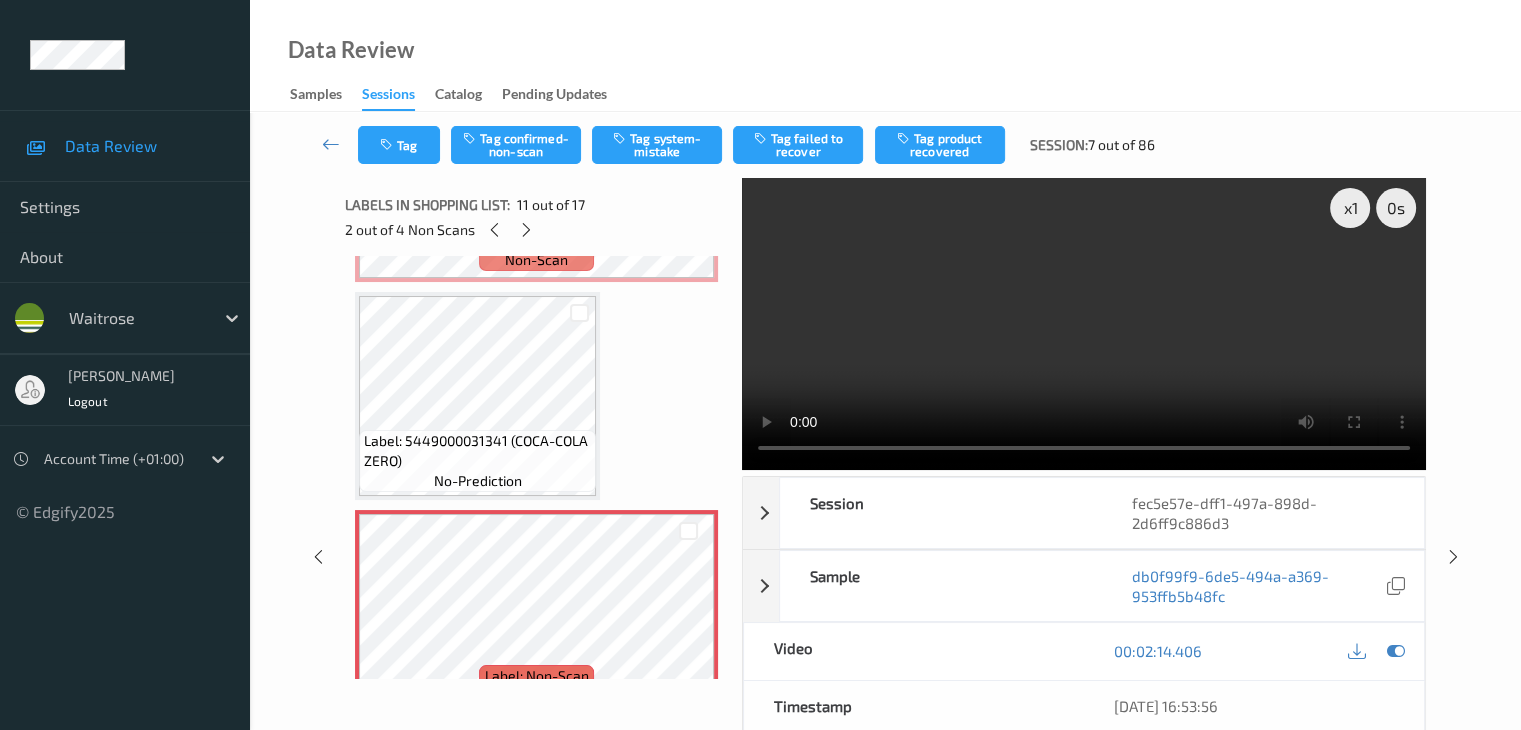 scroll, scrollTop: 1836, scrollLeft: 0, axis: vertical 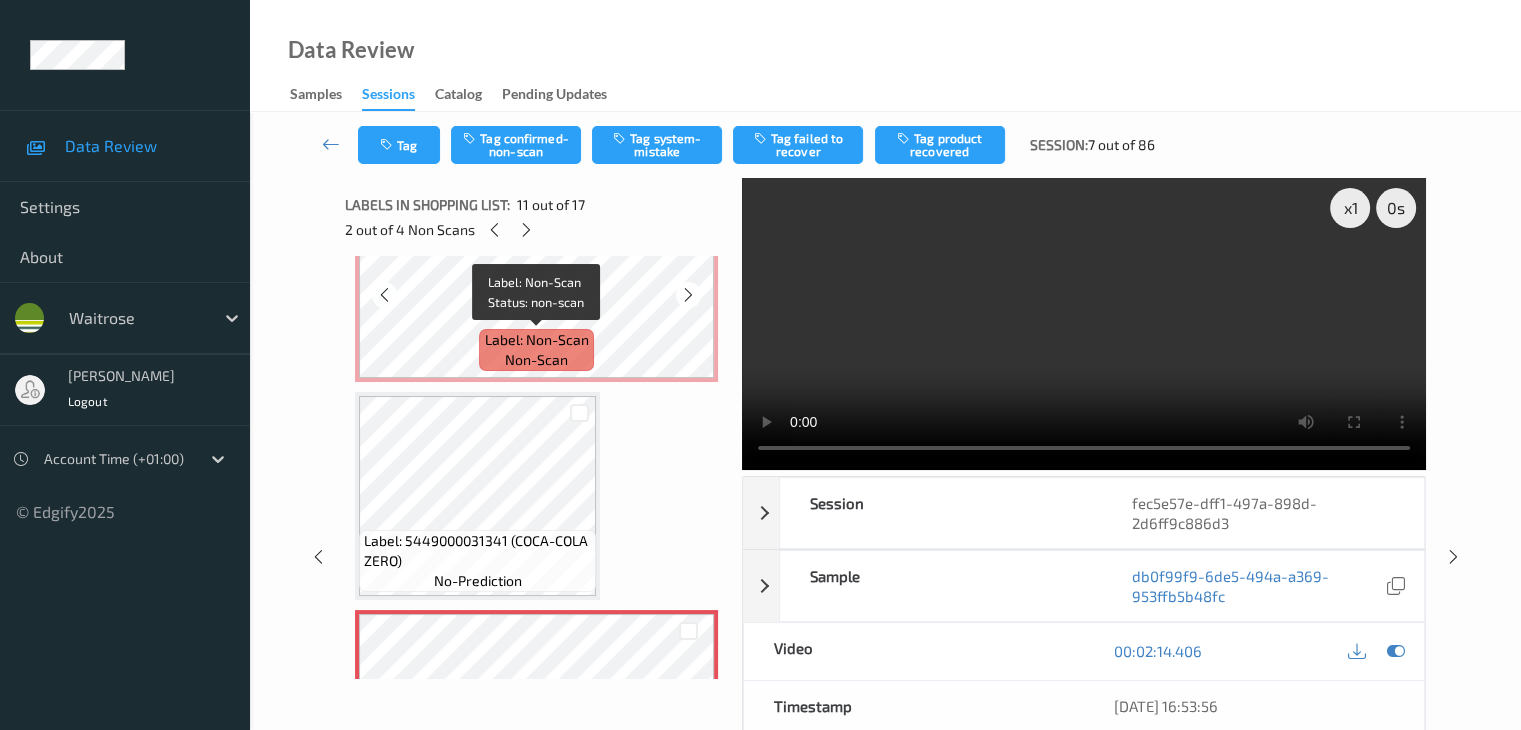 click on "Label: Non-Scan non-scan" at bounding box center [536, 350] 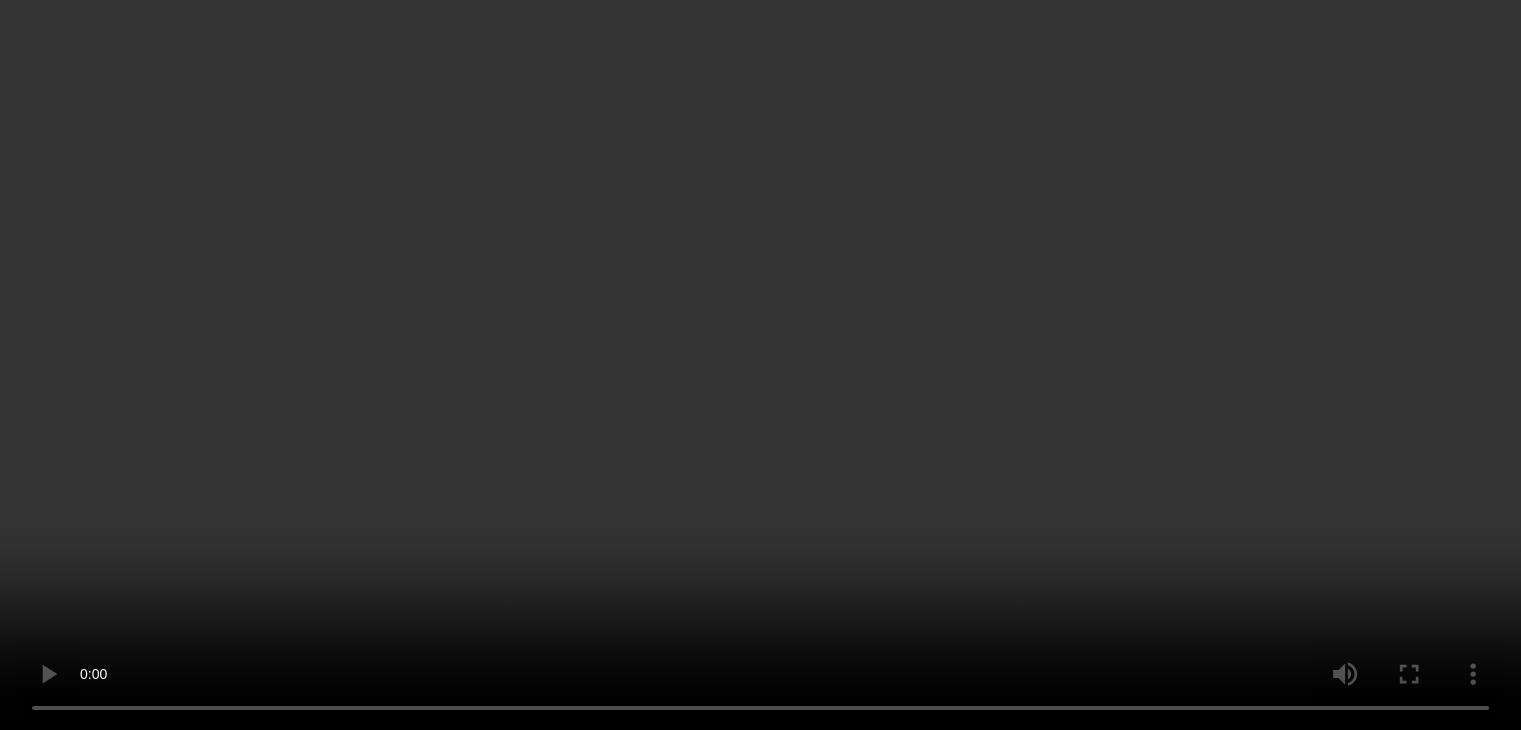 scroll, scrollTop: 3036, scrollLeft: 0, axis: vertical 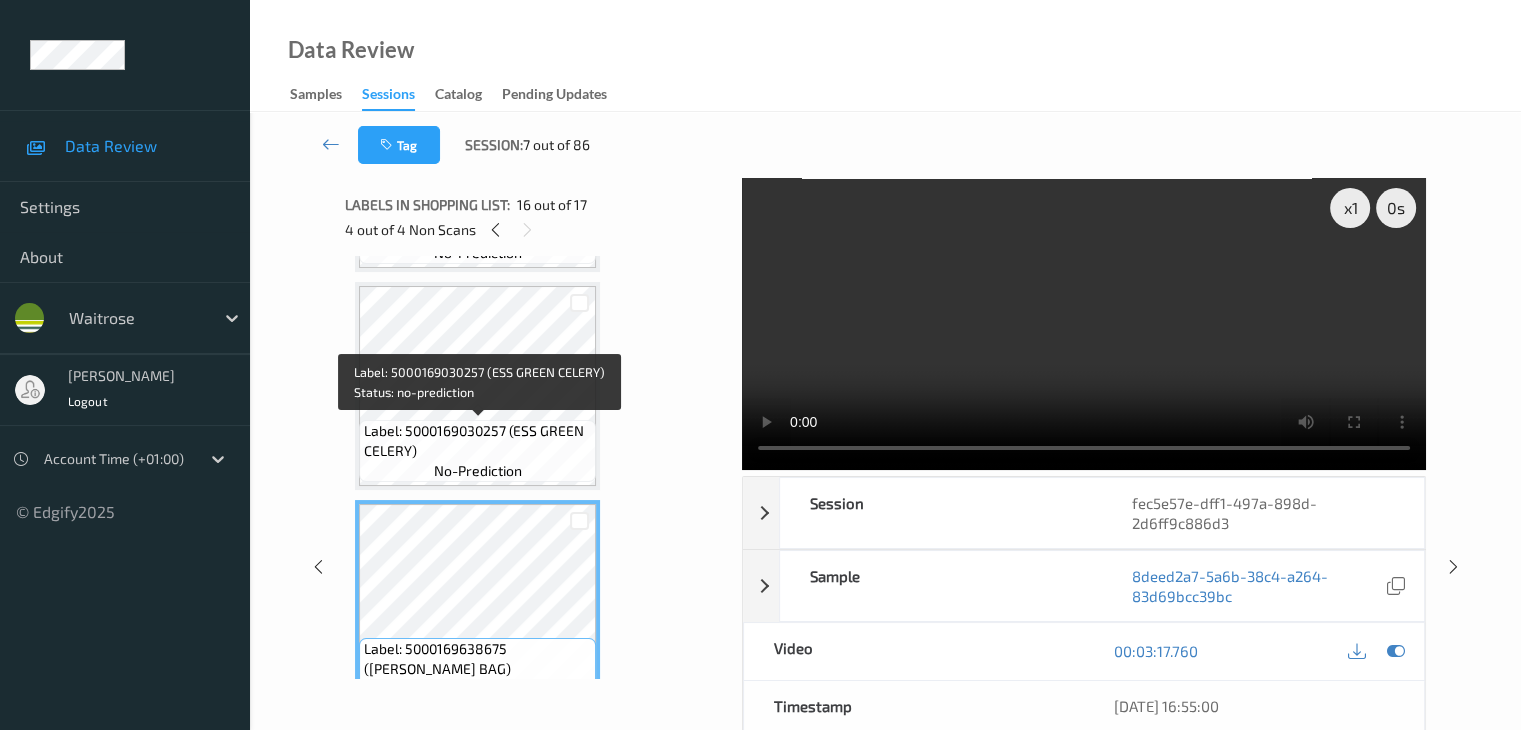 click on "Label: 5000169030257 (ESS GREEN CELERY)" at bounding box center [477, 441] 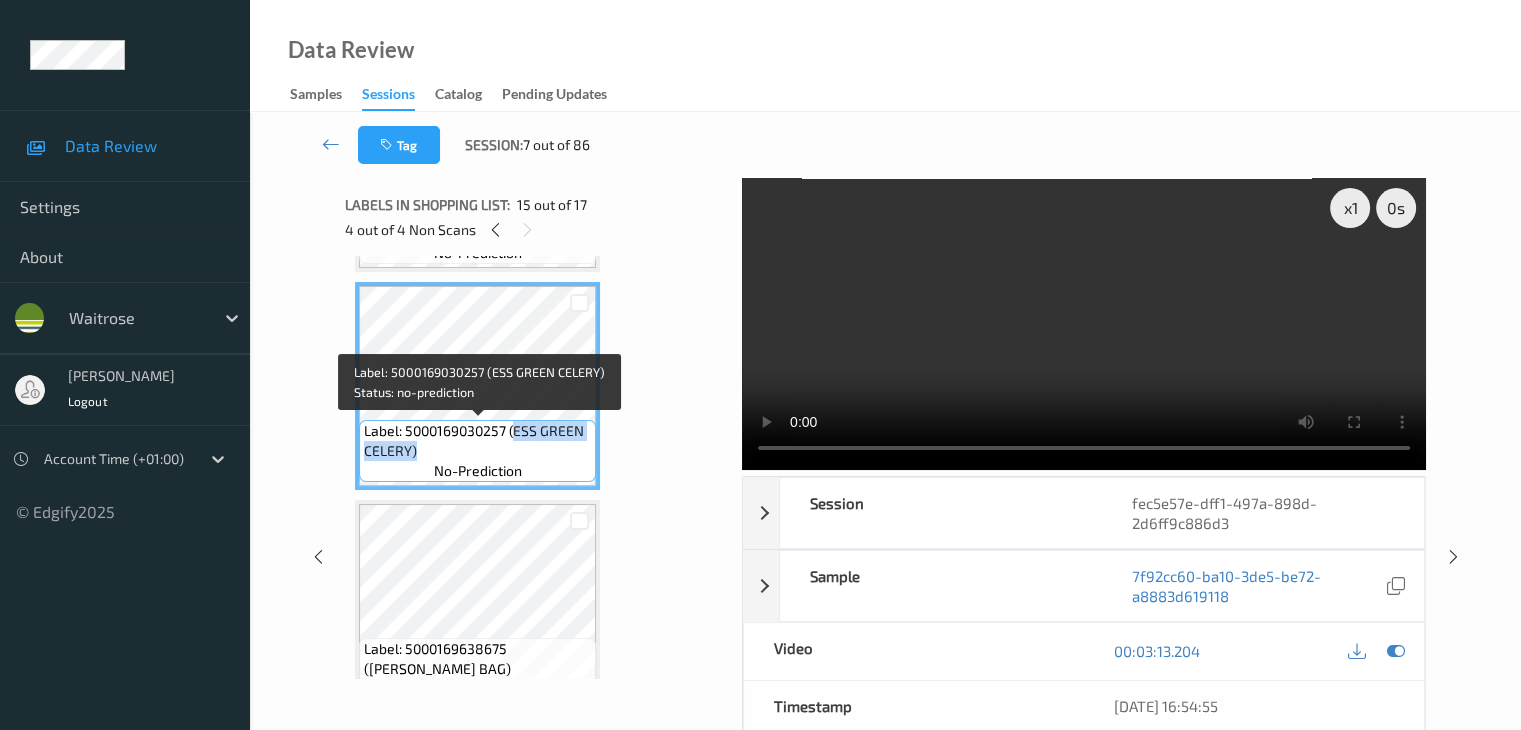drag, startPoint x: 516, startPoint y: 429, endPoint x: 414, endPoint y: 459, distance: 106.320274 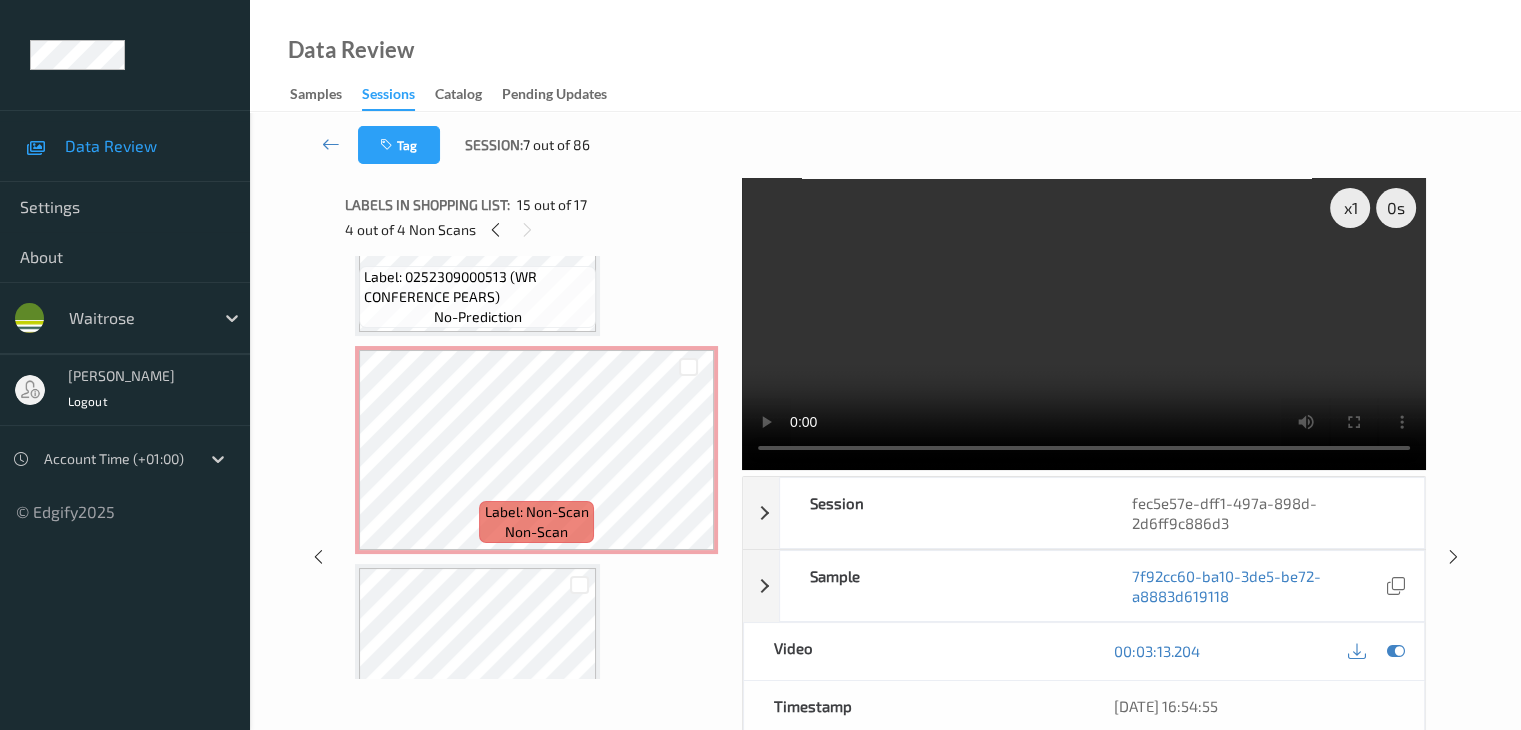 scroll, scrollTop: 1800, scrollLeft: 0, axis: vertical 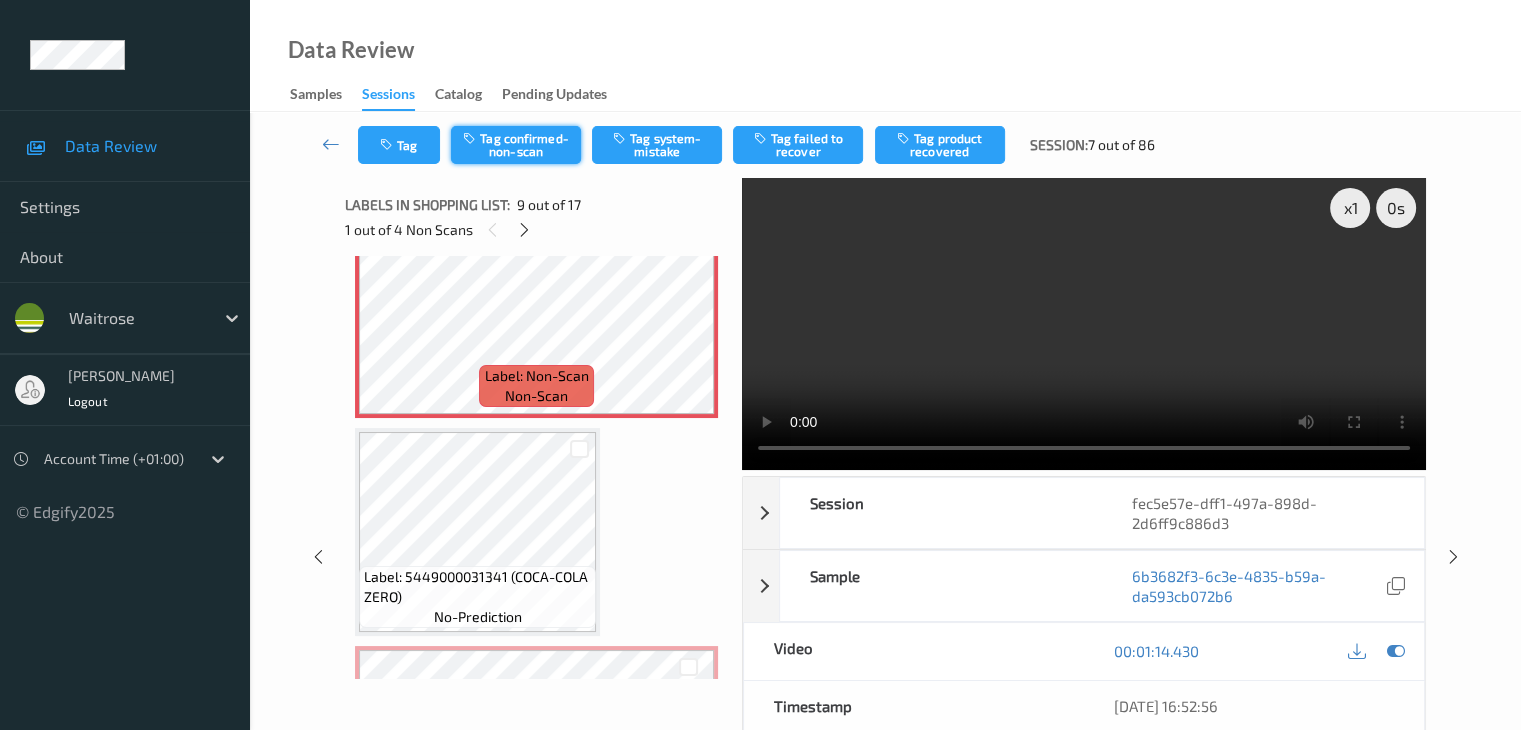 click on "Tag   confirmed-non-scan" at bounding box center [516, 145] 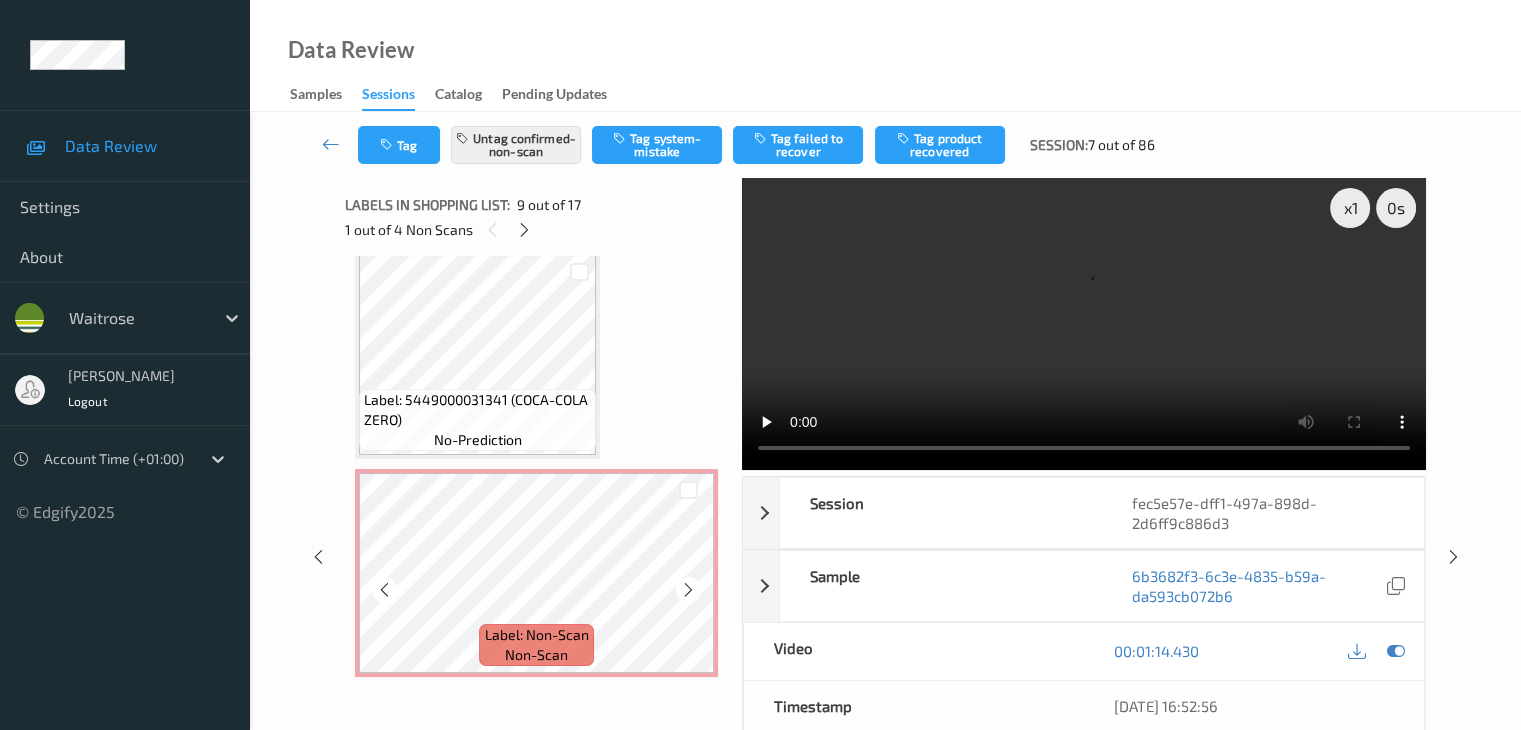 scroll, scrollTop: 2100, scrollLeft: 0, axis: vertical 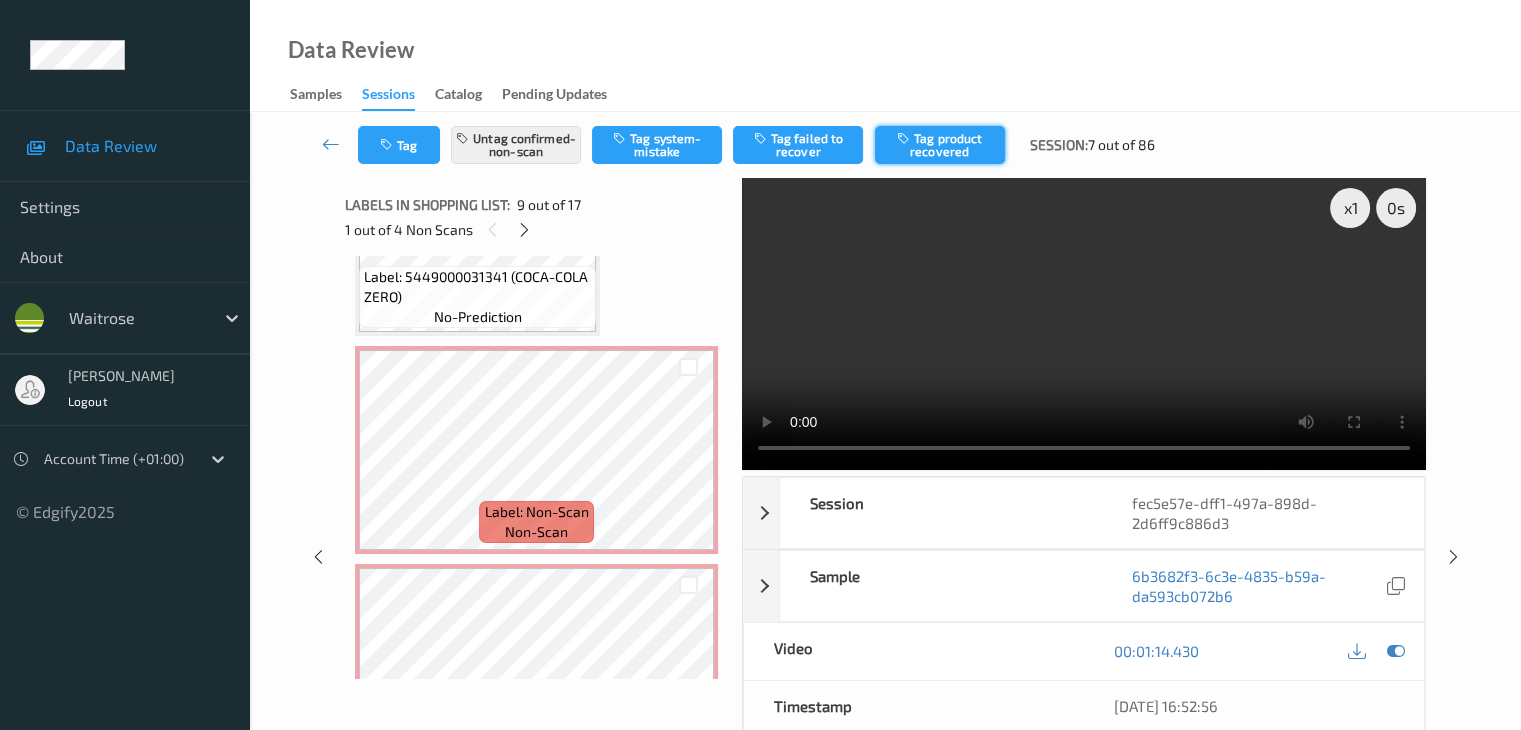 click on "Tag   product recovered" at bounding box center (940, 145) 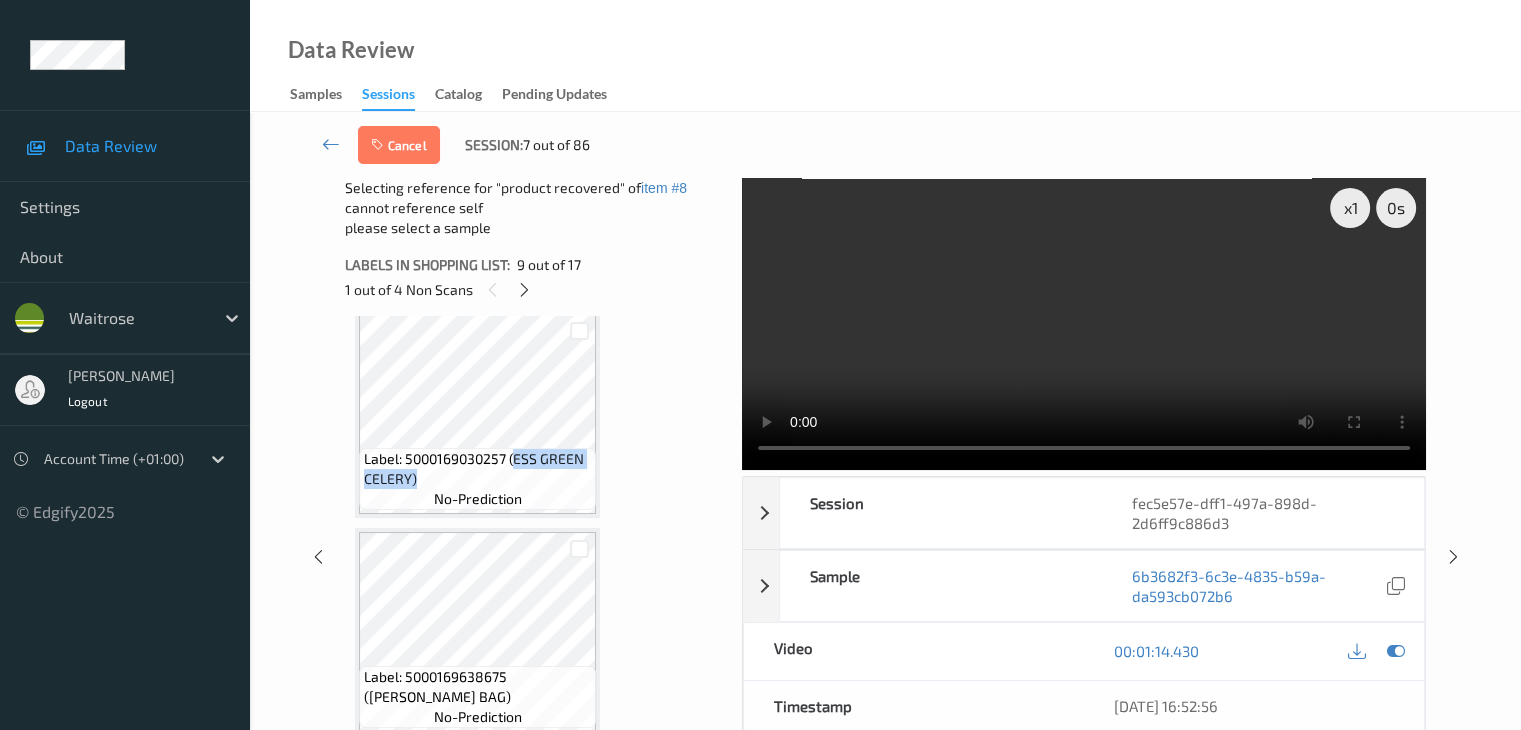 scroll, scrollTop: 3100, scrollLeft: 0, axis: vertical 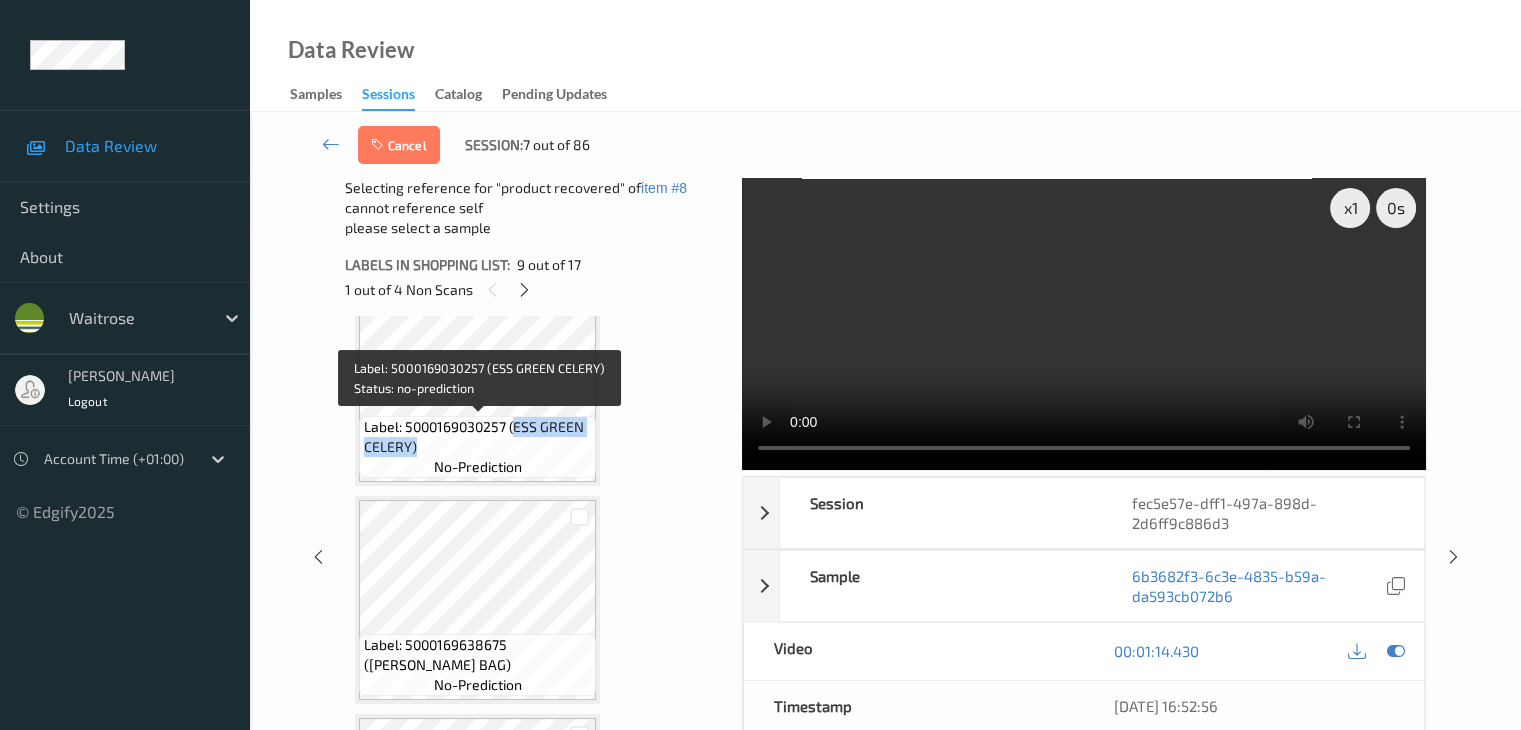 click on "Label: 5000169030257 (ESS GREEN CELERY)" at bounding box center (477, 437) 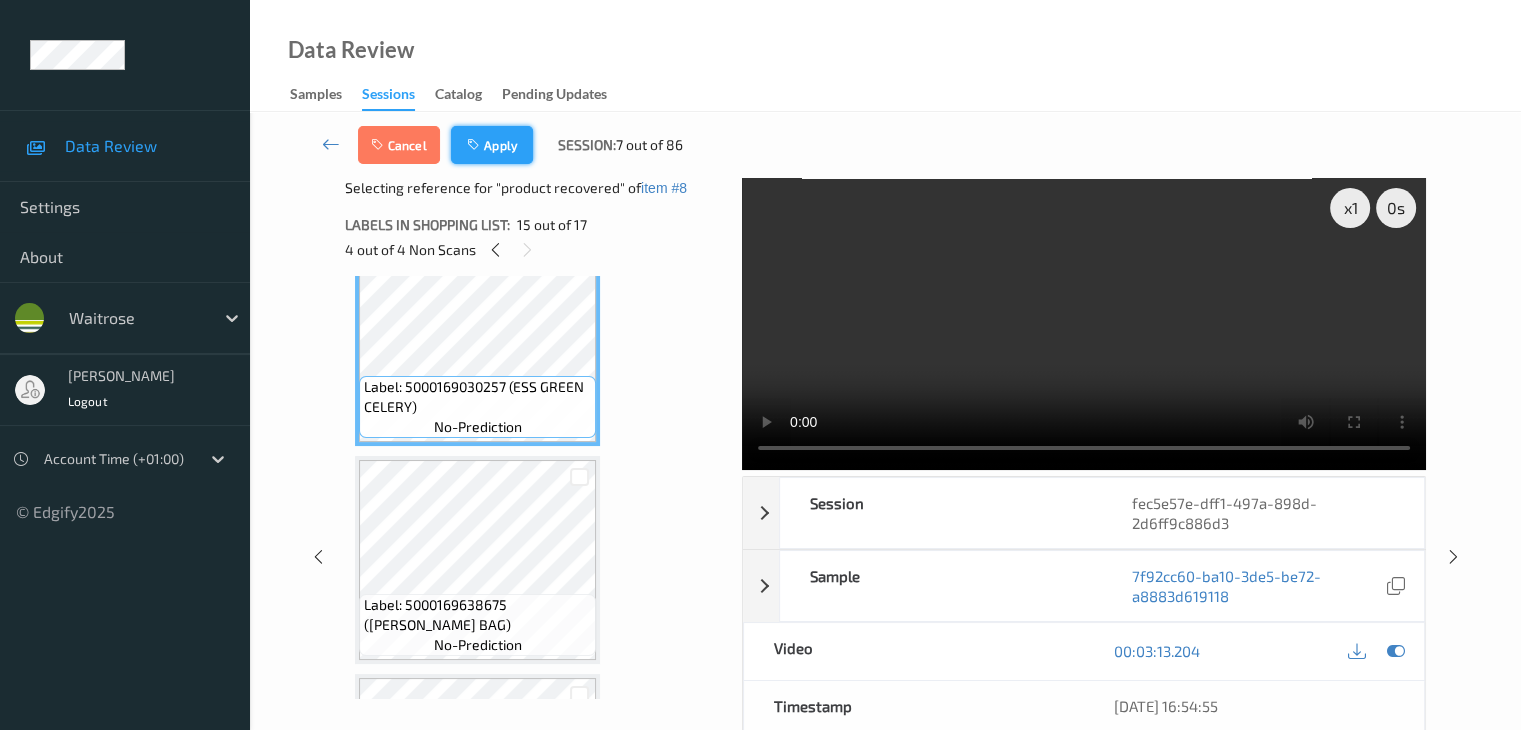 click on "Apply" at bounding box center [492, 145] 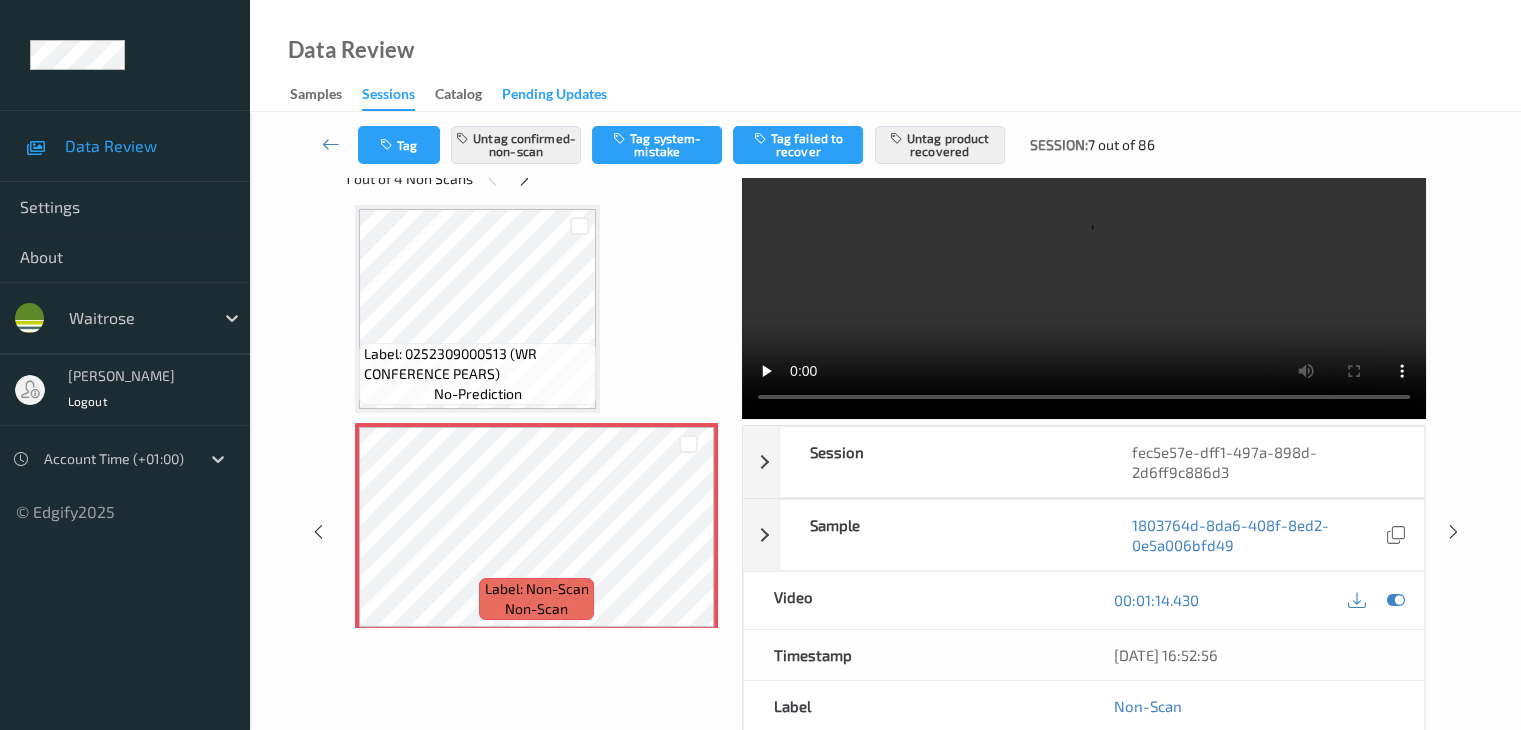 scroll, scrollTop: 100, scrollLeft: 0, axis: vertical 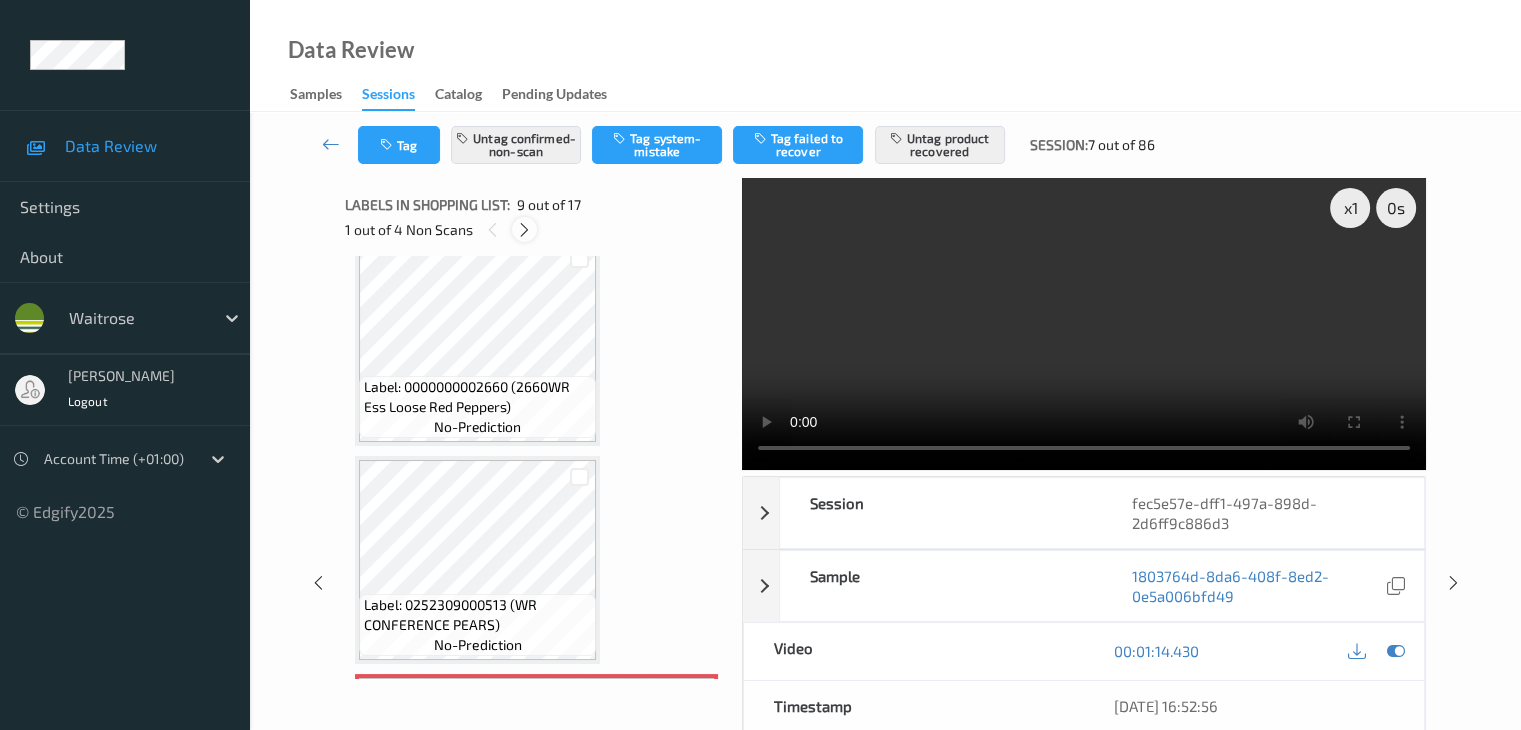 click at bounding box center [524, 229] 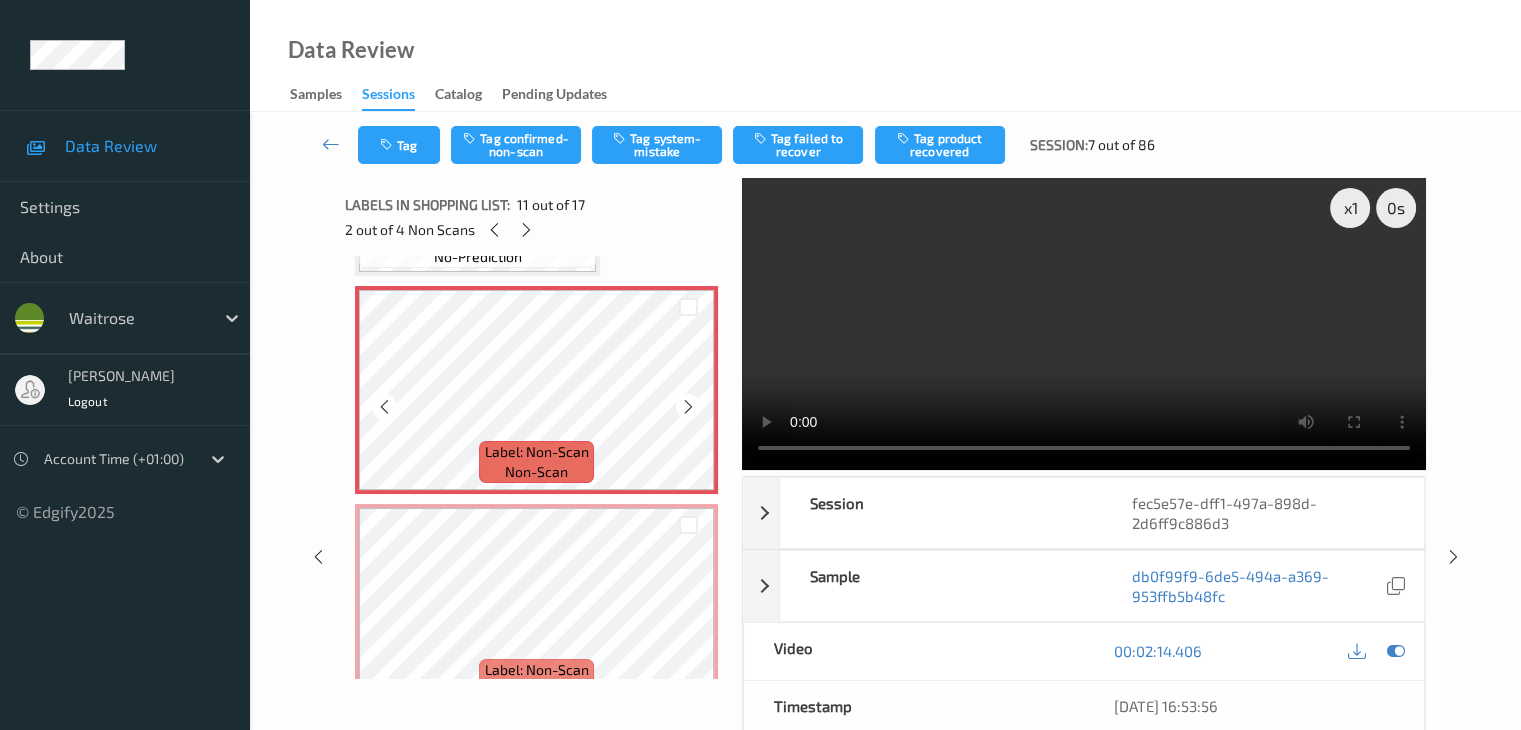 scroll, scrollTop: 2172, scrollLeft: 0, axis: vertical 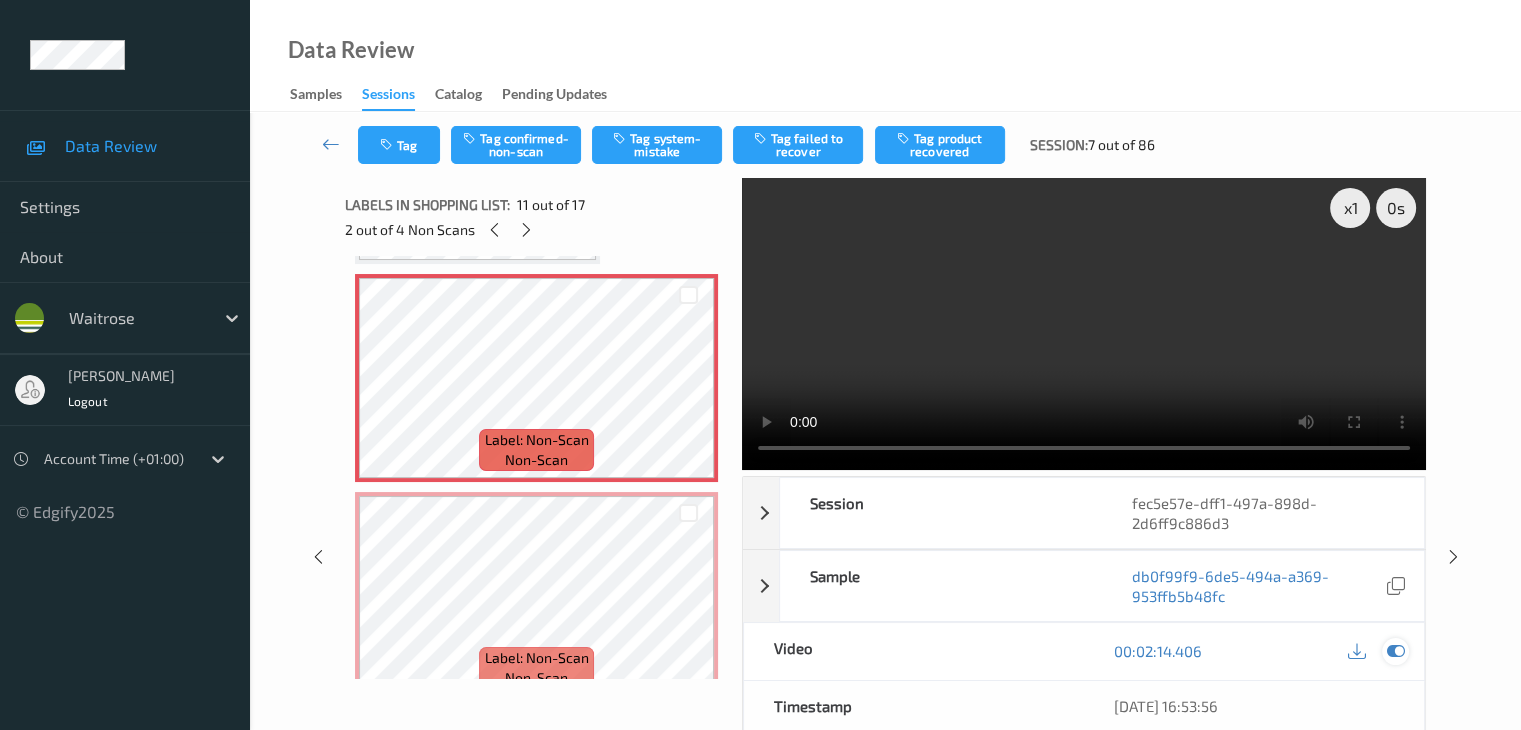 click at bounding box center [1395, 651] 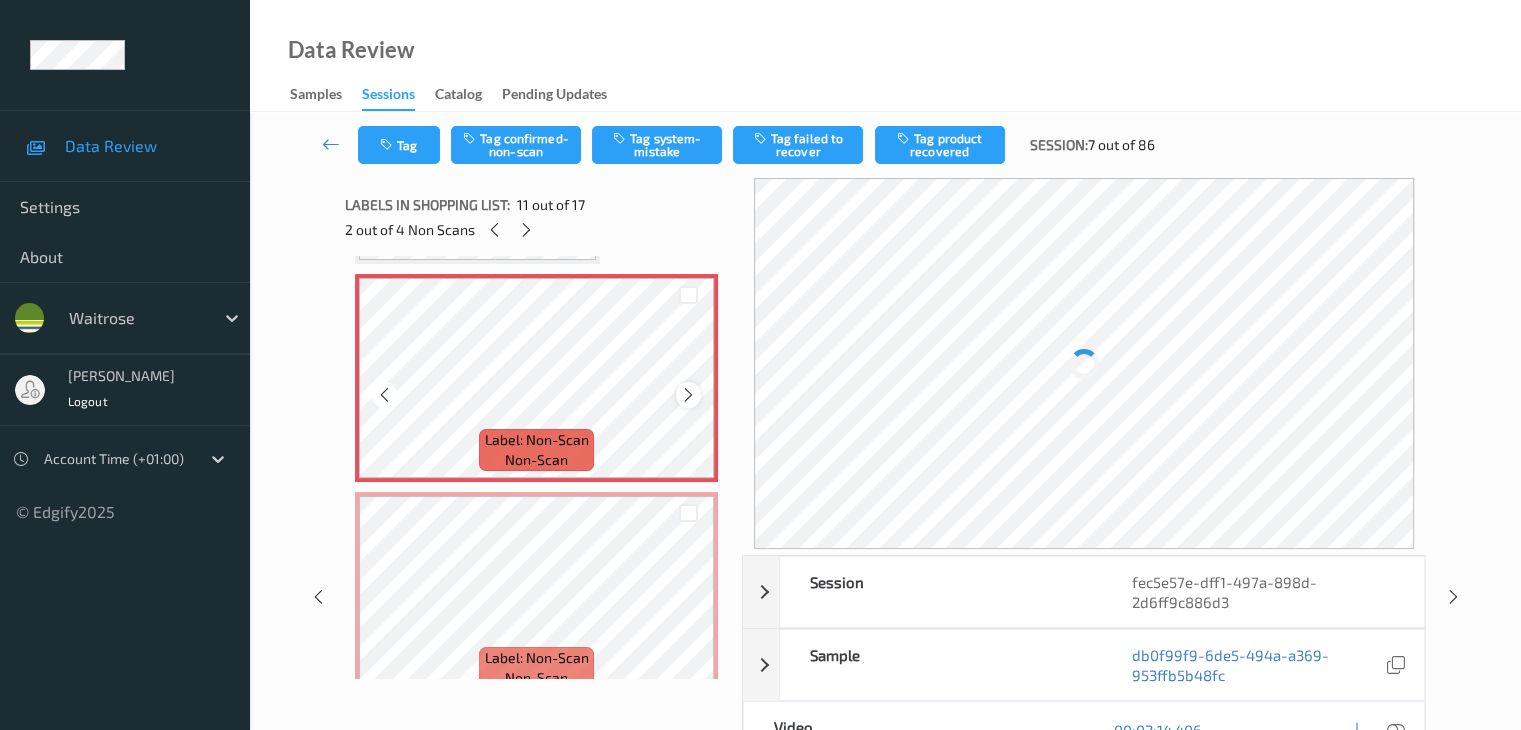 click at bounding box center [688, 395] 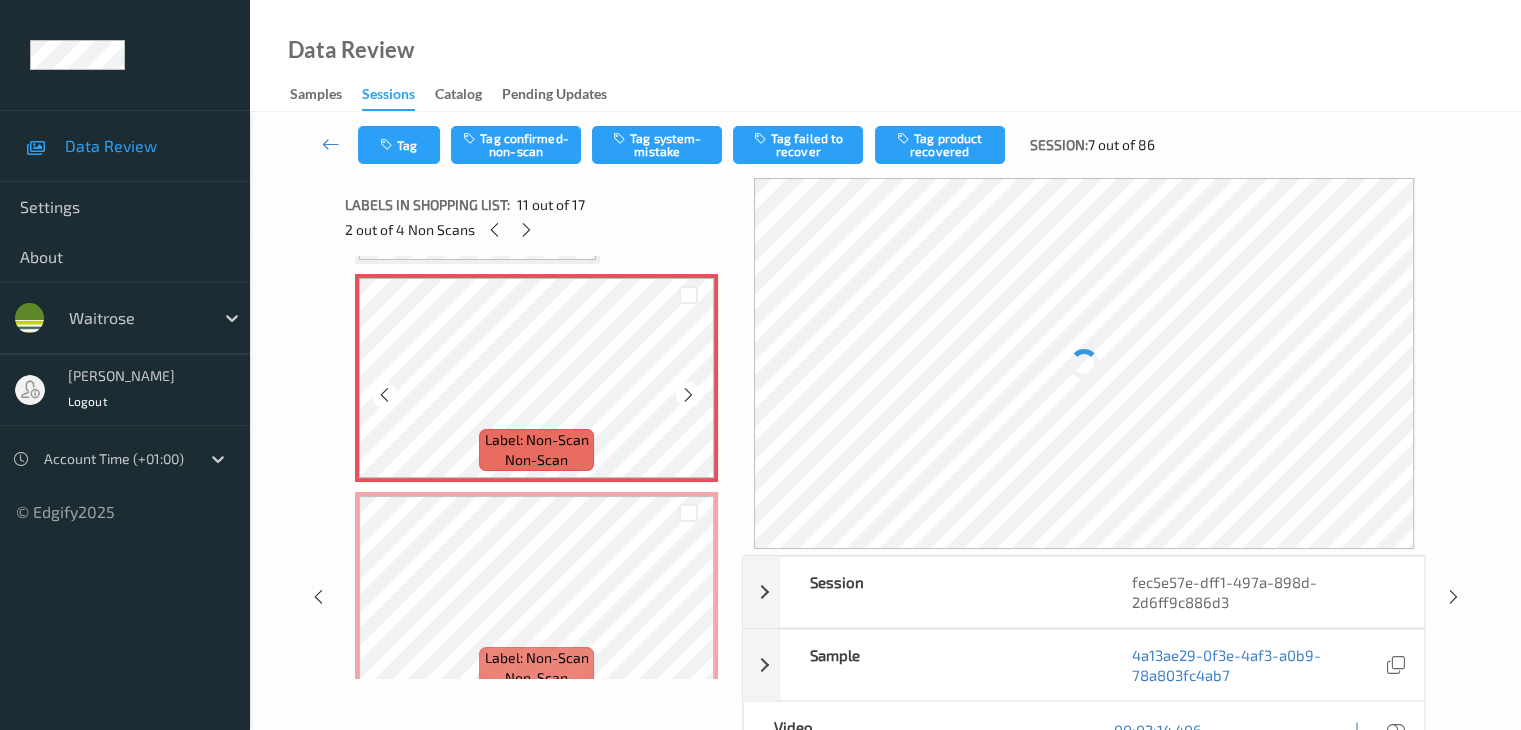 click at bounding box center (688, 395) 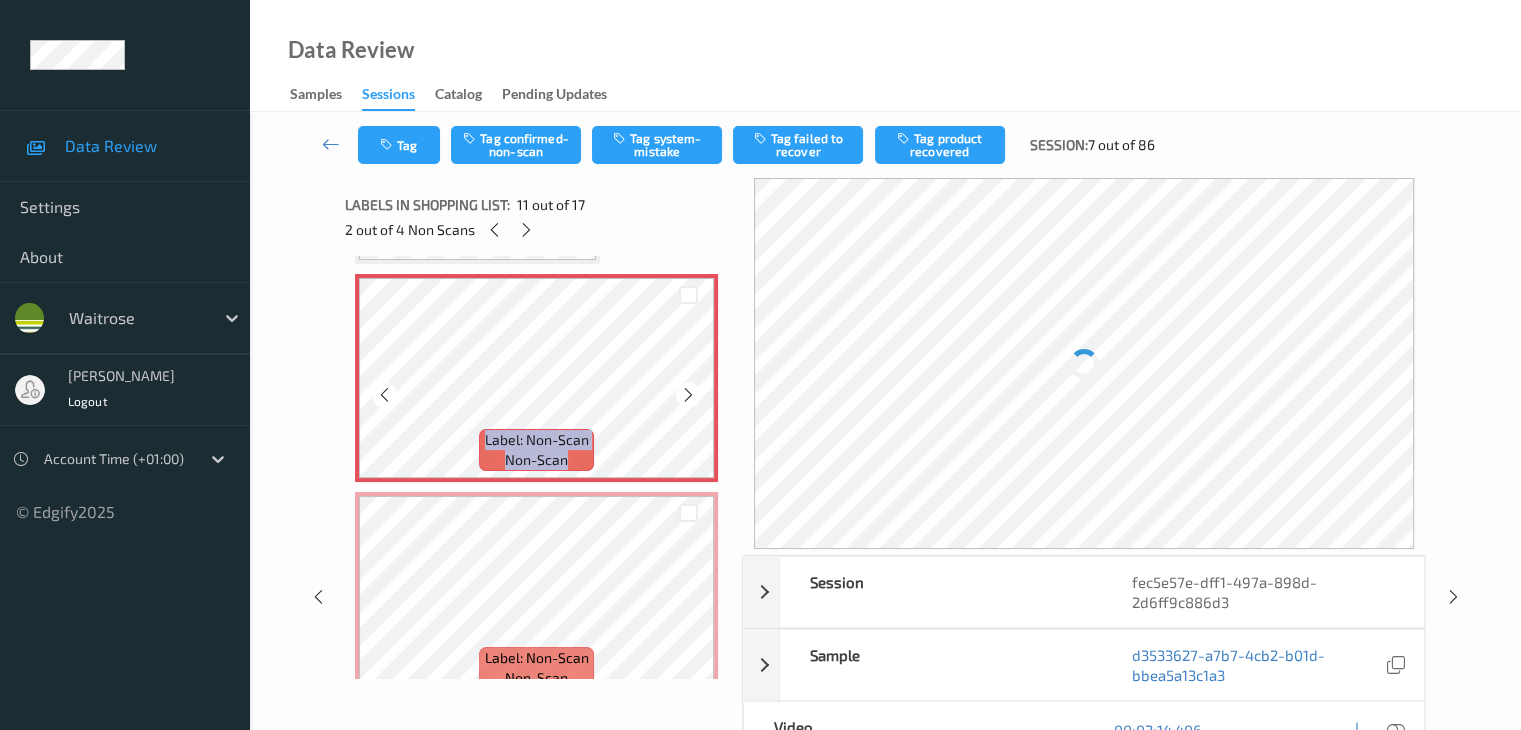click at bounding box center [688, 395] 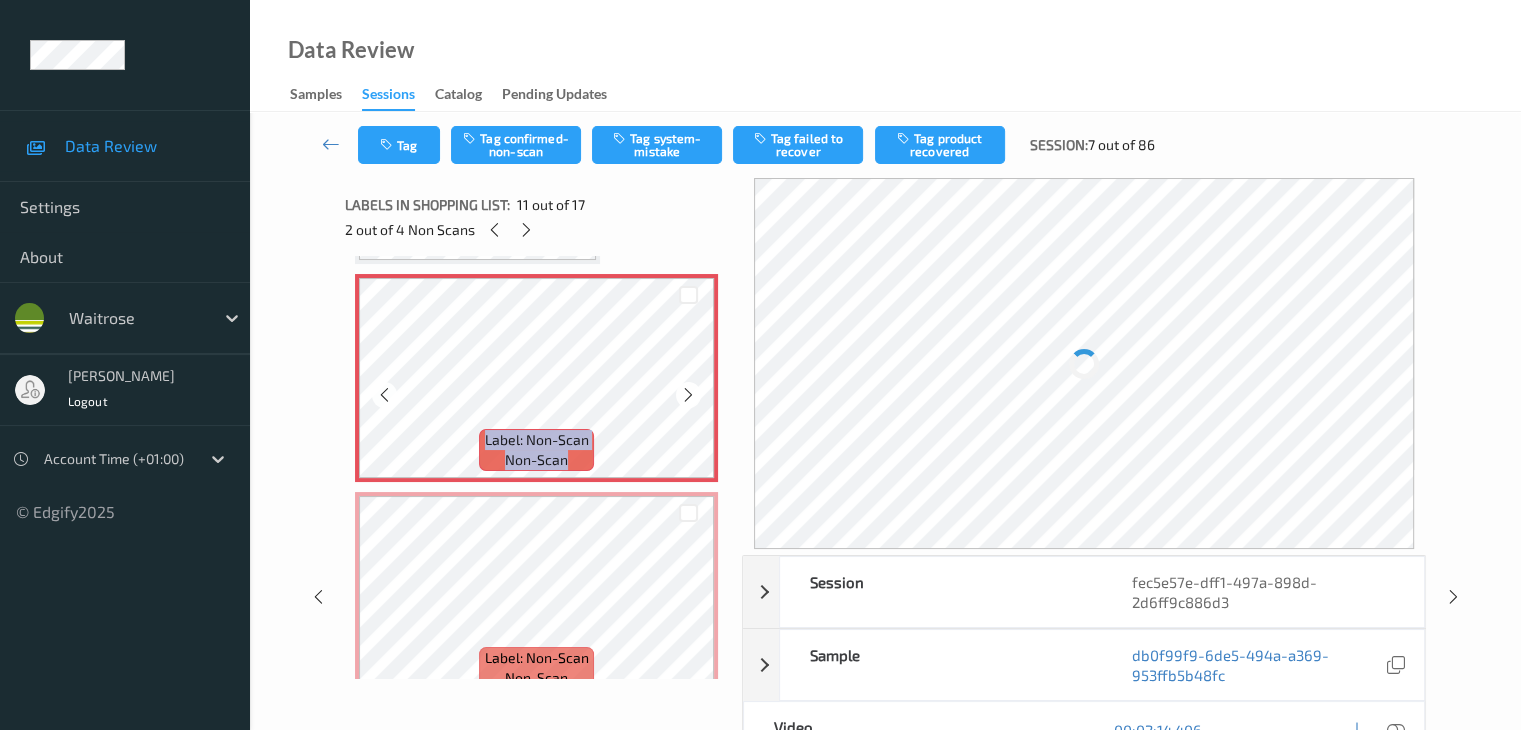 click at bounding box center [688, 395] 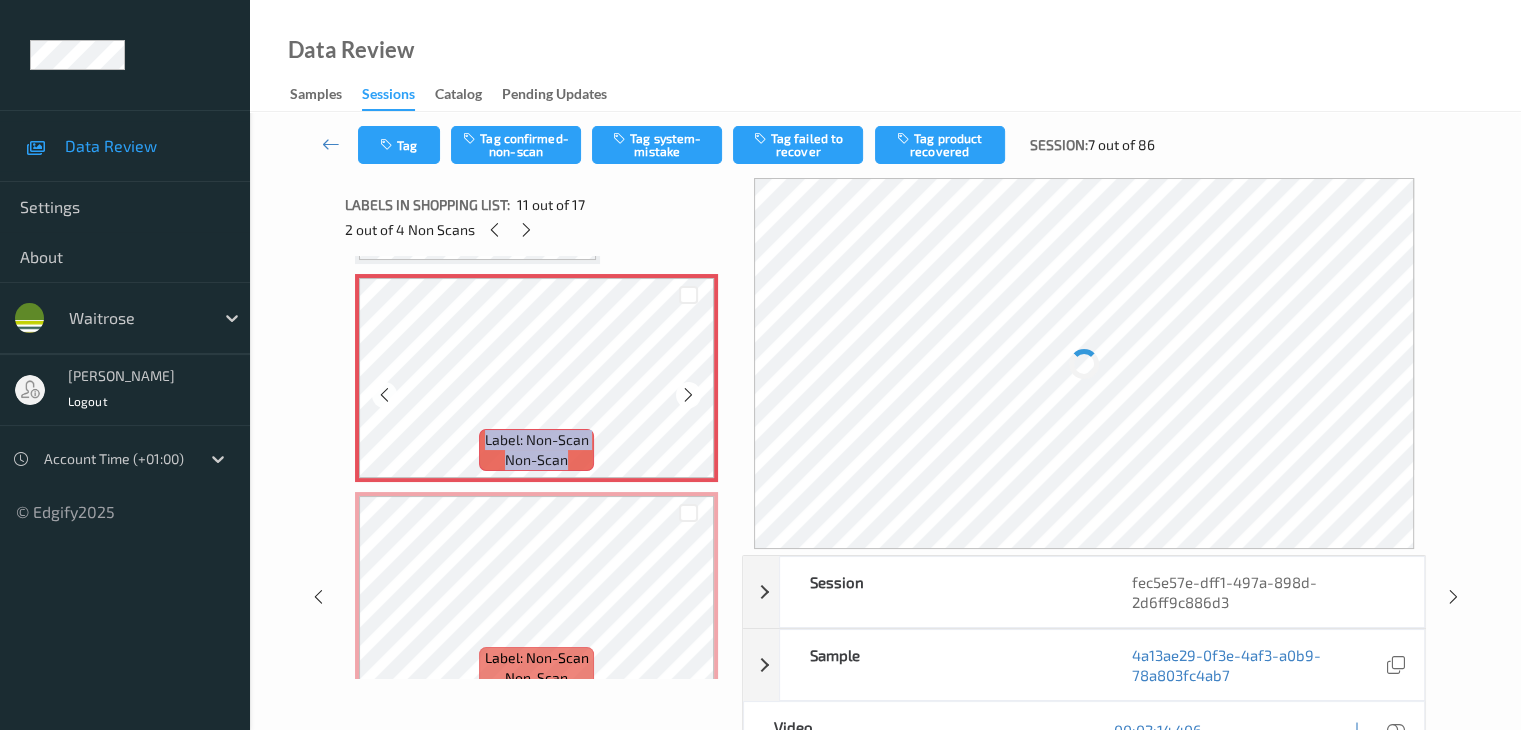 click at bounding box center (688, 395) 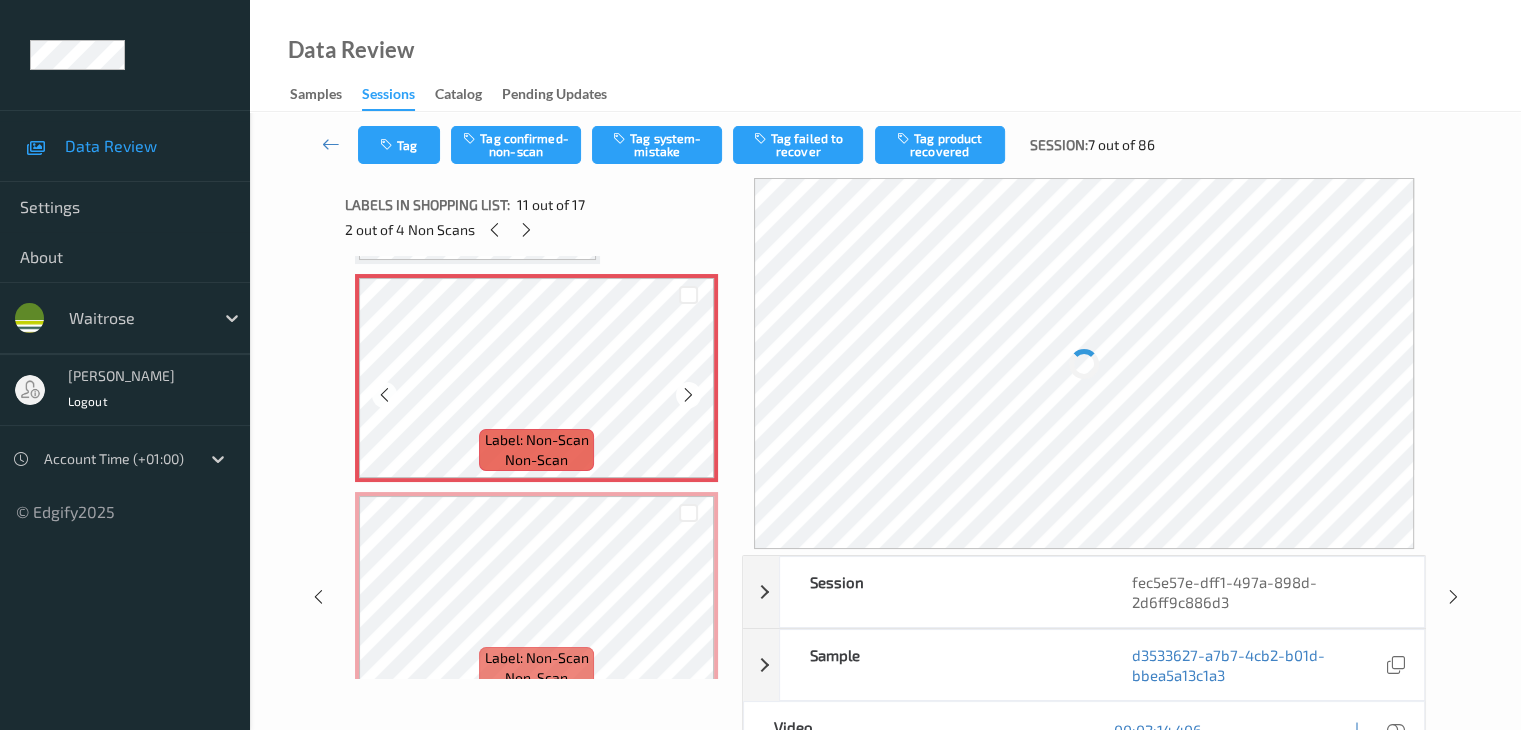 click at bounding box center [688, 395] 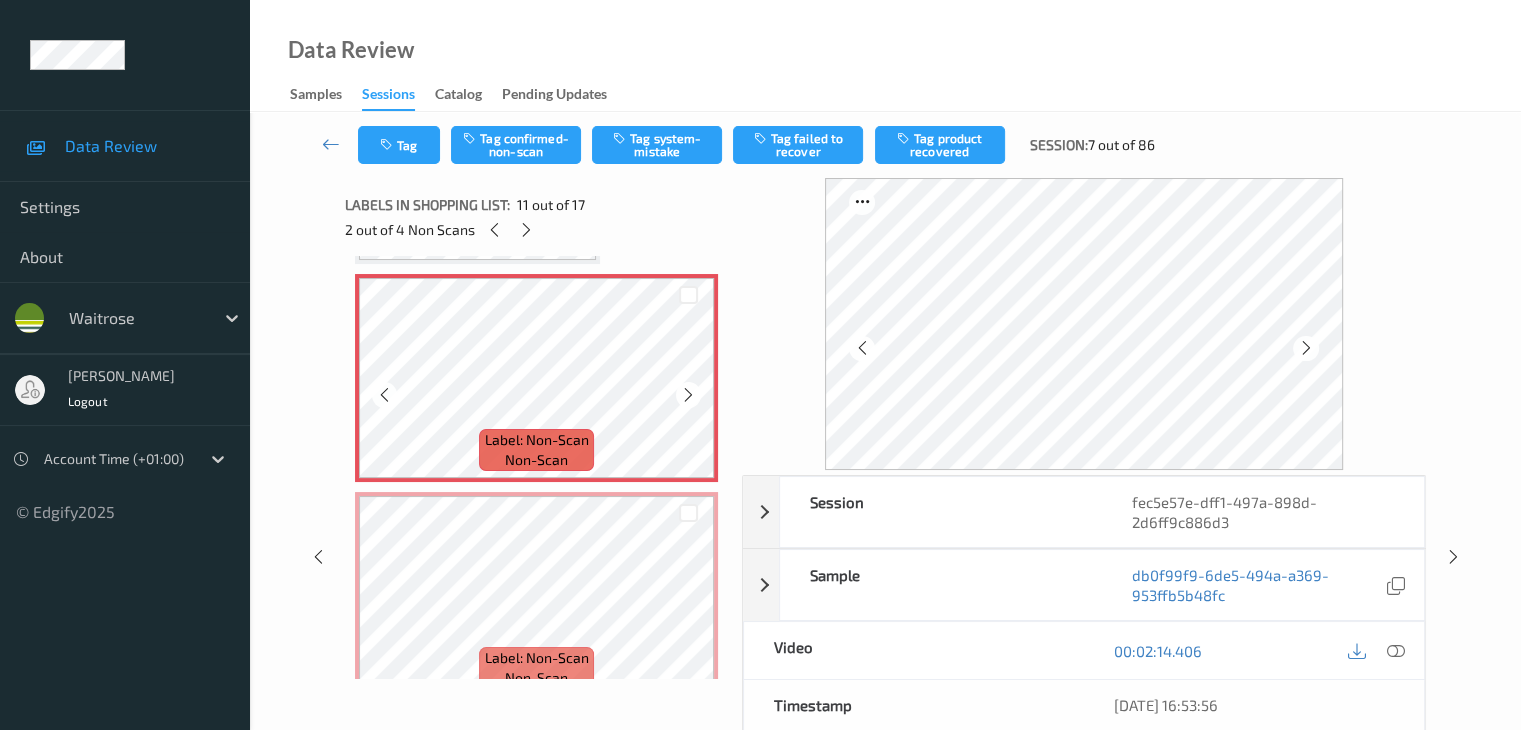 click at bounding box center [688, 395] 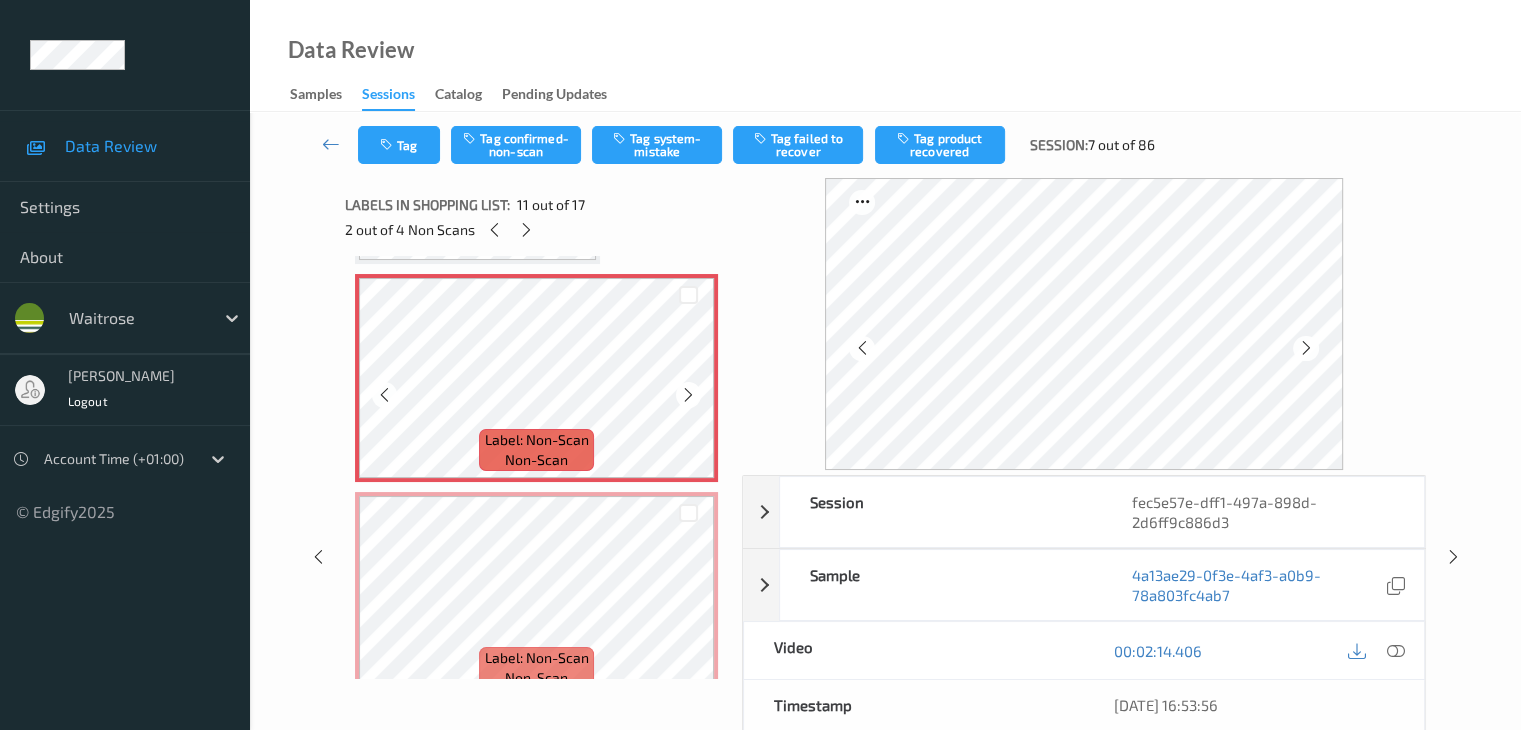 click at bounding box center [688, 395] 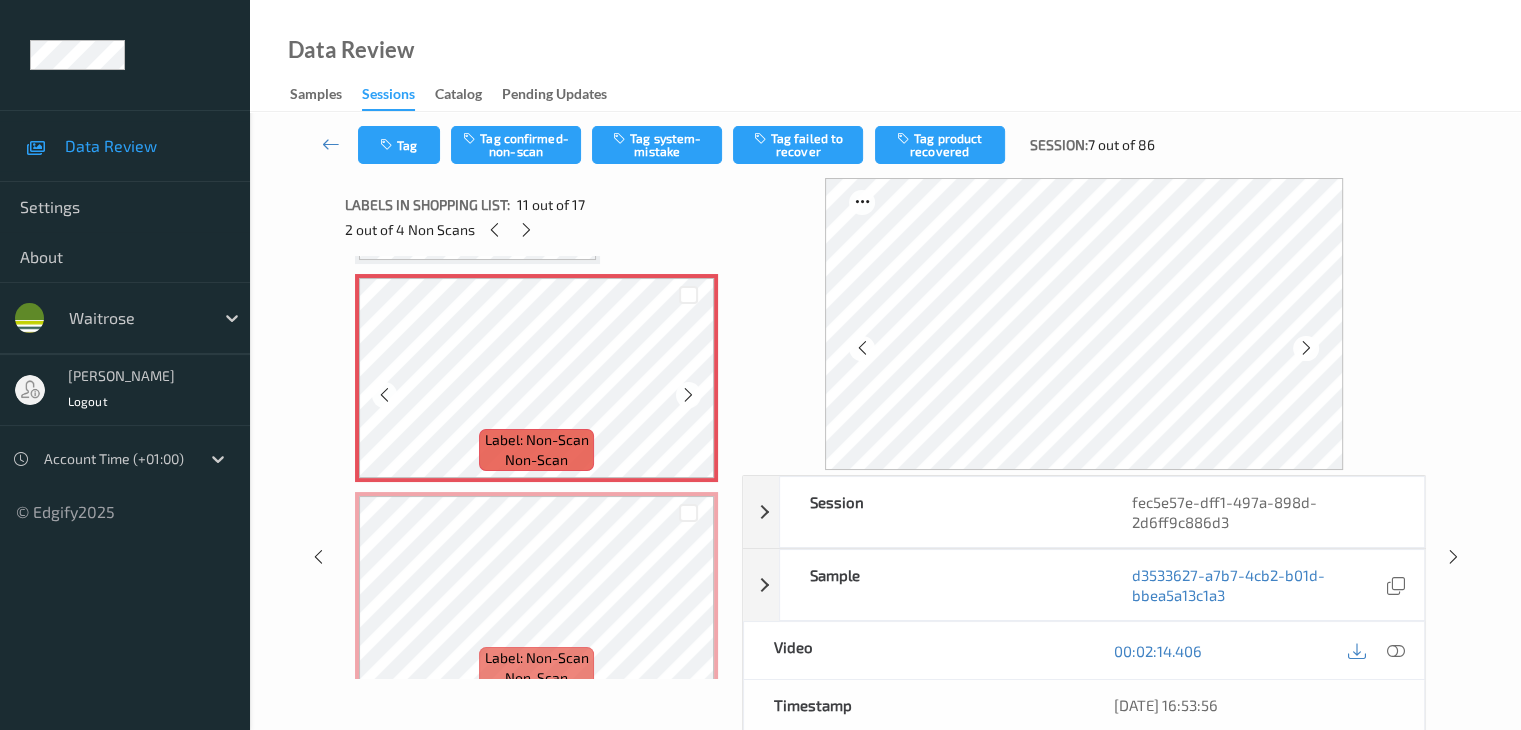 click at bounding box center (688, 395) 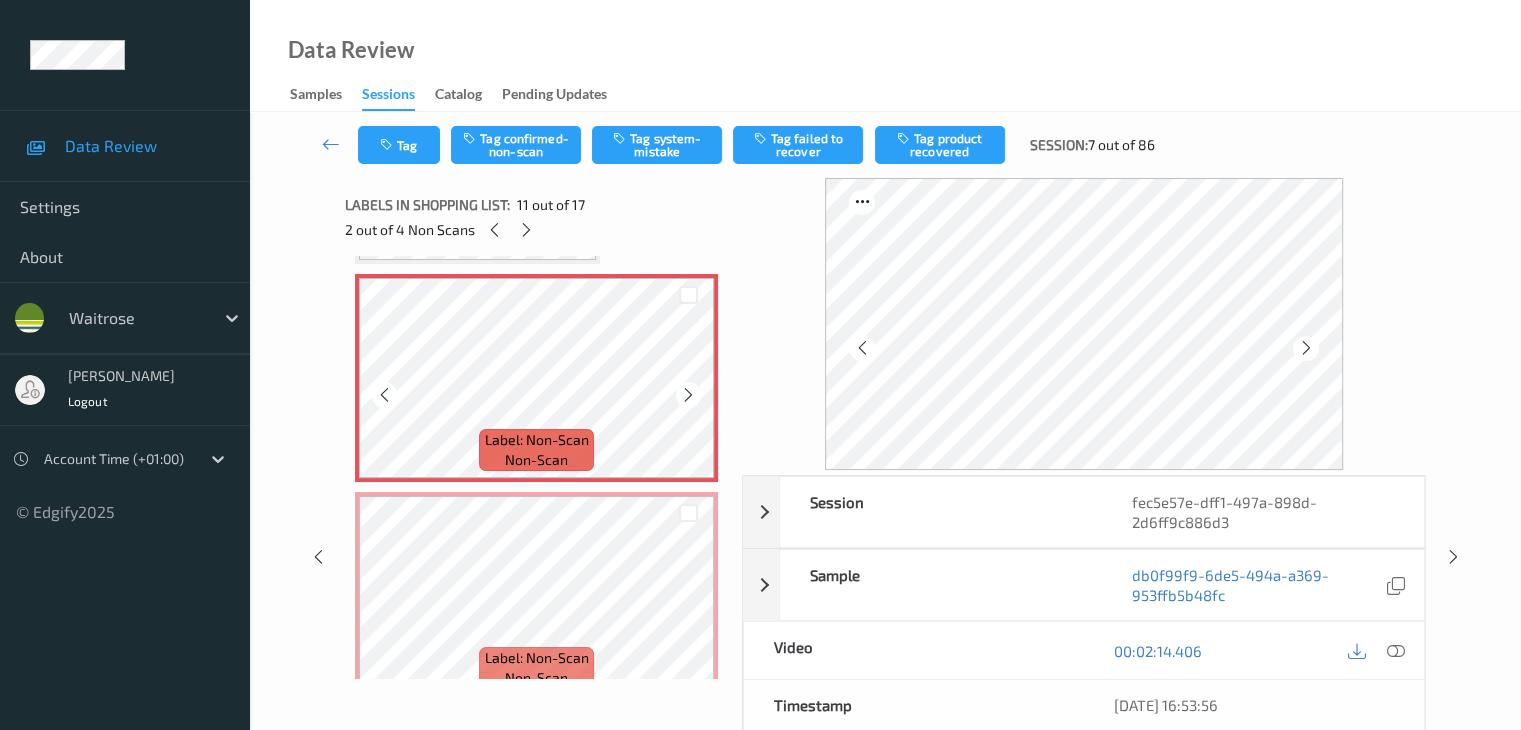 click at bounding box center [688, 395] 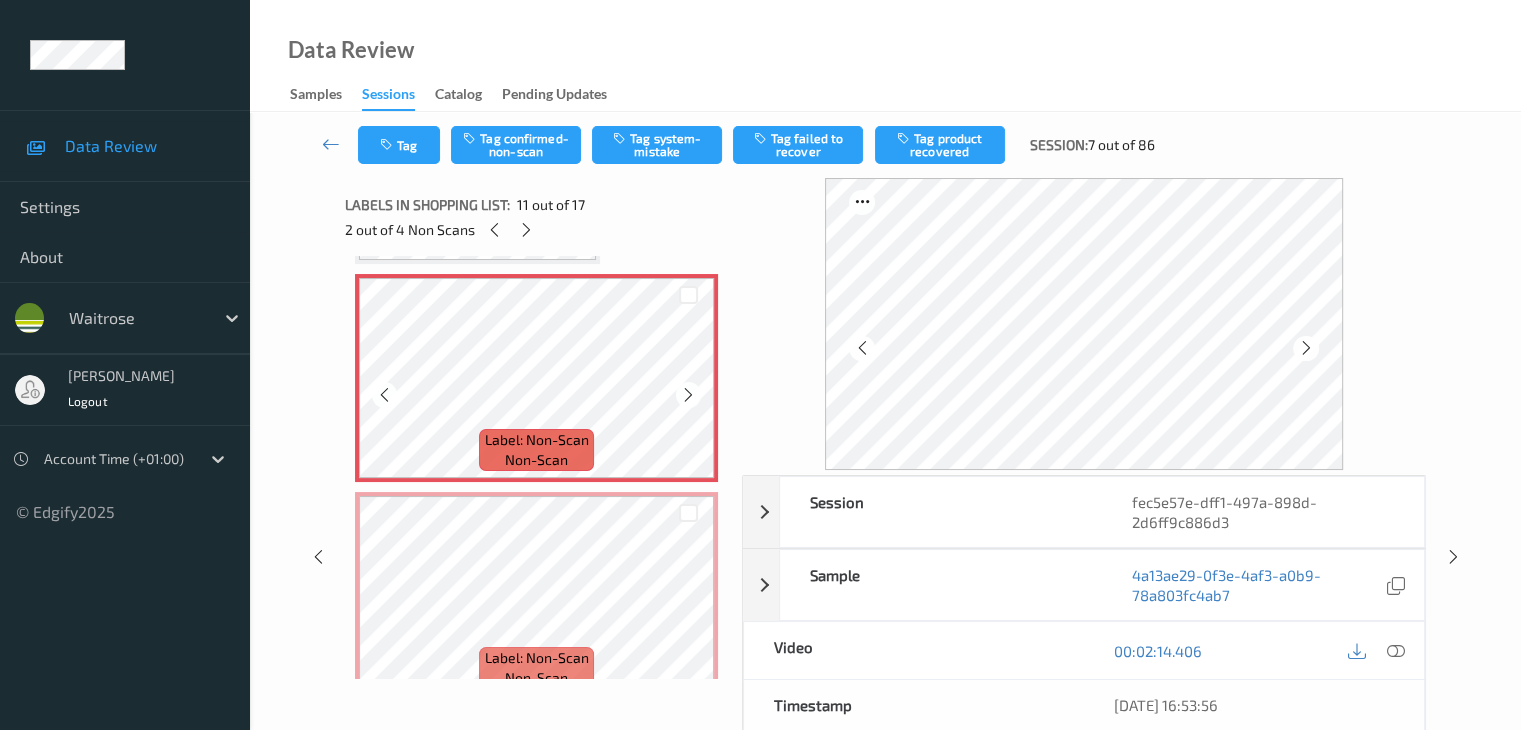 click at bounding box center (688, 395) 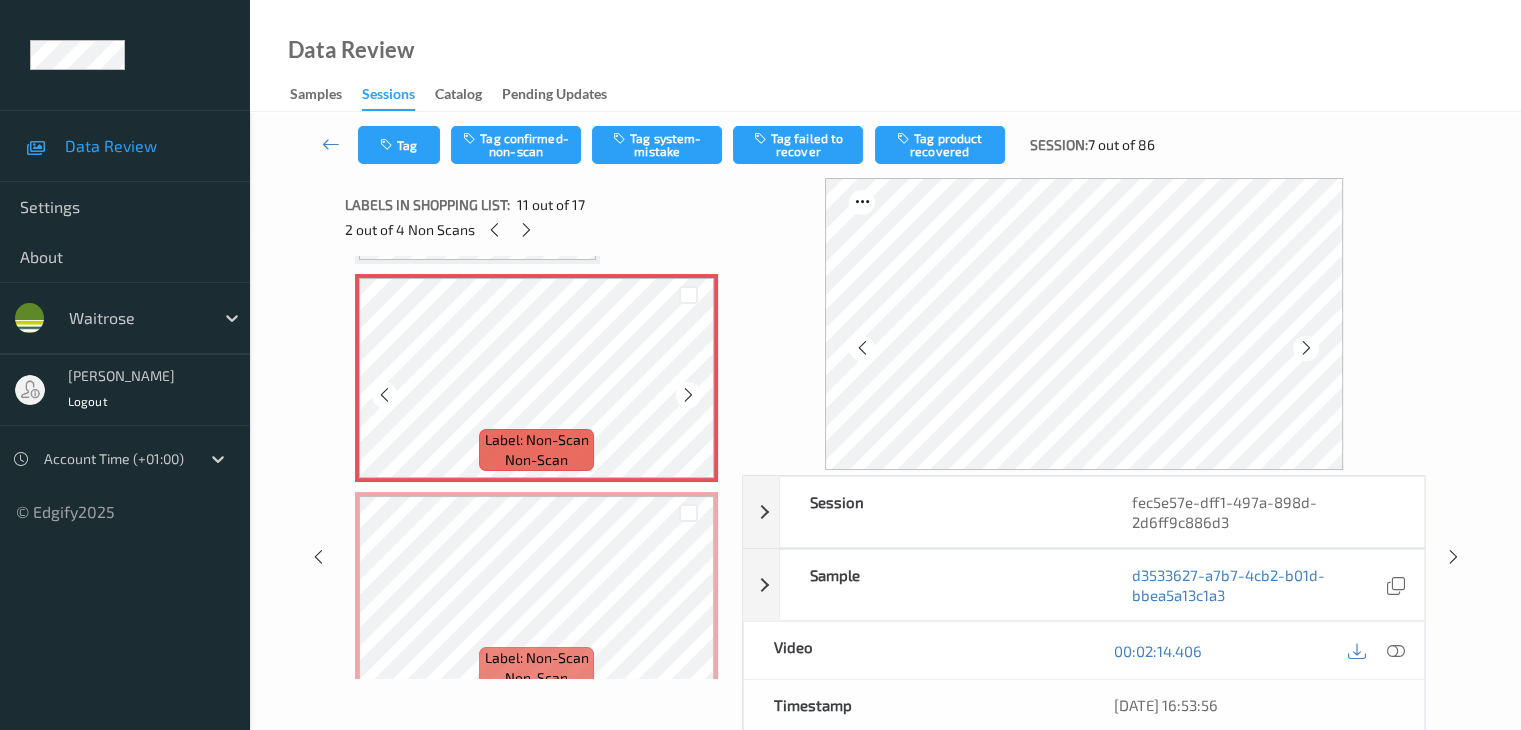 click at bounding box center [688, 395] 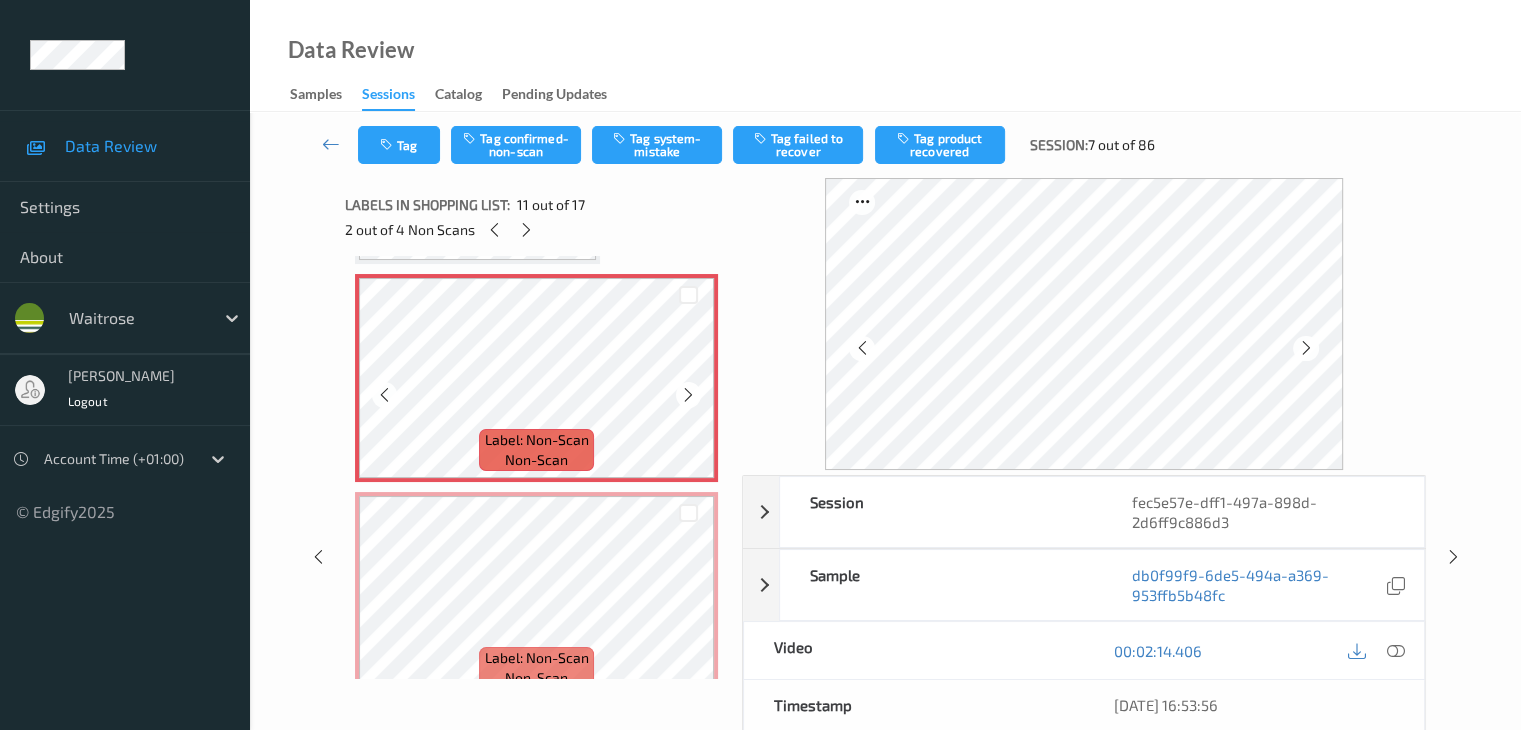 click at bounding box center [688, 395] 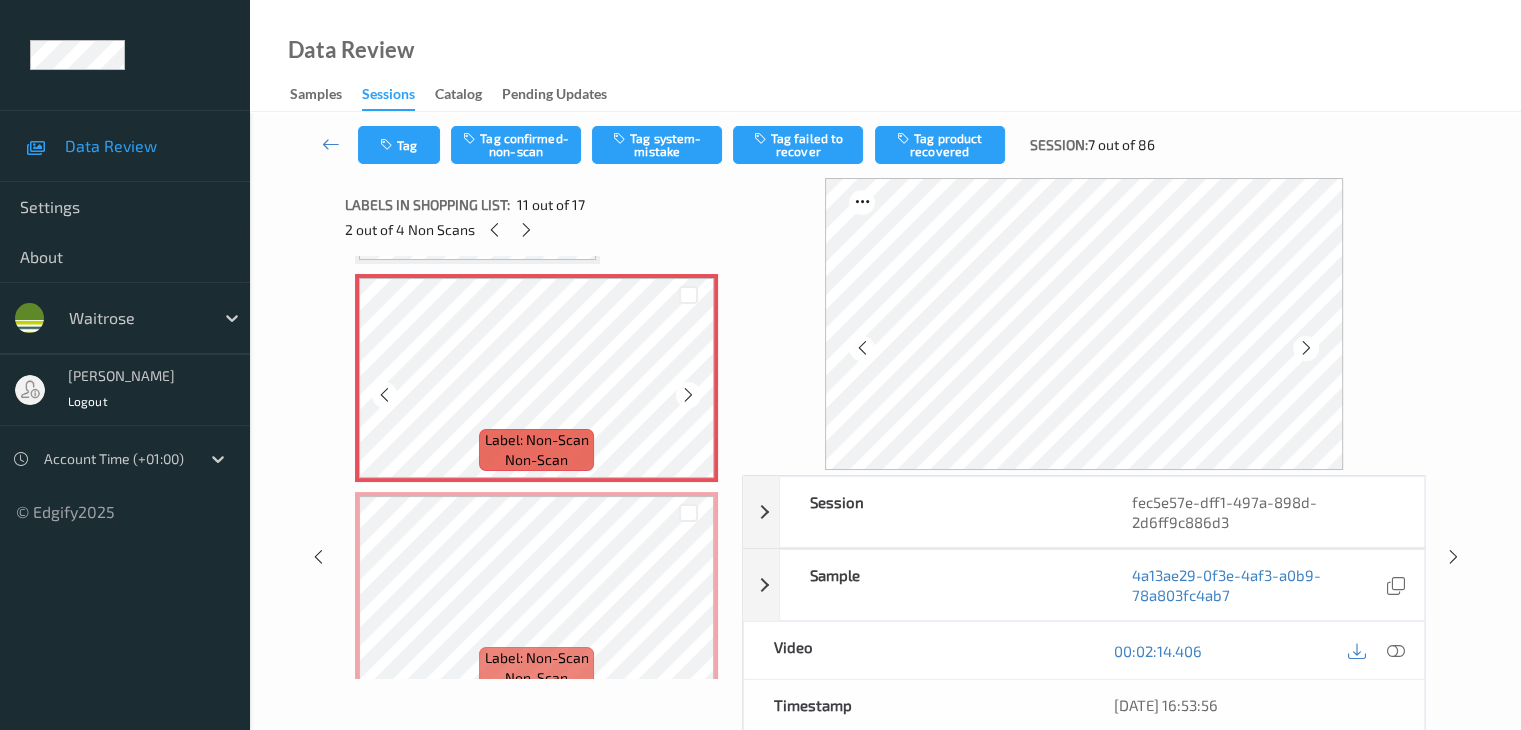 click at bounding box center [688, 395] 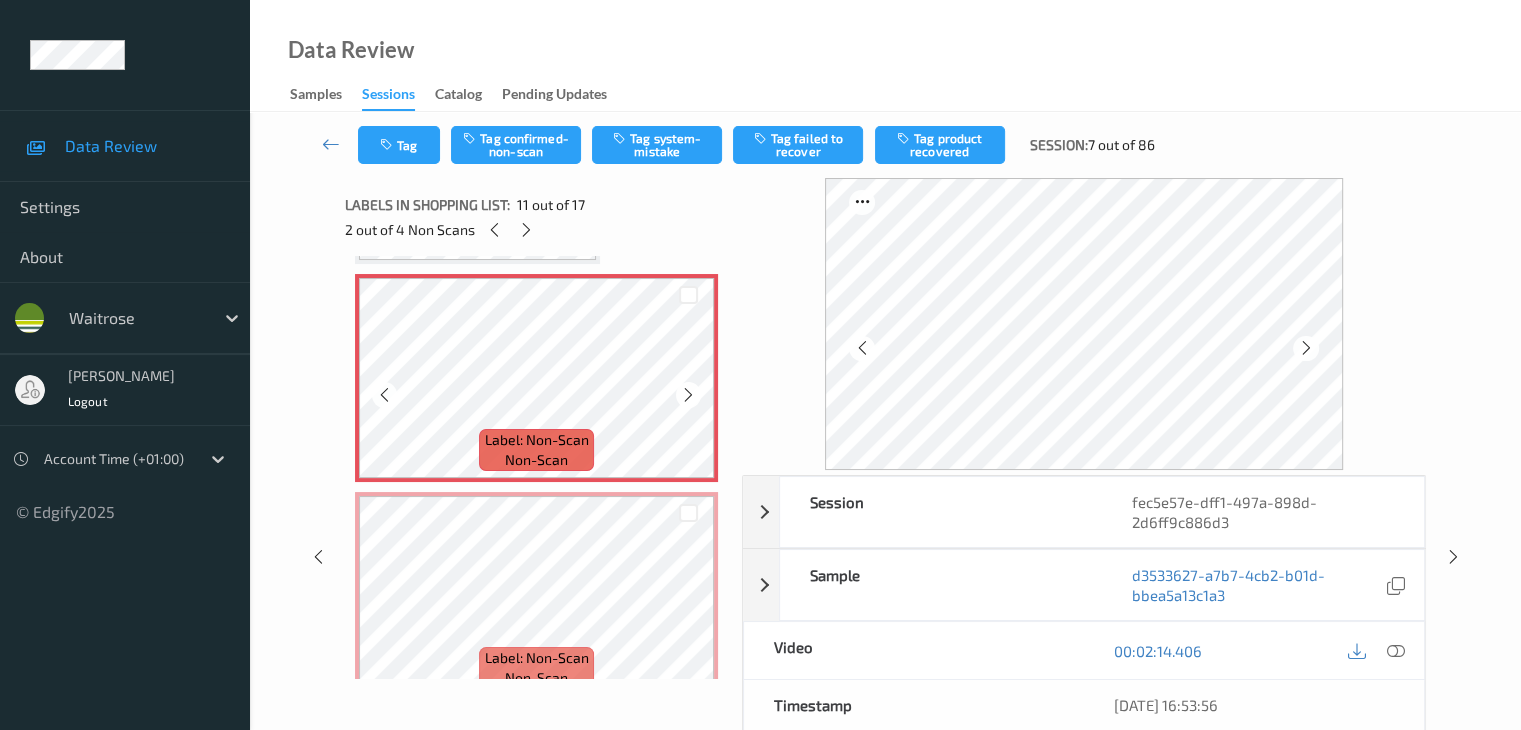 click at bounding box center [688, 395] 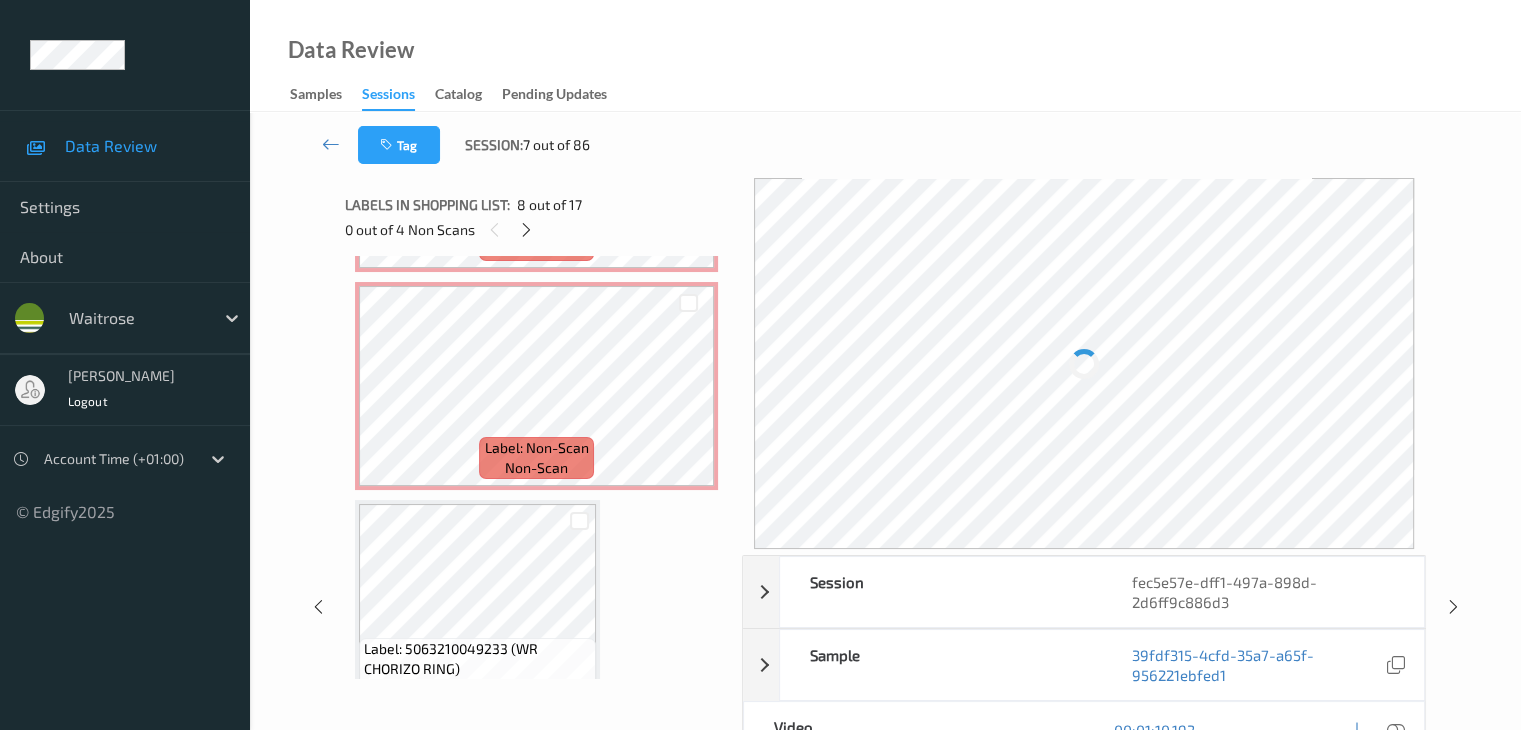 scroll, scrollTop: 2700, scrollLeft: 0, axis: vertical 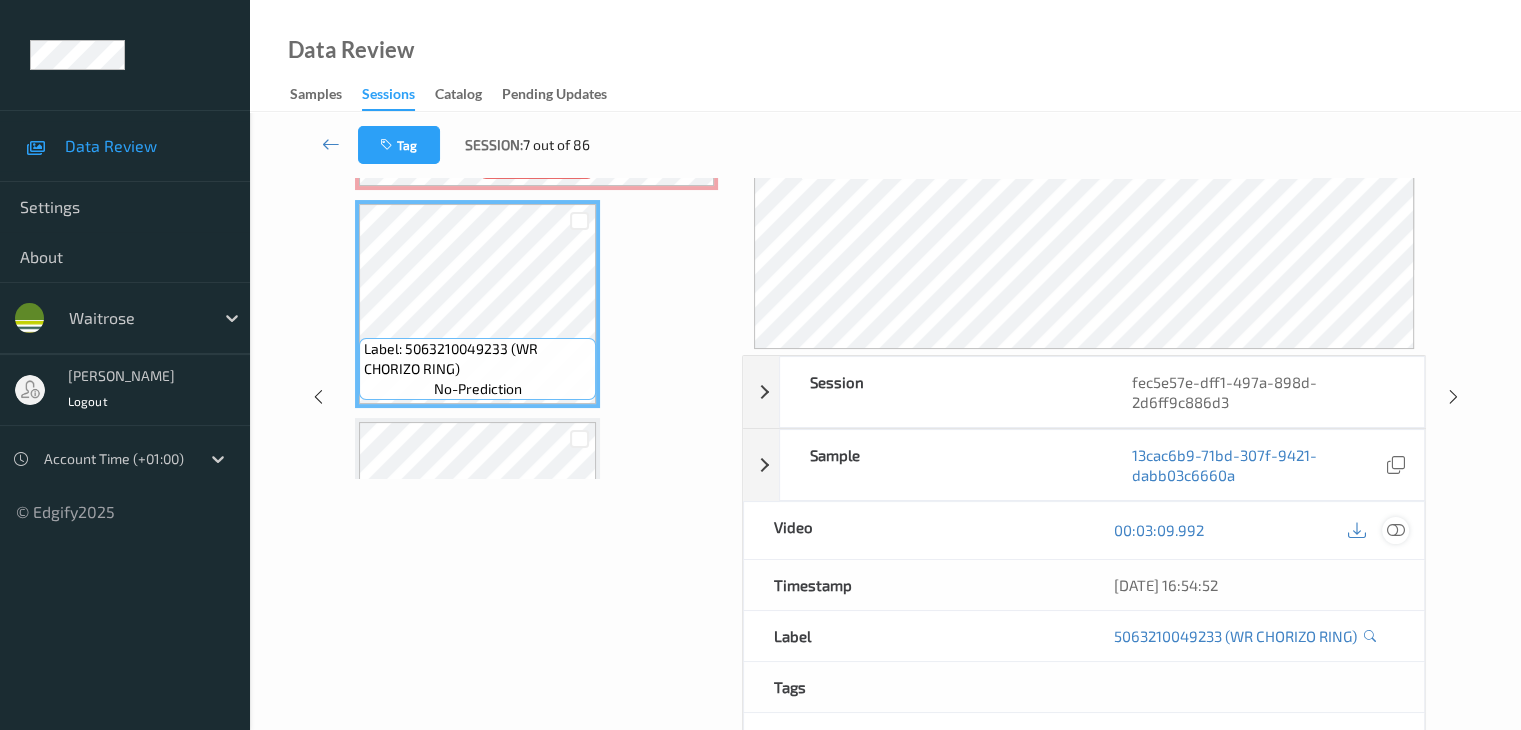 click at bounding box center [1395, 530] 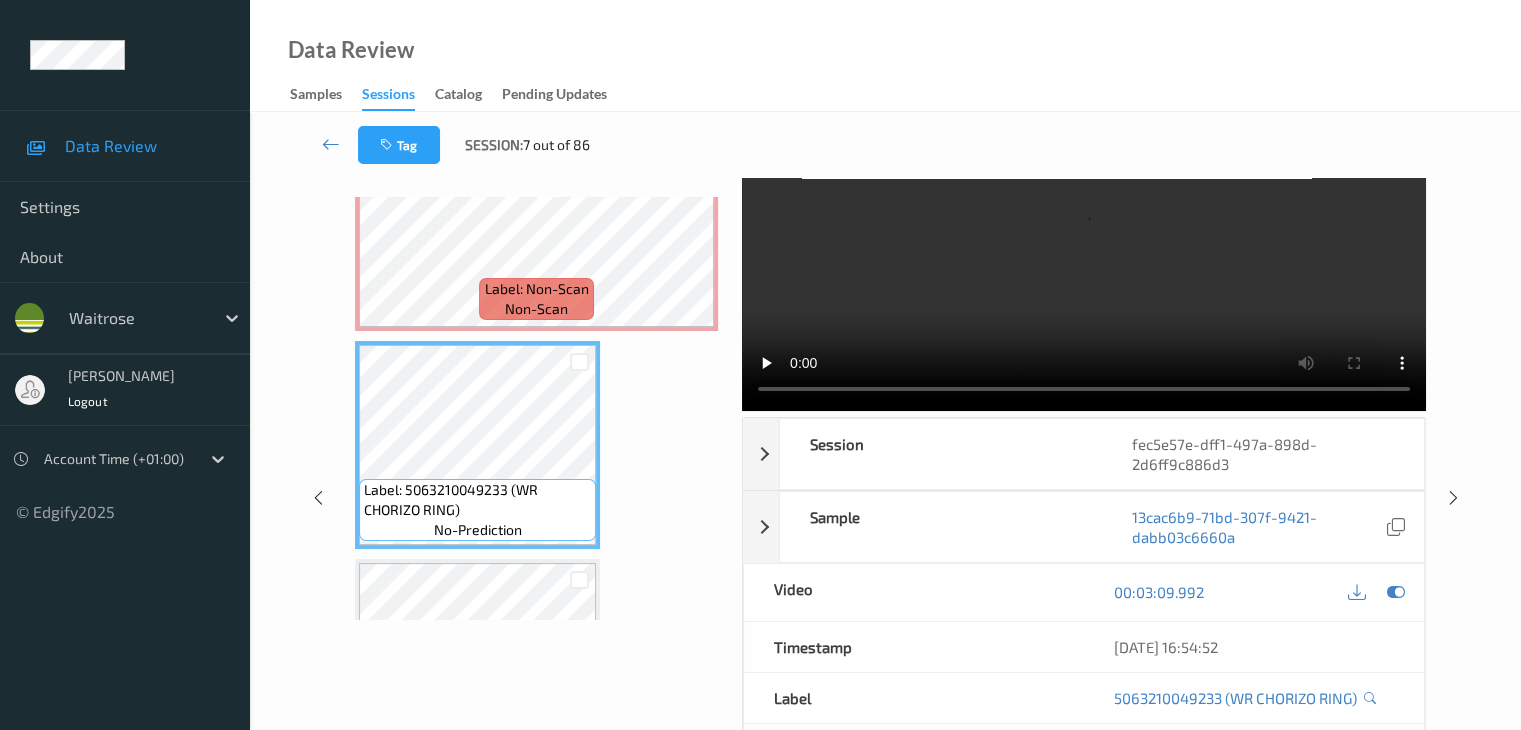 scroll, scrollTop: 0, scrollLeft: 0, axis: both 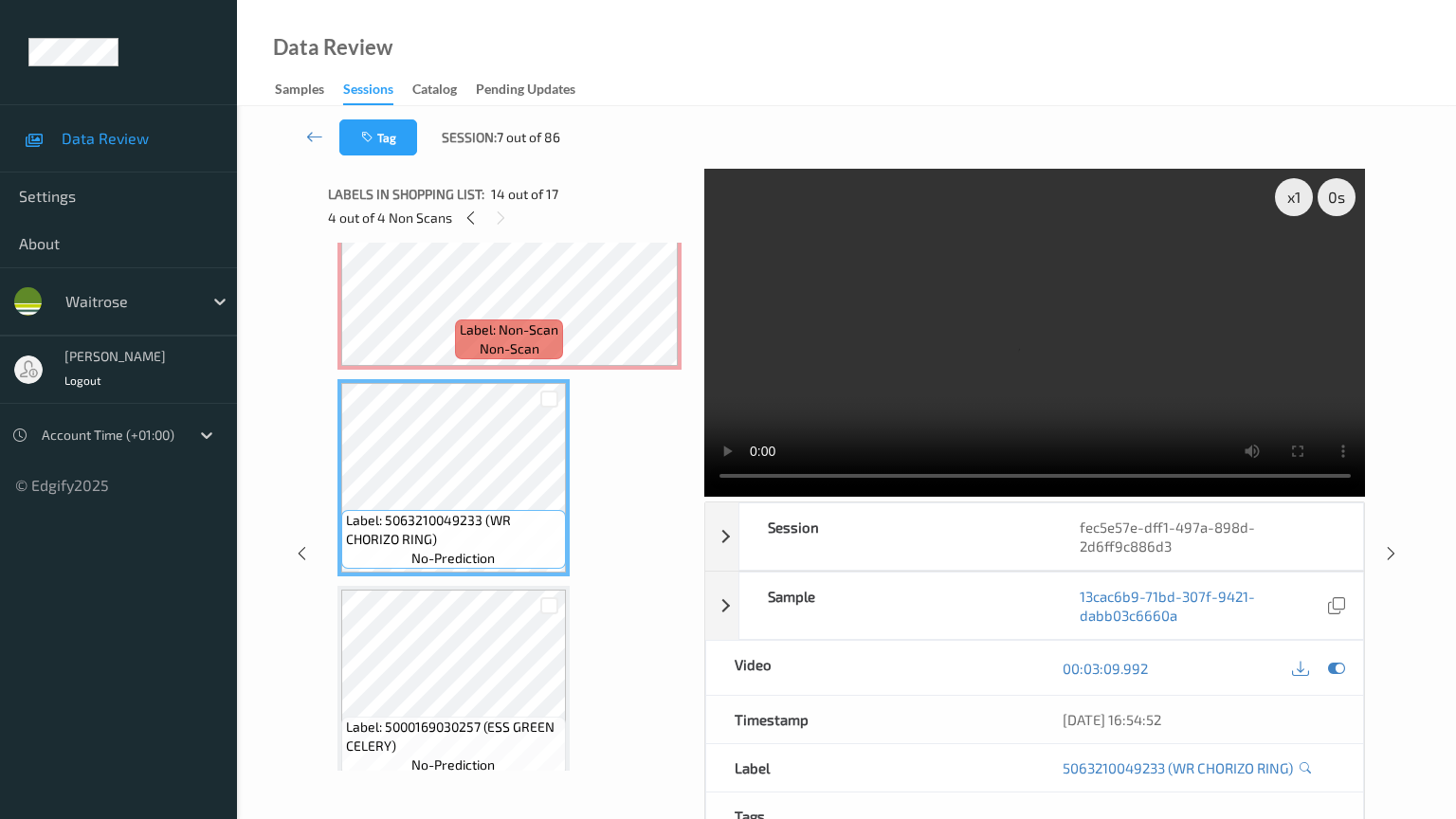 type 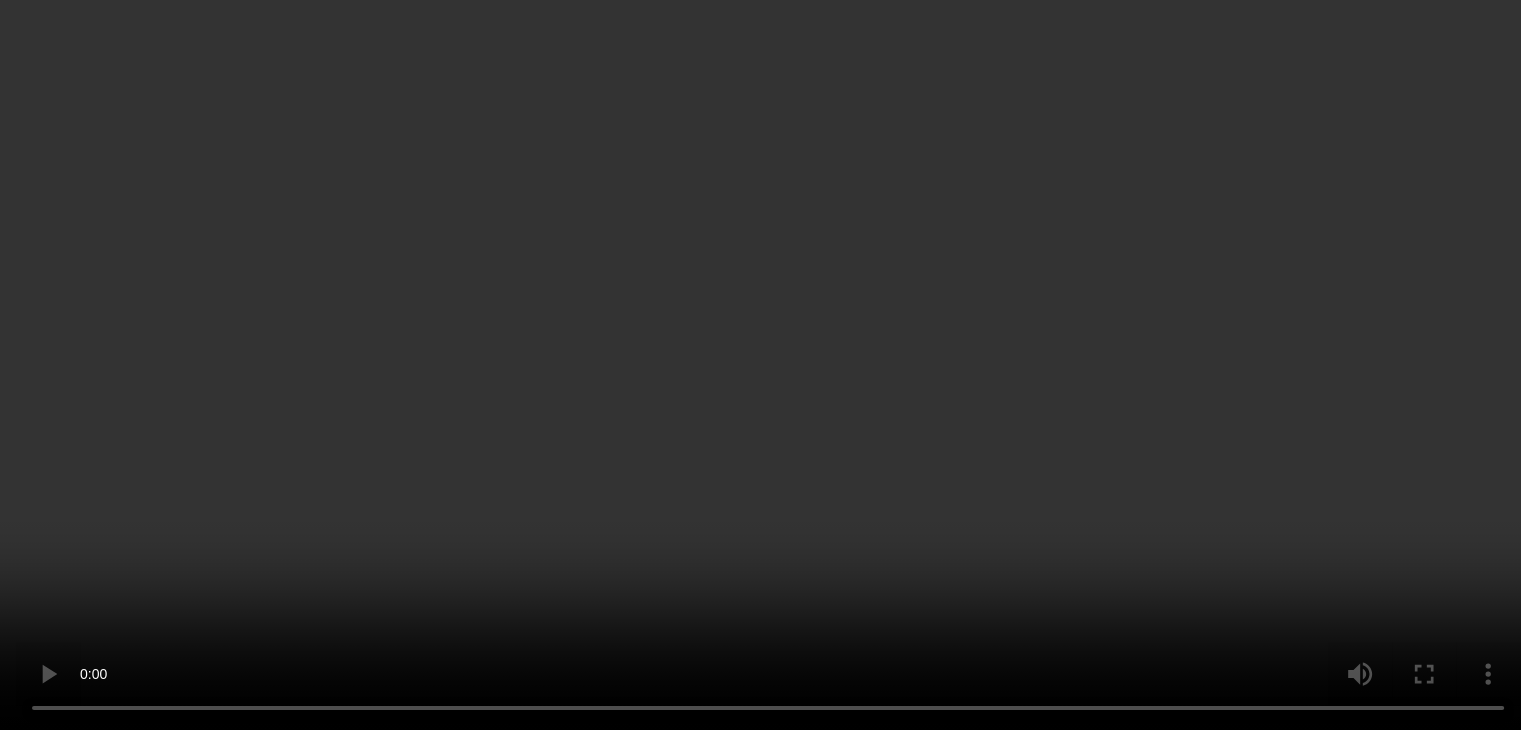 scroll, scrollTop: 500, scrollLeft: 0, axis: vertical 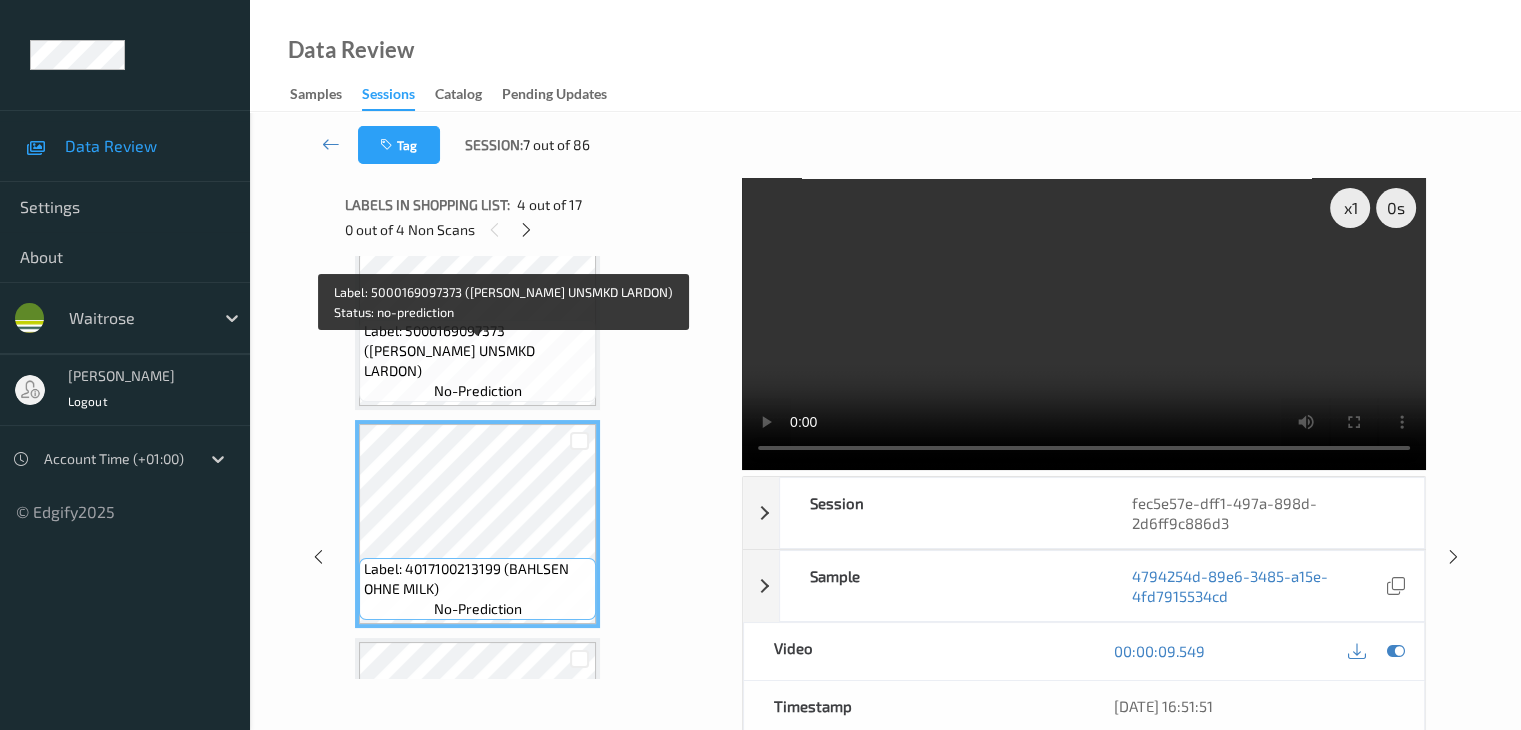 click on "Label: 5000169097373 (WR ESS UNSMKD LARDON)" at bounding box center (477, 351) 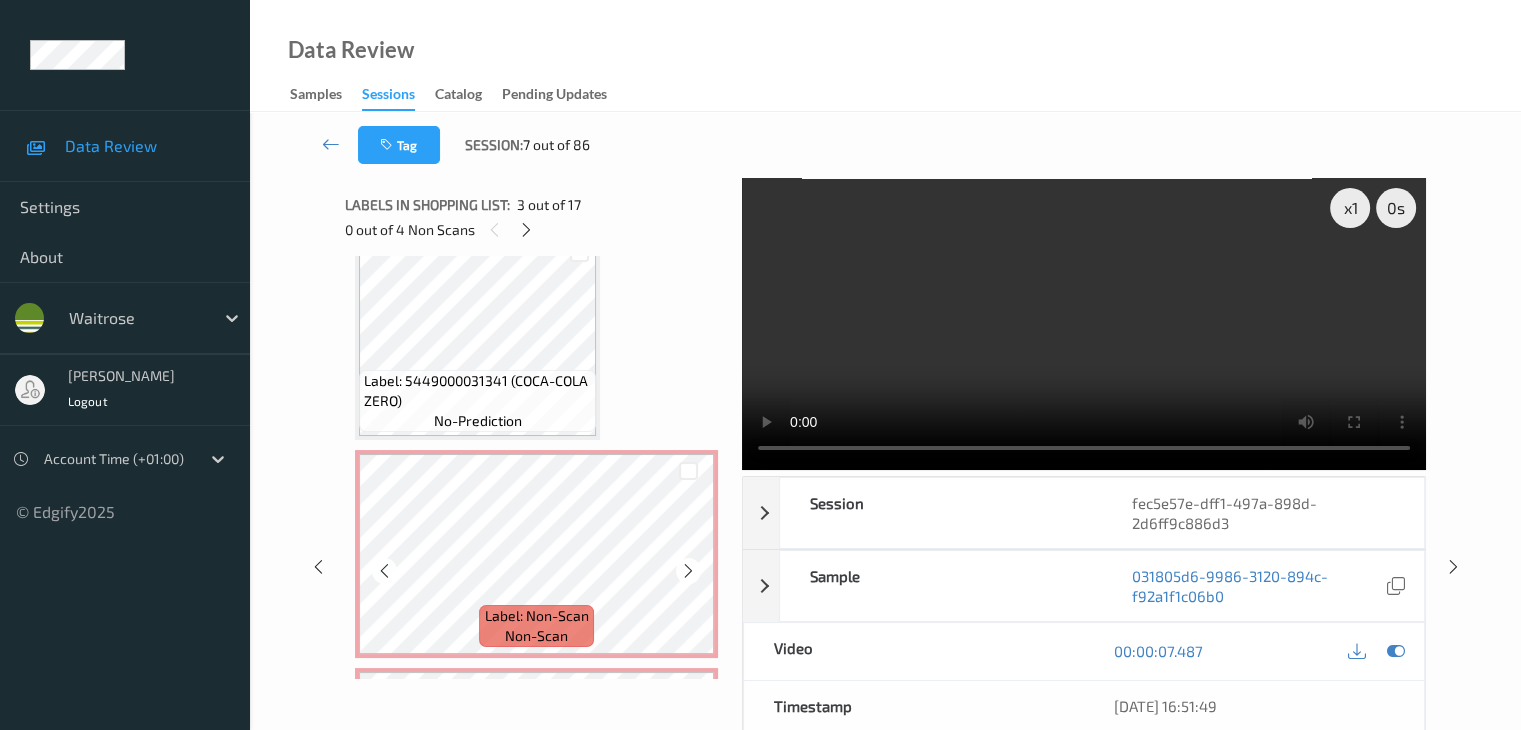 scroll, scrollTop: 2100, scrollLeft: 0, axis: vertical 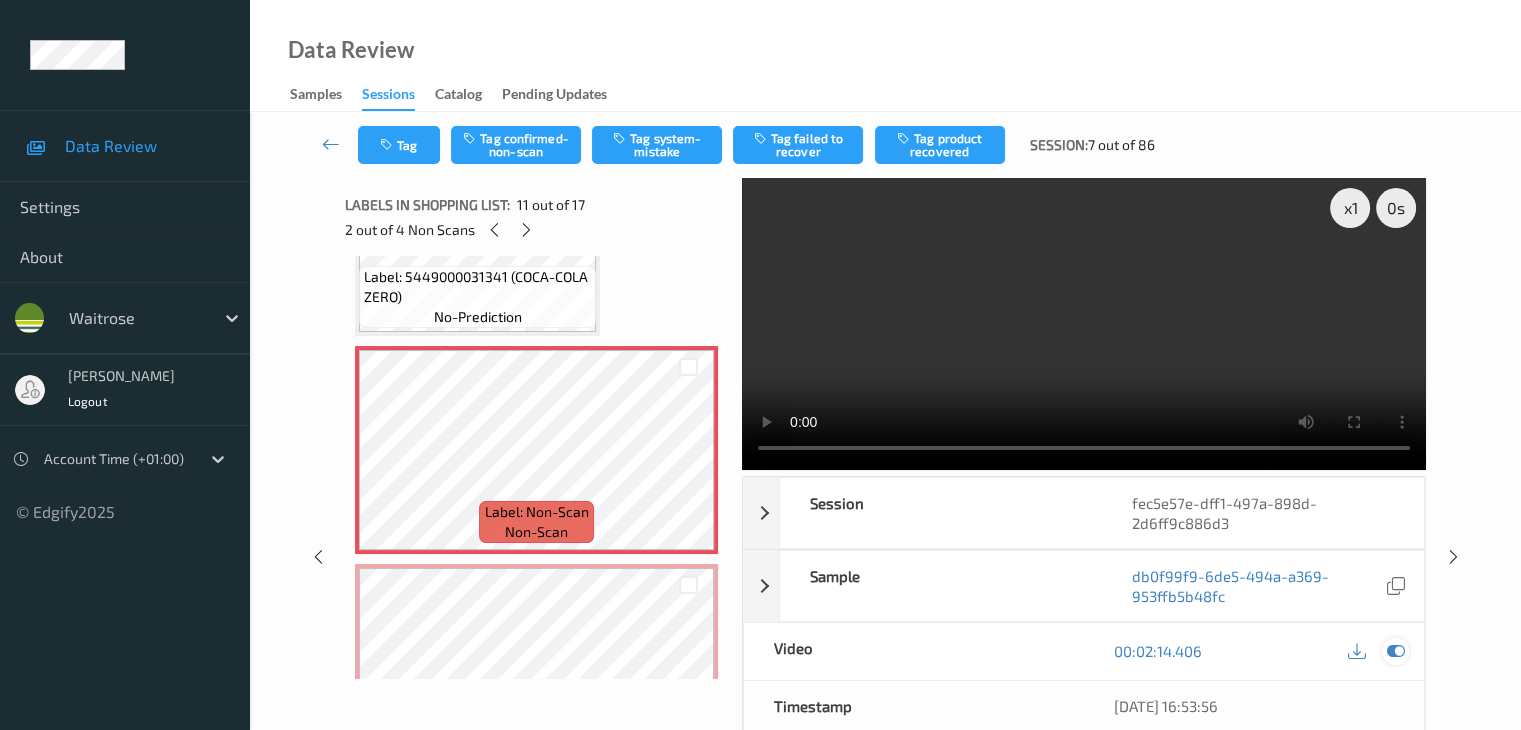 click at bounding box center (1395, 651) 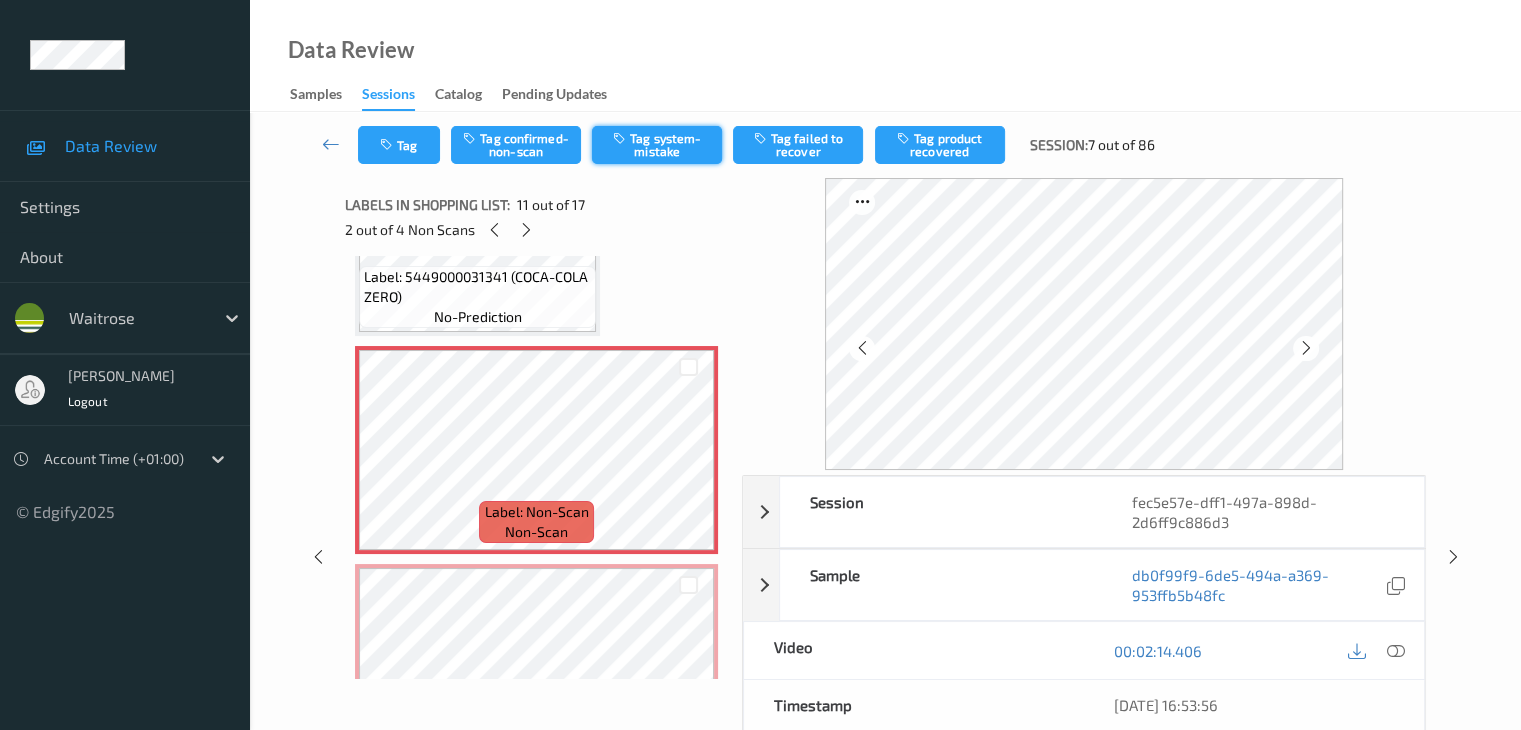 click on "Tag   system-mistake" at bounding box center [657, 145] 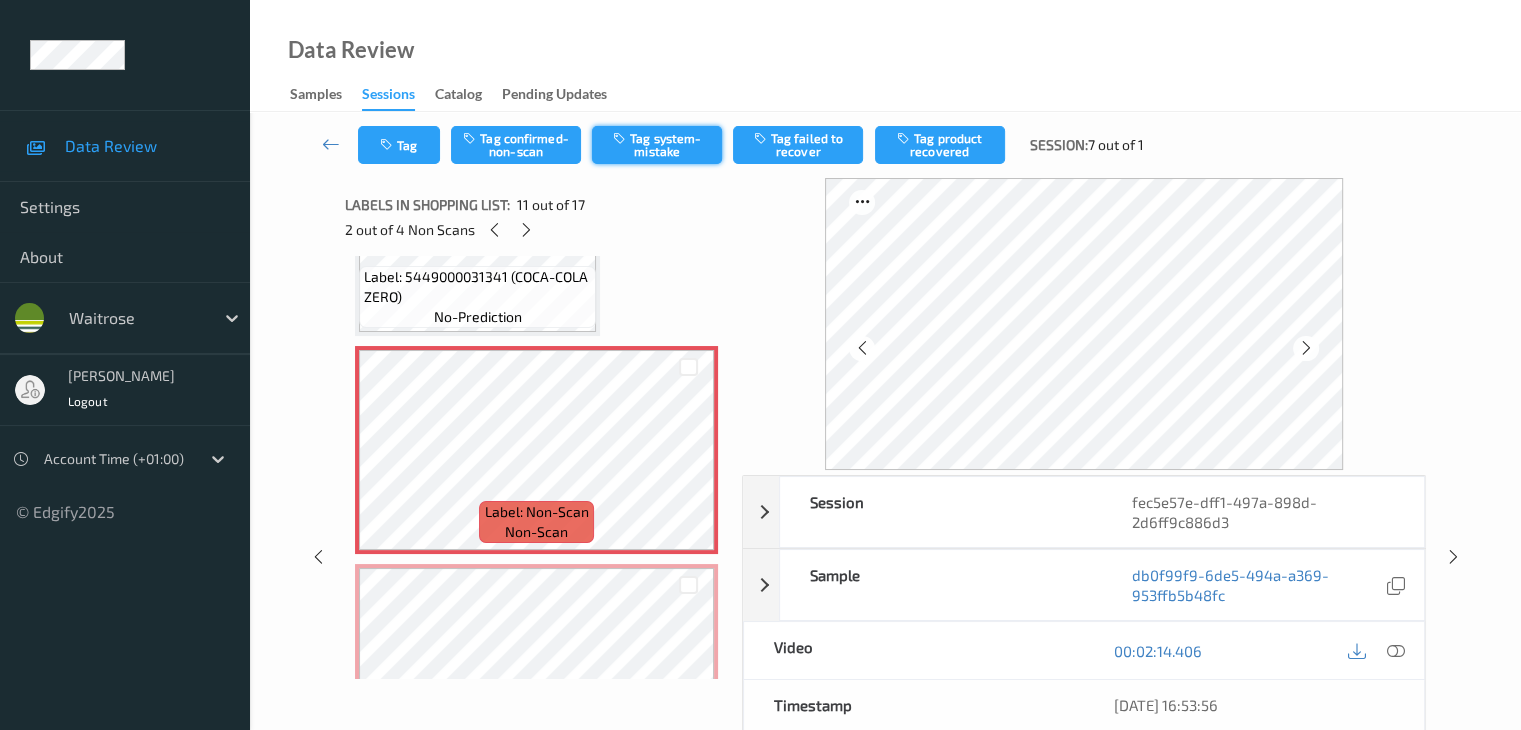 click on "Tag   system-mistake" at bounding box center [657, 145] 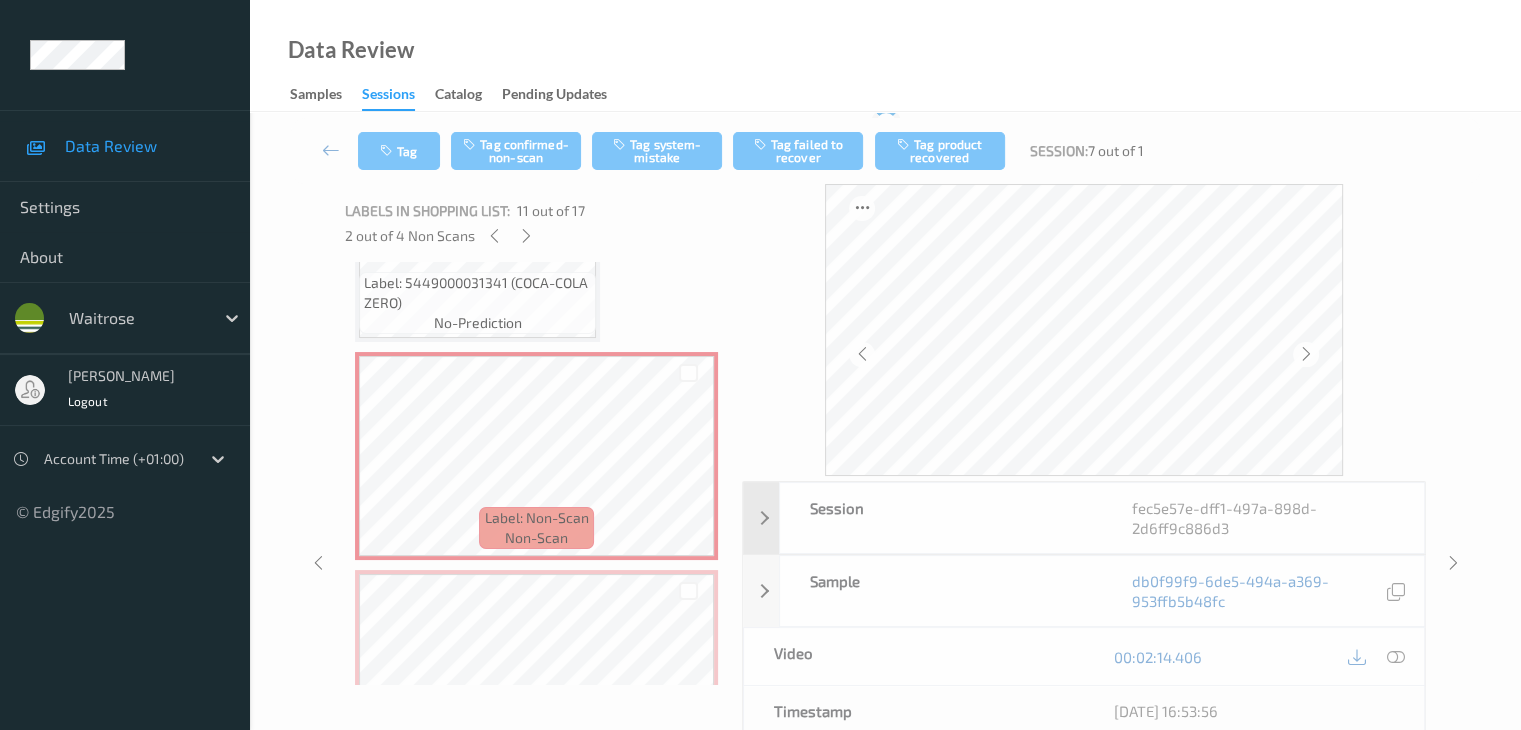 scroll, scrollTop: 0, scrollLeft: 0, axis: both 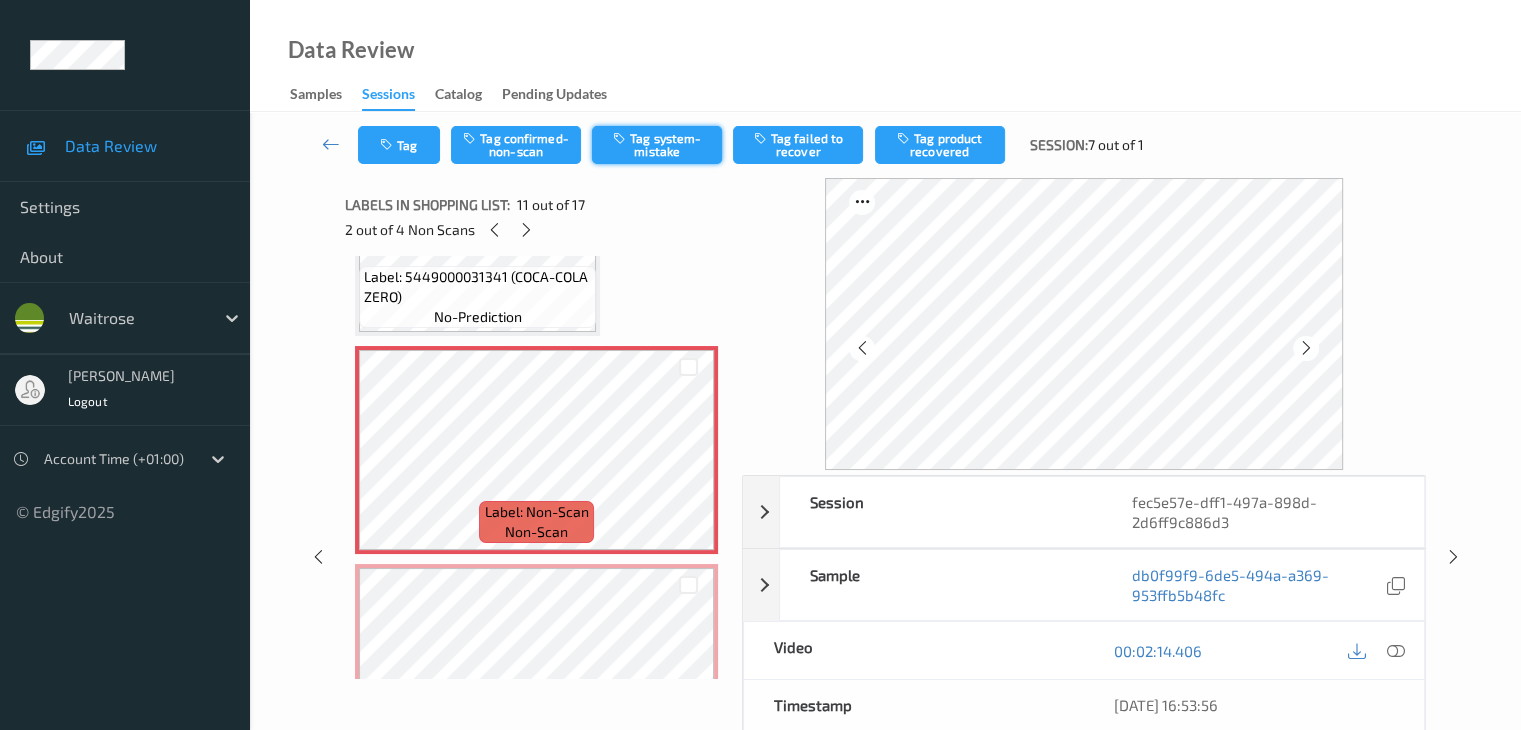 click on "Tag   system-mistake" at bounding box center (657, 145) 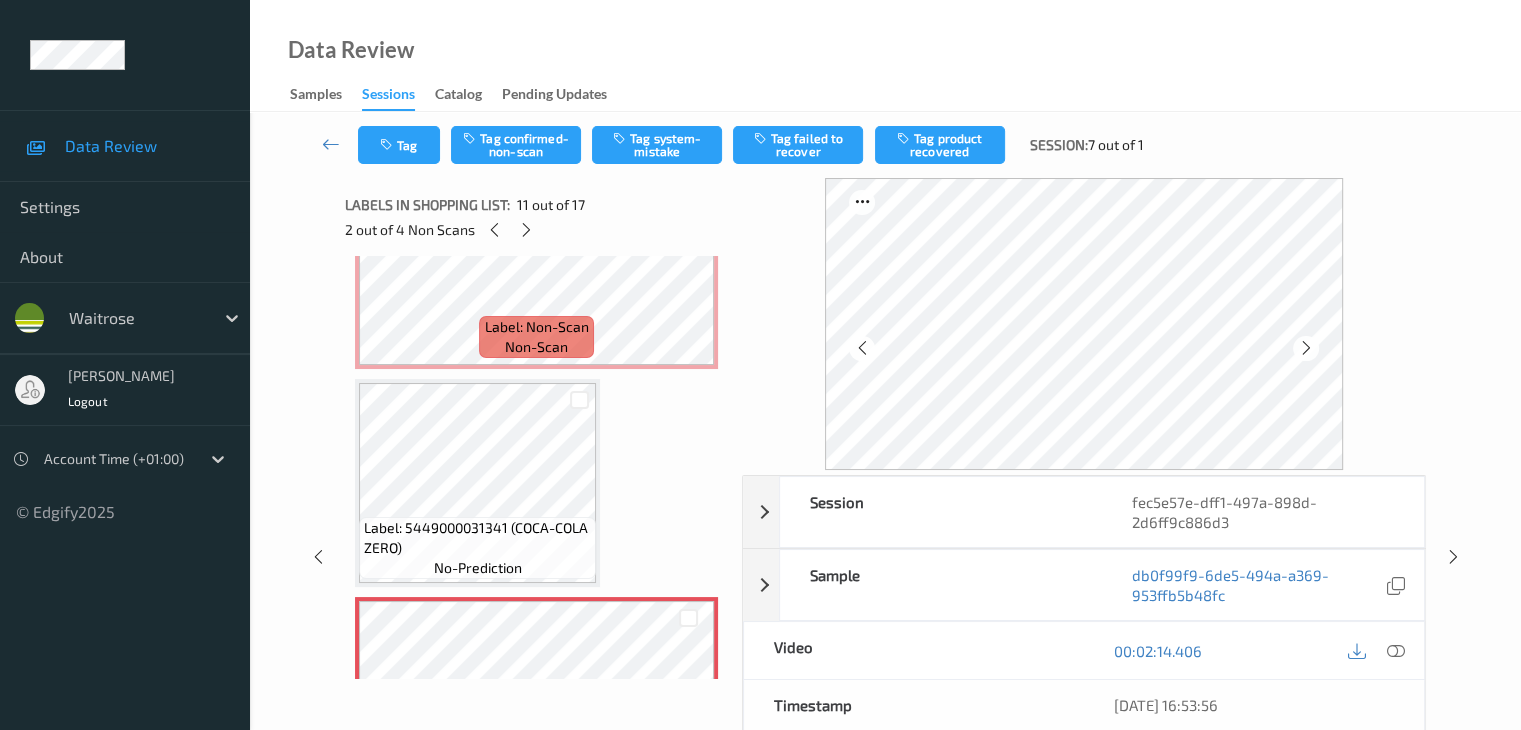 scroll, scrollTop: 1800, scrollLeft: 0, axis: vertical 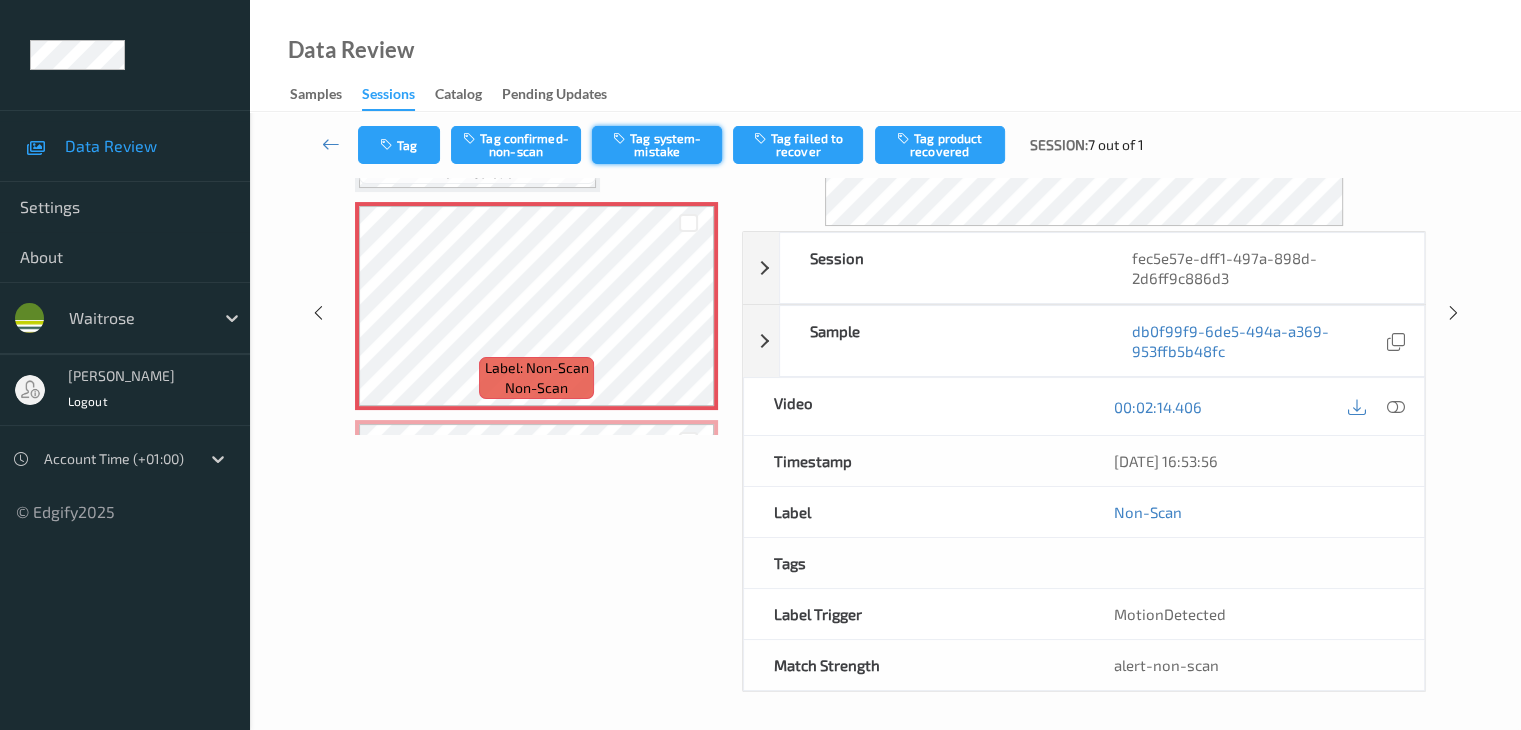 click on "Tag   system-mistake" at bounding box center [657, 145] 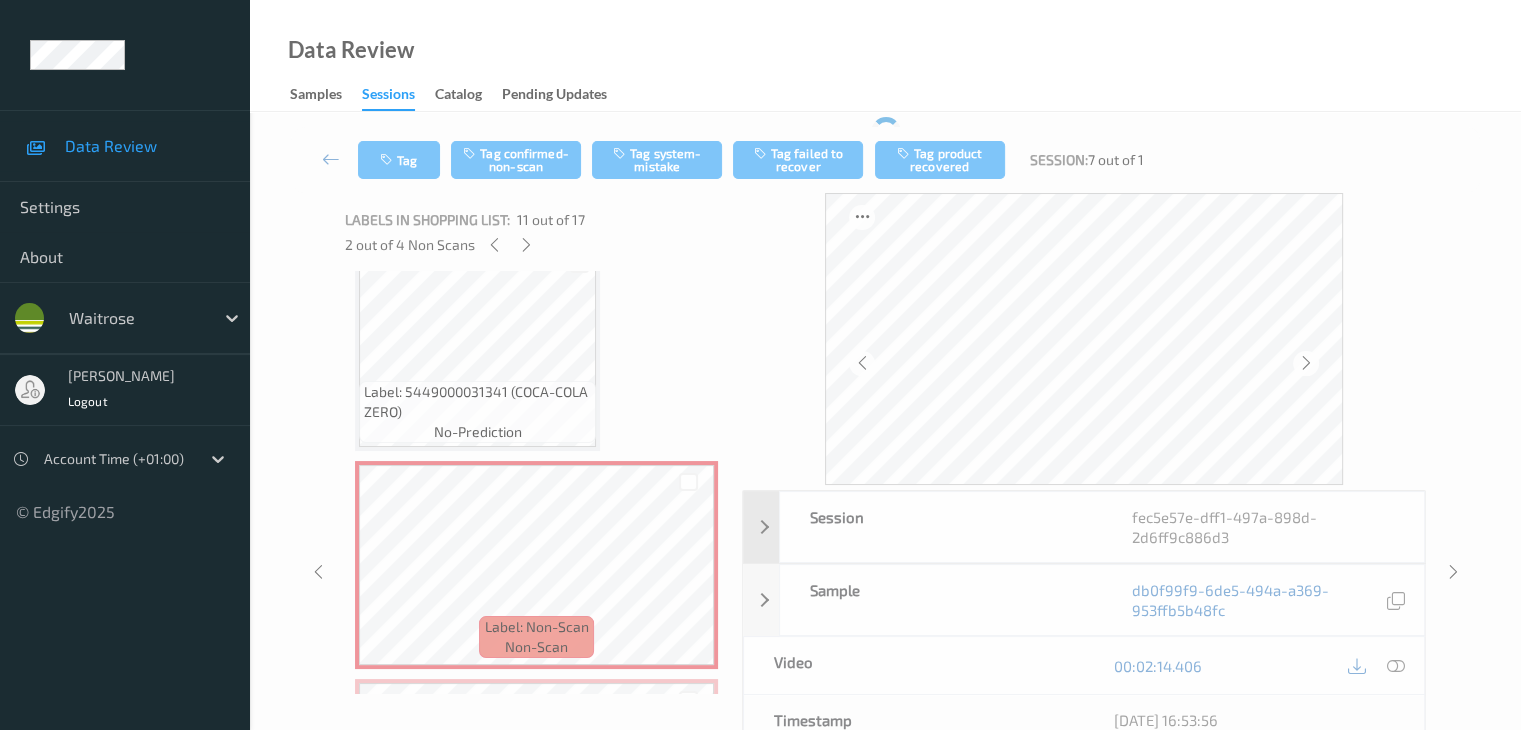 scroll, scrollTop: 0, scrollLeft: 0, axis: both 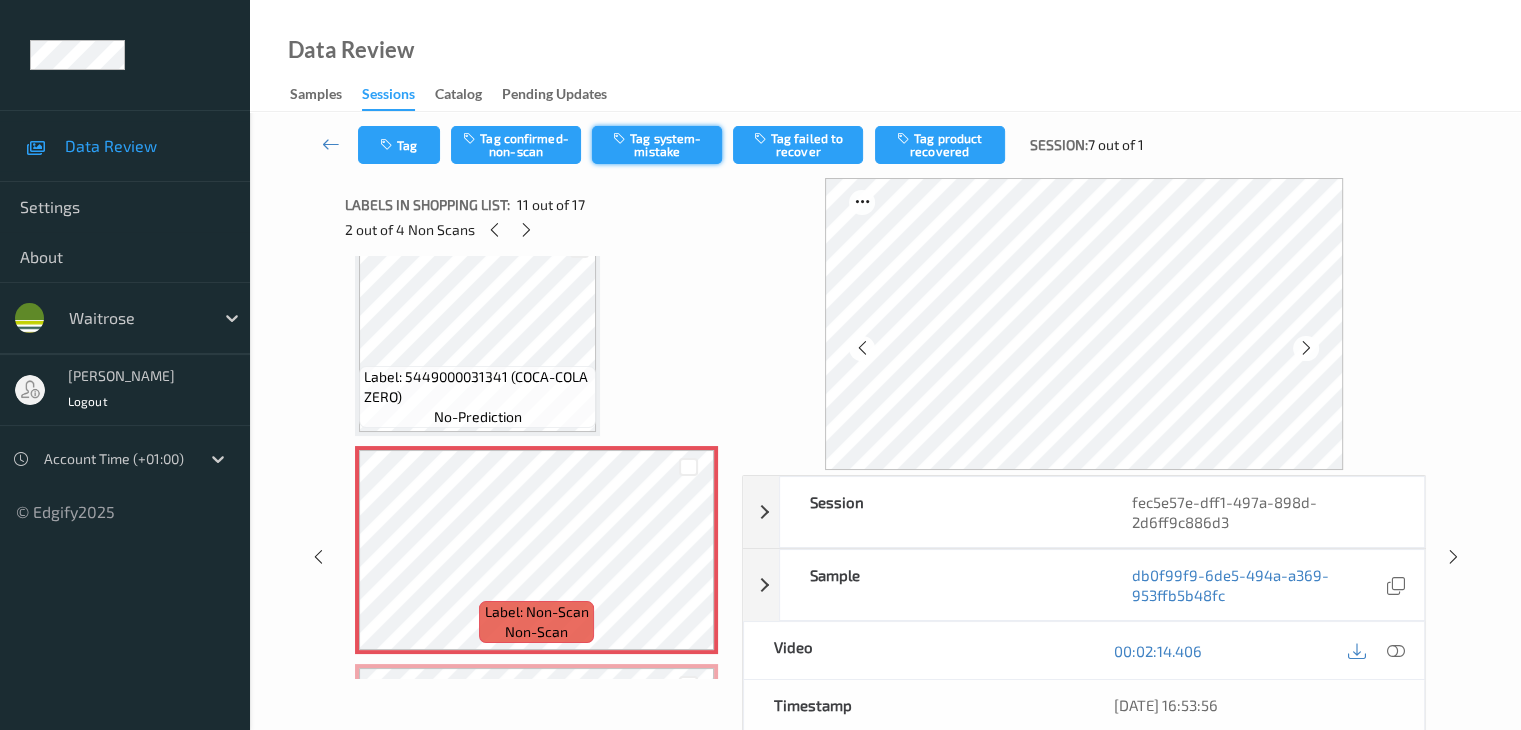 click on "Tag   system-mistake" at bounding box center (657, 145) 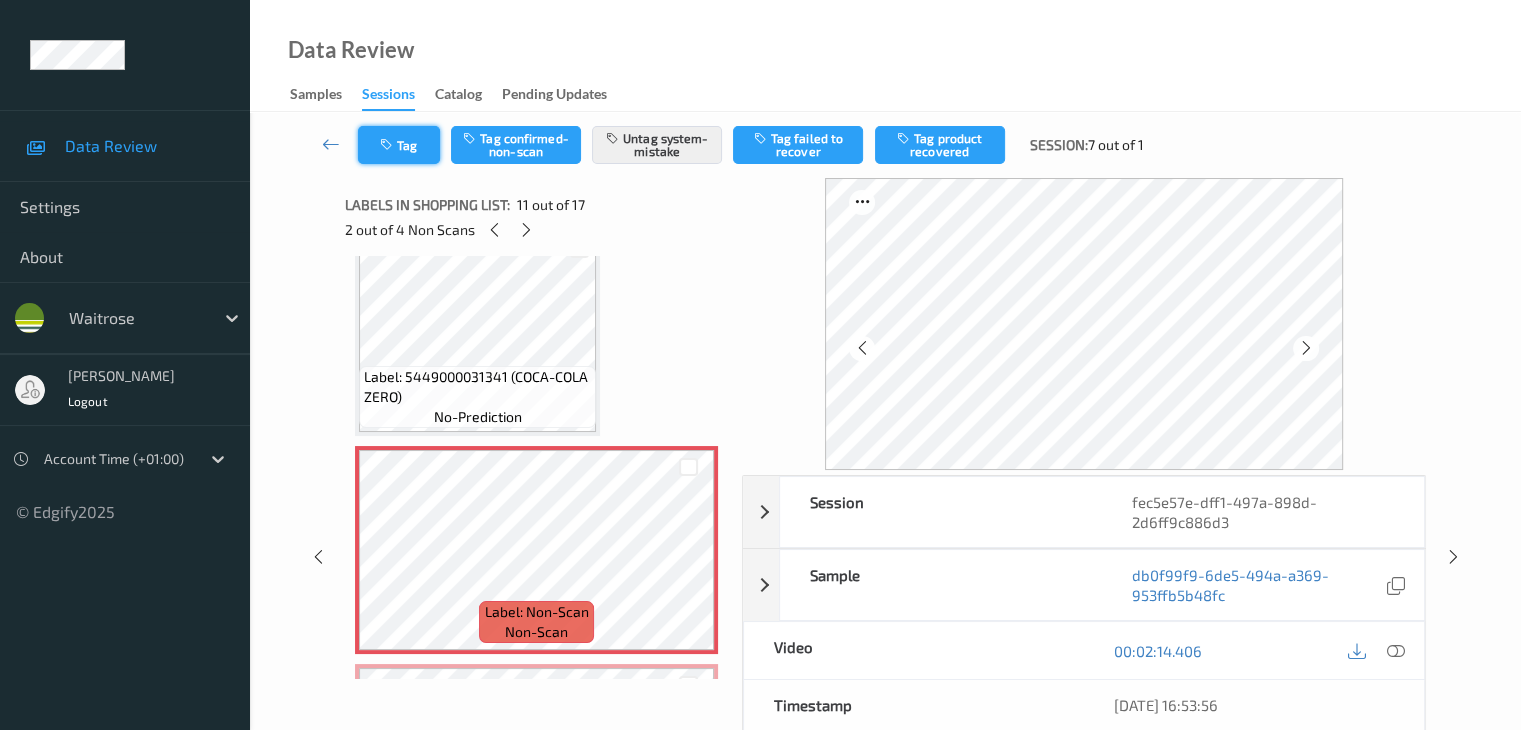 click on "Tag" at bounding box center [399, 145] 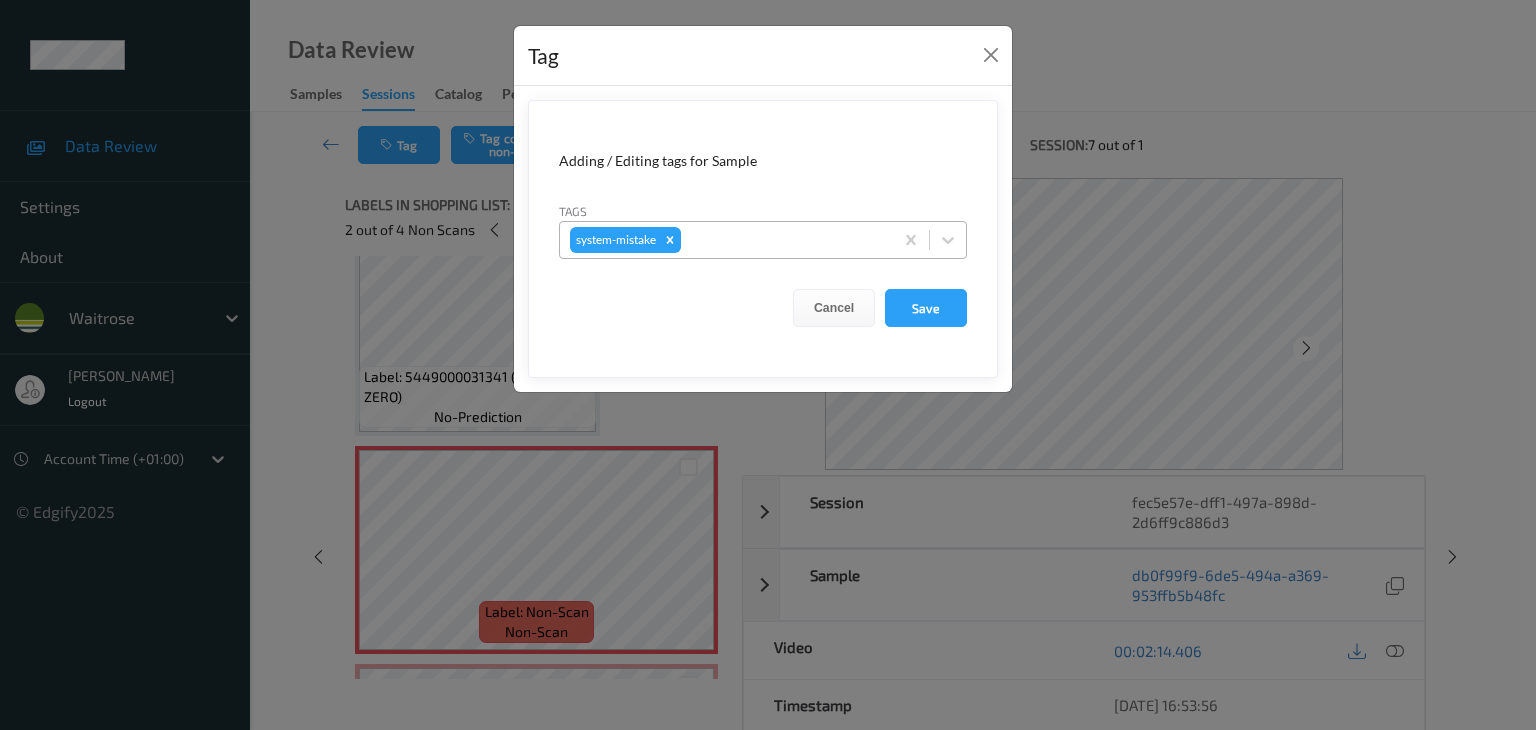 click at bounding box center [784, 240] 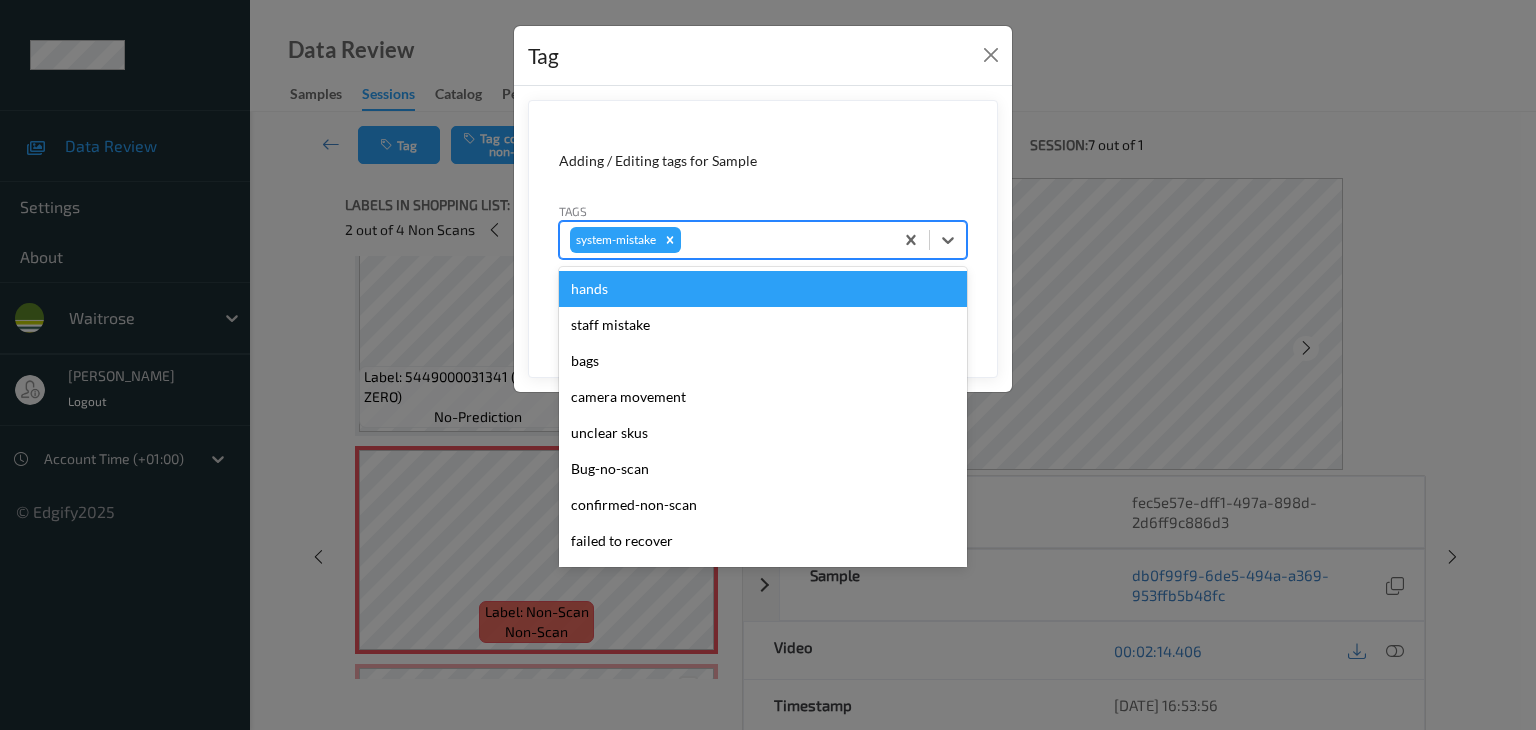 type on "u" 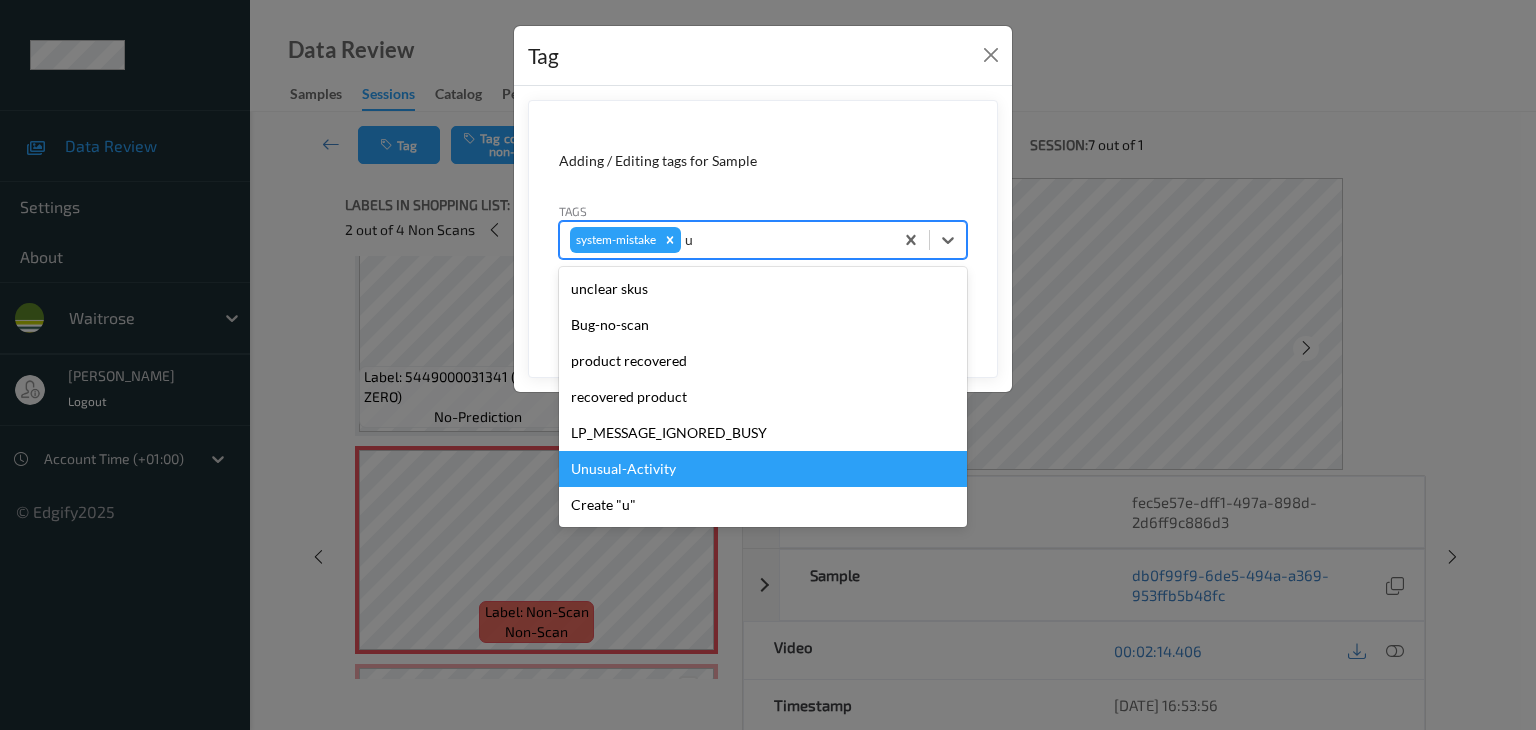 click on "Unusual-Activity" at bounding box center [763, 469] 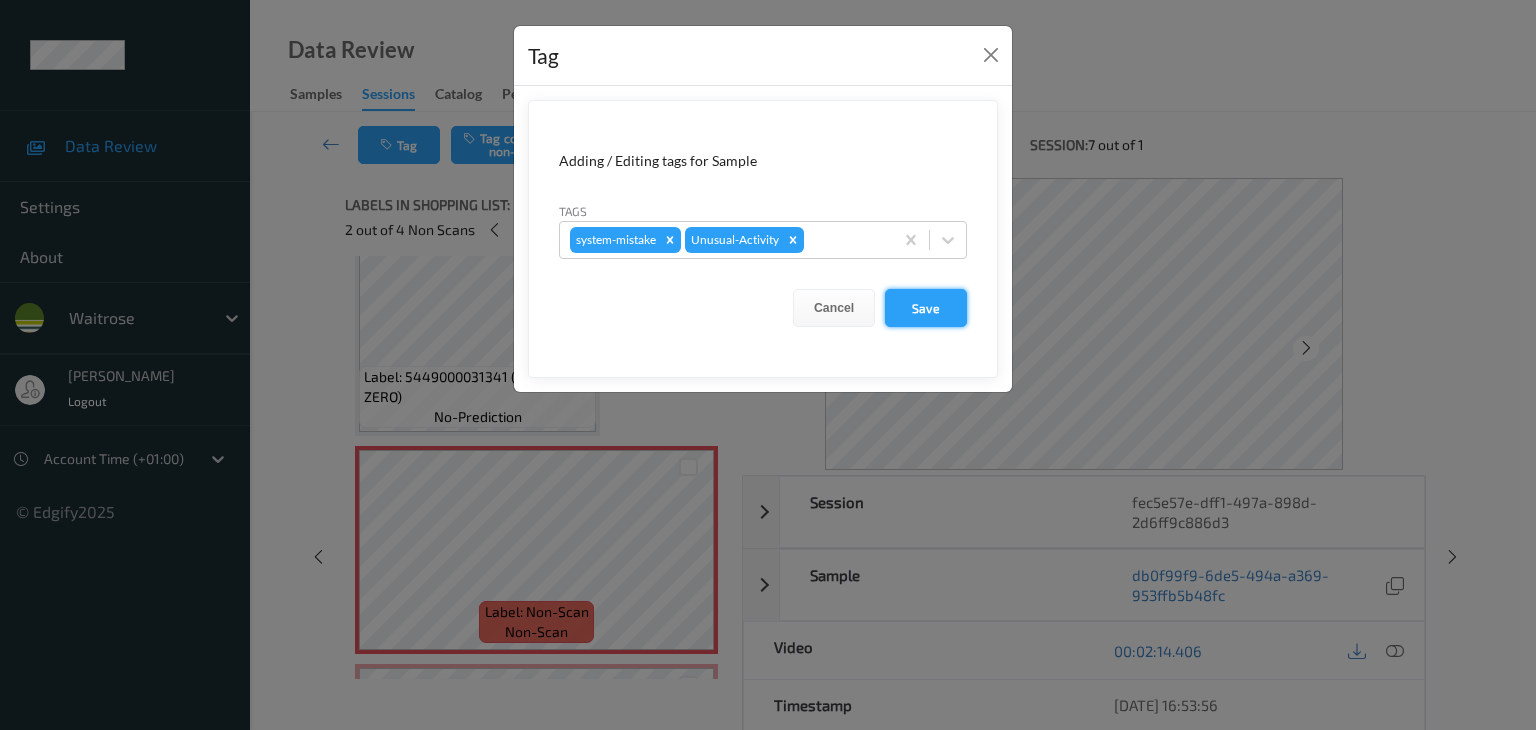 click on "Save" at bounding box center [926, 308] 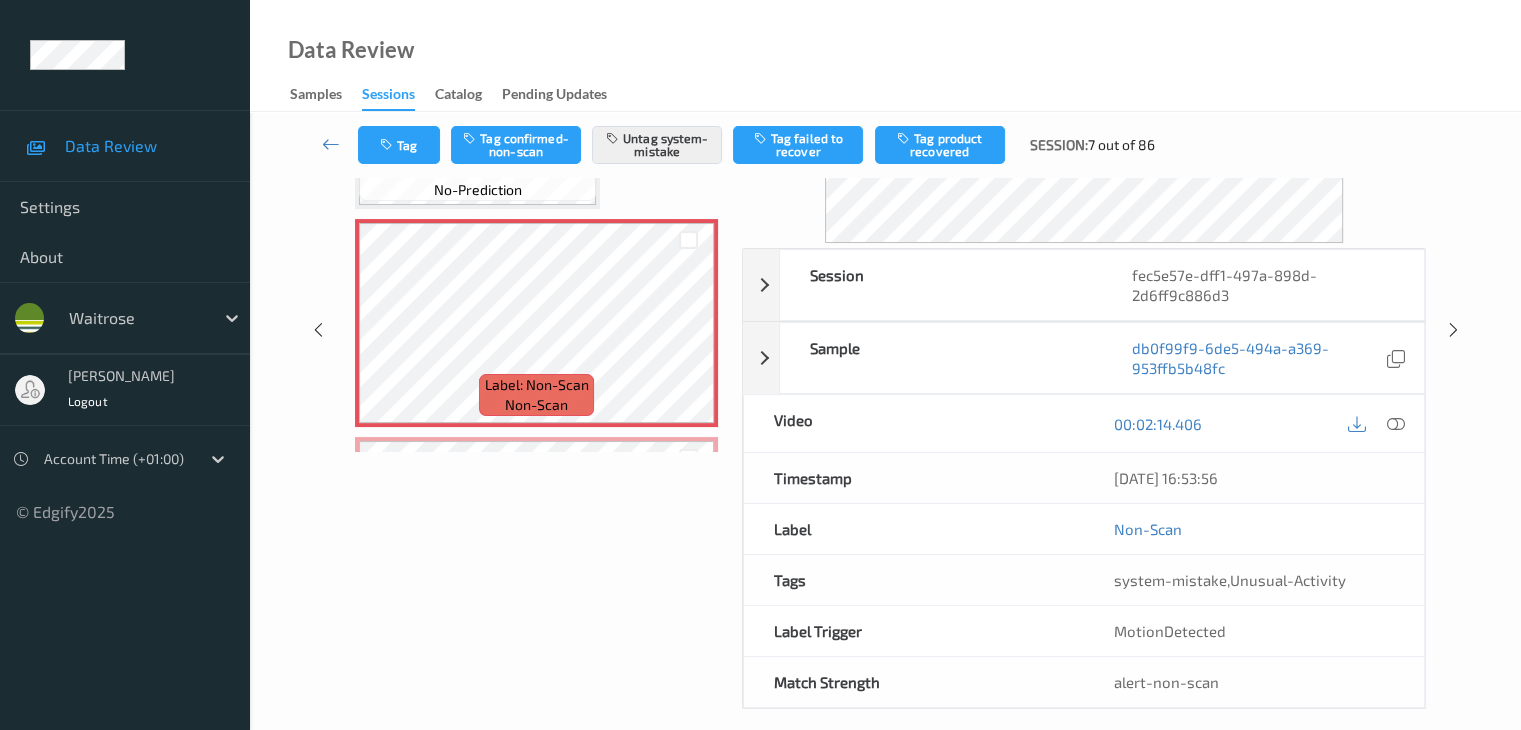 scroll, scrollTop: 244, scrollLeft: 0, axis: vertical 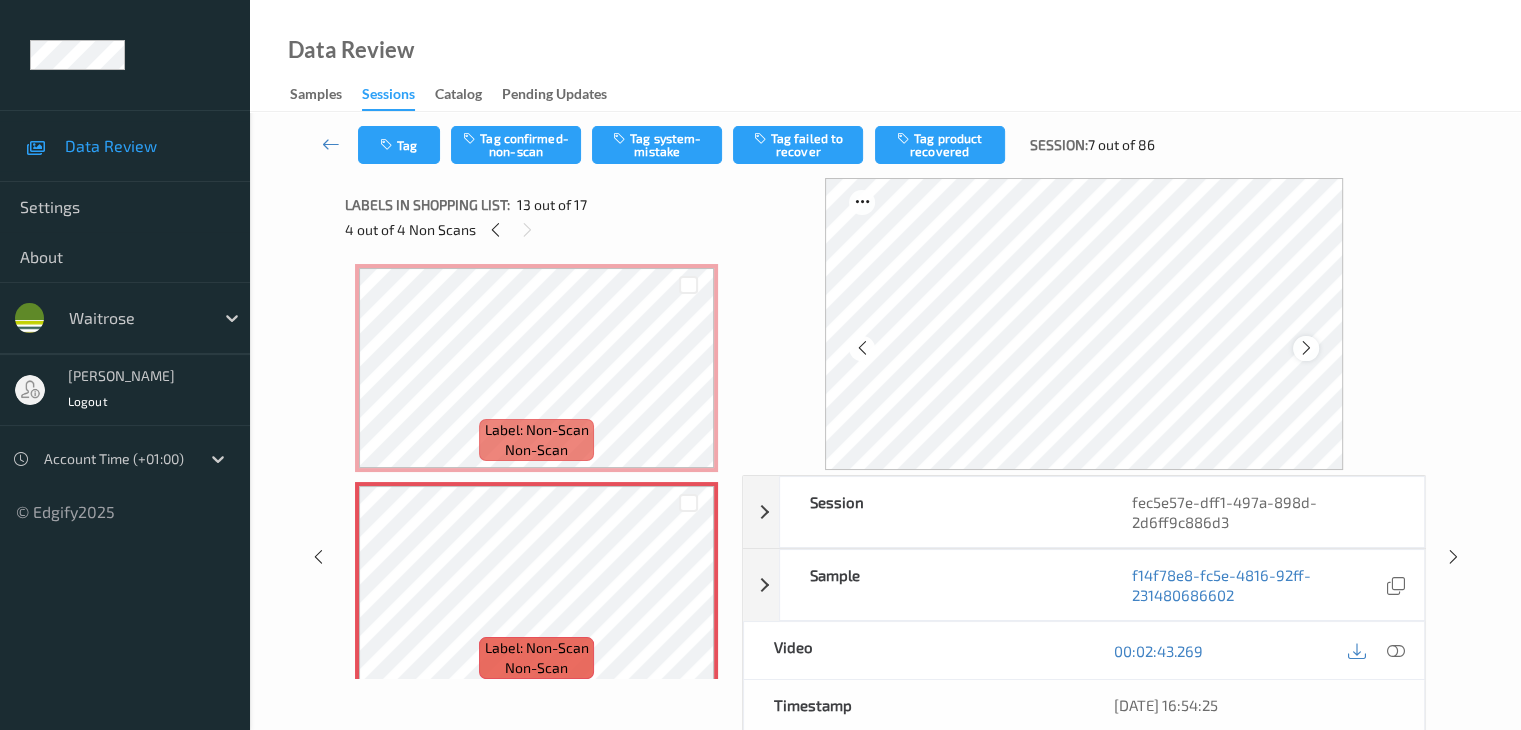 click at bounding box center (1306, 348) 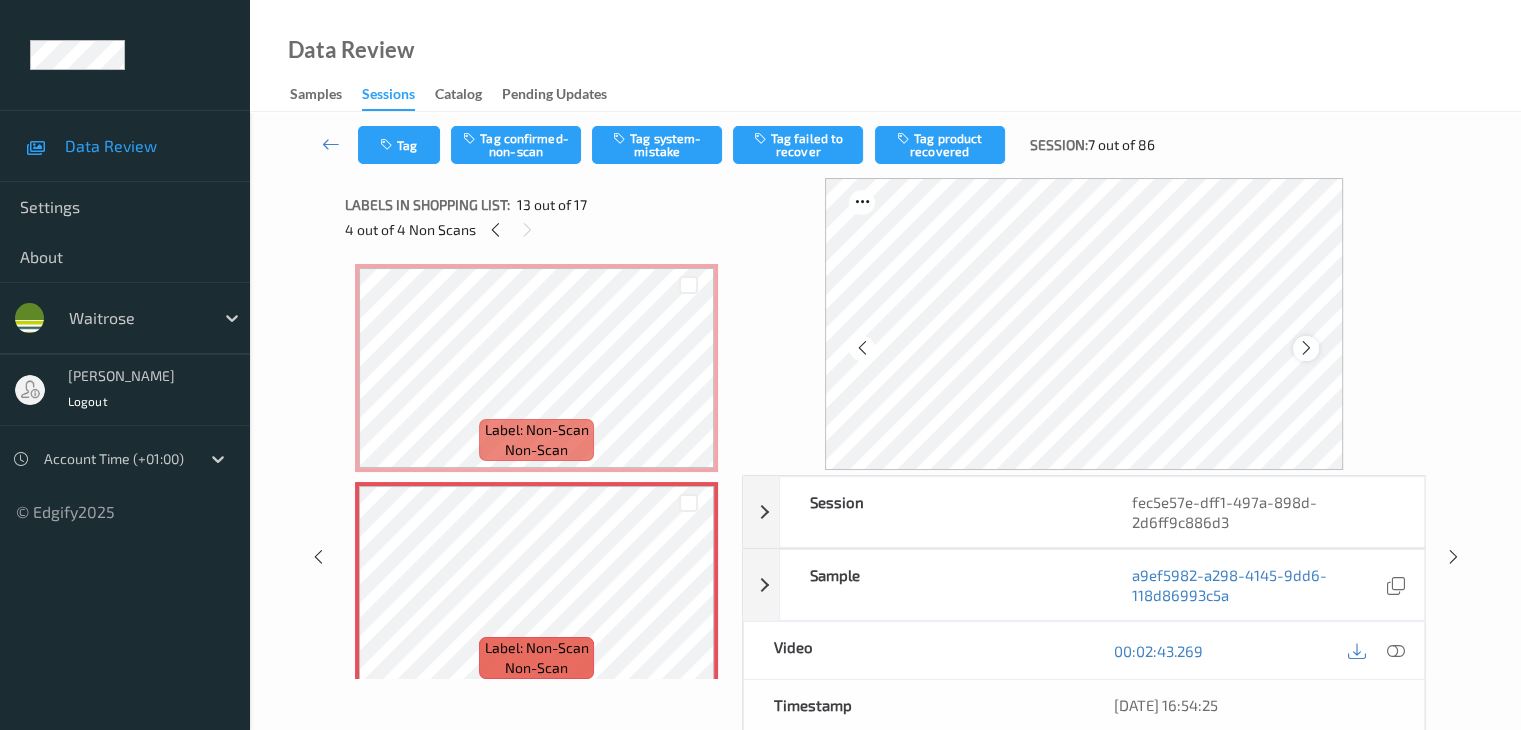 click at bounding box center (1306, 348) 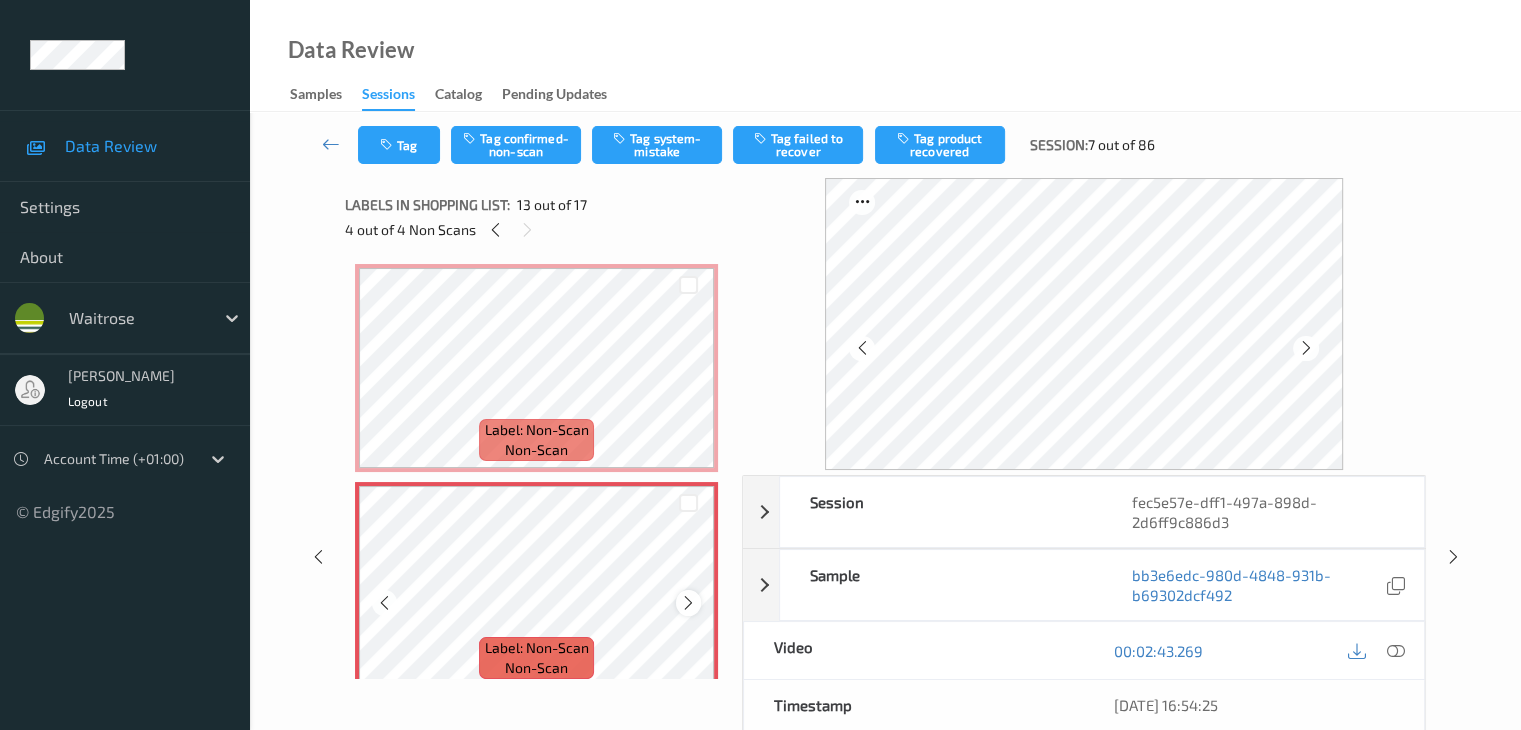 click at bounding box center [688, 603] 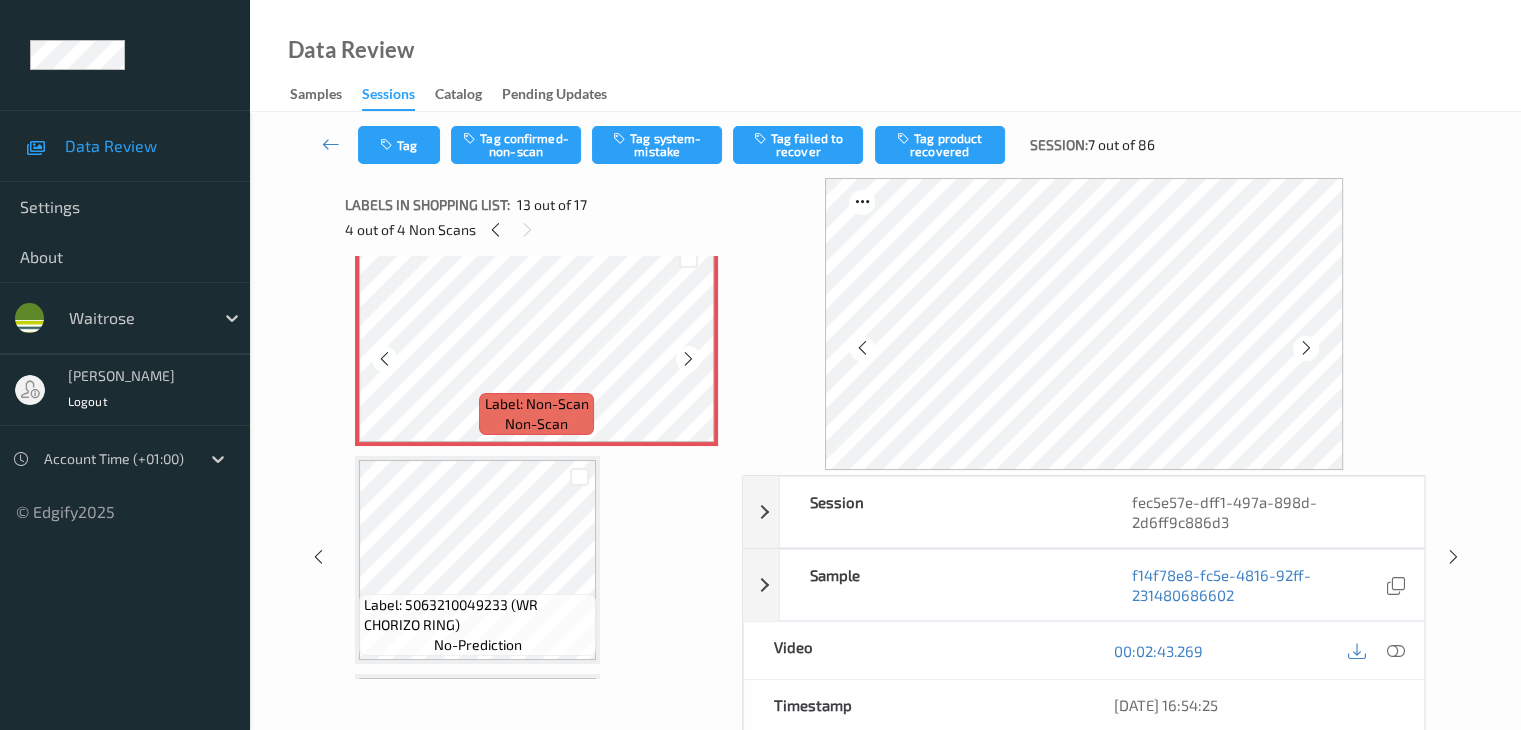 scroll, scrollTop: 2600, scrollLeft: 0, axis: vertical 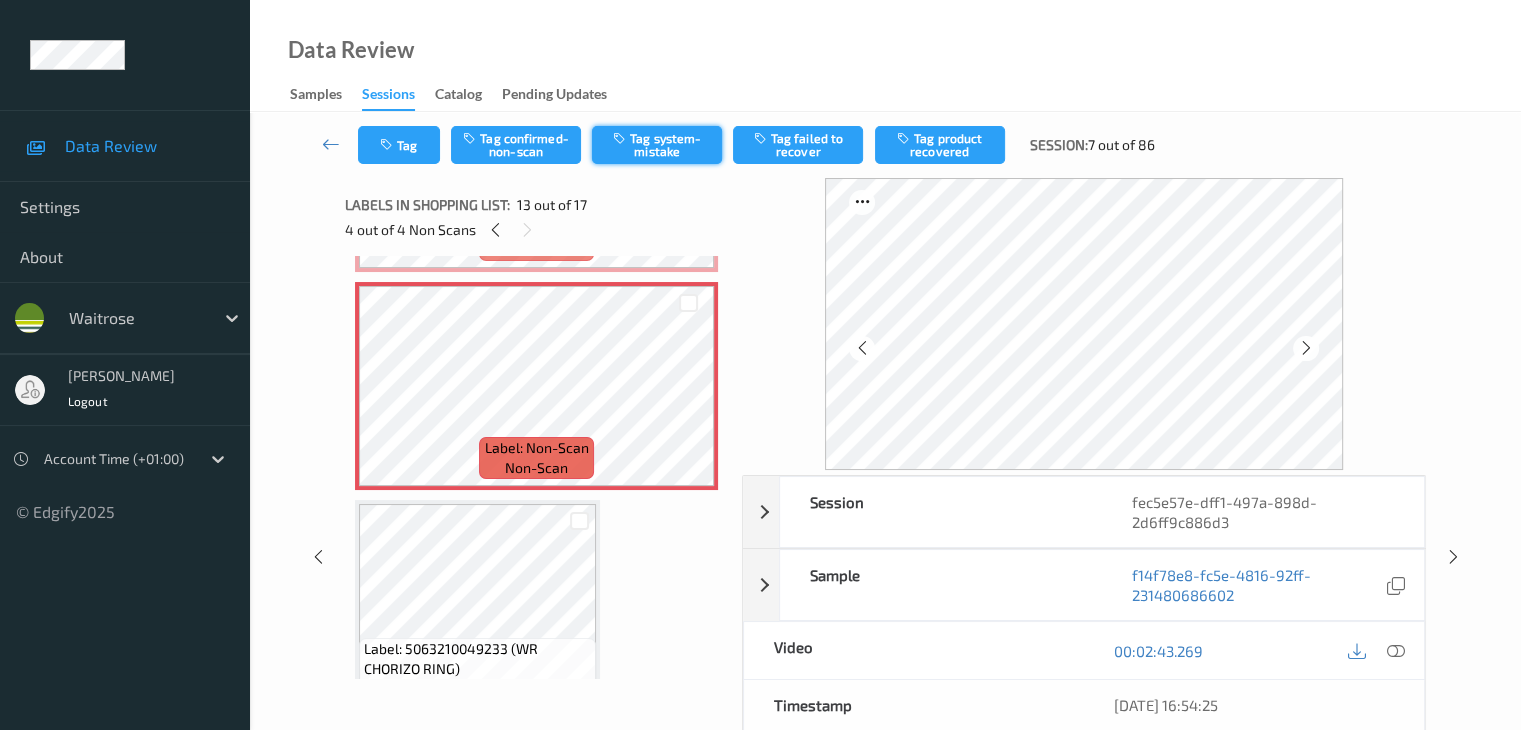 click on "Tag   system-mistake" at bounding box center (657, 145) 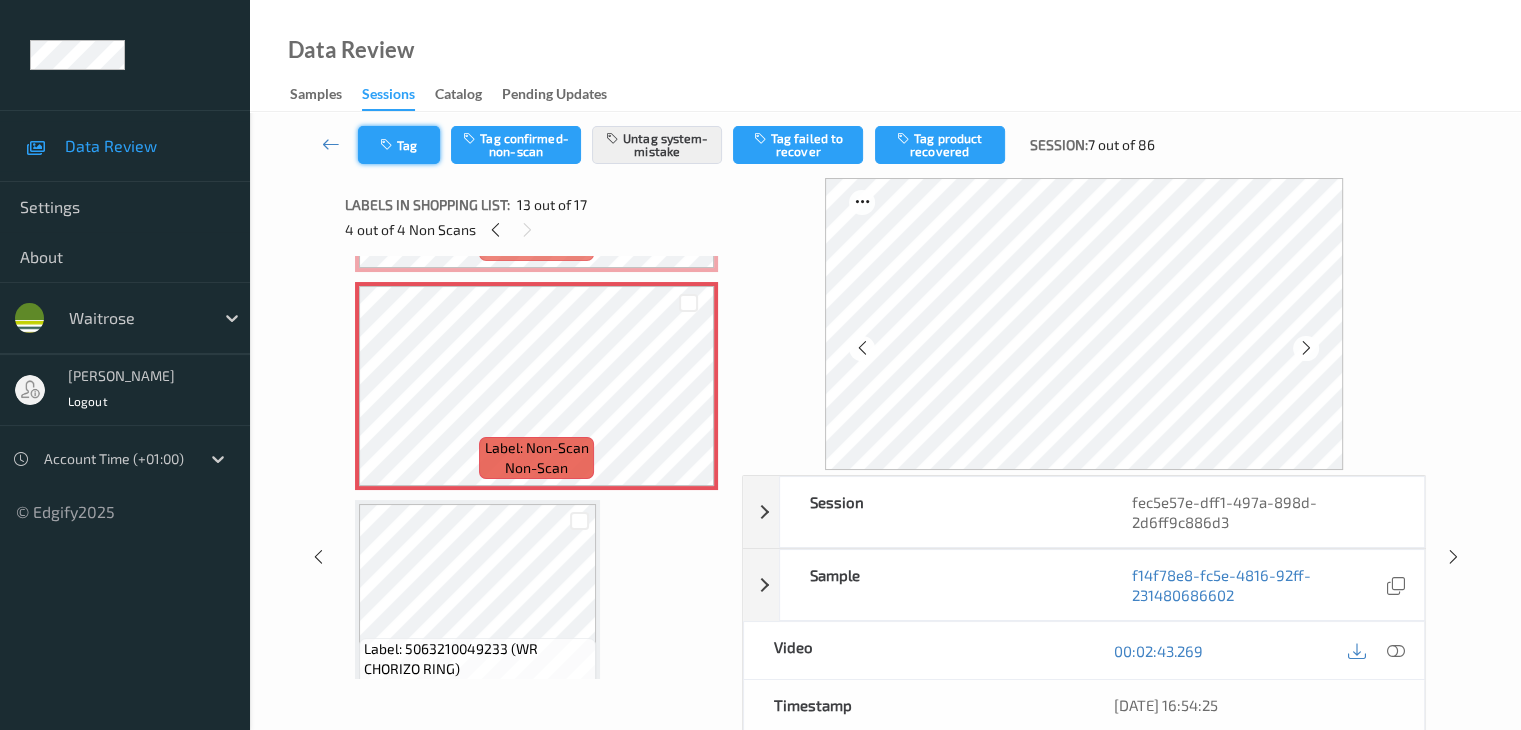 click on "Tag" at bounding box center (399, 145) 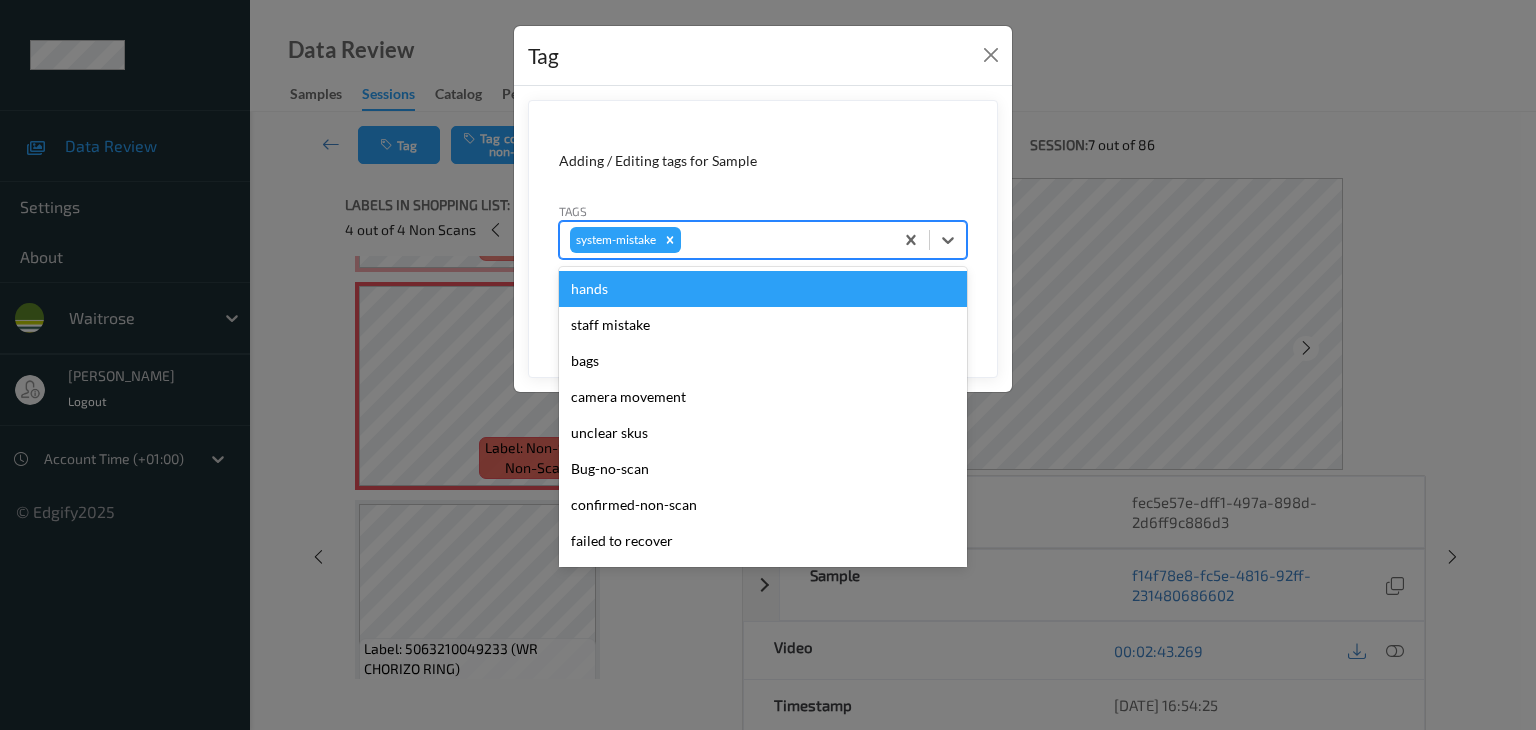 click at bounding box center [784, 240] 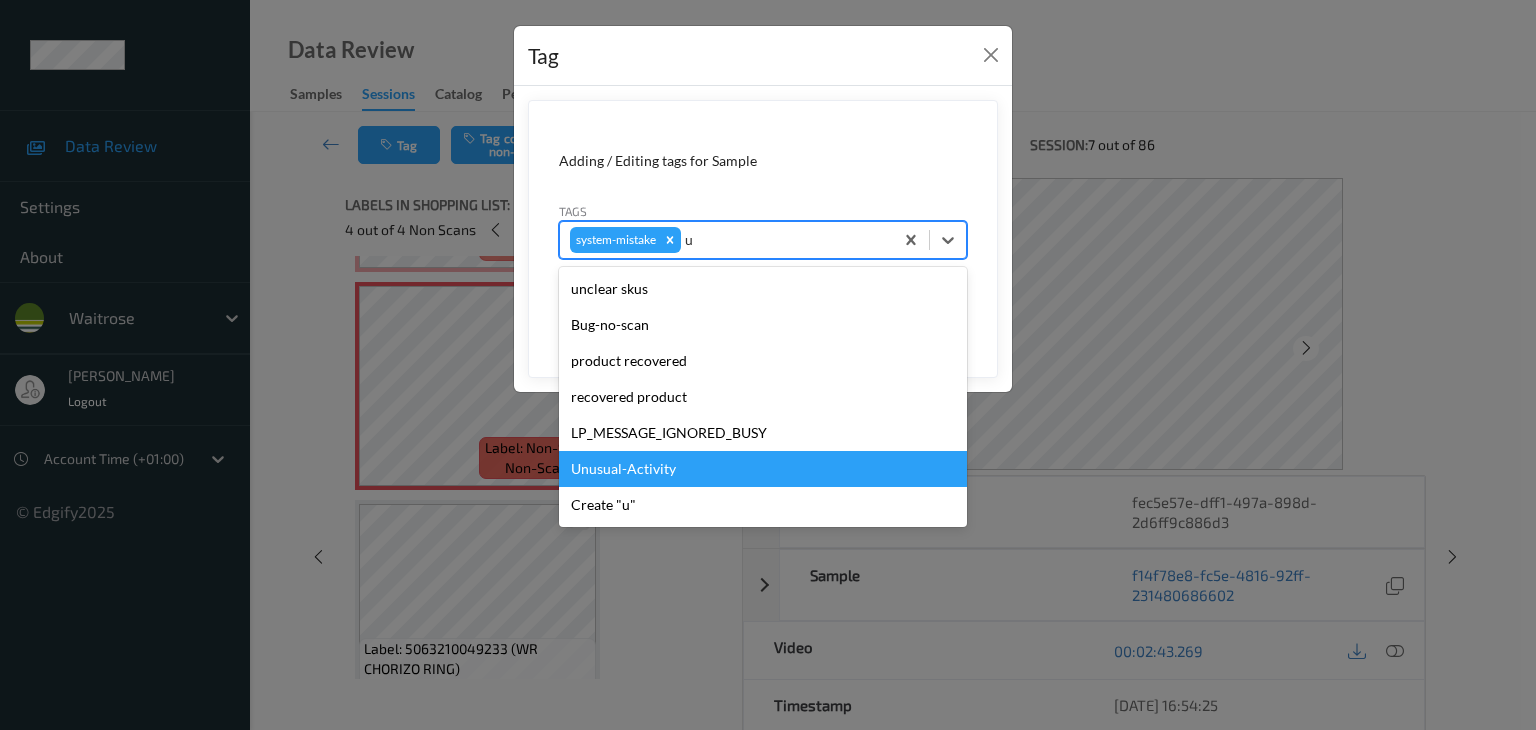 click on "Unusual-Activity" at bounding box center [763, 469] 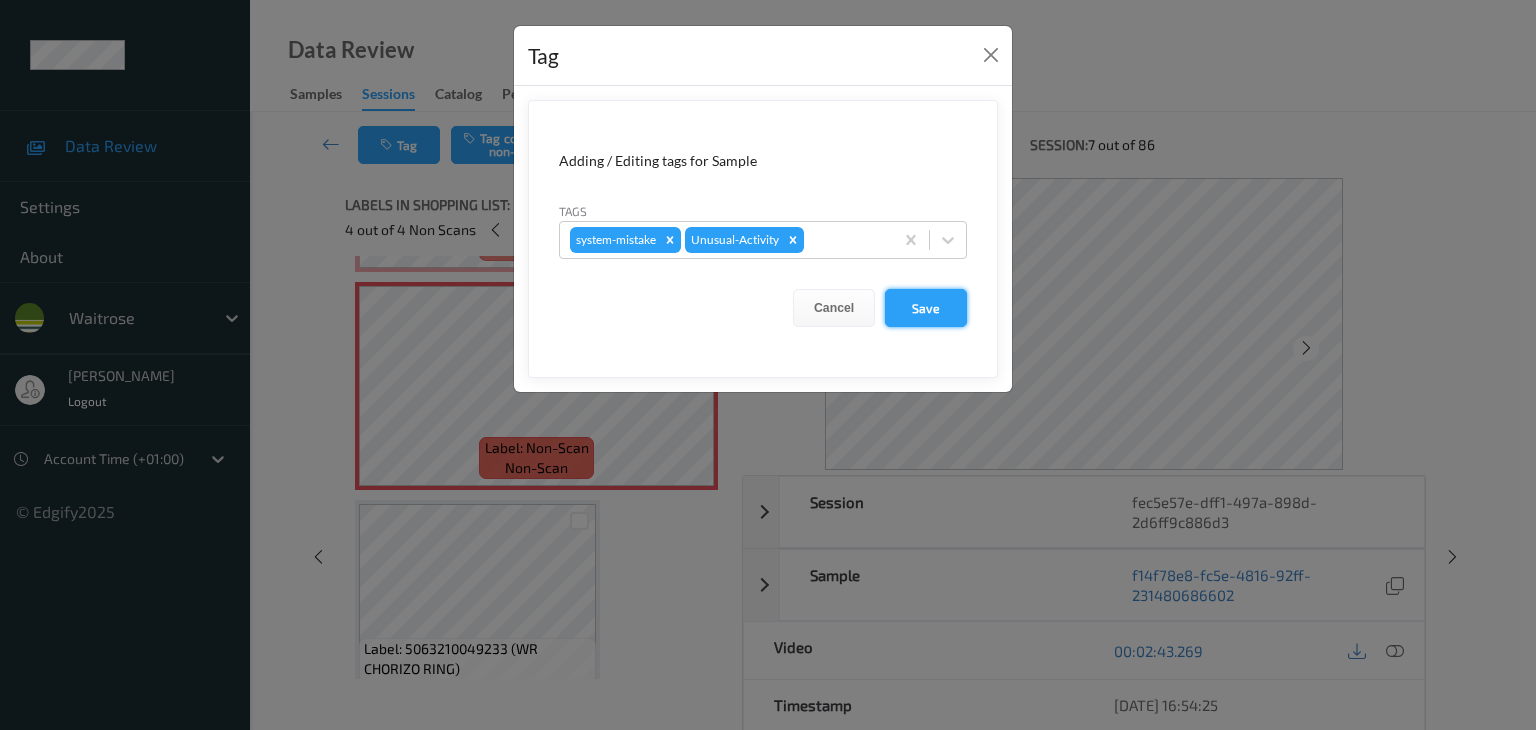 click on "Save" at bounding box center [926, 308] 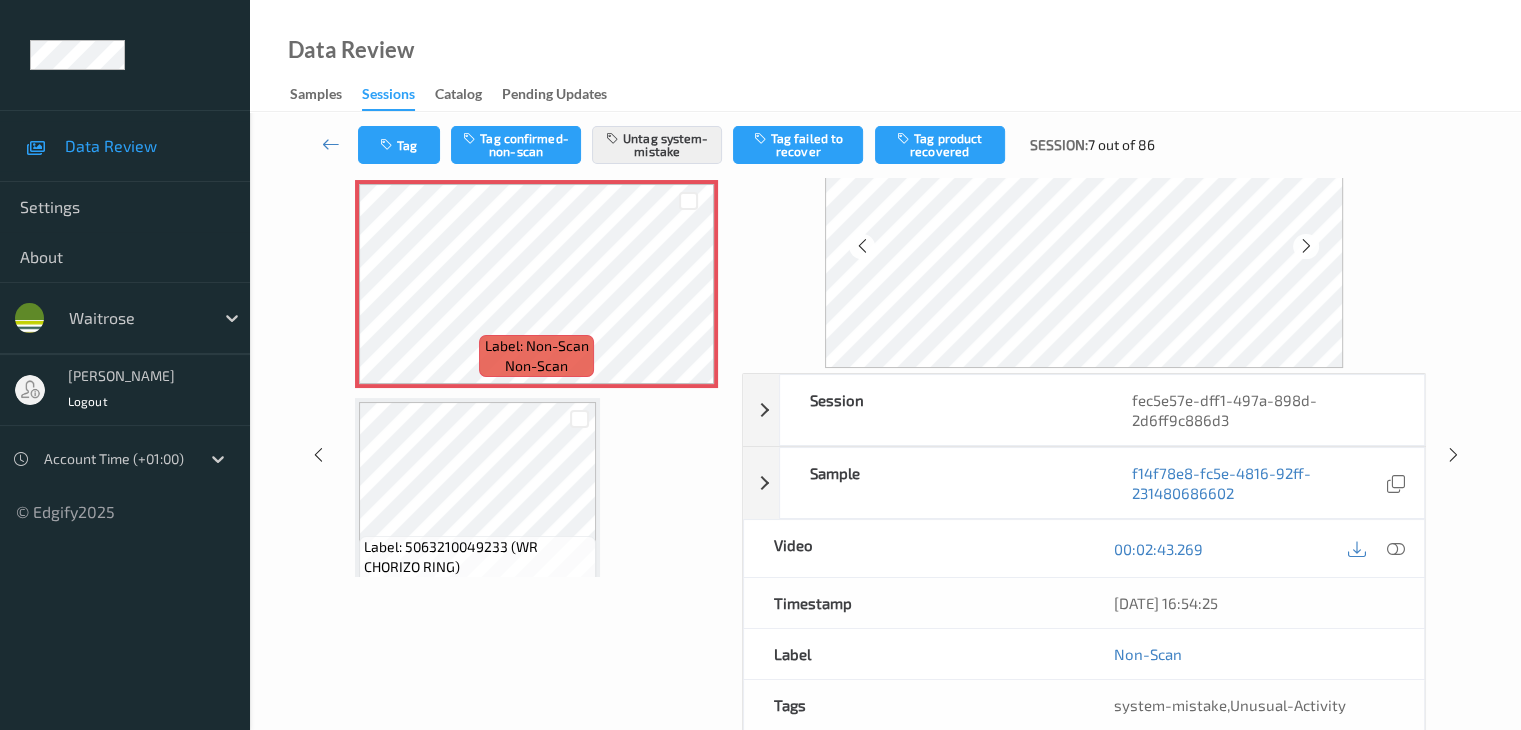scroll, scrollTop: 200, scrollLeft: 0, axis: vertical 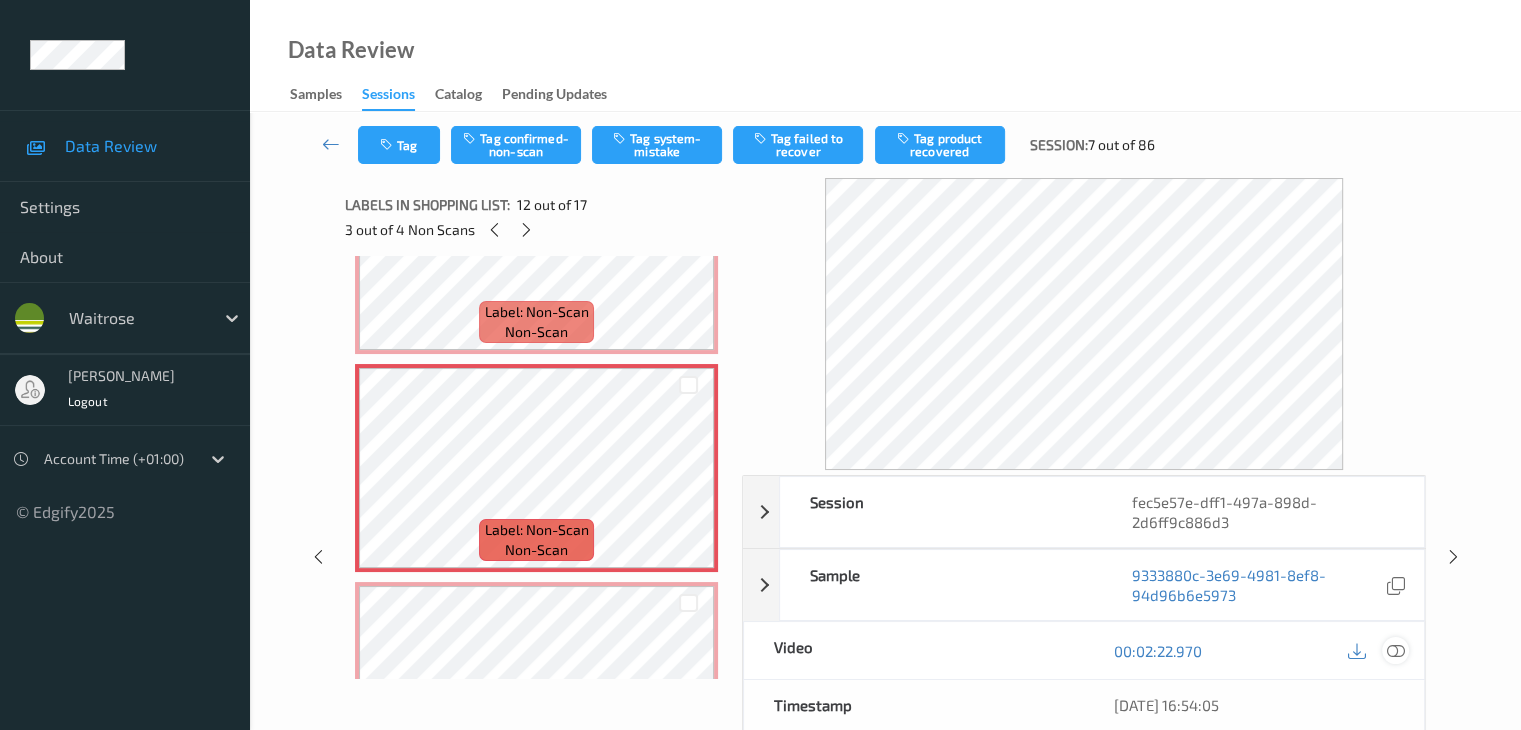 click at bounding box center (1395, 651) 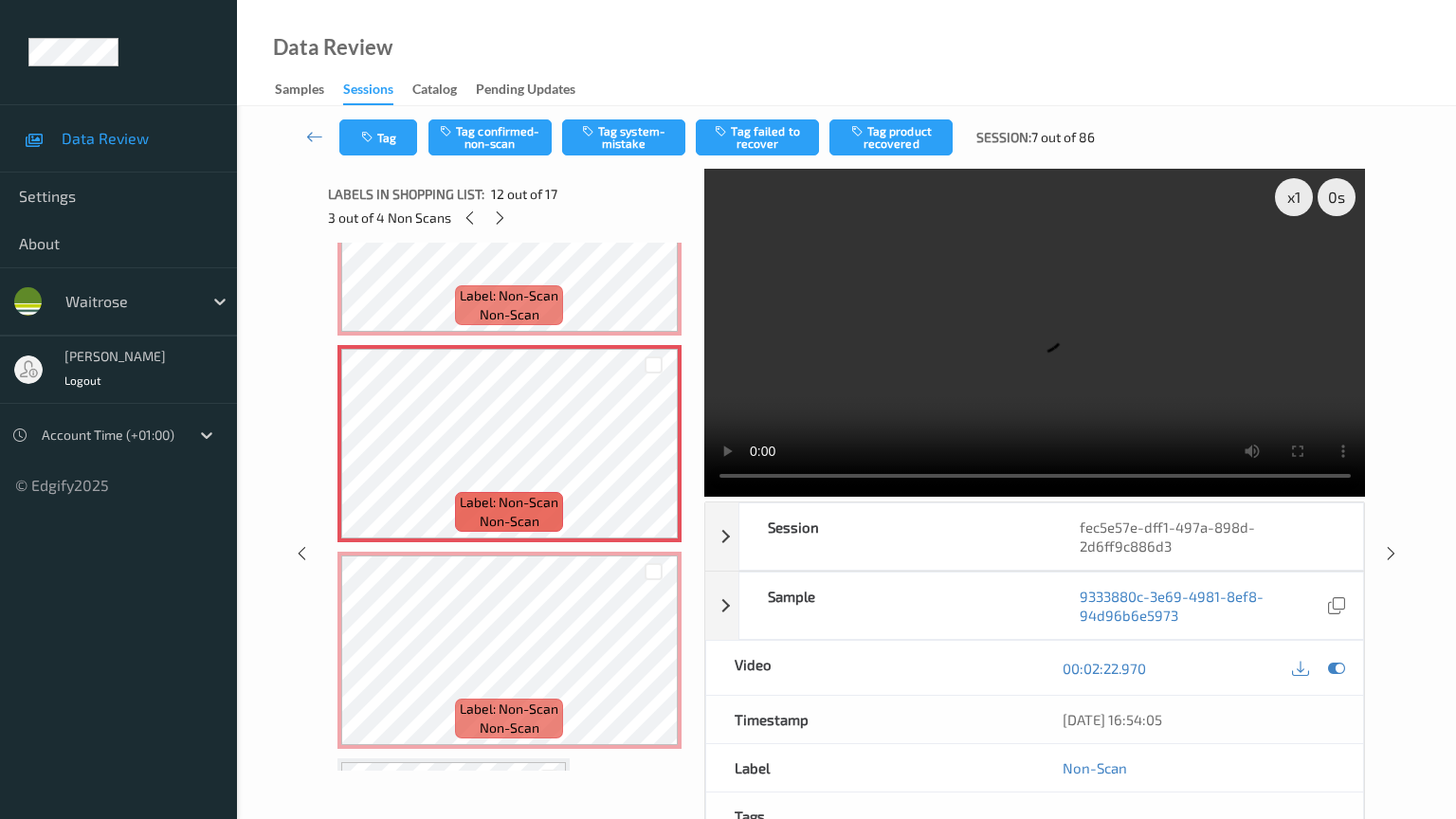 type 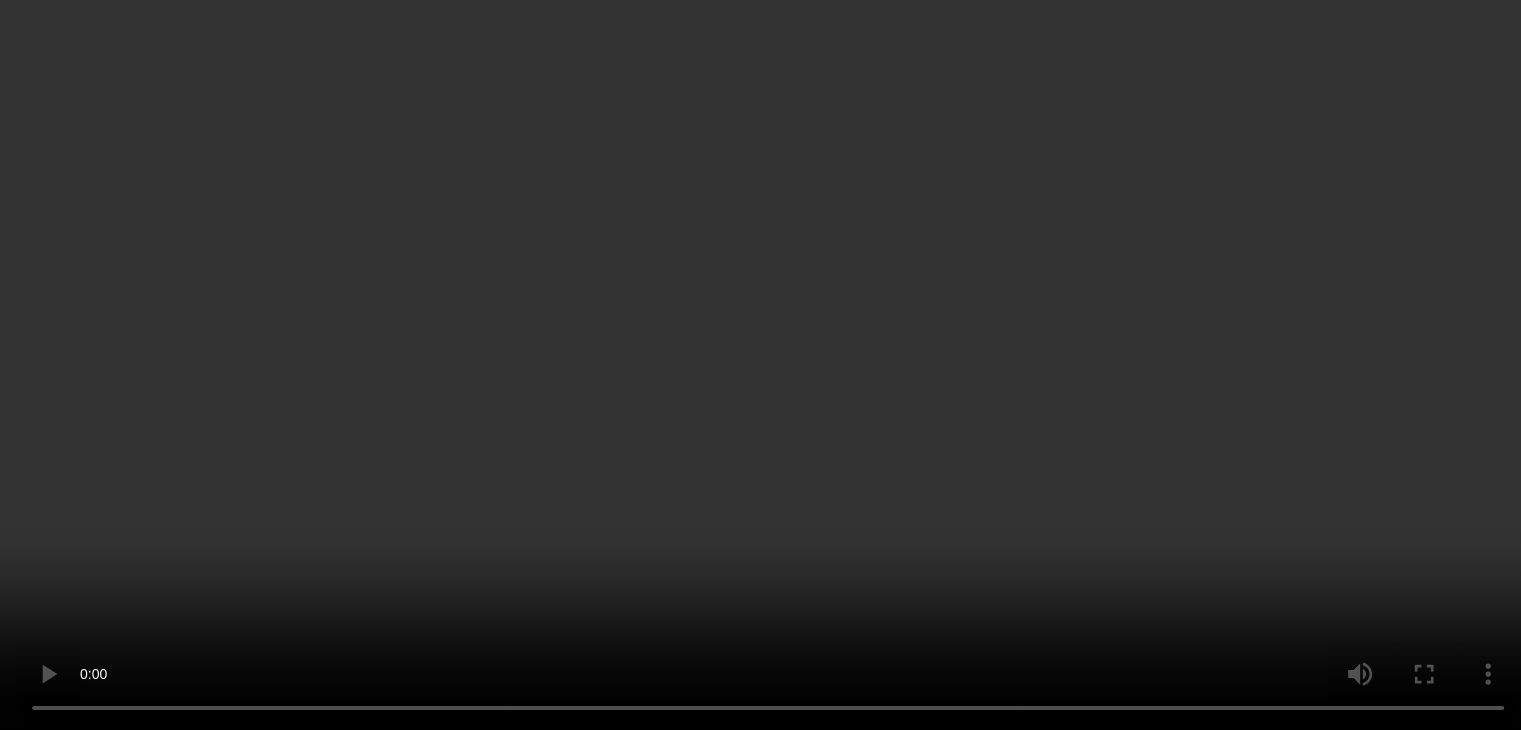 scroll, scrollTop: 1200, scrollLeft: 0, axis: vertical 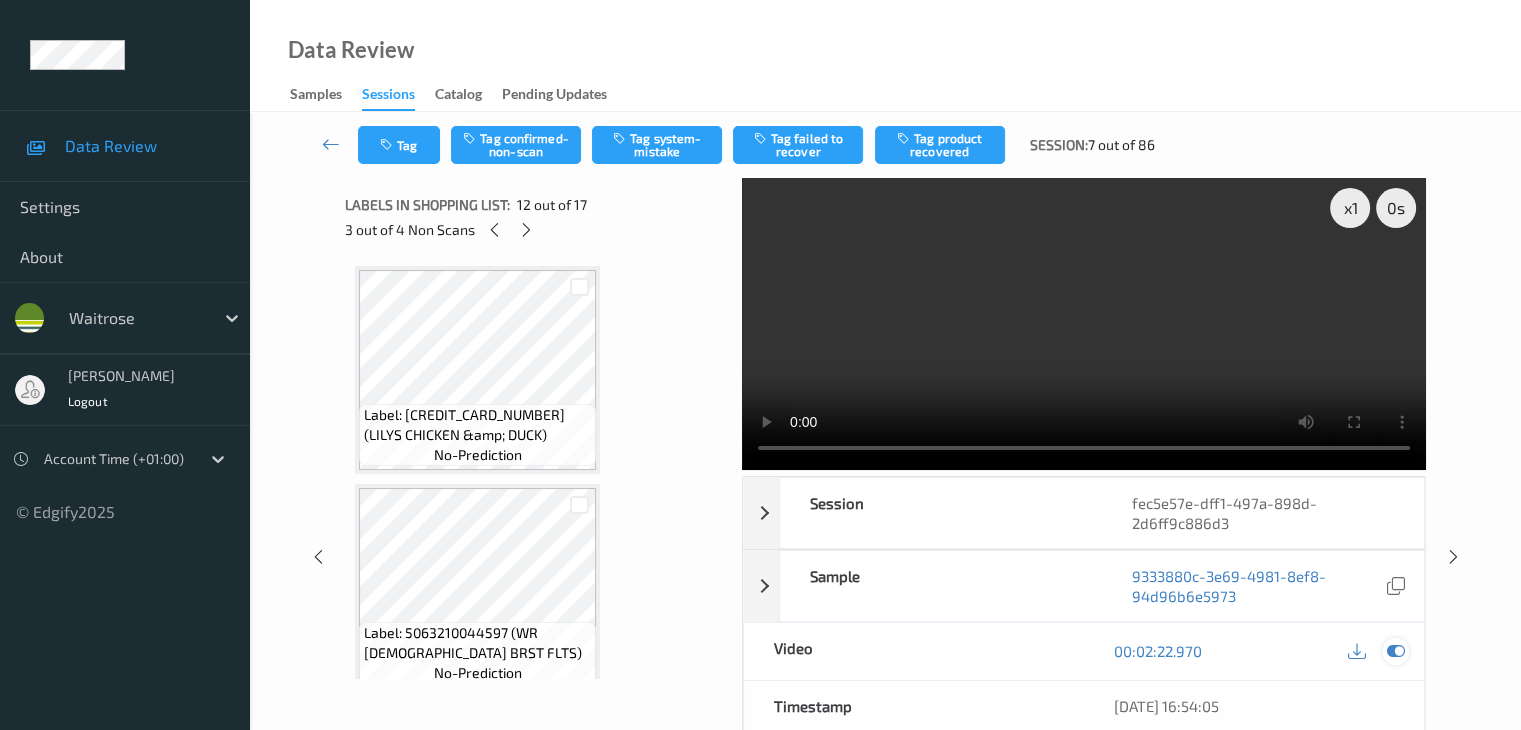 click at bounding box center (1395, 651) 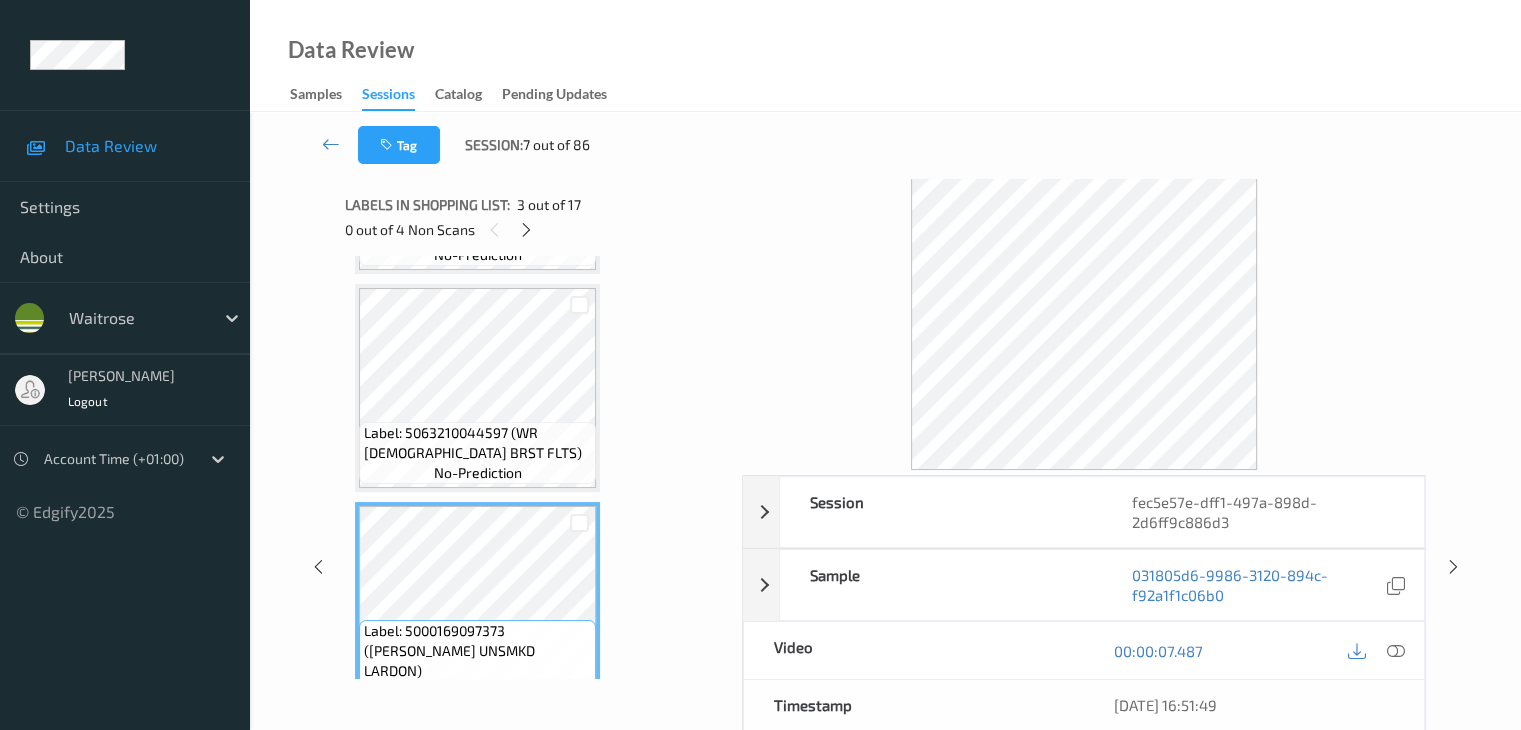 scroll, scrollTop: 300, scrollLeft: 0, axis: vertical 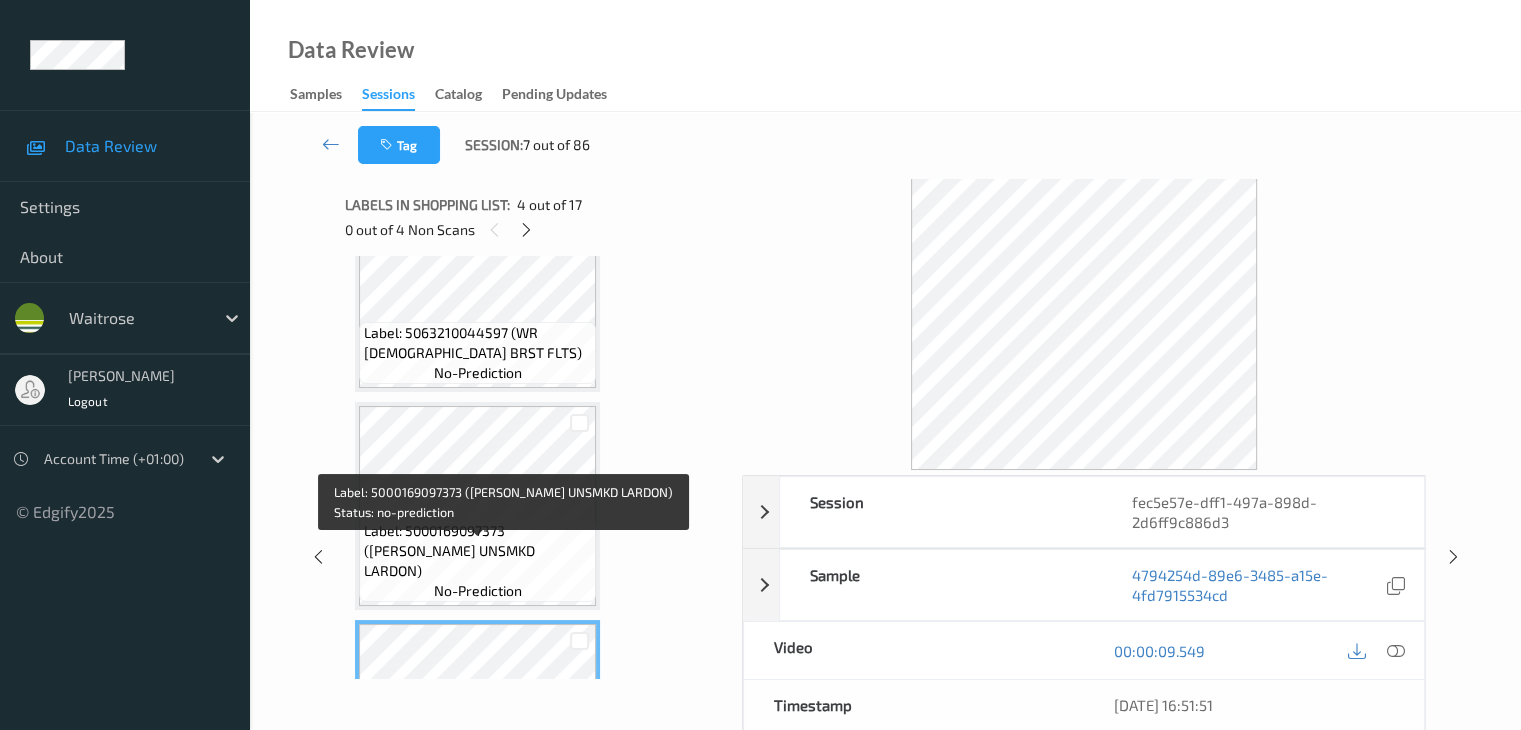 click on "Label: 5000169097373 (WR ESS UNSMKD LARDON)" at bounding box center (477, 551) 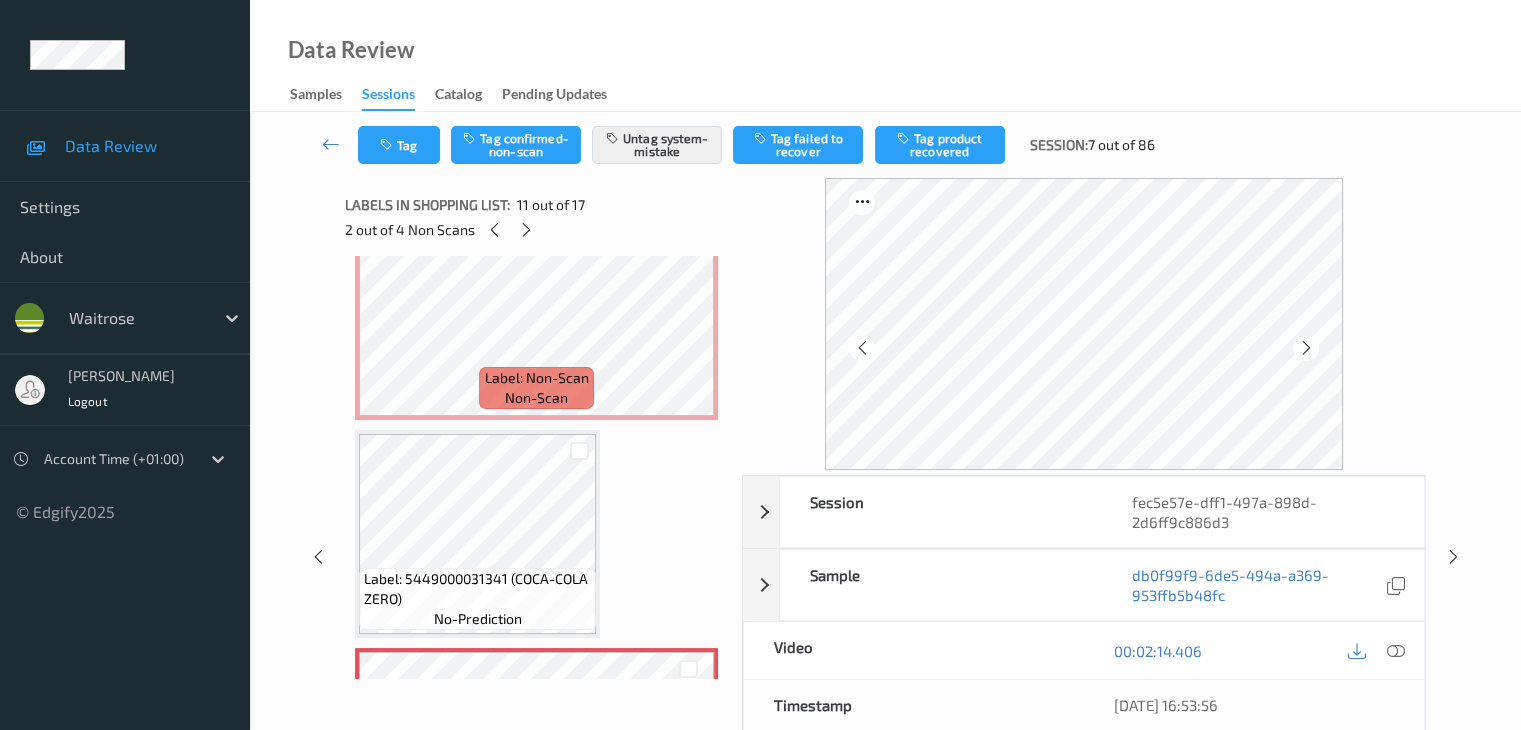 scroll, scrollTop: 1797, scrollLeft: 0, axis: vertical 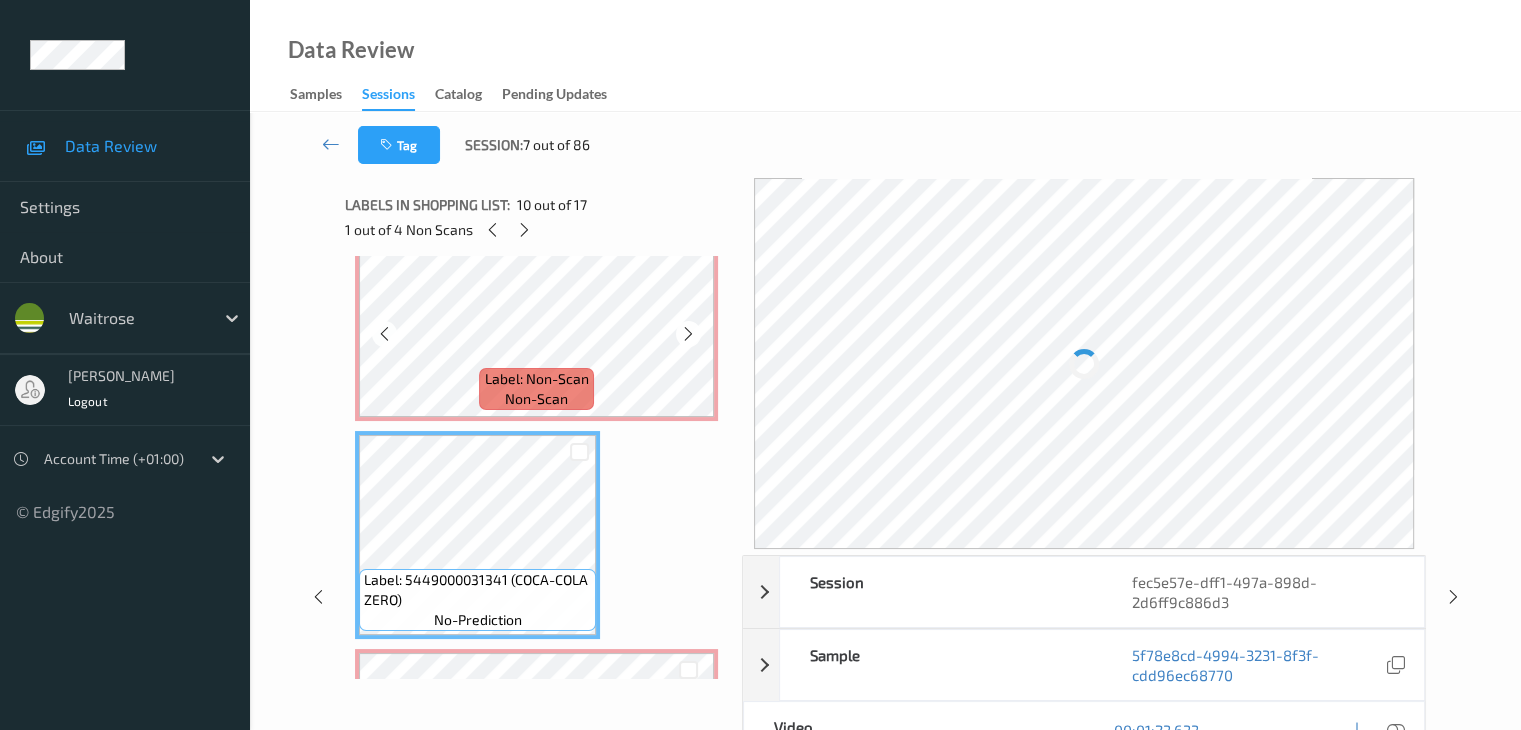 click on "Label: Non-Scan" at bounding box center (537, 379) 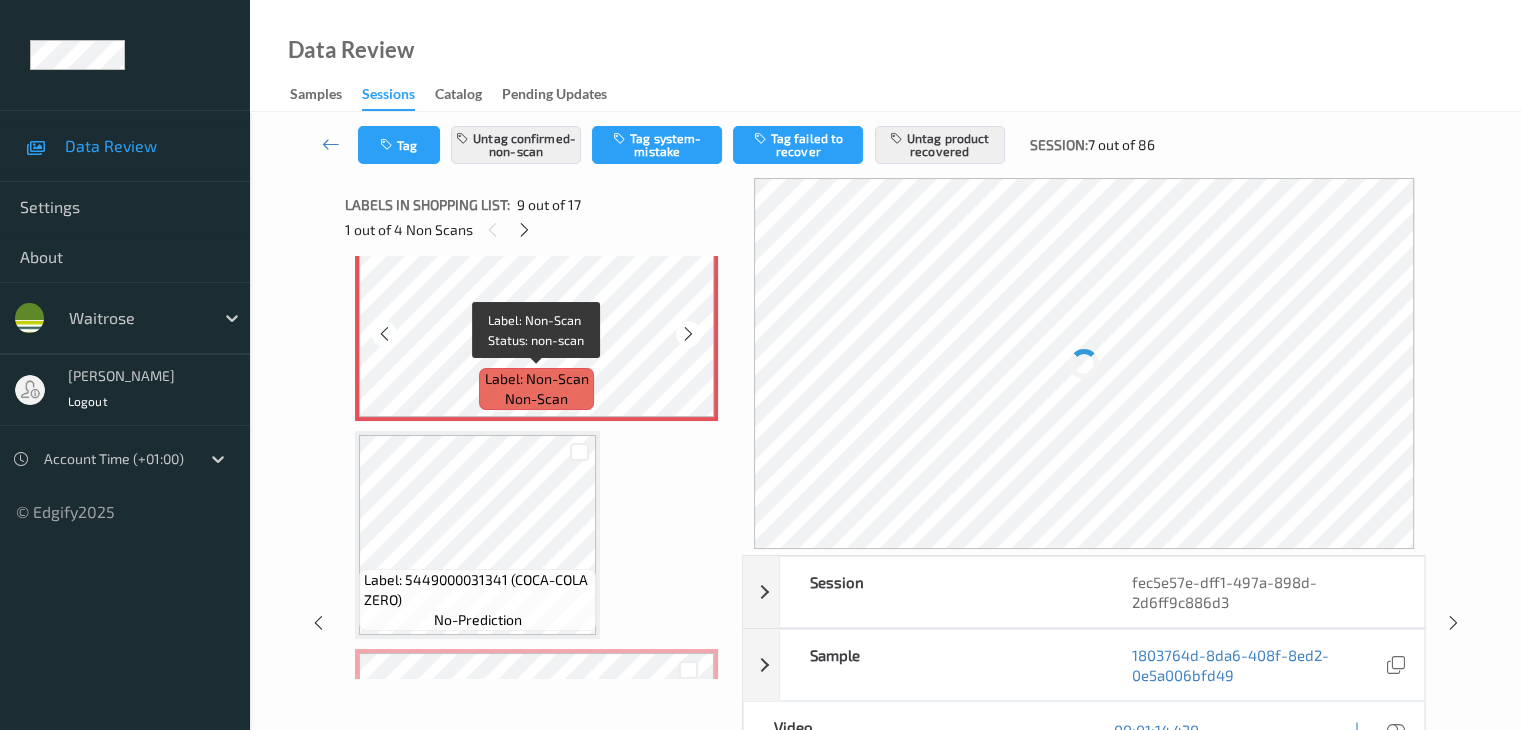 scroll, scrollTop: 1597, scrollLeft: 0, axis: vertical 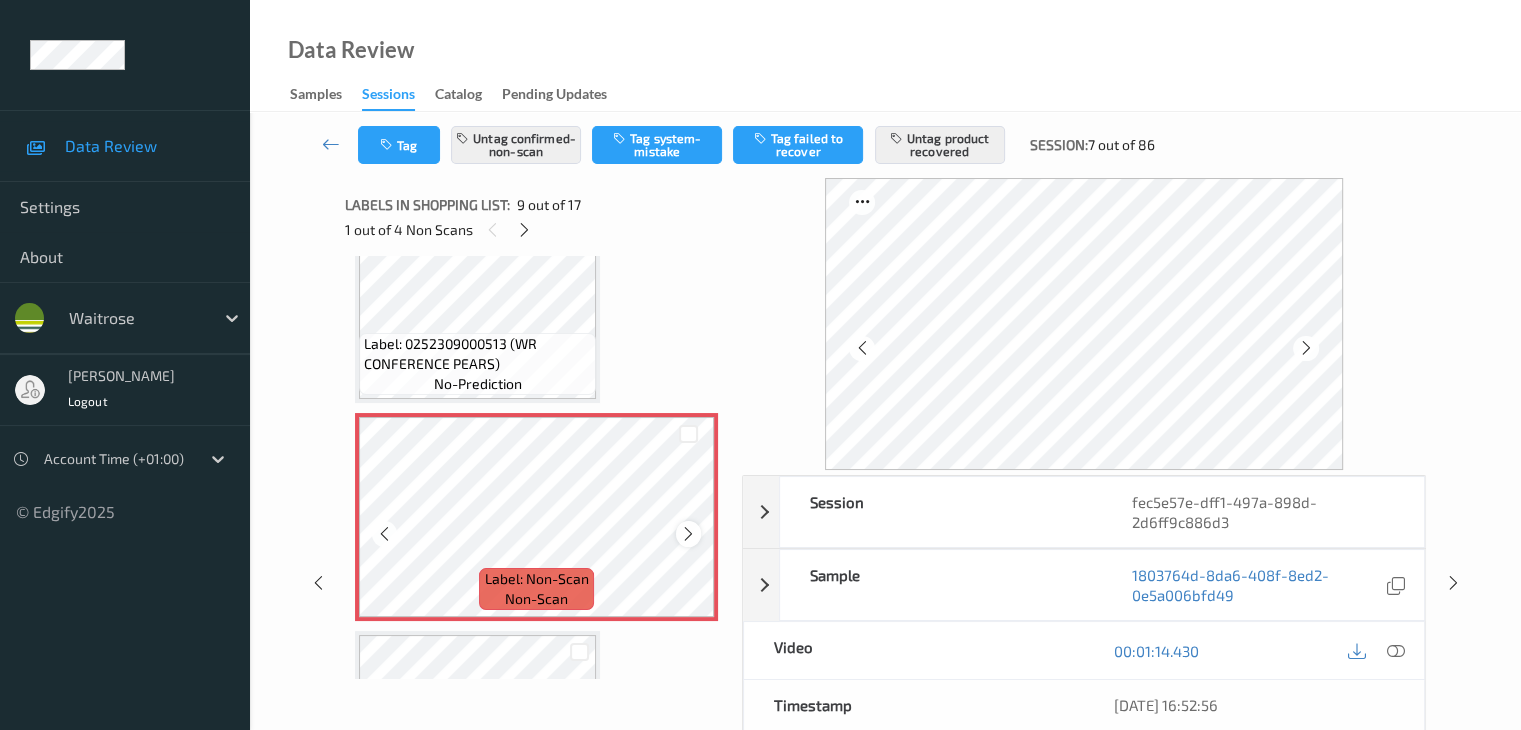 click at bounding box center [688, 534] 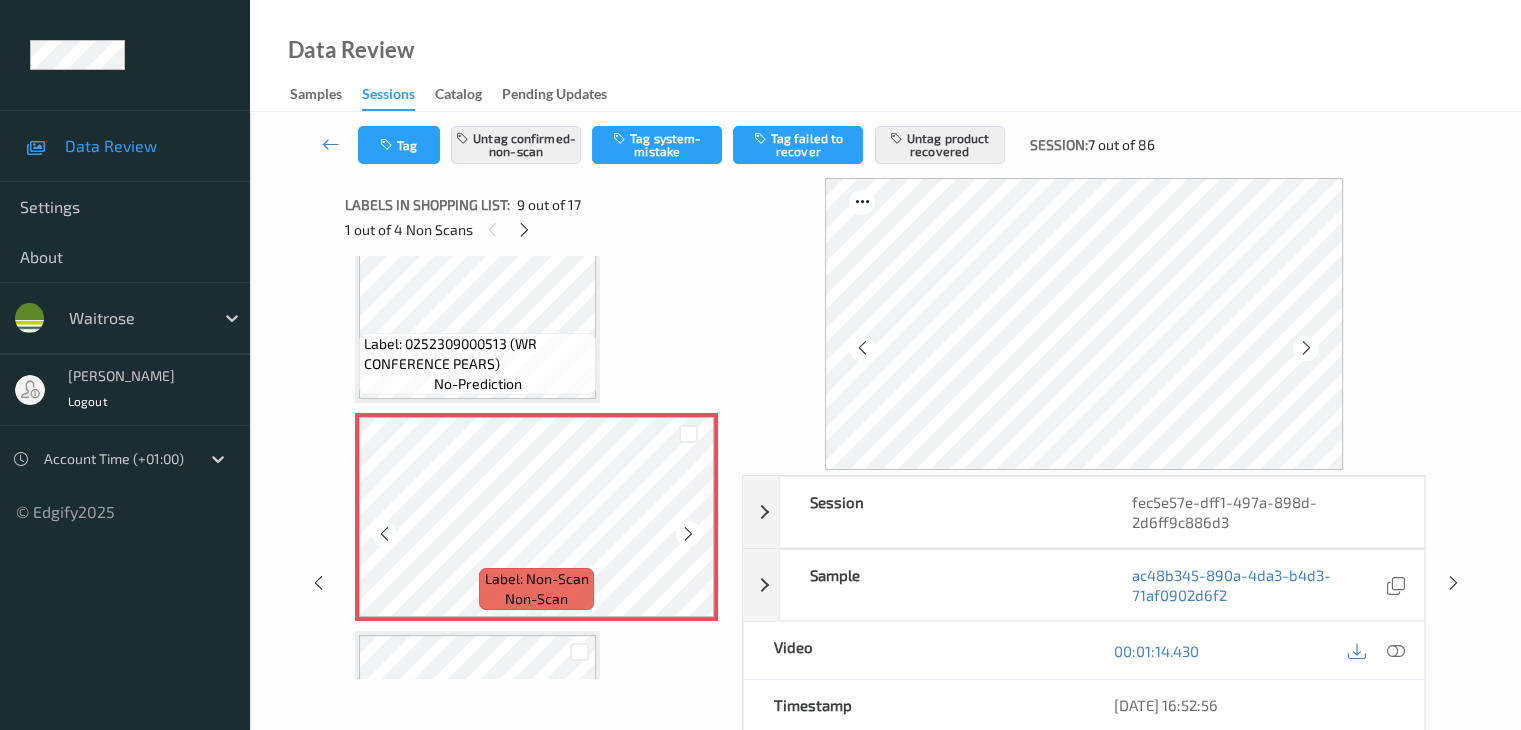 click at bounding box center [688, 534] 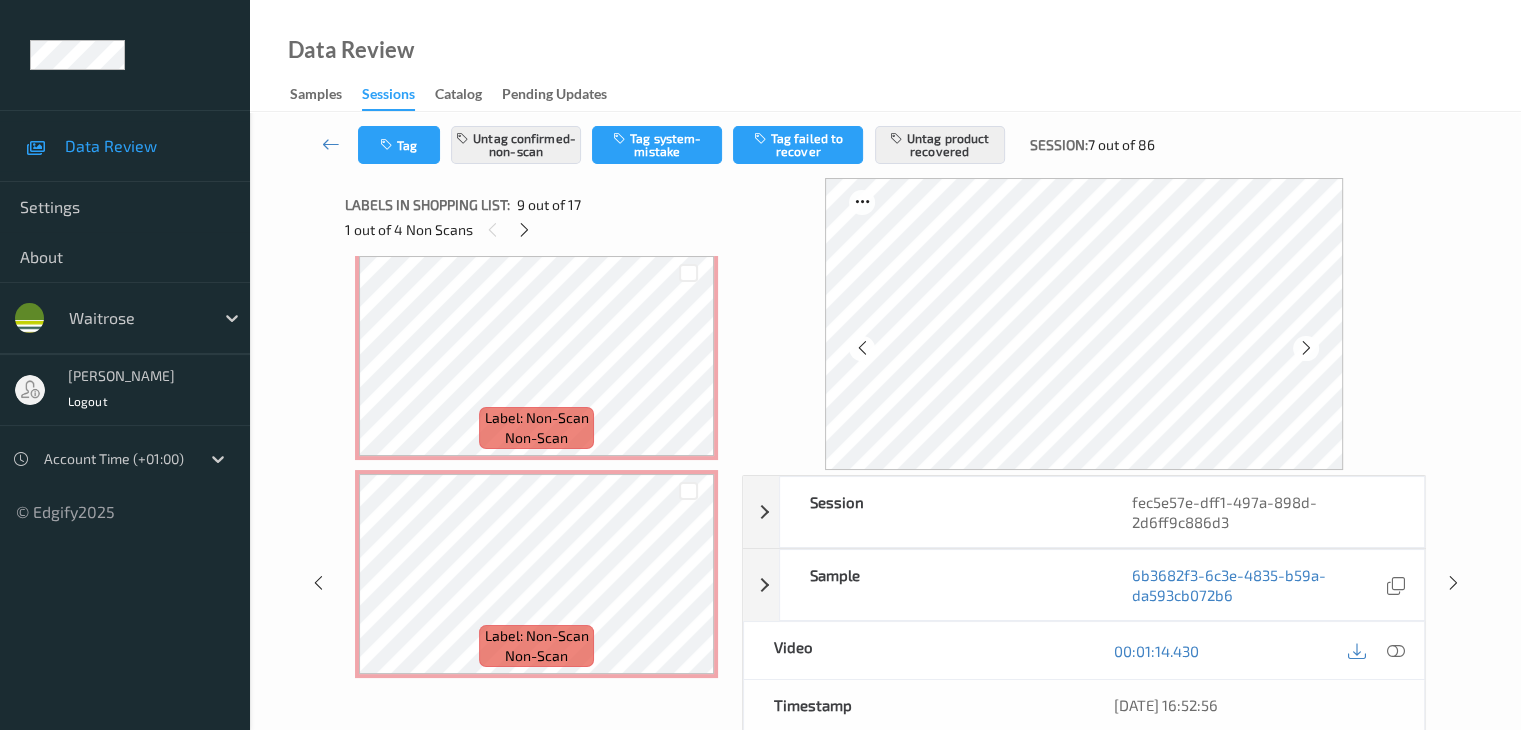 scroll, scrollTop: 2197, scrollLeft: 0, axis: vertical 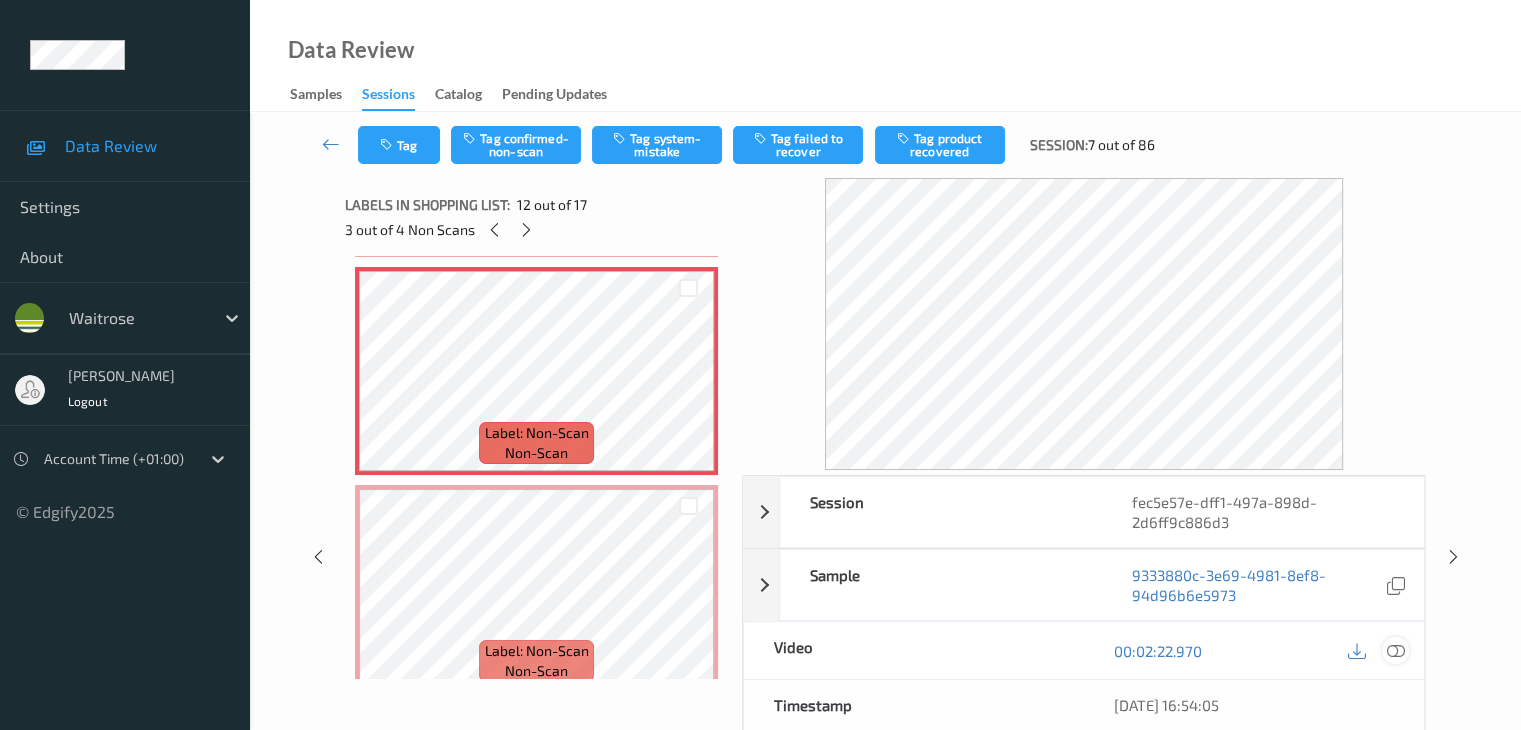 click at bounding box center [1395, 651] 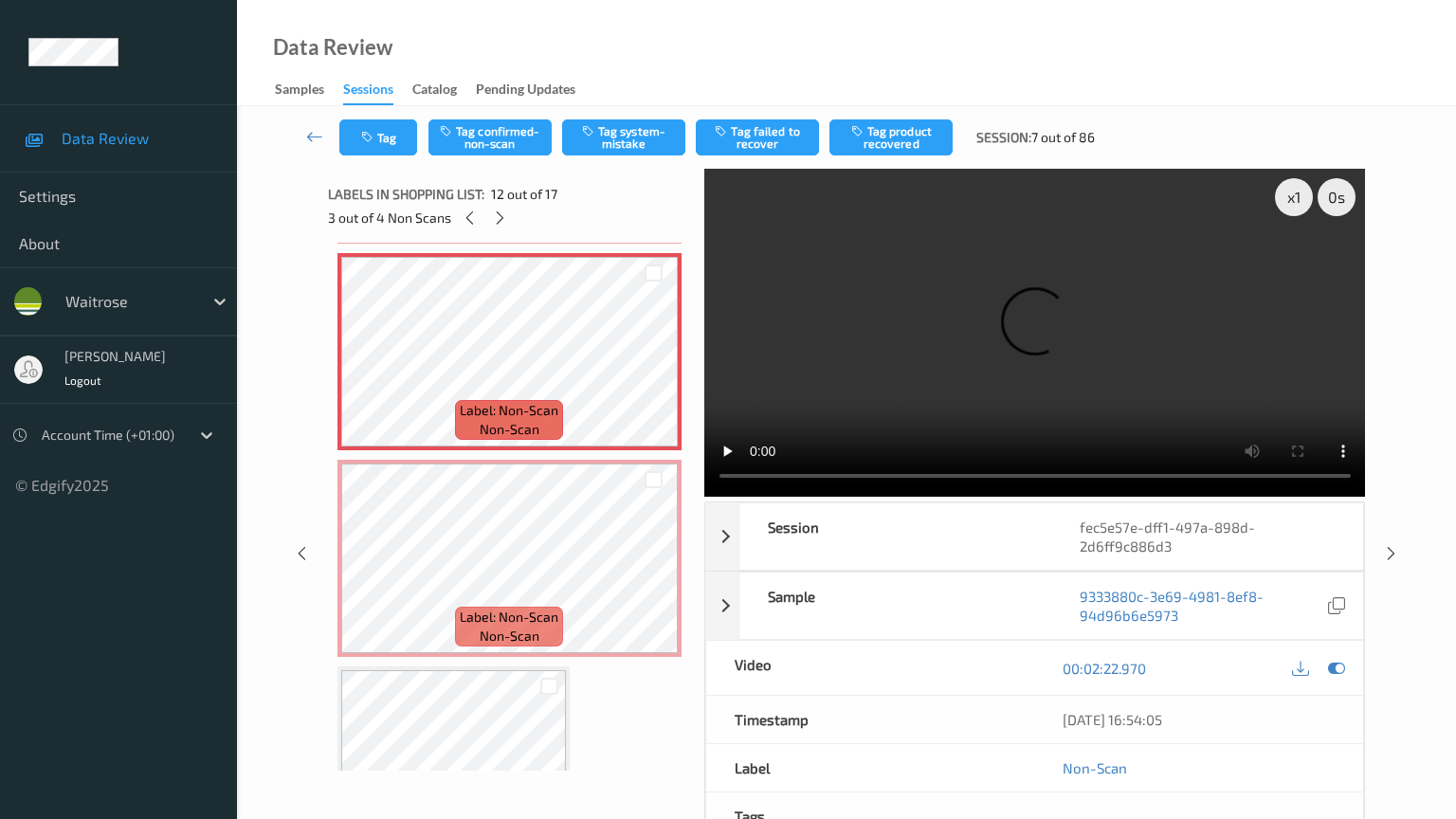 type 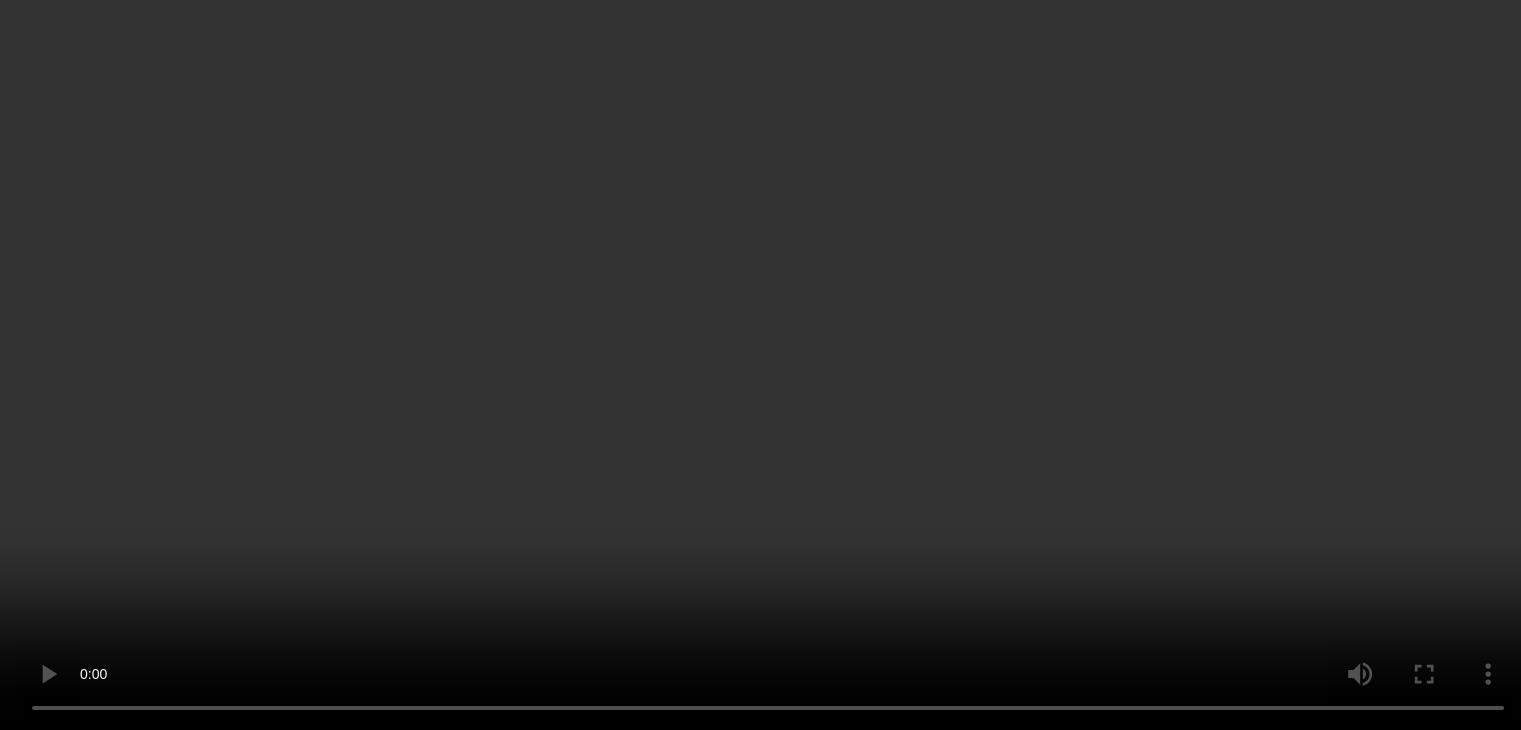 scroll, scrollTop: 2400, scrollLeft: 0, axis: vertical 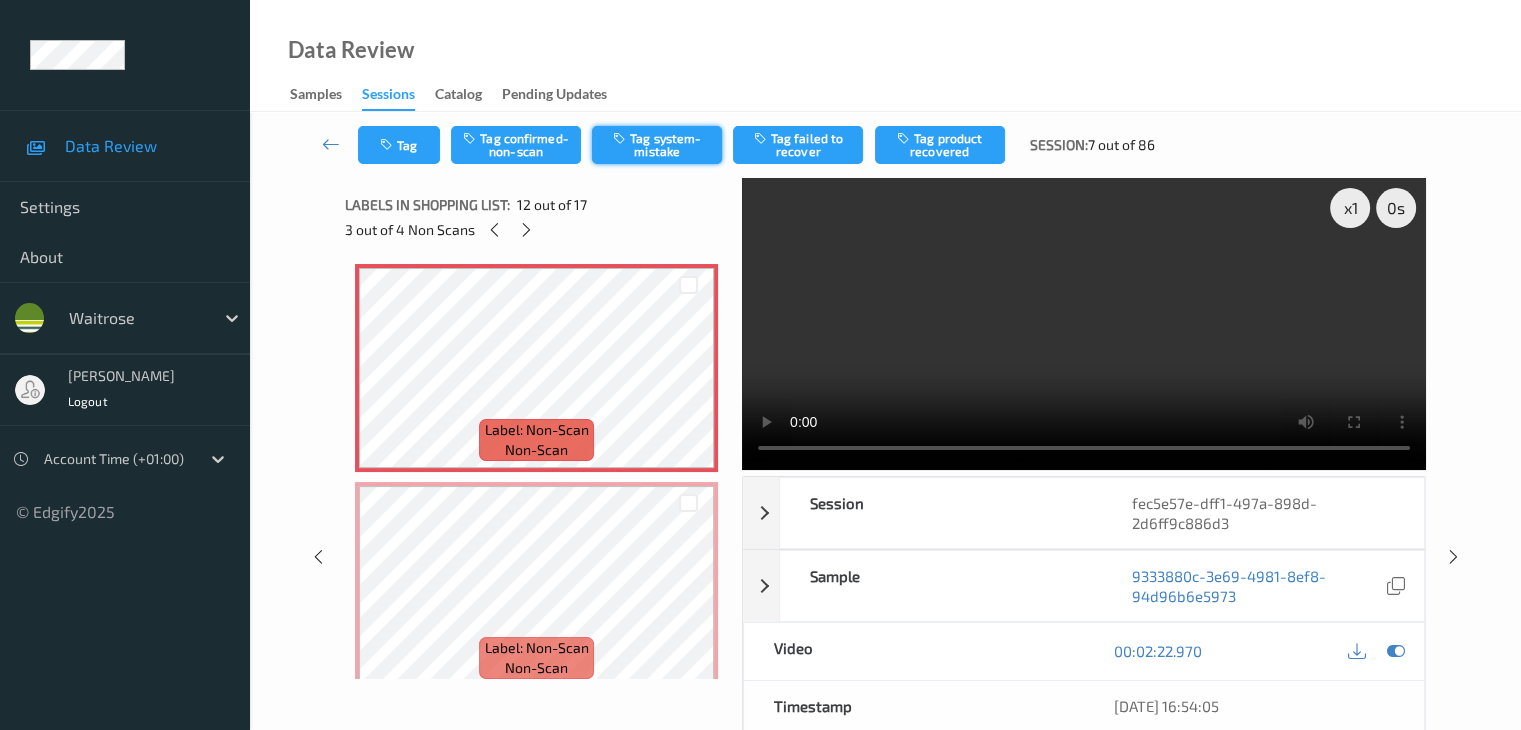 click on "Tag   system-mistake" at bounding box center [657, 145] 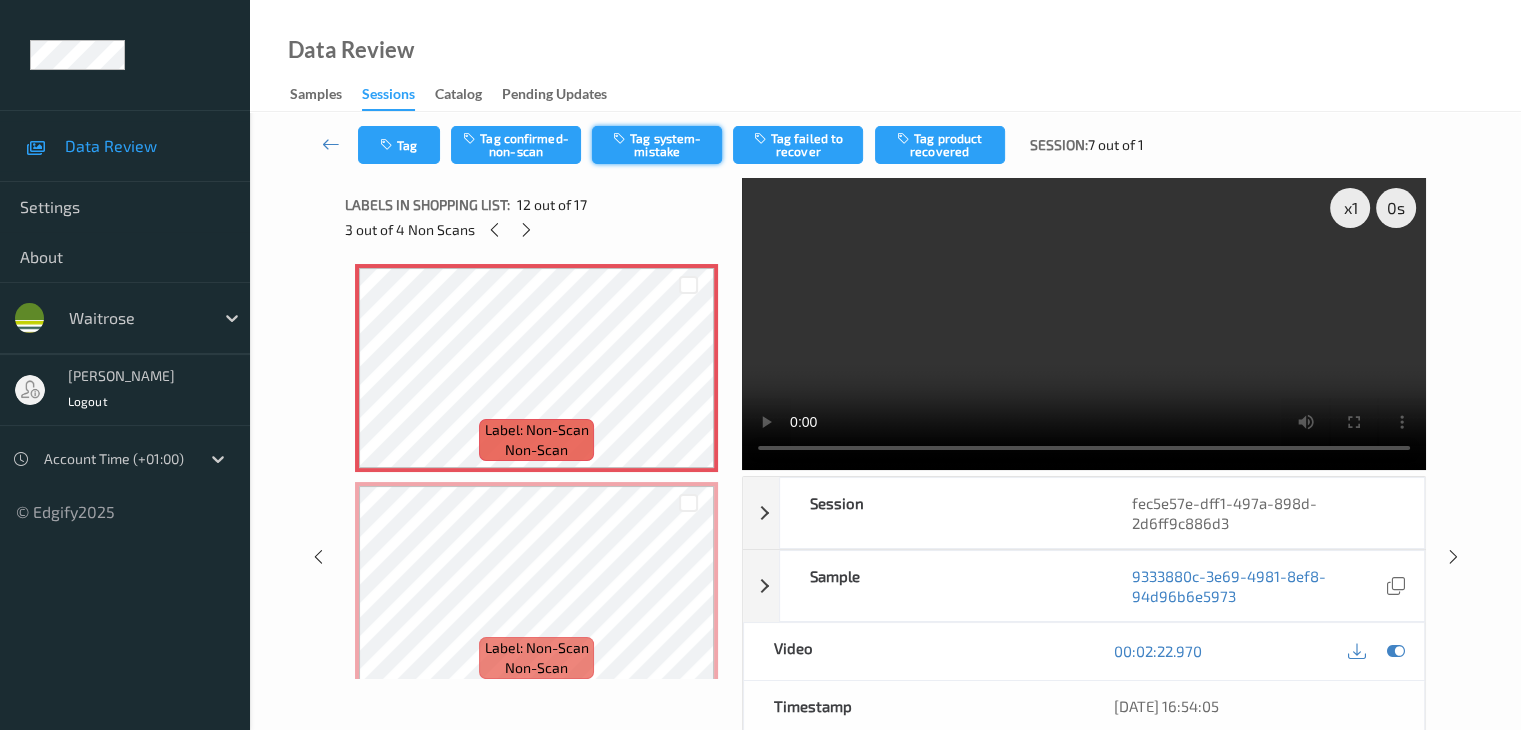 click on "Tag   system-mistake" at bounding box center (657, 145) 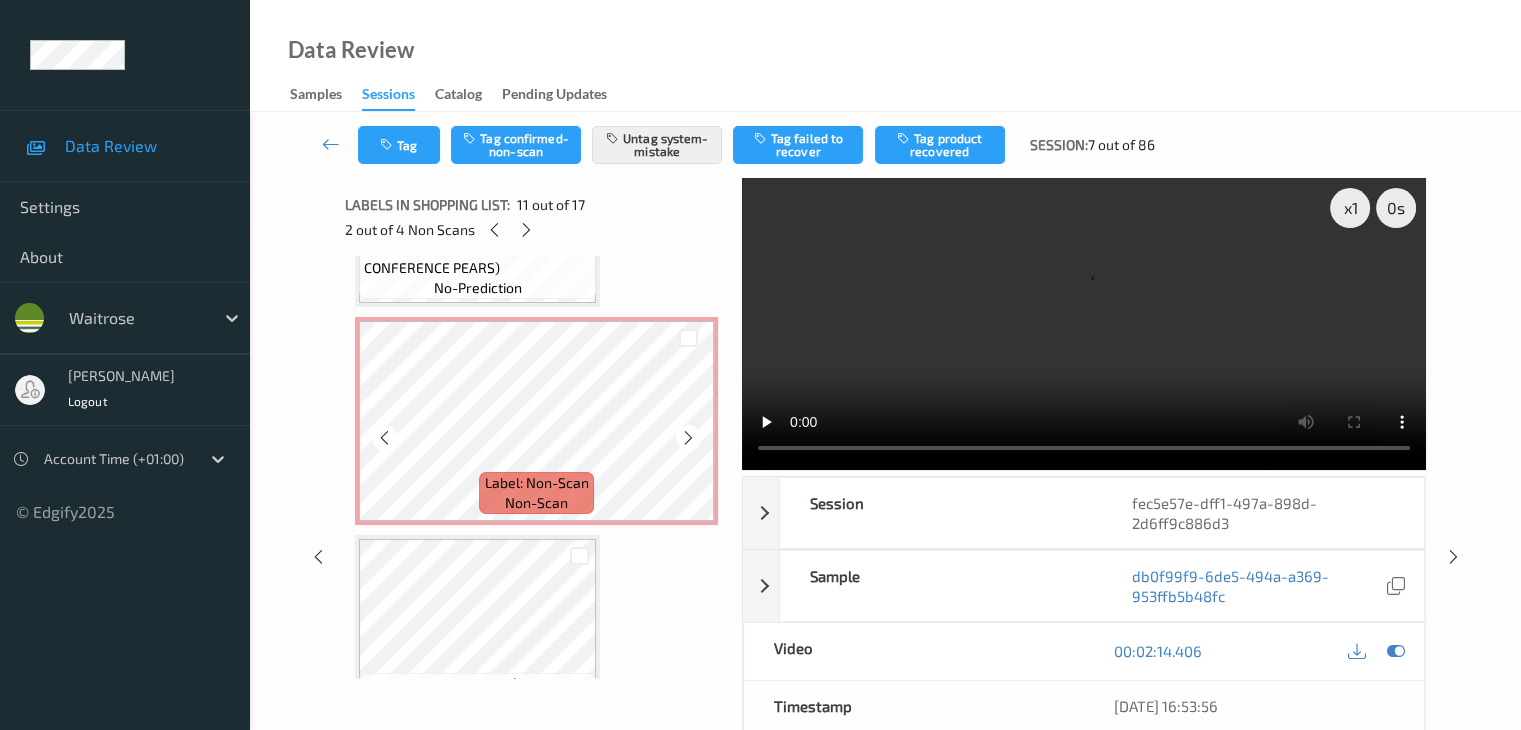 scroll, scrollTop: 1593, scrollLeft: 0, axis: vertical 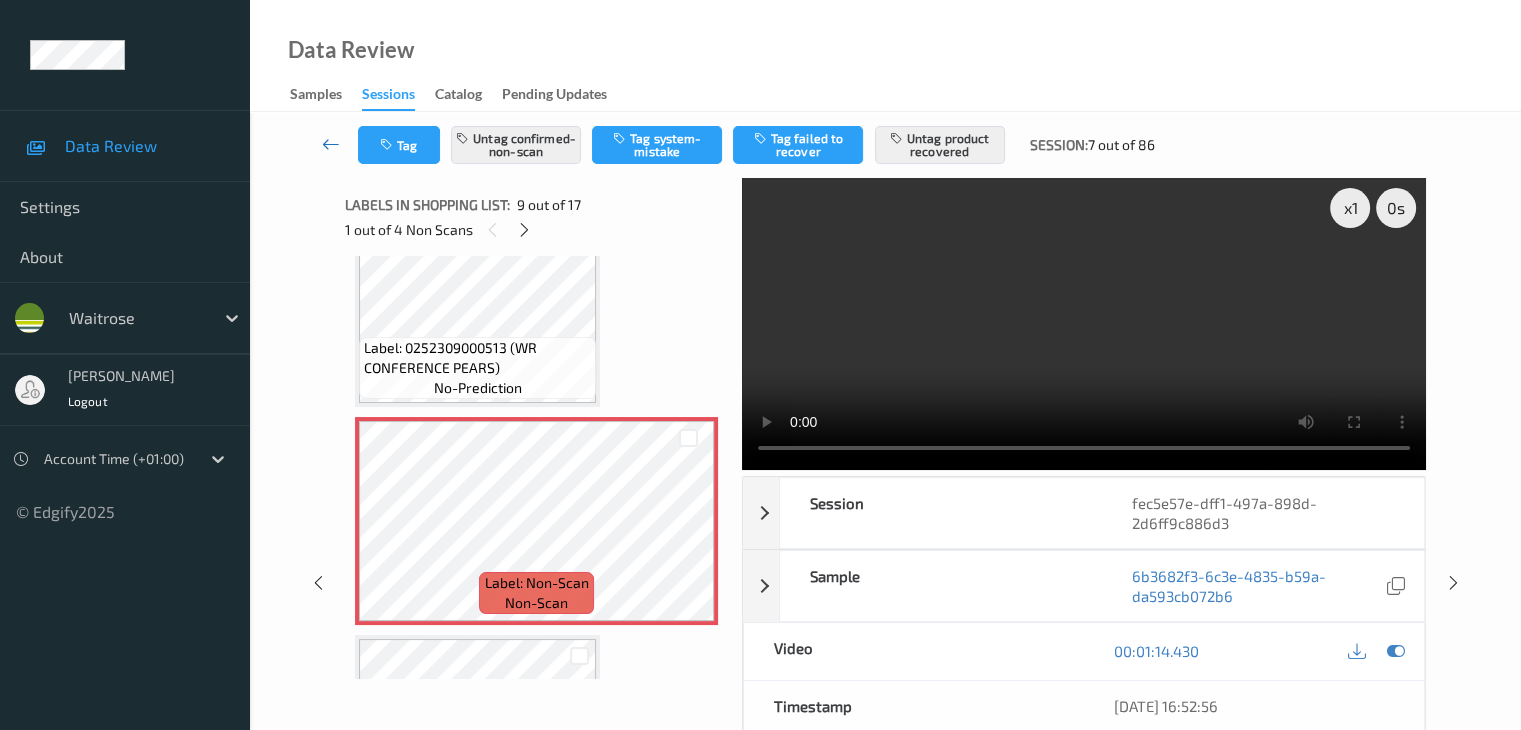 click at bounding box center [331, 144] 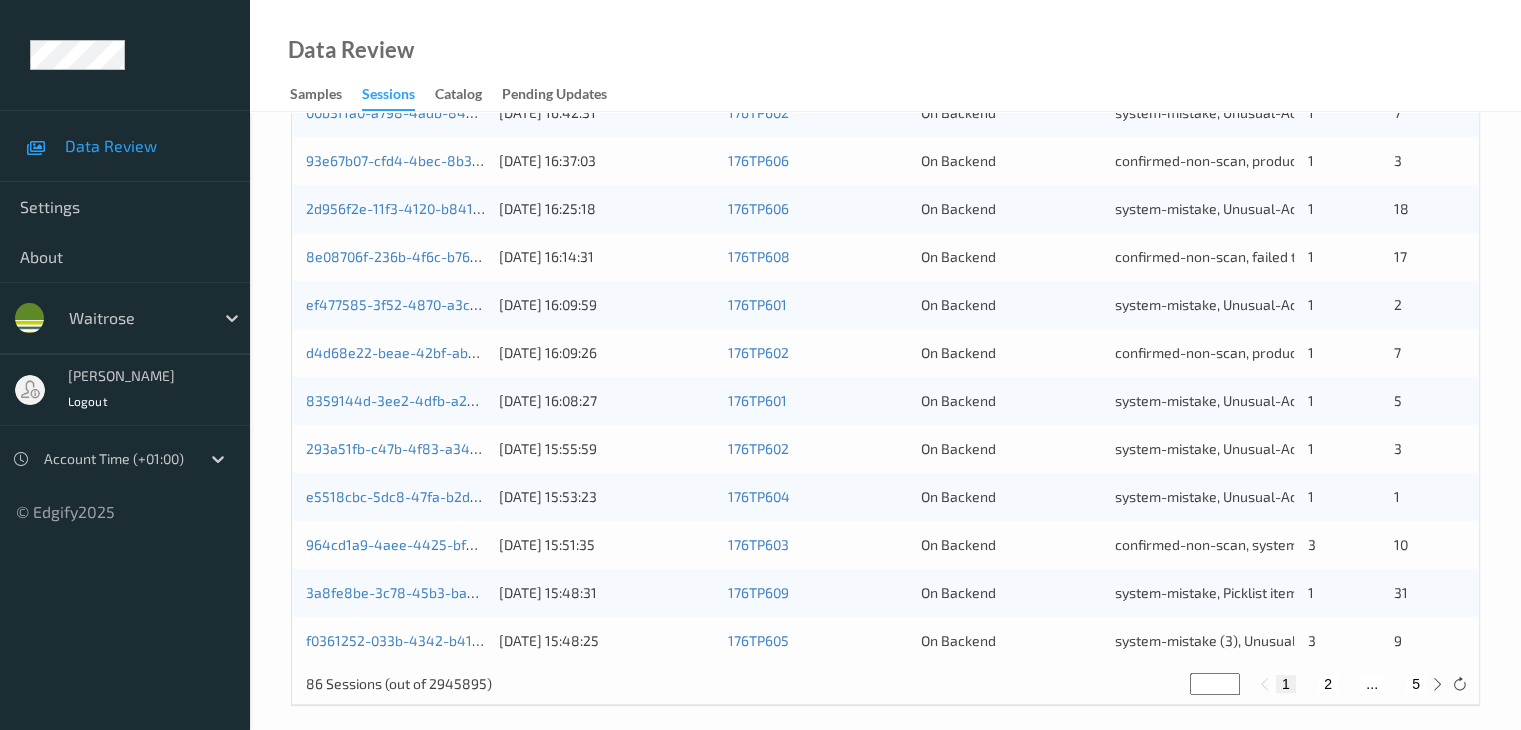 scroll, scrollTop: 932, scrollLeft: 0, axis: vertical 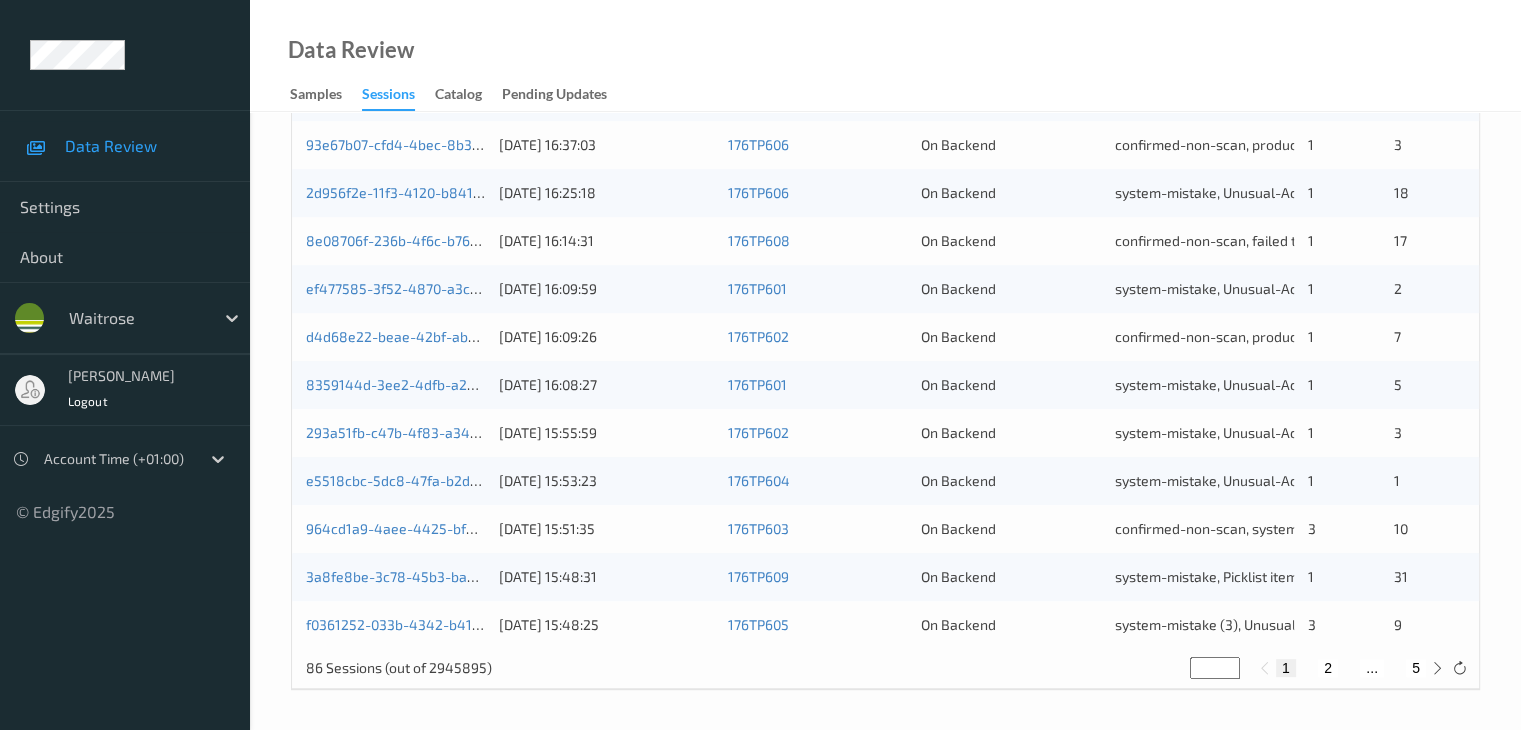 click on "2" at bounding box center [1328, 668] 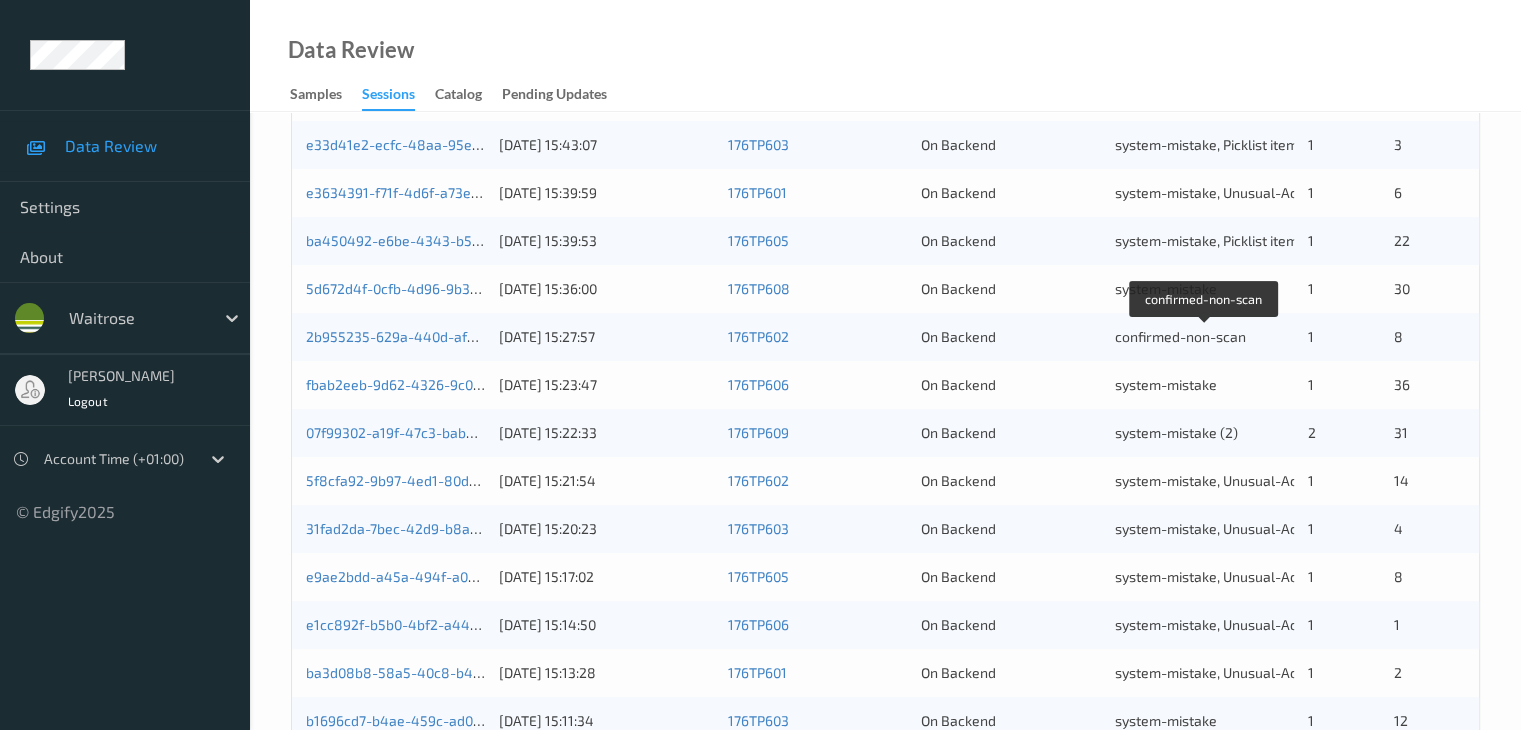 scroll, scrollTop: 300, scrollLeft: 0, axis: vertical 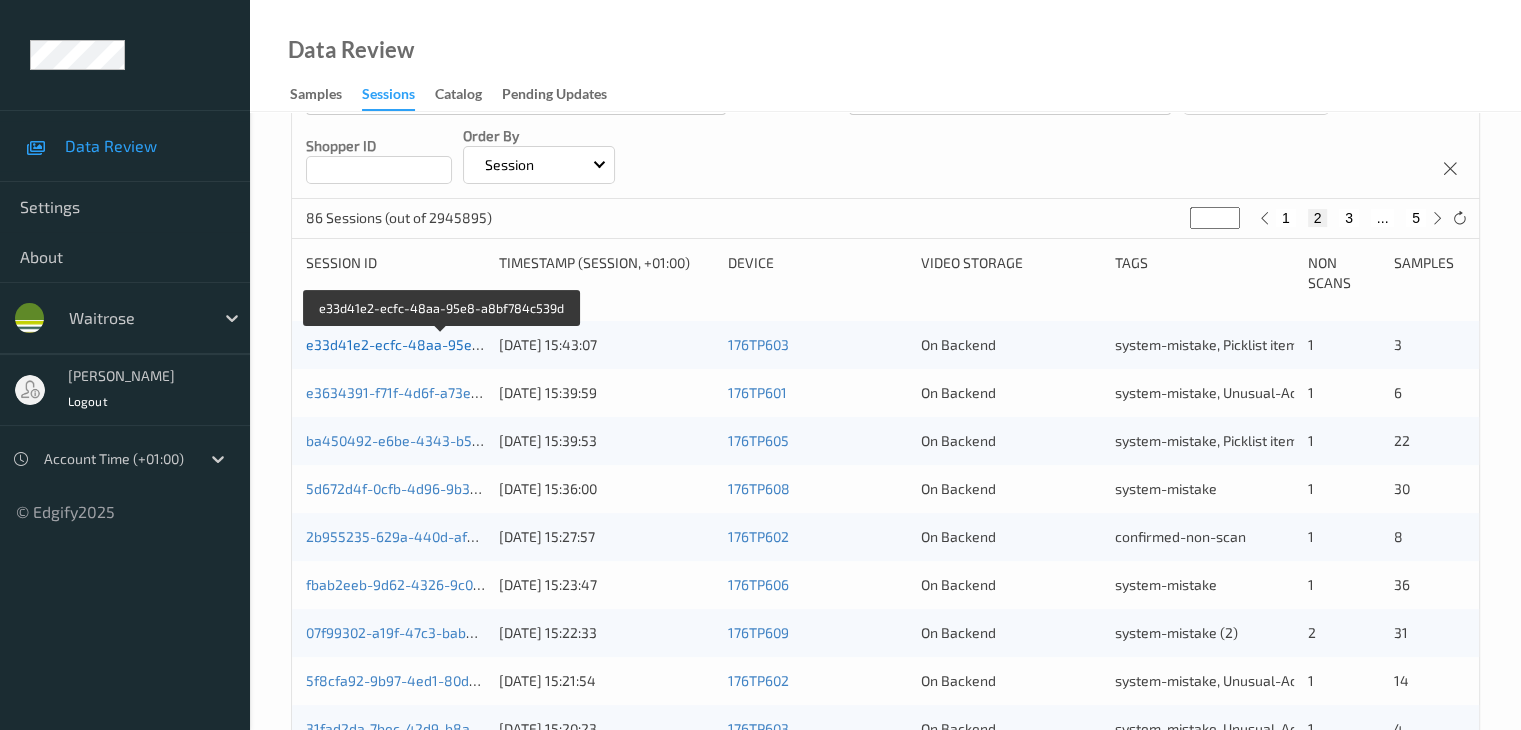 click on "e33d41e2-ecfc-48aa-95e8-a8bf784c539d" at bounding box center [443, 344] 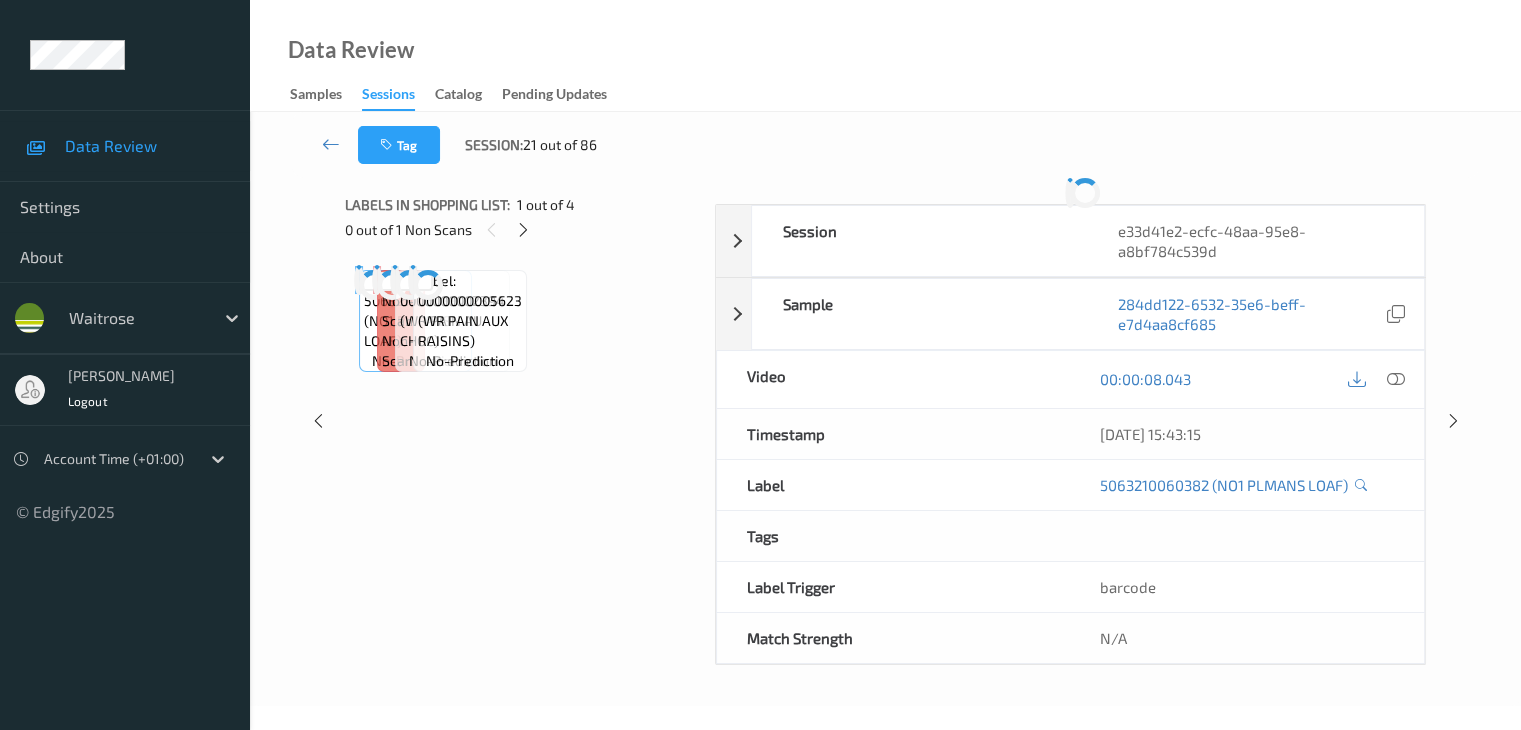 scroll, scrollTop: 0, scrollLeft: 0, axis: both 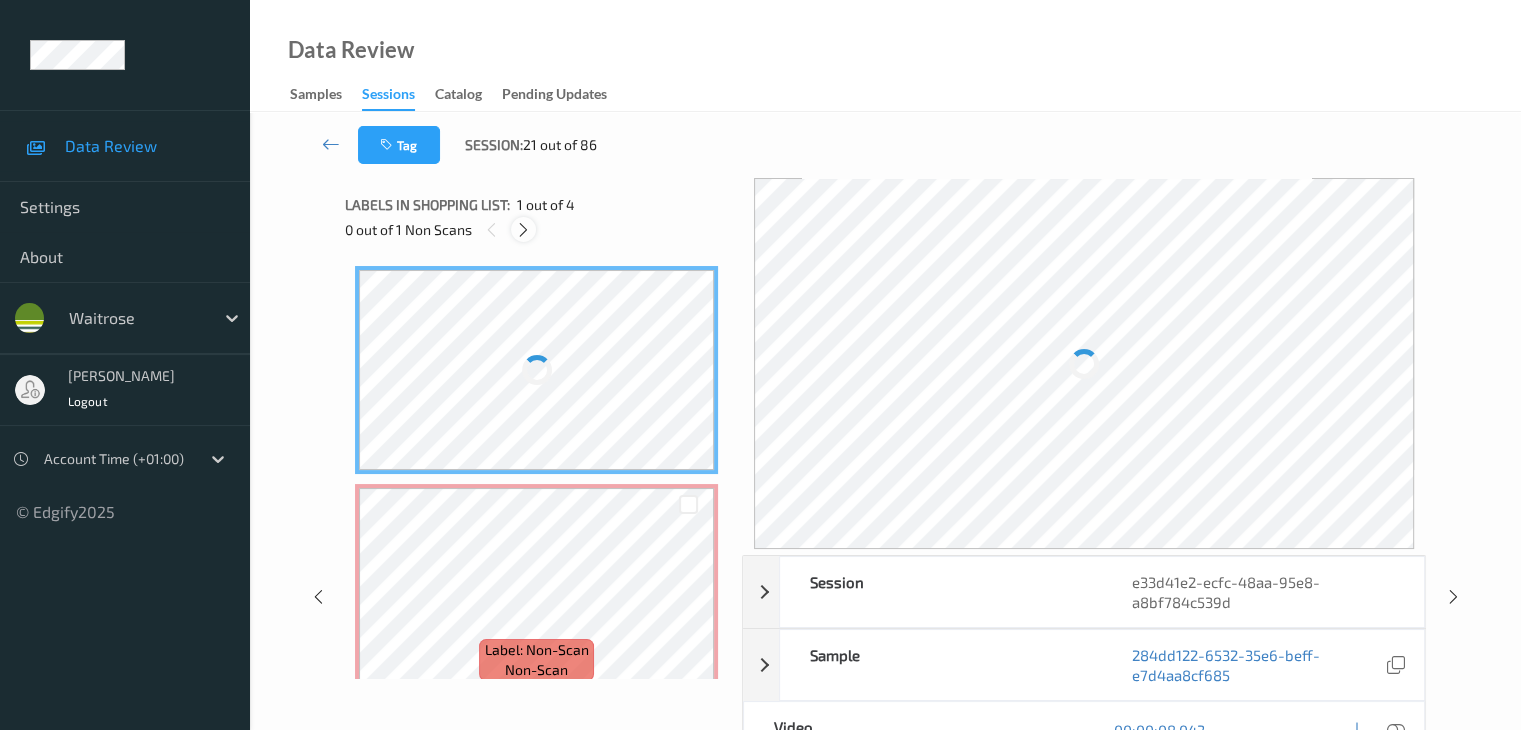 drag, startPoint x: 527, startPoint y: 234, endPoint x: 618, endPoint y: 165, distance: 114.20158 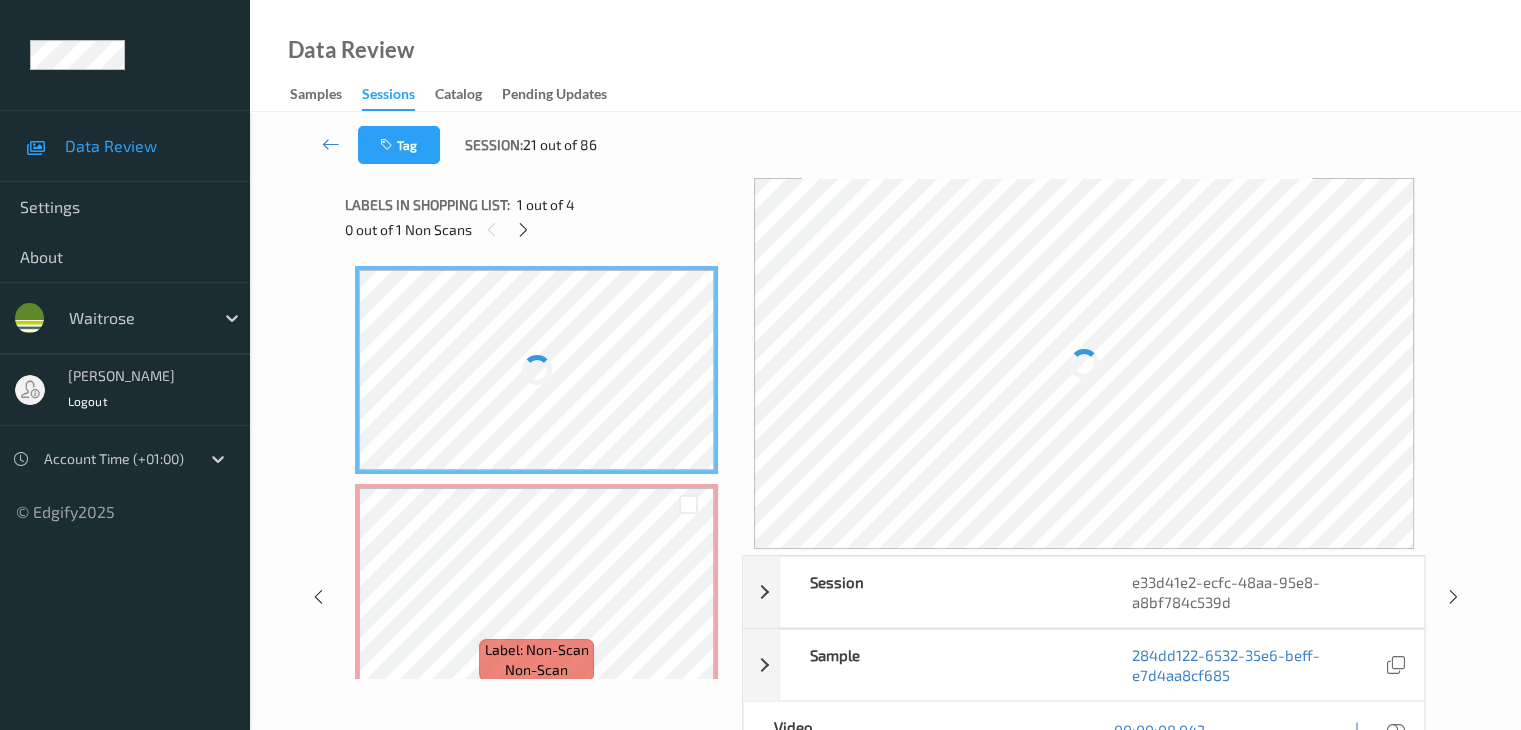 click at bounding box center (523, 230) 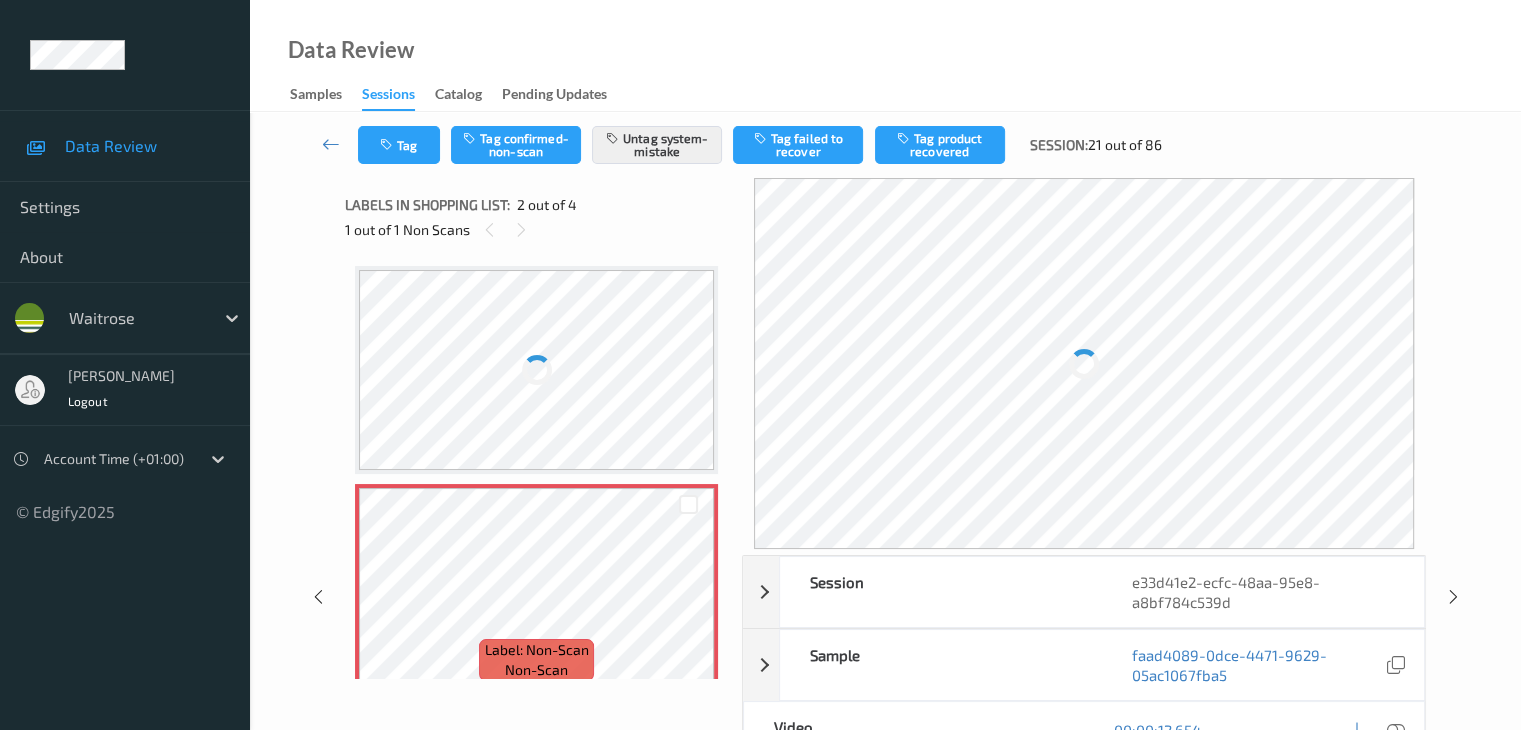 scroll, scrollTop: 10, scrollLeft: 0, axis: vertical 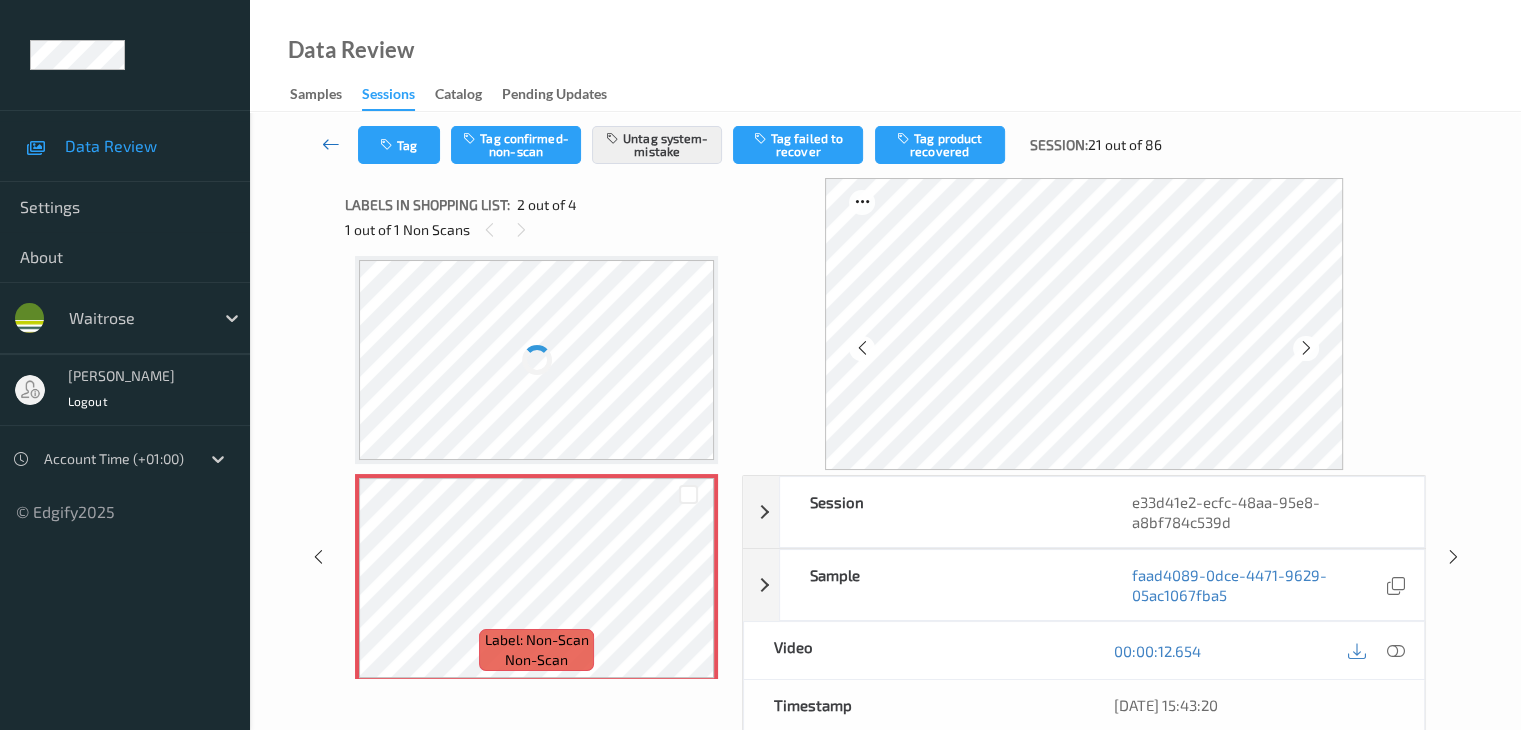 click at bounding box center (331, 144) 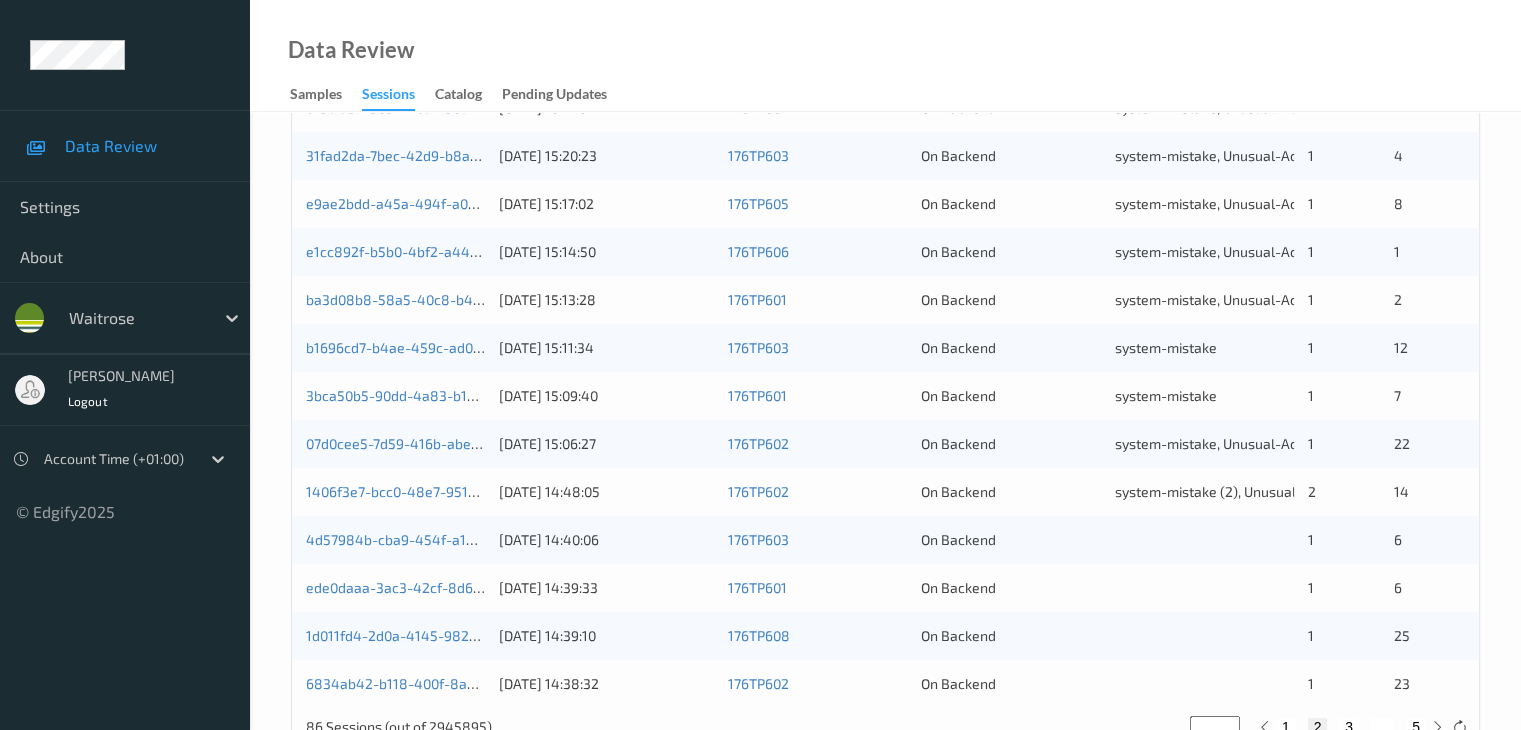 scroll, scrollTop: 900, scrollLeft: 0, axis: vertical 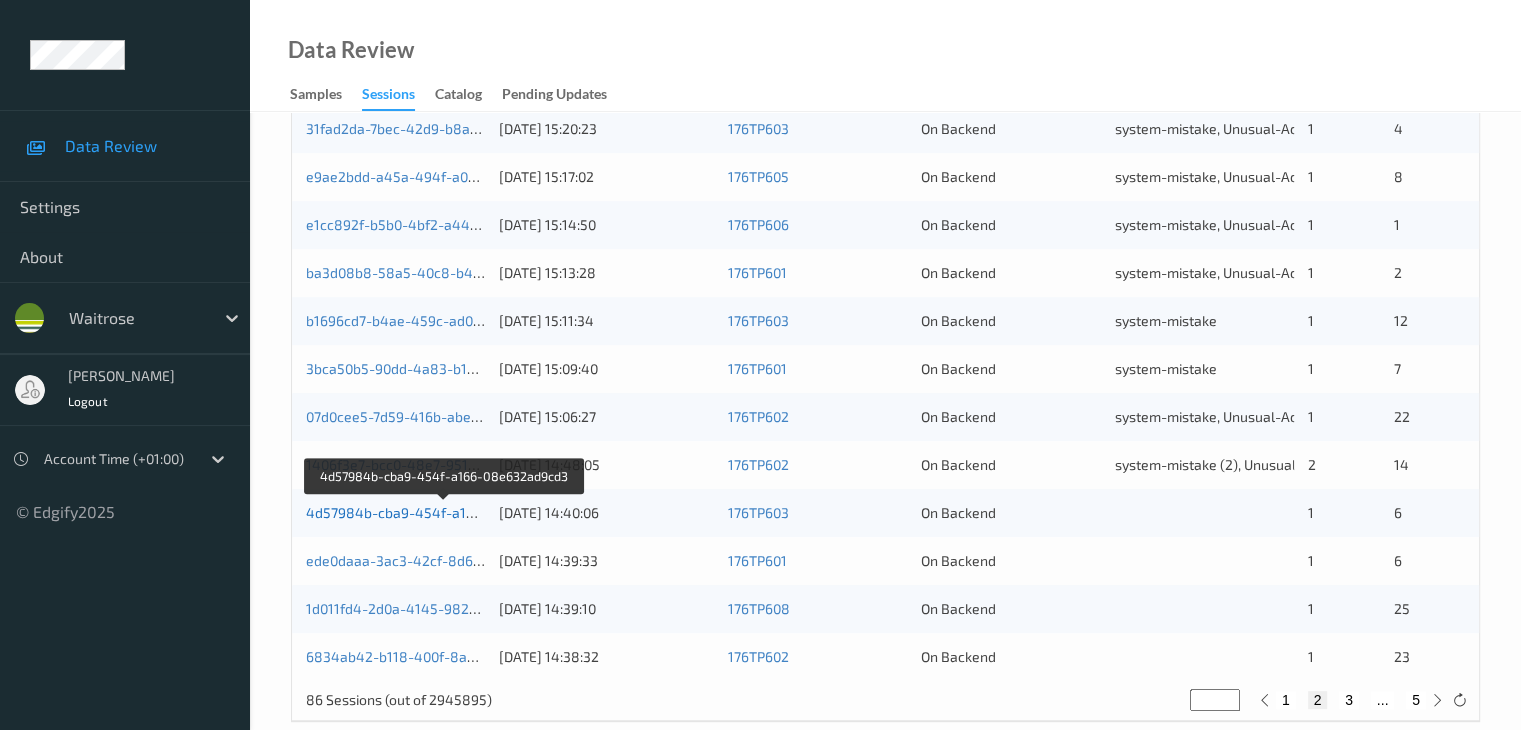 click on "4d57984b-cba9-454f-a166-08e632ad9cd3" at bounding box center (445, 512) 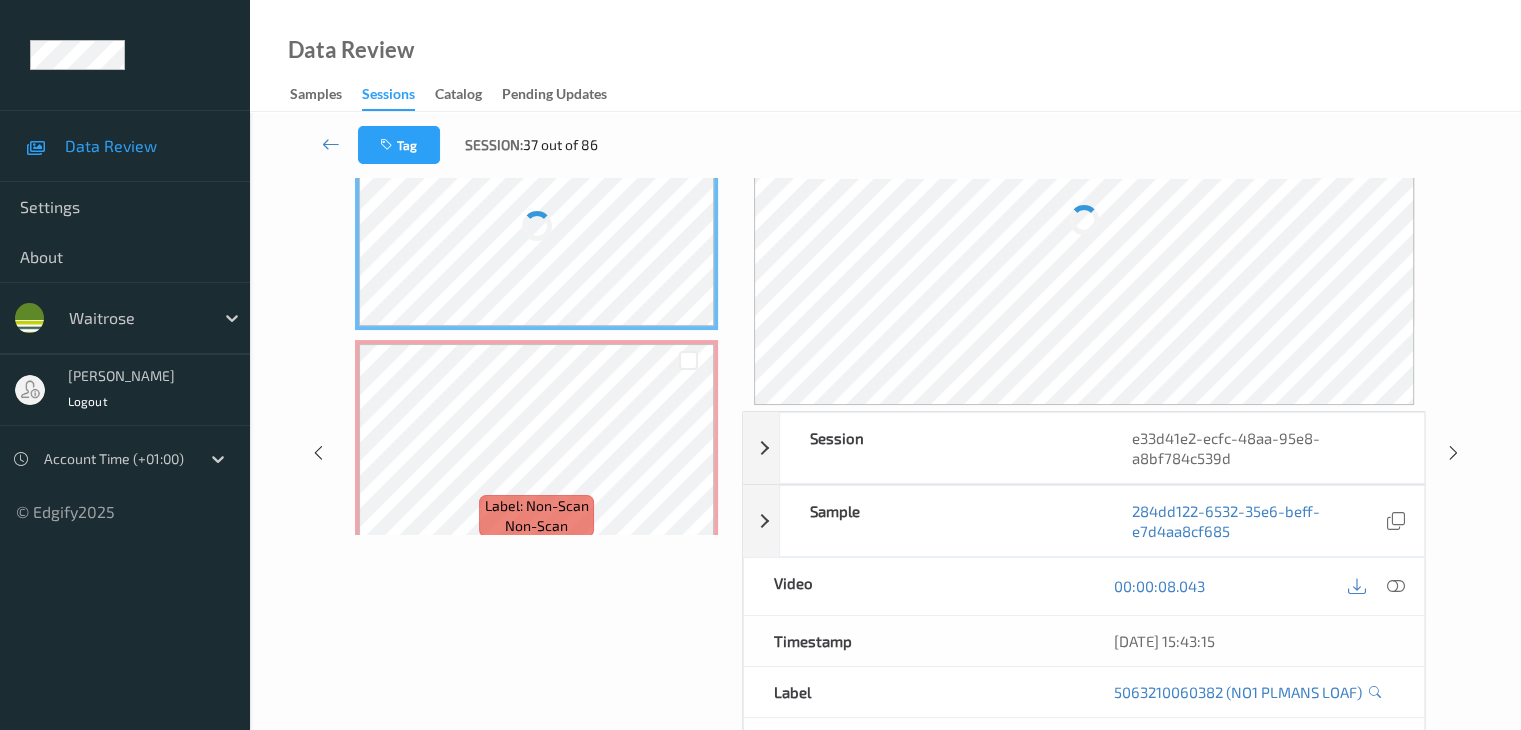 scroll, scrollTop: 24, scrollLeft: 0, axis: vertical 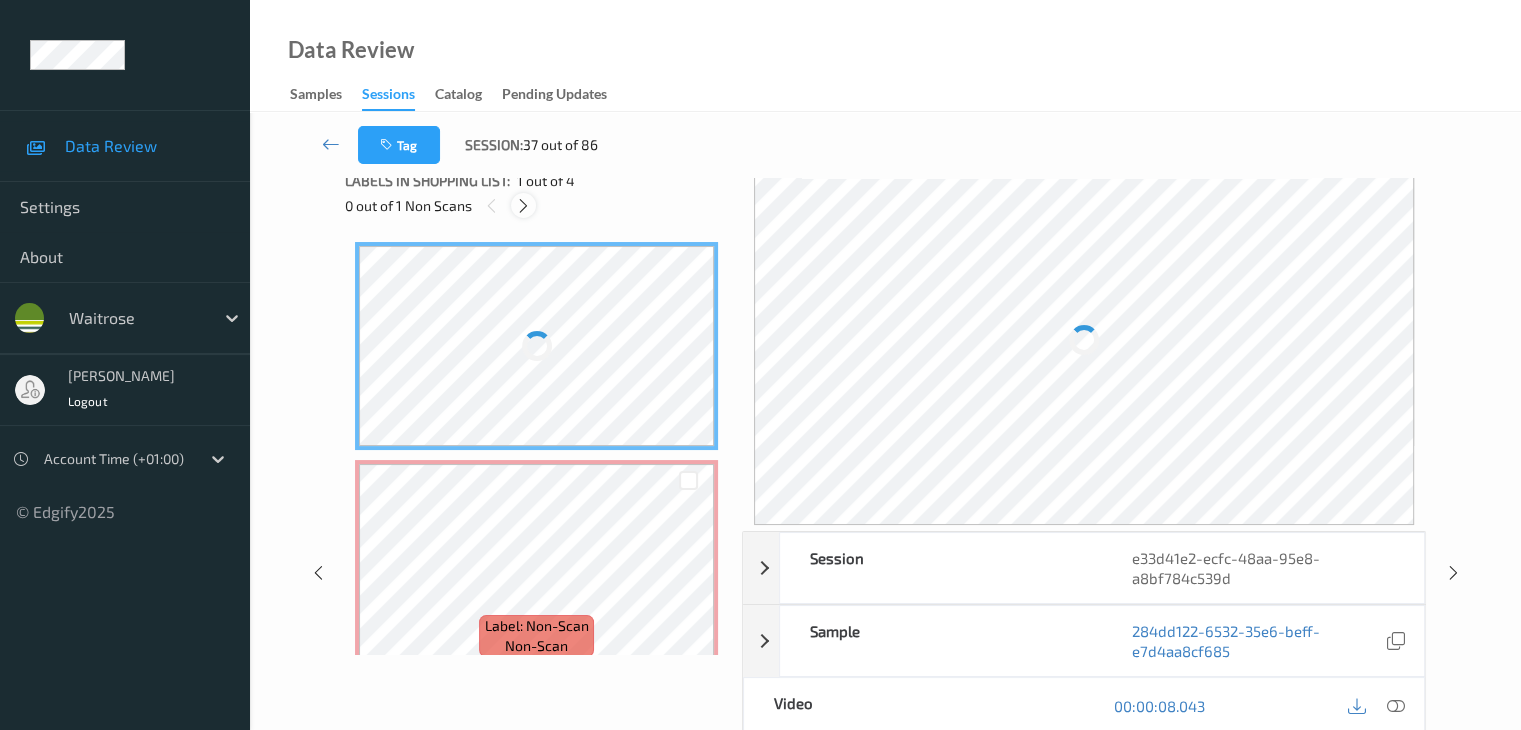 click at bounding box center [523, 206] 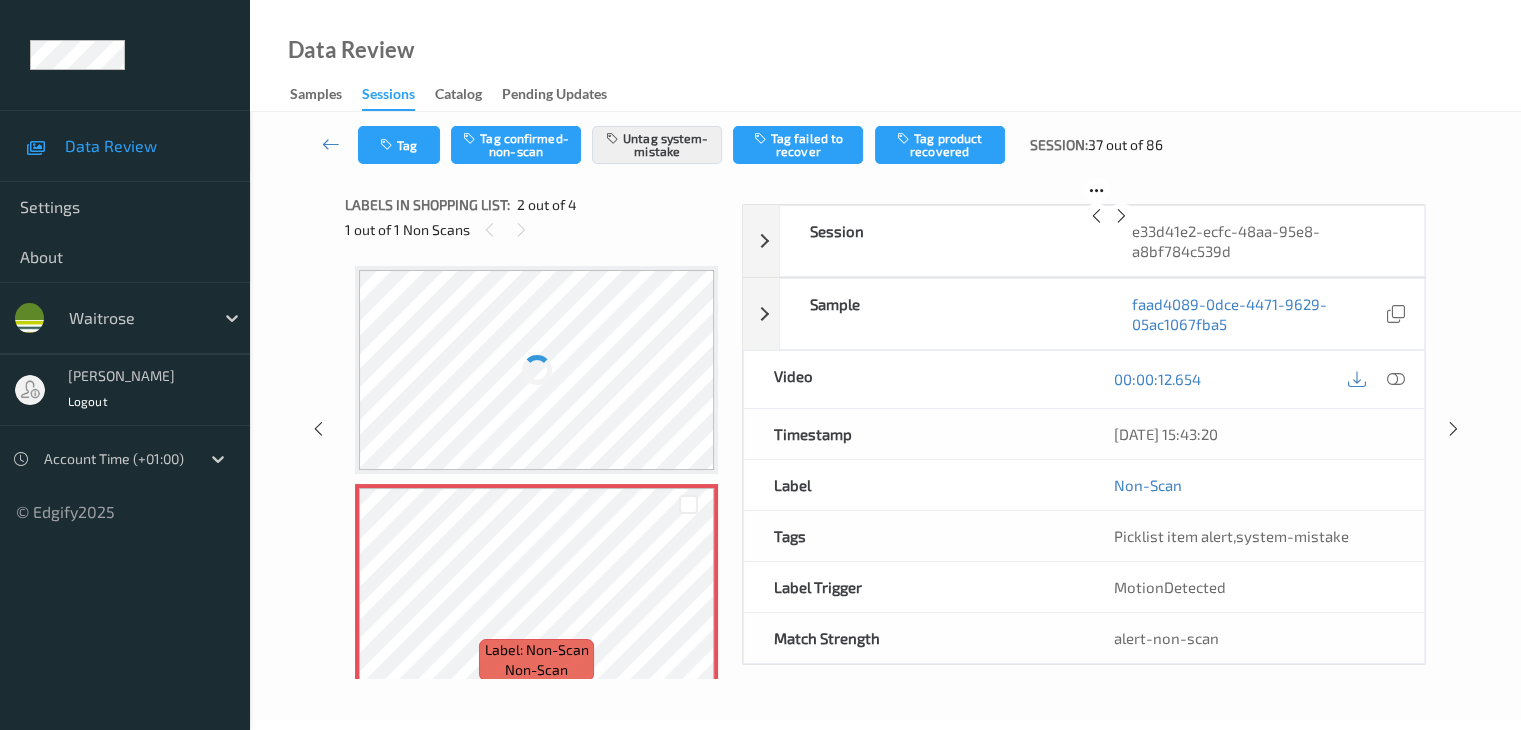 scroll, scrollTop: 10, scrollLeft: 0, axis: vertical 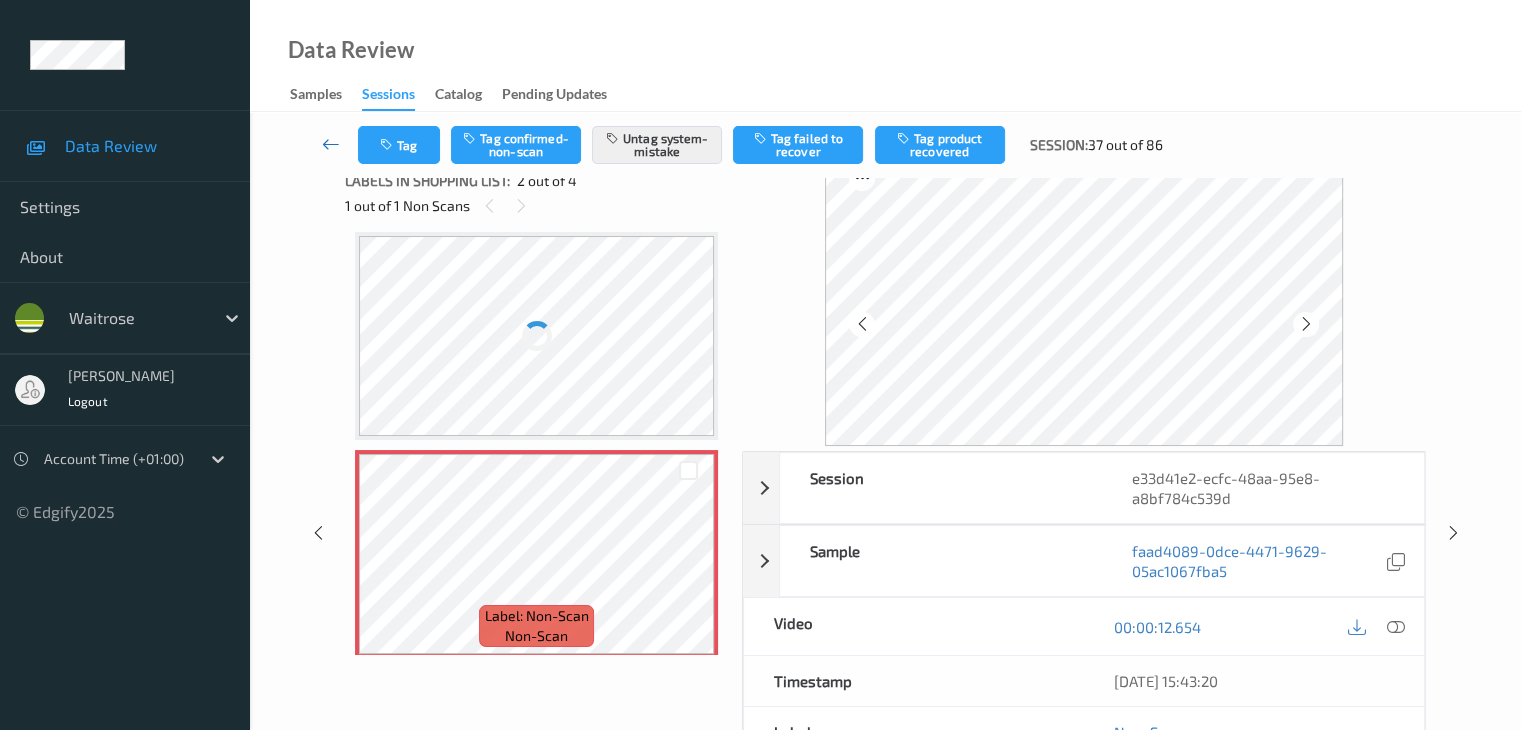 click at bounding box center [331, 144] 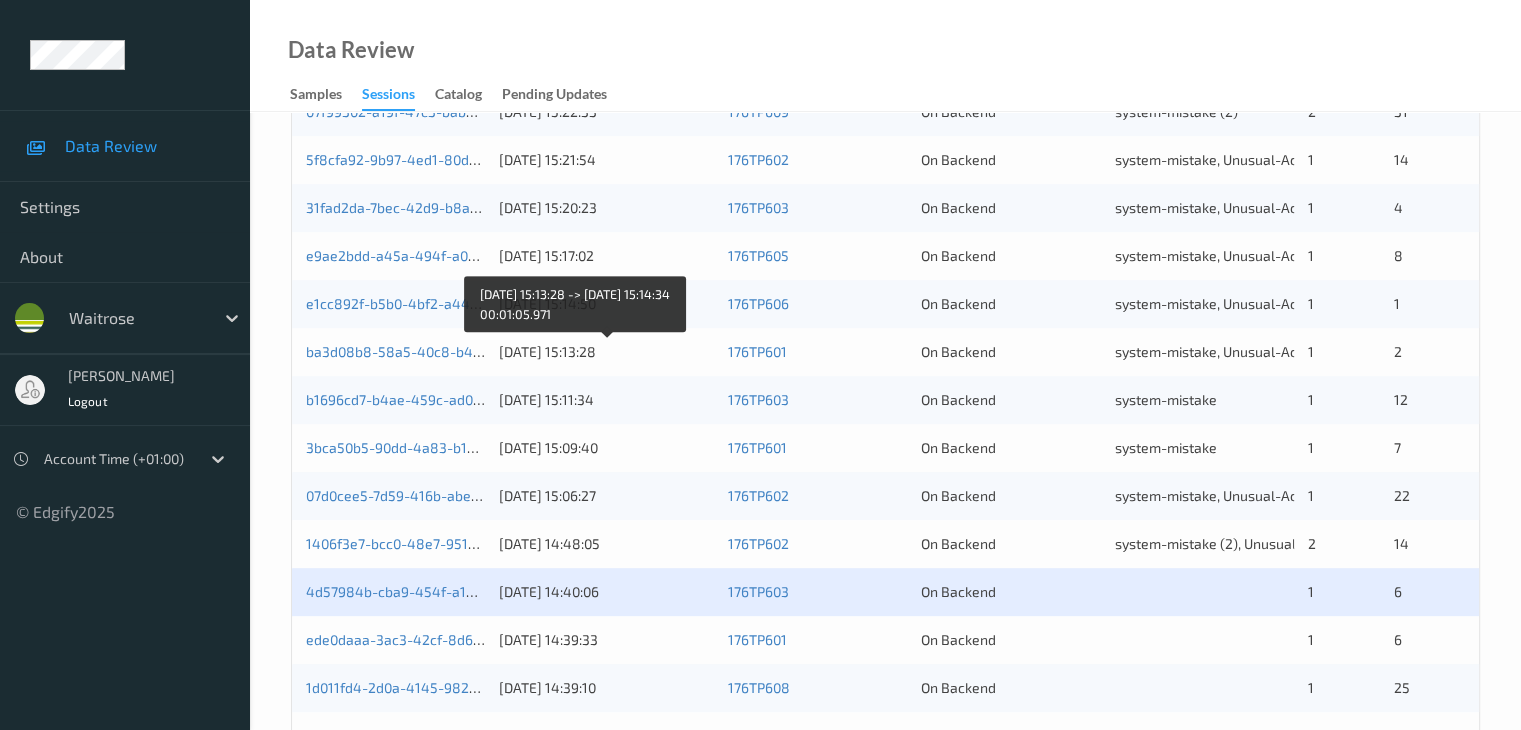 scroll, scrollTop: 900, scrollLeft: 0, axis: vertical 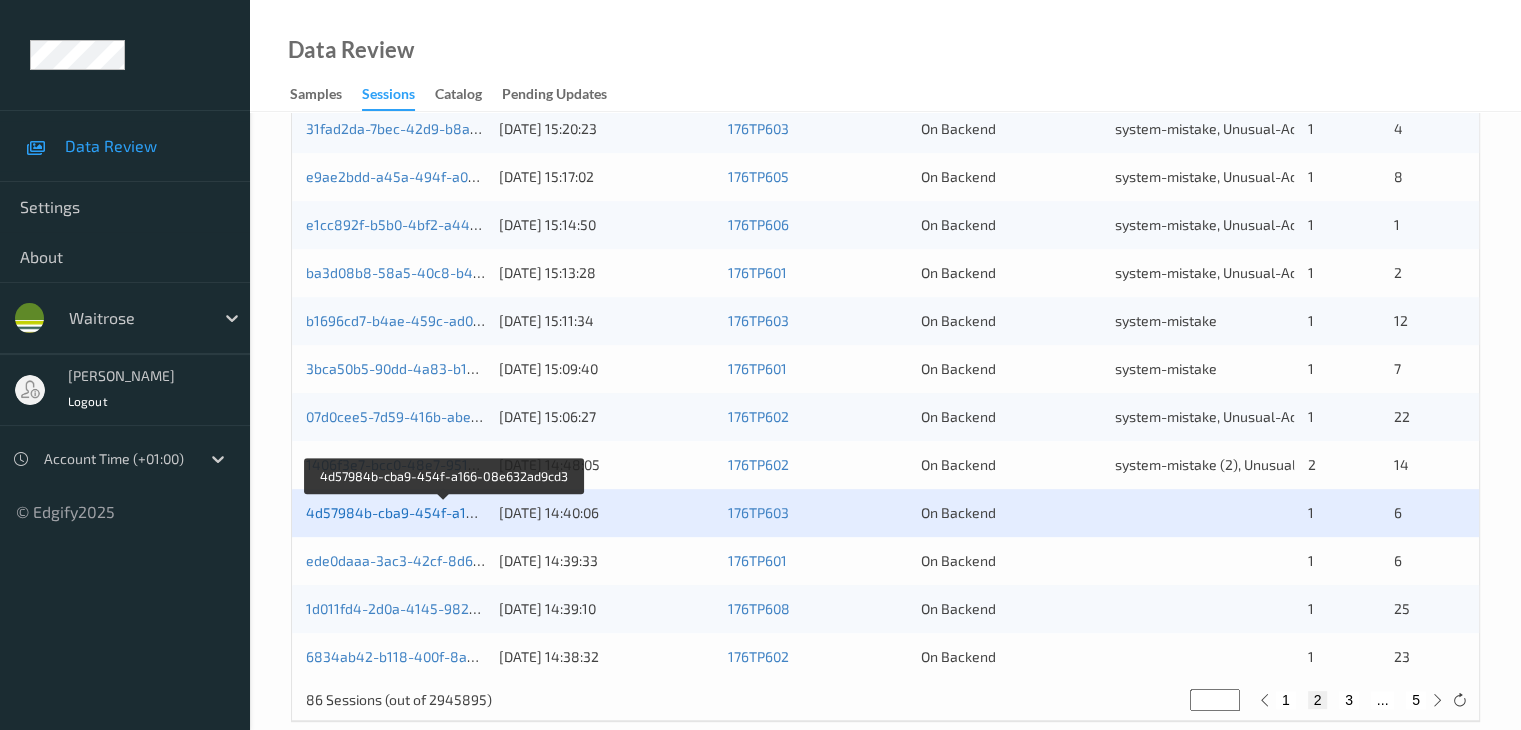 click on "4d57984b-cba9-454f-a166-08e632ad9cd3" at bounding box center (445, 512) 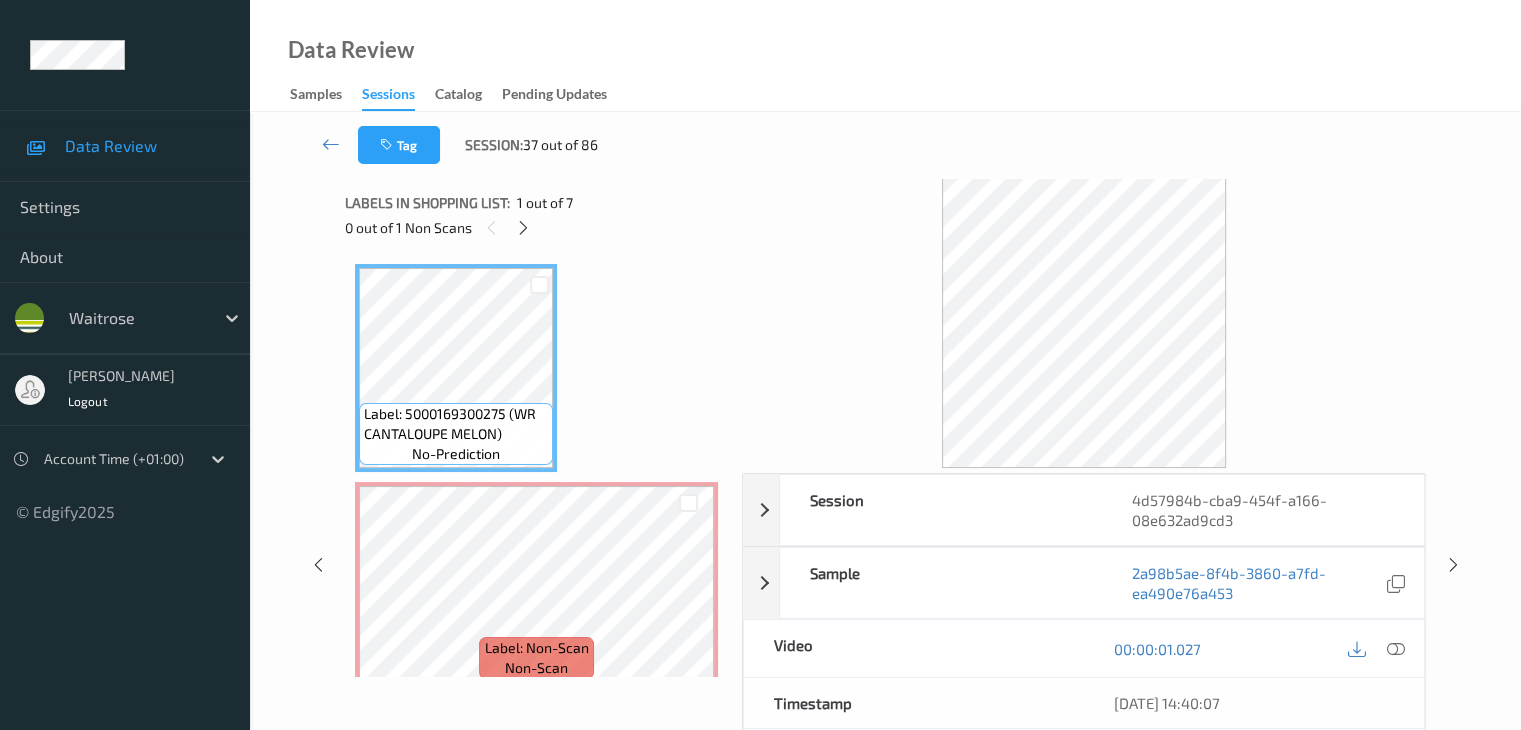scroll, scrollTop: 0, scrollLeft: 0, axis: both 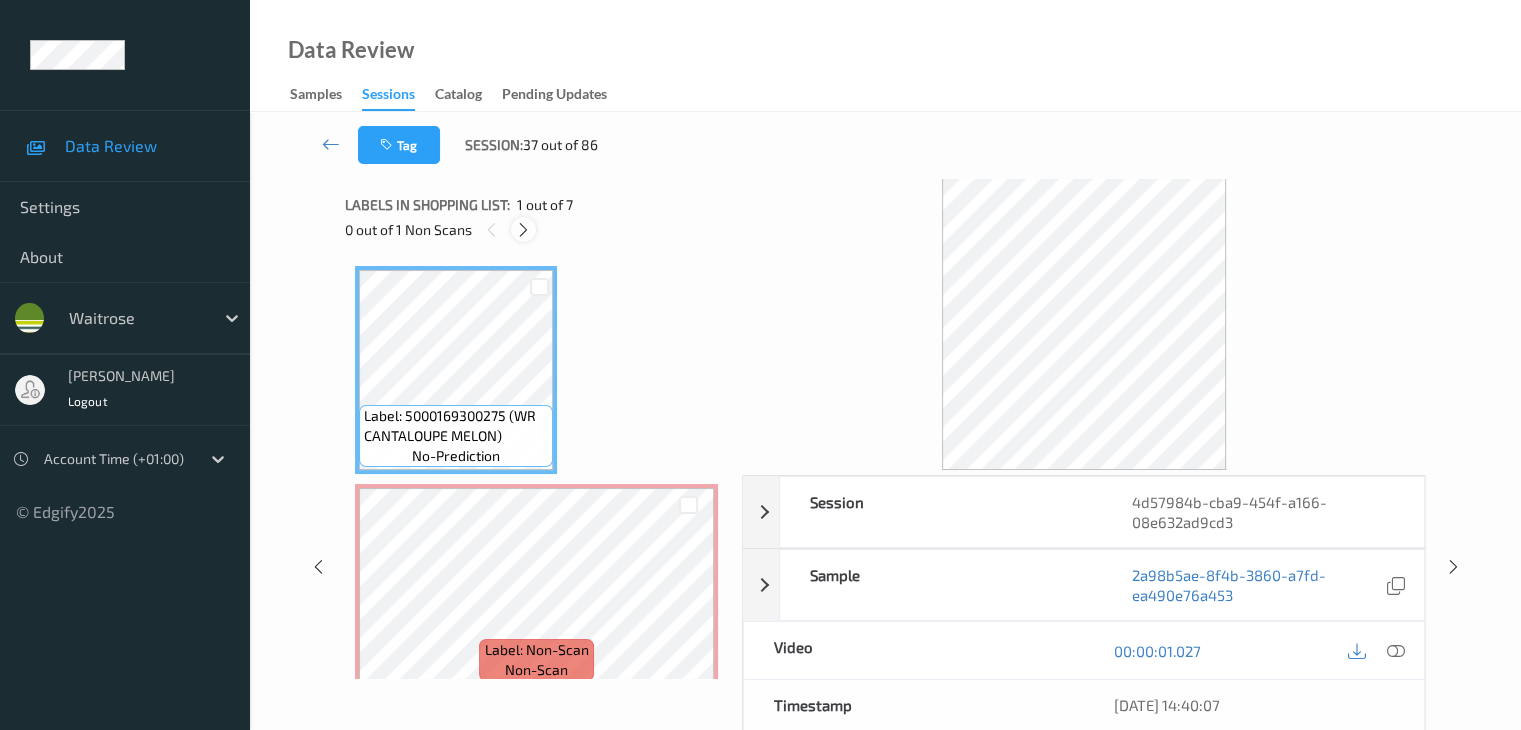 click at bounding box center [523, 230] 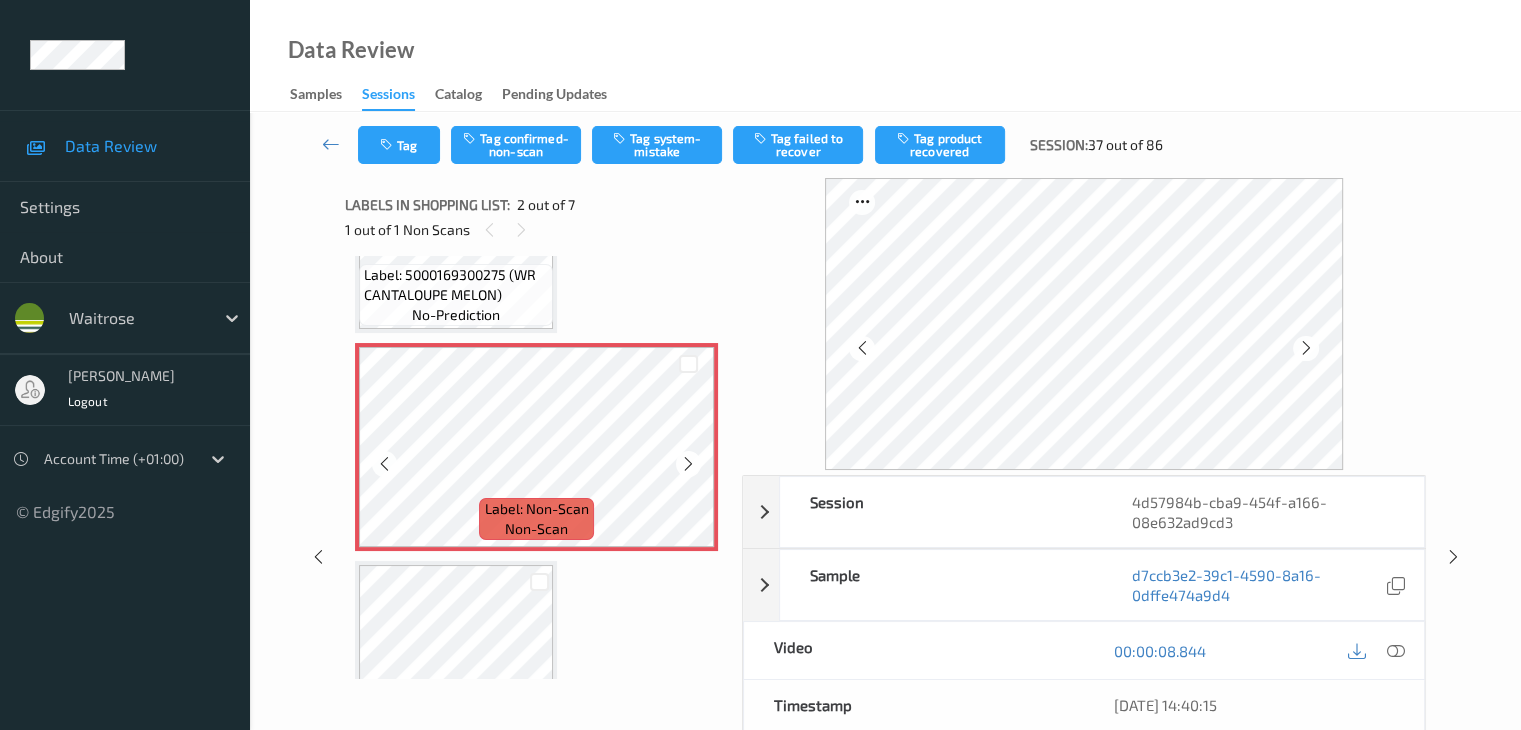 scroll, scrollTop: 110, scrollLeft: 0, axis: vertical 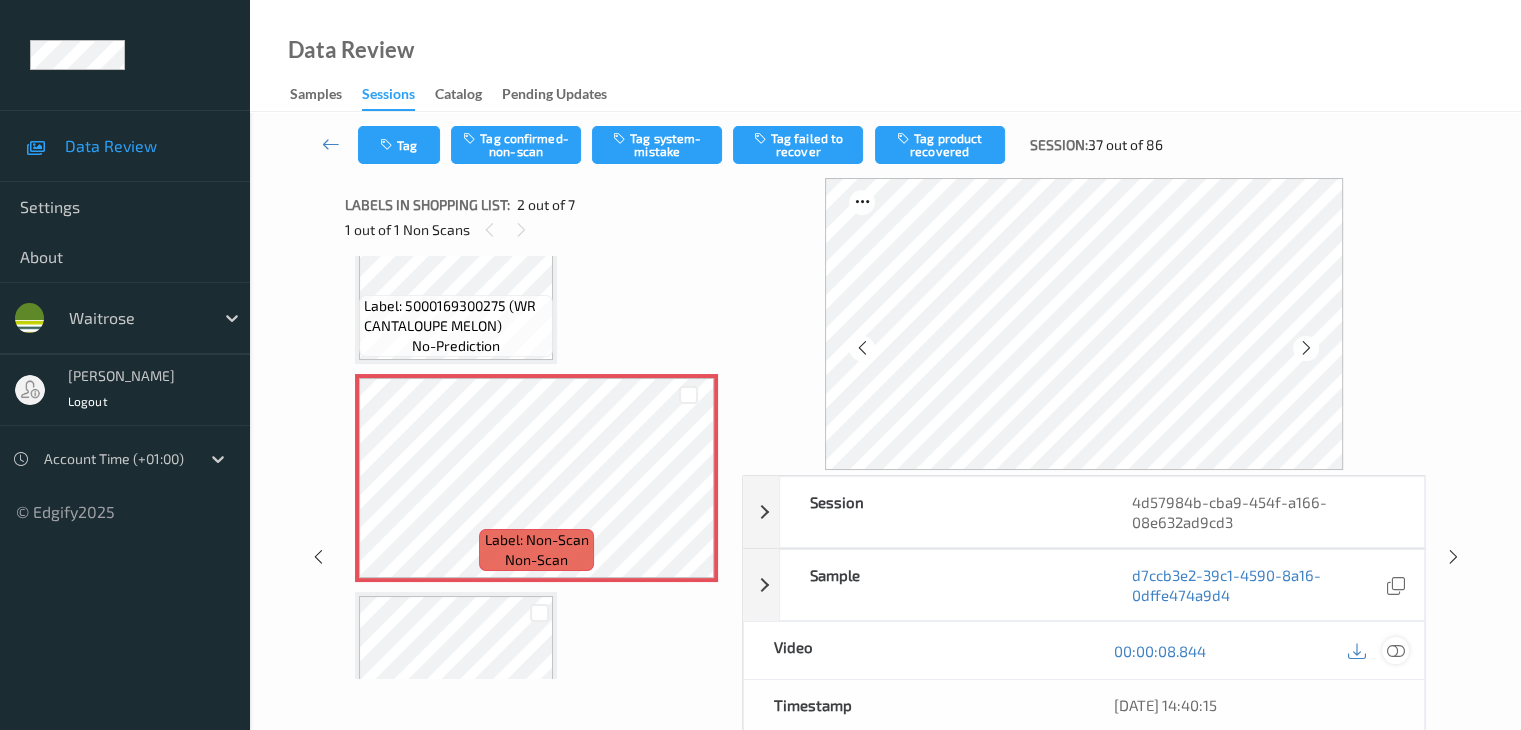 click at bounding box center [1395, 651] 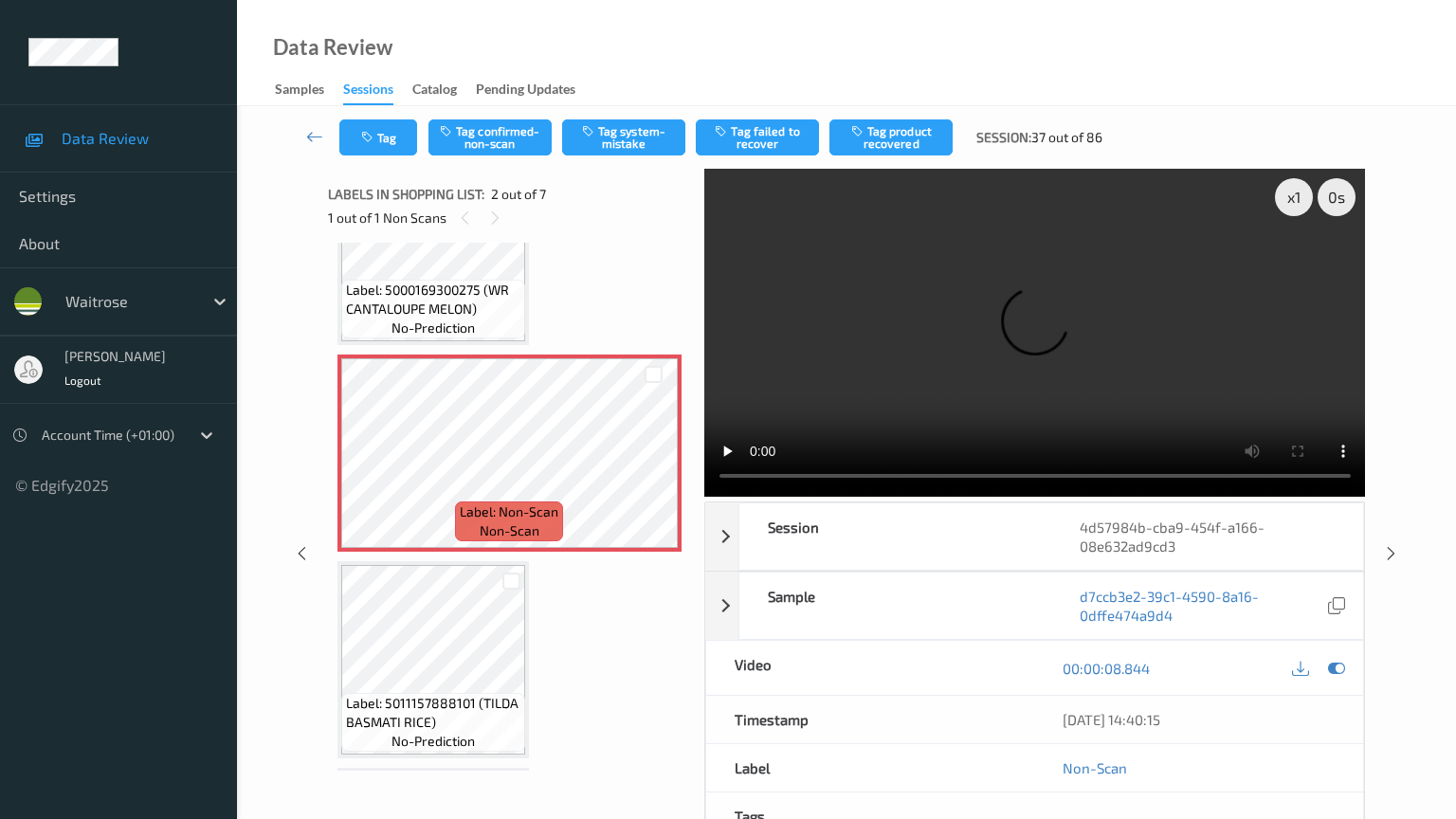 type 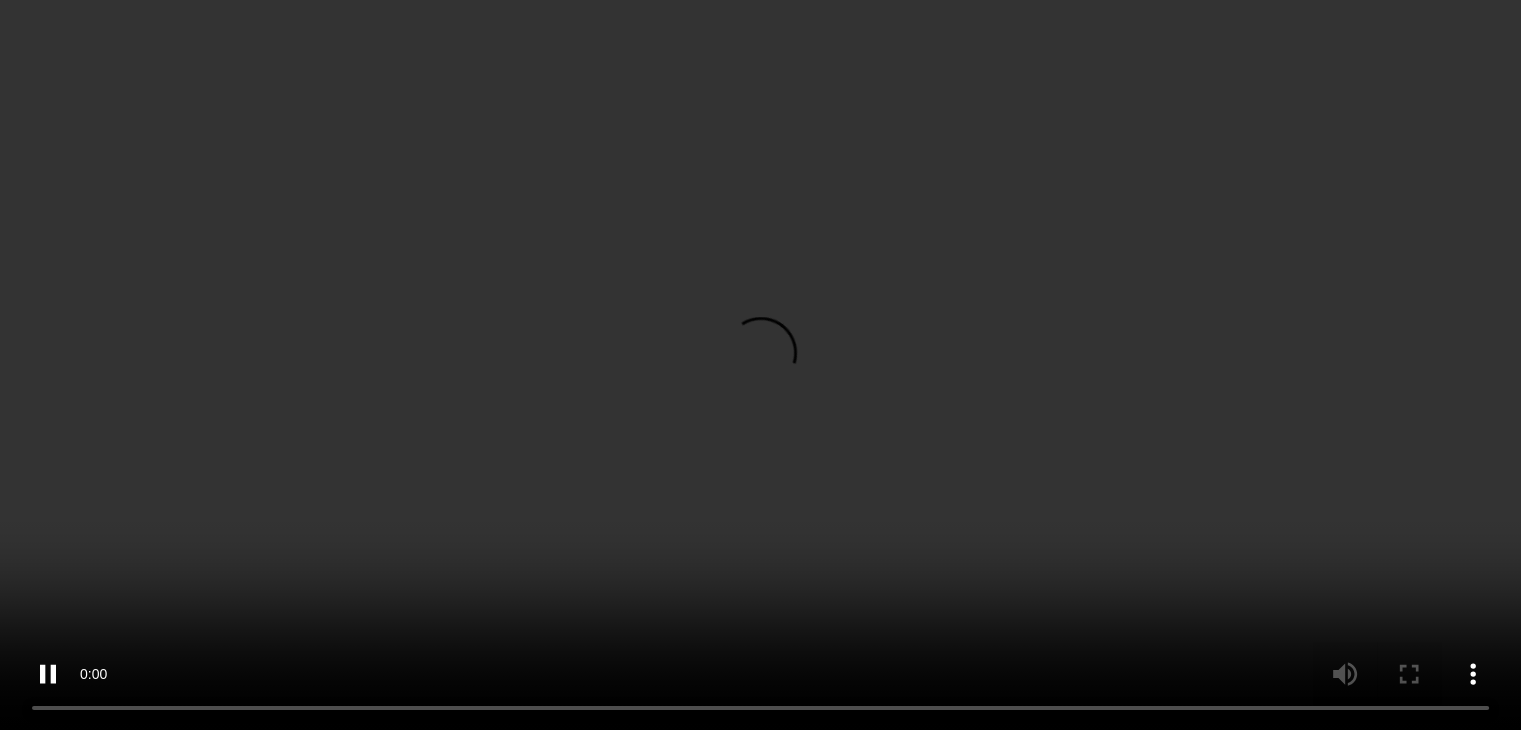scroll, scrollTop: 200, scrollLeft: 0, axis: vertical 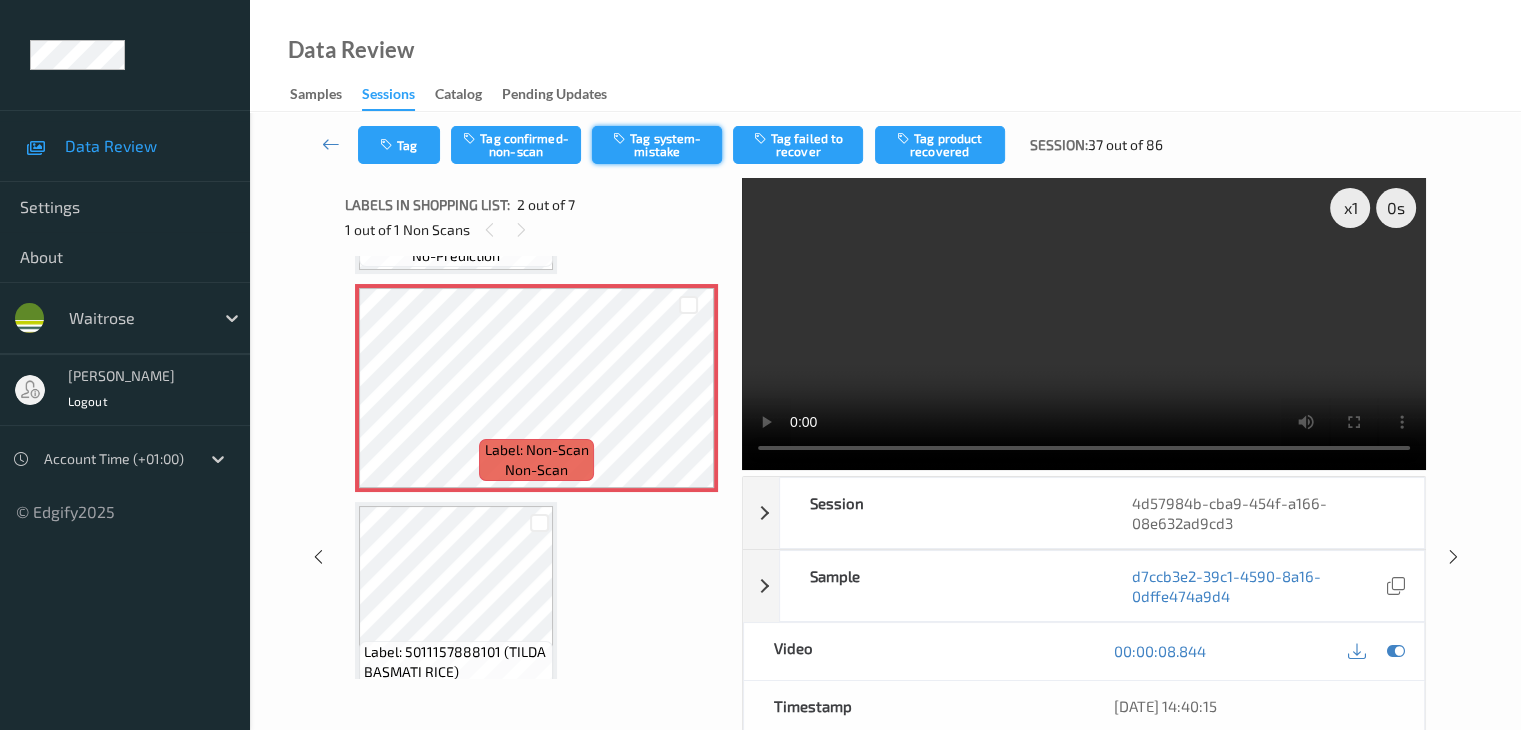 click on "Tag   system-mistake" at bounding box center [657, 145] 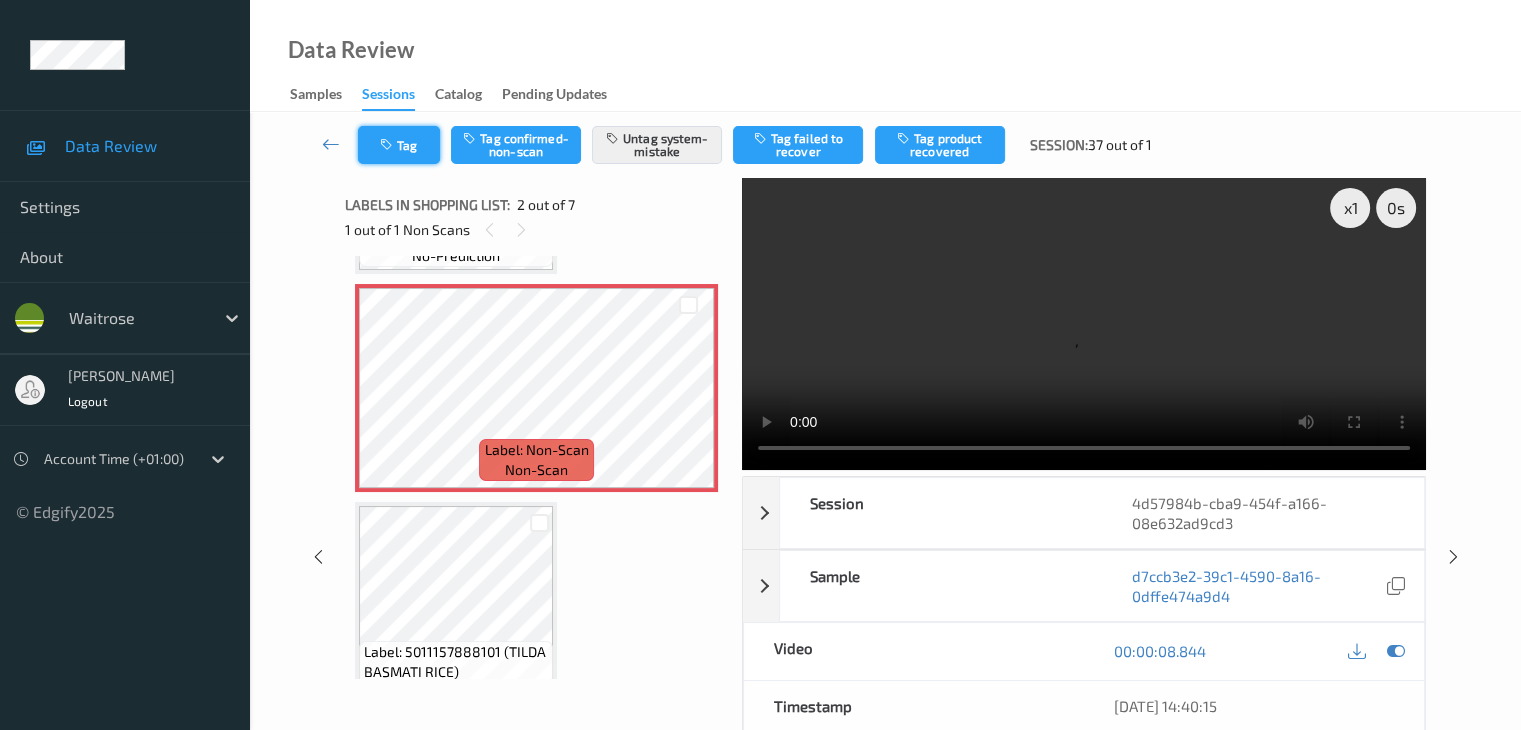 click on "Tag" at bounding box center [399, 145] 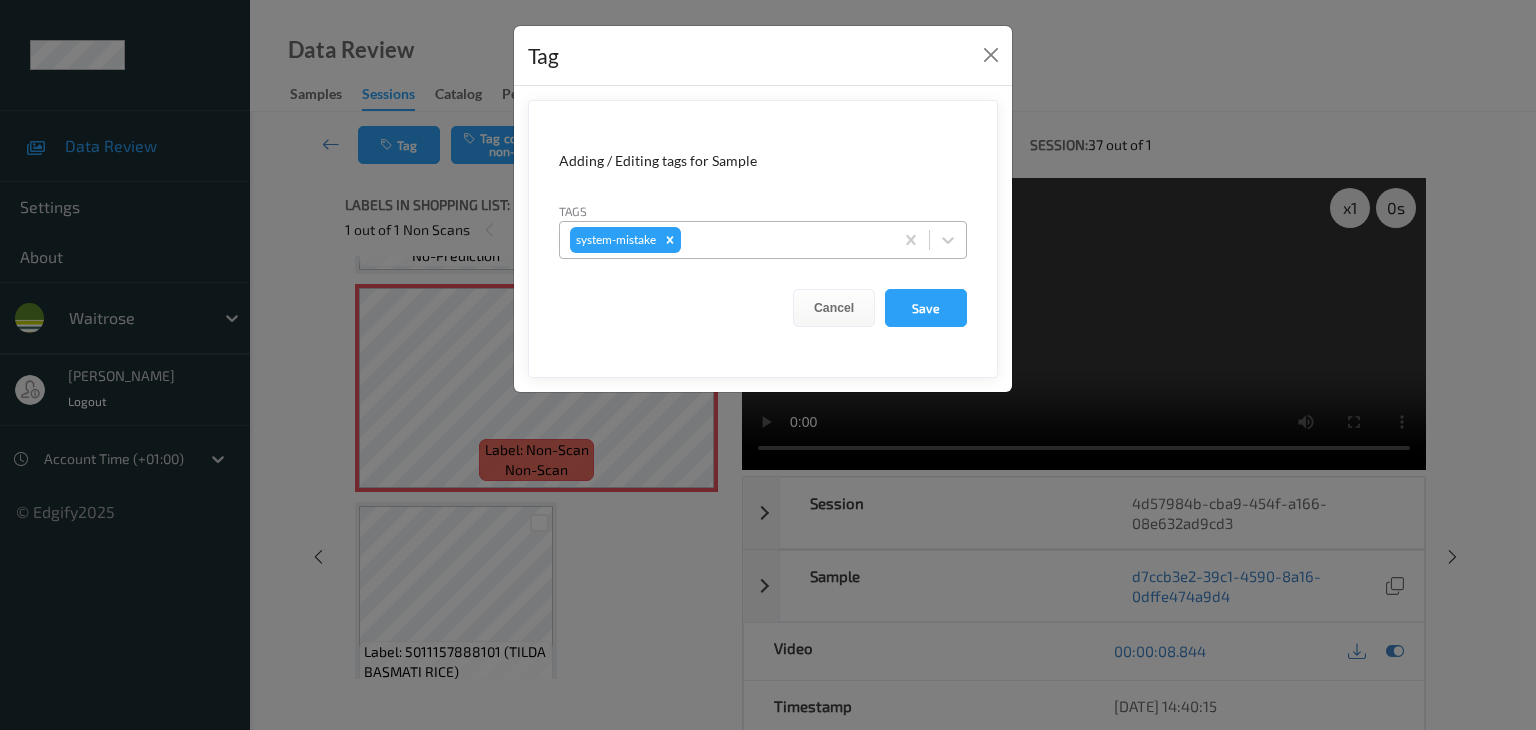click at bounding box center (784, 240) 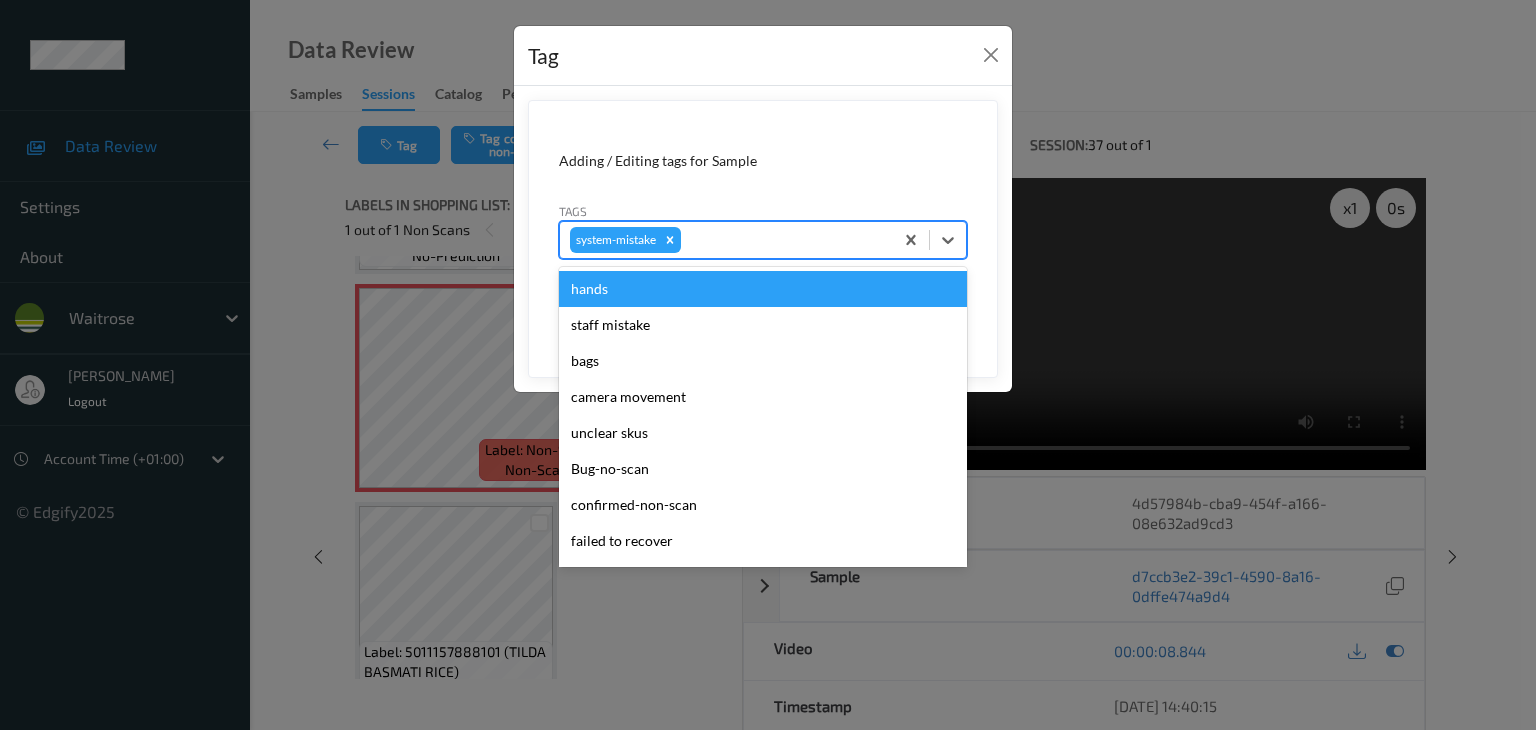 type on "u" 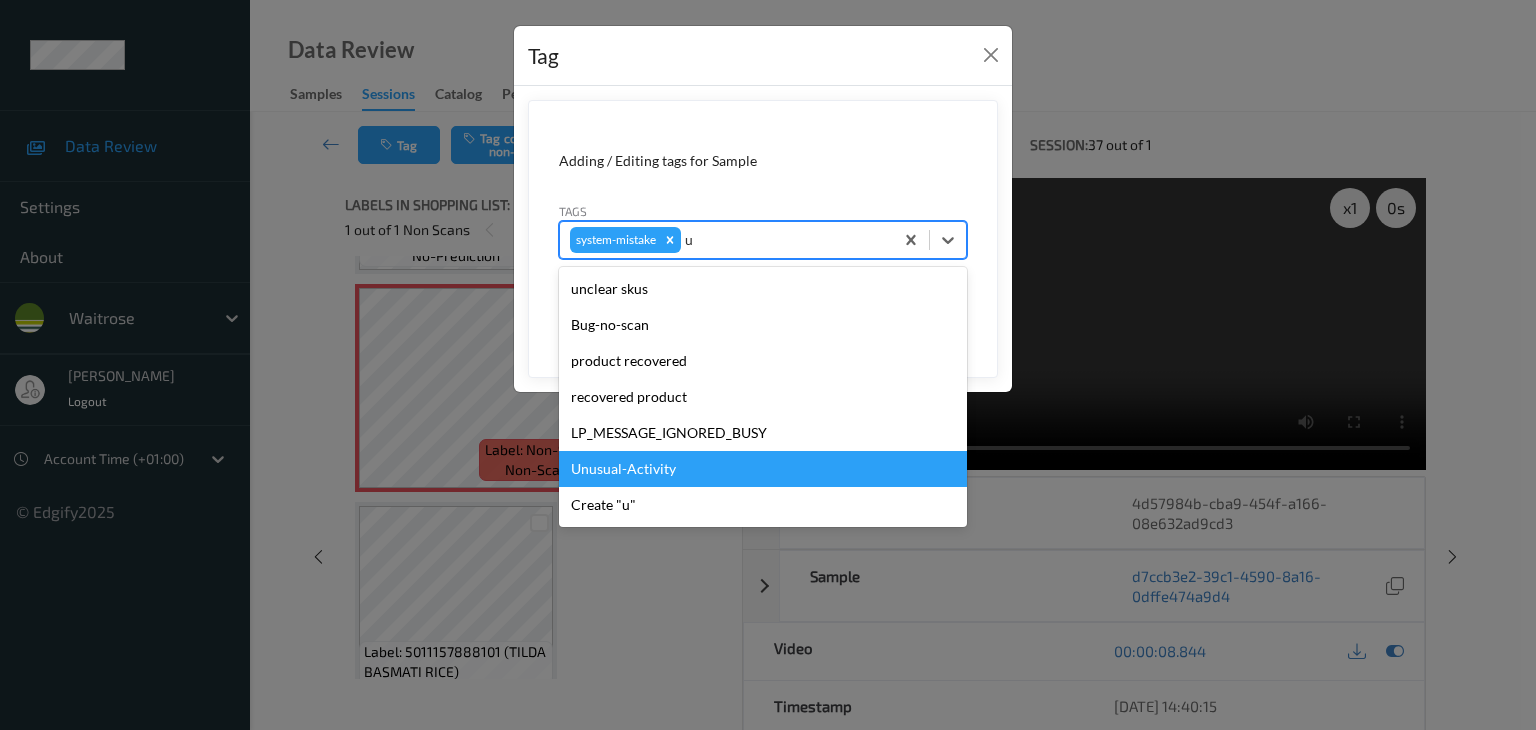 click on "Unusual-Activity" at bounding box center [763, 469] 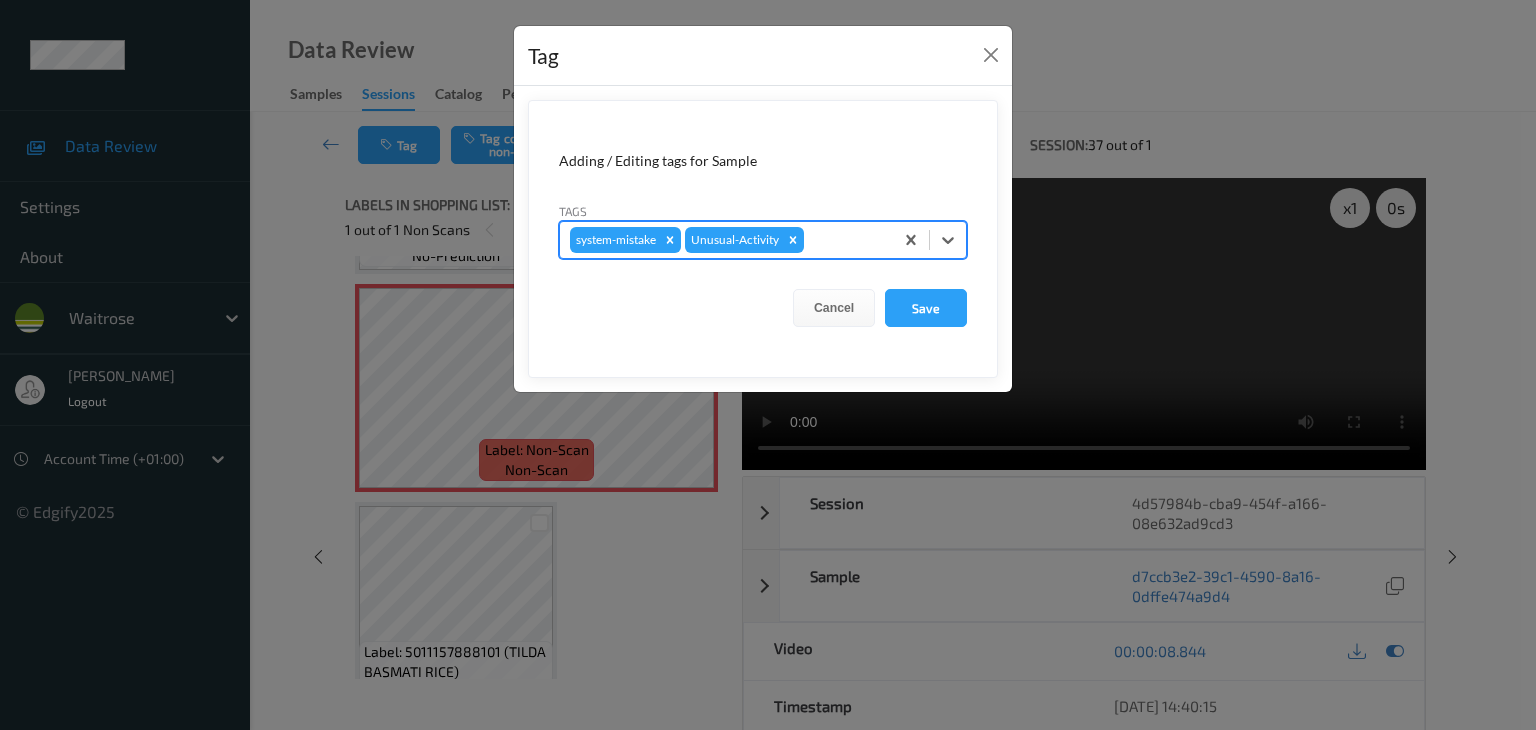 type on "p" 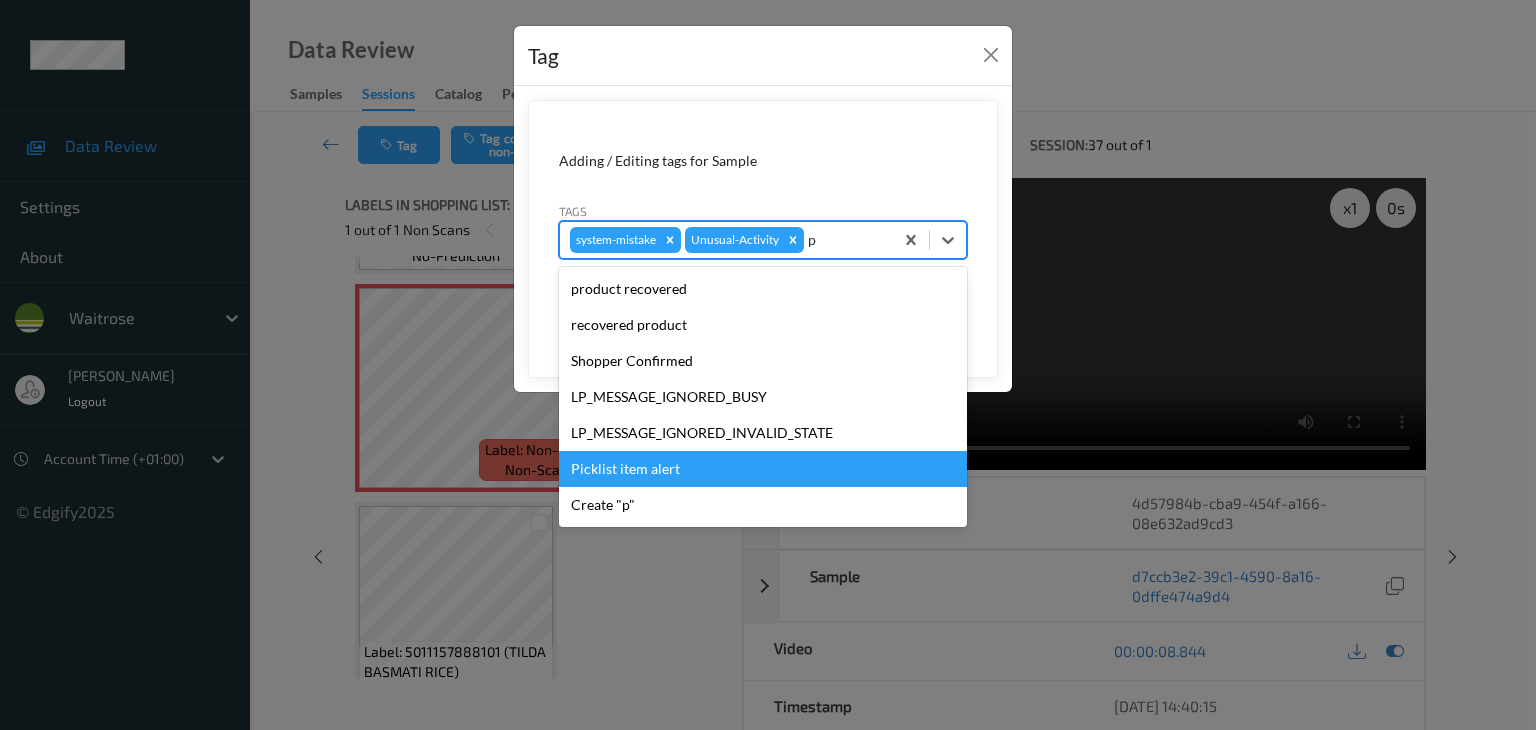 click on "Picklist item alert" at bounding box center [763, 469] 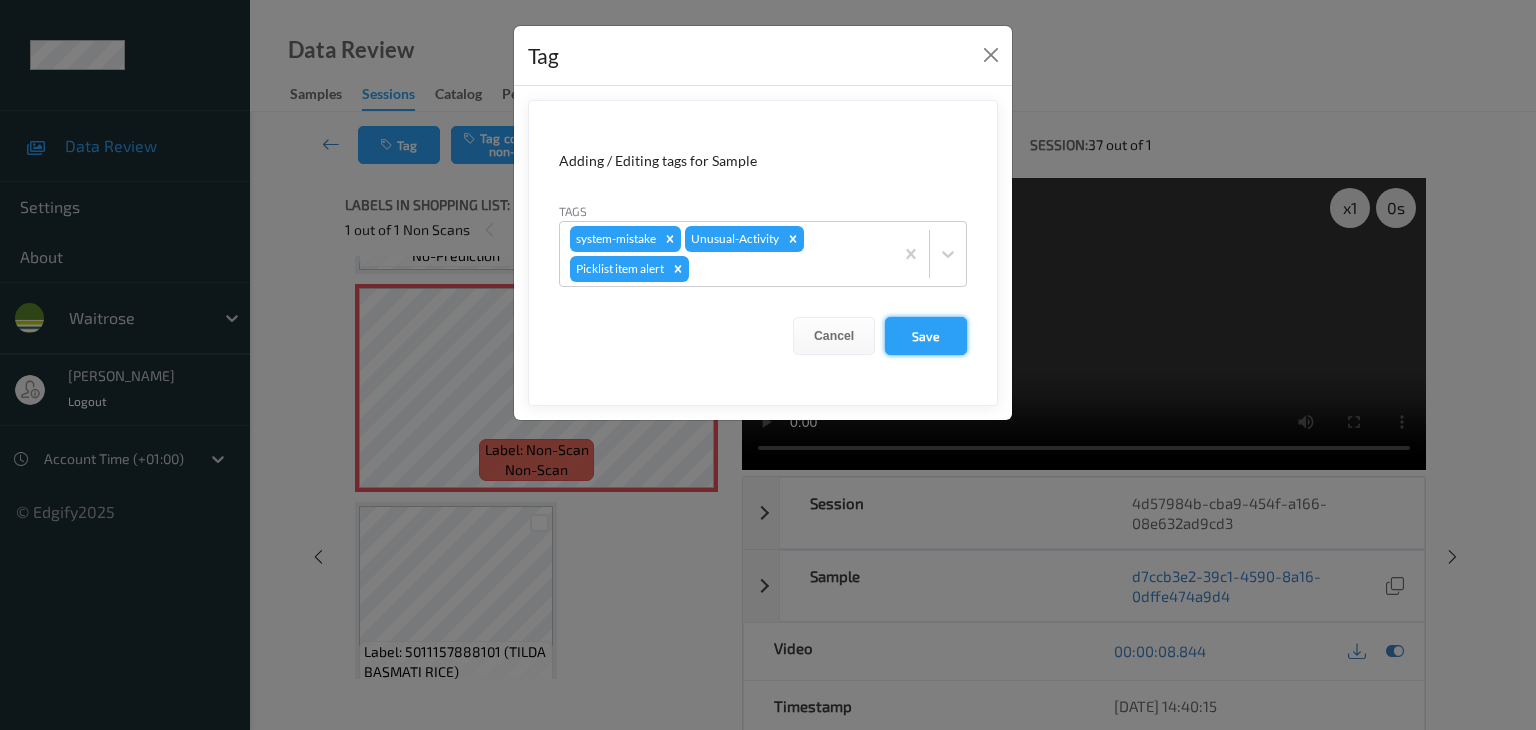 click on "Save" at bounding box center (926, 336) 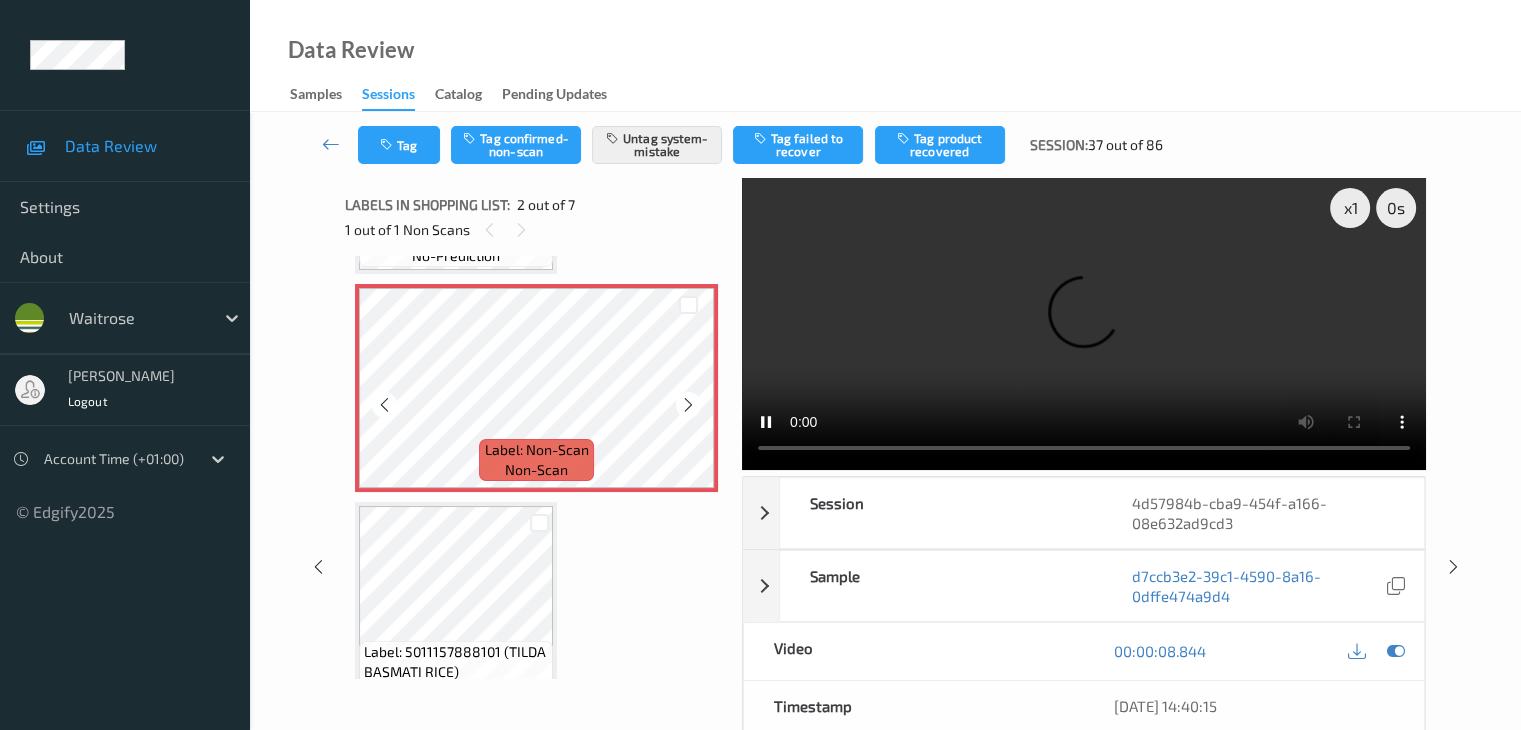 scroll, scrollTop: 0, scrollLeft: 0, axis: both 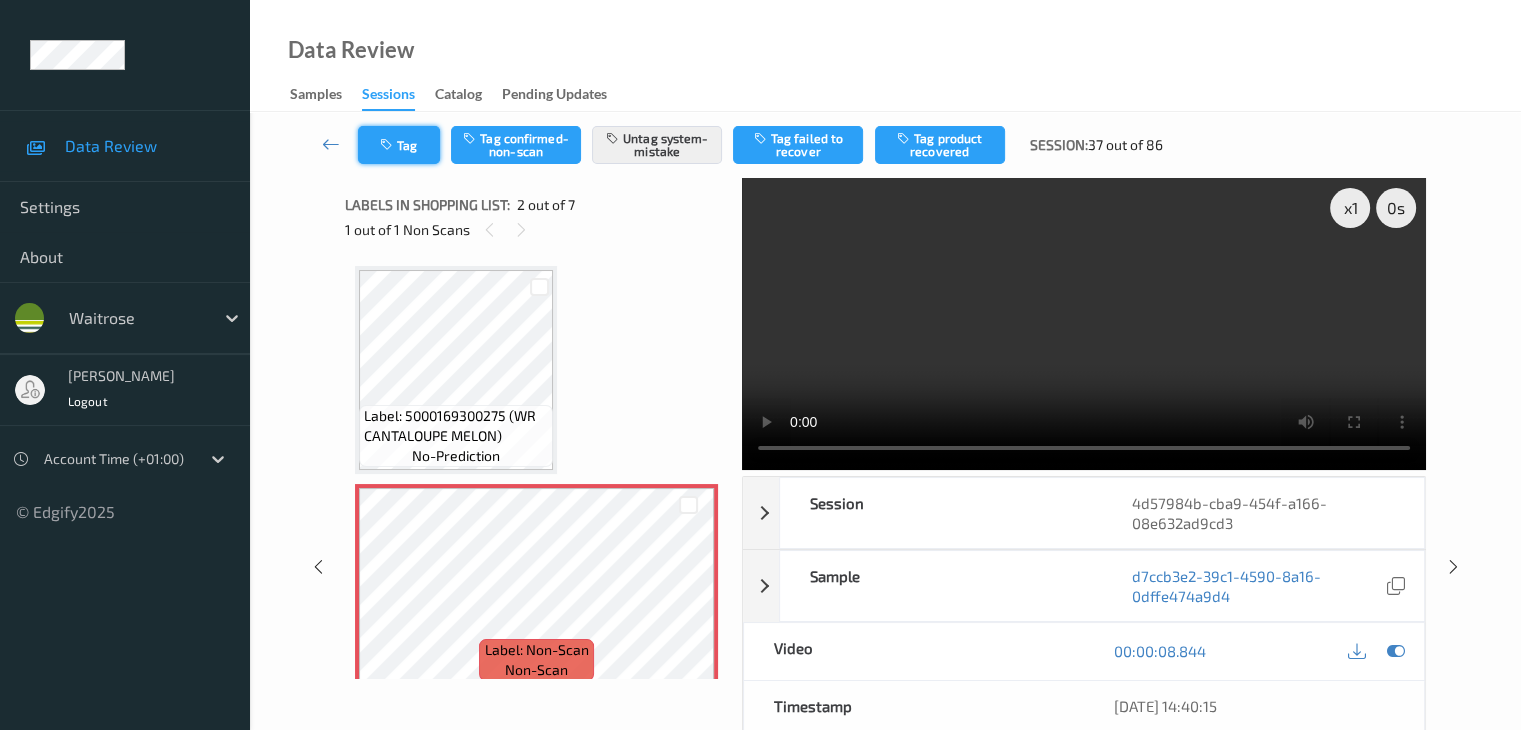 click on "Tag" at bounding box center [399, 145] 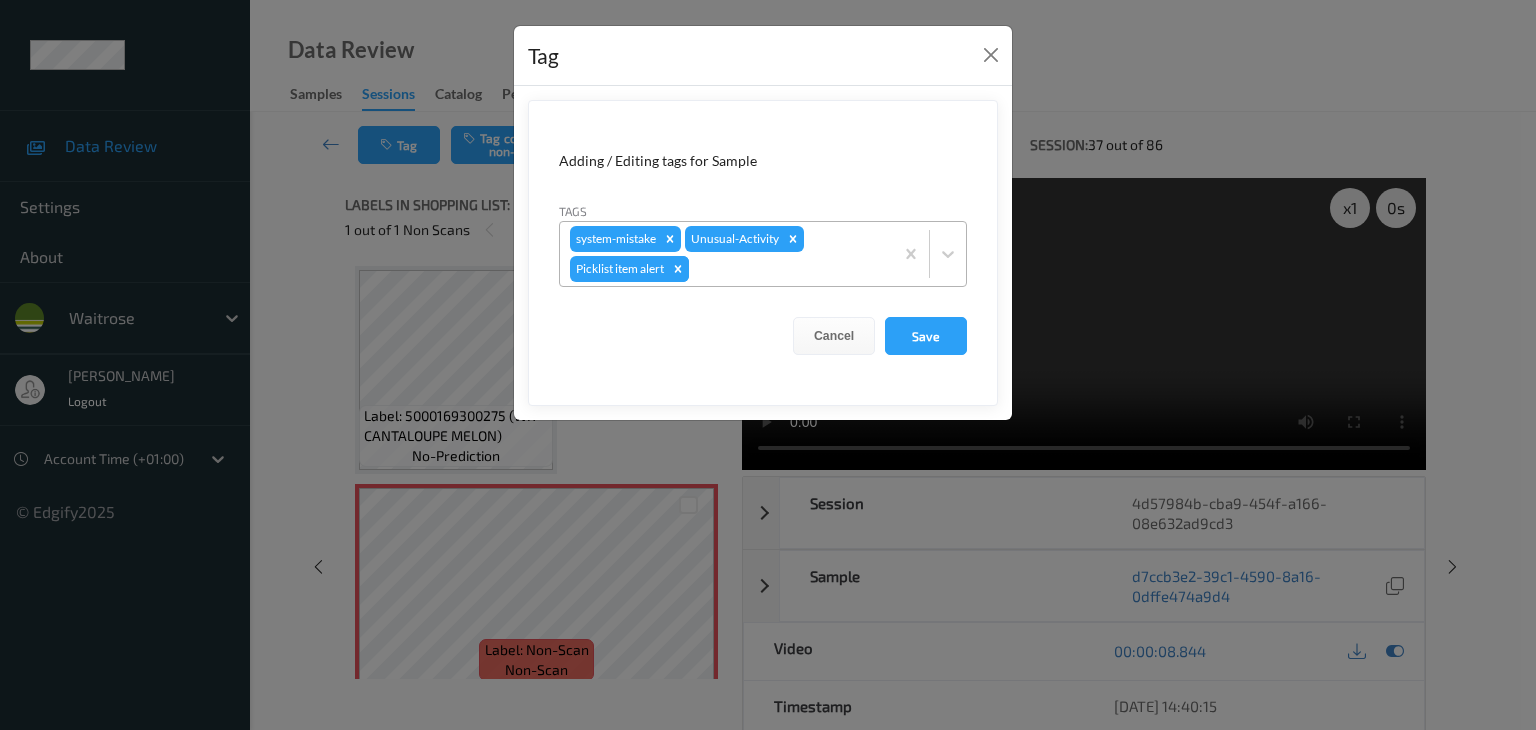 click 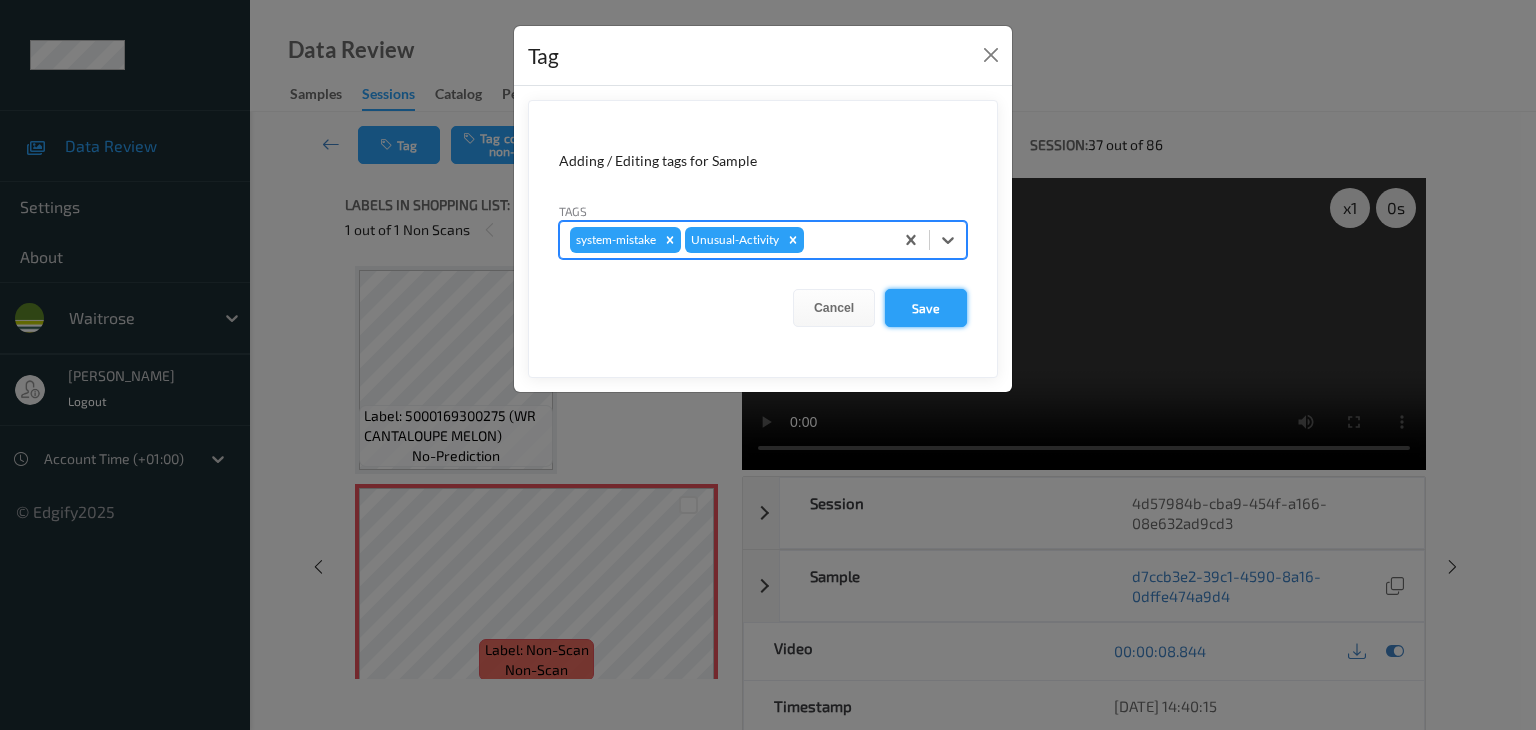 click on "Save" at bounding box center (926, 308) 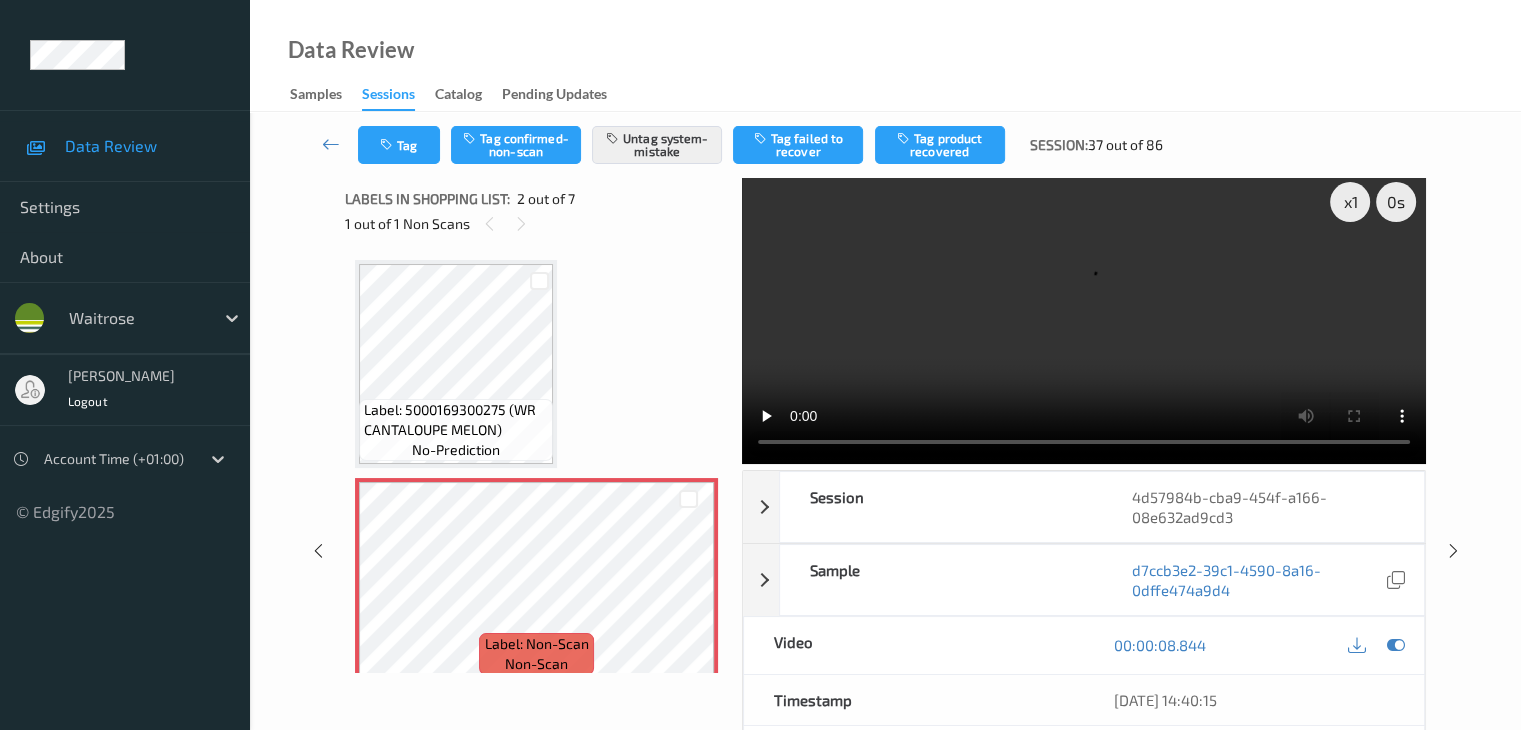 scroll, scrollTop: 0, scrollLeft: 0, axis: both 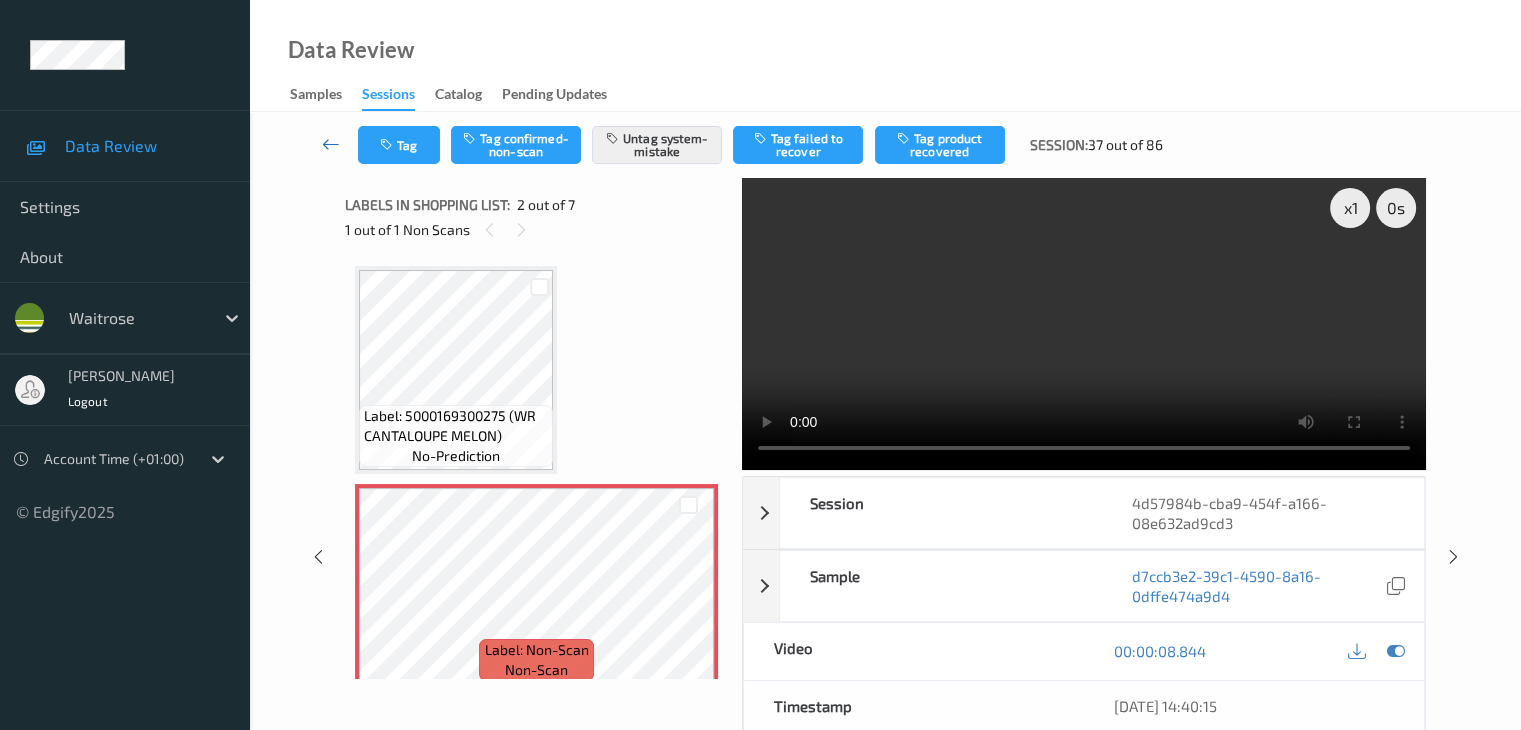 click at bounding box center (331, 144) 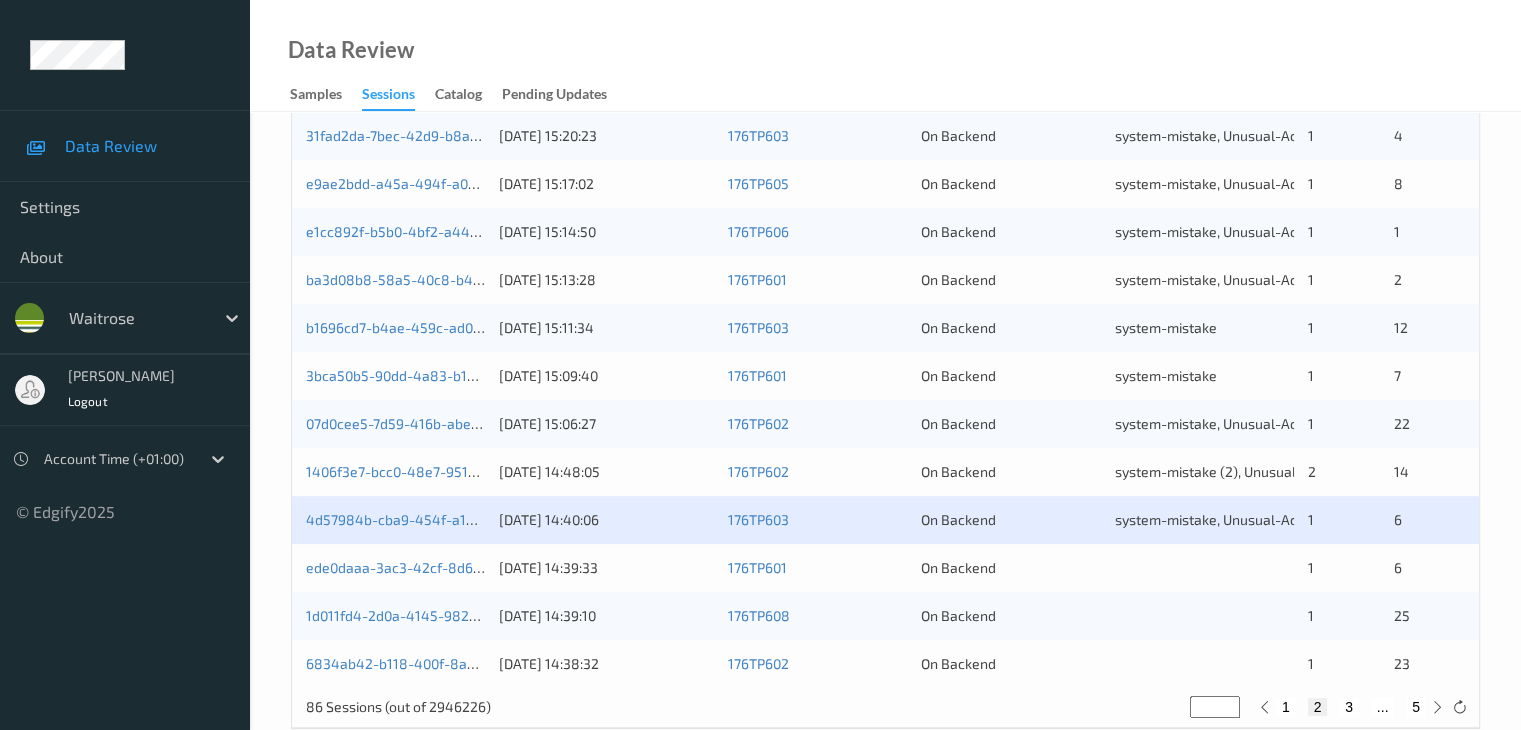 scroll, scrollTop: 900, scrollLeft: 0, axis: vertical 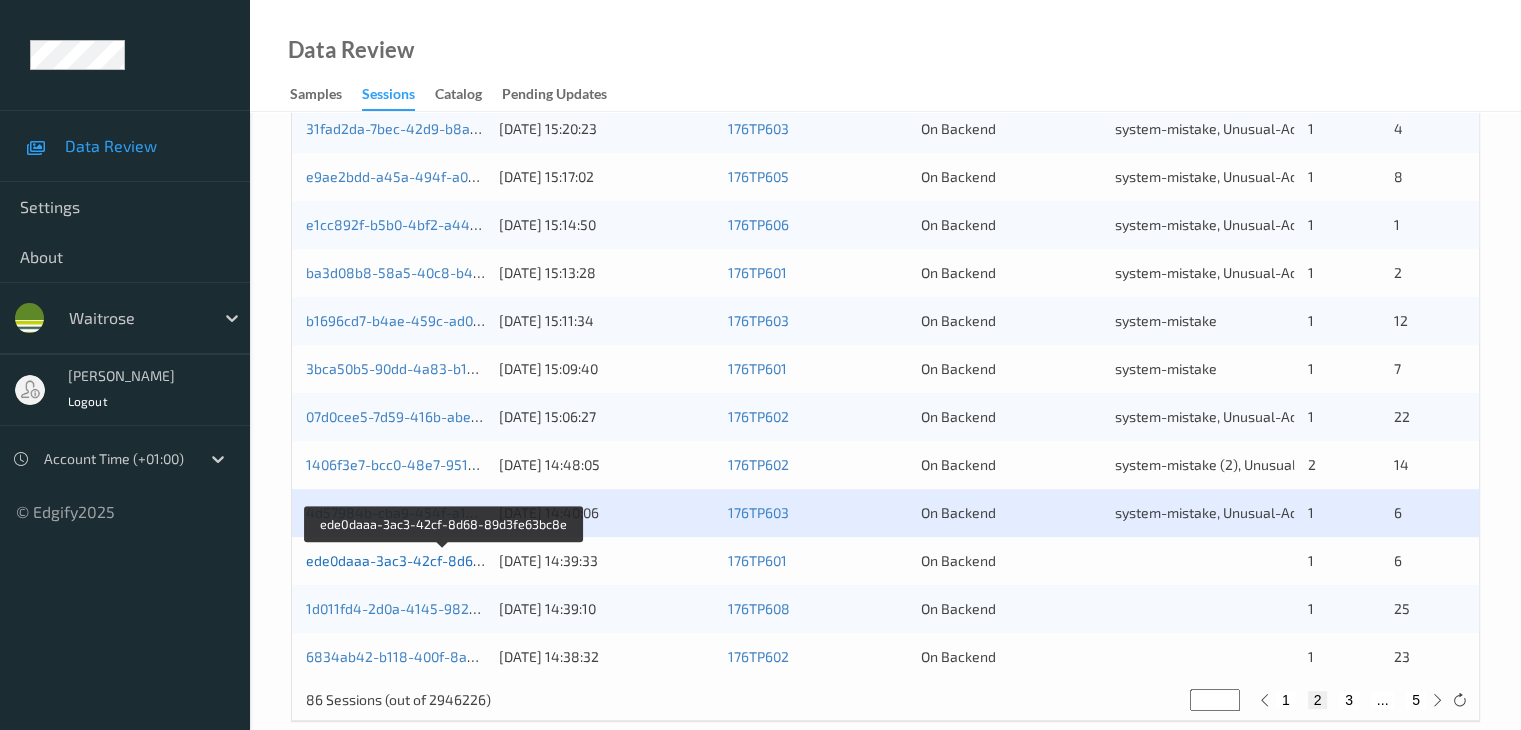click on "ede0daaa-3ac3-42cf-8d68-89d3fe63bc8e" at bounding box center (444, 560) 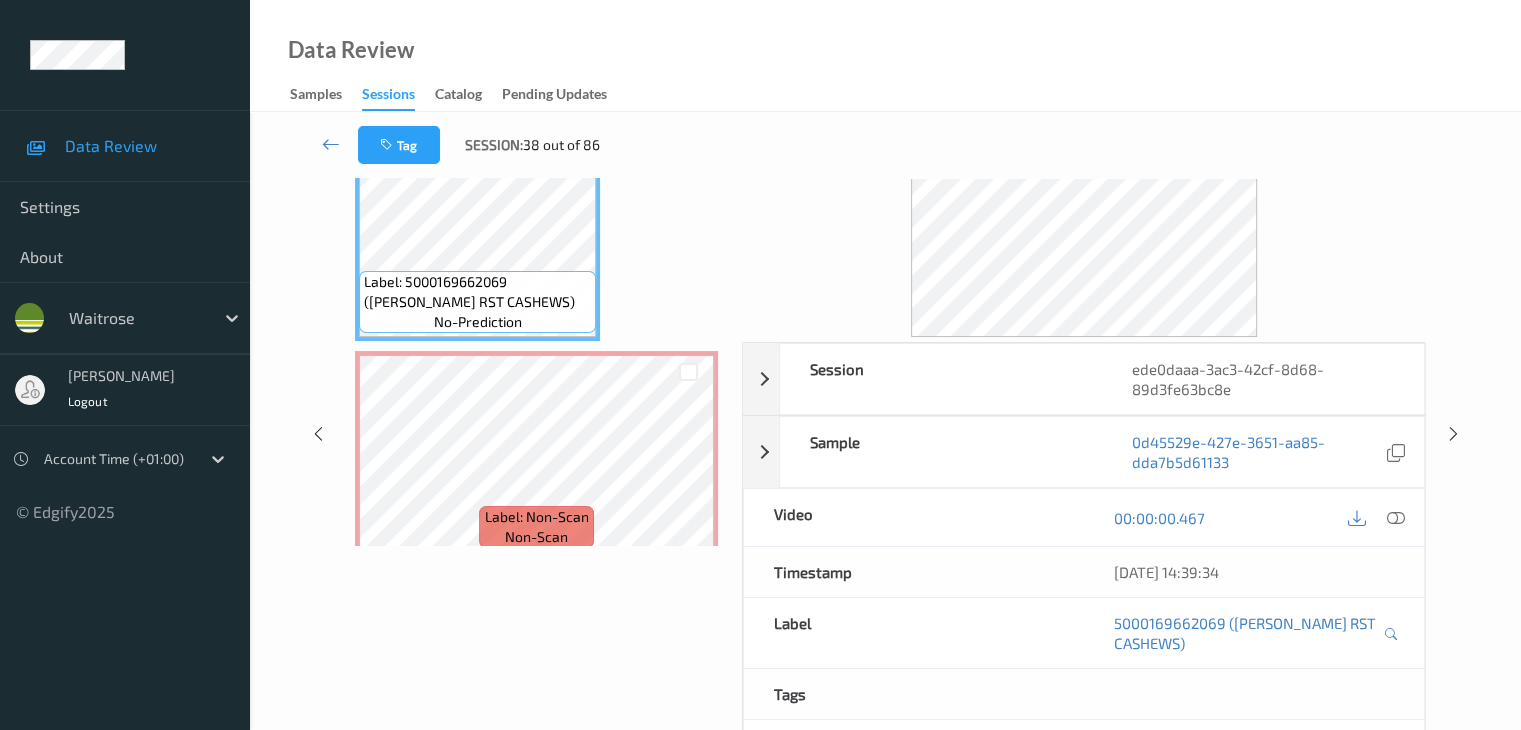 scroll, scrollTop: 0, scrollLeft: 0, axis: both 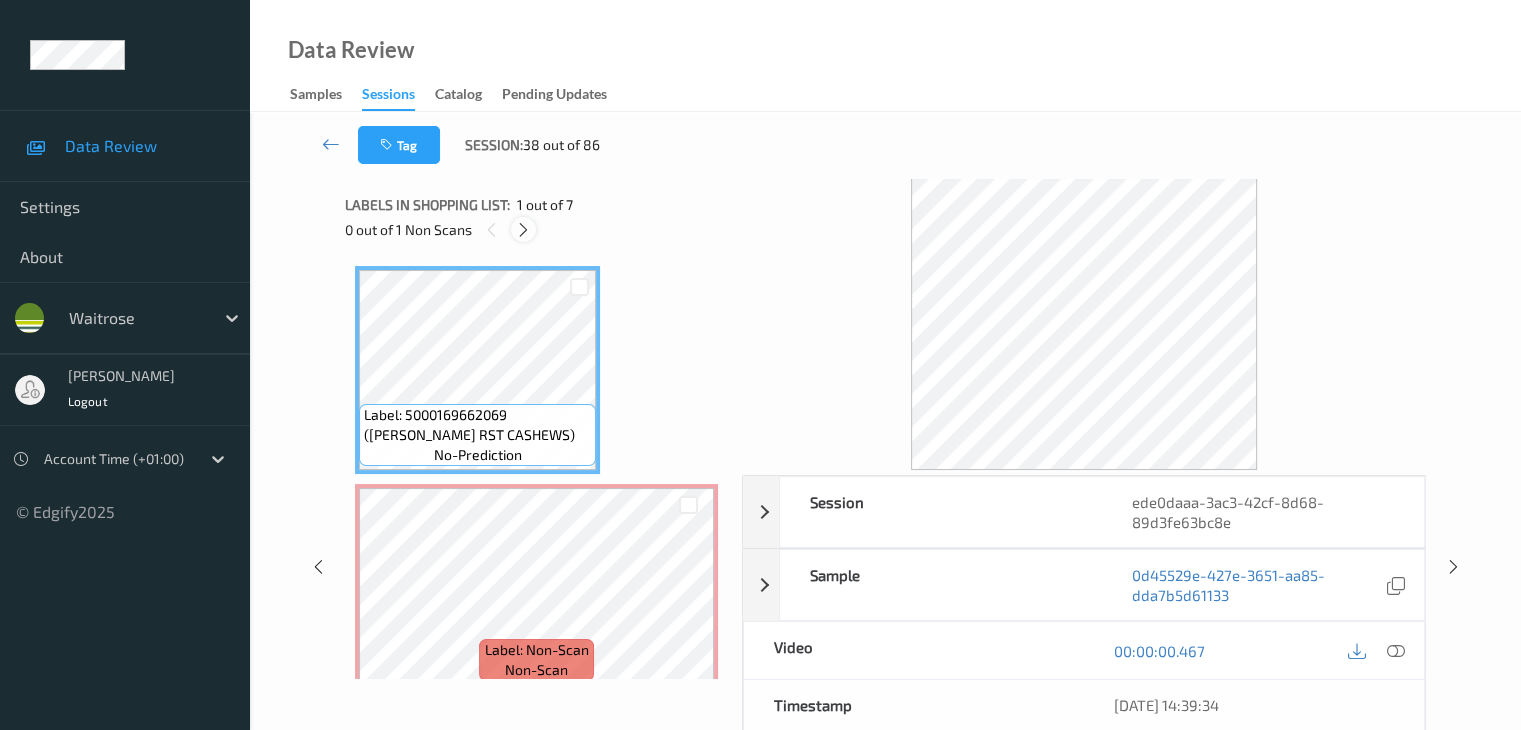 click at bounding box center (523, 229) 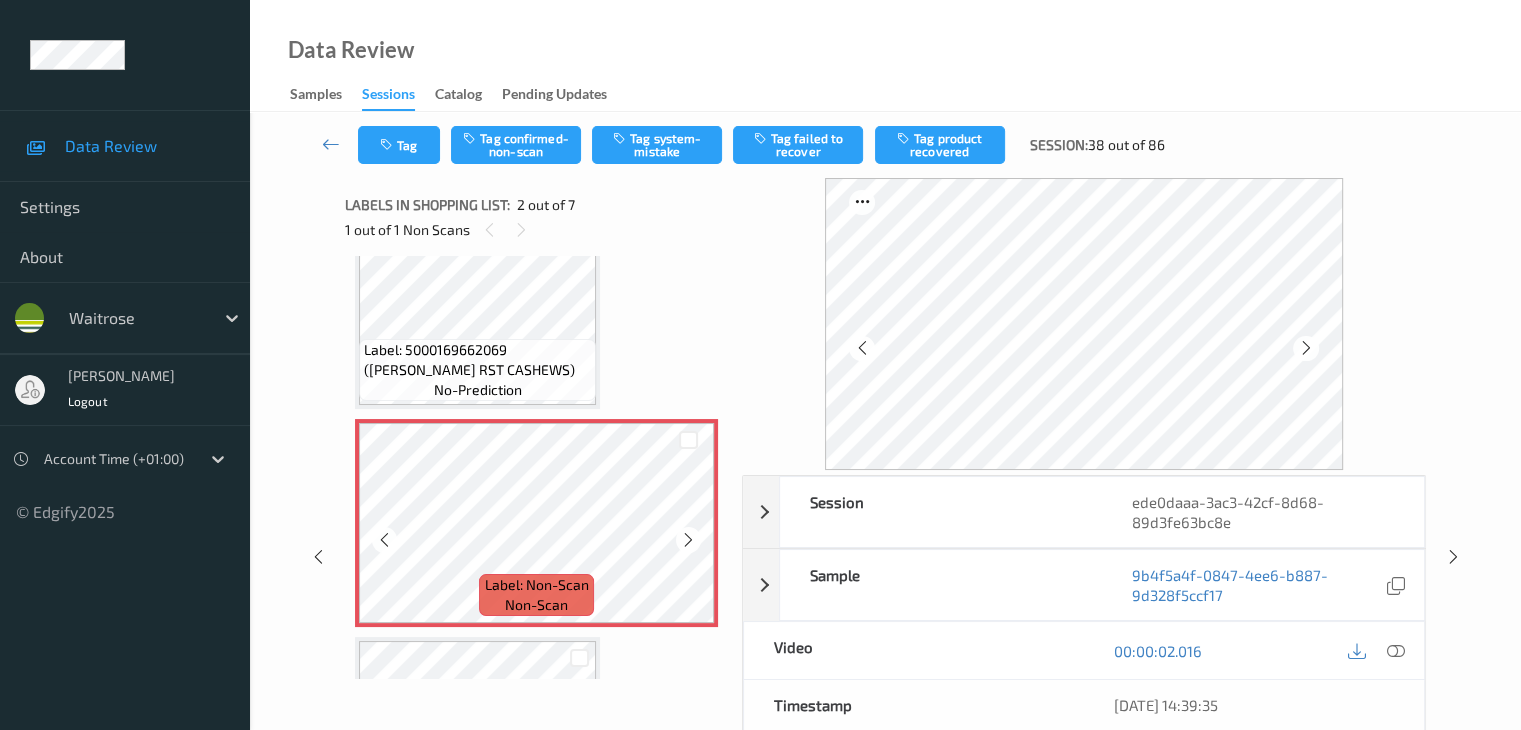 scroll, scrollTop: 110, scrollLeft: 0, axis: vertical 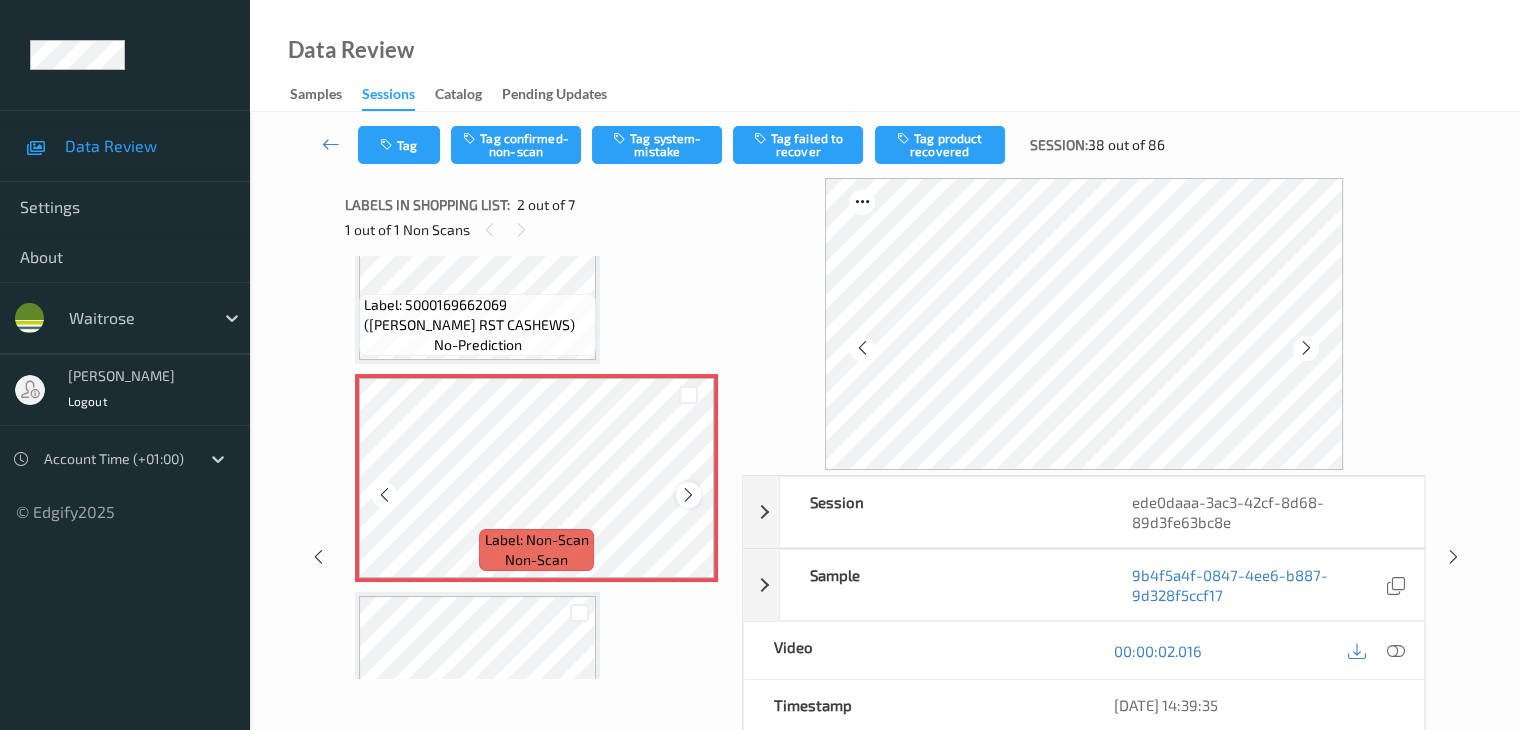 click at bounding box center (688, 495) 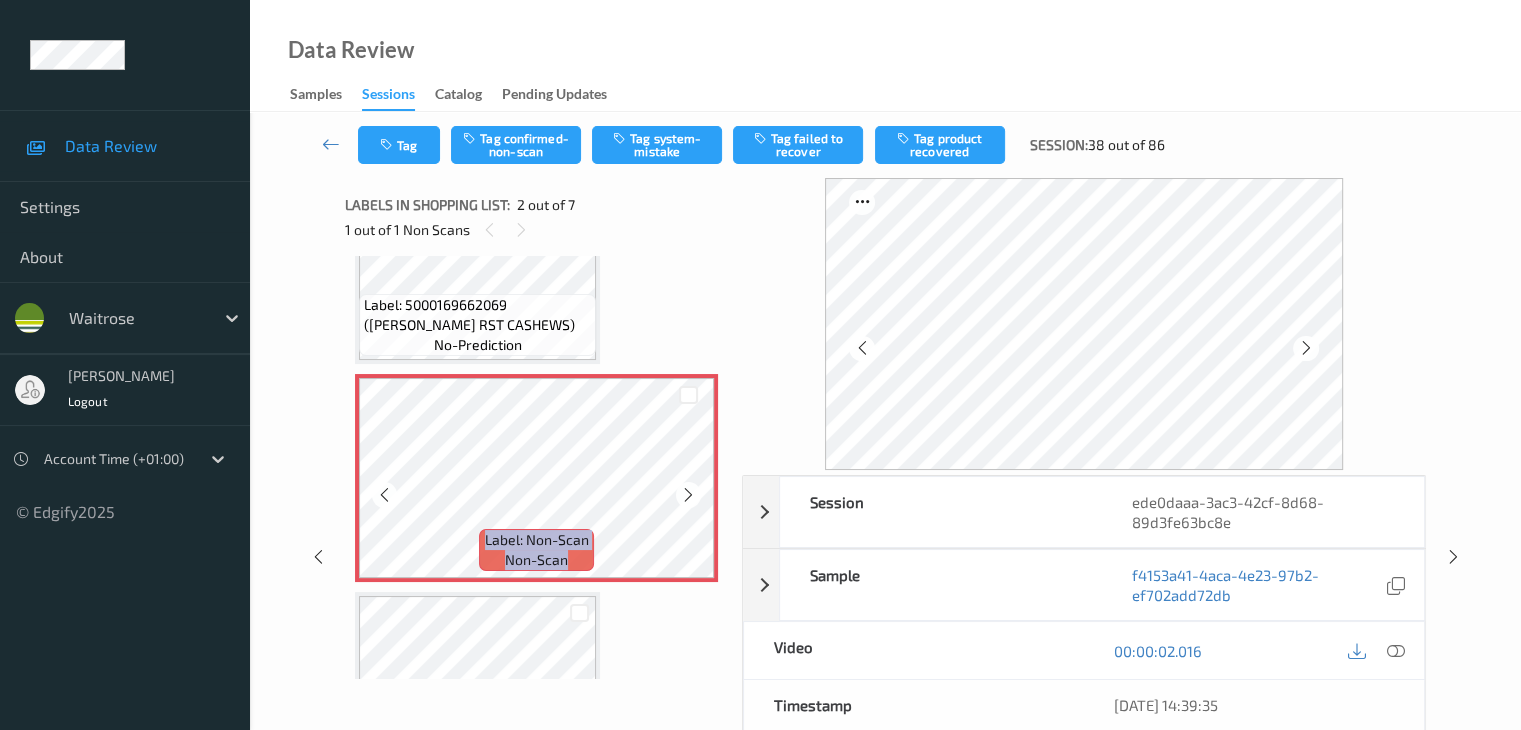 click at bounding box center (688, 495) 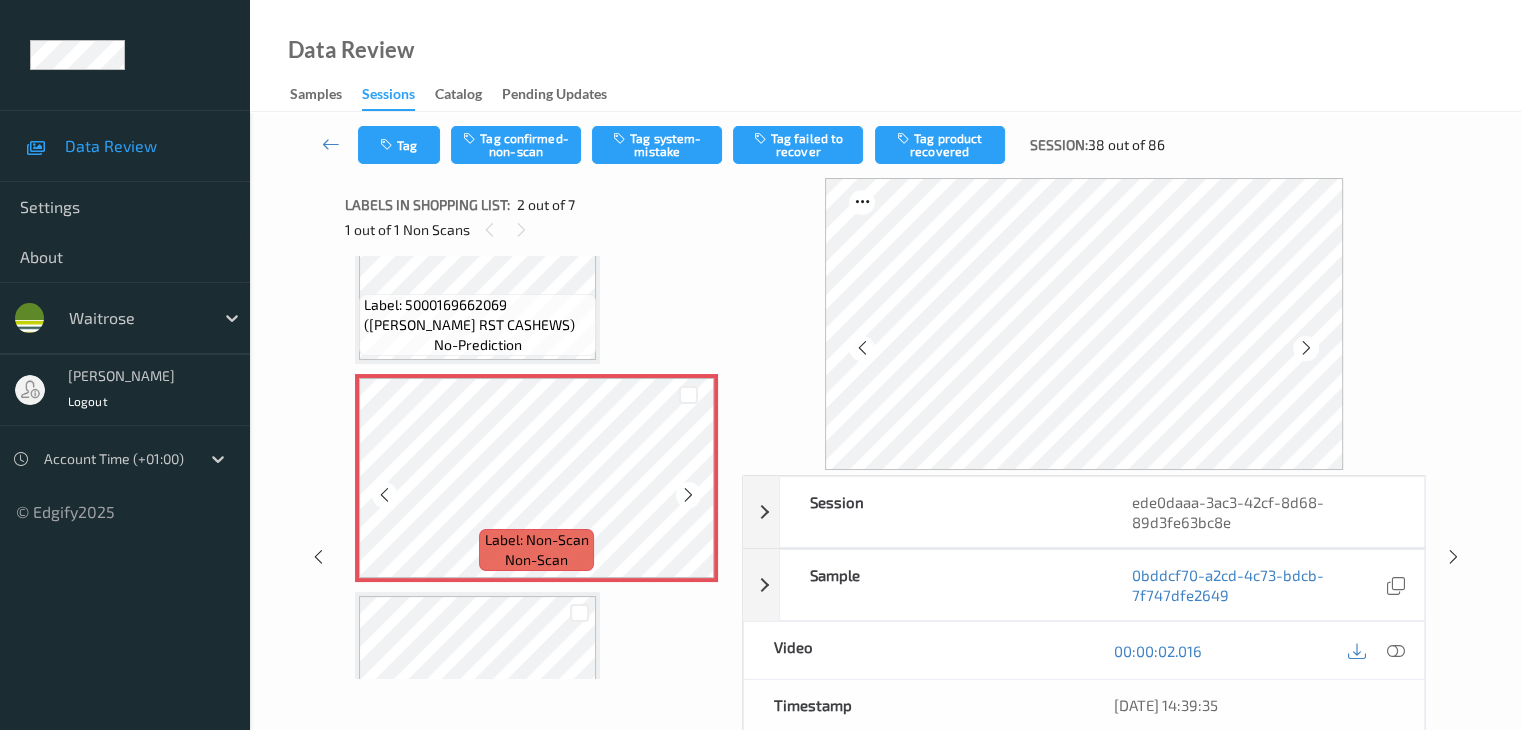 click at bounding box center (688, 495) 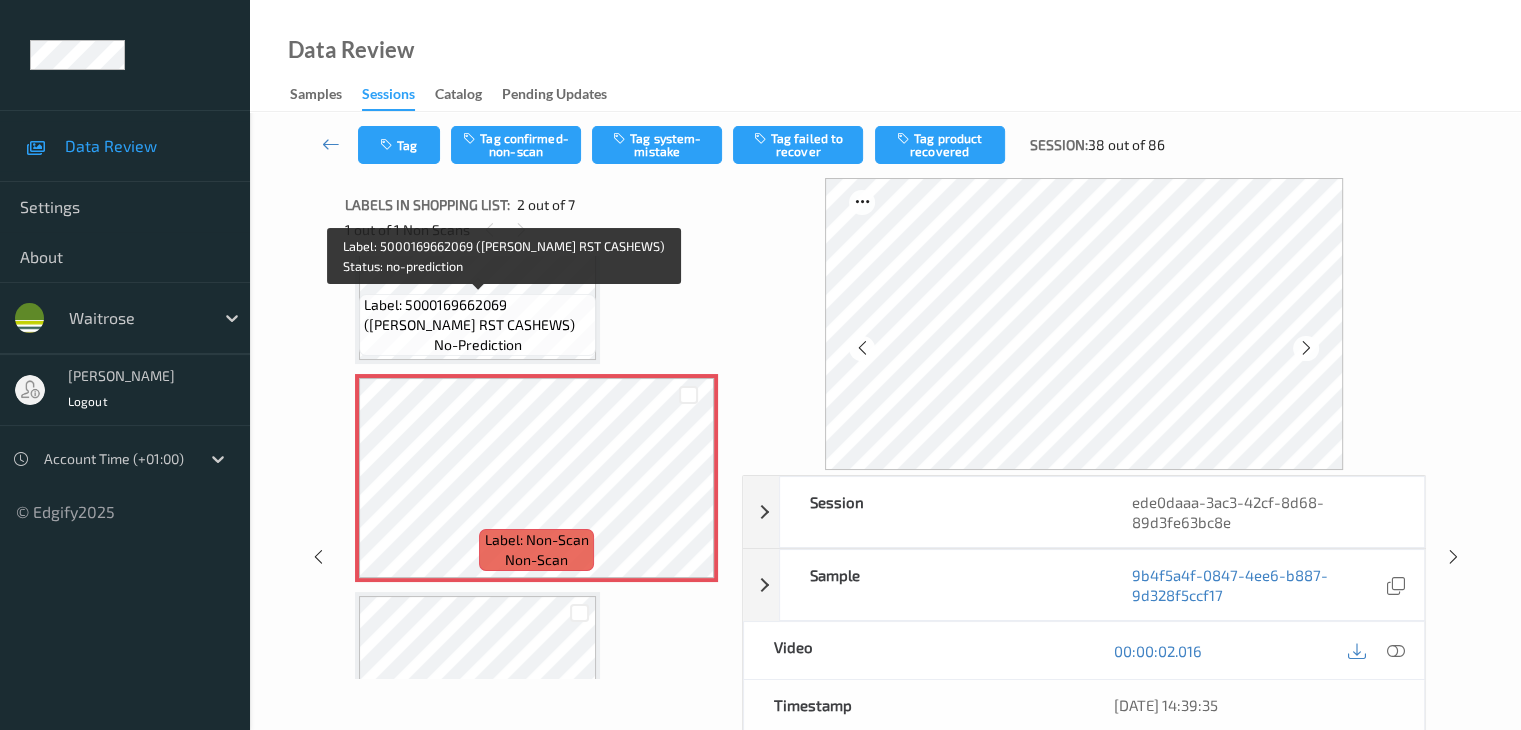 click on "Label: 5000169662069 (WR ESS RST CASHEWS) no-prediction" at bounding box center (477, 325) 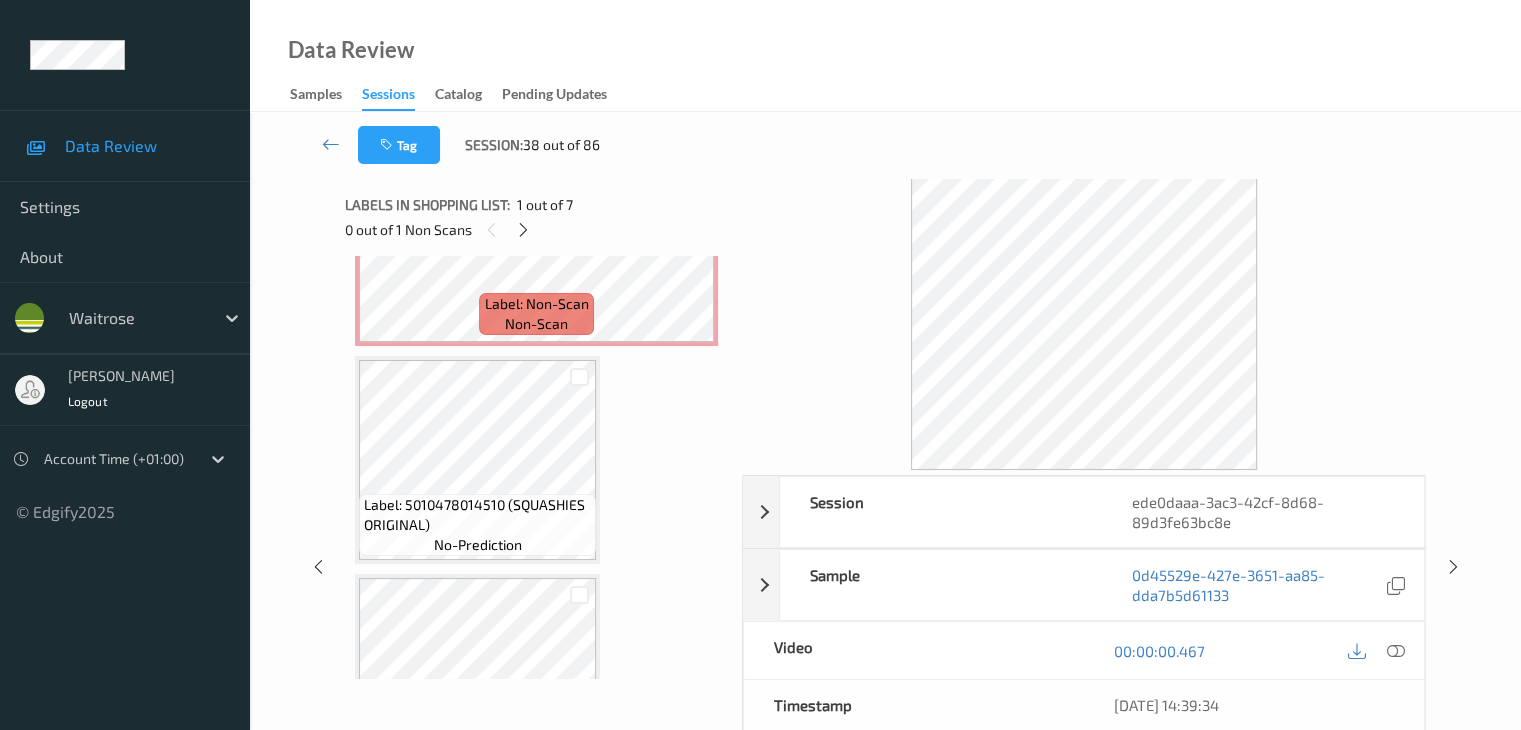 scroll, scrollTop: 410, scrollLeft: 0, axis: vertical 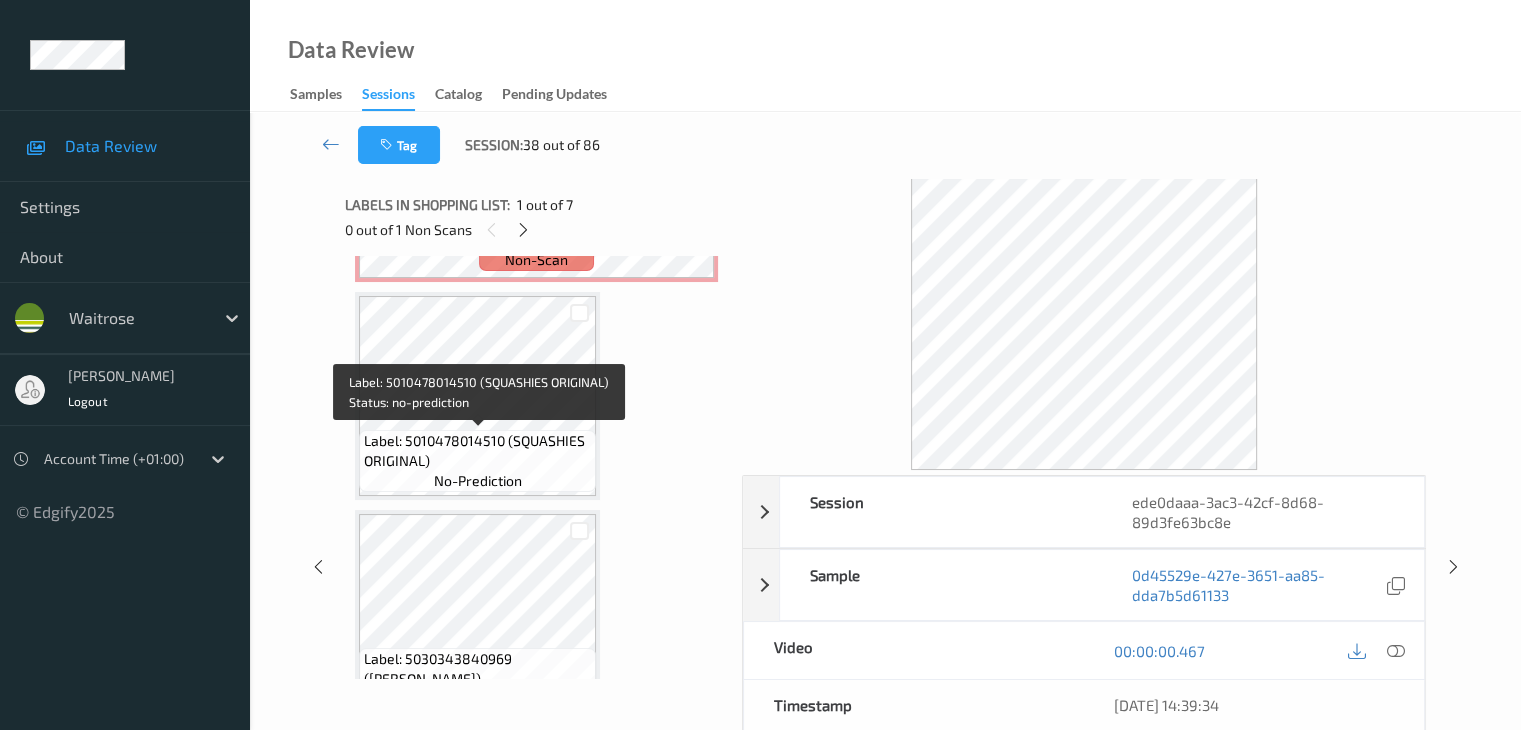 click on "Label: 5010478014510 (SQUASHIES ORIGINAL)" at bounding box center [477, 451] 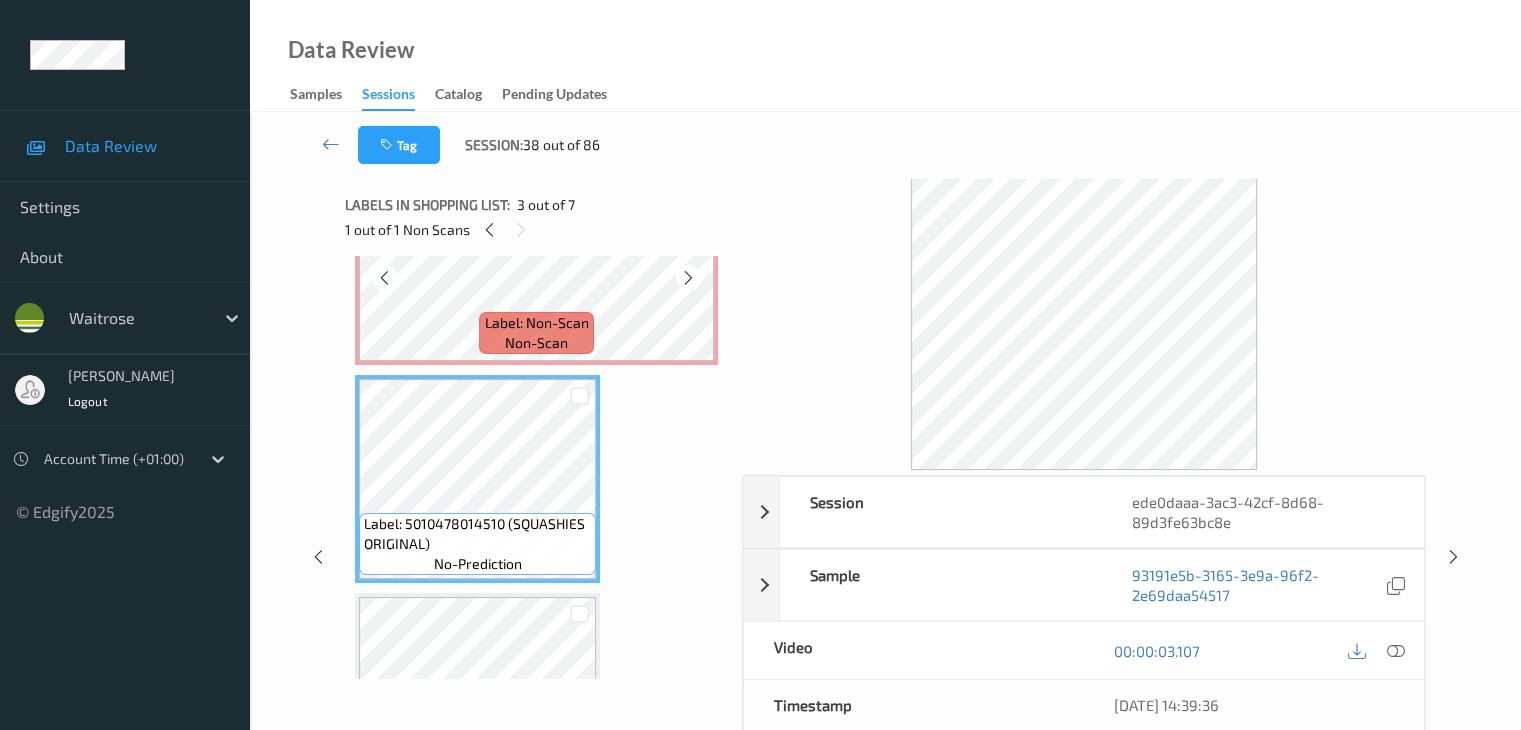 scroll, scrollTop: 210, scrollLeft: 0, axis: vertical 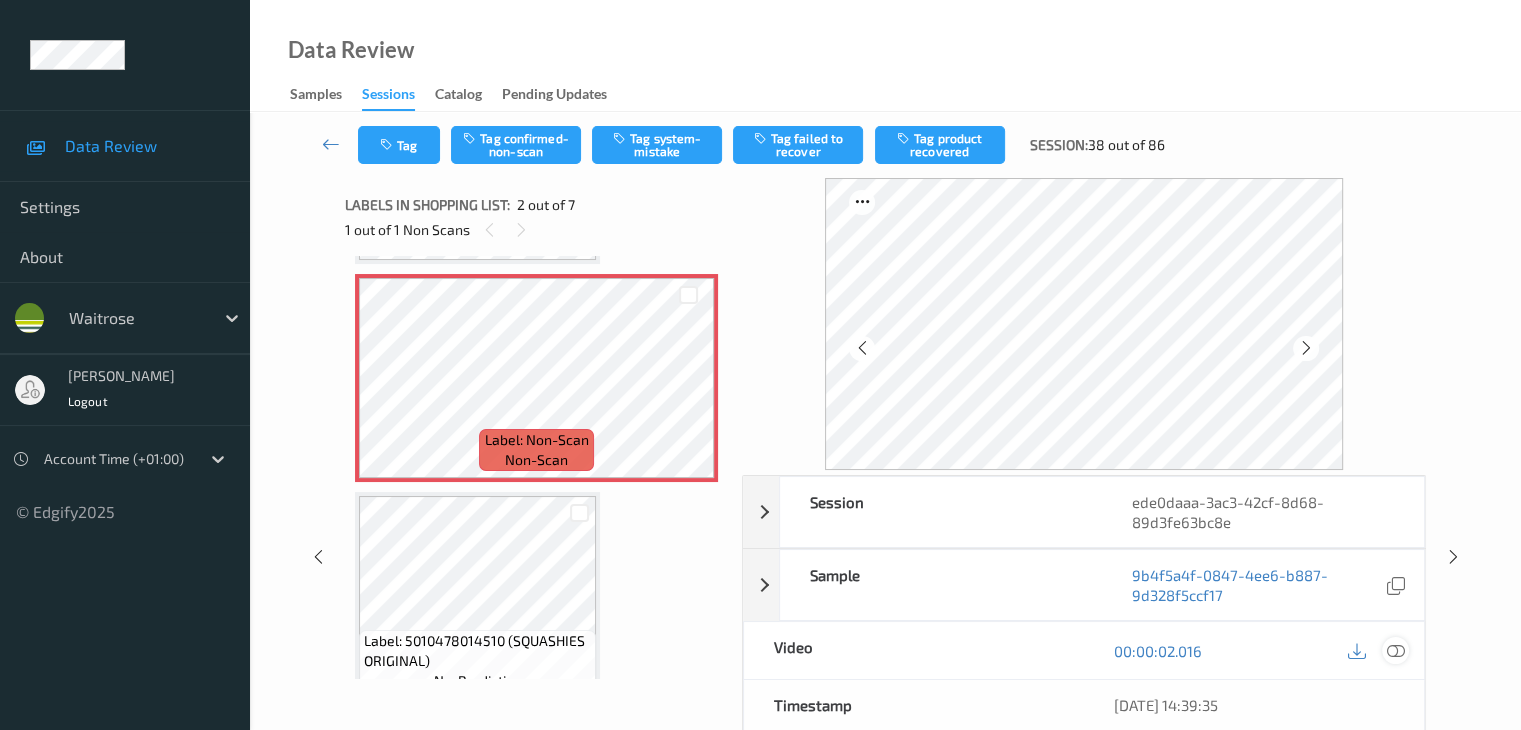 click at bounding box center (1395, 651) 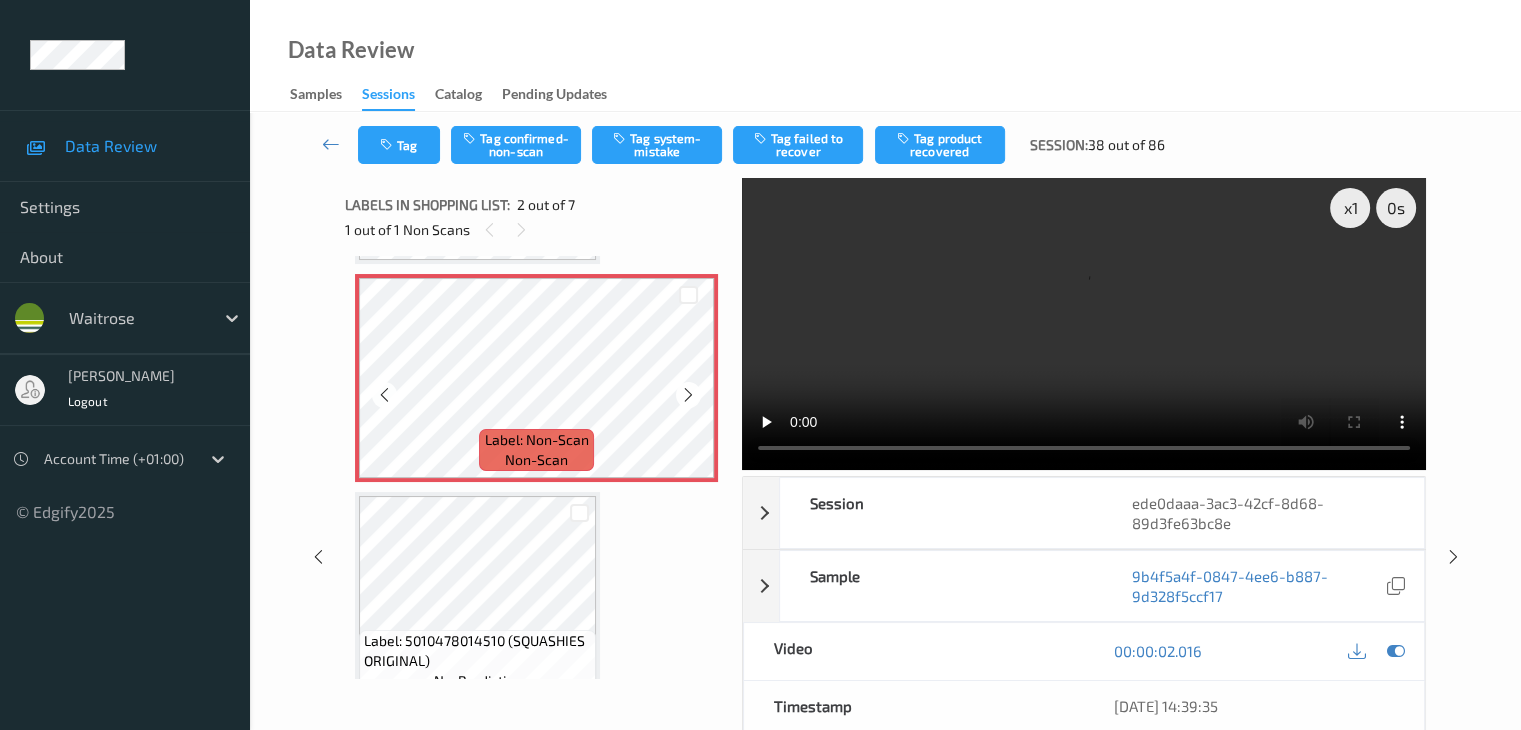 scroll, scrollTop: 10, scrollLeft: 0, axis: vertical 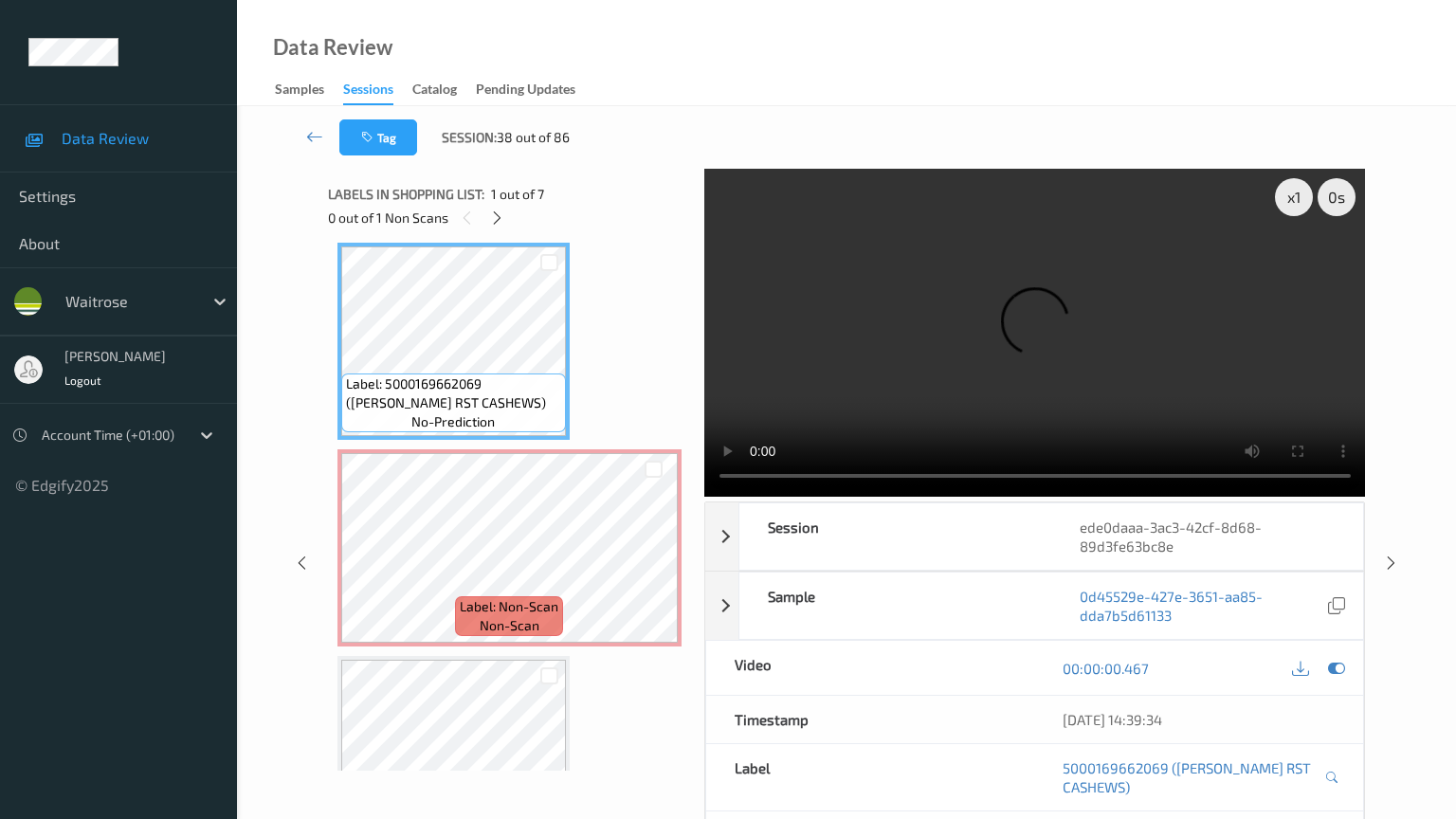 type 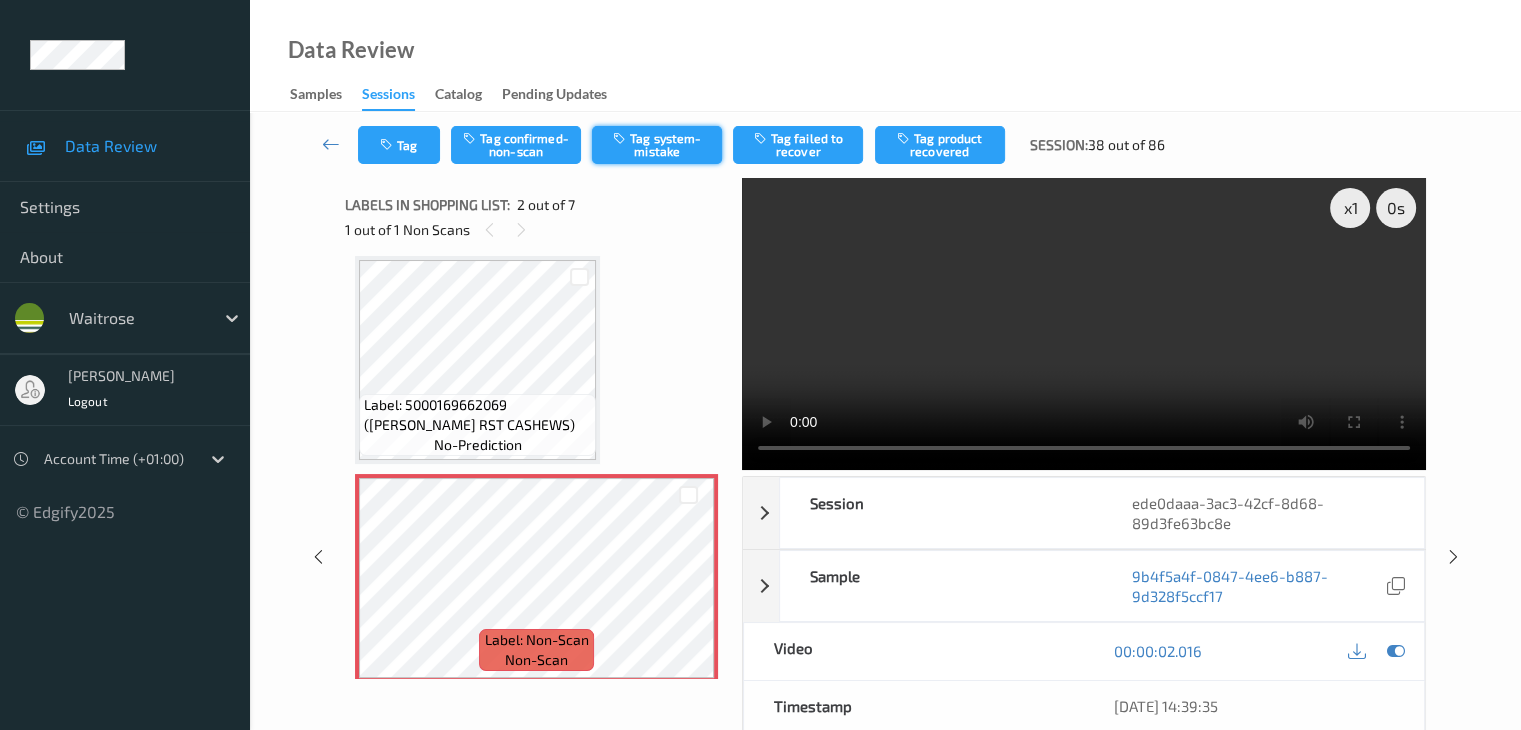 click on "Tag   system-mistake" at bounding box center (657, 145) 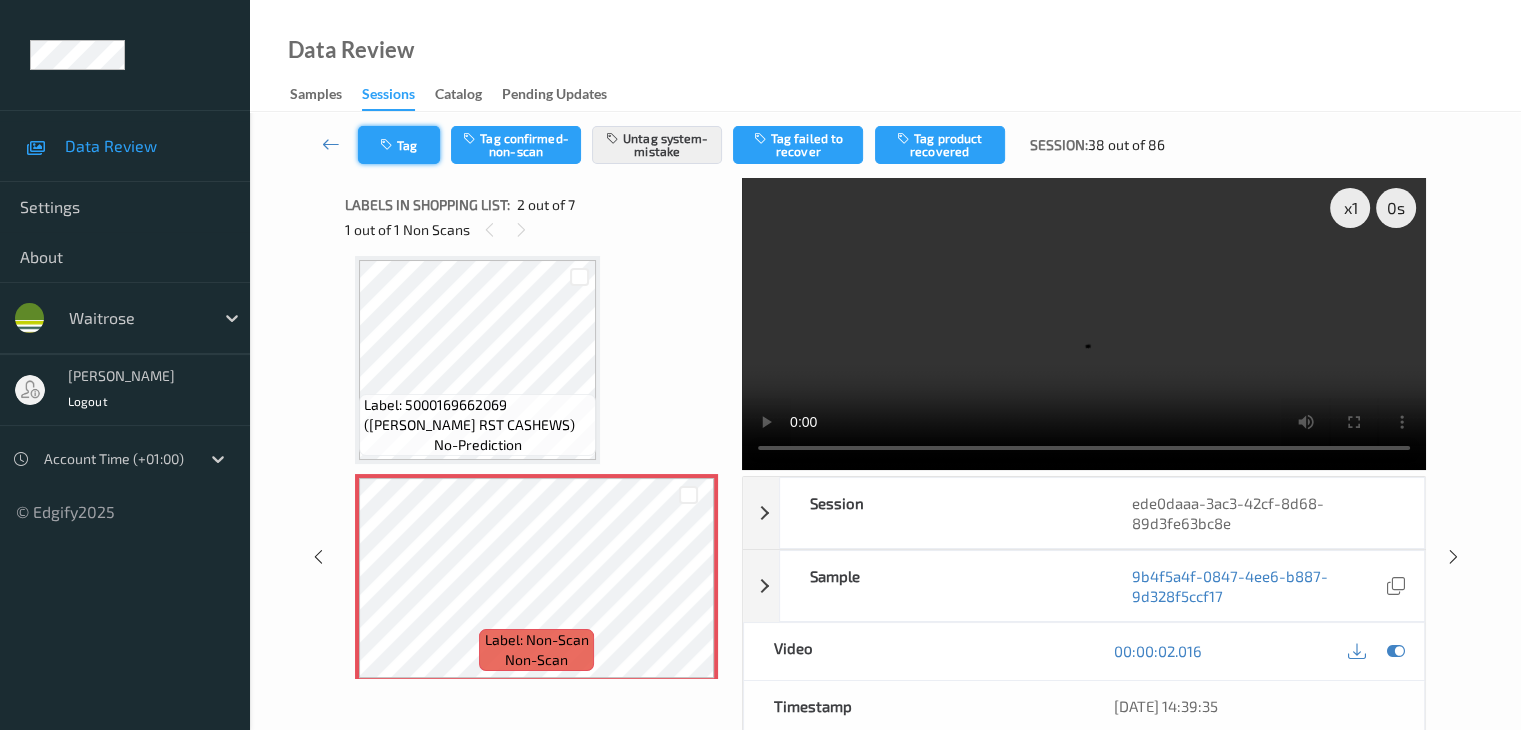 click on "Tag" at bounding box center [399, 145] 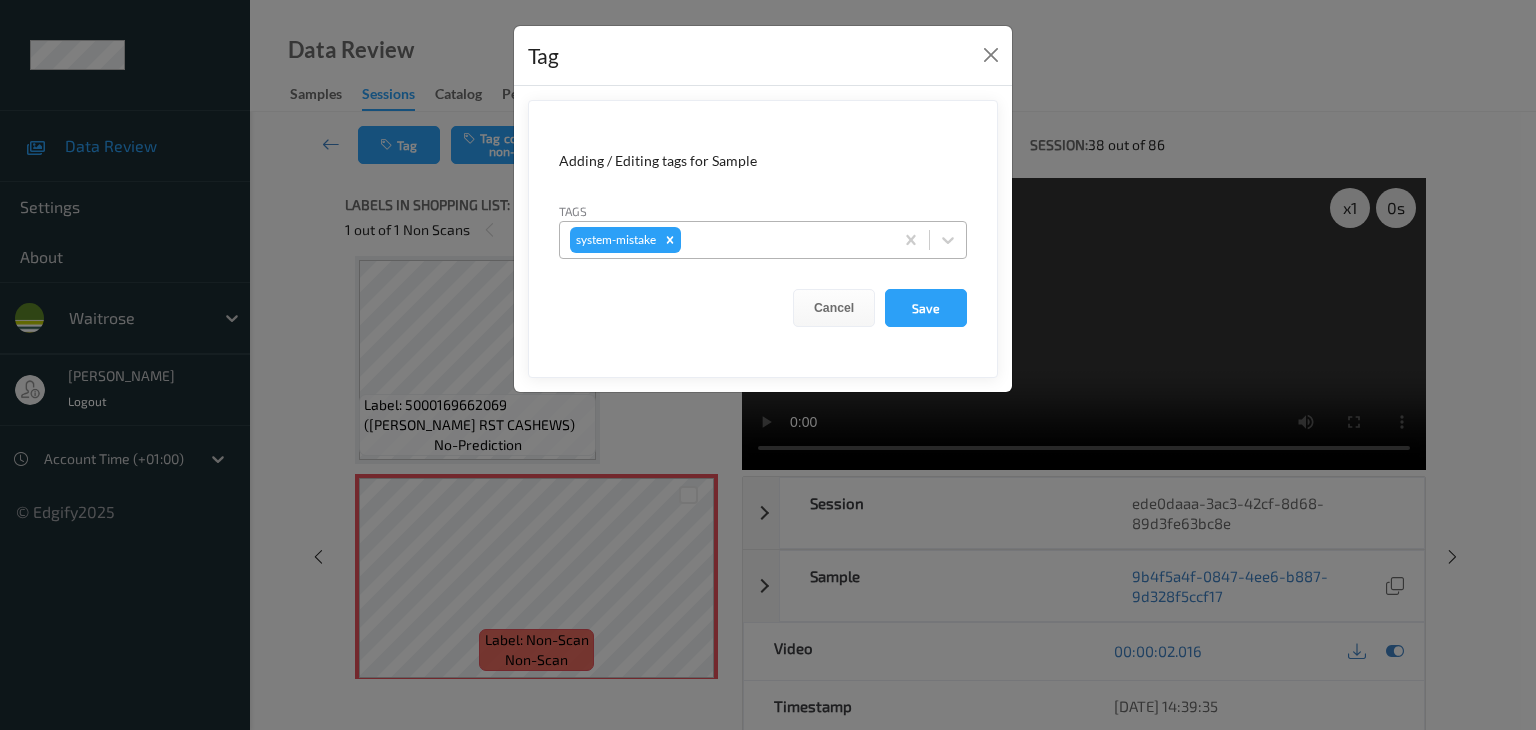 click at bounding box center [784, 240] 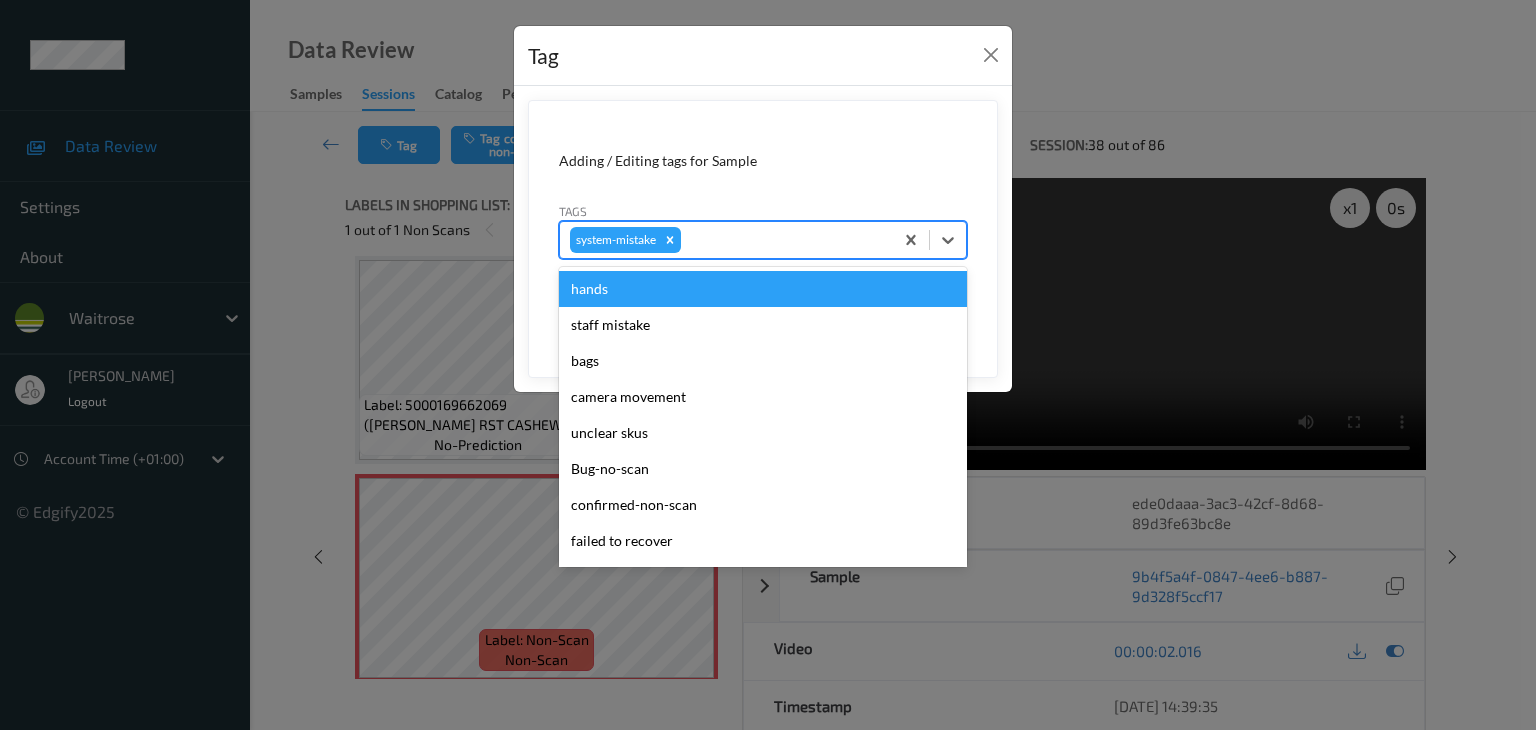 type on "u" 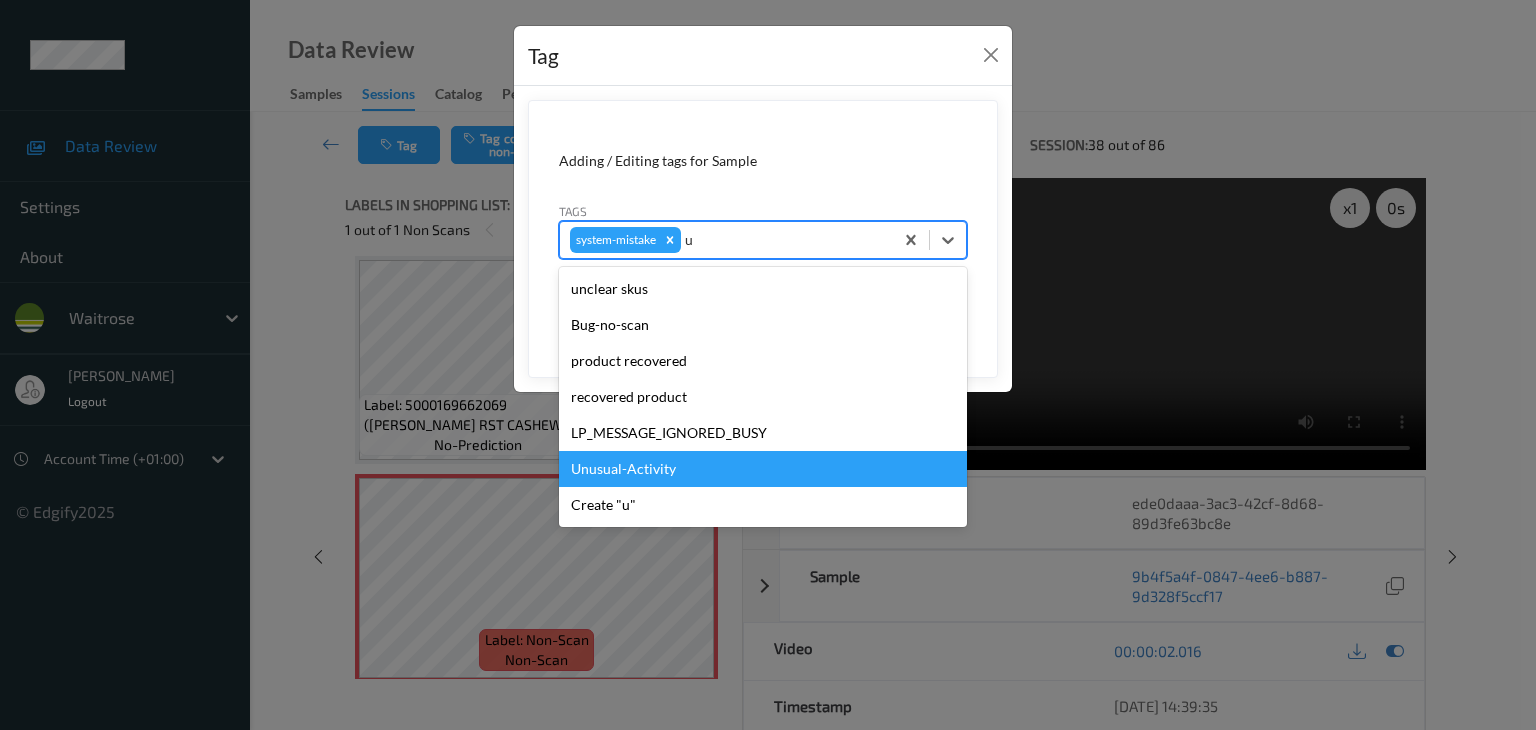 drag, startPoint x: 708, startPoint y: 478, endPoint x: 800, endPoint y: 453, distance: 95.33625 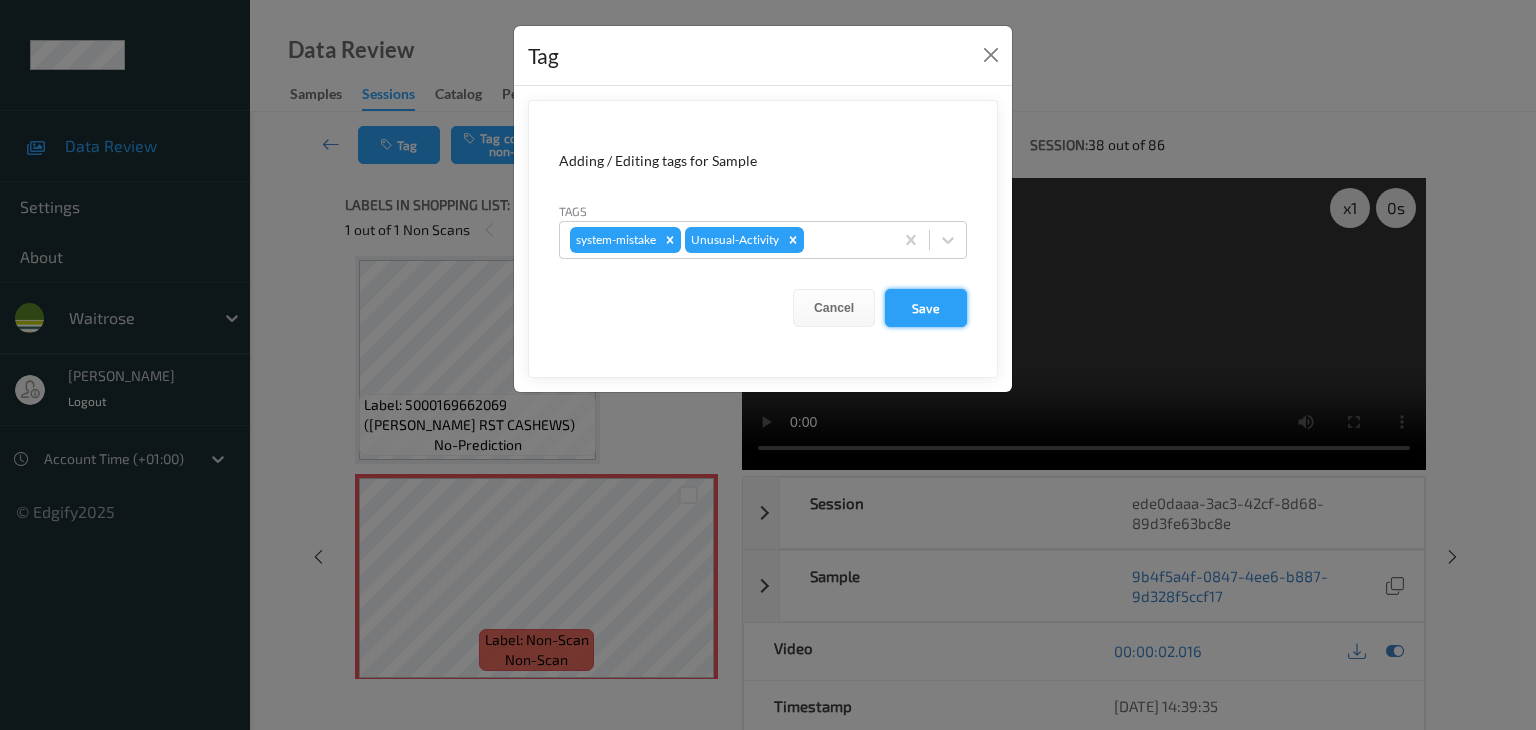 click on "Save" at bounding box center (926, 308) 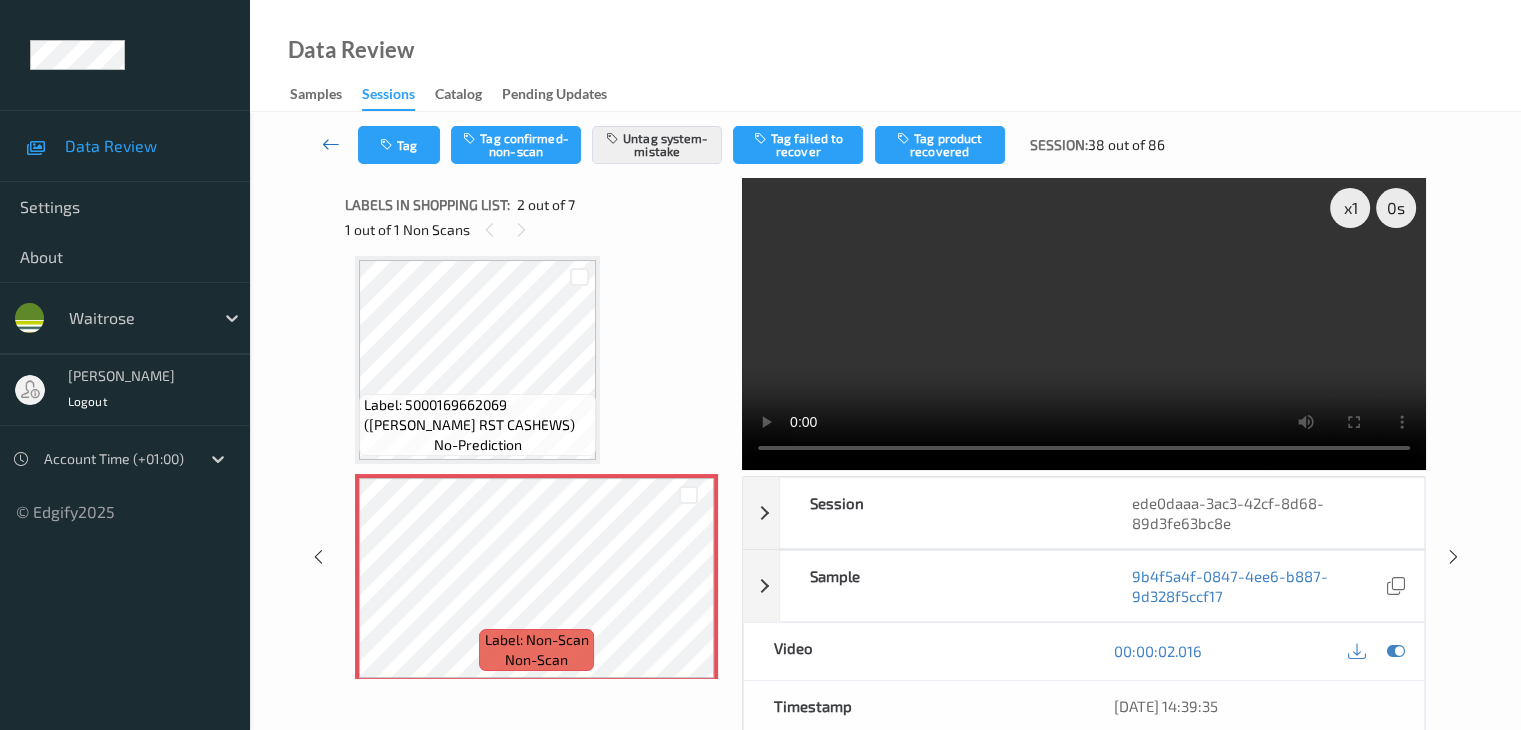 click at bounding box center [331, 144] 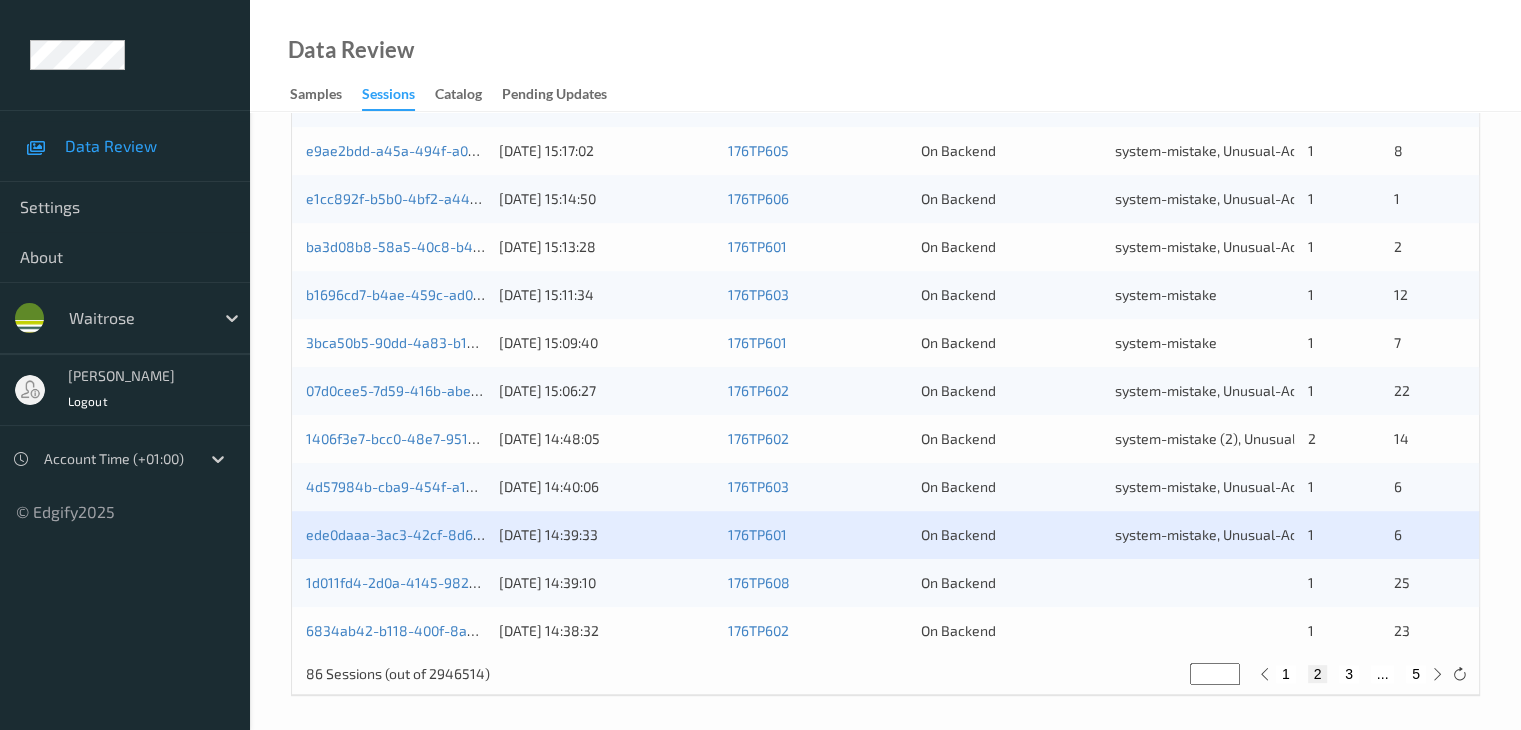 scroll, scrollTop: 932, scrollLeft: 0, axis: vertical 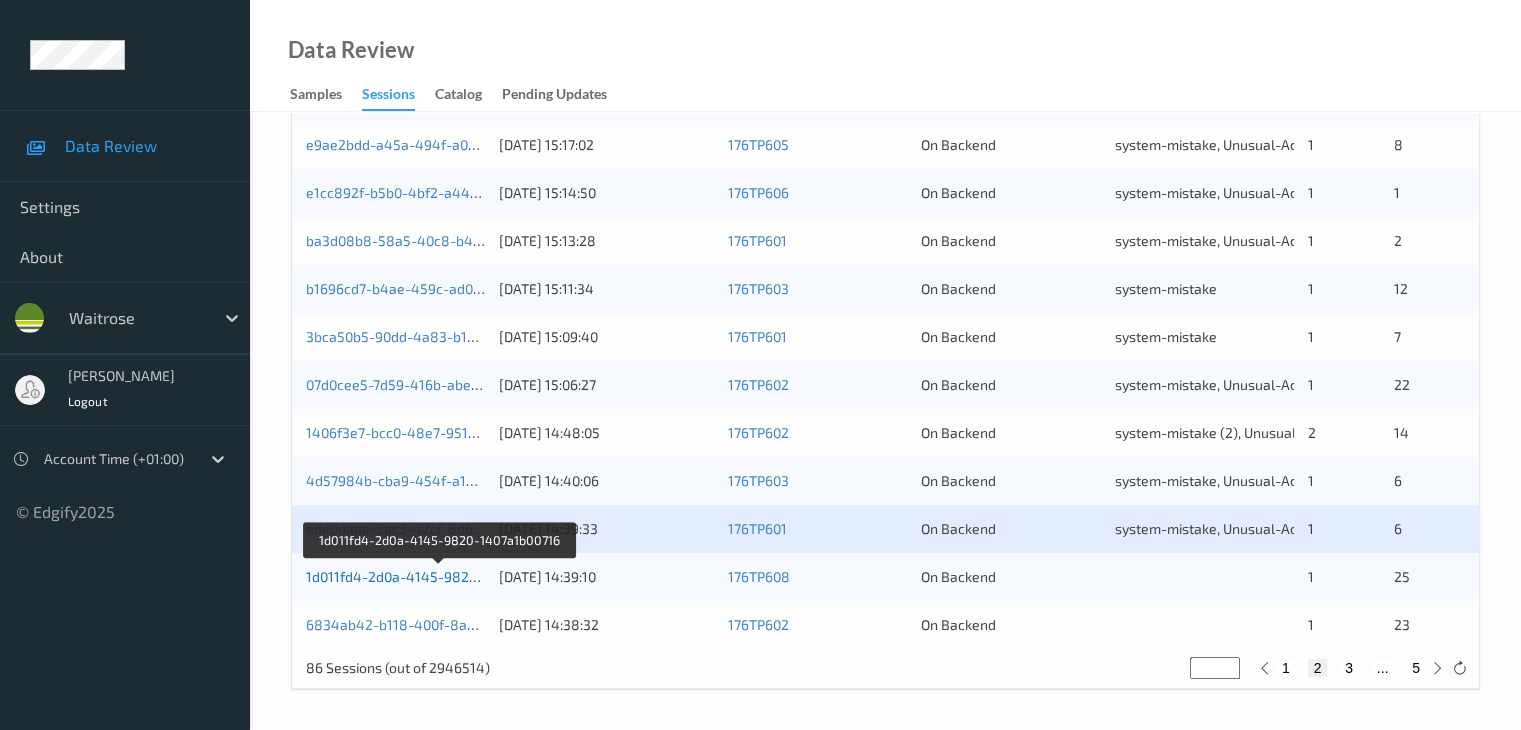 click on "1d011fd4-2d0a-4145-9820-1407a1b00716" at bounding box center (439, 576) 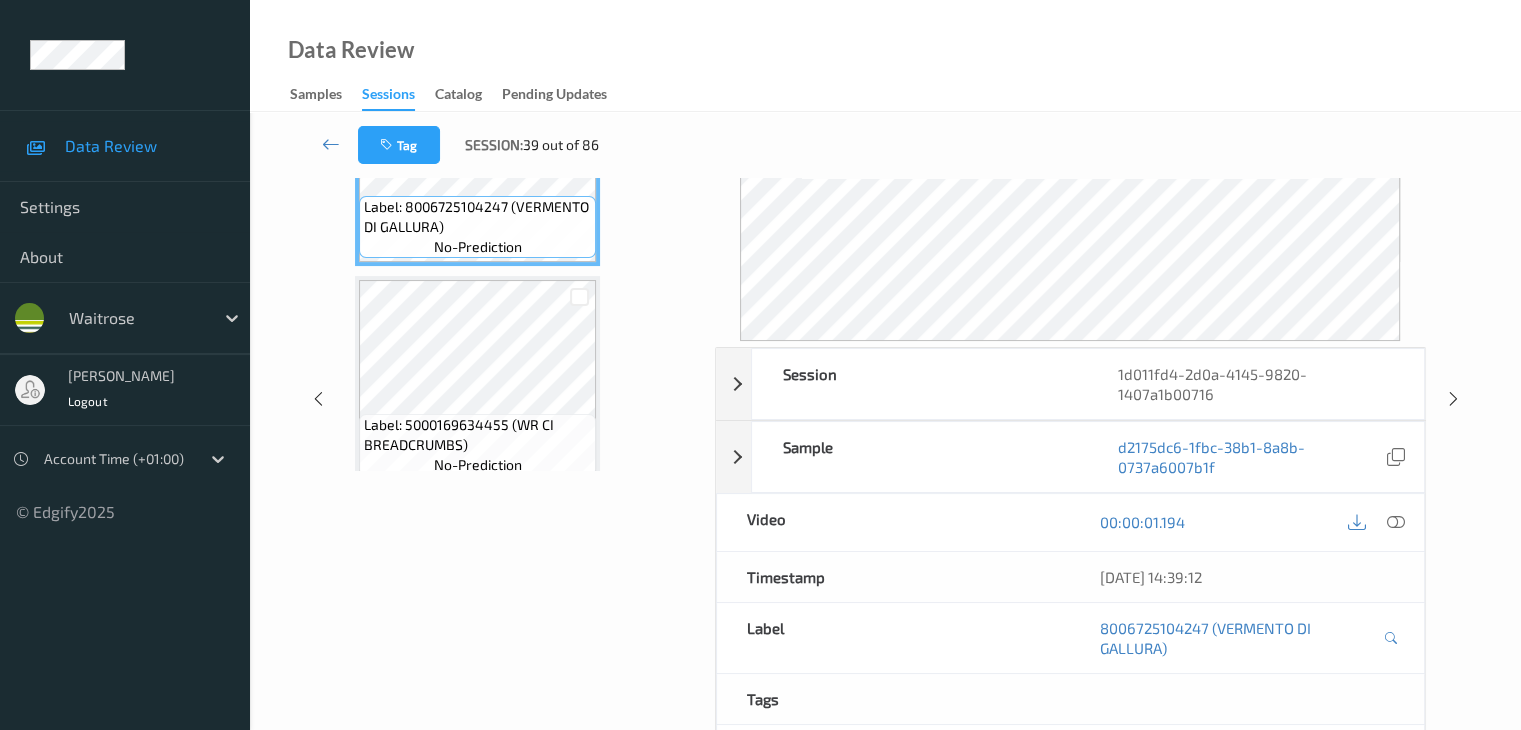 scroll, scrollTop: 44, scrollLeft: 0, axis: vertical 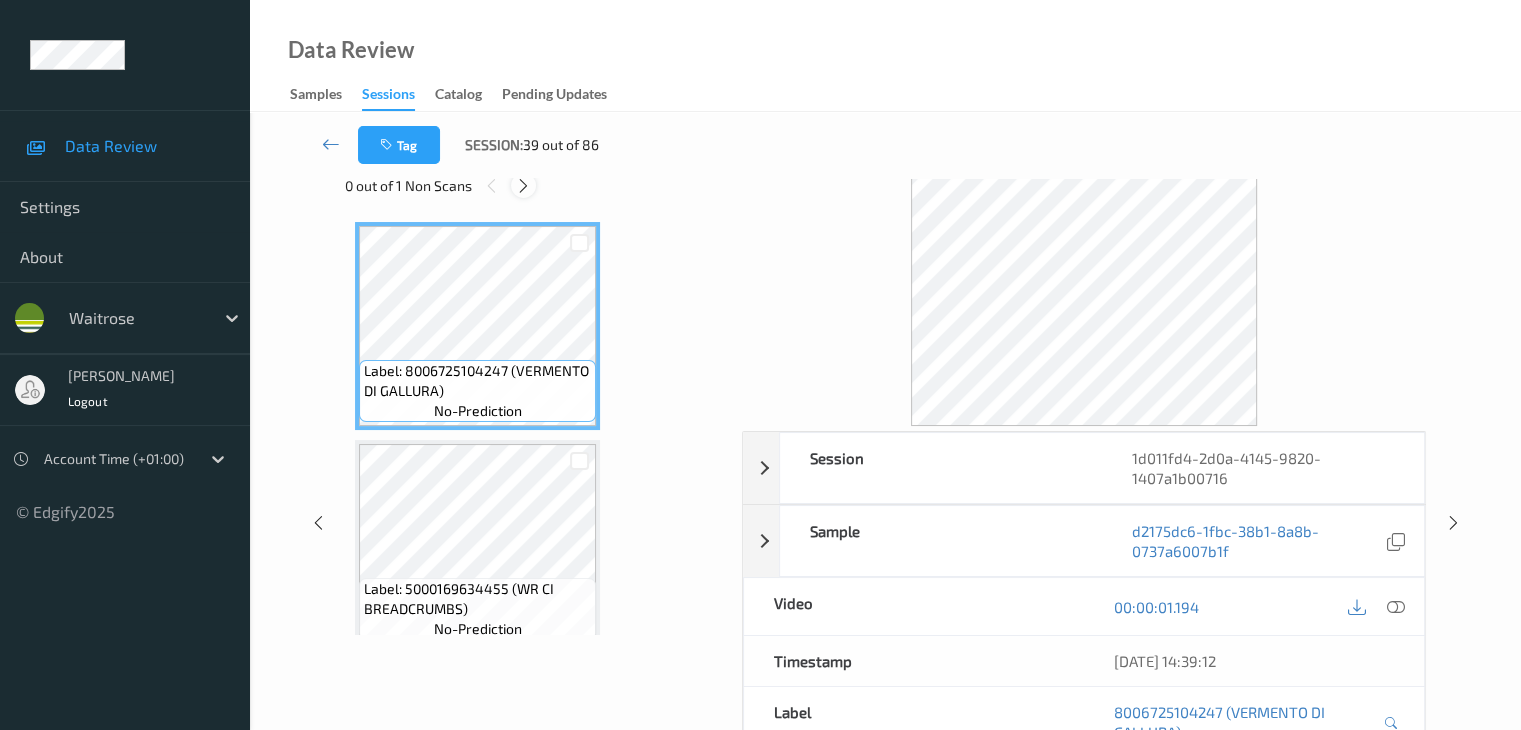 click at bounding box center [523, 186] 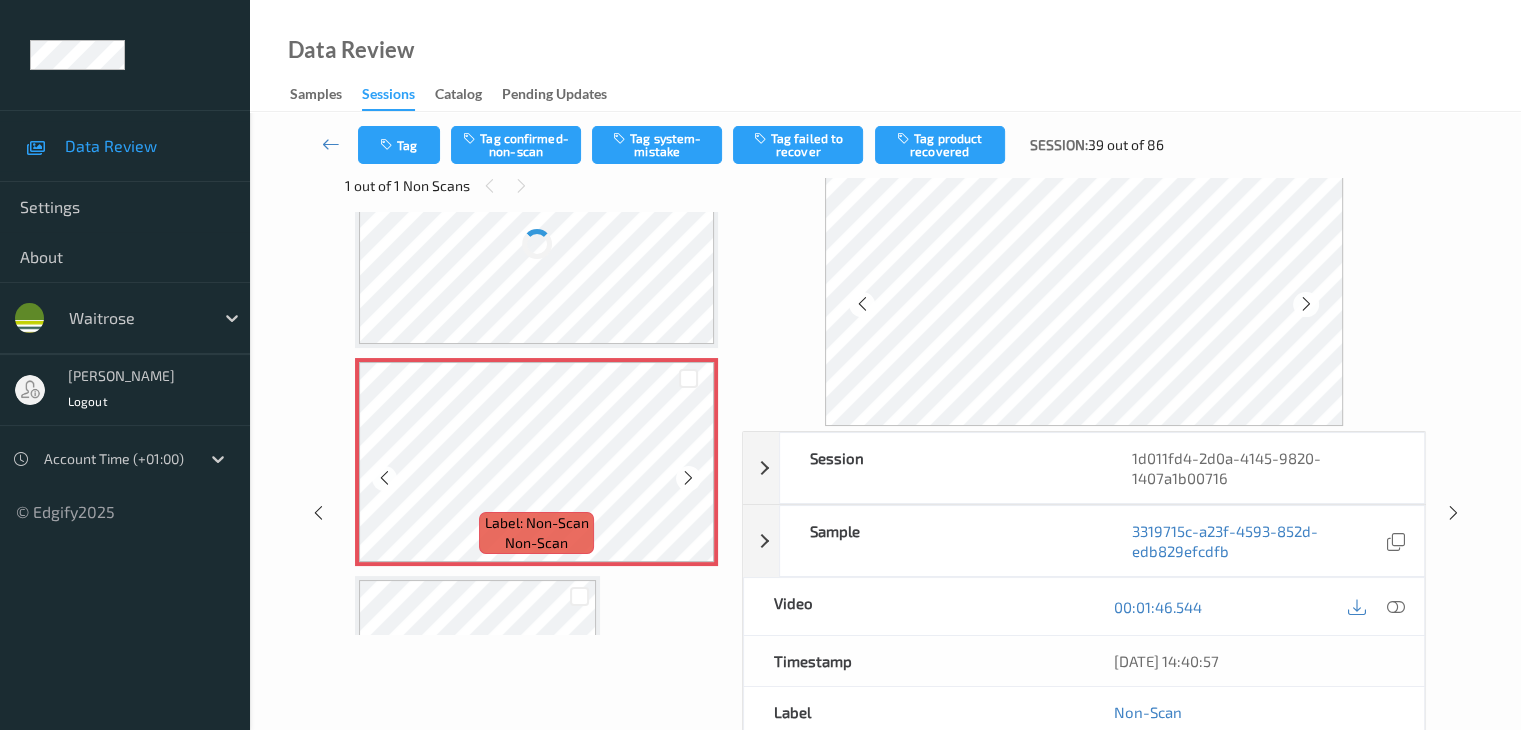 scroll, scrollTop: 2942, scrollLeft: 0, axis: vertical 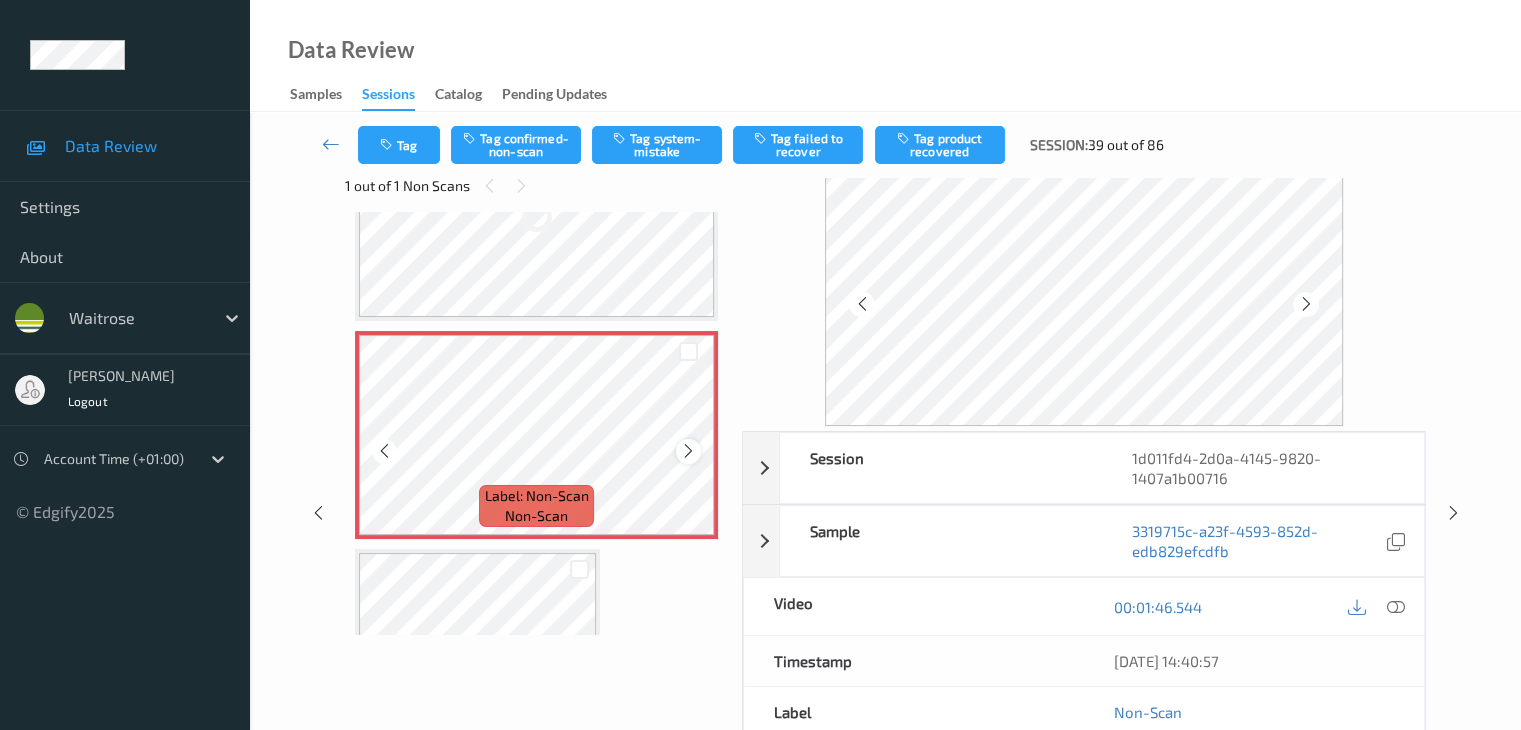 click at bounding box center (688, 451) 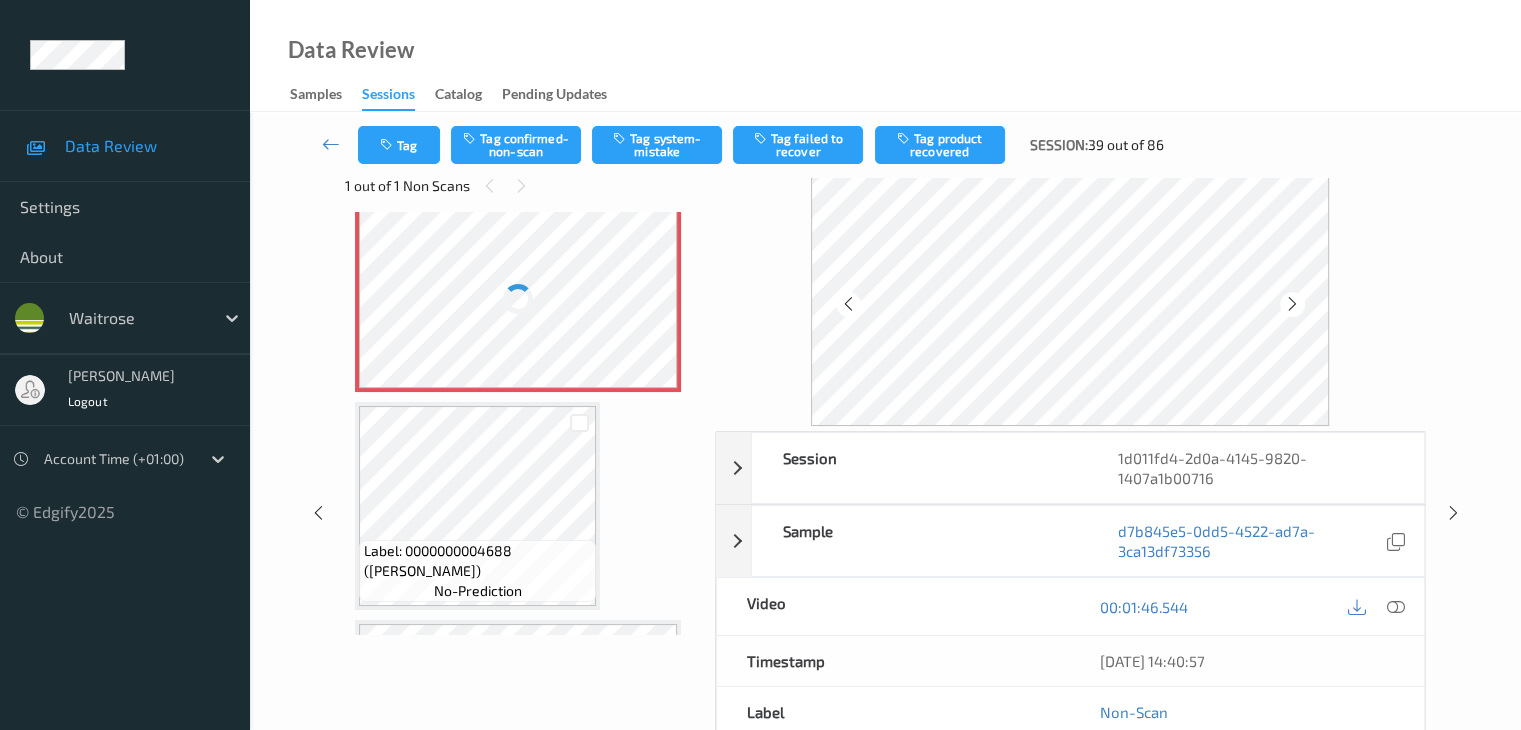 click on "Label: 8006725104247 (VERMENTO DI GALLURA) no-prediction Label: 5000169634455 (WR CI BREADCRUMBS) no-prediction Label: 50184453 (MARMITE) no-prediction Label: 5000169662281 (WR CASHEW NUTS) no-prediction Label: 5201054017432 (FAGE TOTAL 5% YOG) no-prediction Label: 5000169672150 (WR DSTOW MATURE CHED) no-prediction Label: 3228023050353 (PRESIDENT BUTTER) no-prediction Label: 5011273040698 (ROWSE RNNY HNEY SQZY) no-prediction Label: 5000169030196 (WR ESS GEM LETTUCE) no-prediction Label: 5010292952791 (UNEARTH SERRANO HAM) no-prediction Label: 5013803001063 (EAT NATURAL PROTEIN) no-prediction Label: 5000169634691 (WR LAMBS LETTUCE) no-prediction Label: 5000181024043 (CRAVENDALE MILK) no-prediction Label: 5000169300275 (WR CANTALOUPE MELON) no-prediction Label: Non-Scan non-scan Label: Non-Scan non-scan Label: Non-Scan non-scan Label: 0000000004688 (WR LEMON) no-prediction Label: 5000169003688 (APPLES PINK LADY) no-prediction Label: 5000169326565 (WR CHERRY VINE TOMS) no-prediction no-prediction no-prediction" at bounding box center [523, -29] 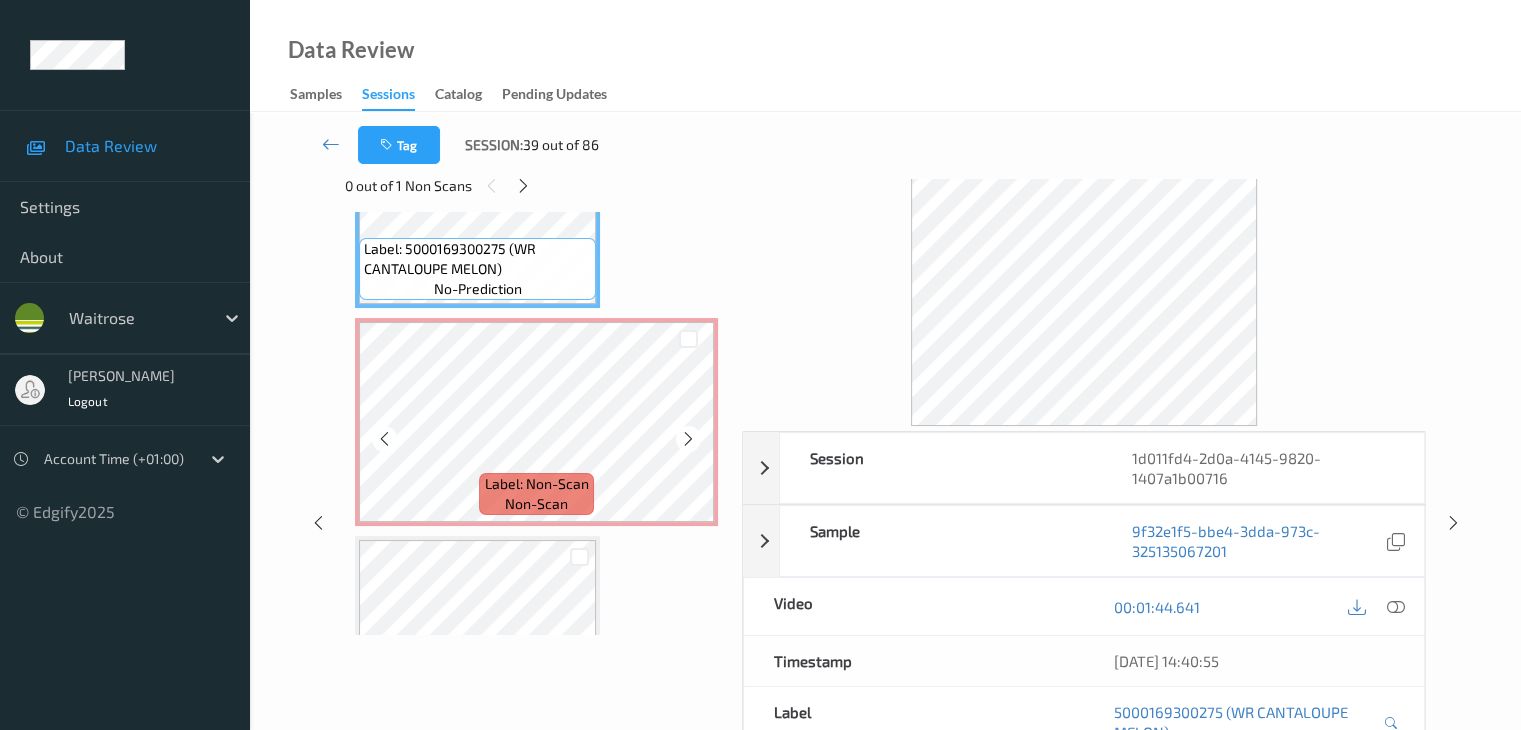 scroll, scrollTop: 2969, scrollLeft: 0, axis: vertical 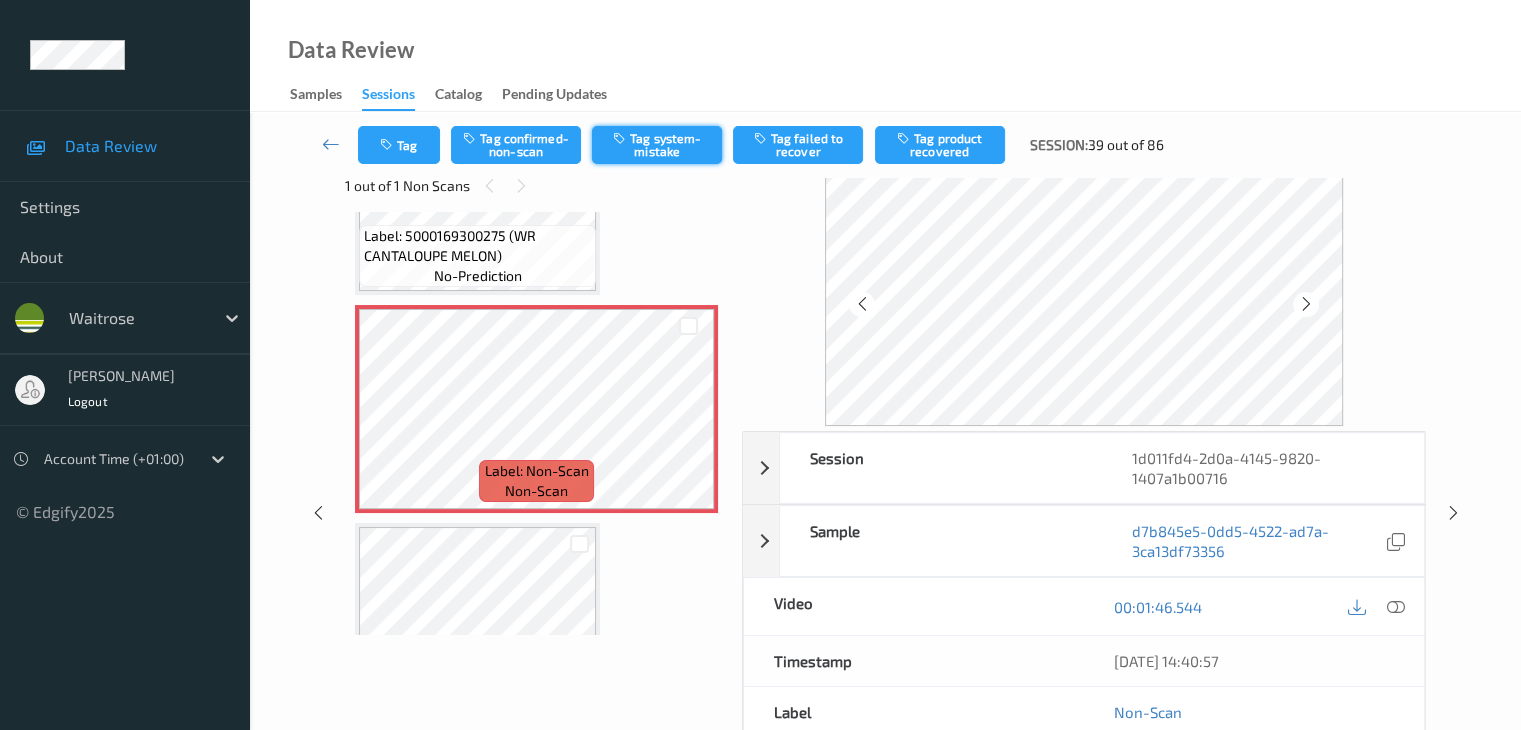 click on "Tag   system-mistake" at bounding box center [657, 145] 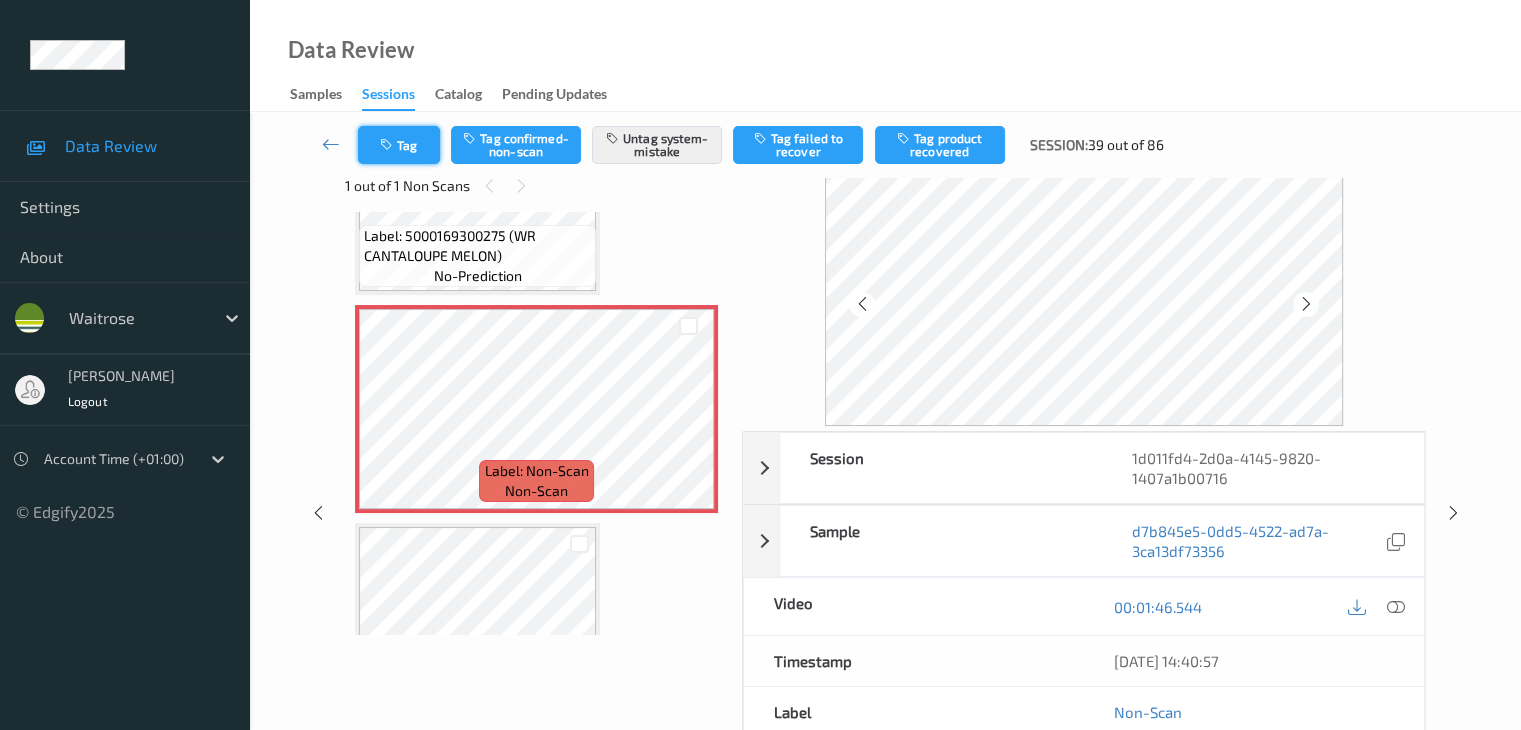 click on "Tag" at bounding box center (399, 145) 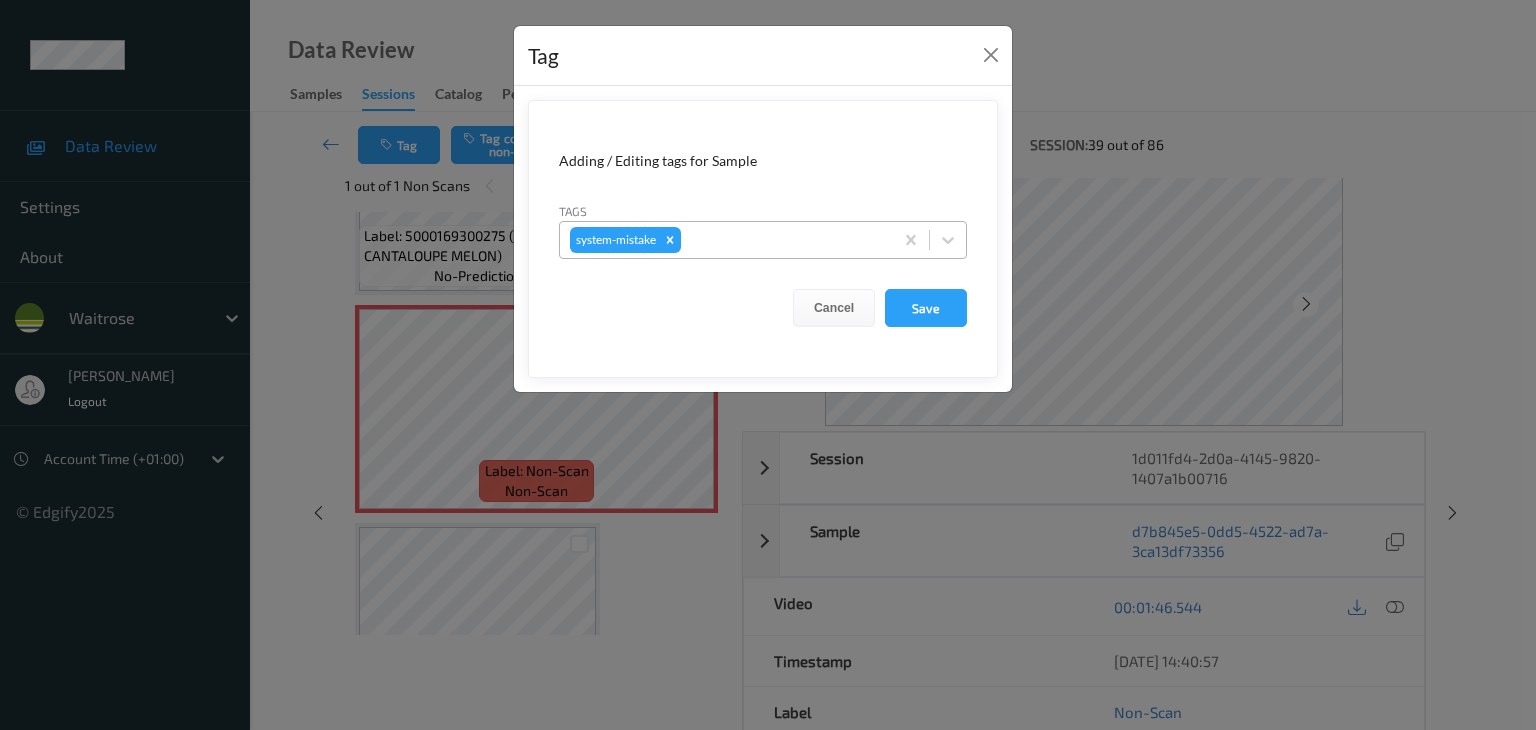 click at bounding box center (784, 240) 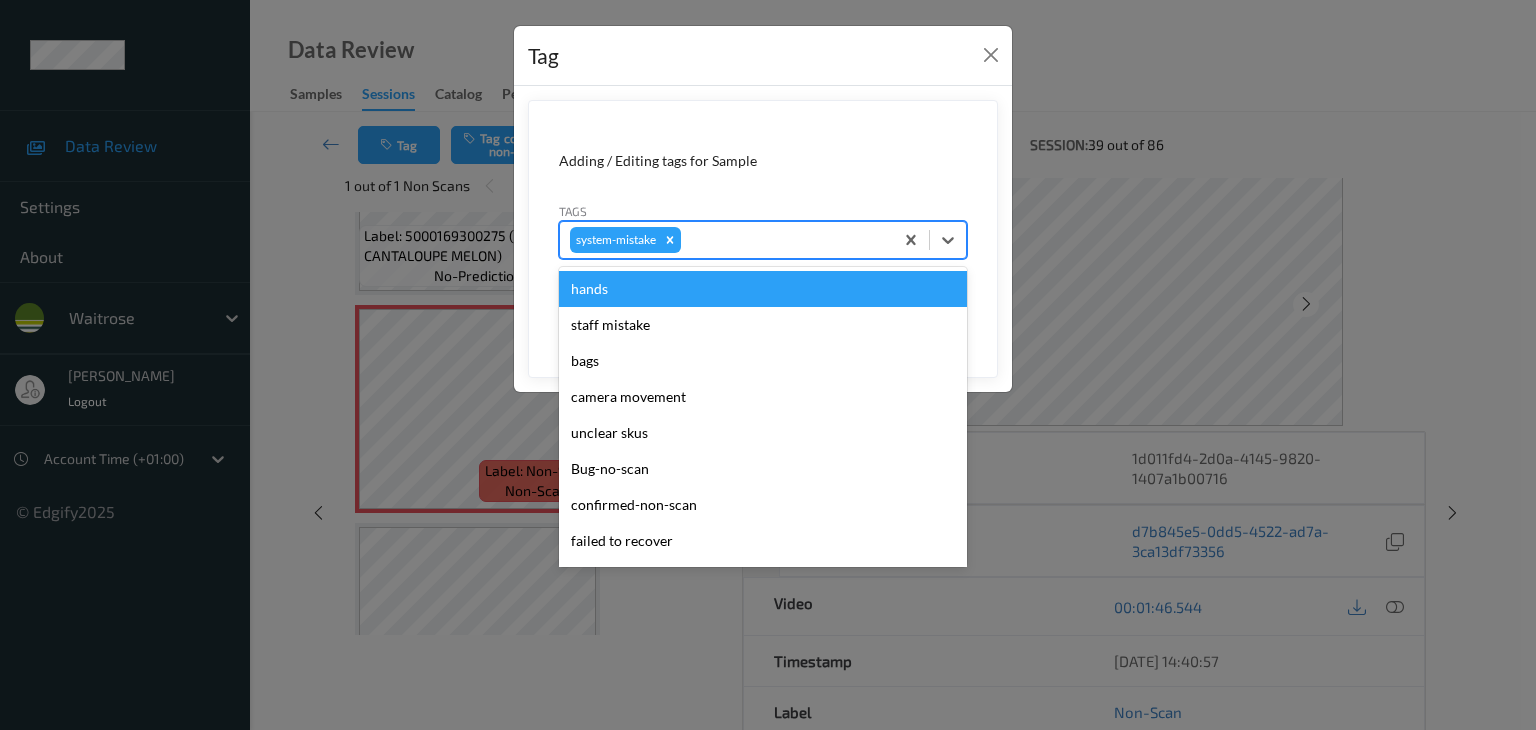 type on "u" 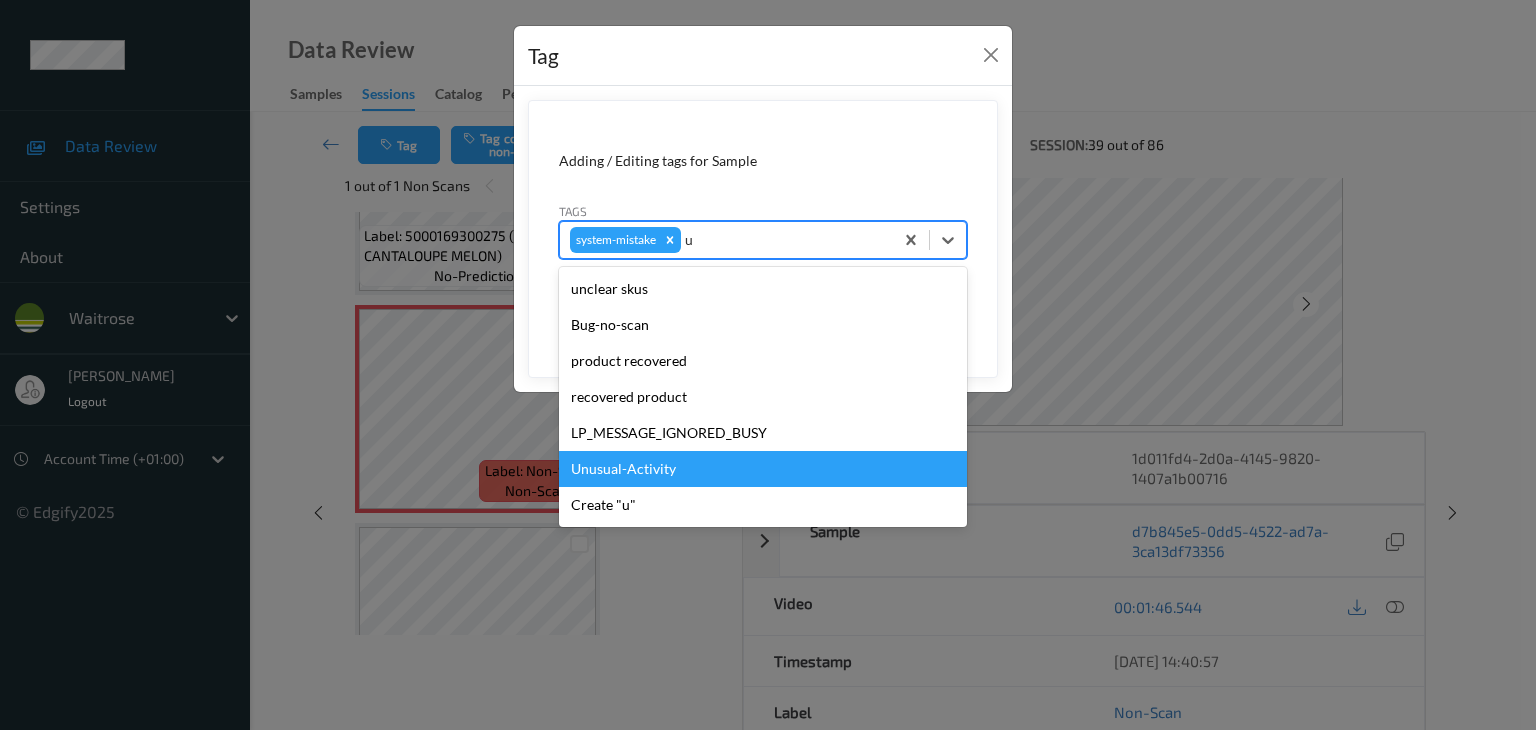 click on "Unusual-Activity" at bounding box center (763, 469) 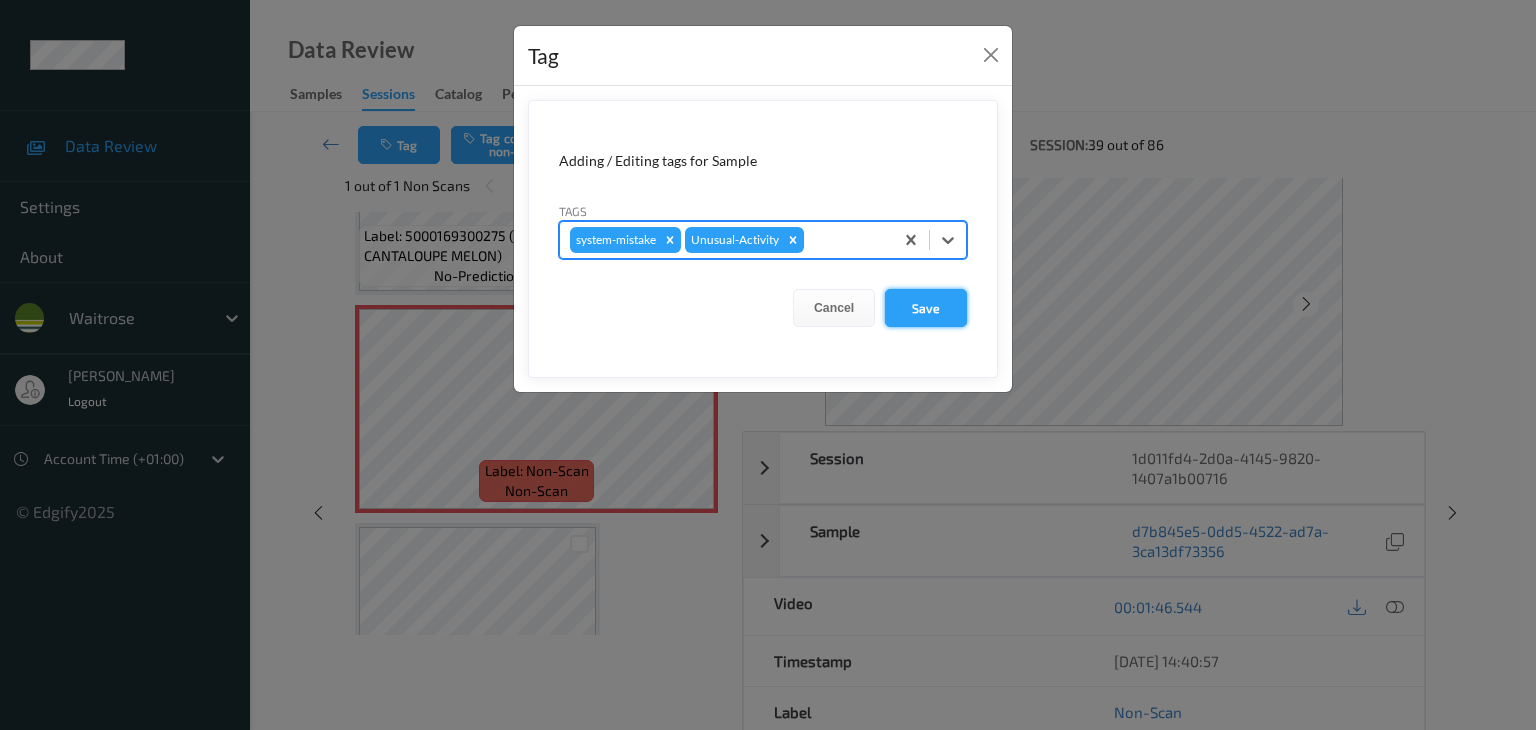 click on "Save" at bounding box center [926, 308] 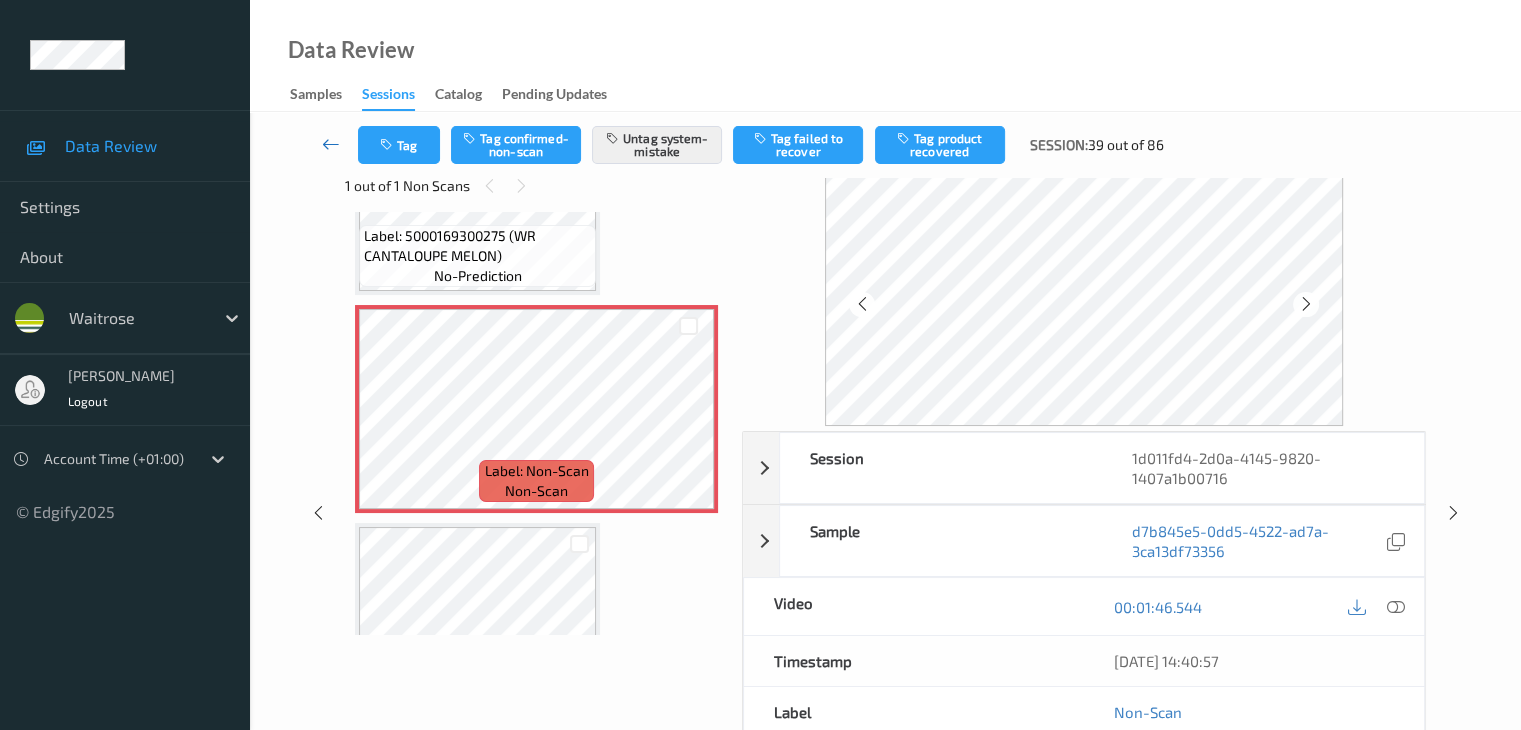click at bounding box center [331, 144] 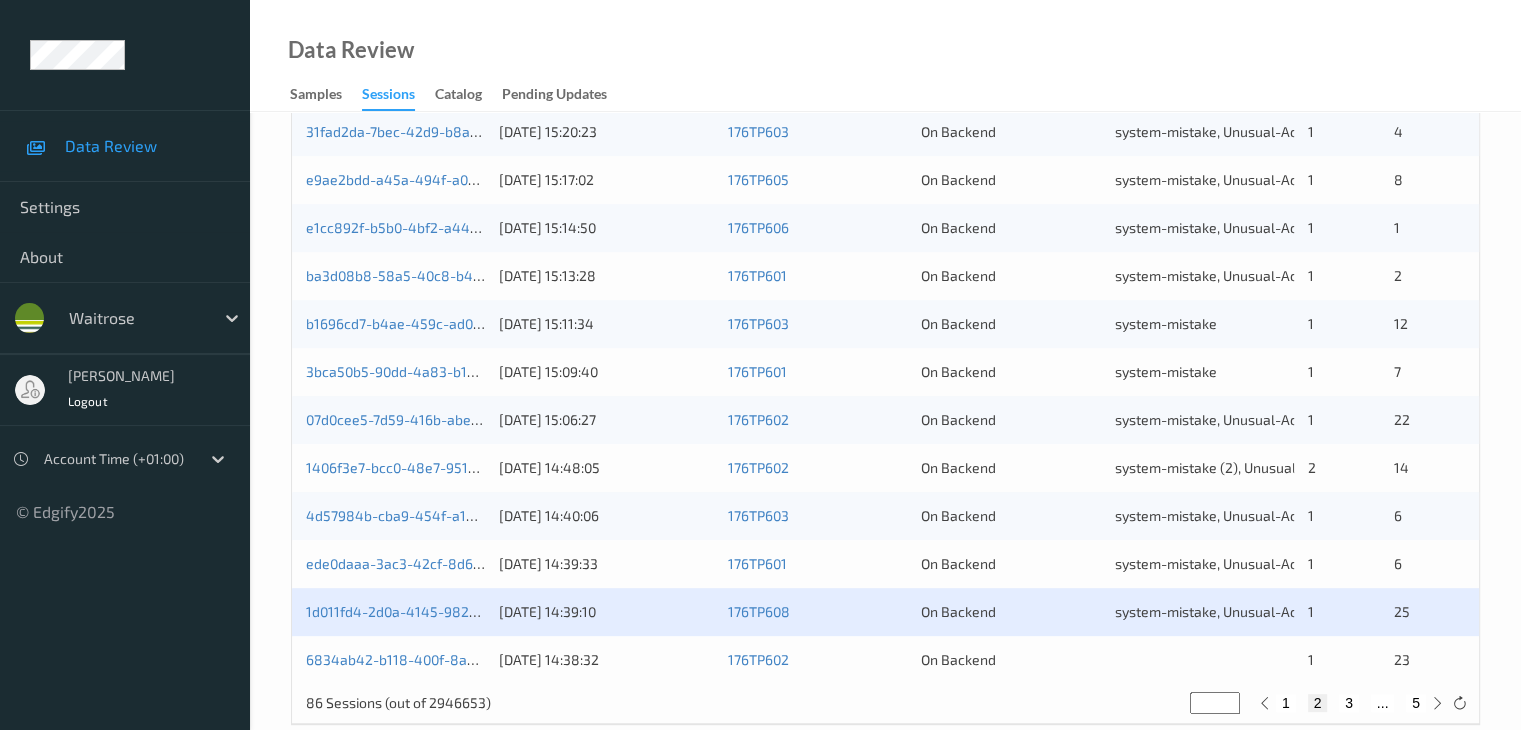 scroll, scrollTop: 932, scrollLeft: 0, axis: vertical 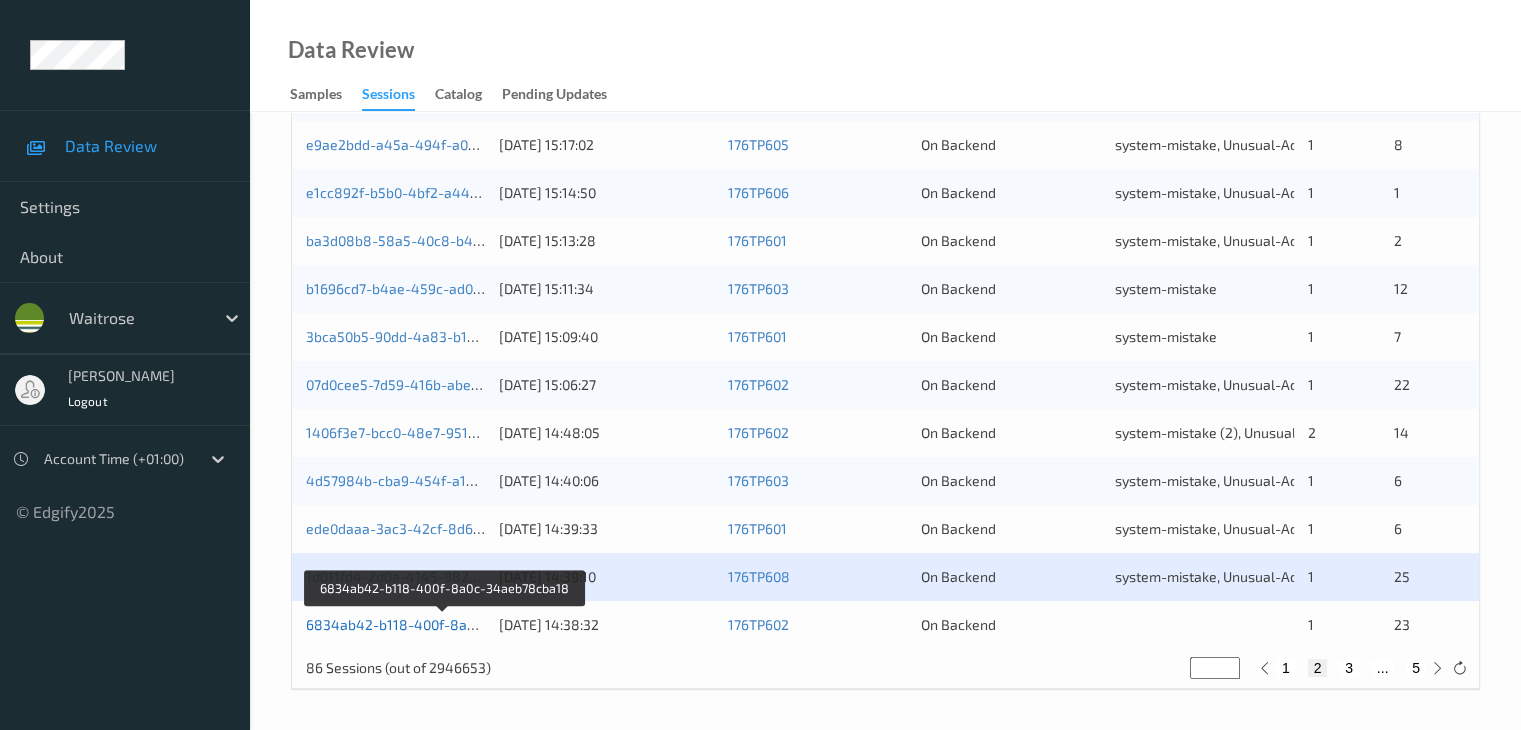 click on "6834ab42-b118-400f-8a0c-34aeb78cba18" at bounding box center (444, 624) 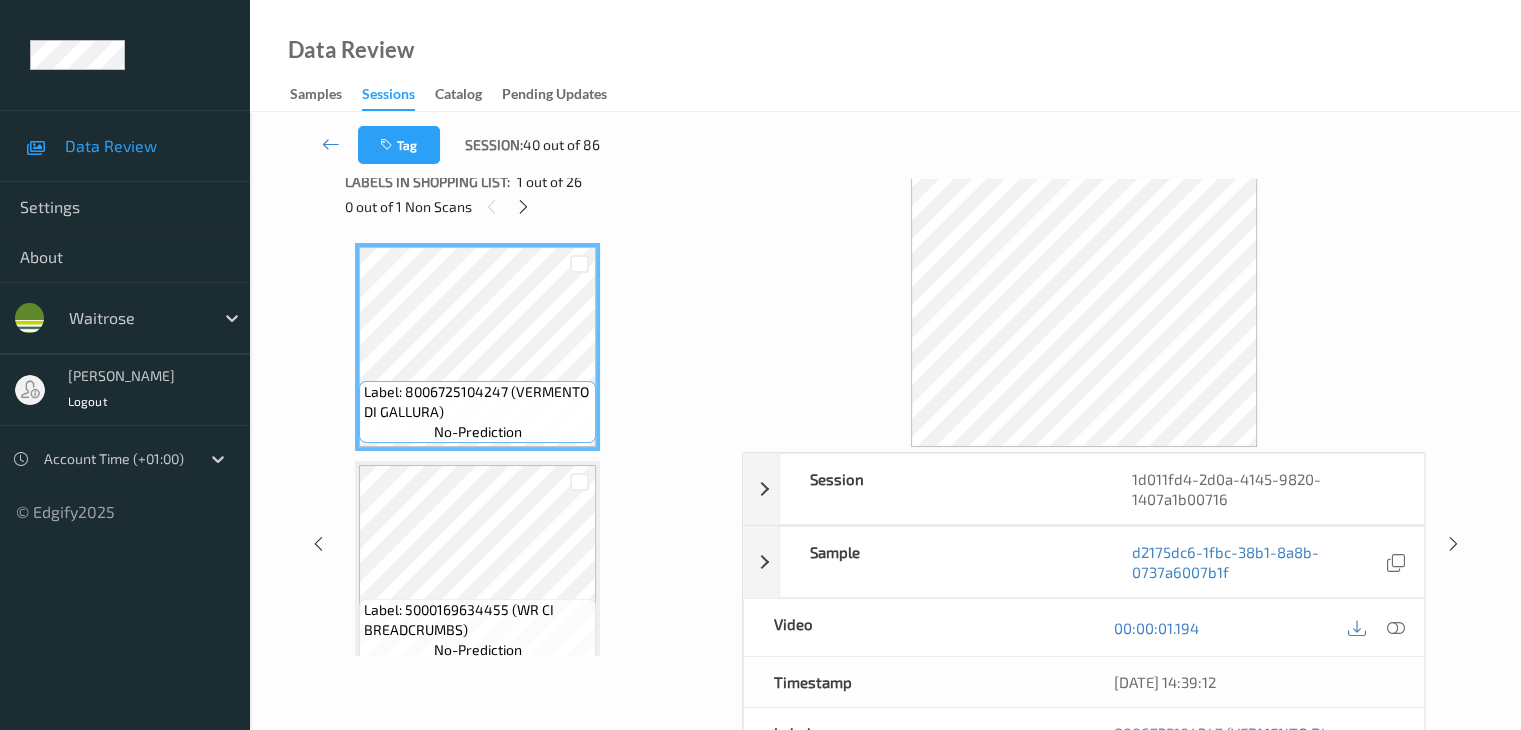 scroll, scrollTop: 0, scrollLeft: 0, axis: both 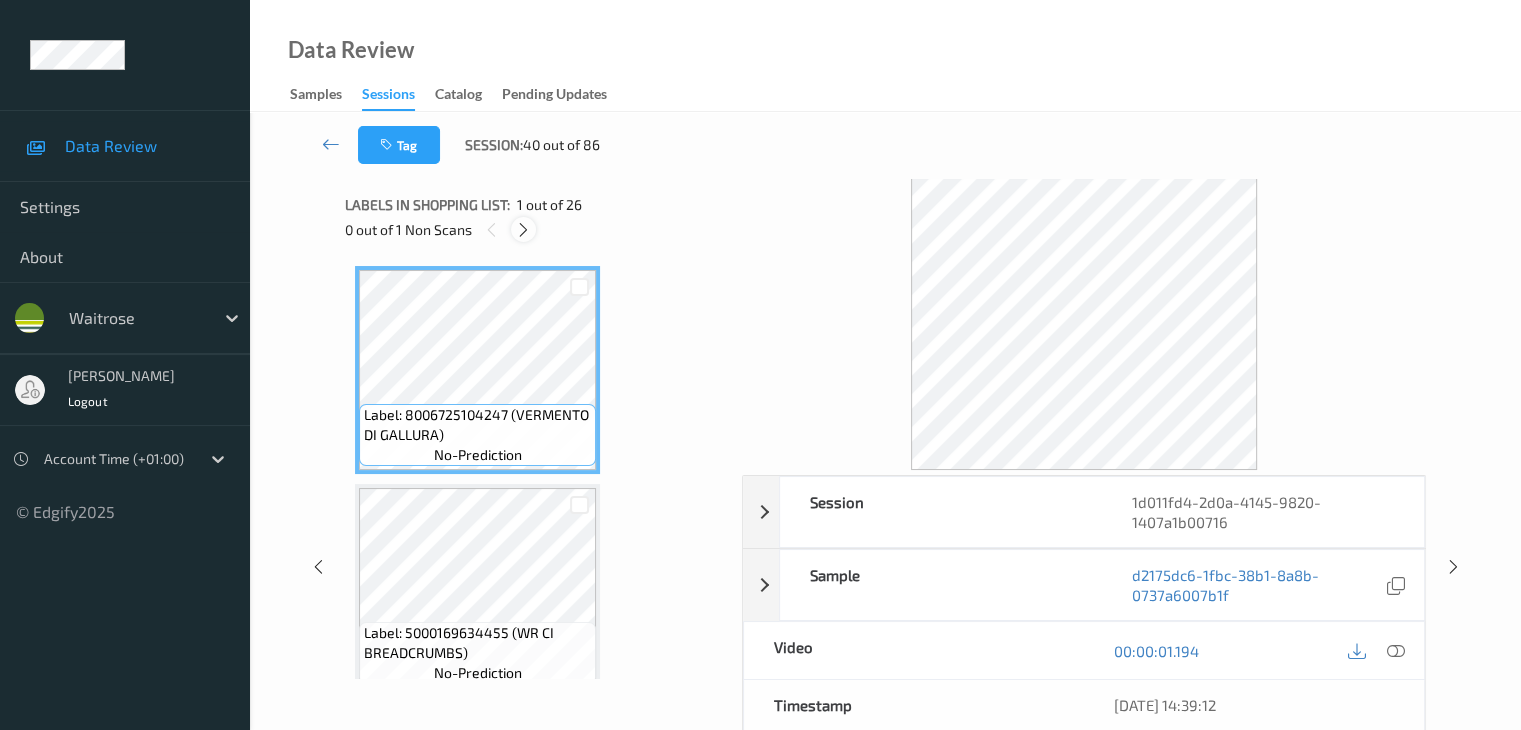 click at bounding box center (523, 230) 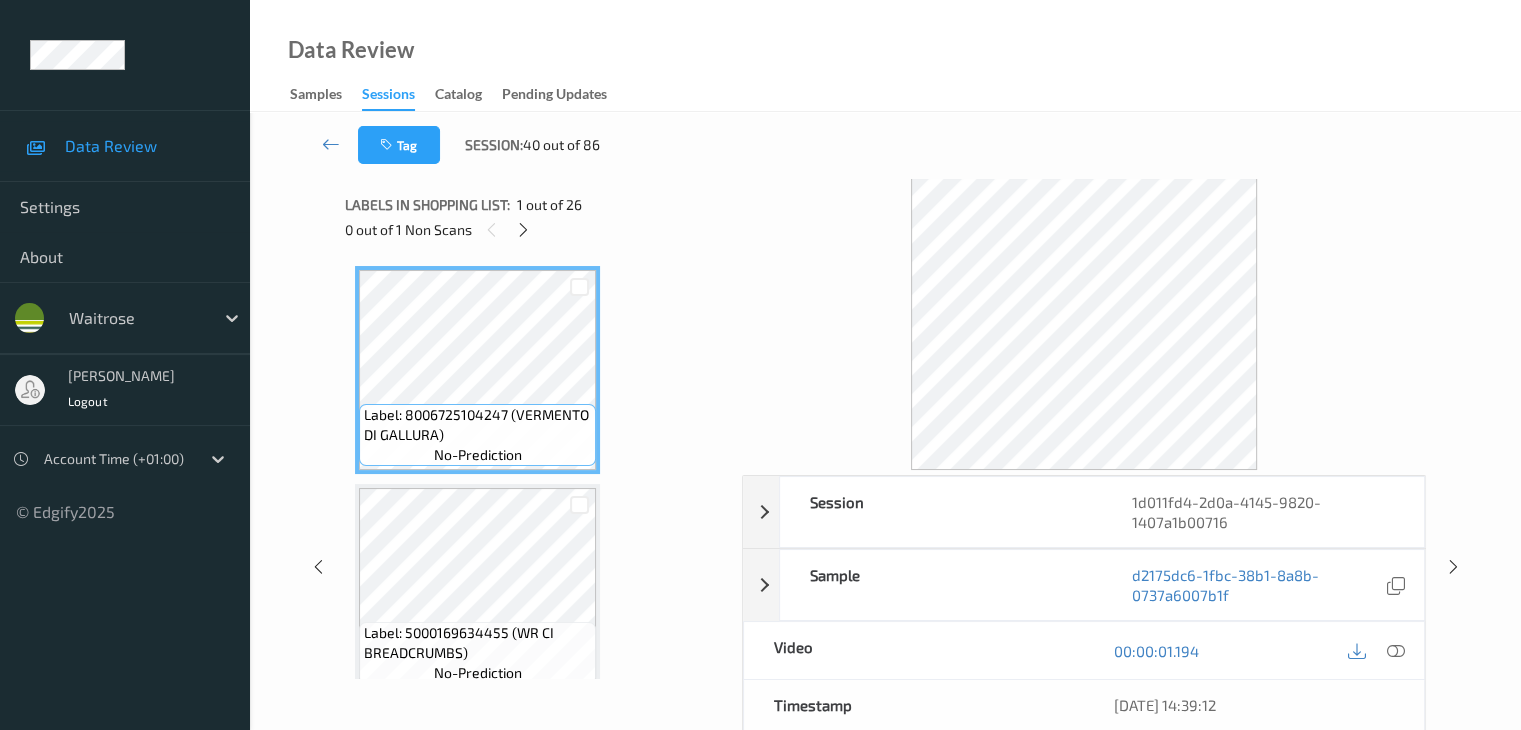 scroll, scrollTop: 2844, scrollLeft: 0, axis: vertical 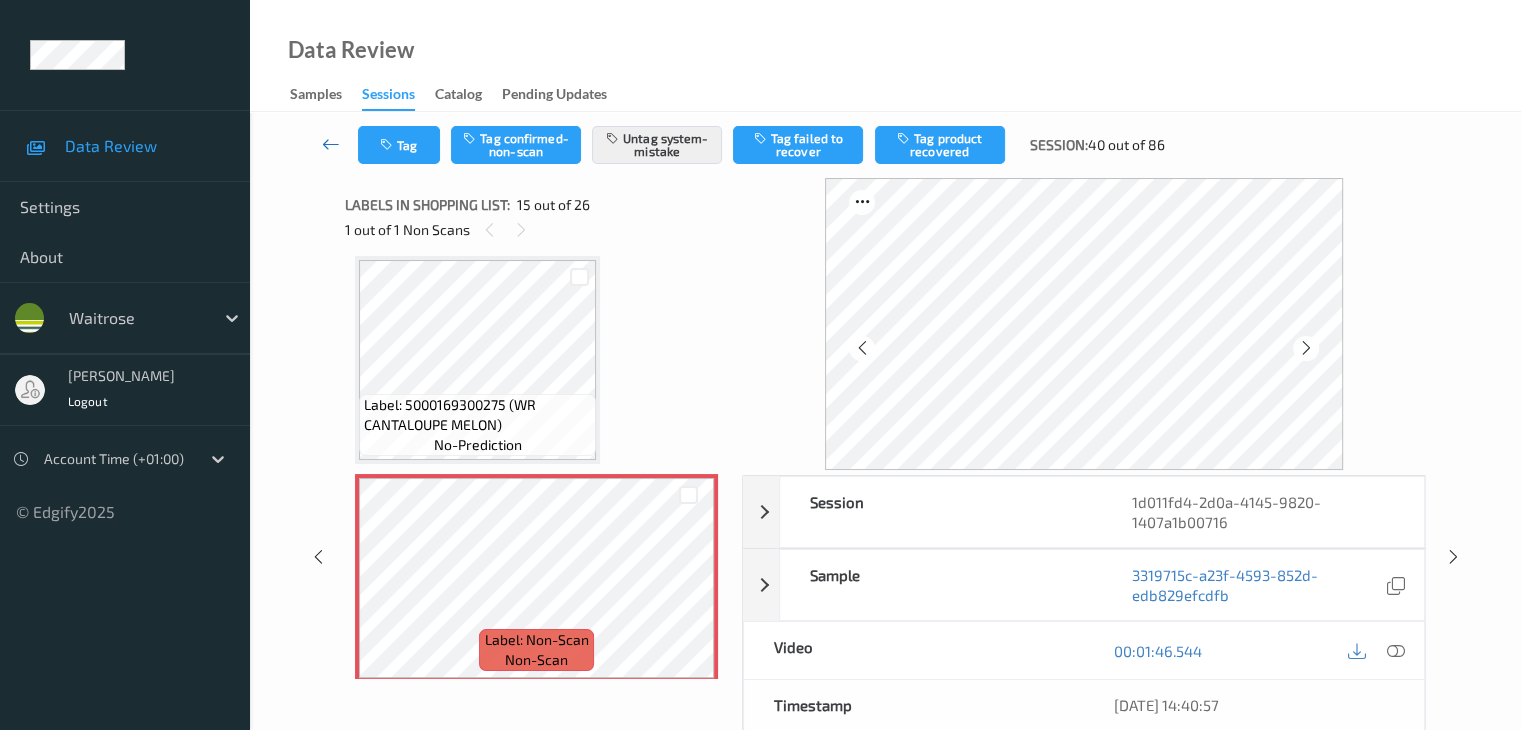 click at bounding box center [331, 144] 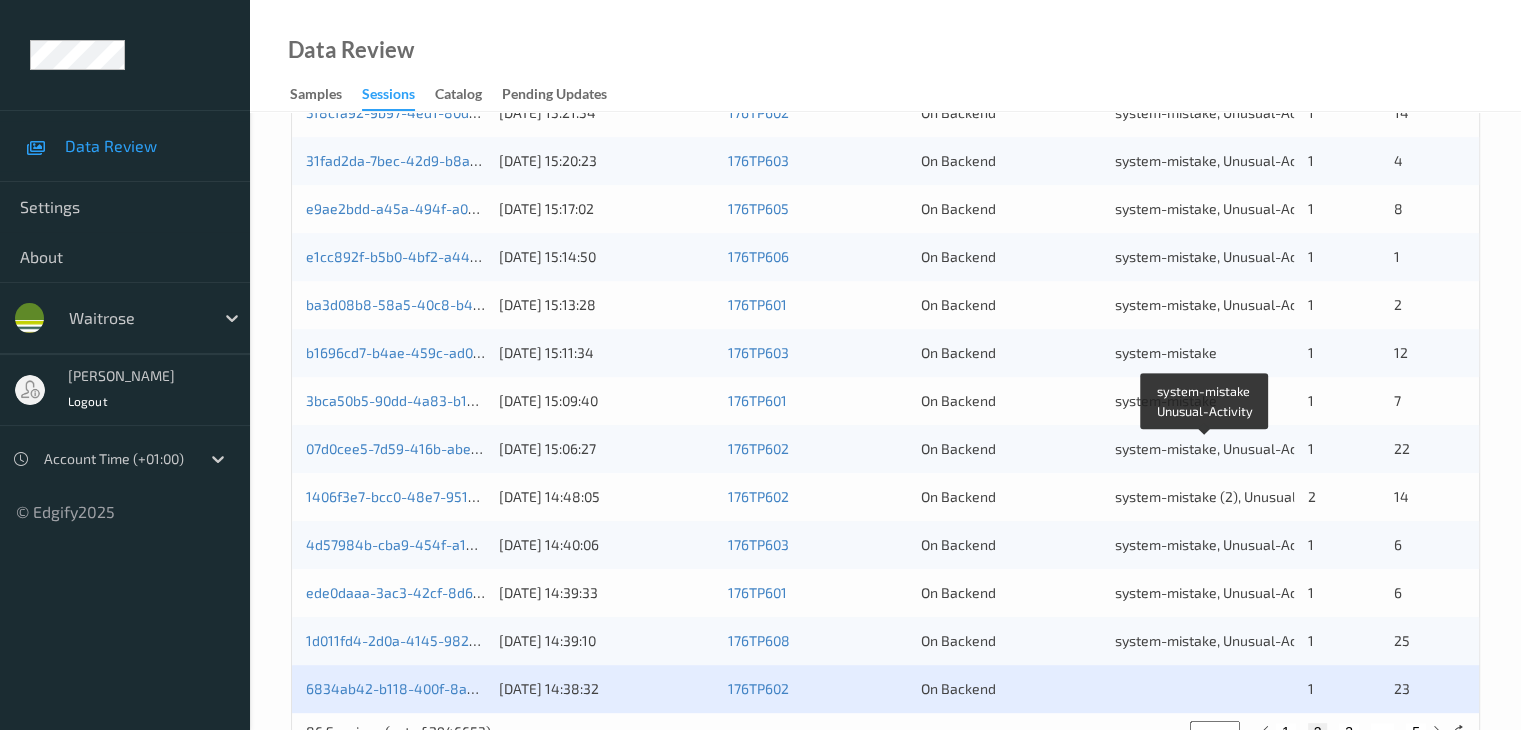 scroll, scrollTop: 932, scrollLeft: 0, axis: vertical 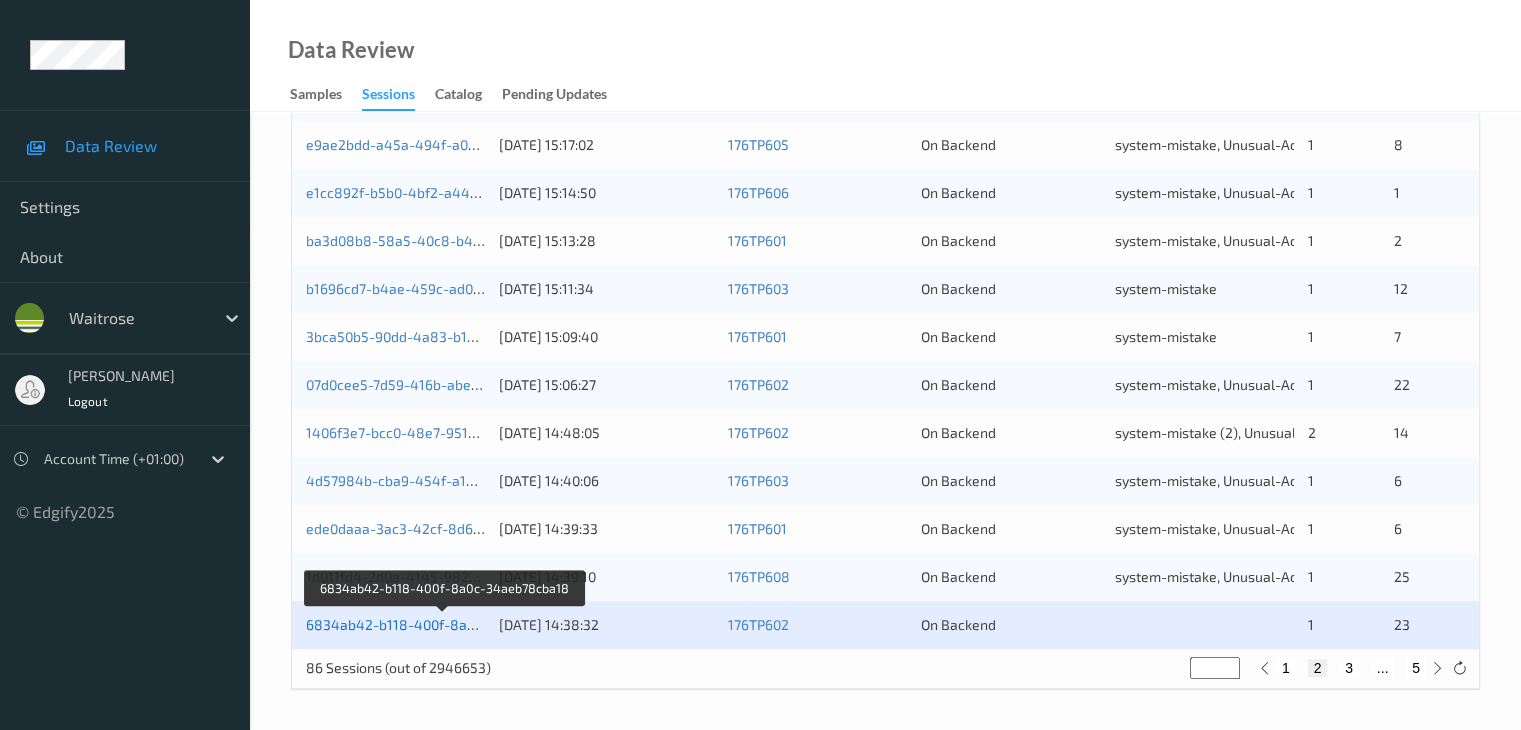 click on "6834ab42-b118-400f-8a0c-34aeb78cba18" at bounding box center (444, 624) 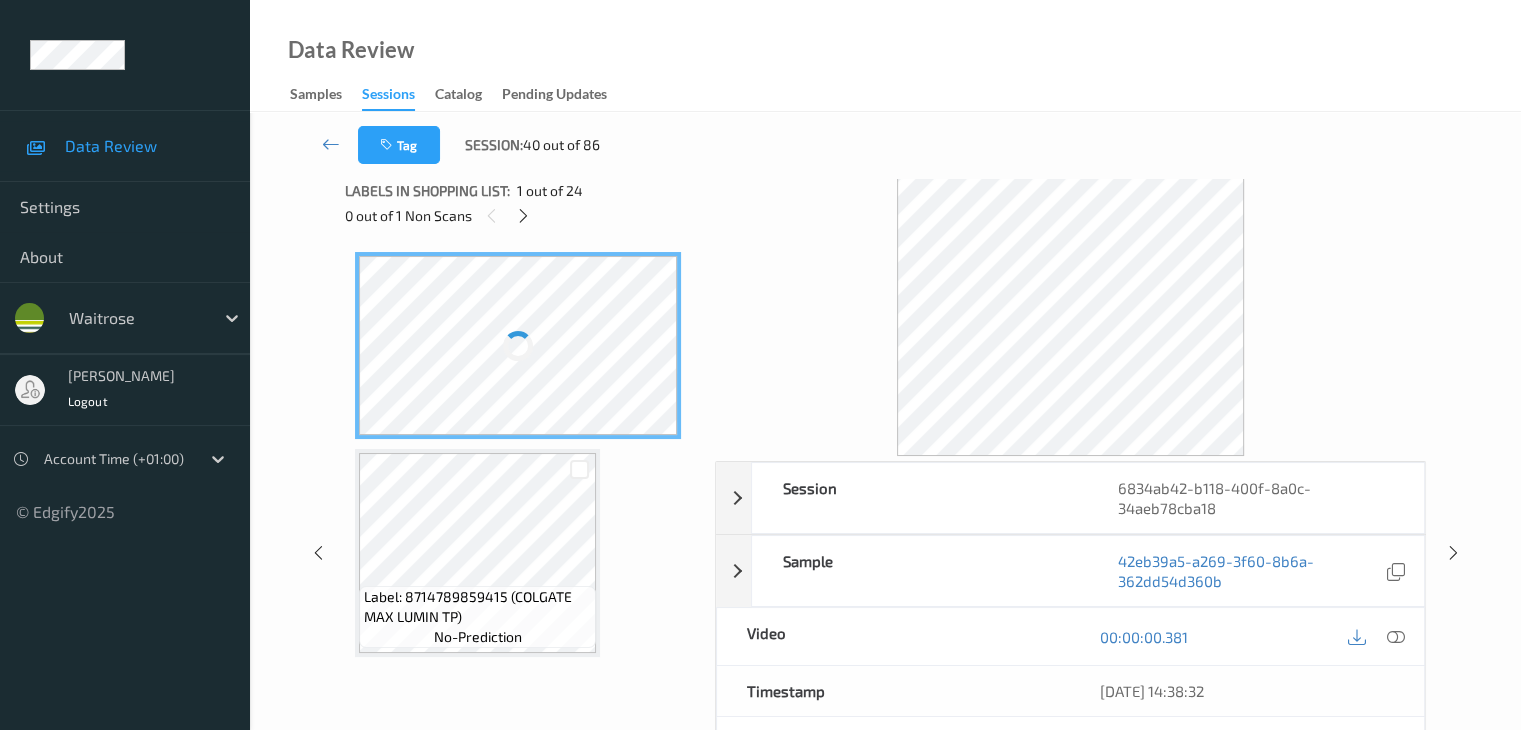scroll, scrollTop: 0, scrollLeft: 0, axis: both 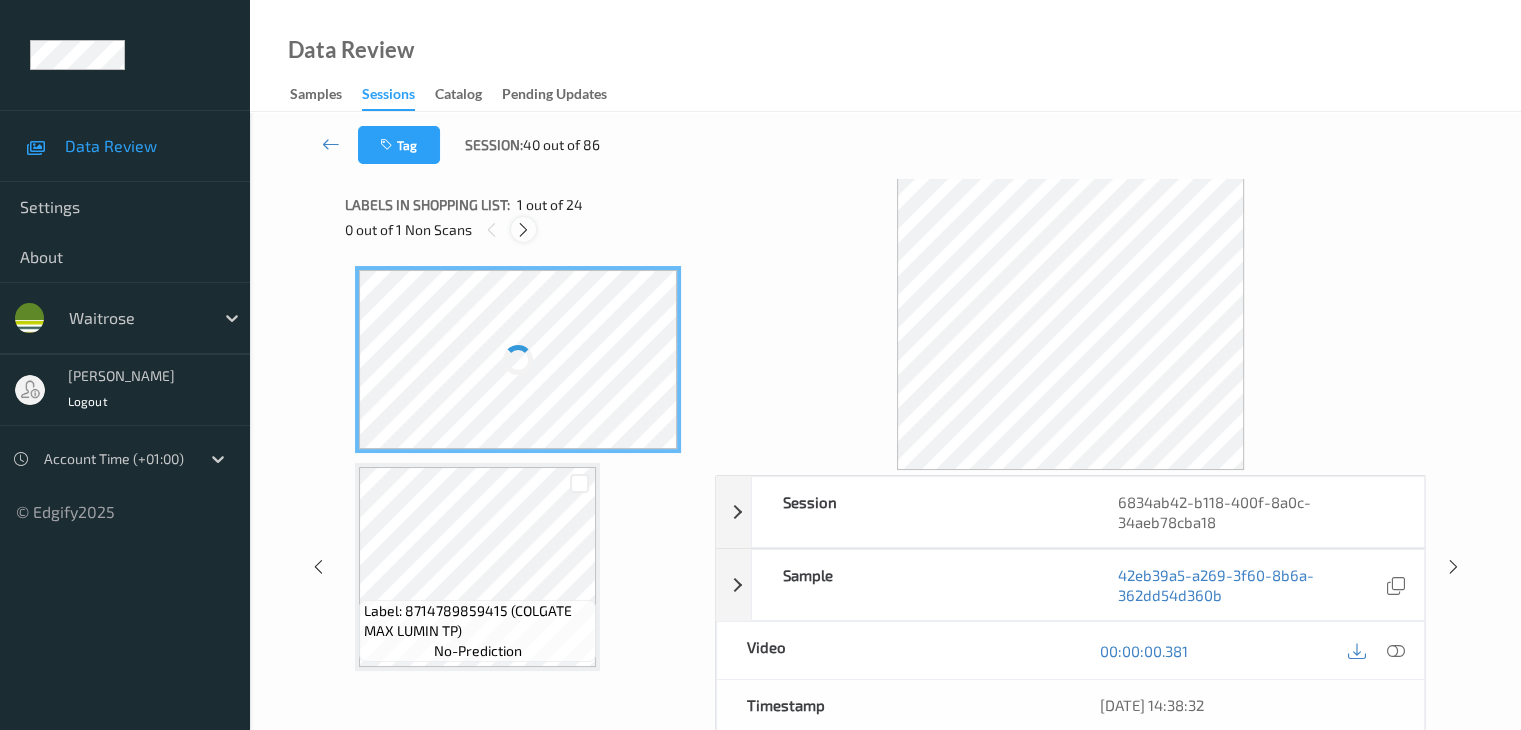 click at bounding box center [523, 230] 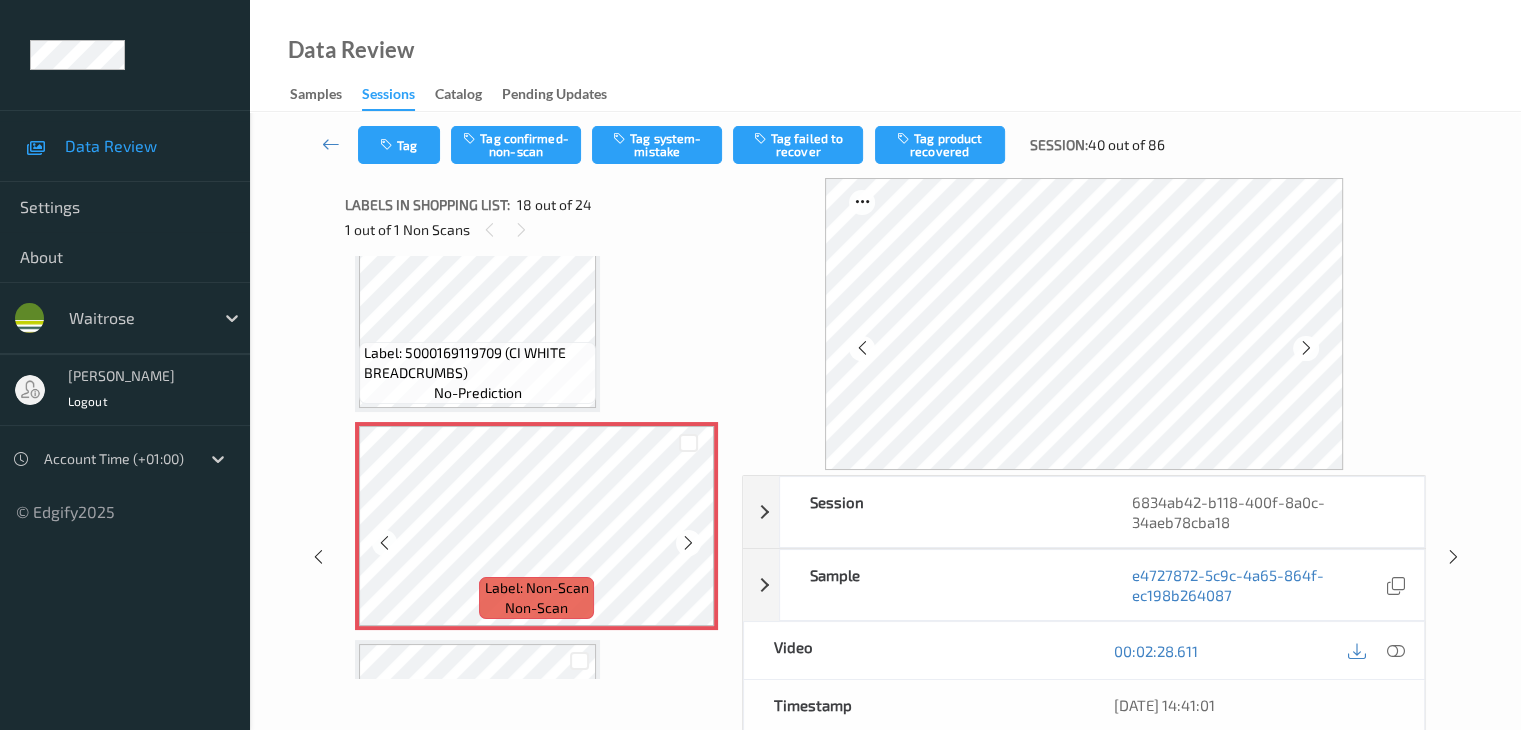 scroll, scrollTop: 3598, scrollLeft: 0, axis: vertical 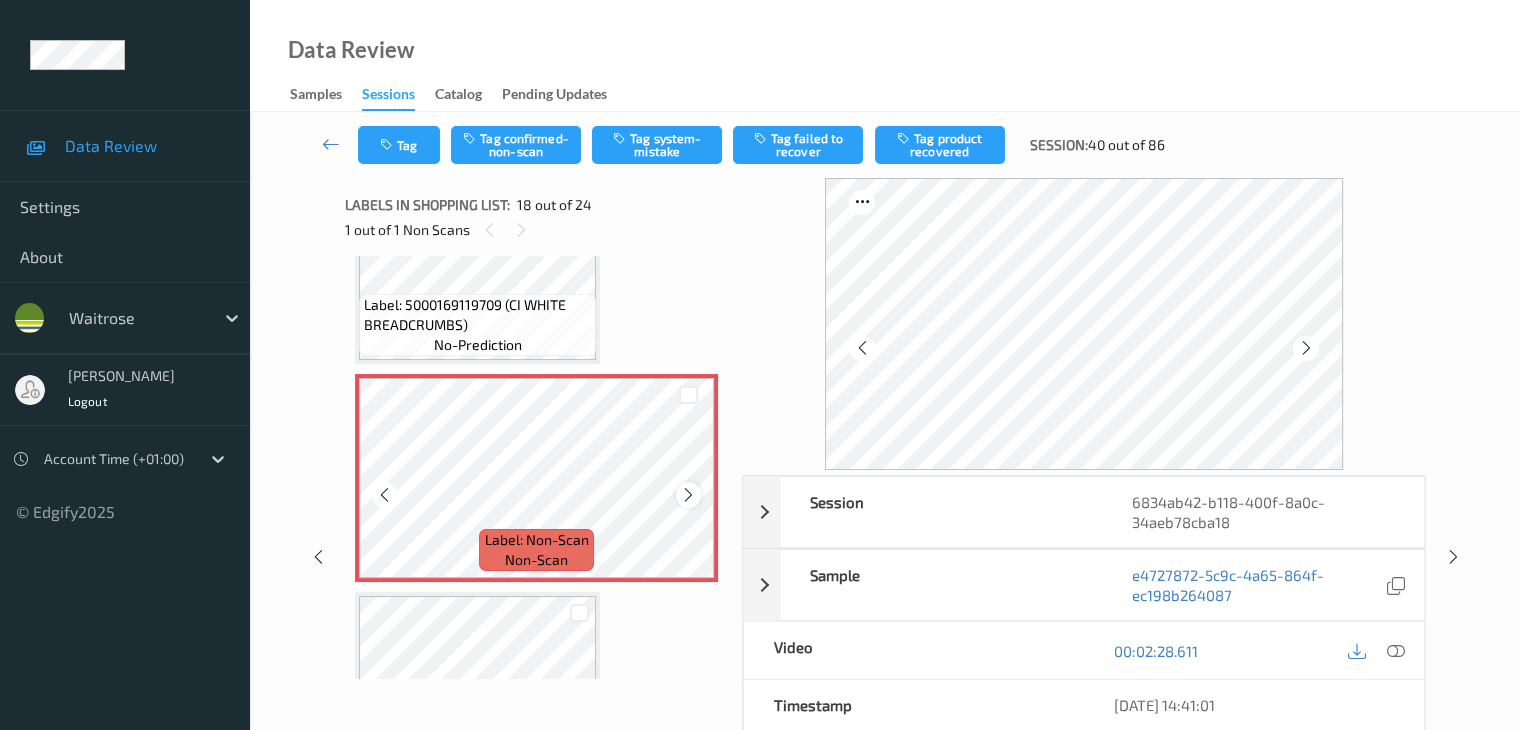 click at bounding box center [688, 495] 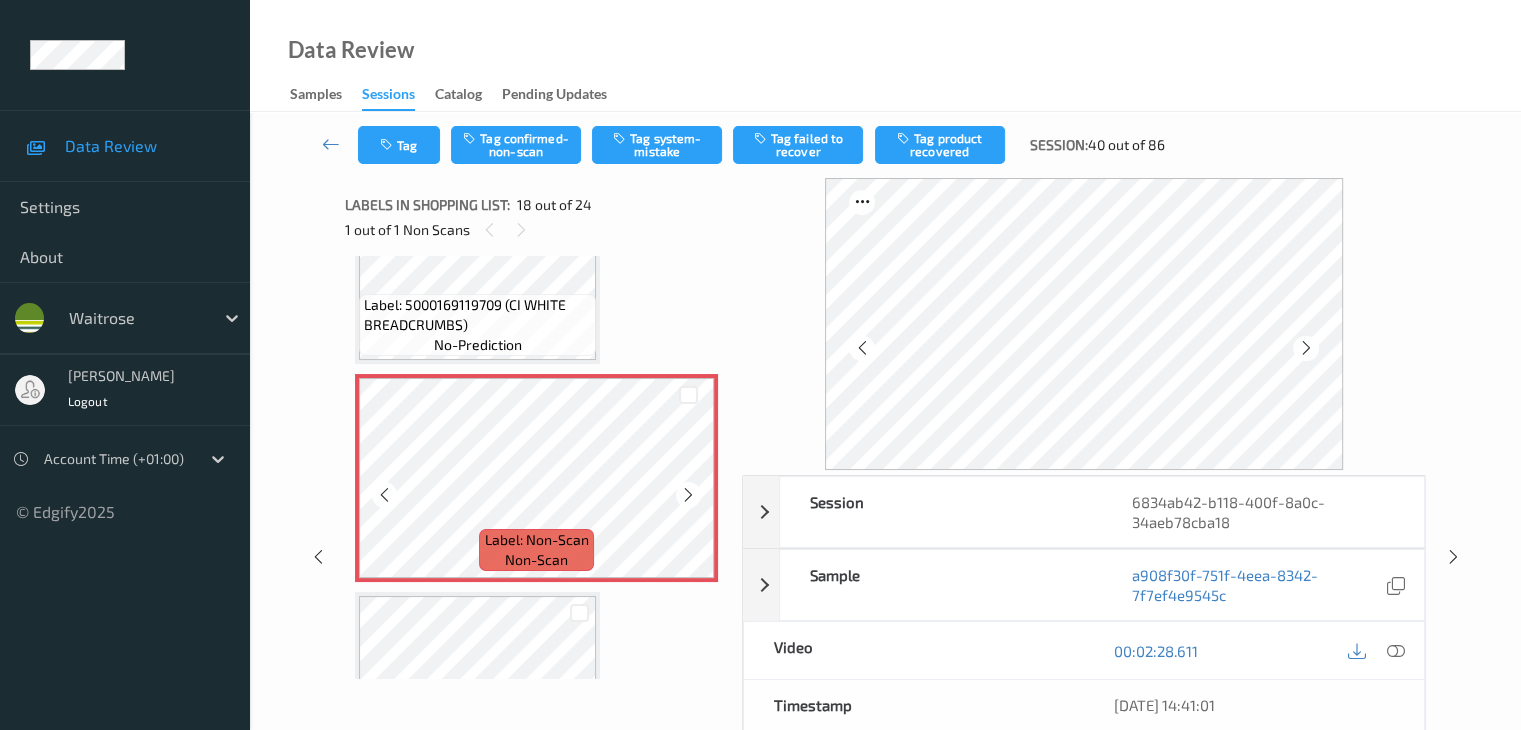 click at bounding box center [688, 495] 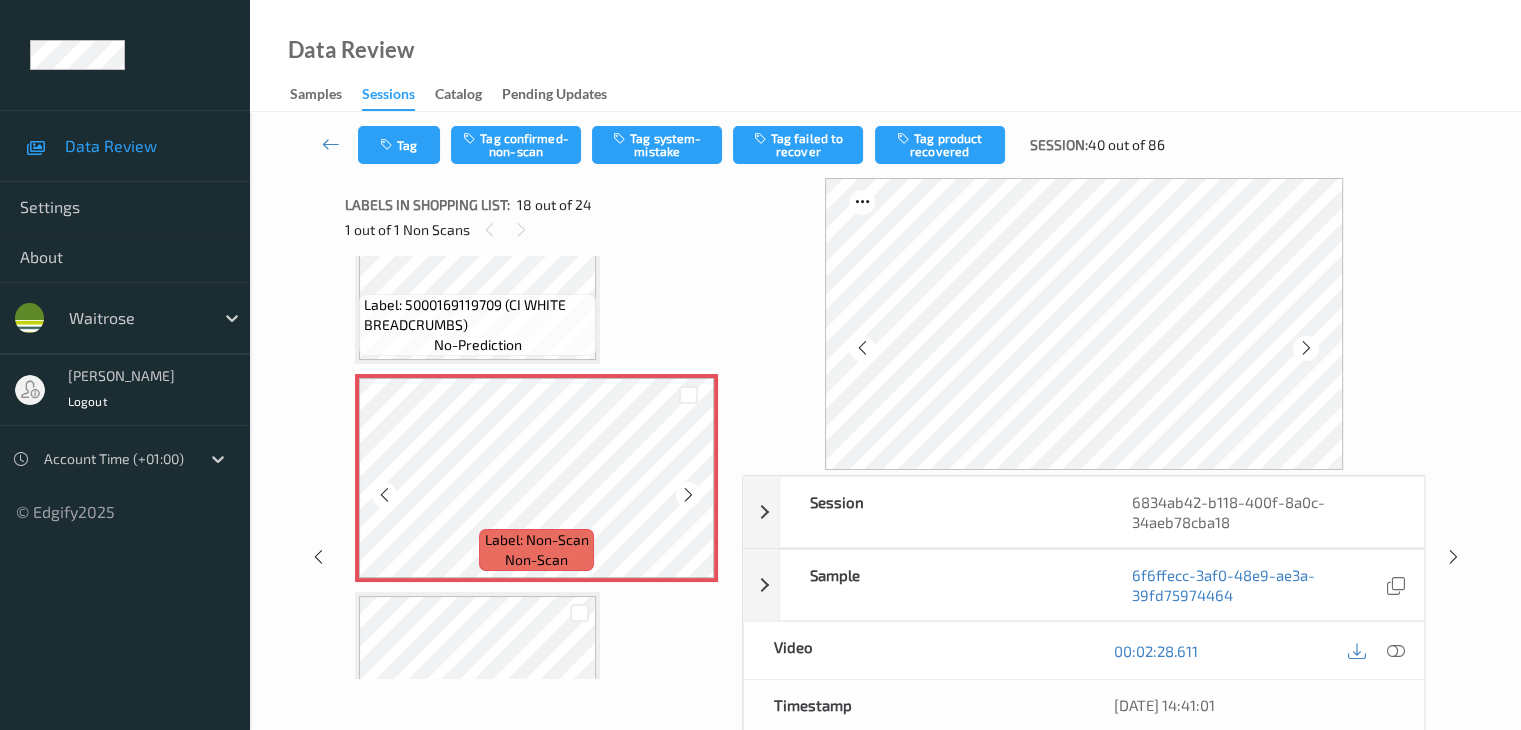 click at bounding box center [688, 495] 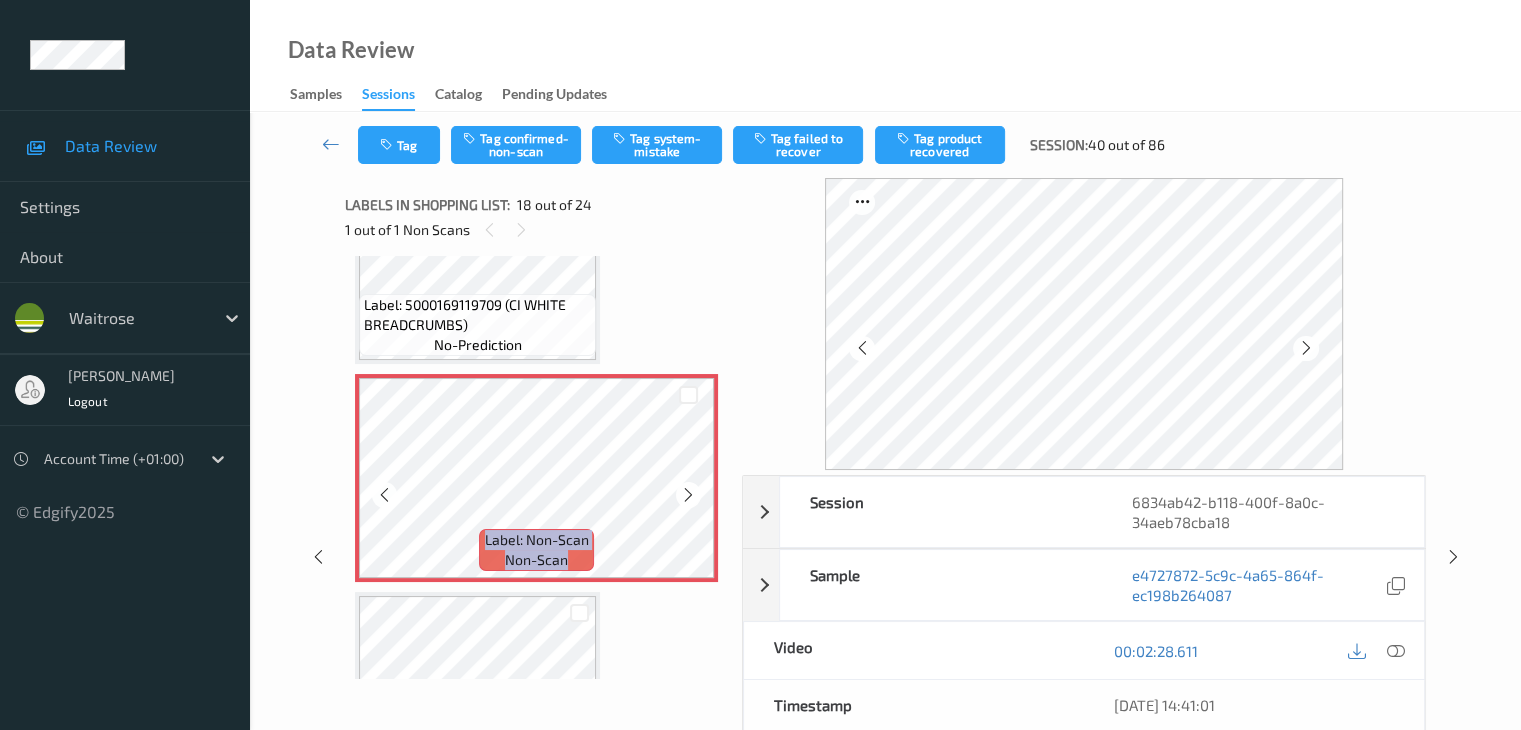 click at bounding box center (688, 495) 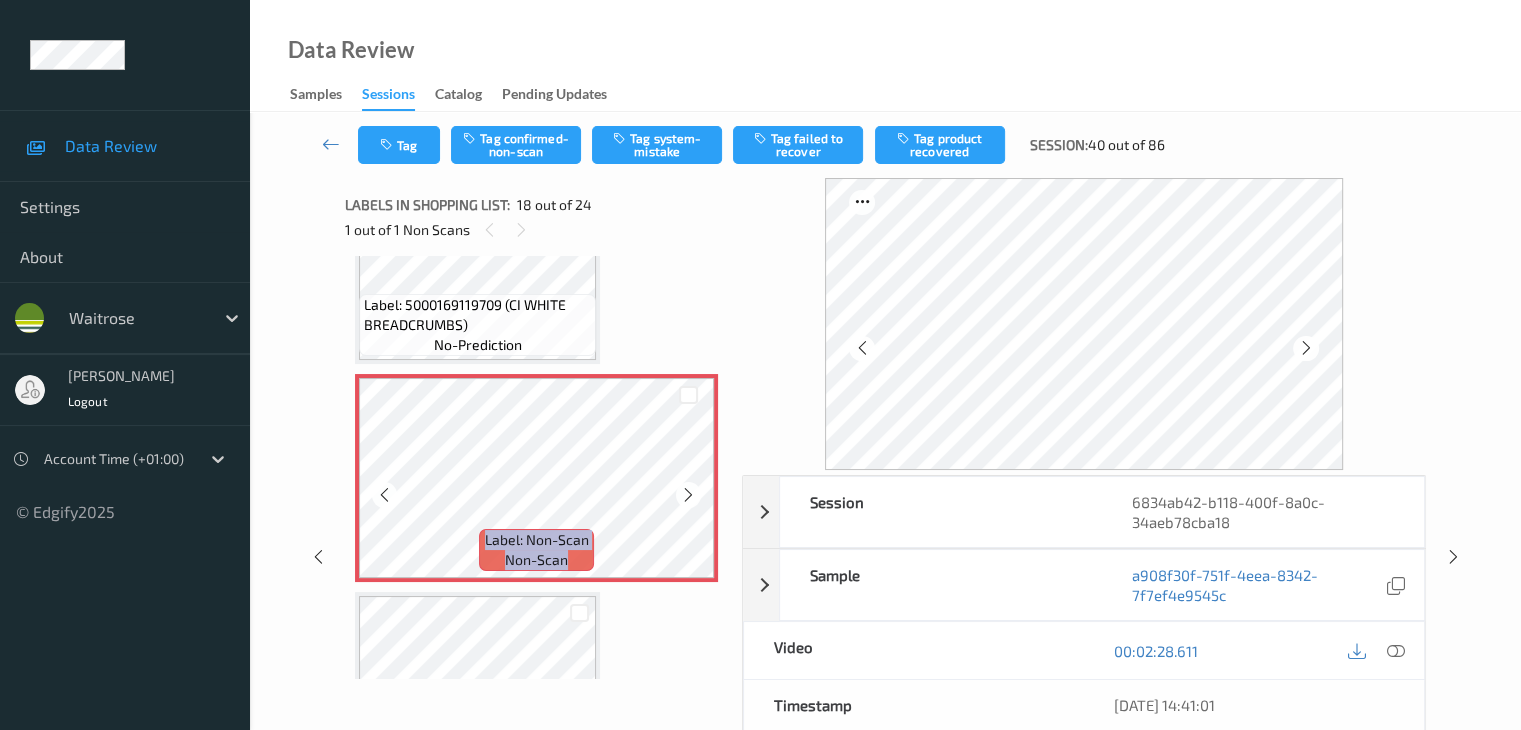 click at bounding box center [688, 495] 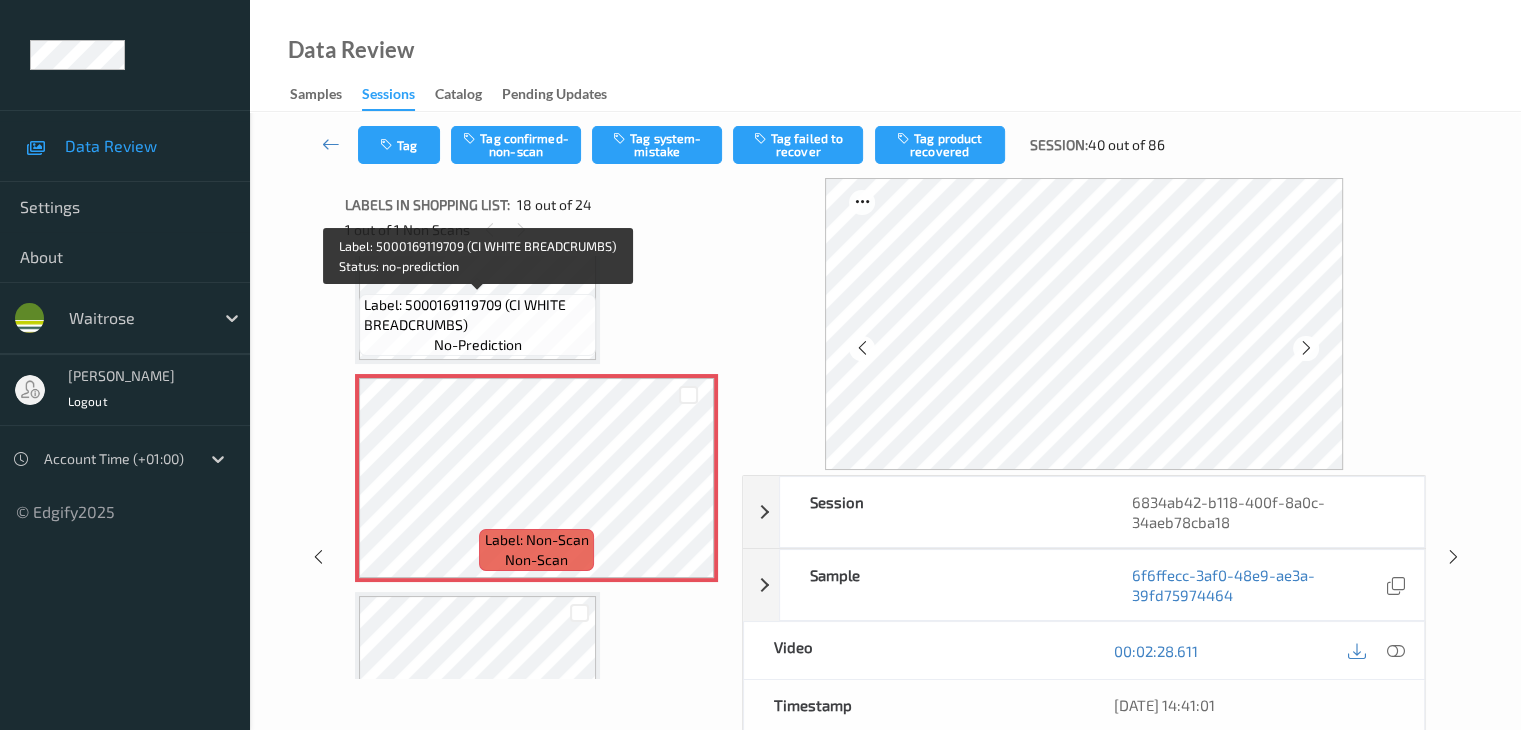 click on "Label: 5000169119709 (CI WHITE BREADCRUMBS)" at bounding box center (477, 315) 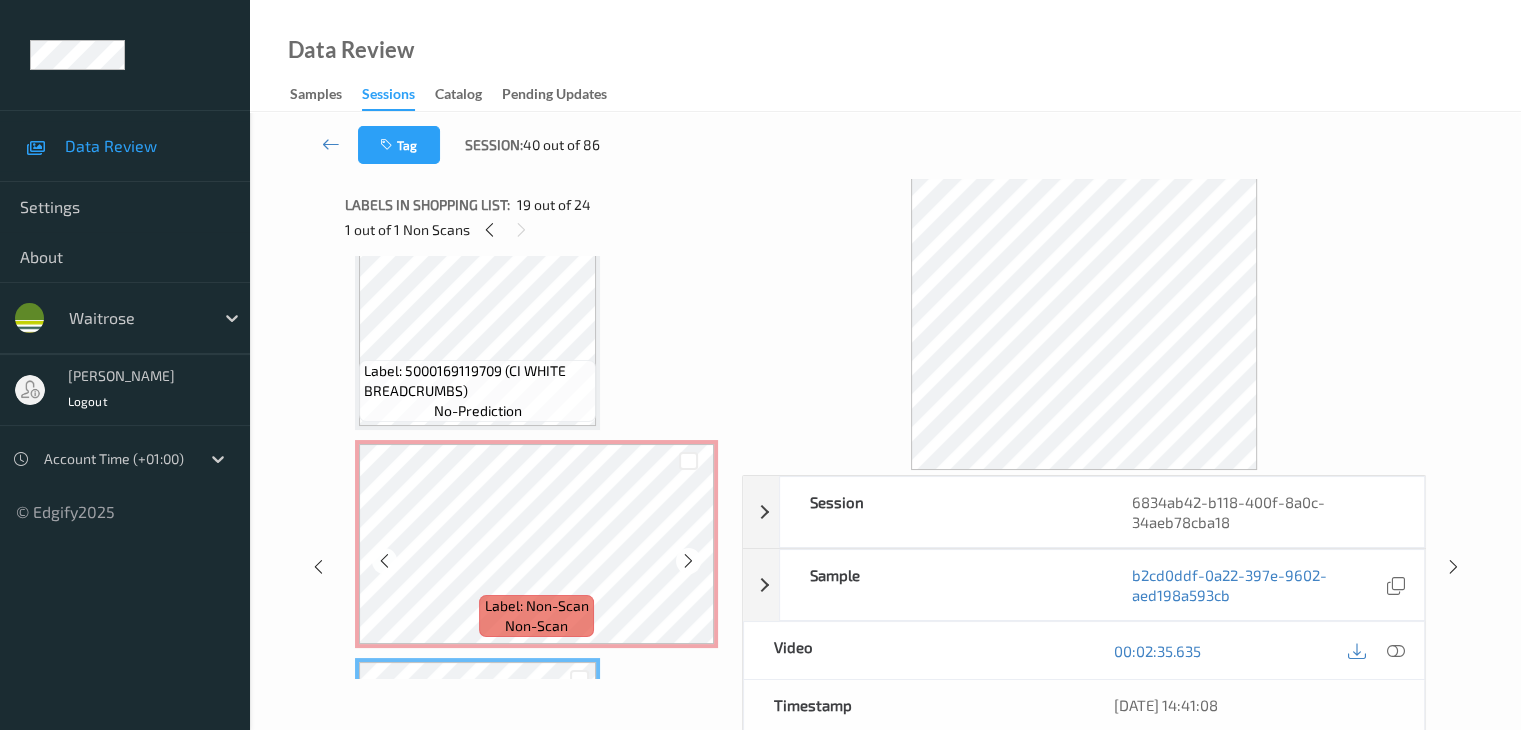 scroll, scrollTop: 3498, scrollLeft: 0, axis: vertical 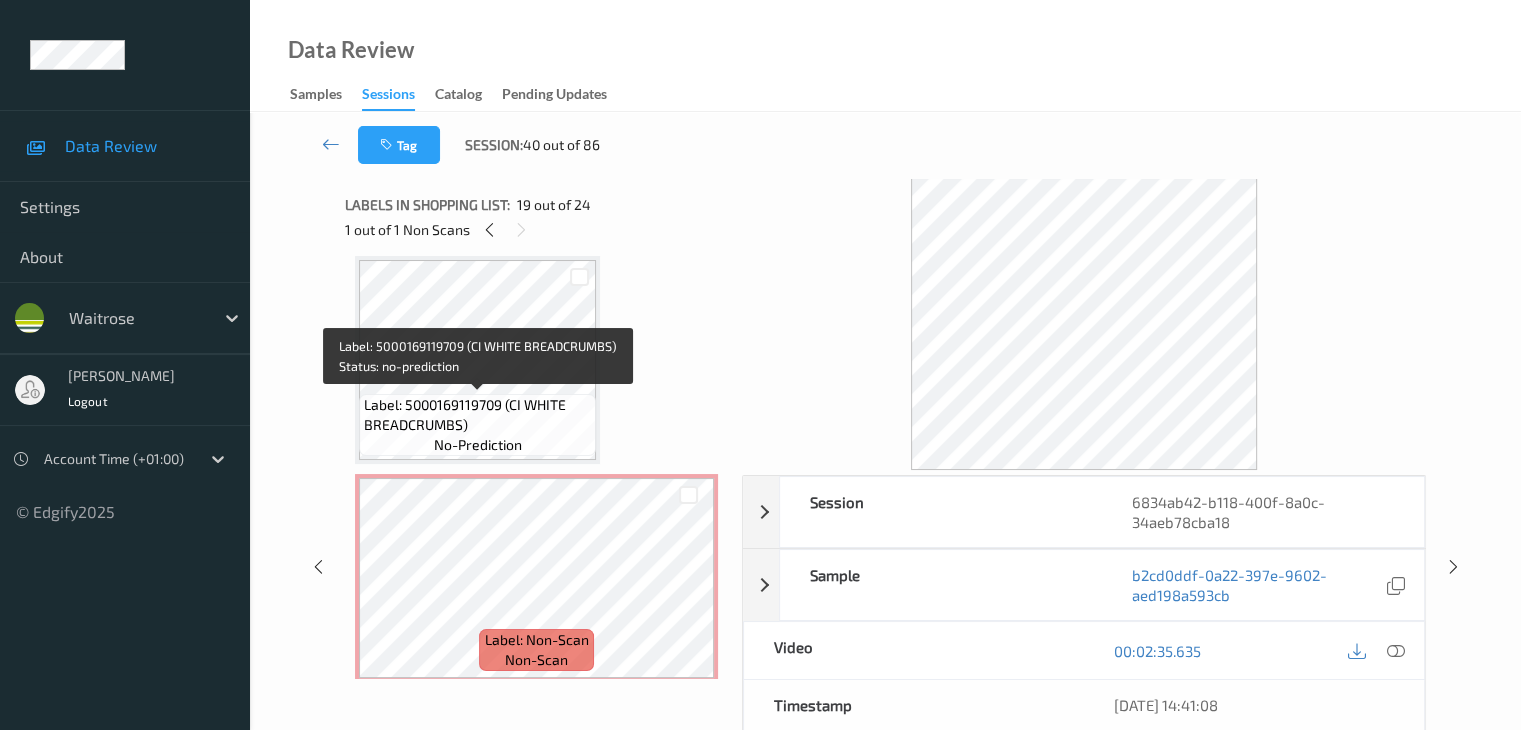 click on "Label: 5000169119709 (CI WHITE BREADCRUMBS)" at bounding box center [477, 415] 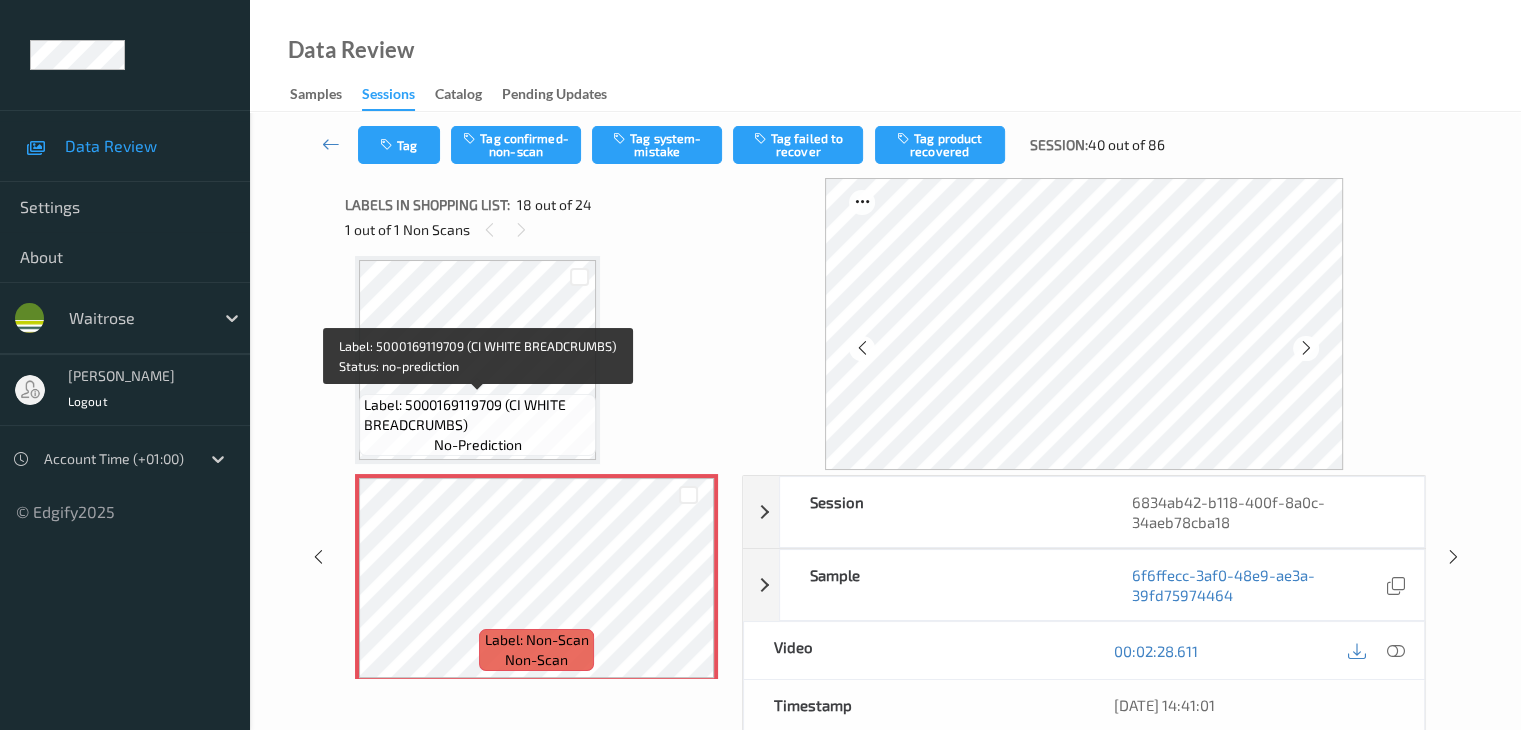 click on "Label: 5000169119709 (CI WHITE BREADCRUMBS)" at bounding box center [477, 415] 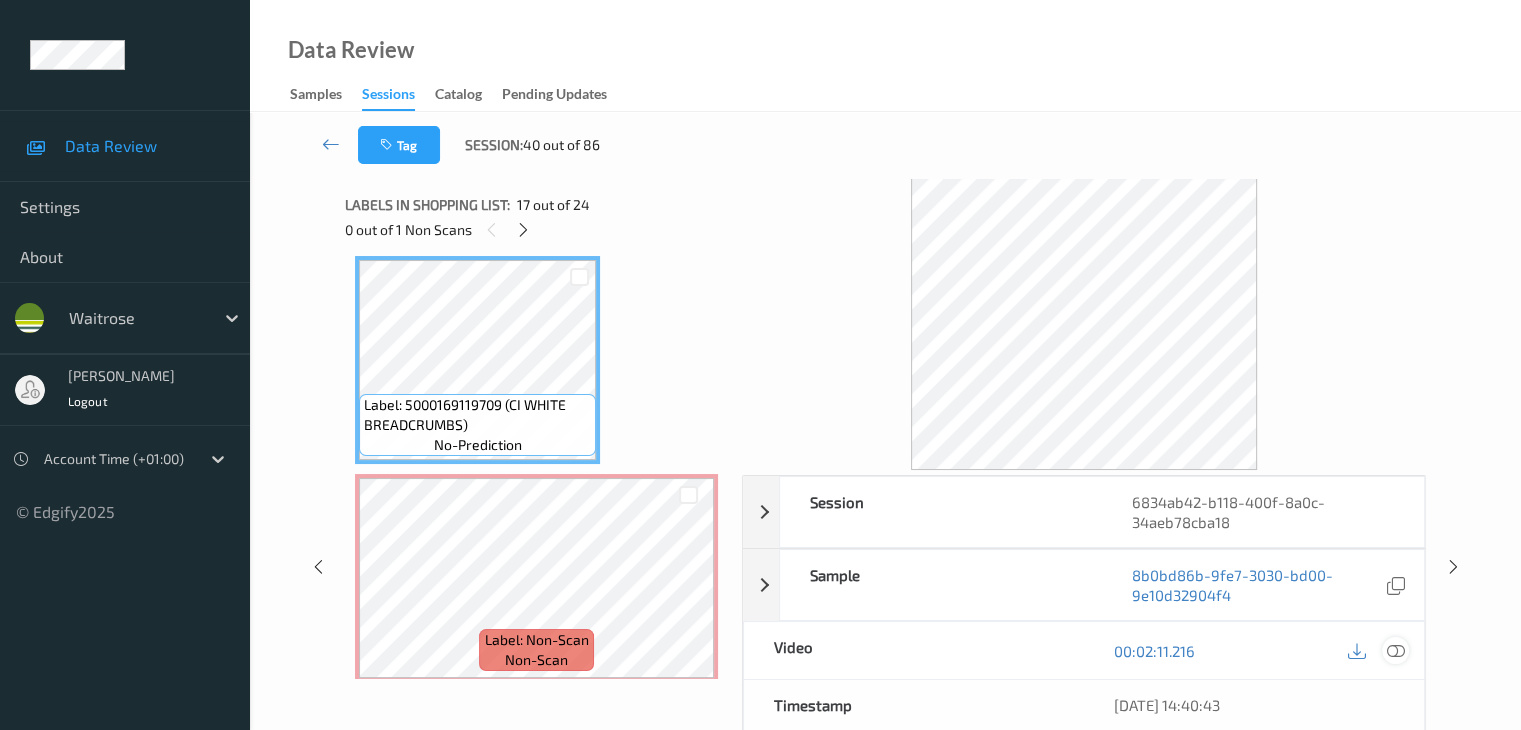 click at bounding box center [1395, 651] 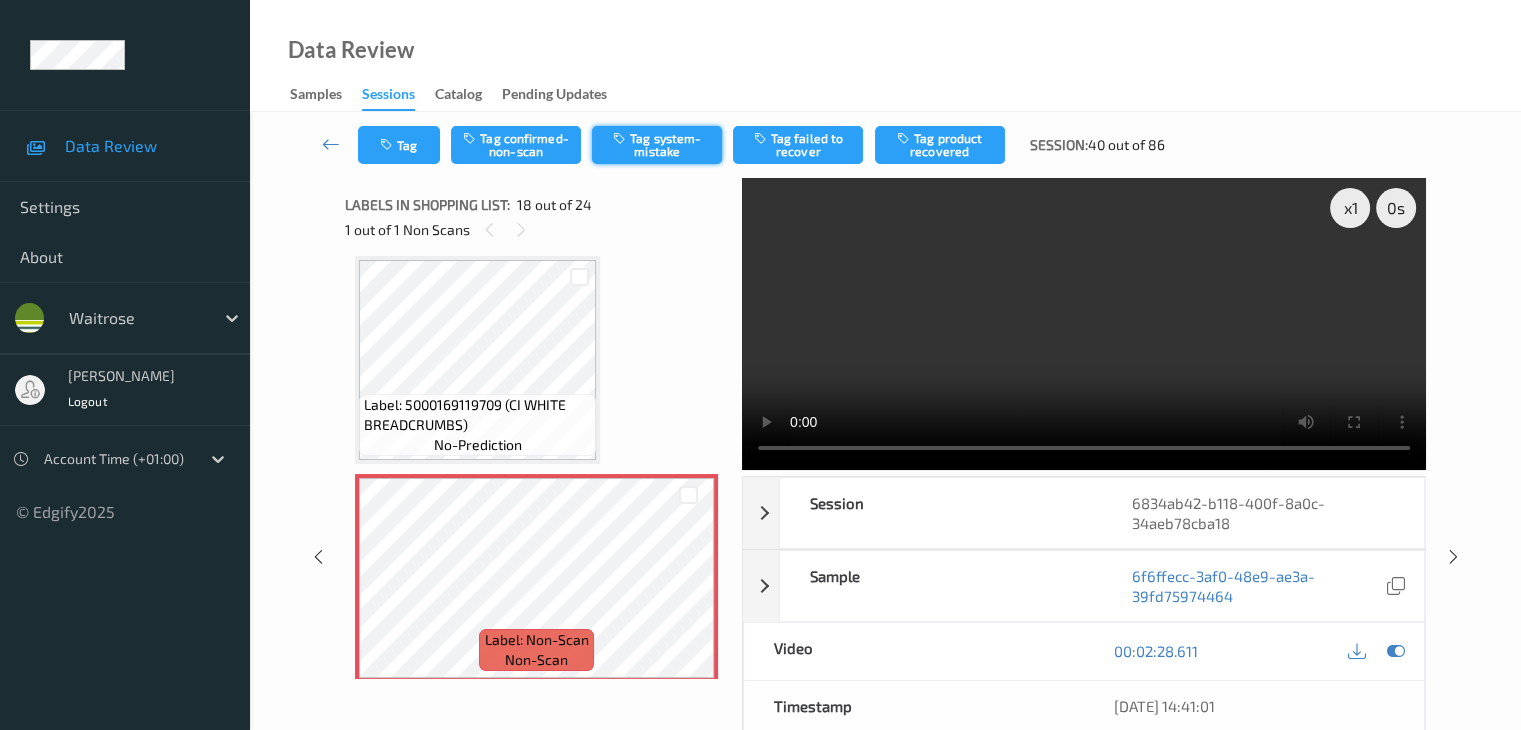 click on "Tag   system-mistake" at bounding box center [657, 145] 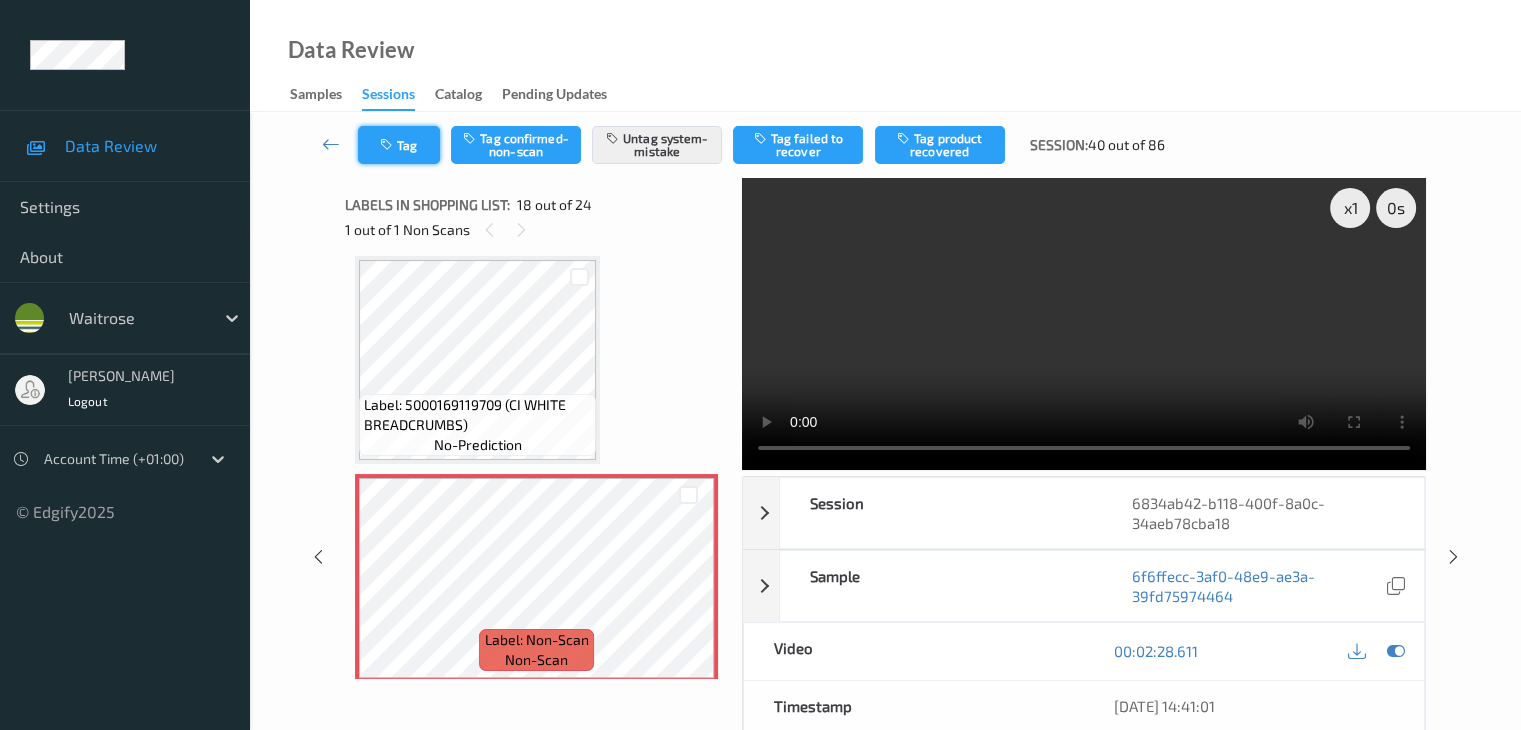 click on "Tag" at bounding box center [399, 145] 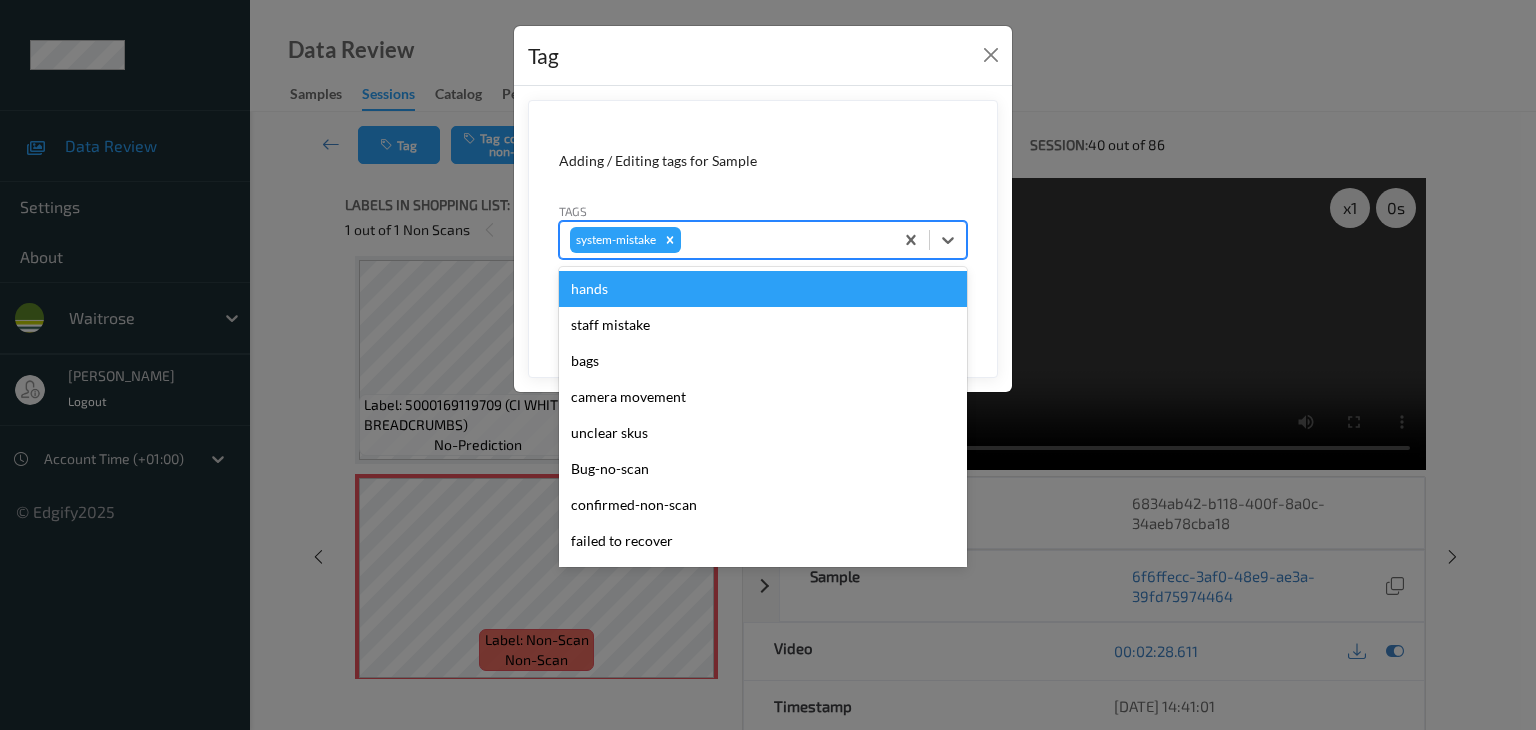 click at bounding box center [784, 240] 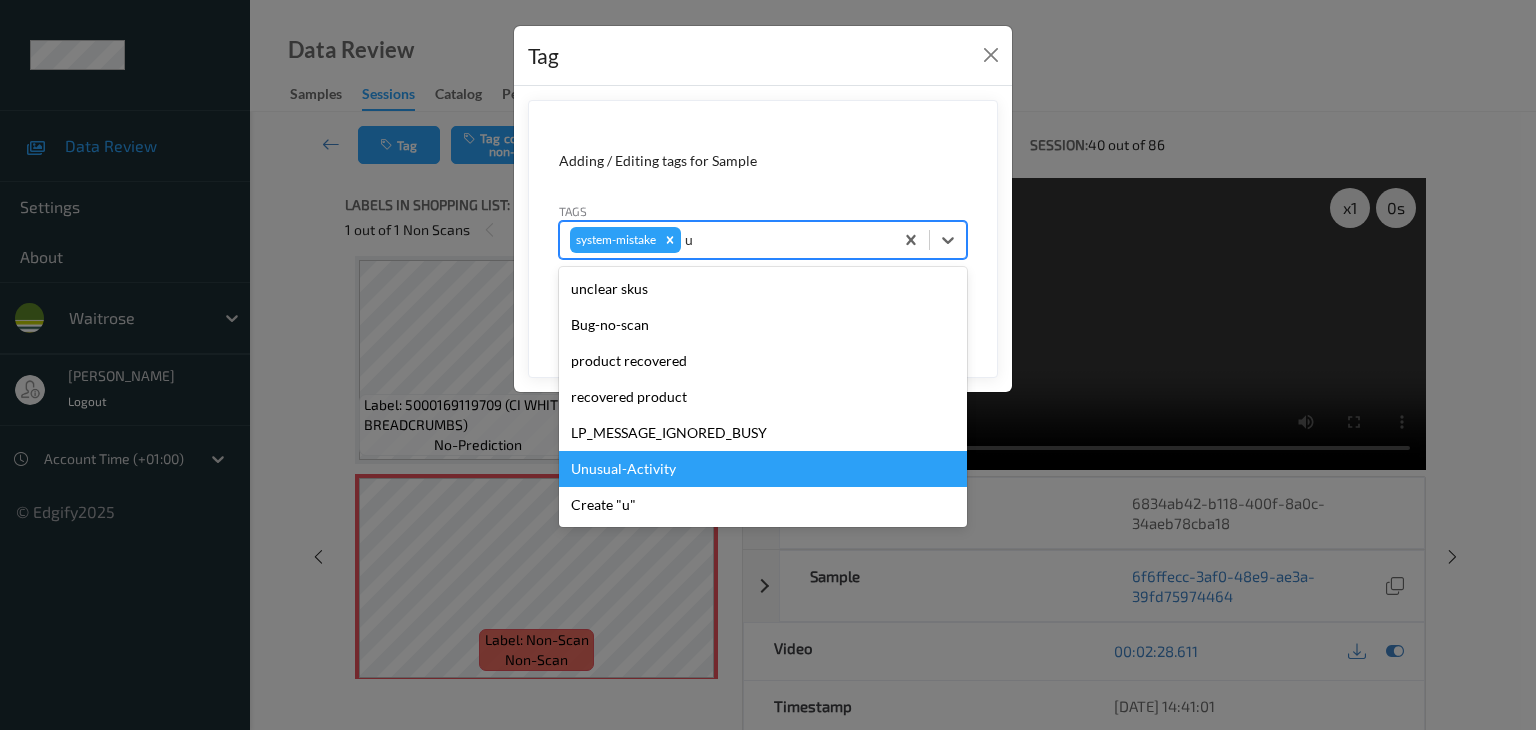 click on "Unusual-Activity" at bounding box center (763, 469) 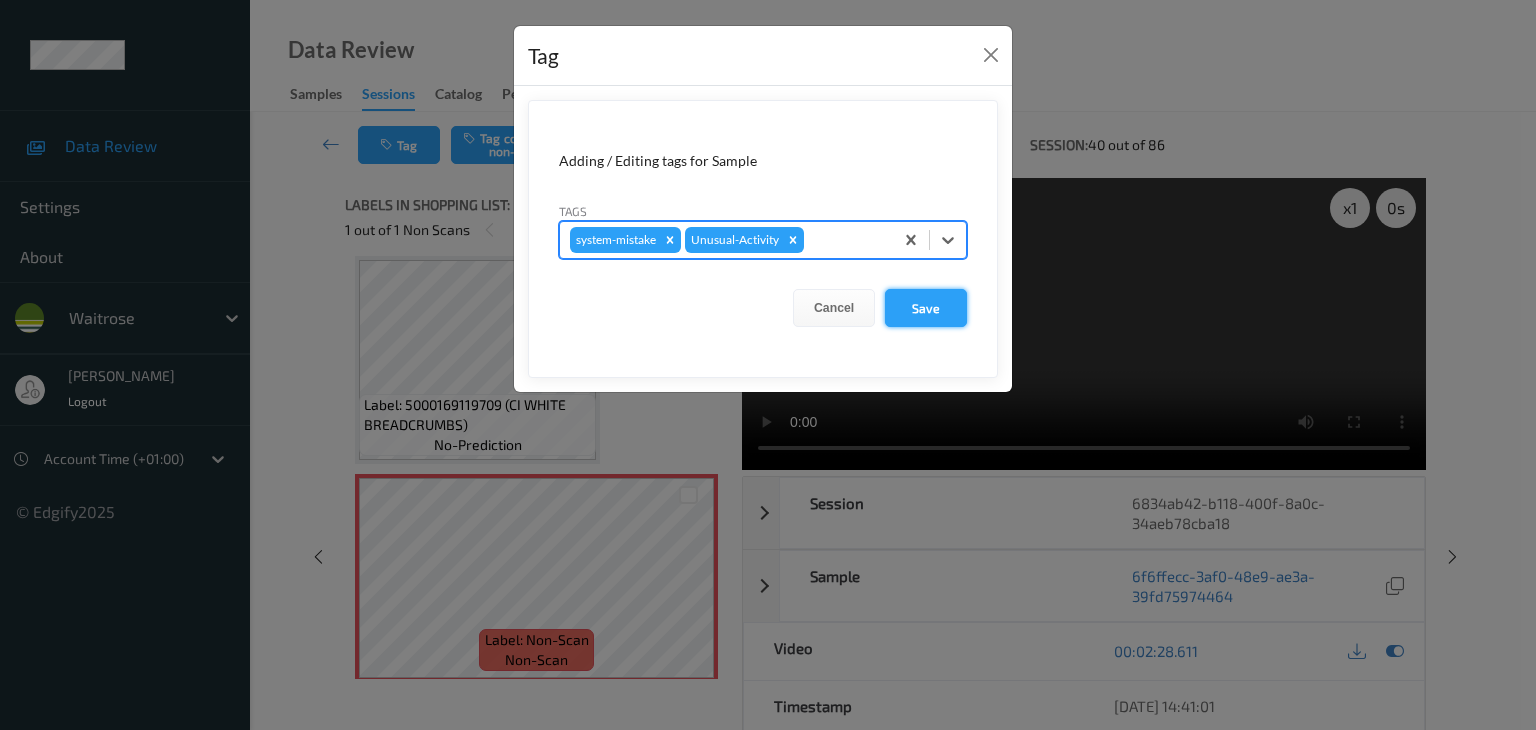 click on "Save" at bounding box center (926, 308) 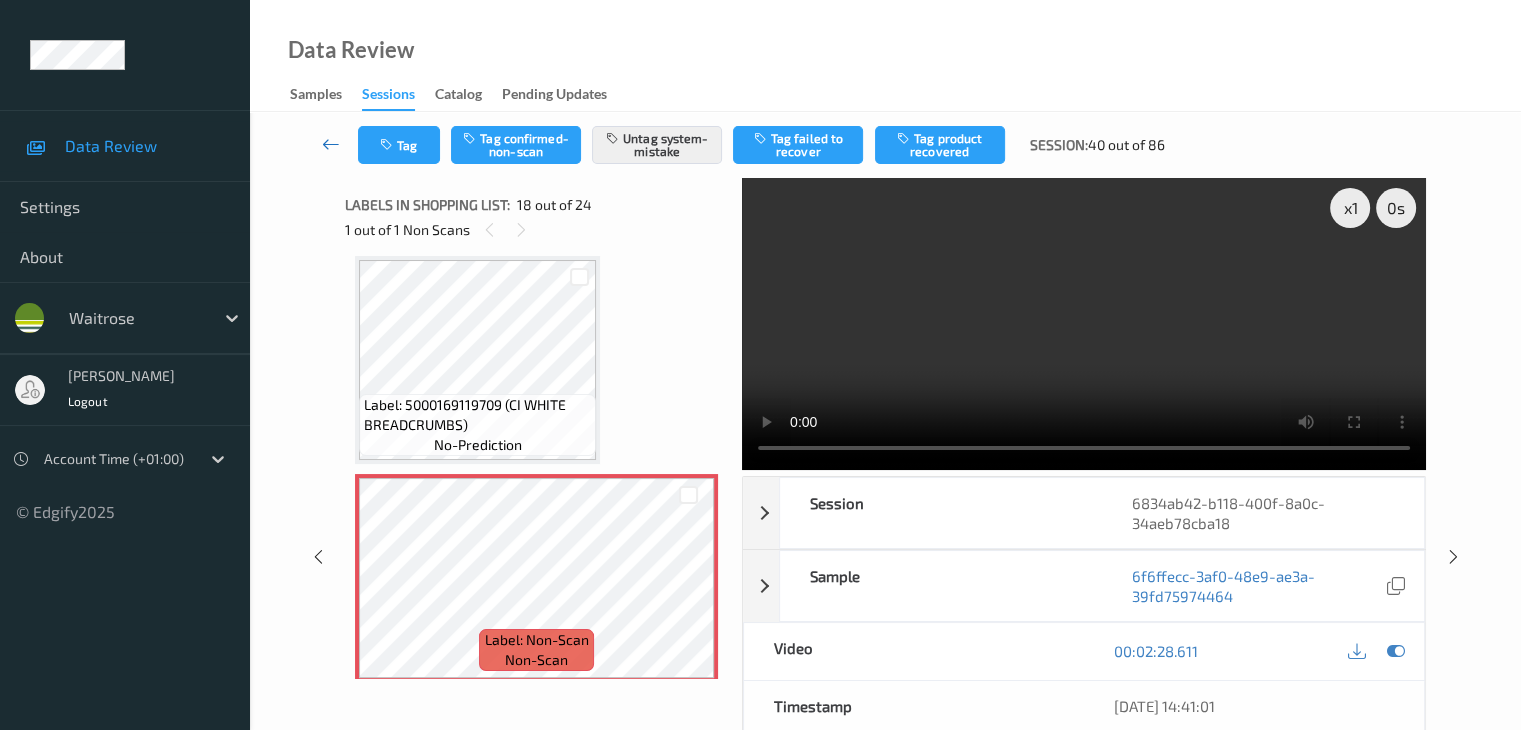 click at bounding box center [331, 144] 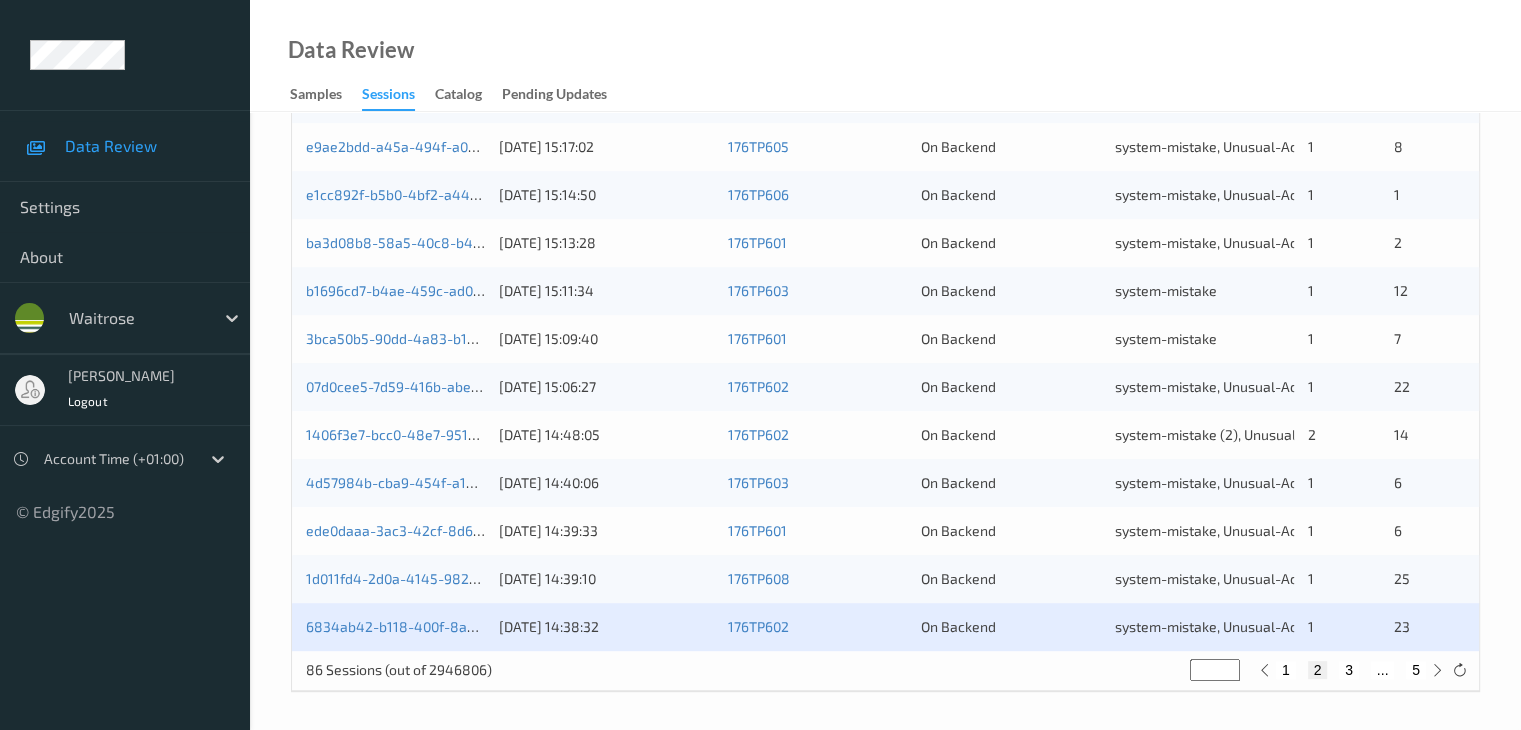 scroll, scrollTop: 932, scrollLeft: 0, axis: vertical 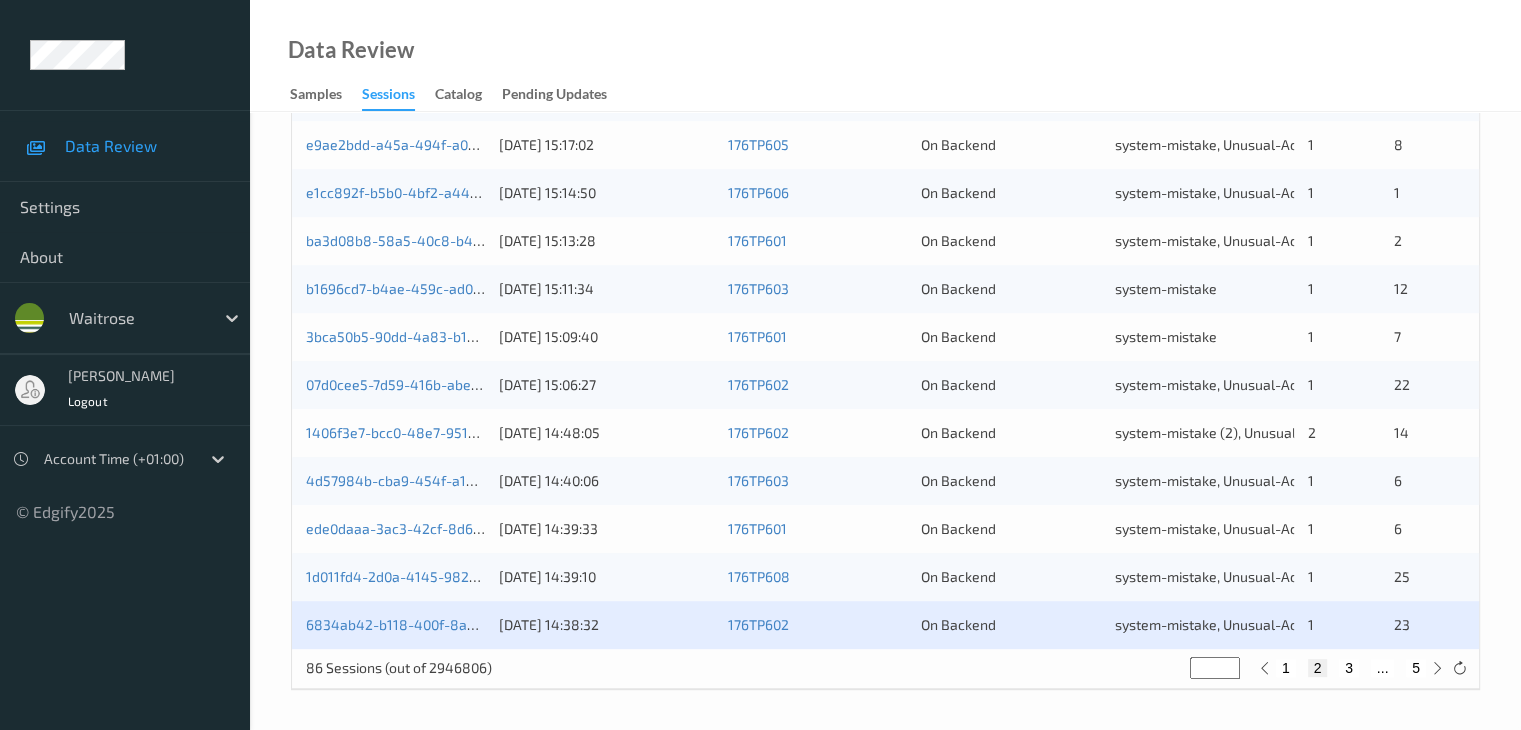 click on "6834ab42-b118-400f-8a0c-34aeb78cba18 06/07/2025 14:38:32 176TP602 On Backend system-mistake, Unusual-Activity 1 23" at bounding box center (885, 625) 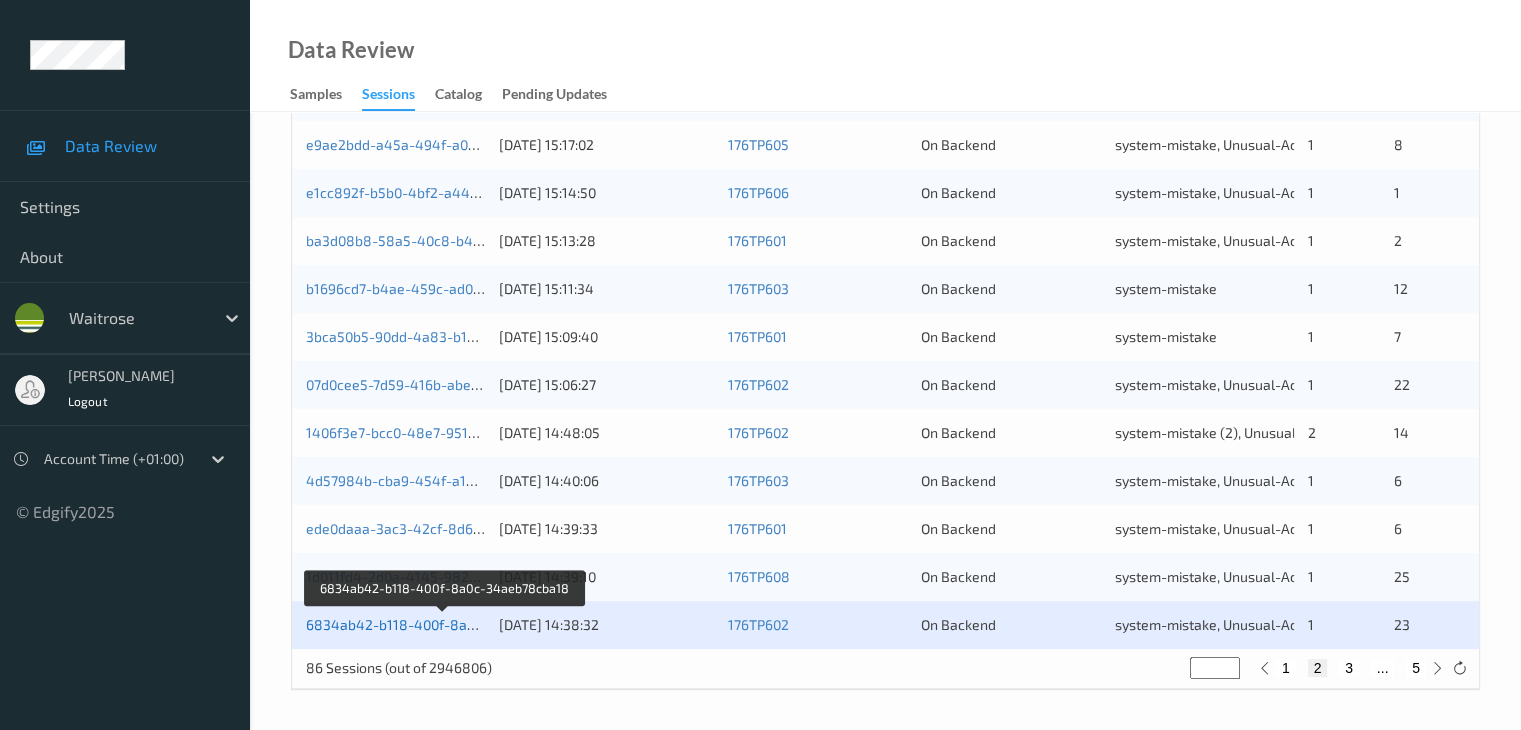 click on "6834ab42-b118-400f-8a0c-34aeb78cba18" at bounding box center (444, 624) 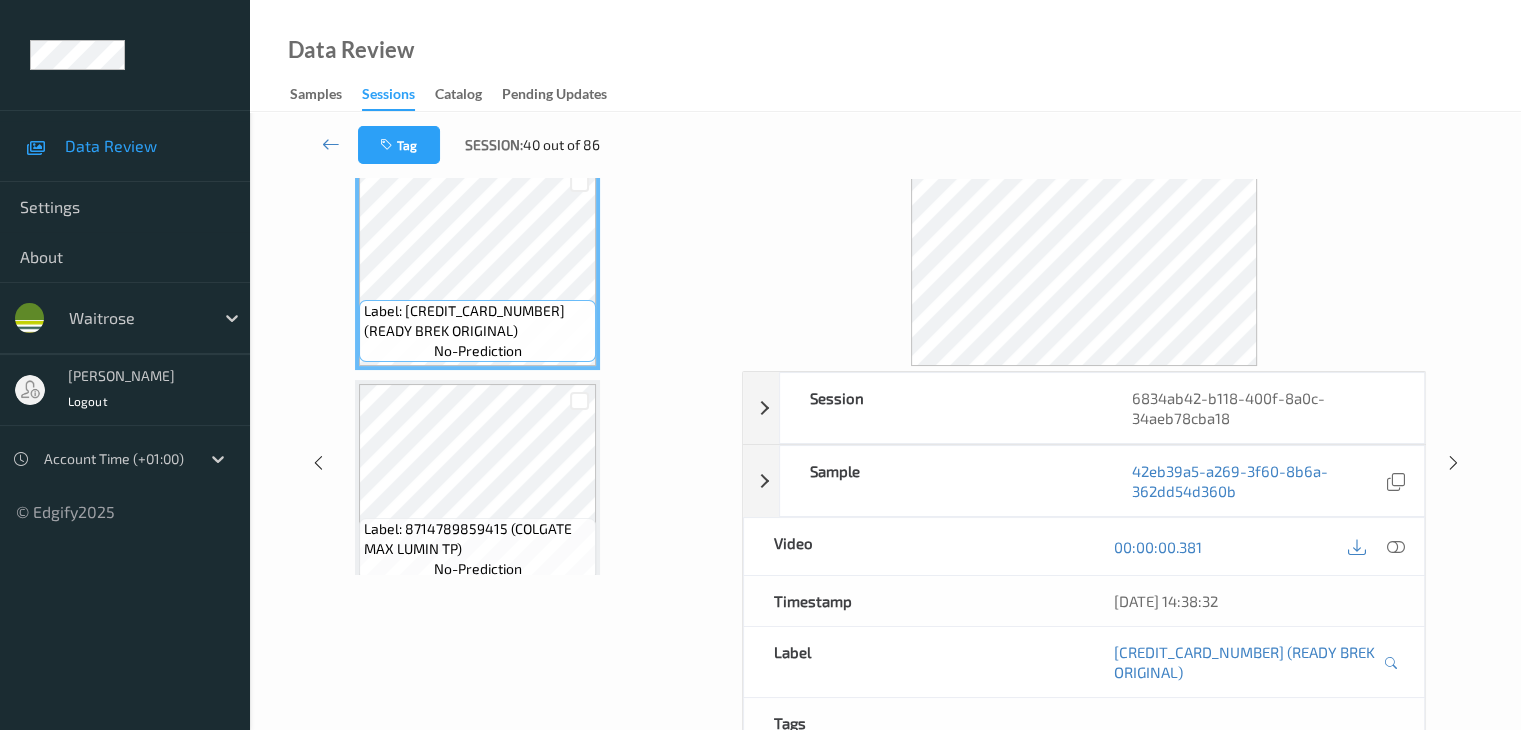 scroll, scrollTop: 0, scrollLeft: 0, axis: both 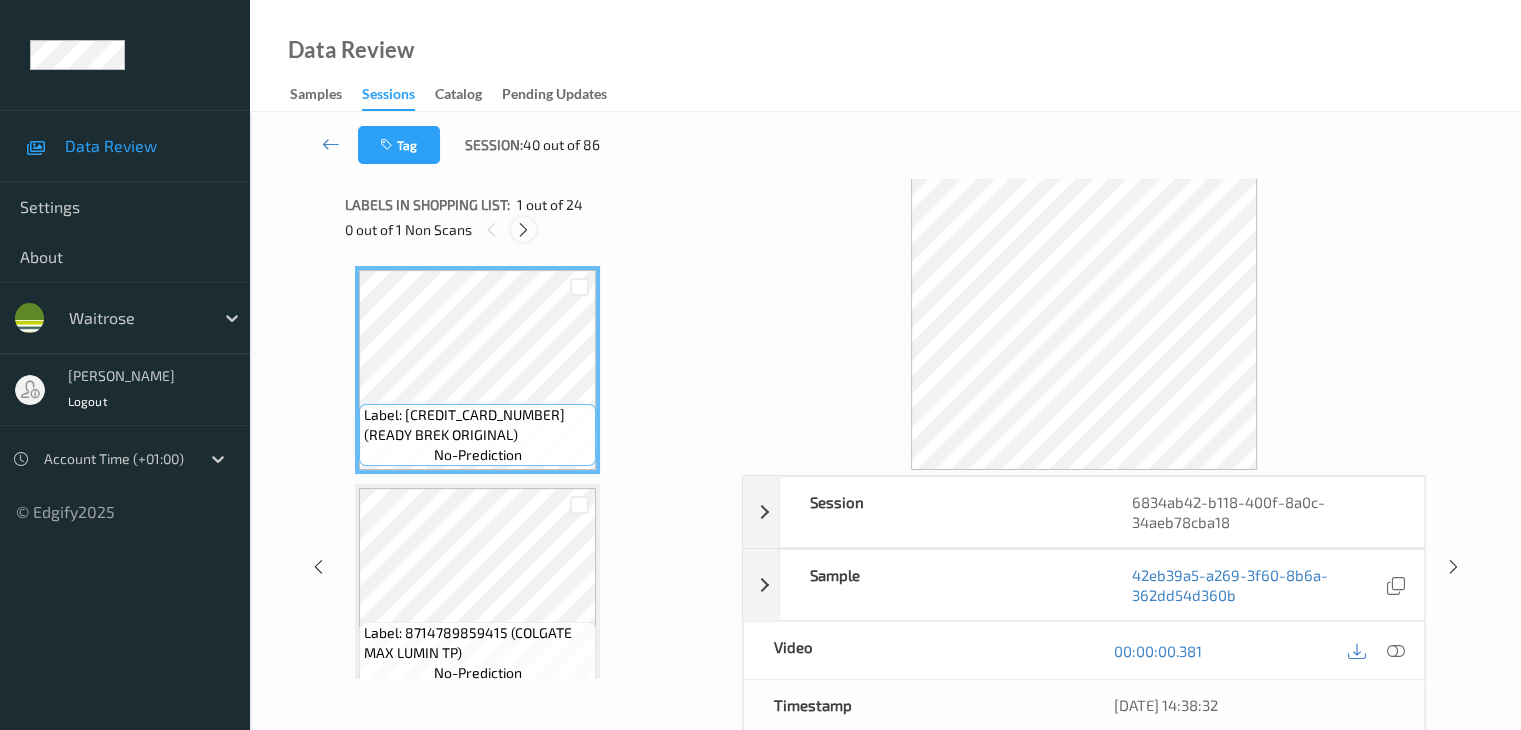 click at bounding box center [523, 230] 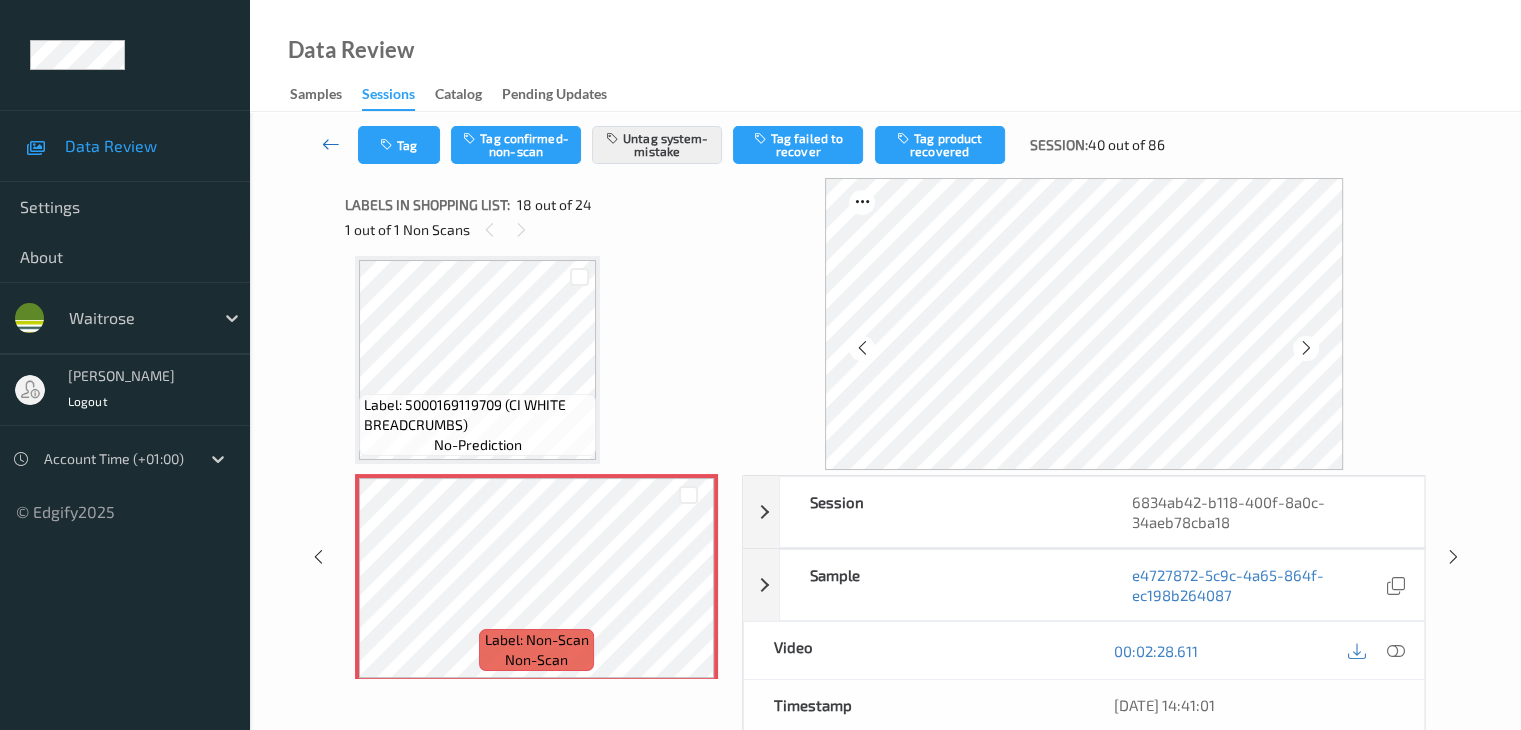 click at bounding box center [331, 144] 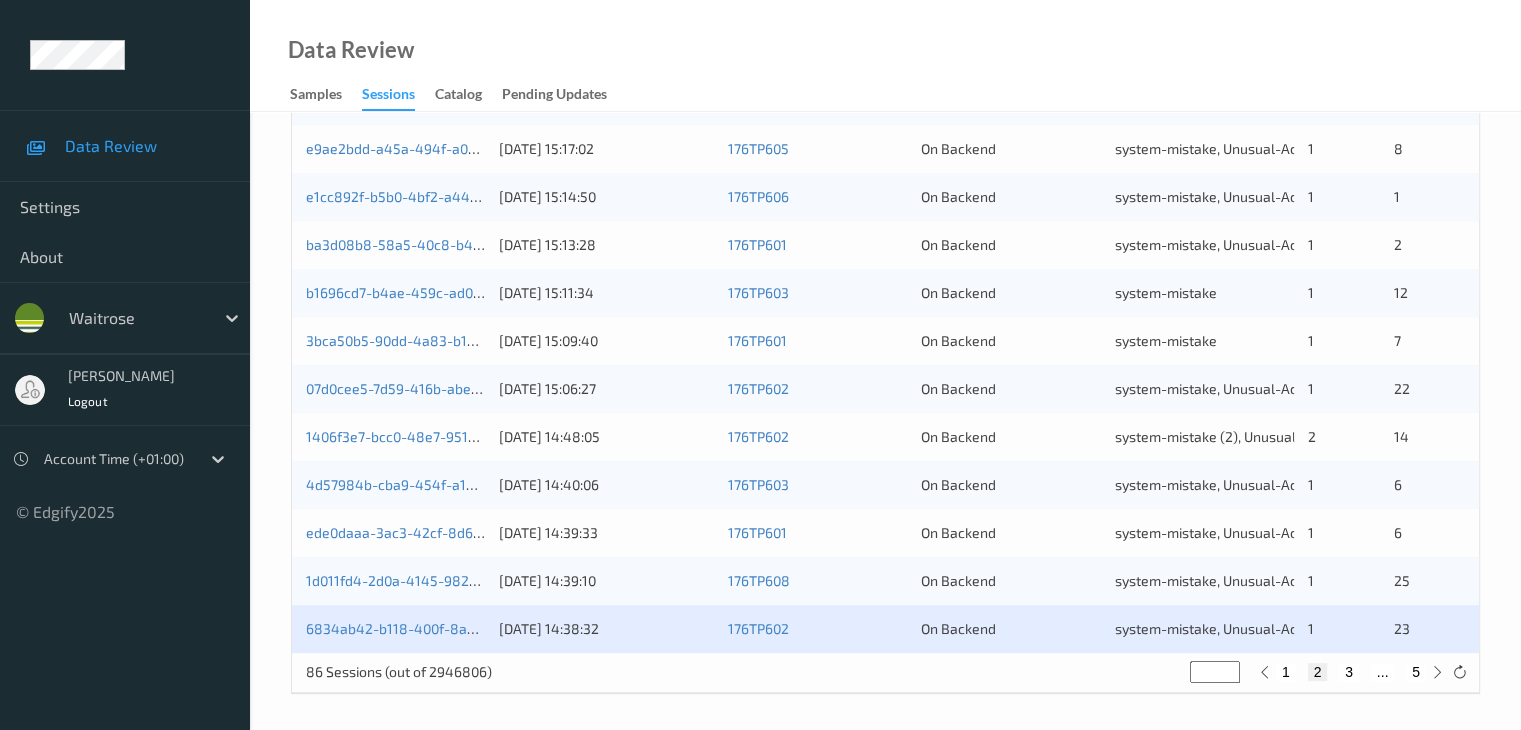 scroll, scrollTop: 932, scrollLeft: 0, axis: vertical 